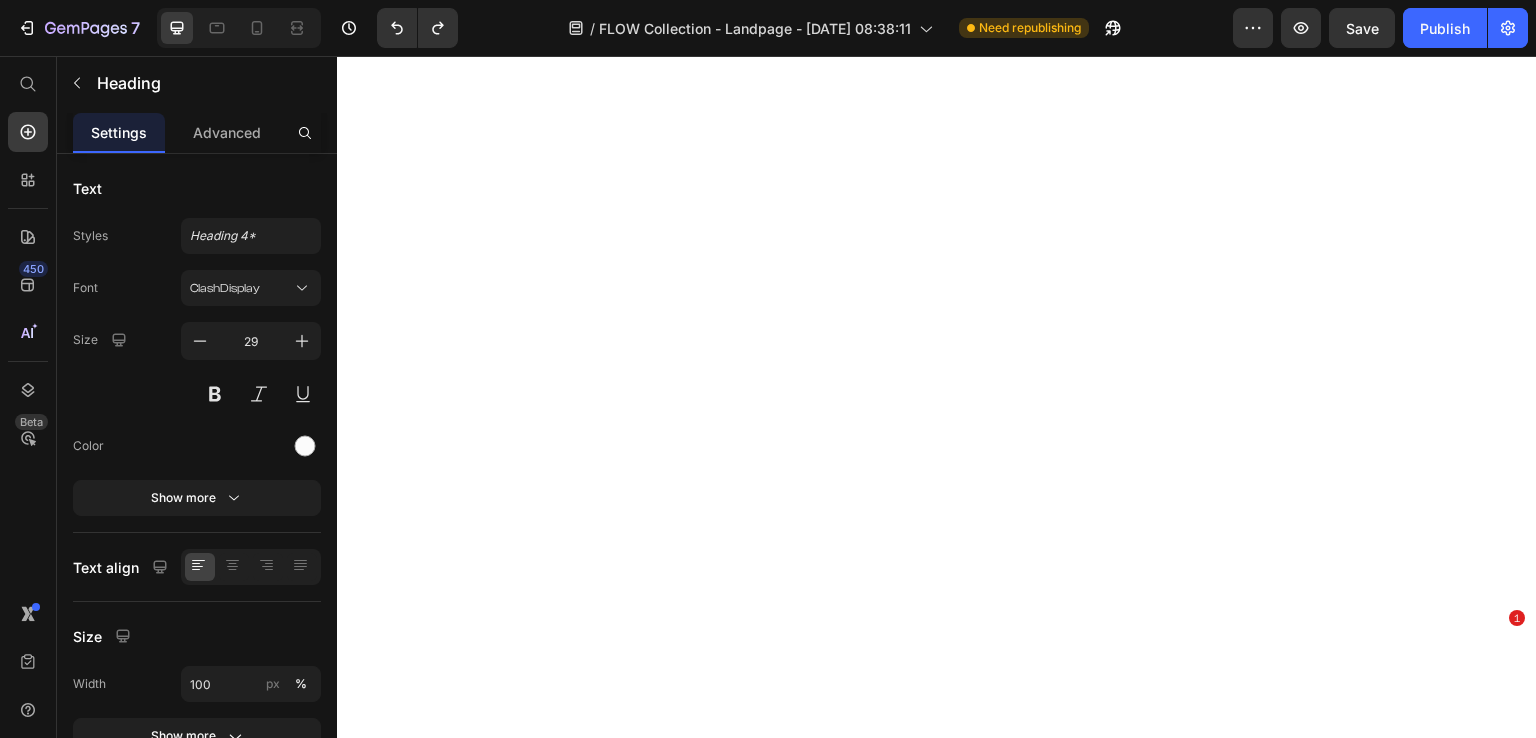 scroll, scrollTop: 0, scrollLeft: 0, axis: both 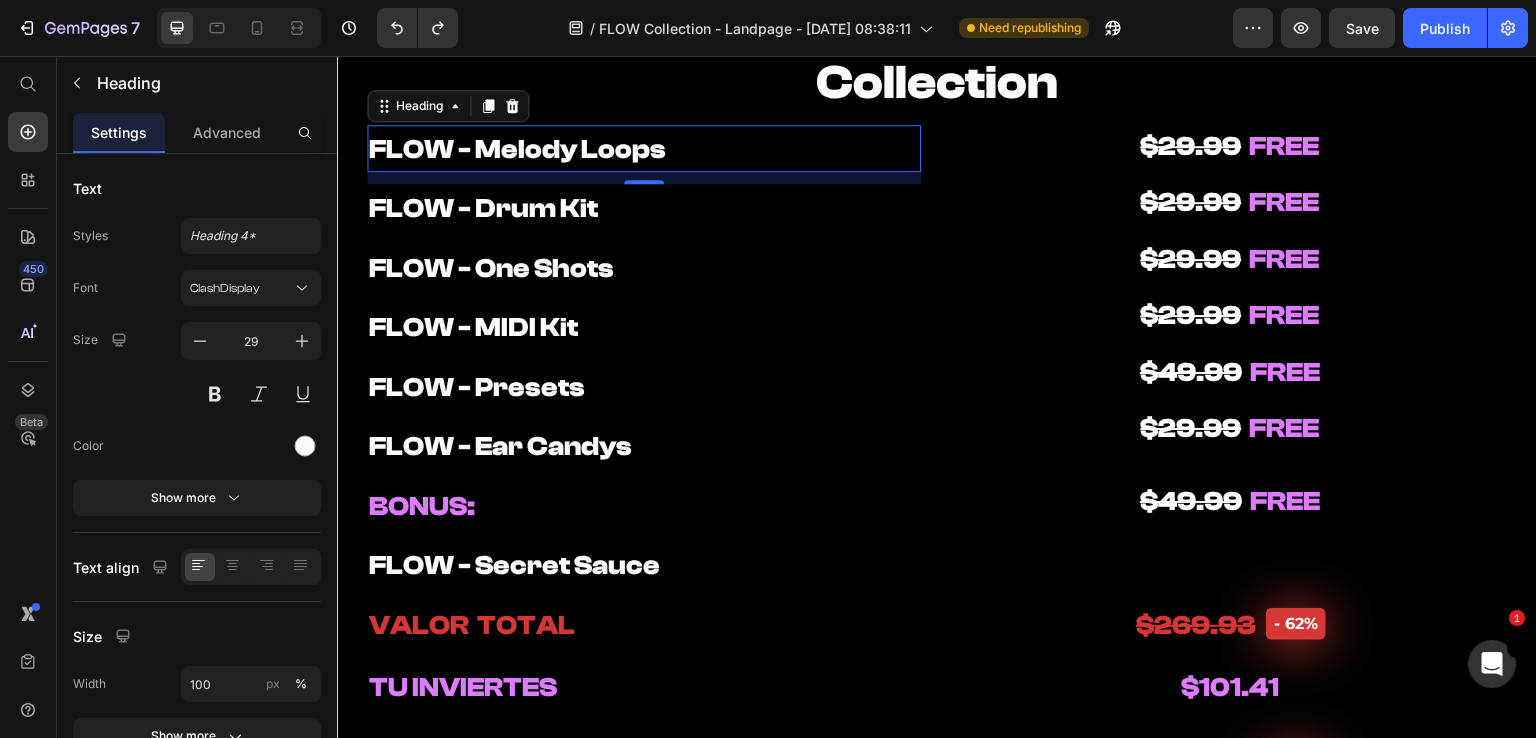 click on "FLOW - Melody Loops" at bounding box center [644, 149] 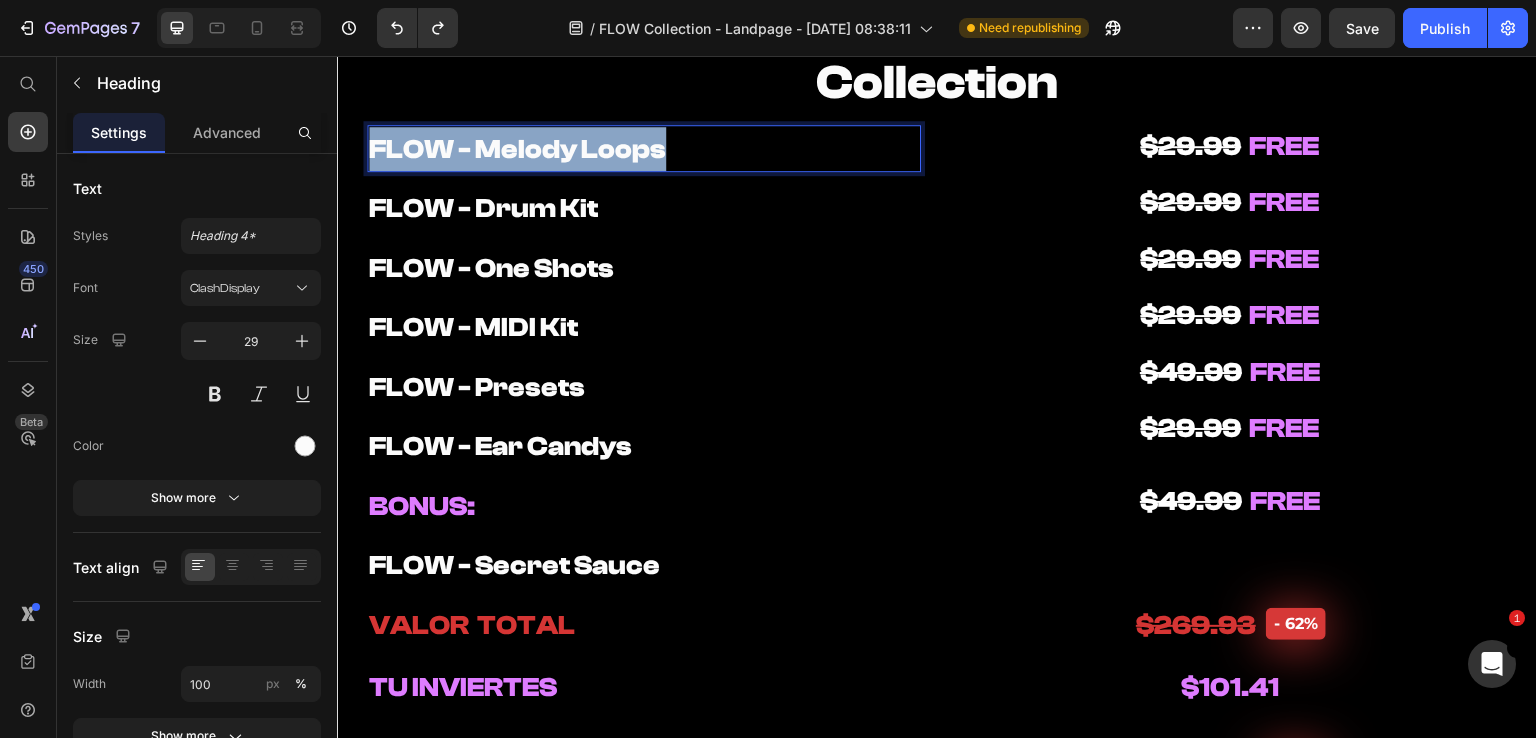 drag, startPoint x: 666, startPoint y: 157, endPoint x: 359, endPoint y: 152, distance: 307.0407 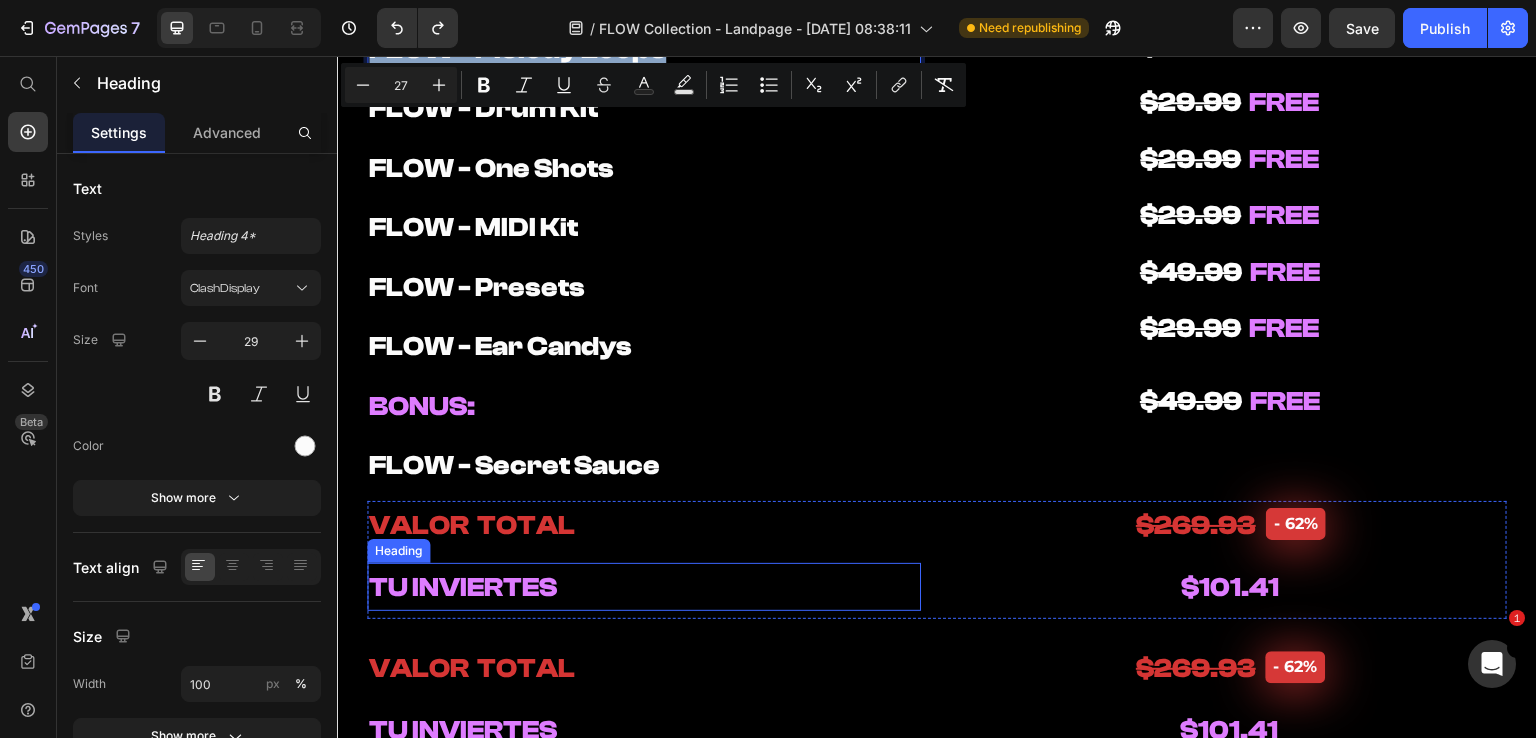scroll, scrollTop: 10000, scrollLeft: 0, axis: vertical 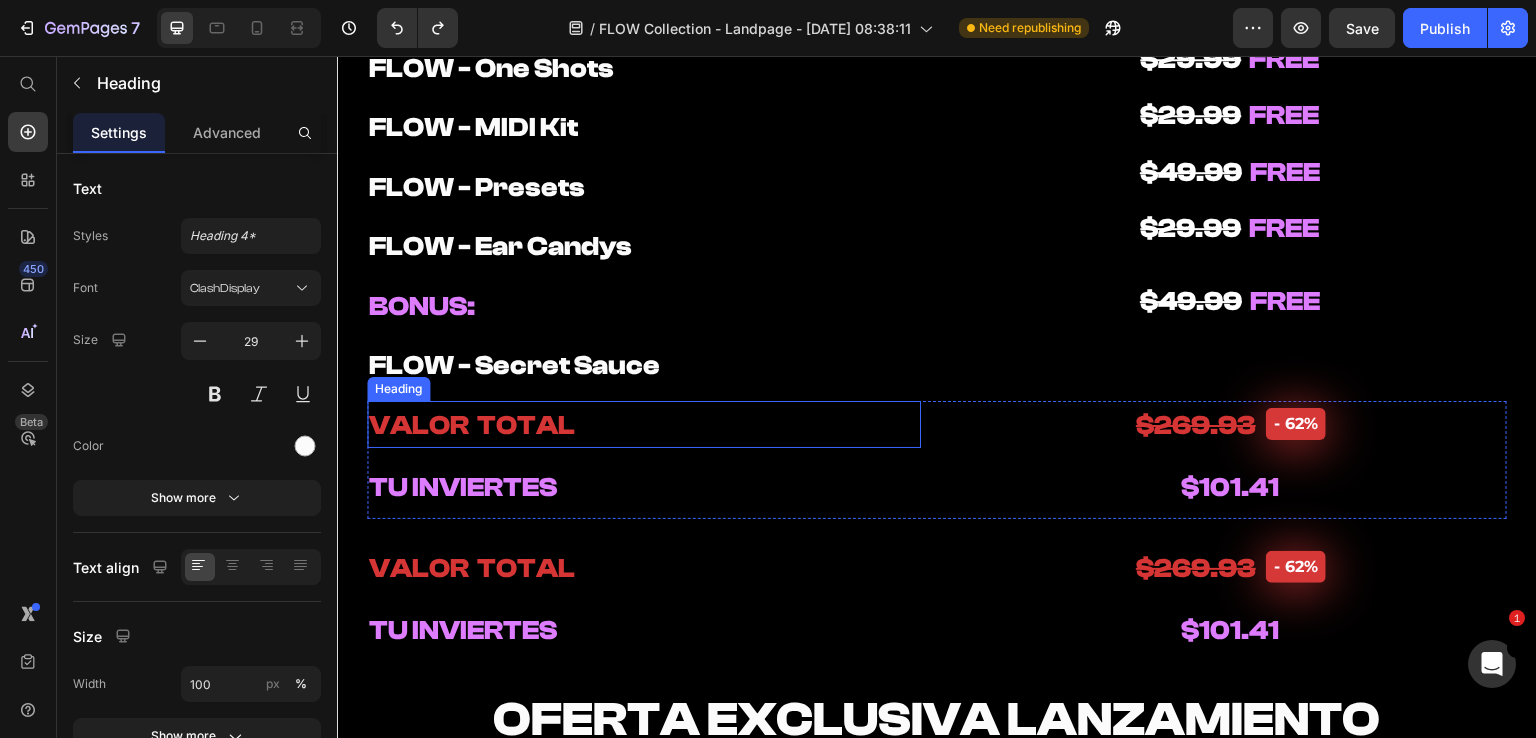 click on "VALOR  TOTAL" at bounding box center [644, 425] 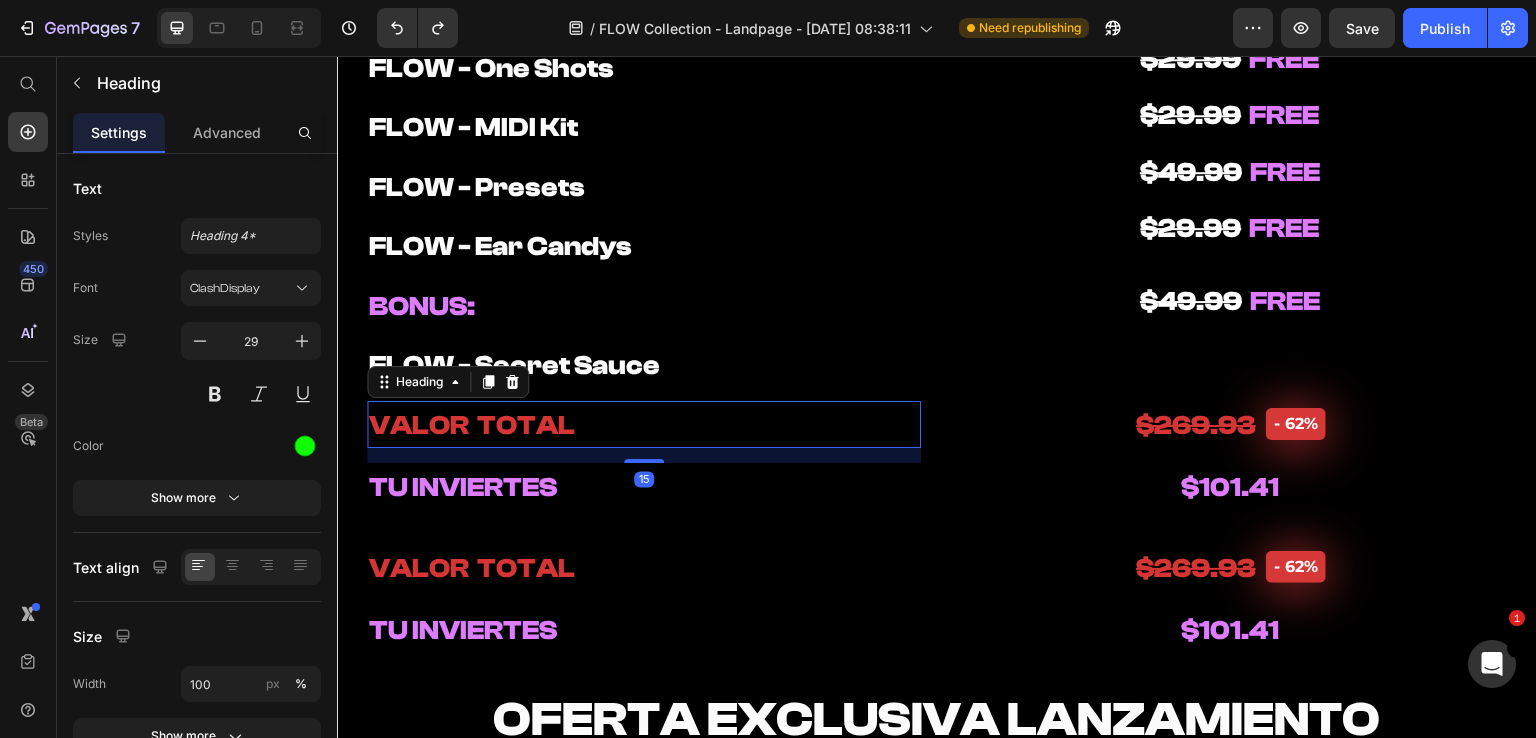 click on "VALOR  TOTAL" at bounding box center [644, 425] 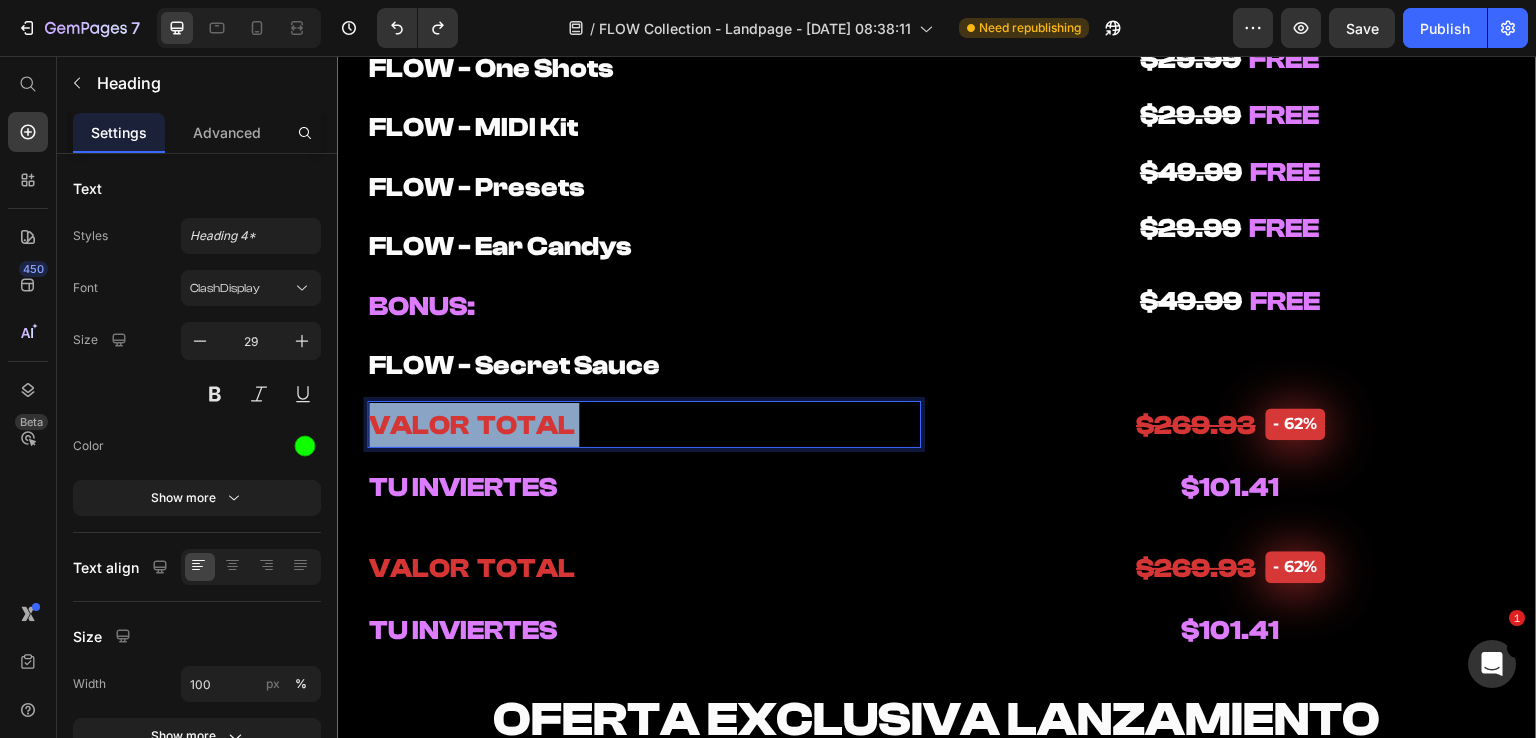 drag, startPoint x: 588, startPoint y: 426, endPoint x: 352, endPoint y: 430, distance: 236.03389 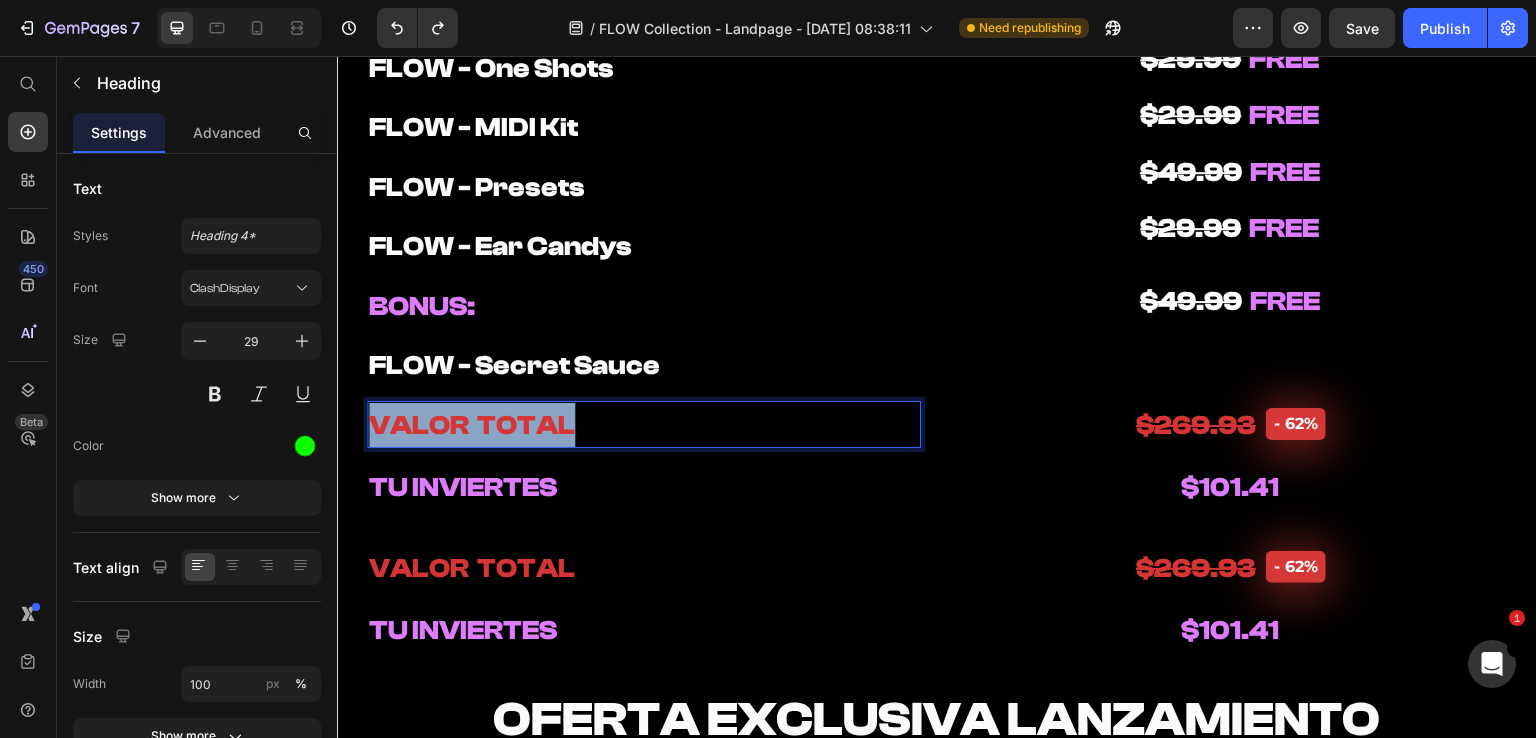drag, startPoint x: 369, startPoint y: 422, endPoint x: 740, endPoint y: 422, distance: 371 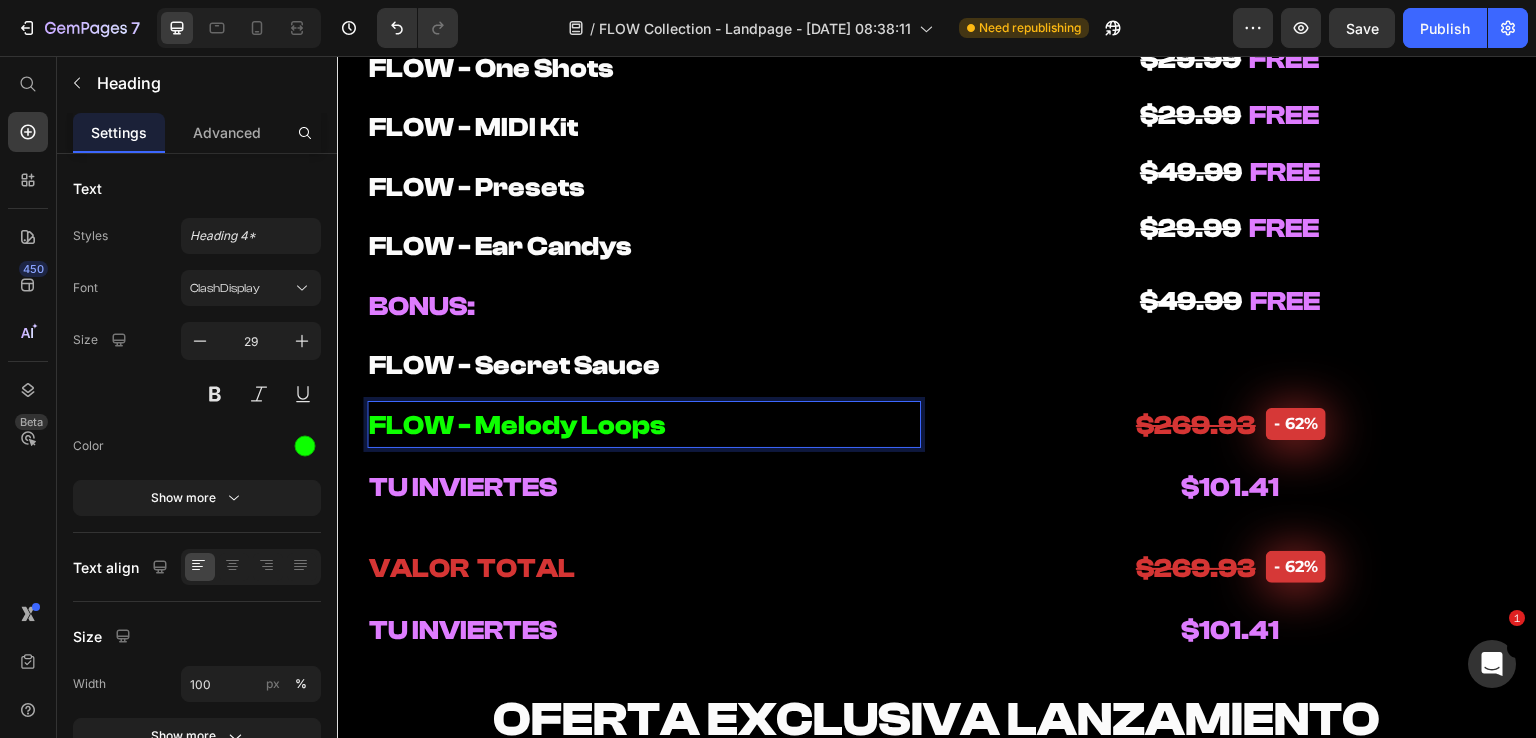 scroll, scrollTop: 9900, scrollLeft: 0, axis: vertical 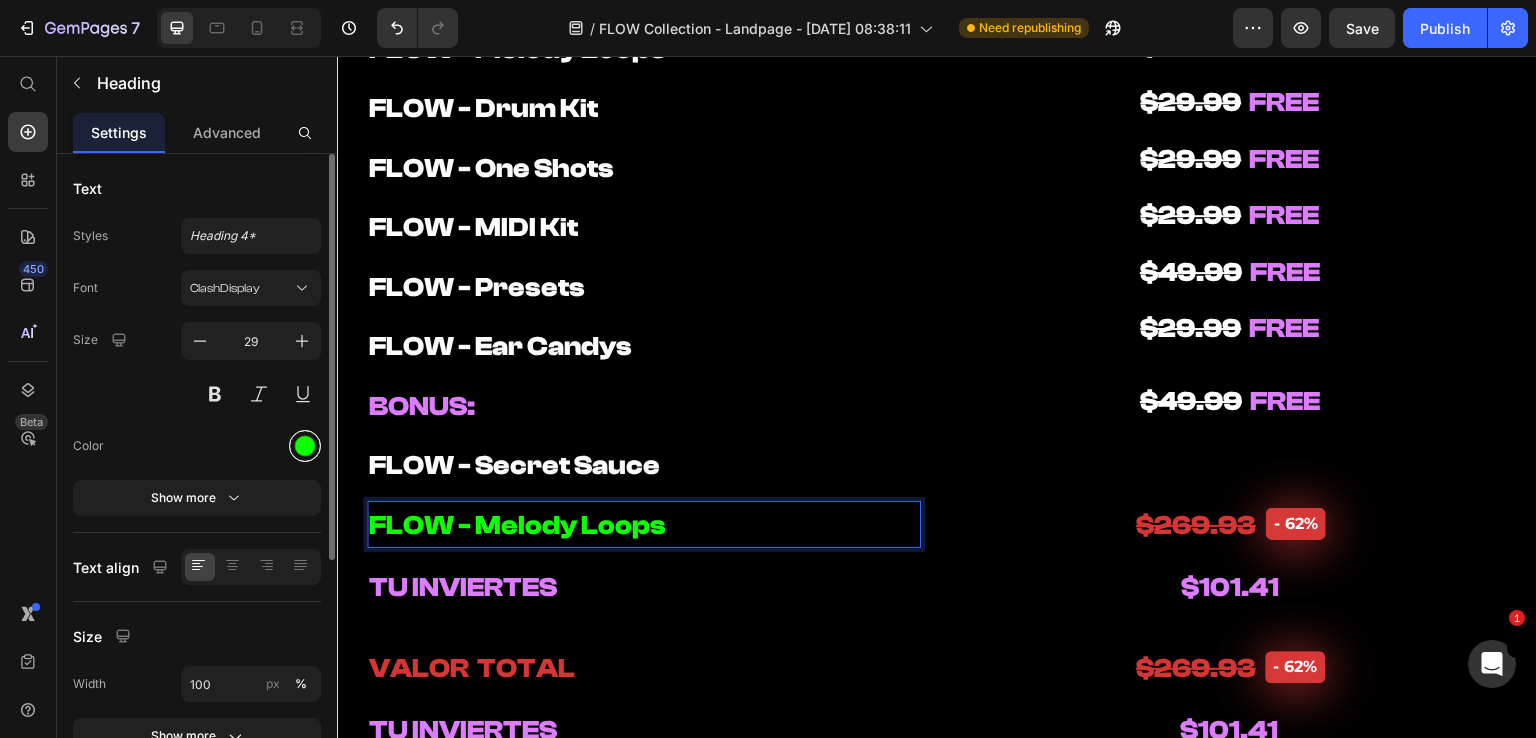 click at bounding box center (305, 446) 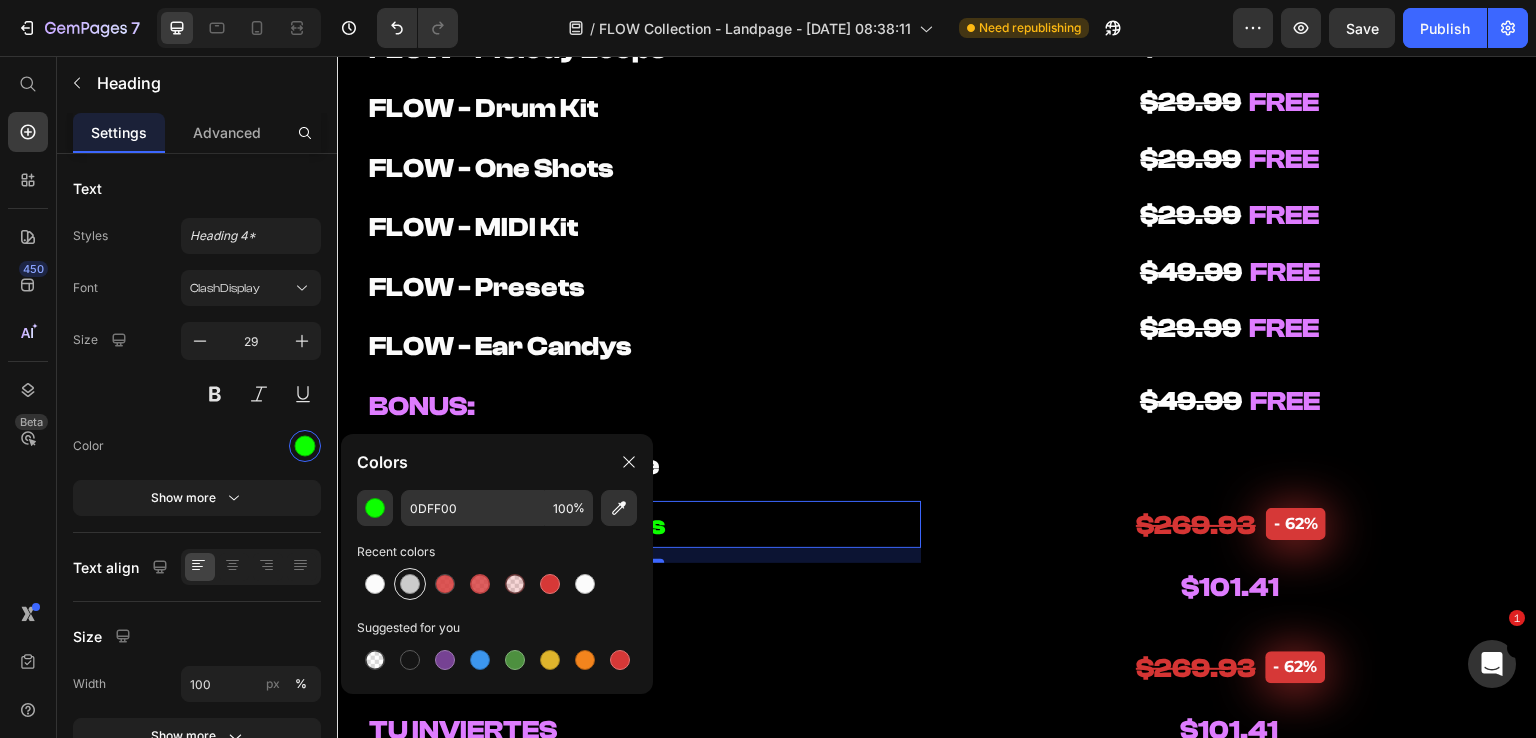 click at bounding box center (410, 584) 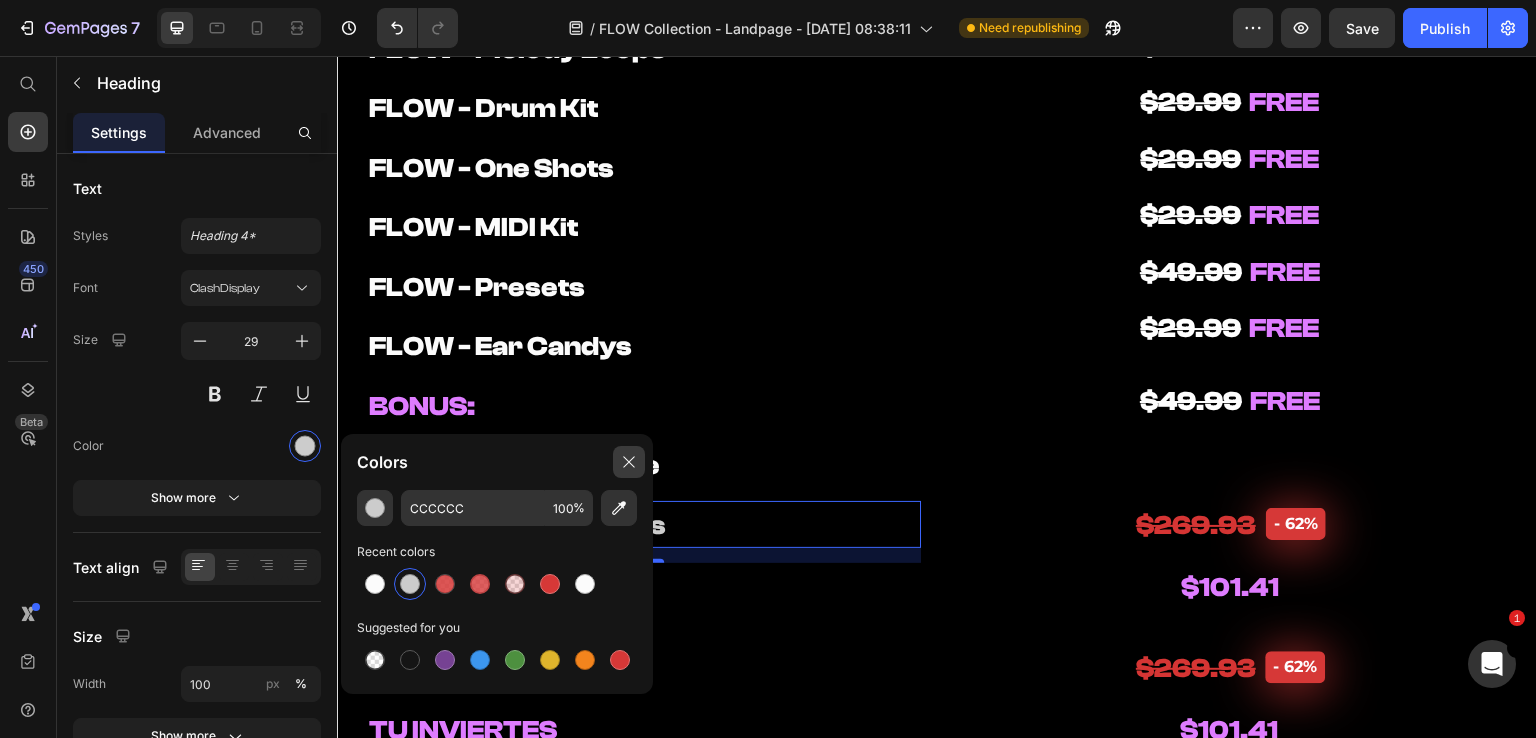click at bounding box center (629, 462) 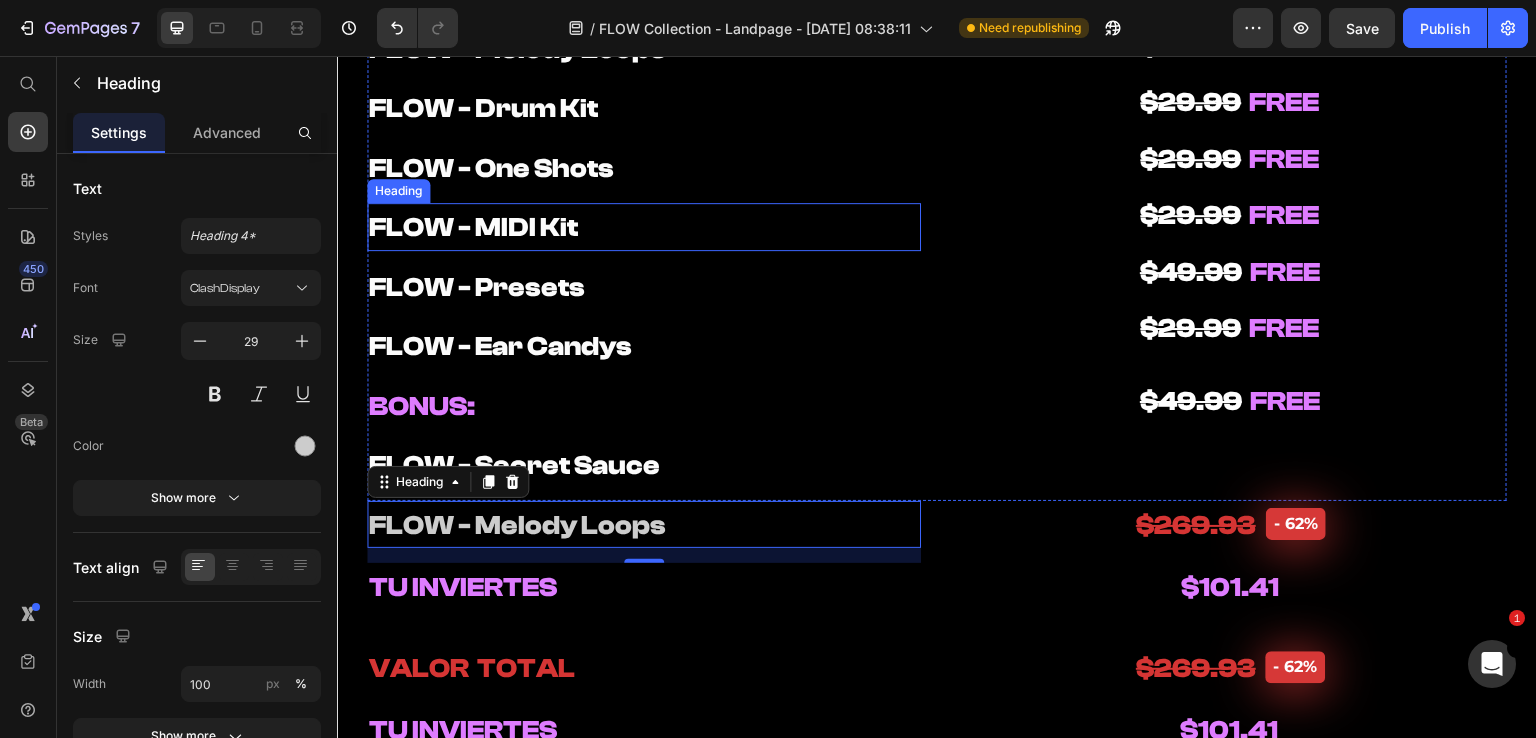 scroll, scrollTop: 9800, scrollLeft: 0, axis: vertical 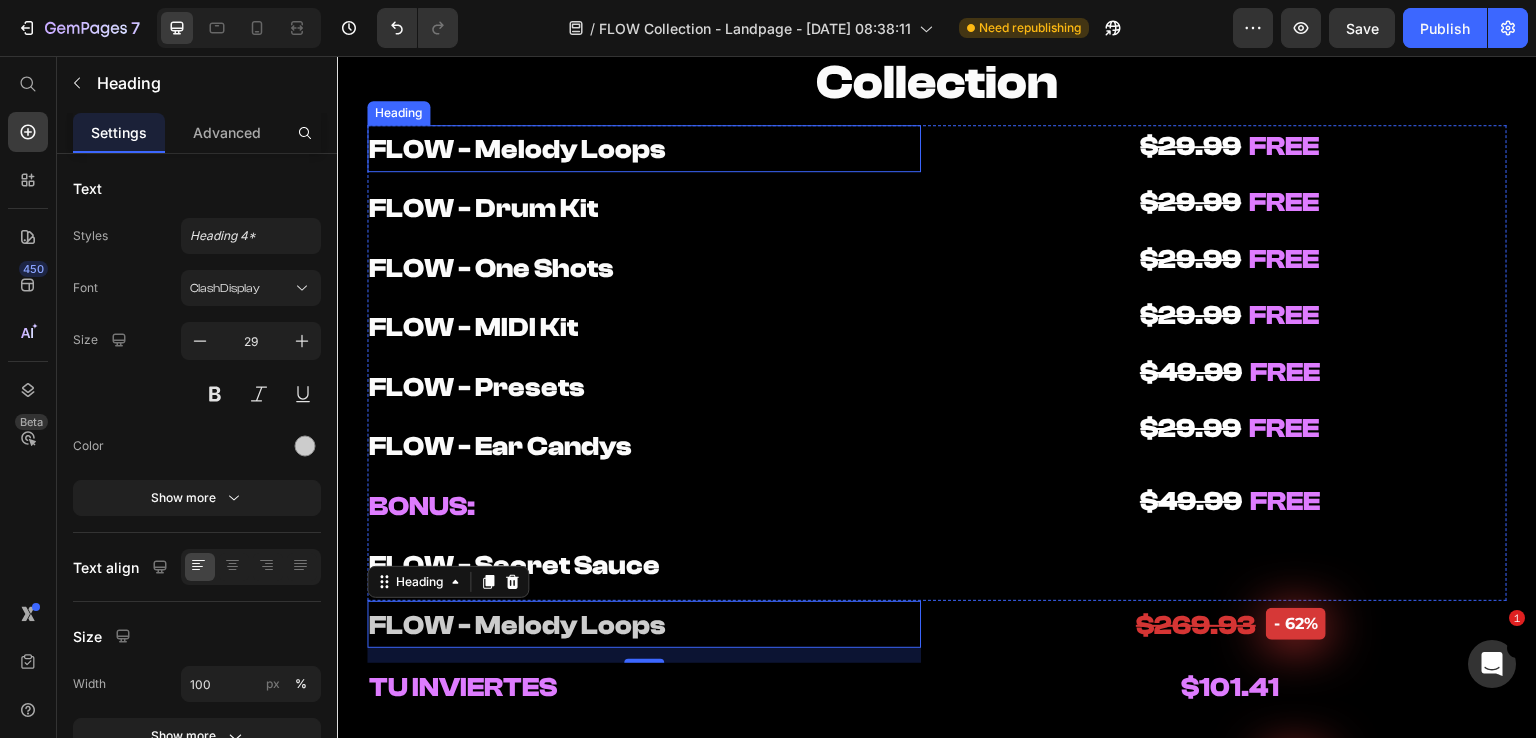 click on "FLOW - Melody Loops" at bounding box center (517, 149) 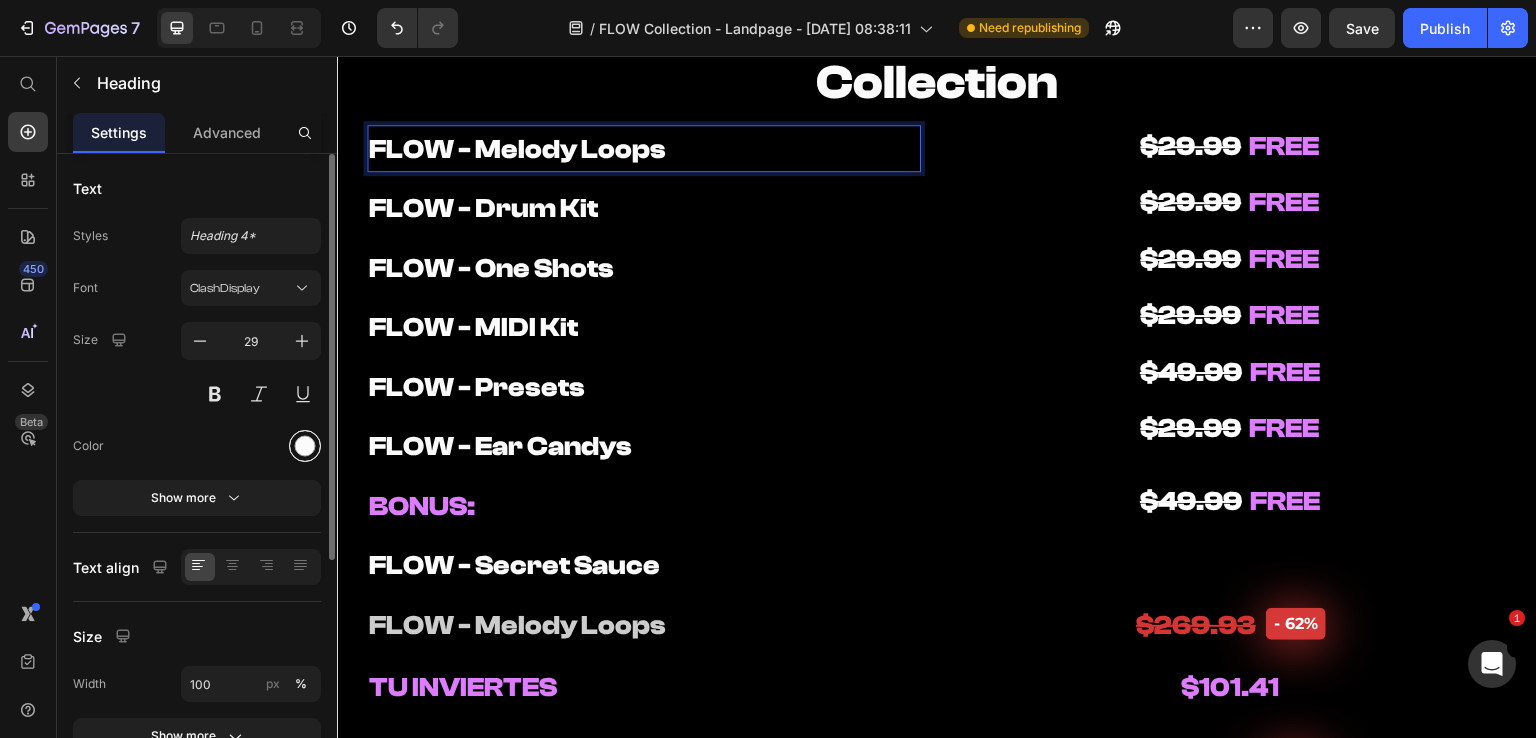 click at bounding box center [305, 446] 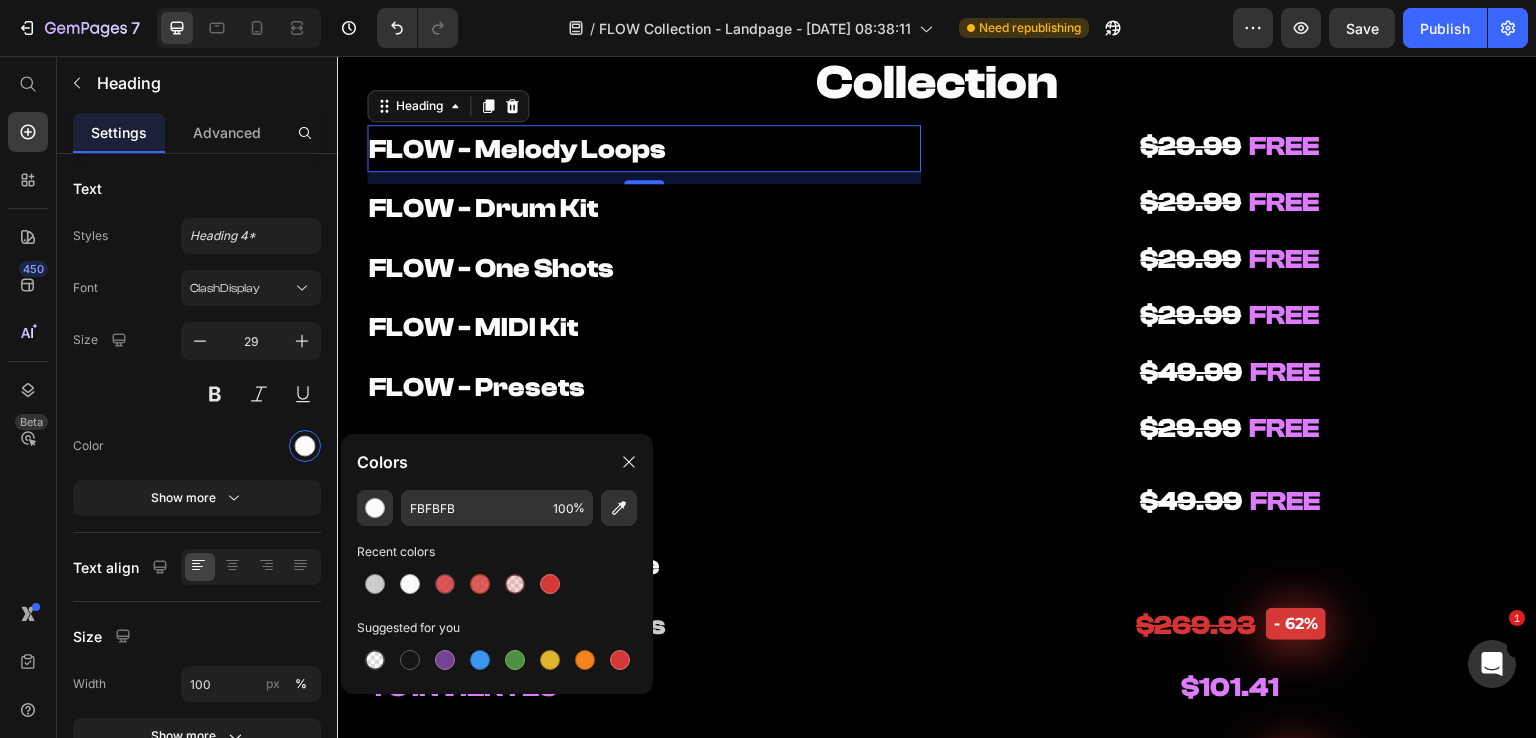 click on "Colors" 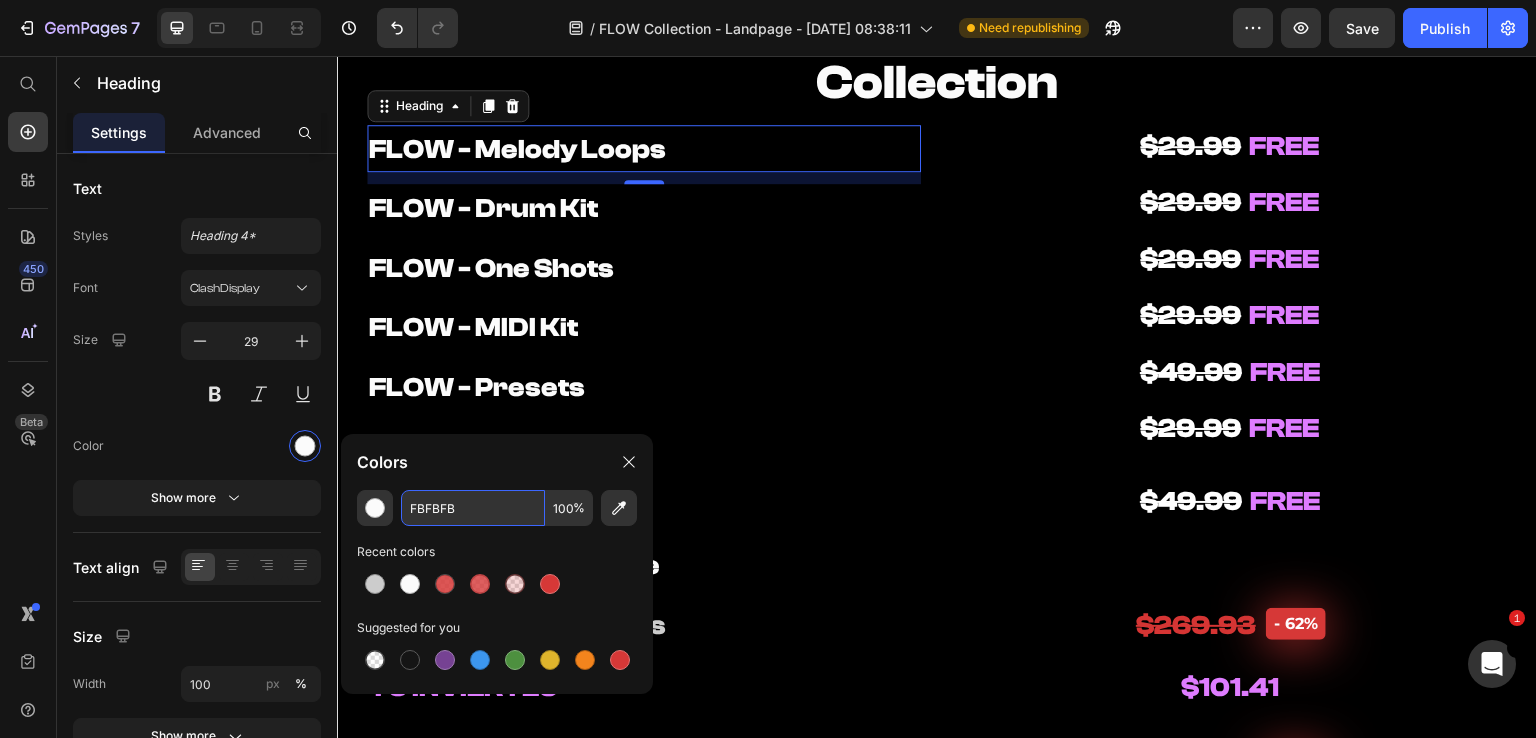 click on "FBFBFB" at bounding box center (473, 508) 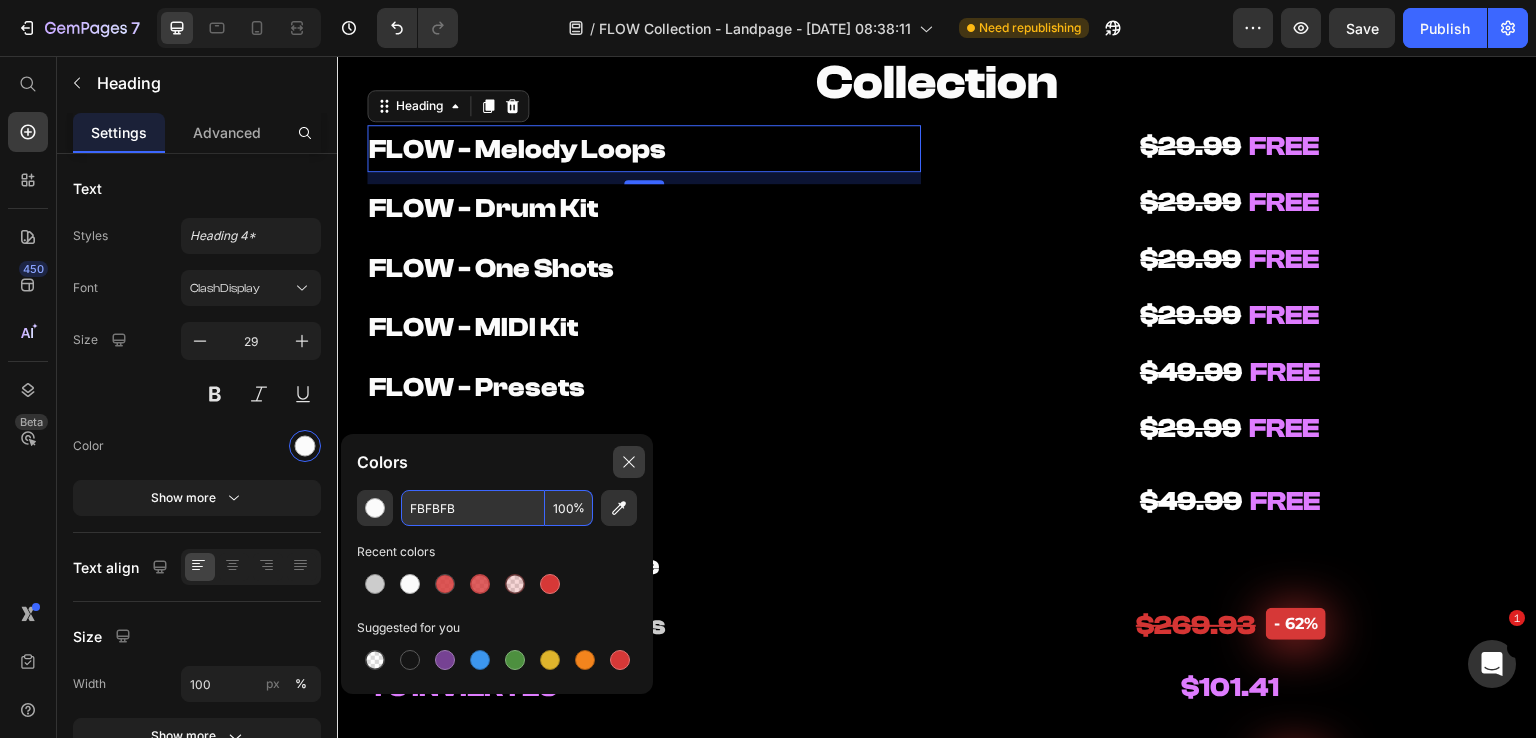 click at bounding box center (629, 462) 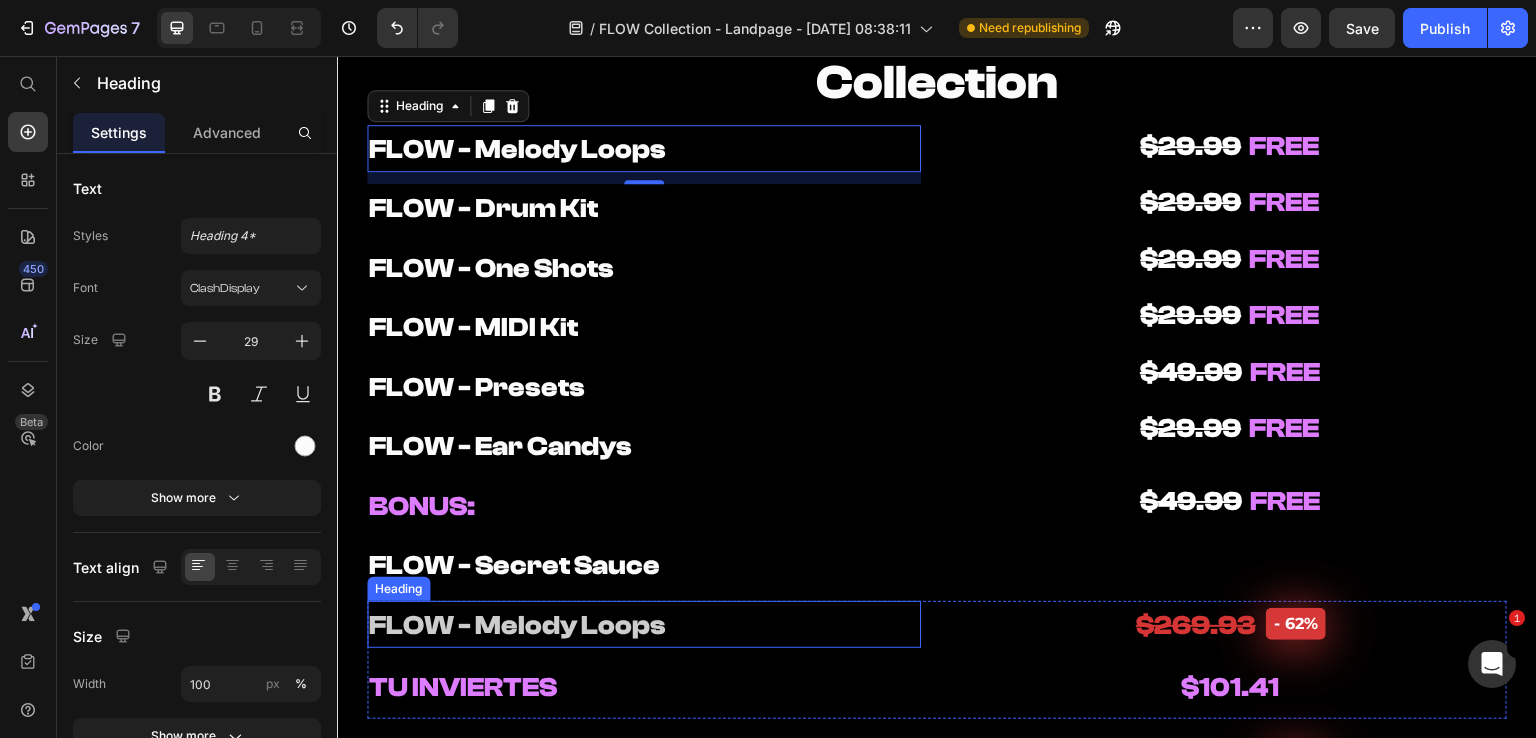 click on "FLOW - Secret Sauce" at bounding box center [514, 565] 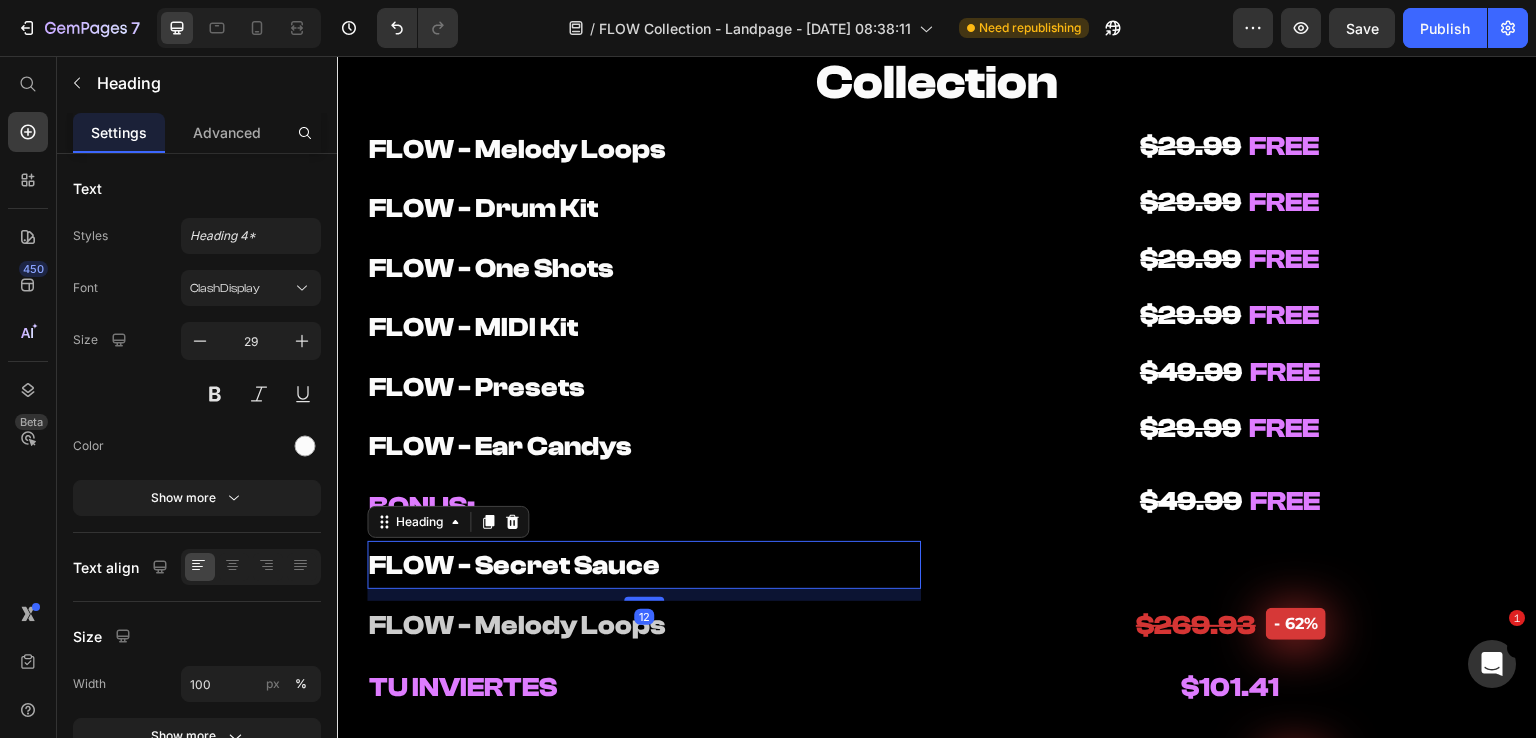 click on "FLOW - Secret Sauce" at bounding box center [644, 565] 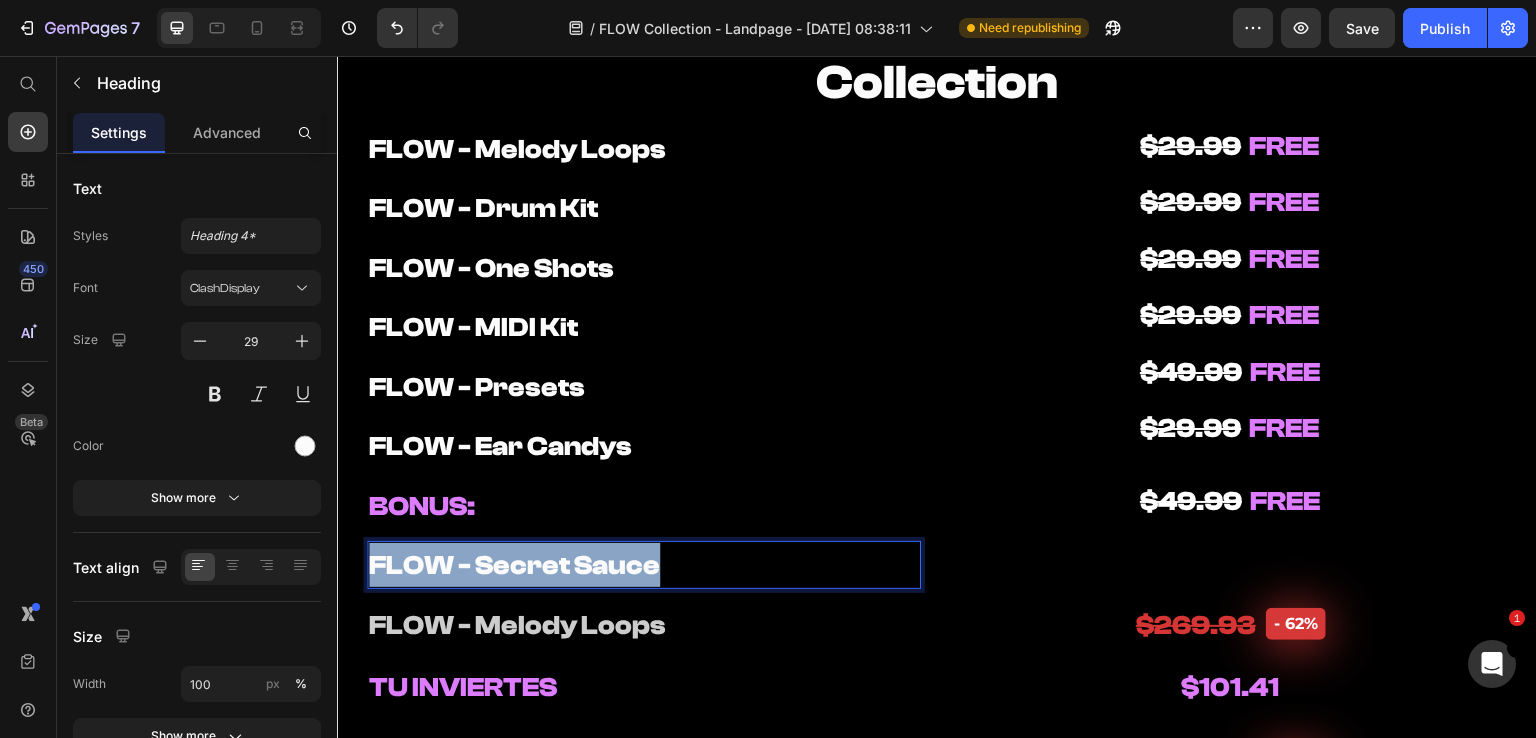 drag, startPoint x: 662, startPoint y: 565, endPoint x: 645, endPoint y: 624, distance: 61.400326 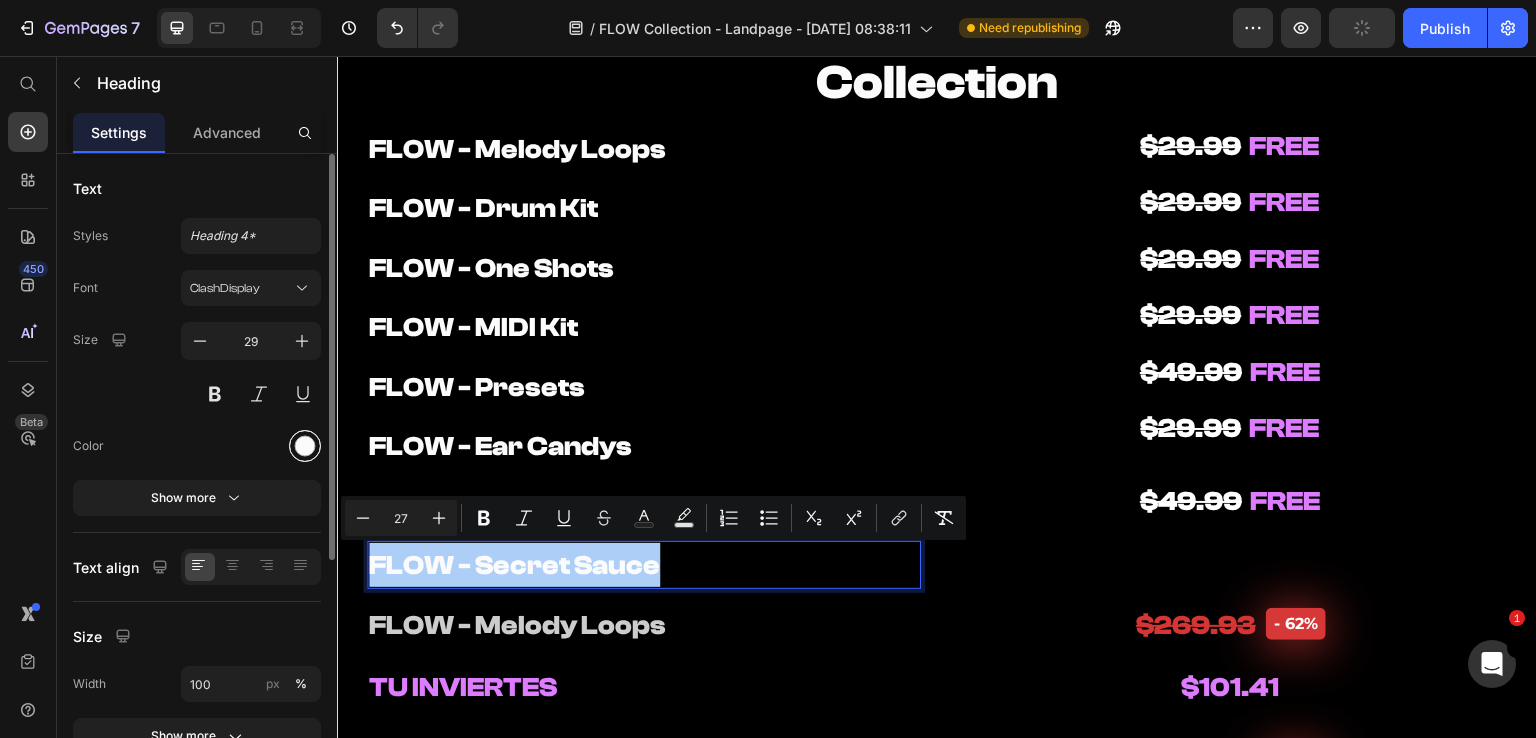 click at bounding box center (305, 446) 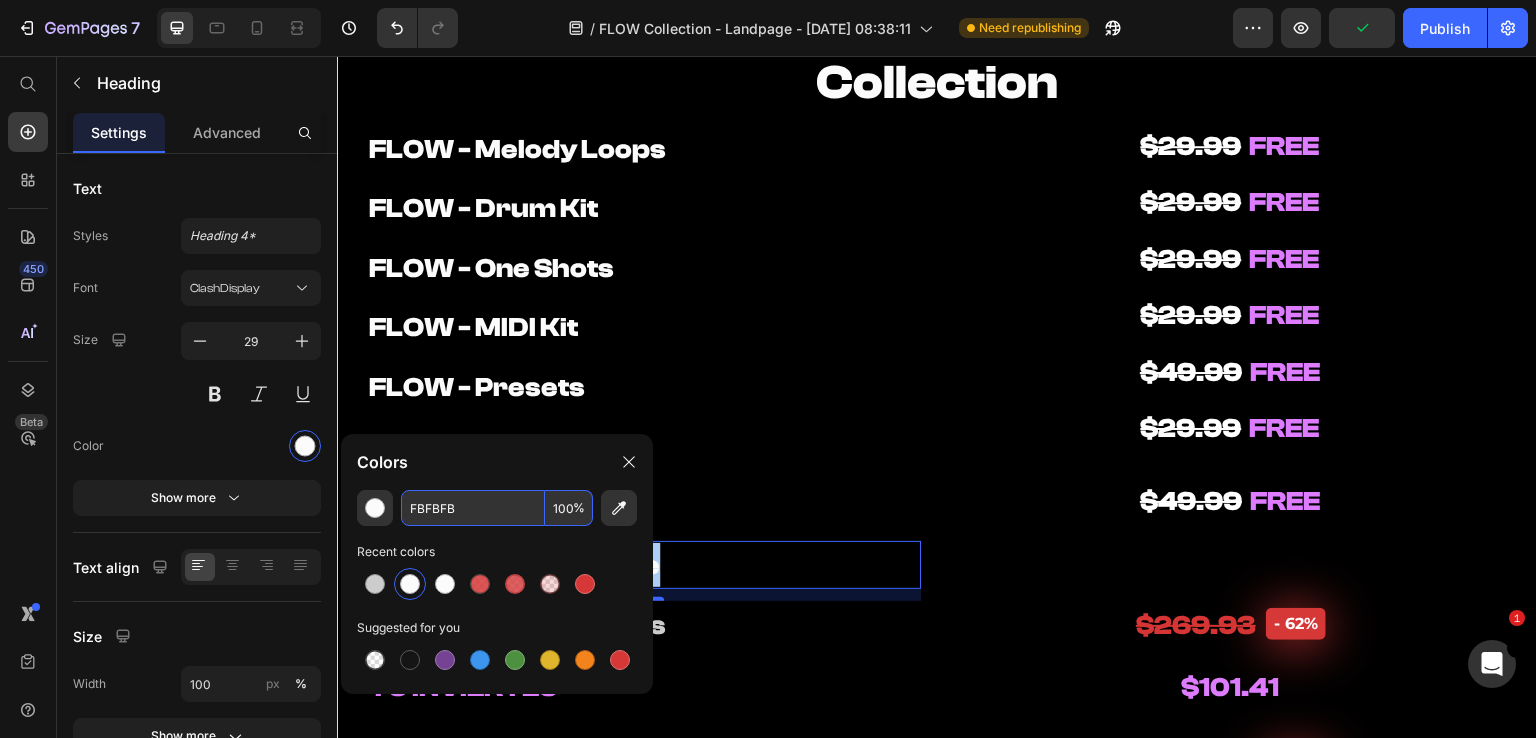 click on "FBFBFB" at bounding box center (473, 508) 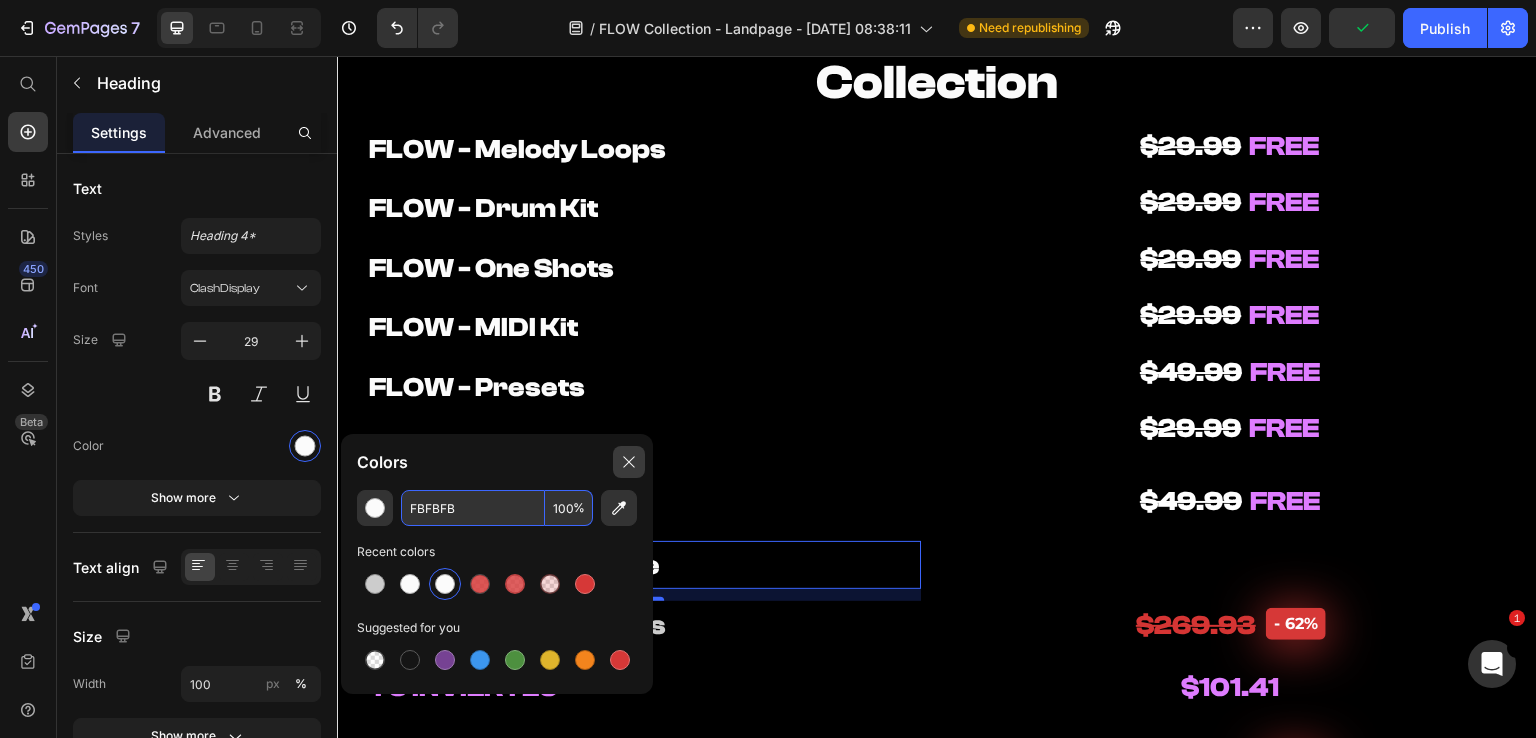 click 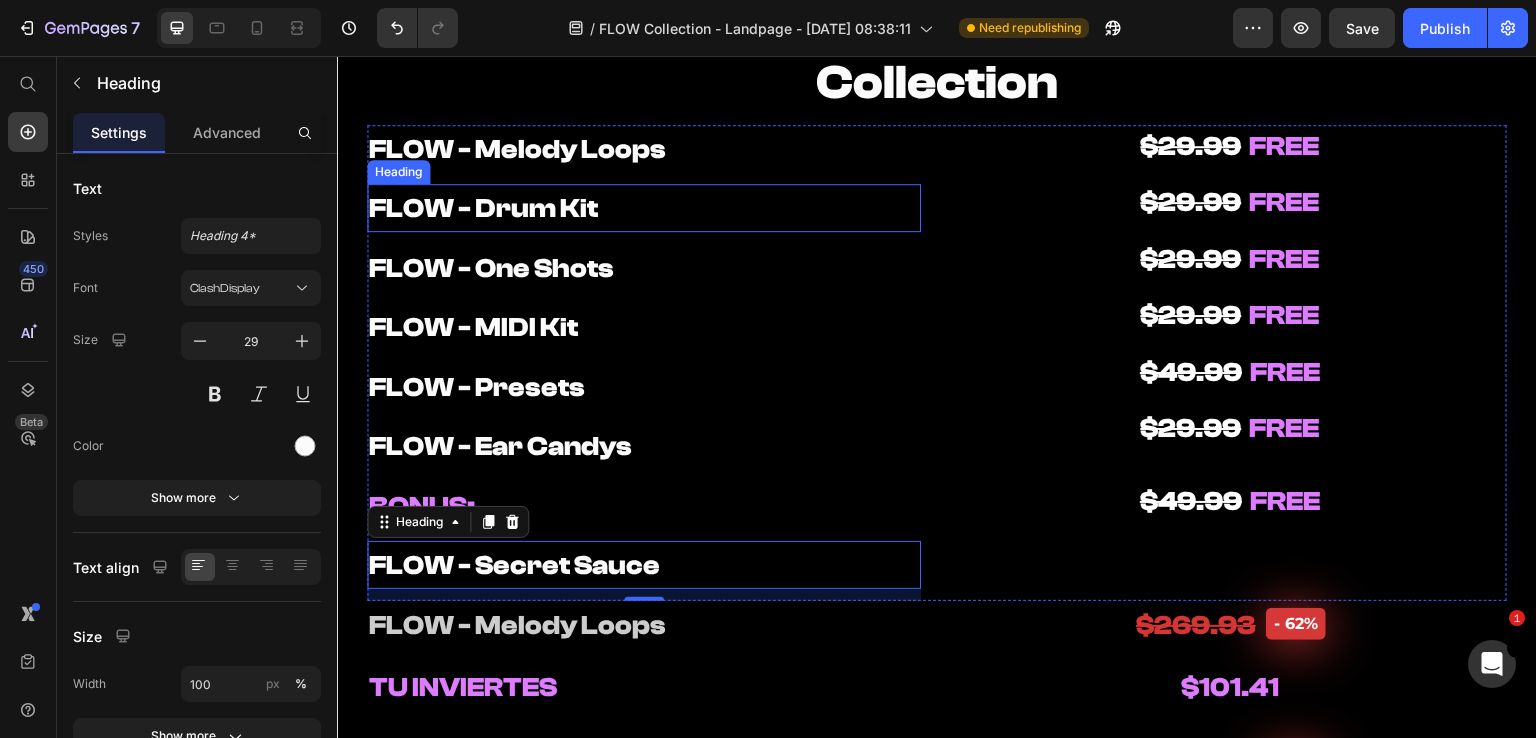 click on "FLOW - Melody Loops" at bounding box center (517, 149) 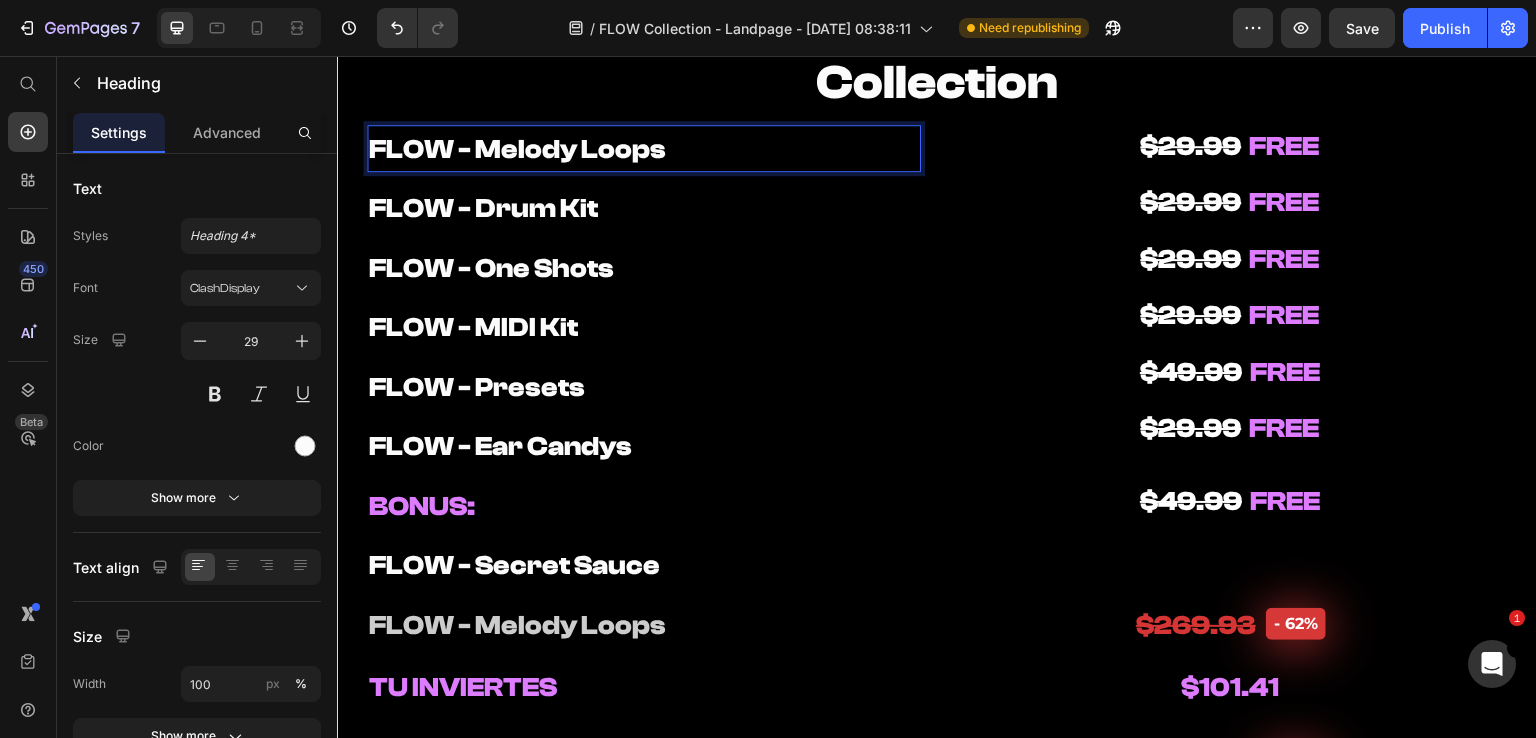 click on "FLOW - Melody Loops" at bounding box center (517, 149) 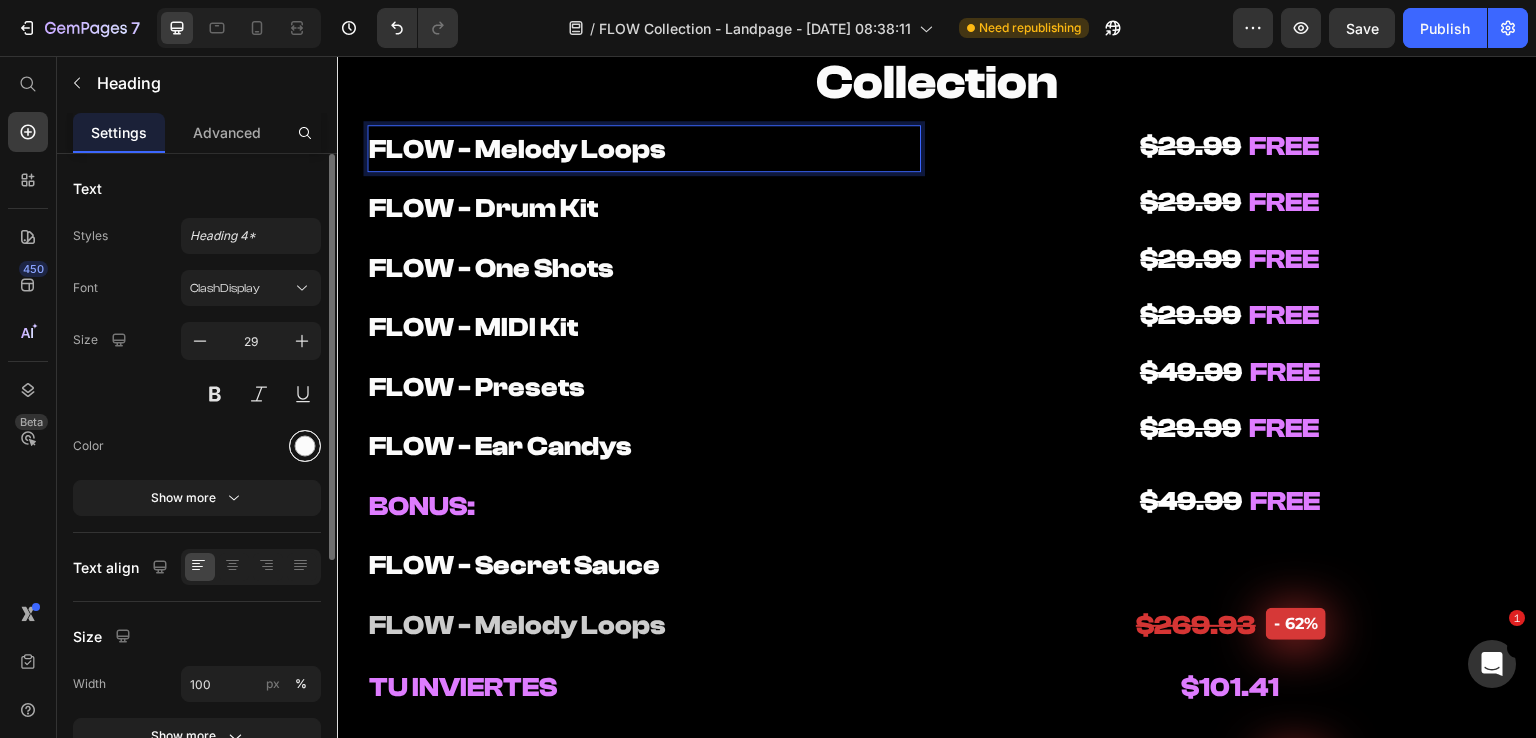 click at bounding box center (305, 446) 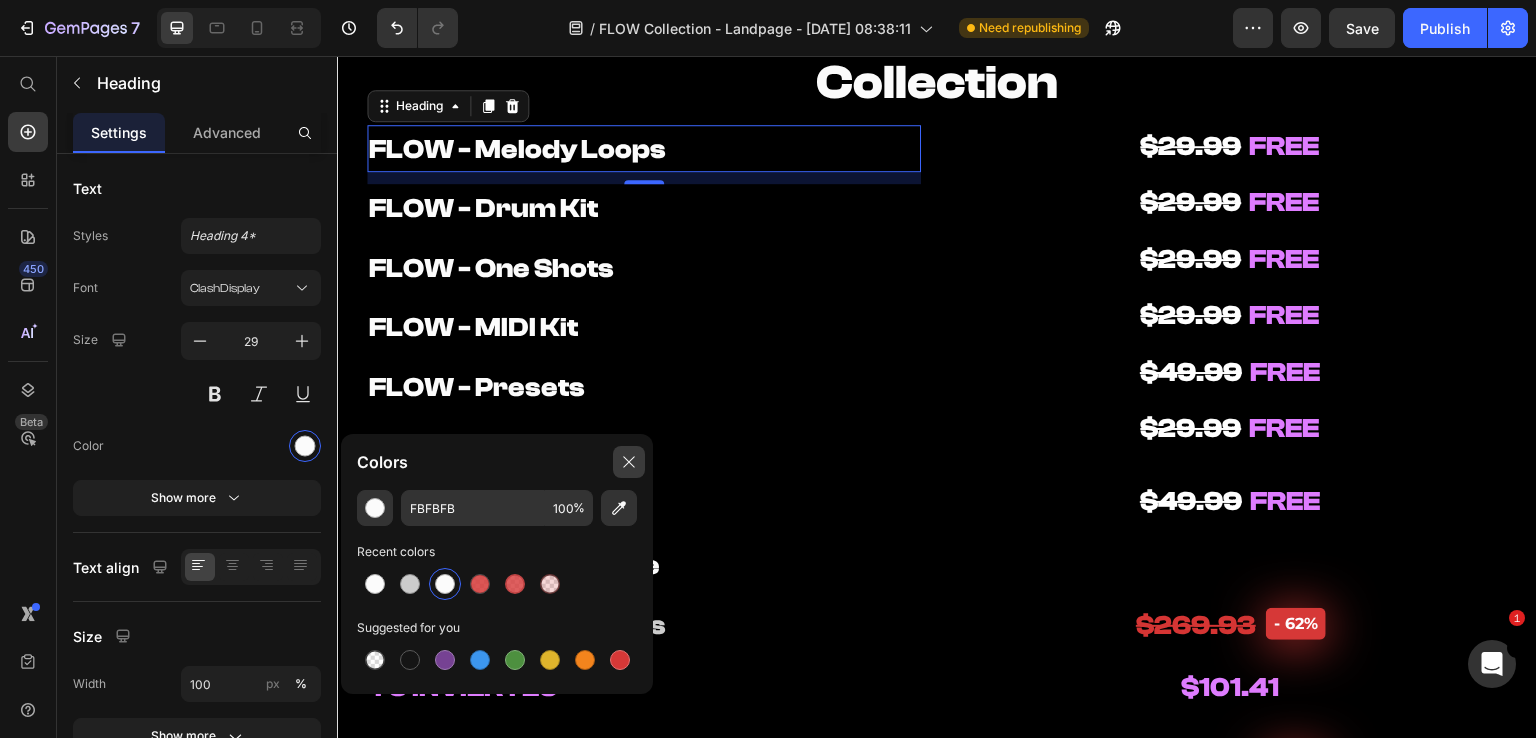 click 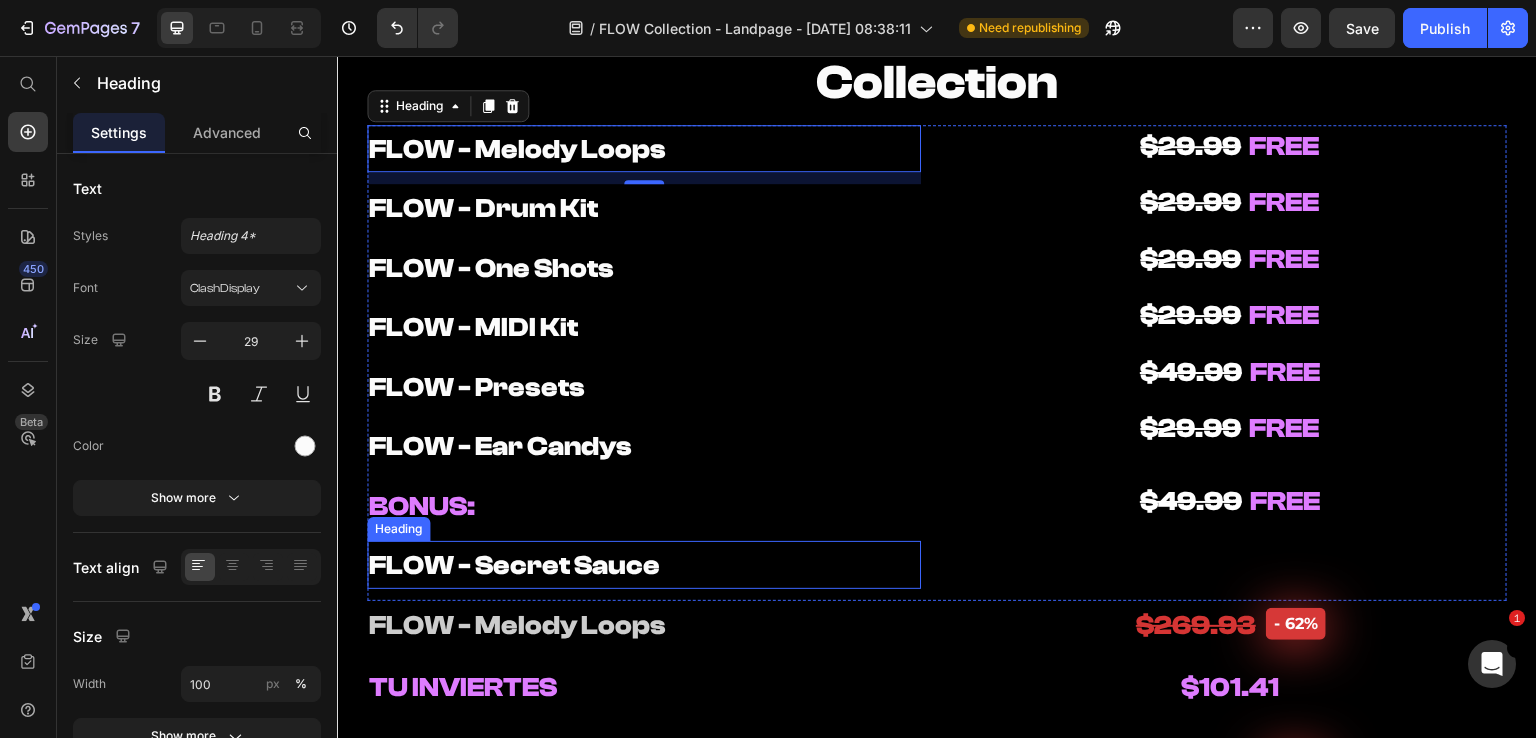 click on "FLOW - Secret Sauce" at bounding box center (514, 565) 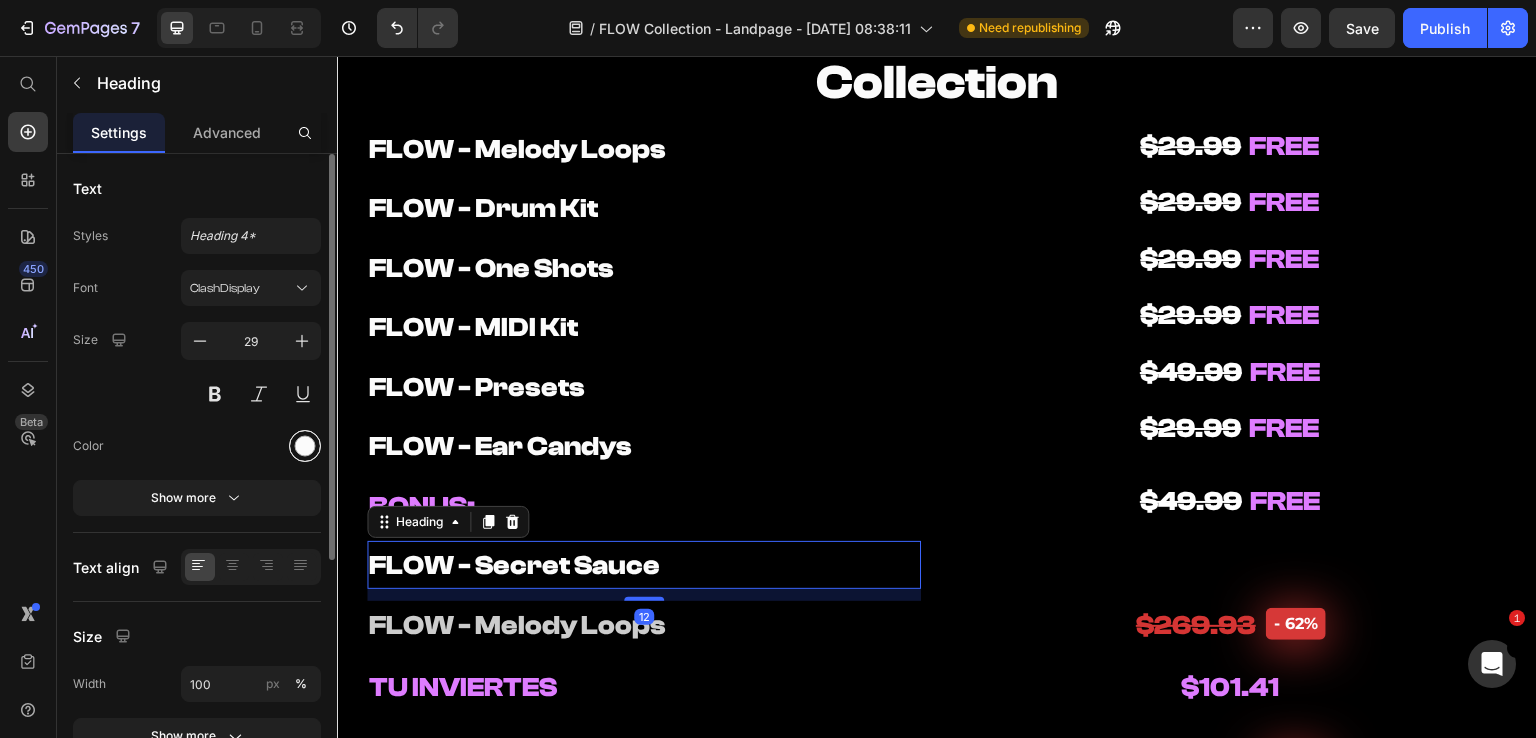 click at bounding box center (305, 446) 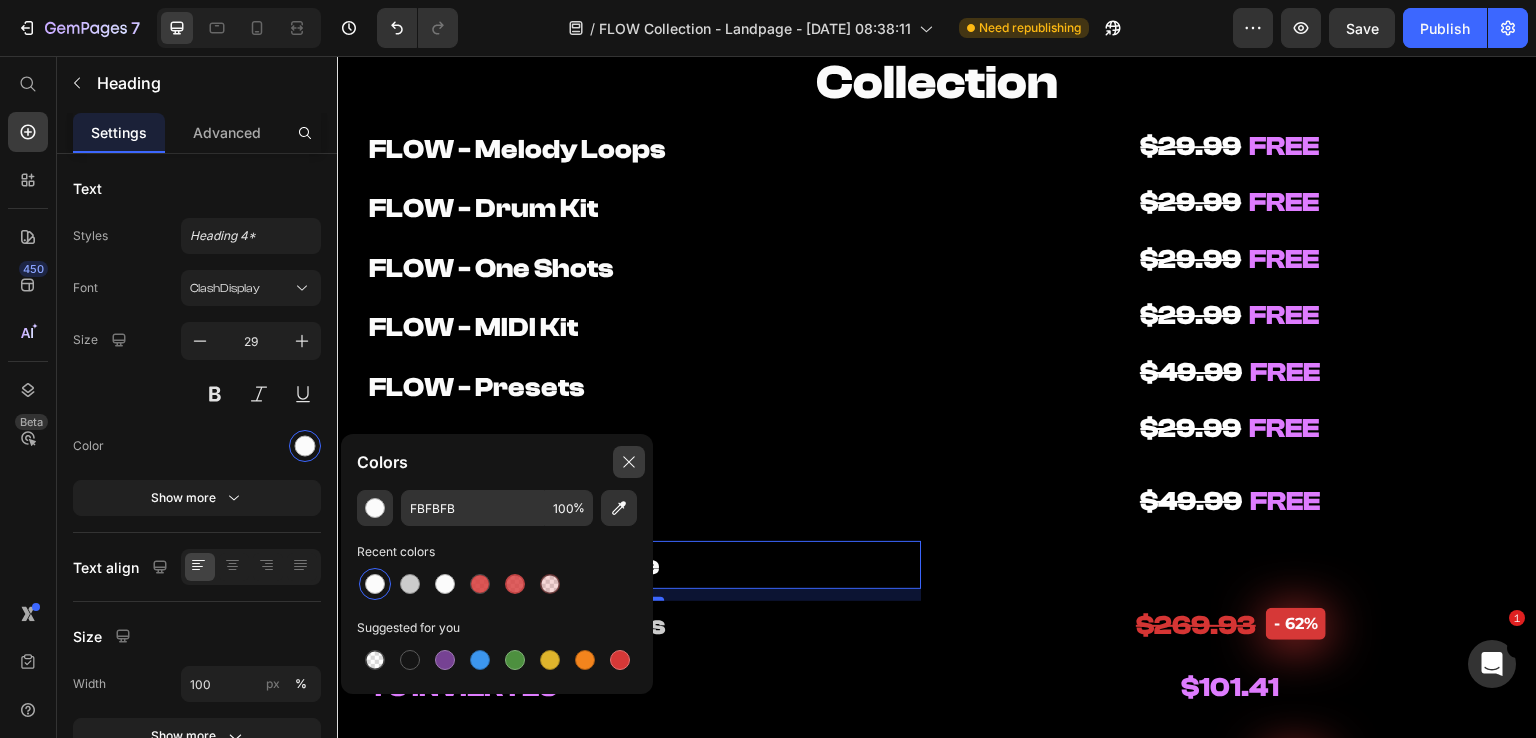 click 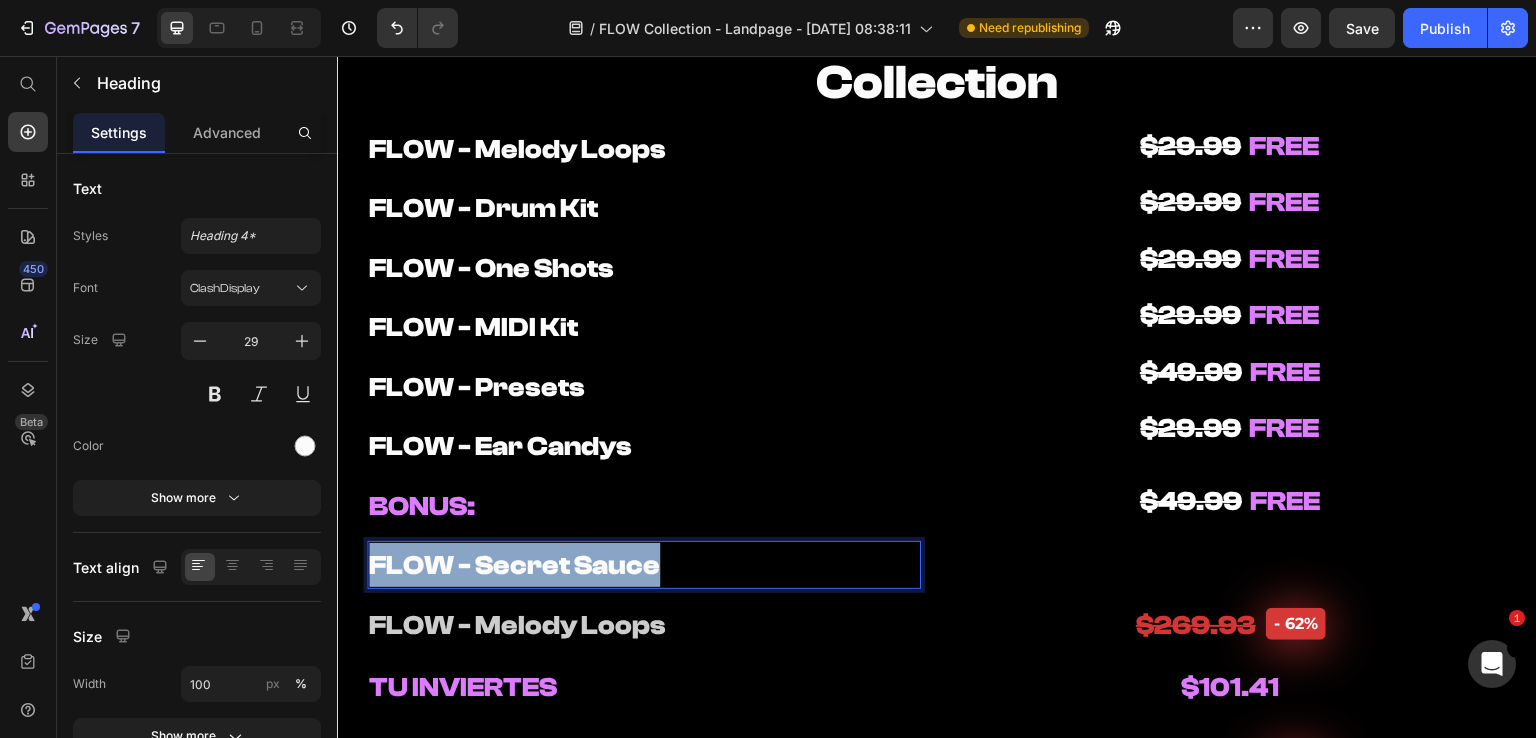 drag, startPoint x: 658, startPoint y: 561, endPoint x: 307, endPoint y: 559, distance: 351.0057 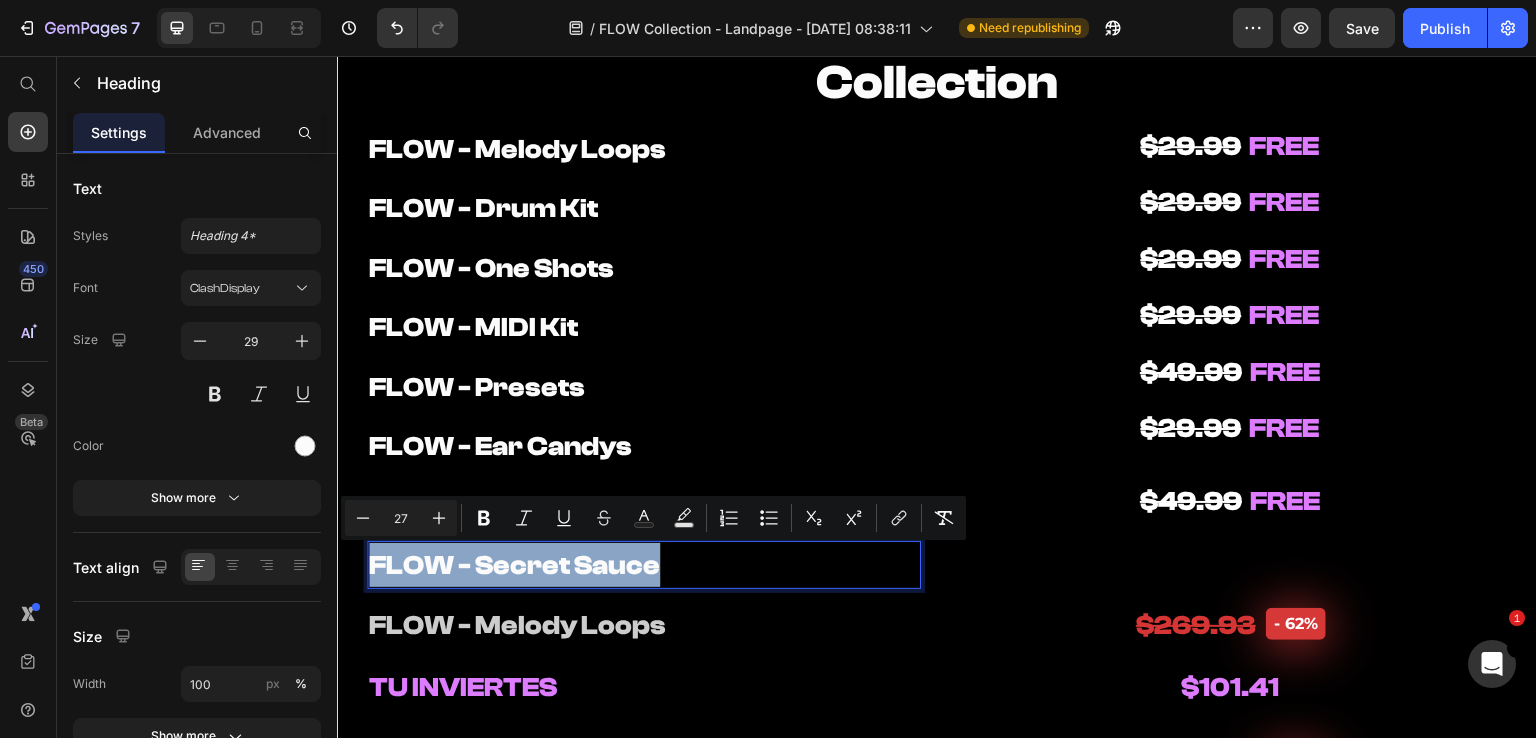 click on "FLOW - Secret Sauce" at bounding box center [644, 565] 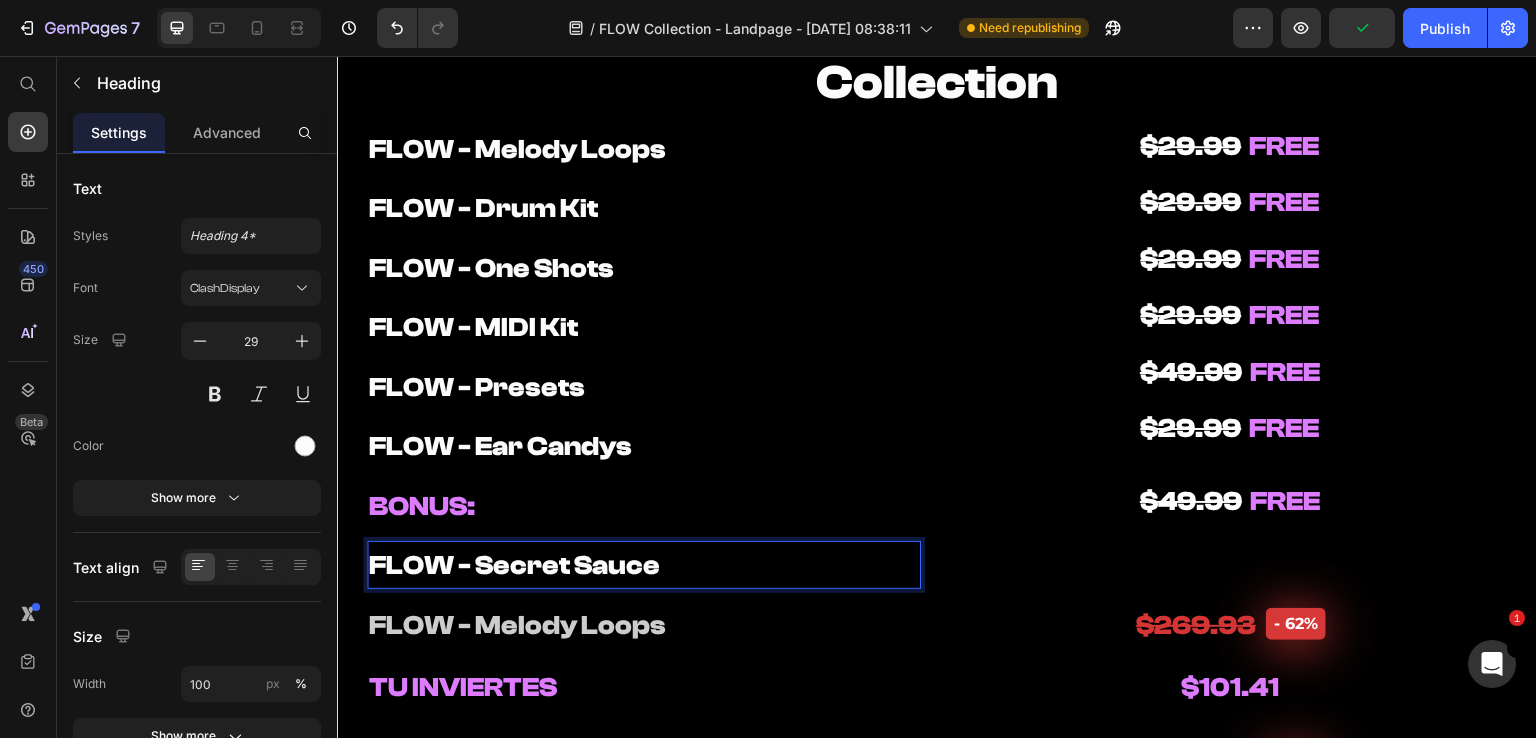 scroll, scrollTop: 9900, scrollLeft: 0, axis: vertical 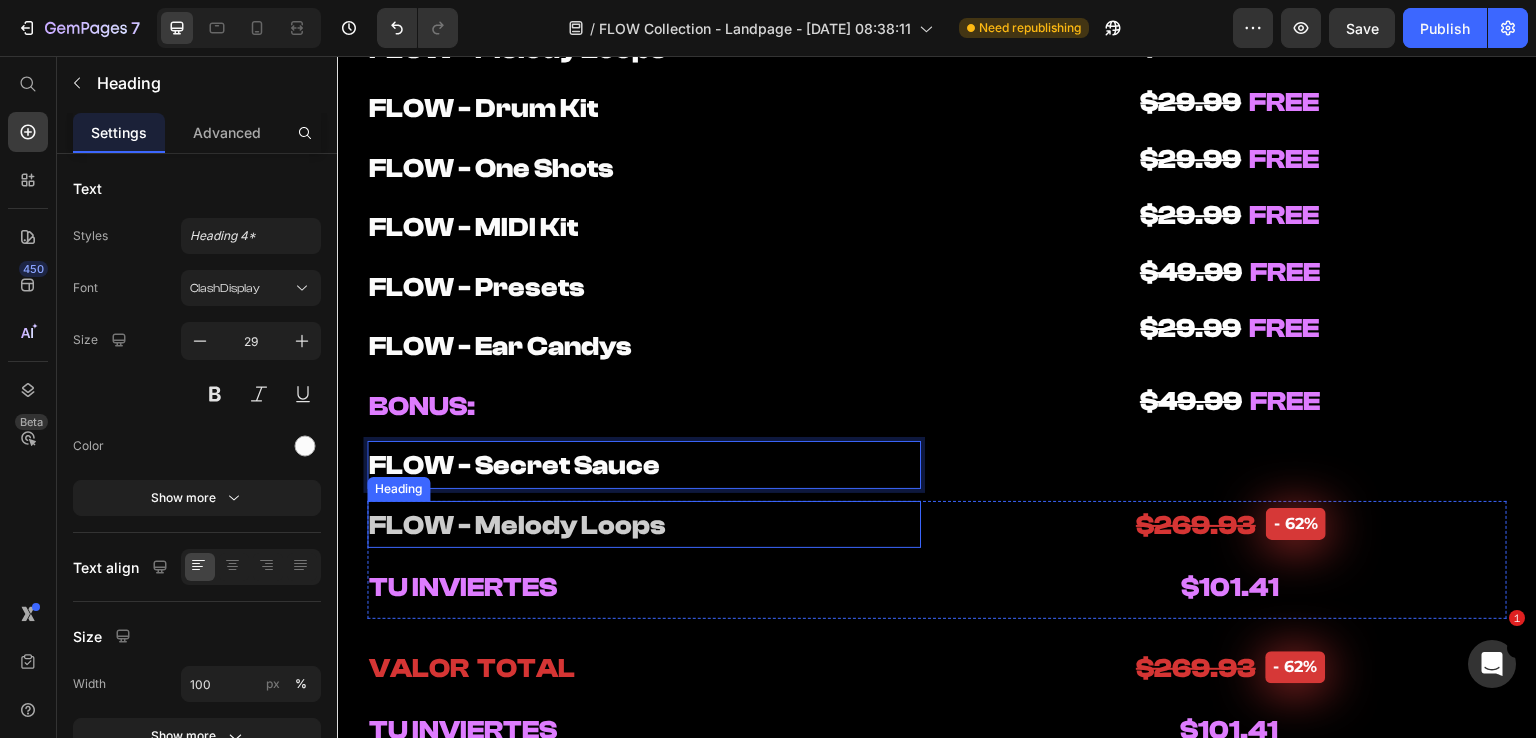 click on "⁠⁠⁠⁠⁠⁠⁠ FLOW - Melody Loops" at bounding box center [644, 525] 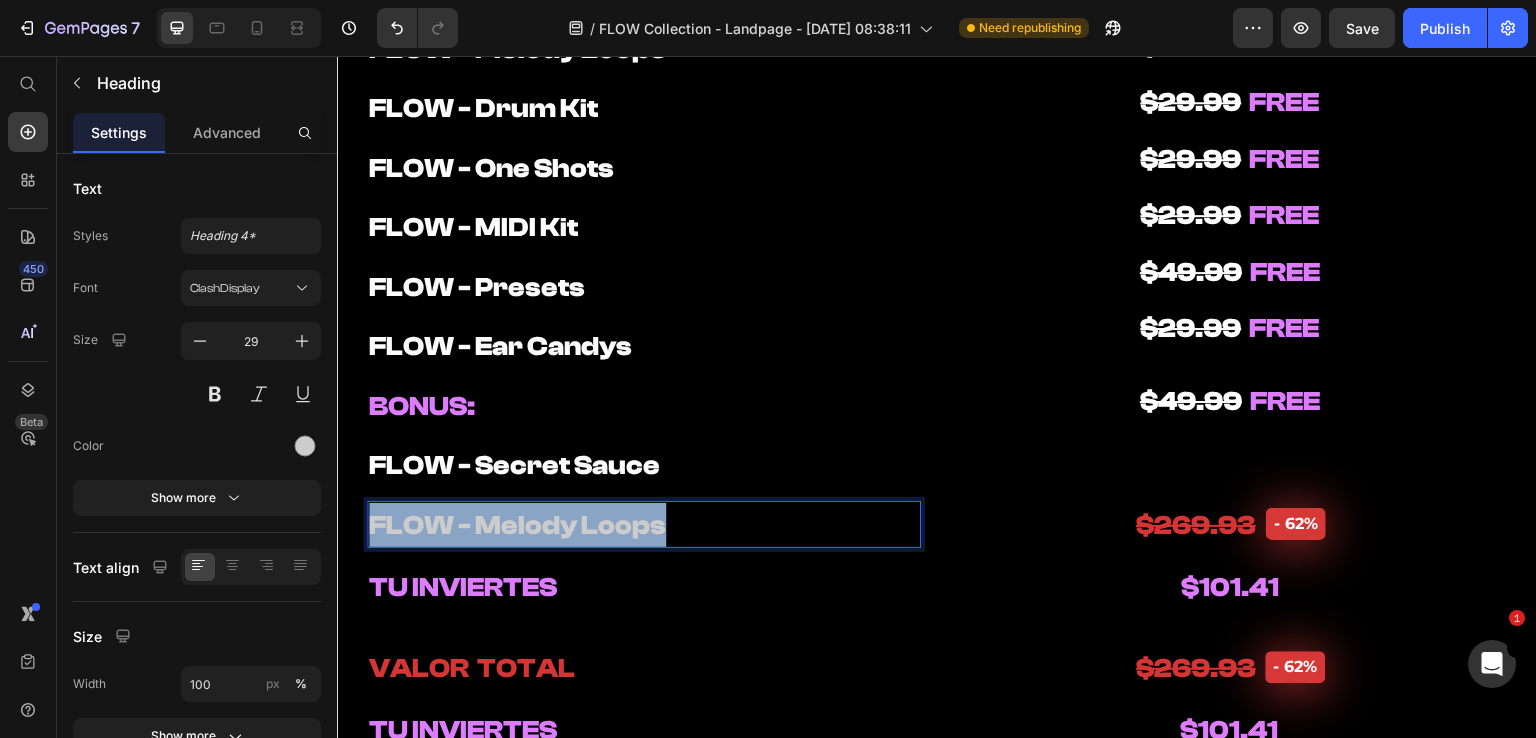drag, startPoint x: 683, startPoint y: 532, endPoint x: 335, endPoint y: 530, distance: 348.00574 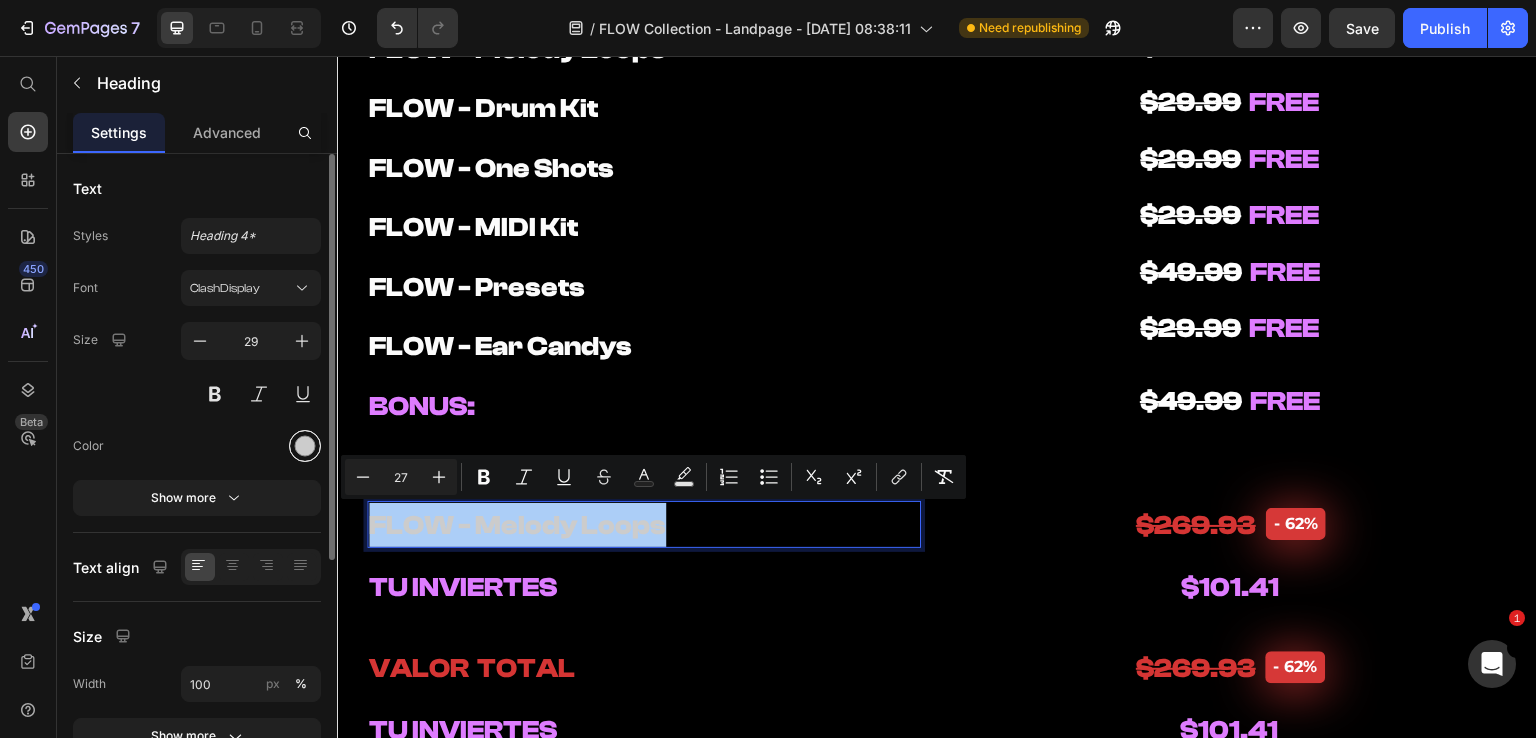 click at bounding box center [305, 446] 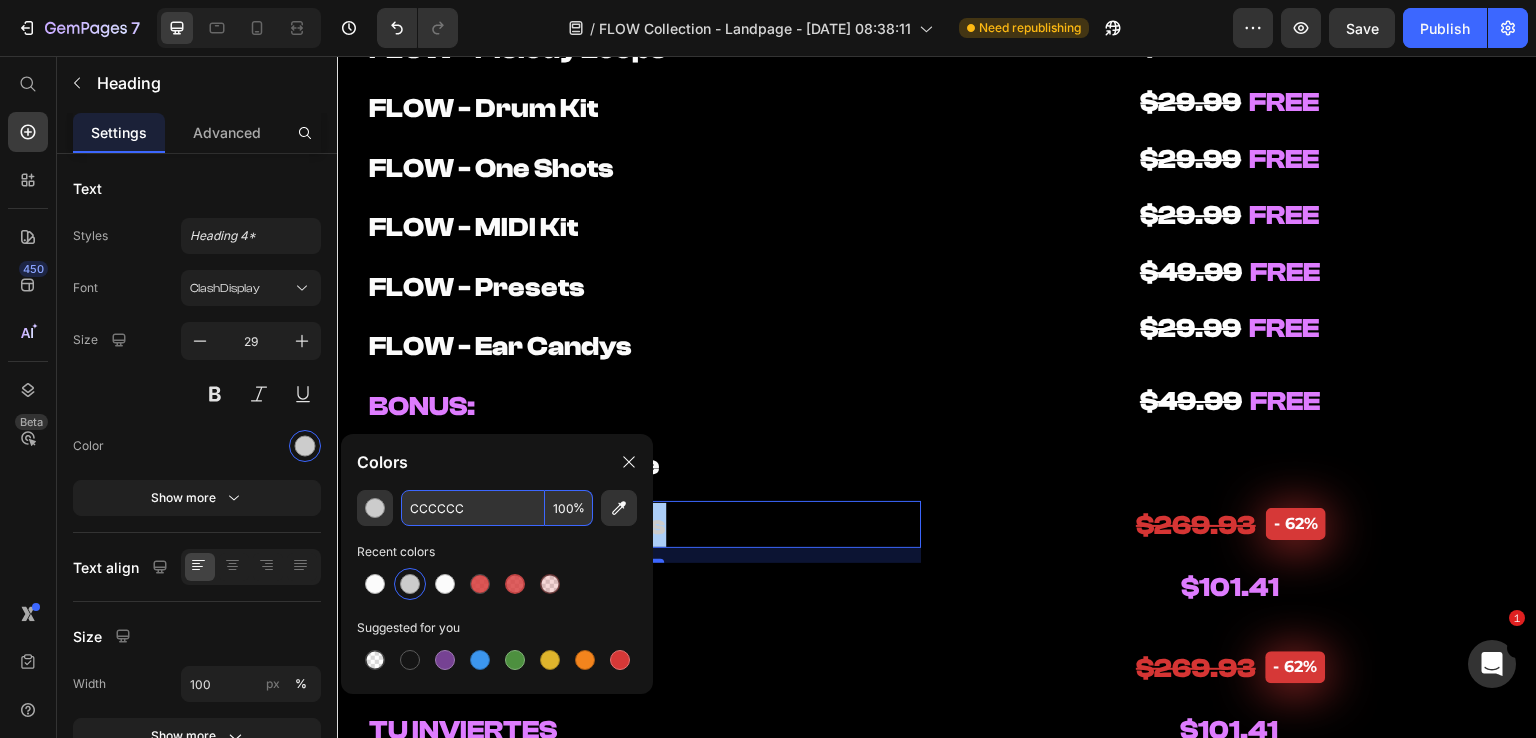 click on "CCCCCC" at bounding box center (473, 508) 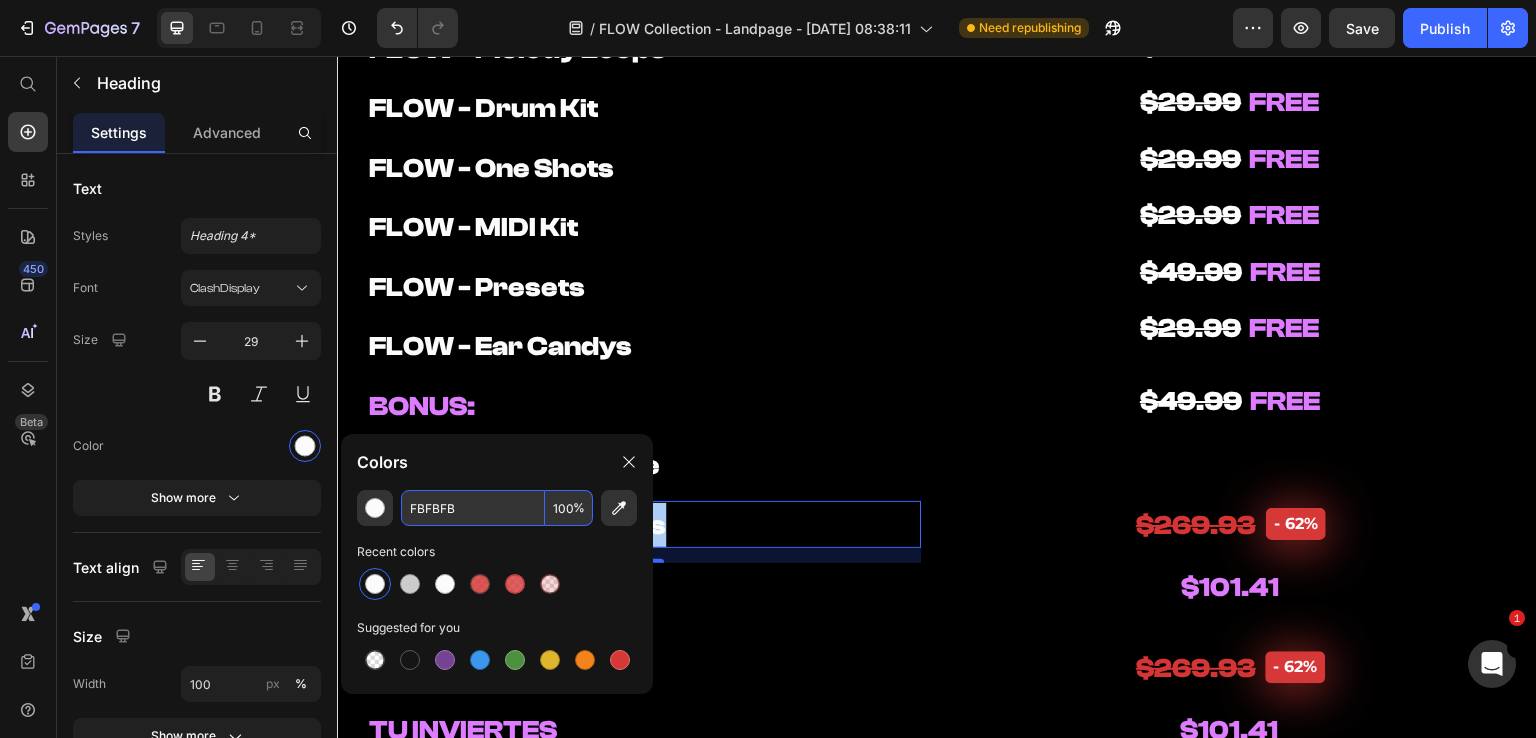 type on "FBFBFB" 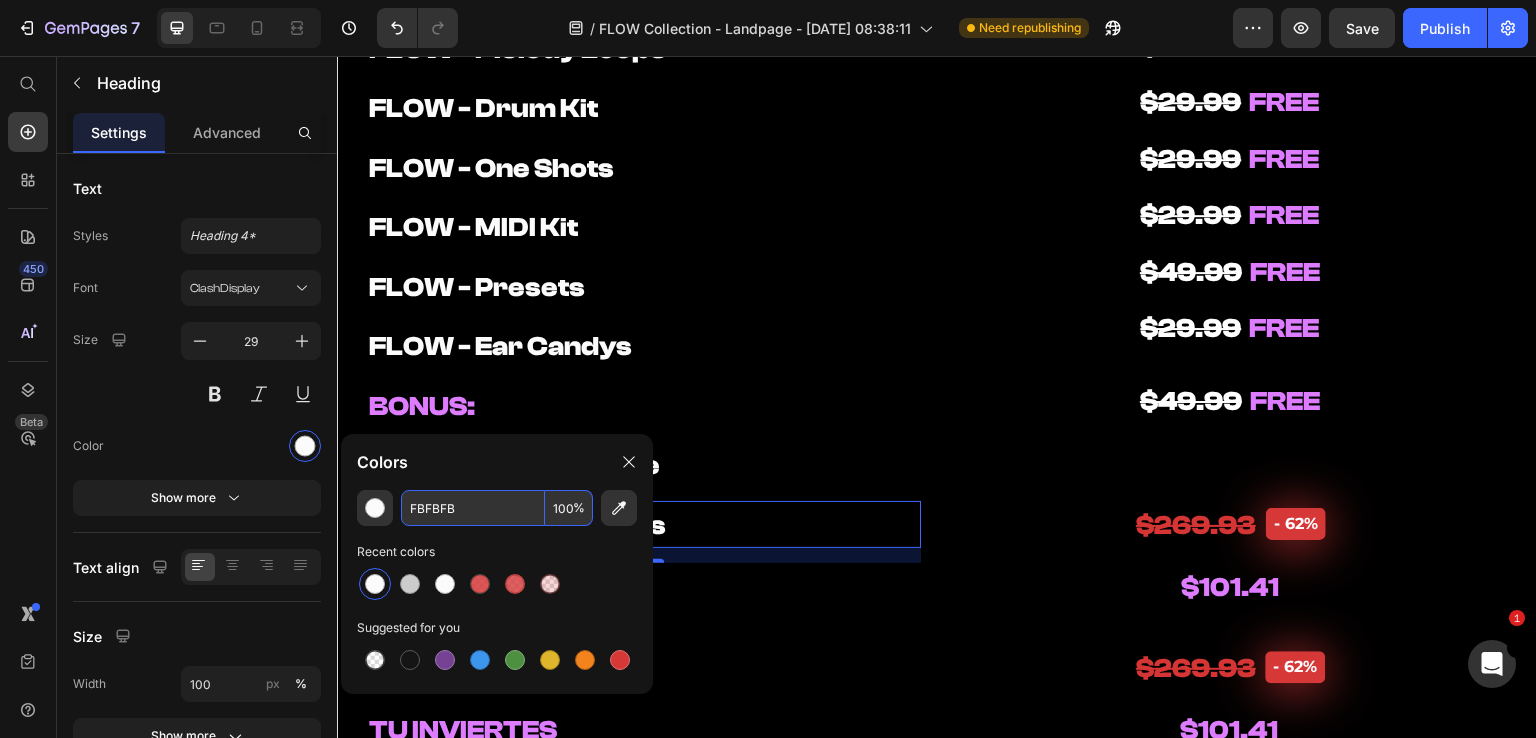 click on "FLOW - Melody Loops" at bounding box center [644, 525] 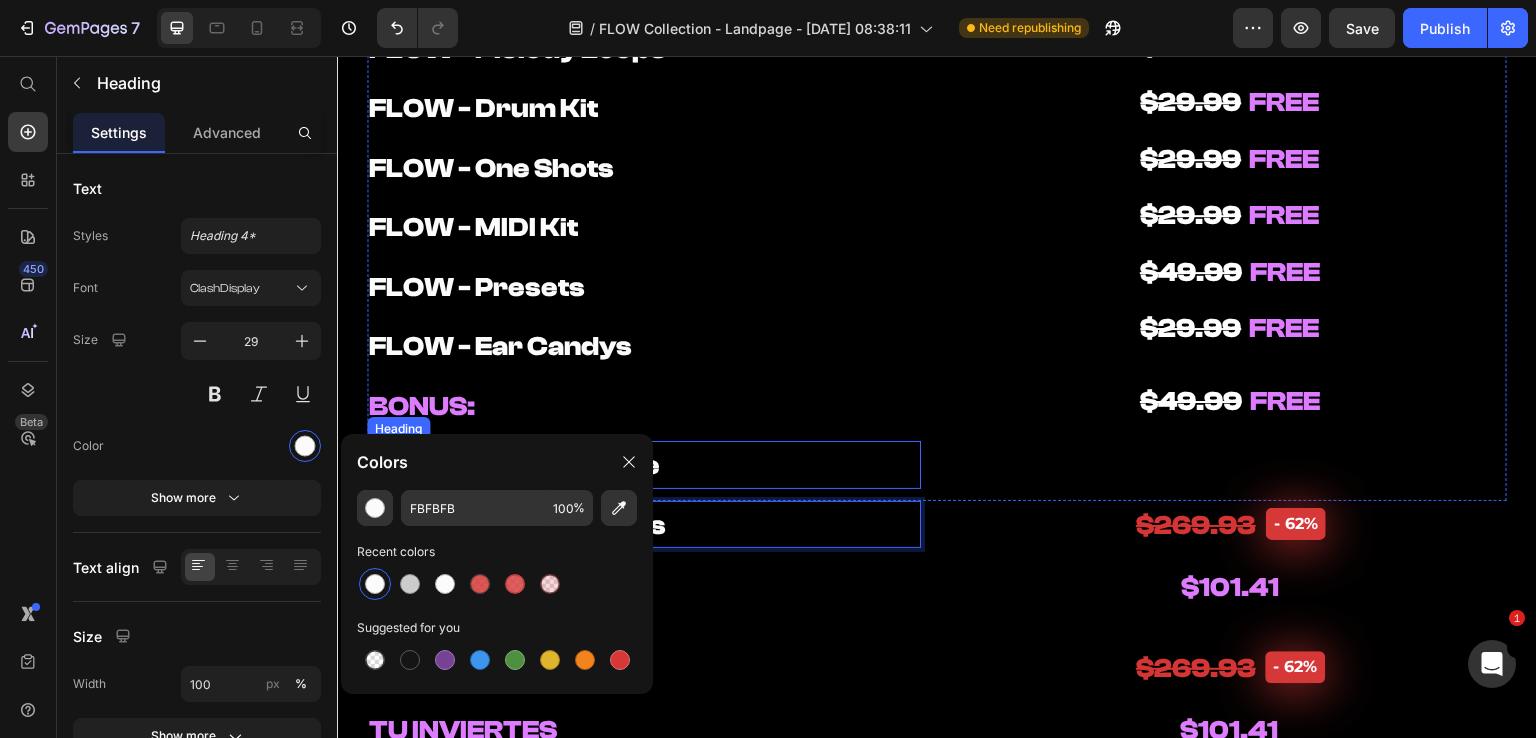click on "⁠⁠⁠⁠⁠⁠⁠ FLOW - Secret Sauce" at bounding box center (644, 465) 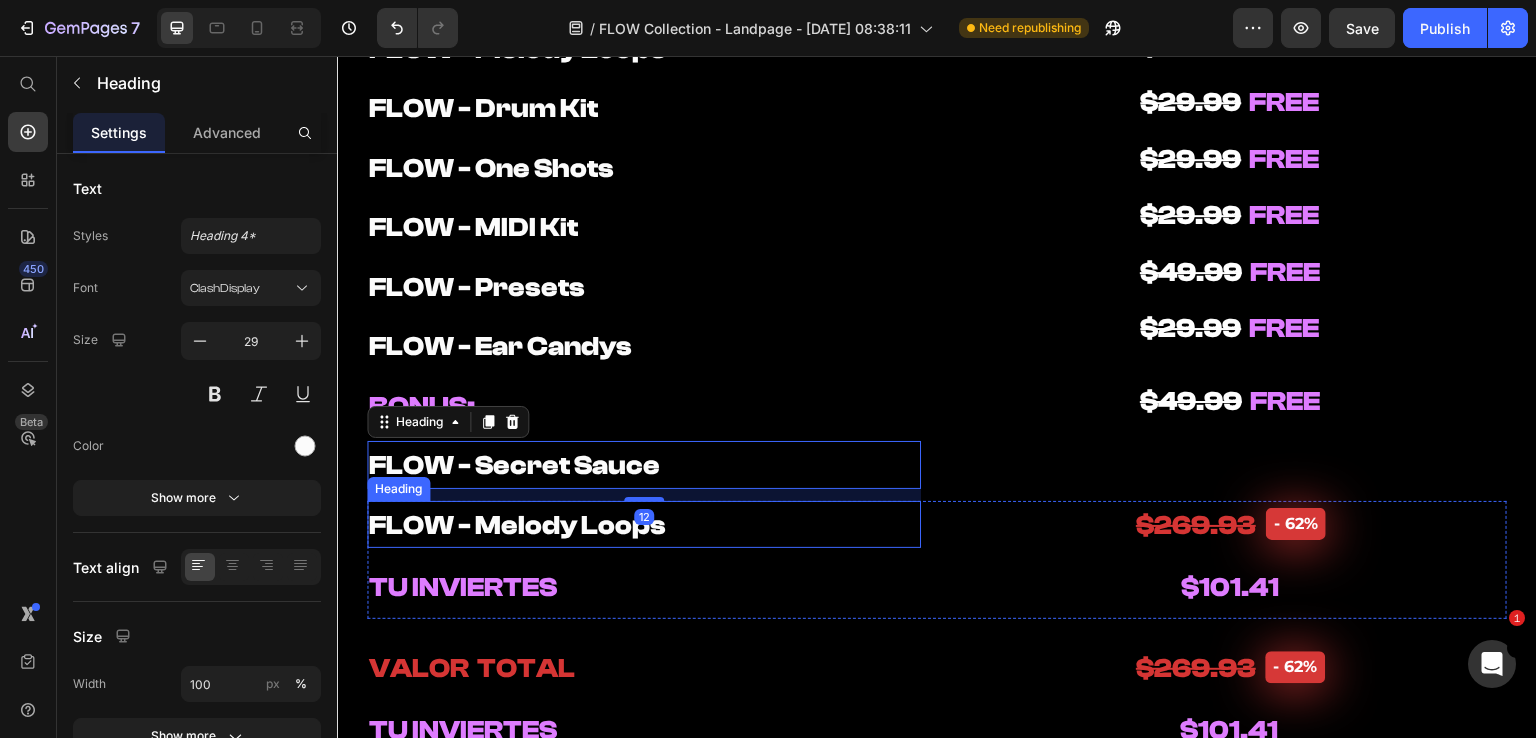 click on "⁠⁠⁠⁠⁠⁠⁠ FLOW - Melody Loops" at bounding box center [644, 525] 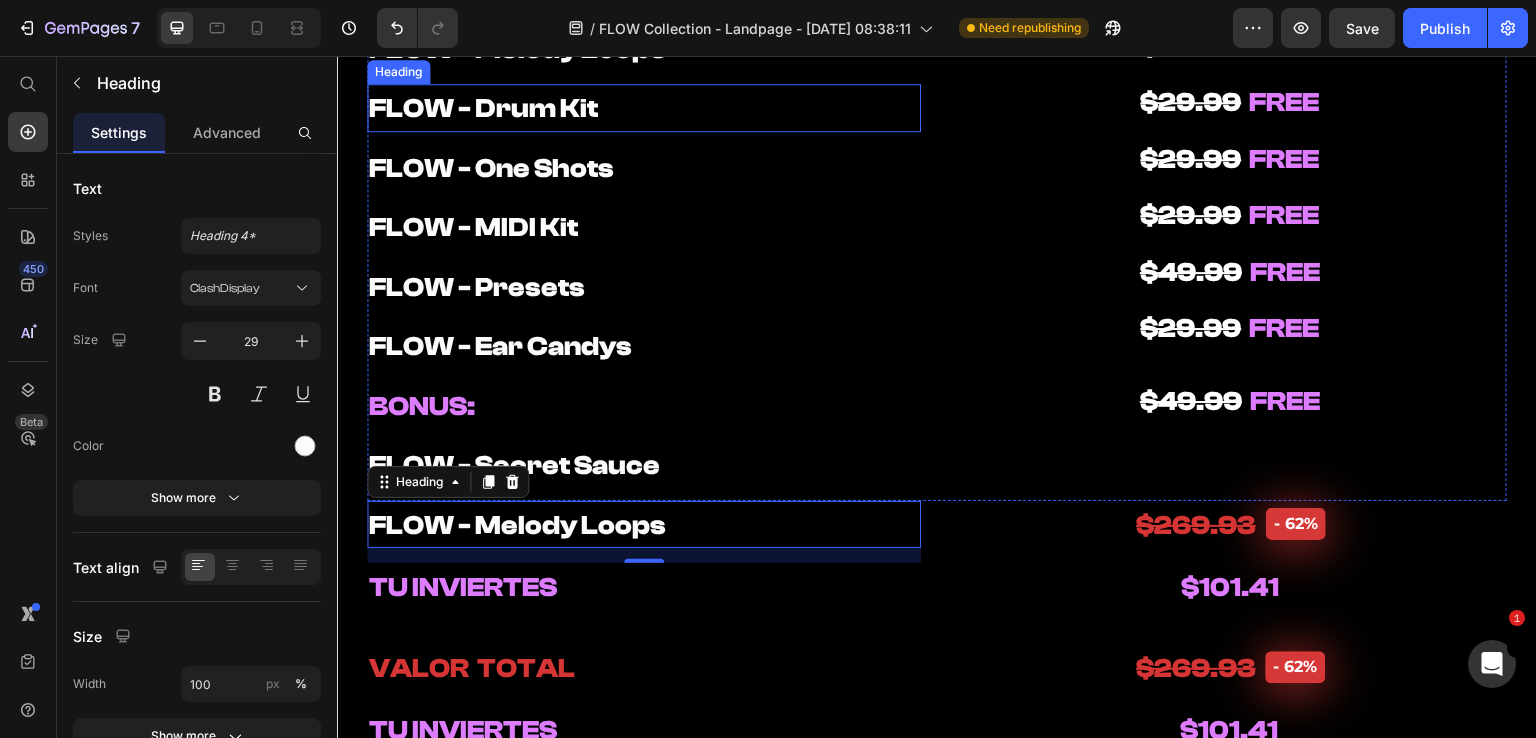 scroll, scrollTop: 9800, scrollLeft: 0, axis: vertical 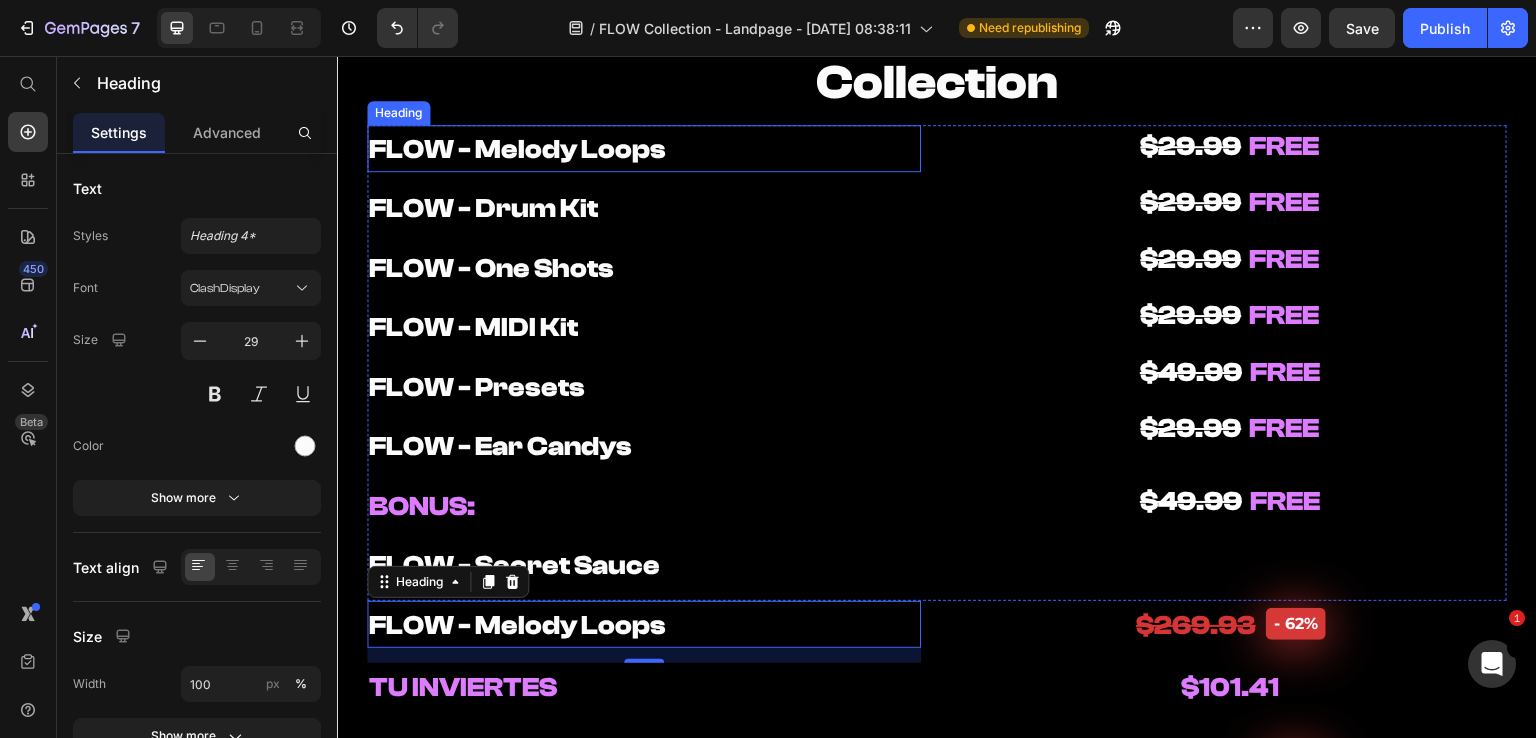 click on "FLOW - Melody Loops" at bounding box center (517, 149) 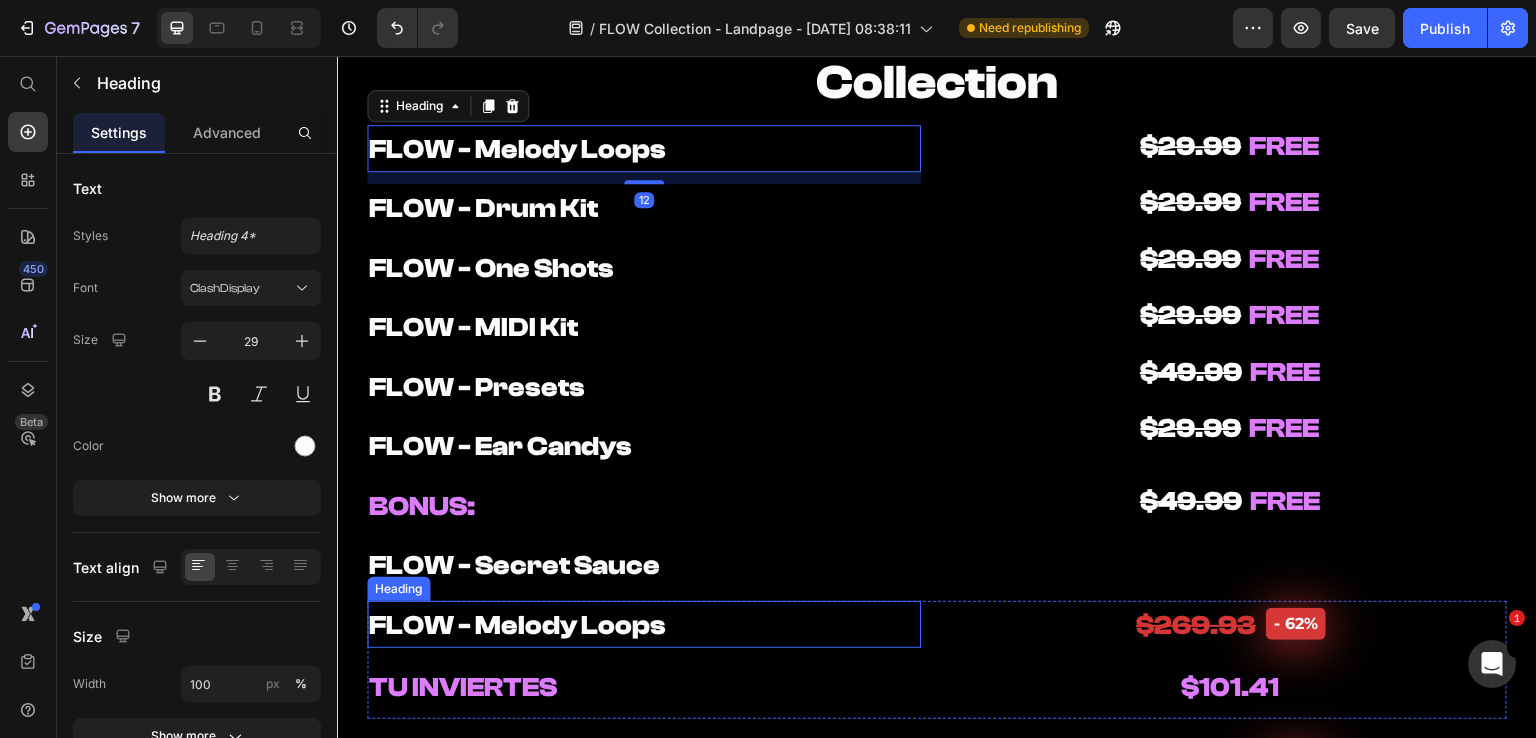scroll, scrollTop: 10000, scrollLeft: 0, axis: vertical 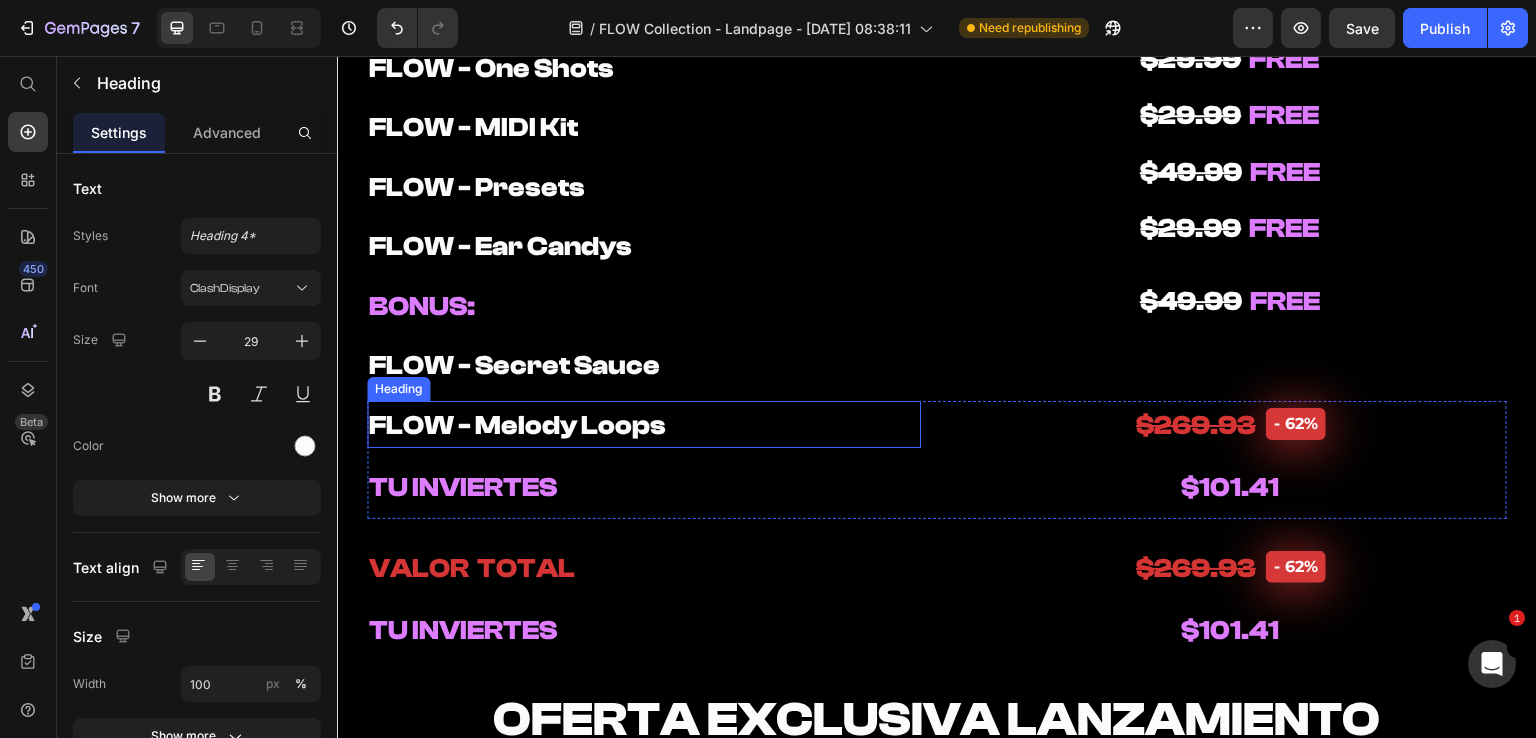 click on "⁠⁠⁠⁠⁠⁠⁠ FLOW - Melody Loops" at bounding box center (644, 425) 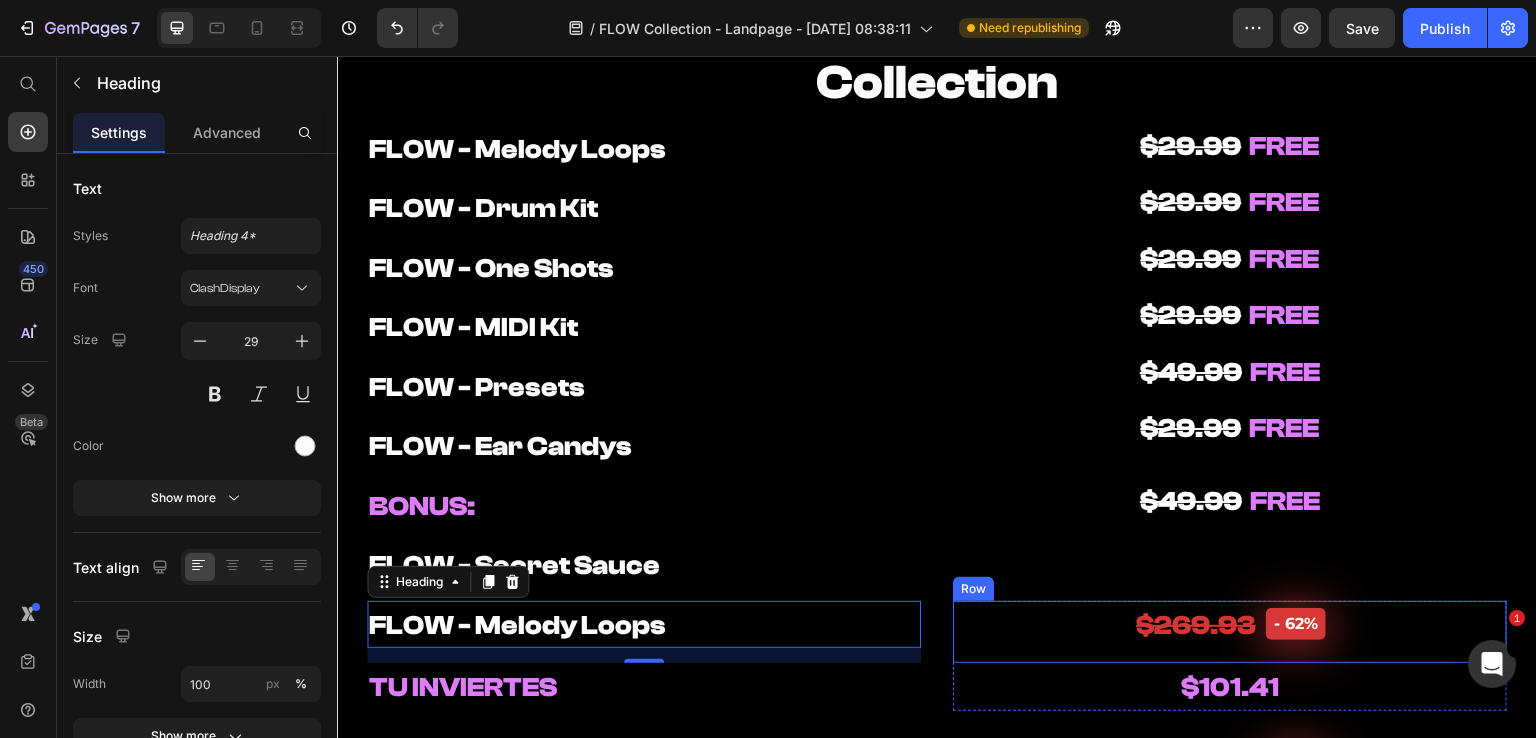 scroll, scrollTop: 9900, scrollLeft: 0, axis: vertical 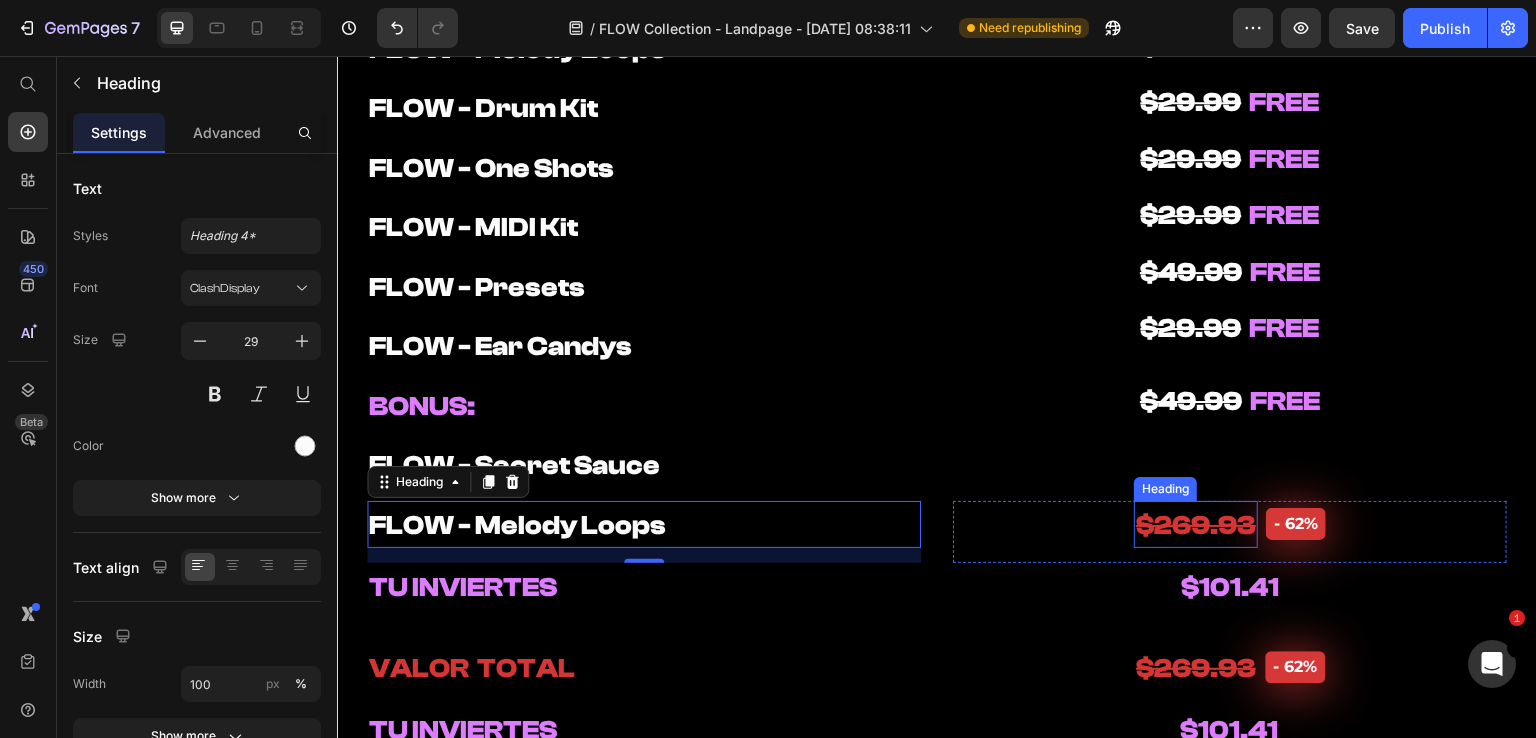 click on "$269.93" at bounding box center (1196, 525) 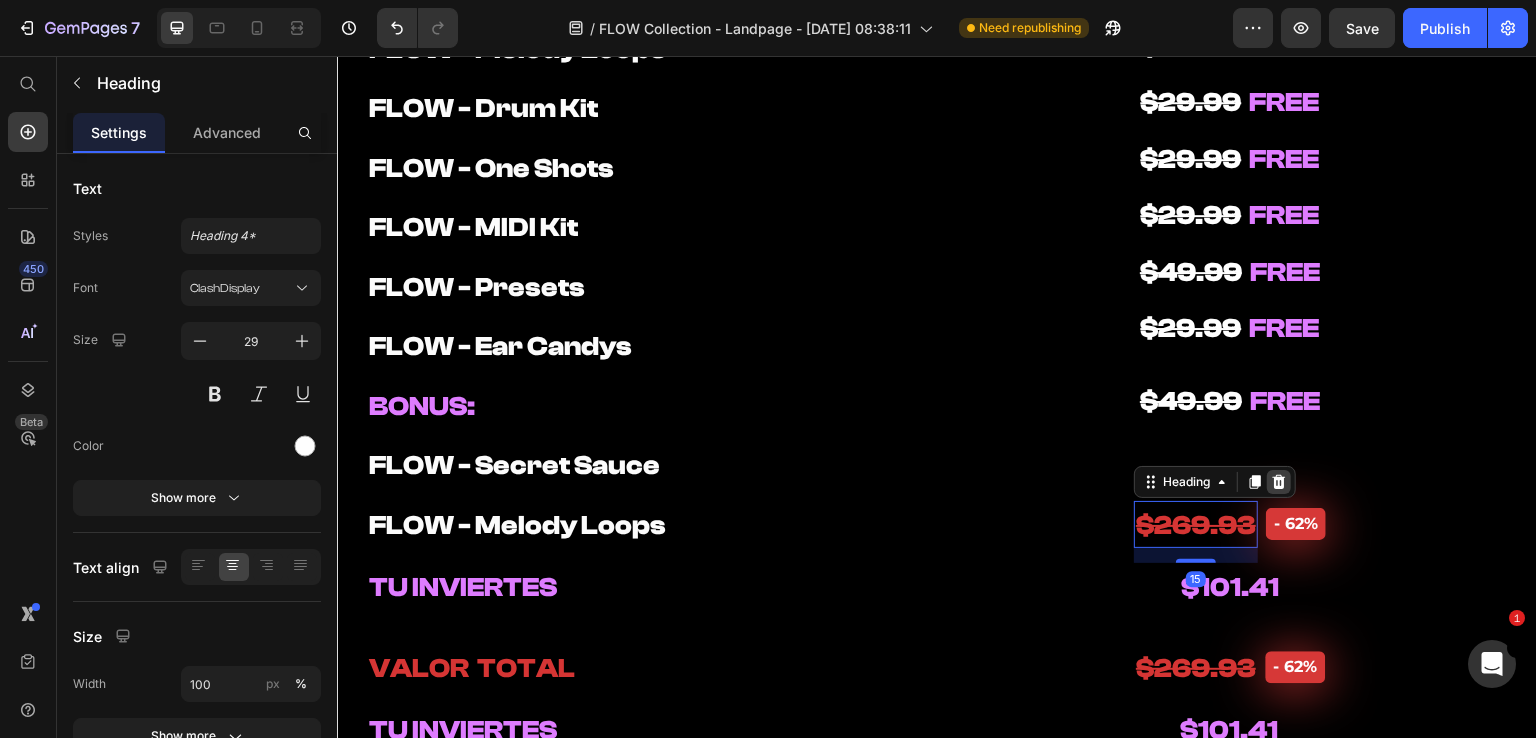 click 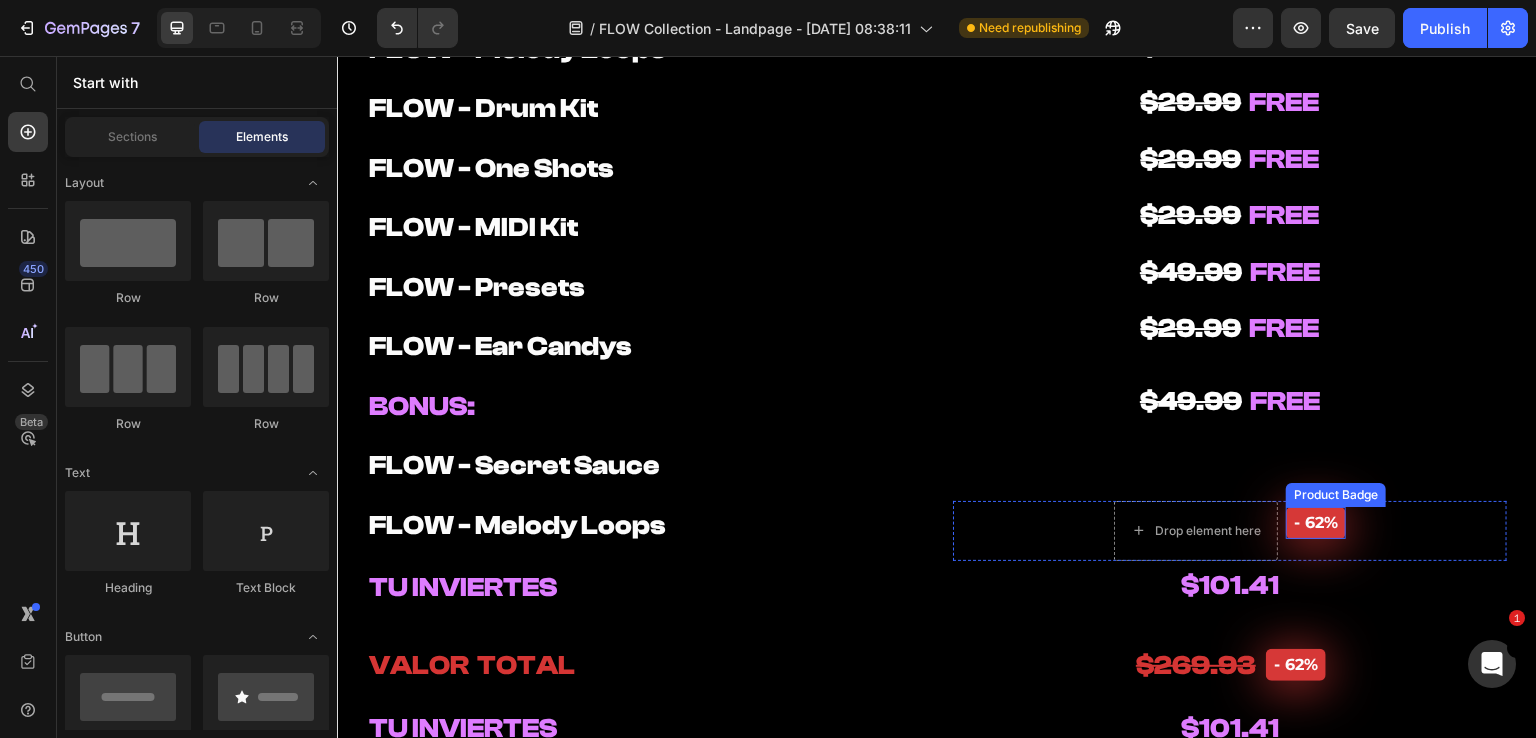click on "- 62%" at bounding box center (1316, 523) 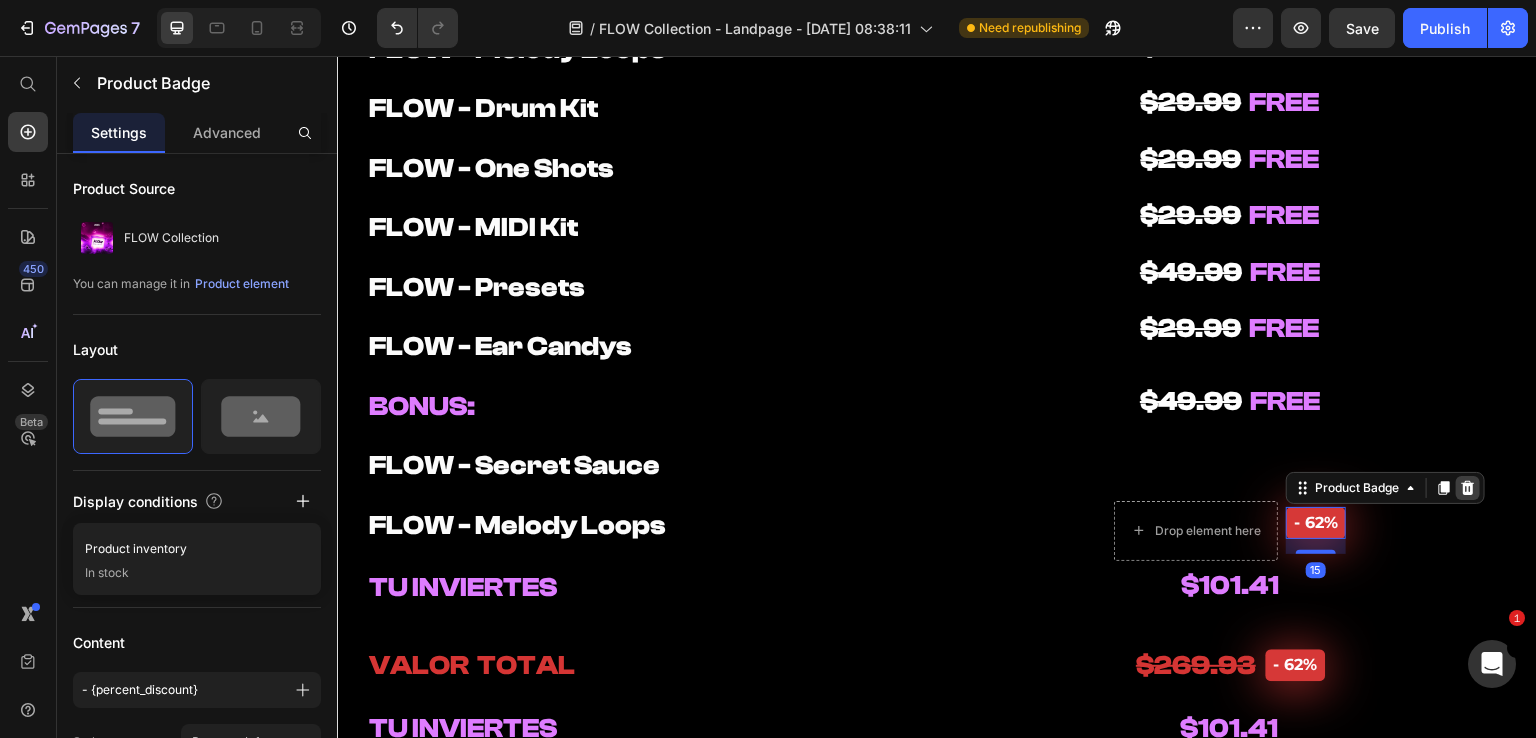 click 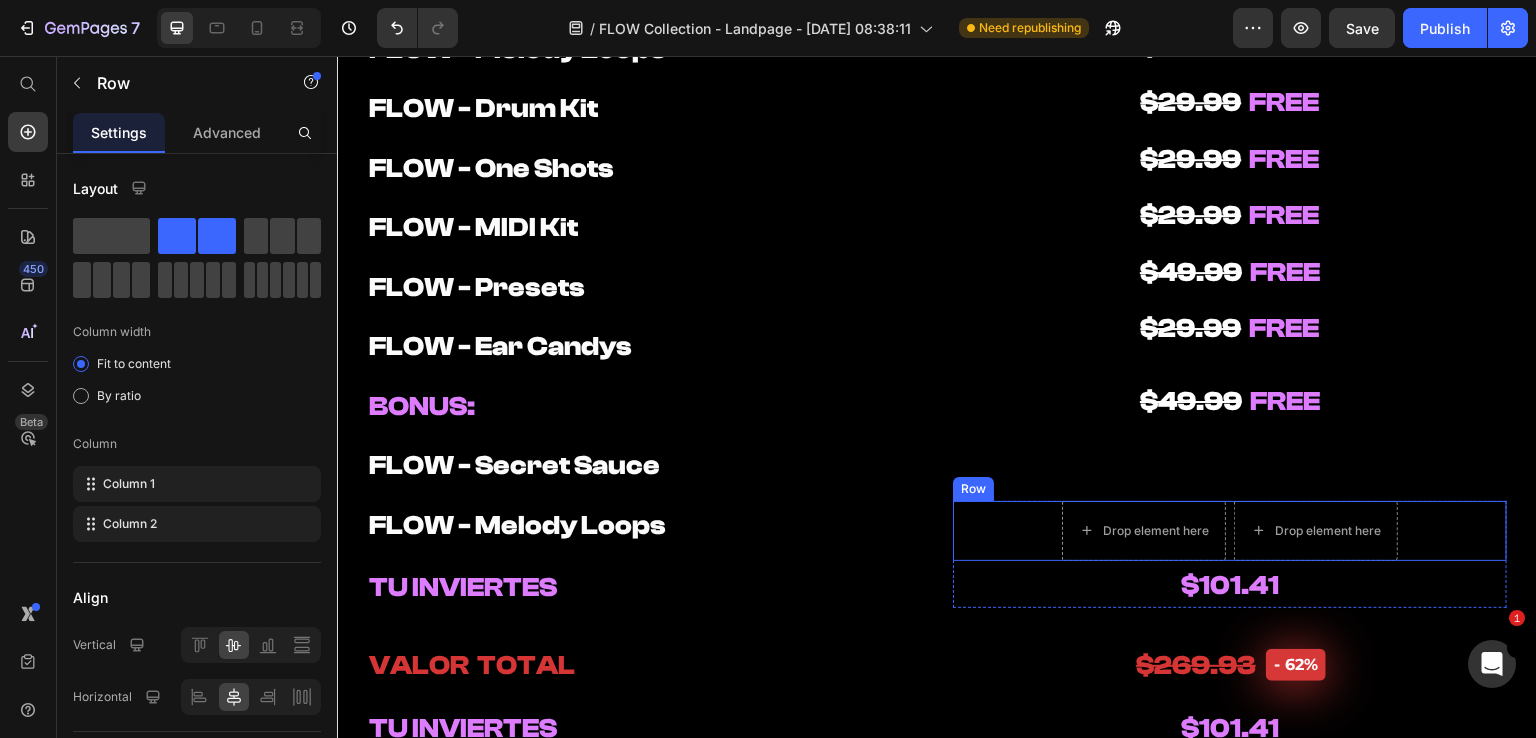 click on "Drop element here
Drop element here Row" at bounding box center [1230, 531] 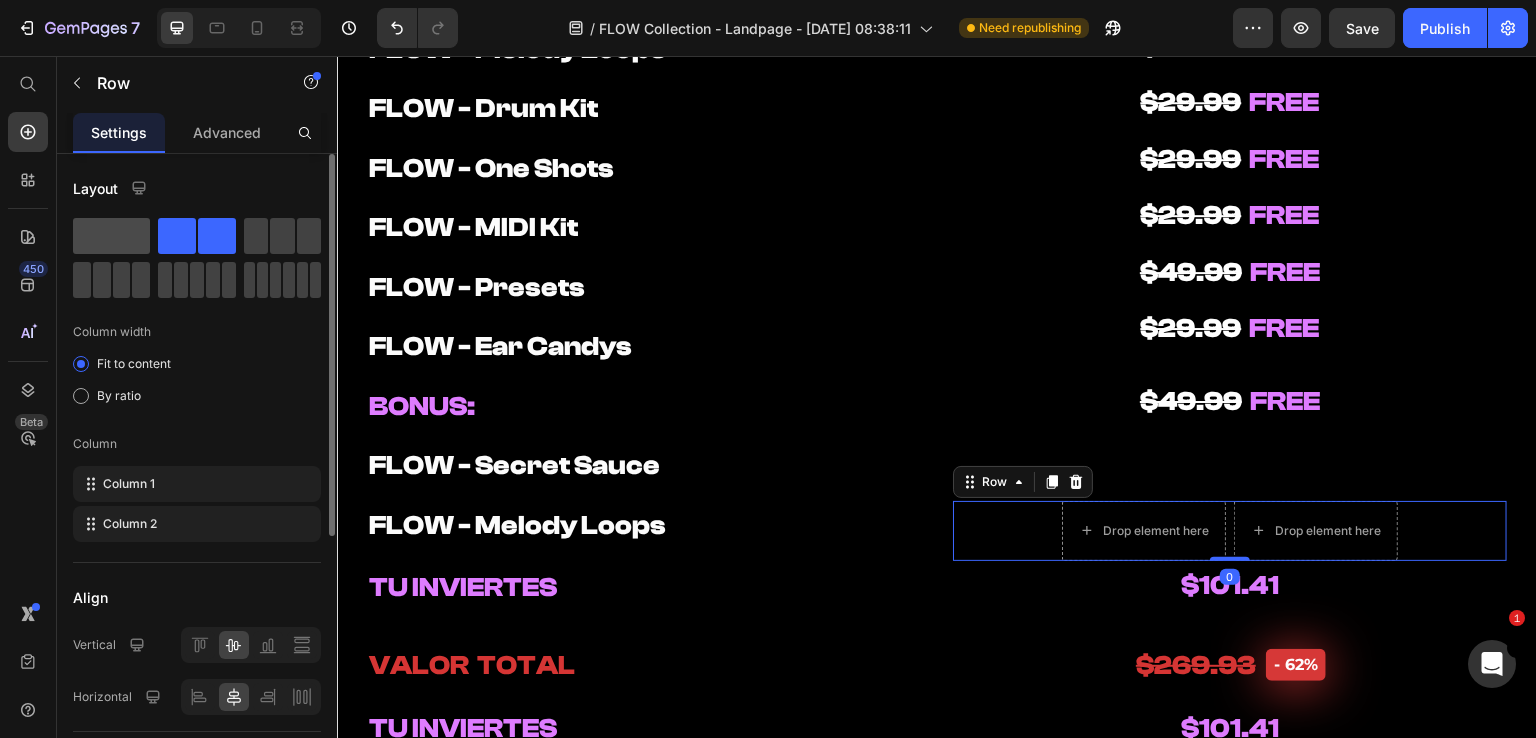 click 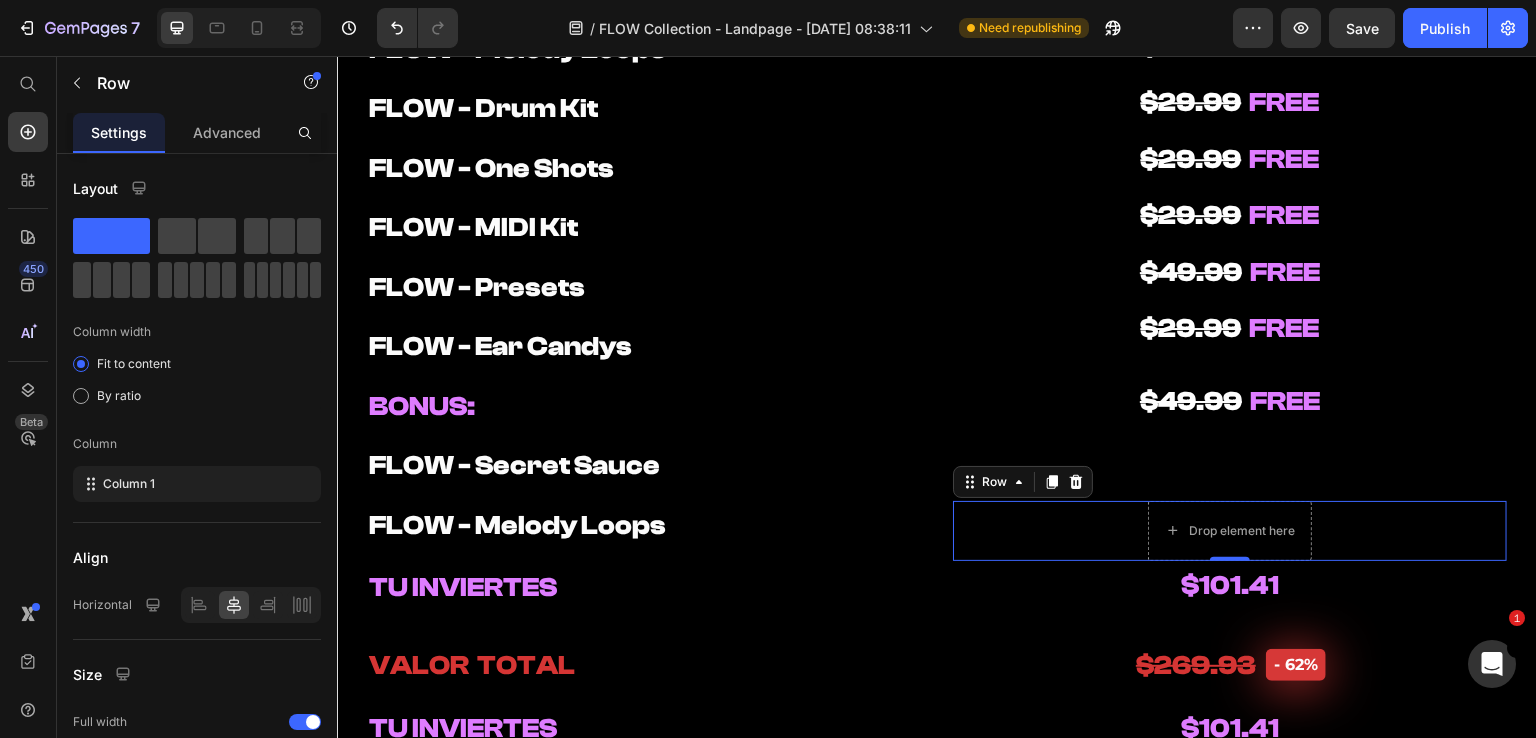 scroll, scrollTop: 9700, scrollLeft: 0, axis: vertical 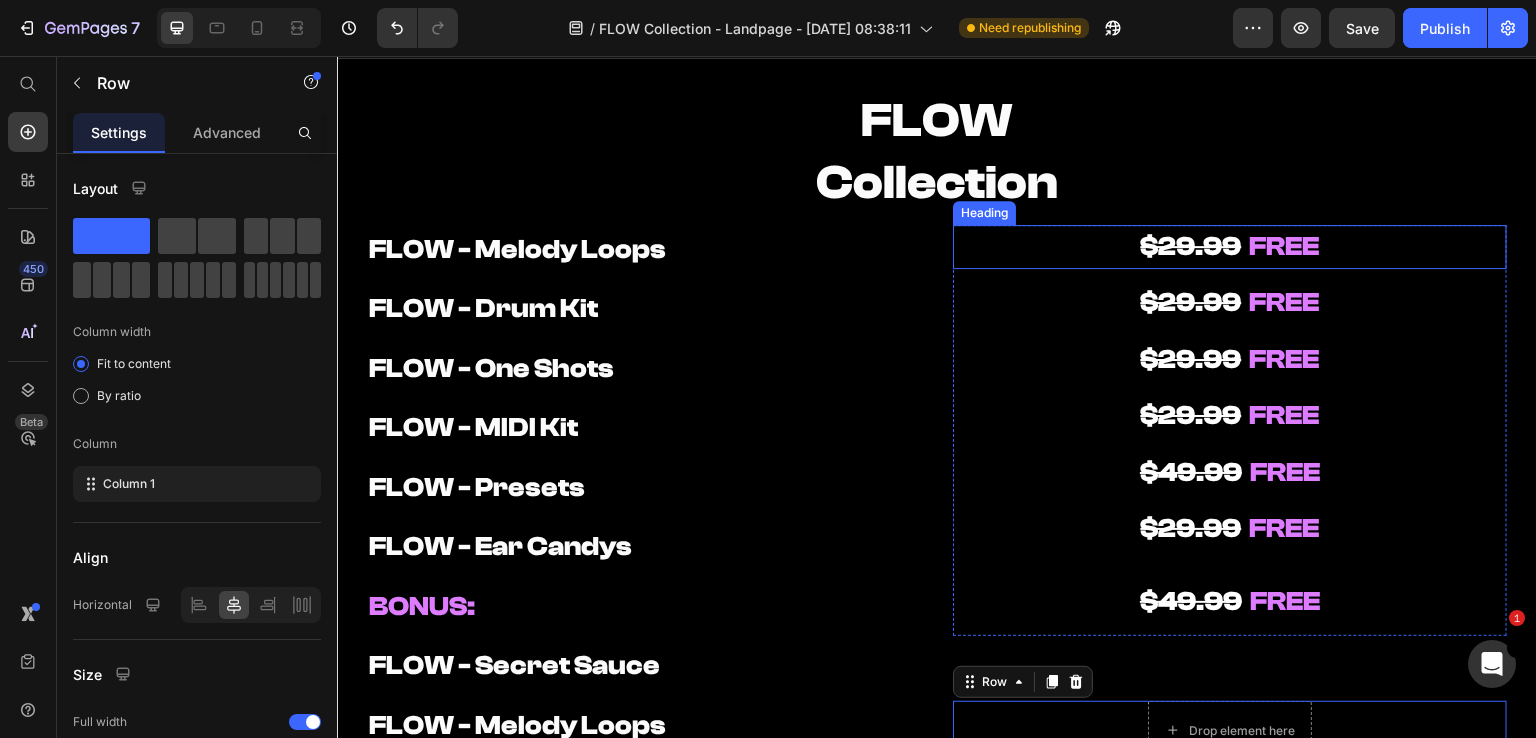 click on "$29.99" at bounding box center (1191, 246) 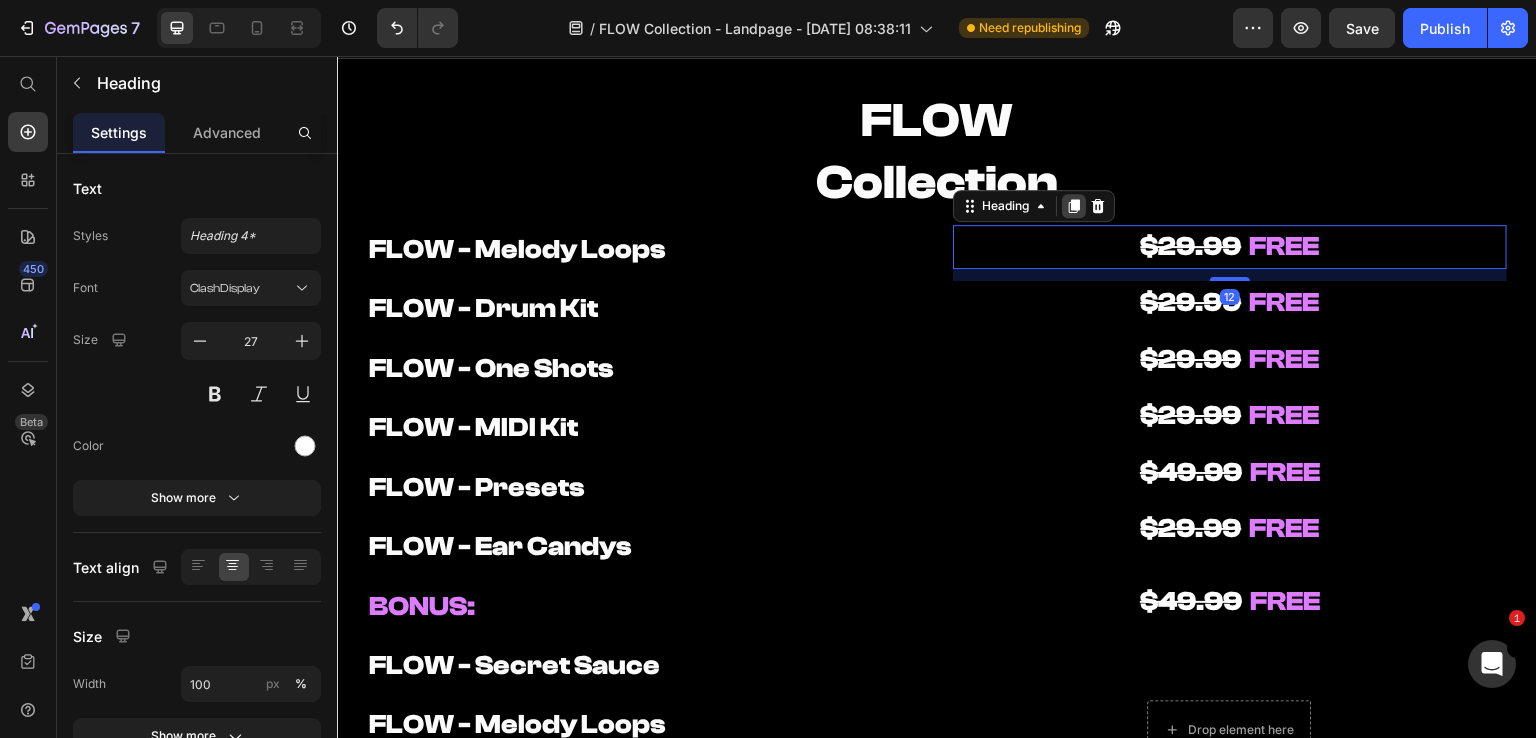 click 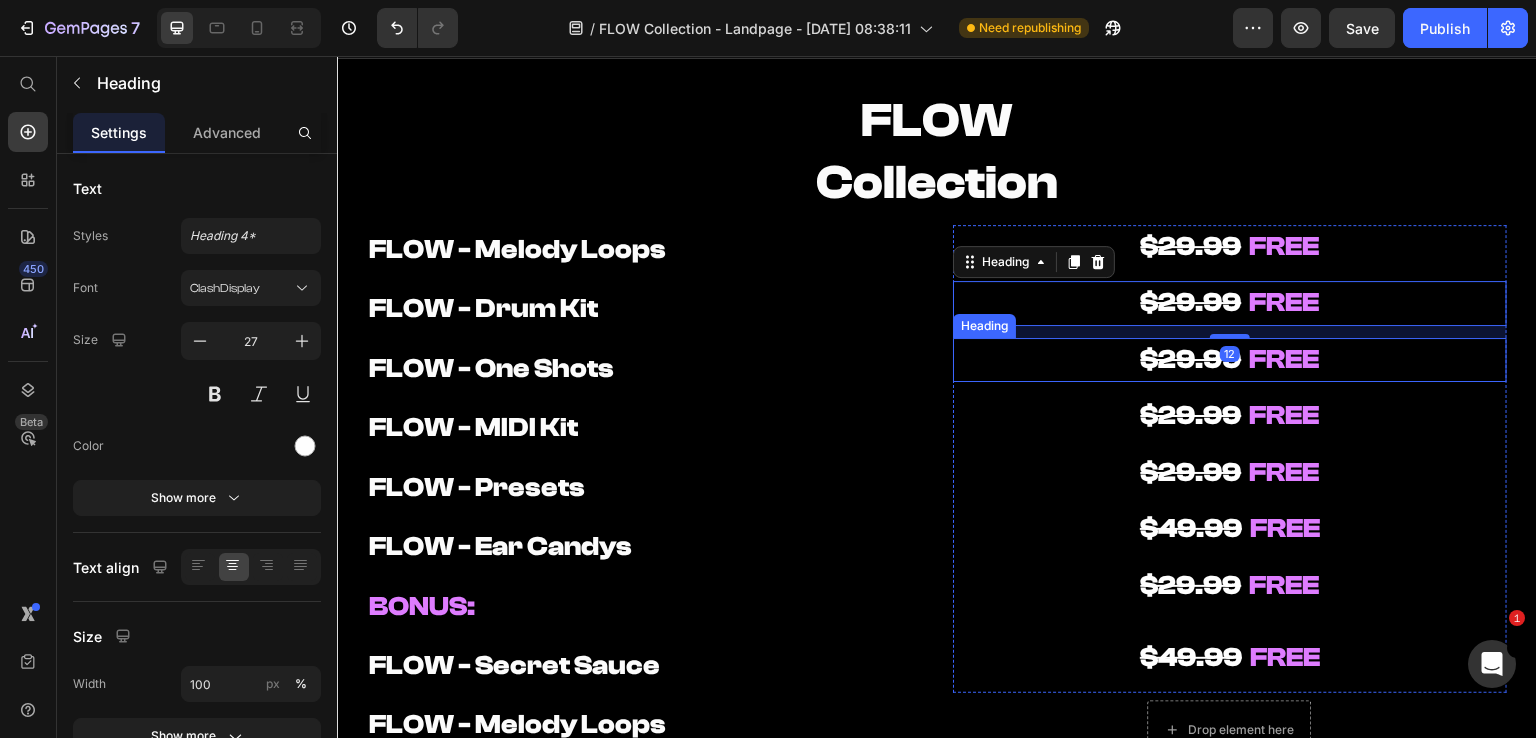 scroll, scrollTop: 9900, scrollLeft: 0, axis: vertical 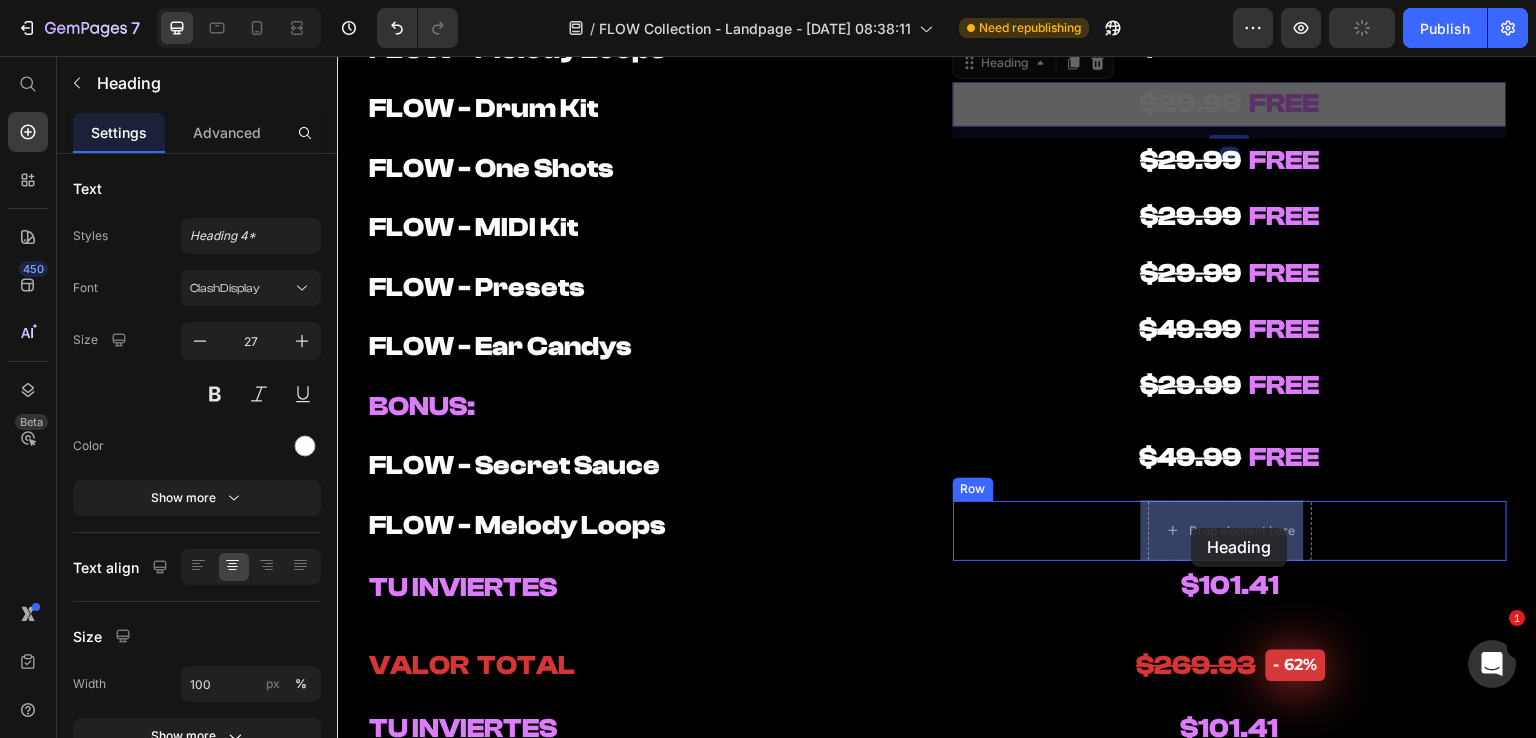 drag, startPoint x: 965, startPoint y: 78, endPoint x: 1193, endPoint y: 527, distance: 503.57224 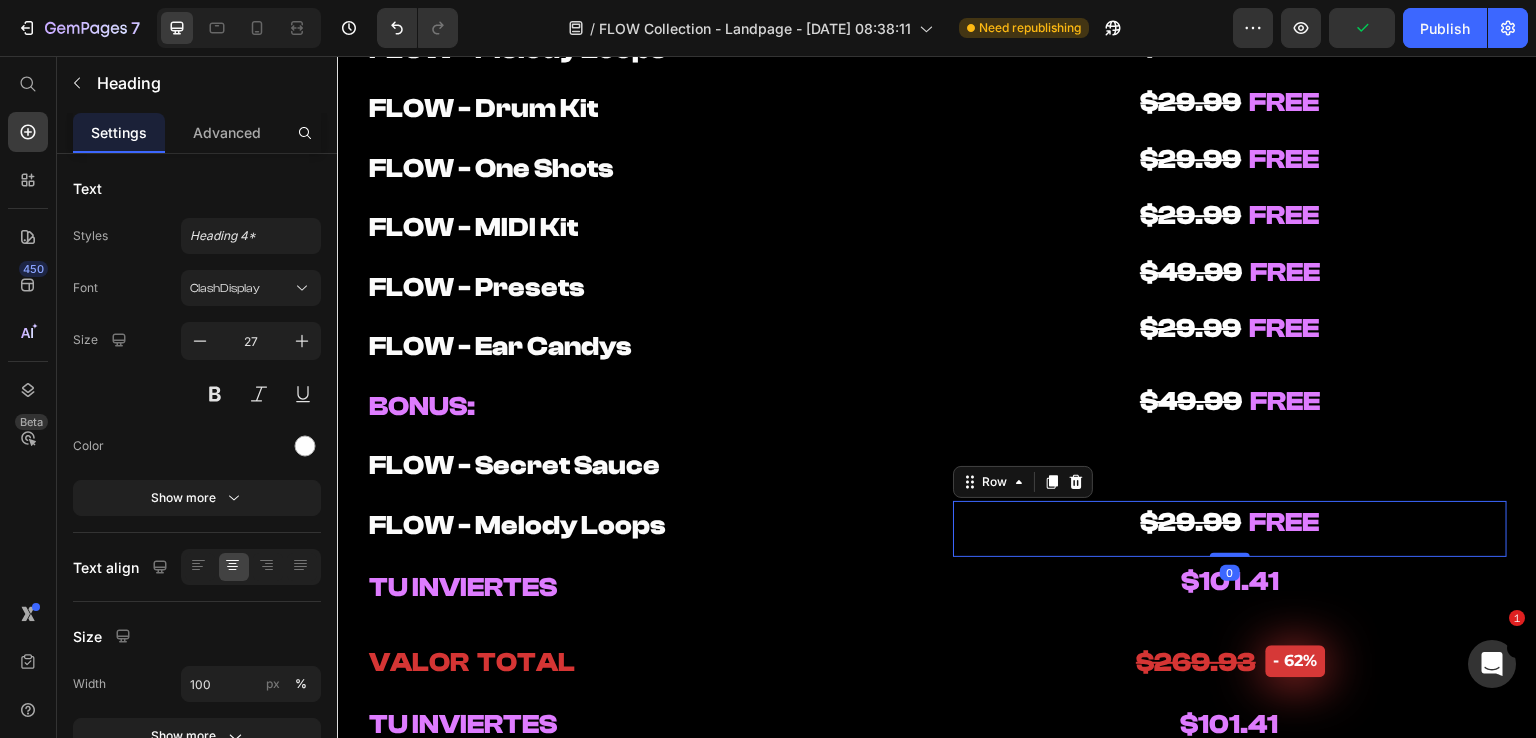 click on "$29.99    FREE Heading Row   0" at bounding box center [1230, 529] 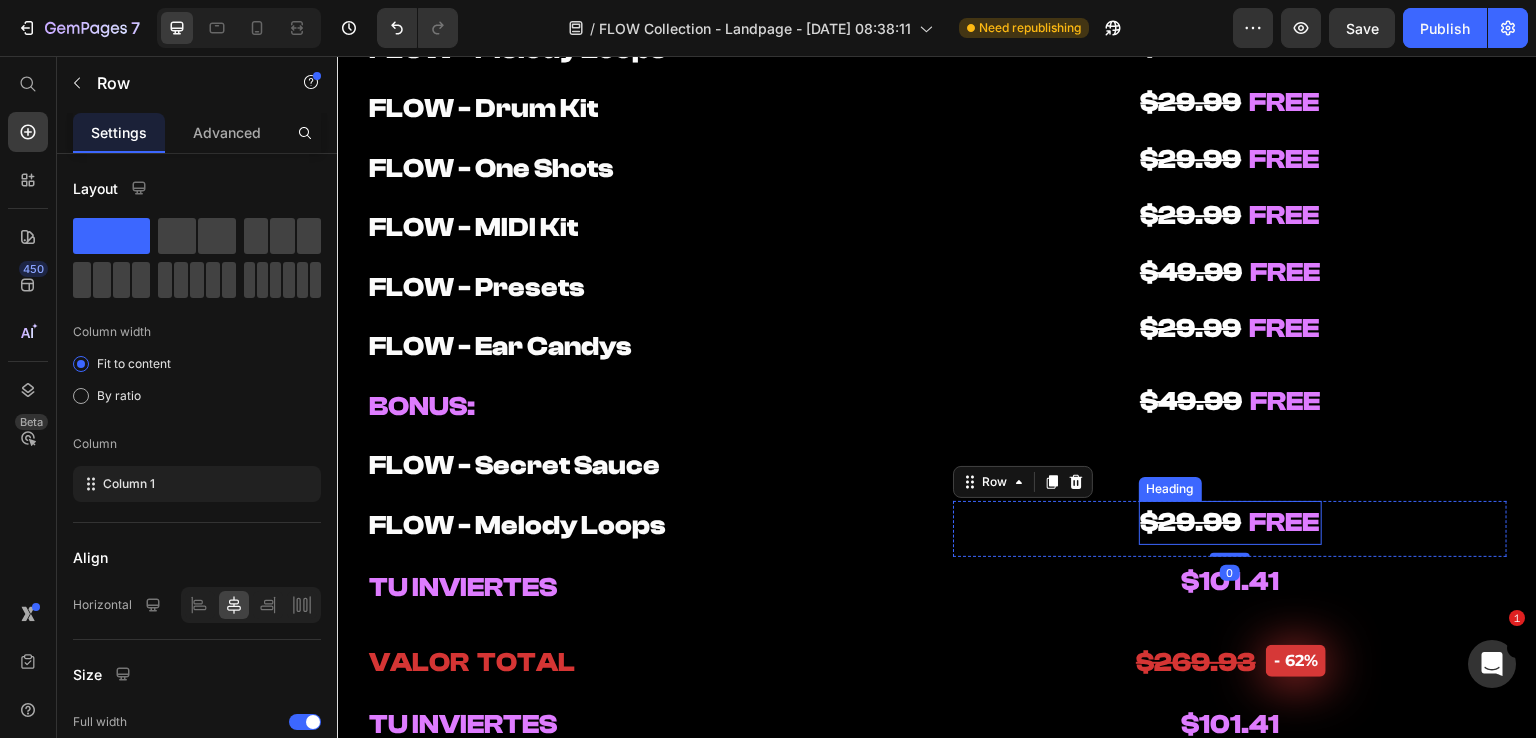 click on "$29.99" at bounding box center (1191, 522) 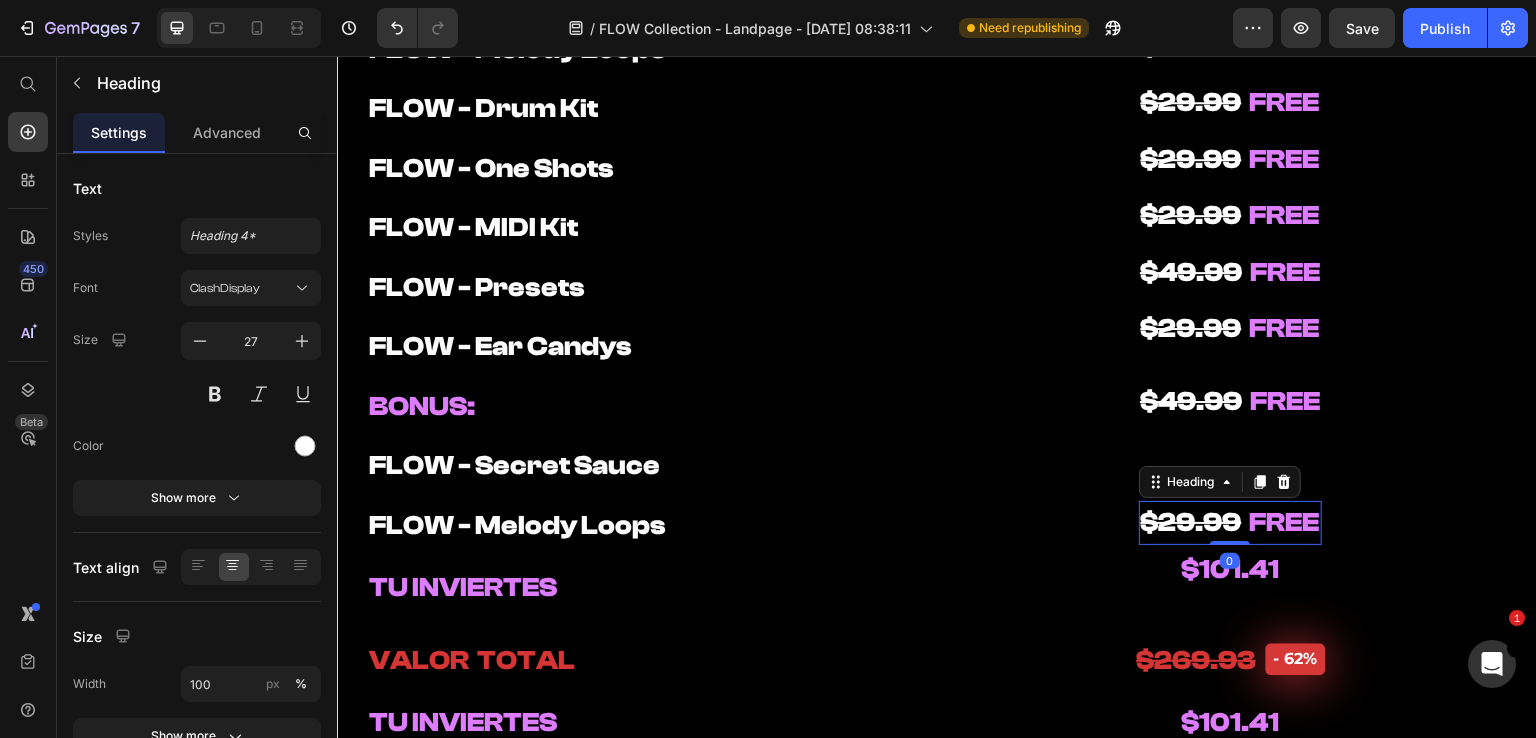 drag, startPoint x: 1219, startPoint y: 552, endPoint x: 1220, endPoint y: 527, distance: 25.019993 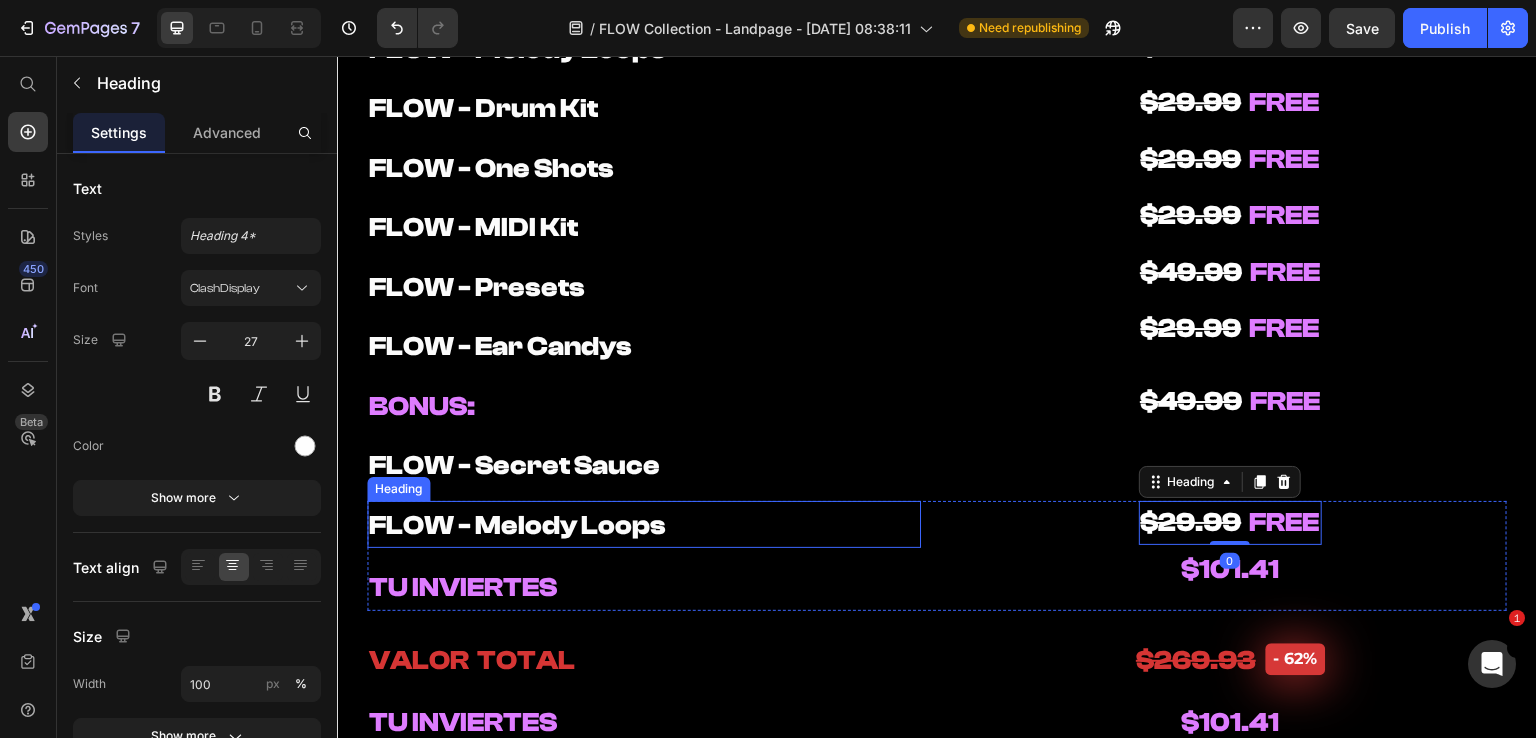 click on "FLOW - Melody Loops" at bounding box center [517, 525] 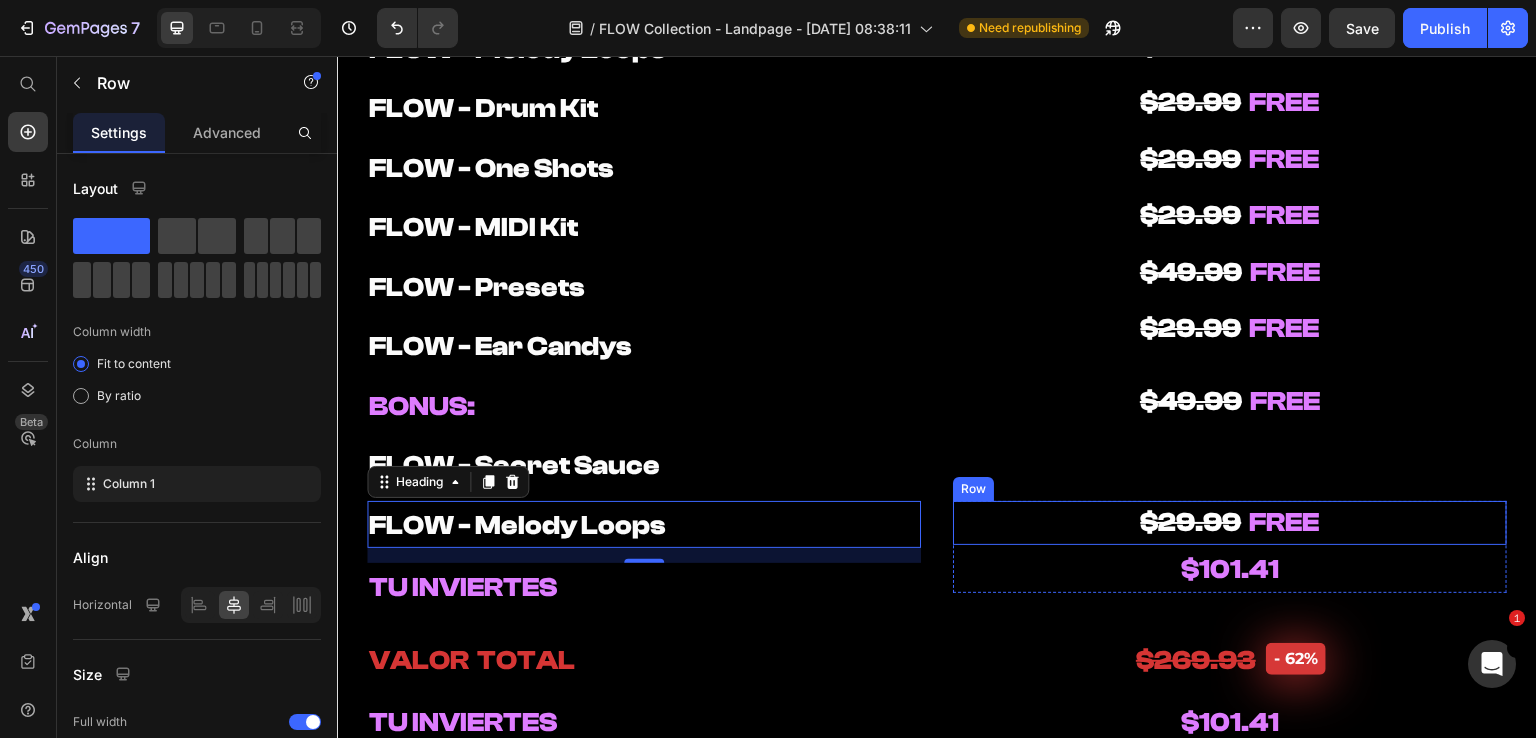 click on "$29.99    FREE Heading Row" at bounding box center [1230, 523] 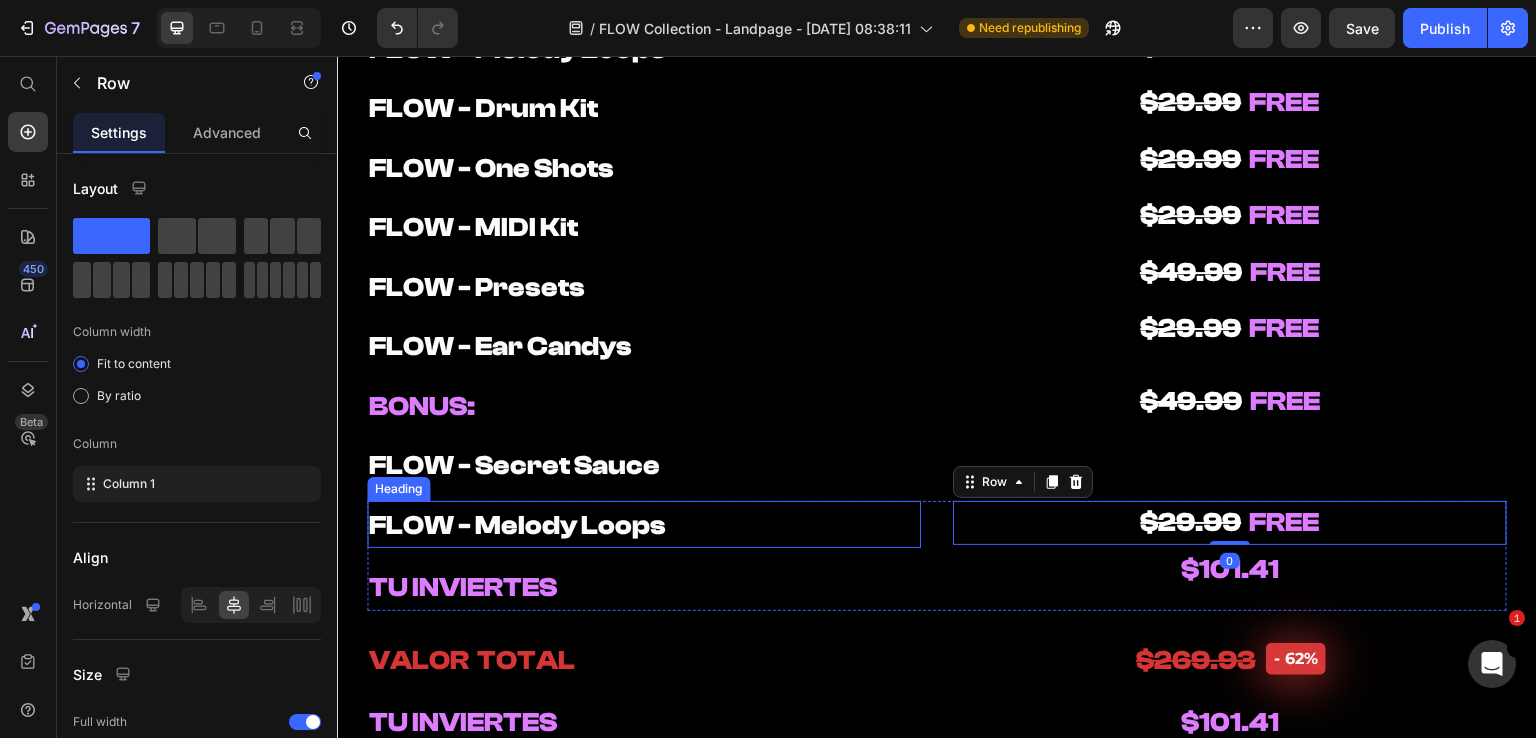 drag, startPoint x: 629, startPoint y: 527, endPoint x: 641, endPoint y: 527, distance: 12 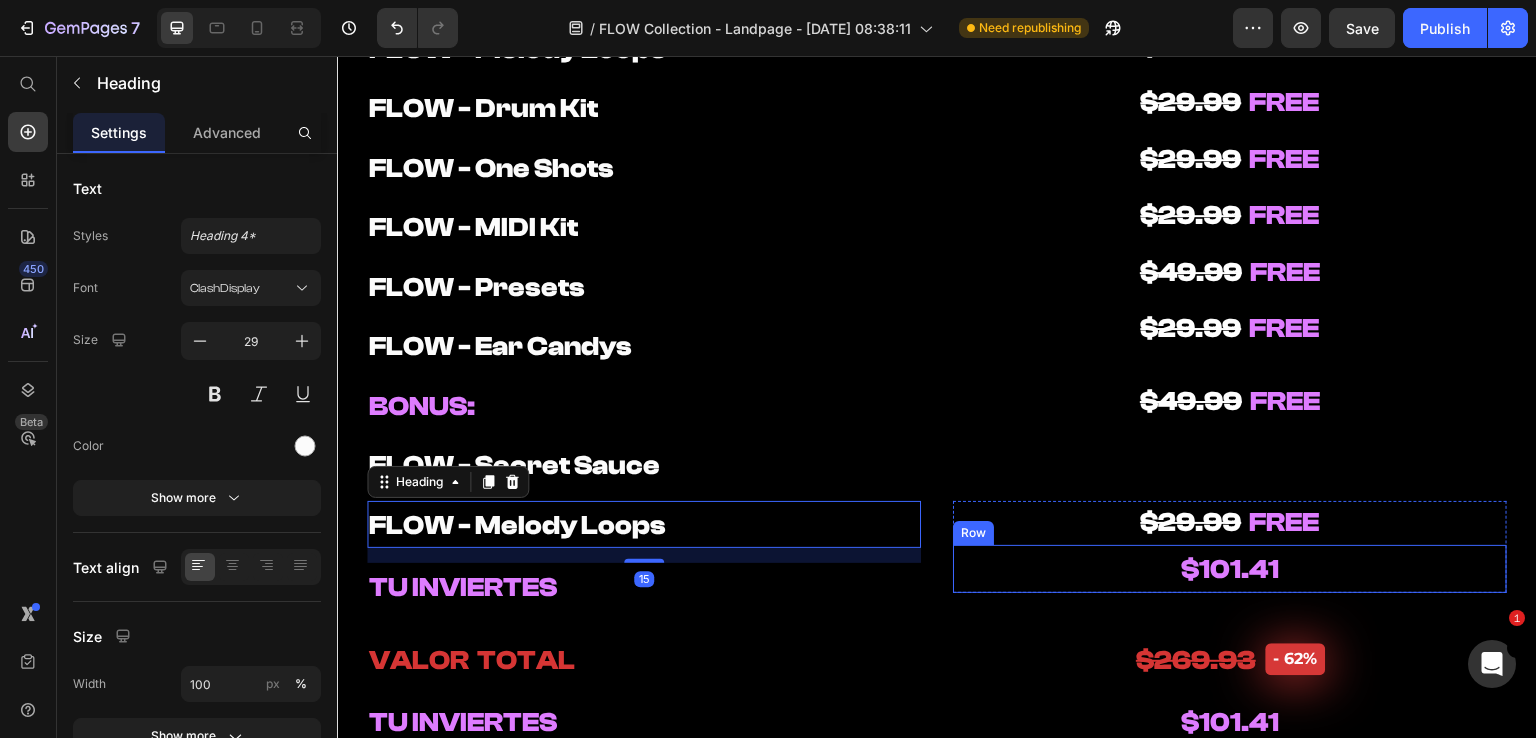 click on "$29.99    FREE Heading Row" at bounding box center (1230, 523) 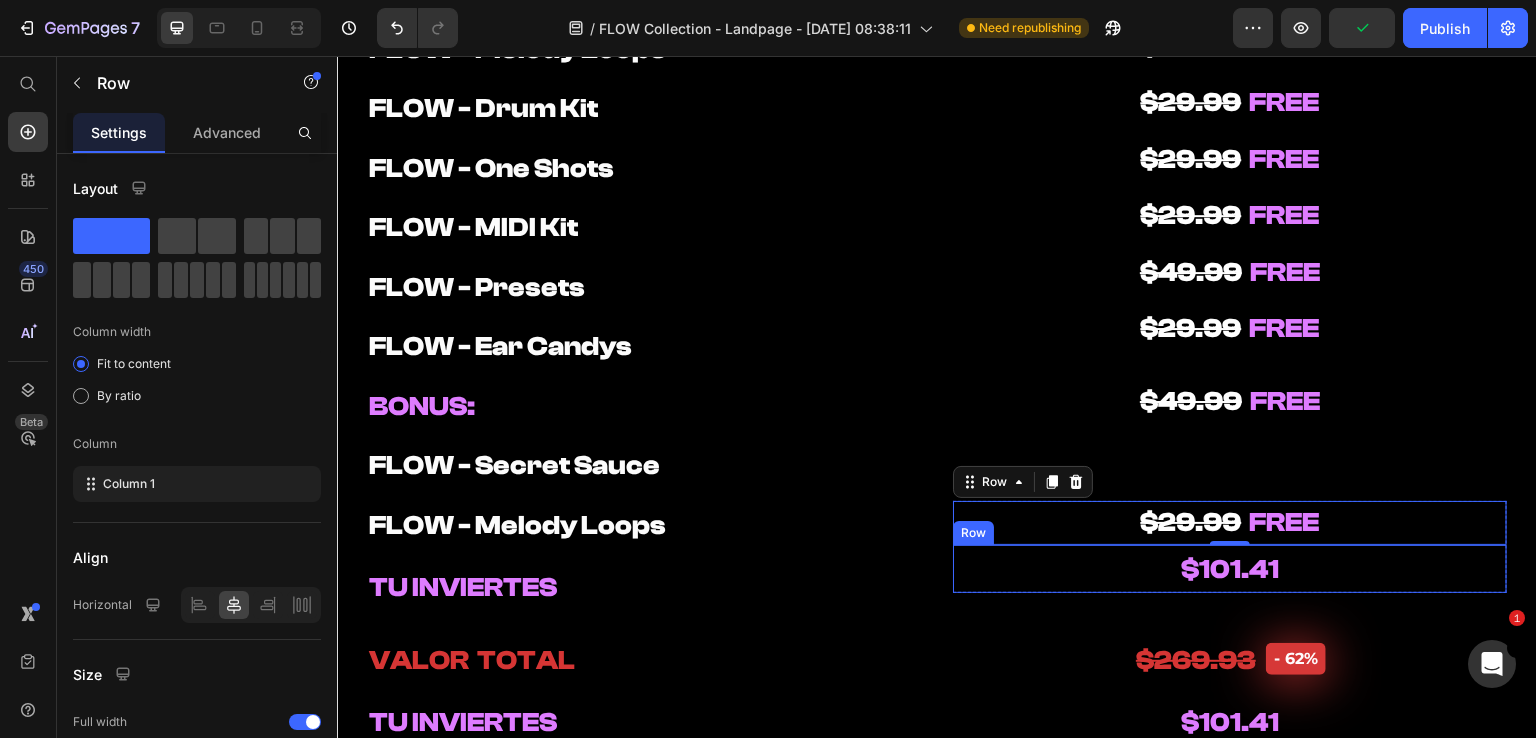 click on "$101.41 Heading Row" at bounding box center [1230, 569] 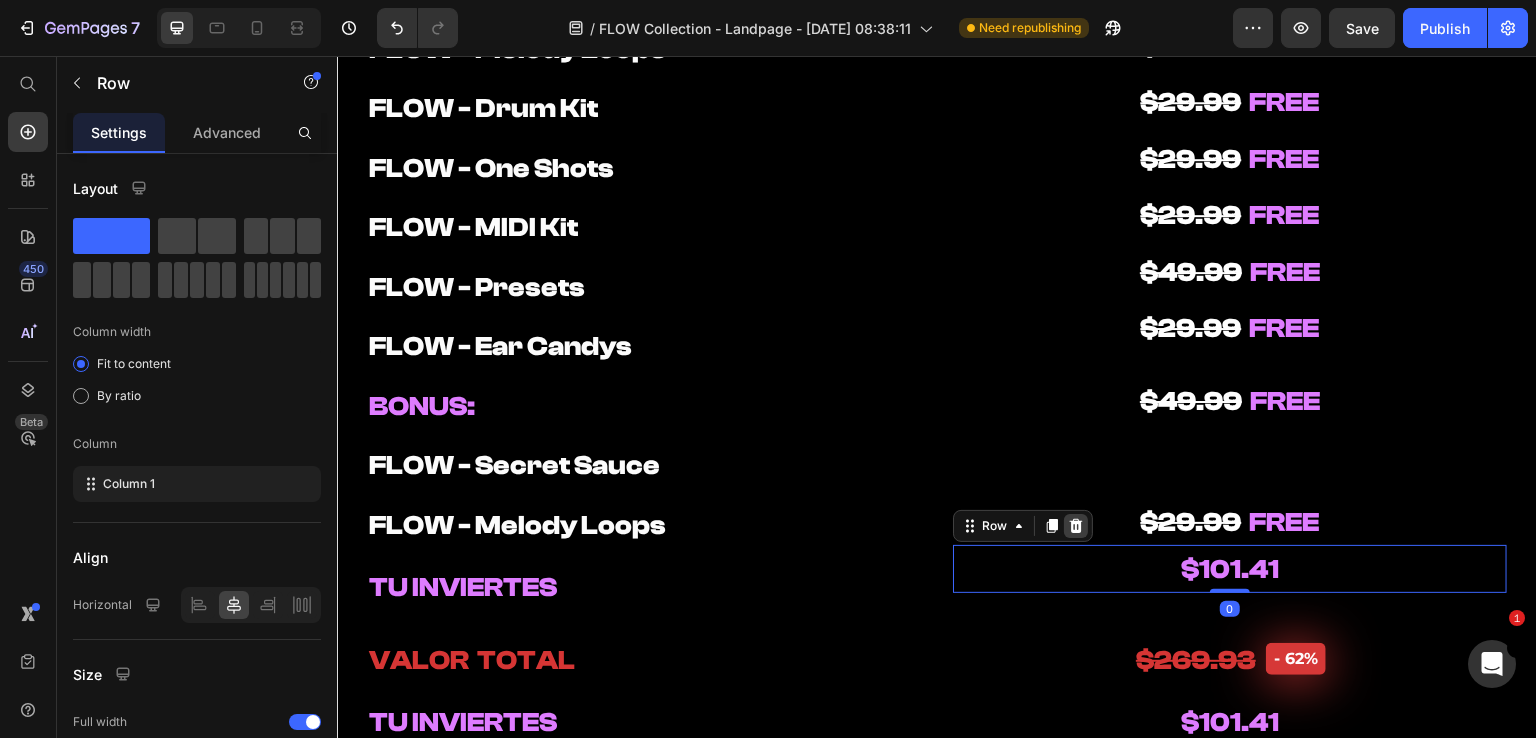 click 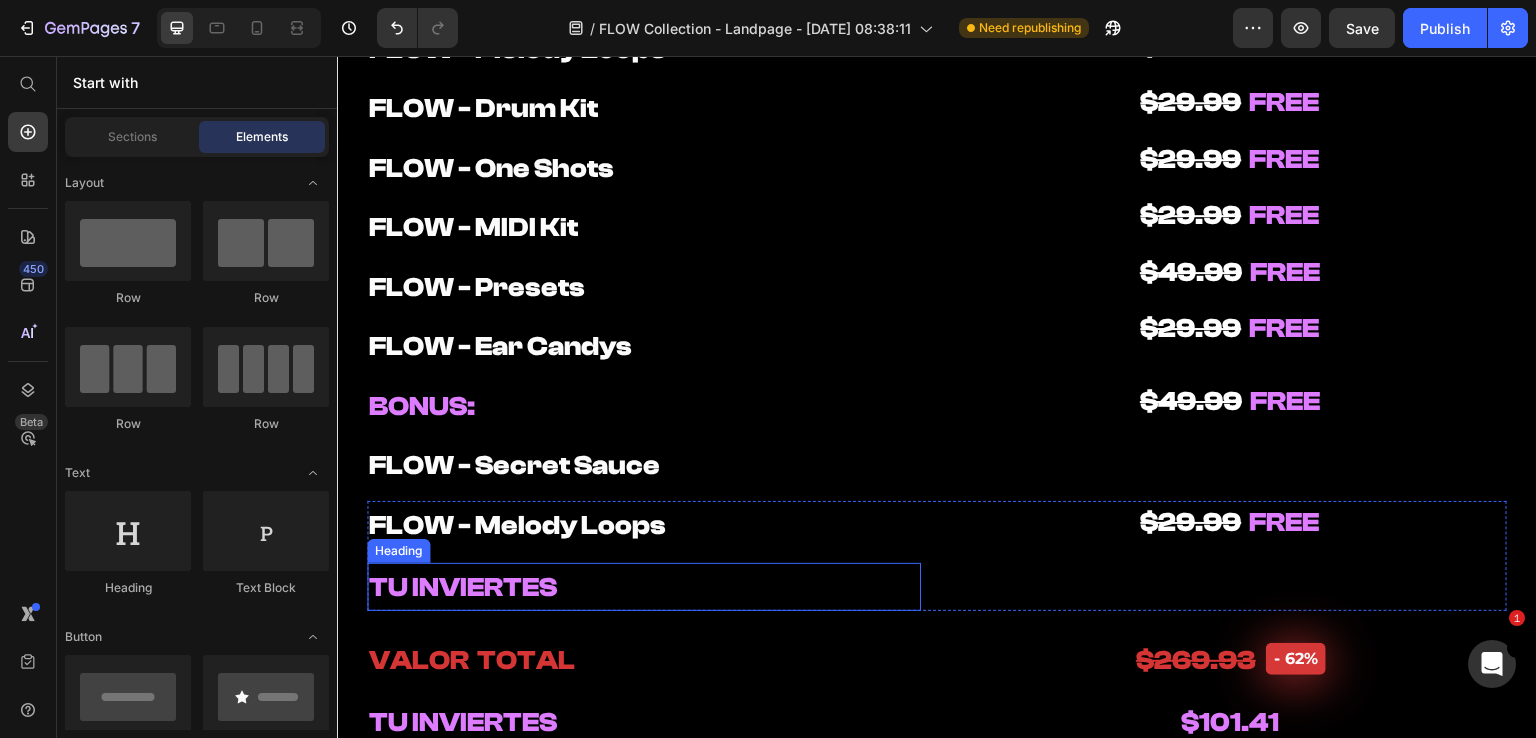 click on "TU INVIERTES" at bounding box center (463, 587) 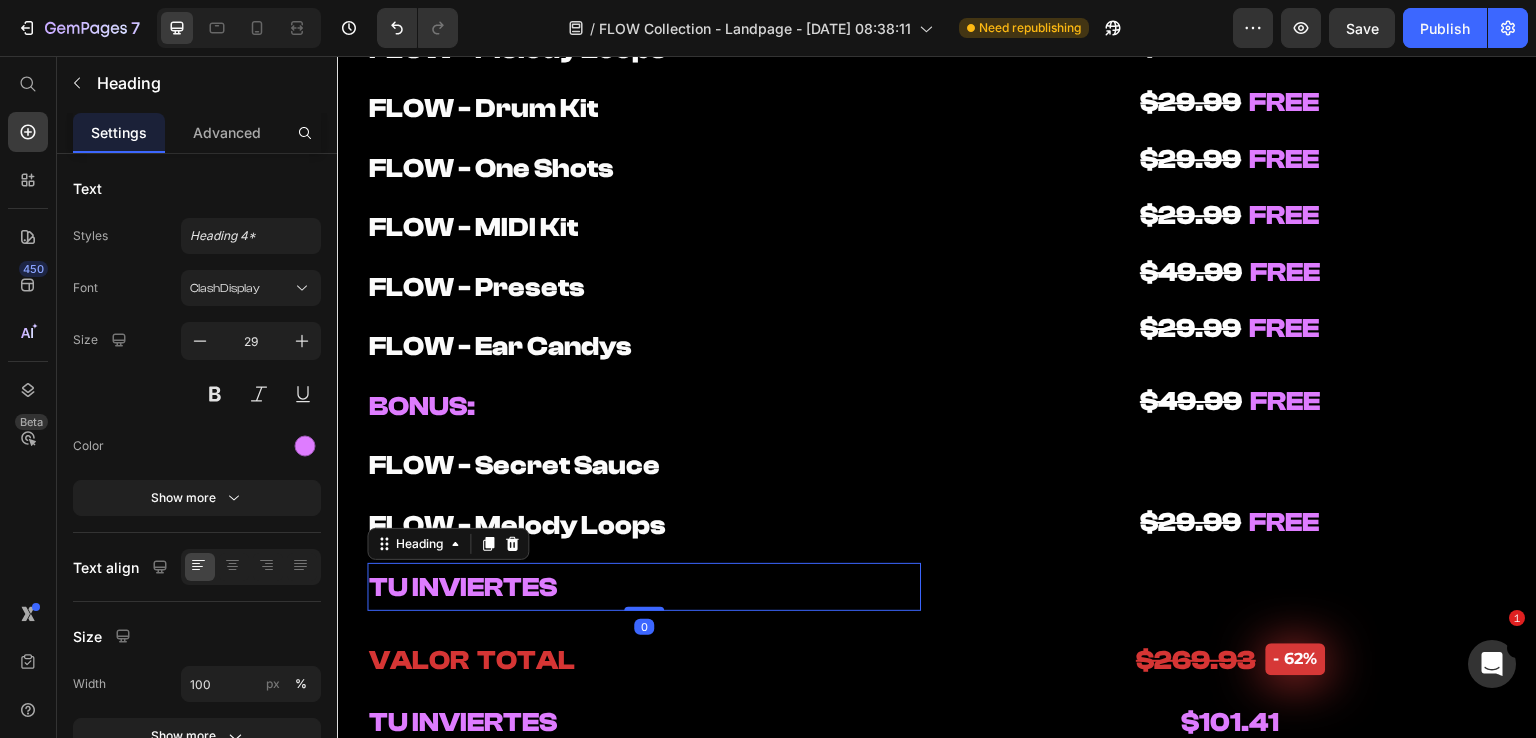 click 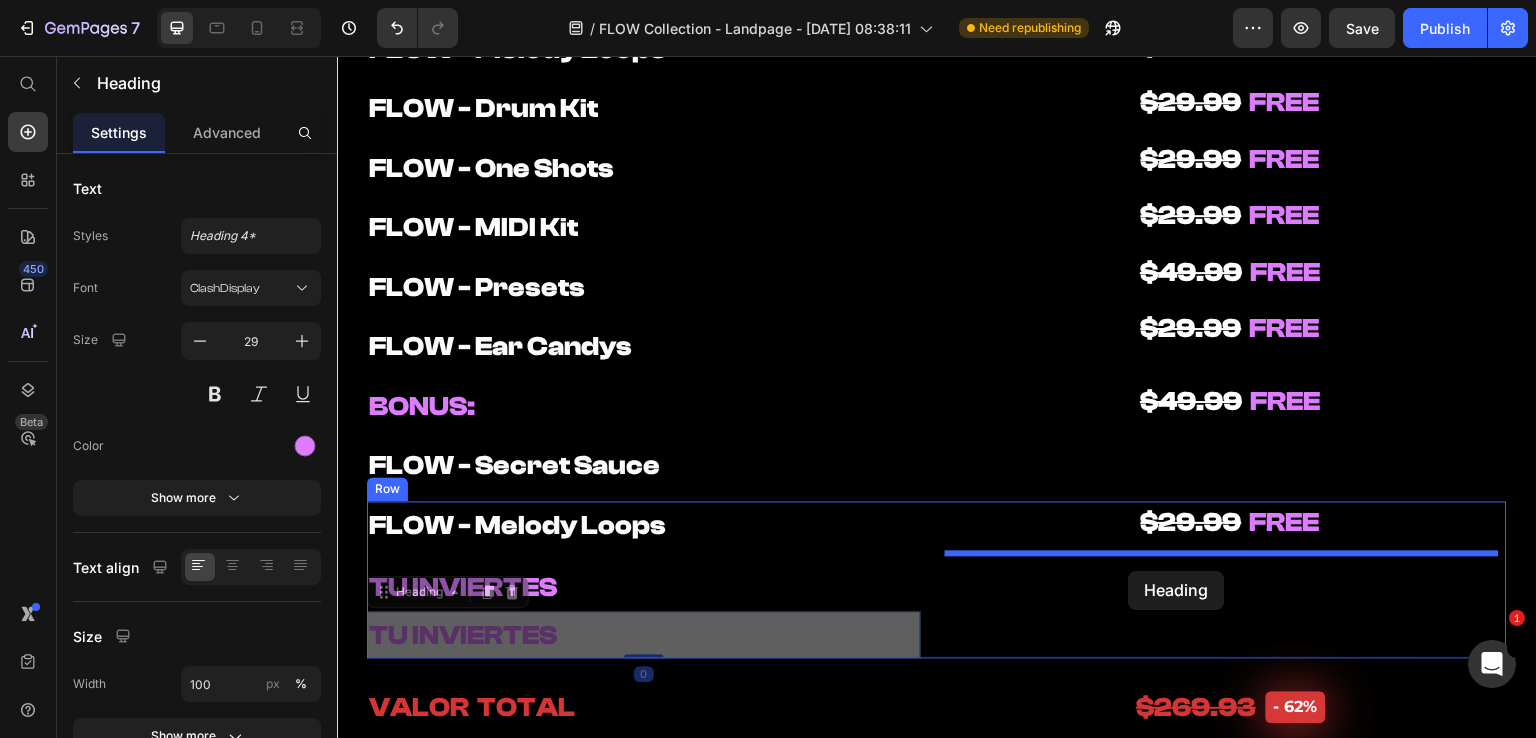 drag, startPoint x: 541, startPoint y: 589, endPoint x: 1129, endPoint y: 571, distance: 588.27545 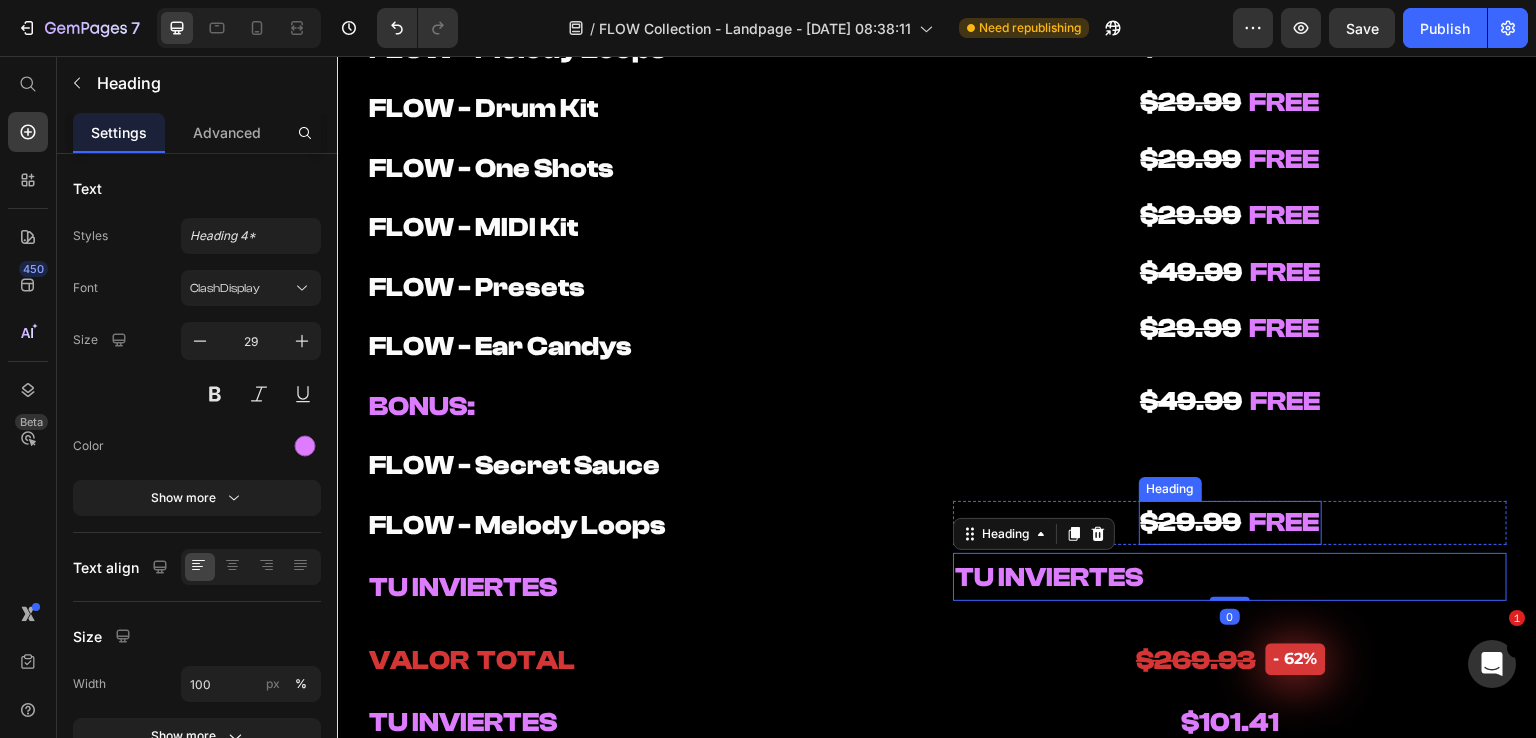 click on "$29.99" at bounding box center [1191, 522] 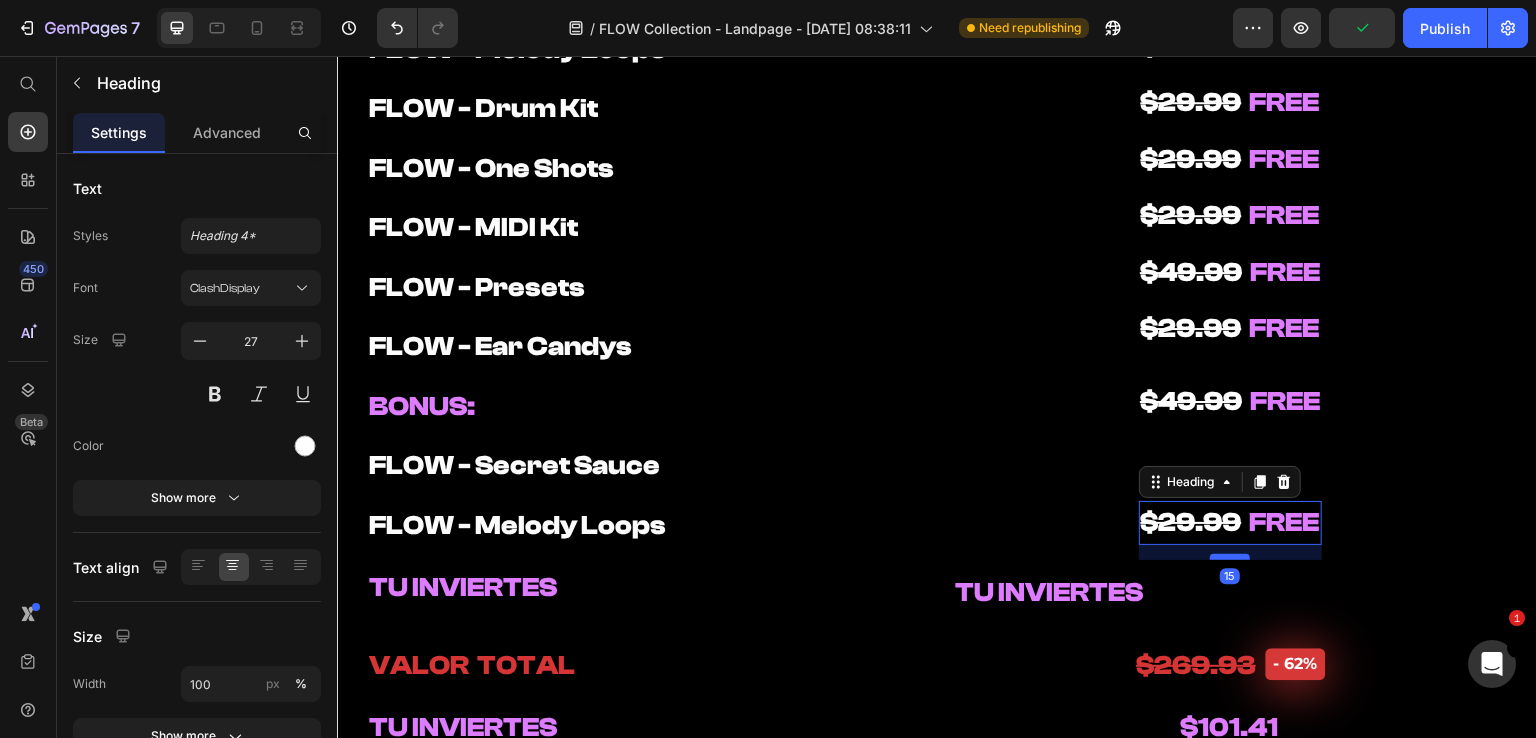 drag, startPoint x: 1214, startPoint y: 542, endPoint x: 1206, endPoint y: 557, distance: 17 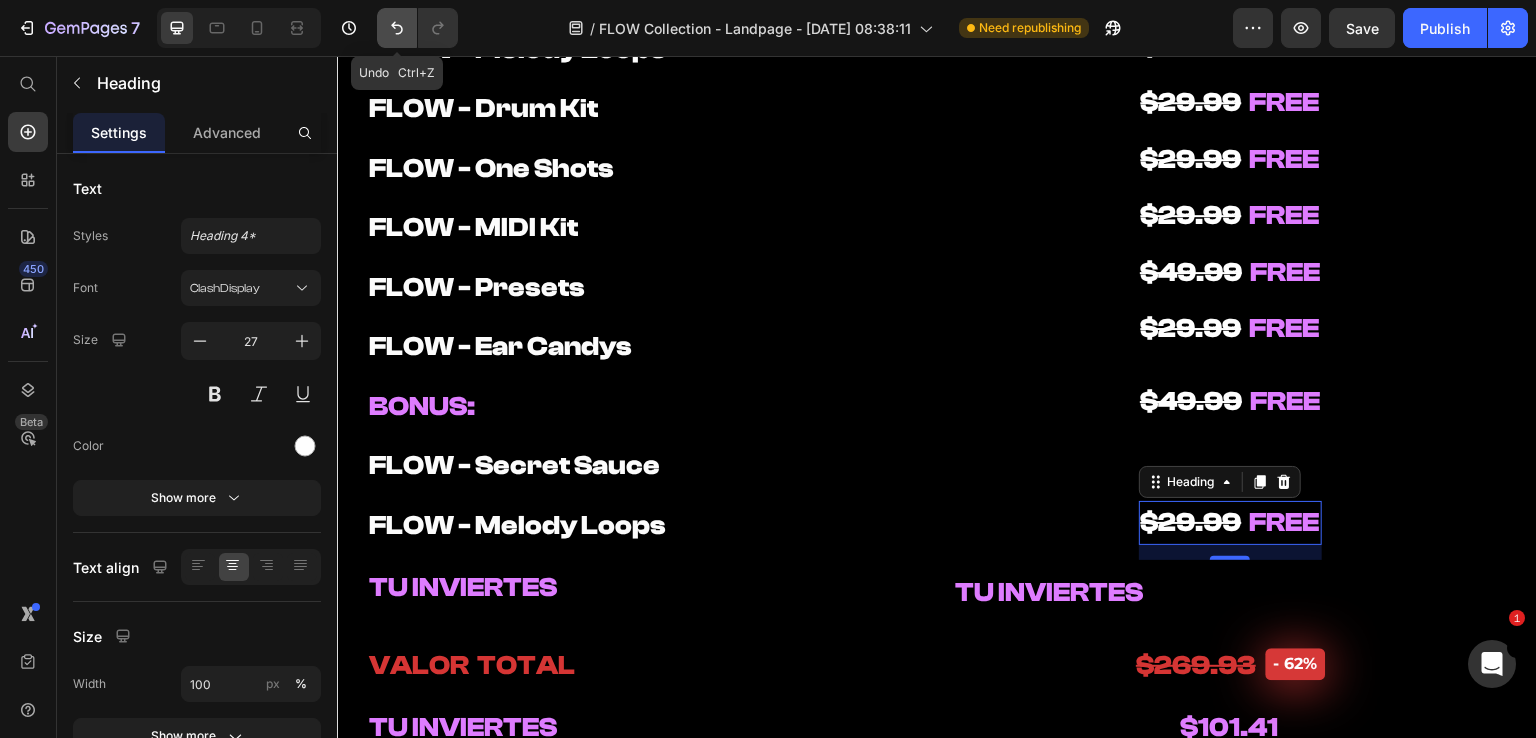 click 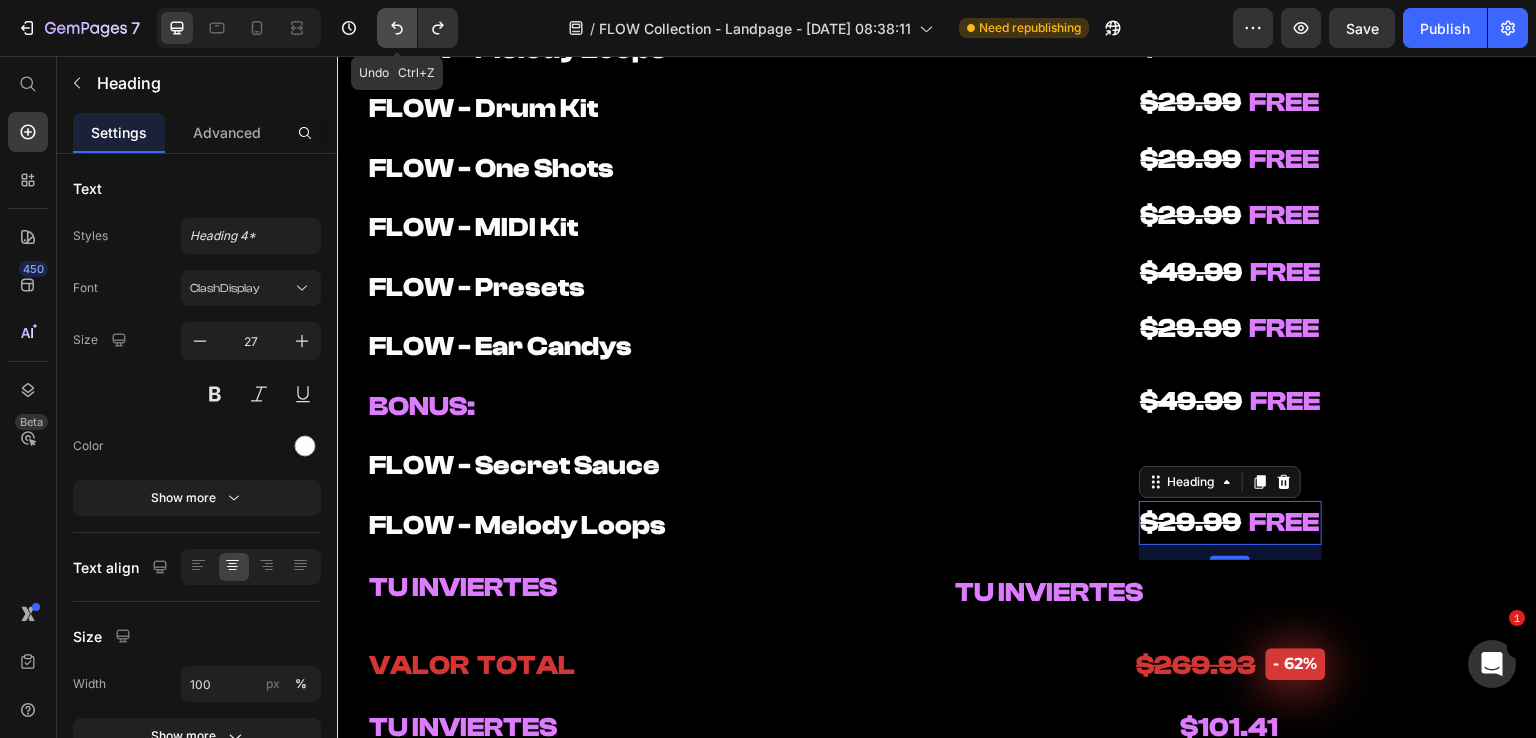 click 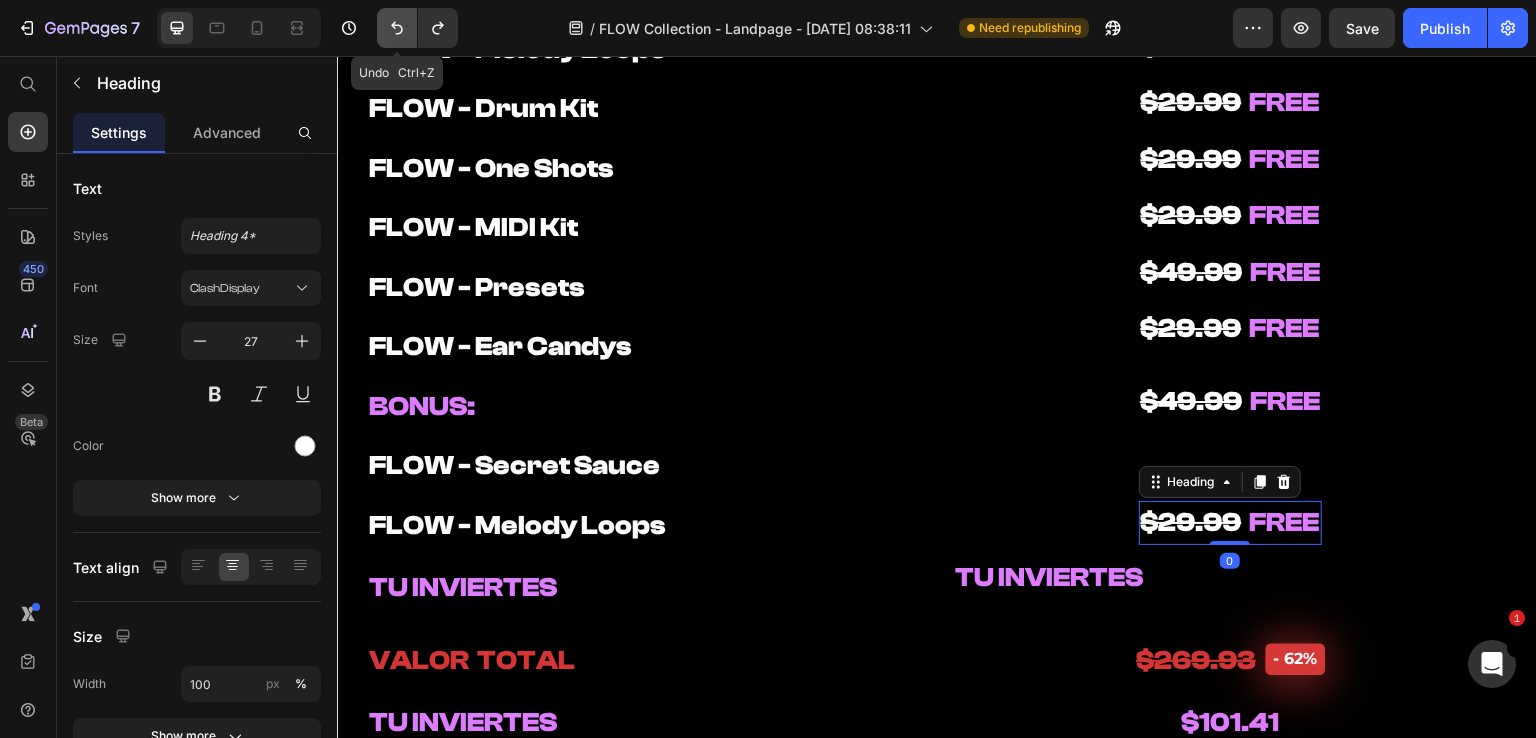 click 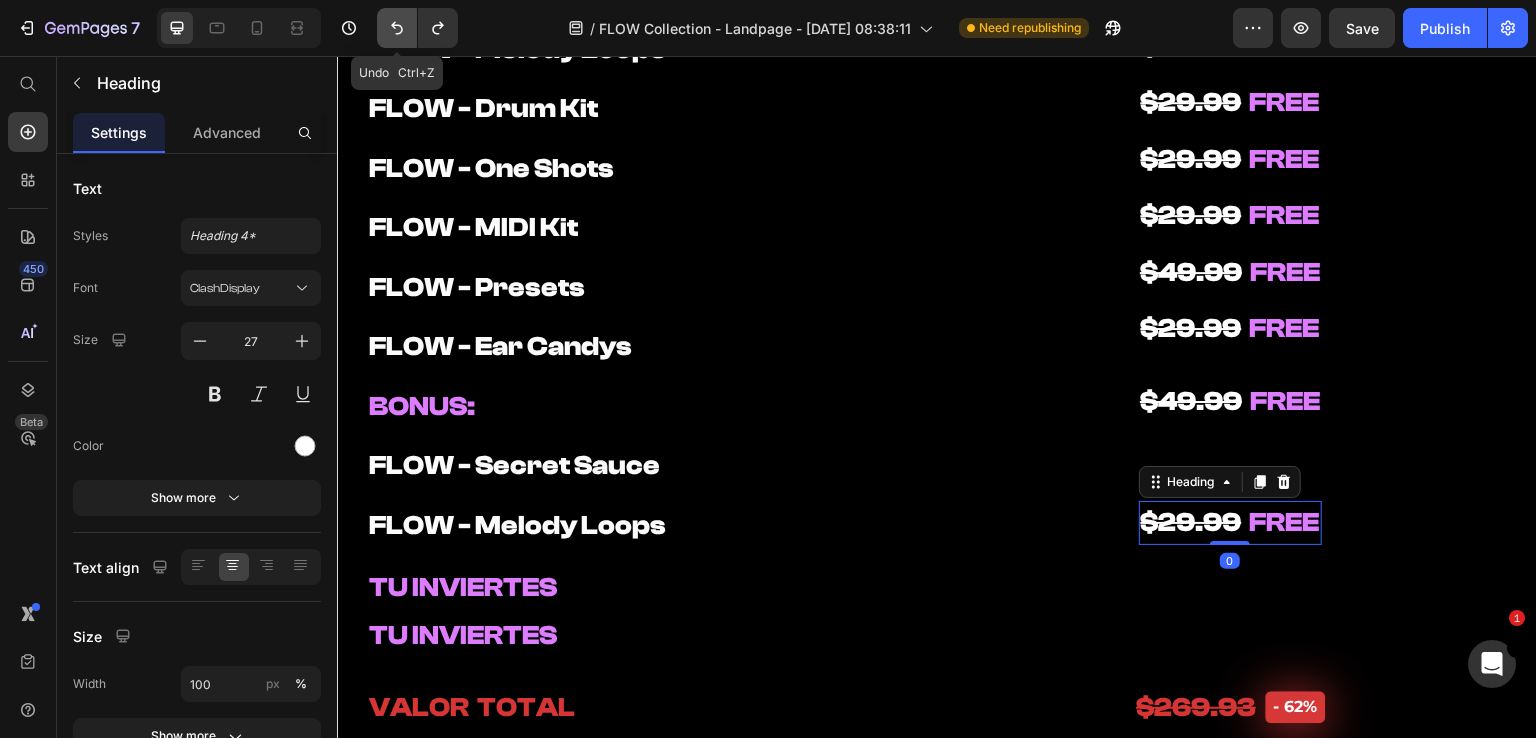 click 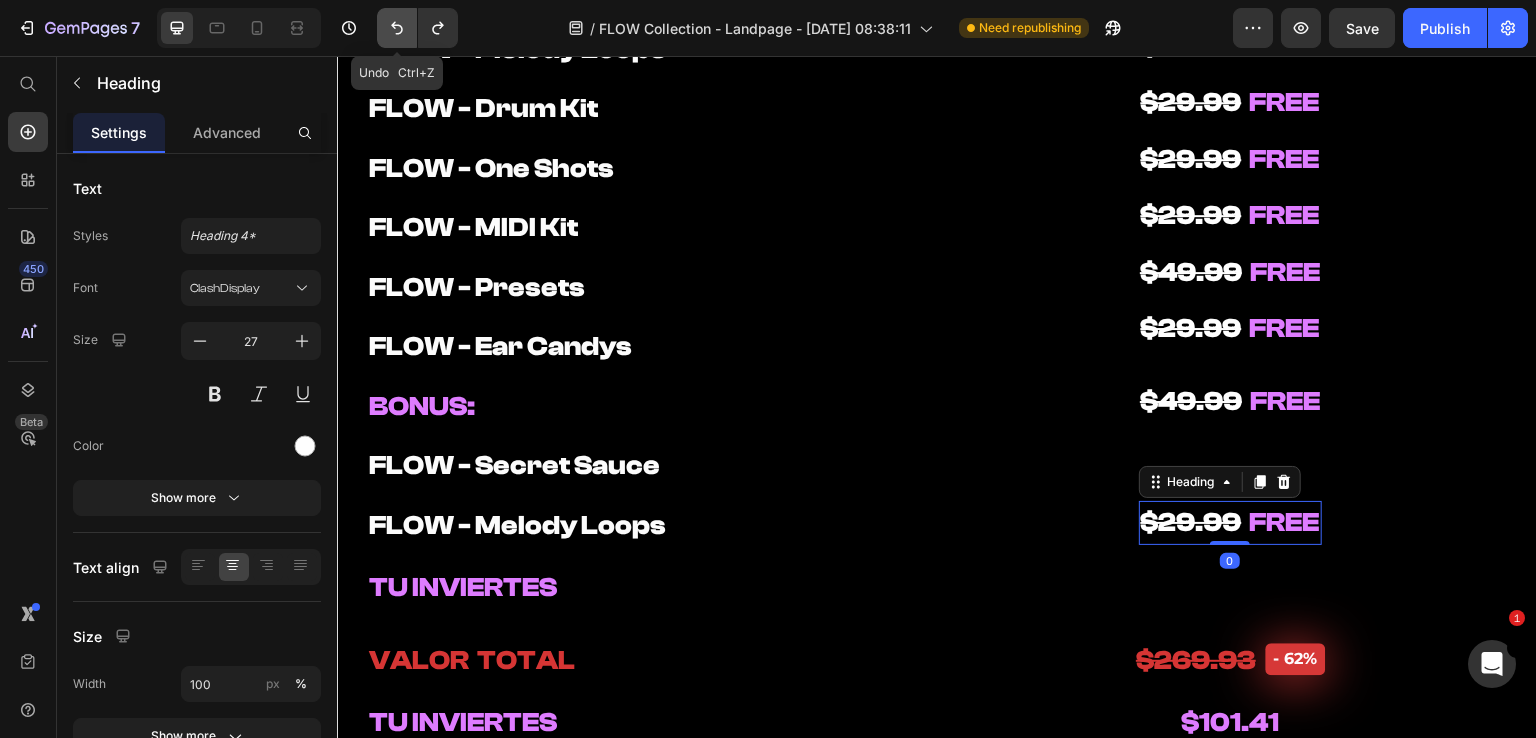 click 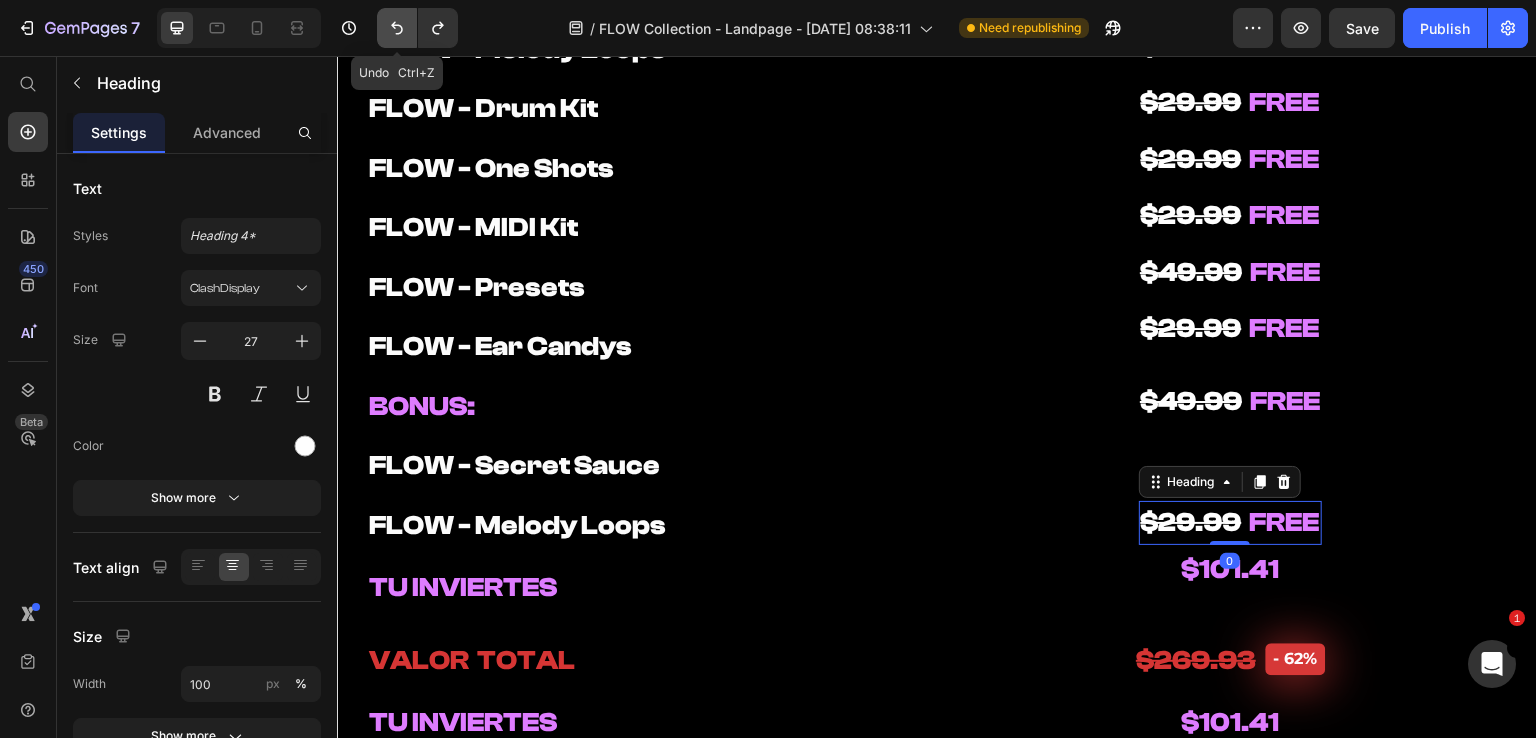 click 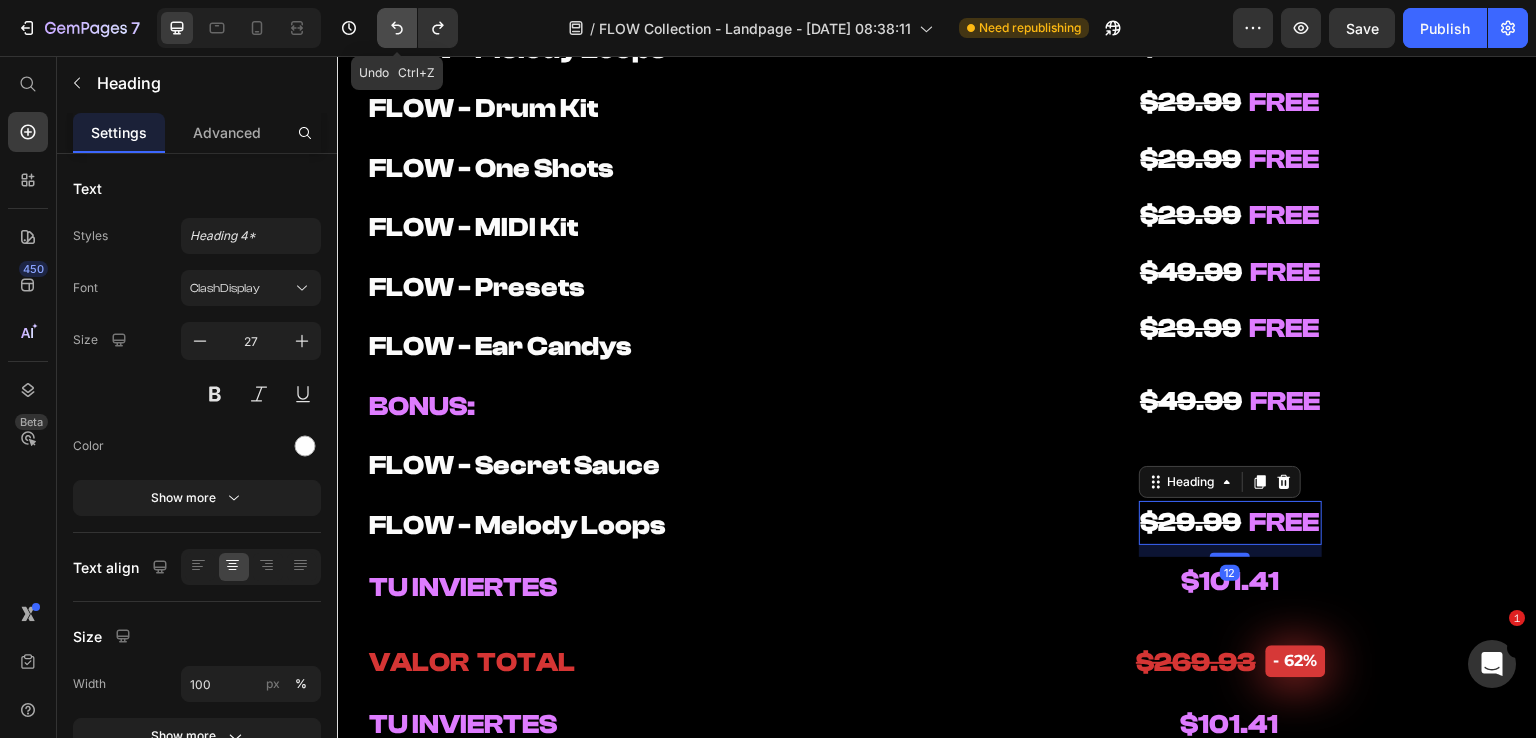 click 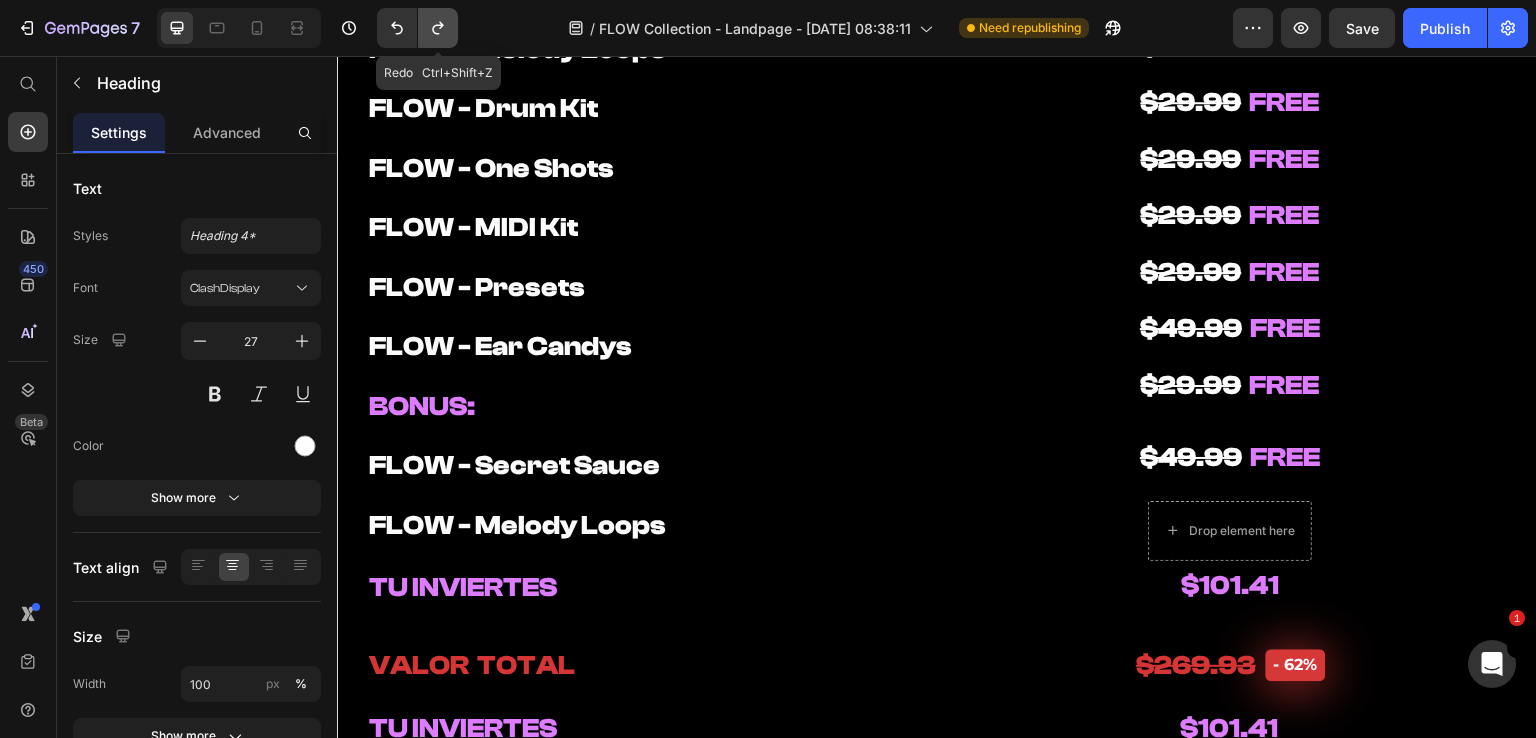 click 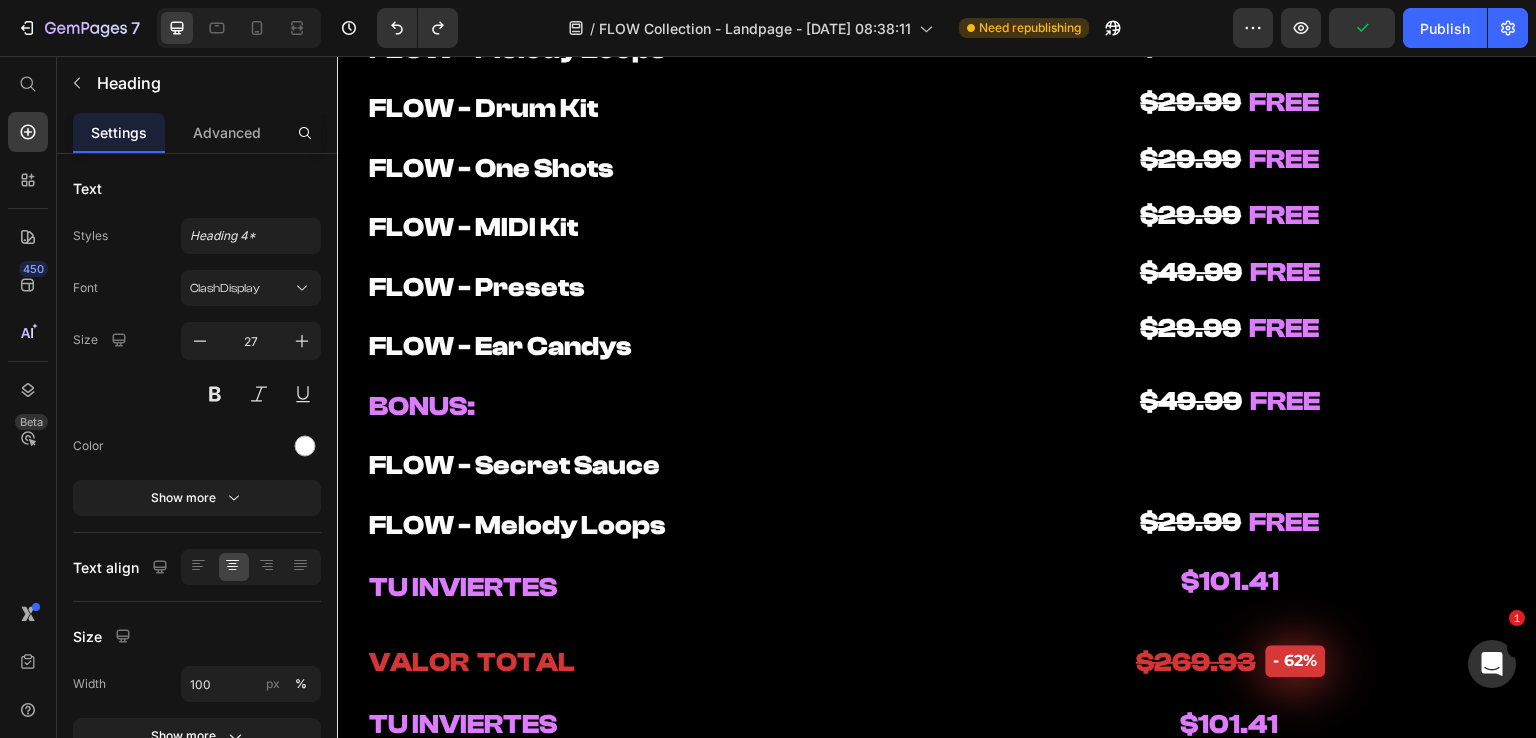 click on "$29.99    FREE" at bounding box center [1230, 523] 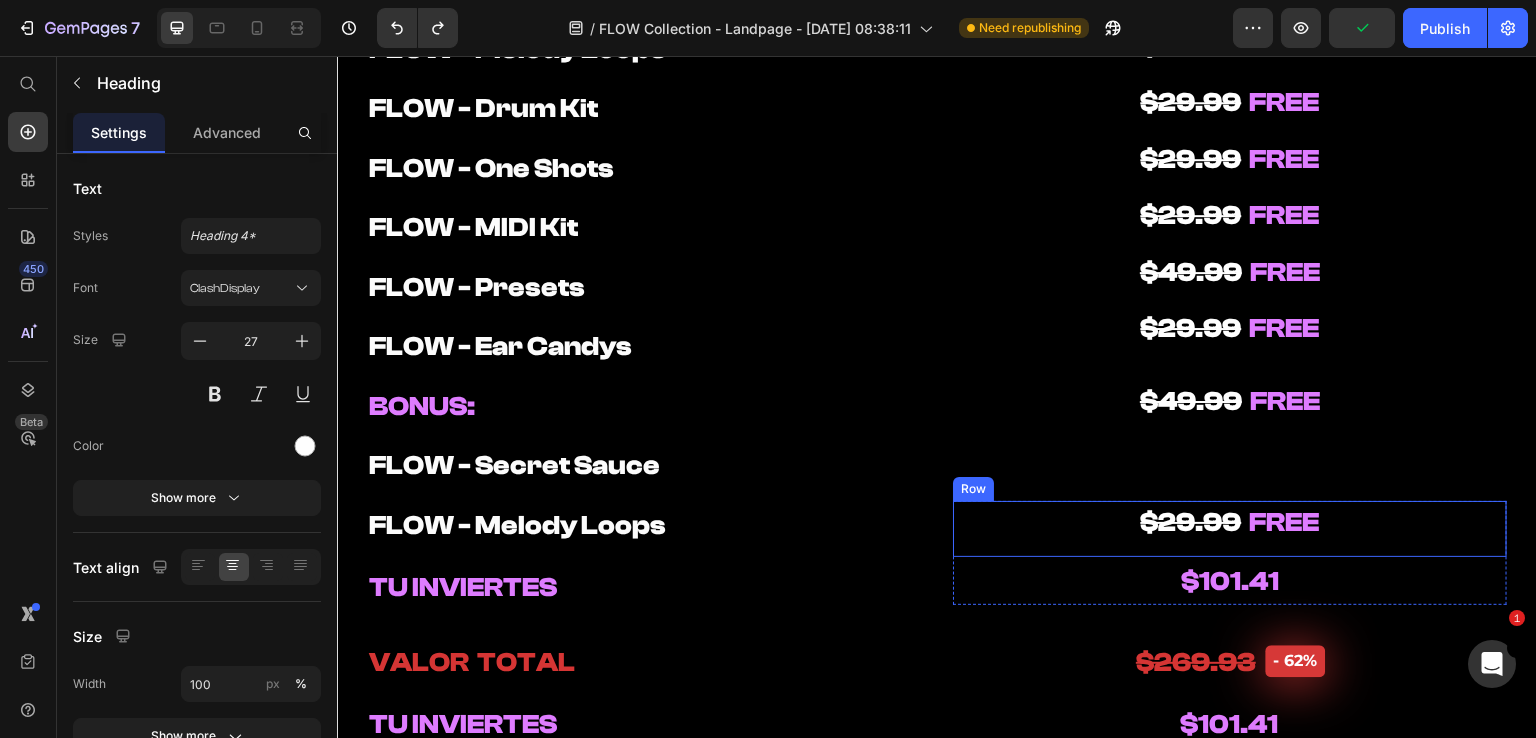 click on "$101.41" at bounding box center (1230, 581) 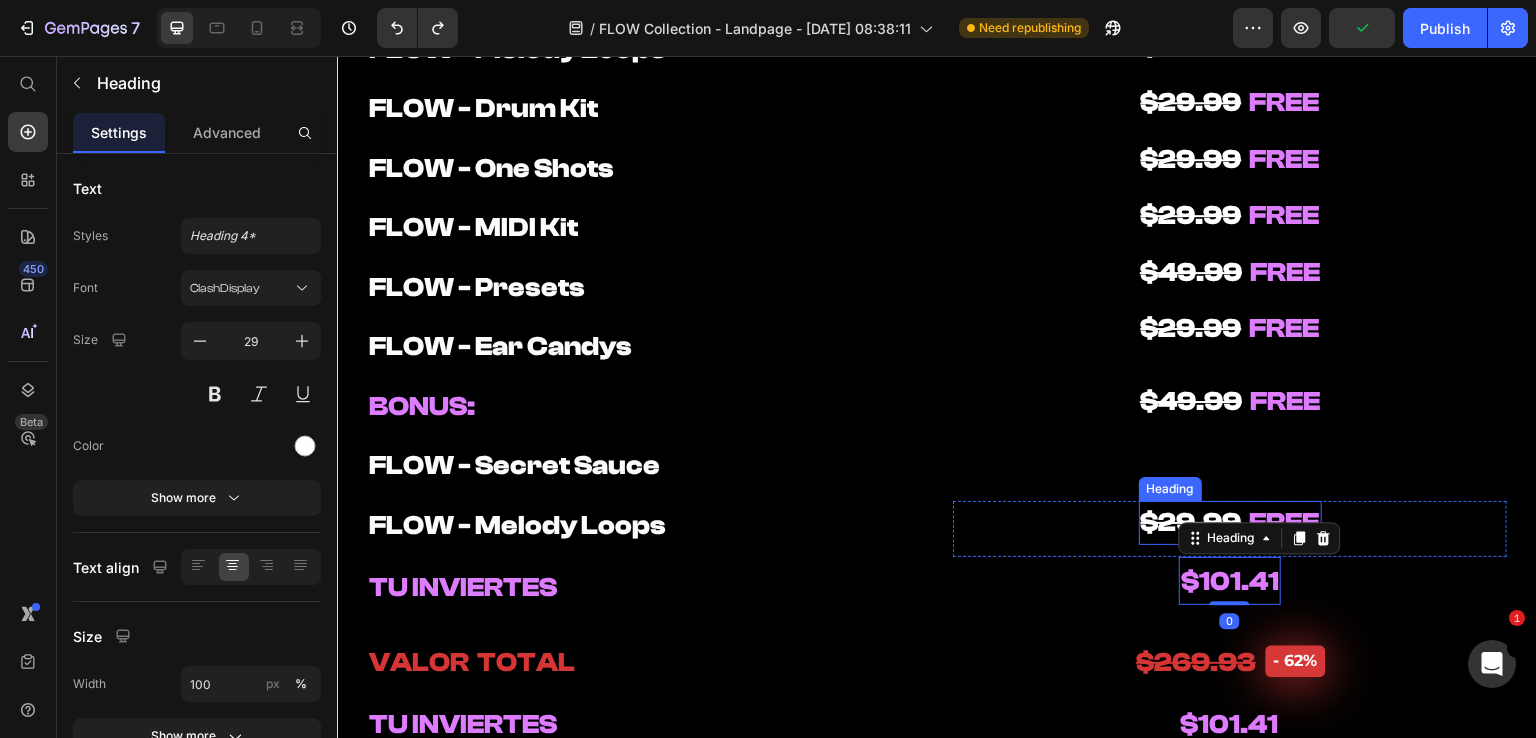 click on "$29.99" at bounding box center [1191, 522] 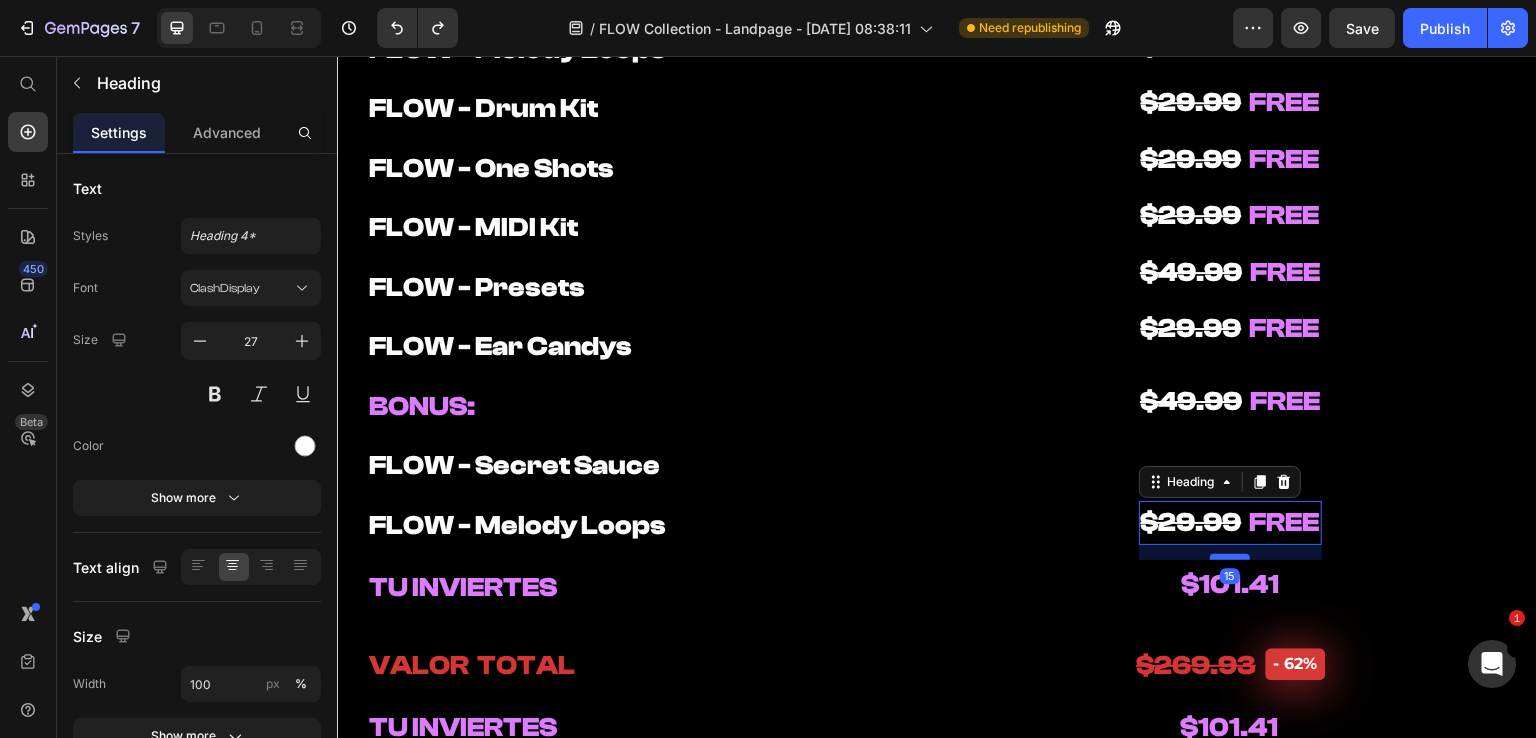 drag, startPoint x: 1229, startPoint y: 553, endPoint x: 1239, endPoint y: 556, distance: 10.440307 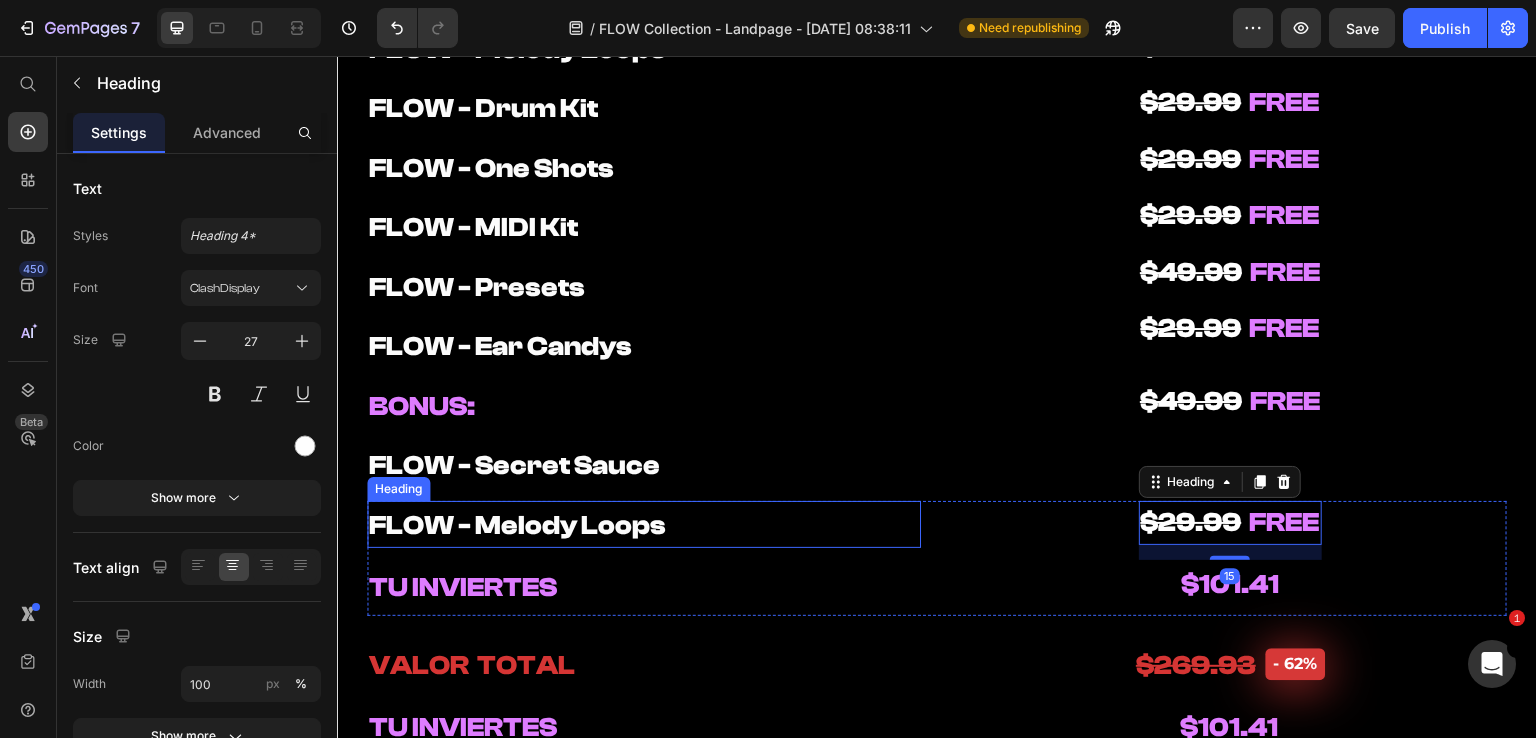 click on "⁠⁠⁠⁠⁠⁠⁠ FLOW - Melody Loops" at bounding box center (644, 525) 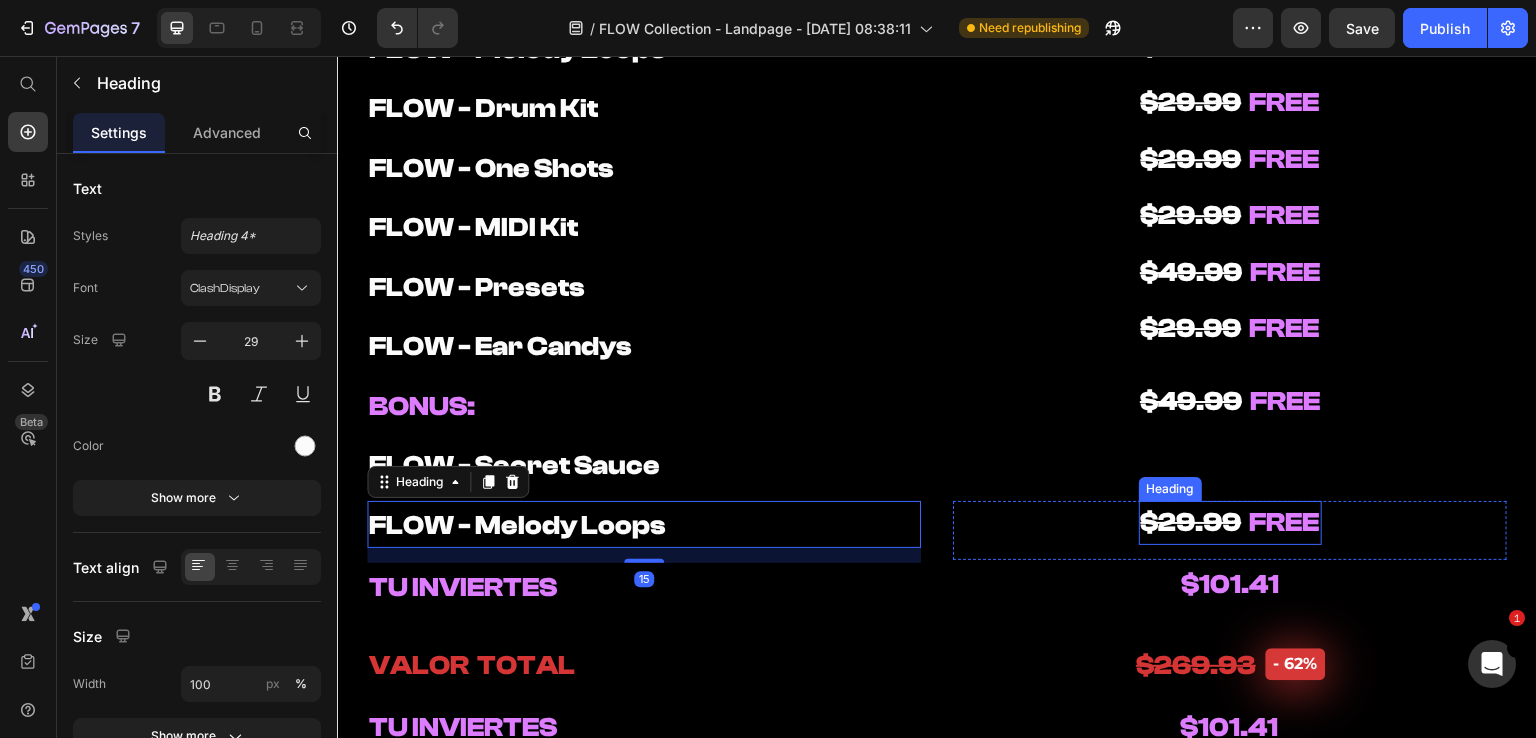 click on "FREE" at bounding box center (1285, 522) 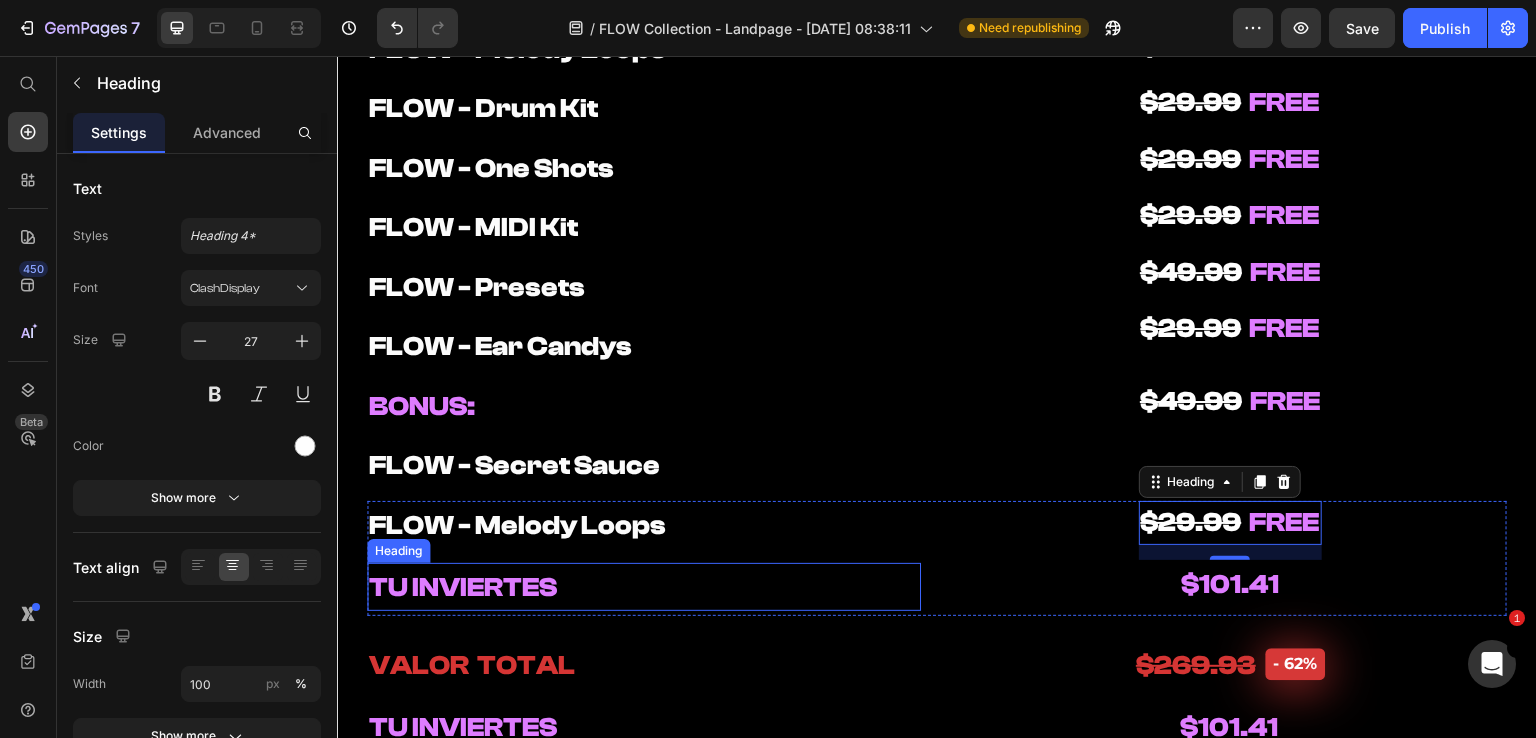 click on "TU INVIERTES" at bounding box center (644, 587) 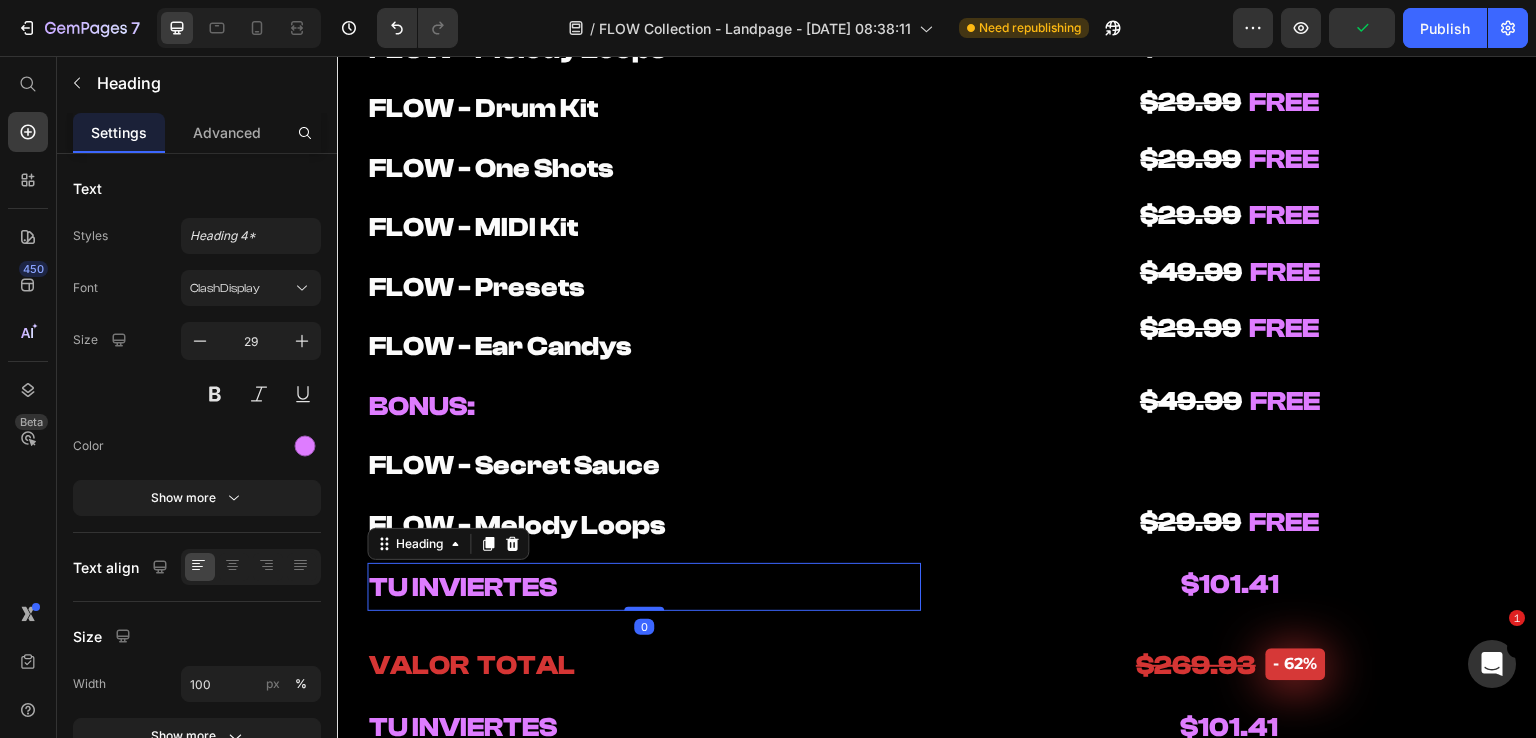 drag, startPoint x: 638, startPoint y: 609, endPoint x: 661, endPoint y: 595, distance: 26.925823 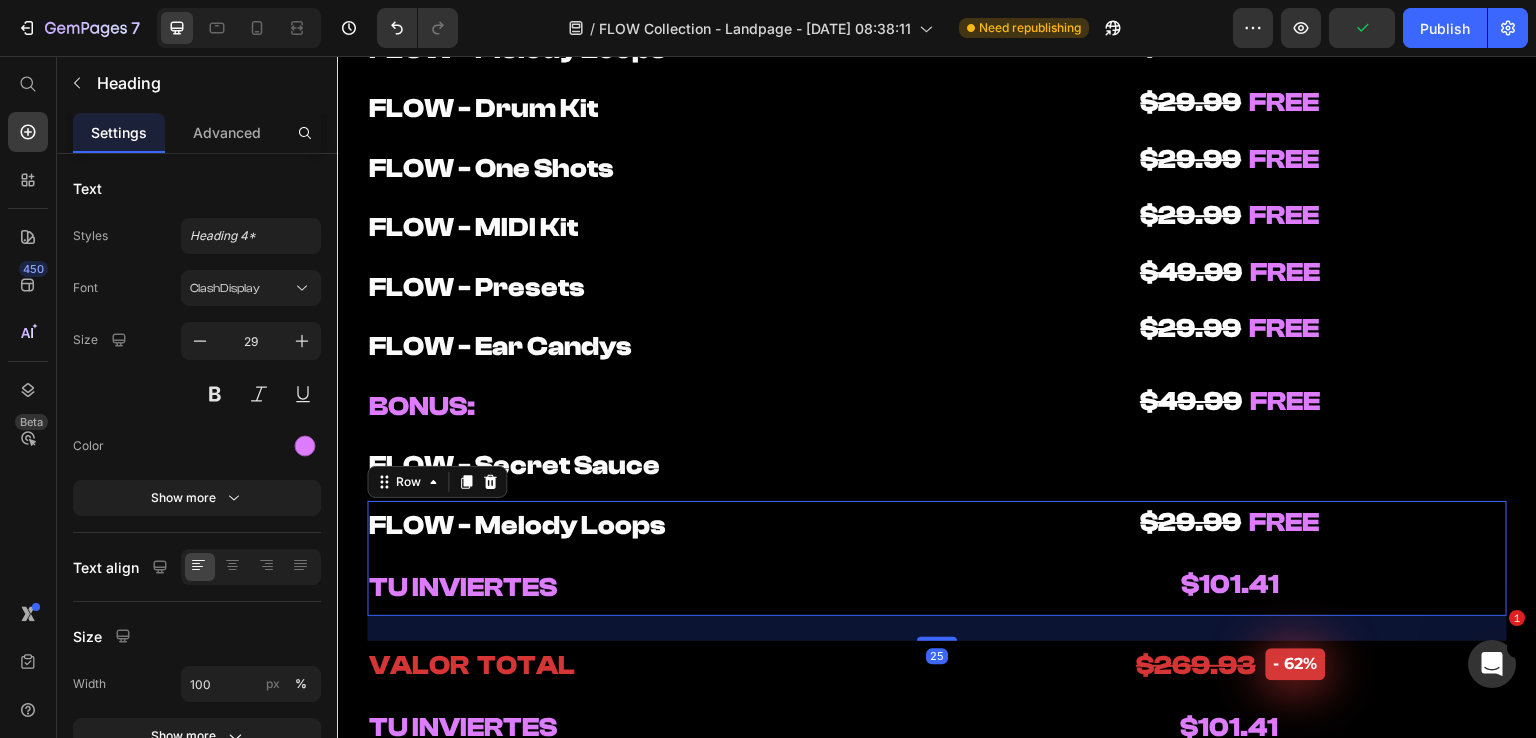 click on "⁠⁠⁠⁠⁠⁠⁠ FLOW - Melody Loops Heading TU INVIERTES Heading" at bounding box center (644, 558) 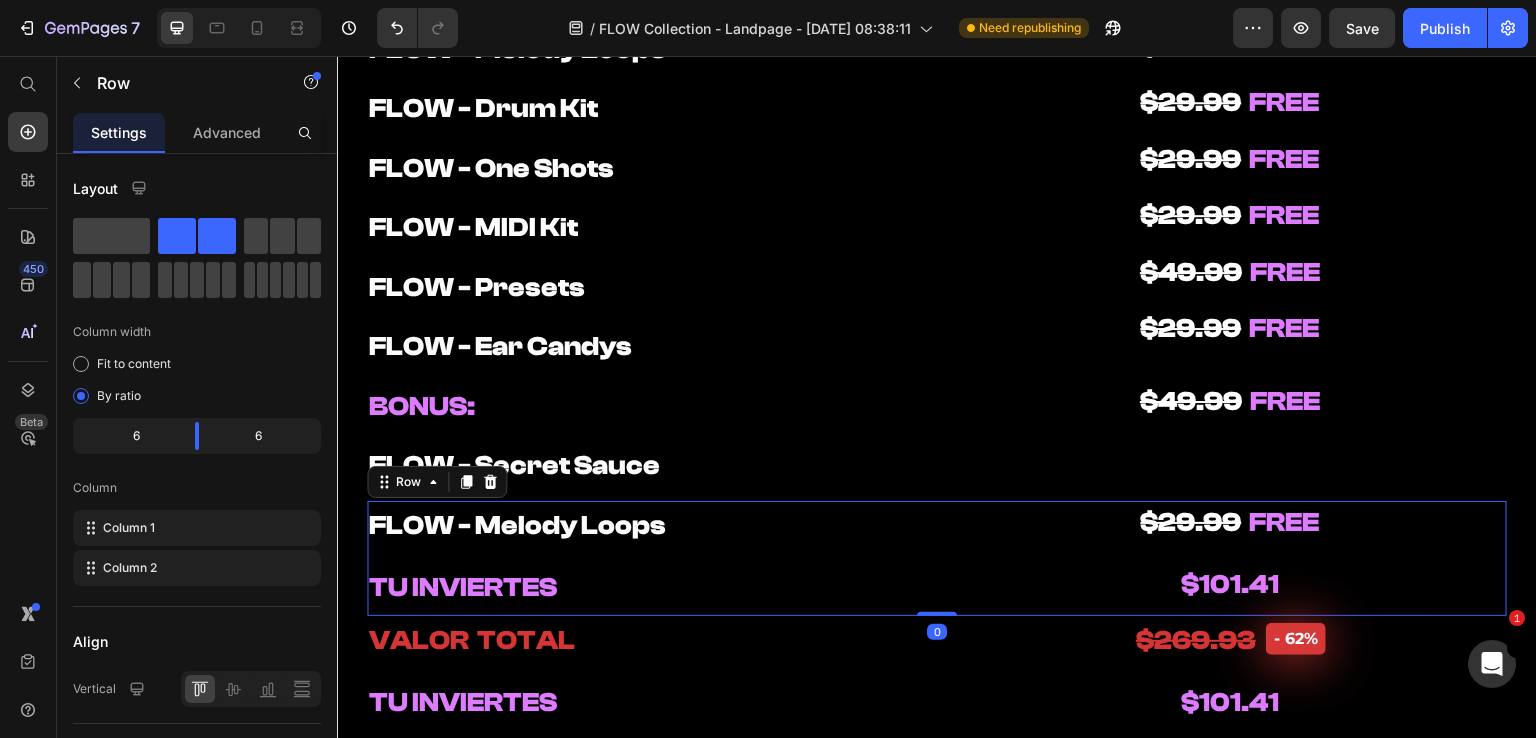 drag, startPoint x: 920, startPoint y: 637, endPoint x: 946, endPoint y: 602, distance: 43.60046 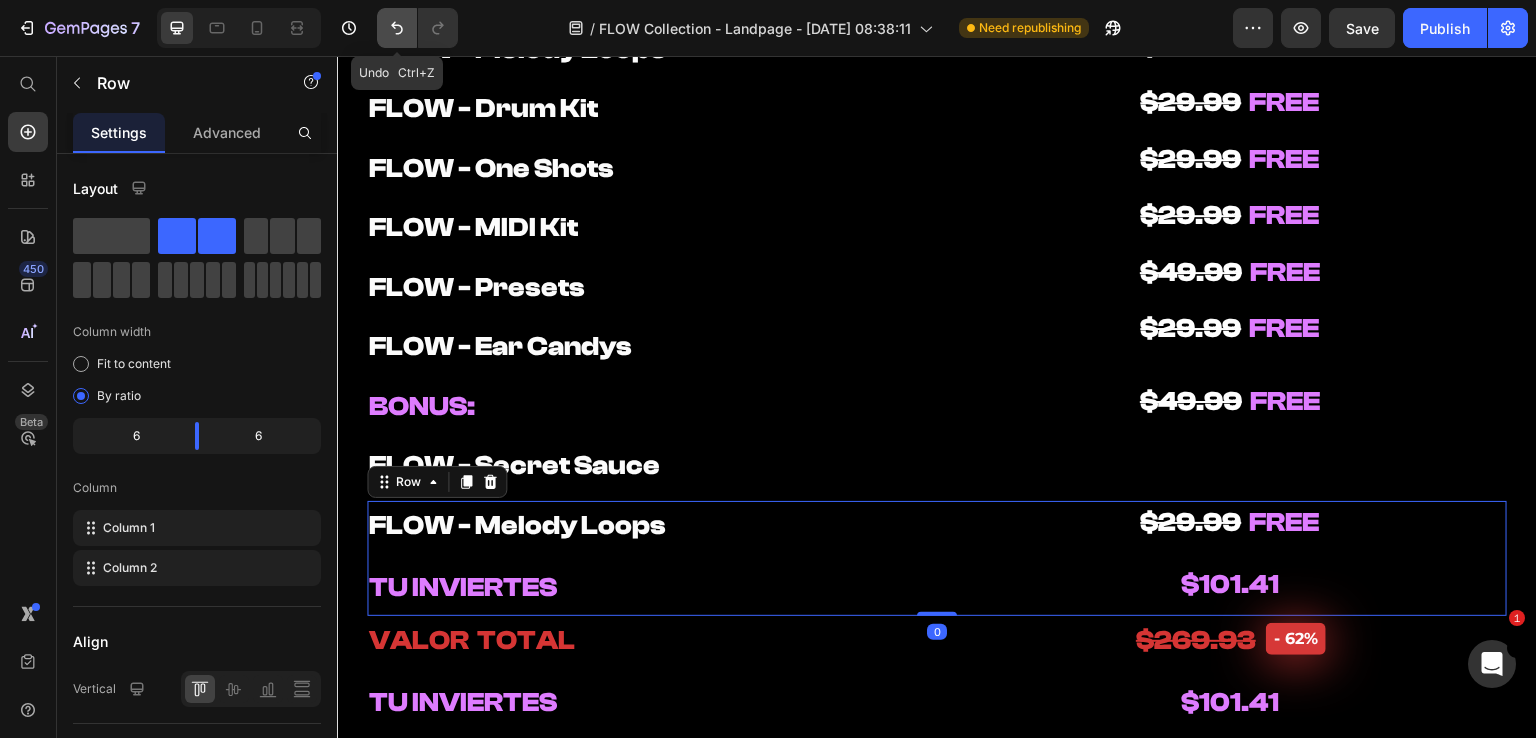 click 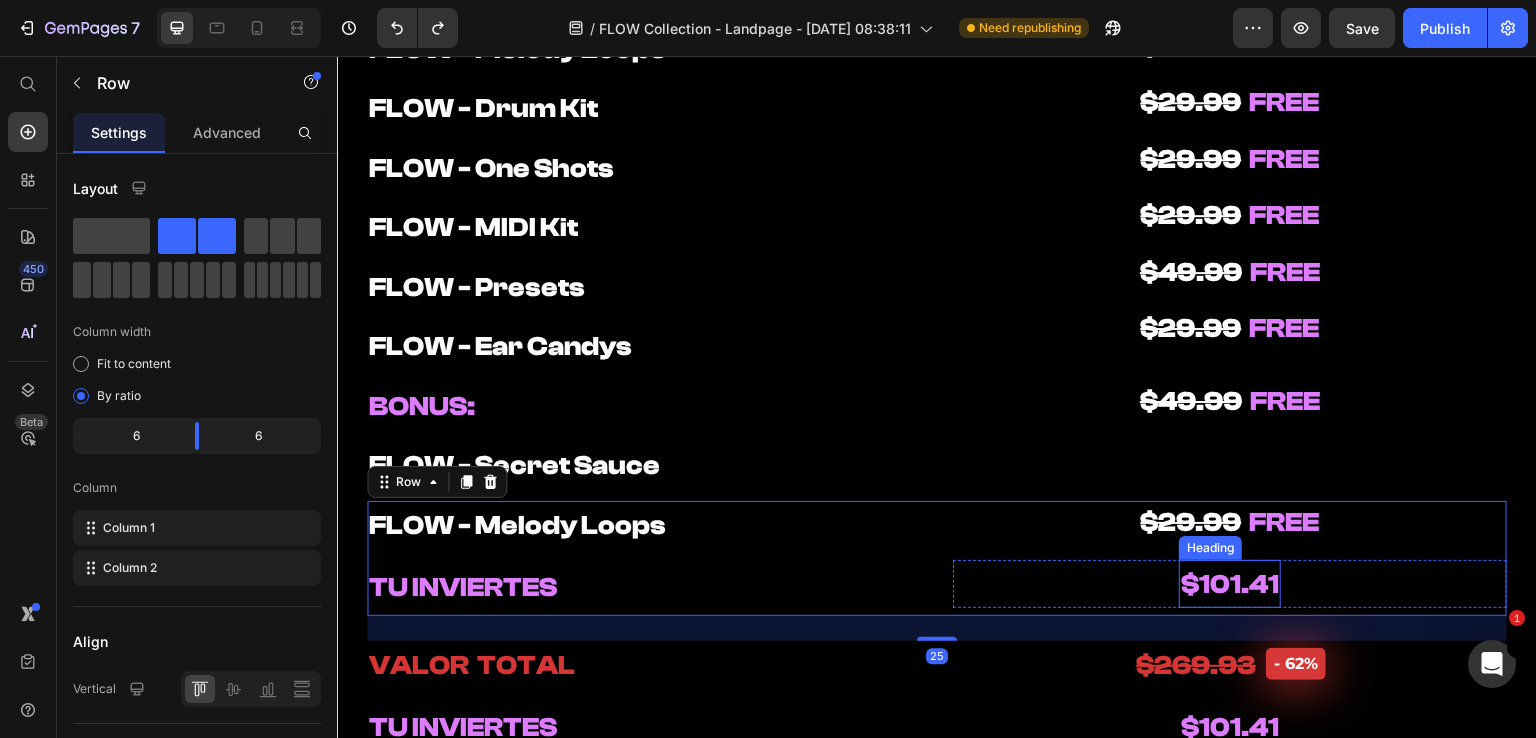 click on "$101.41" at bounding box center (1230, 584) 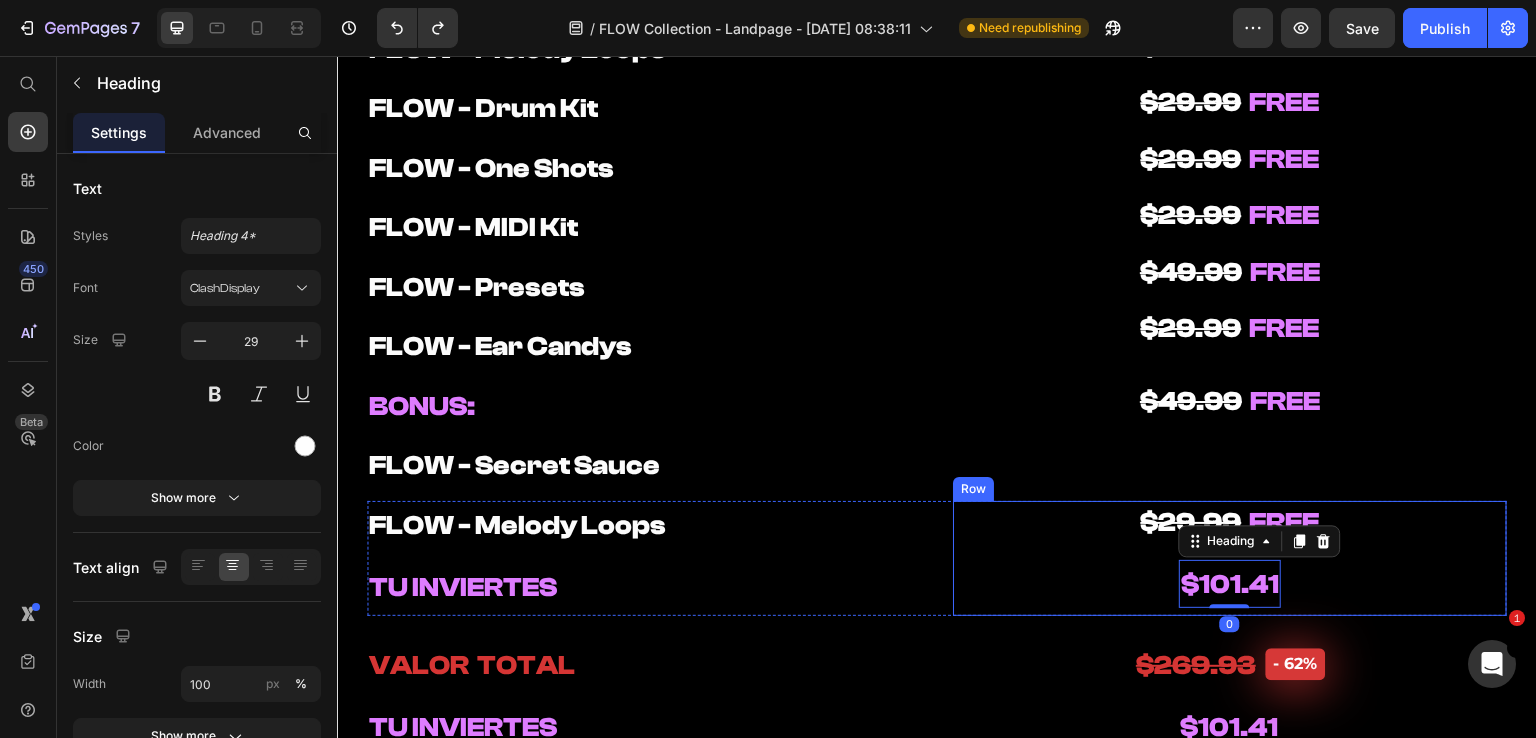 click on "⁠⁠⁠⁠⁠⁠⁠ $29.99    FREE Heading Row $101.41 Heading   0 Row Row" at bounding box center [1230, 558] 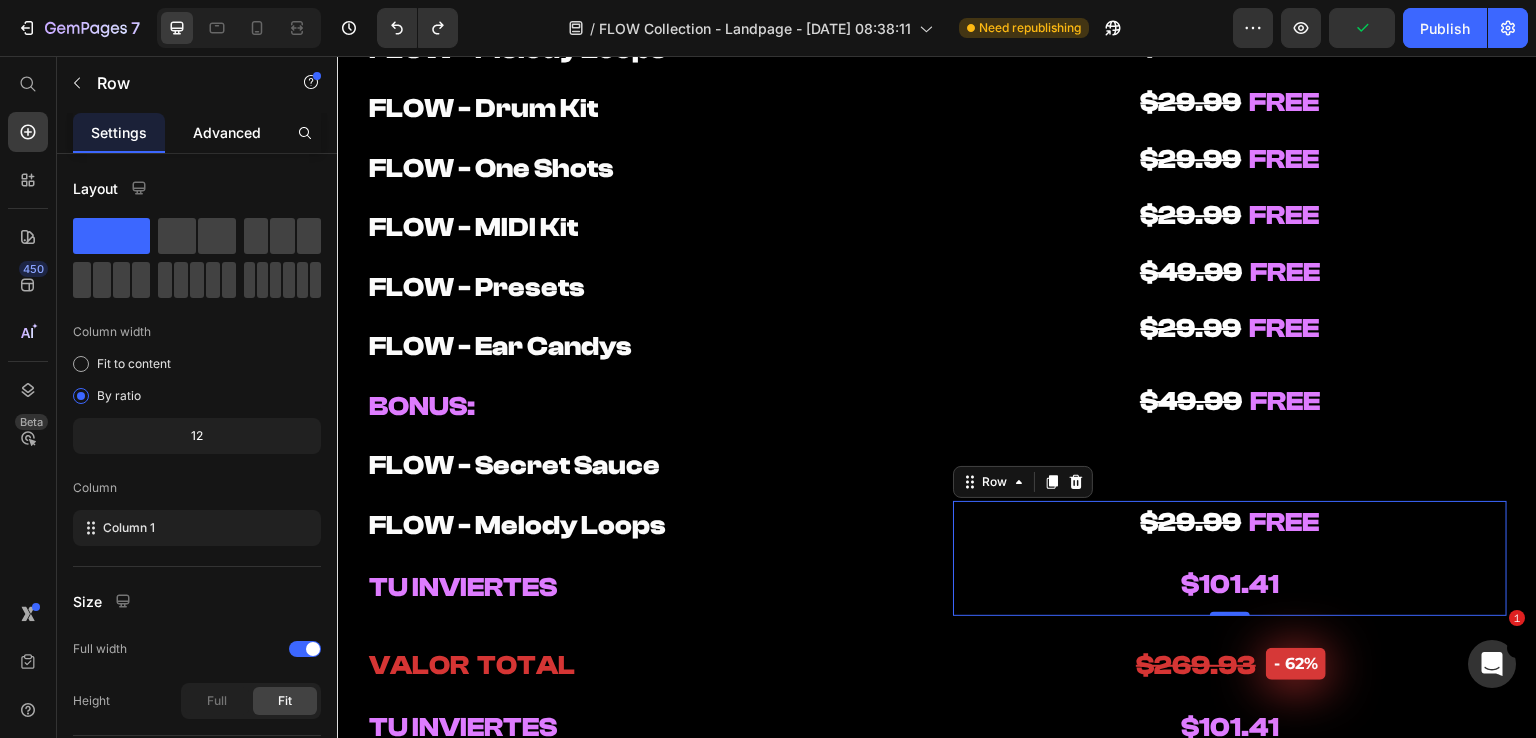 click on "Advanced" at bounding box center [227, 132] 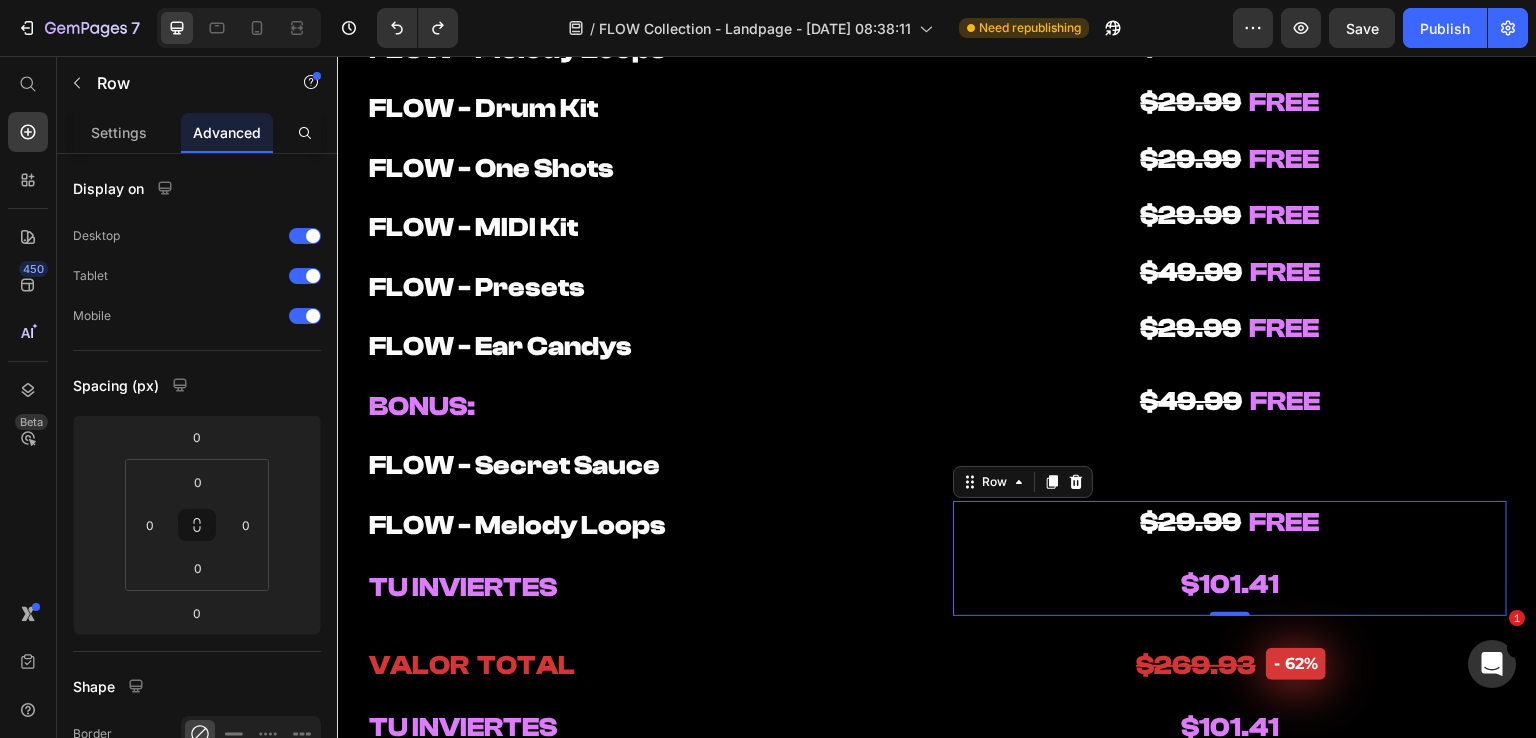 drag, startPoint x: 1214, startPoint y: 612, endPoint x: 1221, endPoint y: 567, distance: 45.54119 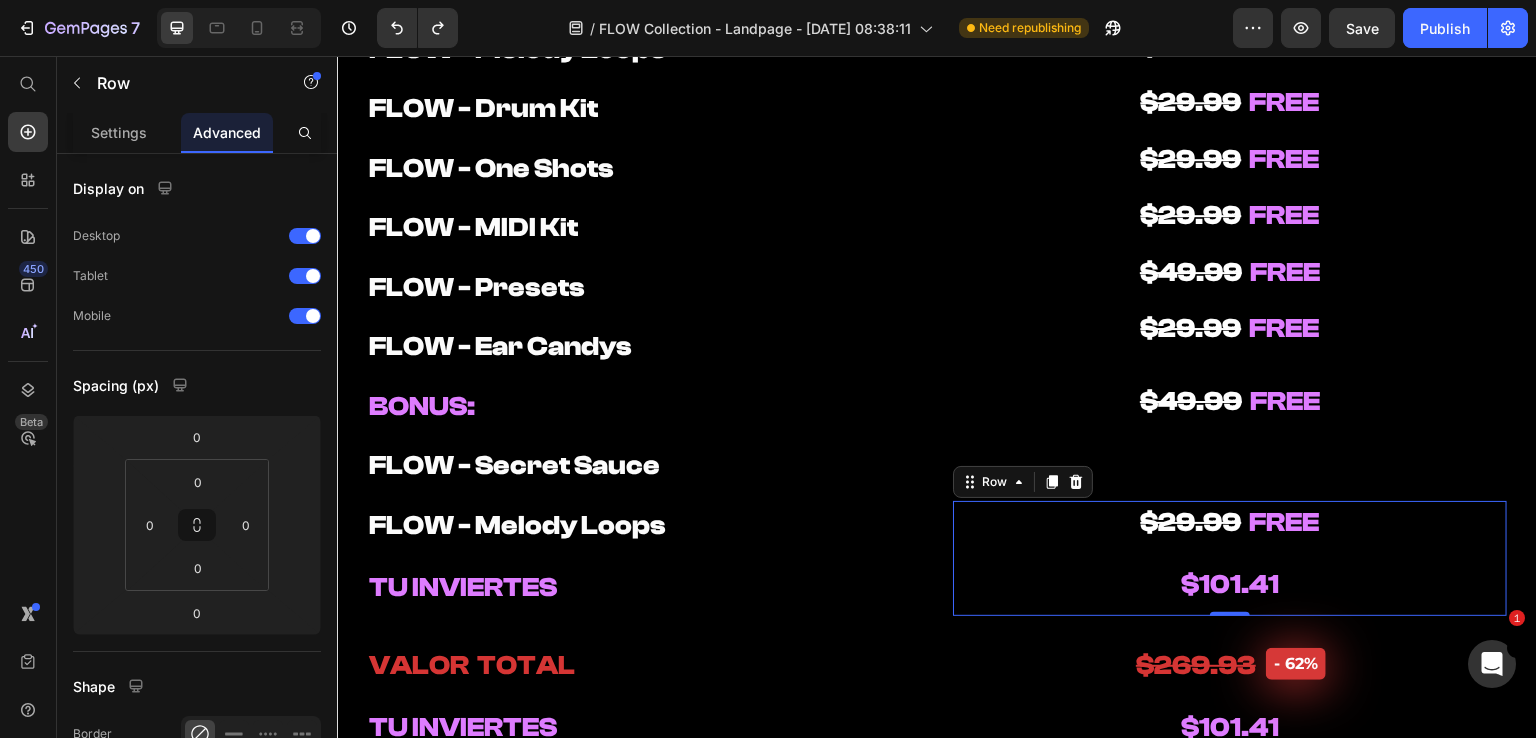 click on "⁠⁠⁠⁠⁠⁠⁠ $29.99    FREE Heading Row $101.41 Heading Row Row Row   0" at bounding box center (1230, 558) 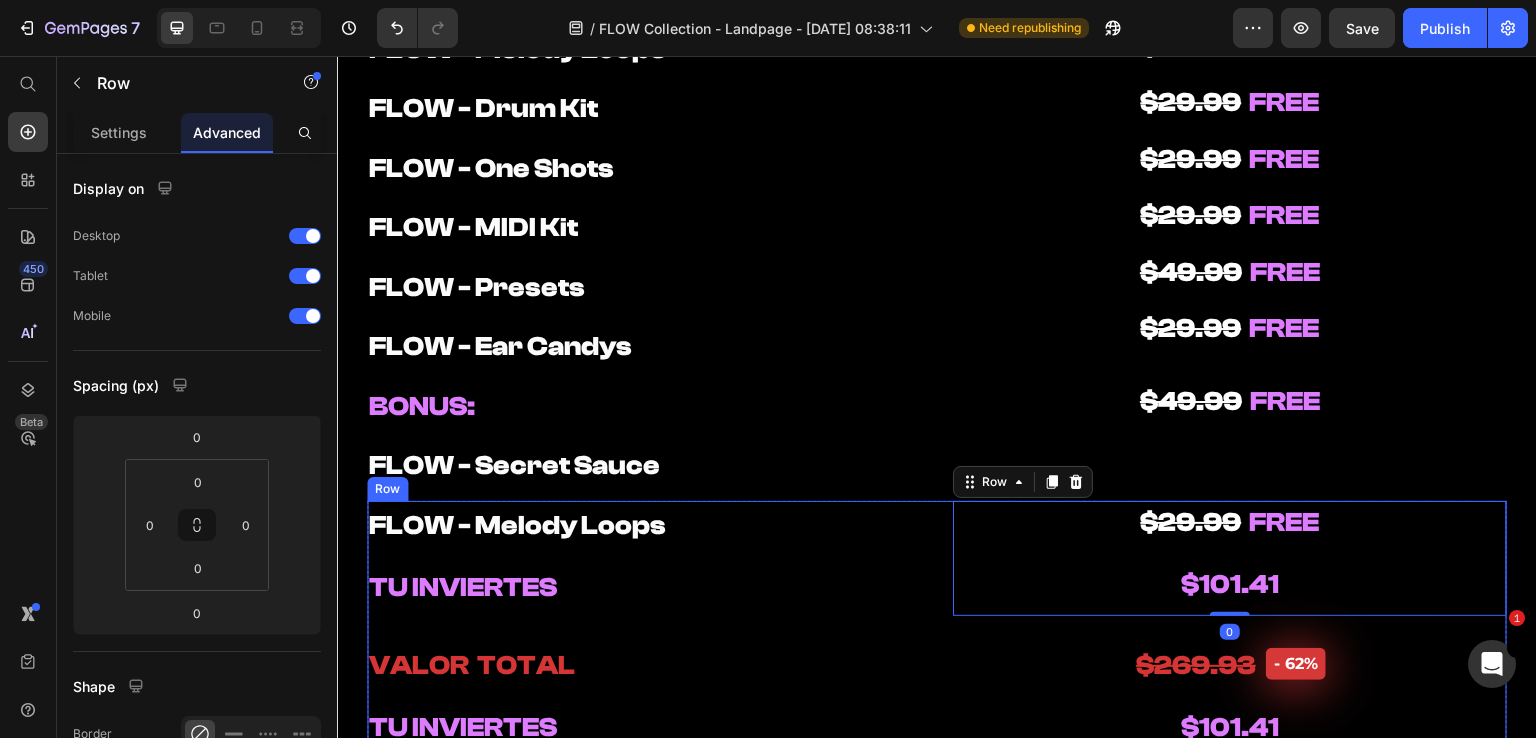 click on "⁠⁠⁠⁠⁠⁠⁠ FLOW - Melody Loops Heading TU INVIERTES Heading ⁠⁠⁠⁠⁠⁠⁠ $29.99    FREE Heading Row $101.41 Heading Row Row Row   0 Row VALOR  TOTAL Heading TU INVIERTES Heading $269.93 Heading - 62% Product Badge Row $101.41 Heading Row Row Row Row OFERTA EXCLUSIVA LANZAMIENTO Heading -15% EXTRA Heading CODE: FLOW15 Button Row PRECIO FINAL = Heading $99.99 Heading Row 00 hrs 56 min 19 seg CountDown Timer 🌊  DESBLOQUEAR TODO EL FLOW Add to Cart Row" at bounding box center (937, 867) 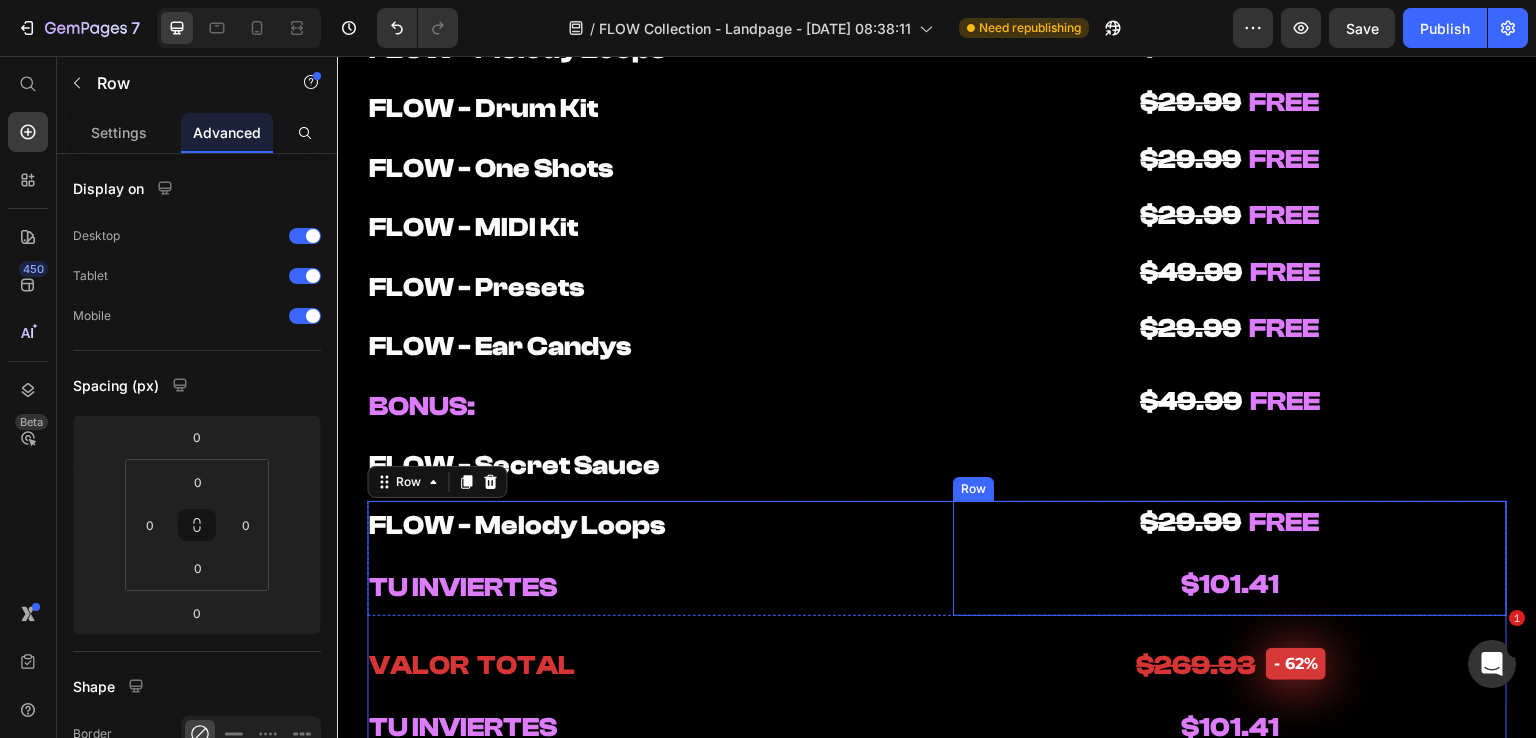 click on "⁠⁠⁠⁠⁠⁠⁠ $29.99    FREE Heading Row $101.41 Heading Row Row" at bounding box center (1230, 558) 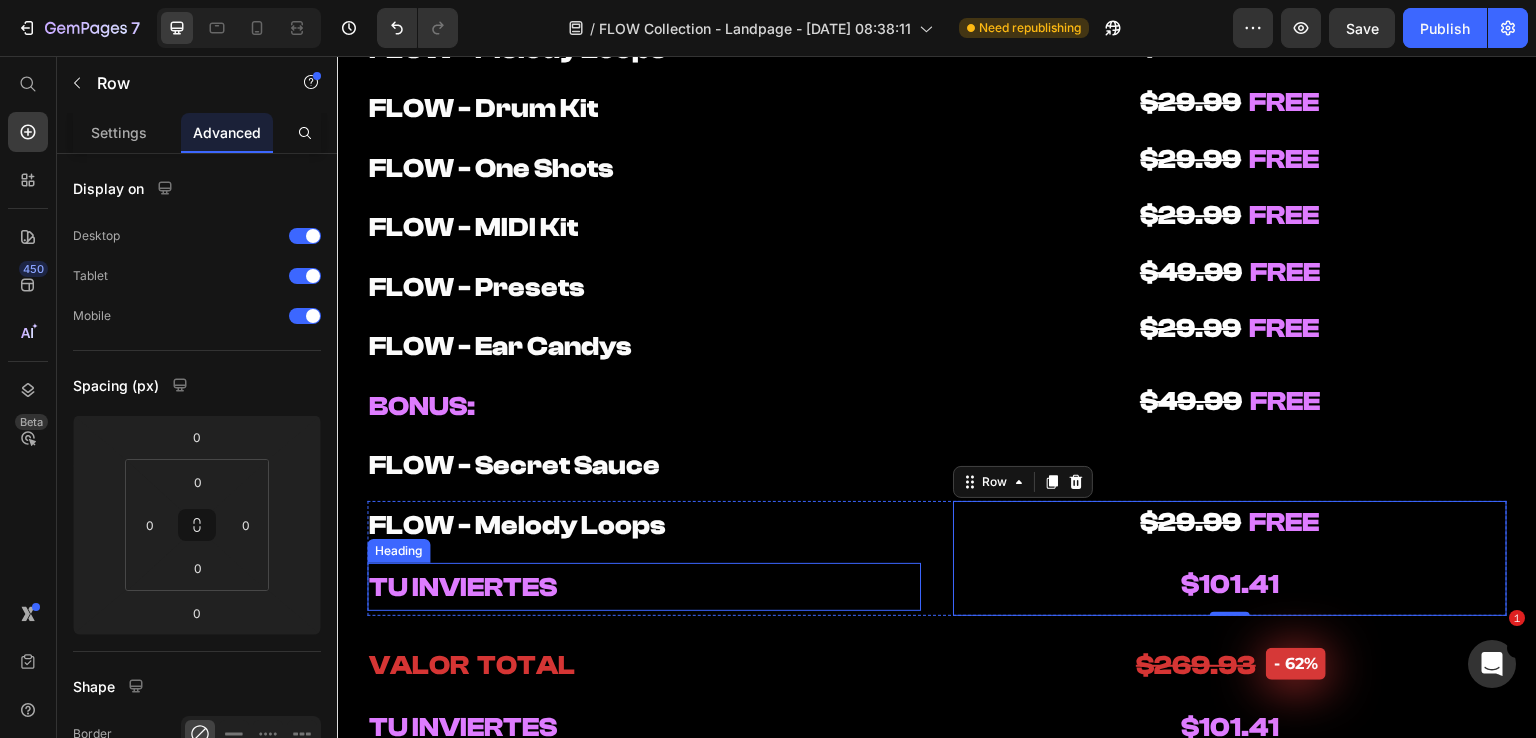 click on "TU INVIERTES" at bounding box center (644, 587) 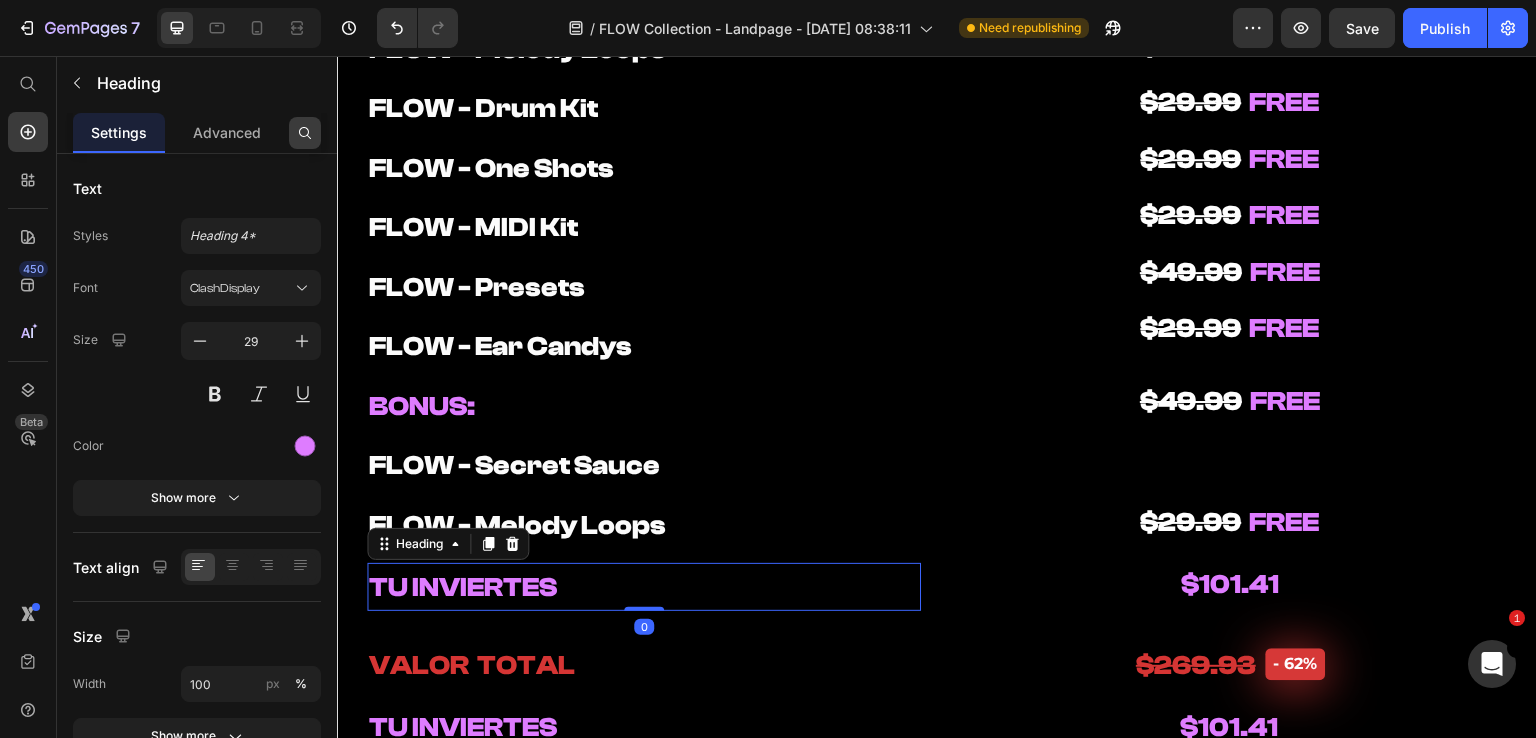 drag, startPoint x: 245, startPoint y: 127, endPoint x: 299, endPoint y: 143, distance: 56.32051 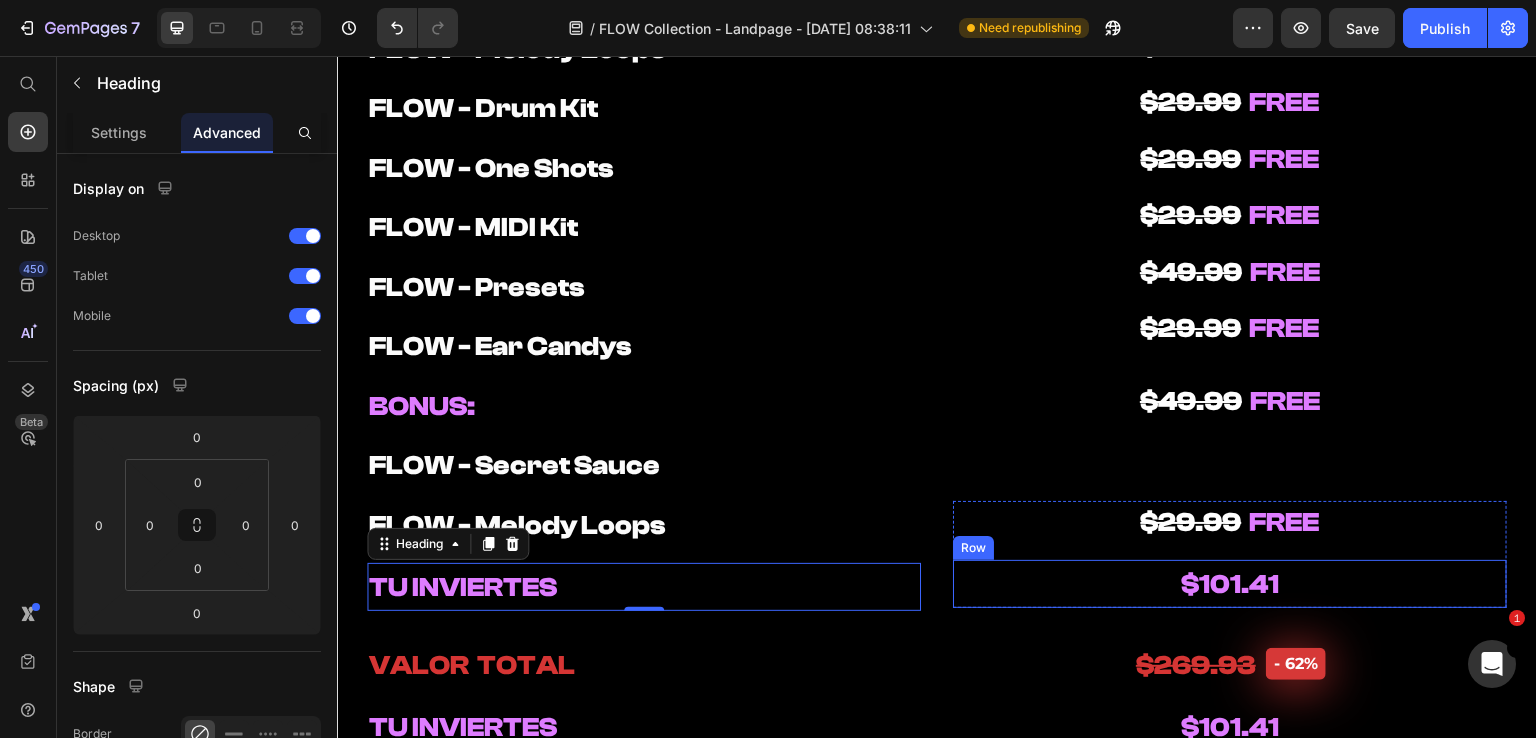 click on "$101.41 Heading Row" at bounding box center [1230, 584] 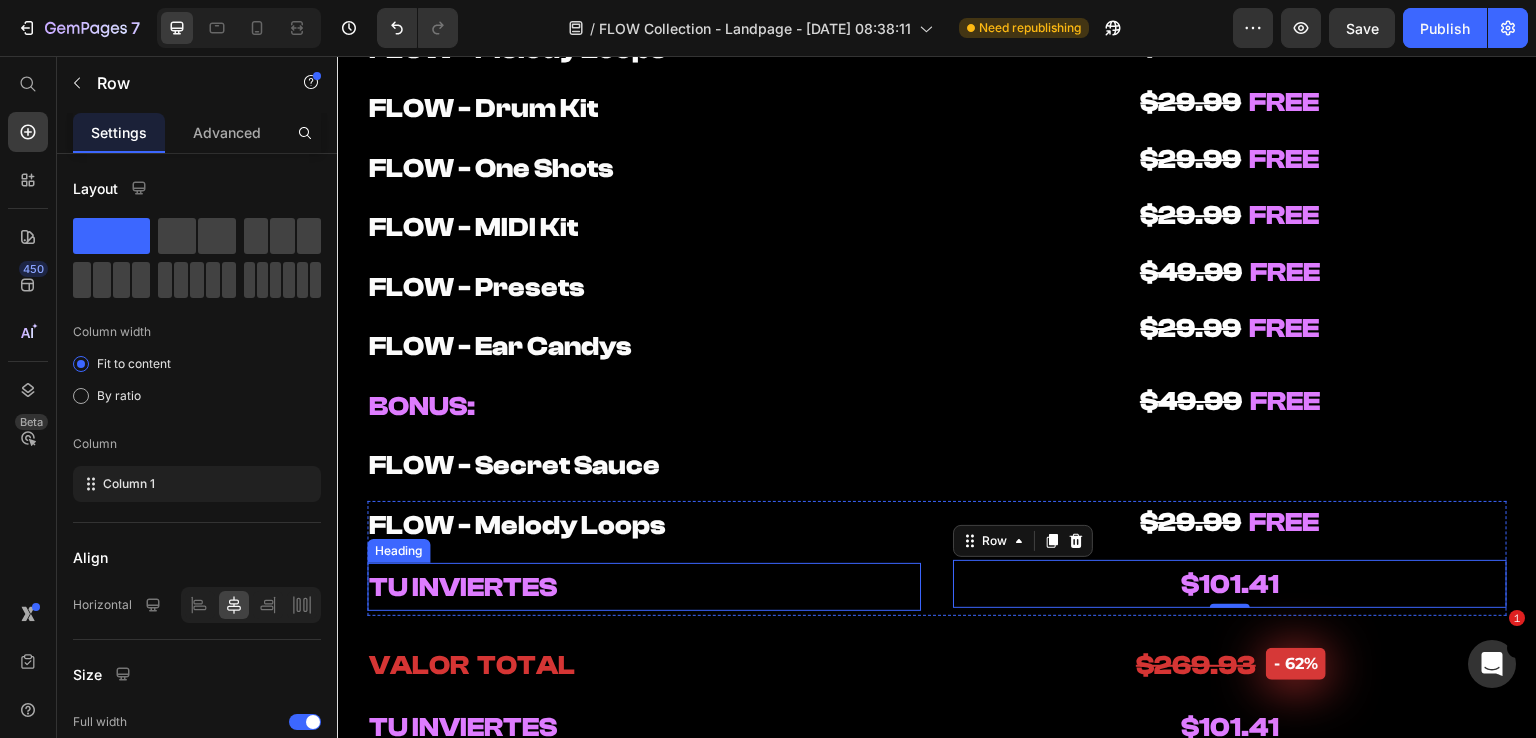 click on "TU INVIERTES" at bounding box center [644, 587] 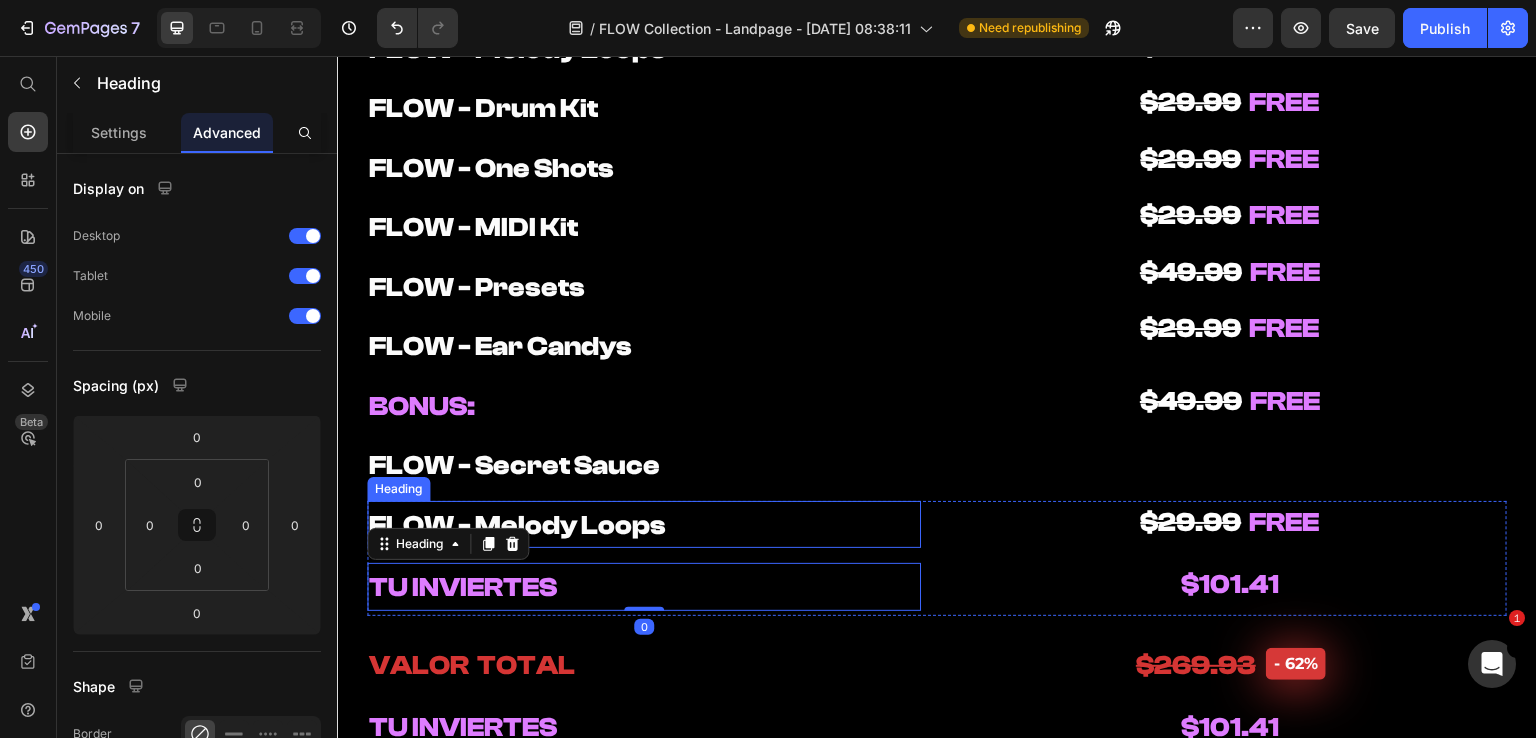 click on "⁠⁠⁠⁠⁠⁠⁠ FLOW - Melody Loops" at bounding box center (644, 525) 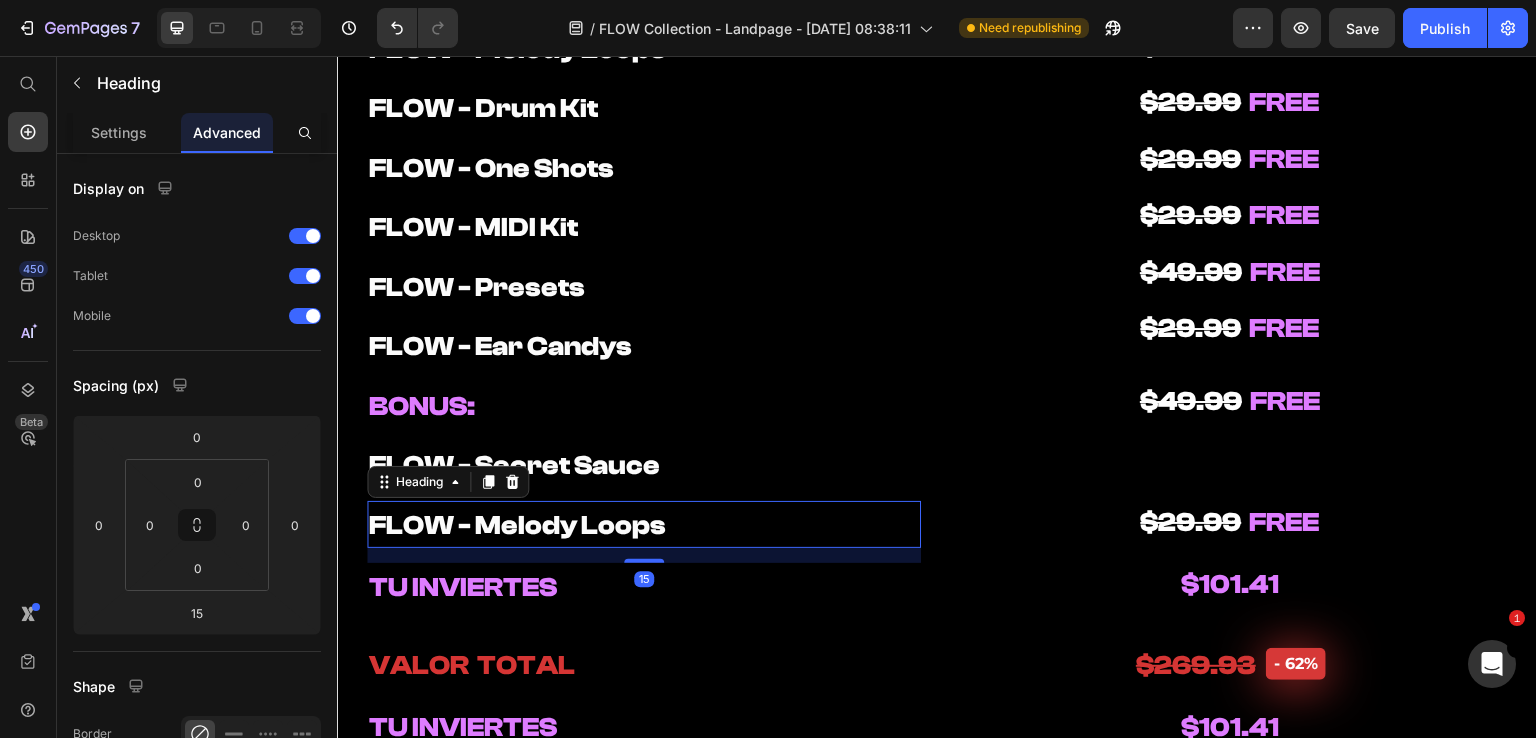 click on "15" at bounding box center (644, 555) 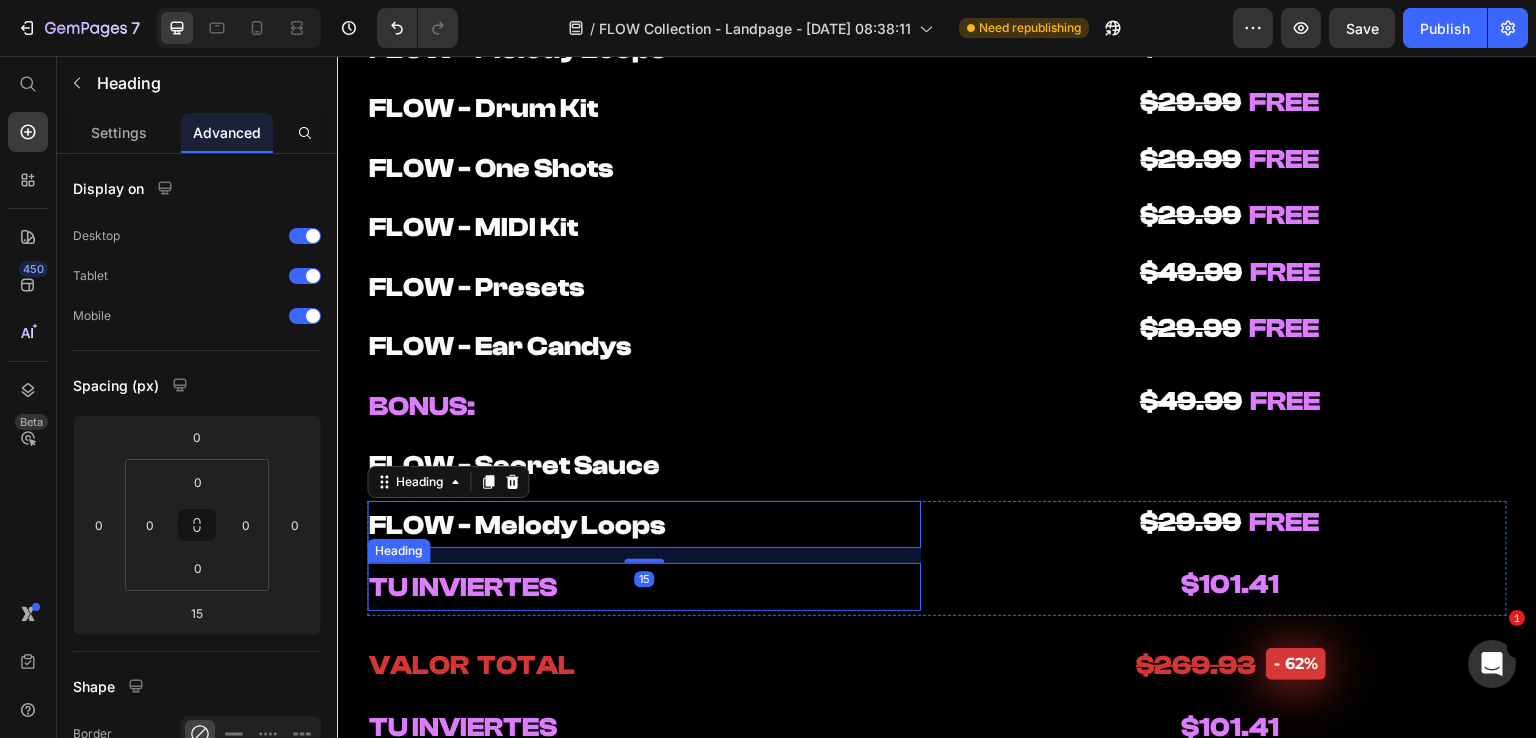 click on "TU INVIERTES" at bounding box center (644, 587) 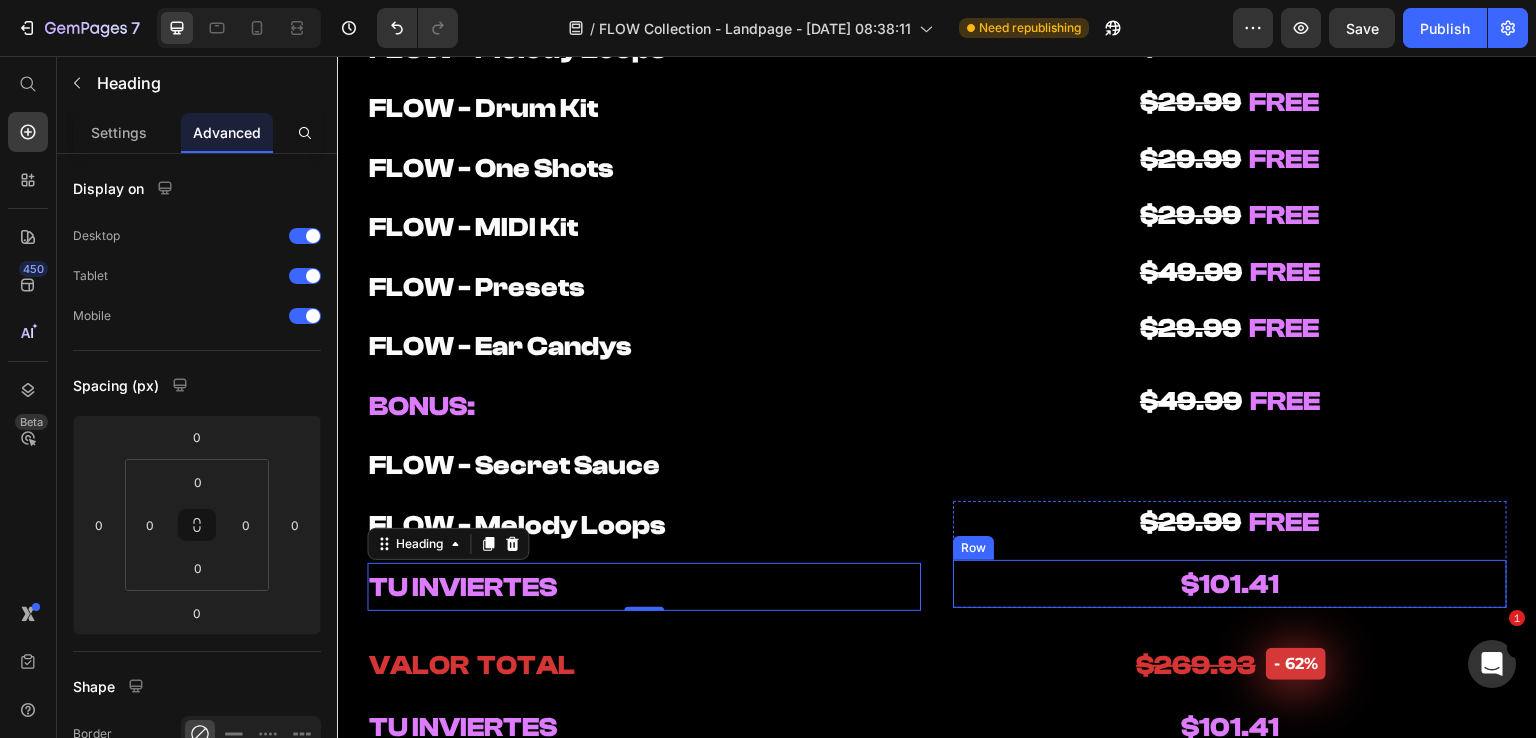 click on "$101.41 Heading Row" at bounding box center [1230, 584] 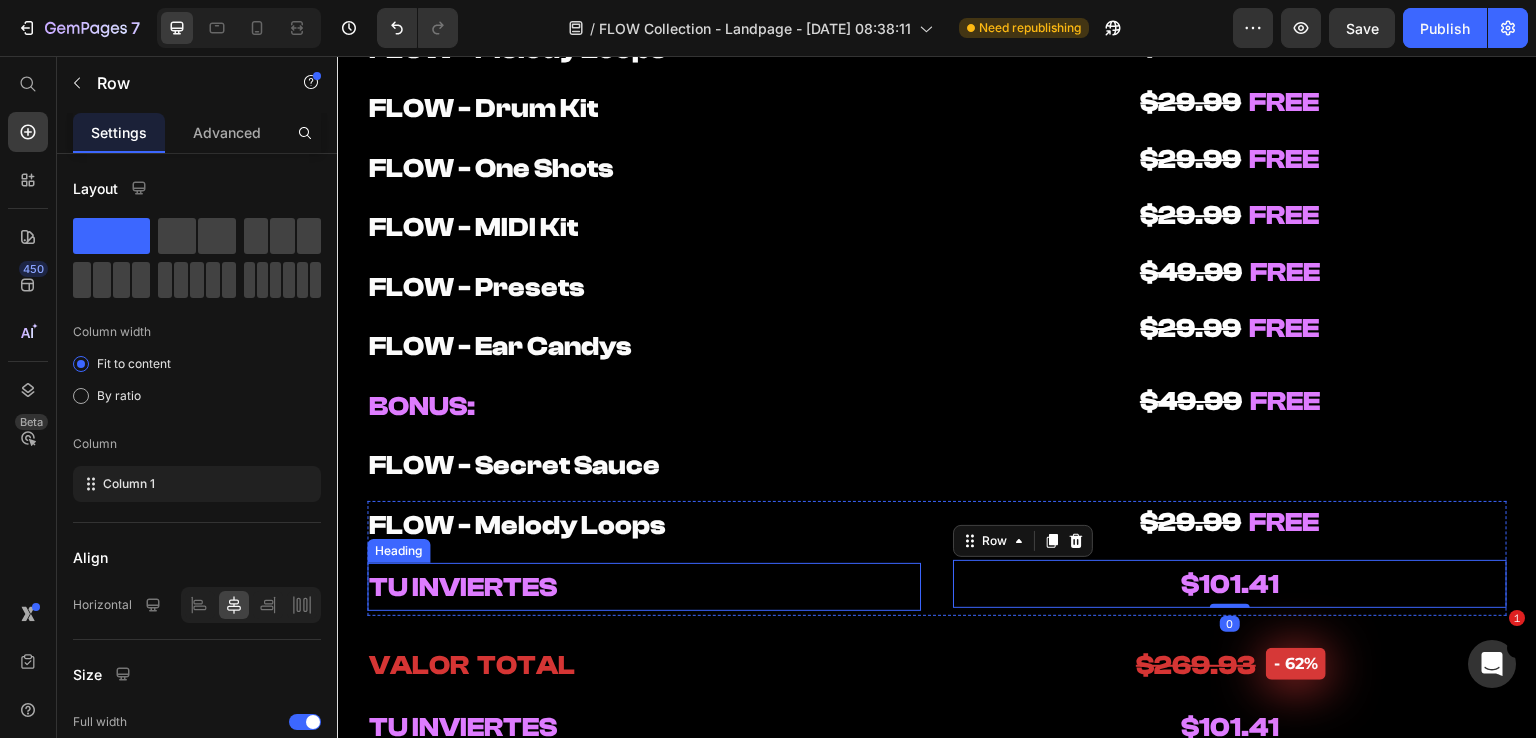click on "TU INVIERTES" at bounding box center (644, 587) 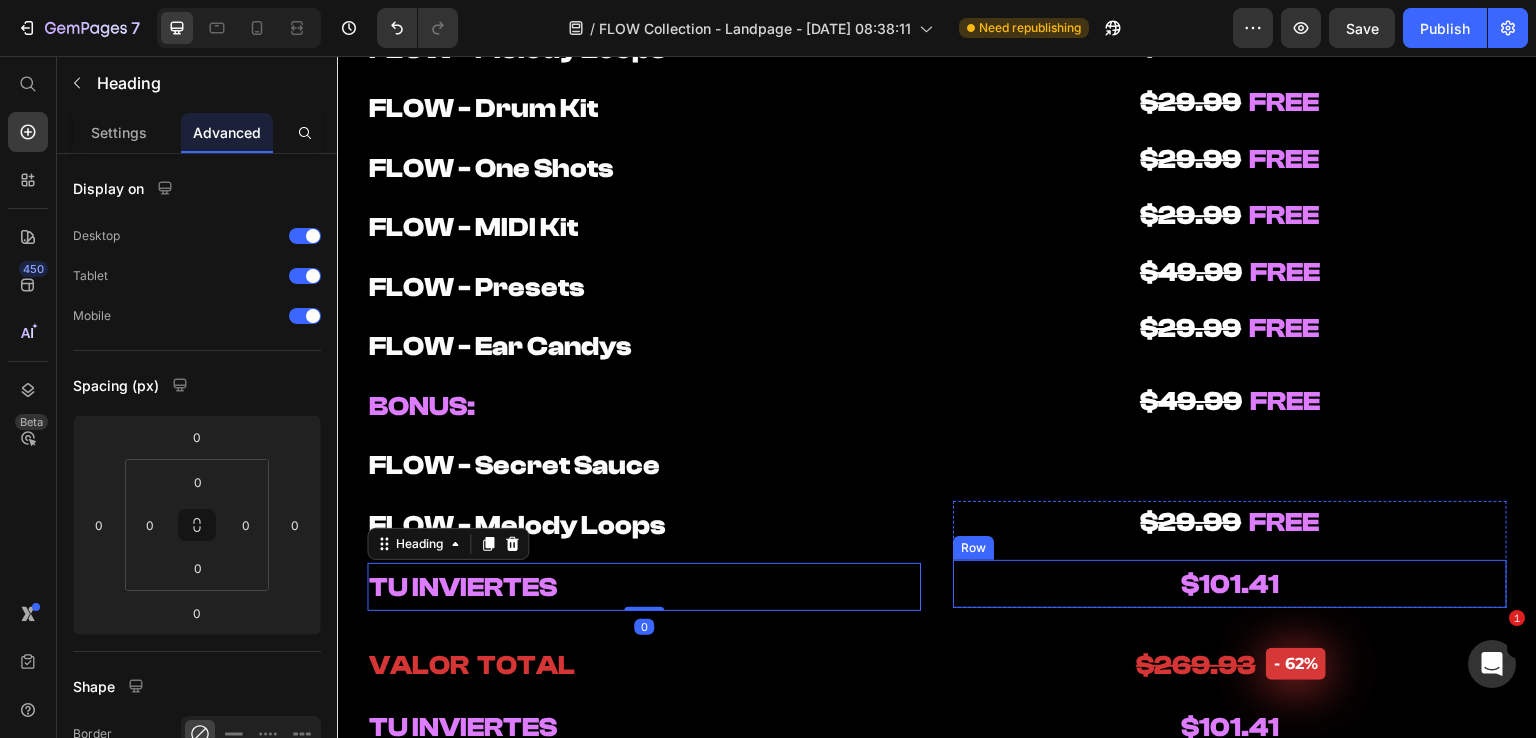 click on "$101.41 Heading Row" at bounding box center [1230, 584] 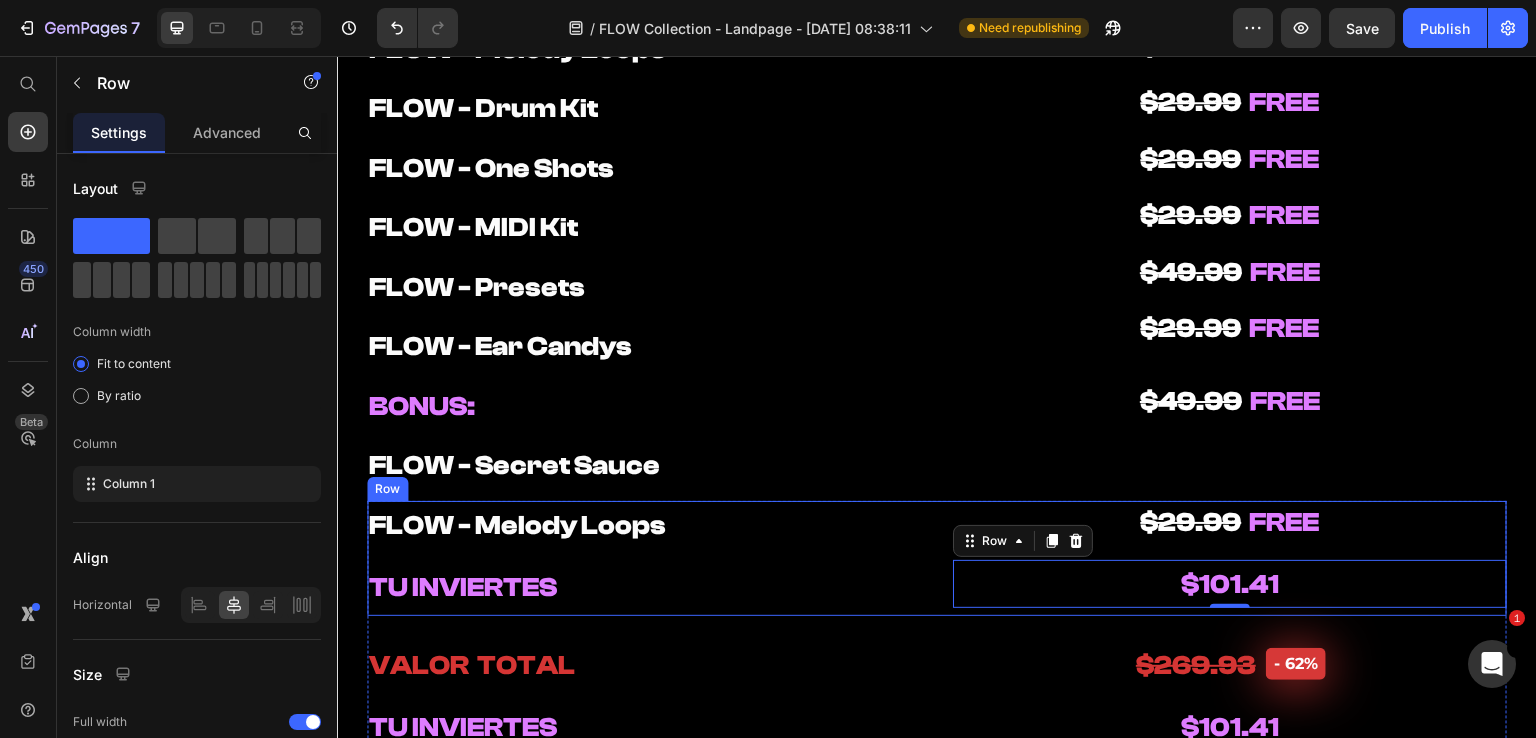 click on "⁠⁠⁠⁠⁠⁠⁠ FLOW - [PERSON_NAME] Loops Heading TU INVIERTES Heading ⁠⁠⁠⁠⁠⁠⁠ $29.99    FREE Heading Row $101.41 Heading Row   [GEOGRAPHIC_DATA]" at bounding box center [937, 558] 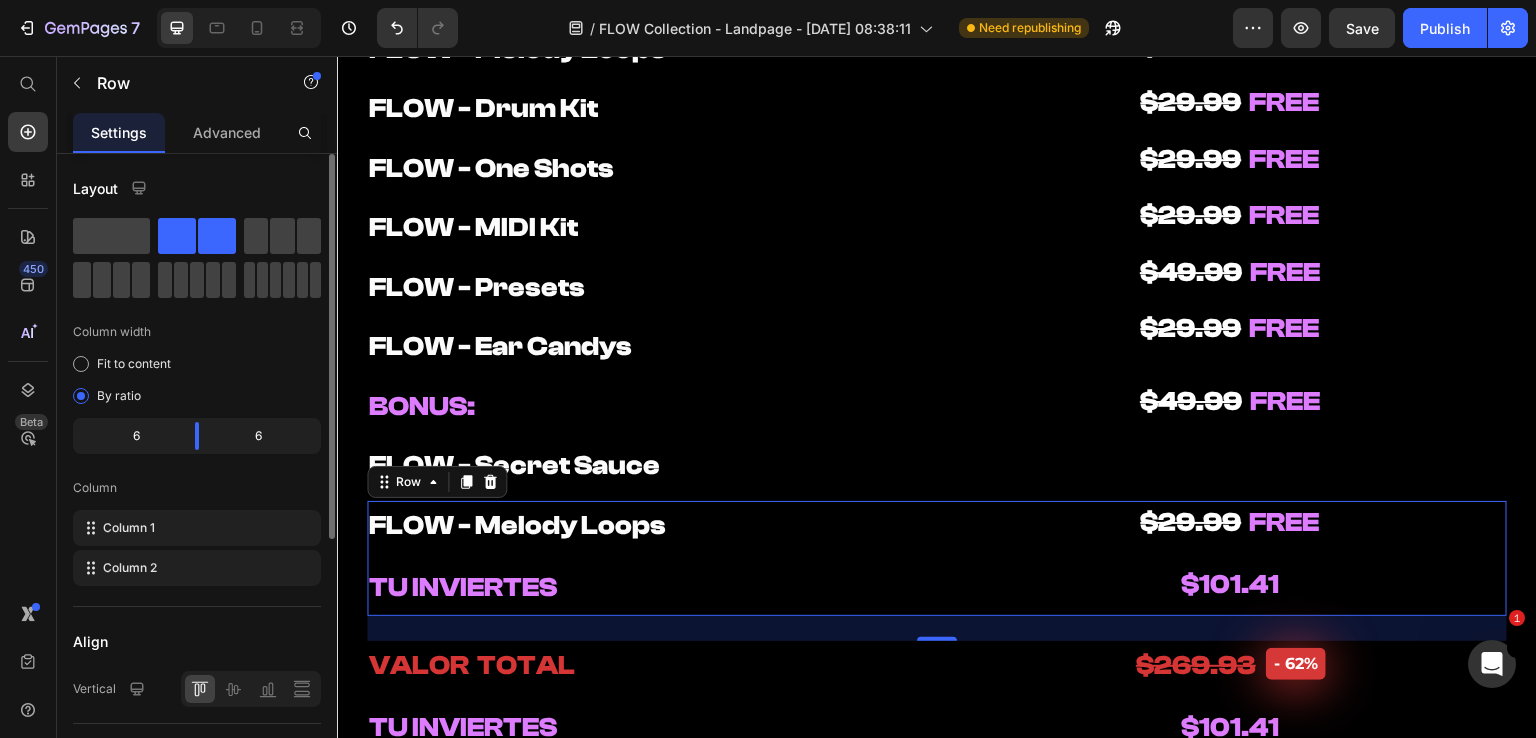 click on "6" 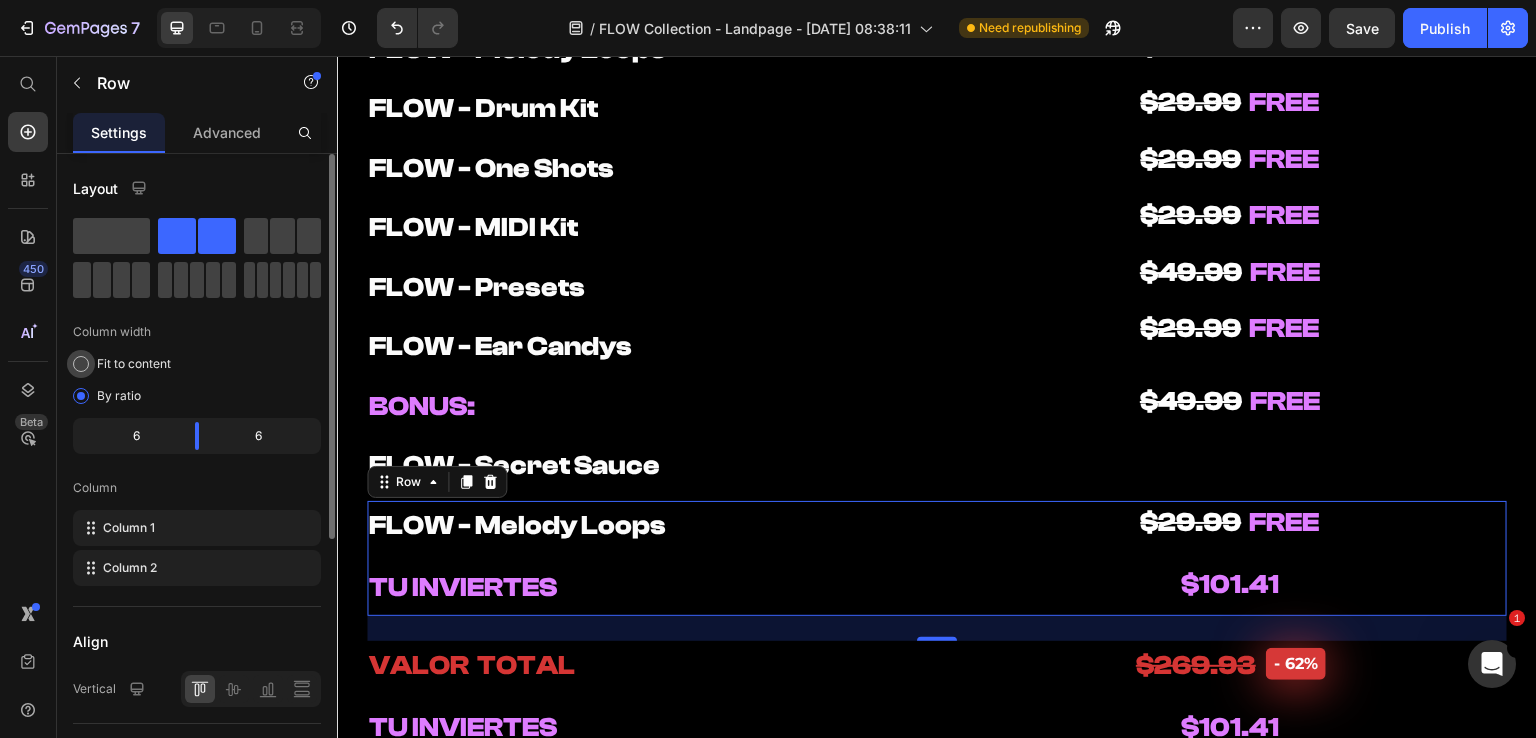 click on "Fit to content" 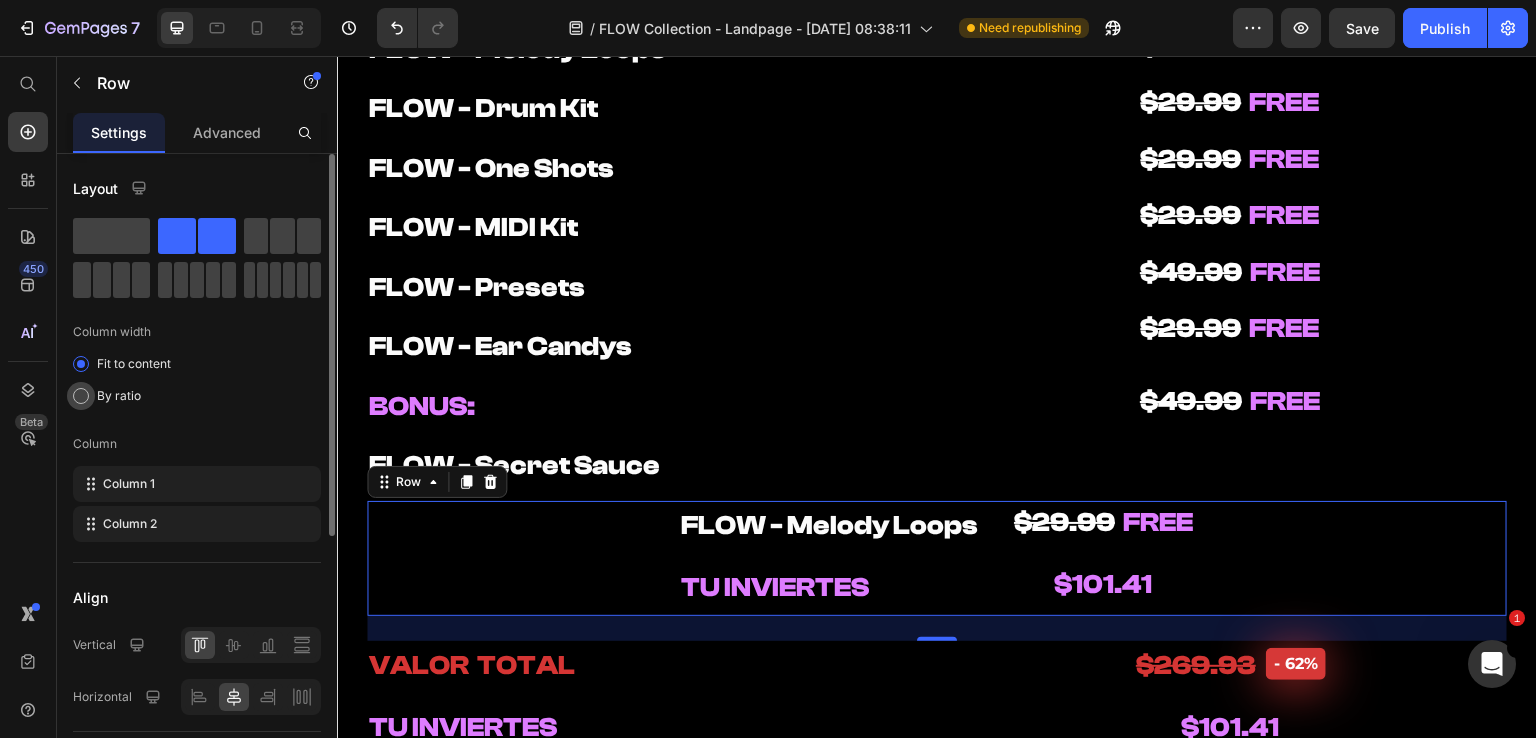 click on "By ratio" 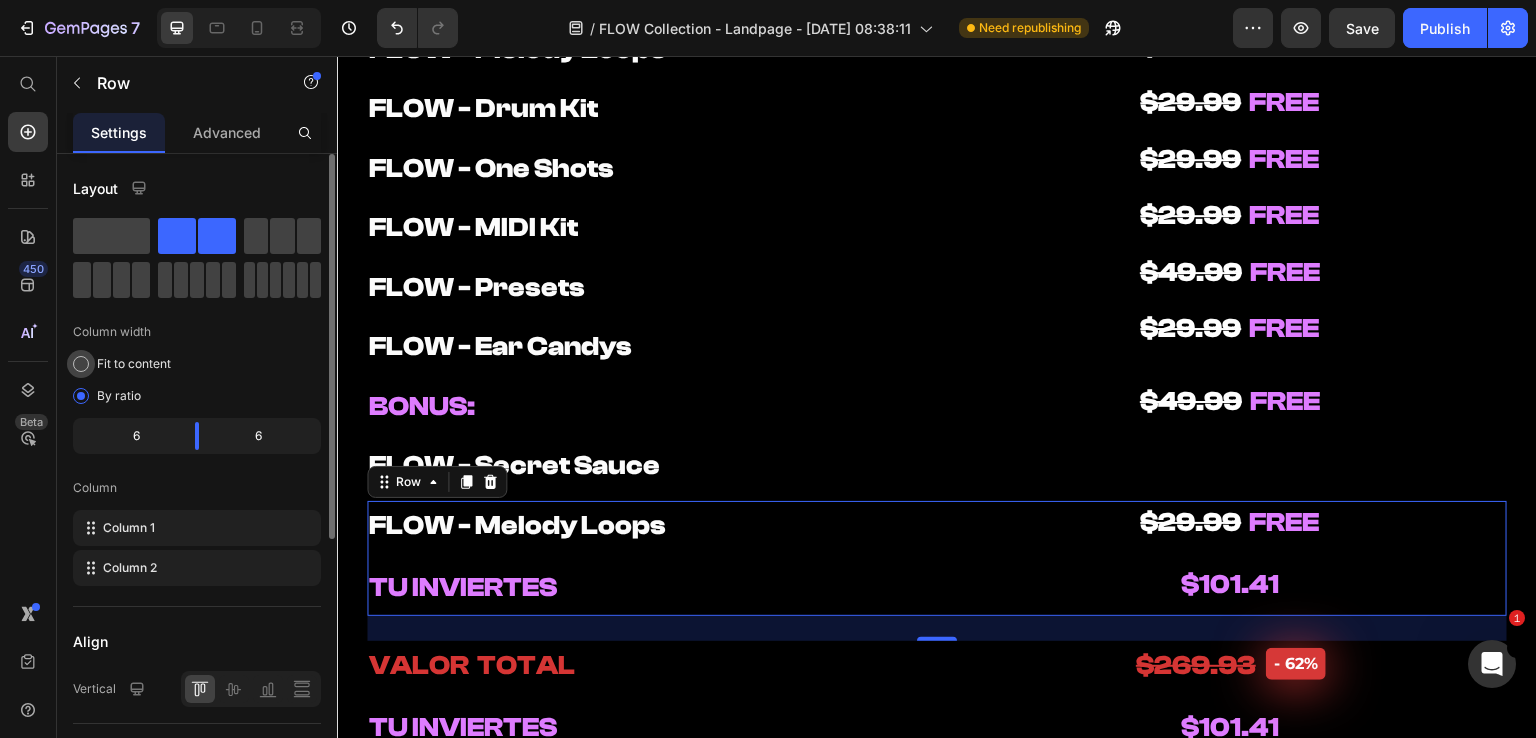 click on "Fit to content" at bounding box center (134, 364) 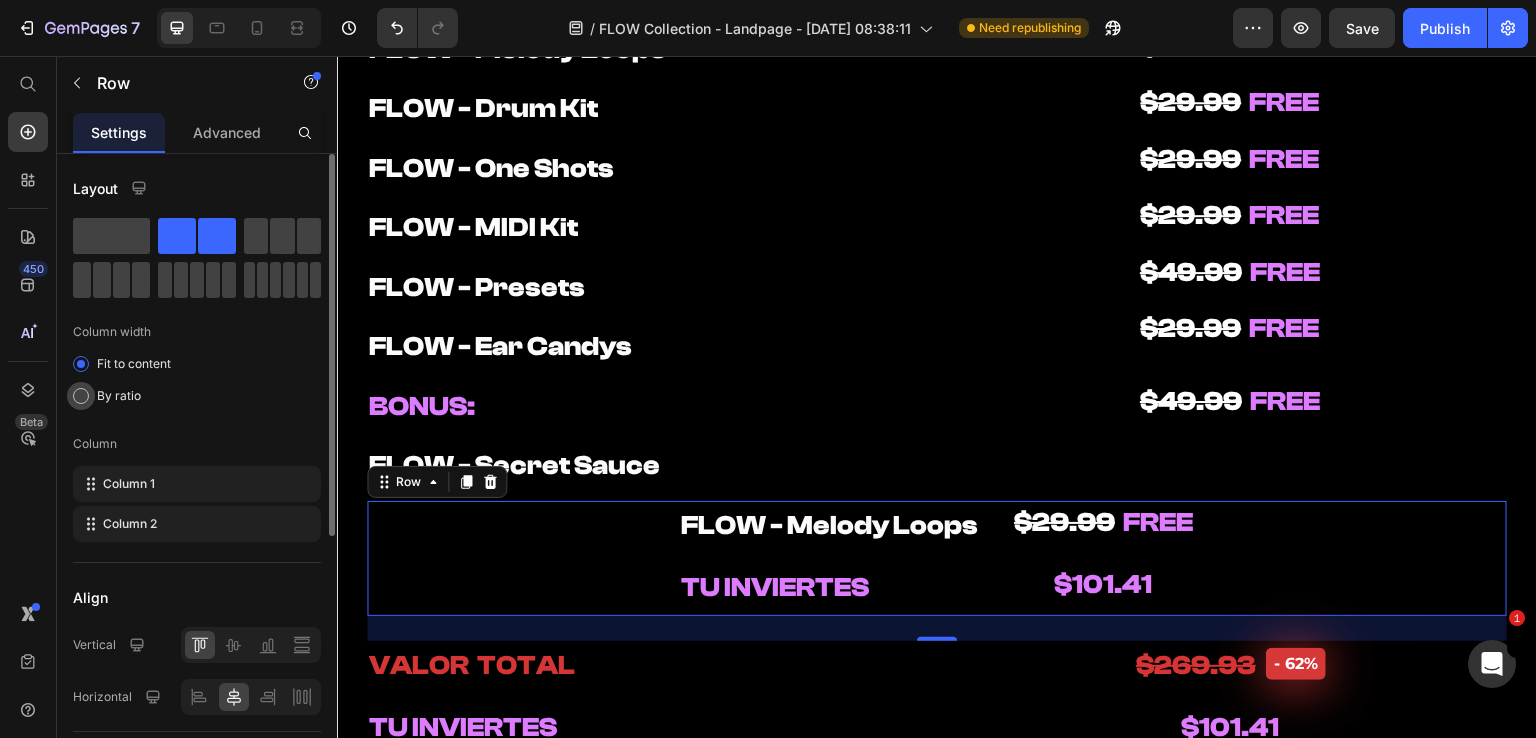 click on "By ratio" 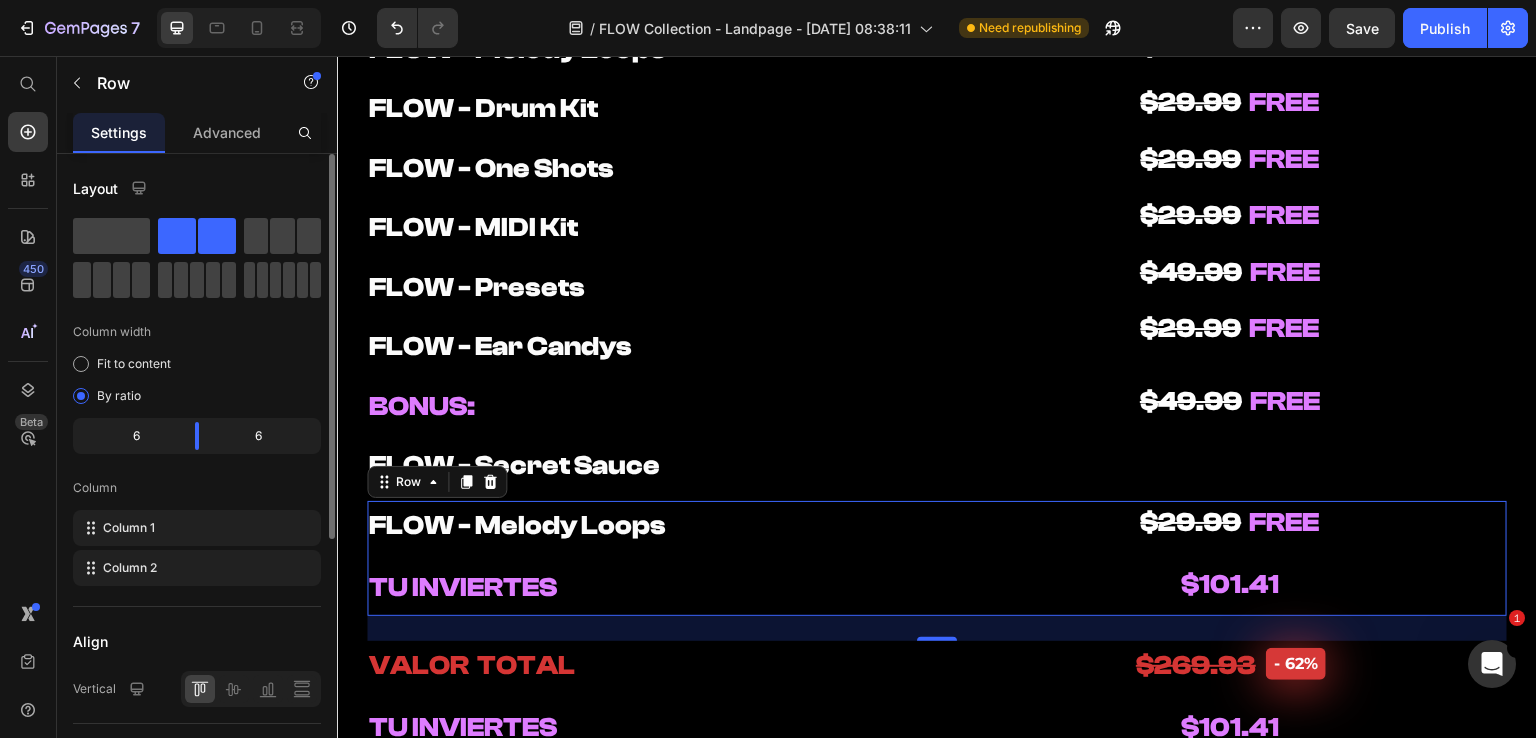 click on "6" 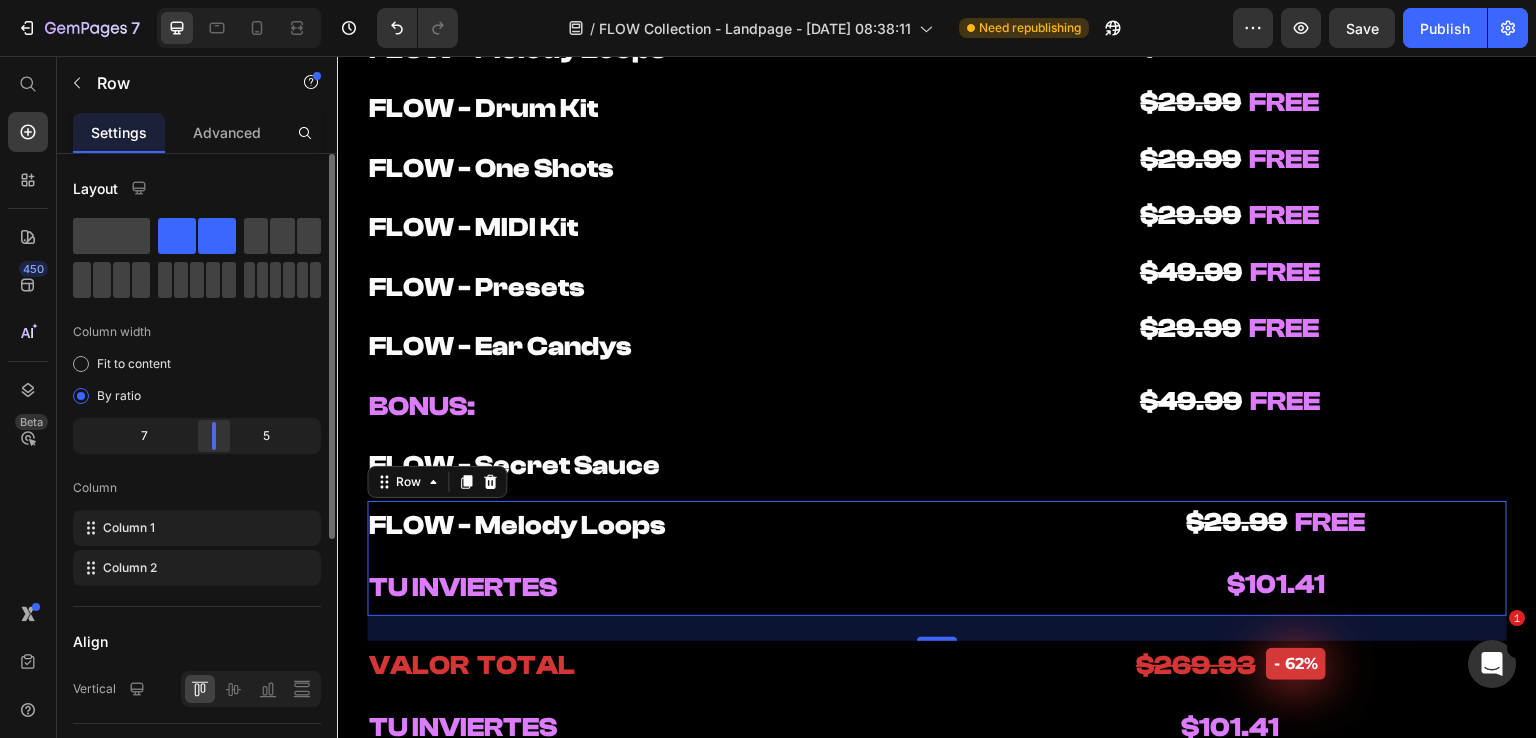 drag, startPoint x: 198, startPoint y: 437, endPoint x: 211, endPoint y: 432, distance: 13.928389 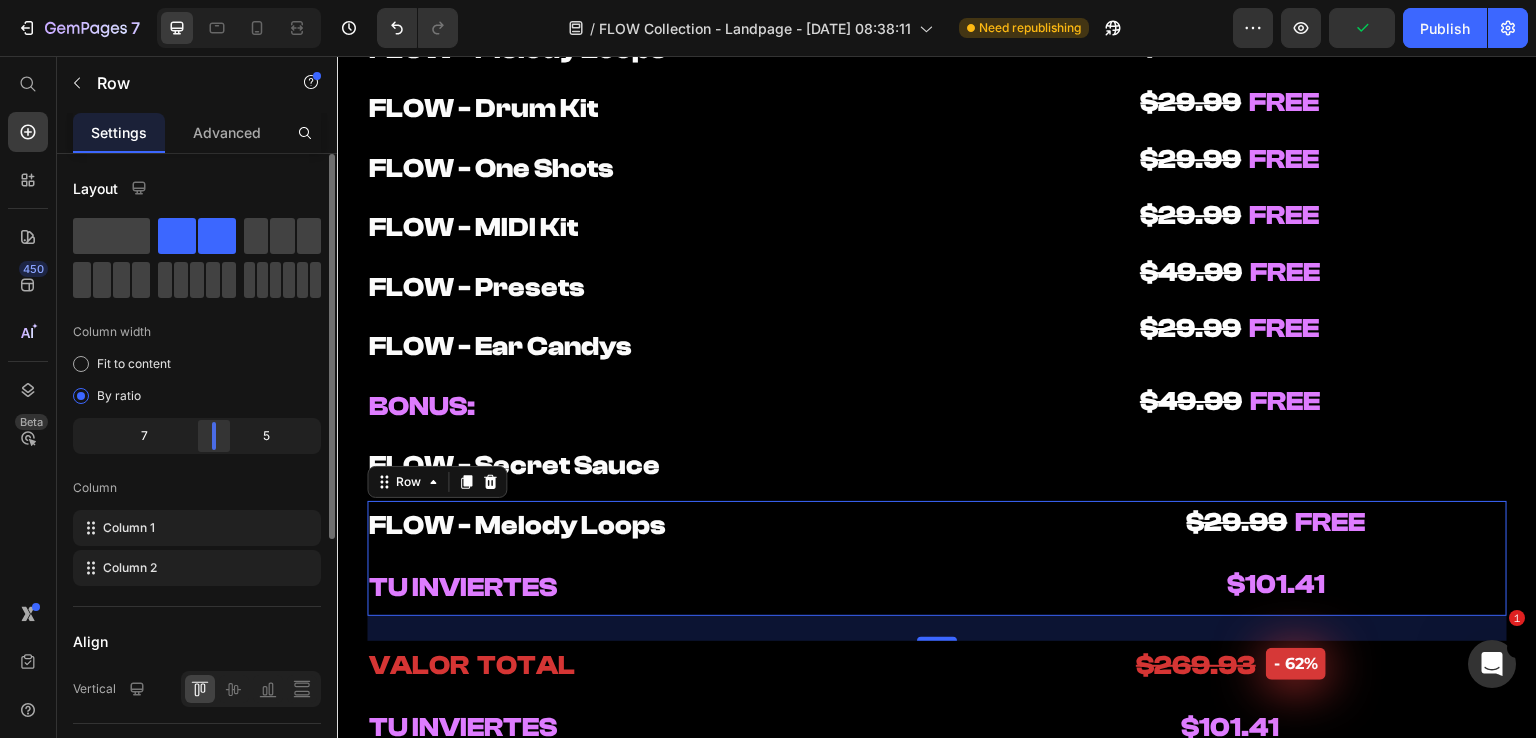 drag, startPoint x: 218, startPoint y: 437, endPoint x: 229, endPoint y: 437, distance: 11 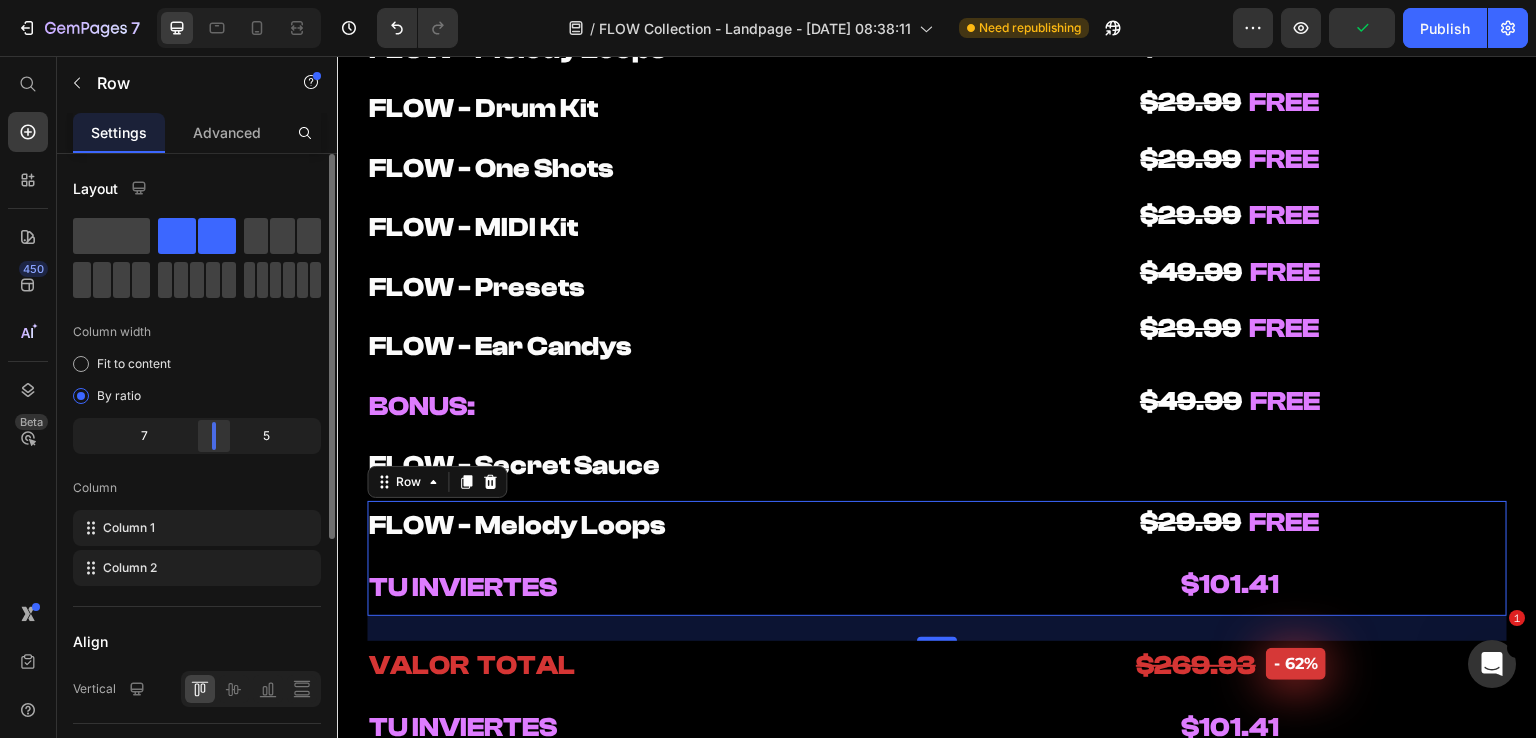 drag, startPoint x: 229, startPoint y: 437, endPoint x: 204, endPoint y: 439, distance: 25.079872 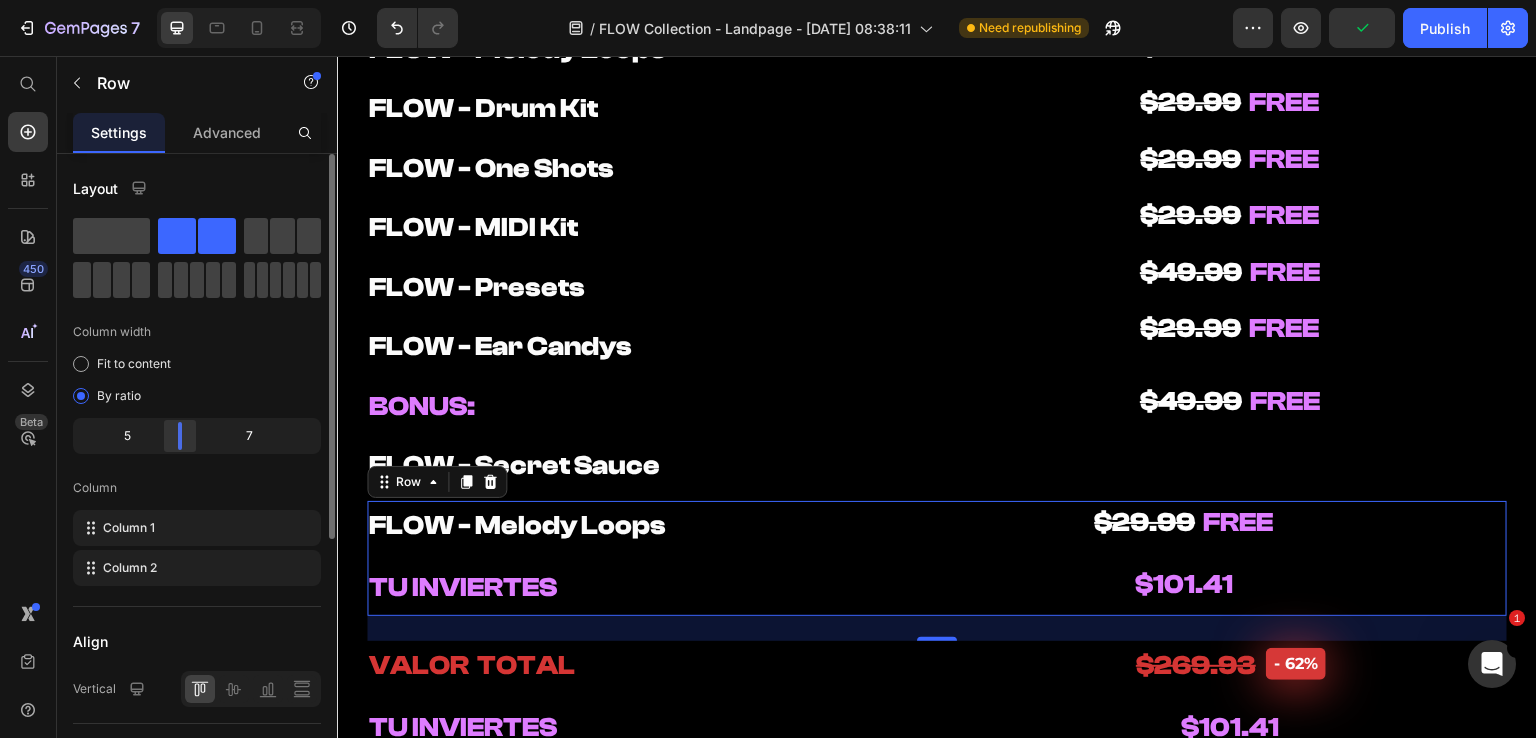 drag, startPoint x: 200, startPoint y: 439, endPoint x: 165, endPoint y: 443, distance: 35.22783 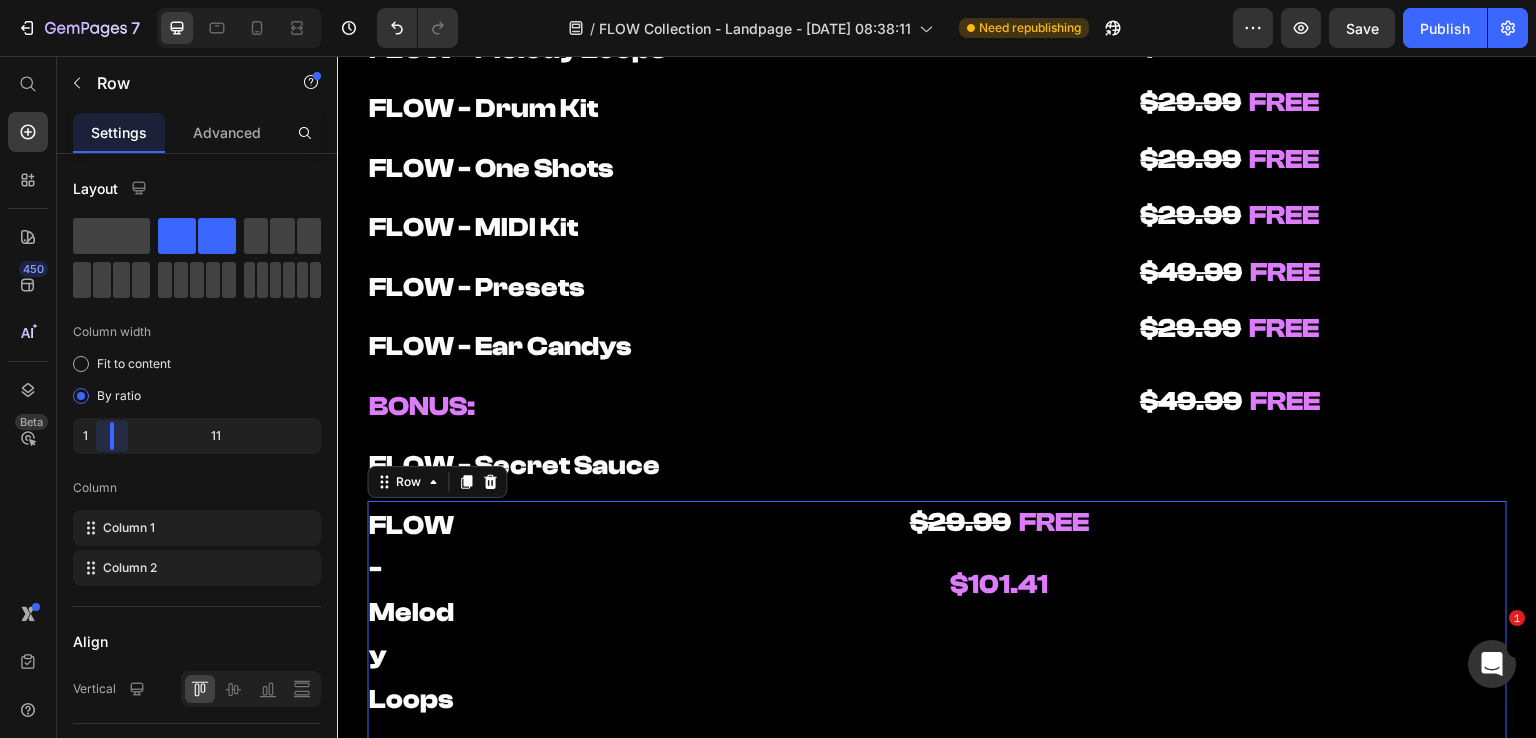 drag, startPoint x: 165, startPoint y: 443, endPoint x: 113, endPoint y: 430, distance: 53.600372 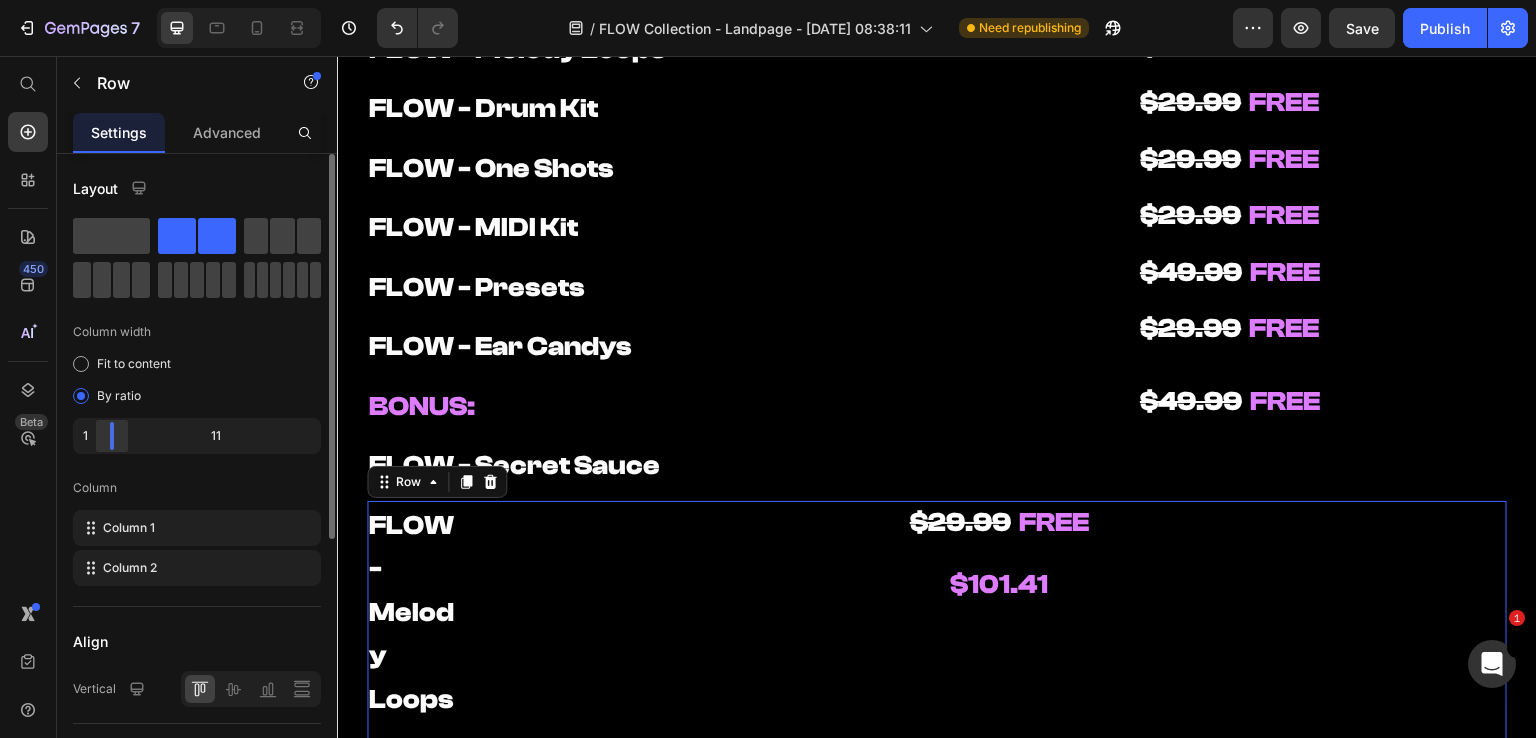 click on "7  Version history  /  FLOW Collection - Landpage - [DATE] 08:38:11 Need republishing Preview  Save   Publish  450 Beta Start with Sections Elements Hero Section Product Detail Brands Trusted Badges Guarantee Product Breakdown How to use Testimonials Compare Bundle FAQs Social Proof Brand Story Product List Collection Blog List Contact Sticky Add to Cart Custom Footer Browse Library 450 Layout
Row
Row
Row
Row Text
Heading
Text Block Button
Button
Button
Sticky Back to top Media" at bounding box center [768, 0] 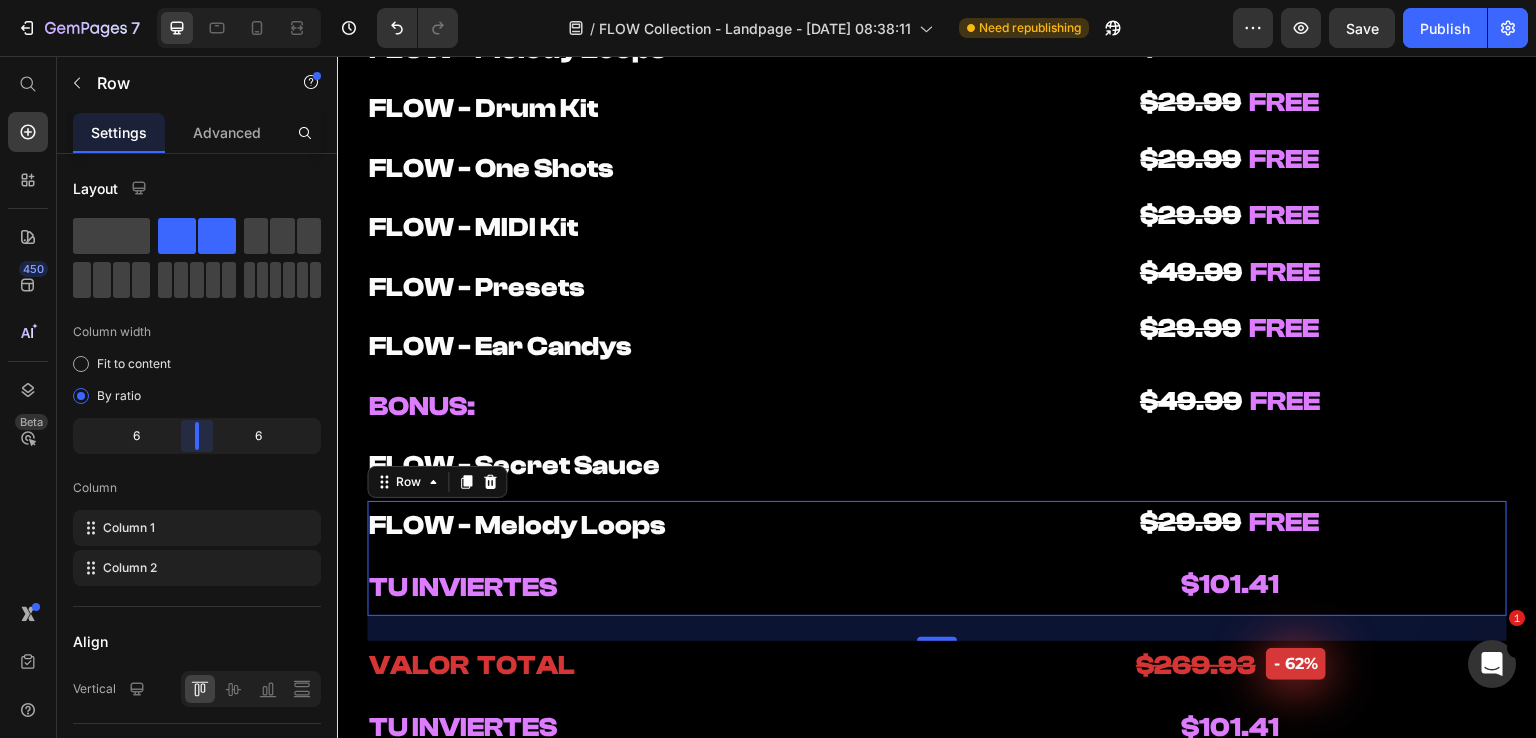 drag, startPoint x: 112, startPoint y: 430, endPoint x: 202, endPoint y: 441, distance: 90.66973 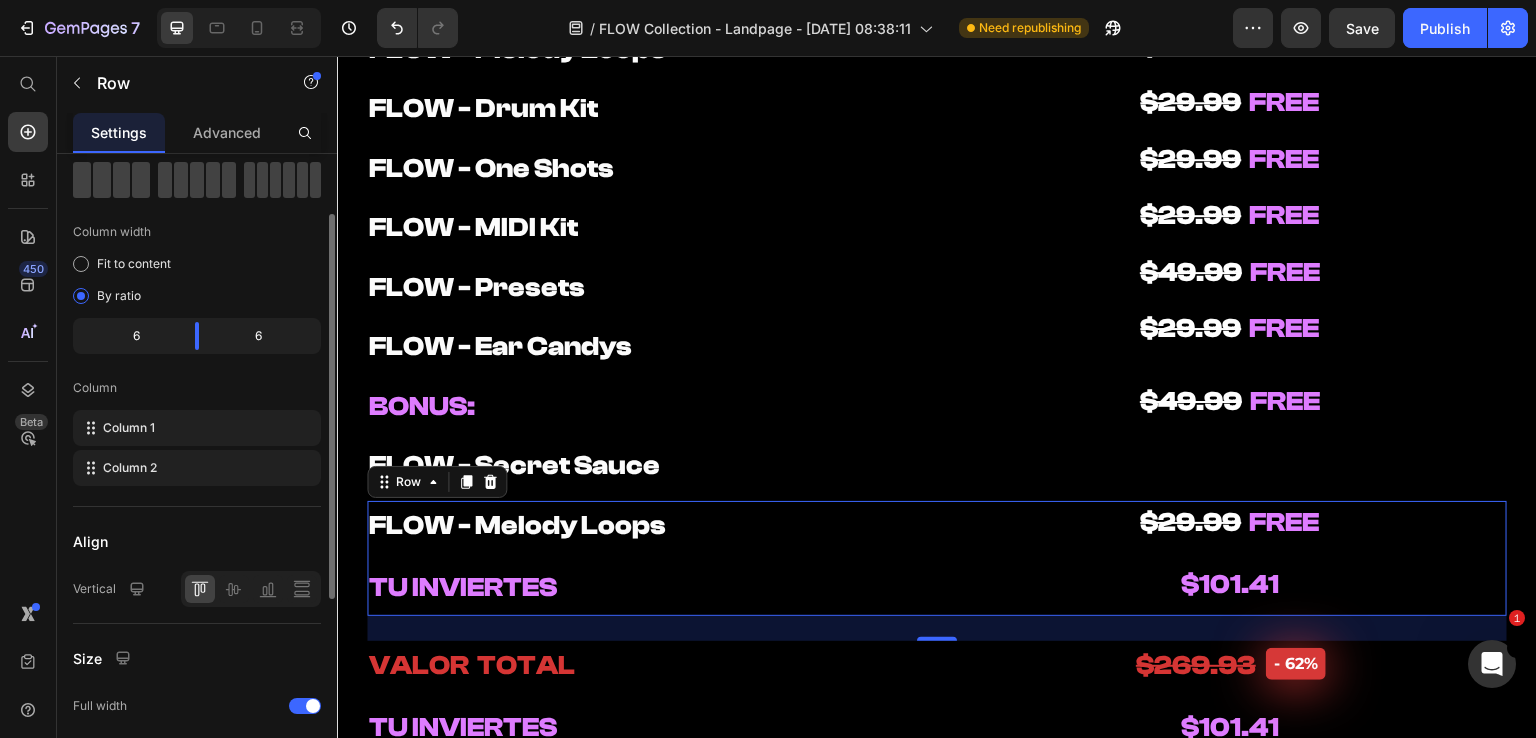 scroll, scrollTop: 300, scrollLeft: 0, axis: vertical 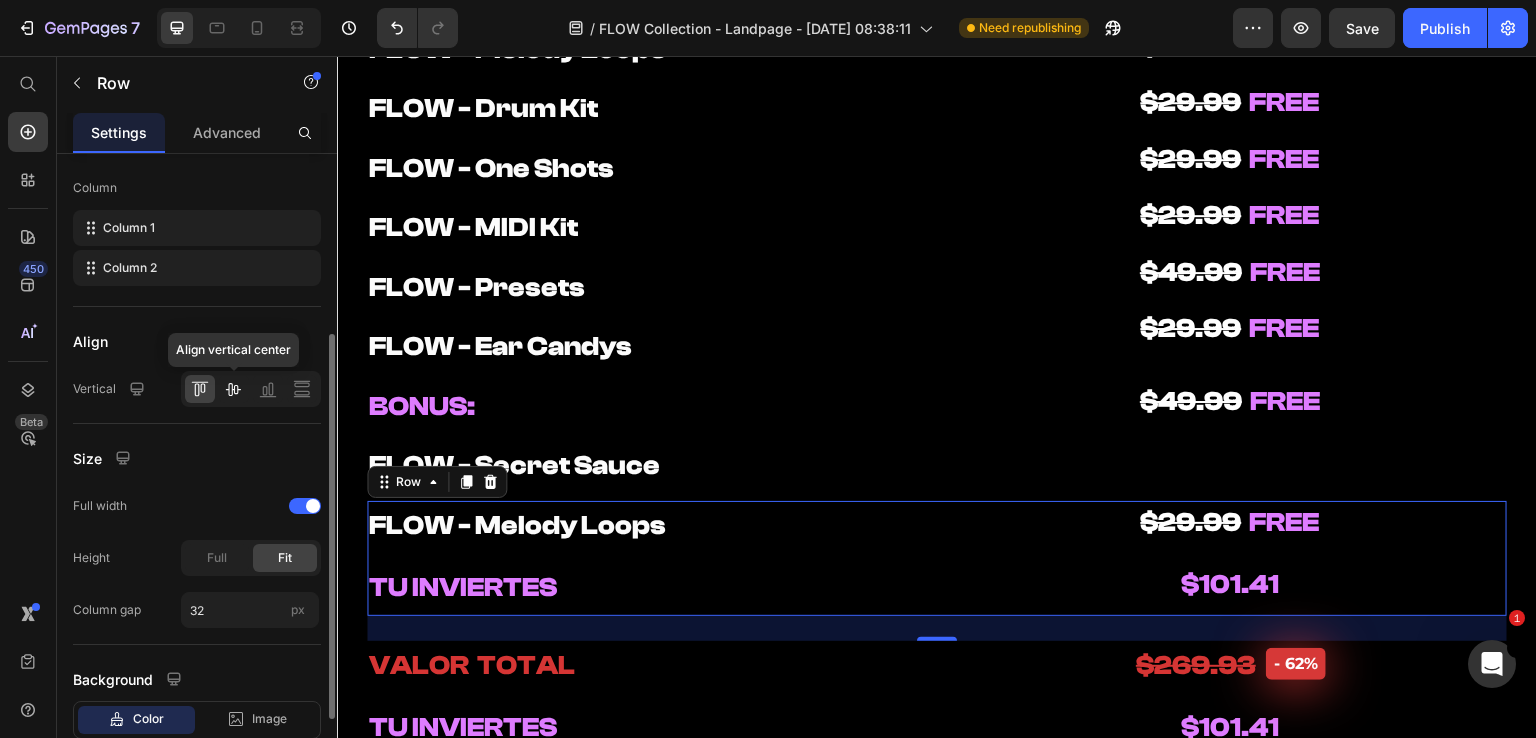 click 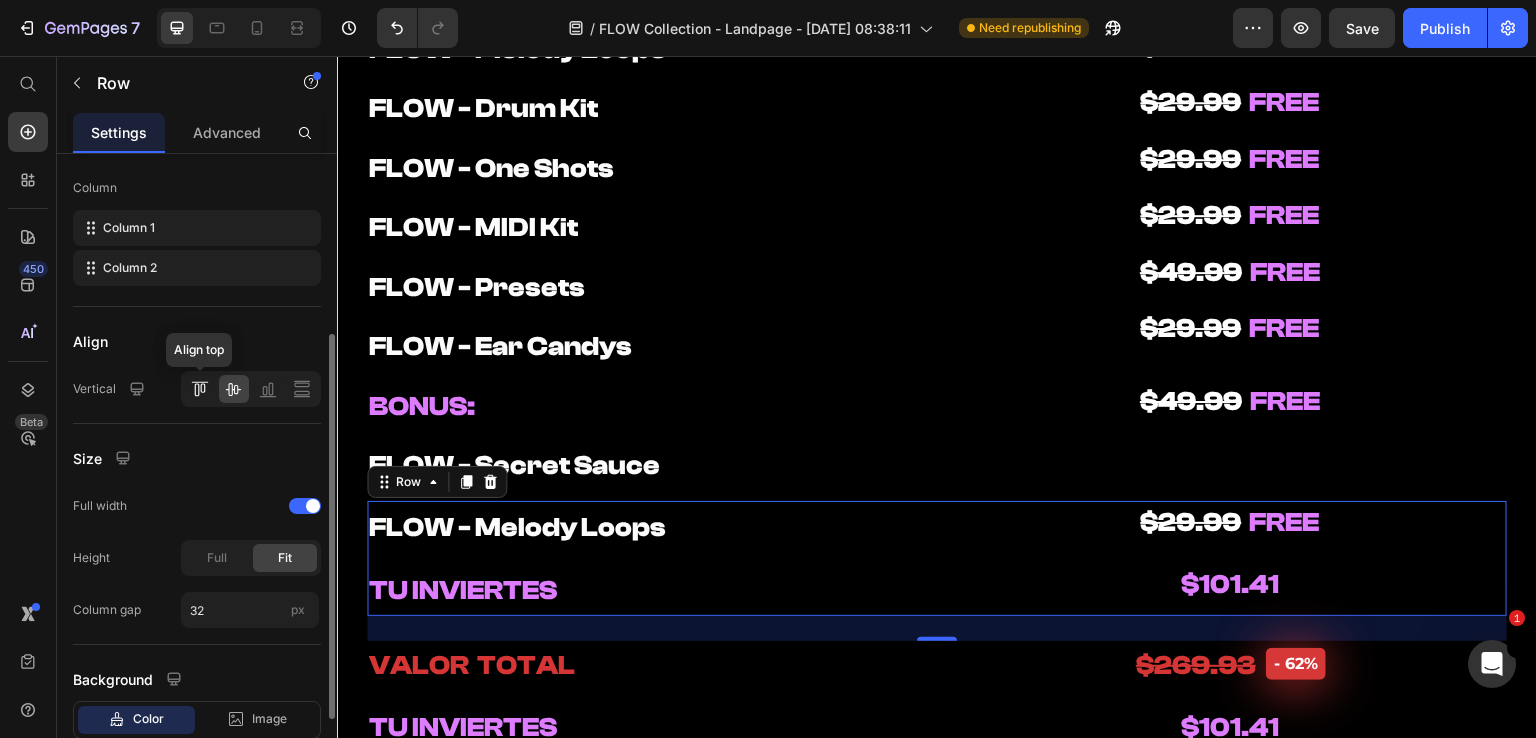 click 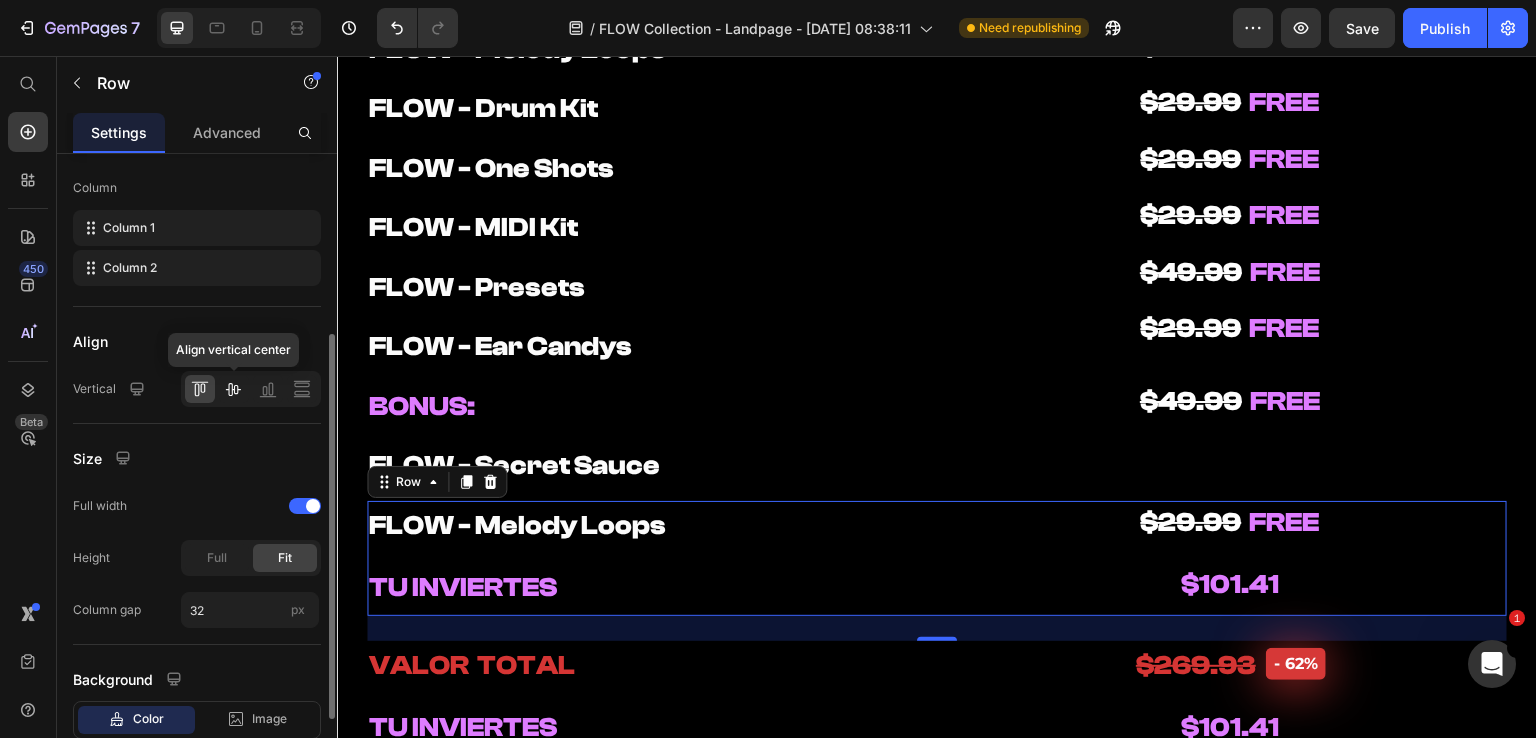 click 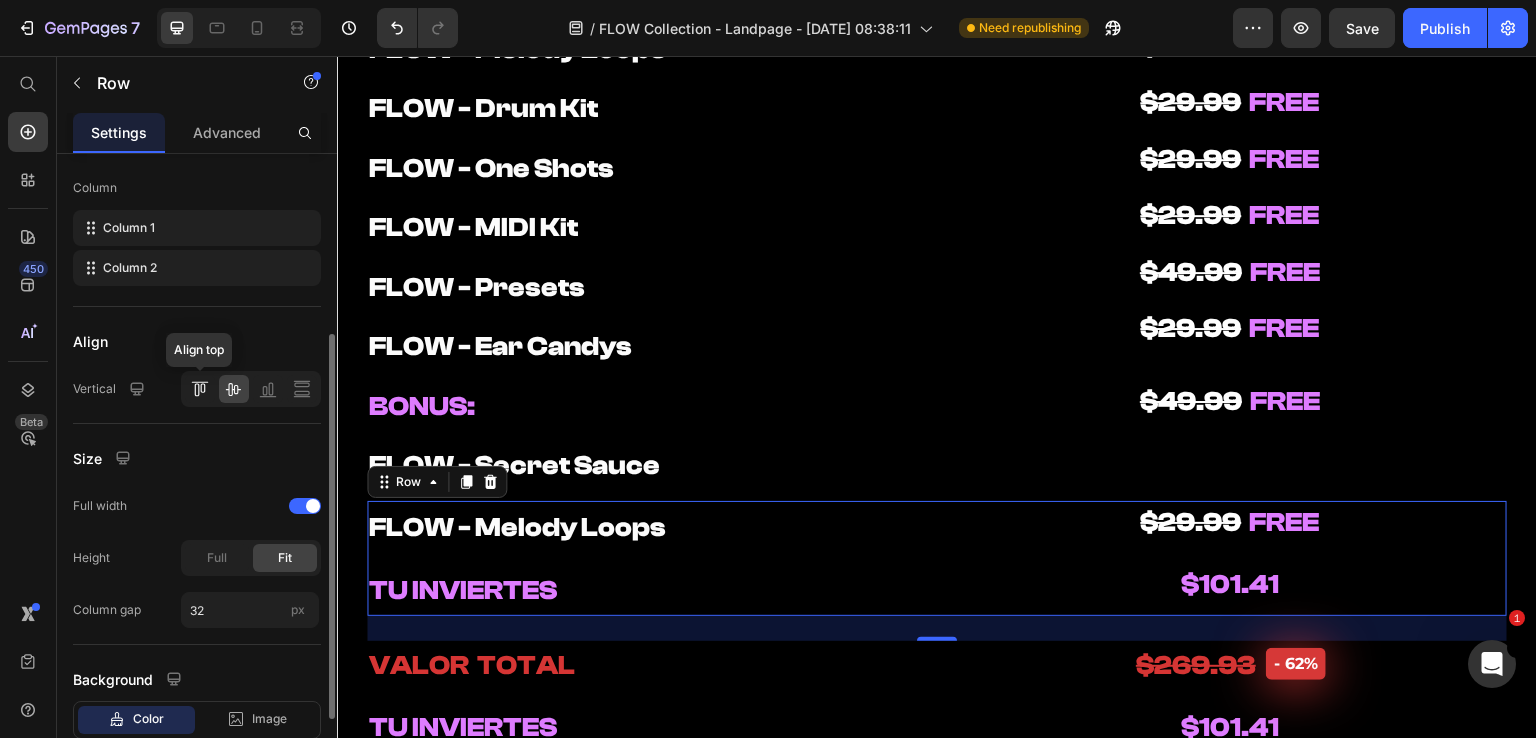 click 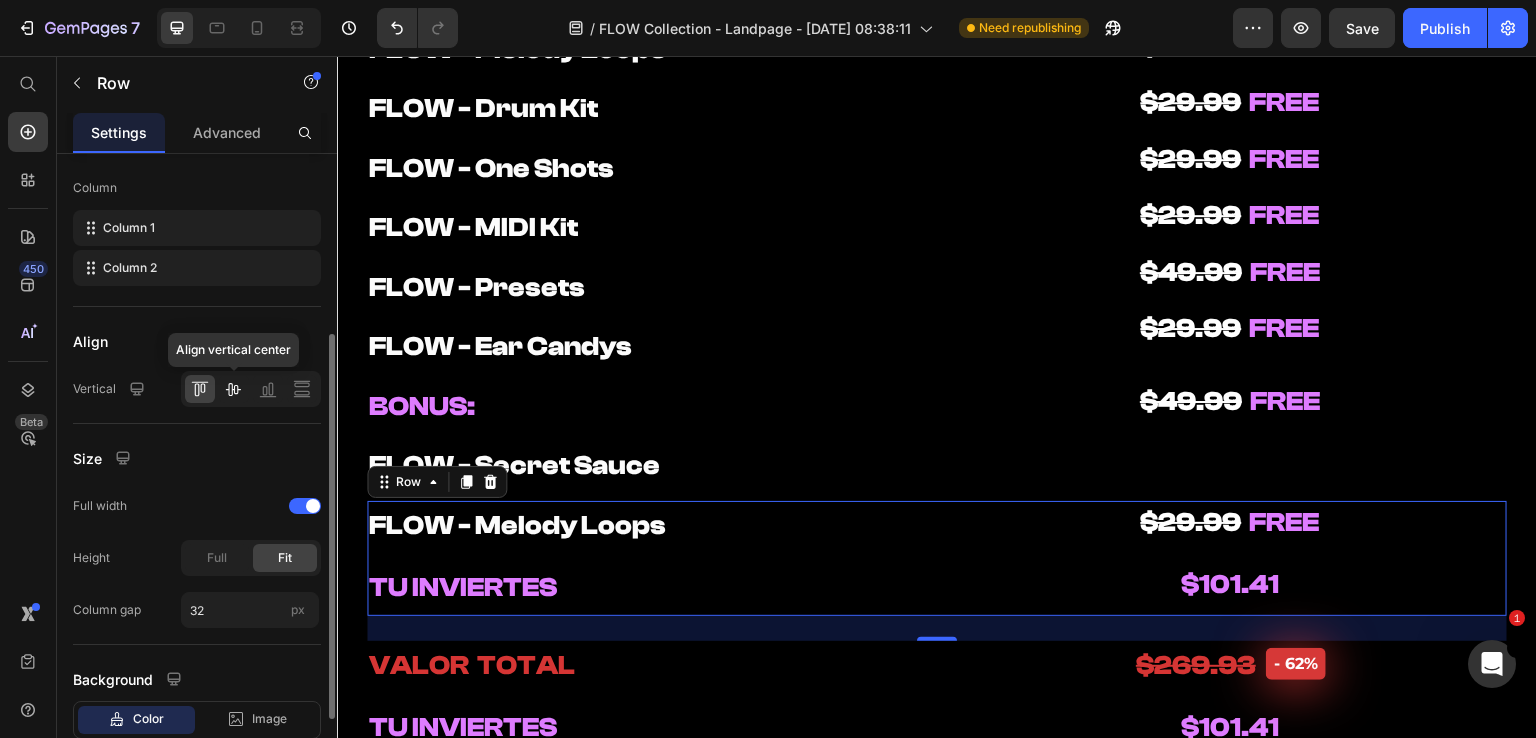 click 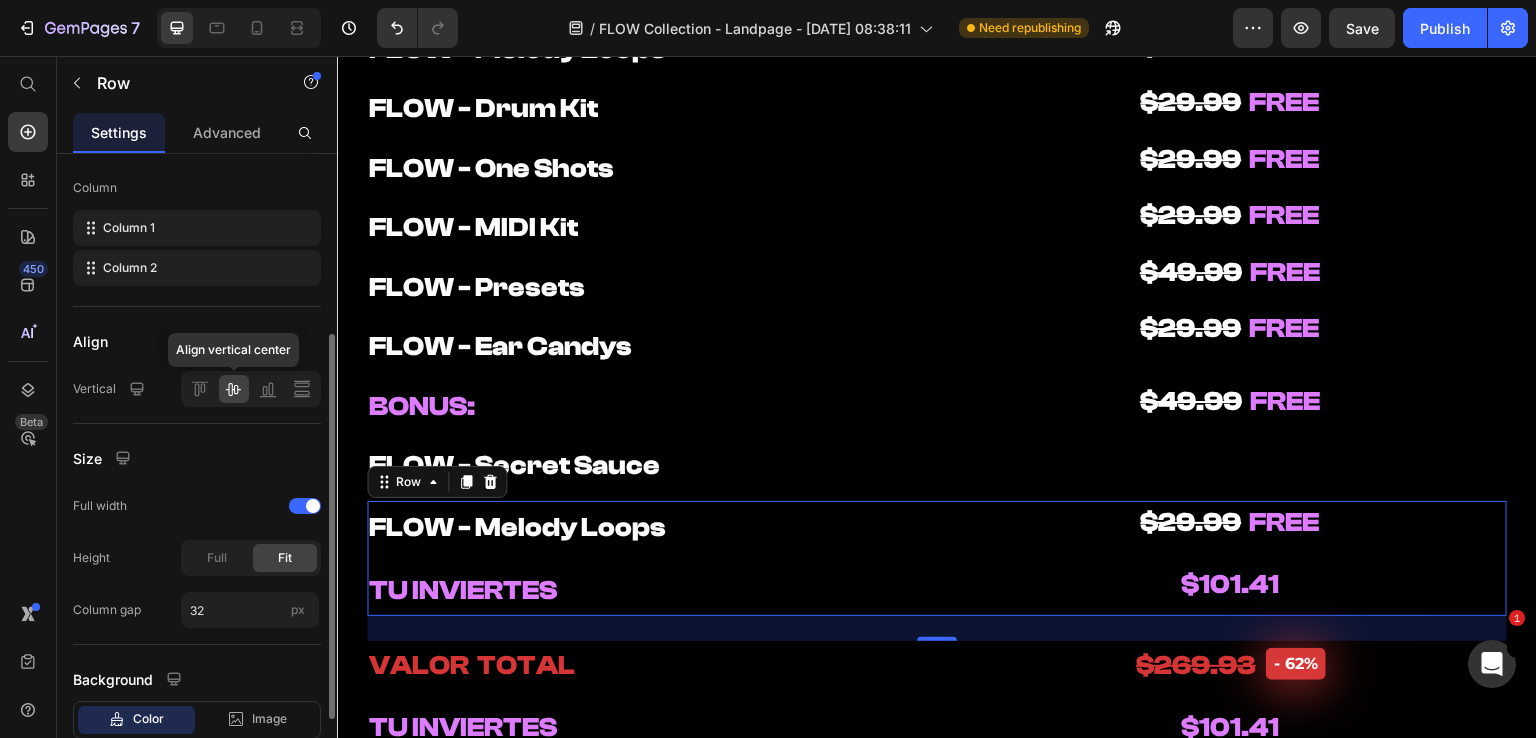 click on "Align vertical center" 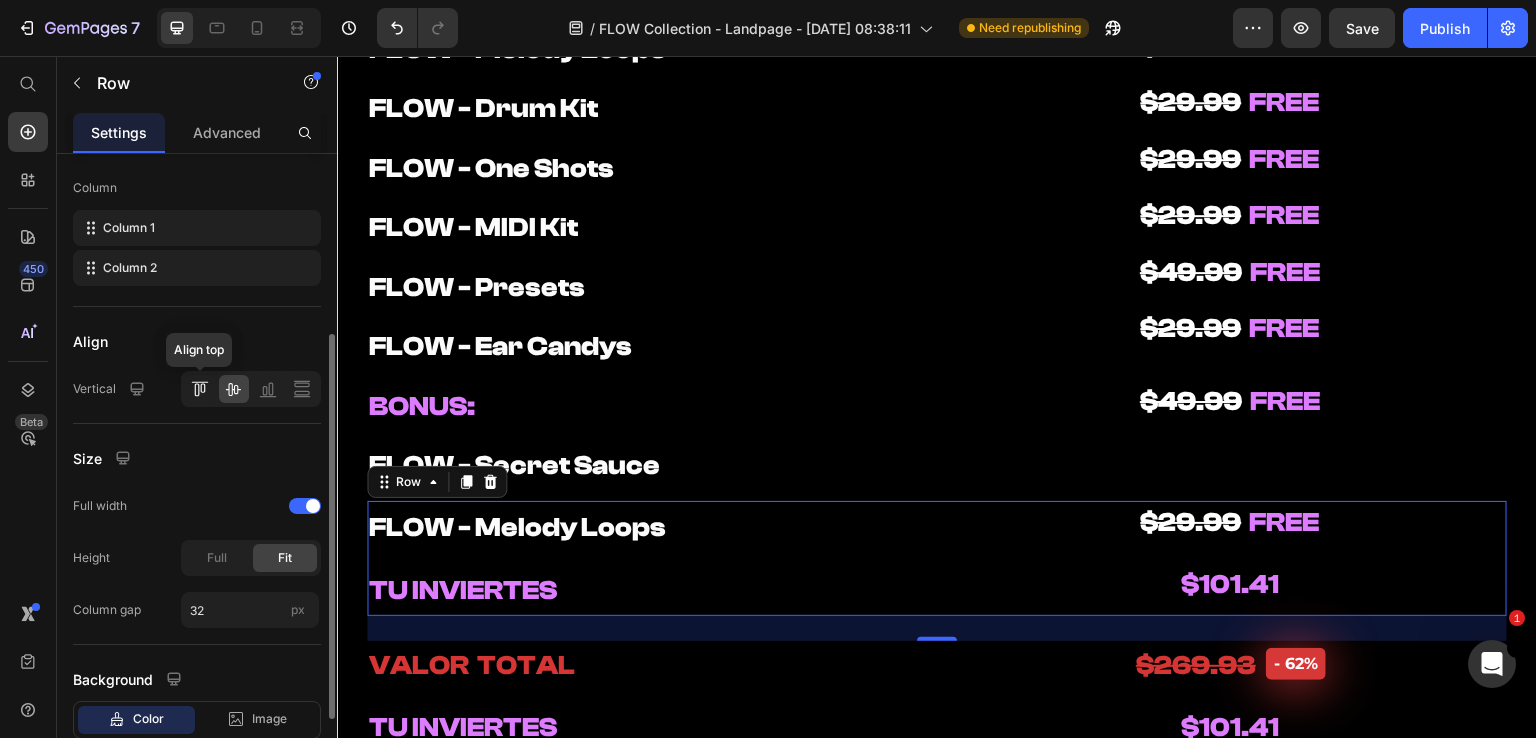 click 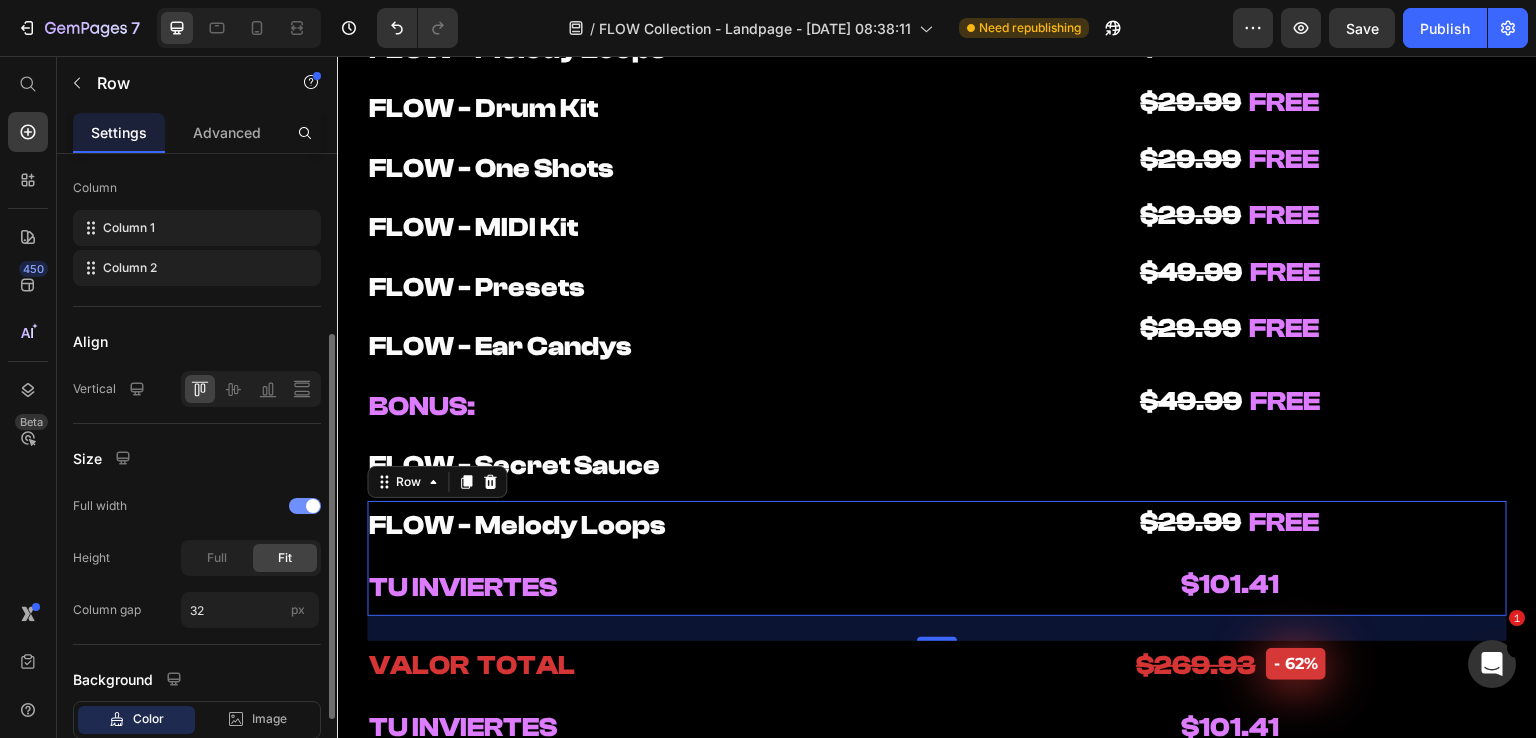 click at bounding box center (305, 506) 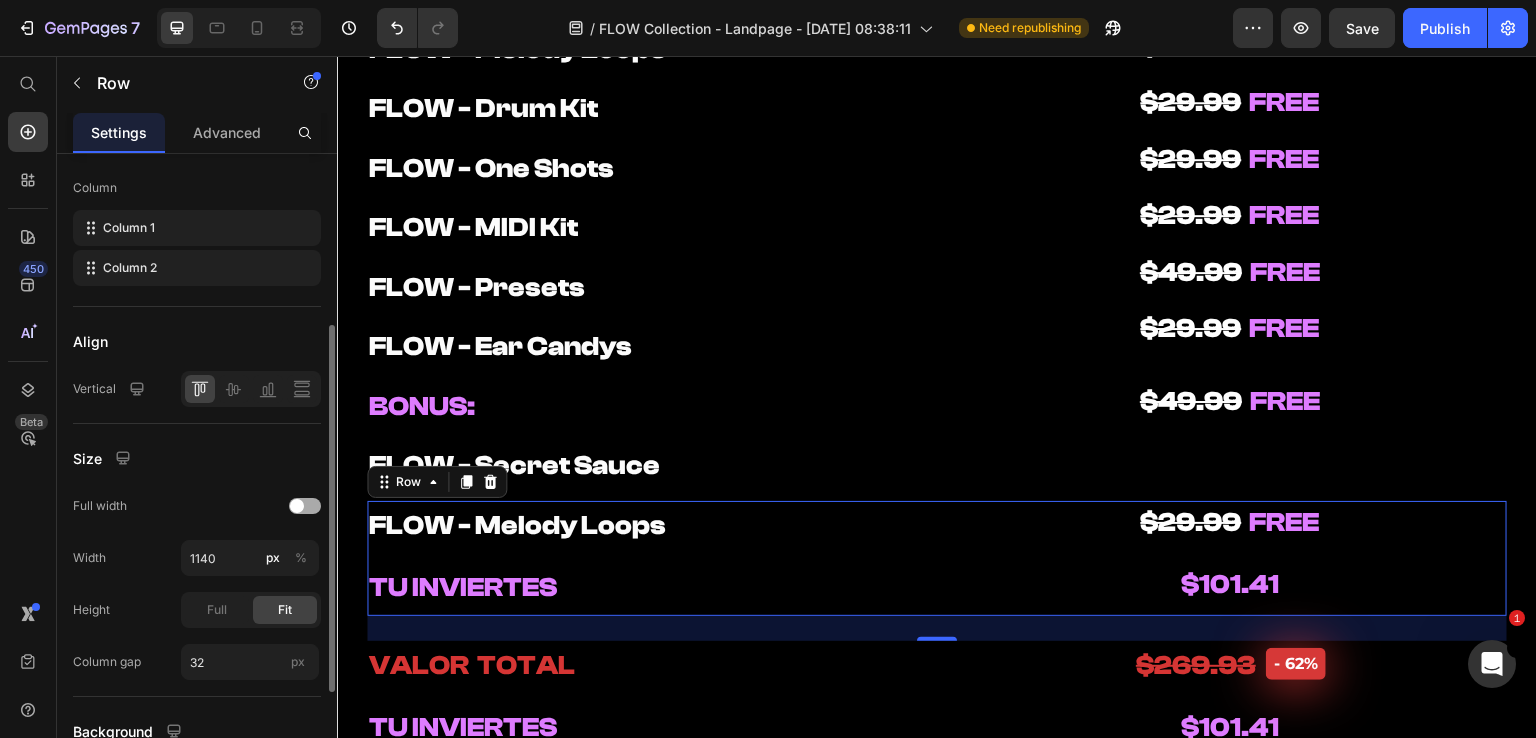 click at bounding box center [297, 506] 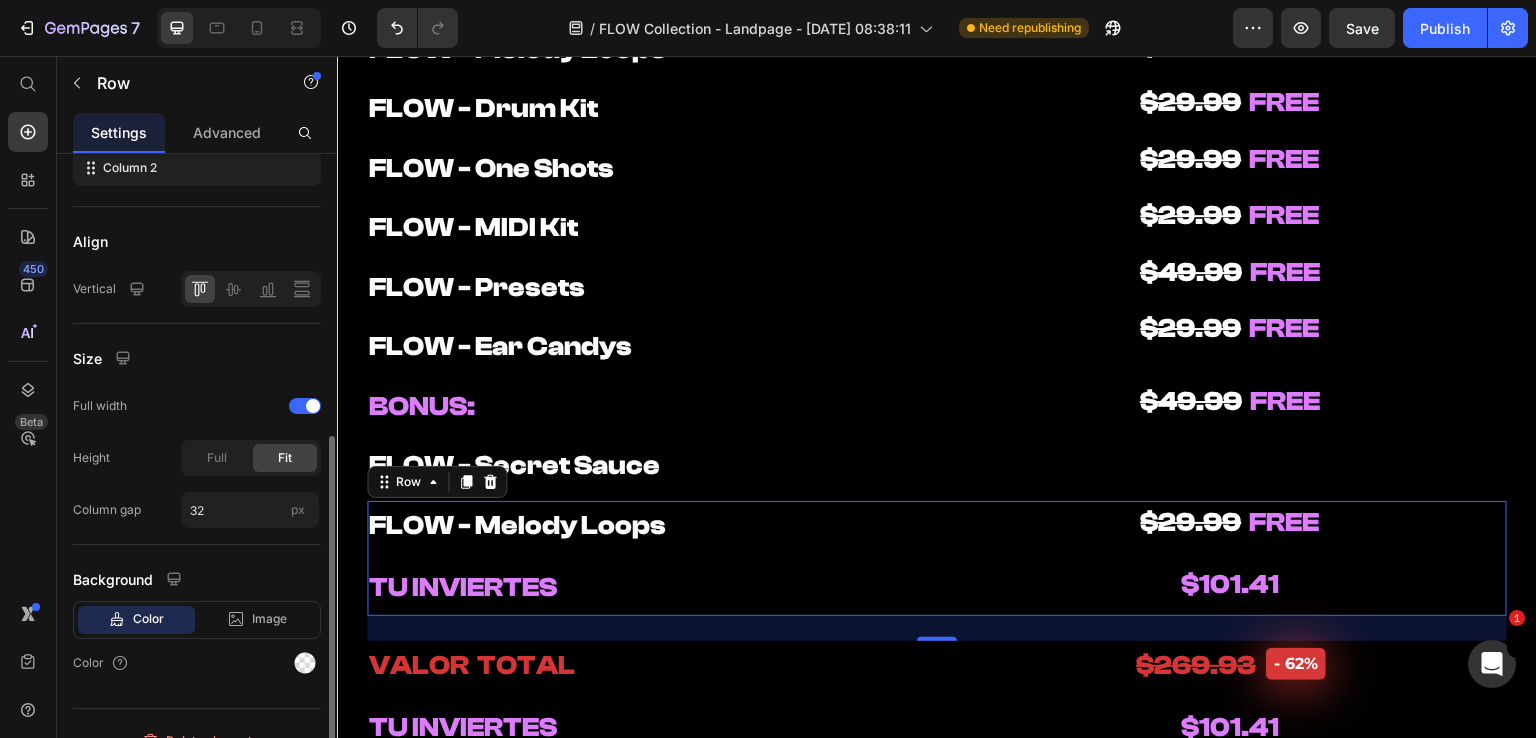 scroll, scrollTop: 426, scrollLeft: 0, axis: vertical 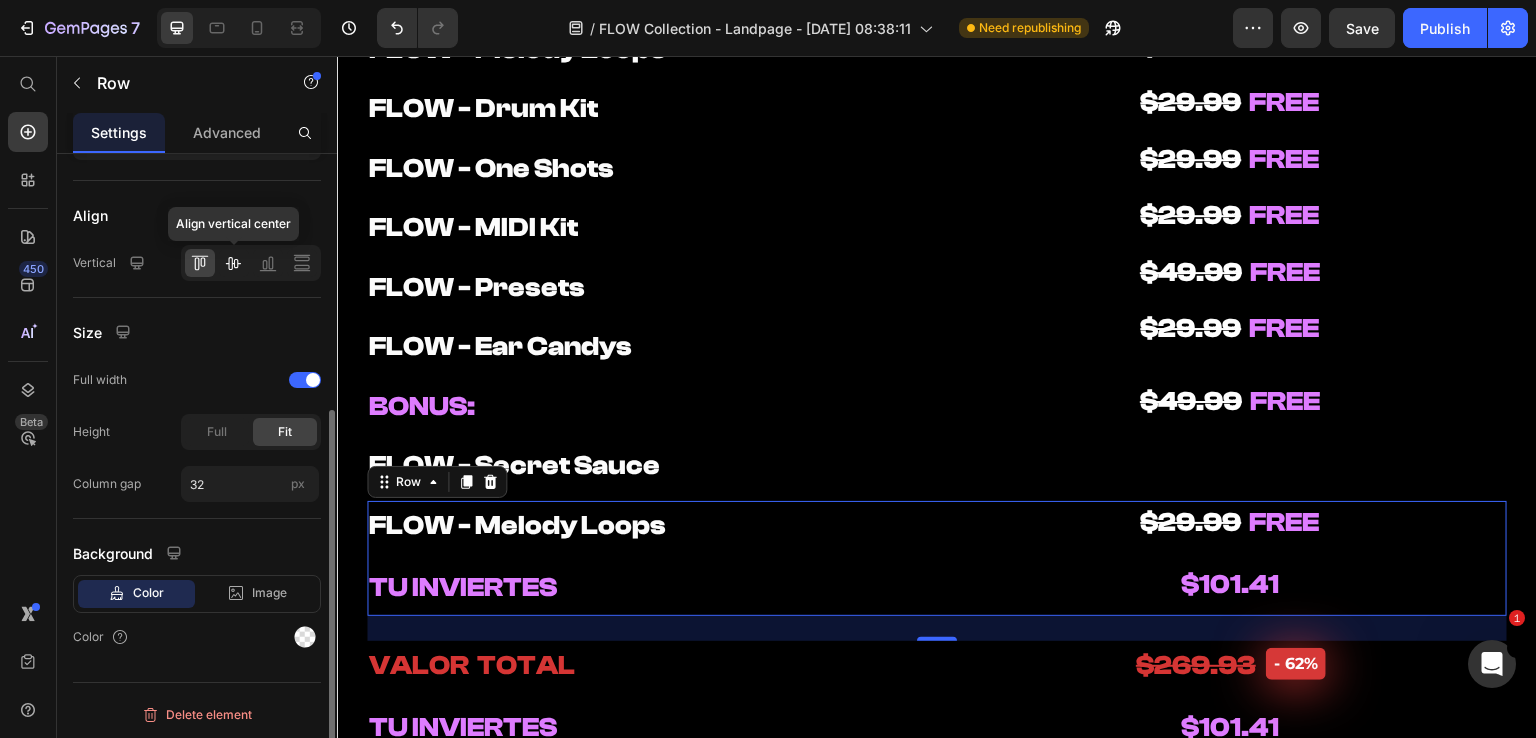 click 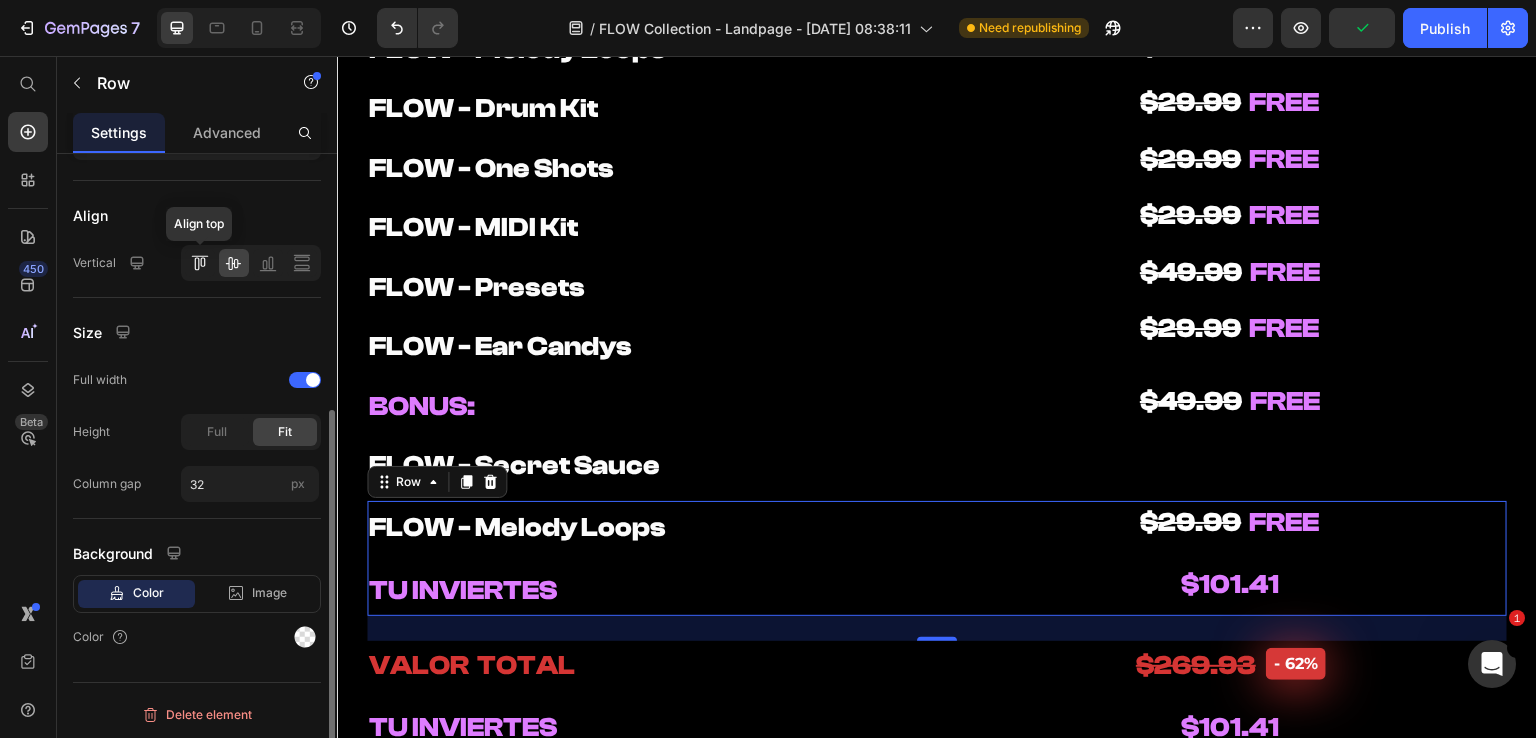 click 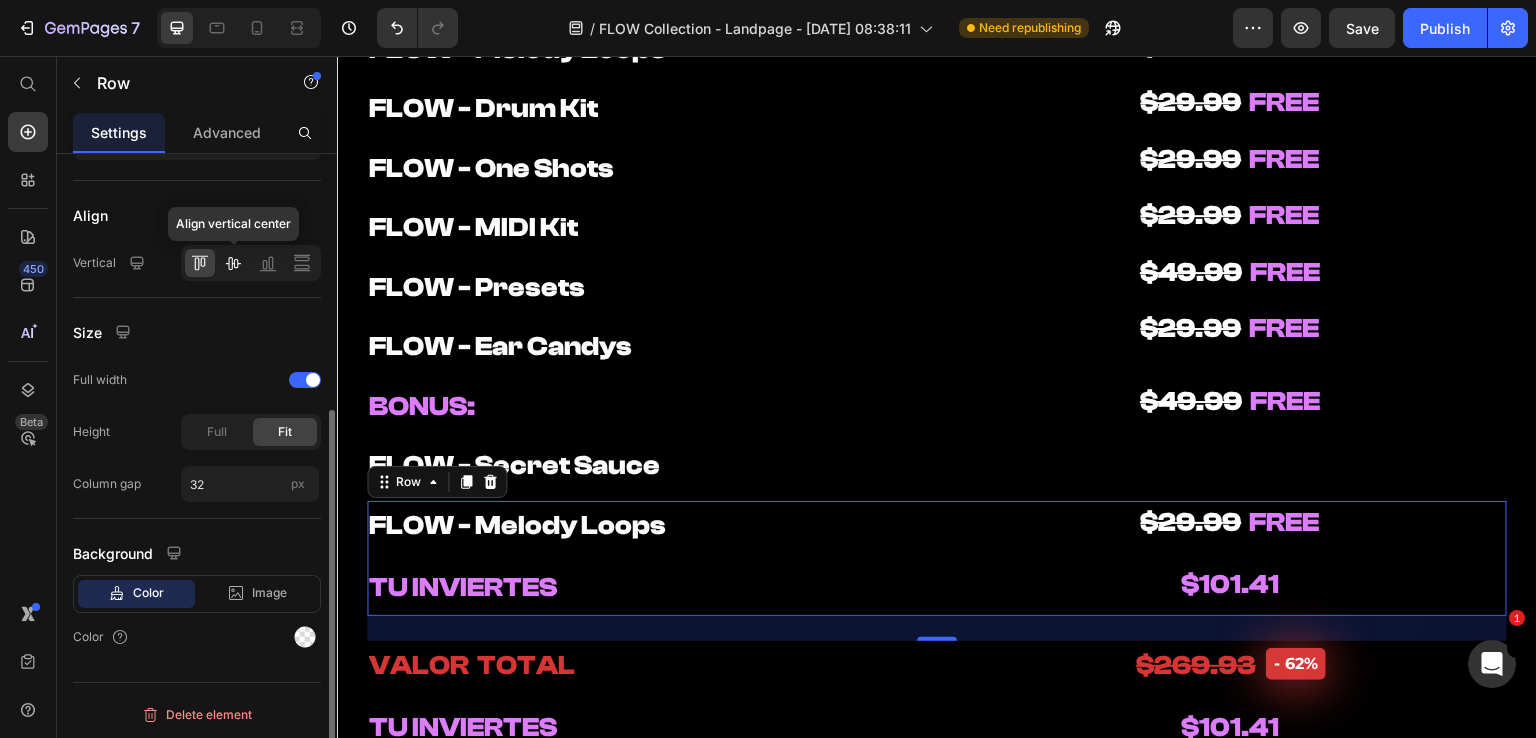 click 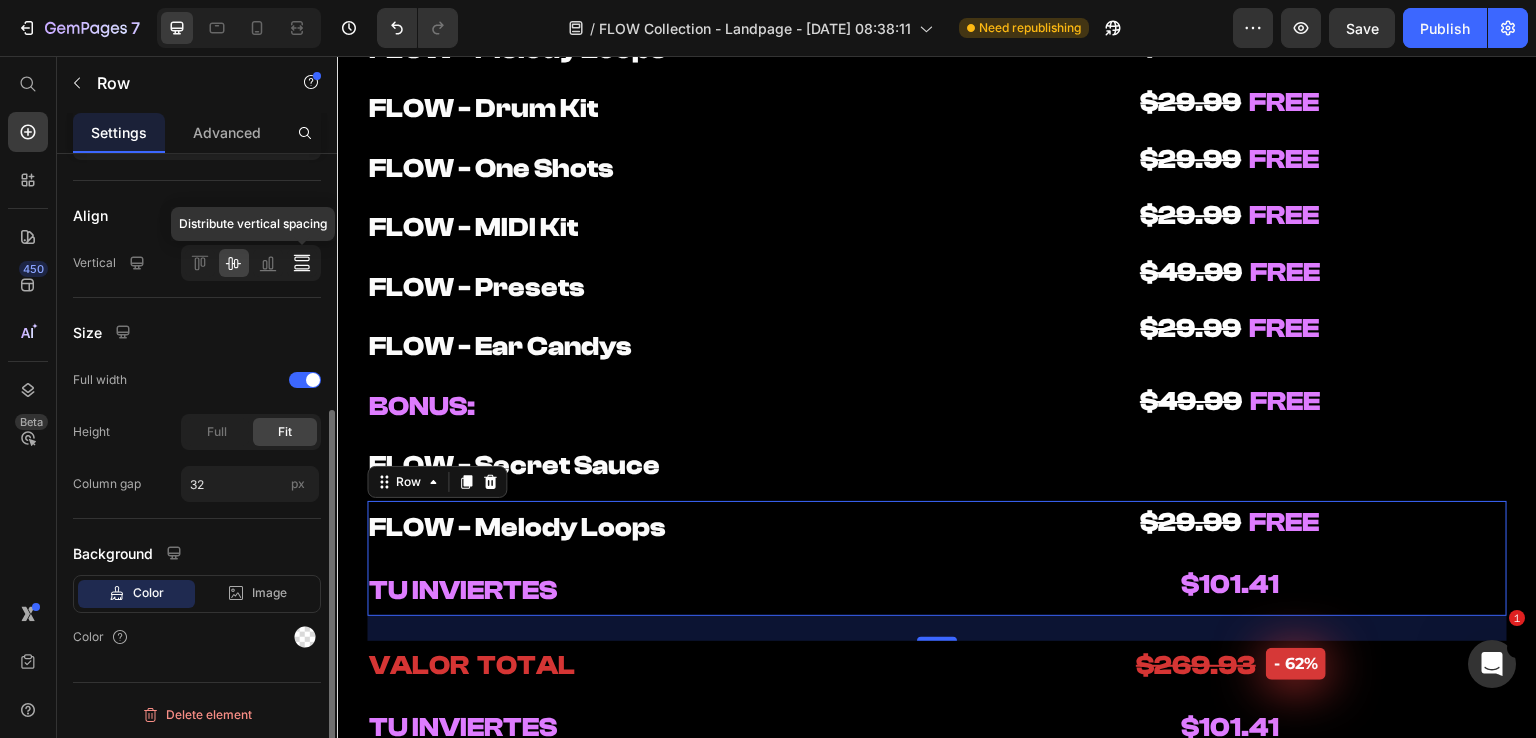 click 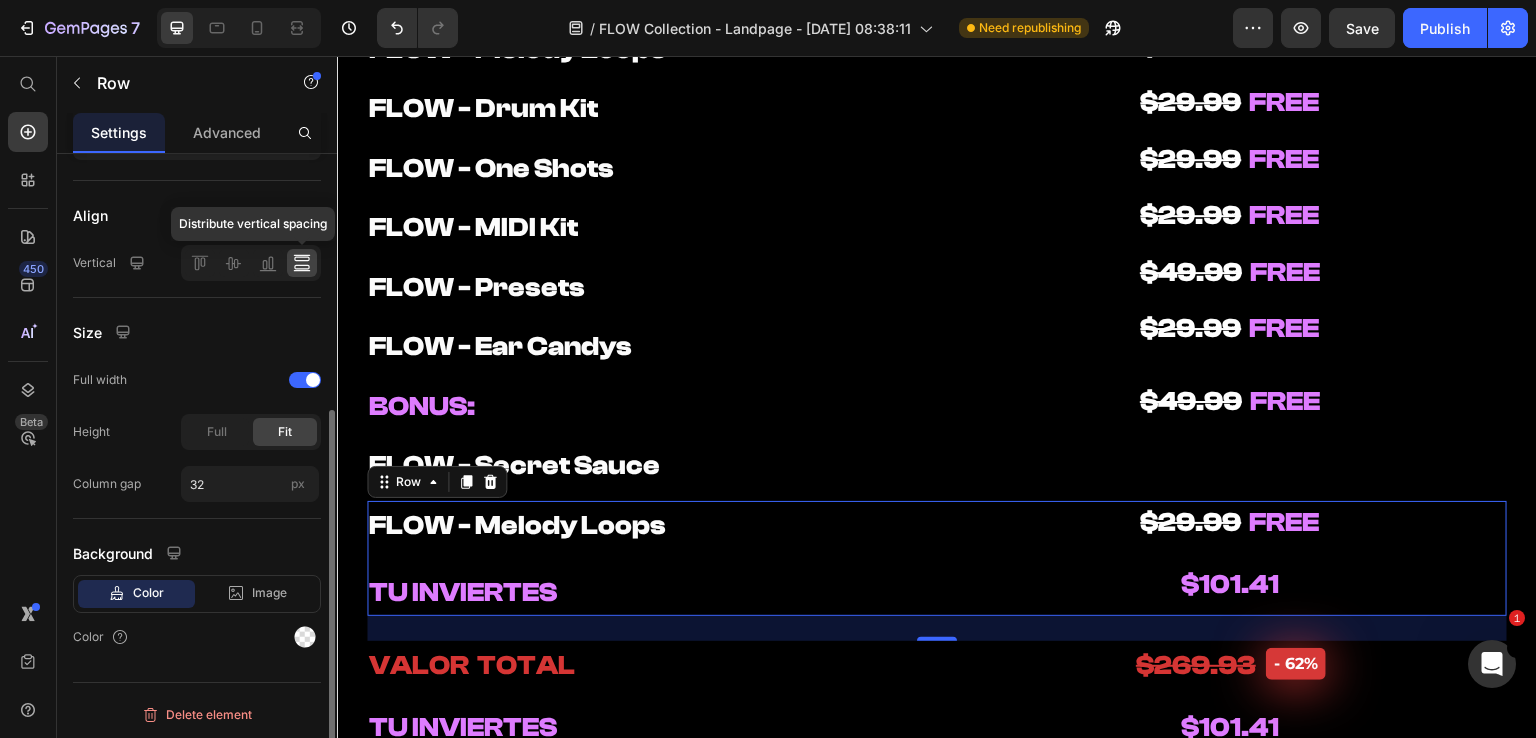 click 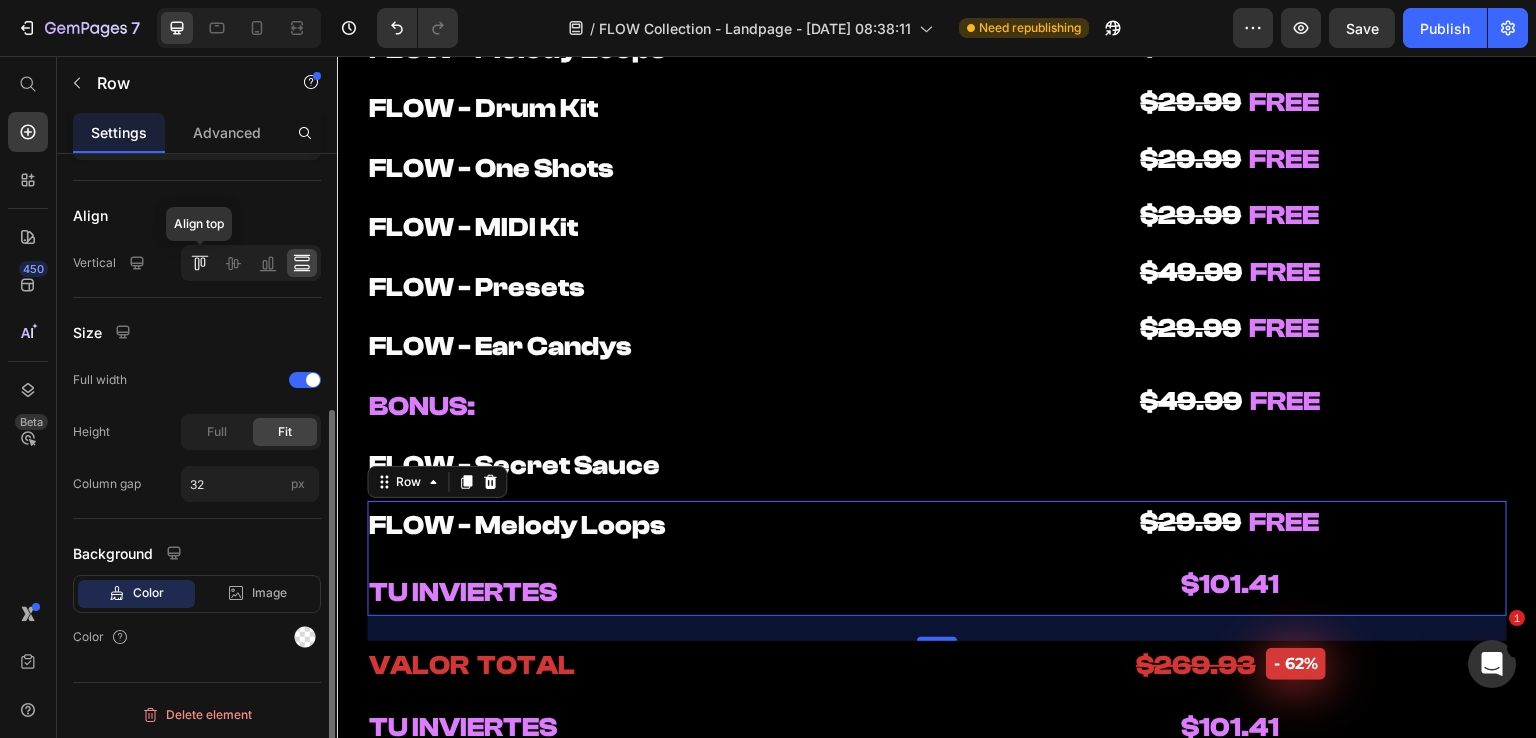 click 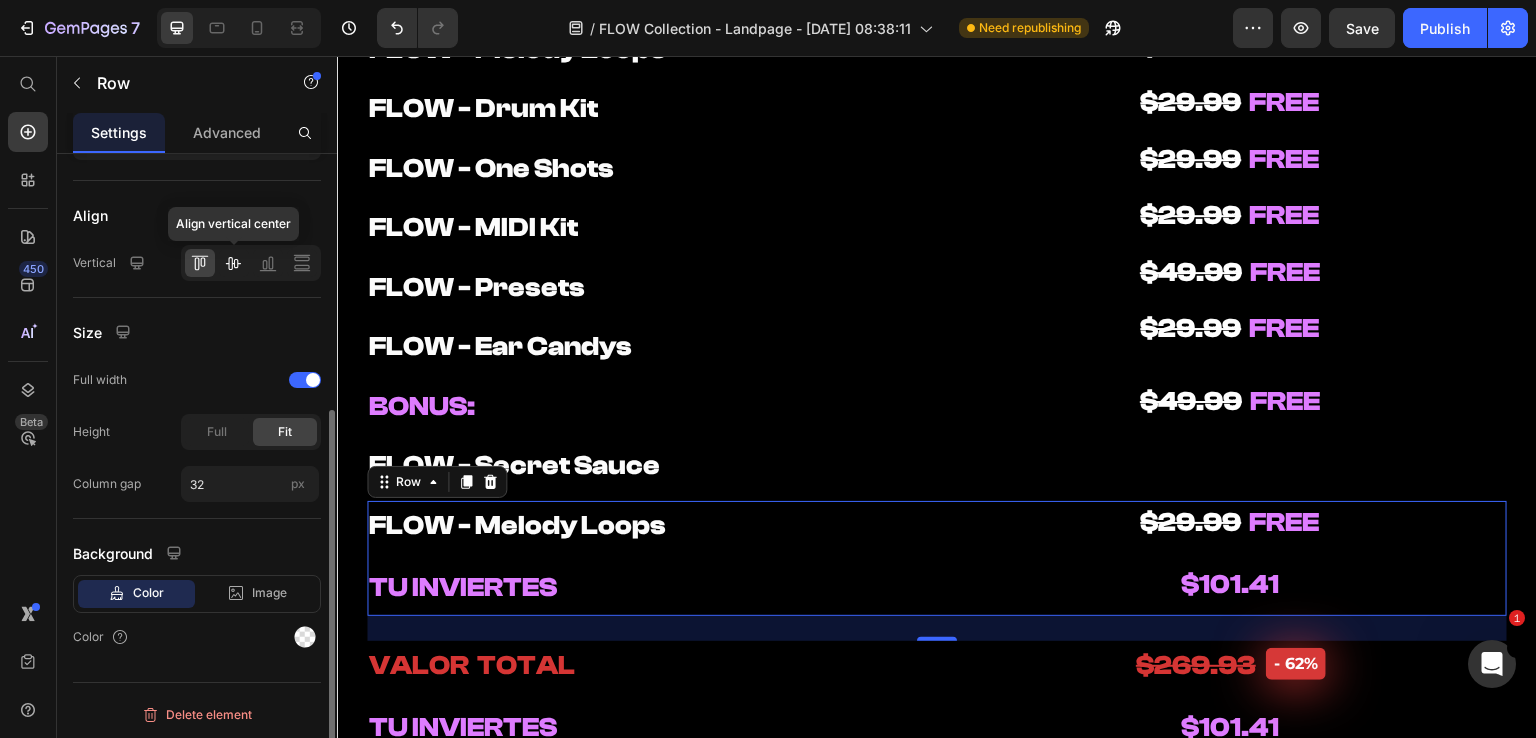 click 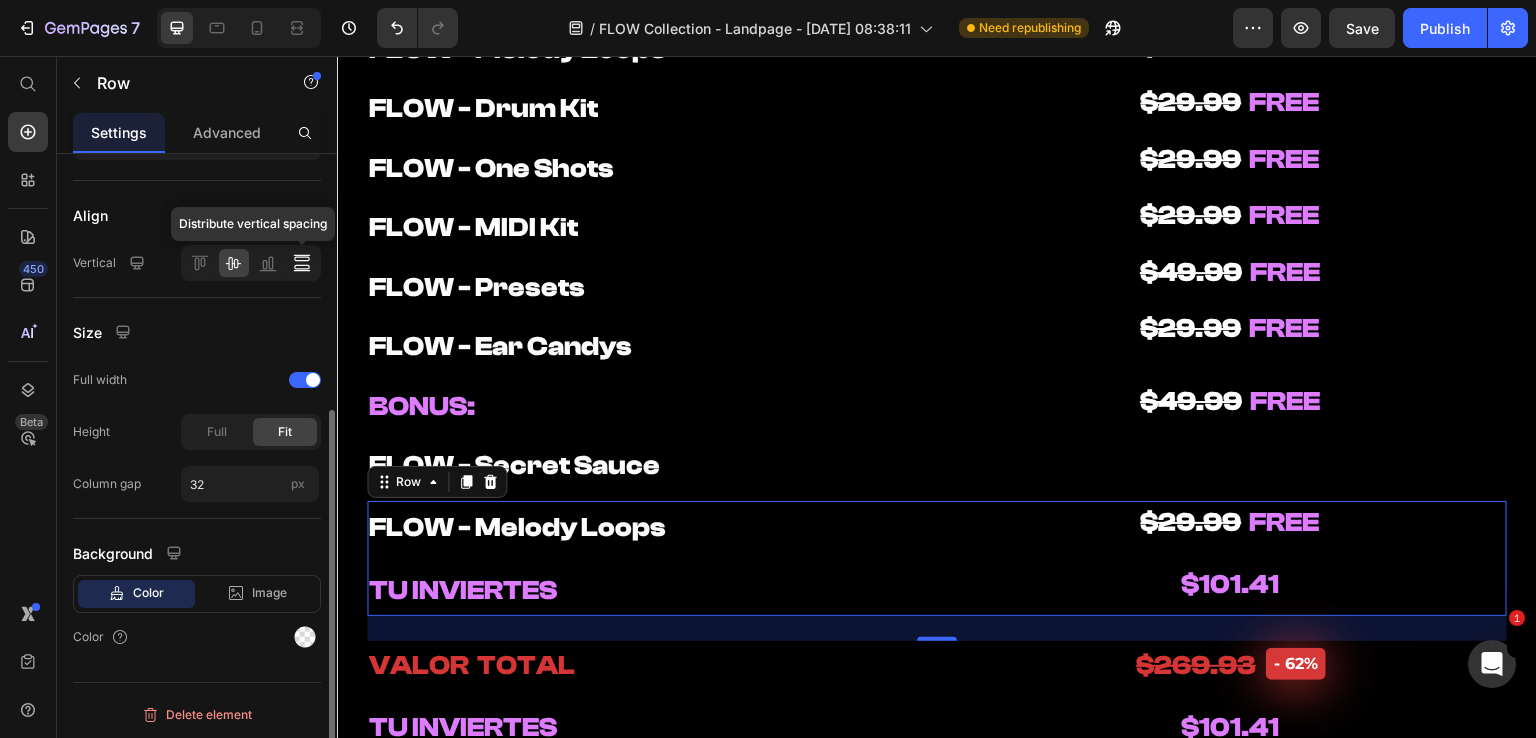 click 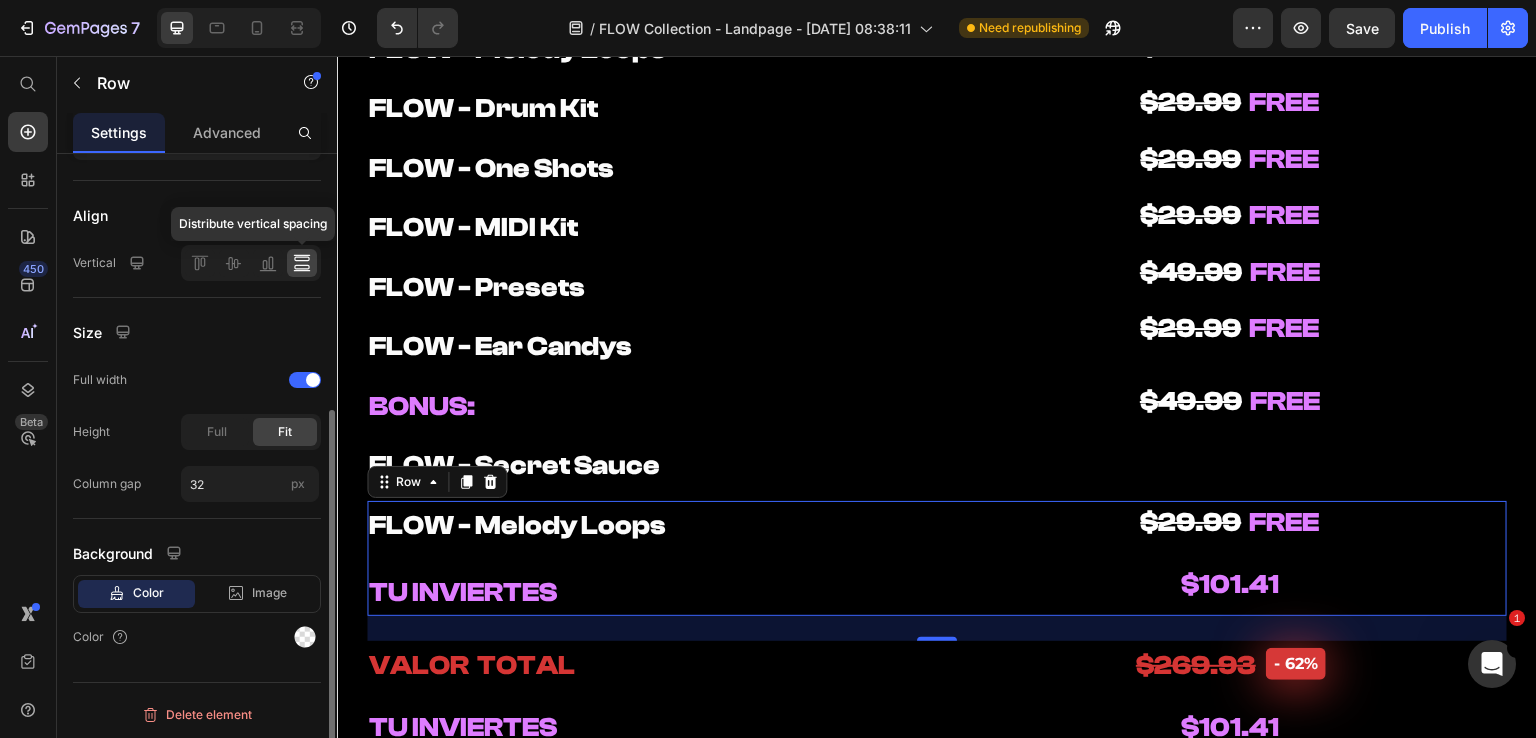 click 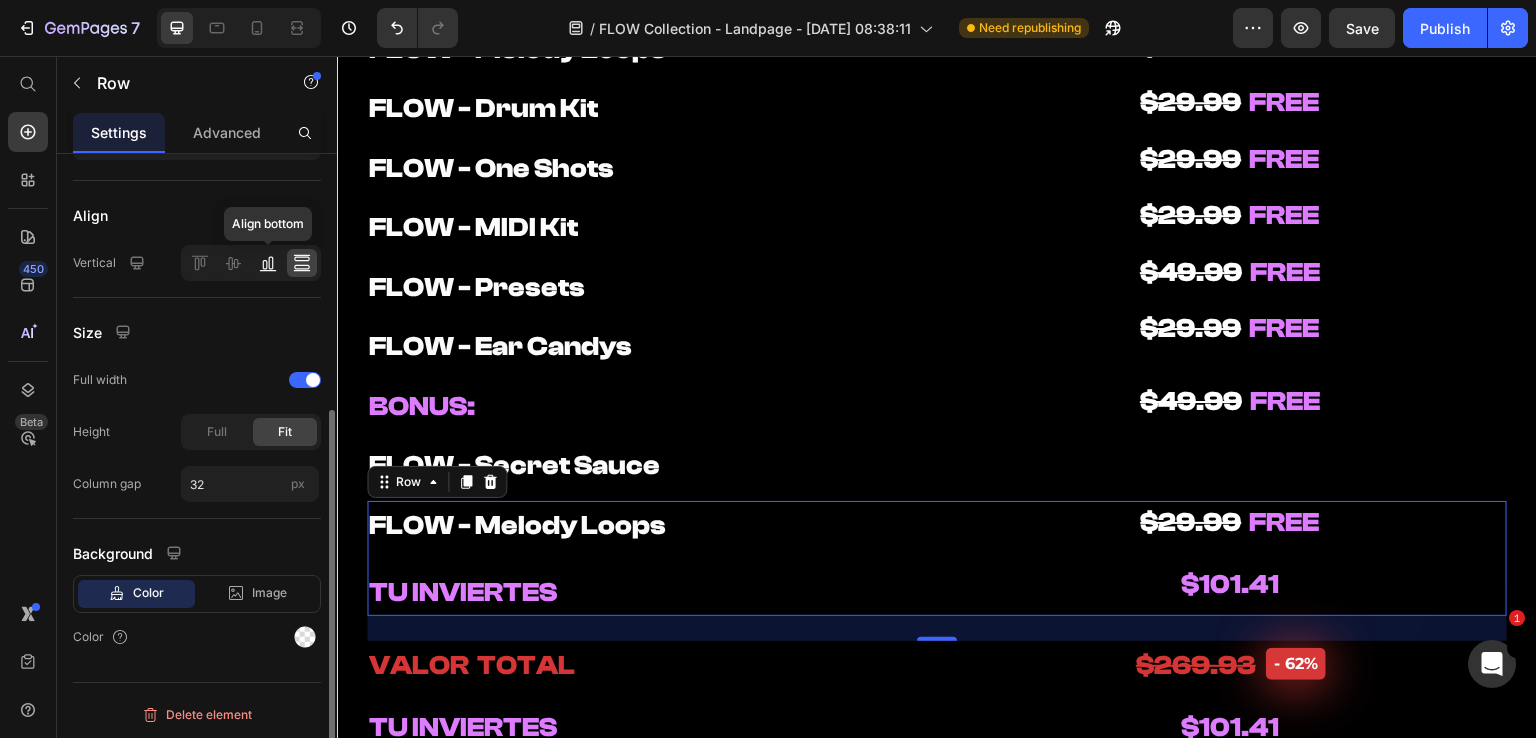 click 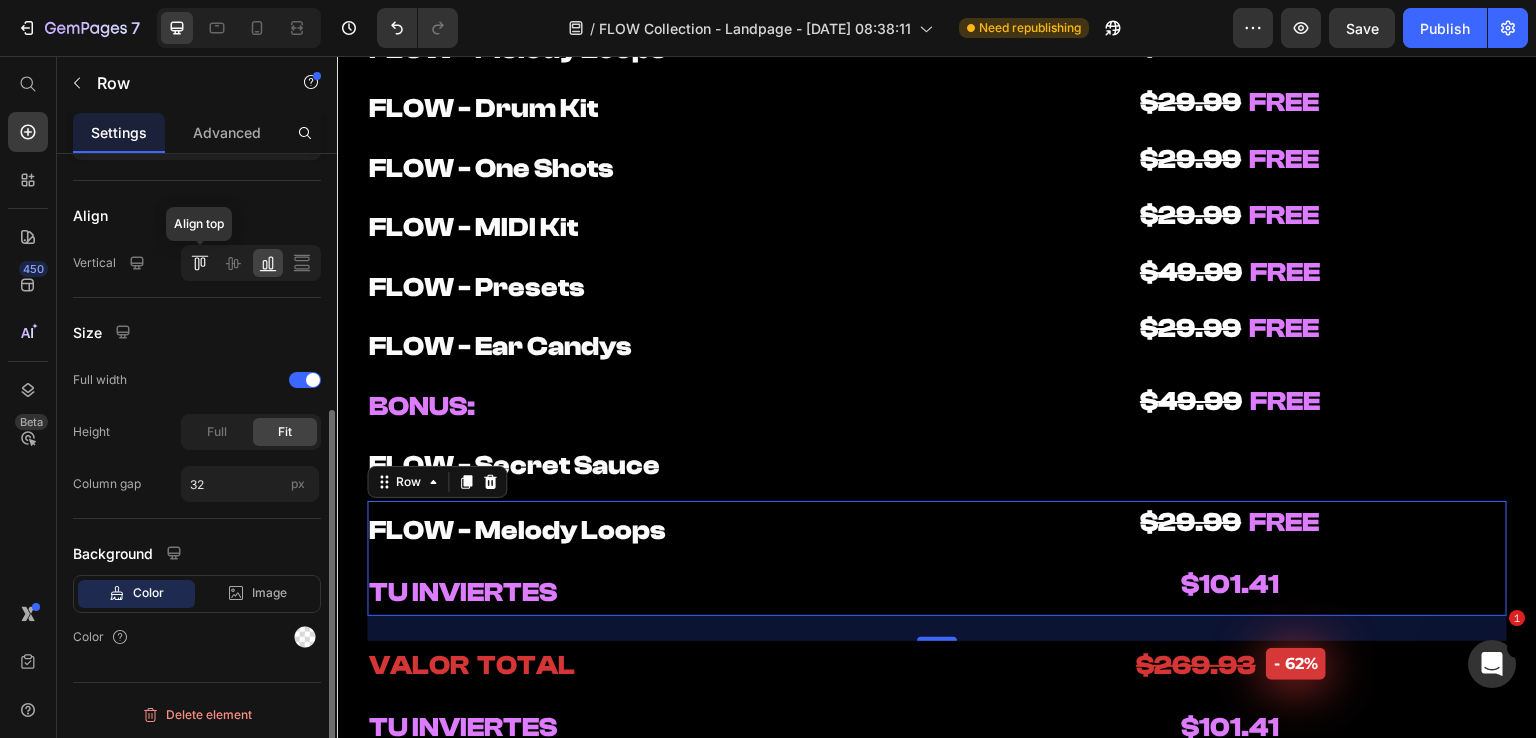 click 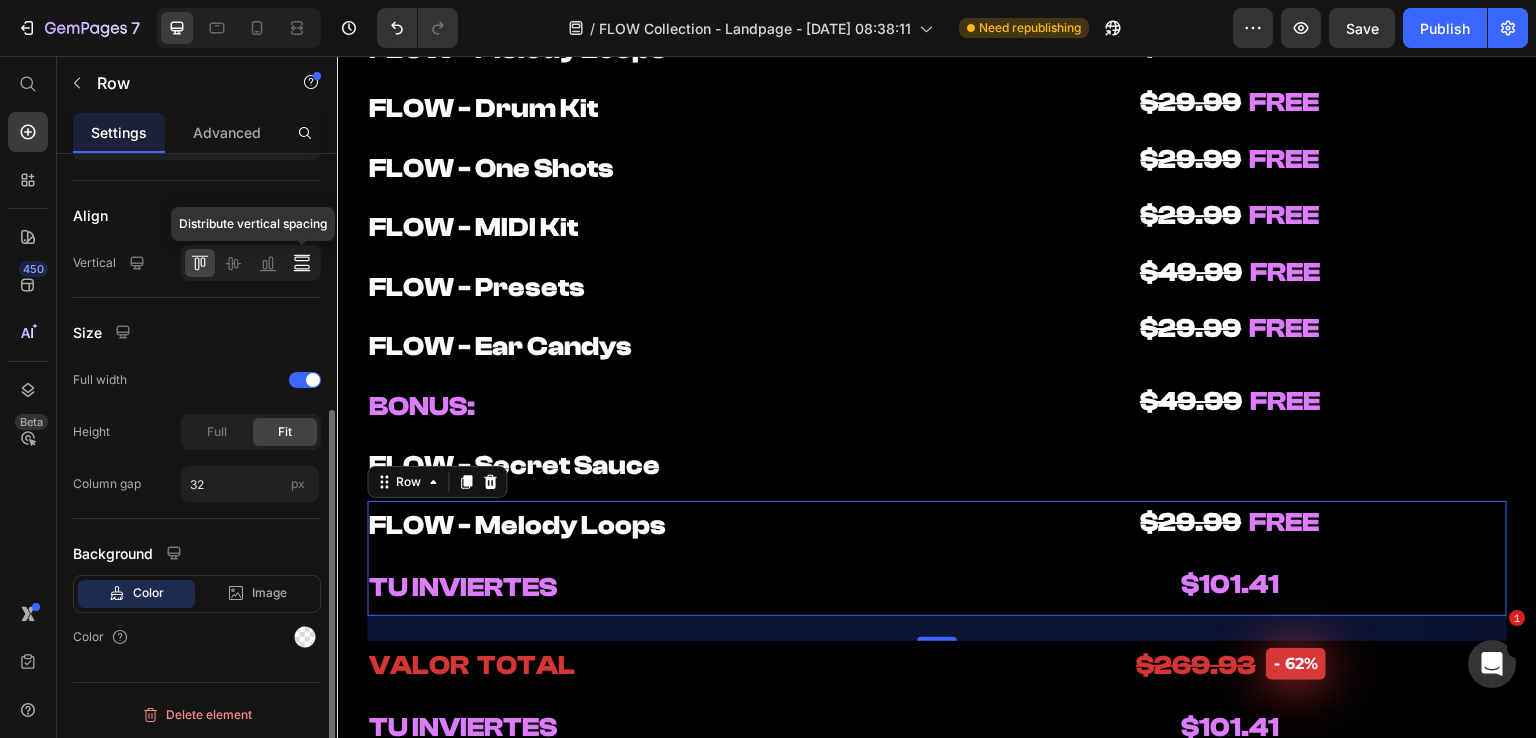 click 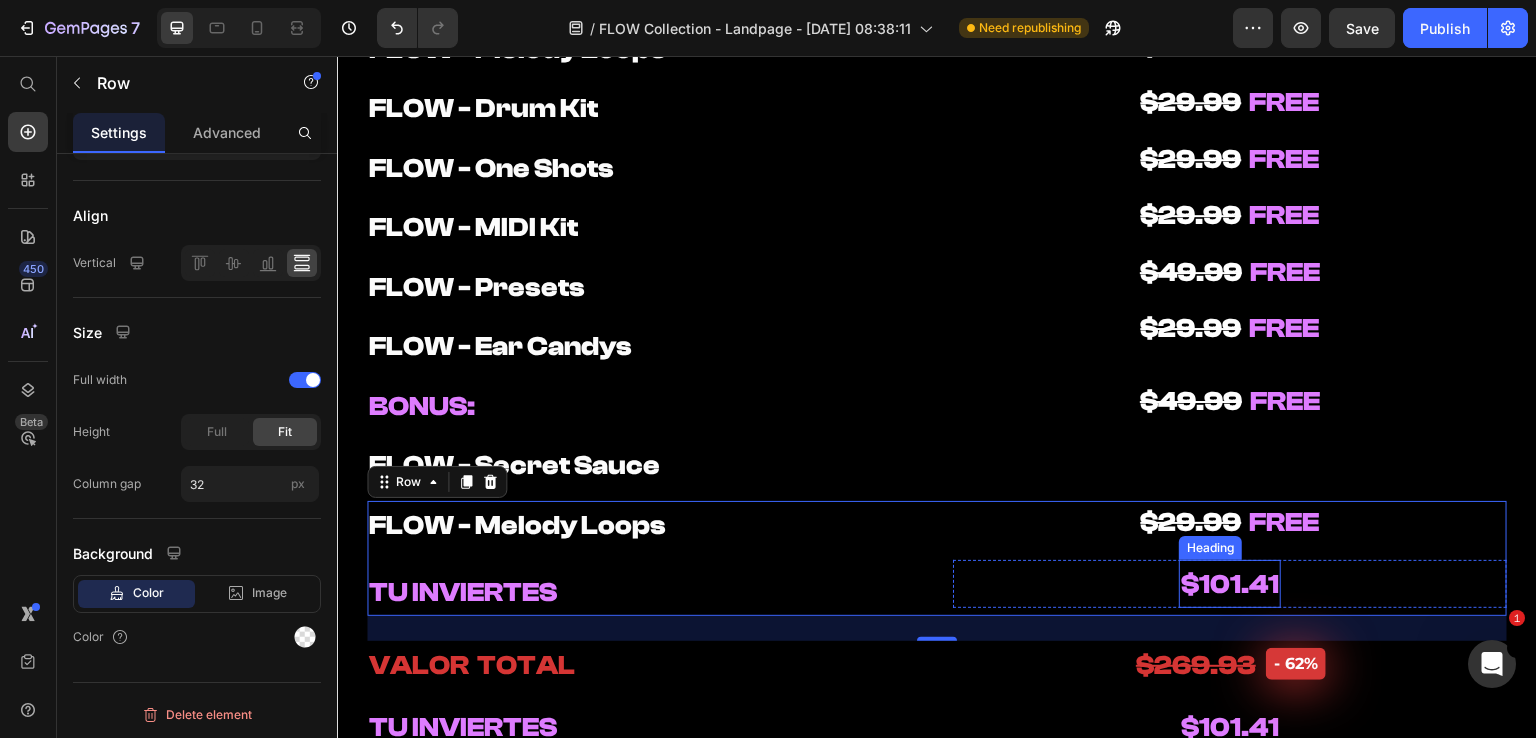 click on "$101.41" at bounding box center [1230, 584] 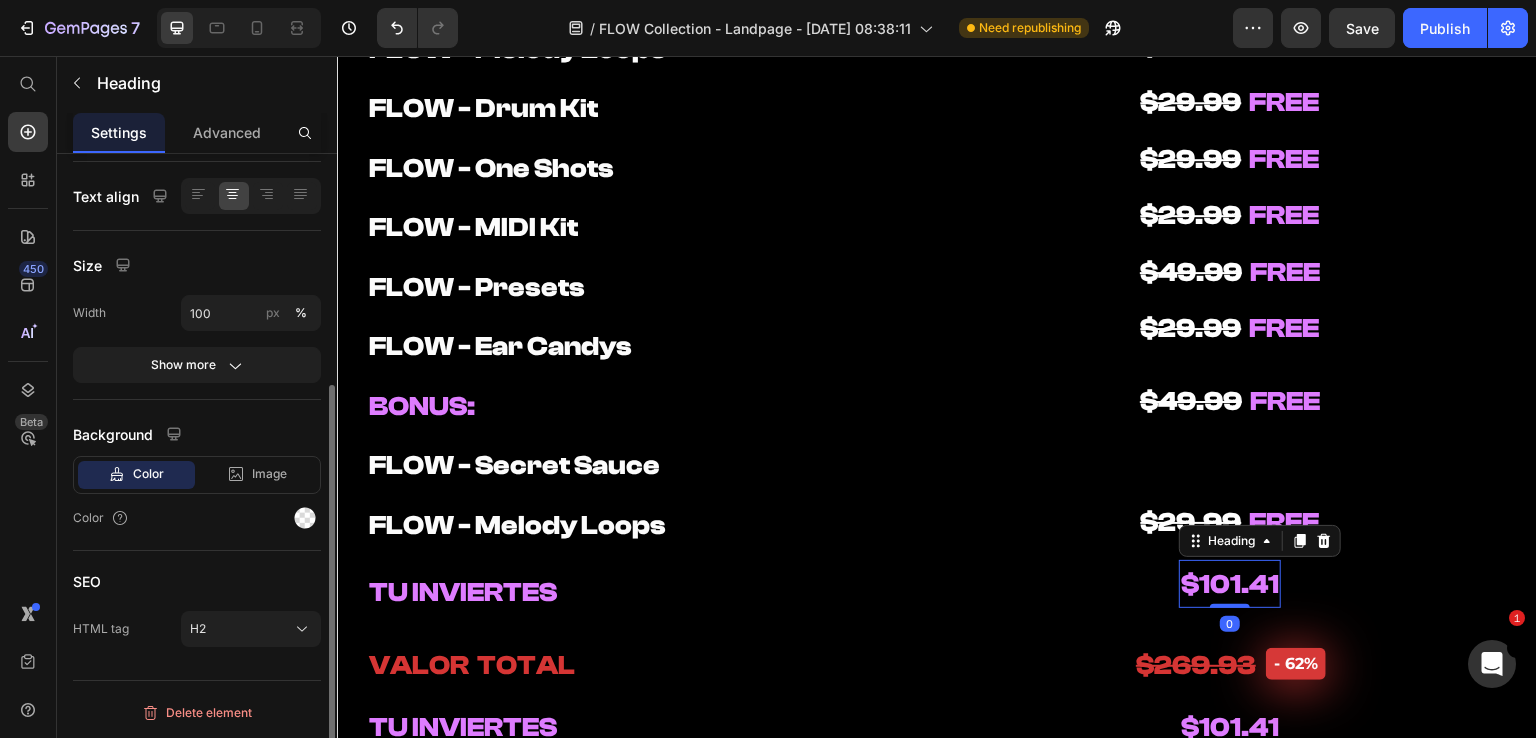 scroll, scrollTop: 0, scrollLeft: 0, axis: both 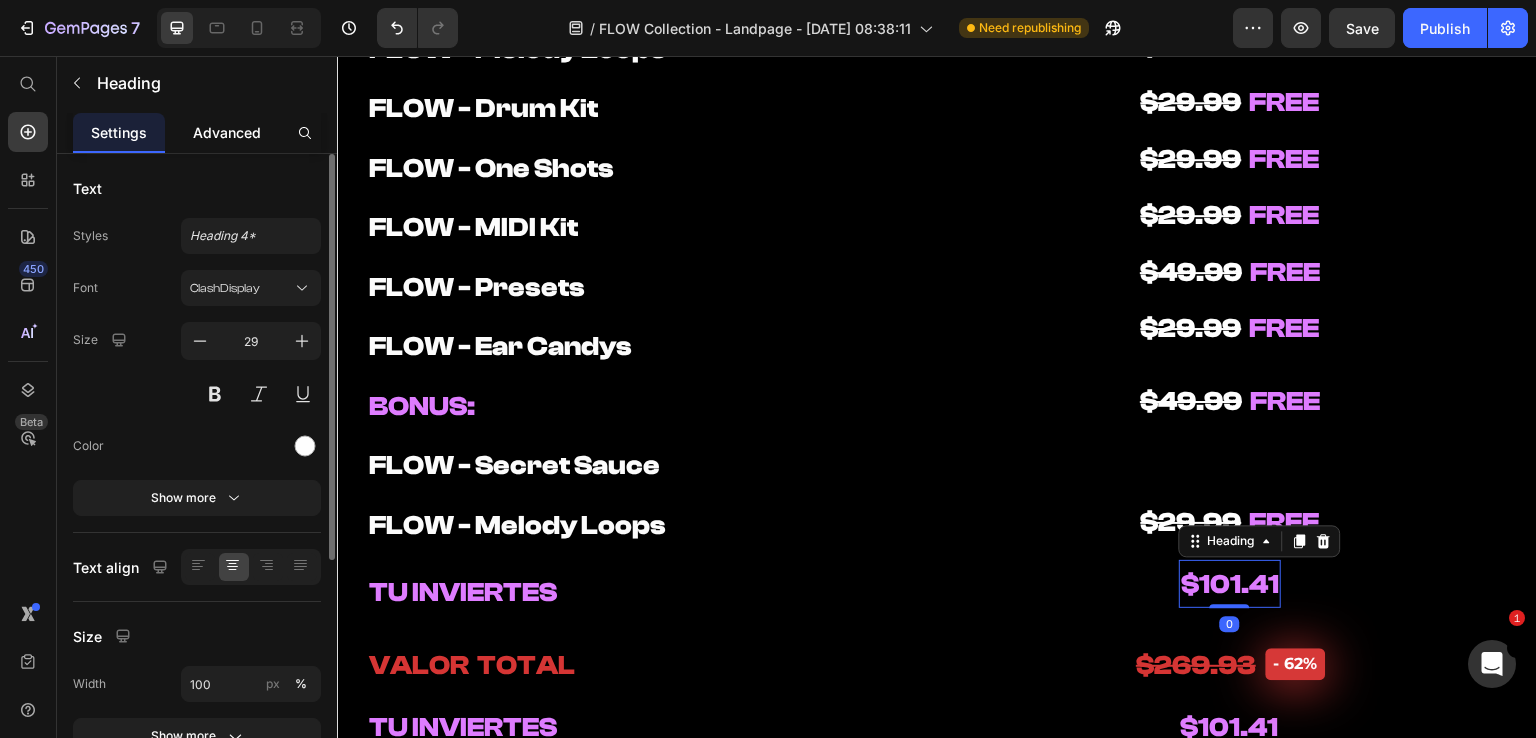 click on "Advanced" at bounding box center (227, 132) 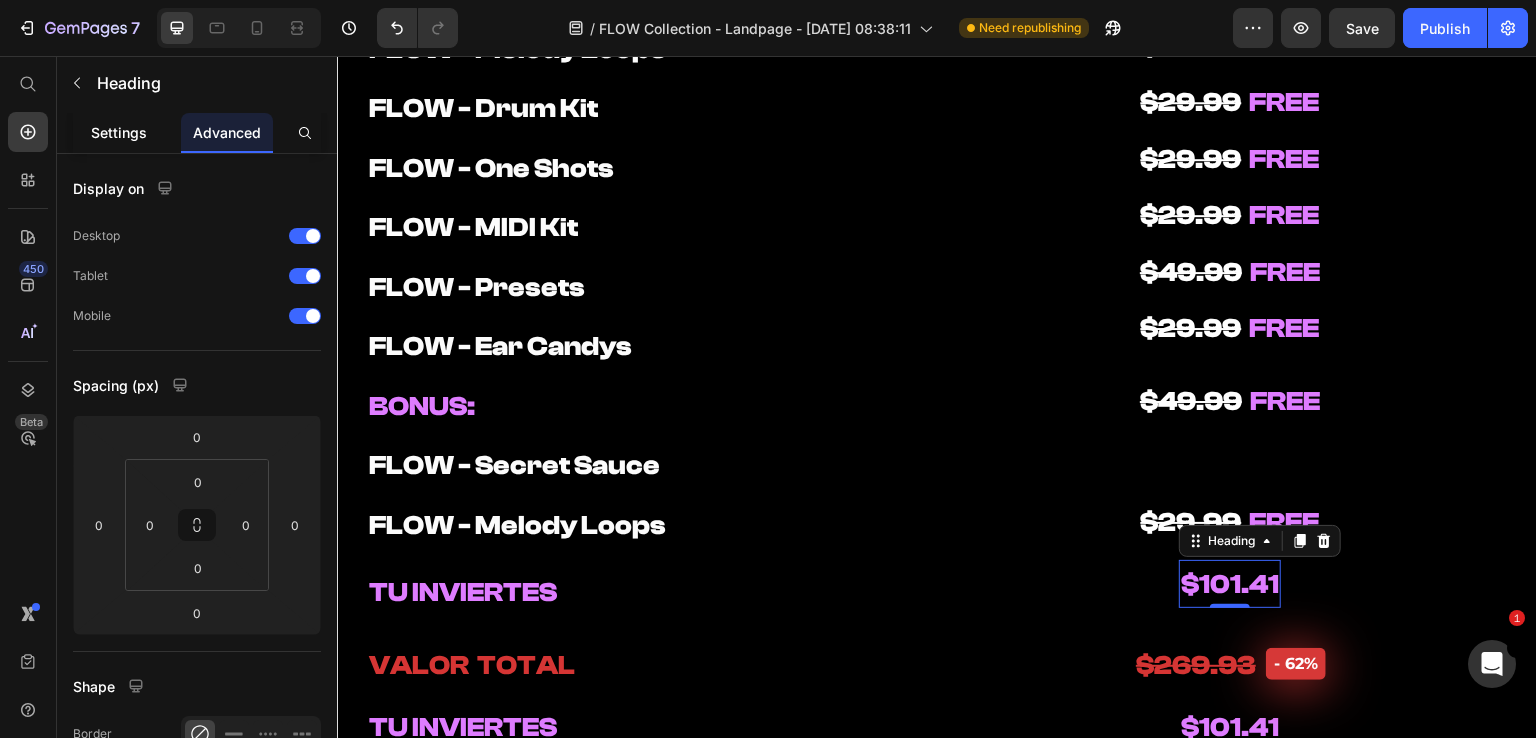 click on "Settings" 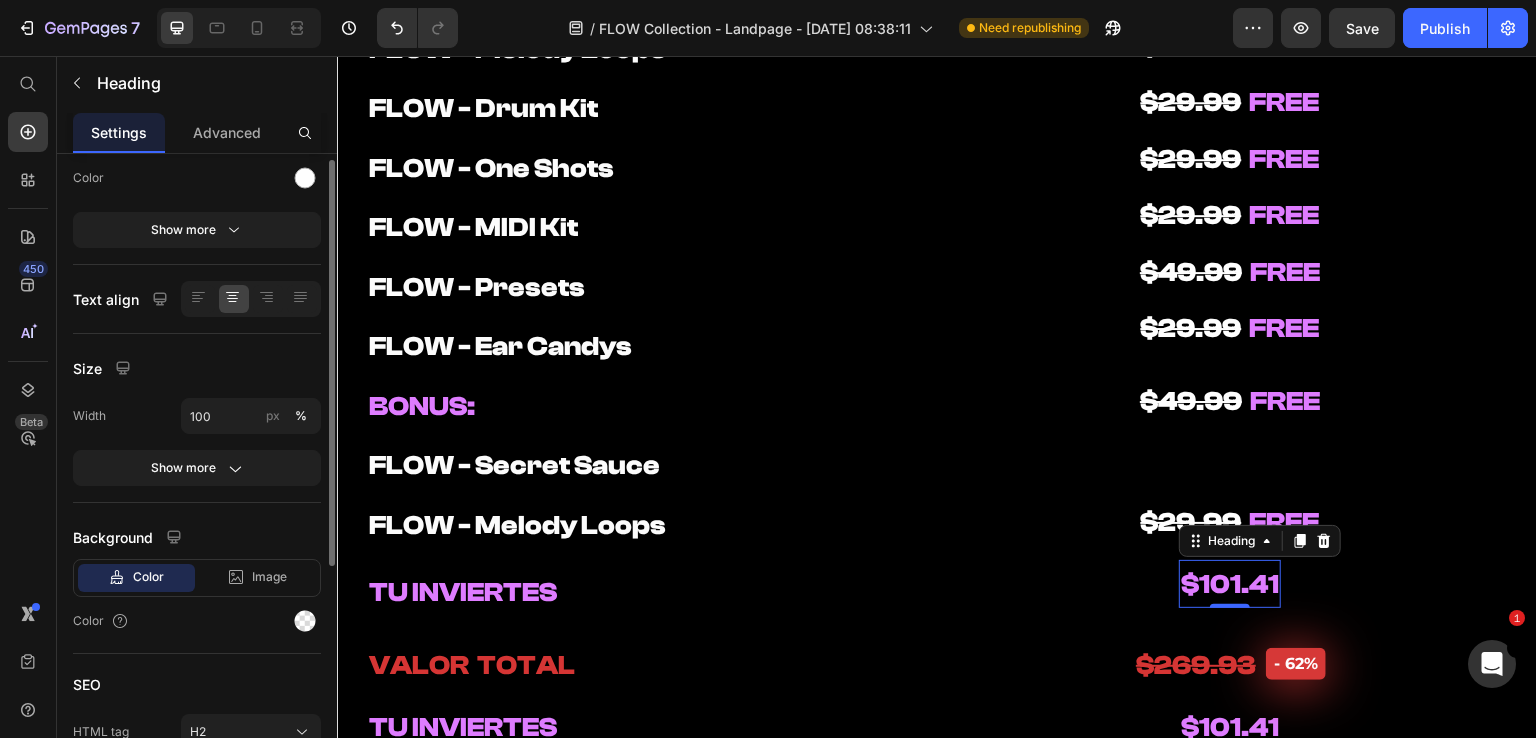 scroll, scrollTop: 168, scrollLeft: 0, axis: vertical 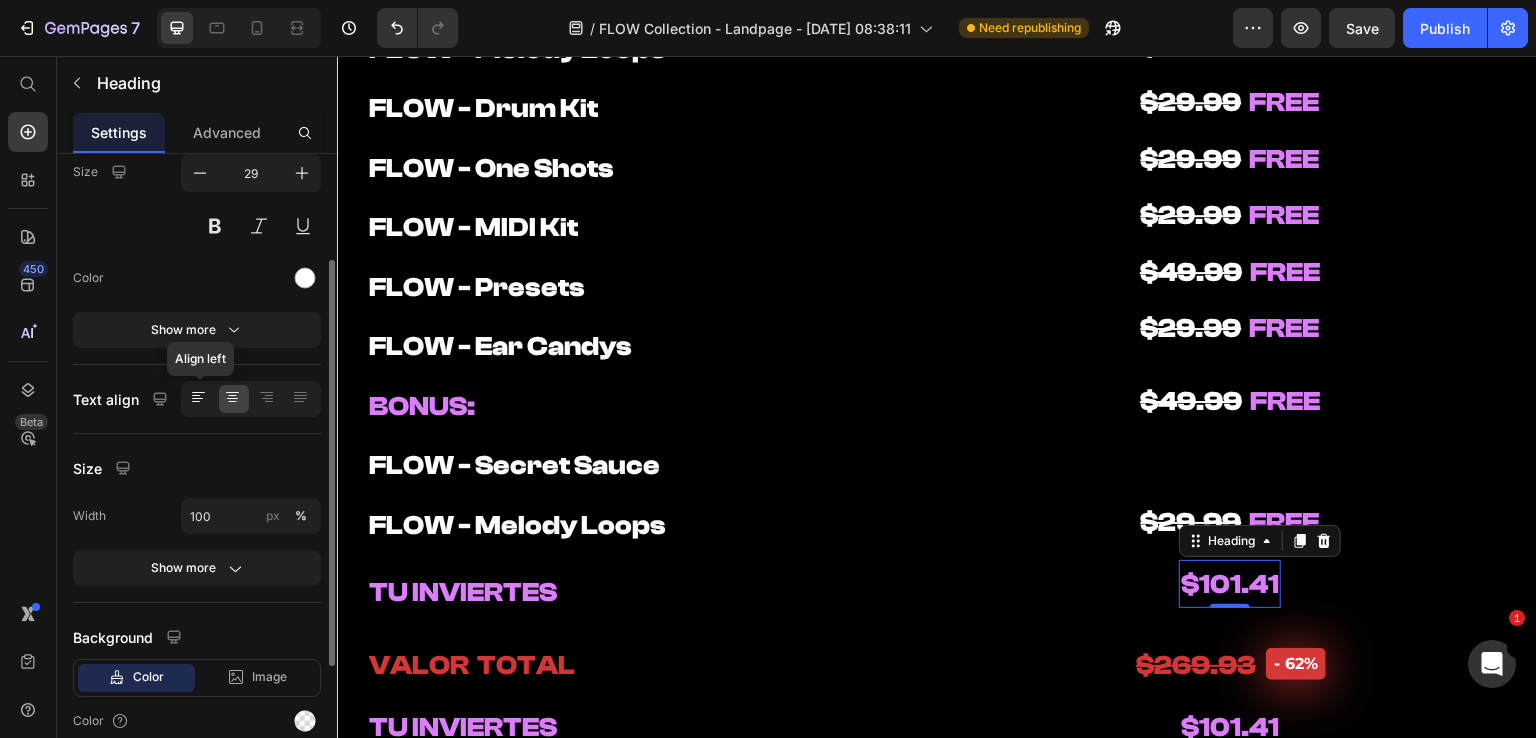 click 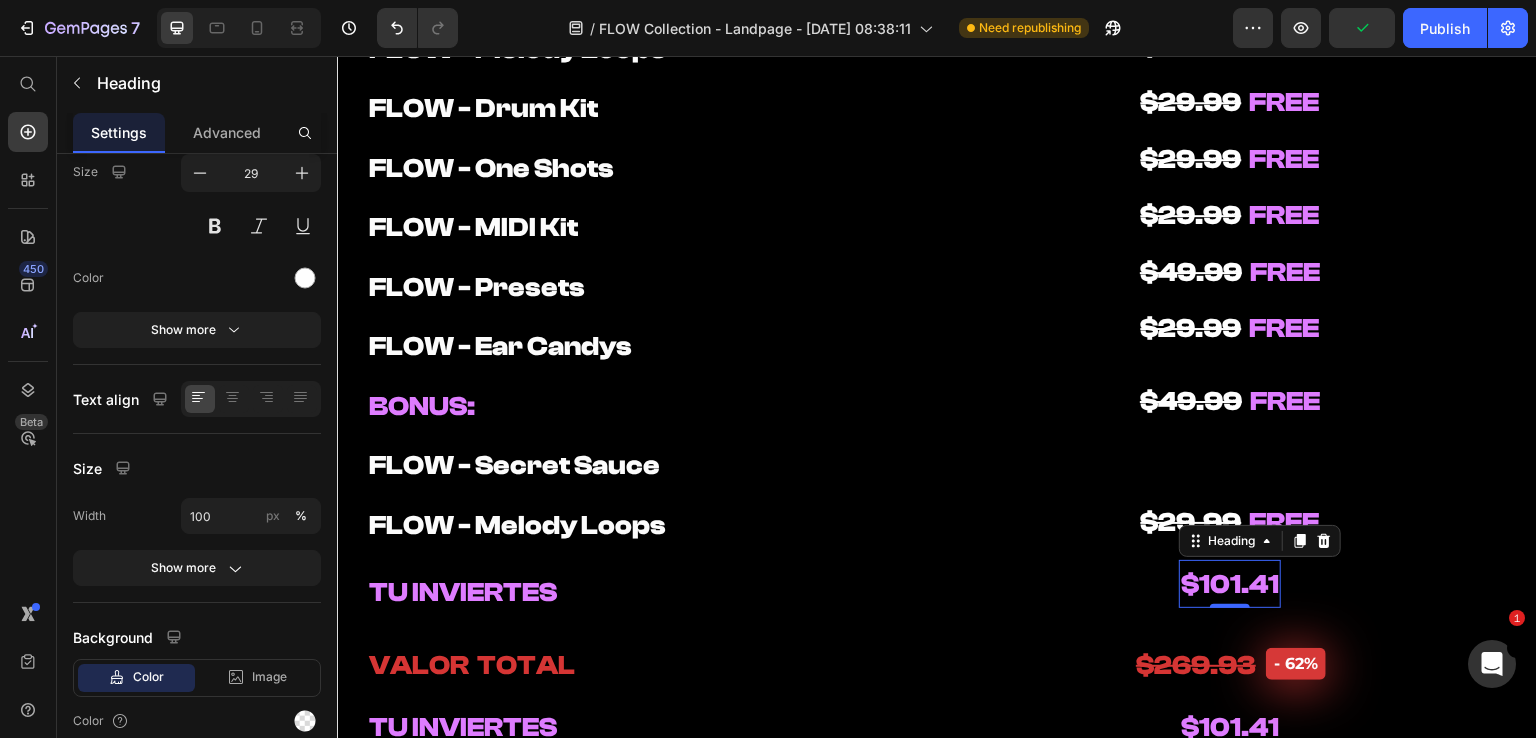 click on "$29.99" at bounding box center (1191, 522) 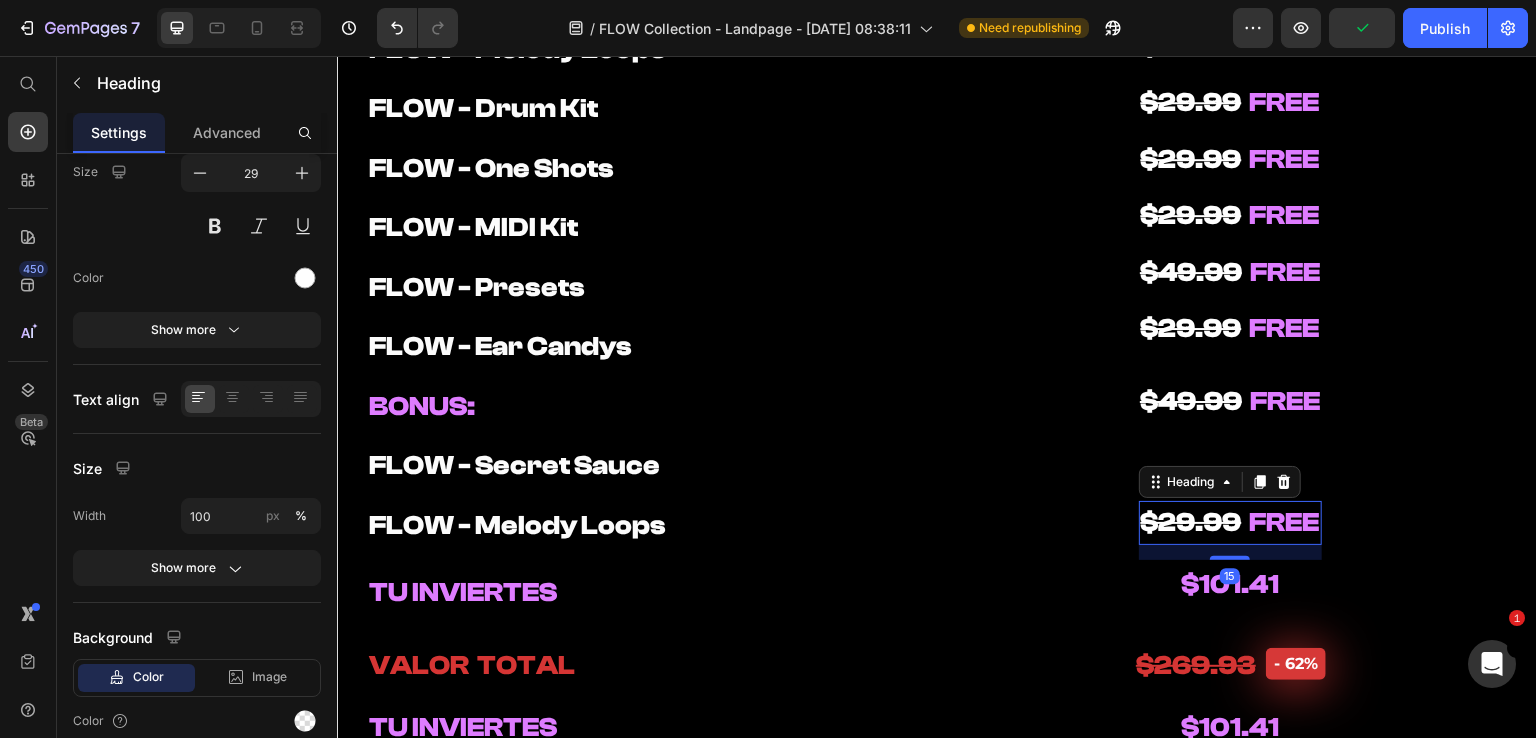 scroll, scrollTop: 168, scrollLeft: 0, axis: vertical 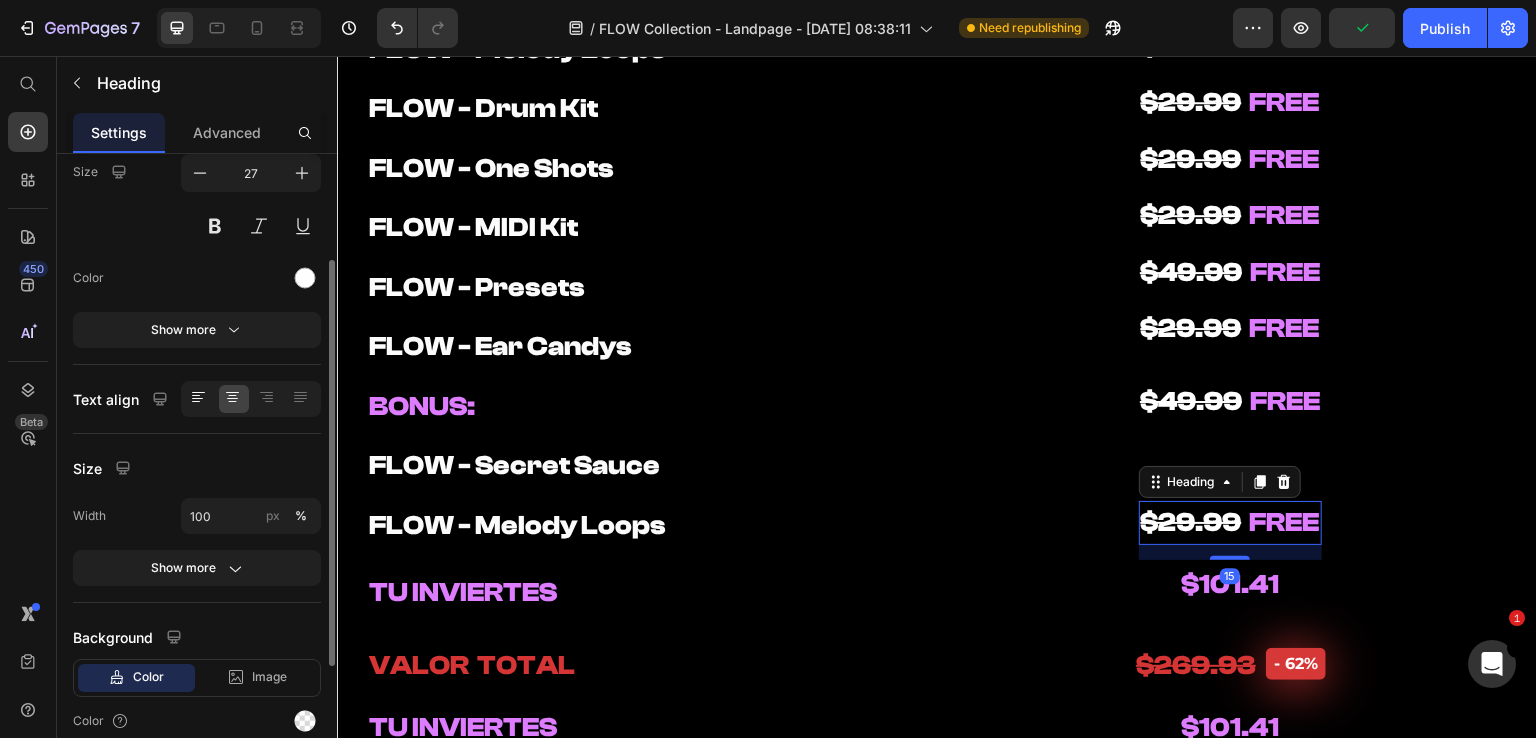 click 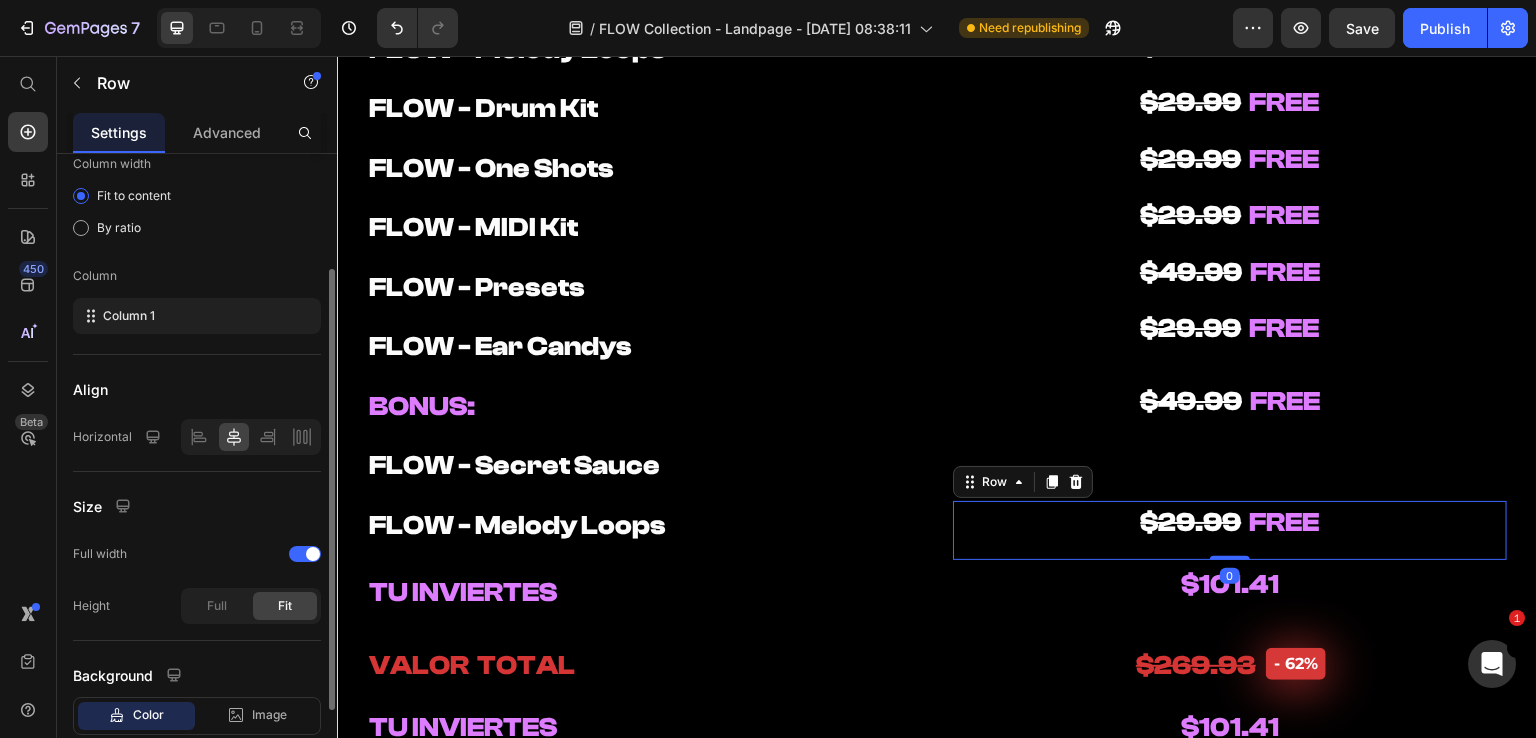 click on "⁠⁠⁠⁠⁠⁠⁠ $29.99    FREE Heading Row   0" at bounding box center [1230, 531] 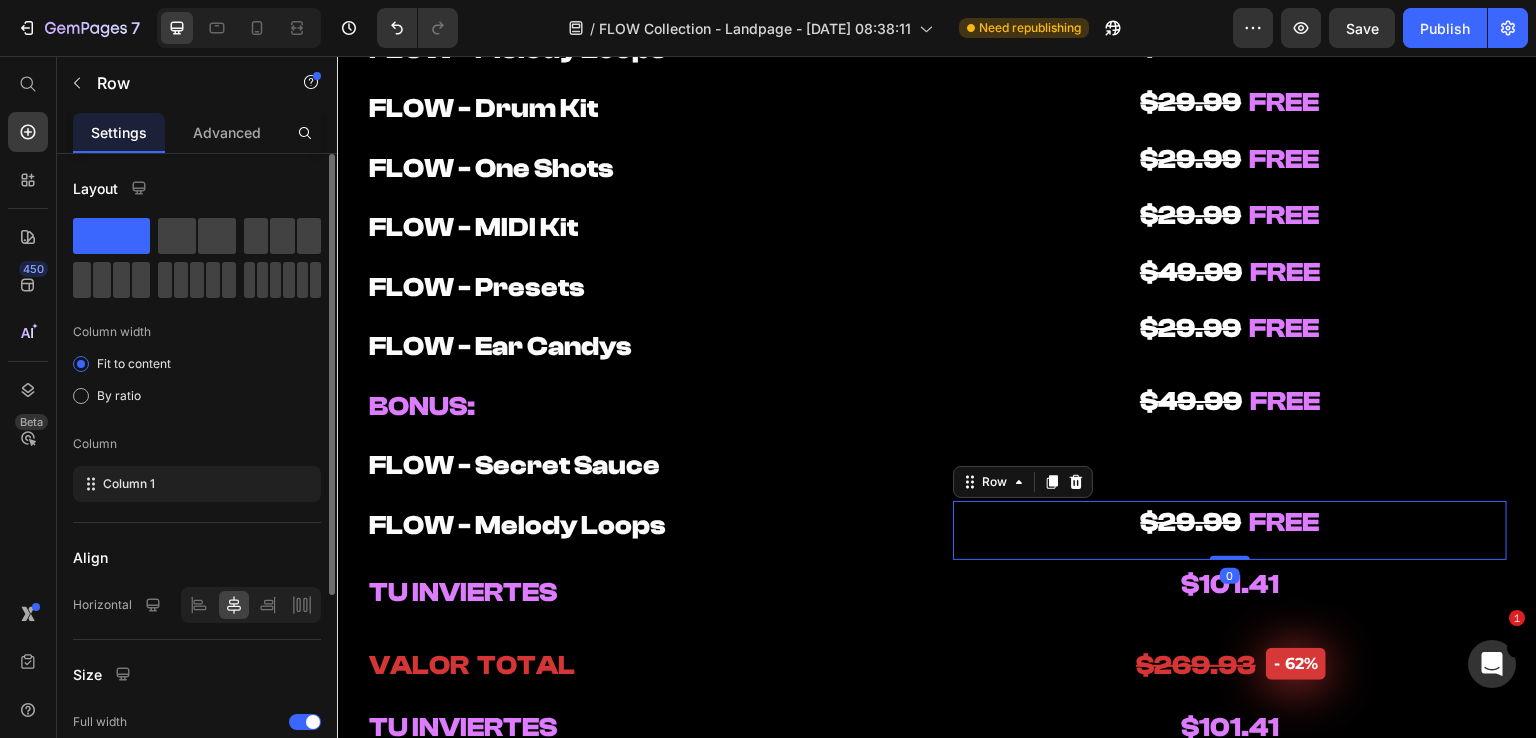 scroll, scrollTop: 290, scrollLeft: 0, axis: vertical 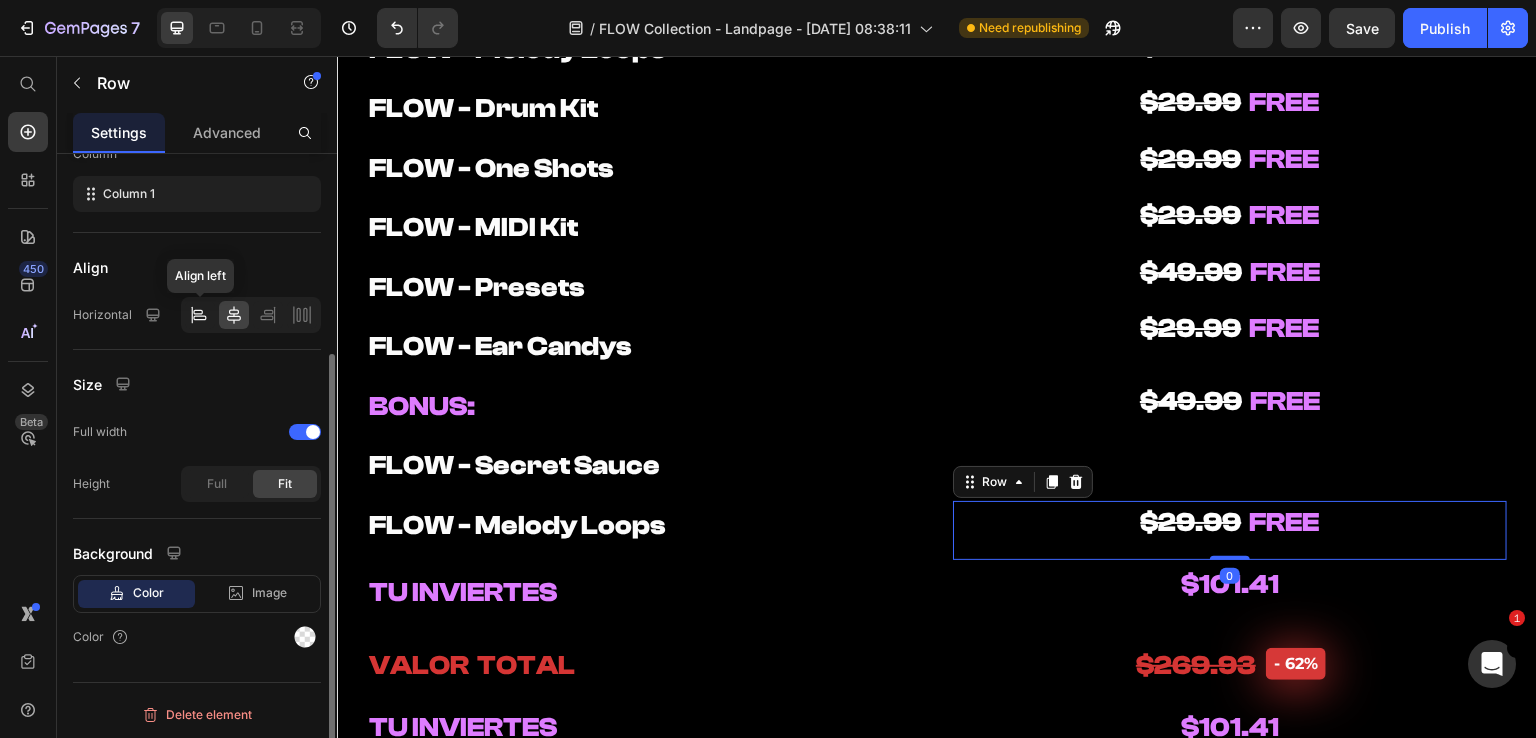 click 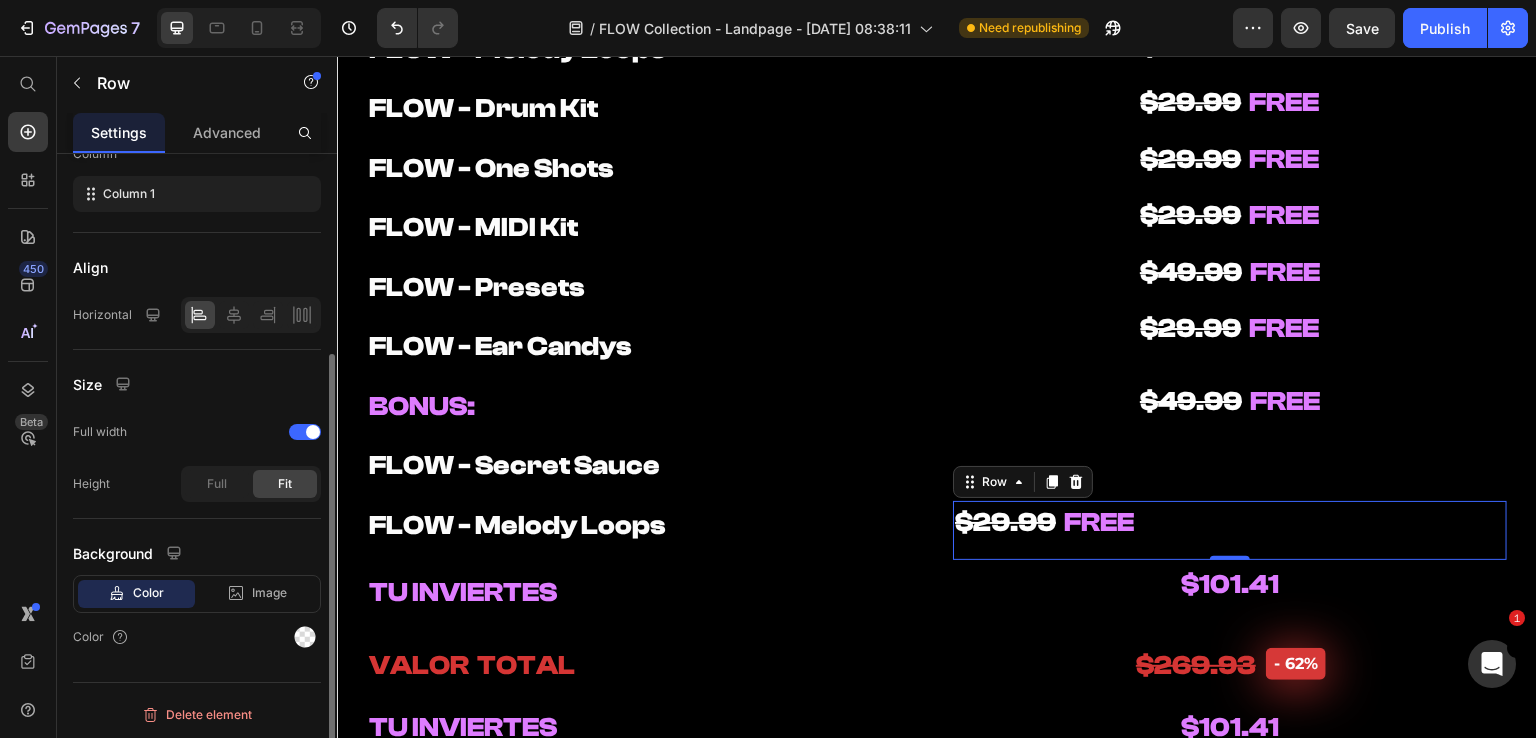 click 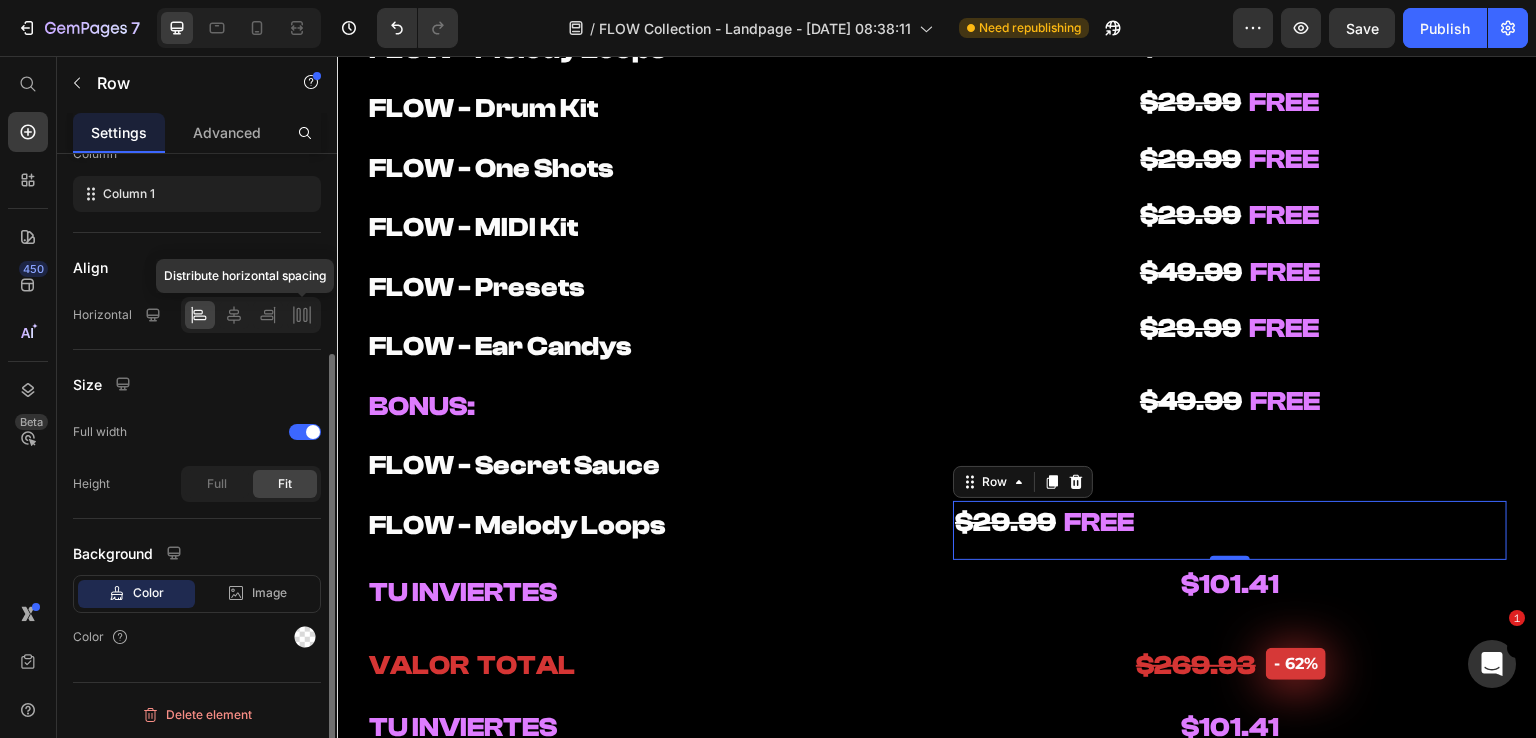 click 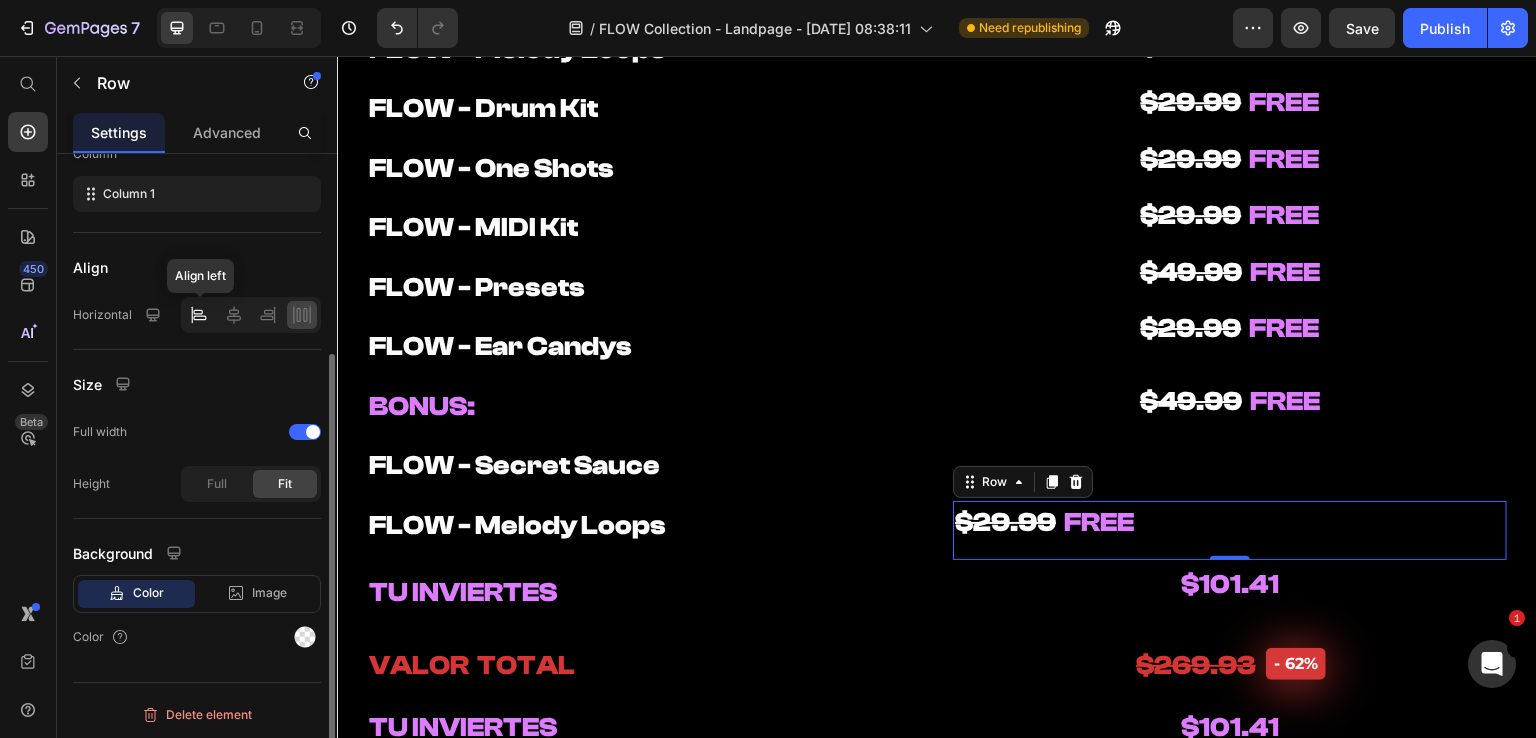 click 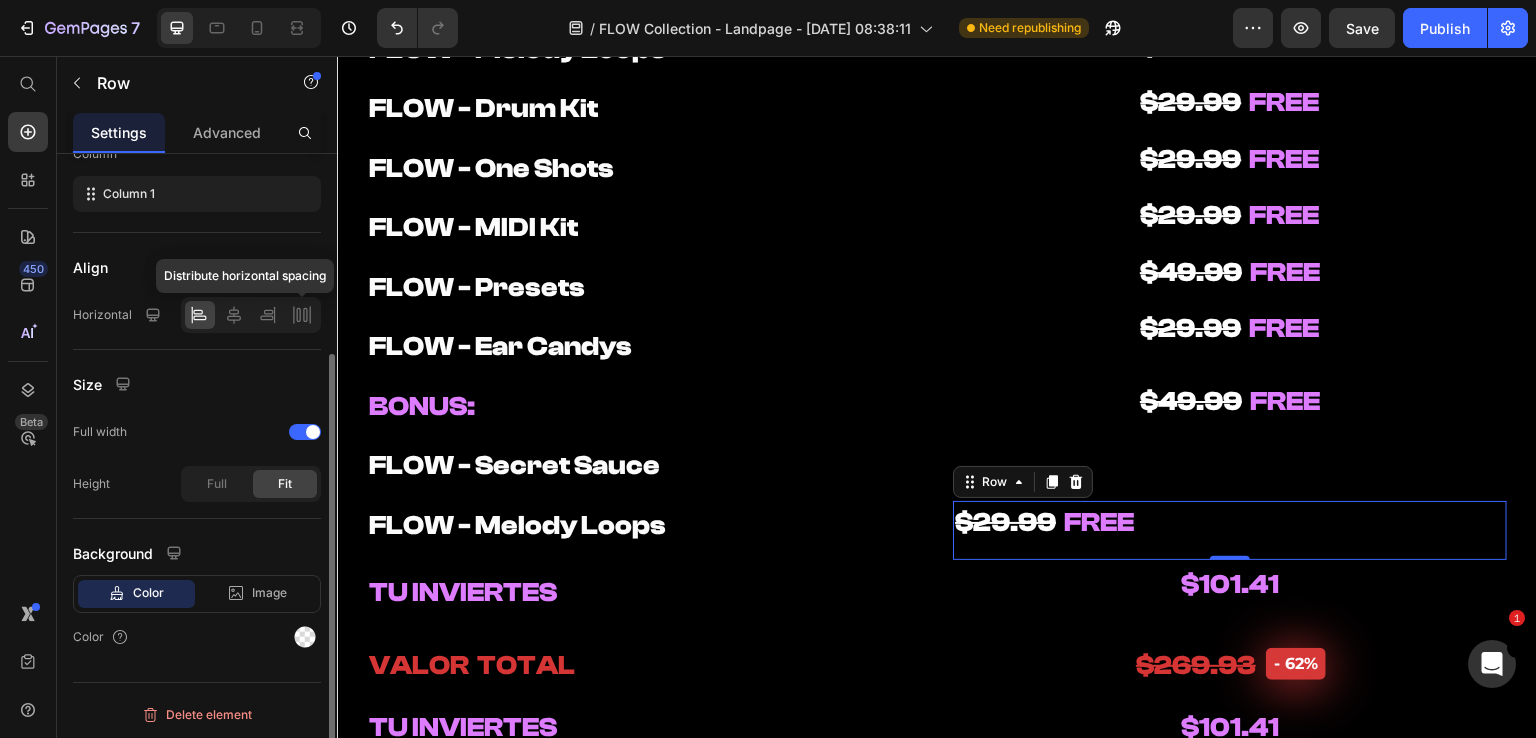 click 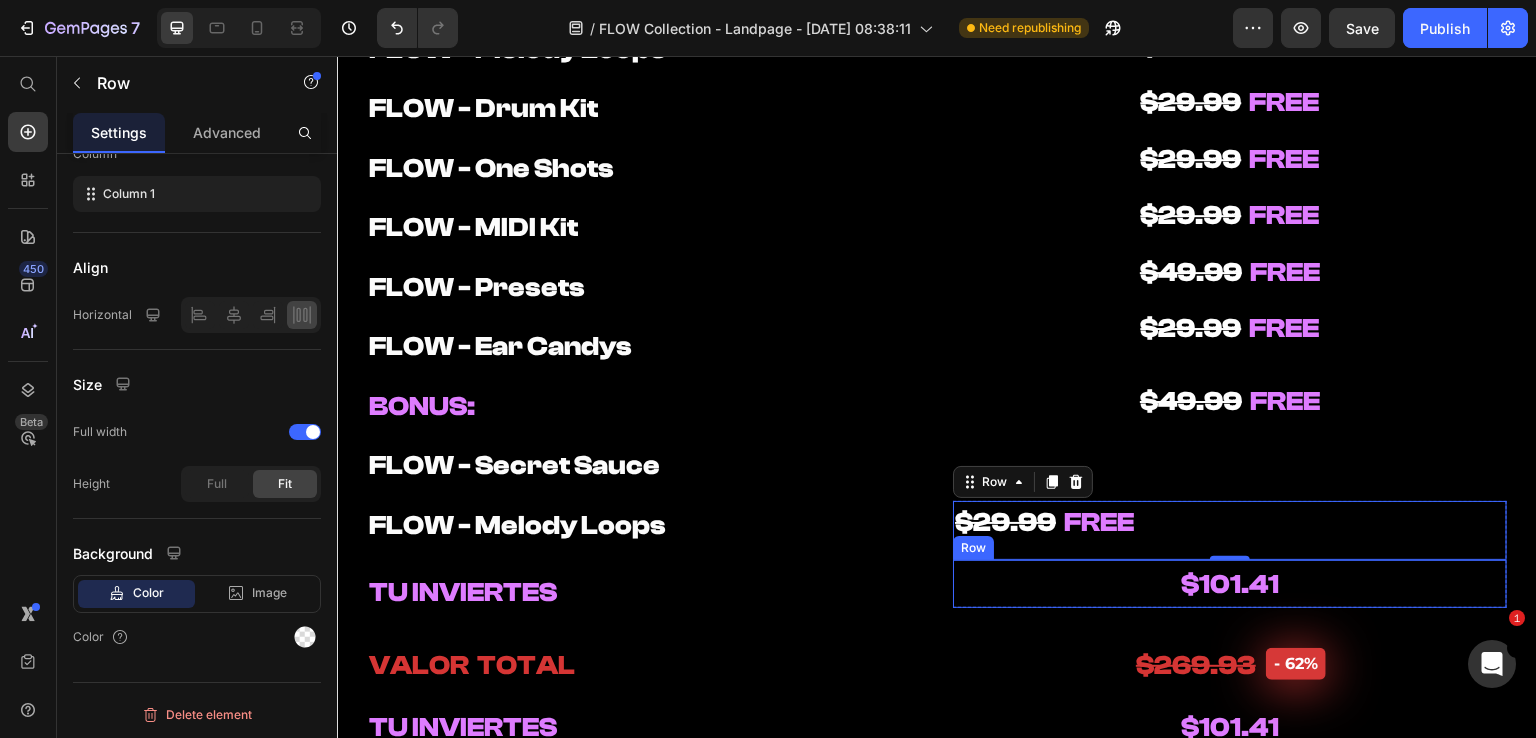click on "$101.41 Heading Row" at bounding box center [1230, 584] 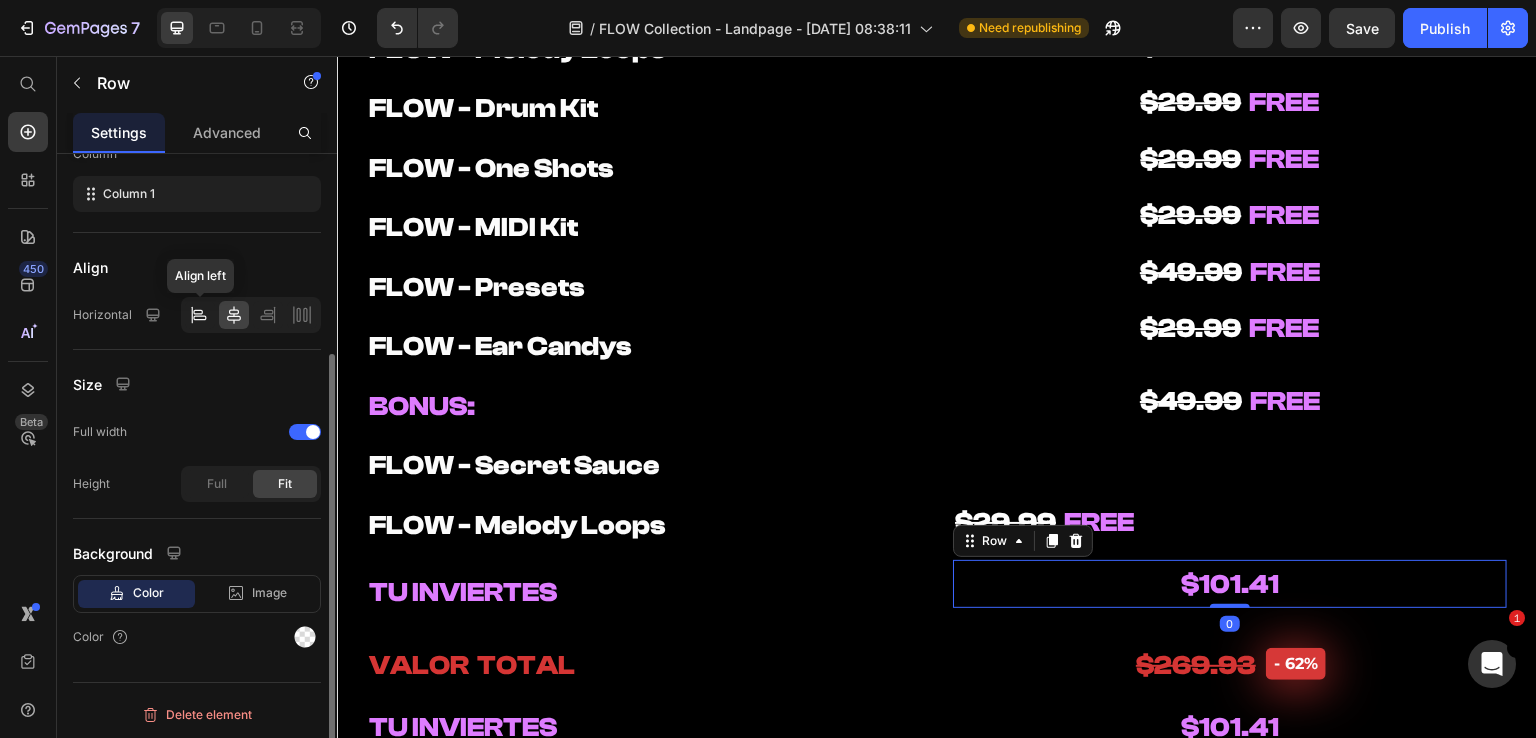 click 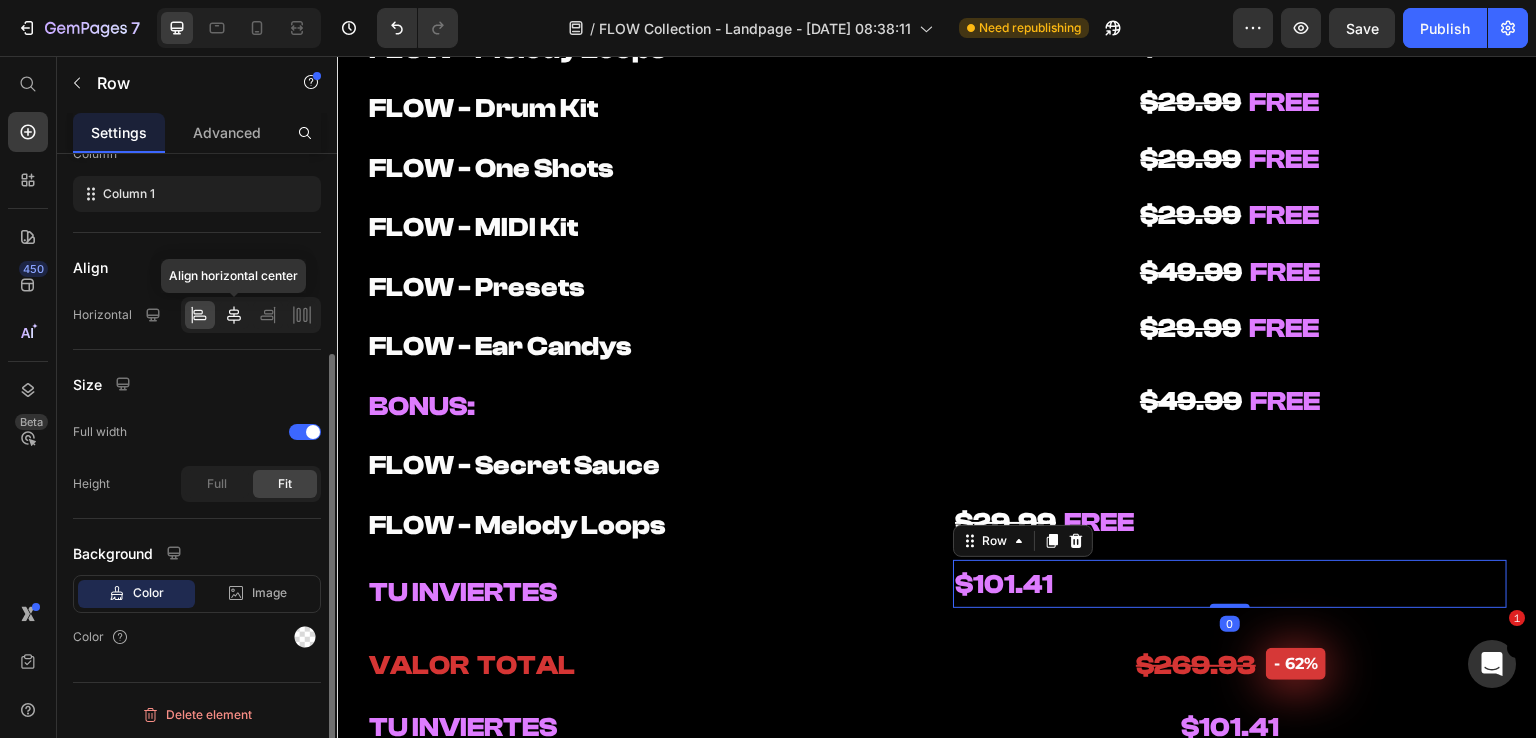 click 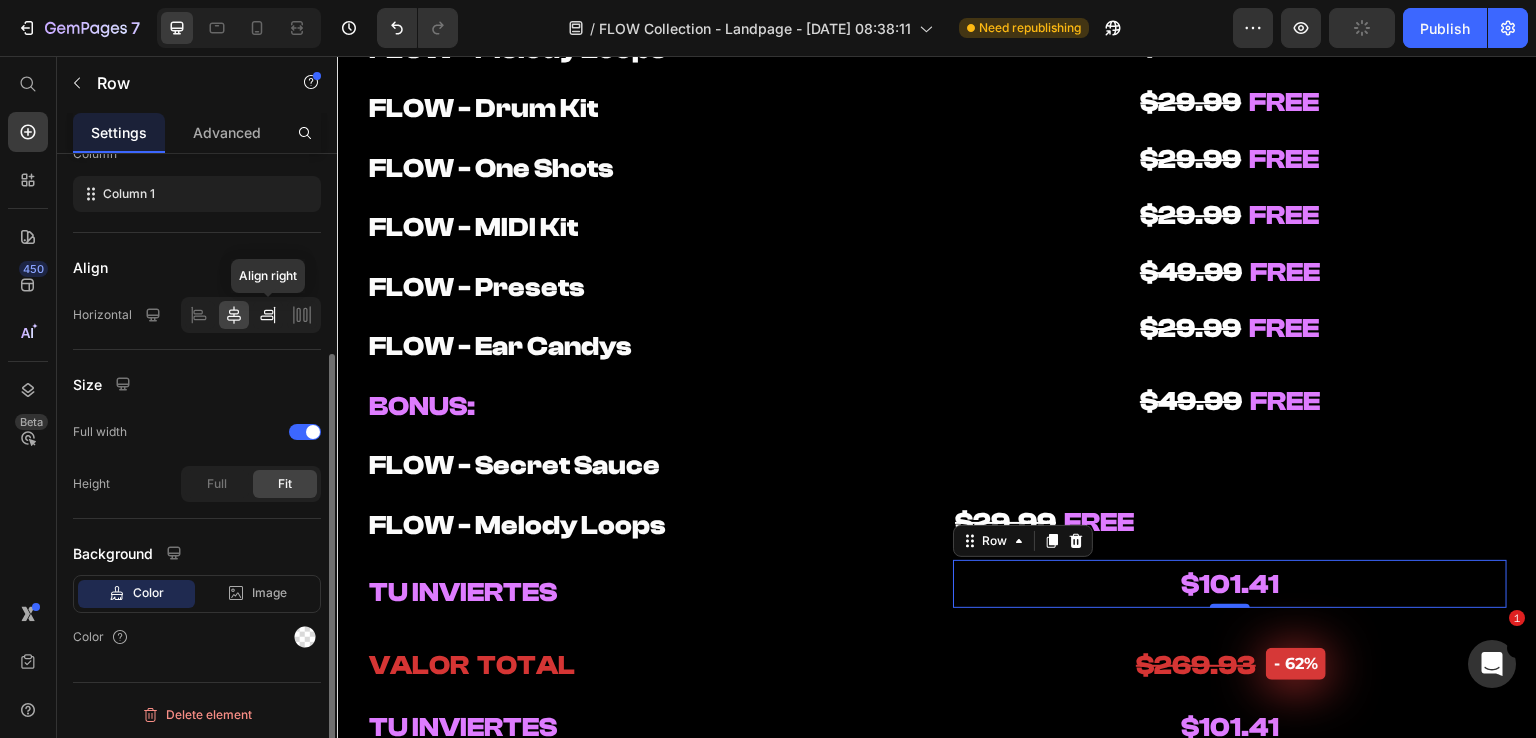click 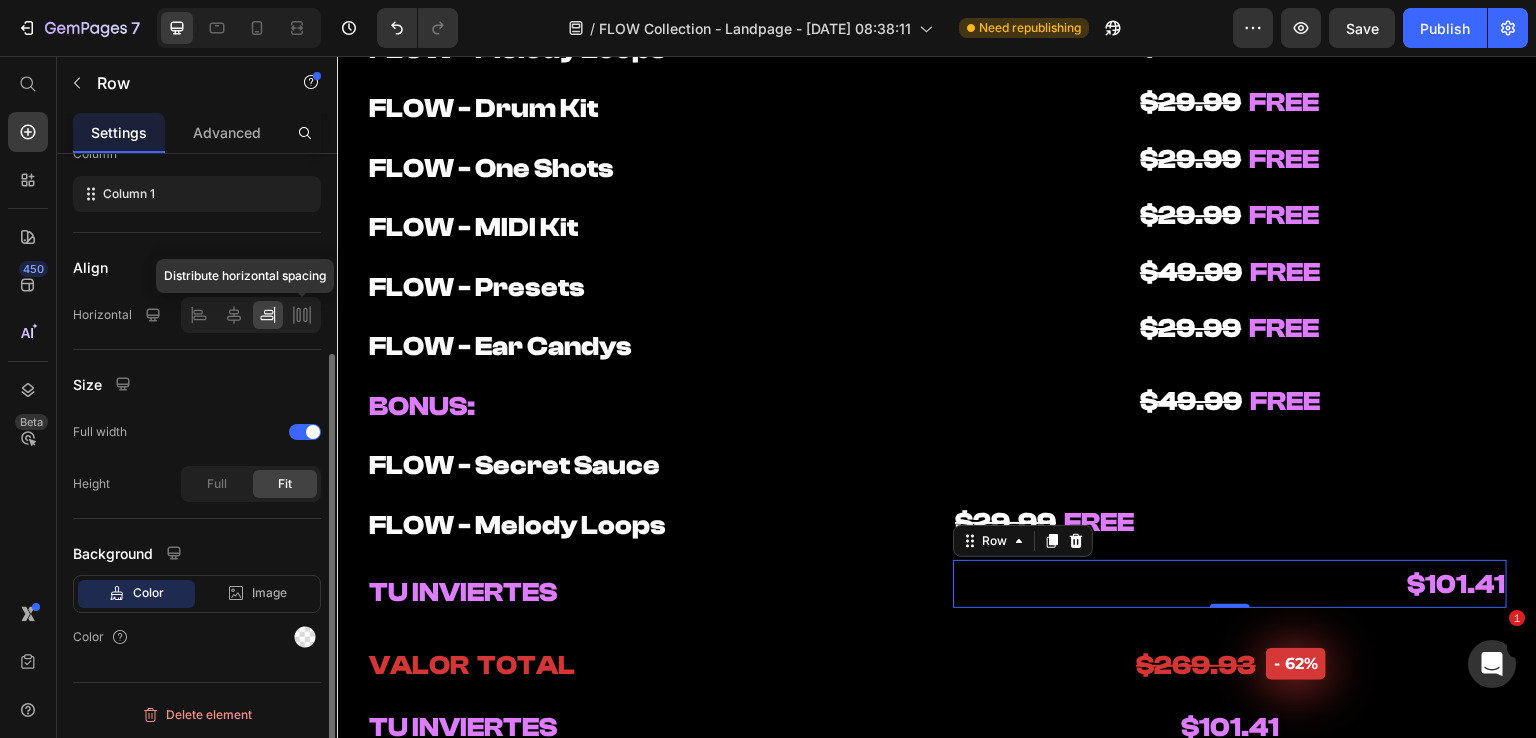 click 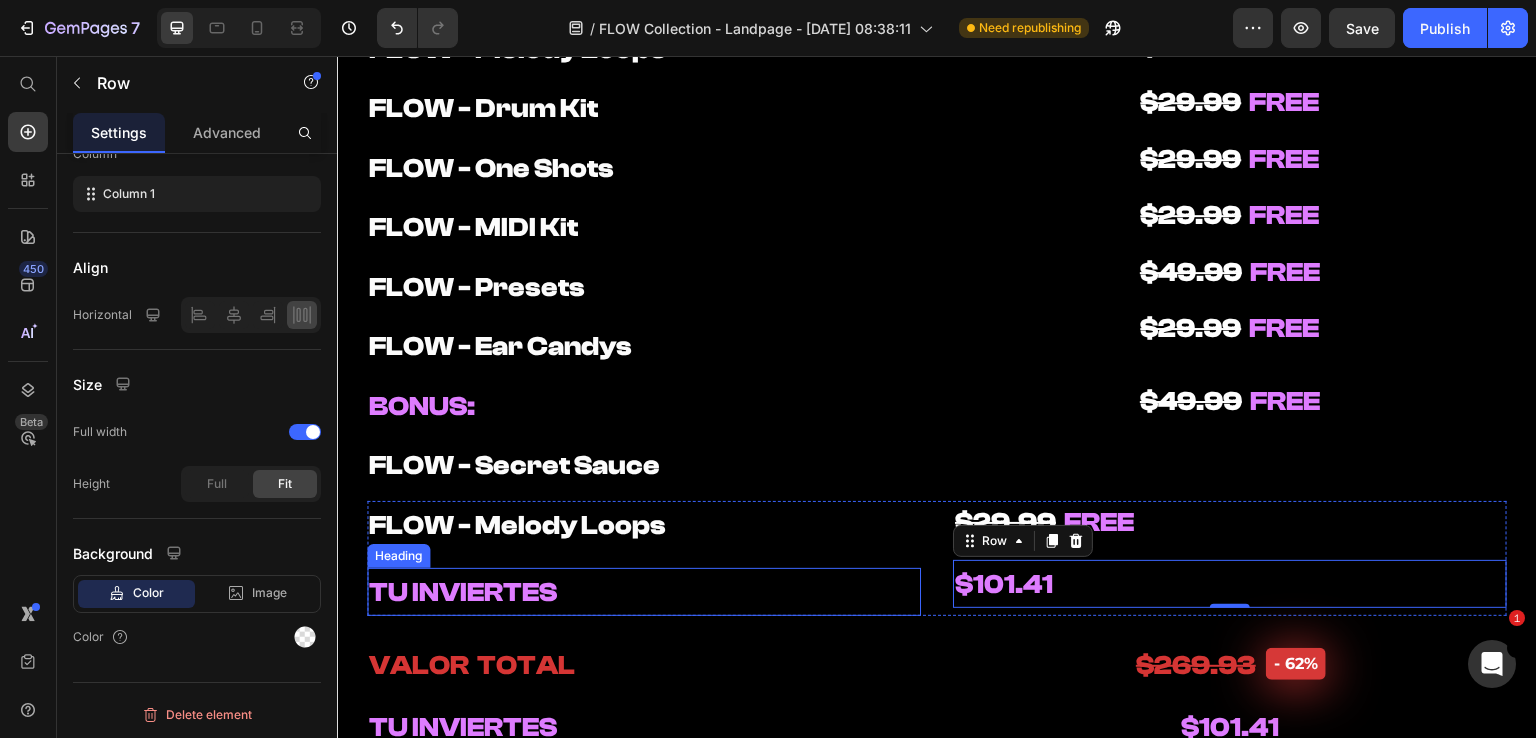 click on "TU INVIERTES" at bounding box center [644, 592] 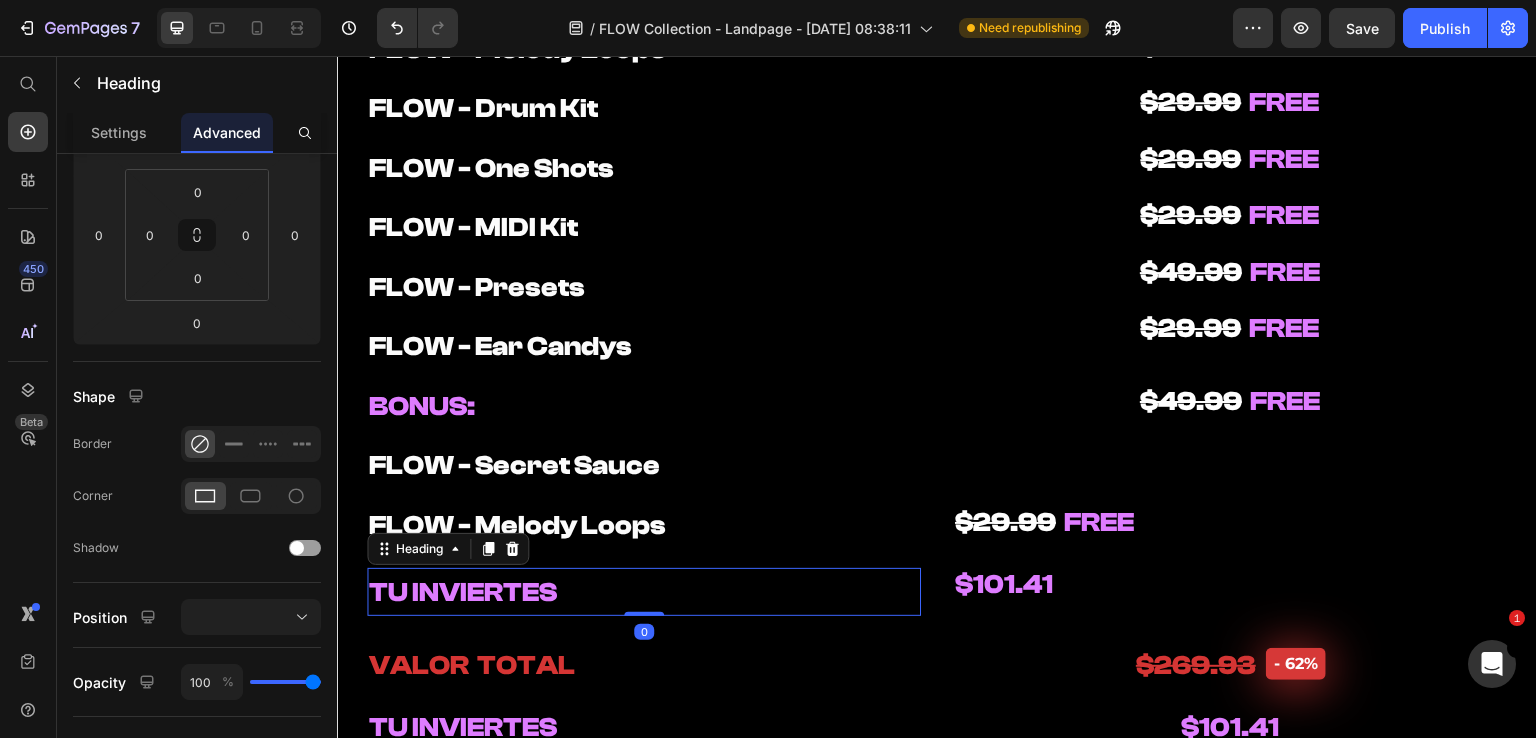 scroll, scrollTop: 0, scrollLeft: 0, axis: both 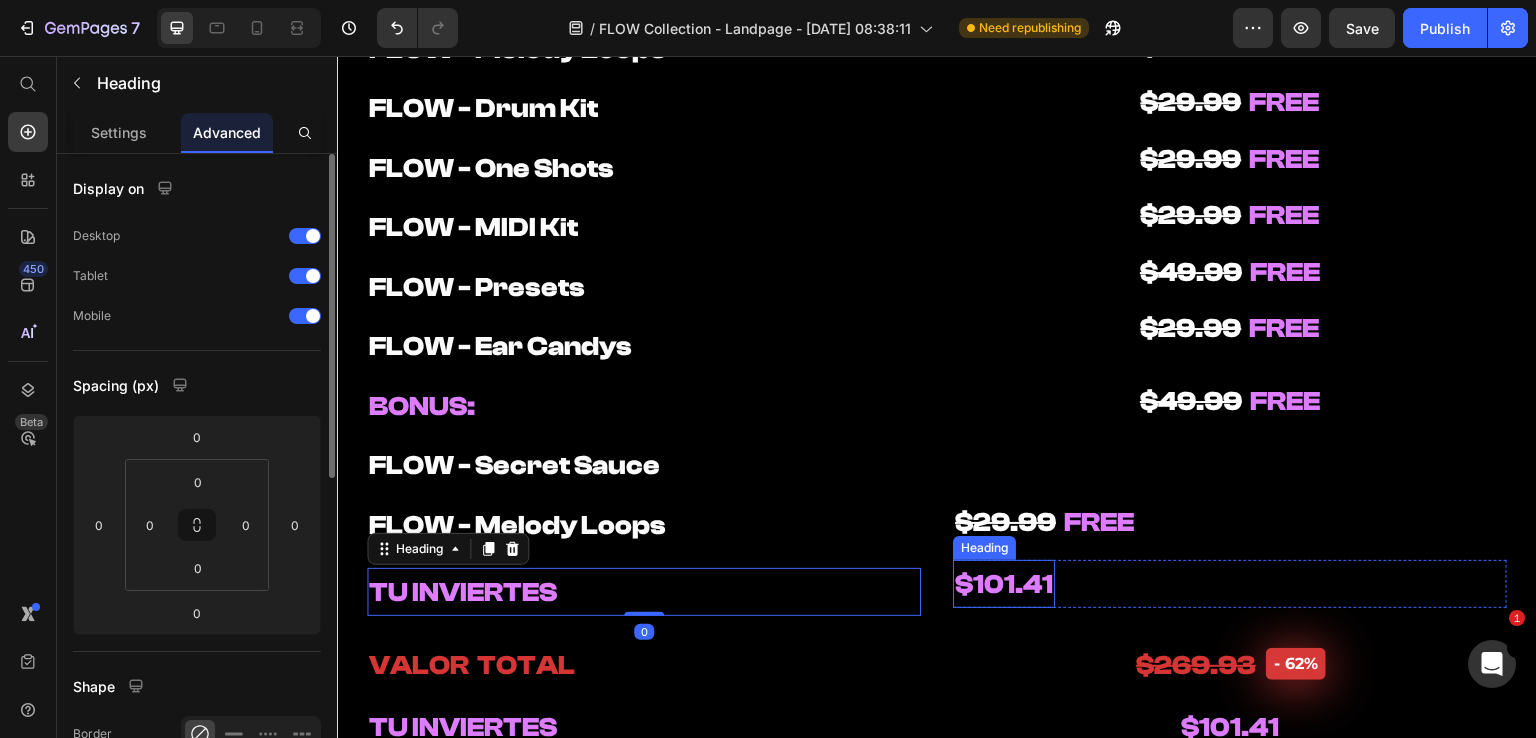 click on "$101.41" at bounding box center [1004, 584] 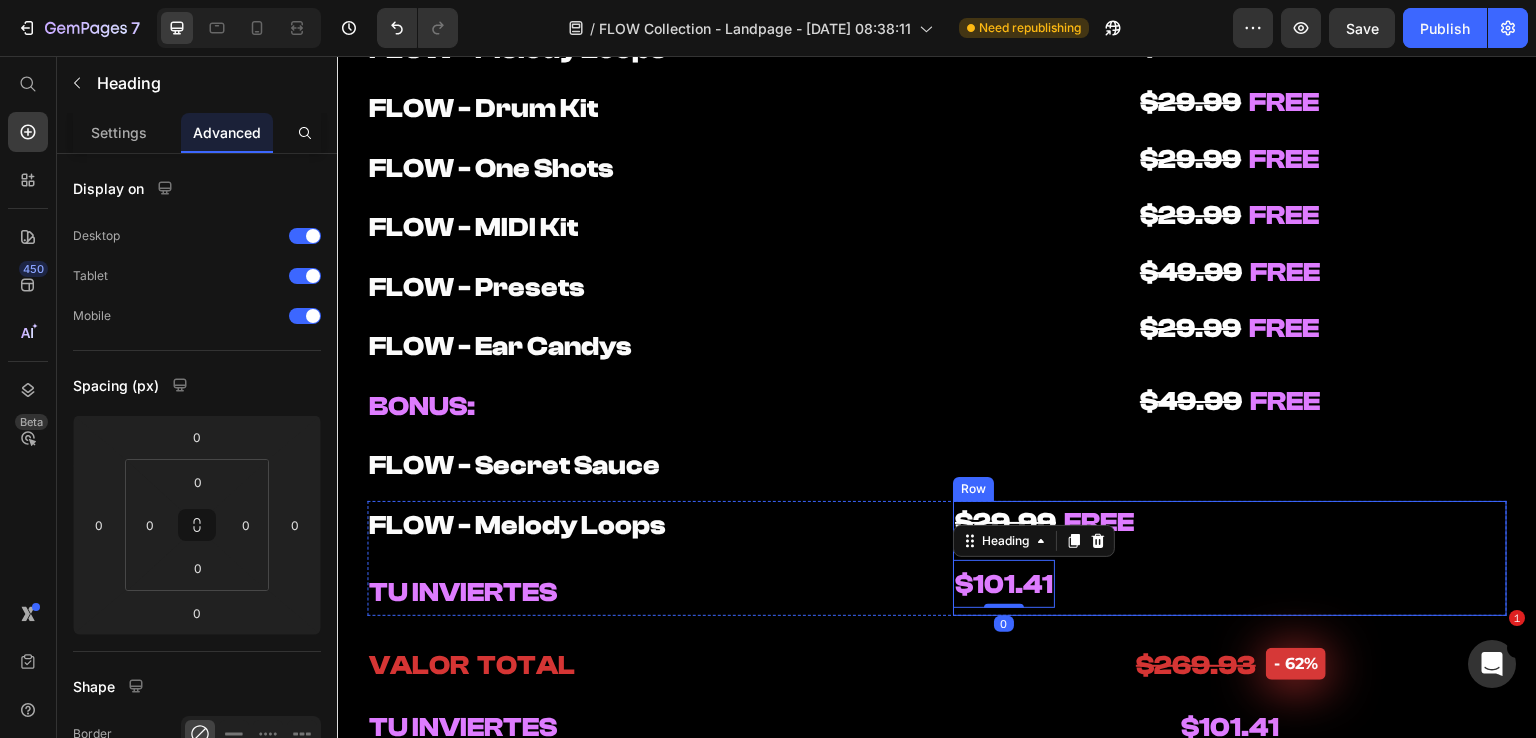 click on "⁠⁠⁠⁠⁠⁠⁠ $29.99    FREE Heading Row $101.41 Heading   0 Row Row" at bounding box center [1230, 558] 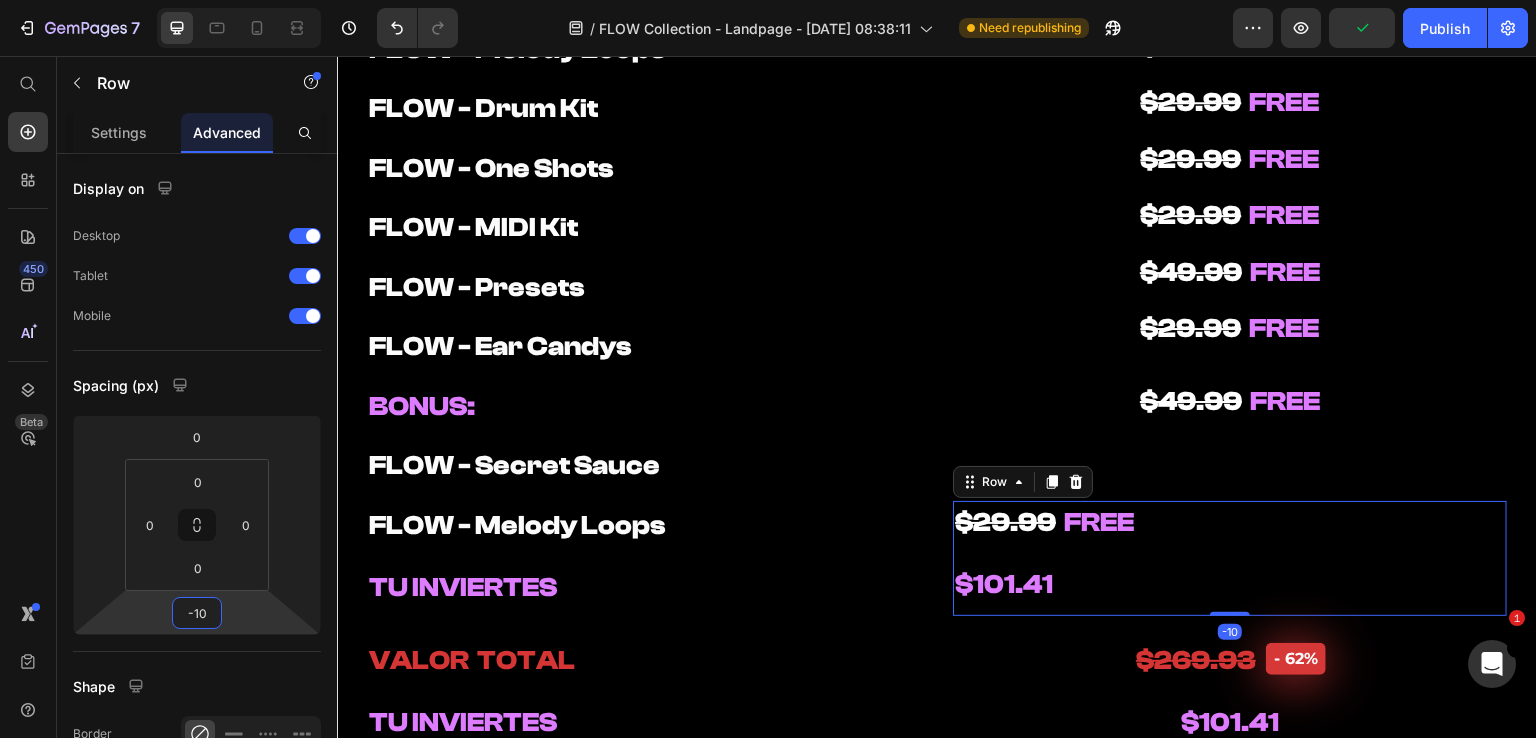 drag, startPoint x: 240, startPoint y: 616, endPoint x: 216, endPoint y: 621, distance: 24.5153 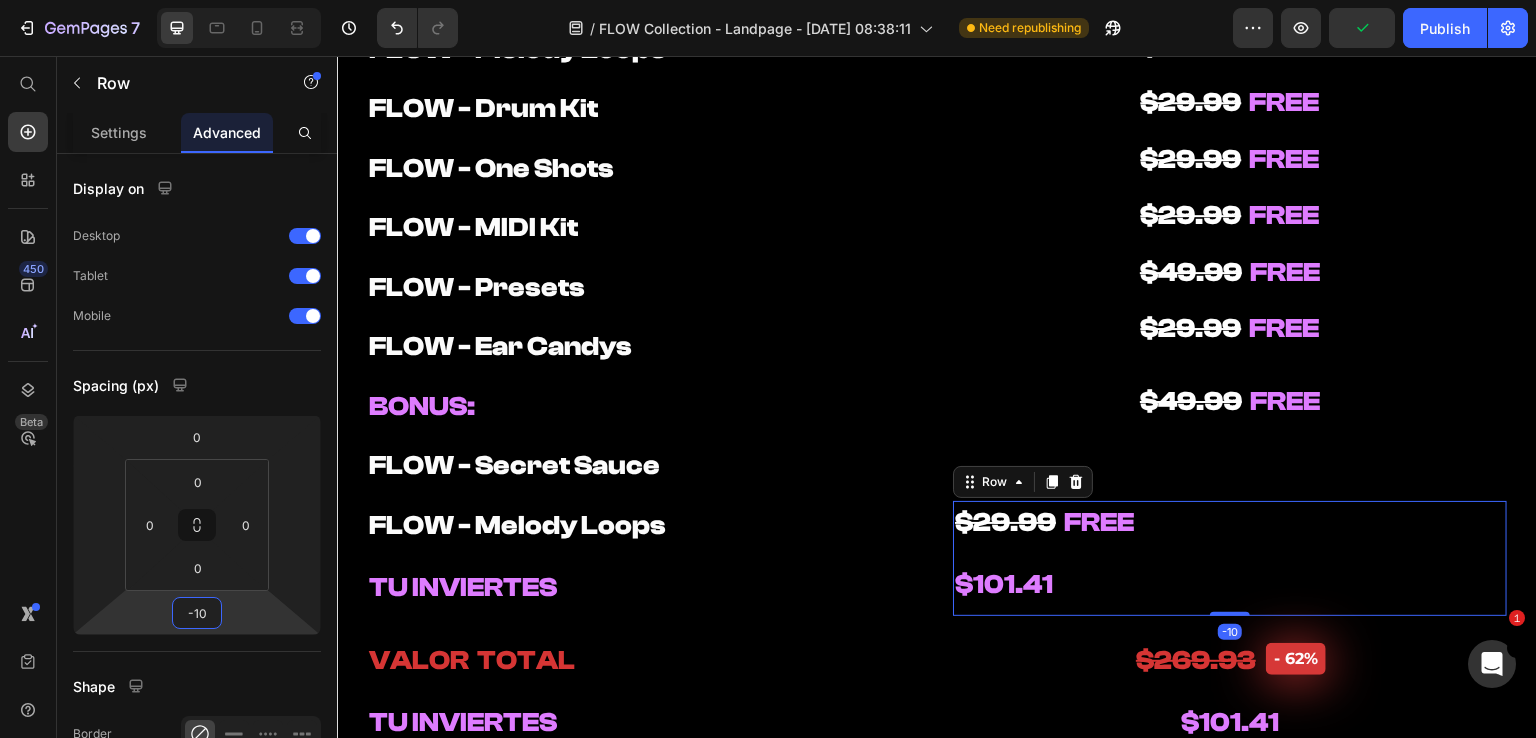 click on "7  Version history  /  FLOW Collection - Landpage - [DATE] 08:38:11 Need republishing Preview  Publish  450 Beta Start with Sections Elements Hero Section Product Detail Brands Trusted Badges Guarantee Product Breakdown How to use Testimonials Compare Bundle FAQs Social Proof Brand Story Product List Collection Blog List Contact Sticky Add to Cart Custom Footer Browse Library 450 Layout
Row
Row
Row
Row Text
Heading
Text Block Button
Button
Button
Sticky Back to top Media" at bounding box center [768, 0] 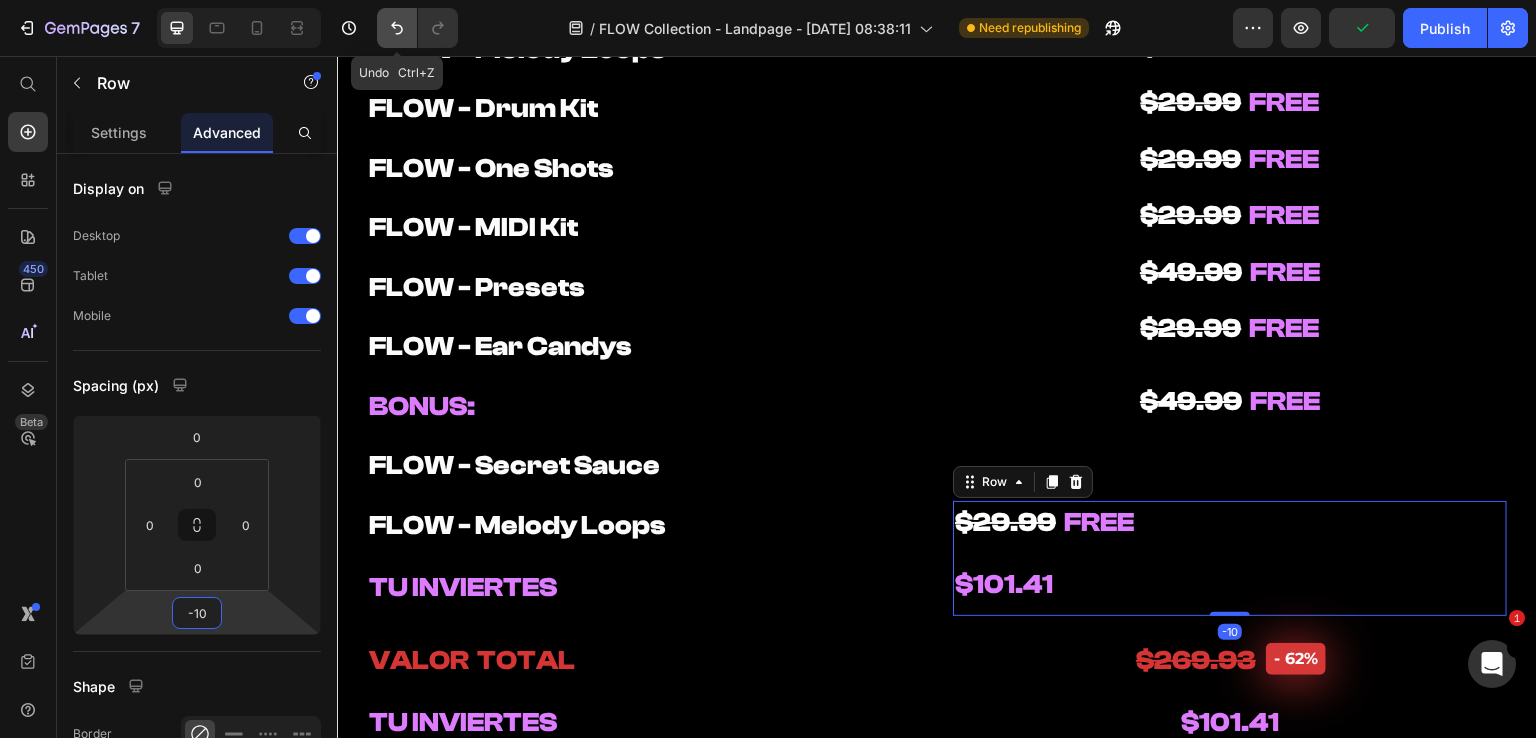 click 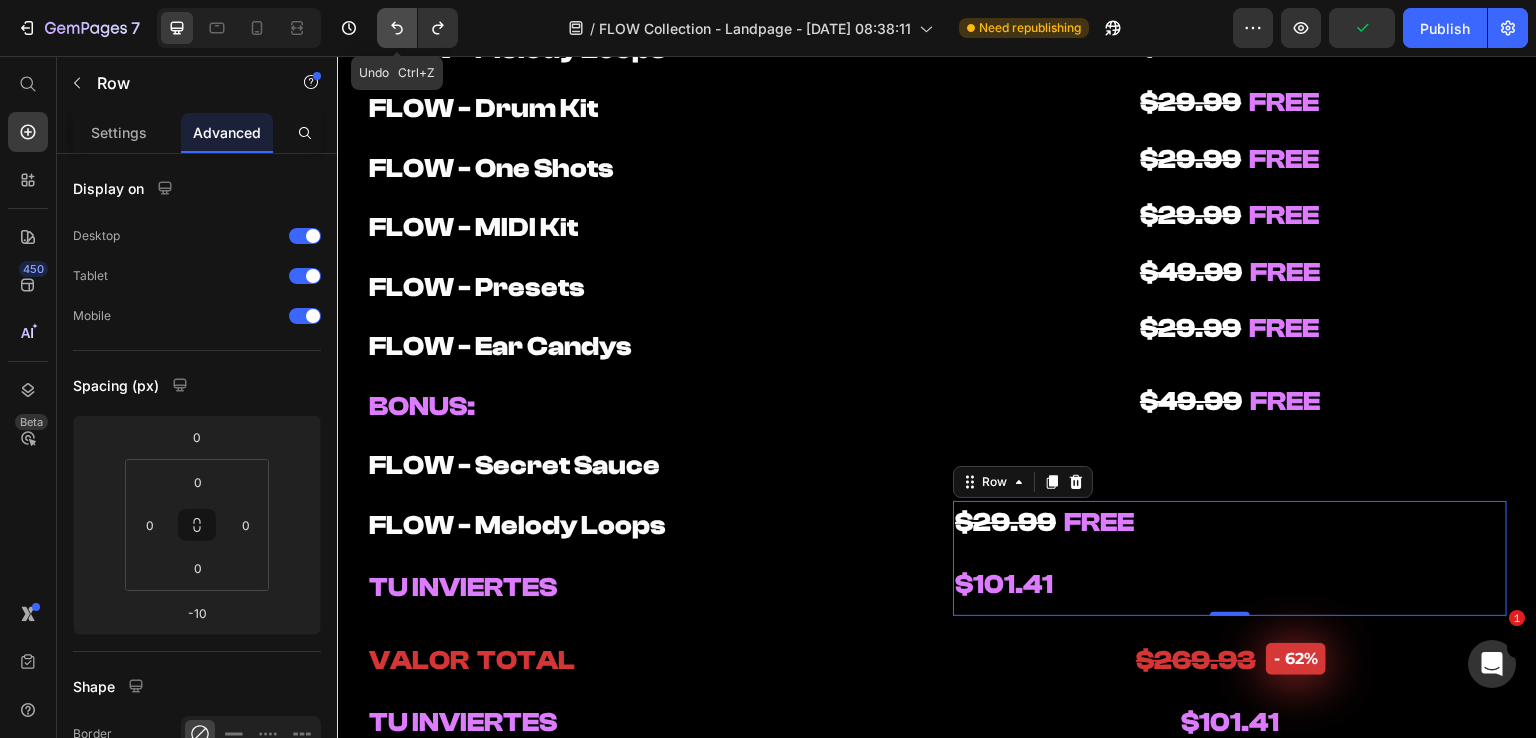 click 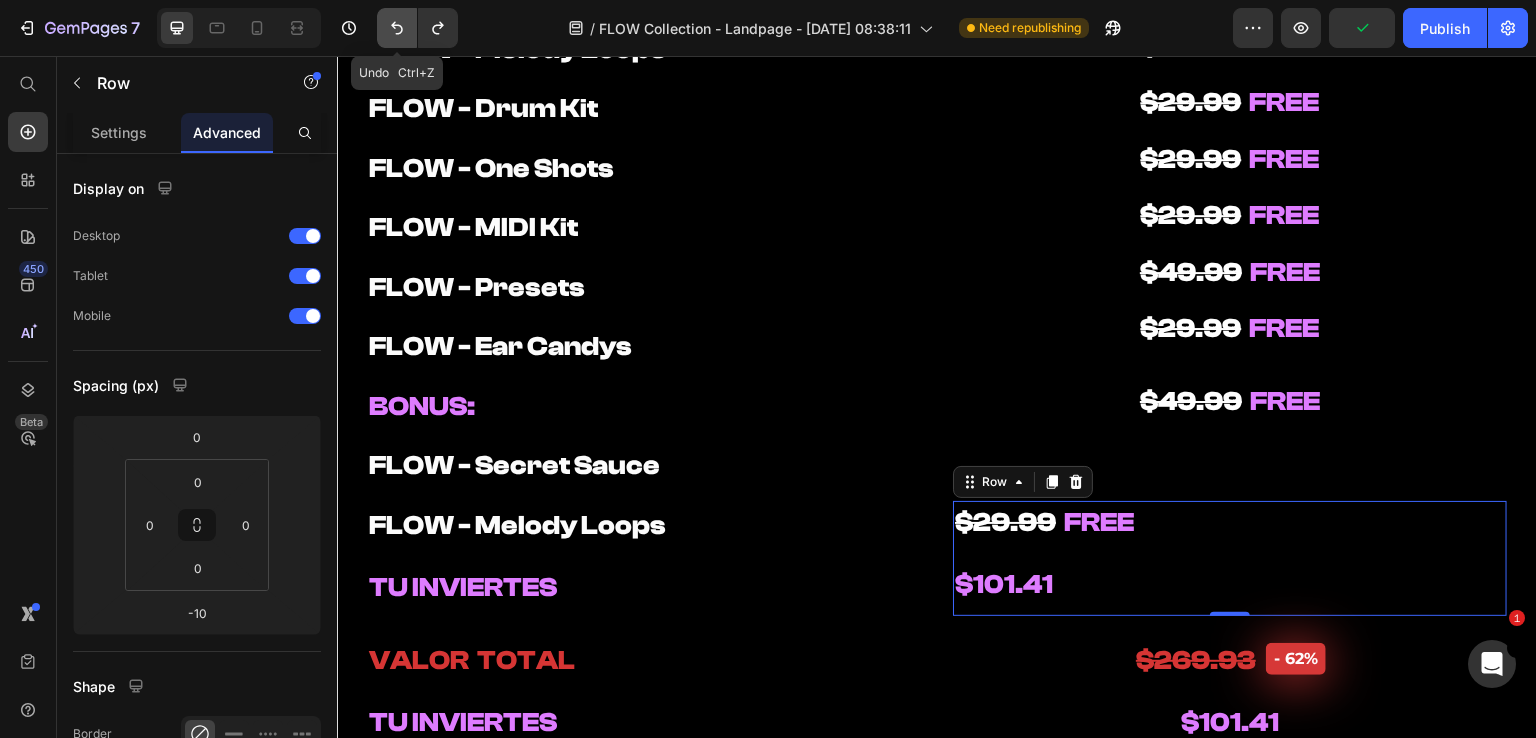type on "0" 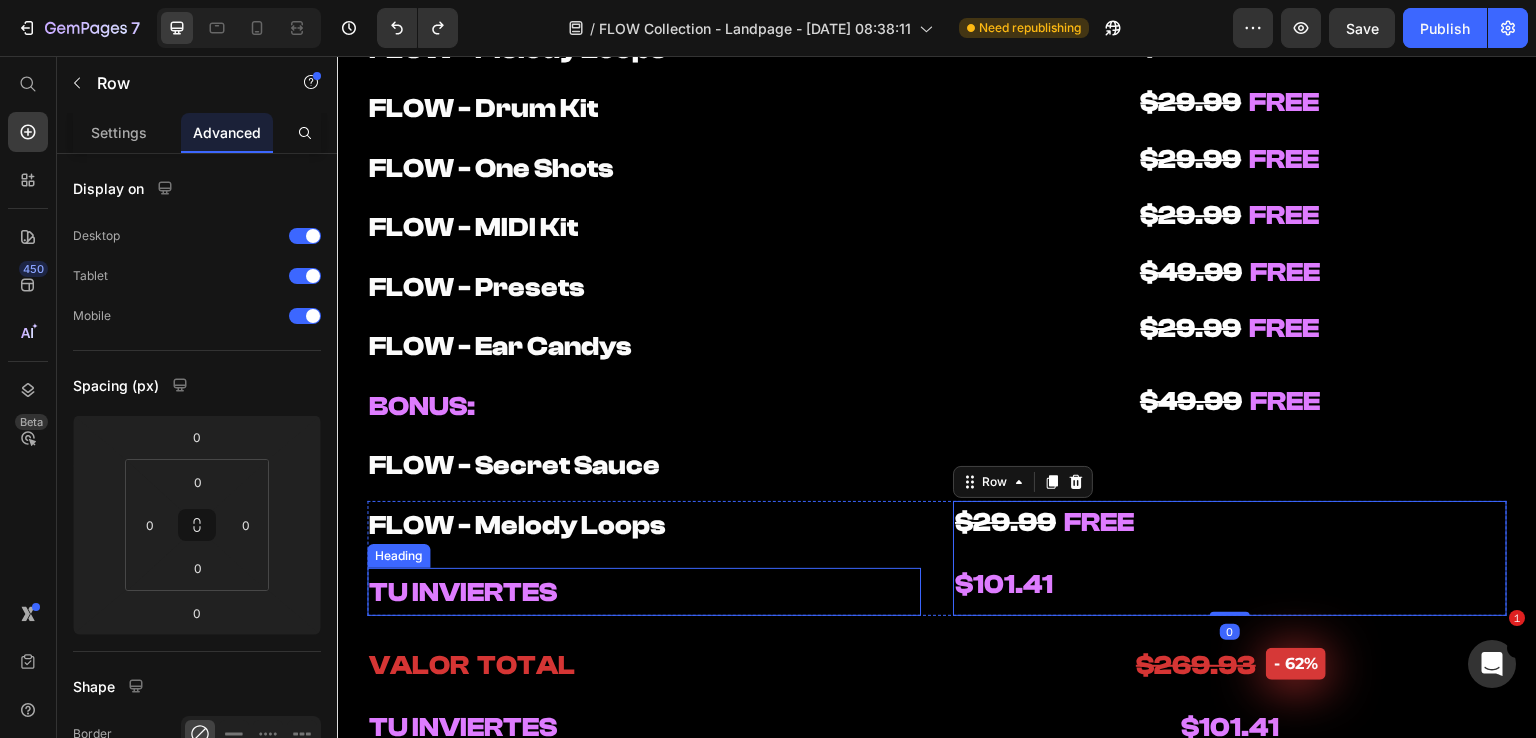 click on "TU INVIERTES" at bounding box center (644, 592) 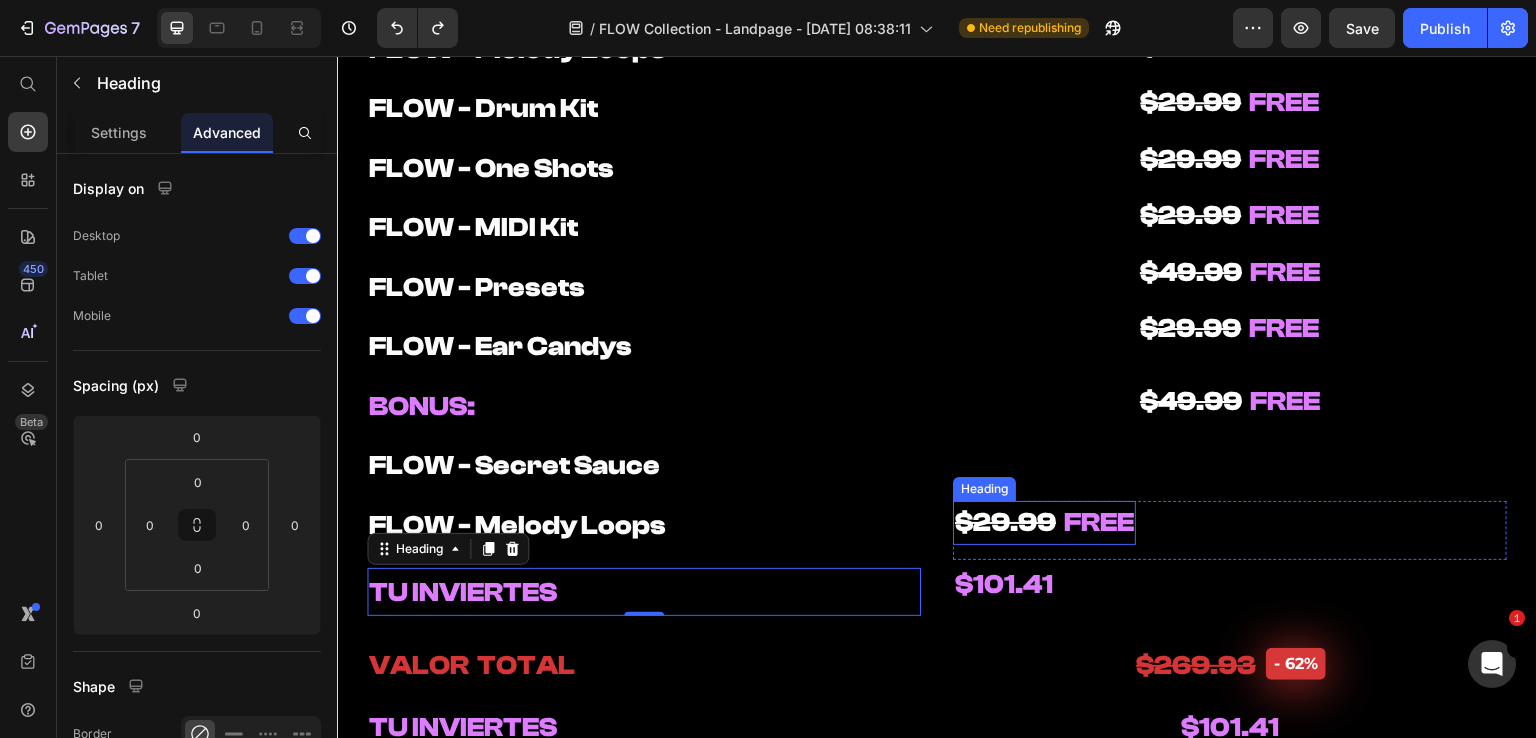 click on "Heading" at bounding box center (984, 489) 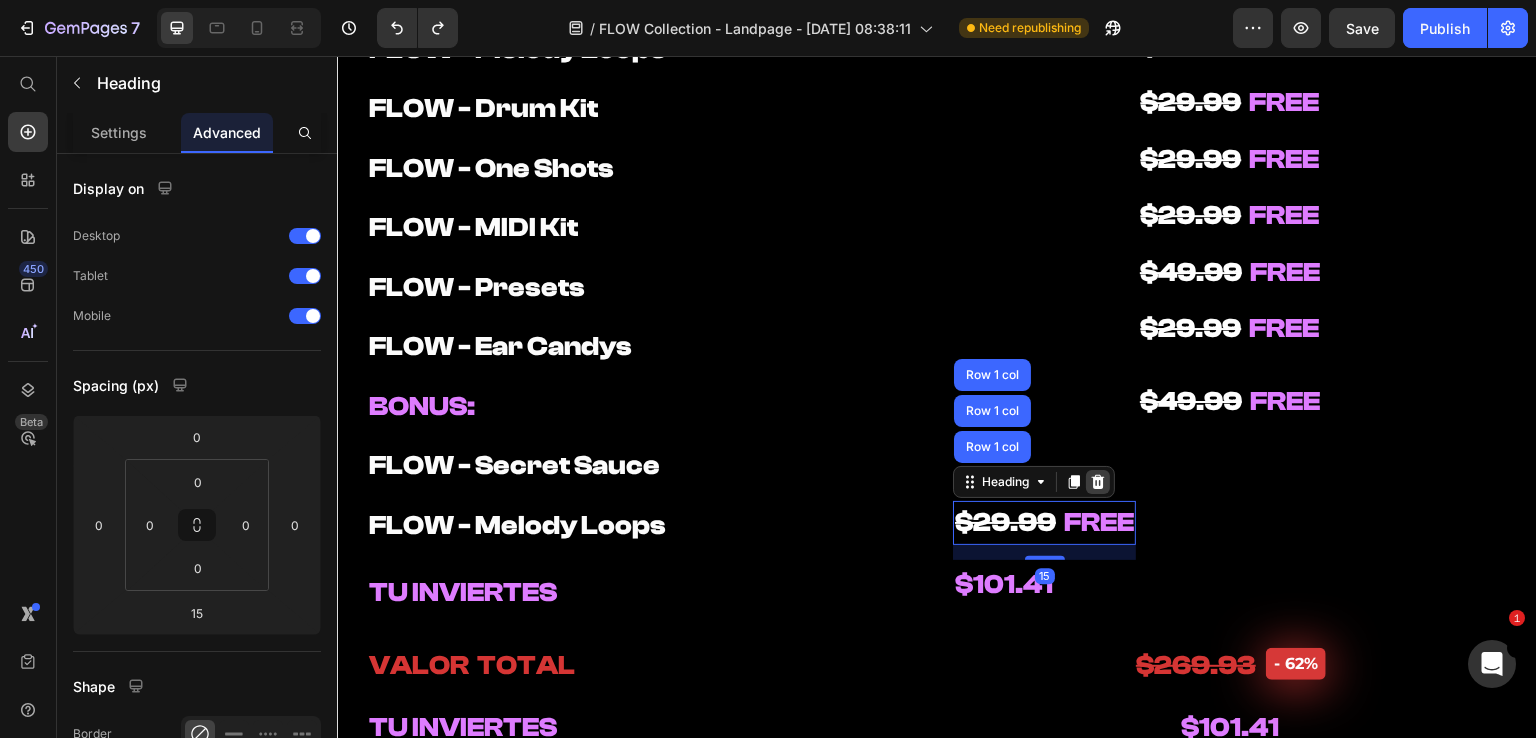 click at bounding box center (1098, 482) 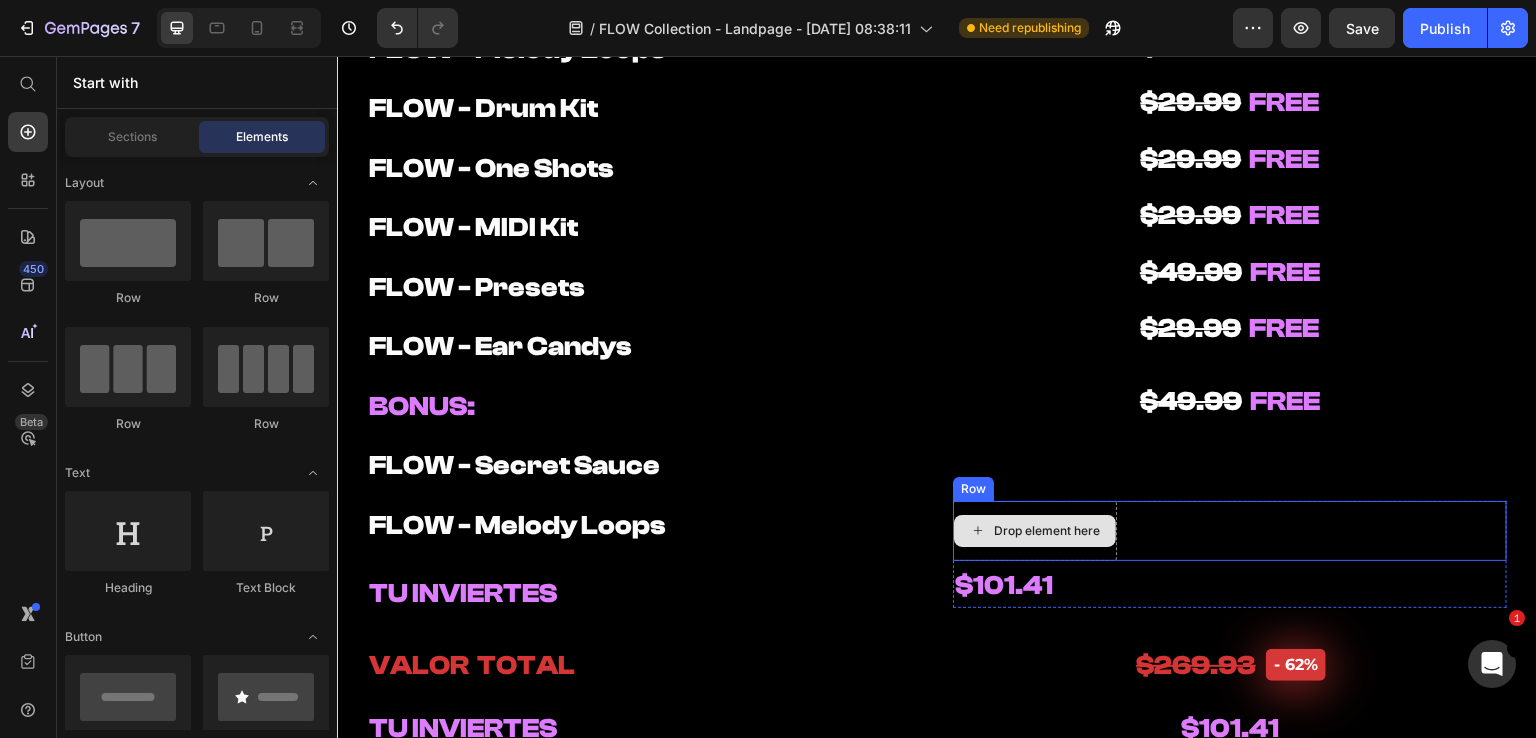 click on "Drop element here" at bounding box center [1035, 531] 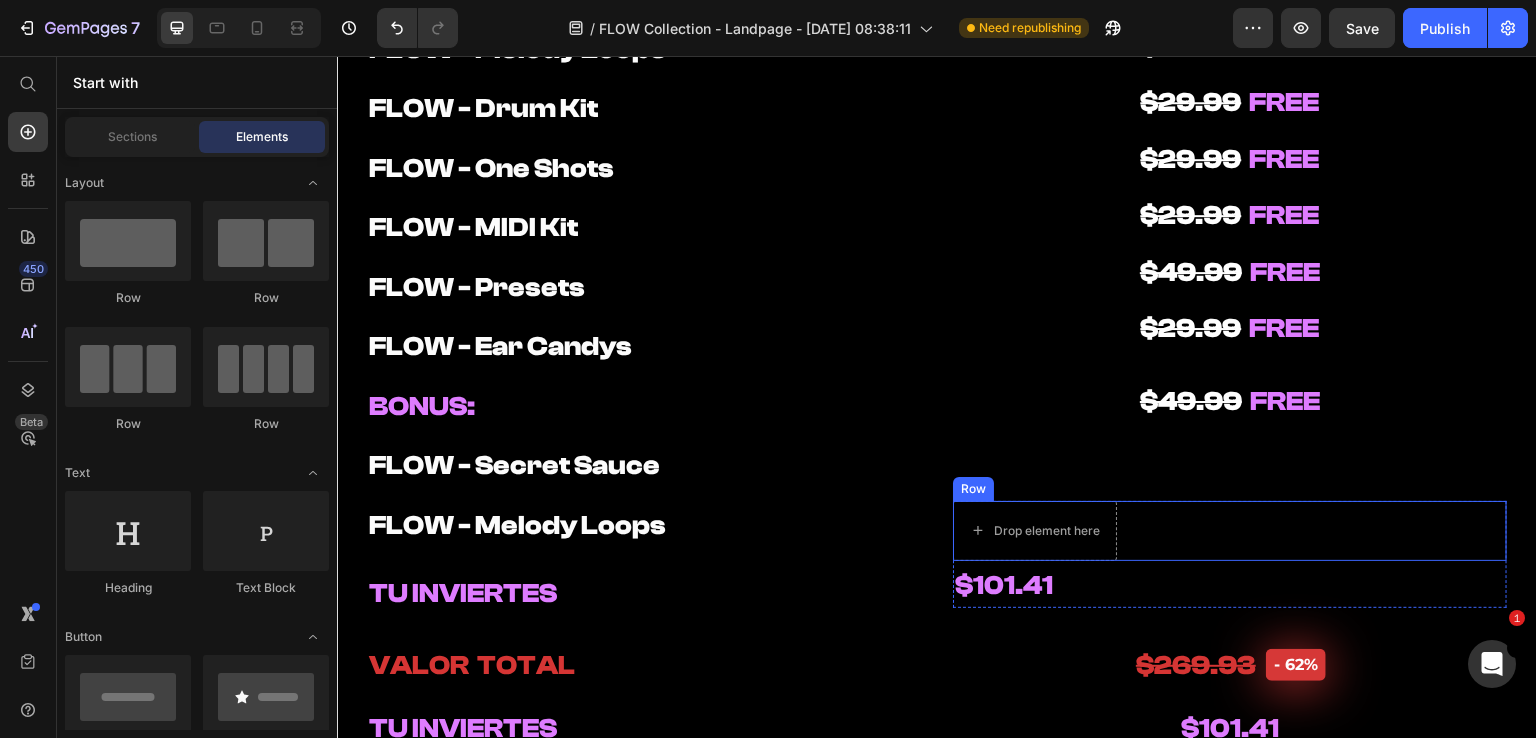 click on "Row" at bounding box center (973, 489) 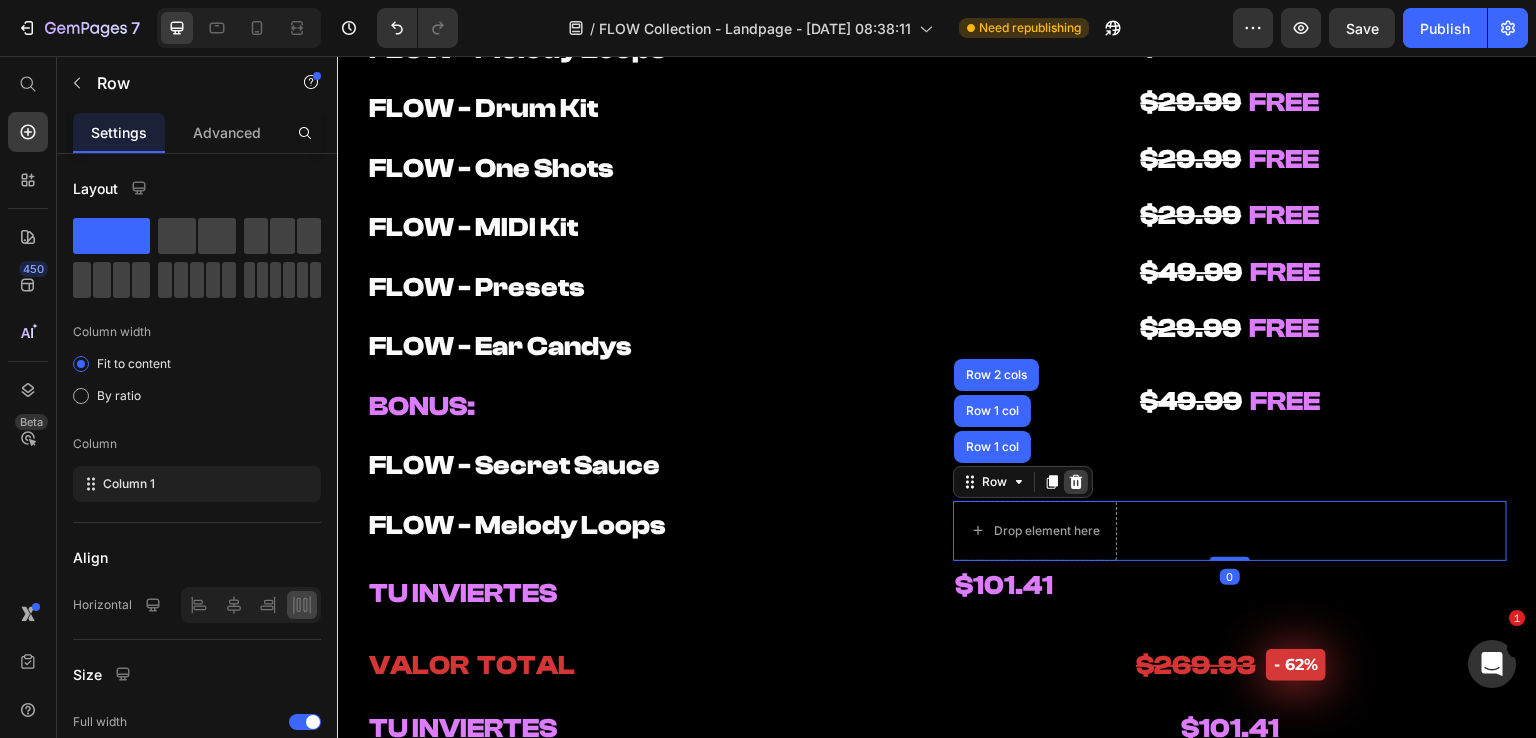 click at bounding box center (1076, 482) 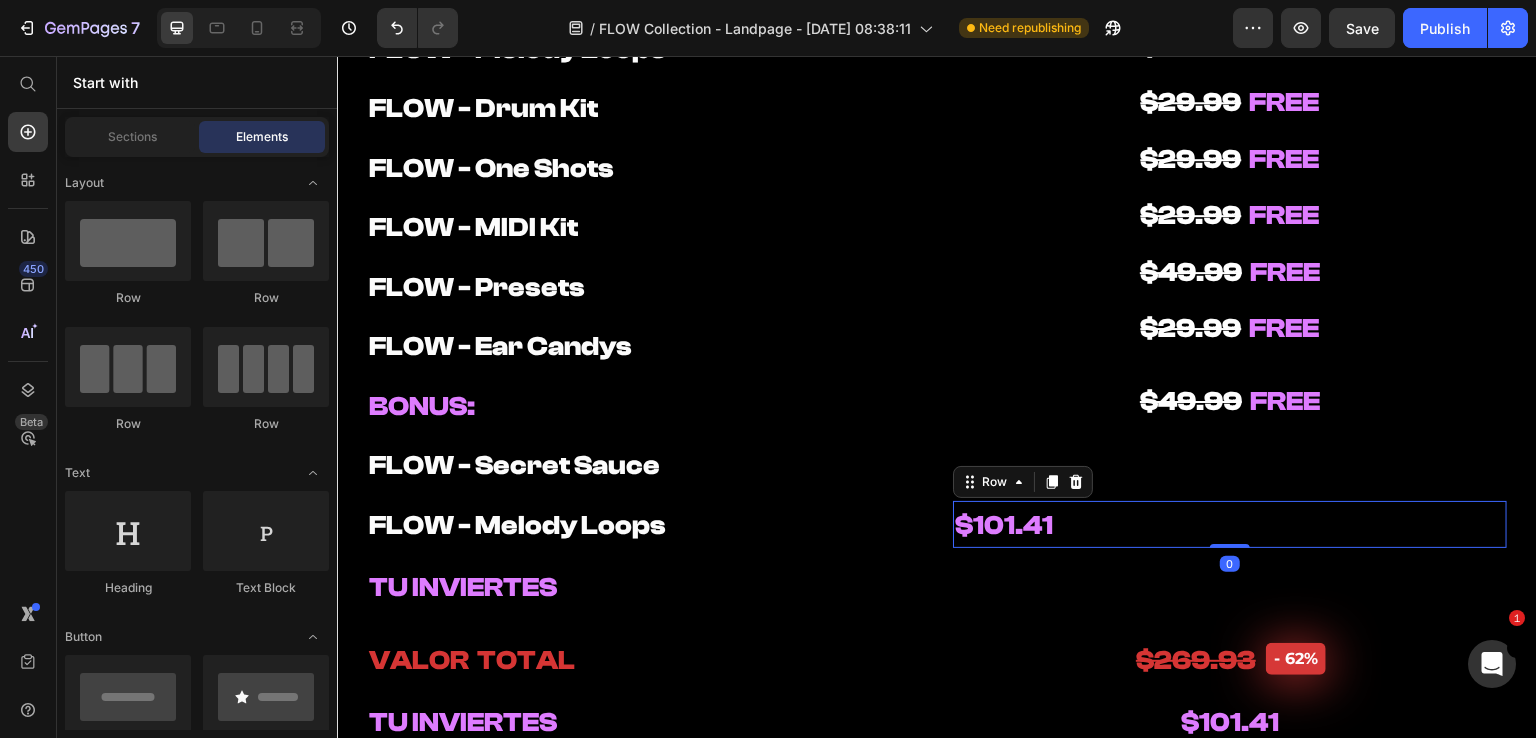 click on "$101.41 Heading Row   0" at bounding box center [1230, 525] 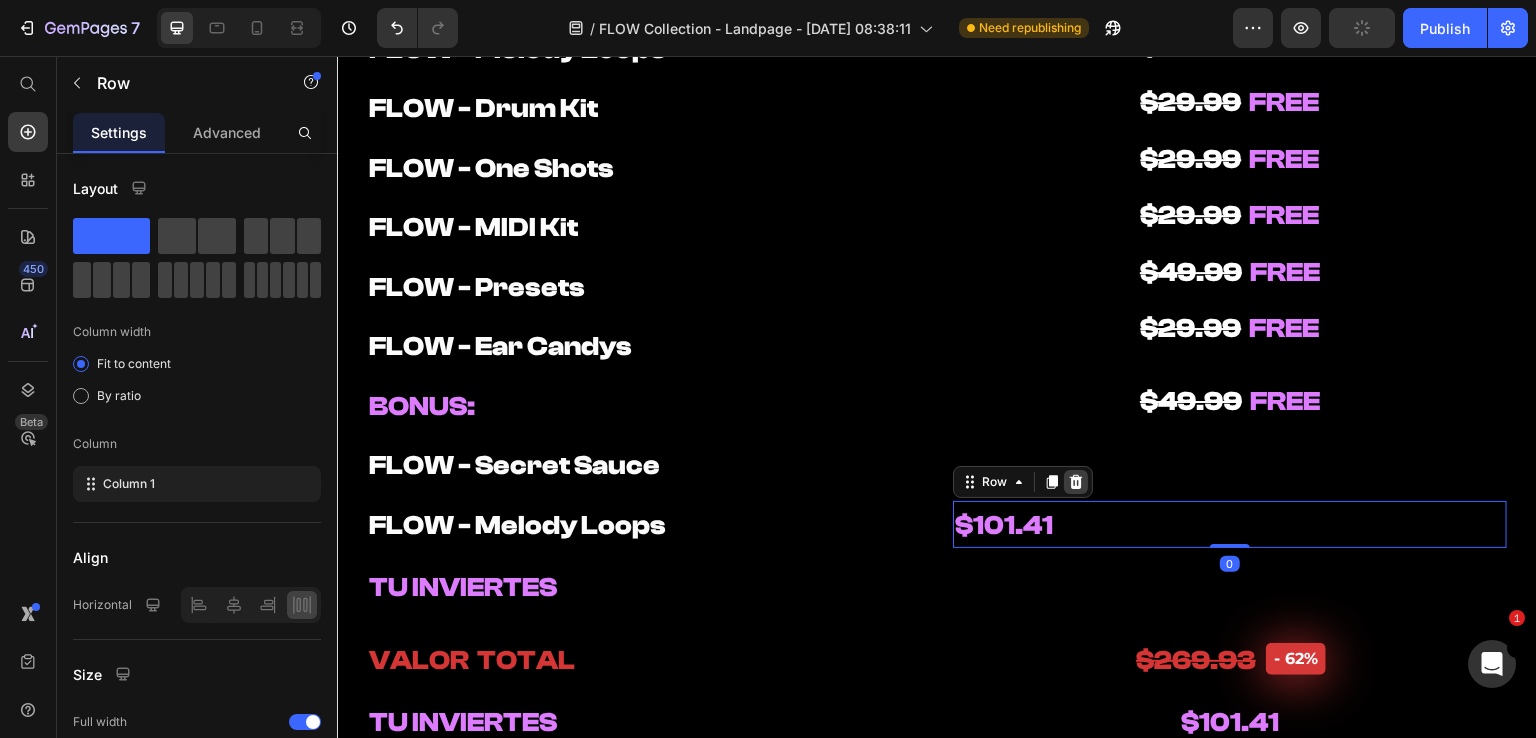 click 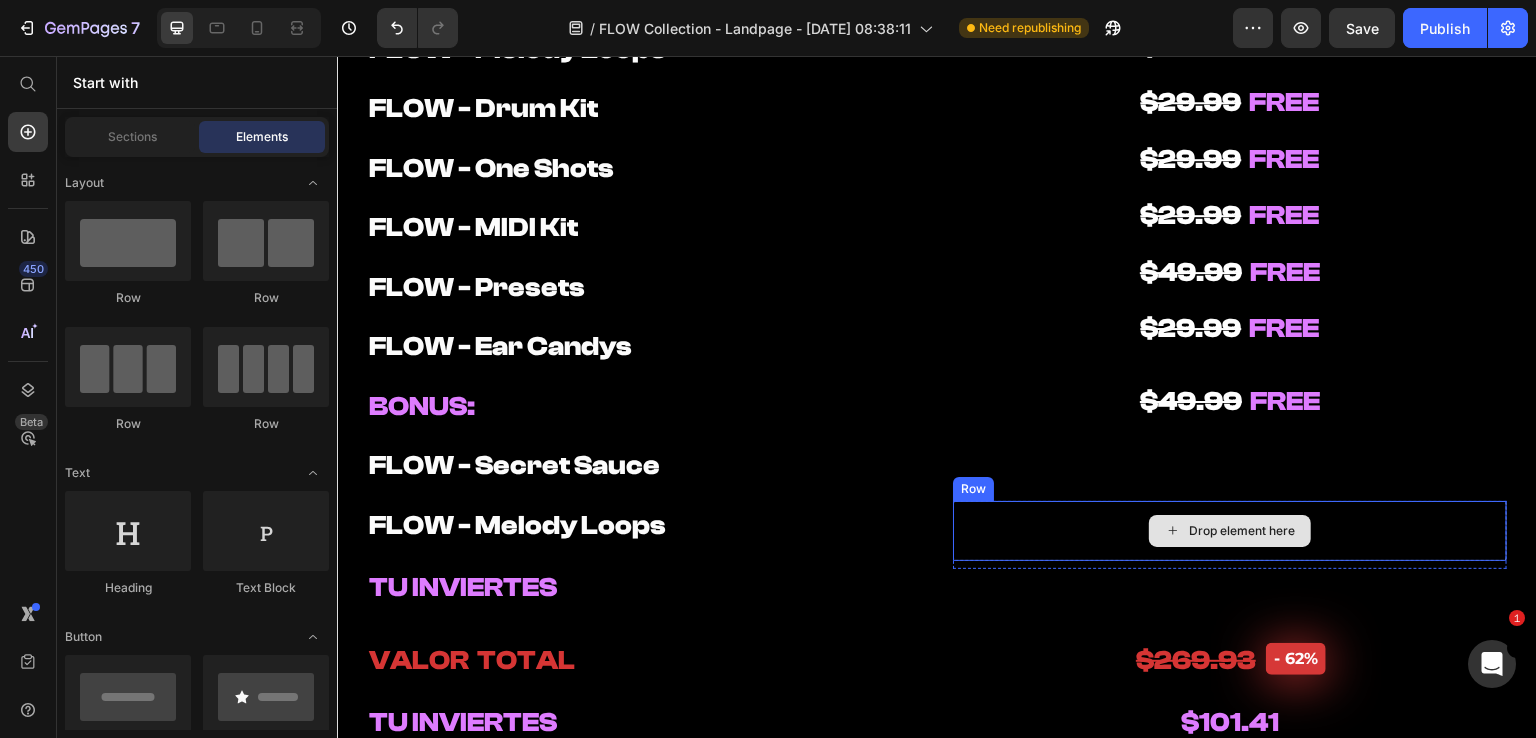 click on "Drop element here" at bounding box center [1230, 531] 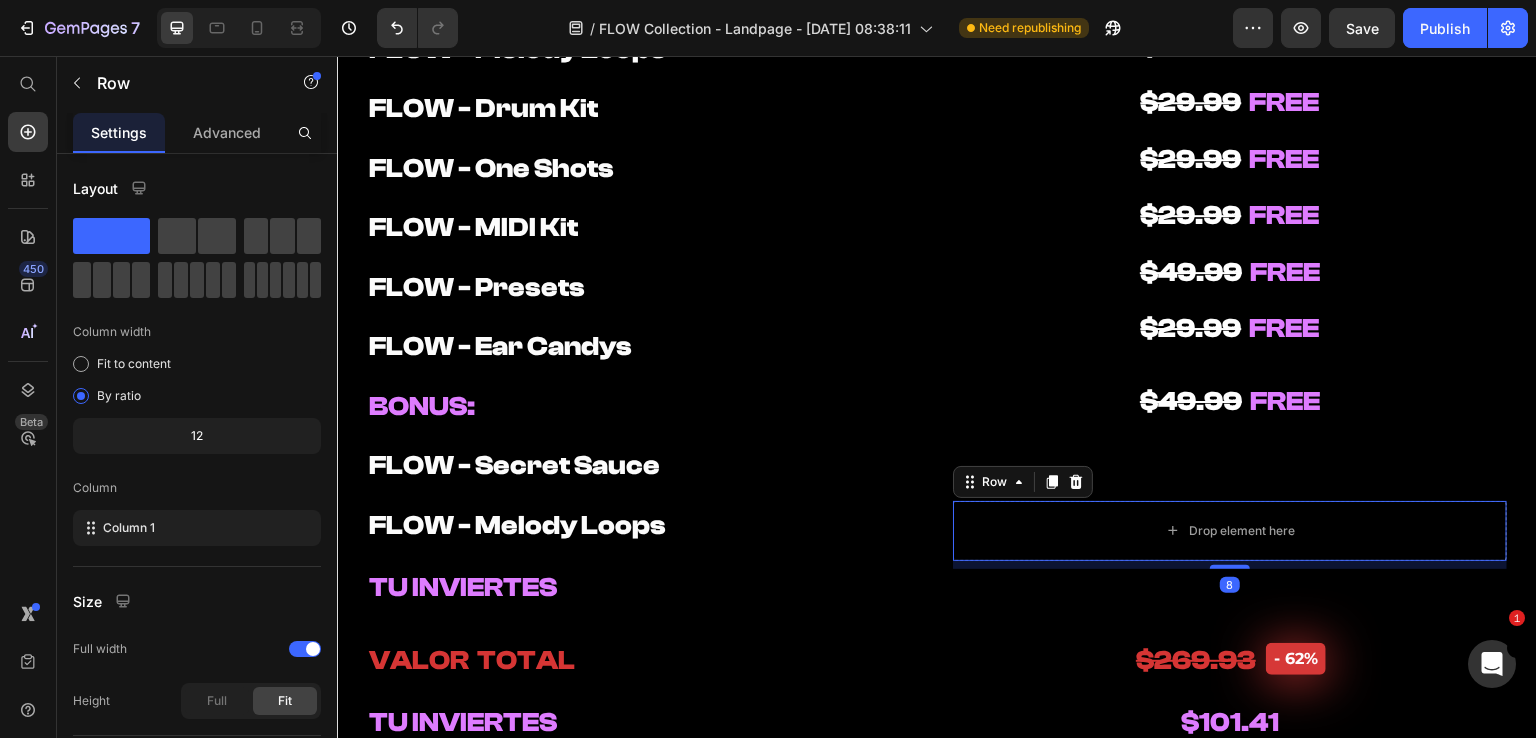 click on "Row" at bounding box center [1023, 482] 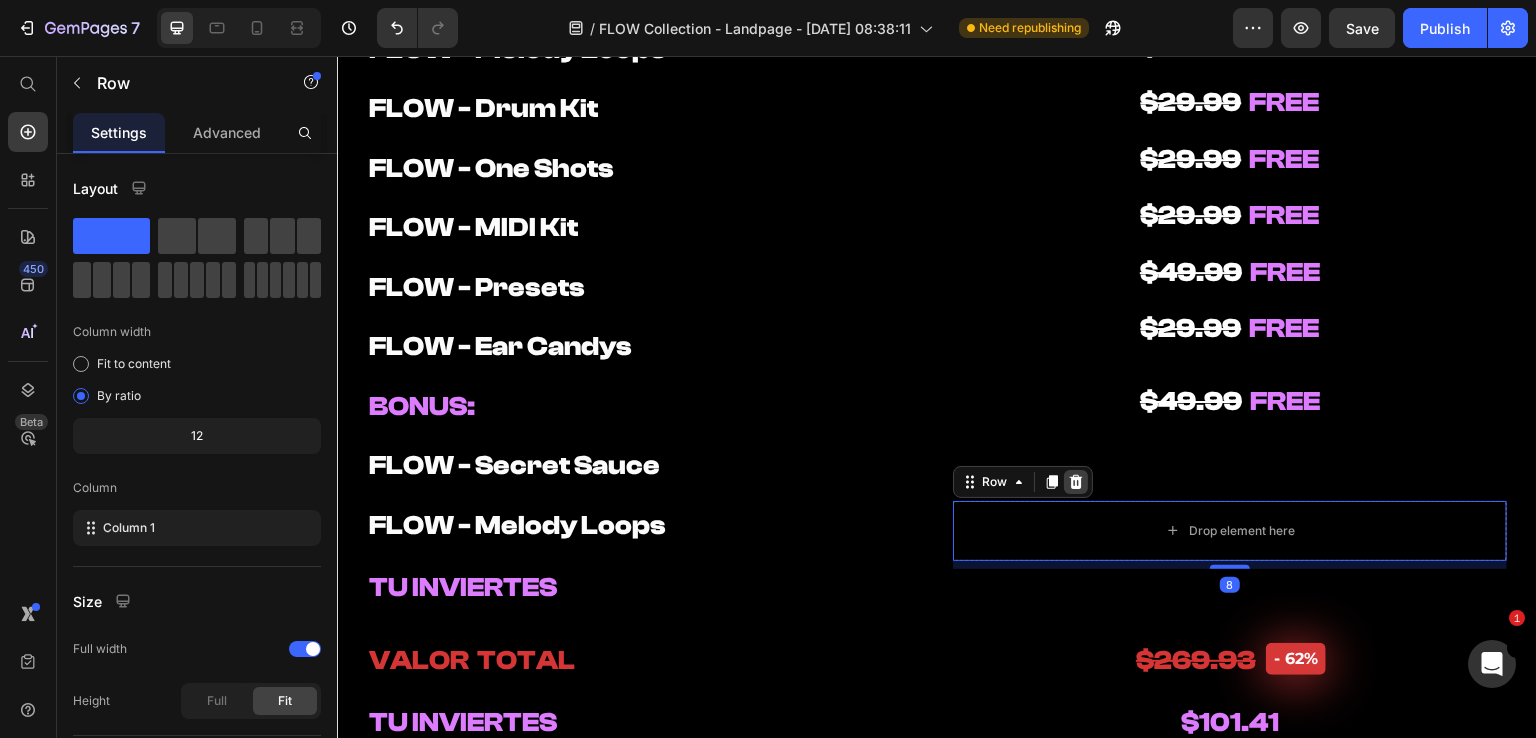click at bounding box center [1076, 482] 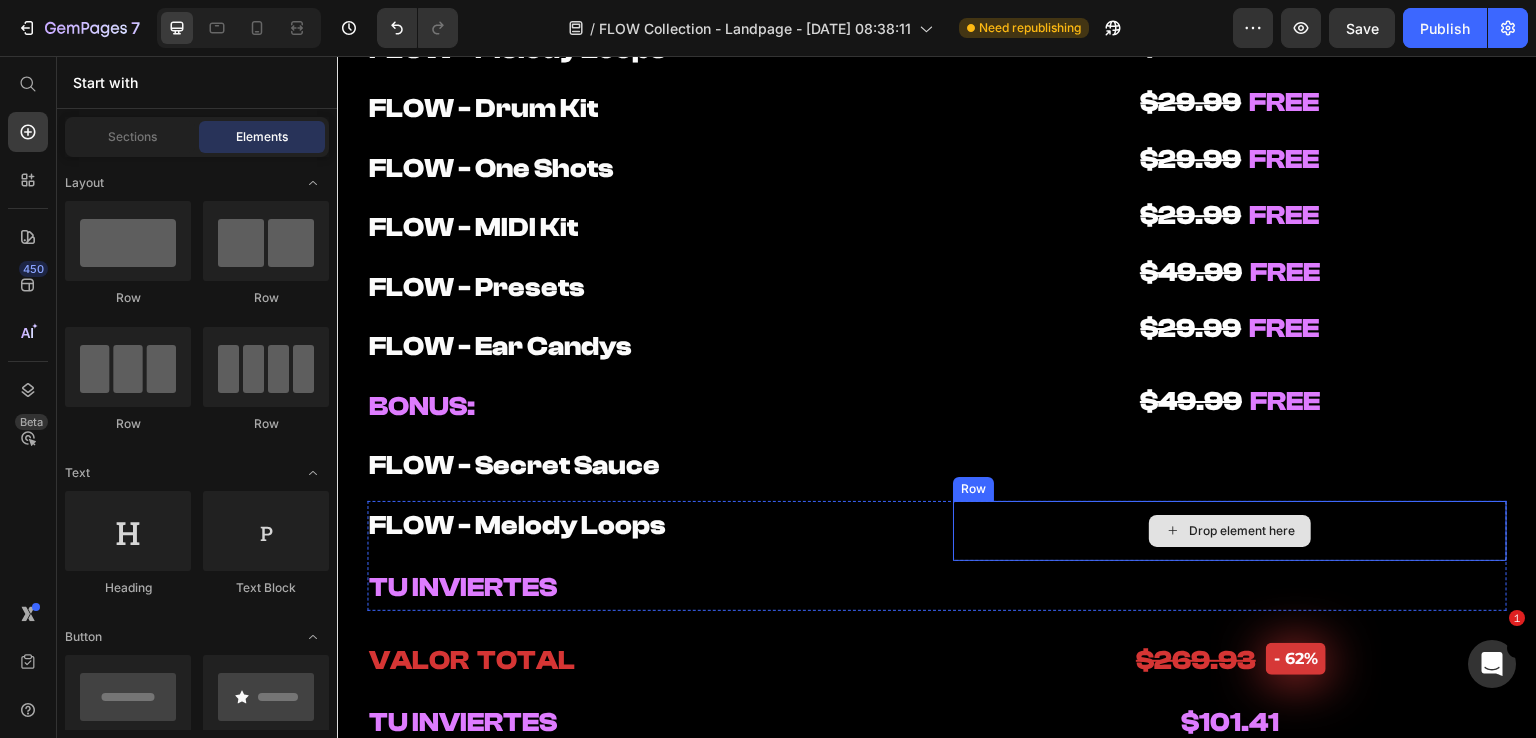 click on "Drop element here" at bounding box center [1230, 531] 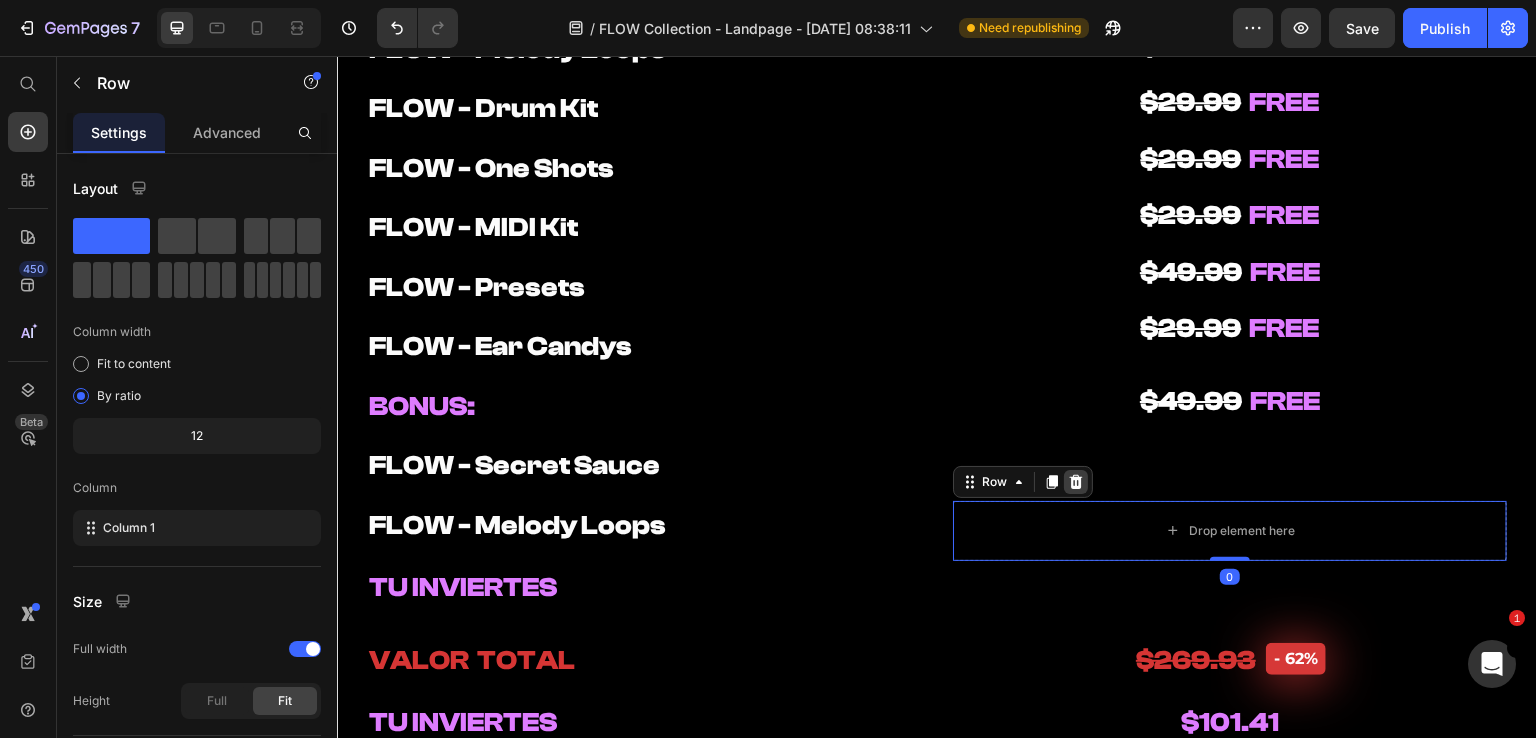 click 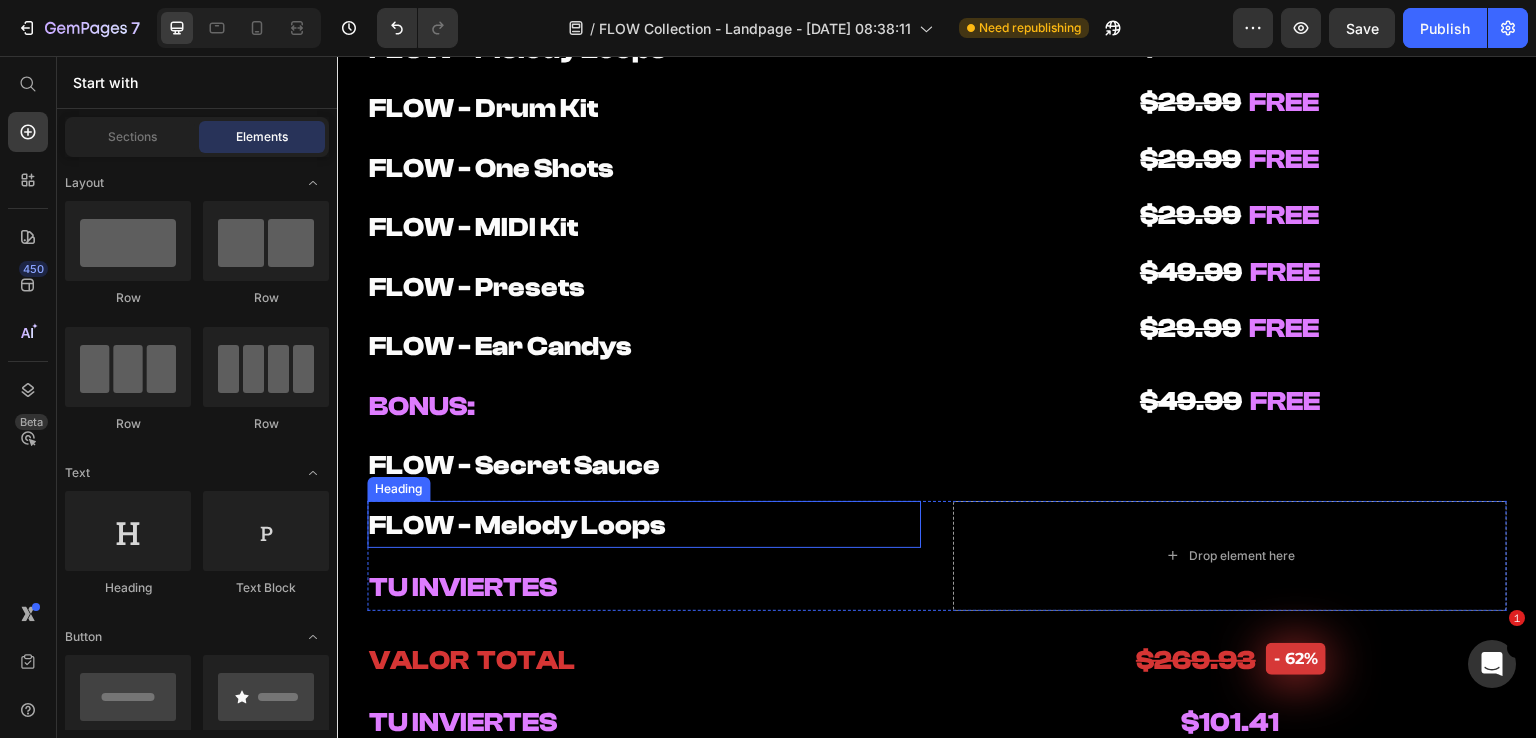 click on "⁠⁠⁠⁠⁠⁠⁠ FLOW - Melody Loops" at bounding box center (644, 525) 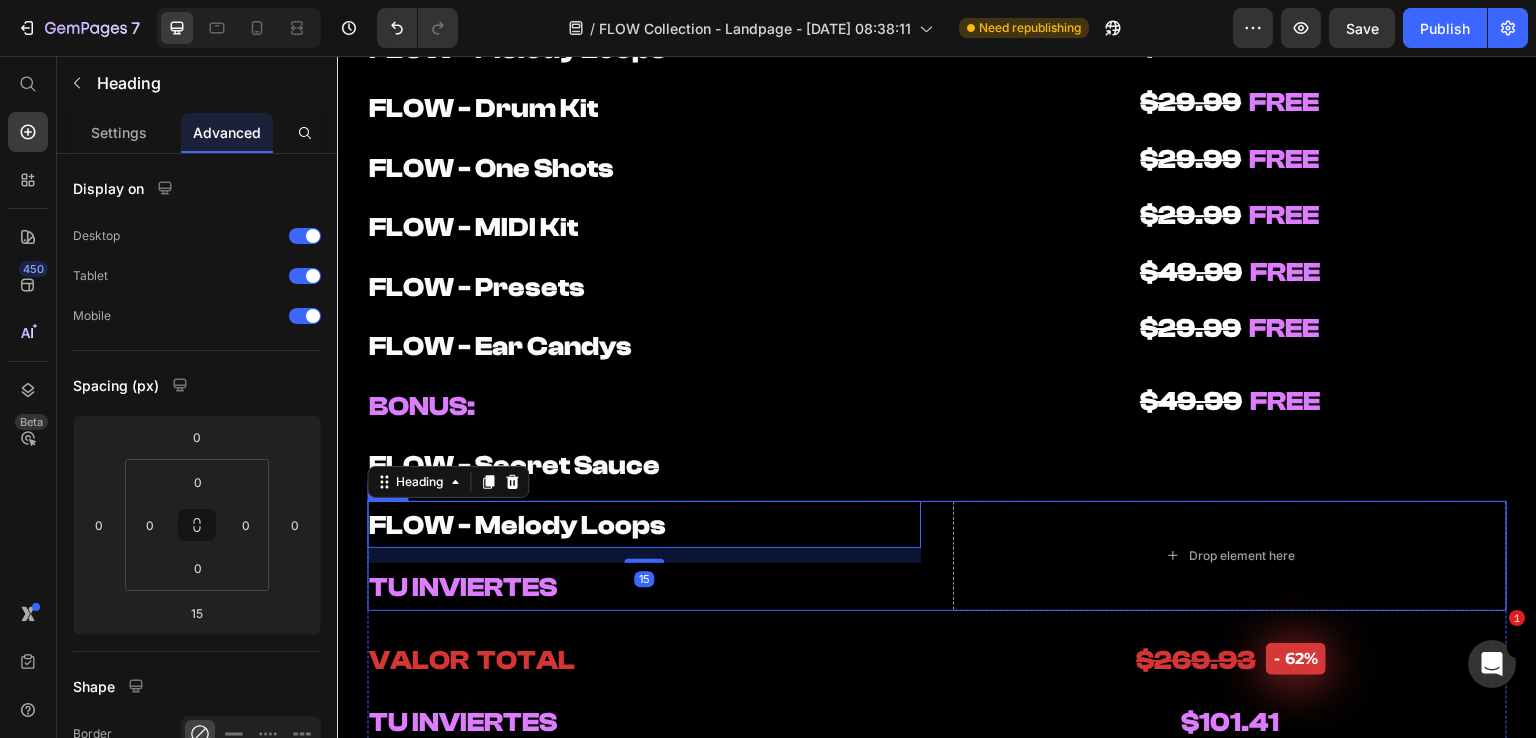 click on "⁠⁠⁠⁠⁠⁠⁠ FLOW - Melody Loops Heading   15 TU INVIERTES Heading
Drop element here Row" at bounding box center (937, 556) 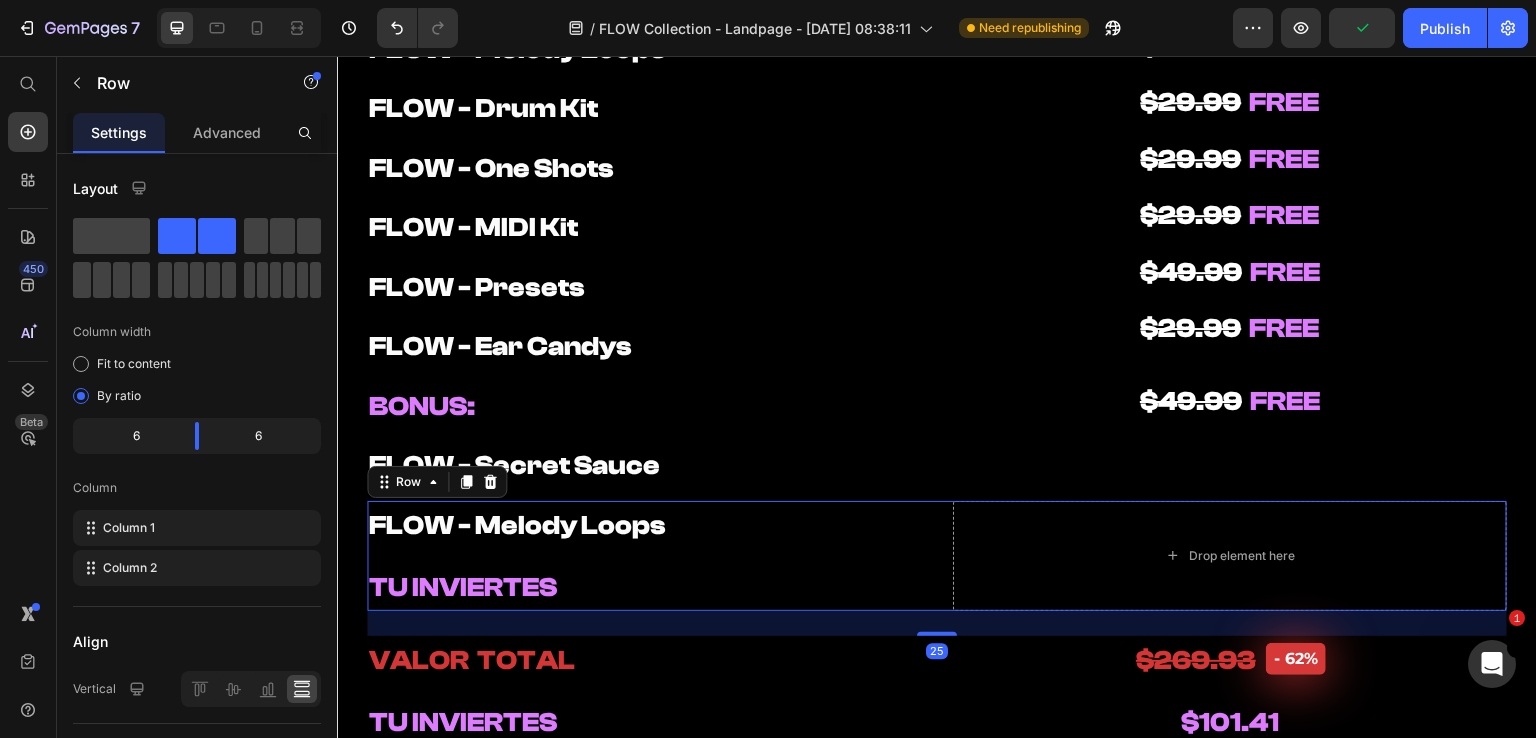 click on "⁠⁠⁠⁠⁠⁠⁠ FLOW - Melody Loops" at bounding box center (644, 525) 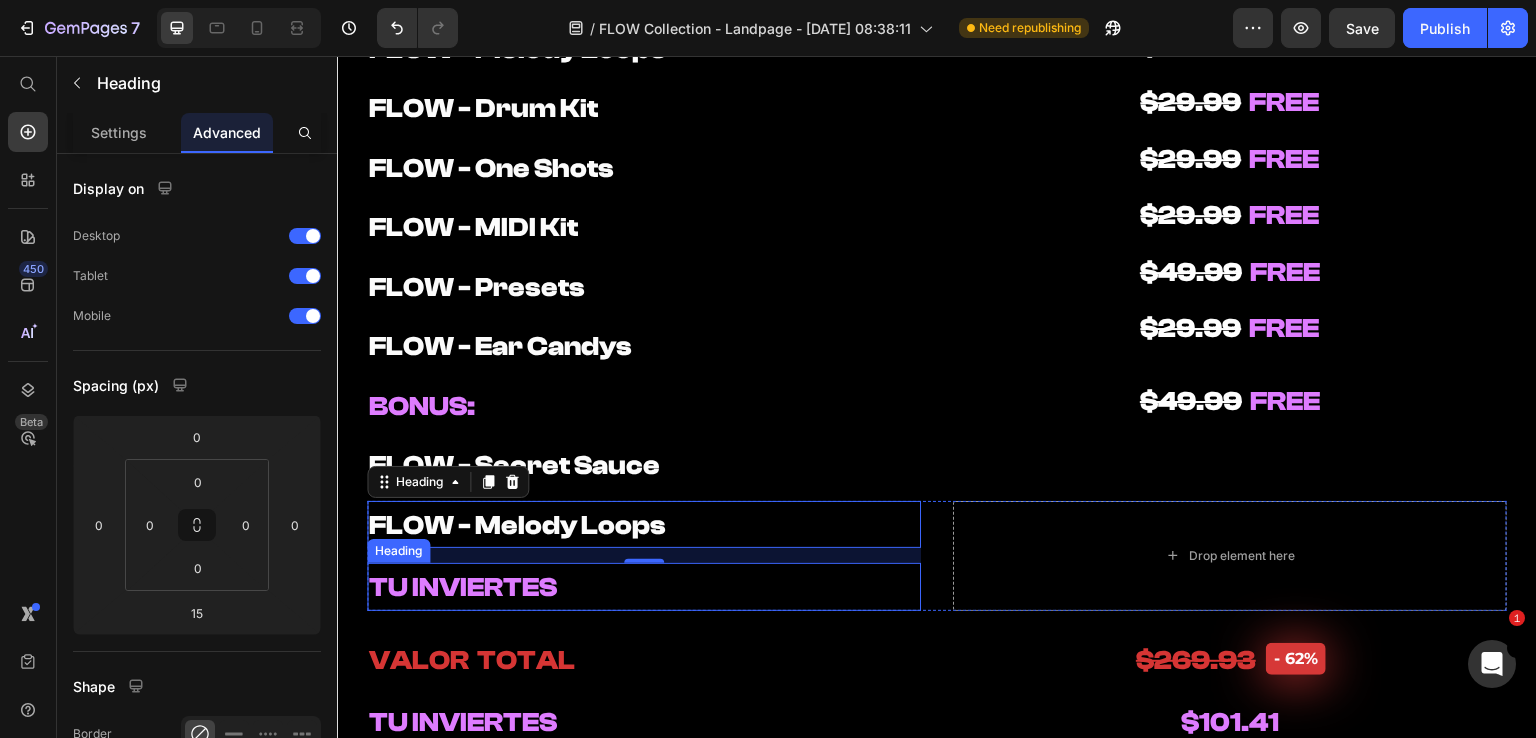 click on "TU INVIERTES" at bounding box center (644, 587) 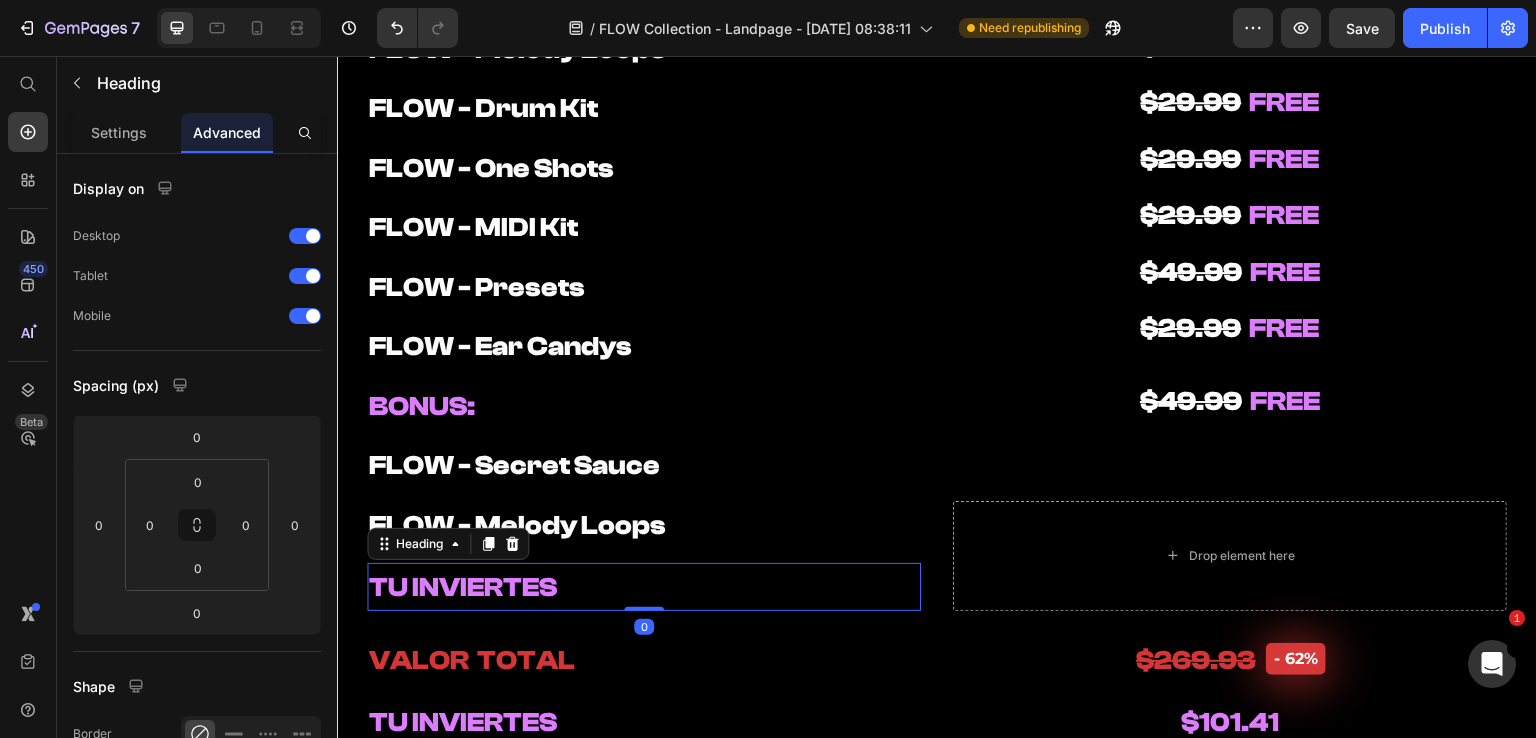 click on "TU INVIERTES" at bounding box center [644, 587] 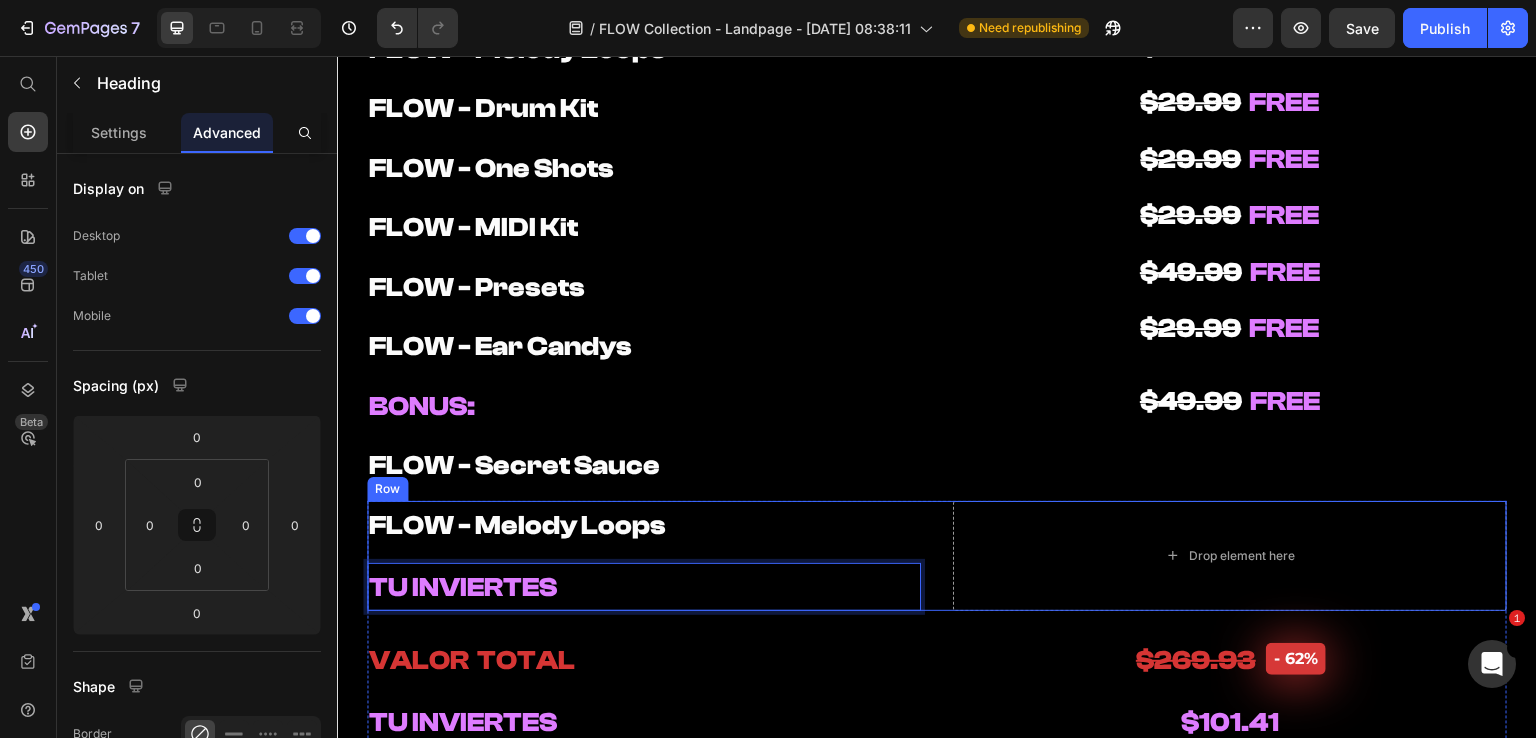 click on "⁠⁠⁠⁠⁠⁠⁠ FLOW - Melody Loops Heading TU INVIERTES Heading   0" at bounding box center [644, 556] 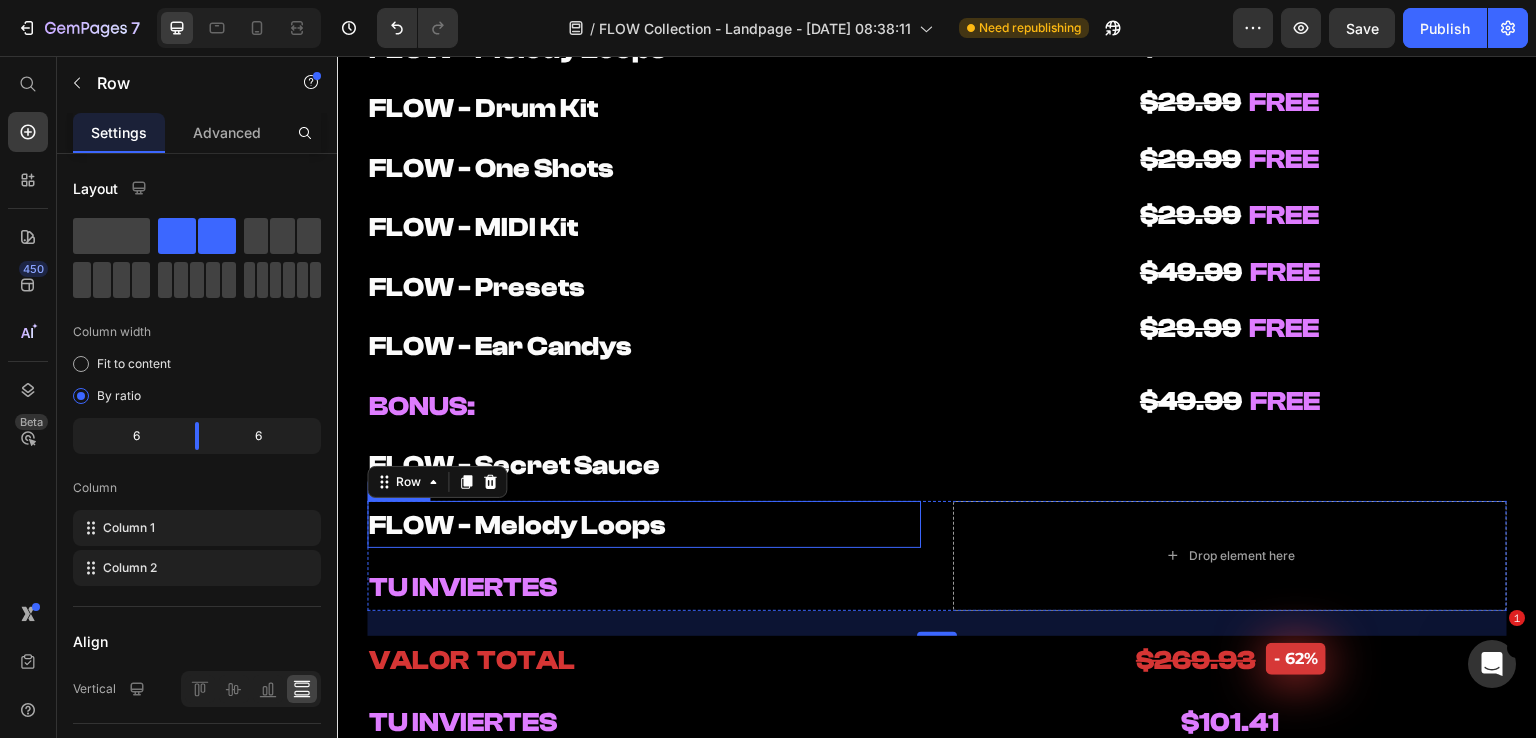 click on "FLOW - Melody Loops" at bounding box center (517, 525) 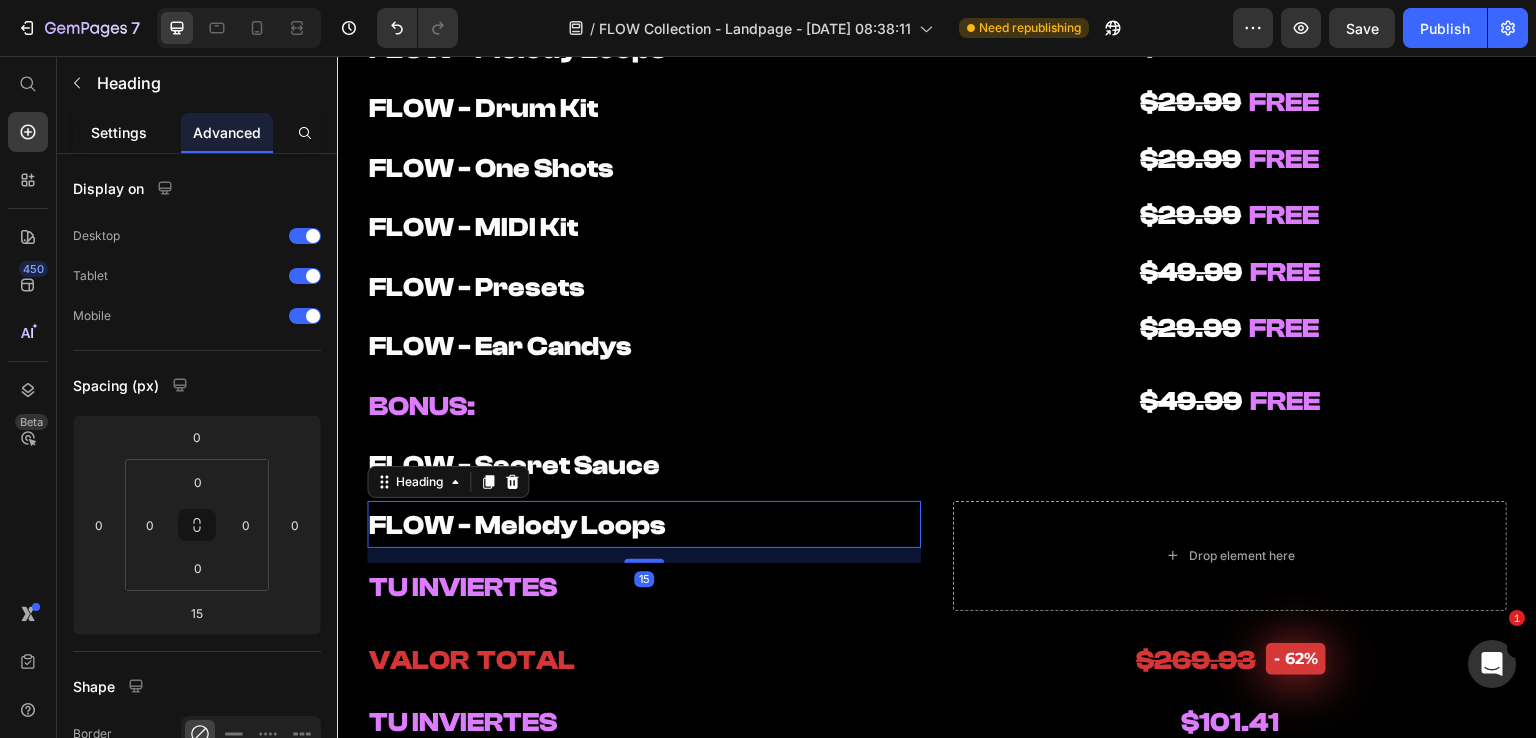 click on "Settings" 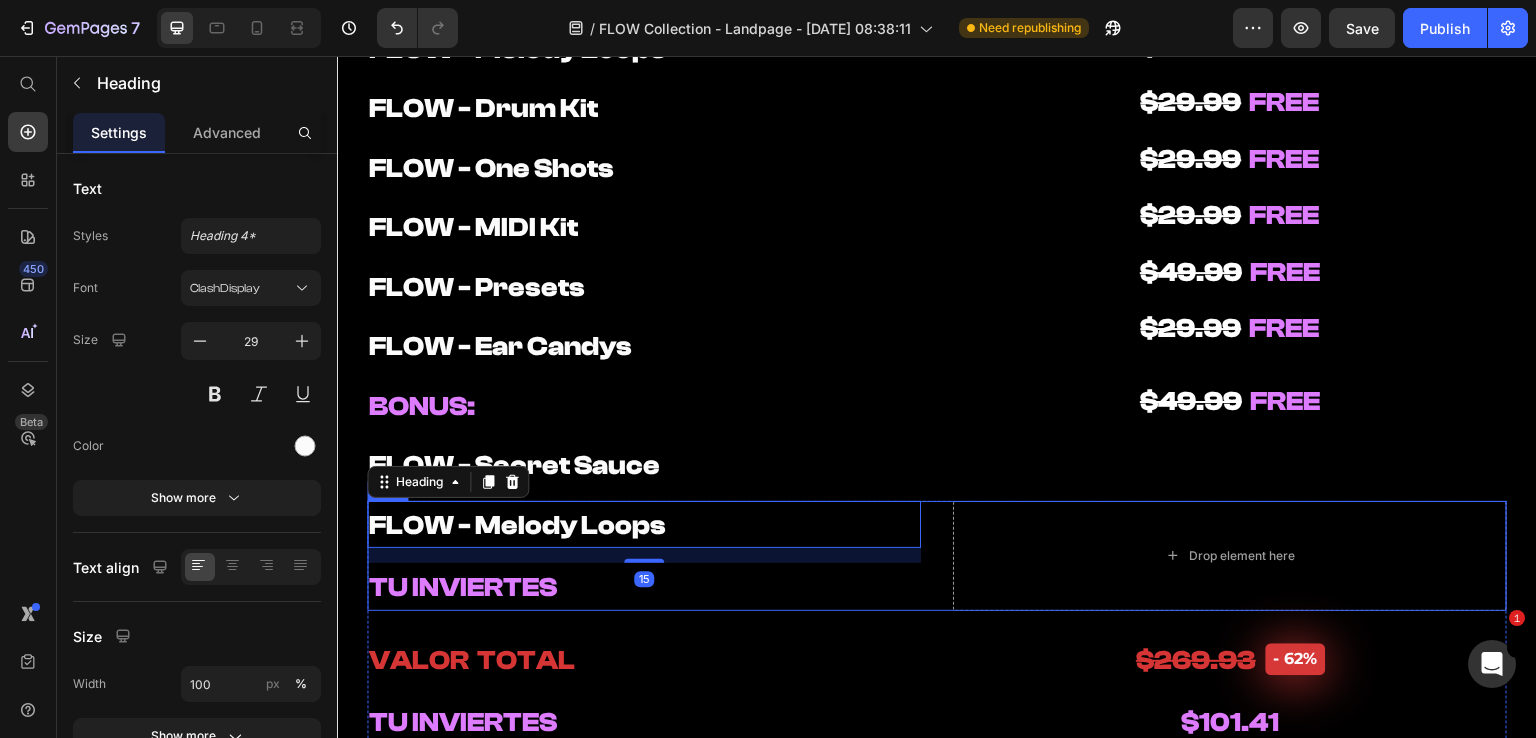 click on "⁠⁠⁠⁠⁠⁠⁠ FLOW - Melody Loops Heading   15 ⁠⁠⁠⁠⁠⁠⁠ TU INVIERTES Heading
Drop element here Row" at bounding box center (937, 556) 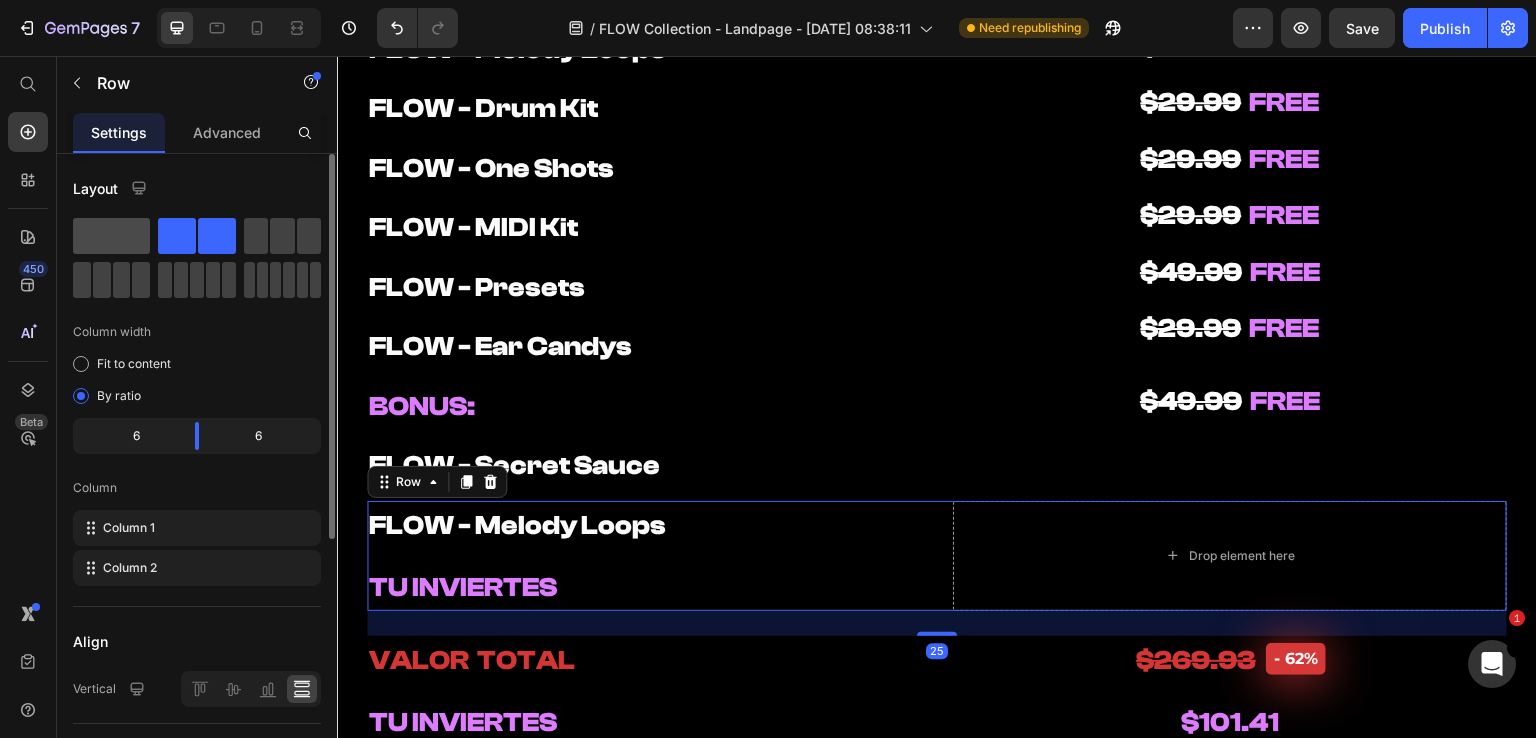 click 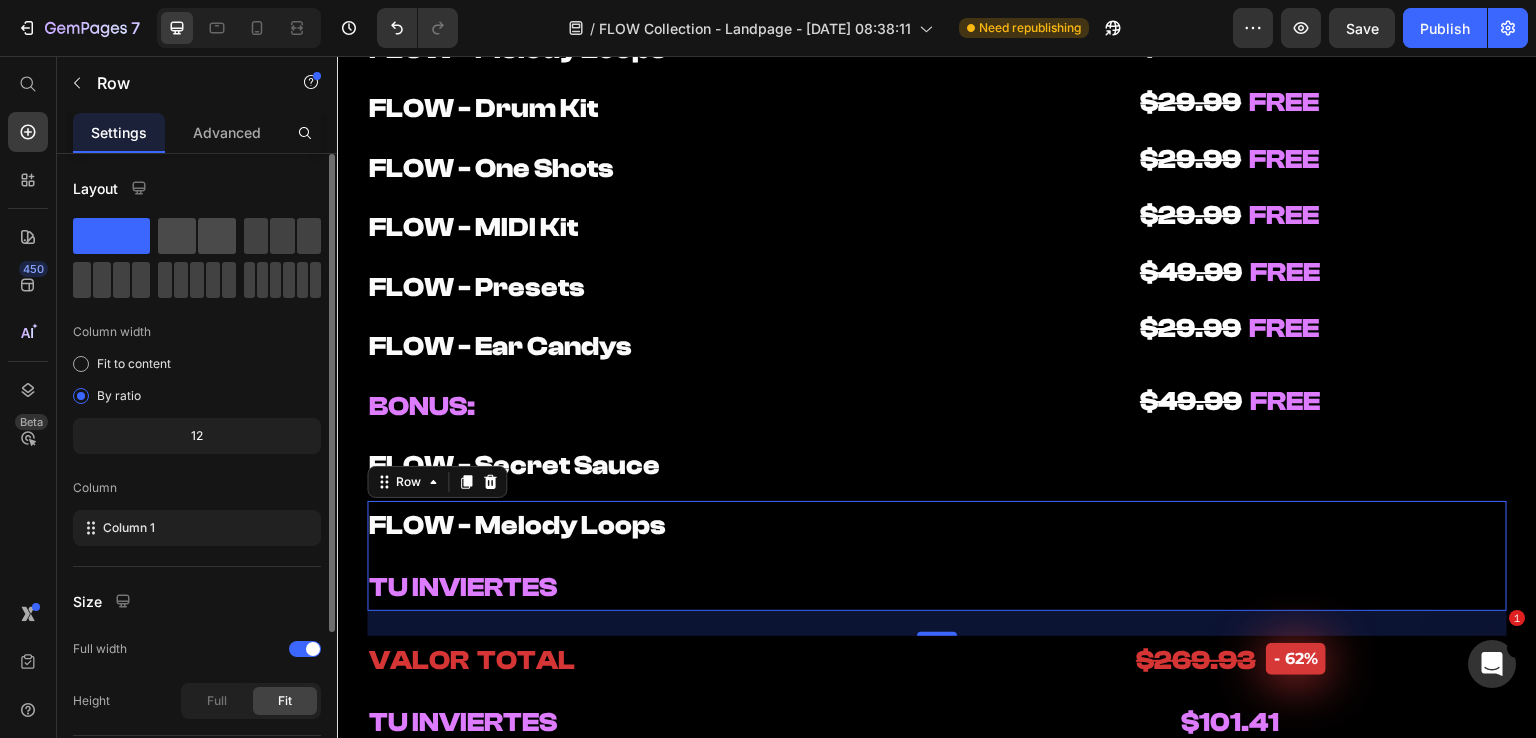 click 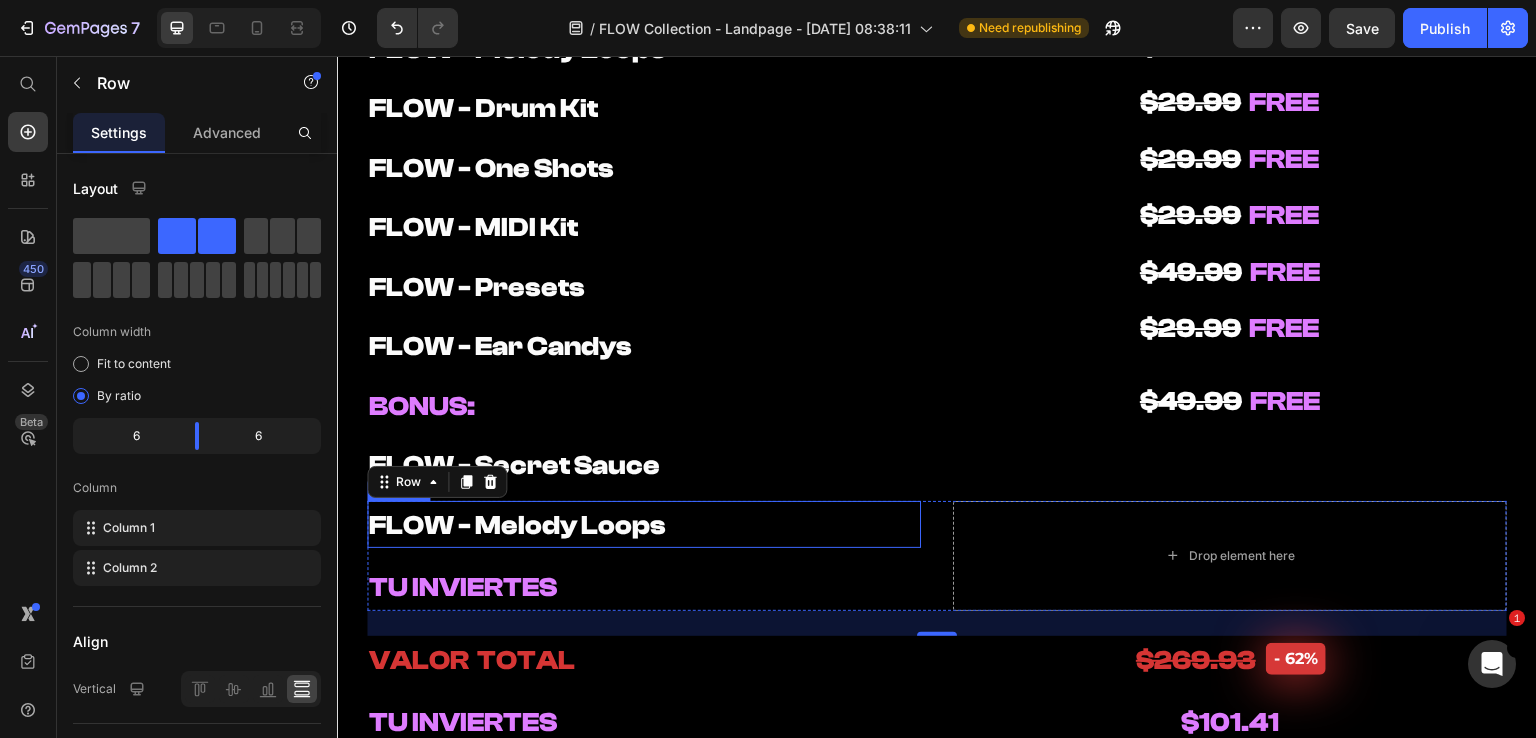 click on "FLOW - Melody Loops" at bounding box center (517, 525) 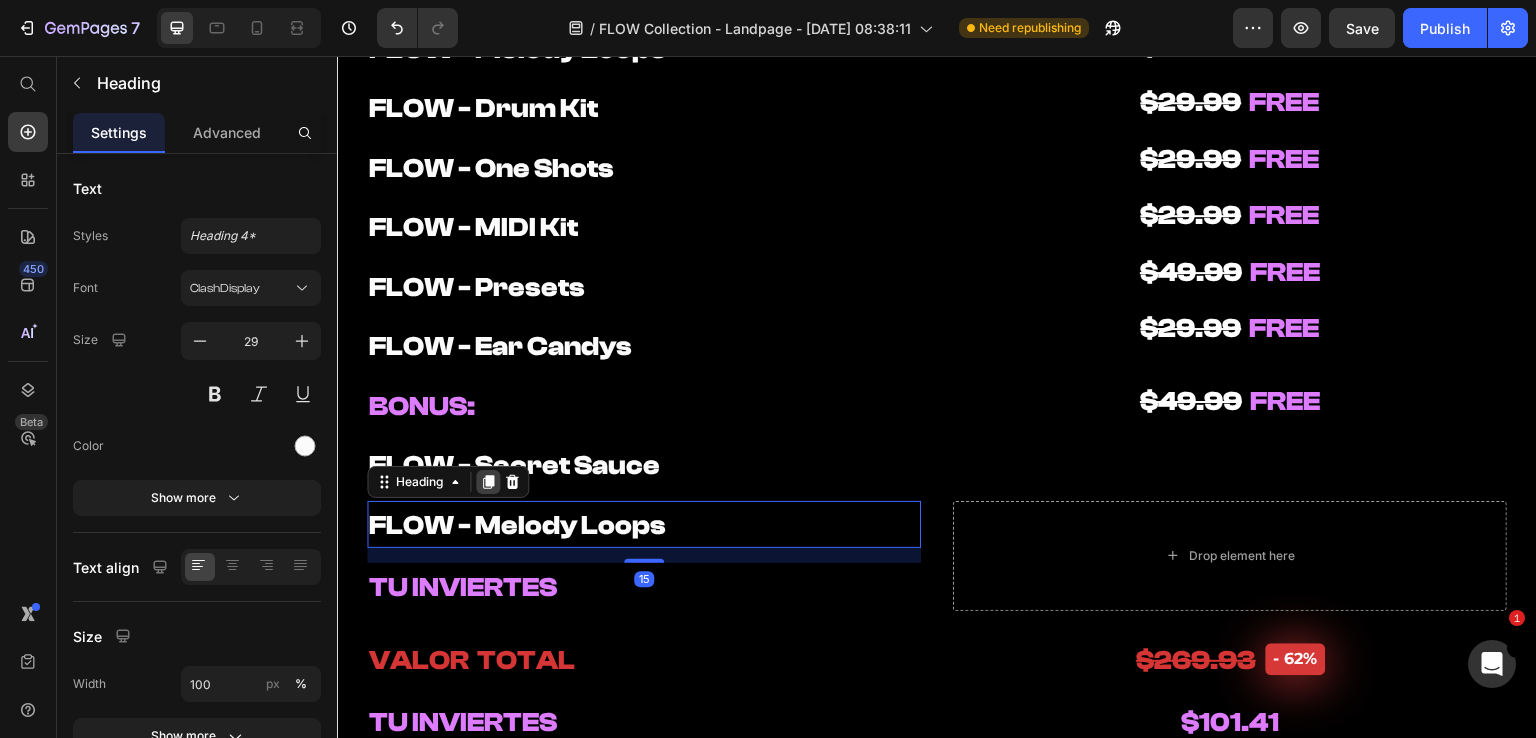 click 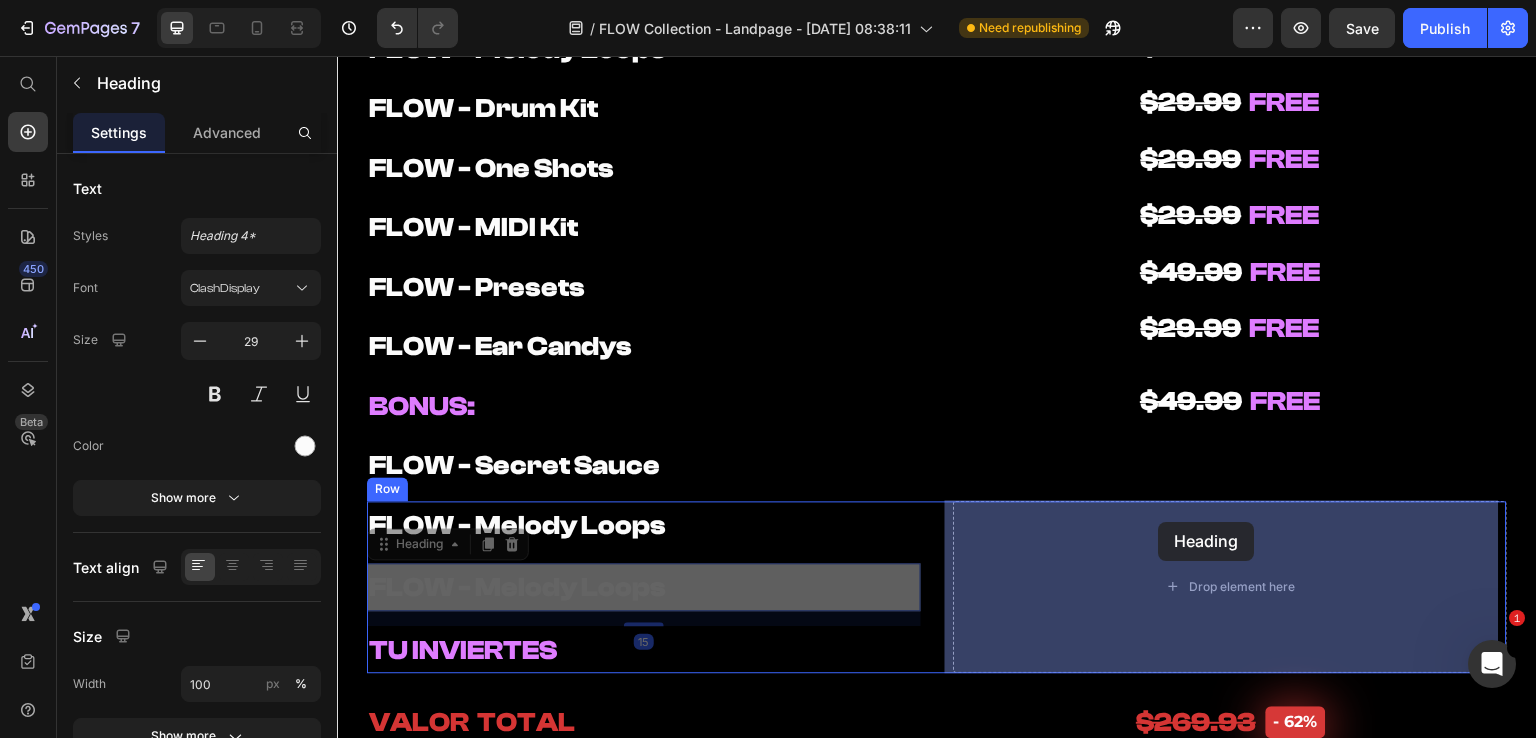 drag, startPoint x: 446, startPoint y: 538, endPoint x: 1197, endPoint y: 537, distance: 751.0007 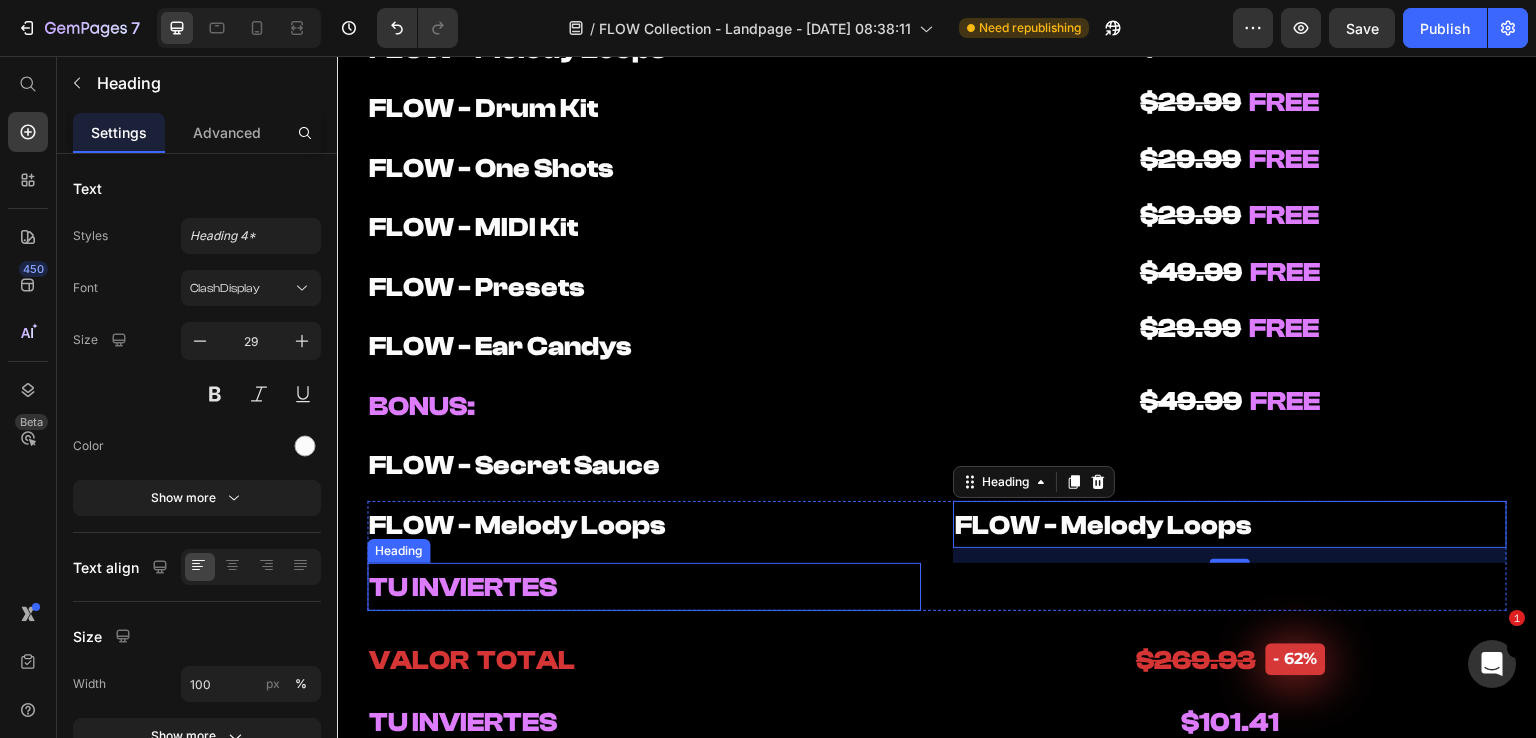 click on "⁠⁠⁠⁠⁠⁠⁠ TU INVIERTES" at bounding box center (644, 587) 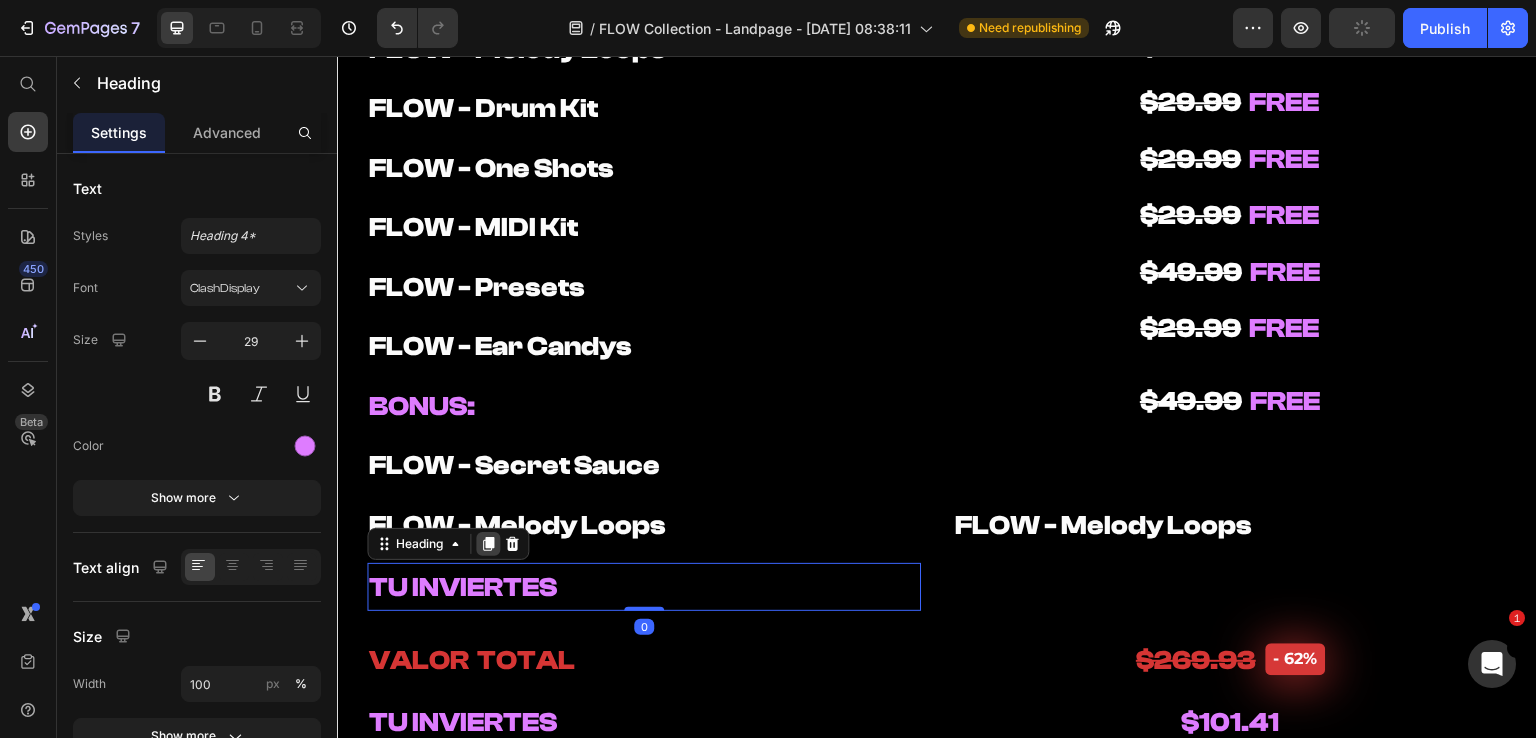 click 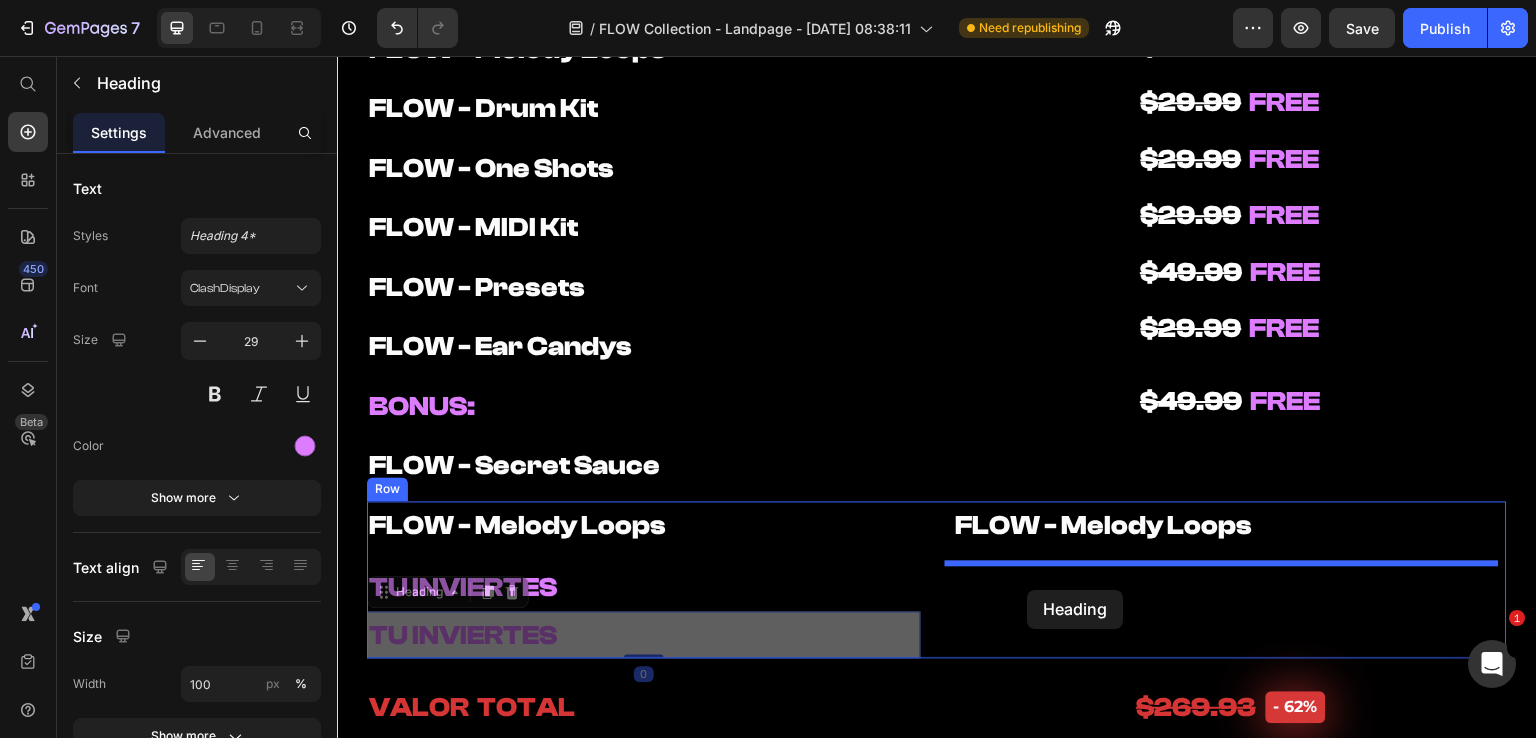 drag, startPoint x: 376, startPoint y: 603, endPoint x: 1028, endPoint y: 590, distance: 652.1296 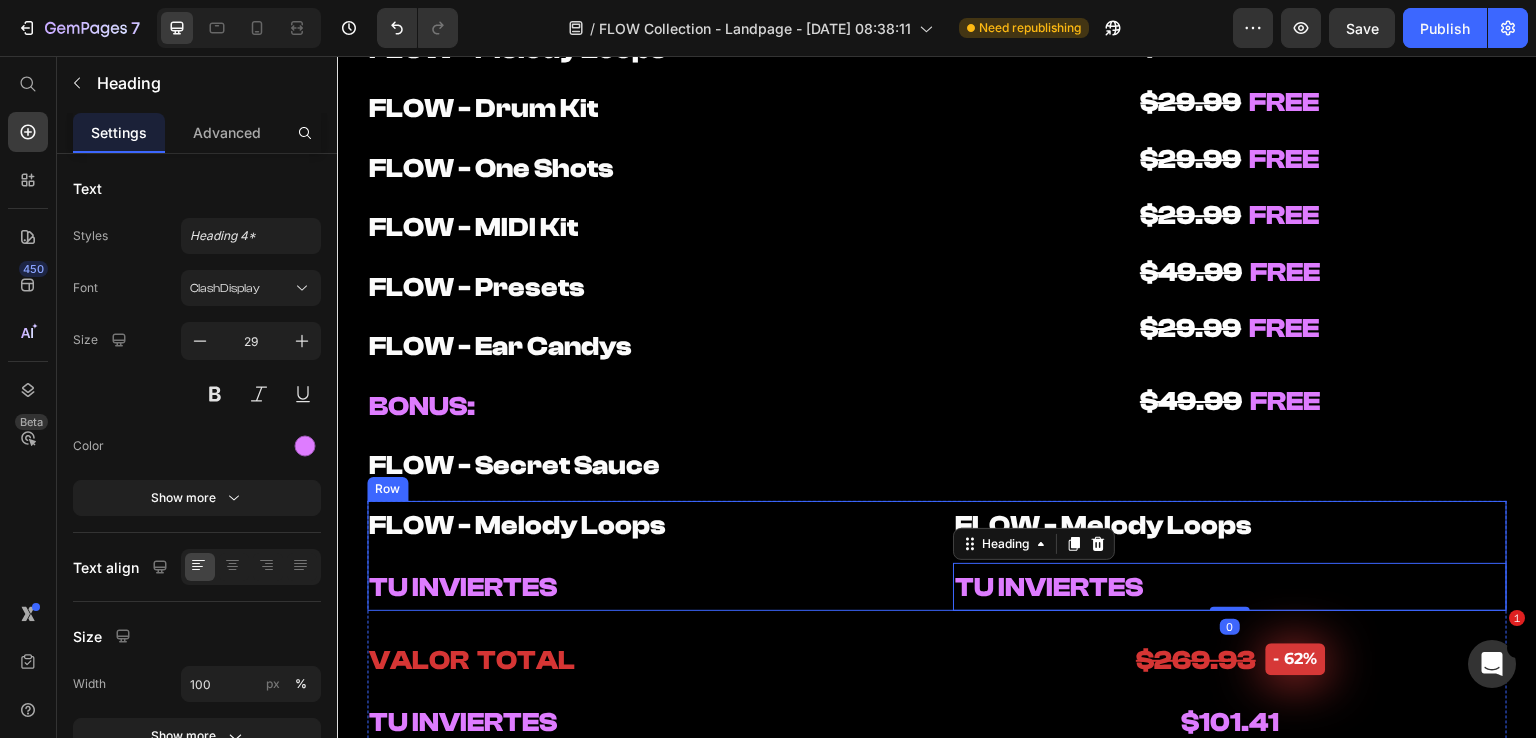 click on "FLOW - Melody Loops" at bounding box center [1103, 525] 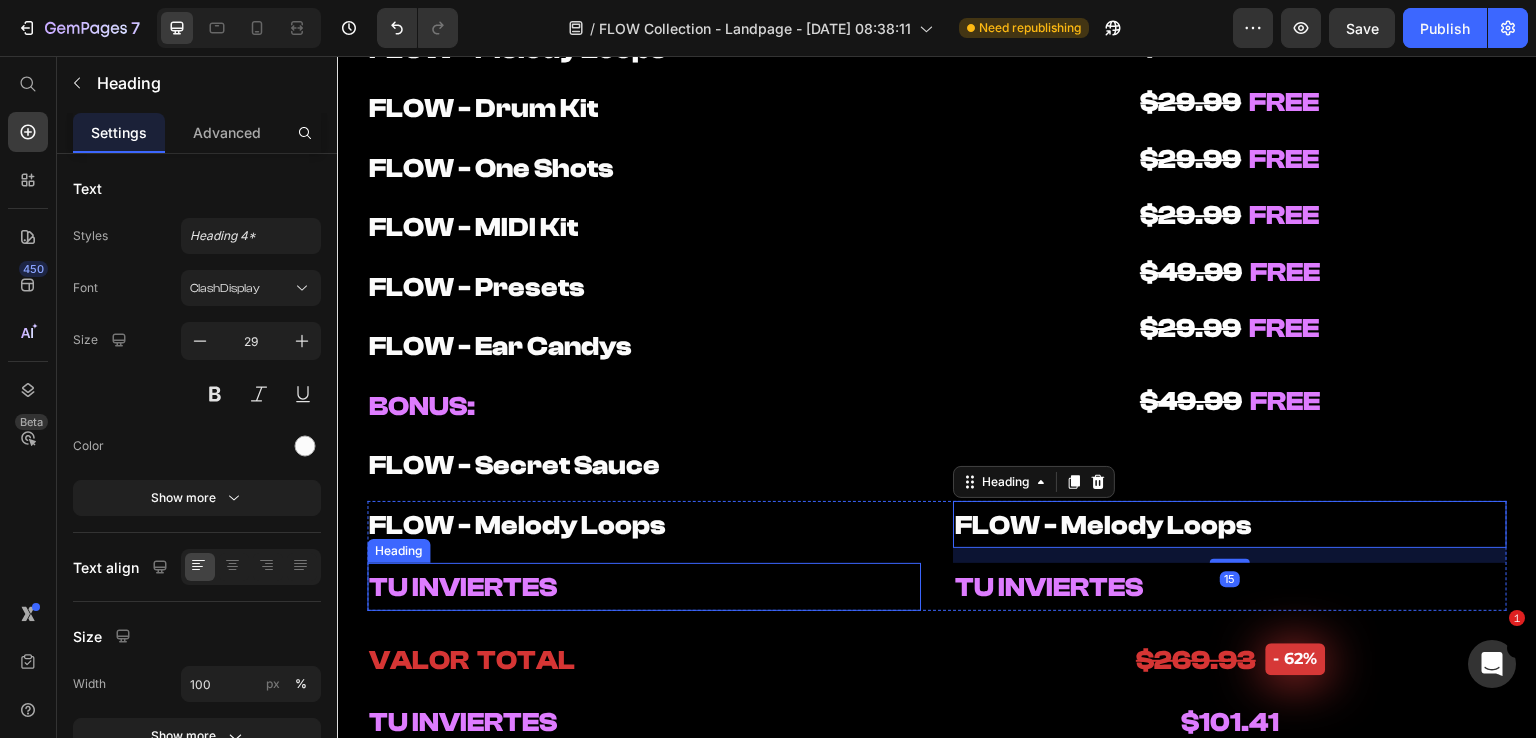 click on "FLOW - Melody Loops" at bounding box center [517, 525] 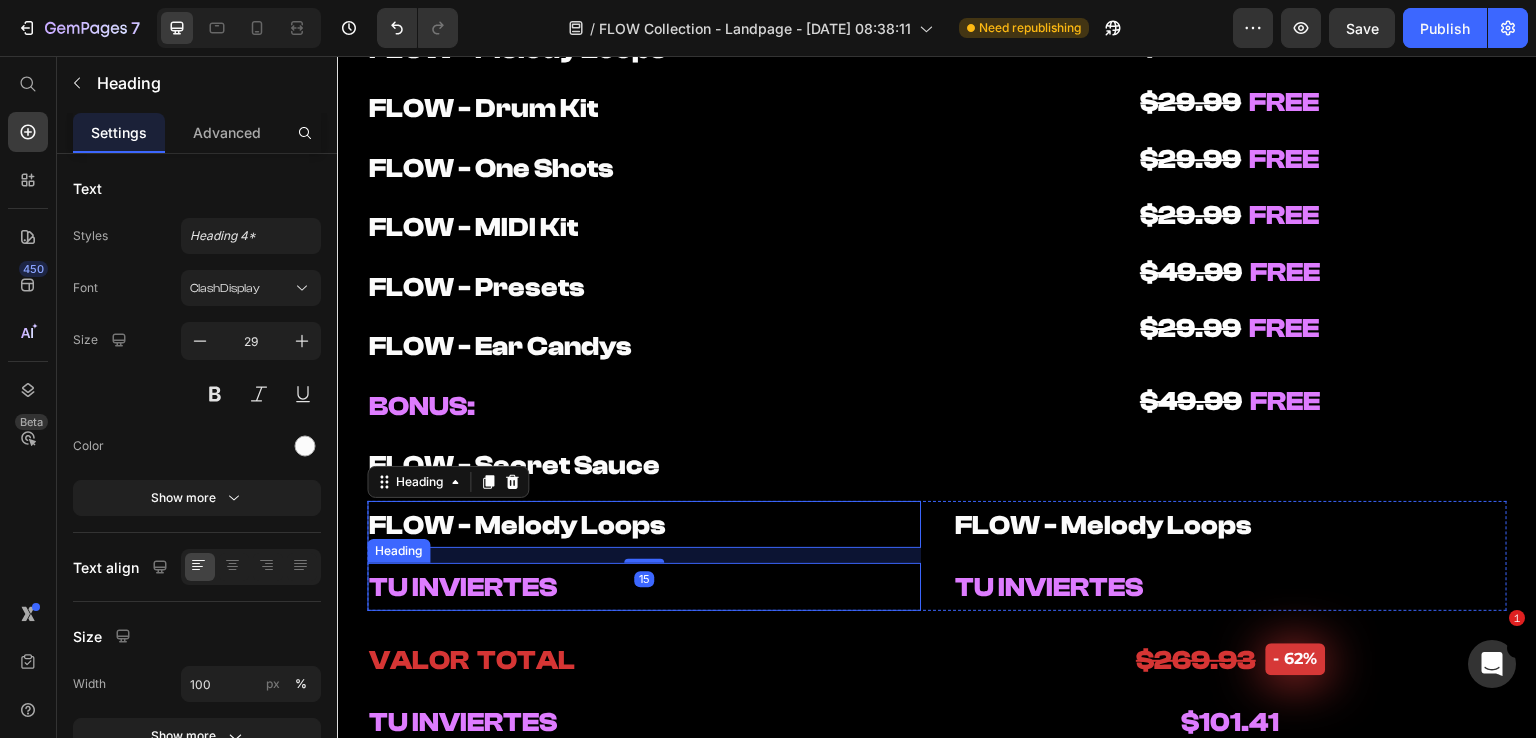 click on "⁠⁠⁠⁠⁠⁠⁠ TU INVIERTES" at bounding box center (644, 587) 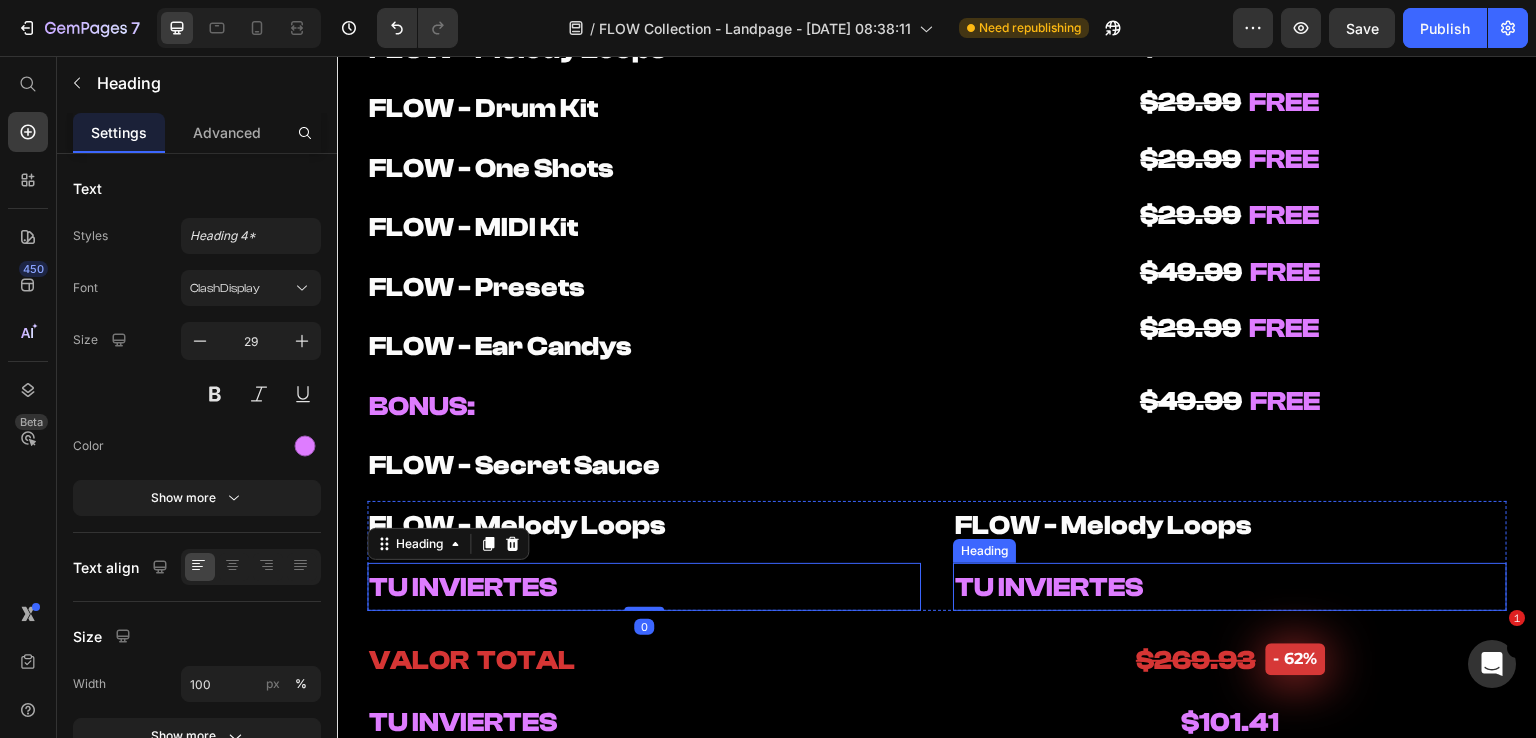 click on "TU INVIERTES" at bounding box center (1049, 587) 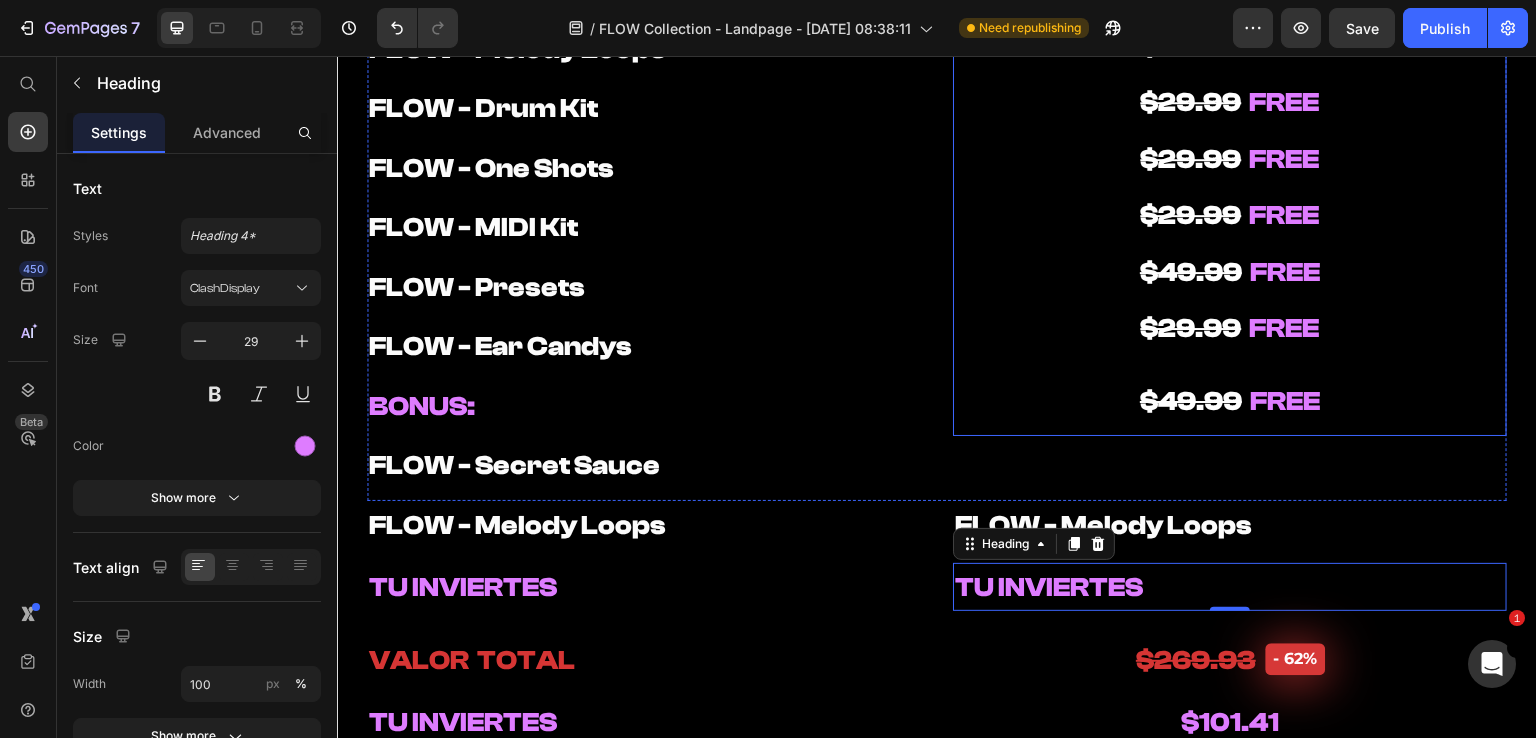 scroll, scrollTop: 9800, scrollLeft: 0, axis: vertical 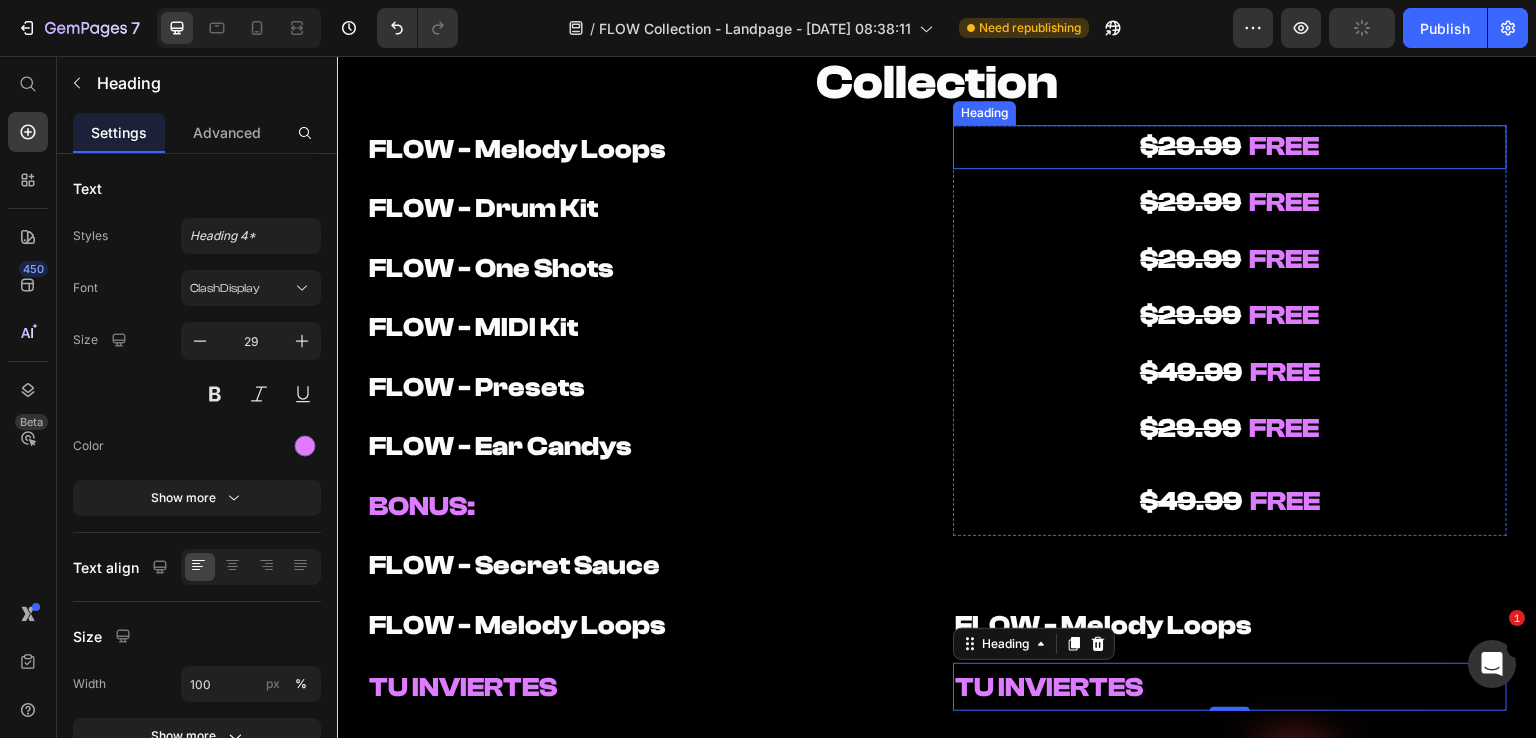click on "$29.99" at bounding box center [1191, 146] 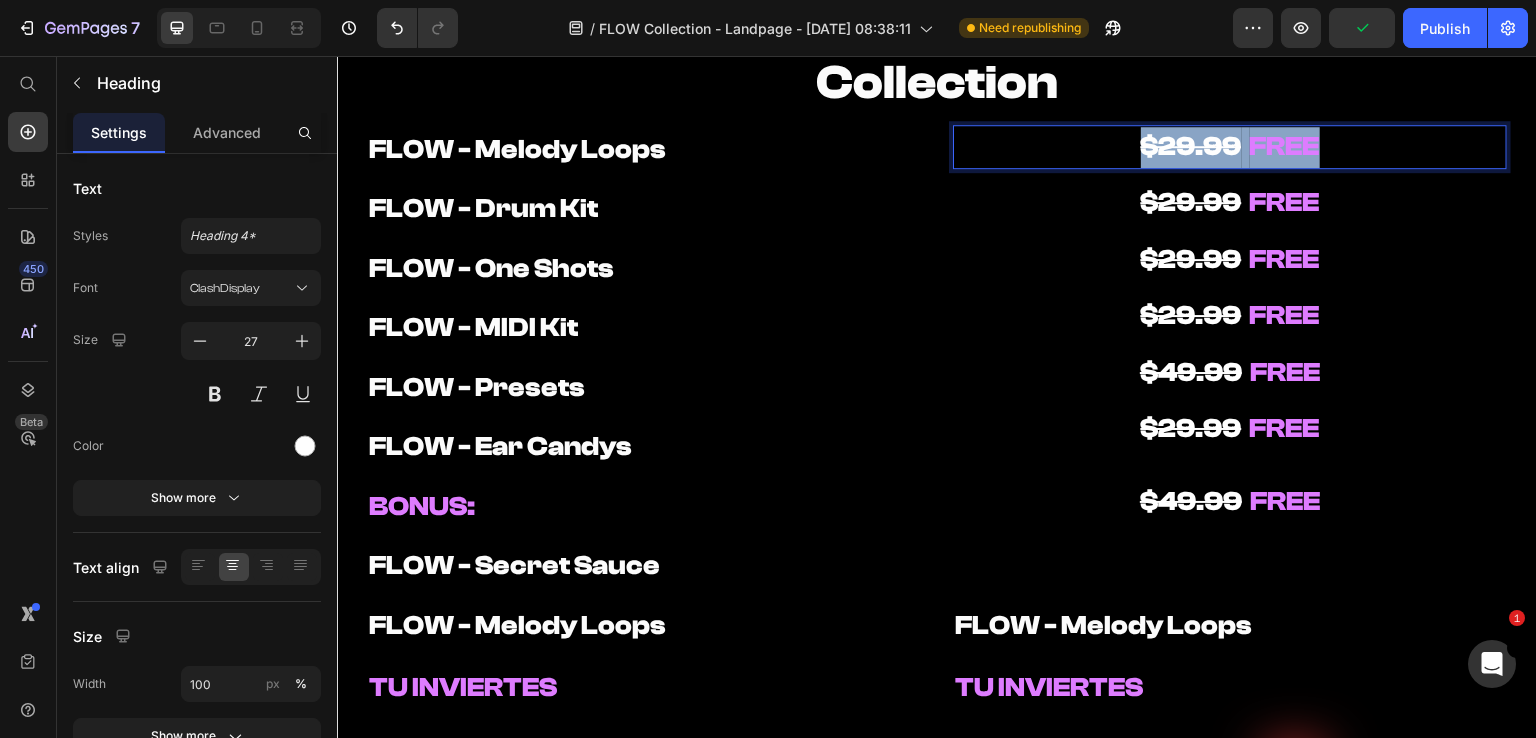 drag, startPoint x: 1134, startPoint y: 151, endPoint x: 1384, endPoint y: 165, distance: 250.3917 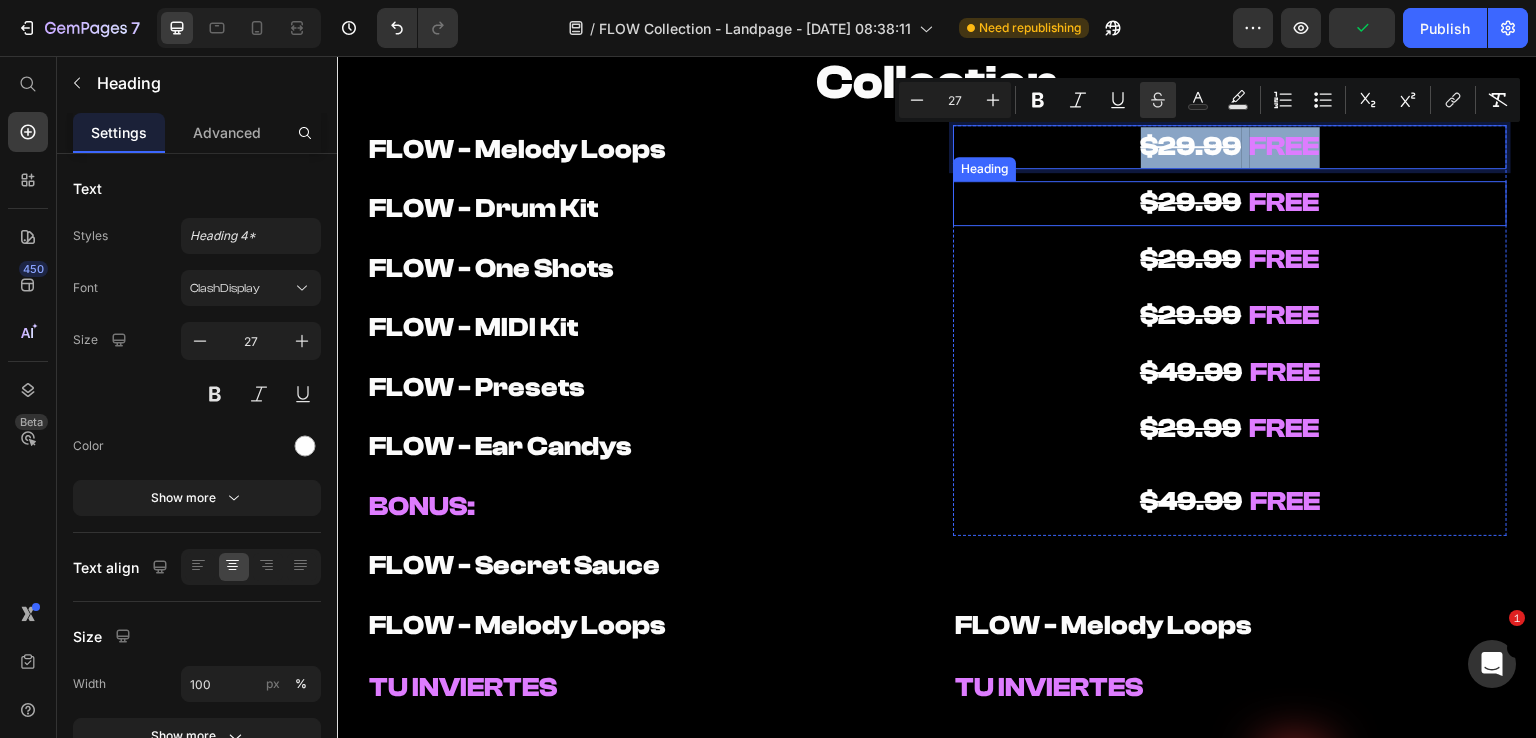 copy on "$29.99    FREE" 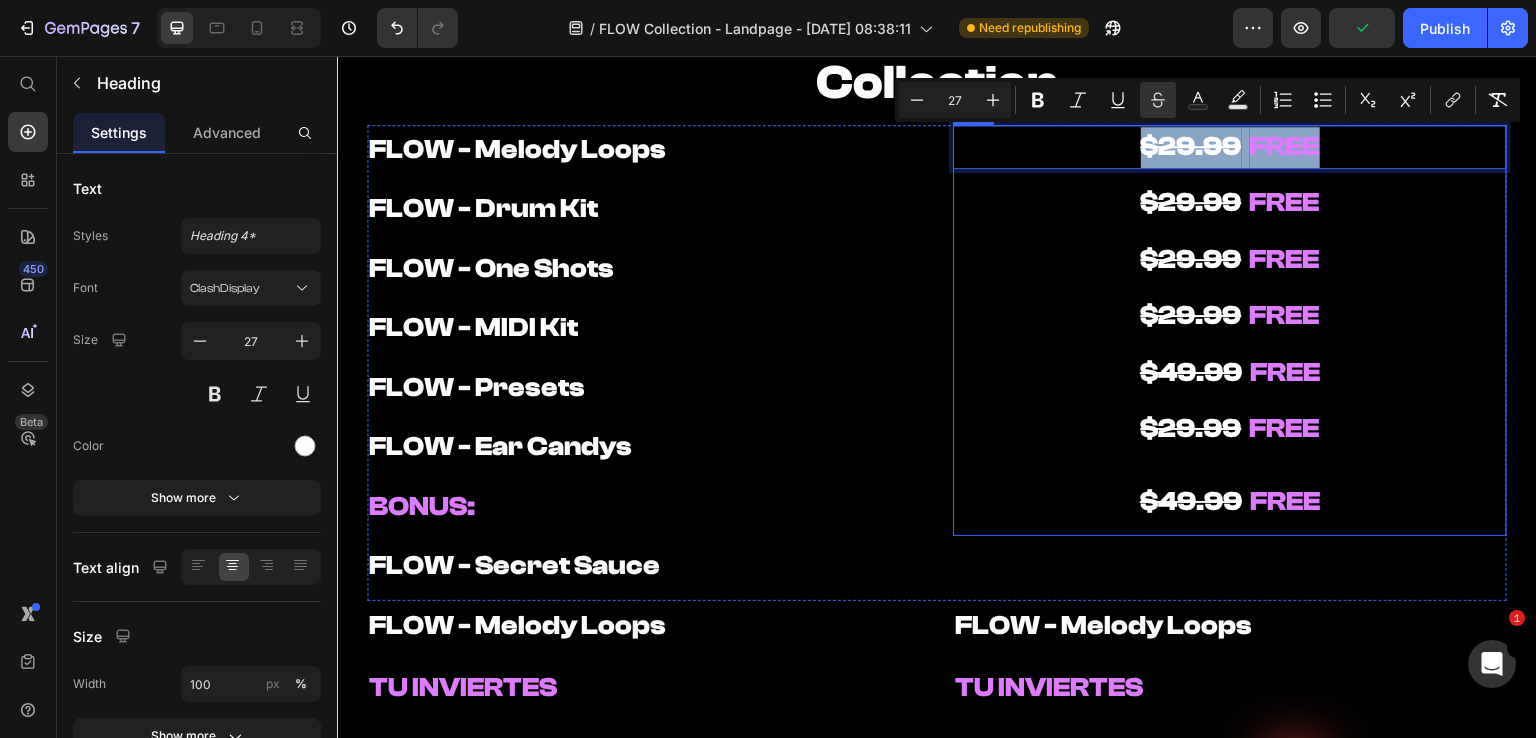 click on "$29.99    FREE" at bounding box center [1230, 203] 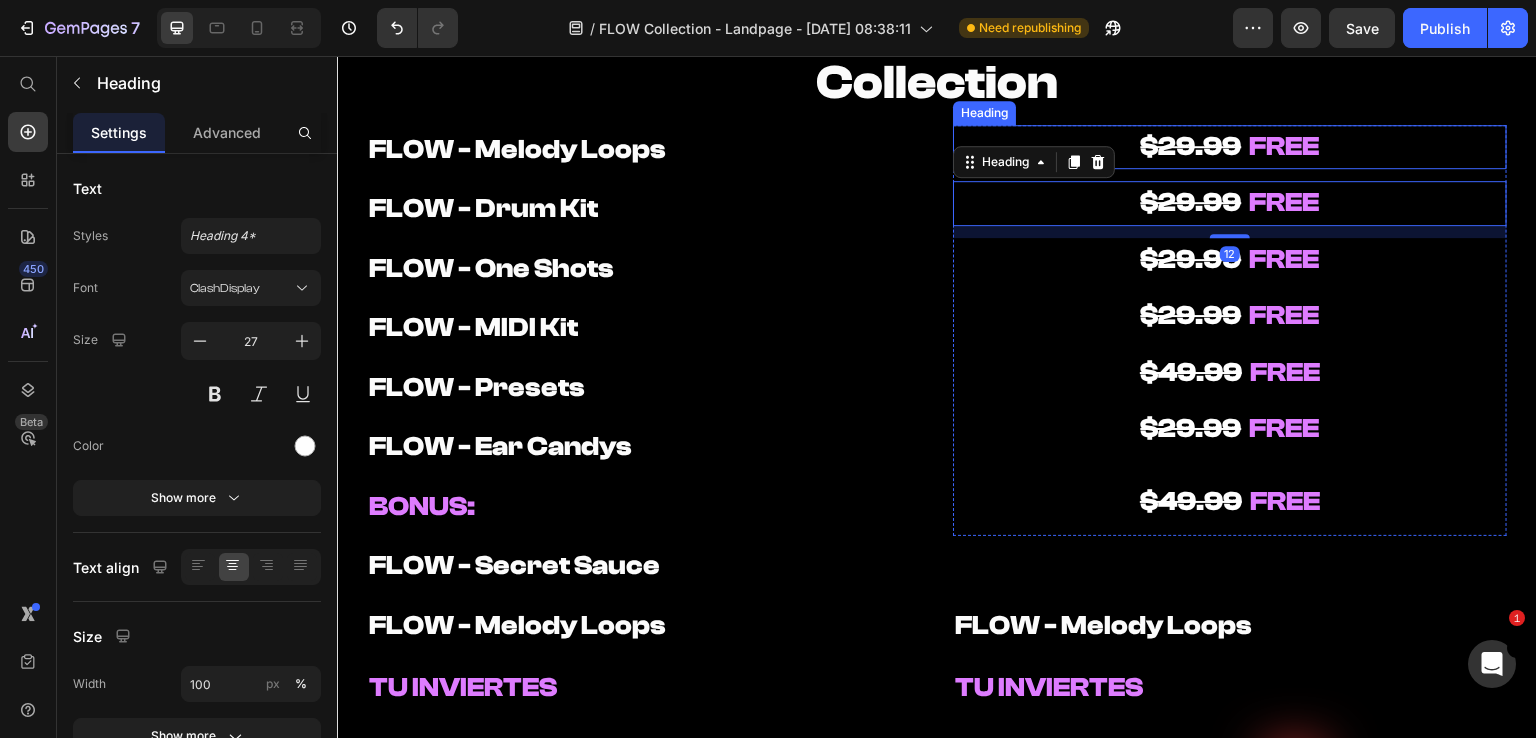 click on "⁠⁠⁠⁠⁠⁠⁠ $29.99    FREE" at bounding box center [1230, 147] 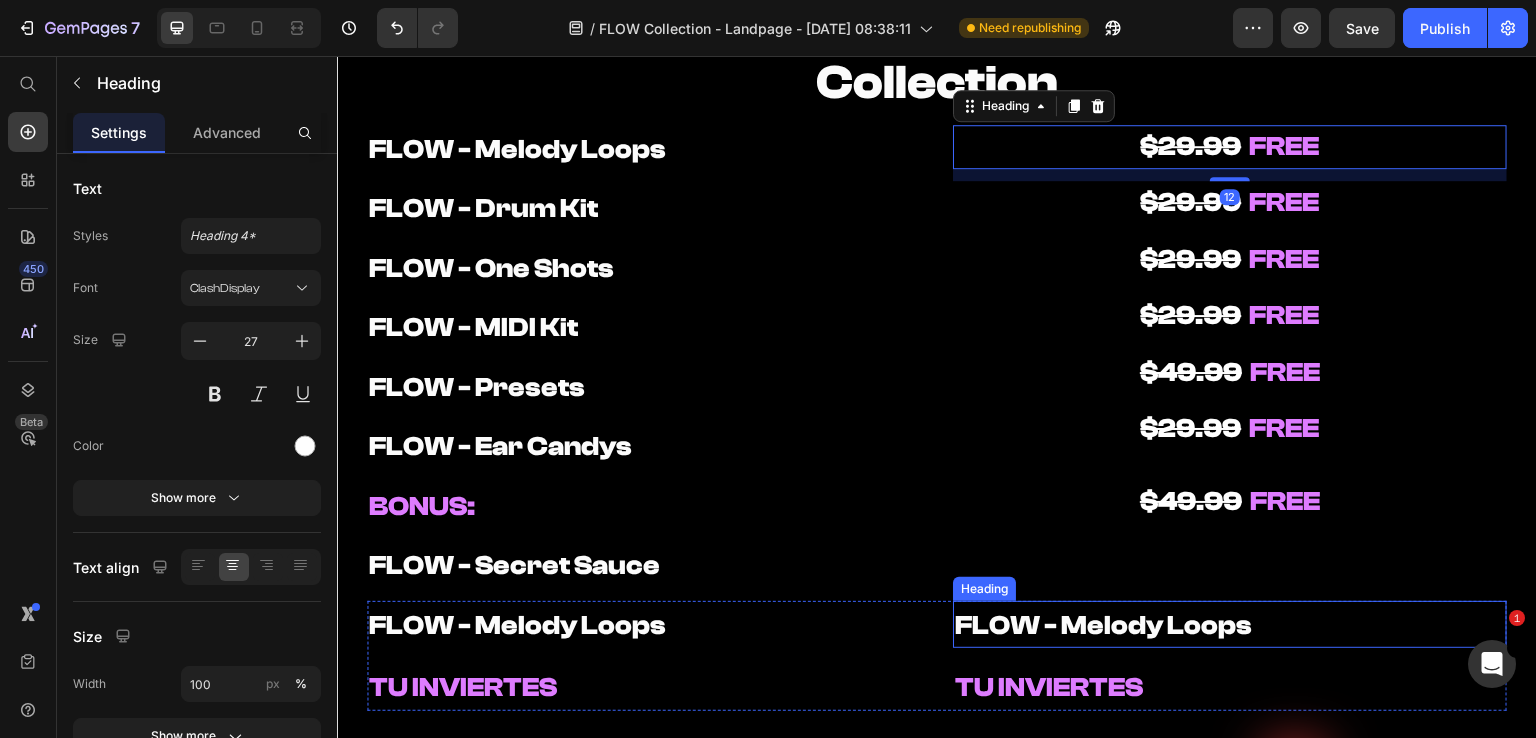 scroll, scrollTop: 9900, scrollLeft: 0, axis: vertical 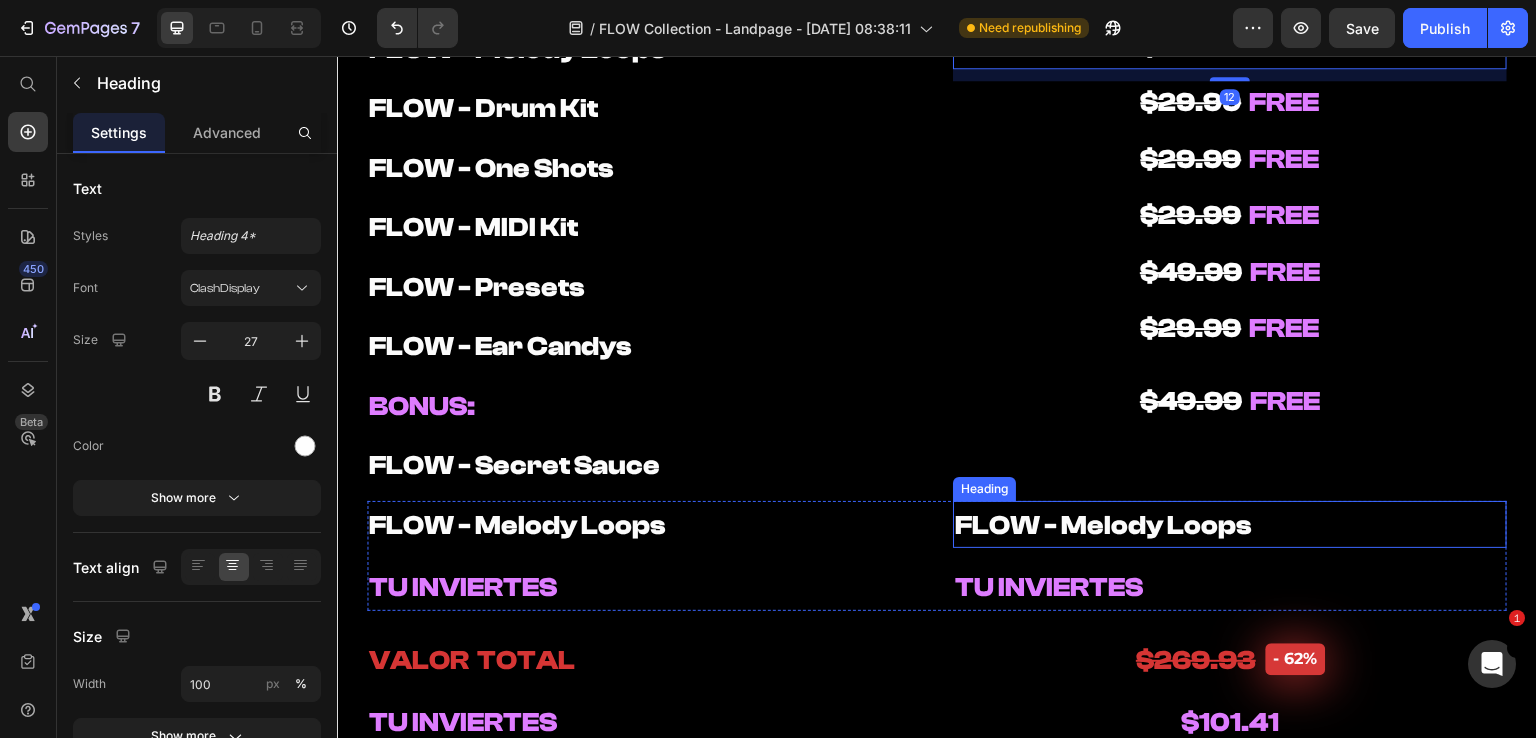 click on "FLOW - Melody Loops" at bounding box center (1103, 525) 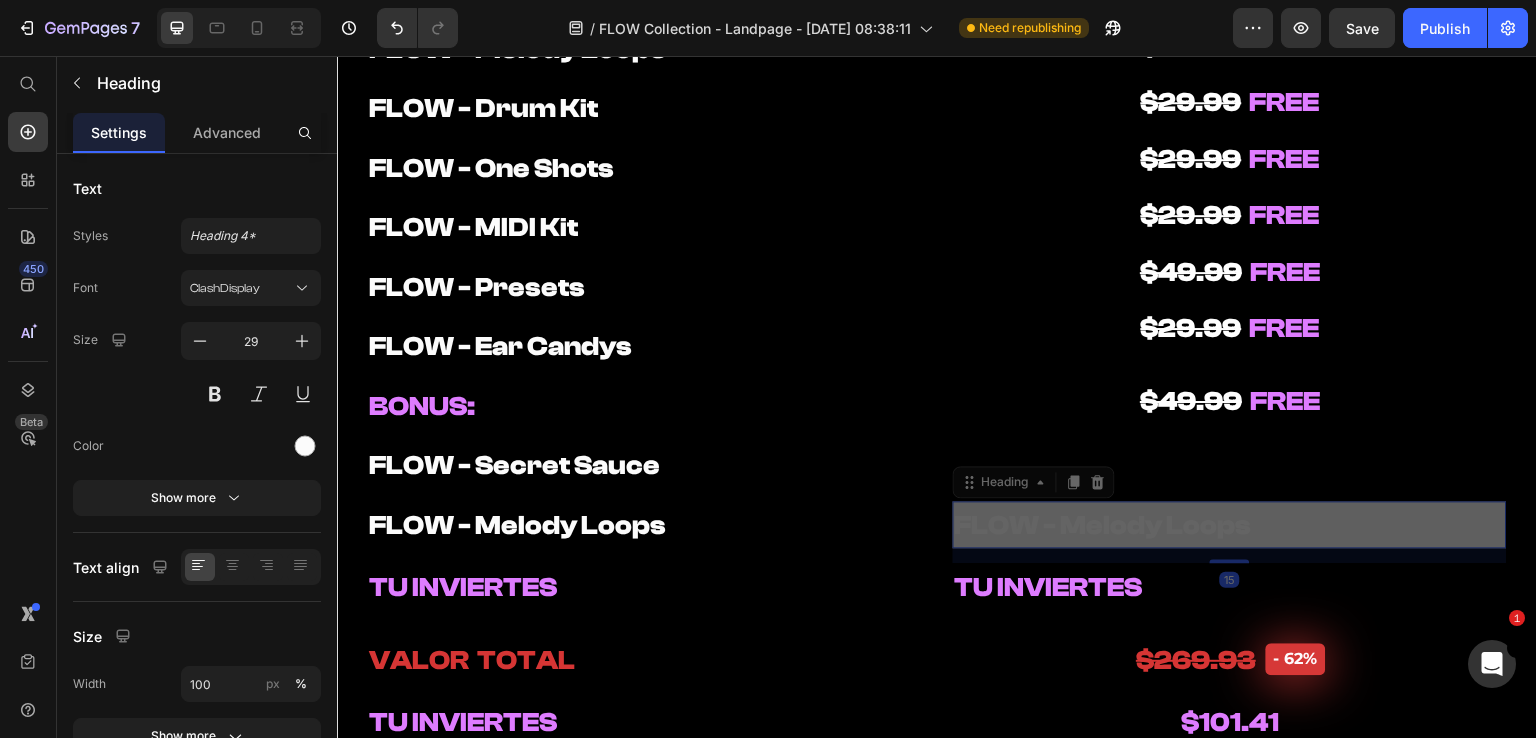 drag, startPoint x: 1247, startPoint y: 519, endPoint x: 968, endPoint y: 533, distance: 279.35104 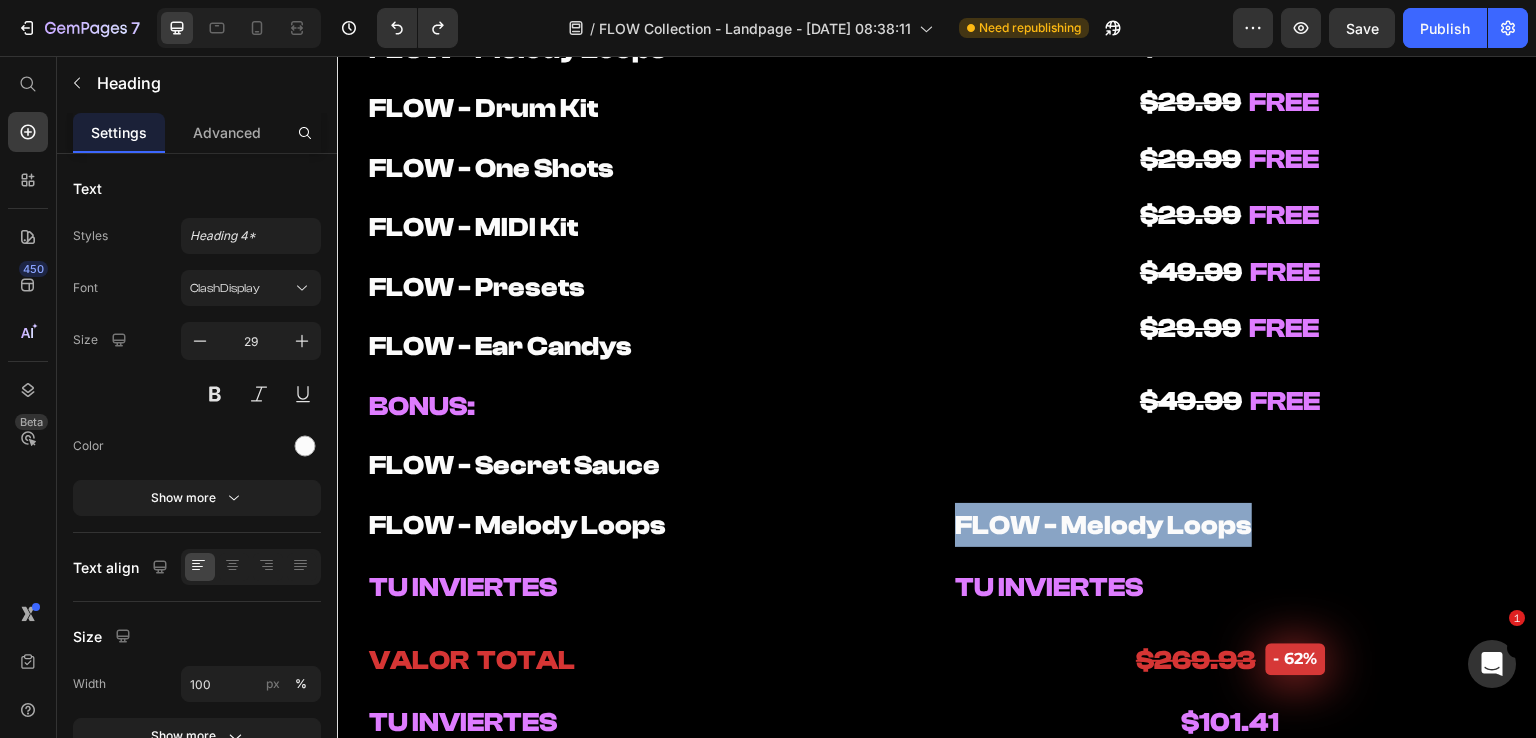 drag, startPoint x: 954, startPoint y: 525, endPoint x: 1297, endPoint y: 521, distance: 343.02332 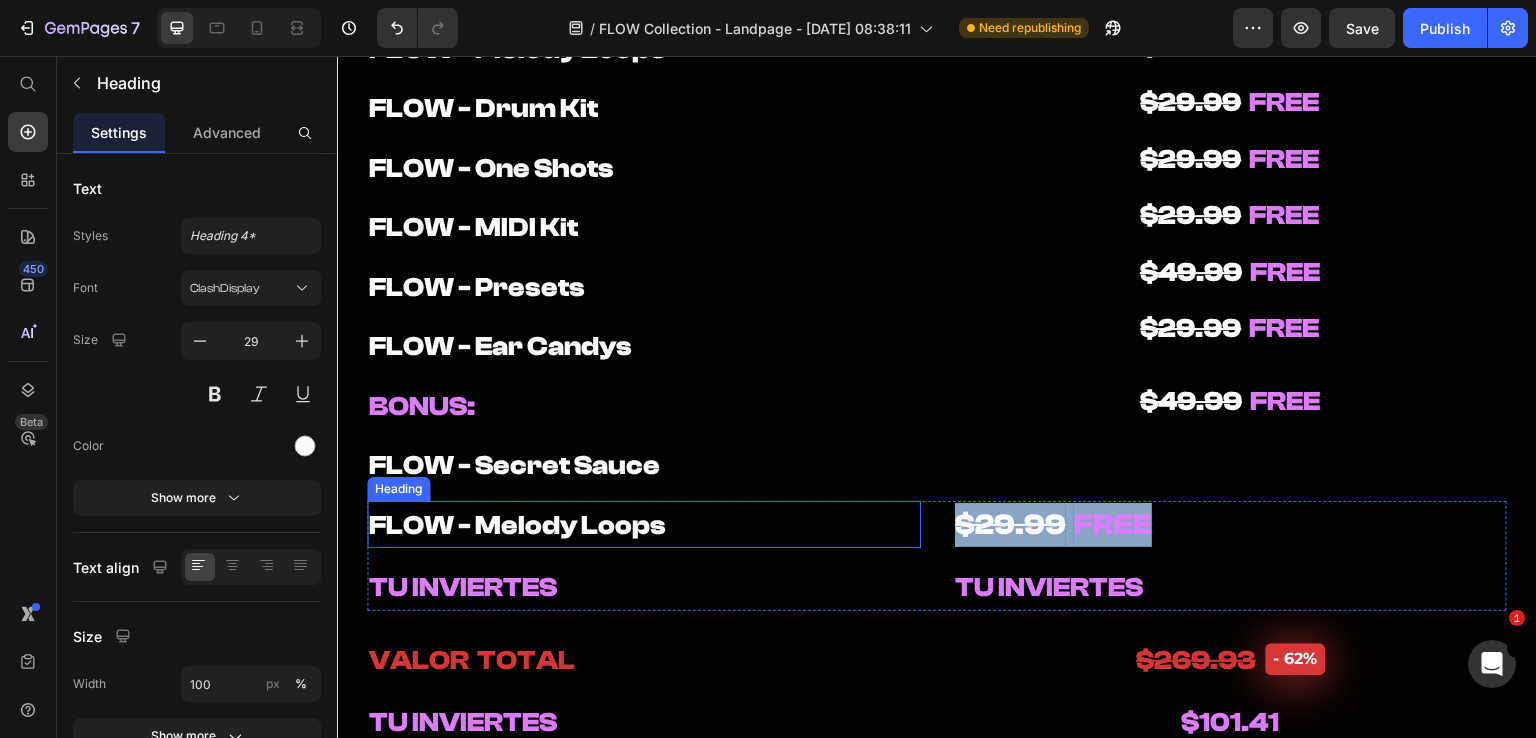 drag, startPoint x: 1140, startPoint y: 520, endPoint x: 801, endPoint y: 522, distance: 339.0059 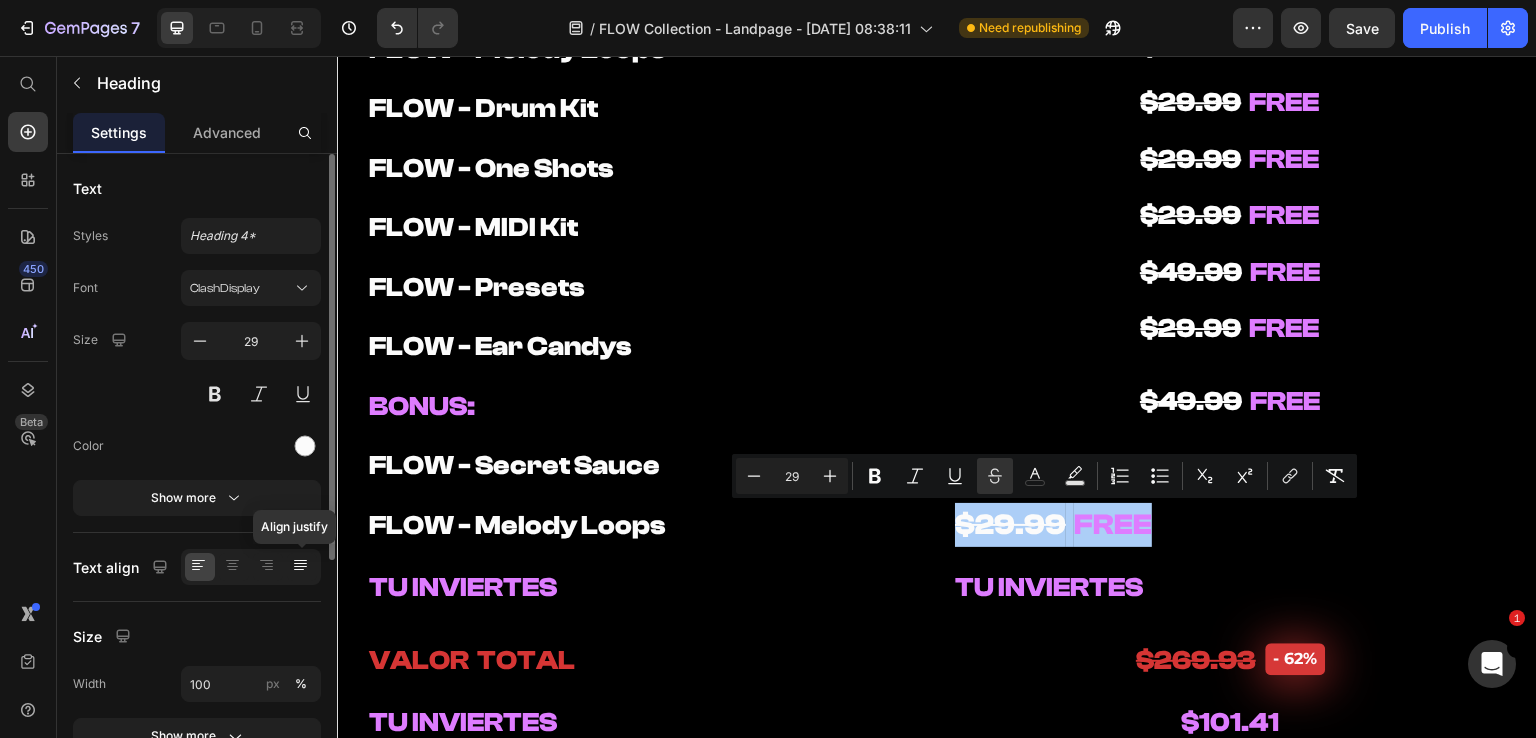 click 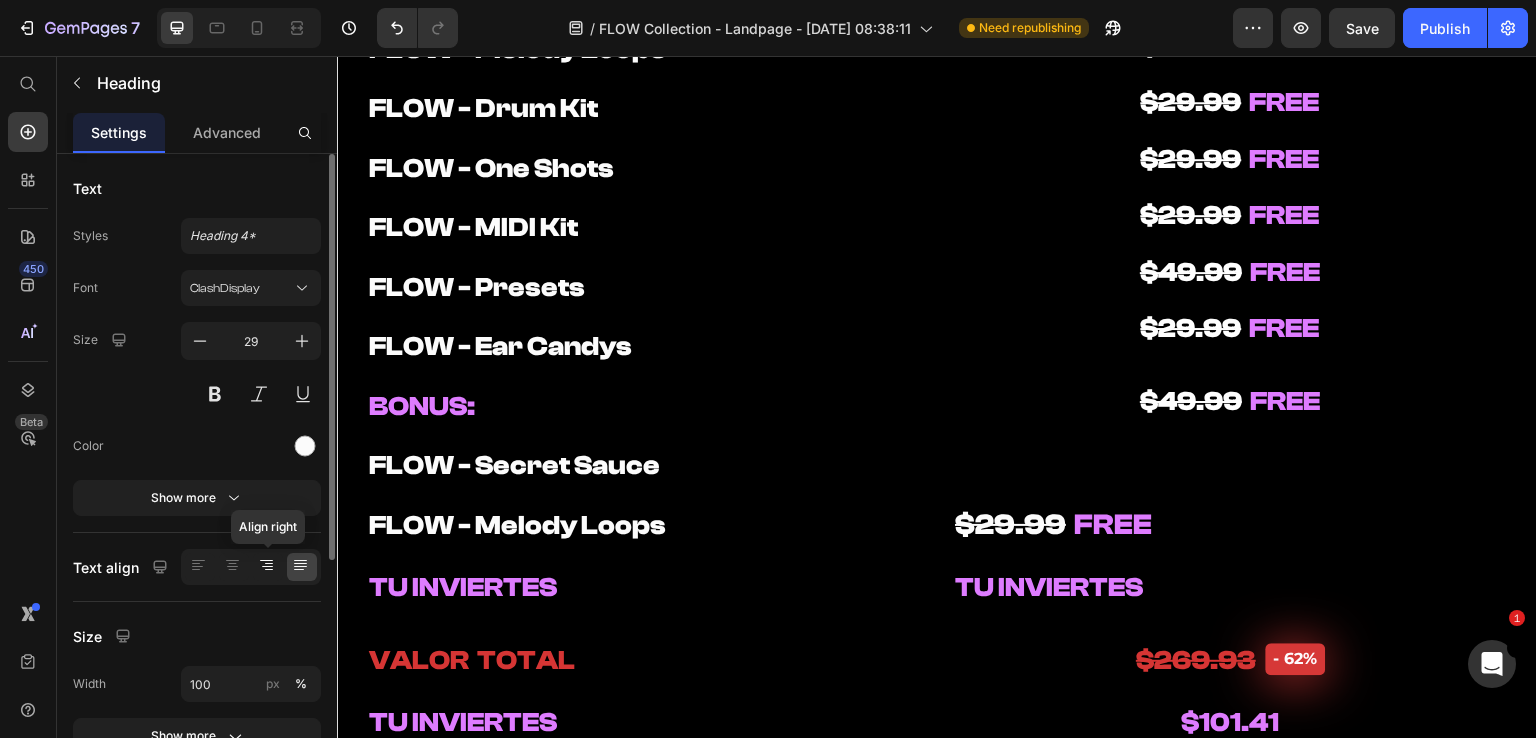 click 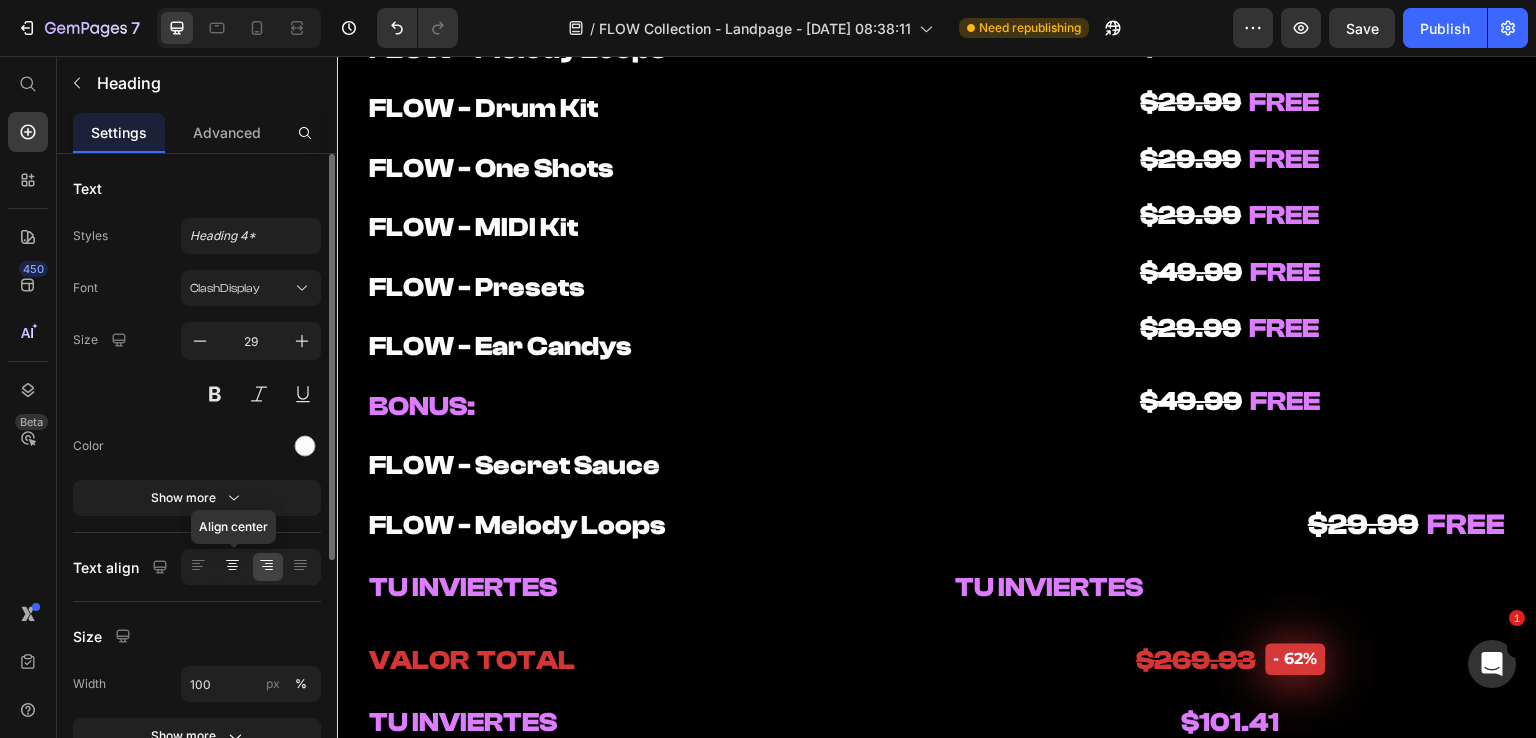 click 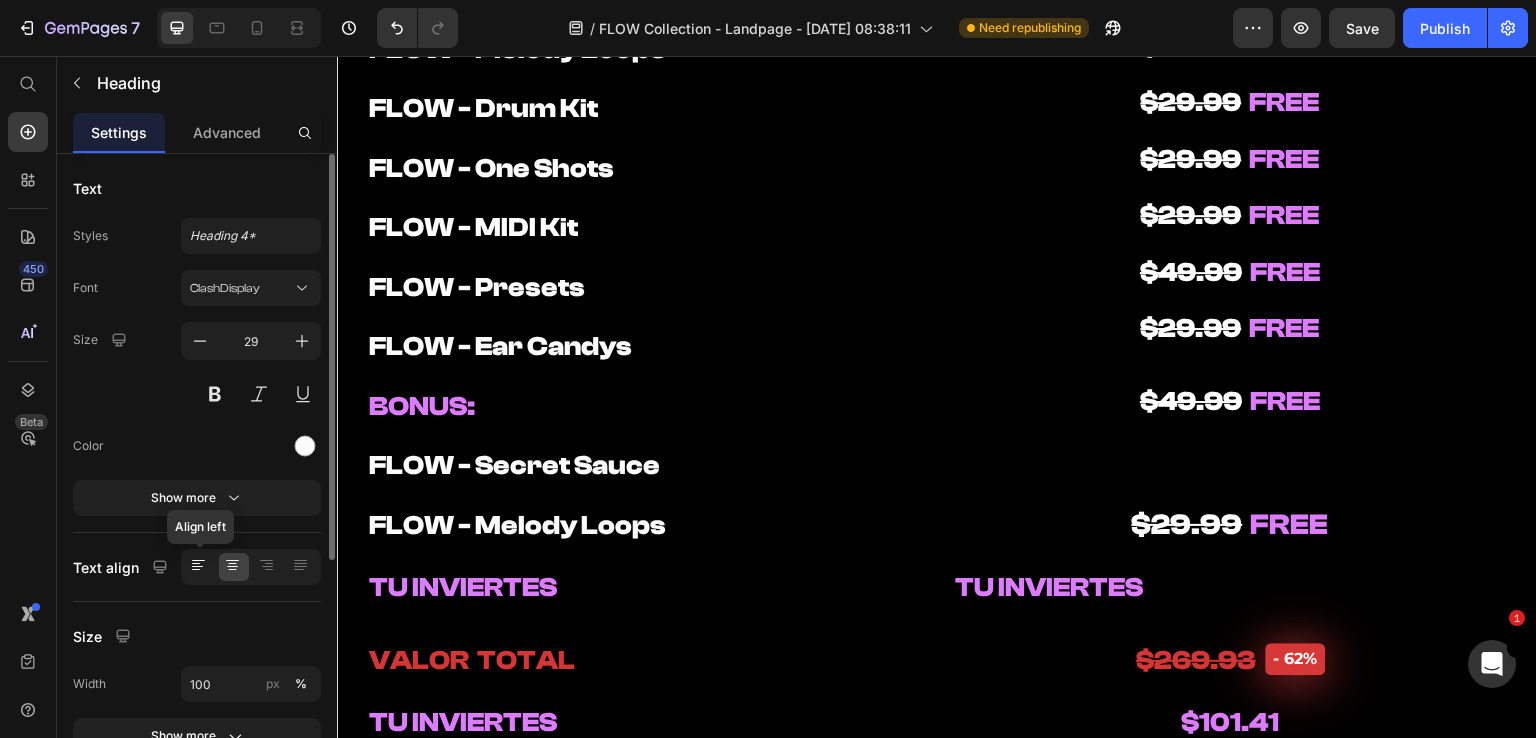 click 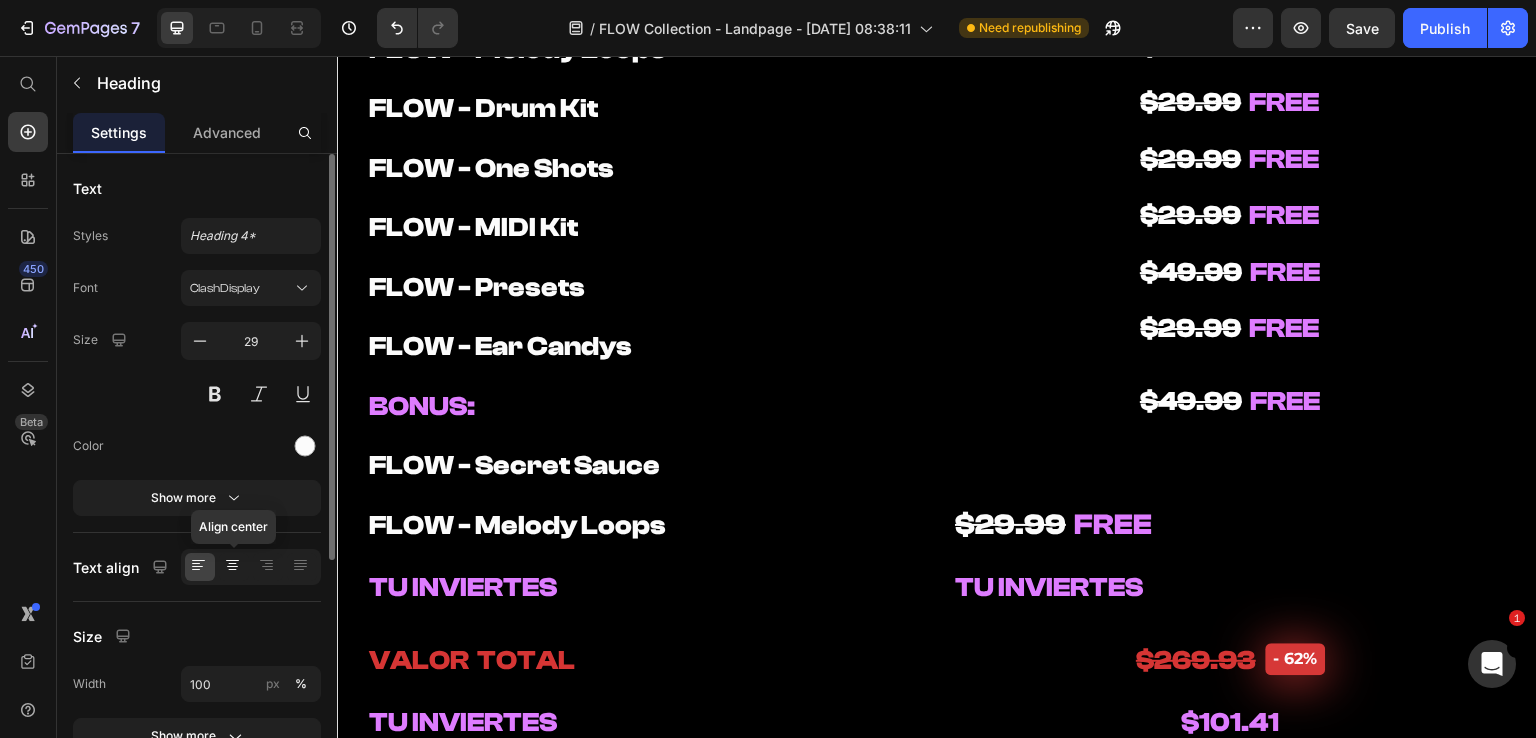 click 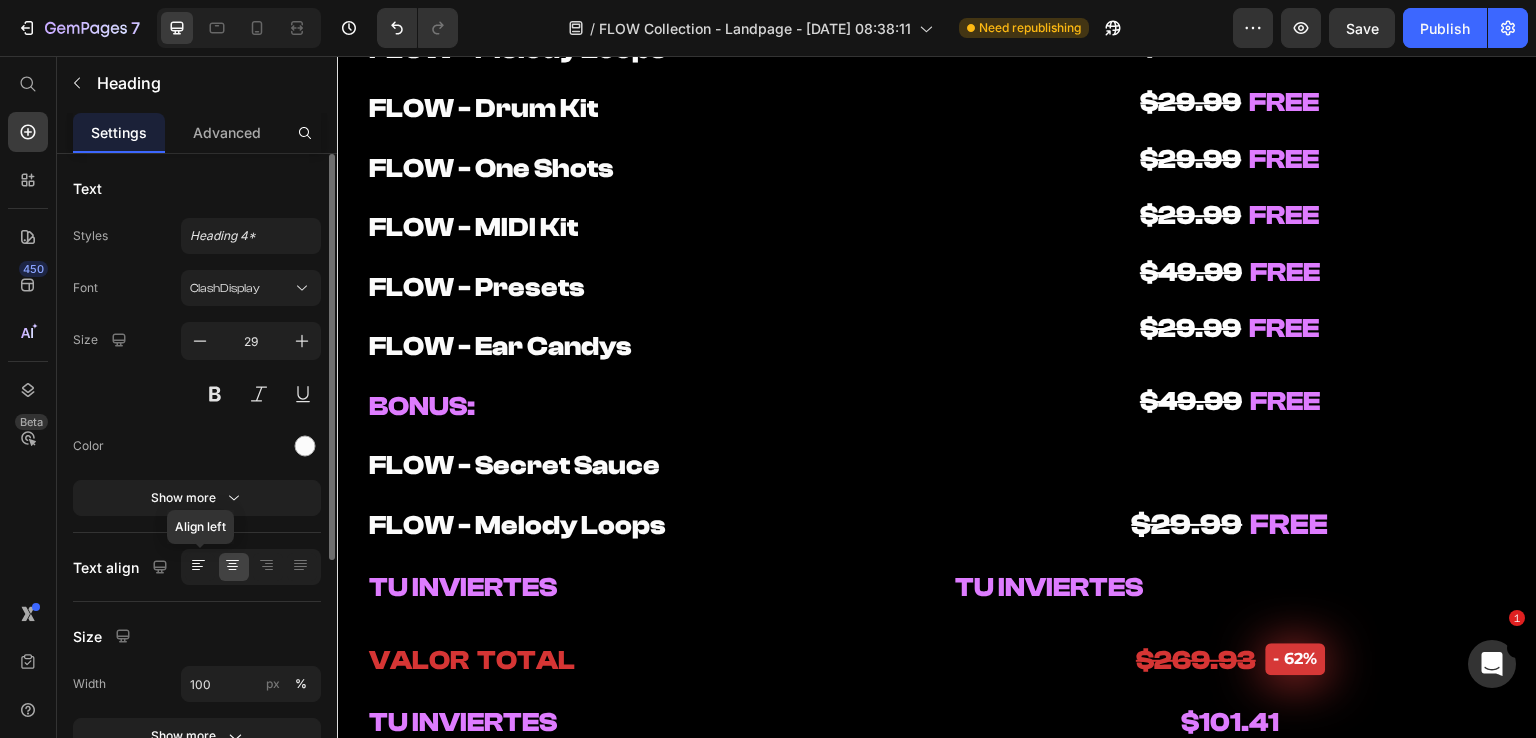 click 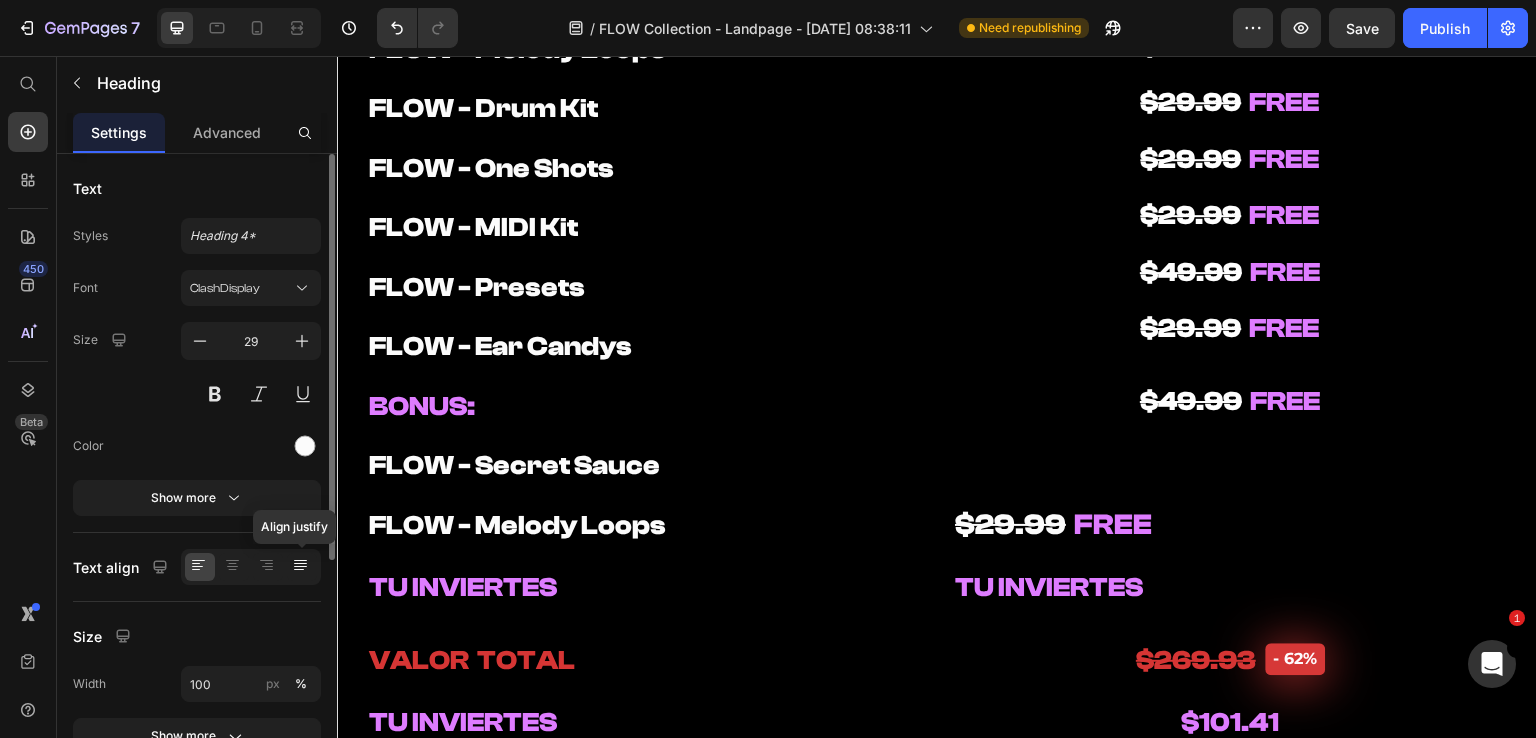 click 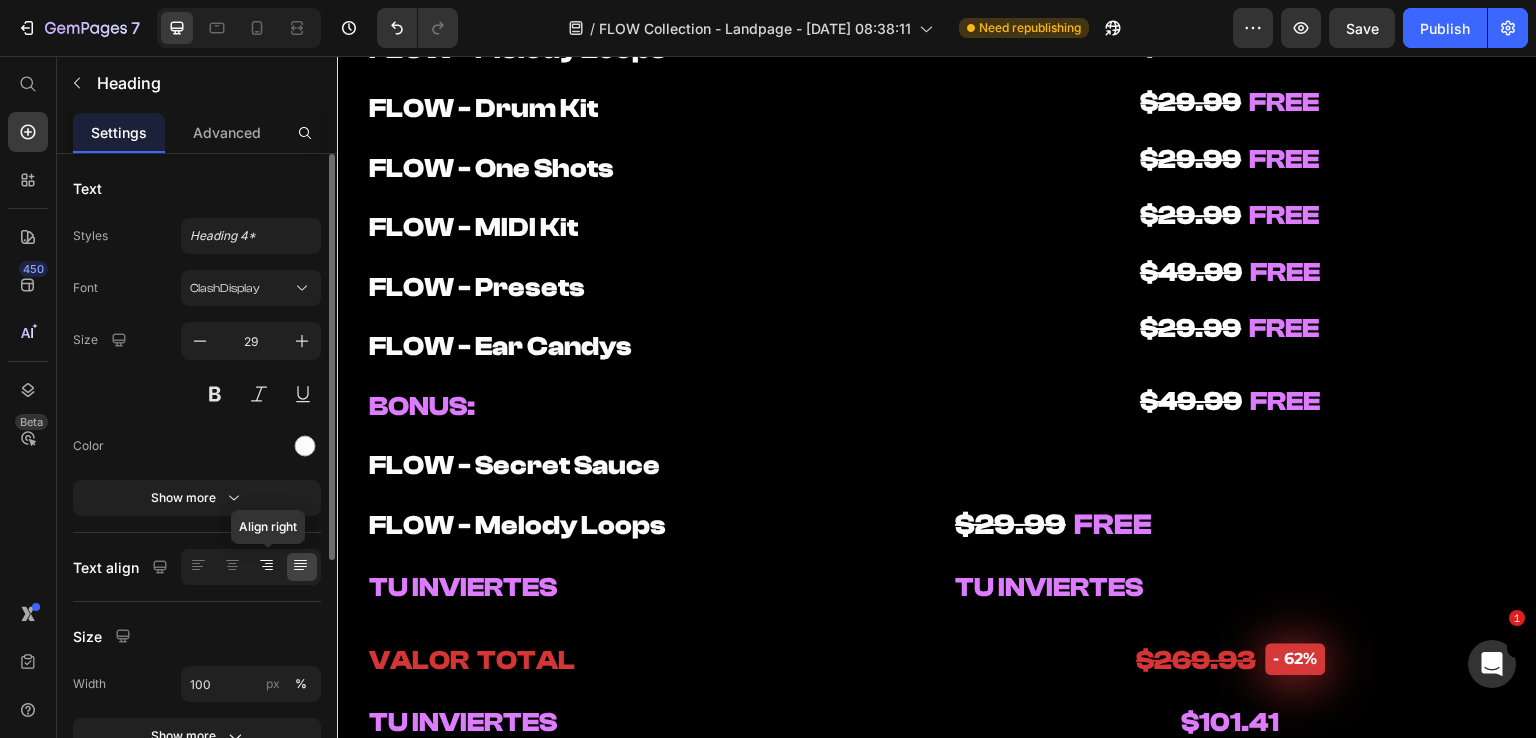 click 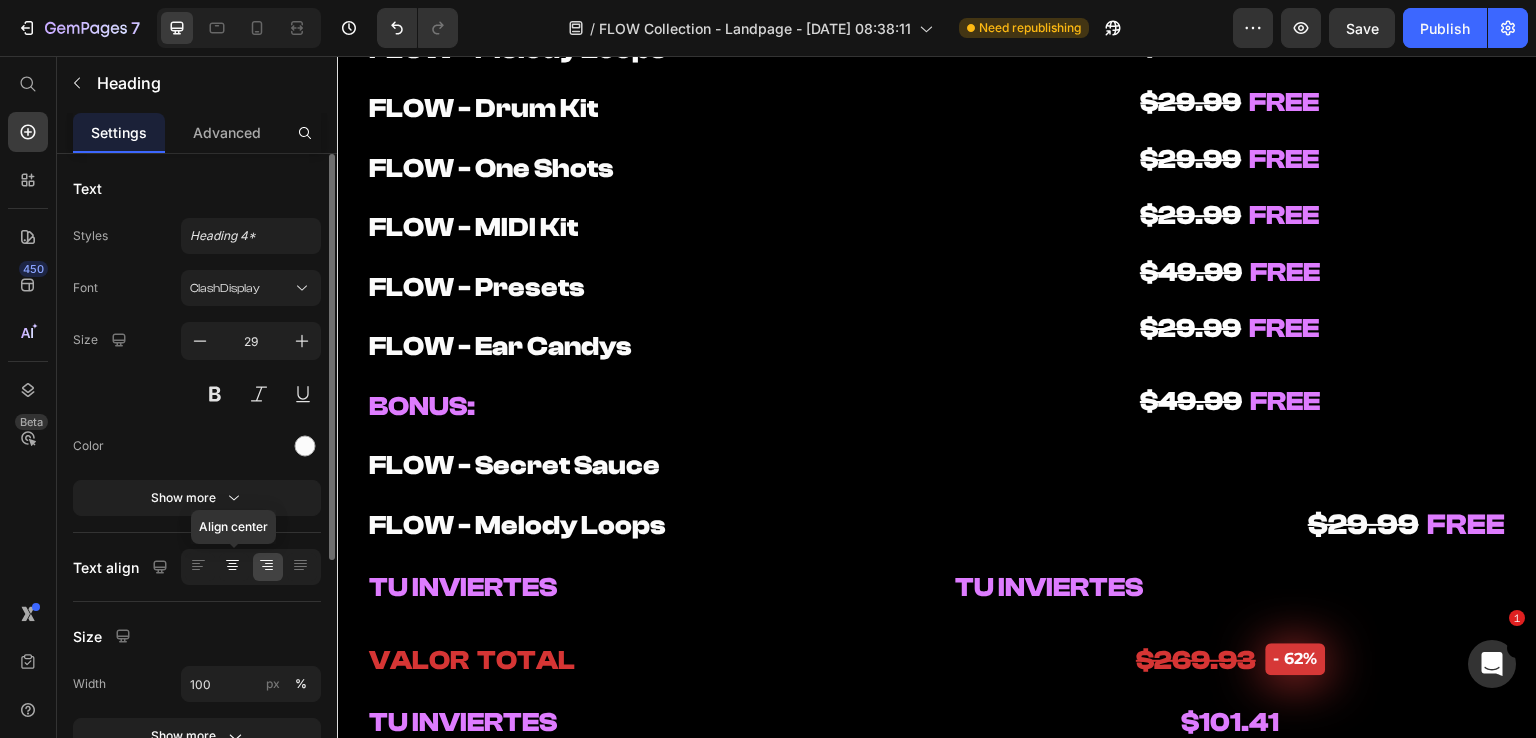 click 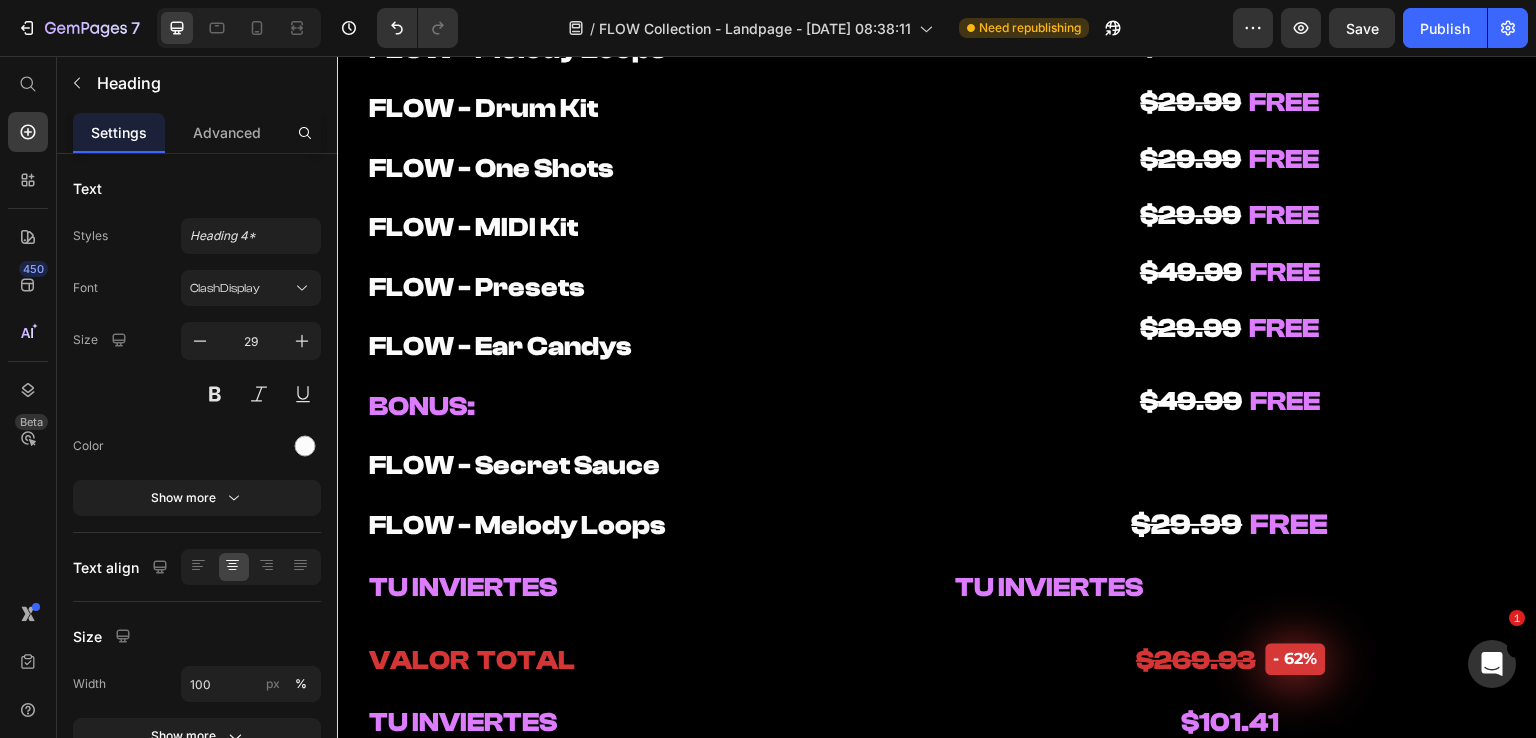 scroll, scrollTop: 10000, scrollLeft: 0, axis: vertical 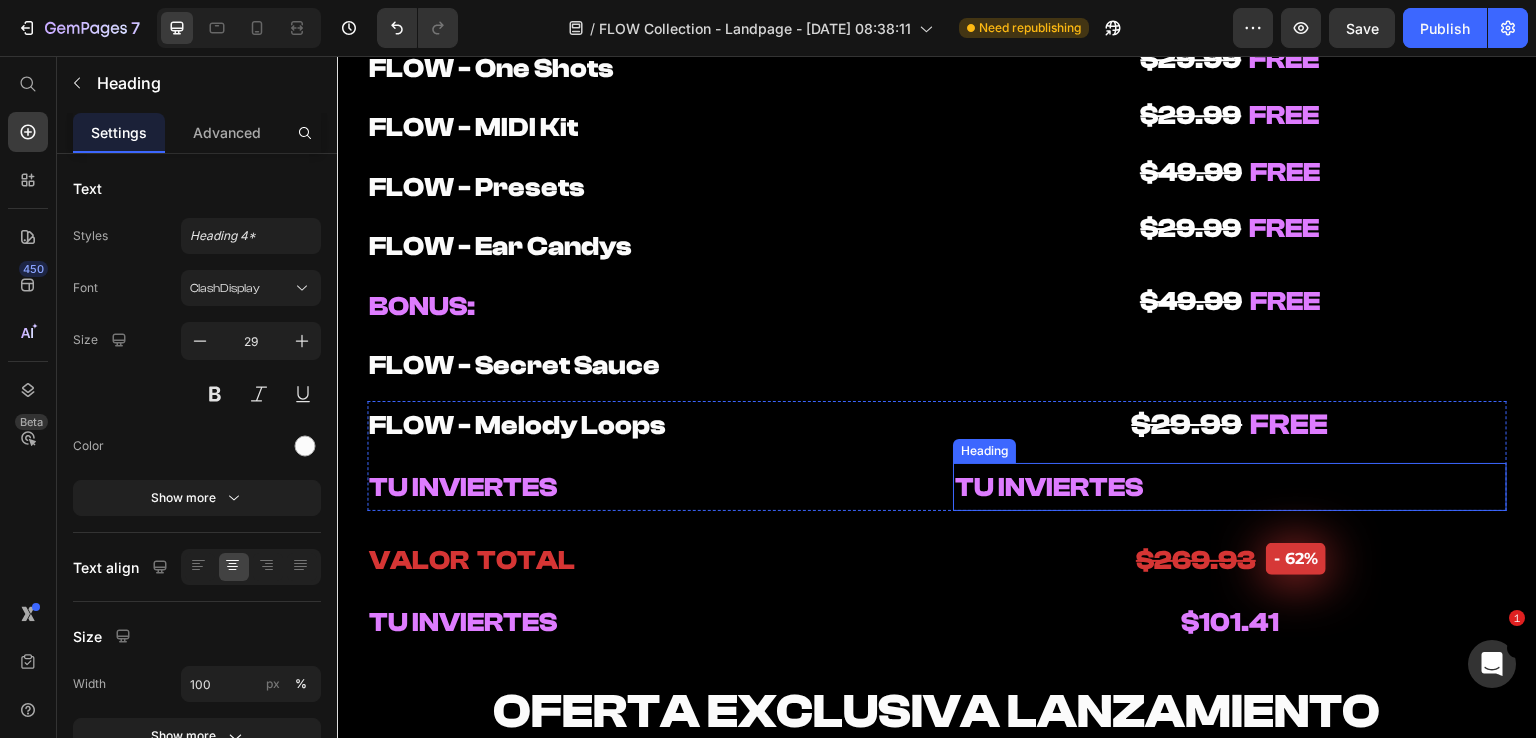 click on "TU INVIERTES" at bounding box center (1049, 487) 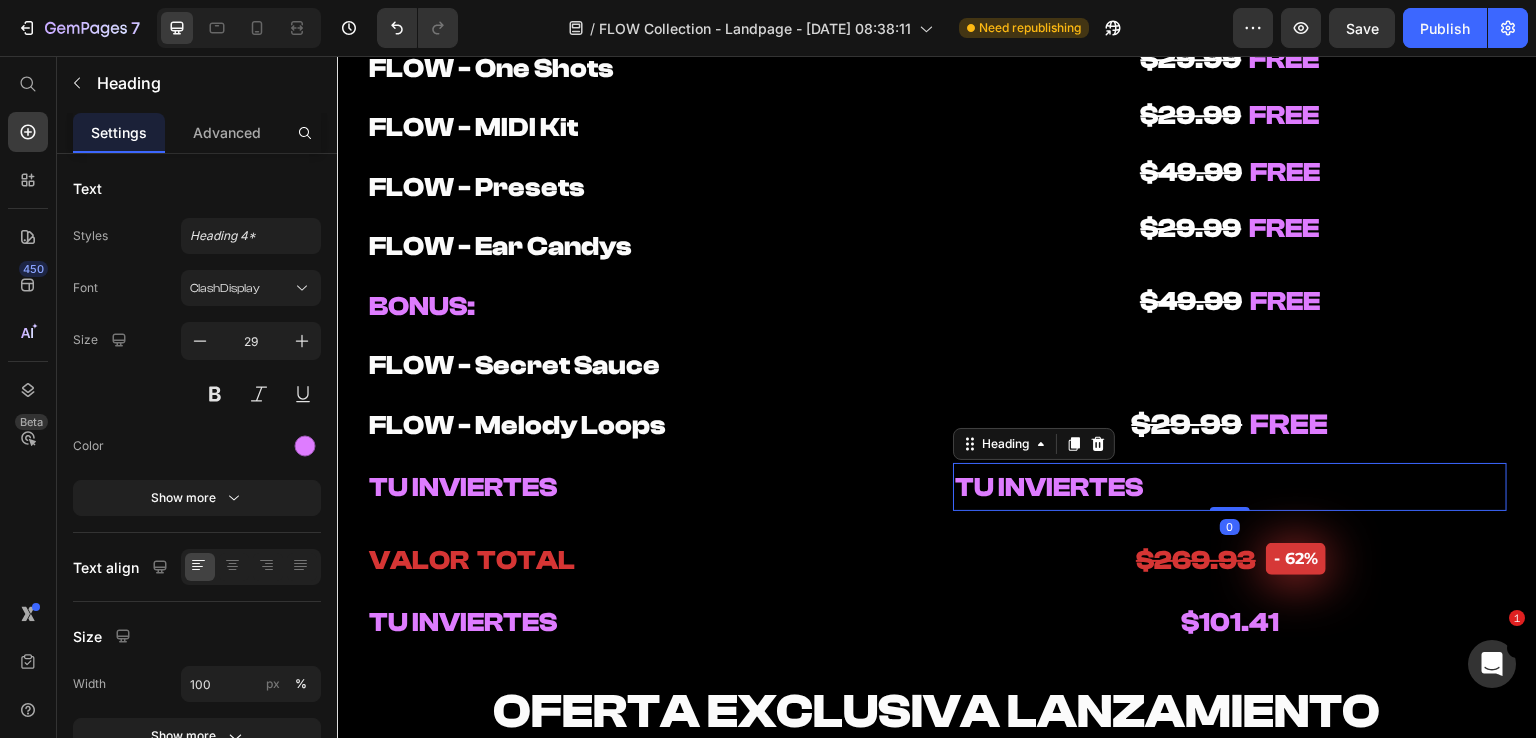 drag, startPoint x: 1092, startPoint y: 446, endPoint x: 1124, endPoint y: 422, distance: 40 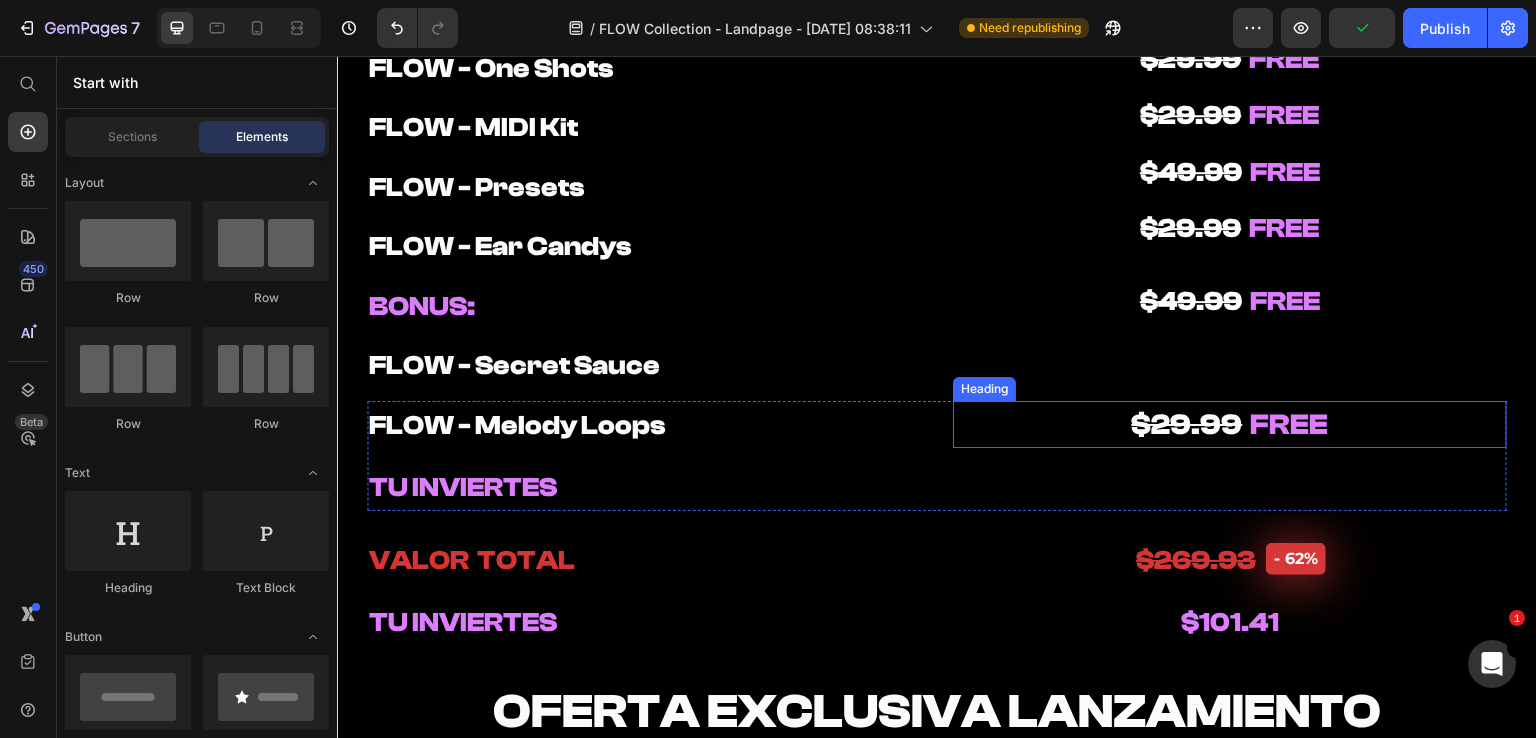click on "$29.99" at bounding box center (1187, 424) 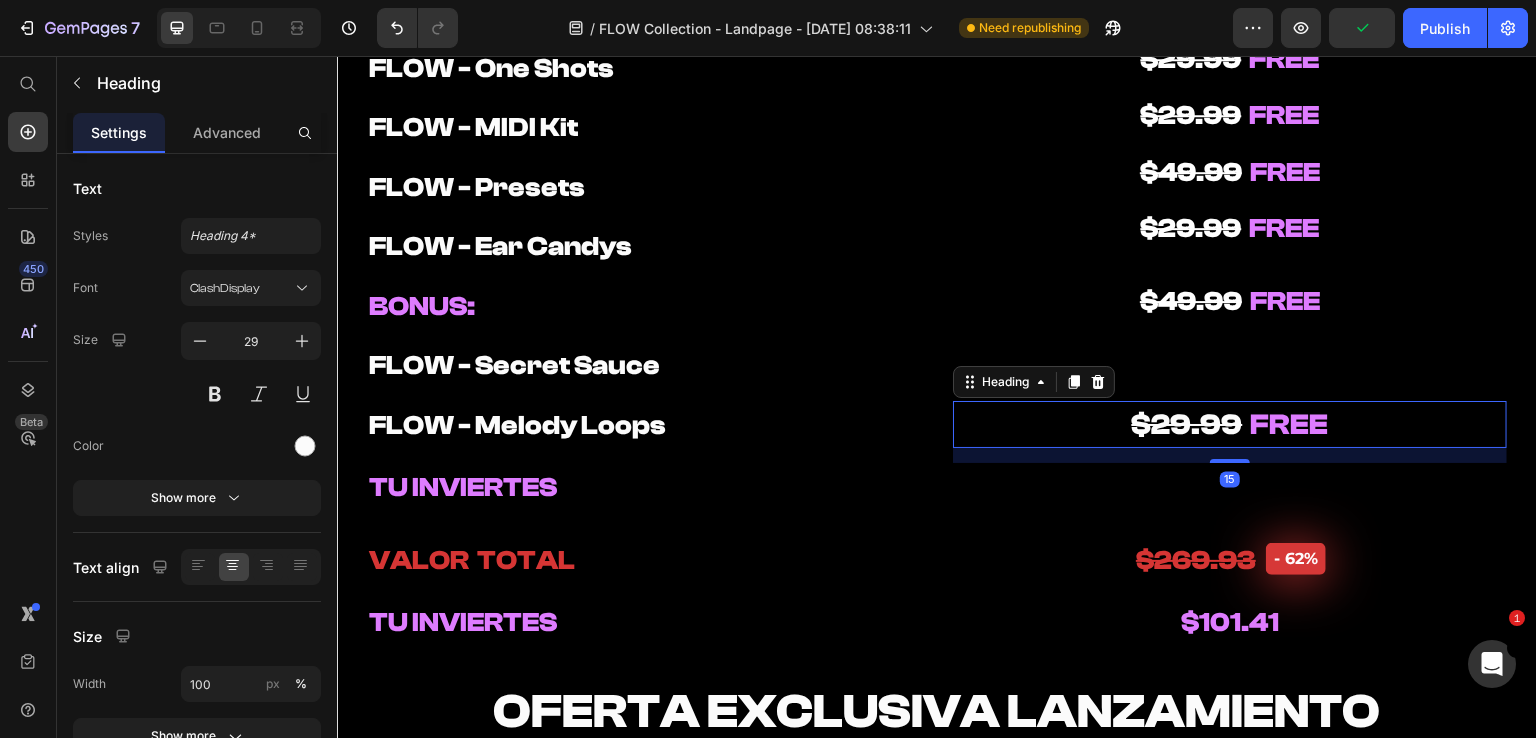 click 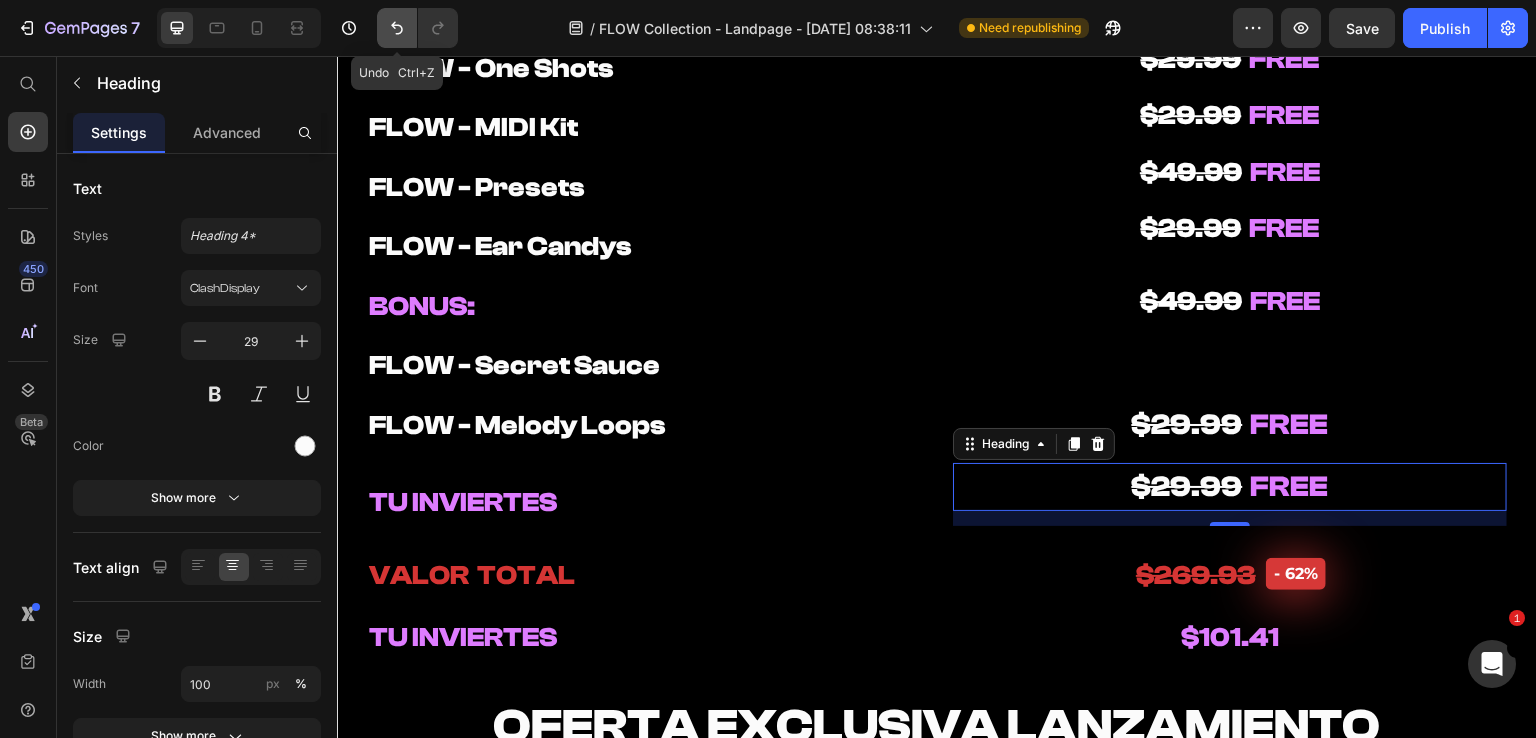 click 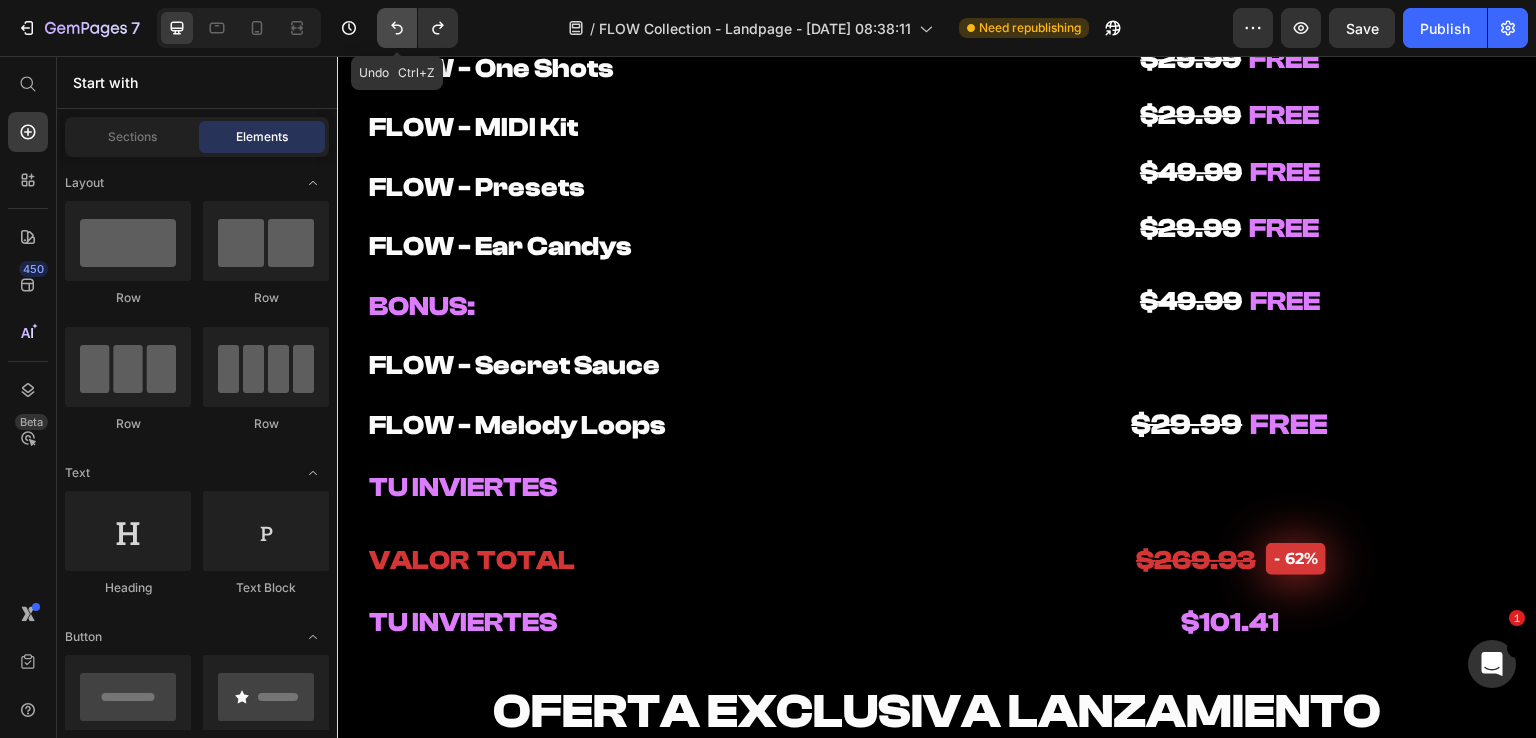 click 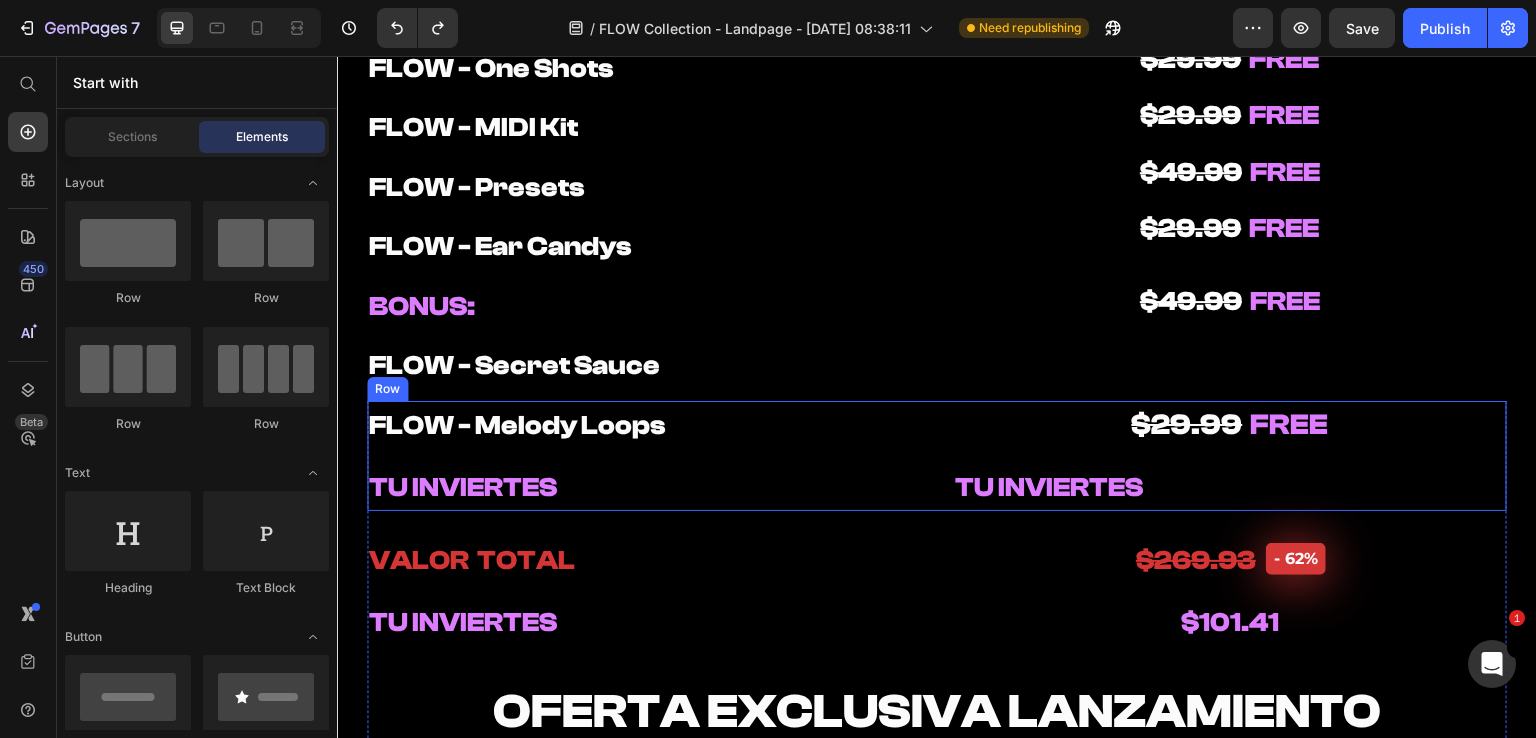 click on "TU INVIERTES" at bounding box center [1049, 487] 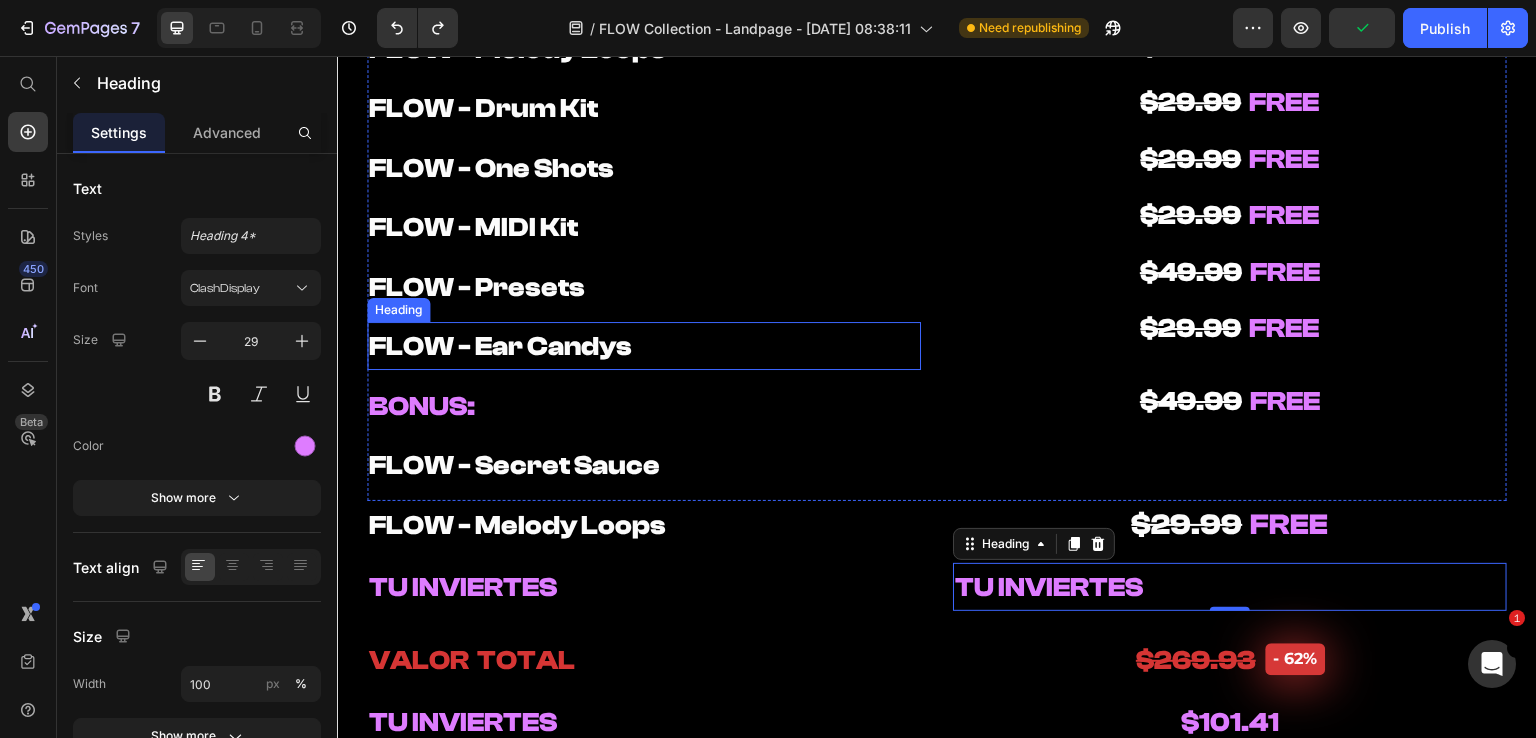 scroll, scrollTop: 9800, scrollLeft: 0, axis: vertical 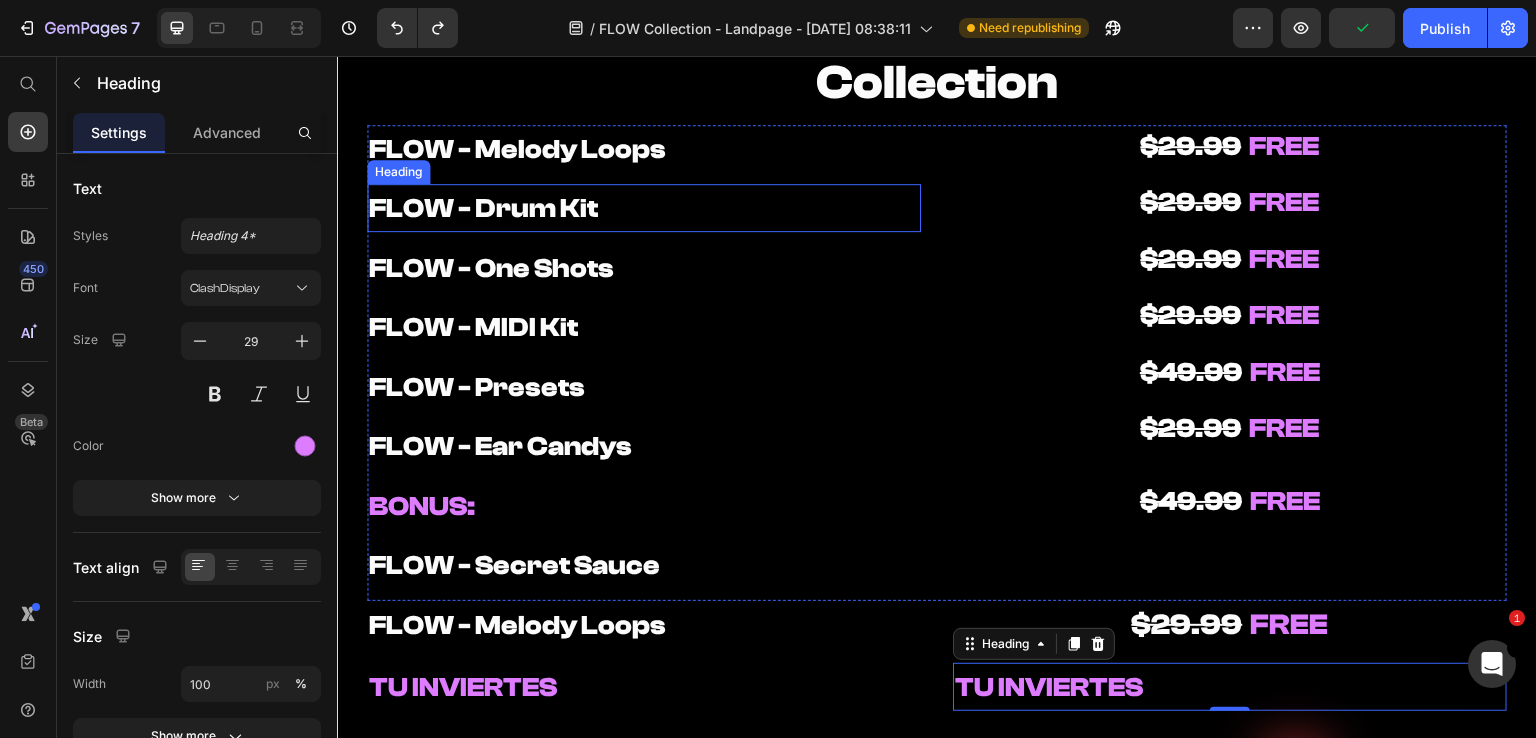 click on "FLOW - Drum Kit" at bounding box center (644, 208) 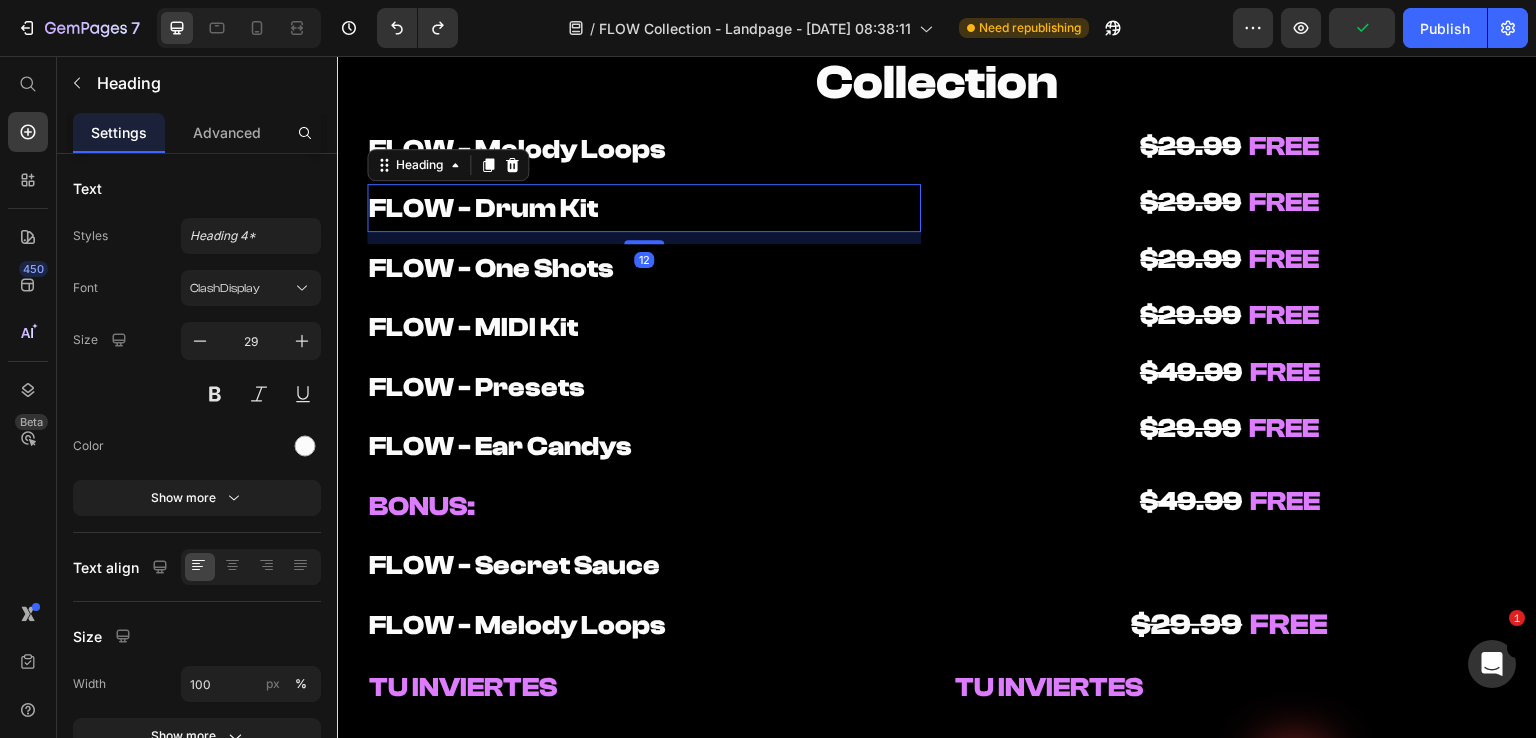 click on "FLOW - Drum Kit" at bounding box center (644, 208) 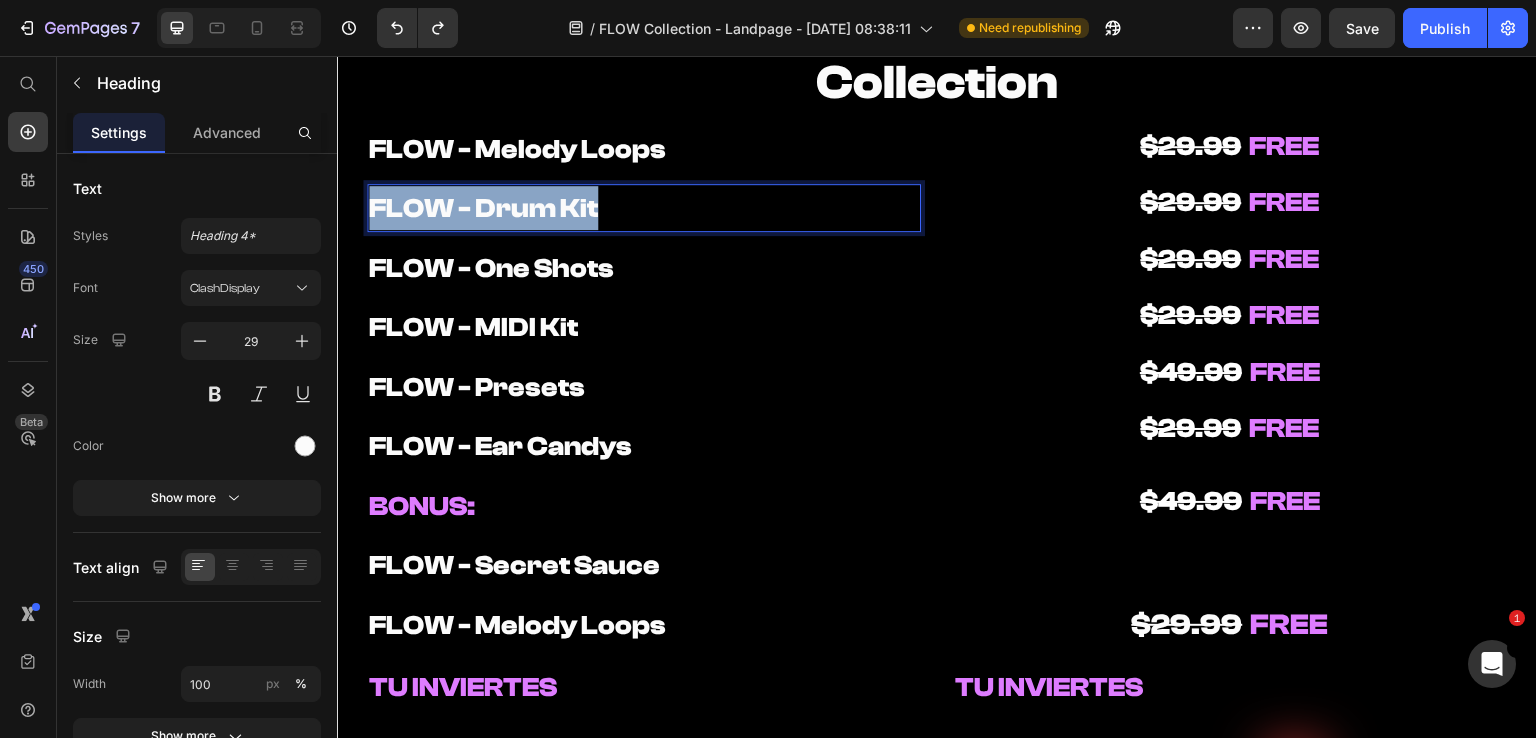 drag, startPoint x: 422, startPoint y: 199, endPoint x: 660, endPoint y: 266, distance: 247.25089 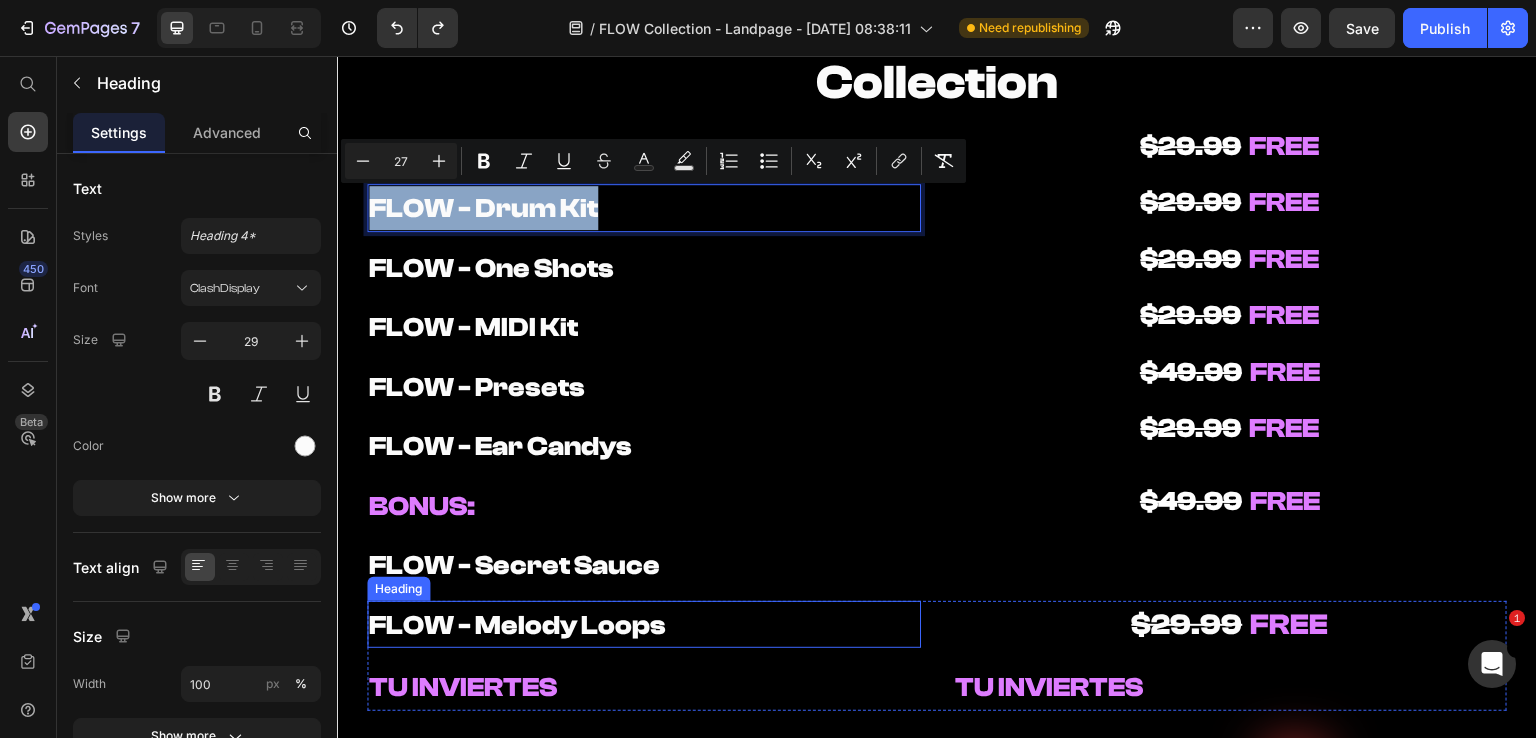 scroll, scrollTop: 9900, scrollLeft: 0, axis: vertical 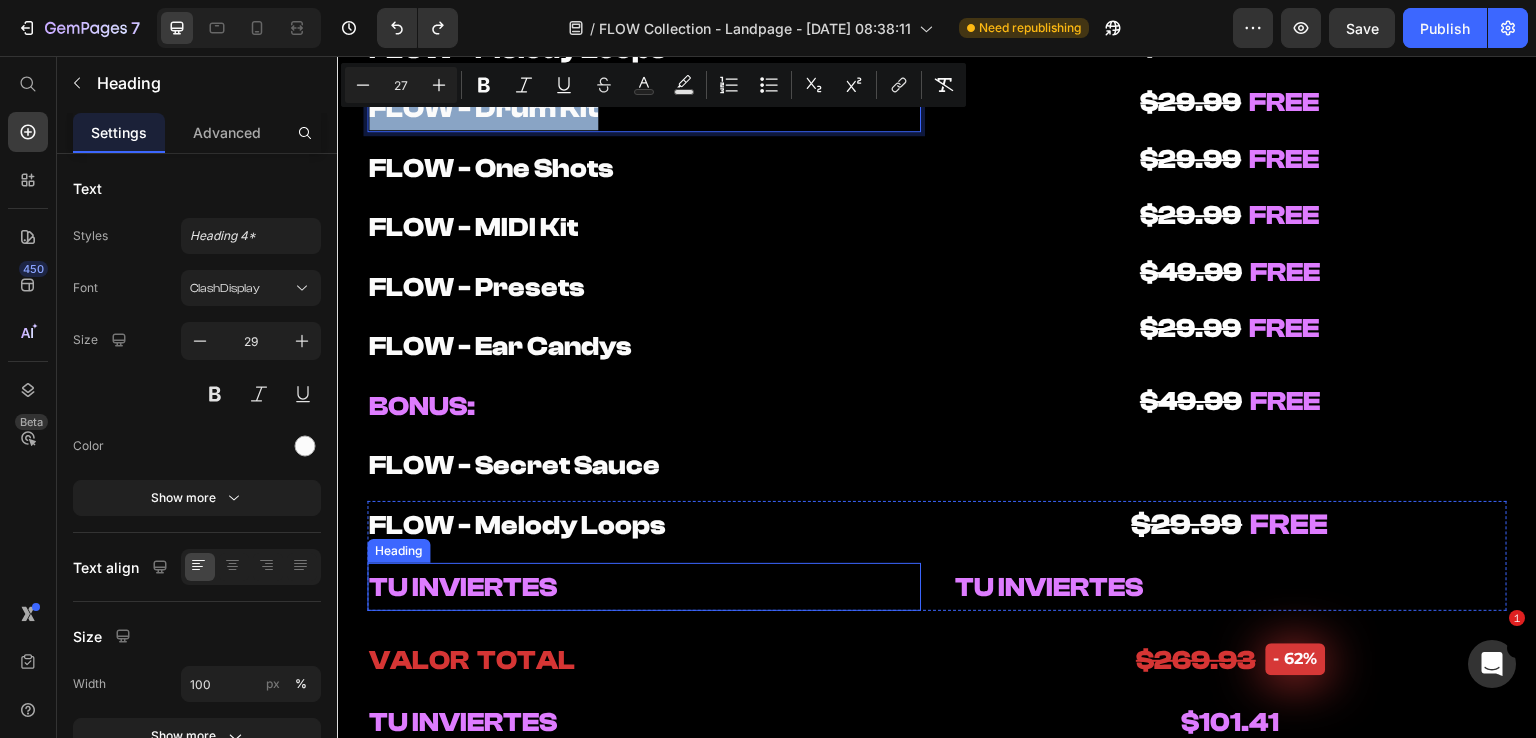 click on "TU INVIERTES" at bounding box center [463, 587] 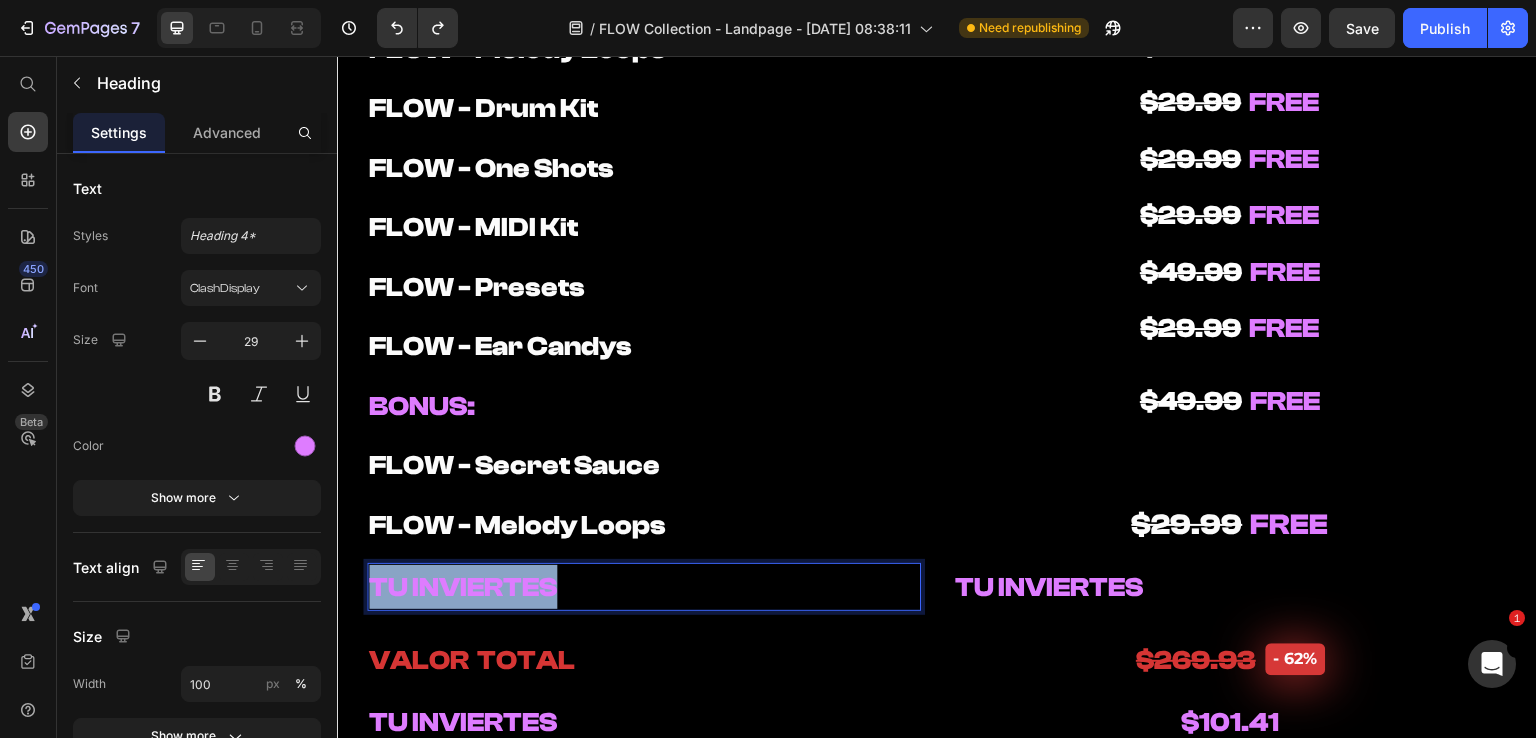 drag, startPoint x: 560, startPoint y: 585, endPoint x: 364, endPoint y: 589, distance: 196.04082 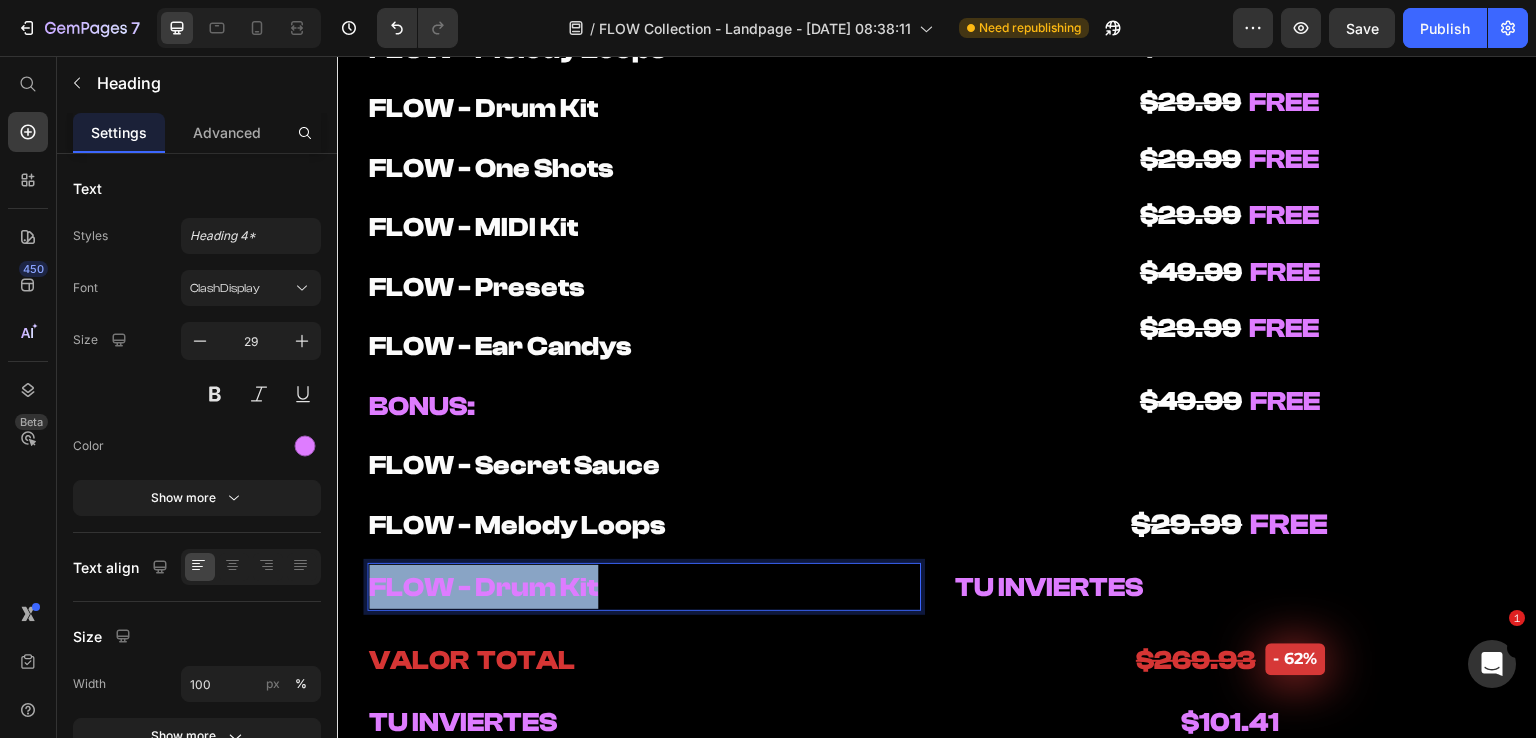 drag, startPoint x: 598, startPoint y: 589, endPoint x: 314, endPoint y: 588, distance: 284.00177 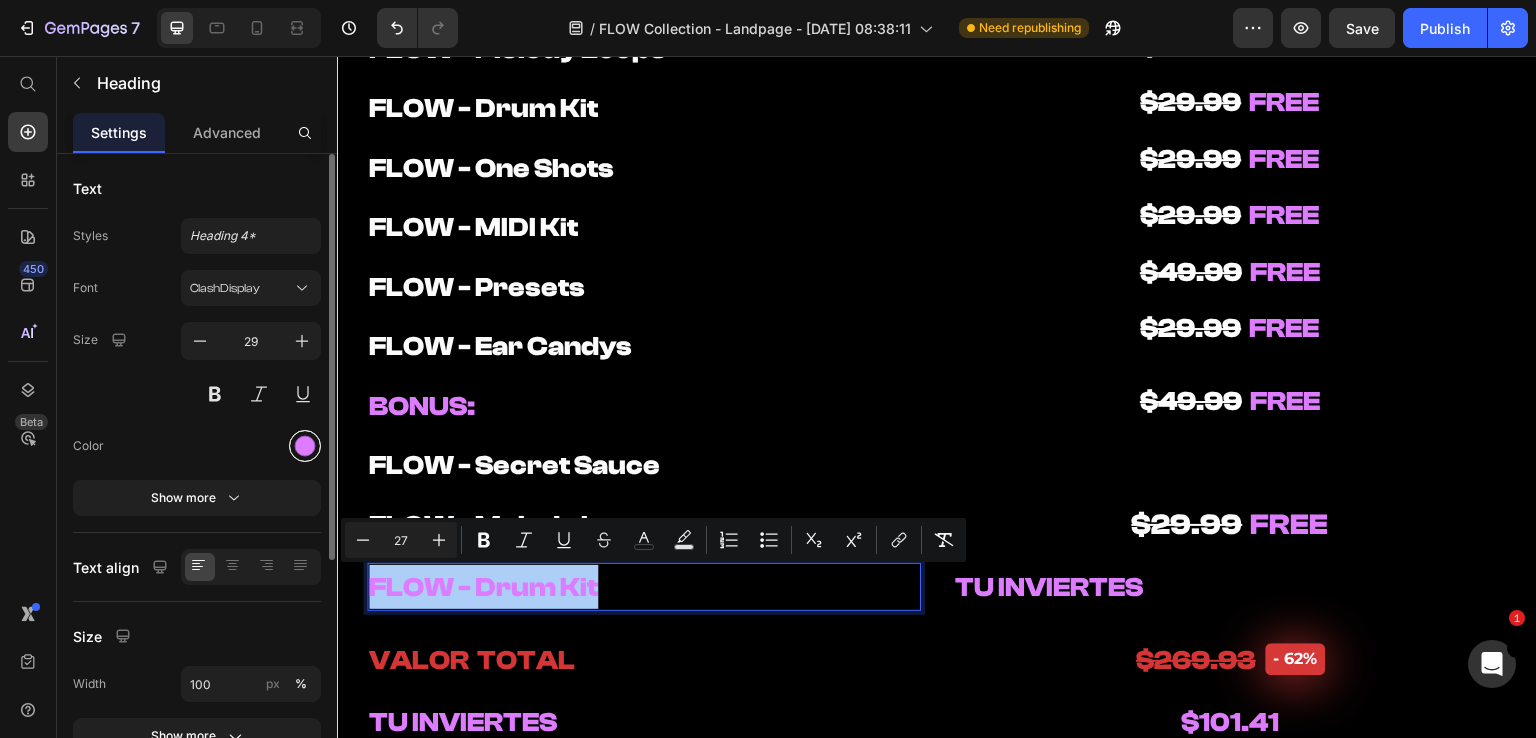 click at bounding box center [305, 446] 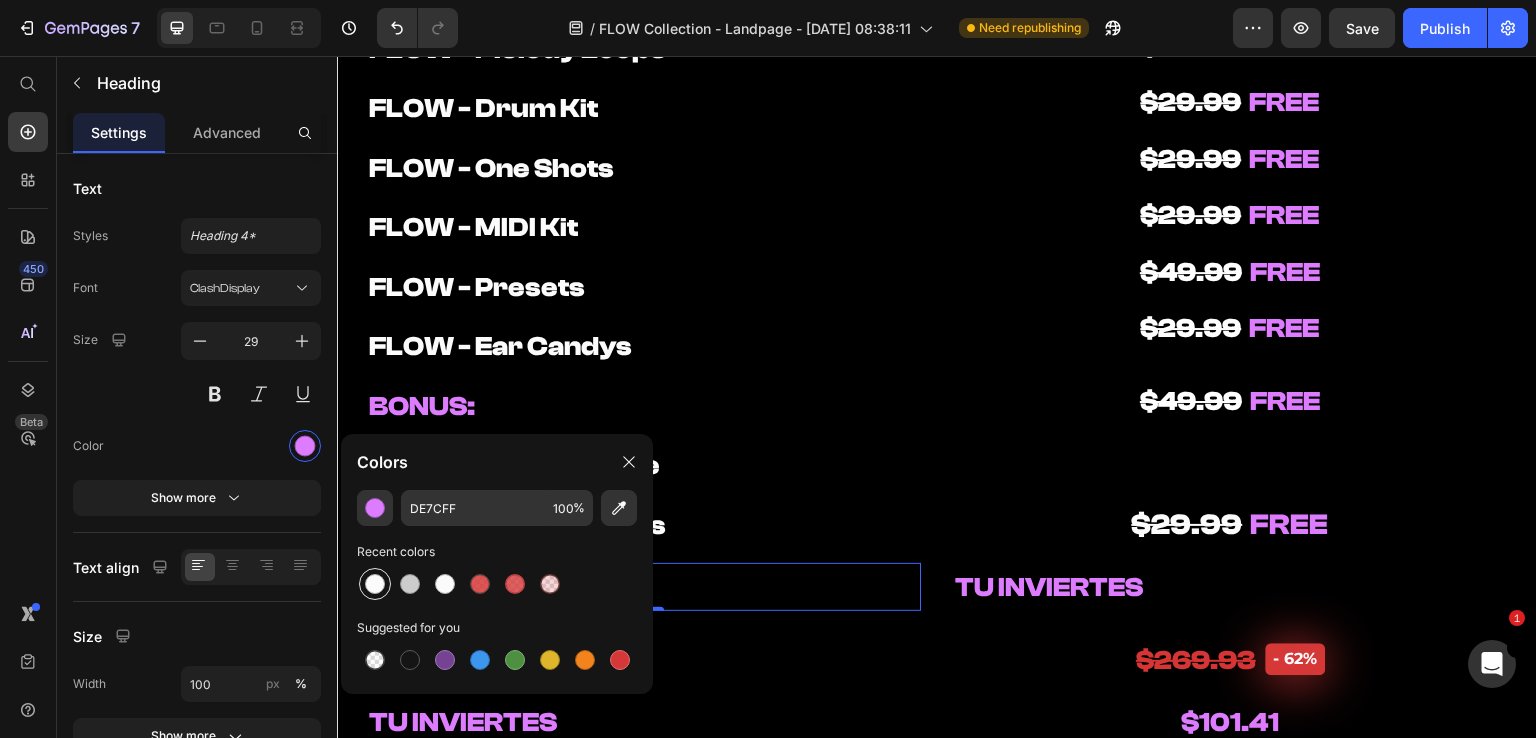 click at bounding box center (375, 584) 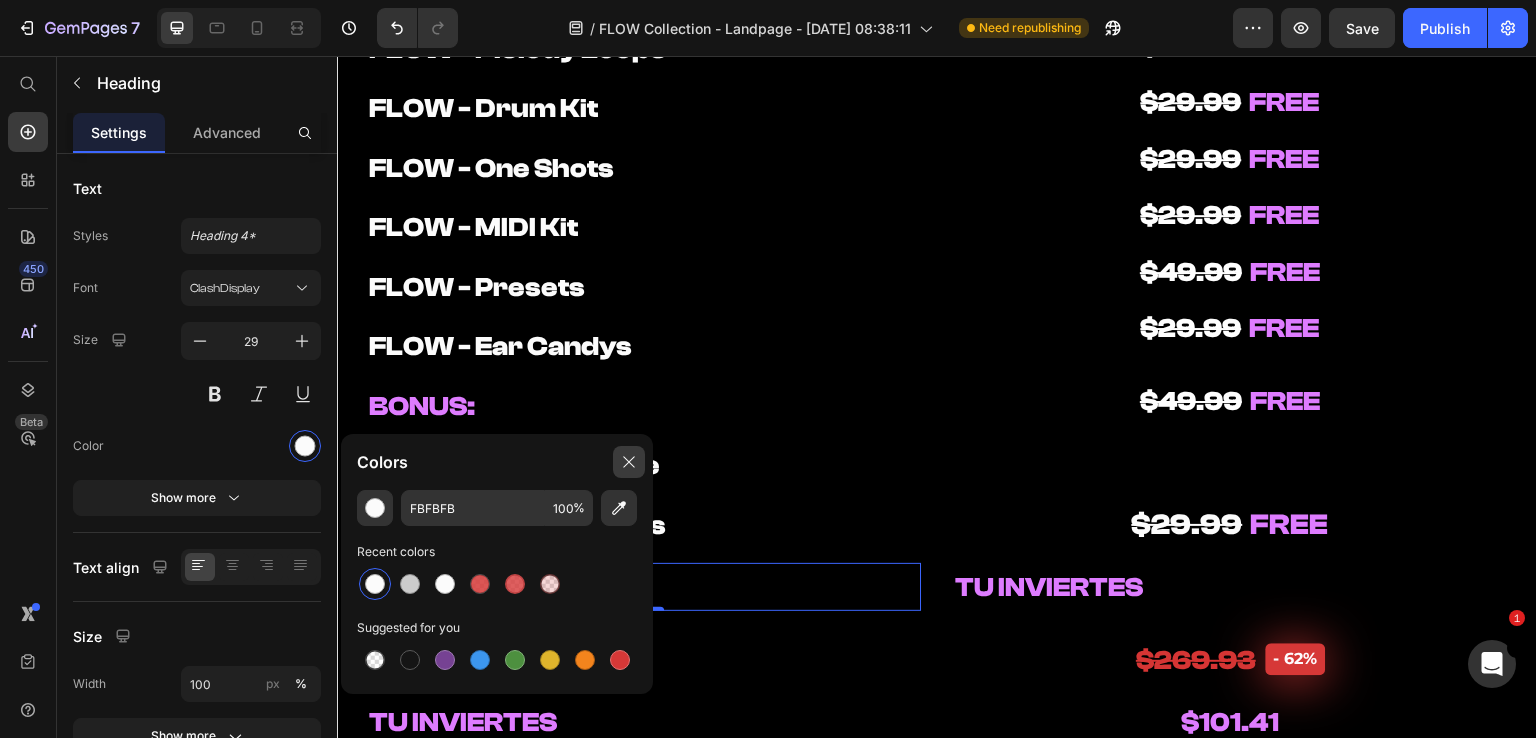 drag, startPoint x: 629, startPoint y: 463, endPoint x: 396, endPoint y: 497, distance: 235.46762 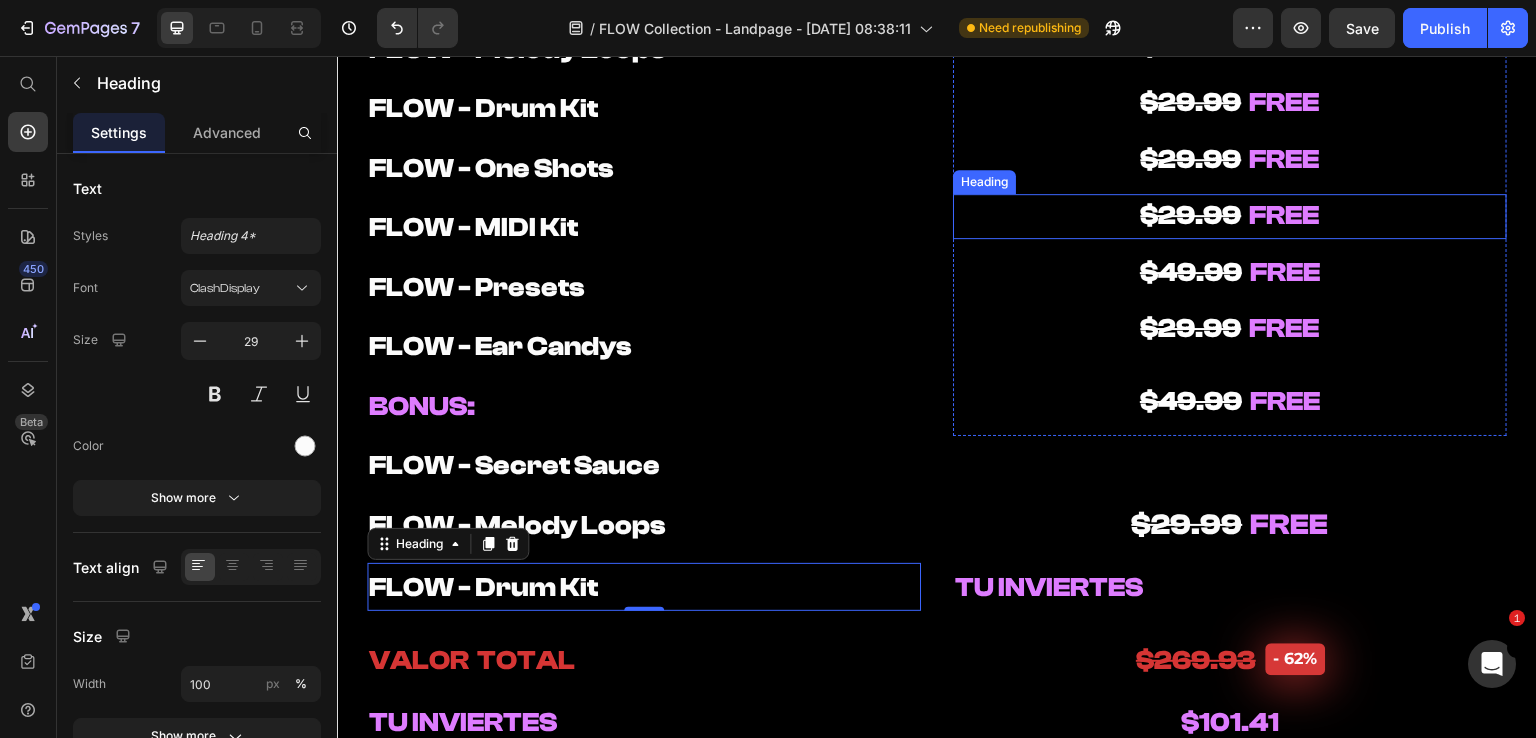scroll, scrollTop: 9800, scrollLeft: 0, axis: vertical 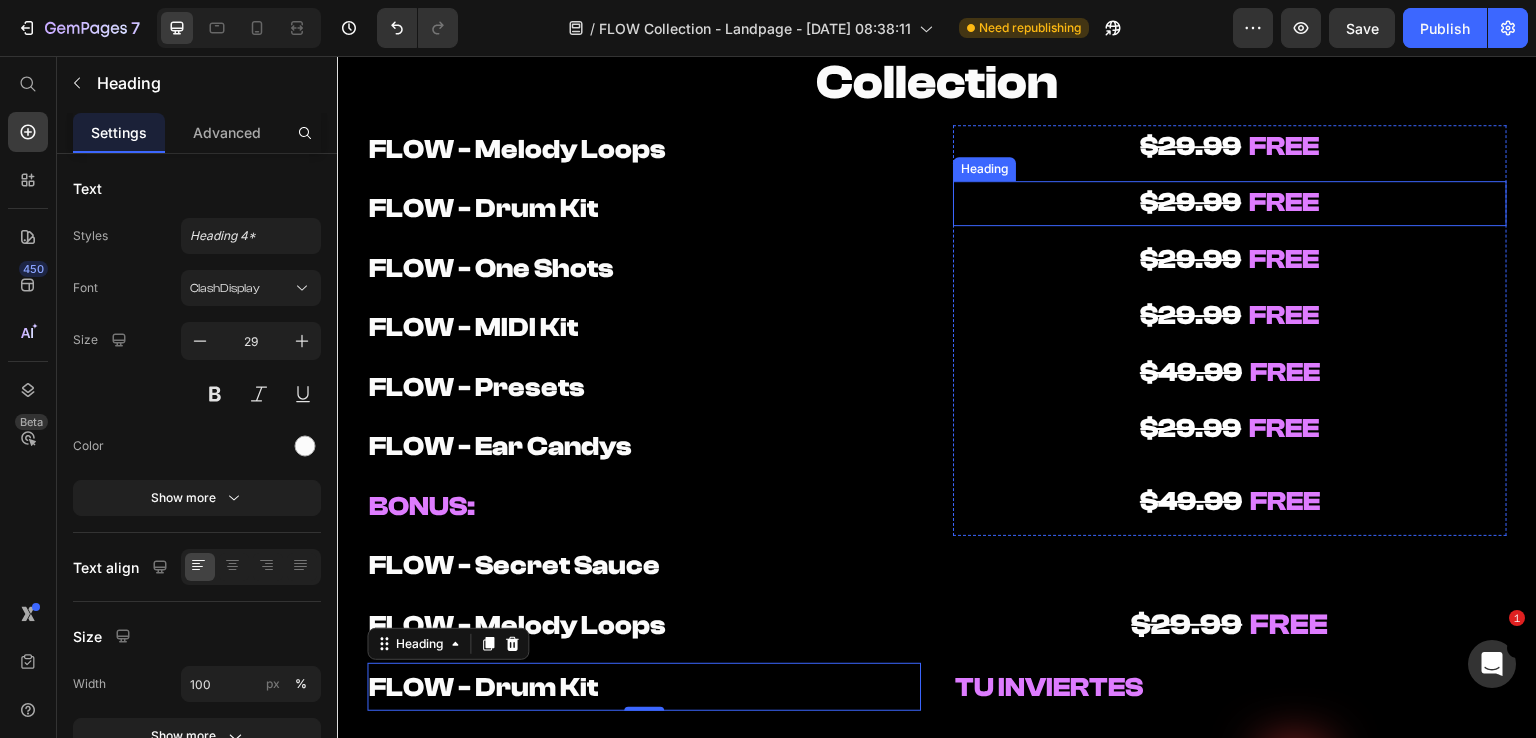 click on "FREE" at bounding box center (1285, 202) 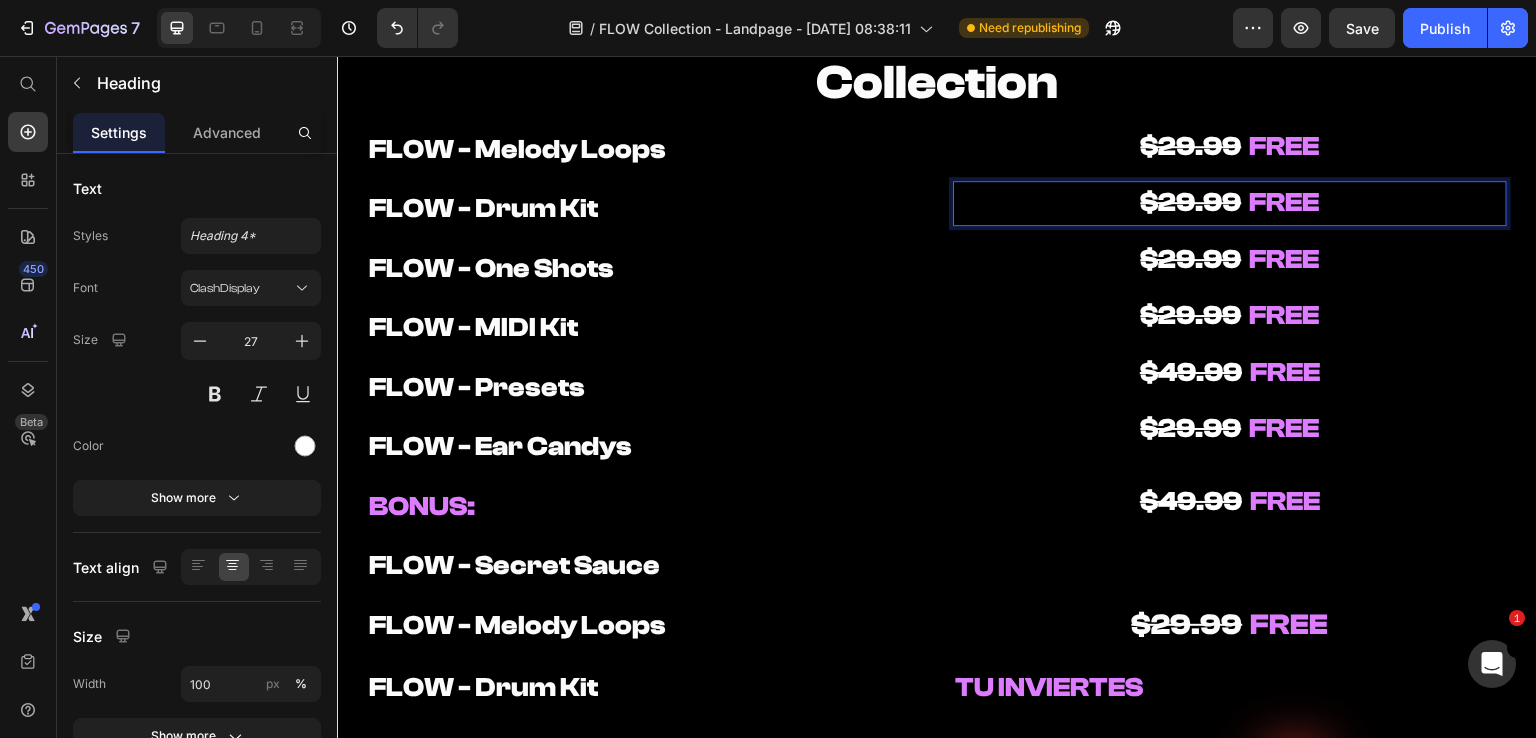 click on "$29.99    FREE" at bounding box center (1230, 203) 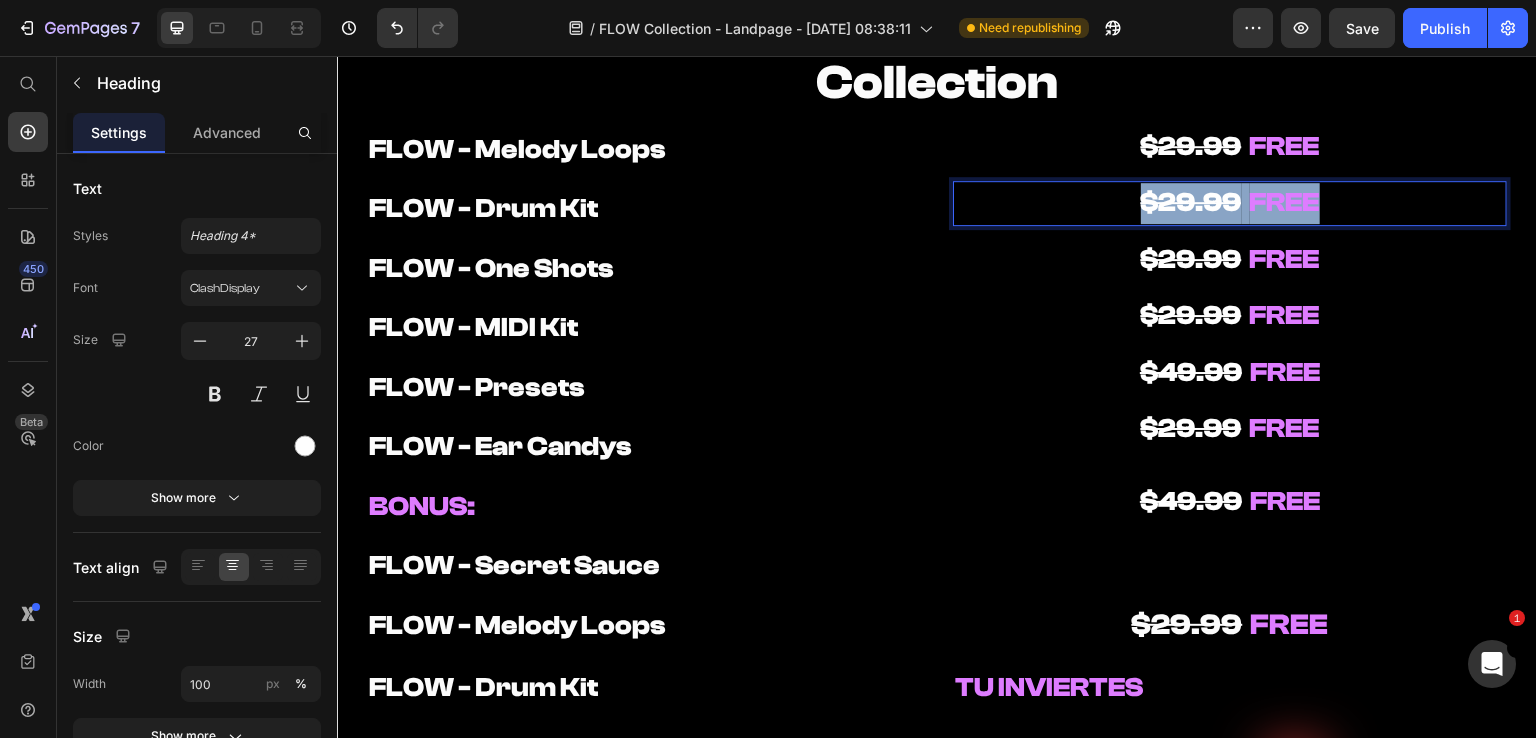 drag, startPoint x: 1247, startPoint y: 204, endPoint x: 1026, endPoint y: 229, distance: 222.40953 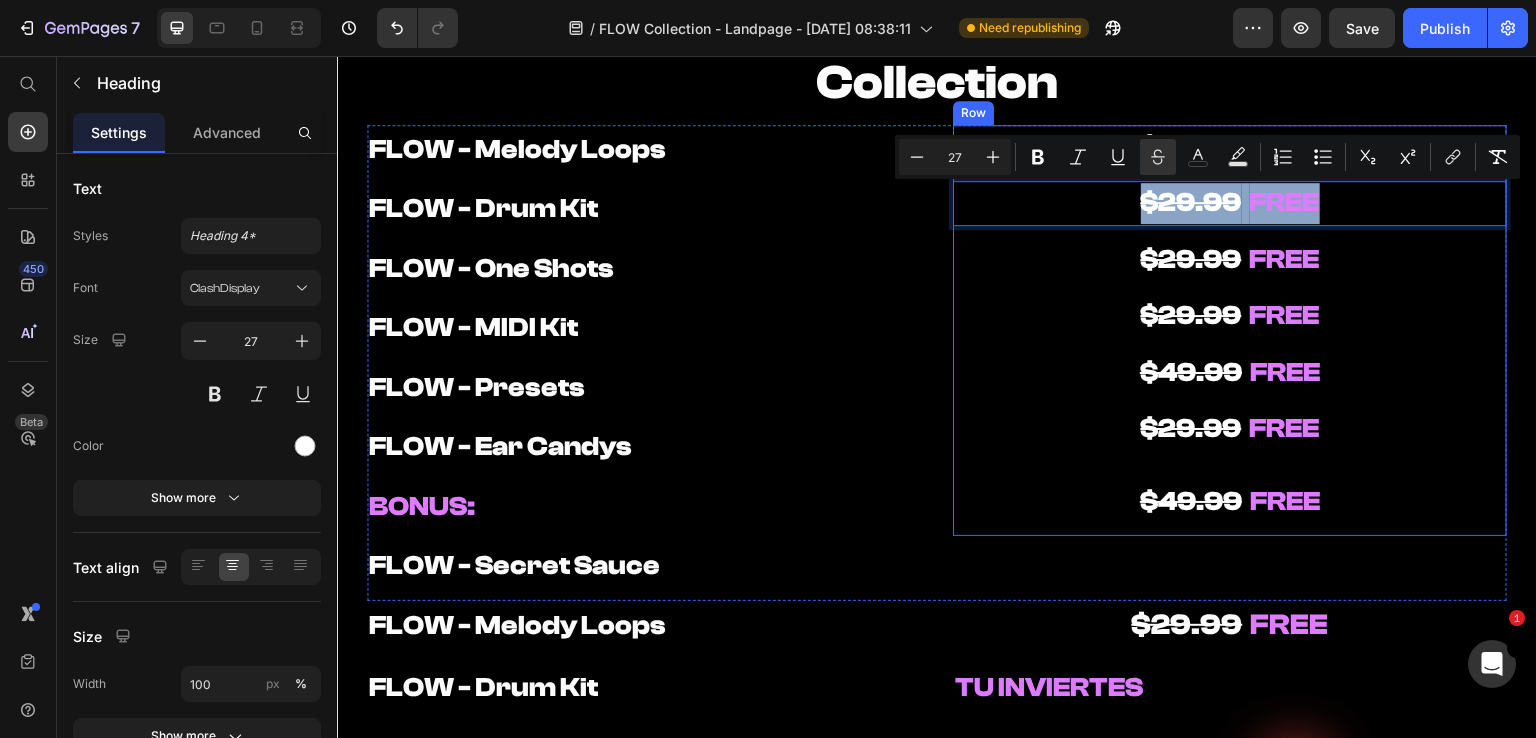 copy on "$29.99    FREE" 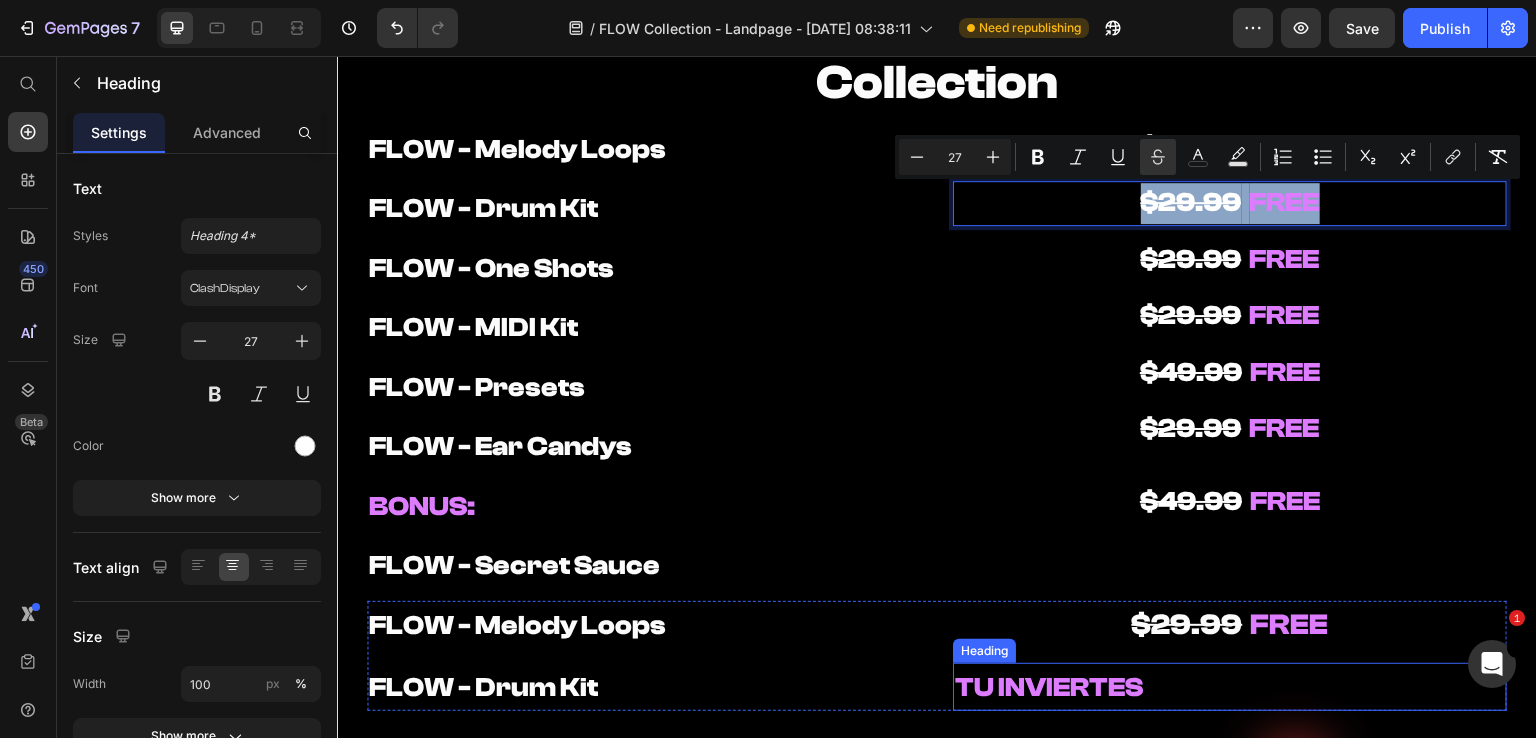 scroll, scrollTop: 9900, scrollLeft: 0, axis: vertical 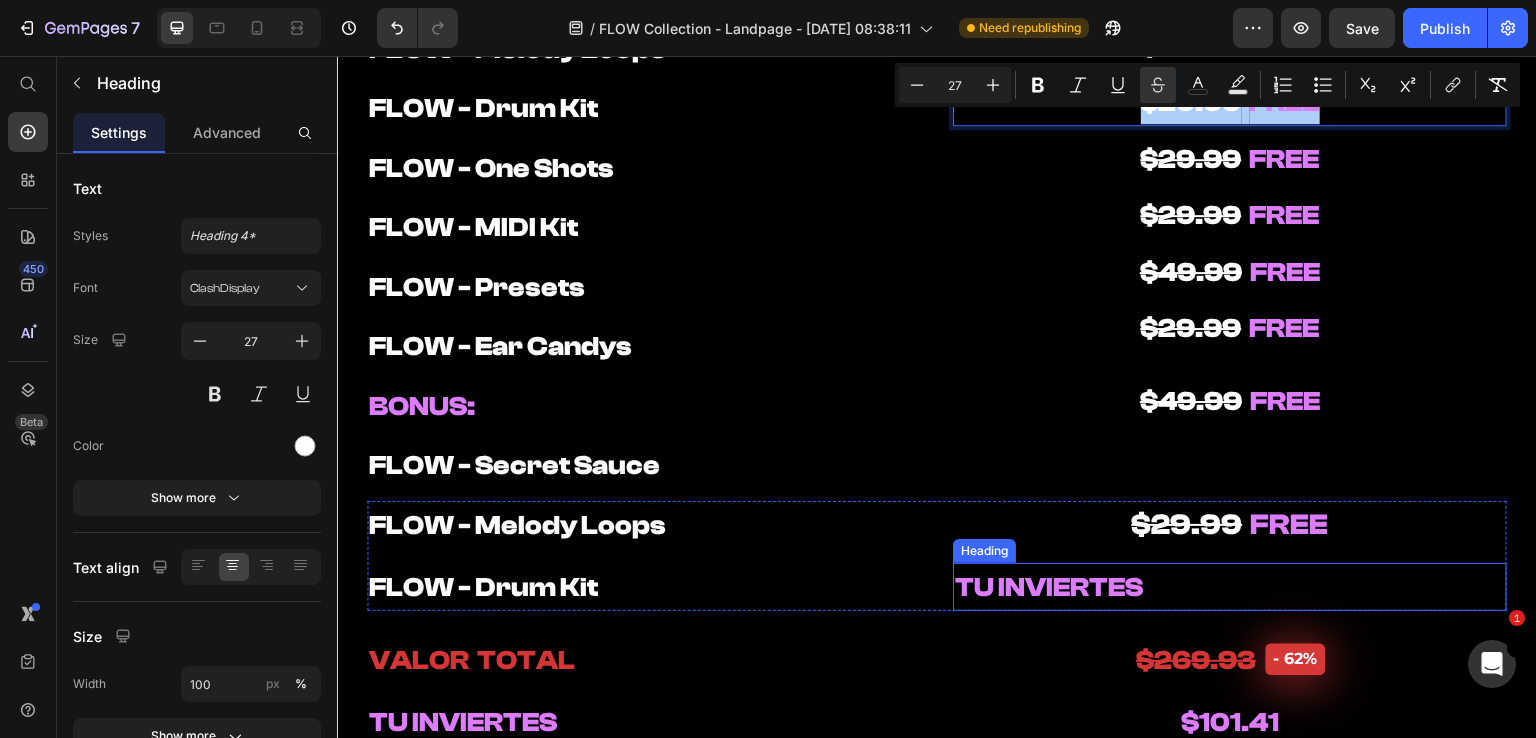 click on "TU INVIERTES" at bounding box center [1049, 587] 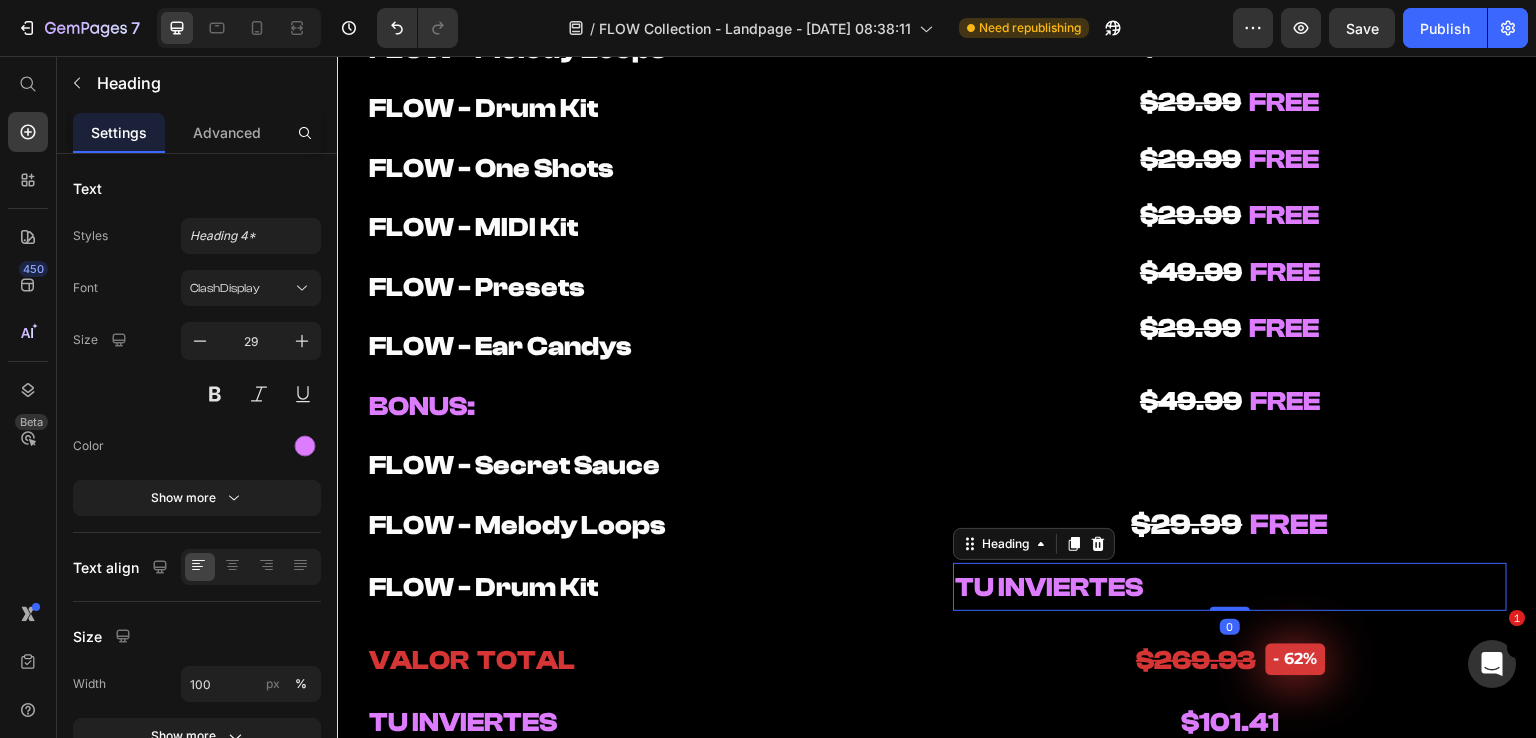 click on "TU INVIERTES" at bounding box center [1230, 587] 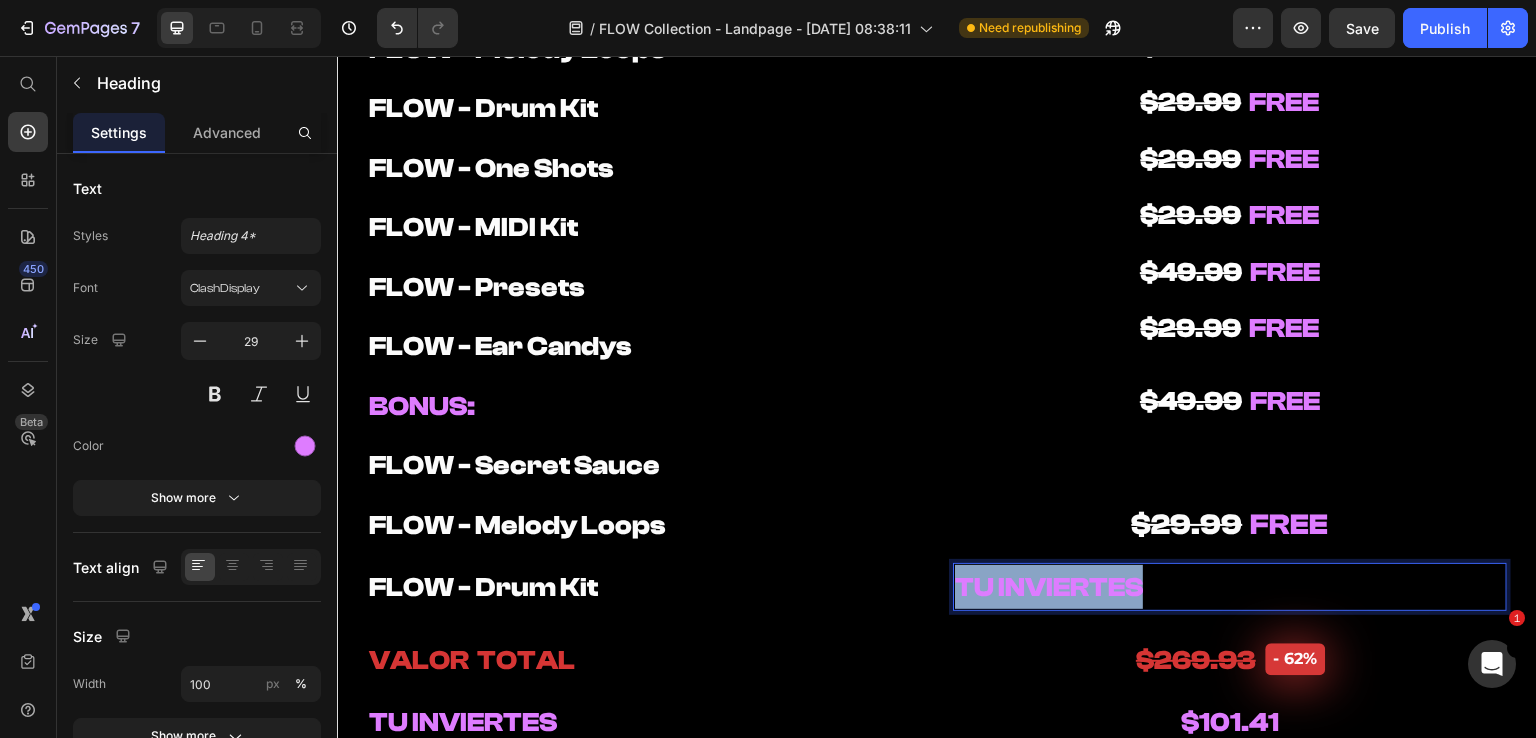 drag, startPoint x: 1138, startPoint y: 591, endPoint x: 926, endPoint y: 587, distance: 212.03773 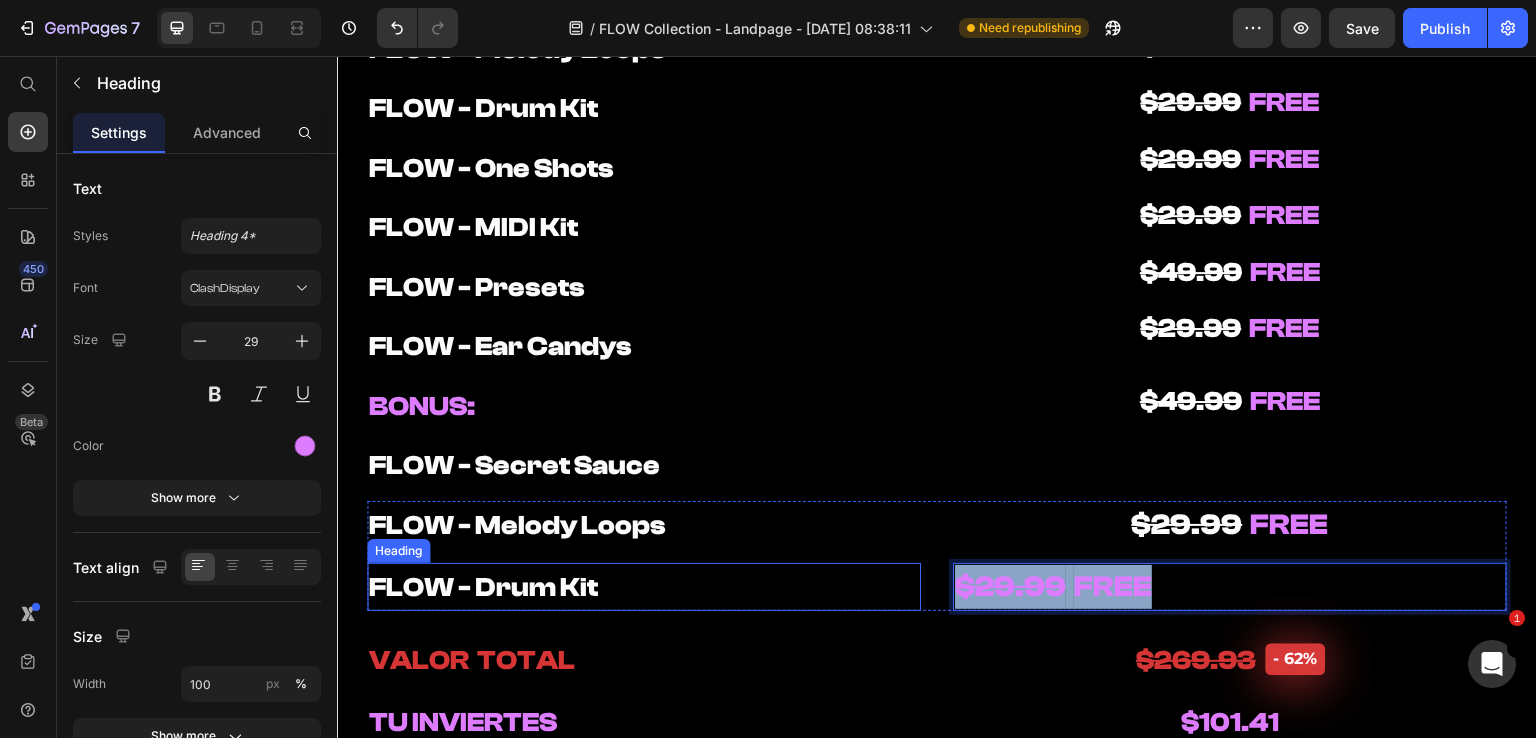 drag, startPoint x: 1148, startPoint y: 590, endPoint x: 811, endPoint y: 577, distance: 337.25064 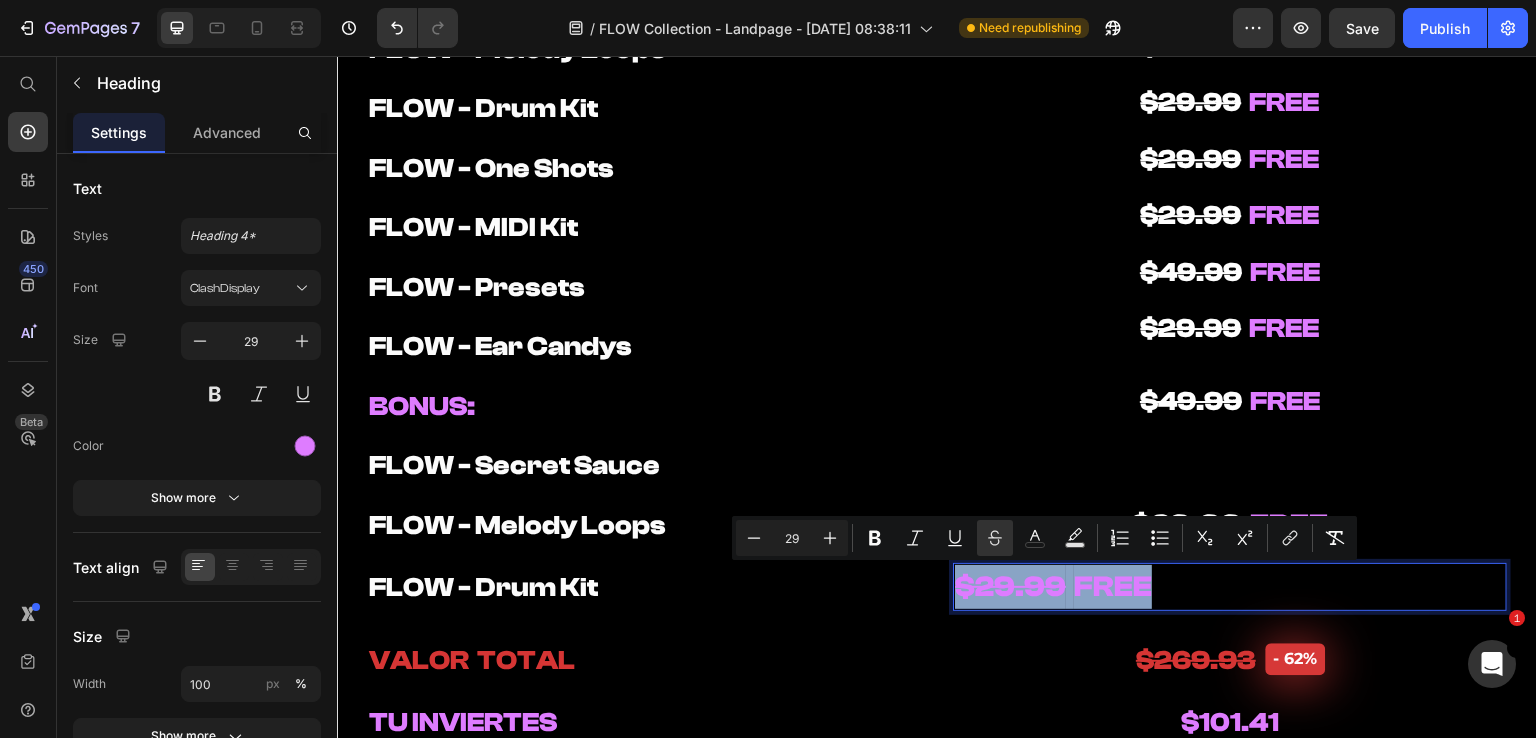 click on "$29.99    FREE" at bounding box center (1230, 587) 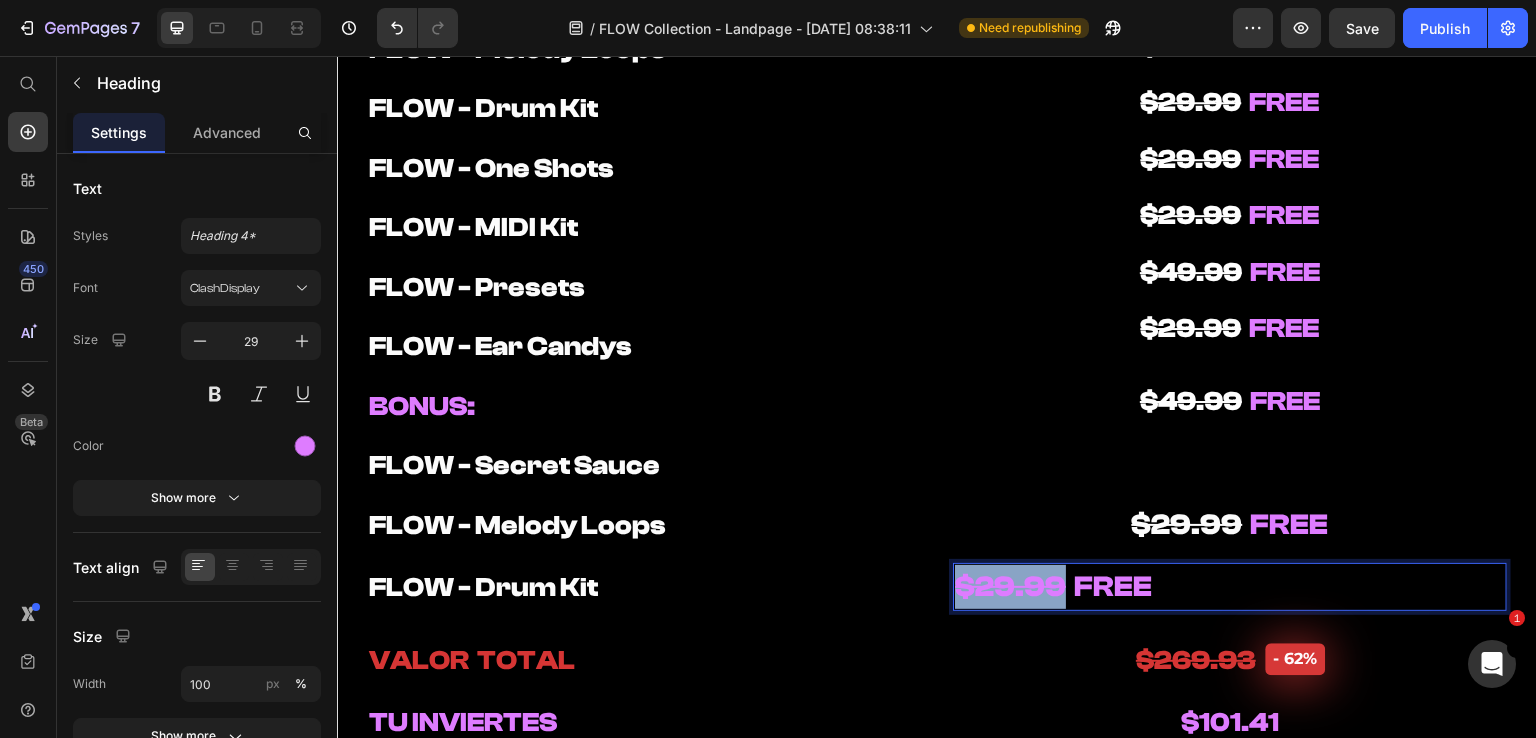 drag, startPoint x: 1054, startPoint y: 586, endPoint x: 894, endPoint y: 581, distance: 160.07811 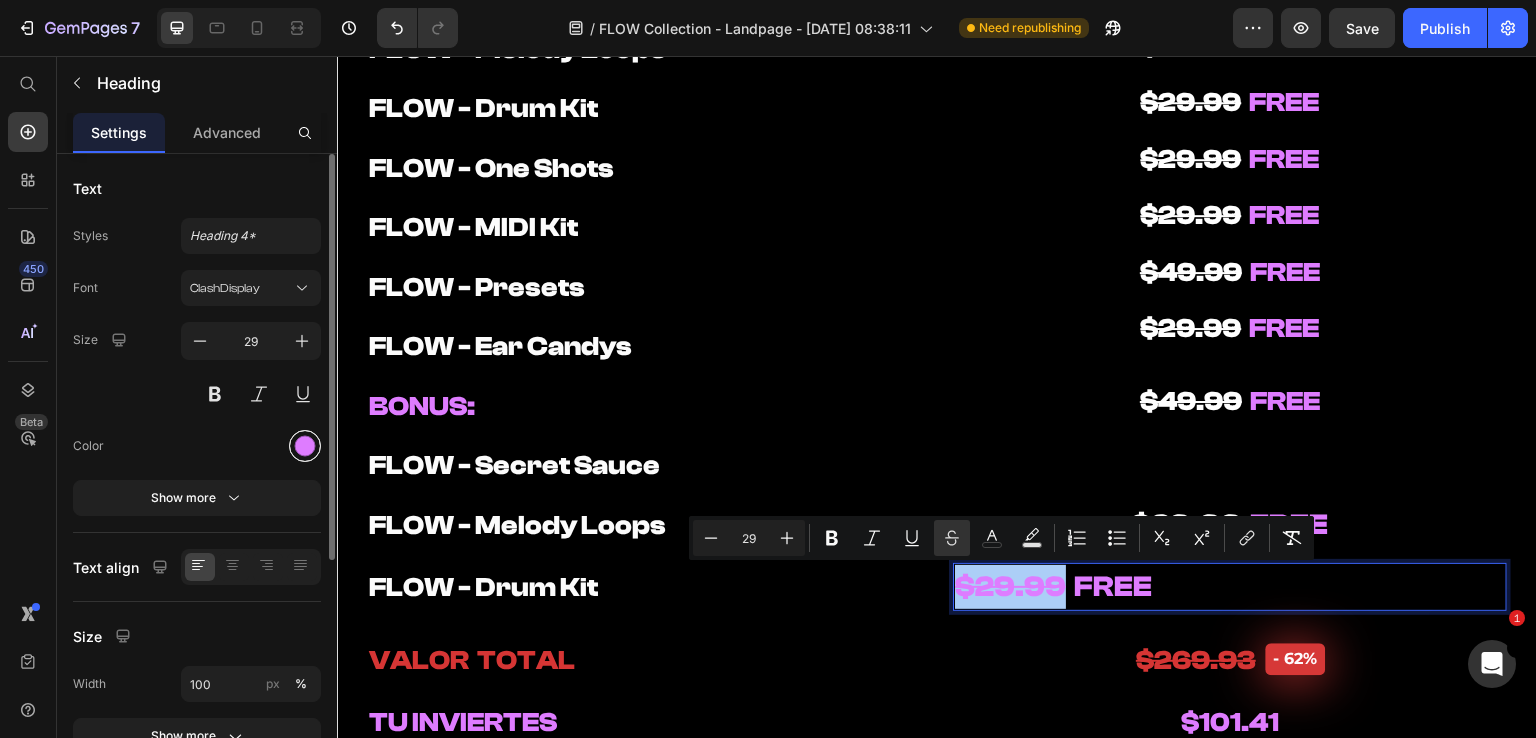 click at bounding box center (305, 446) 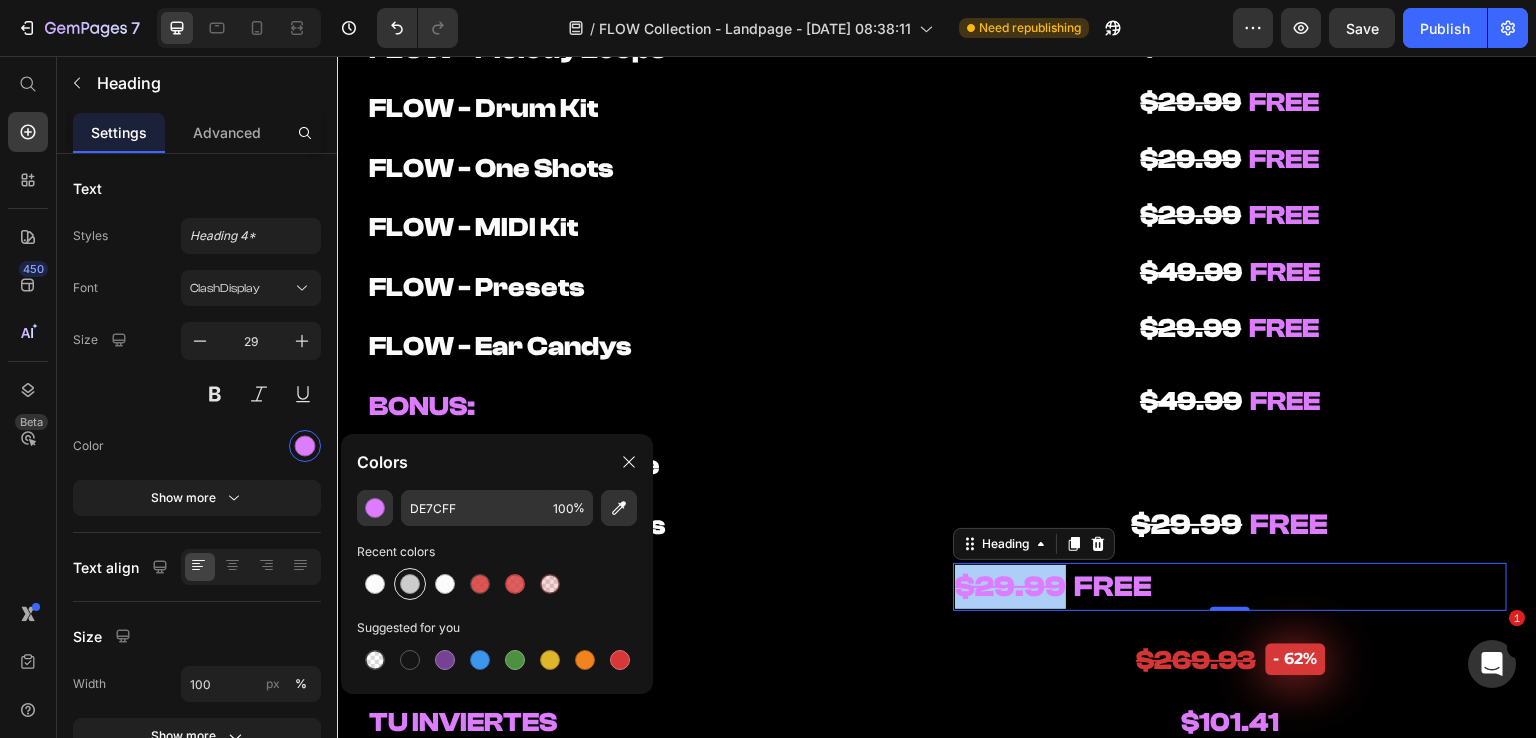 click at bounding box center [375, 584] 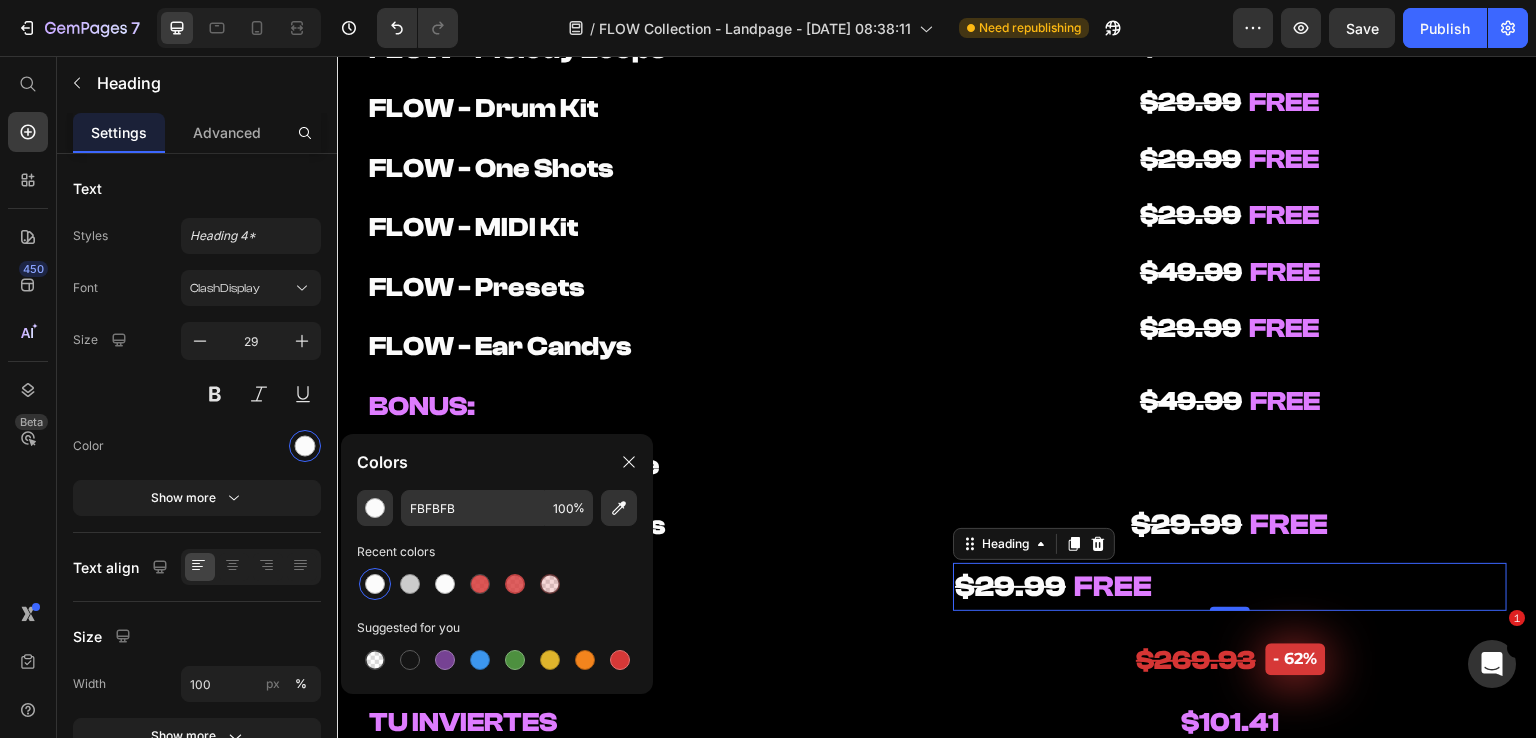 click on "FREE" at bounding box center (1113, 586) 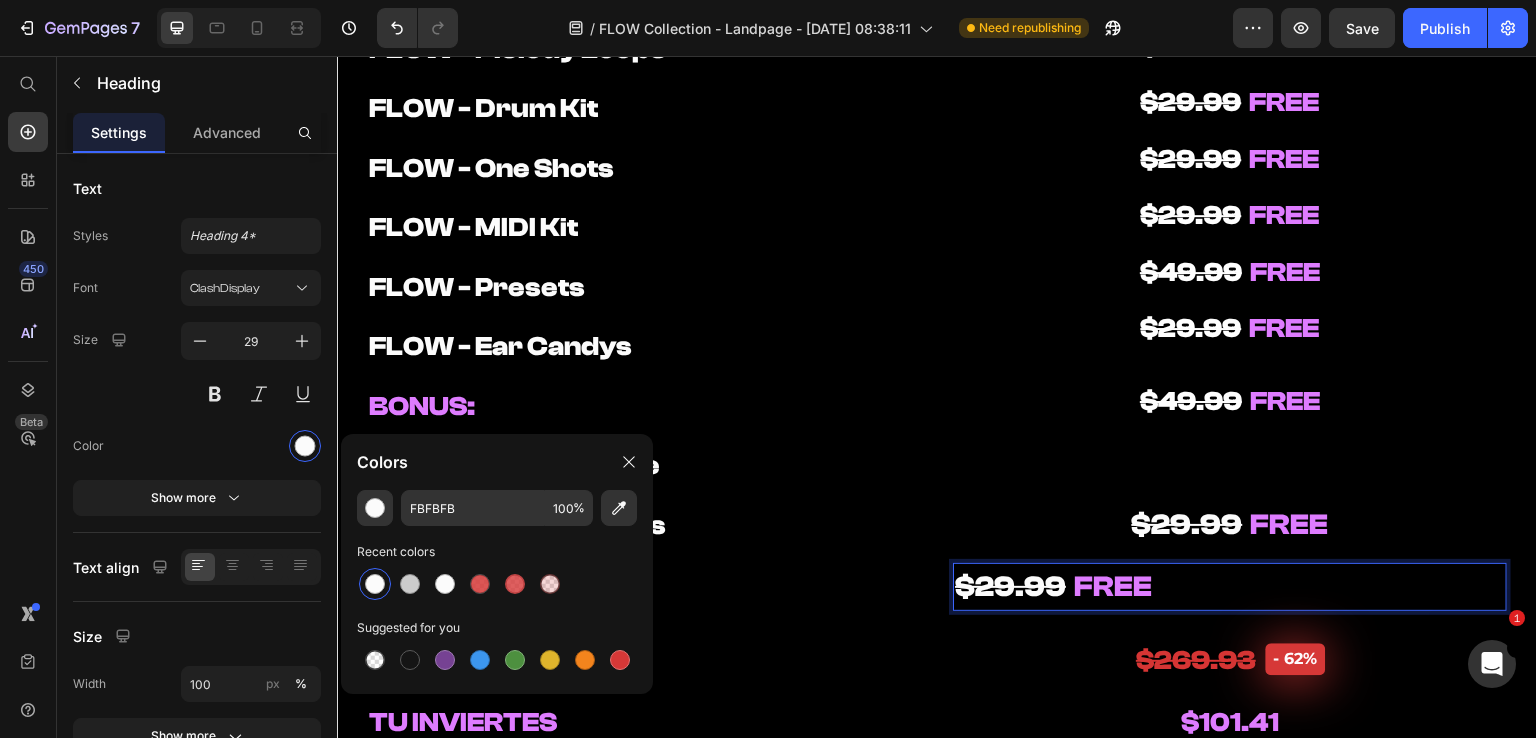 drag, startPoint x: 1161, startPoint y: 589, endPoint x: 804, endPoint y: 549, distance: 359.23392 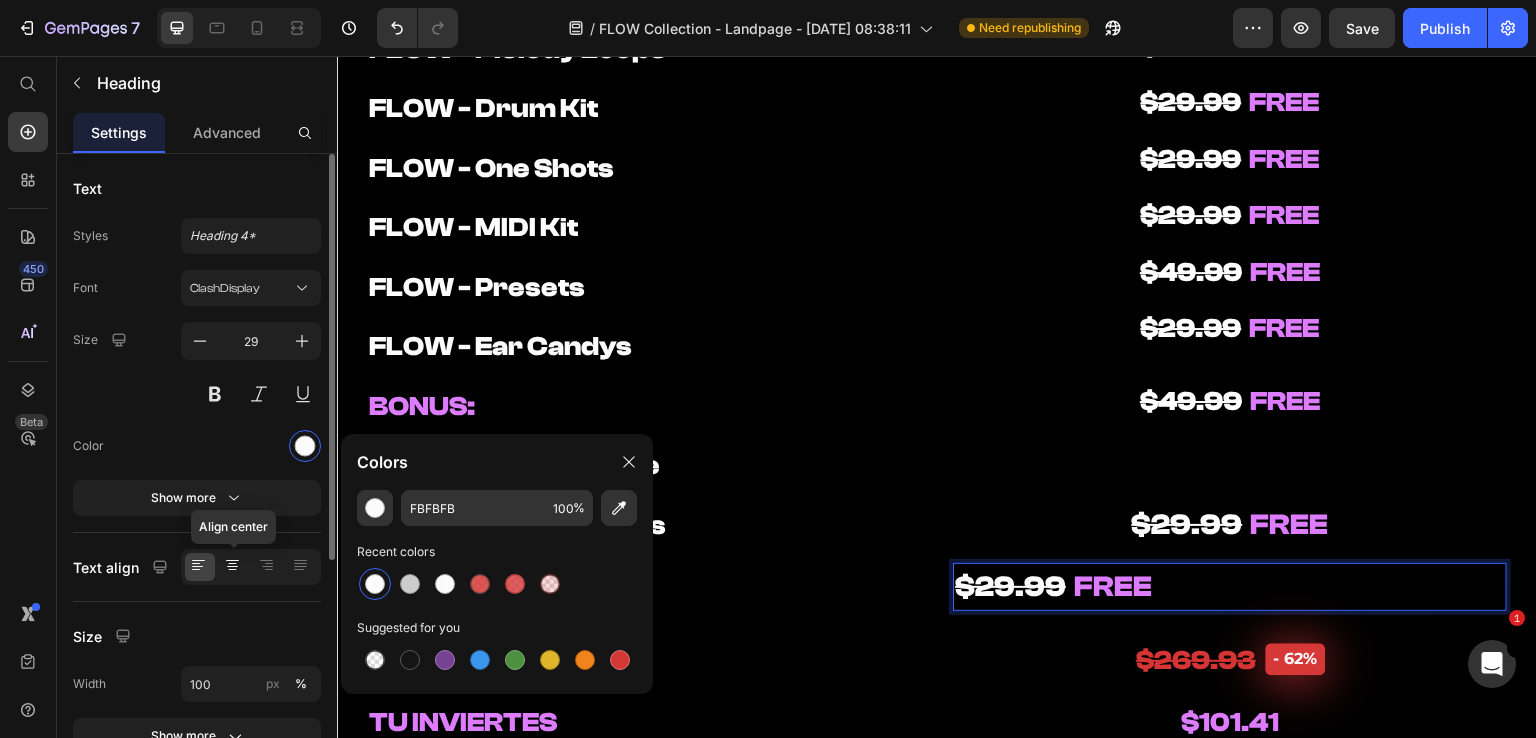 drag, startPoint x: 237, startPoint y: 565, endPoint x: 262, endPoint y: 570, distance: 25.495098 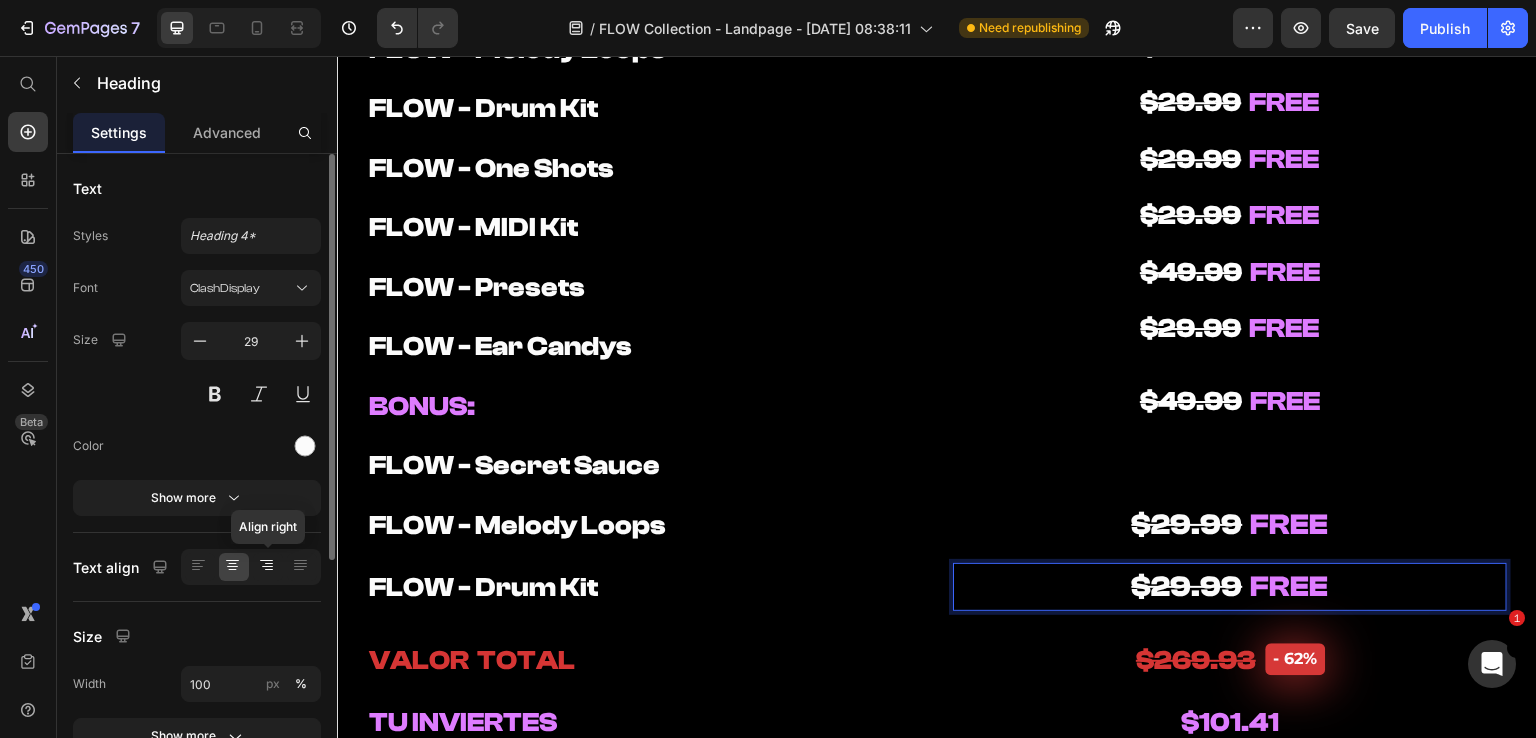 click 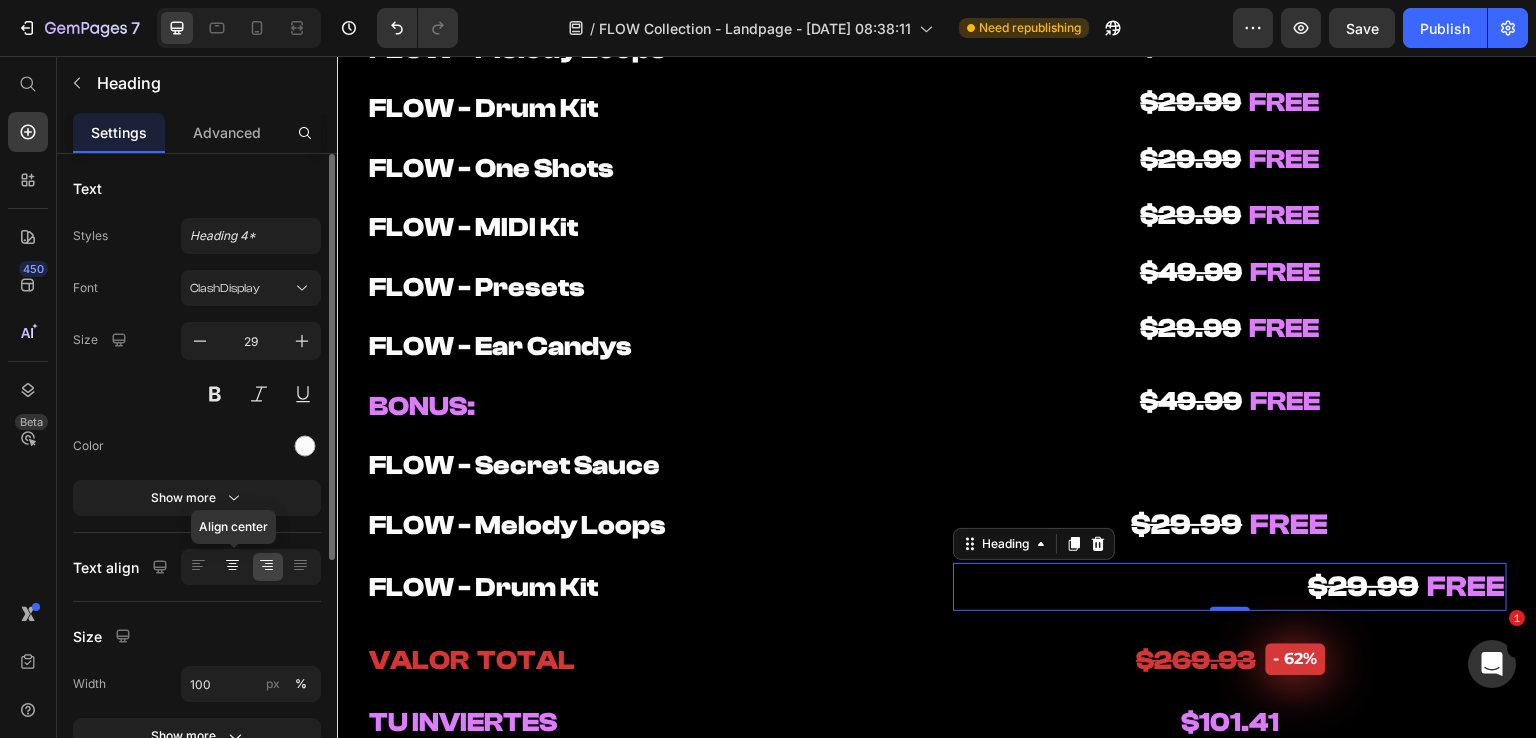 click 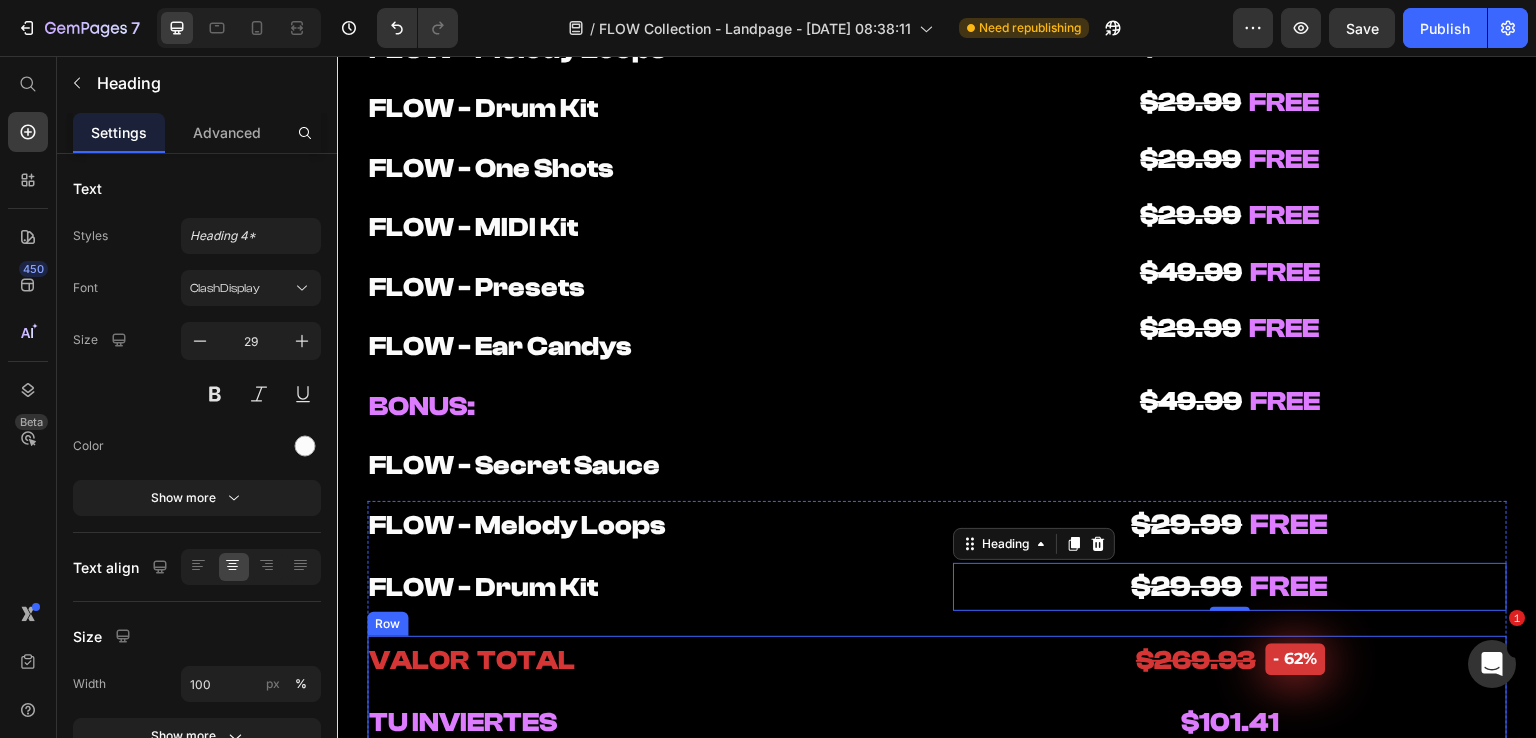 scroll, scrollTop: 10100, scrollLeft: 0, axis: vertical 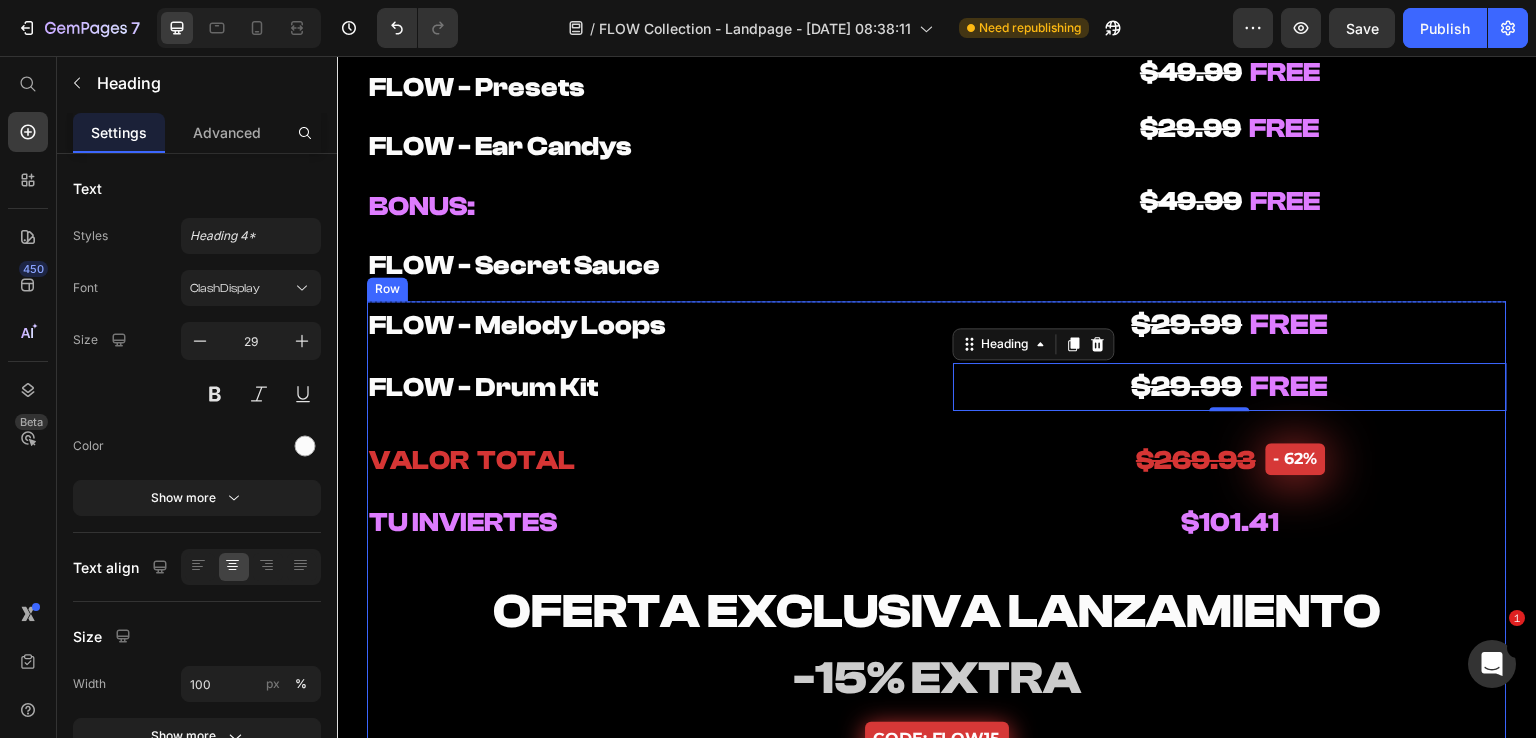 click on "⁠⁠⁠⁠⁠⁠⁠ FLOW - Drum Kit" at bounding box center [644, 387] 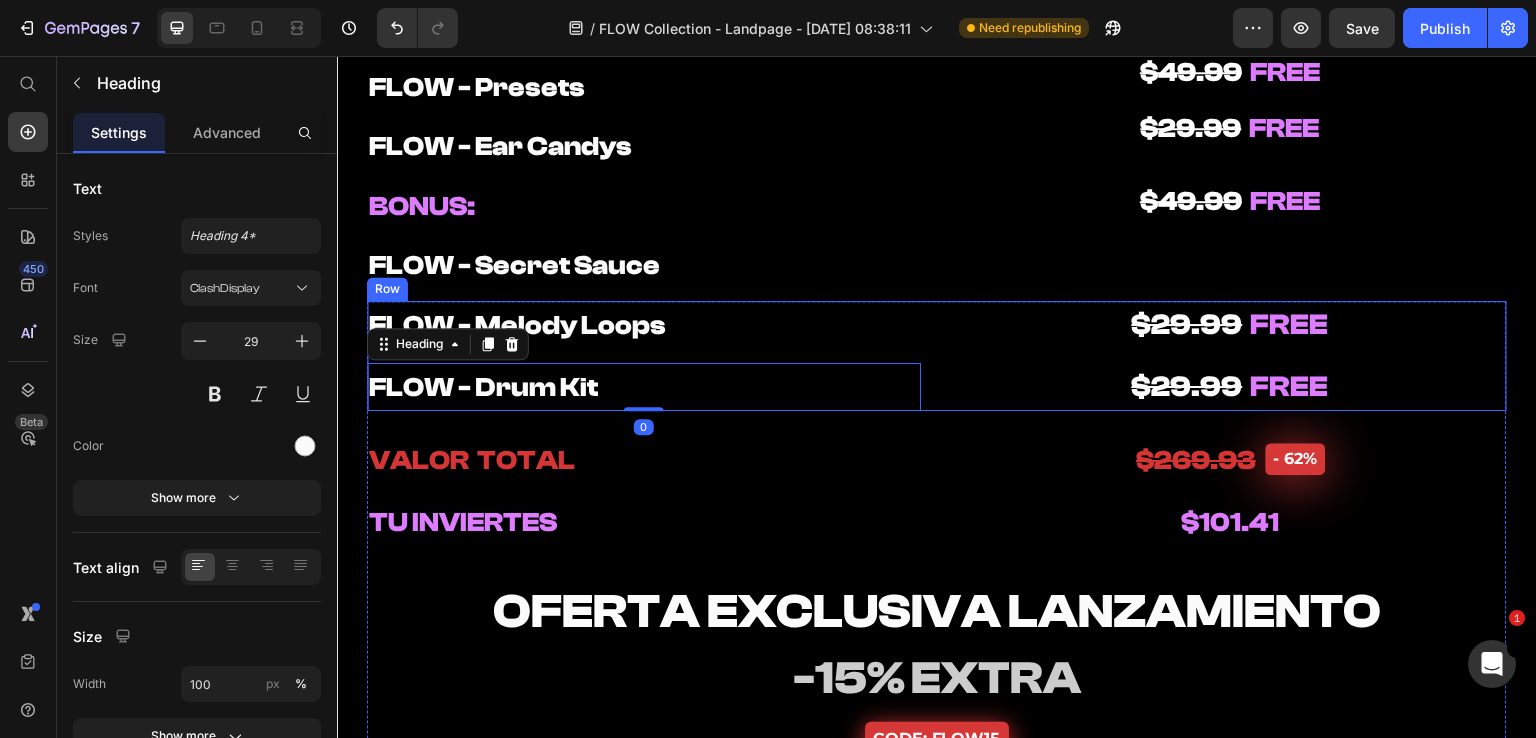 click on "⁠⁠⁠⁠⁠⁠⁠ $29.99    FREE" at bounding box center (1230, 325) 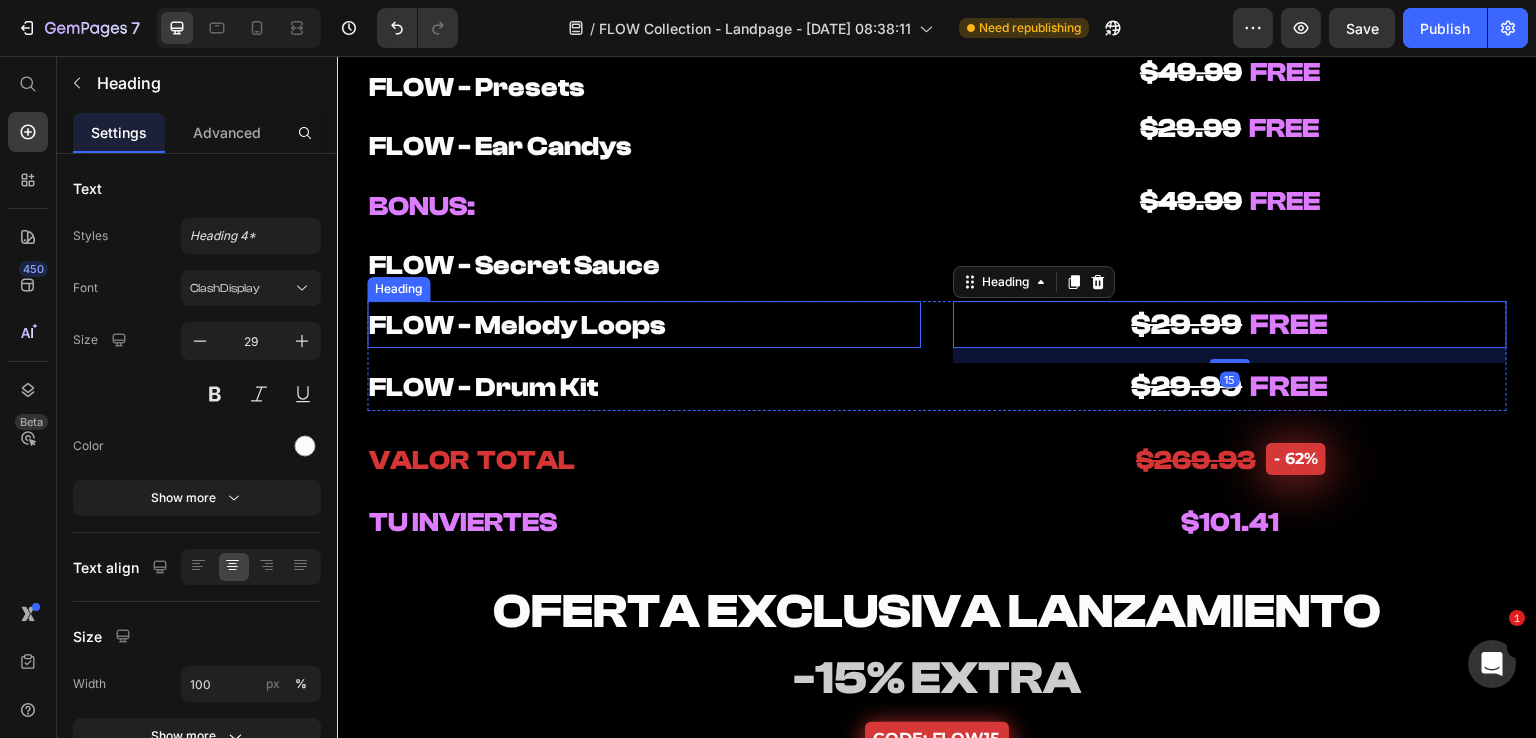 click on "FLOW - Melody Loops" at bounding box center (644, 325) 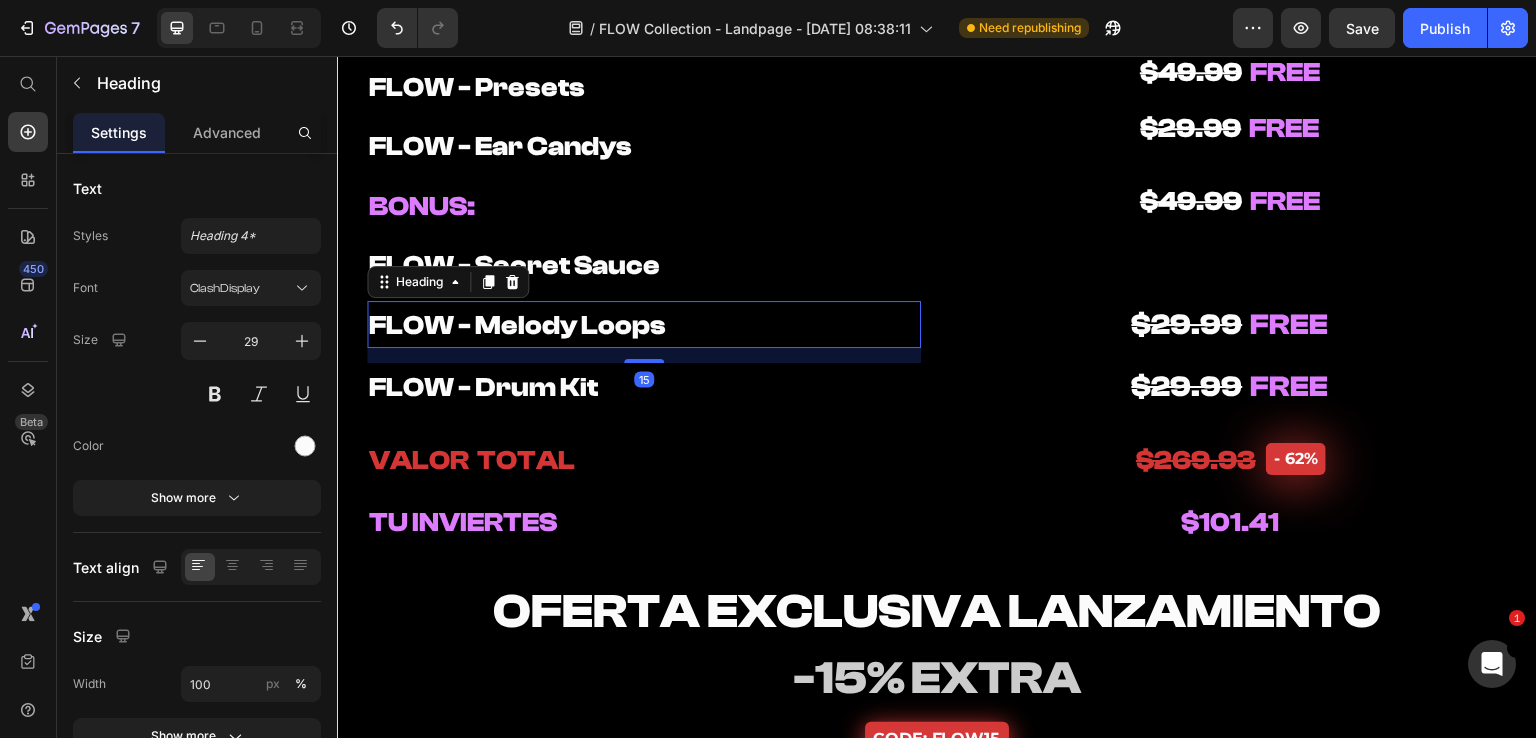 click on "⁠⁠⁠⁠⁠⁠⁠ FLOW - Drum Kit" at bounding box center [644, 387] 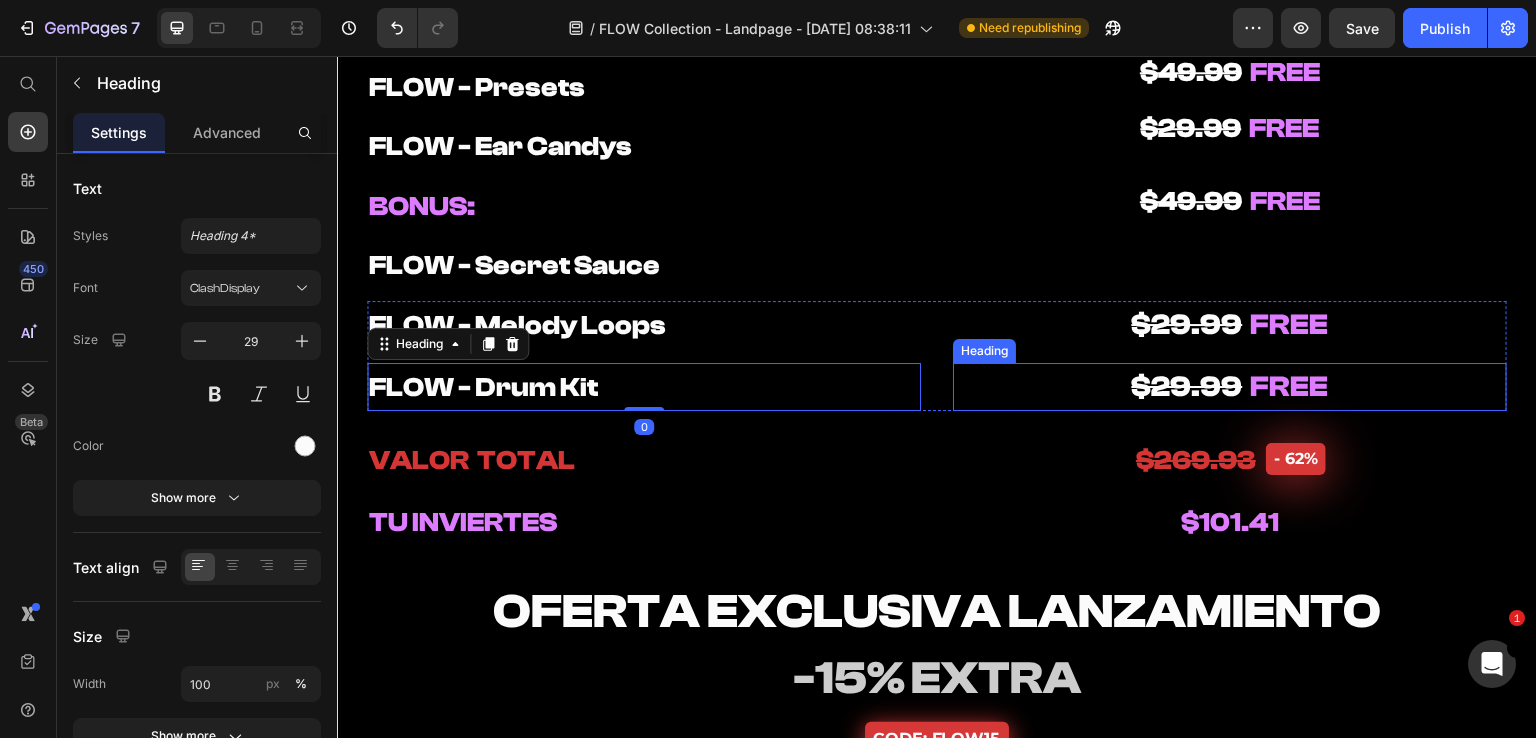 click on "⁠⁠⁠⁠⁠⁠⁠ $29.99    FREE" at bounding box center (1230, 387) 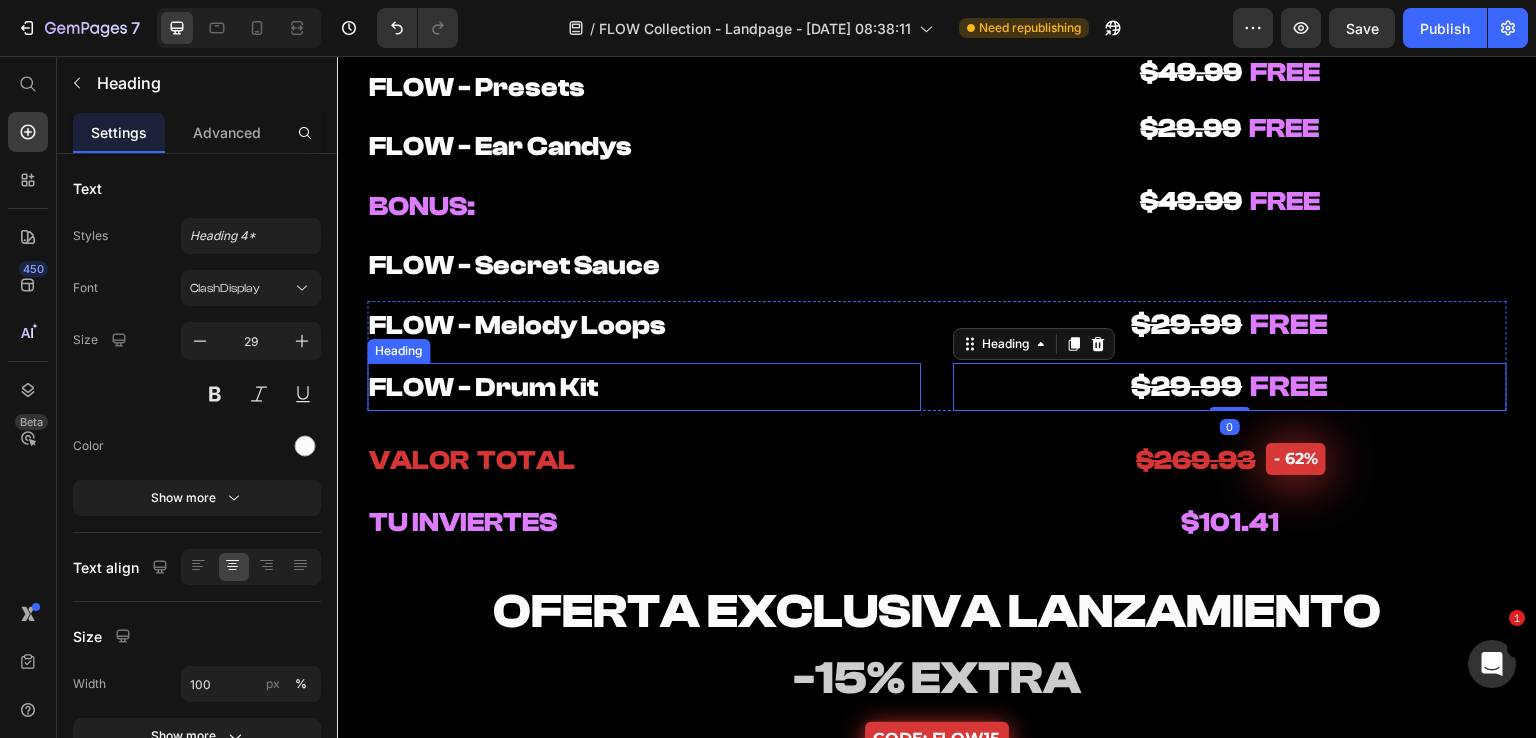 click on "FLOW - Melody Loops" at bounding box center (517, 325) 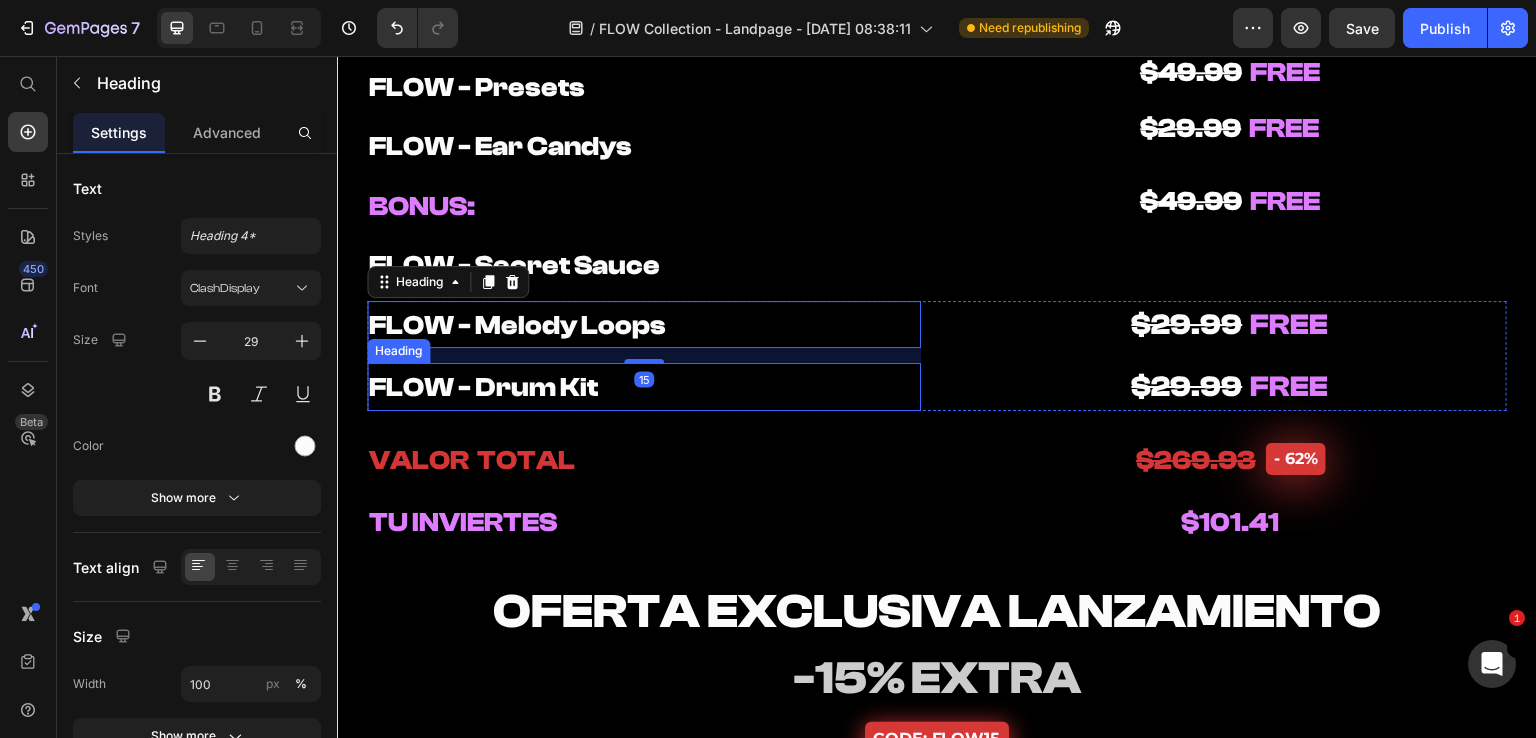 click on "⁠⁠⁠⁠⁠⁠⁠ FLOW - Drum Kit" at bounding box center (644, 387) 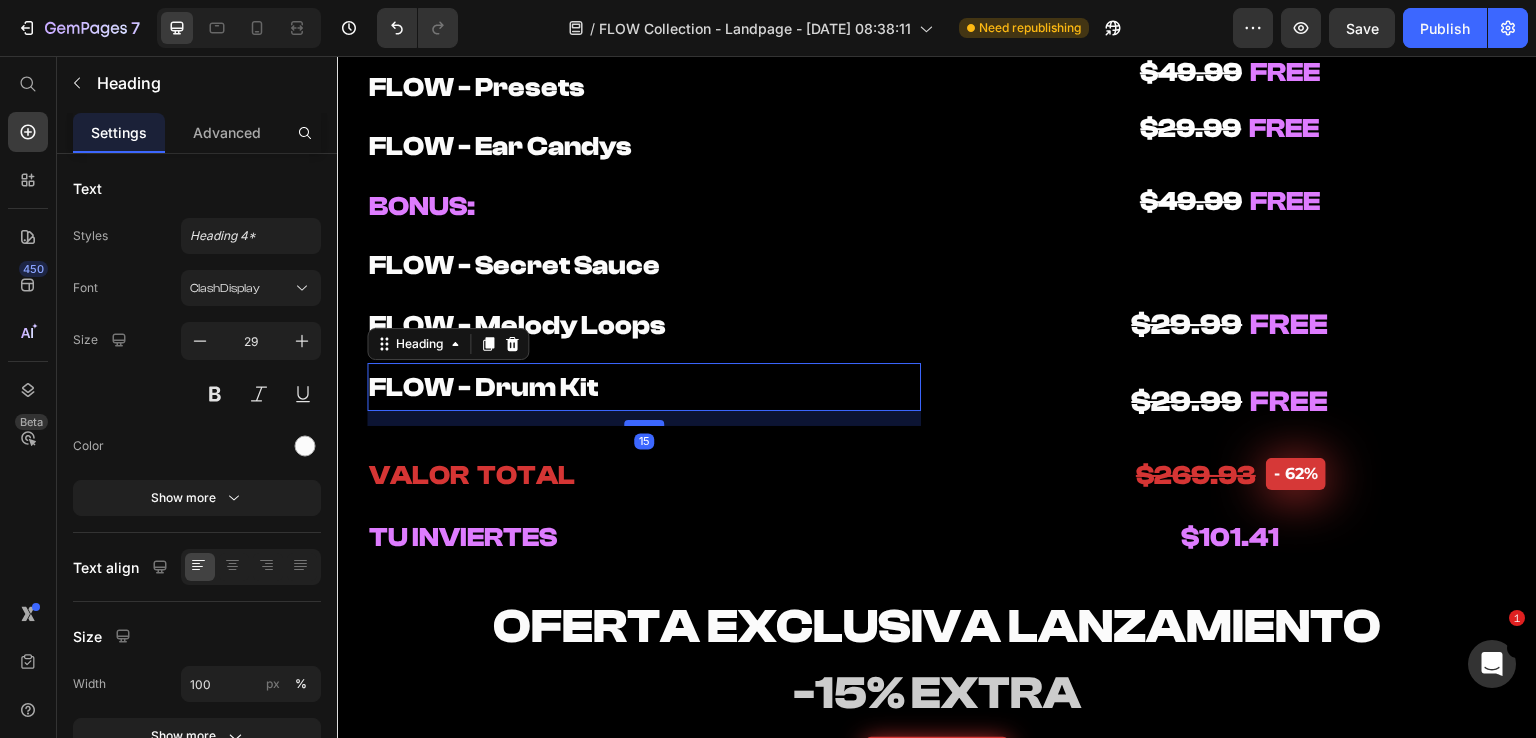 drag, startPoint x: 636, startPoint y: 407, endPoint x: 629, endPoint y: 422, distance: 16.552946 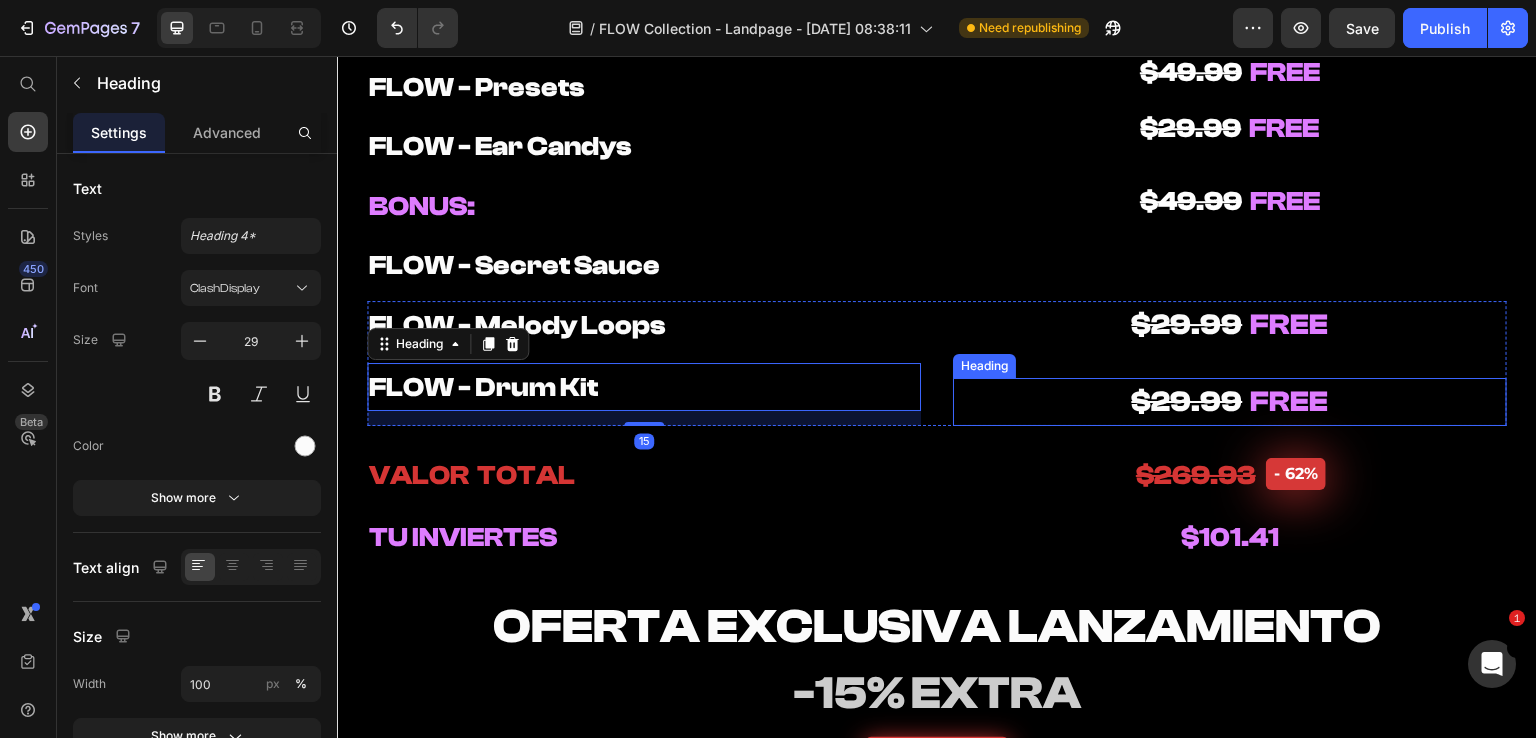 click on "⁠⁠⁠⁠⁠⁠⁠ $29.99    FREE" at bounding box center [1230, 402] 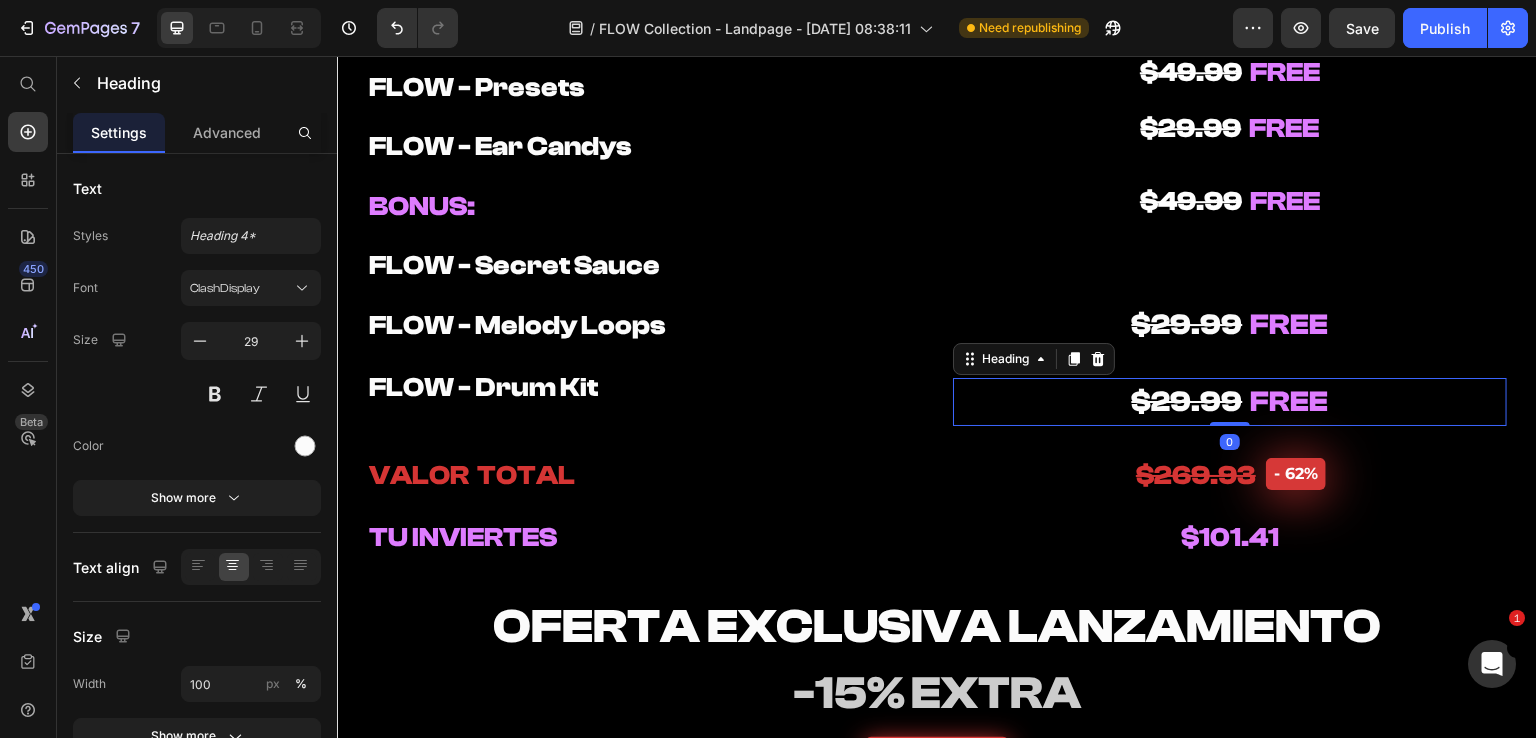 drag, startPoint x: 1217, startPoint y: 422, endPoint x: 1014, endPoint y: 388, distance: 205.82759 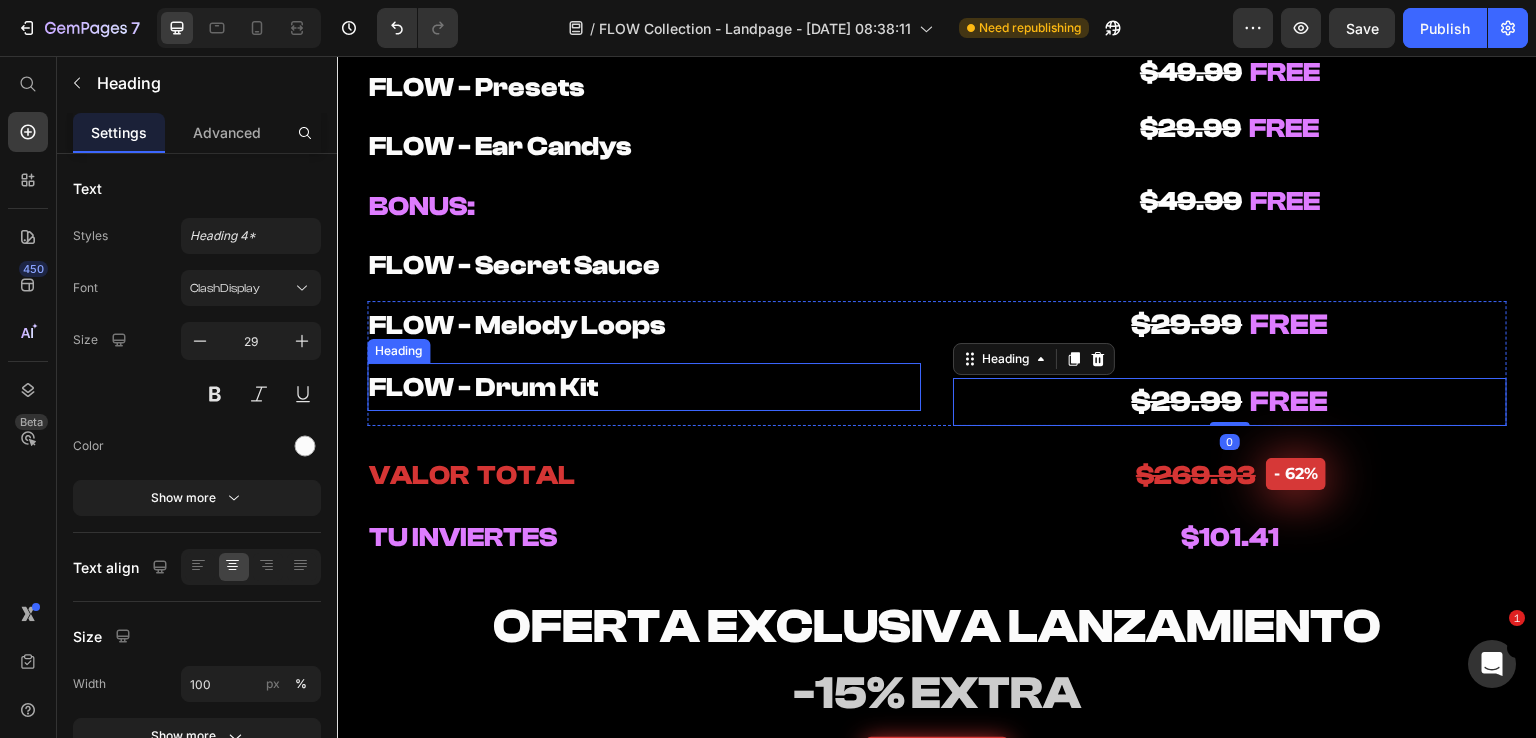 click on "⁠⁠⁠⁠⁠⁠⁠ FLOW - Drum Kit" at bounding box center (644, 387) 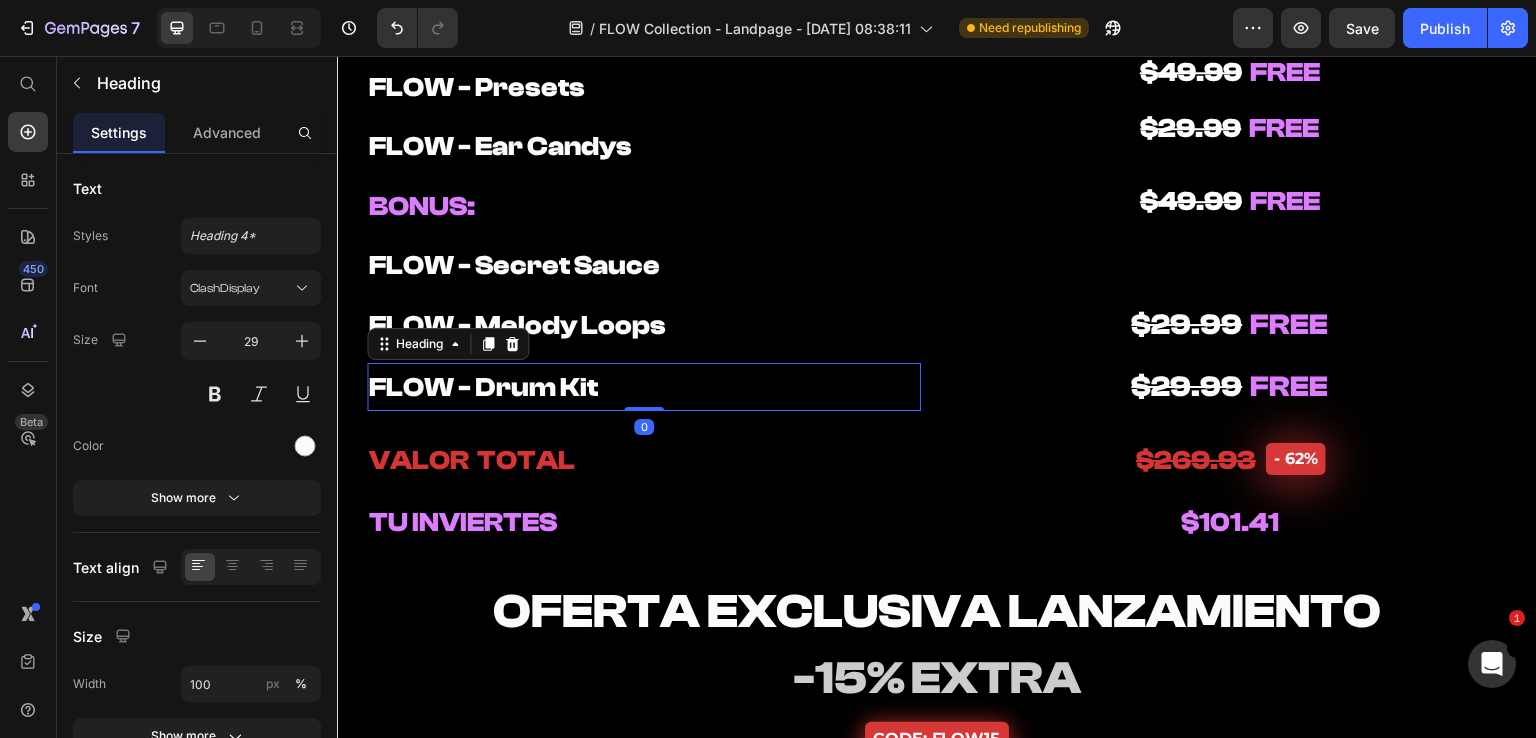 drag, startPoint x: 639, startPoint y: 421, endPoint x: 672, endPoint y: 387, distance: 47.38143 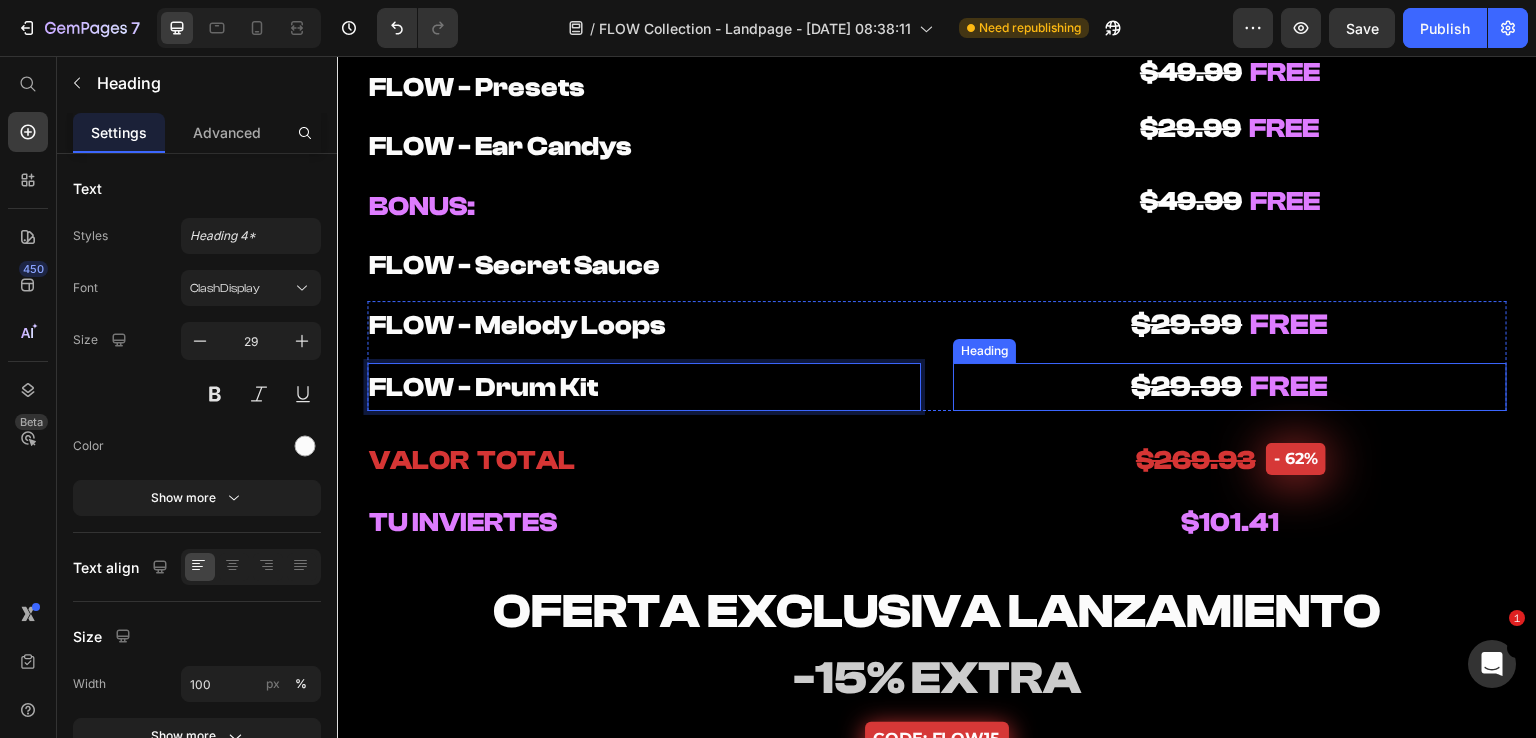 click on "$29.99" at bounding box center (1187, 386) 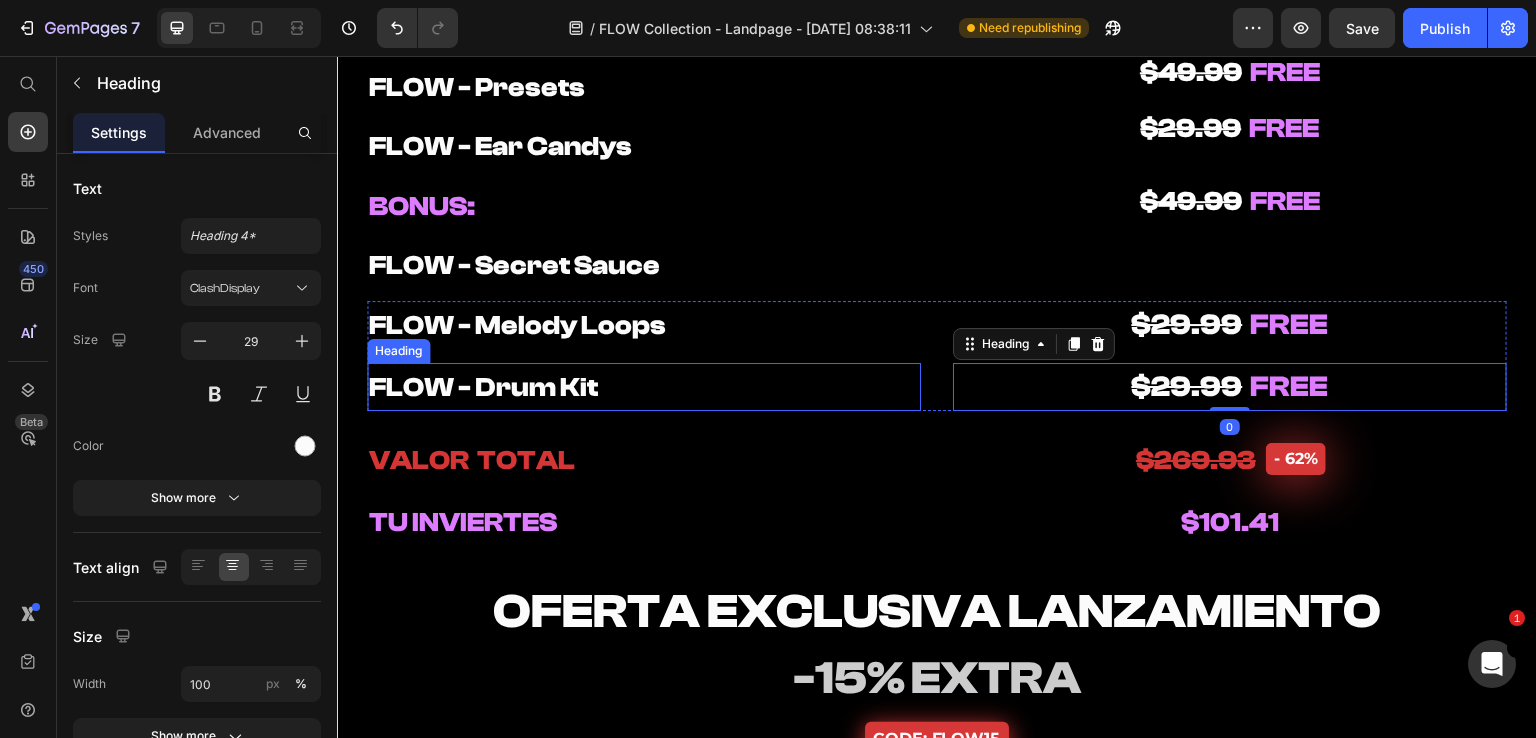 click on "⁠⁠⁠⁠⁠⁠⁠ FLOW - Drum Kit" at bounding box center [644, 387] 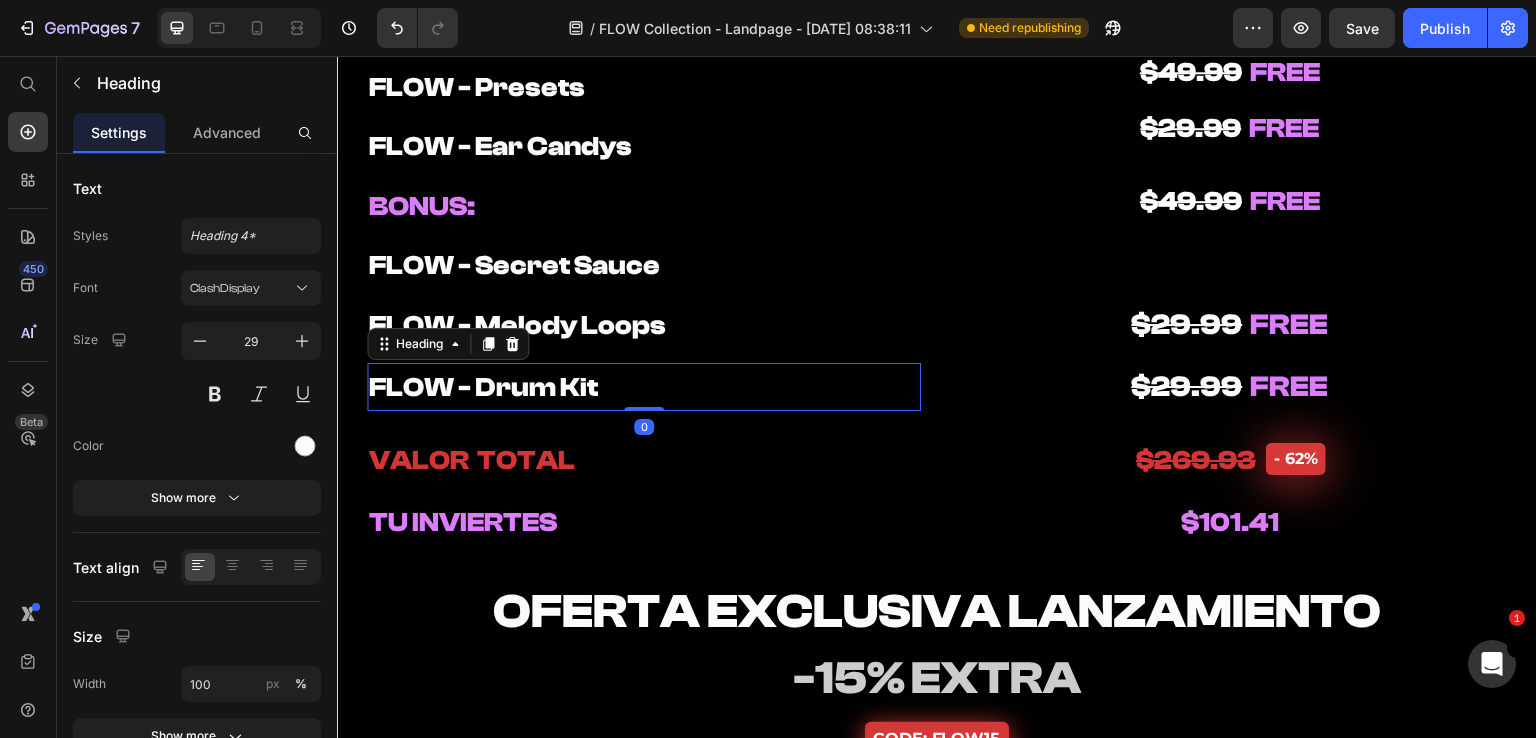 click on "FLOW - Melody Loops Heading ⁠⁠⁠⁠⁠⁠⁠ FLOW - Drum Kit Heading   0 ⁠⁠⁠⁠⁠⁠⁠ $29.99    FREE Heading ⁠⁠⁠⁠⁠⁠⁠ $29.99    FREE Heading Row" at bounding box center [937, 356] 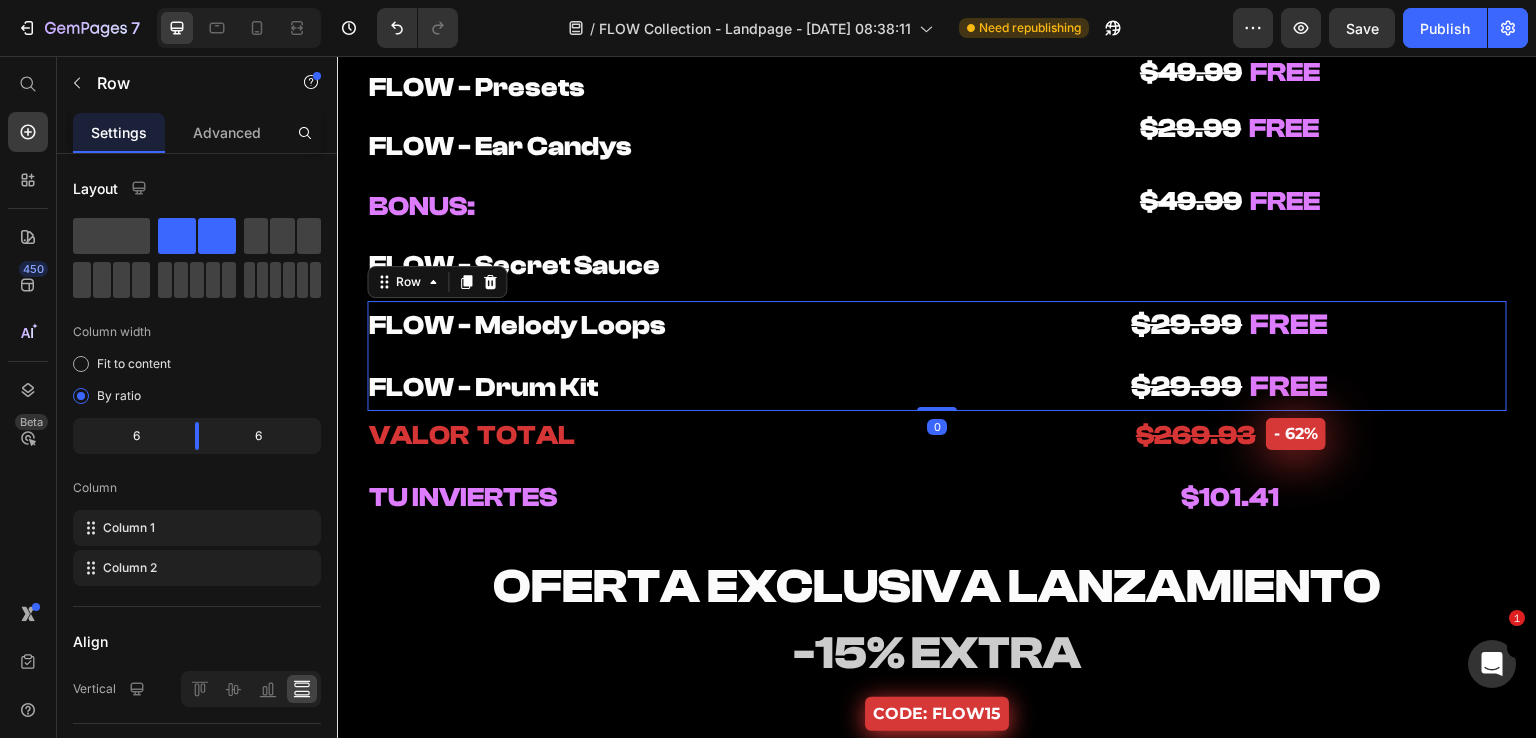 drag, startPoint x: 927, startPoint y: 434, endPoint x: 934, endPoint y: 362, distance: 72.33948 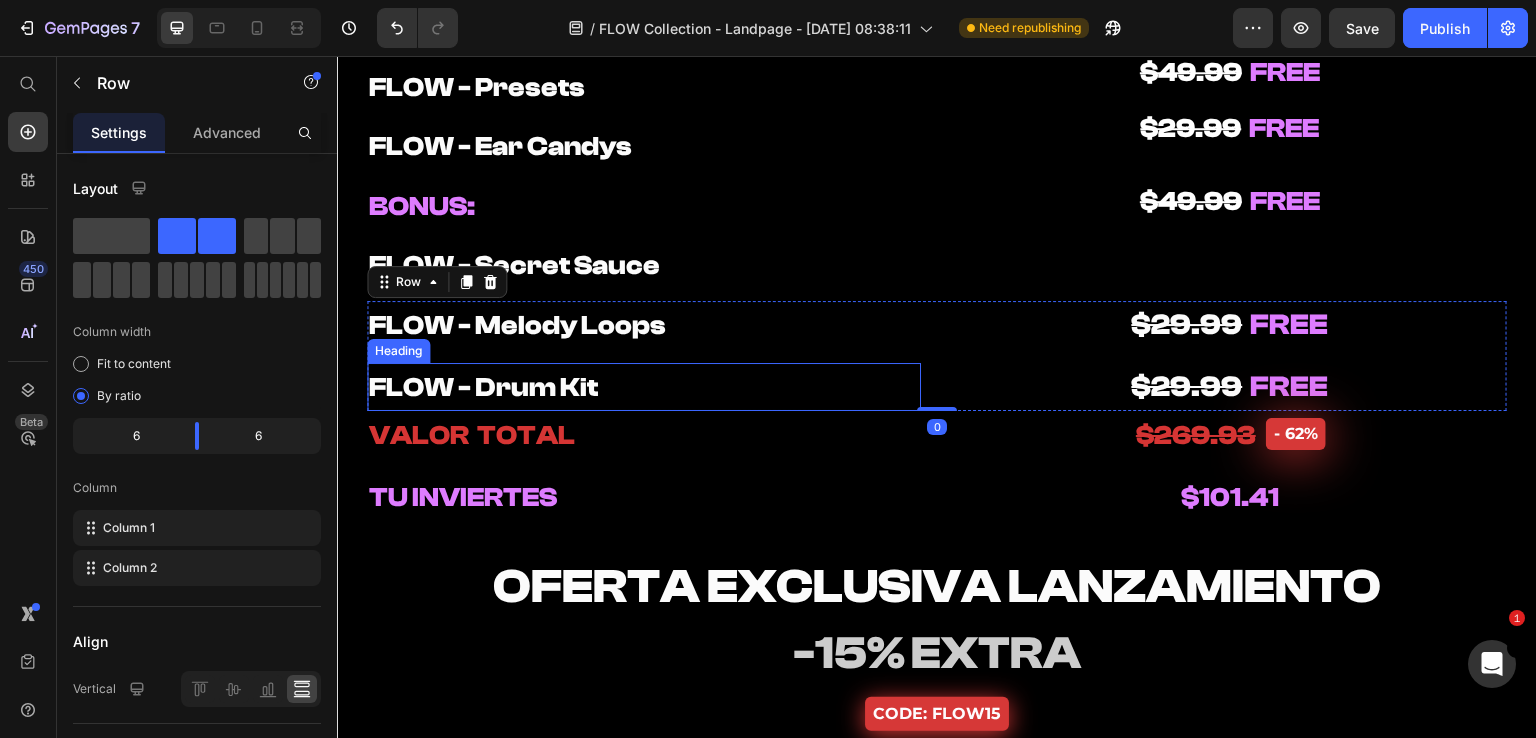click on "⁠⁠⁠⁠⁠⁠⁠ FLOW - Drum Kit" at bounding box center [644, 387] 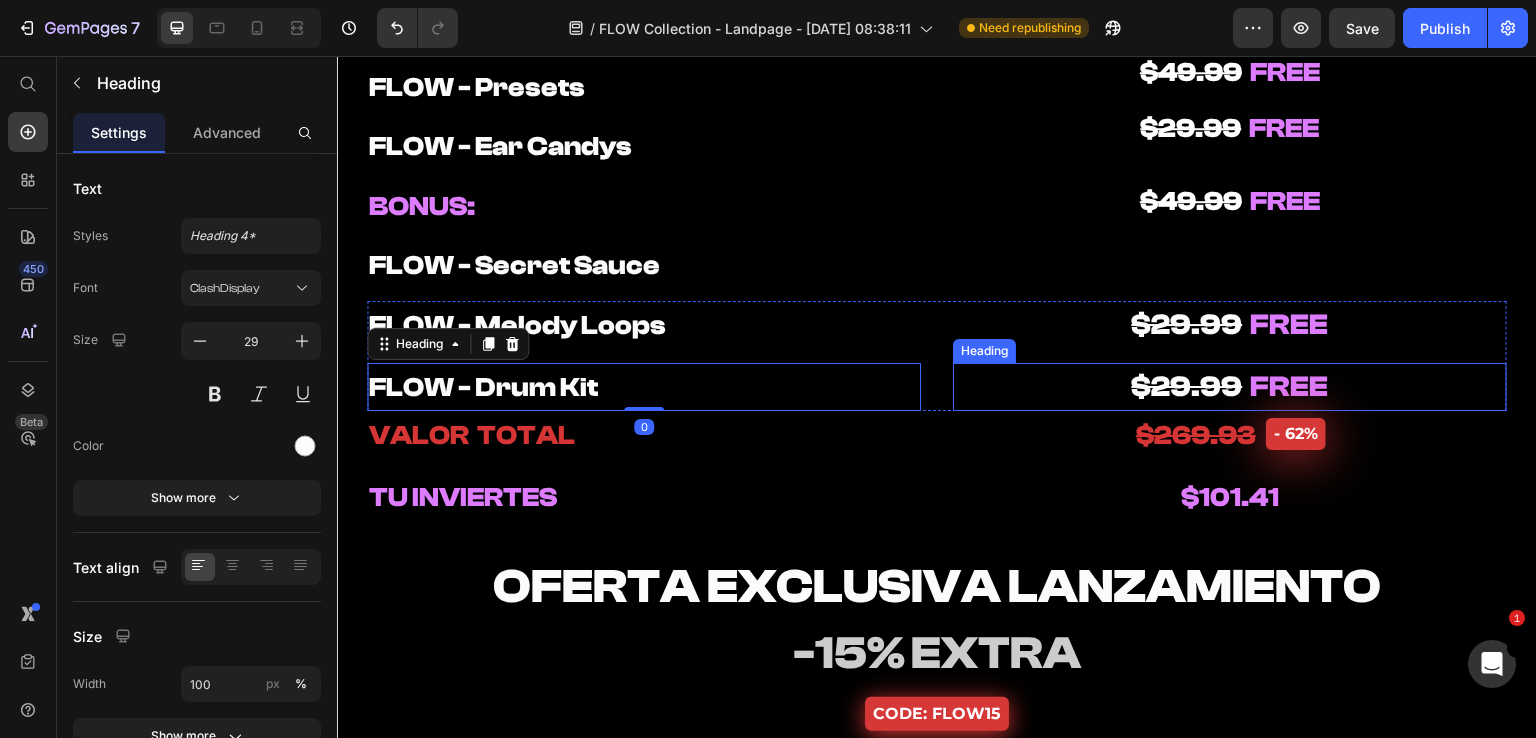 click on "⁠⁠⁠⁠⁠⁠⁠ $29.99    FREE" at bounding box center (1230, 387) 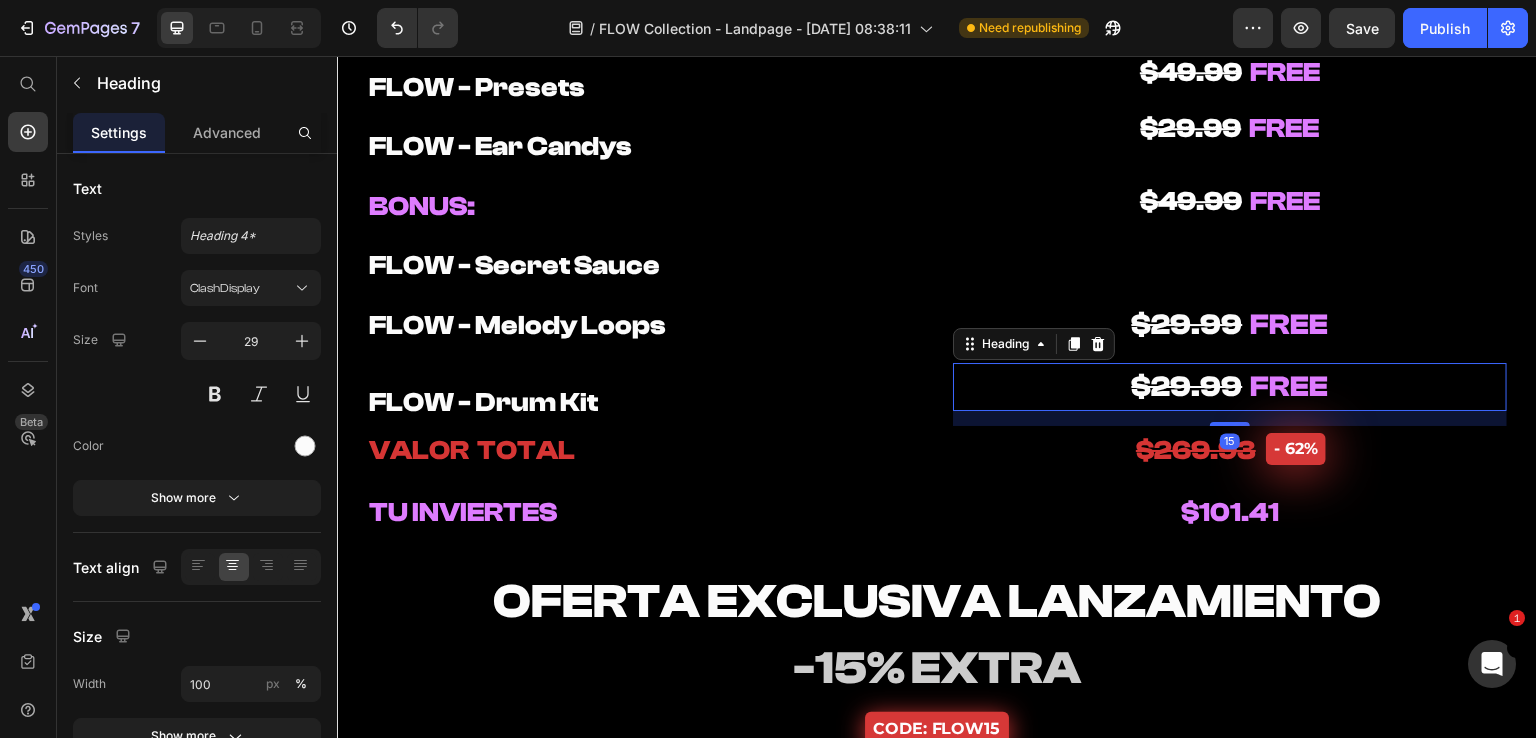 drag, startPoint x: 1229, startPoint y: 409, endPoint x: 1245, endPoint y: 424, distance: 21.931713 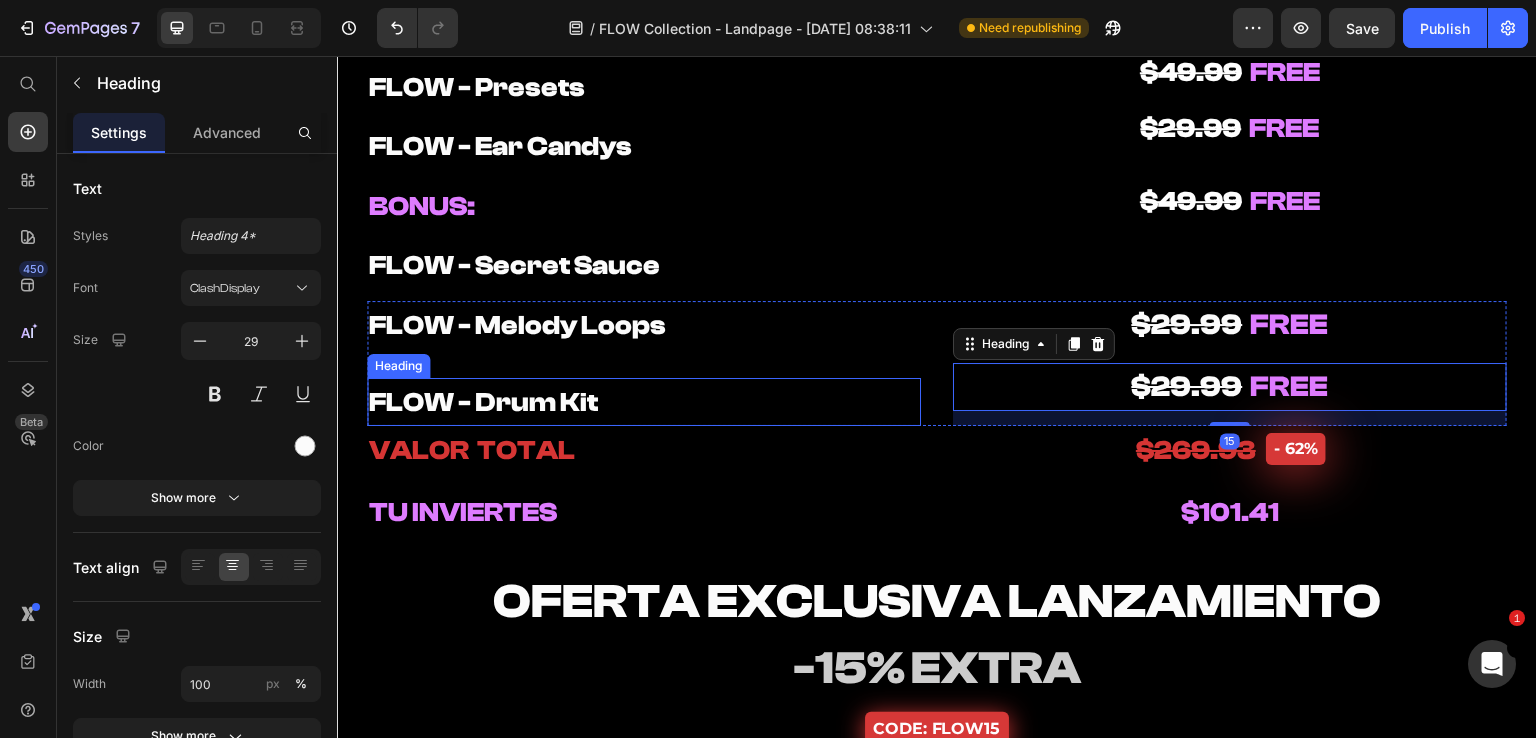 click on "⁠⁠⁠⁠⁠⁠⁠ FLOW - Drum Kit" at bounding box center [644, 402] 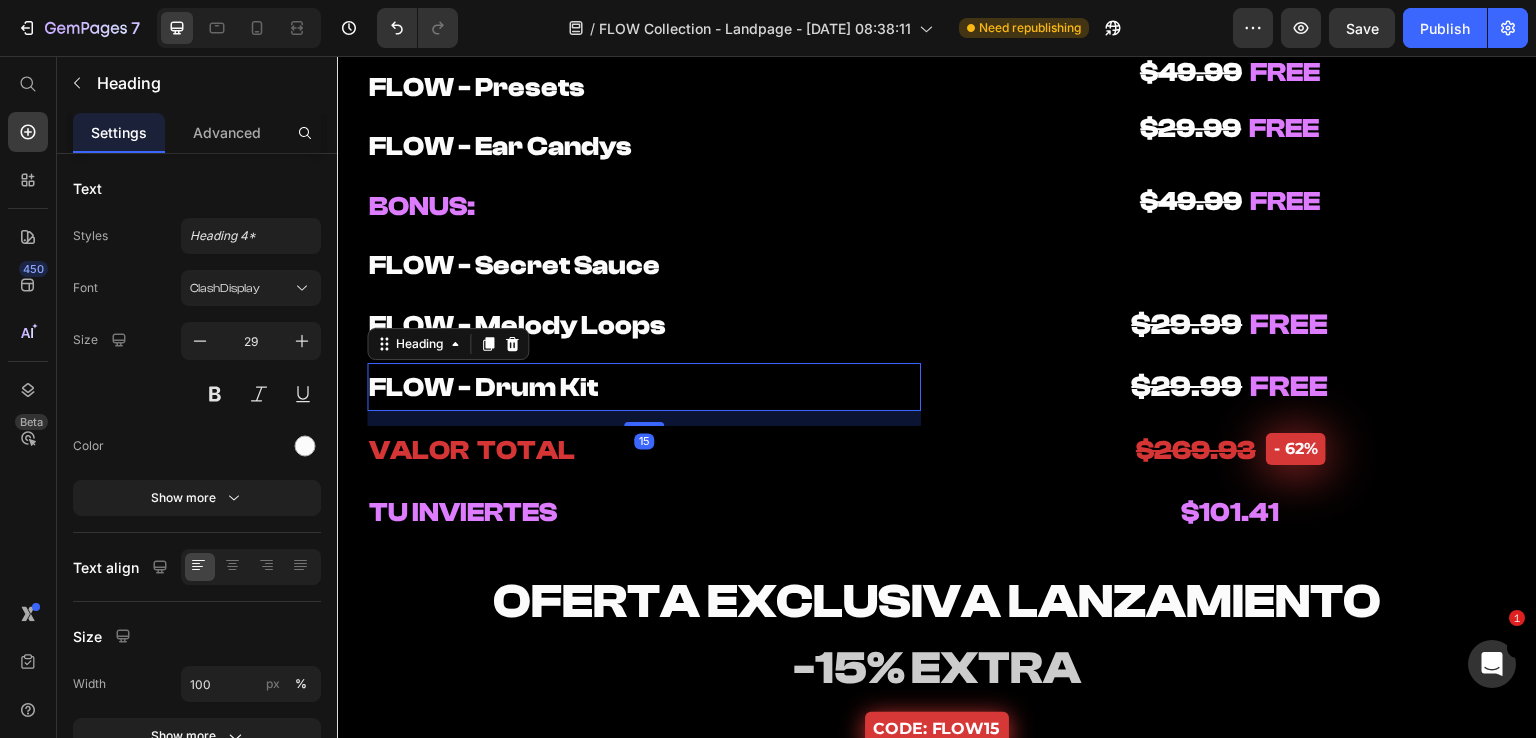 drag, startPoint x: 632, startPoint y: 420, endPoint x: 652, endPoint y: 435, distance: 25 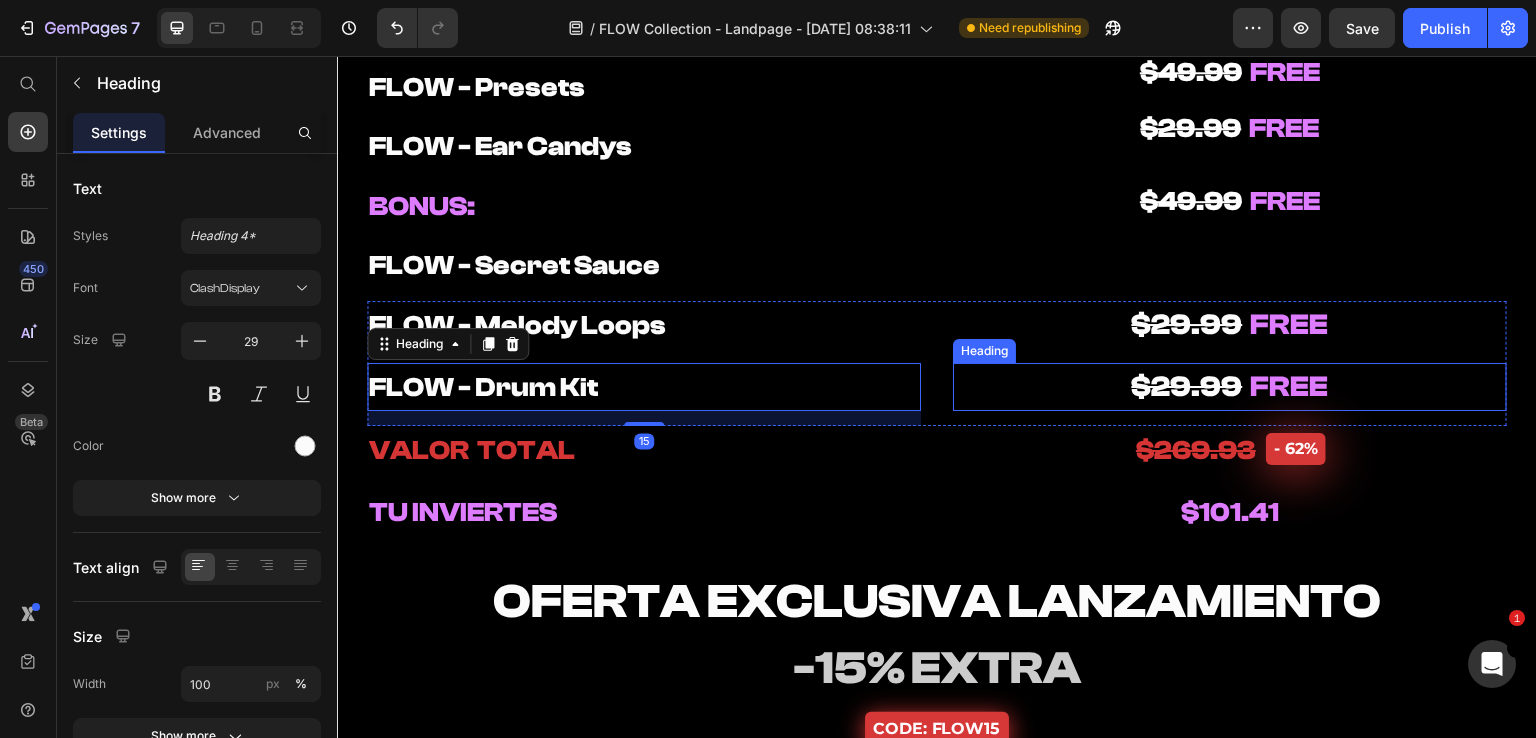 click on "⁠⁠⁠⁠⁠⁠⁠ $29.99    FREE" at bounding box center [1230, 387] 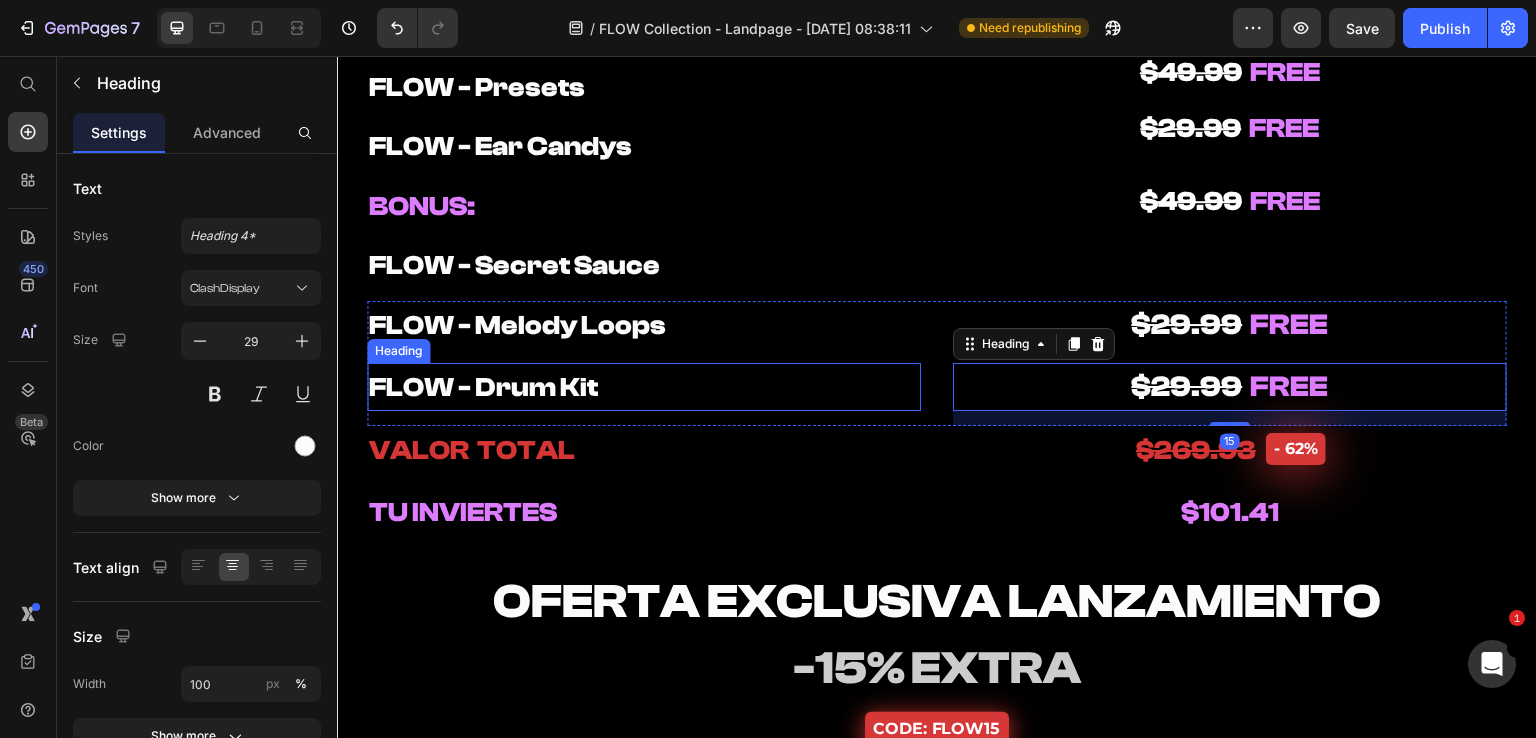 click on "⁠⁠⁠⁠⁠⁠⁠ FLOW - Drum Kit" at bounding box center (644, 387) 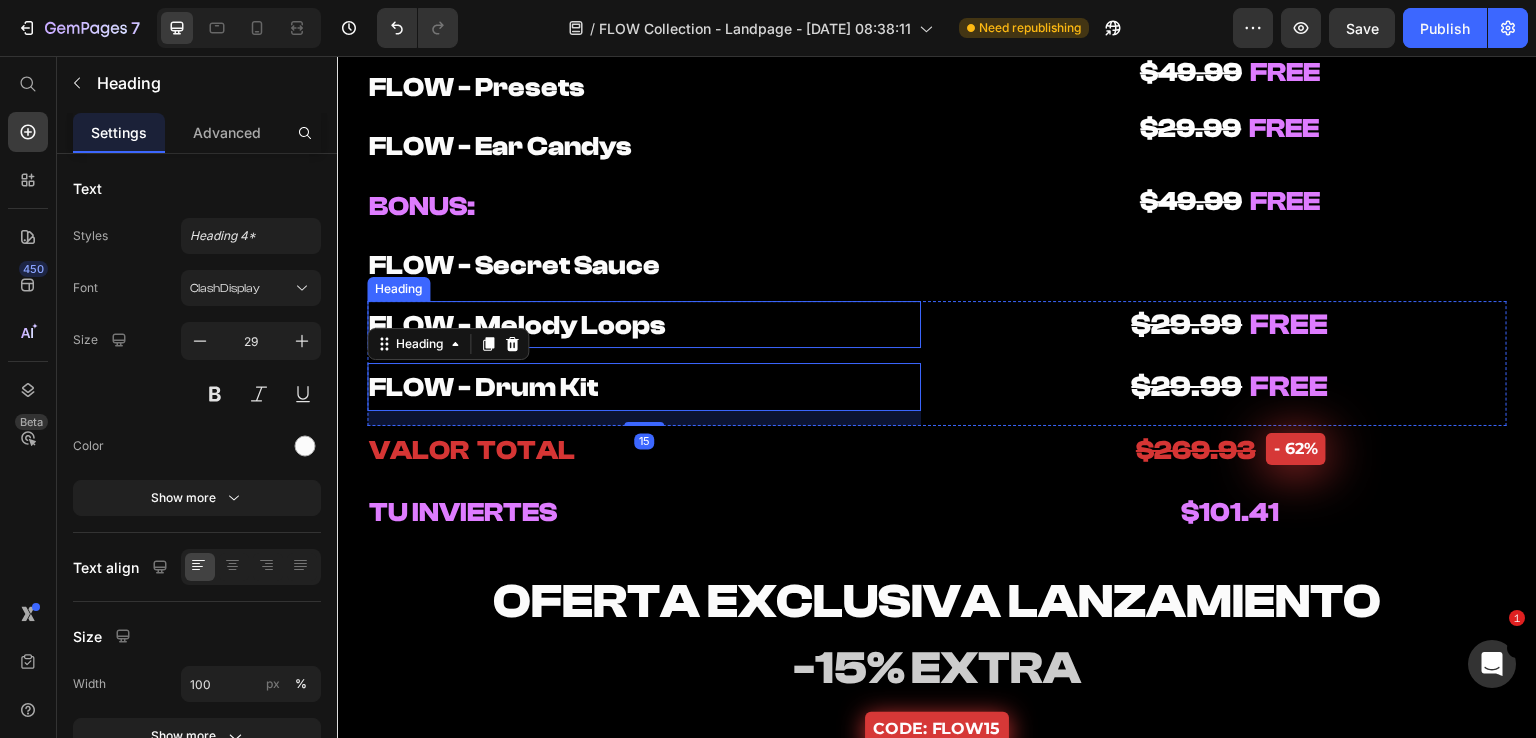 click on "FLOW - Melody Loops" at bounding box center (644, 325) 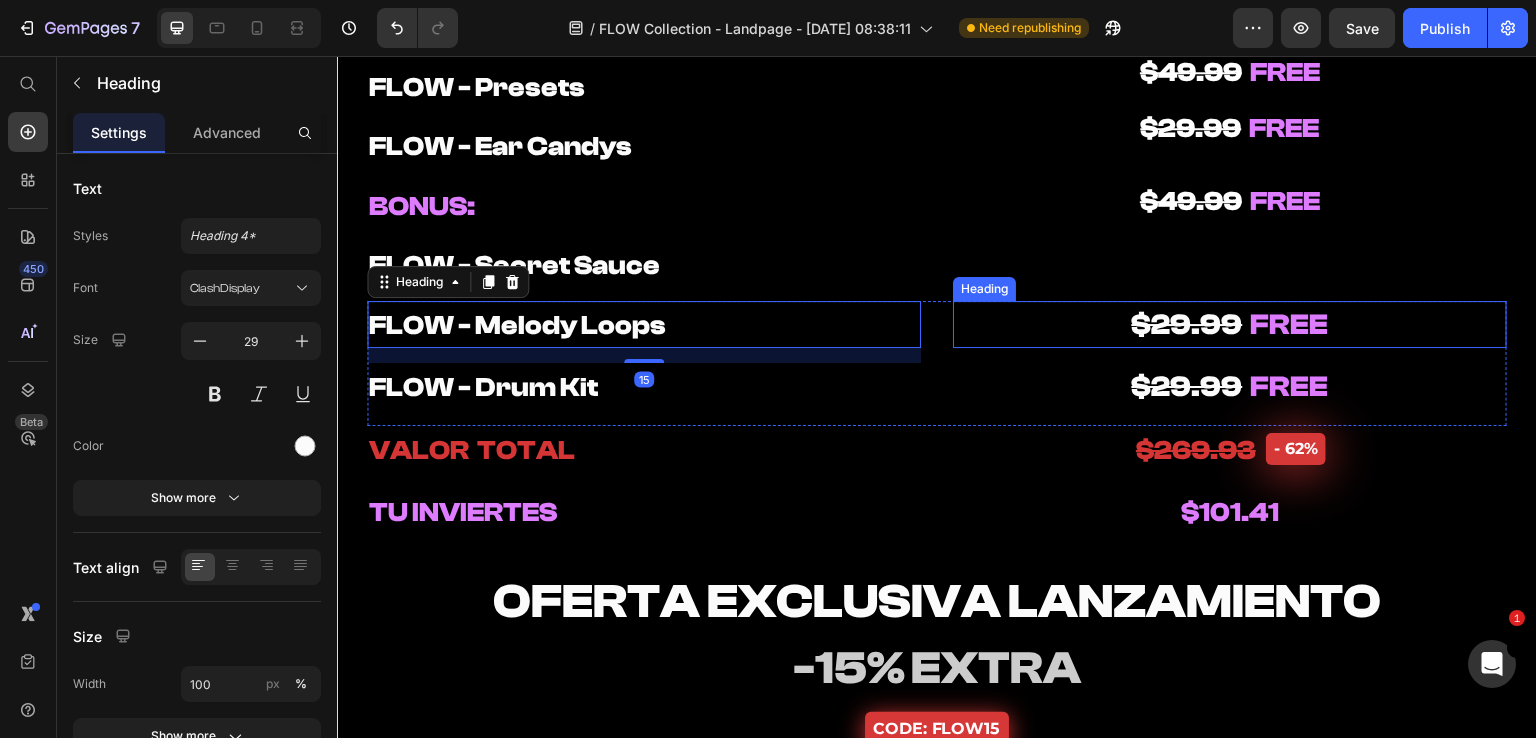 click on "⁠⁠⁠⁠⁠⁠⁠ $29.99    FREE" at bounding box center [1230, 325] 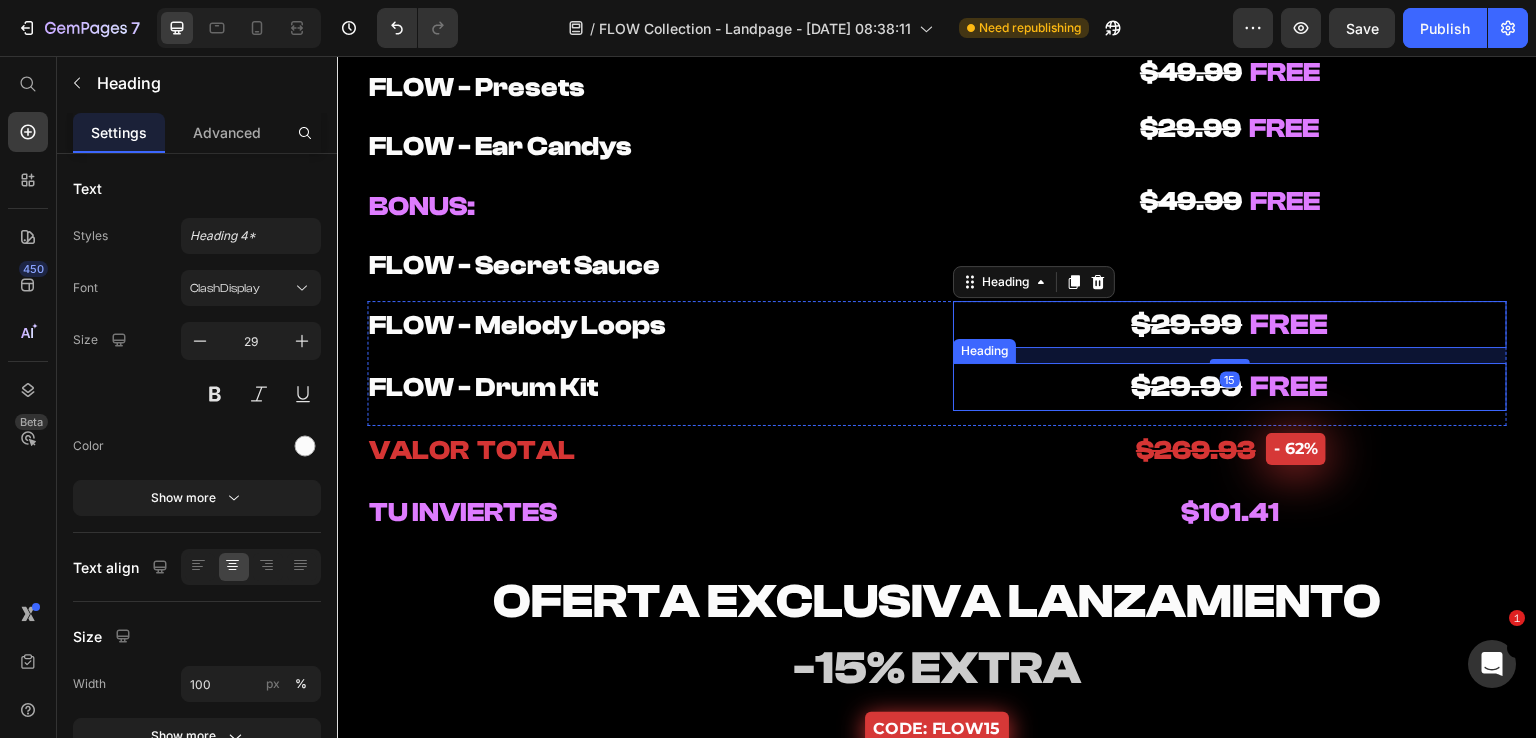 click on "⁠⁠⁠⁠⁠⁠⁠ $29.99    FREE" at bounding box center (1230, 387) 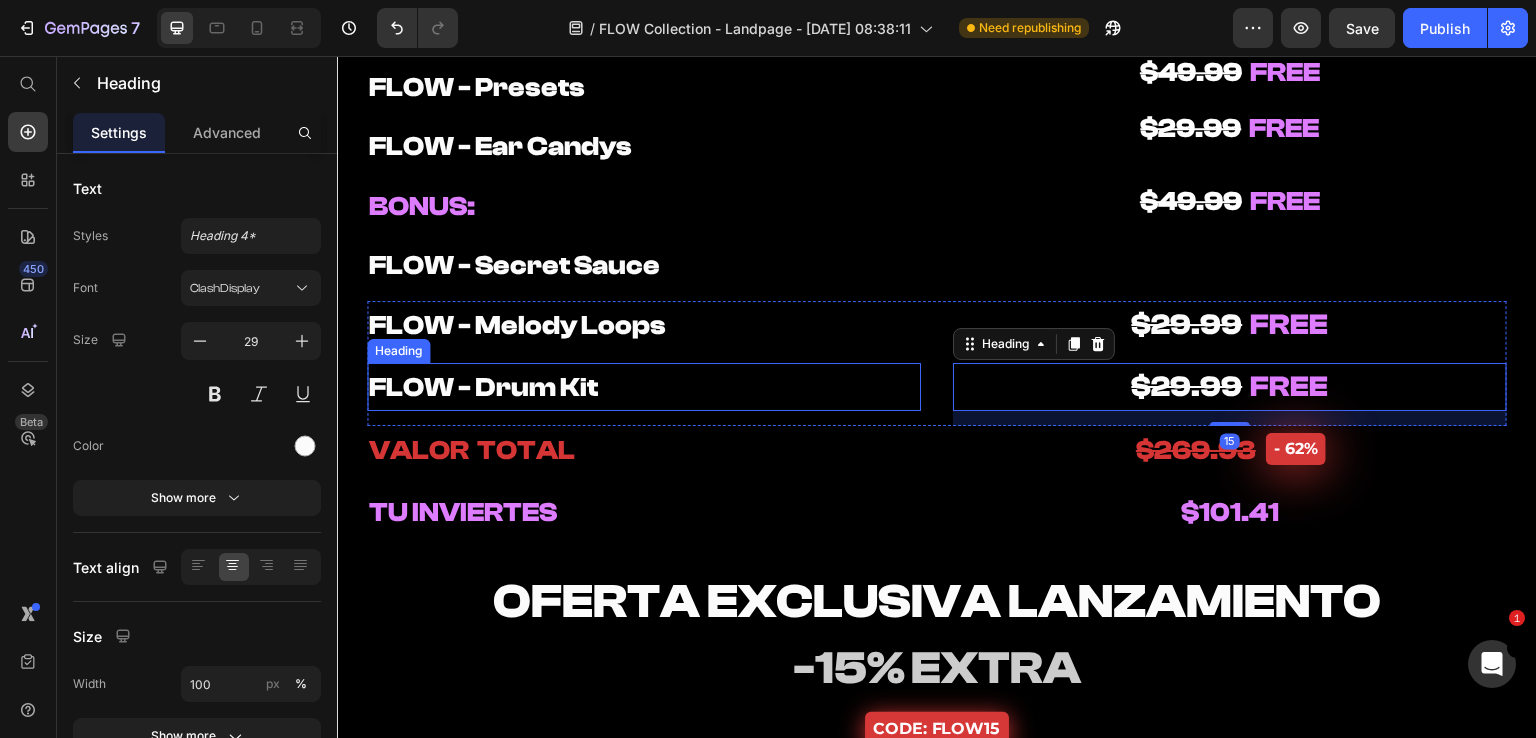 click on "⁠⁠⁠⁠⁠⁠⁠ FLOW - Drum Kit" at bounding box center [644, 387] 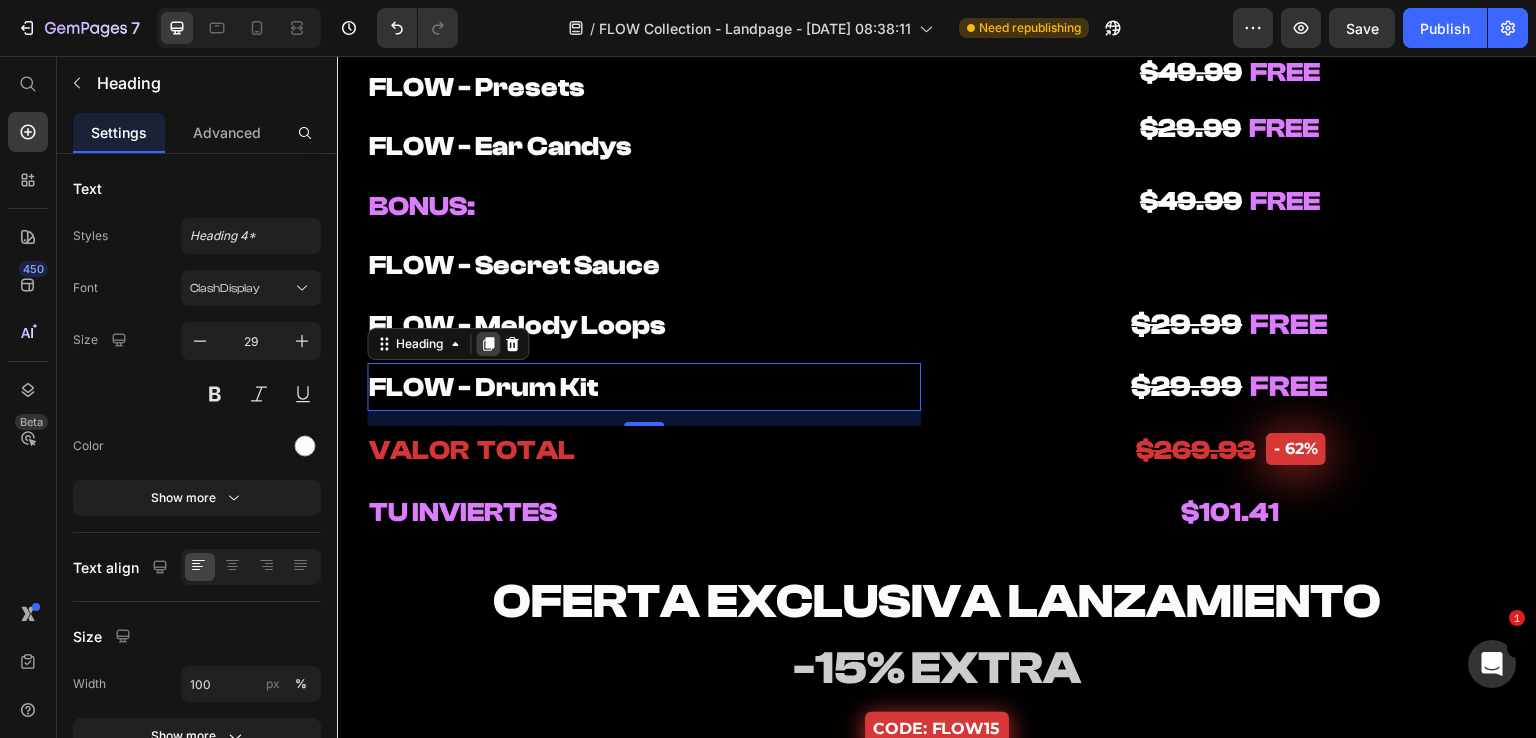 click 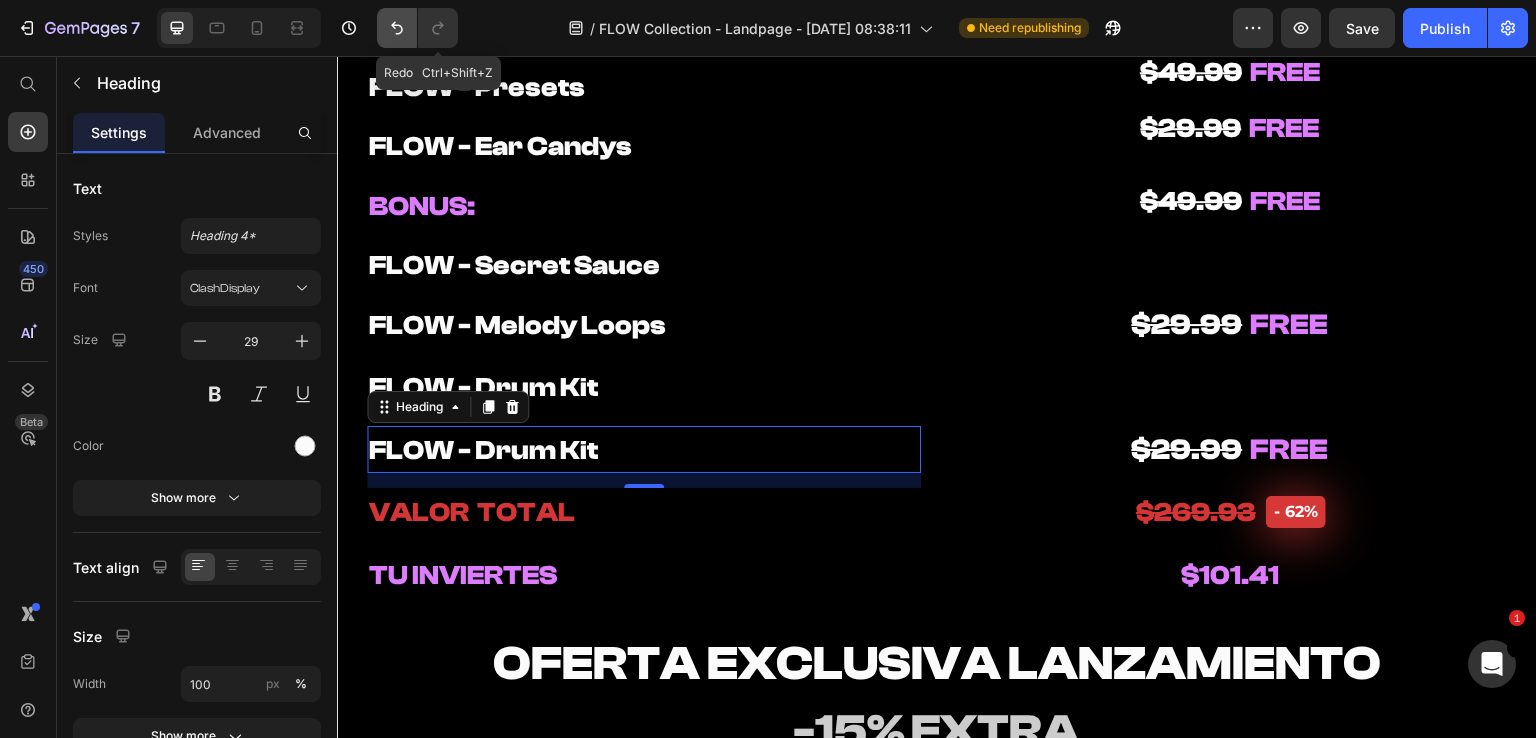 click 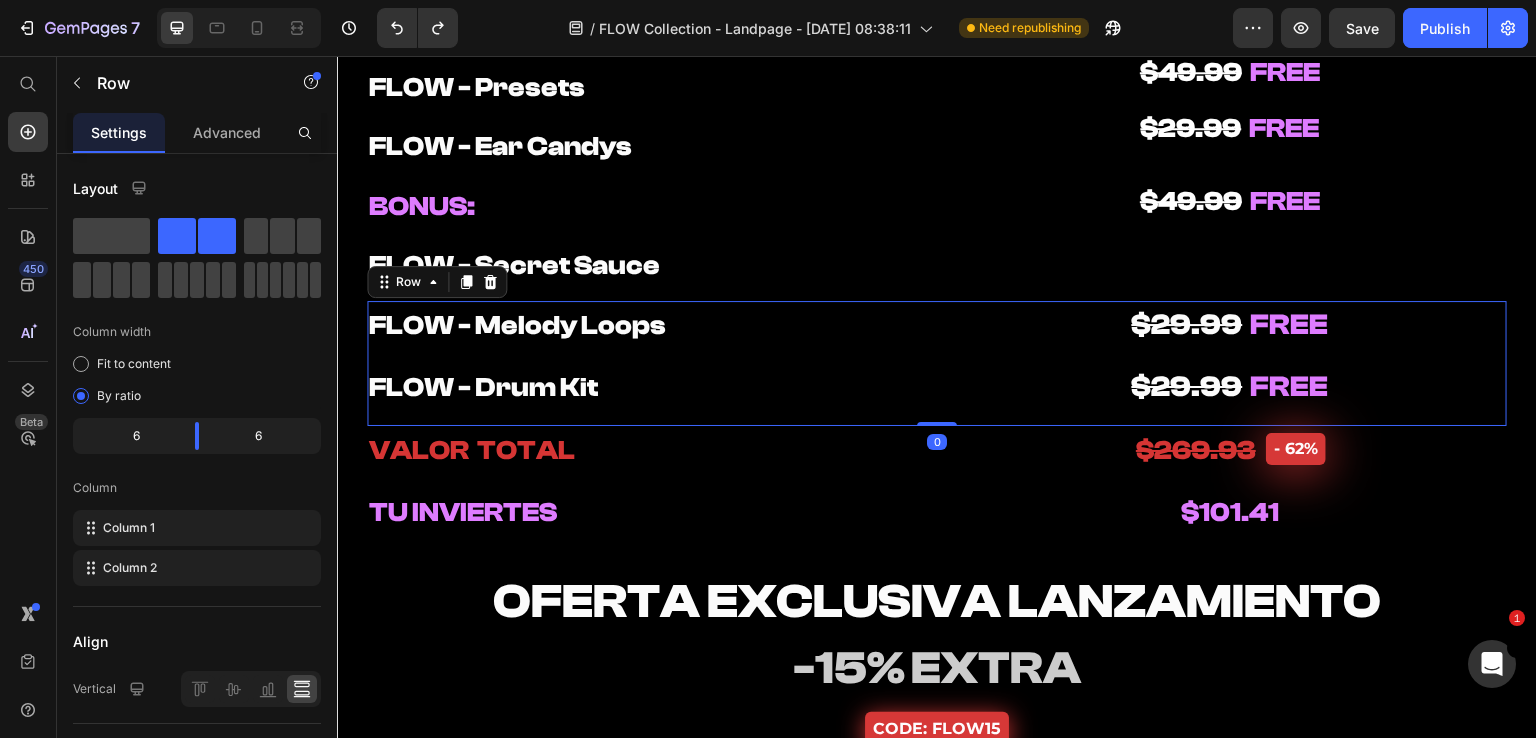 click on "⁠⁠⁠⁠⁠⁠⁠ $29.99    FREE Heading ⁠⁠⁠⁠⁠⁠⁠ $29.99    FREE Heading" at bounding box center (1230, 363) 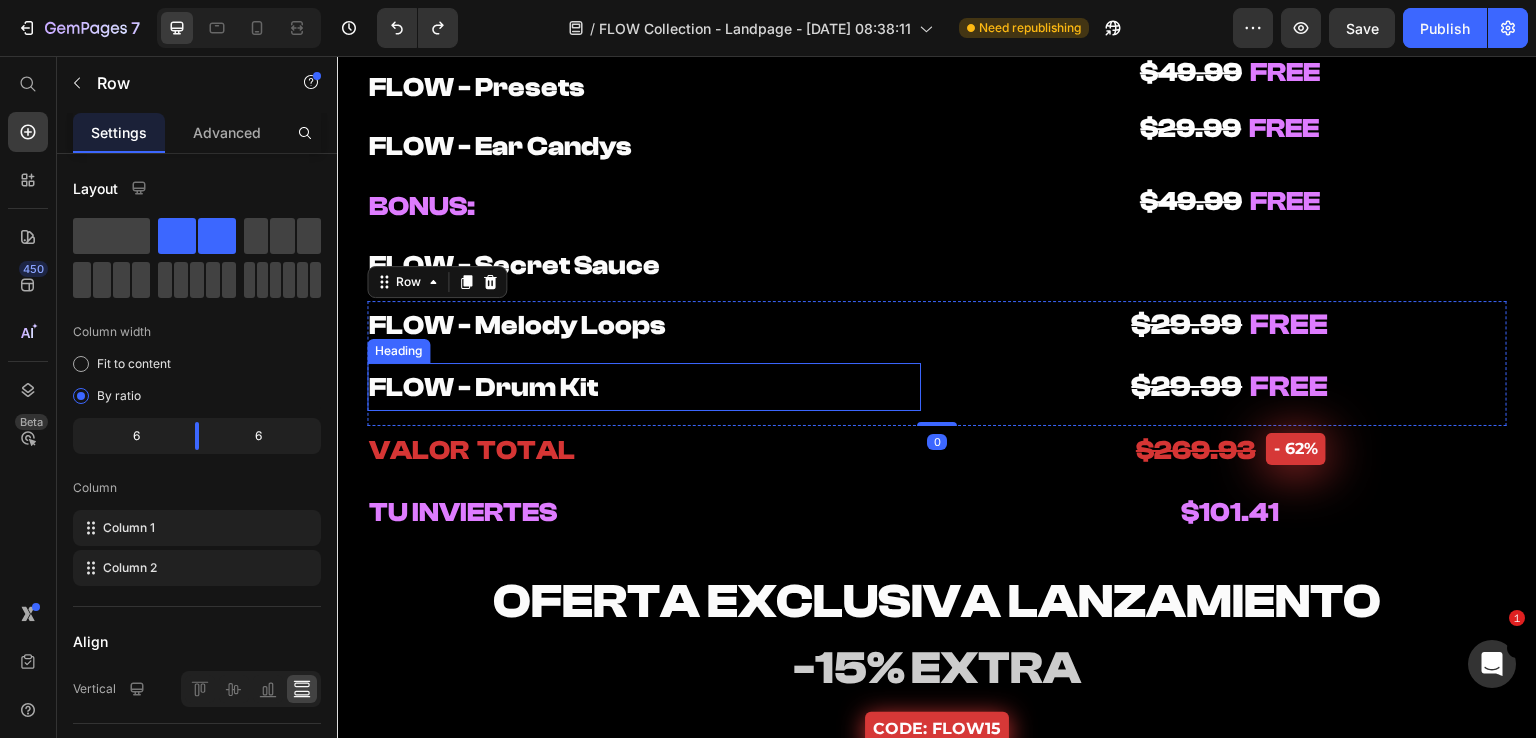 click on "⁠⁠⁠⁠⁠⁠⁠ FLOW - Drum Kit" at bounding box center (644, 387) 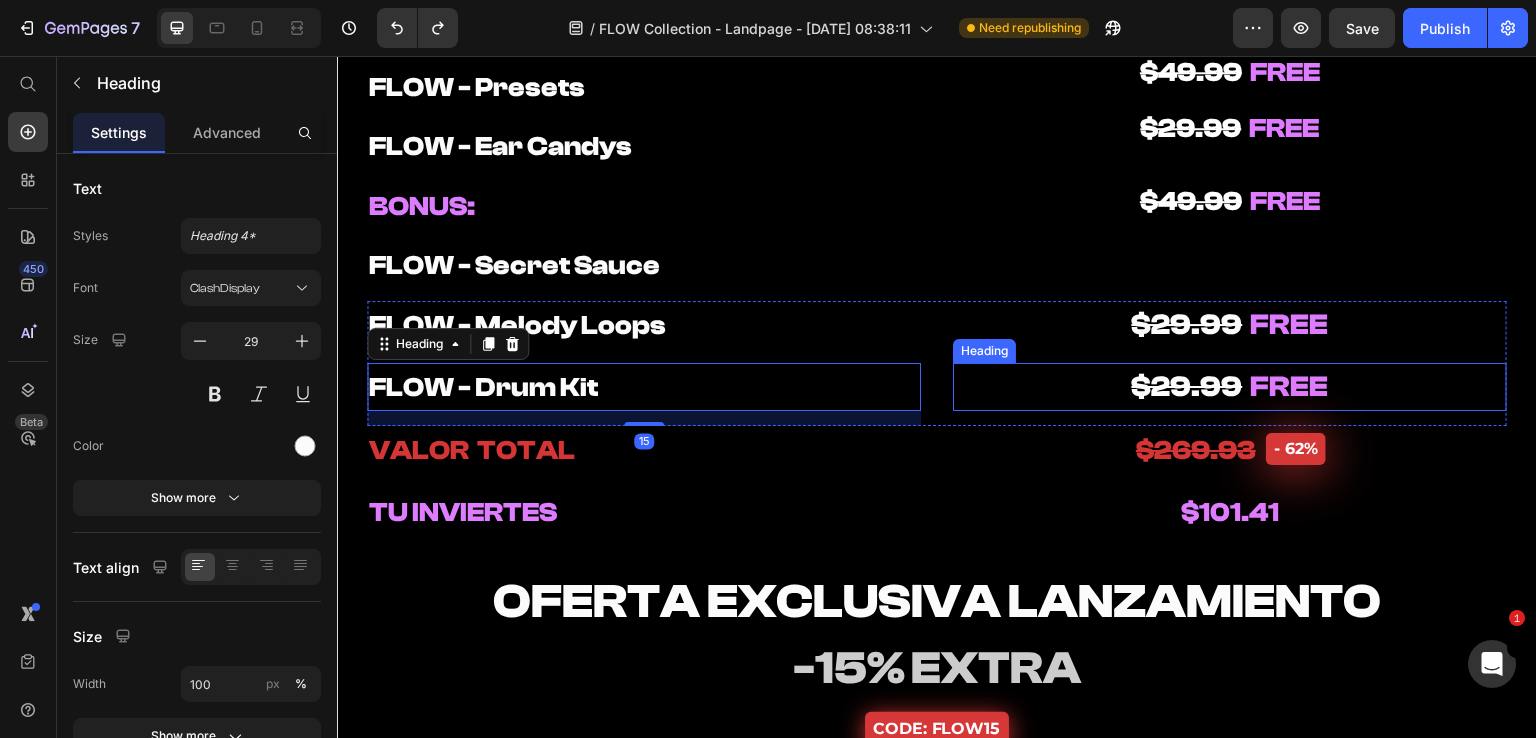 click on "⁠⁠⁠⁠⁠⁠⁠ $29.99    FREE" at bounding box center (1230, 387) 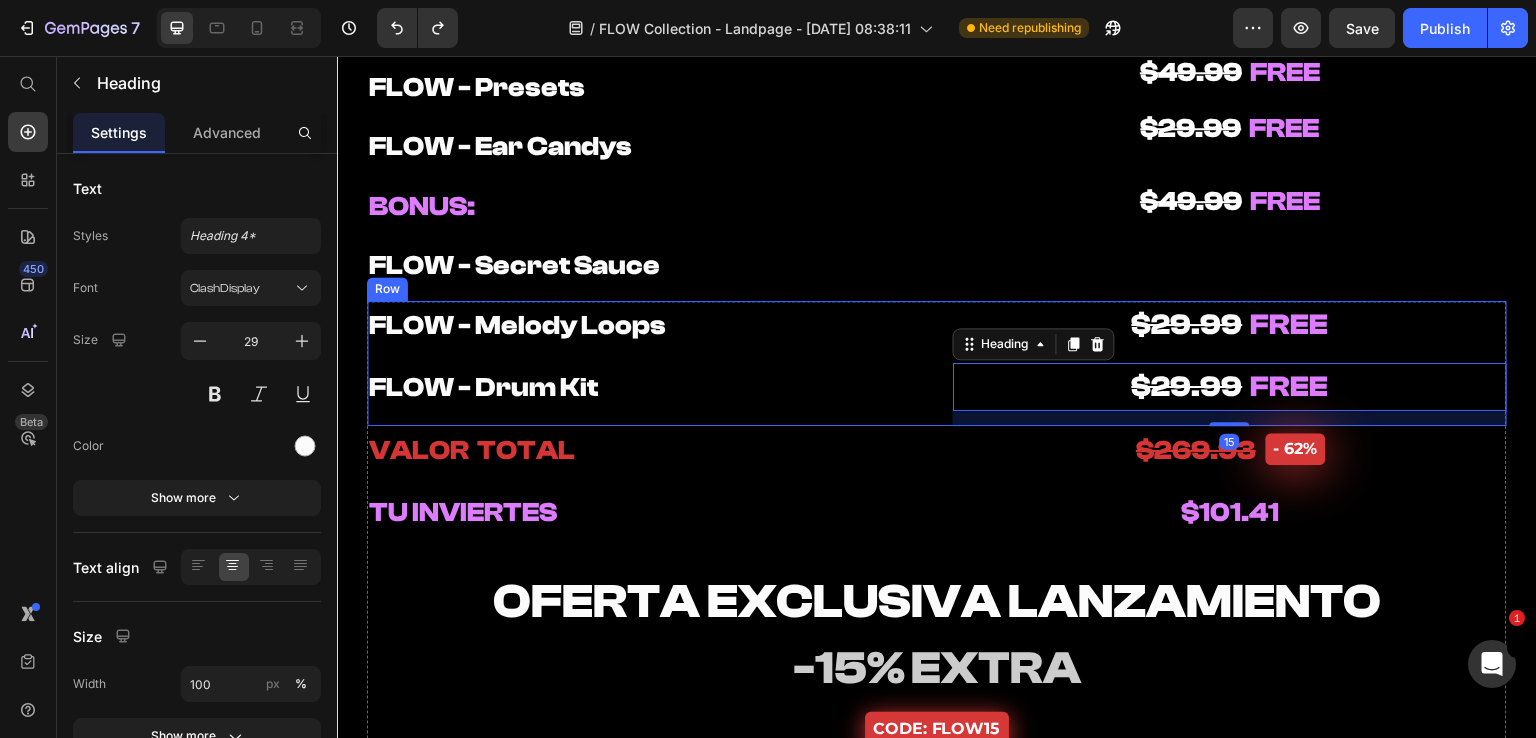 click on "FLOW - Melody Loops Heading ⁠⁠⁠⁠⁠⁠⁠ FLOW - Drum Kit Heading ⁠⁠⁠⁠⁠⁠⁠ $29.99    FREE Heading ⁠⁠⁠⁠⁠⁠⁠ $29.99    FREE Heading   15 Row" at bounding box center [937, 363] 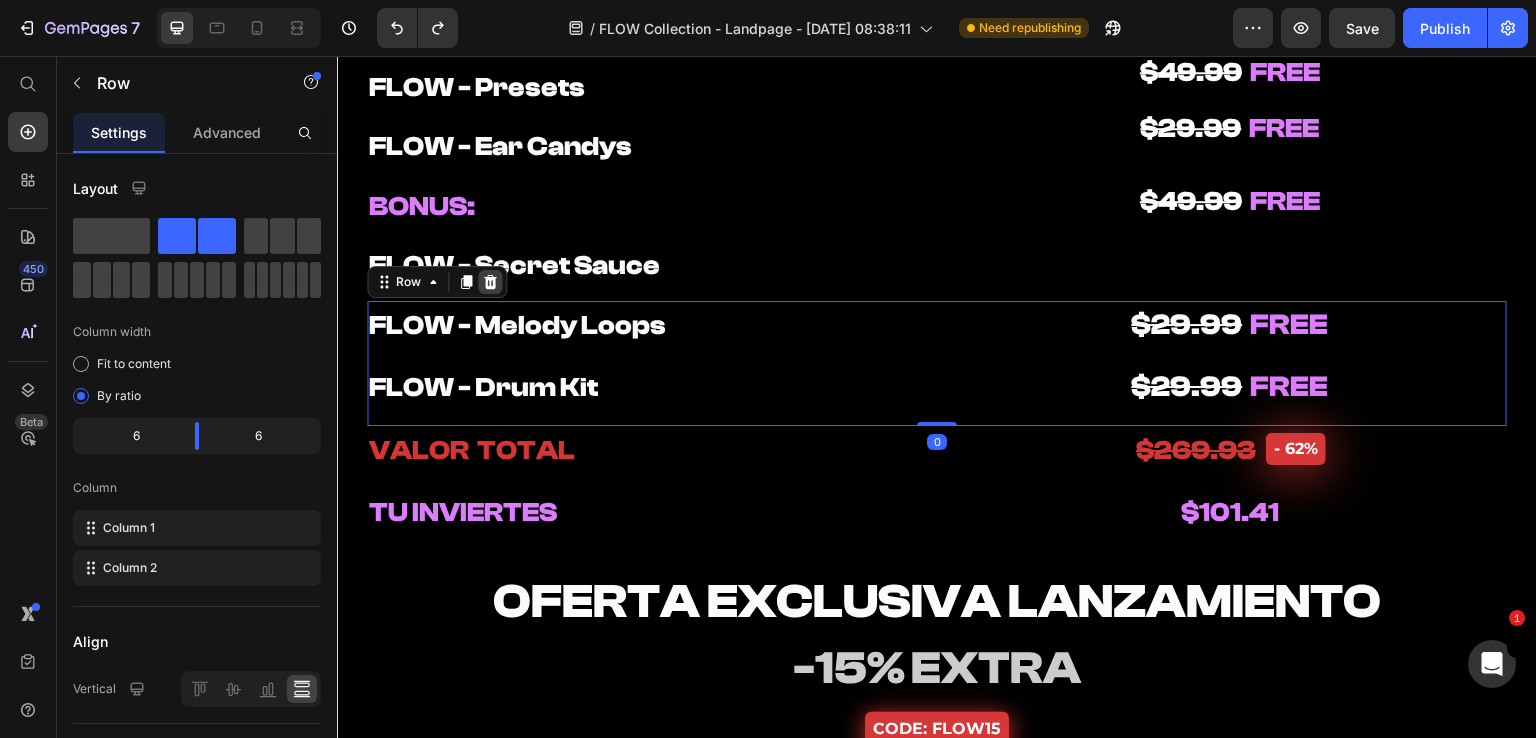 click 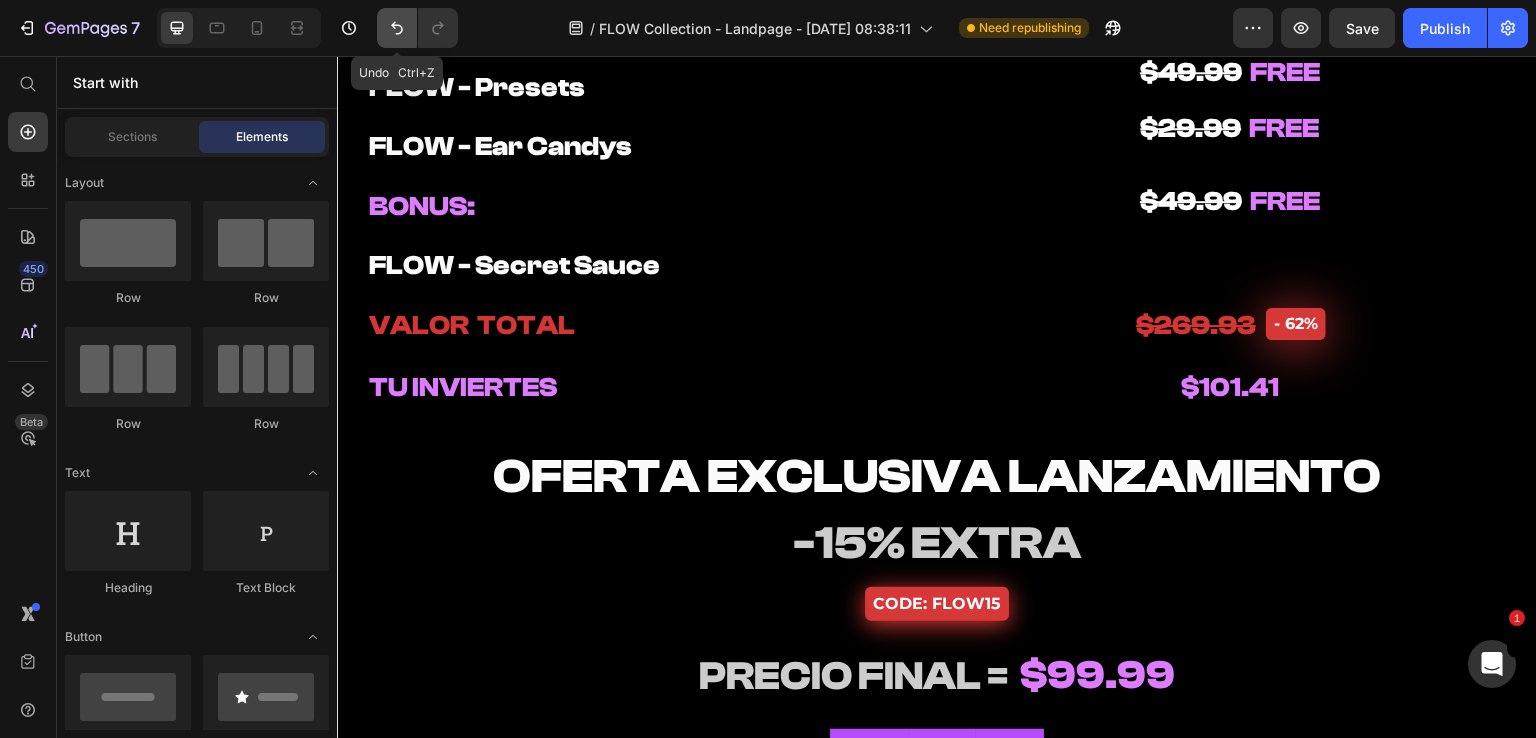 click 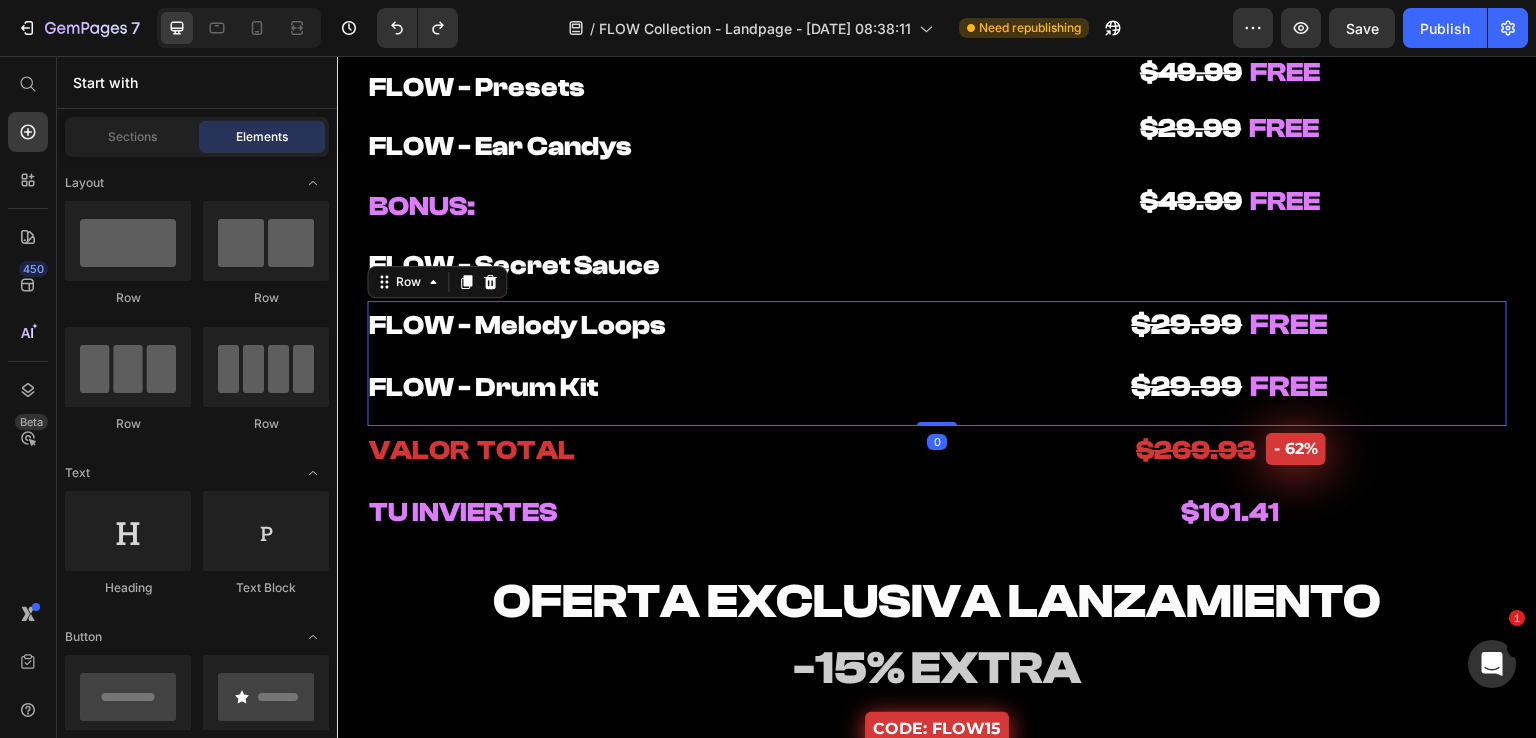 click on "FLOW - Melody Loops Heading FLOW - Drum Kit Heading" at bounding box center [644, 363] 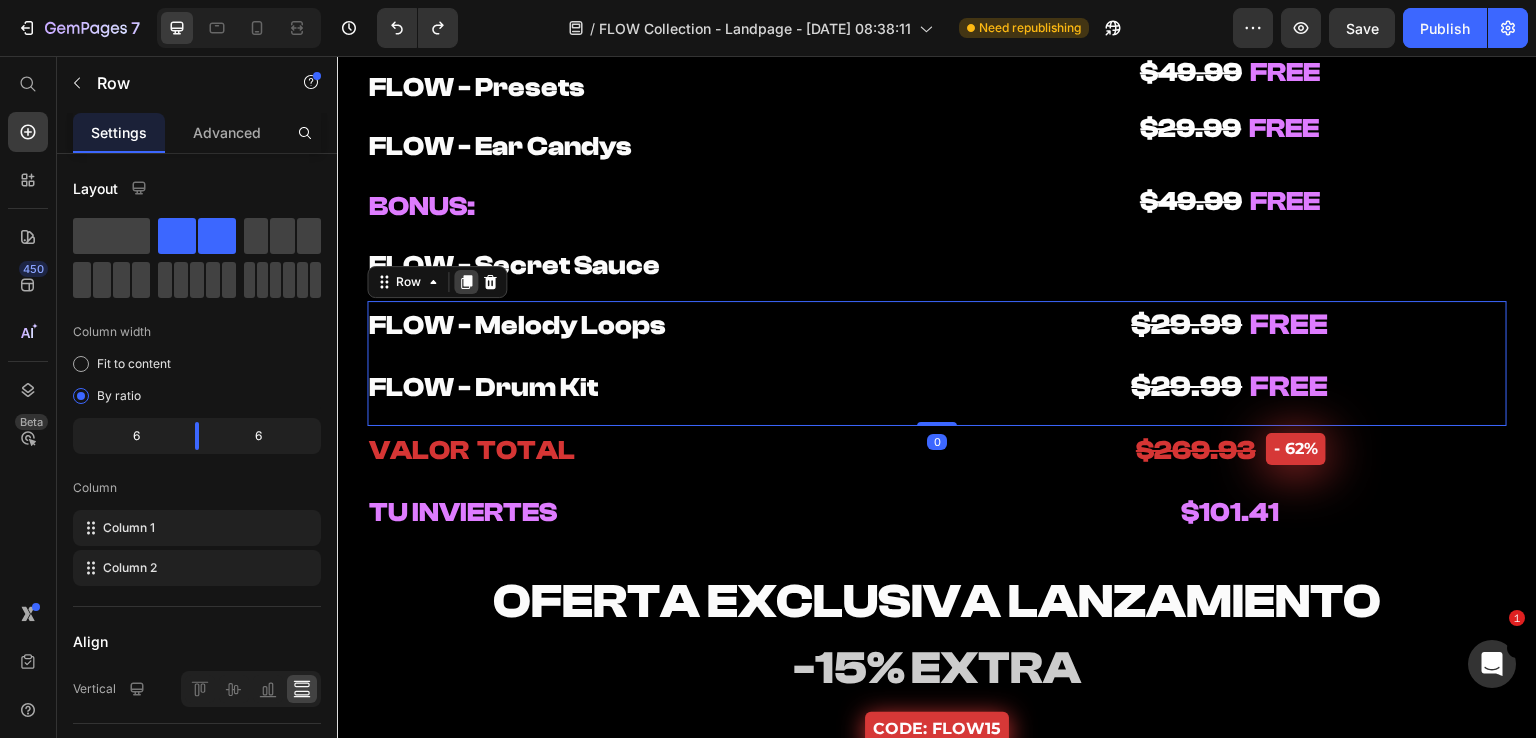 click at bounding box center (466, 282) 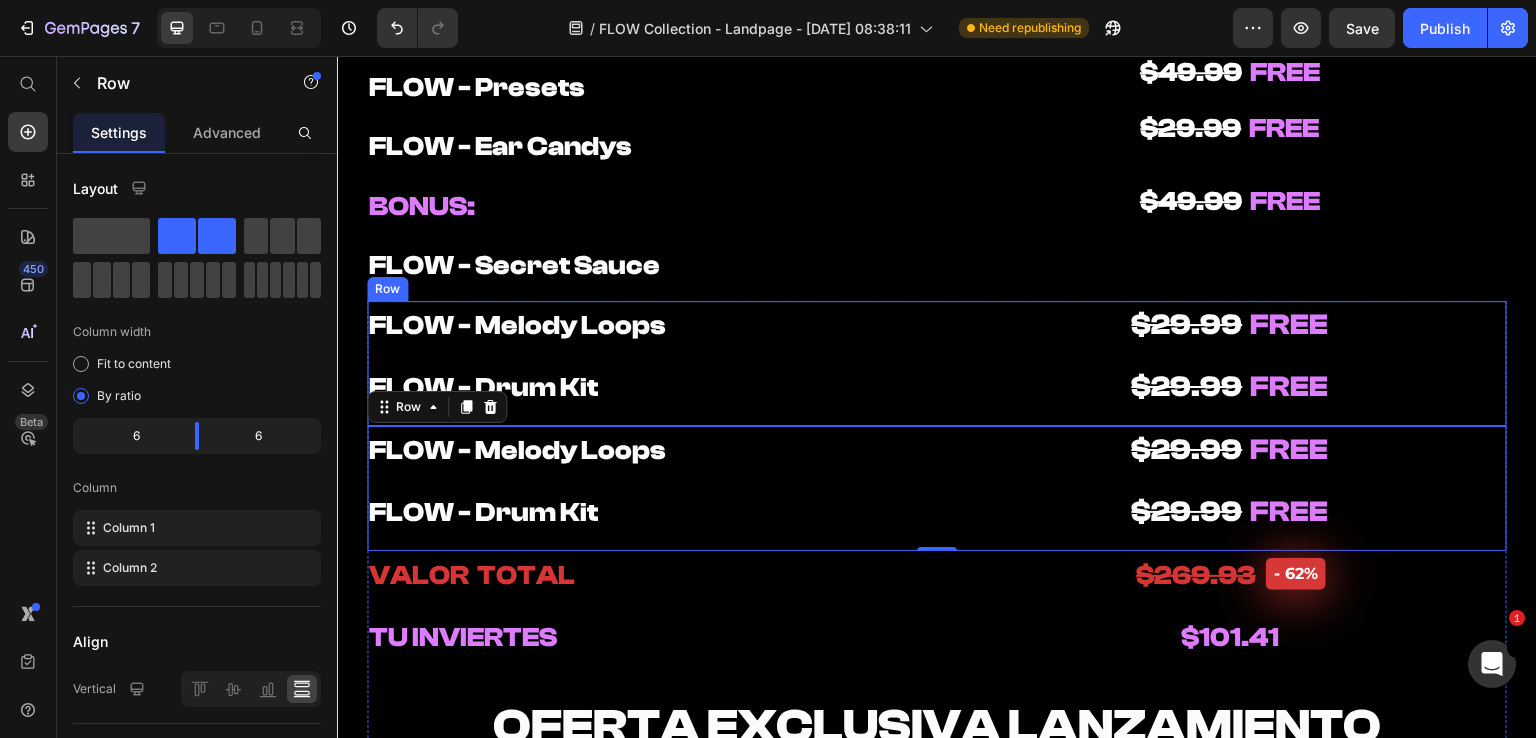 click on "FLOW - Melody Loops Heading FLOW - Drum Kit Heading" at bounding box center [644, 363] 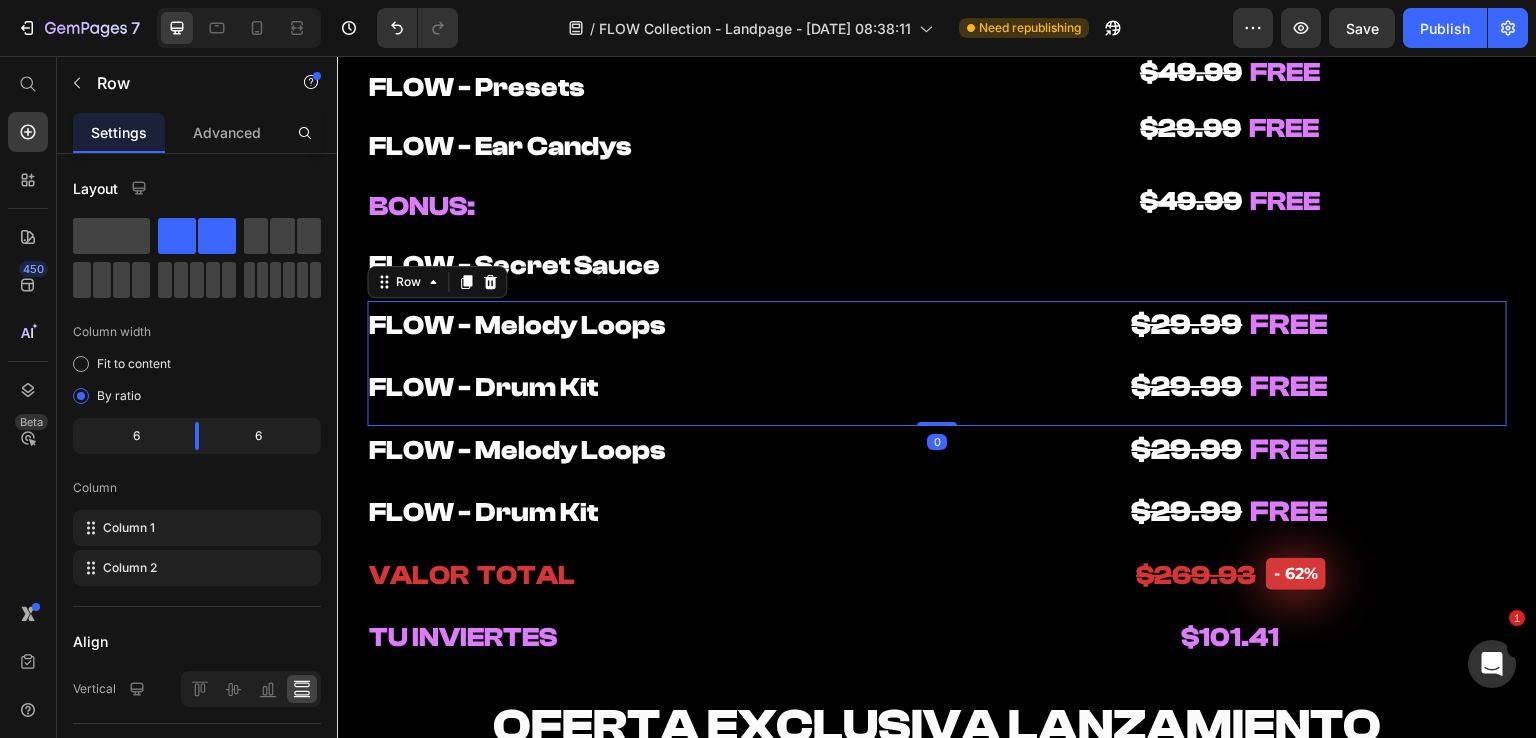 click on "FLOW - Drum Kit" at bounding box center (644, 387) 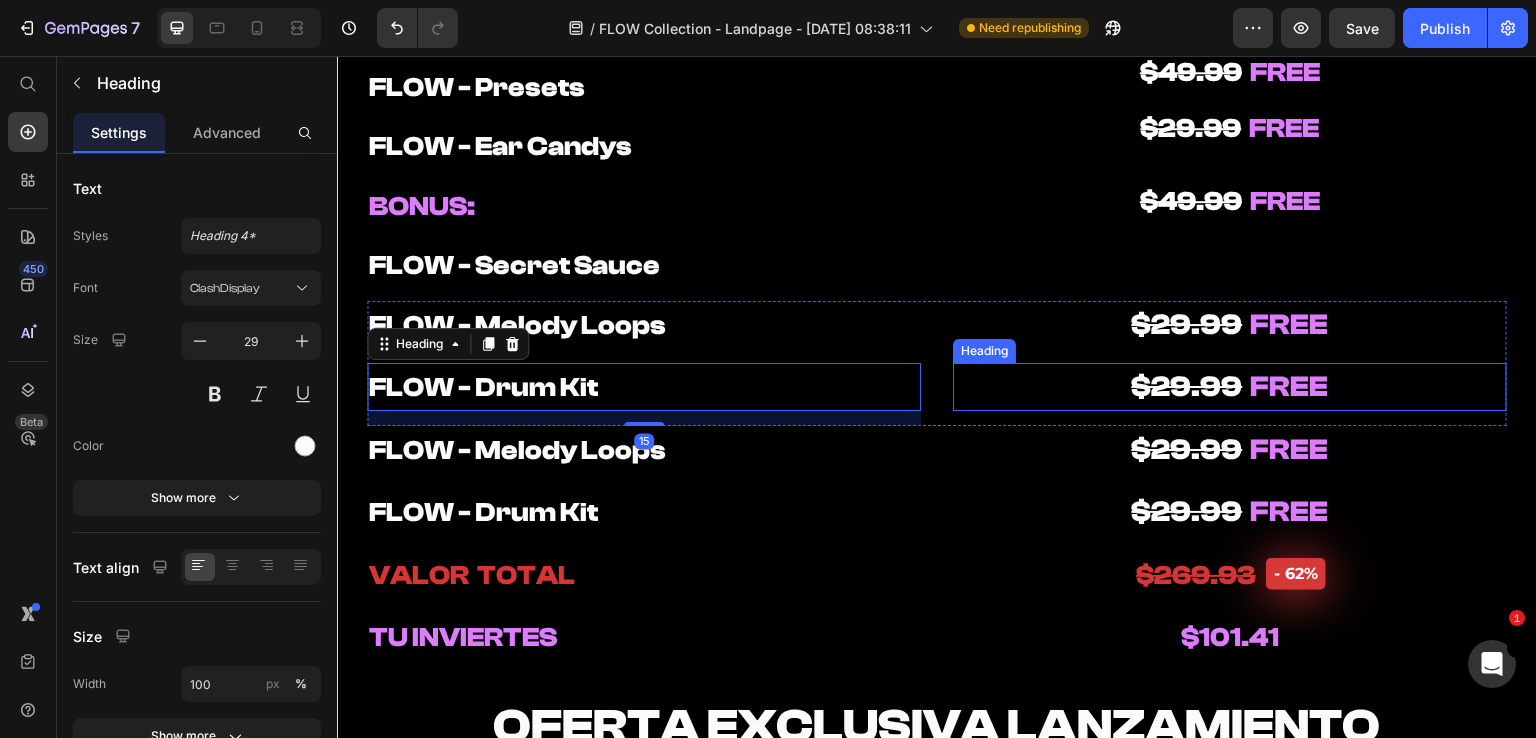 click on "$29.99    FREE" at bounding box center [1230, 387] 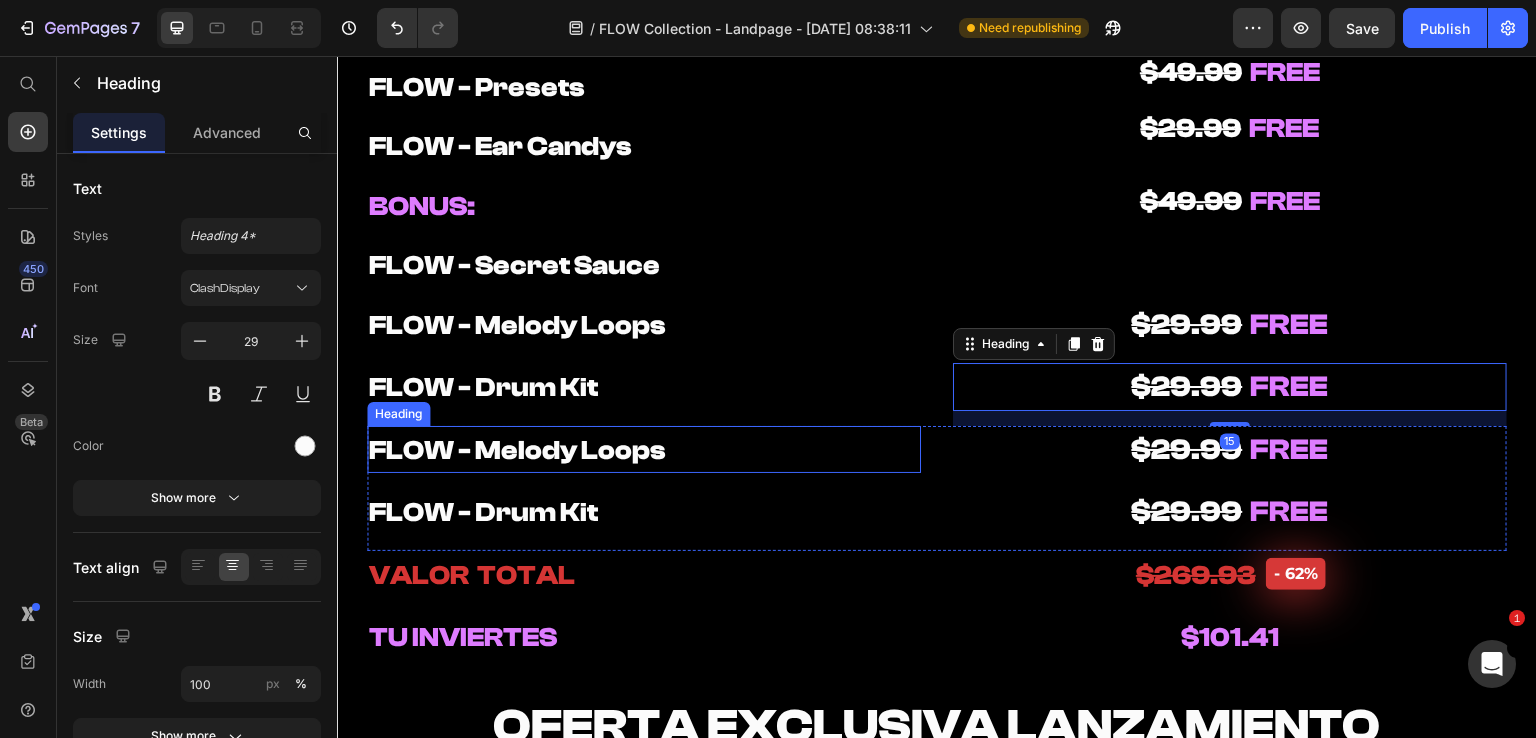 click on "FLOW - Melody Loops" at bounding box center (644, 450) 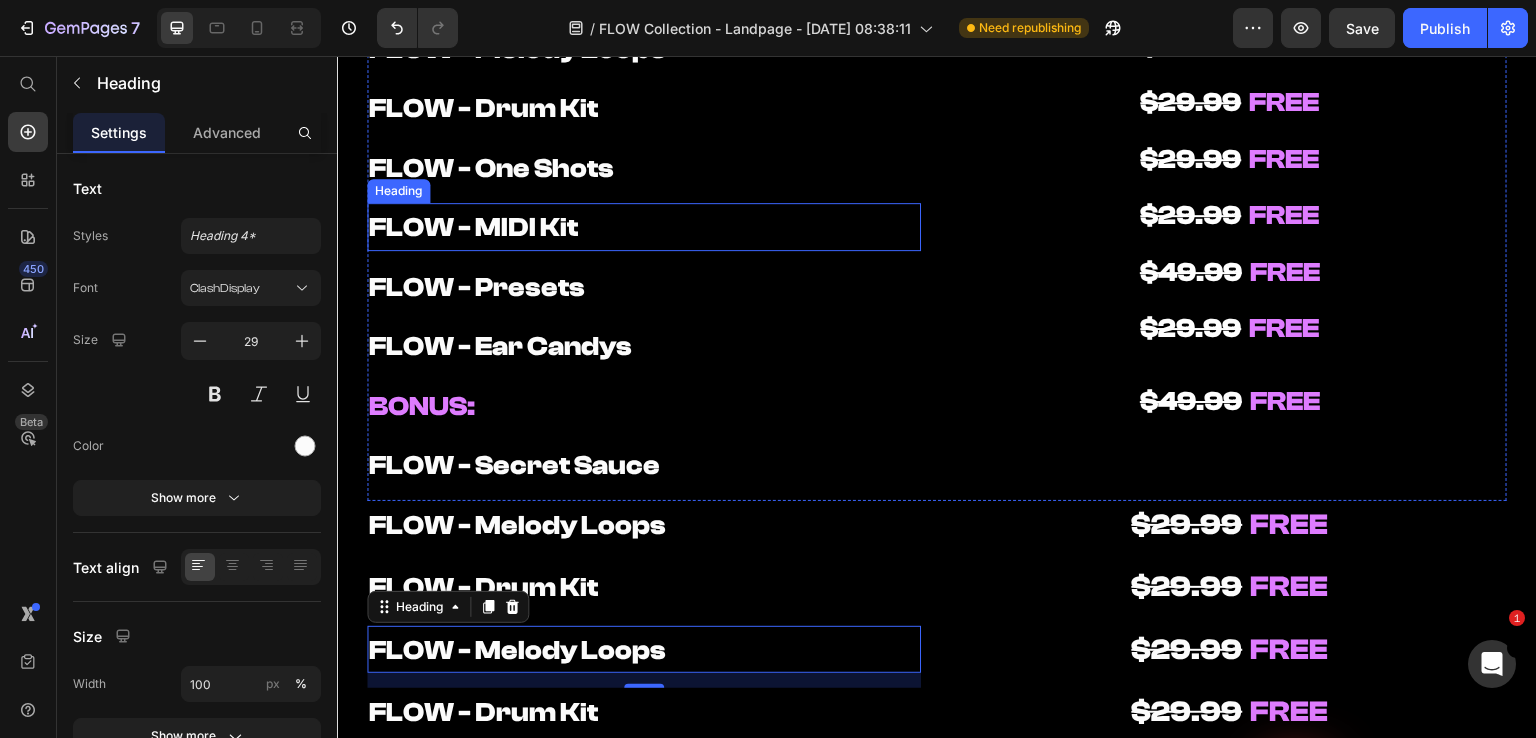 scroll, scrollTop: 9800, scrollLeft: 0, axis: vertical 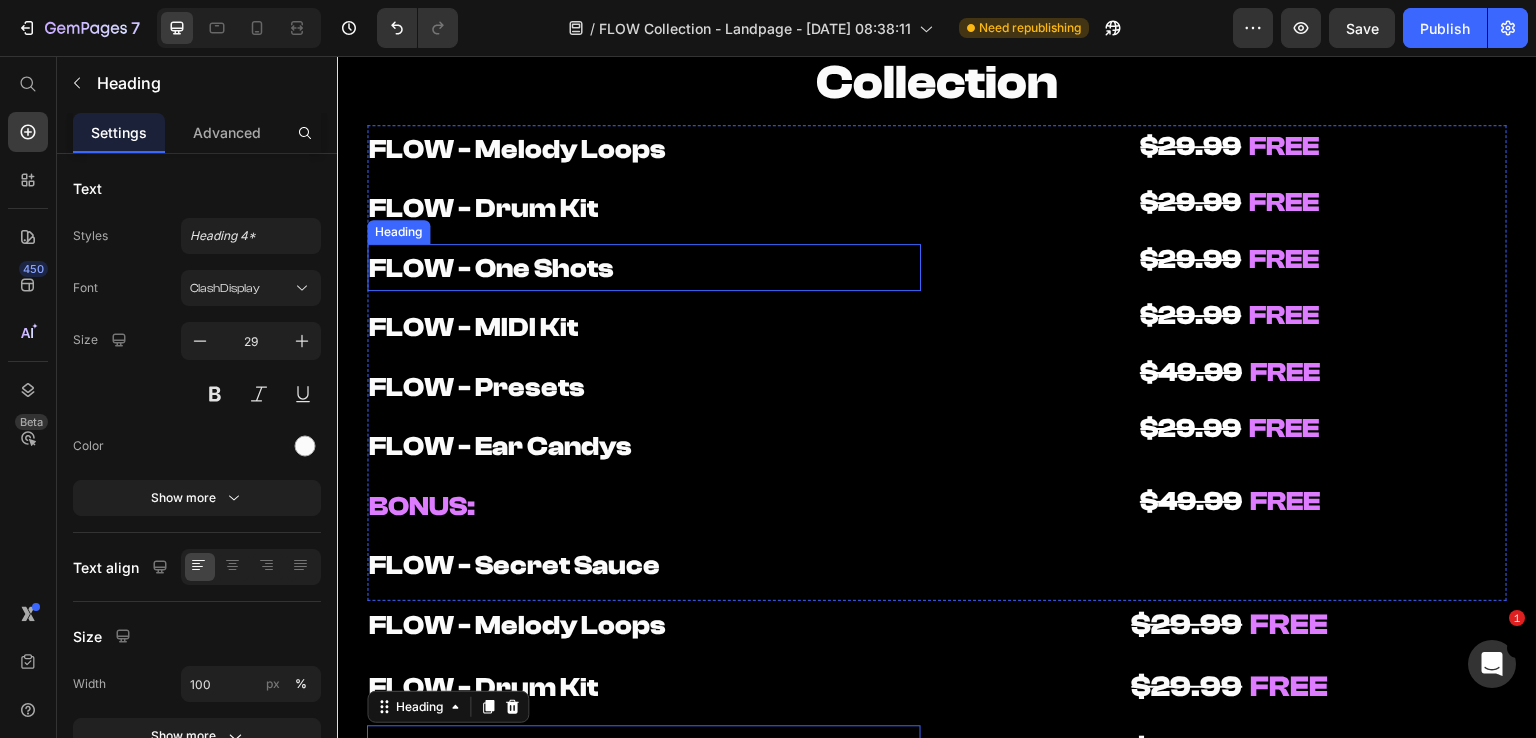 click on "FLOW - One Shots" at bounding box center (644, 268) 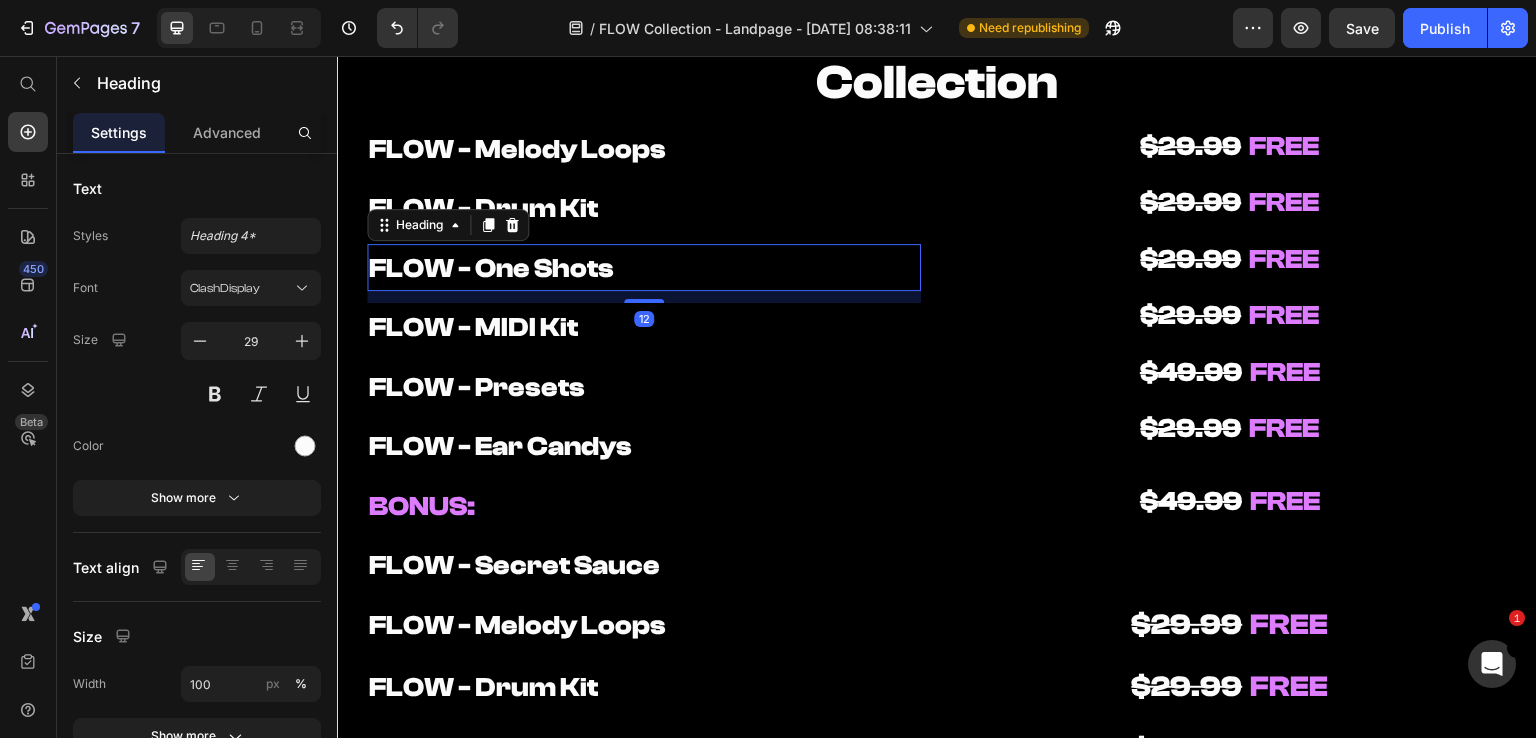click on "FLOW - One Shots" at bounding box center [644, 268] 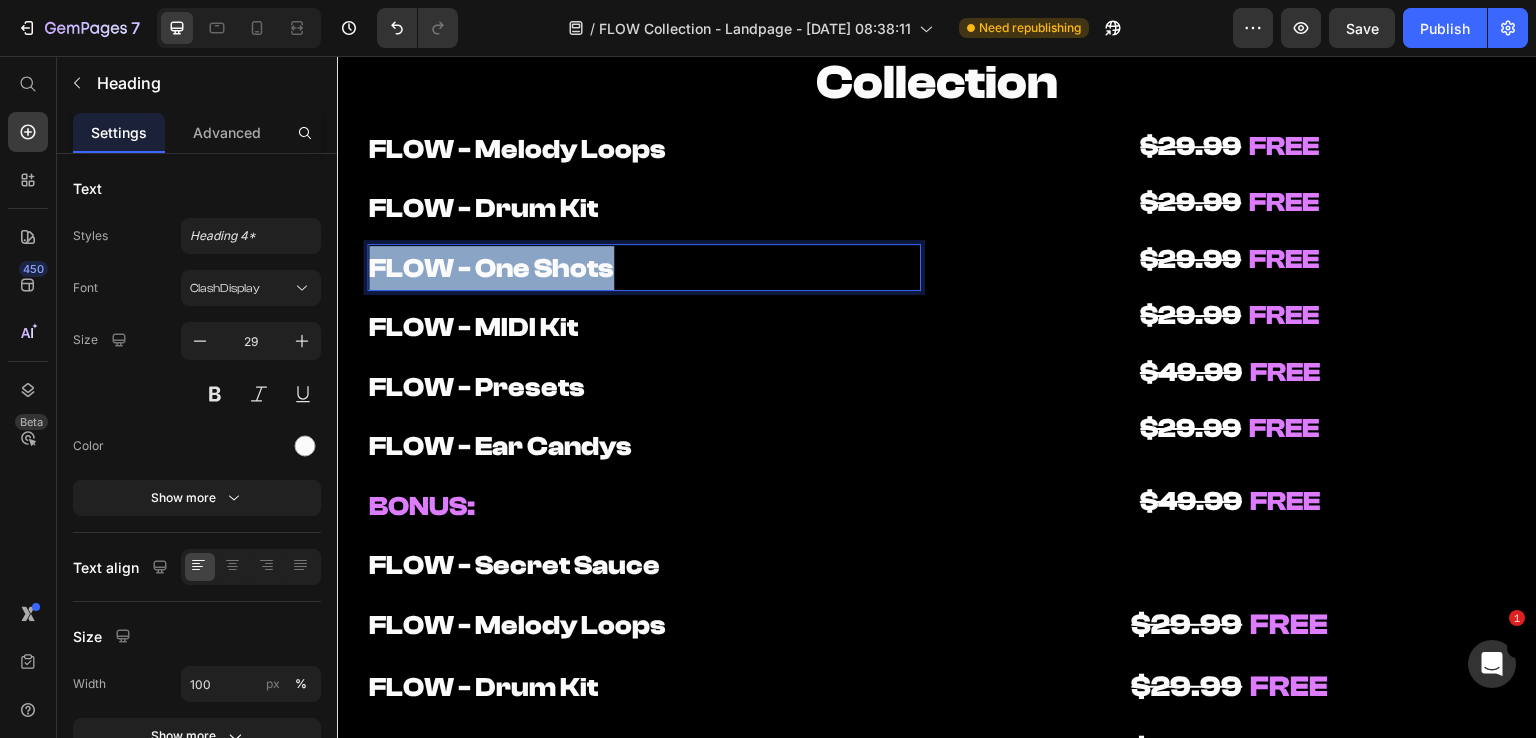 drag, startPoint x: 593, startPoint y: 267, endPoint x: 669, endPoint y: 341, distance: 106.07545 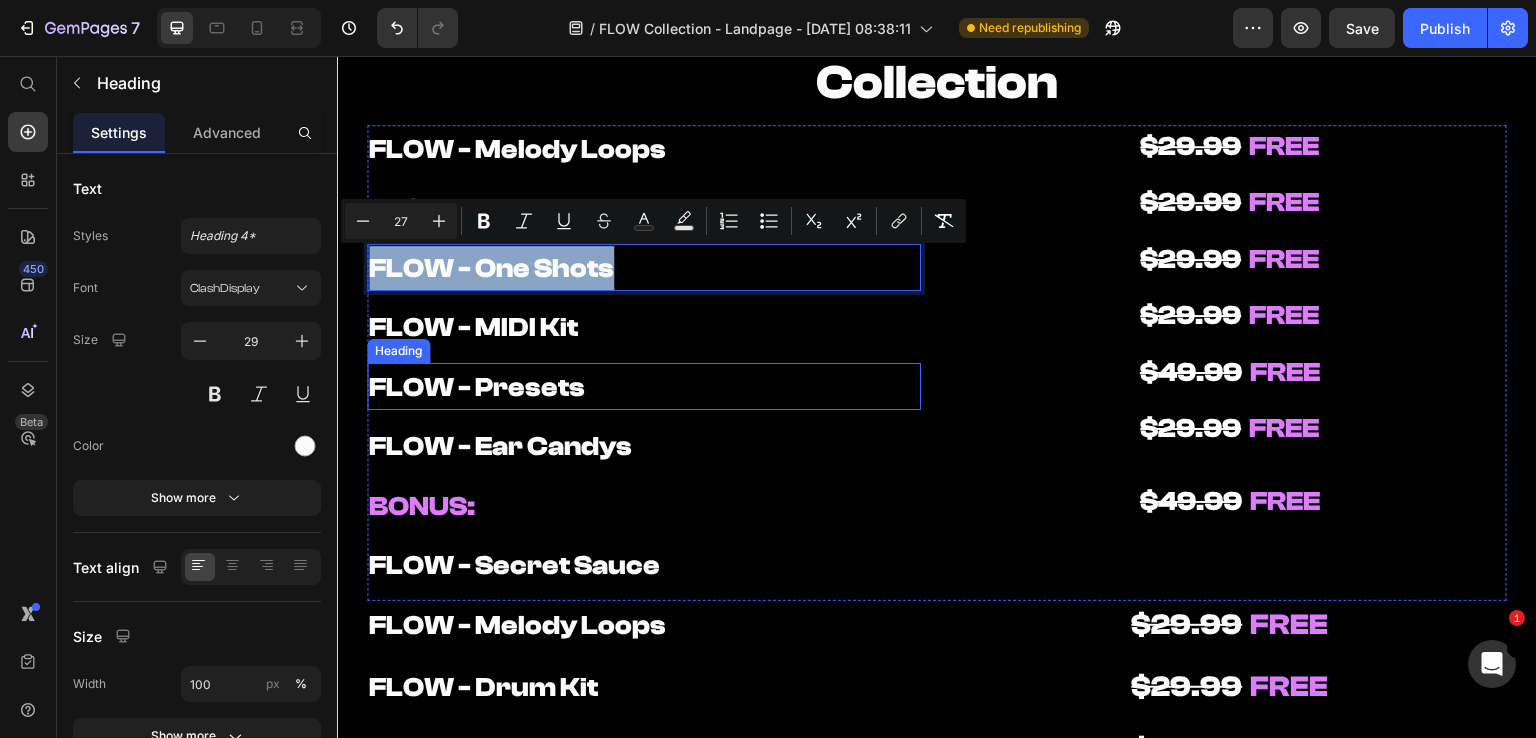copy on "FLOW - One Shots" 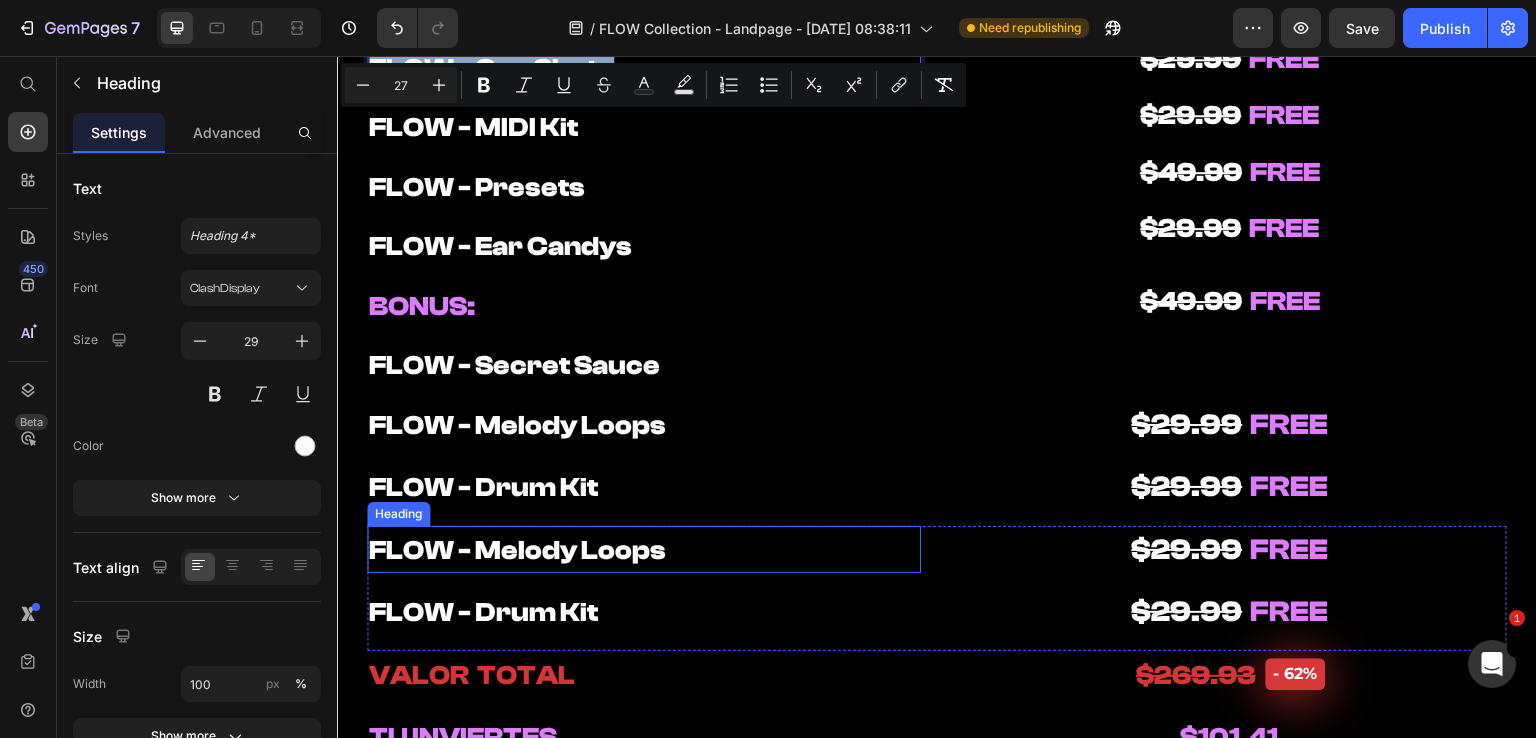 scroll, scrollTop: 10100, scrollLeft: 0, axis: vertical 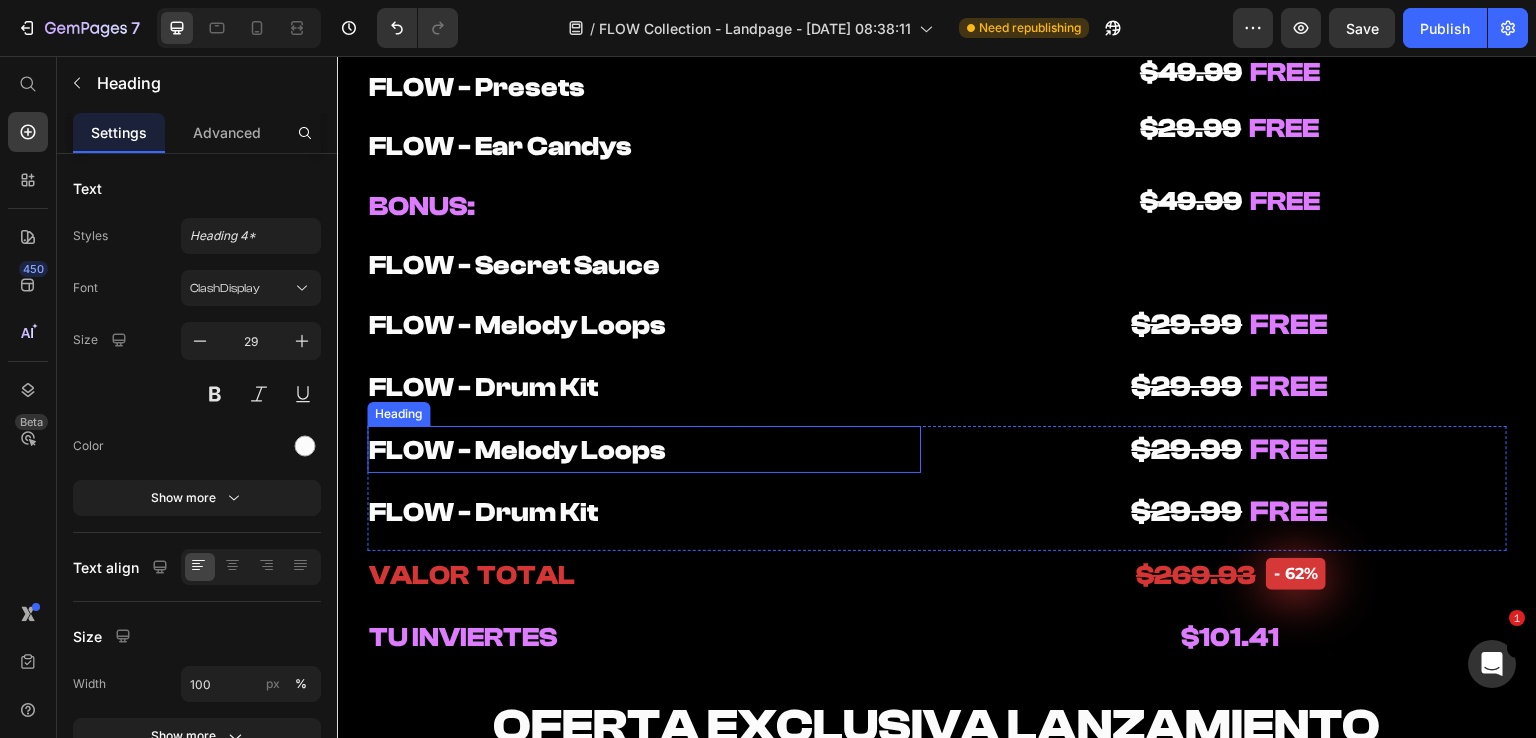 click on "FLOW - Melody Loops" at bounding box center [644, 450] 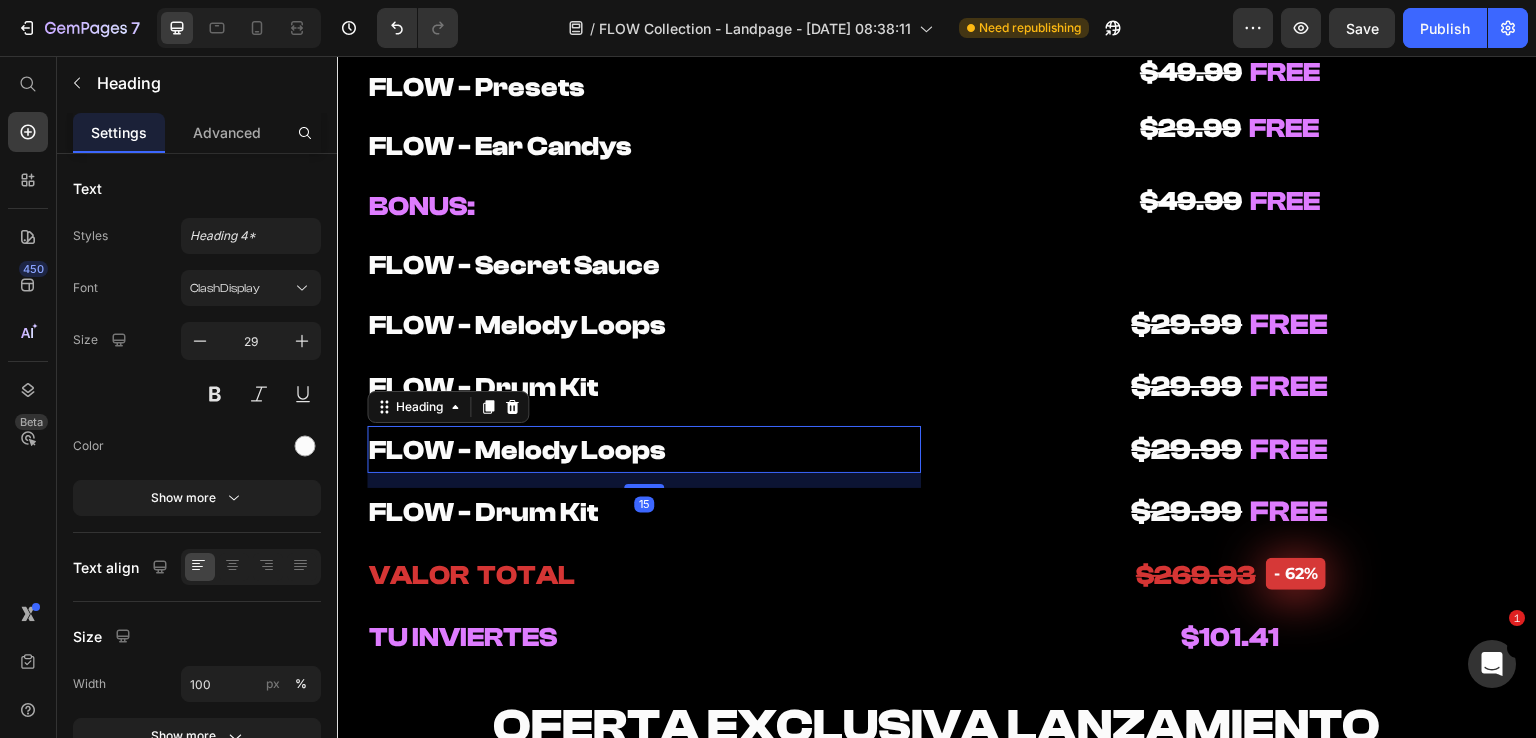 click on "FLOW - Melody Loops" at bounding box center (644, 450) 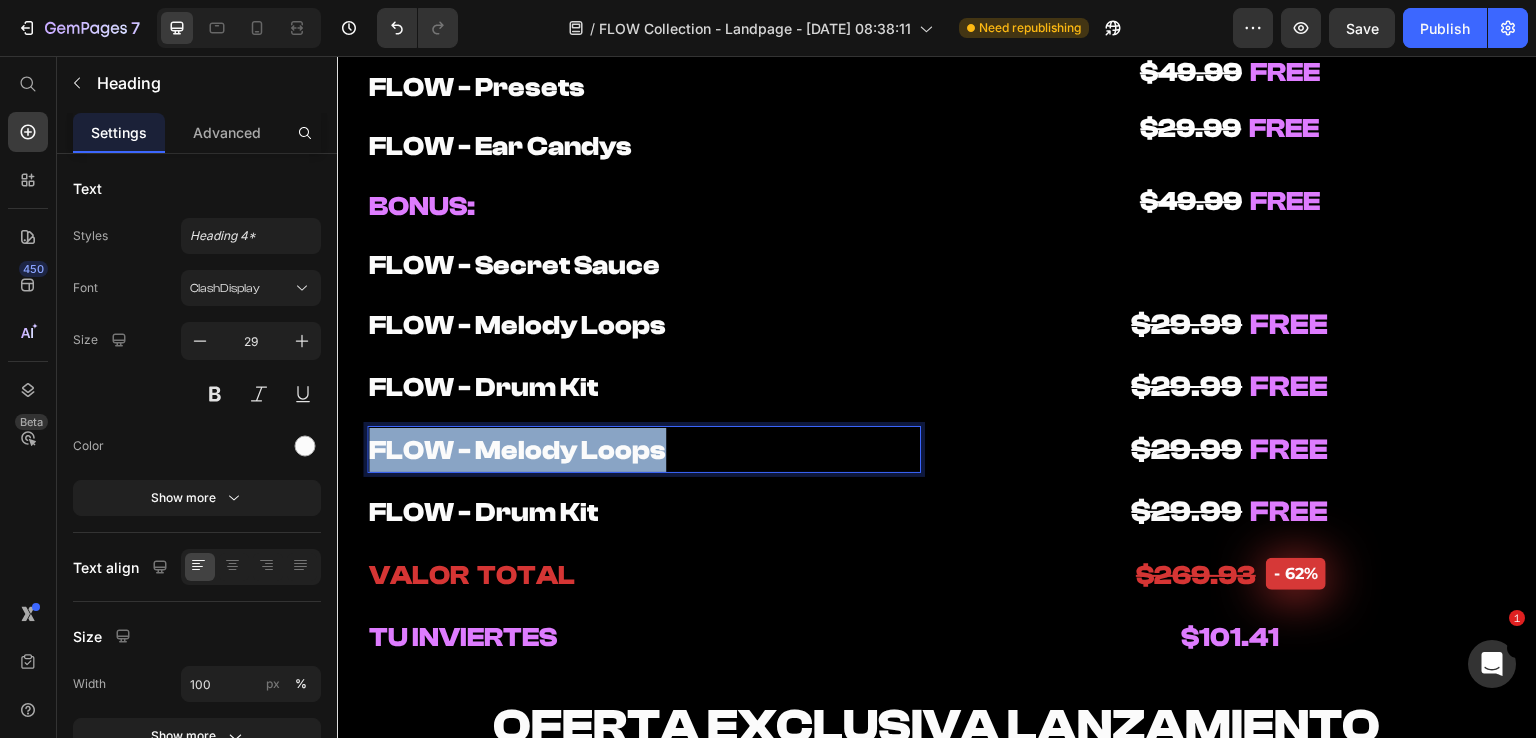 drag, startPoint x: 641, startPoint y: 453, endPoint x: 358, endPoint y: 461, distance: 283.11304 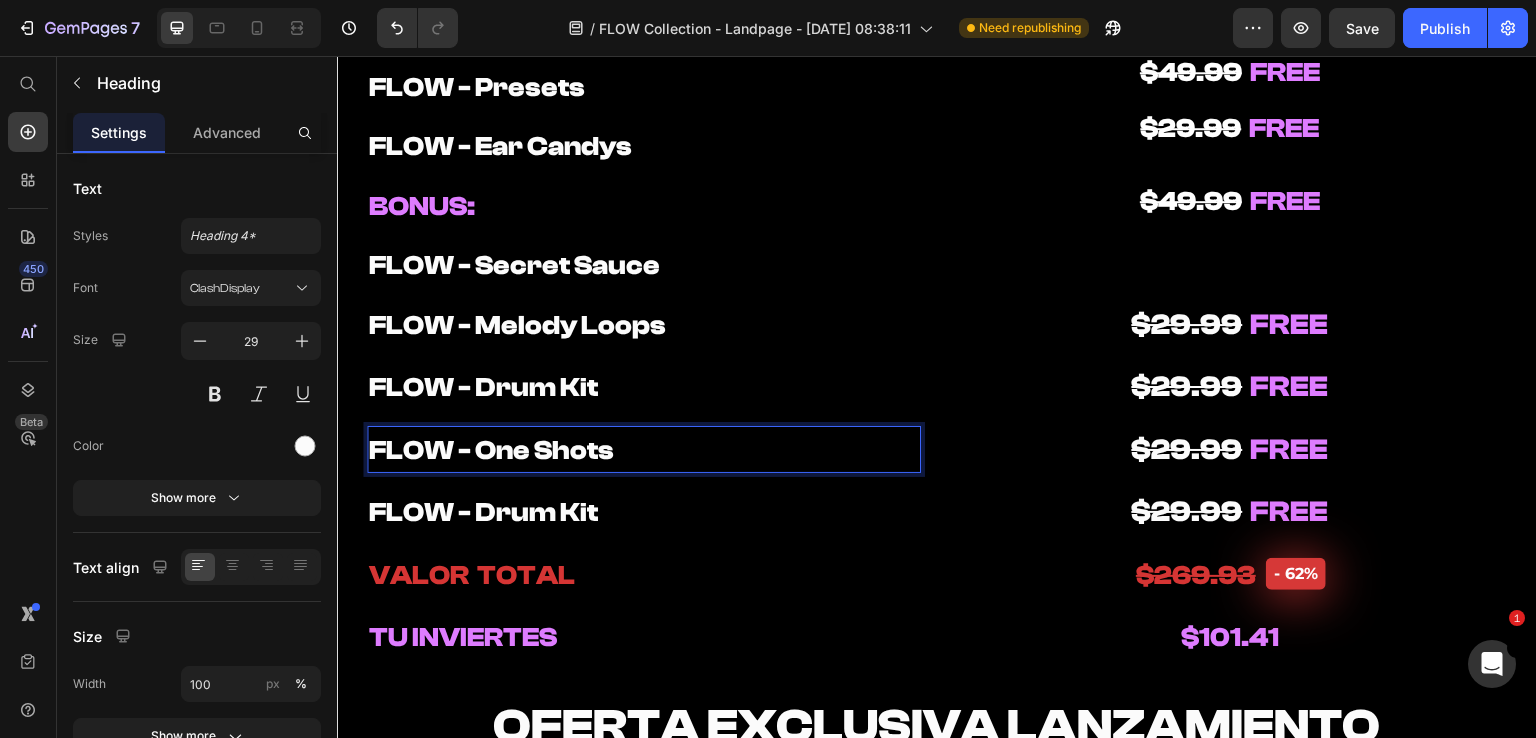 scroll, scrollTop: 9900, scrollLeft: 0, axis: vertical 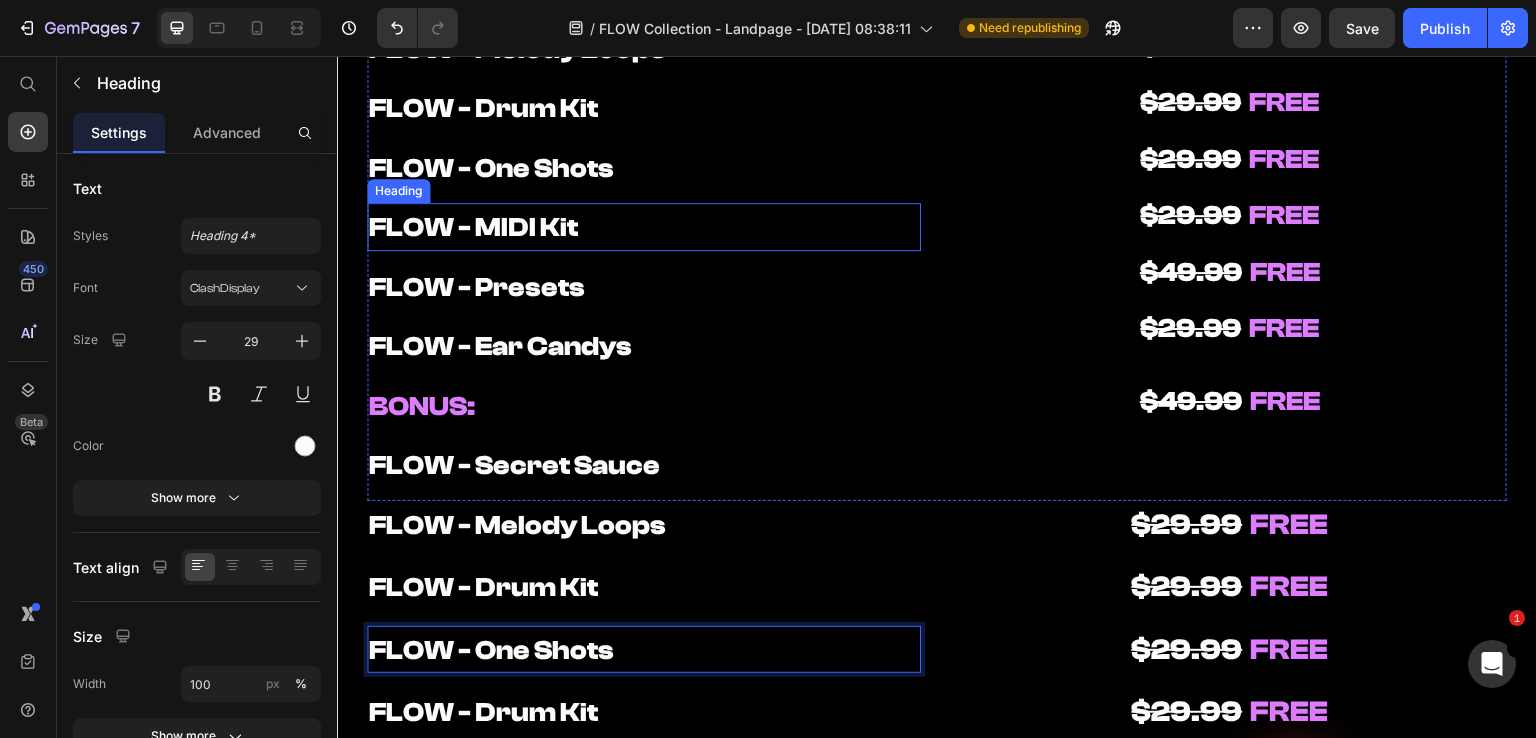 click on "FLOW - MIDI Kit" at bounding box center [644, 227] 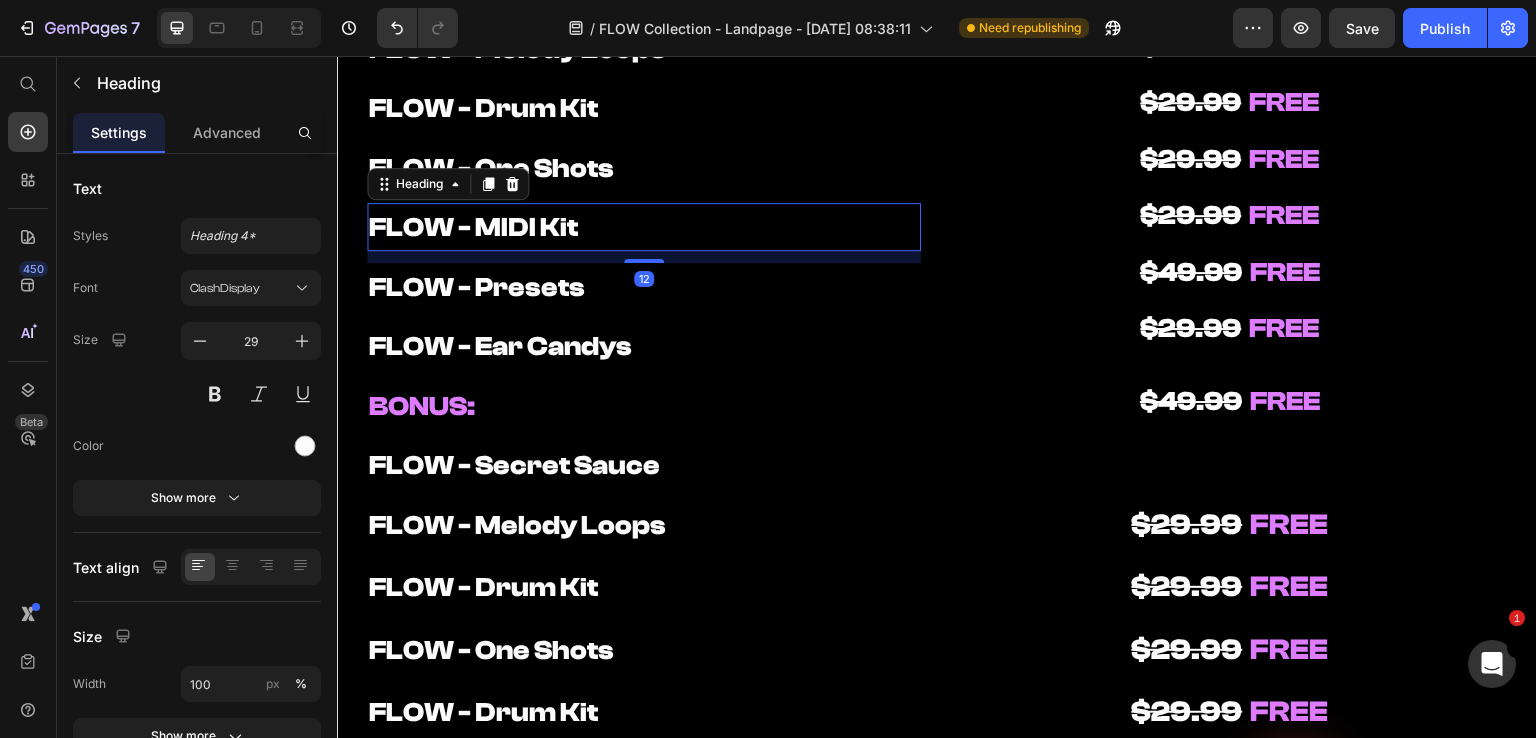 click on "FLOW - MIDI Kit" at bounding box center [644, 227] 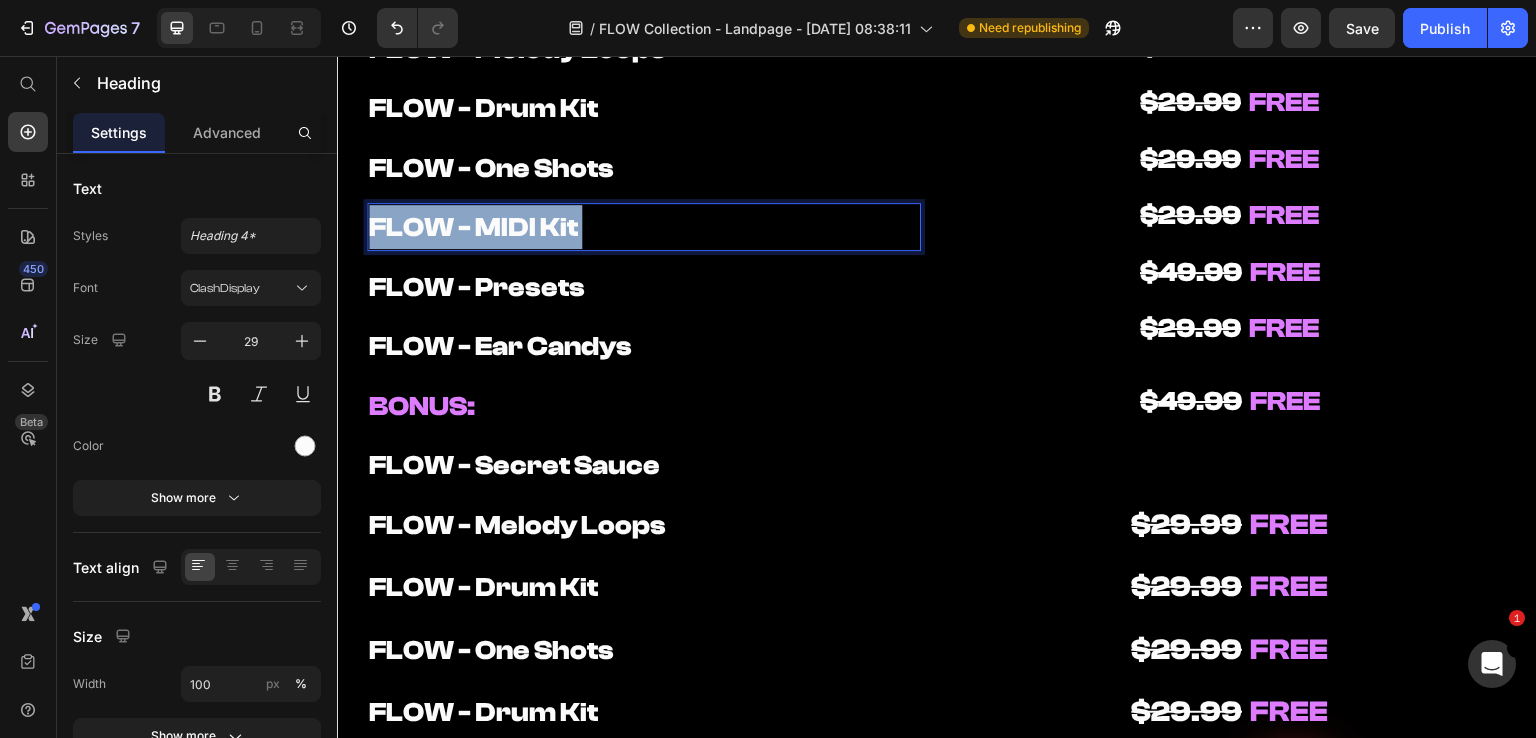 drag, startPoint x: 577, startPoint y: 231, endPoint x: 429, endPoint y: 330, distance: 178.05898 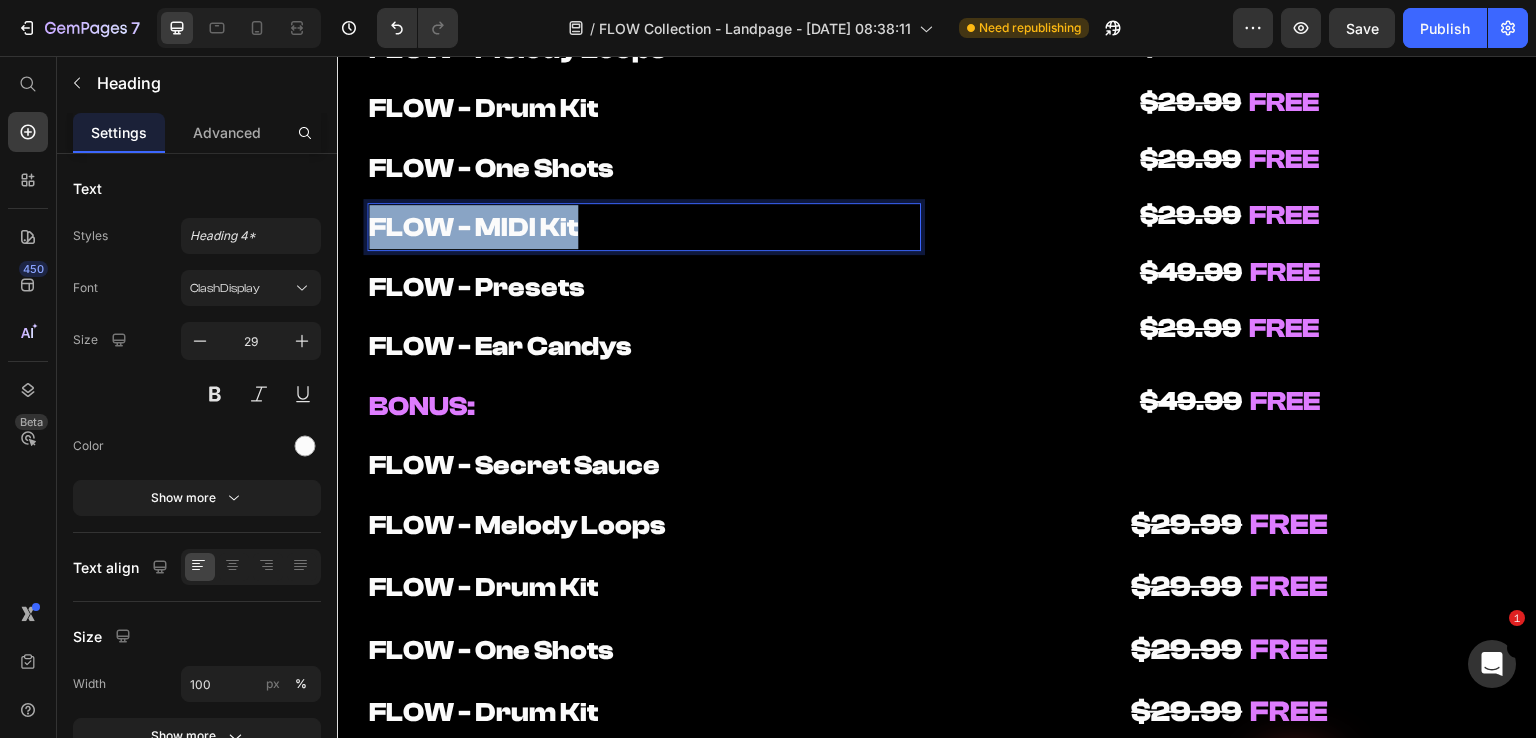 drag, startPoint x: 364, startPoint y: 229, endPoint x: 616, endPoint y: 224, distance: 252.04959 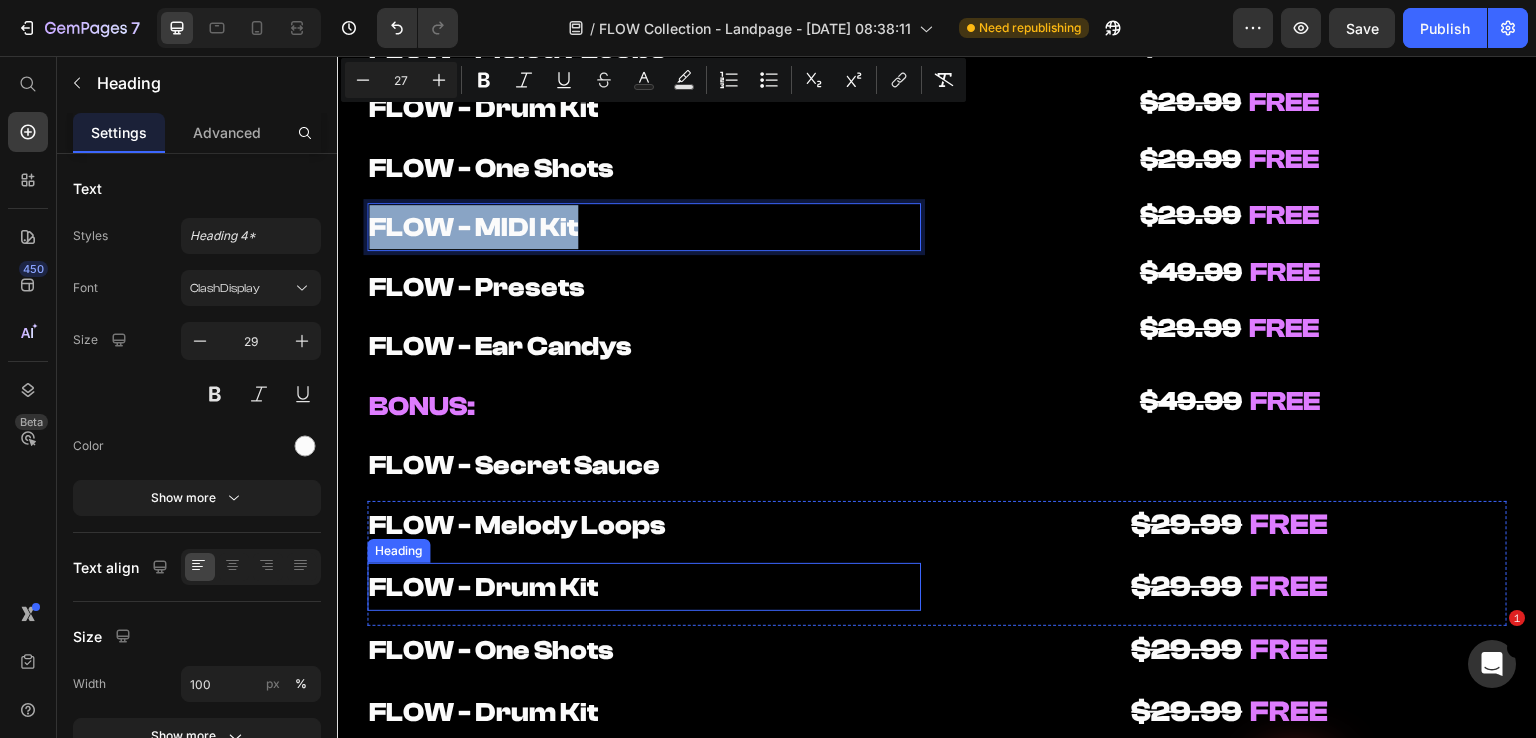 scroll, scrollTop: 10000, scrollLeft: 0, axis: vertical 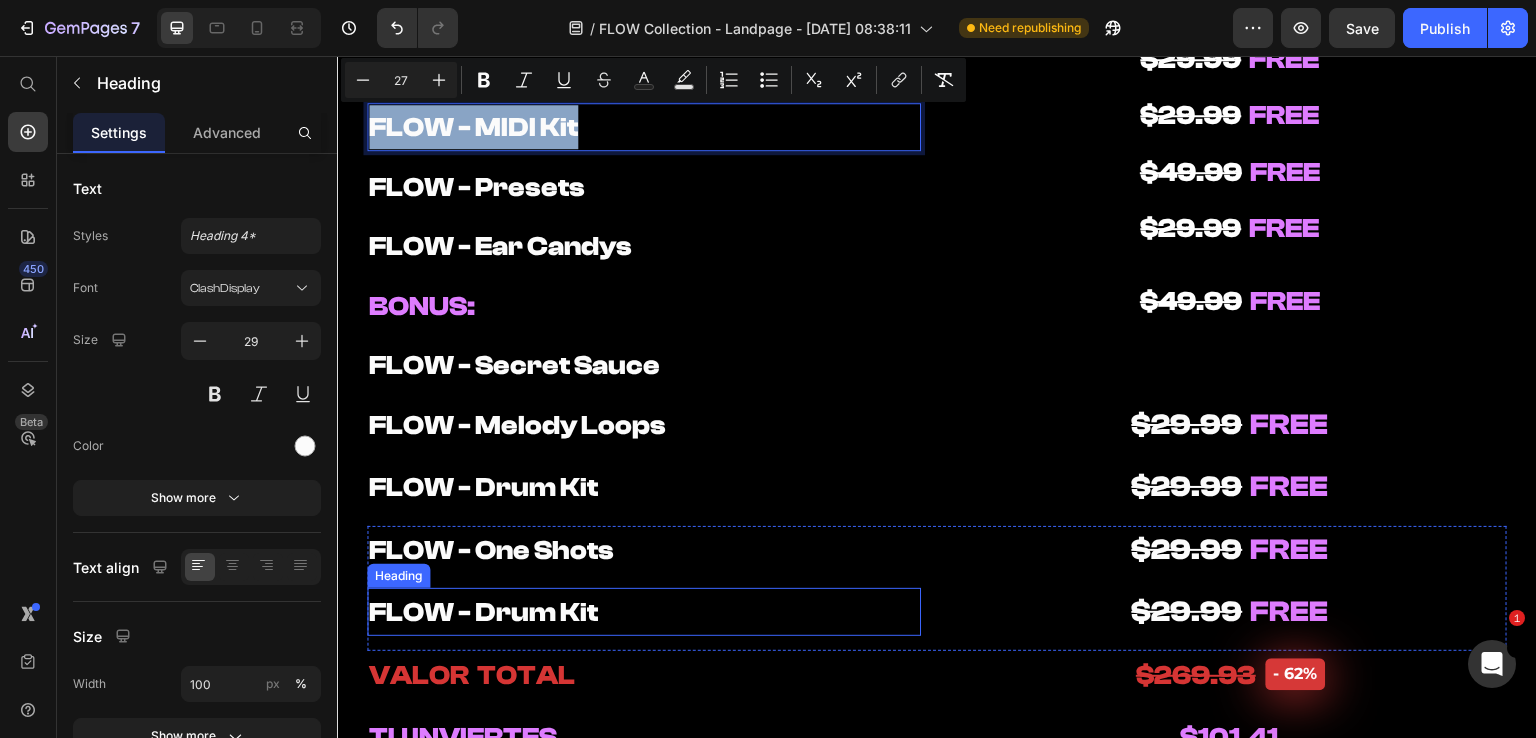click on "FLOW - Drum Kit" at bounding box center (483, 612) 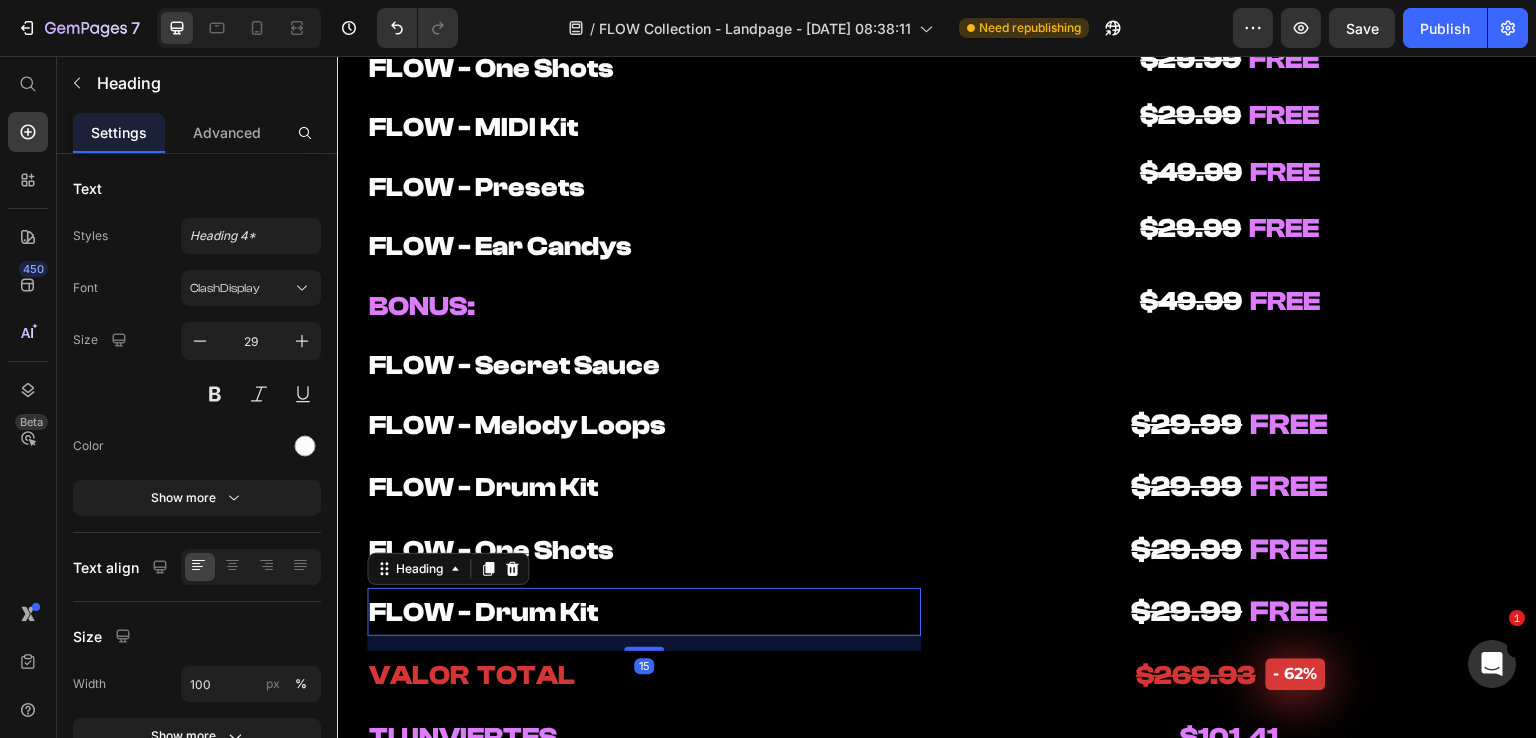click on "FLOW - Drum Kit" at bounding box center [644, 612] 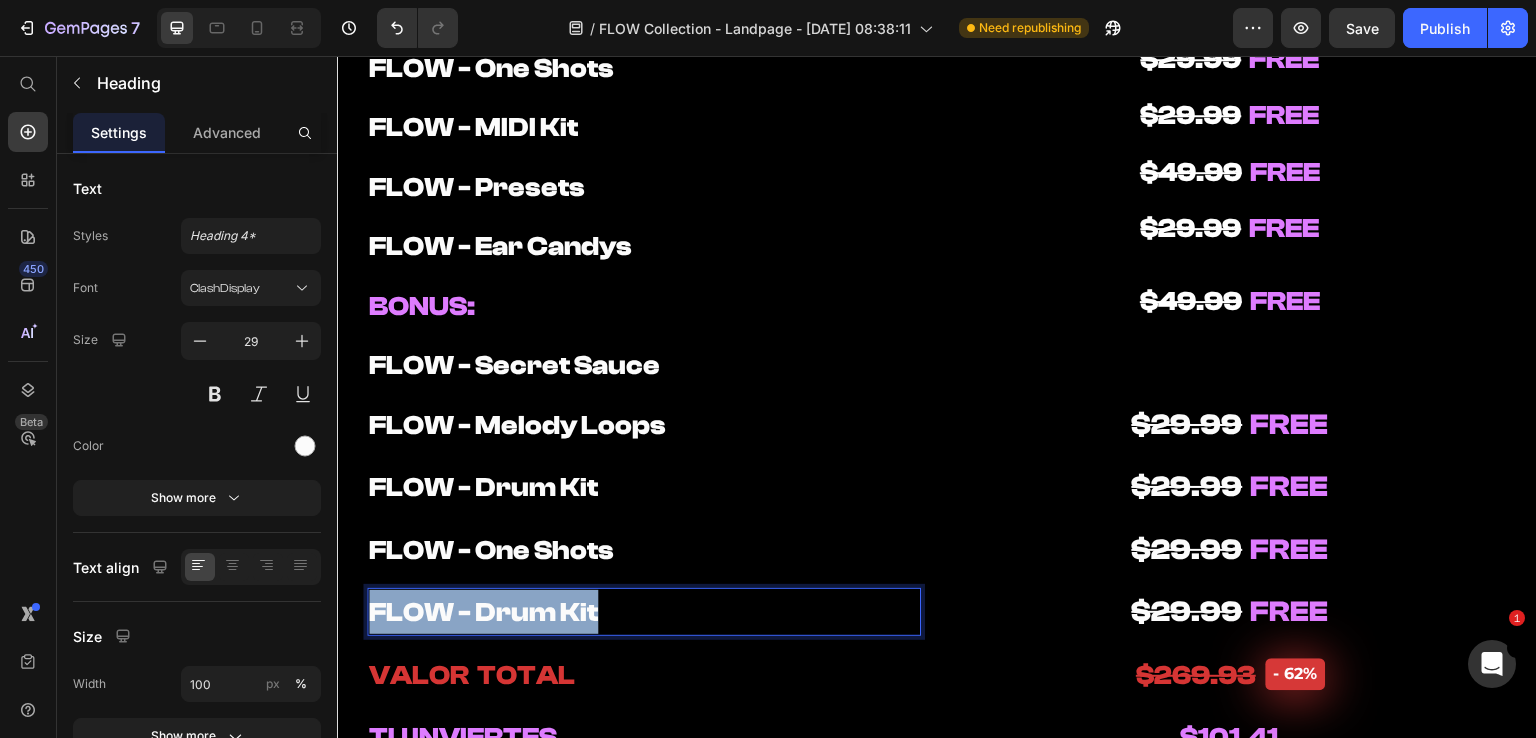 drag, startPoint x: 586, startPoint y: 611, endPoint x: 297, endPoint y: 615, distance: 289.02768 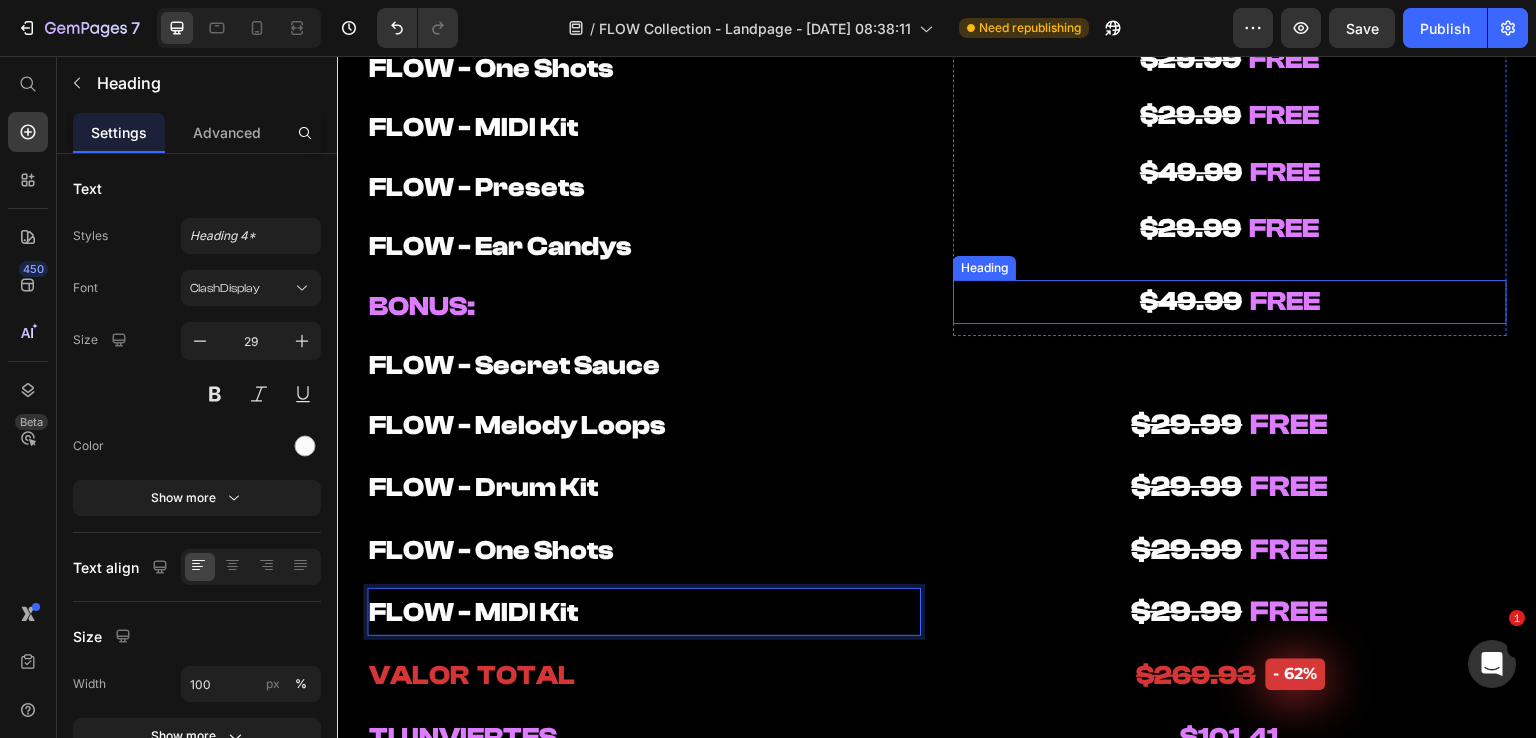 scroll, scrollTop: 10100, scrollLeft: 0, axis: vertical 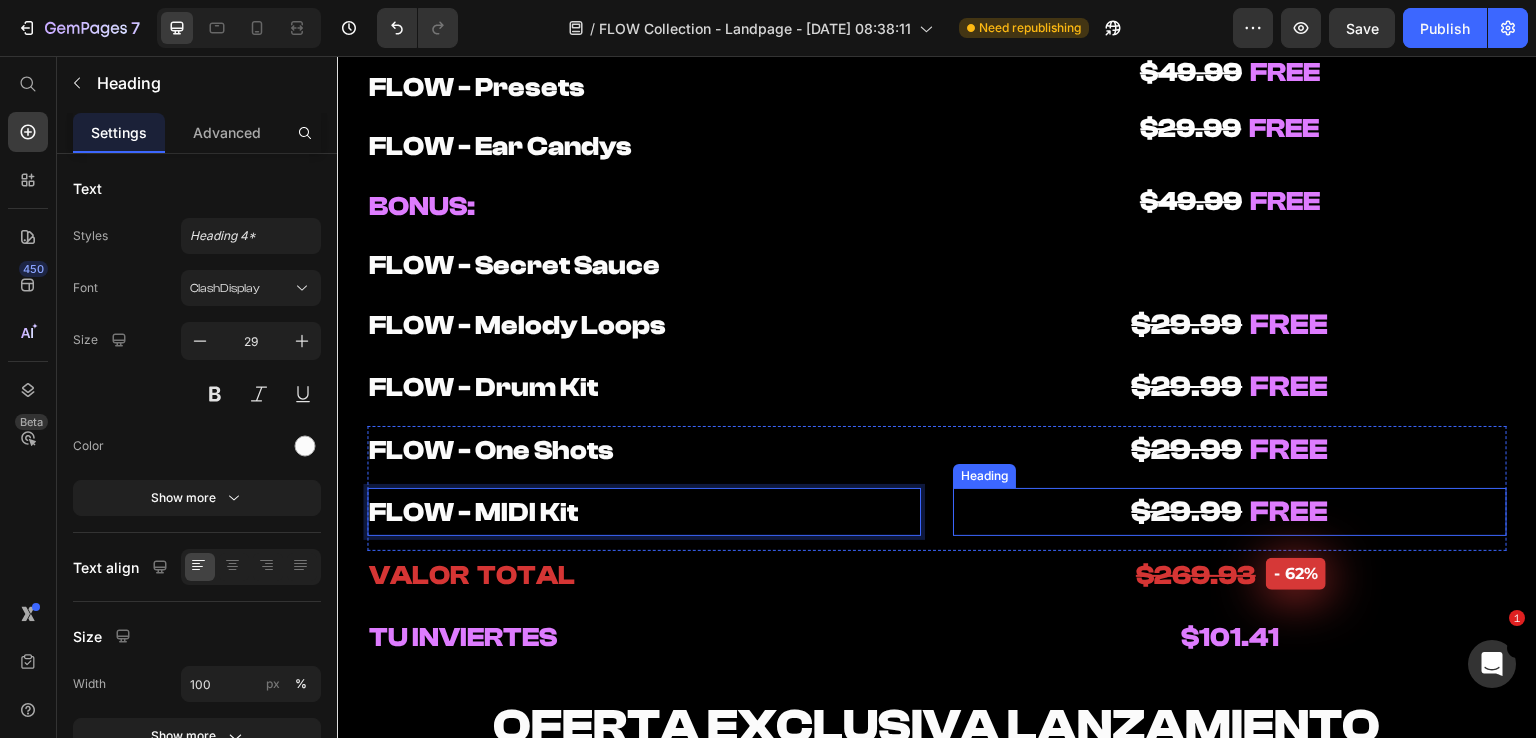 click on "$29.99    FREE" at bounding box center [1230, 512] 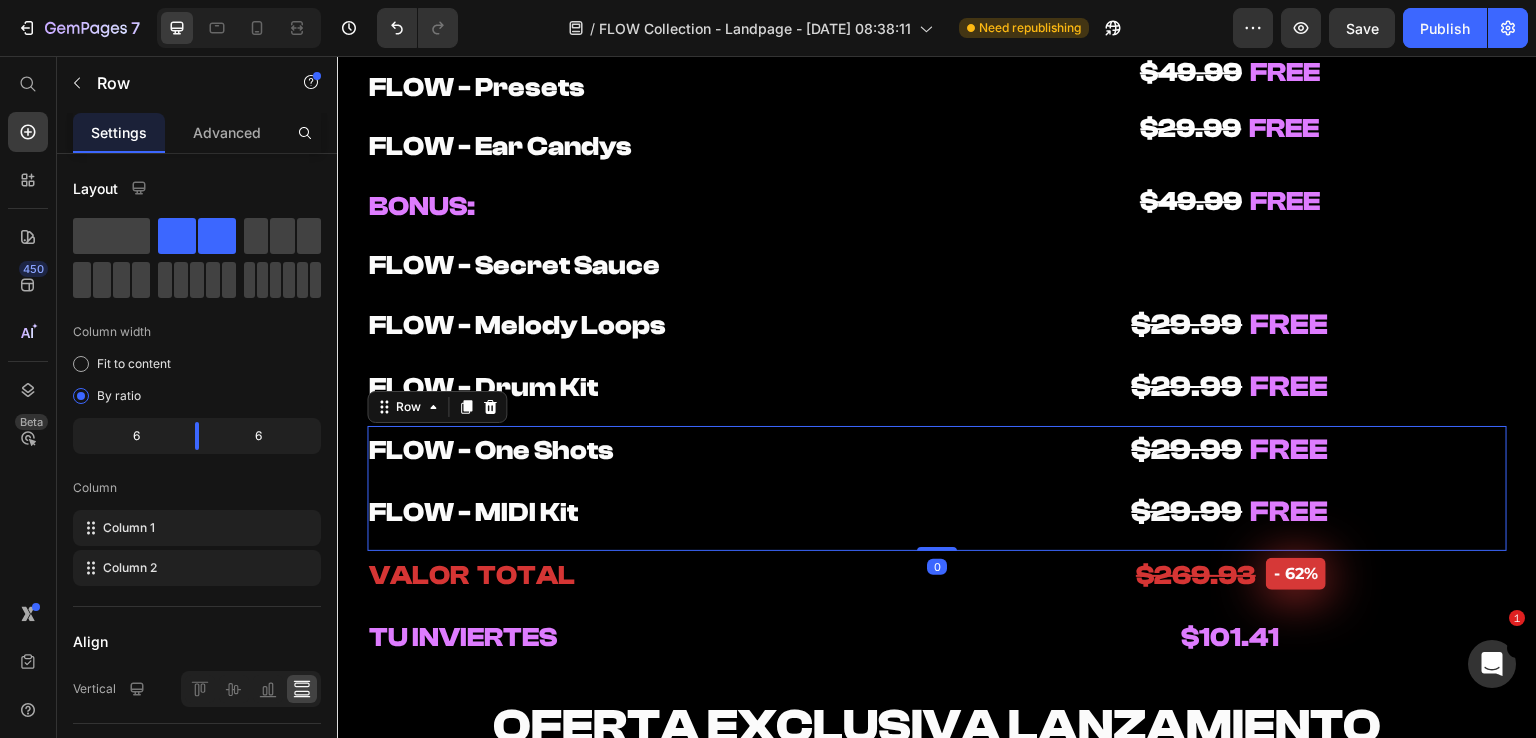 click on "⁠⁠⁠⁠⁠⁠⁠ FLOW - One Shots Heading ⁠⁠⁠⁠⁠⁠⁠ FLOW - MIDI Kit Heading $29.99    FREE Heading $29.99    FREE Heading Row   0" at bounding box center [937, 488] 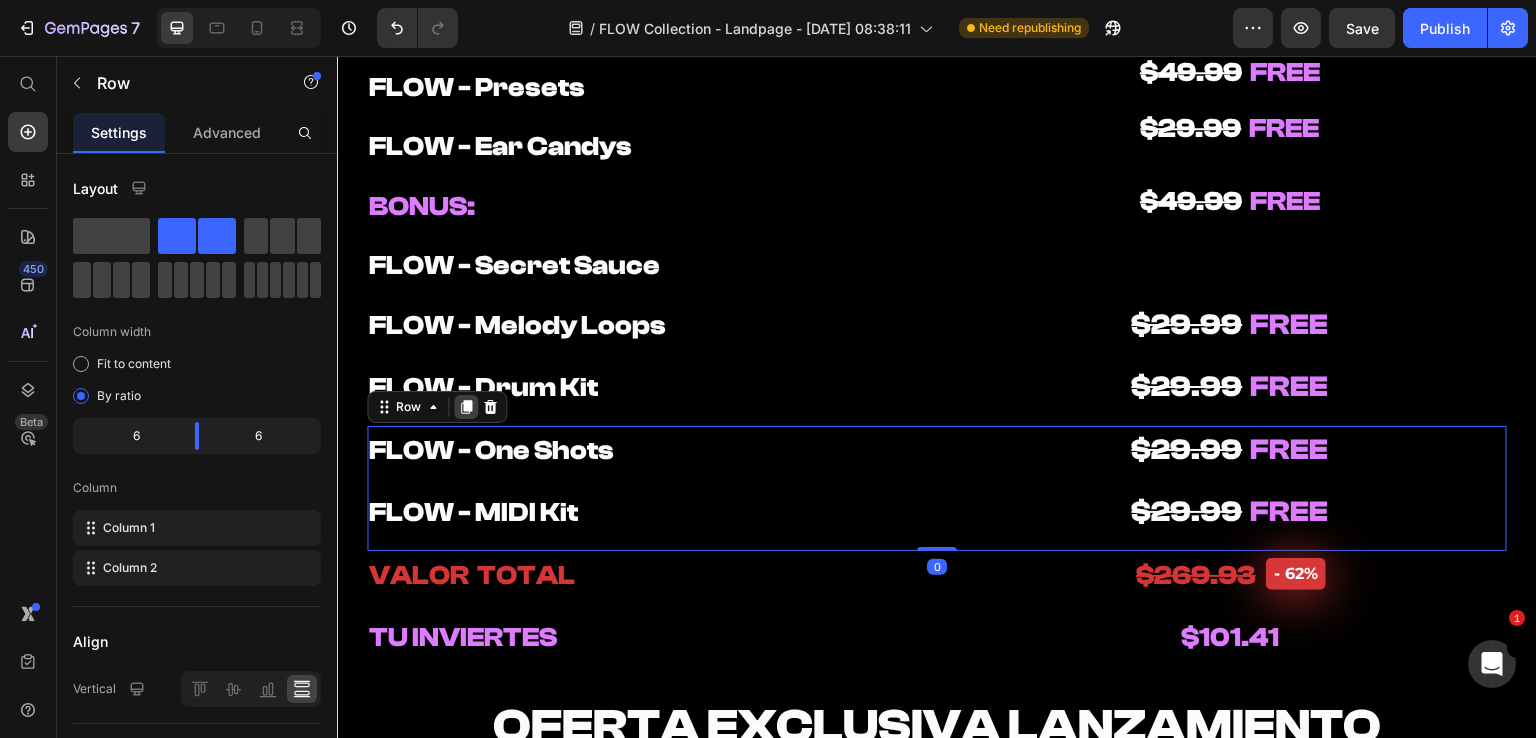 click at bounding box center [466, 407] 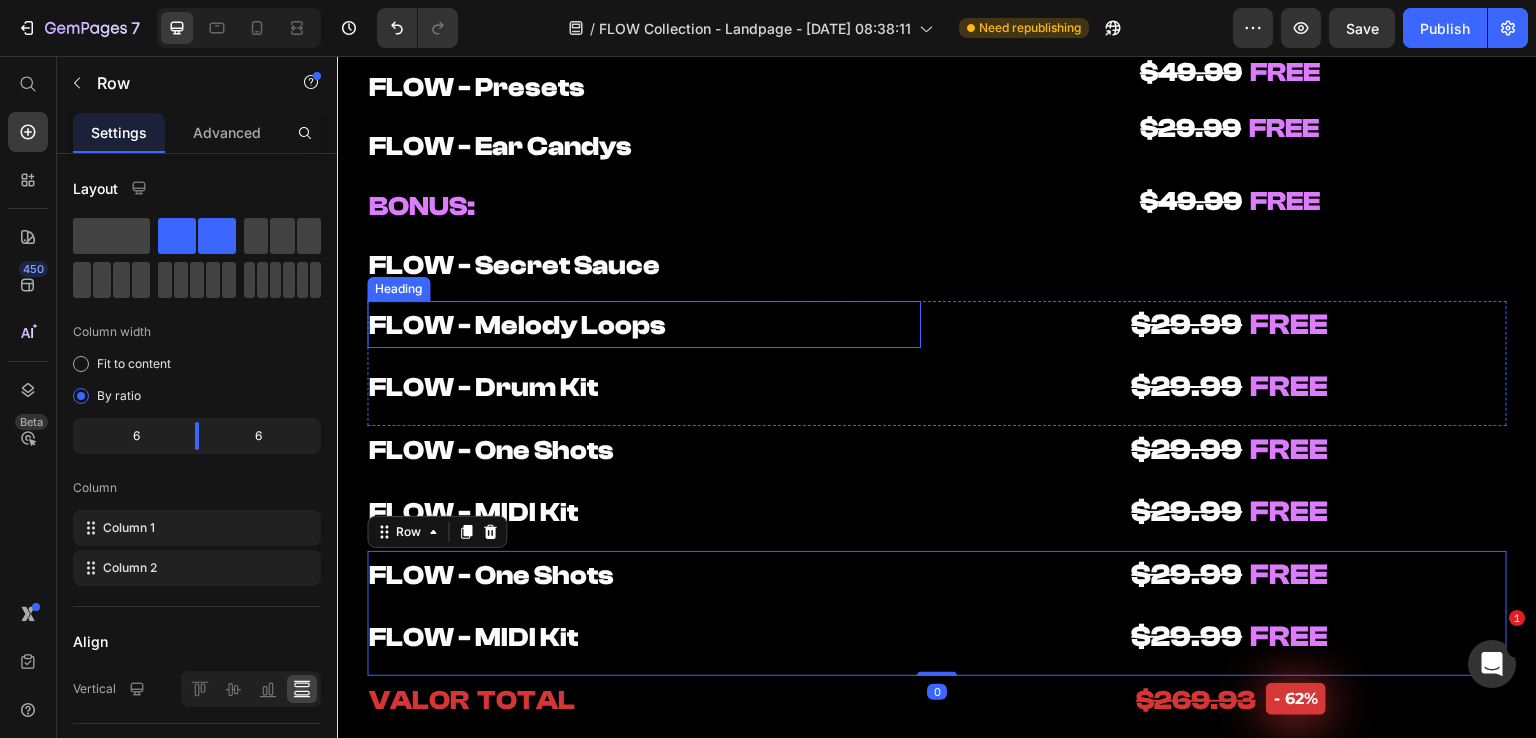 scroll, scrollTop: 10000, scrollLeft: 0, axis: vertical 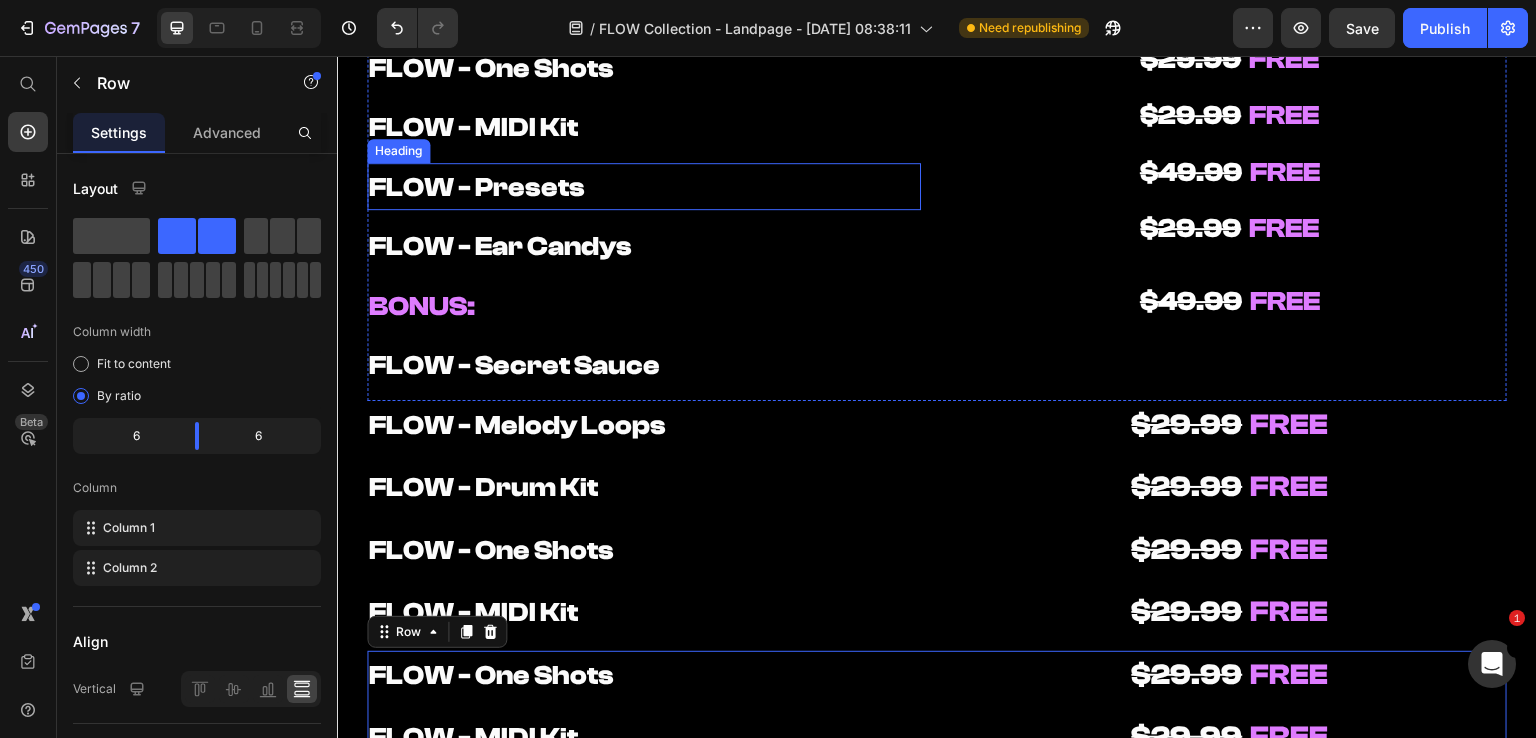 click on "FLOW - Presets" at bounding box center (477, 187) 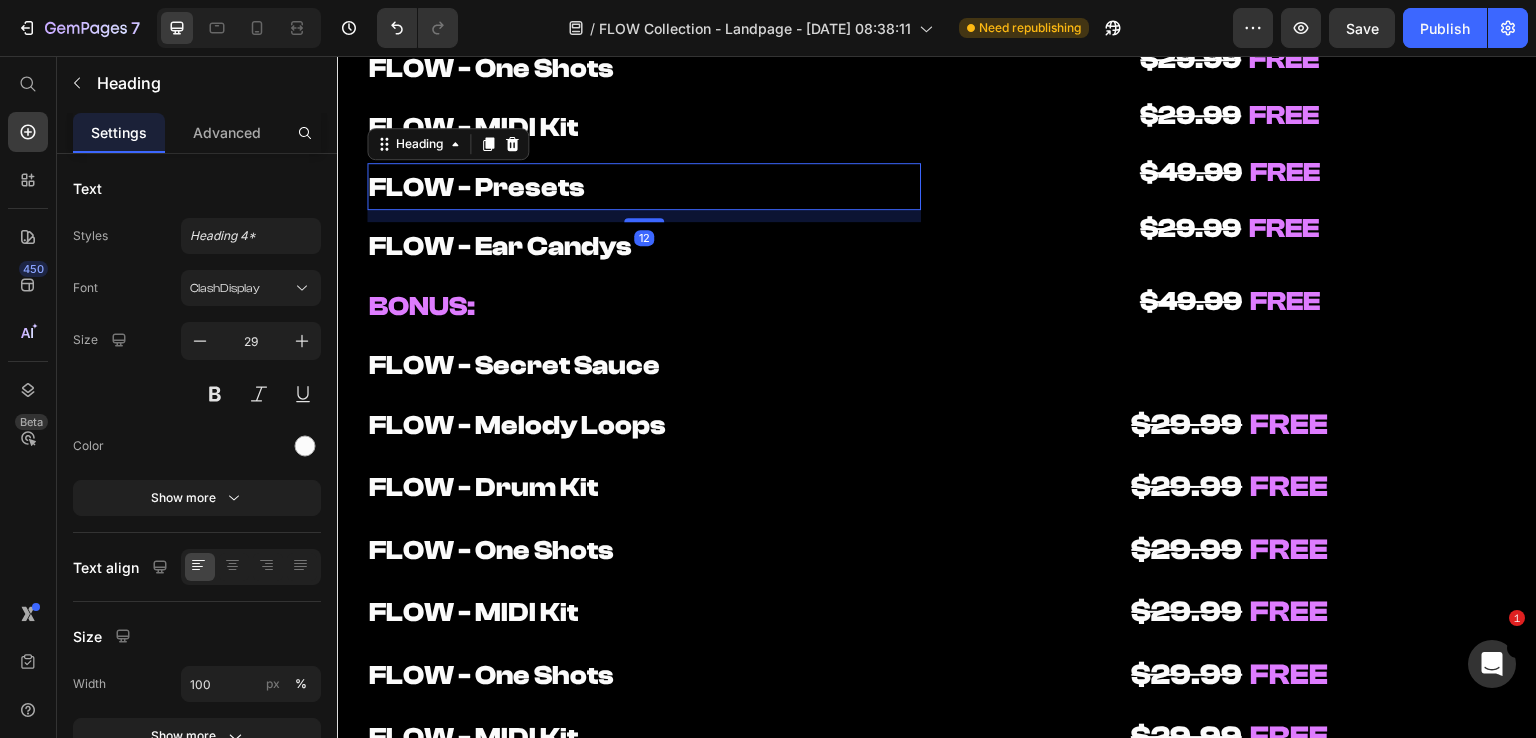 click on "FLOW - Presets" at bounding box center (644, 187) 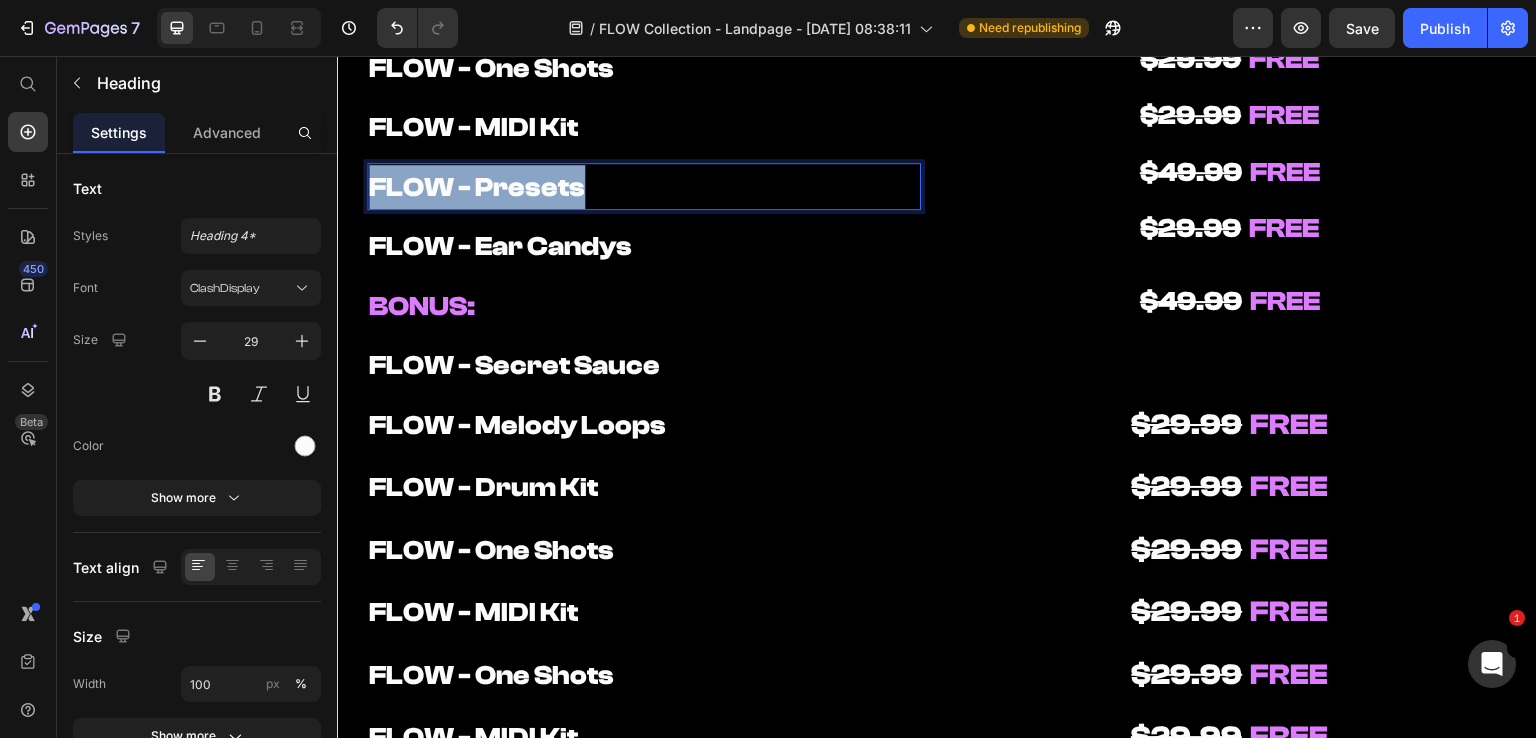 drag, startPoint x: 588, startPoint y: 189, endPoint x: 457, endPoint y: 277, distance: 157.81319 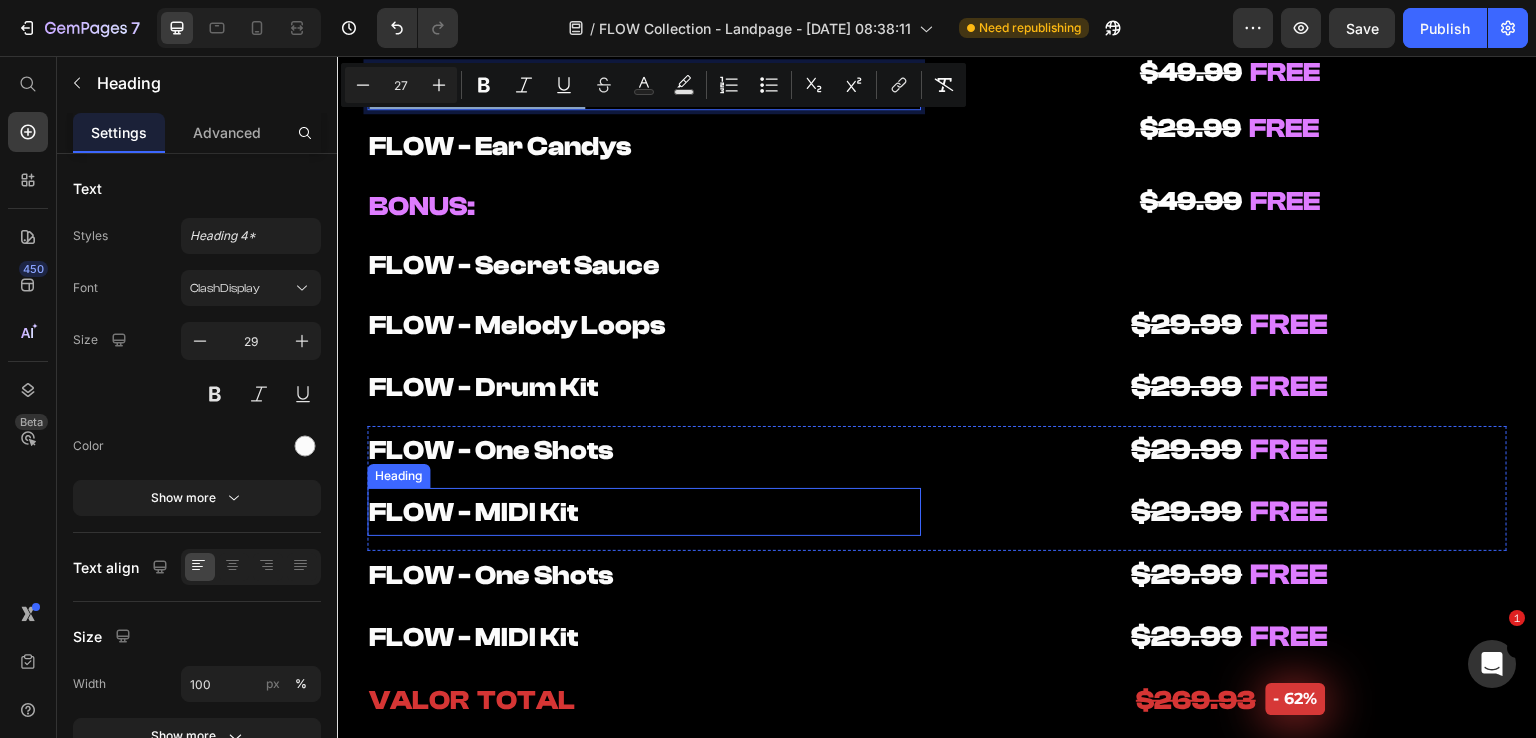 scroll, scrollTop: 10200, scrollLeft: 0, axis: vertical 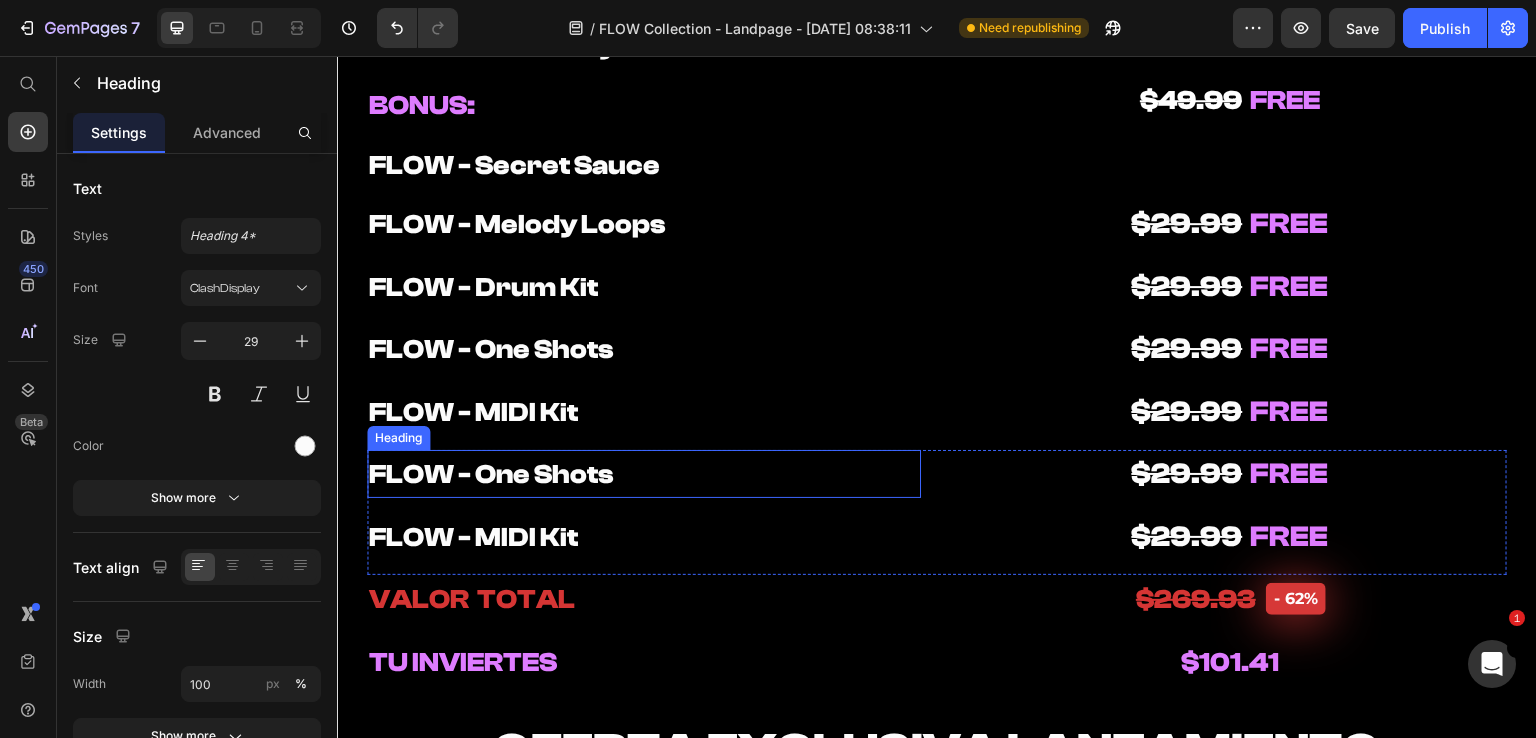 click on "FLOW - One Shots" at bounding box center (644, 474) 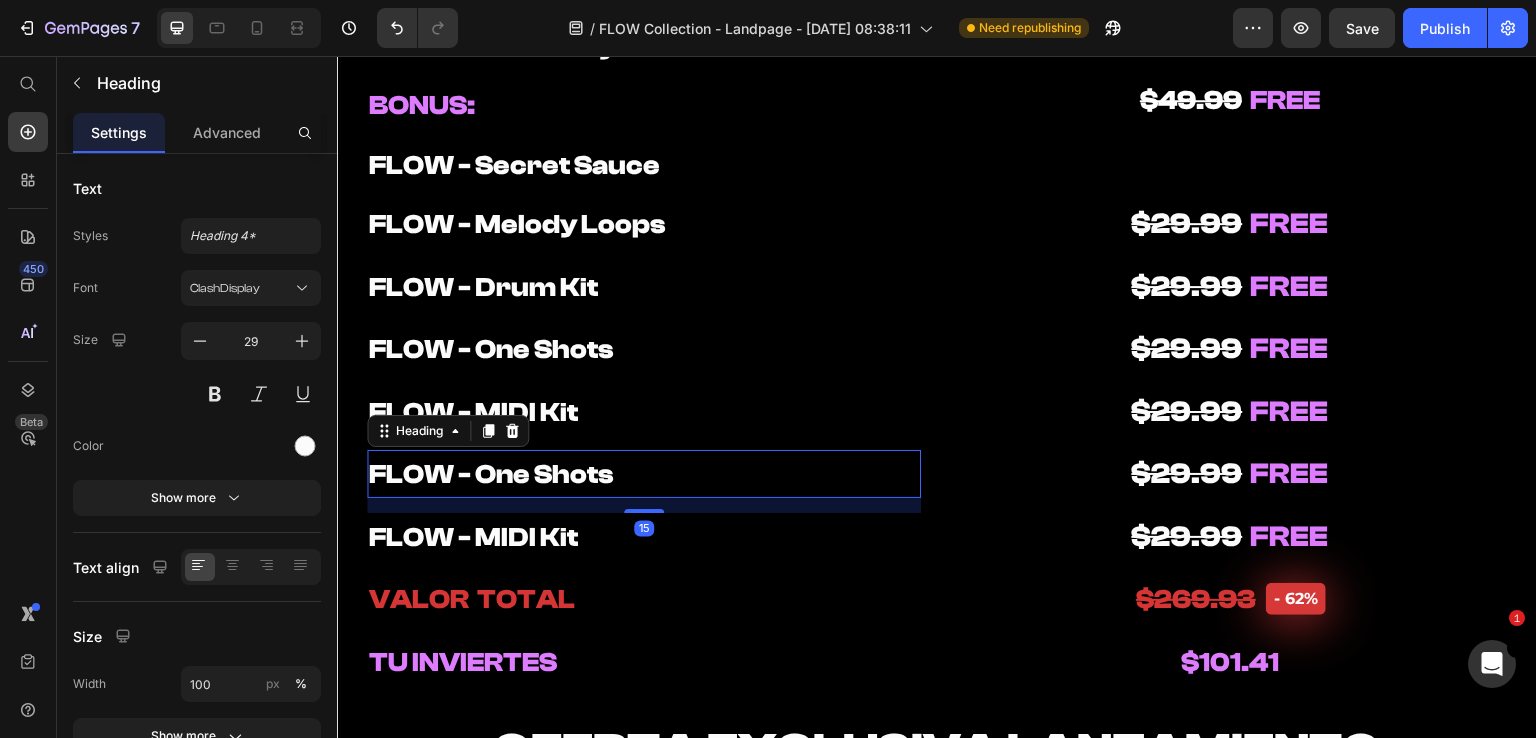 click on "FLOW - One Shots" at bounding box center [644, 474] 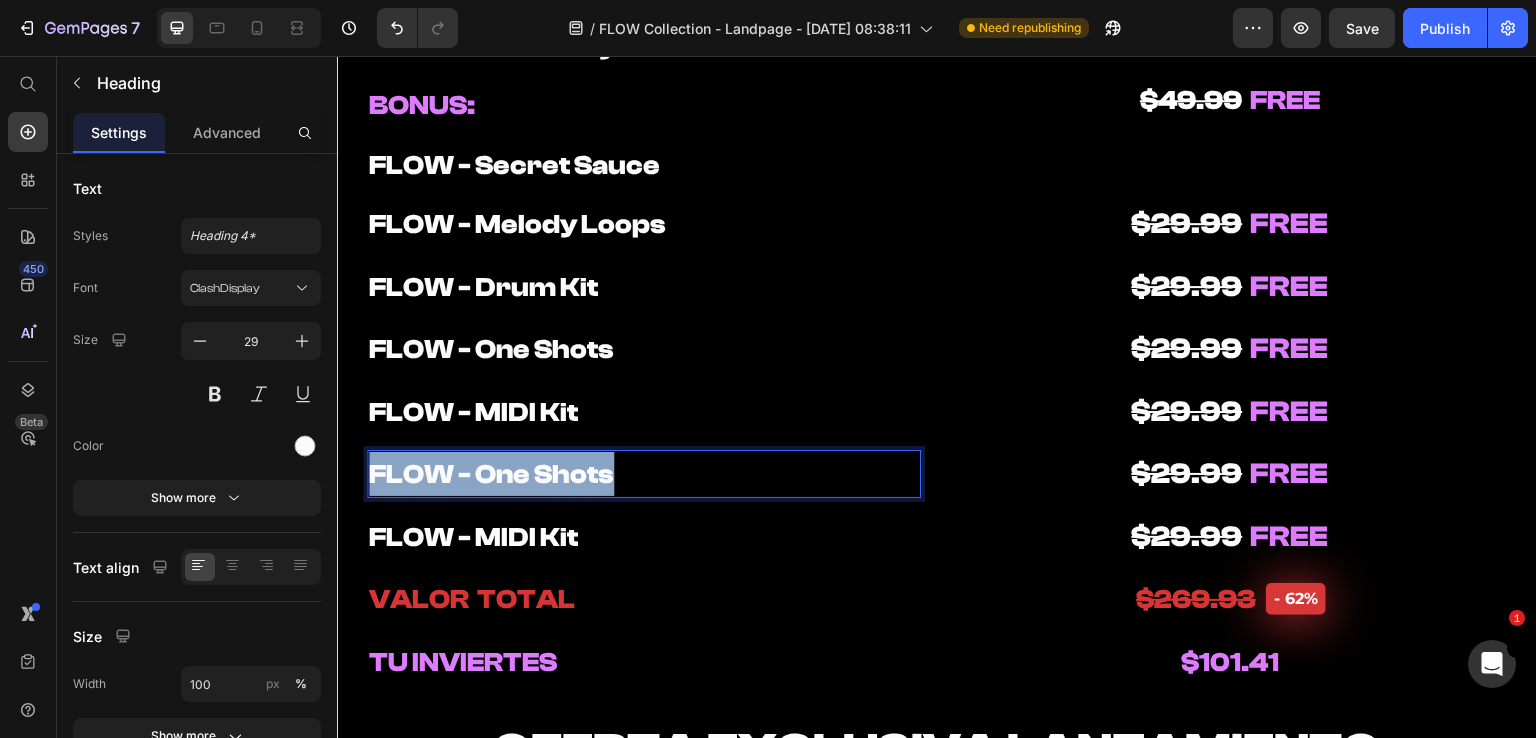 drag, startPoint x: 617, startPoint y: 470, endPoint x: 321, endPoint y: 468, distance: 296.00674 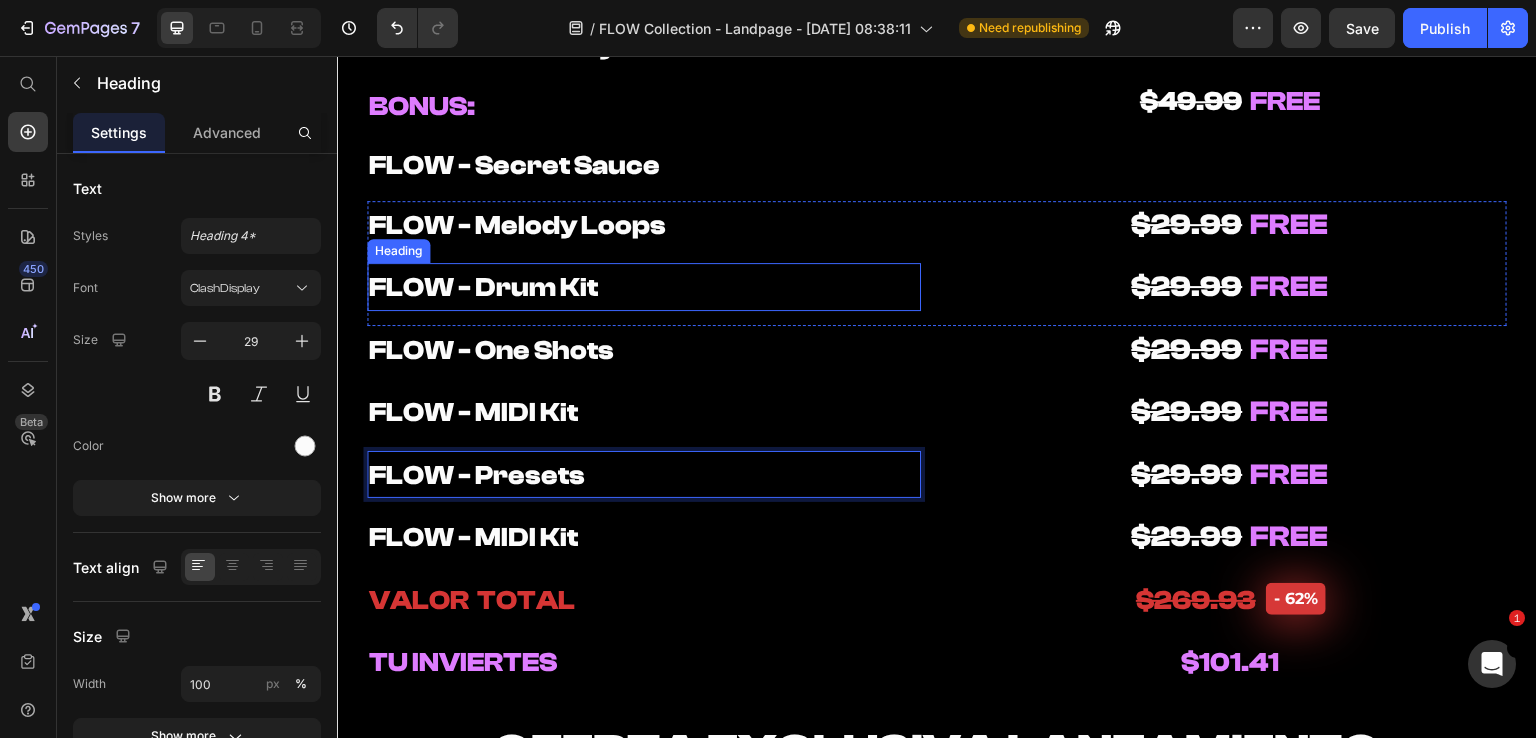 scroll, scrollTop: 10000, scrollLeft: 0, axis: vertical 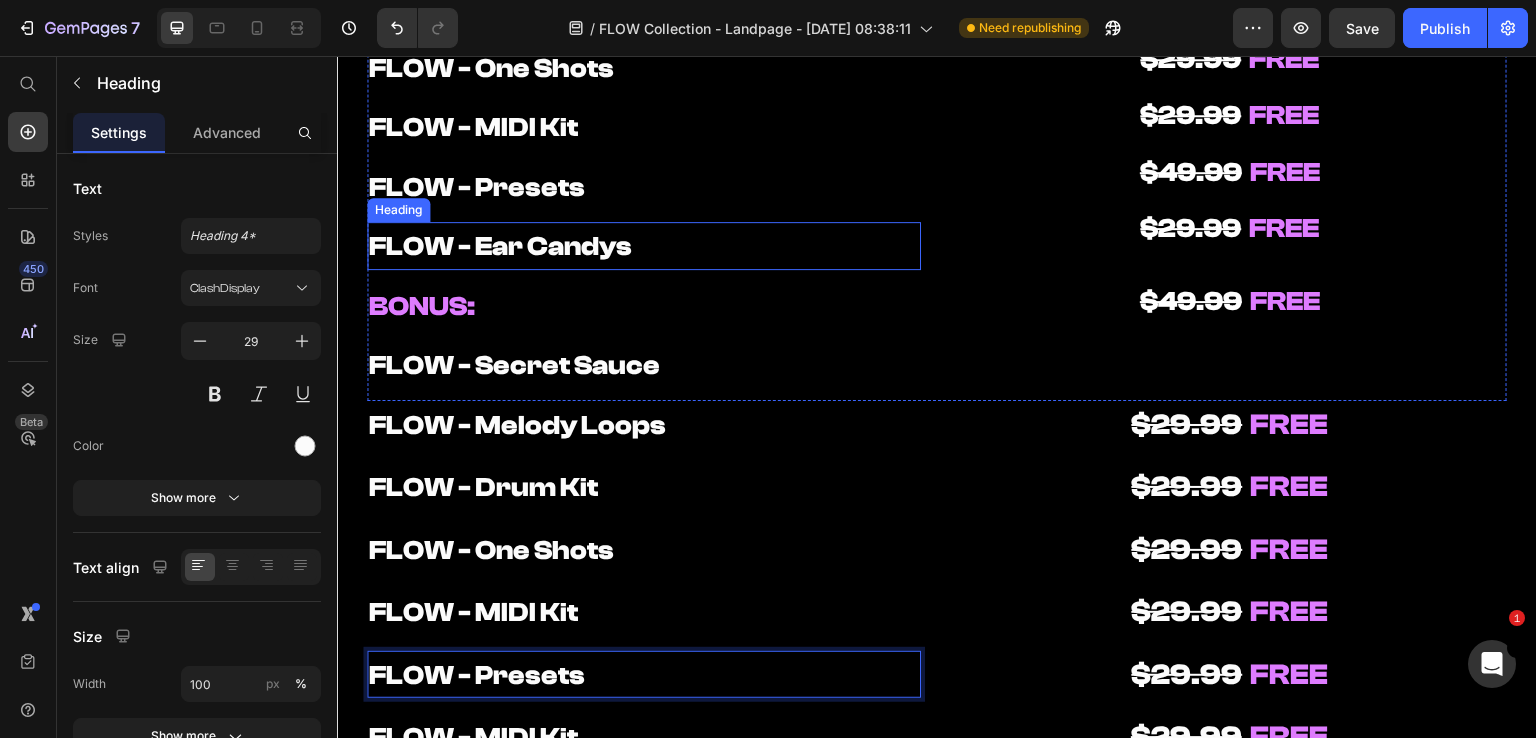click on "FLOW - Ear Candys" at bounding box center (500, 246) 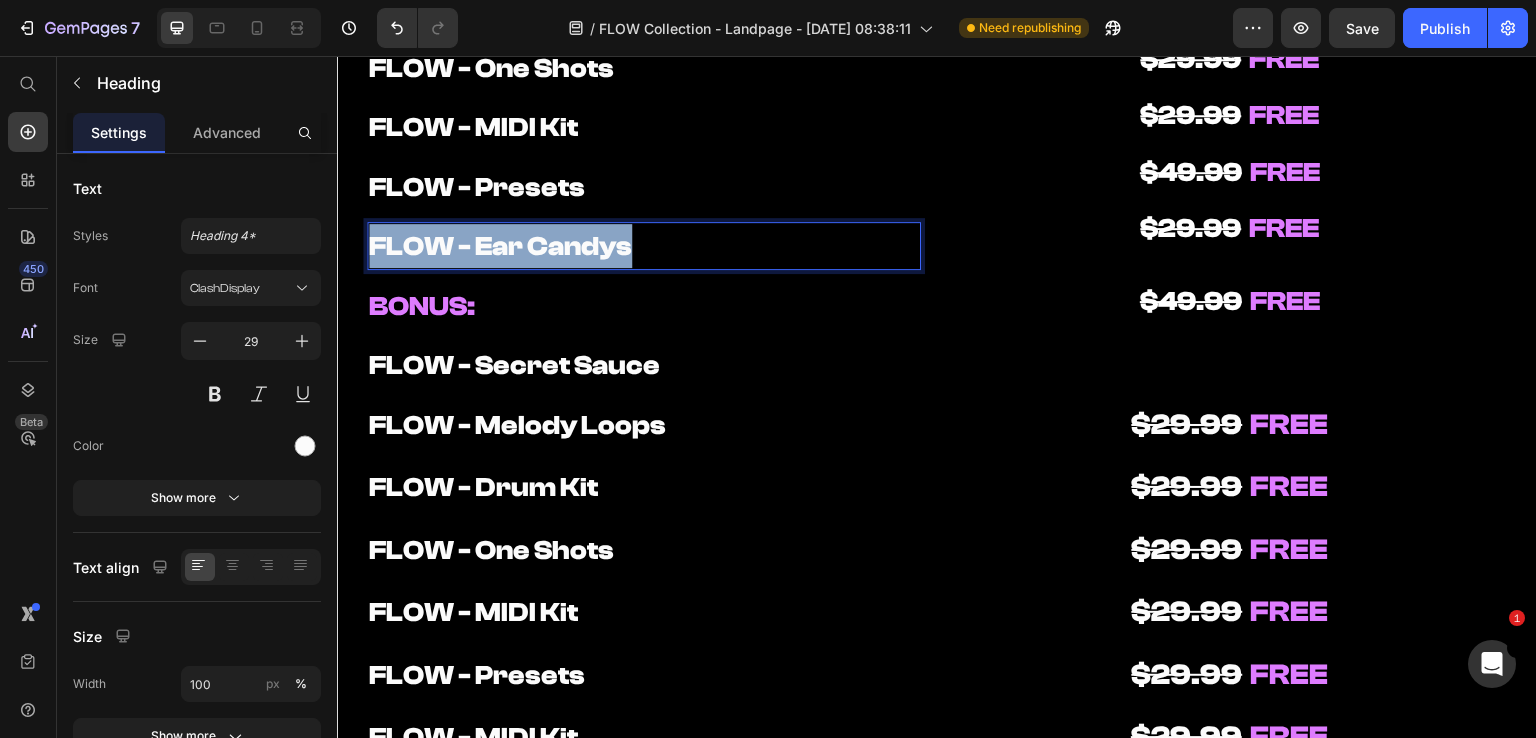 drag, startPoint x: 637, startPoint y: 245, endPoint x: 284, endPoint y: 246, distance: 353.0014 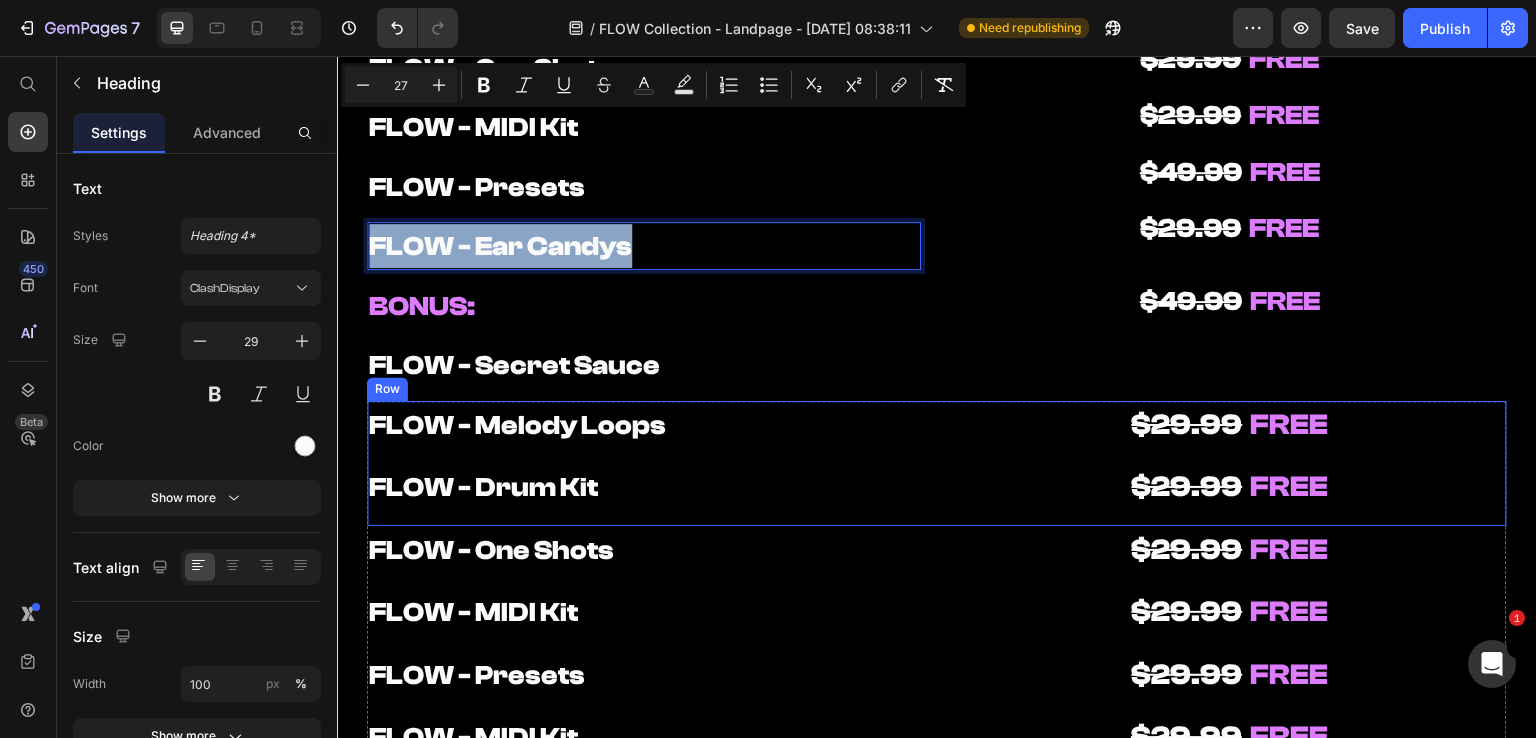 scroll, scrollTop: 10200, scrollLeft: 0, axis: vertical 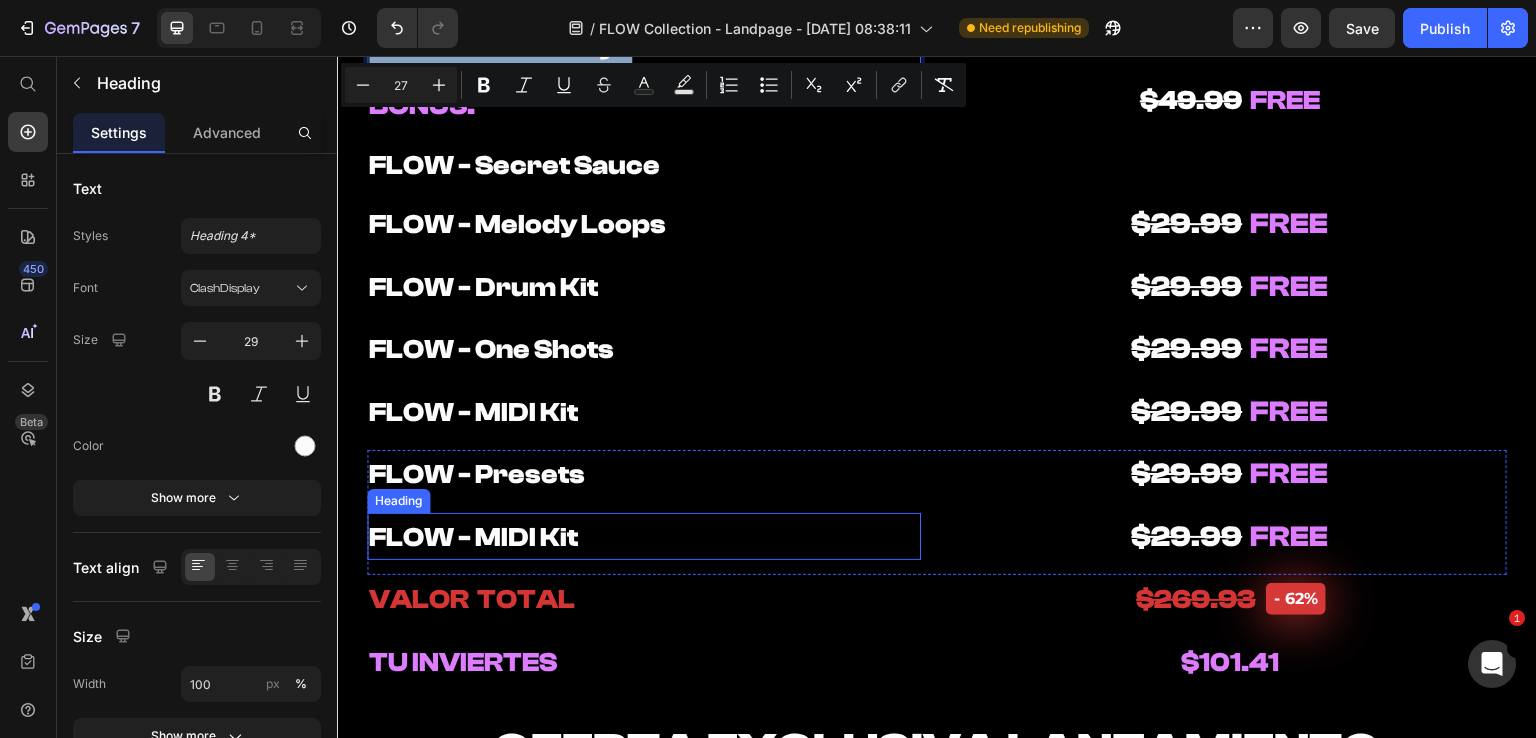 click on "FLOW - MIDI Kit" at bounding box center [644, 537] 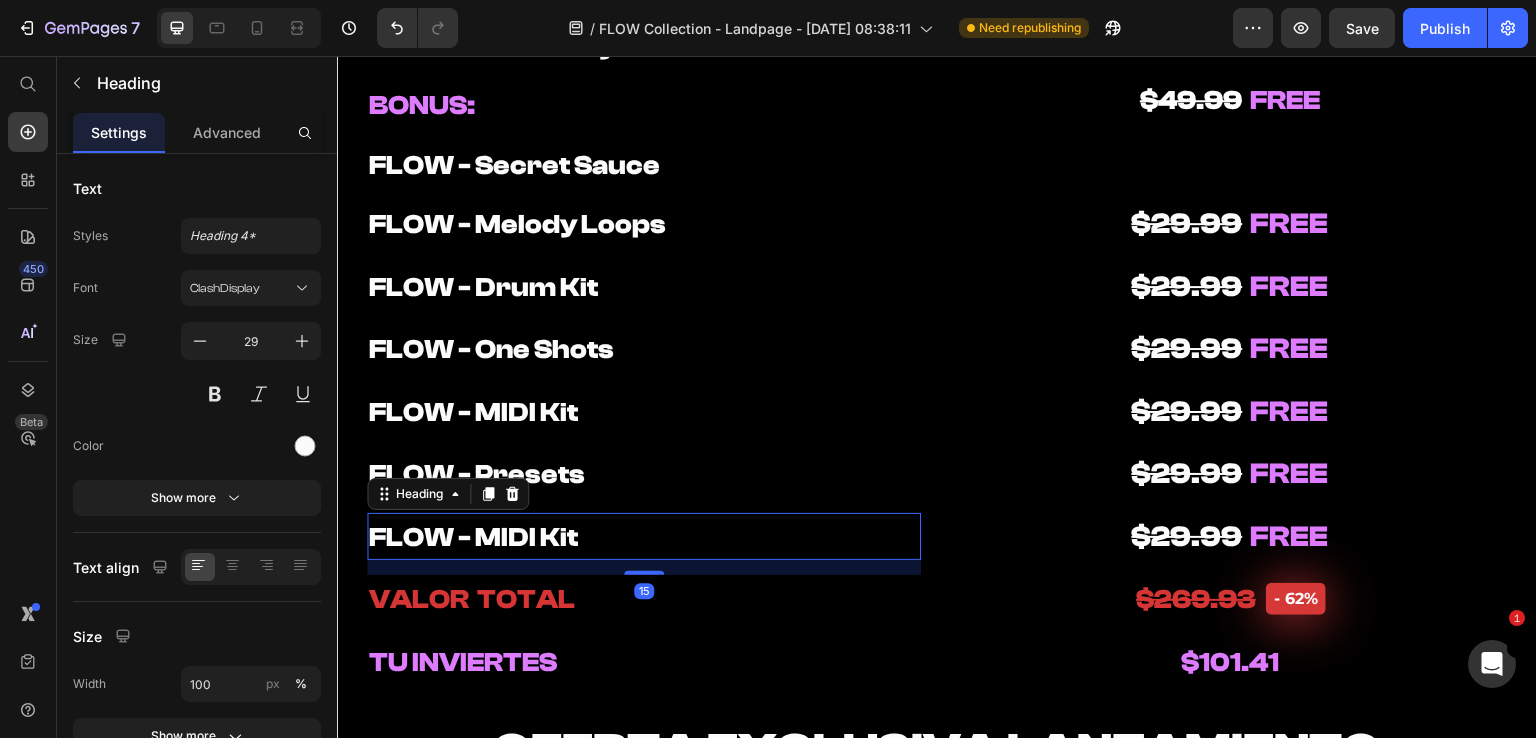 click on "FLOW - MIDI Kit" at bounding box center [644, 537] 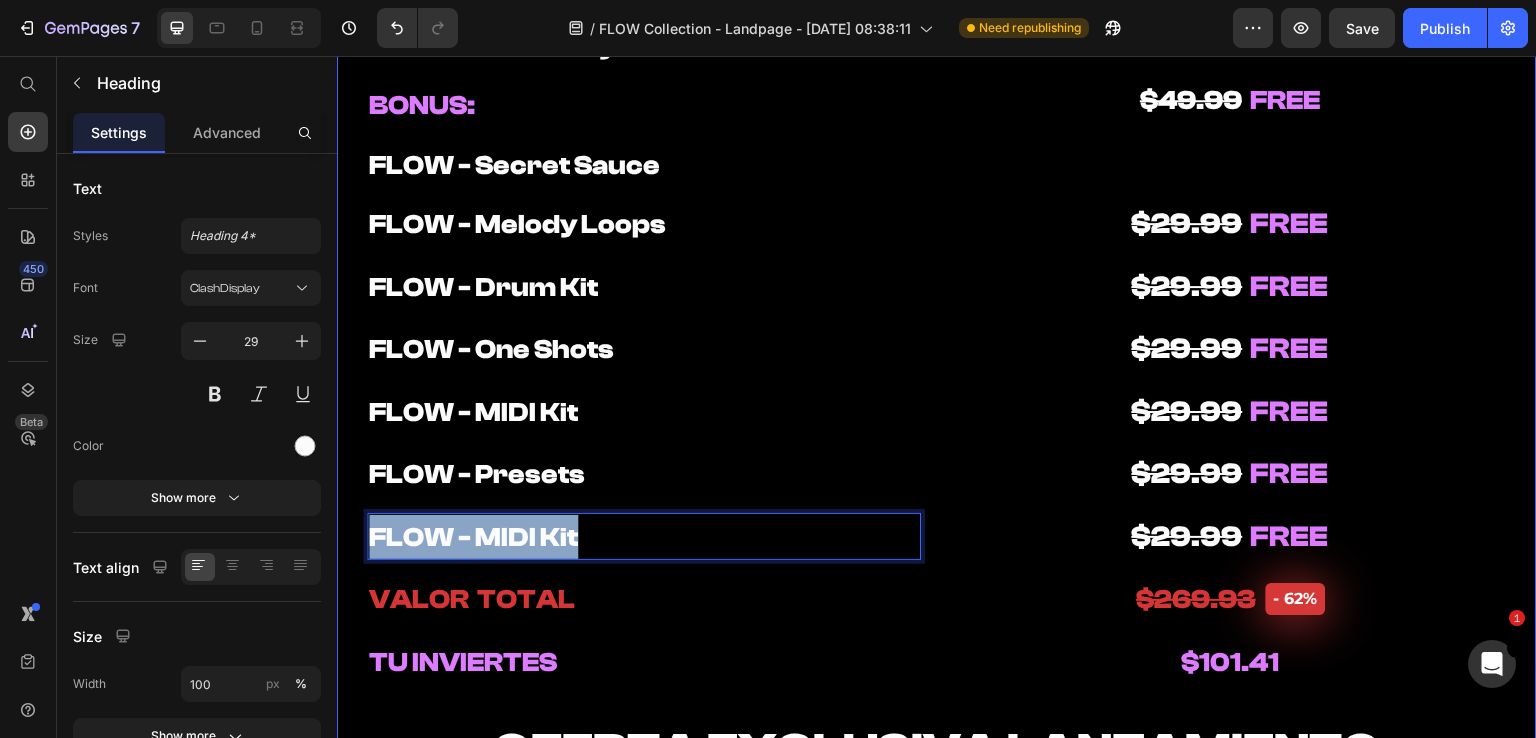 drag, startPoint x: 577, startPoint y: 531, endPoint x: 348, endPoint y: 531, distance: 229 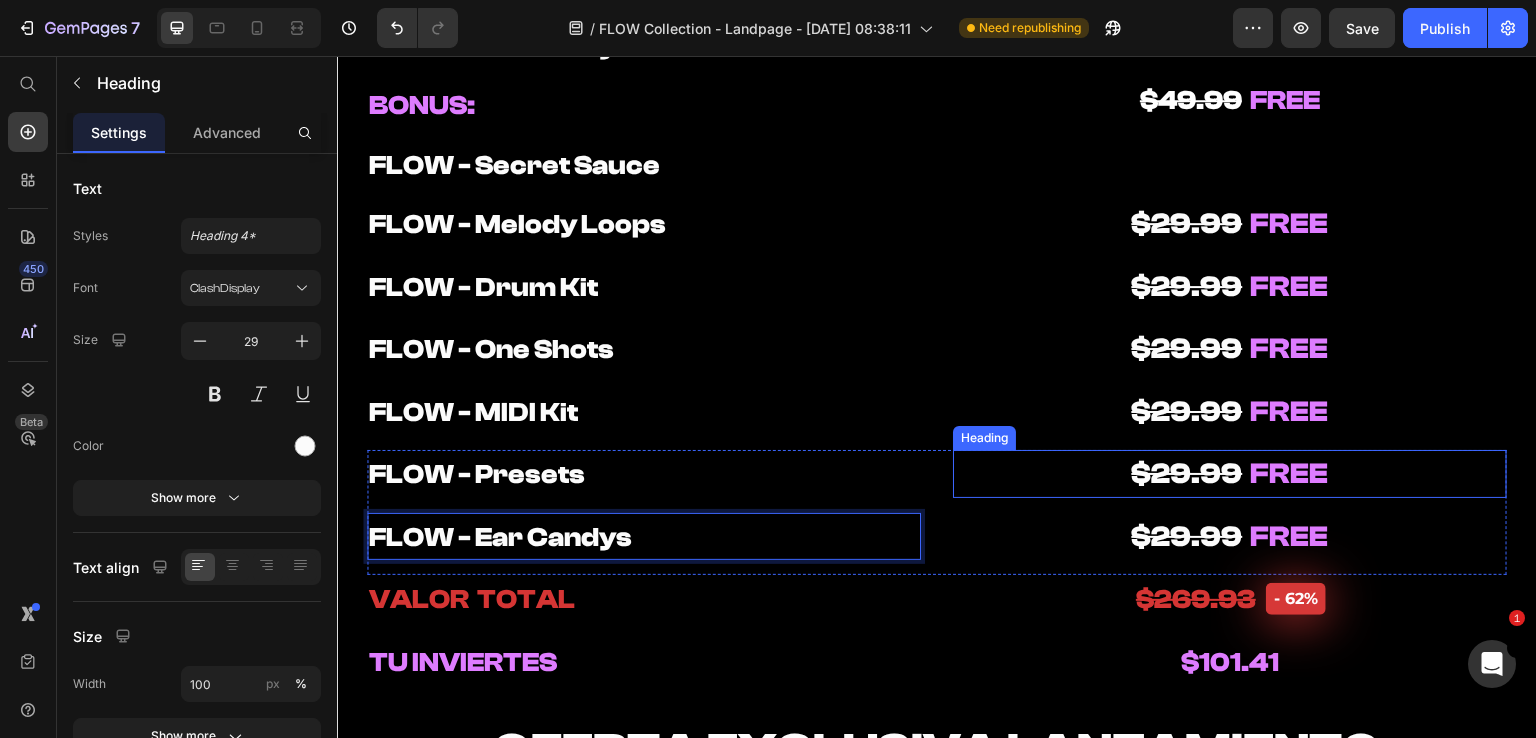 click on "$29.99" at bounding box center (1187, 473) 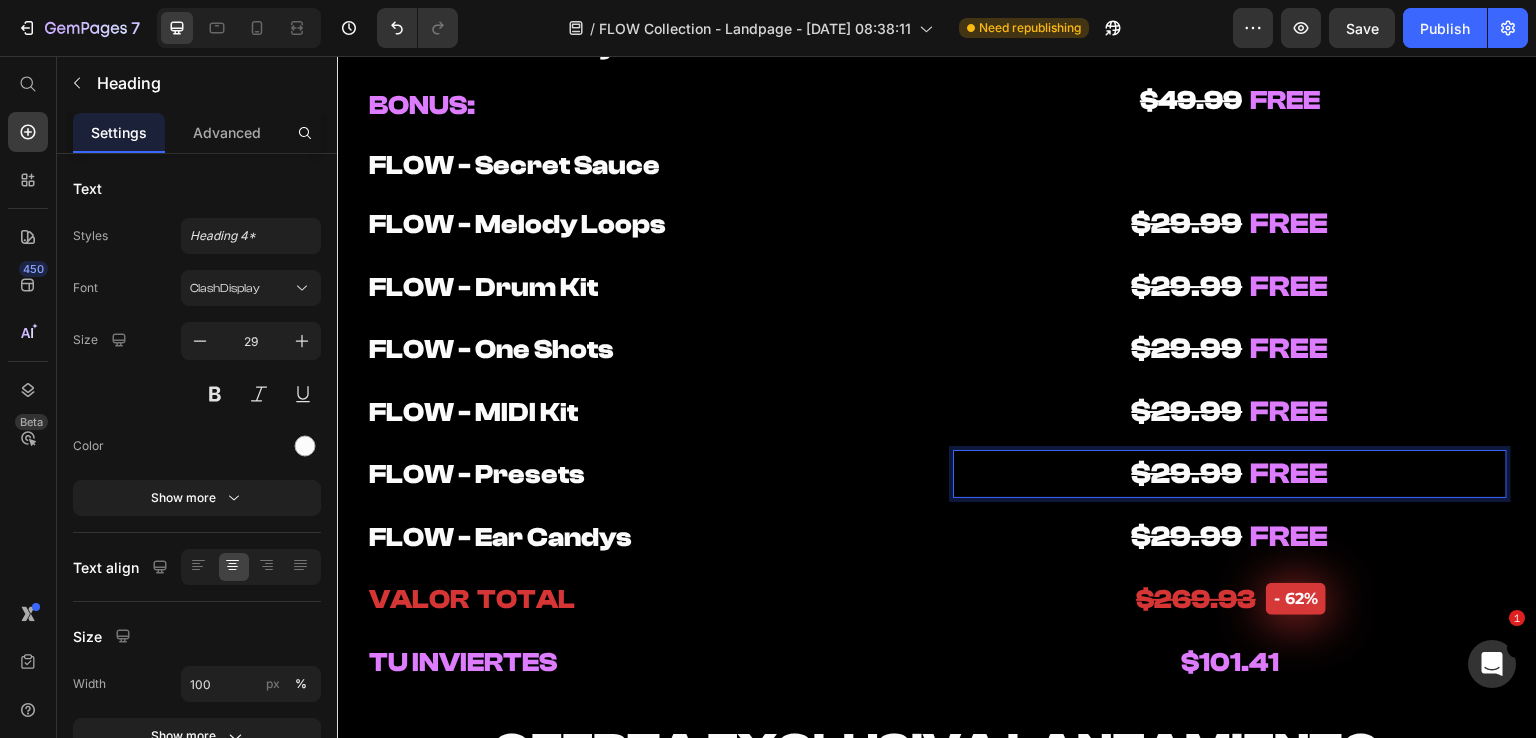 click on "$29.99" at bounding box center (1187, 473) 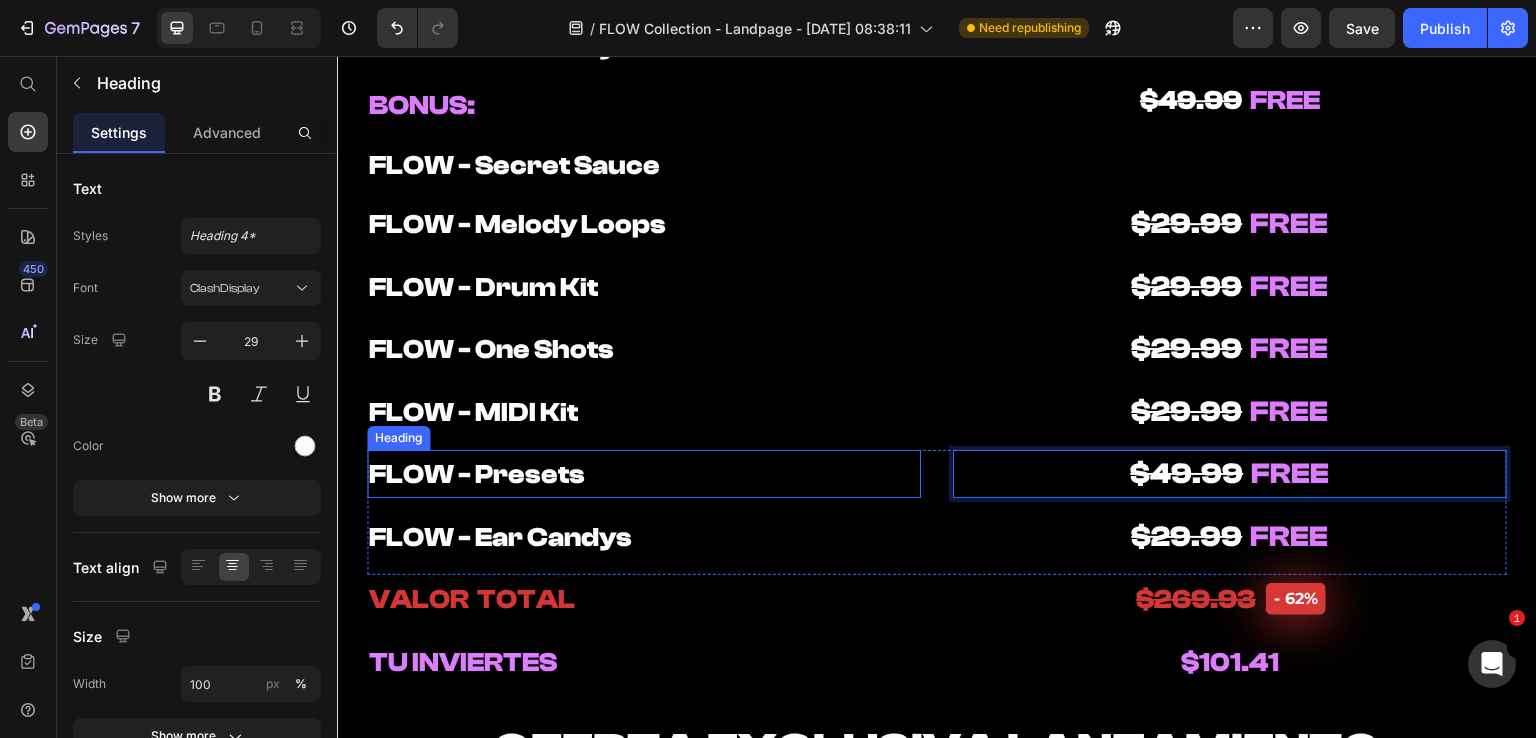 scroll, scrollTop: 10300, scrollLeft: 0, axis: vertical 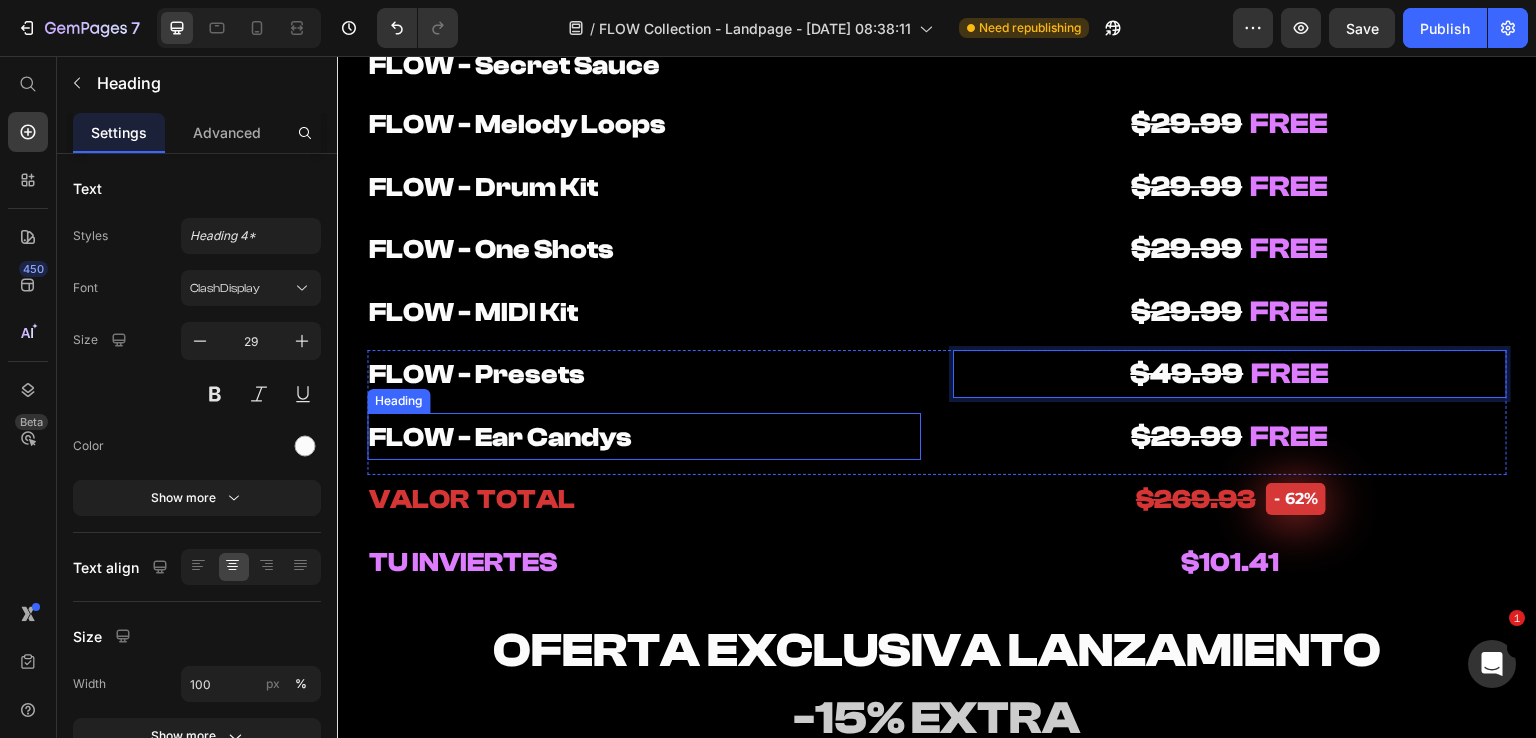 click on "⁠⁠⁠⁠⁠⁠⁠ FLOW - Ear Candys" at bounding box center (644, 437) 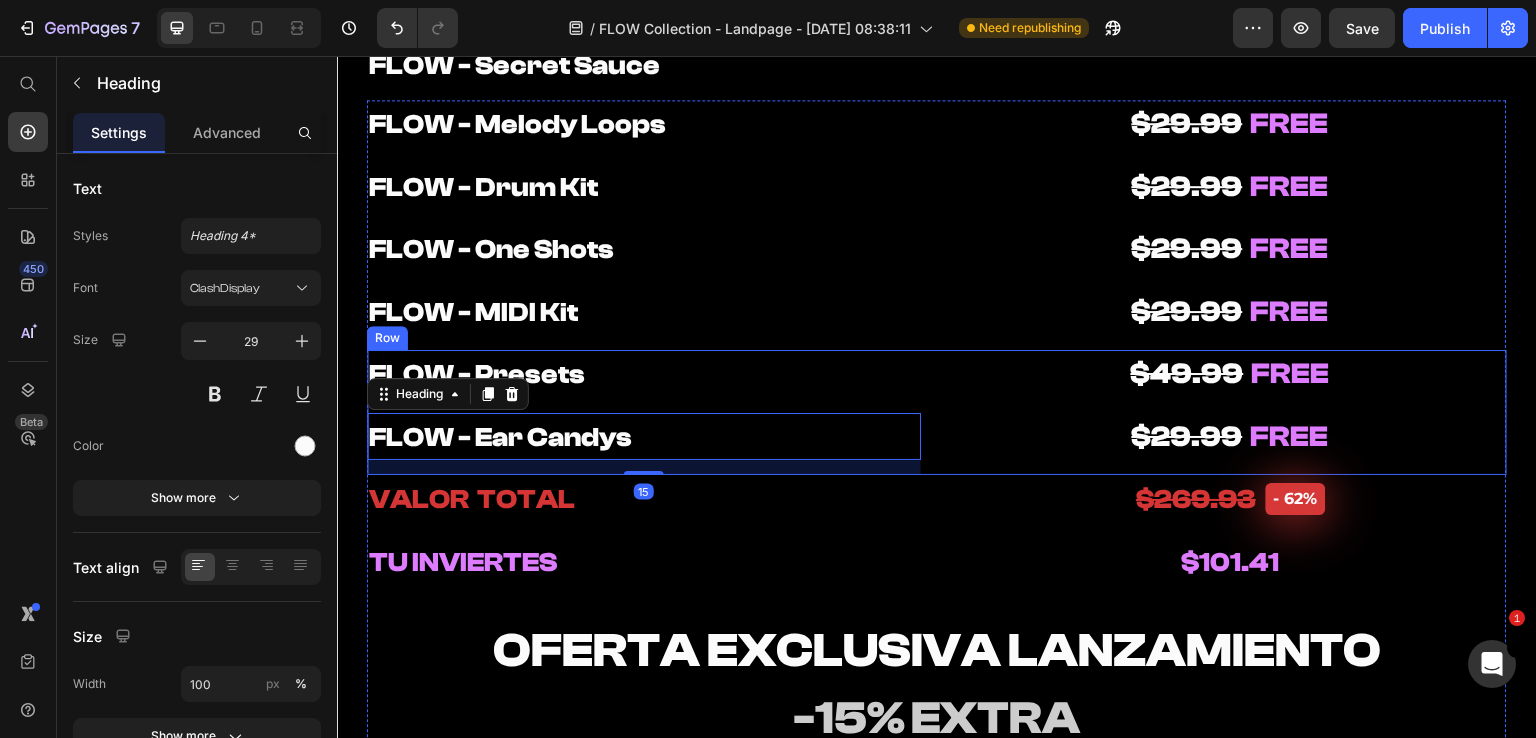 click on "⁠⁠⁠⁠⁠⁠⁠ FLOW - Presets Heading ⁠⁠⁠⁠⁠⁠⁠ FLOW - Ear Candys Heading   15 ⁠⁠⁠⁠⁠⁠⁠ $49.99    FREE Heading $29.99    FREE Heading Row" at bounding box center (937, 412) 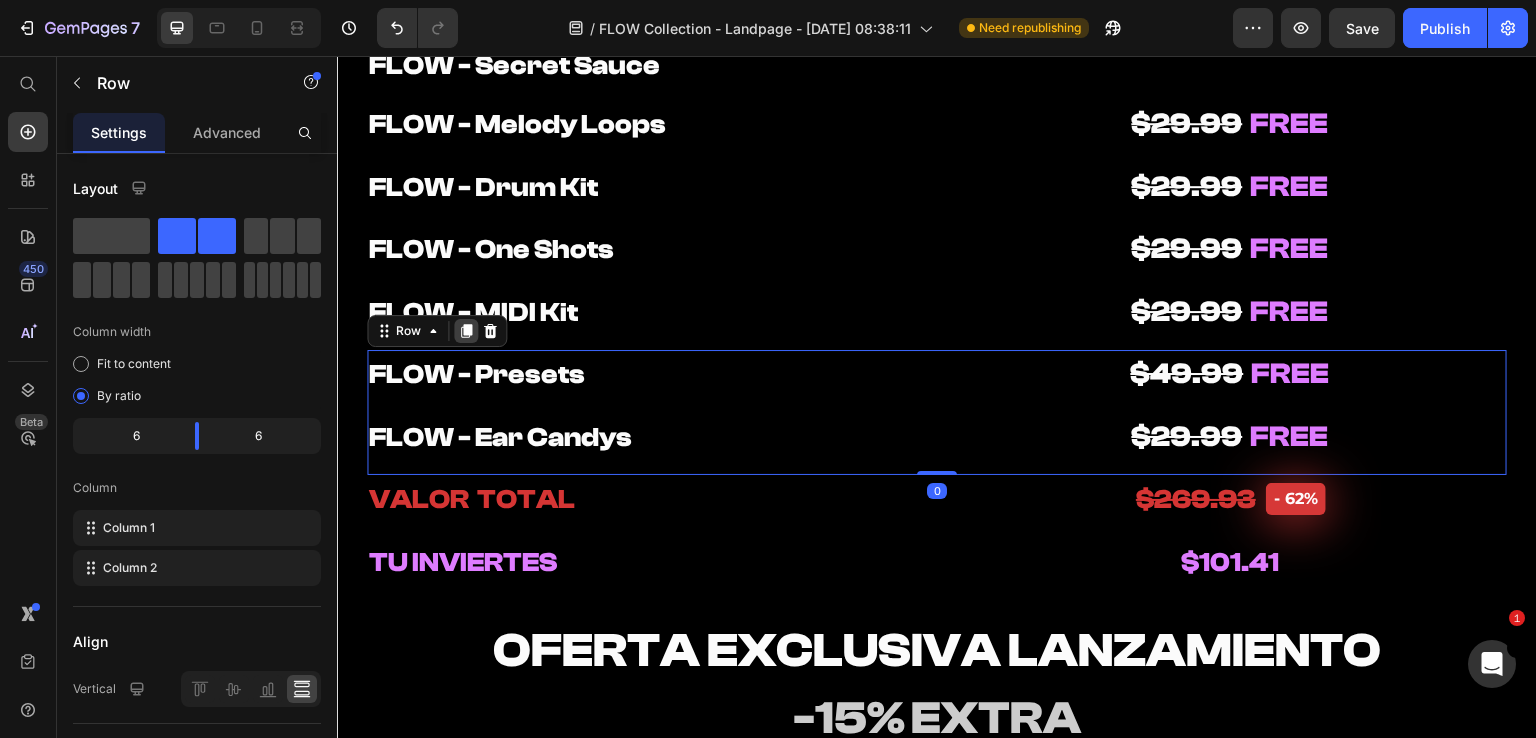 click 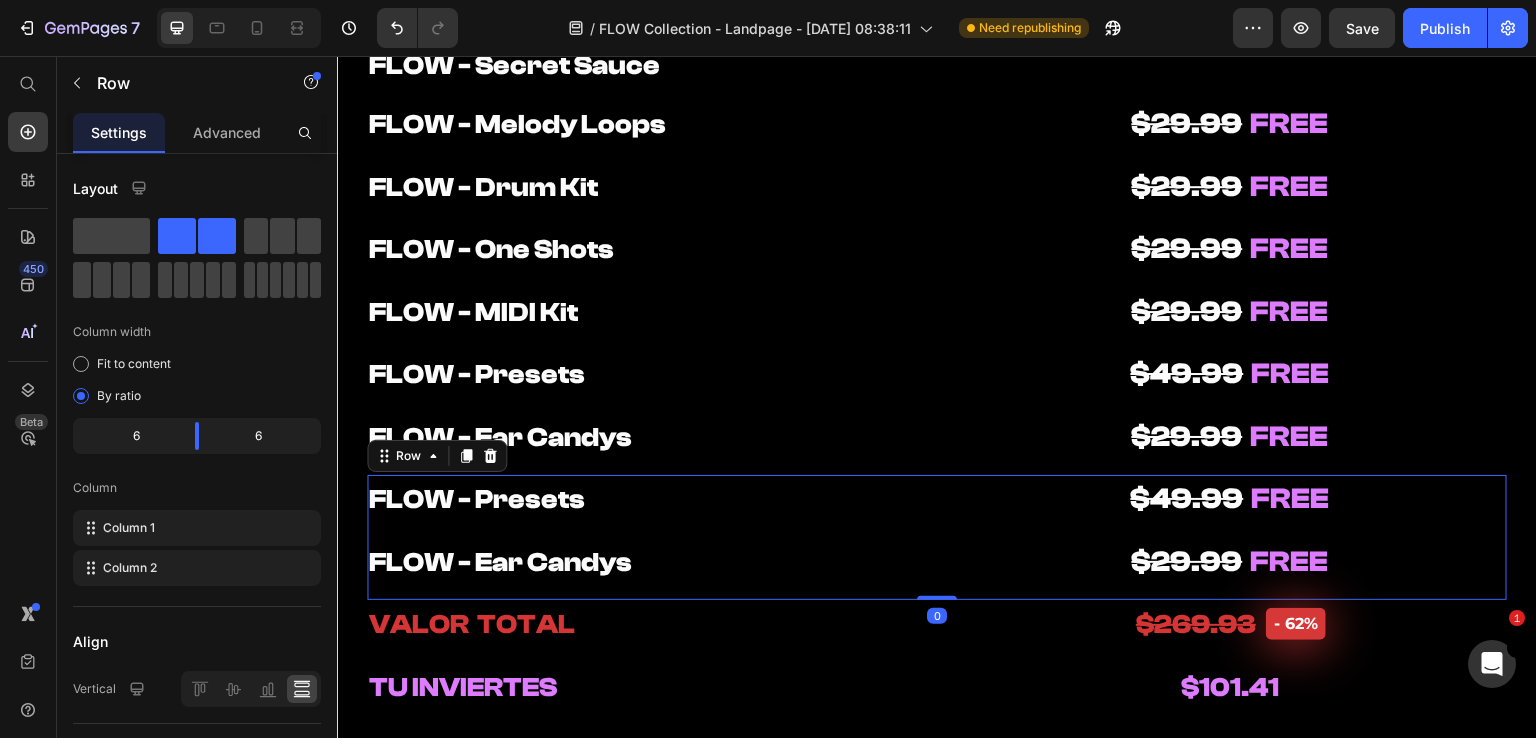 click 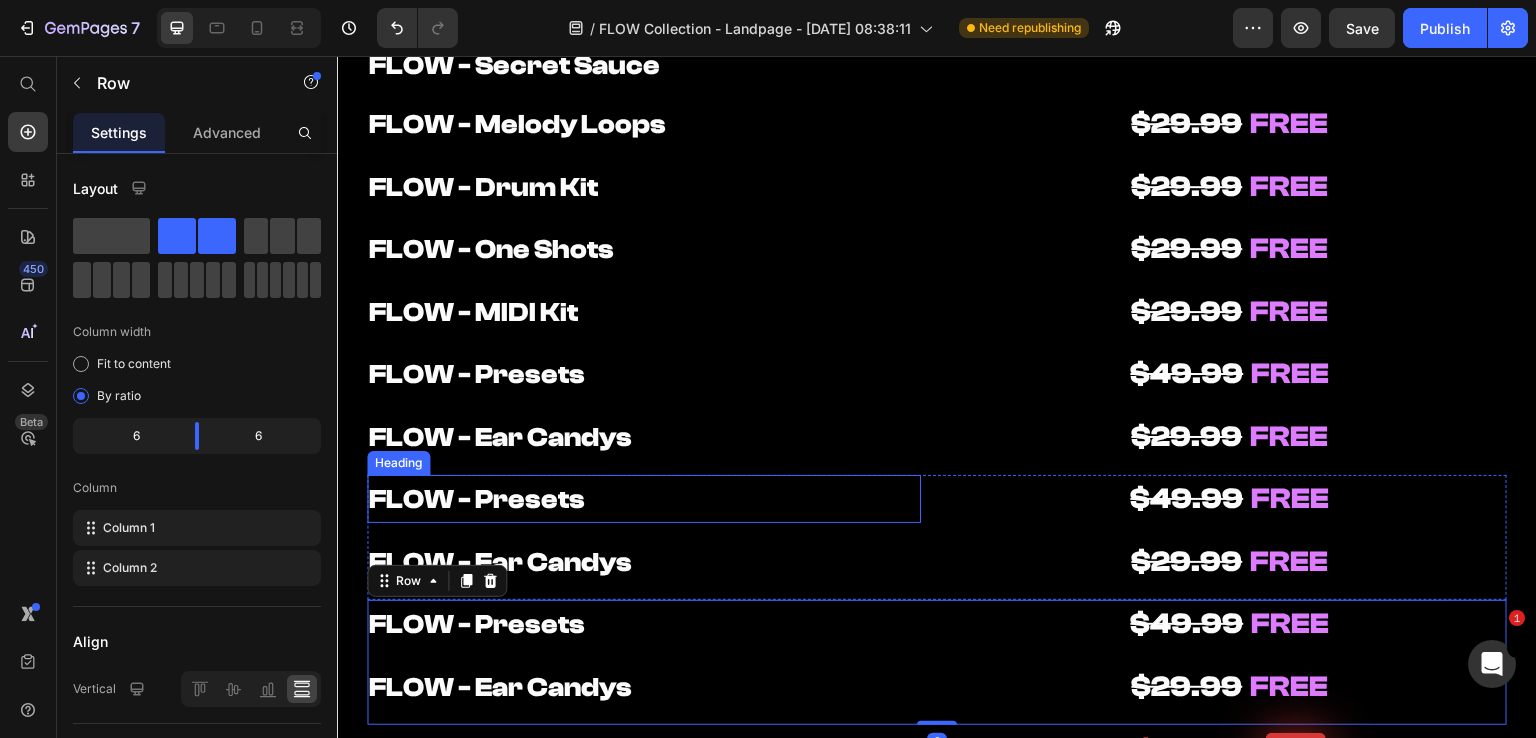 scroll, scrollTop: 10400, scrollLeft: 0, axis: vertical 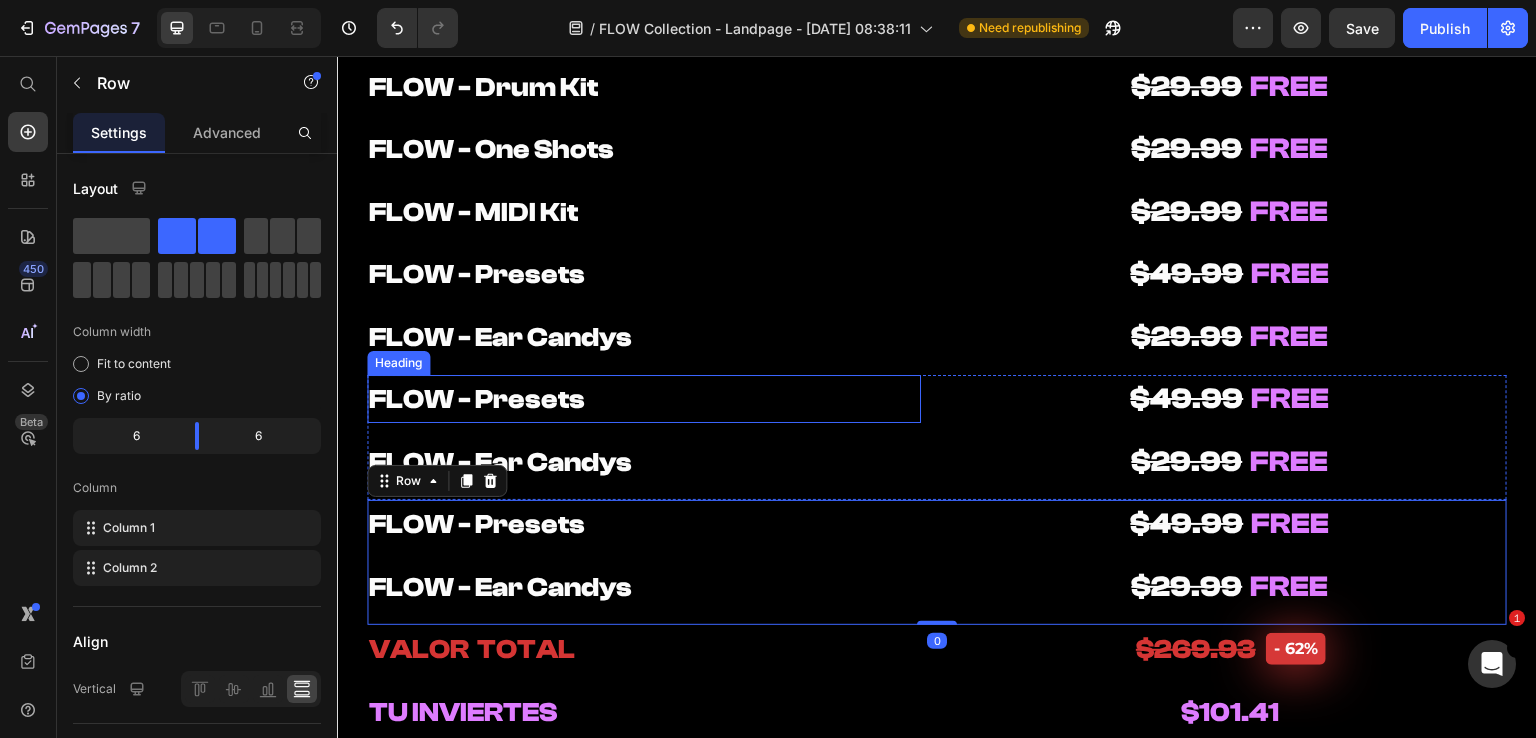 click on "FLOW - Presets" at bounding box center [644, 399] 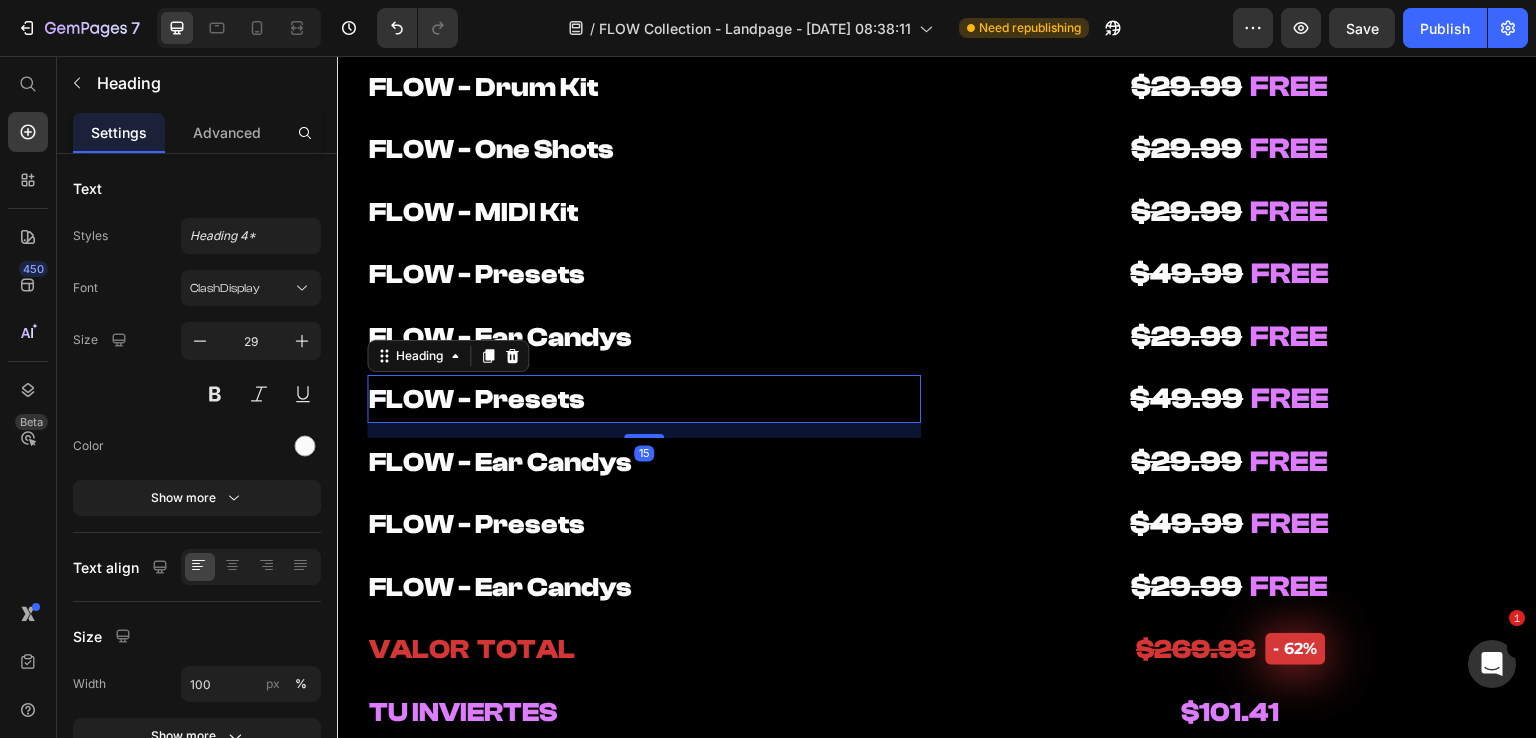 scroll, scrollTop: 10300, scrollLeft: 0, axis: vertical 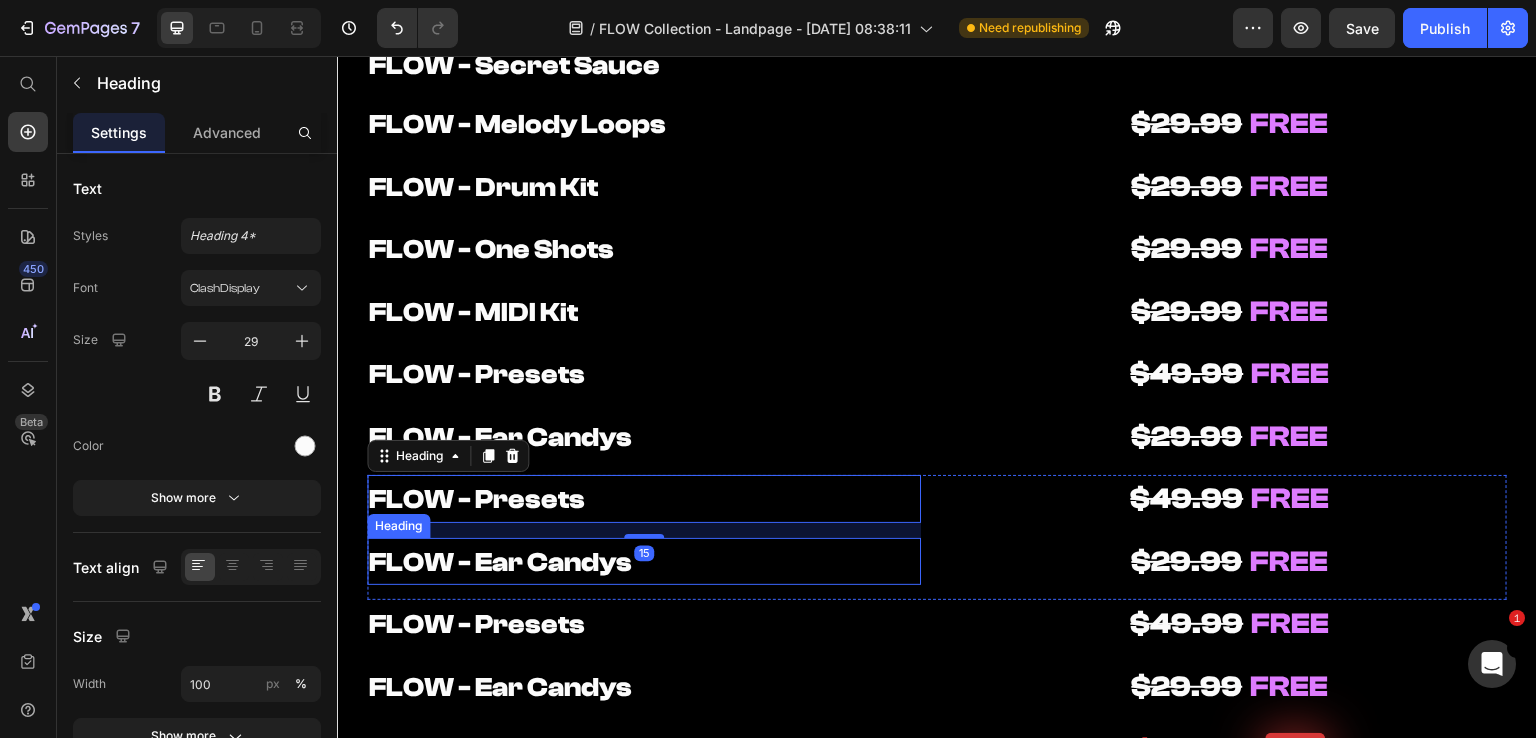 click on "FLOW - Ear Candys" at bounding box center [644, 562] 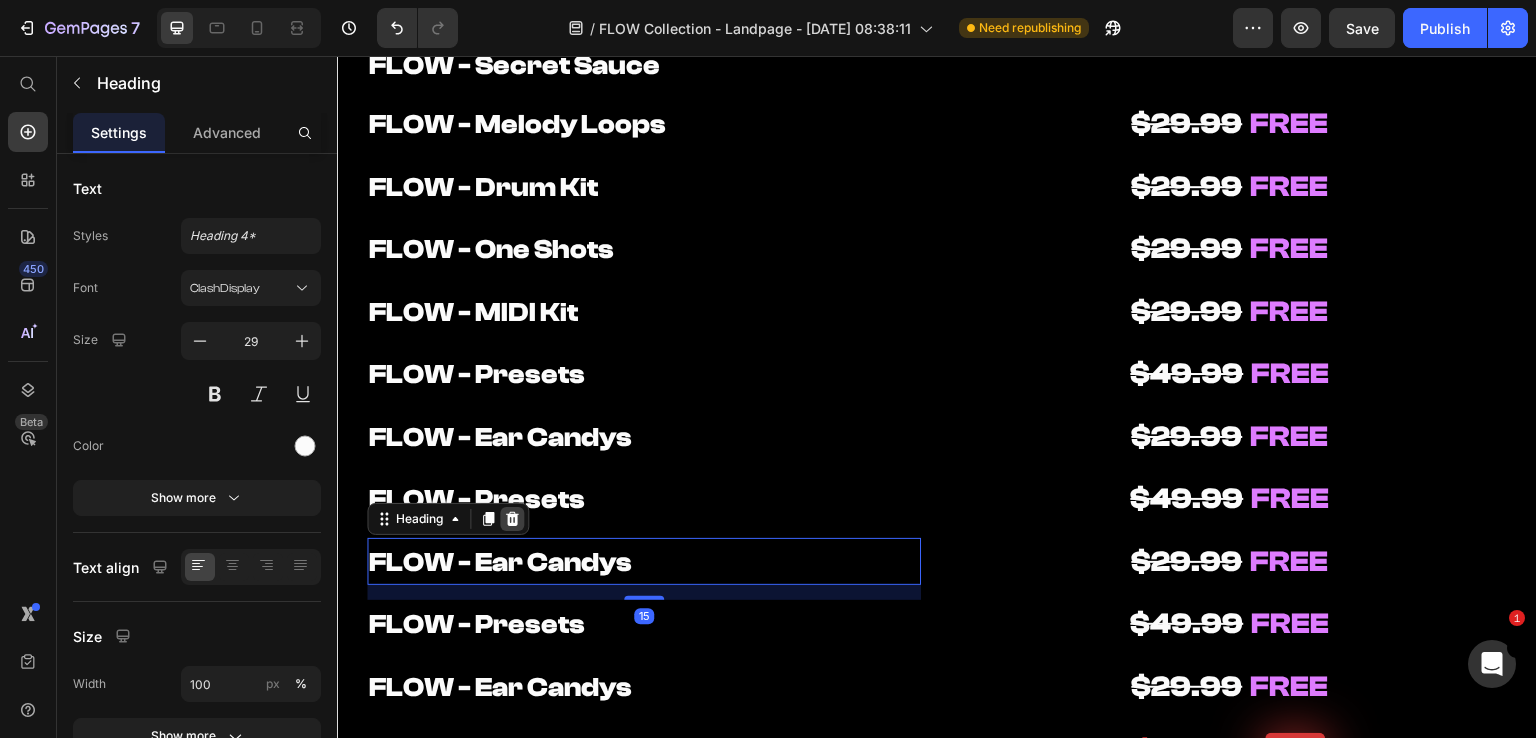 click 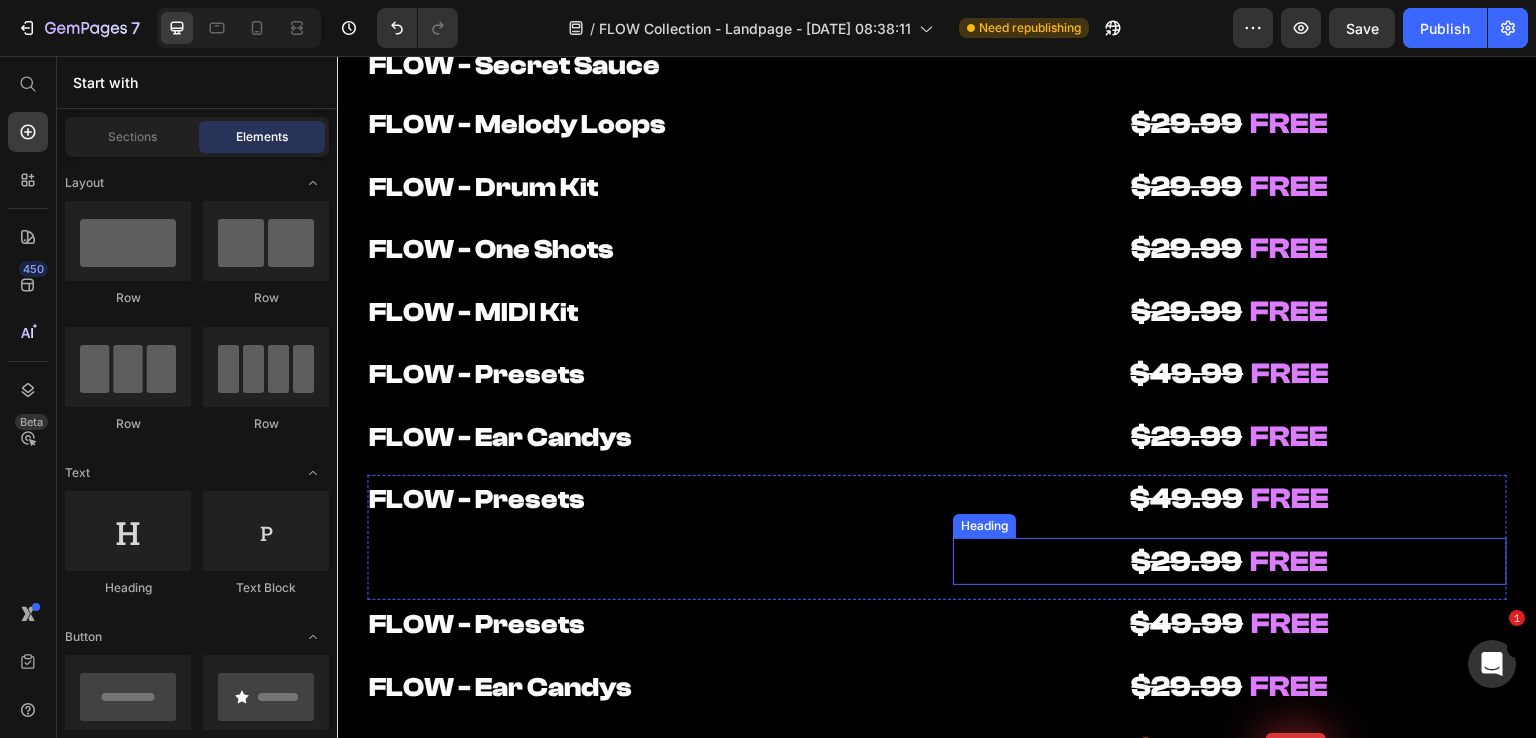 click on "$29.99" at bounding box center [1187, 561] 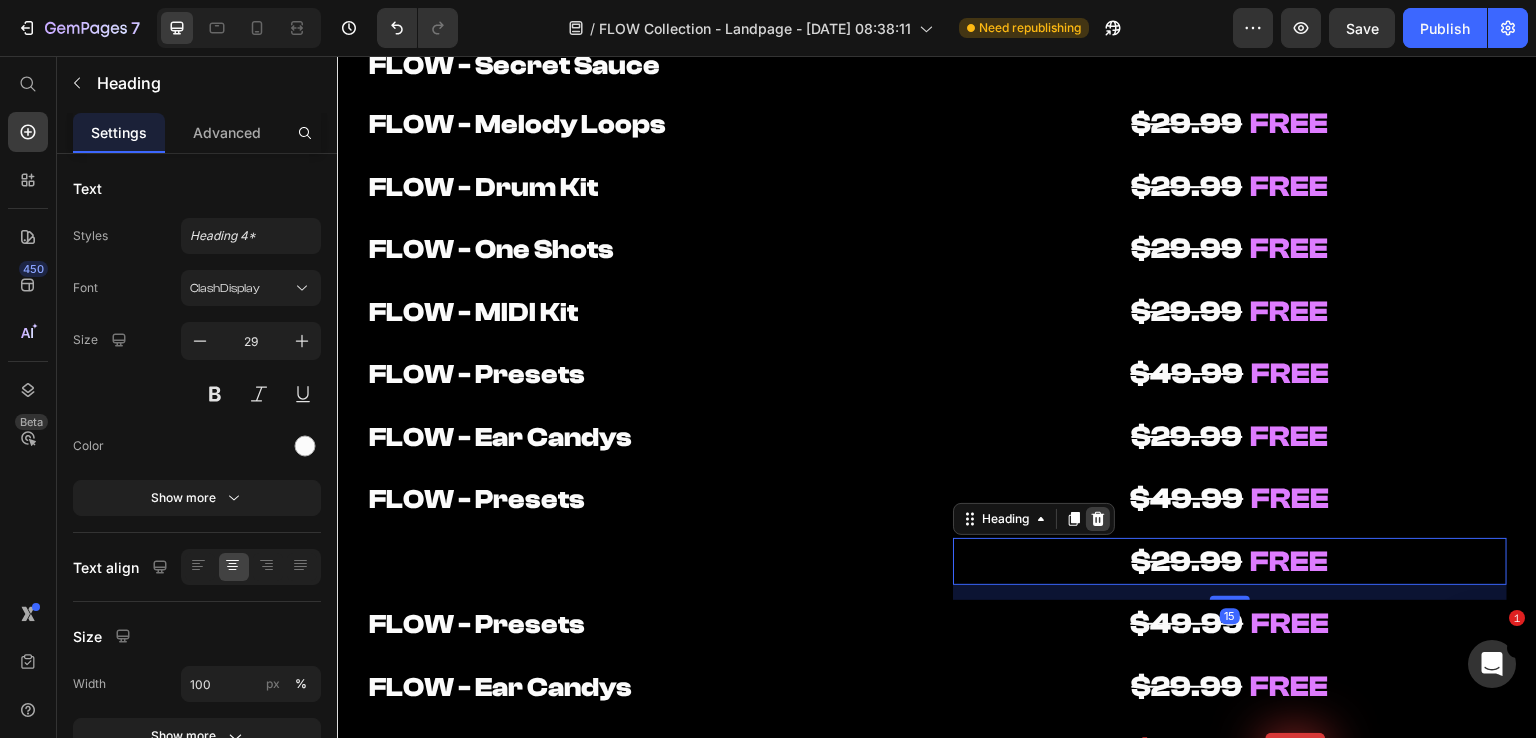 click 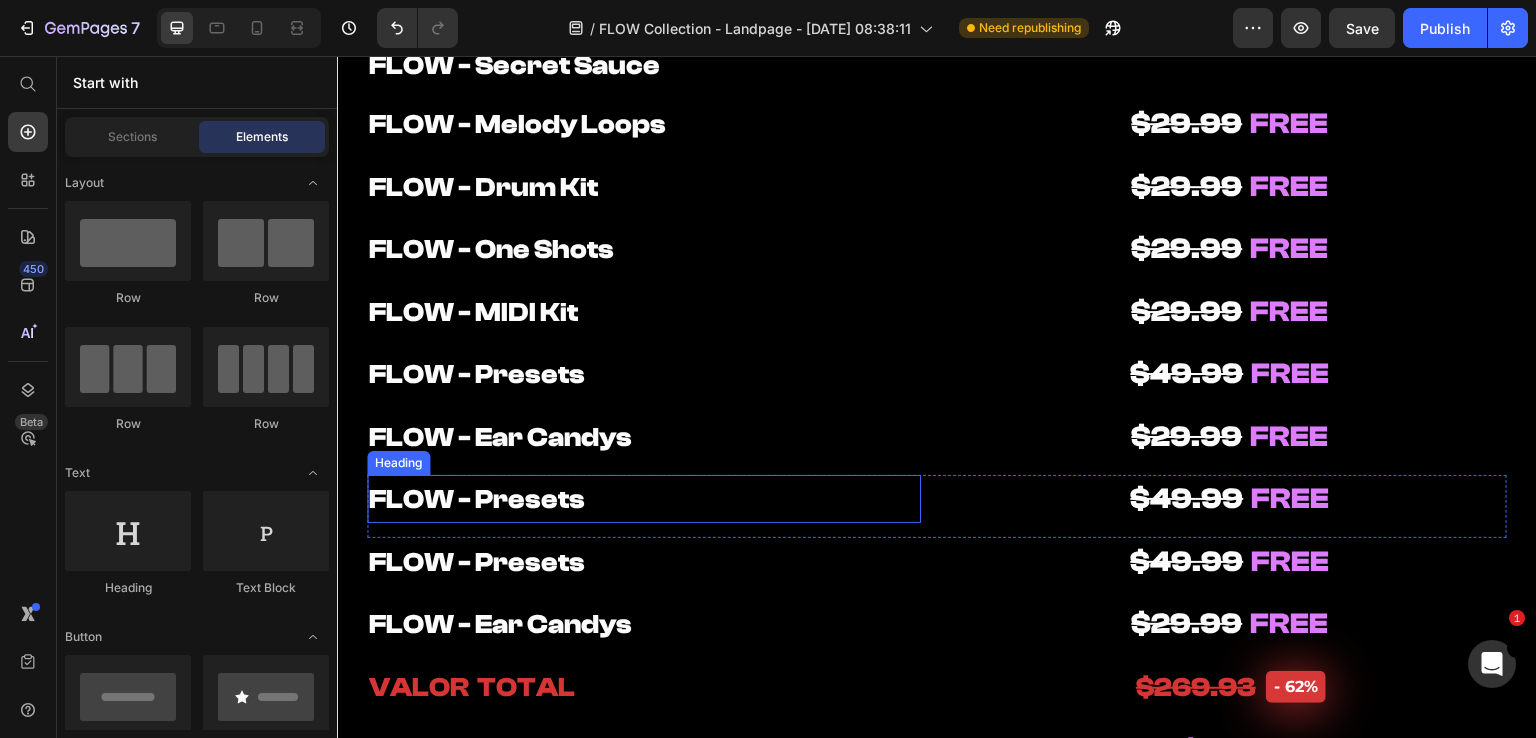 scroll, scrollTop: 10100, scrollLeft: 0, axis: vertical 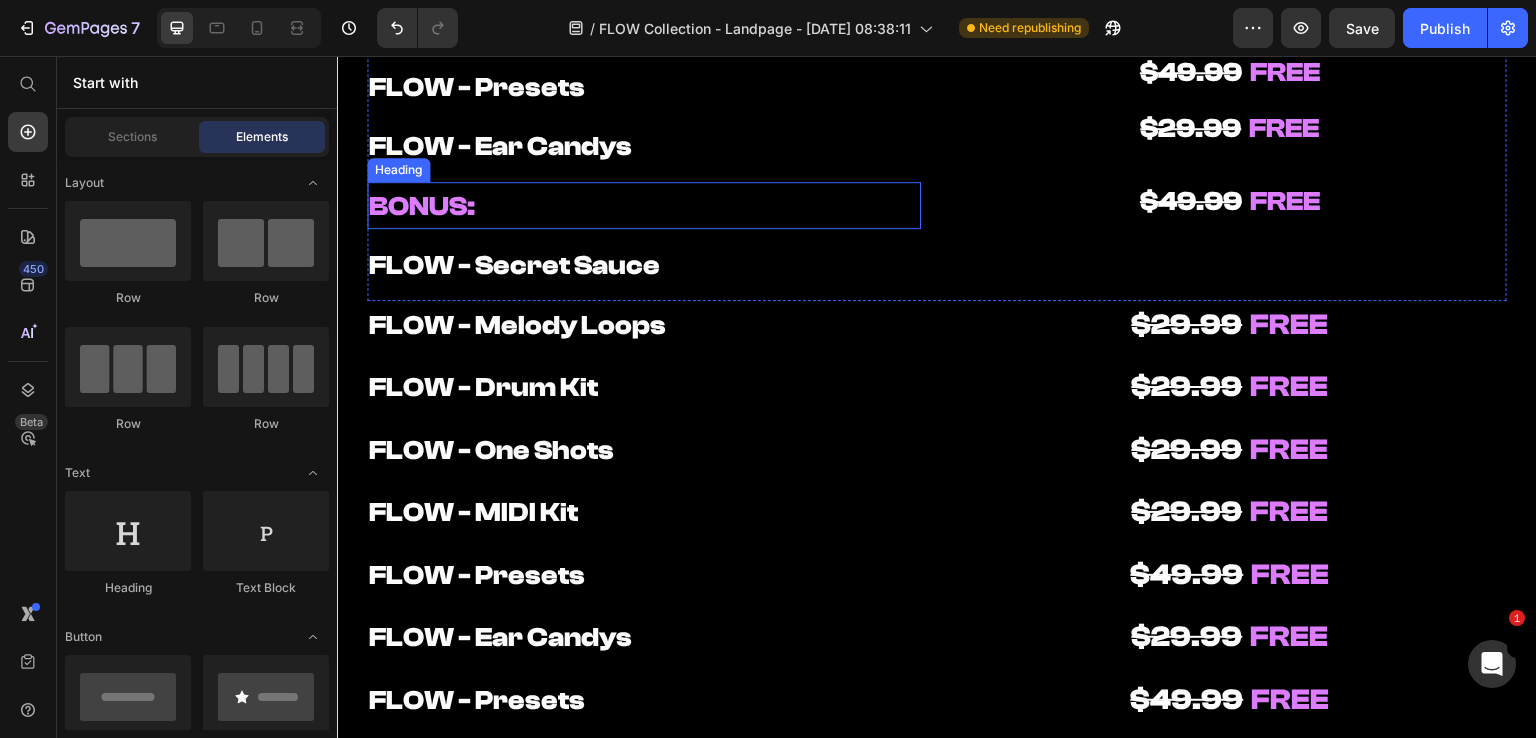click on "BONUS:" at bounding box center (644, 206) 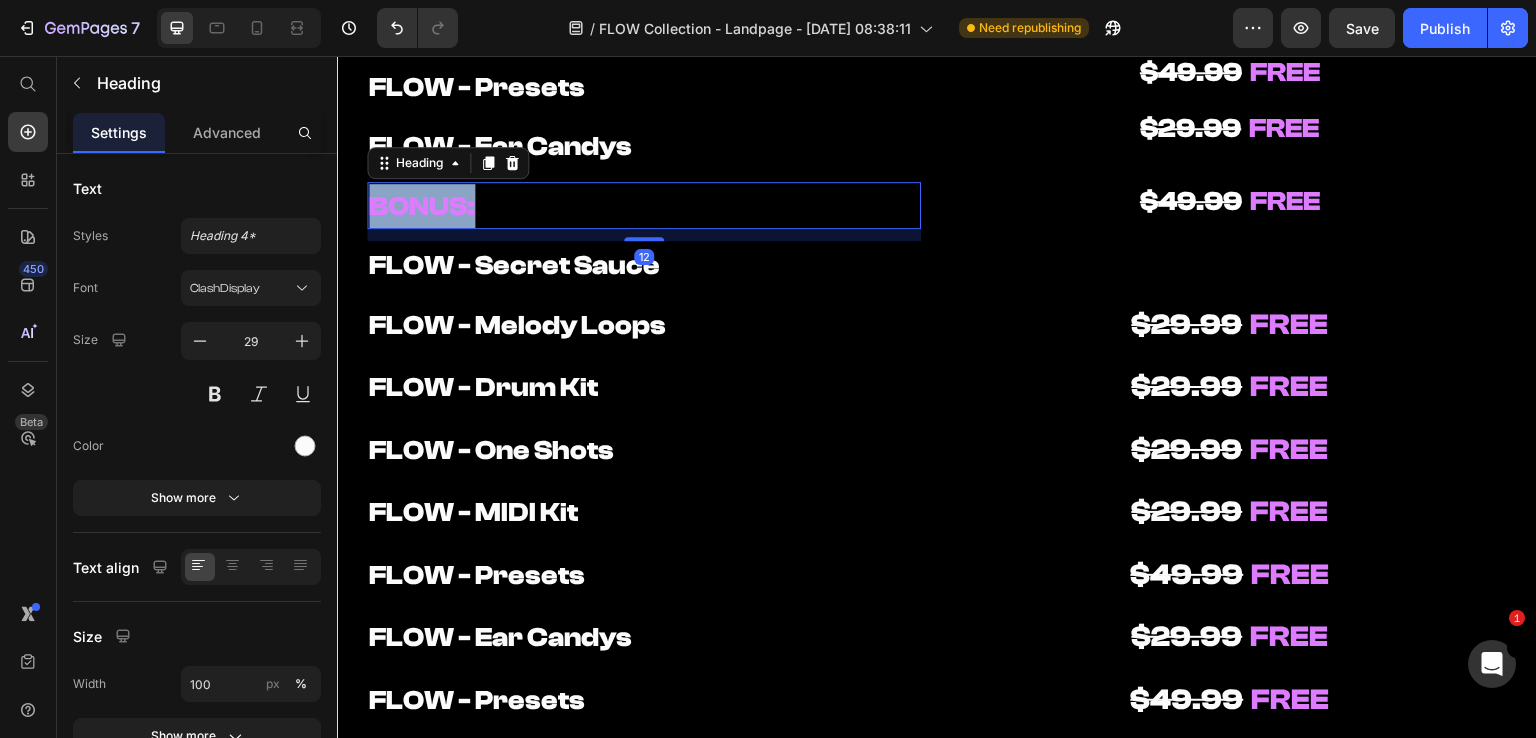 drag, startPoint x: 476, startPoint y: 204, endPoint x: 358, endPoint y: 198, distance: 118.15244 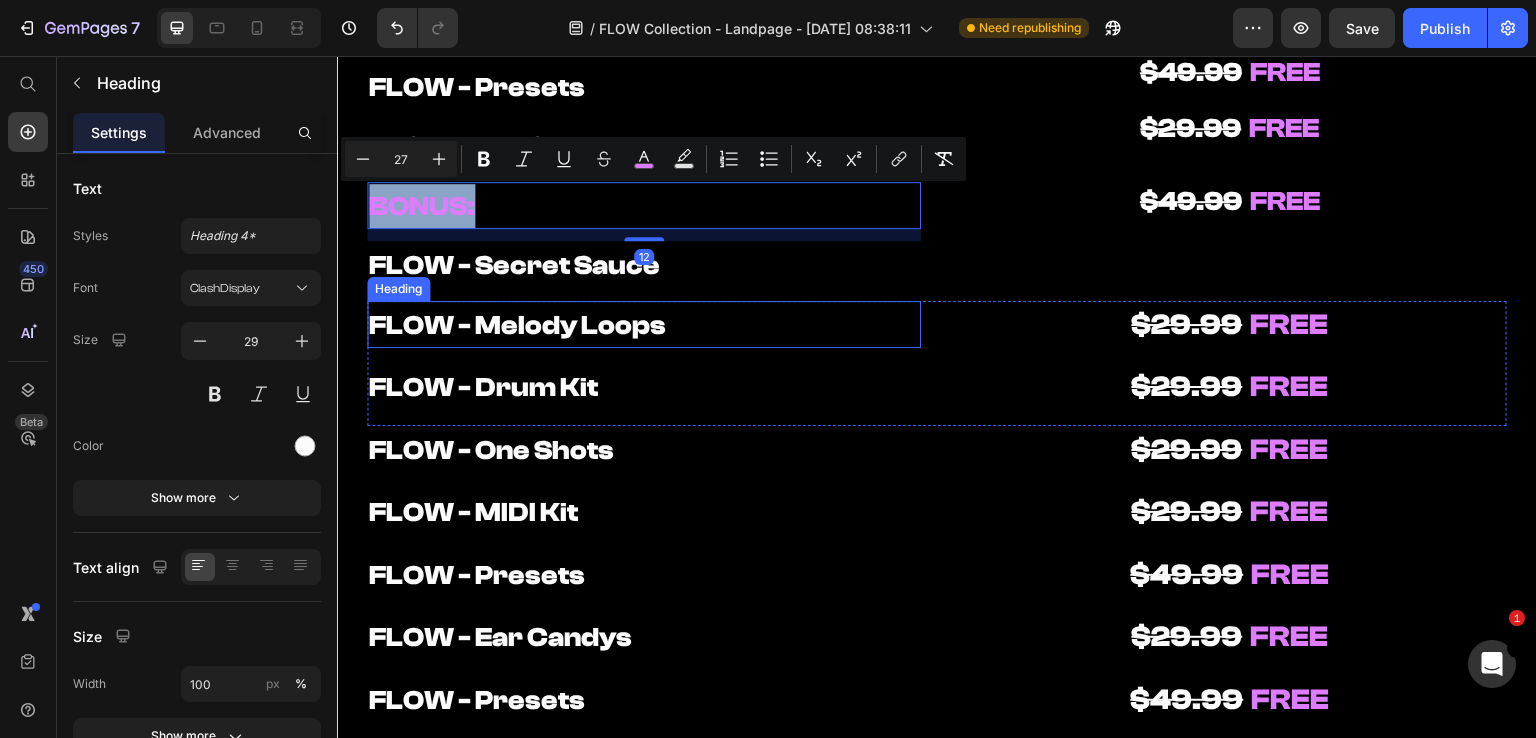 copy on "BONUS:" 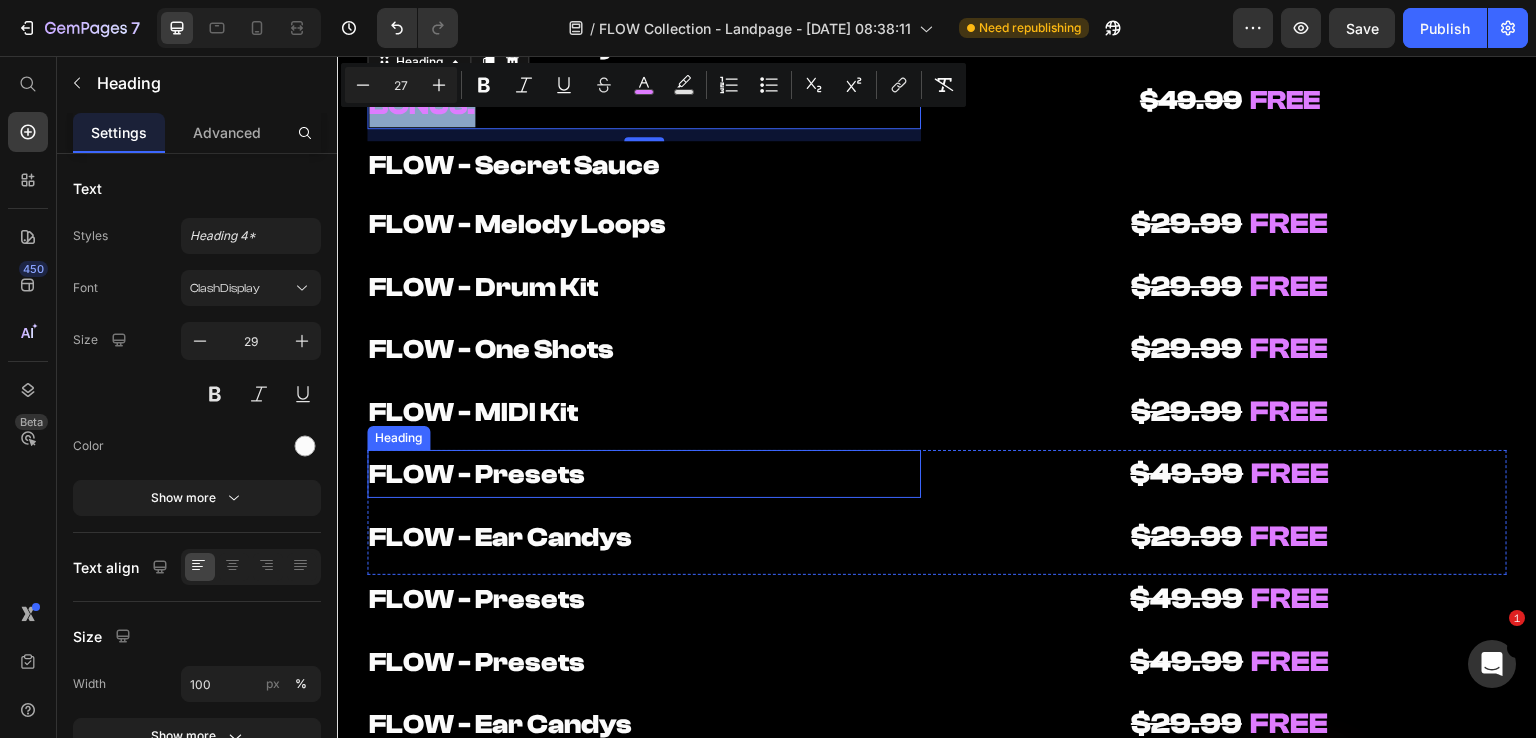 scroll, scrollTop: 10300, scrollLeft: 0, axis: vertical 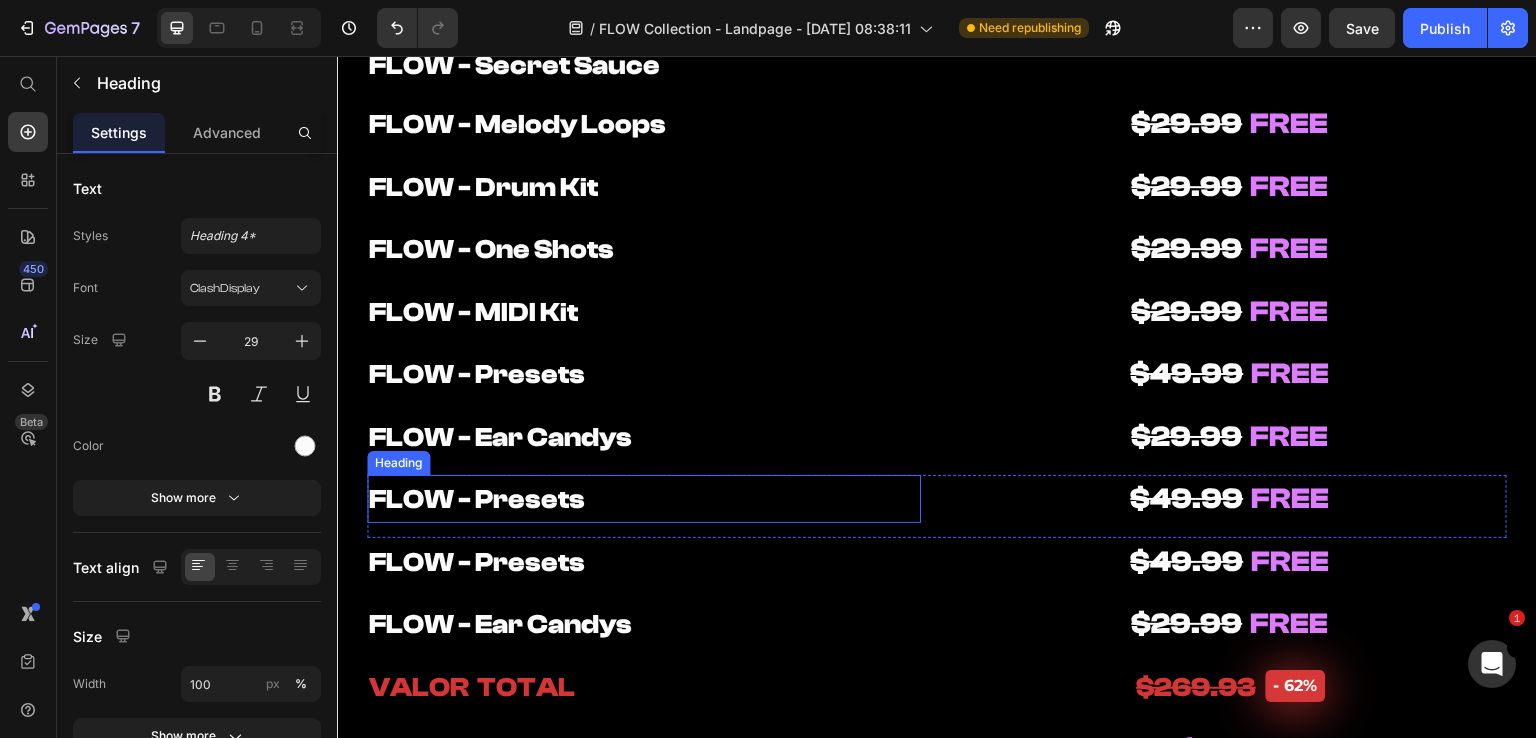 click on "FLOW - Presets" at bounding box center [644, 499] 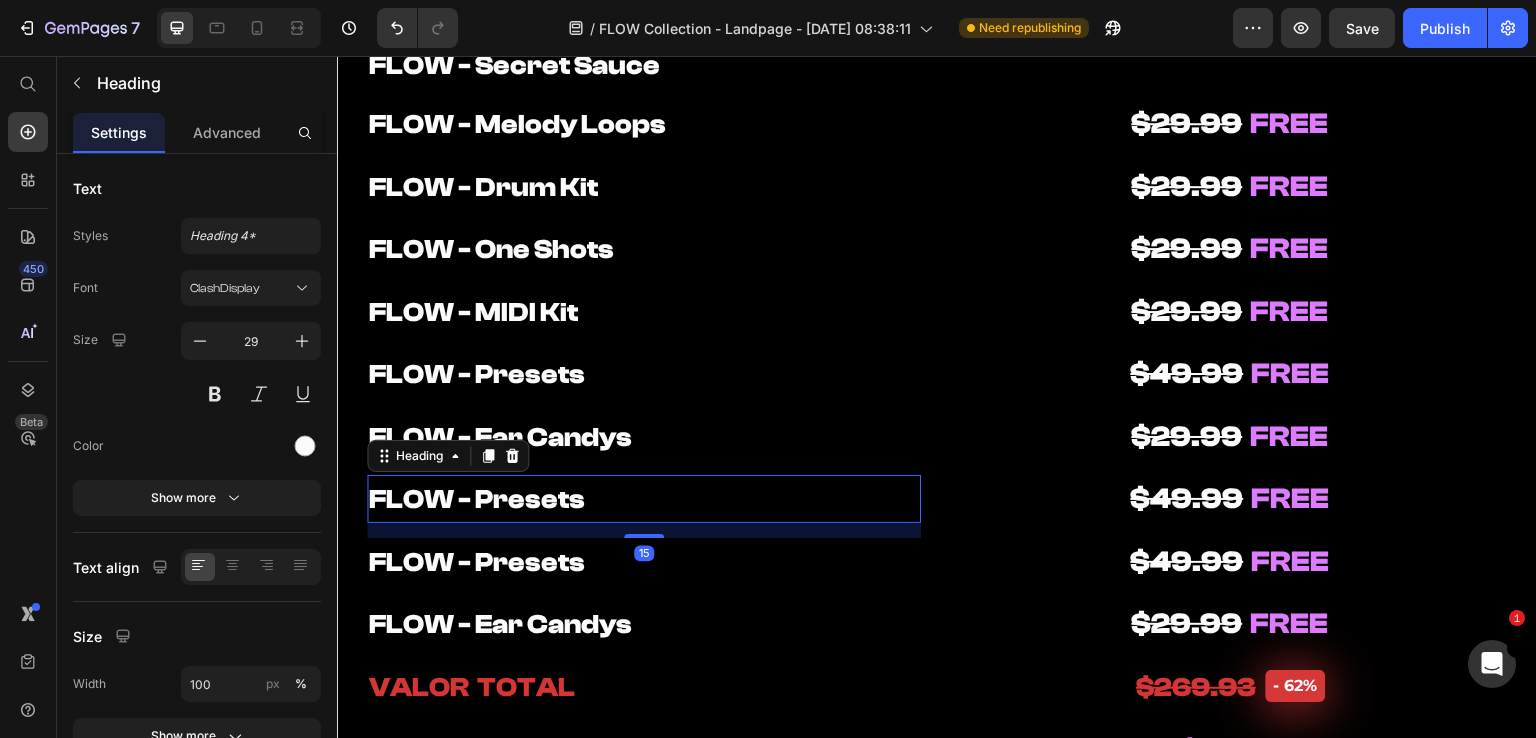 click on "FLOW - Presets" at bounding box center [644, 499] 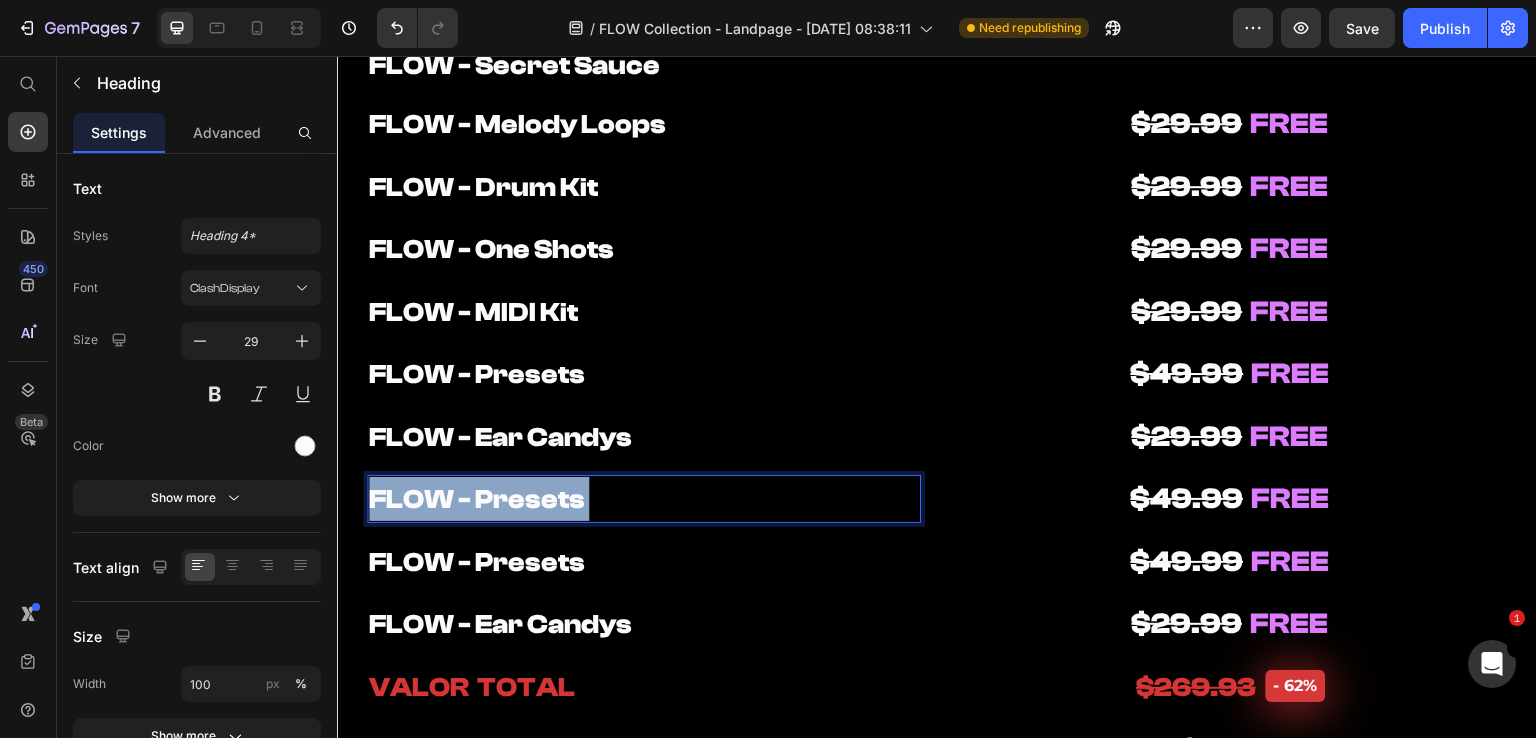 drag, startPoint x: 590, startPoint y: 496, endPoint x: 310, endPoint y: 496, distance: 280 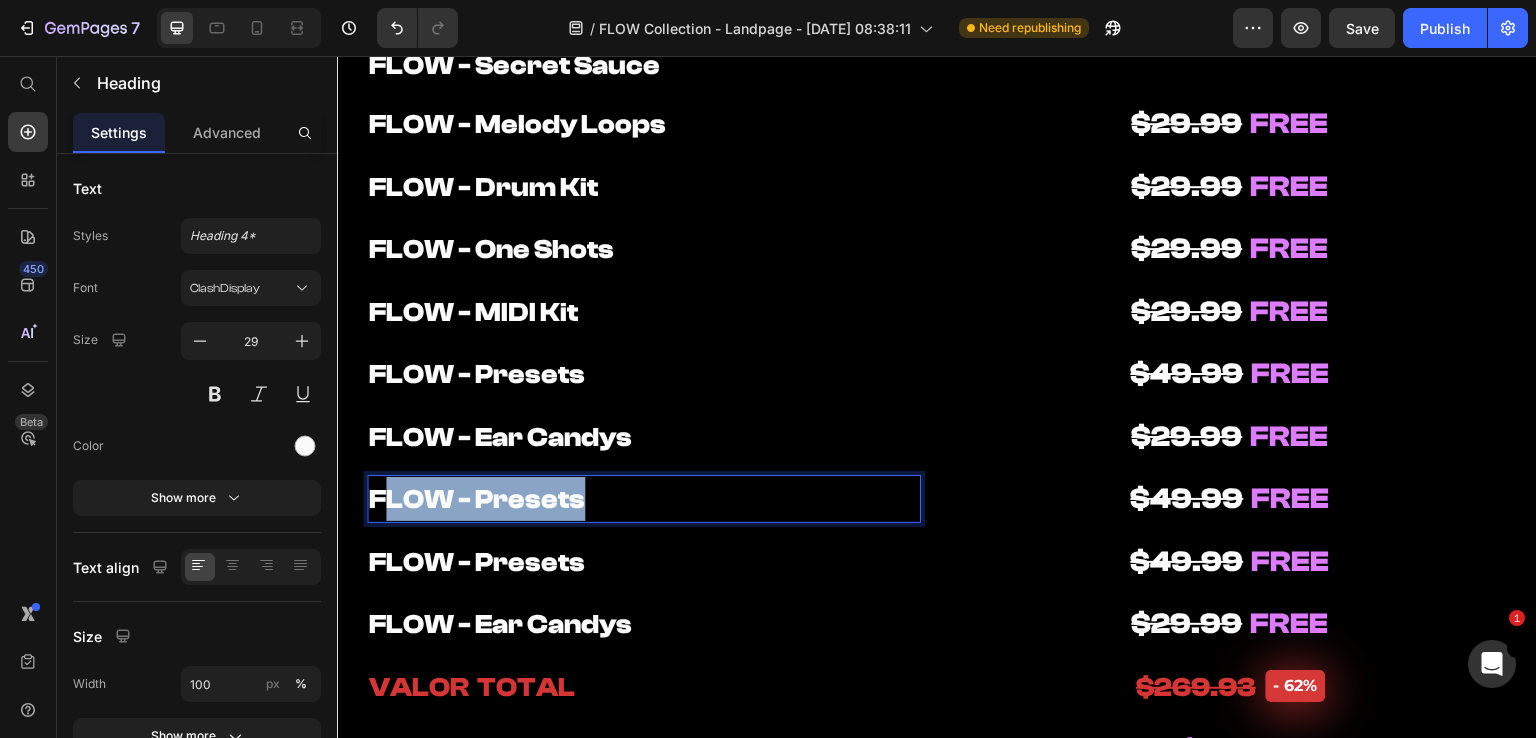 drag, startPoint x: 370, startPoint y: 498, endPoint x: 680, endPoint y: 502, distance: 310.02582 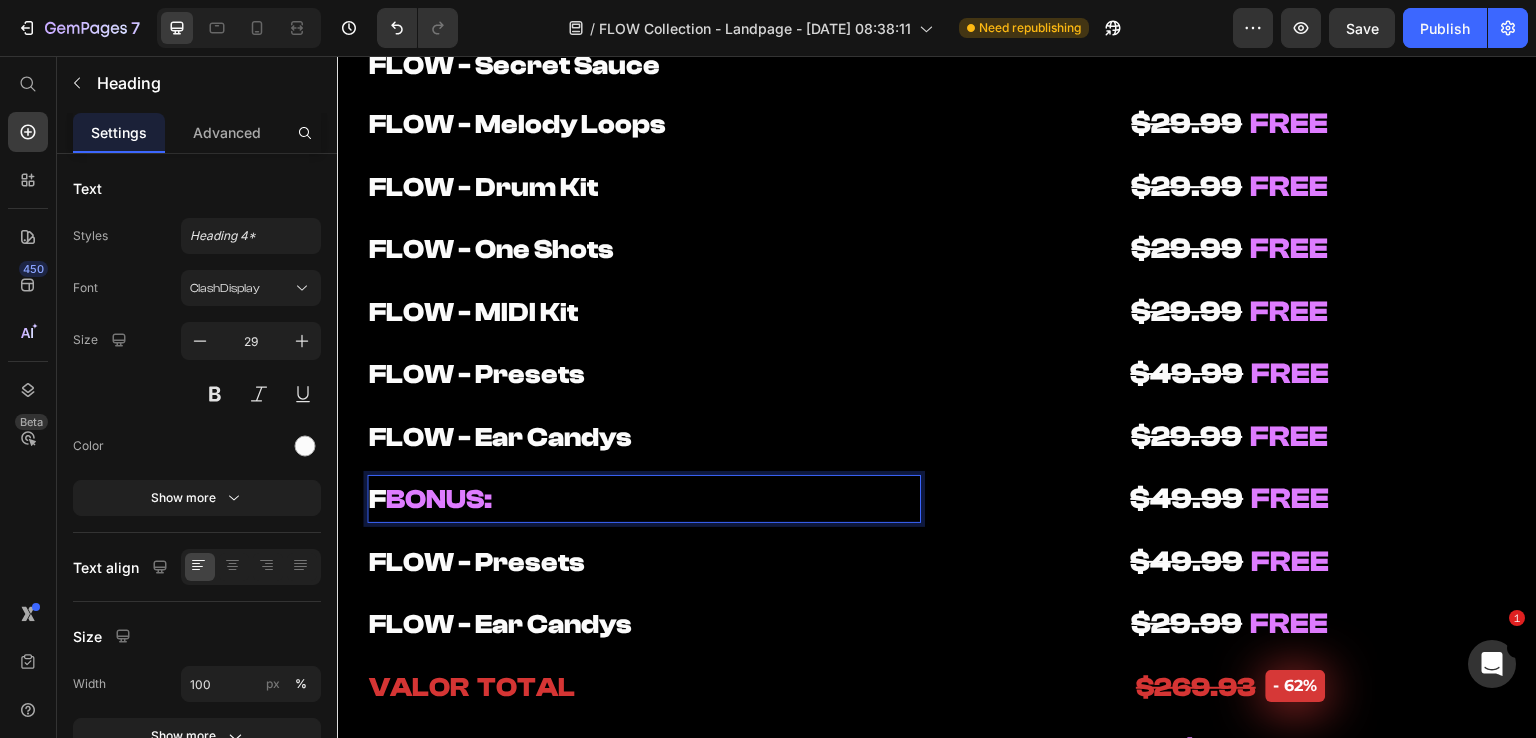 click on "BONUS:" at bounding box center [439, 499] 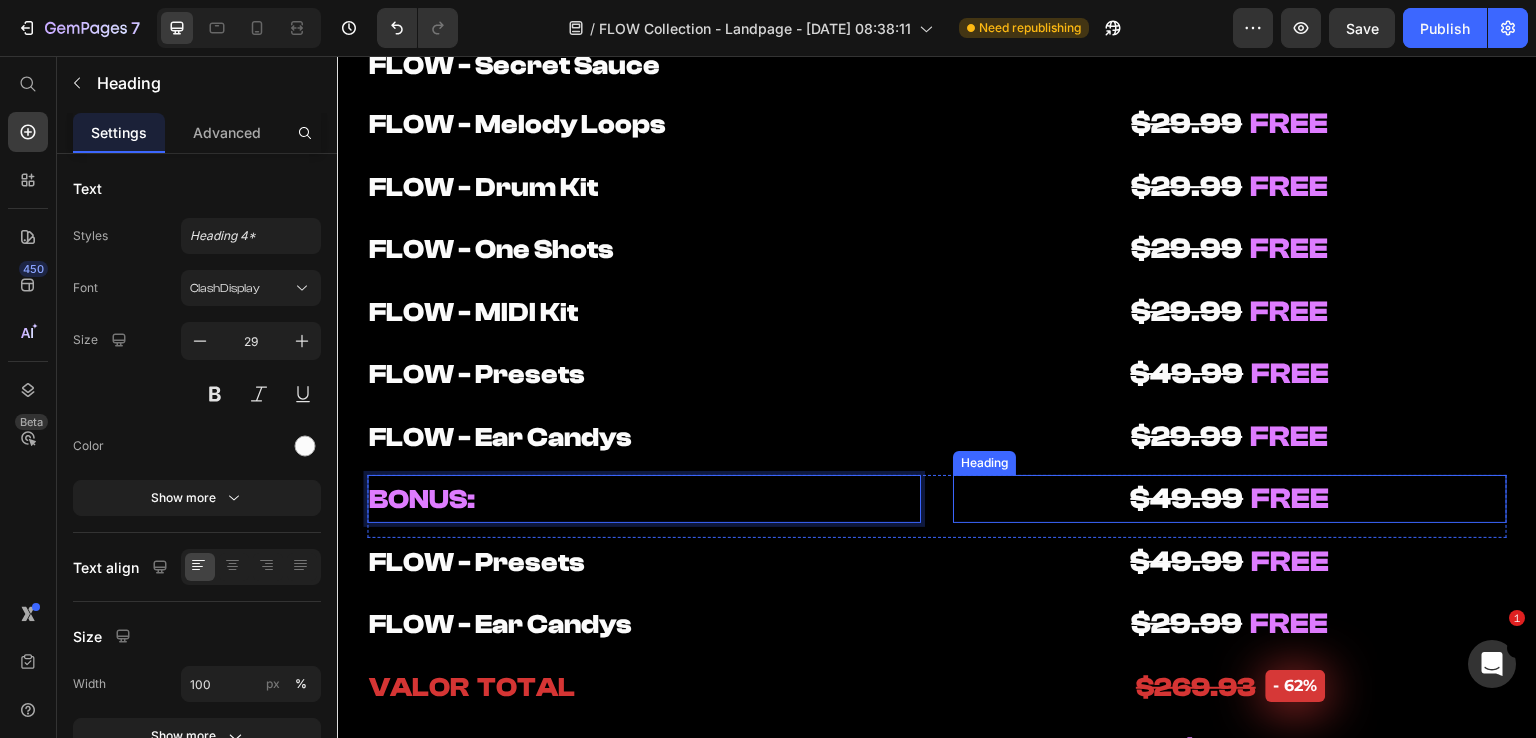 click on "$49.99    FREE" at bounding box center [1230, 499] 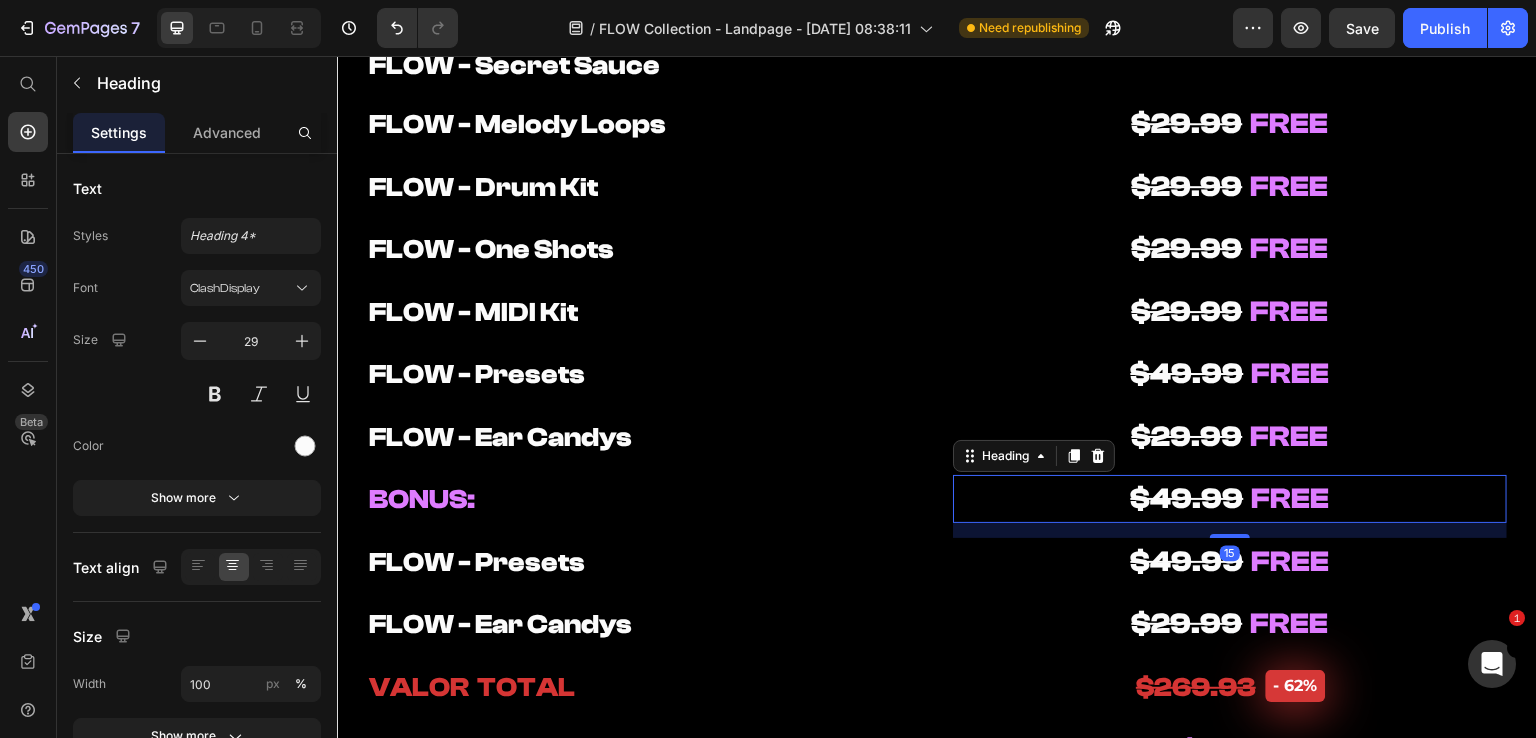 click on "$49.99    FREE" at bounding box center (1230, 499) 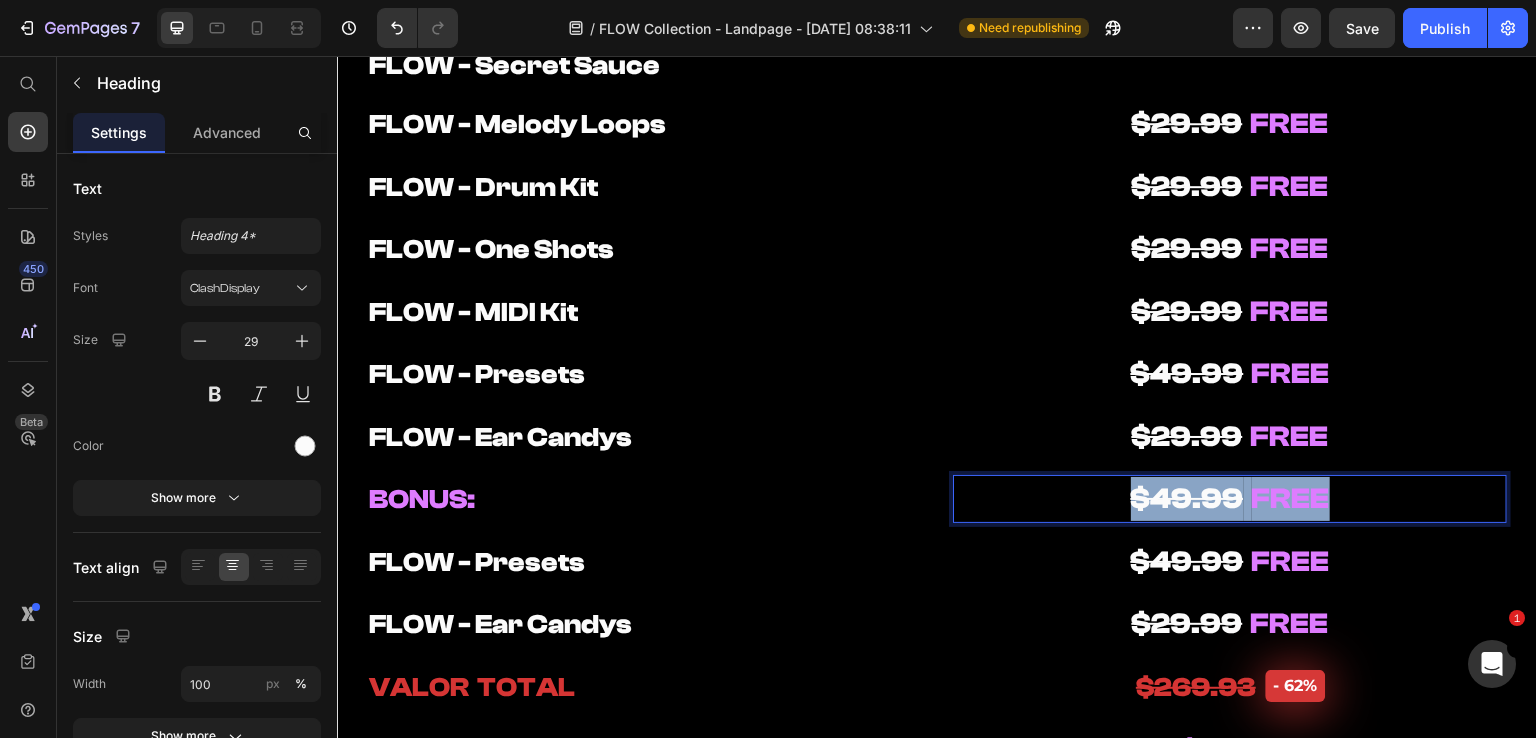 drag, startPoint x: 1121, startPoint y: 498, endPoint x: 1368, endPoint y: 498, distance: 247 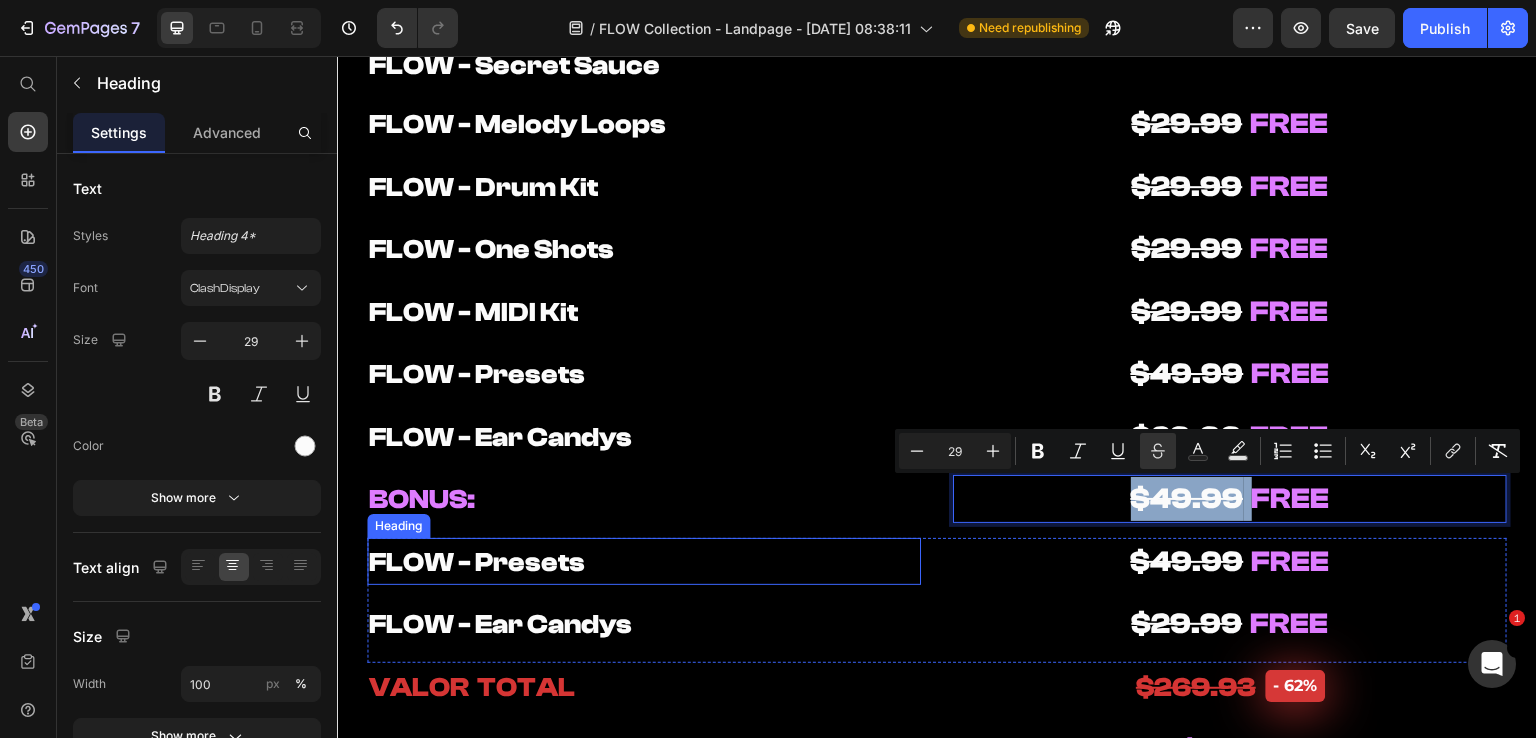 click on "FLOW - Presets" at bounding box center [644, 562] 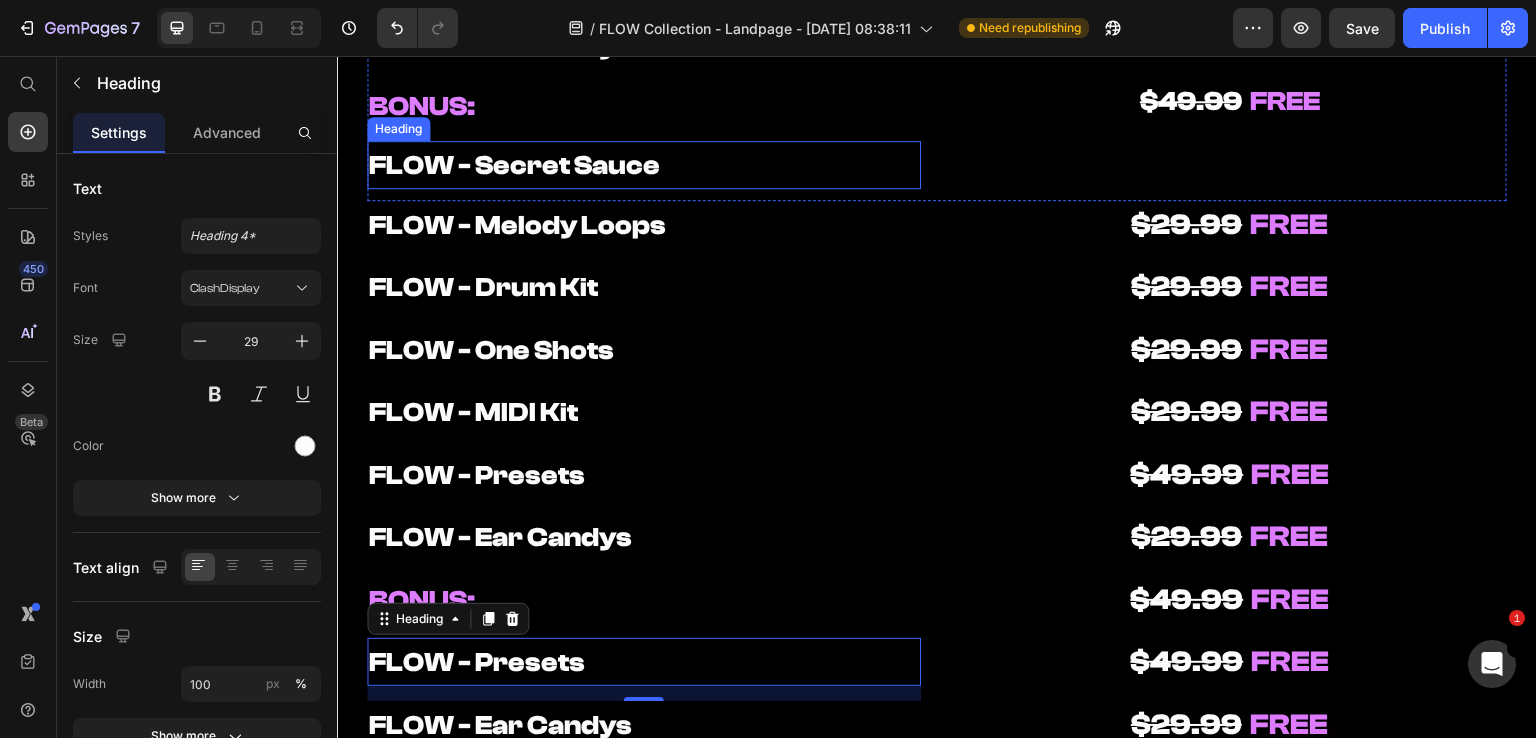 scroll, scrollTop: 10100, scrollLeft: 0, axis: vertical 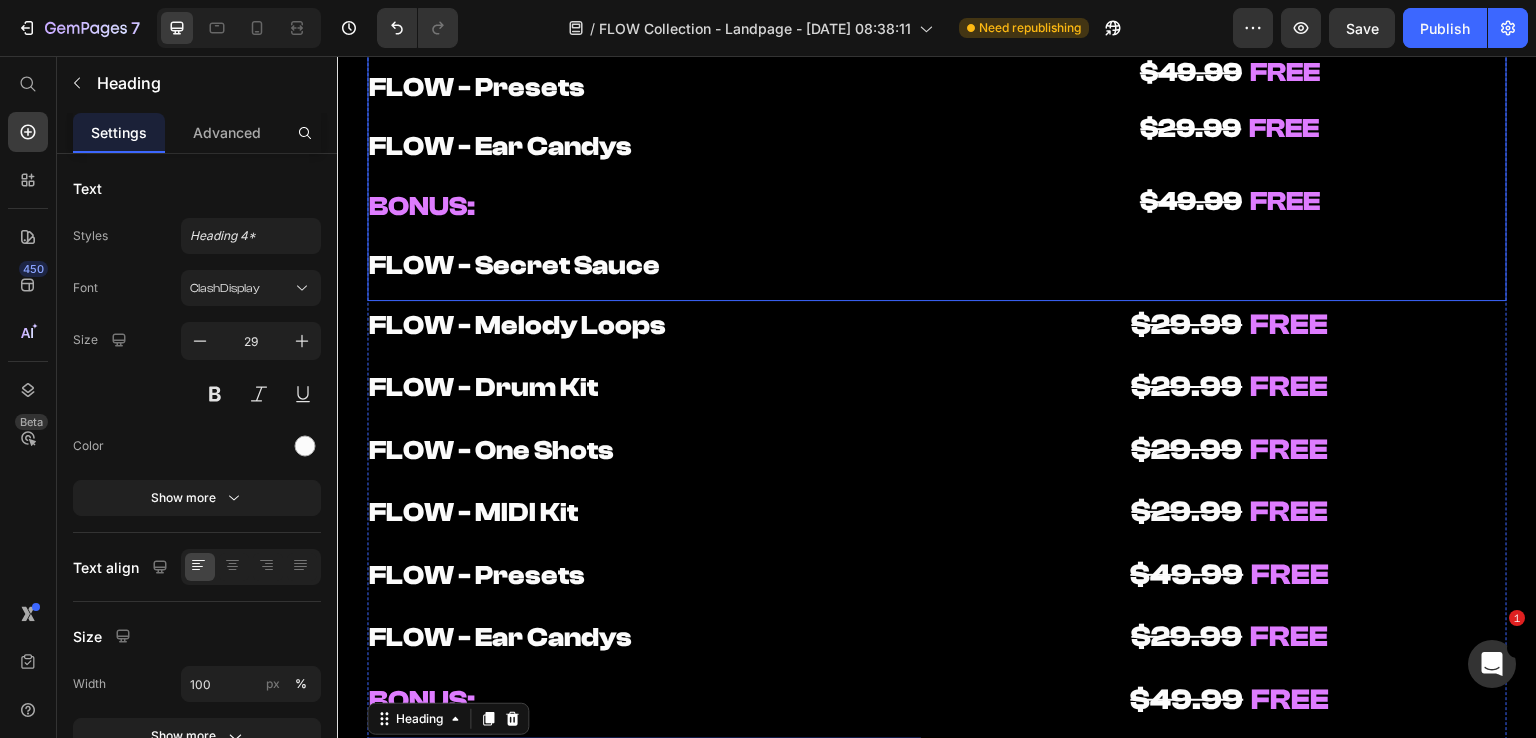 click on "⁠⁠⁠⁠⁠⁠⁠ FLOW - Secret Sauce" at bounding box center (644, 265) 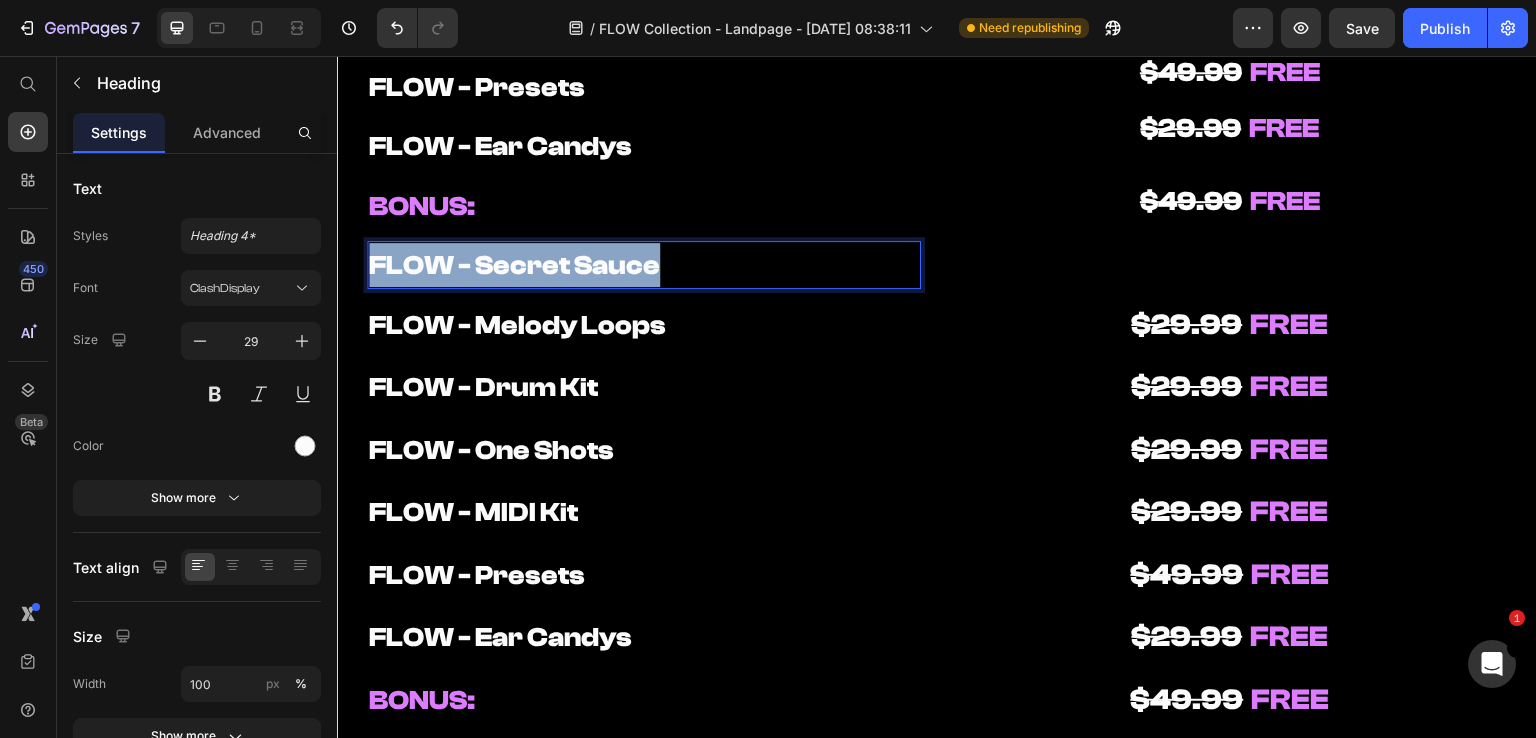 drag, startPoint x: 681, startPoint y: 265, endPoint x: 279, endPoint y: 266, distance: 402.00125 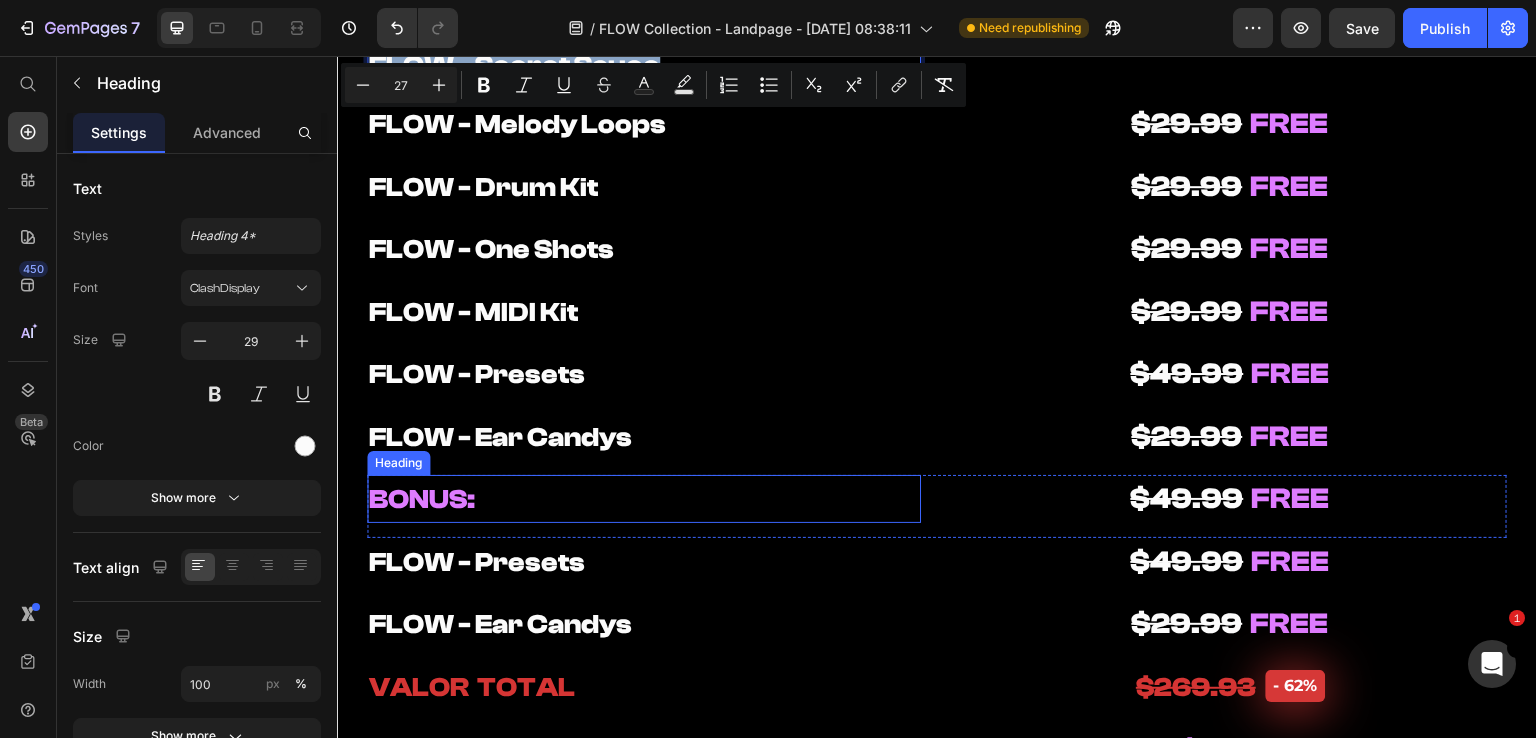scroll, scrollTop: 10400, scrollLeft: 0, axis: vertical 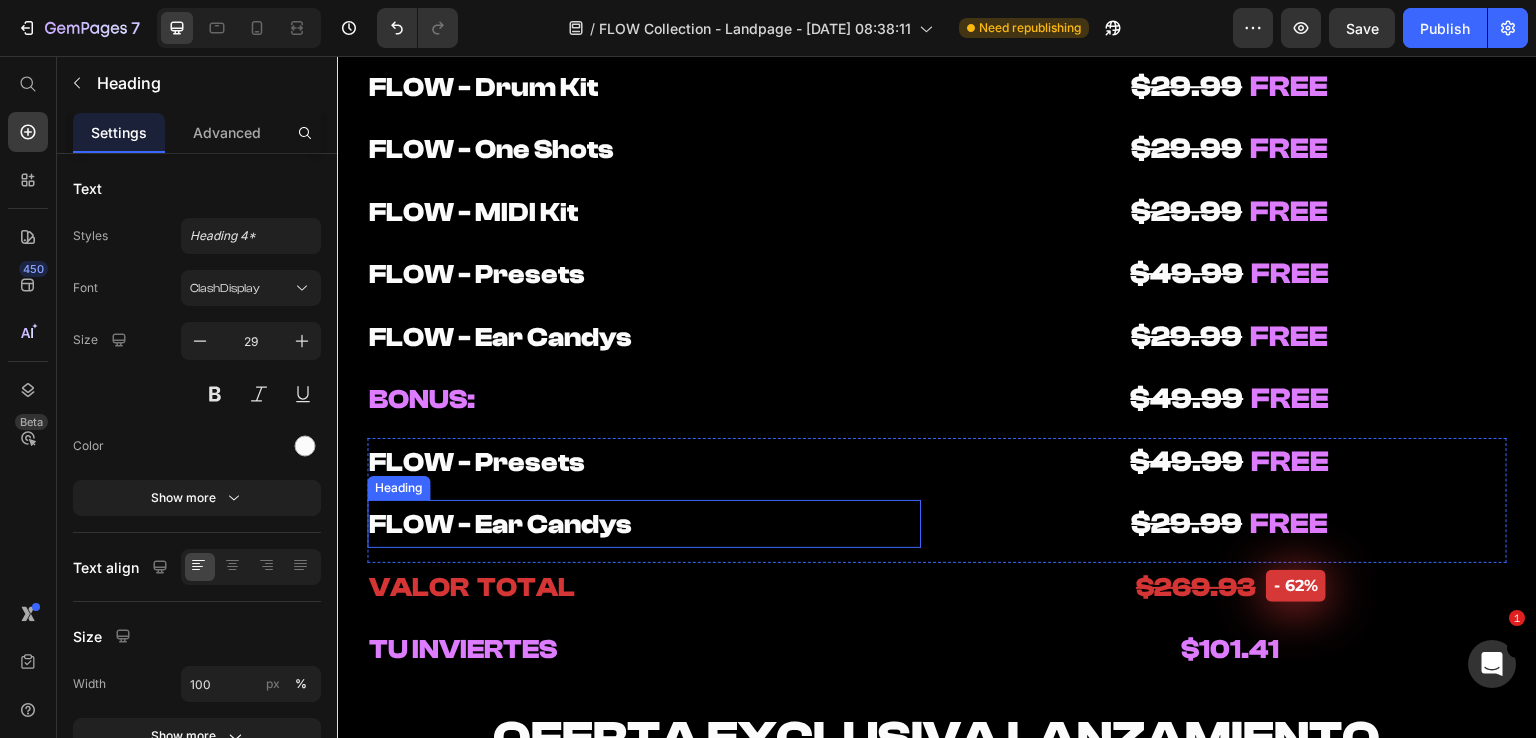 click on "FLOW - Ear Candys" at bounding box center (644, 524) 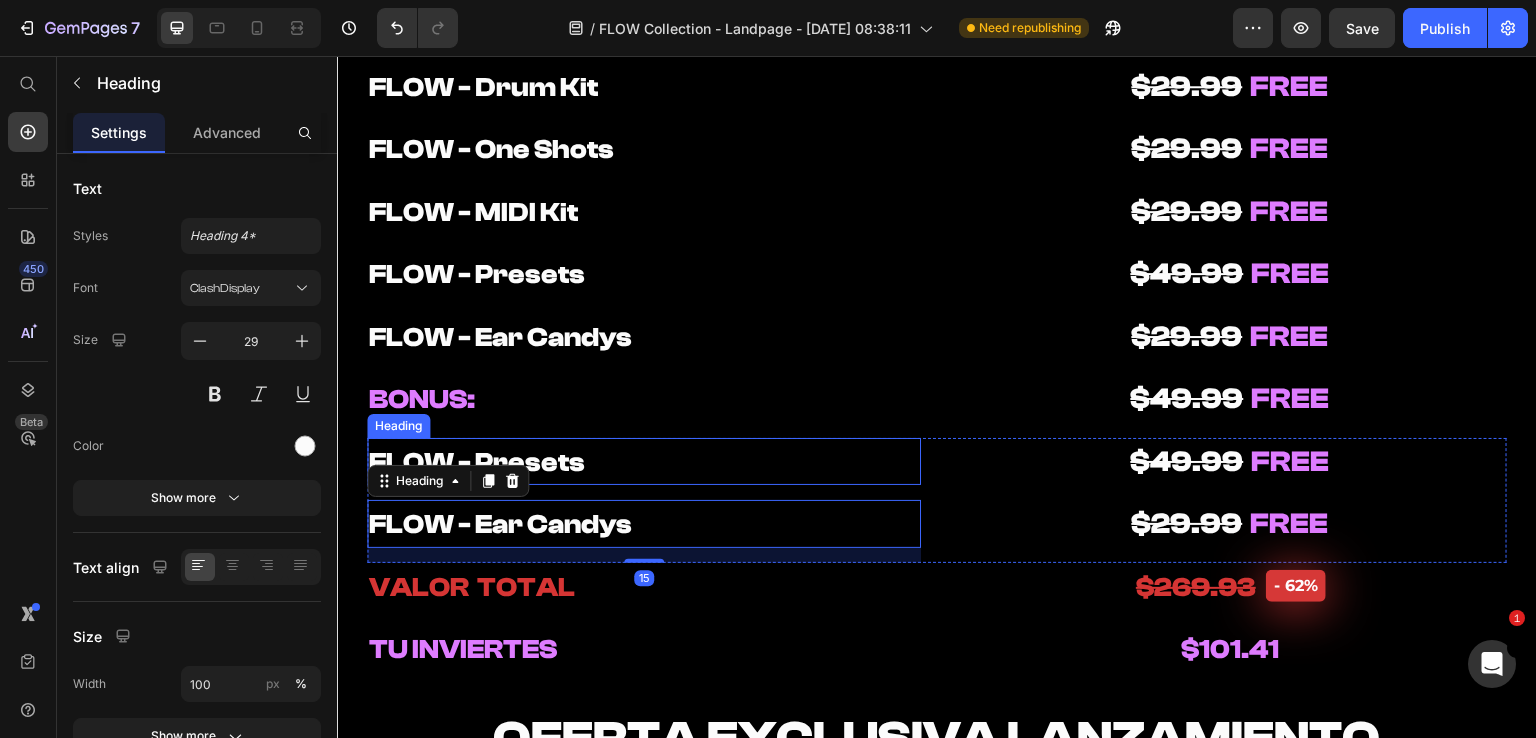 click on "FLOW - Presets" at bounding box center [644, 462] 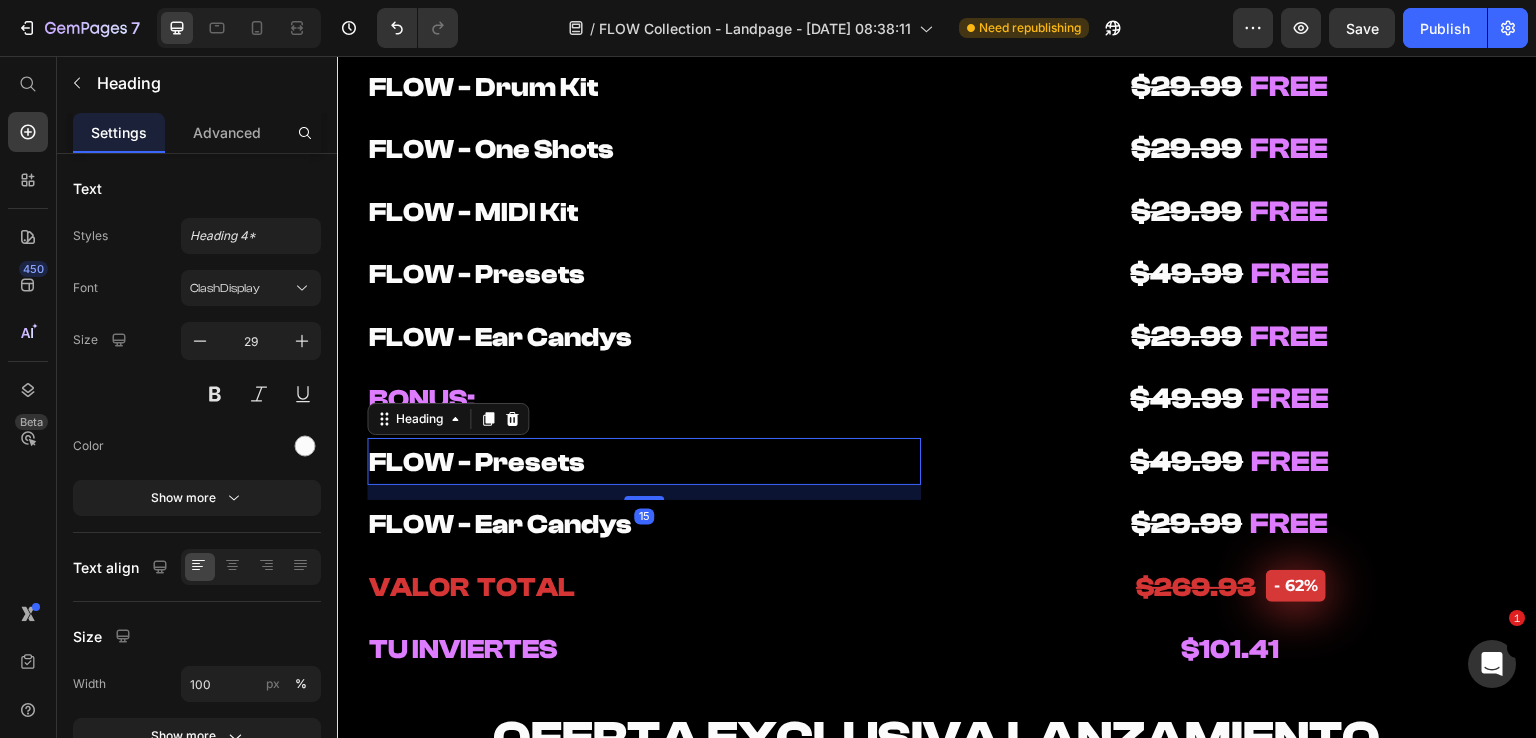 click on "FLOW - Presets" at bounding box center [644, 462] 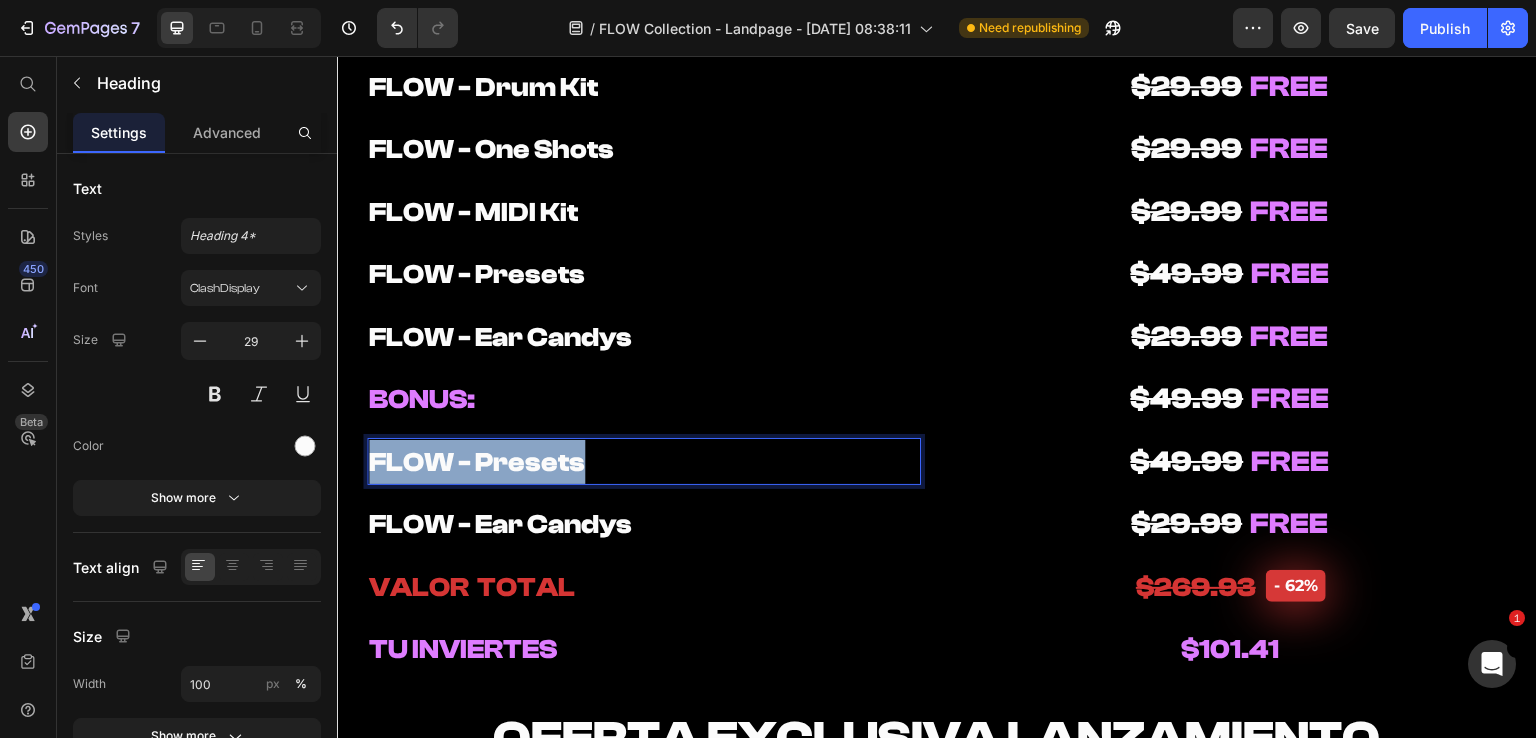 drag, startPoint x: 533, startPoint y: 461, endPoint x: 350, endPoint y: 458, distance: 183.02458 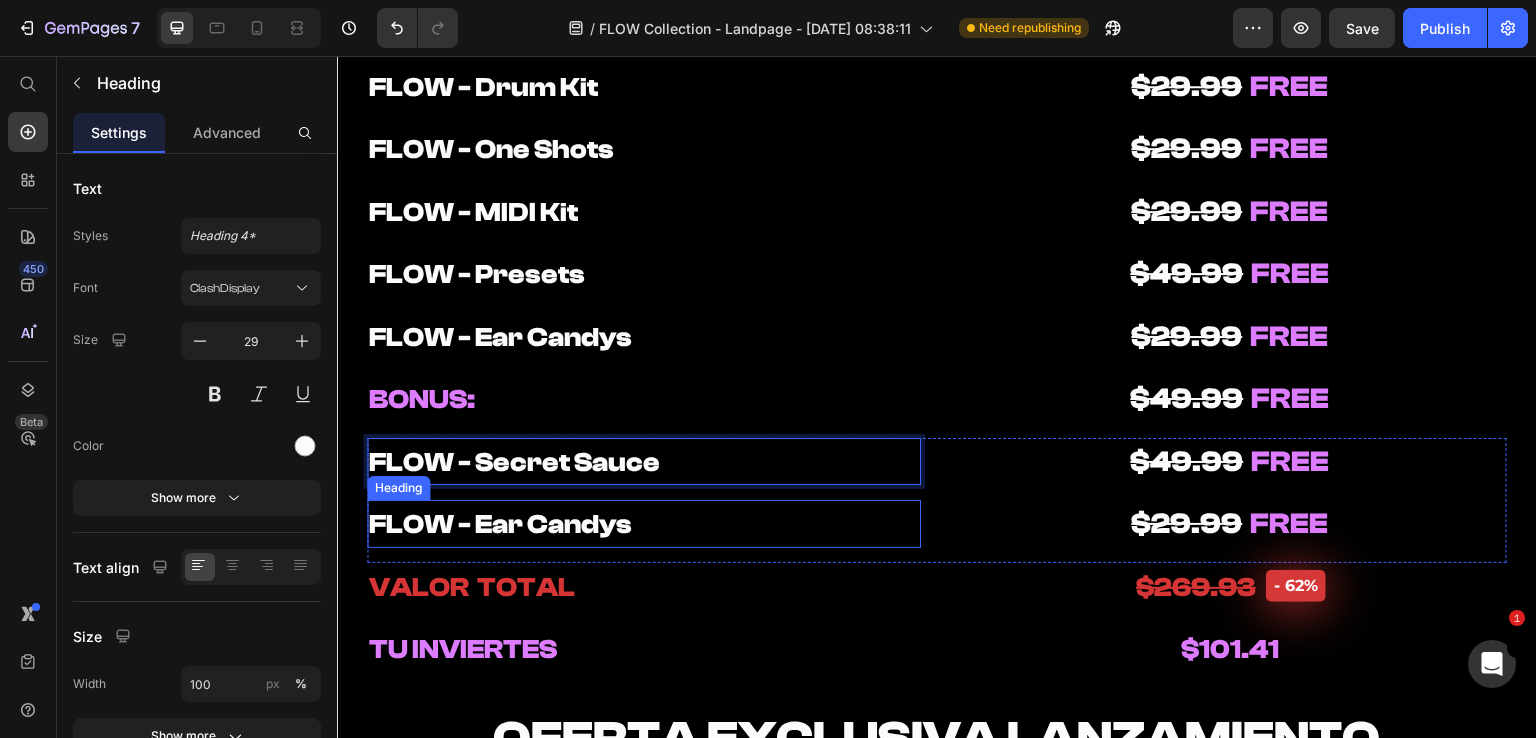 click on "FLOW - Ear Candys" at bounding box center [644, 524] 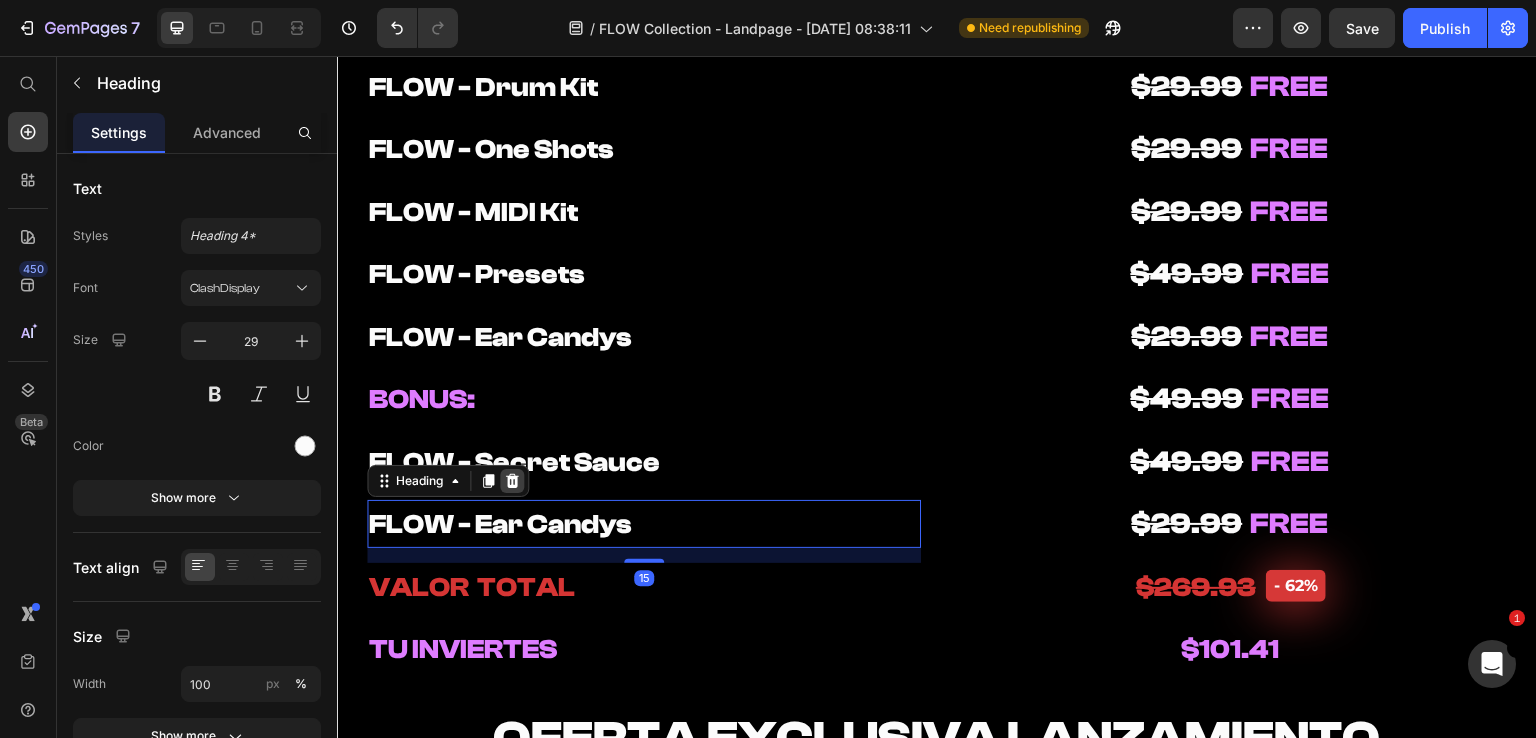 click at bounding box center (512, 481) 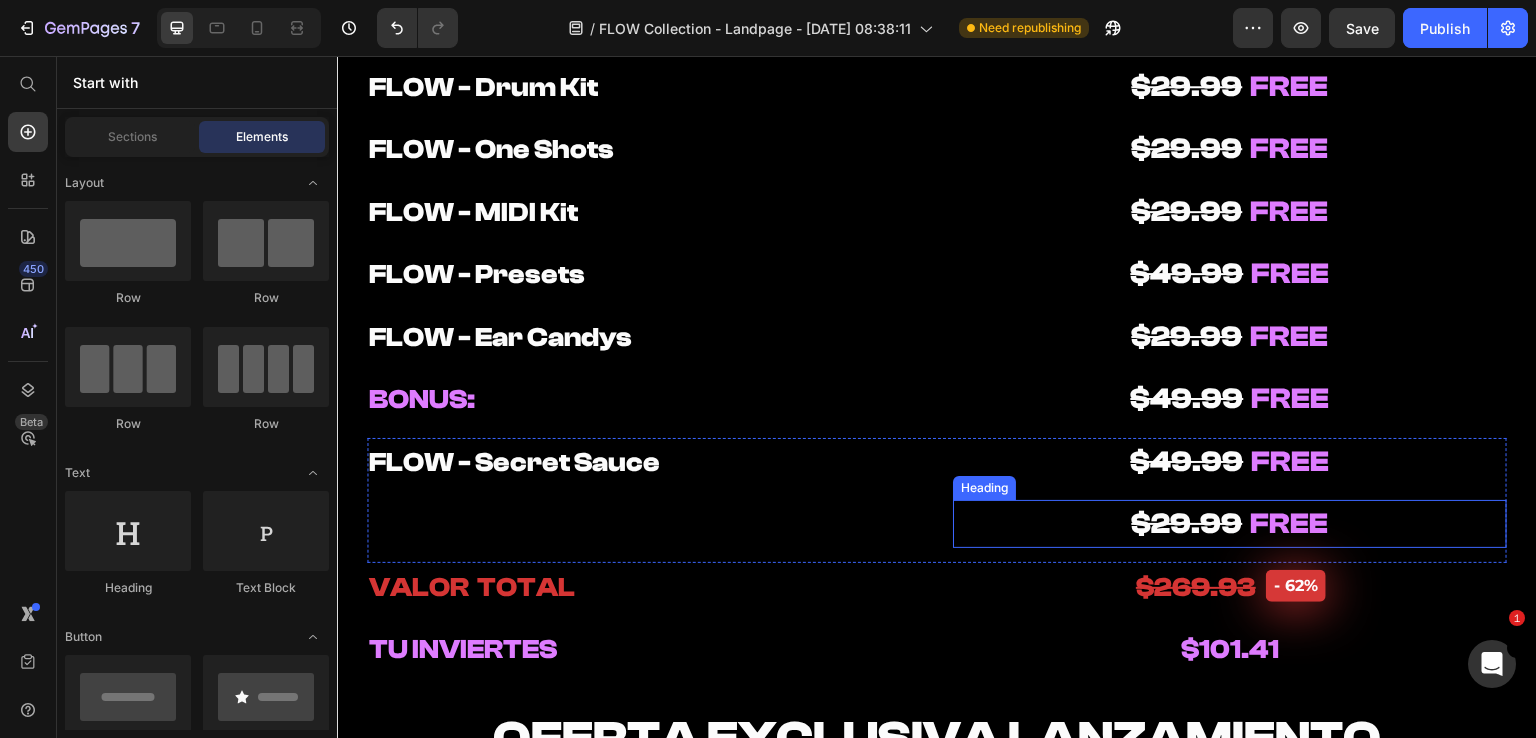 click on "$29.99" at bounding box center (1187, 523) 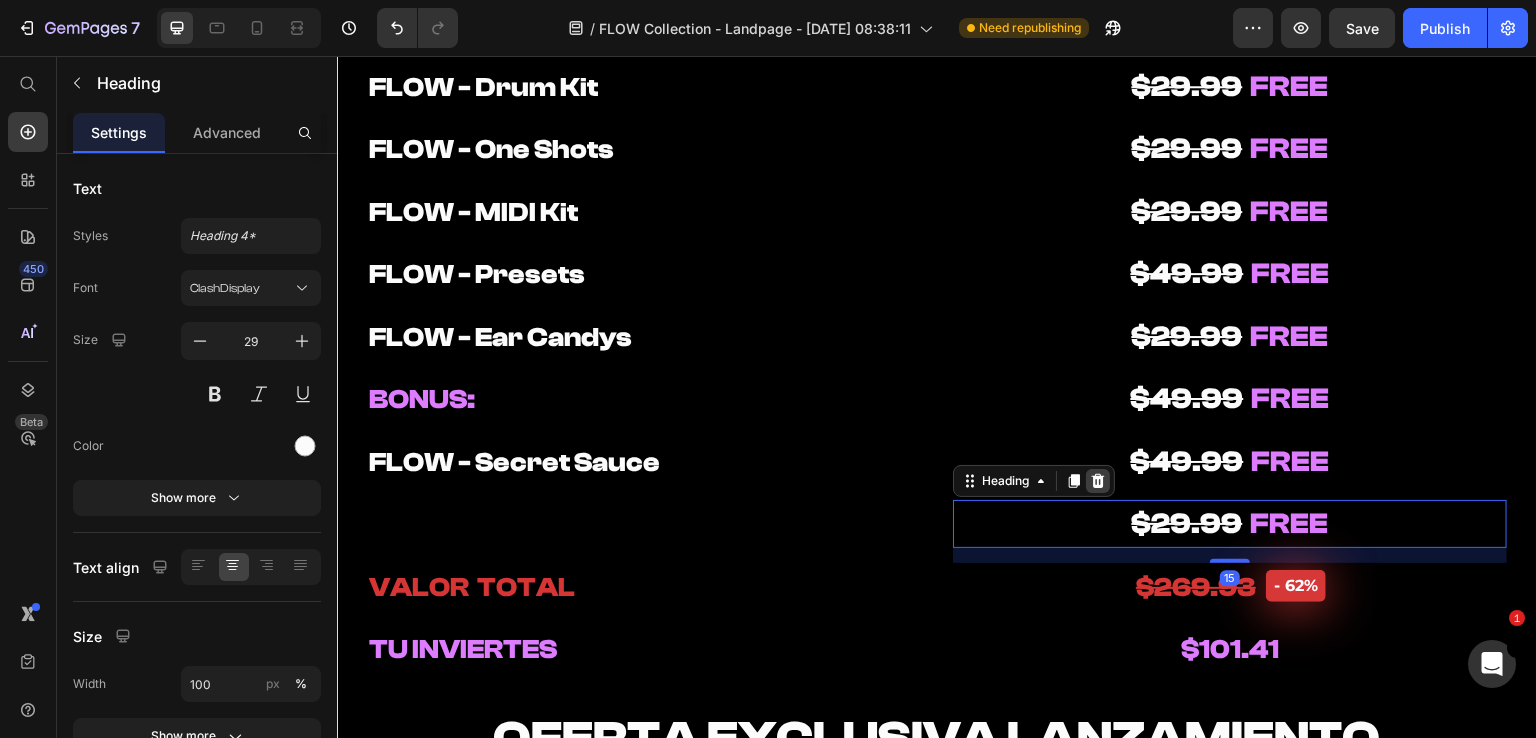 click 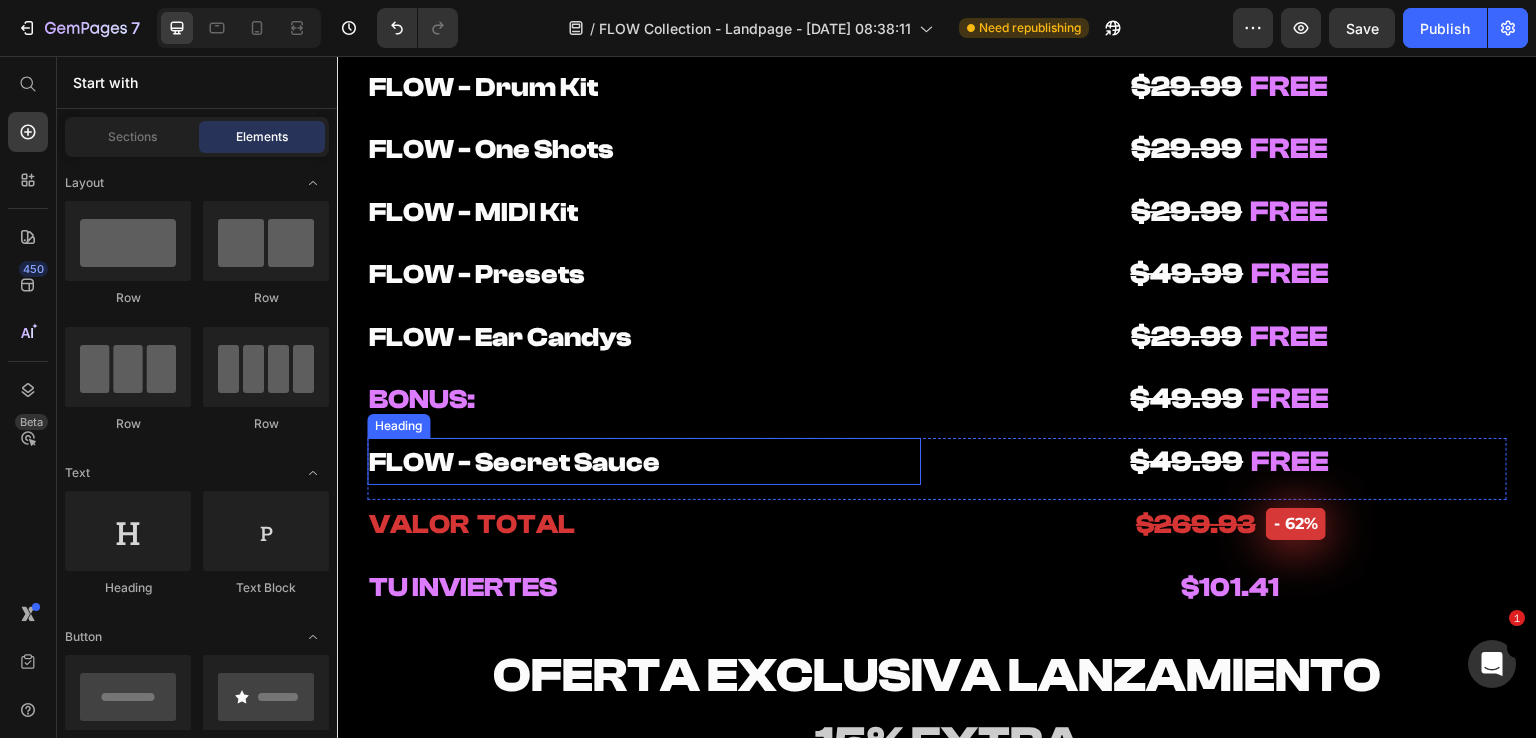 click on "⁠⁠⁠⁠⁠⁠⁠ FLOW - Secret Sauce" at bounding box center (644, 462) 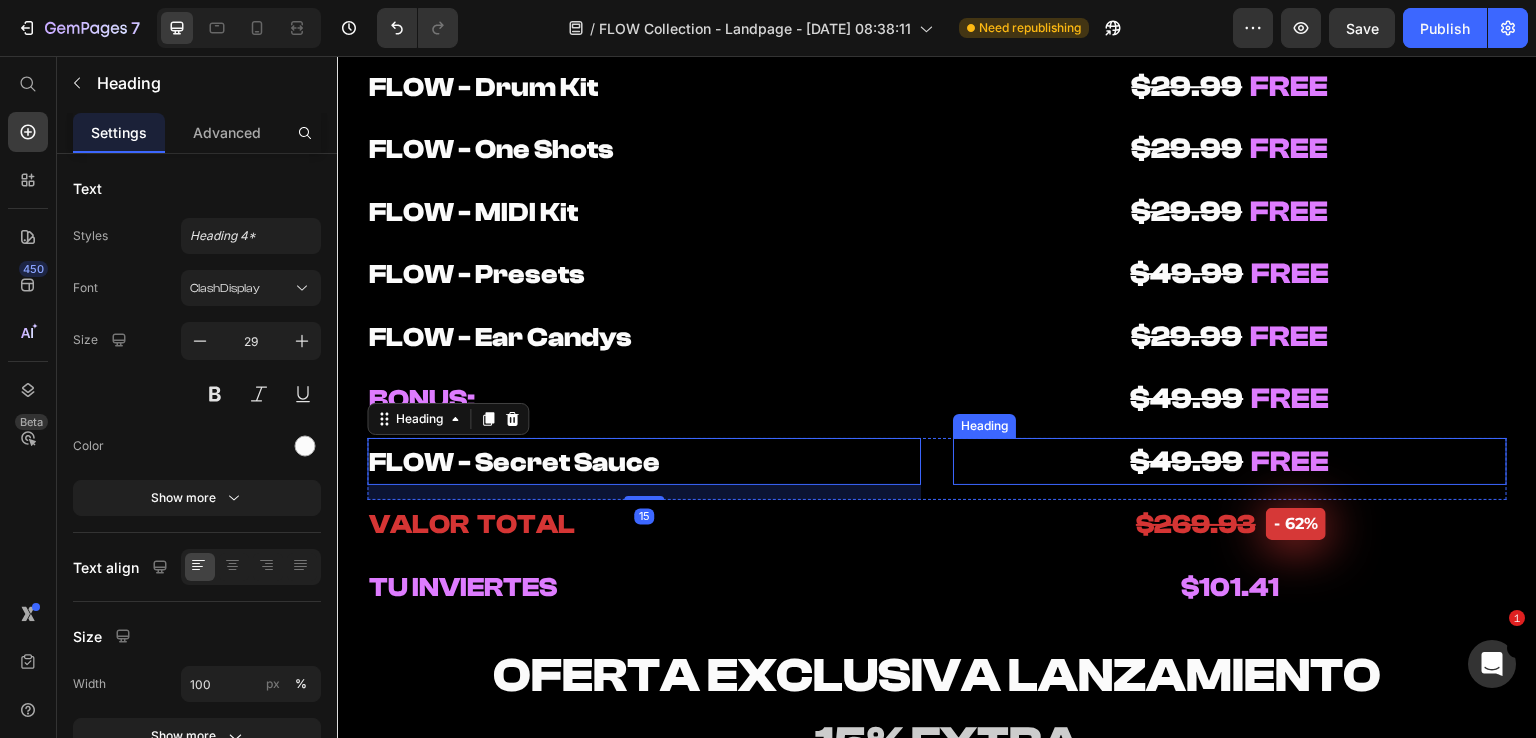 click on "$49.99    FREE" at bounding box center (1230, 462) 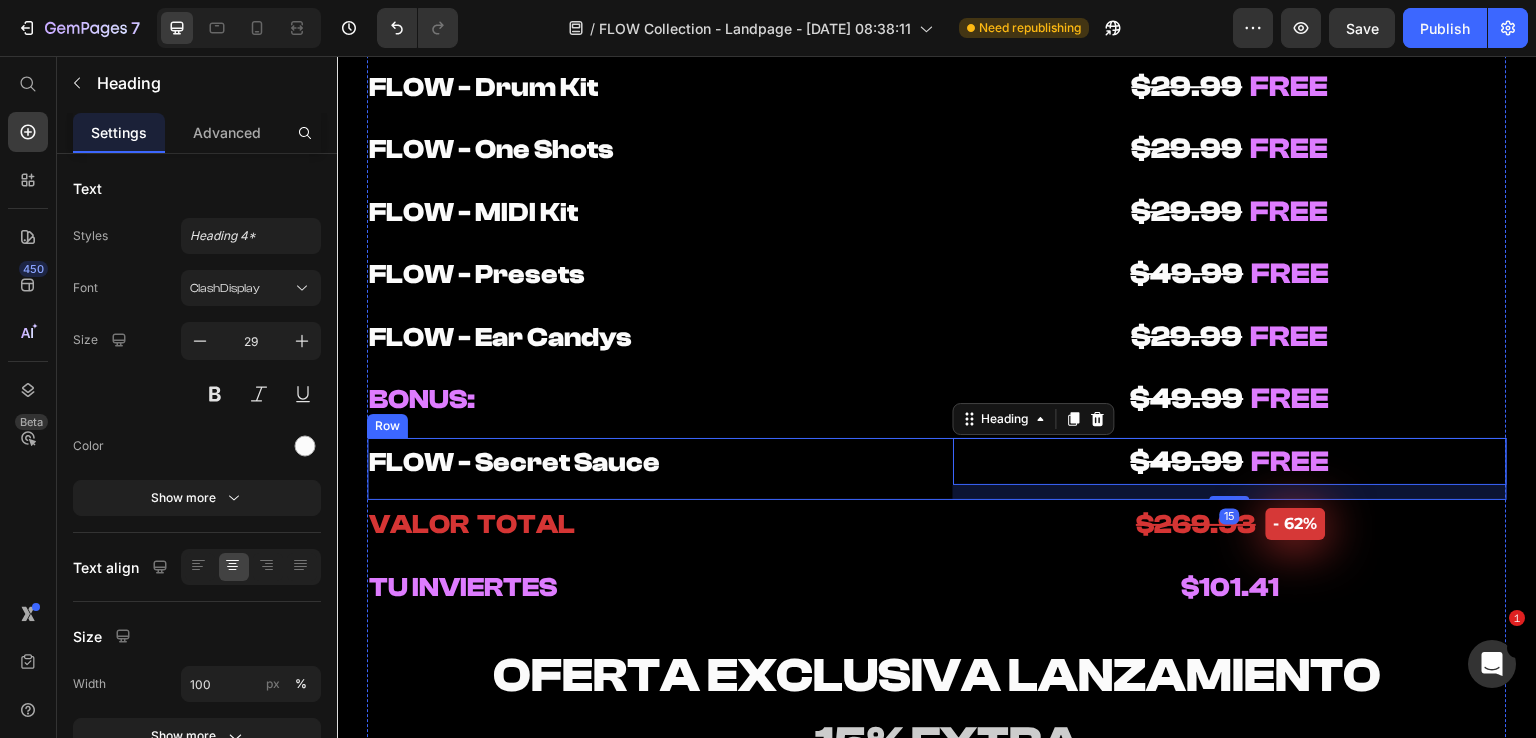 click on "⁠⁠⁠⁠⁠⁠⁠ FLOW - Secret Sauce Heading $49.99    FREE Heading   15 Row" at bounding box center [937, 469] 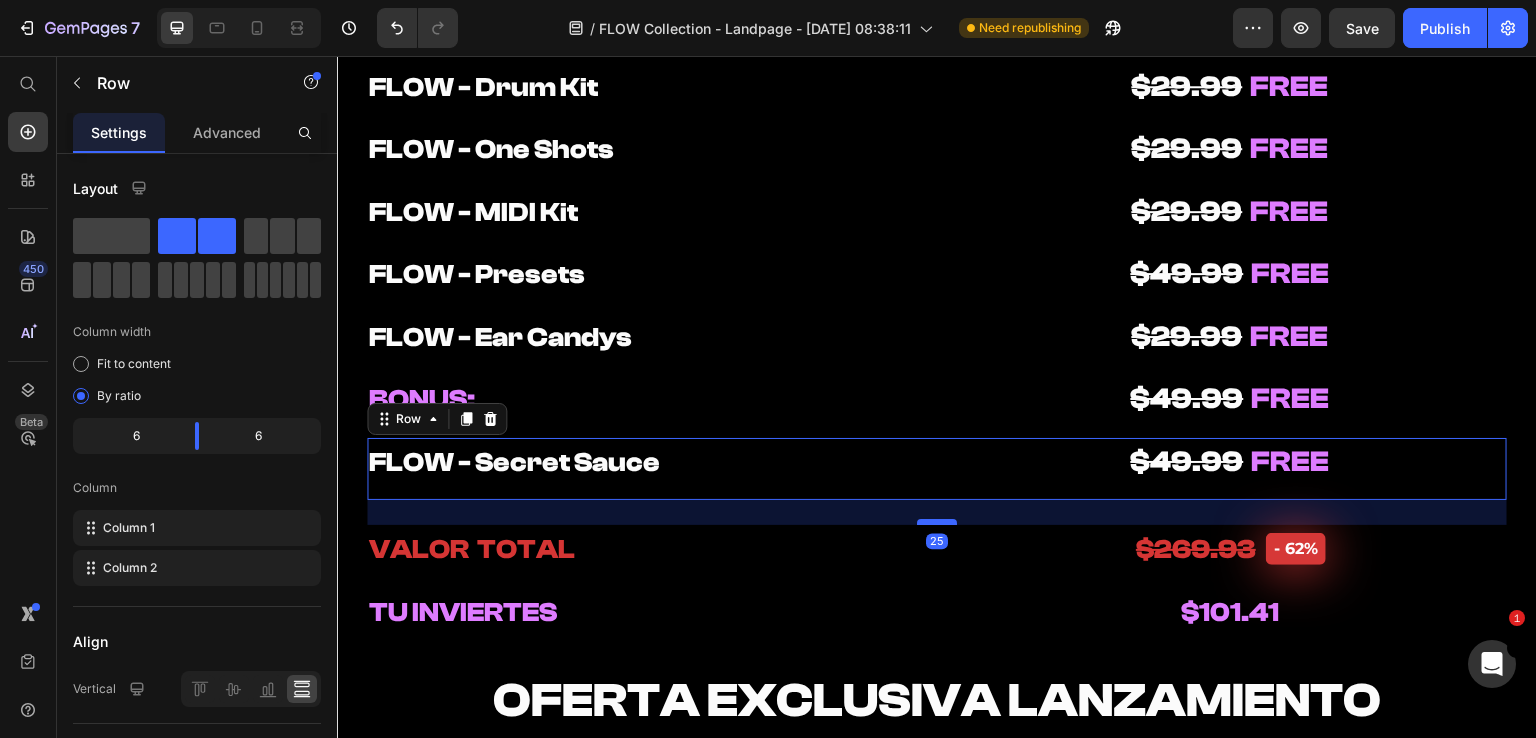 drag, startPoint x: 935, startPoint y: 499, endPoint x: 926, endPoint y: 524, distance: 26.57066 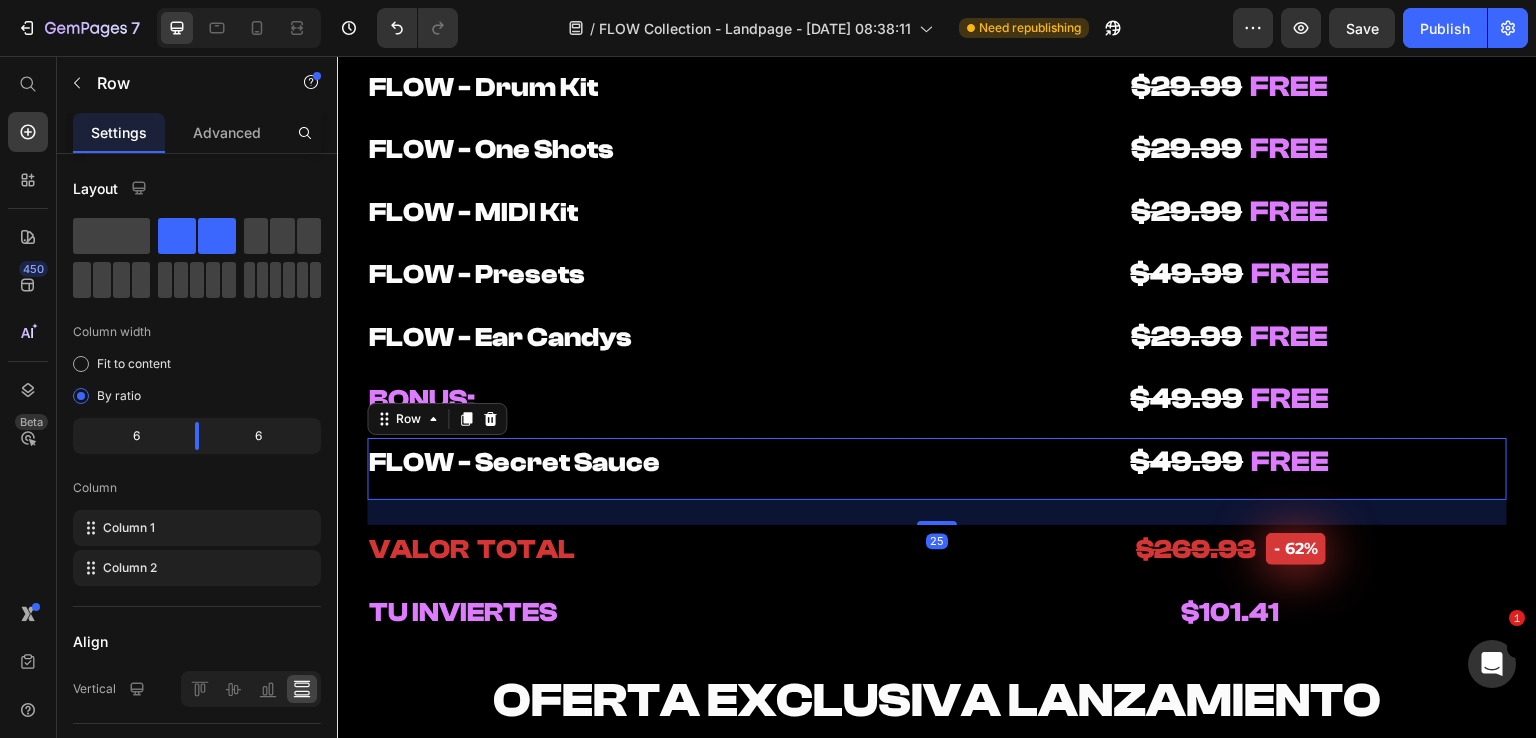 click on "$49.99    FREE Heading" at bounding box center [1230, 469] 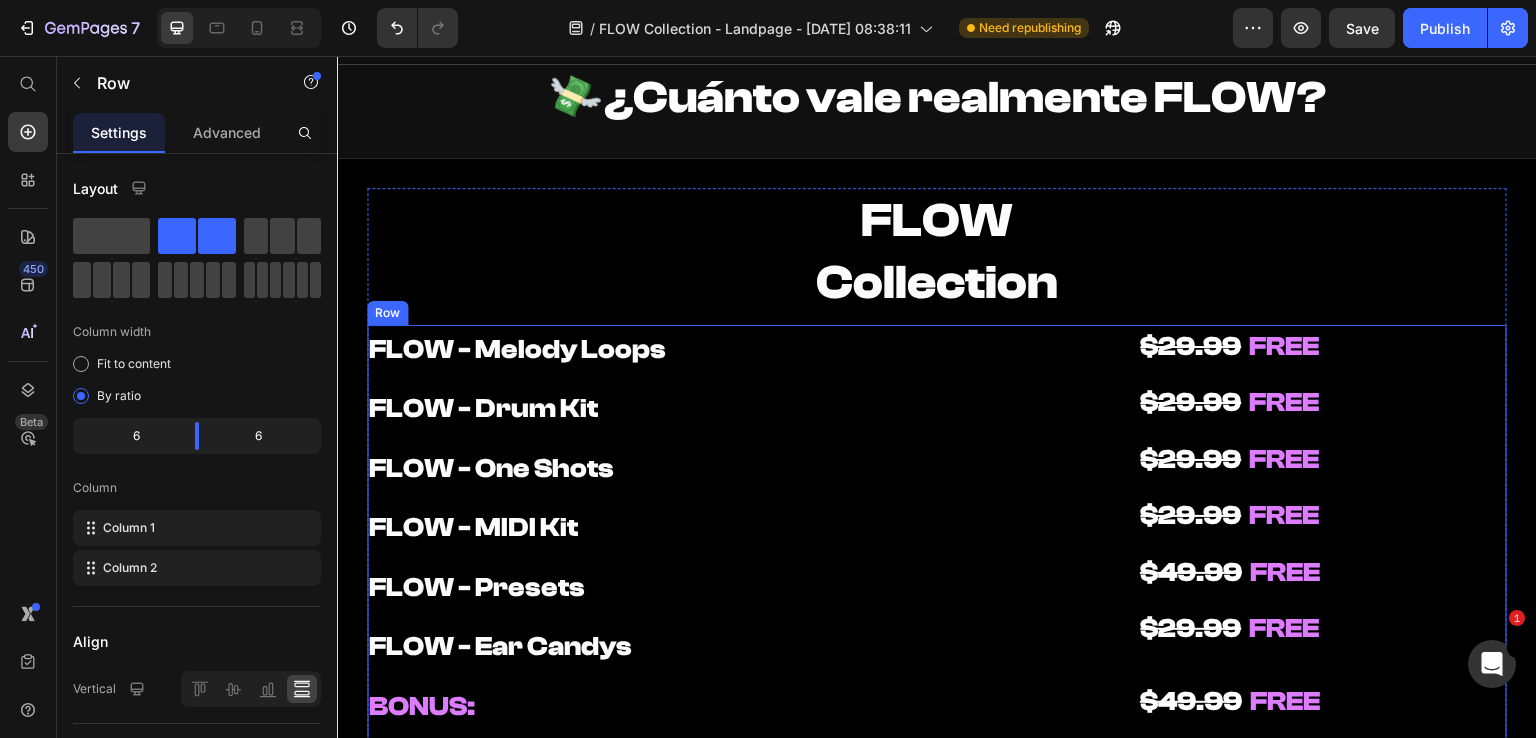 scroll, scrollTop: 9700, scrollLeft: 0, axis: vertical 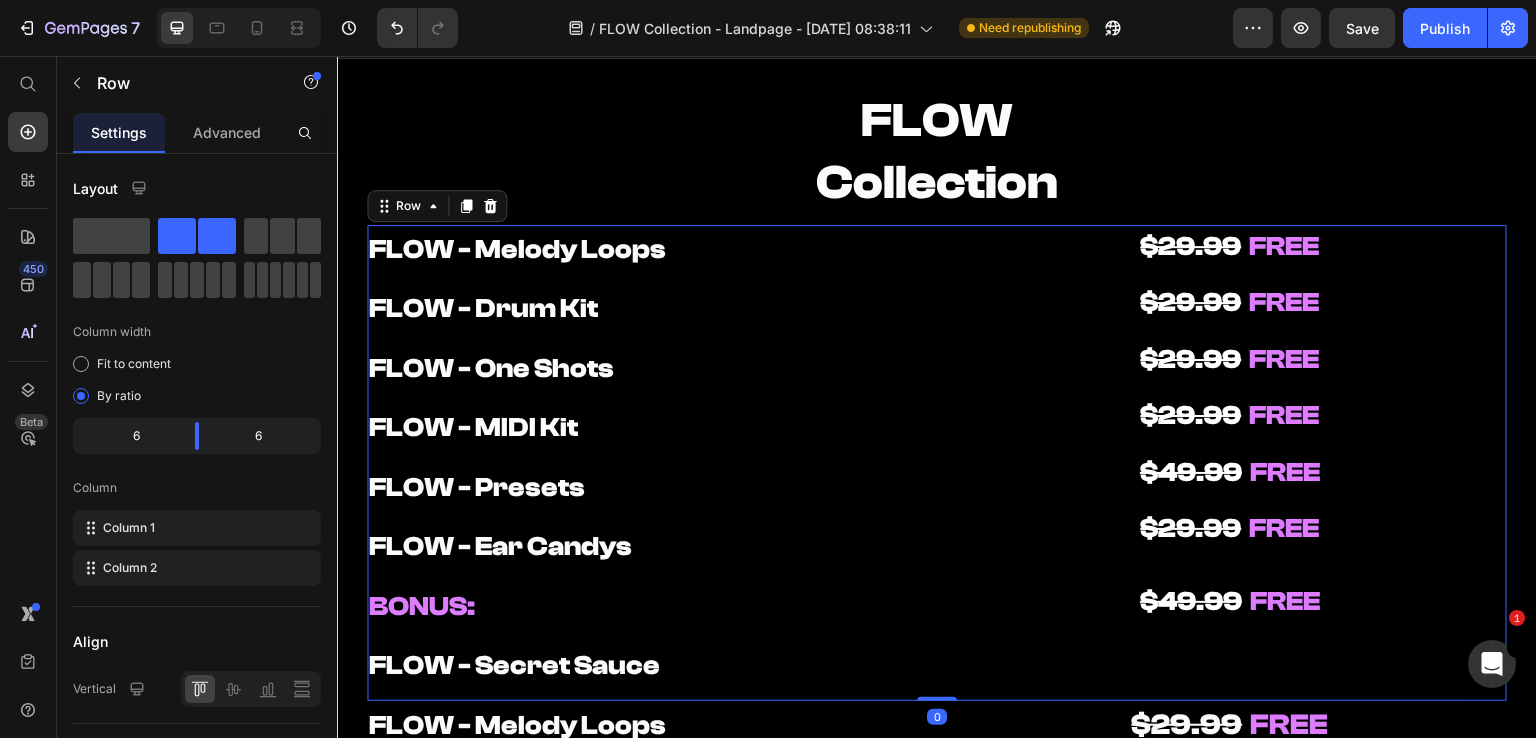 click on "⁠⁠⁠⁠⁠⁠⁠ FLOW - Melody Loops Heading ⁠⁠⁠⁠⁠⁠⁠ FLOW - Drum Kit Heading ⁠⁠⁠⁠⁠⁠⁠ FLOW - One Shots Heading ⁠⁠⁠⁠⁠⁠⁠ FLOW - MIDI Kit Heading ⁠⁠⁠⁠⁠⁠⁠ FLOW - Presets Heading ⁠⁠⁠⁠⁠⁠⁠ FLOW - Ear Candys Heading ⁠⁠⁠⁠⁠⁠⁠ BONUS: Heading ⁠⁠⁠⁠⁠⁠⁠ FLOW - Secret Sauce Heading ⁠⁠⁠⁠⁠⁠⁠ $29.99    FREE Heading ⁠⁠⁠⁠⁠⁠⁠ $29.99    FREE Heading $29.99    FREE Heading $29.99    FREE Heading $49.99    FREE Heading $29.99    FREE Heading Heading $49.99    FREE Heading Row Row   0" at bounding box center [937, 463] 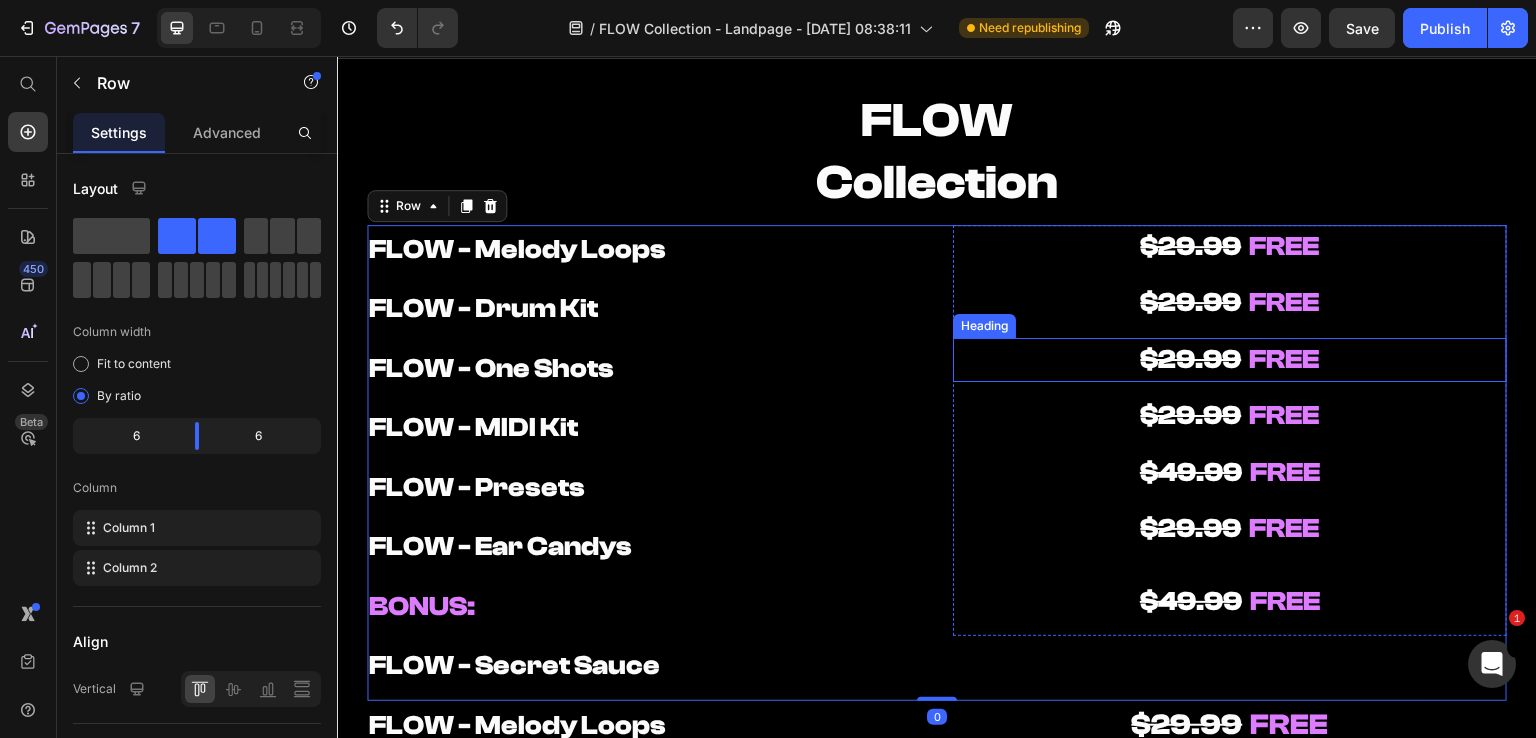 scroll, scrollTop: 9800, scrollLeft: 0, axis: vertical 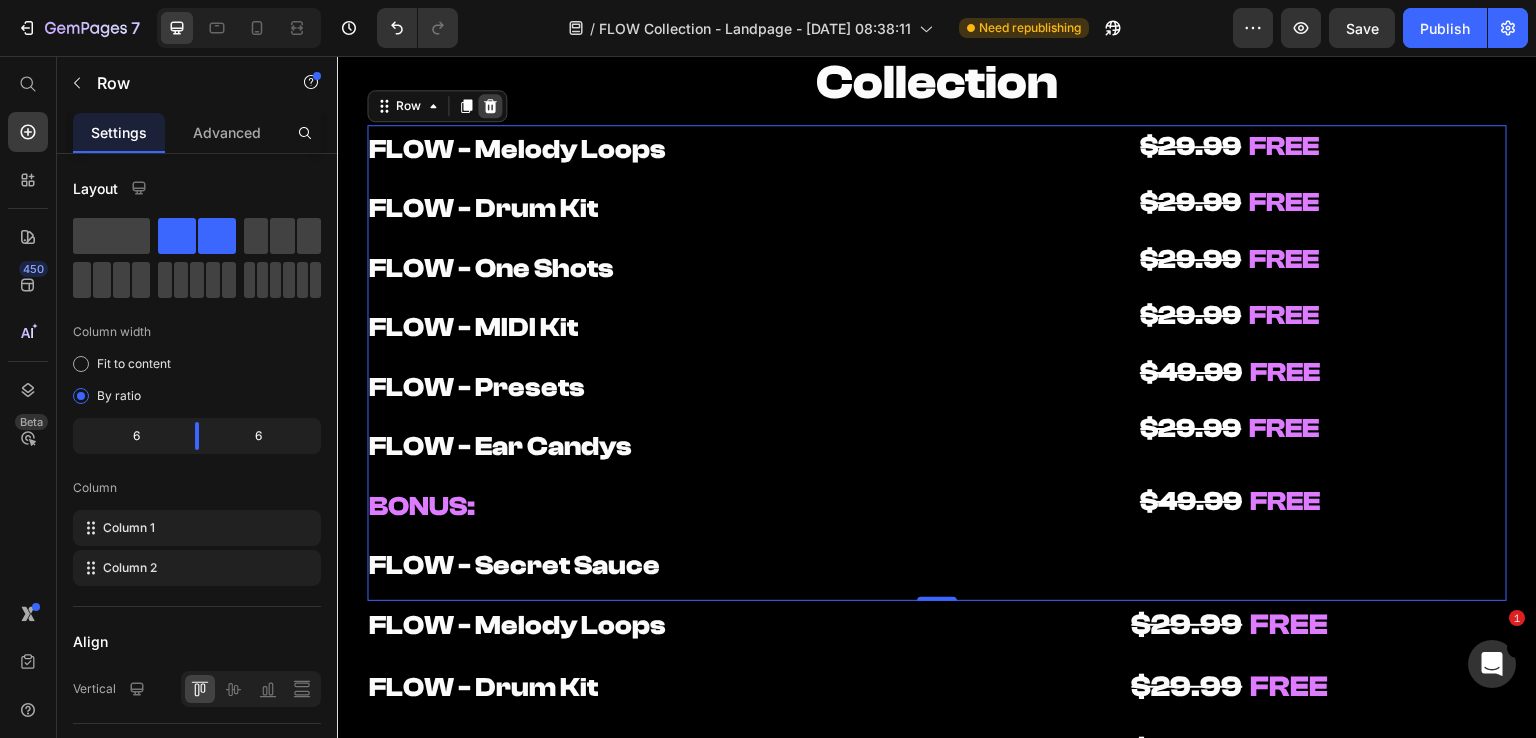 click 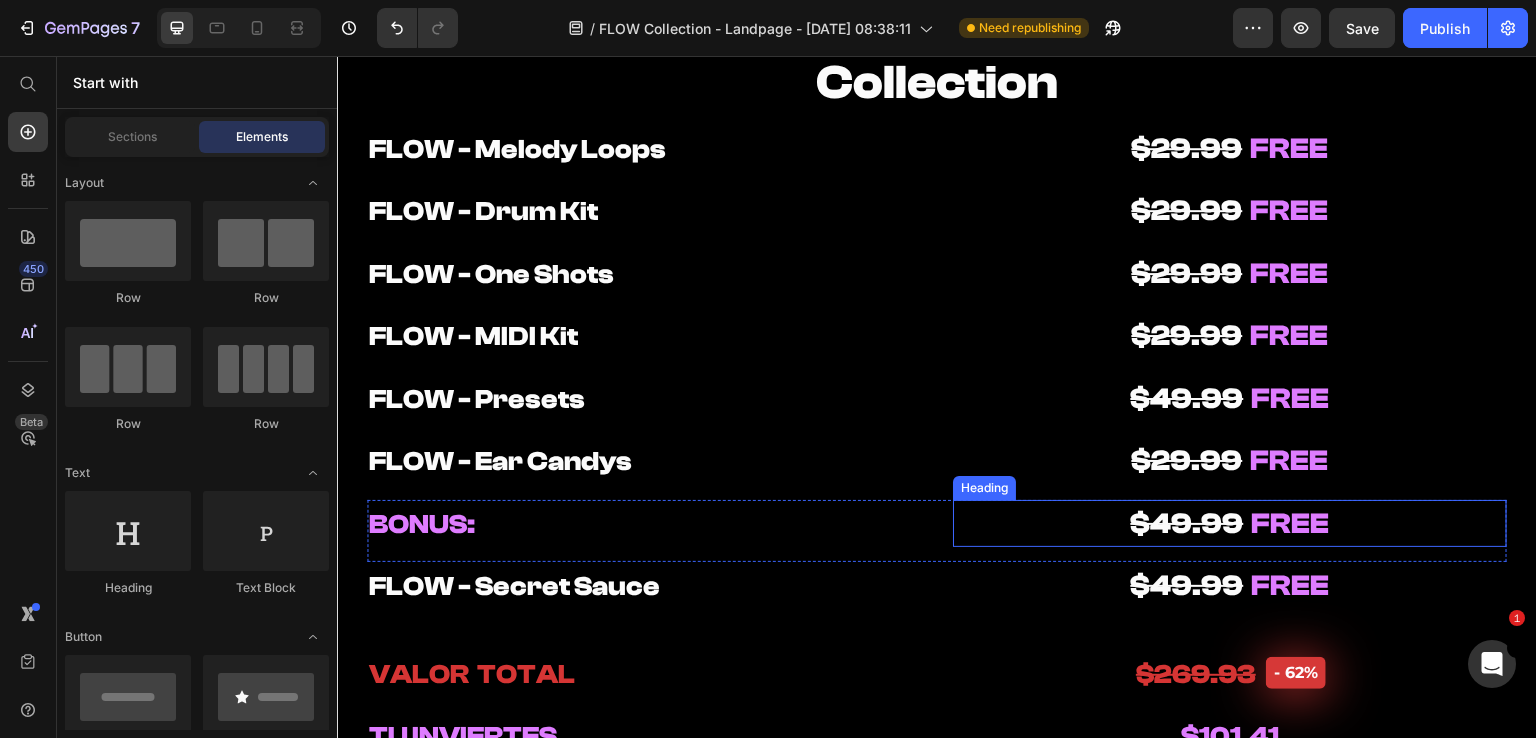 click on "$49.99" at bounding box center (1187, 523) 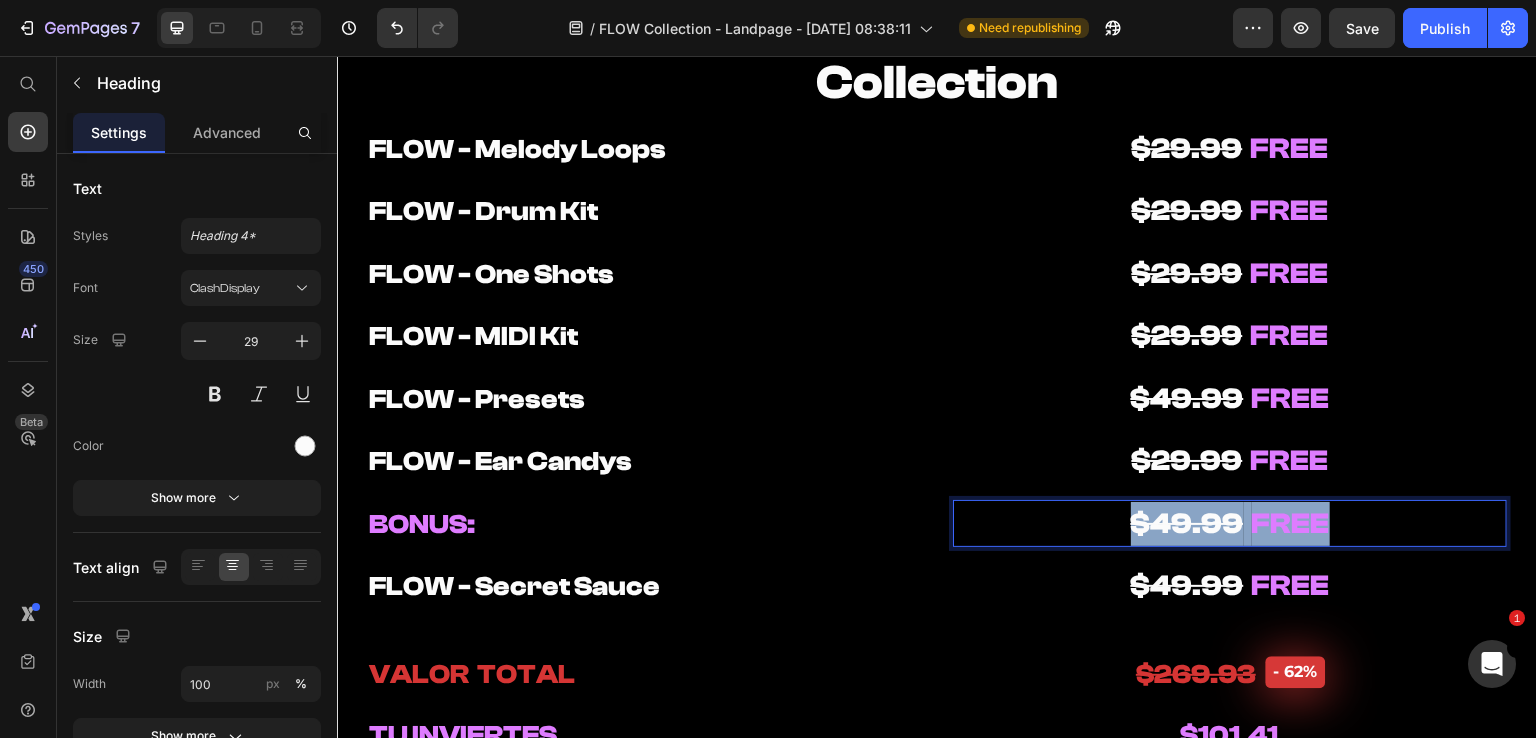 drag, startPoint x: 1208, startPoint y: 516, endPoint x: 1444, endPoint y: 516, distance: 236 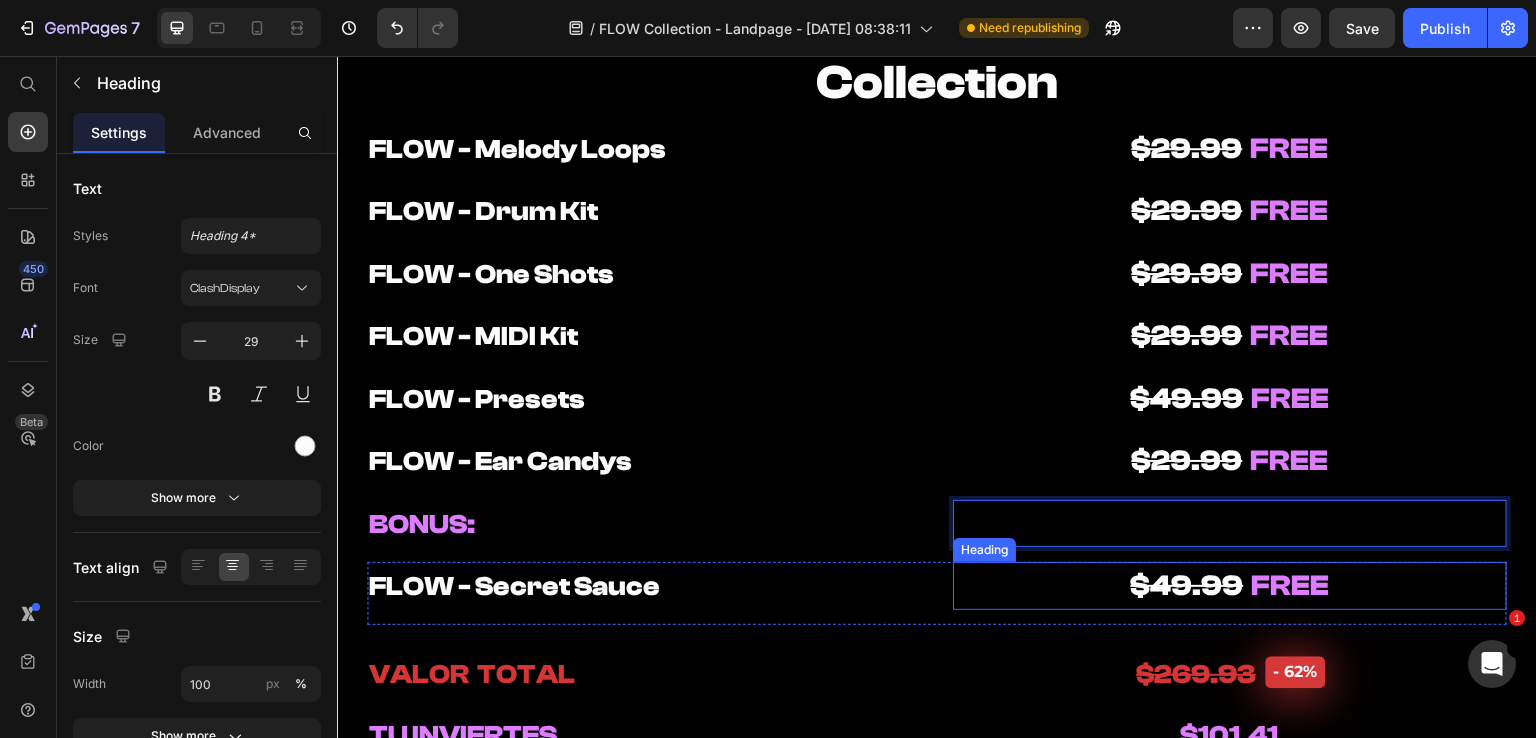 click on "$49.99    FREE" at bounding box center (1230, 586) 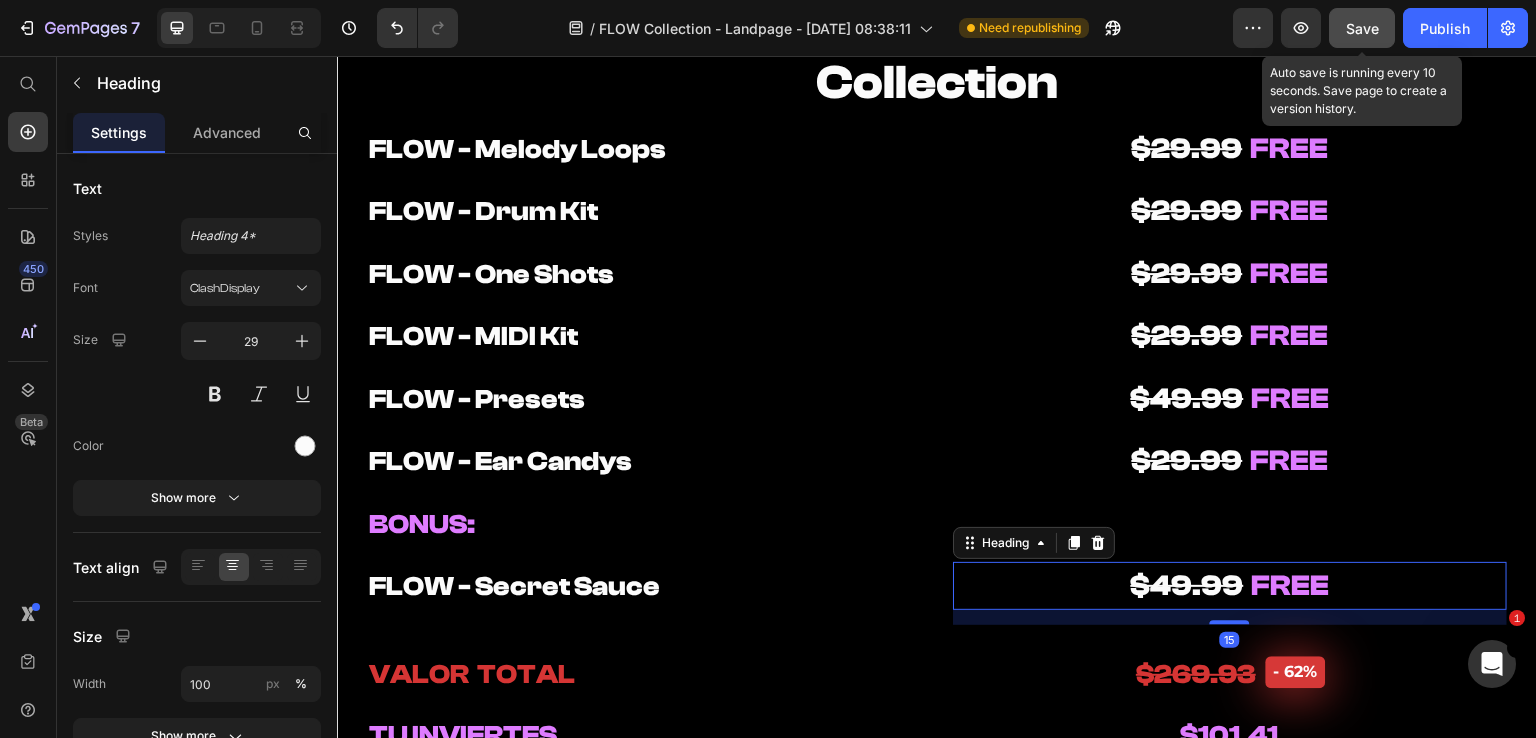 drag, startPoint x: 1374, startPoint y: 44, endPoint x: 1029, endPoint y: 53, distance: 345.11737 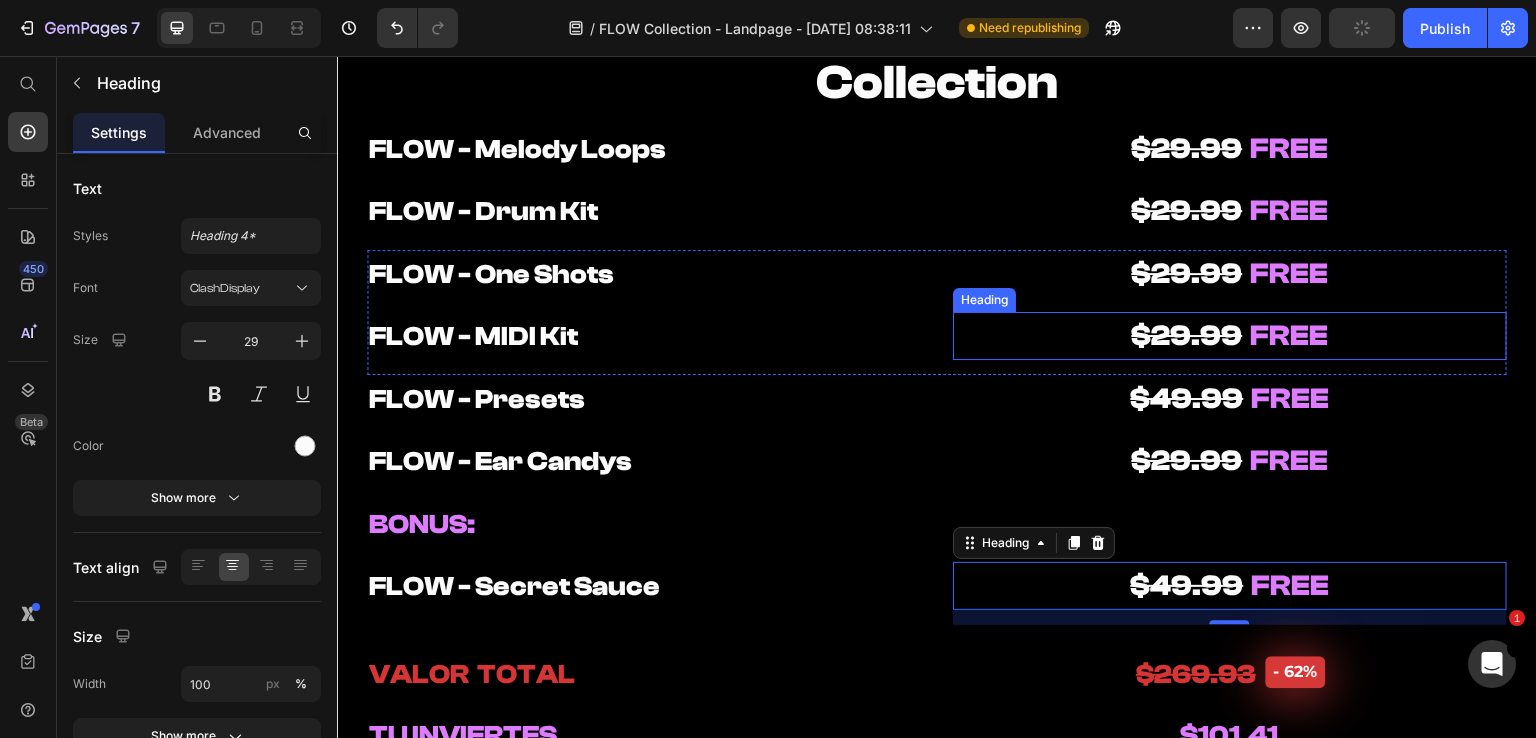 scroll, scrollTop: 10000, scrollLeft: 0, axis: vertical 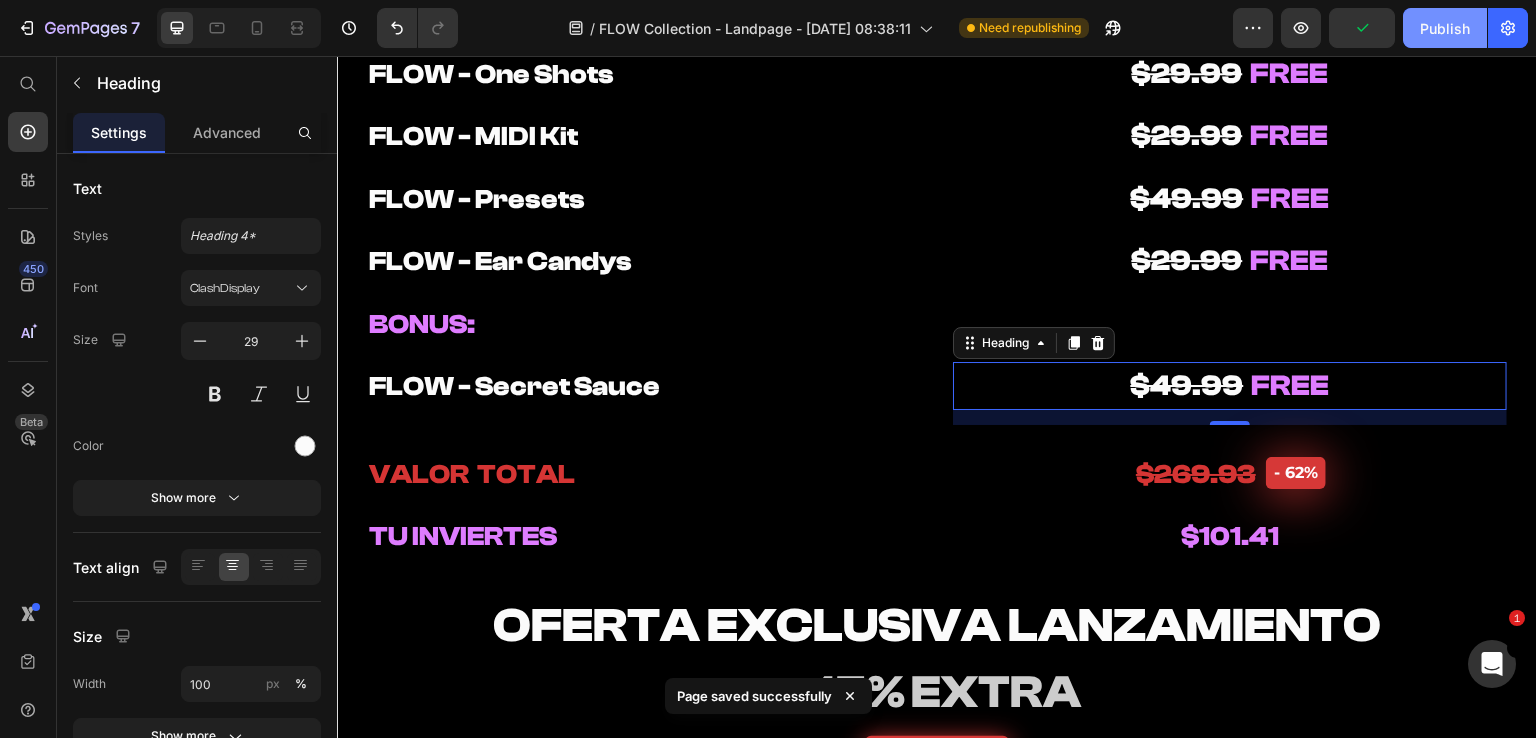 click on "Publish" 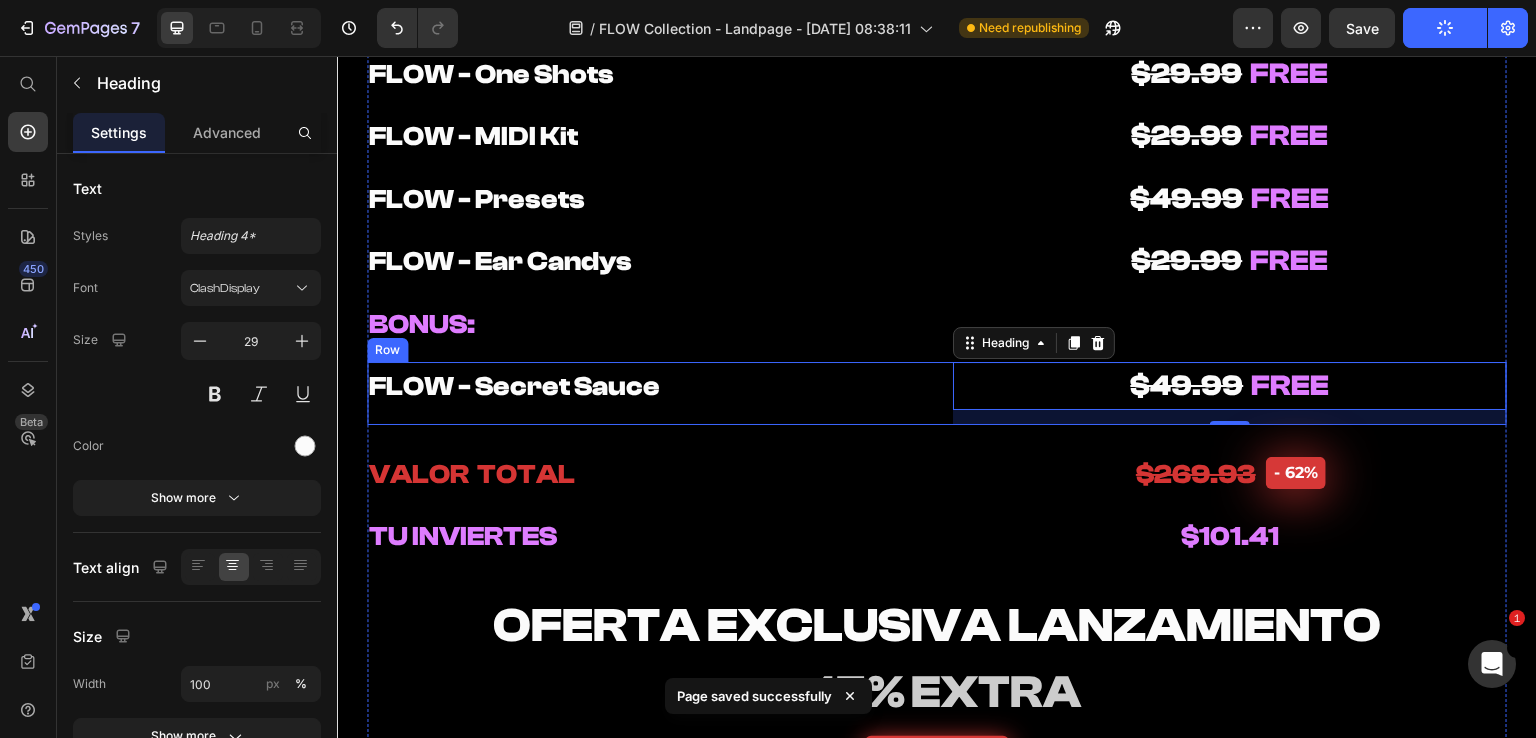 click on "⁠⁠⁠⁠⁠⁠⁠ FLOW - Secret Sauce Heading $49.99    FREE Heading   15 Row" at bounding box center (937, 393) 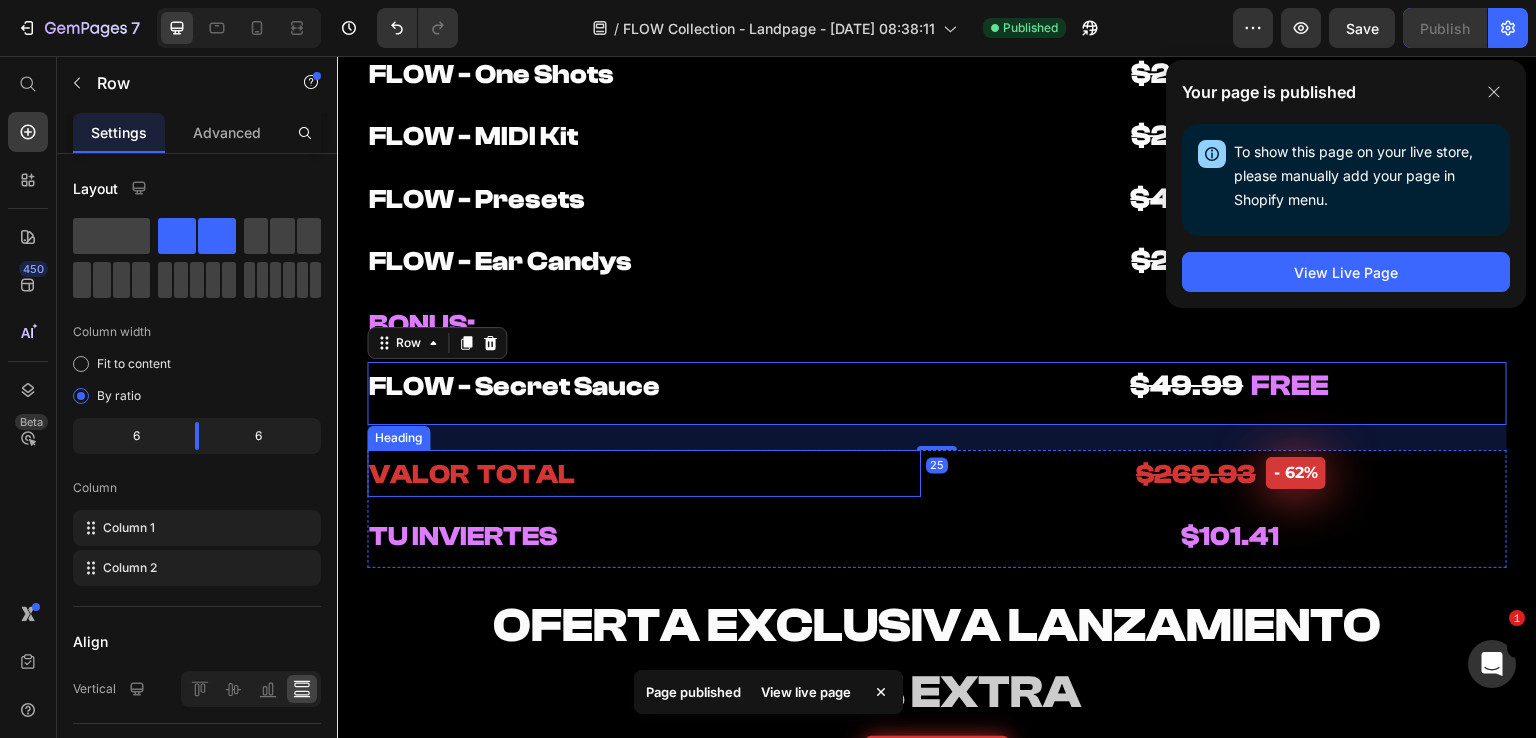 click on "VALOR  TOTAL" at bounding box center (644, 474) 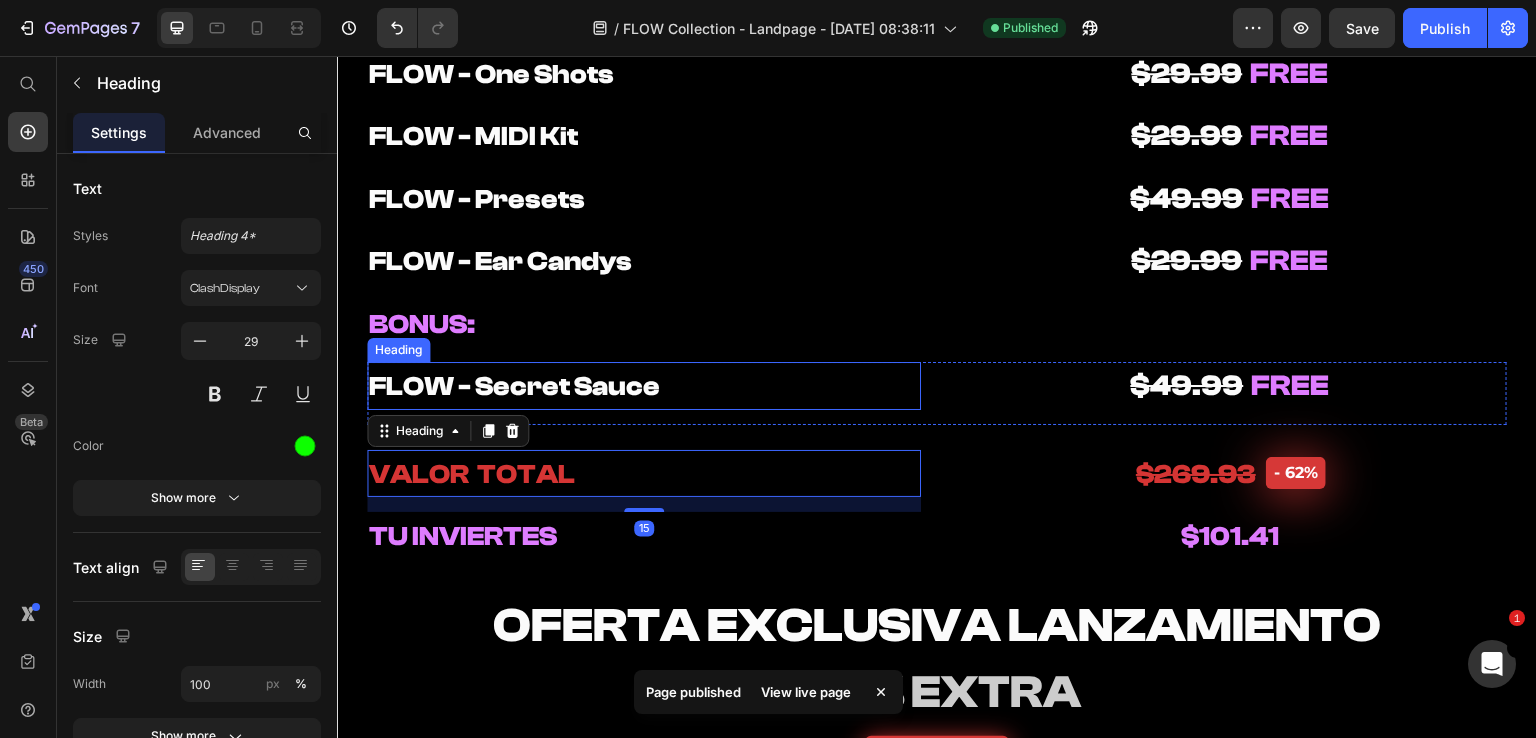 click on "FLOW - Secret Sauce" at bounding box center (514, 386) 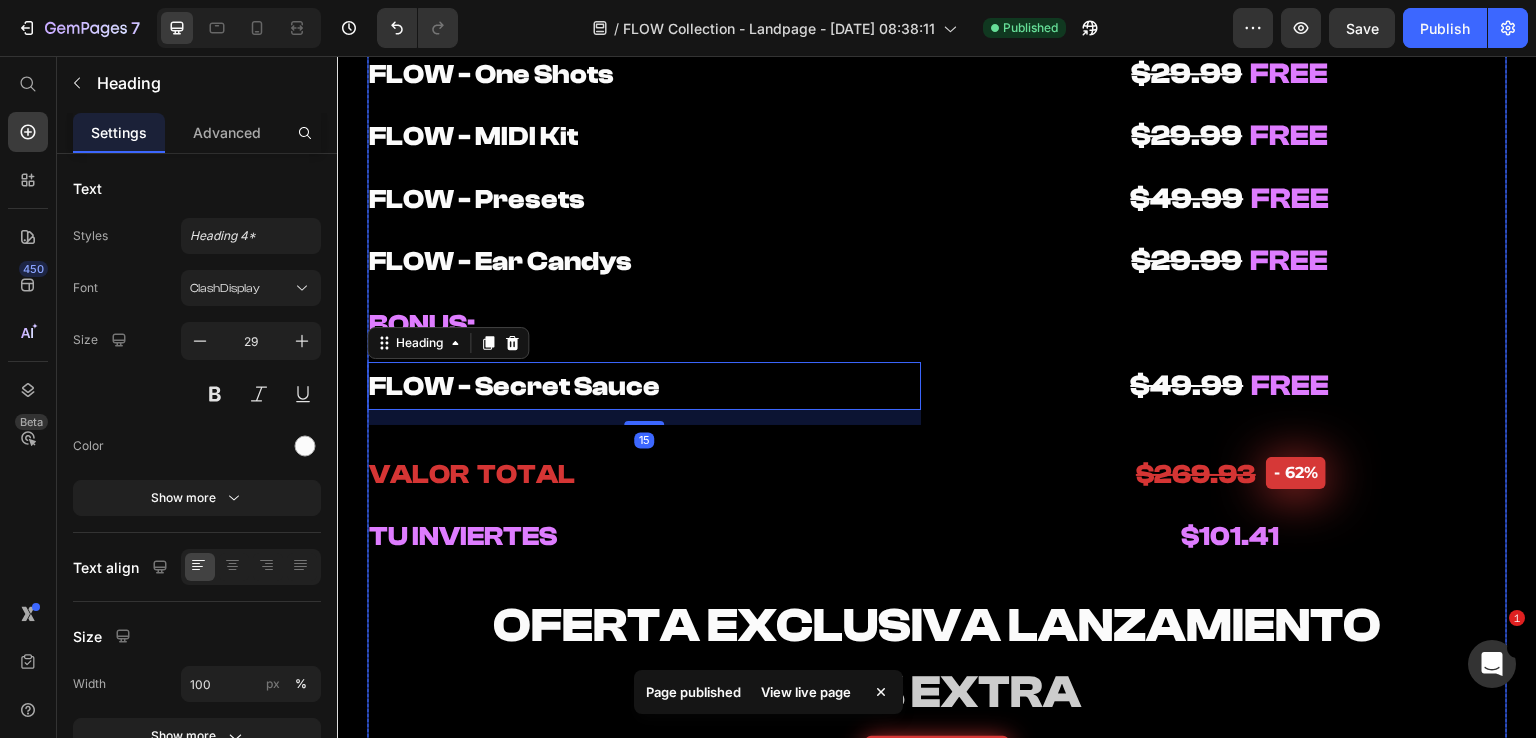 scroll, scrollTop: 10100, scrollLeft: 0, axis: vertical 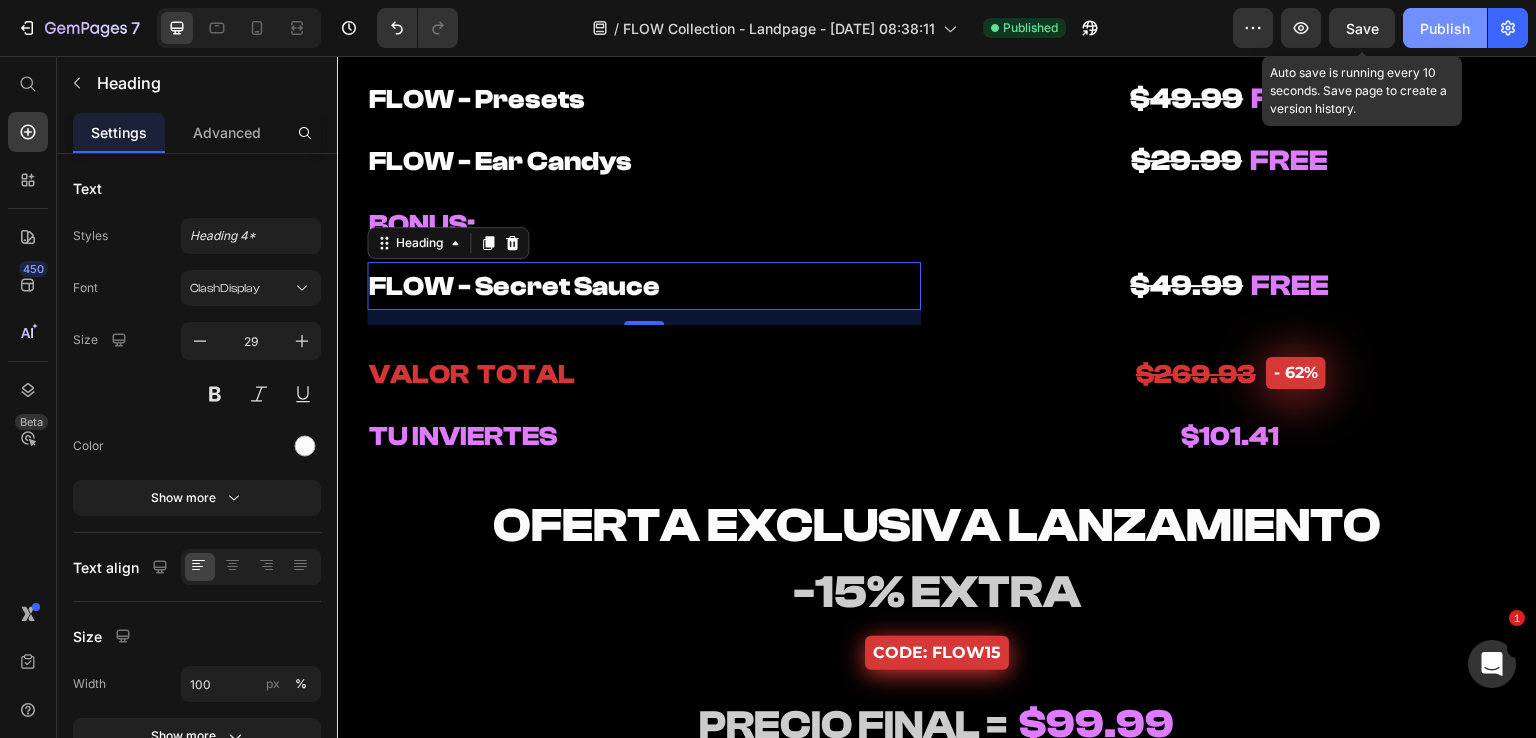 click on "Save" 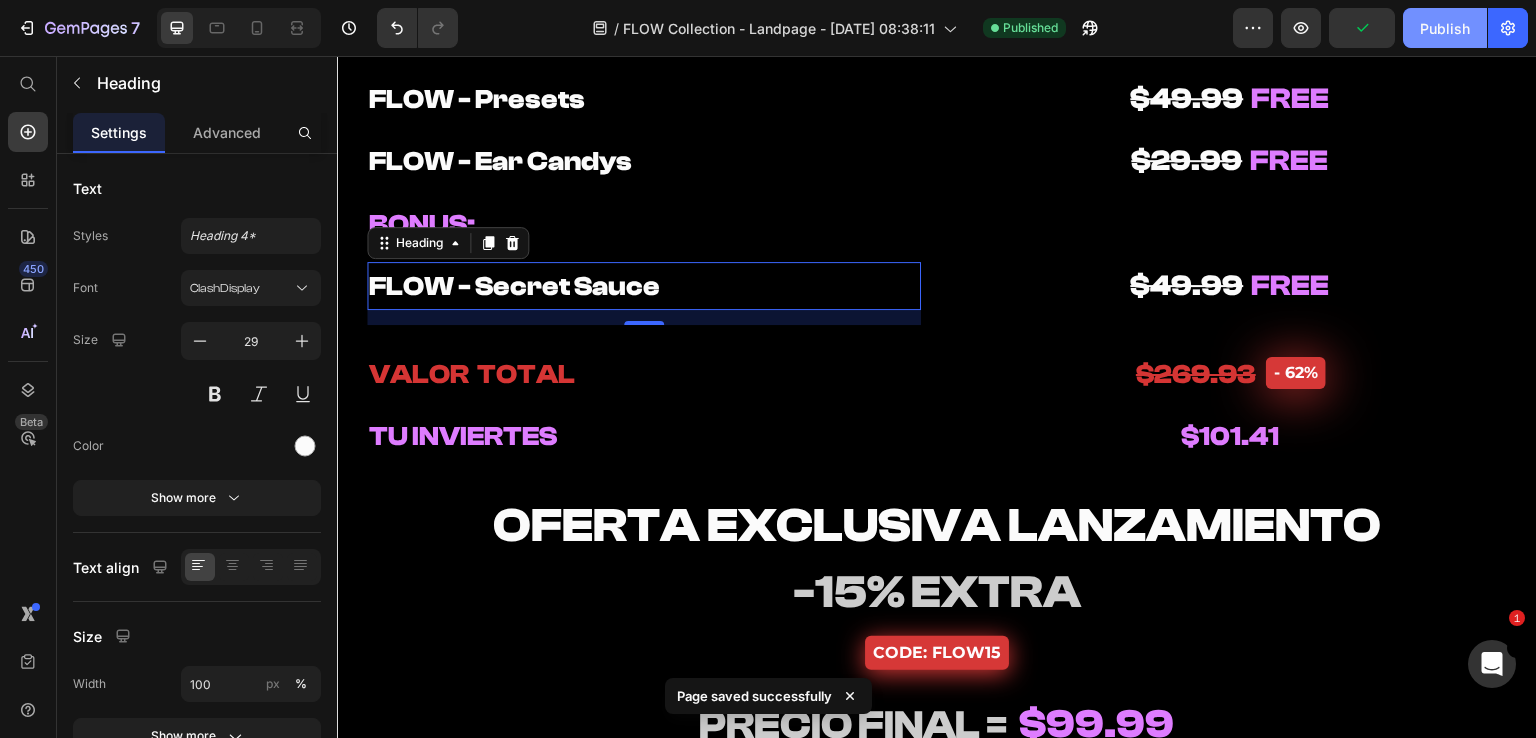 click on "Publish" 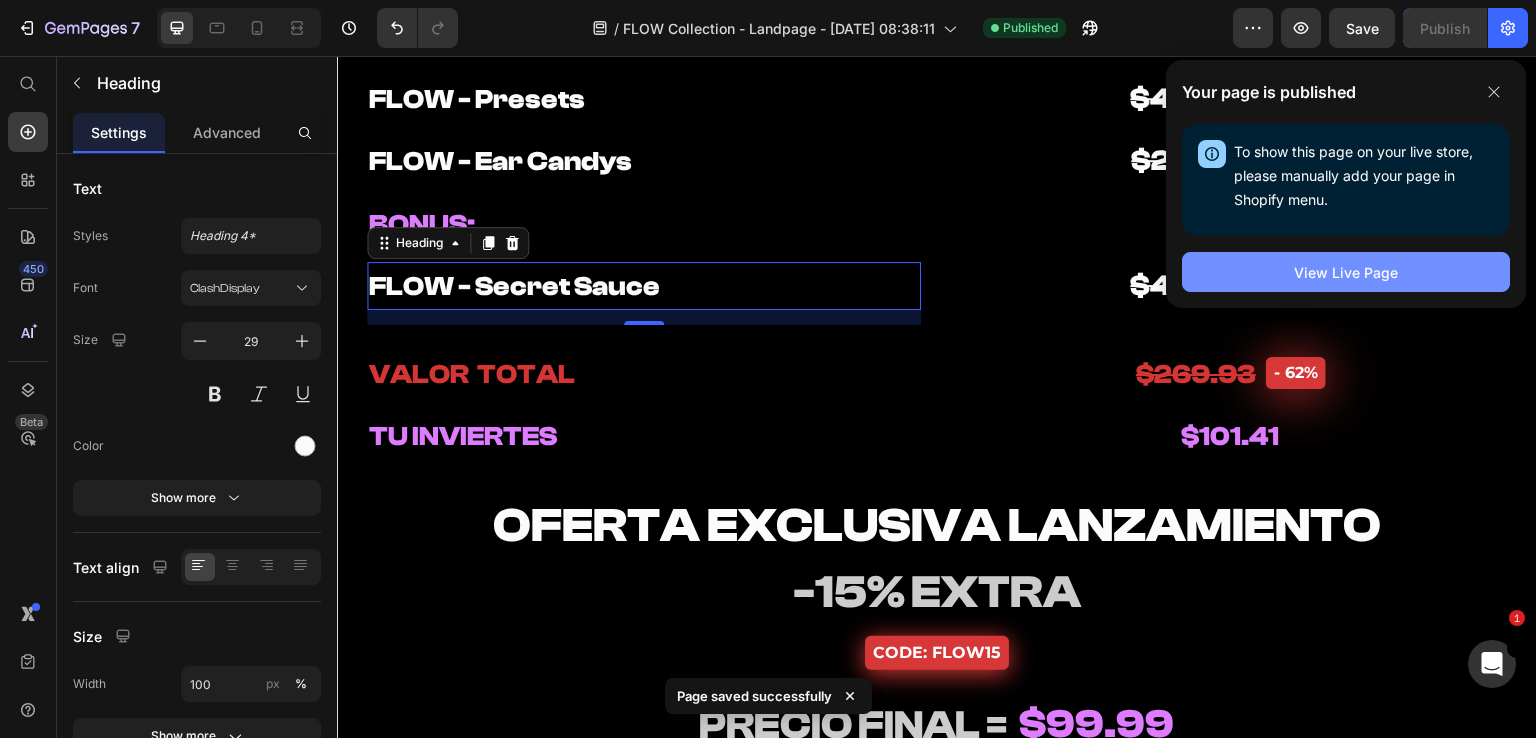 click on "View Live Page" at bounding box center [1346, 272] 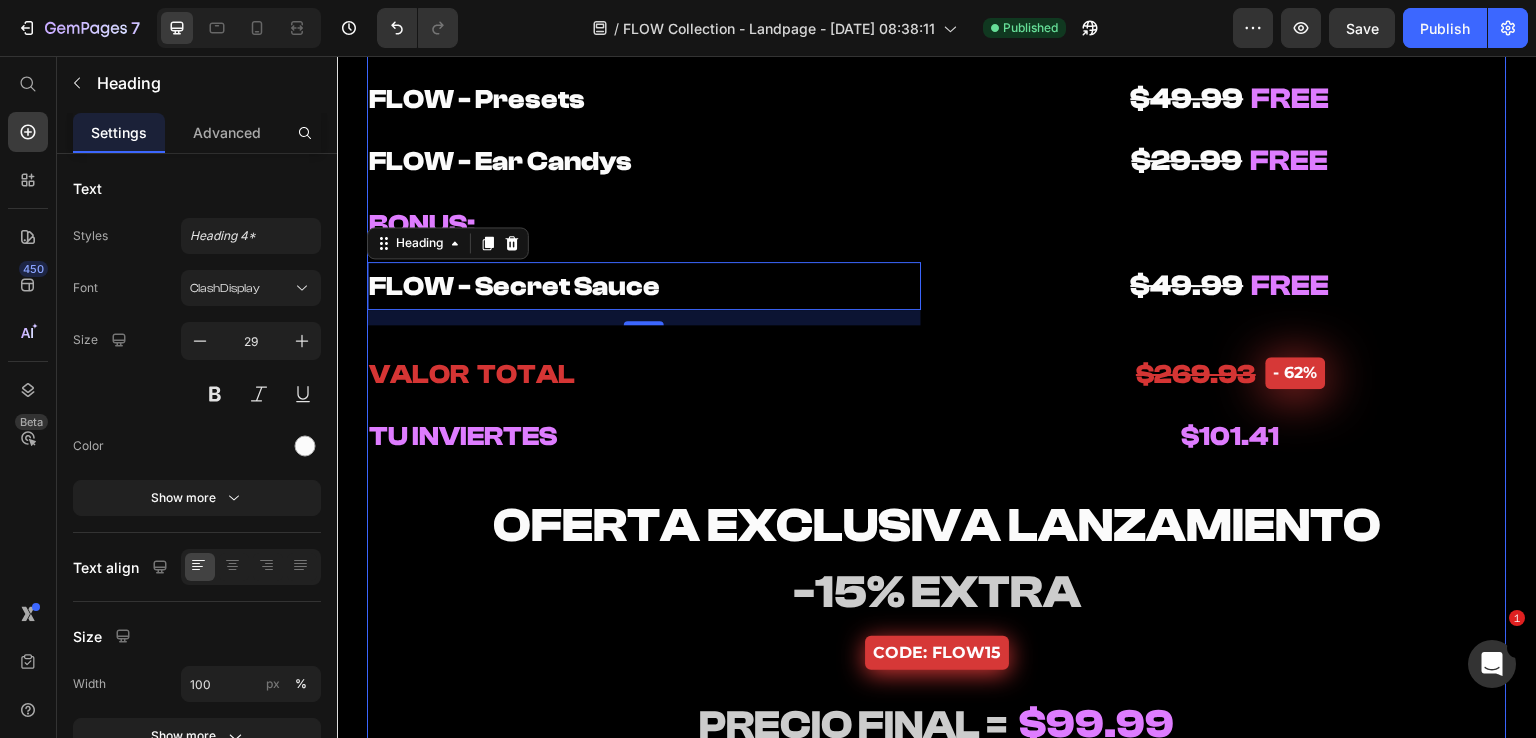 click on "FLOW - Melody Loops Heading FLOW - Drum Kit Heading $29.99    FREE Heading $29.99    FREE Heading Row ⁠⁠⁠⁠⁠⁠⁠ FLOW - One Shots Heading ⁠⁠⁠⁠⁠⁠⁠ FLOW - MIDI Kit Heading $29.99    FREE Heading $29.99    FREE Heading Row ⁠⁠⁠⁠⁠⁠⁠ FLOW - Presets Heading ⁠⁠⁠⁠⁠⁠⁠ FLOW - Ear Candys Heading ⁠⁠⁠⁠⁠⁠⁠ $49.99    FREE Heading $29.99    FREE Heading Row ⁠⁠⁠⁠⁠⁠⁠ BONUS: Heading Heading Row ⁠⁠⁠⁠⁠⁠⁠ FLOW - Secret Sauce Heading   15 $49.99    FREE Heading Row VALOR  TOTAL Heading TU INVIERTES Heading $269.93 Heading - 62% Product Badge Row $101.41 Heading Row Row Row Row OFERTA EXCLUSIVA LANZAMIENTO Heading -15% EXTRA Heading CODE: FLOW15 Button Row PRECIO FINAL = Heading $99.99 Heading Row 00 hrs 47 min 38 seg CountDown Timer 🌊  DESBLOQUEAR TODO EL FLOW Add to Cart Row" at bounding box center [937, 383] 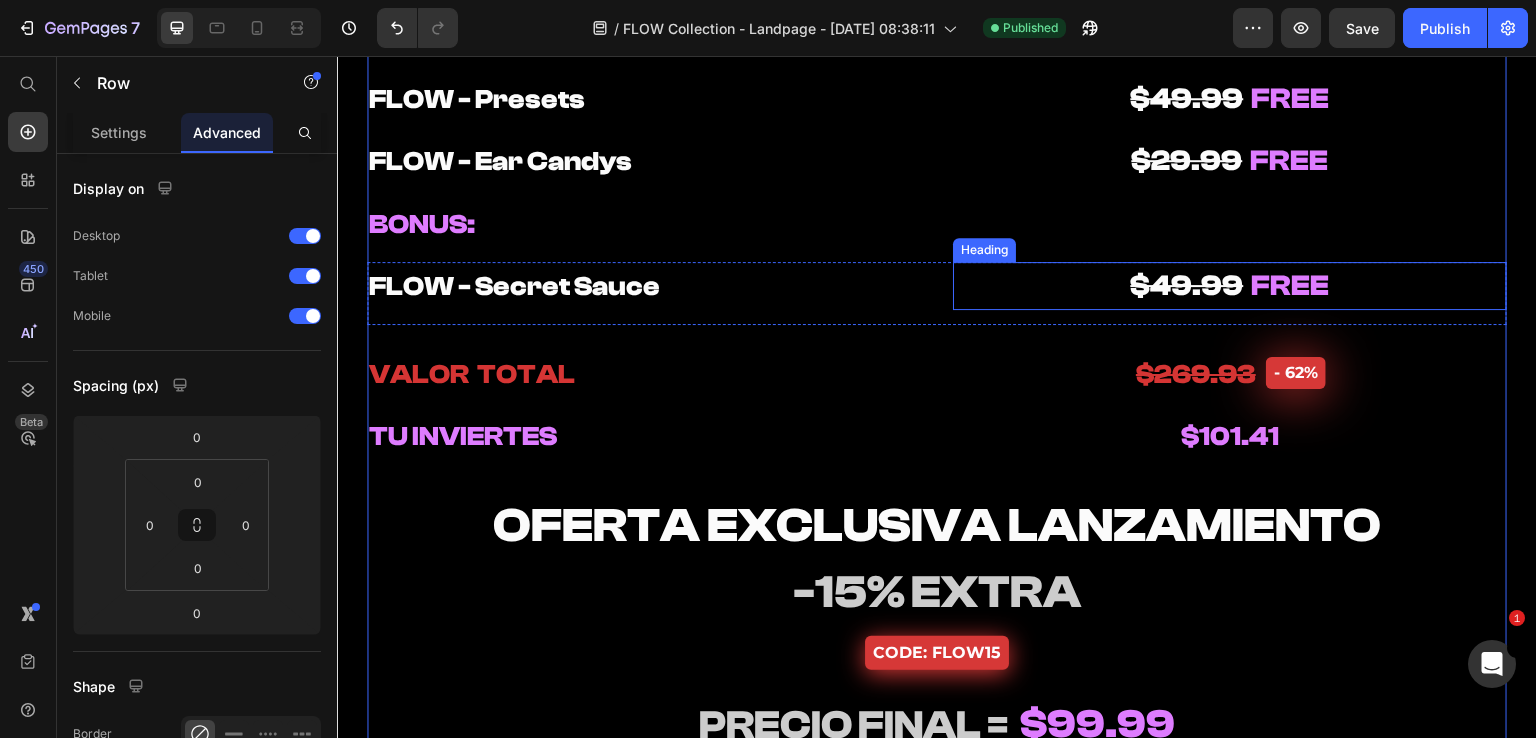 click on "$49.99    FREE" at bounding box center (1230, 286) 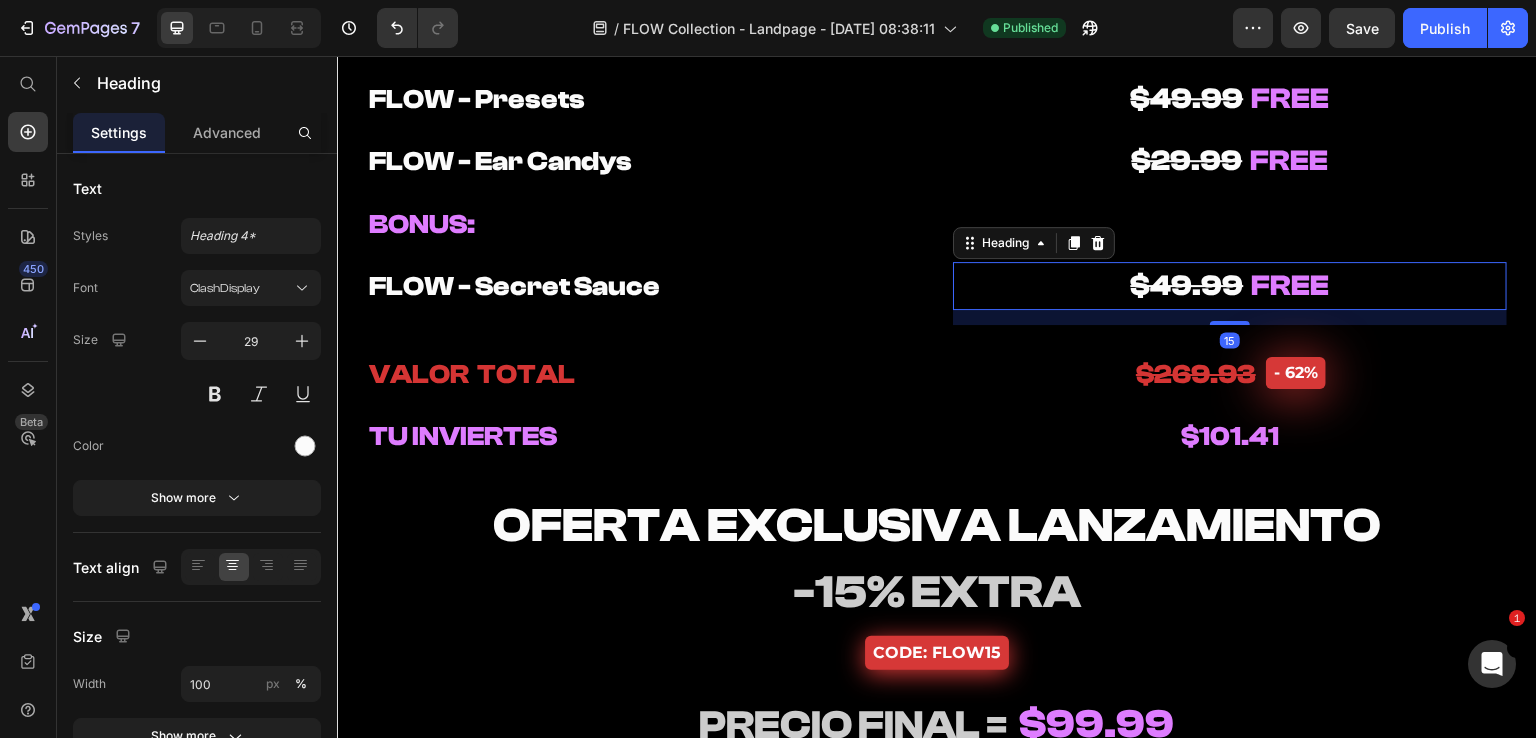 click on "⁠⁠⁠⁠⁠⁠⁠ FLOW - Secret Sauce Heading $49.99    FREE Heading   15 Row" at bounding box center (937, 293) 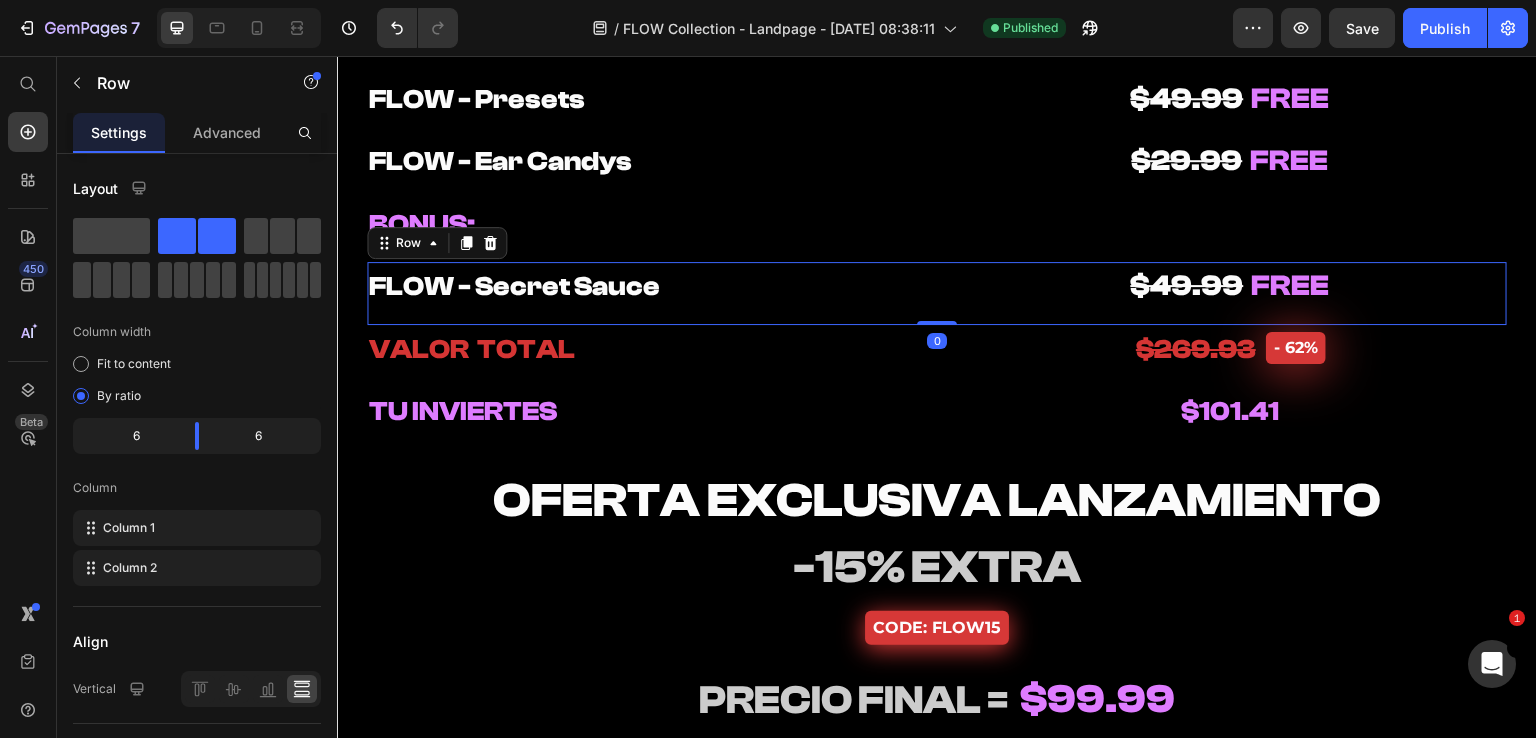 drag, startPoint x: 921, startPoint y: 345, endPoint x: 922, endPoint y: 313, distance: 32.01562 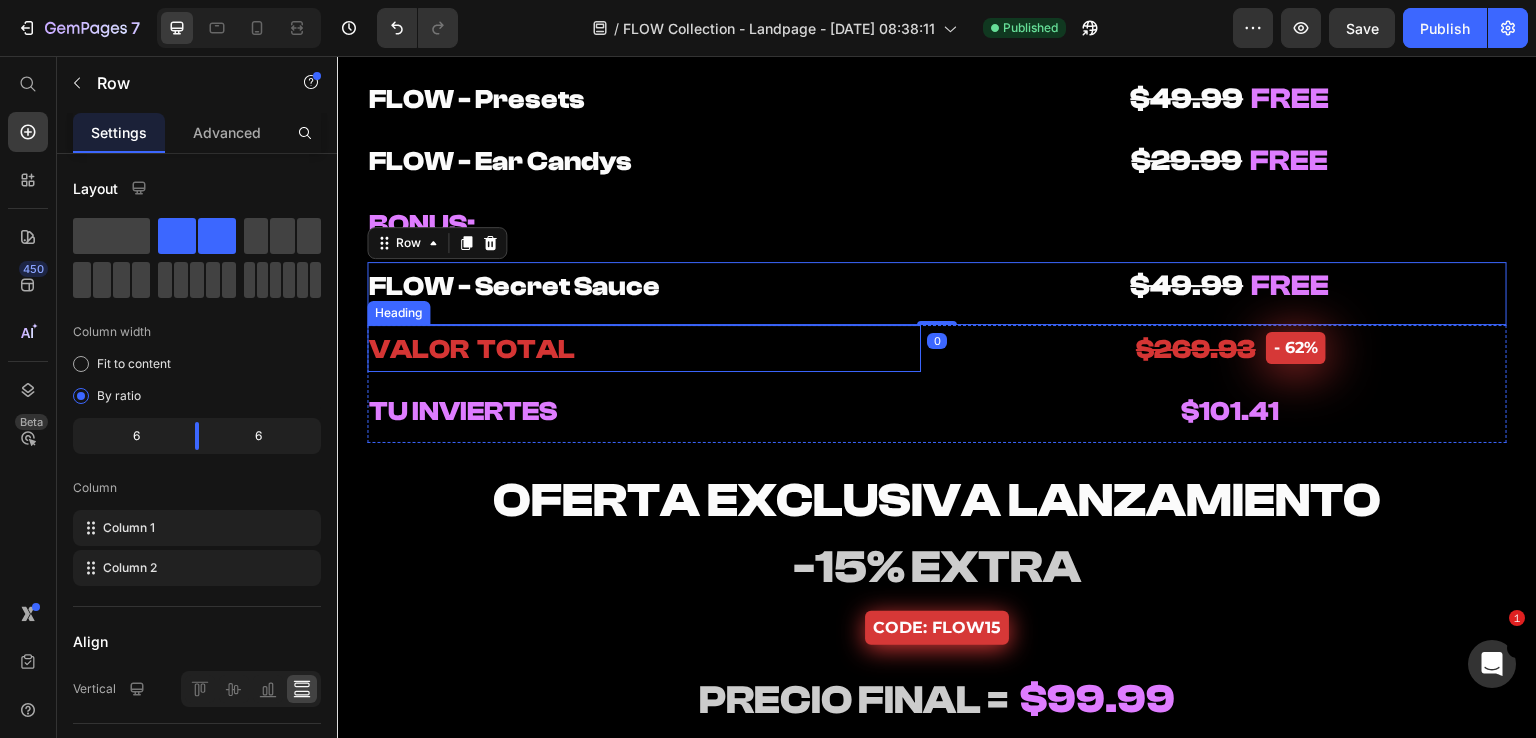 click on "VALOR  TOTAL" at bounding box center (644, 349) 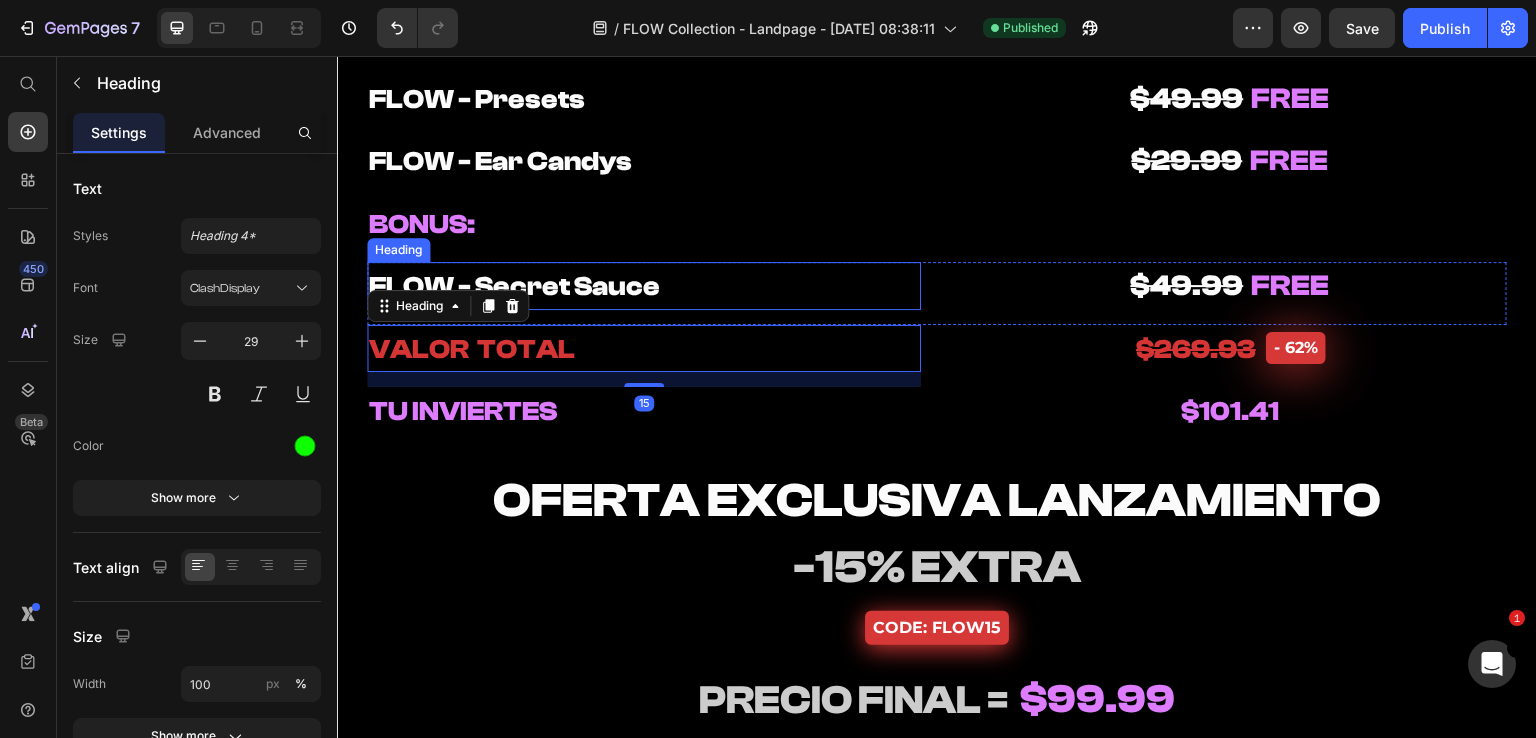 click on "⁠⁠⁠⁠⁠⁠⁠ FLOW - Secret Sauce" at bounding box center [644, 286] 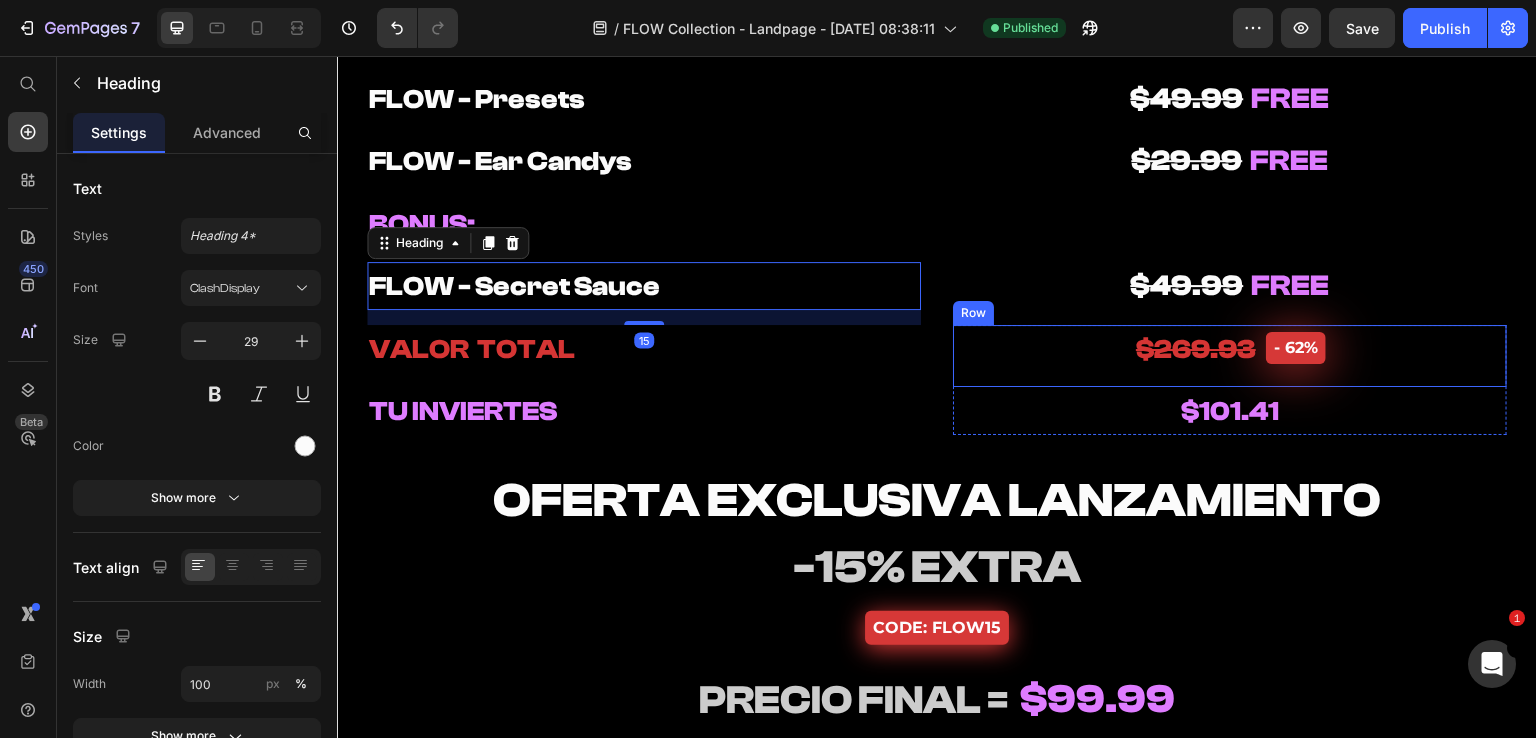 click on "⁠⁠⁠⁠⁠⁠⁠ FLOW - Secret Sauce Heading   15 $49.99    FREE Heading Row" at bounding box center [937, 293] 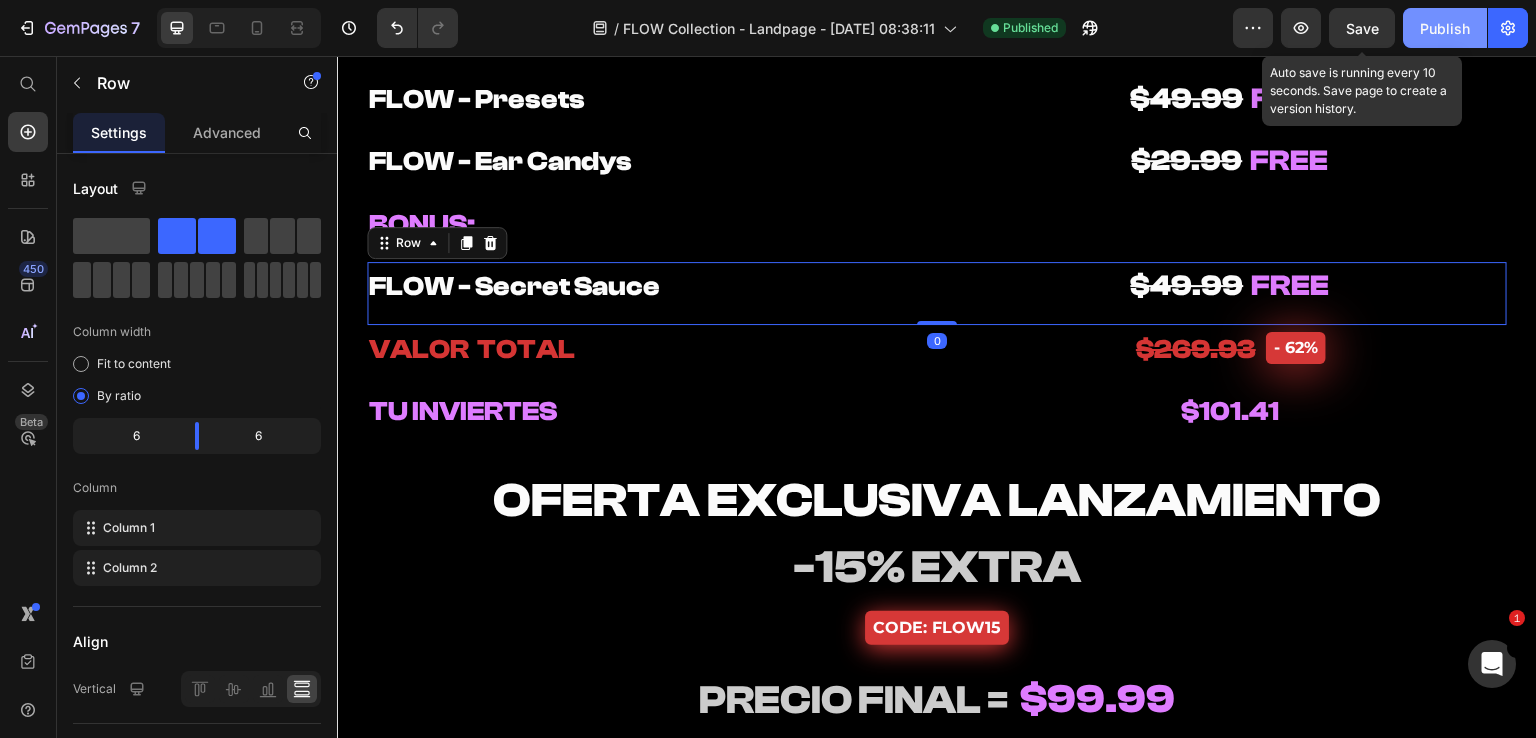 drag, startPoint x: 1344, startPoint y: 34, endPoint x: 1428, endPoint y: 29, distance: 84.14868 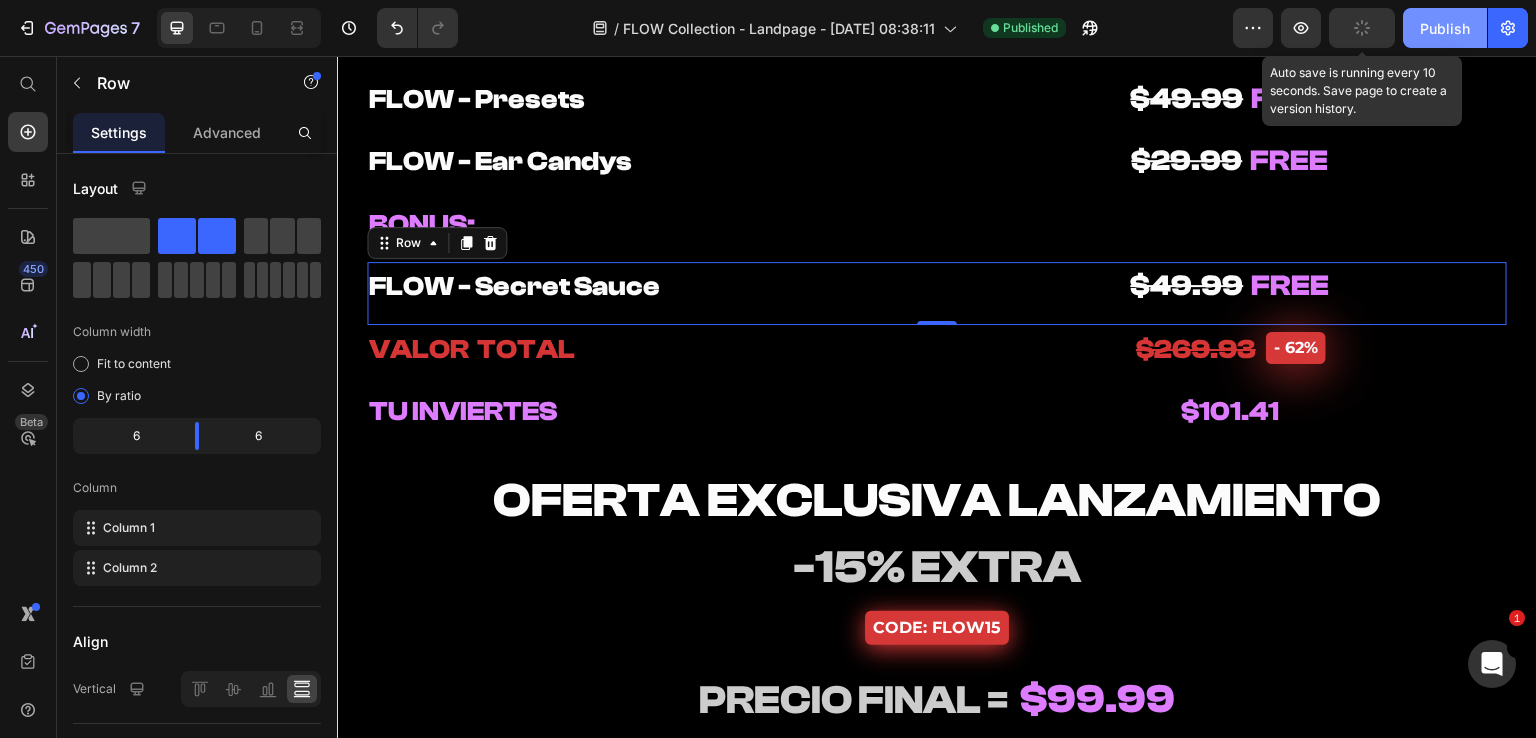 click on "Publish" at bounding box center [1445, 28] 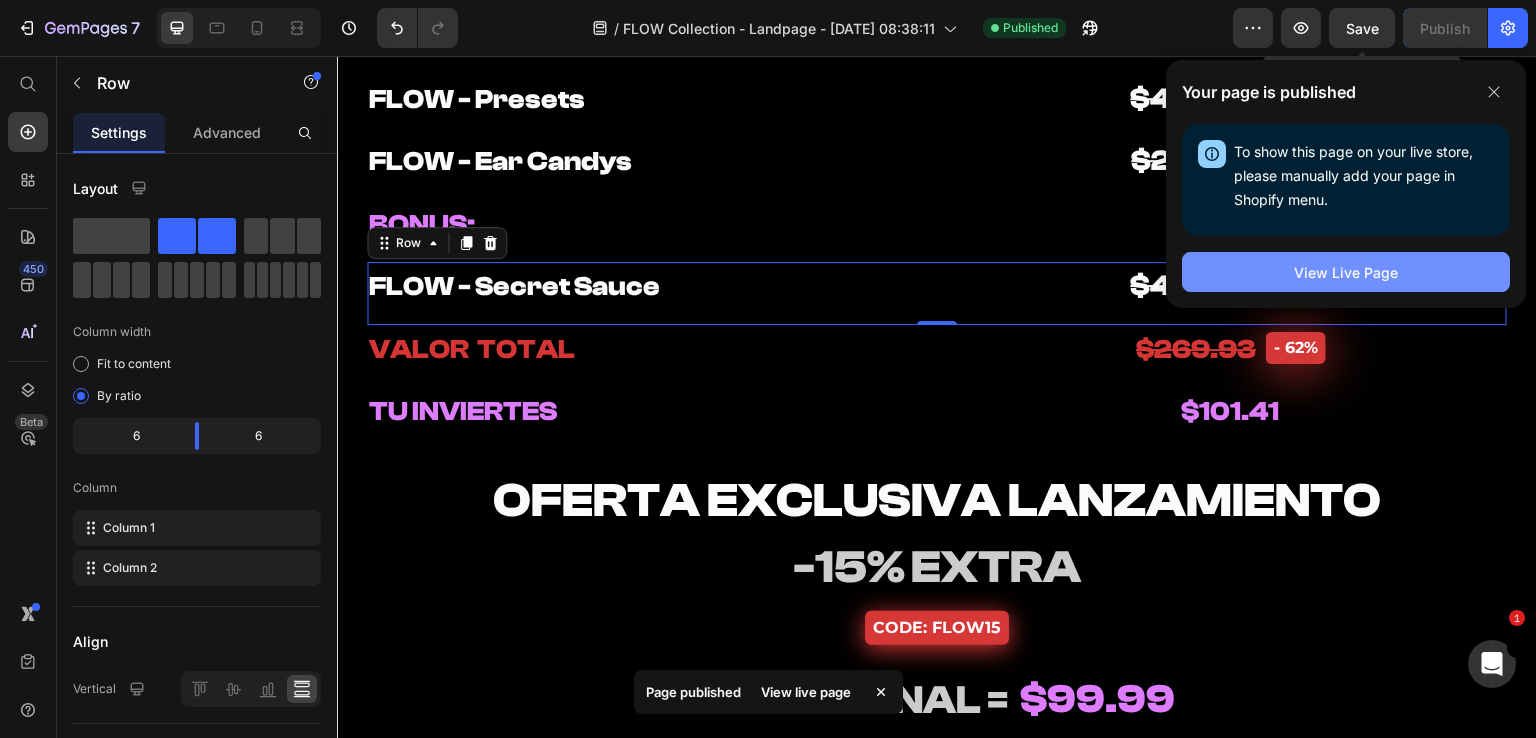 click on "View Live Page" at bounding box center [1346, 272] 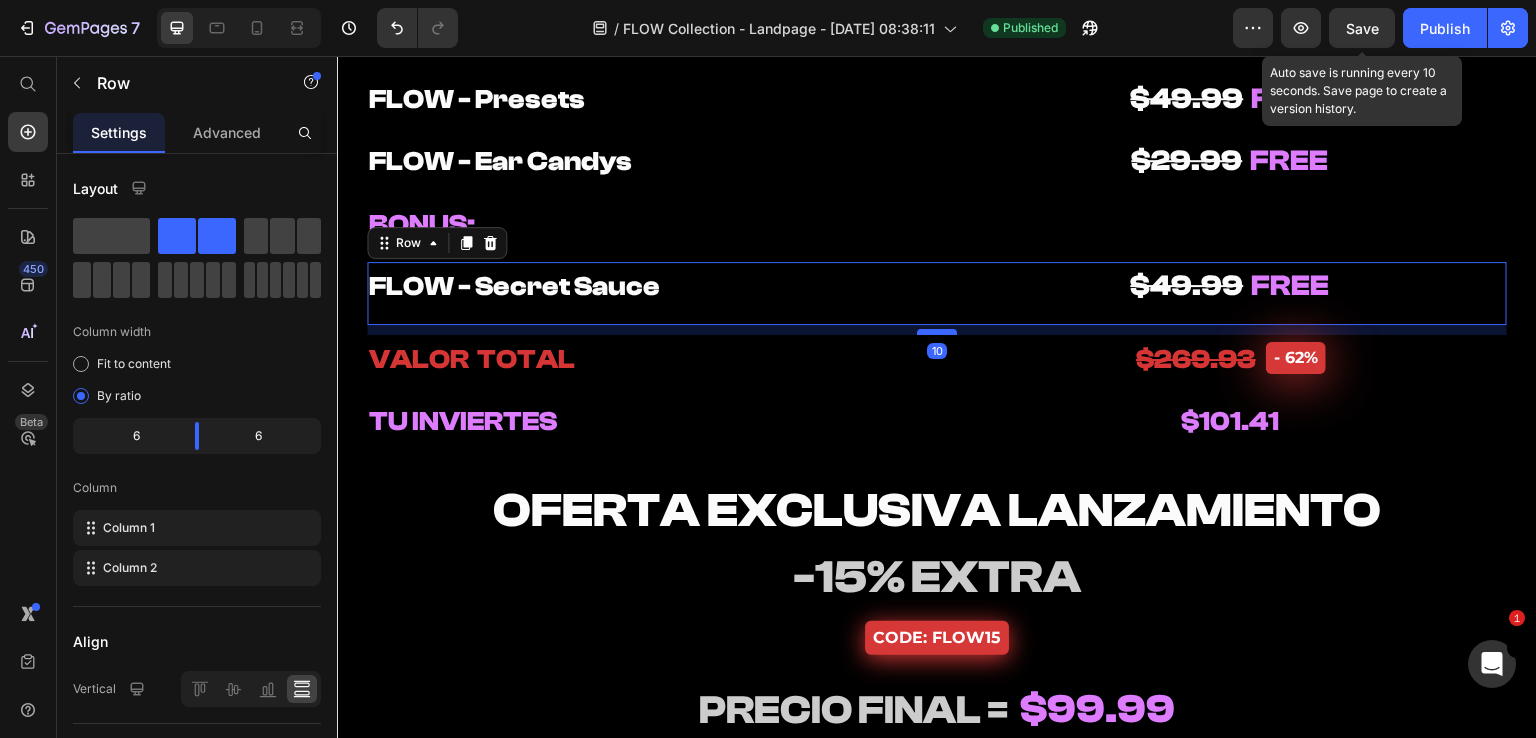 drag, startPoint x: 930, startPoint y: 322, endPoint x: 932, endPoint y: 332, distance: 10.198039 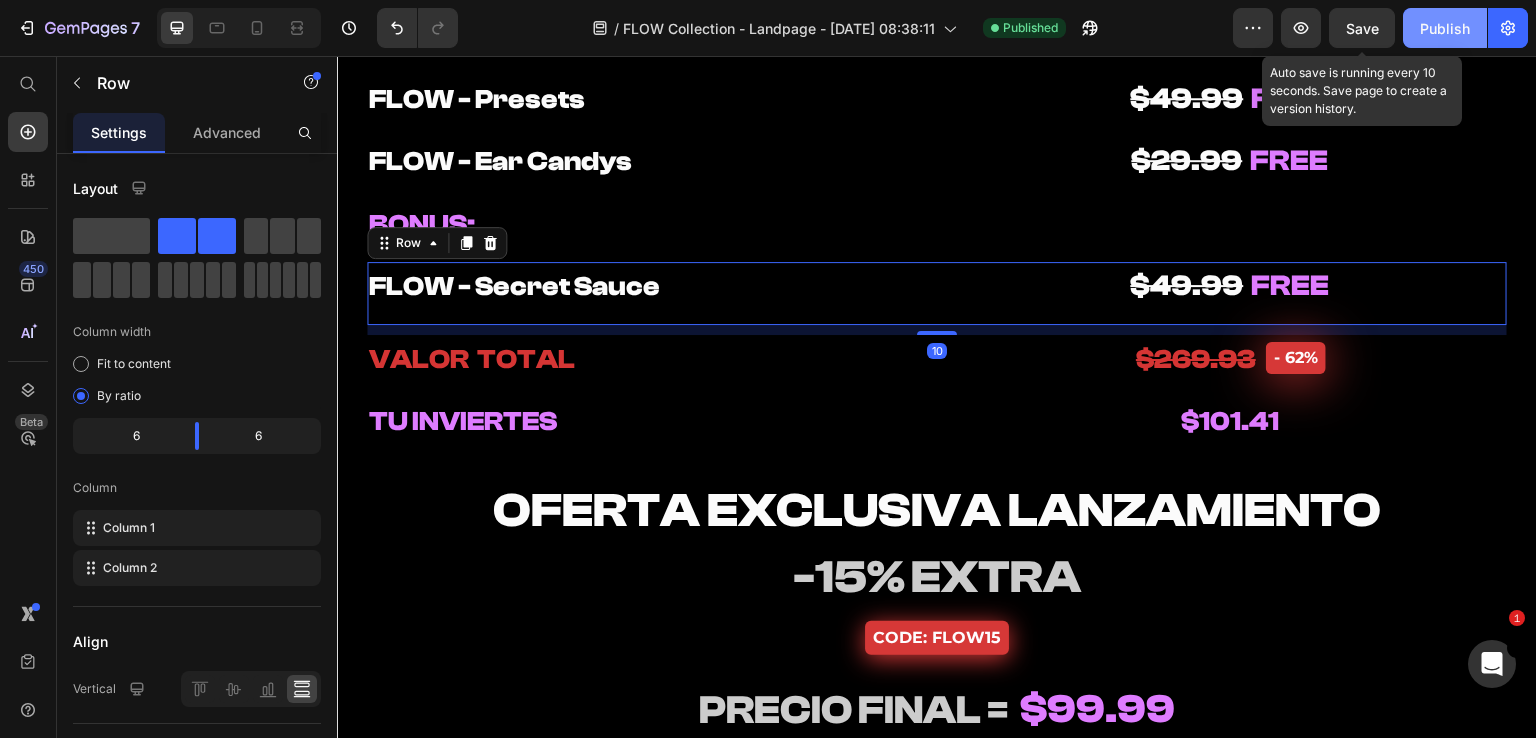 click on "Save" at bounding box center (1362, 28) 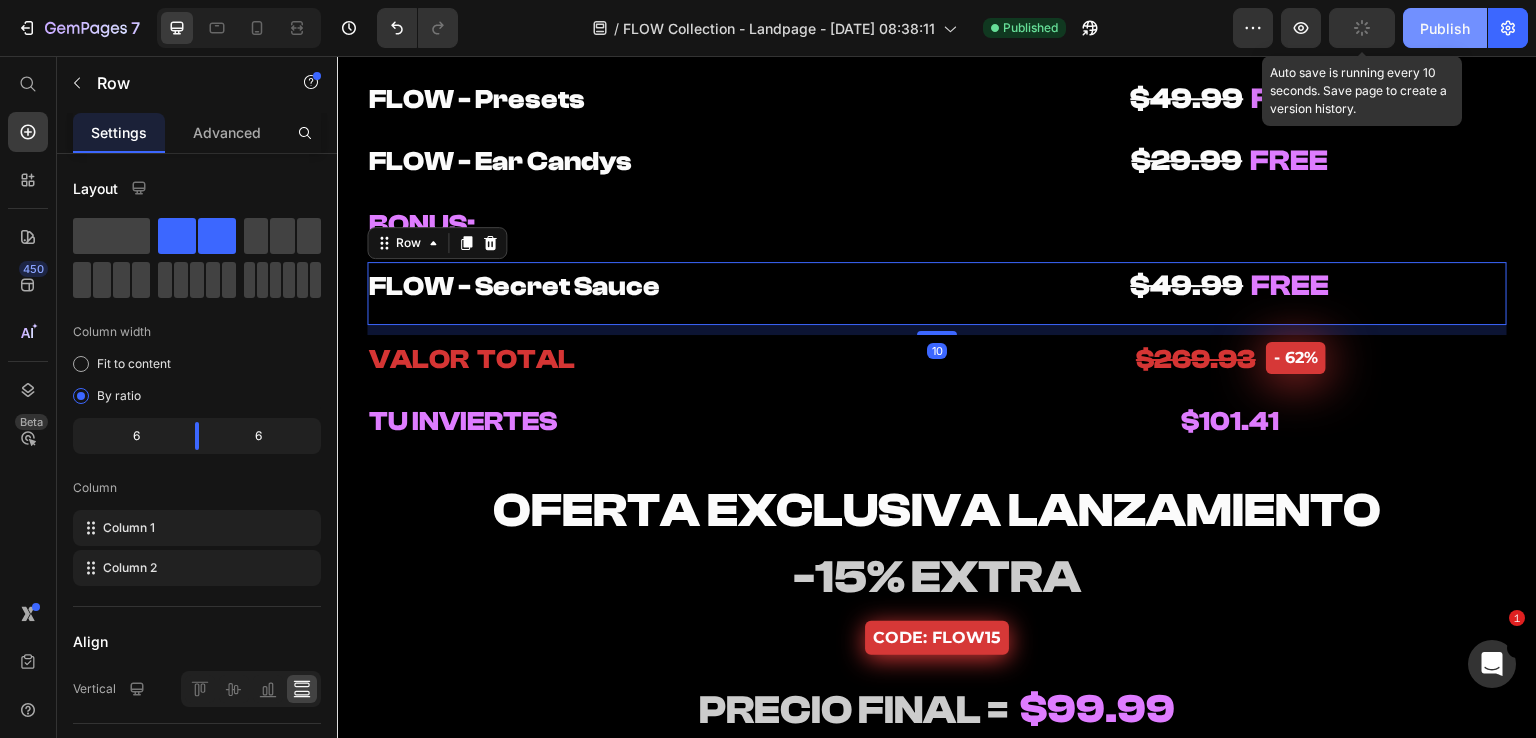 click on "Publish" at bounding box center [1445, 28] 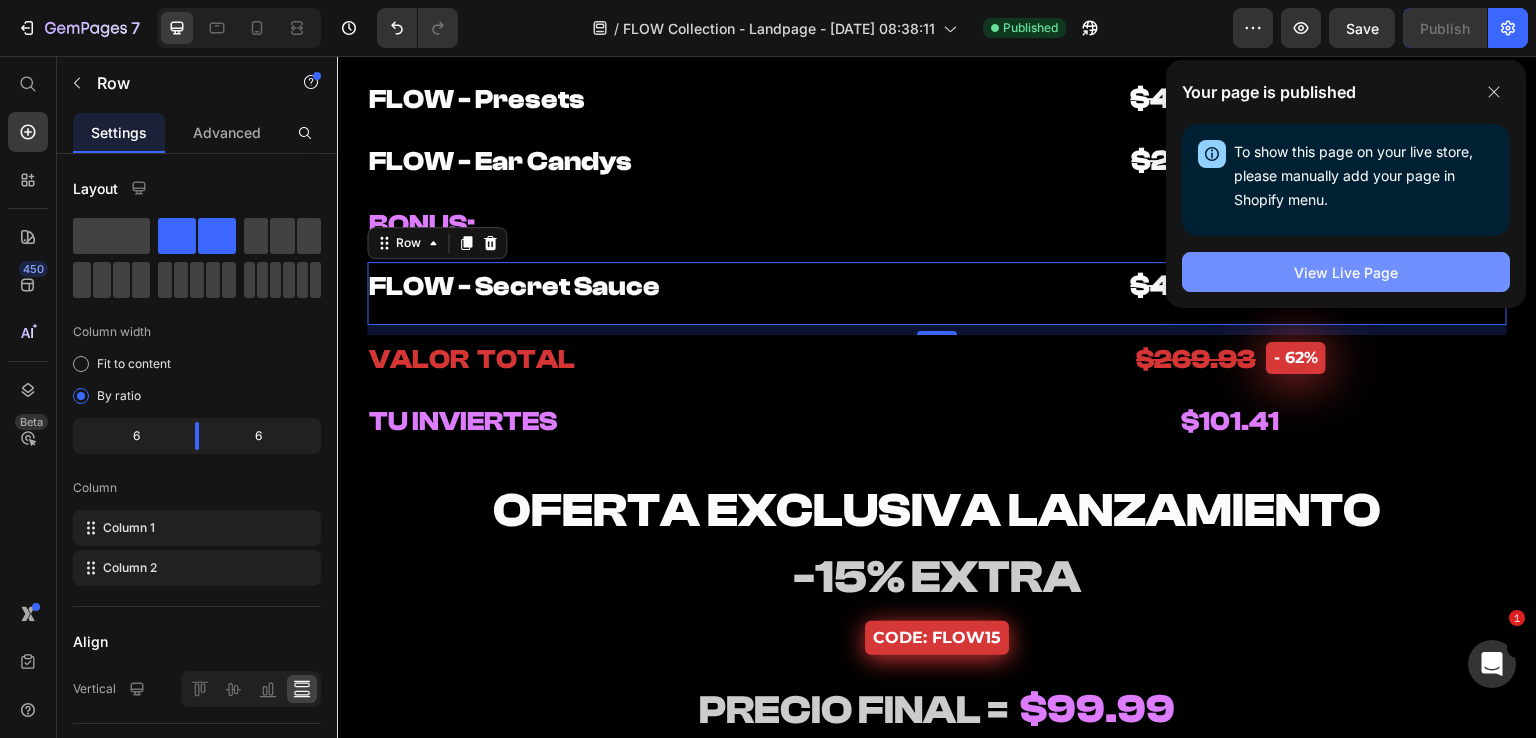 click on "View Live Page" at bounding box center [1346, 272] 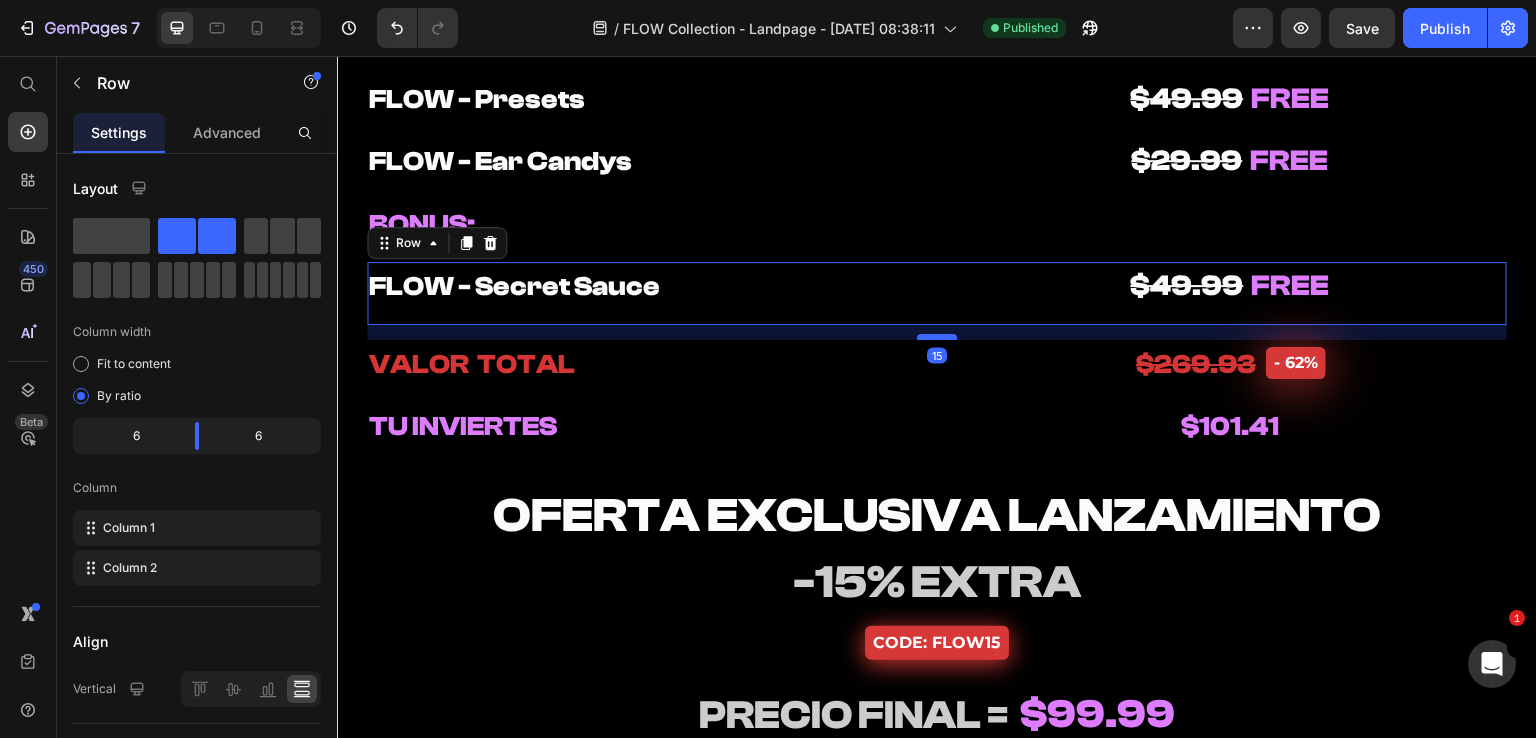drag, startPoint x: 932, startPoint y: 333, endPoint x: 943, endPoint y: 338, distance: 12.083046 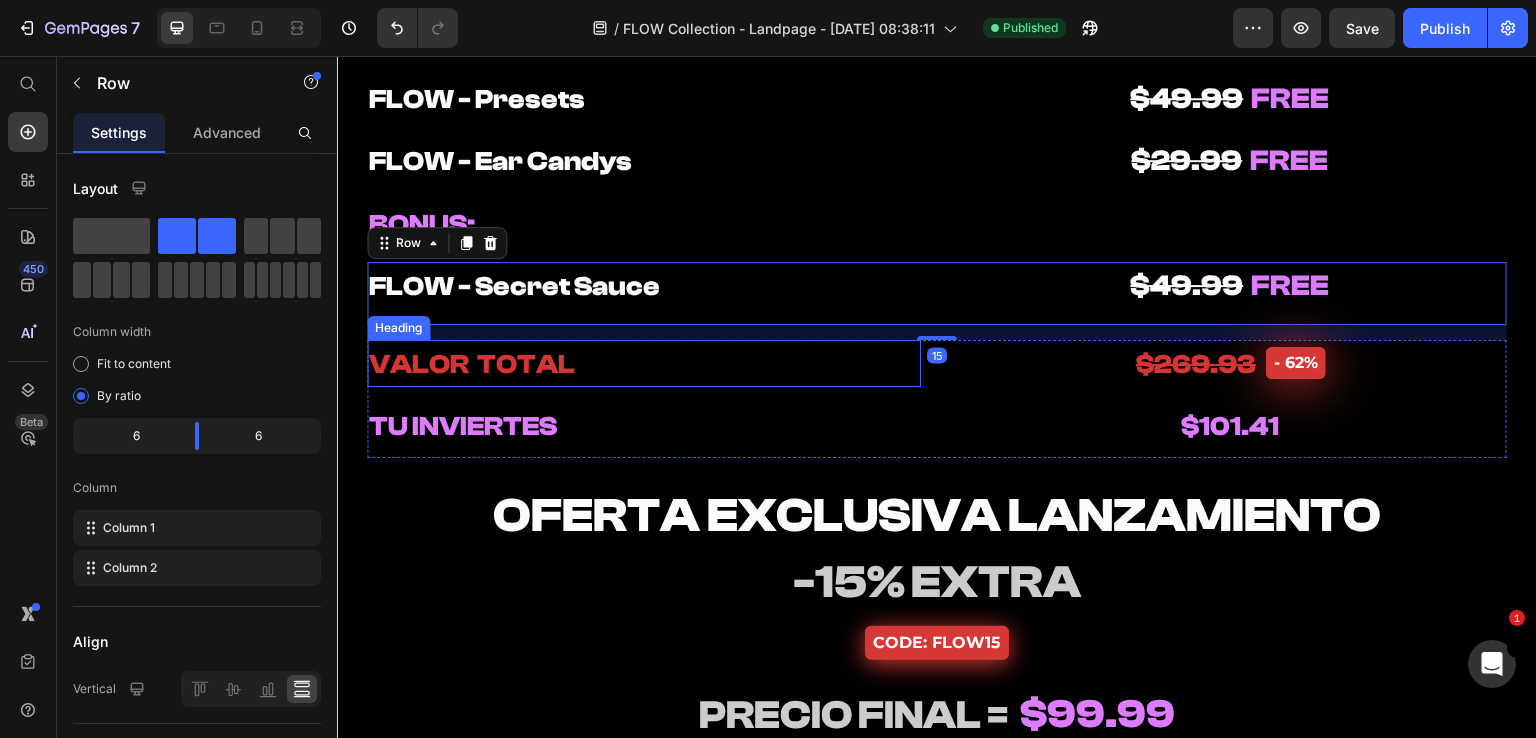 click on "VALOR  TOTAL" at bounding box center [644, 364] 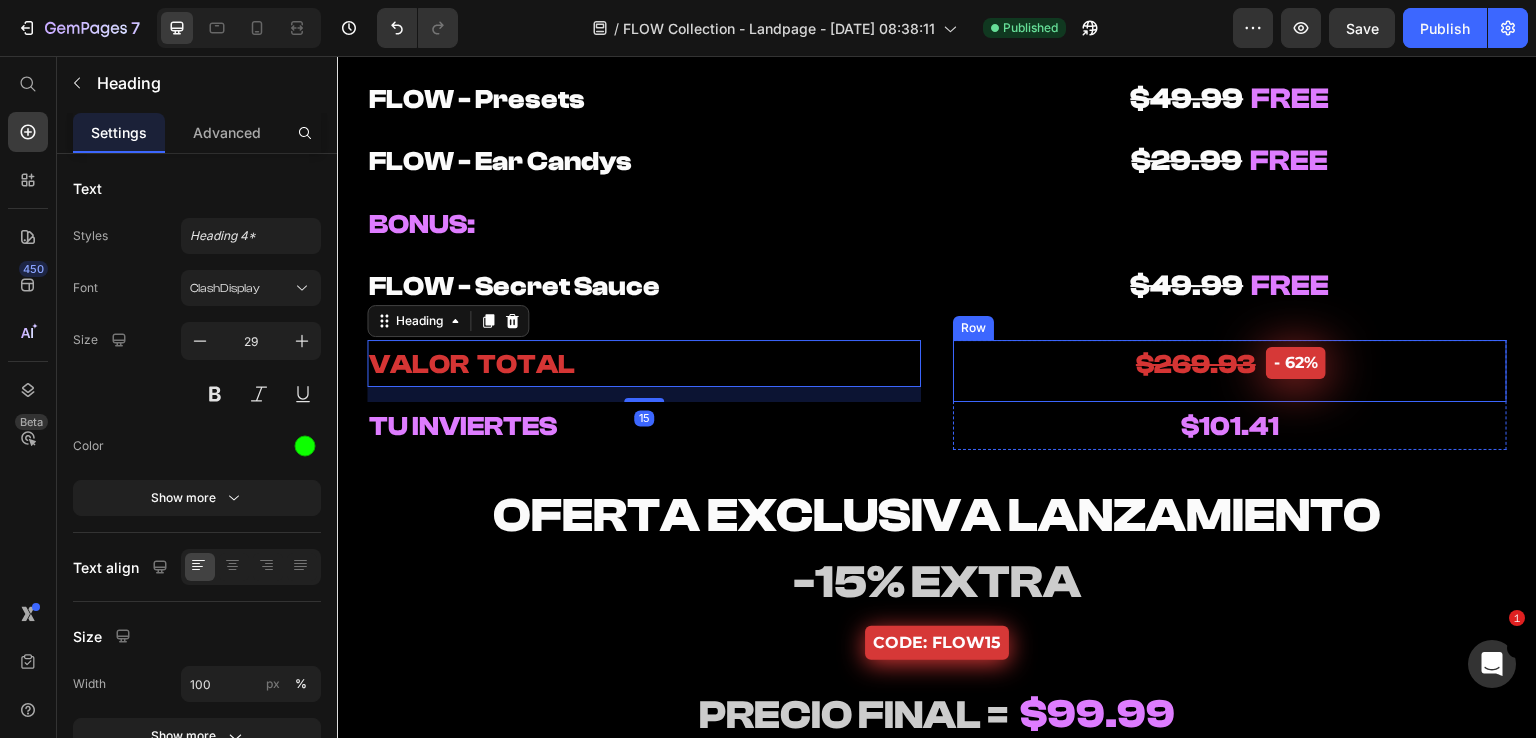 click on "$269.93 Heading - 62% Product Badge Row" at bounding box center (1230, 371) 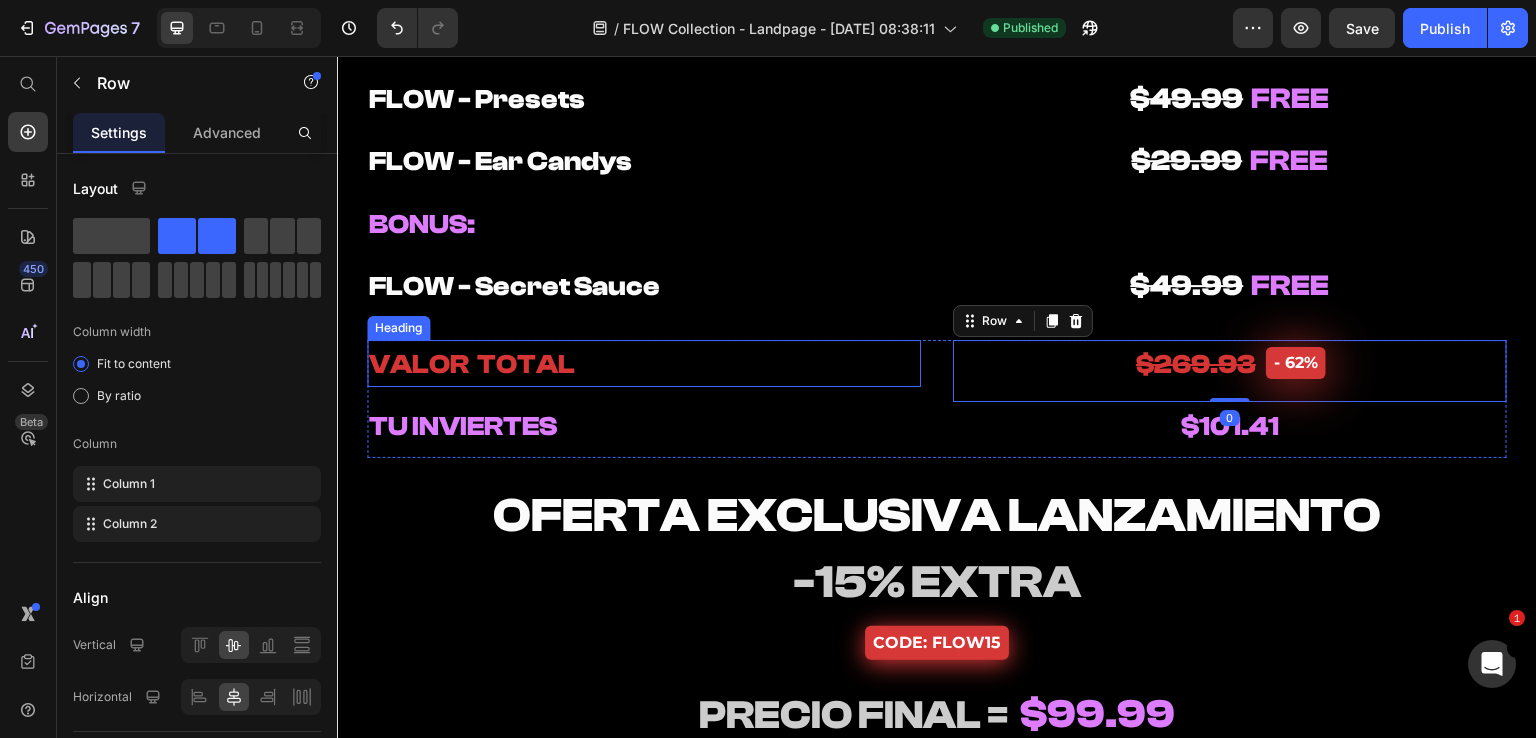 click on "VALOR  TOTAL" at bounding box center (644, 364) 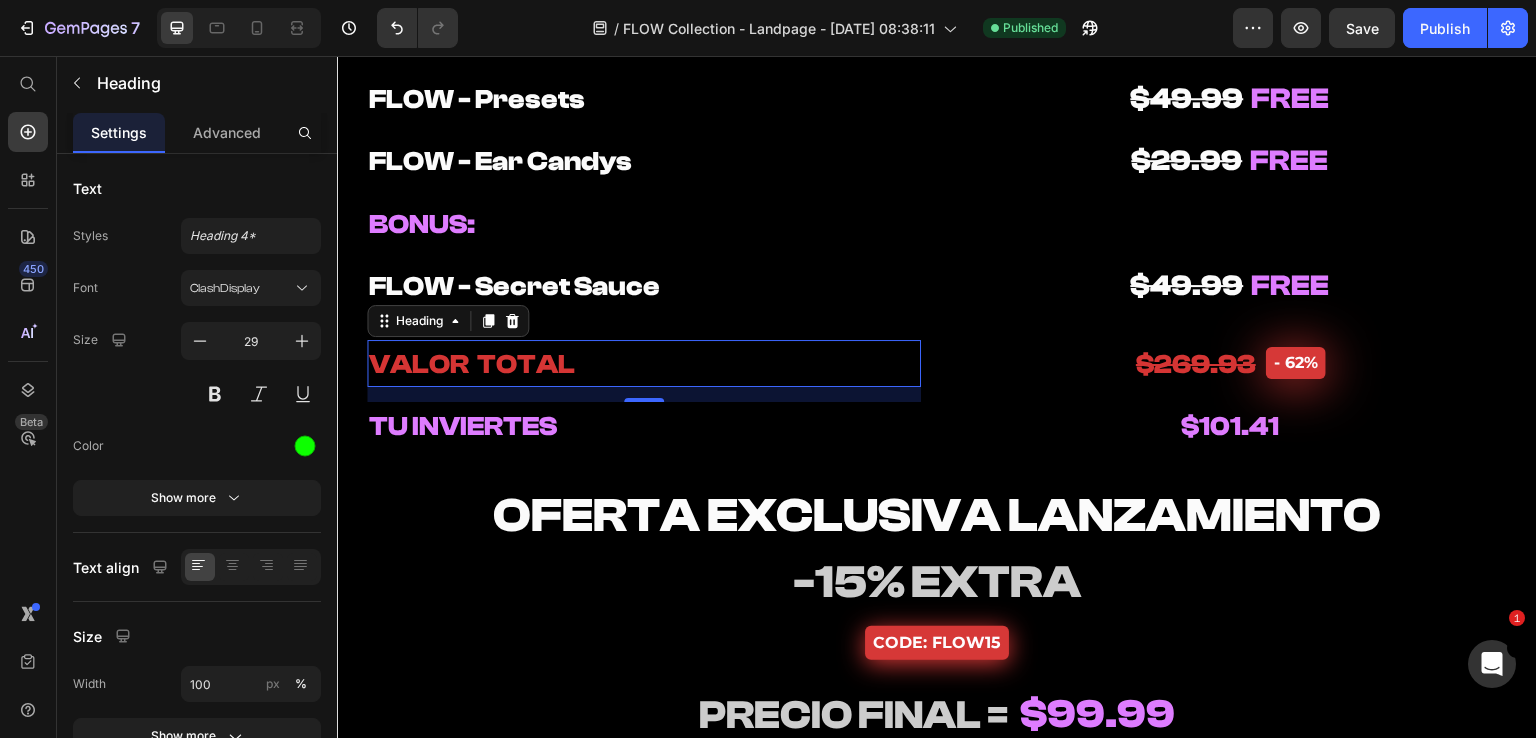 click on "VALOR  TOTAL" at bounding box center (644, 364) 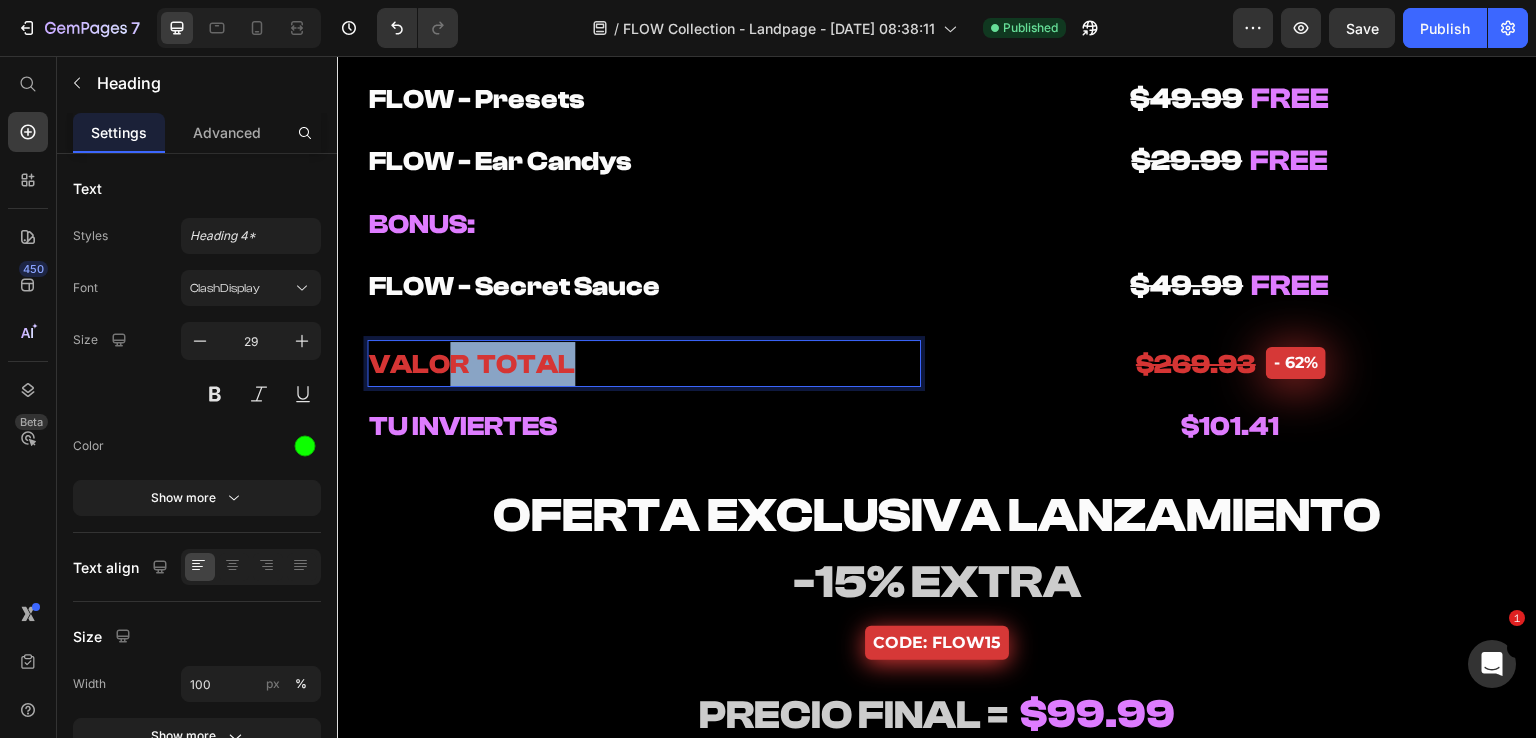 drag, startPoint x: 582, startPoint y: 366, endPoint x: 435, endPoint y: 366, distance: 147 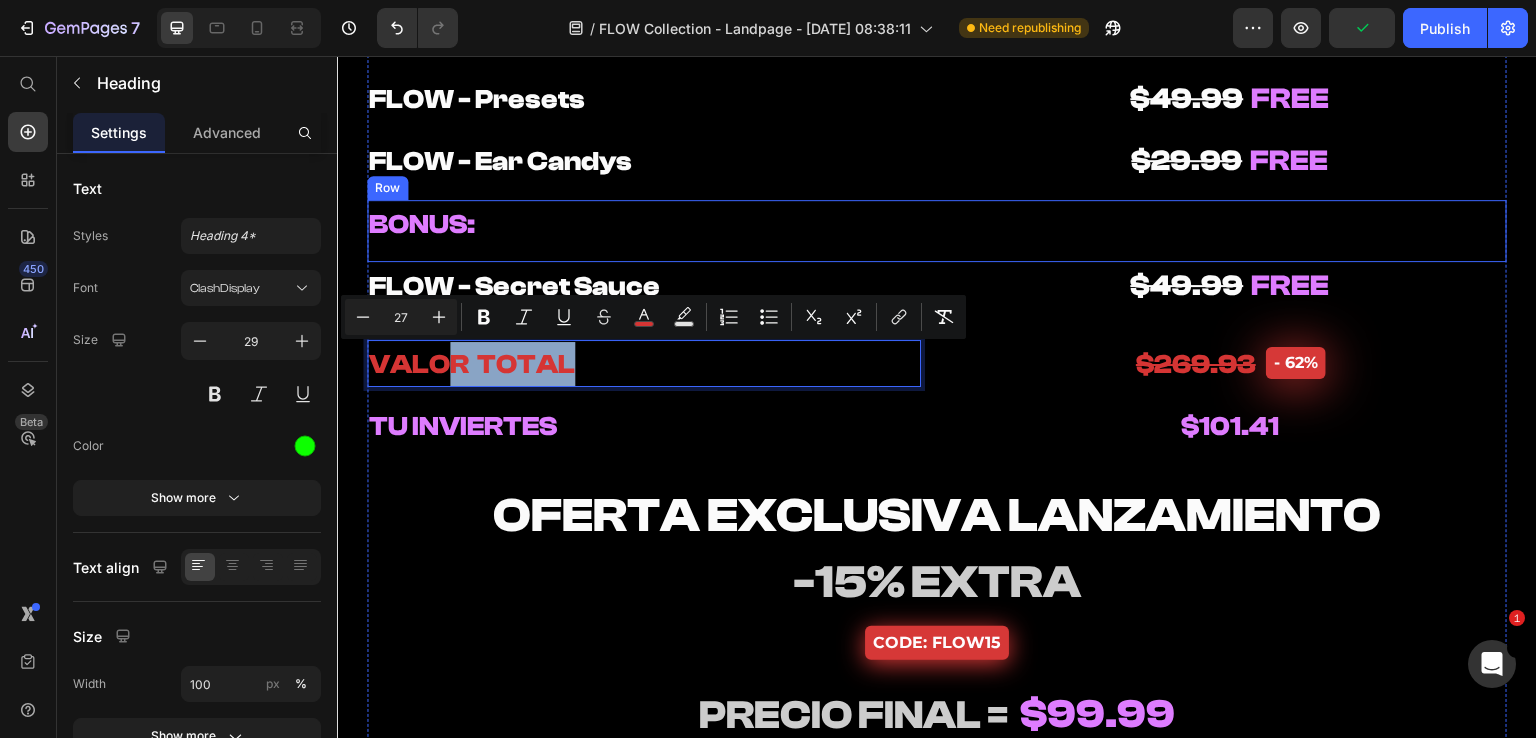 click on "FLOW - Secret Sauce" at bounding box center [514, 286] 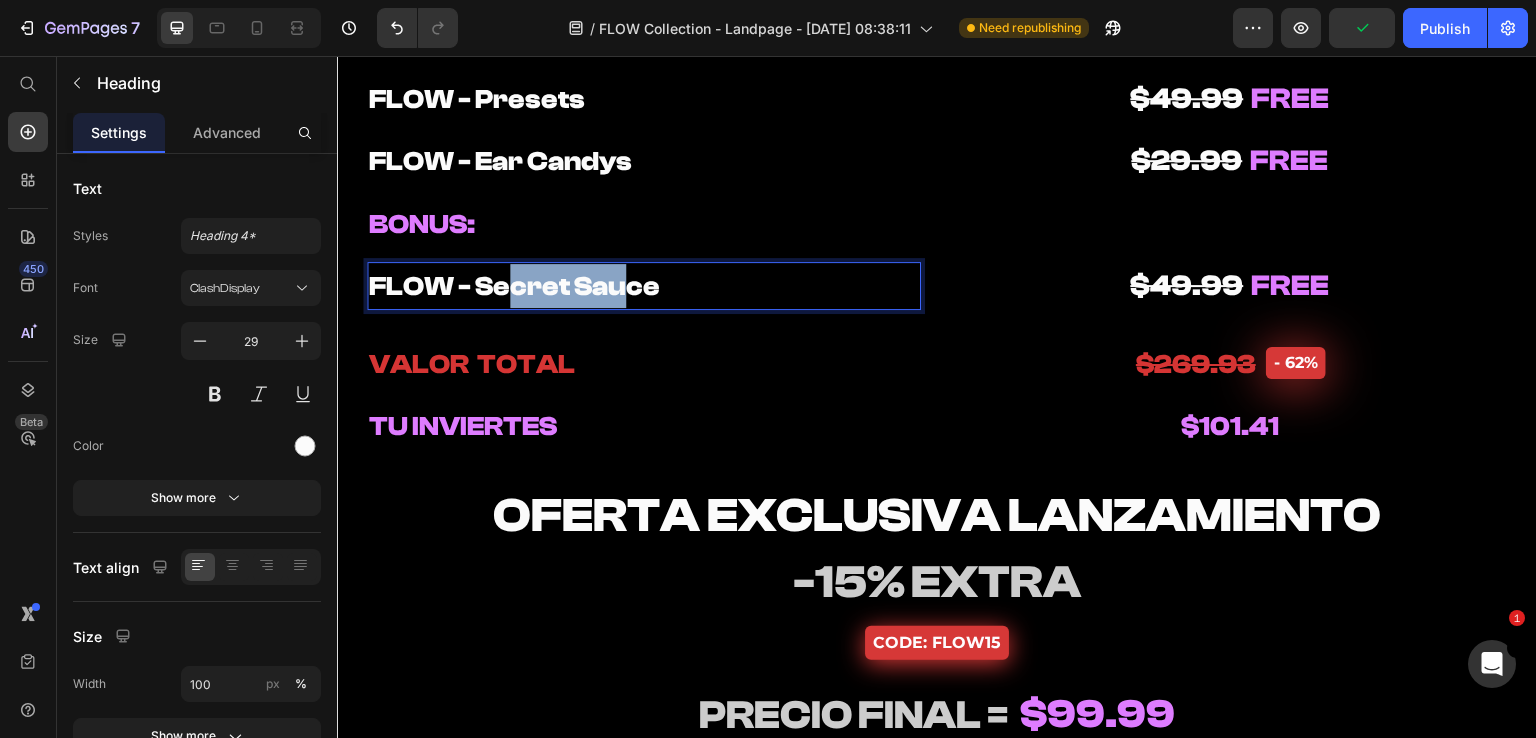 drag, startPoint x: 512, startPoint y: 289, endPoint x: 629, endPoint y: 289, distance: 117 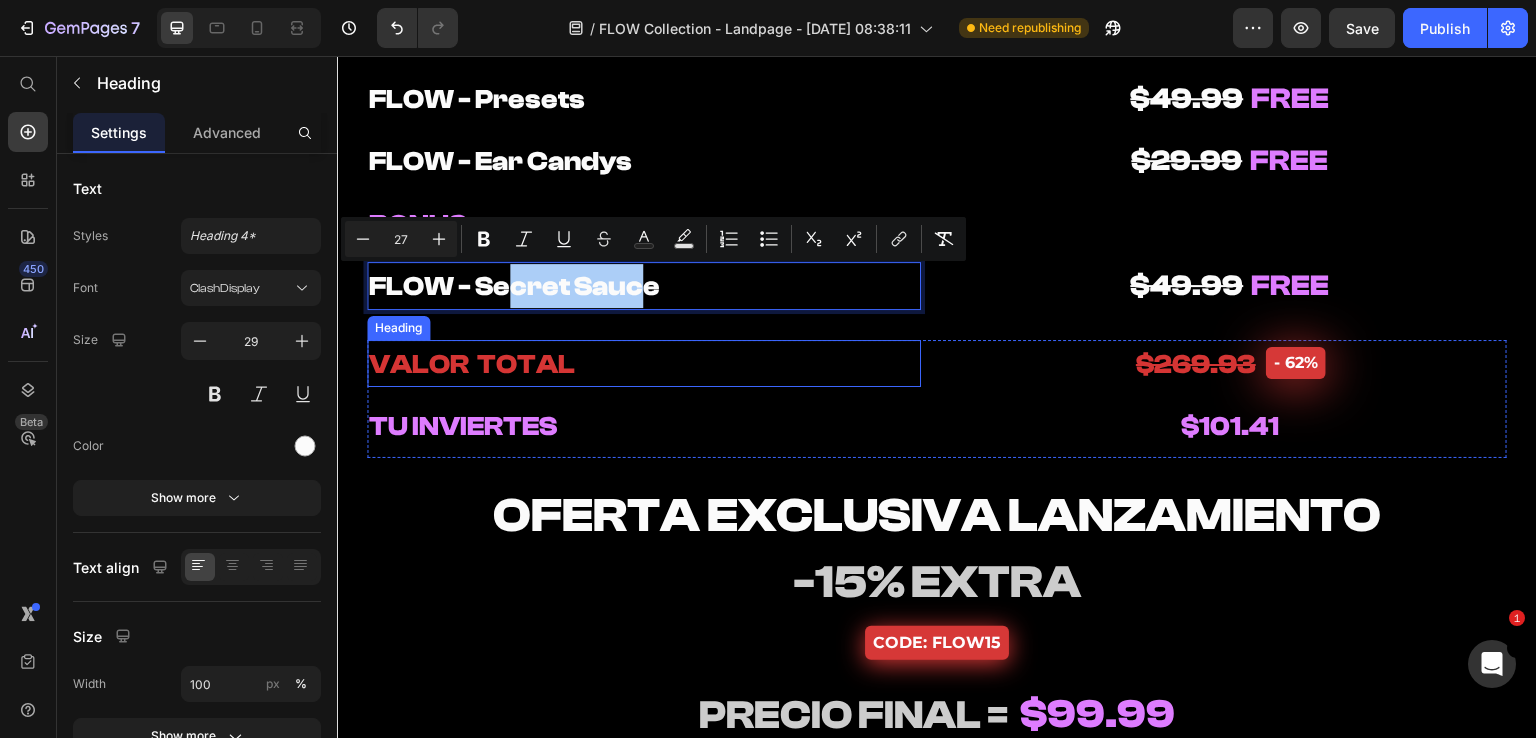click on "⁠⁠⁠⁠⁠⁠⁠ VALOR  TOTAL" at bounding box center [644, 364] 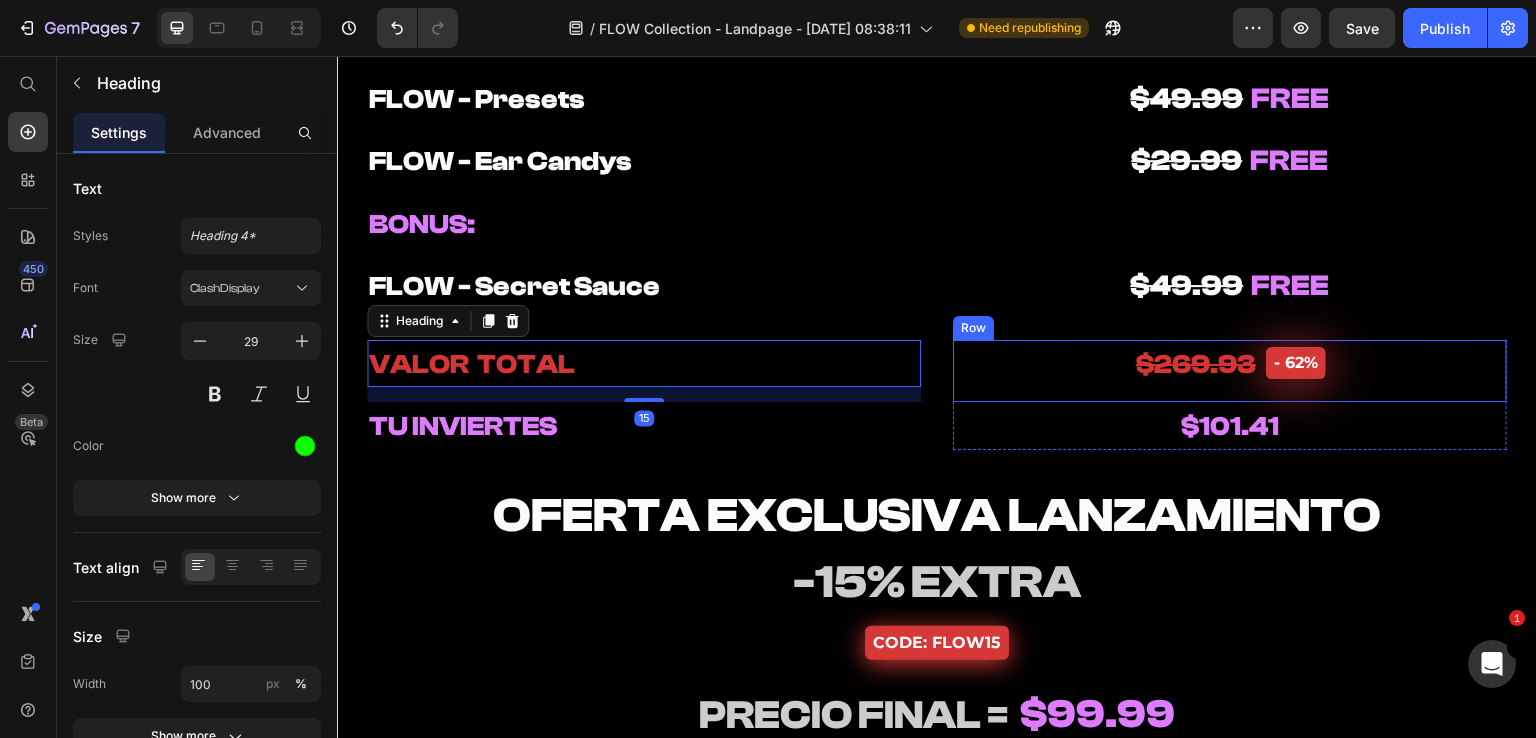 click on "$269.93" at bounding box center (1196, 364) 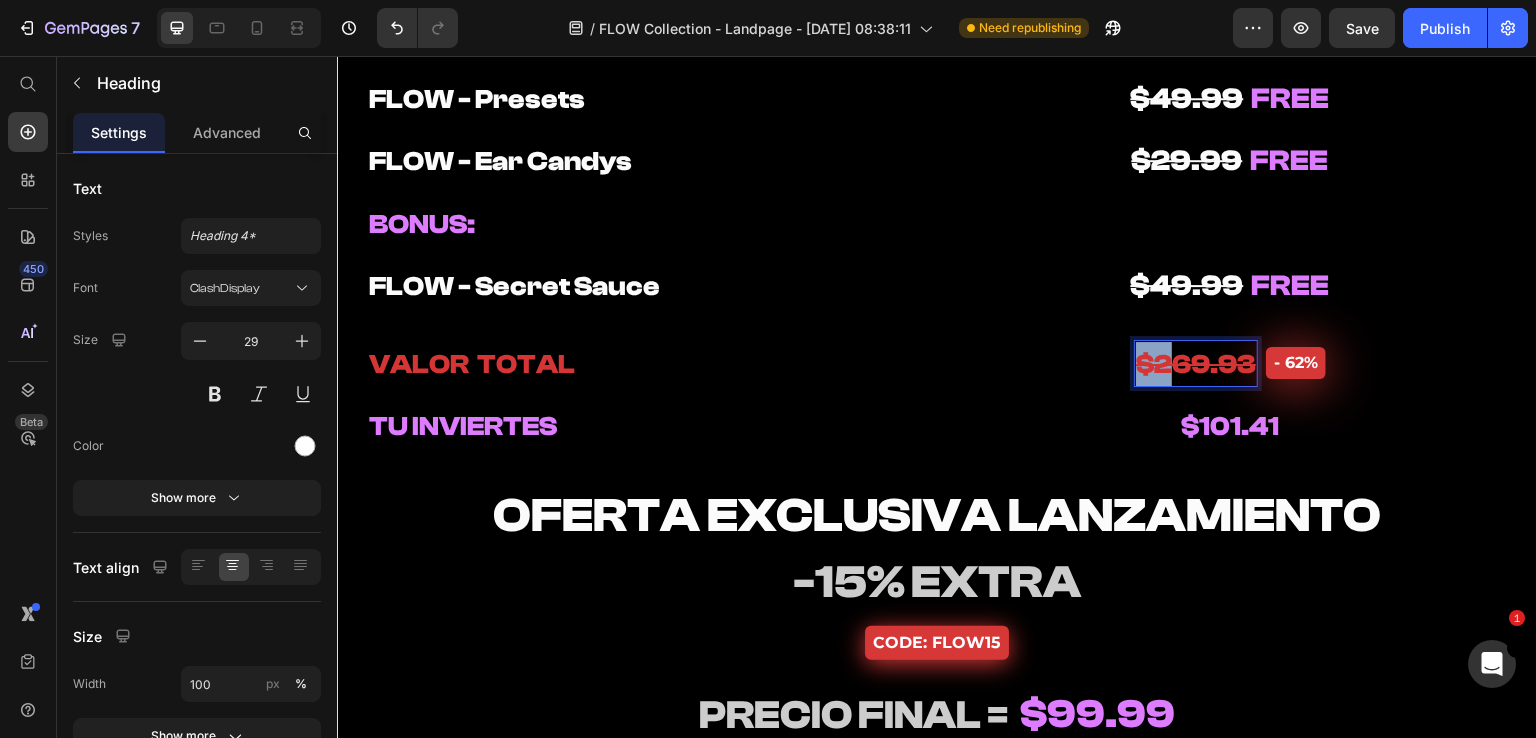 drag, startPoint x: 1135, startPoint y: 362, endPoint x: 1188, endPoint y: 362, distance: 53 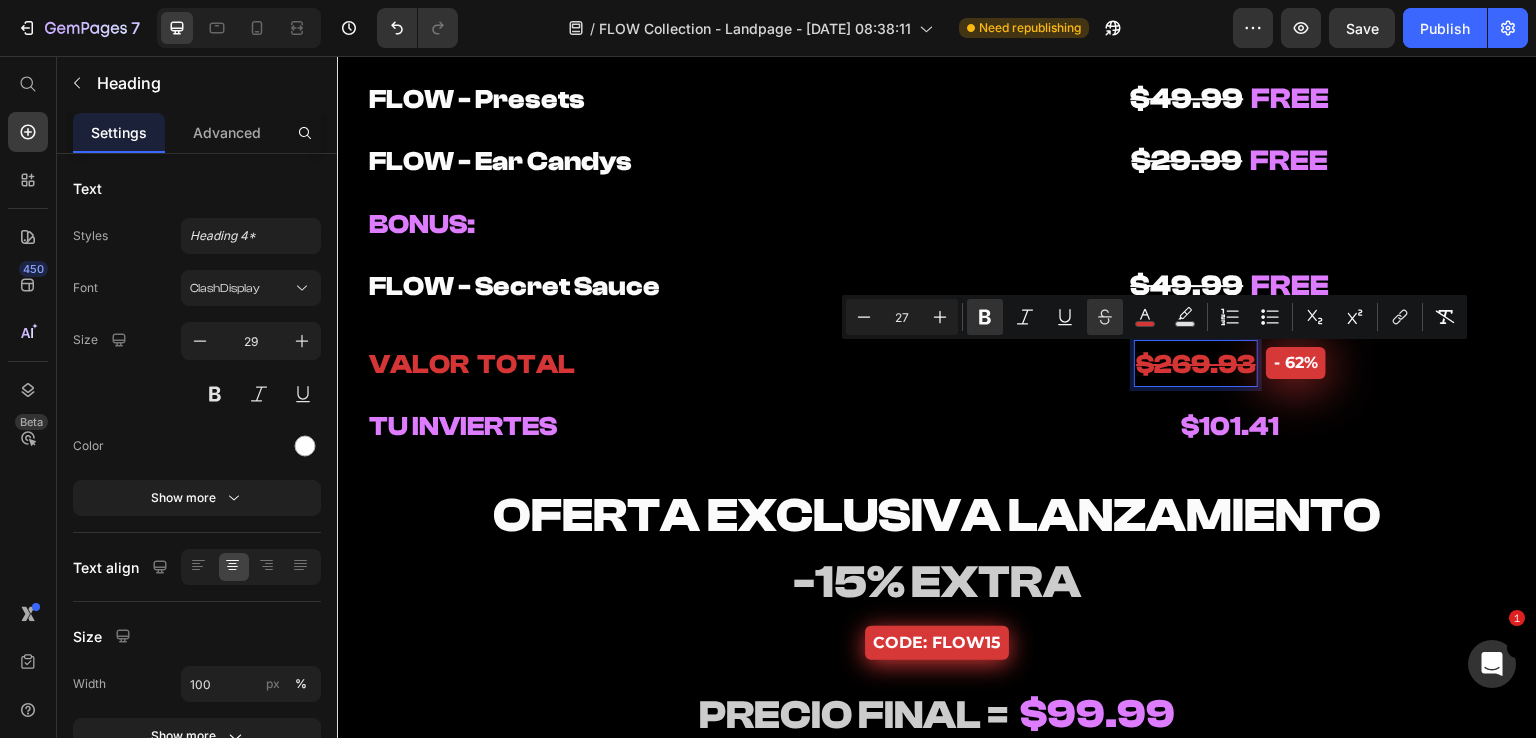 click on "$269.93" at bounding box center [1196, 364] 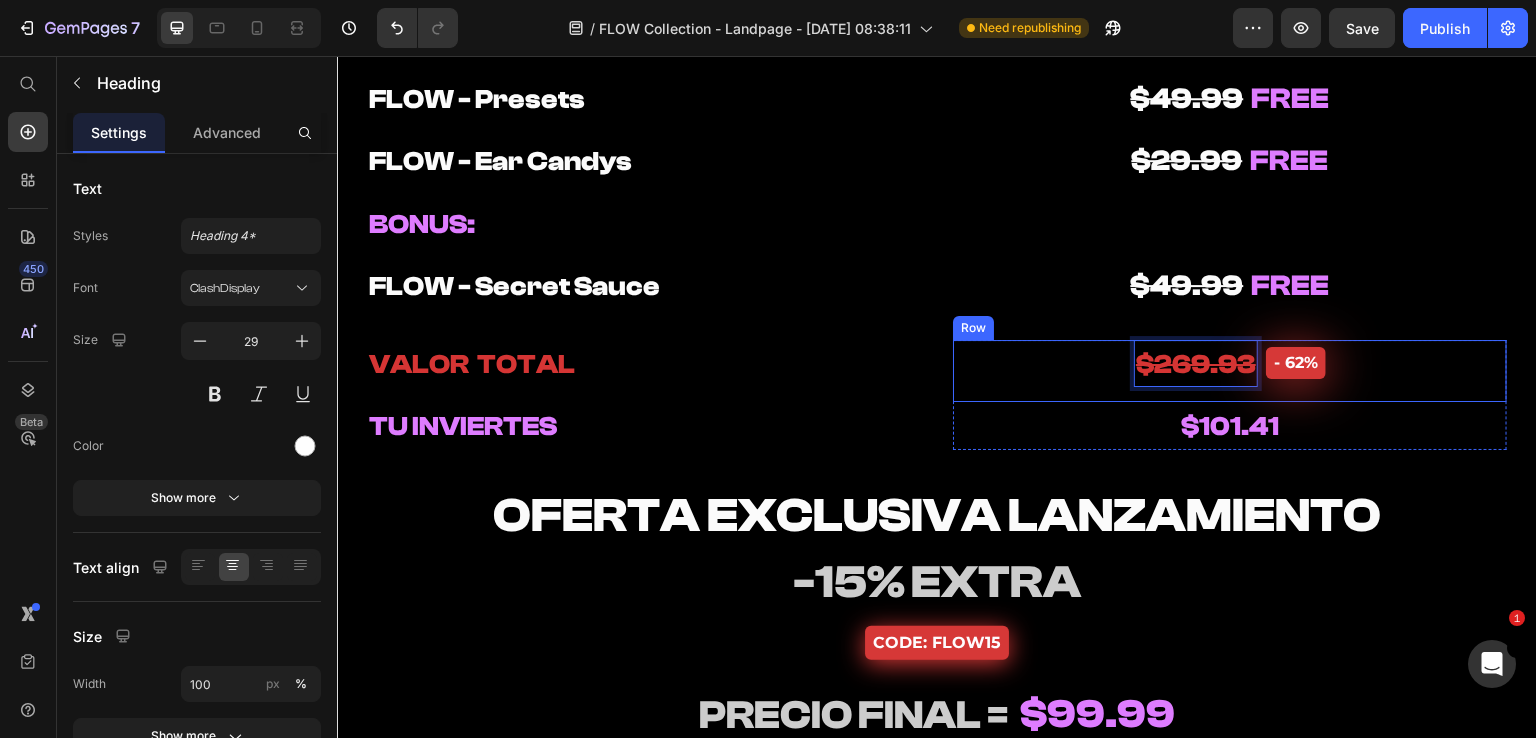 click on "$269.93 Heading   15 - 62% Product Badge Row" at bounding box center [1230, 371] 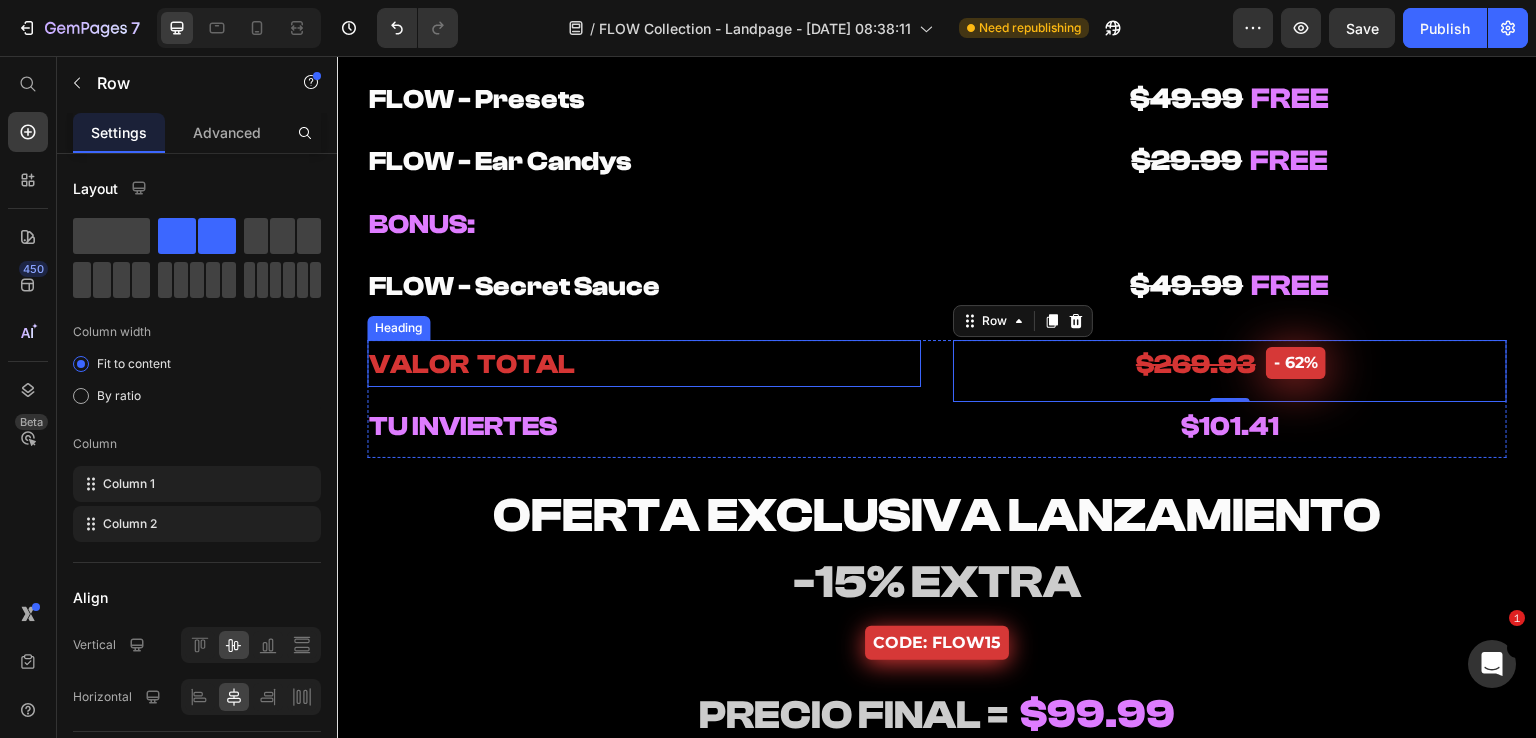 click on "⁠⁠⁠⁠⁠⁠⁠ VALOR  TOTAL" at bounding box center (644, 364) 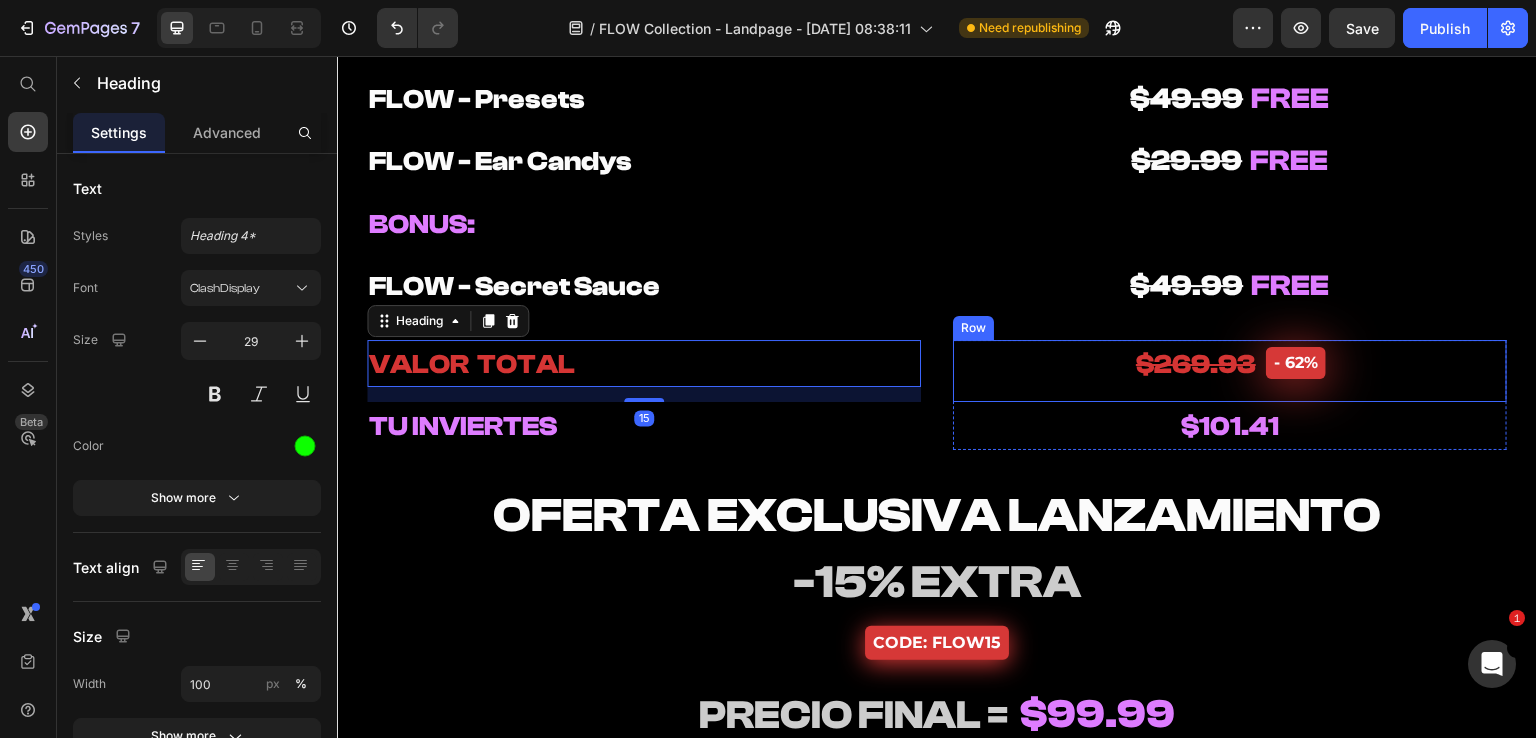 click on "⁠⁠⁠⁠⁠⁠⁠ $269.93 Heading - 62% Product Badge Row" at bounding box center [1230, 371] 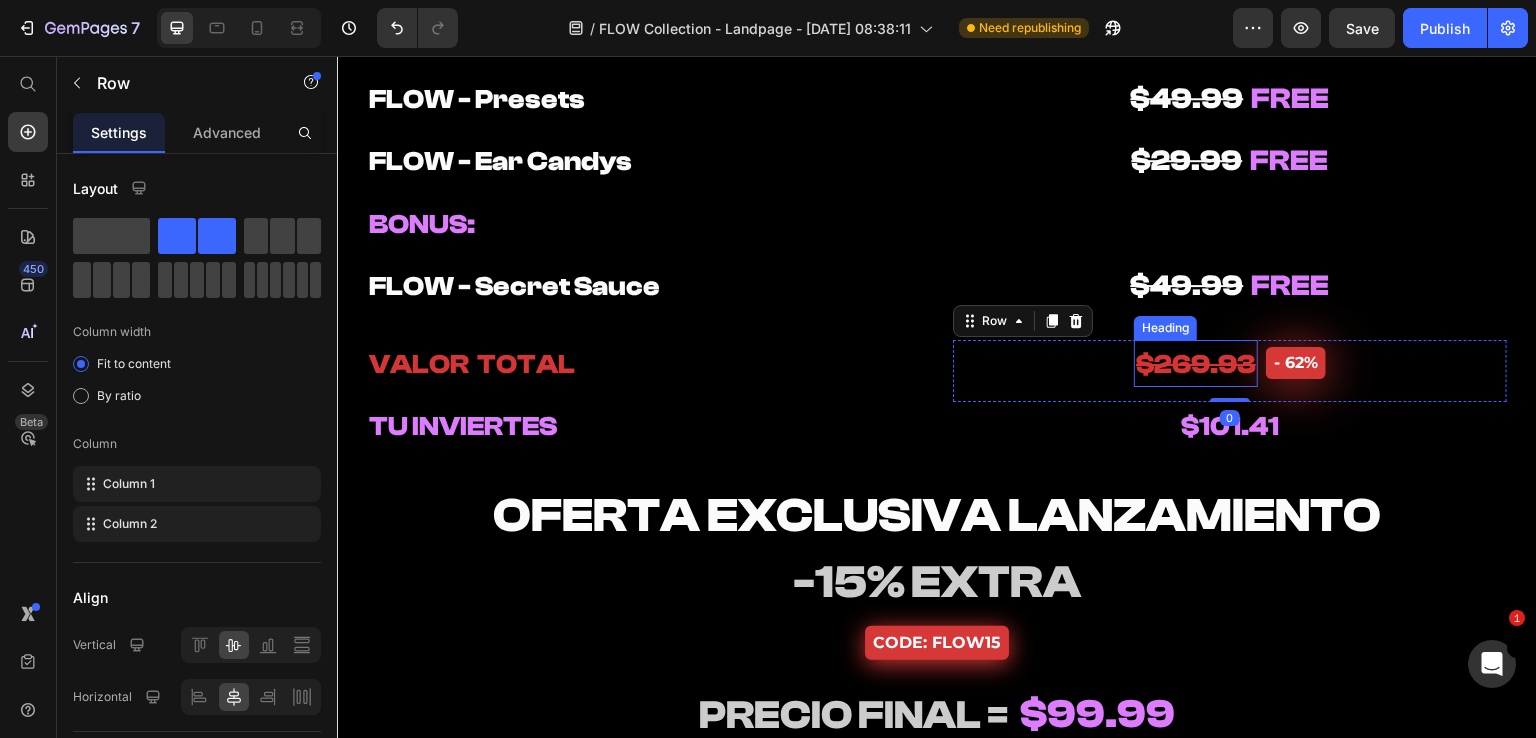 click on "$269.93" at bounding box center [1196, 364] 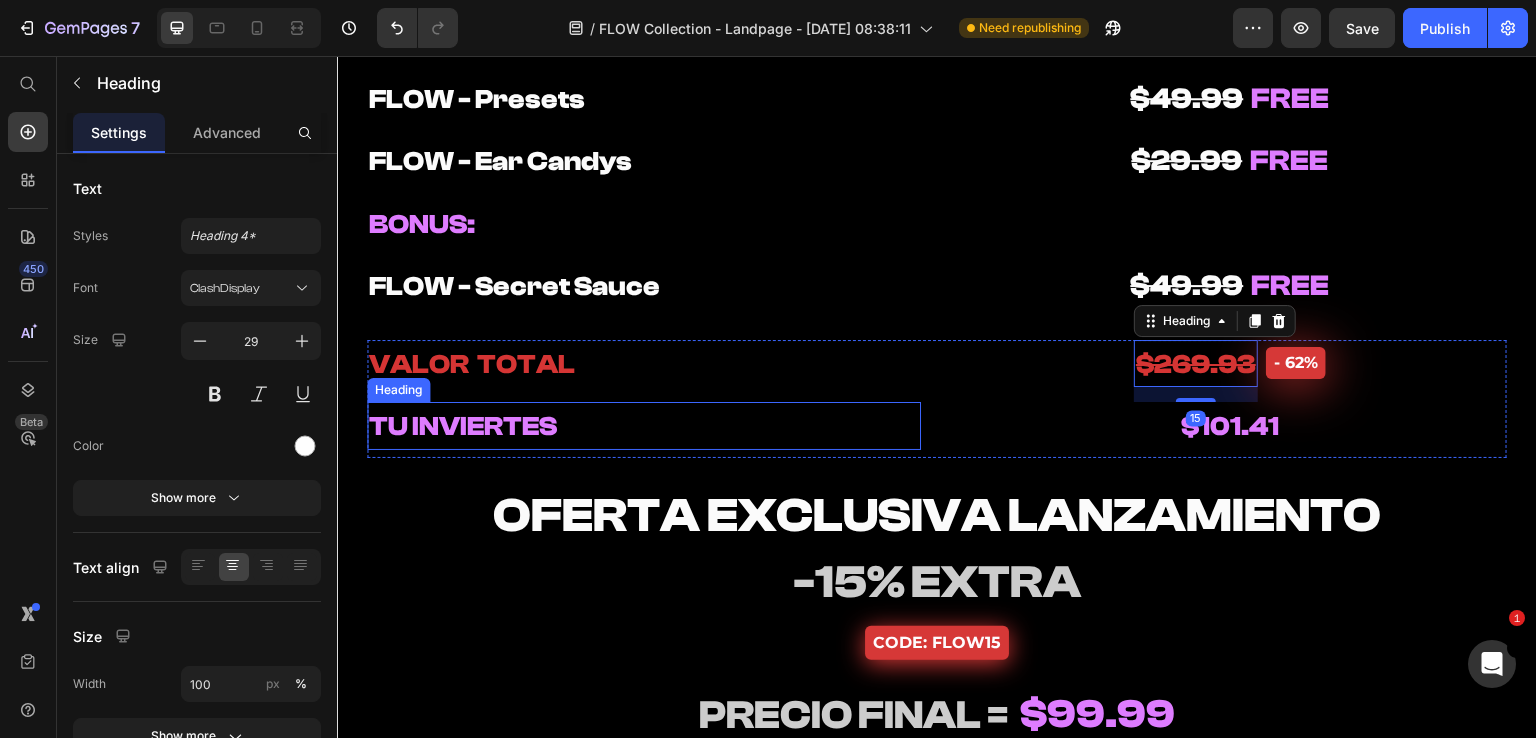 click on "TU INVIERTES" at bounding box center [463, 426] 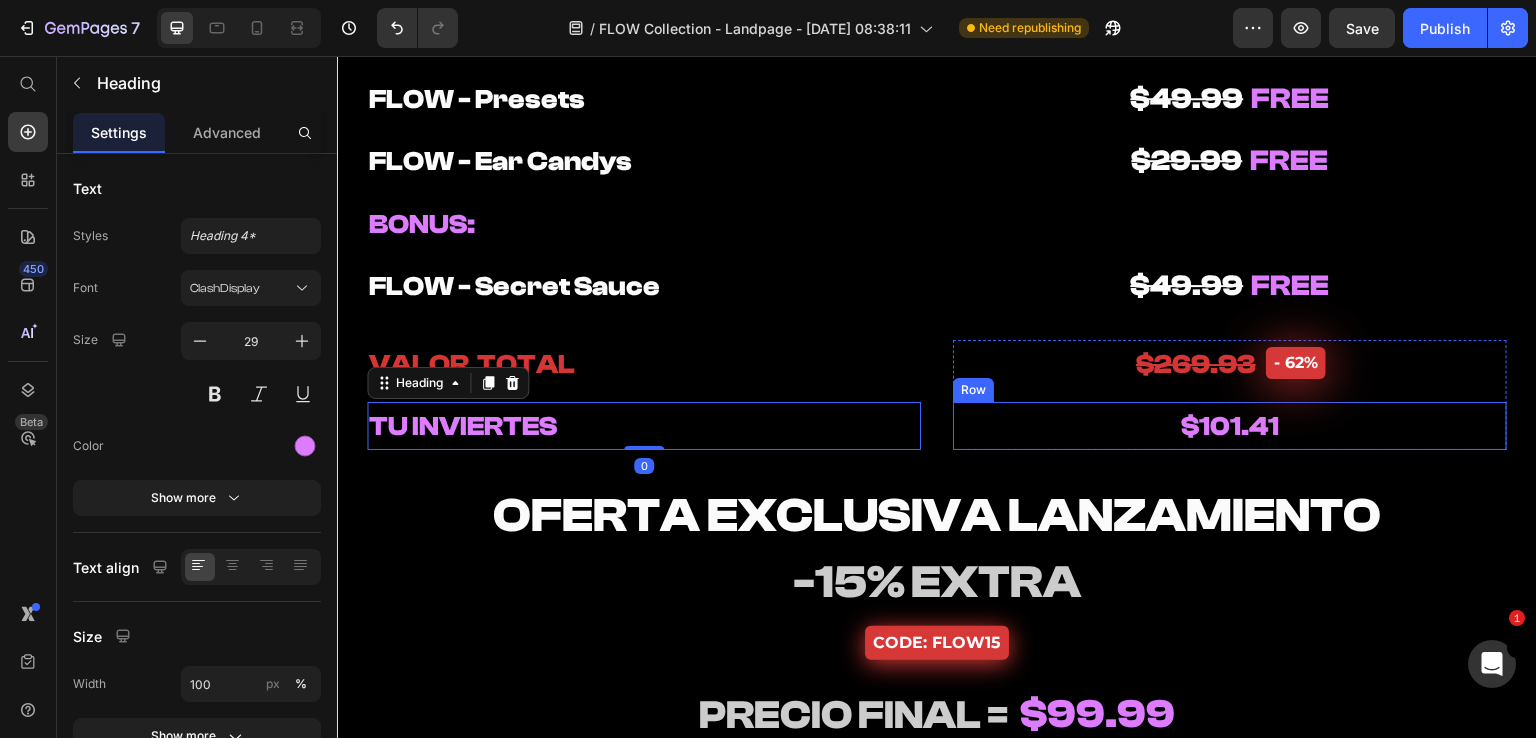 click on "$101.41 Heading Row" at bounding box center [1230, 426] 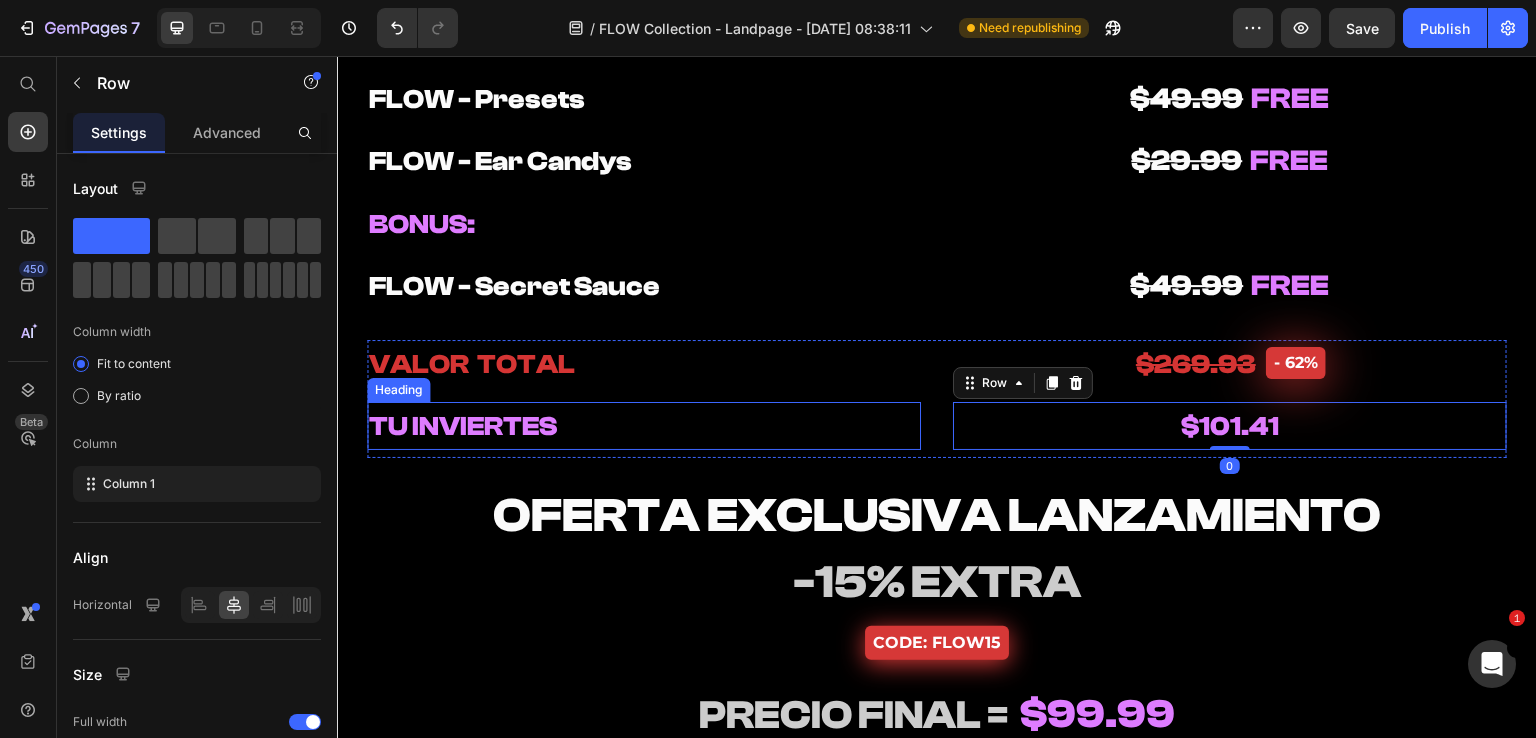 click on "TU INVIERTES" at bounding box center (644, 426) 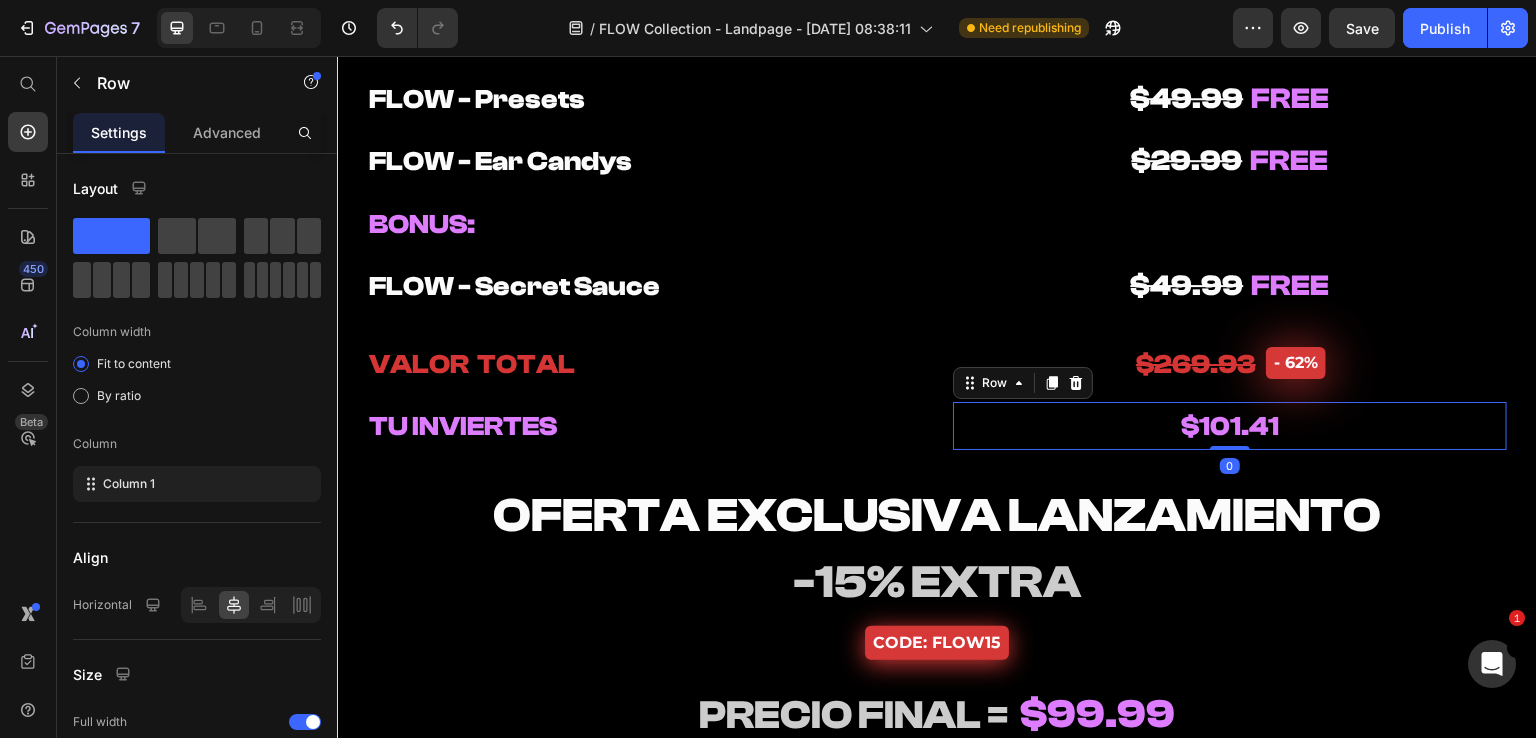 click on "$101.41 Heading Row   0" at bounding box center [1230, 426] 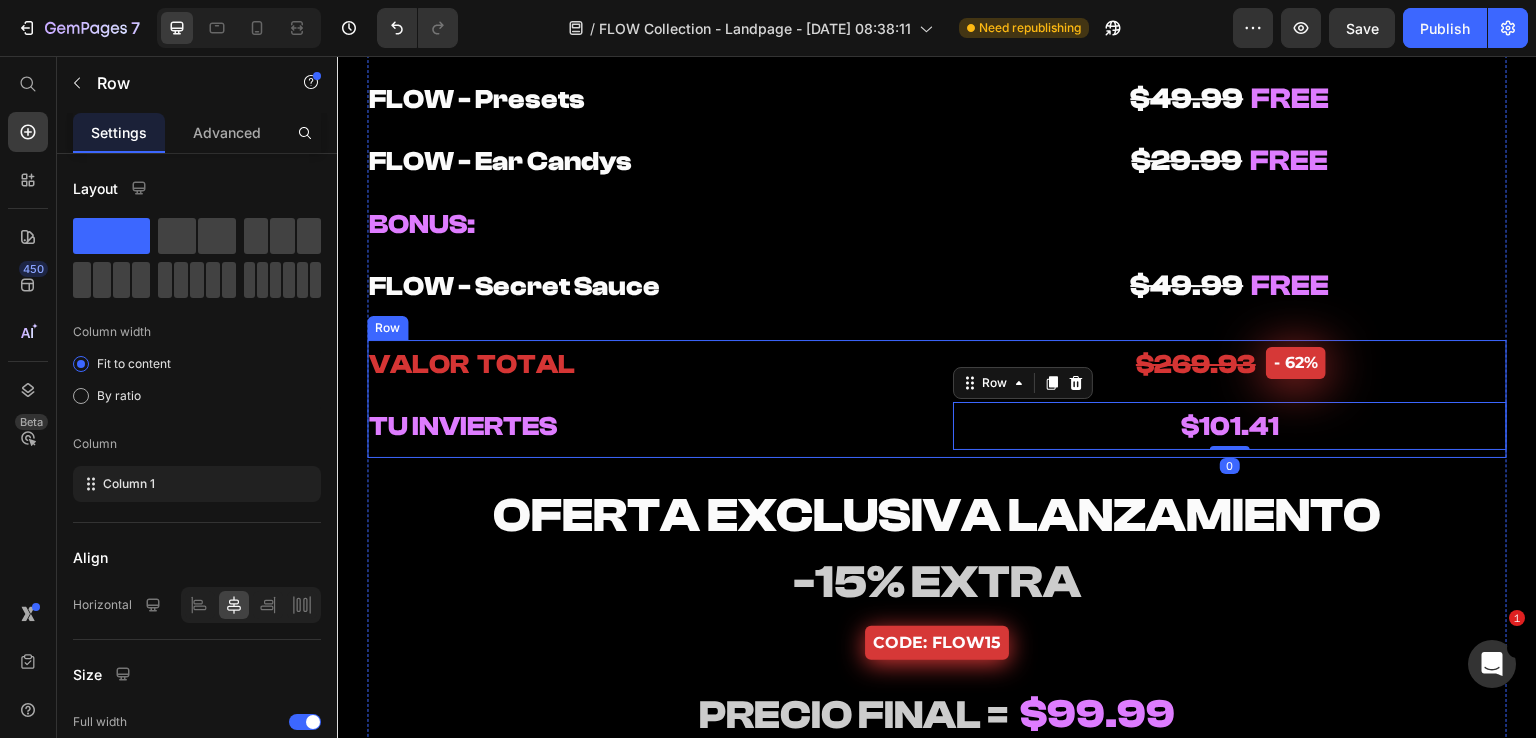 click on "⁠⁠⁠⁠⁠⁠⁠ VALOR  TOTAL Heading TU INVIERTES Heading ⁠⁠⁠⁠⁠⁠⁠ $269.93 Heading - 62% Product Badge Row $101.41 Heading Row   [GEOGRAPHIC_DATA]" at bounding box center [937, 399] 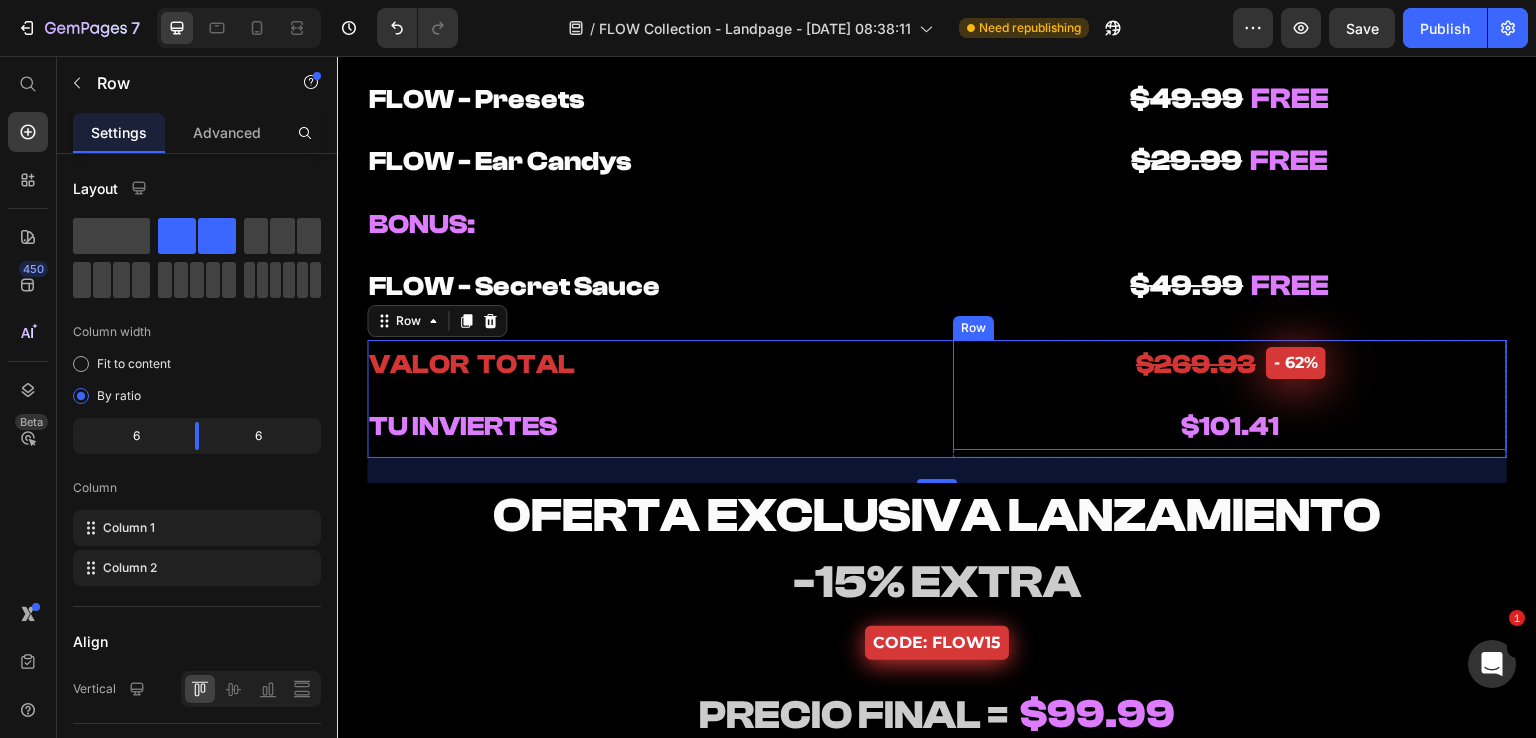 click on "⁠⁠⁠⁠⁠⁠⁠ VALOR  TOTAL Heading TU INVIERTES Heading ⁠⁠⁠⁠⁠⁠⁠ $269.93 Heading - 62% Product Badge Row $101.41 Heading [GEOGRAPHIC_DATA]   25" at bounding box center [937, 399] 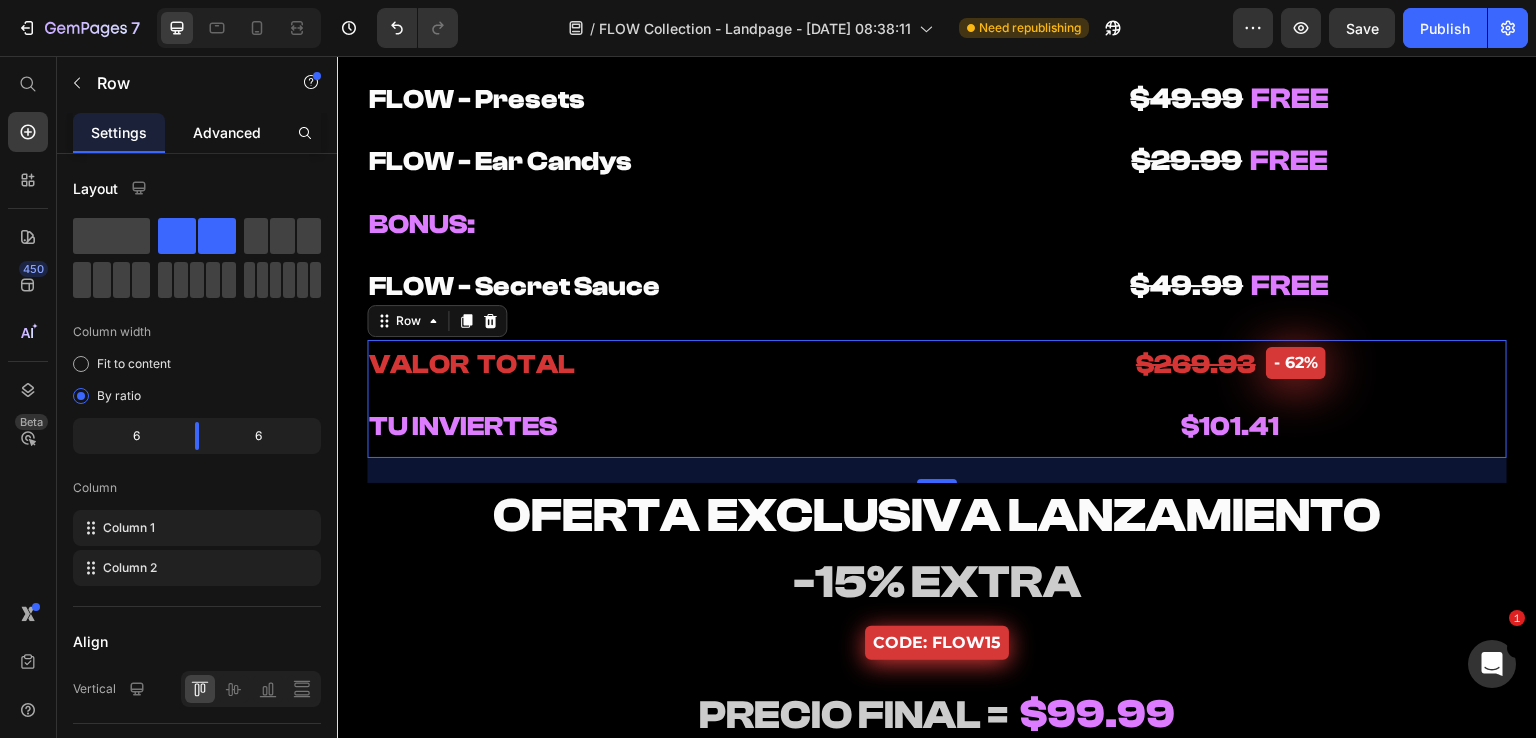 click on "Advanced" 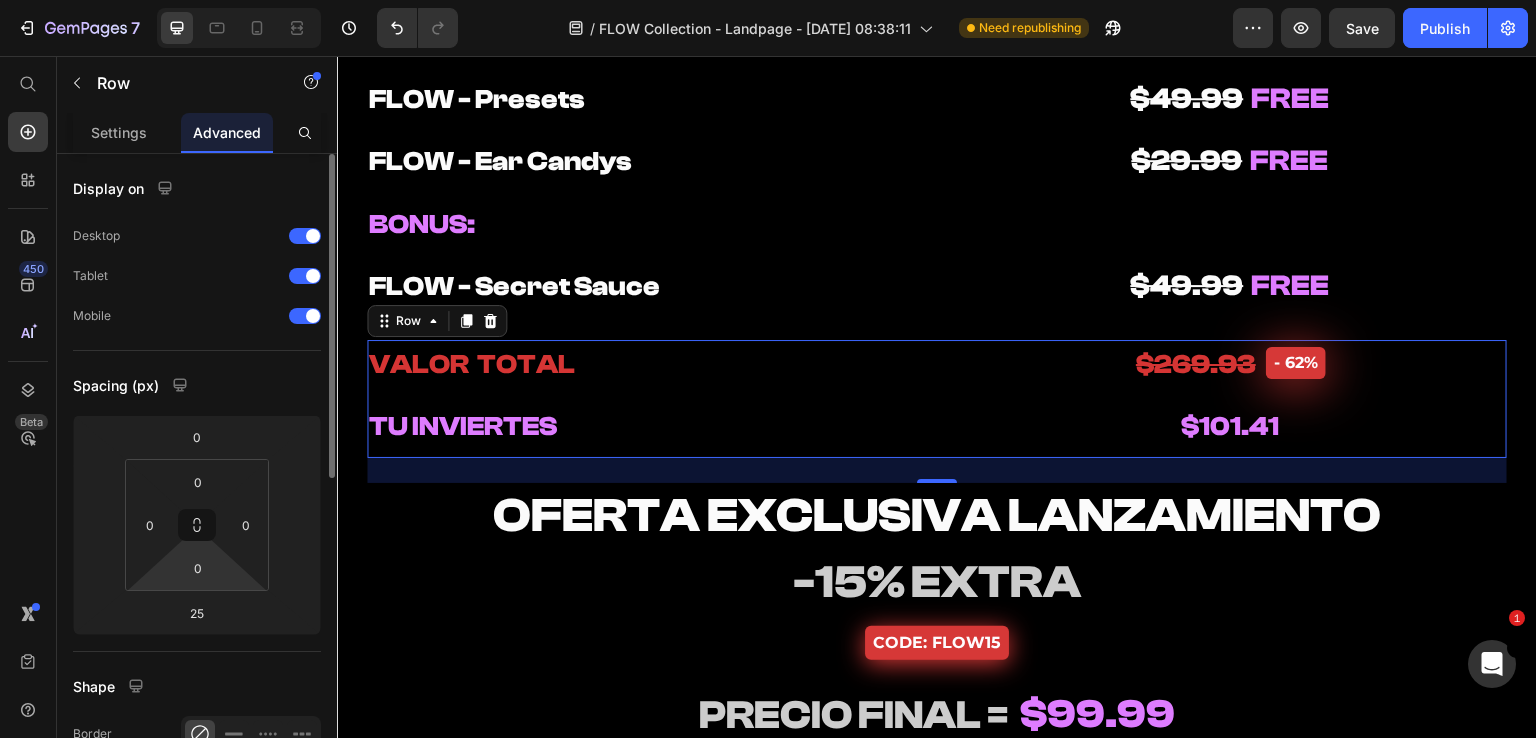 scroll, scrollTop: 200, scrollLeft: 0, axis: vertical 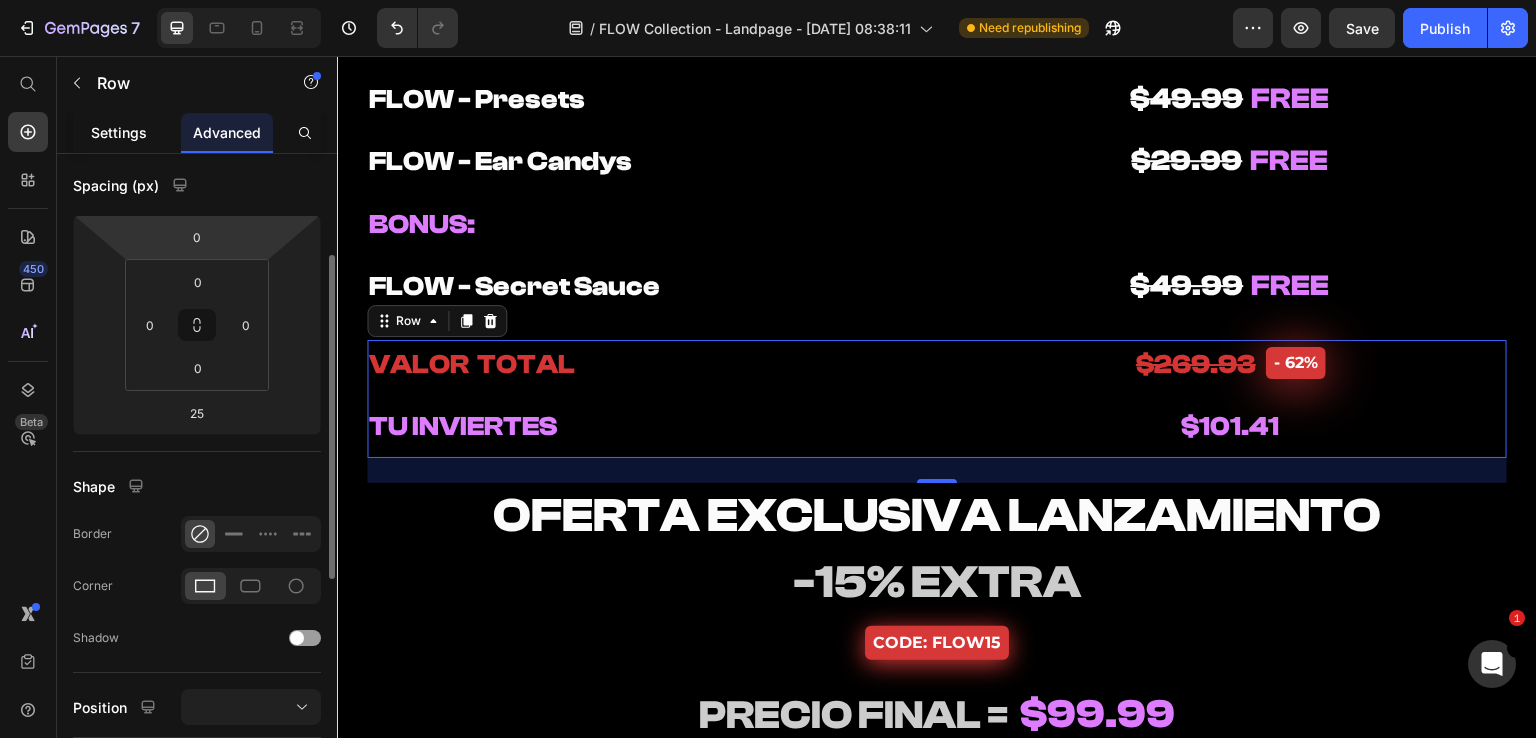 click on "Settings" at bounding box center (119, 132) 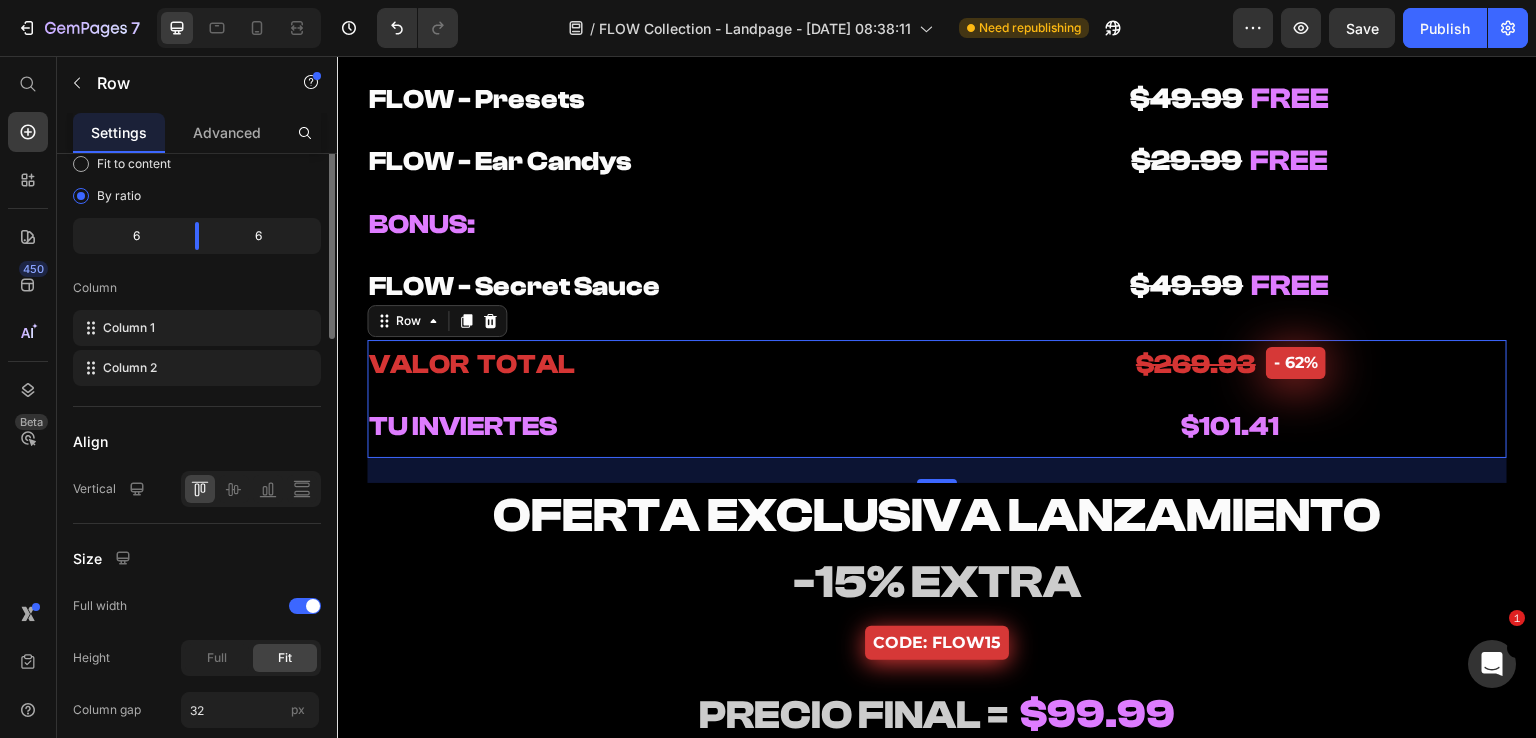 scroll, scrollTop: 0, scrollLeft: 0, axis: both 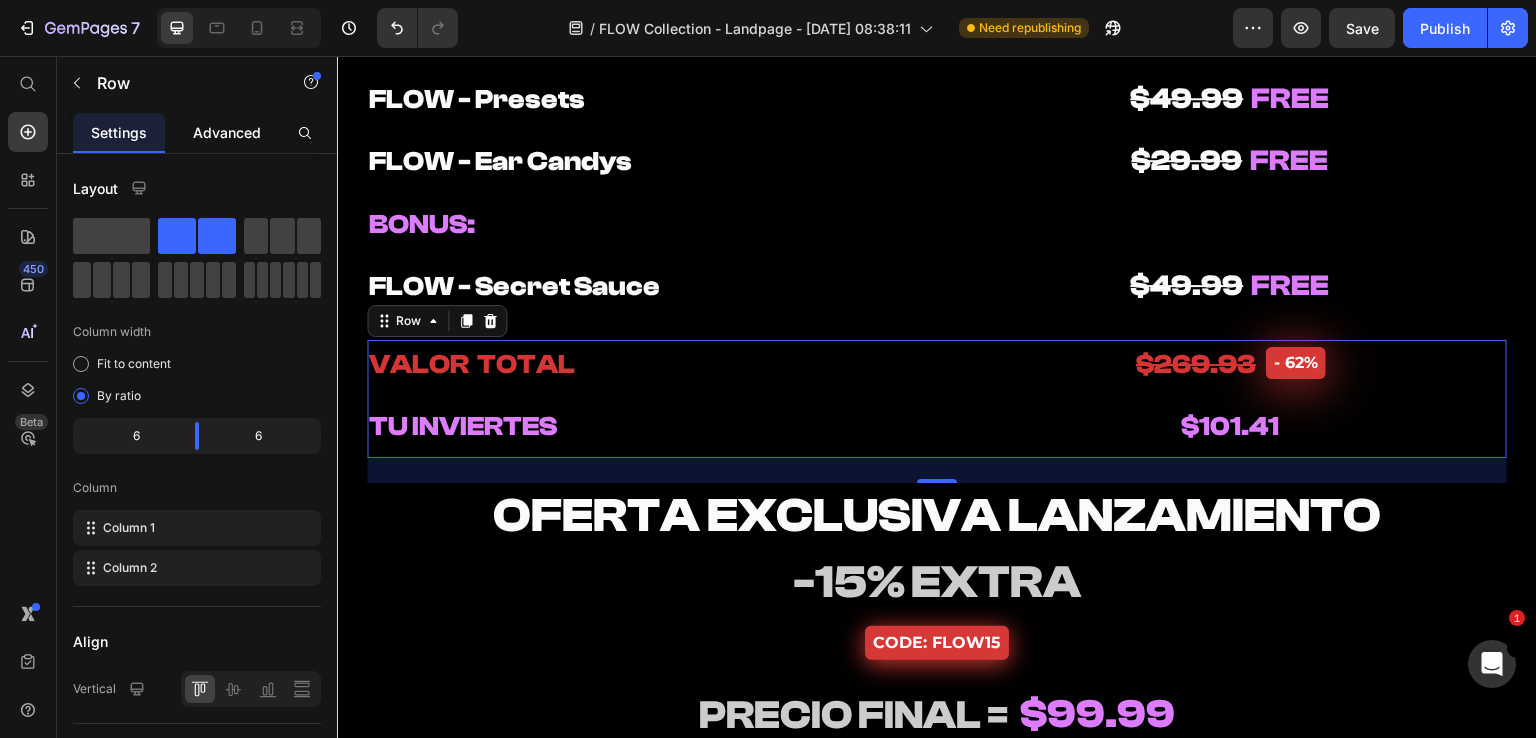 click on "Advanced" at bounding box center (227, 132) 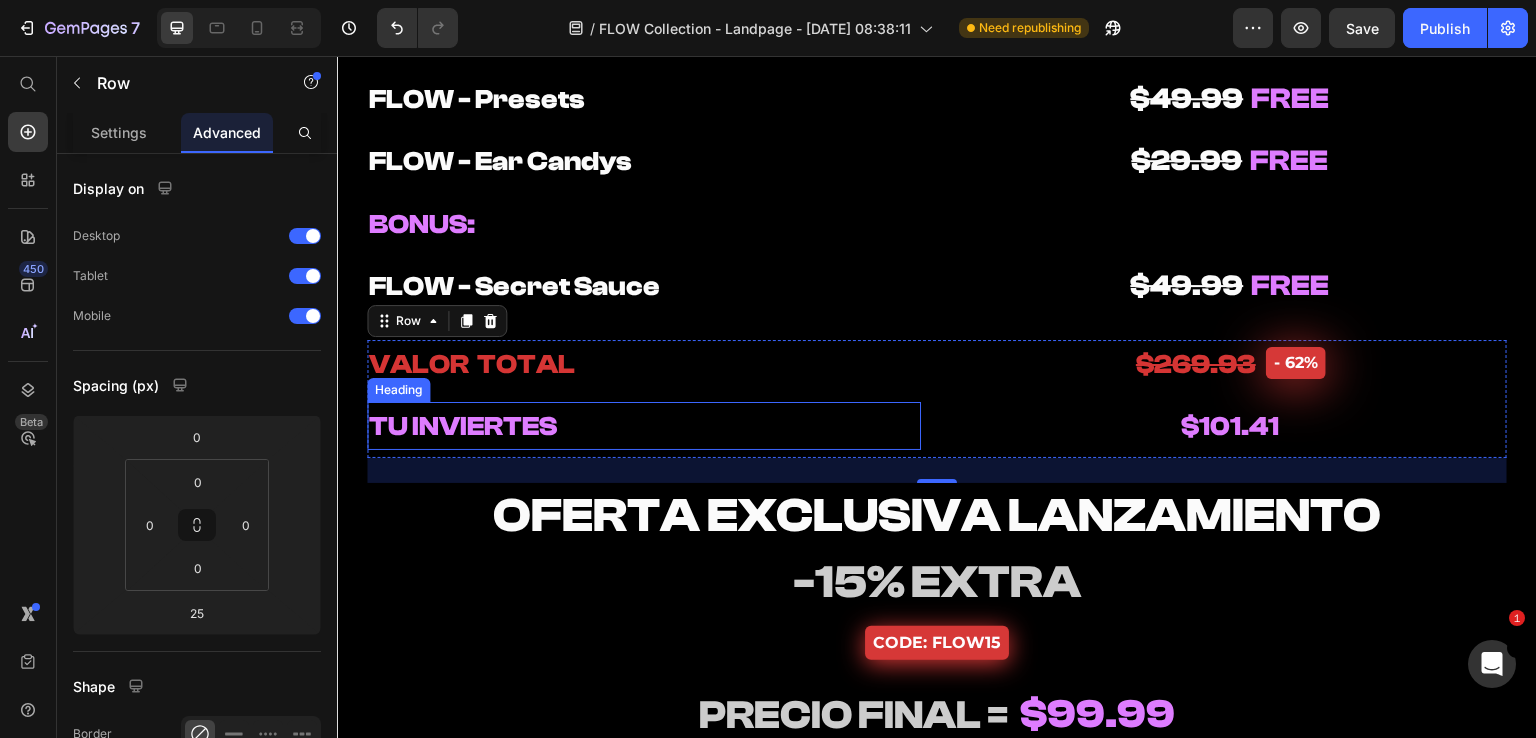 click on "TU INVIERTES" at bounding box center (644, 426) 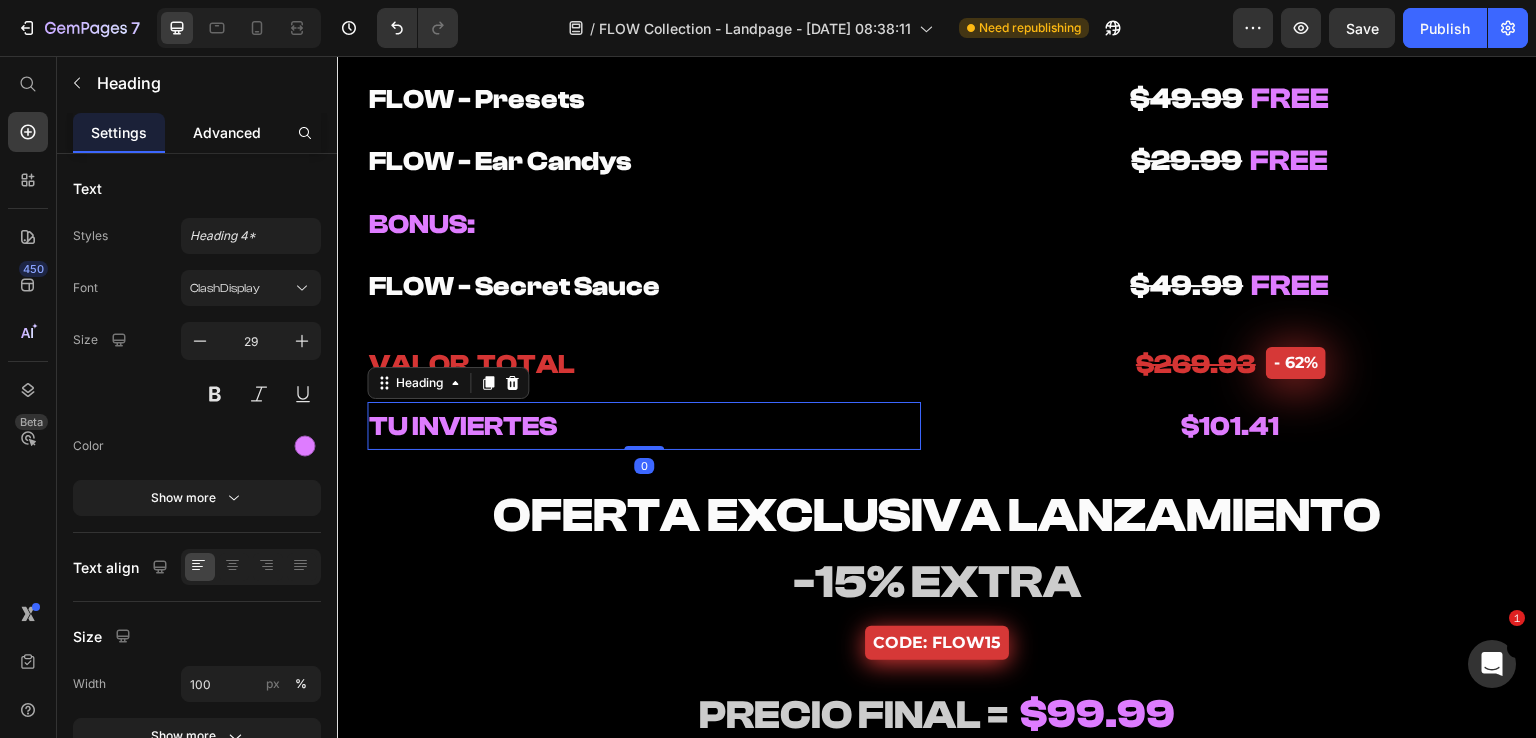 click on "Advanced" 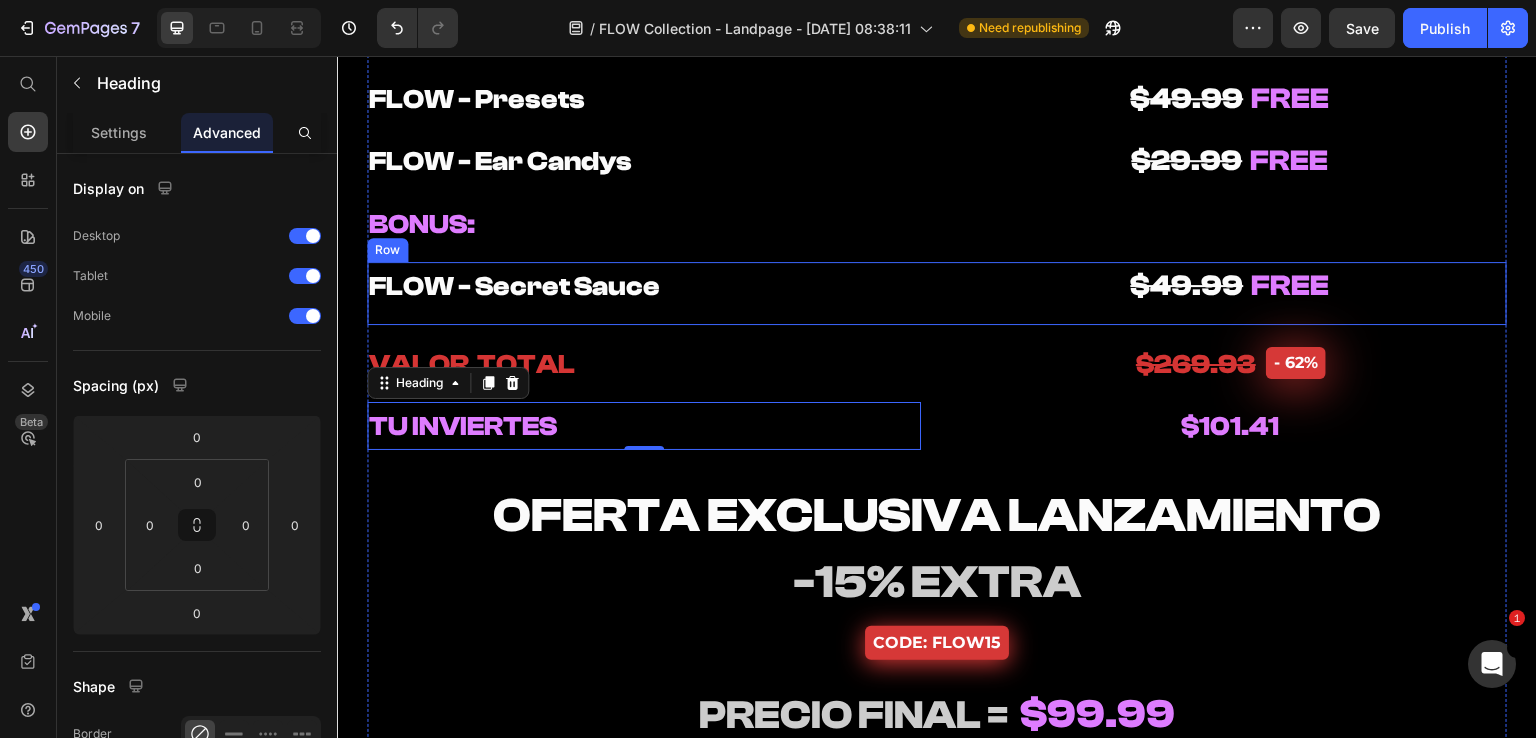 click on "⁠⁠⁠⁠⁠⁠⁠ FLOW - Secret Sauce Heading" at bounding box center (644, 293) 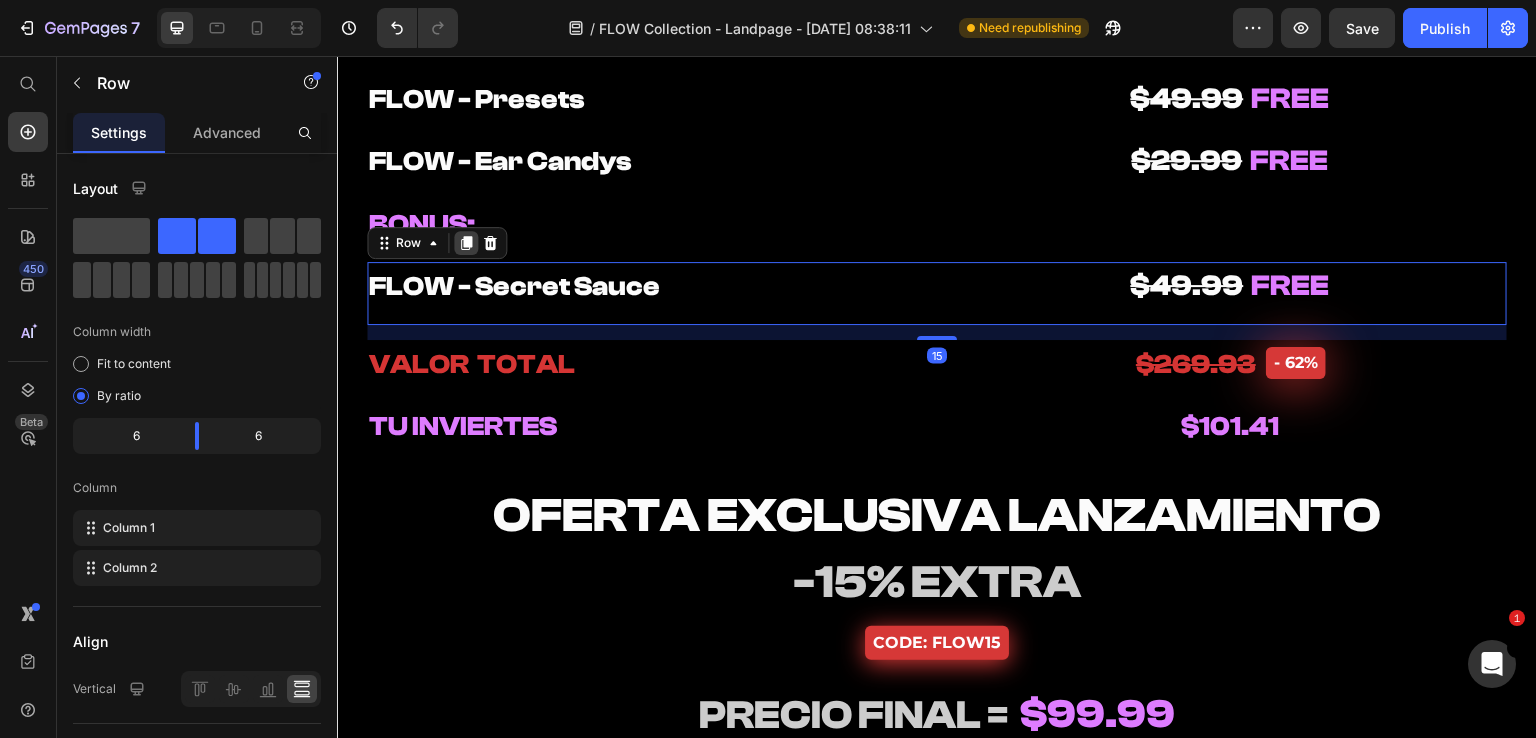 click 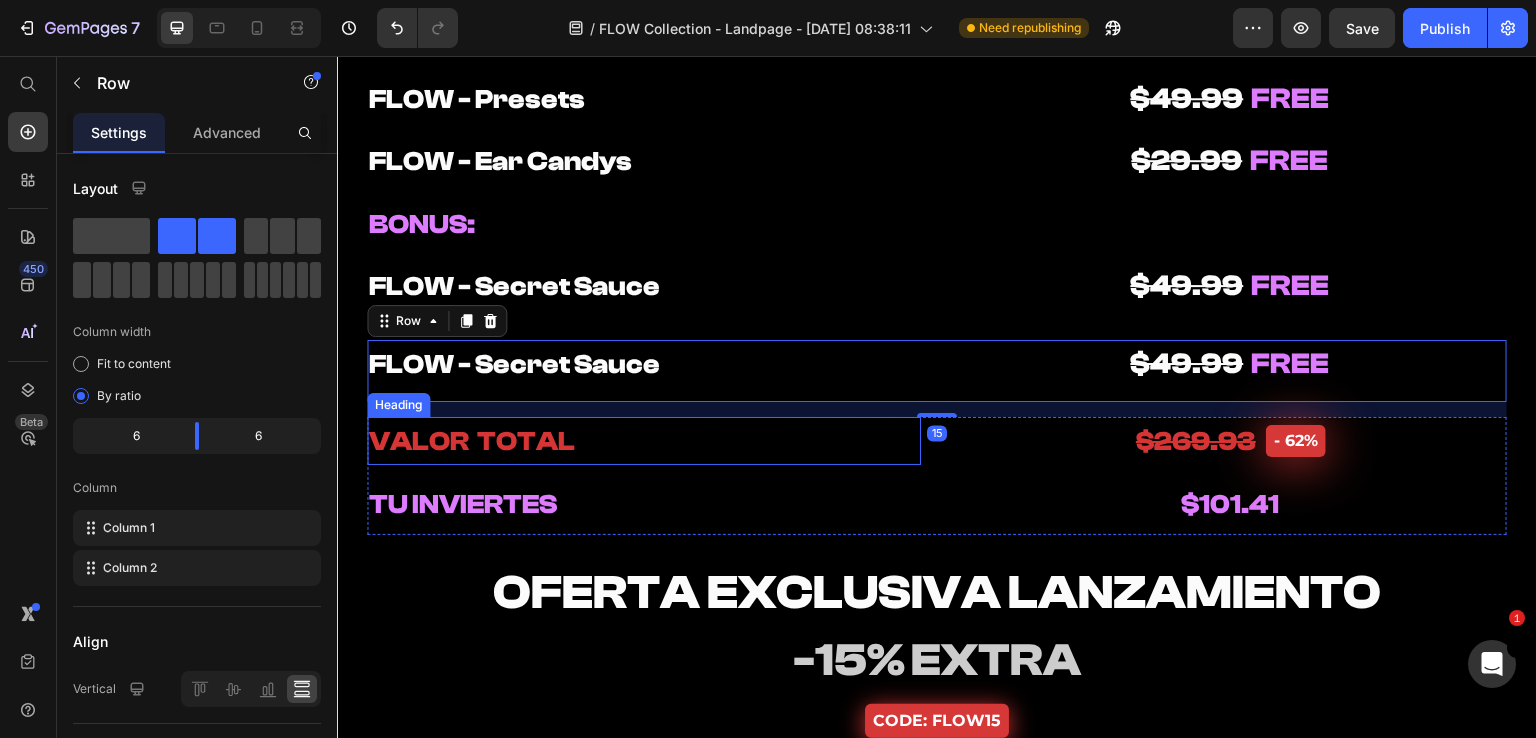click on "VALOR  TOTAL" at bounding box center (472, 441) 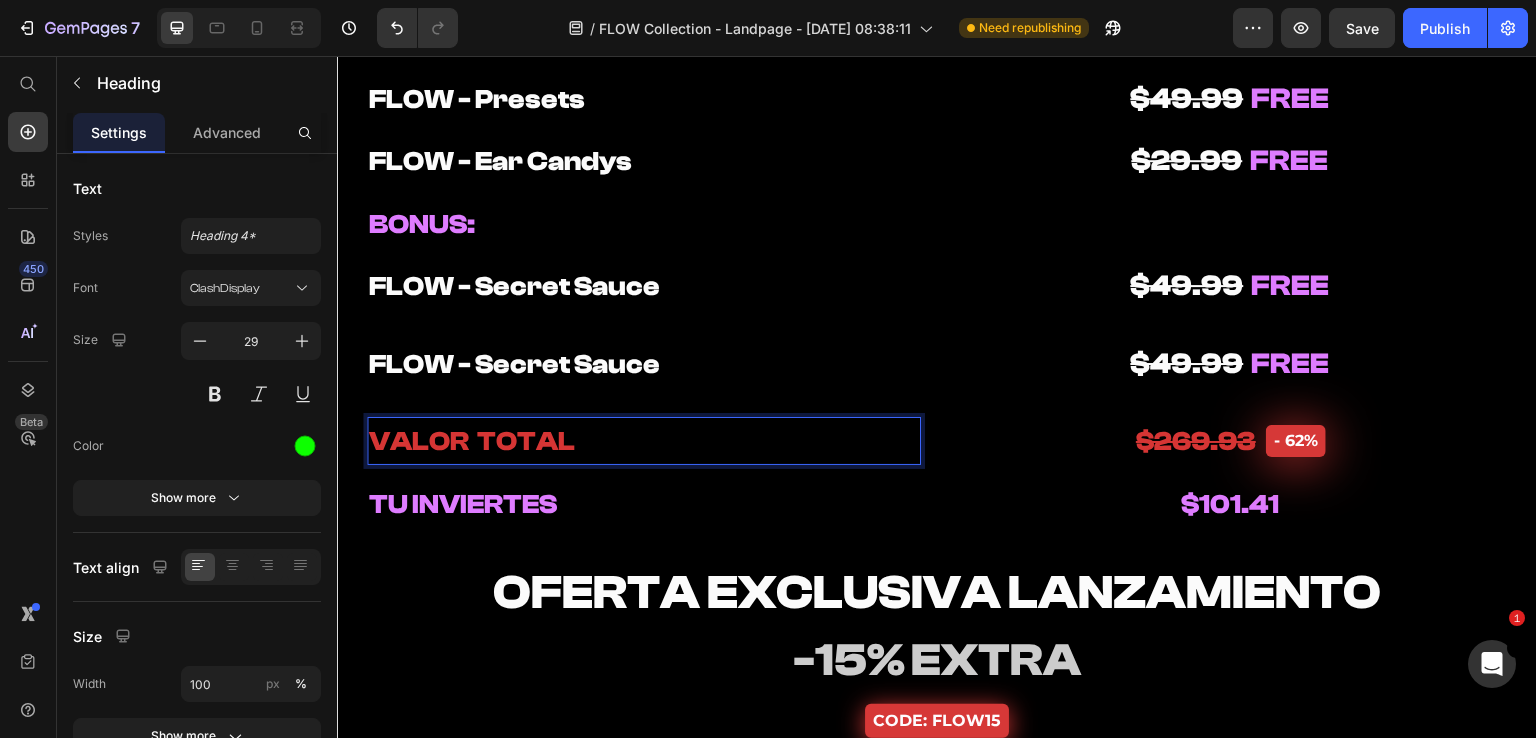click on "VALOR  TOTAL" at bounding box center (472, 441) 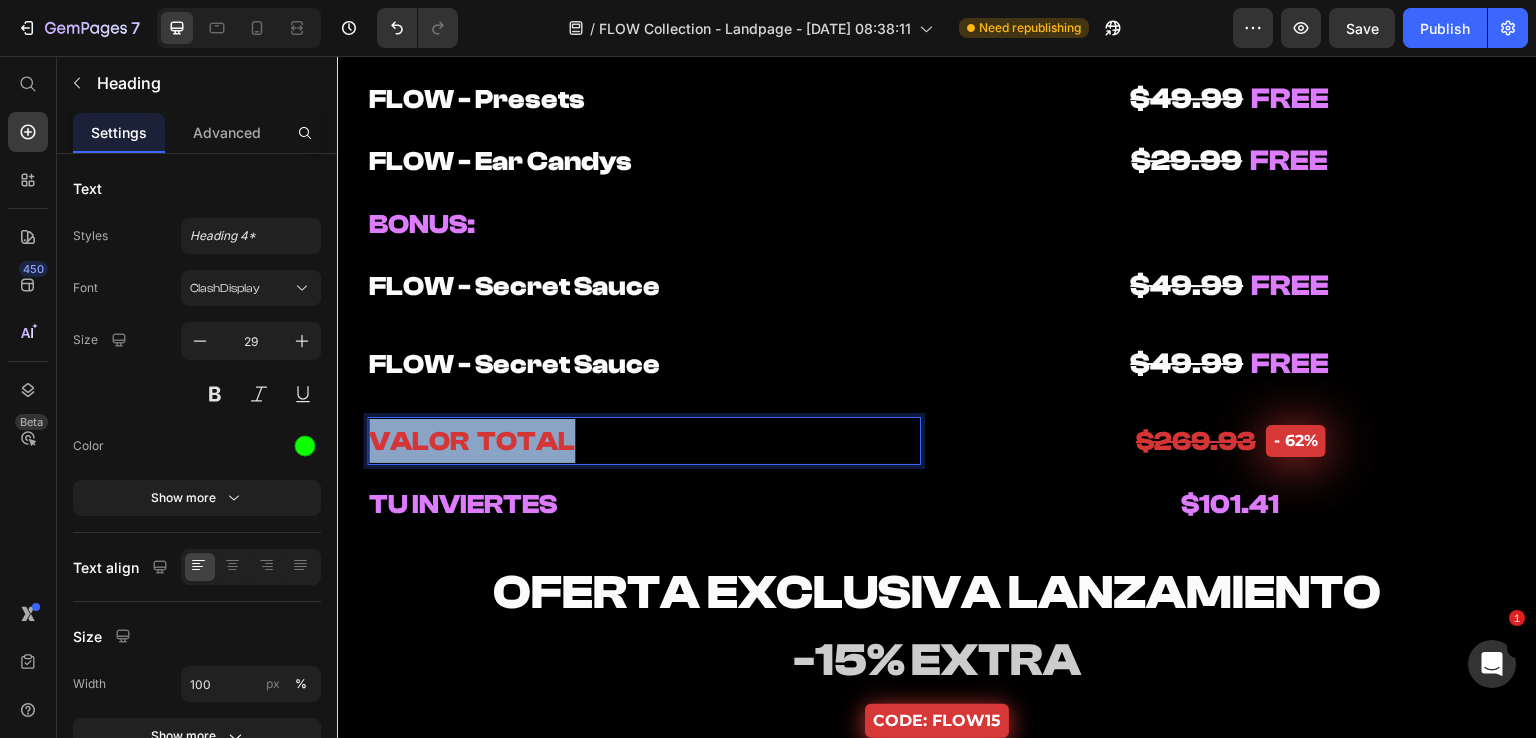 drag, startPoint x: 569, startPoint y: 442, endPoint x: 371, endPoint y: 417, distance: 199.57204 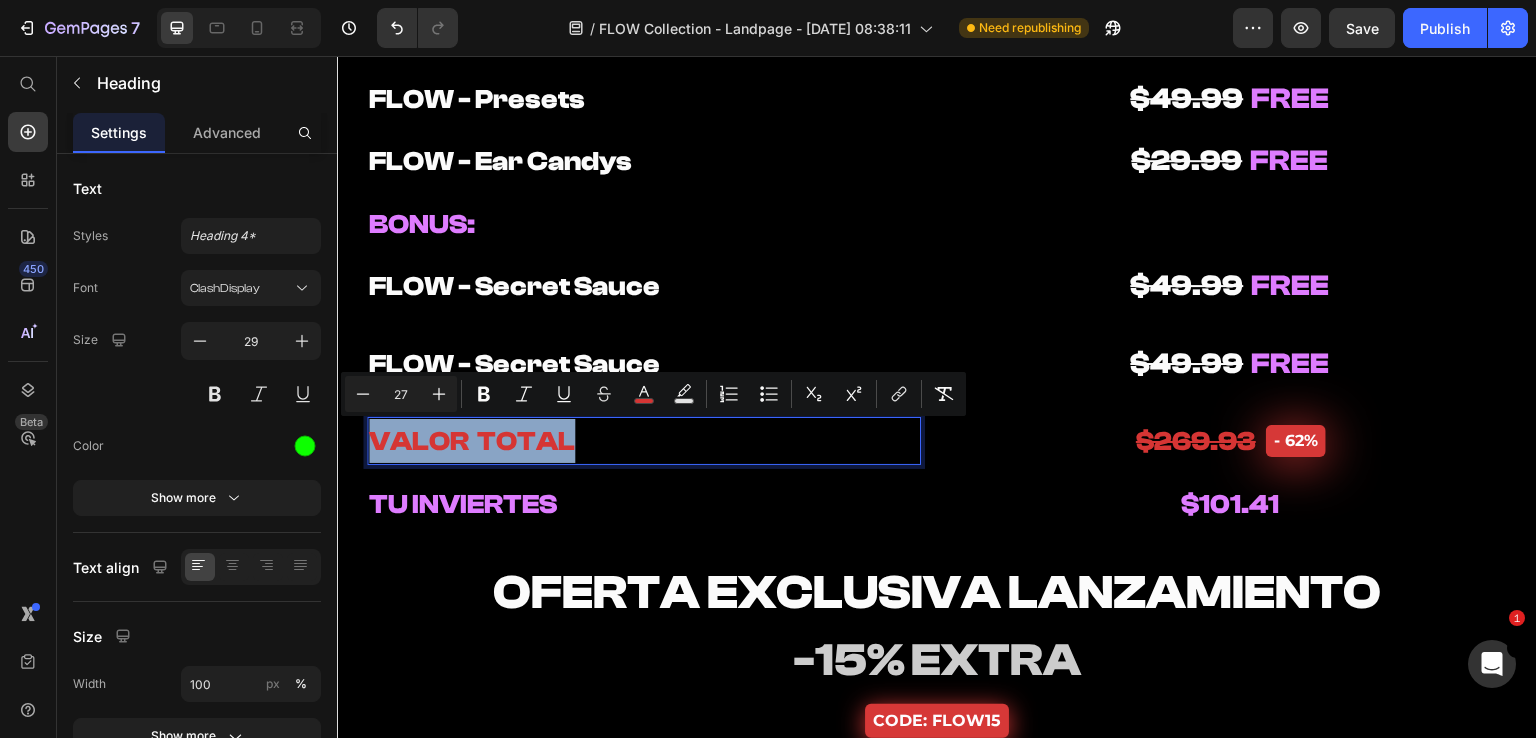 copy on "VALOR  TOTAL" 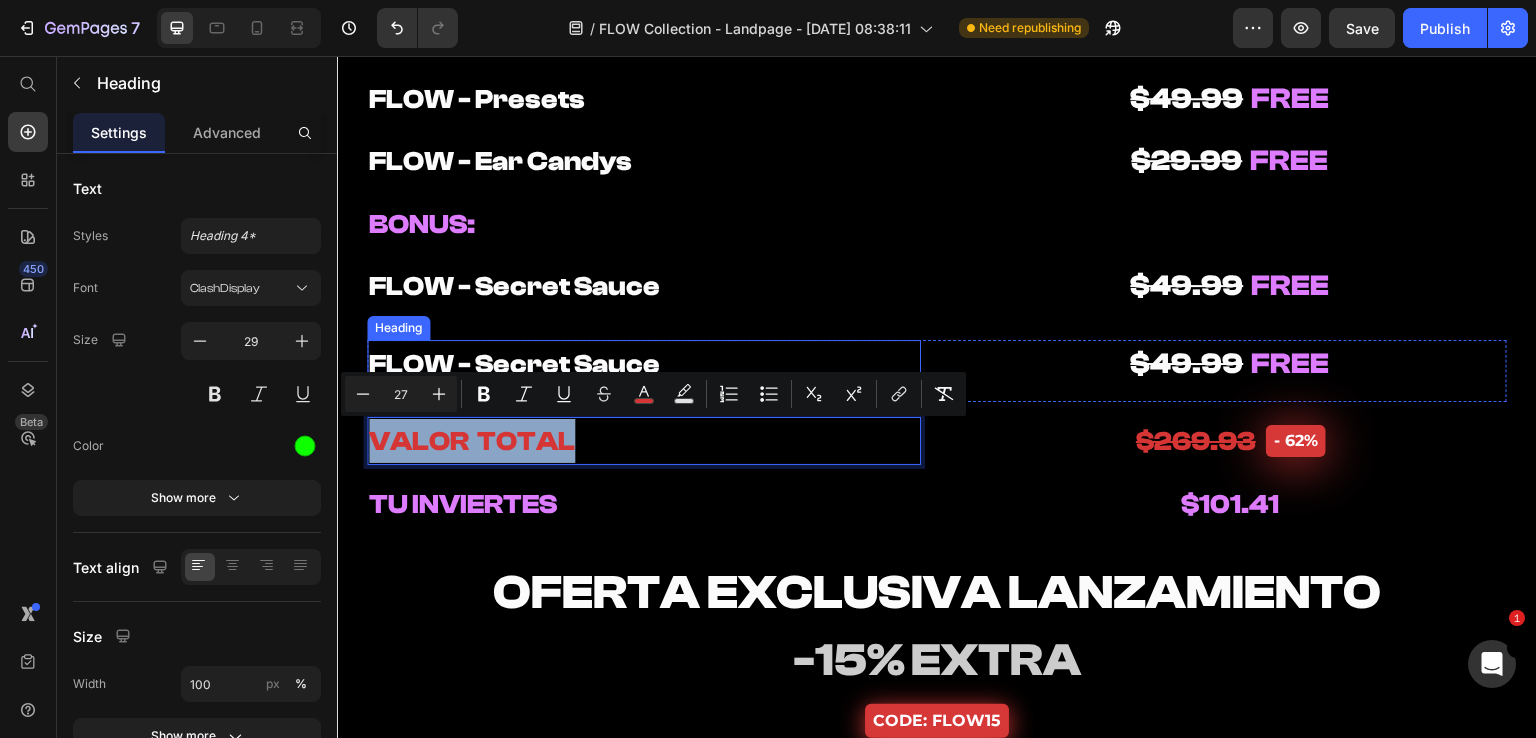 click on "FLOW - Secret Sauce" at bounding box center (644, 364) 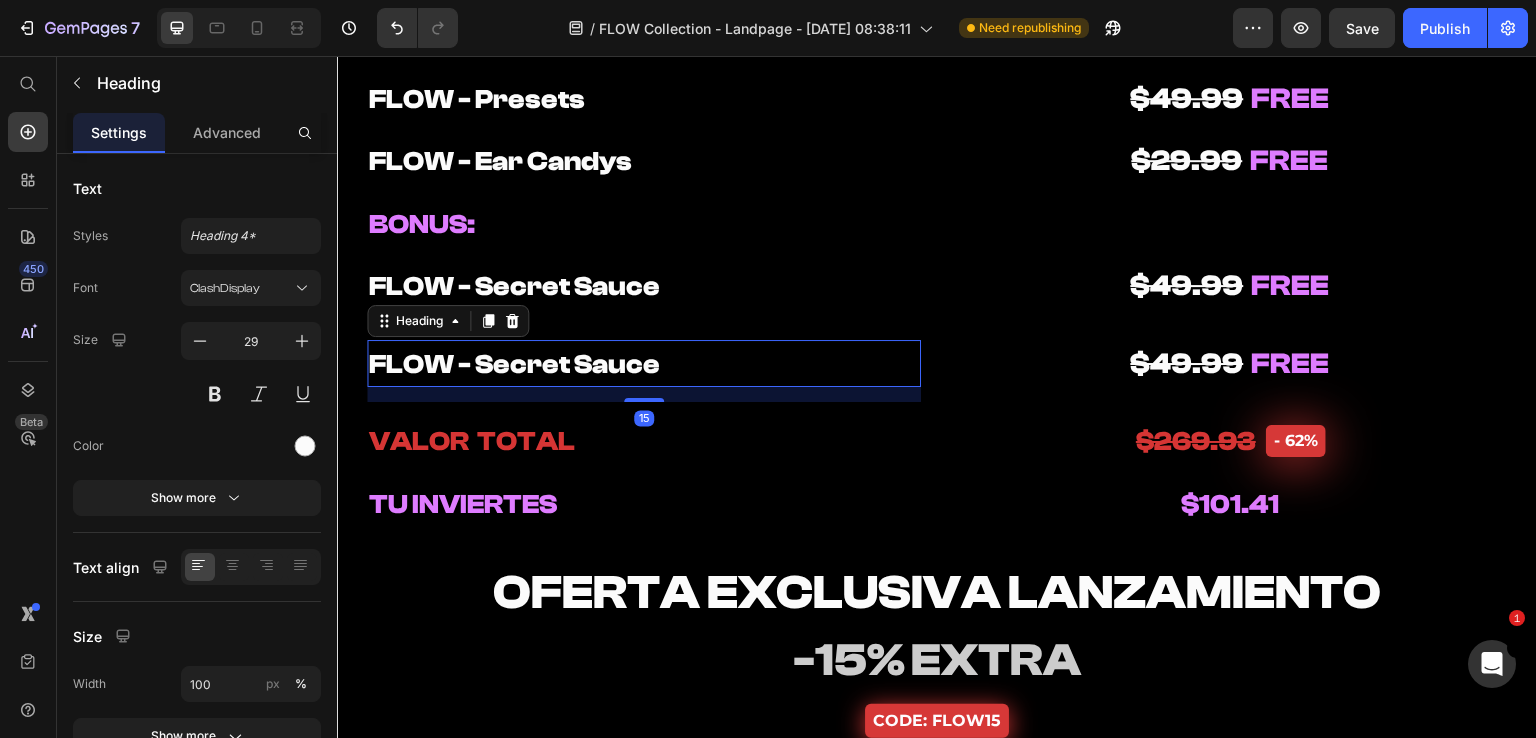 click on "FLOW - Secret Sauce" at bounding box center [644, 364] 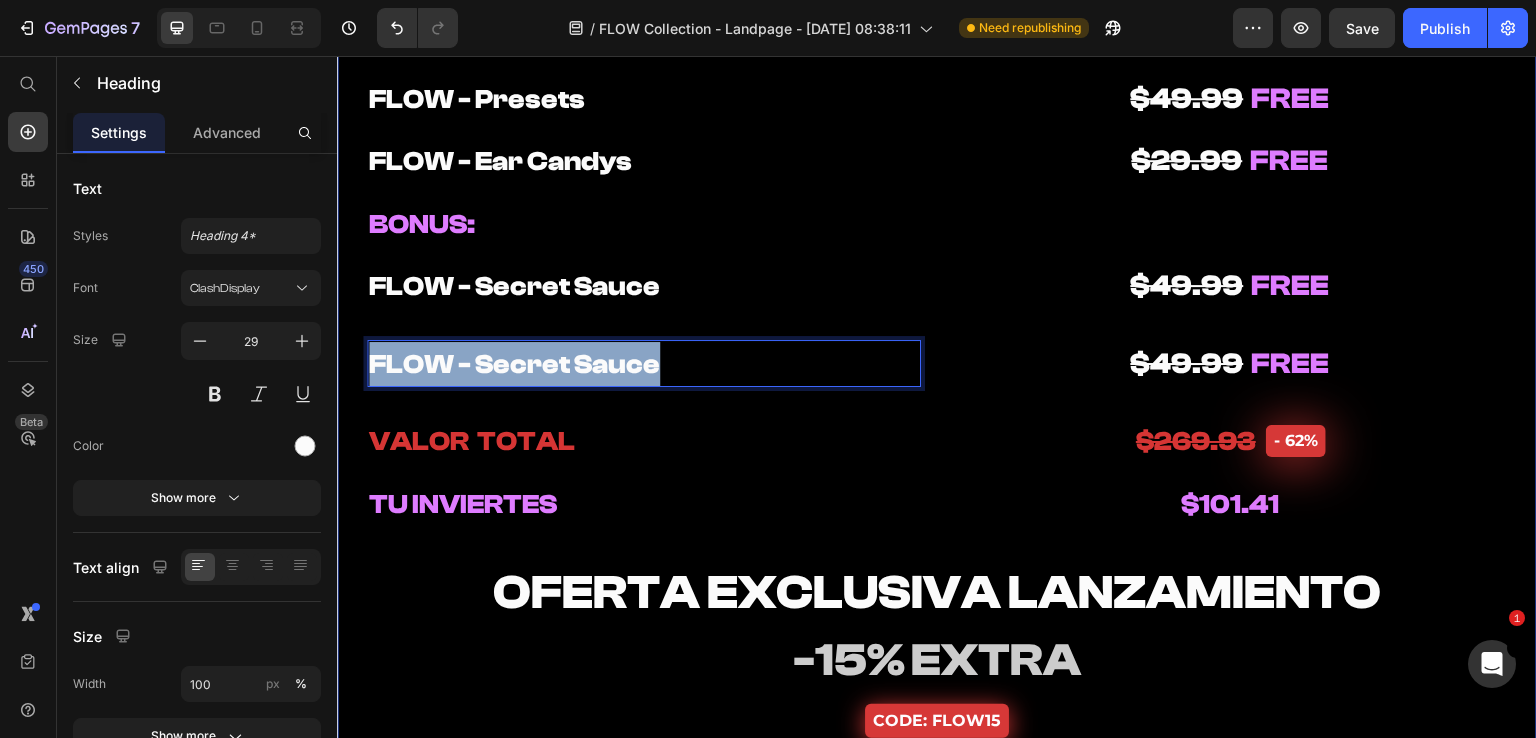 drag, startPoint x: 654, startPoint y: 363, endPoint x: 667, endPoint y: 423, distance: 61.39218 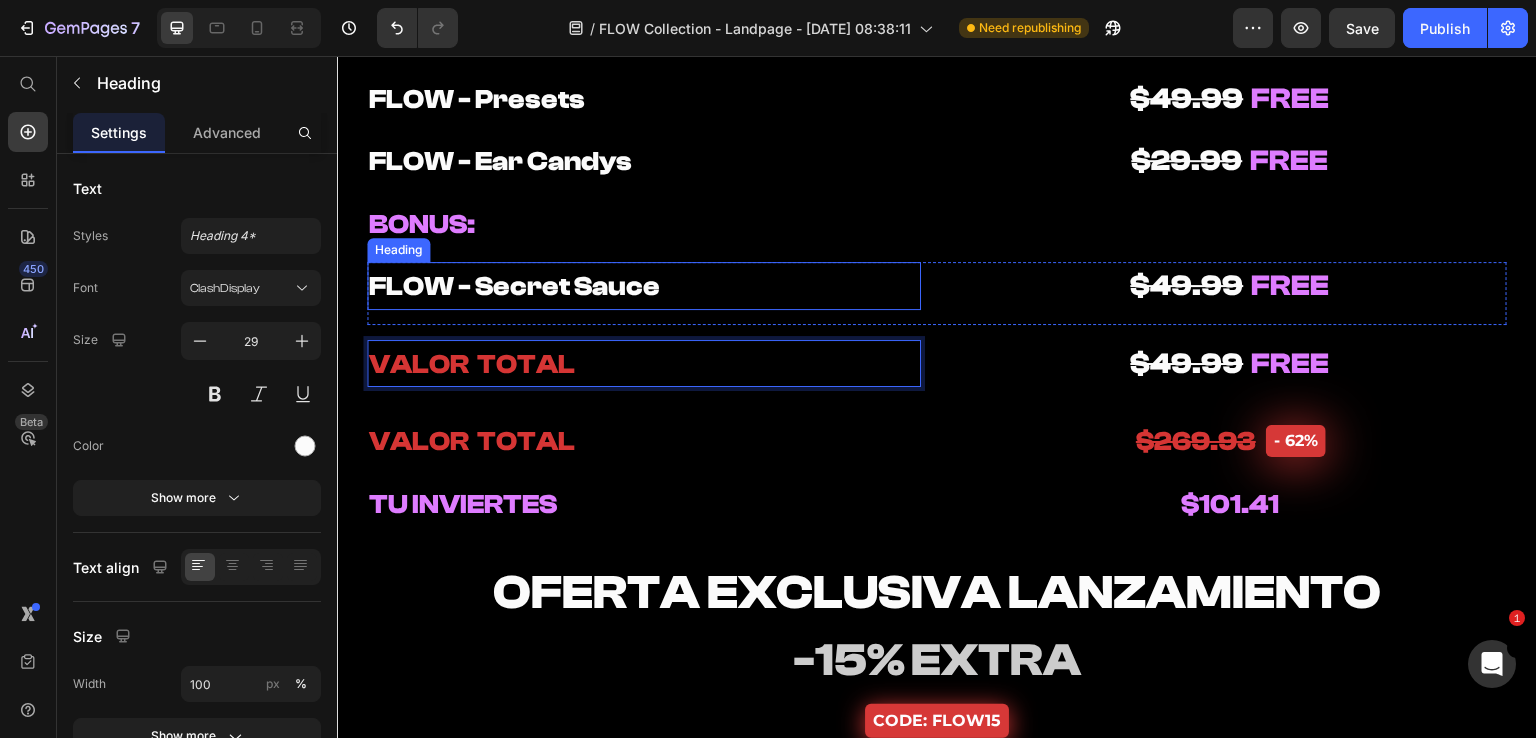 click on "⁠⁠⁠⁠⁠⁠⁠ FLOW - Secret Sauce" at bounding box center [644, 286] 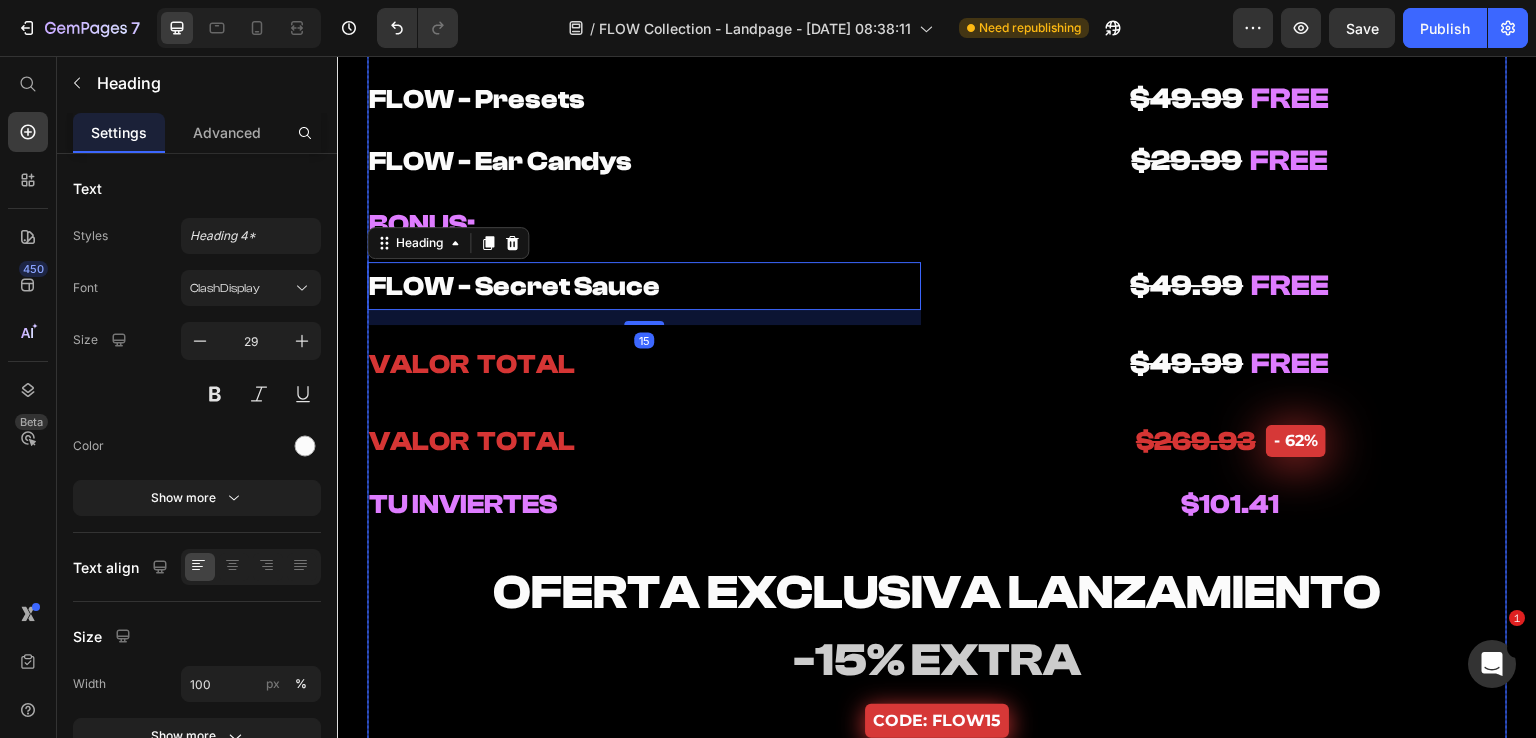 click on "FLOW - Melody Loops Heading FLOW - Drum Kit Heading $29.99    FREE Heading $29.99    FREE Heading Row ⁠⁠⁠⁠⁠⁠⁠ FLOW - One Shots Heading ⁠⁠⁠⁠⁠⁠⁠ FLOW - MIDI Kit Heading $29.99    FREE Heading $29.99    FREE Heading Row ⁠⁠⁠⁠⁠⁠⁠ FLOW - Presets Heading ⁠⁠⁠⁠⁠⁠⁠ FLOW - Ear Candys Heading ⁠⁠⁠⁠⁠⁠⁠ $49.99    FREE Heading $29.99    FREE Heading Row ⁠⁠⁠⁠⁠⁠⁠ BONUS: Heading Heading Row ⁠⁠⁠⁠⁠⁠⁠ FLOW - Secret Sauce Heading   15 $49.99    FREE Heading Row ⁠⁠⁠⁠⁠⁠⁠ VALOR  TOTAL Heading $49.99    FREE Heading Row ⁠⁠⁠⁠⁠⁠⁠ VALOR  TOTAL Heading TU INVIERTES Heading ⁠⁠⁠⁠⁠⁠⁠ $269.93 Heading - 62% Product Badge Row $101.41 Heading Row Row Row Row OFERTA EXCLUSIVA LANZAMIENTO Heading -15% EXTRA Heading CODE: FLOW15 Button Row PRECIO FINAL = Heading $99.99 Heading Row 00 hrs 44 min 39 seg CountDown Timer 🌊  DESBLOQUEAR TODO EL FLOW Add to Cart Row" at bounding box center (937, 417) 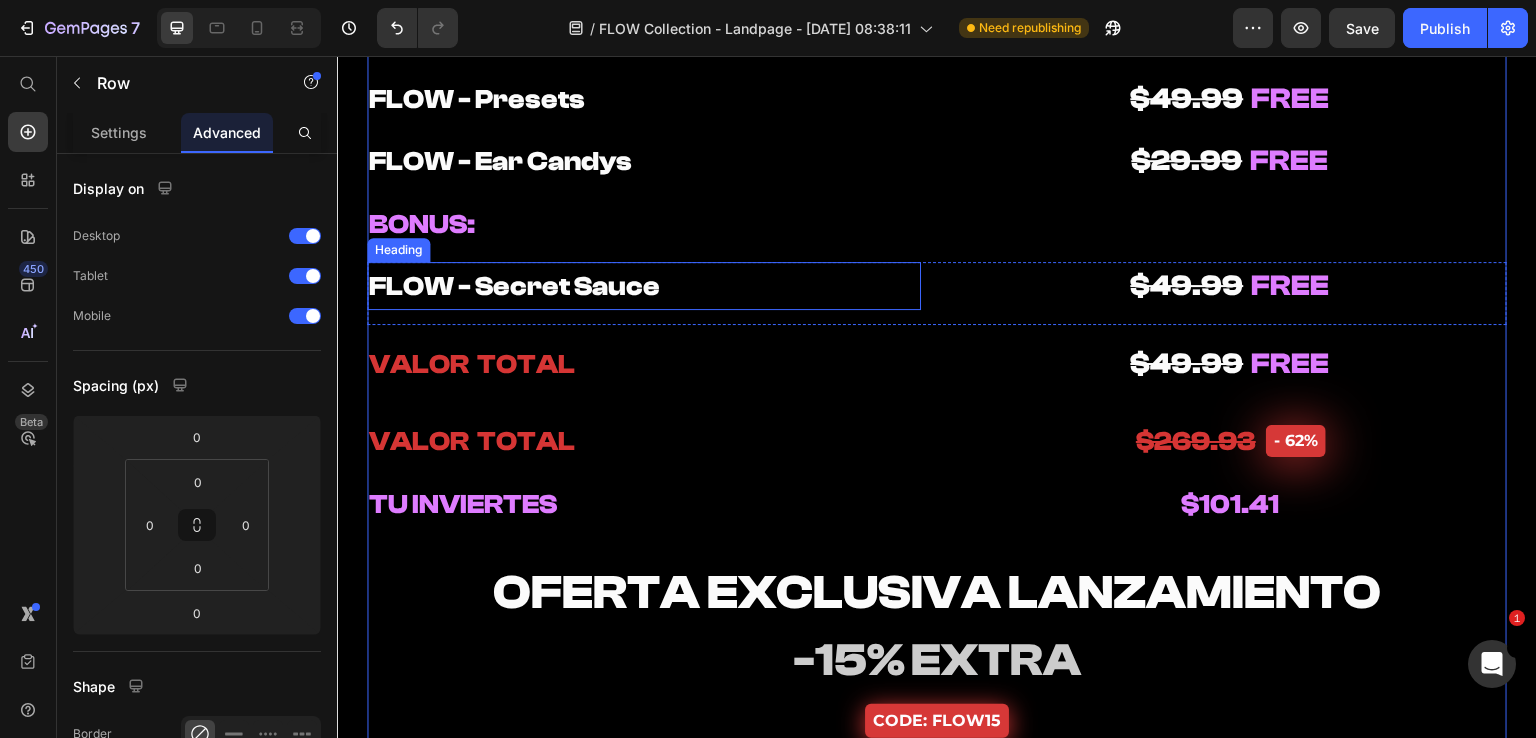 click on "⁠⁠⁠⁠⁠⁠⁠ FLOW - Secret Sauce" at bounding box center [644, 286] 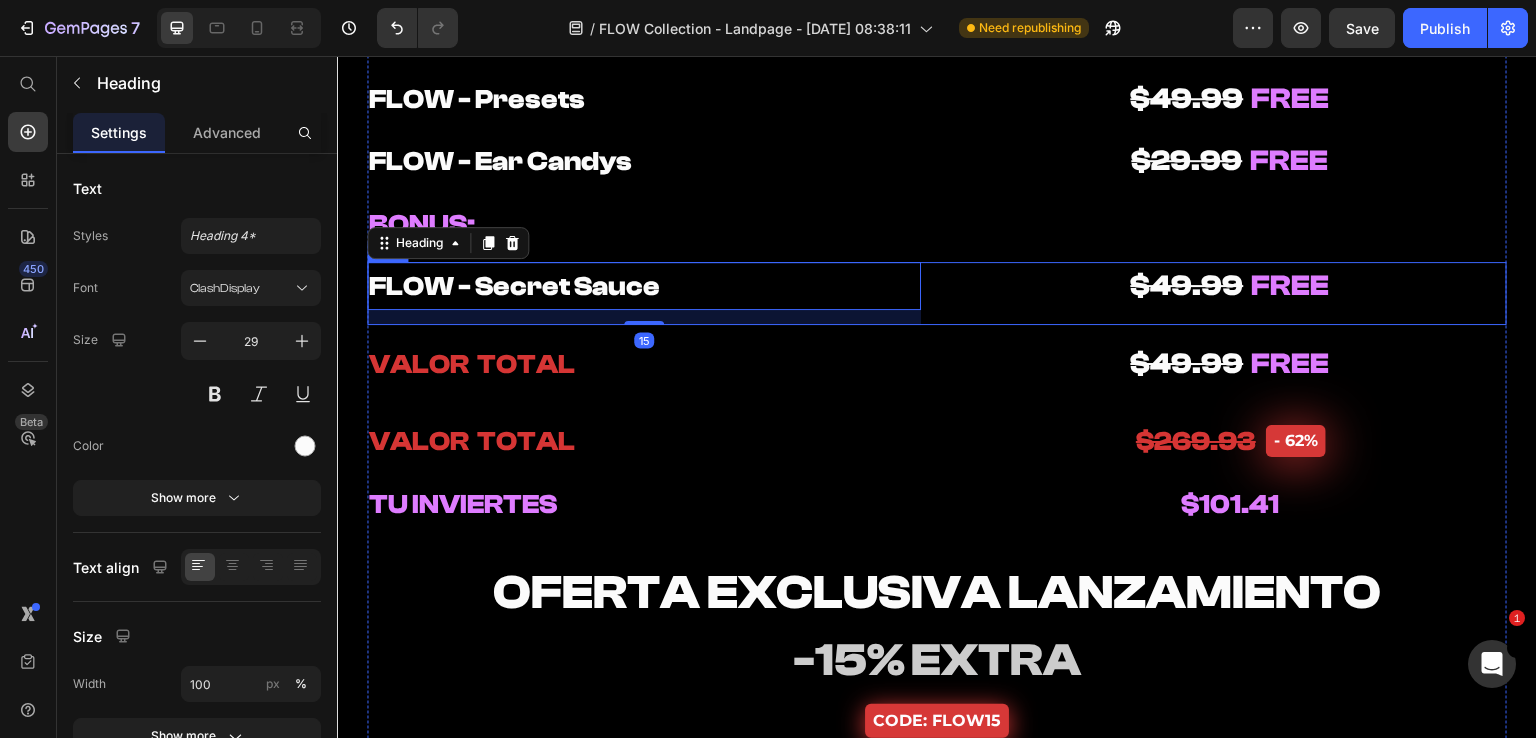 click on "⁠⁠⁠⁠⁠⁠⁠ FLOW - Secret Sauce Heading   15 $49.99    FREE Heading Row" at bounding box center (937, 293) 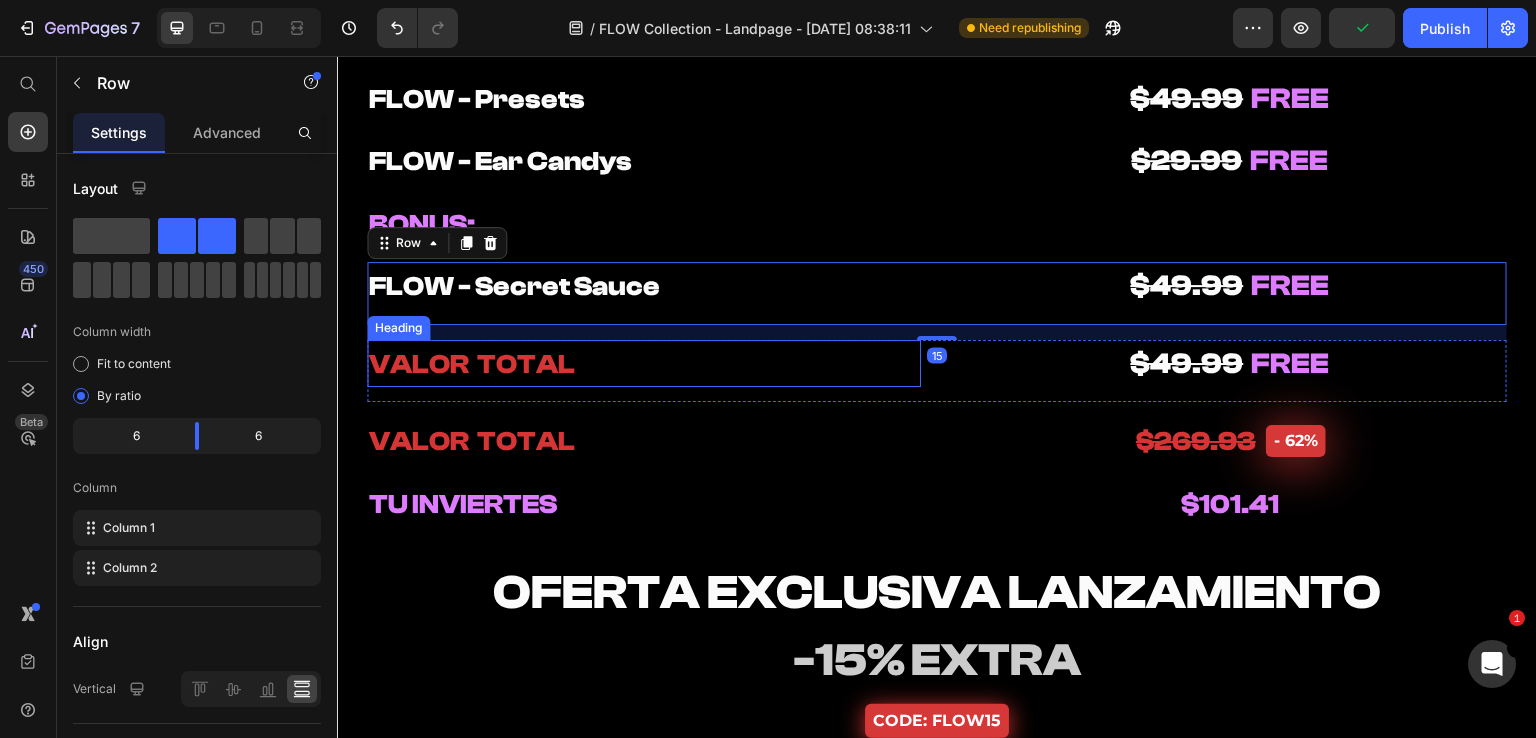 click on "⁠⁠⁠⁠⁠⁠⁠ VALOR  TOTAL" at bounding box center (644, 364) 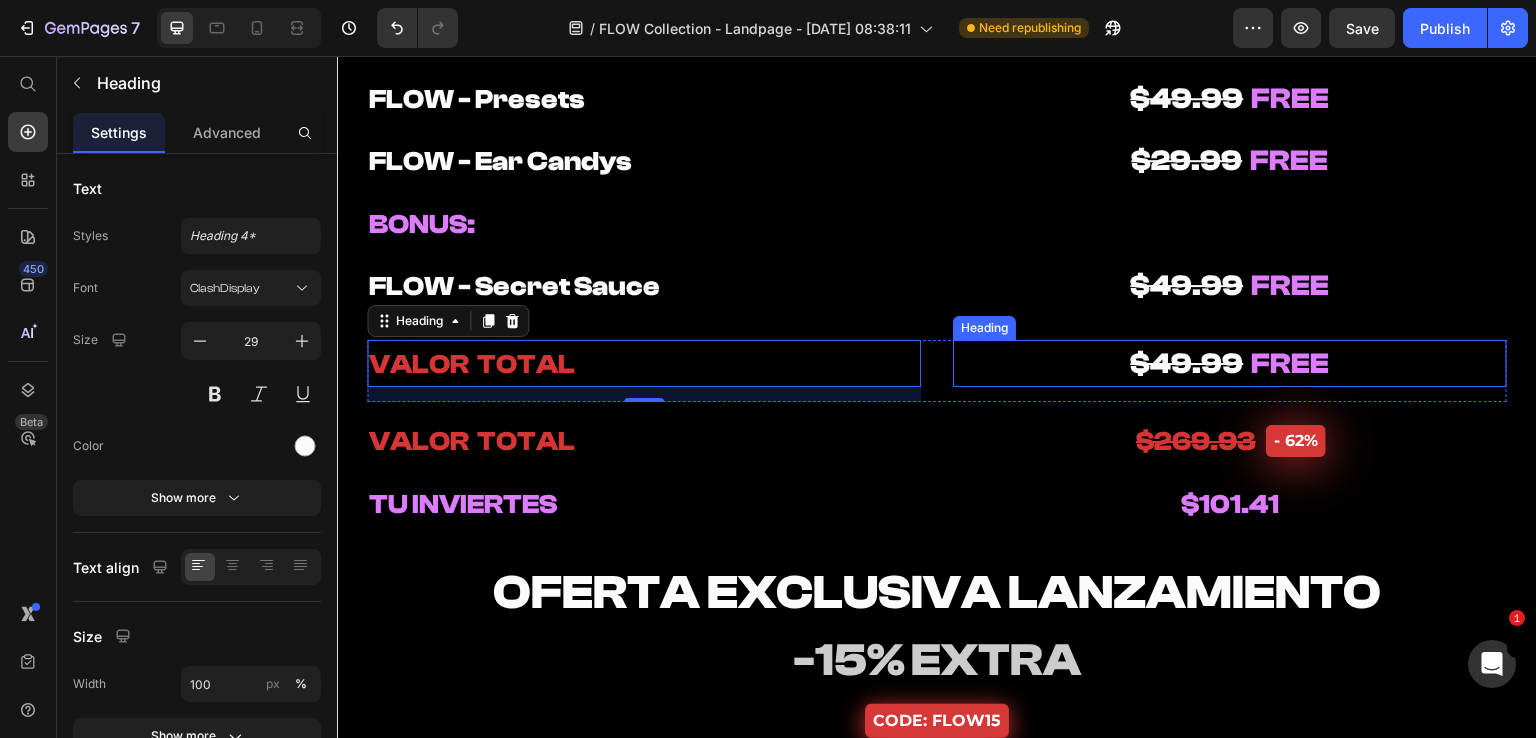 click on "$49.99    FREE" at bounding box center (1230, 364) 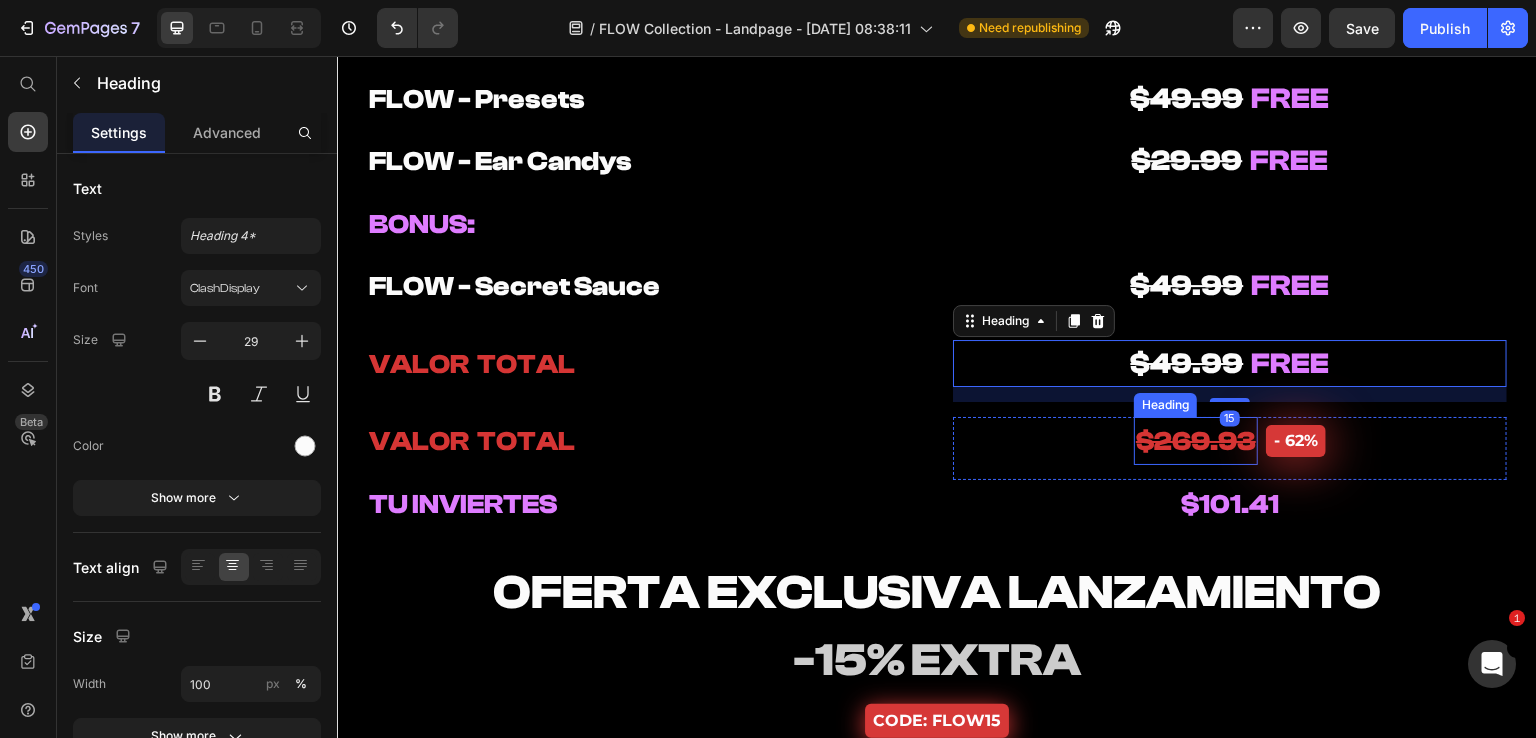 click on "$269.93" at bounding box center (1196, 441) 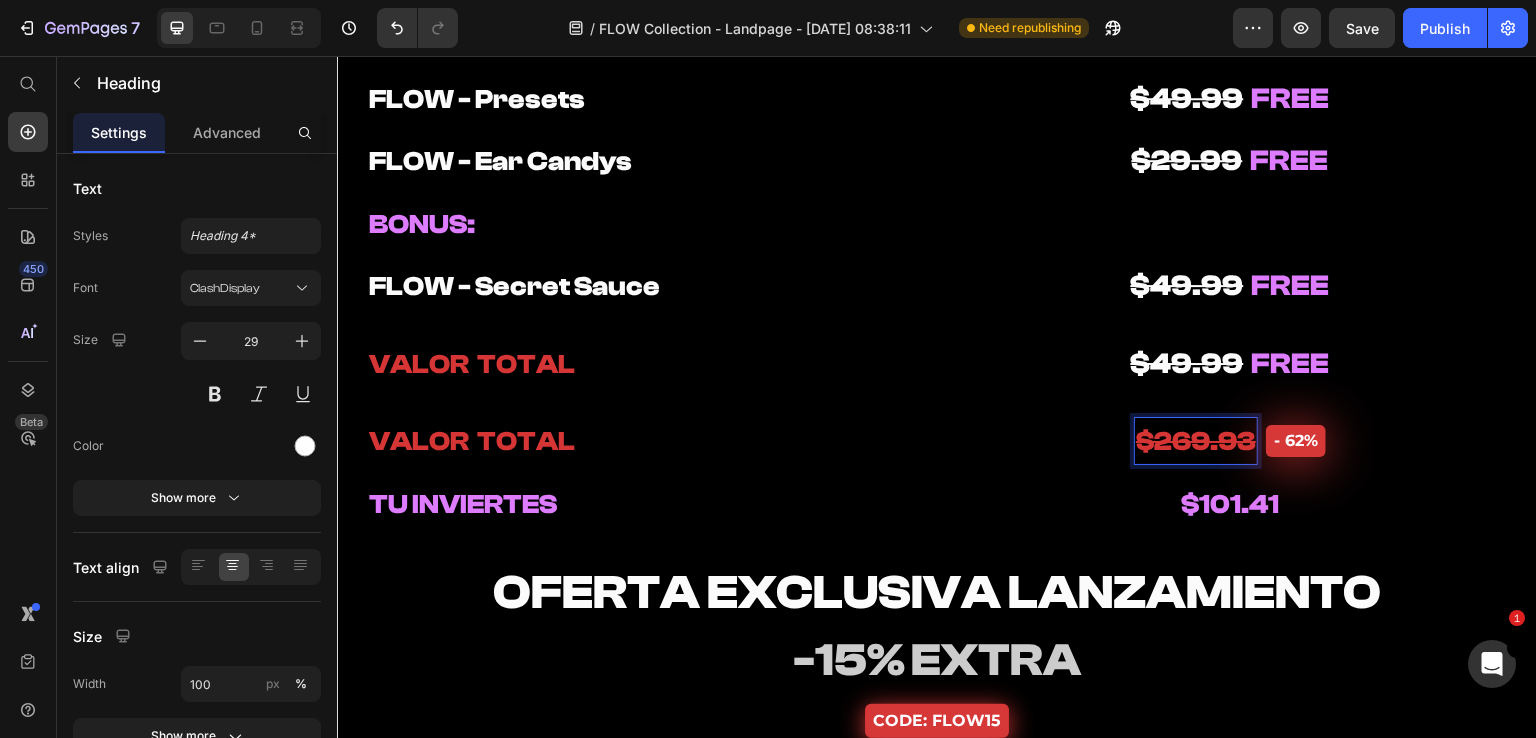 click on "$269.93" at bounding box center [1196, 441] 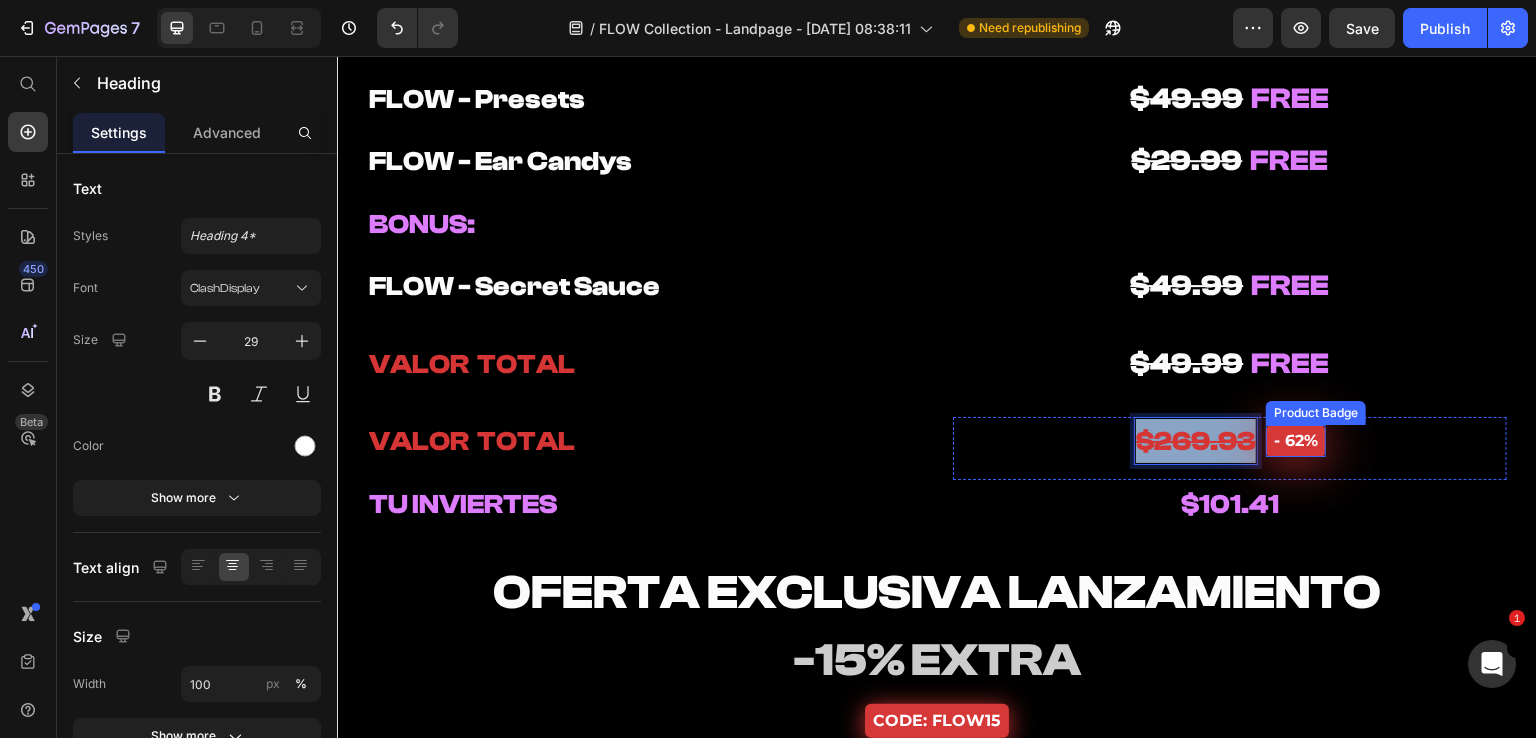 drag, startPoint x: 1133, startPoint y: 443, endPoint x: 1275, endPoint y: 443, distance: 142 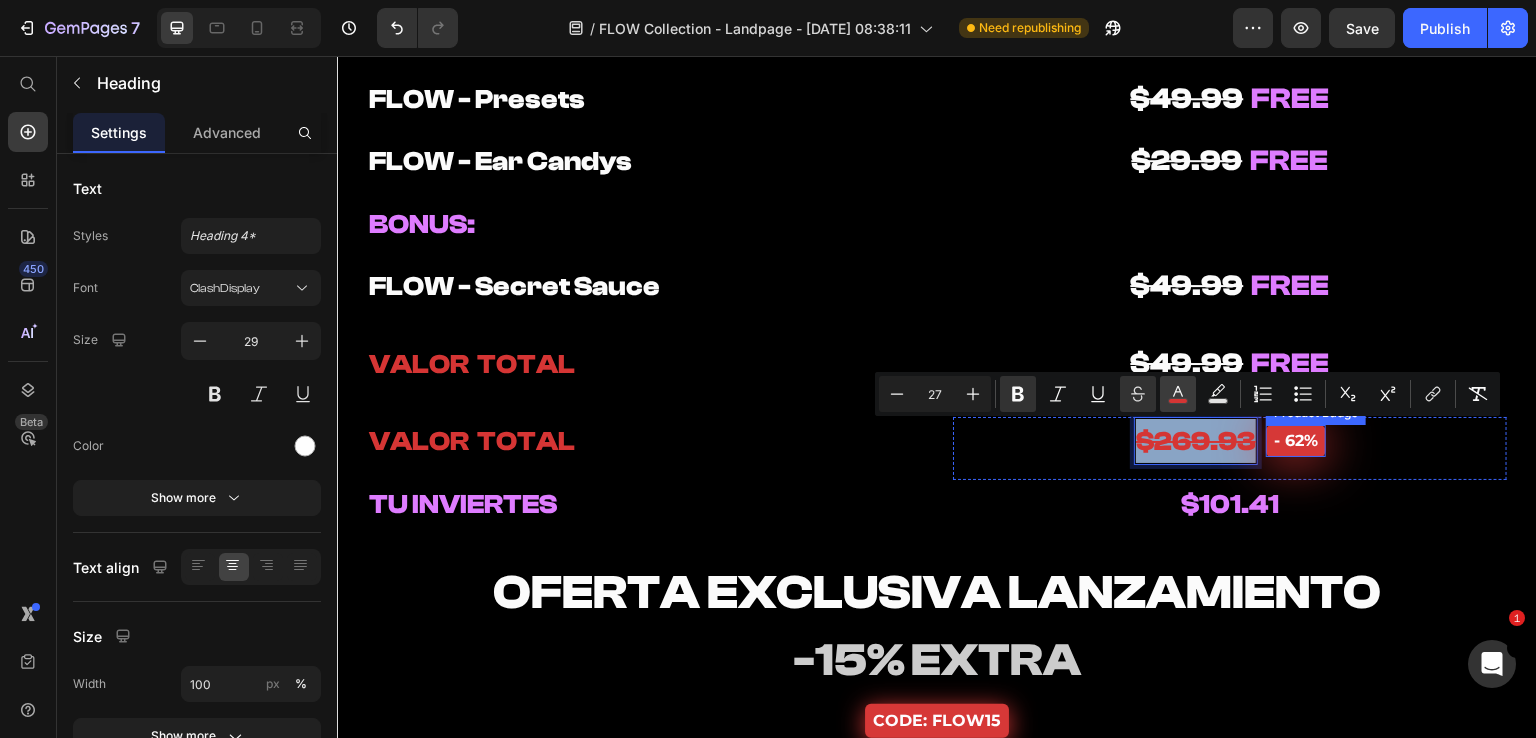 copy on "$269.93" 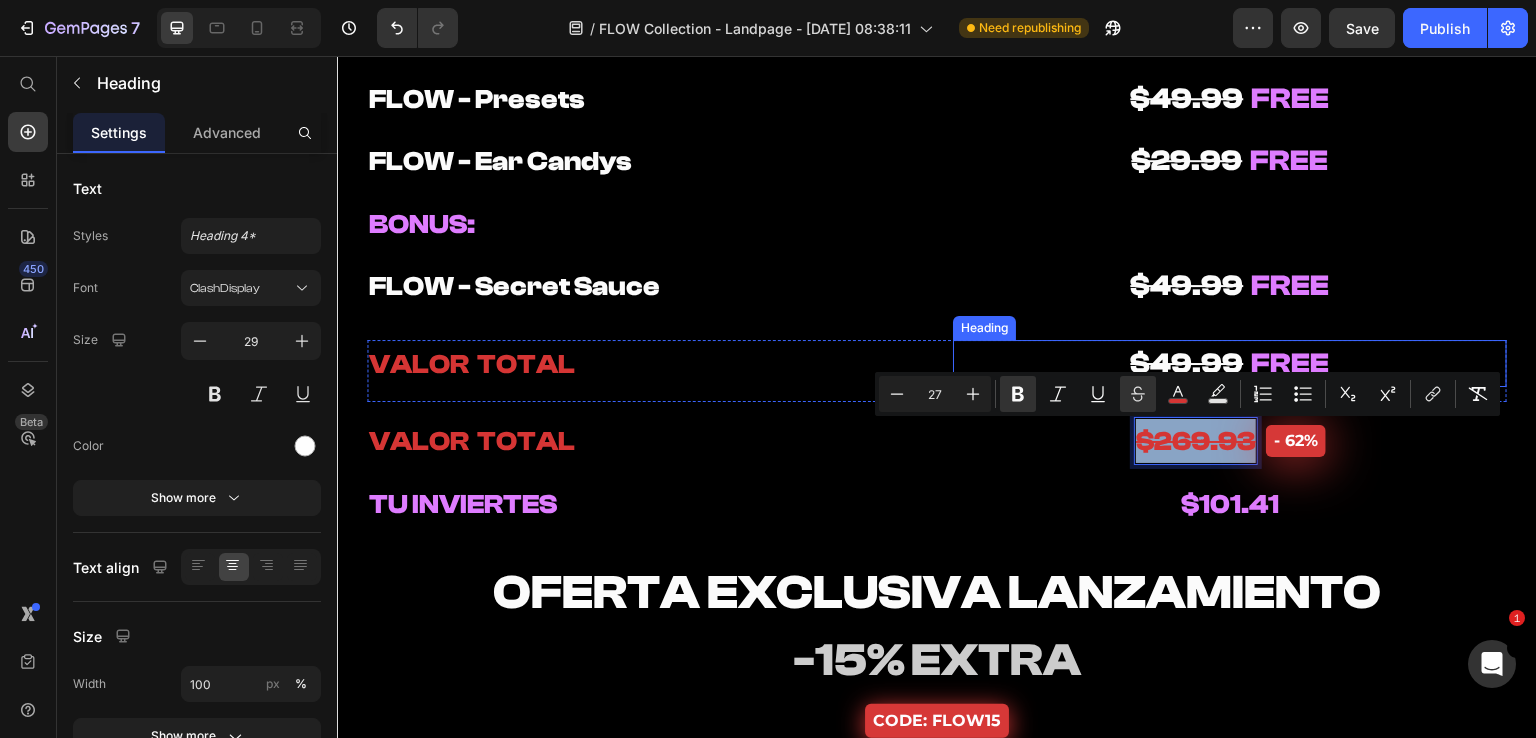click on "$49.99" at bounding box center (1187, 363) 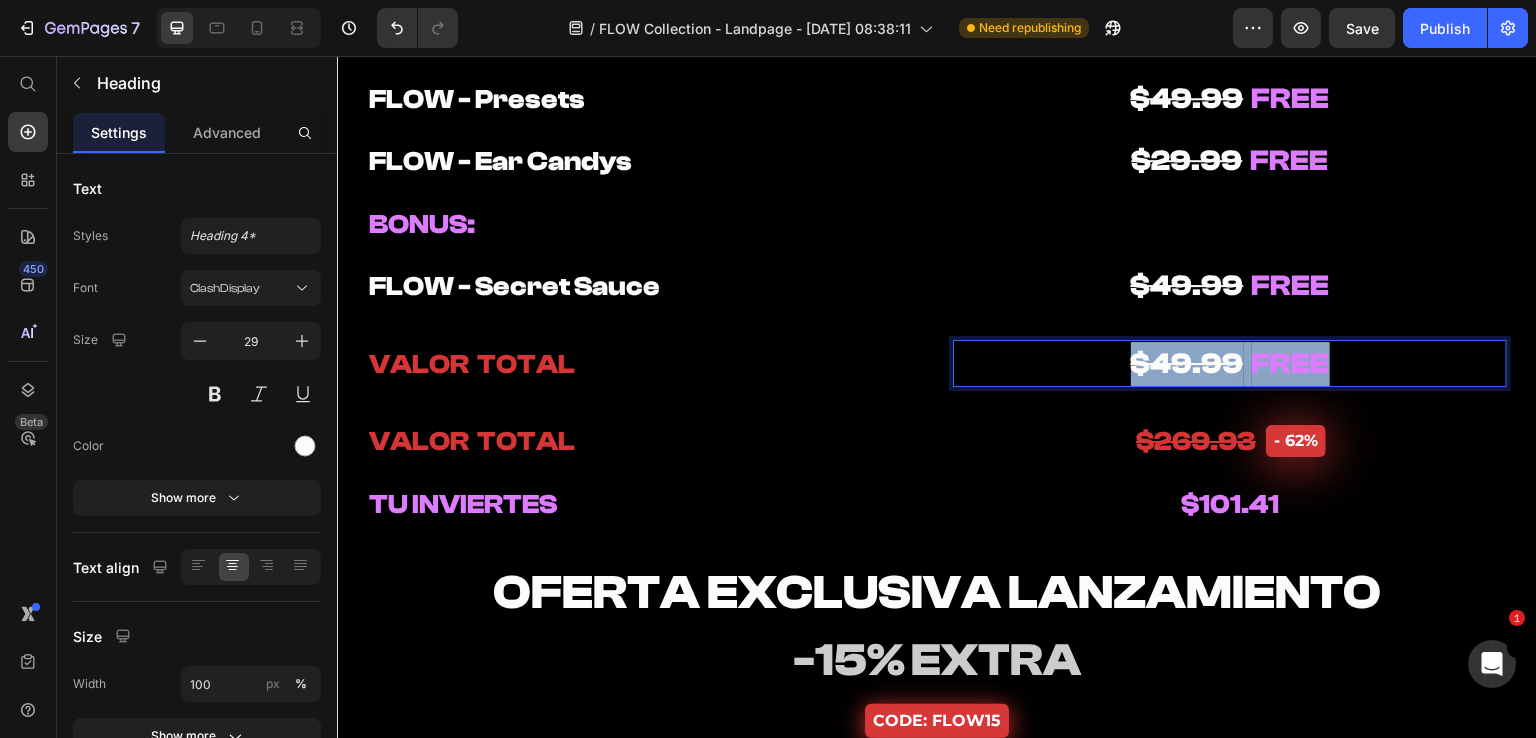 drag, startPoint x: 1328, startPoint y: 362, endPoint x: 1067, endPoint y: 362, distance: 261 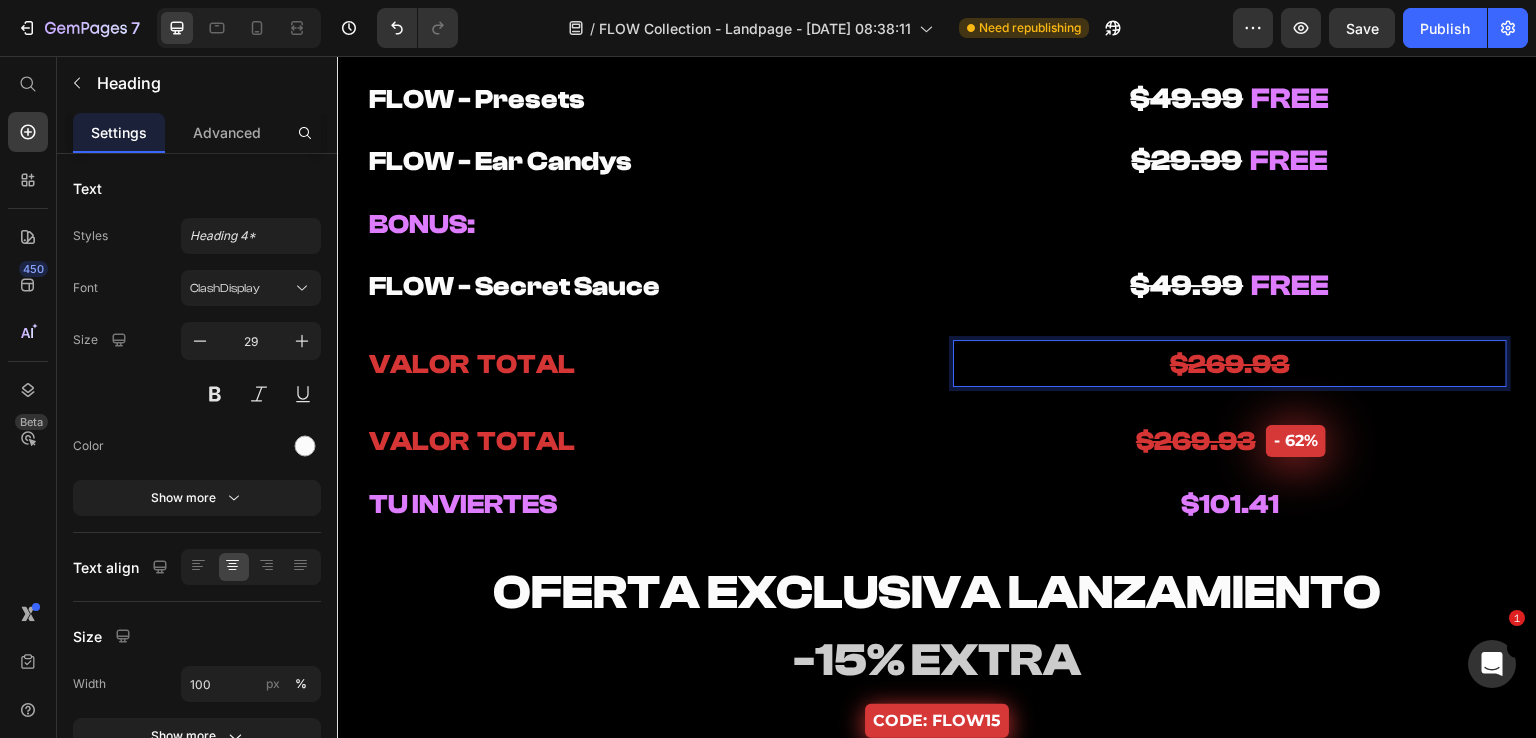 click on "$269.93" at bounding box center (1230, 364) 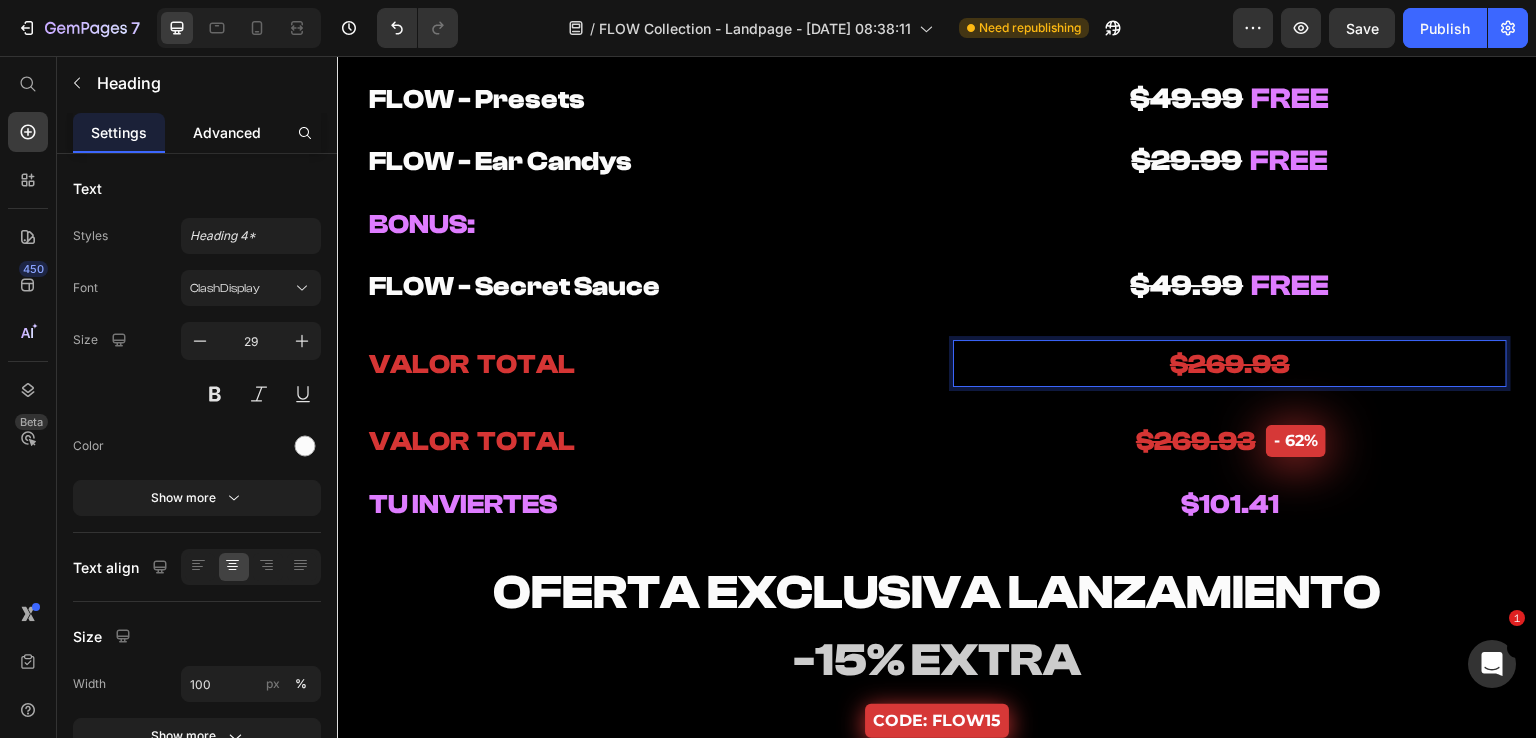 click on "Advanced" at bounding box center [227, 132] 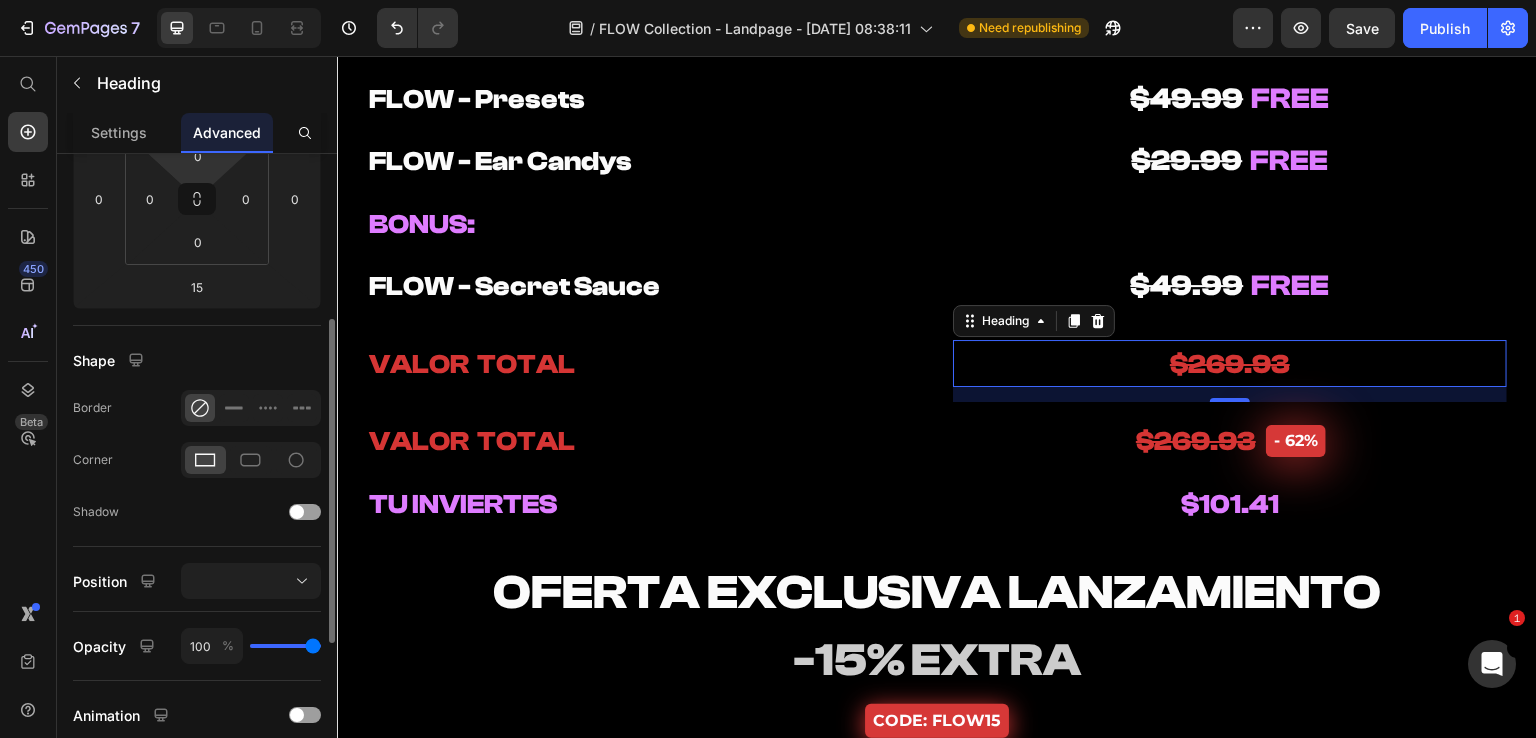 scroll, scrollTop: 126, scrollLeft: 0, axis: vertical 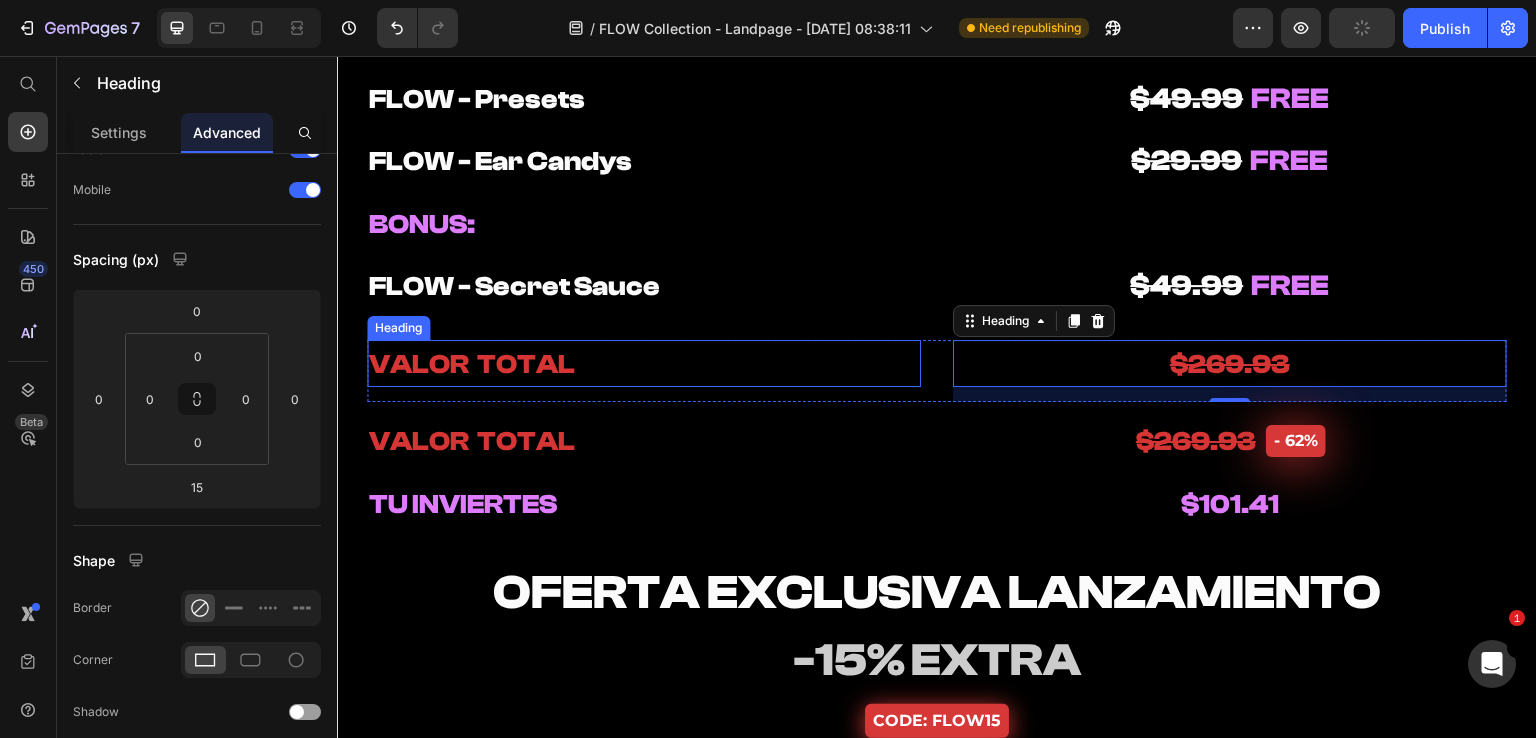 click on "⁠⁠⁠⁠⁠⁠⁠ VALOR  TOTAL" at bounding box center (644, 364) 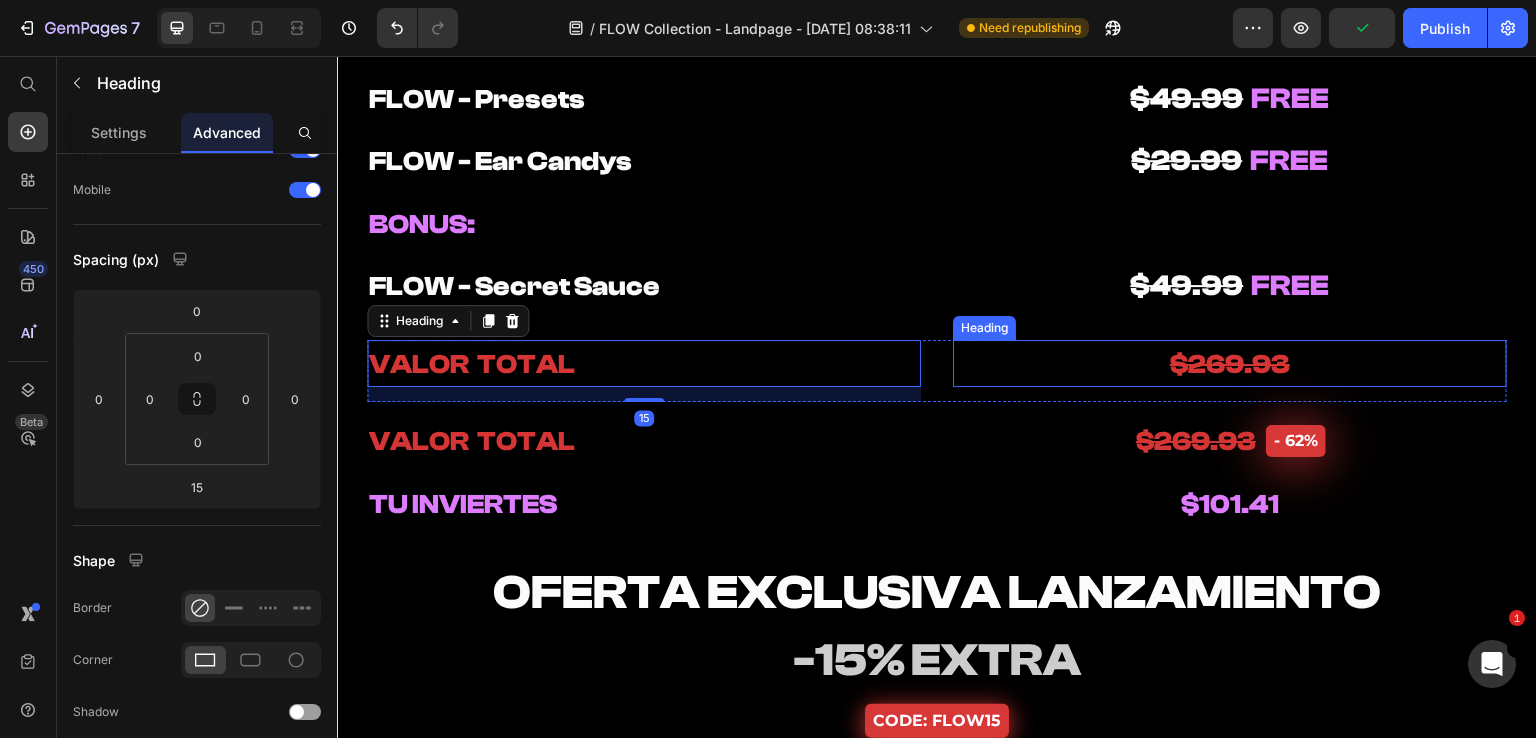 drag, startPoint x: 1032, startPoint y: 354, endPoint x: 1163, endPoint y: 356, distance: 131.01526 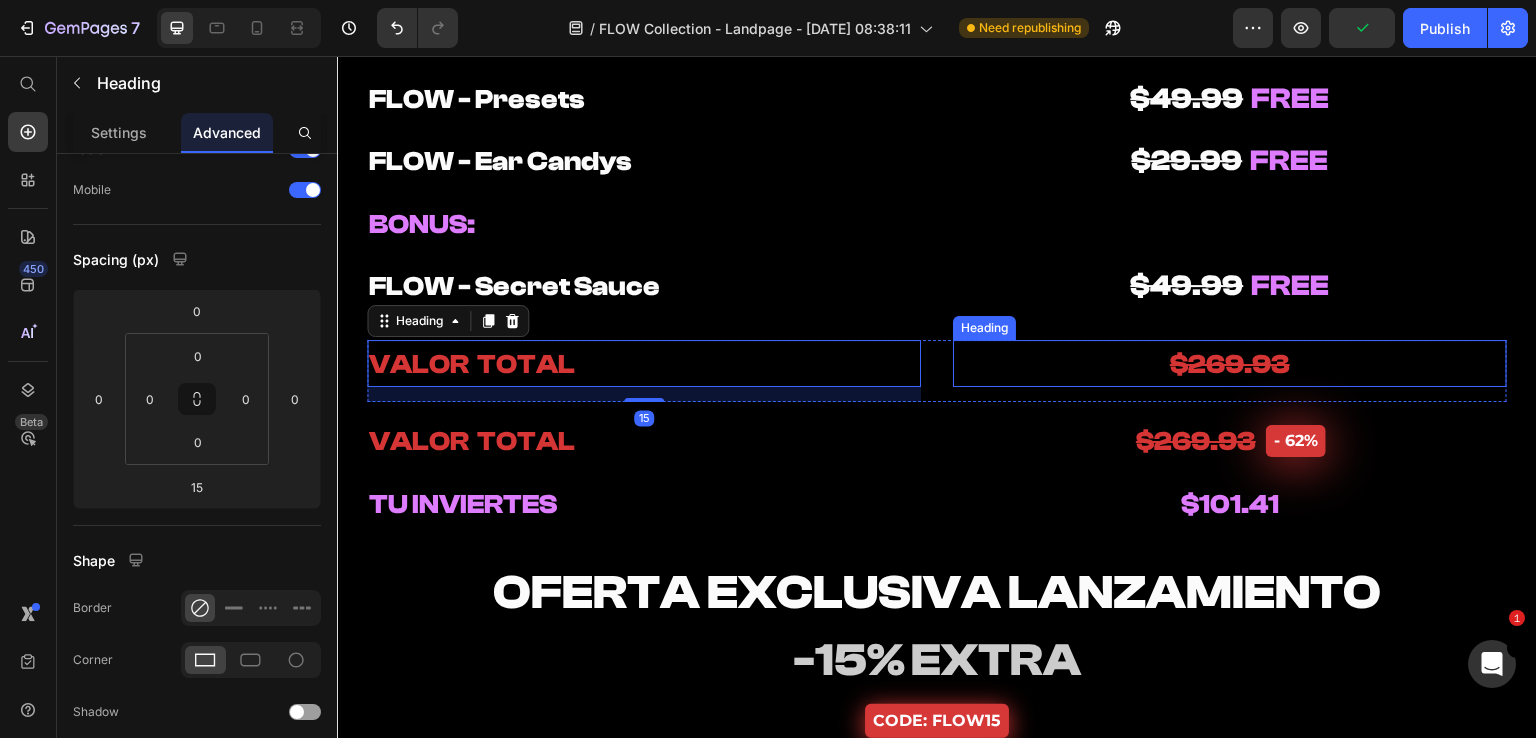 click on "⁠⁠⁠⁠⁠⁠⁠ $269.93" at bounding box center [1230, 364] 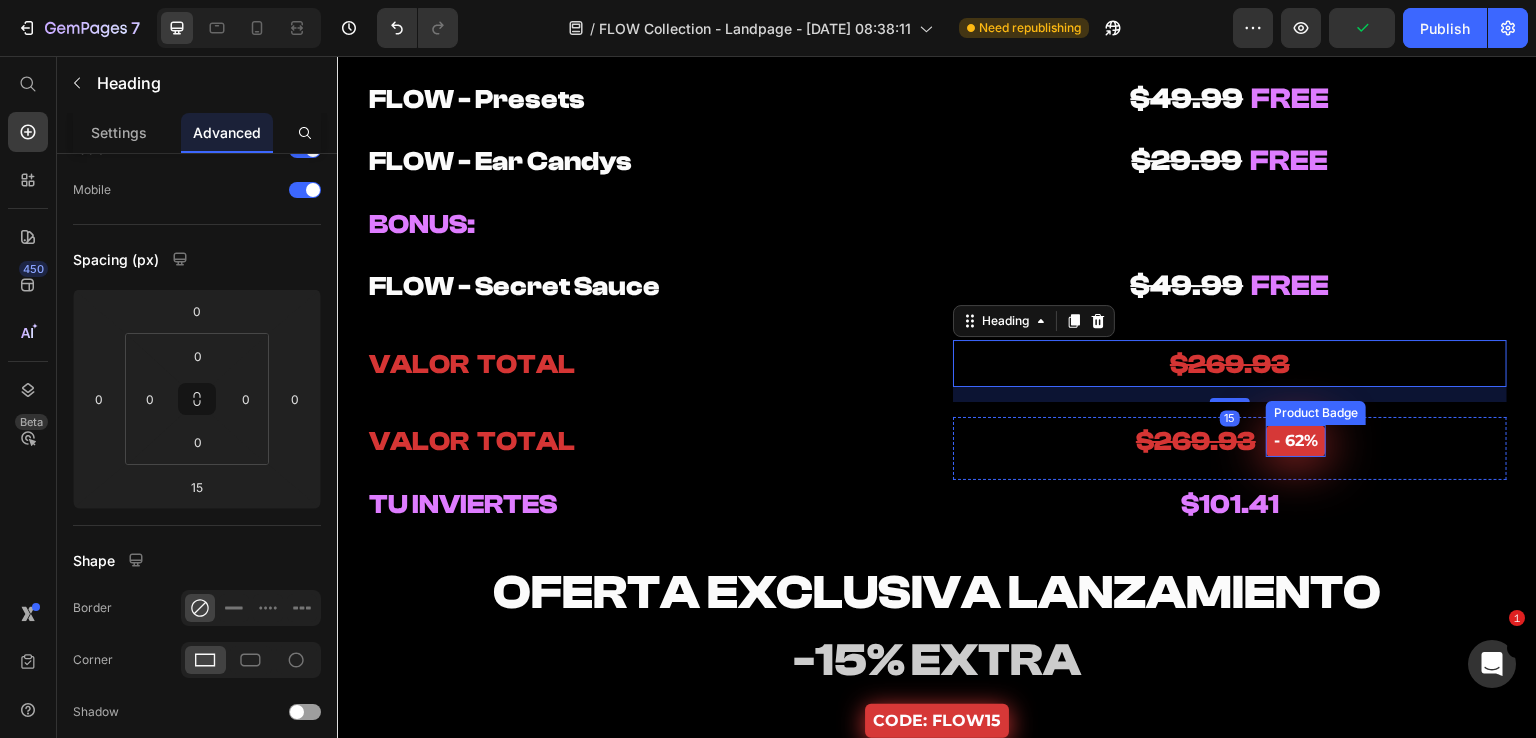 click on "- 62%" at bounding box center [1296, 441] 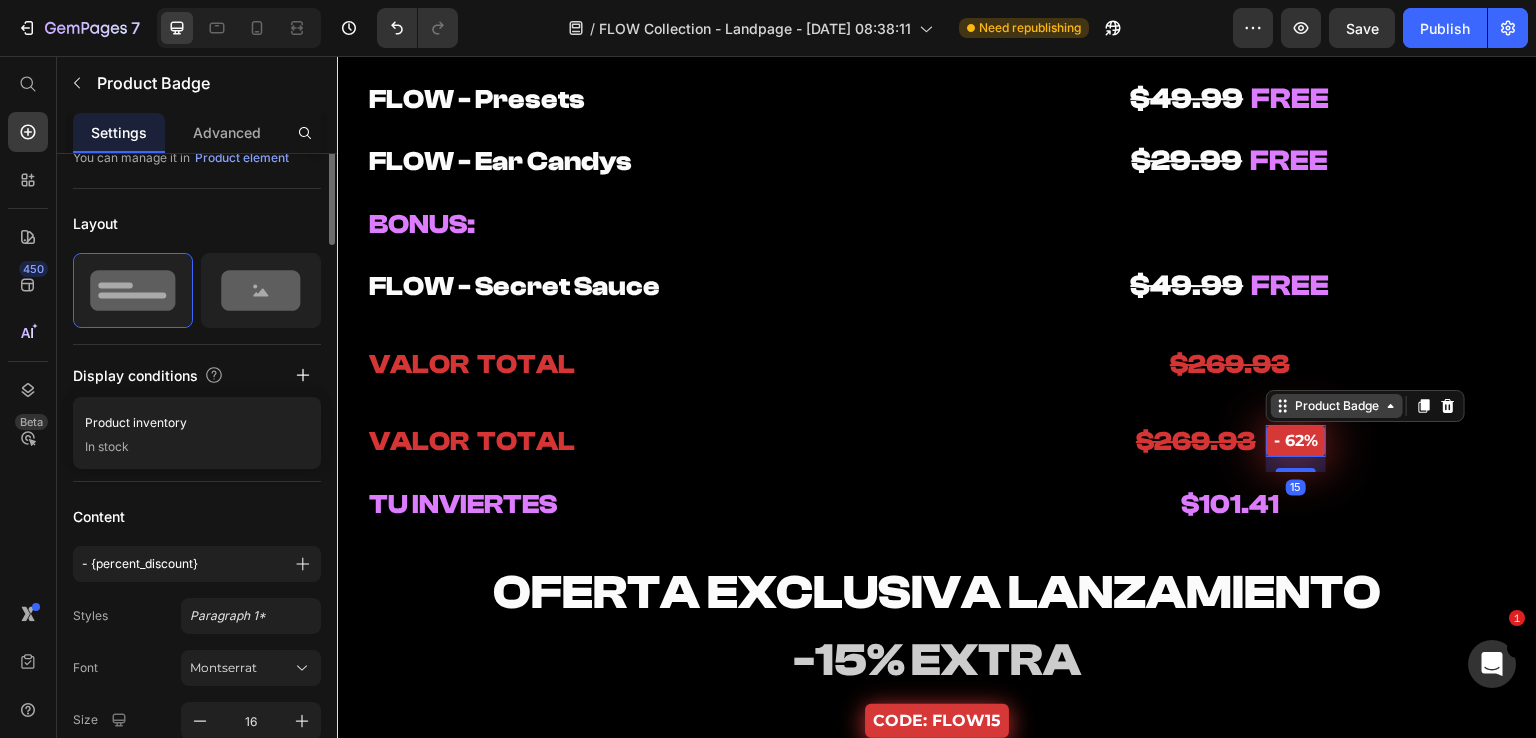 scroll, scrollTop: 0, scrollLeft: 0, axis: both 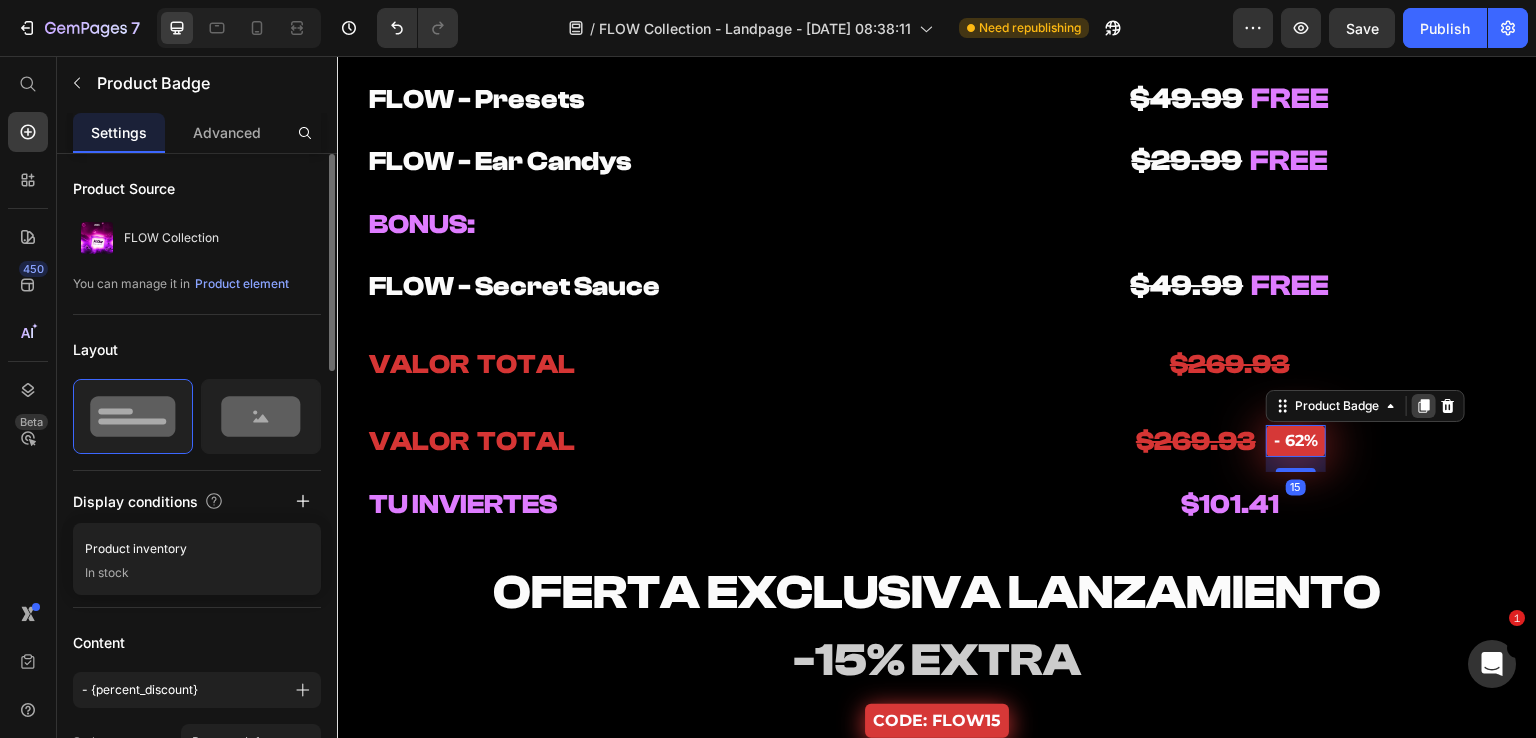 click at bounding box center (1424, 406) 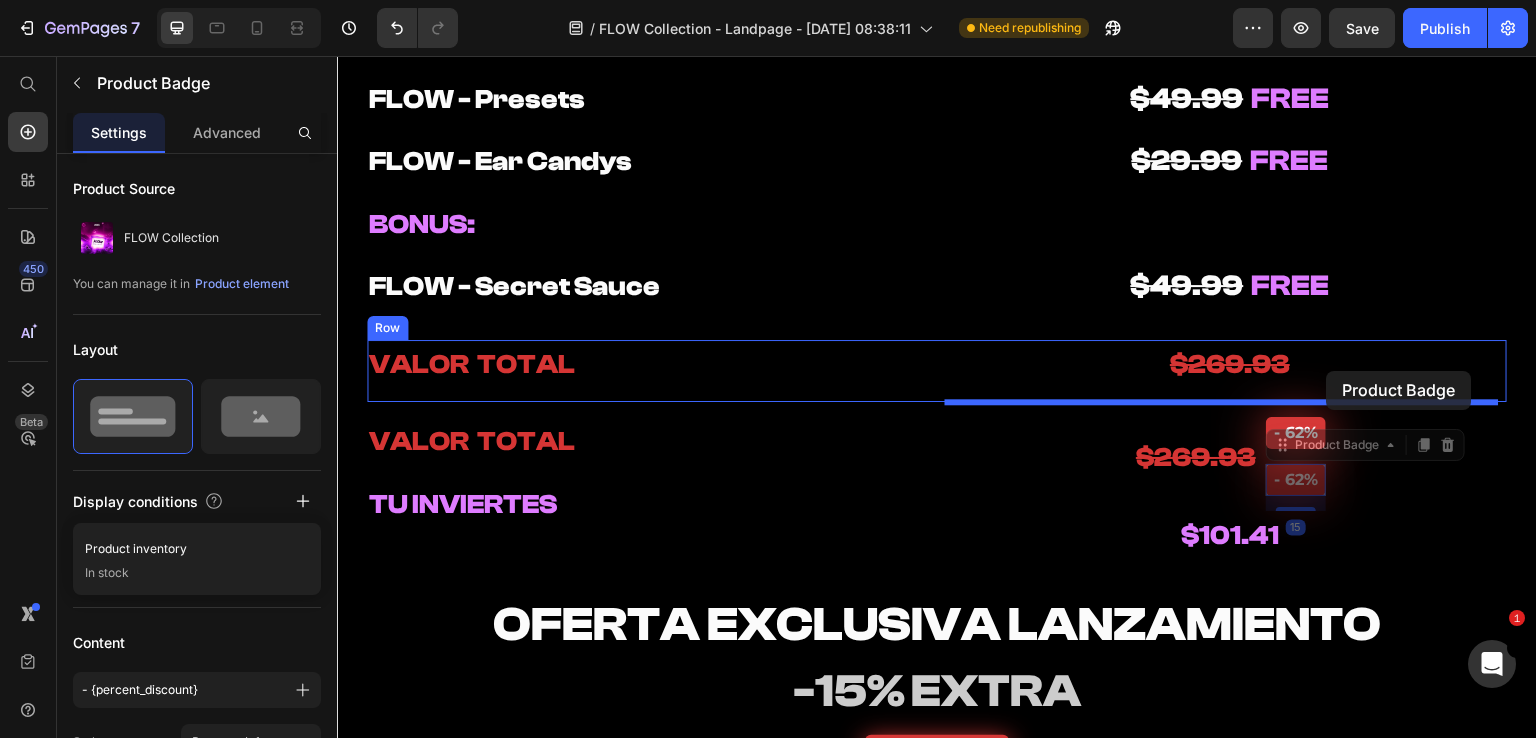 drag, startPoint x: 1311, startPoint y: 389, endPoint x: 1327, endPoint y: 371, distance: 24.083189 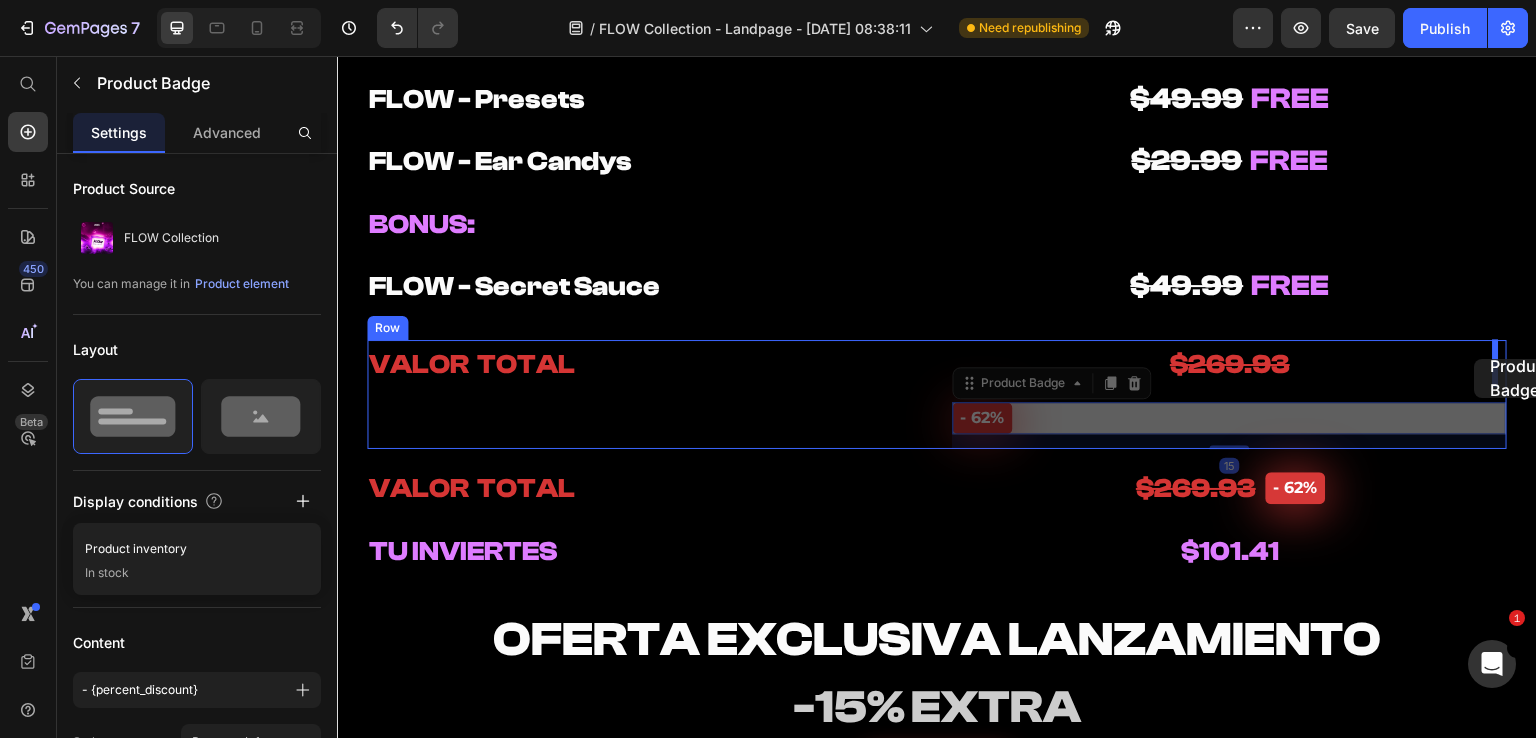 drag, startPoint x: 962, startPoint y: 392, endPoint x: 1475, endPoint y: 359, distance: 514.0603 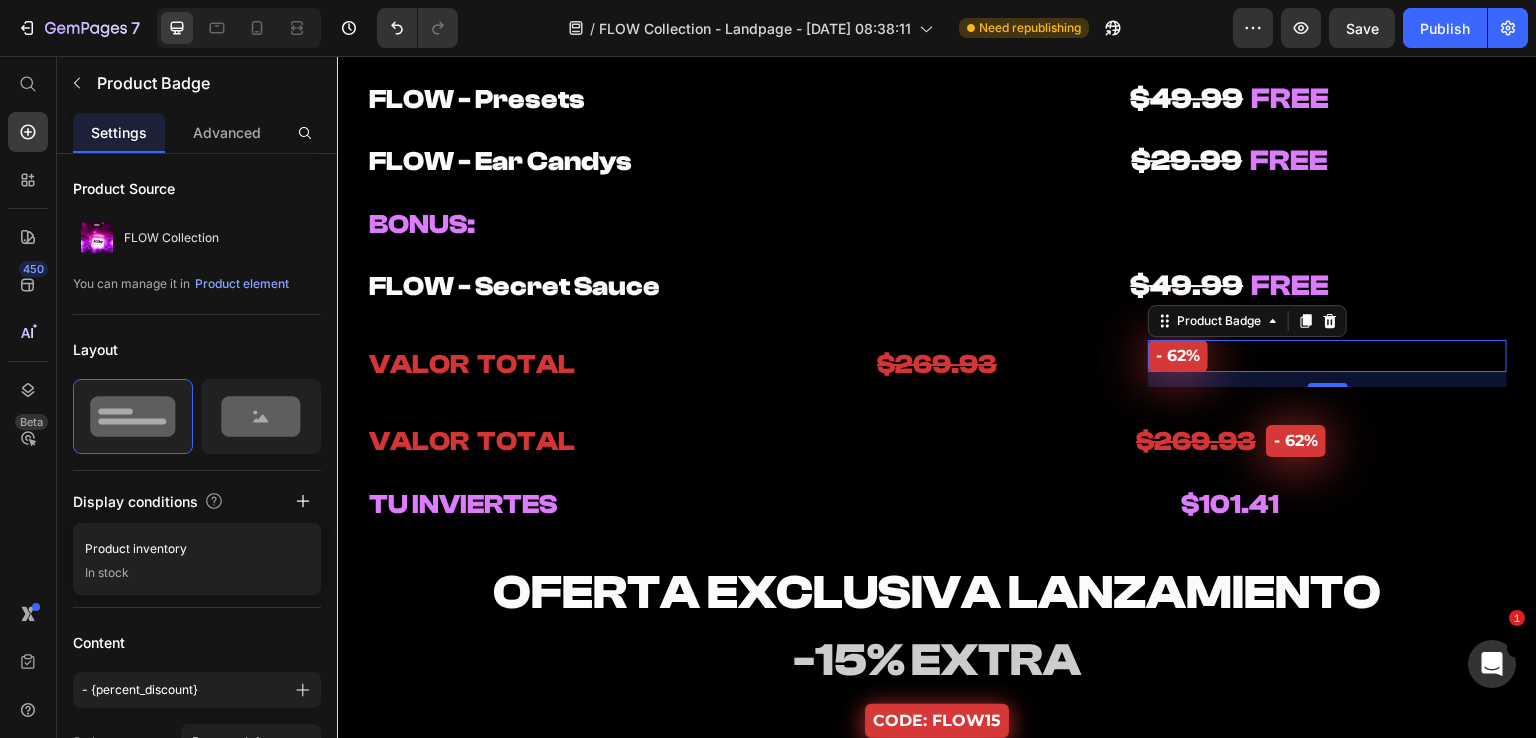 click on "⁠⁠⁠⁠⁠⁠⁠ $269.93" at bounding box center [937, 364] 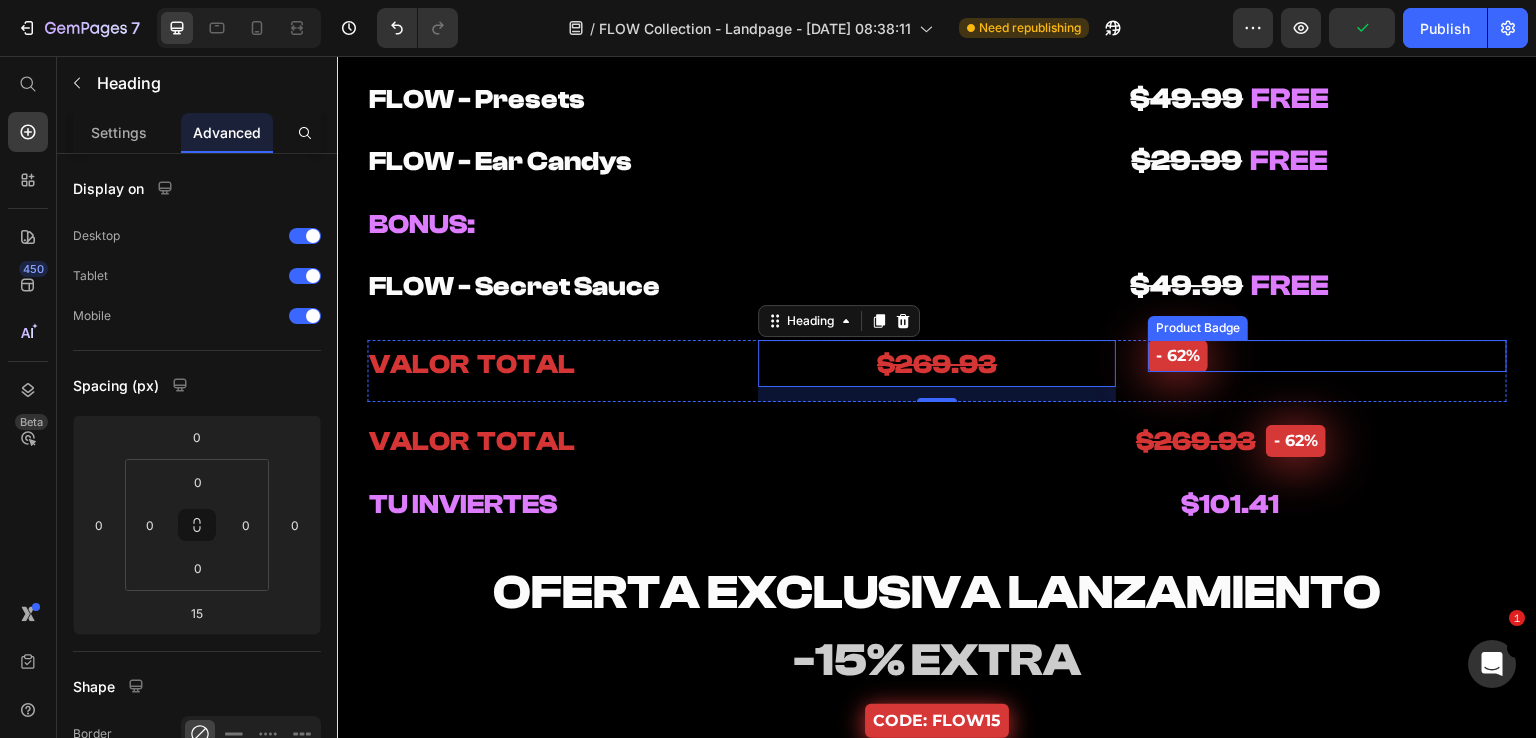 click on "- 62%" at bounding box center (1327, 356) 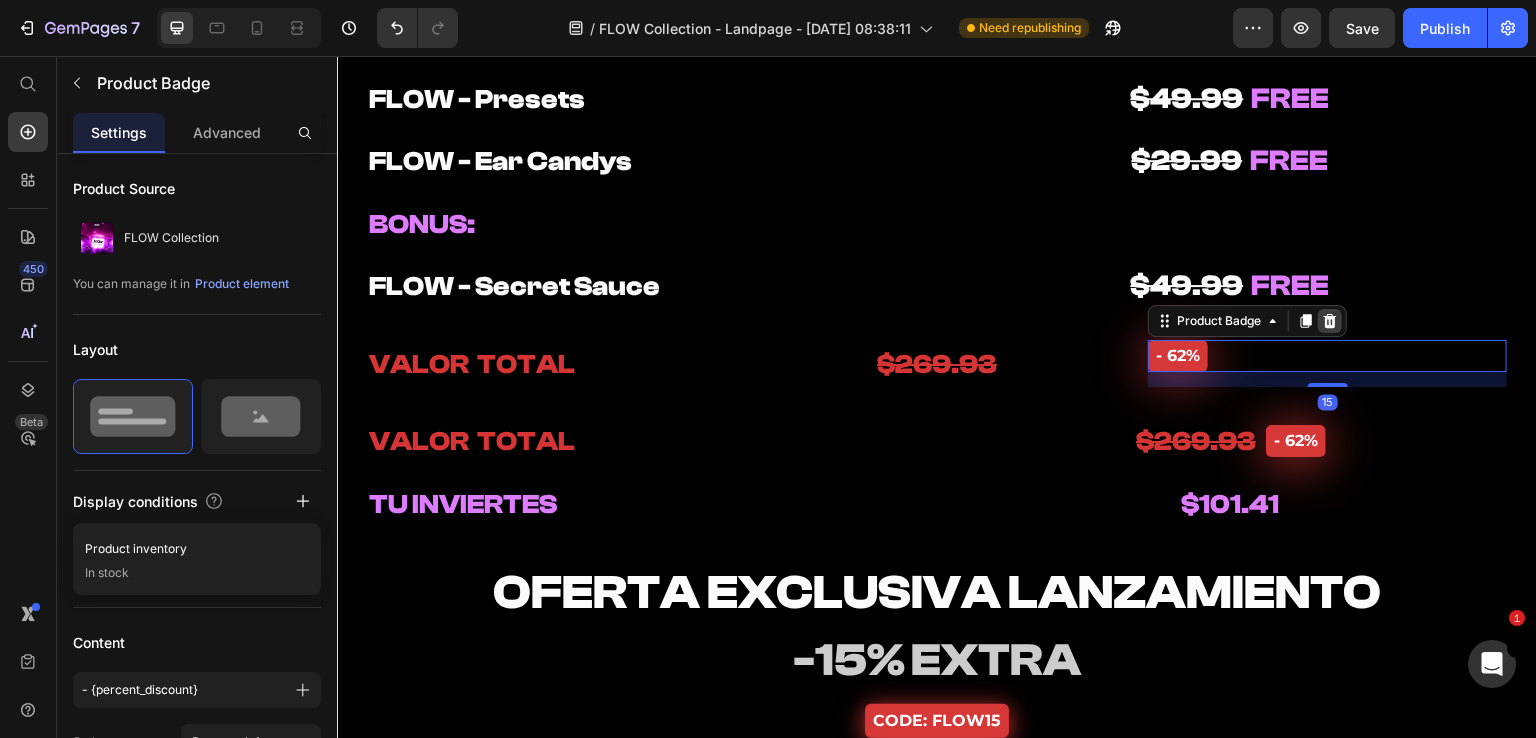 click 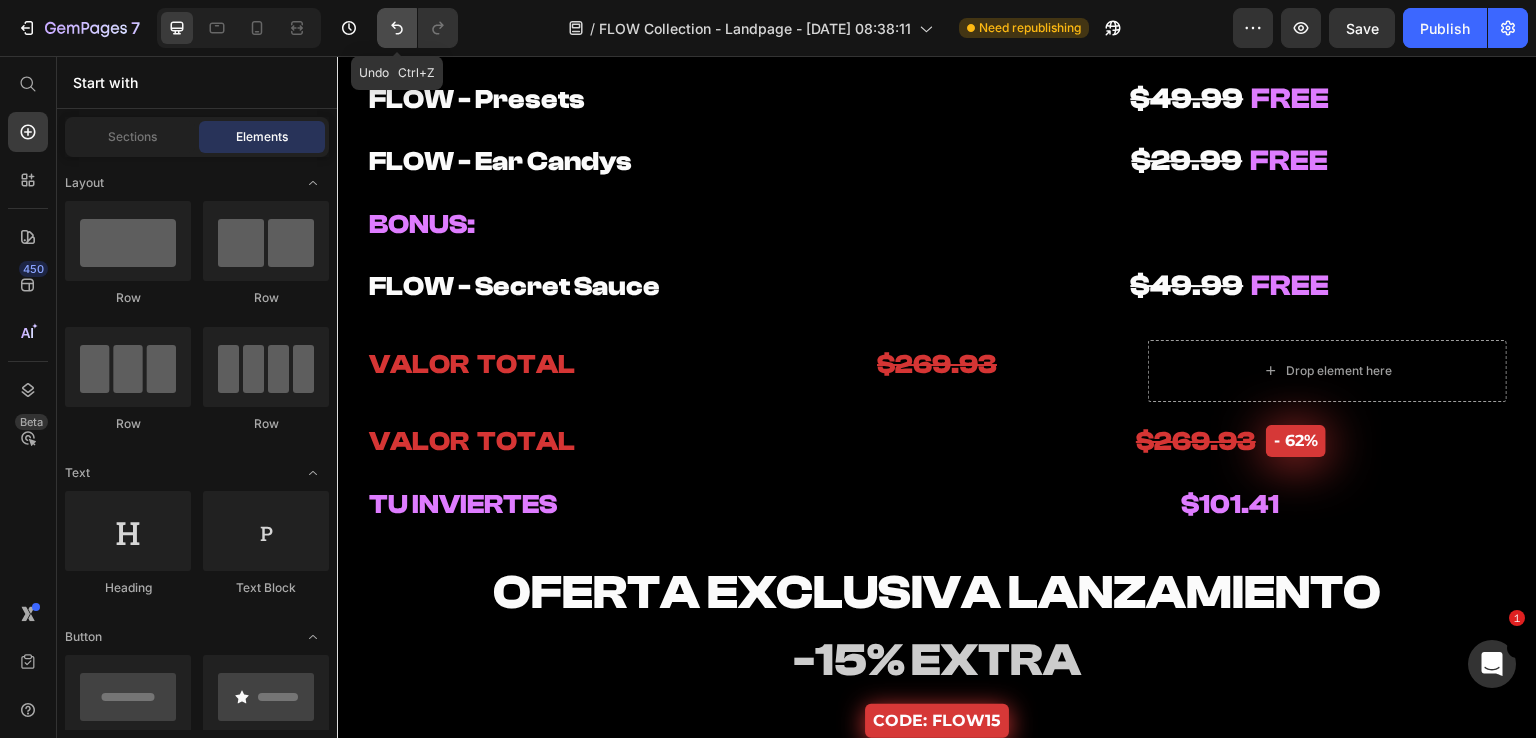 click 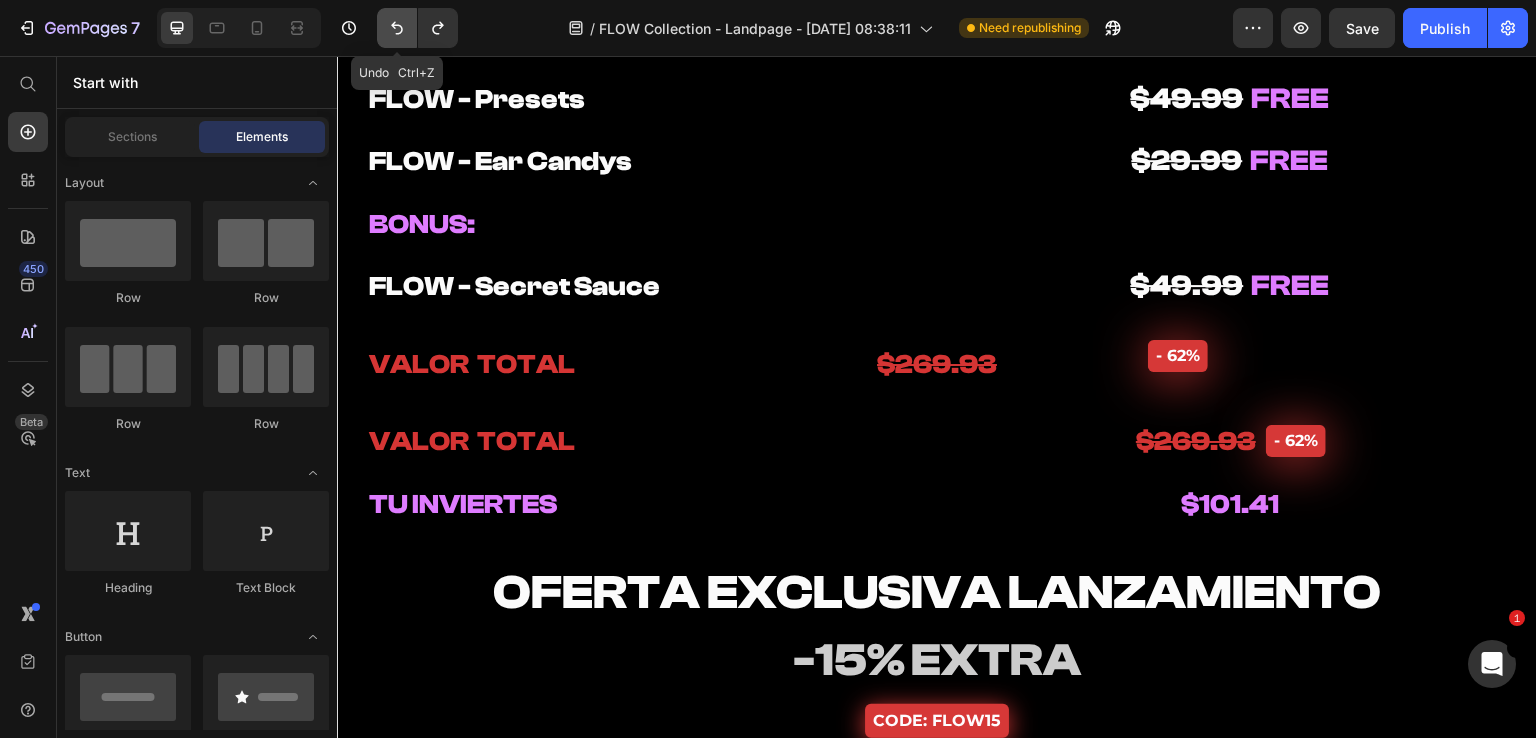 click 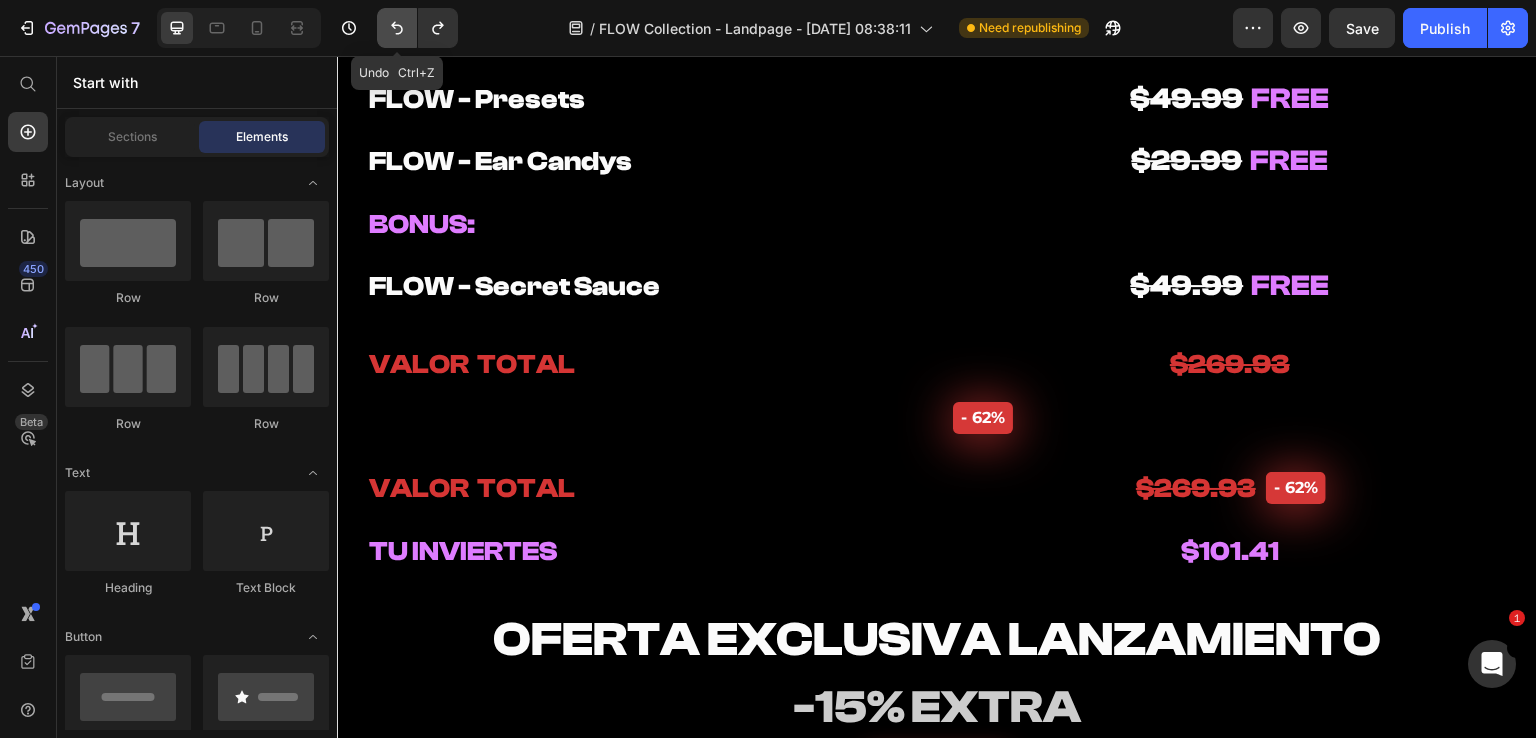 click 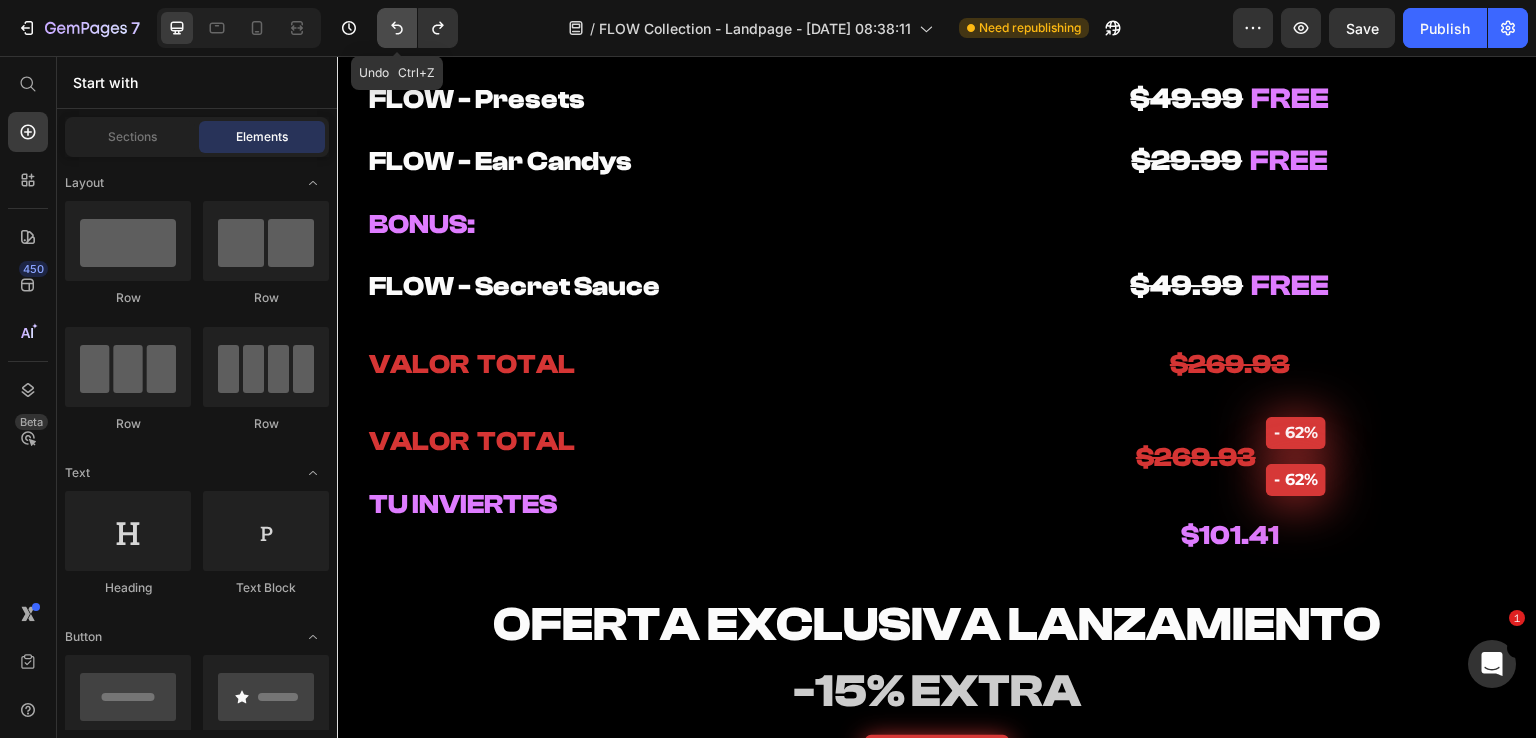 click 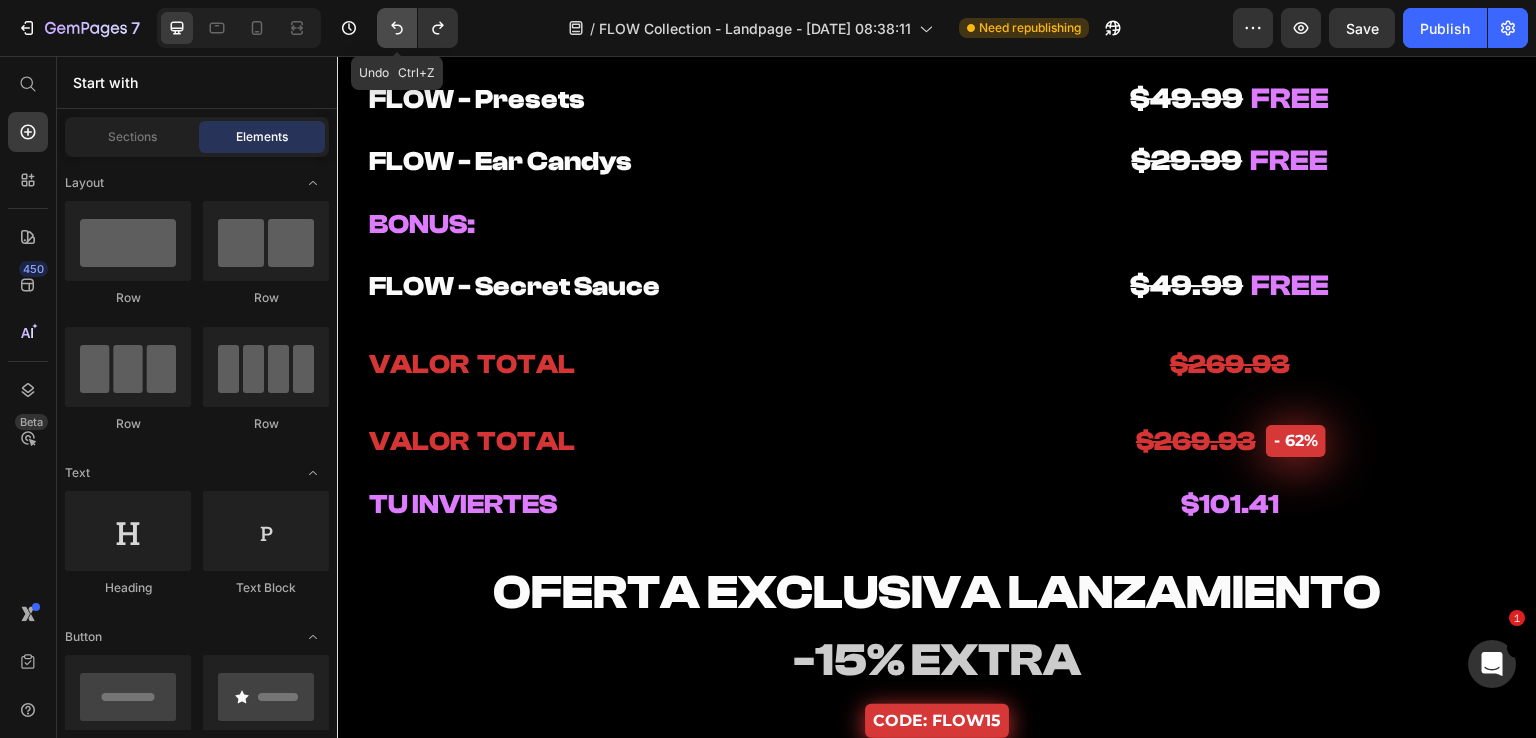 click 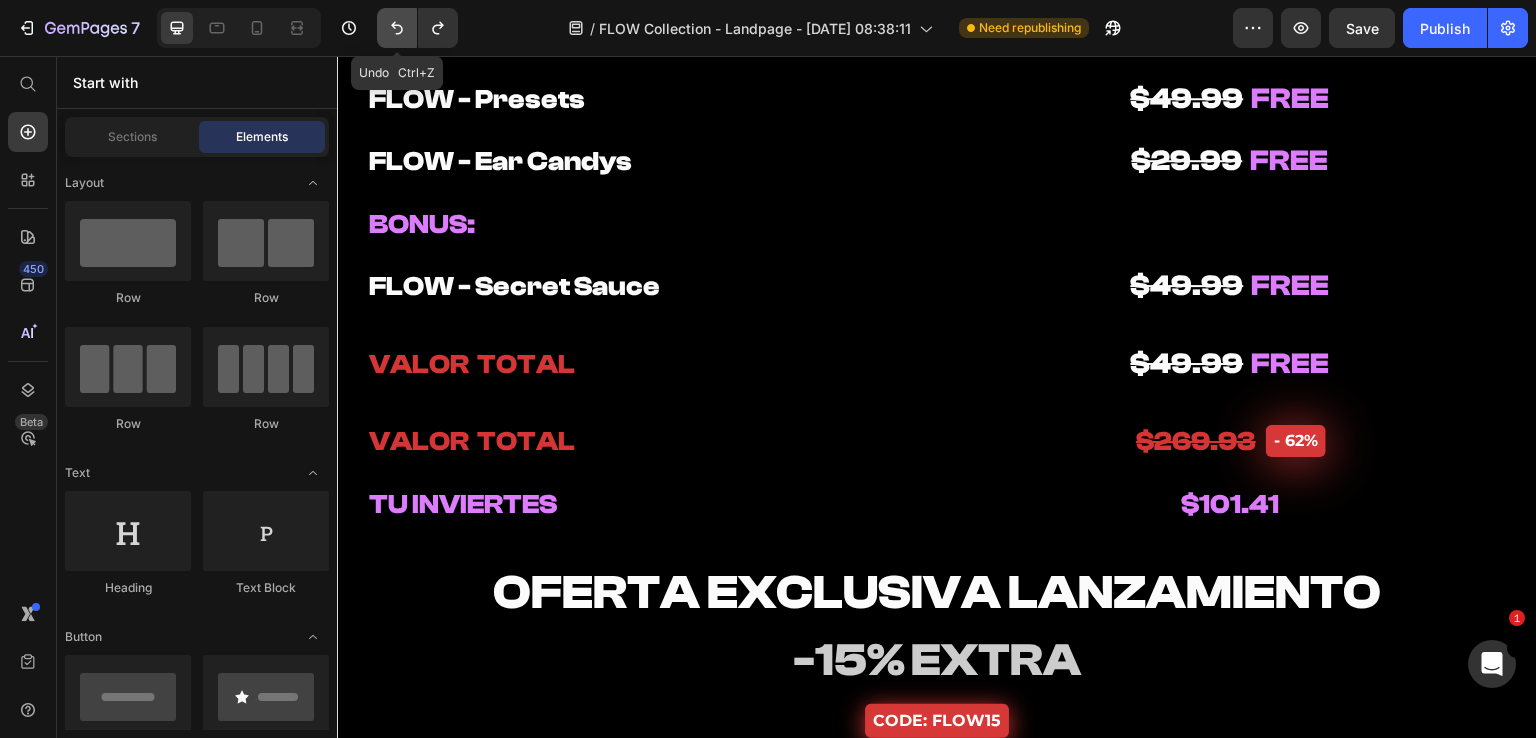 click 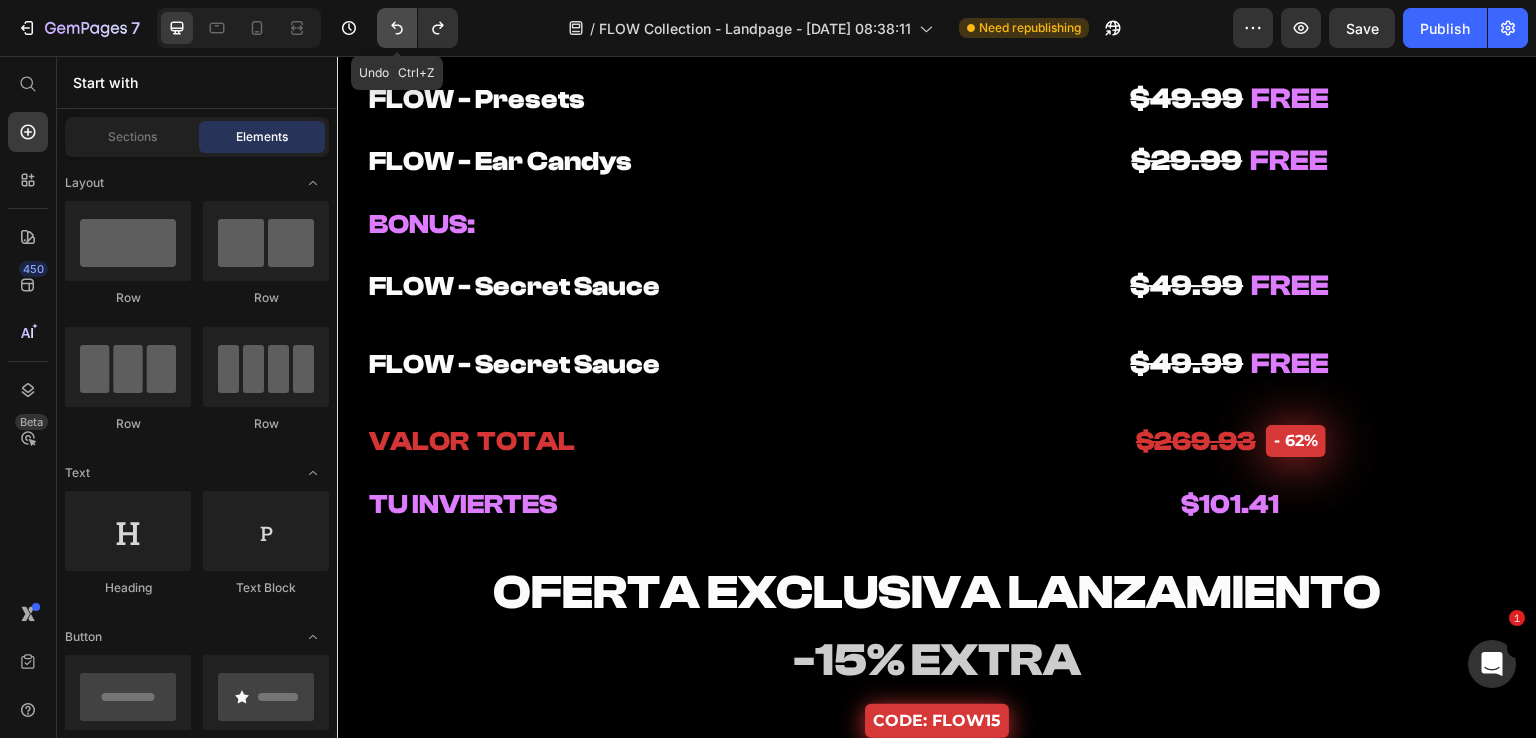 click 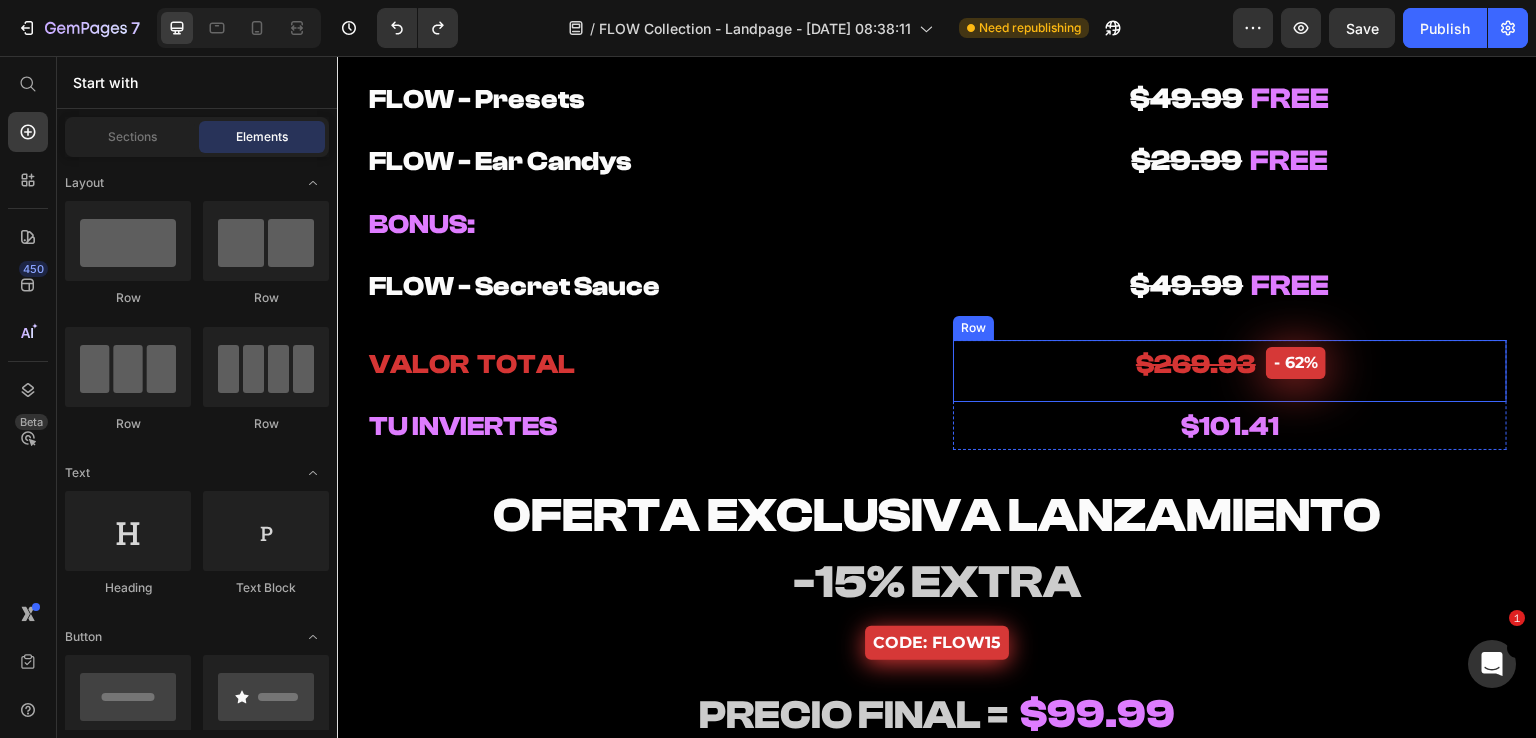 click on "⁠⁠⁠⁠⁠⁠⁠ $269.93 Heading - 62% Product Badge Row" at bounding box center [1230, 371] 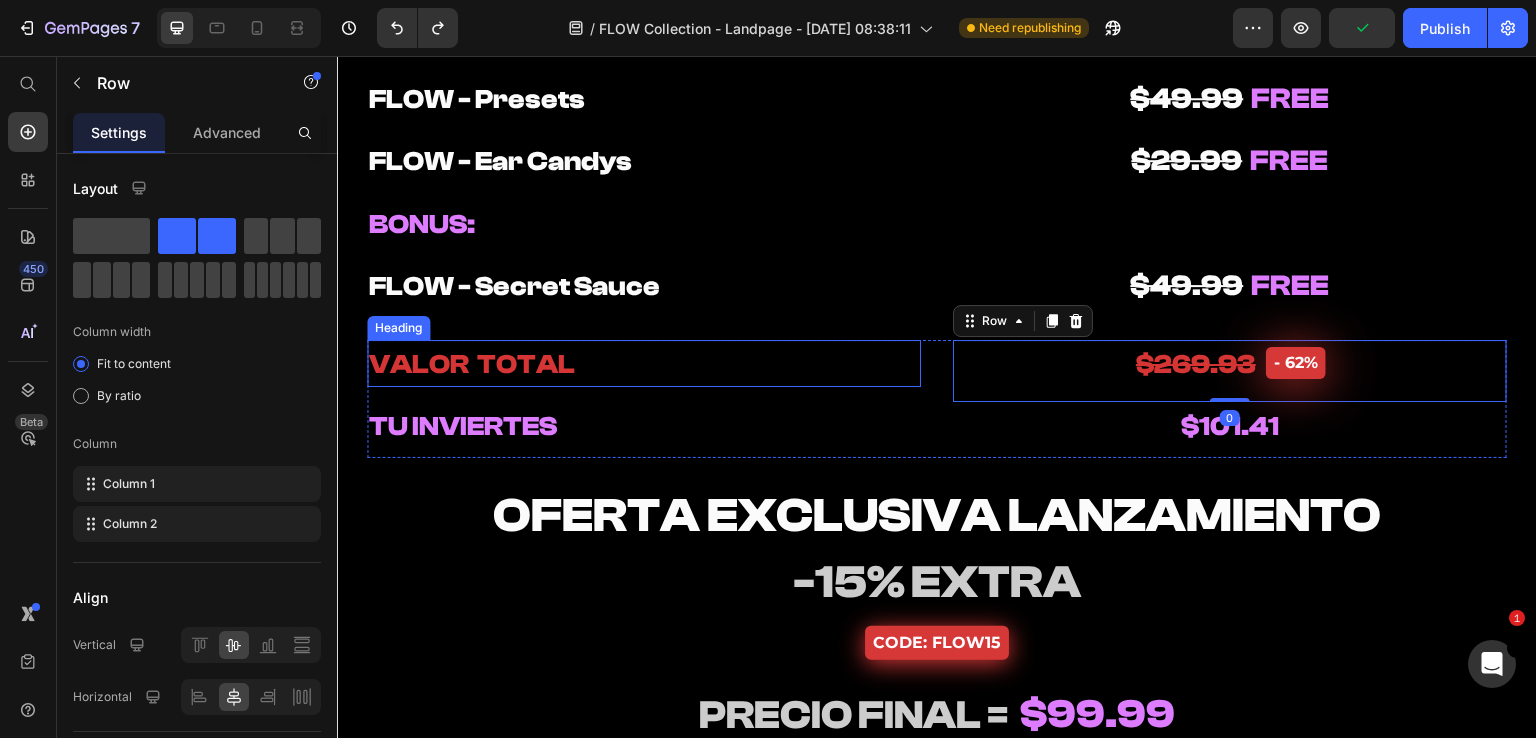 click on "⁠⁠⁠⁠⁠⁠⁠ VALOR  TOTAL" at bounding box center (644, 364) 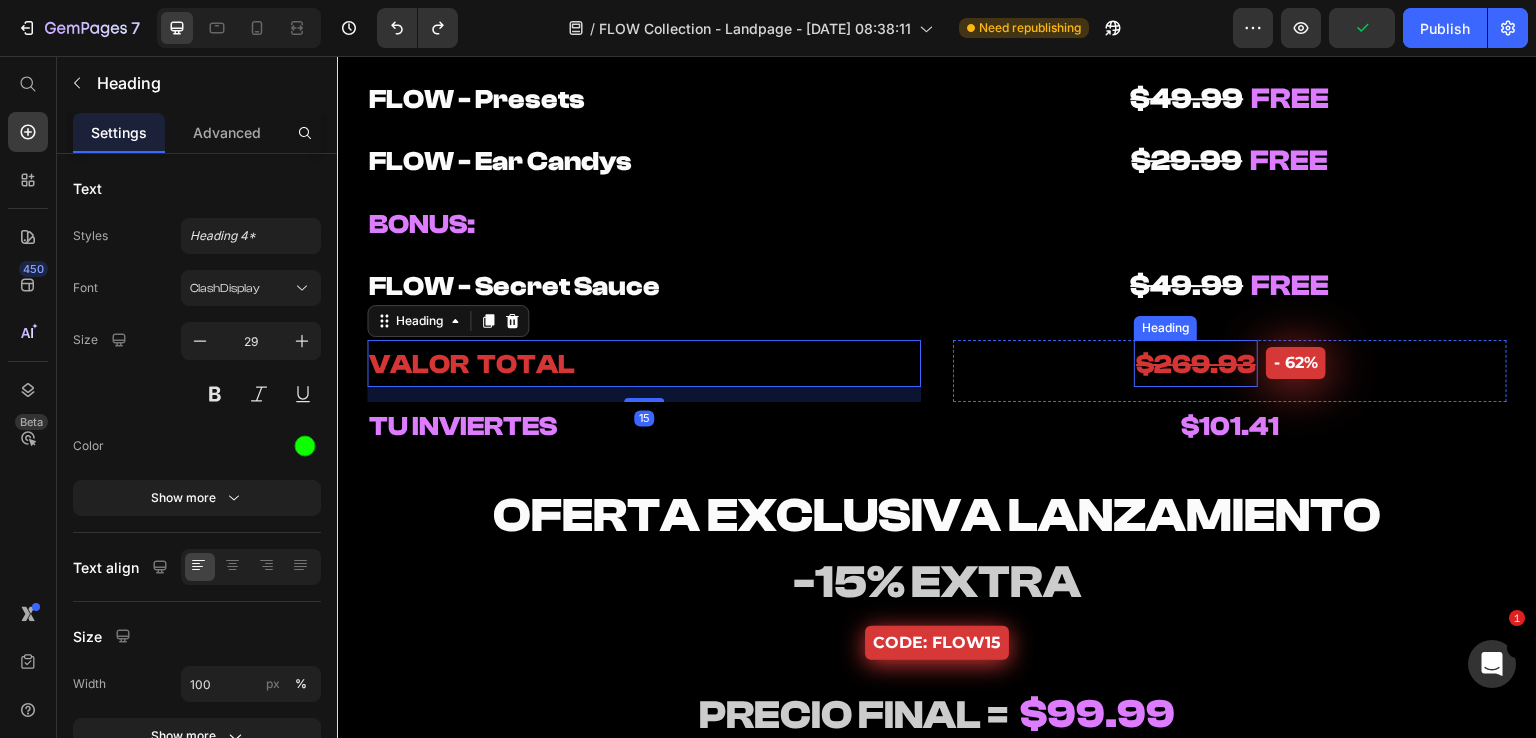 click on "$269.93" at bounding box center [1196, 364] 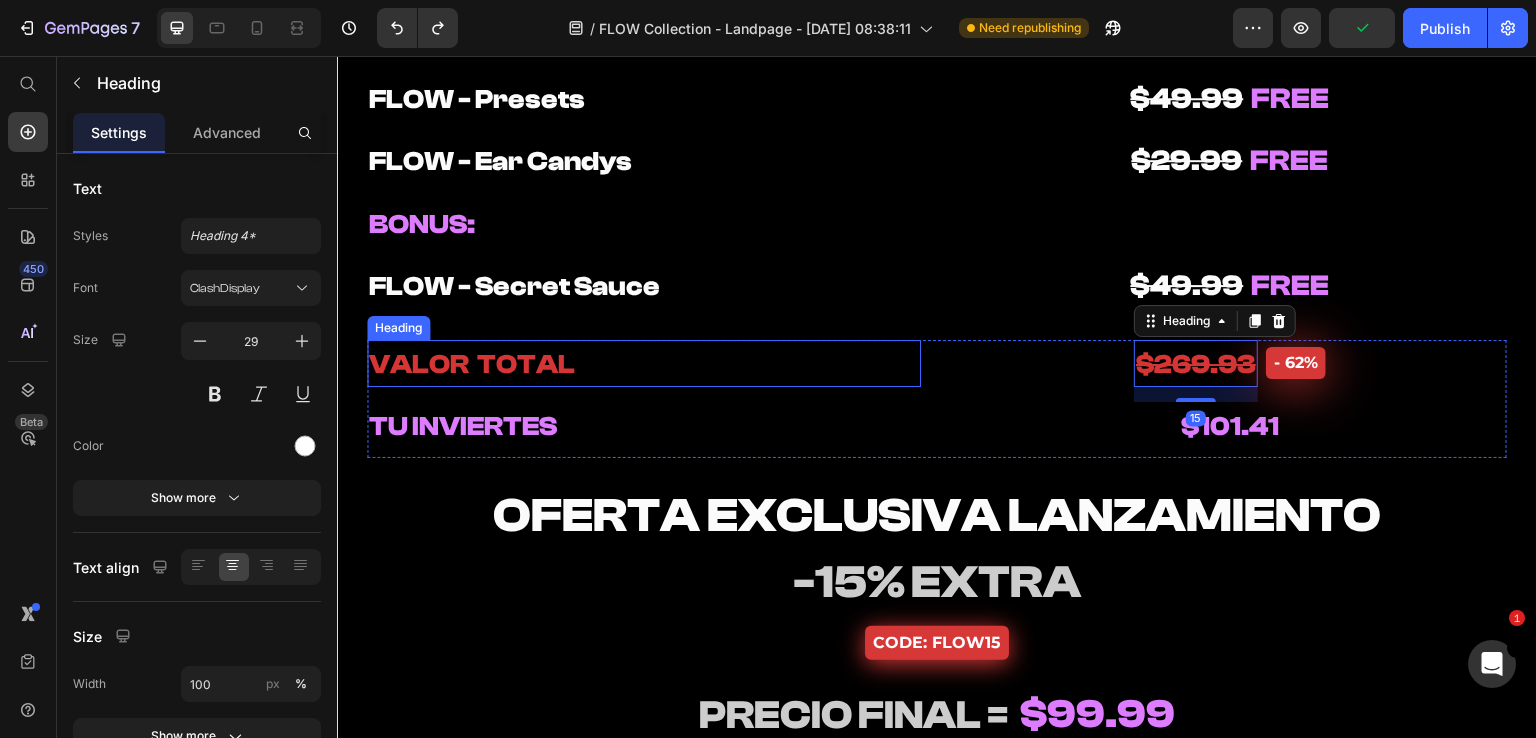 click on "⁠⁠⁠⁠⁠⁠⁠ VALOR  TOTAL" at bounding box center (644, 364) 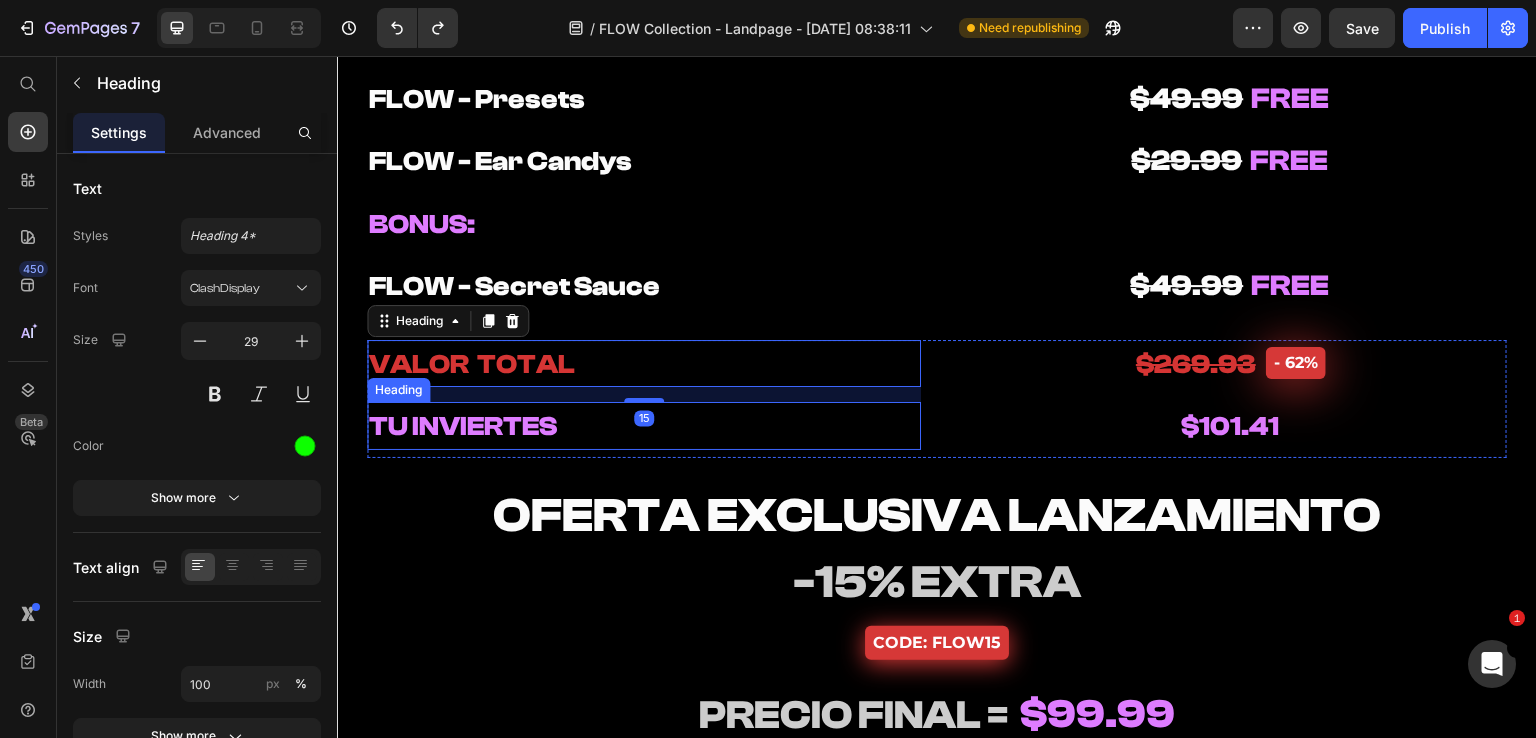 click on "TU INVIERTES" at bounding box center (644, 426) 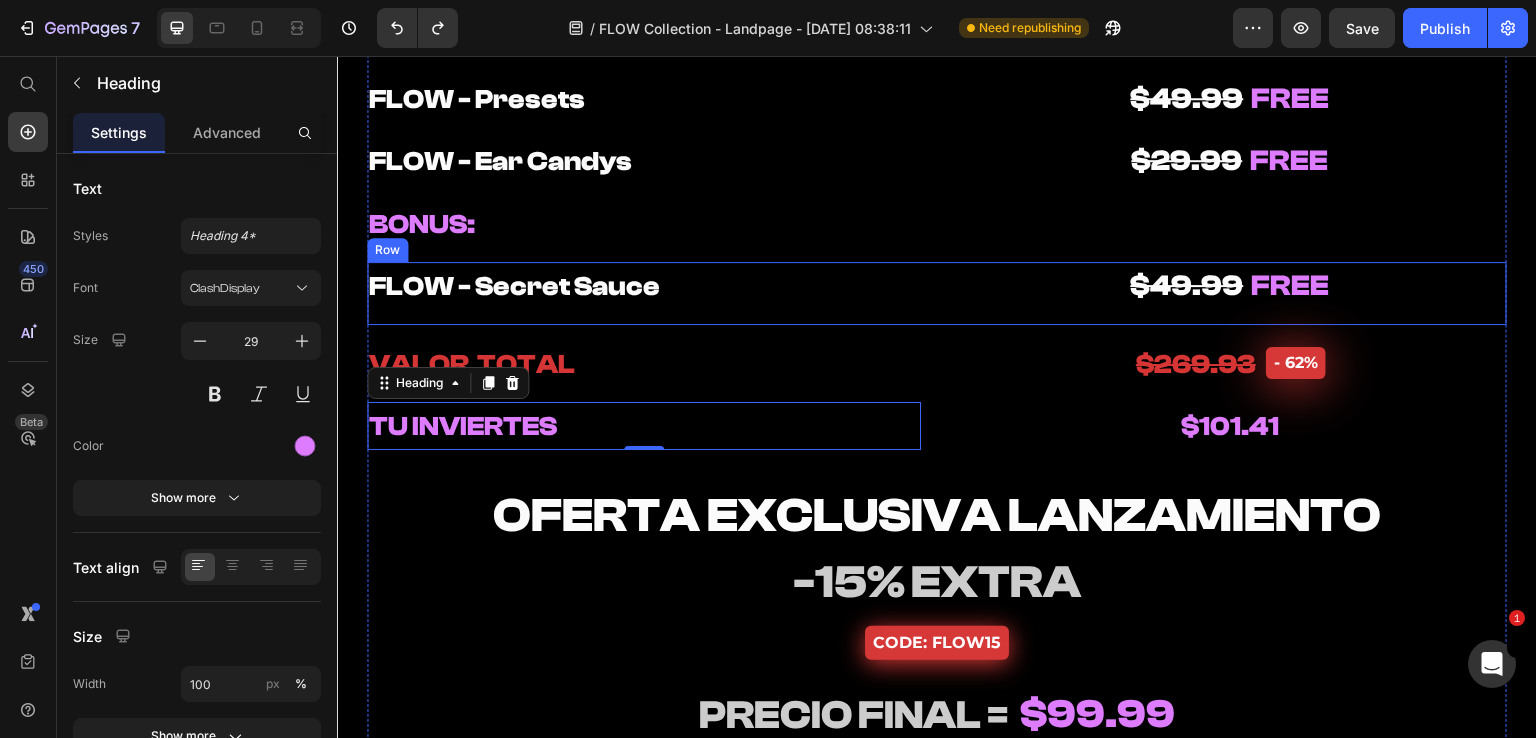 click on "⁠⁠⁠⁠⁠⁠⁠ FLOW - Secret Sauce Heading $49.99    FREE Heading Row" at bounding box center (937, 293) 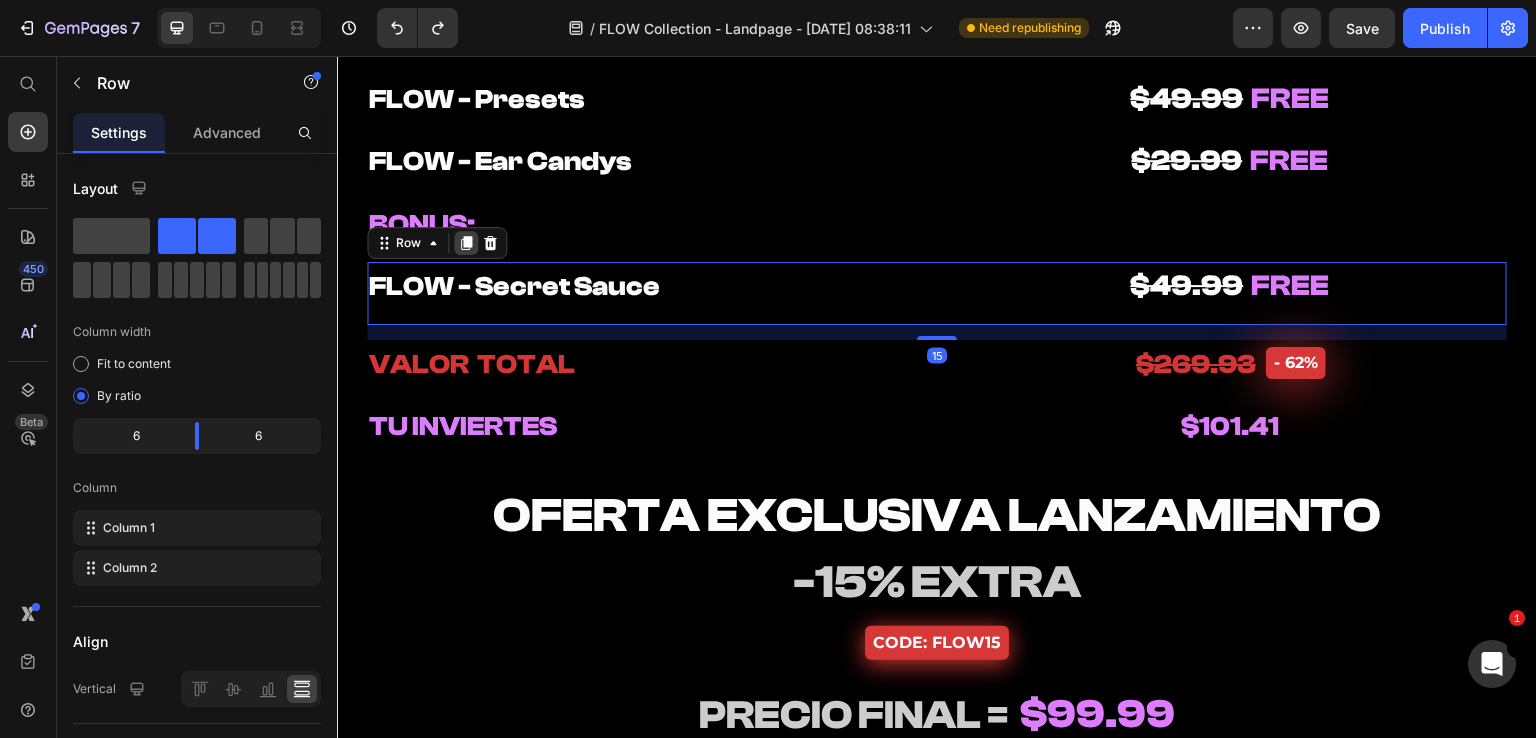 click 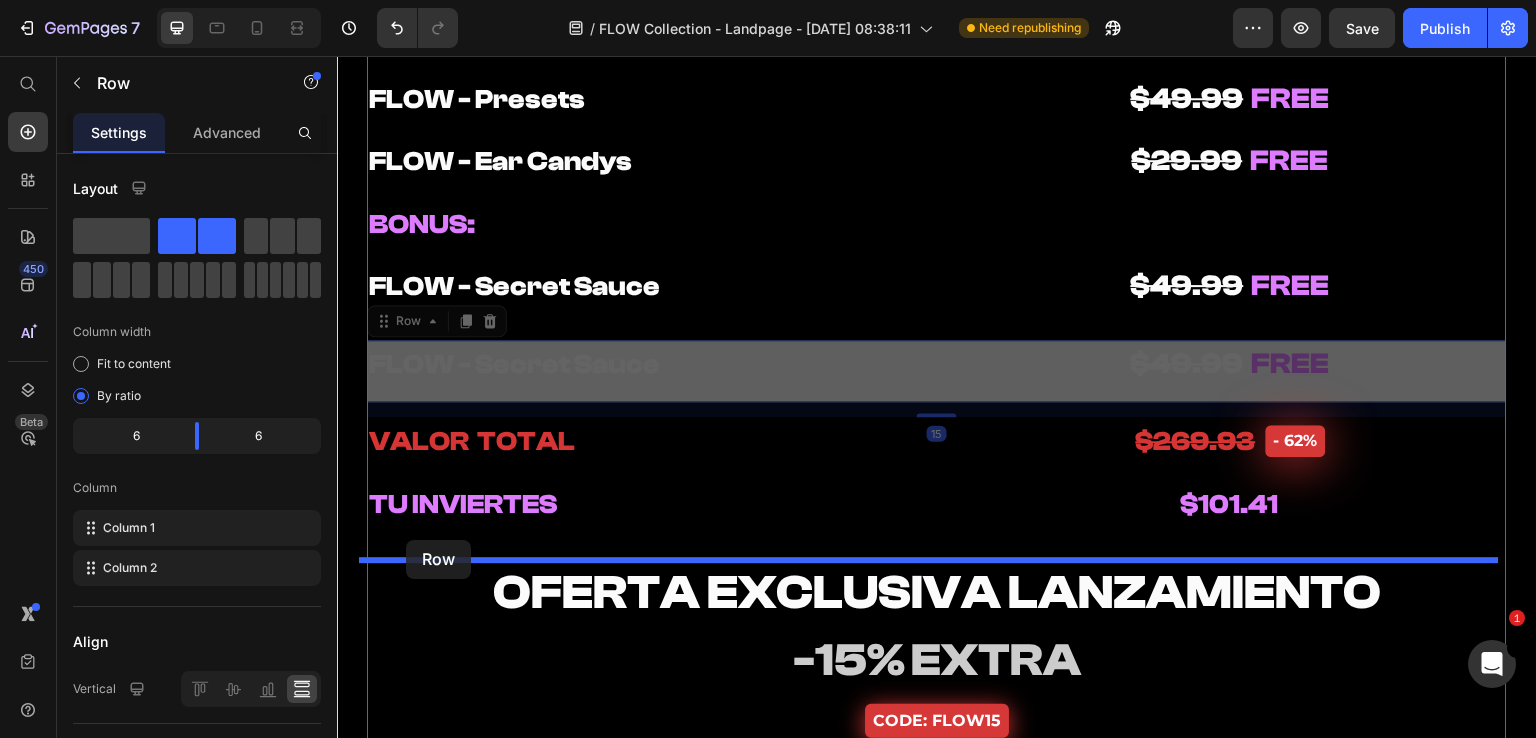 drag, startPoint x: 373, startPoint y: 326, endPoint x: 406, endPoint y: 540, distance: 216.52945 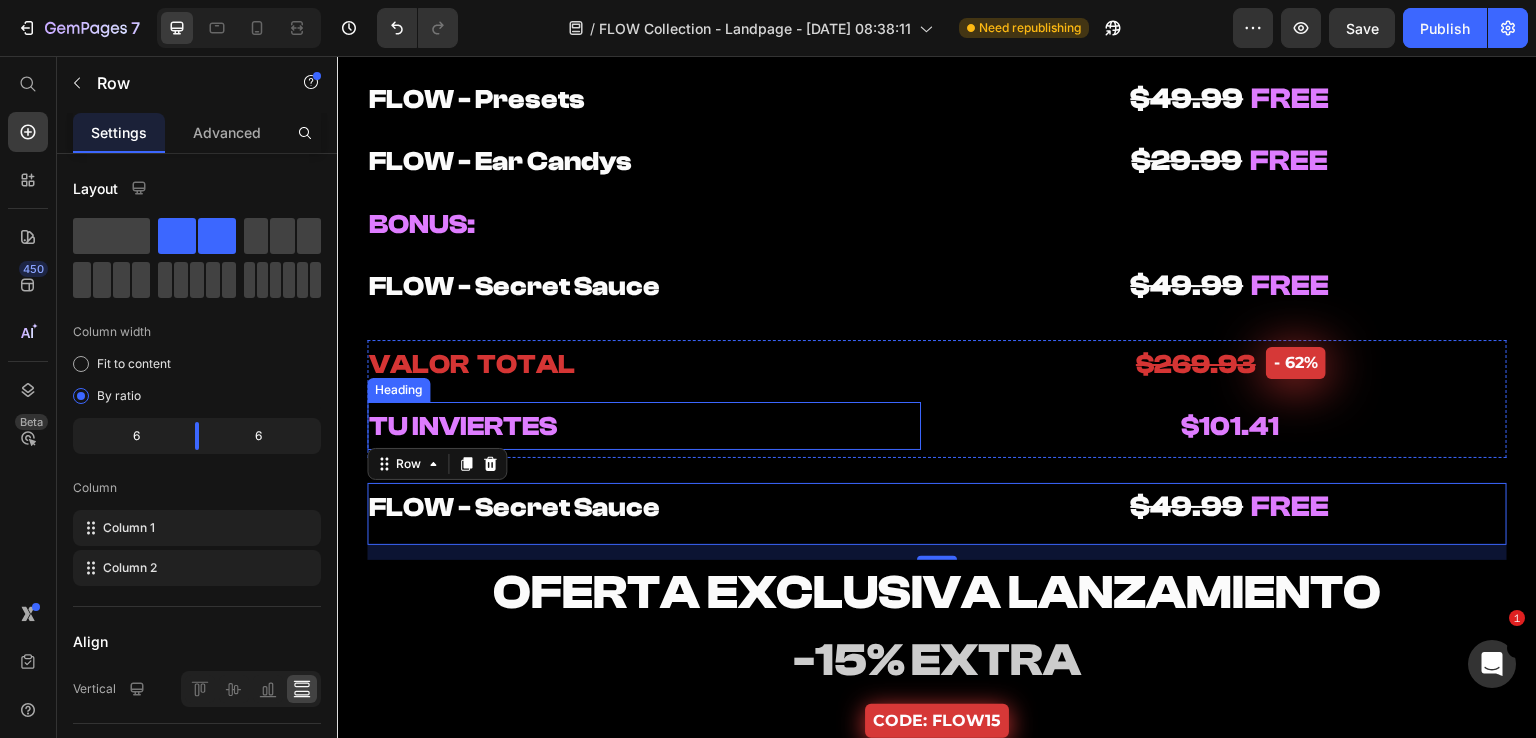 click on "TU INVIERTES" at bounding box center (644, 426) 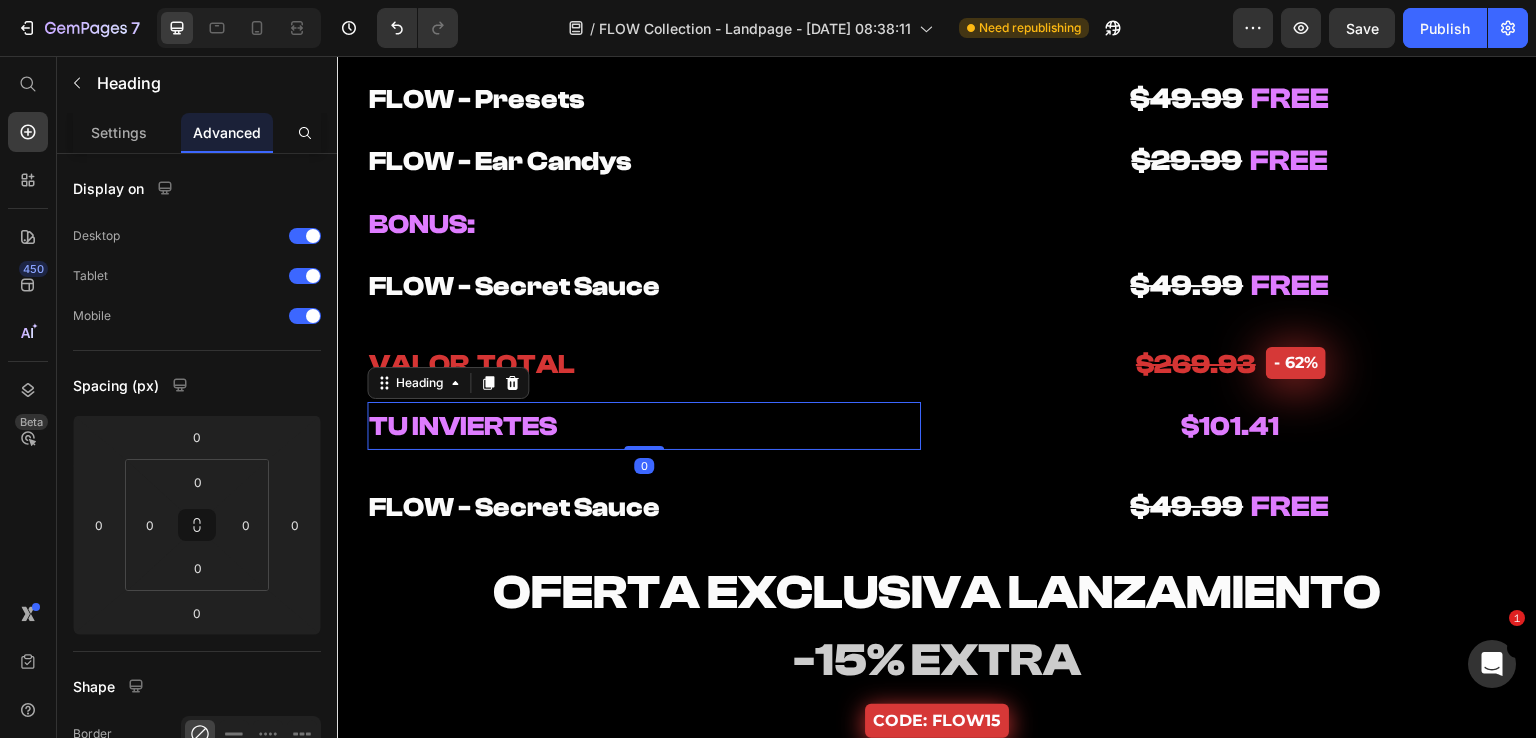 click on "TU INVIERTES" at bounding box center [644, 426] 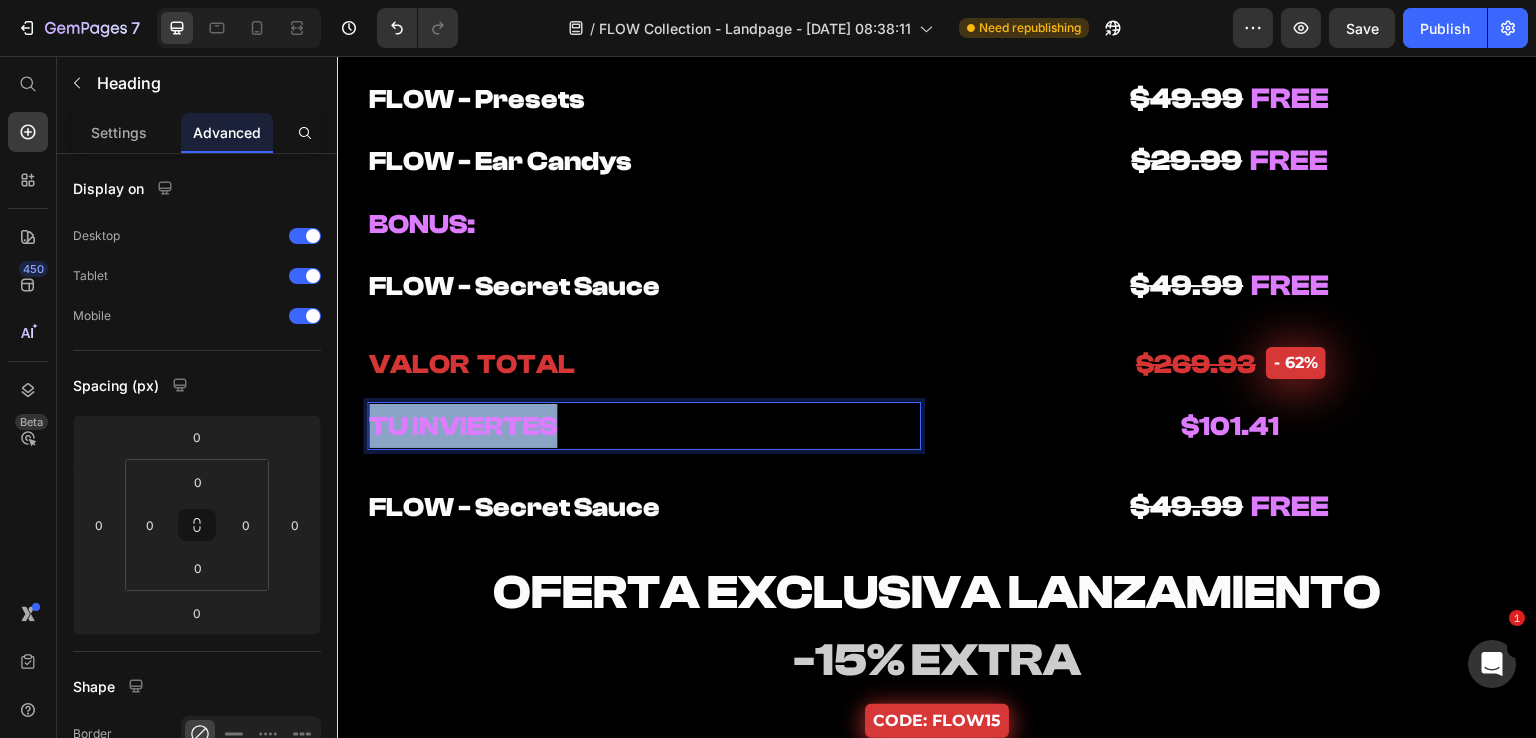drag, startPoint x: 556, startPoint y: 423, endPoint x: 663, endPoint y: 500, distance: 131.82564 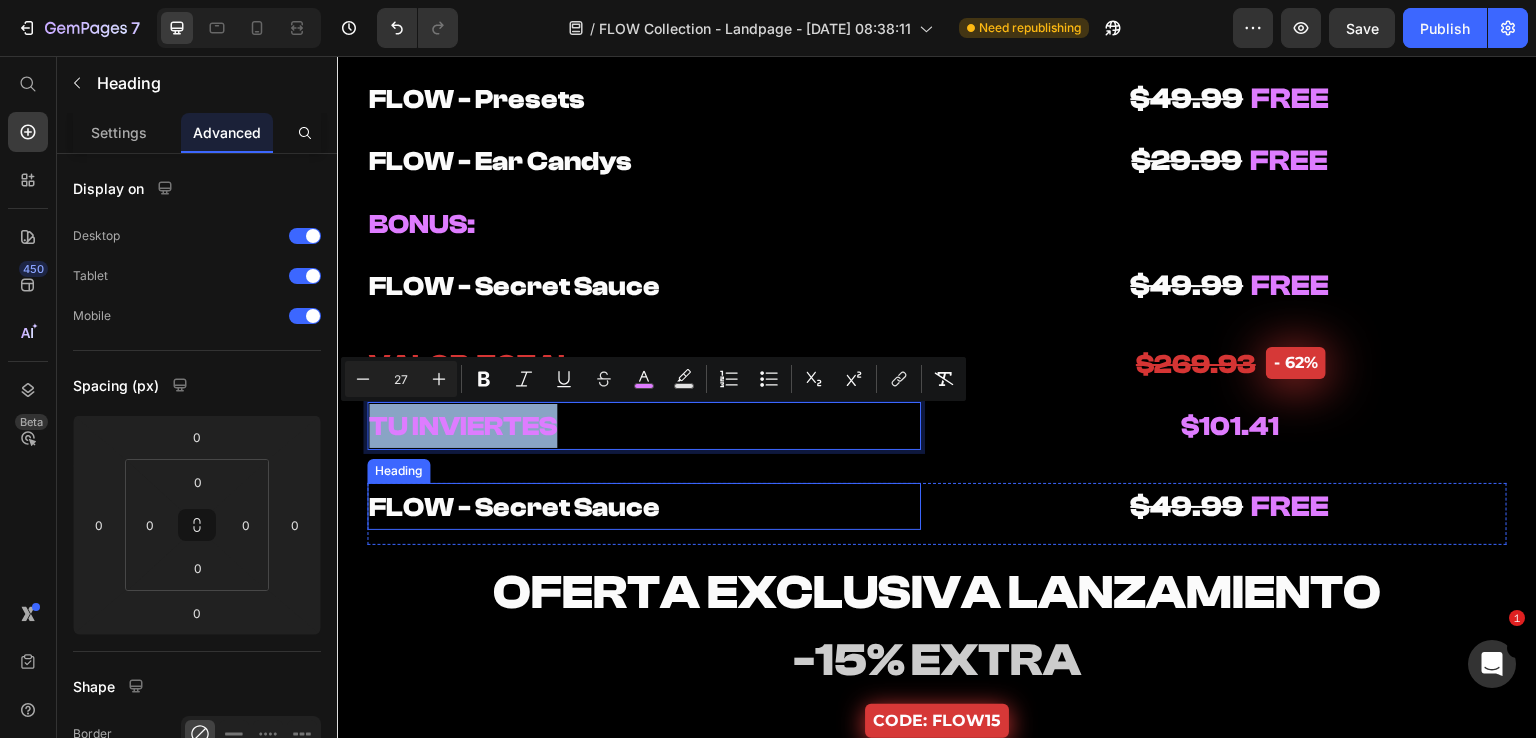 copy on "TU INVIERTES" 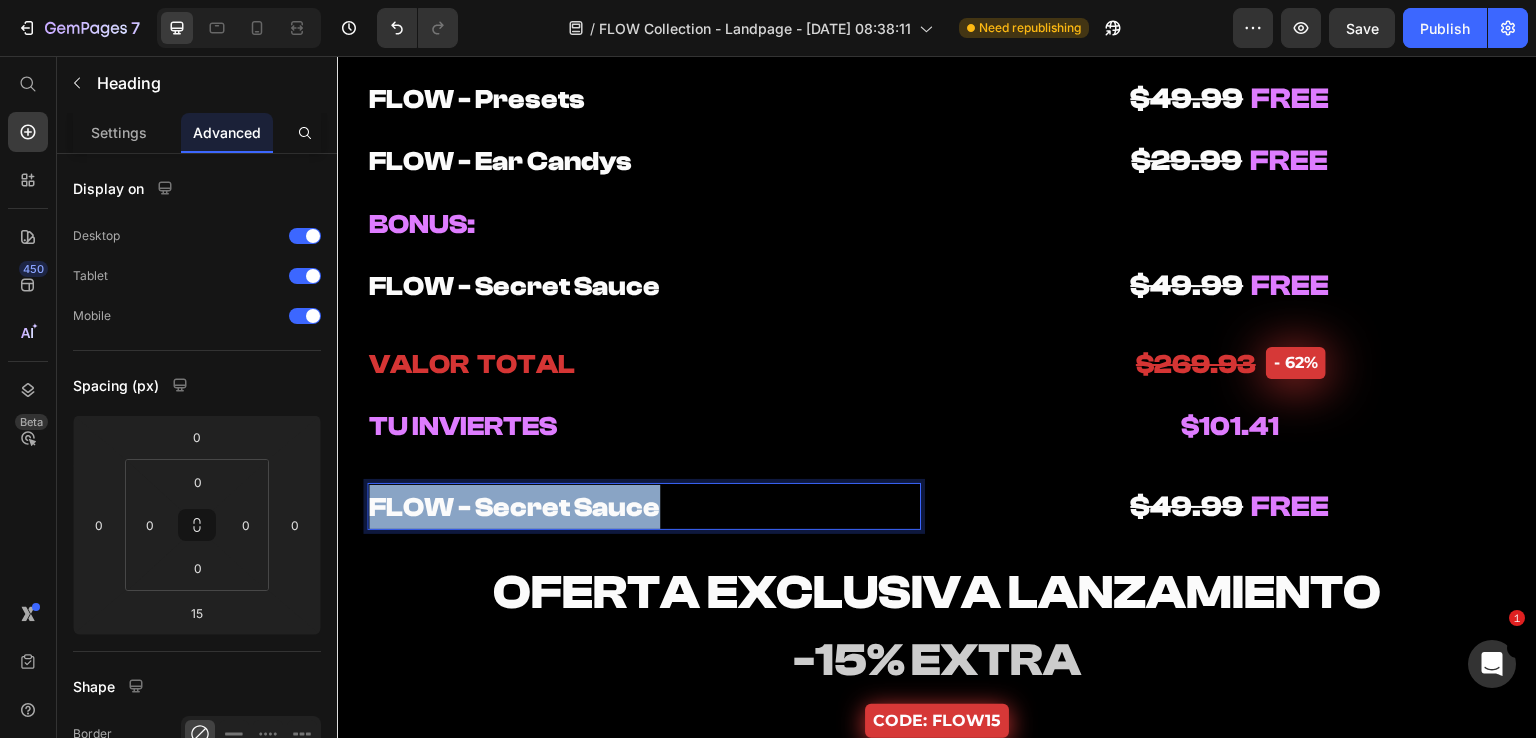 drag, startPoint x: 490, startPoint y: 508, endPoint x: 665, endPoint y: 510, distance: 175.01143 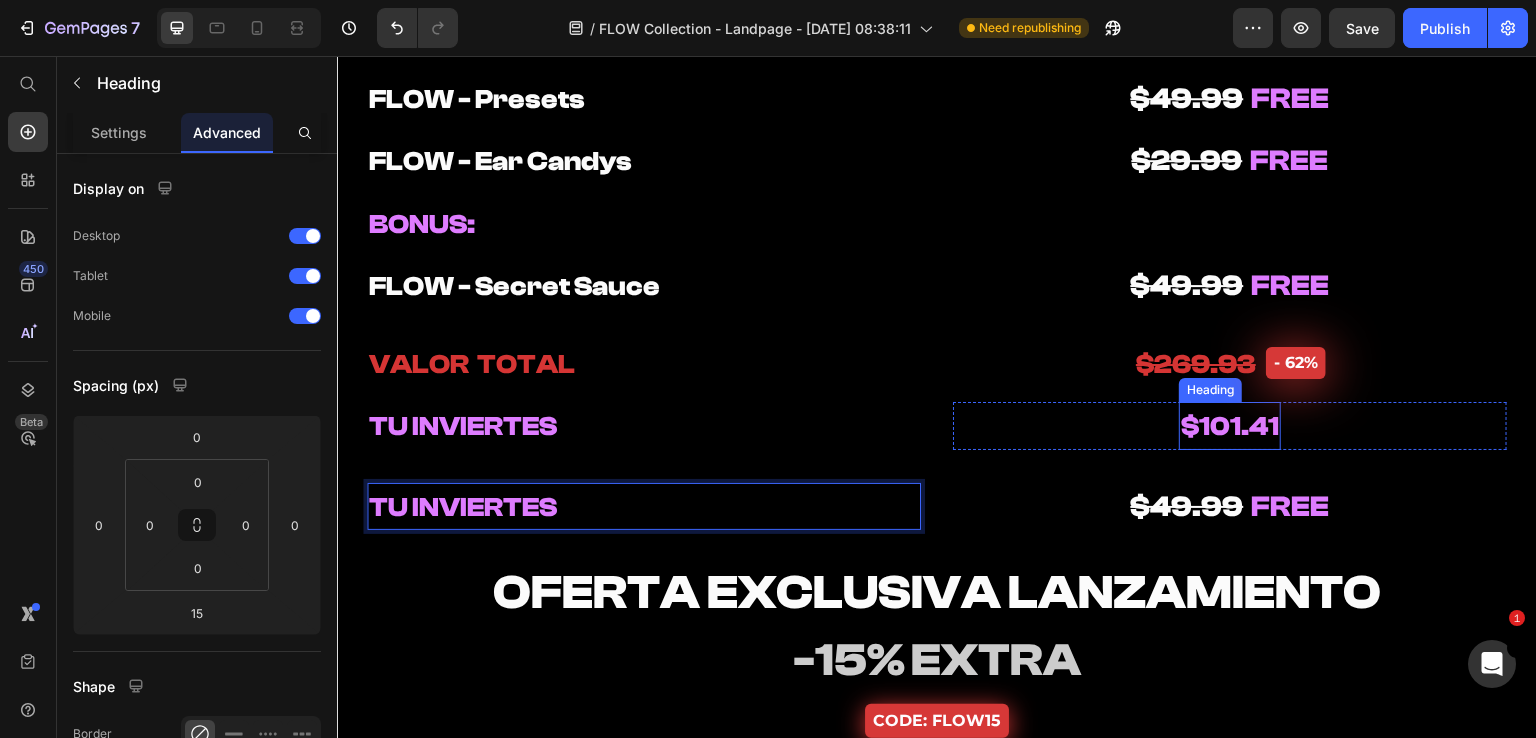 click on "$101.41 Heading Row" at bounding box center [1230, 426] 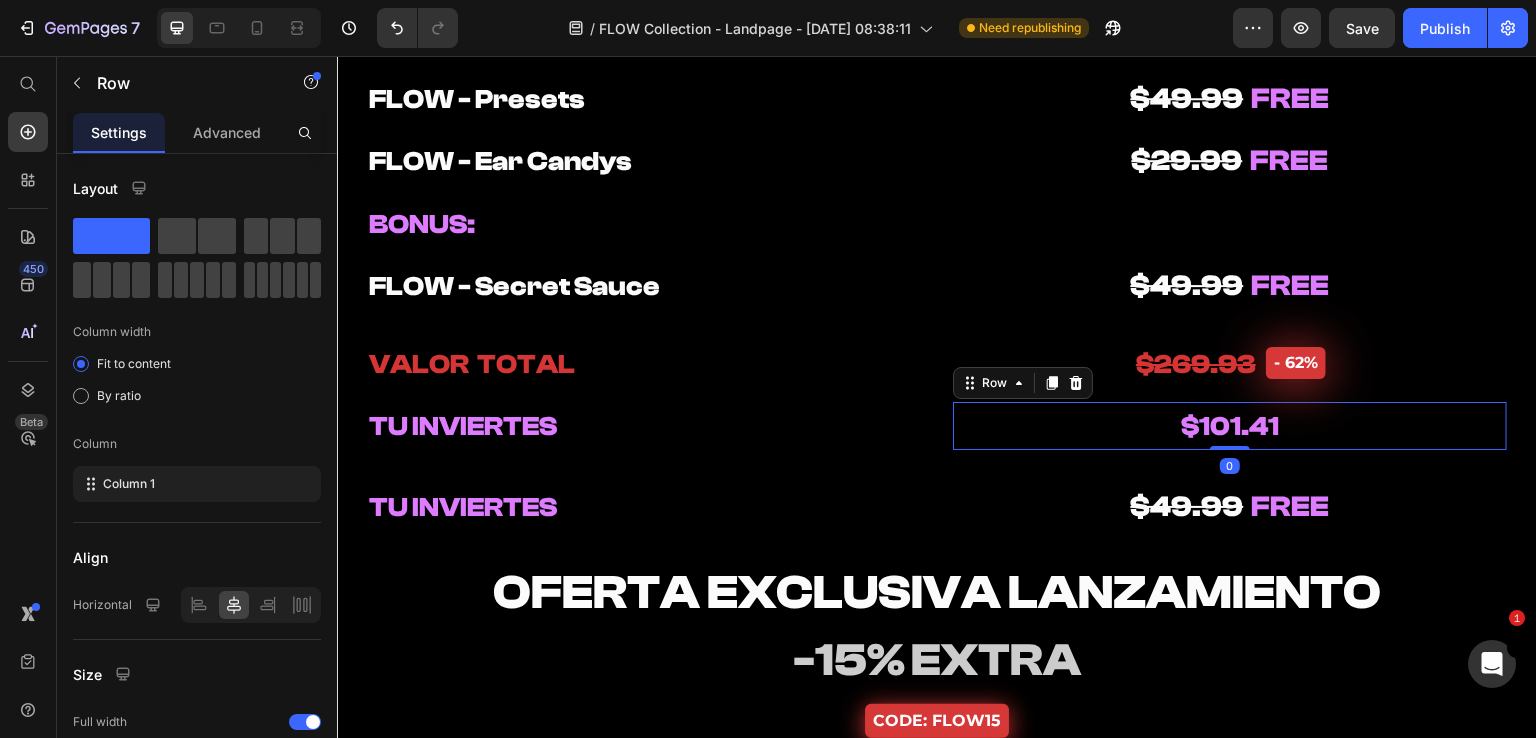 click on "$101.41 Heading Row   0" at bounding box center (1230, 426) 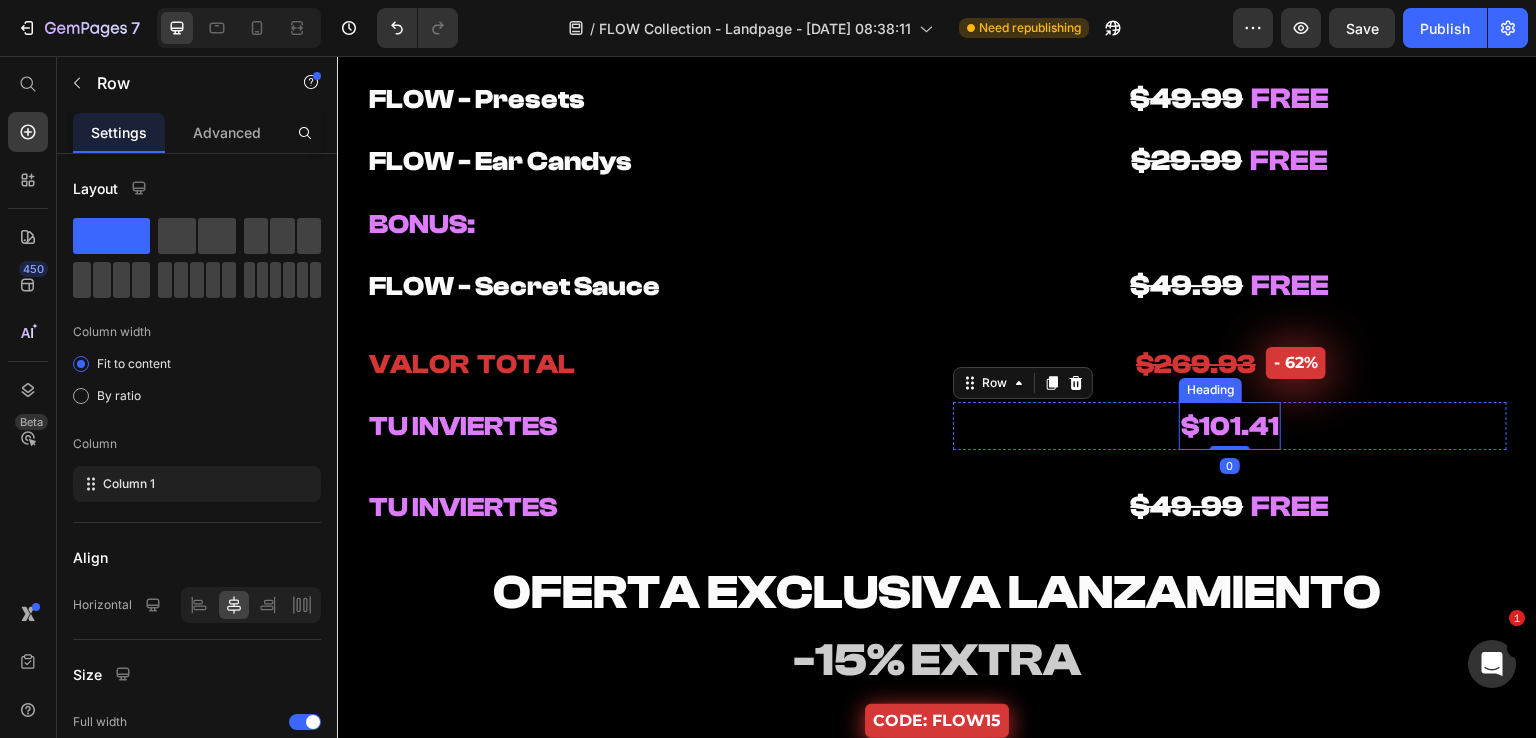 click on "$101.41" at bounding box center (1230, 426) 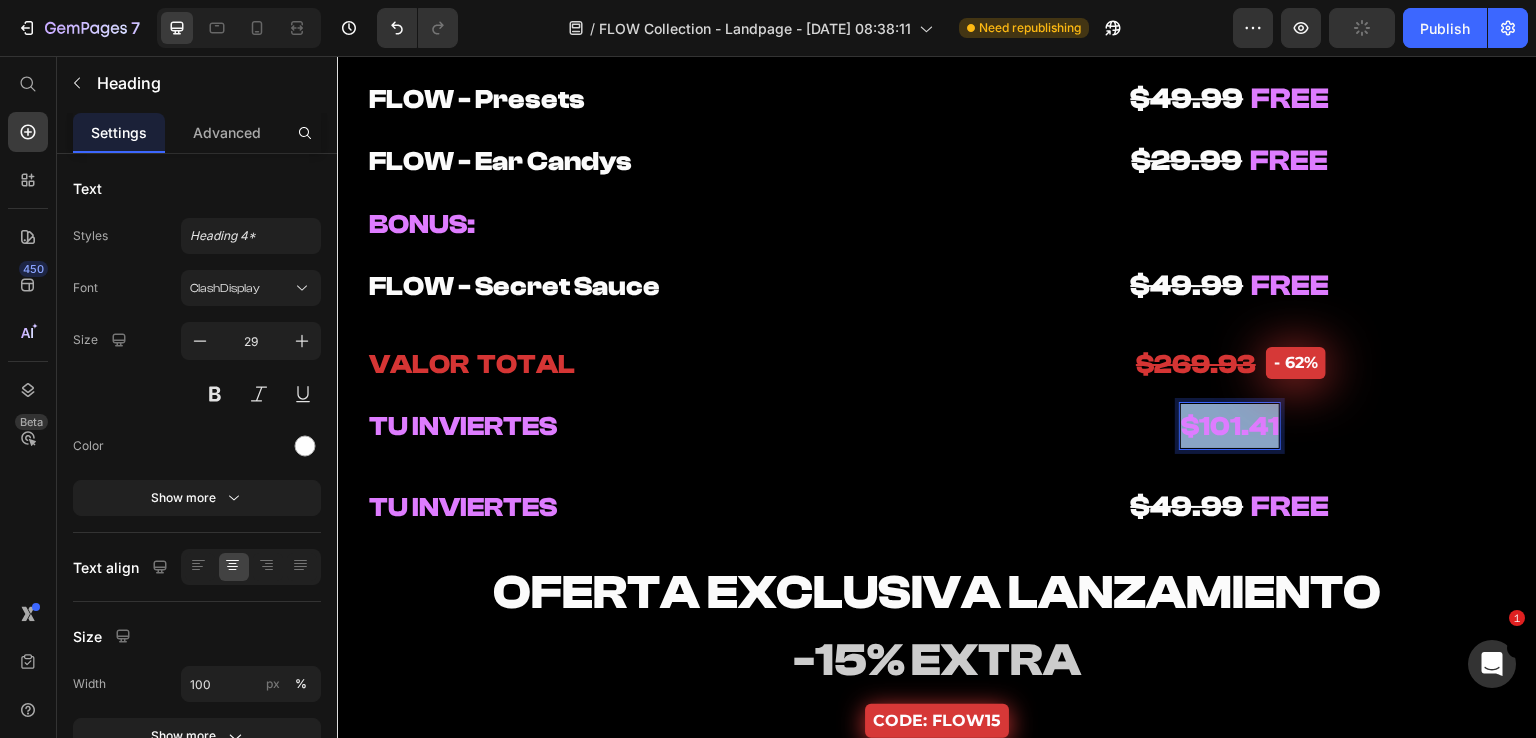 drag, startPoint x: 1179, startPoint y: 425, endPoint x: 1311, endPoint y: 425, distance: 132 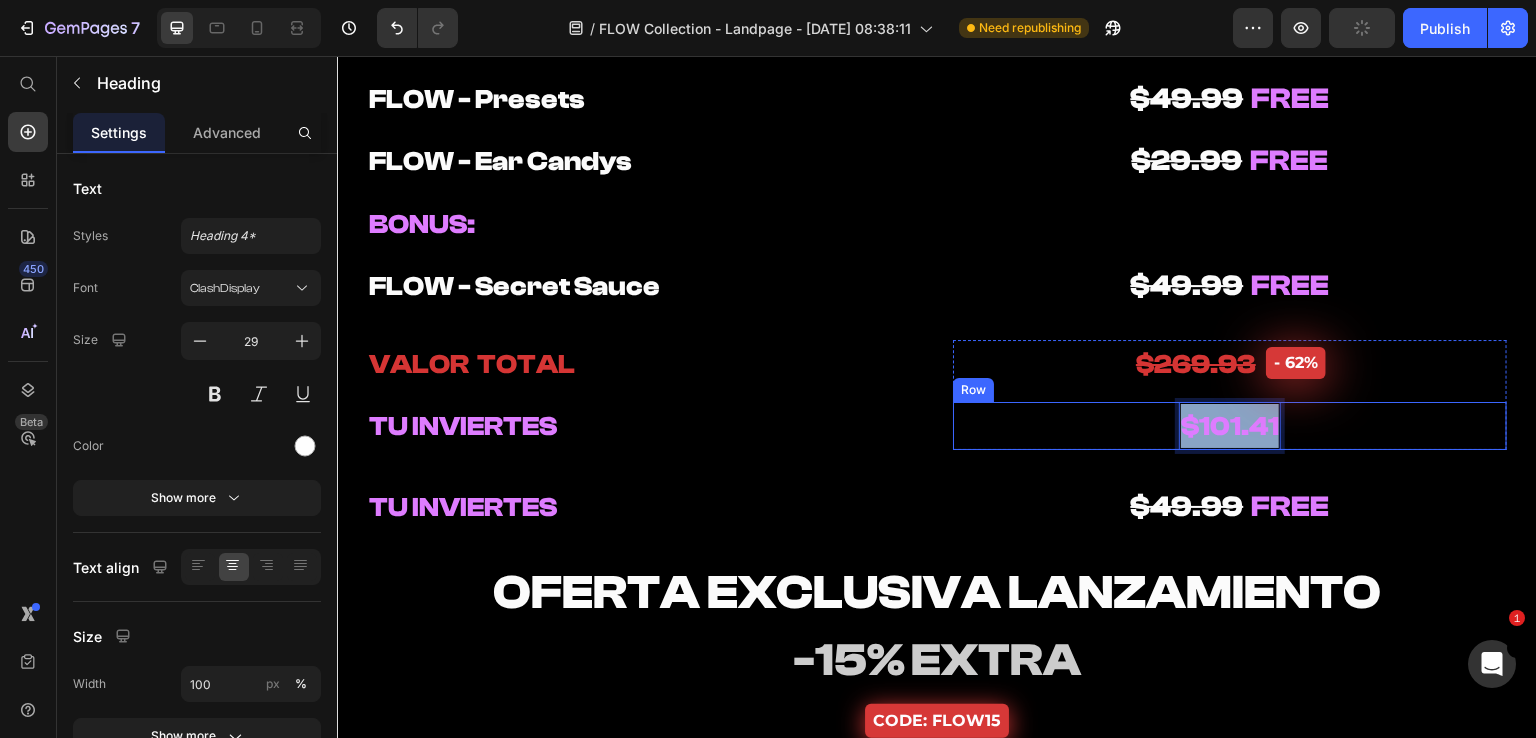 copy on "$101.41" 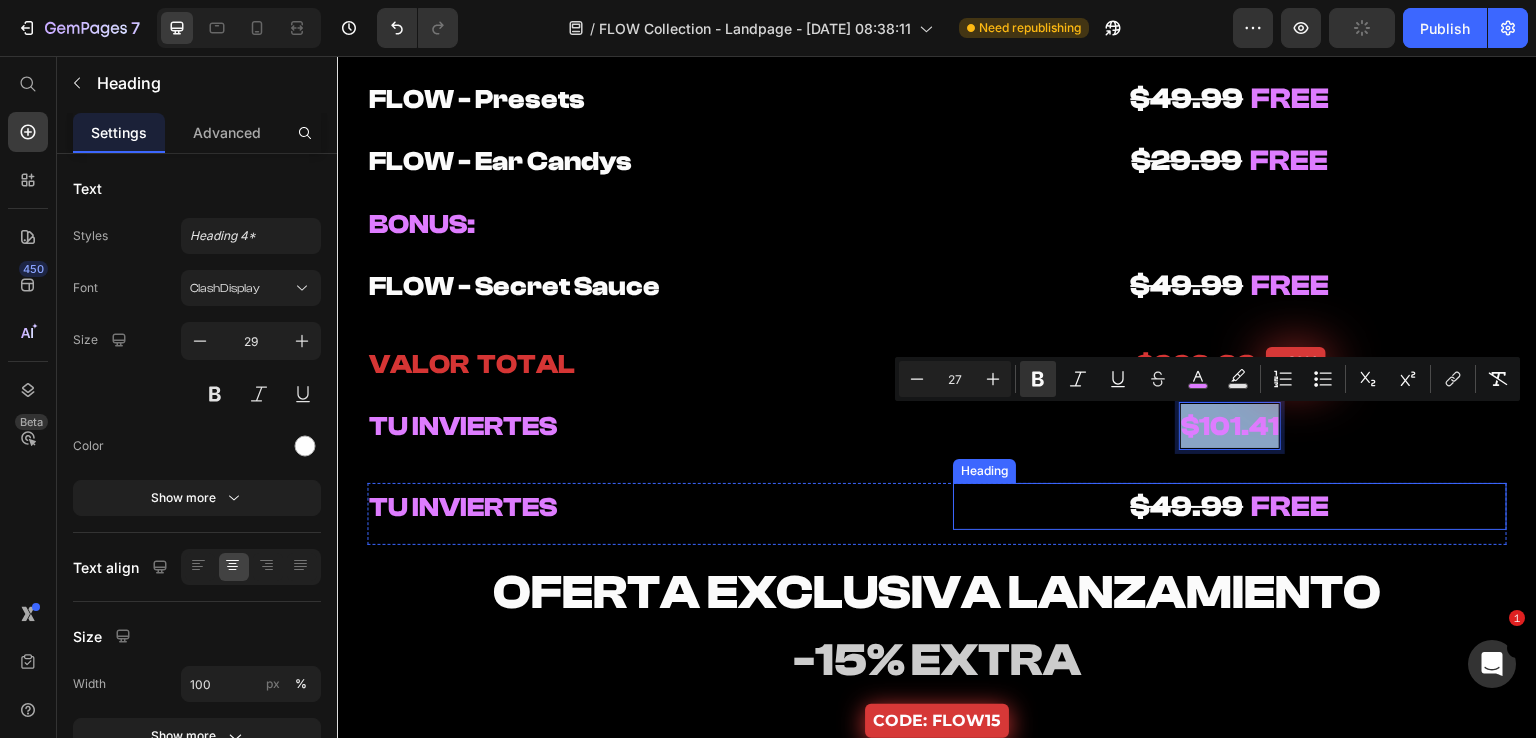 click on "FREE" at bounding box center [1291, 506] 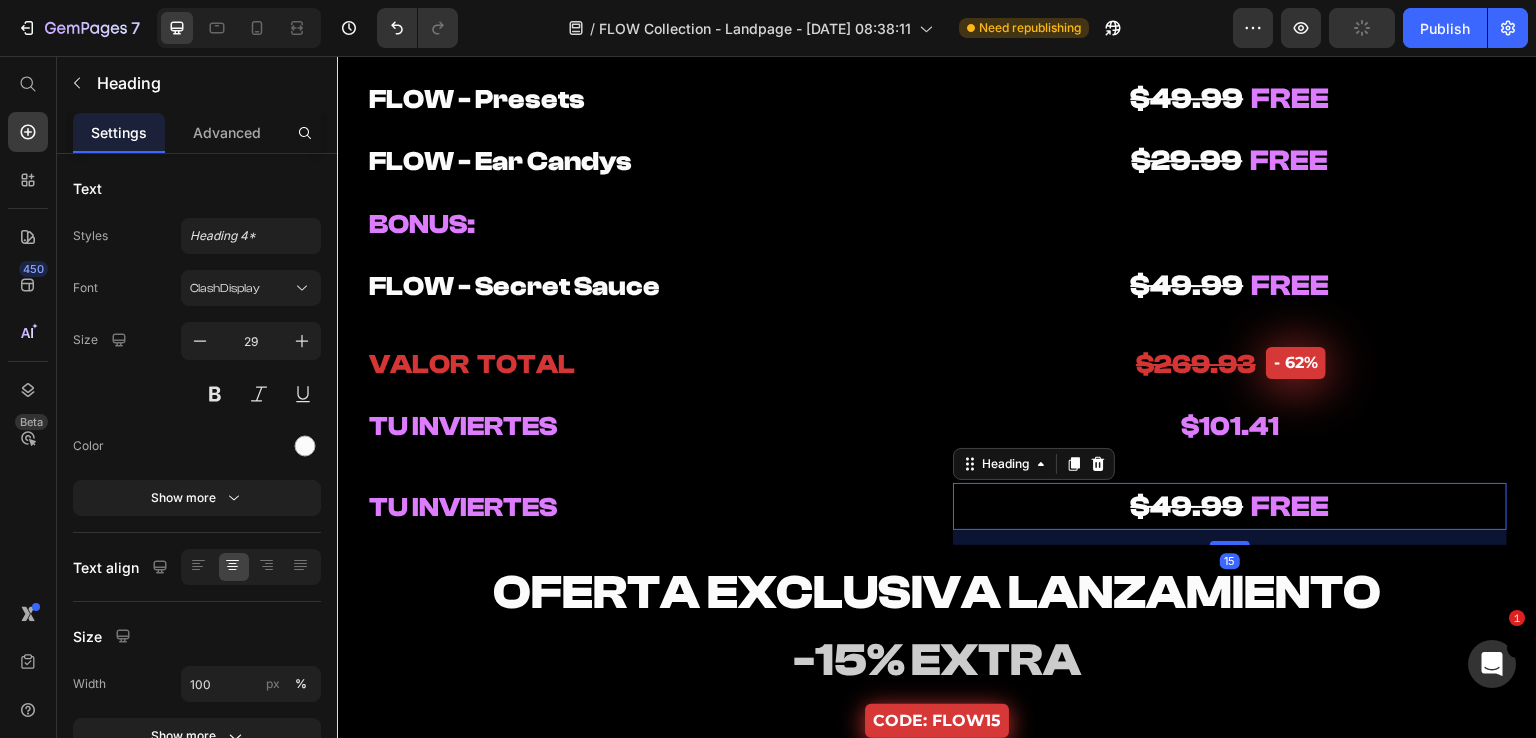 click on "$49.99    FREE" at bounding box center (1230, 507) 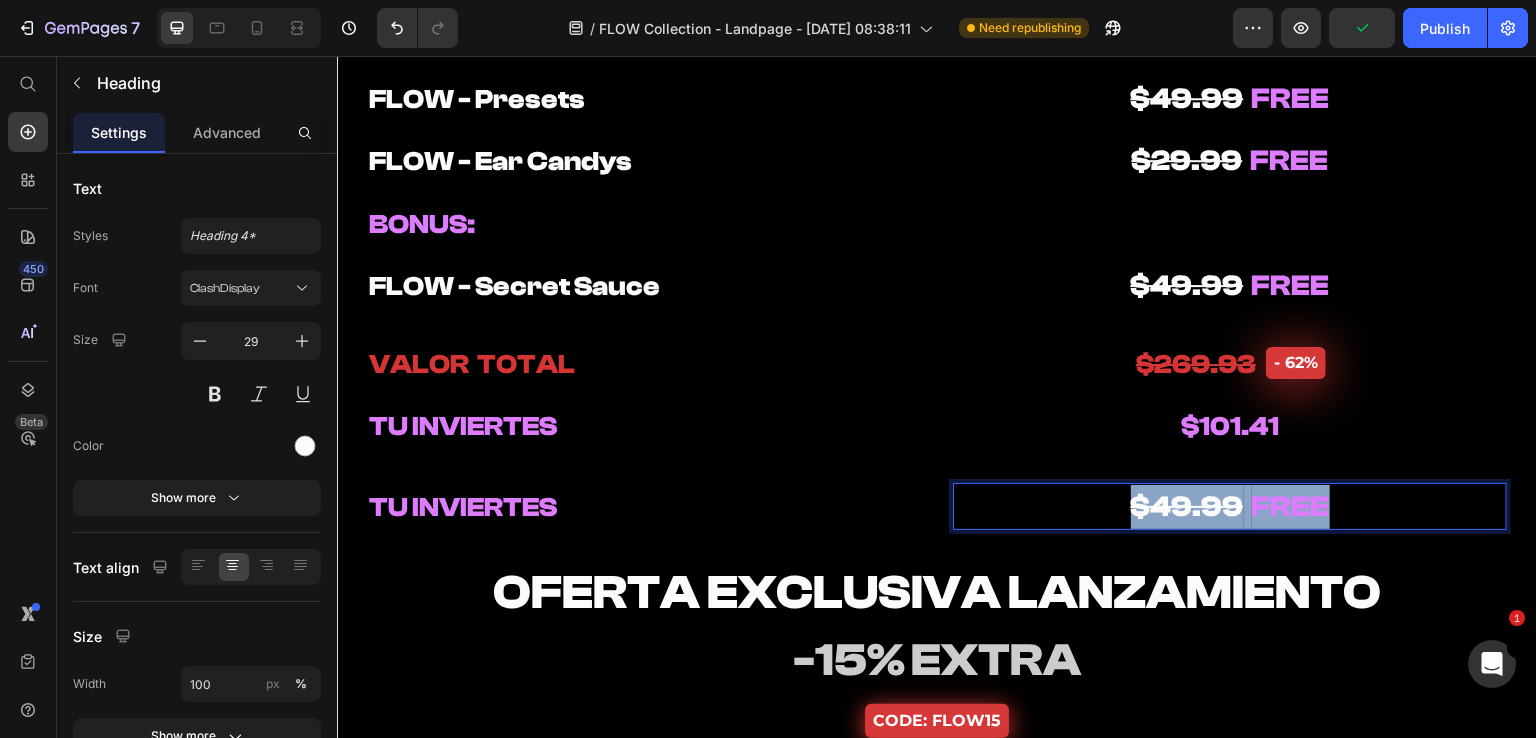 drag, startPoint x: 1322, startPoint y: 509, endPoint x: 1032, endPoint y: 523, distance: 290.33774 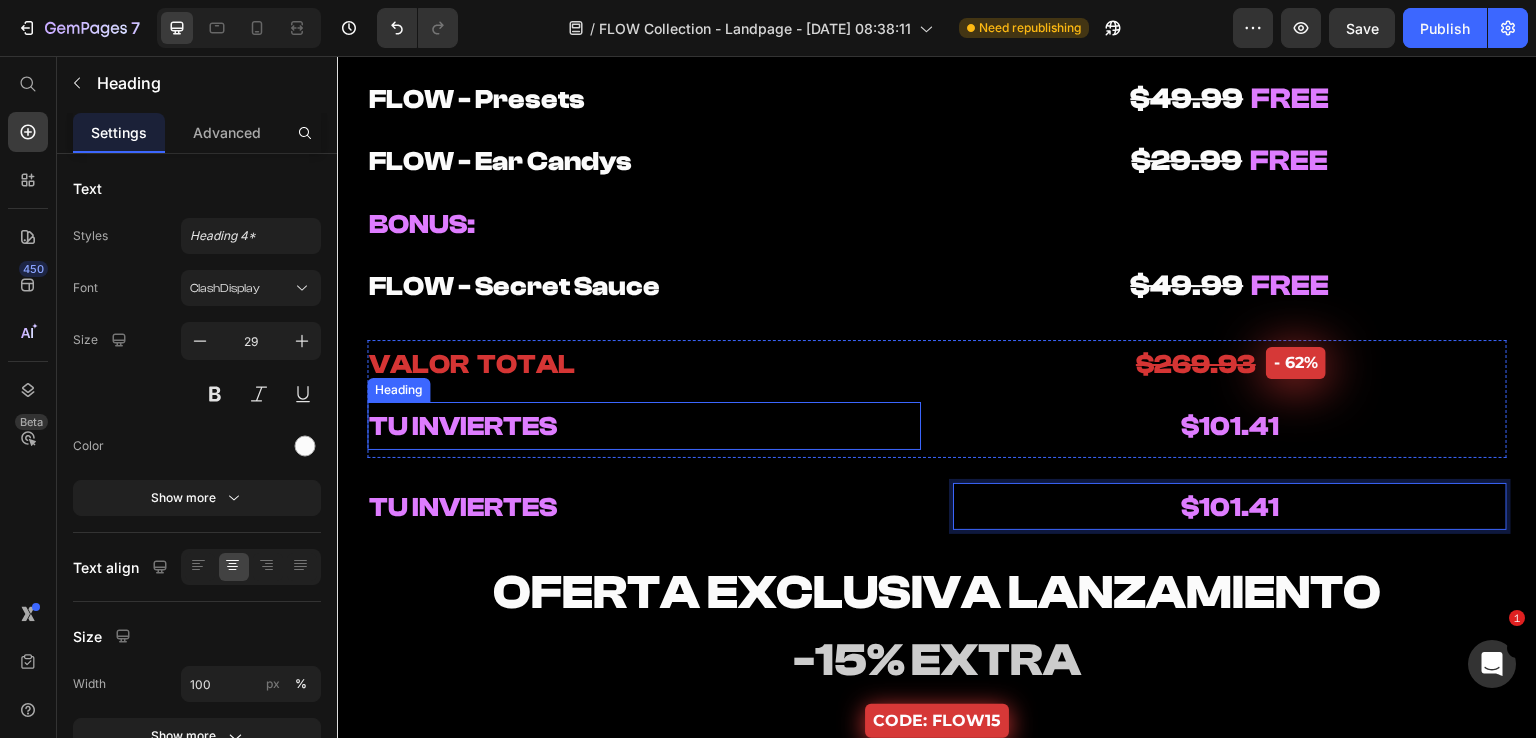 click on "⁠⁠⁠⁠⁠⁠⁠ TU INVIERTES" at bounding box center (644, 426) 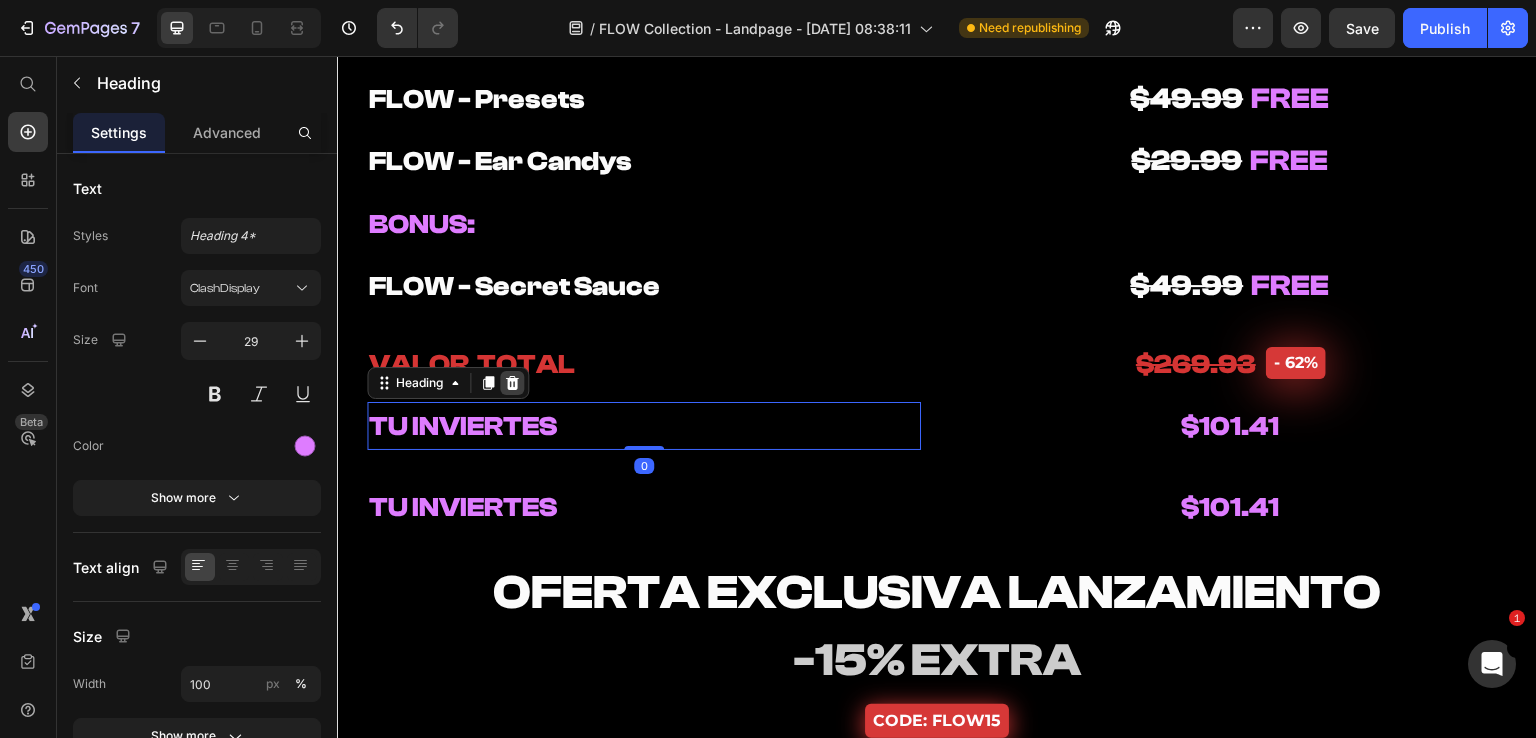 click 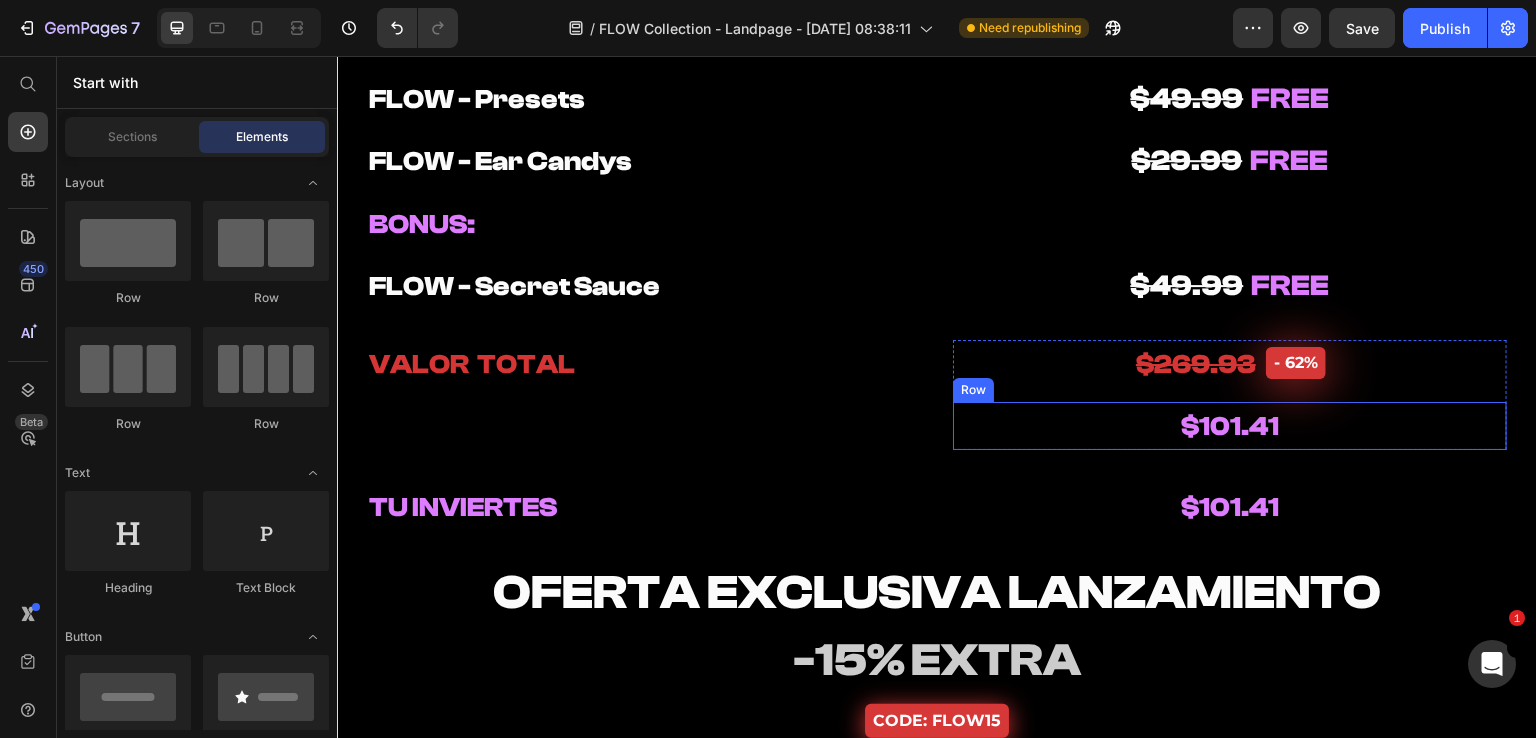 click on "⁠⁠⁠⁠⁠⁠⁠ $101.41 Heading Row" at bounding box center [1230, 426] 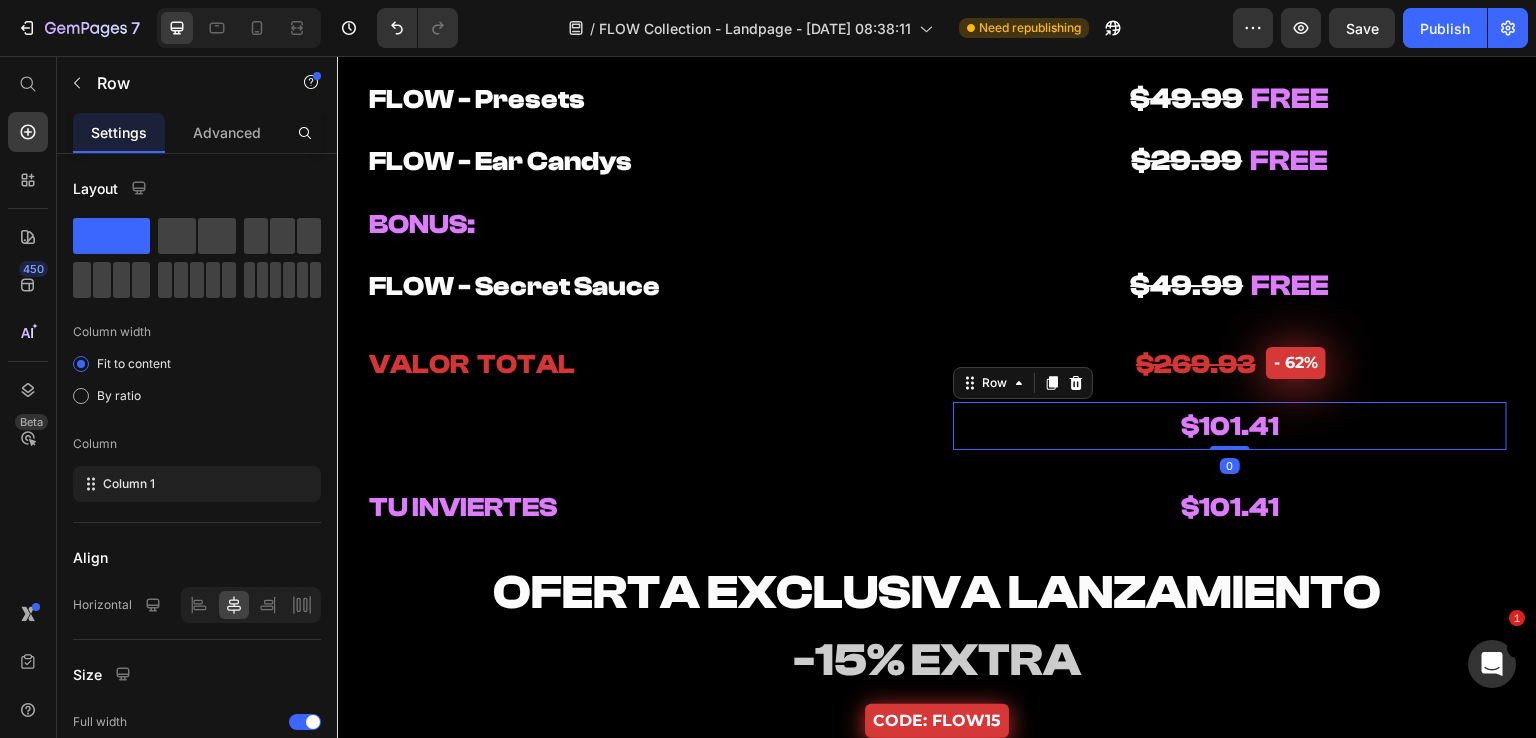 click 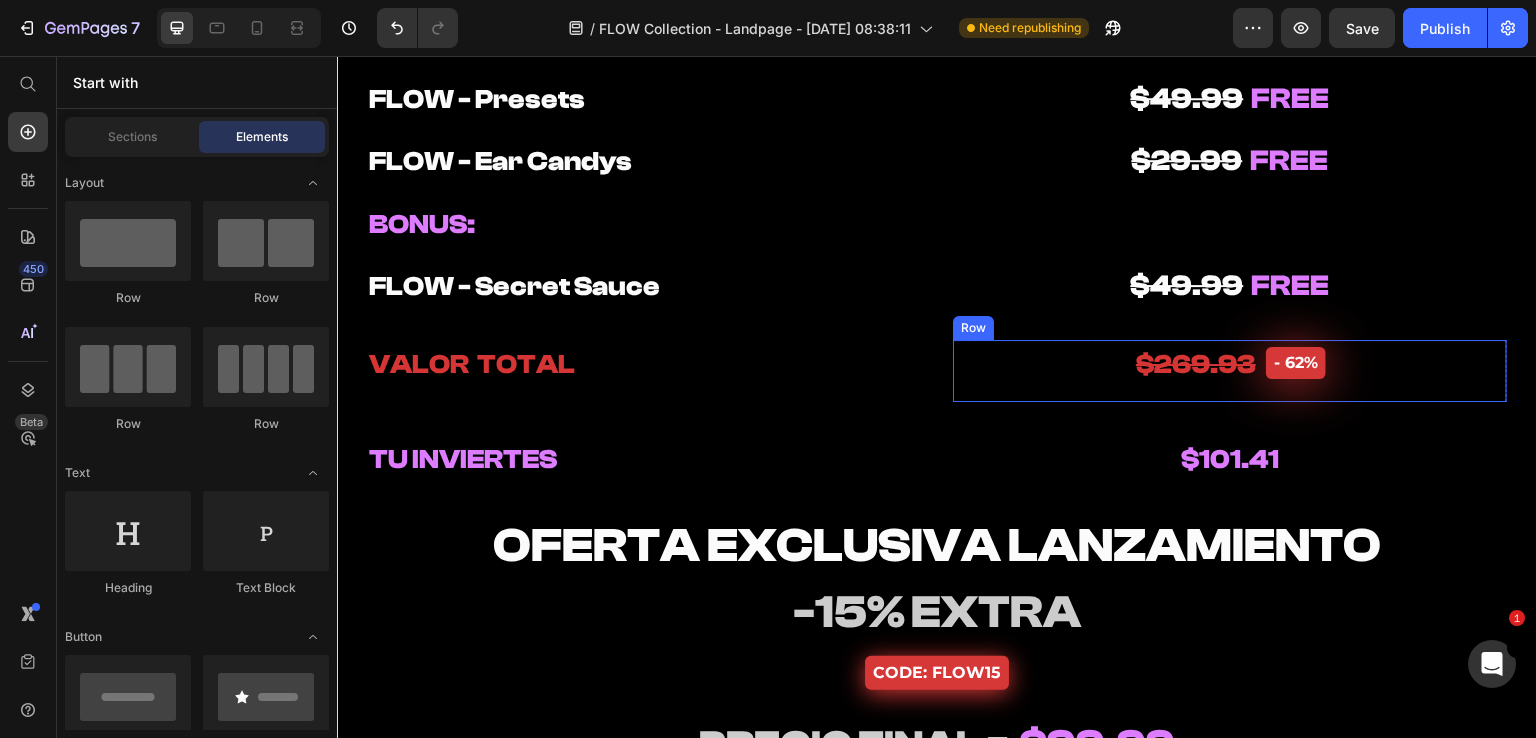 click on "⁠⁠⁠⁠⁠⁠⁠ $269.93 Heading - 62% Product Badge Row" at bounding box center [1230, 371] 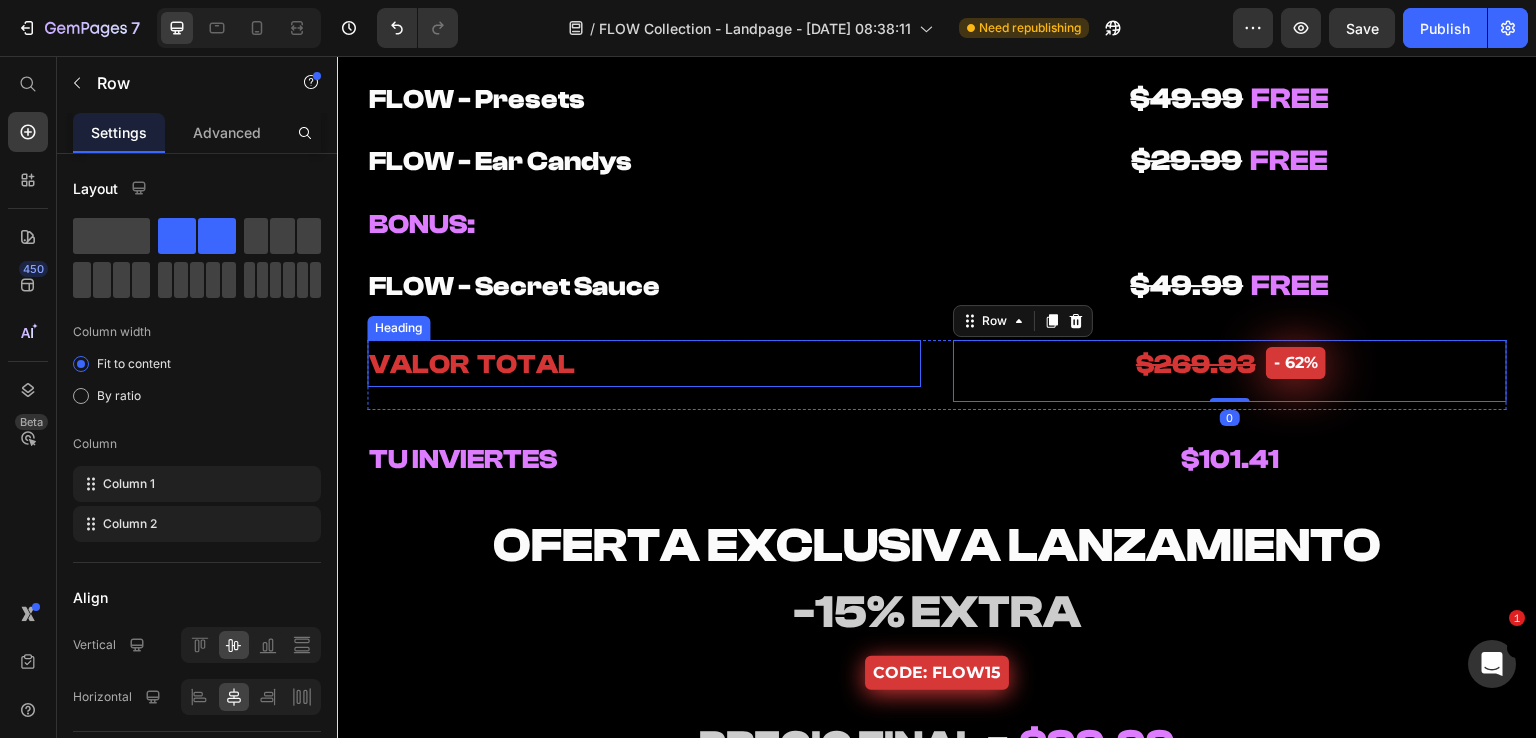 click on "⁠⁠⁠⁠⁠⁠⁠ VALOR  TOTAL" at bounding box center (644, 364) 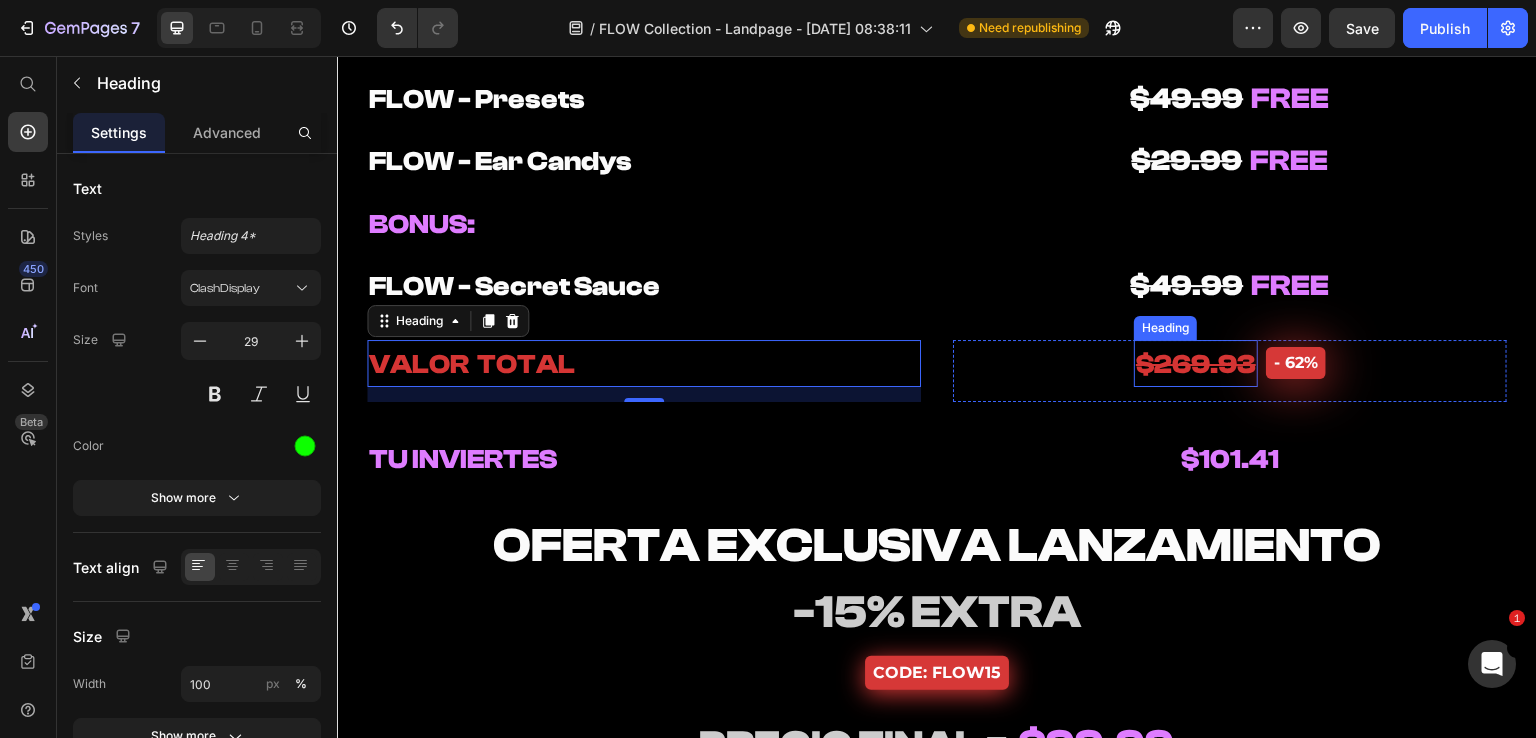 click on "$269.93" at bounding box center [1196, 364] 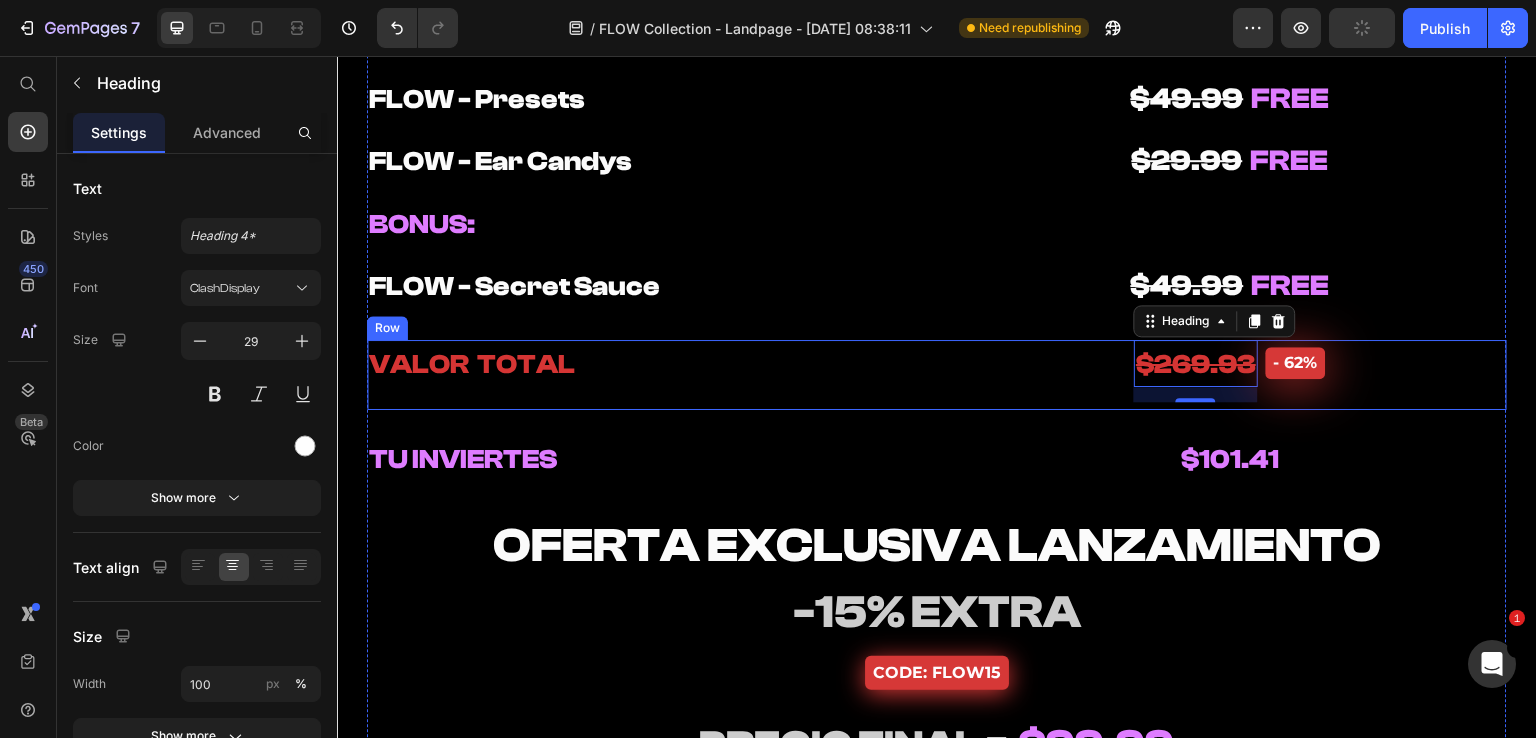 click on "⁠⁠⁠⁠⁠⁠⁠ VALOR  TOTAL" at bounding box center [644, 364] 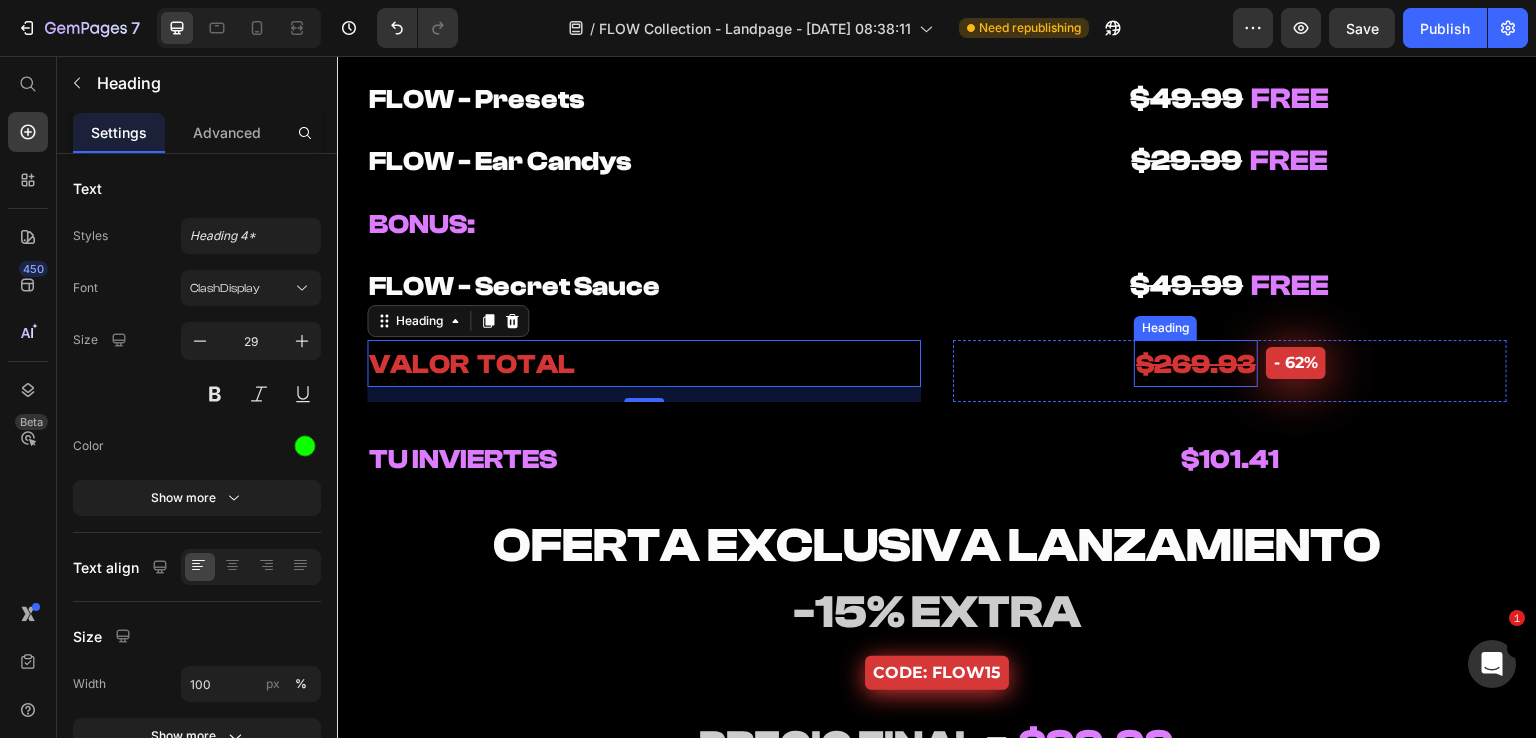 click on "$269.93" at bounding box center (1196, 364) 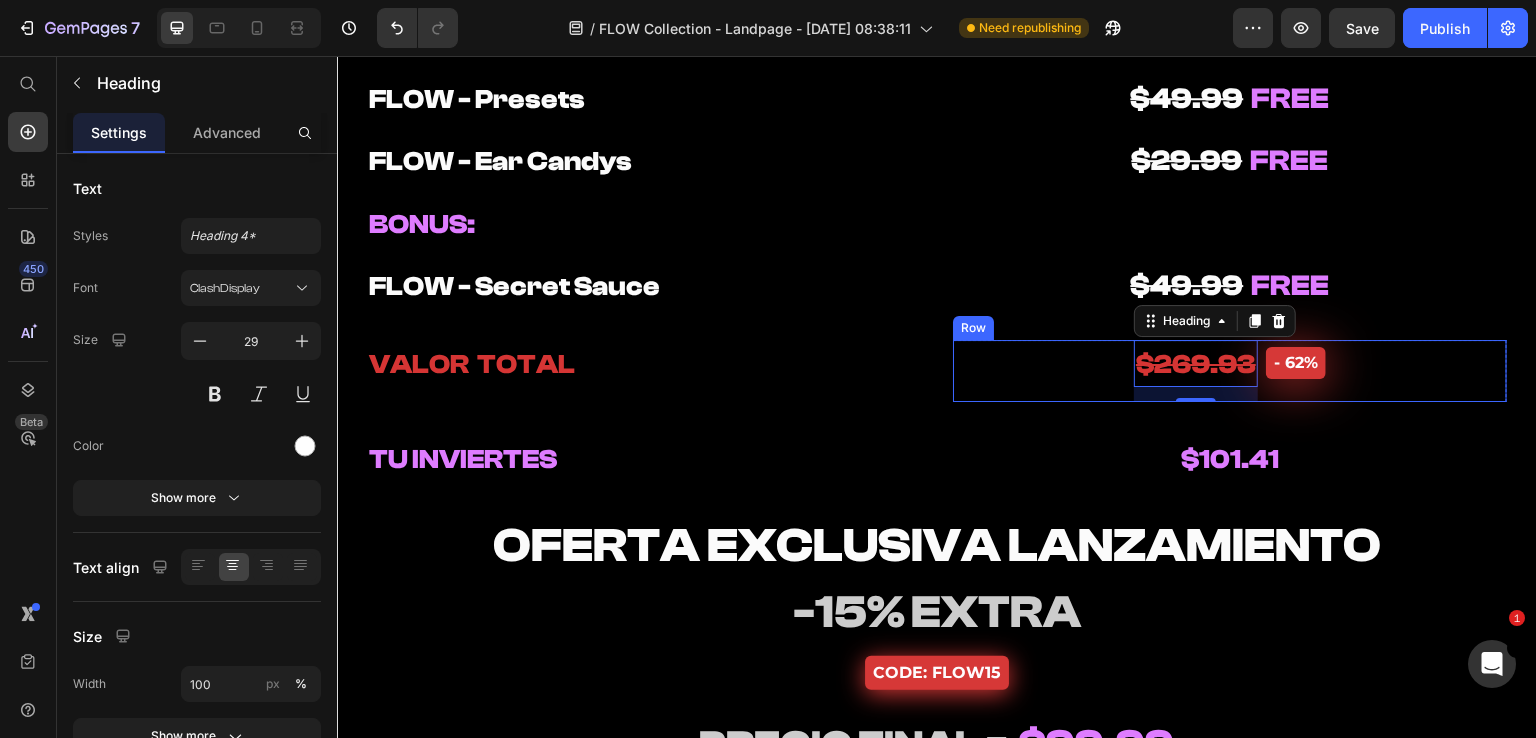 click on "⁠⁠⁠⁠⁠⁠⁠ $269.93 Heading   15 - 62% Product Badge Row" at bounding box center (1230, 371) 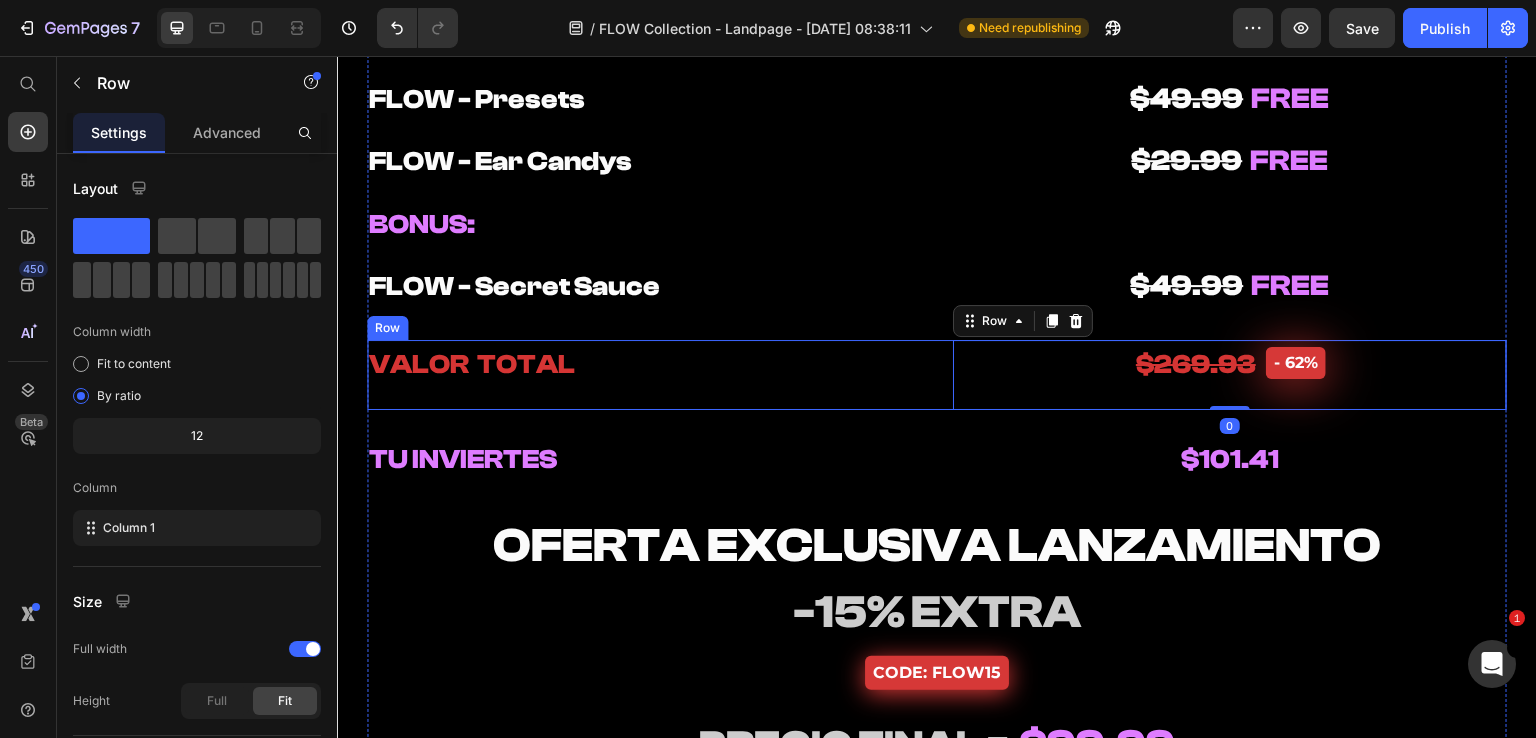 click on "⁠⁠⁠⁠⁠⁠⁠ VALOR  TOTAL Heading ⁠⁠⁠⁠⁠⁠⁠ $269.93 Heading - 62% Product Badge Row Row Row   0 Row" at bounding box center [937, 375] 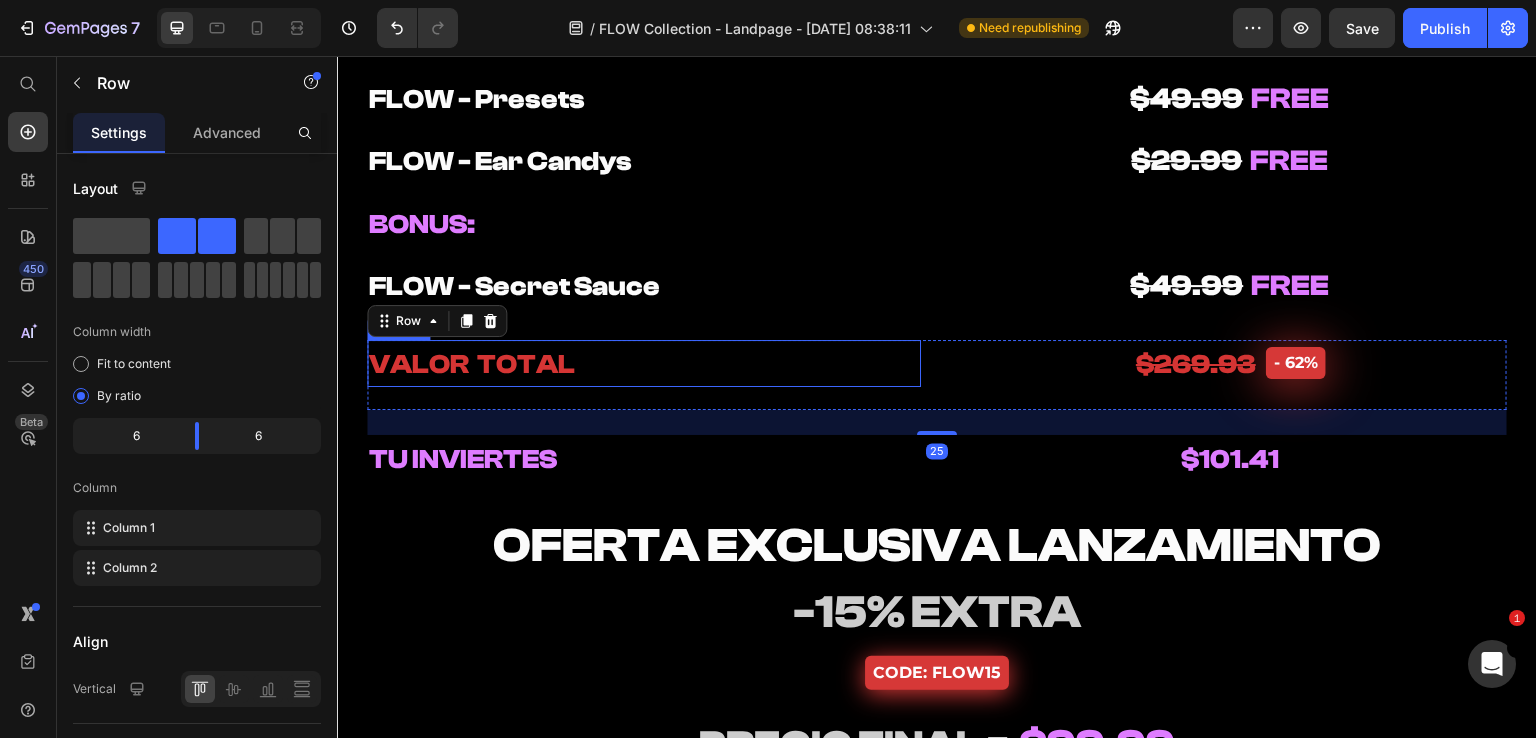 click on "⁠⁠⁠⁠⁠⁠⁠ VALOR  TOTAL" at bounding box center [644, 364] 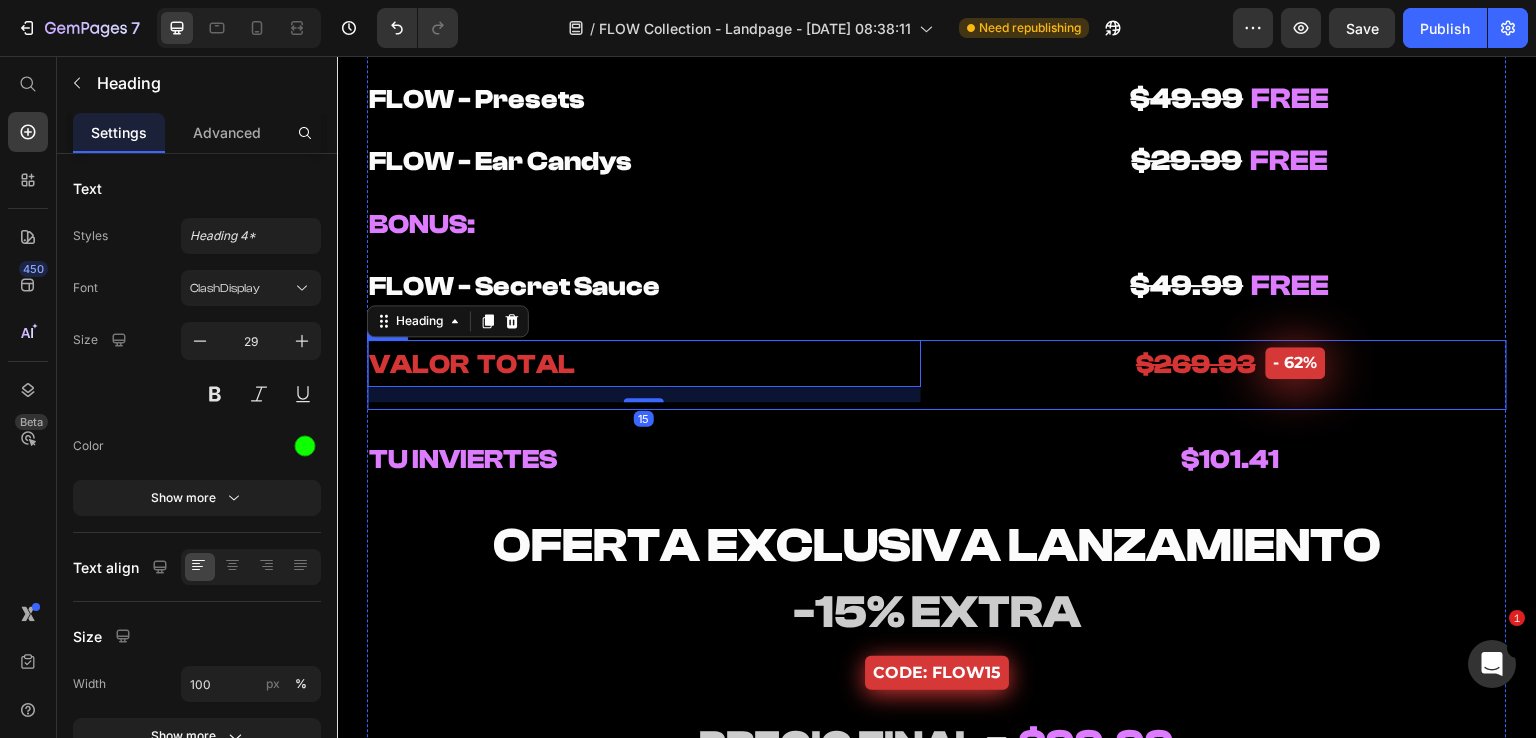 click on "⁠⁠⁠⁠⁠⁠⁠ VALOR  TOTAL Heading   15 ⁠⁠⁠⁠⁠⁠⁠ $269.93 Heading - 62% Product Badge [GEOGRAPHIC_DATA]" at bounding box center [937, 375] 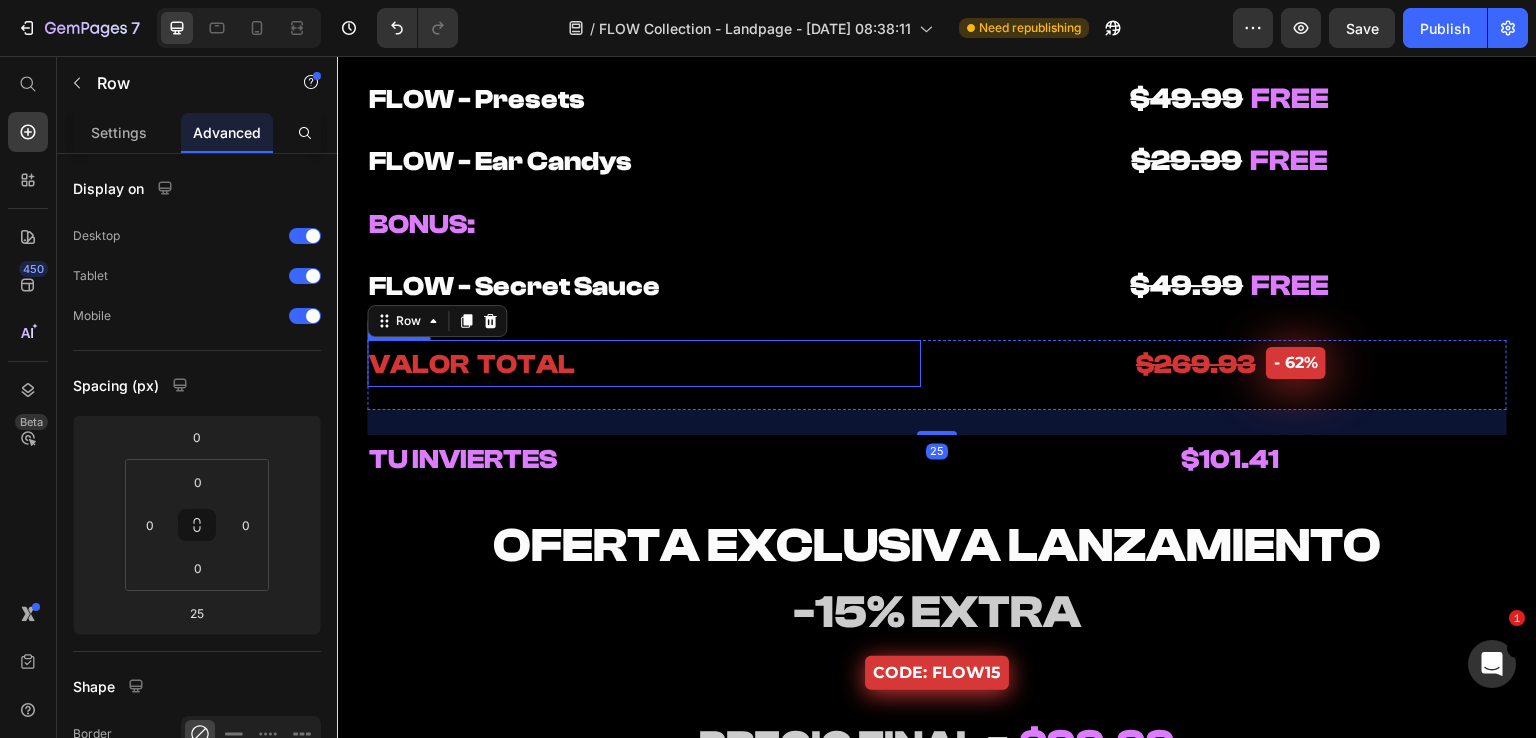 click on "⁠⁠⁠⁠⁠⁠⁠ VALOR  TOTAL" at bounding box center [644, 364] 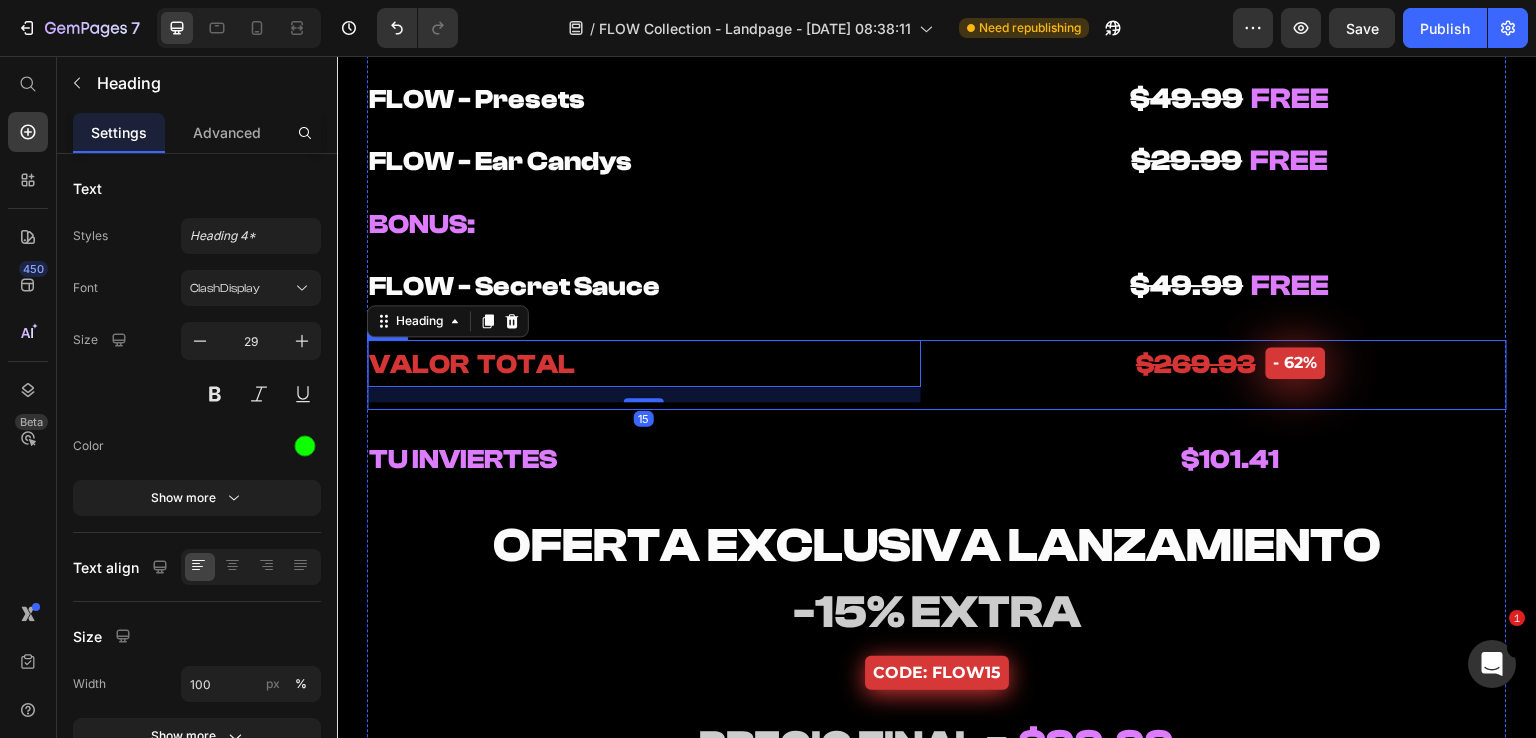 click on "⁠⁠⁠⁠⁠⁠⁠ VALOR  TOTAL Heading   15 ⁠⁠⁠⁠⁠⁠⁠ $269.93 Heading - 62% Product Badge [GEOGRAPHIC_DATA]" at bounding box center (937, 375) 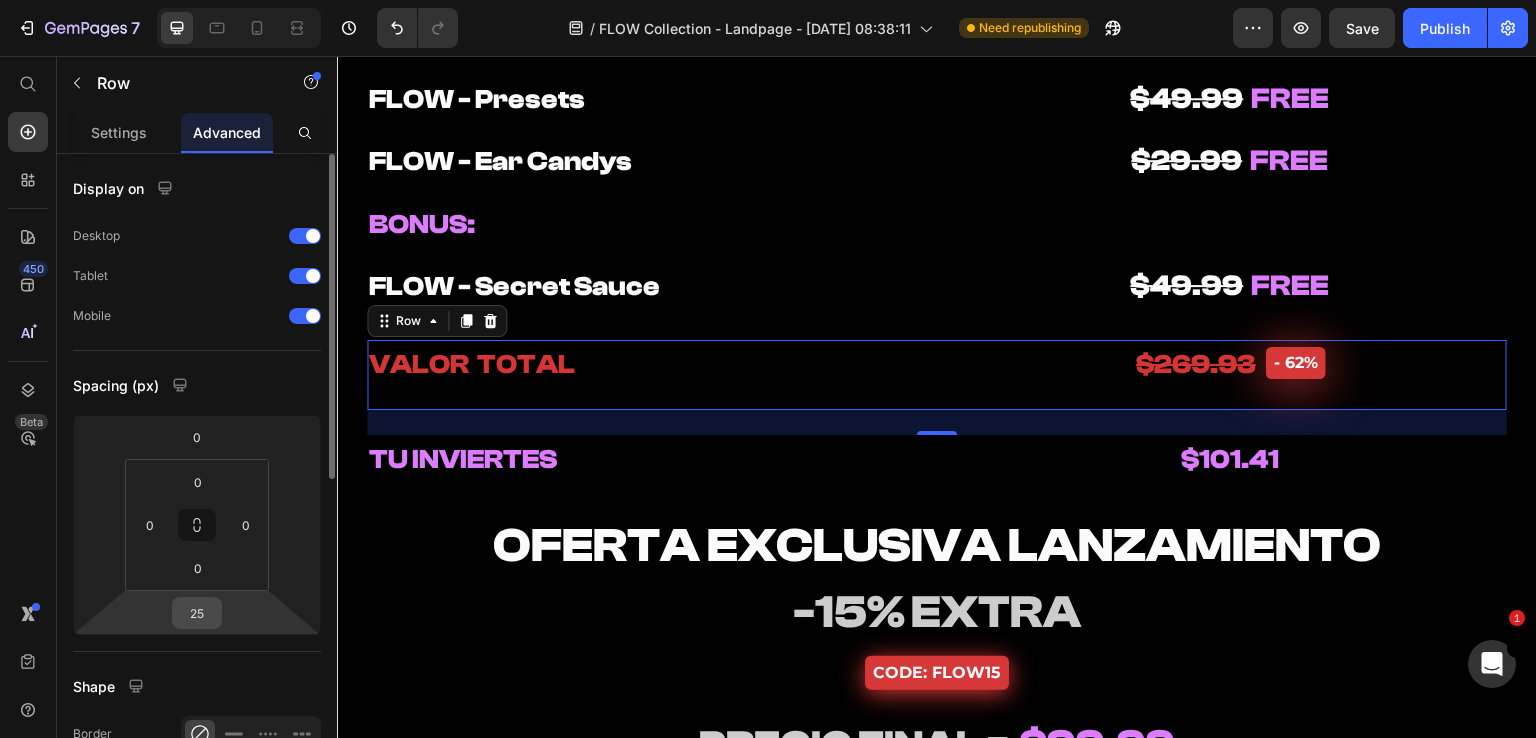 click on "25" at bounding box center (197, 613) 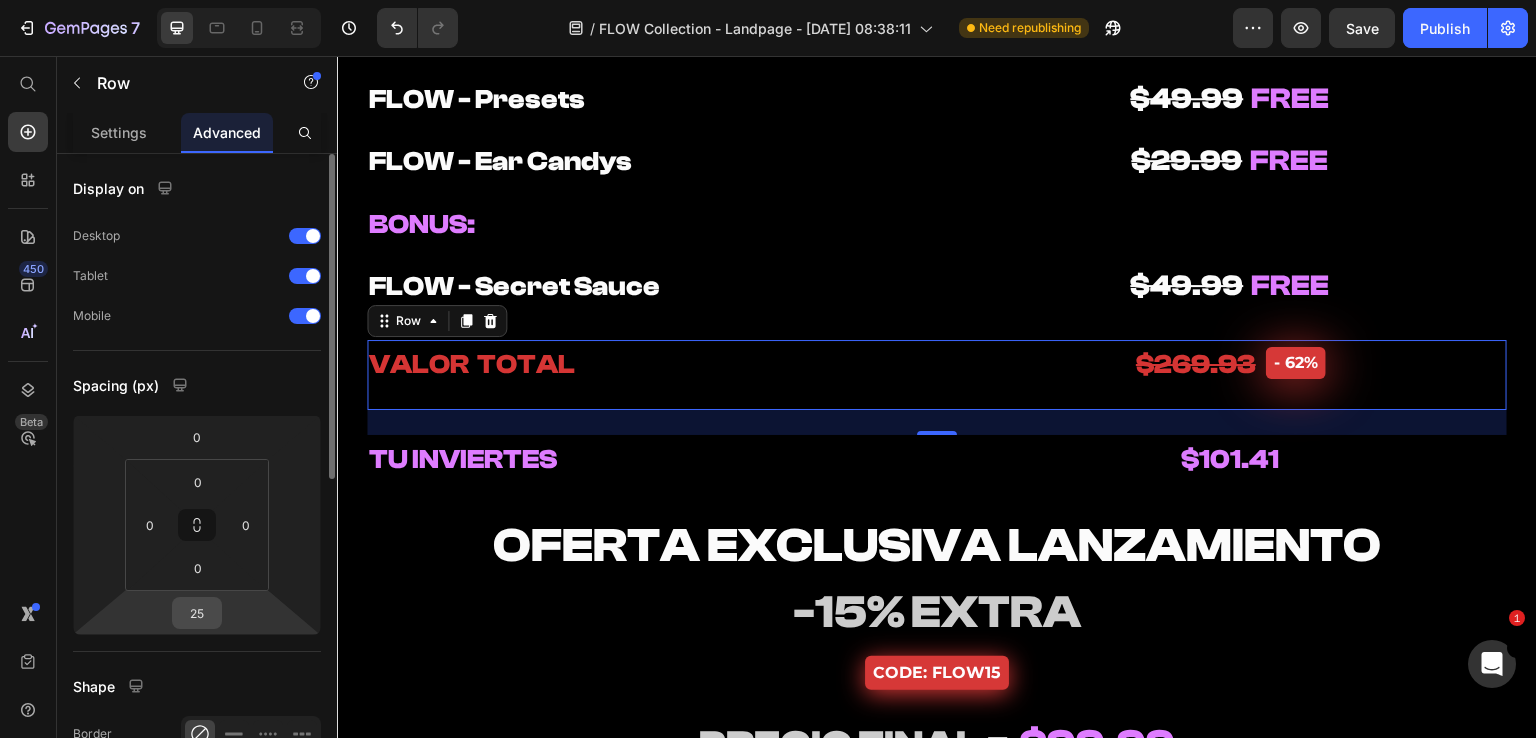 type 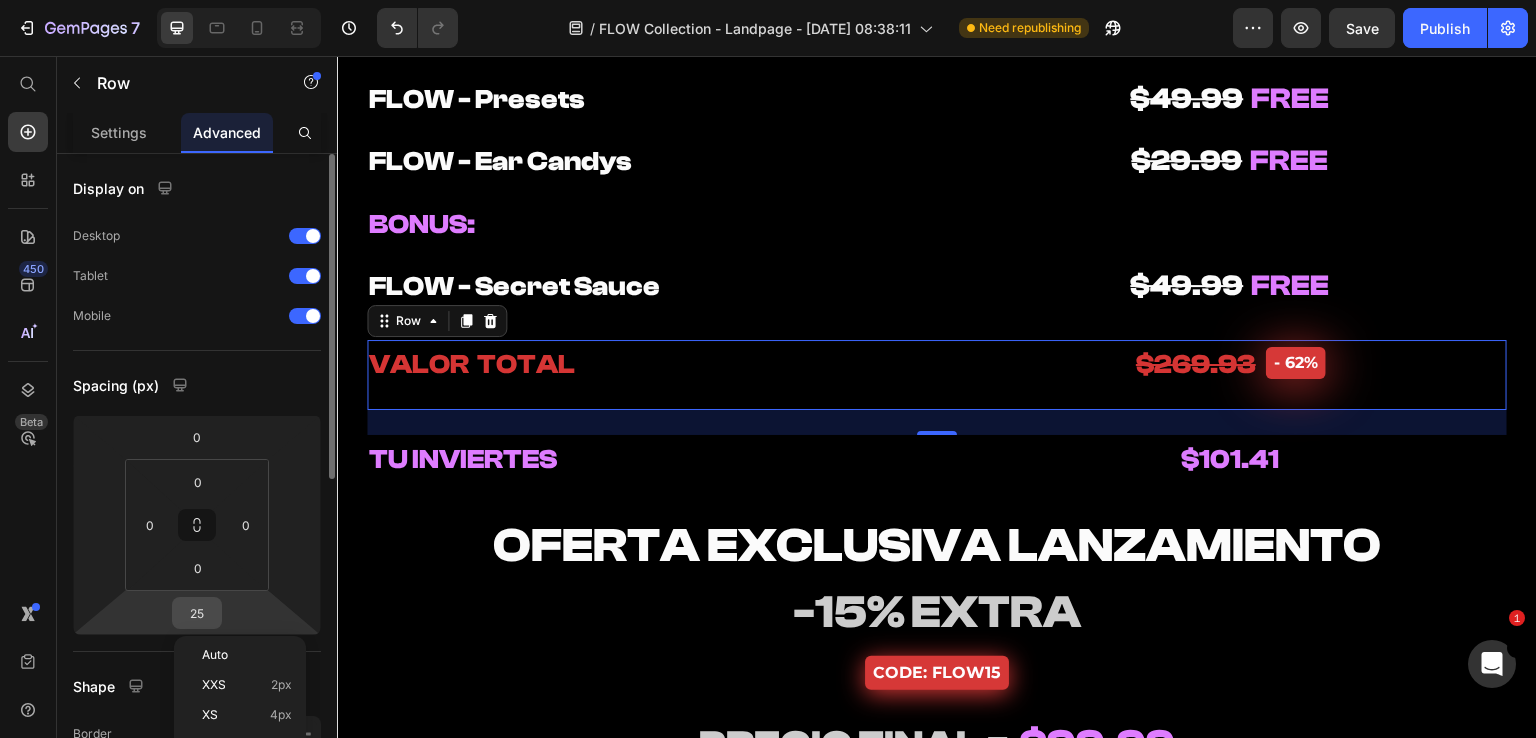 type 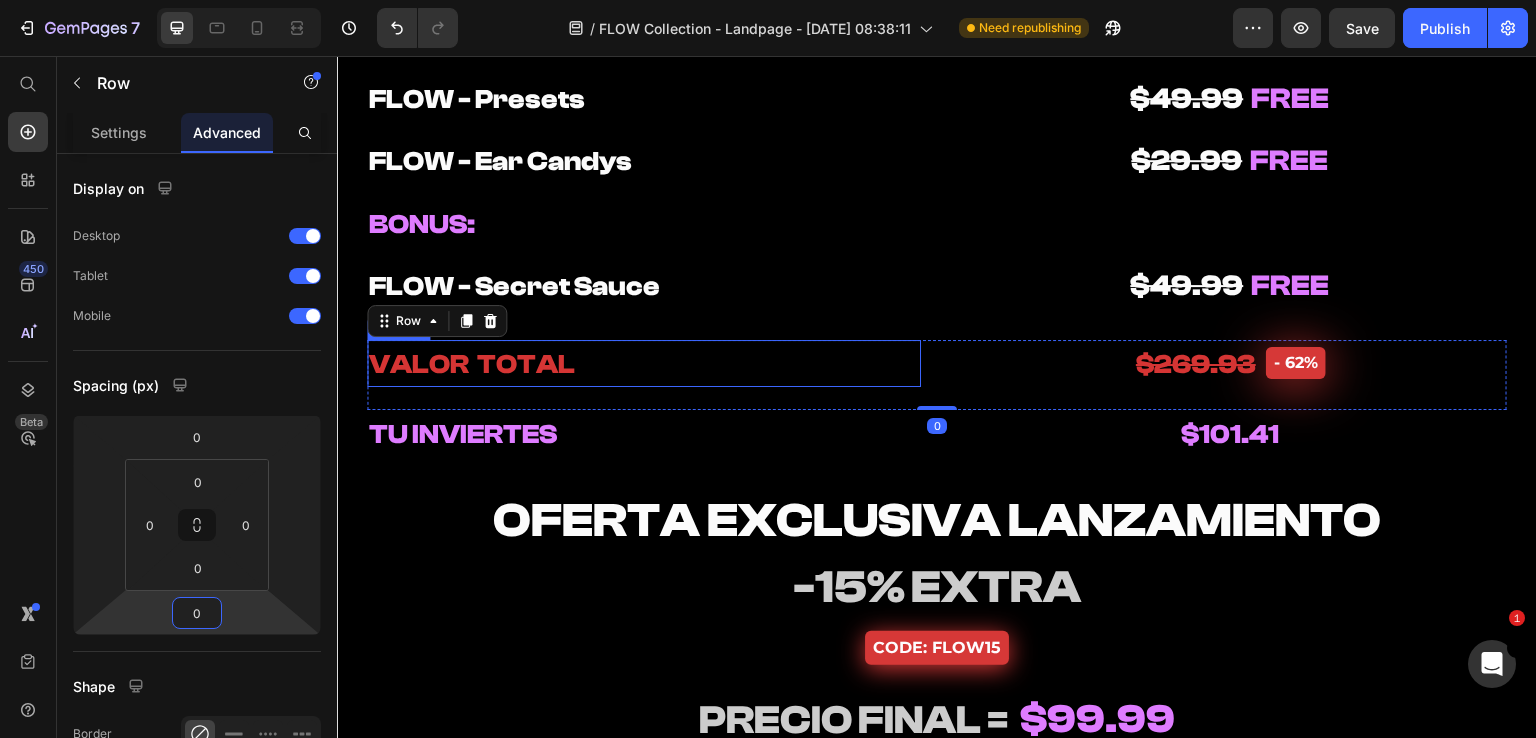 click on "⁠⁠⁠⁠⁠⁠⁠ VALOR  TOTAL" at bounding box center (644, 364) 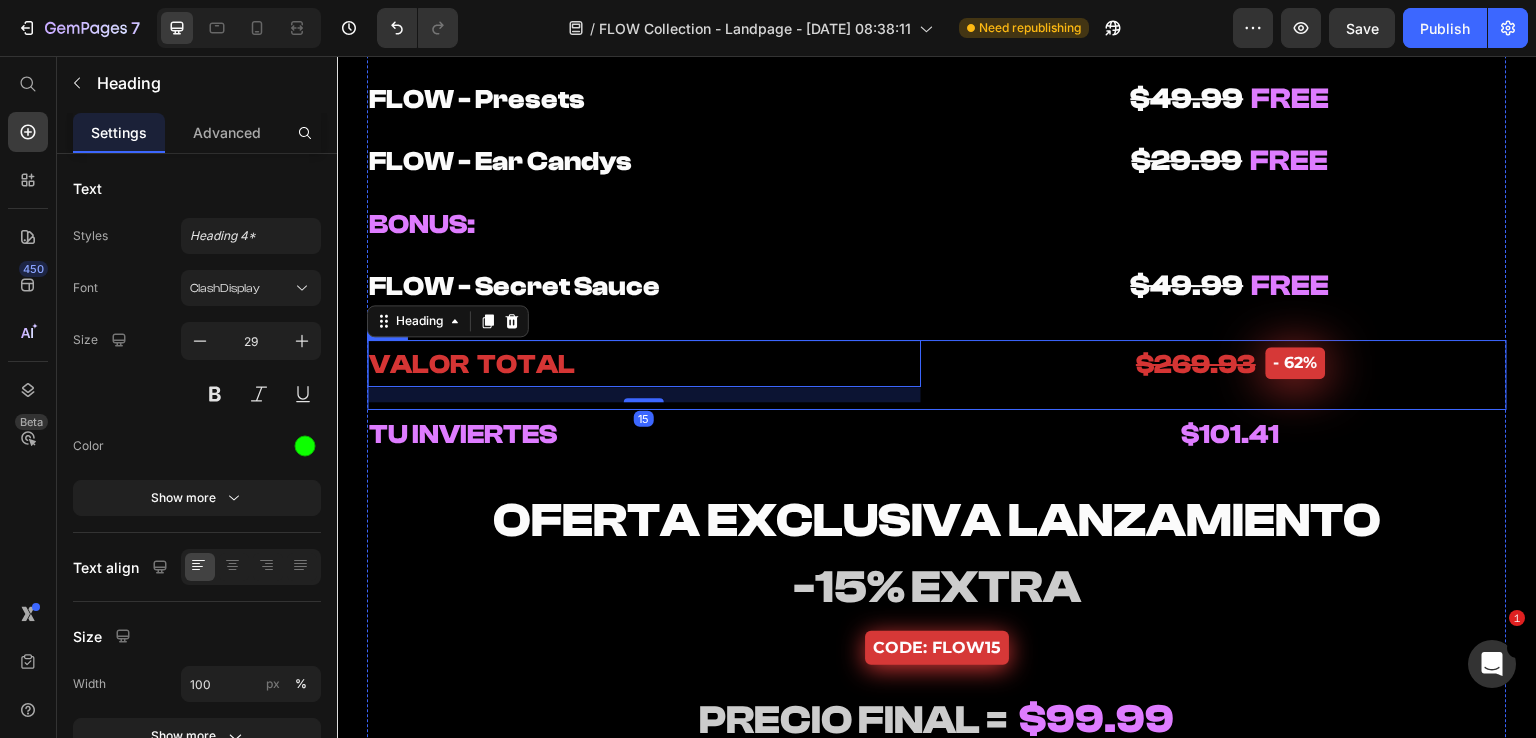 click on "⁠⁠⁠⁠⁠⁠⁠ VALOR  TOTAL Heading   15 ⁠⁠⁠⁠⁠⁠⁠ $269.93 Heading - 62% Product Badge [GEOGRAPHIC_DATA]" at bounding box center (937, 375) 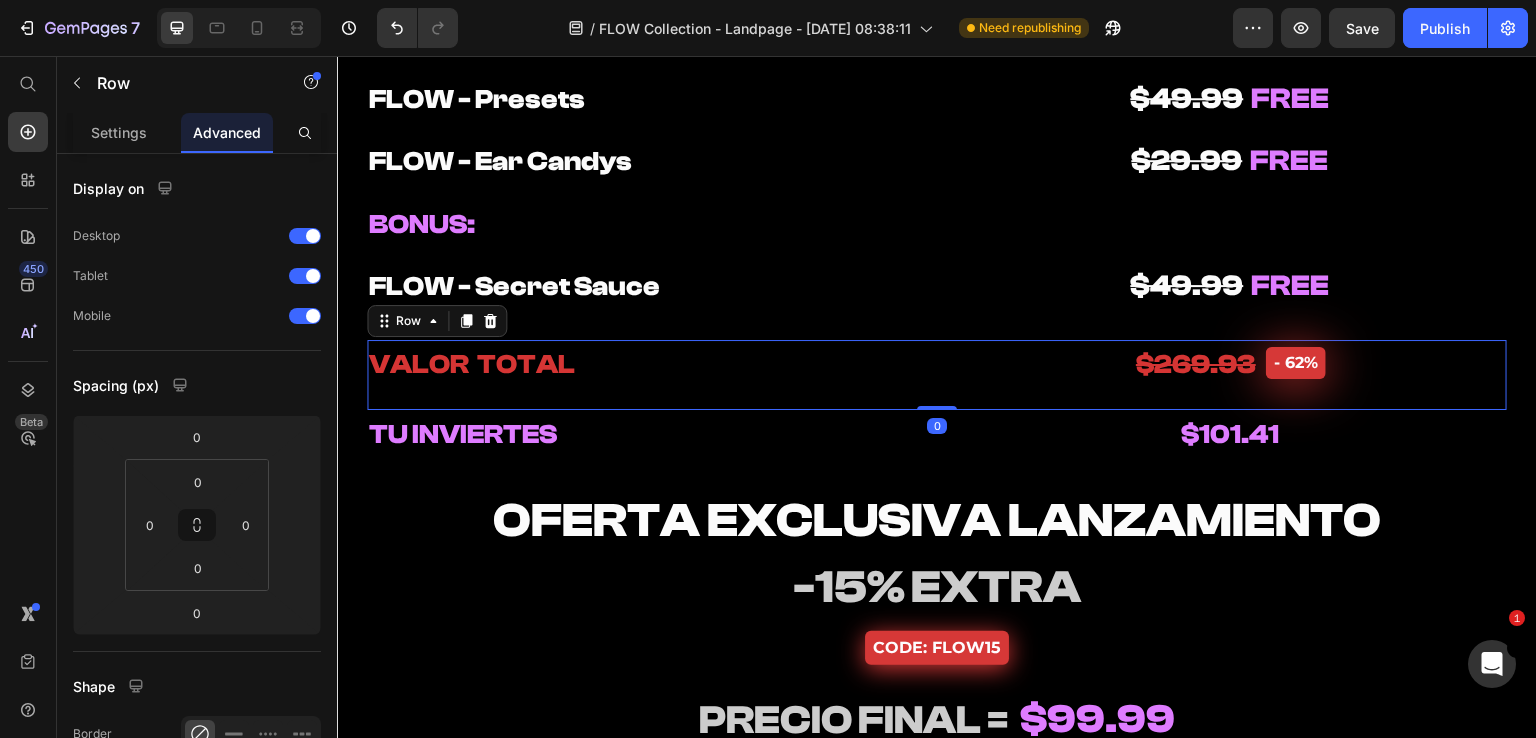 click on "⁠⁠⁠⁠⁠⁠⁠ VALOR  TOTAL" at bounding box center (644, 364) 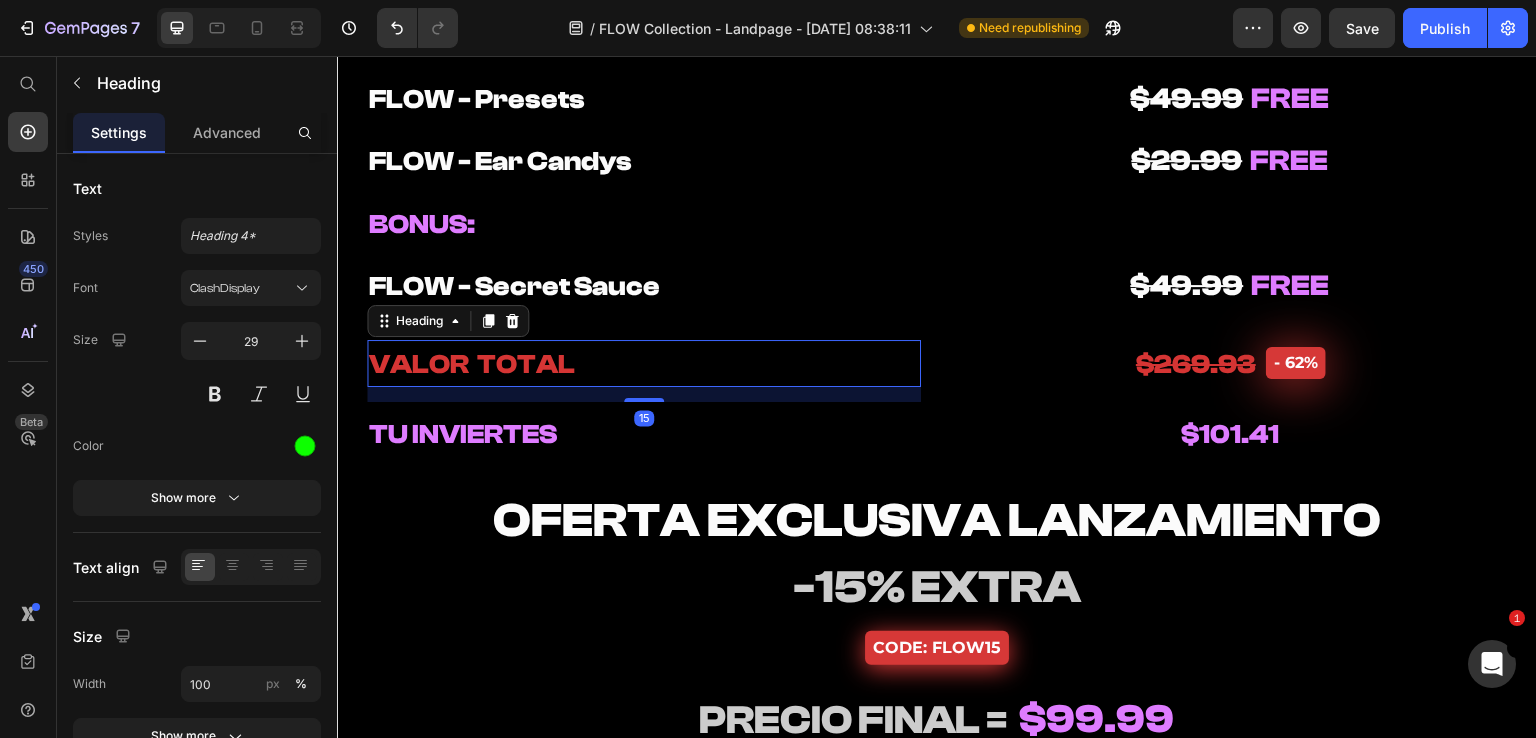 click on "15" at bounding box center (644, 394) 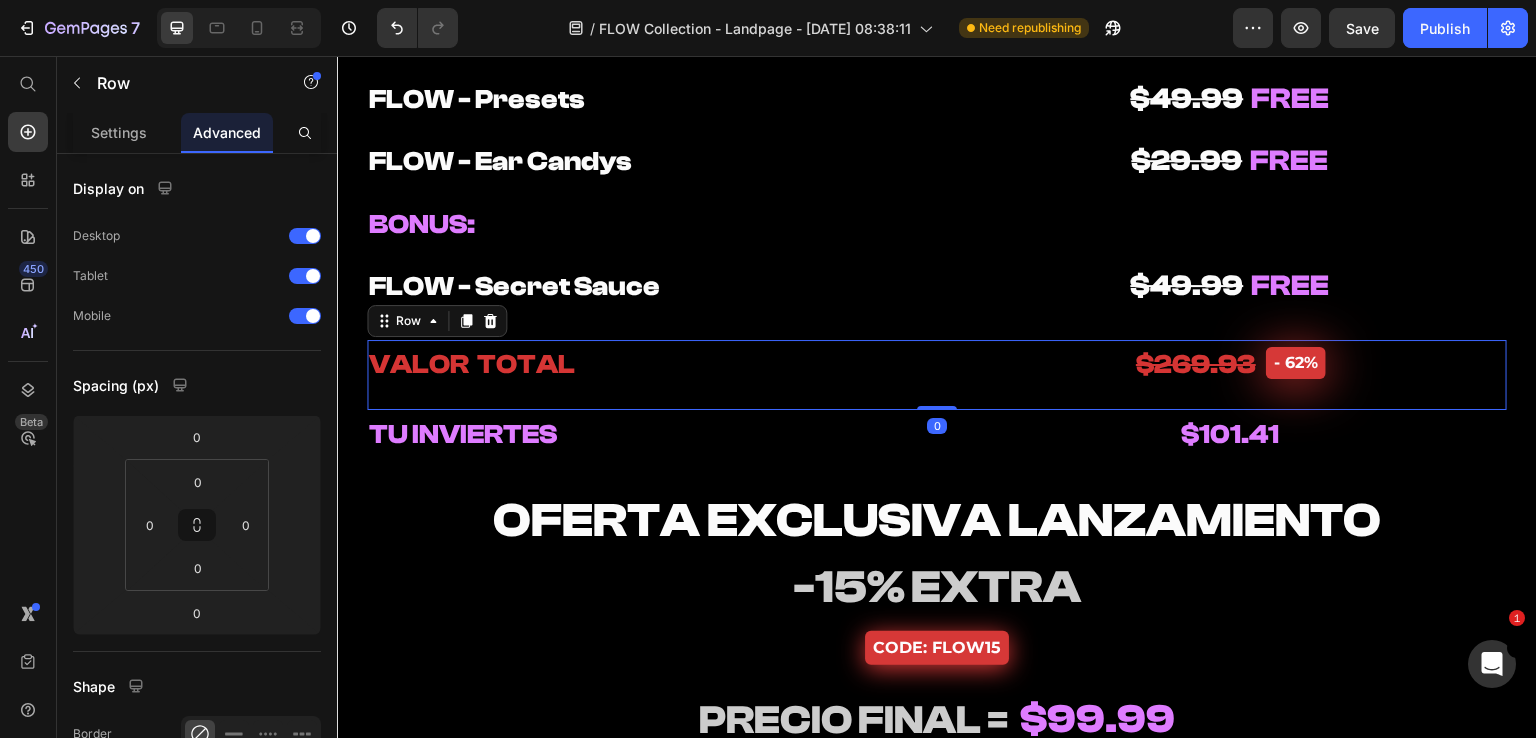 click on "⁠⁠⁠⁠⁠⁠⁠ VALOR  TOTAL Heading" at bounding box center (644, 375) 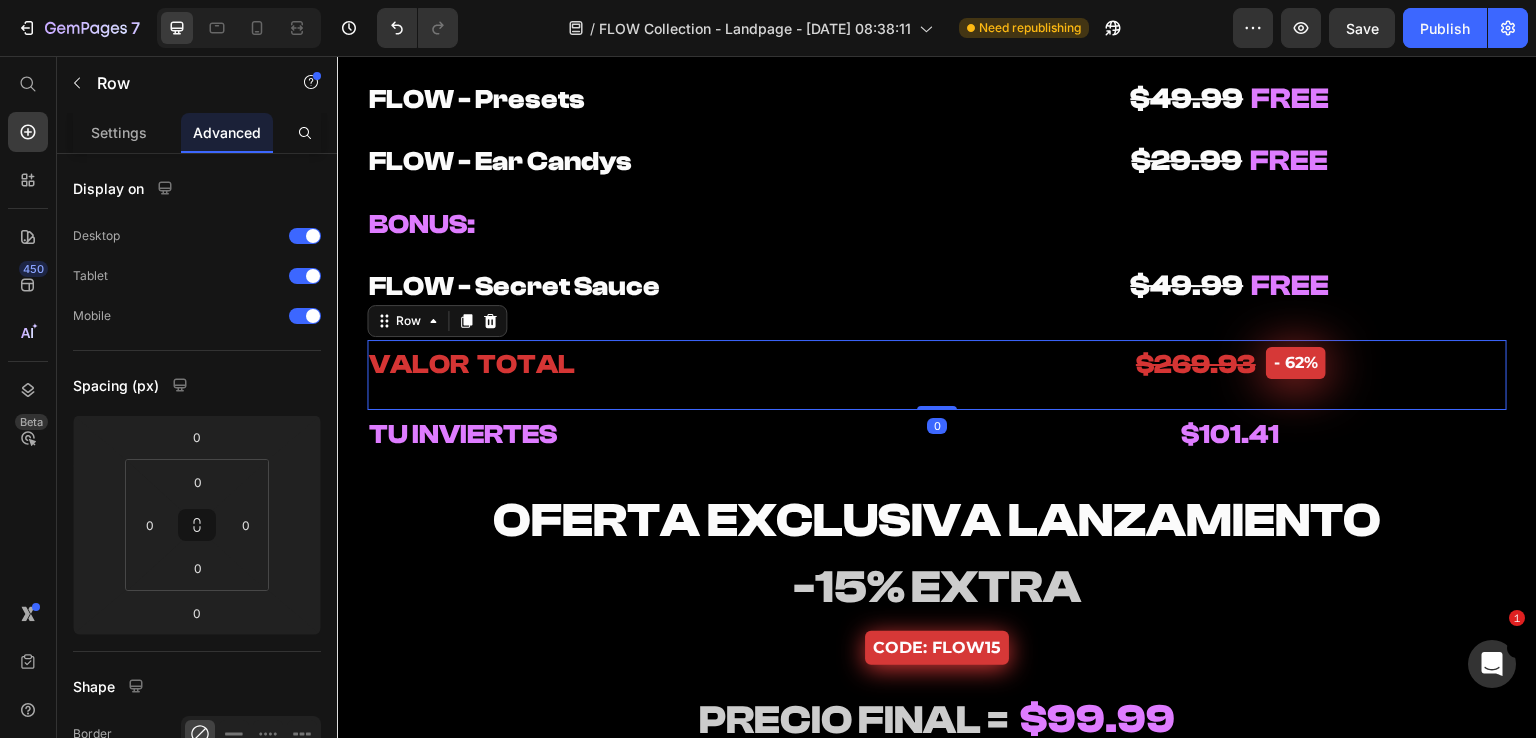 click on "⁠⁠⁠⁠⁠⁠⁠ VALOR  TOTAL Heading" at bounding box center (644, 375) 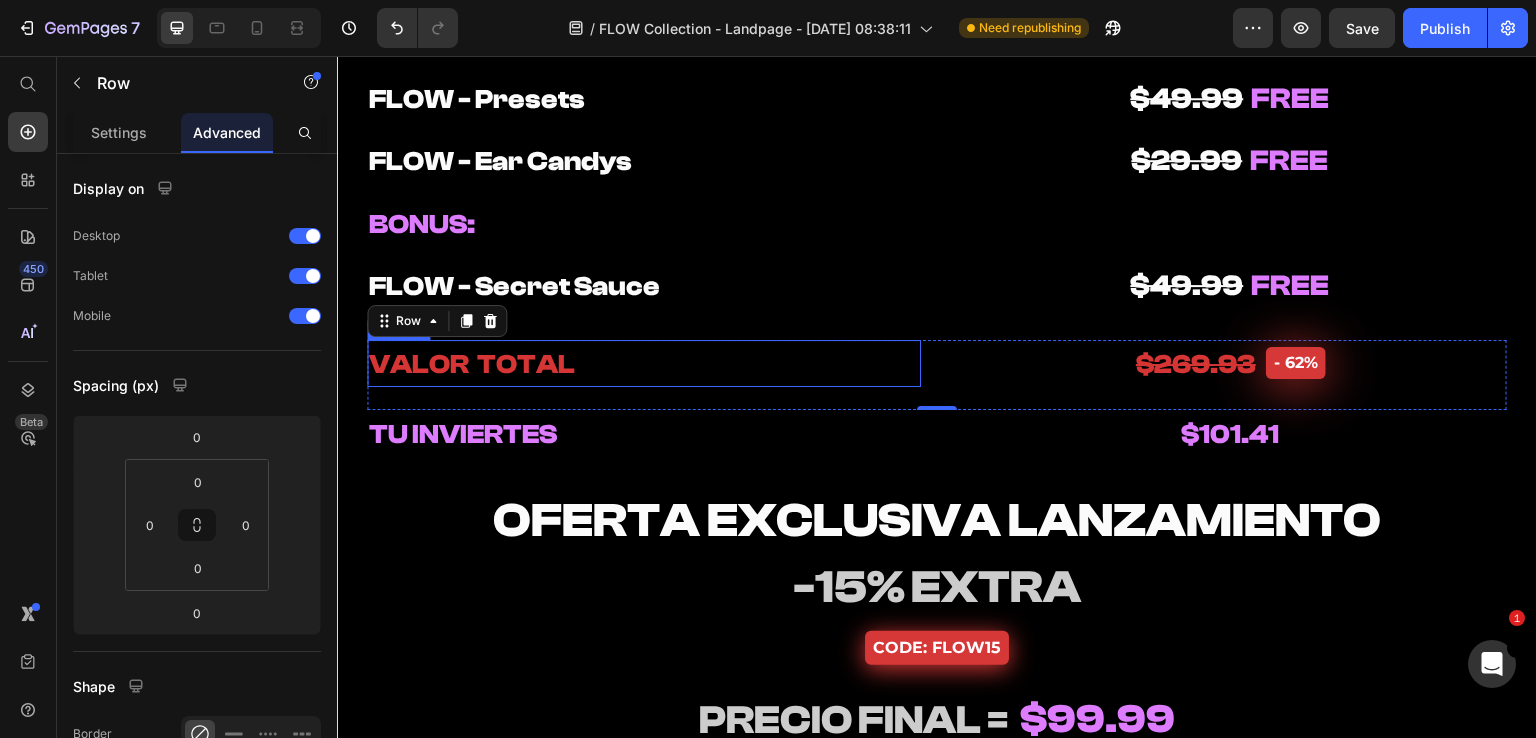 click on "VALOR  TOTAL" at bounding box center [472, 364] 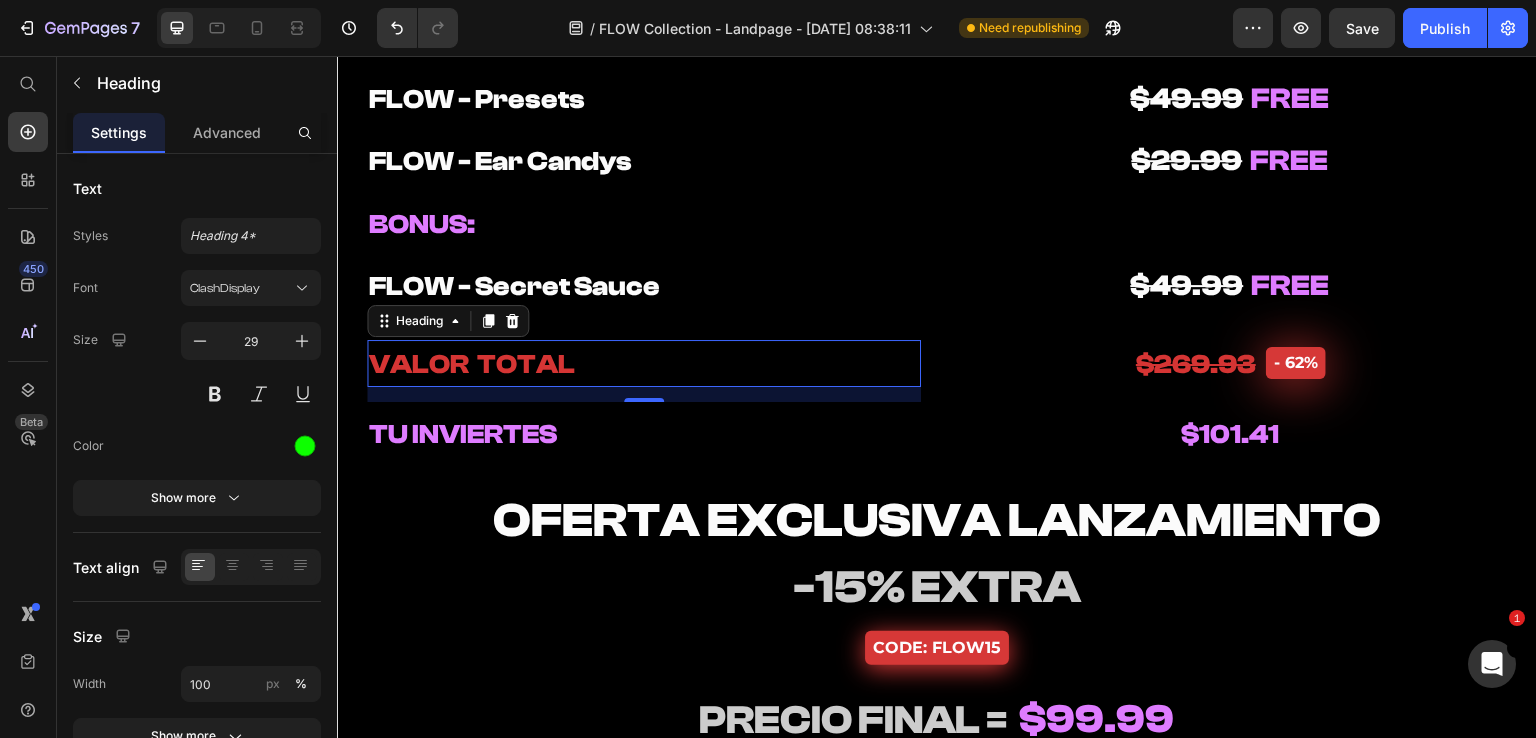 drag, startPoint x: 634, startPoint y: 401, endPoint x: 644, endPoint y: 343, distance: 58.855755 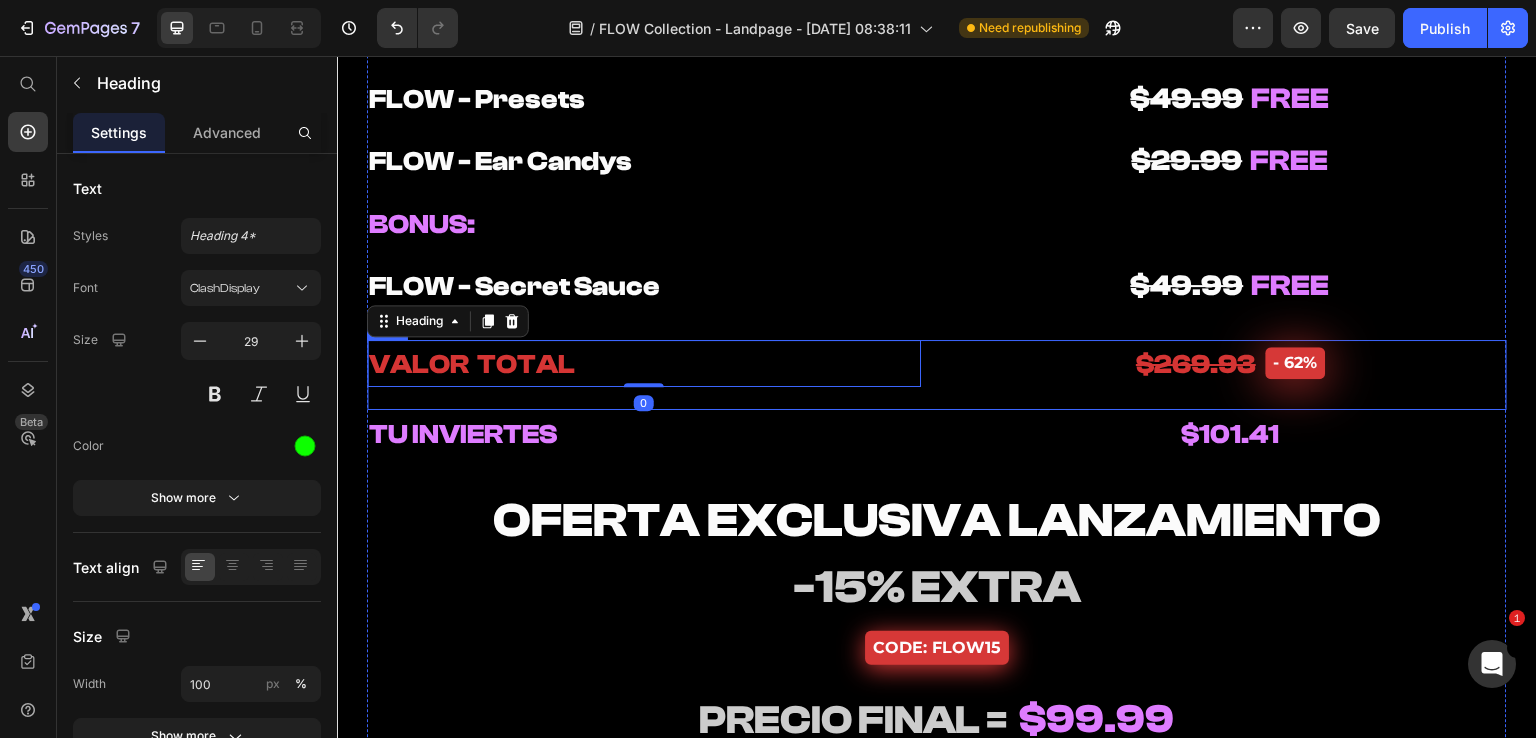 click on "⁠⁠⁠⁠⁠⁠⁠ VALOR  TOTAL Heading   0" at bounding box center [644, 375] 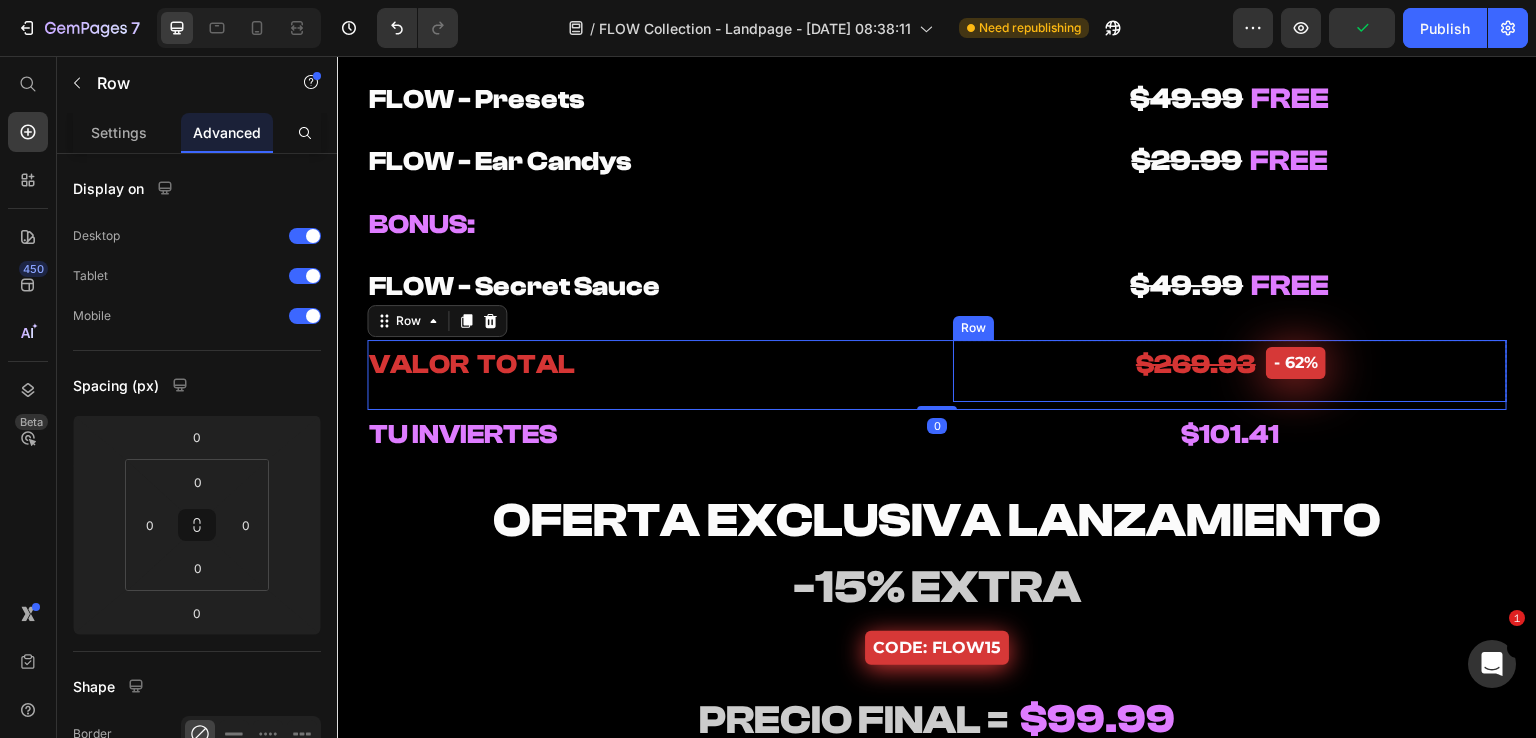 click on "⁠⁠⁠⁠⁠⁠⁠ $269.93 Heading - 62% Product Badge Row" at bounding box center (1230, 371) 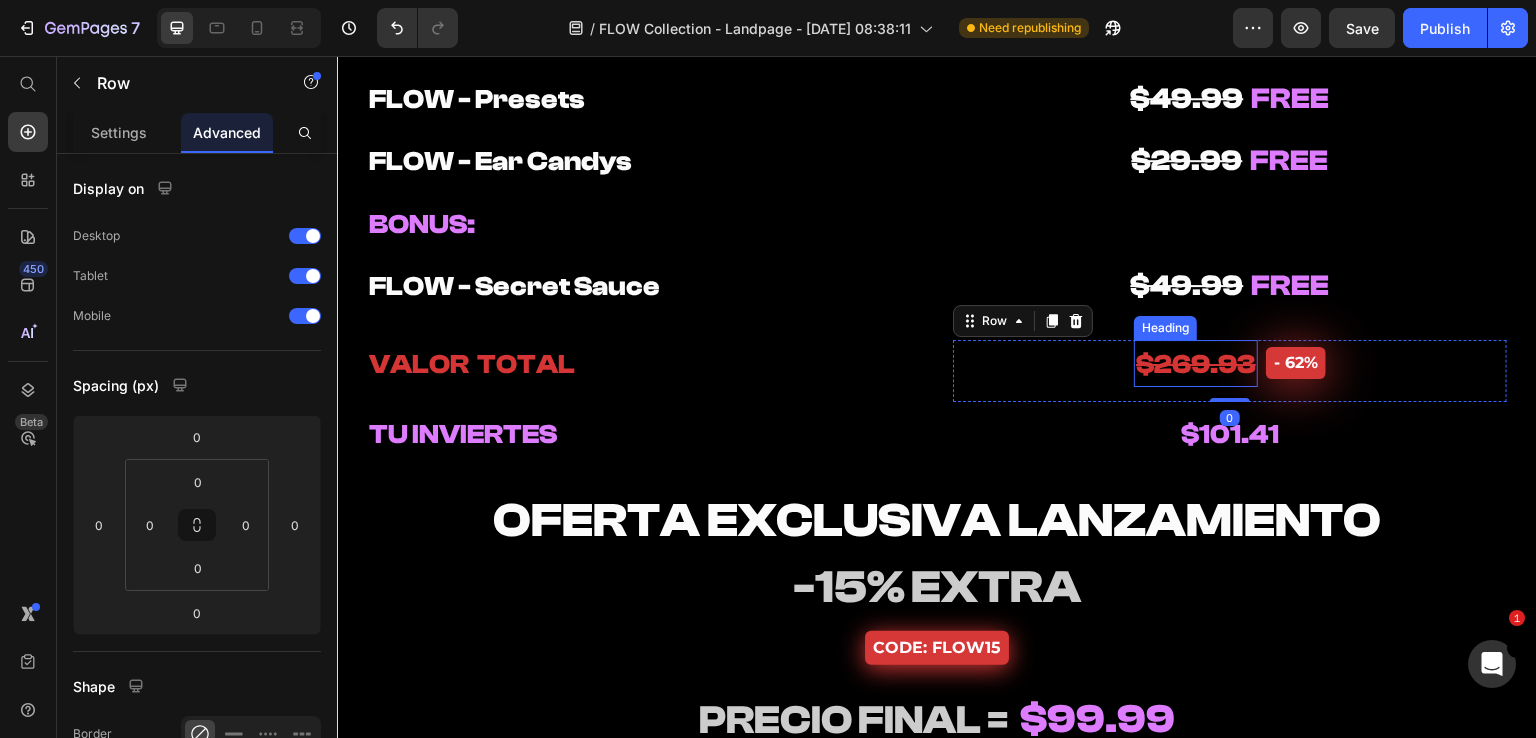 click on "$269.93" at bounding box center (1196, 364) 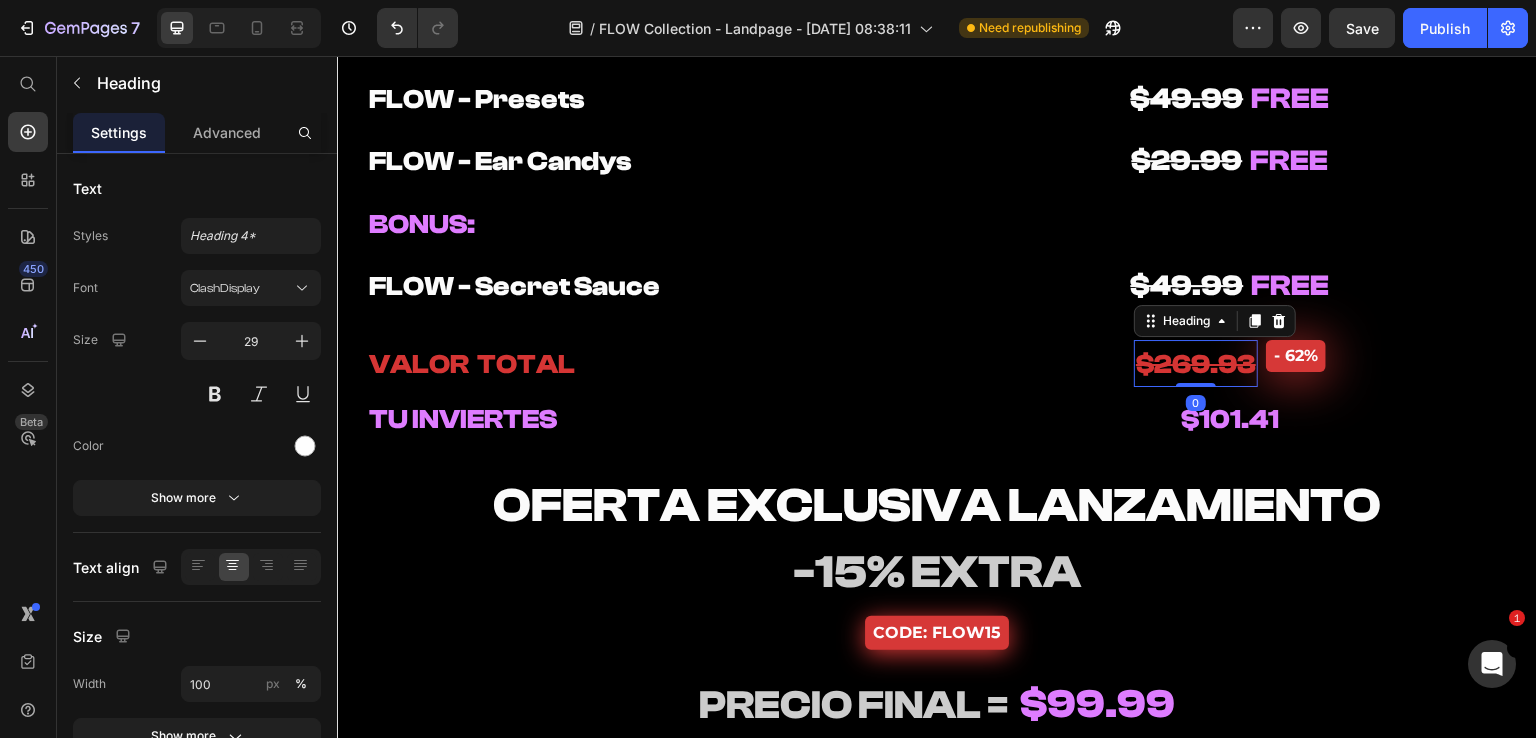 drag, startPoint x: 1193, startPoint y: 400, endPoint x: 1247, endPoint y: 365, distance: 64.3506 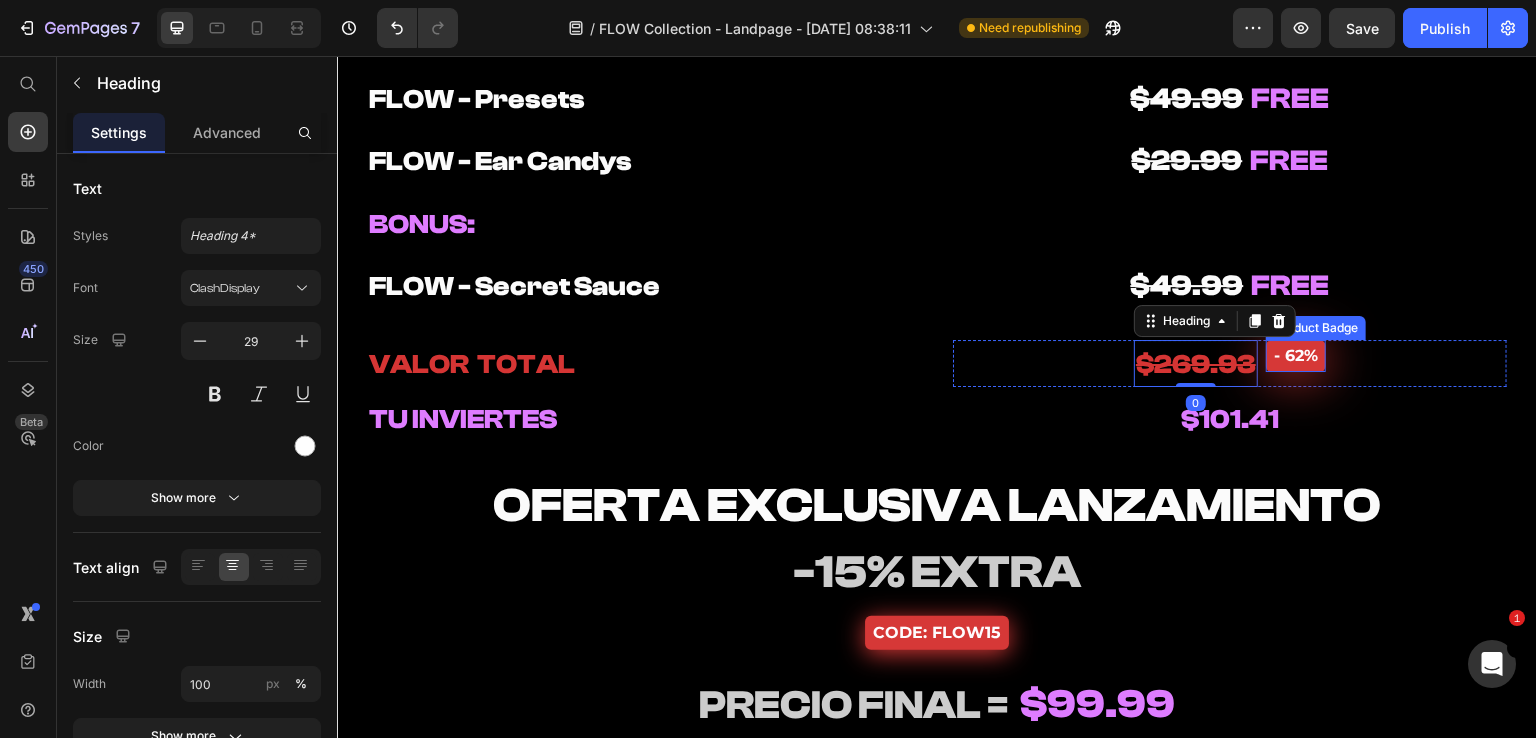 click on "- 62%" at bounding box center [1296, 356] 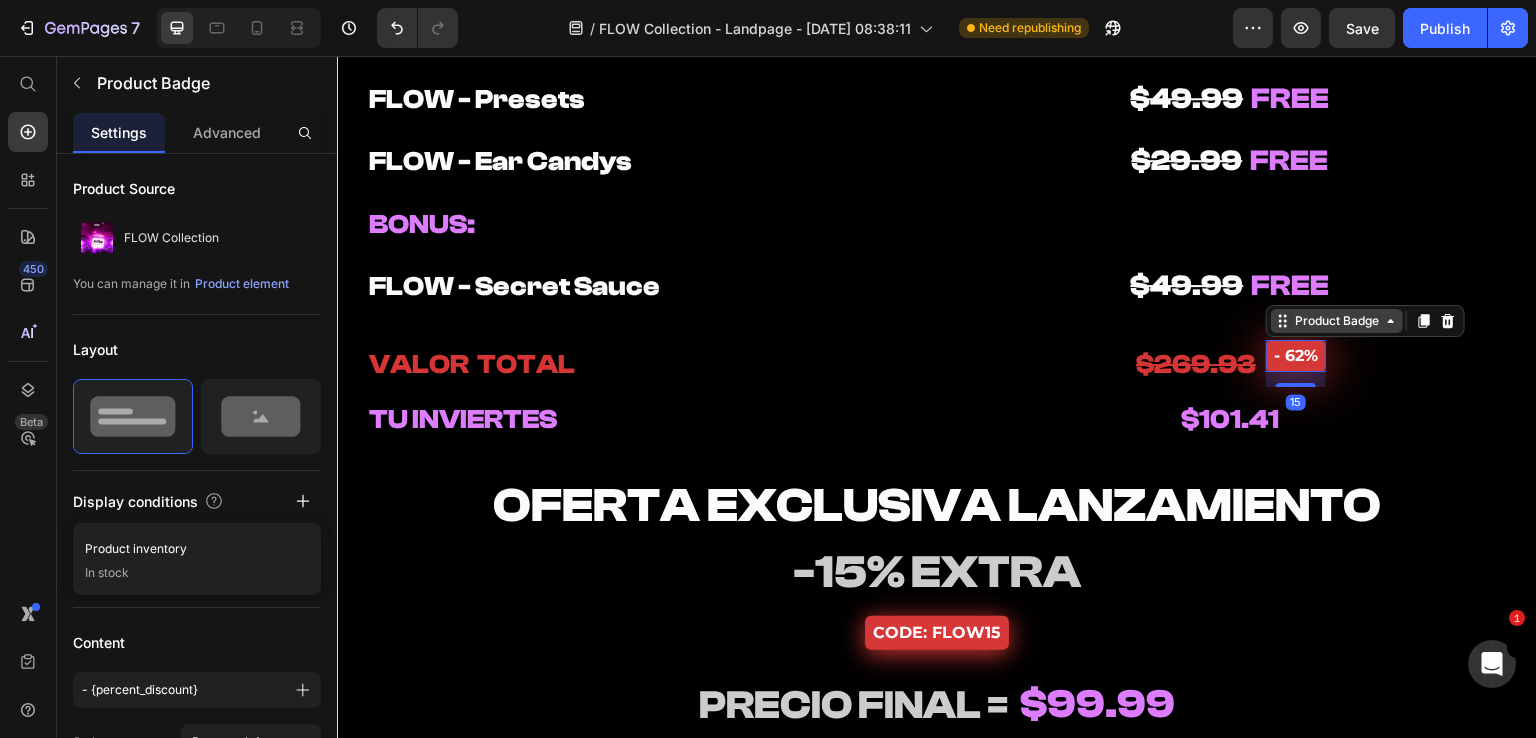 drag, startPoint x: 1291, startPoint y: 381, endPoint x: 1291, endPoint y: 327, distance: 54 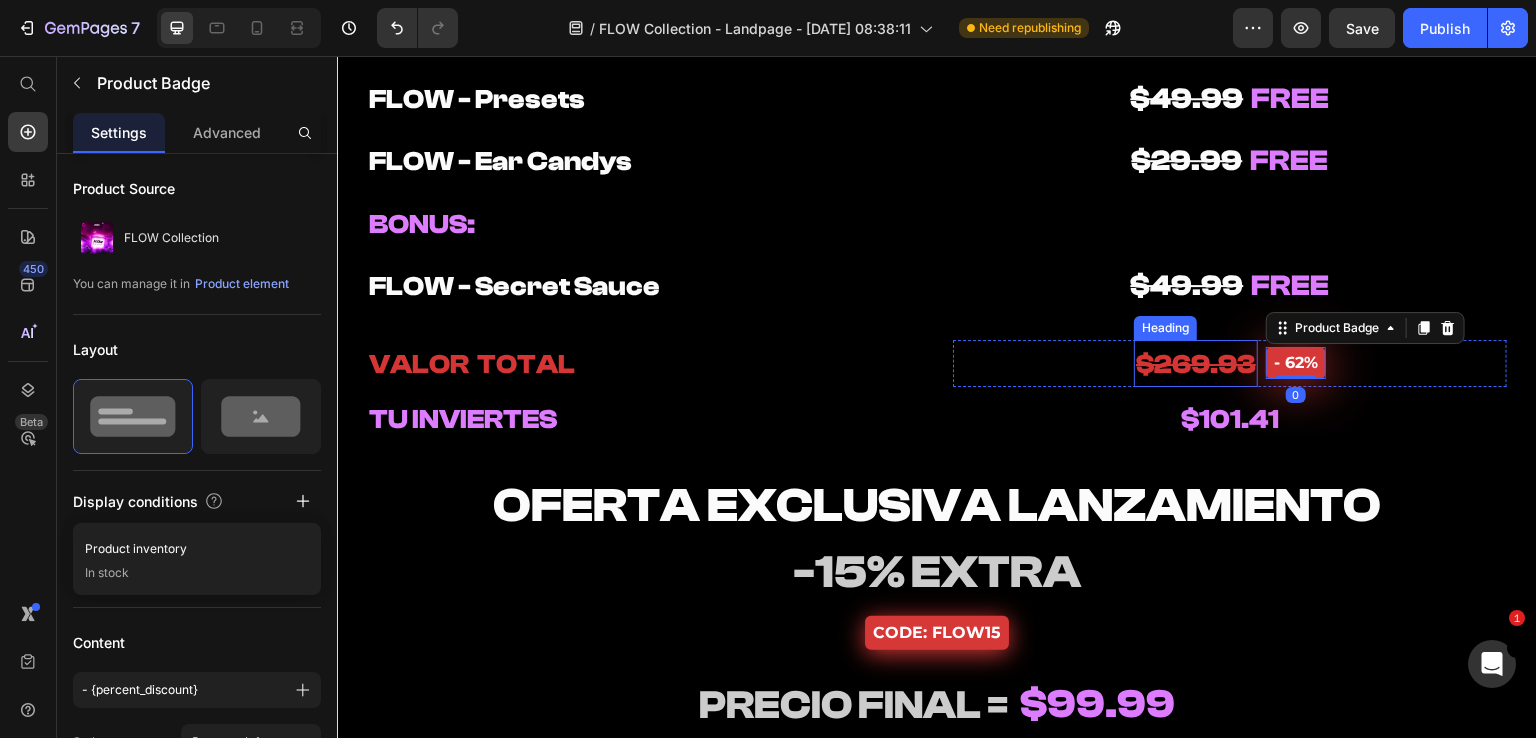 click on "⁠⁠⁠⁠⁠⁠⁠ $269.93" at bounding box center (1196, 364) 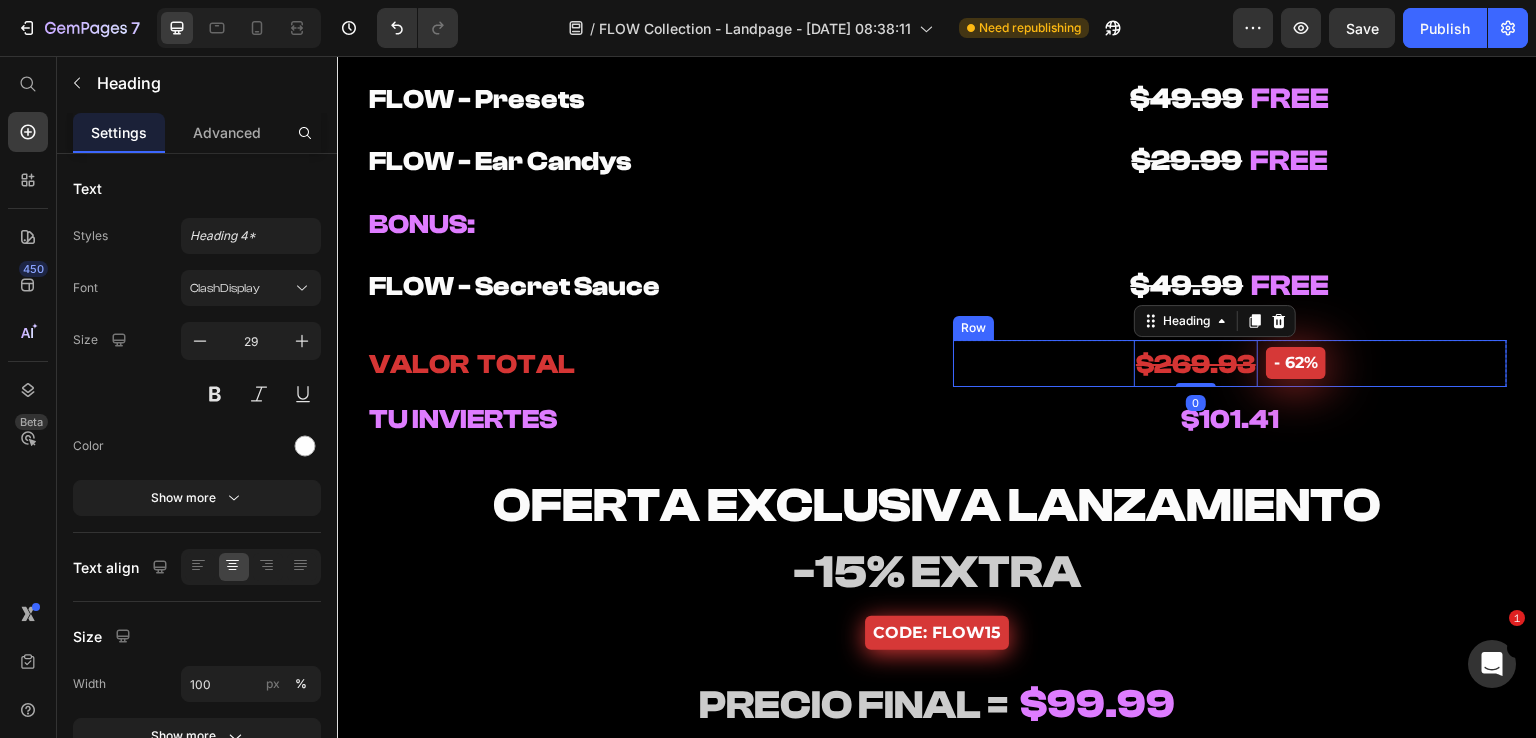 click on "⁠⁠⁠⁠⁠⁠⁠ $269.93 Heading   0 - 62% Product Badge Row" at bounding box center [1230, 364] 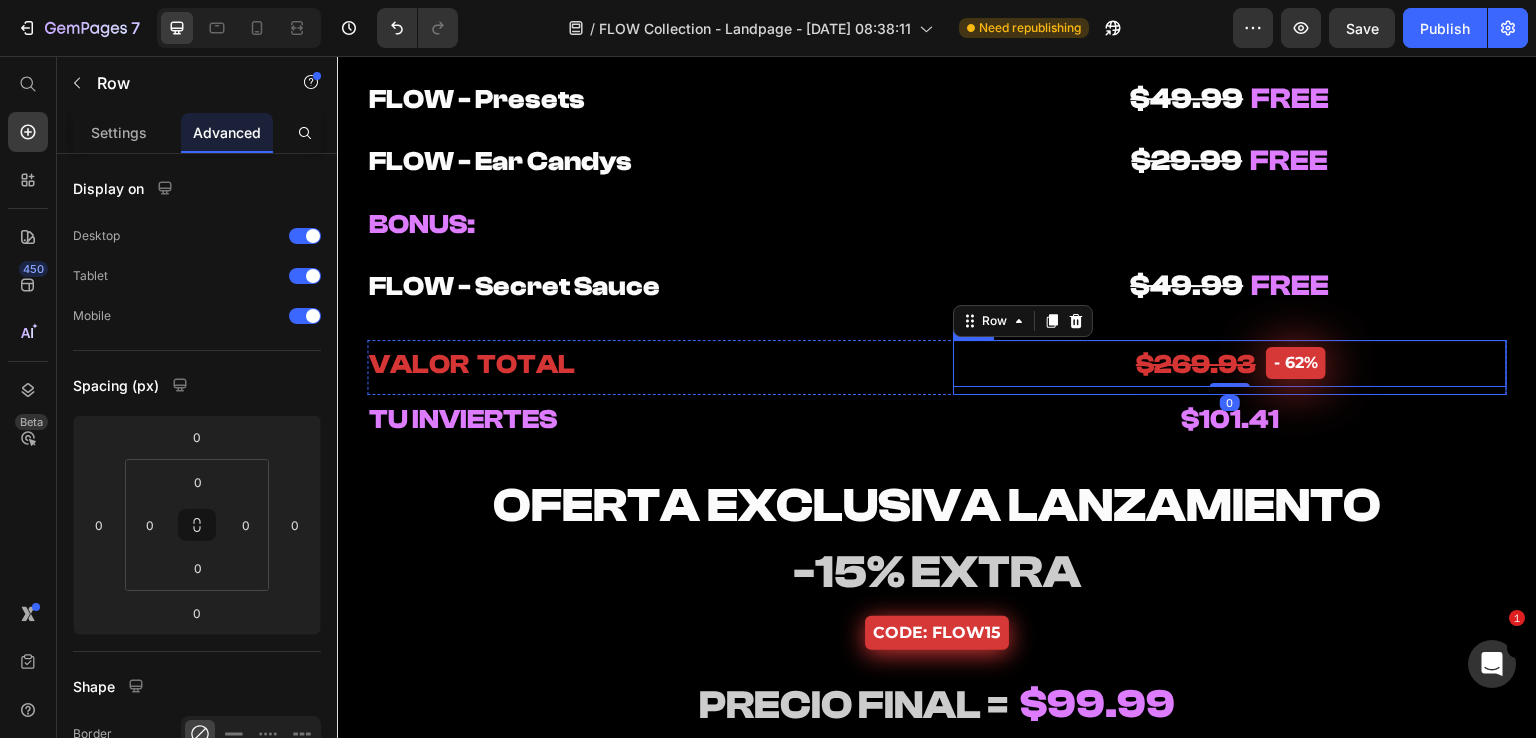 click on "⁠⁠⁠⁠⁠⁠⁠ $269.93 Heading - 62% Product Badge Row   0 Row" at bounding box center (1230, 368) 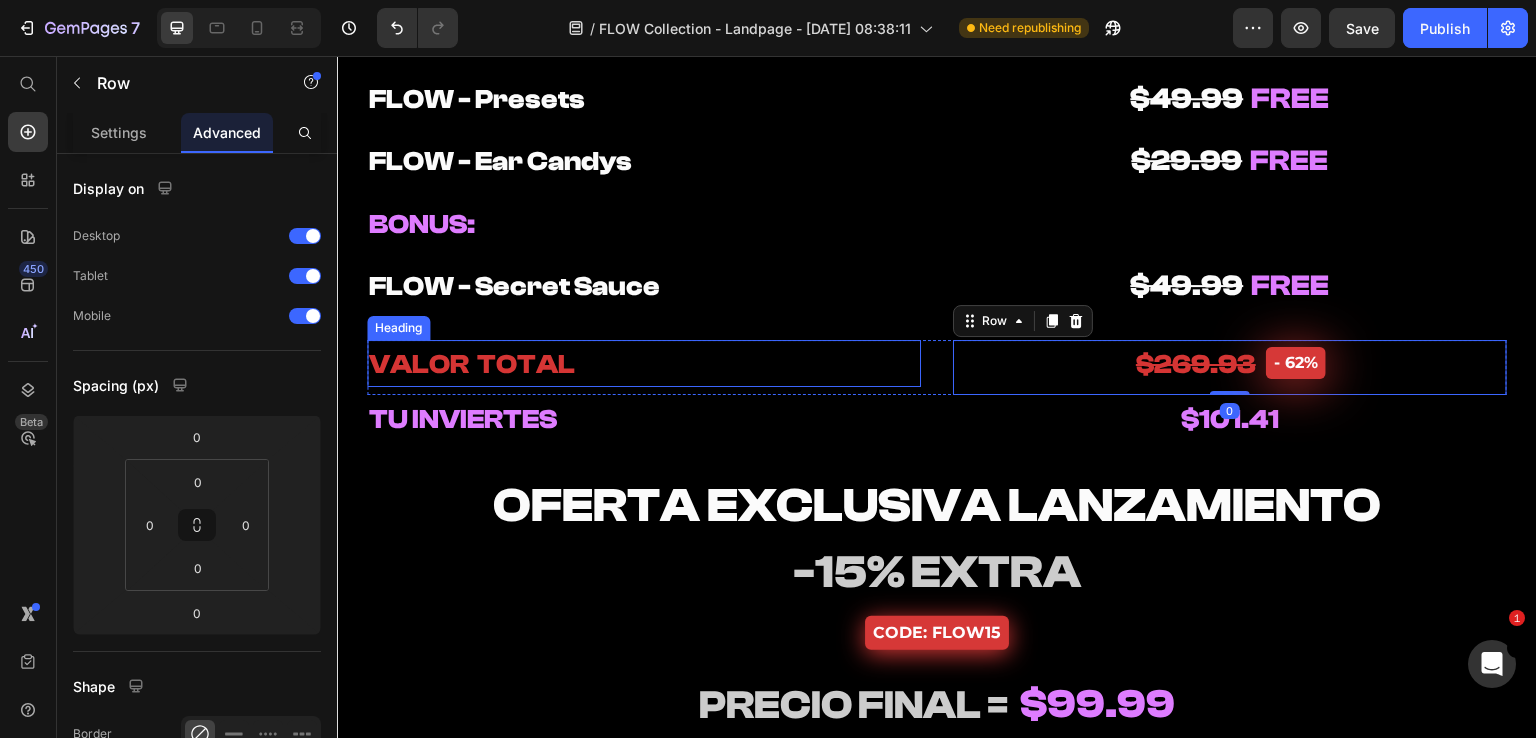 click on "⁠⁠⁠⁠⁠⁠⁠ VALOR  TOTAL" at bounding box center [644, 364] 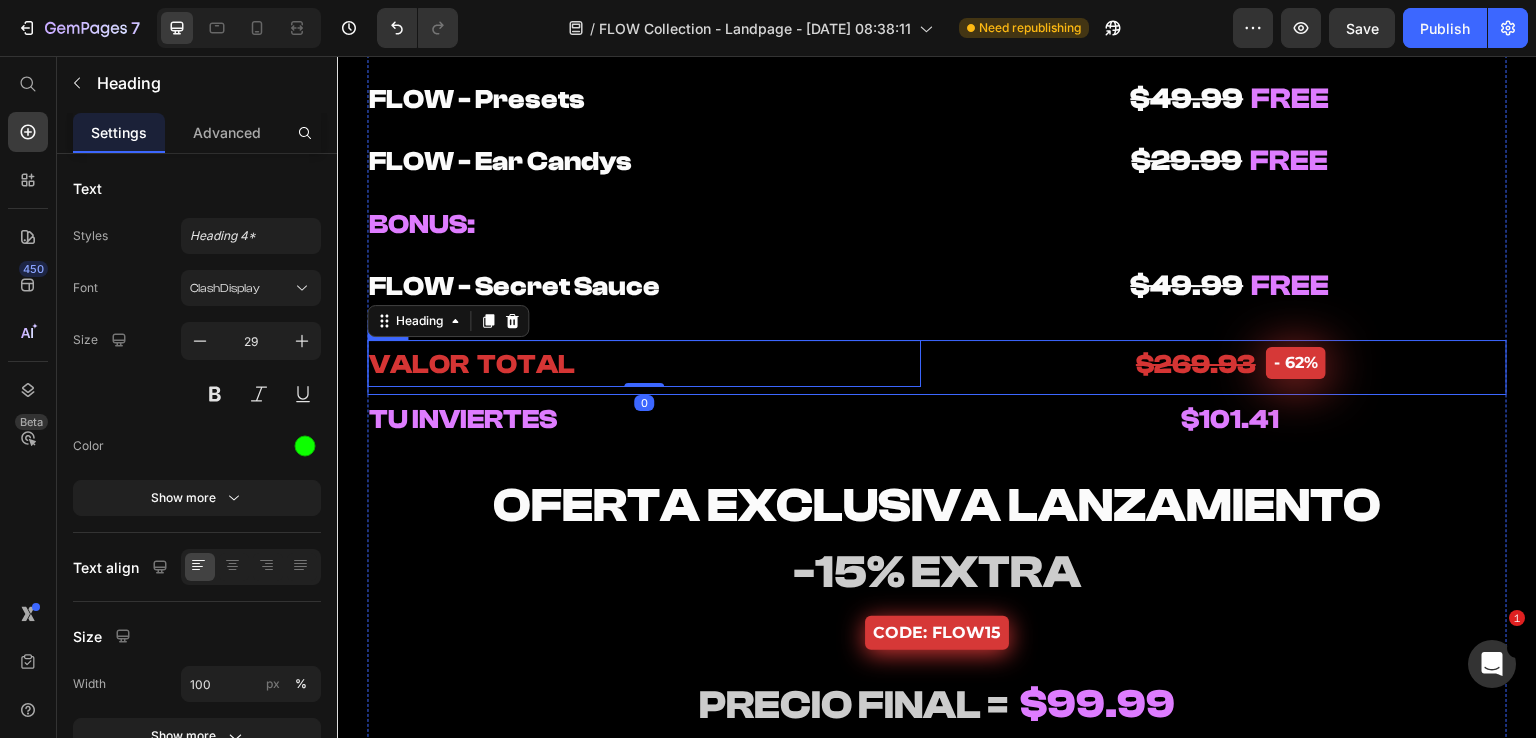 click on "⁠⁠⁠⁠⁠⁠⁠ VALOR  TOTAL Heading   0 ⁠⁠⁠⁠⁠⁠⁠ $269.93 Heading - 62% Product Badge [GEOGRAPHIC_DATA]" at bounding box center (937, 368) 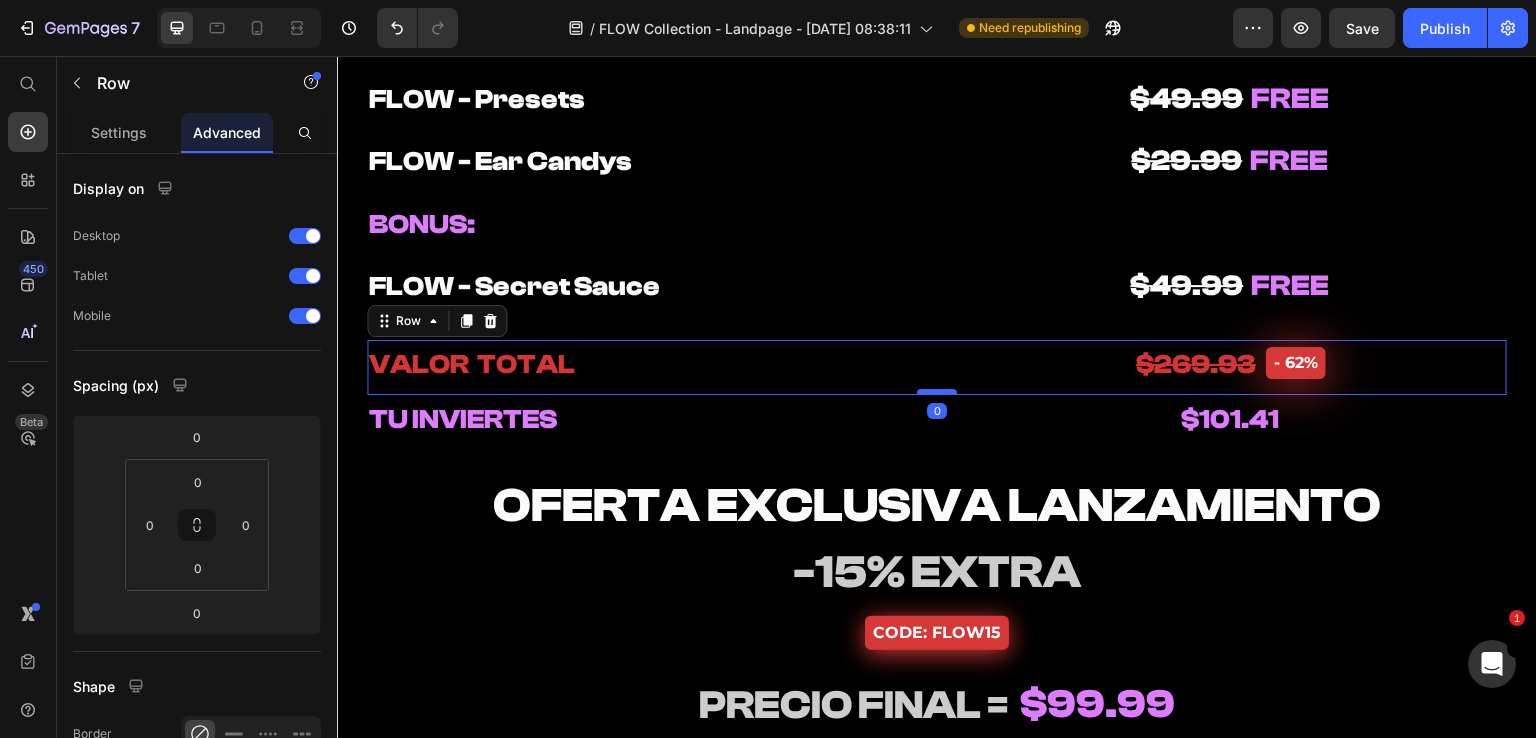 click at bounding box center [937, 392] 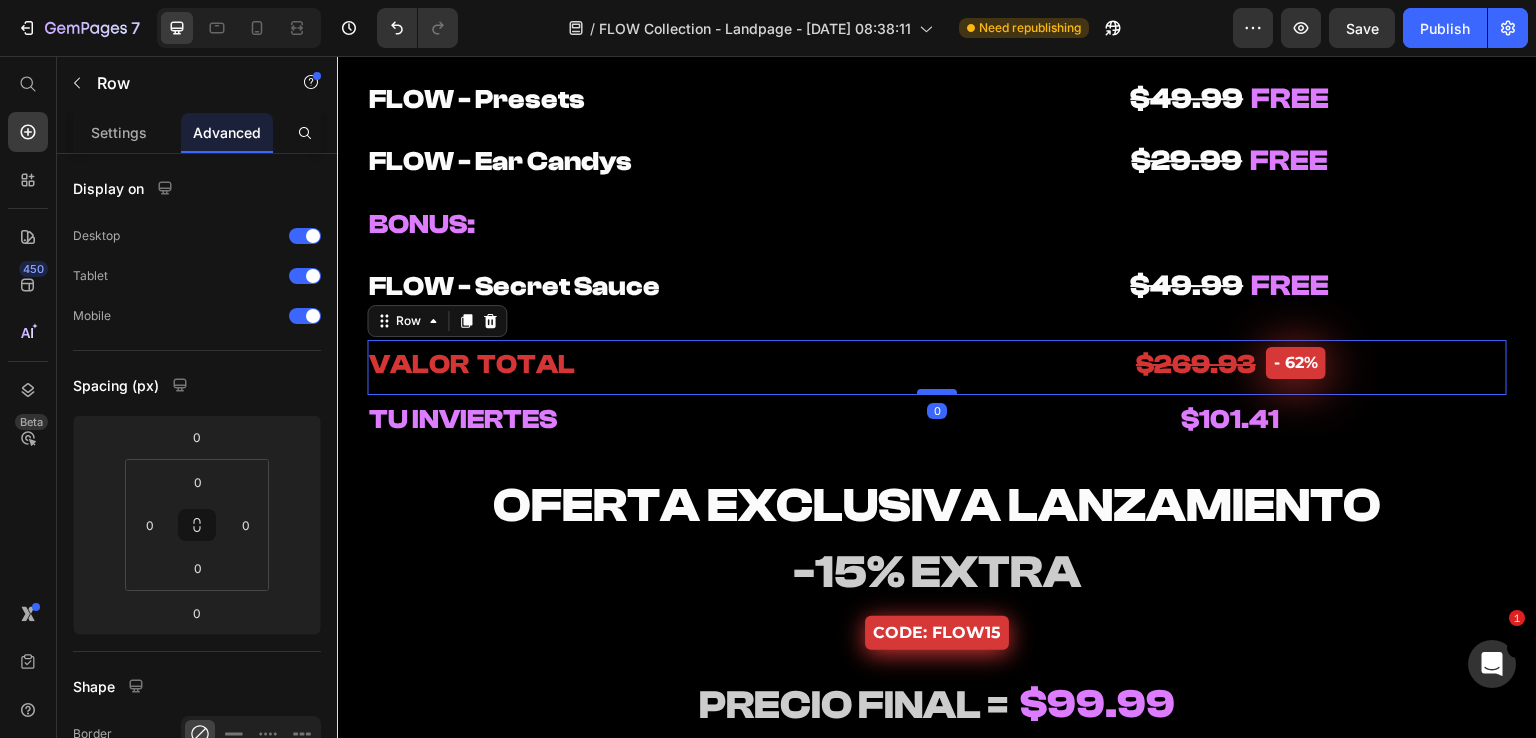 click at bounding box center [937, 392] 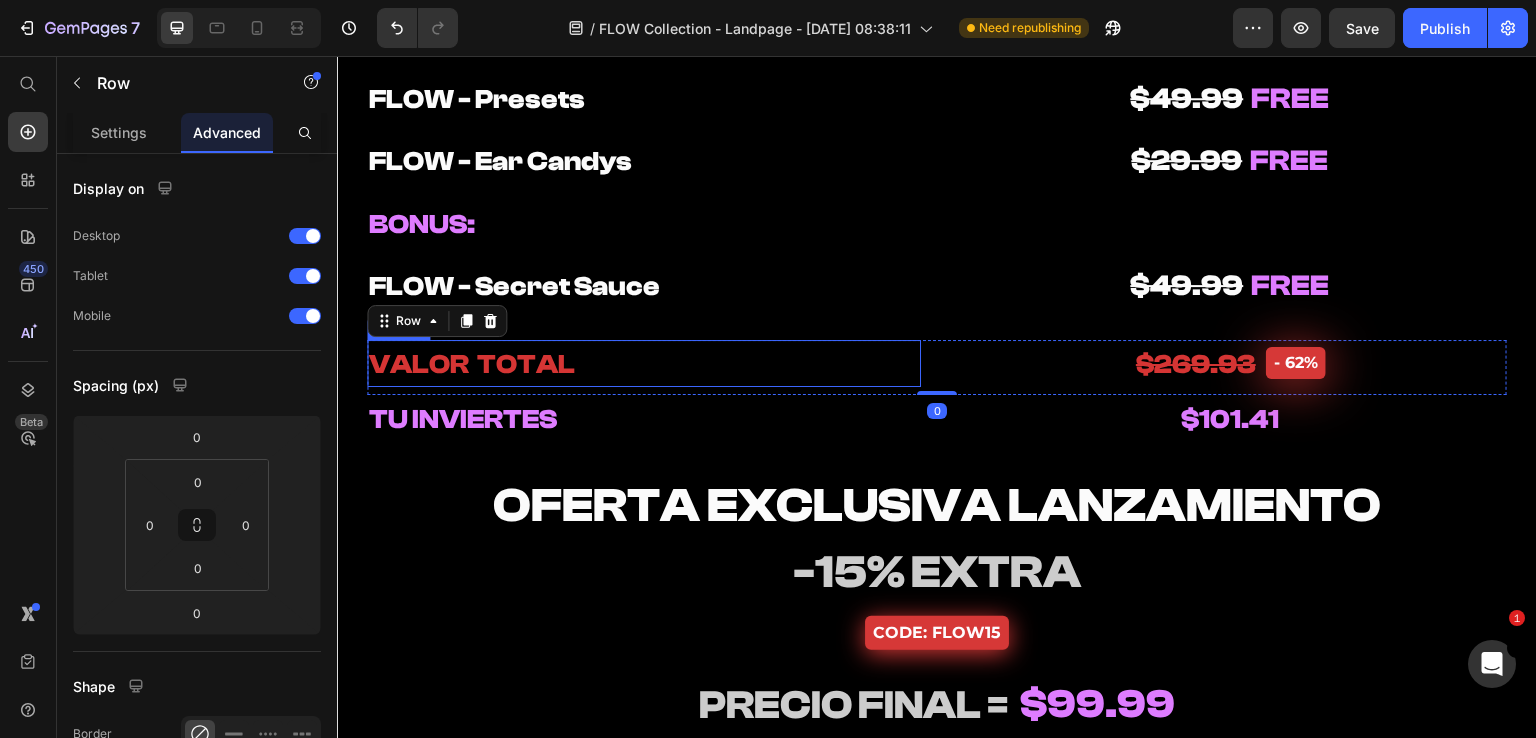 click on "⁠⁠⁠⁠⁠⁠⁠ VALOR  TOTAL" at bounding box center [644, 364] 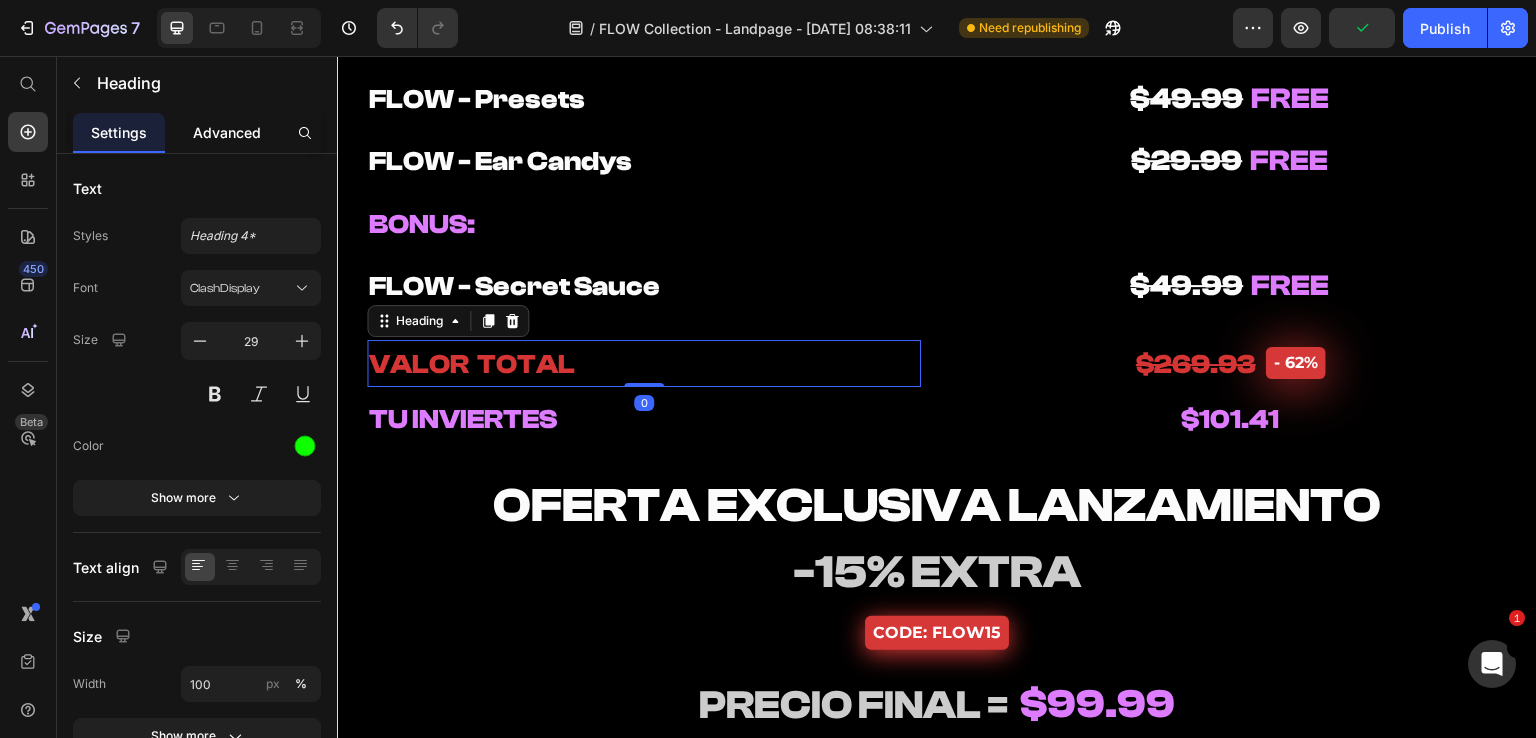 click on "Advanced" at bounding box center [227, 132] 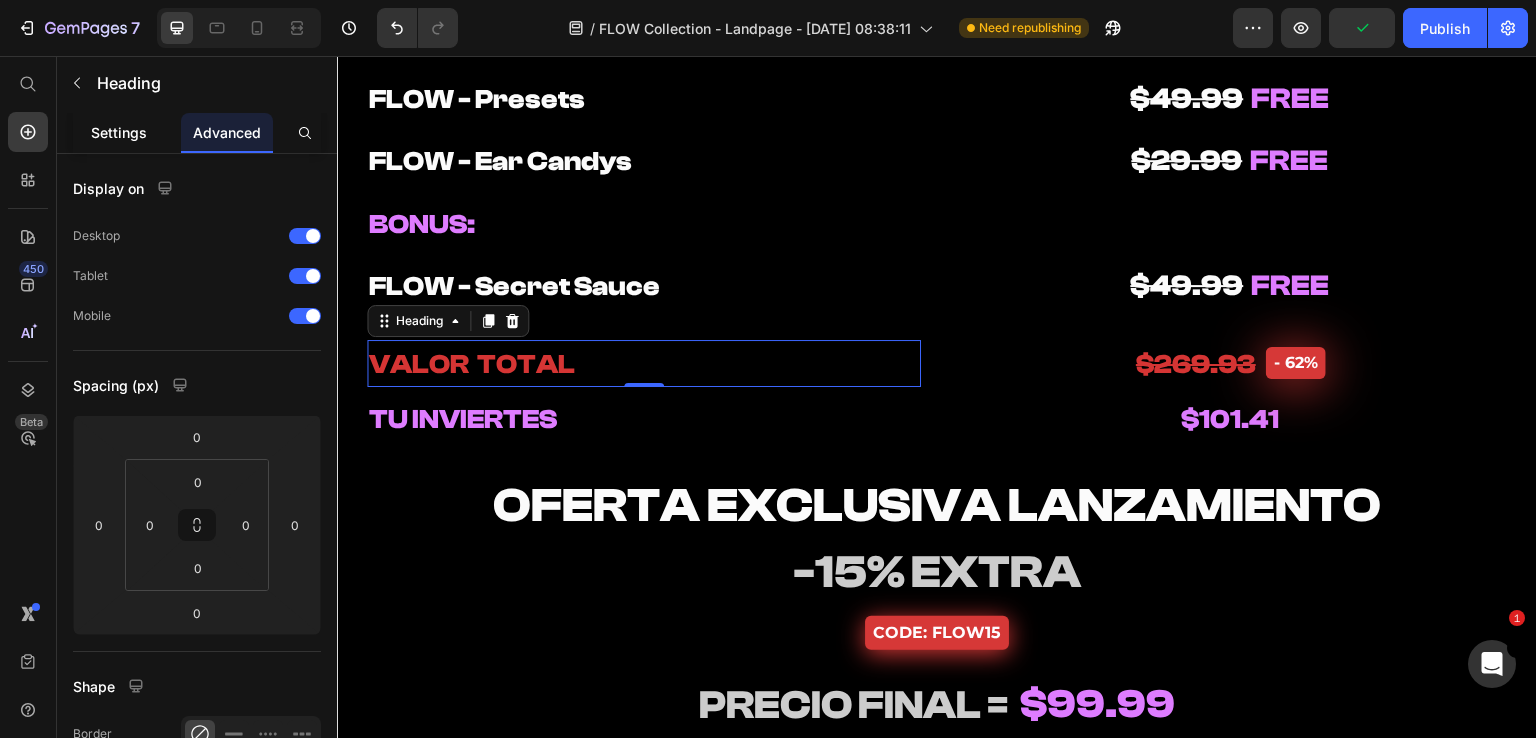 click on "Settings" 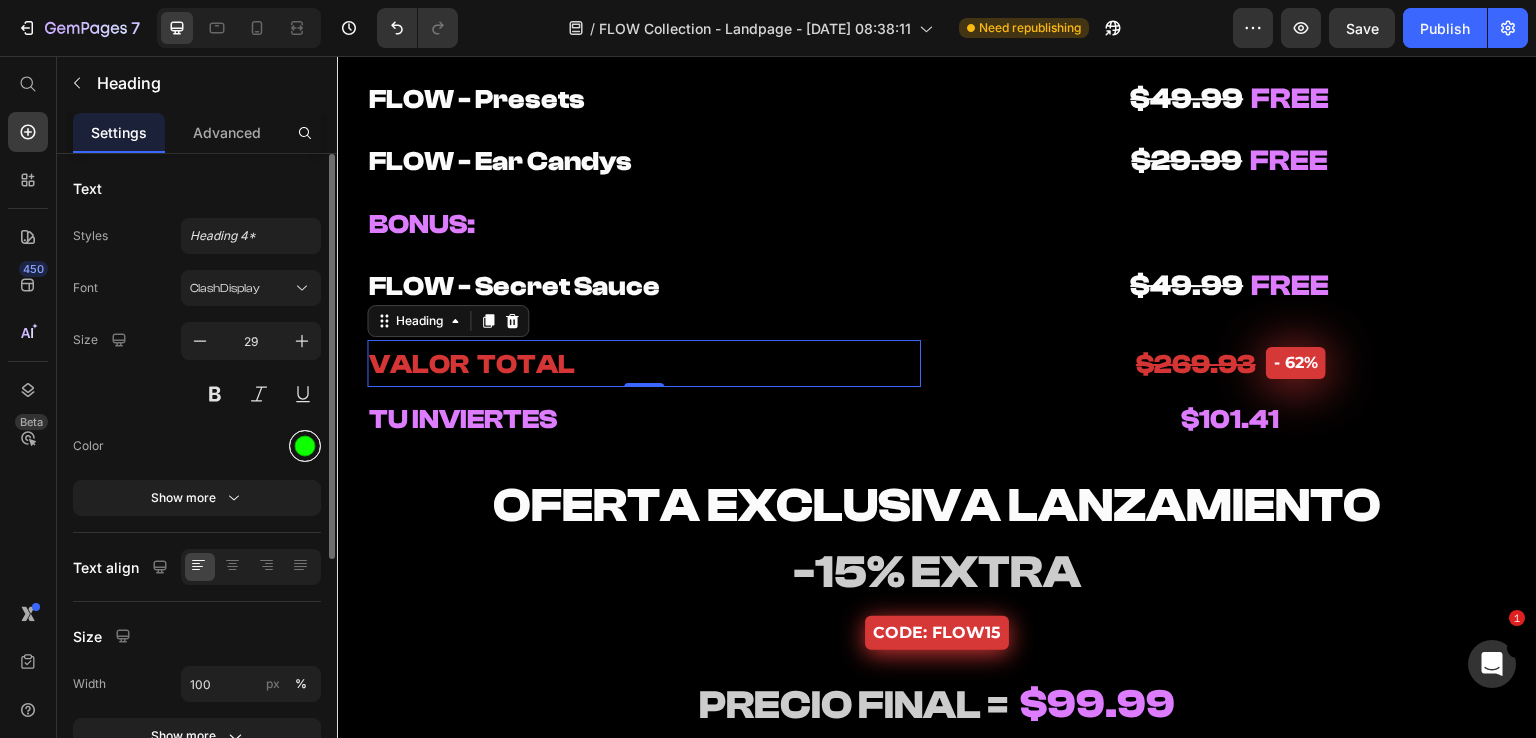 click at bounding box center [305, 446] 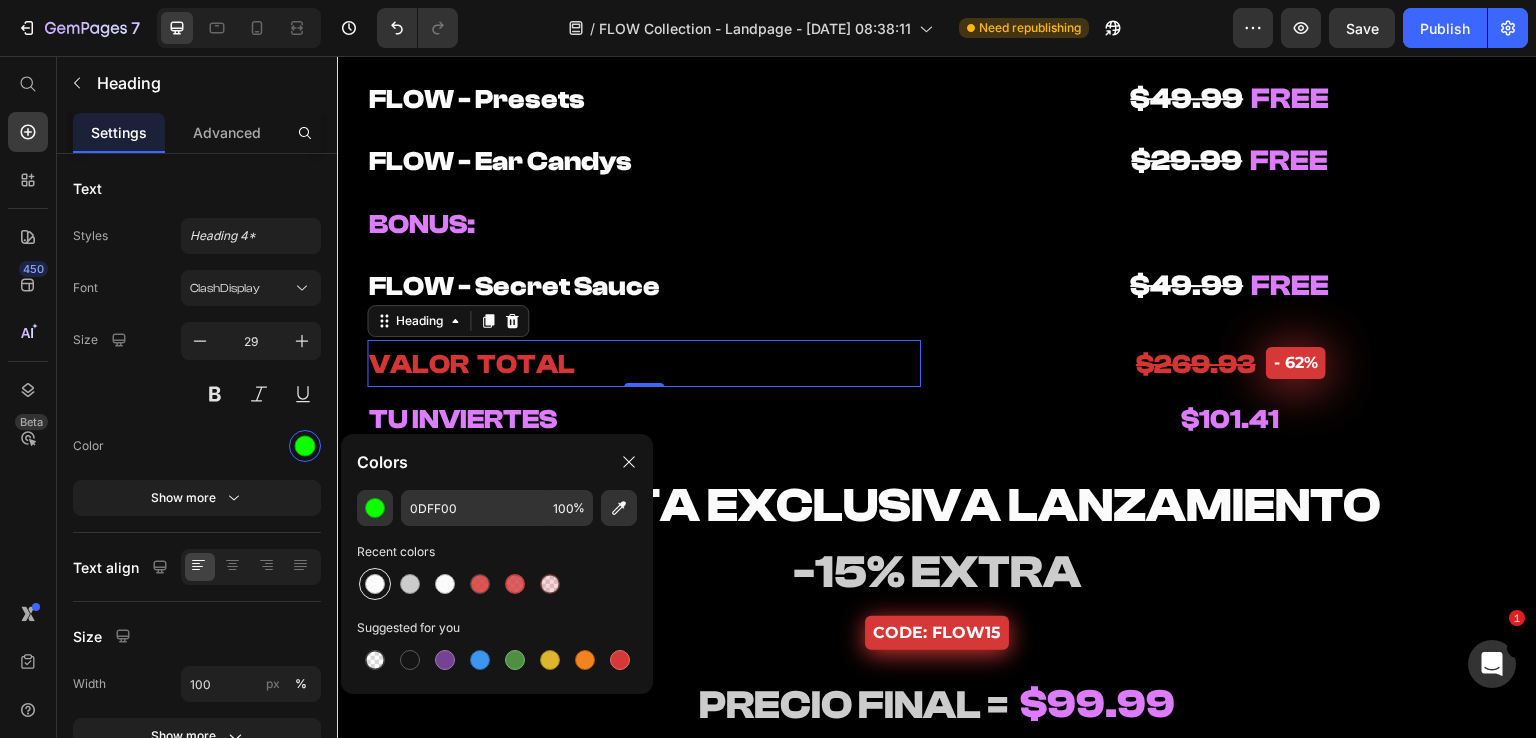 click at bounding box center [375, 584] 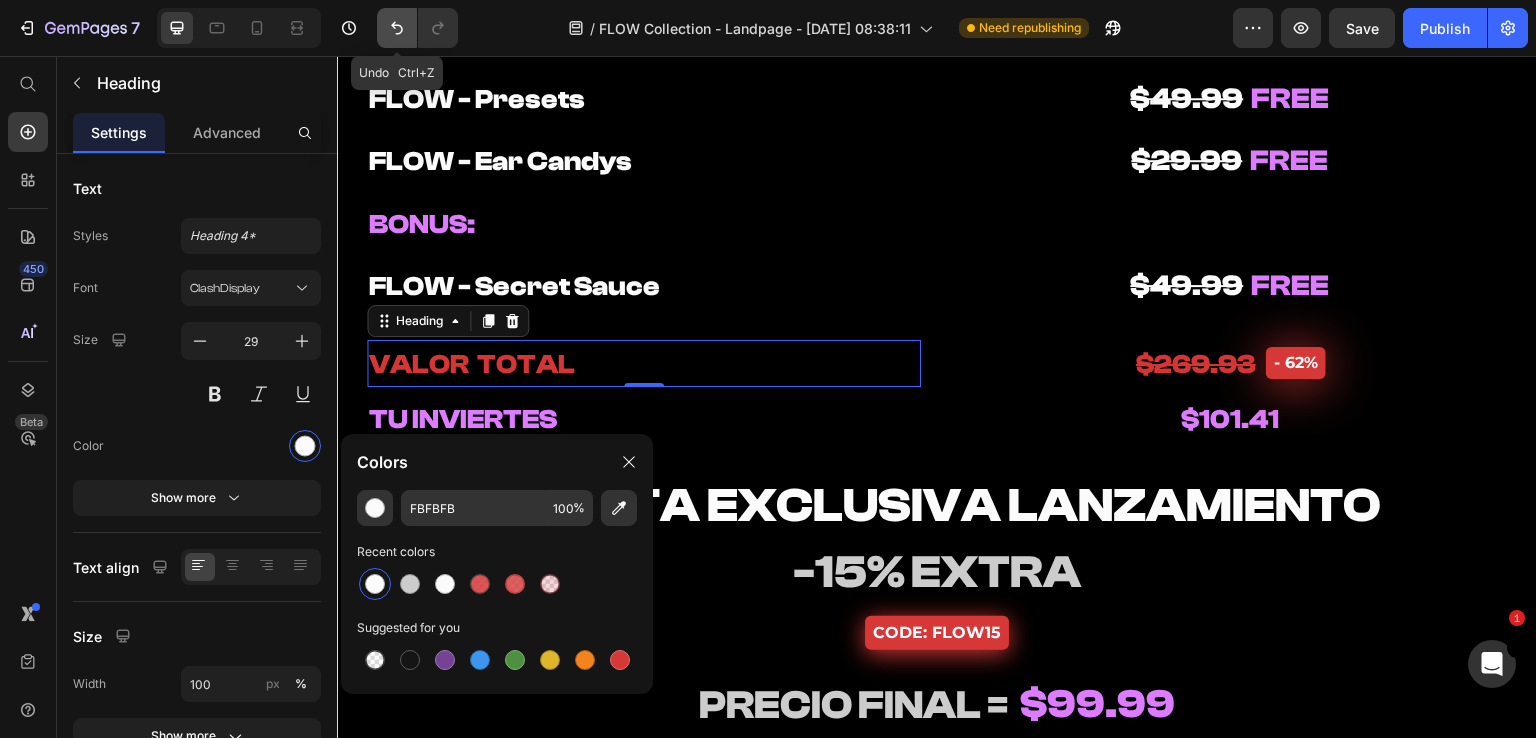 click 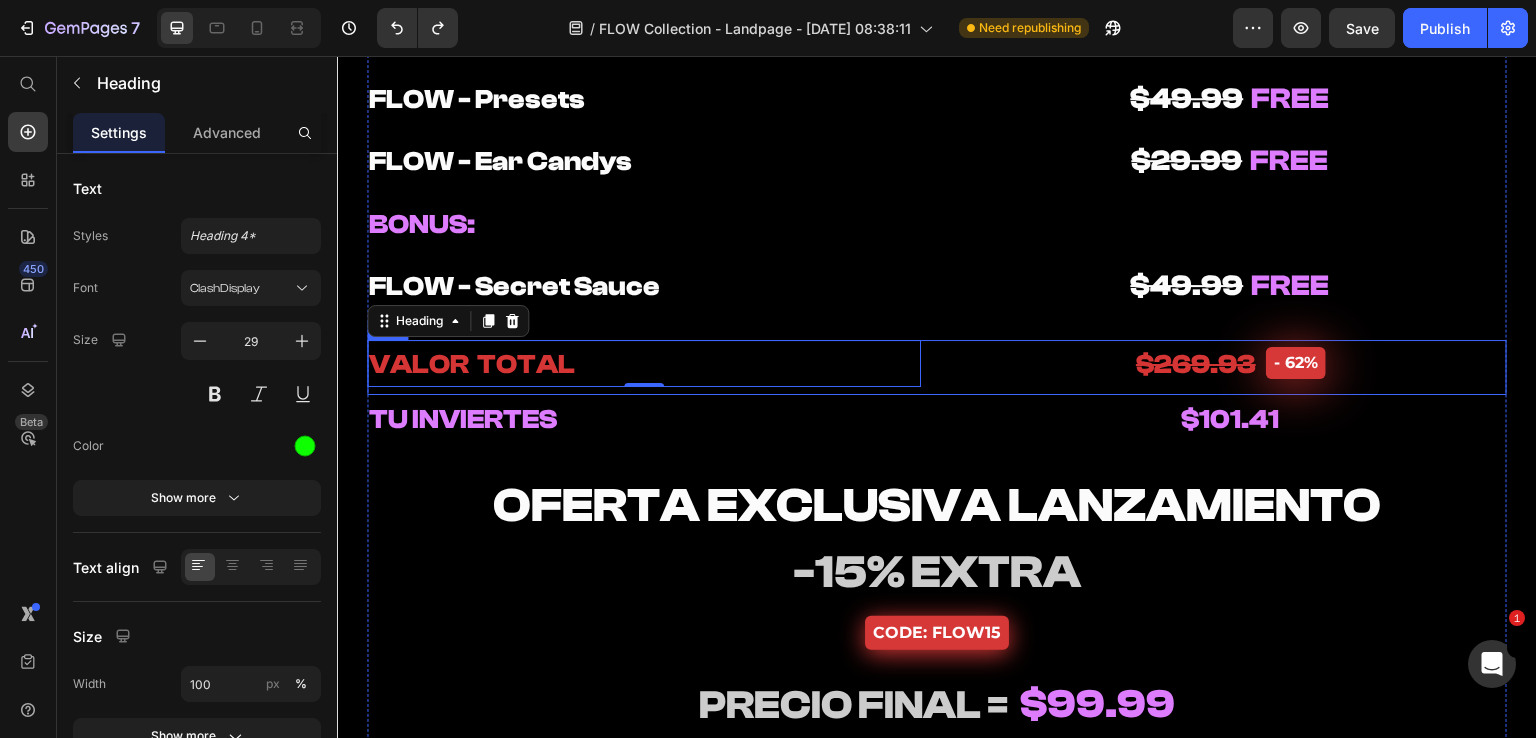 click on "⁠⁠⁠⁠⁠⁠⁠ VALOR  TOTAL Heading   0" at bounding box center (644, 368) 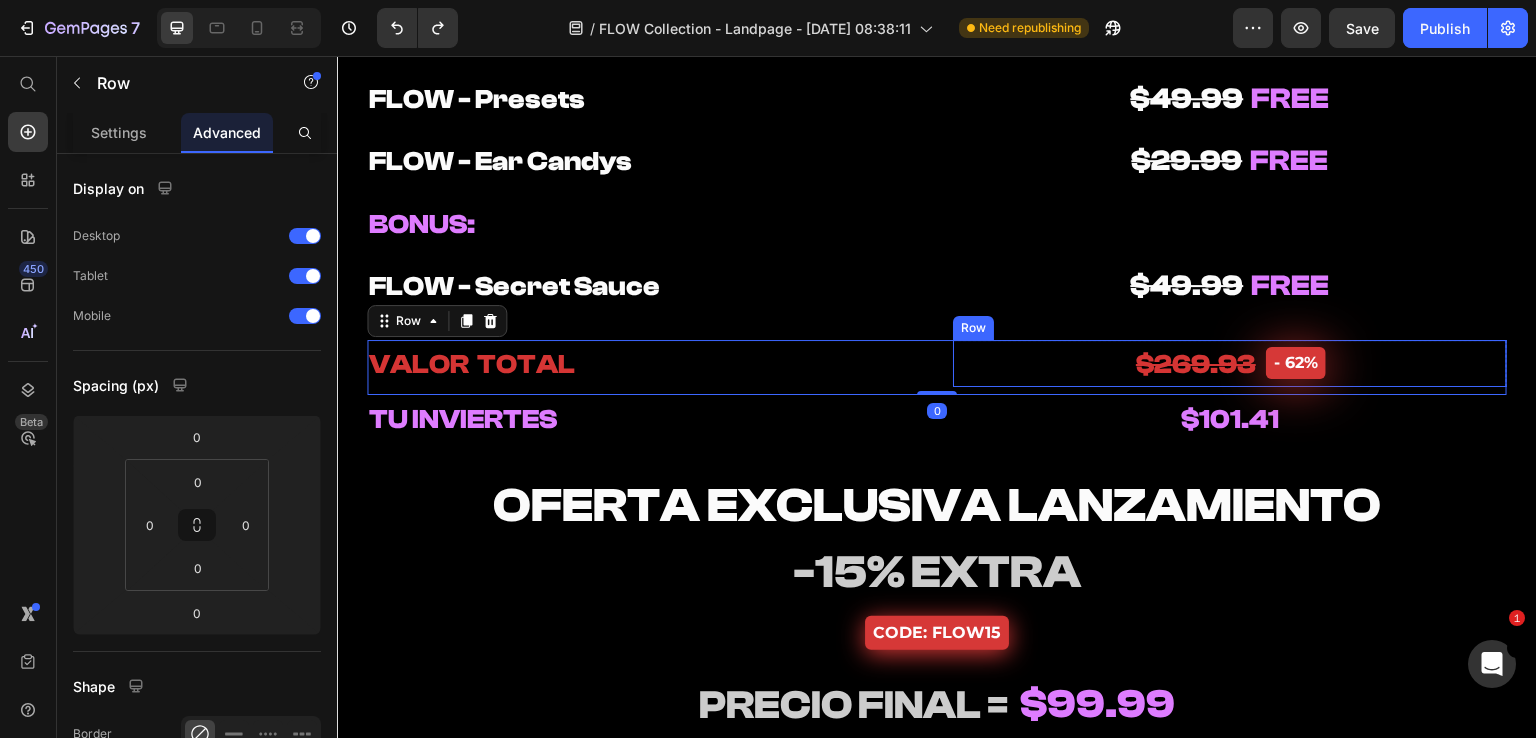click on "⁠⁠⁠⁠⁠⁠⁠ $269.93 Heading - 62% Product Badge Row" at bounding box center (1230, 364) 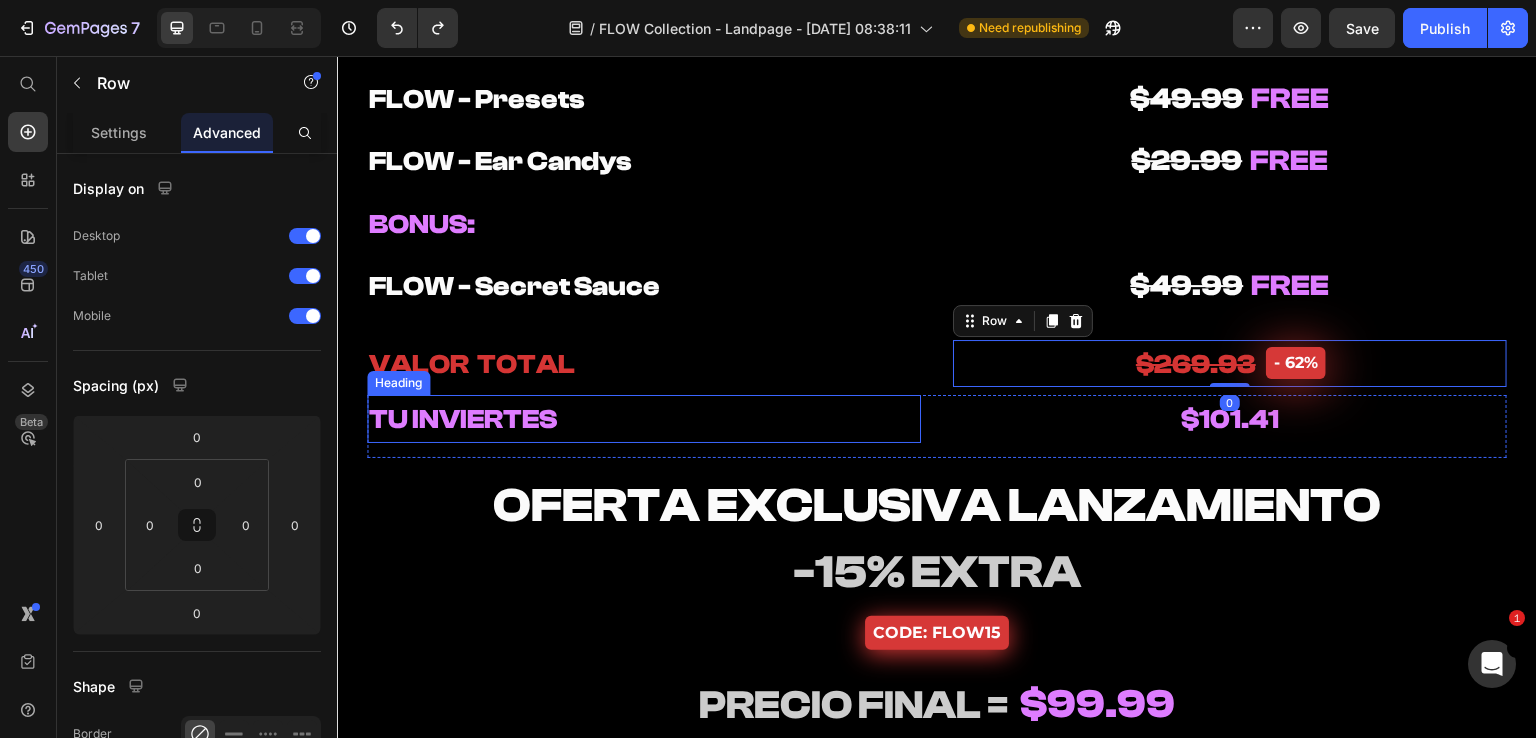 click on "⁠⁠⁠⁠⁠⁠⁠ TU INVIERTES" at bounding box center [644, 419] 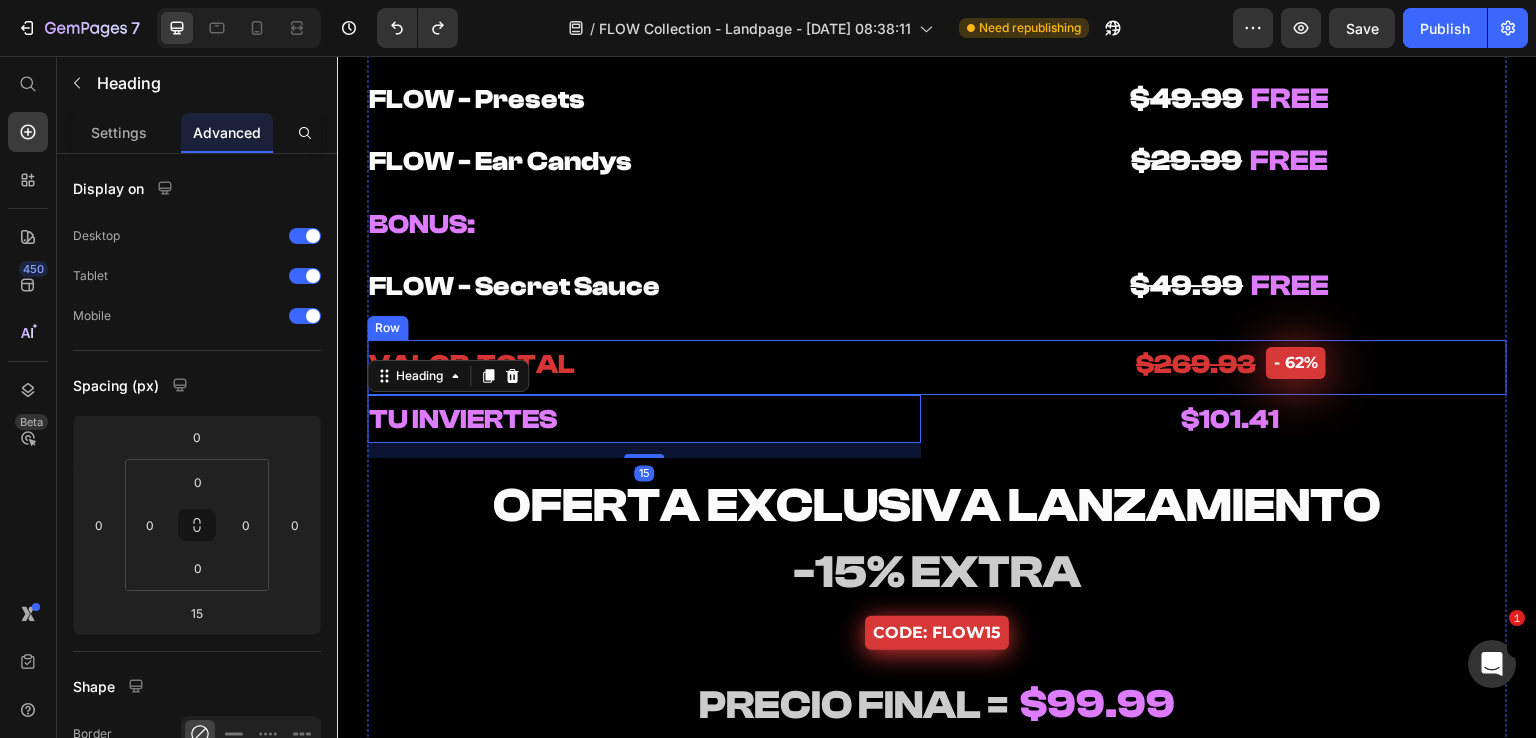 click on "⁠⁠⁠⁠⁠⁠⁠ VALOR  TOTAL Heading" at bounding box center [644, 368] 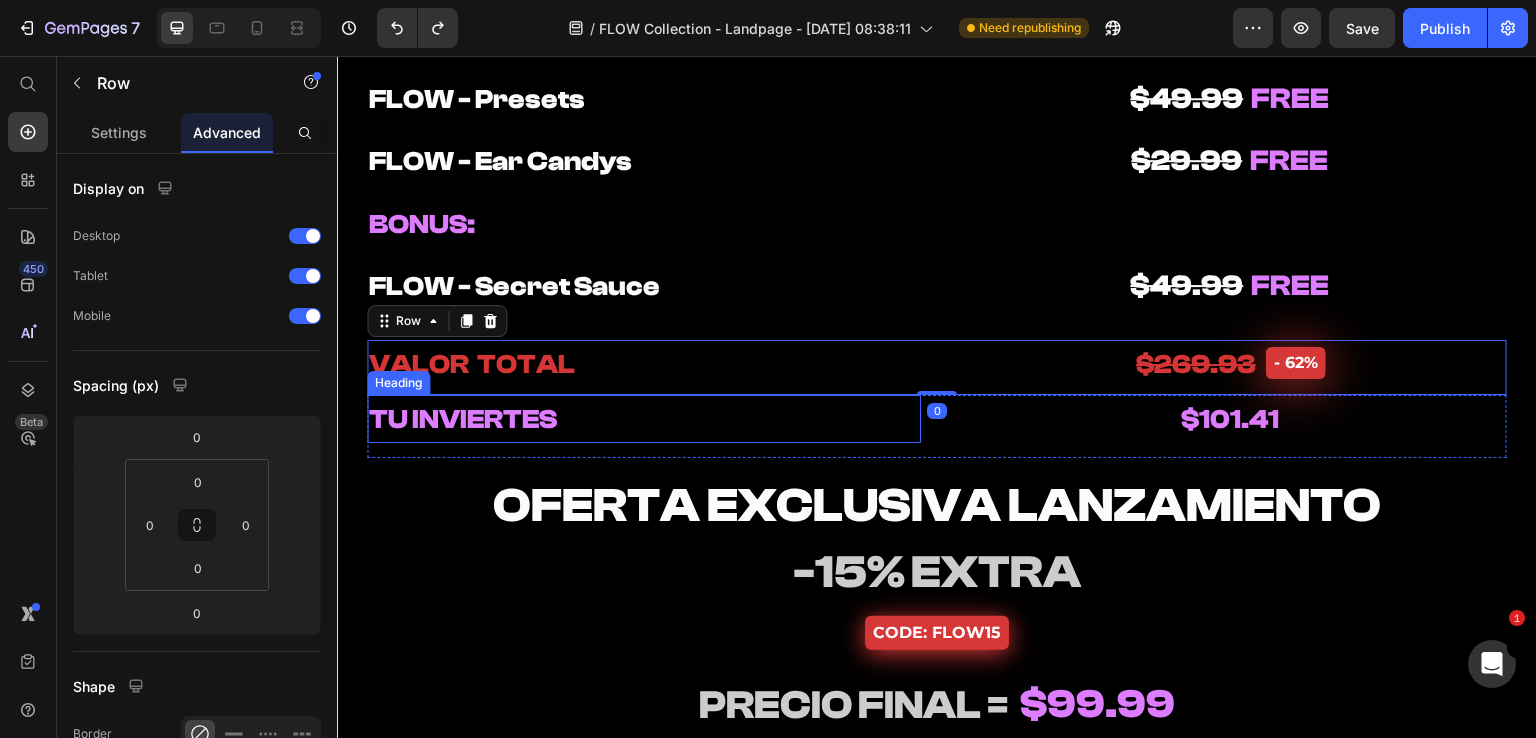 click on "⁠⁠⁠⁠⁠⁠⁠ TU INVIERTES" at bounding box center (644, 419) 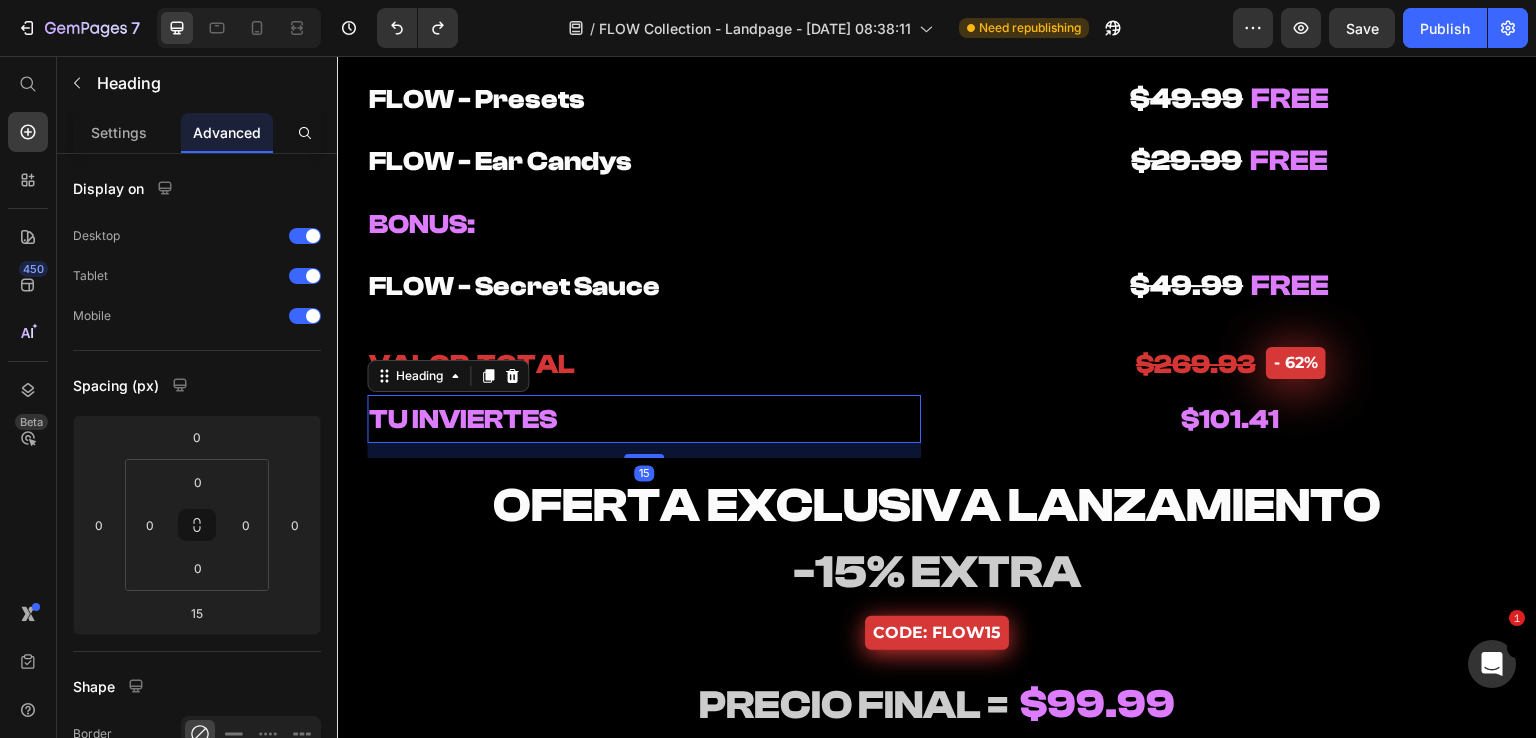 click on "⁠⁠⁠⁠⁠⁠⁠ VALOR  TOTAL Heading" at bounding box center (644, 368) 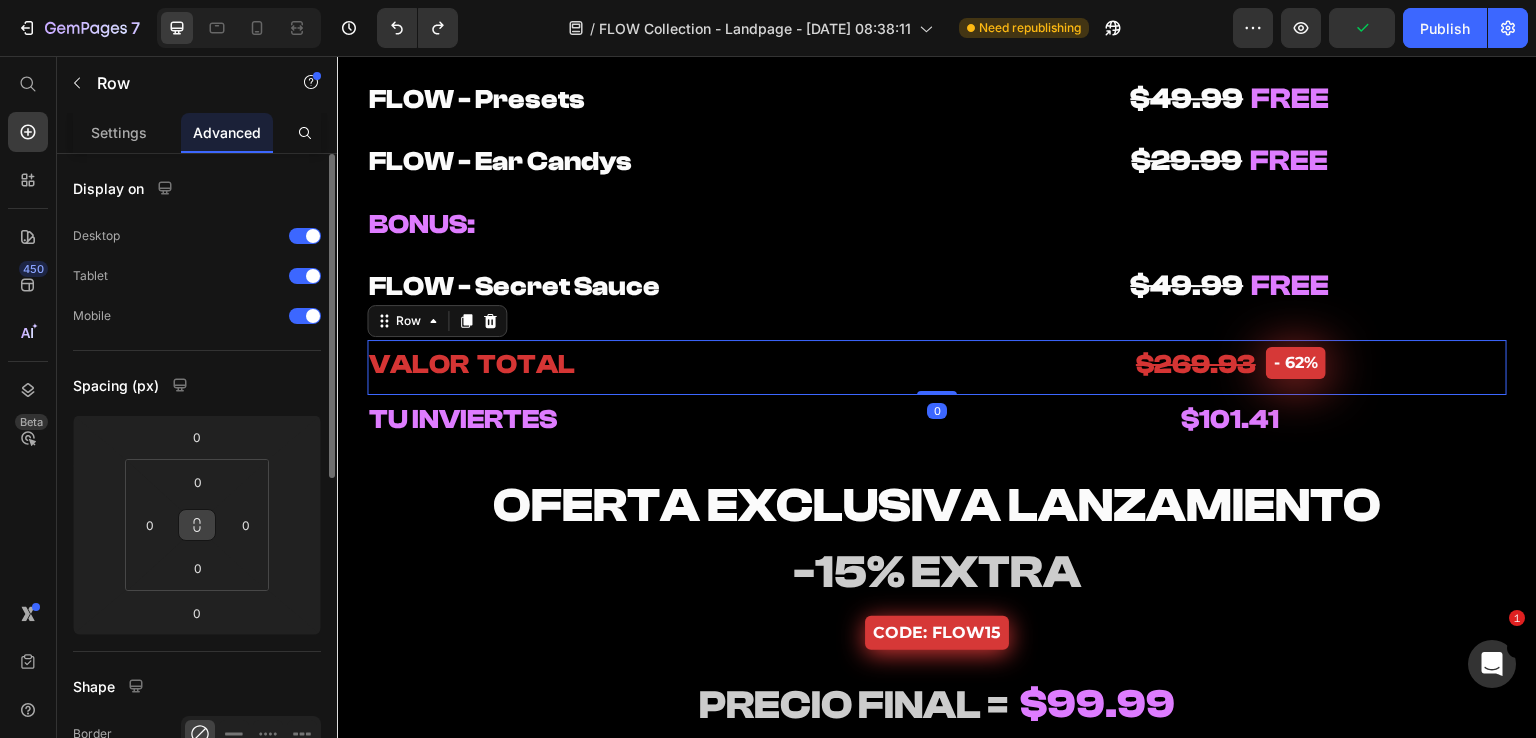 click 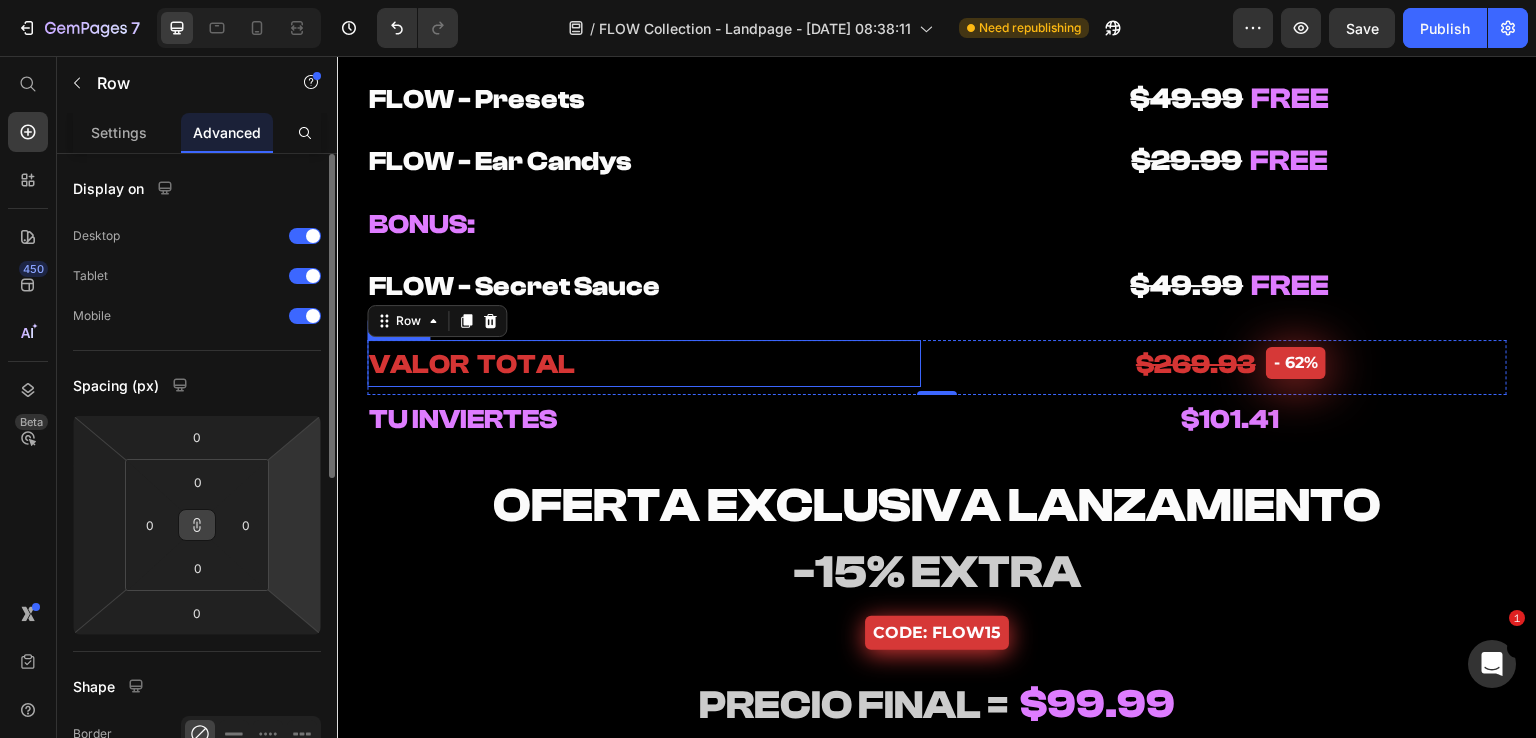 click on "⁠⁠⁠⁠⁠⁠⁠ VALOR  TOTAL" at bounding box center (644, 364) 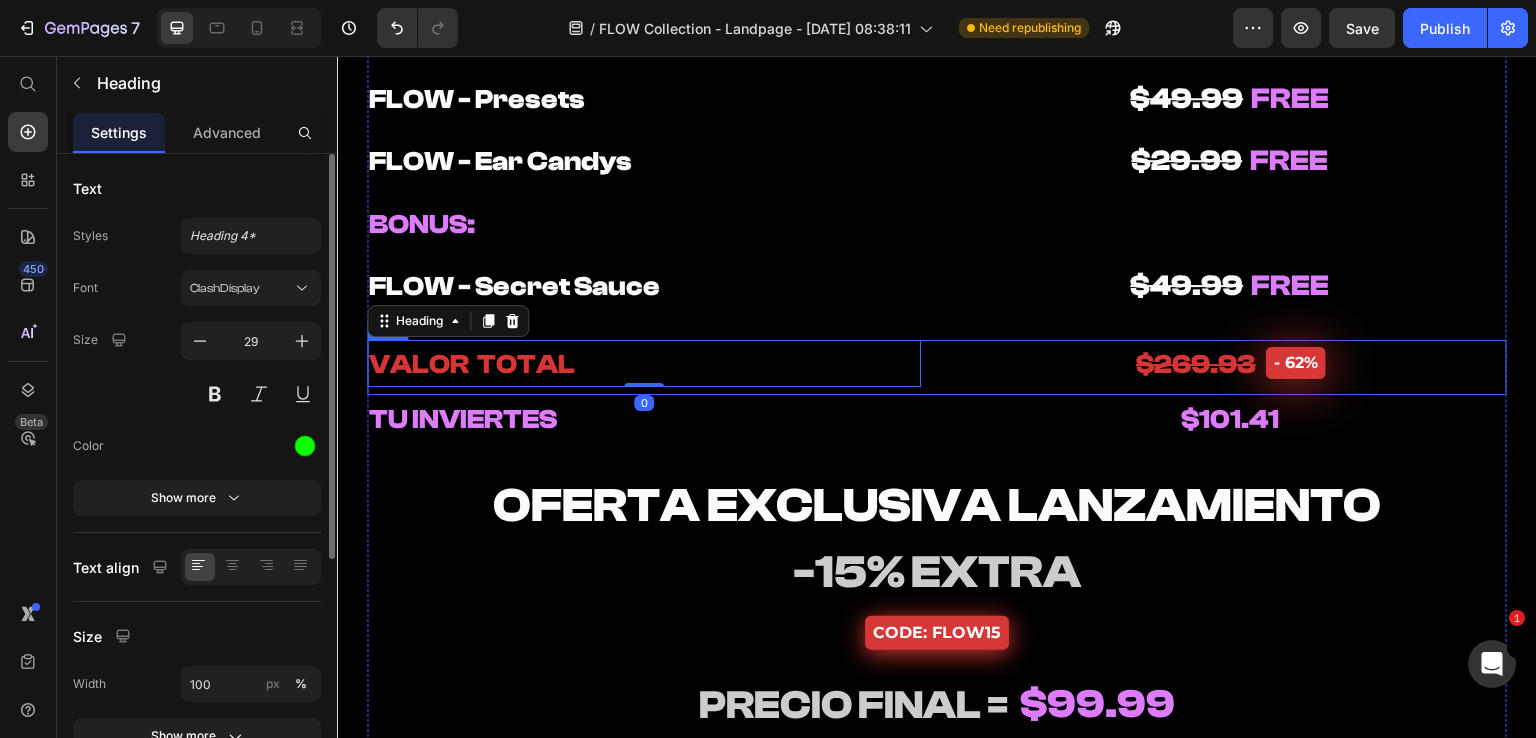 click on "⁠⁠⁠⁠⁠⁠⁠ VALOR  TOTAL Heading   0" at bounding box center [644, 368] 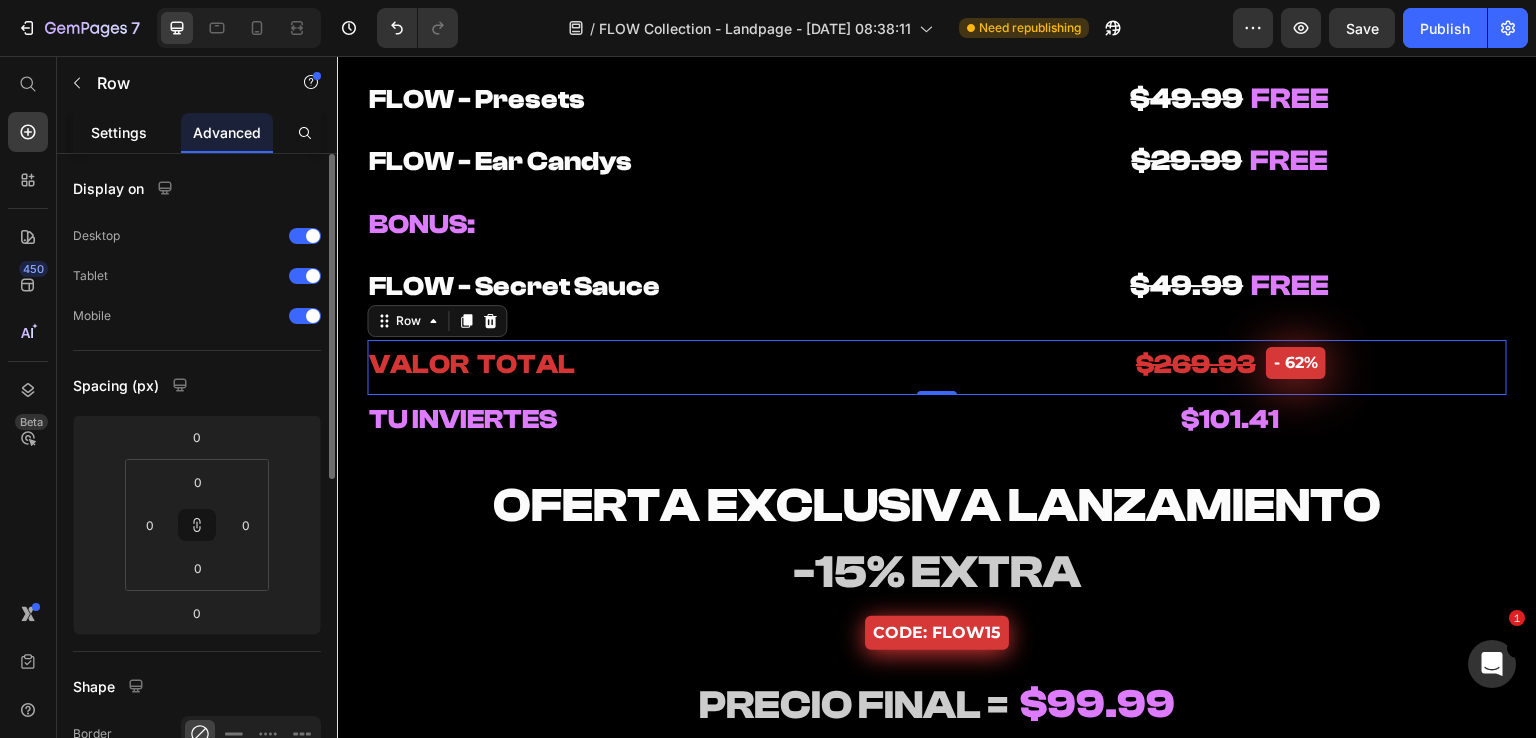 click on "Settings" at bounding box center (119, 132) 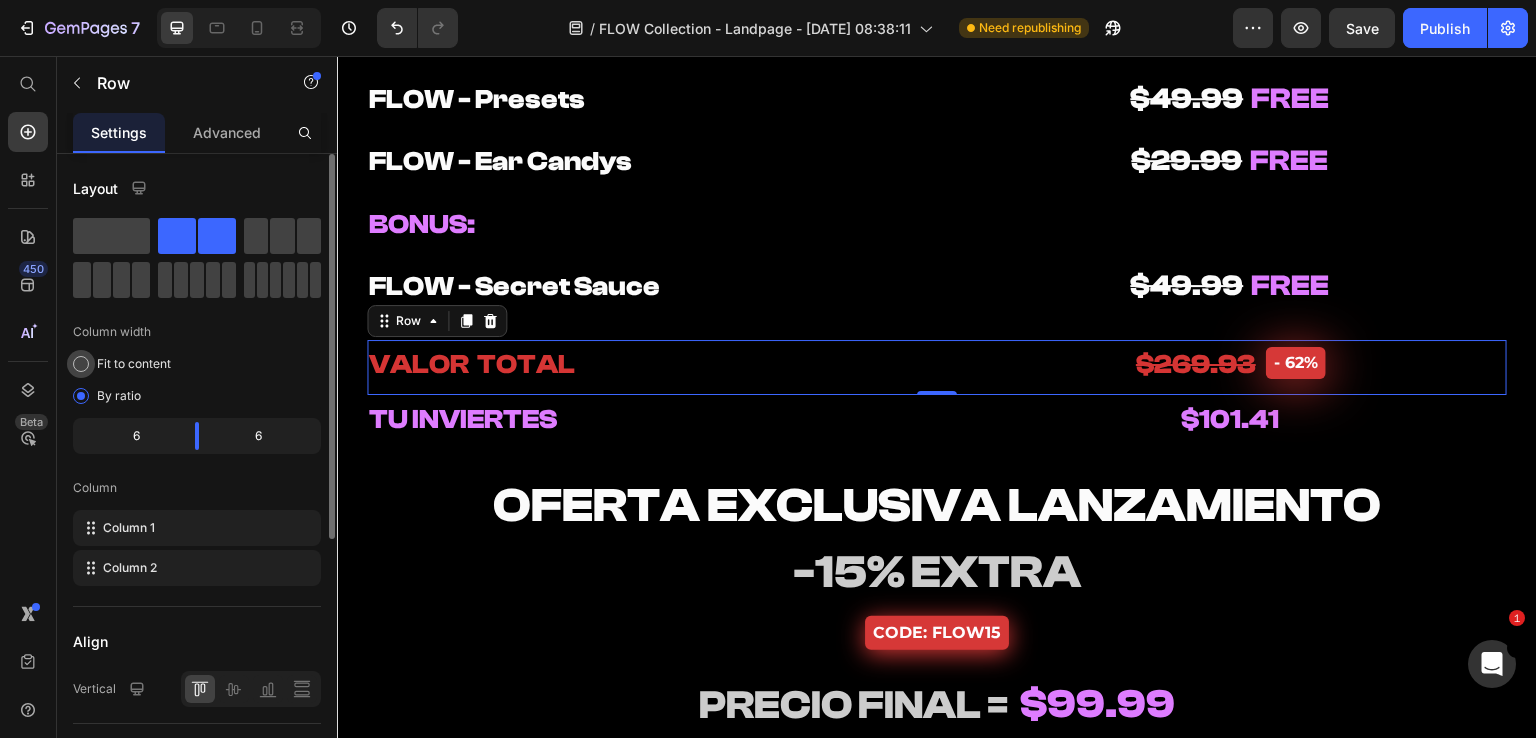 click on "Fit to content" at bounding box center [134, 364] 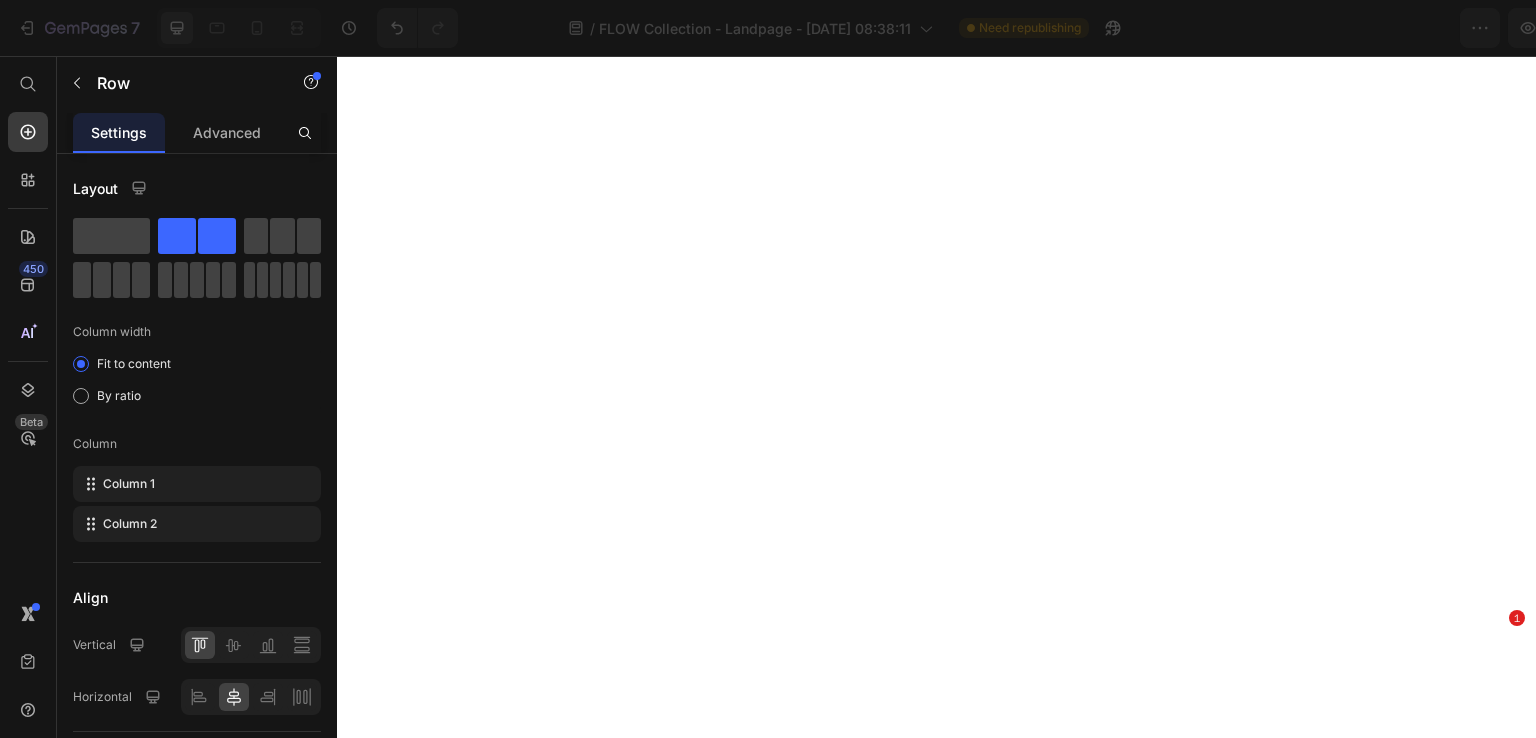 click on "By ratio" at bounding box center [119, 396] 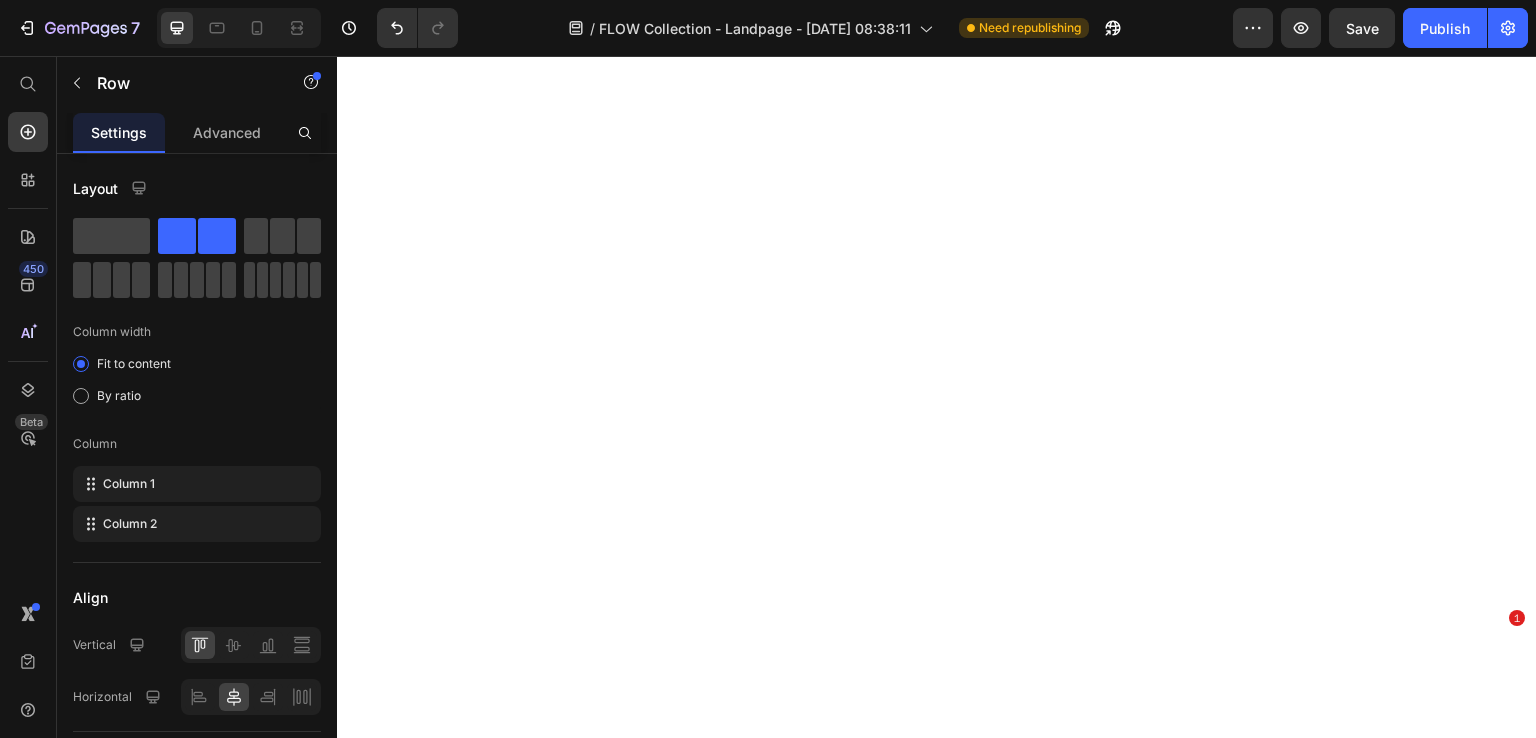 scroll, scrollTop: 0, scrollLeft: 0, axis: both 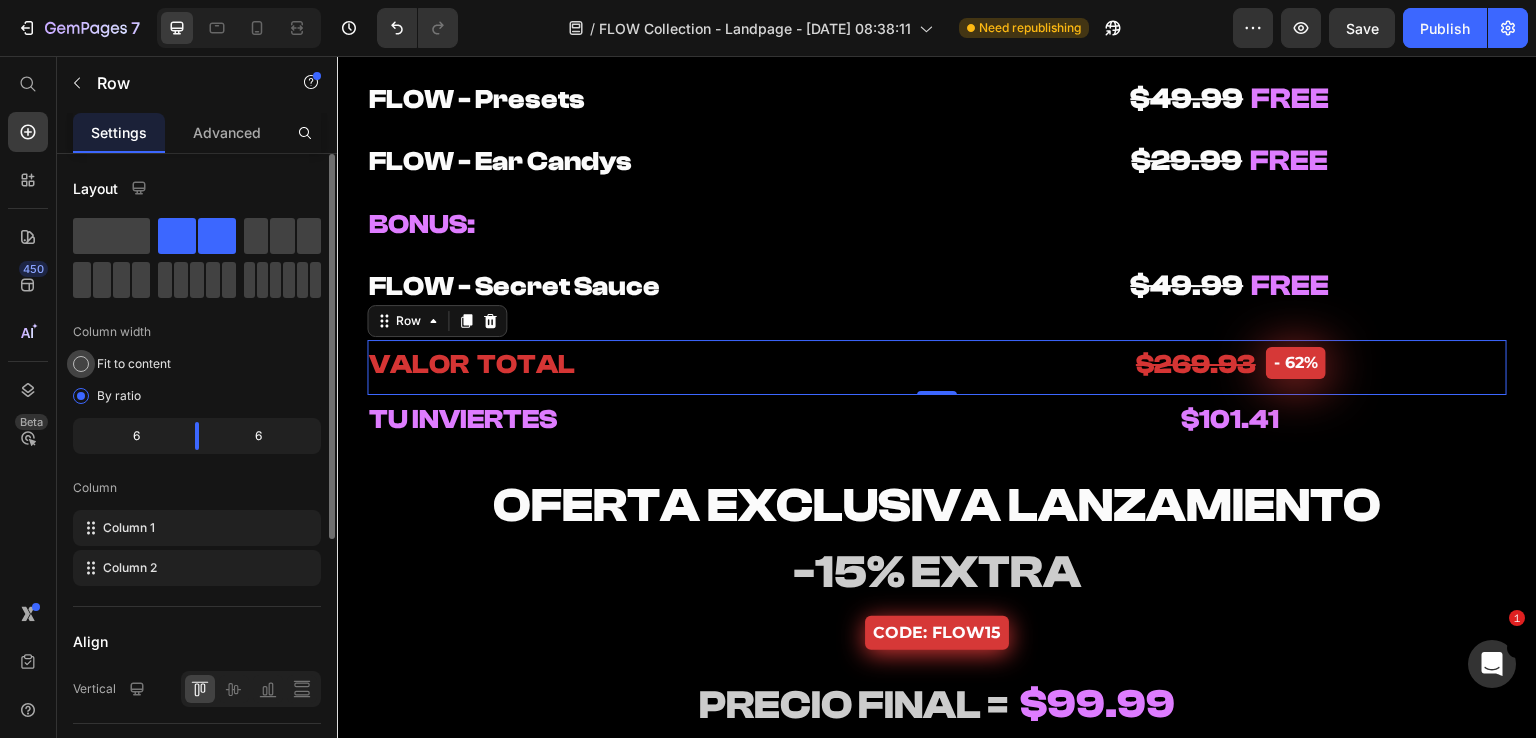 click on "Fit to content" at bounding box center [134, 364] 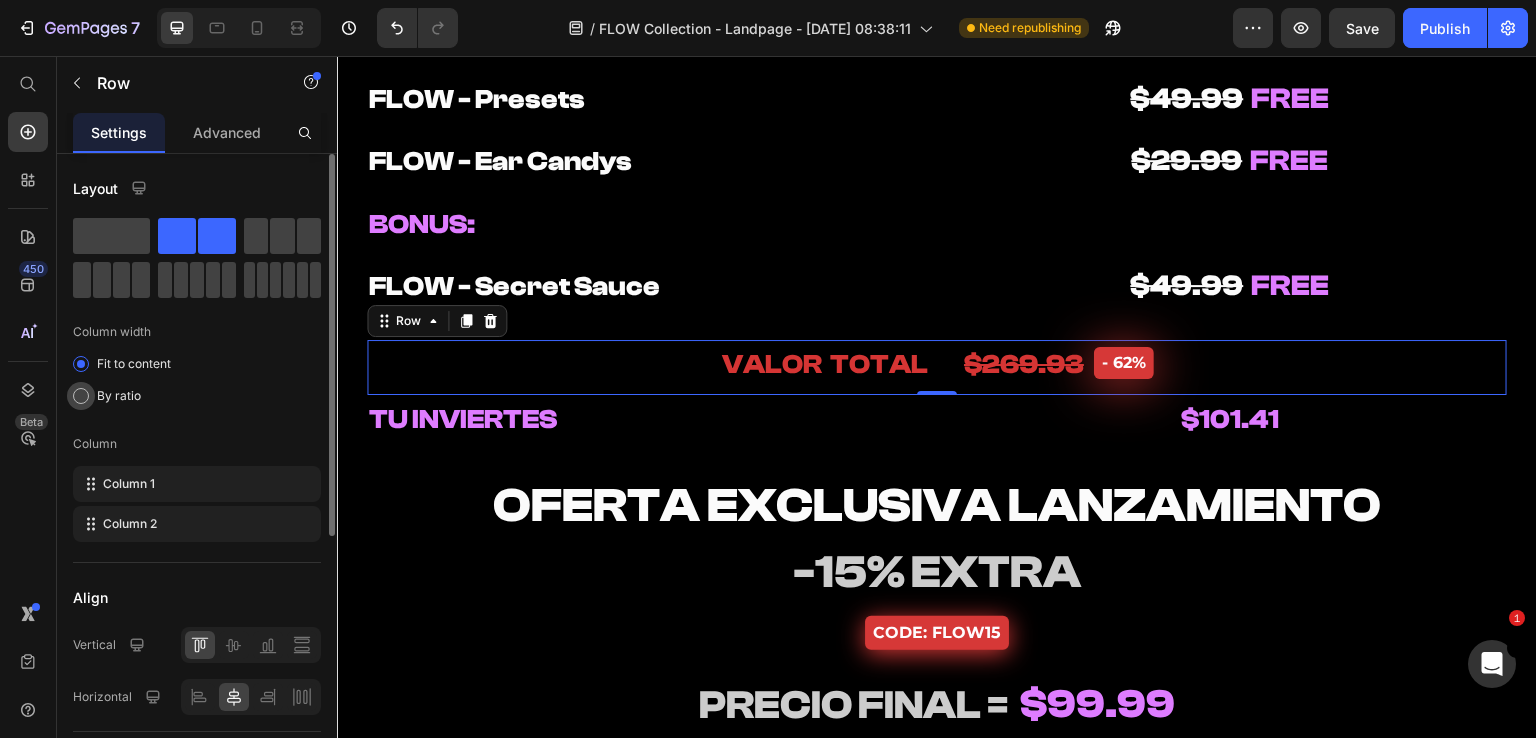 click on "By ratio" at bounding box center [119, 396] 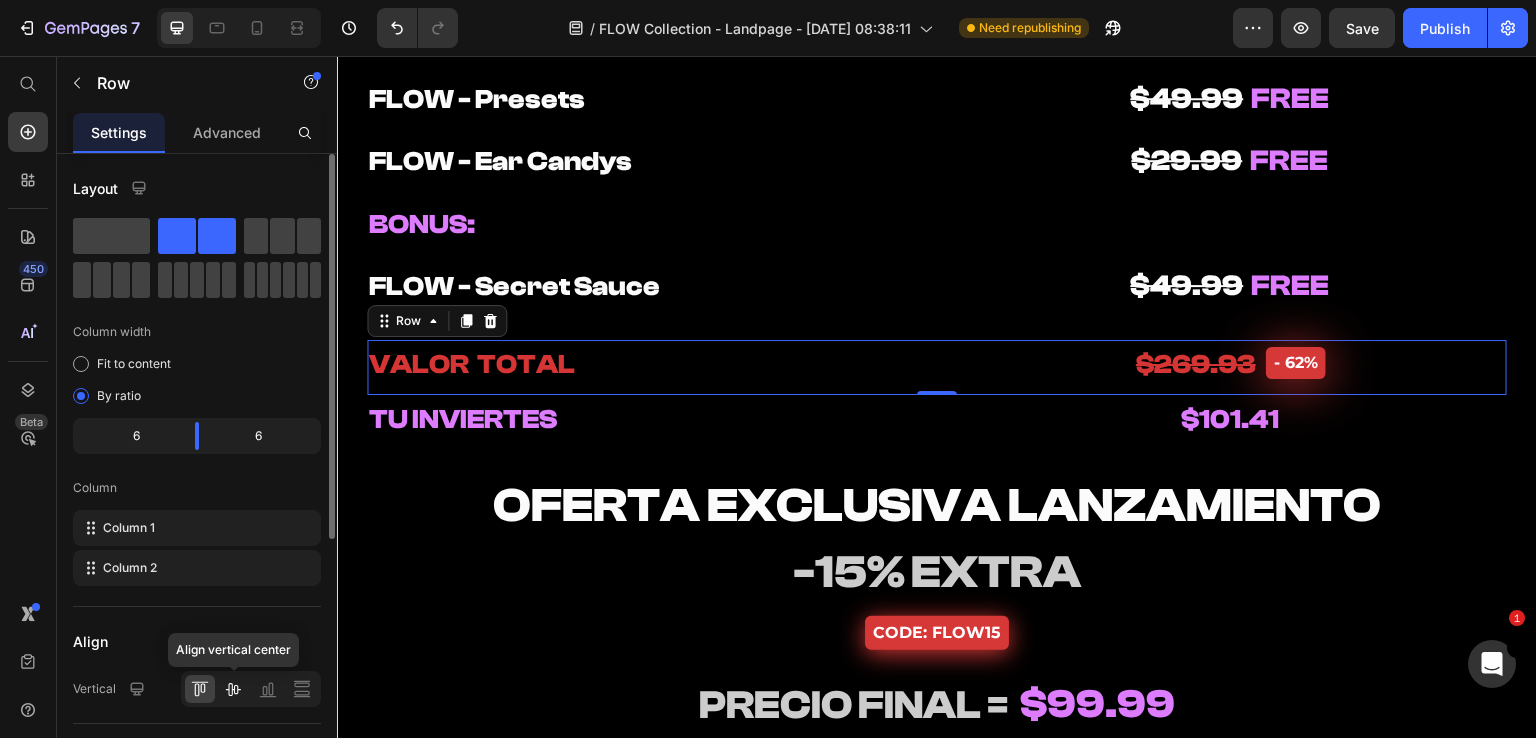 click 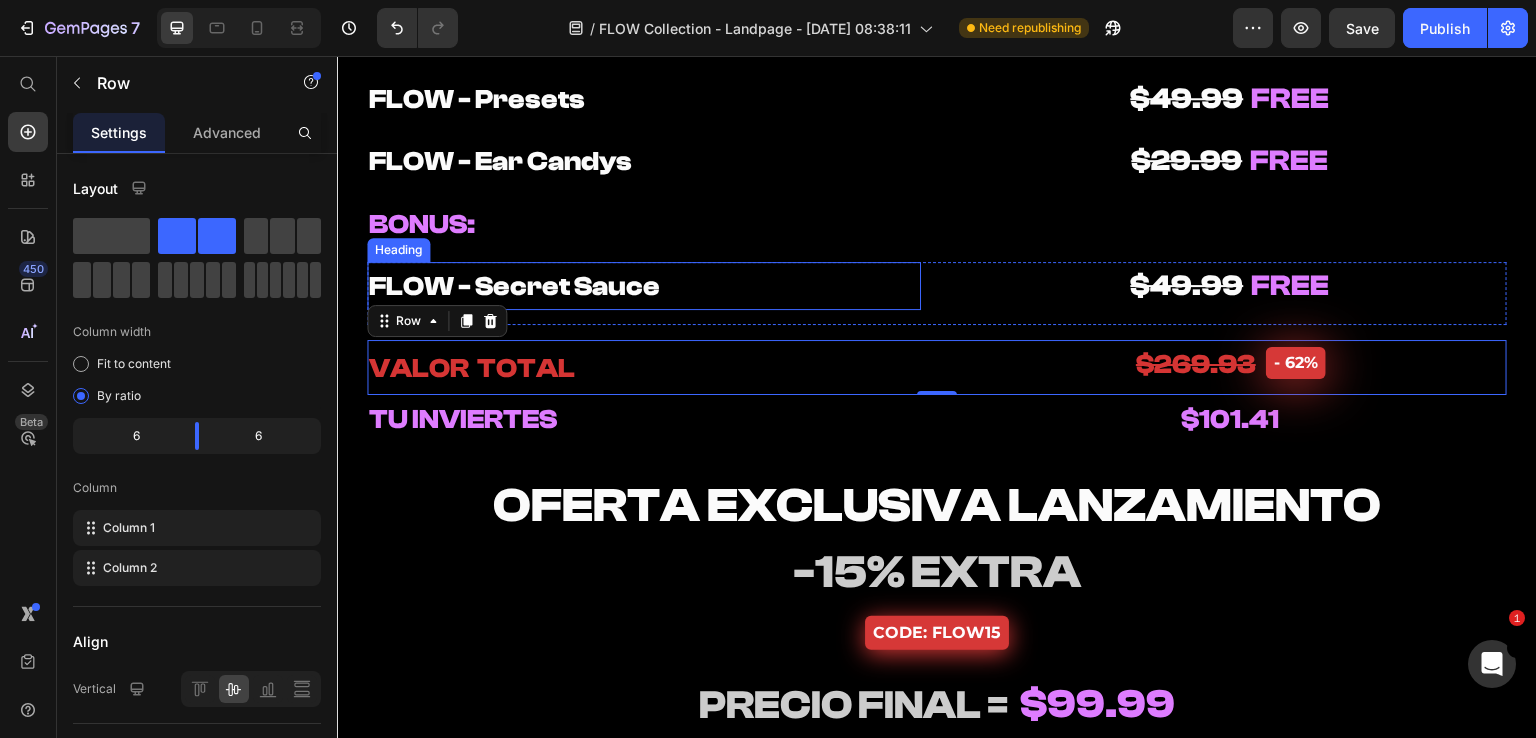 click on "⁠⁠⁠⁠⁠⁠⁠ FLOW - Secret Sauce" at bounding box center (644, 286) 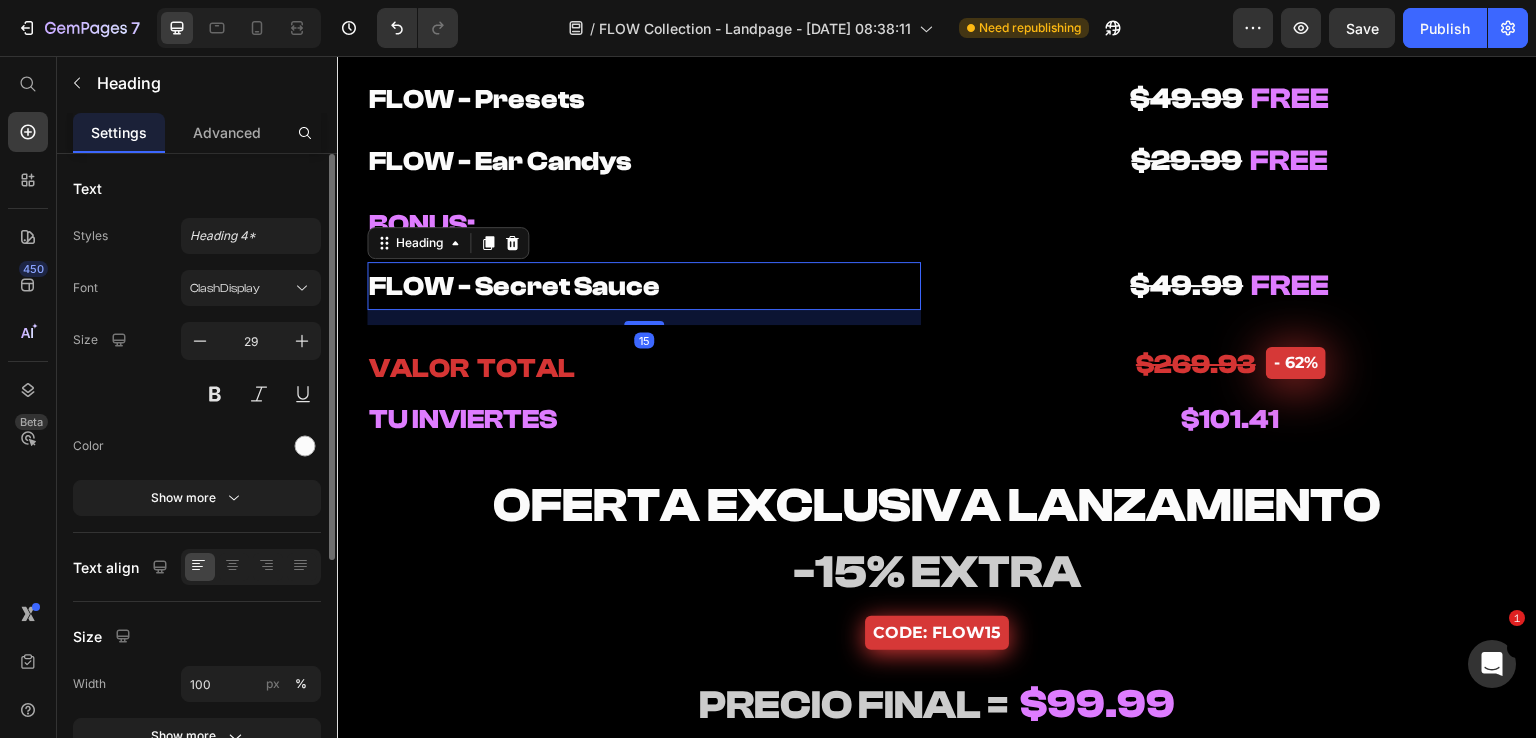 click on "Advanced" 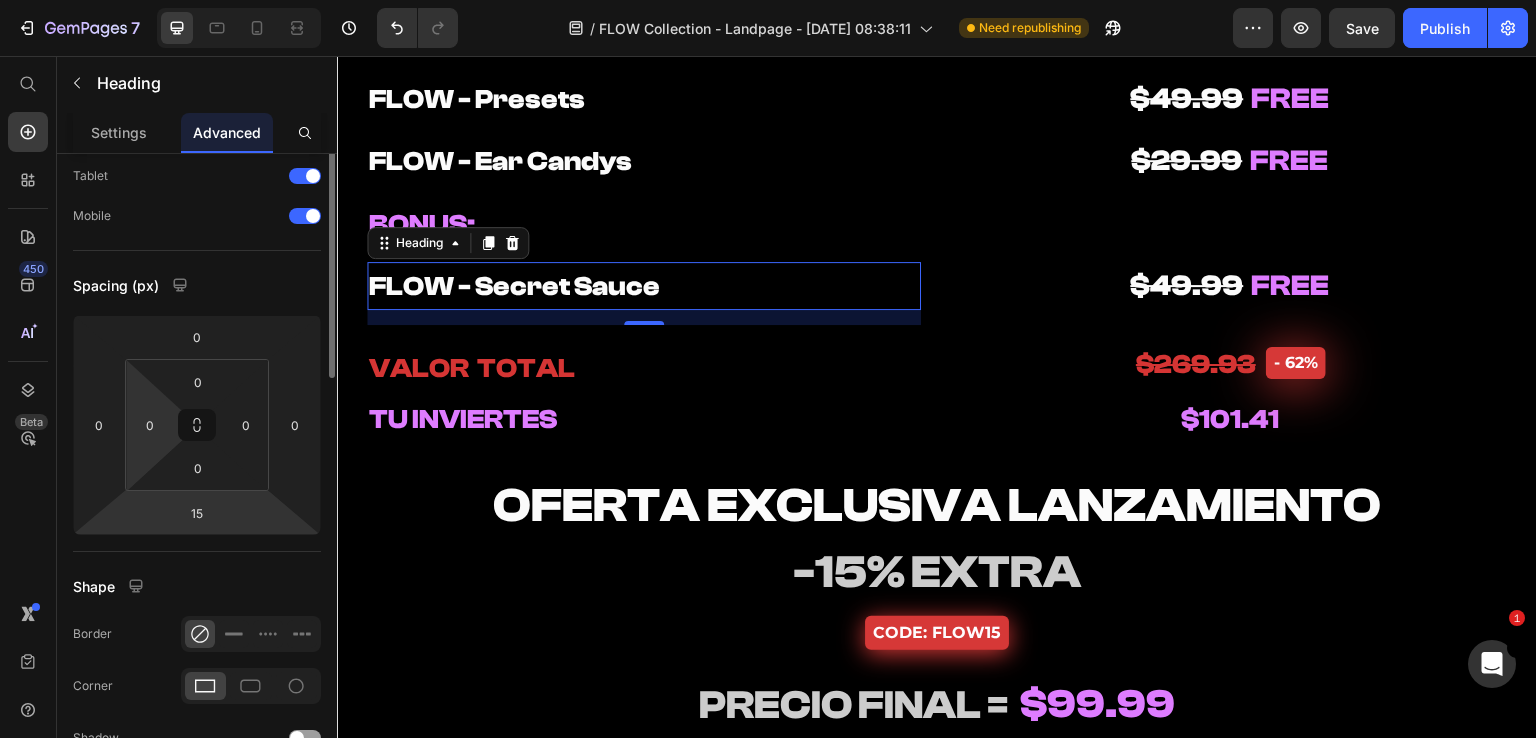 scroll, scrollTop: 0, scrollLeft: 0, axis: both 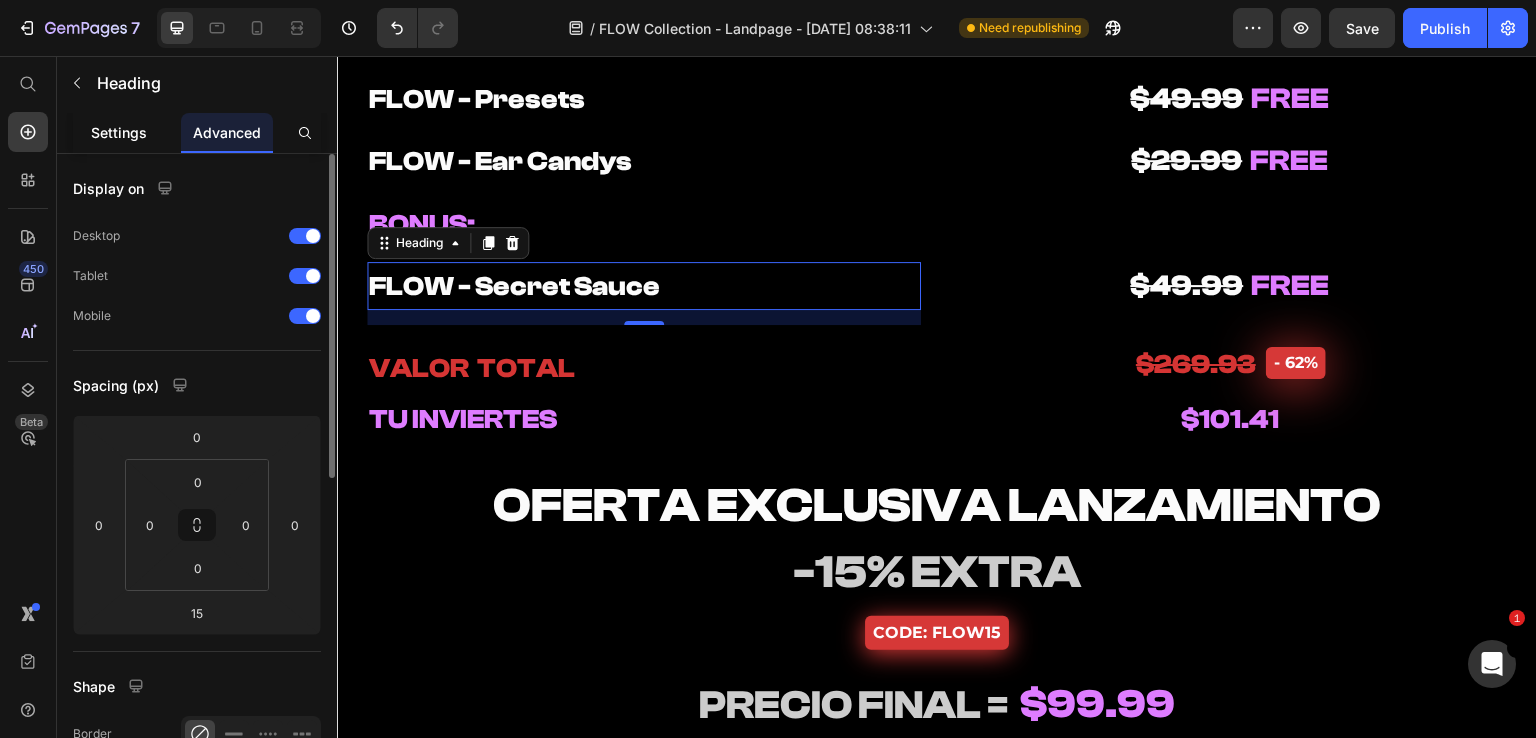 click on "Settings" at bounding box center (119, 132) 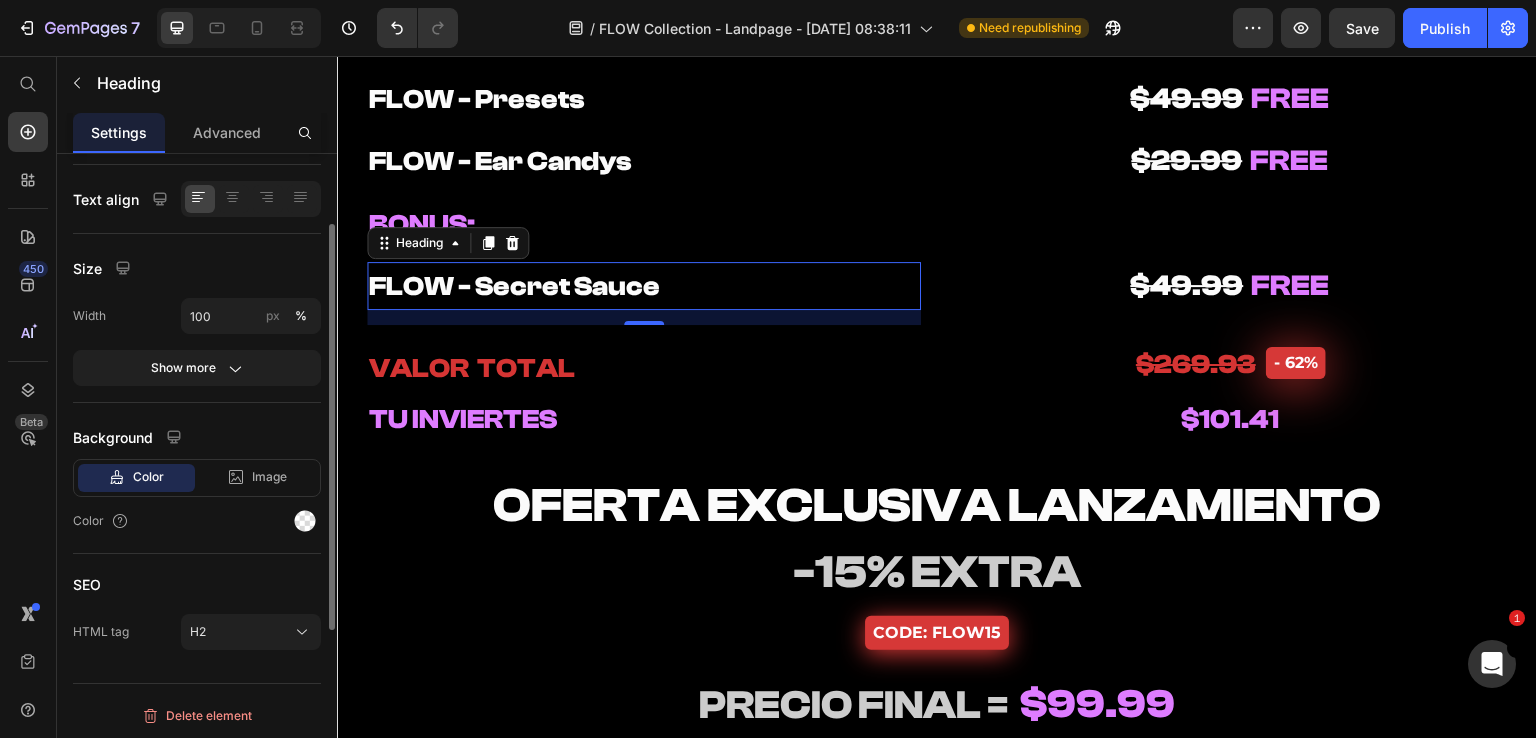 scroll, scrollTop: 268, scrollLeft: 0, axis: vertical 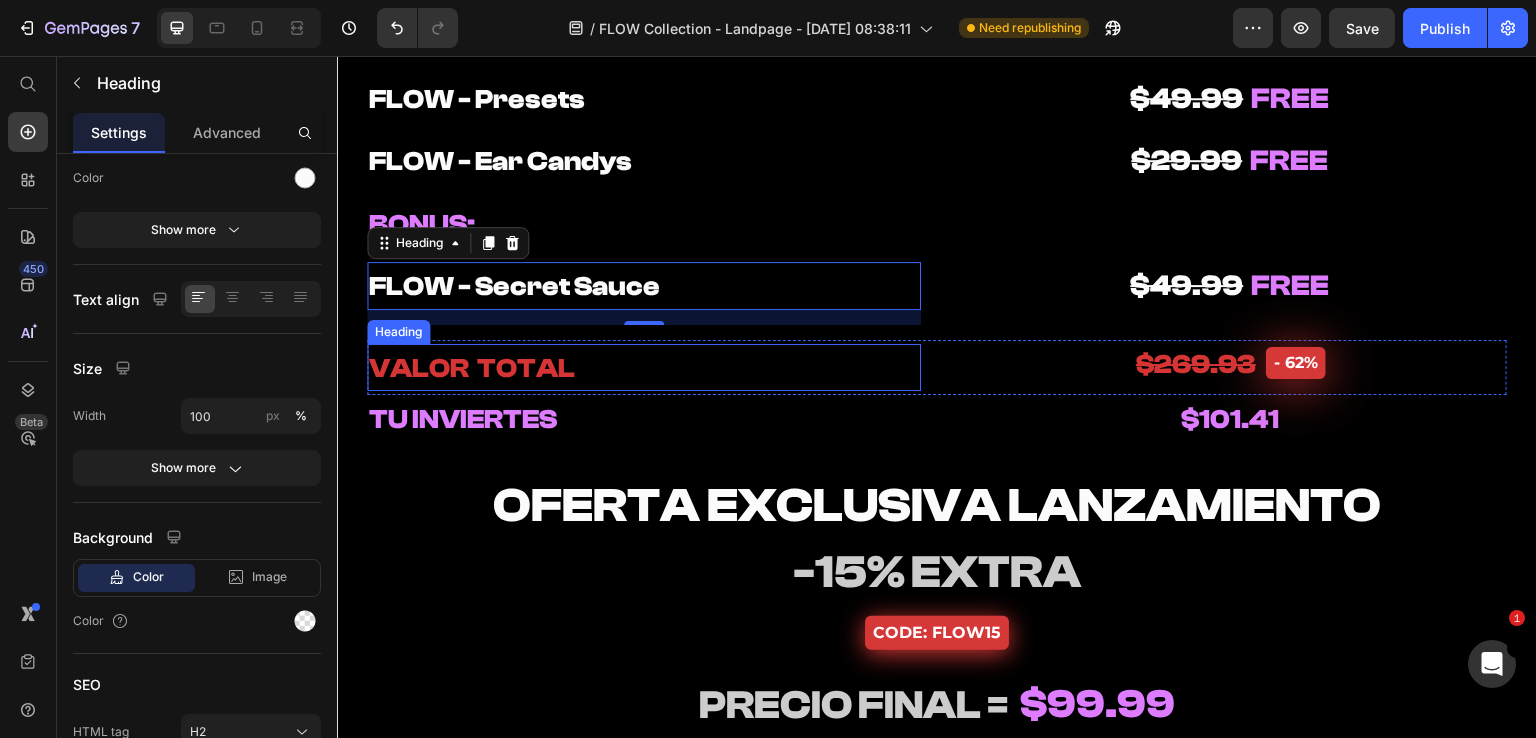 click on "⁠⁠⁠⁠⁠⁠⁠ VALOR  TOTAL" at bounding box center (644, 368) 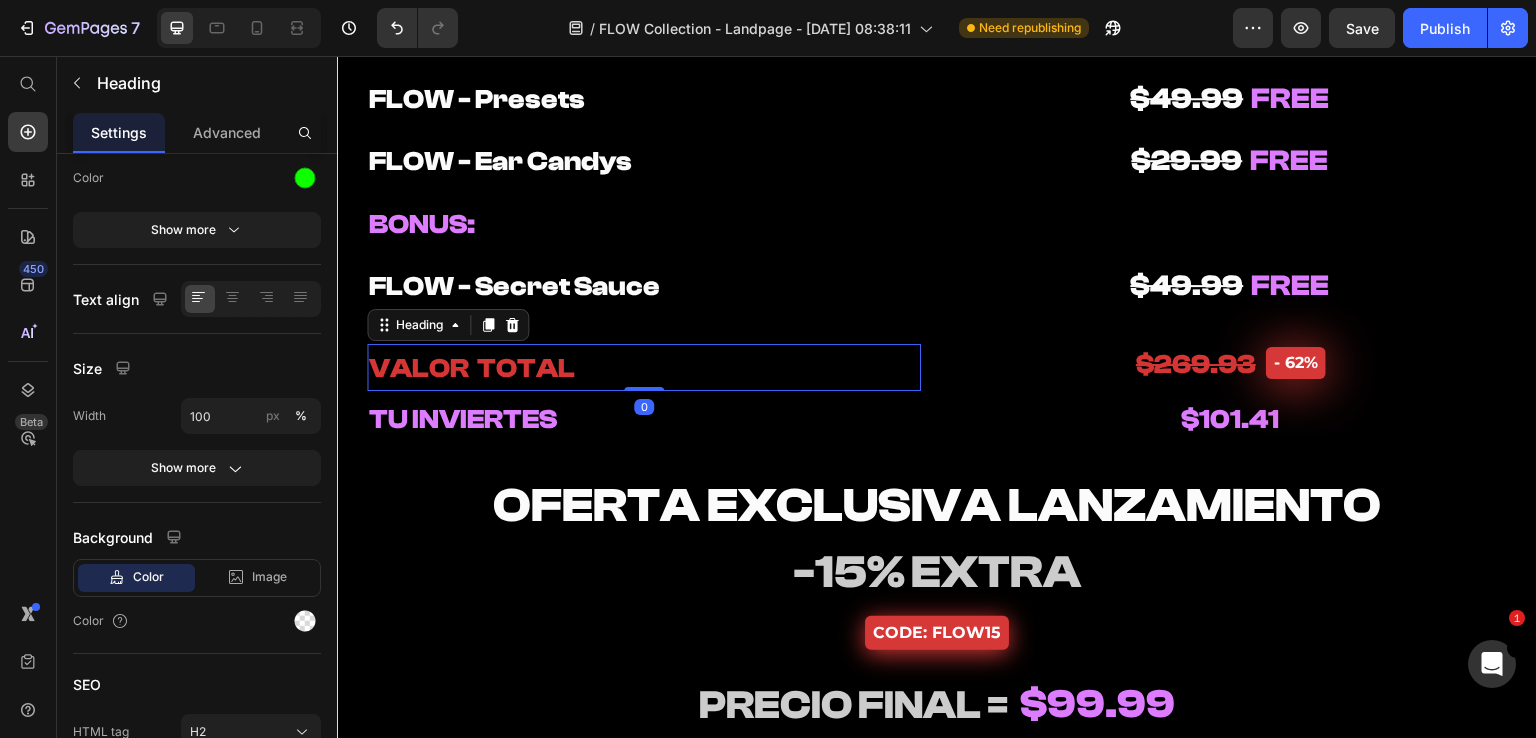 scroll, scrollTop: 268, scrollLeft: 0, axis: vertical 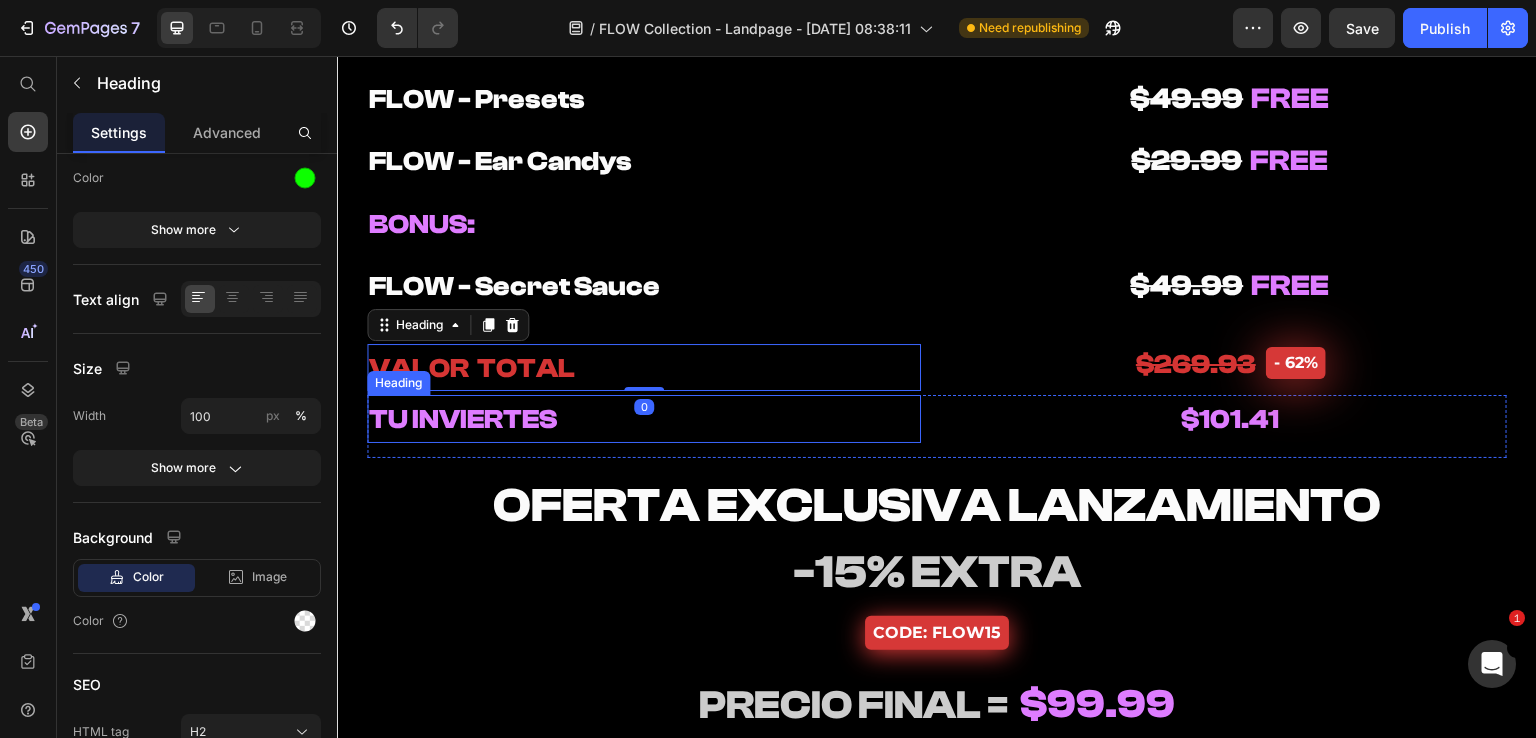 click on "⁠⁠⁠⁠⁠⁠⁠ TU INVIERTES" at bounding box center [644, 419] 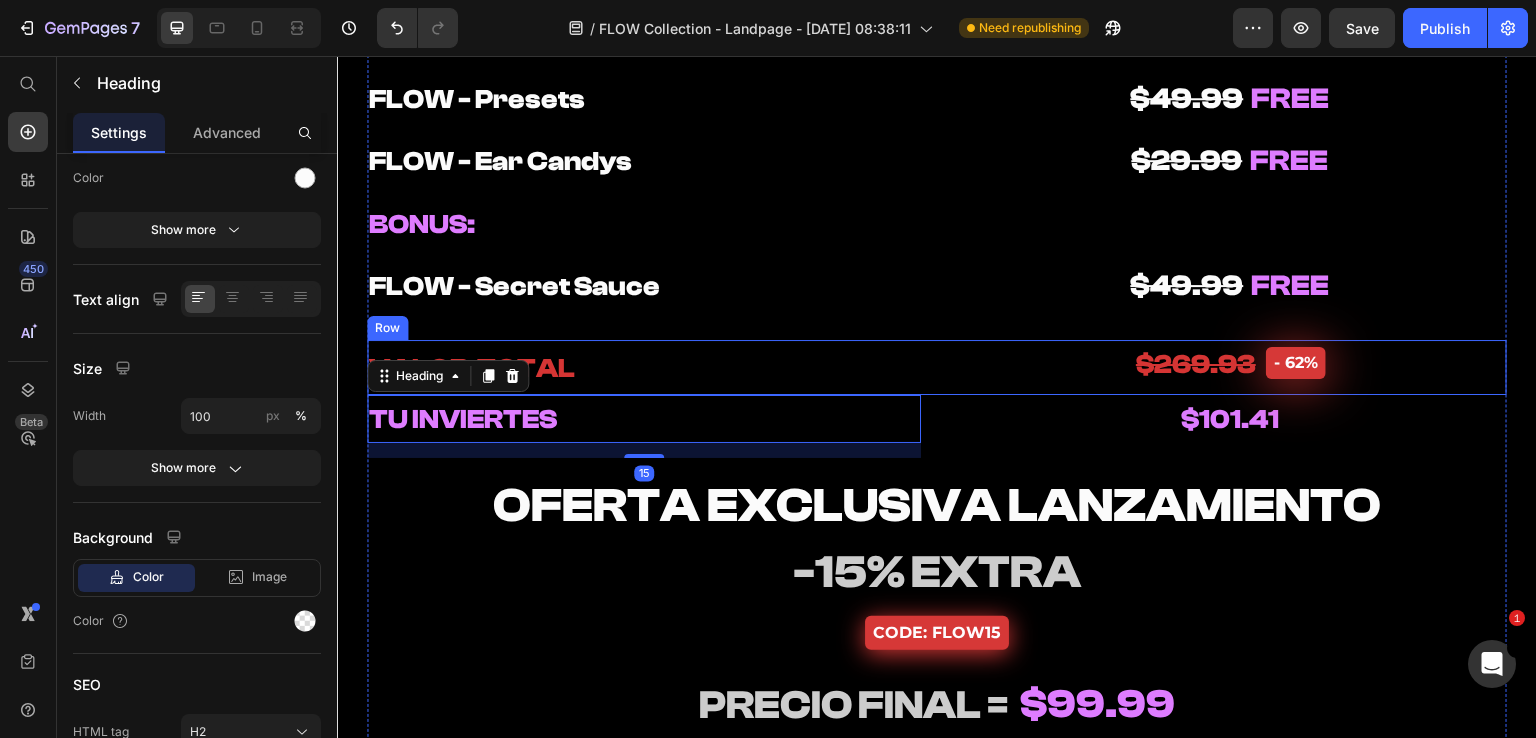click on "⁠⁠⁠⁠⁠⁠⁠ VALOR  TOTAL Heading ⁠⁠⁠⁠⁠⁠⁠ $269.93 Heading - 62% Product Badge Row Row Row Row" at bounding box center (937, 368) 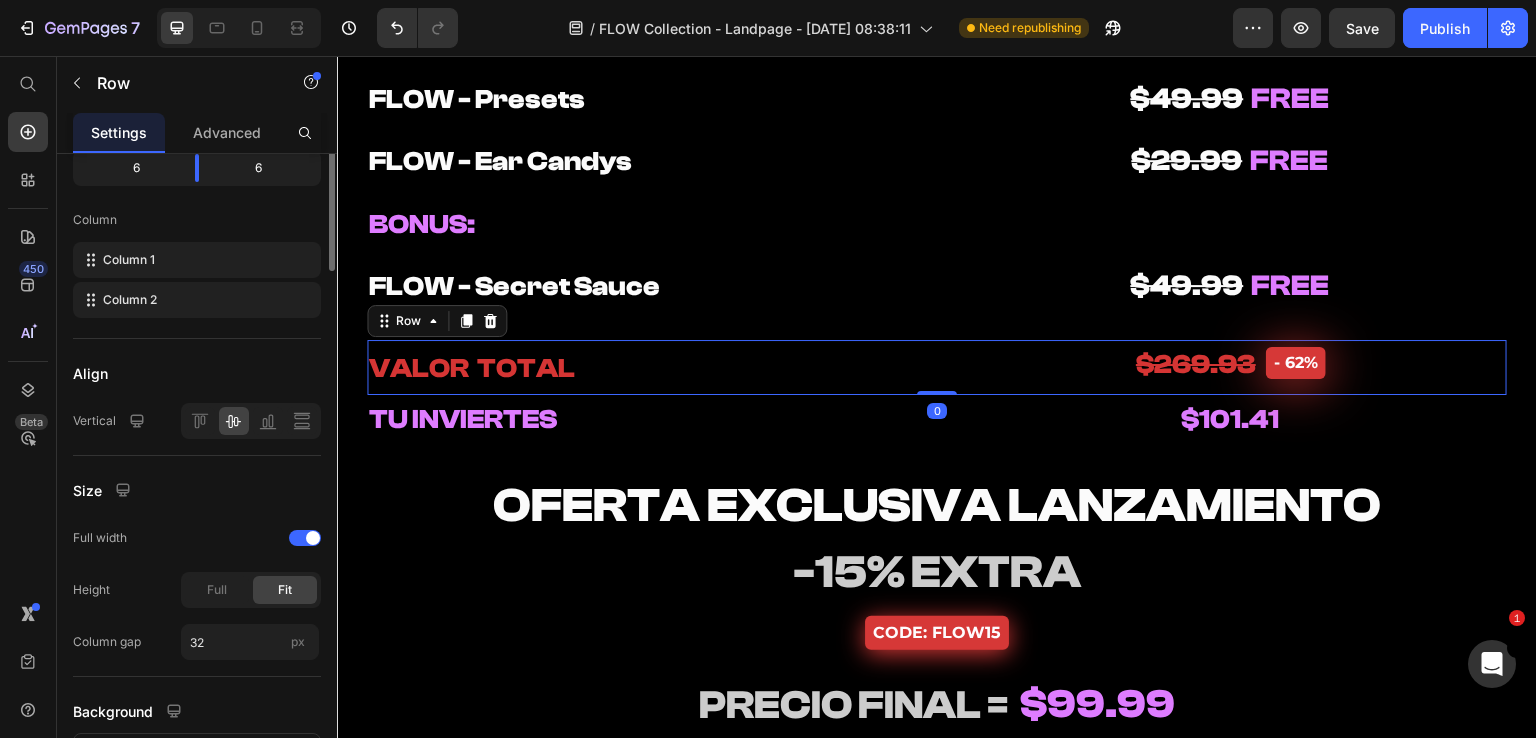 scroll, scrollTop: 0, scrollLeft: 0, axis: both 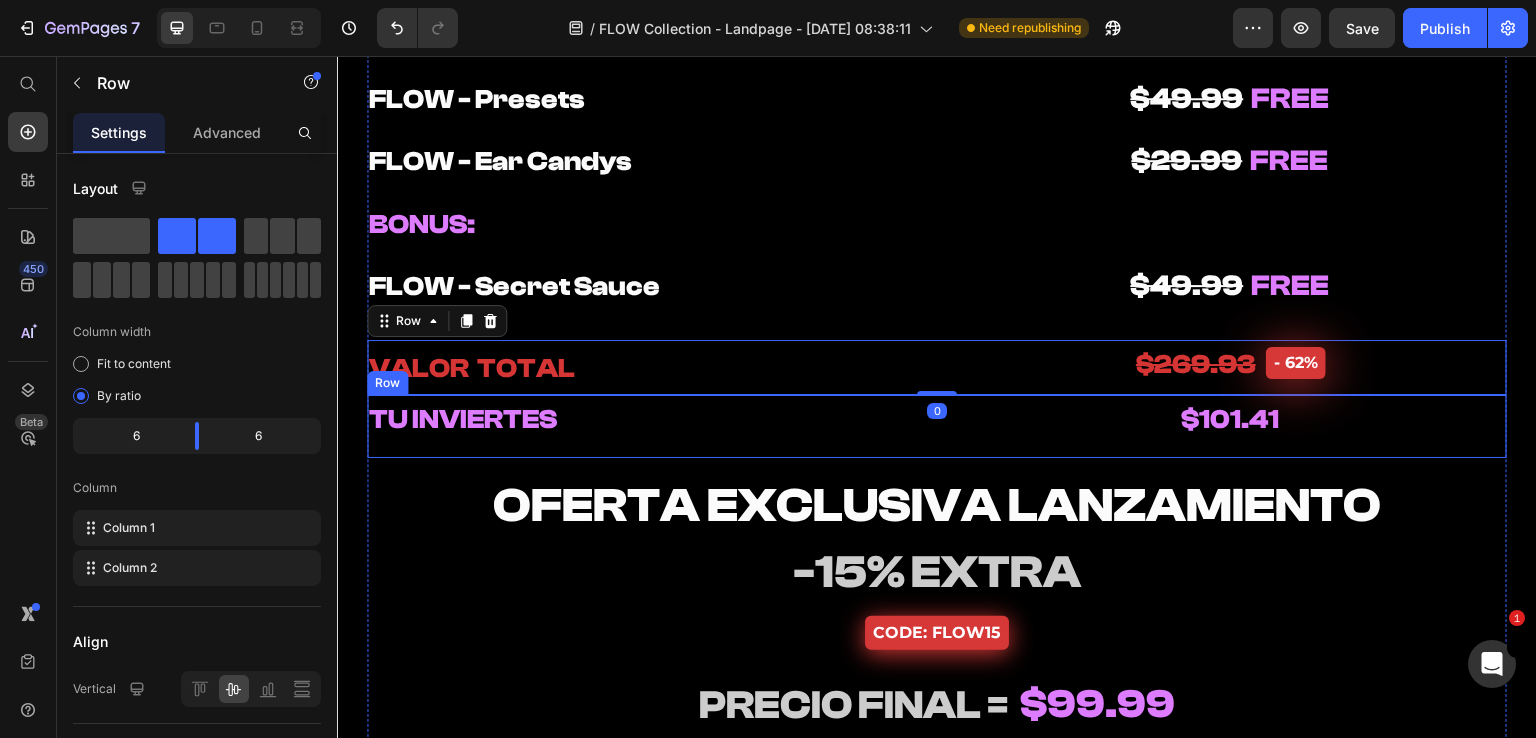 click on "⁠⁠⁠⁠⁠⁠⁠ TU INVIERTES Heading" at bounding box center (644, 426) 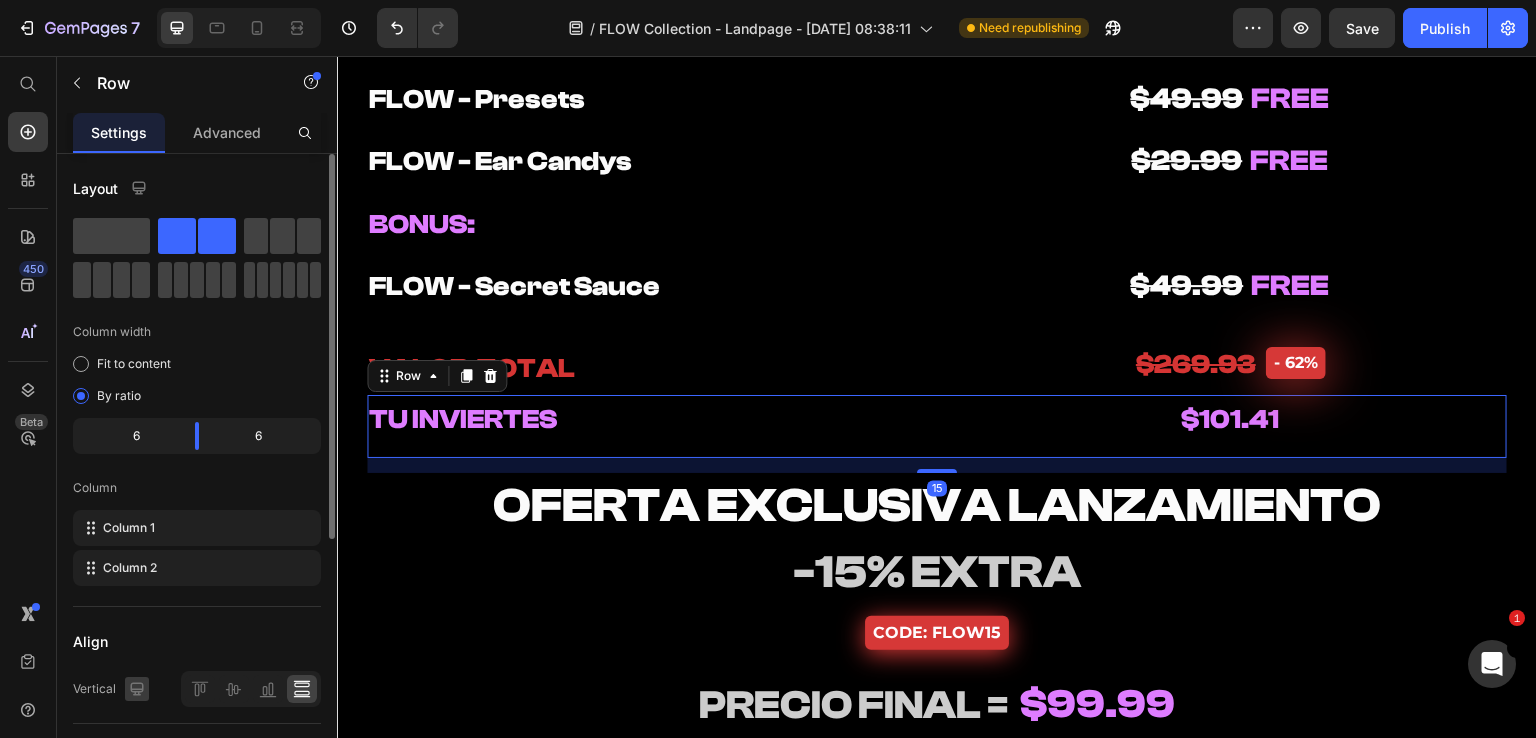 scroll, scrollTop: 200, scrollLeft: 0, axis: vertical 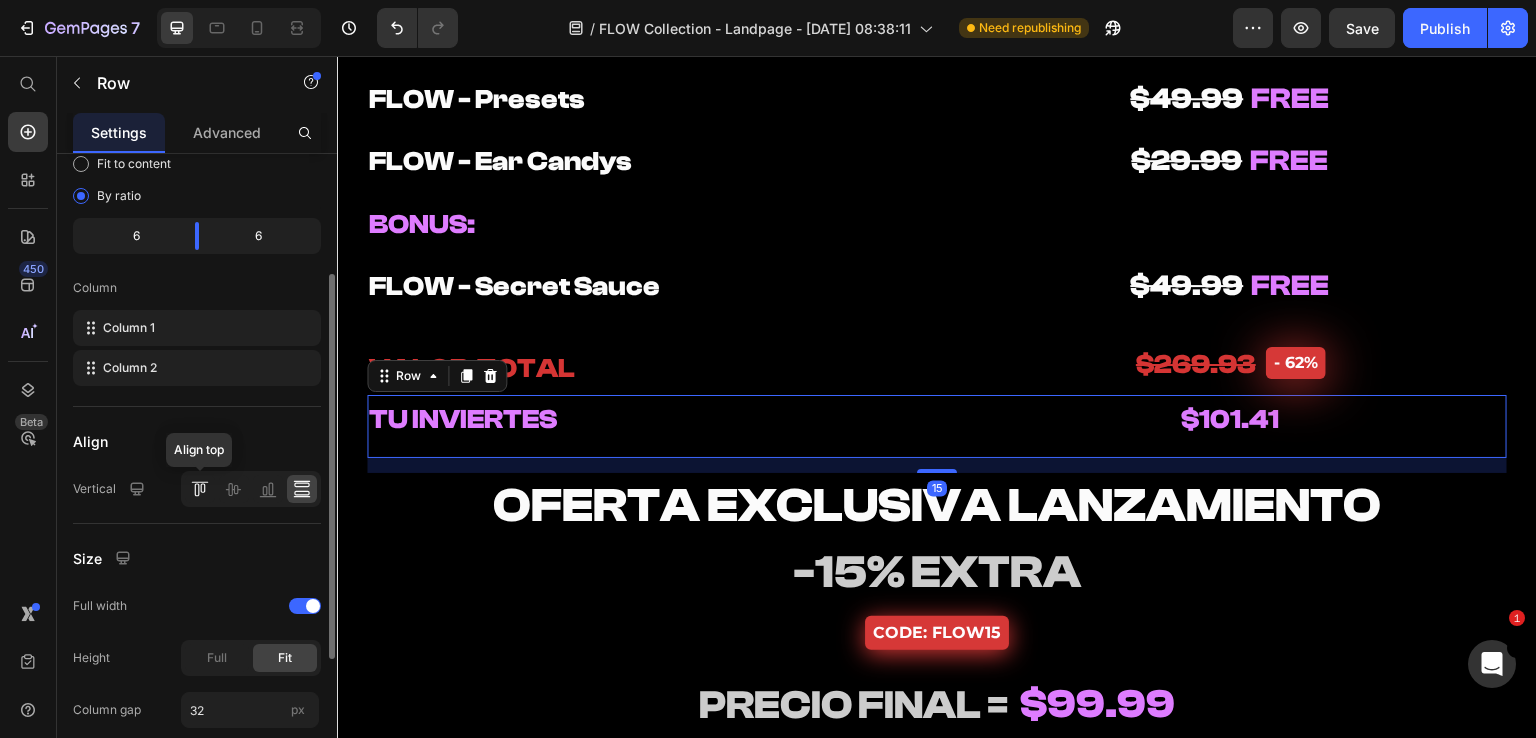 click 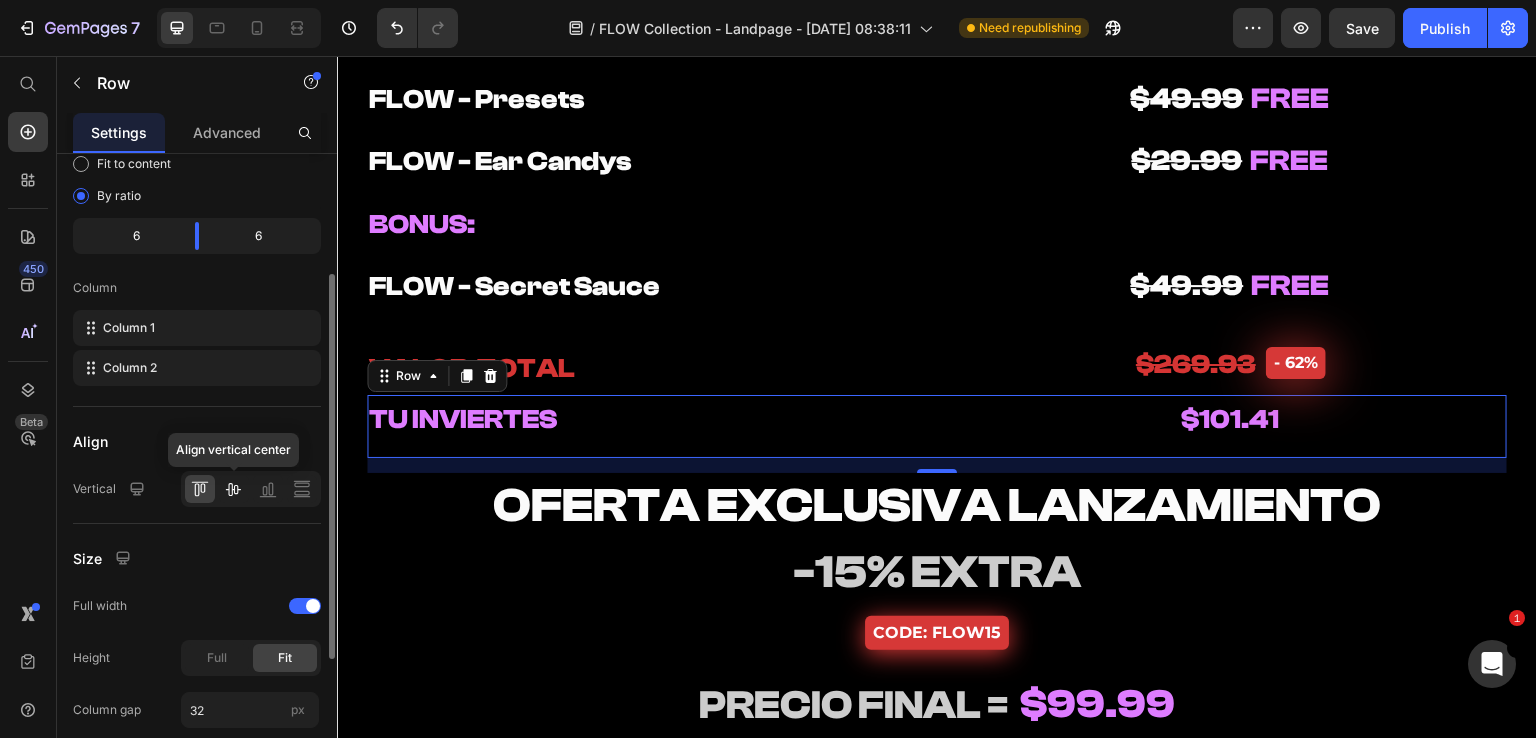 click 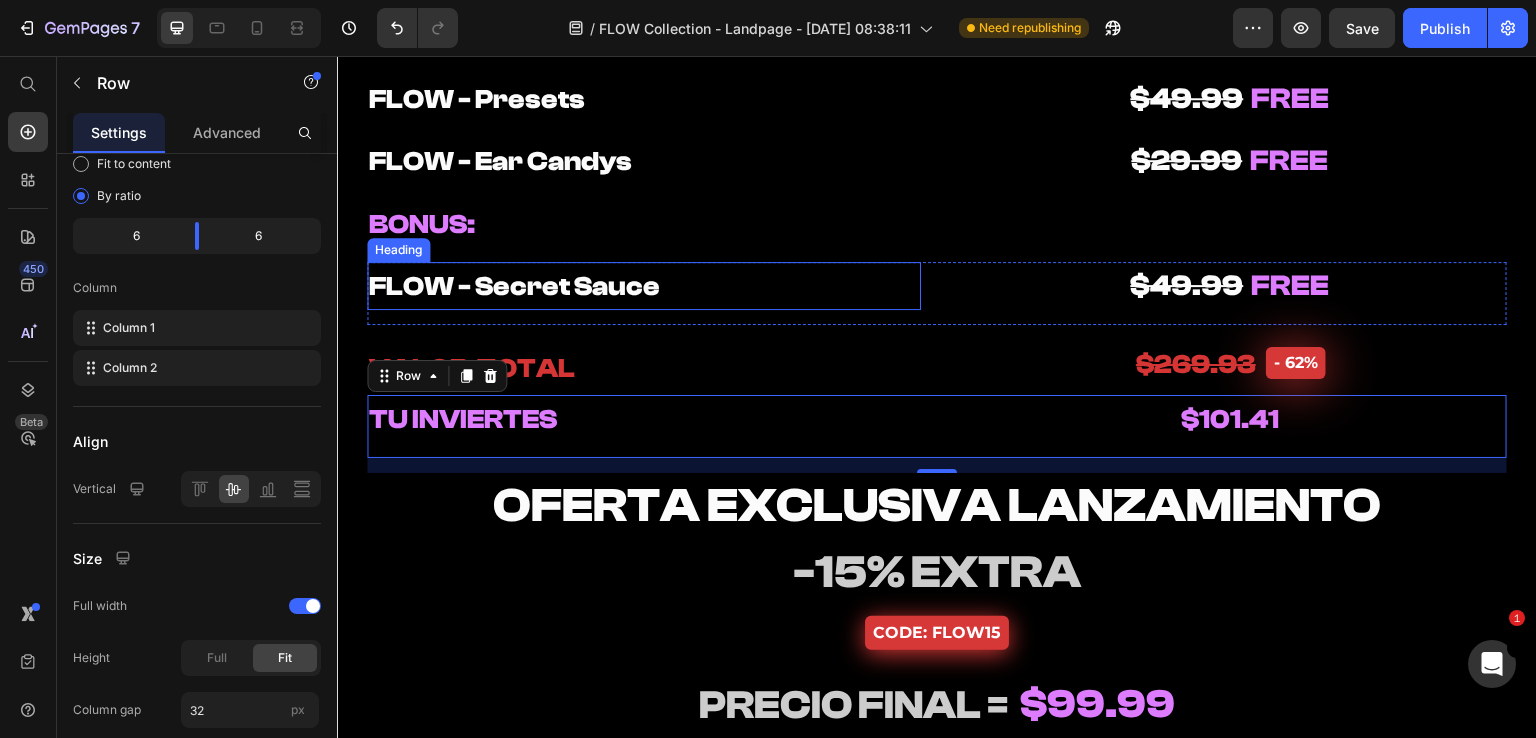 click on "⁠⁠⁠⁠⁠⁠⁠ FLOW - Secret Sauce" at bounding box center [644, 286] 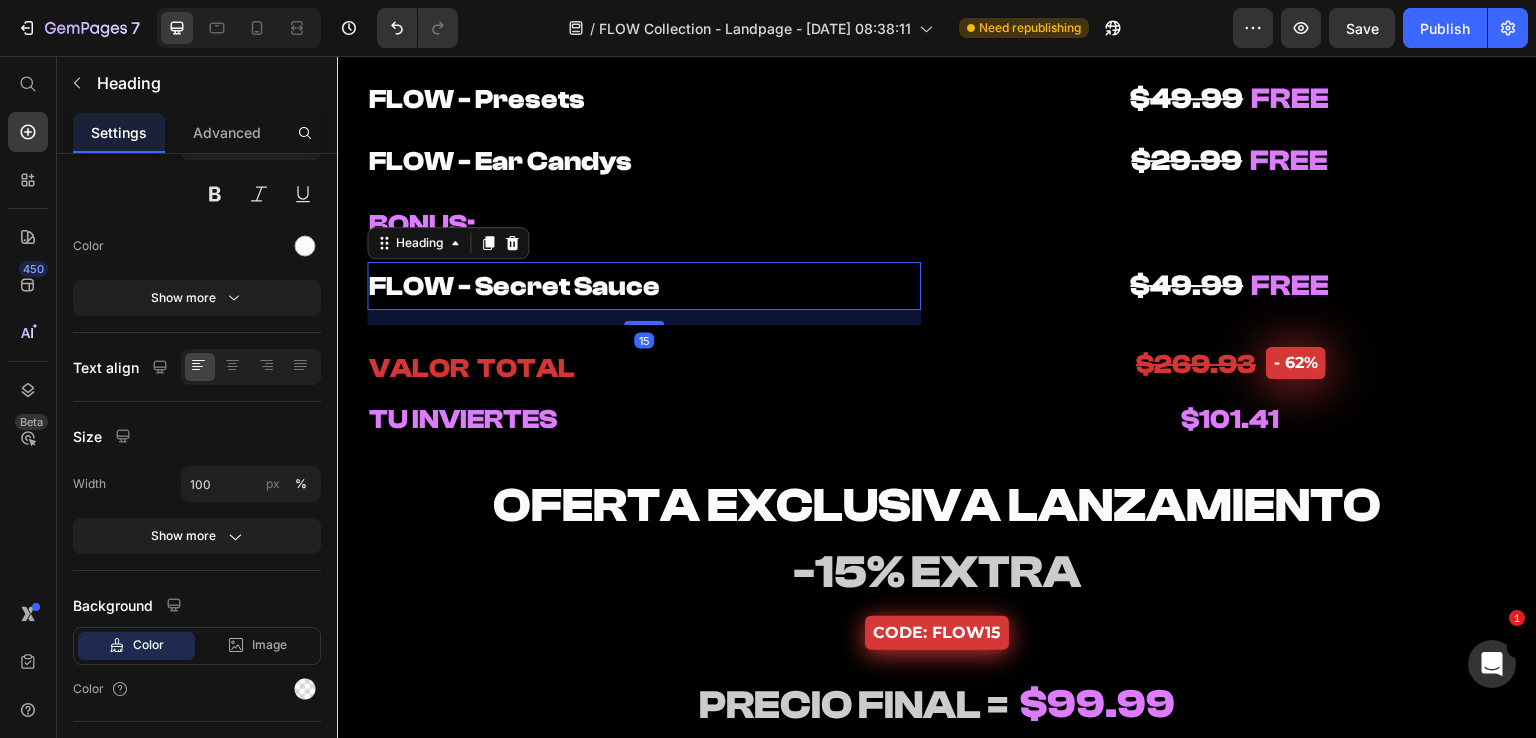 scroll, scrollTop: 0, scrollLeft: 0, axis: both 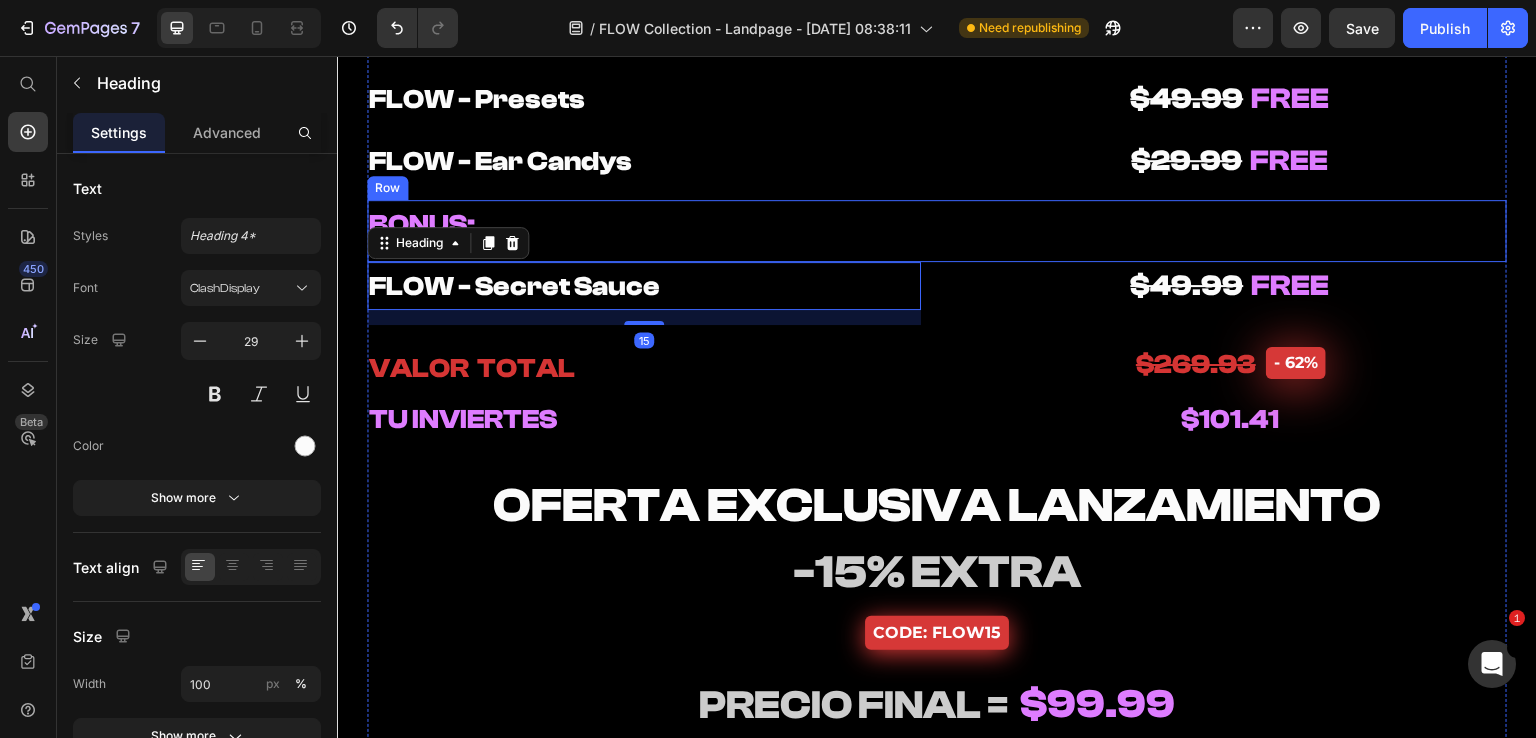 click on "⁠⁠⁠⁠⁠⁠⁠ BONUS: Heading" at bounding box center [644, 231] 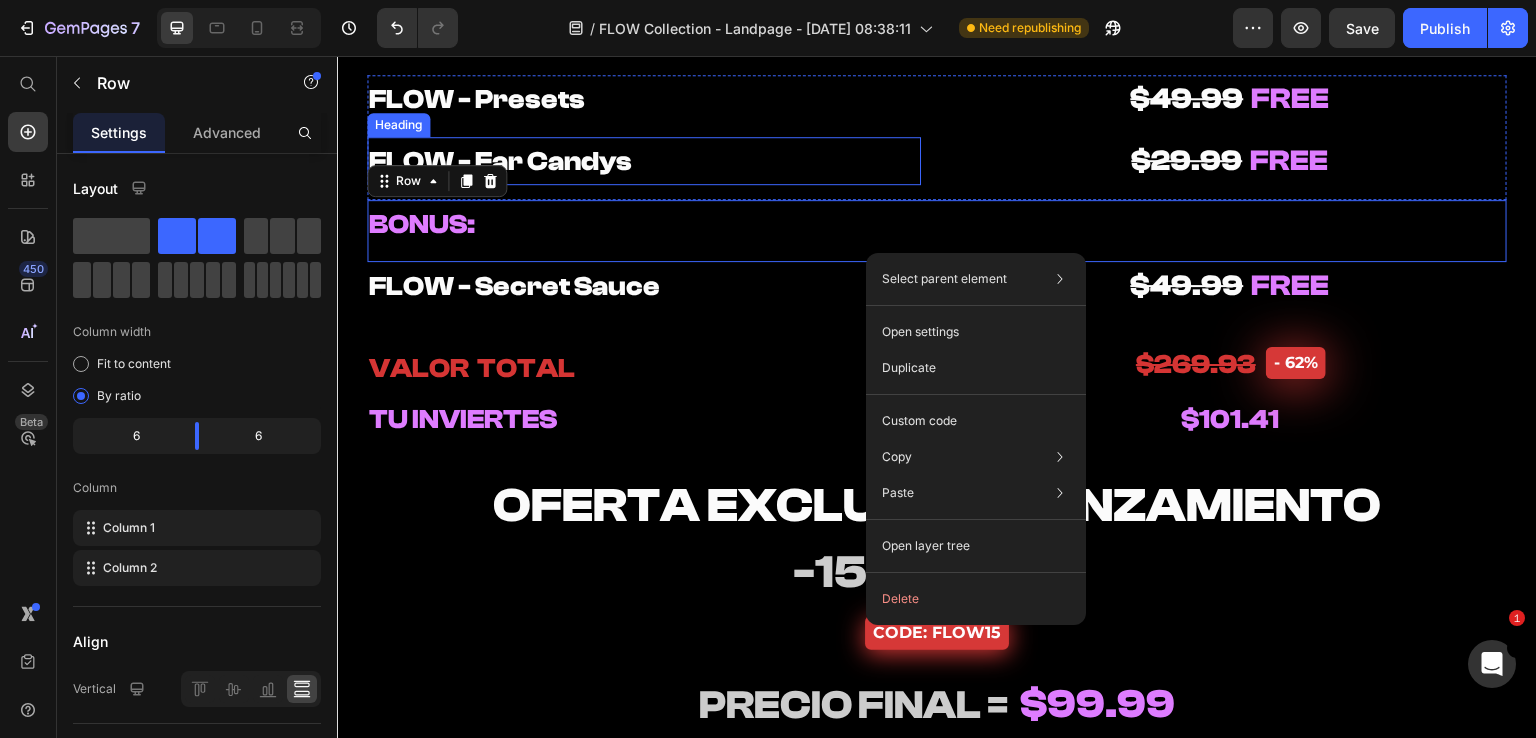 click on "⁠⁠⁠⁠⁠⁠⁠ FLOW - Ear Candys" at bounding box center (644, 161) 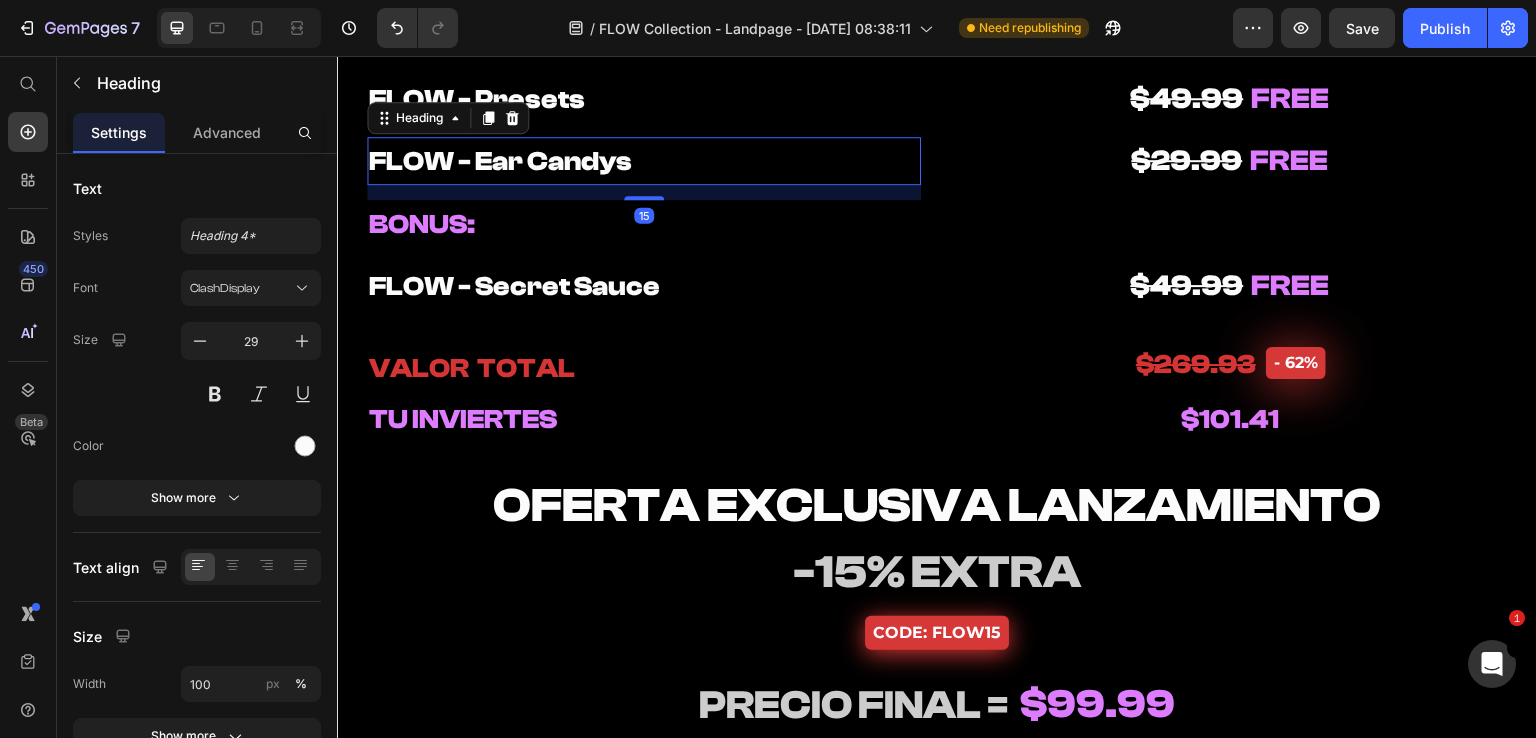 click on "⁠⁠⁠⁠⁠⁠⁠ FLOW - Presets Heading ⁠⁠⁠⁠⁠⁠⁠ FLOW - Ear Candys Heading   15 ⁠⁠⁠⁠⁠⁠⁠ $49.99    FREE Heading $29.99    FREE Heading Row" at bounding box center (937, 137) 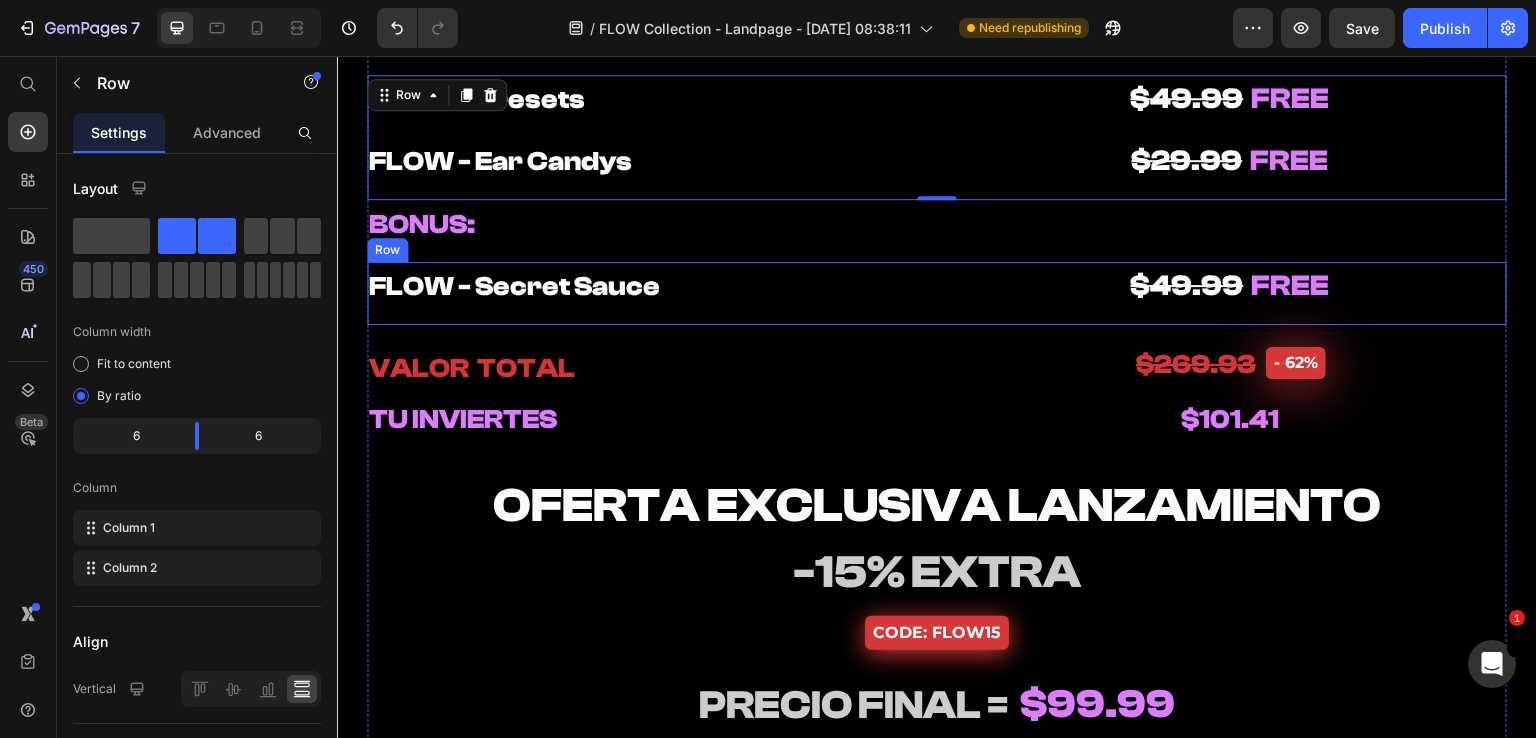 click on "⁠⁠⁠⁠⁠⁠⁠ FLOW - Secret Sauce Heading $49.99    FREE Heading Row" at bounding box center [937, 293] 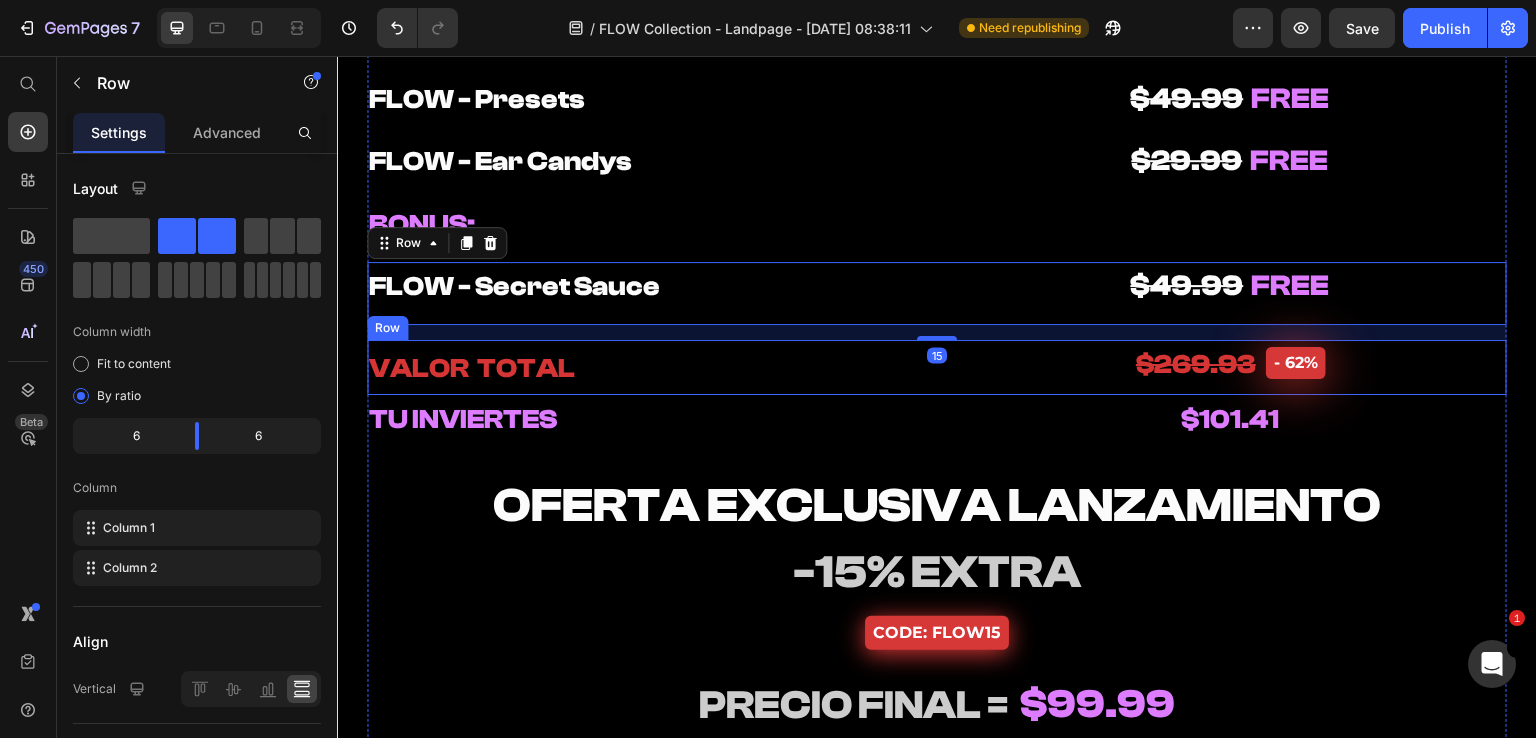 click on "⁠⁠⁠⁠⁠⁠⁠ VALOR  TOTAL Heading ⁠⁠⁠⁠⁠⁠⁠ $269.93 Heading - 62% Product Badge Row Row Row Row" at bounding box center [937, 368] 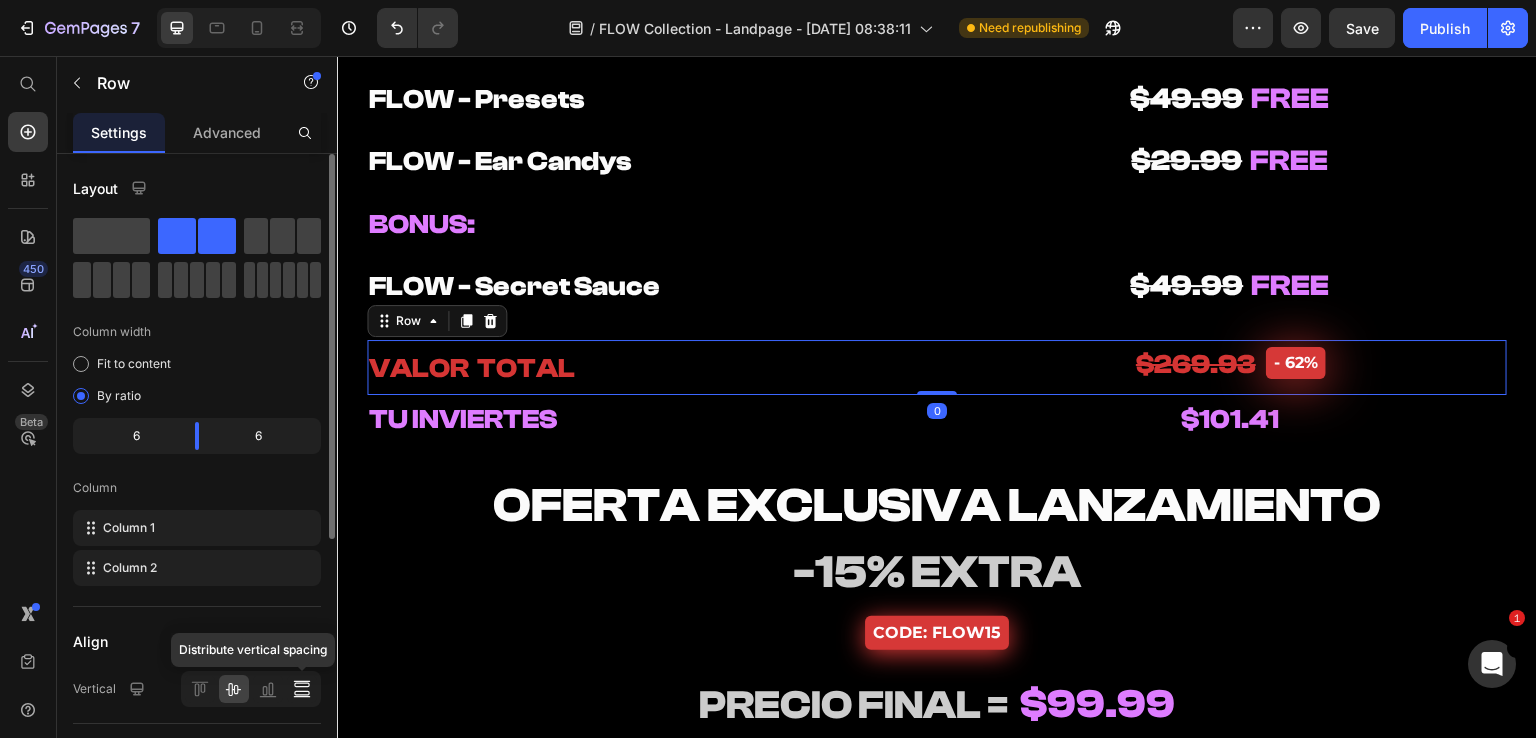click 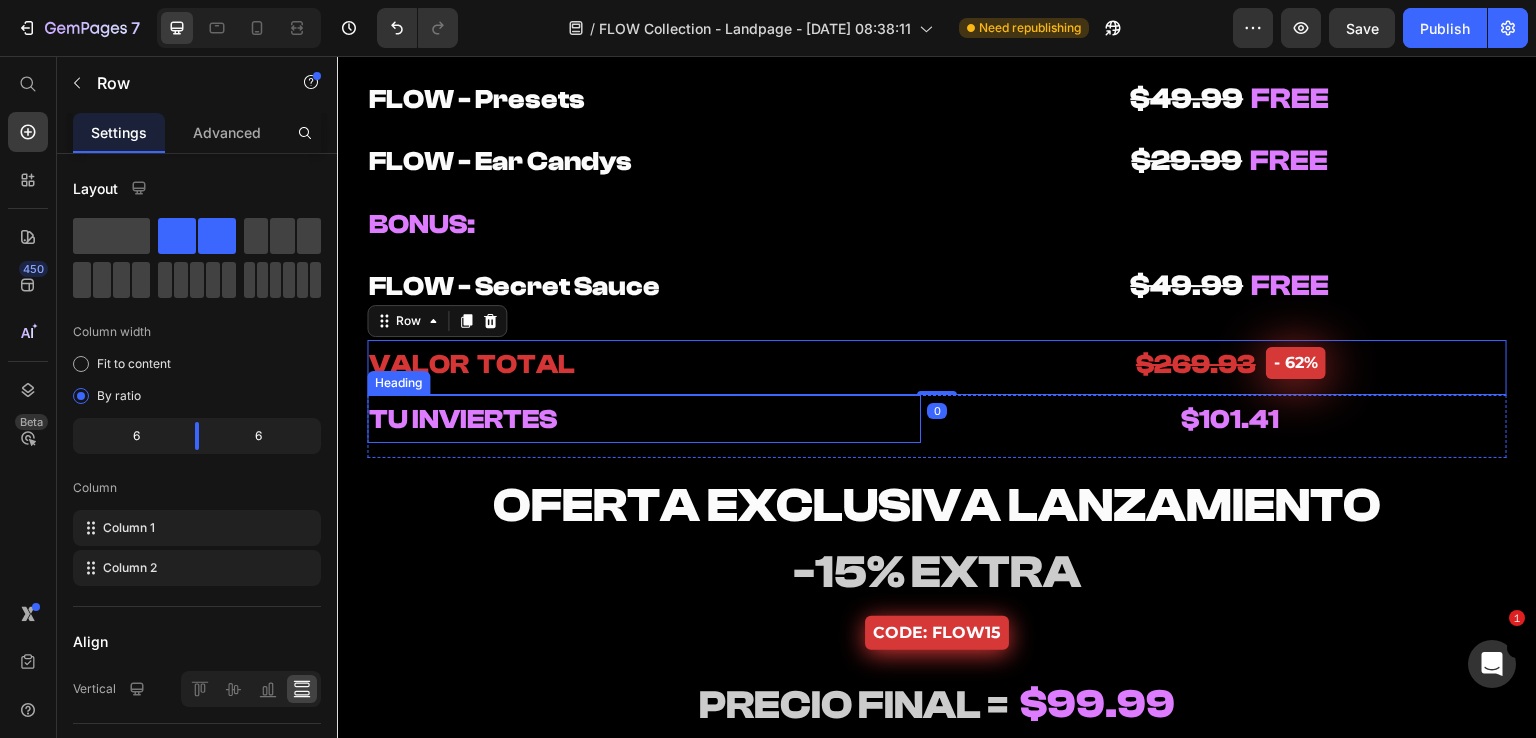 click on "⁠⁠⁠⁠⁠⁠⁠ TU INVIERTES" at bounding box center [644, 419] 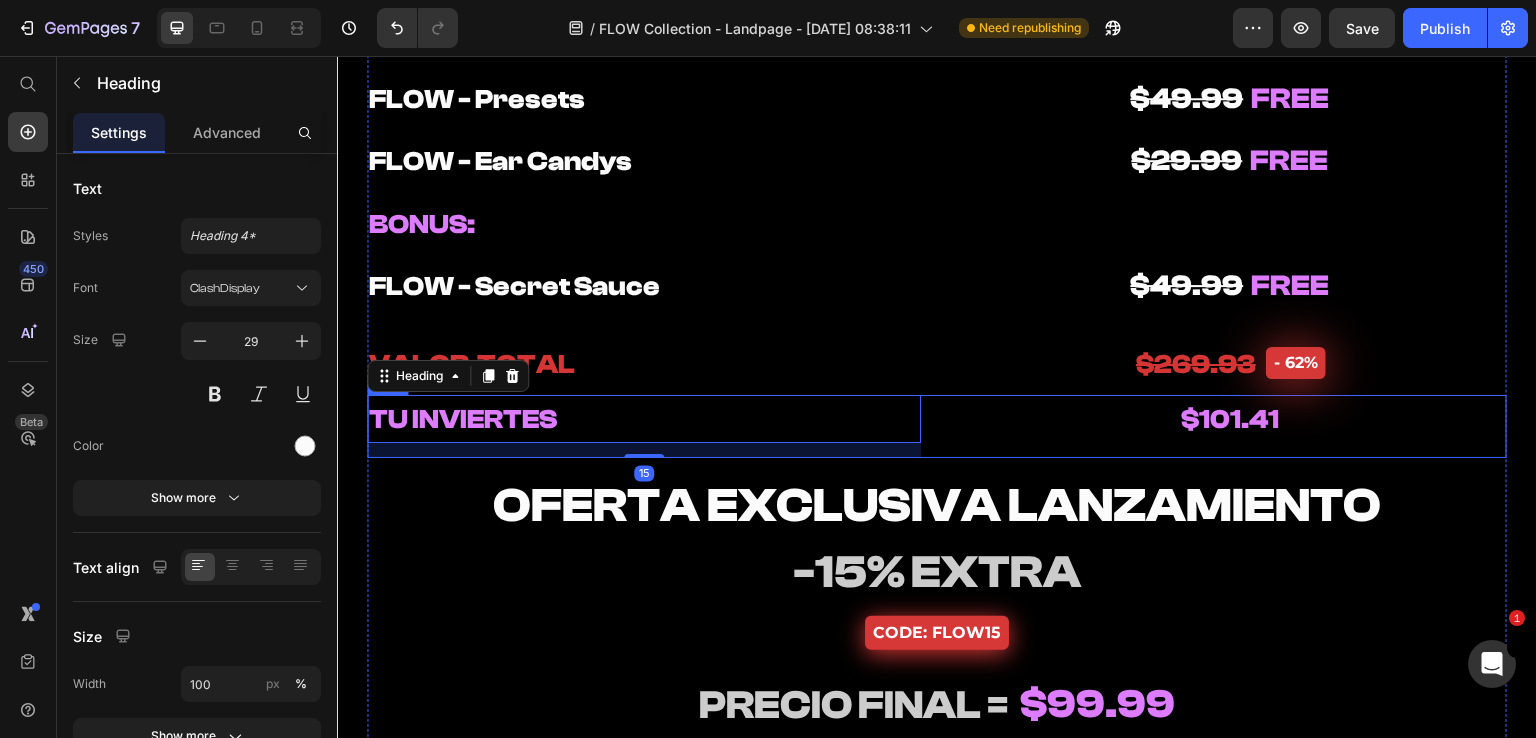 click on "⁠⁠⁠⁠⁠⁠⁠ TU INVIERTES Heading   15 ⁠⁠⁠⁠⁠⁠⁠ $101.41 Heading Row" at bounding box center (937, 426) 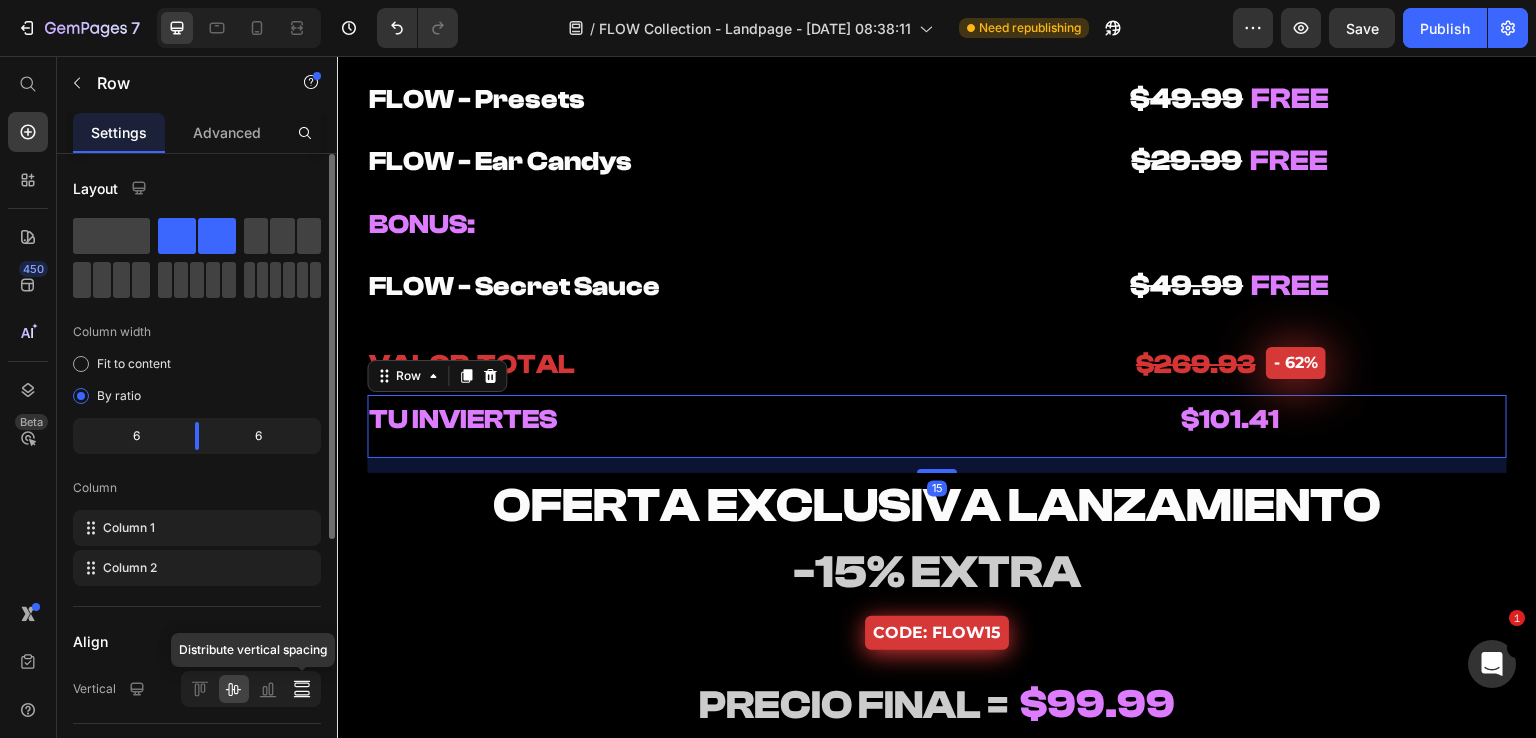 click 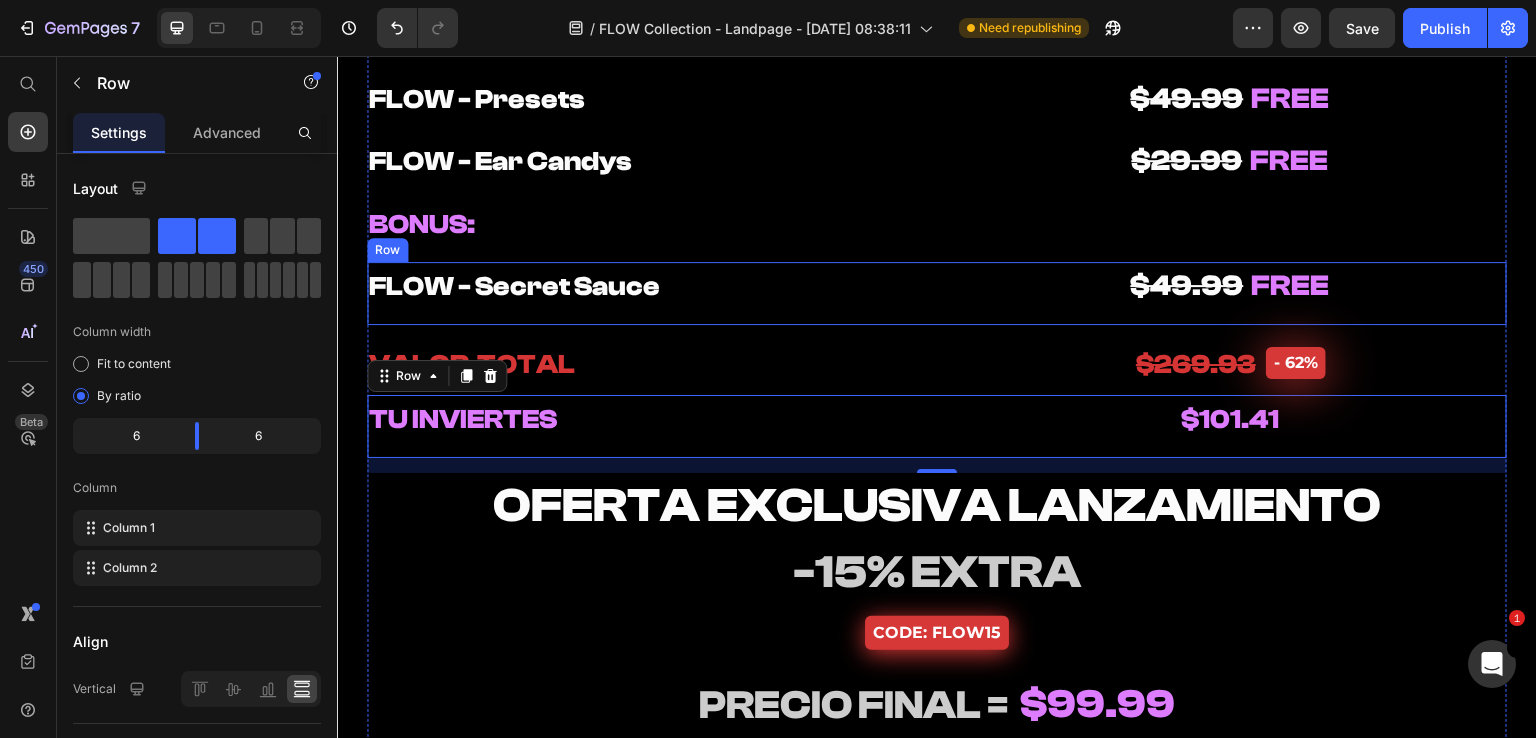 click on "⁠⁠⁠⁠⁠⁠⁠ FLOW - Secret Sauce Heading" at bounding box center [644, 293] 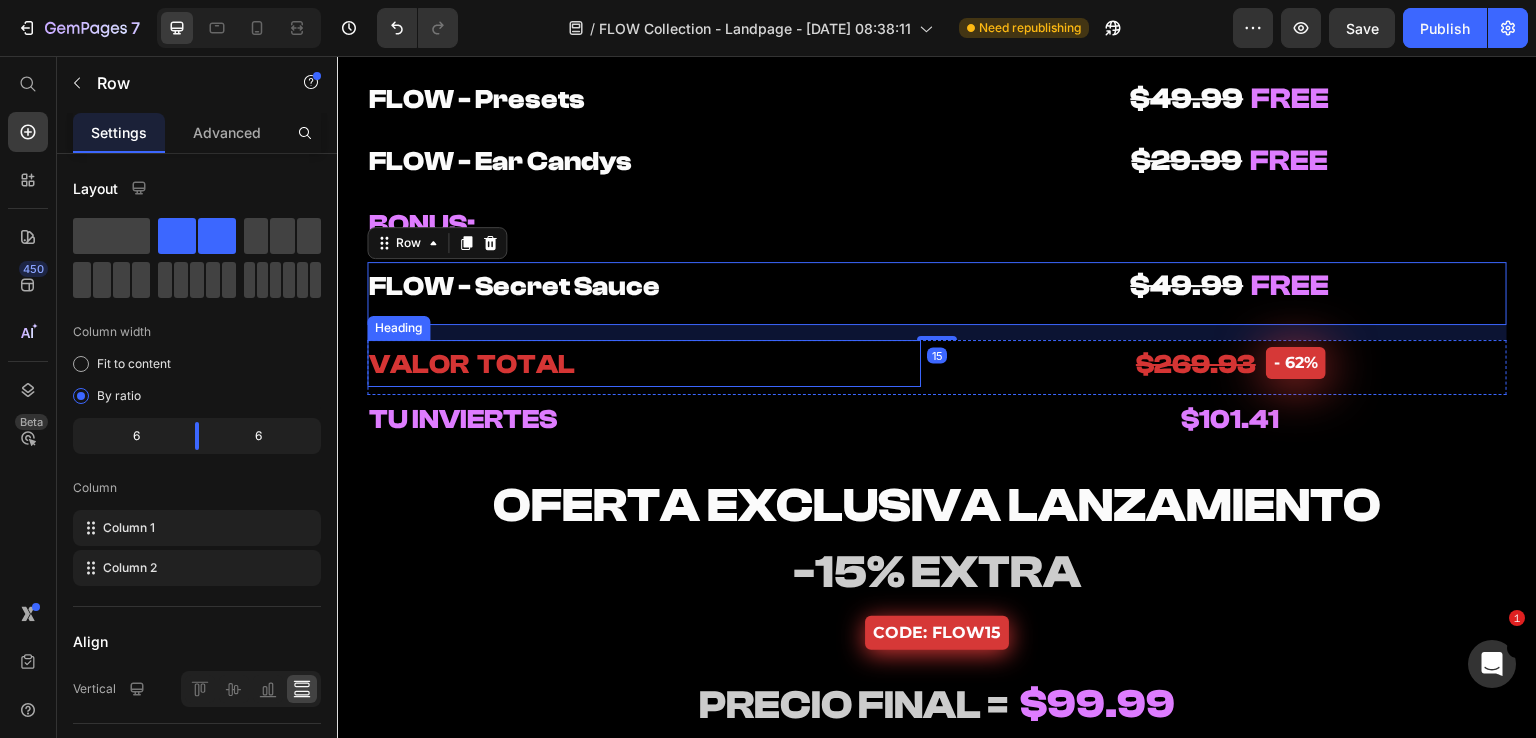 click on "⁠⁠⁠⁠⁠⁠⁠ VALOR  TOTAL" at bounding box center [644, 364] 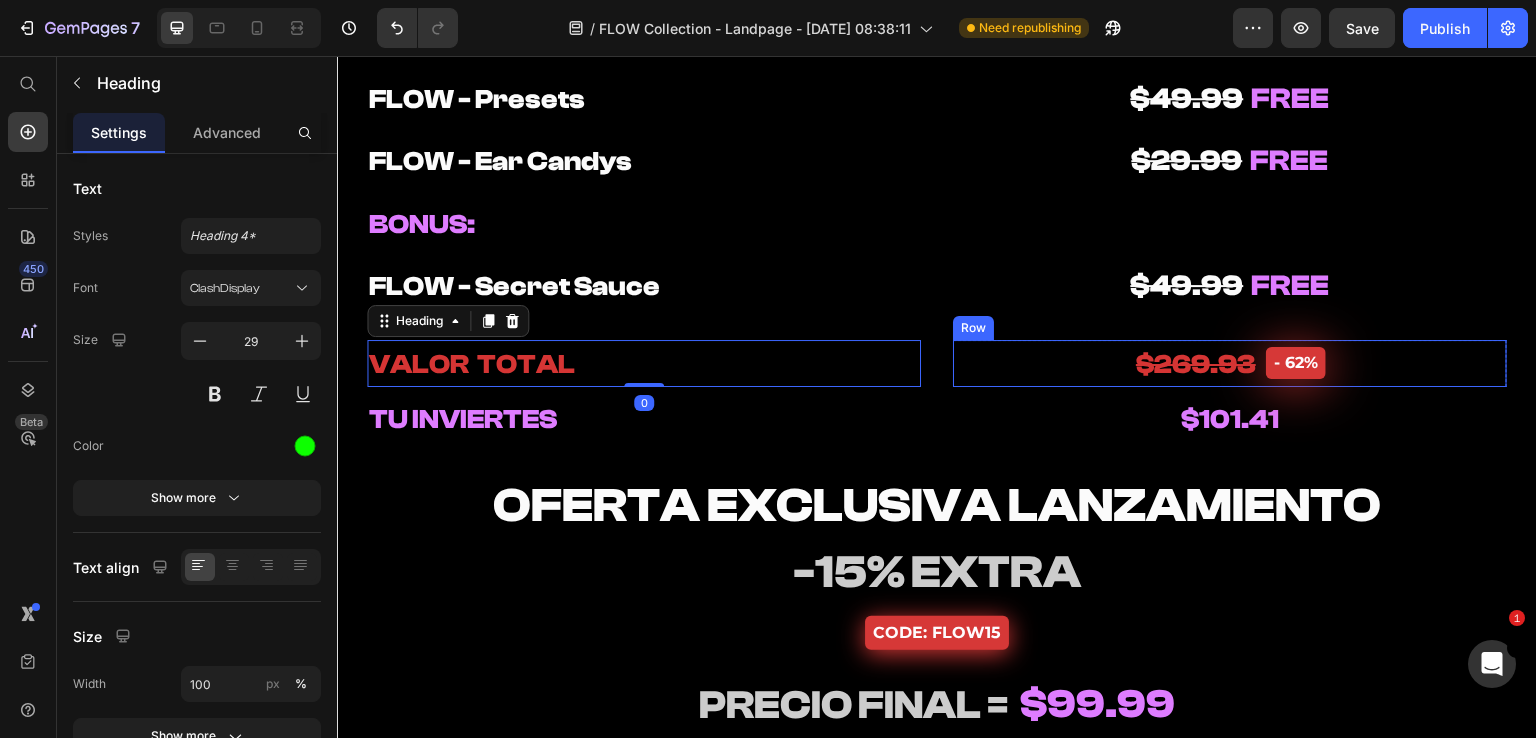 click on "⁠⁠⁠⁠⁠⁠⁠ $269.93 Heading - 62% Product Badge Row" at bounding box center [1230, 364] 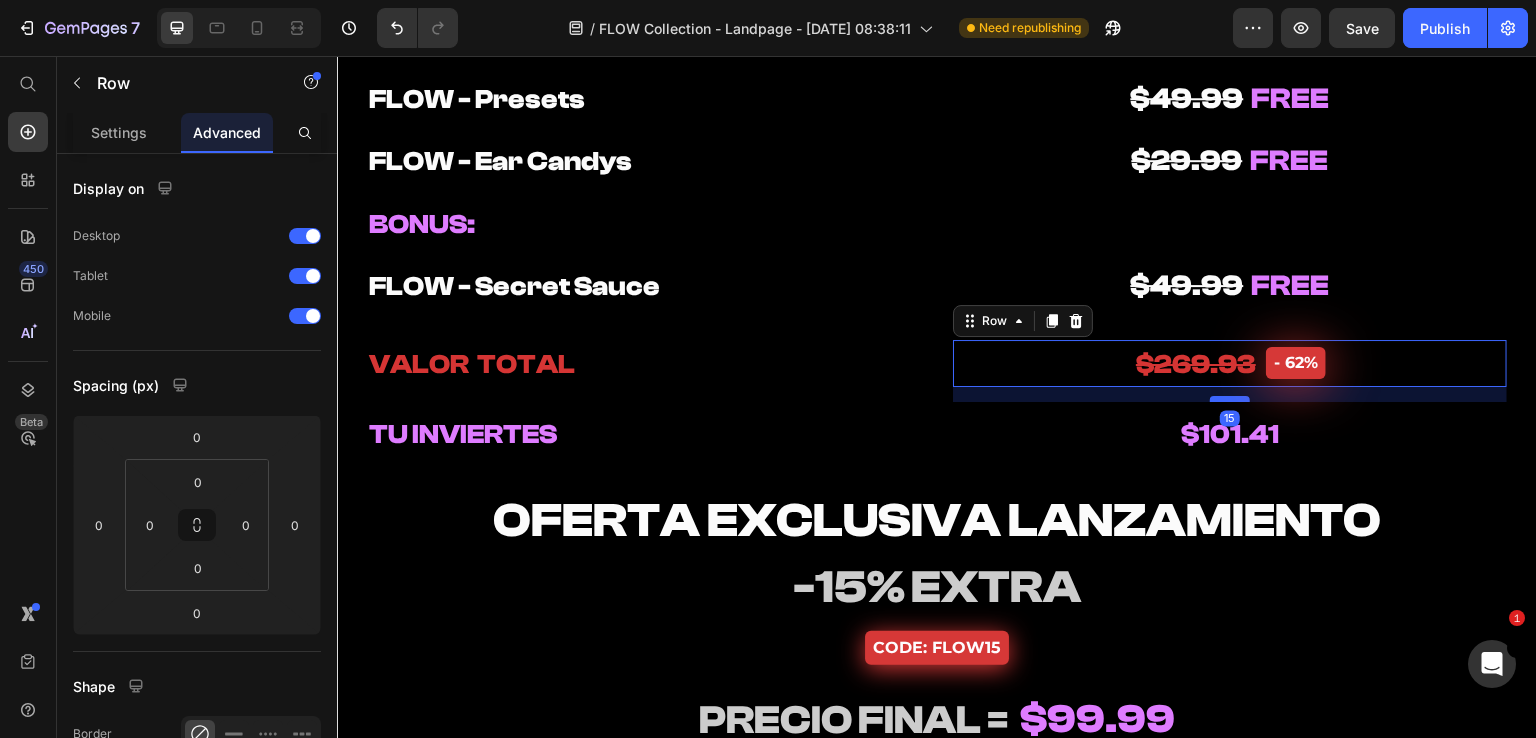 drag, startPoint x: 1229, startPoint y: 385, endPoint x: 1212, endPoint y: 400, distance: 22.671568 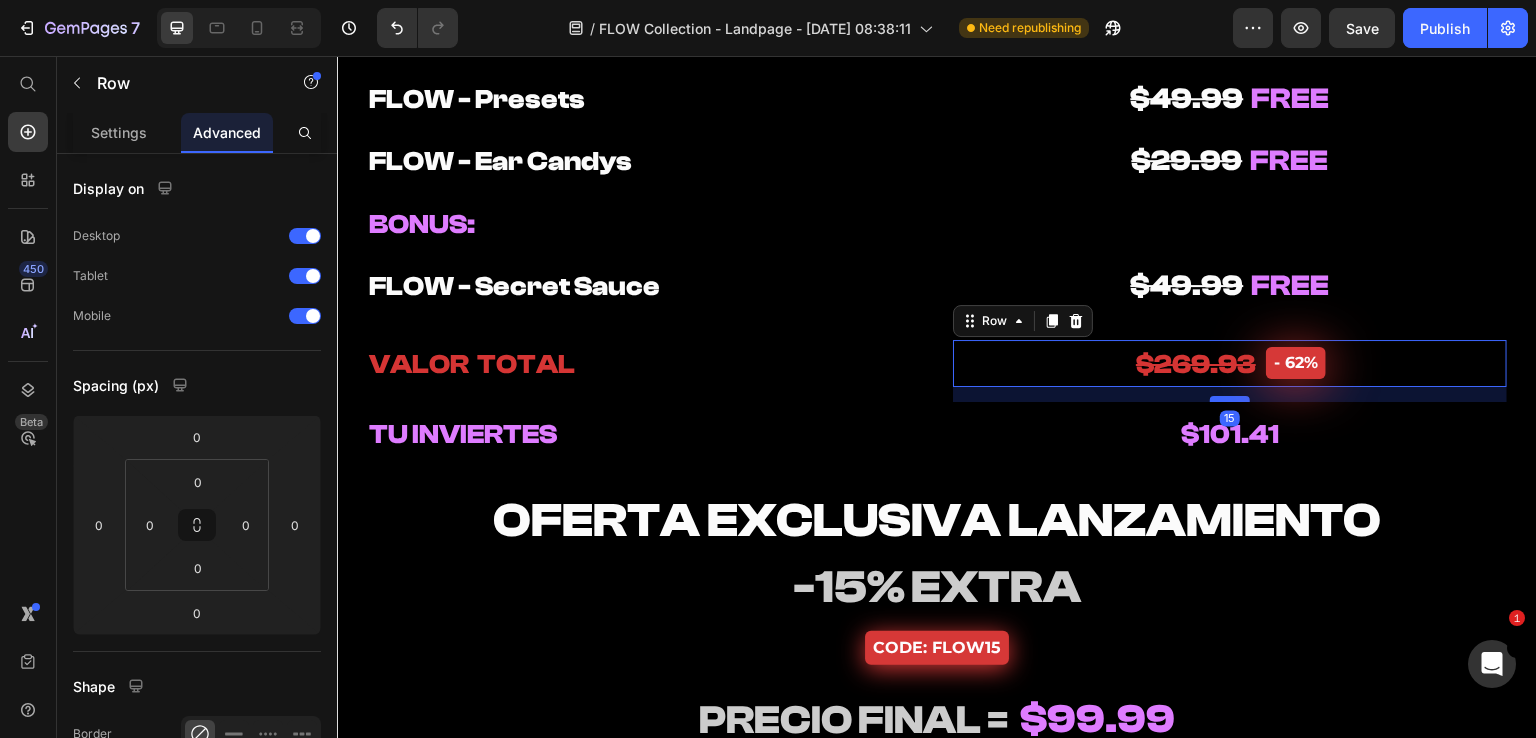 click at bounding box center [1230, 399] 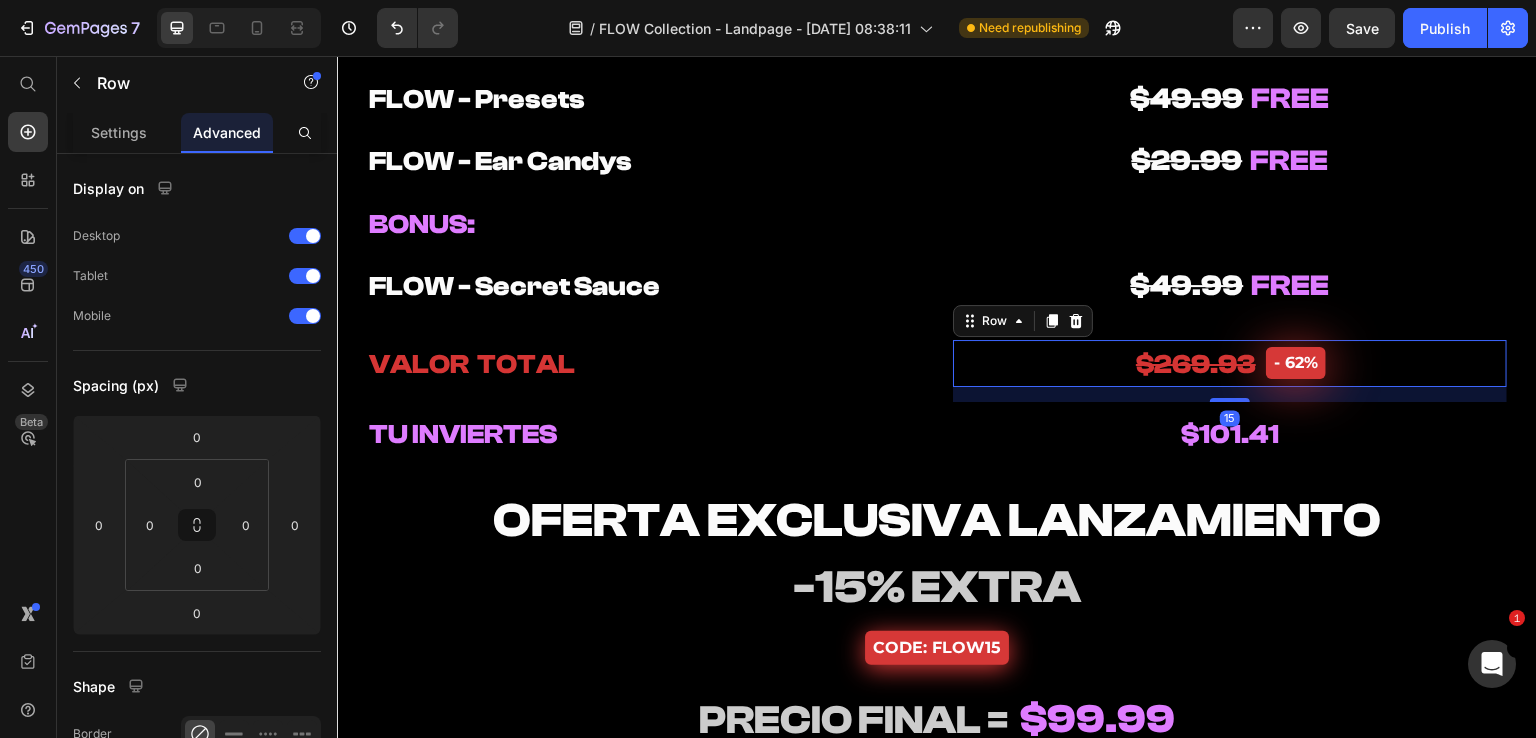 type on "15" 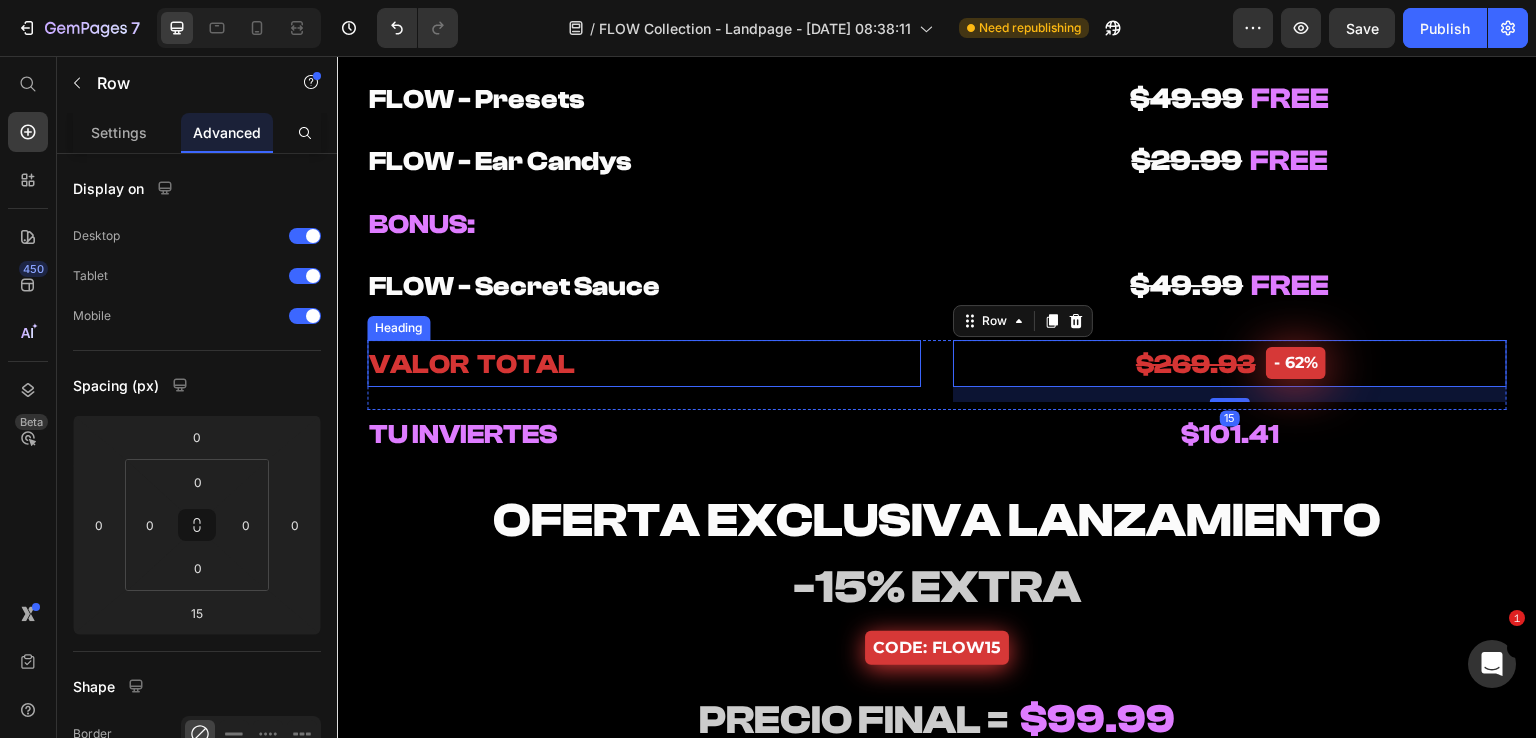 click on "⁠⁠⁠⁠⁠⁠⁠ VALOR  TOTAL" at bounding box center [644, 364] 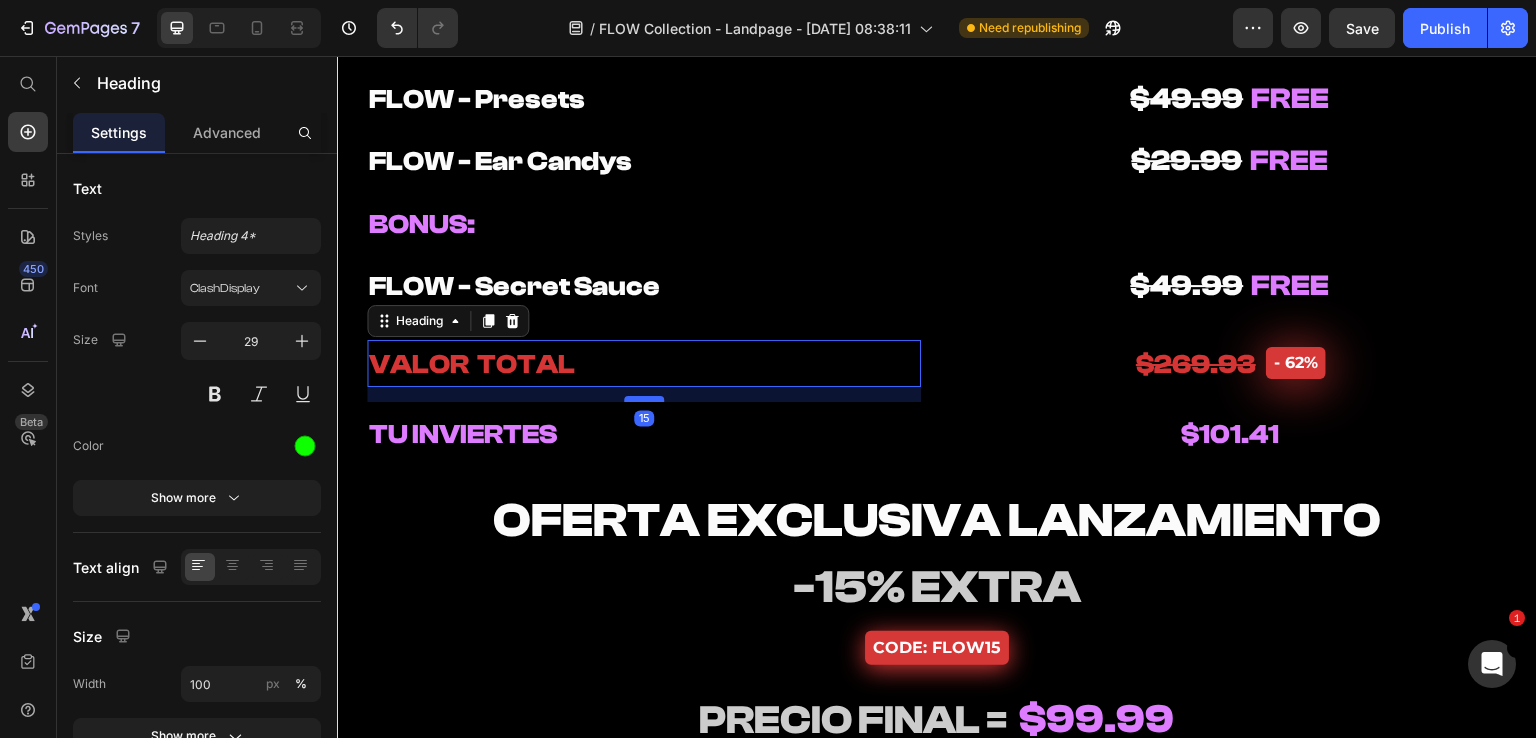drag, startPoint x: 635, startPoint y: 385, endPoint x: 635, endPoint y: 400, distance: 15 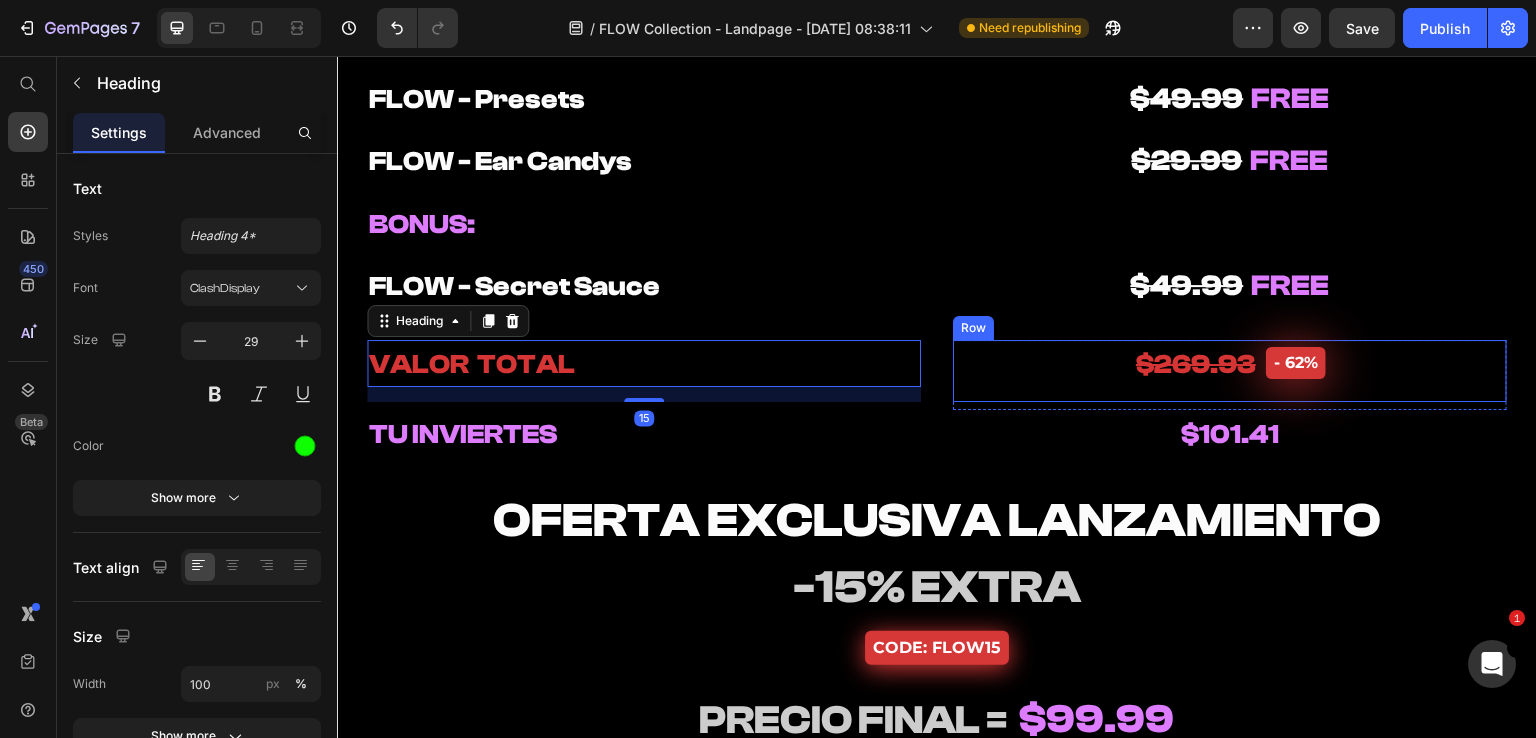 click on "⁠⁠⁠⁠⁠⁠⁠ $269.93 Heading - 62% Product Badge Row" at bounding box center [1230, 371] 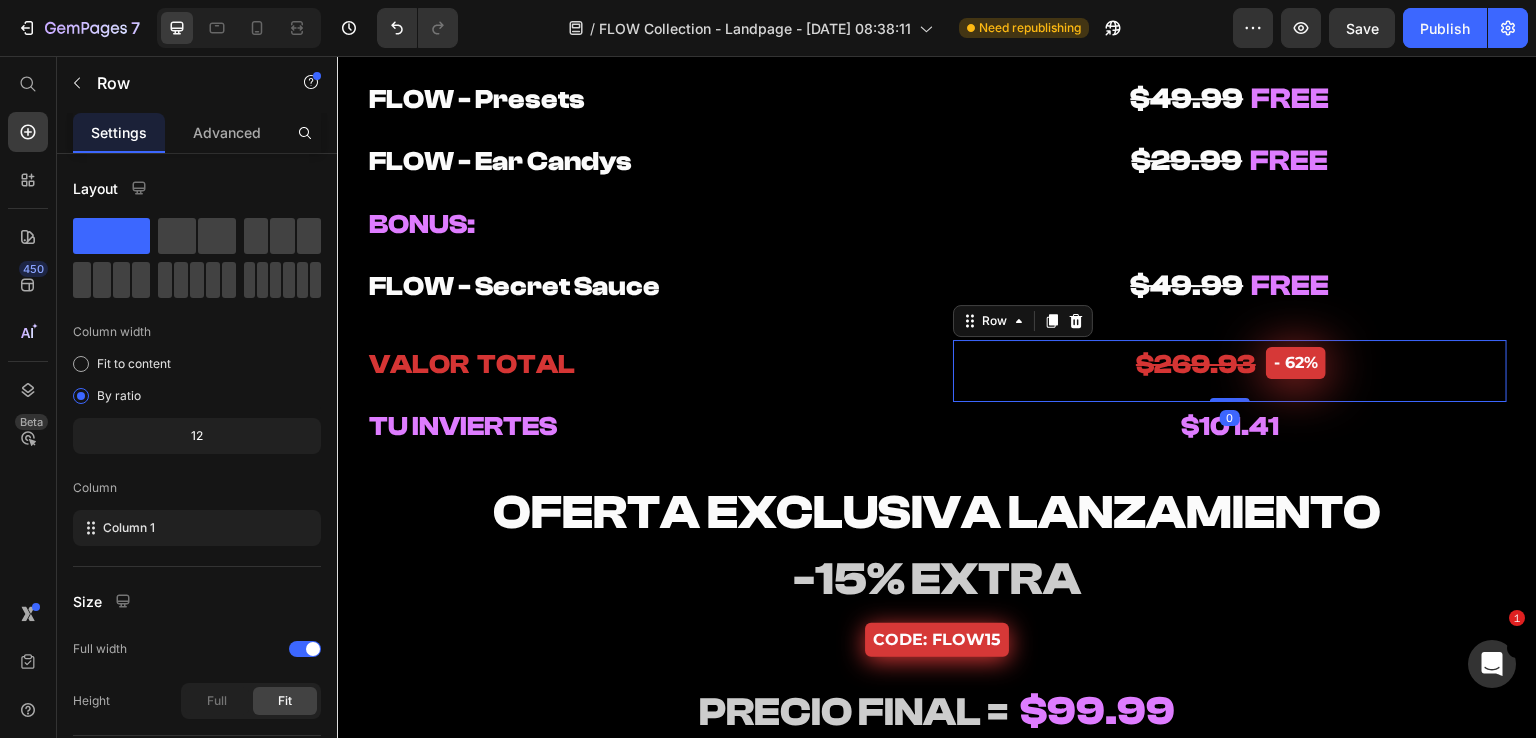 drag, startPoint x: 1211, startPoint y: 407, endPoint x: 1213, endPoint y: 389, distance: 18.110771 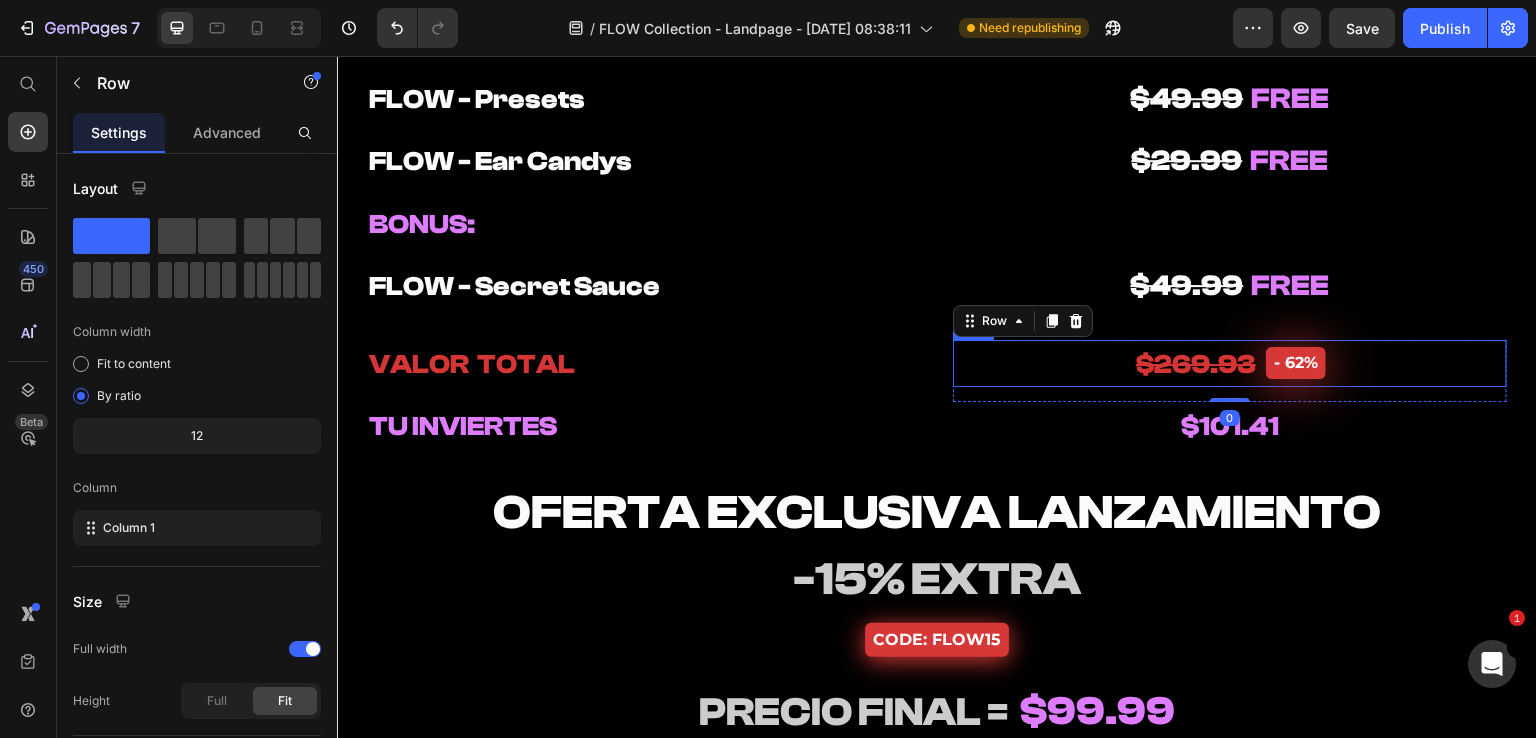 click on "⁠⁠⁠⁠⁠⁠⁠ $269.93 Heading - 62% Product Badge Row" at bounding box center (1230, 364) 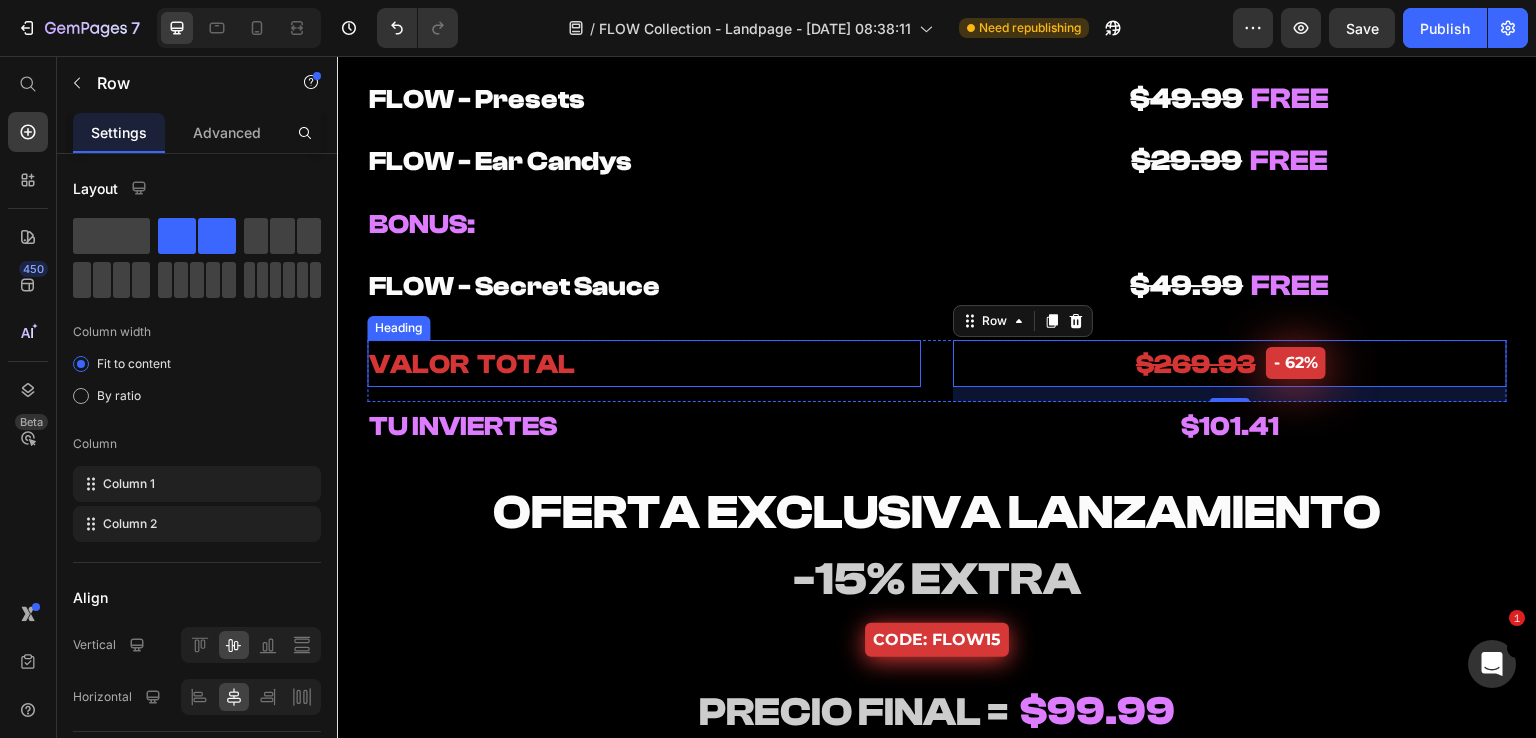 click on "⁠⁠⁠⁠⁠⁠⁠ VALOR  TOTAL" at bounding box center [644, 364] 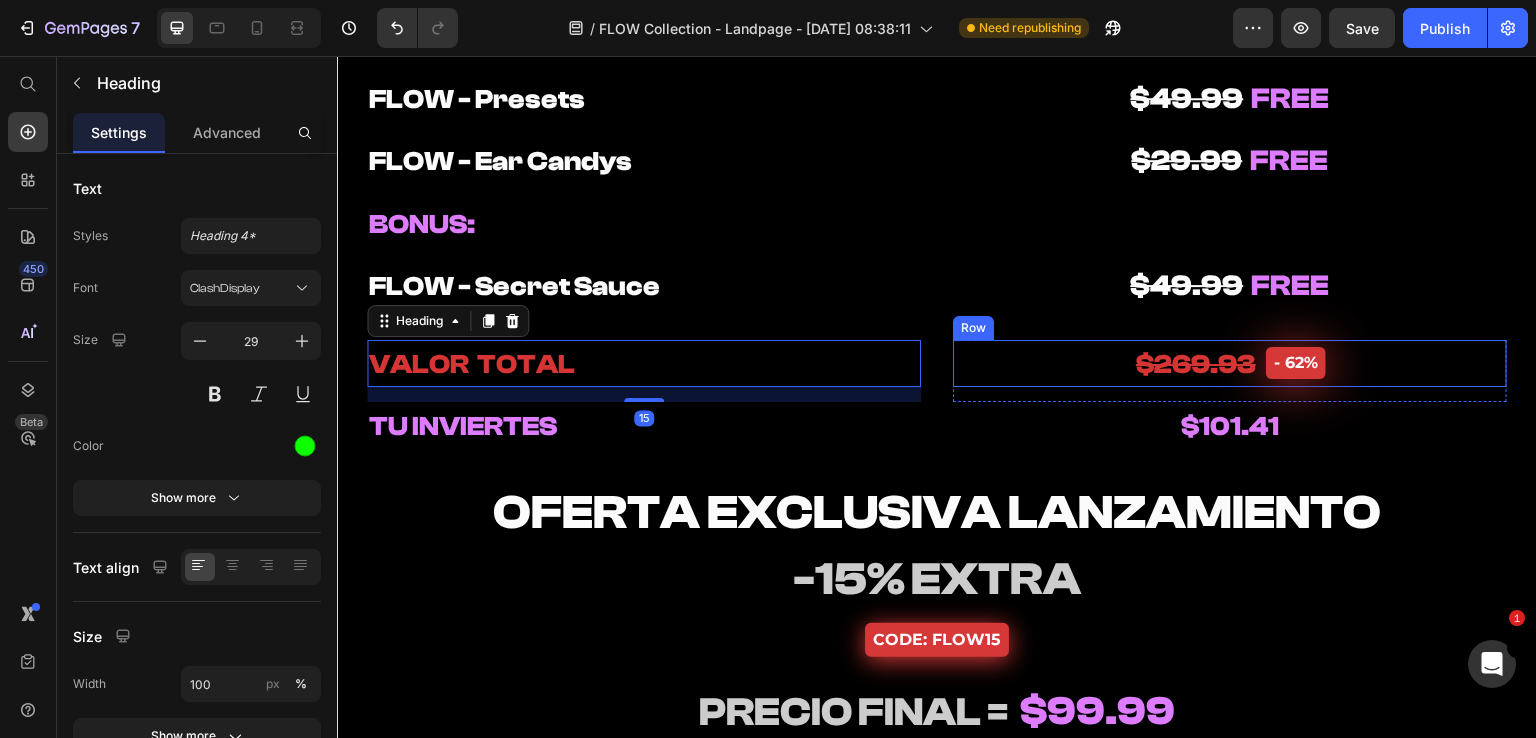 click on "⁠⁠⁠⁠⁠⁠⁠ $269.93 Heading - 62% Product Badge Row" at bounding box center [1230, 364] 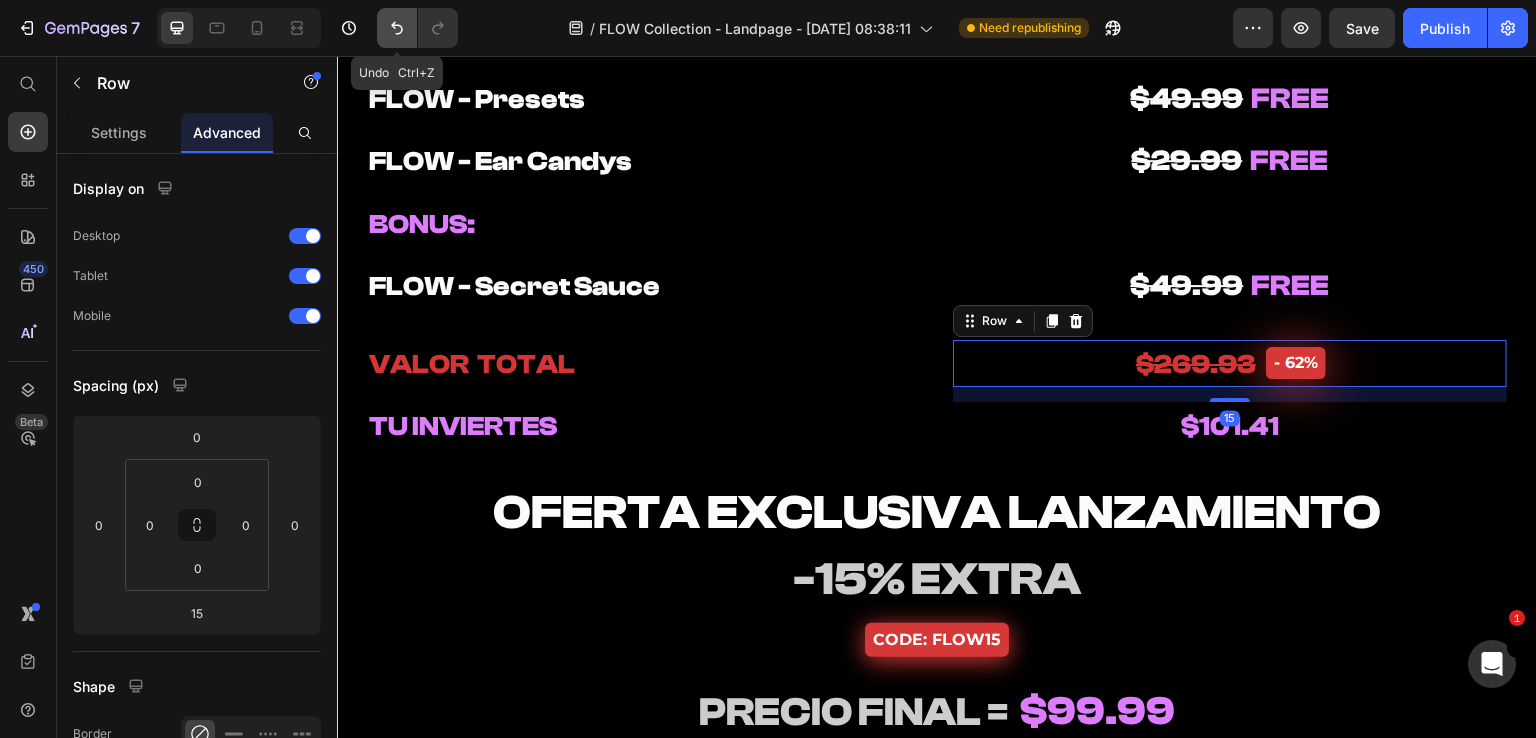 click 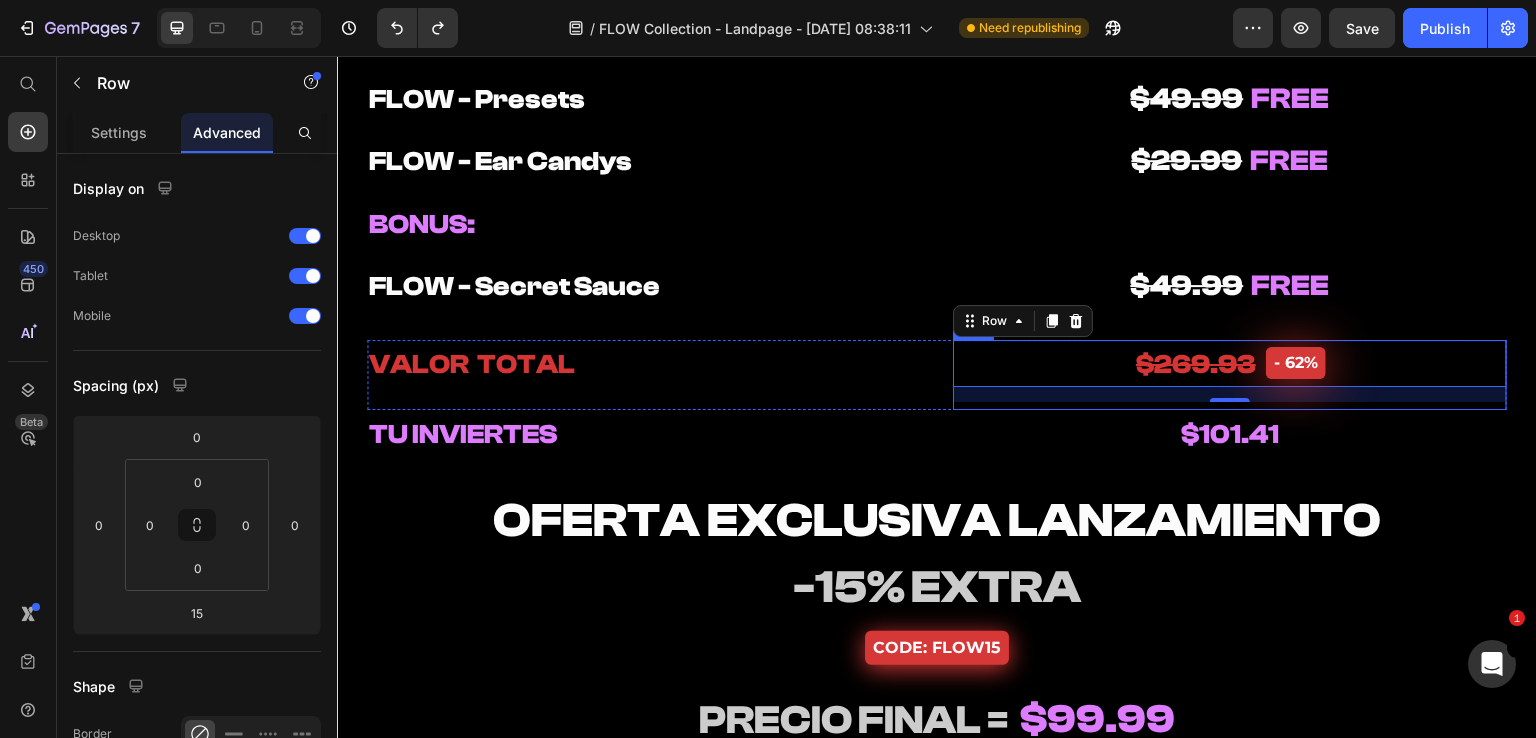 click on "⁠⁠⁠⁠⁠⁠⁠ $269.93 Heading - 62% Product Badge Row   15 Row Row" at bounding box center (1230, 375) 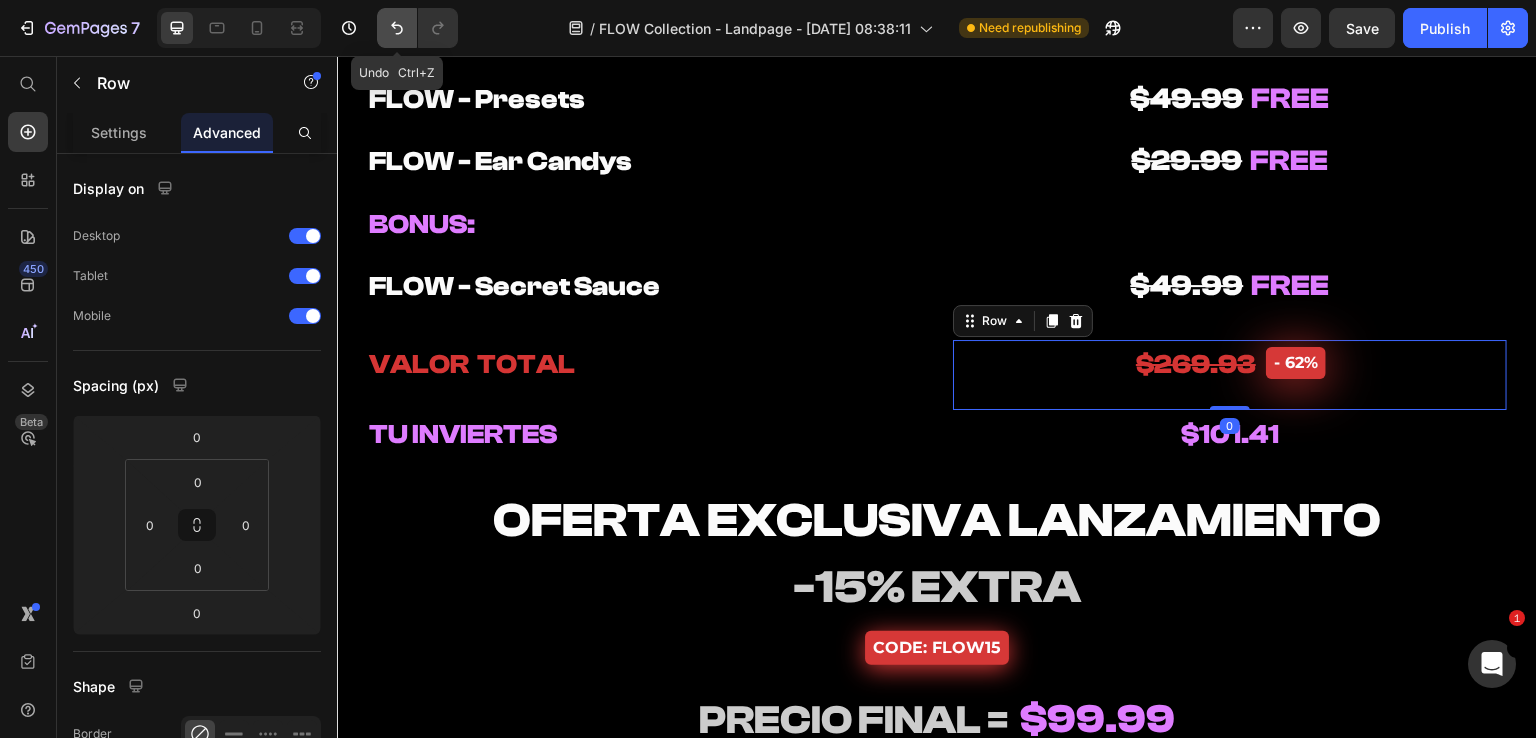 click 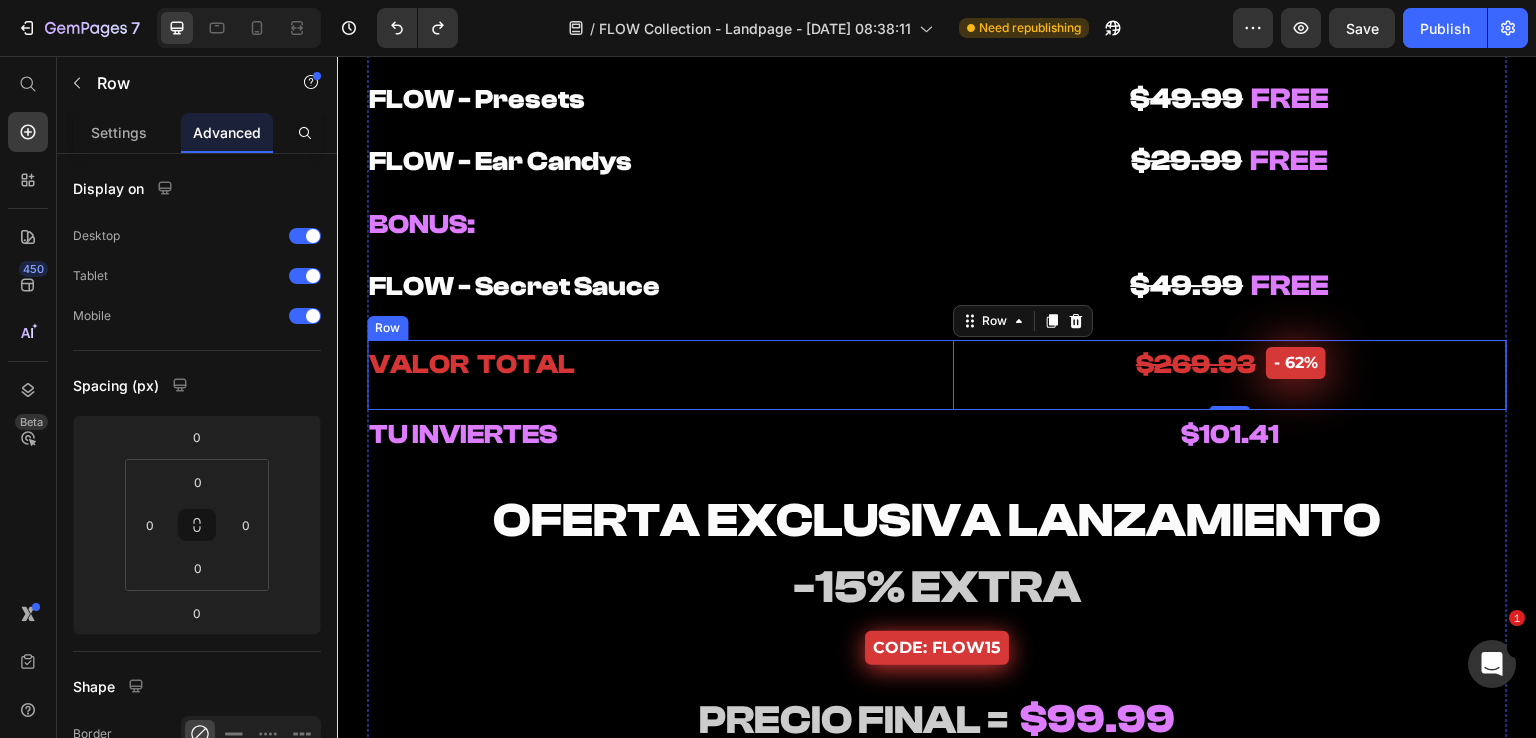 click on "⁠⁠⁠⁠⁠⁠⁠ VALOR  TOTAL" at bounding box center [644, 364] 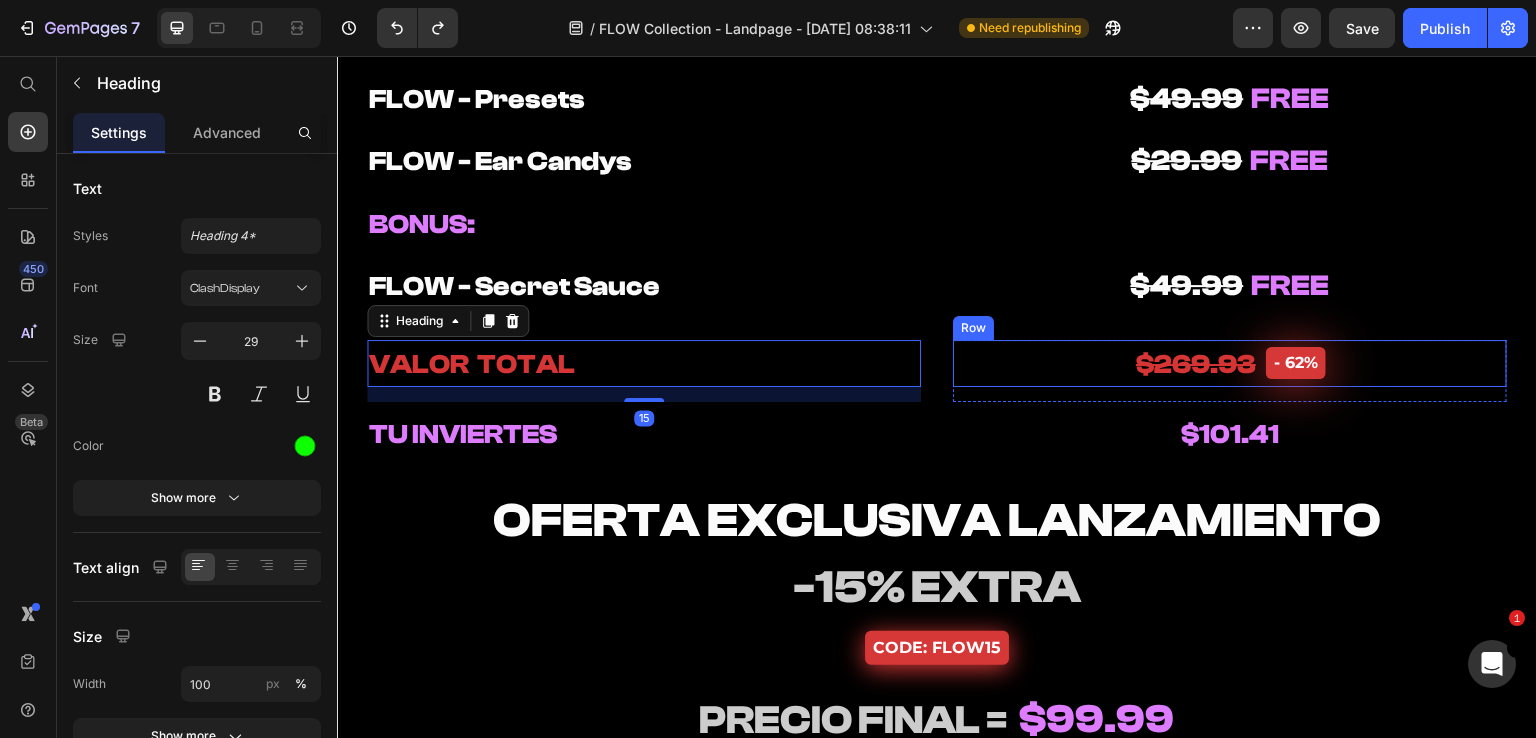 click on "⁠⁠⁠⁠⁠⁠⁠ $269.93 Heading - 62% Product Badge Row" at bounding box center (1230, 364) 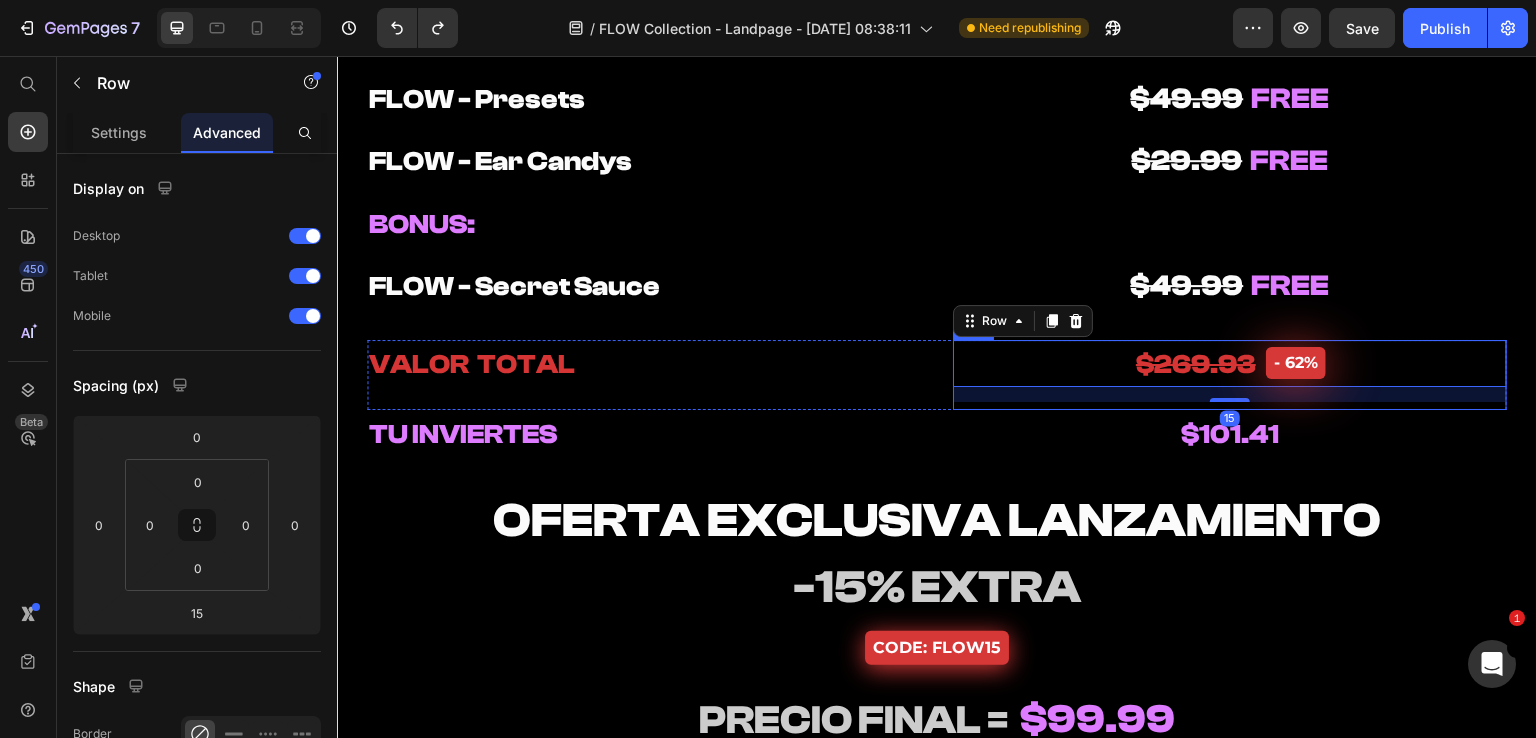 click on "⁠⁠⁠⁠⁠⁠⁠ $269.93 Heading - 62% Product Badge Row   15 Row" at bounding box center [1230, 375] 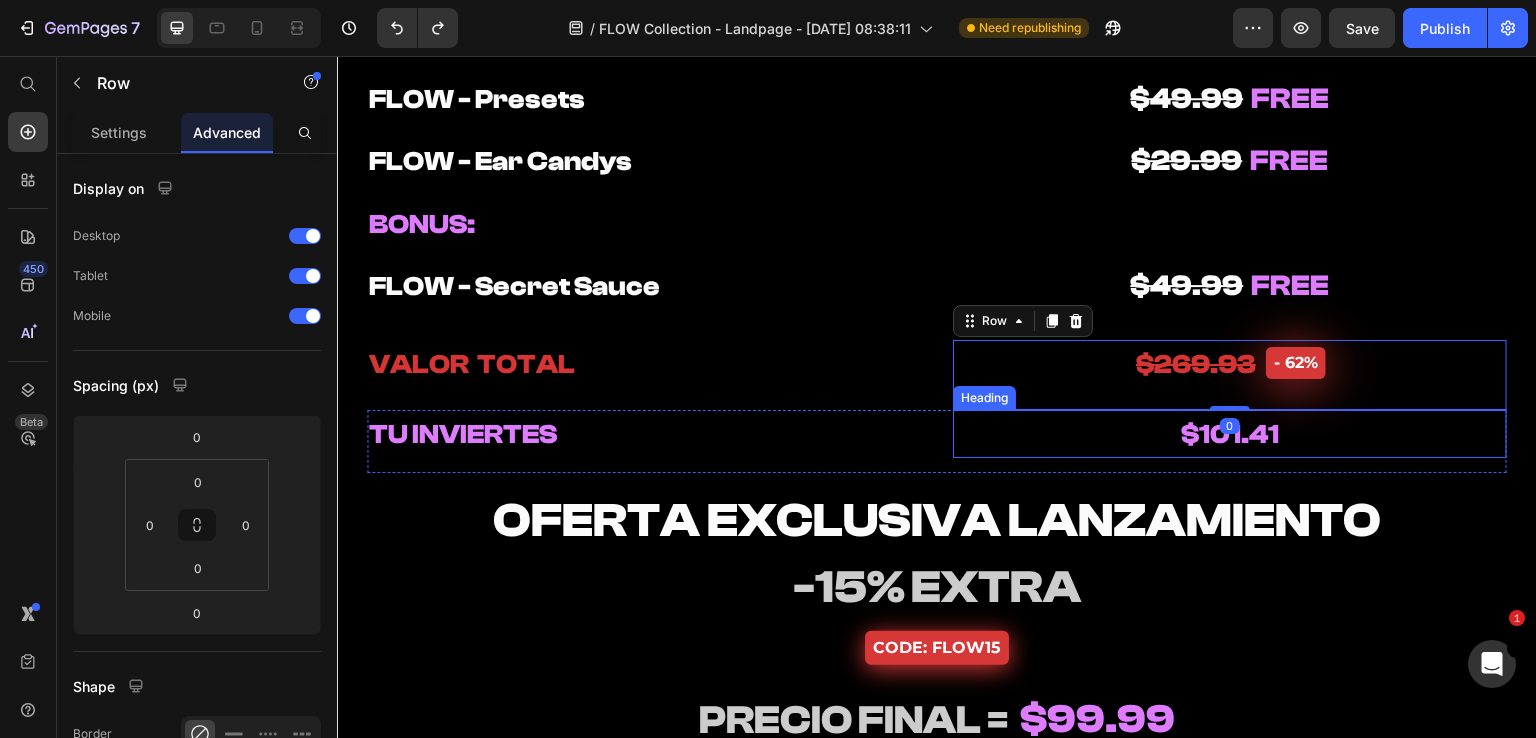 click on "⁠⁠⁠⁠⁠⁠⁠ $101.41" at bounding box center (1230, 434) 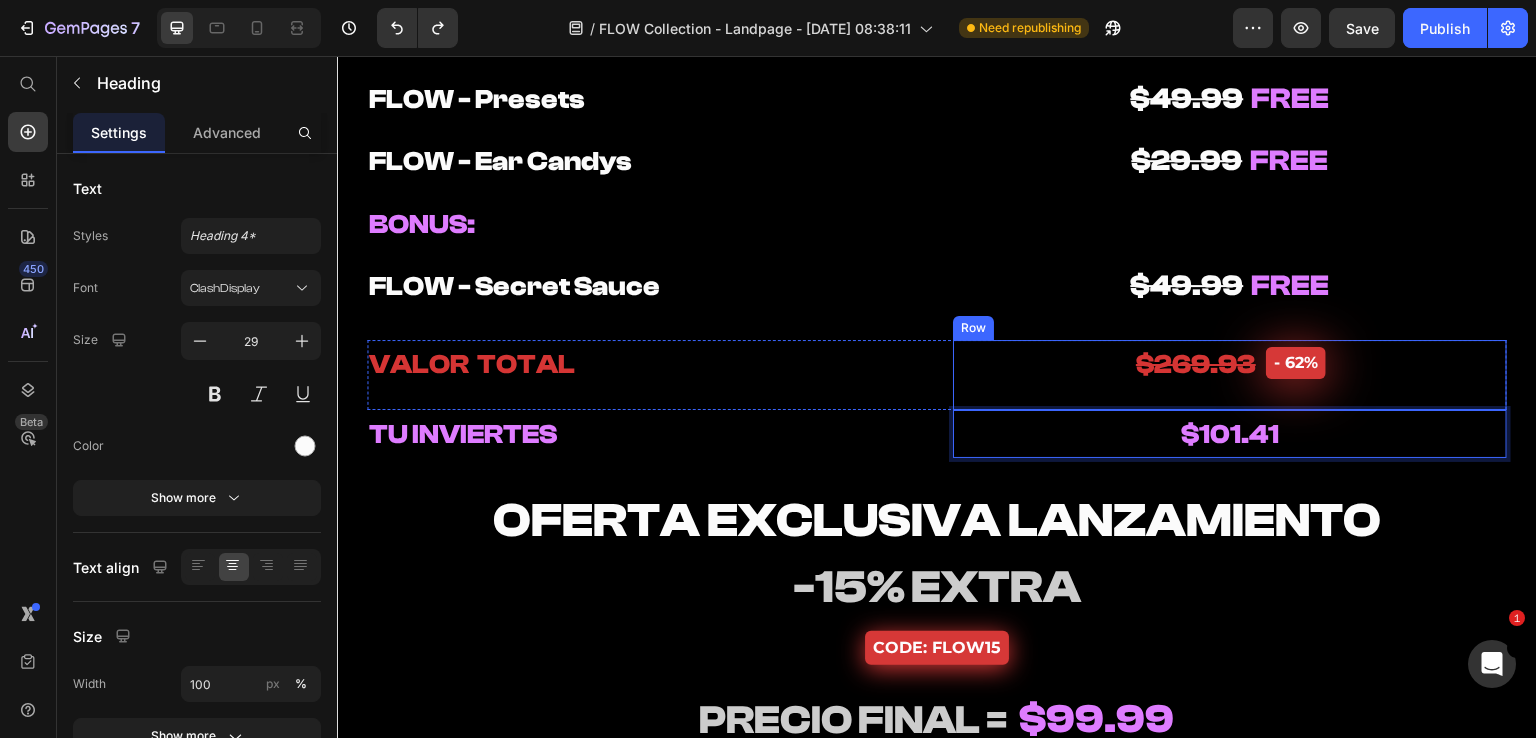click on "⁠⁠⁠⁠⁠⁠⁠ $269.93 Heading - 62% Product Badge Row Row" at bounding box center (1230, 375) 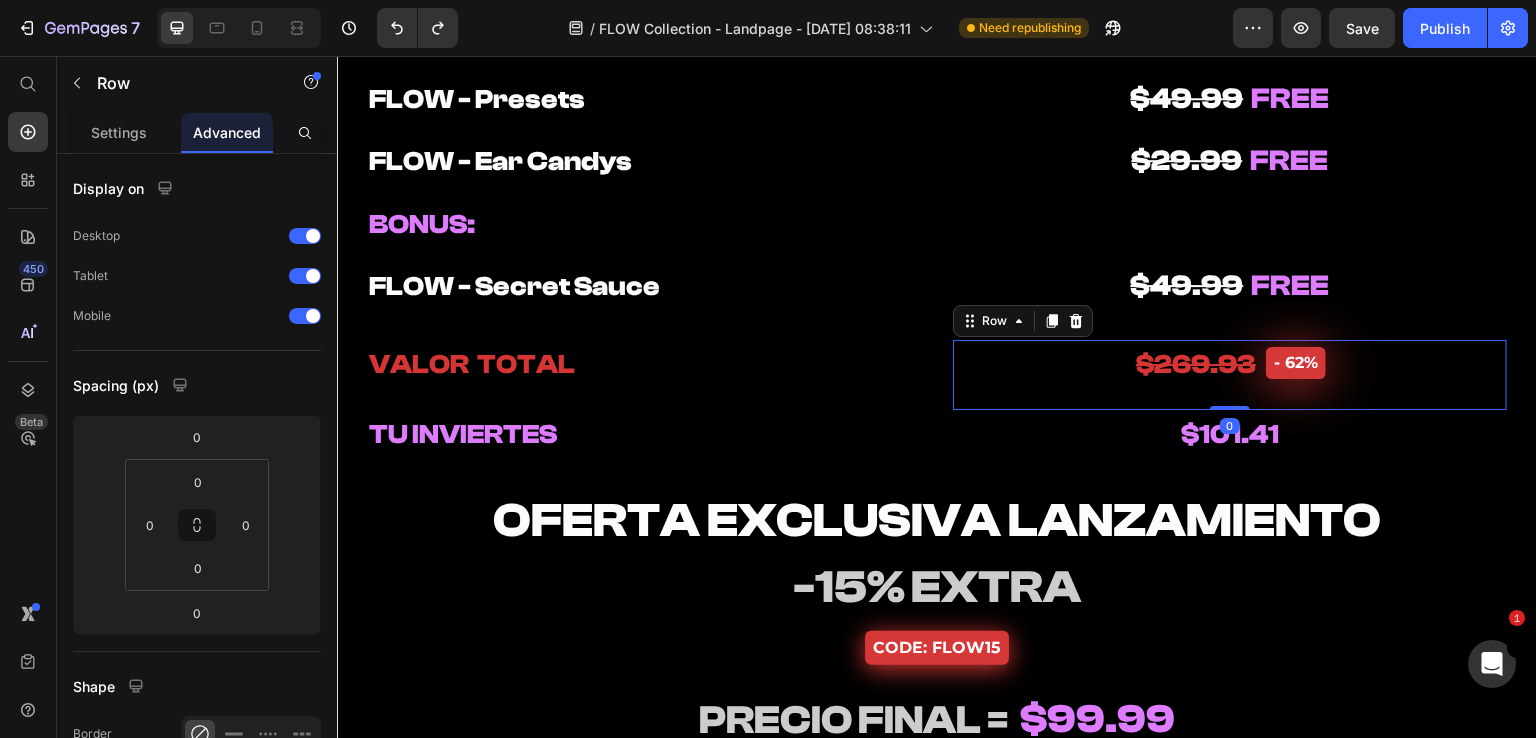 drag, startPoint x: 1219, startPoint y: 404, endPoint x: 1215, endPoint y: 386, distance: 18.439089 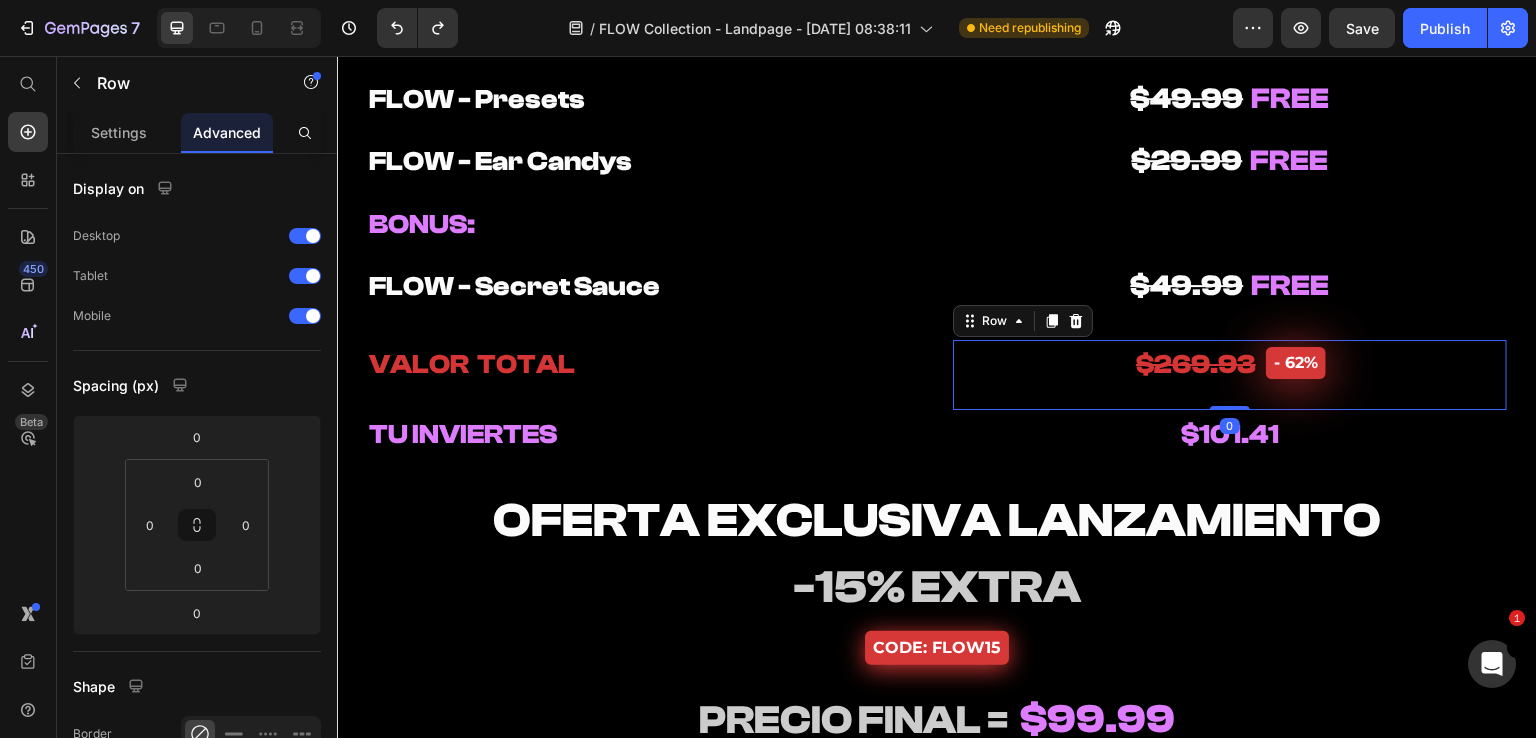 click on "⁠⁠⁠⁠⁠⁠⁠ $269.93 Heading - 62% Product Badge Row Row Row   0" at bounding box center (1230, 375) 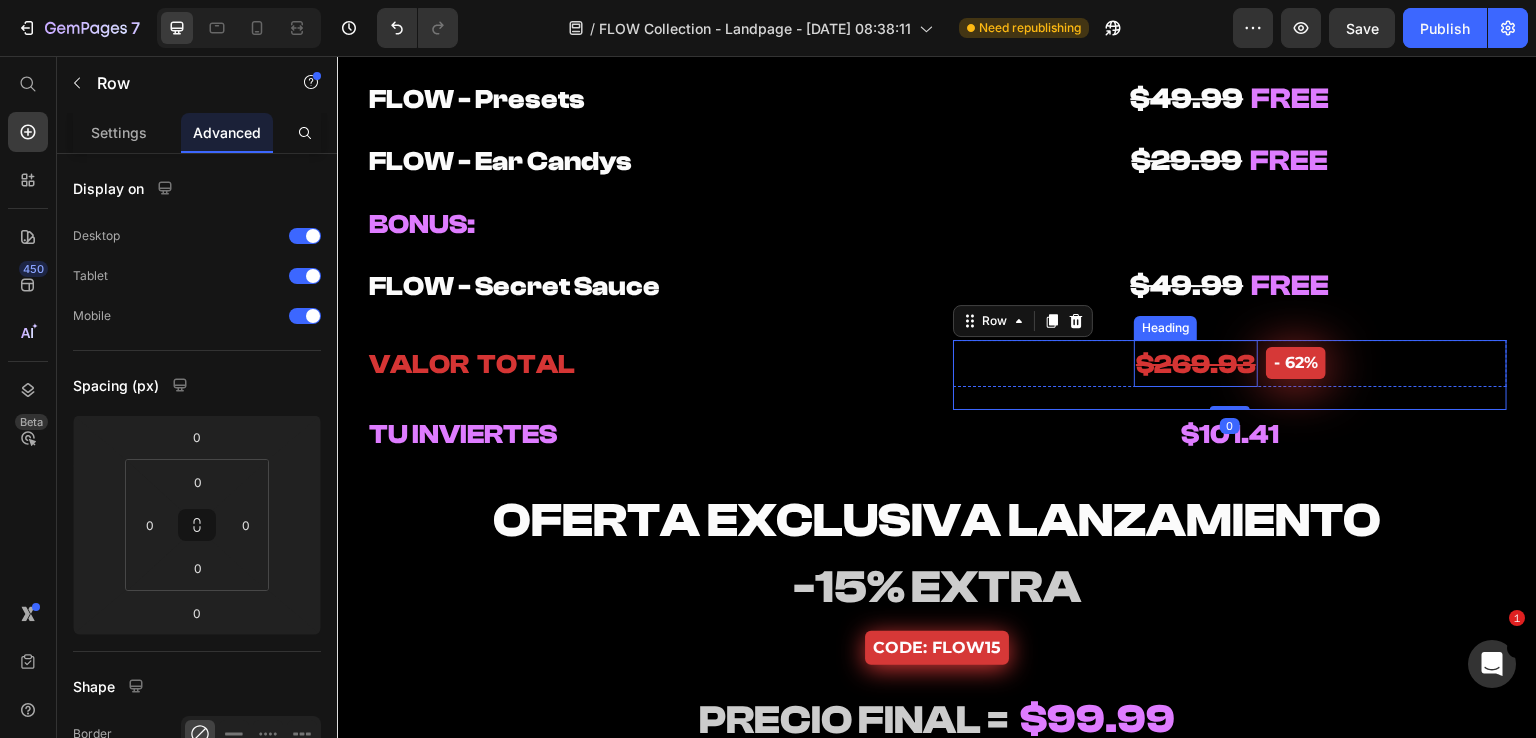 click on "⁠⁠⁠⁠⁠⁠⁠ $269.93" at bounding box center [1196, 364] 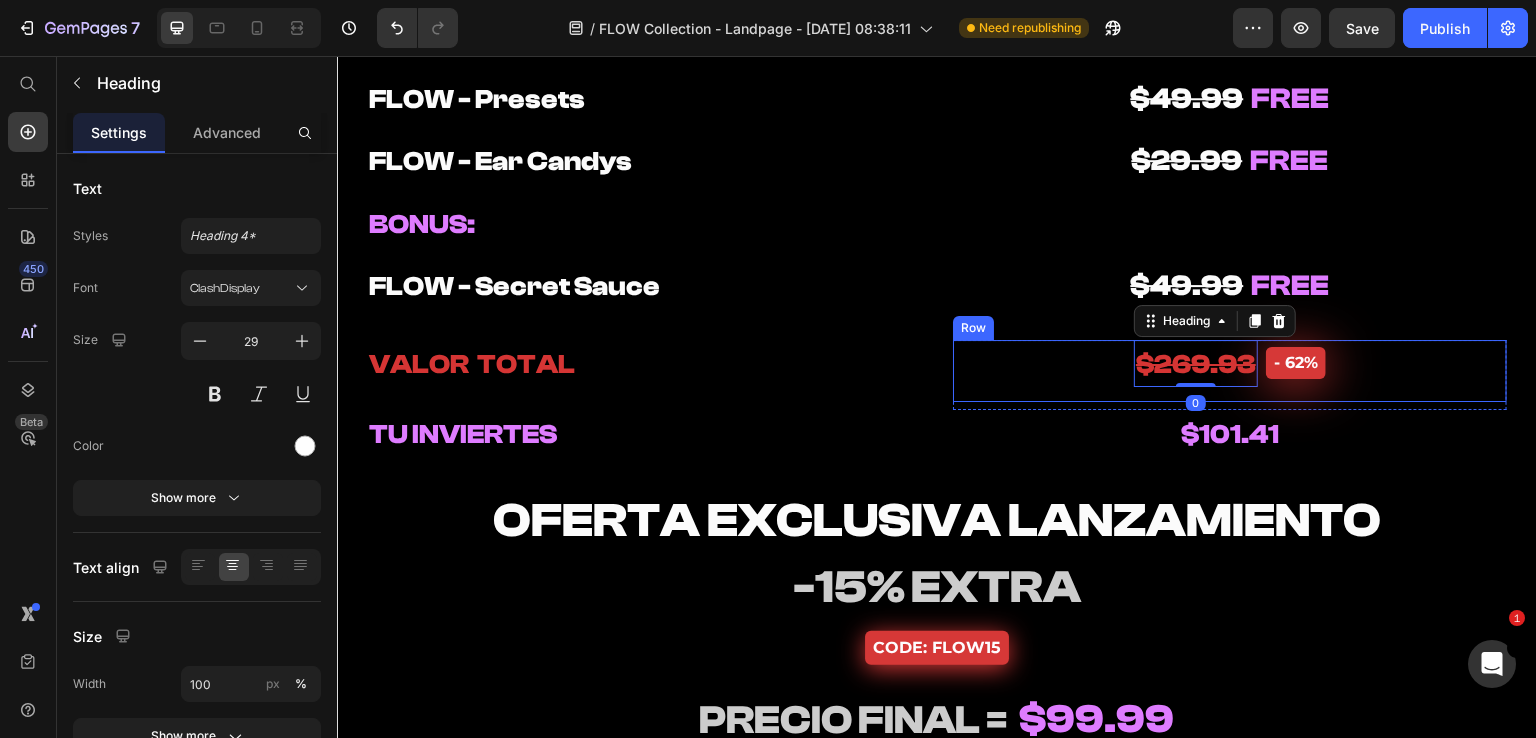 click on "⁠⁠⁠⁠⁠⁠⁠ $269.93 Heading   0 - 62% Product Badge Row" at bounding box center (1230, 371) 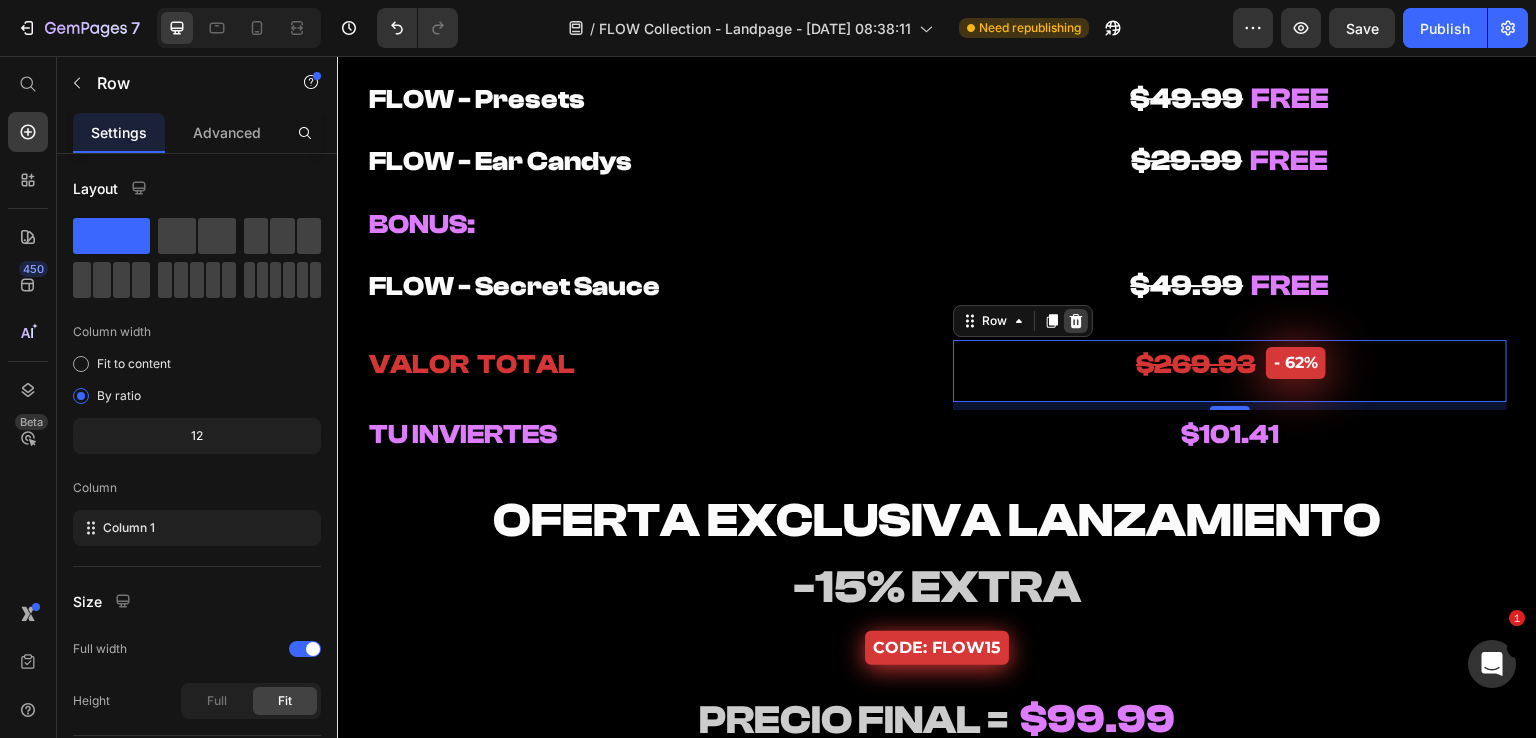 click at bounding box center (1076, 321) 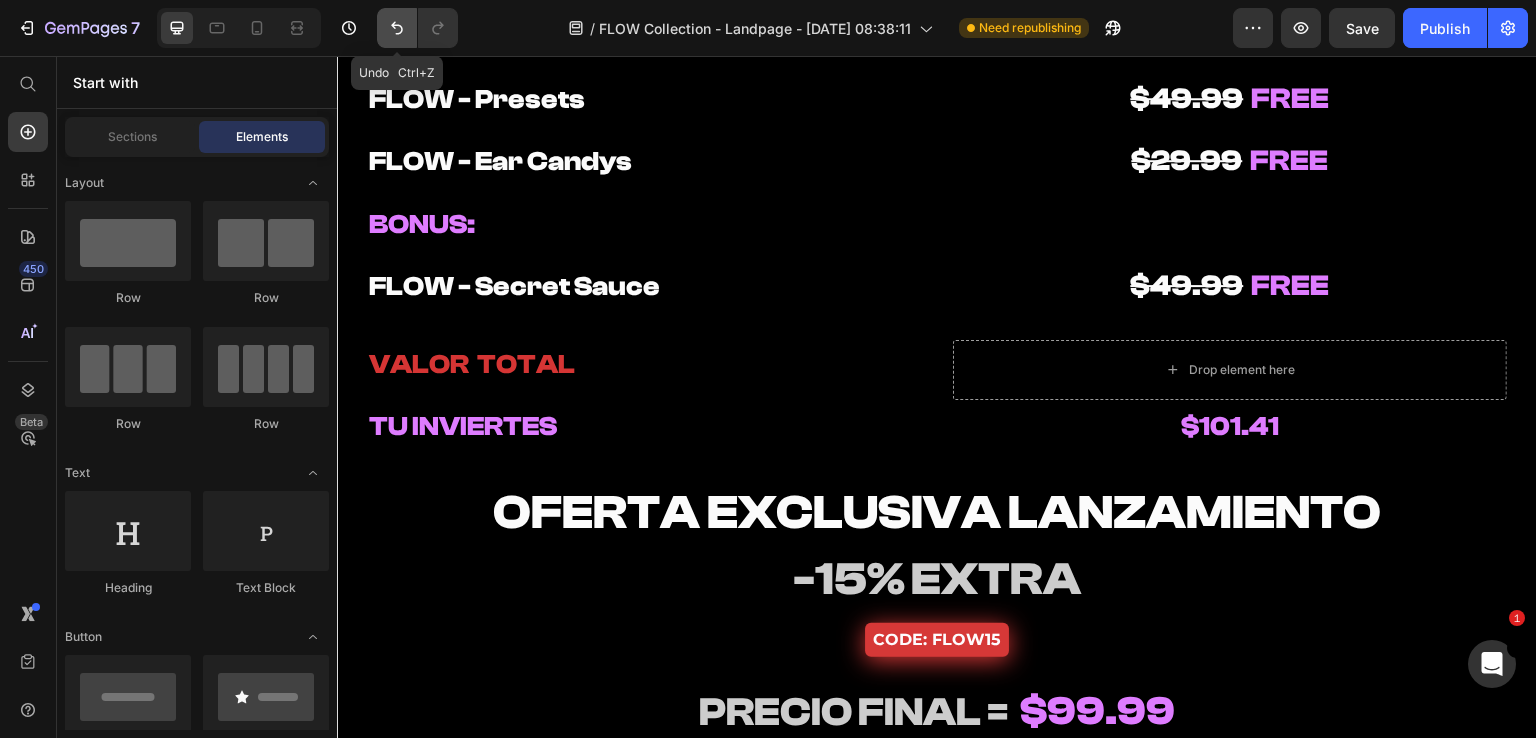 click 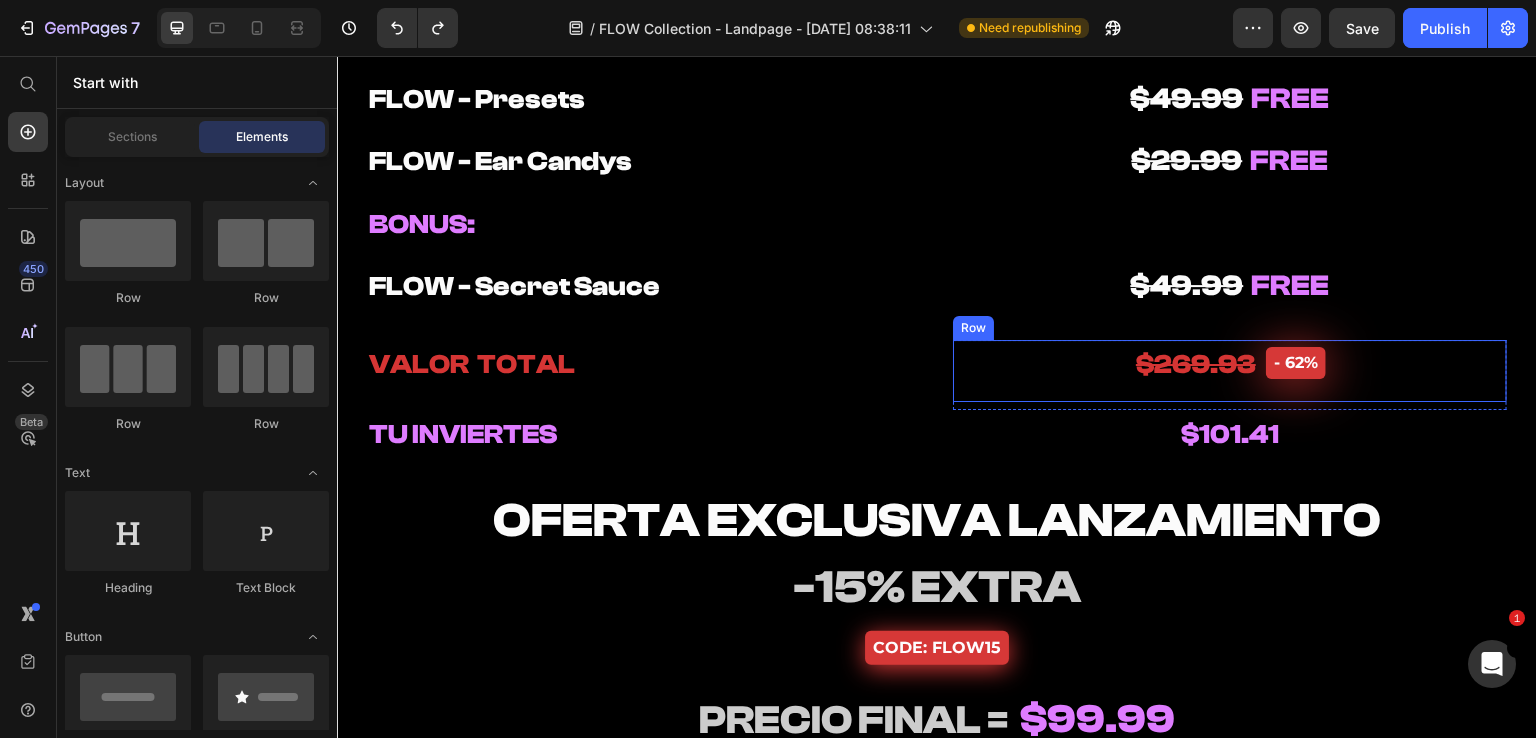 click on "$269.93 Heading - 62% Product Badge Row" at bounding box center [1230, 371] 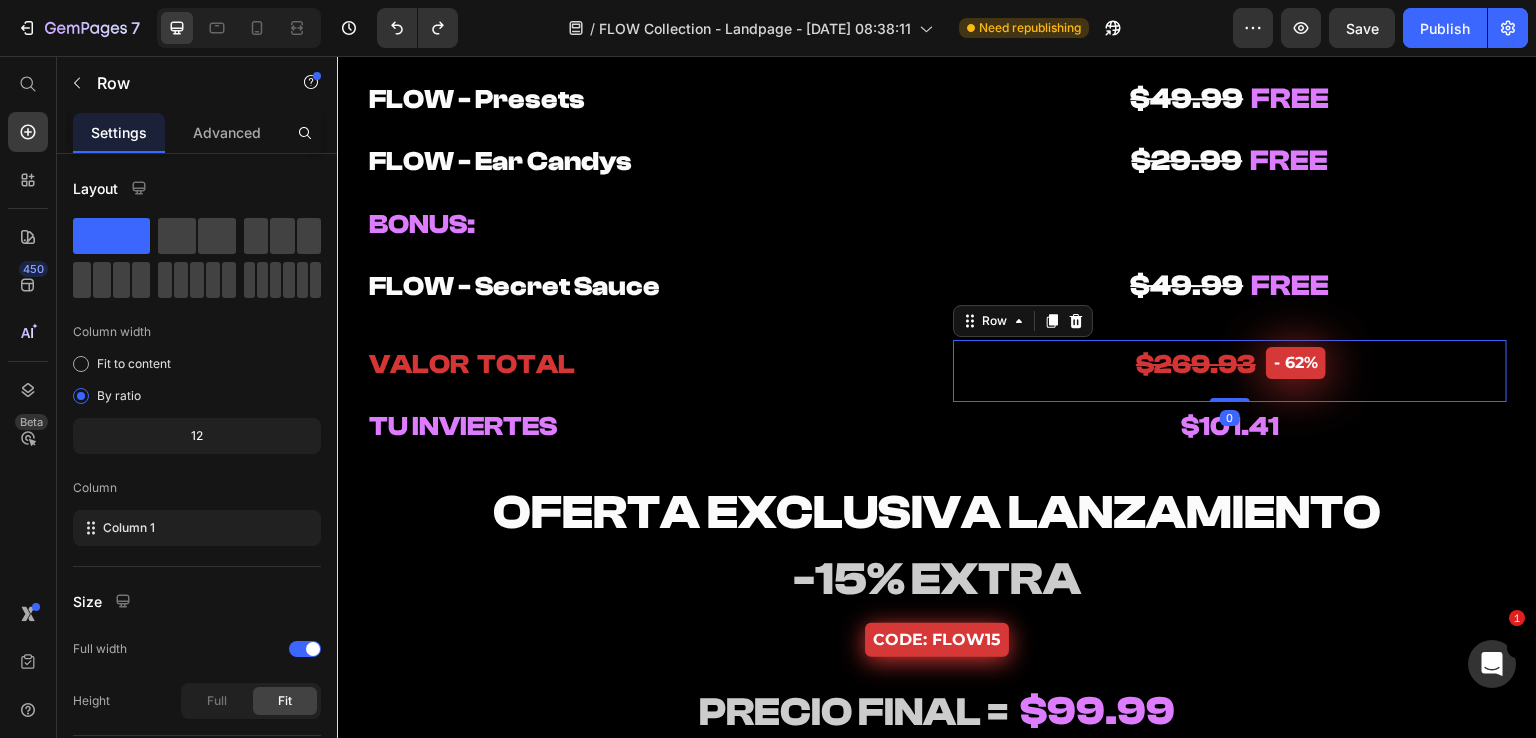 drag, startPoint x: 1231, startPoint y: 408, endPoint x: 1234, endPoint y: 382, distance: 26.172504 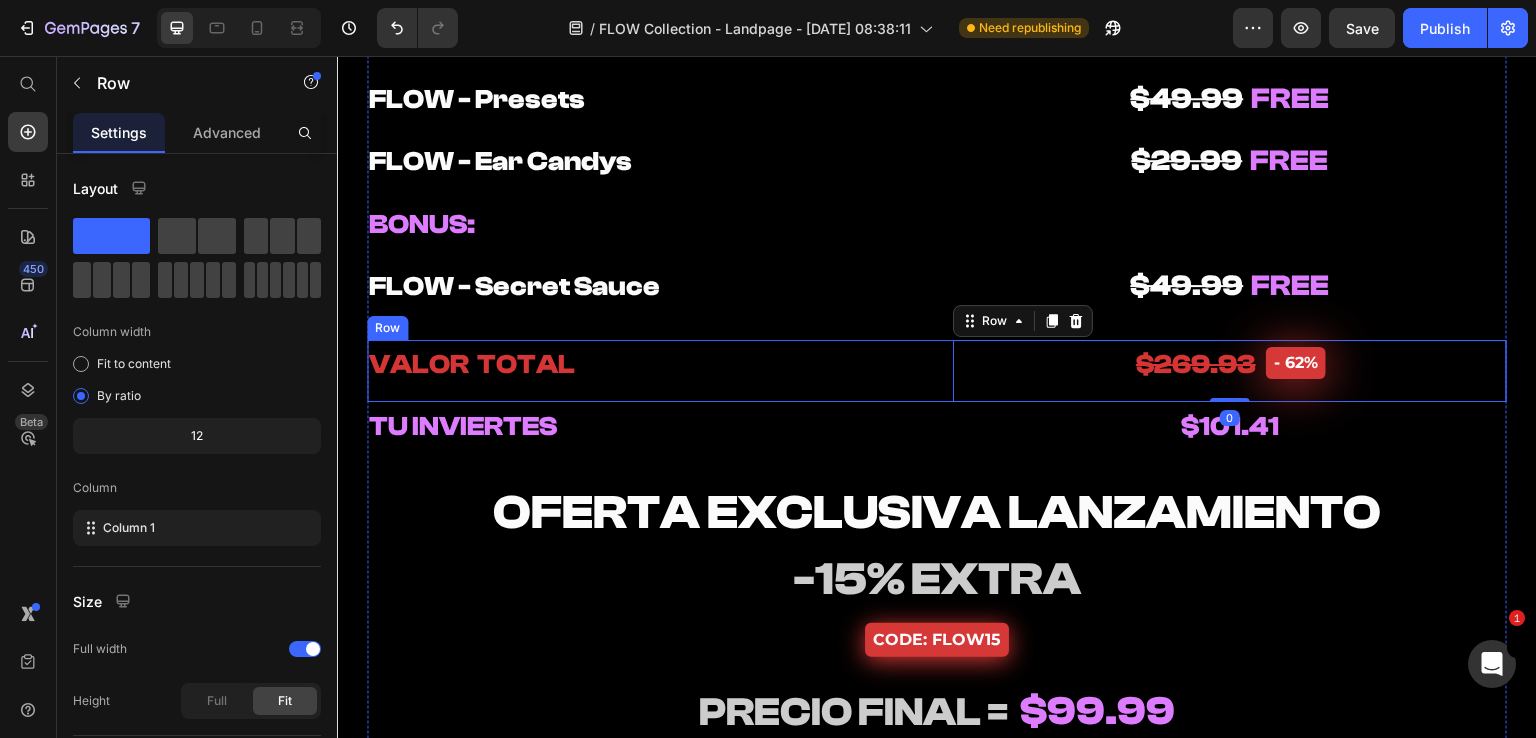 click on "⁠⁠⁠⁠⁠⁠⁠ VALOR  TOTAL Heading" at bounding box center (644, 371) 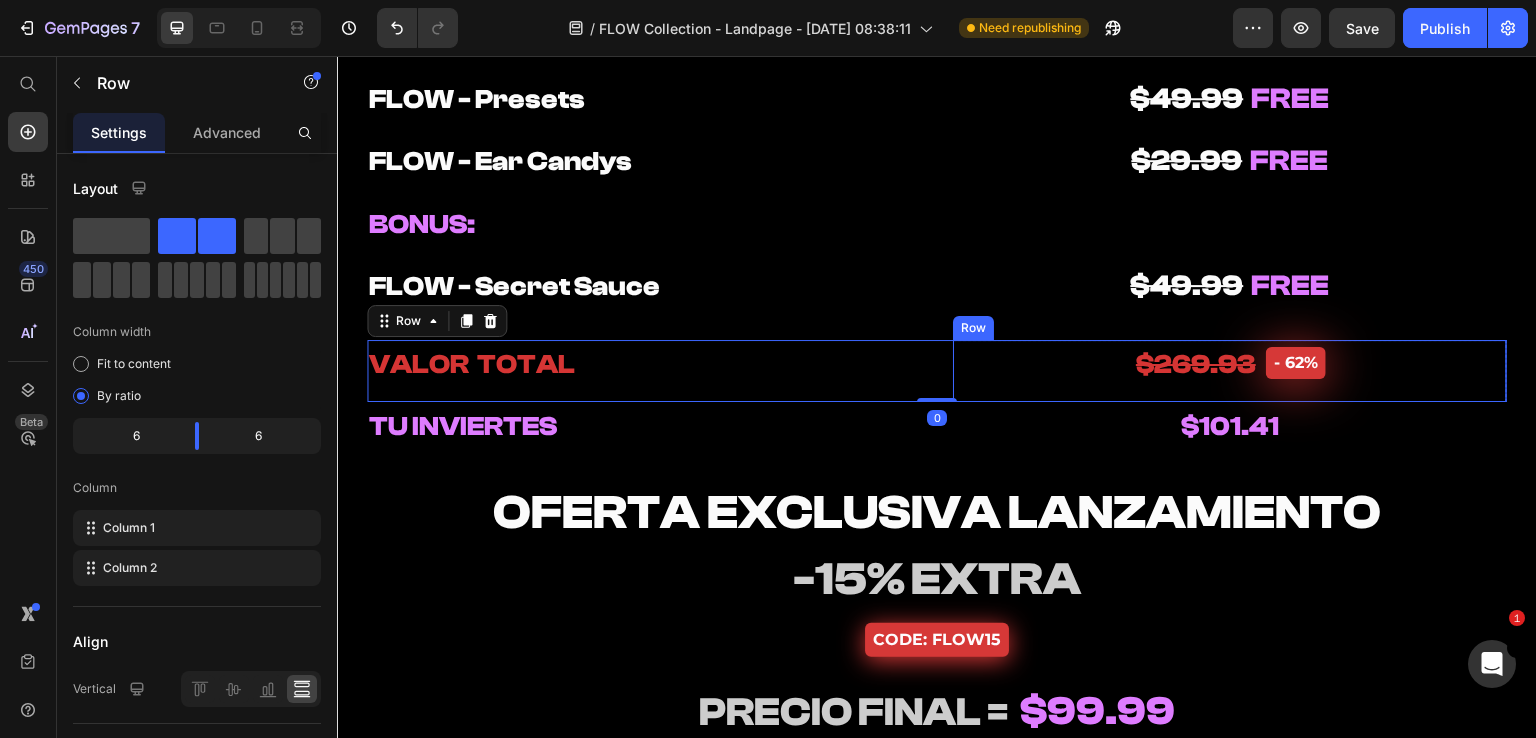 click on "$269.93 Heading - 62% Product Badge Row" at bounding box center (1230, 371) 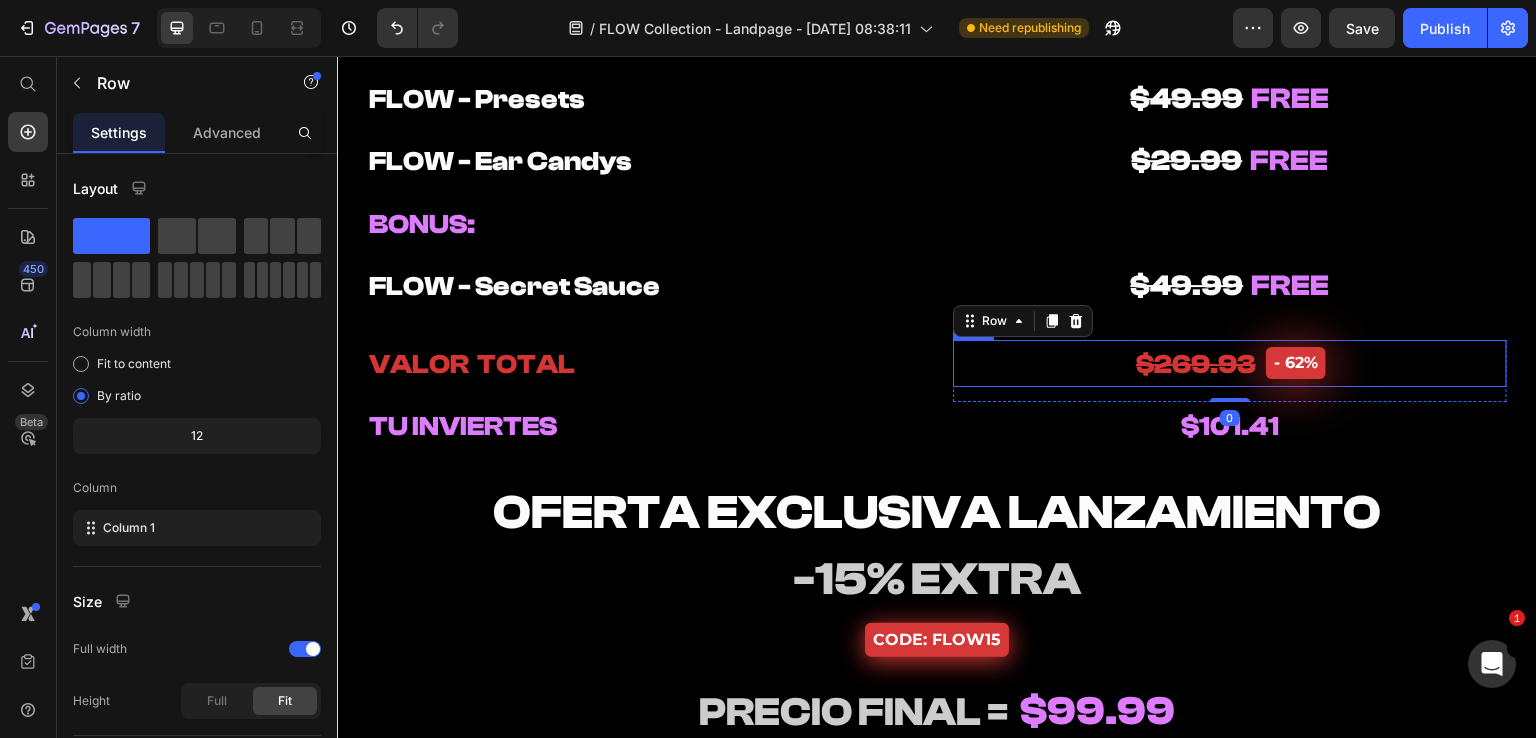 click on "$269.93 Heading - 62% Product Badge Row" at bounding box center [1230, 364] 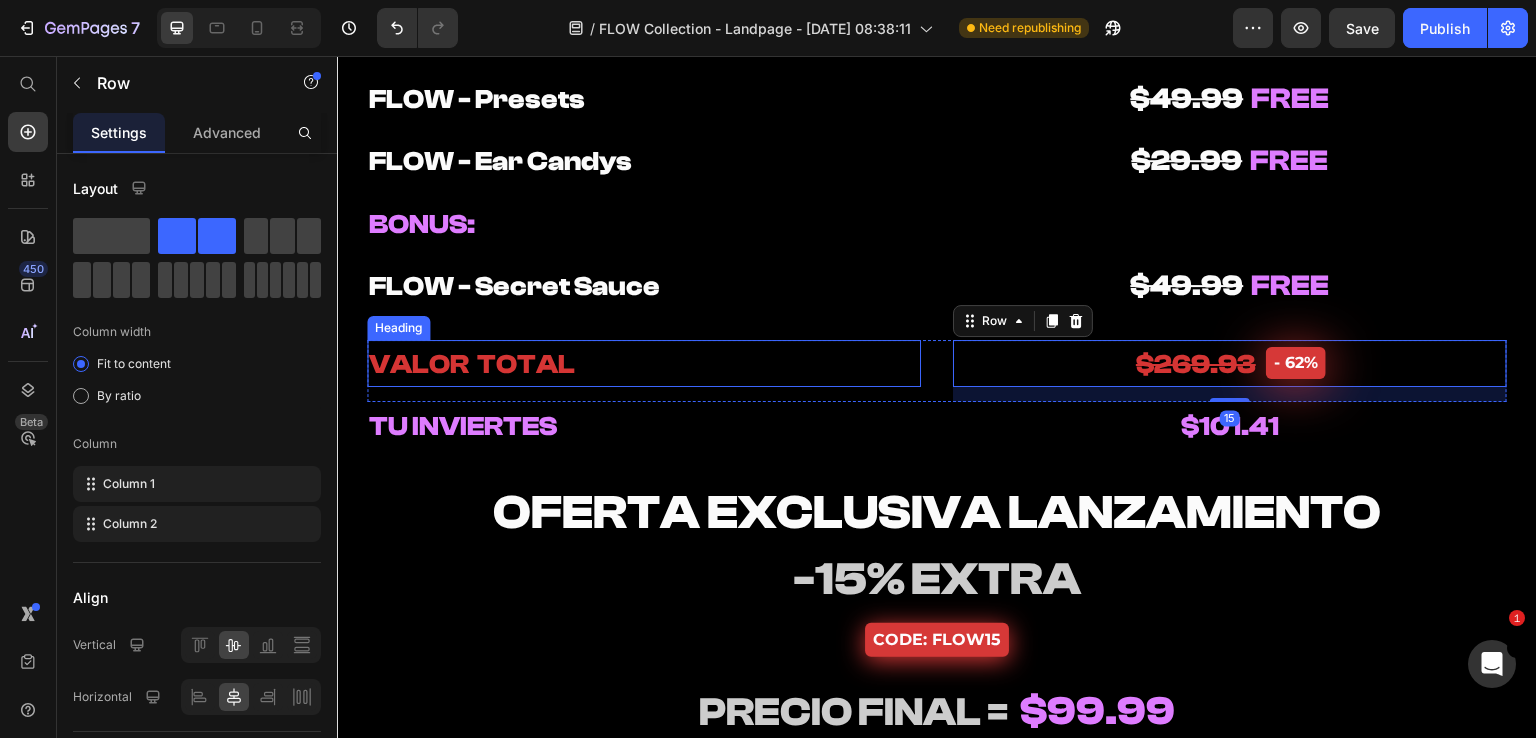 click on "⁠⁠⁠⁠⁠⁠⁠ VALOR  TOTAL" at bounding box center (644, 364) 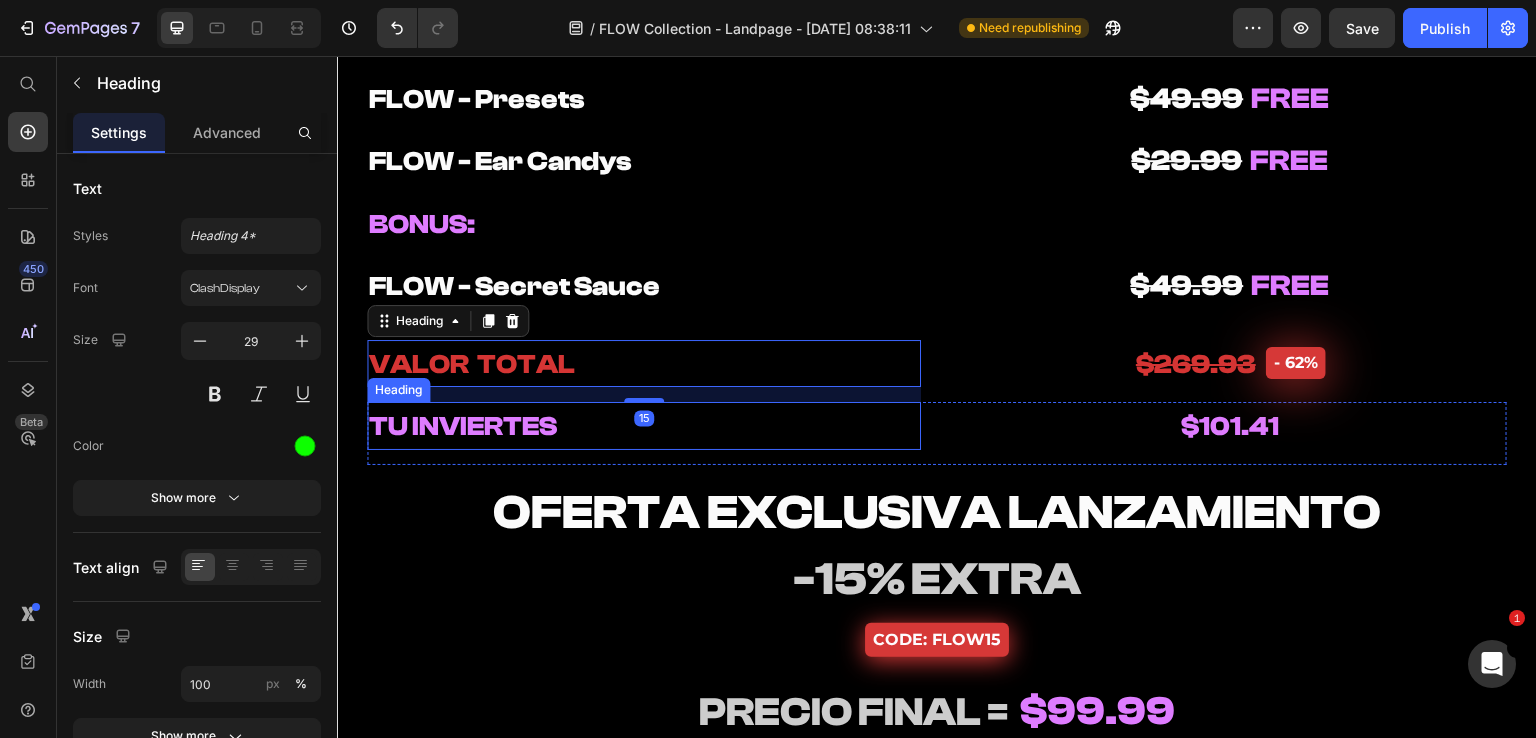 click on "⁠⁠⁠⁠⁠⁠⁠ TU INVIERTES" at bounding box center [644, 426] 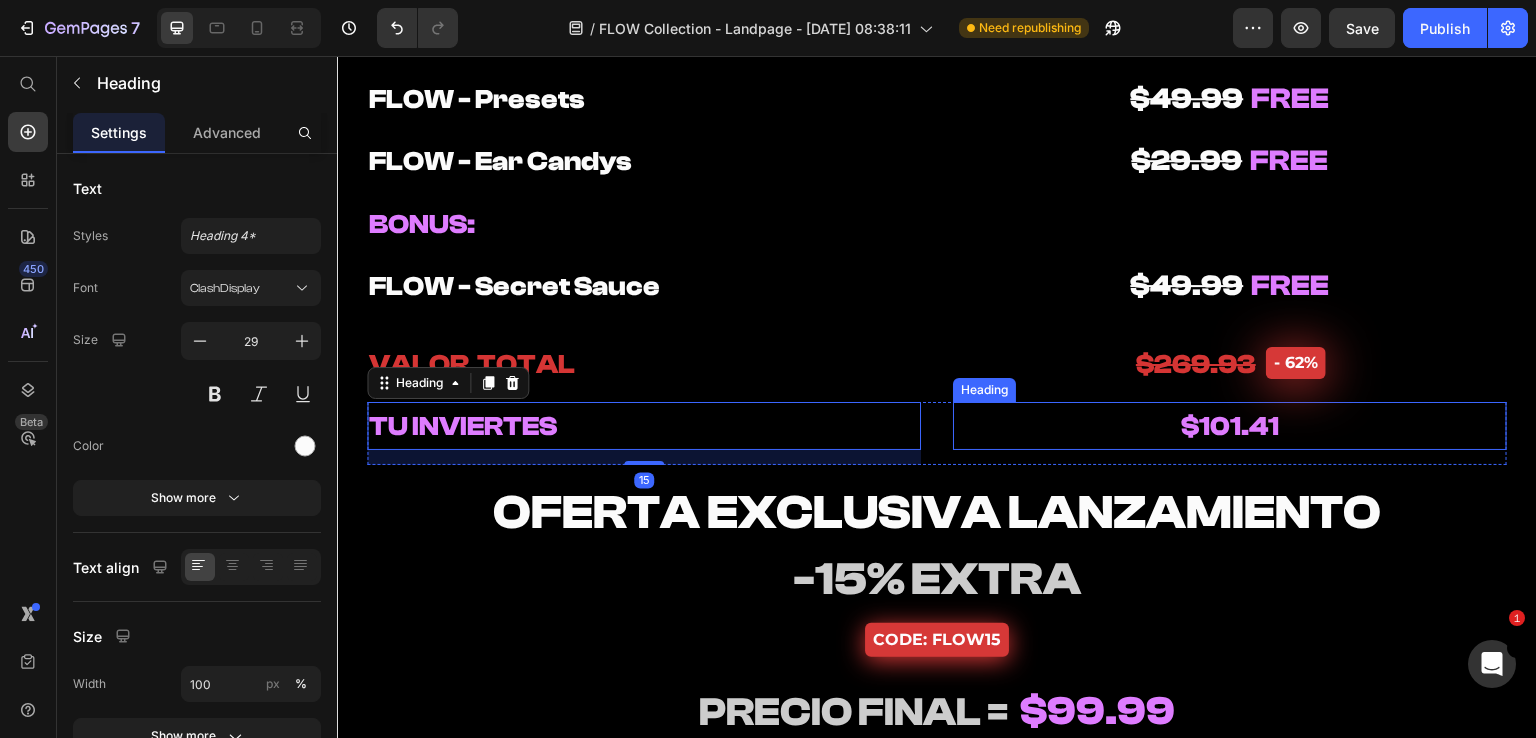click on "⁠⁠⁠⁠⁠⁠⁠ $101.41" at bounding box center (1230, 426) 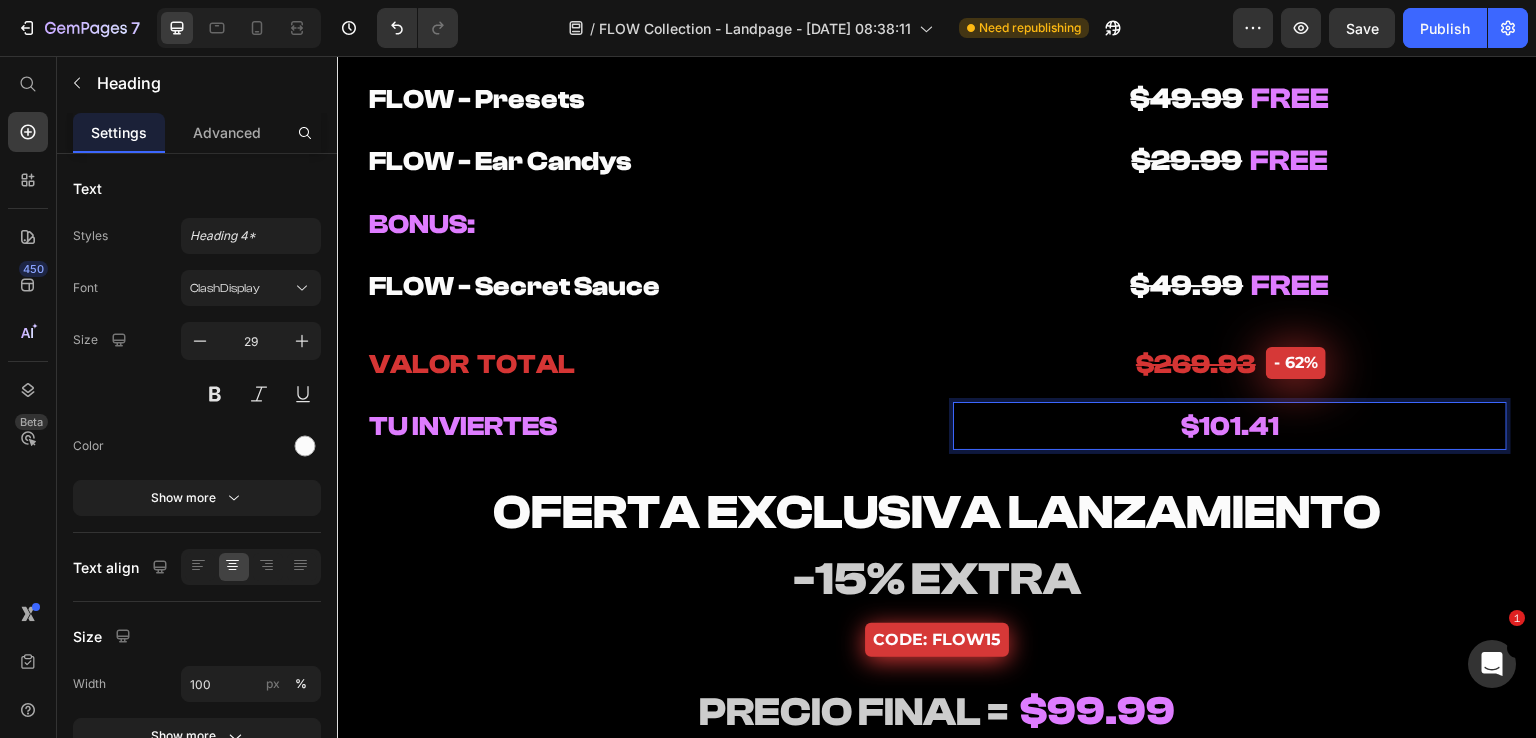 click on "$101.41" at bounding box center [1230, 426] 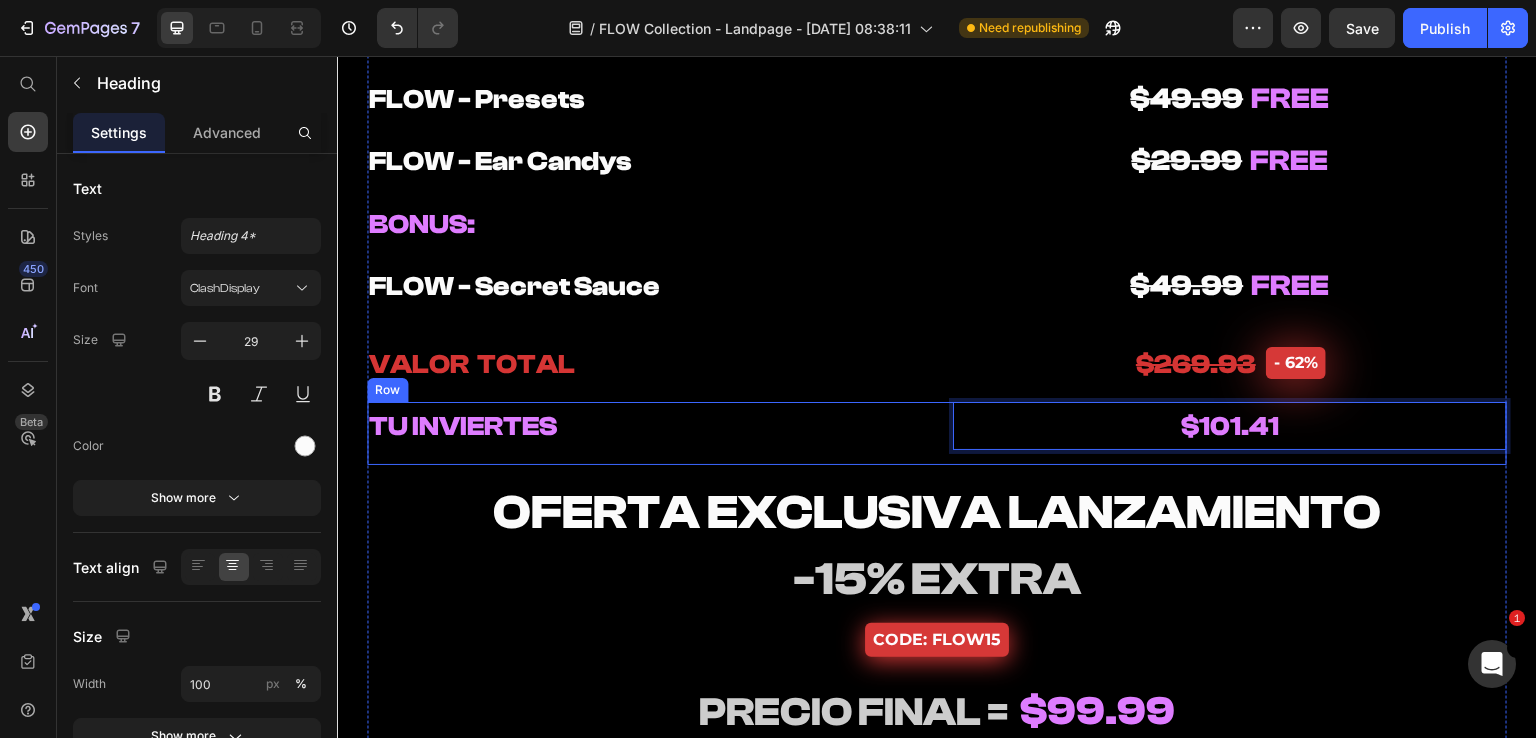 click on "$101.41 Heading   15" at bounding box center [1230, 433] 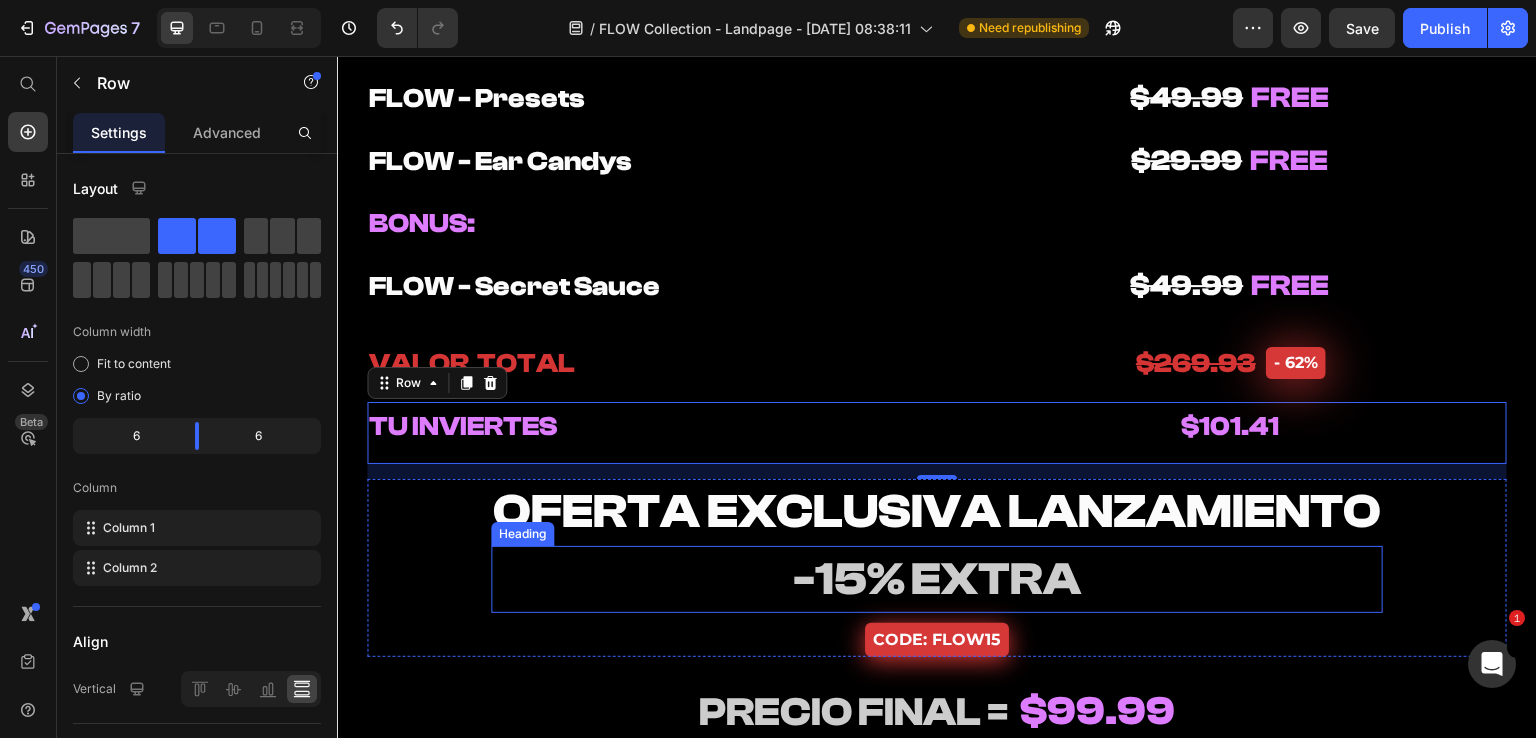 scroll, scrollTop: 10200, scrollLeft: 0, axis: vertical 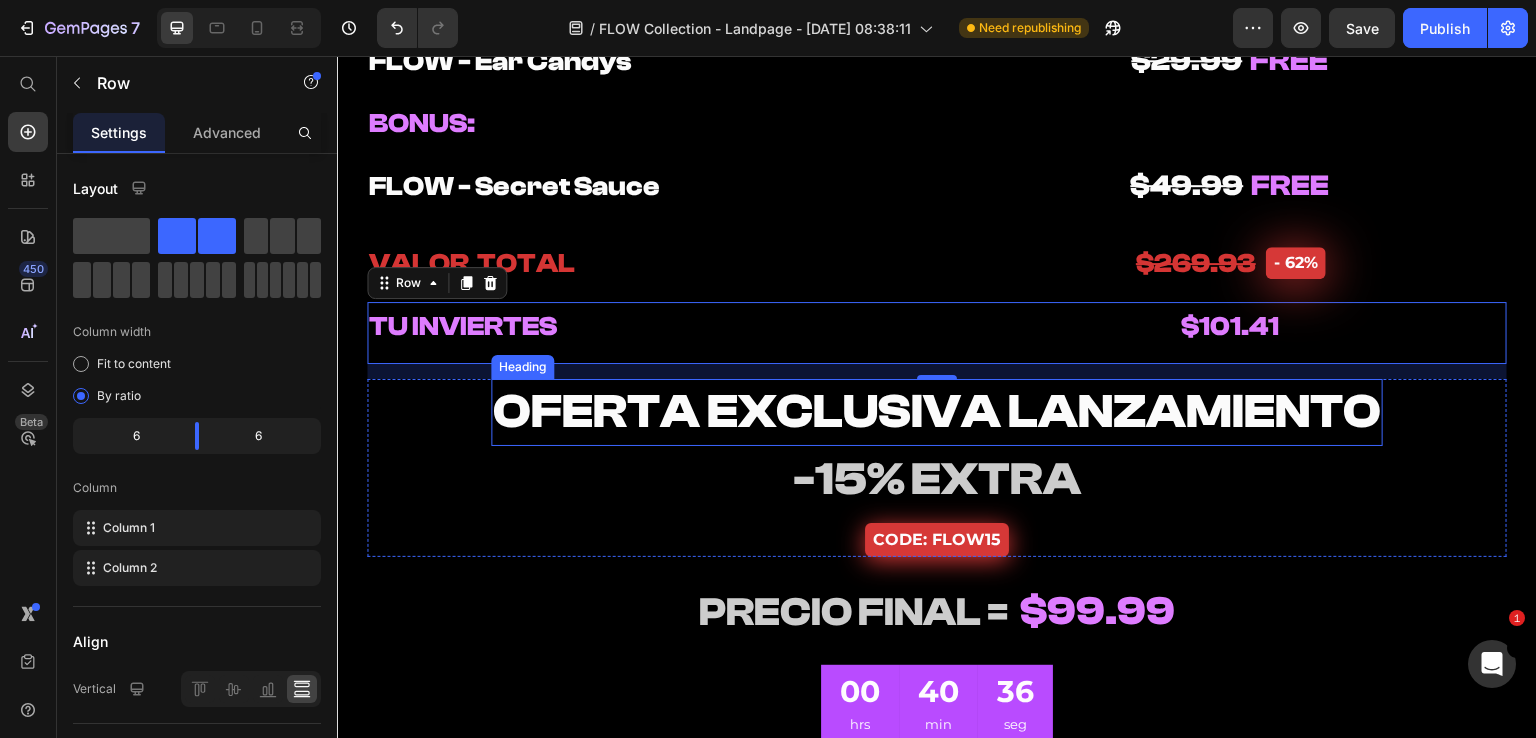 click on "OFERTA EXCLUSIVA LANZAMIENTO" at bounding box center (937, 411) 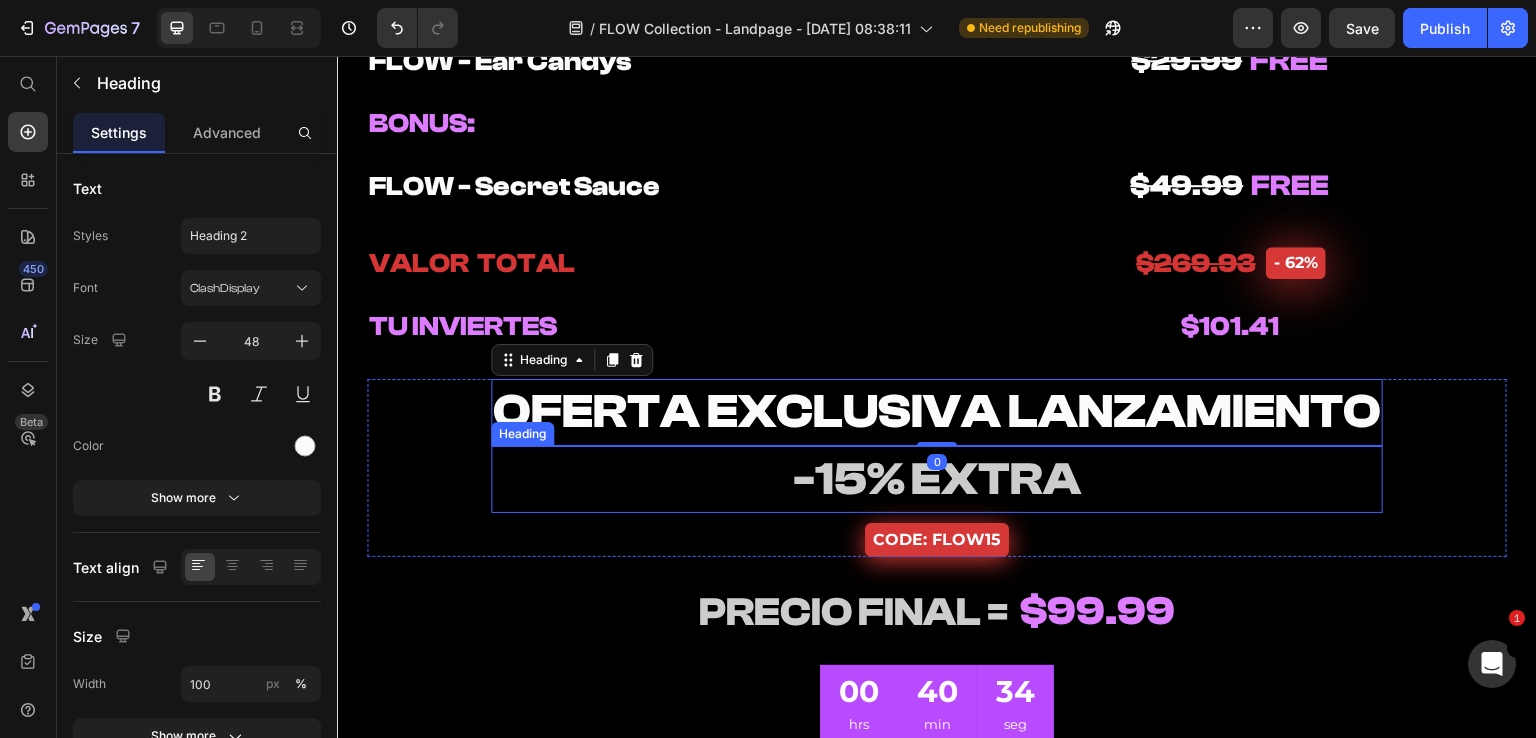 click on "-15% EXTRA" at bounding box center [937, 479] 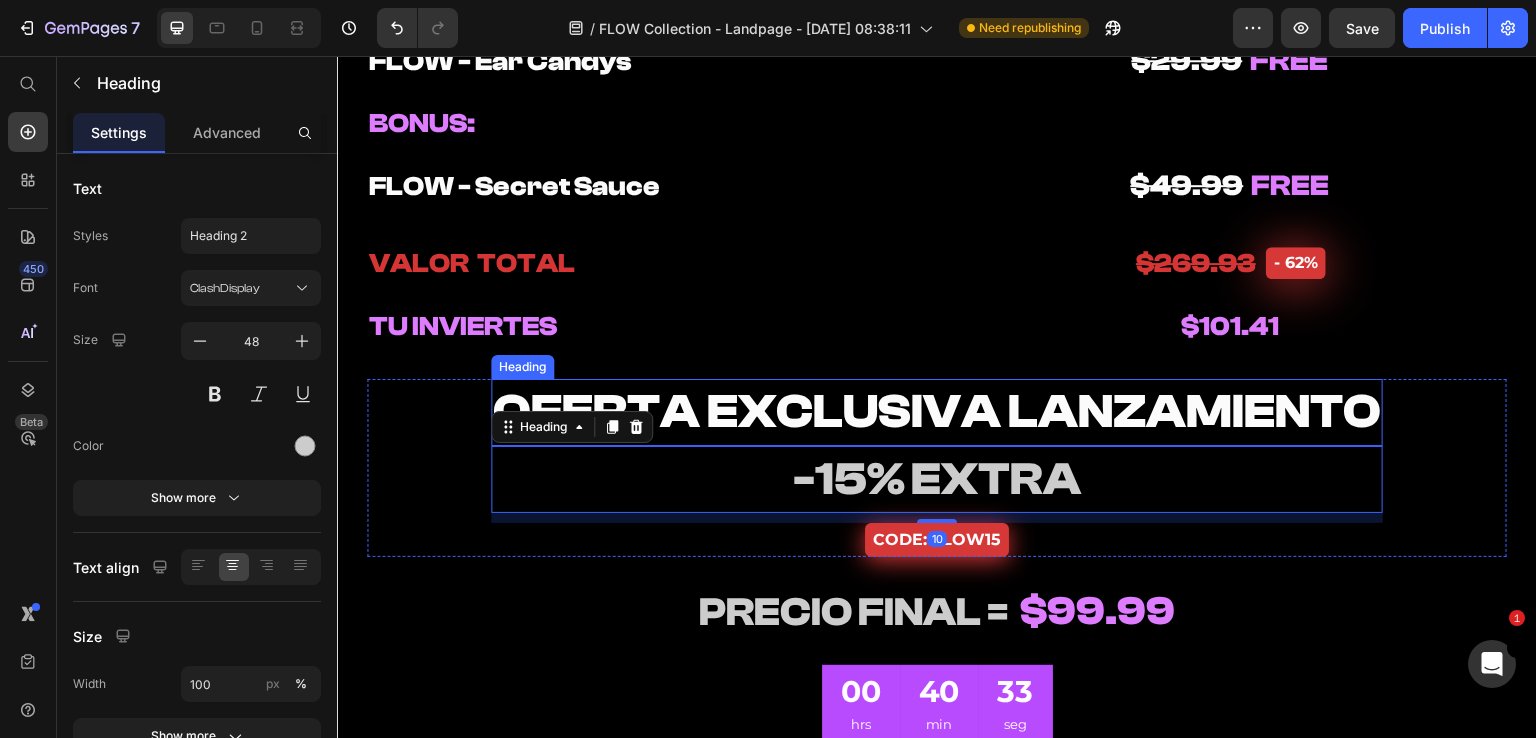click on "OFERTA EXCLUSIVA LANZAMIENTO" at bounding box center [937, 411] 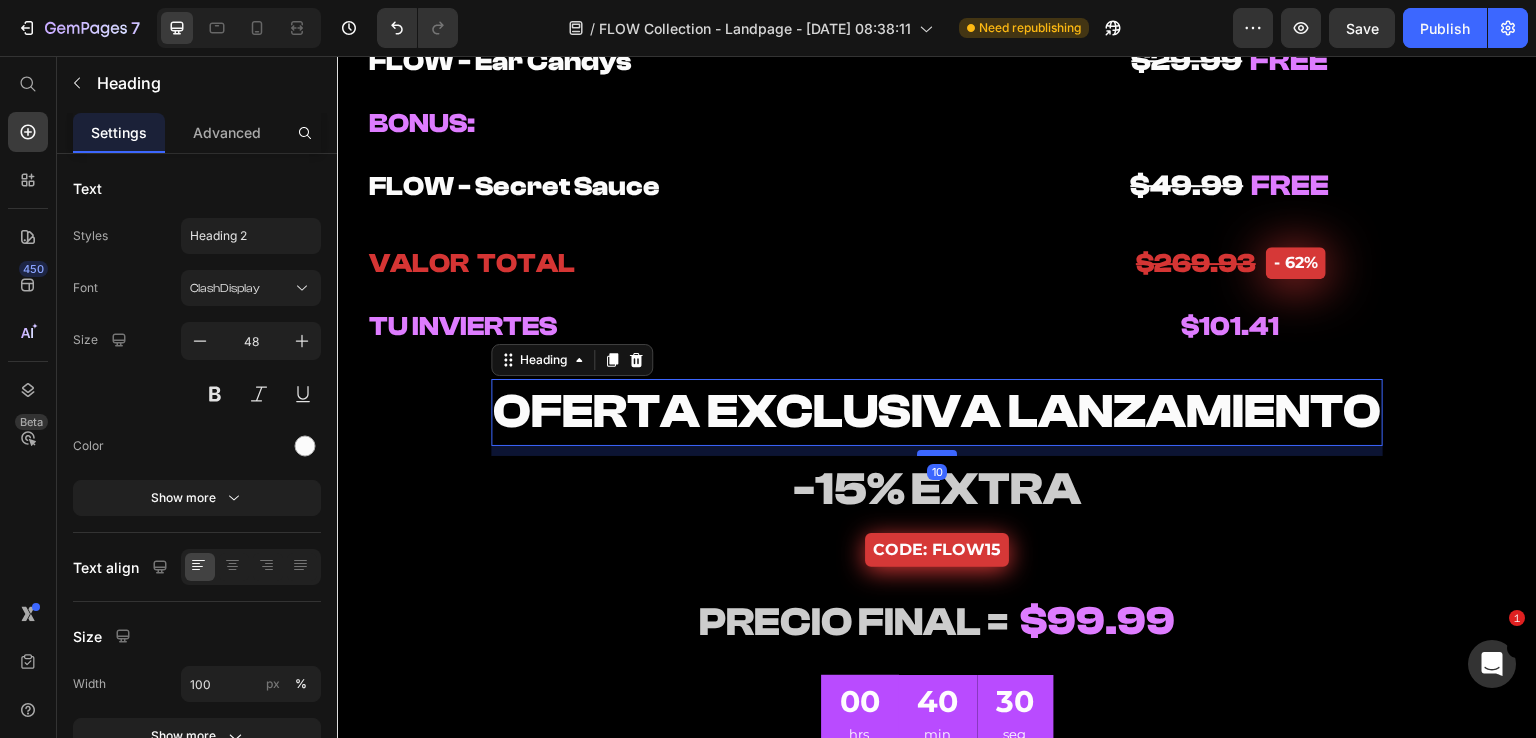 drag, startPoint x: 933, startPoint y: 444, endPoint x: 938, endPoint y: 454, distance: 11.18034 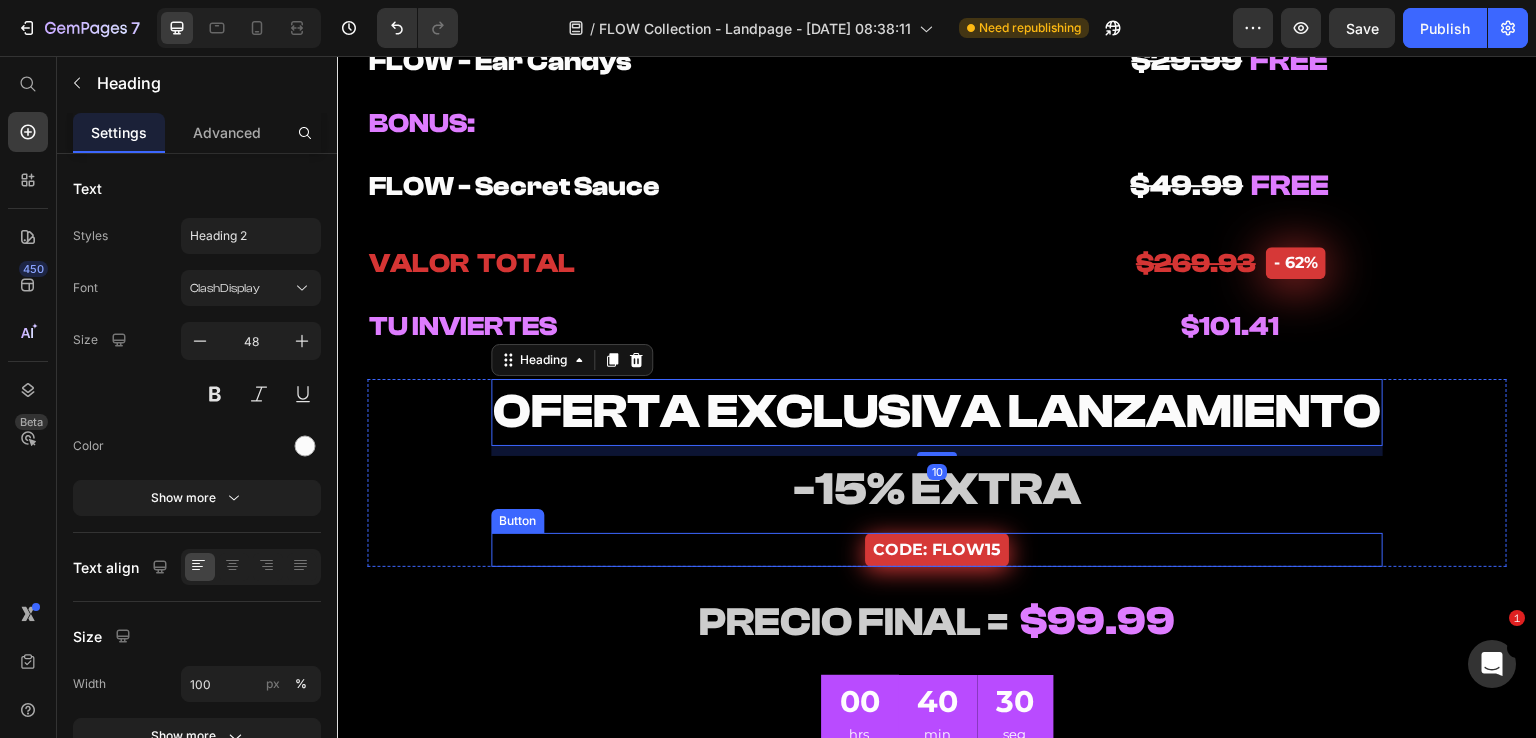 click on "CODE: FLOW15 Button" at bounding box center [937, 550] 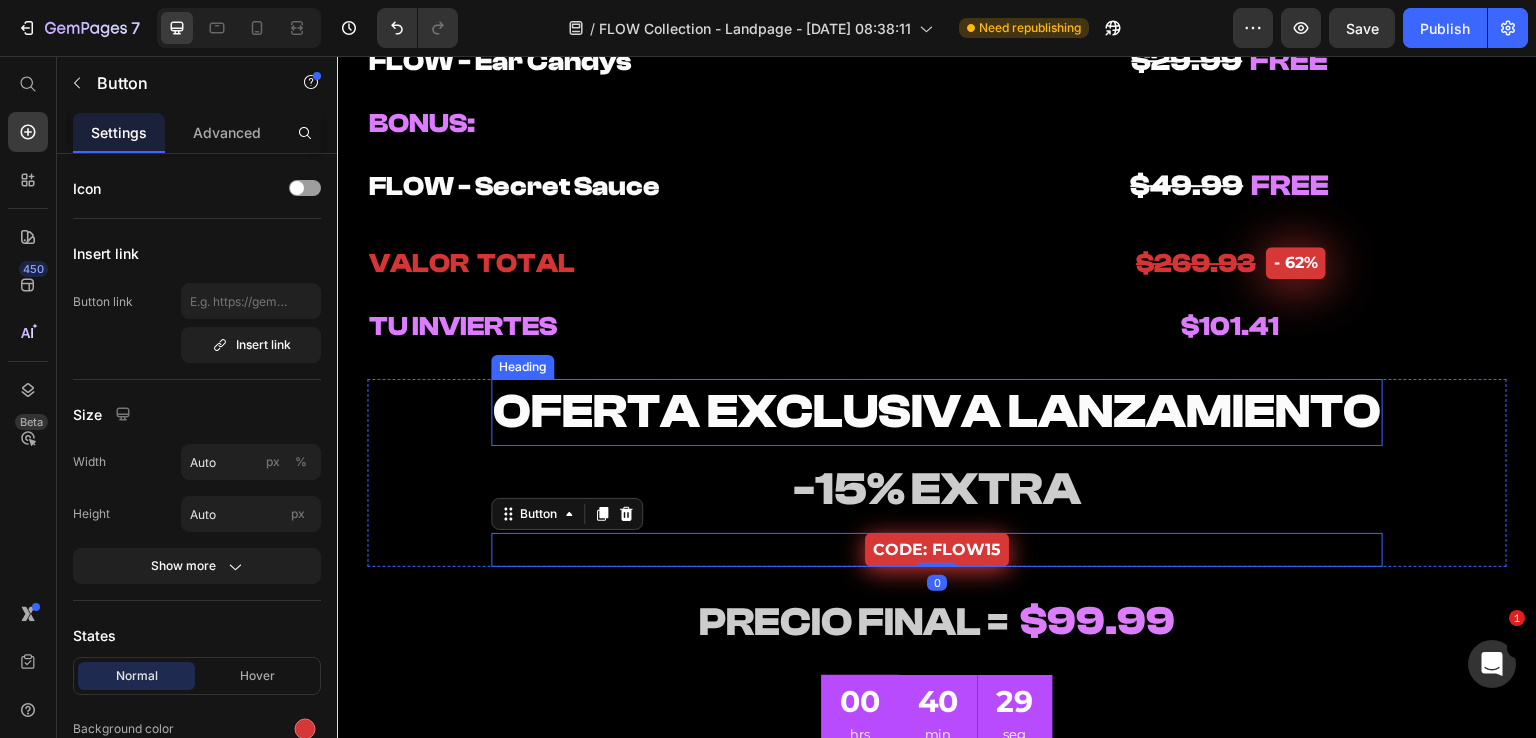 click on "OFERTA EXCLUSIVA LANZAMIENTO" at bounding box center (937, 411) 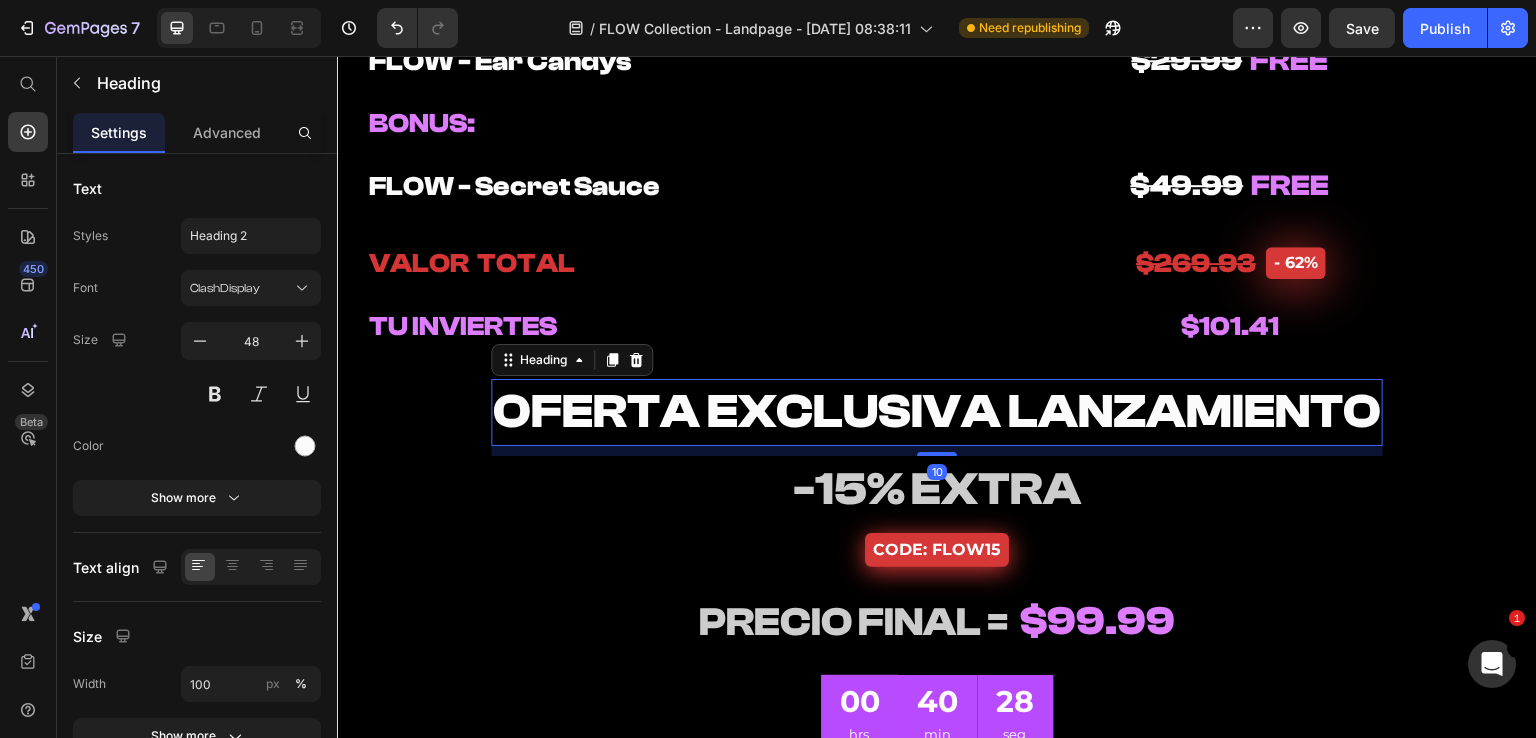 drag, startPoint x: 924, startPoint y: 451, endPoint x: 936, endPoint y: 423, distance: 30.463093 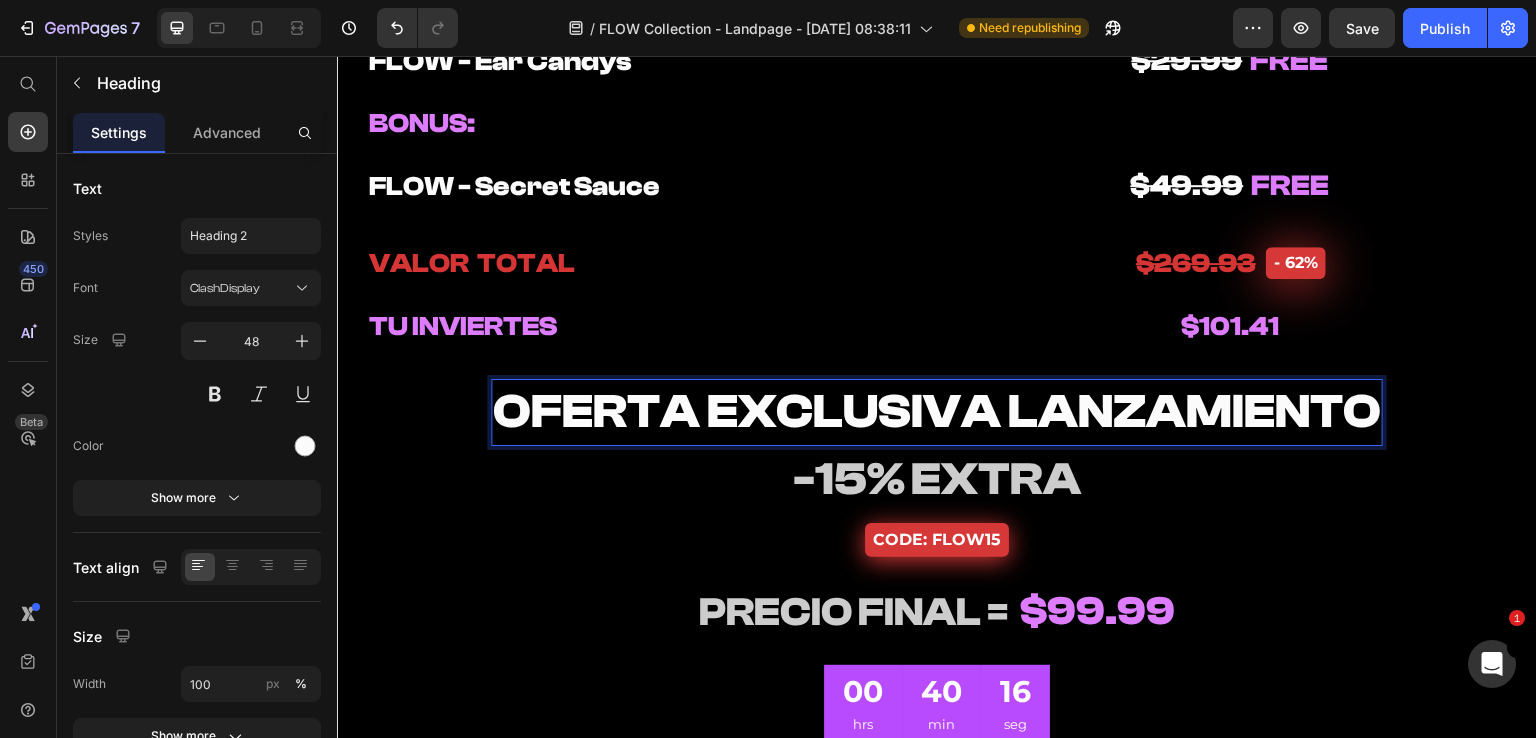 click on "OFERTA EXCLUSIVA LANZAMIENTO" at bounding box center [937, 411] 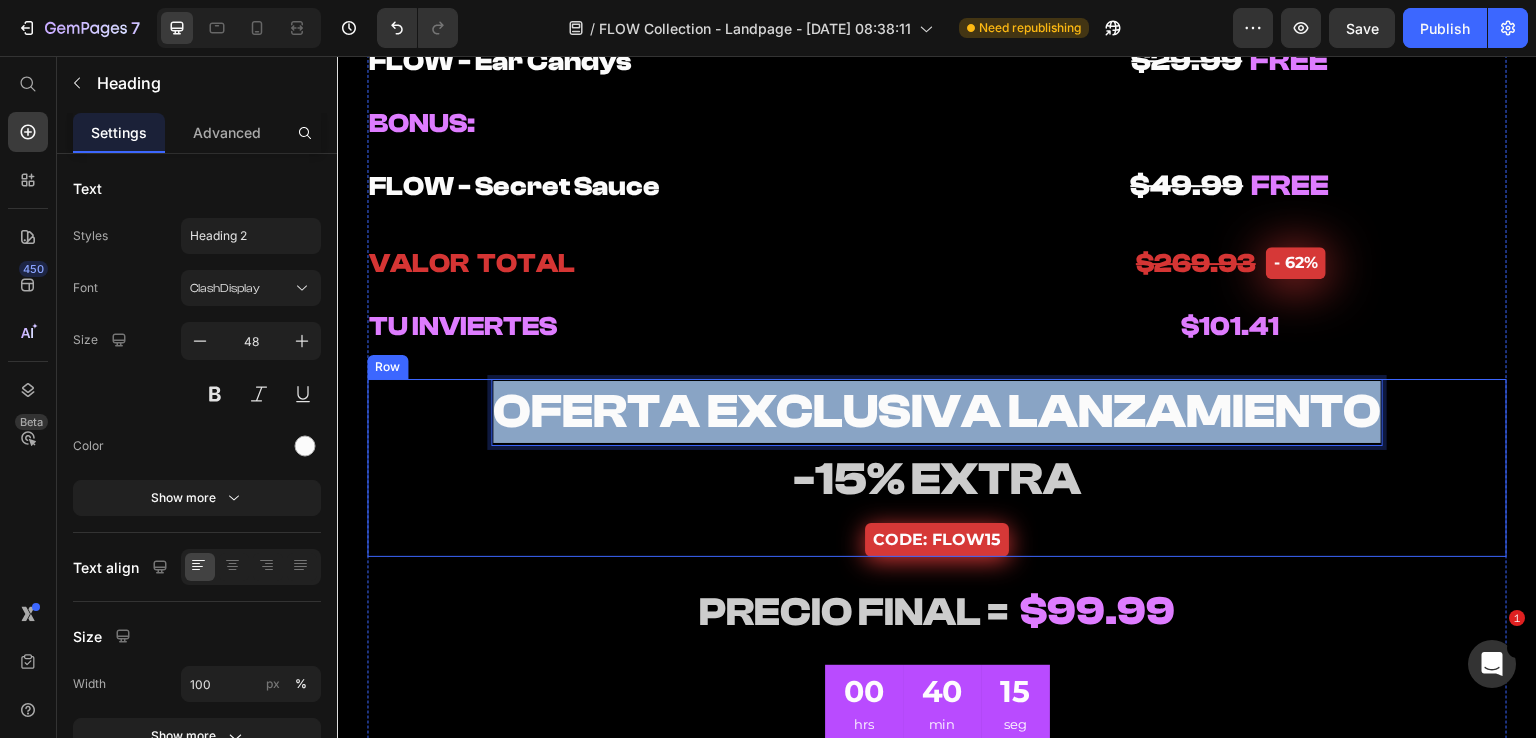 drag, startPoint x: 1363, startPoint y: 409, endPoint x: 384, endPoint y: 410, distance: 979.0005 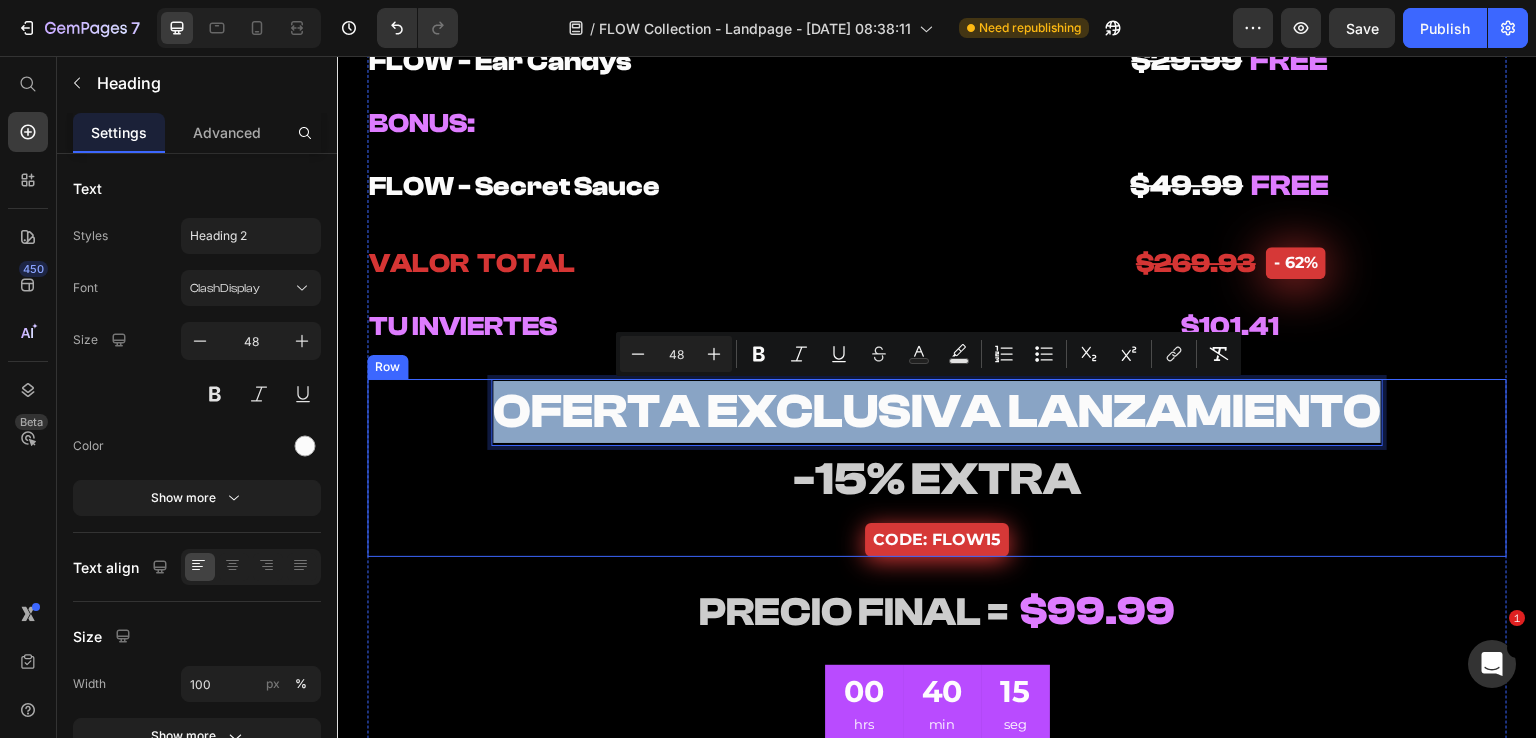 copy on "OFERTA EXCLUSIVA LANZAMIENTO" 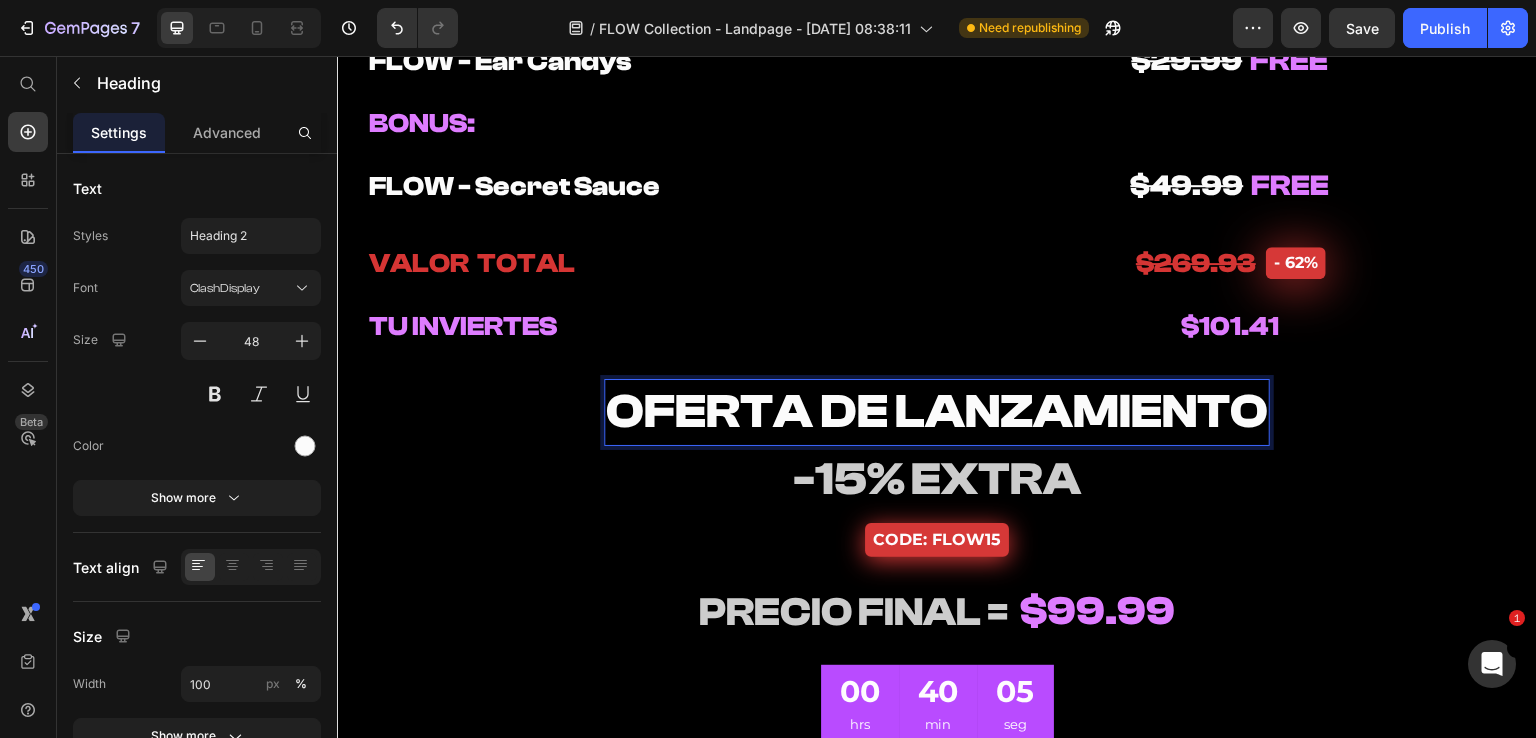 click on "OFERTA DE LANZAMIENTO" at bounding box center [937, 411] 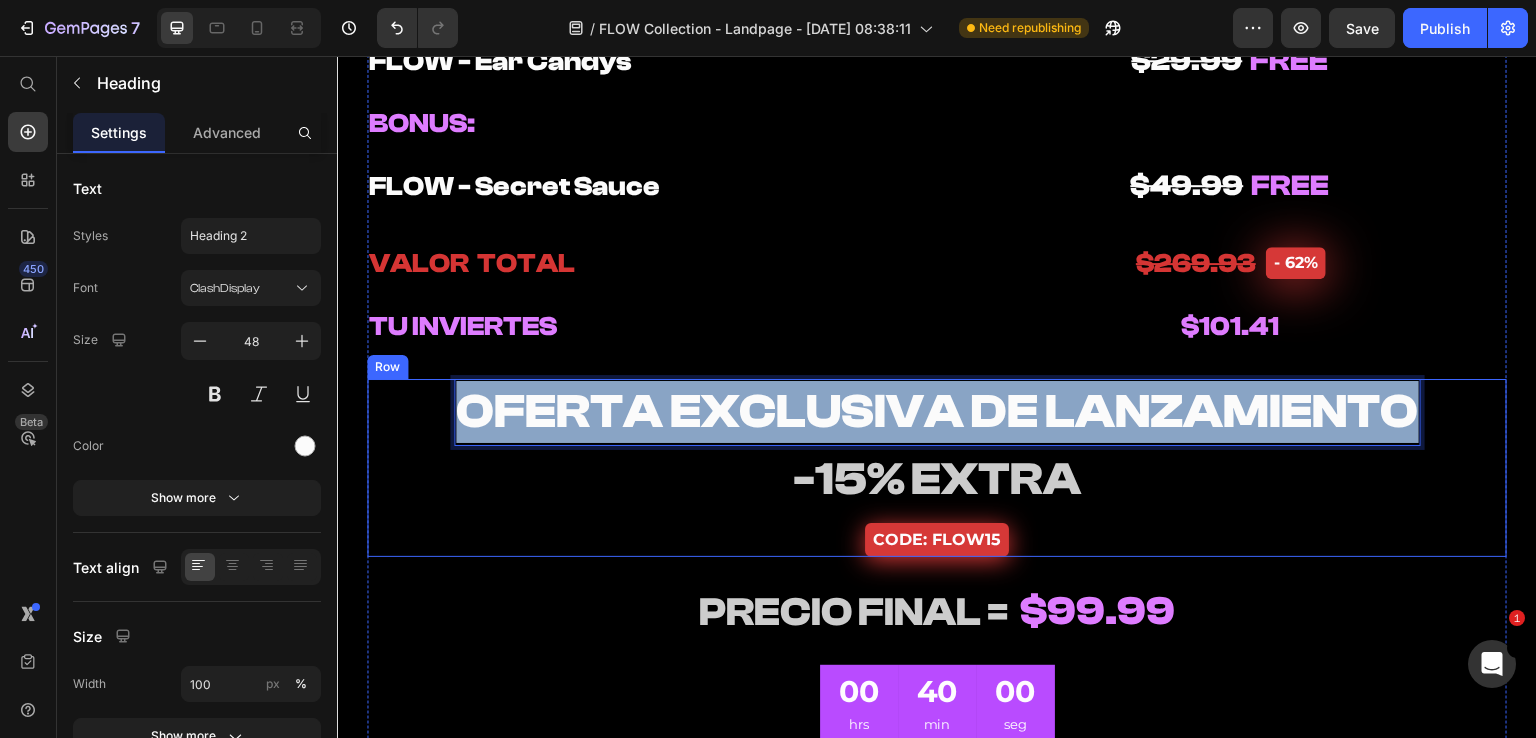 drag, startPoint x: 460, startPoint y: 409, endPoint x: 1536, endPoint y: 402, distance: 1076.0228 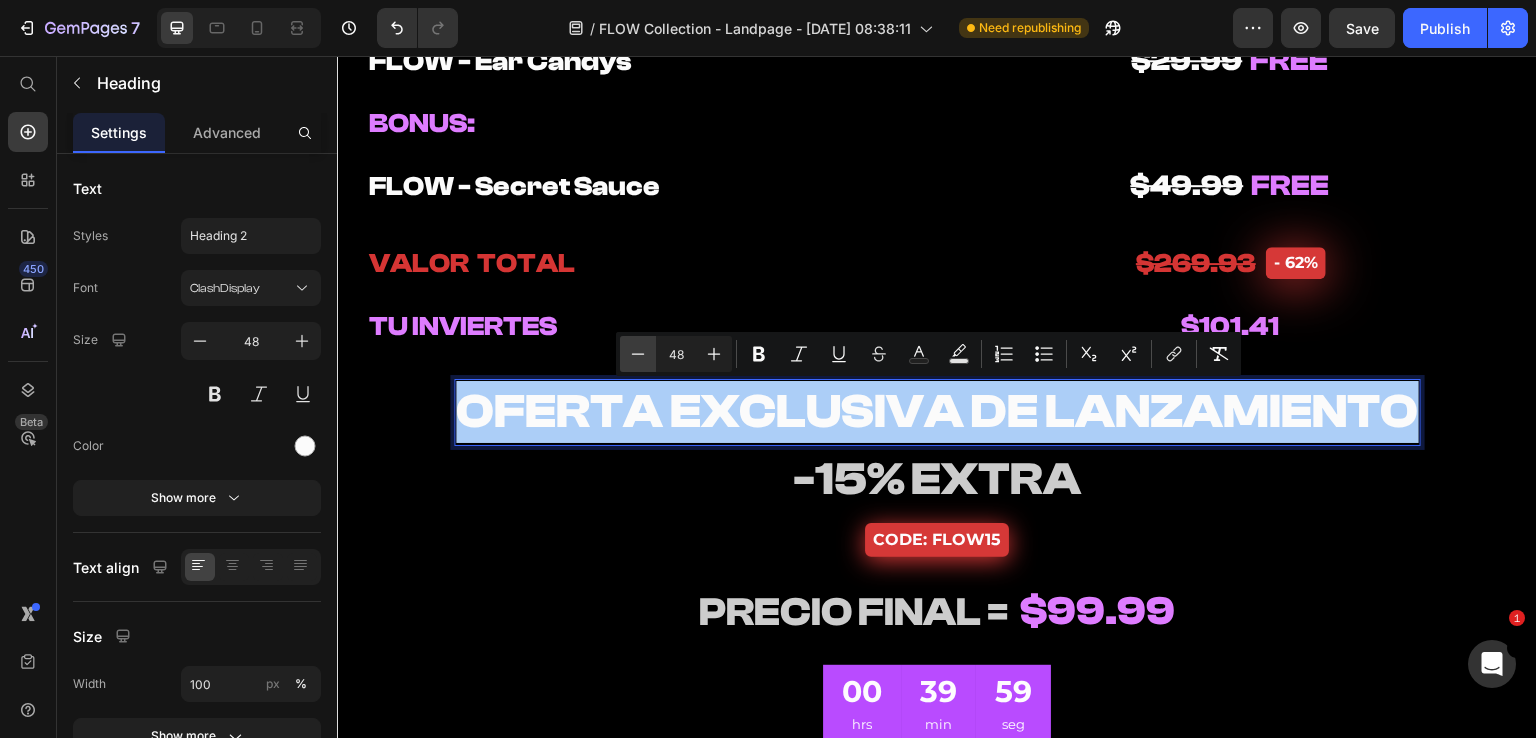 click 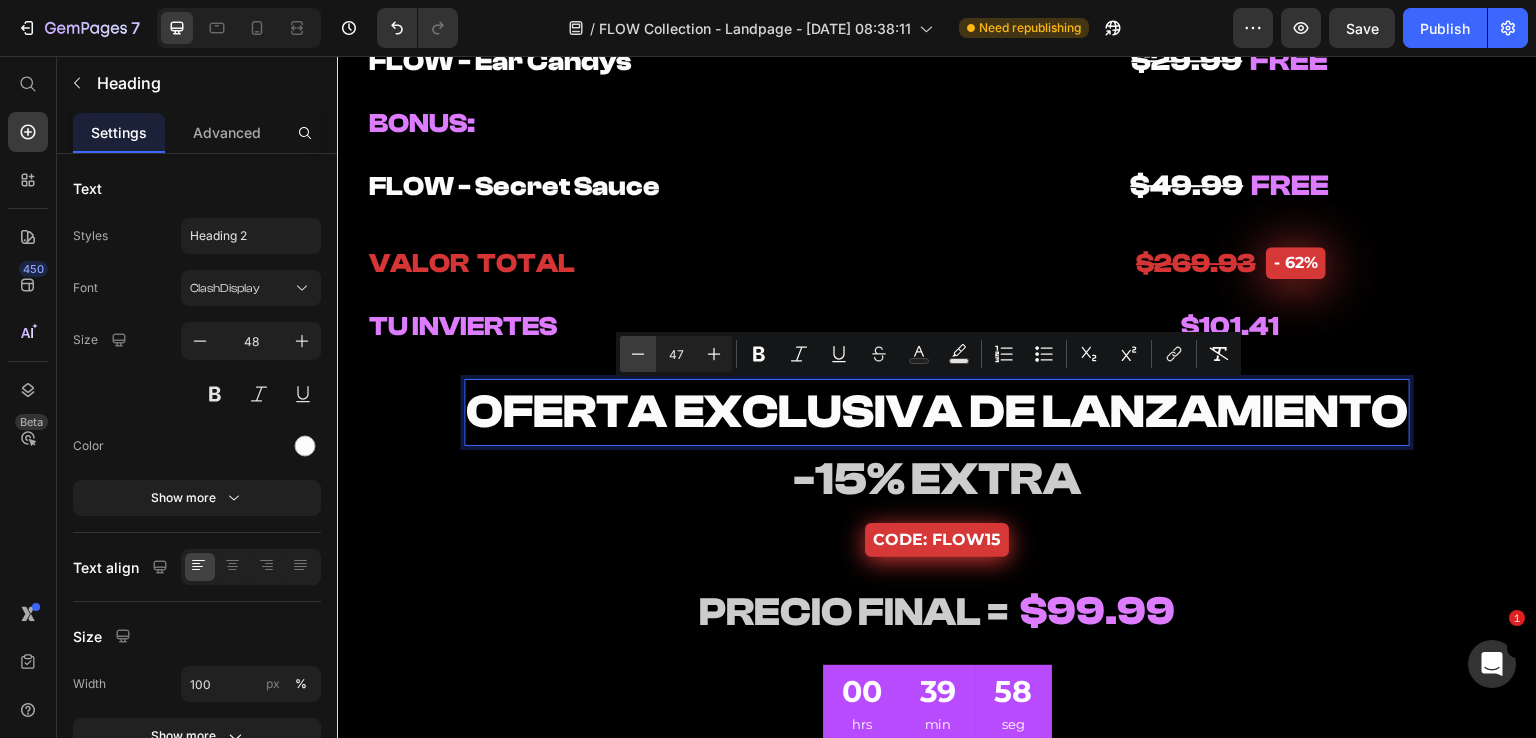 click 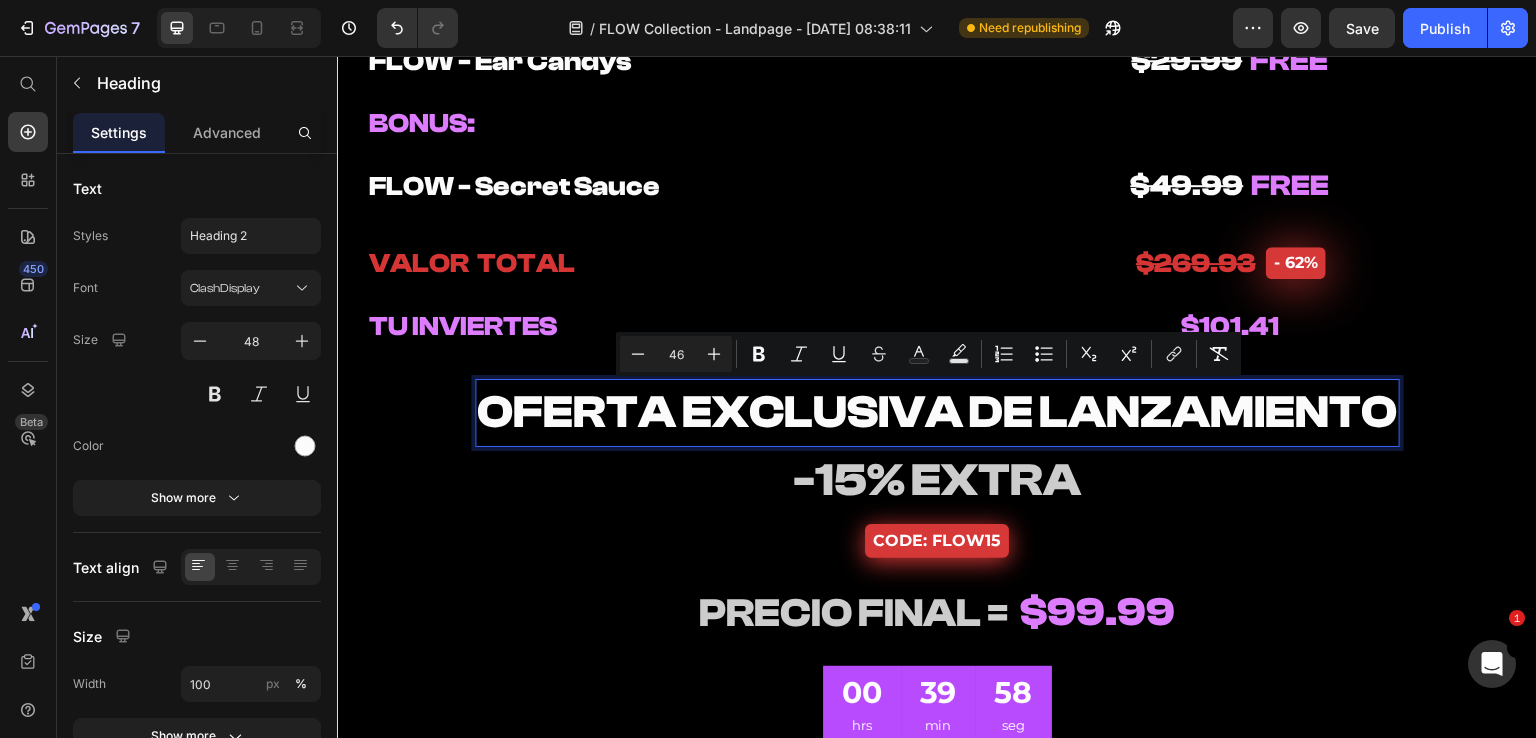click on "OFERTA EXCLUSIVA DE LANZAMIENTO" at bounding box center [937, 412] 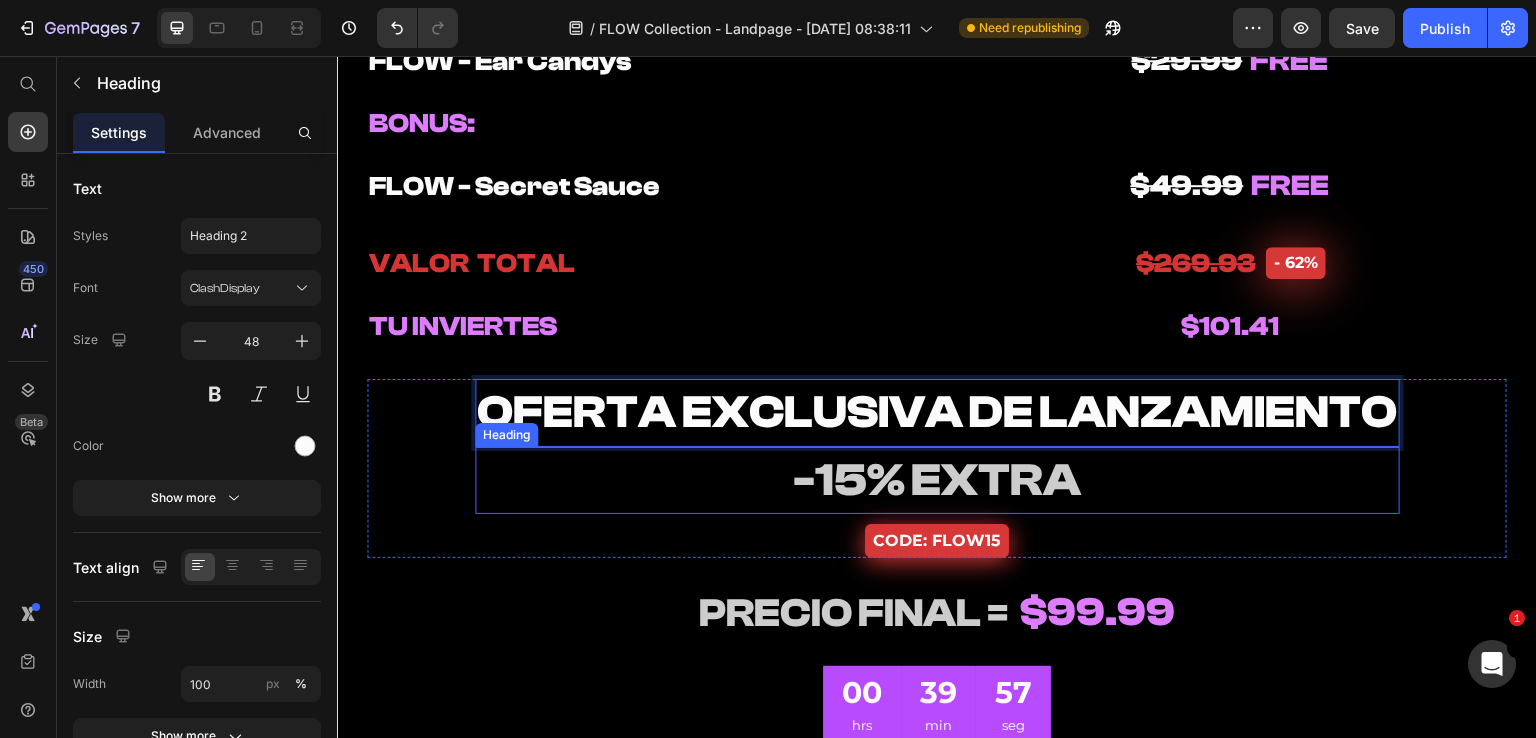 click on "-15% EXTRA" at bounding box center (937, 480) 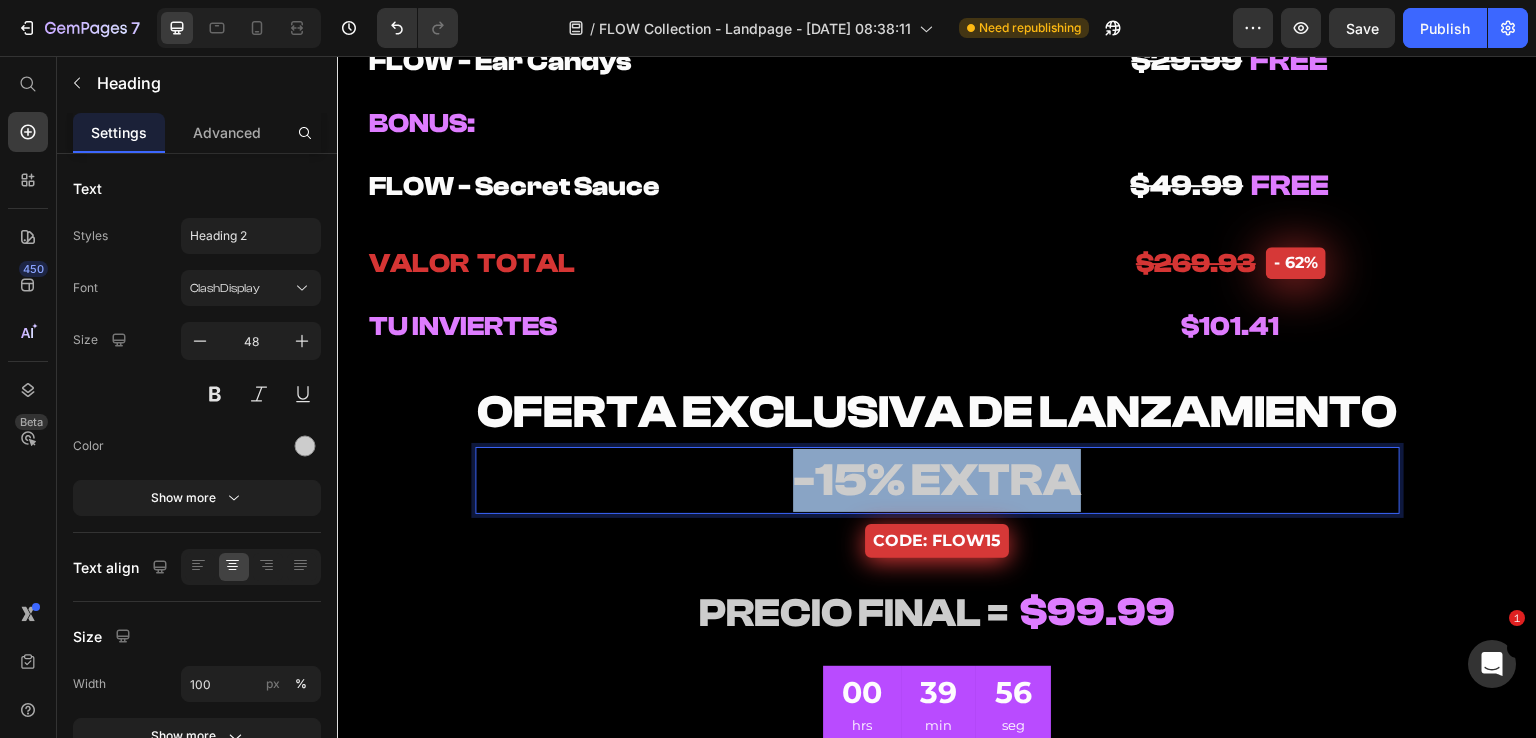 drag, startPoint x: 1058, startPoint y: 482, endPoint x: 743, endPoint y: 474, distance: 315.10156 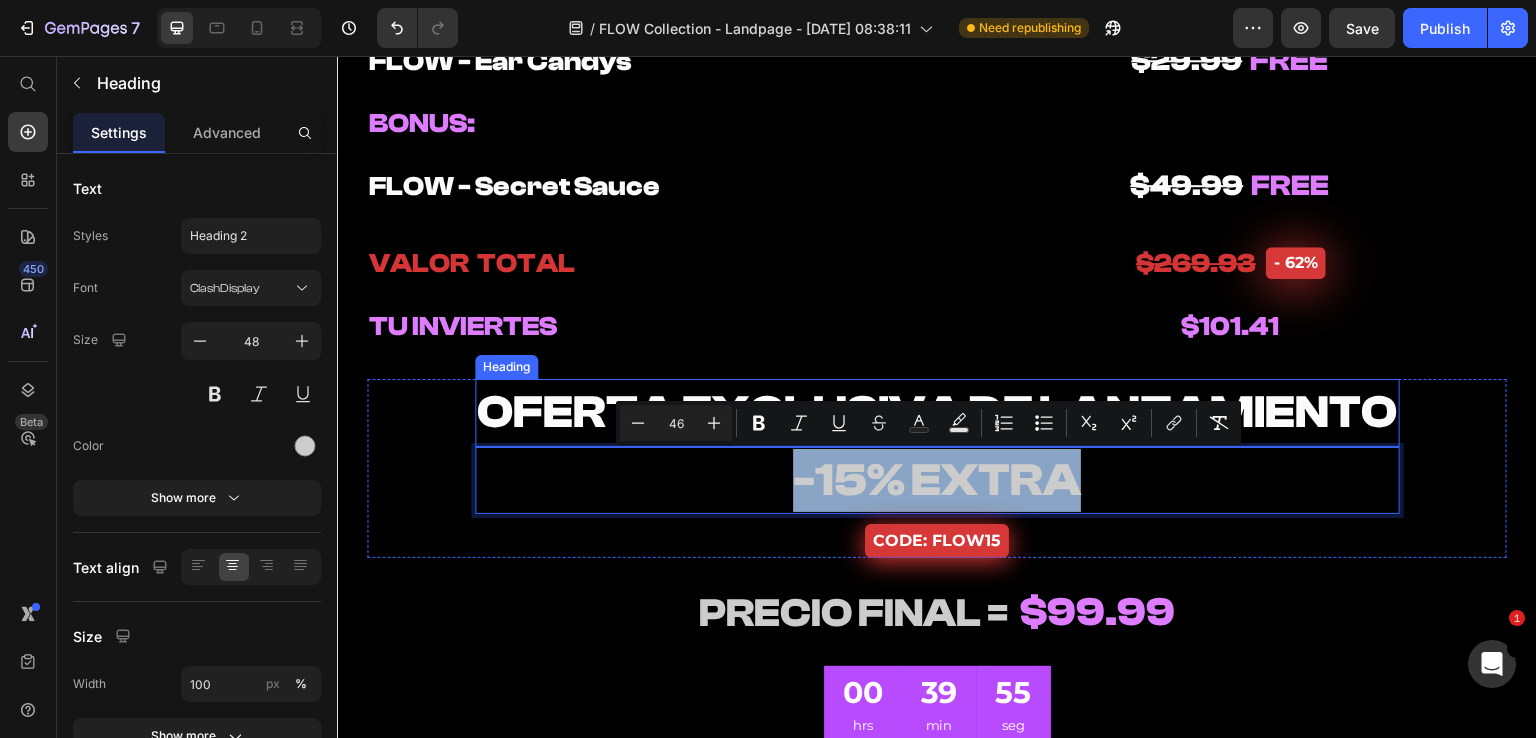 click on "OFERTA EXCLUSIVA DE LANZAMIENTO" at bounding box center (937, 412) 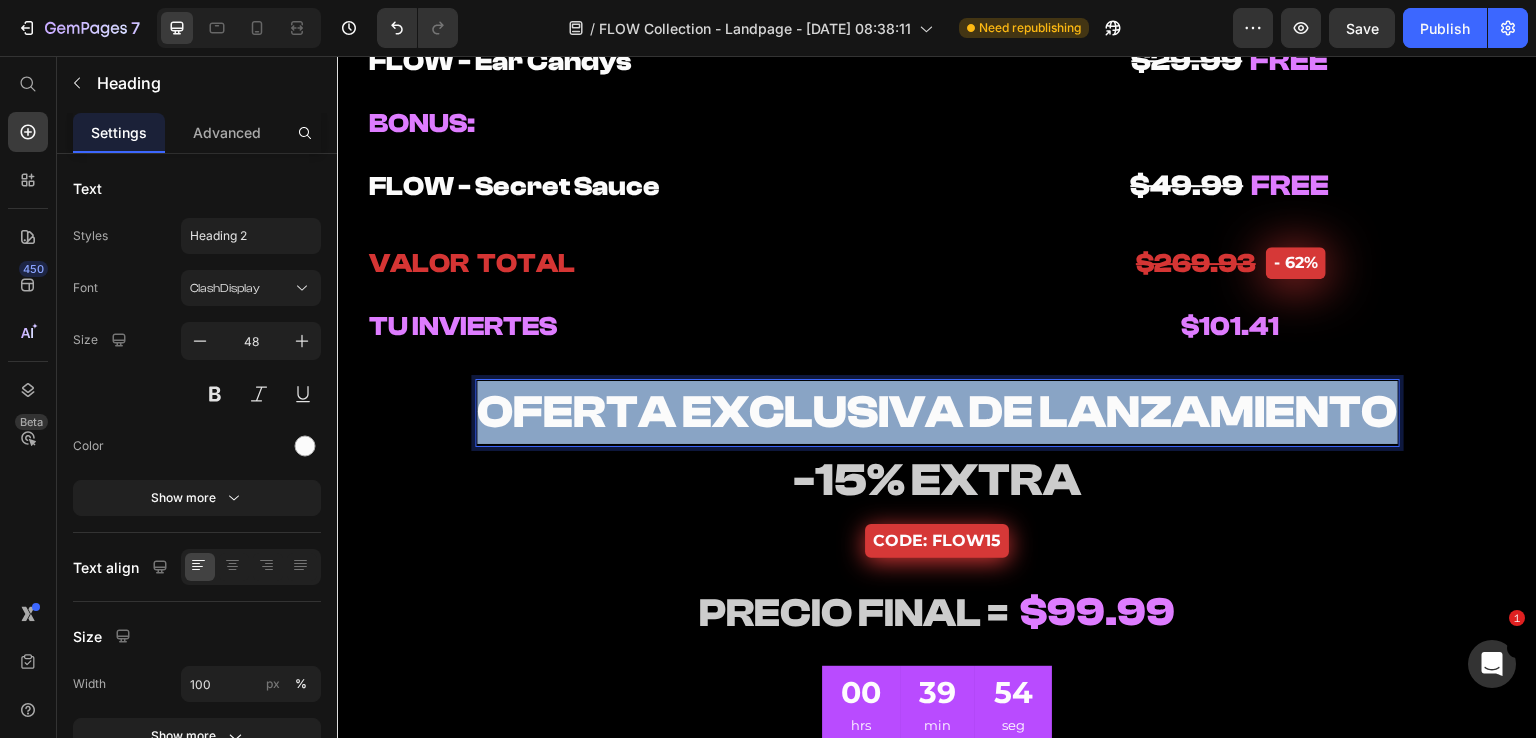 drag, startPoint x: 484, startPoint y: 418, endPoint x: 1498, endPoint y: 430, distance: 1014.071 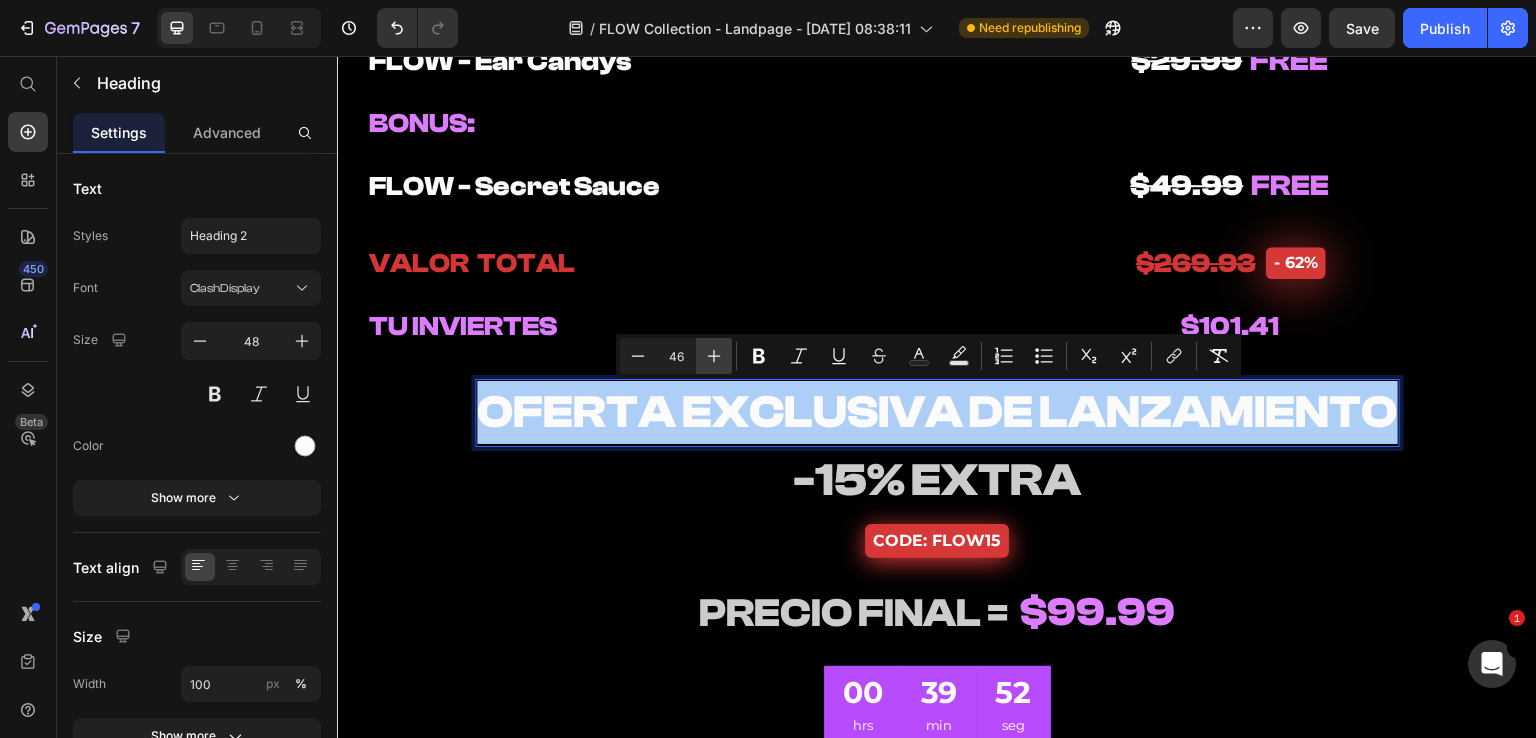 click 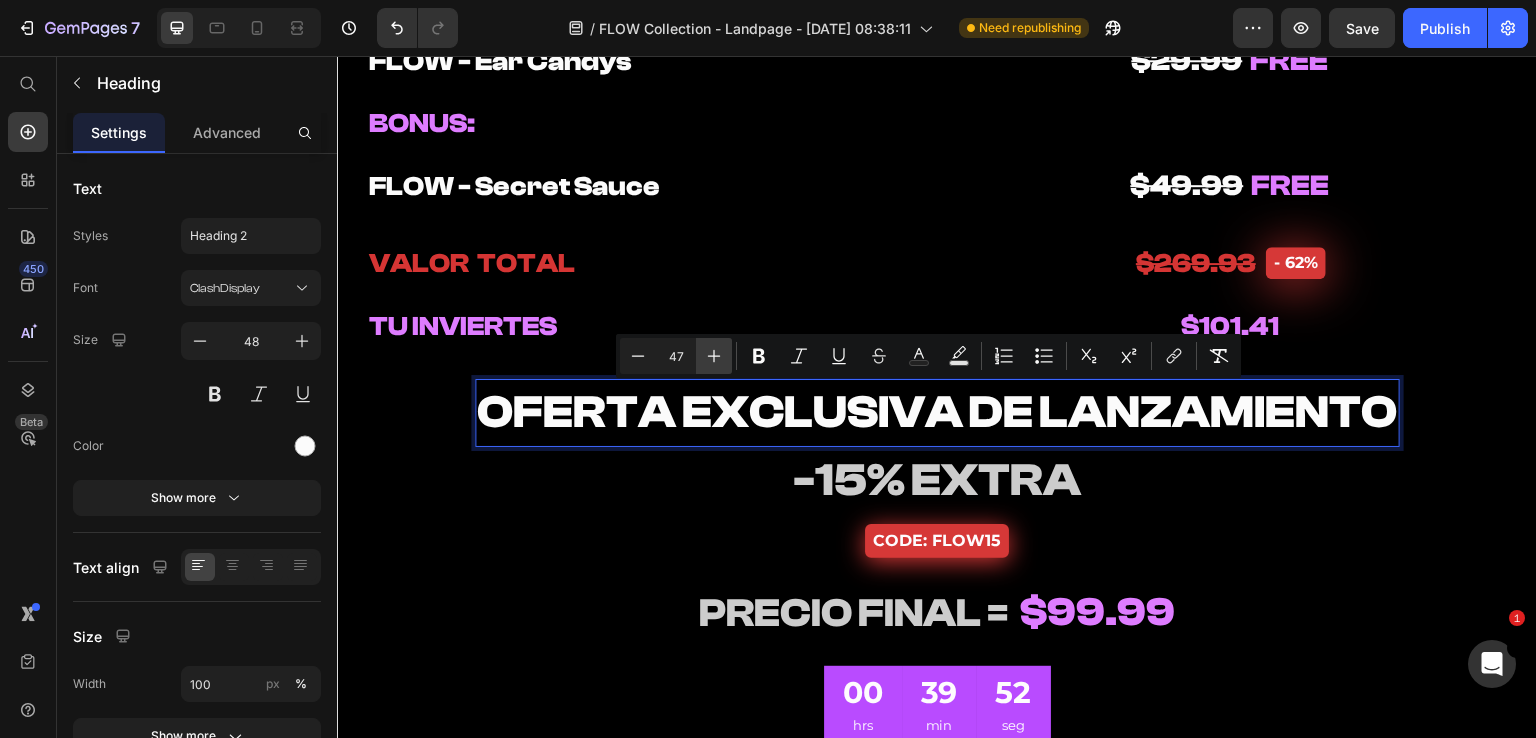 click 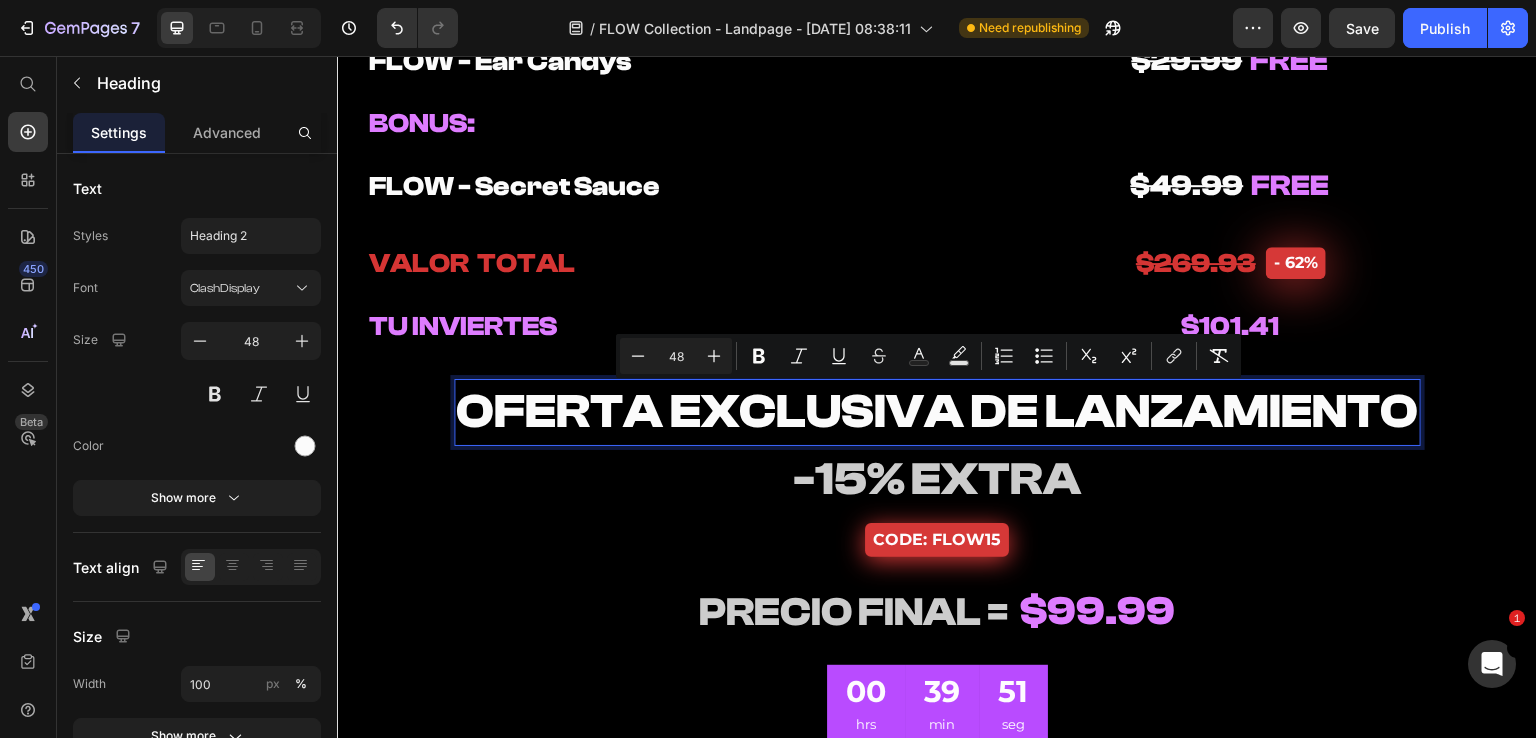 click on "OFERTA EXCLUSIVA DE LANZAMIENTO" at bounding box center (937, 411) 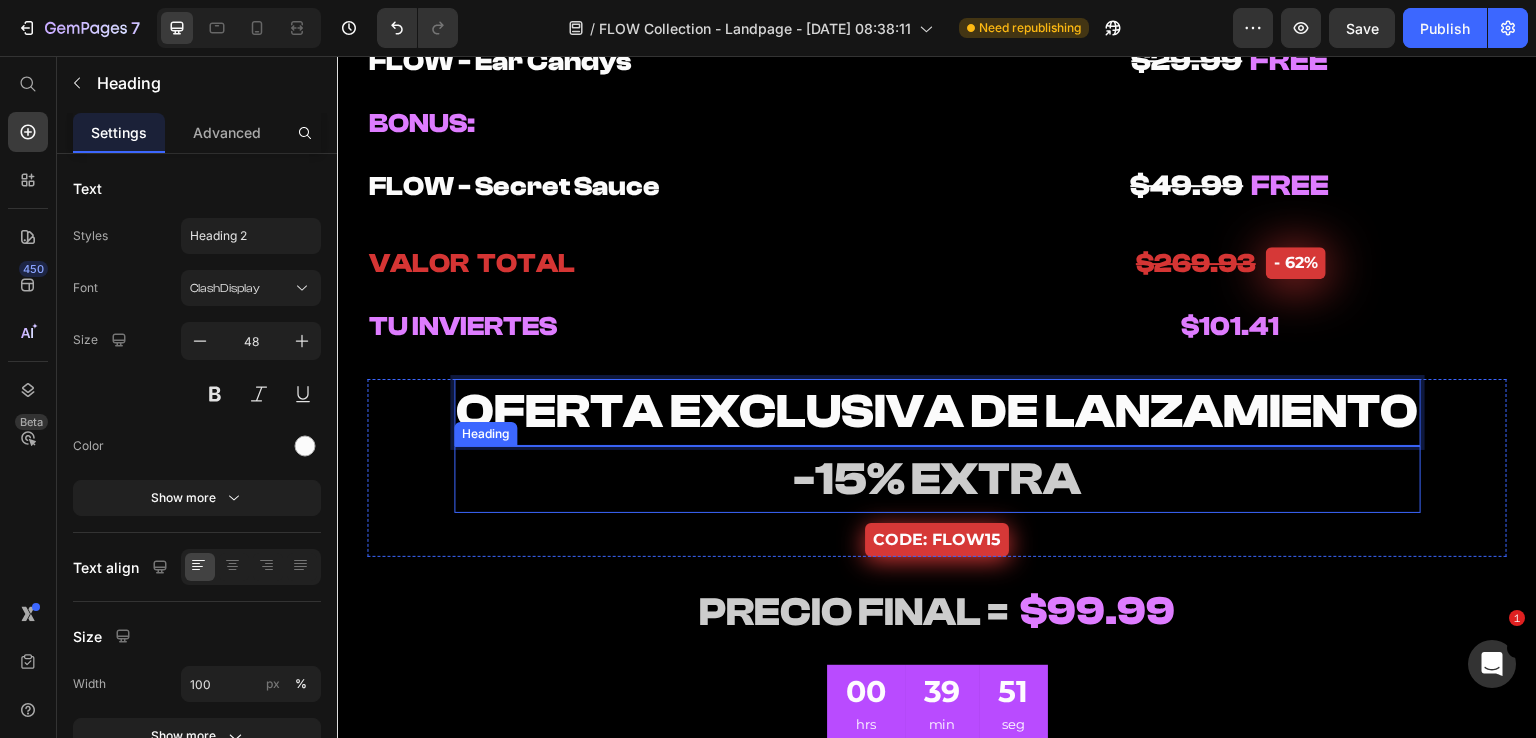 click on "⁠⁠⁠⁠⁠⁠⁠ -15% EXTRA" at bounding box center (937, 479) 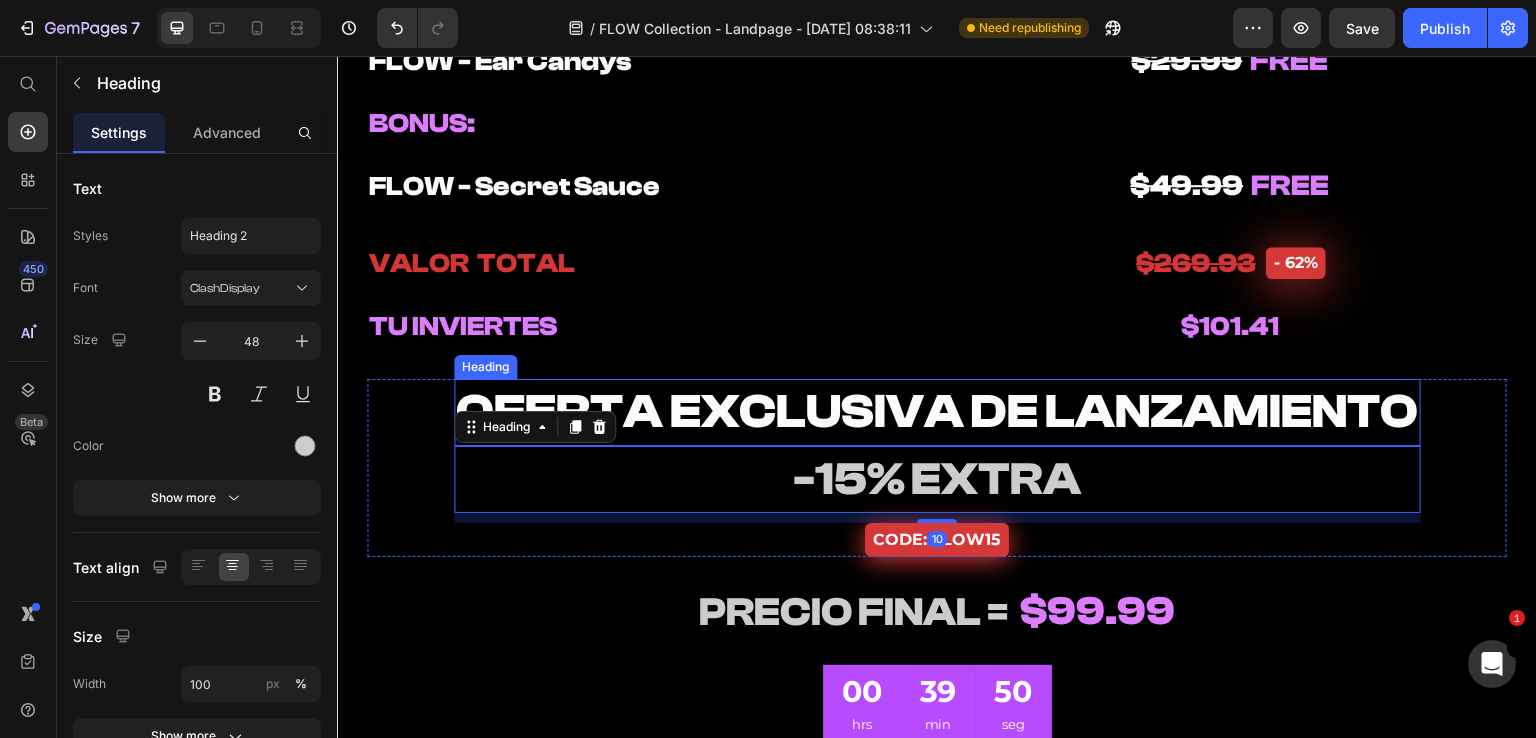 click on "⁠⁠⁠⁠⁠⁠⁠ OFERTA EXCLUSIVA DE LANZAMIENTO" at bounding box center (937, 412) 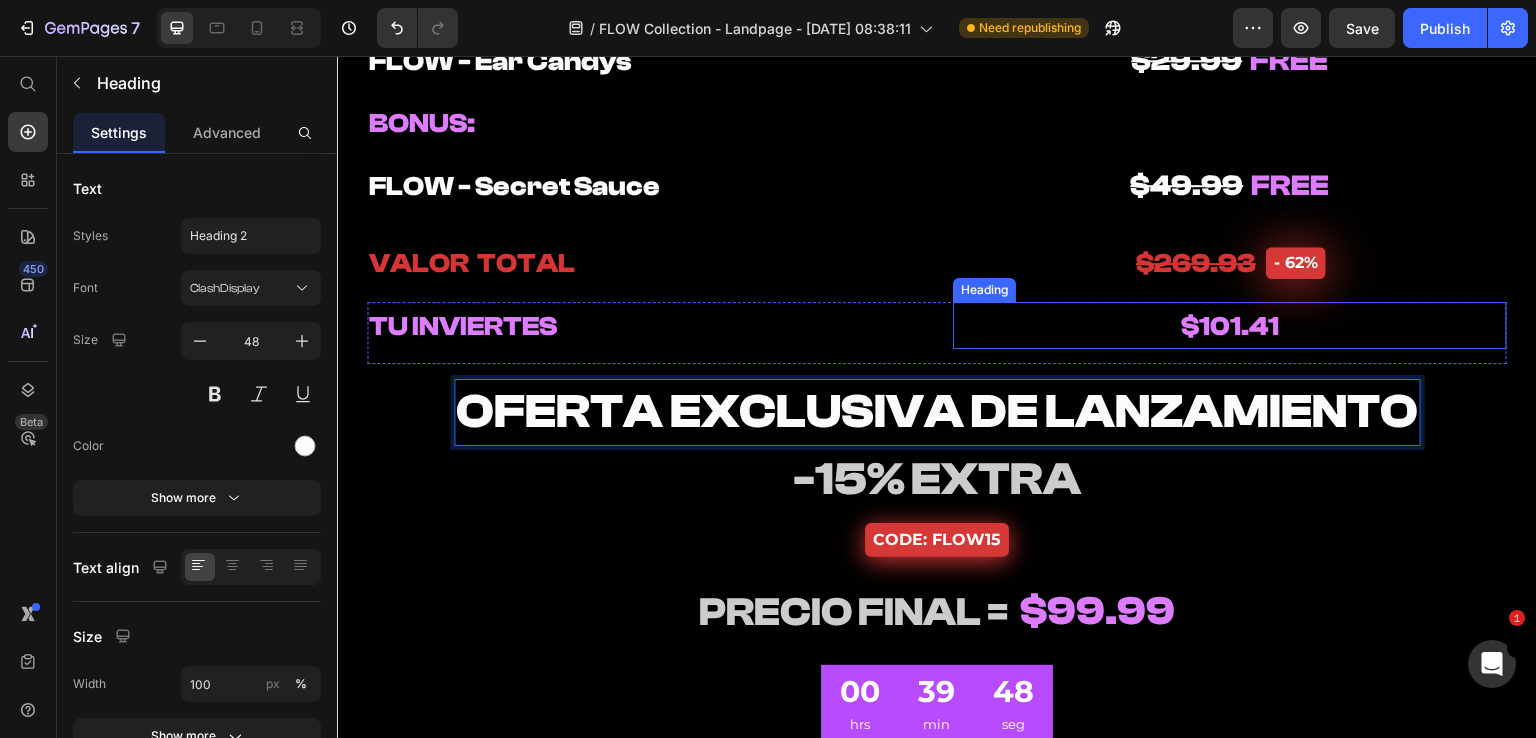 click on "⁠⁠⁠⁠⁠⁠⁠ $101.41" at bounding box center (1230, 326) 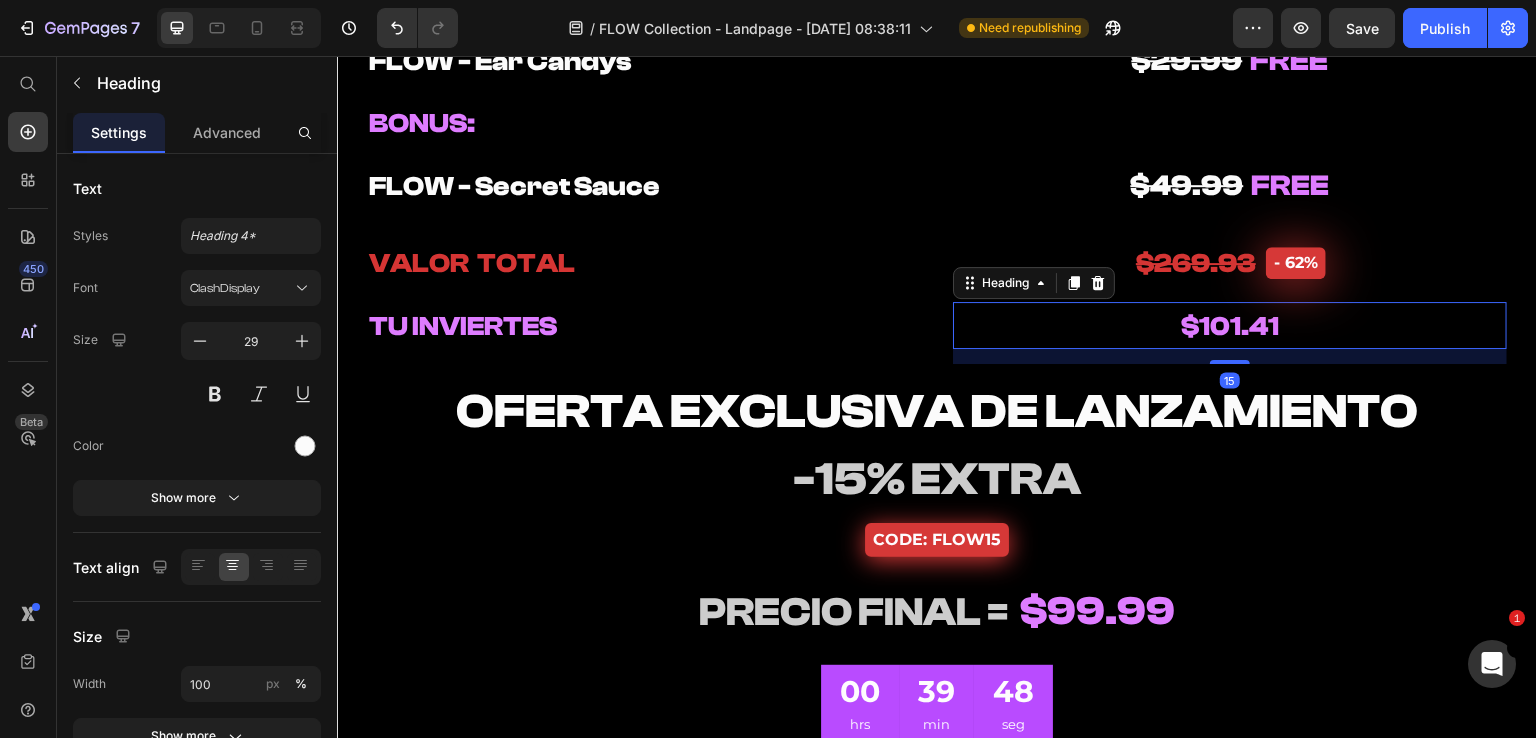 click on "15" at bounding box center [1230, 356] 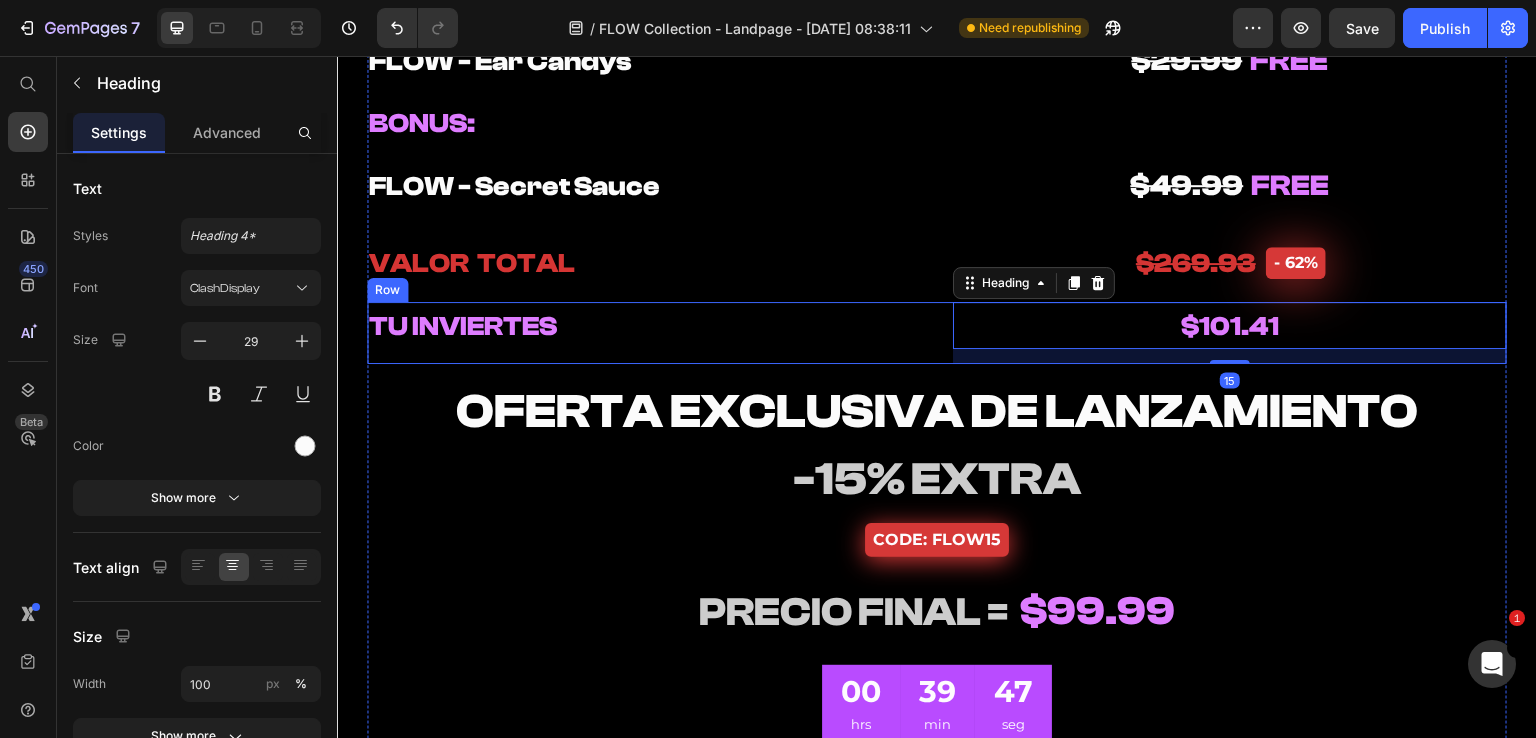 click on "⁠⁠⁠⁠⁠⁠⁠ TU INVIERTES Heading ⁠⁠⁠⁠⁠⁠⁠ $101.41 Heading   15 Row" at bounding box center [937, 333] 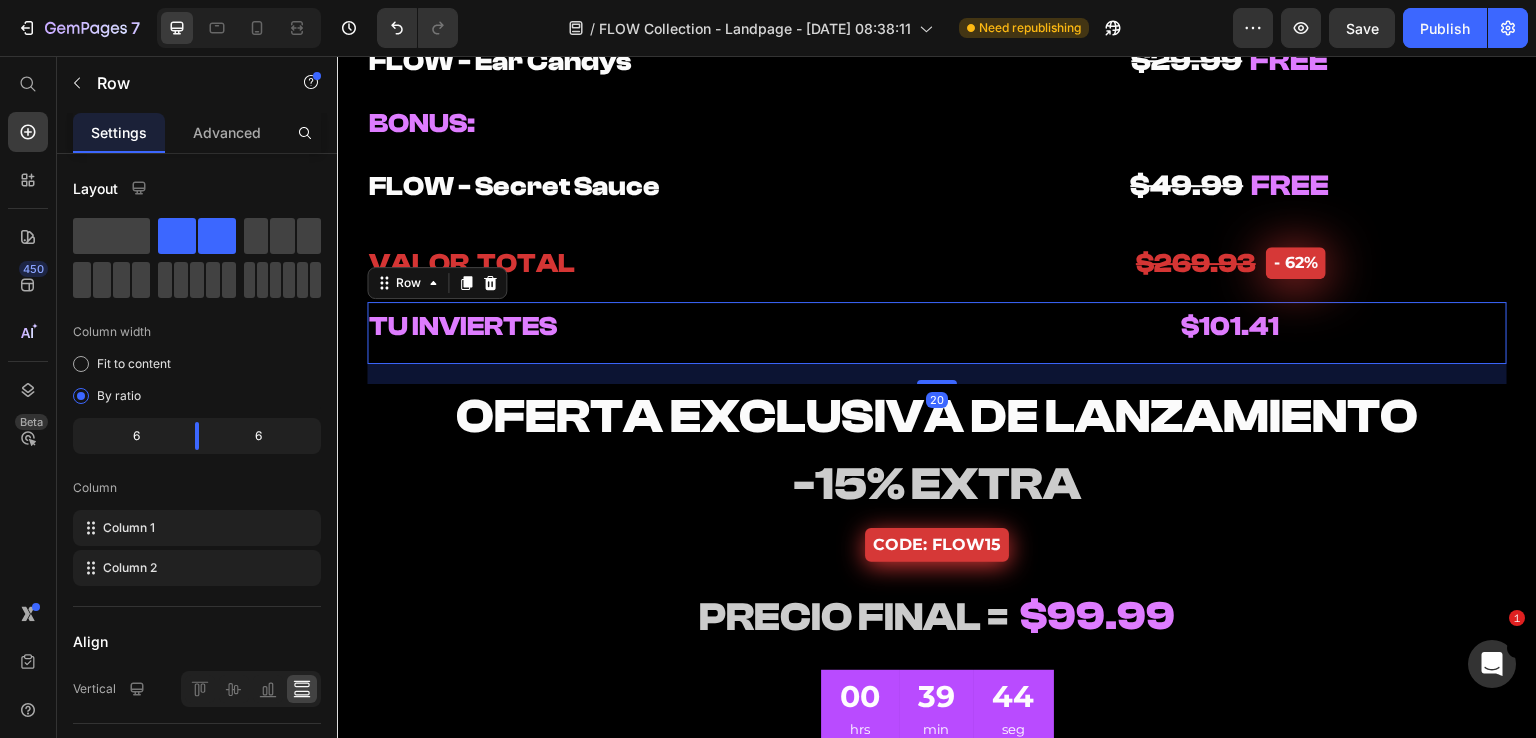 drag, startPoint x: 933, startPoint y: 378, endPoint x: 338, endPoint y: 515, distance: 610.5686 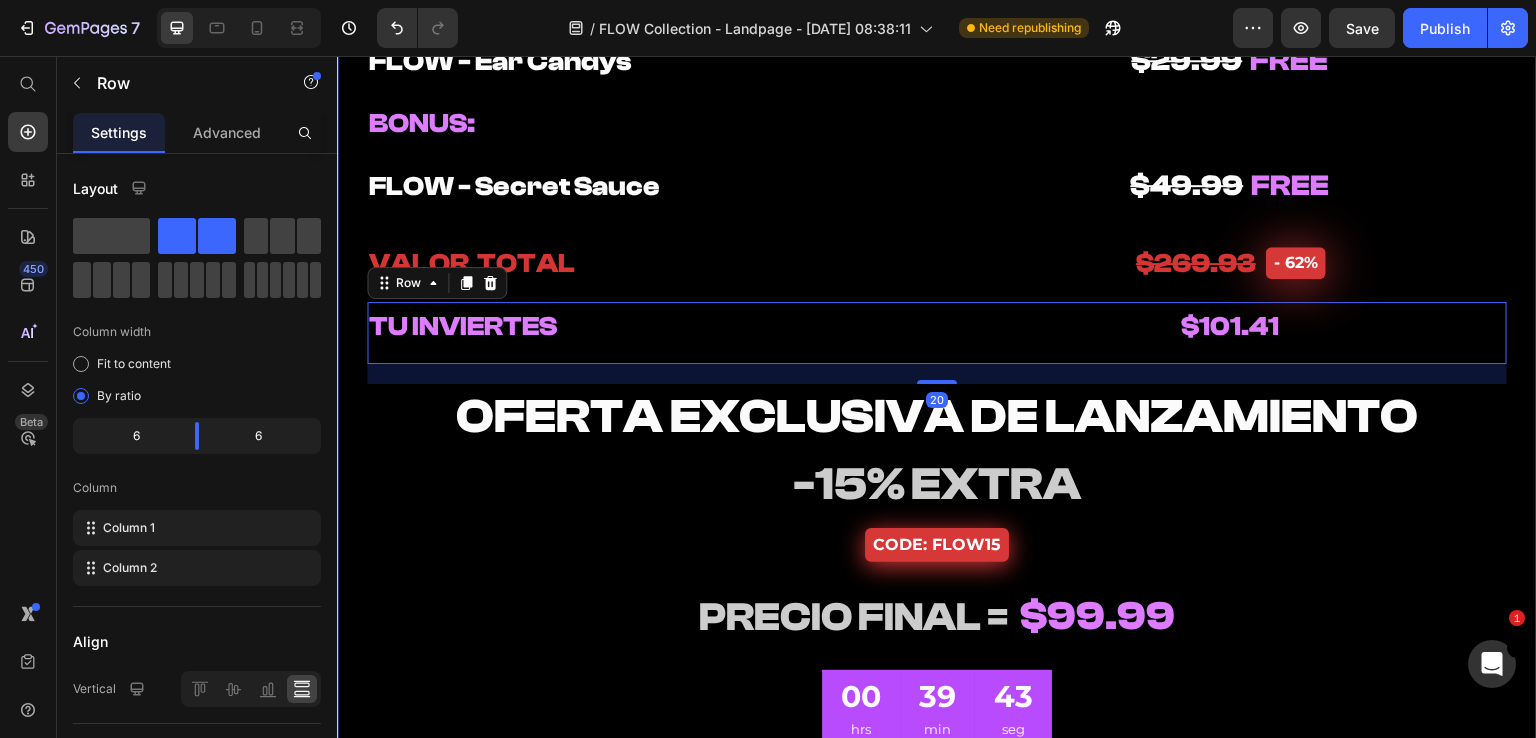 click on "⁠⁠⁠⁠⁠⁠⁠ OFERTA EXCLUSIVA DE LANZAMIENTO Heading ⁠⁠⁠⁠⁠⁠⁠ -15% EXTRA Heading CODE: FLOW15 Button Row" at bounding box center [937, 472] 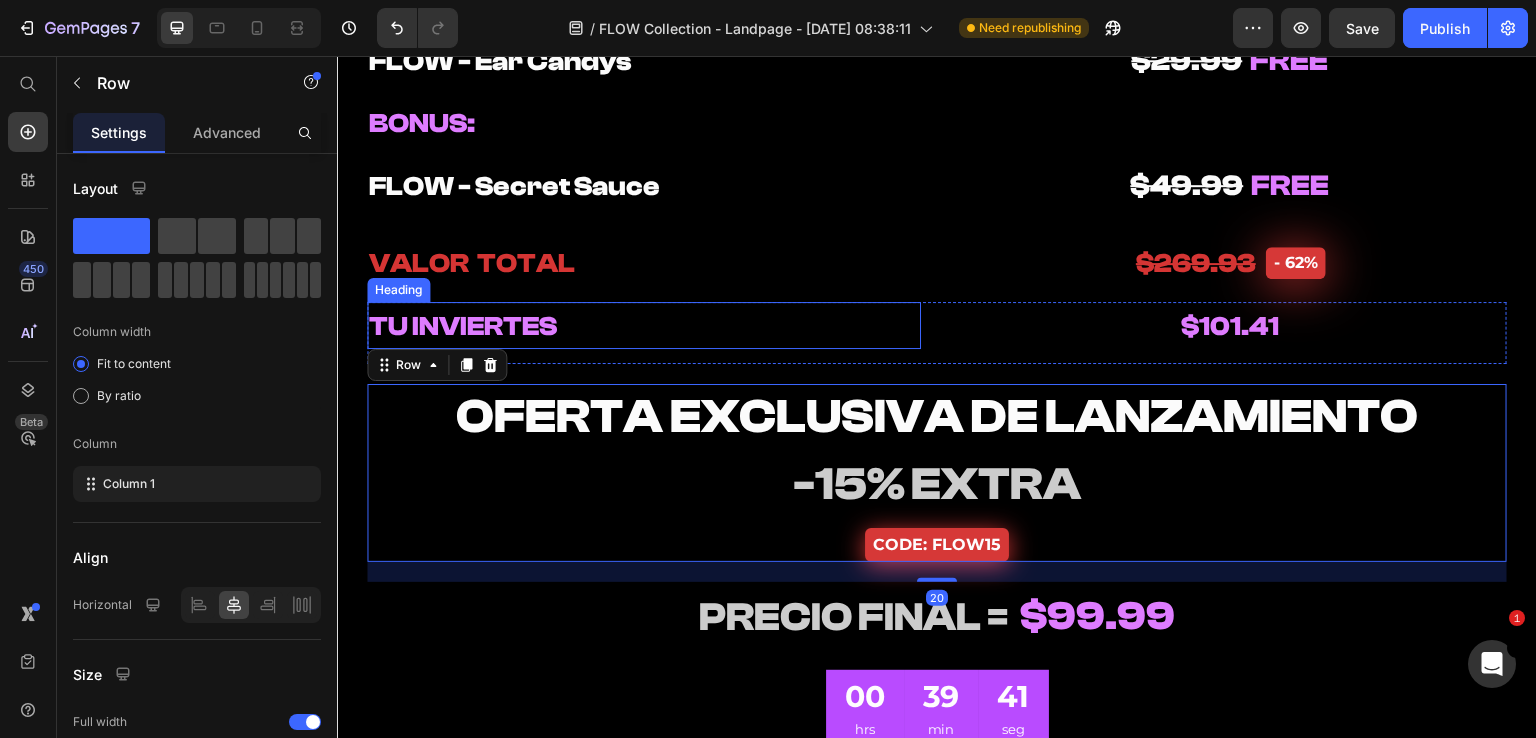click on "⁠⁠⁠⁠⁠⁠⁠ TU INVIERTES" at bounding box center [644, 326] 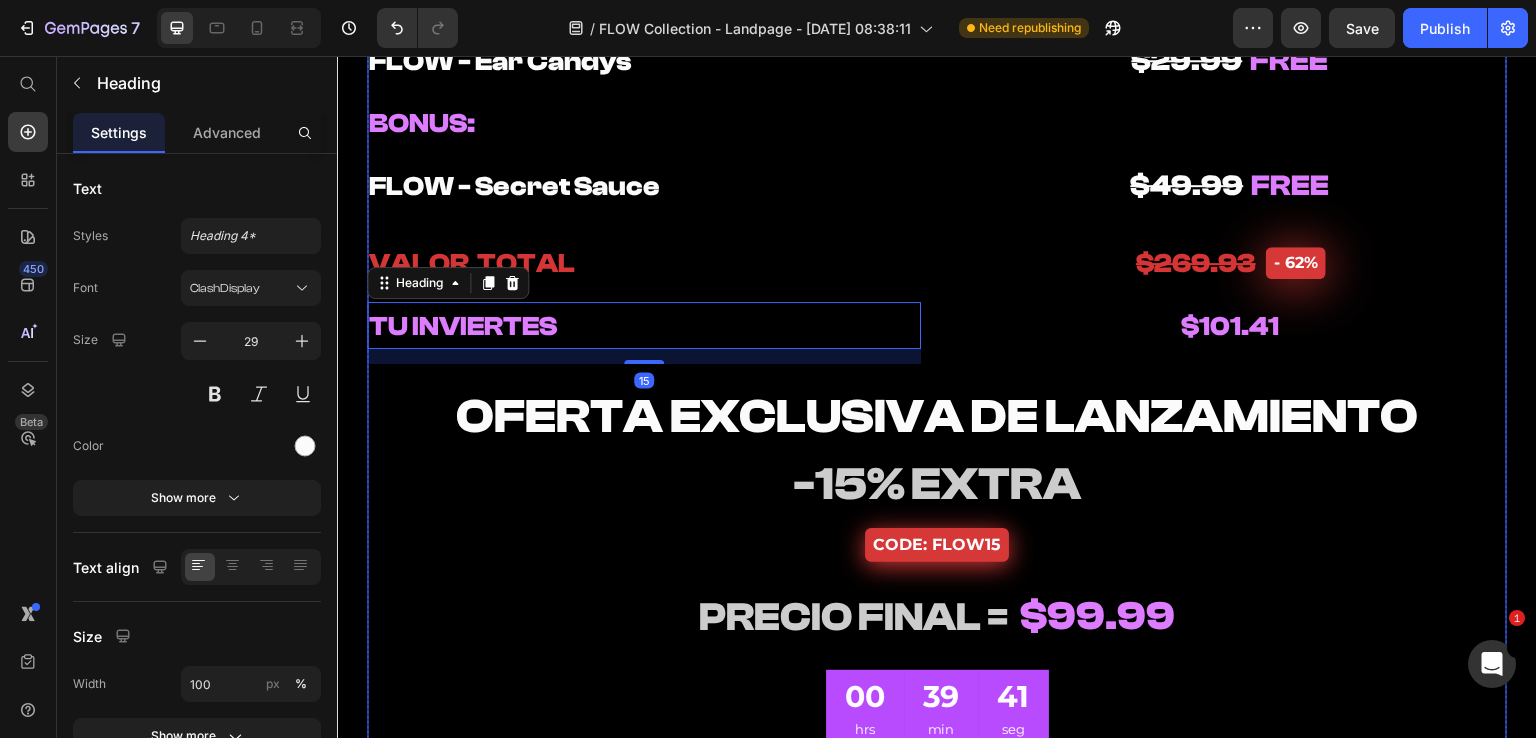click on "FLOW - Melody Loops Heading FLOW - Drum Kit Heading $29.99    FREE Heading $29.99    FREE Heading Row ⁠⁠⁠⁠⁠⁠⁠ FLOW - One Shots Heading ⁠⁠⁠⁠⁠⁠⁠ FLOW - MIDI Kit Heading $29.99    FREE Heading $29.99    FREE Heading Row ⁠⁠⁠⁠⁠⁠⁠ FLOW - Presets Heading ⁠⁠⁠⁠⁠⁠⁠ FLOW - Ear Candys Heading ⁠⁠⁠⁠⁠⁠⁠ $49.99    FREE Heading $29.99    FREE Heading Row ⁠⁠⁠⁠⁠⁠⁠ BONUS: Heading Heading Row ⁠⁠⁠⁠⁠⁠⁠ FLOW - Secret Sauce Heading $49.99    FREE Heading Row ⁠⁠⁠⁠⁠⁠⁠ VALOR  TOTAL Heading $269.93 Heading - 62% Product Badge Row Row Row Row ⁠⁠⁠⁠⁠⁠⁠ TU INVIERTES Heading   15 ⁠⁠⁠⁠⁠⁠⁠ $101.41 Heading Row ⁠⁠⁠⁠⁠⁠⁠ OFERTA EXCLUSIVA DE LANZAMIENTO Heading ⁠⁠⁠⁠⁠⁠⁠ -15% EXTRA Heading CODE: FLOW15 Button Row PRECIO FINAL = Heading $99.99 Heading Row 00 hrs 39 min 41 seg CountDown Timer 🌊  DESBLOQUEAR TODO EL FLOW Add to Cart Row" at bounding box center [937, 278] 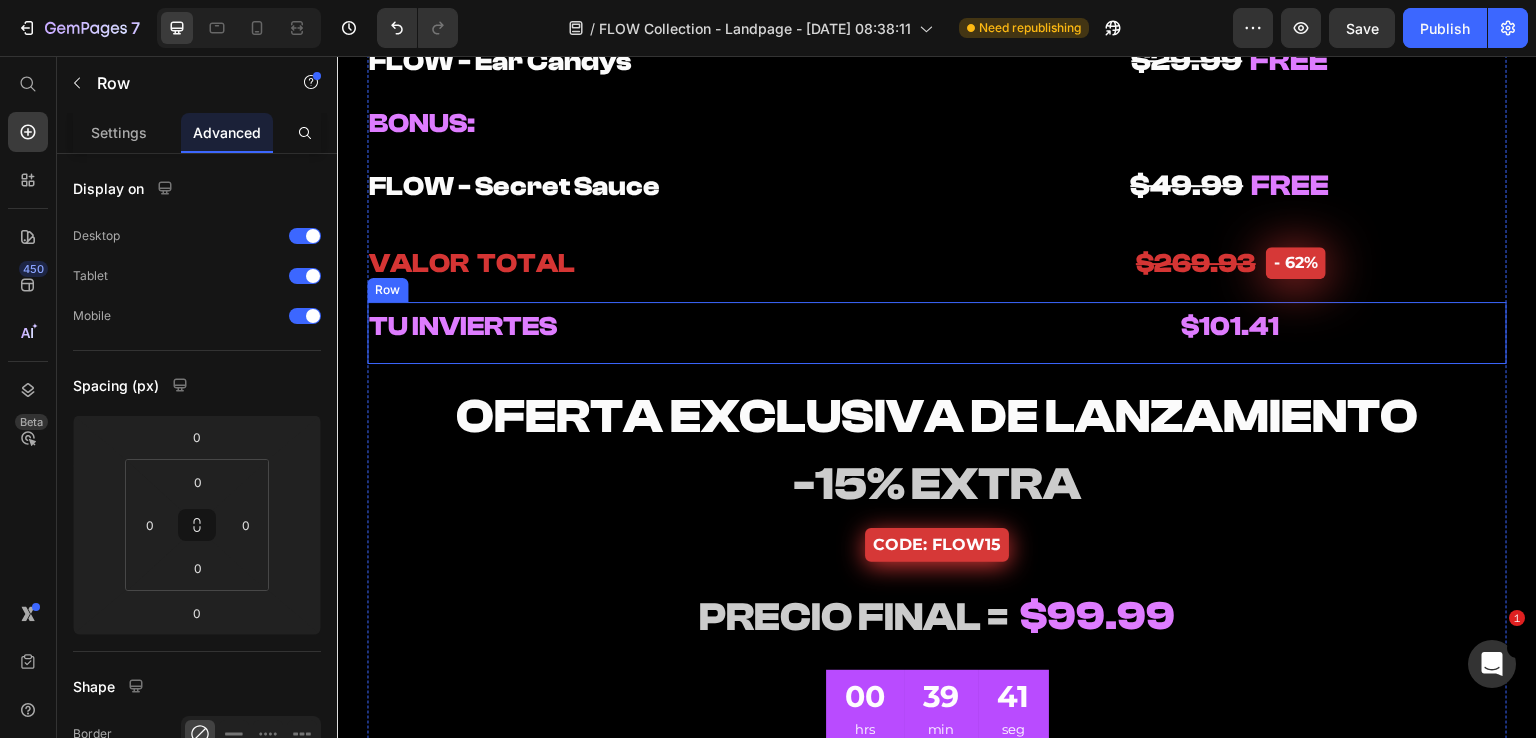 click on "⁠⁠⁠⁠⁠⁠⁠ TU INVIERTES" at bounding box center [644, 326] 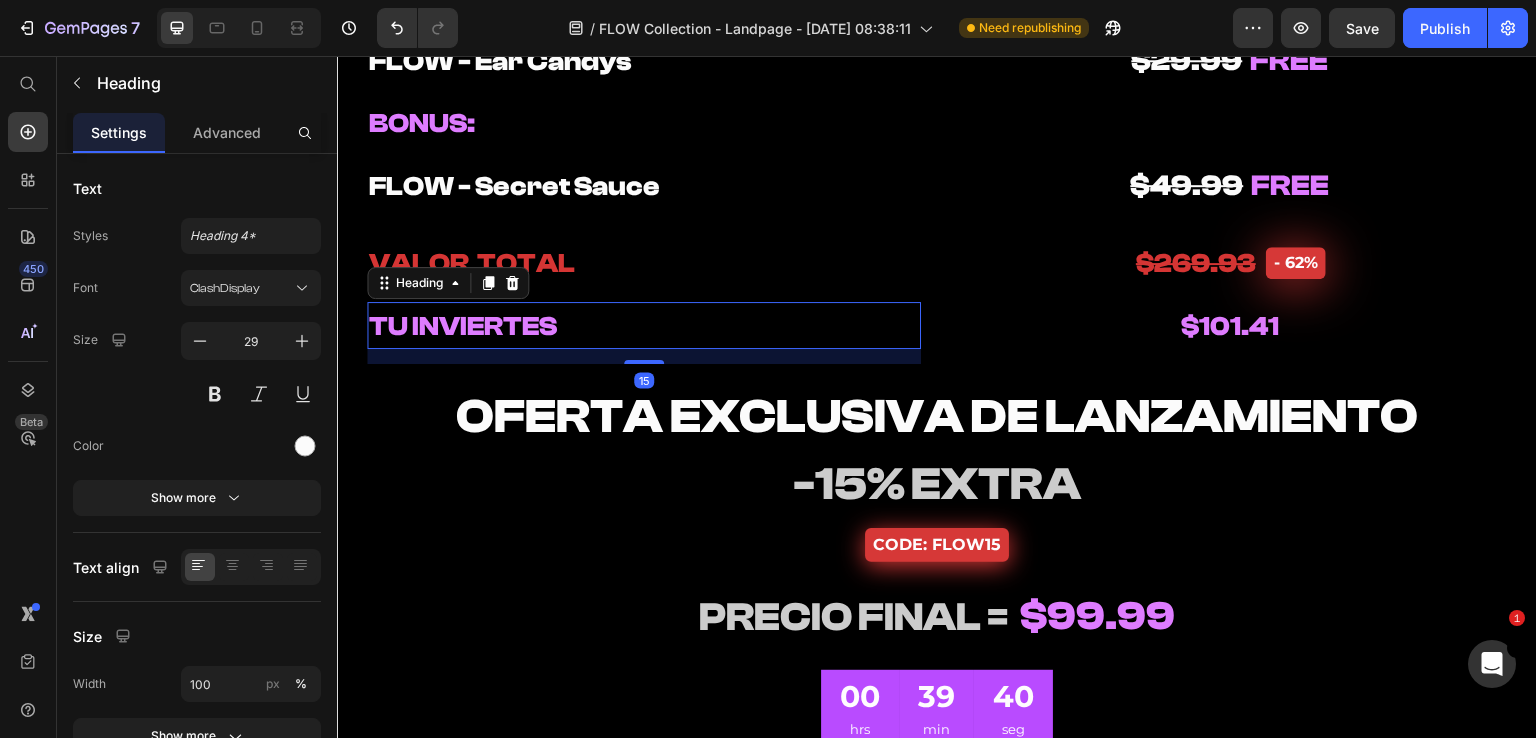 click on "⁠⁠⁠⁠⁠⁠⁠ TU INVIERTES Heading   15 ⁠⁠⁠⁠⁠⁠⁠ $101.41 Heading Row" at bounding box center (937, 333) 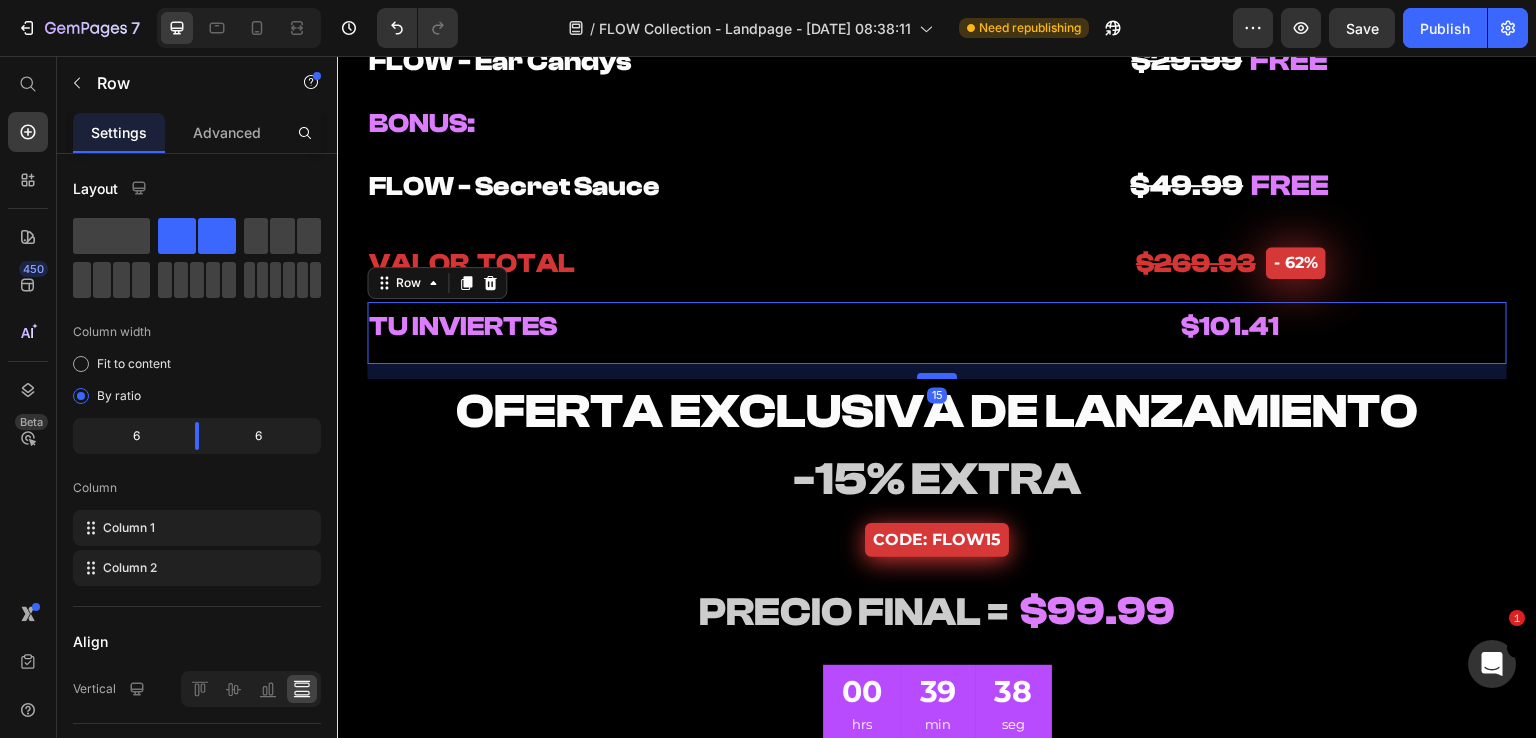 drag, startPoint x: 921, startPoint y: 380, endPoint x: 932, endPoint y: 375, distance: 12.083046 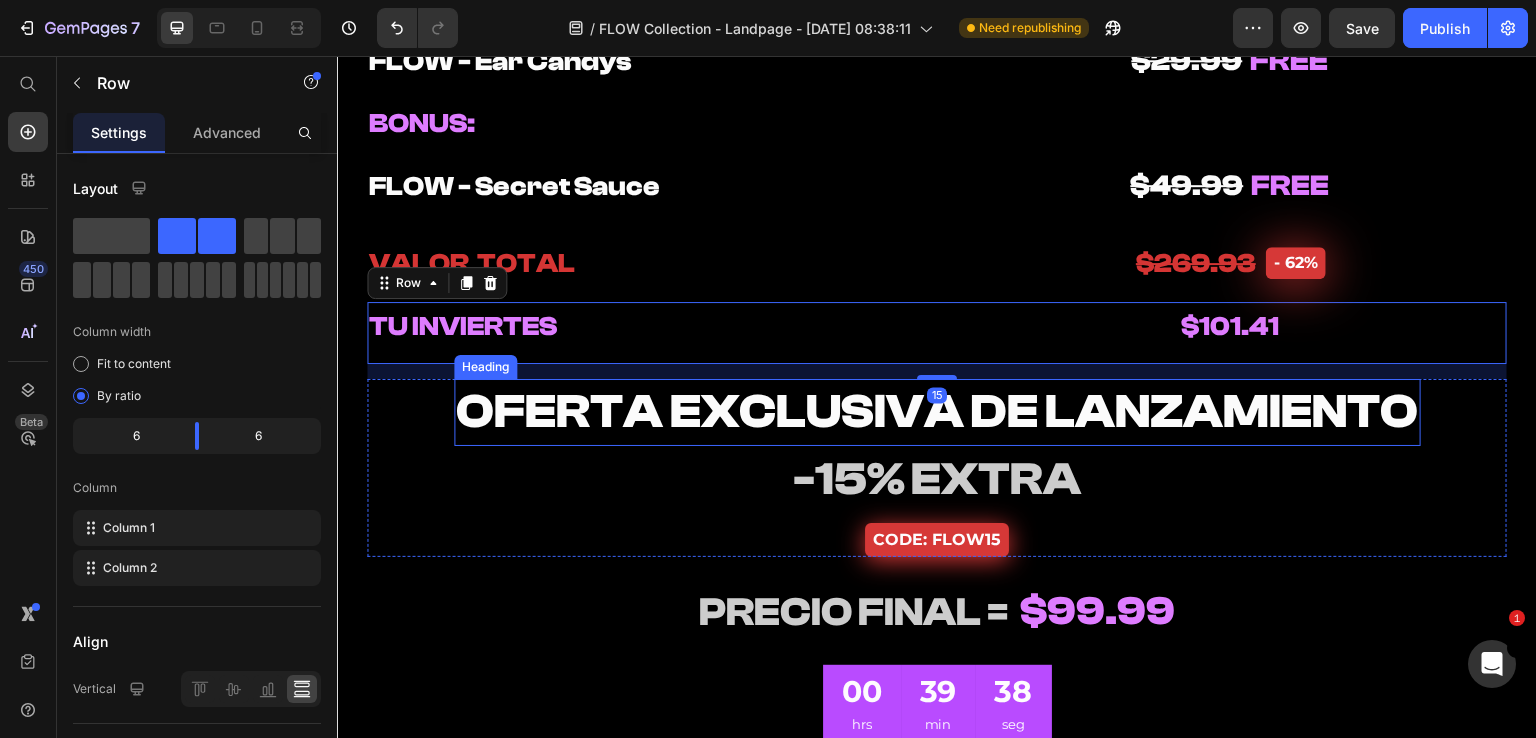 click on "OFERTA EXCLUSIVA DE LANZAMIENTO" at bounding box center (937, 411) 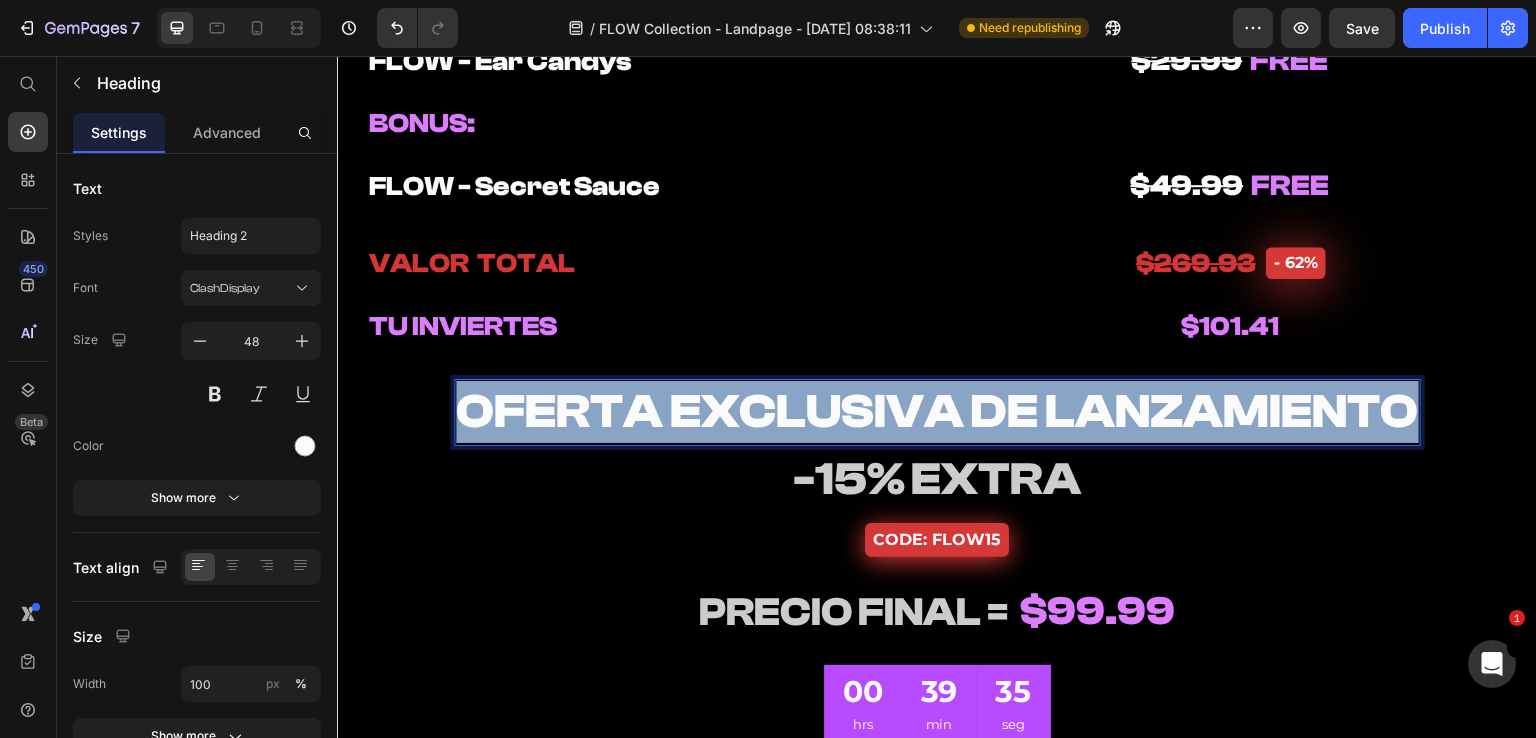 drag, startPoint x: 464, startPoint y: 415, endPoint x: 1530, endPoint y: 418, distance: 1066.0043 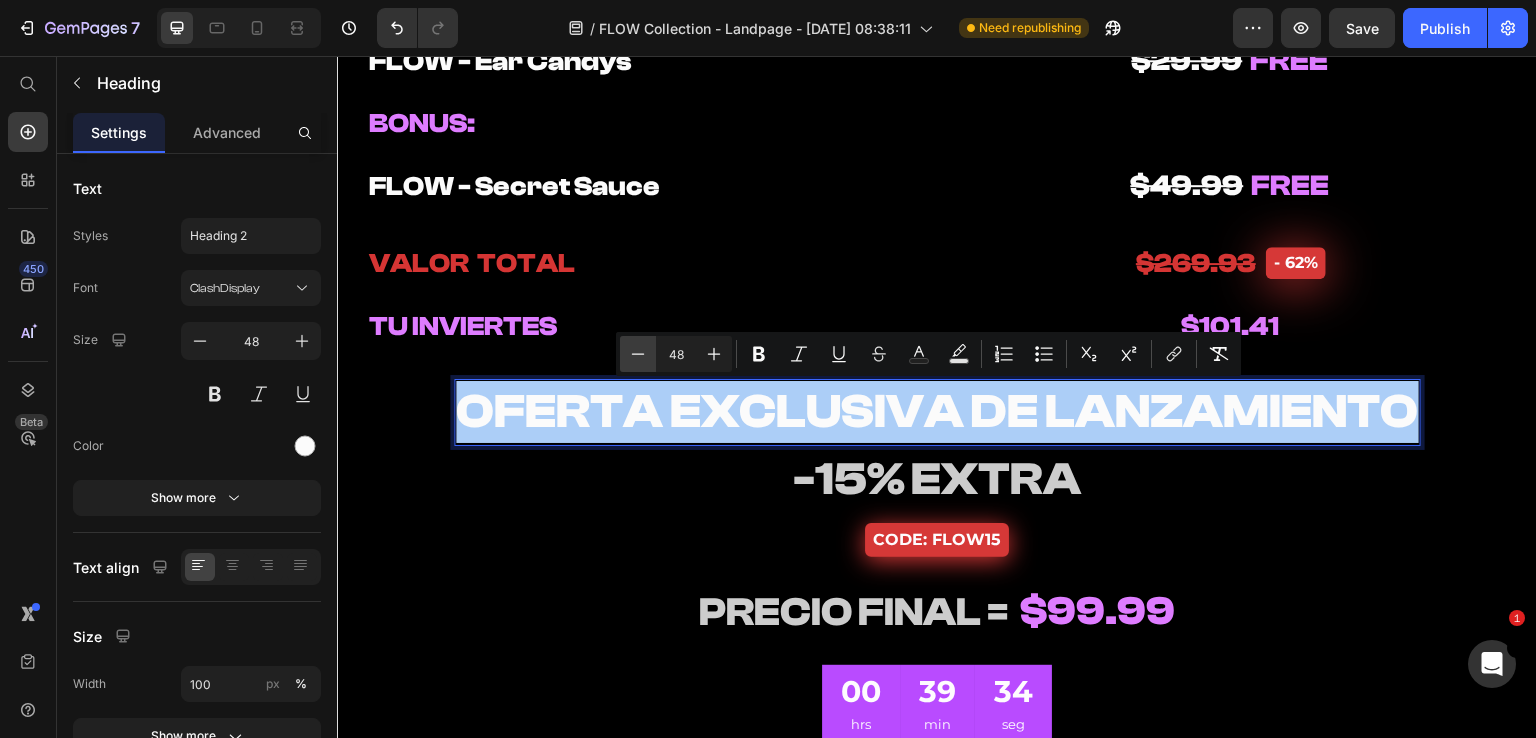 click on "Minus" at bounding box center [638, 354] 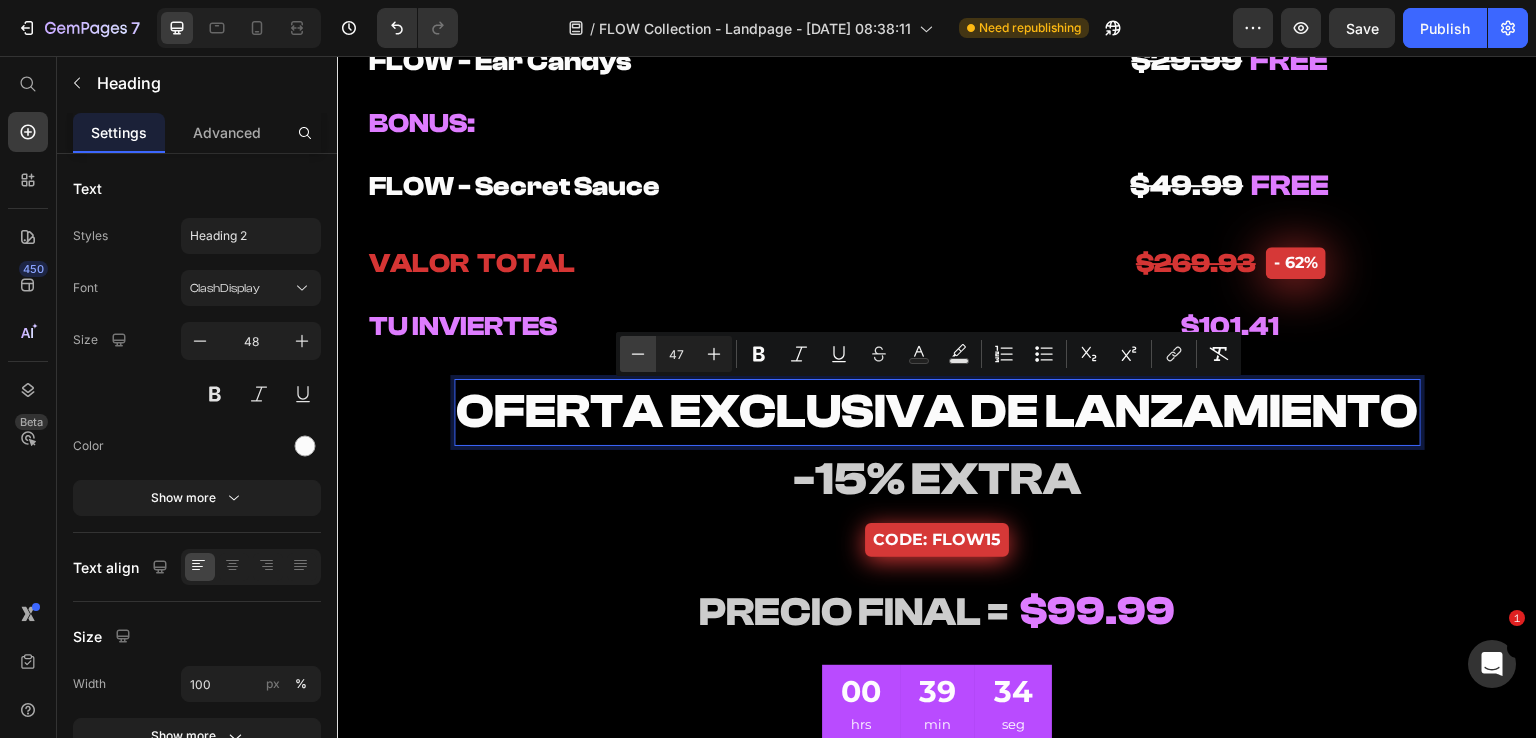 click on "Minus" at bounding box center [638, 354] 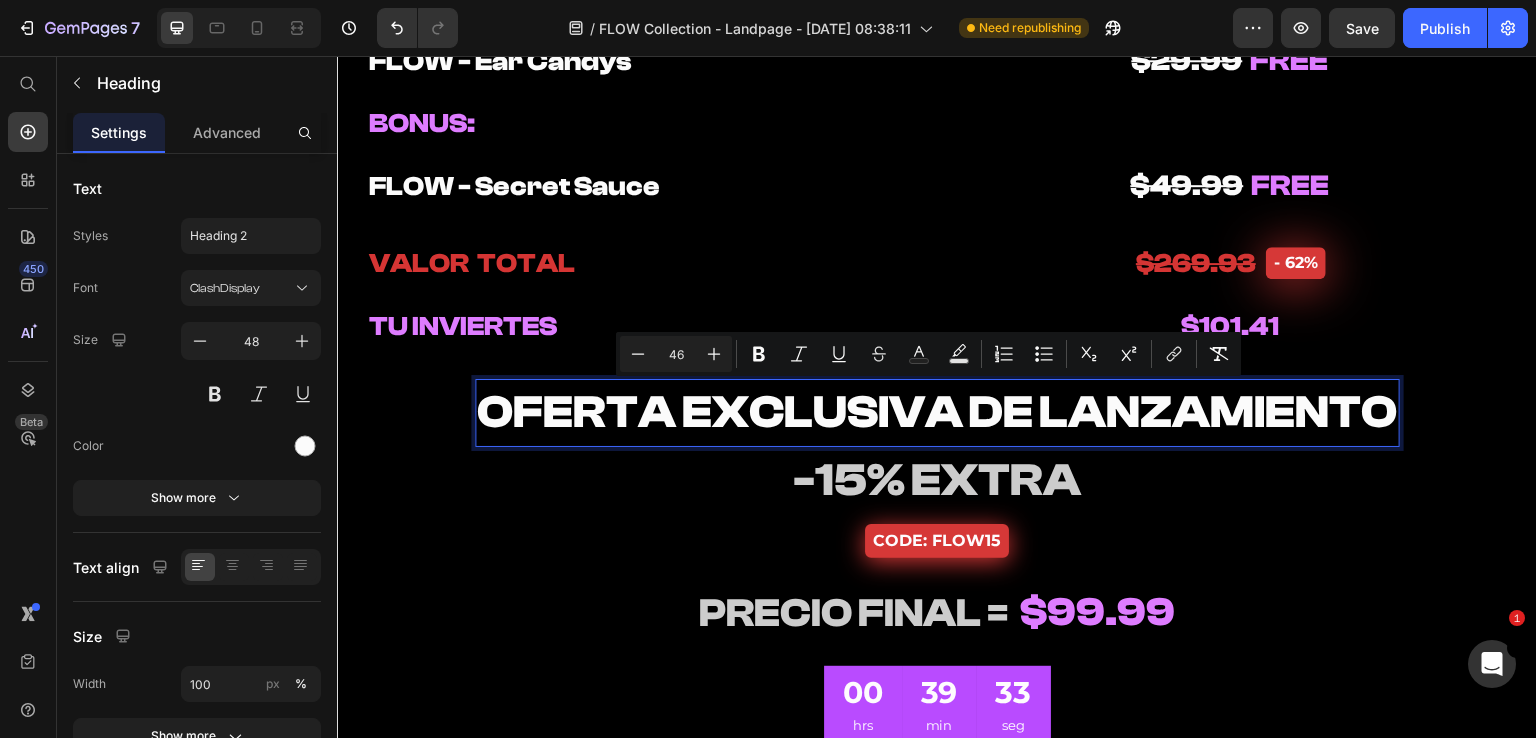 click on "OFERTA EXCLUSIVA DE LANZAMIENTO" at bounding box center [937, 412] 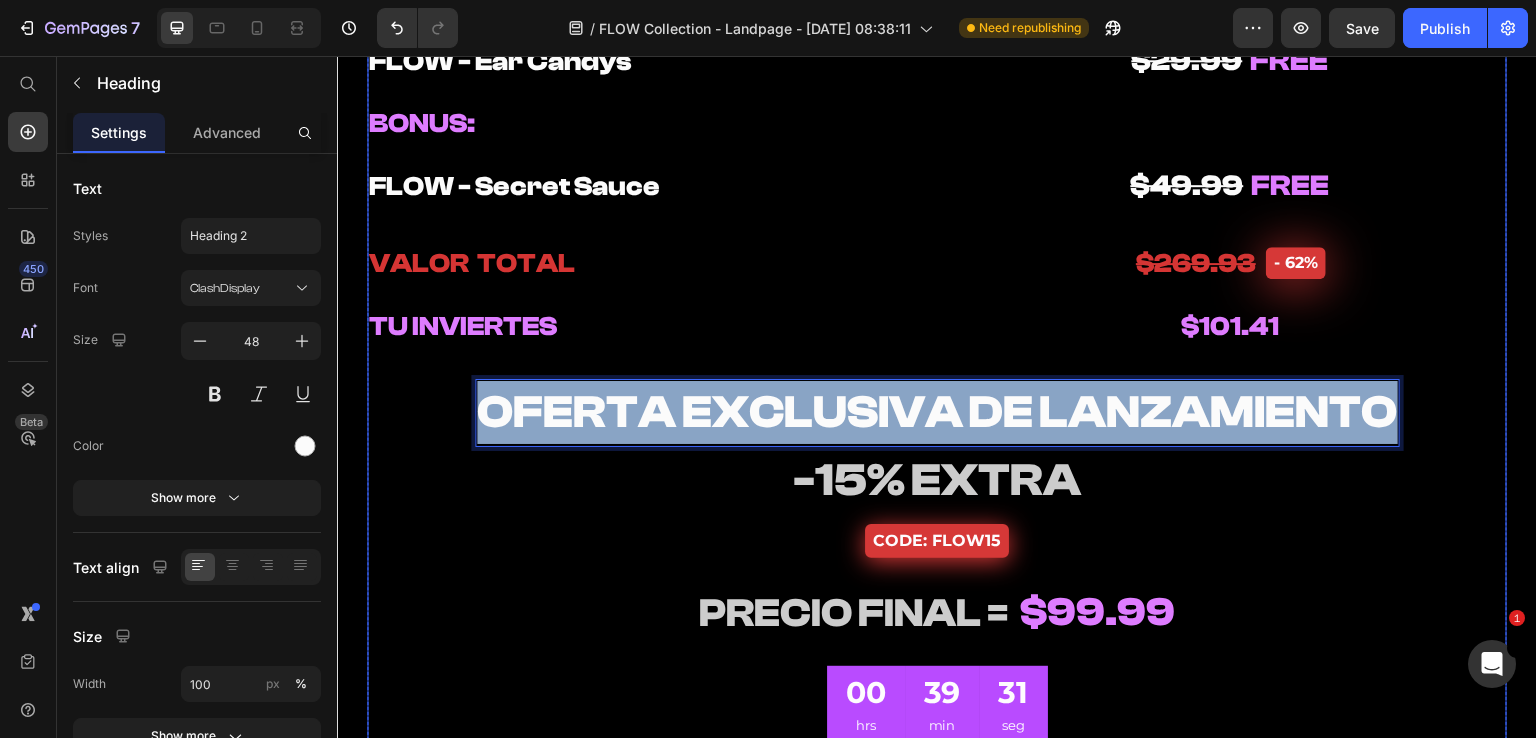 drag, startPoint x: 483, startPoint y: 417, endPoint x: 1320, endPoint y: 383, distance: 837.69025 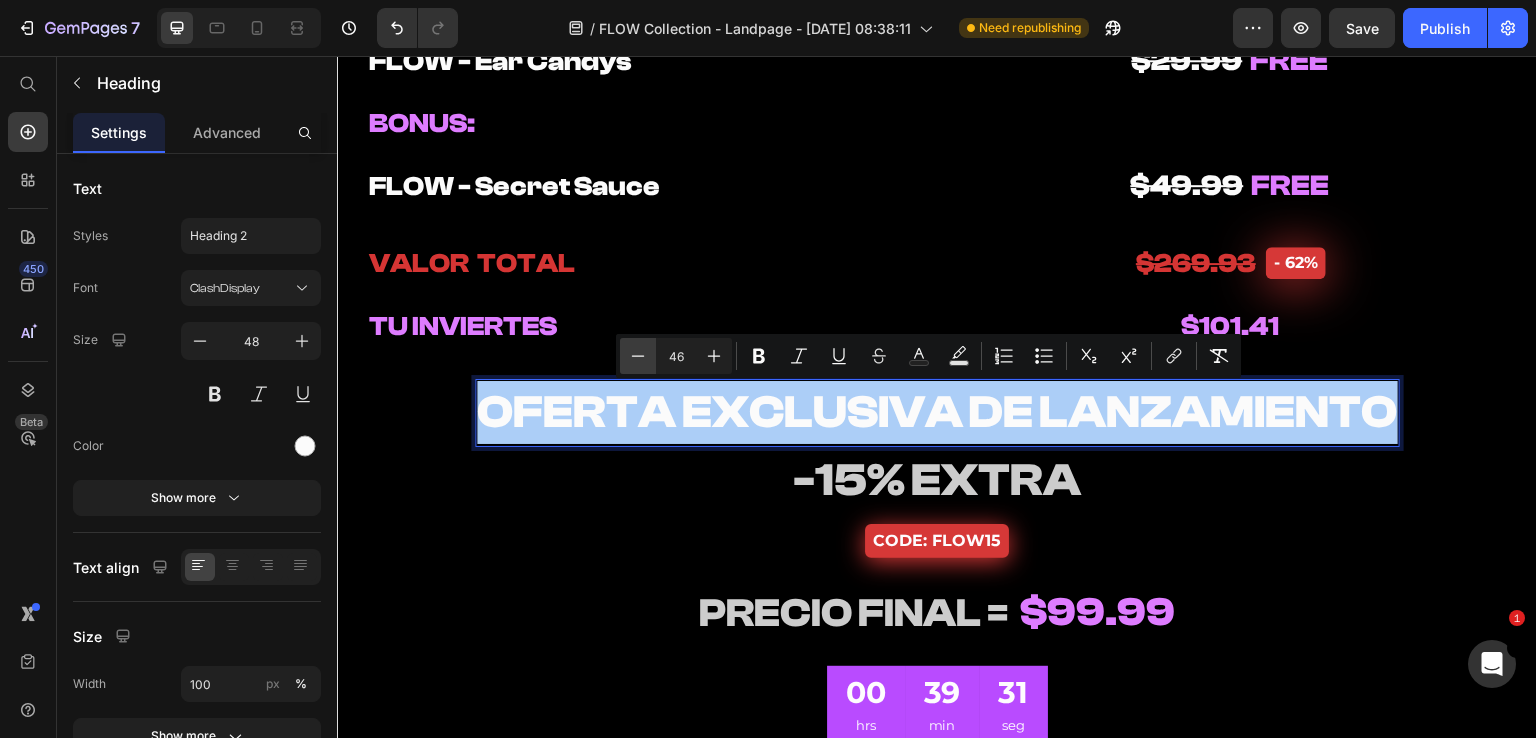 click 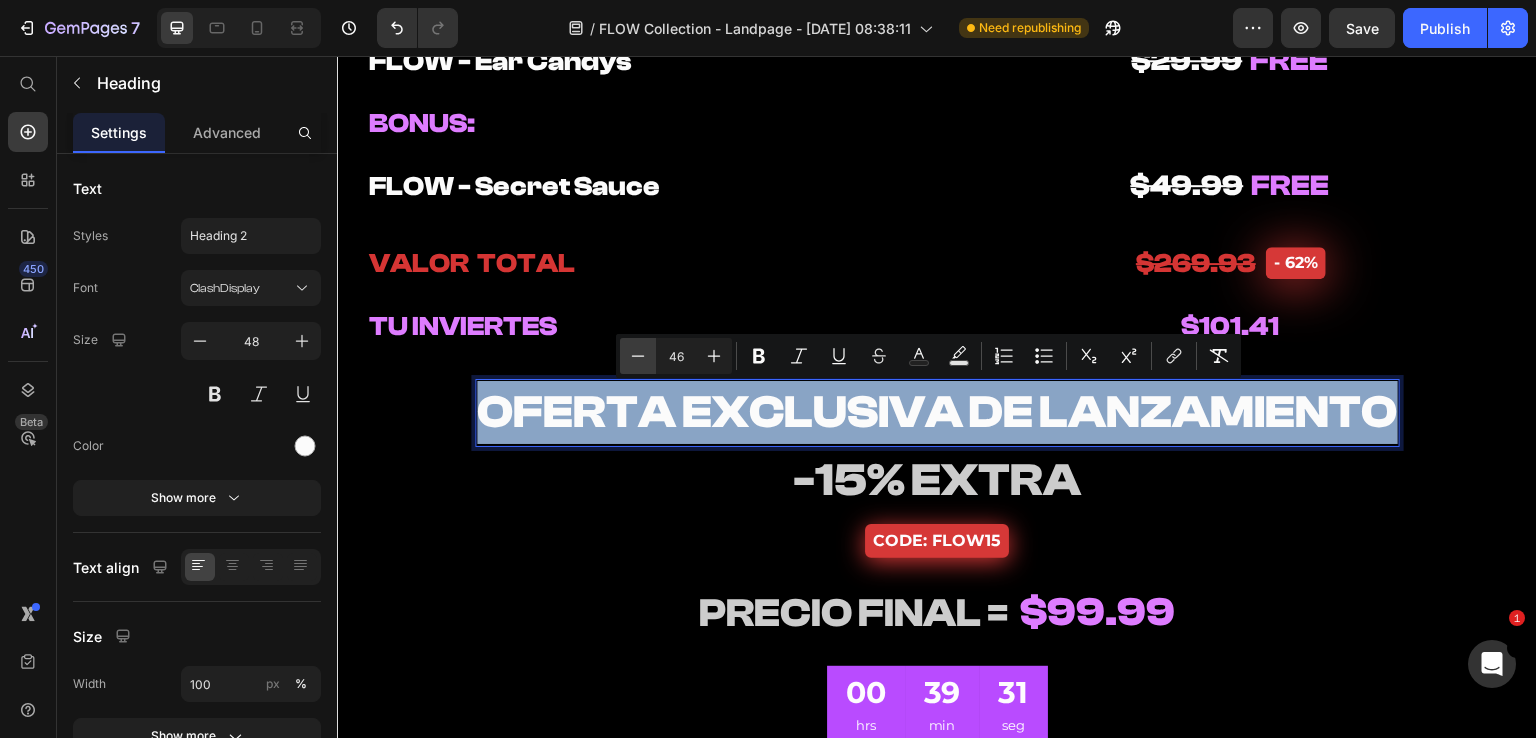 type on "45" 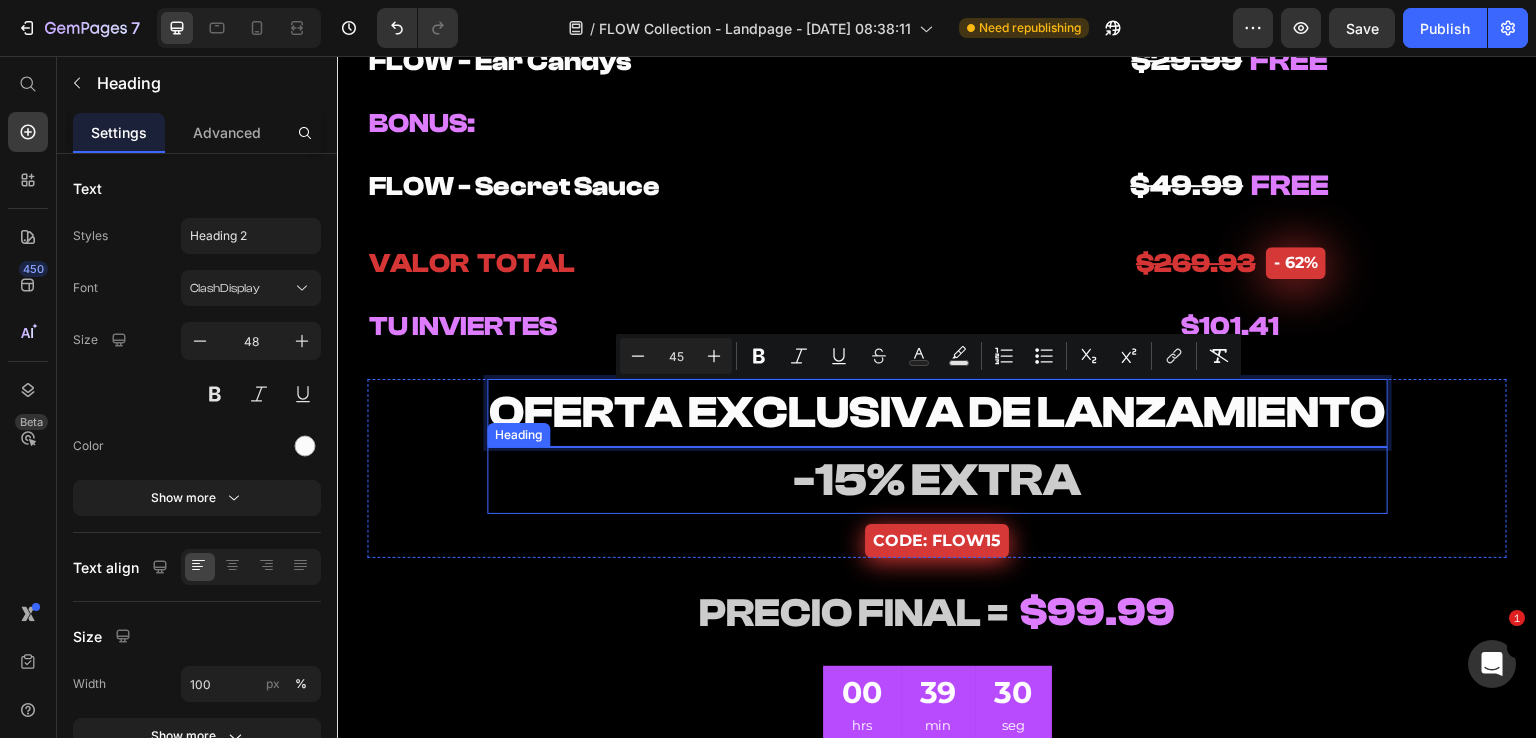 click on "-15% EXTRA" at bounding box center (937, 480) 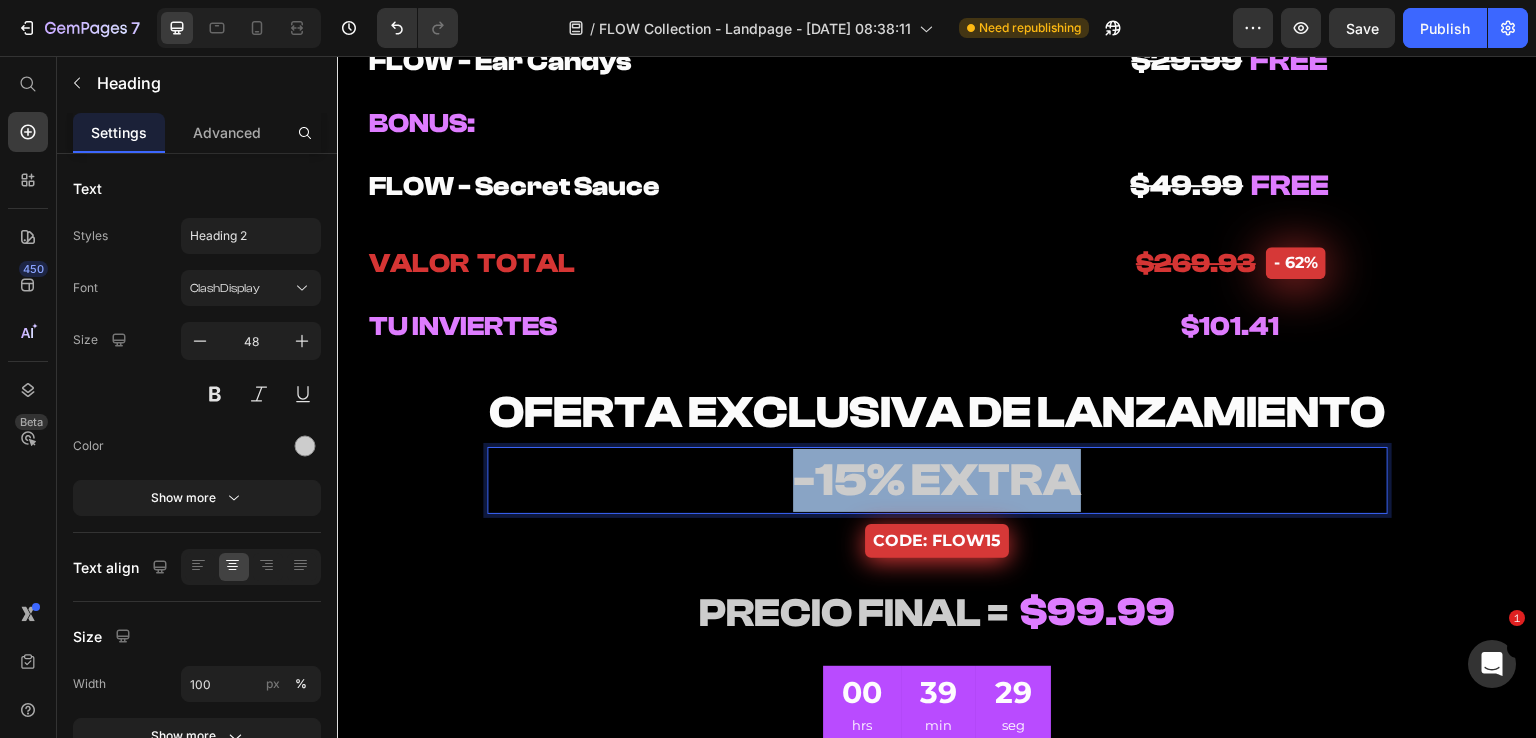 drag, startPoint x: 1015, startPoint y: 477, endPoint x: 667, endPoint y: 466, distance: 348.1738 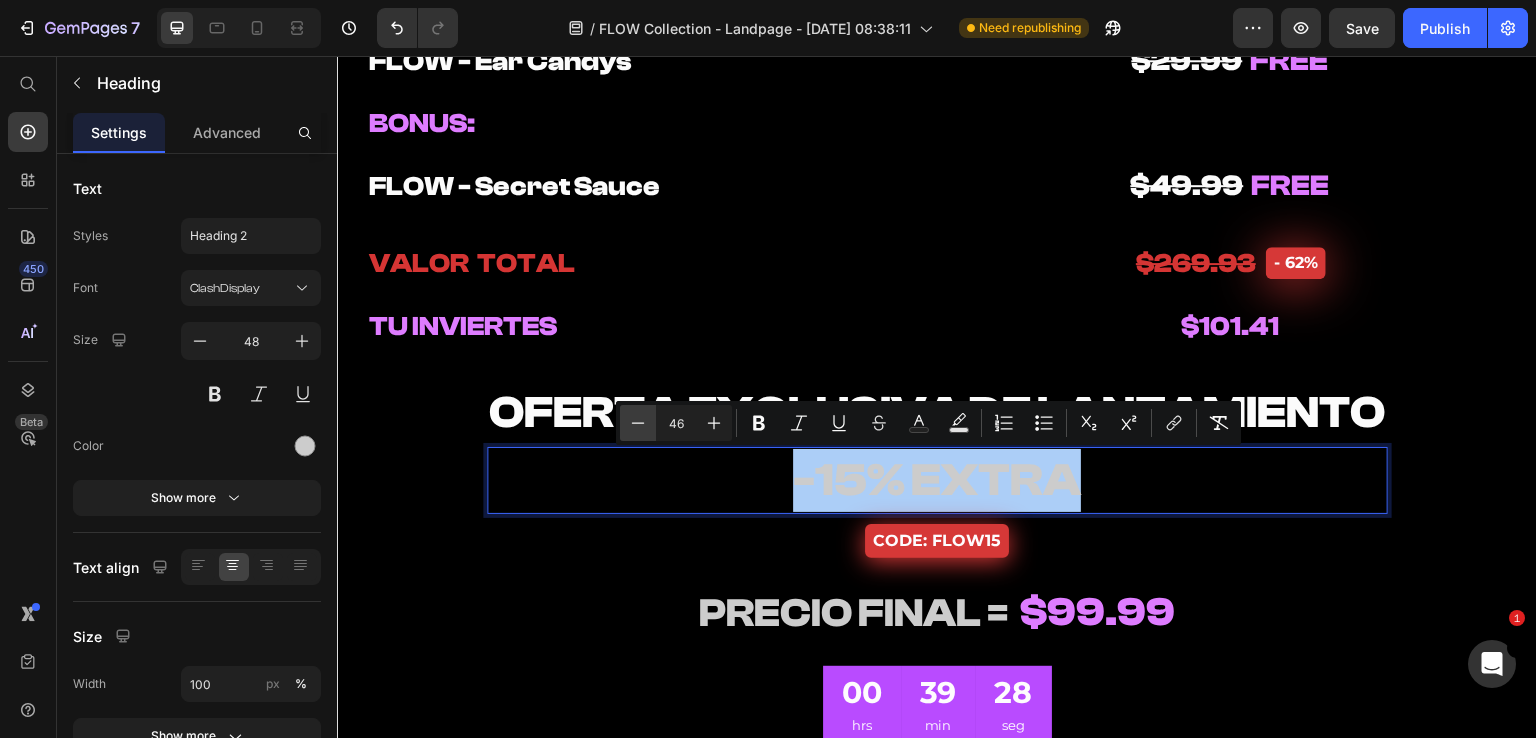 click 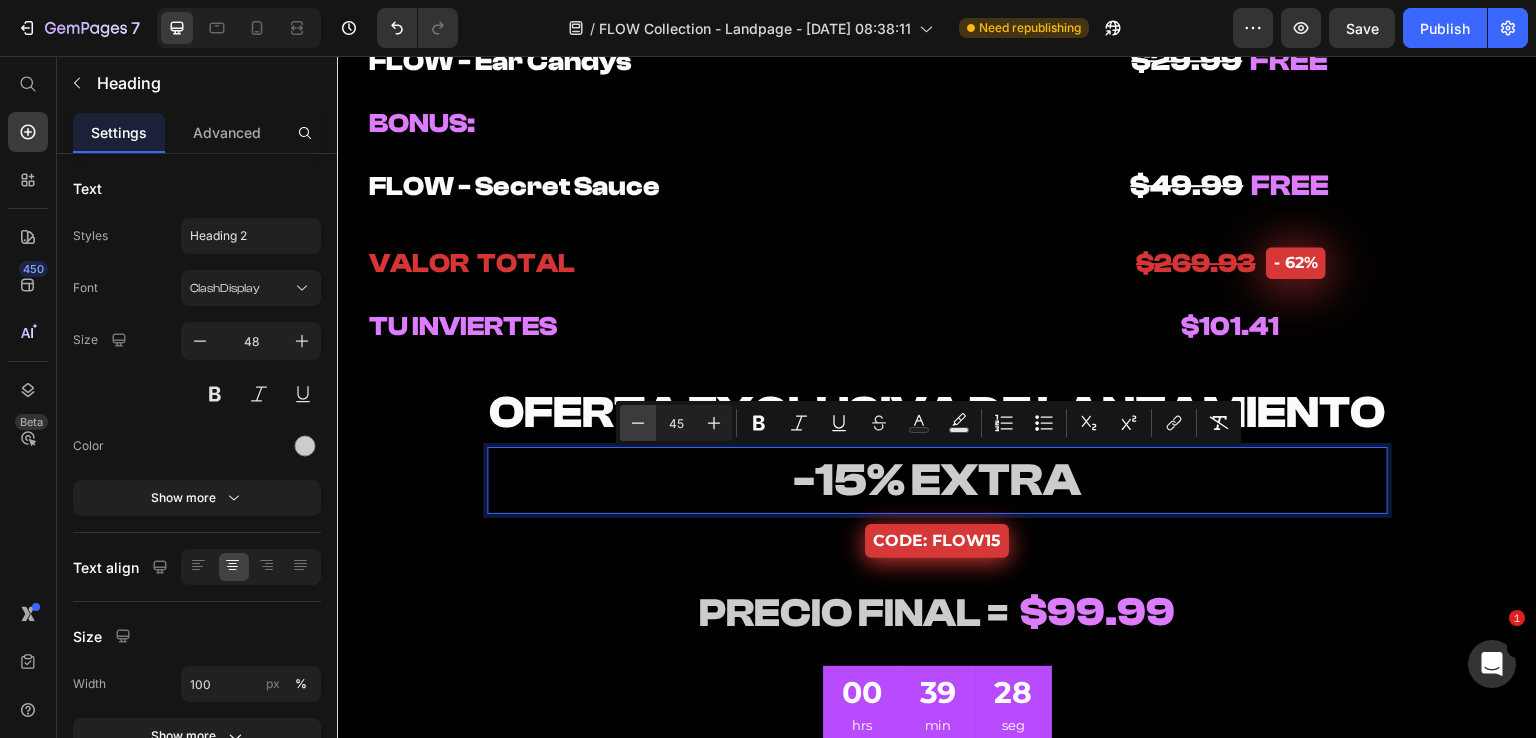 click 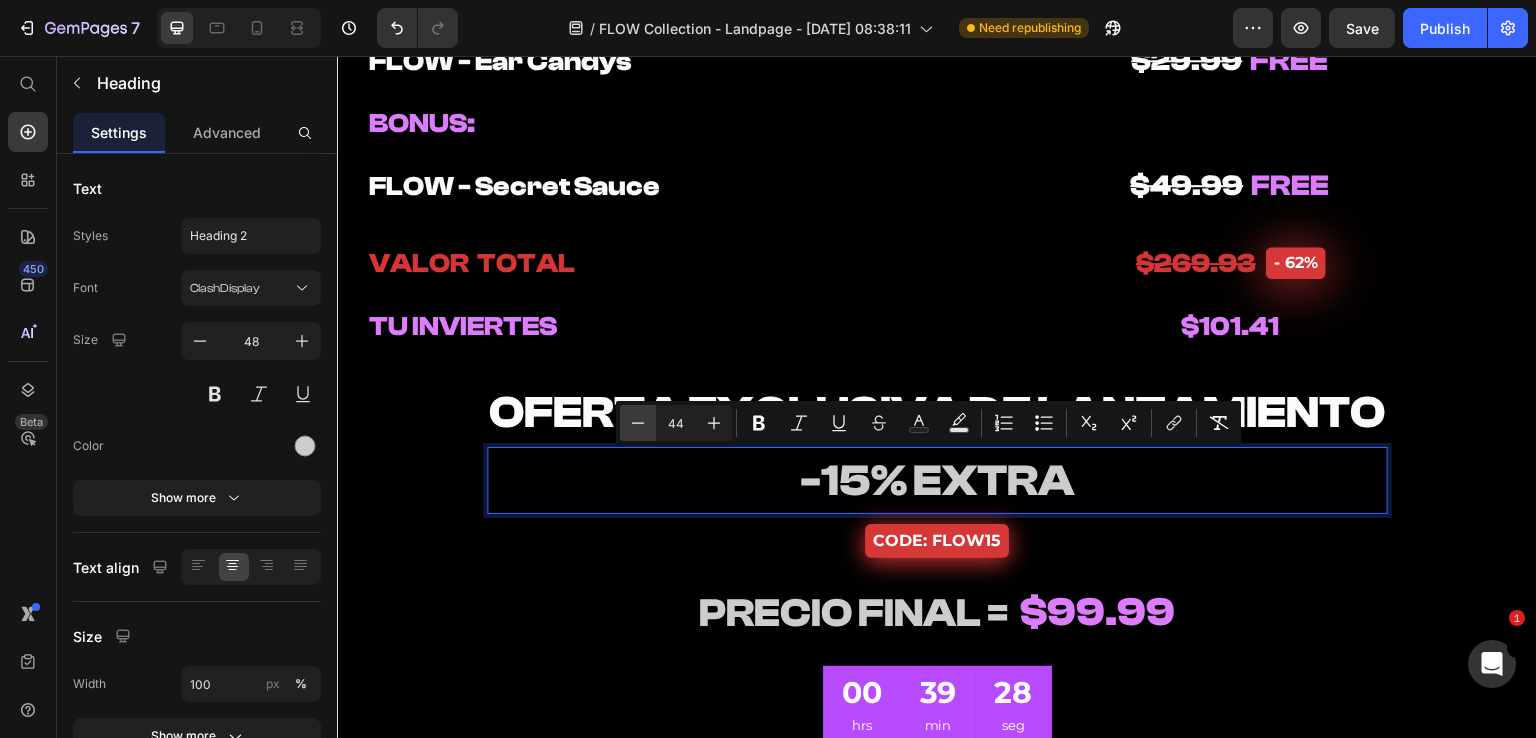 click 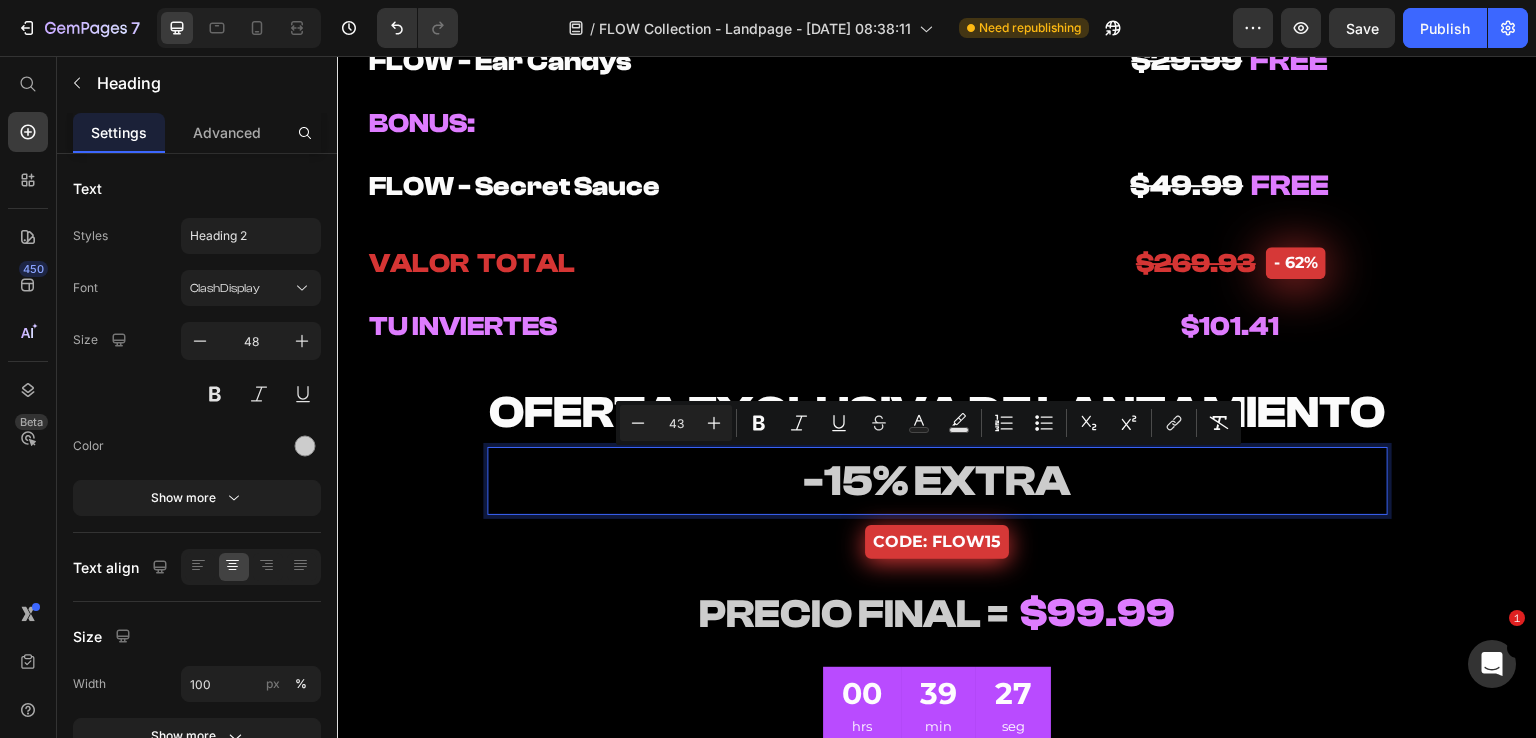 click on "-15% EXTRA" at bounding box center (937, 481) 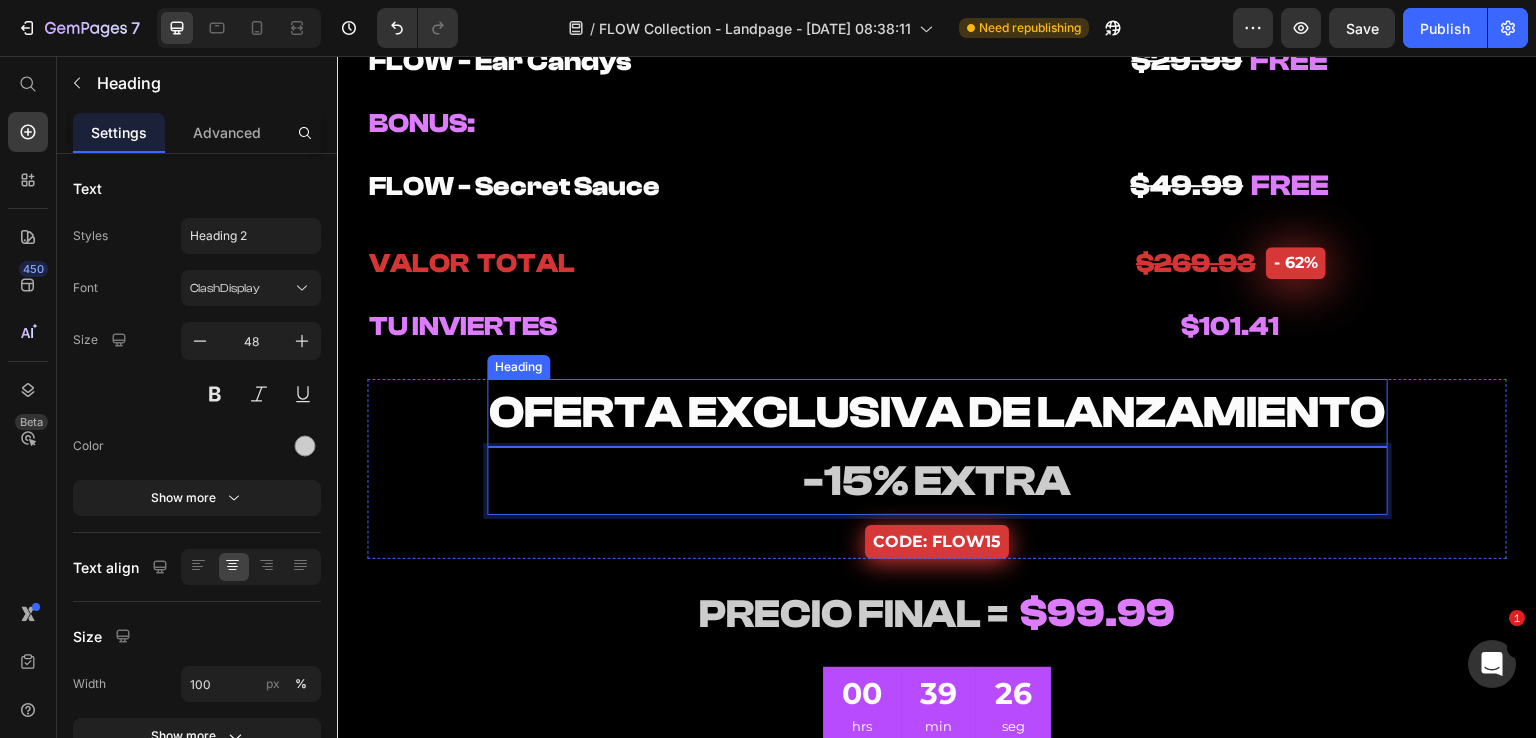 click on "OFERTA EXCLUSIVA DE LANZAMIENTO" at bounding box center (937, 412) 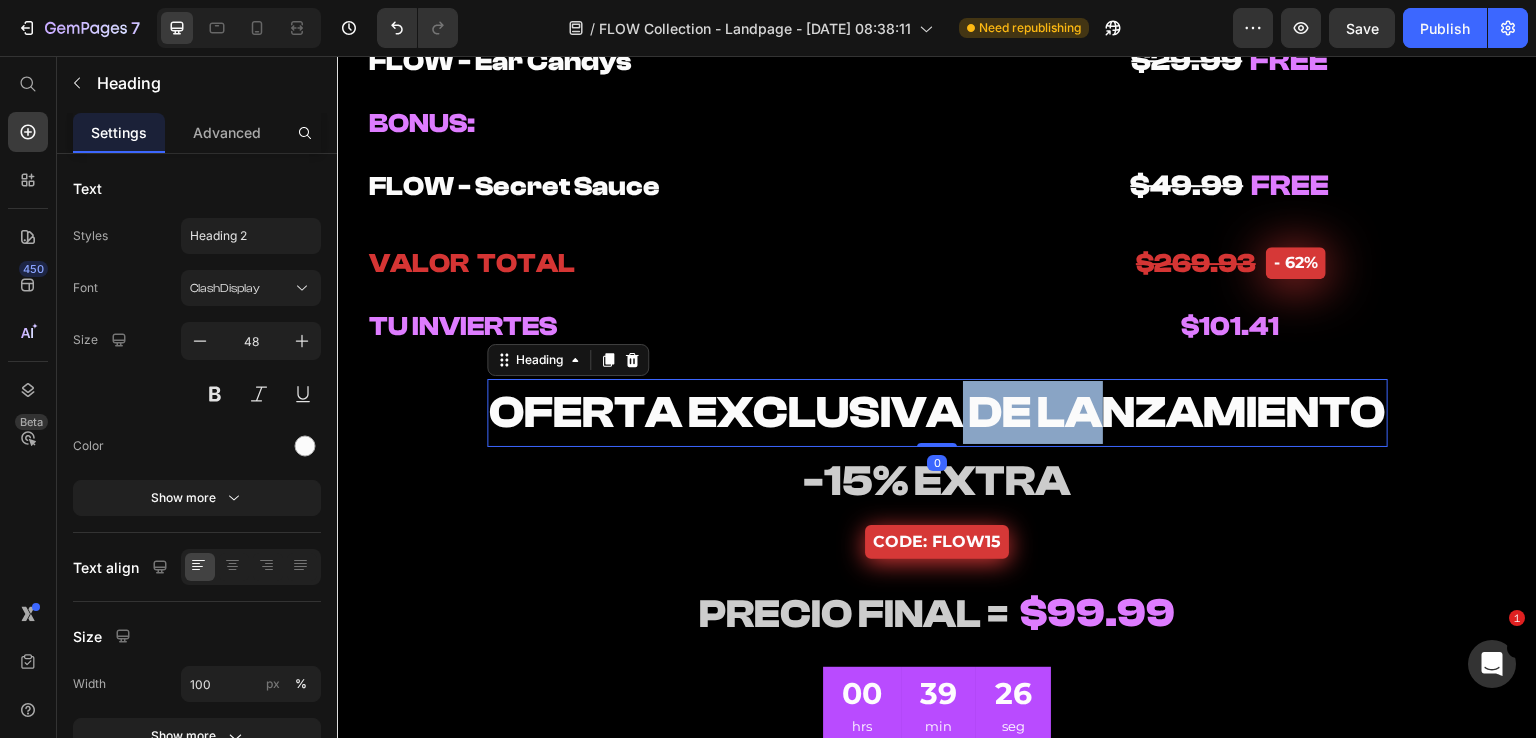 drag, startPoint x: 957, startPoint y: 412, endPoint x: 1092, endPoint y: 406, distance: 135.13327 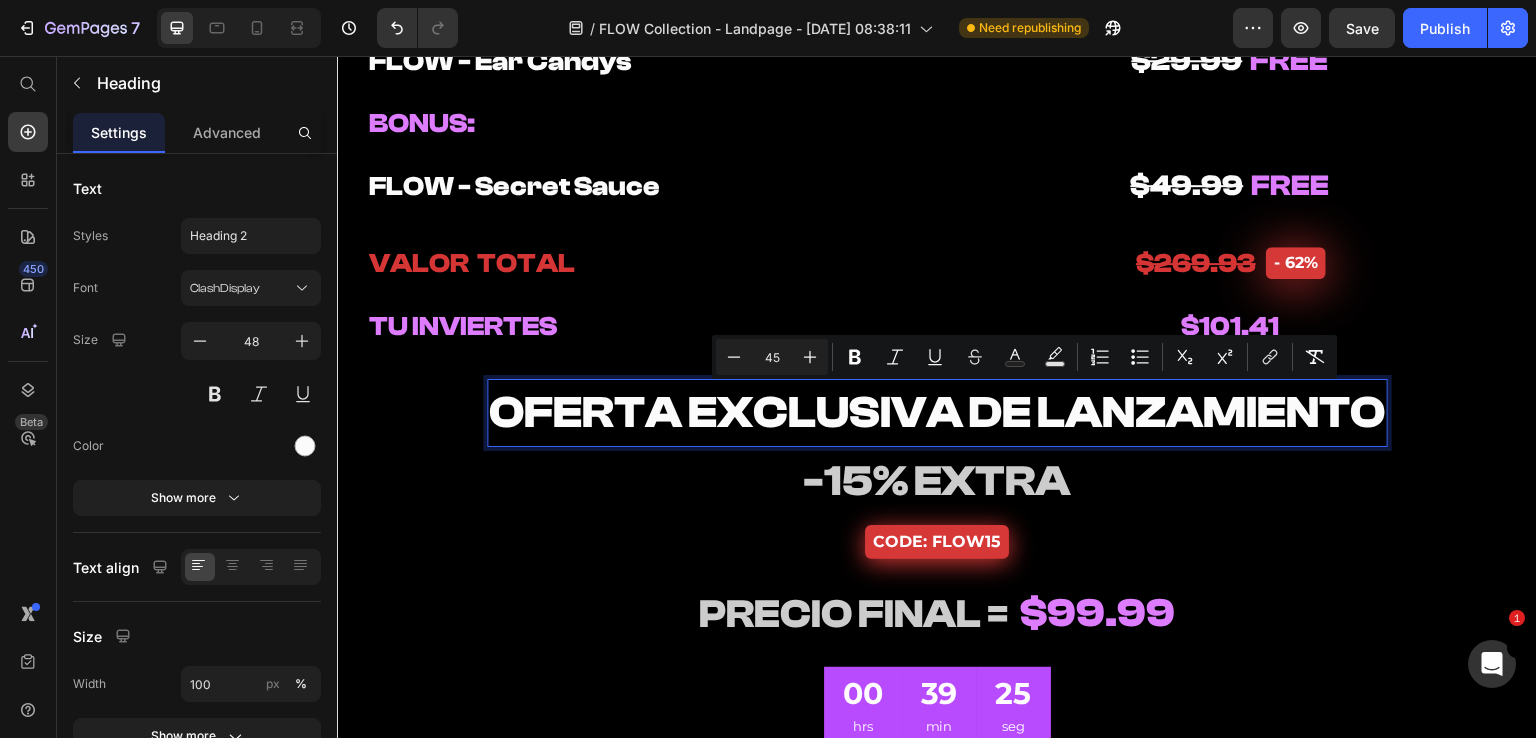 click on "OFERTA EXCLUSIVA DE LANZAMIENTO" at bounding box center [937, 412] 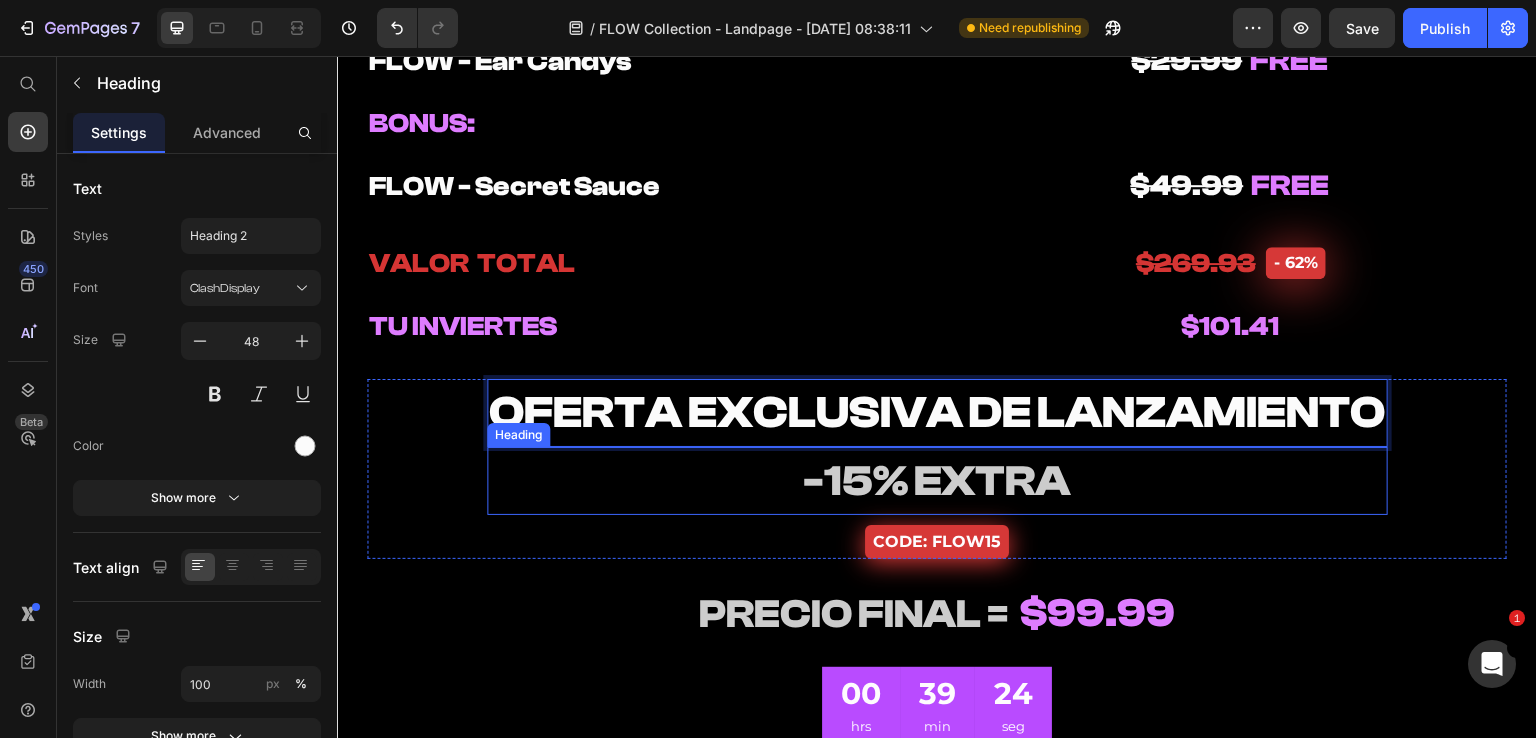 click on "⁠⁠⁠⁠⁠⁠⁠ -15% EXTRA" at bounding box center (937, 481) 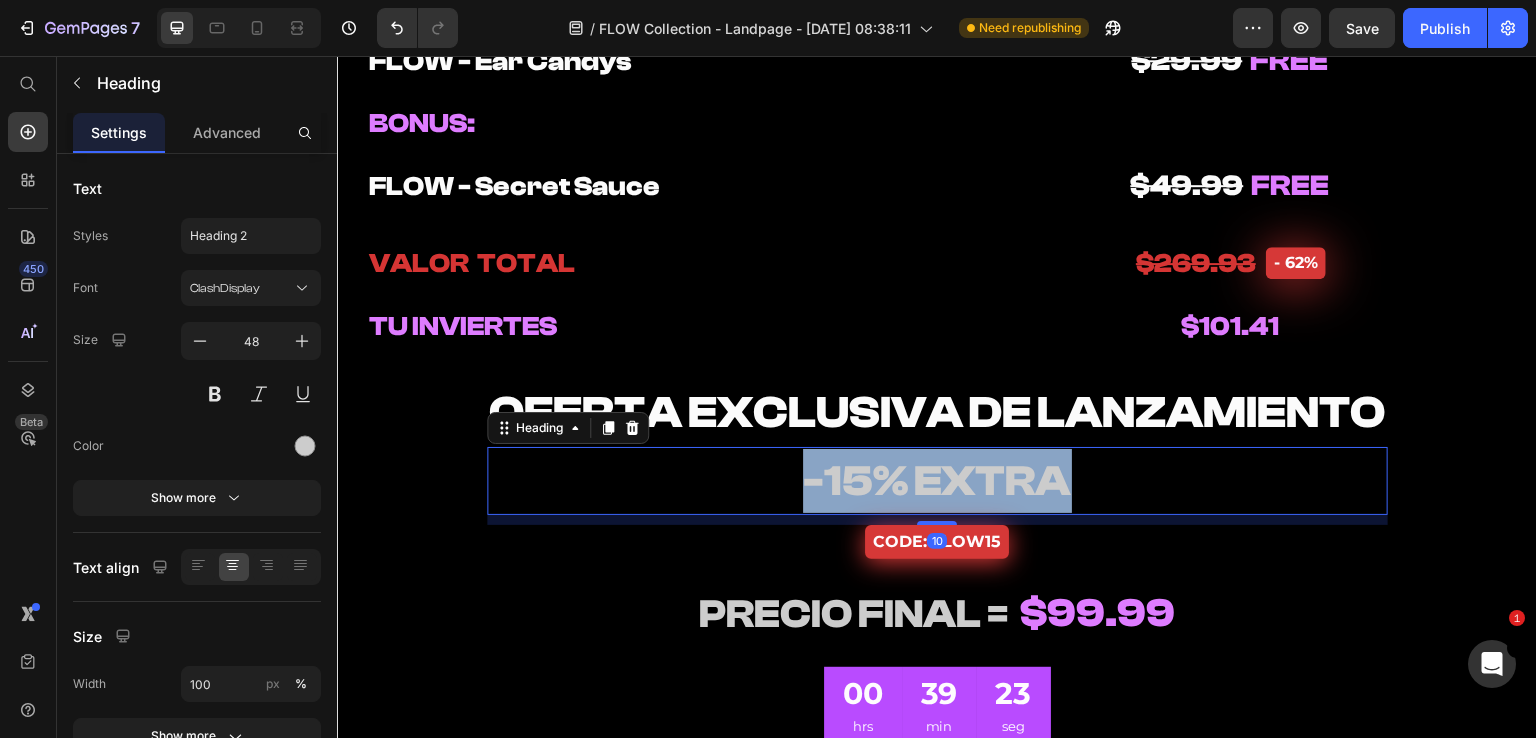 drag, startPoint x: 1075, startPoint y: 483, endPoint x: 795, endPoint y: 483, distance: 280 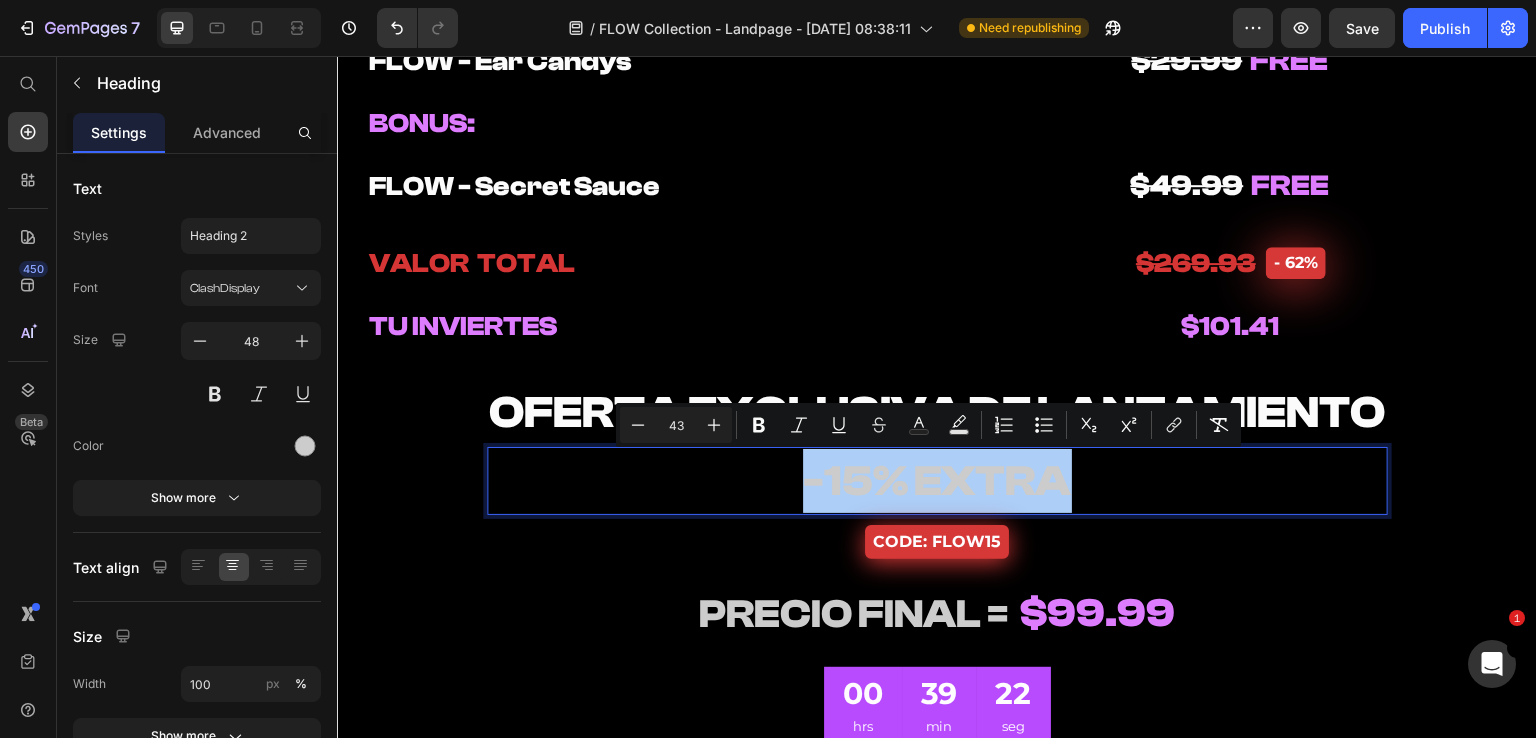 click on "Minus" at bounding box center (638, 425) 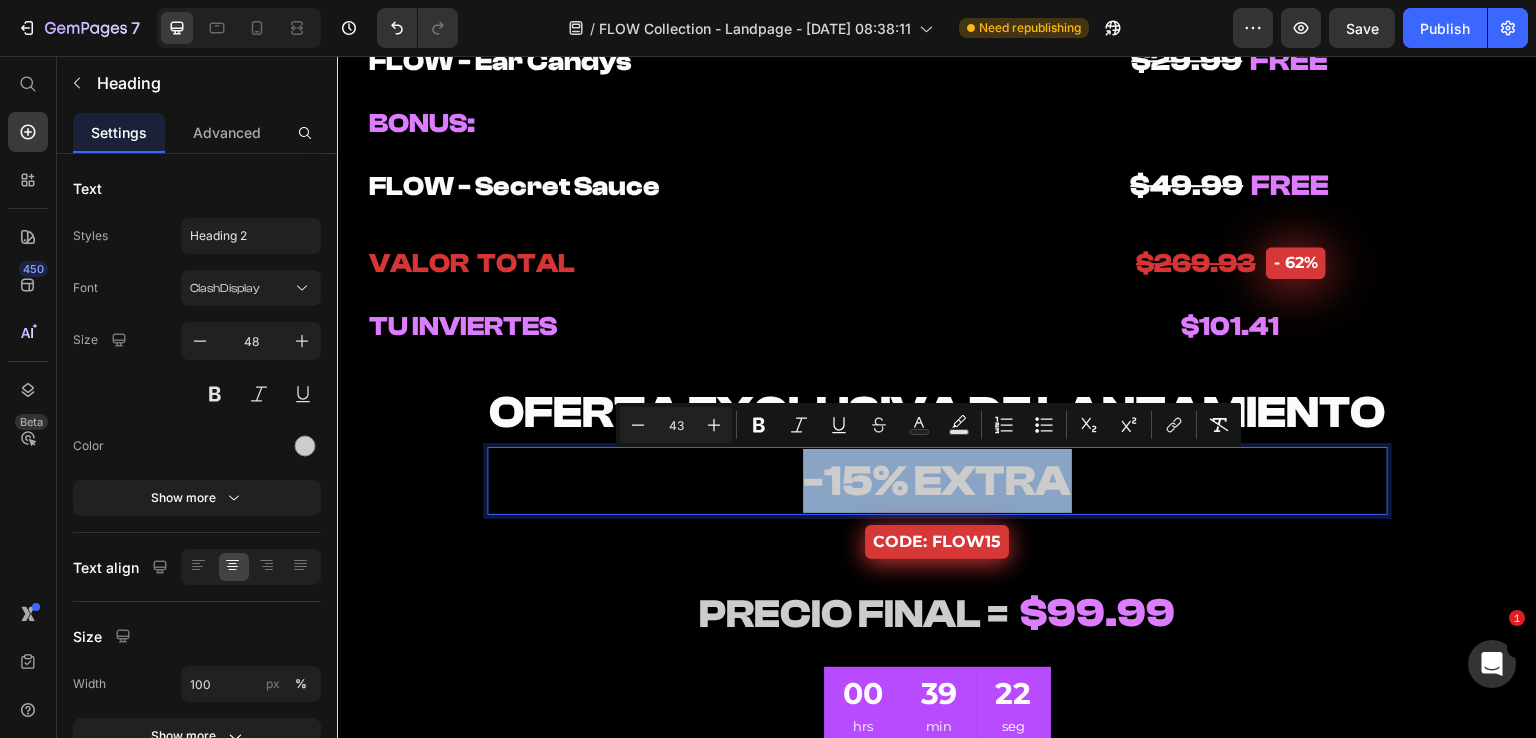 type on "42" 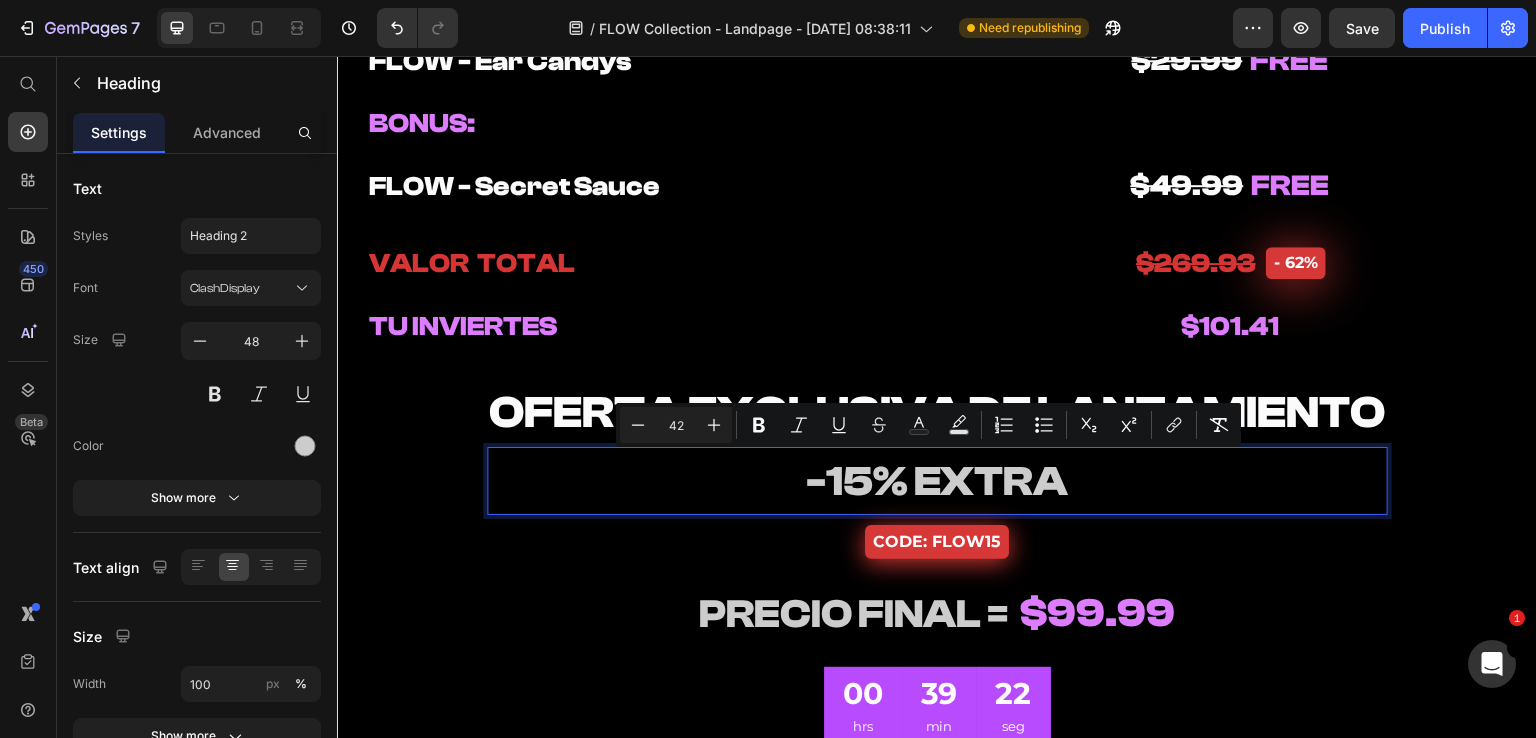 click on "-15% EXTRA" at bounding box center [937, 481] 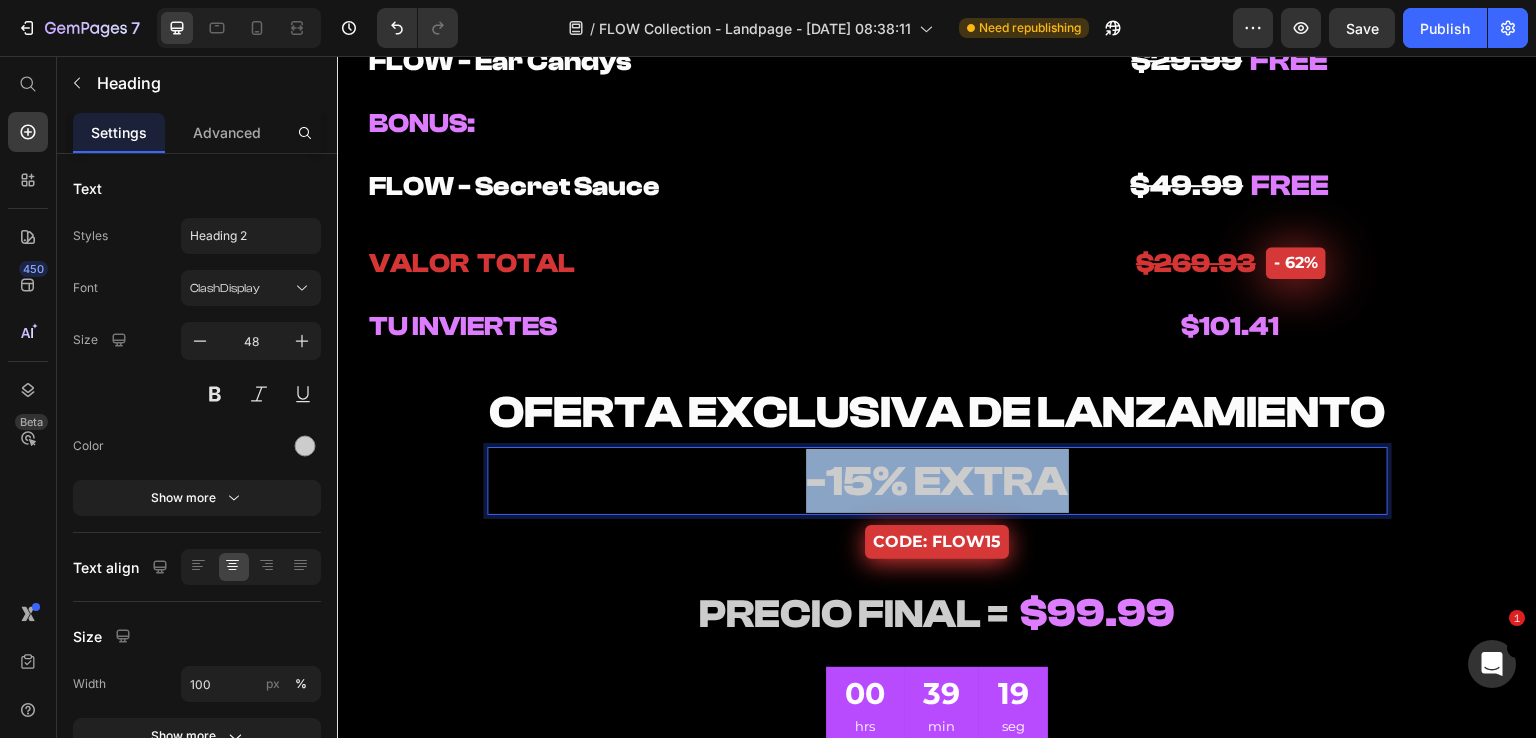 drag, startPoint x: 1004, startPoint y: 477, endPoint x: 705, endPoint y: 478, distance: 299.00168 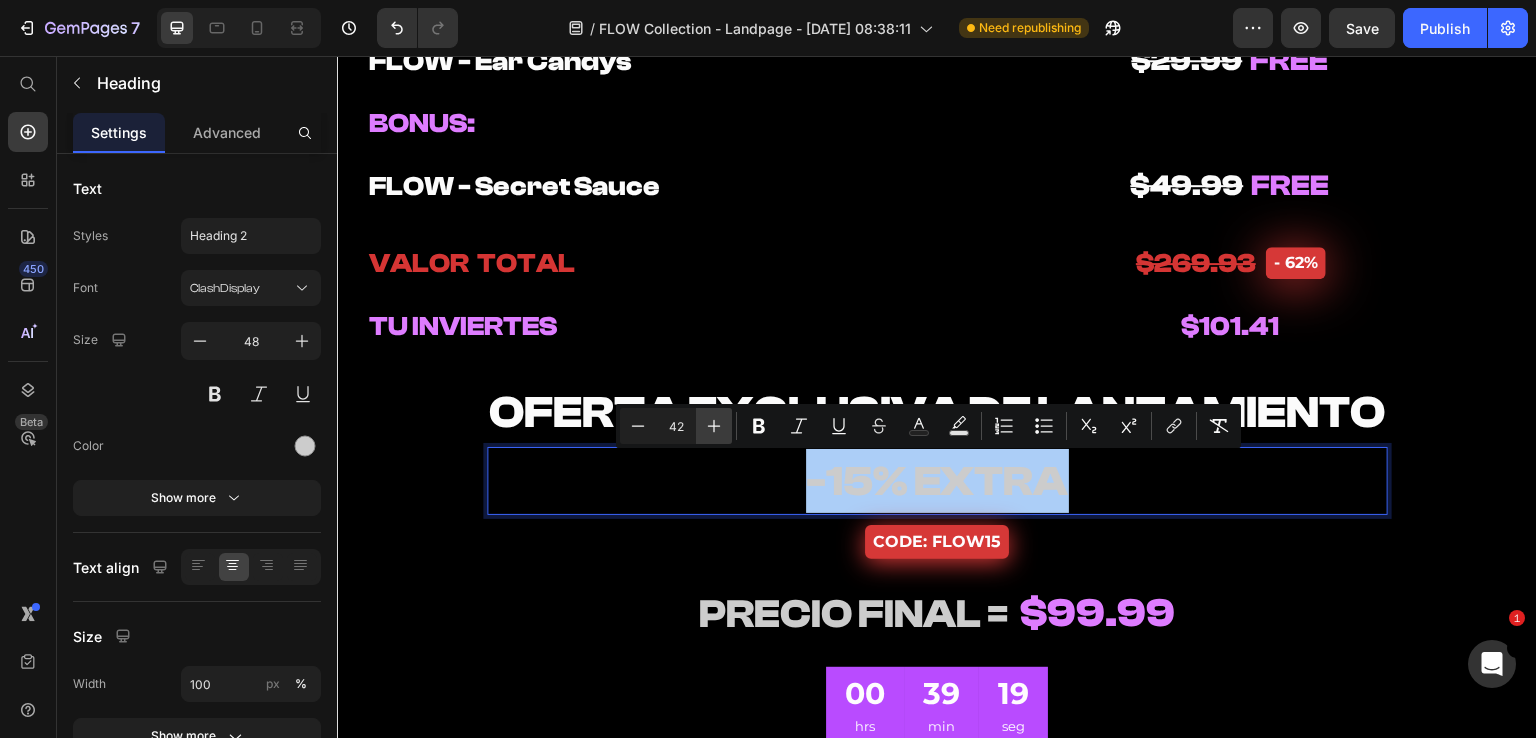 click 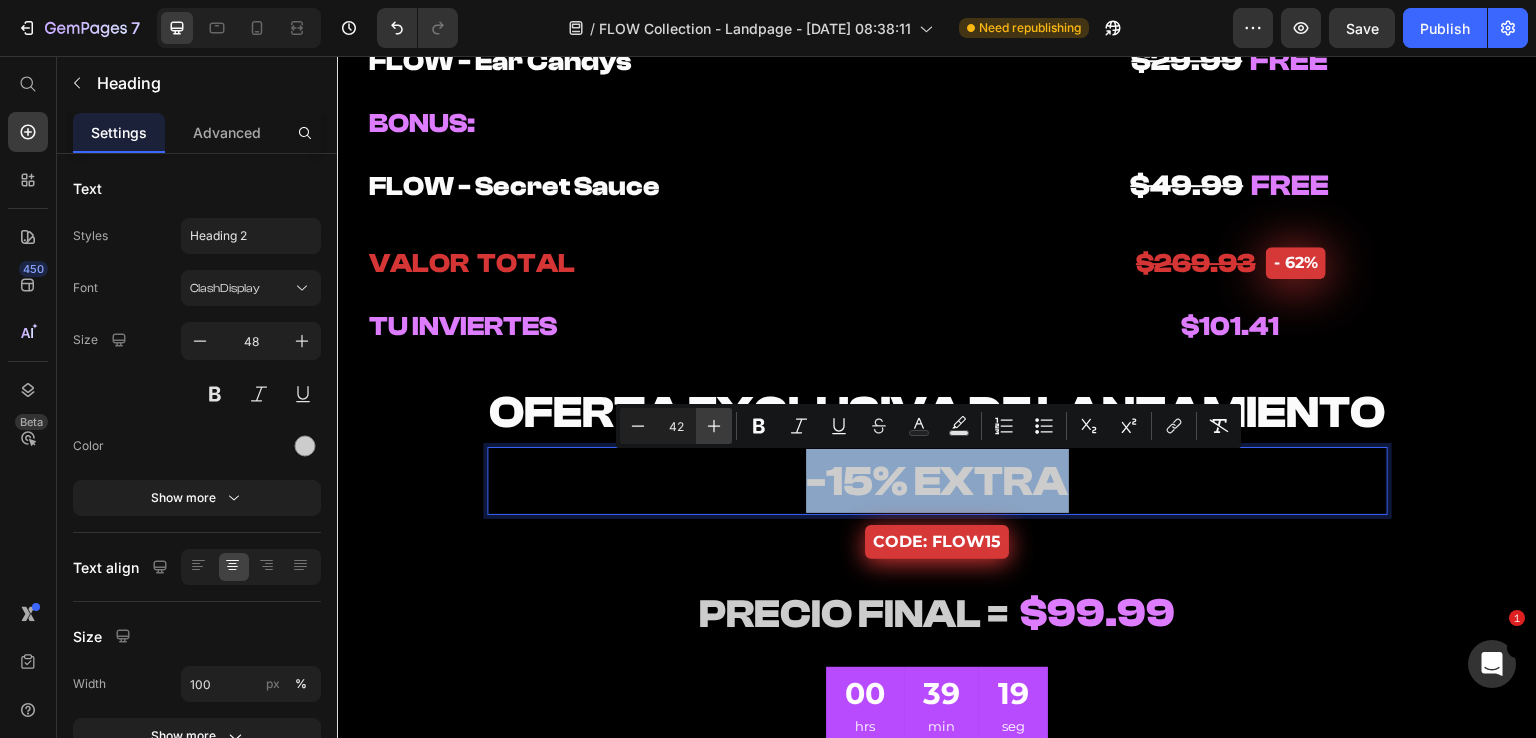type on "43" 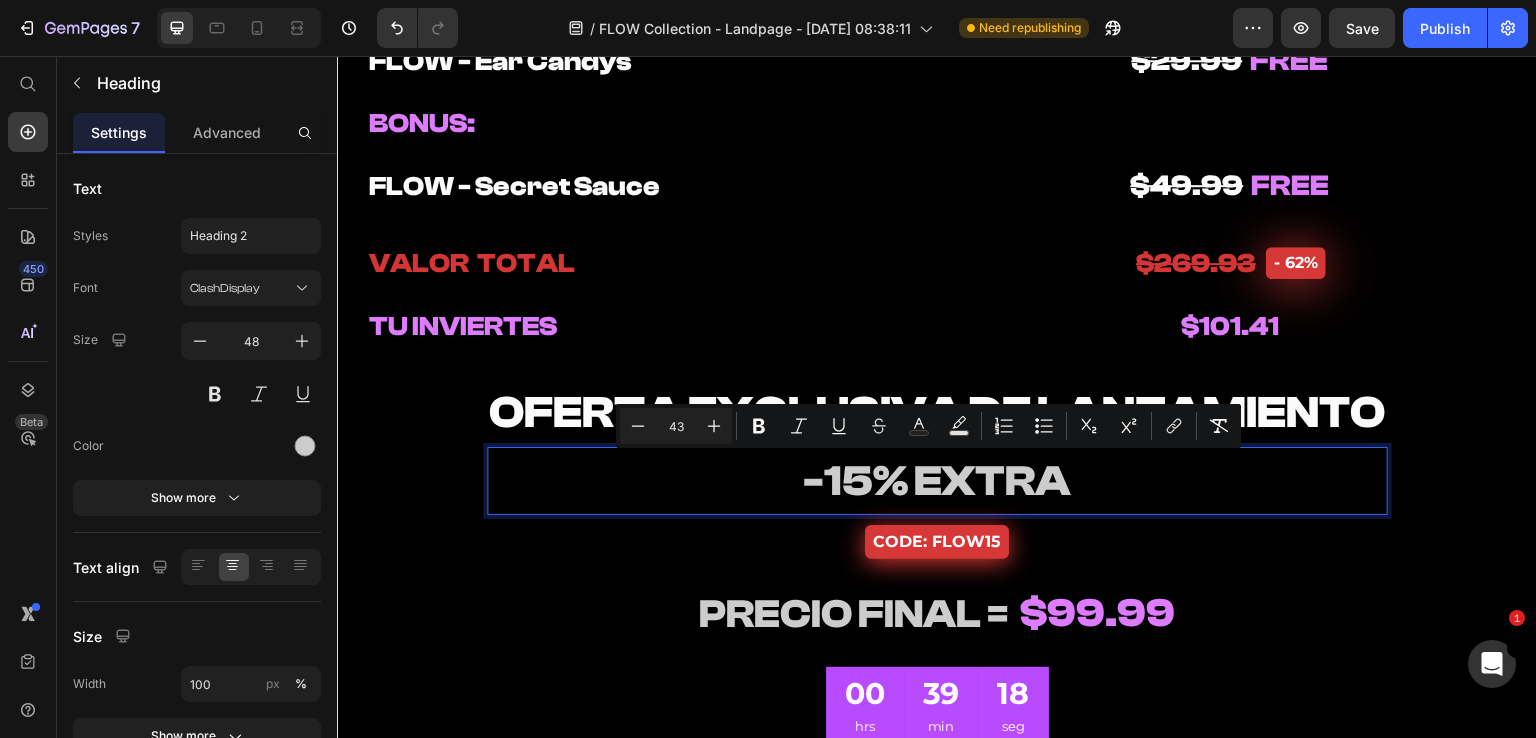 drag, startPoint x: 649, startPoint y: 495, endPoint x: 636, endPoint y: 486, distance: 15.811388 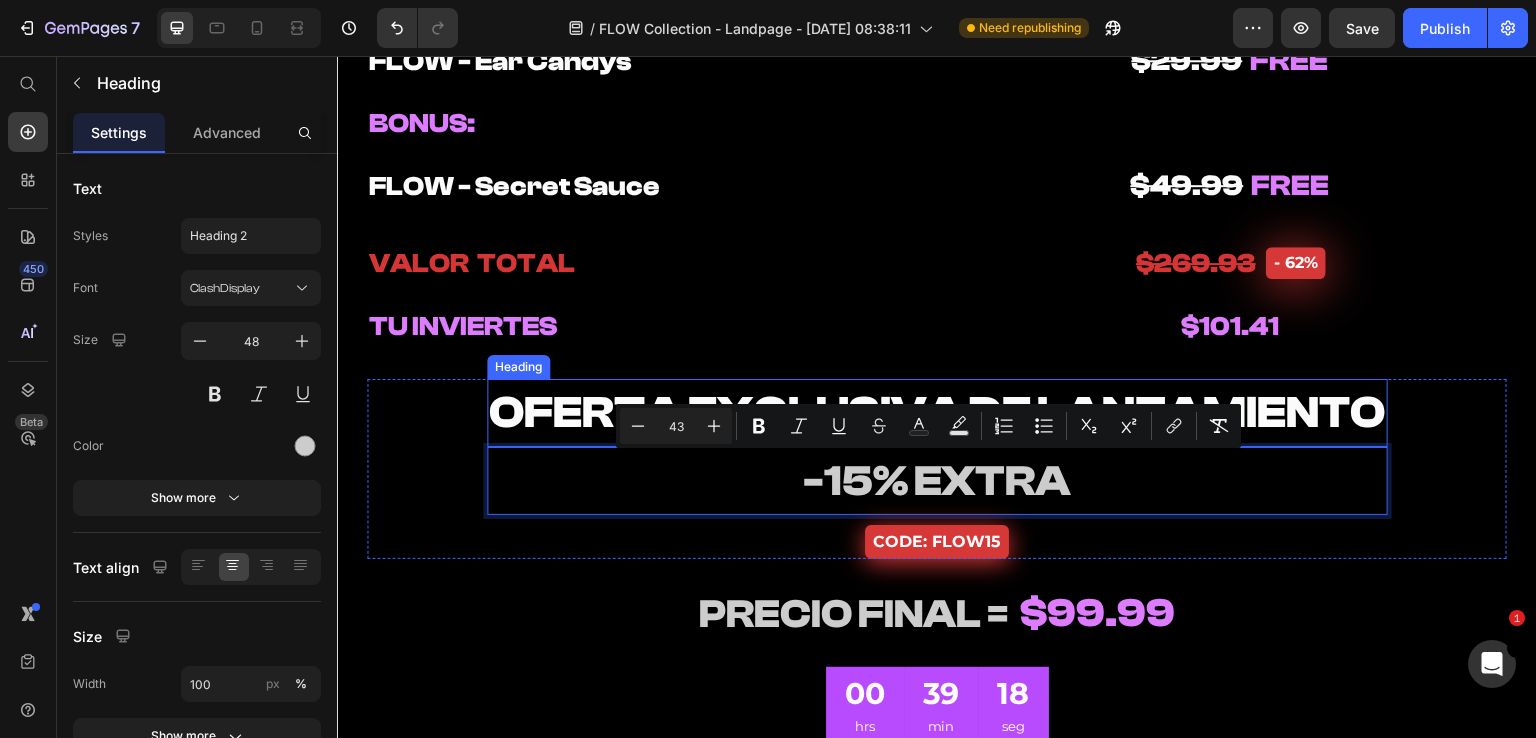 click on "OFERTA EXCLUSIVA DE LANZAMIENTO" at bounding box center [937, 412] 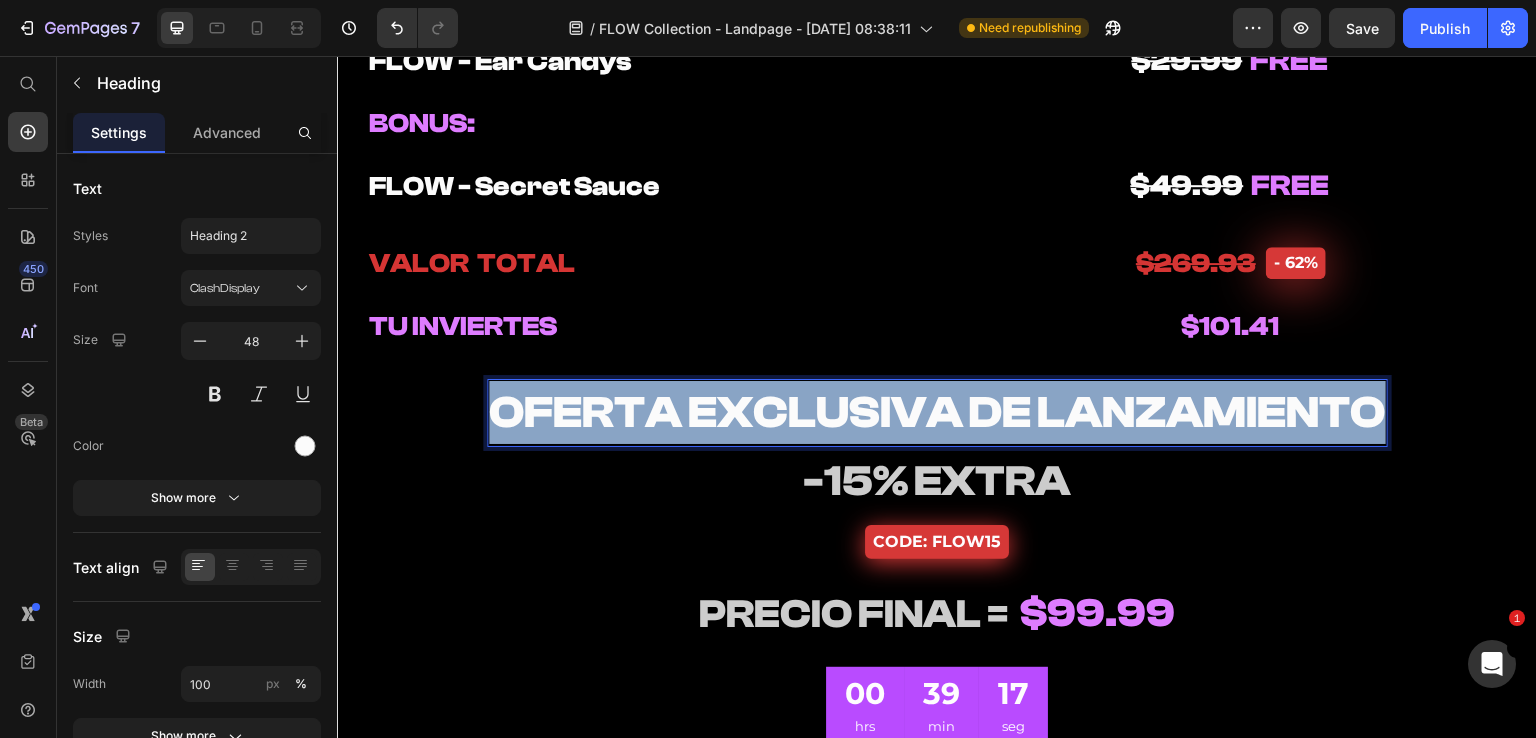 drag, startPoint x: 485, startPoint y: 414, endPoint x: 1536, endPoint y: 438, distance: 1051.274 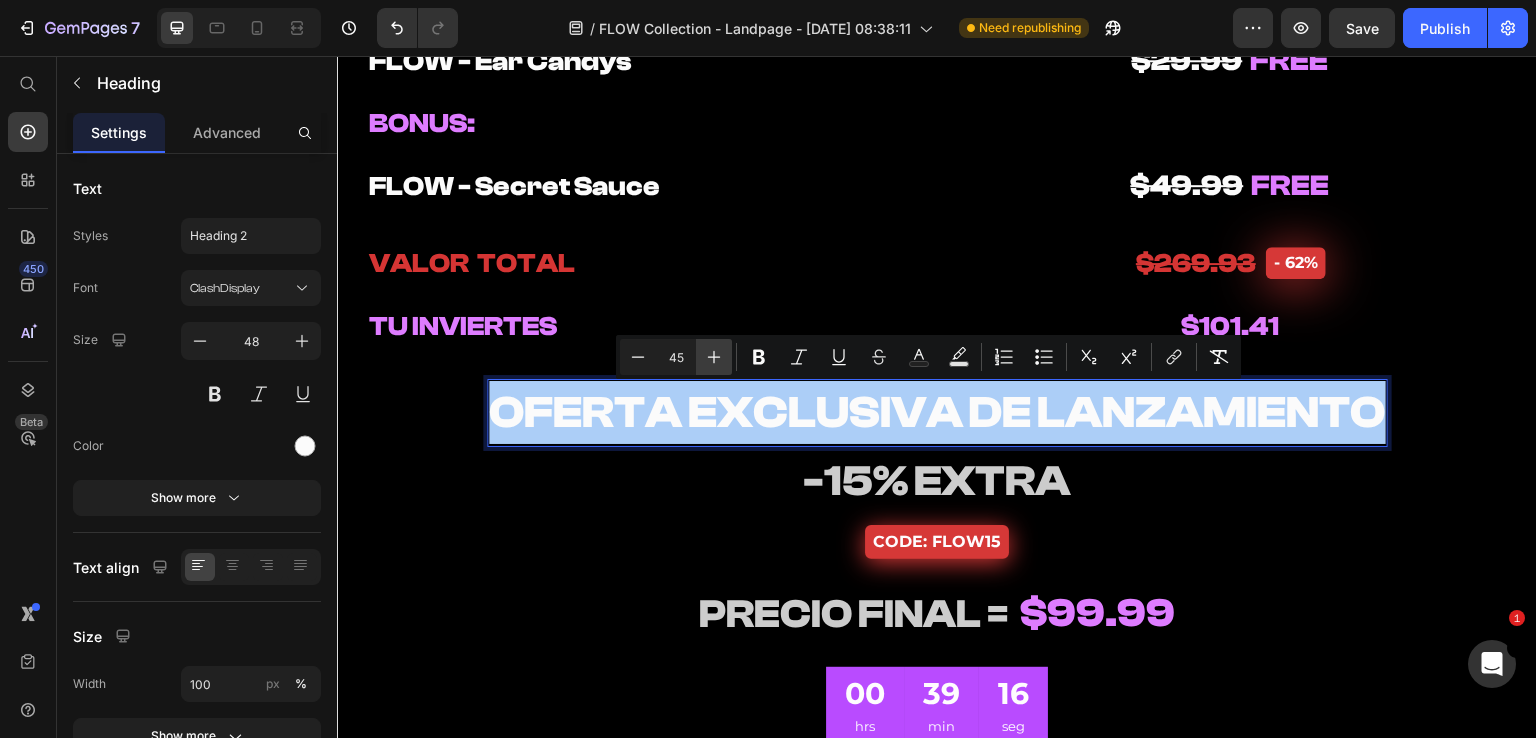 click on "Plus" at bounding box center [714, 357] 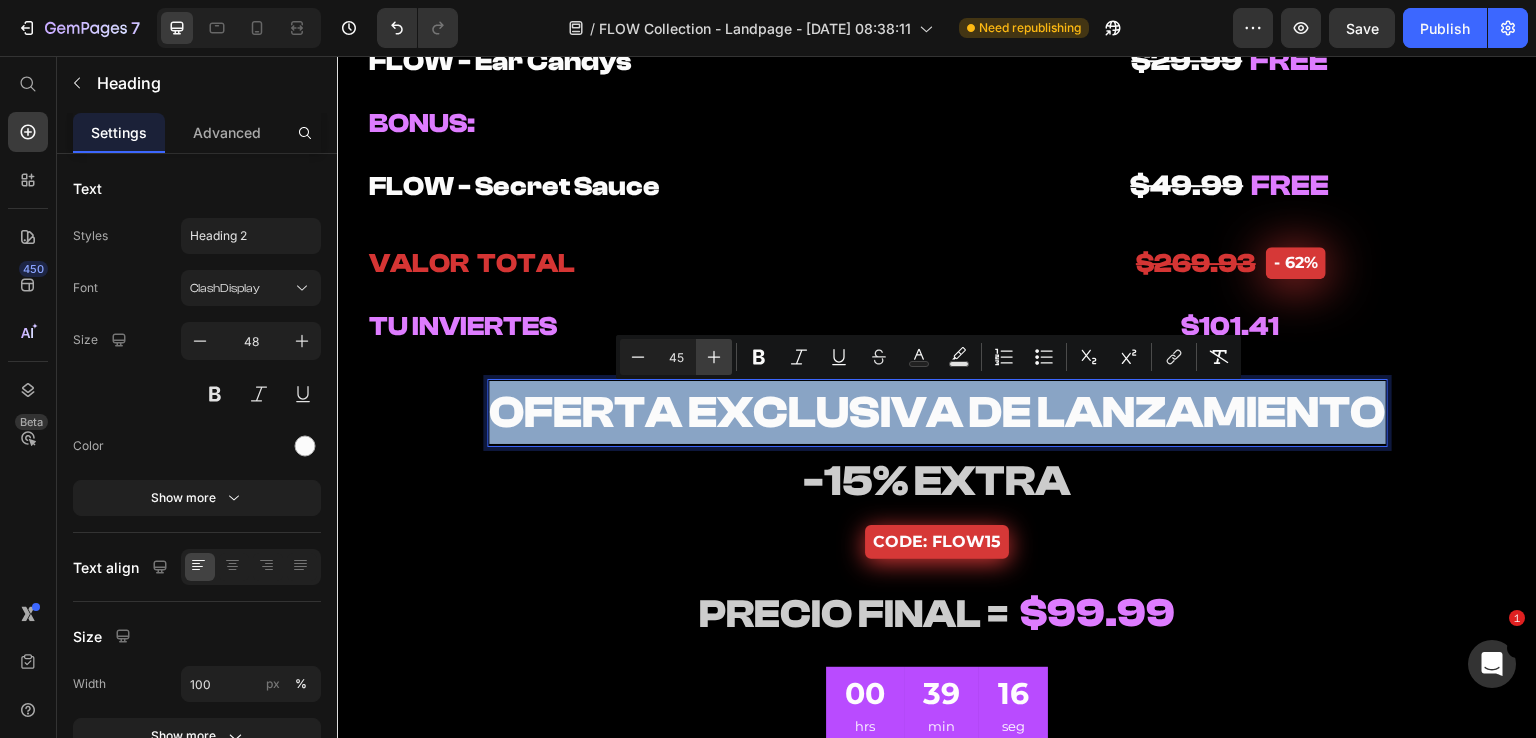 type on "46" 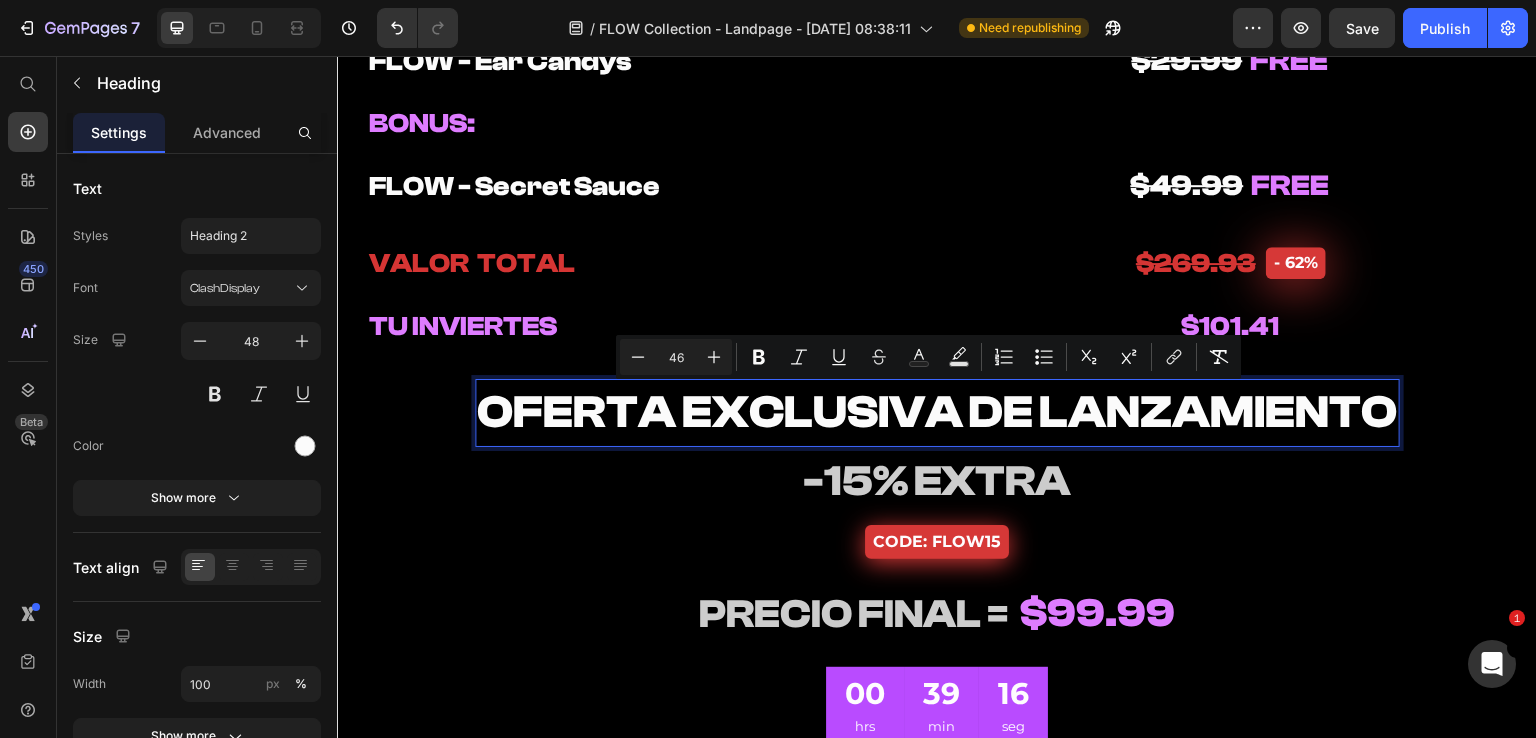 click on "OFERTA EXCLUSIVA DE LANZAMIENTO" at bounding box center (937, 412) 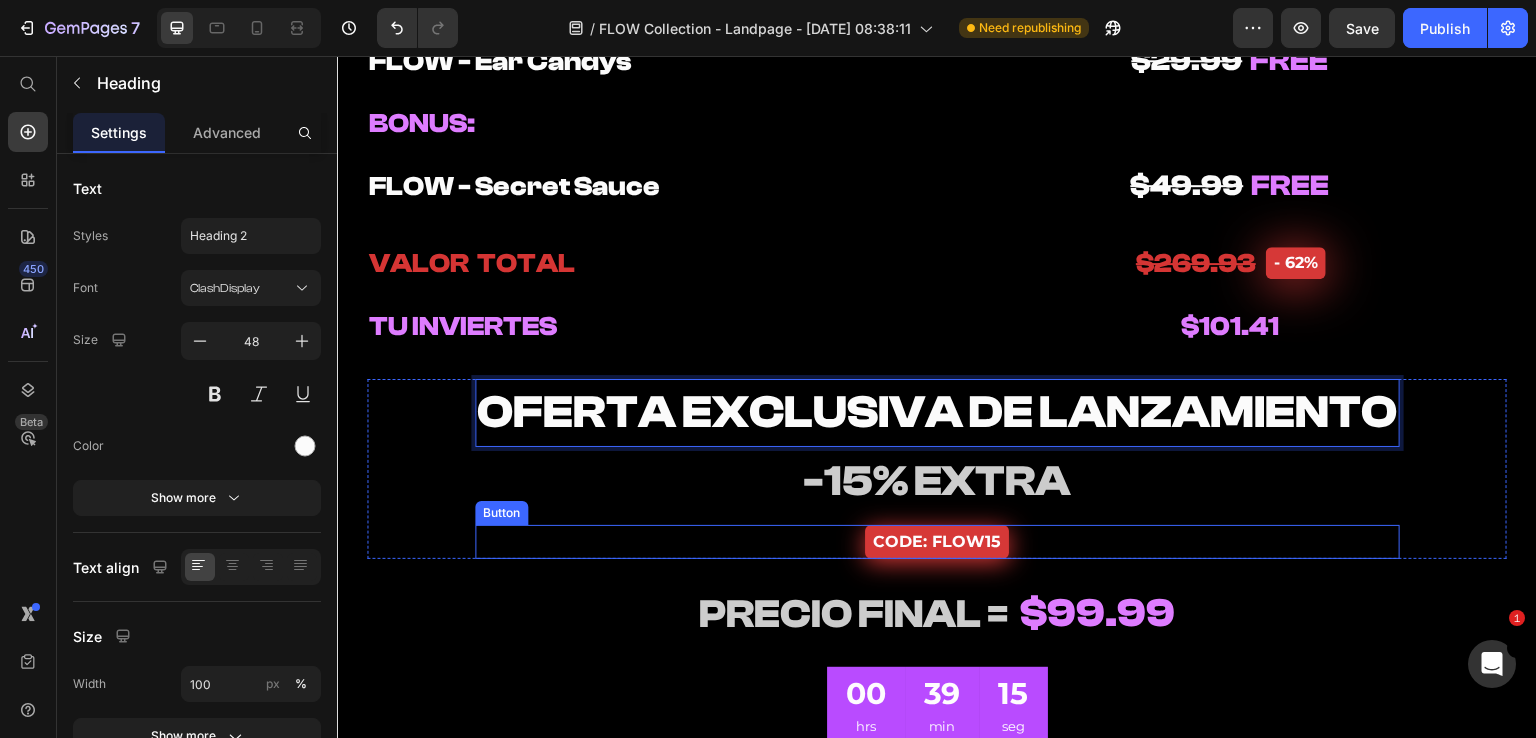 scroll, scrollTop: 10300, scrollLeft: 0, axis: vertical 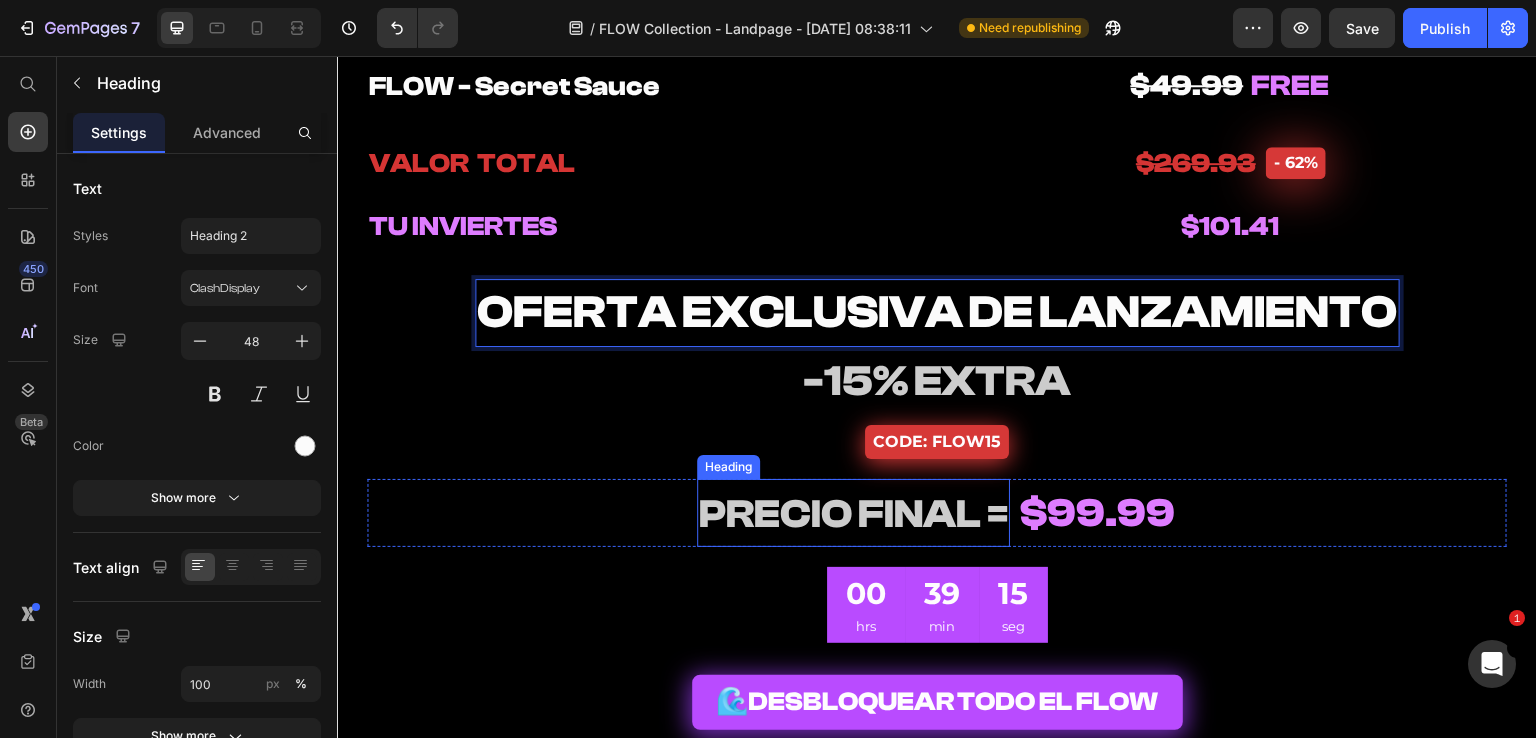 click on "PRECIO FINAL =" at bounding box center [853, 514] 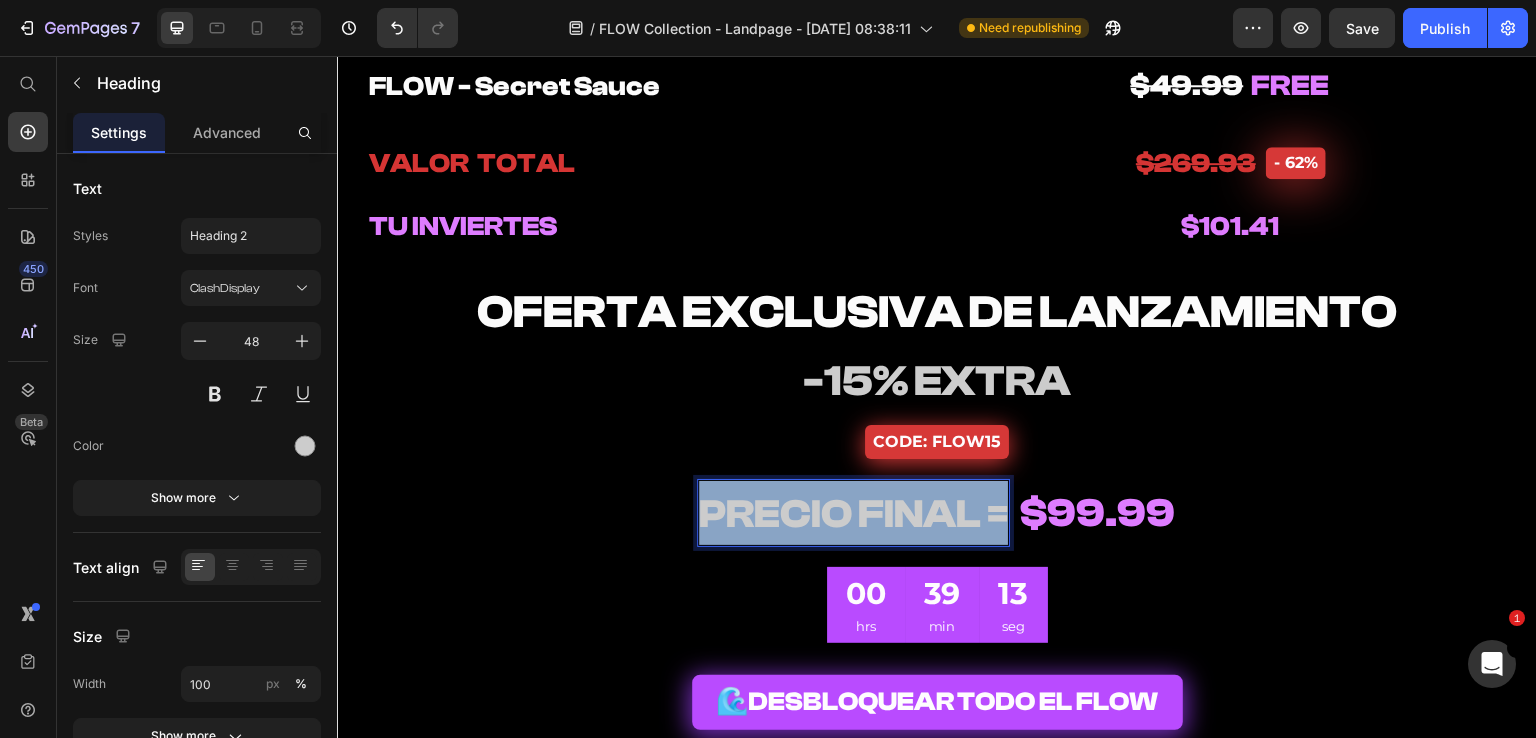 drag, startPoint x: 695, startPoint y: 519, endPoint x: 1076, endPoint y: 522, distance: 381.0118 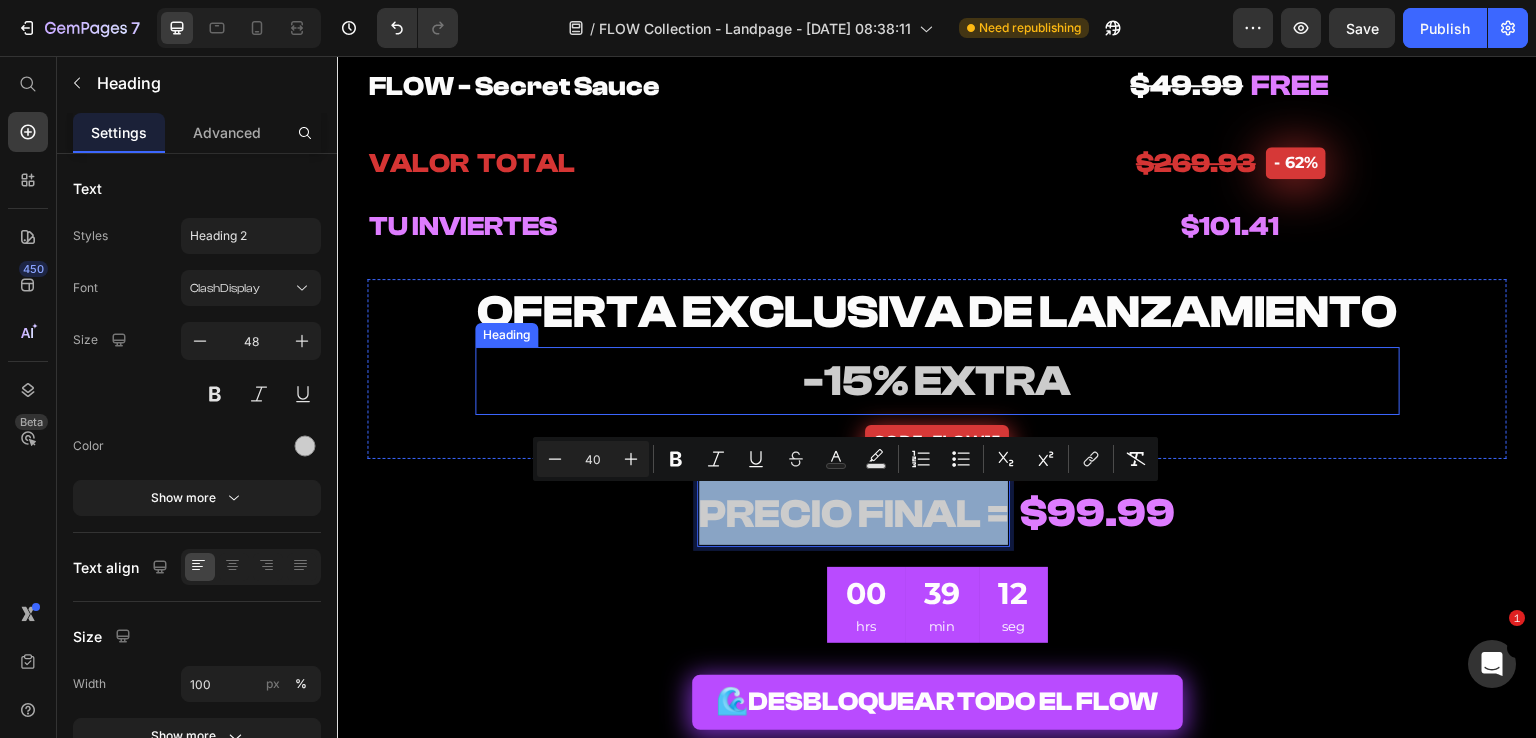 click on "-15% EXTRA" at bounding box center [937, 381] 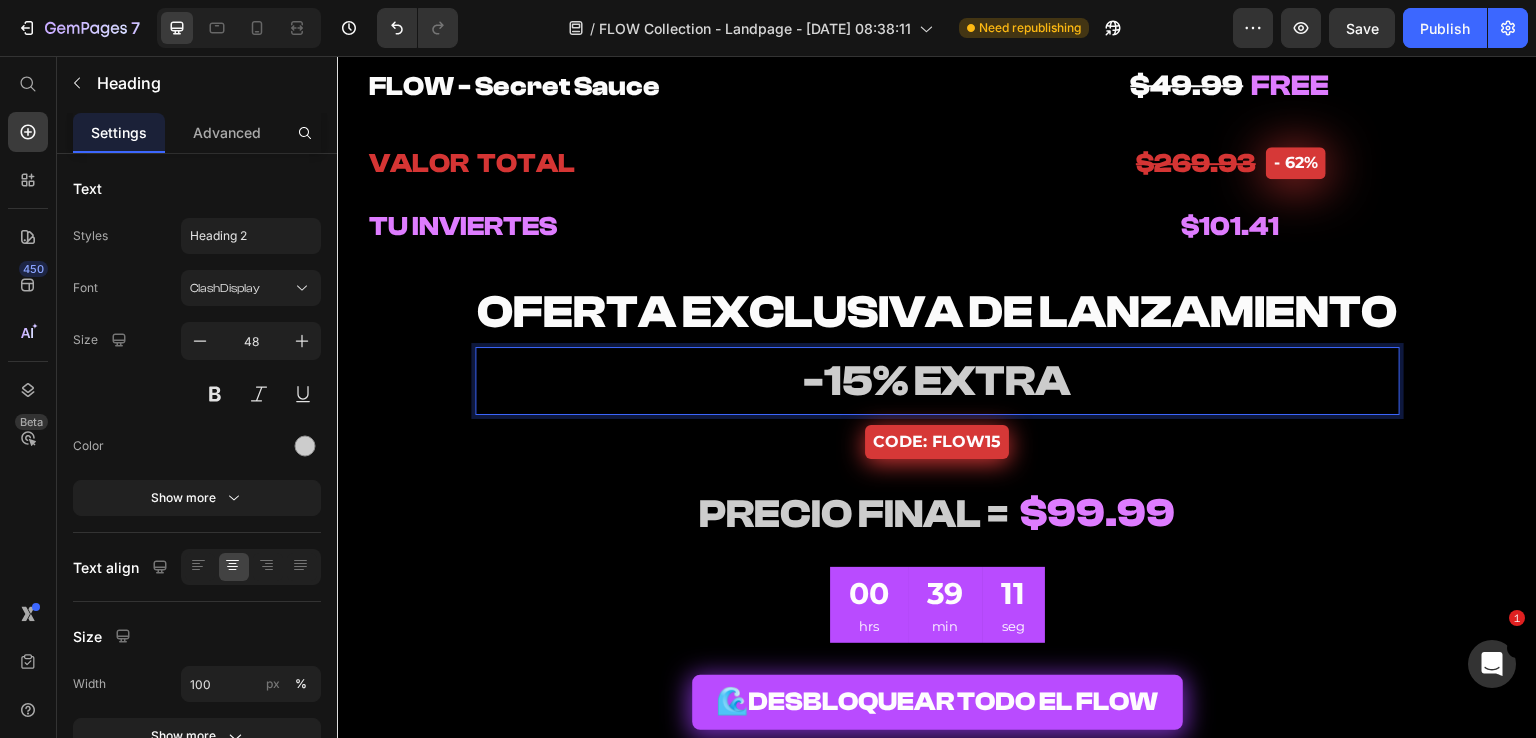 click on "-15% EXTRA" at bounding box center [937, 381] 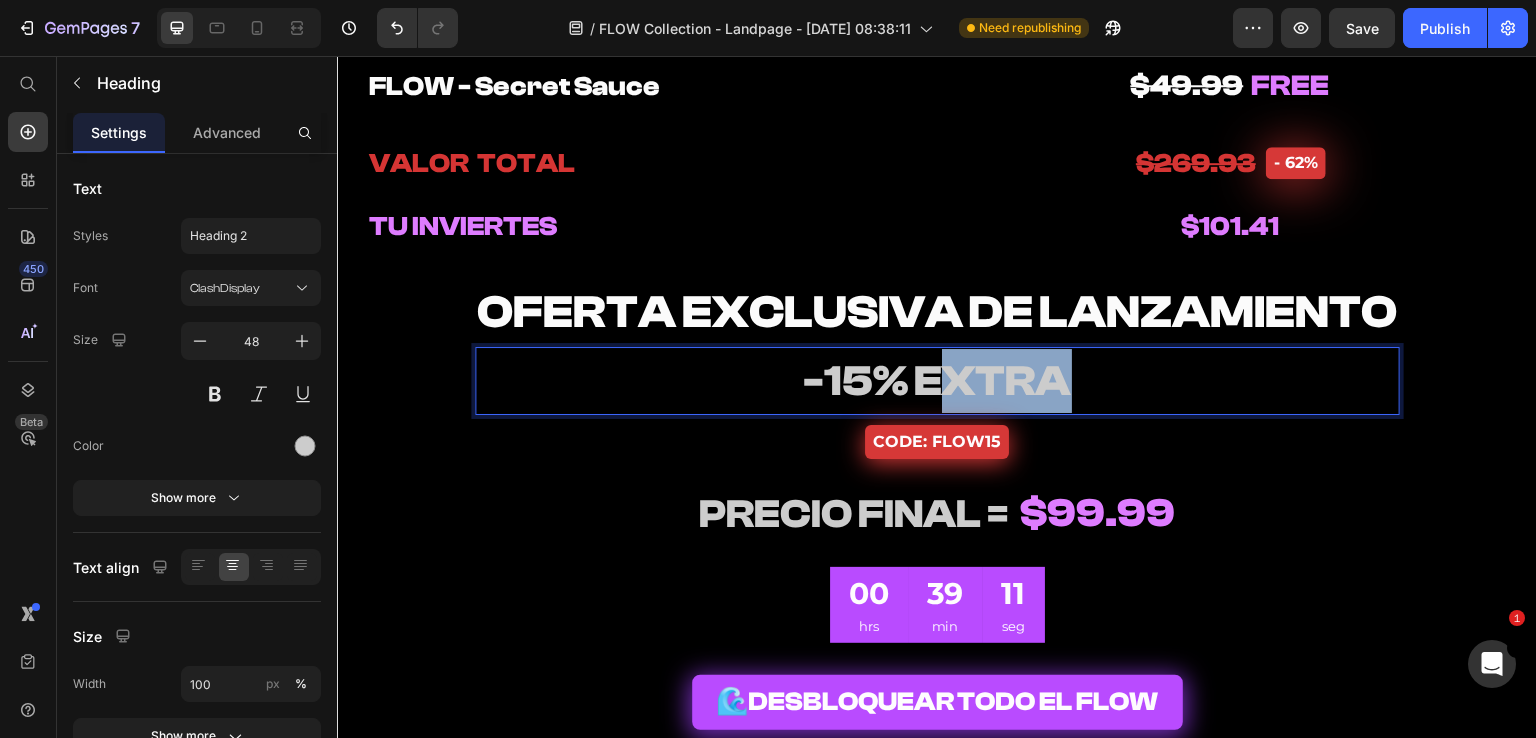 drag, startPoint x: 1082, startPoint y: 392, endPoint x: 945, endPoint y: 392, distance: 137 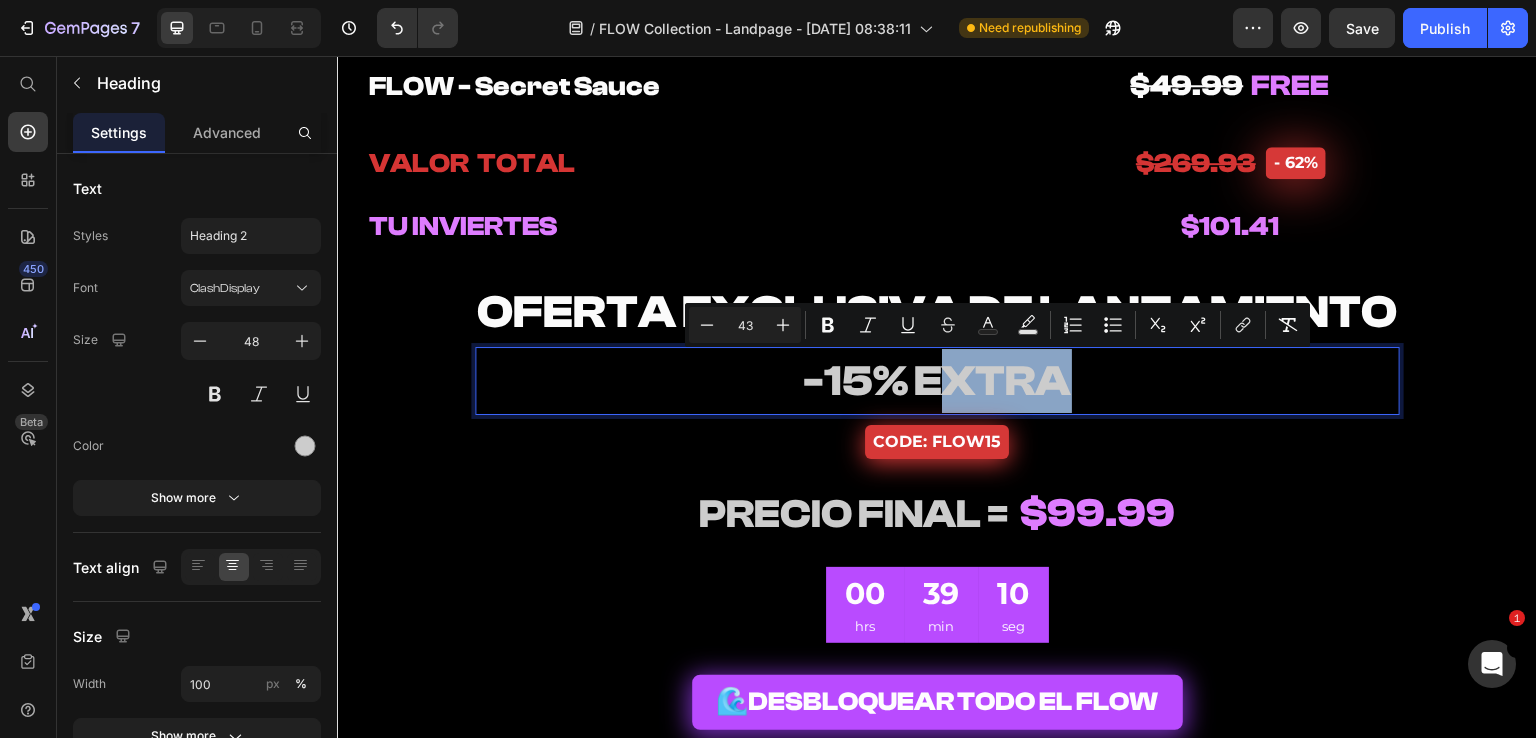 click on "-15% EXTRA" at bounding box center [937, 381] 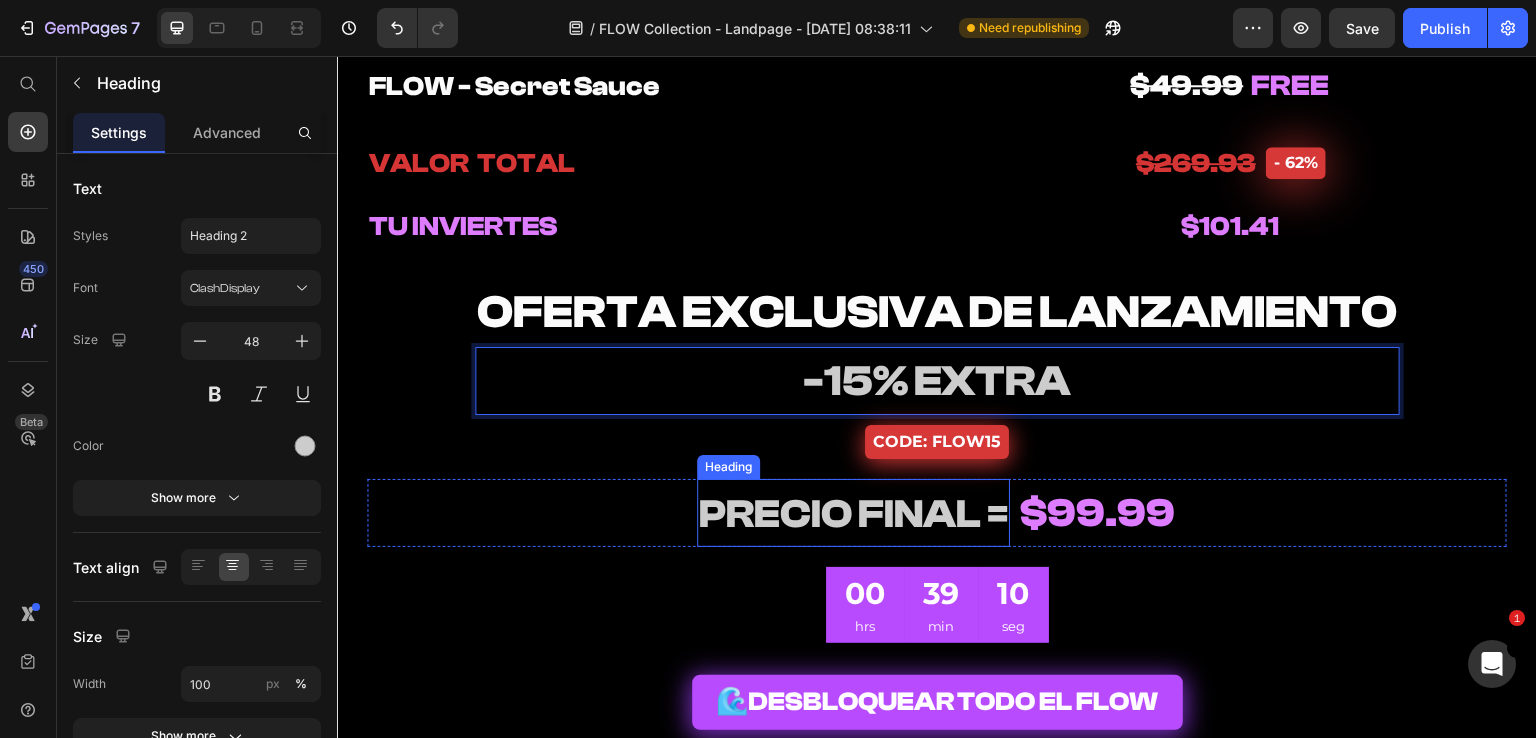 click on "PRECIO FINAL =" at bounding box center [853, 514] 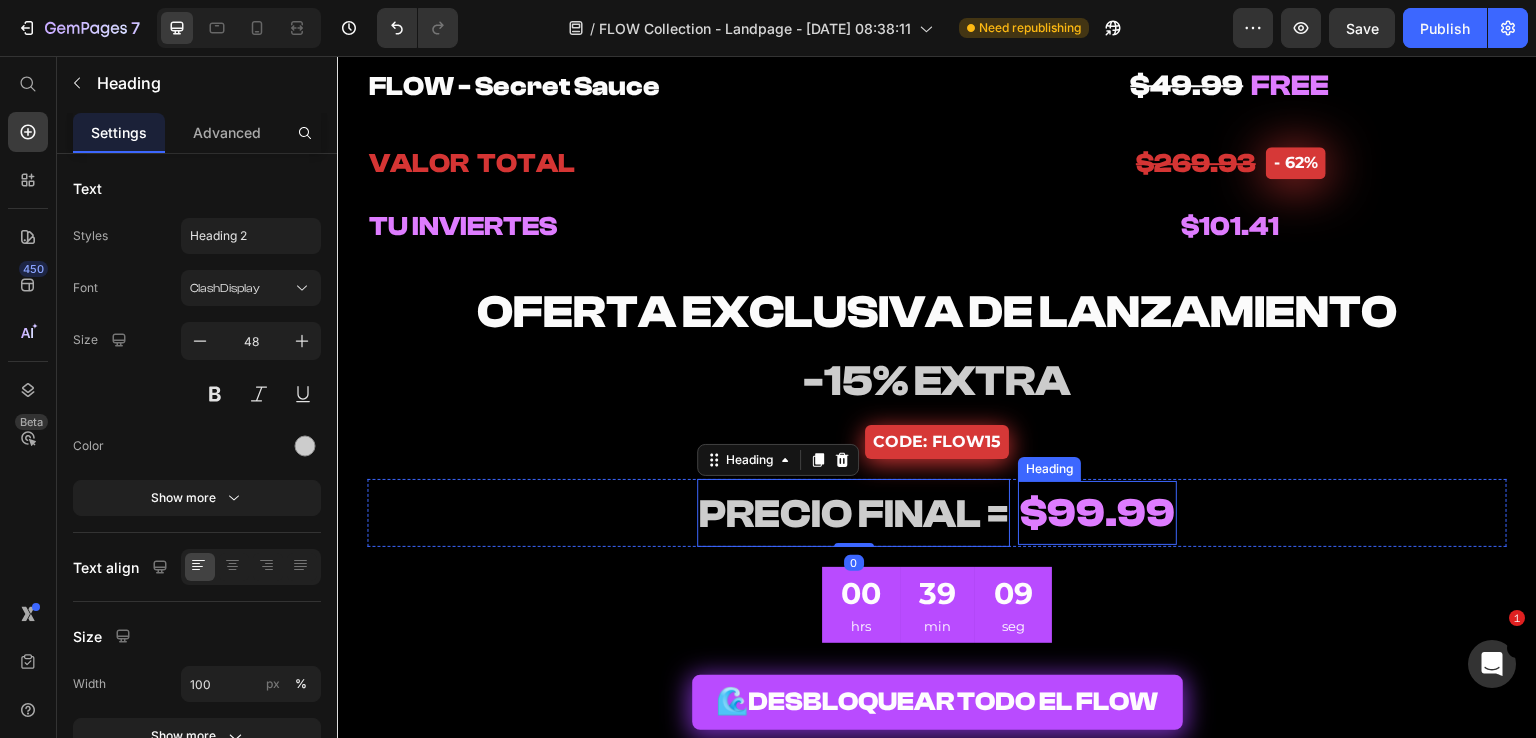 click on "$99.99" at bounding box center (1097, 513) 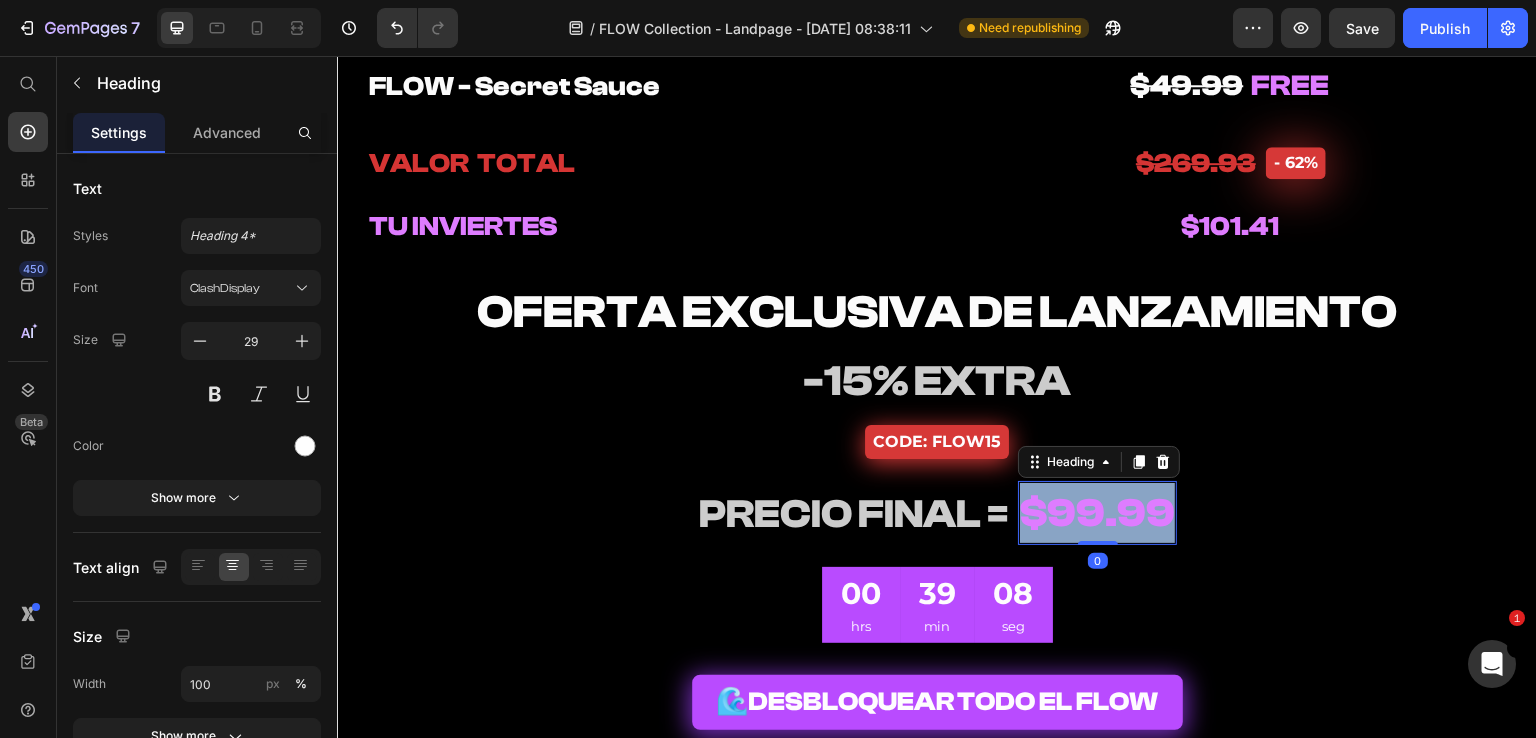 drag, startPoint x: 1021, startPoint y: 512, endPoint x: 1253, endPoint y: 514, distance: 232.00862 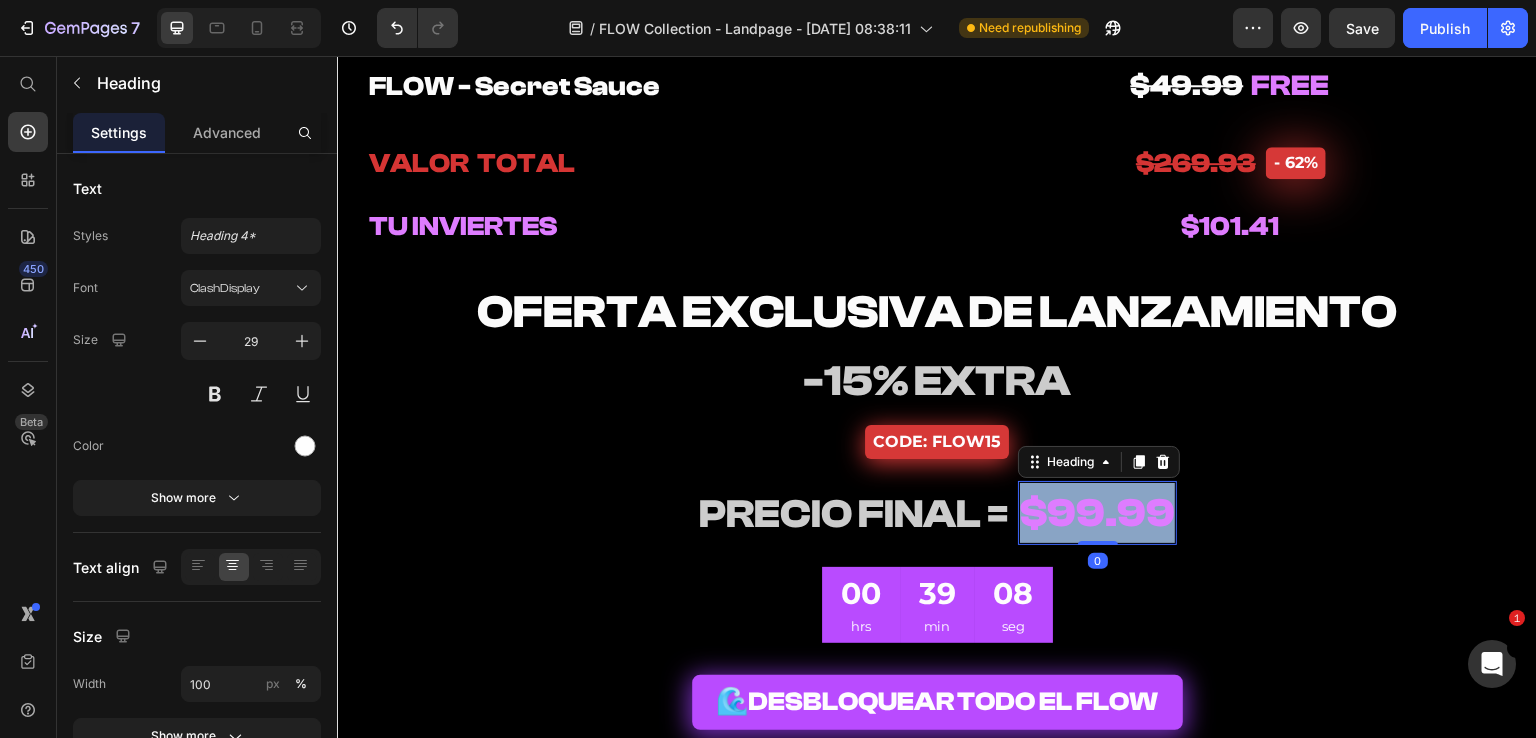 click on "⁠⁠⁠⁠⁠⁠⁠ PRECIO FINAL = Heading $99.99 Heading   0 Row" at bounding box center (937, 513) 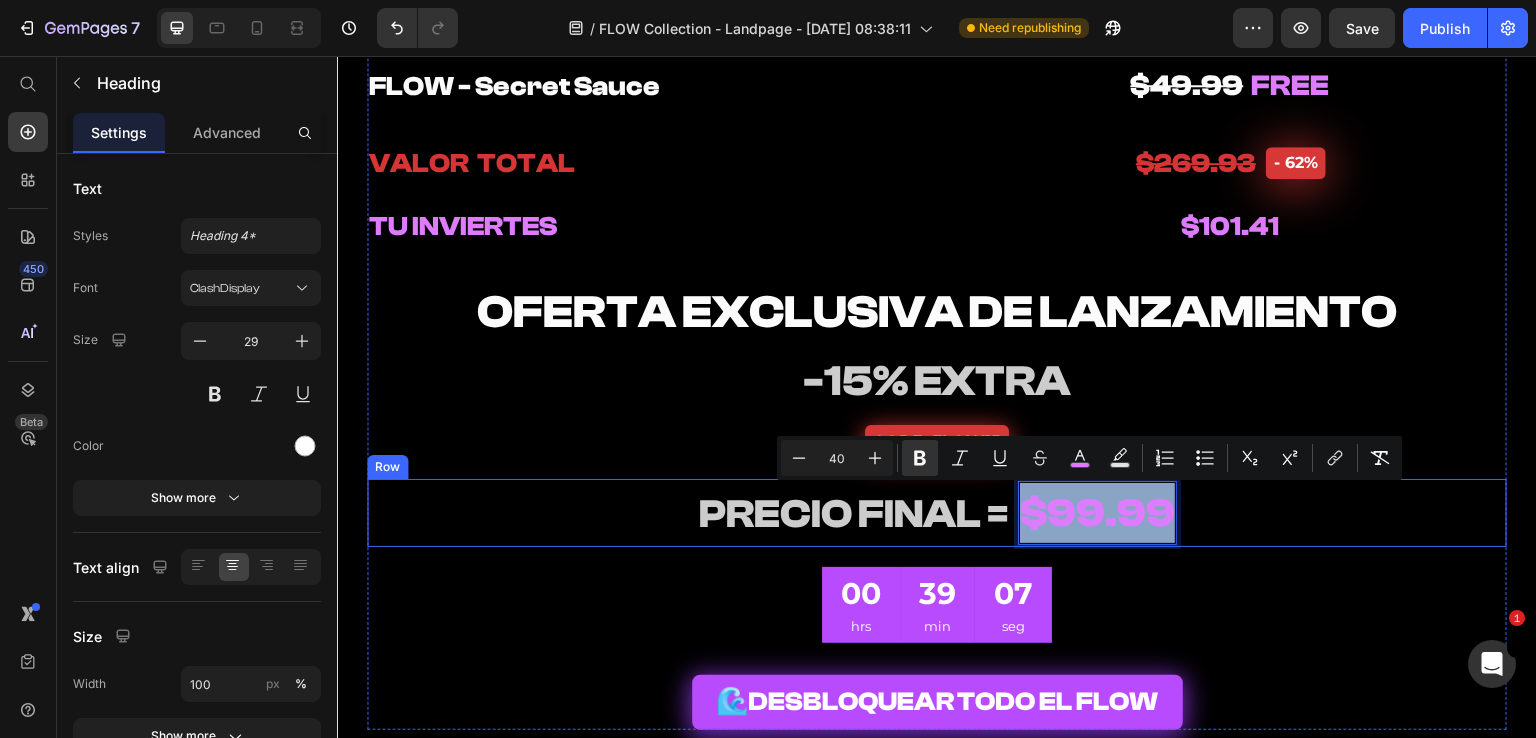 click on "⁠⁠⁠⁠⁠⁠⁠ PRECIO FINAL = Heading $99.99 Heading   0 Row" at bounding box center (937, 513) 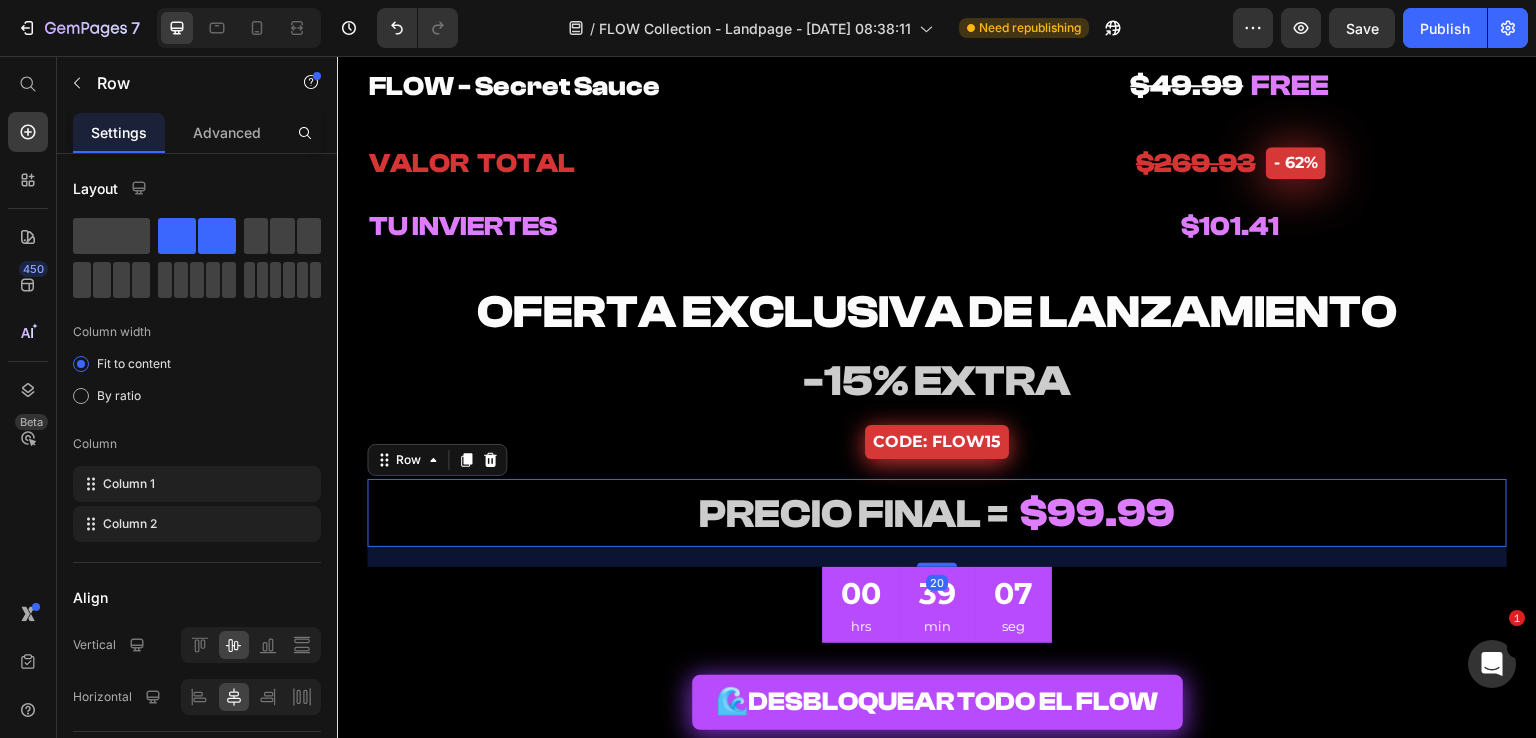 drag, startPoint x: 1163, startPoint y: 531, endPoint x: 1143, endPoint y: 529, distance: 20.09975 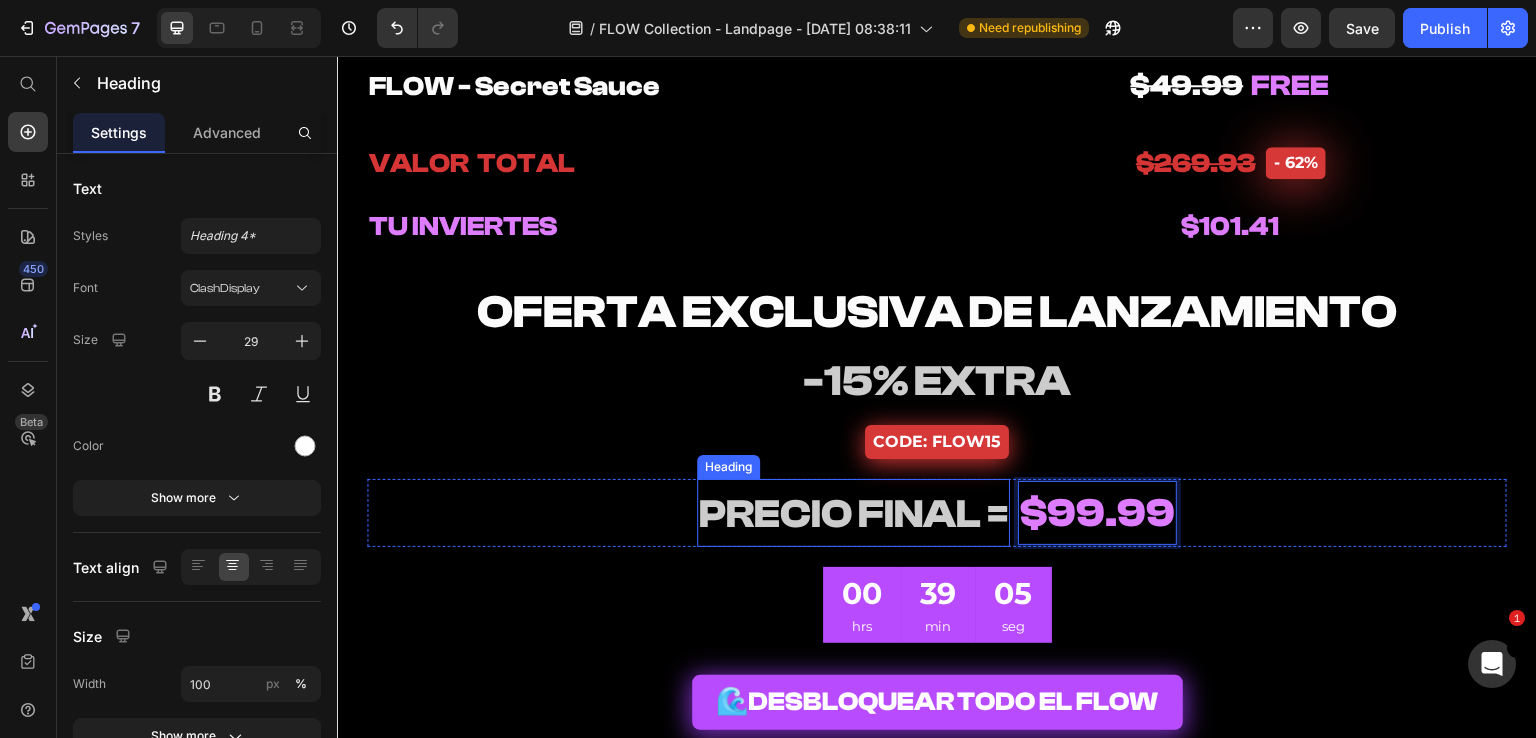 click on "PRECIO FINAL =" at bounding box center [853, 514] 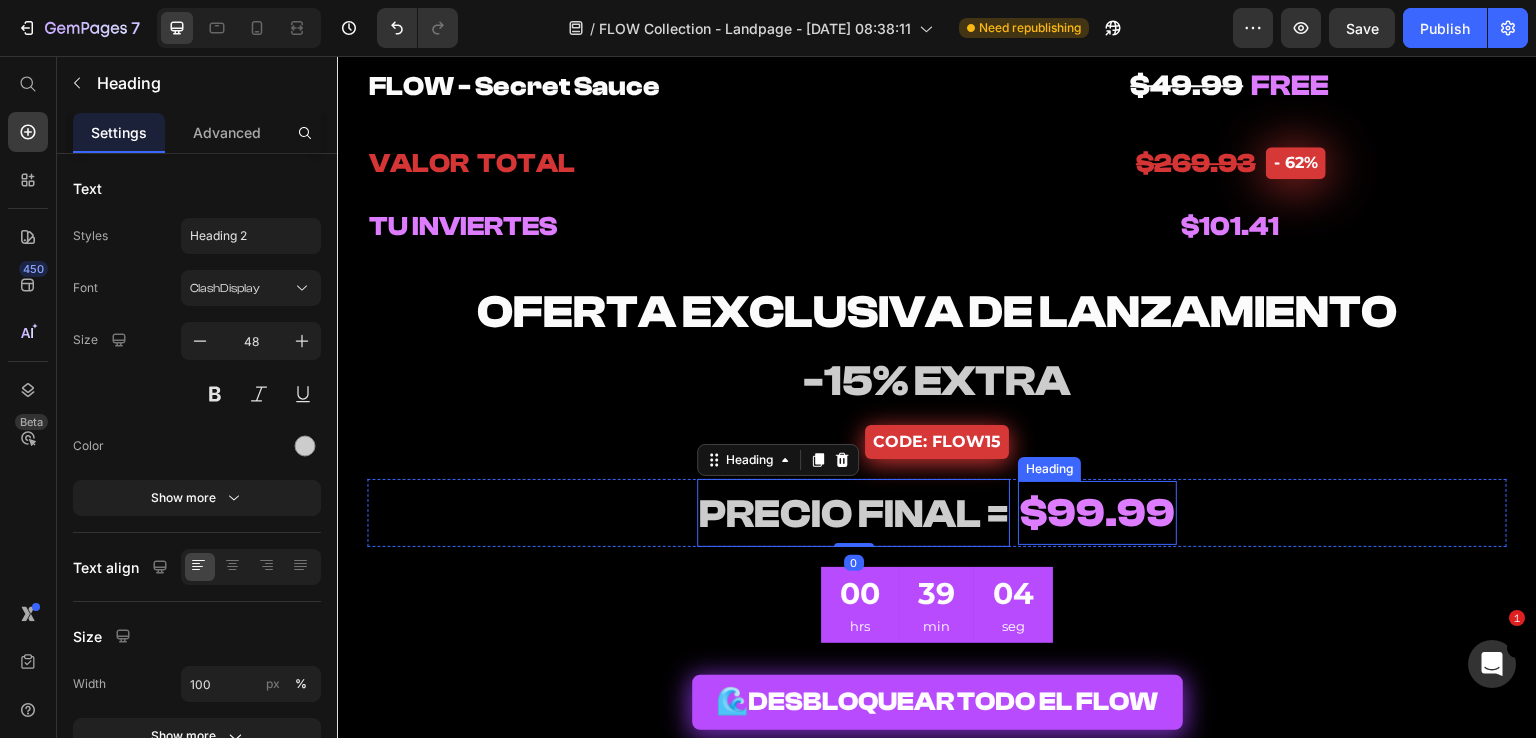 click on "$99.99" at bounding box center [1097, 513] 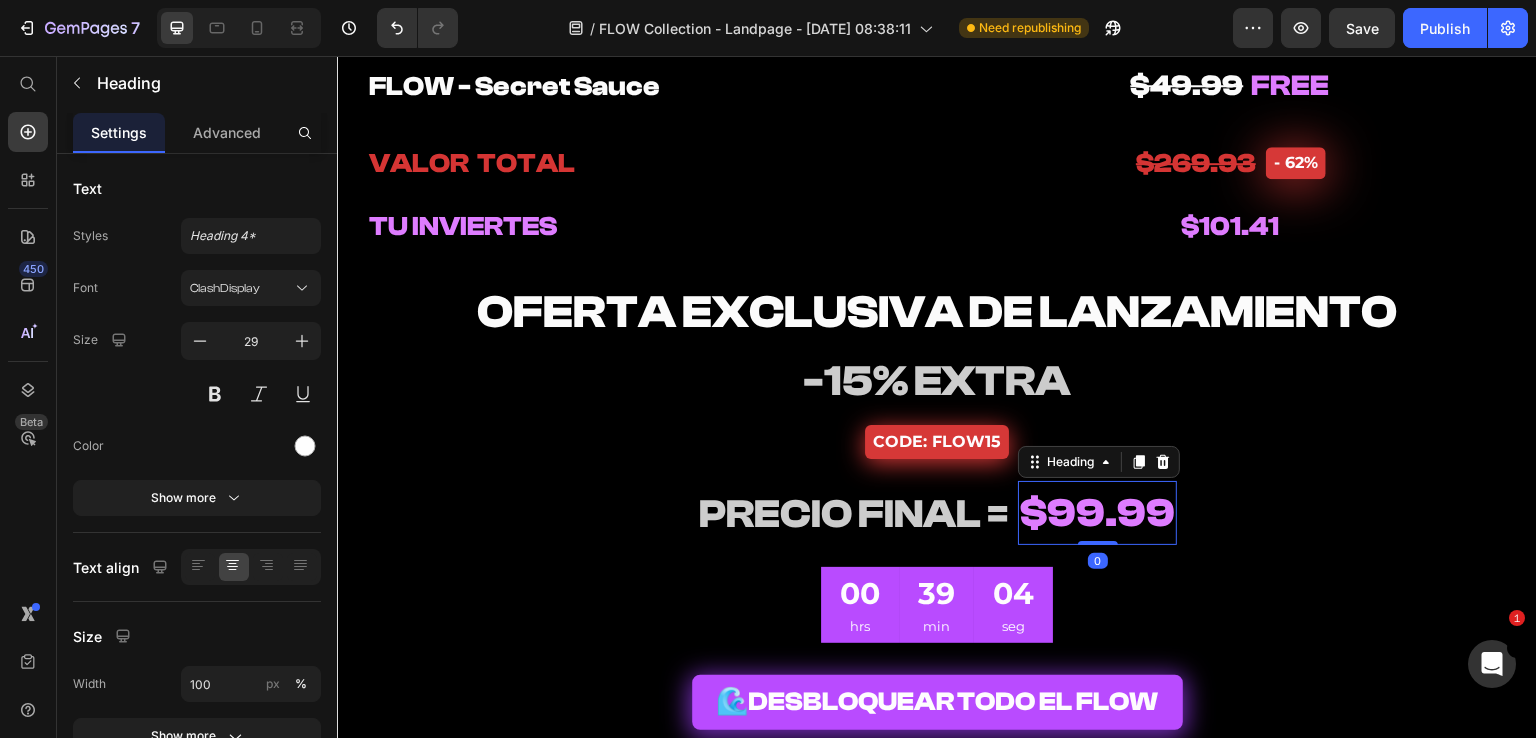 click on "⁠⁠⁠⁠⁠⁠⁠ PRECIO FINAL = Heading ⁠⁠⁠⁠⁠⁠⁠ $99.99 Heading   0 Row" at bounding box center (937, 513) 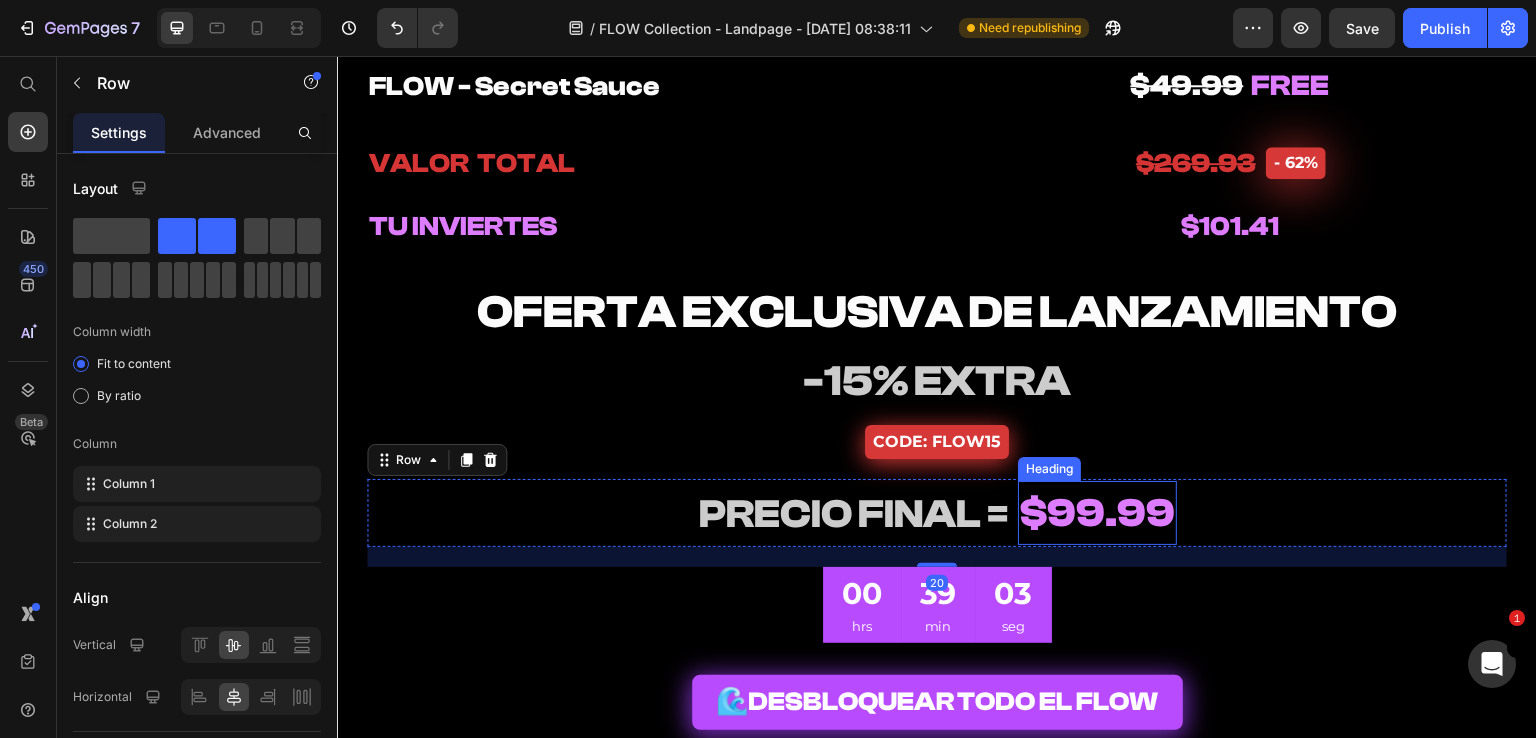 click on "$99.99" at bounding box center (1097, 513) 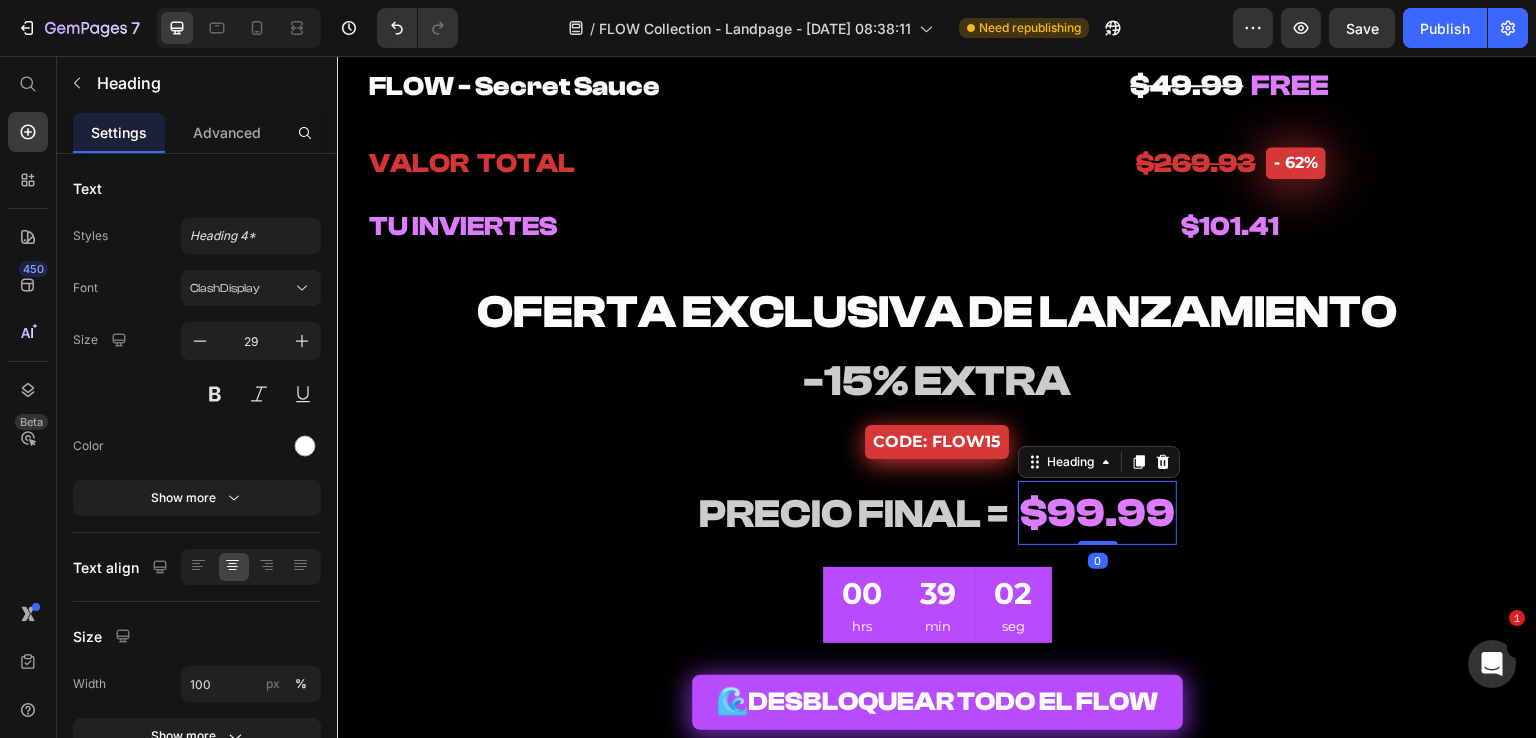 click on "⁠⁠⁠⁠⁠⁠⁠ PRECIO FINAL = Heading $99.99 Heading   0 Row" at bounding box center (937, 513) 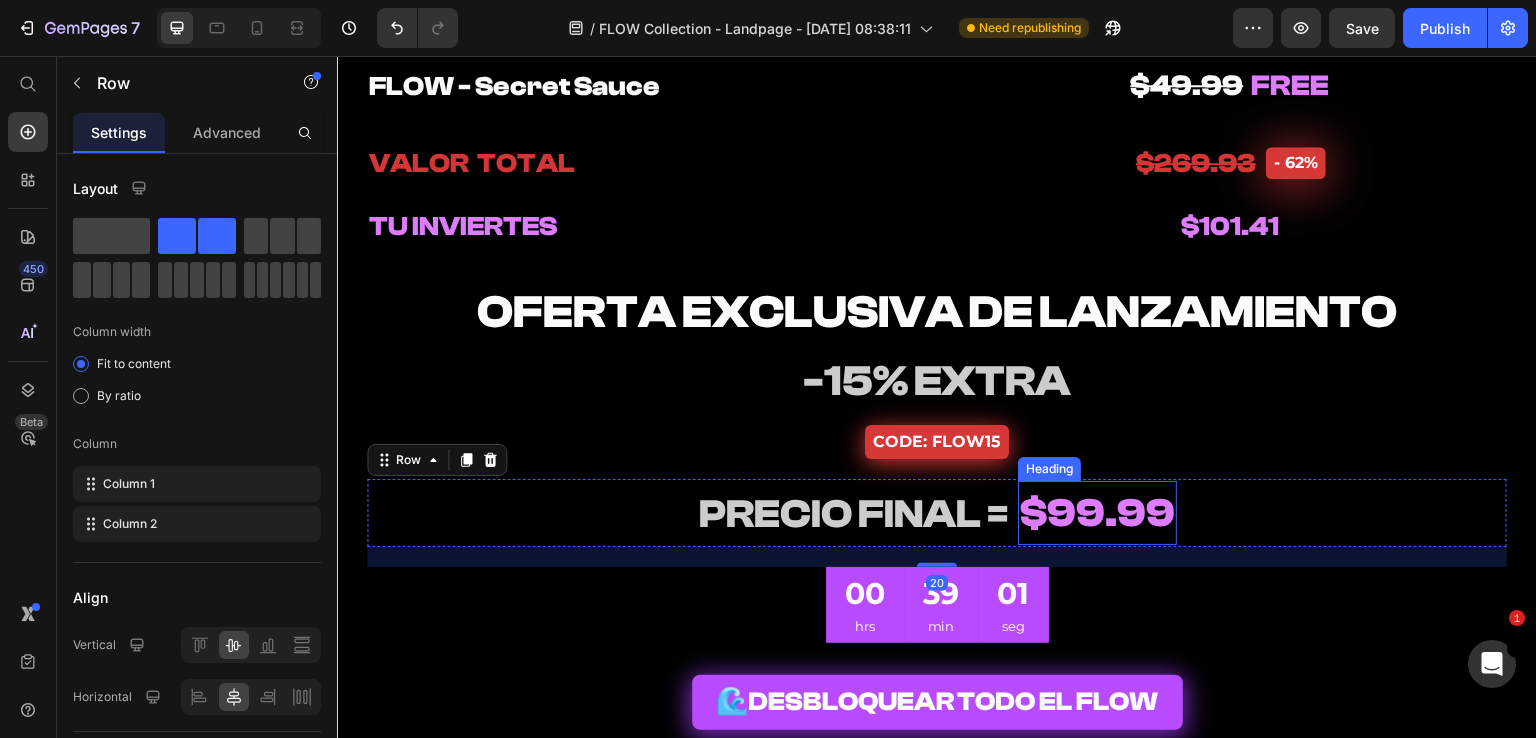 click on "⁠⁠⁠⁠⁠⁠⁠ $99.99" at bounding box center (1097, 513) 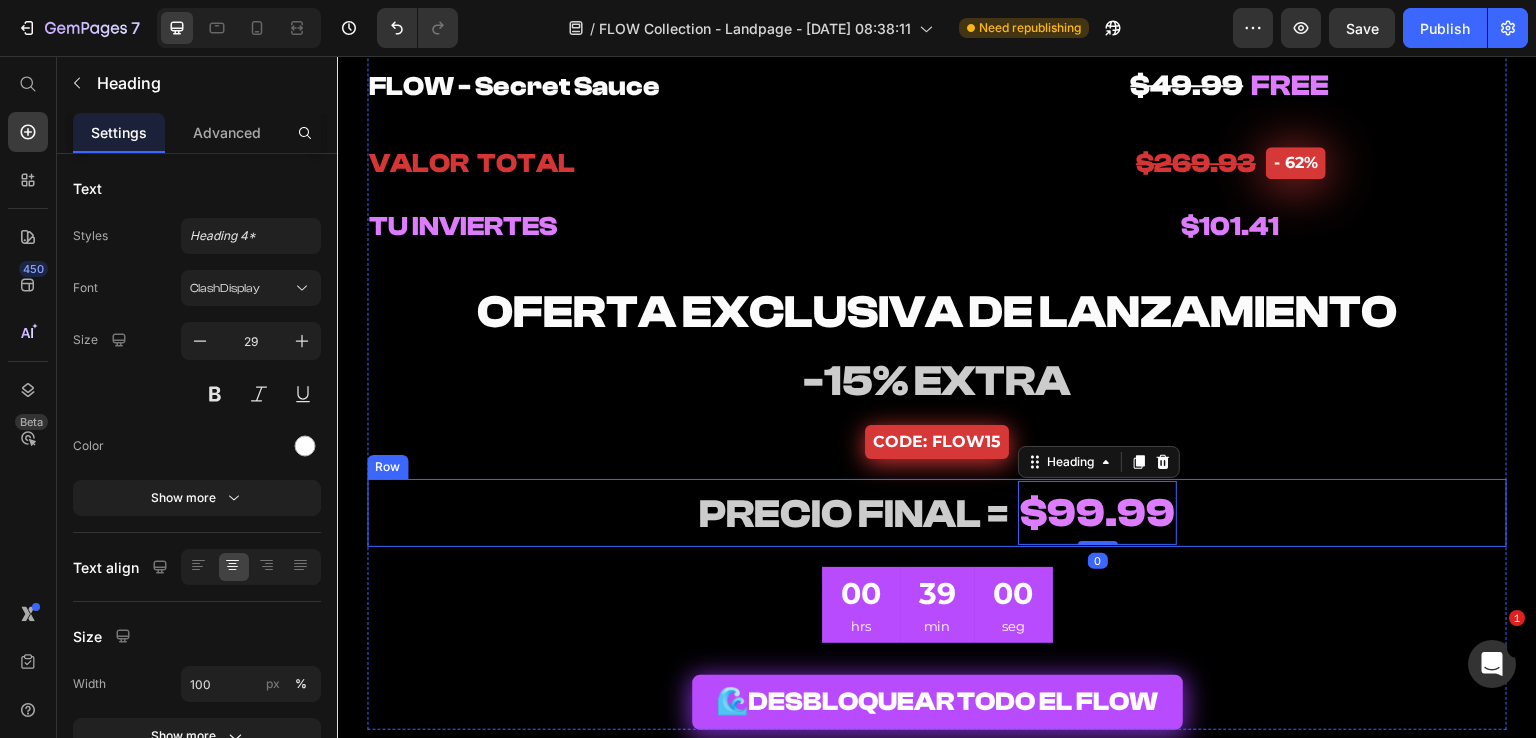 click on "$99.99 Heading   0" at bounding box center (1097, 513) 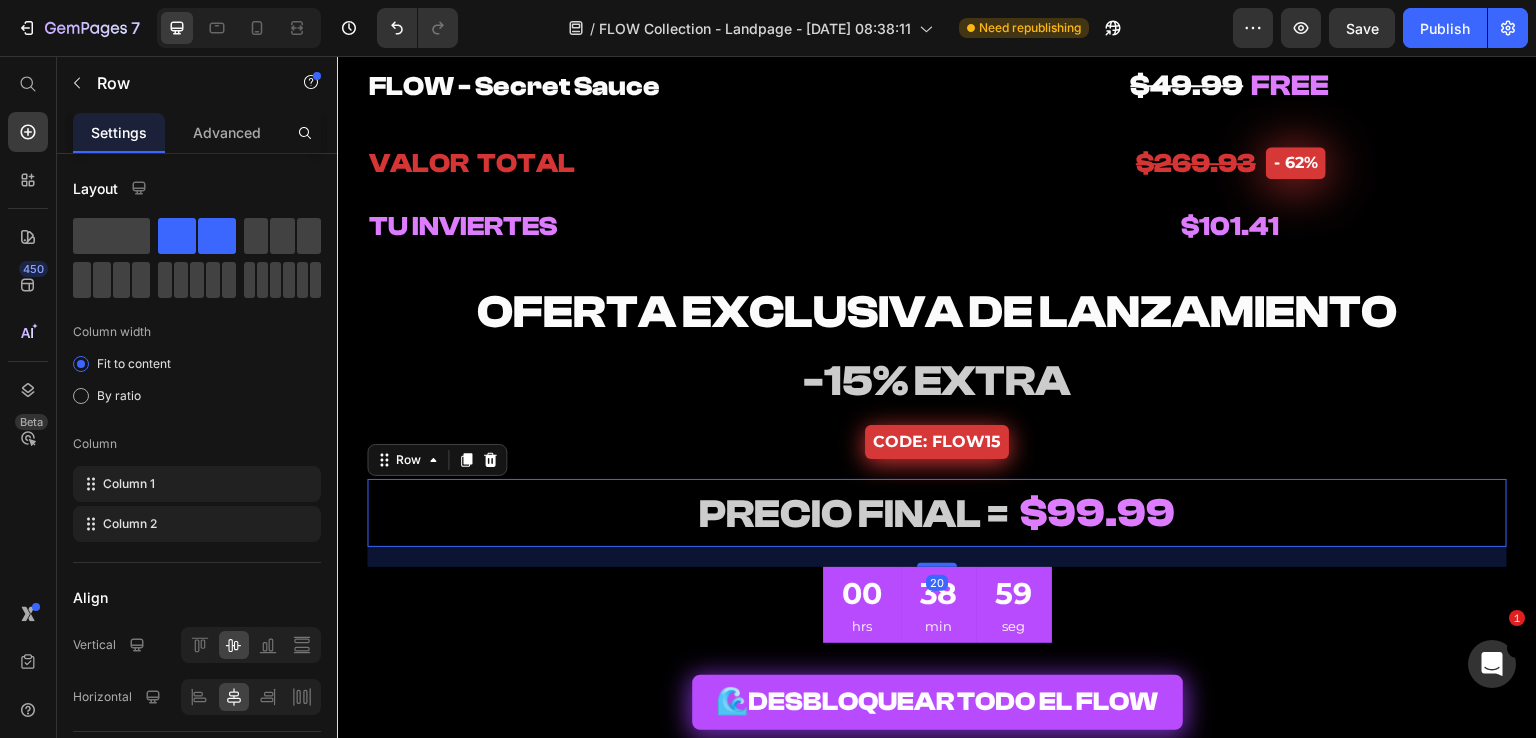 click on "$99.99" at bounding box center [1097, 513] 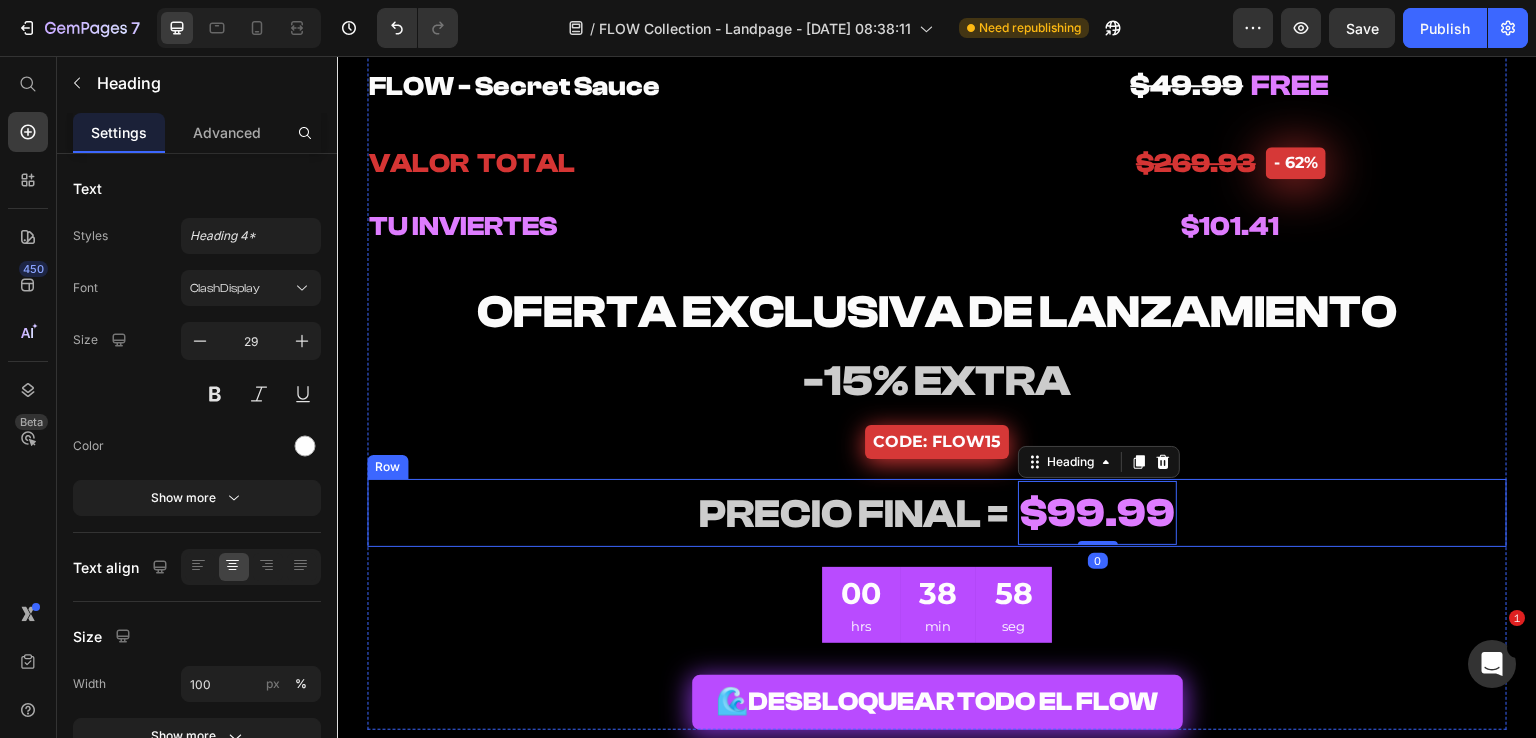 click on "⁠⁠⁠⁠⁠⁠⁠ PRECIO FINAL = Heading ⁠⁠⁠⁠⁠⁠⁠ $99.99 Heading   0 Row" at bounding box center [937, 513] 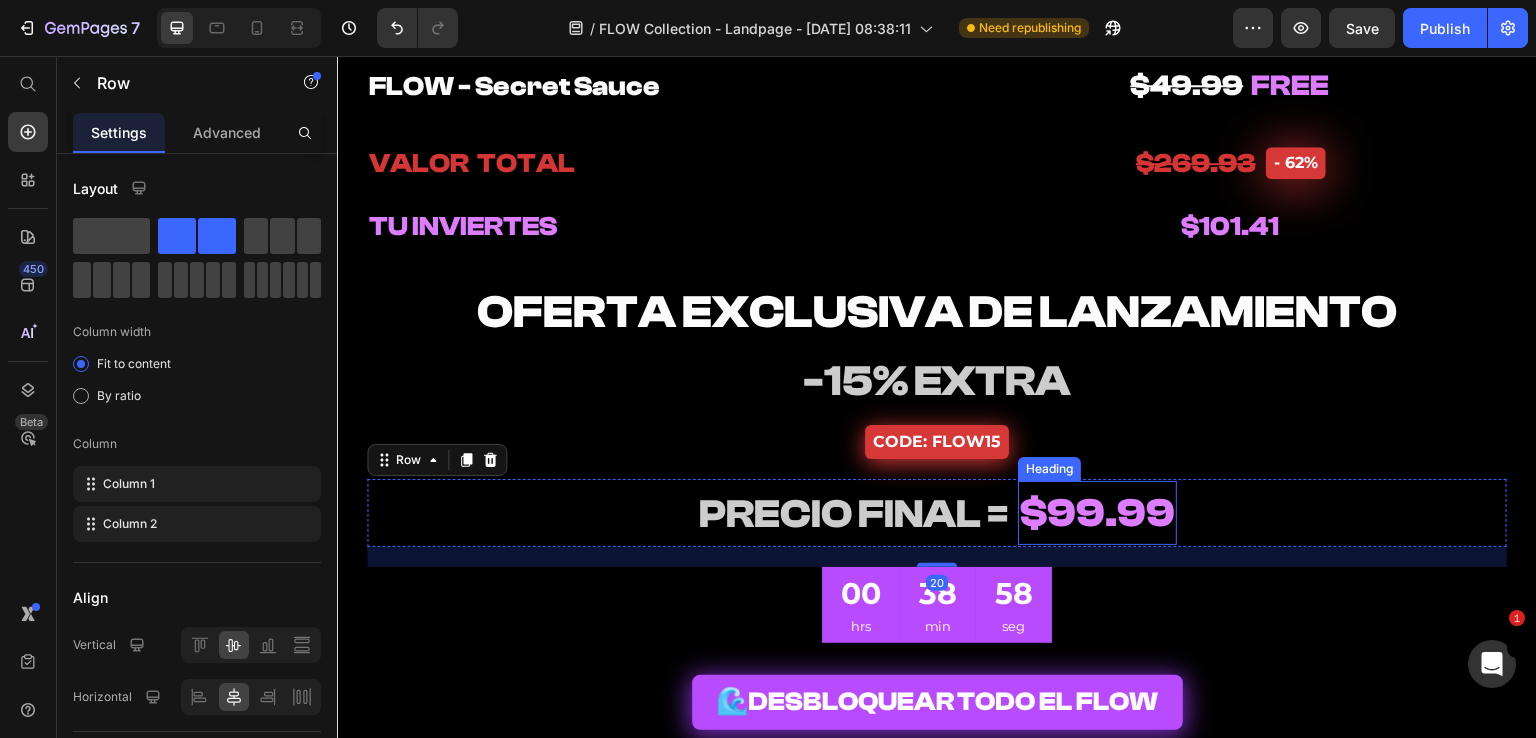click on "$99.99" at bounding box center [1097, 513] 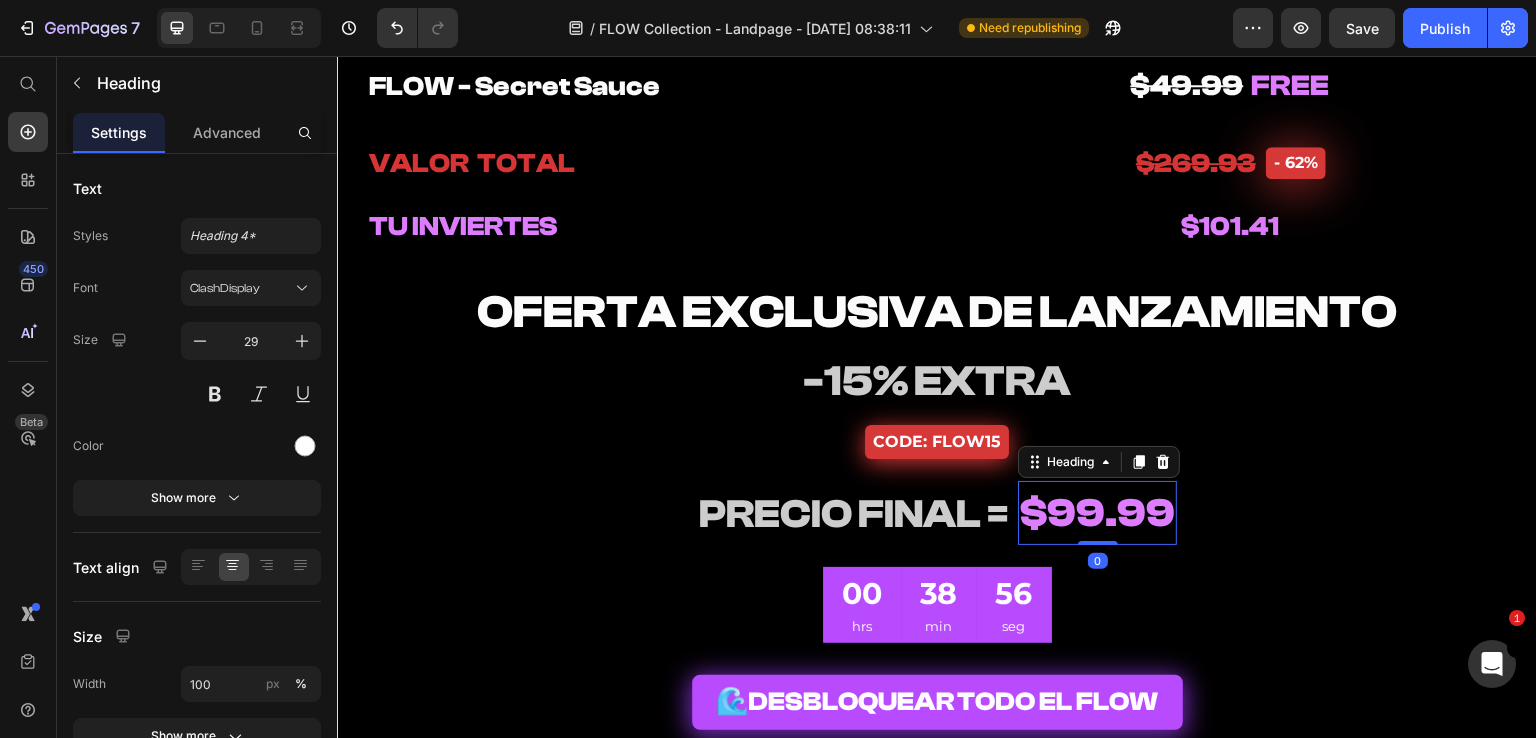 drag, startPoint x: 1087, startPoint y: 540, endPoint x: 1098, endPoint y: 496, distance: 45.35416 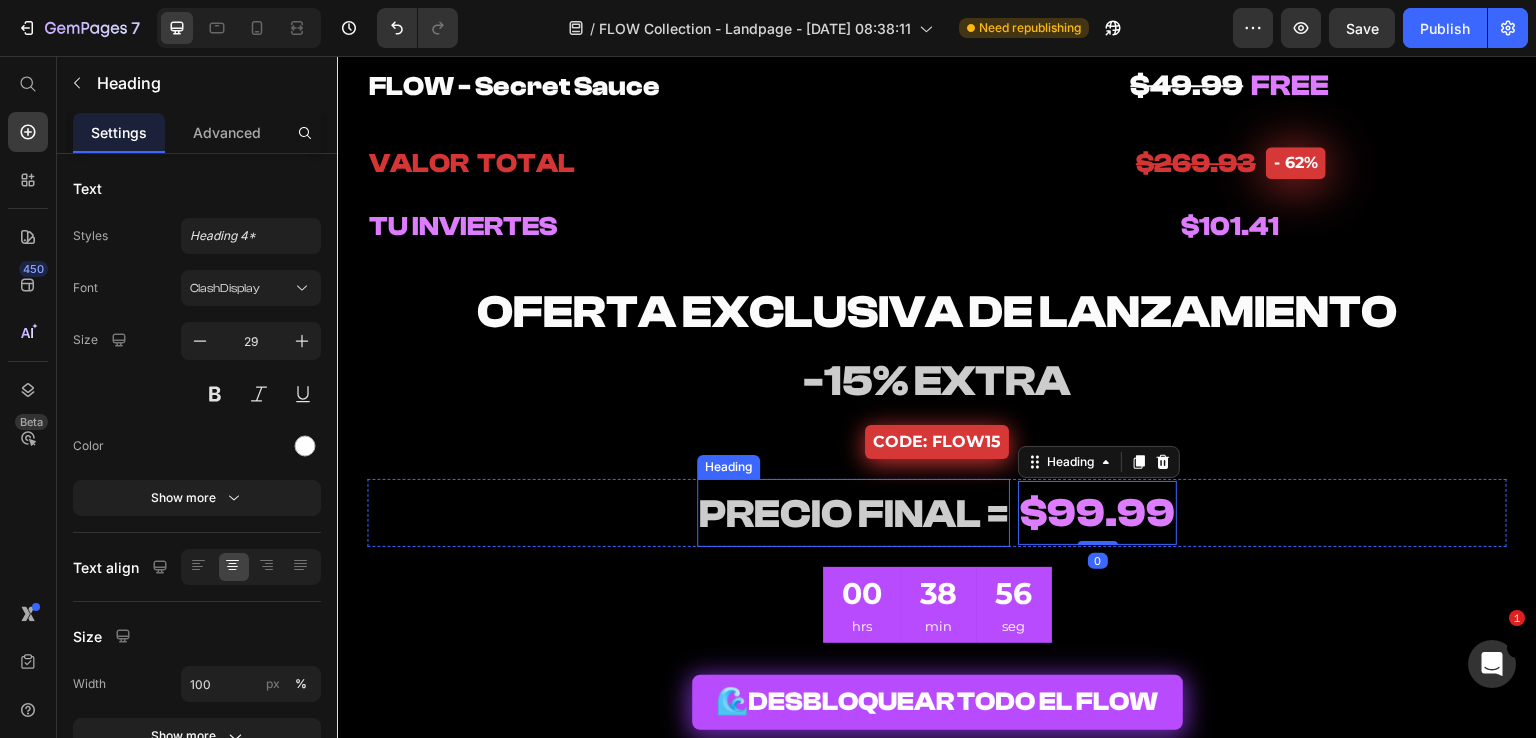 click on "PRECIO FINAL =" at bounding box center [853, 514] 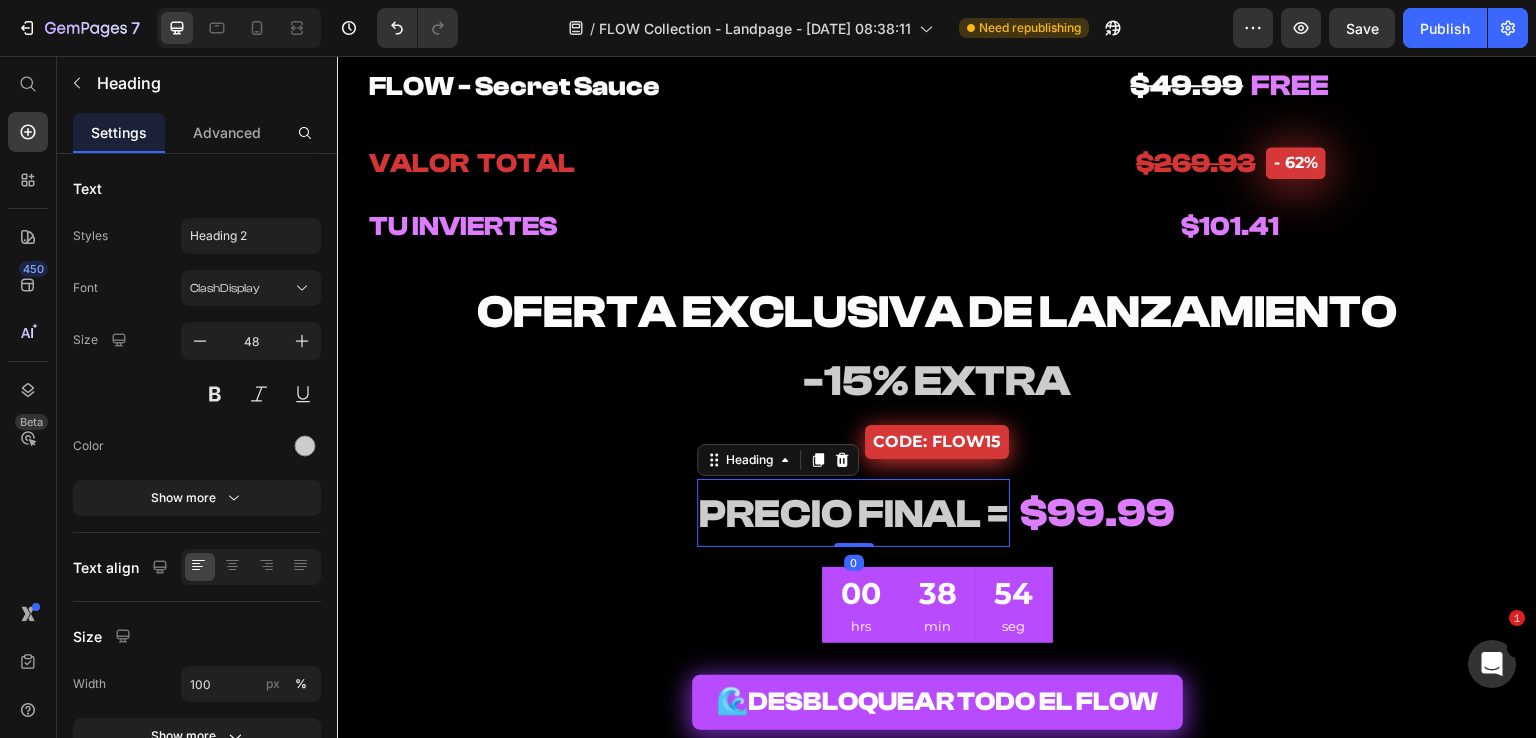 drag, startPoint x: 859, startPoint y: 543, endPoint x: 901, endPoint y: 527, distance: 44.94441 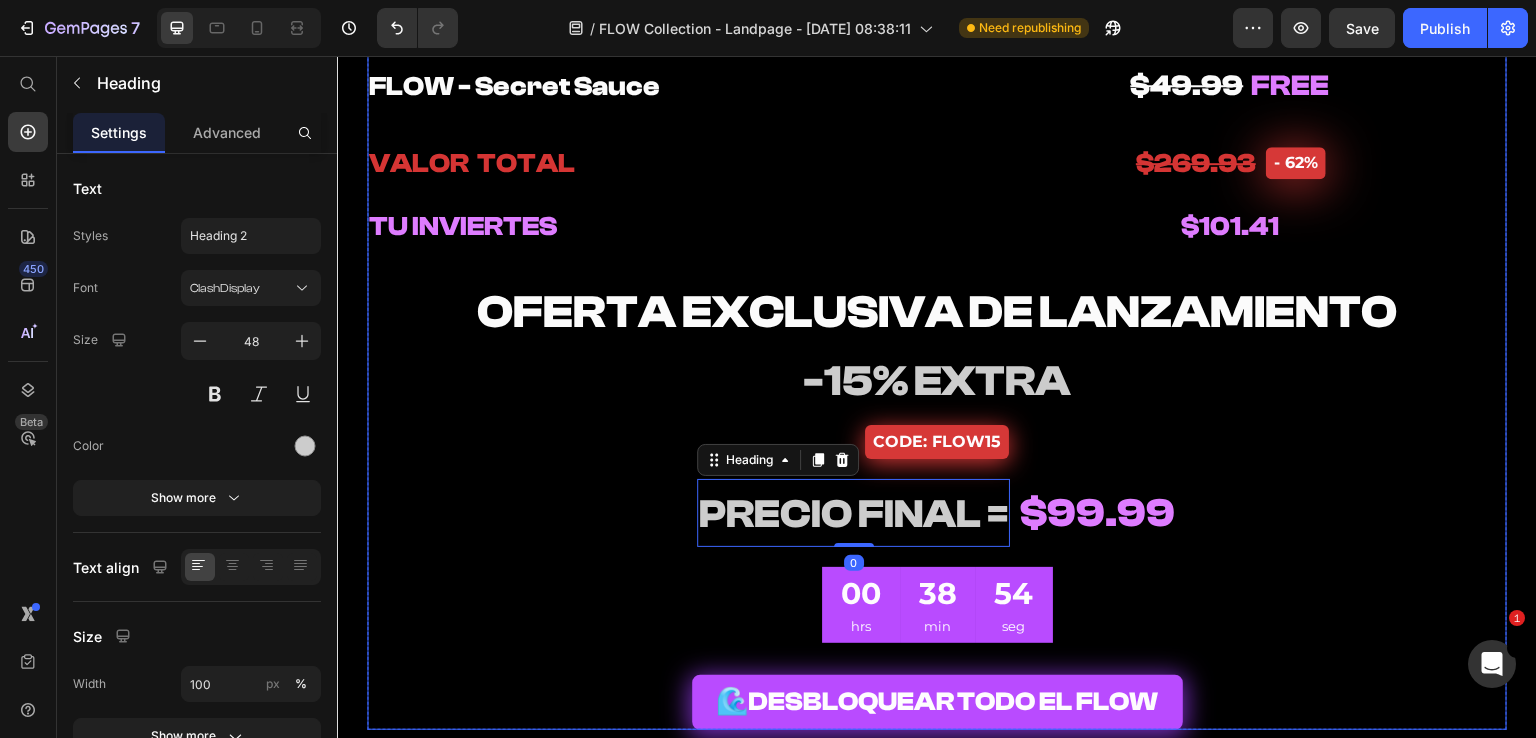 click on "FLOW - Melody Loops Heading FLOW - Drum Kit Heading $29.99    FREE Heading $29.99    FREE Heading Row ⁠⁠⁠⁠⁠⁠⁠ FLOW - One Shots Heading ⁠⁠⁠⁠⁠⁠⁠ FLOW - MIDI Kit Heading $29.99    FREE Heading $29.99    FREE Heading Row ⁠⁠⁠⁠⁠⁠⁠ FLOW - Presets Heading ⁠⁠⁠⁠⁠⁠⁠ FLOW - Ear Candys Heading ⁠⁠⁠⁠⁠⁠⁠ $49.99    FREE Heading $29.99    FREE Heading Row ⁠⁠⁠⁠⁠⁠⁠ BONUS: Heading Heading Row ⁠⁠⁠⁠⁠⁠⁠ FLOW - Secret Sauce Heading $49.99    FREE Heading Row ⁠⁠⁠⁠⁠⁠⁠ VALOR  TOTAL Heading $269.93 Heading - 62% Product Badge Row Row Row Row ⁠⁠⁠⁠⁠⁠⁠ TU INVIERTES Heading ⁠⁠⁠⁠⁠⁠⁠ $101.41 Heading Row ⁠⁠⁠⁠⁠⁠⁠ OFERTA EXCLUSIVA DE LANZAMIENTO Heading ⁠⁠⁠⁠⁠⁠⁠ -15% EXTRA Heading CODE: FLOW15 Button Row ⁠⁠⁠⁠⁠⁠⁠ PRECIO FINAL = Heading   0 ⁠⁠⁠⁠⁠⁠⁠ $99.99 Heading Row 00 hrs 38 min 54 seg CountDown Timer 🌊  DESBLOQUEAR TODO EL FLOW Add to Cart Row" at bounding box center [937, 177] 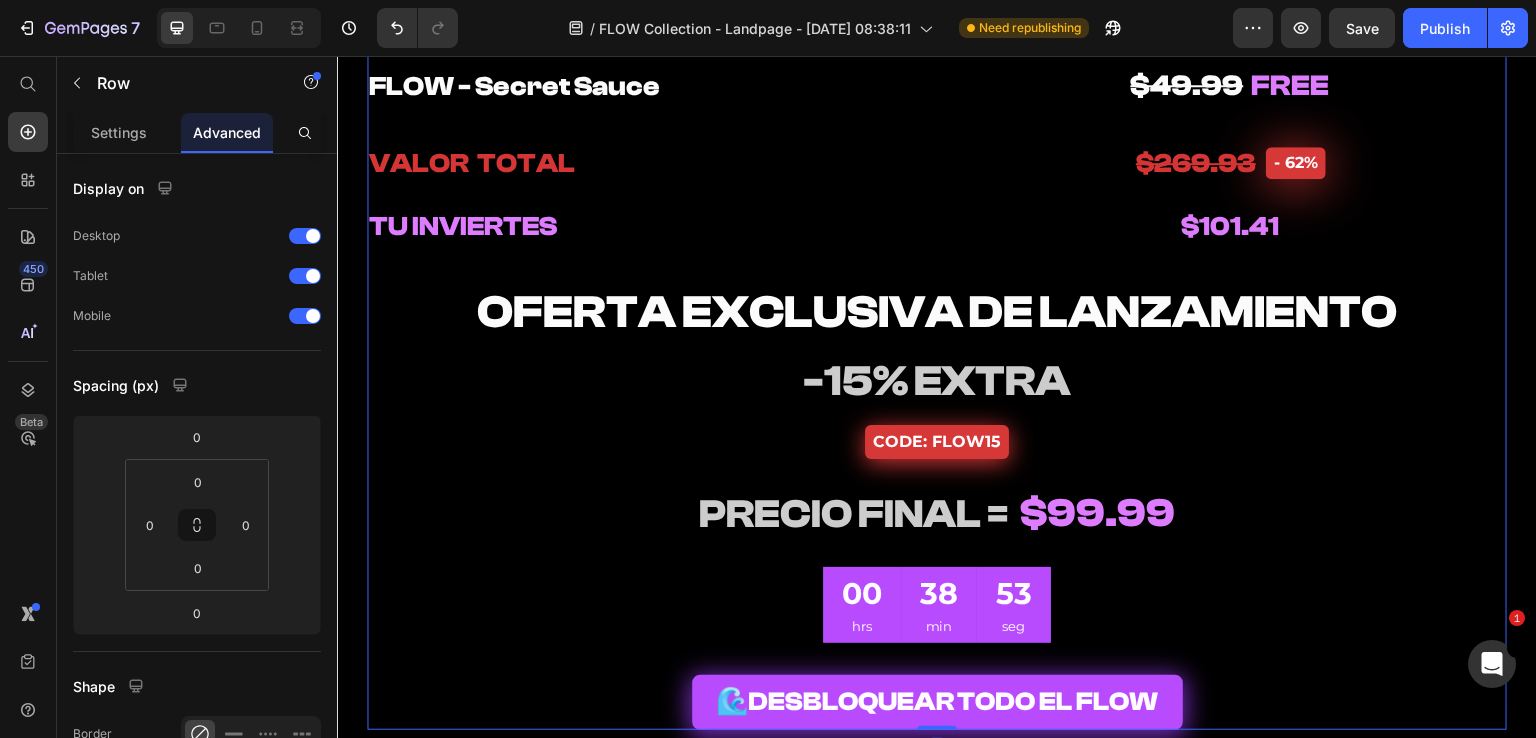 click on "FLOW - Melody Loops Heading FLOW - Drum Kit Heading $29.99    FREE Heading $29.99    FREE Heading Row ⁠⁠⁠⁠⁠⁠⁠ FLOW - One Shots Heading ⁠⁠⁠⁠⁠⁠⁠ FLOW - MIDI Kit Heading $29.99    FREE Heading $29.99    FREE Heading Row ⁠⁠⁠⁠⁠⁠⁠ FLOW - Presets Heading ⁠⁠⁠⁠⁠⁠⁠ FLOW - Ear Candys Heading ⁠⁠⁠⁠⁠⁠⁠ $49.99    FREE Heading $29.99    FREE Heading Row ⁠⁠⁠⁠⁠⁠⁠ BONUS: Heading Heading Row ⁠⁠⁠⁠⁠⁠⁠ FLOW - Secret Sauce Heading $49.99    FREE Heading Row ⁠⁠⁠⁠⁠⁠⁠ VALOR  TOTAL Heading $269.93 Heading - 62% Product Badge Row Row Row Row ⁠⁠⁠⁠⁠⁠⁠ TU INVIERTES Heading ⁠⁠⁠⁠⁠⁠⁠ $101.41 Heading Row ⁠⁠⁠⁠⁠⁠⁠ OFERTA EXCLUSIVA DE LANZAMIENTO Heading ⁠⁠⁠⁠⁠⁠⁠ -15% EXTRA Heading CODE: FLOW15 Button Row ⁠⁠⁠⁠⁠⁠⁠ PRECIO FINAL = Heading ⁠⁠⁠⁠⁠⁠⁠ $99.99 Heading Row 00 hrs 38 min 53 seg CountDown Timer 🌊  DESBLOQUEAR TODO EL FLOW Add to Cart Row" at bounding box center [937, 177] 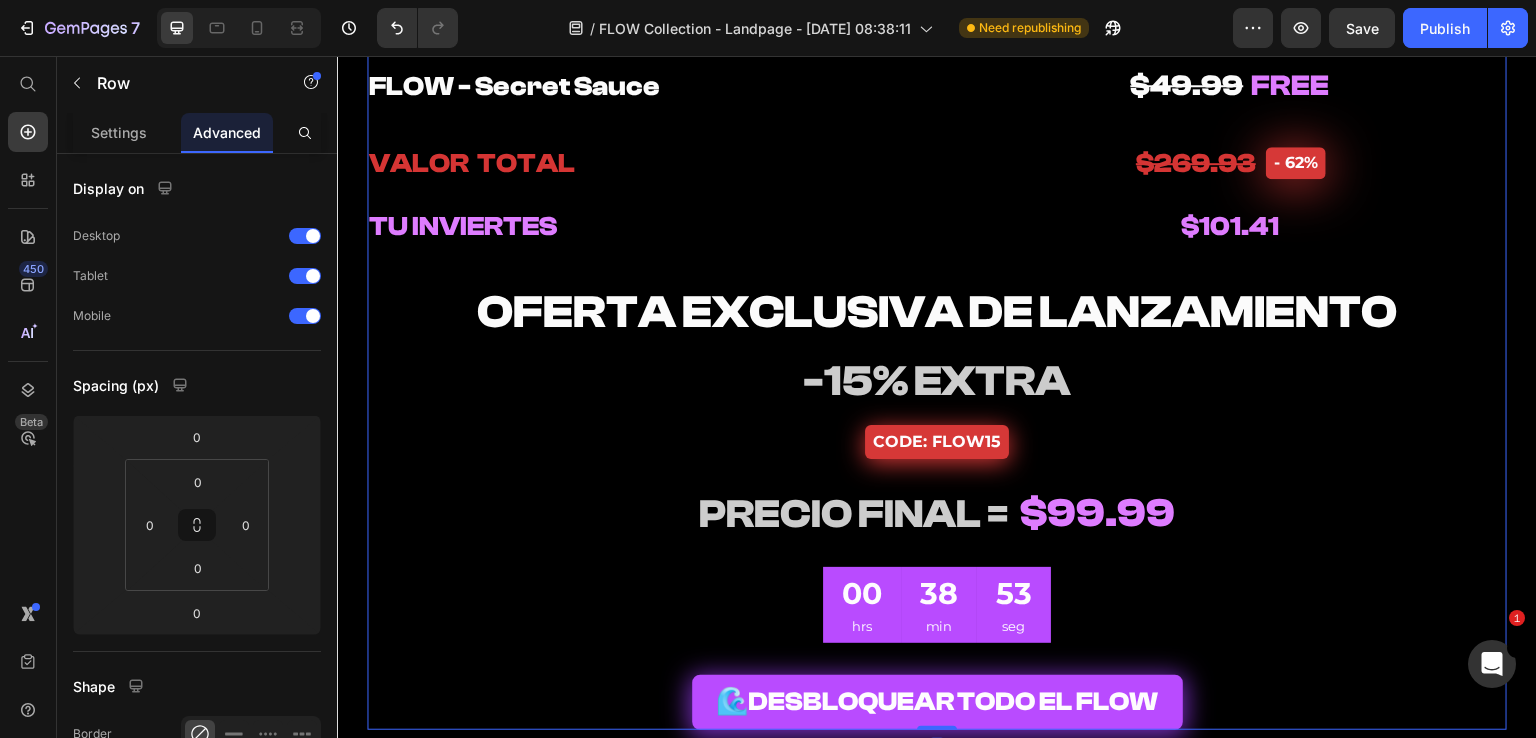 click on "⁠⁠⁠⁠⁠⁠⁠ PRECIO FINAL =" at bounding box center (853, 513) 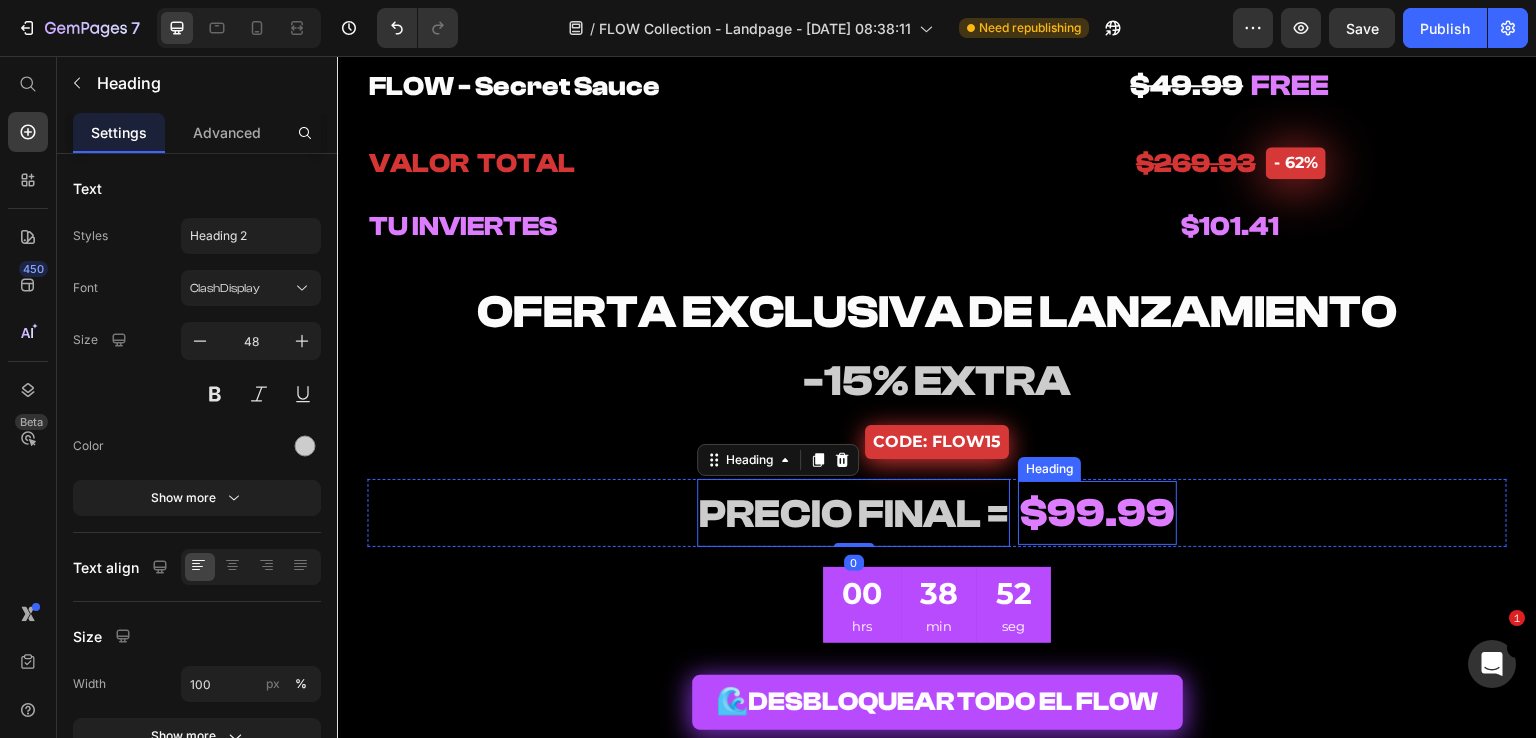 click on "⁠⁠⁠⁠⁠⁠⁠ $99.99" at bounding box center (1097, 513) 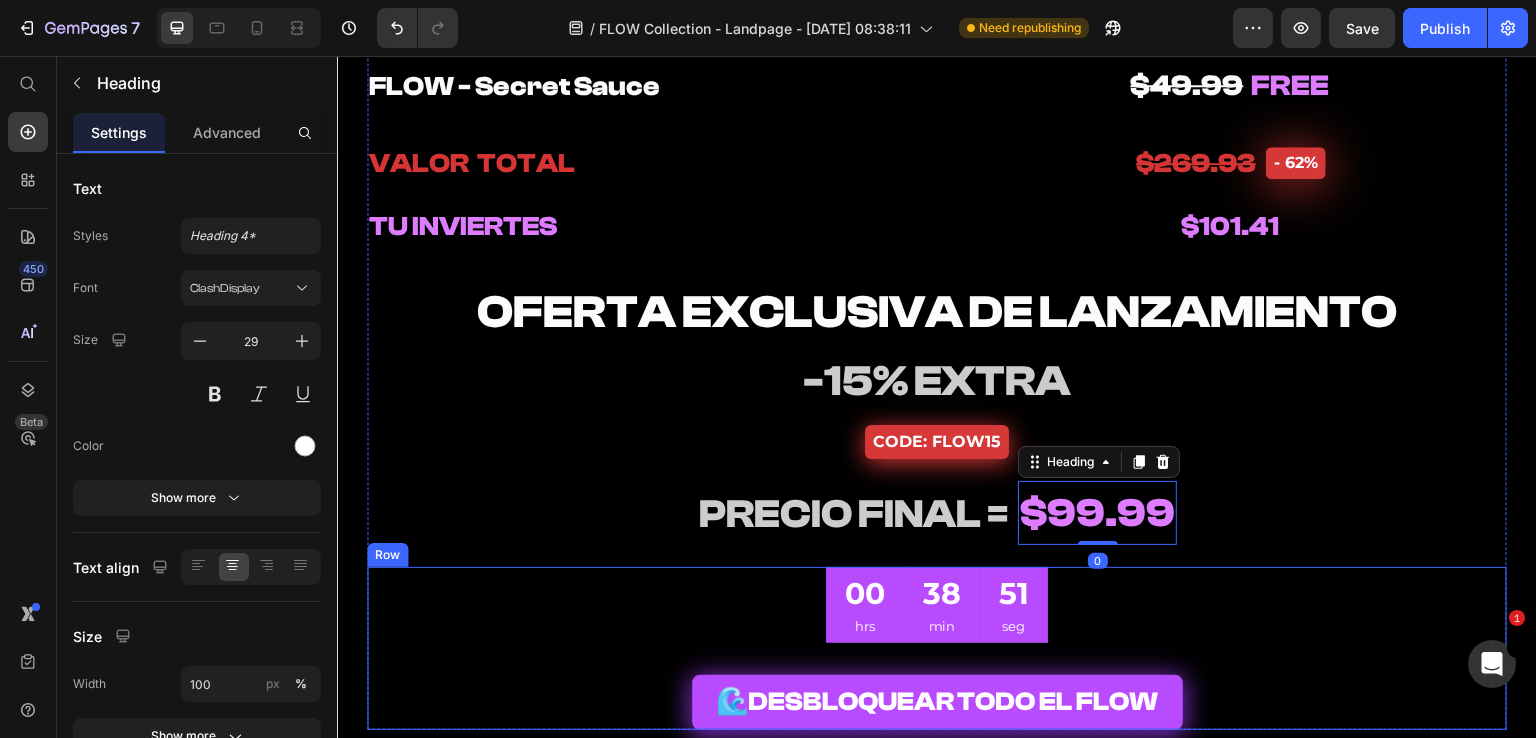 scroll, scrollTop: 10500, scrollLeft: 0, axis: vertical 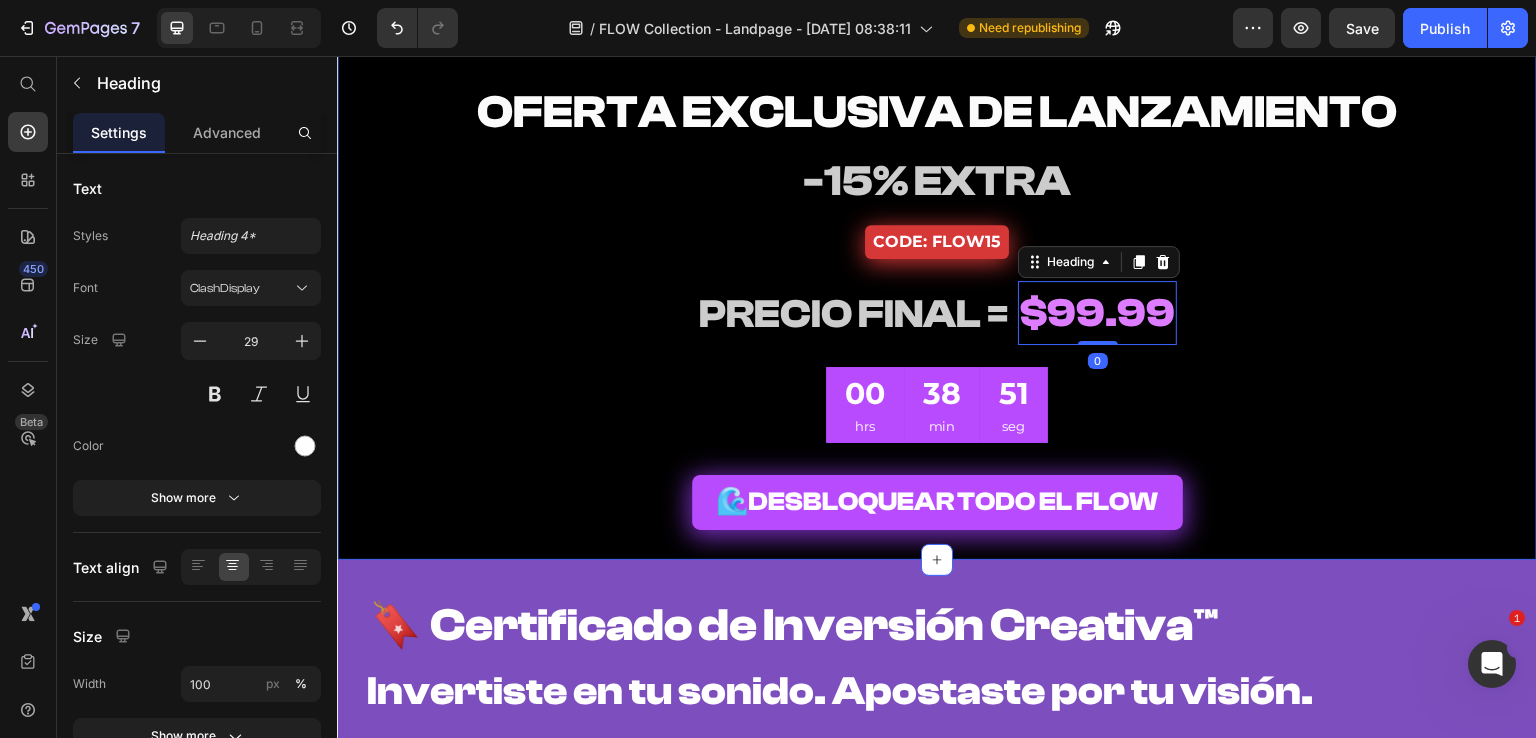 drag, startPoint x: 613, startPoint y: 530, endPoint x: 647, endPoint y: 534, distance: 34.234486 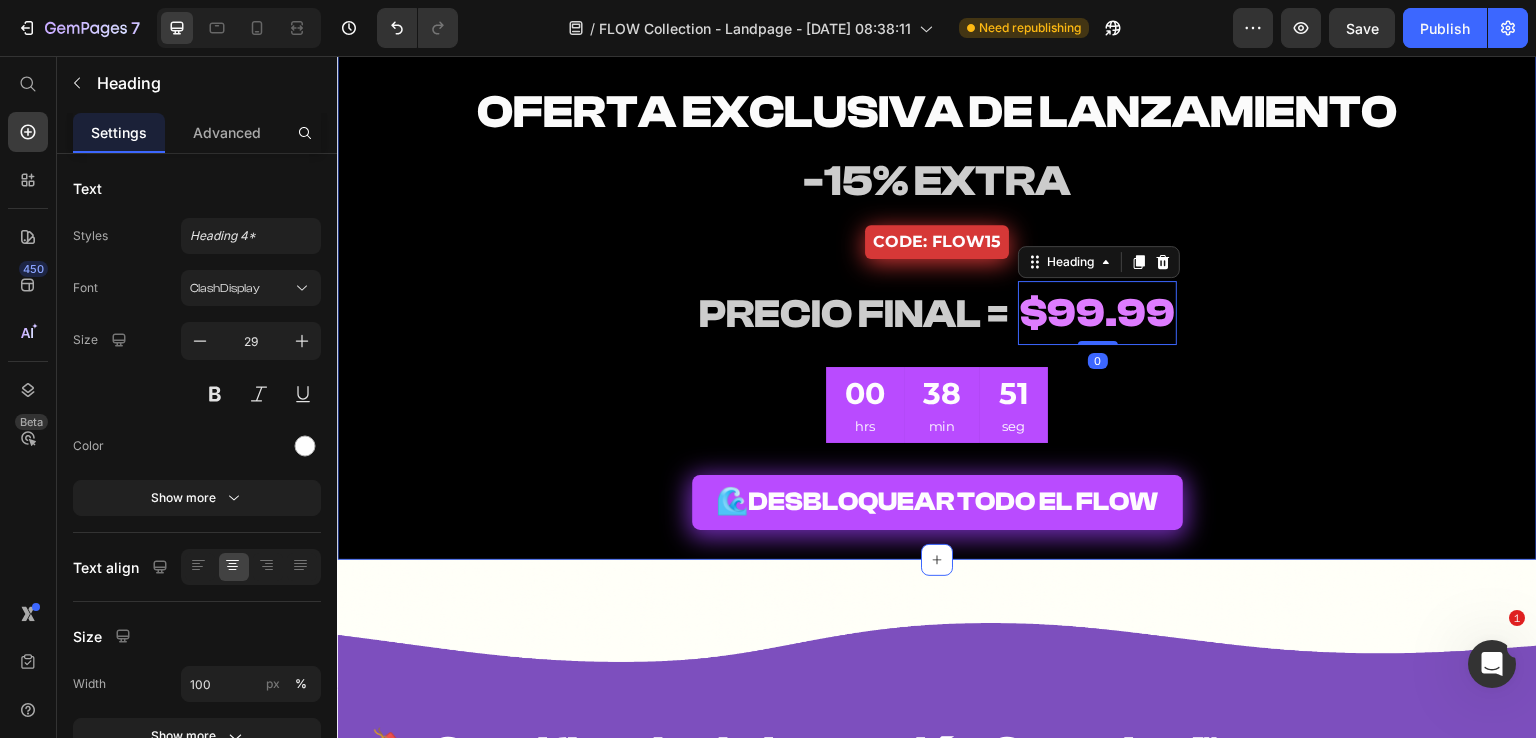 click on "FLOW  Collection Heading FLOW - Melody Loops Heading FLOW - Drum Kit Heading $29.99    FREE Heading $29.99    FREE Heading Row ⁠⁠⁠⁠⁠⁠⁠ FLOW - One Shots Heading ⁠⁠⁠⁠⁠⁠⁠ FLOW - MIDI Kit Heading $29.99    FREE Heading $29.99    FREE Heading Row ⁠⁠⁠⁠⁠⁠⁠ FLOW - Presets Heading ⁠⁠⁠⁠⁠⁠⁠ FLOW - Ear Candys Heading ⁠⁠⁠⁠⁠⁠⁠ $49.99    FREE Heading $29.99    FREE Heading Row ⁠⁠⁠⁠⁠⁠⁠ BONUS: Heading Heading Row ⁠⁠⁠⁠⁠⁠⁠ FLOW - Secret Sauce Heading $49.99    FREE Heading Row ⁠⁠⁠⁠⁠⁠⁠ VALOR  TOTAL Heading $269.93 Heading - 62% Product Badge Row Row Row Row ⁠⁠⁠⁠⁠⁠⁠ TU INVIERTES Heading ⁠⁠⁠⁠⁠⁠⁠ $101.41 Heading Row ⁠⁠⁠⁠⁠⁠⁠ OFERTA EXCLUSIVA DE LANZAMIENTO Heading ⁠⁠⁠⁠⁠⁠⁠ -15% EXTRA Heading CODE: FLOW15 Button Row ⁠⁠⁠⁠⁠⁠⁠ PRECIO FINAL = Heading ⁠⁠⁠⁠⁠⁠⁠ $99.99 Heading   0 Row 00 hrs 38 min 51 seg CountDown Timer 🌊  Add to Cart" at bounding box center (937, -92) 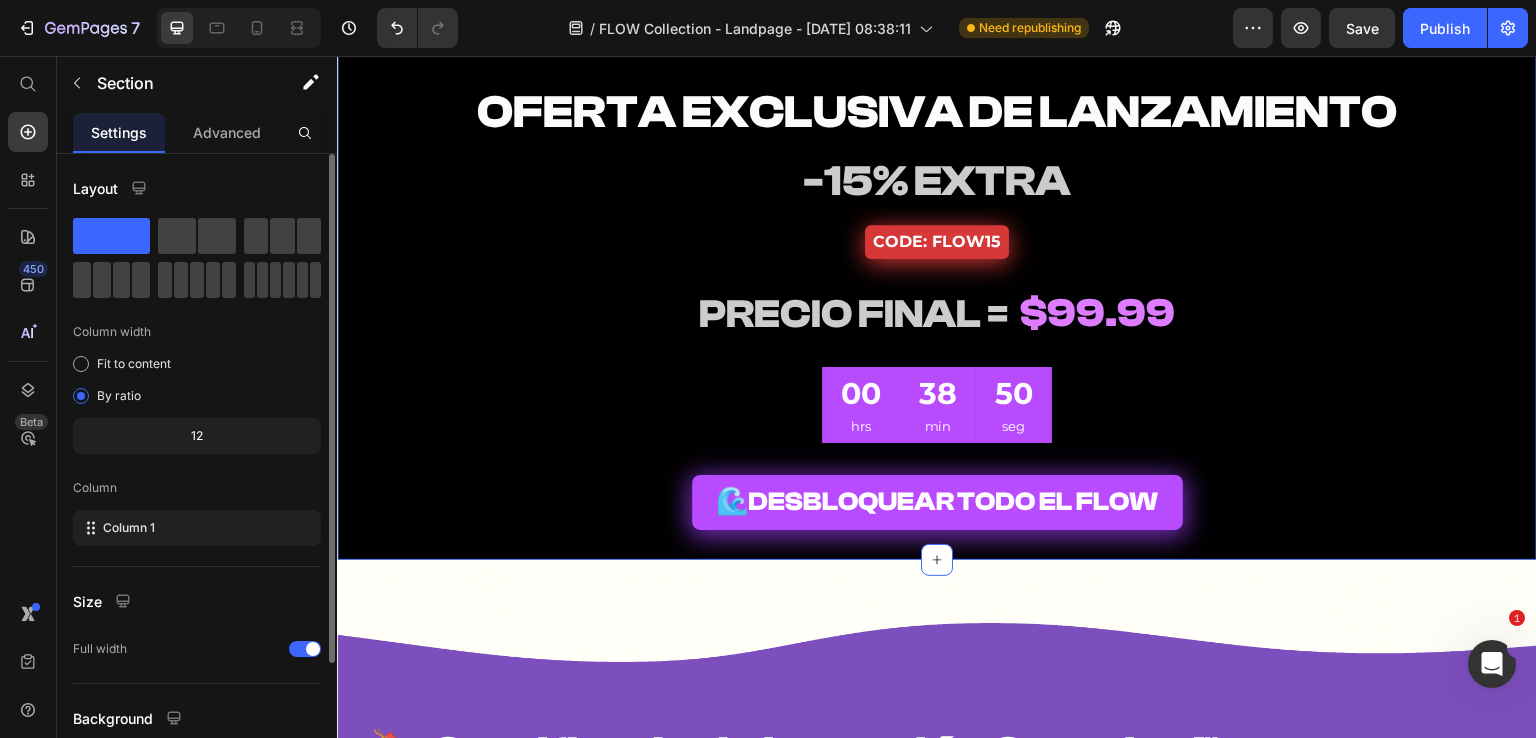 drag, startPoint x: 220, startPoint y: 130, endPoint x: 216, endPoint y: 413, distance: 283.02826 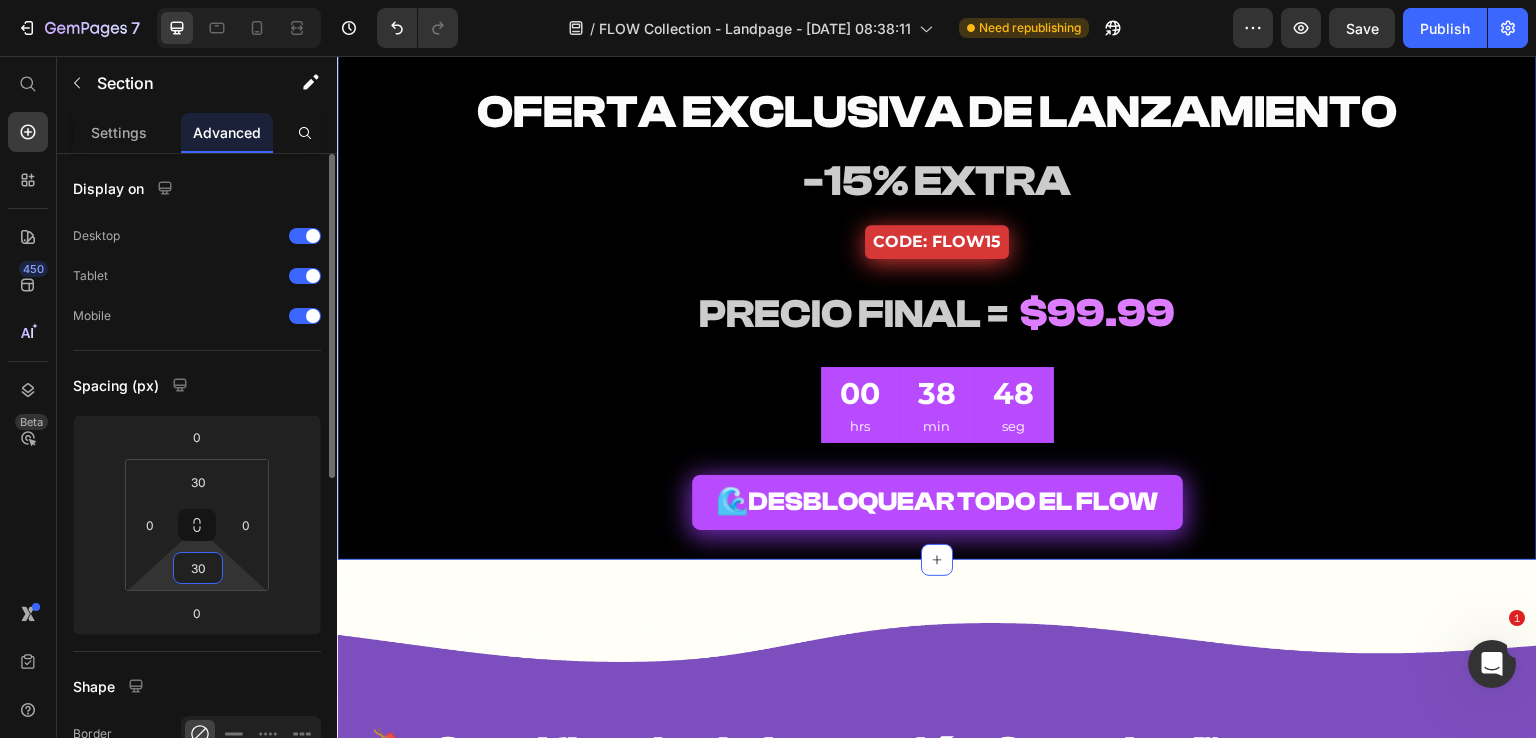 click on "30" at bounding box center [198, 568] 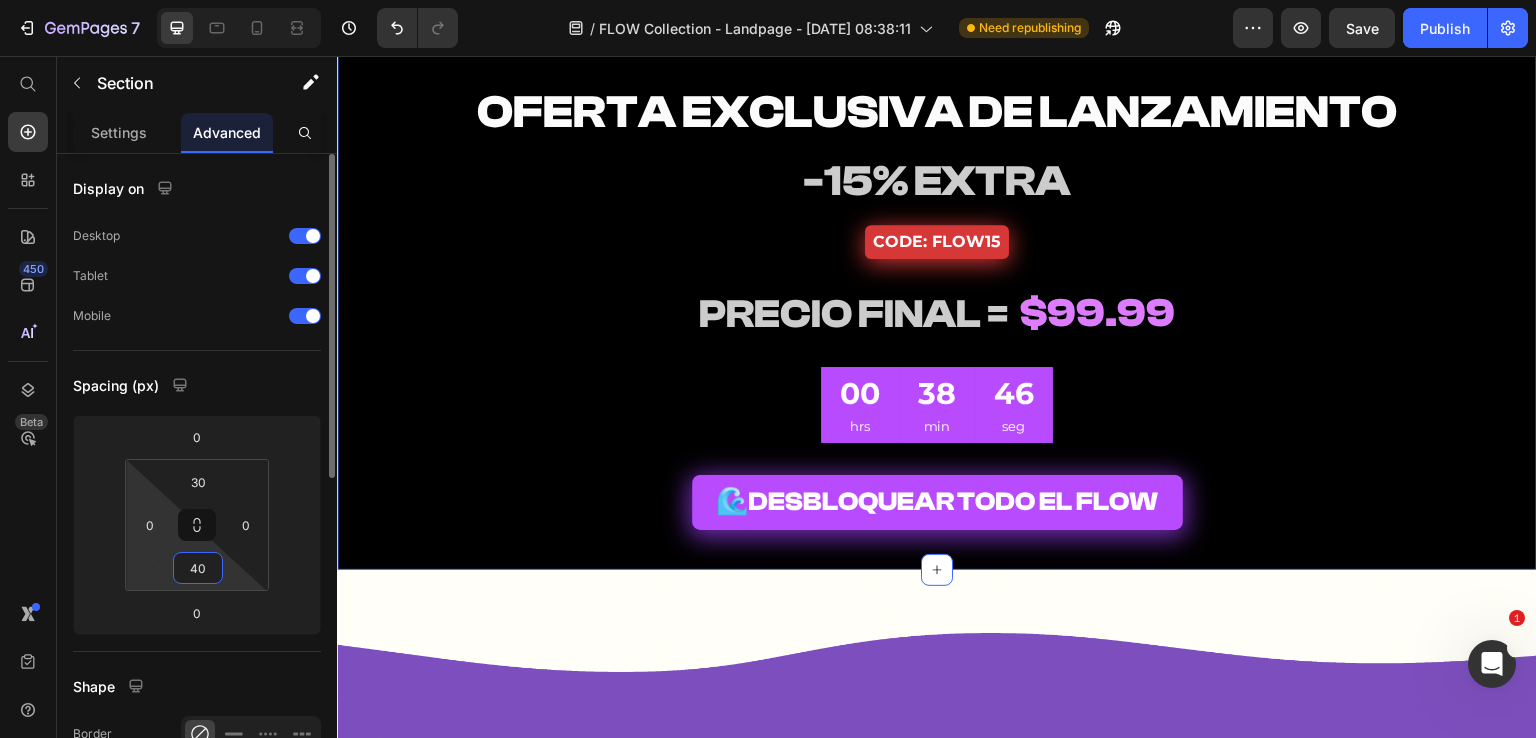 drag, startPoint x: 204, startPoint y: 573, endPoint x: 147, endPoint y: 570, distance: 57.07889 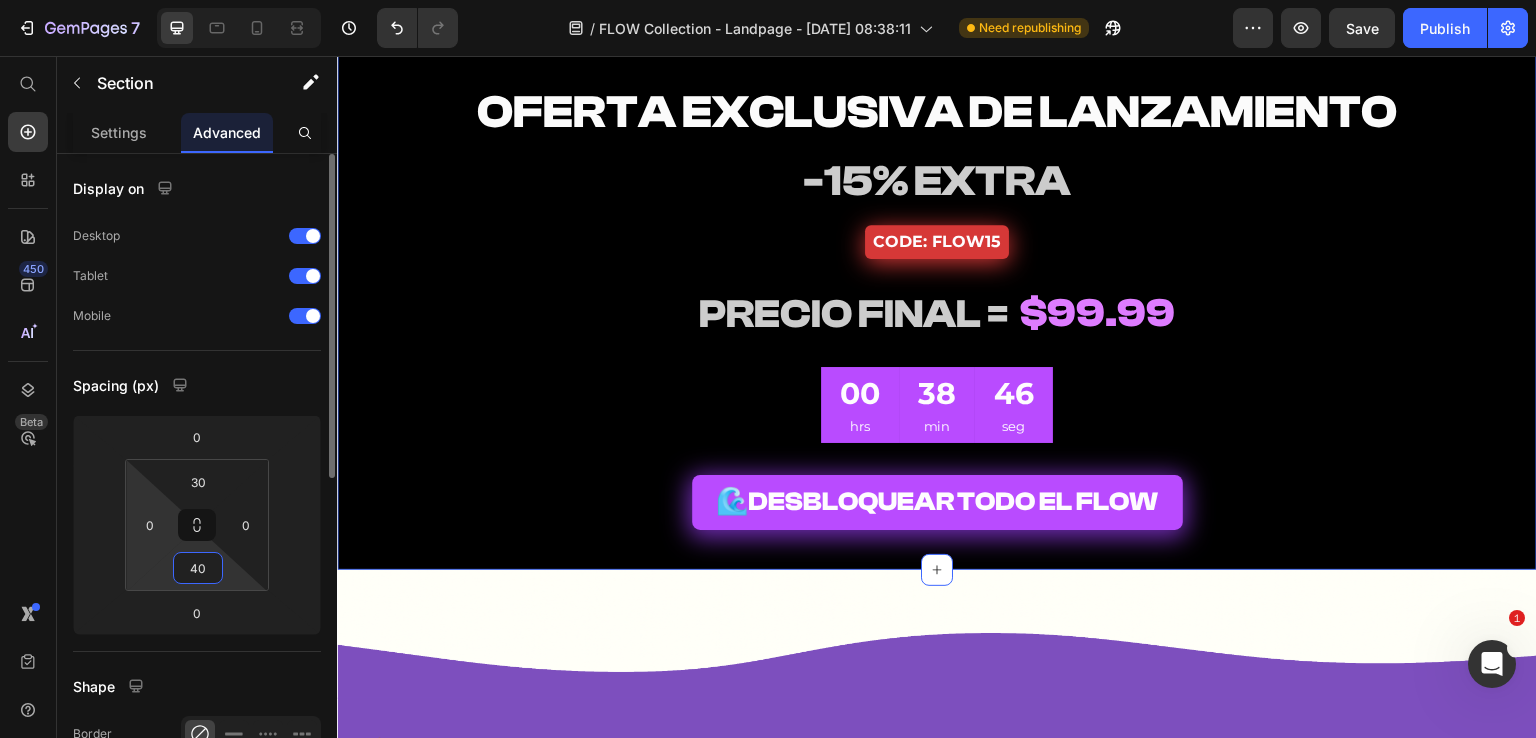 click on "30 0 40 0" at bounding box center [197, 525] 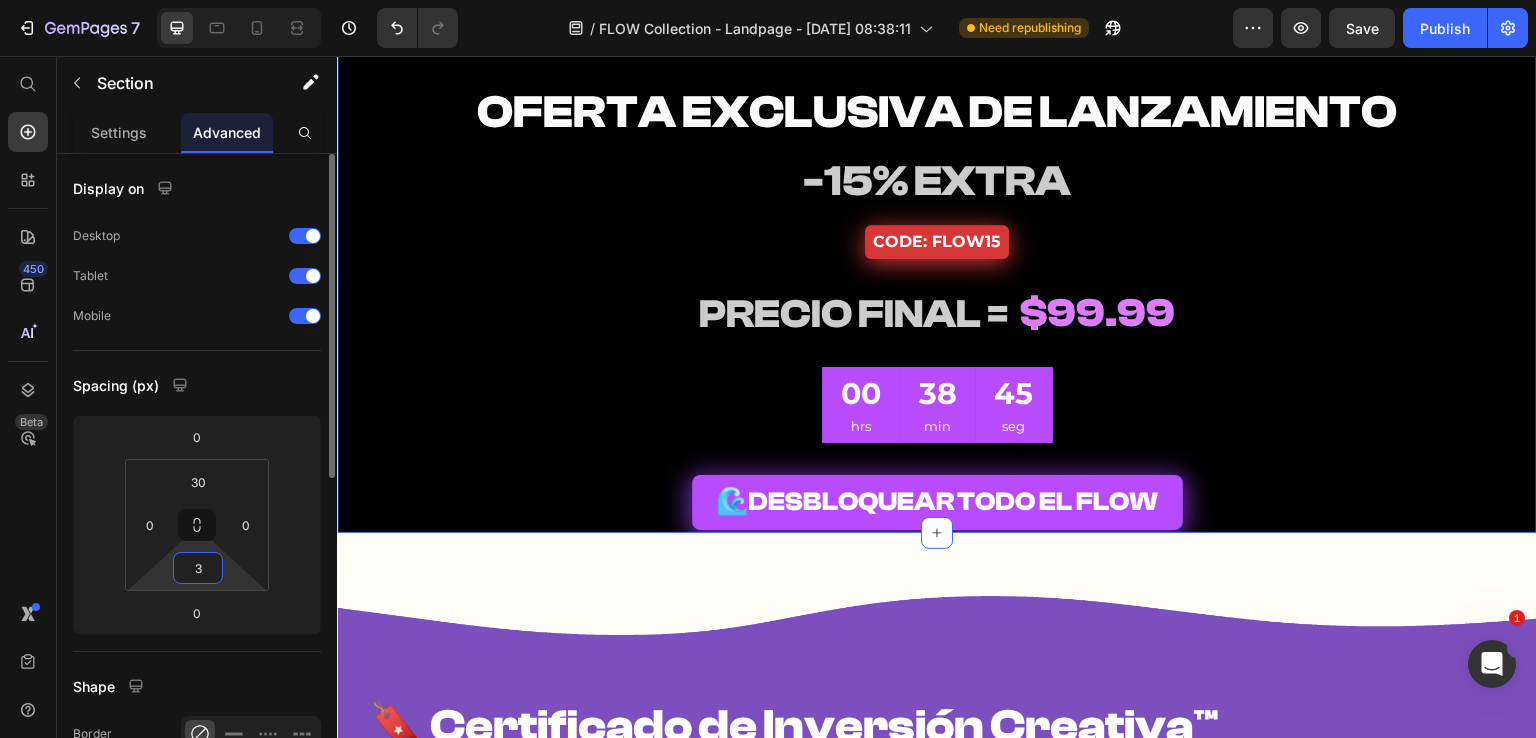 type on "30" 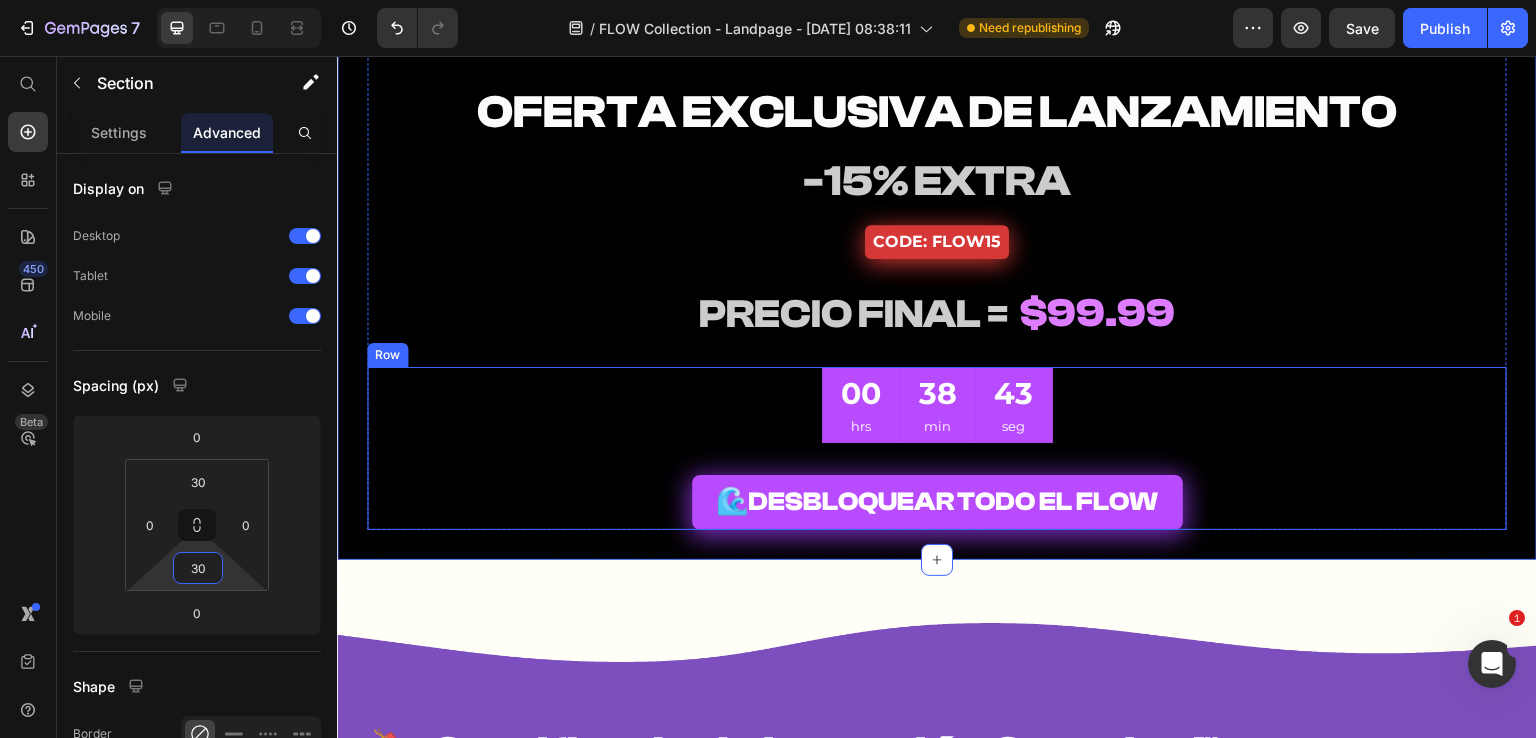 click on "00 hrs 38 min 43 seg CountDown Timer 🌊  DESBLOQUEAR TODO EL FLOW Add to Cart Row" at bounding box center (937, 449) 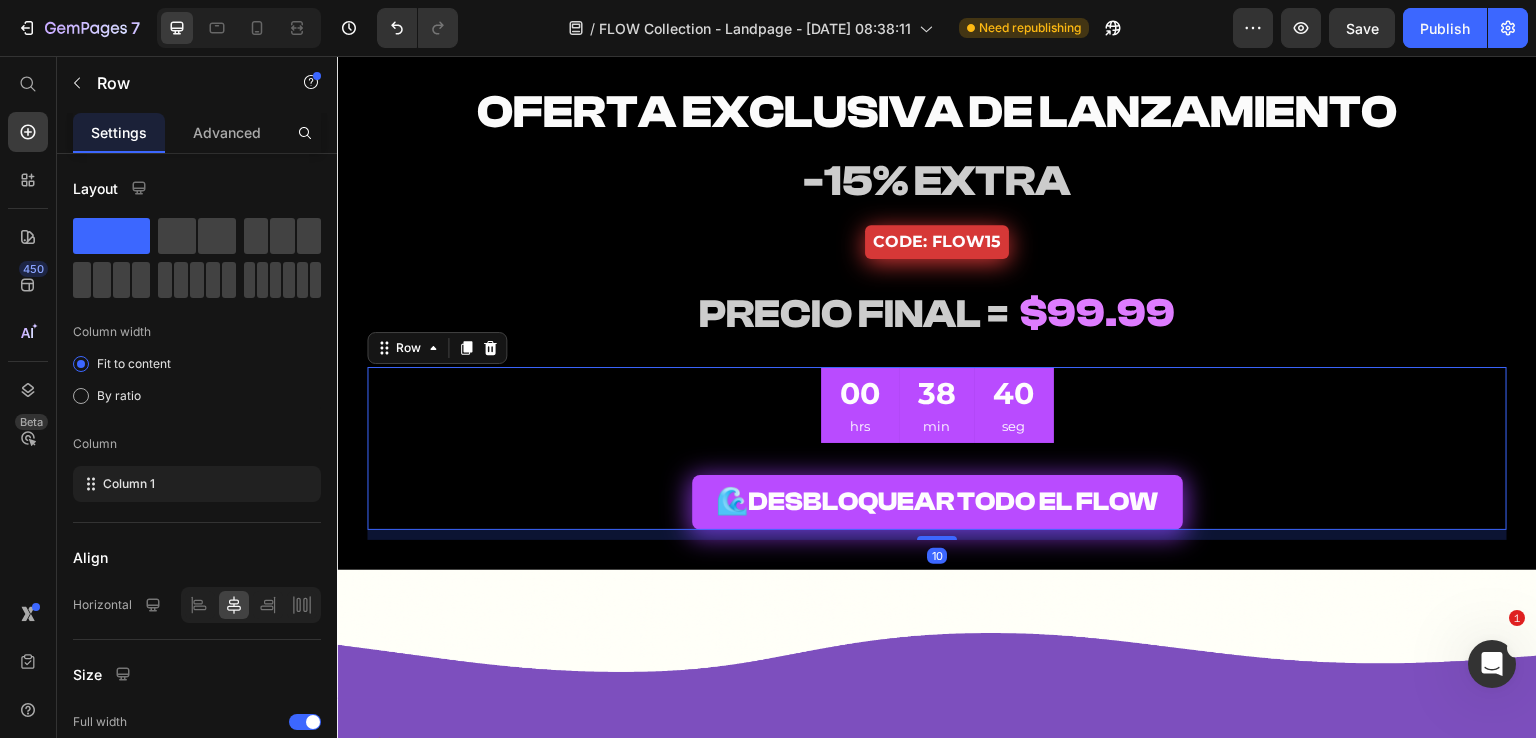 drag, startPoint x: 926, startPoint y: 526, endPoint x: 901, endPoint y: 536, distance: 26.925823 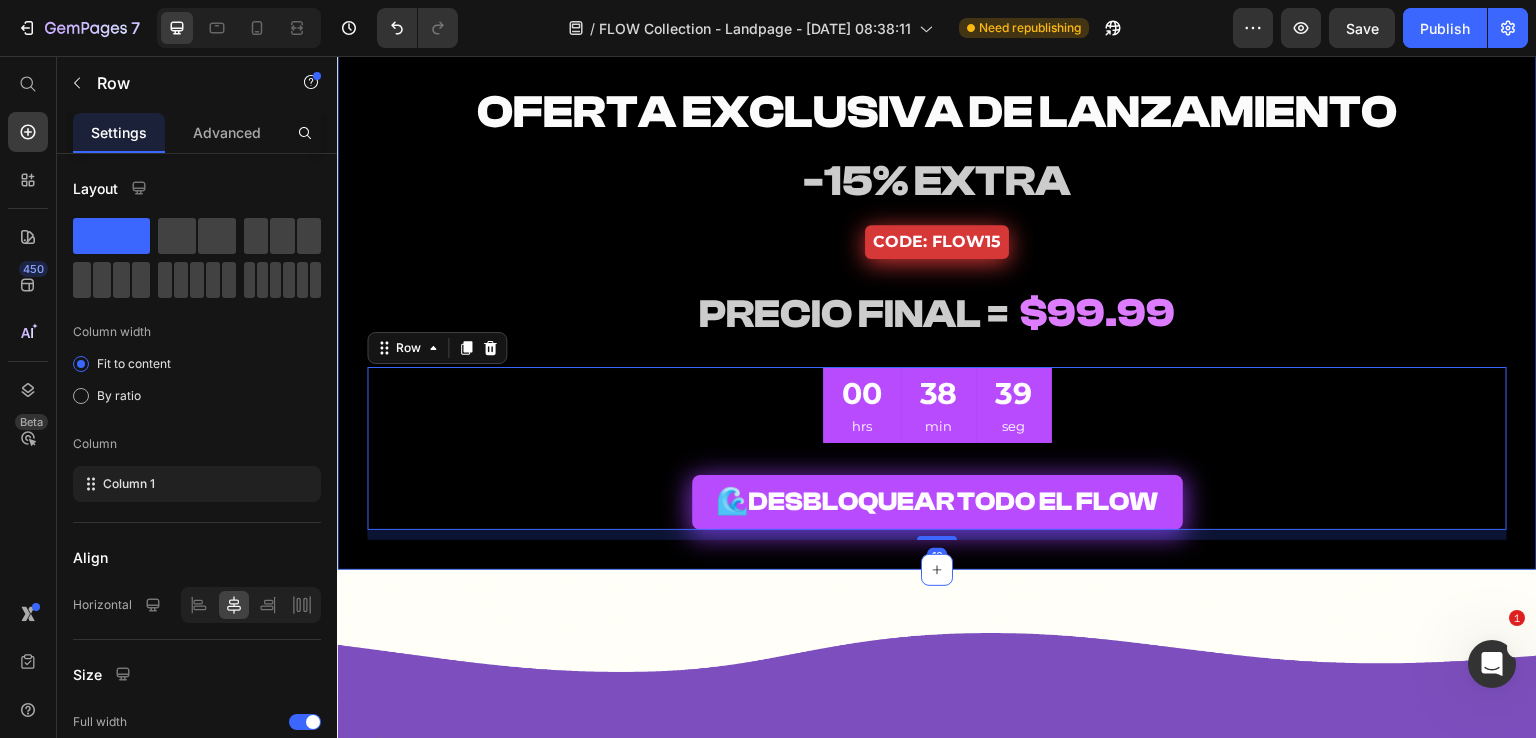 click on "FLOW  Collection Heading FLOW - Melody Loops Heading FLOW - Drum Kit Heading $29.99    FREE Heading $29.99    FREE Heading Row ⁠⁠⁠⁠⁠⁠⁠ FLOW - One Shots Heading ⁠⁠⁠⁠⁠⁠⁠ FLOW - MIDI Kit Heading $29.99    FREE Heading $29.99    FREE Heading Row ⁠⁠⁠⁠⁠⁠⁠ FLOW - Presets Heading ⁠⁠⁠⁠⁠⁠⁠ FLOW - Ear Candys Heading ⁠⁠⁠⁠⁠⁠⁠ $49.99    FREE Heading $29.99    FREE Heading Row ⁠⁠⁠⁠⁠⁠⁠ BONUS: Heading Heading Row ⁠⁠⁠⁠⁠⁠⁠ FLOW - Secret Sauce Heading $49.99    FREE Heading Row ⁠⁠⁠⁠⁠⁠⁠ VALOR  TOTAL Heading $269.93 Heading - 62% Product Badge Row Row Row Row ⁠⁠⁠⁠⁠⁠⁠ TU INVIERTES Heading ⁠⁠⁠⁠⁠⁠⁠ $101.41 Heading Row ⁠⁠⁠⁠⁠⁠⁠ OFERTA EXCLUSIVA DE LANZAMIENTO Heading ⁠⁠⁠⁠⁠⁠⁠ -15% EXTRA Heading CODE: FLOW15 Button Row ⁠⁠⁠⁠⁠⁠⁠ PRECIO FINAL = Heading ⁠⁠⁠⁠⁠⁠⁠ $99.99 Heading Row 00 hrs 38 min 39 seg CountDown Timer 🌊  Add to Cart Row" at bounding box center (937, -87) 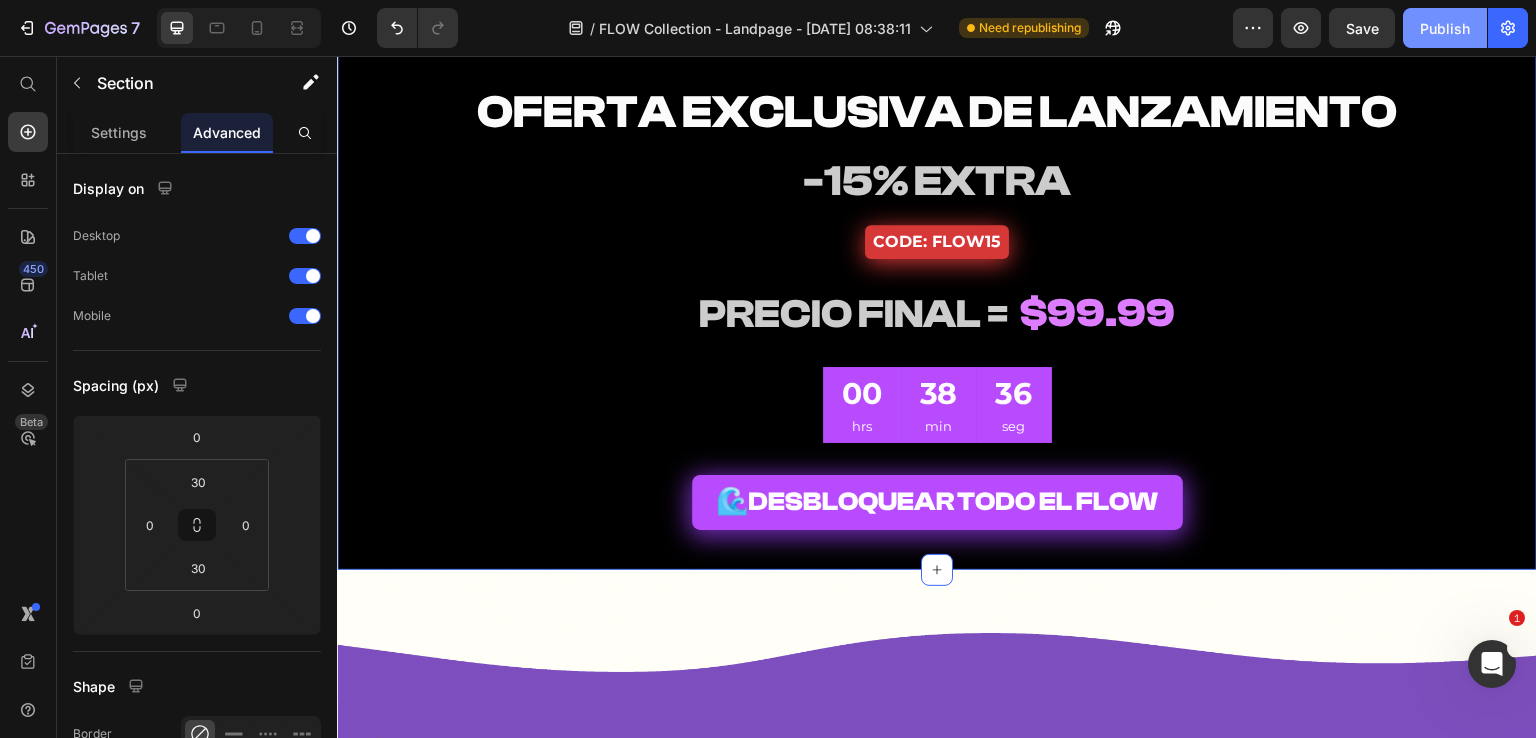 click on "Save" at bounding box center [1362, 28] 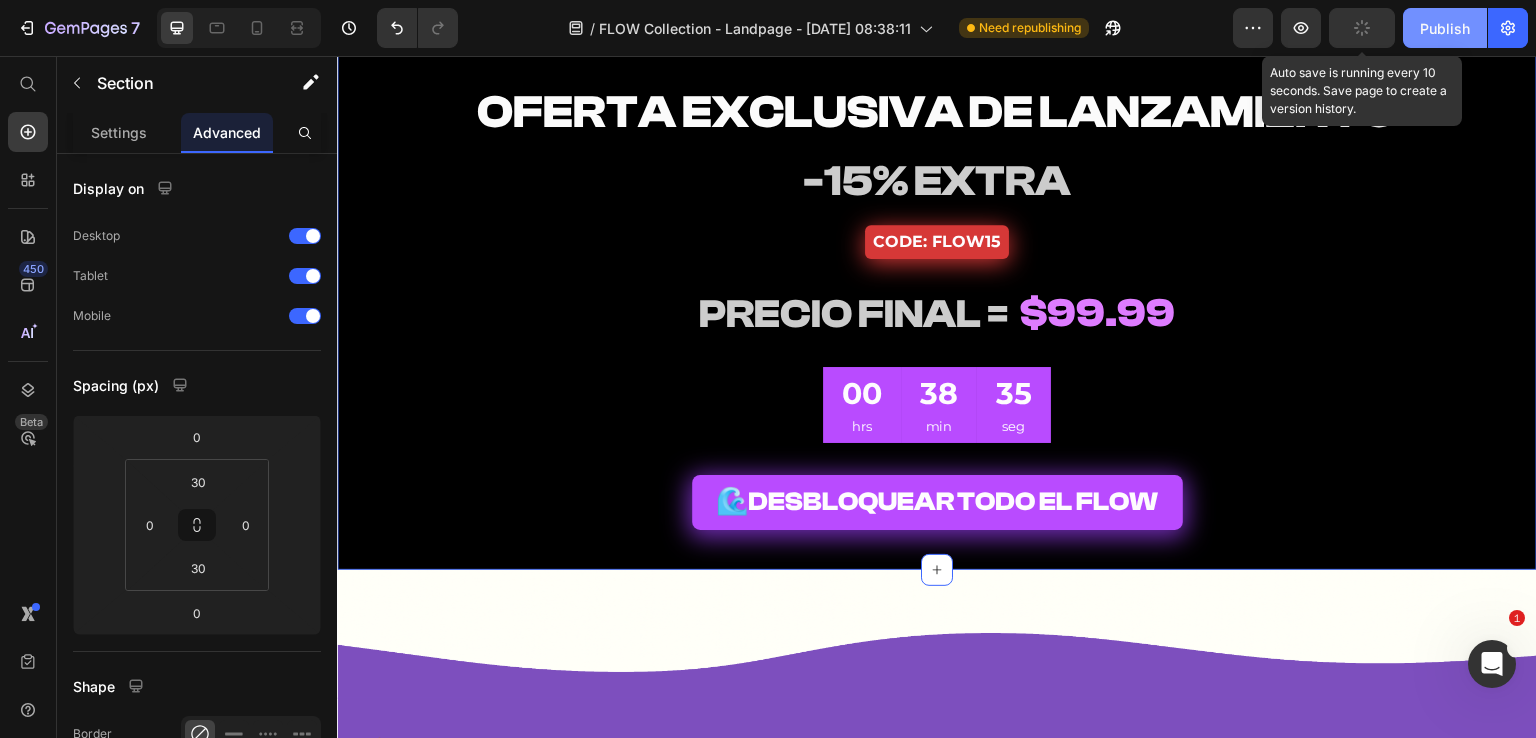 click on "Publish" at bounding box center (1445, 28) 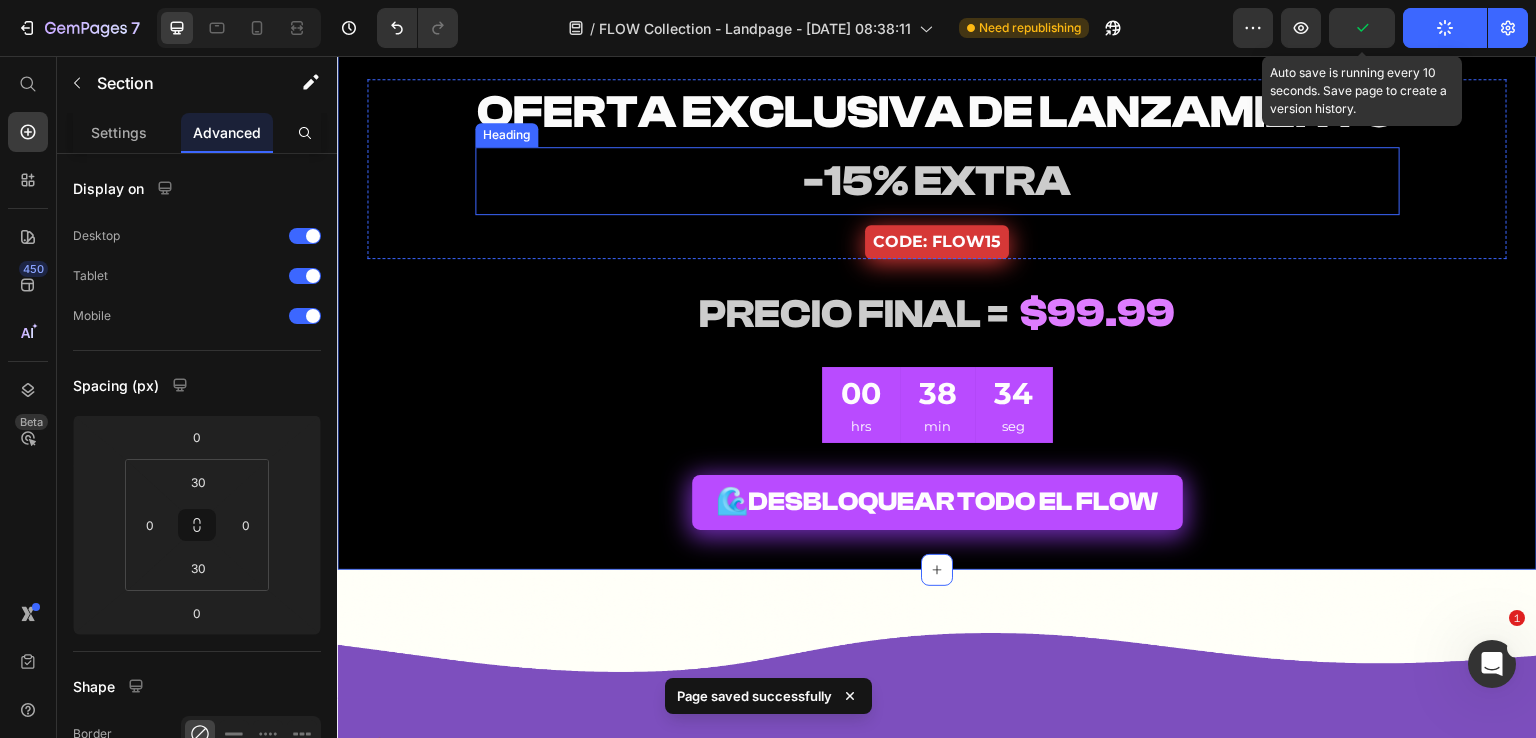 click on "-15% EXTRA" at bounding box center [937, 181] 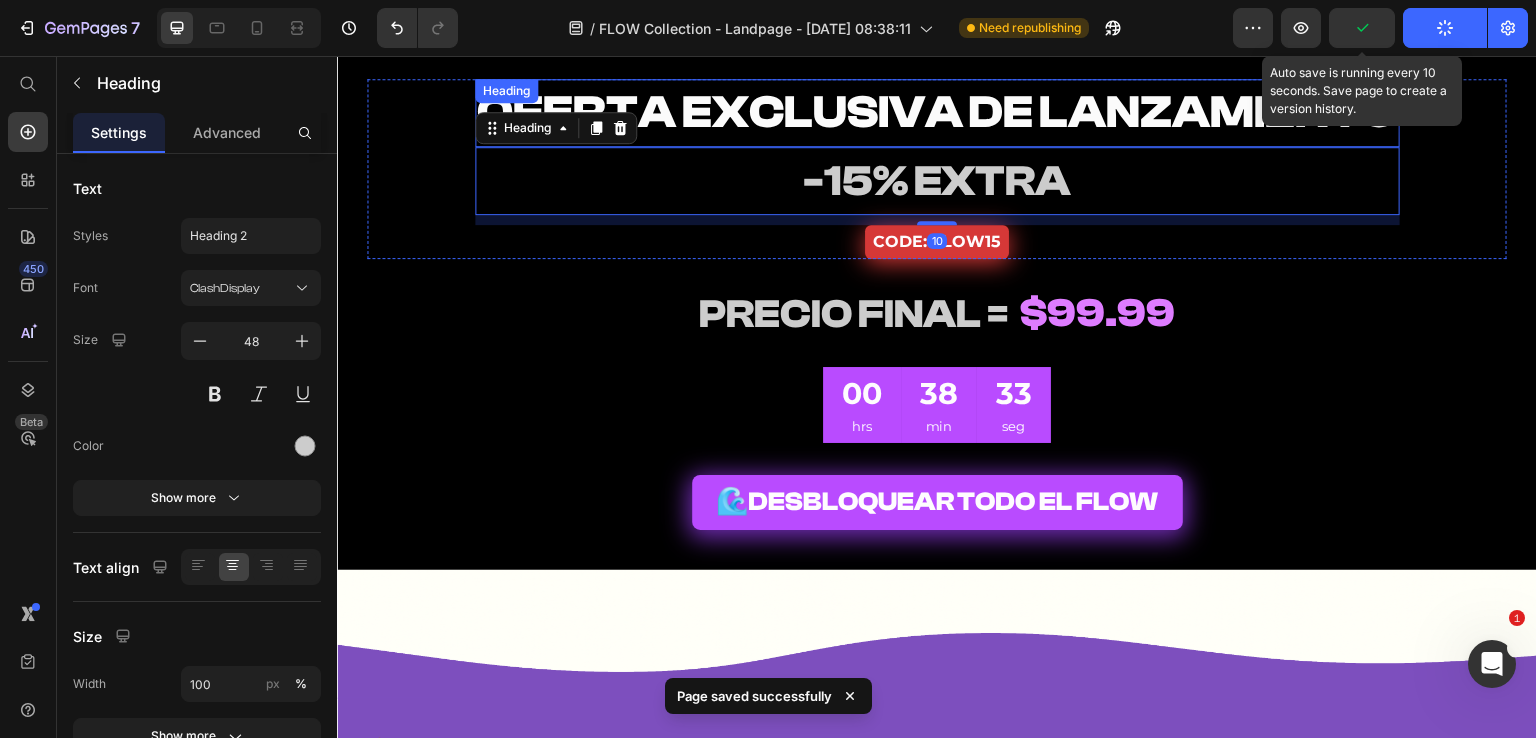 click on "OFERTA EXCLUSIVA DE LANZAMIENTO" at bounding box center [937, 112] 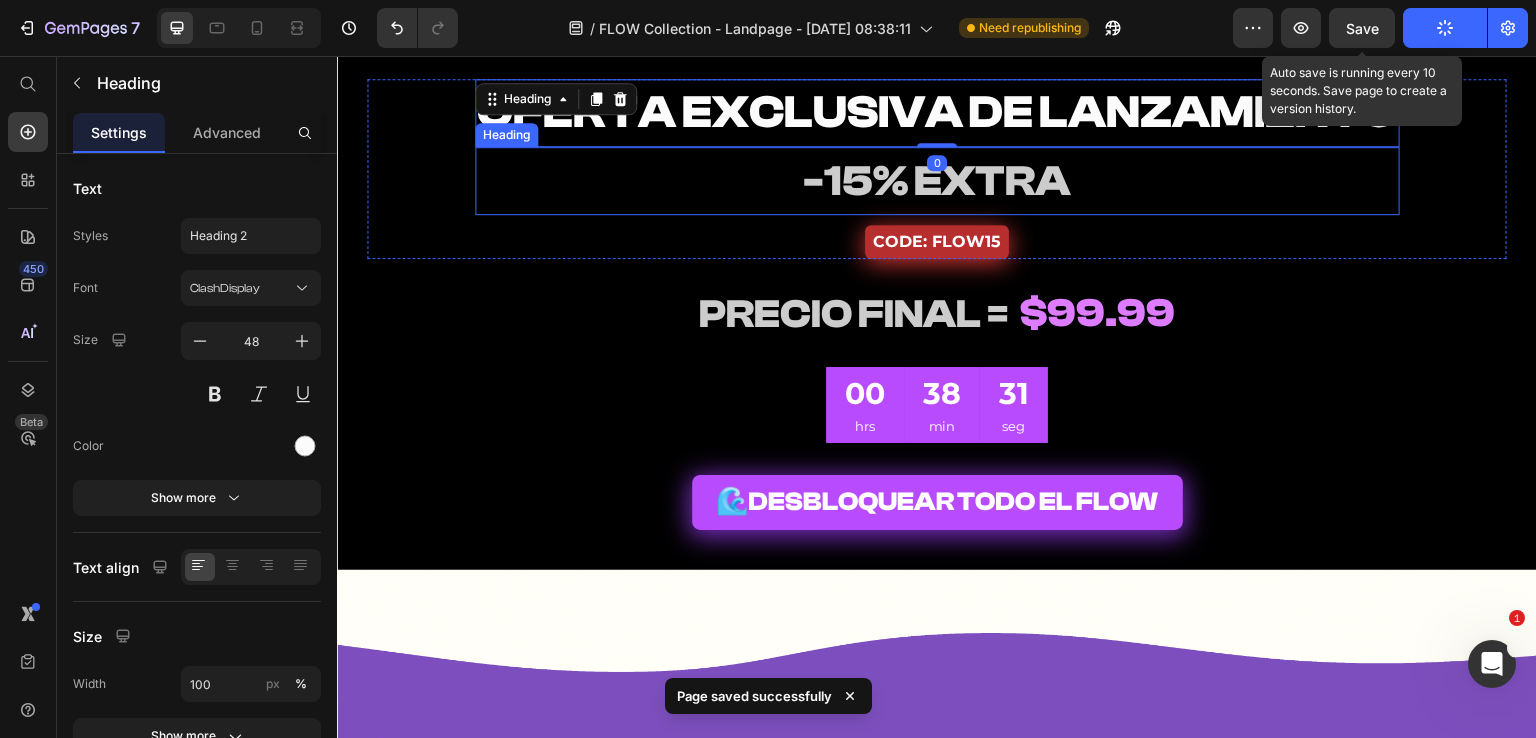 click on "-15% EXTRA" at bounding box center [937, 181] 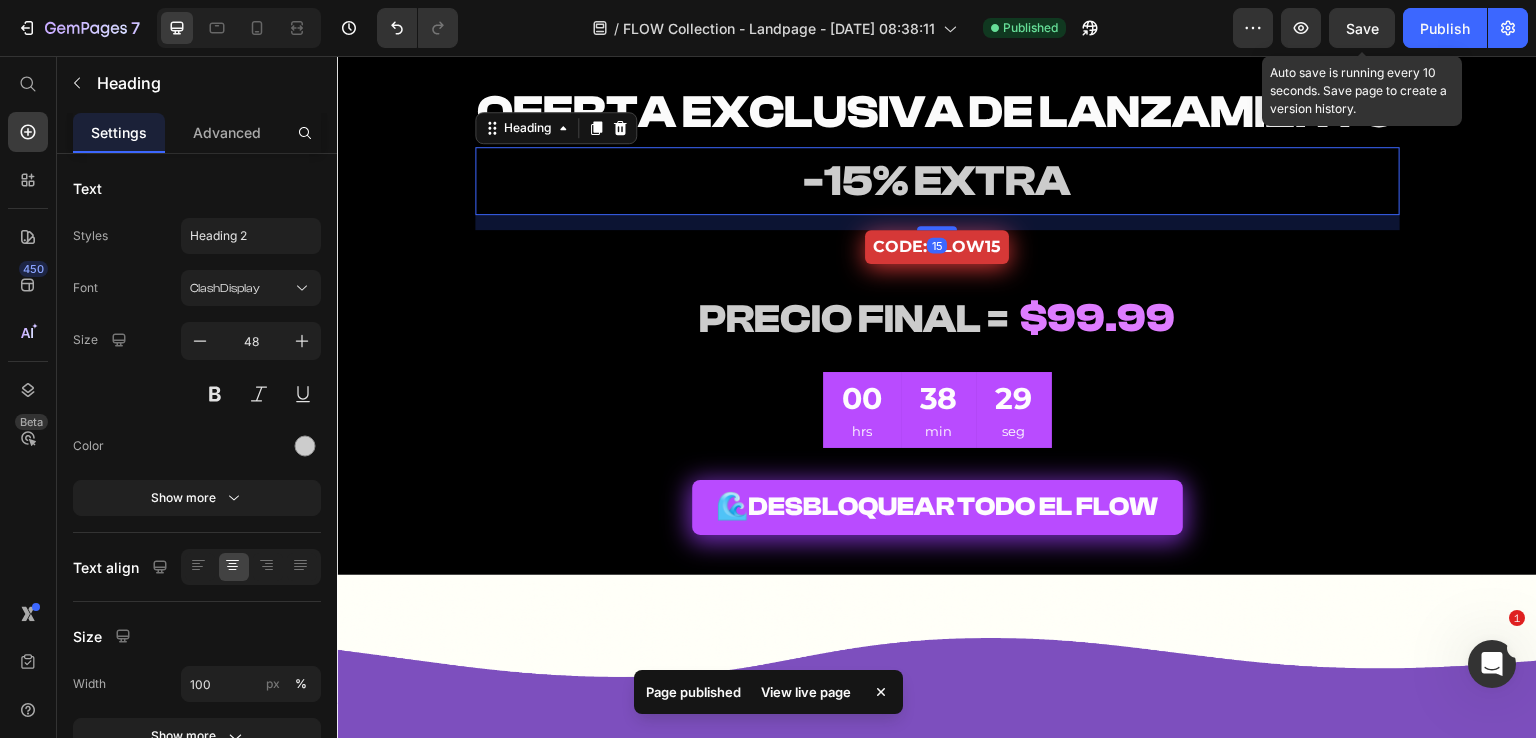 drag, startPoint x: 933, startPoint y: 221, endPoint x: 723, endPoint y: 236, distance: 210.53503 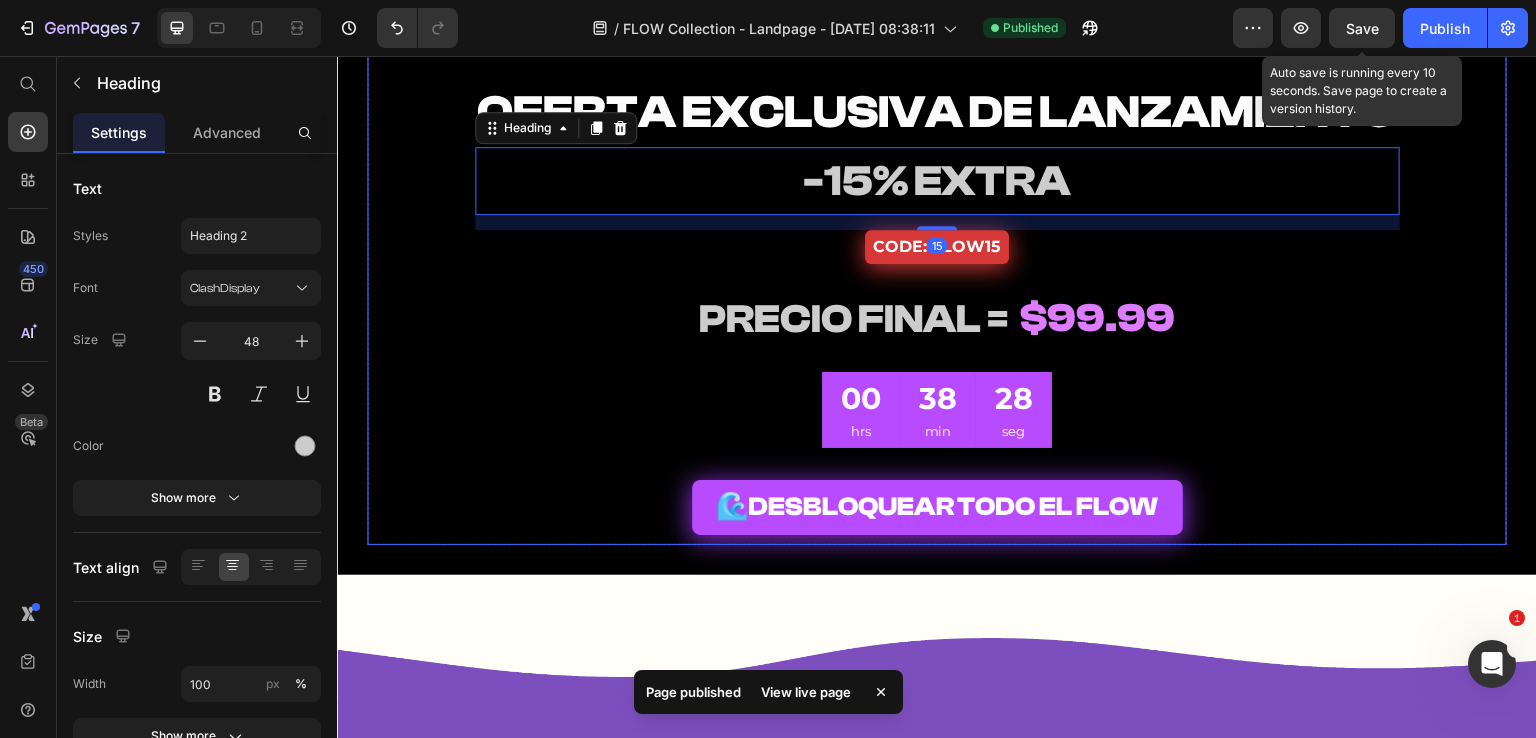 drag, startPoint x: 410, startPoint y: 366, endPoint x: 462, endPoint y: 363, distance: 52.086468 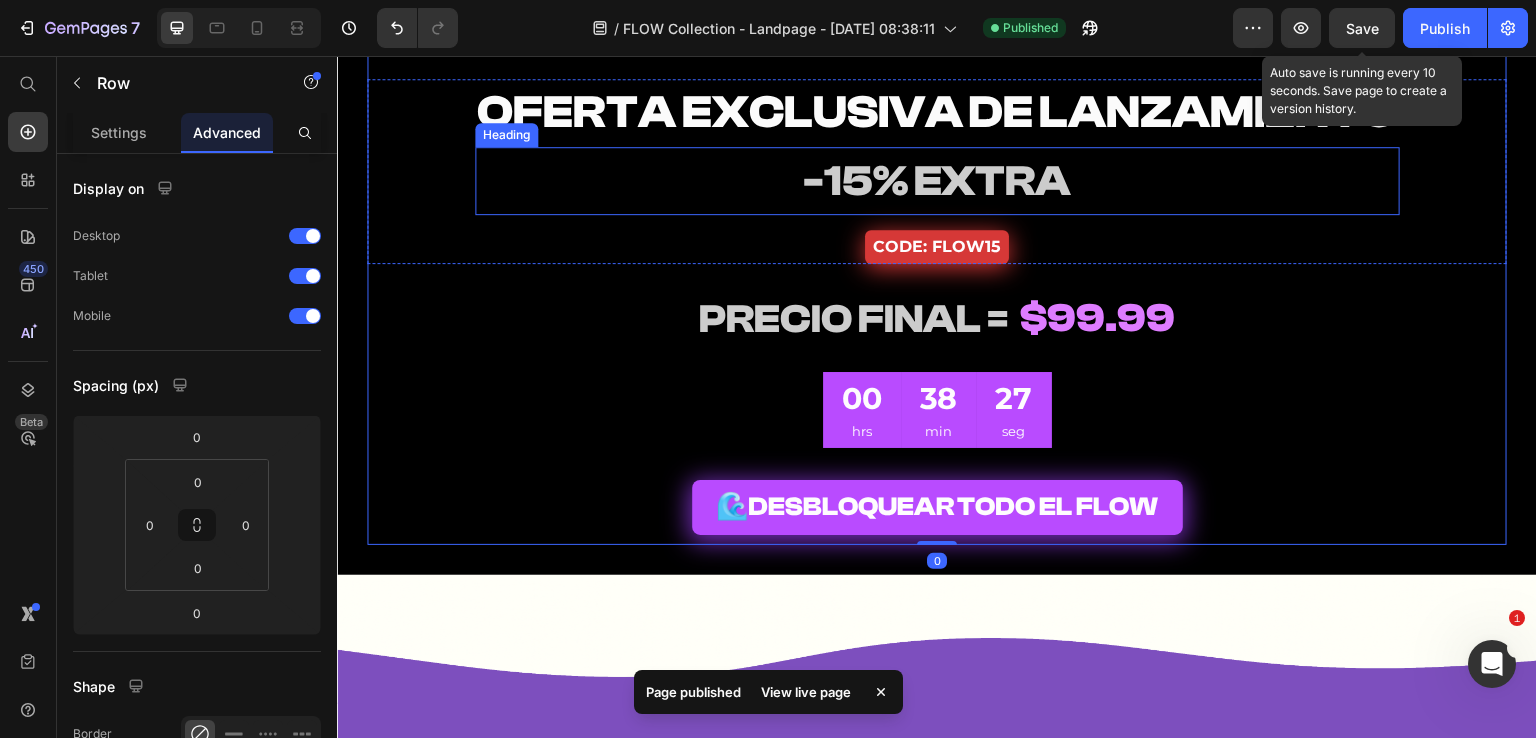 click on "-15% EXTRA" at bounding box center [937, 181] 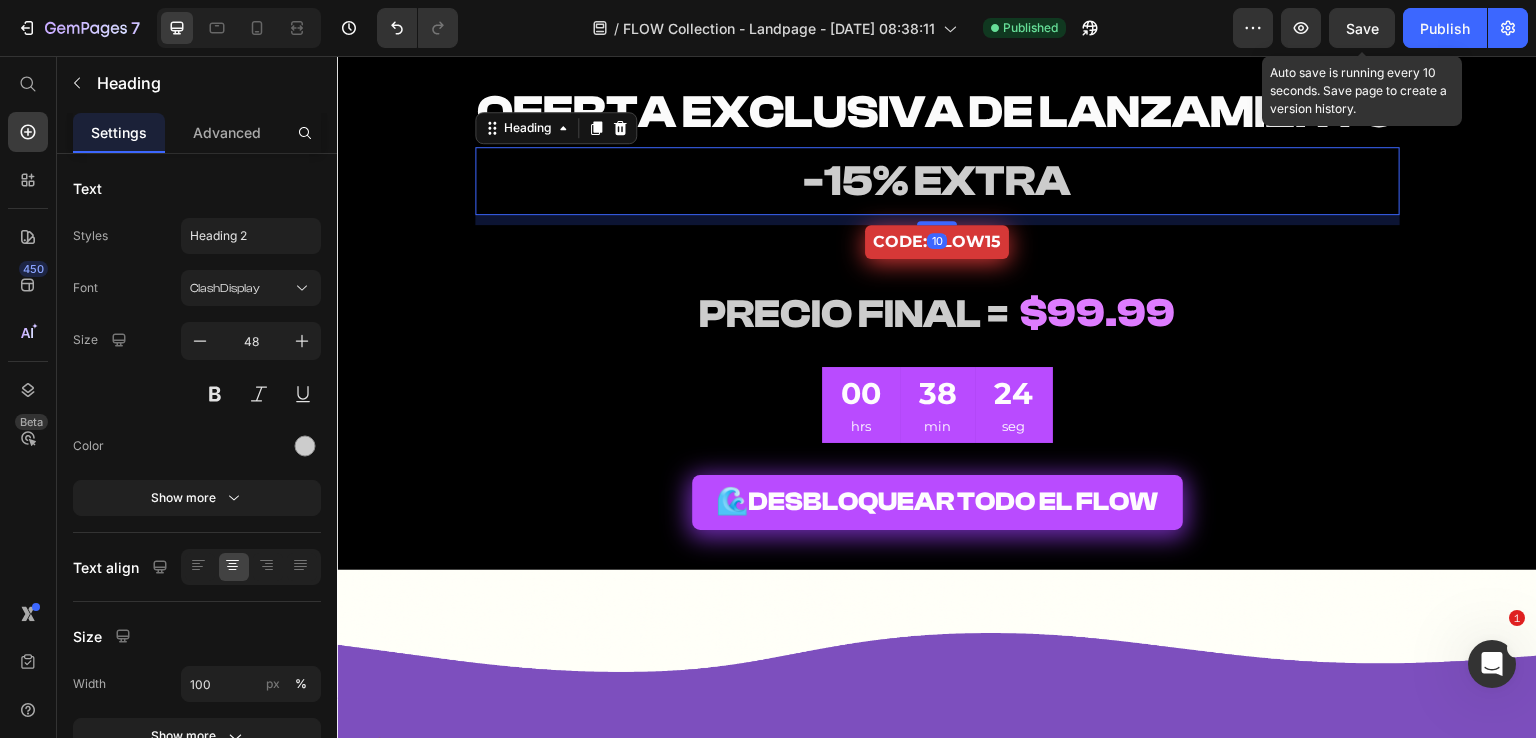drag, startPoint x: 937, startPoint y: 225, endPoint x: 953, endPoint y: 220, distance: 16.763054 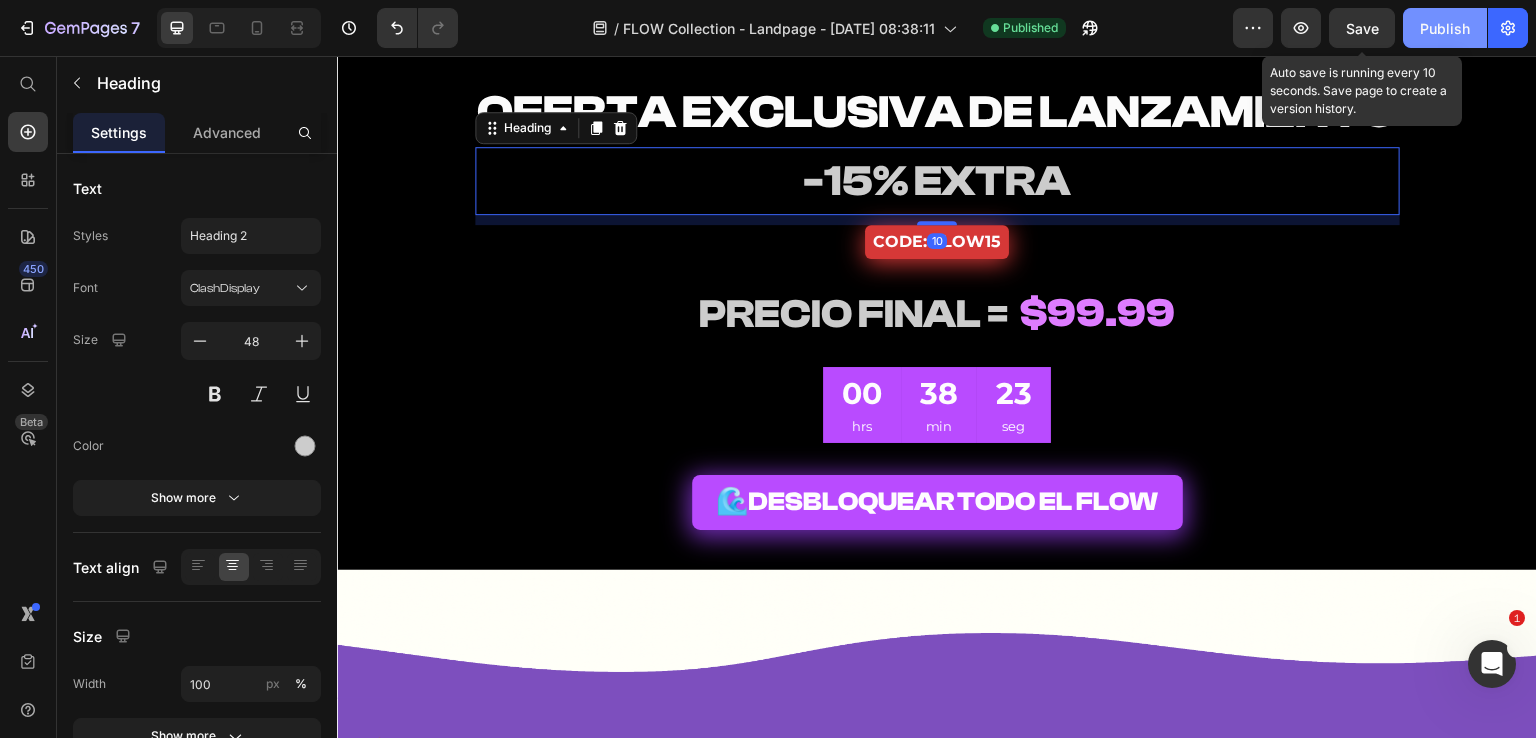drag, startPoint x: 1357, startPoint y: 29, endPoint x: 1444, endPoint y: 25, distance: 87.0919 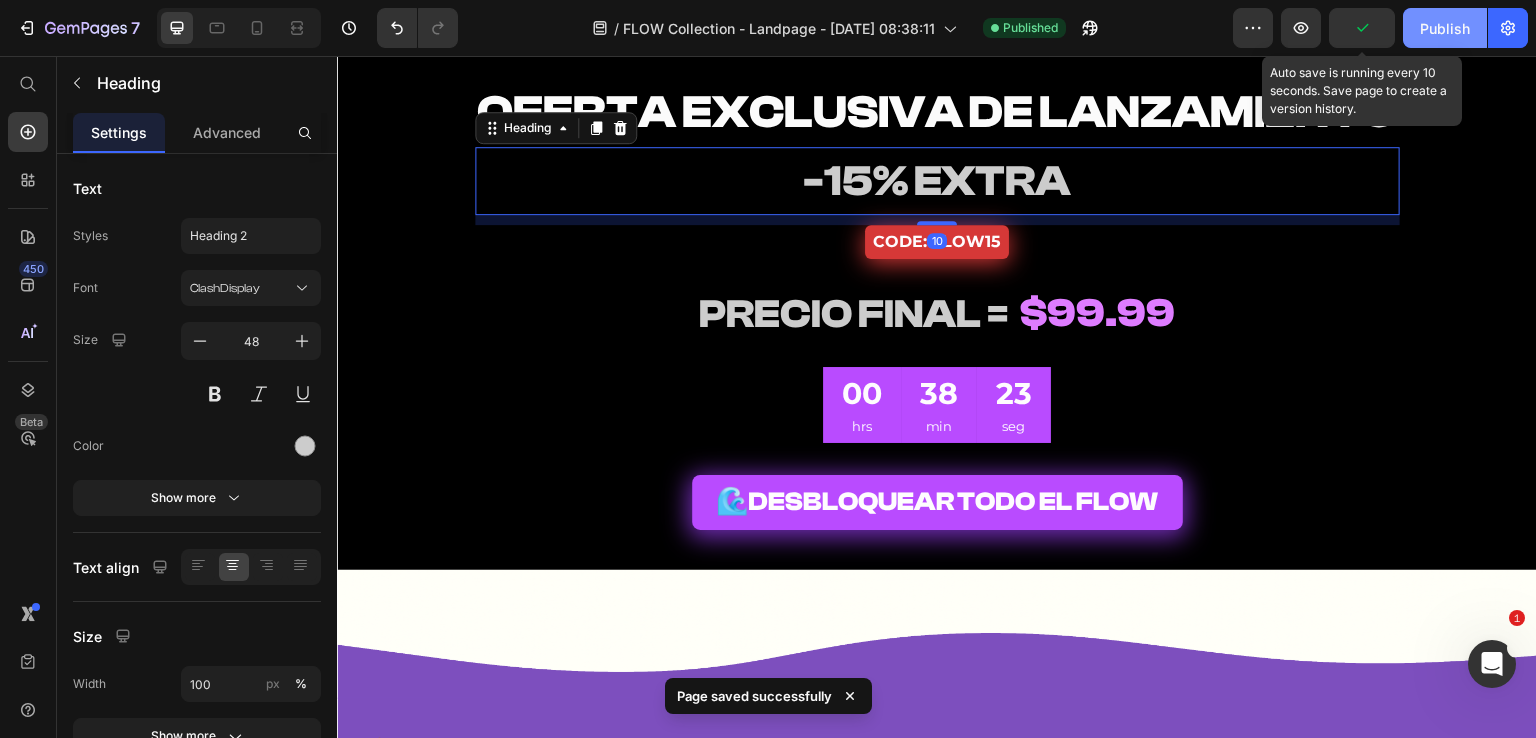 click on "Publish" at bounding box center (1445, 28) 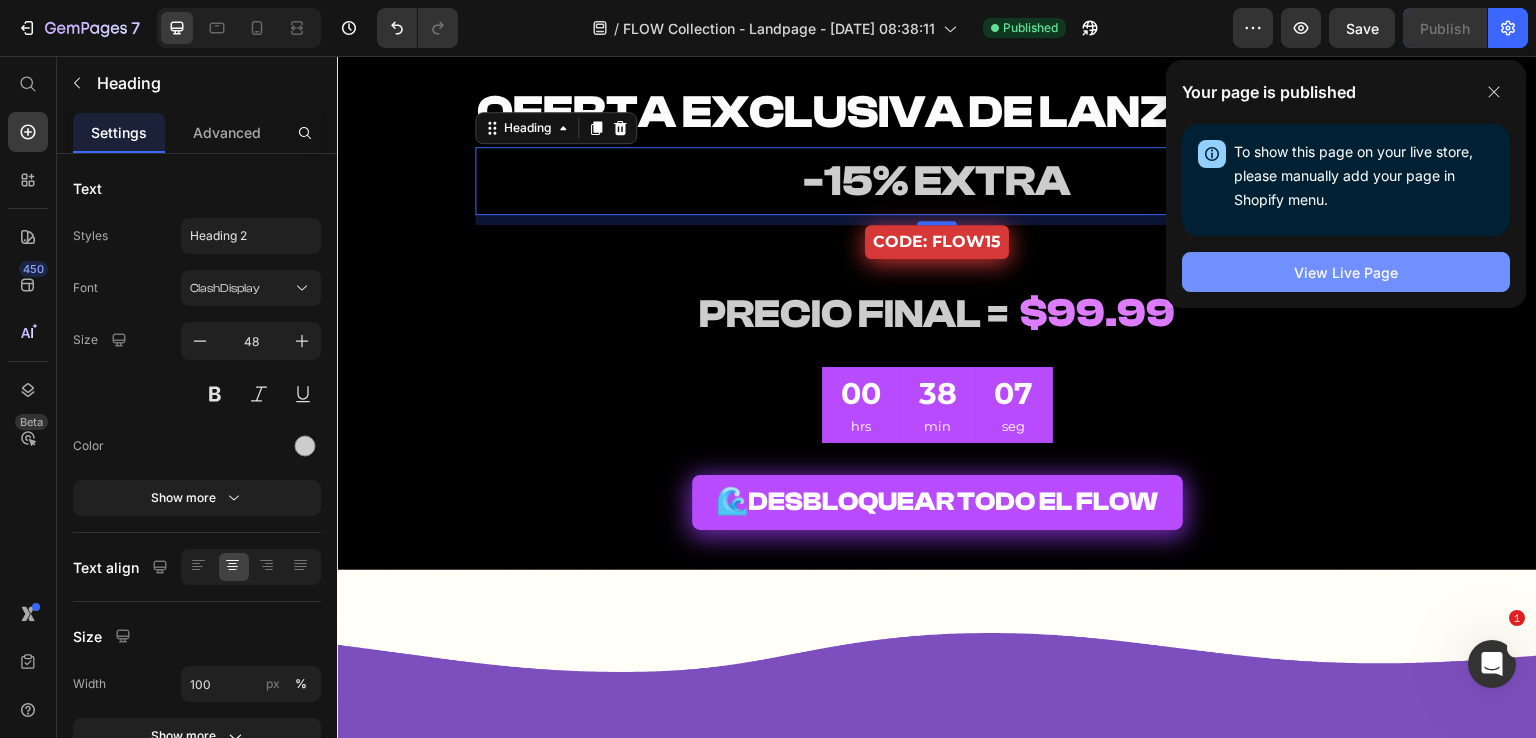 click on "View Live Page" at bounding box center [1346, 272] 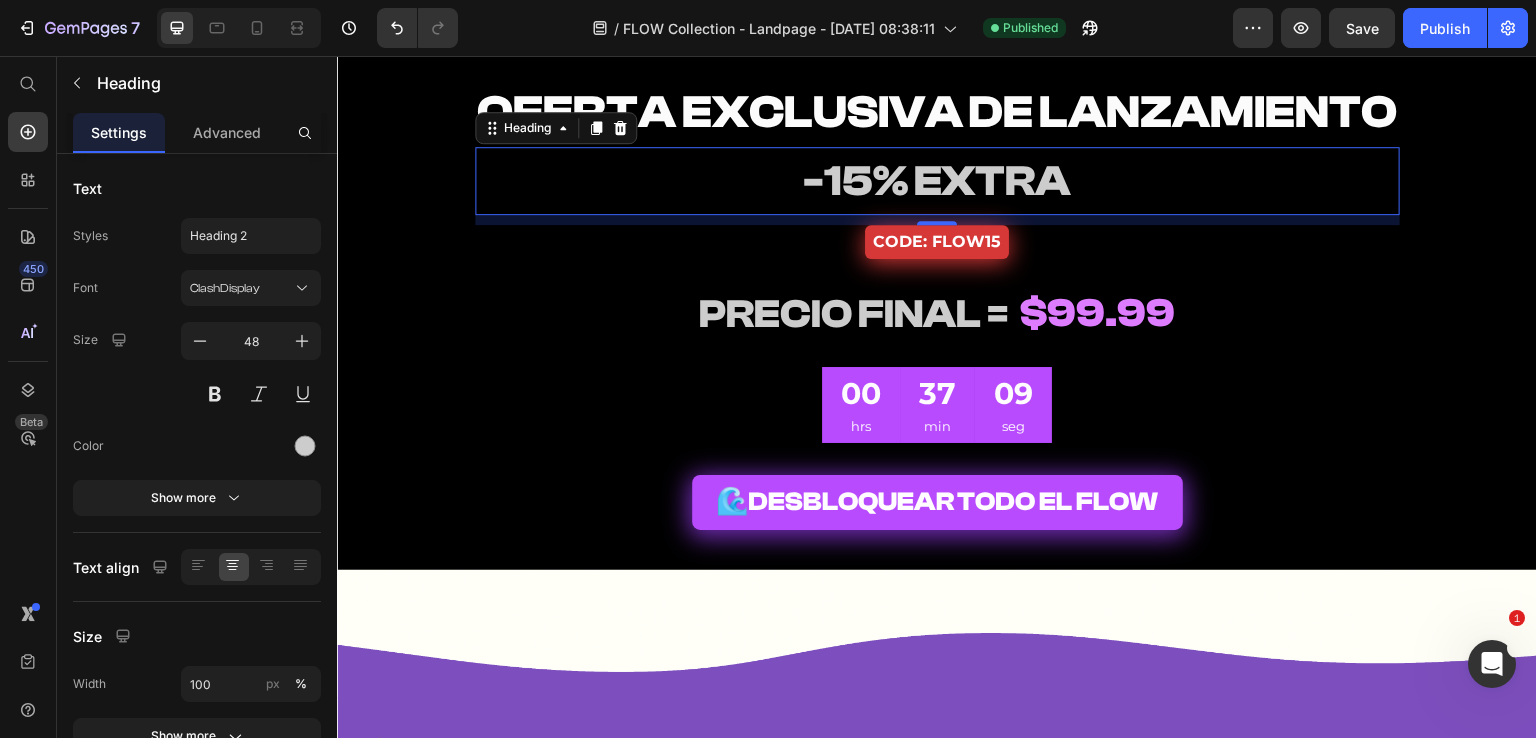 click on "OFERTA EXCLUSIVA DE LANZAMIENTO" at bounding box center [937, 112] 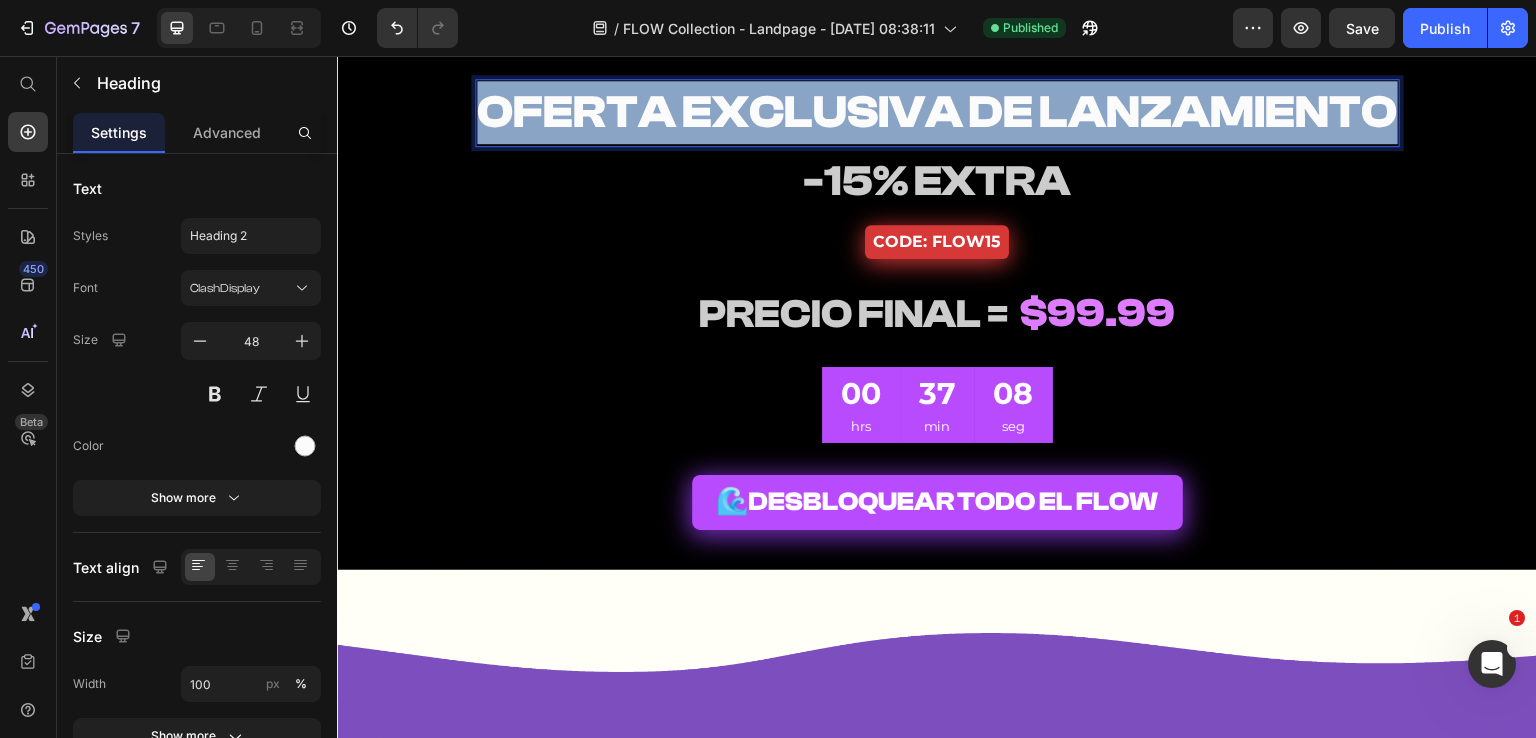 drag, startPoint x: 476, startPoint y: 120, endPoint x: 1531, endPoint y: 83, distance: 1055.6486 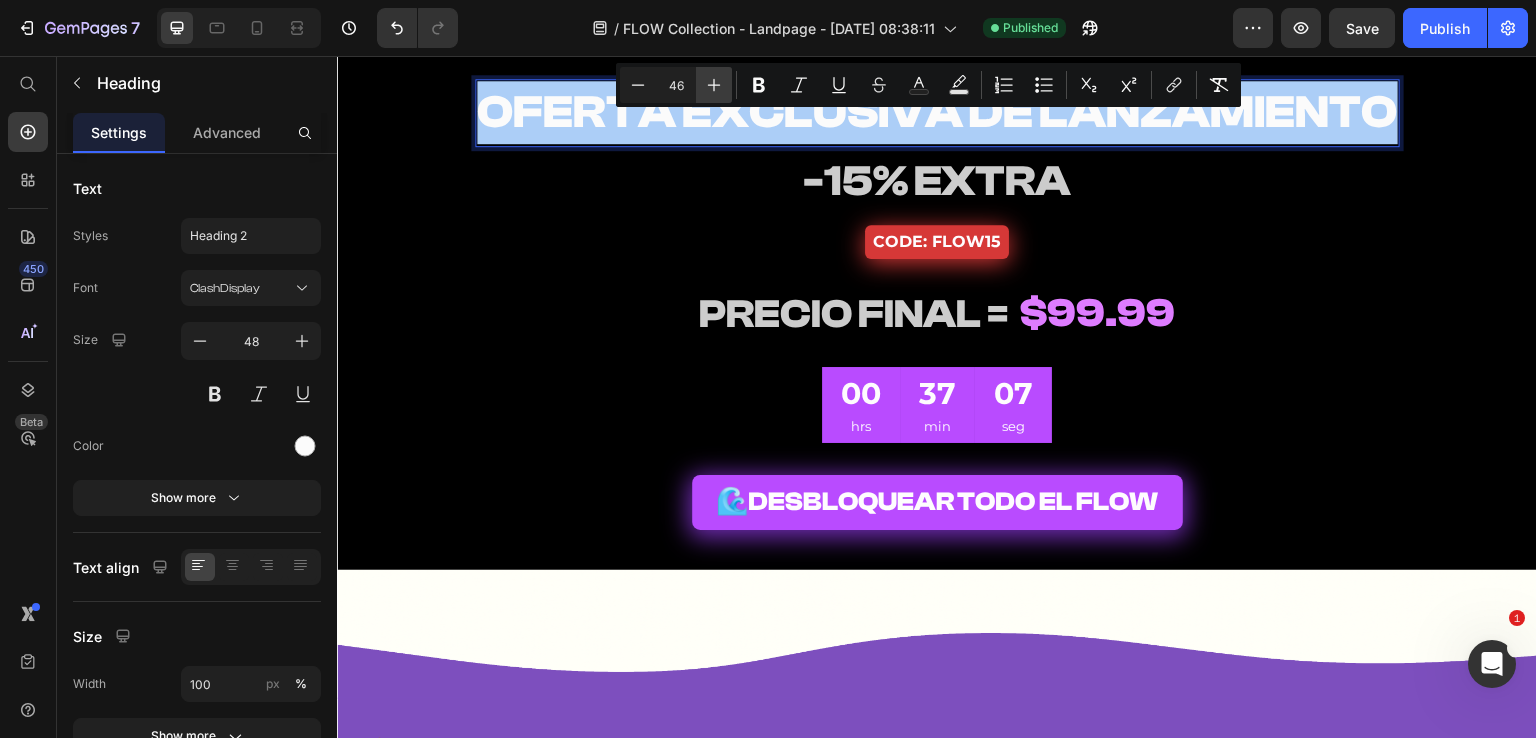 click 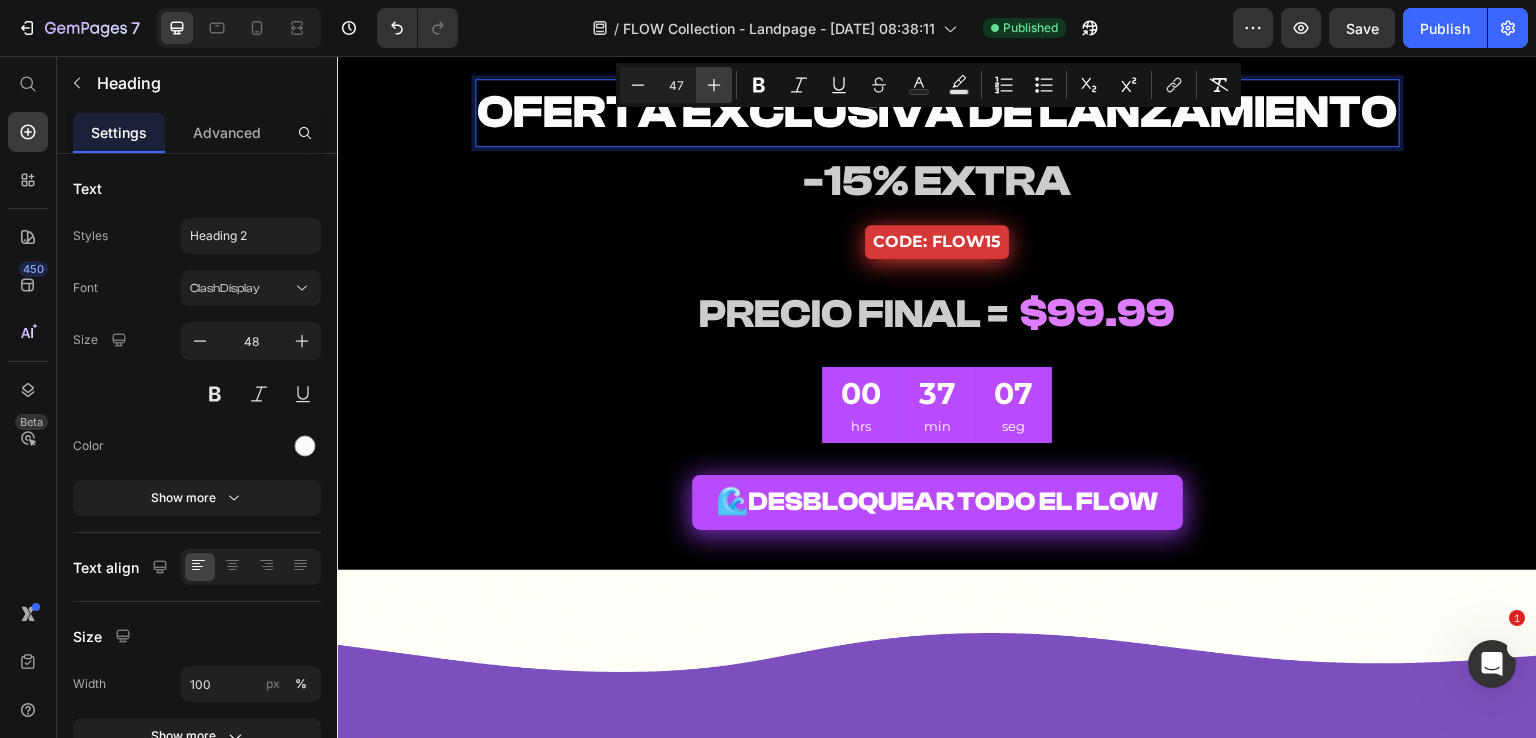 click 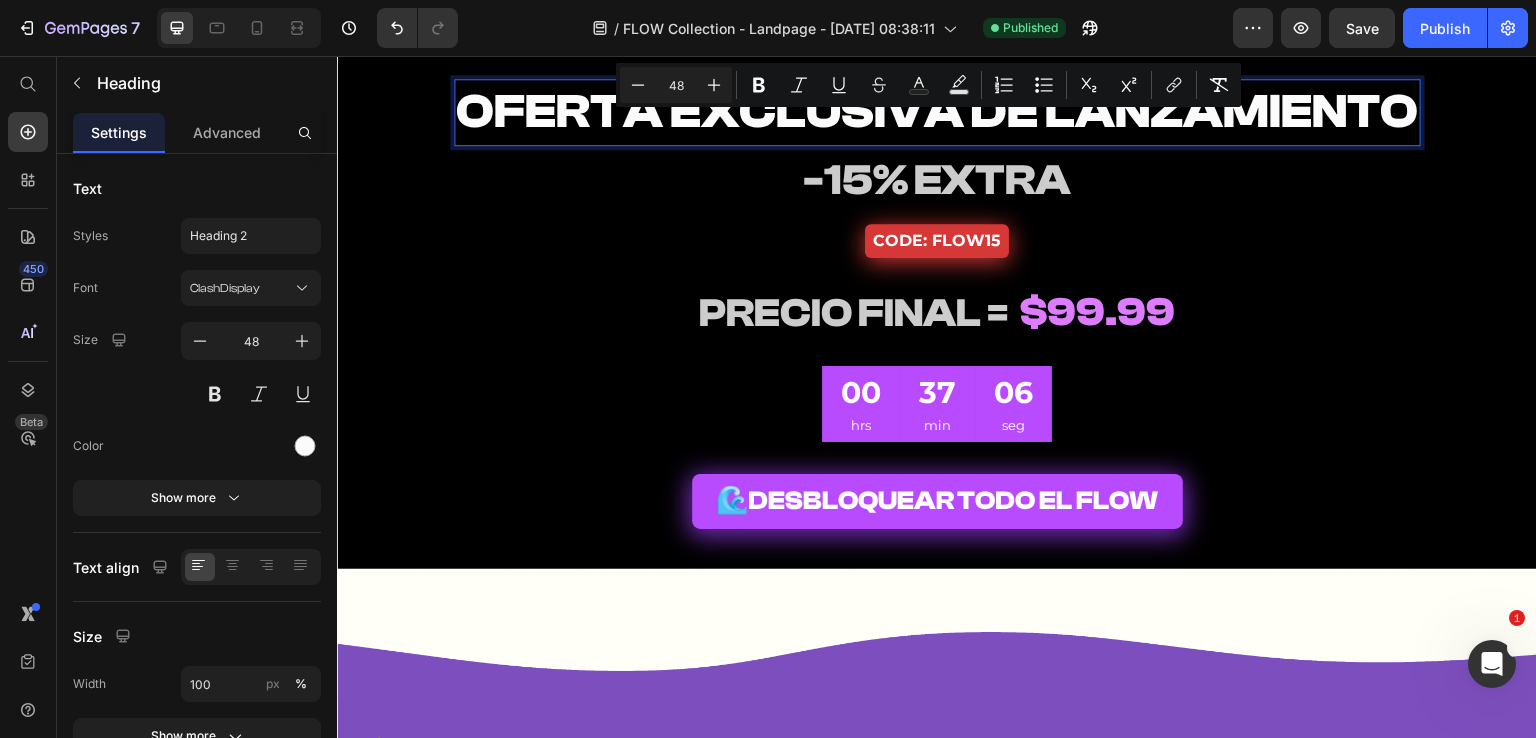 click on "-15% EXTRA" at bounding box center [937, 180] 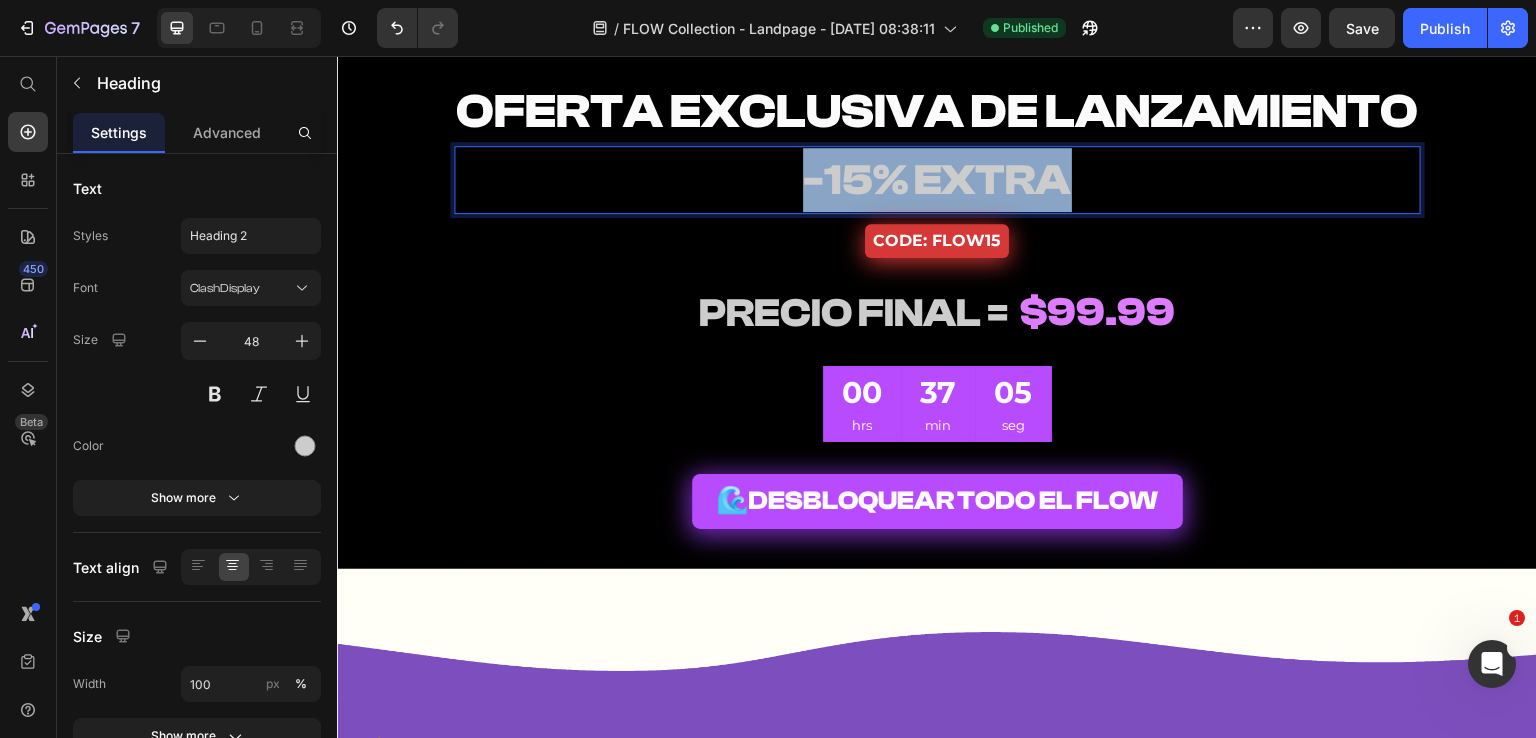 drag, startPoint x: 1060, startPoint y: 173, endPoint x: 713, endPoint y: 178, distance: 347.036 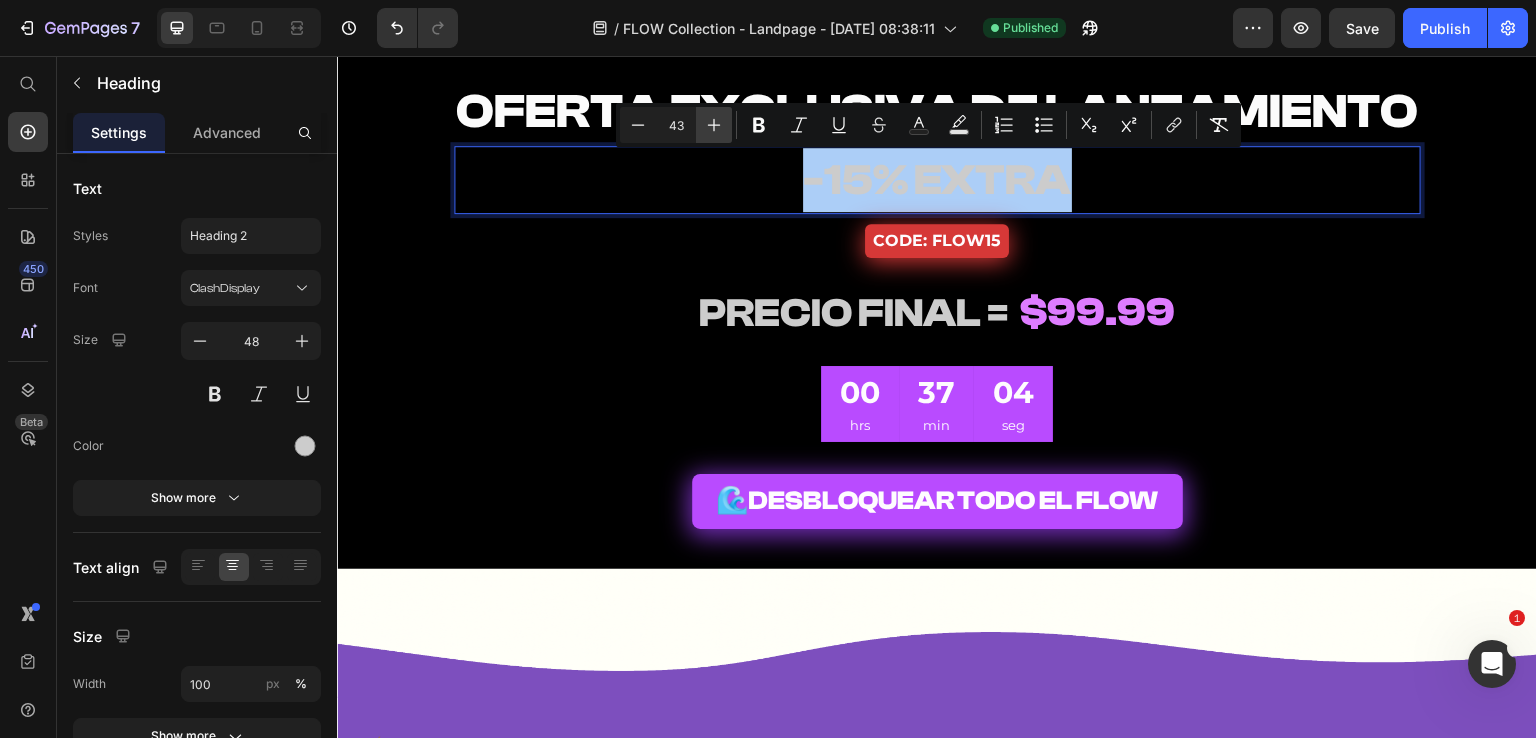 click 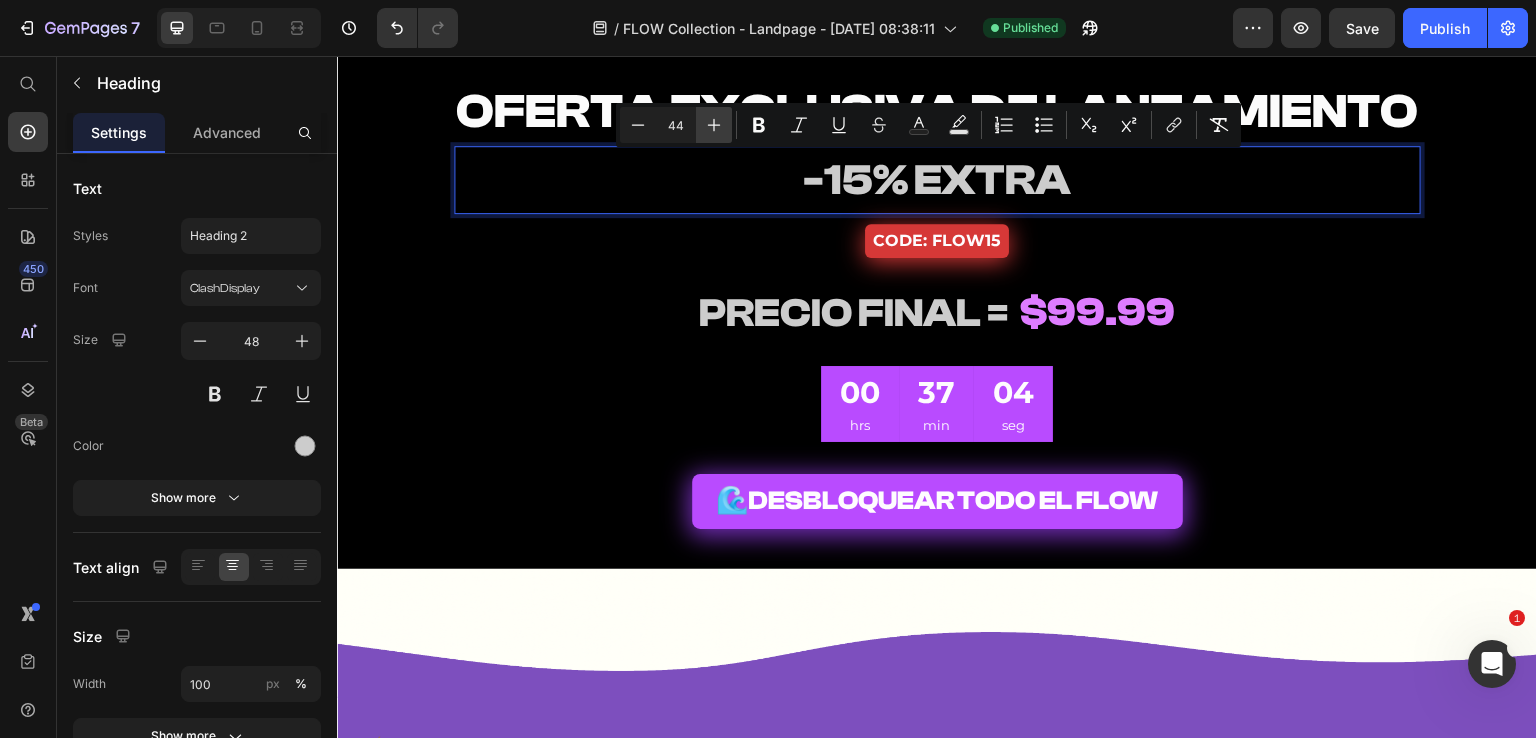 click 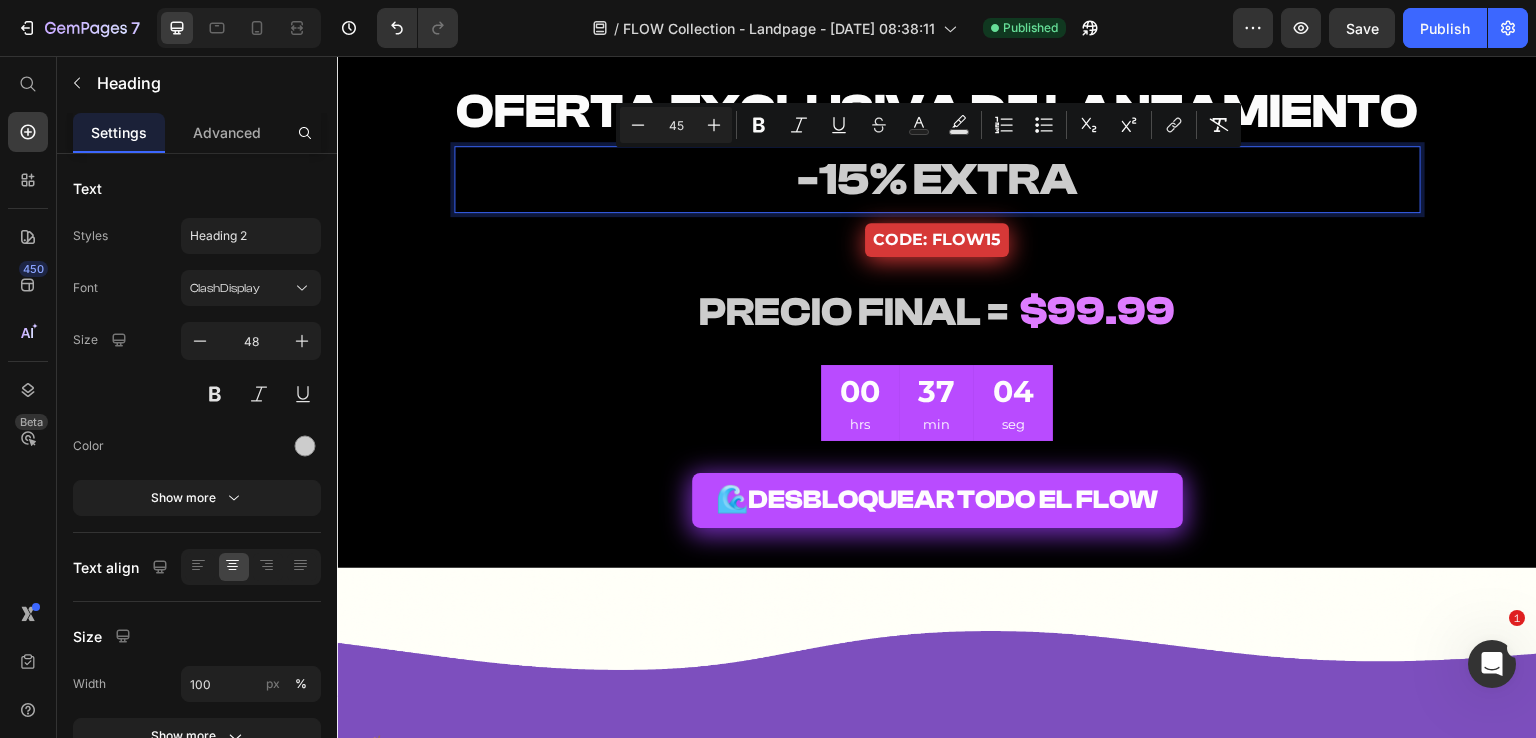 click on "-15% EXTRA" at bounding box center [937, 179] 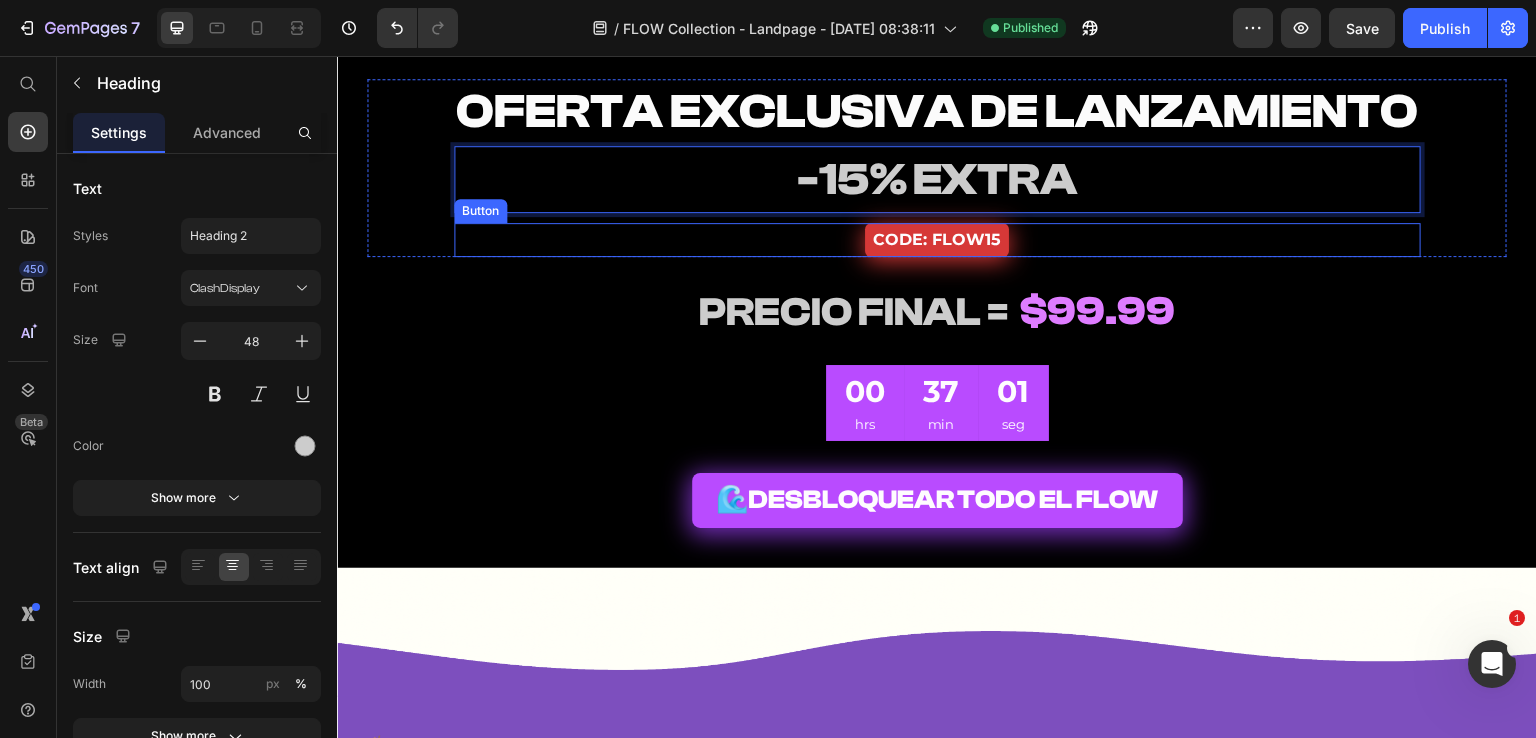 click on "CODE: FLOW15 Button" at bounding box center (937, 240) 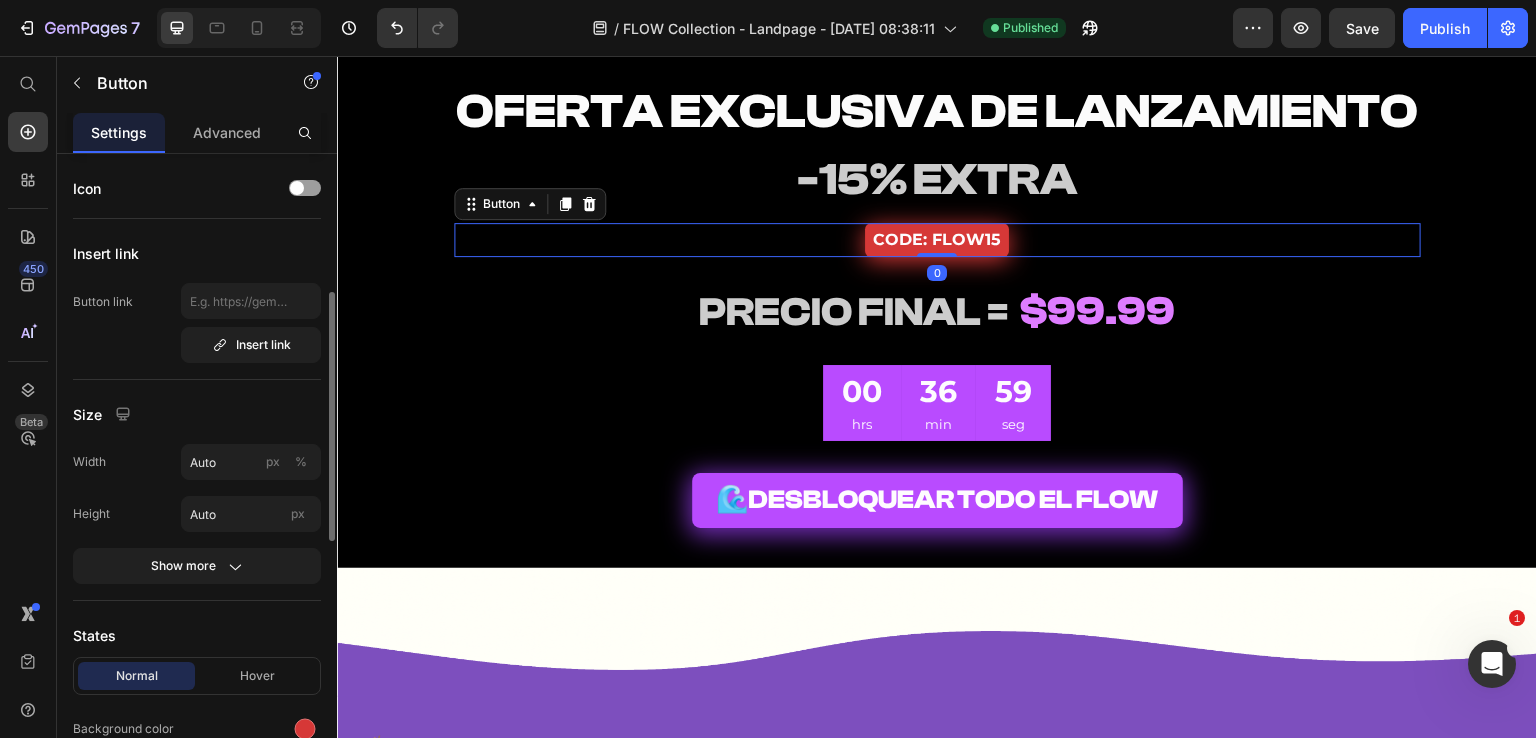scroll, scrollTop: 100, scrollLeft: 0, axis: vertical 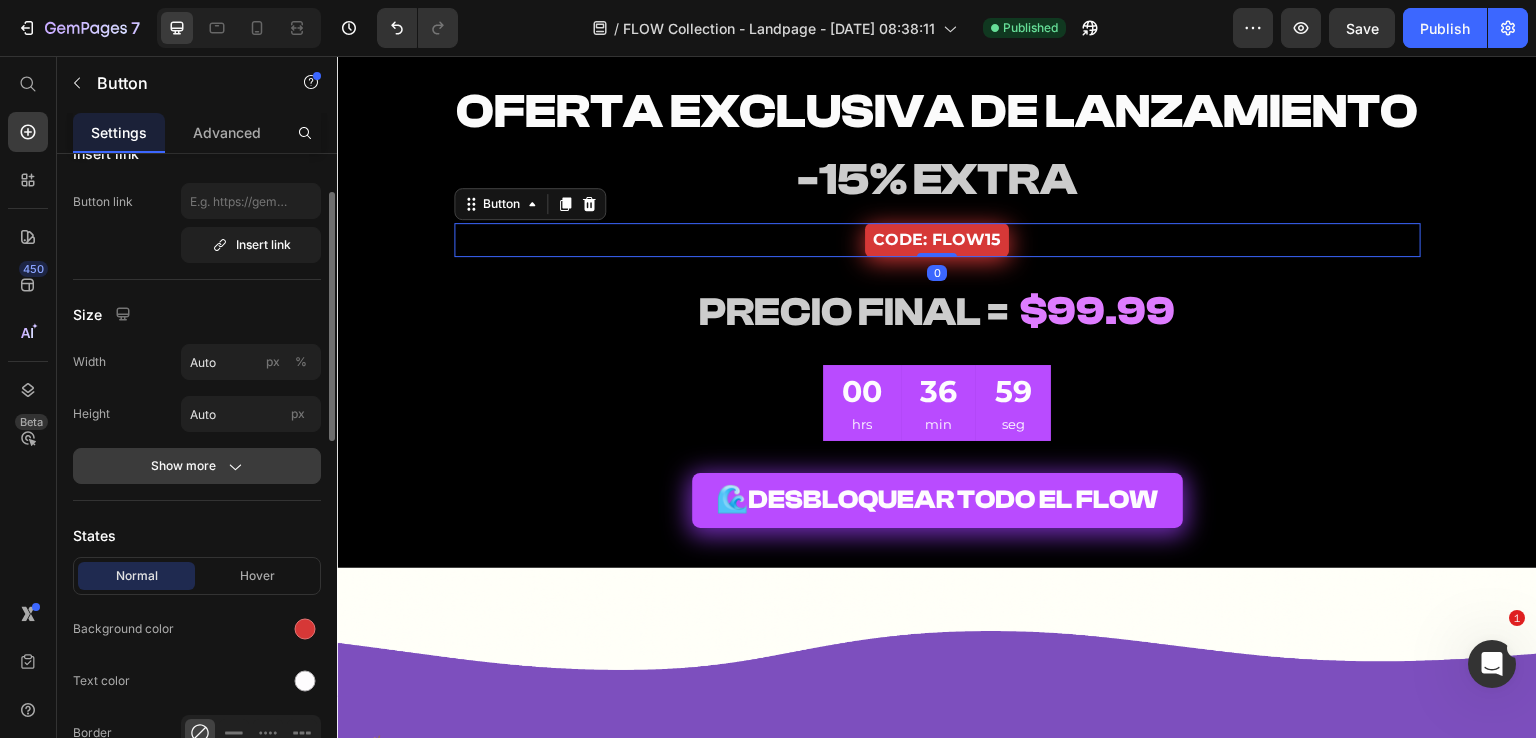 click on "Show more" at bounding box center (197, 466) 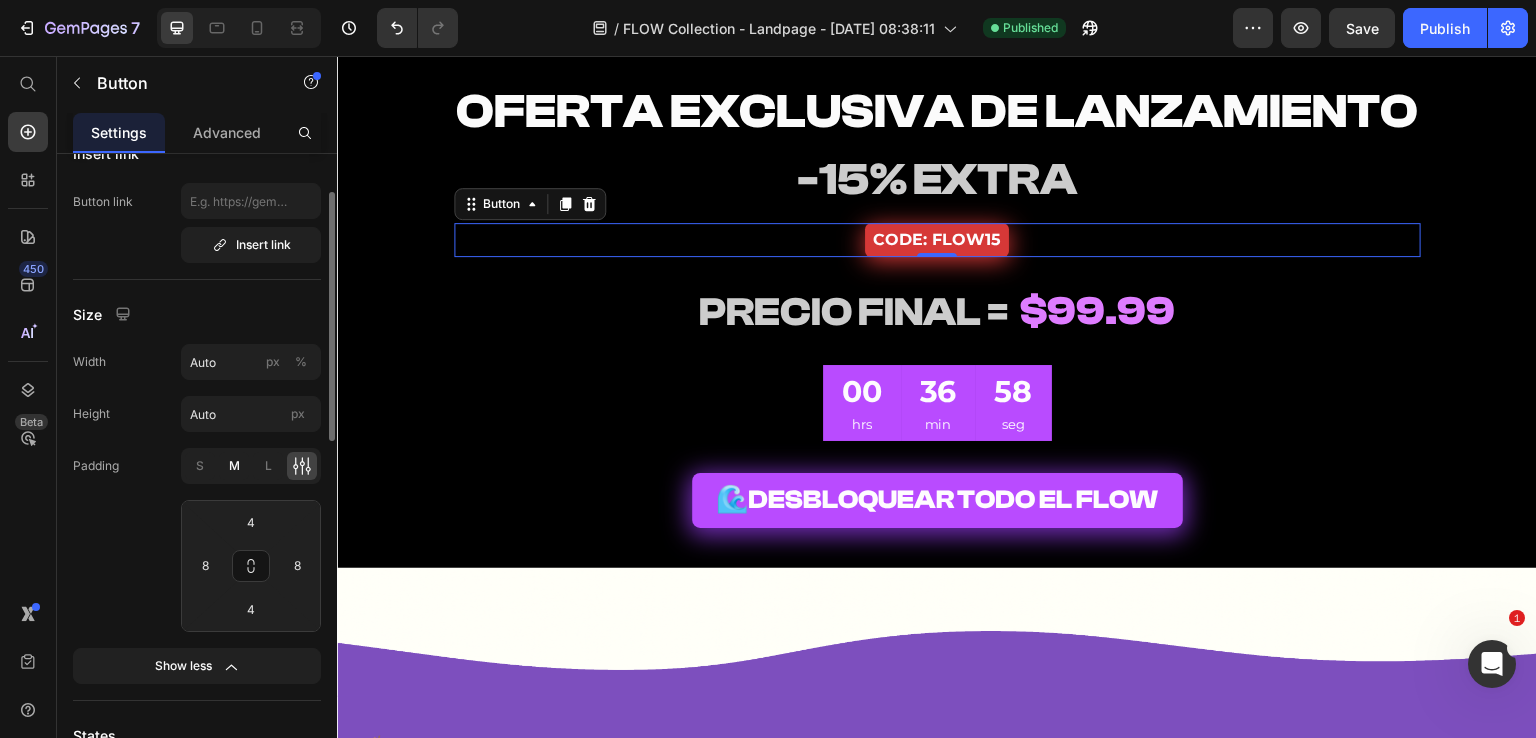 click on "M" 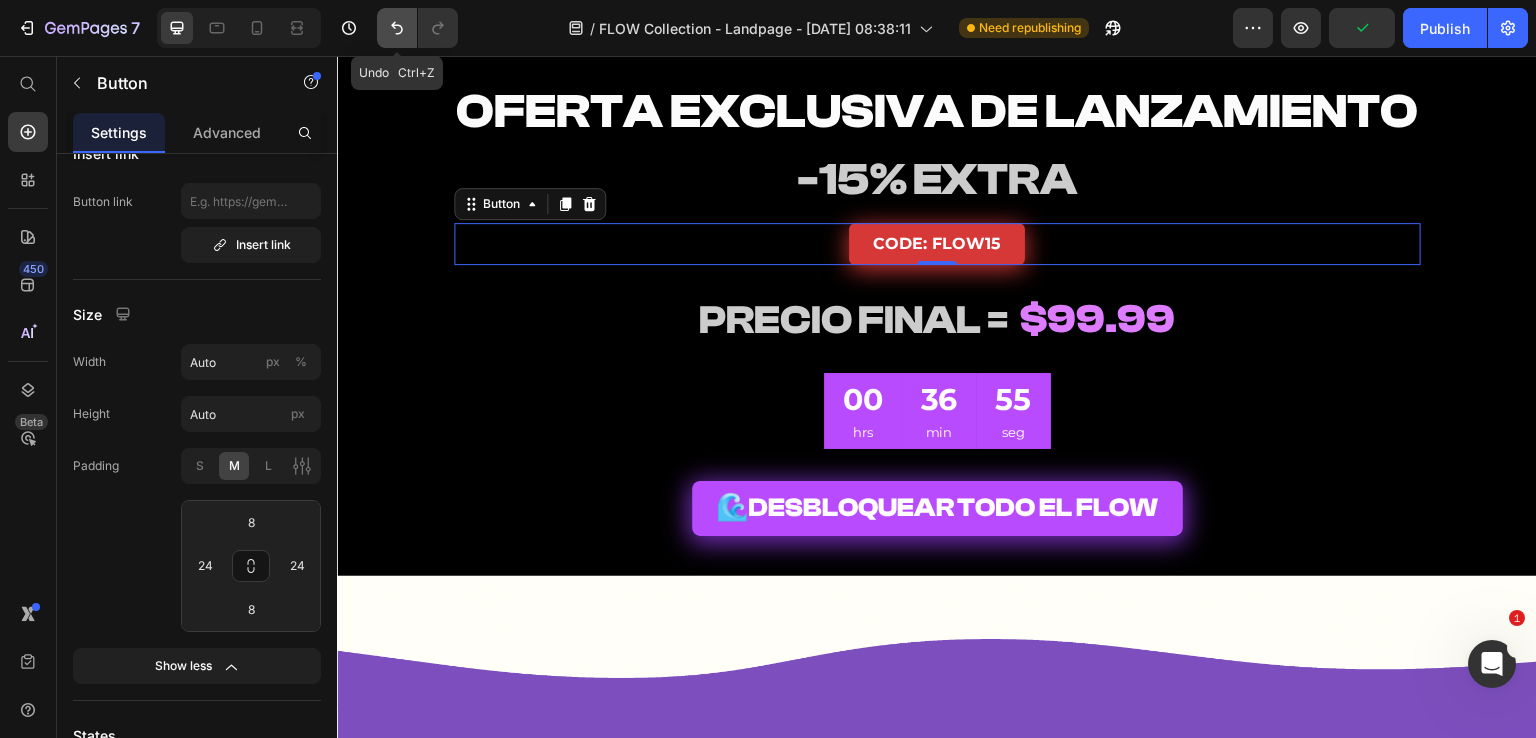 click 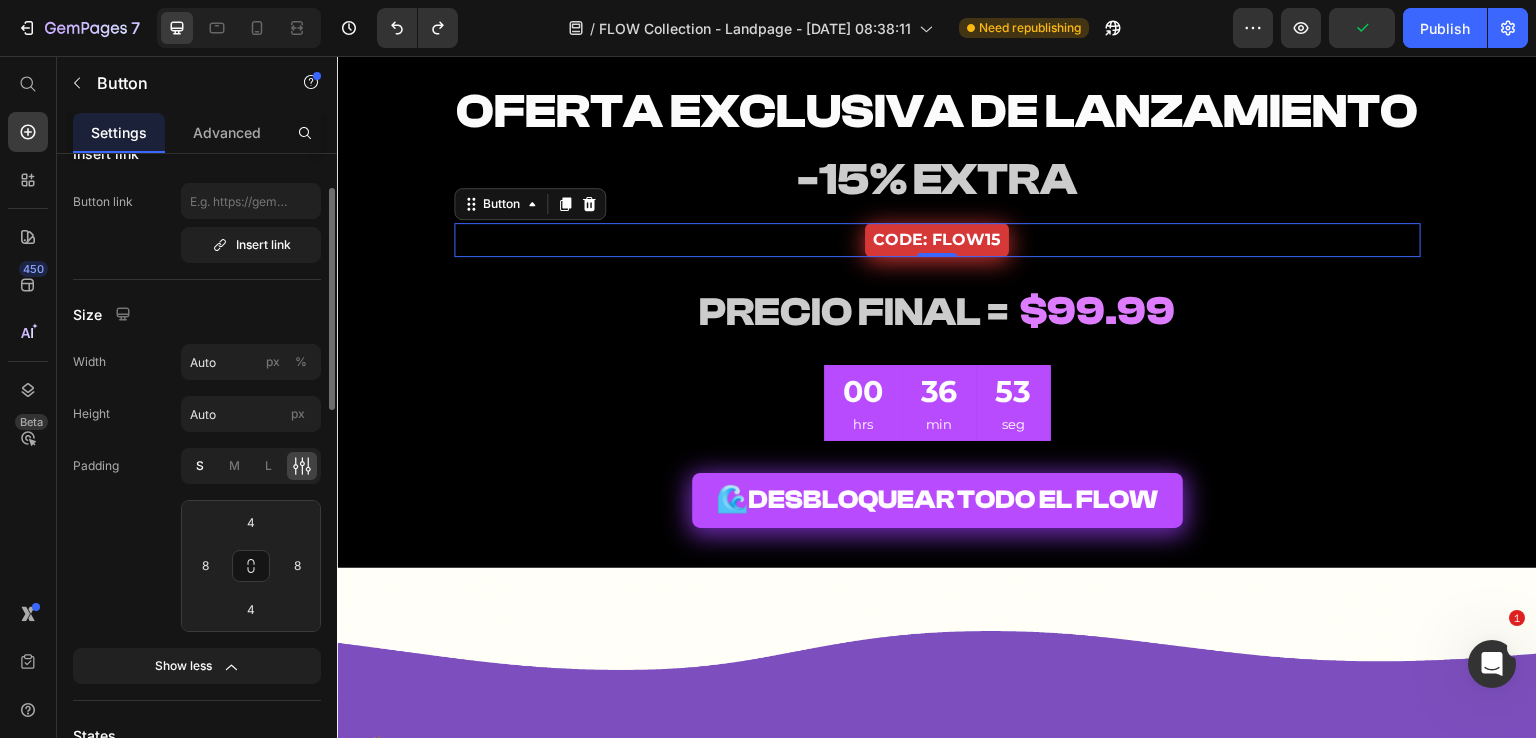 click on "S" 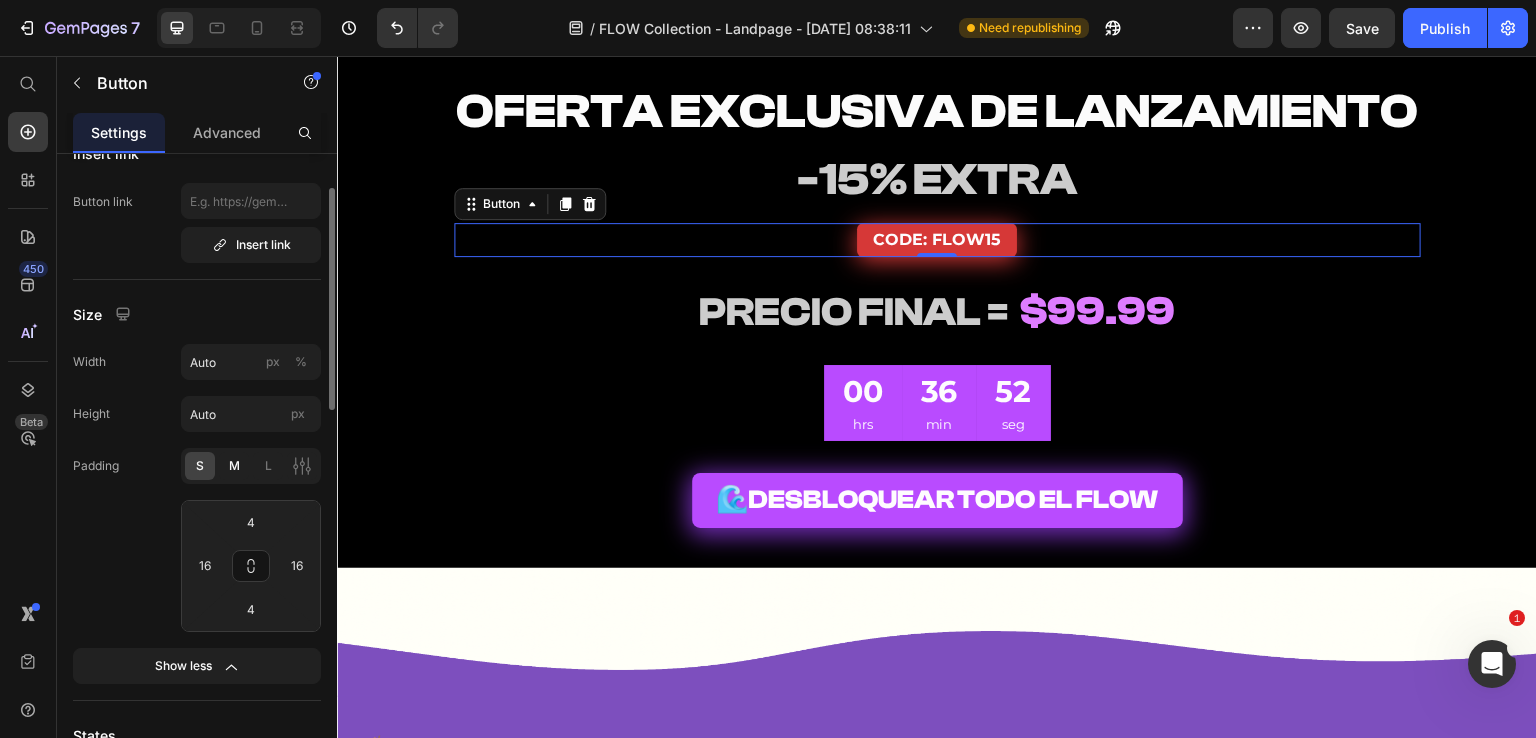 click on "M" 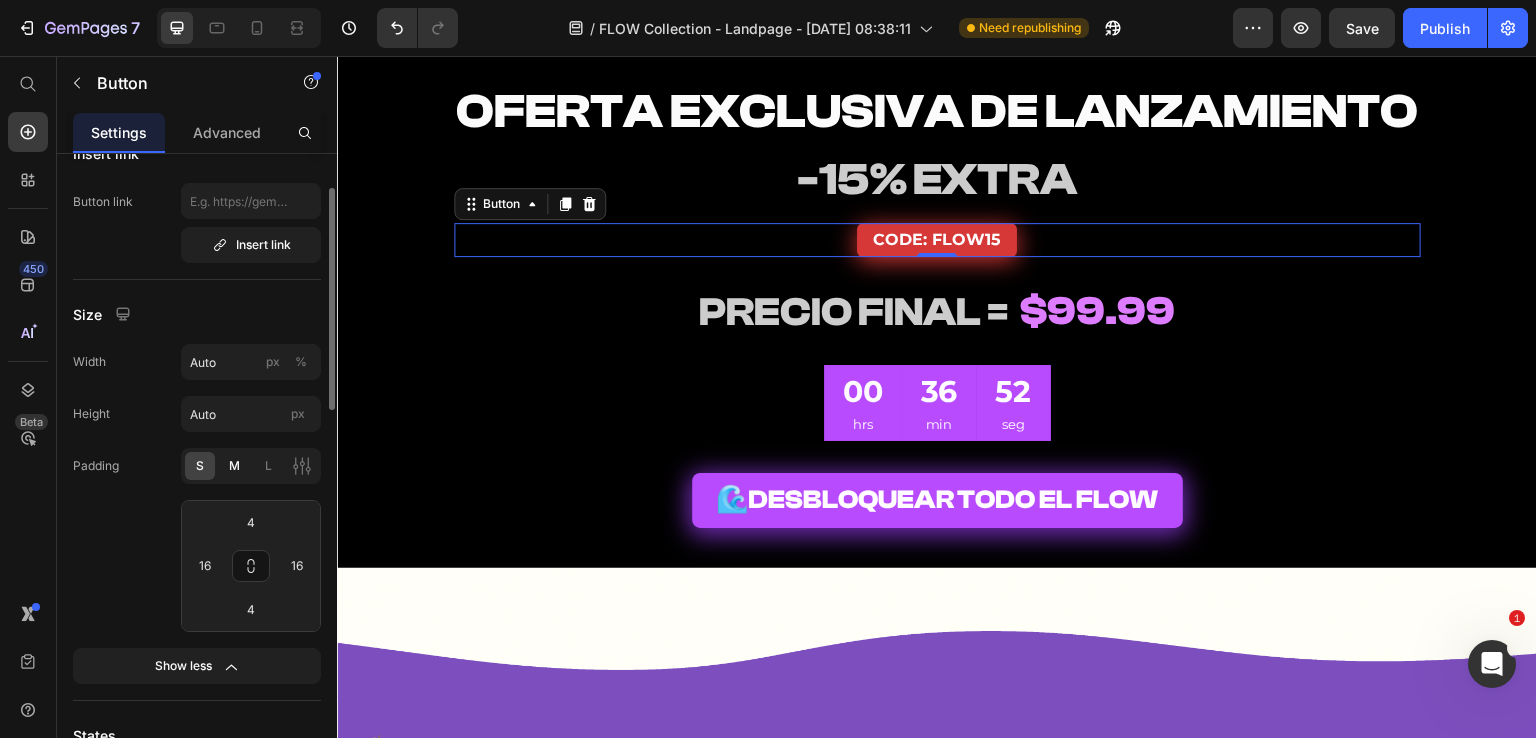 type on "8" 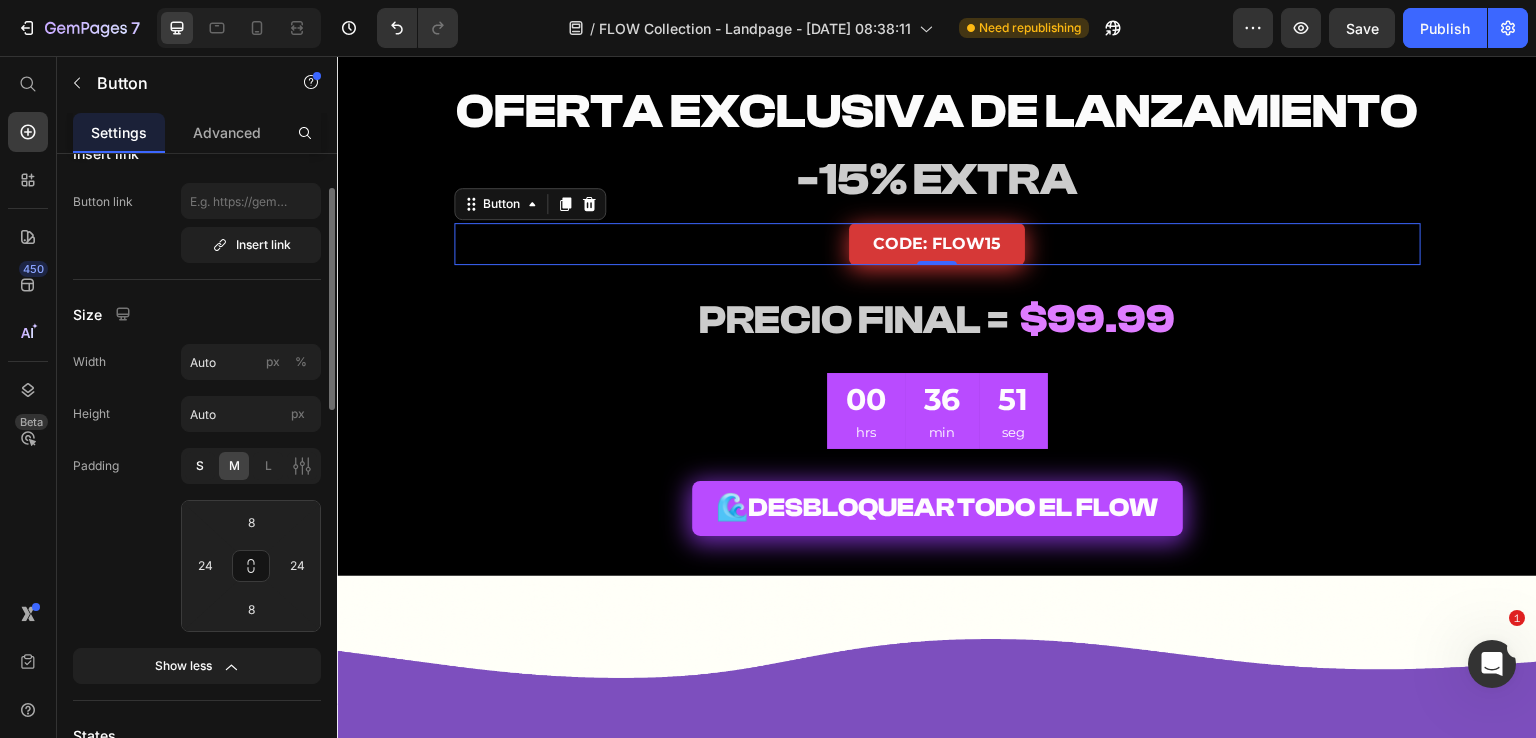 click on "S" 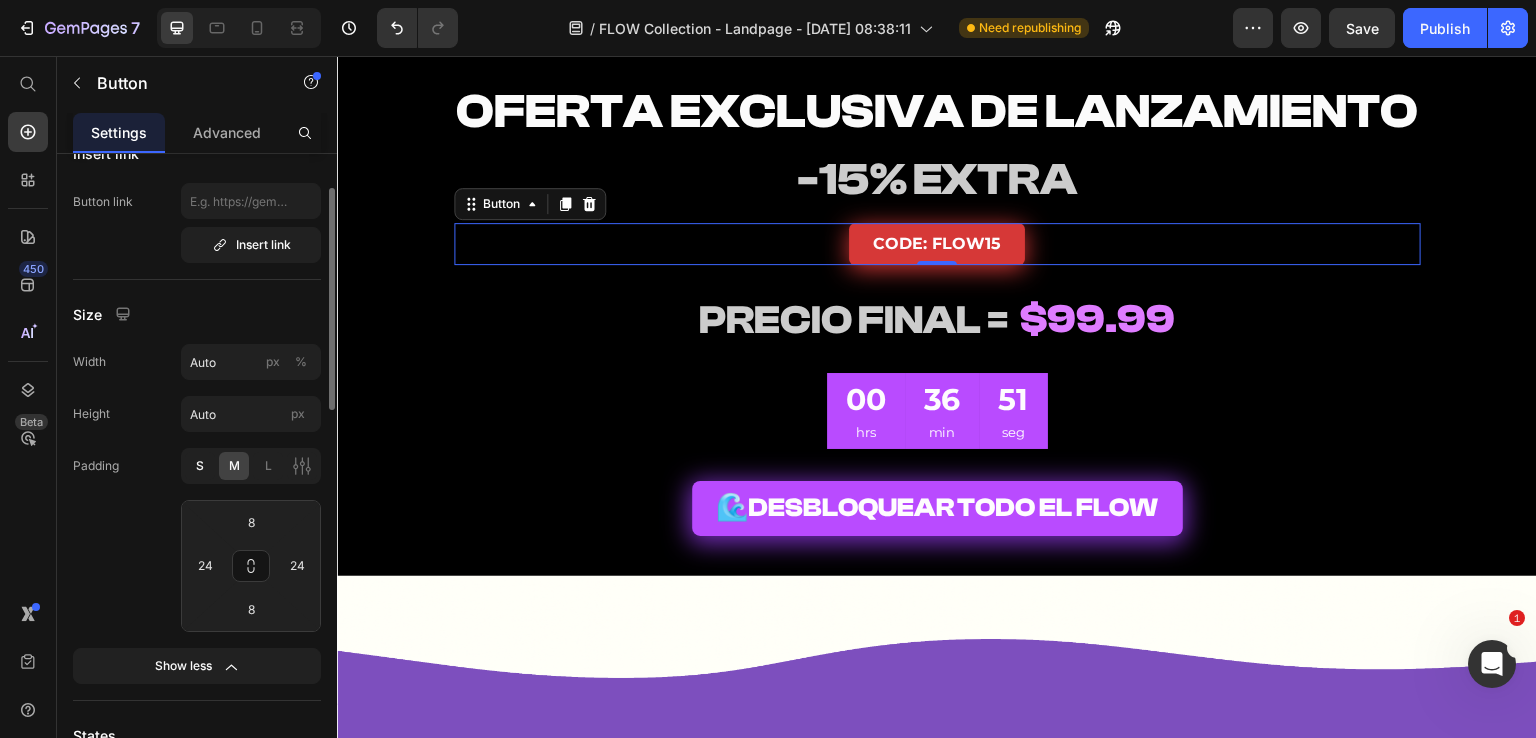 type on "4" 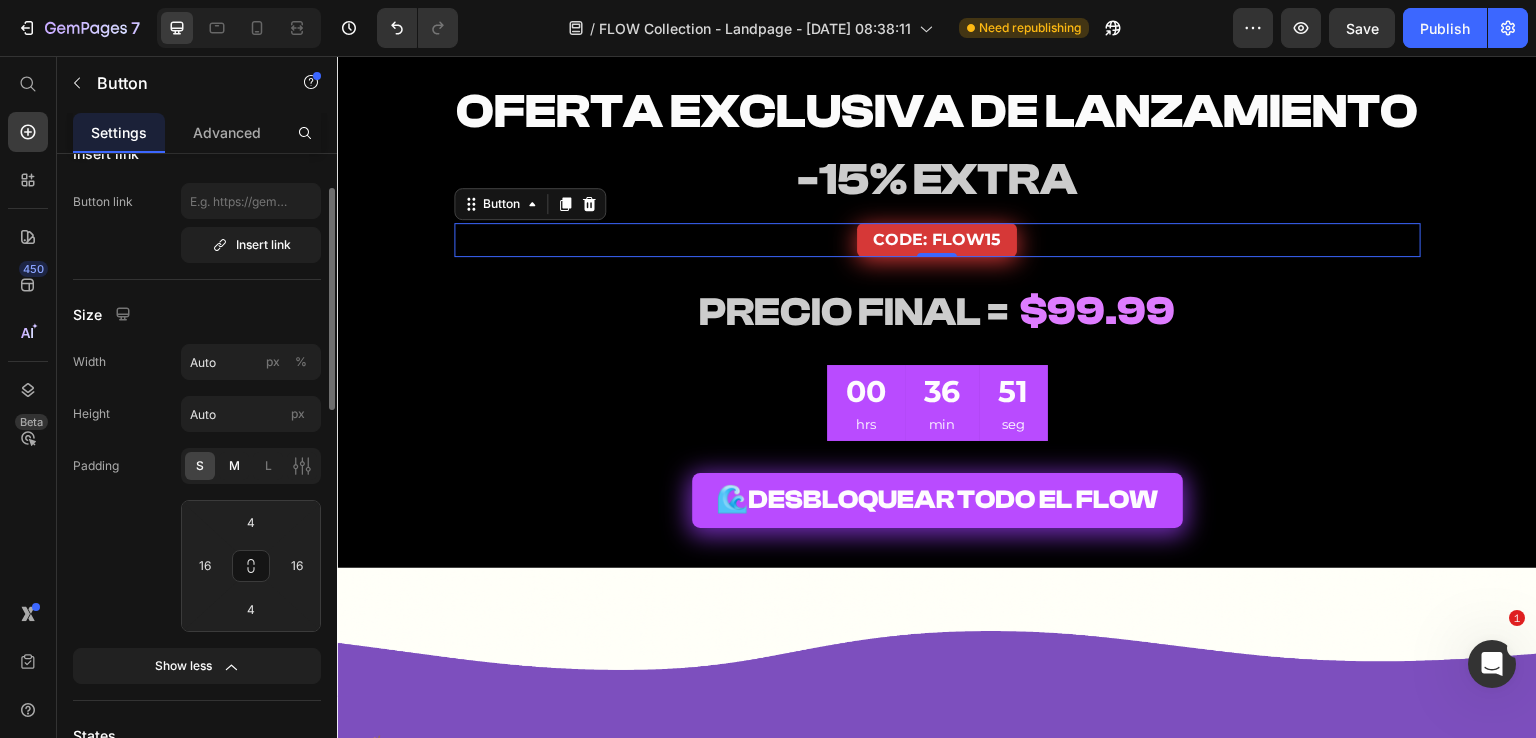 click on "M" 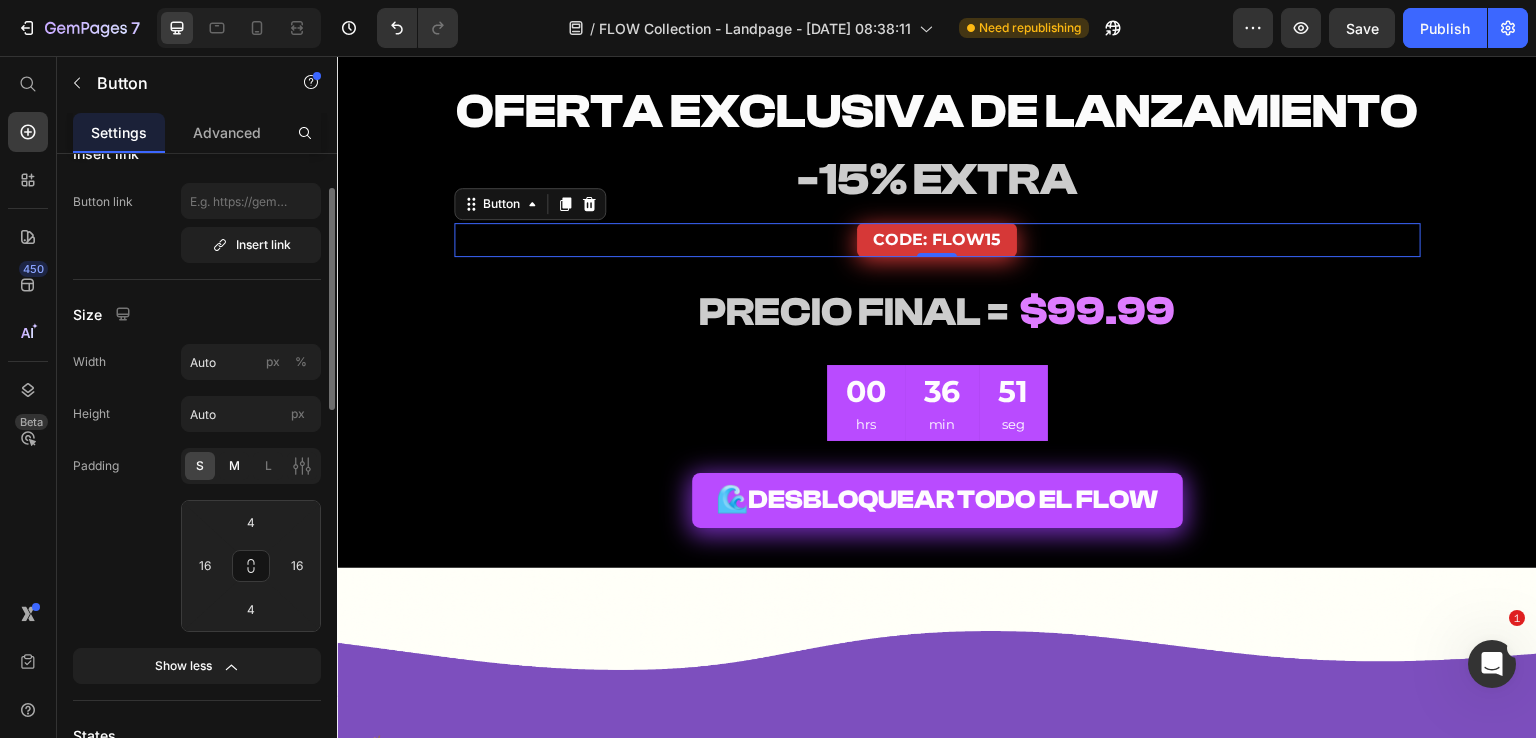 type on "8" 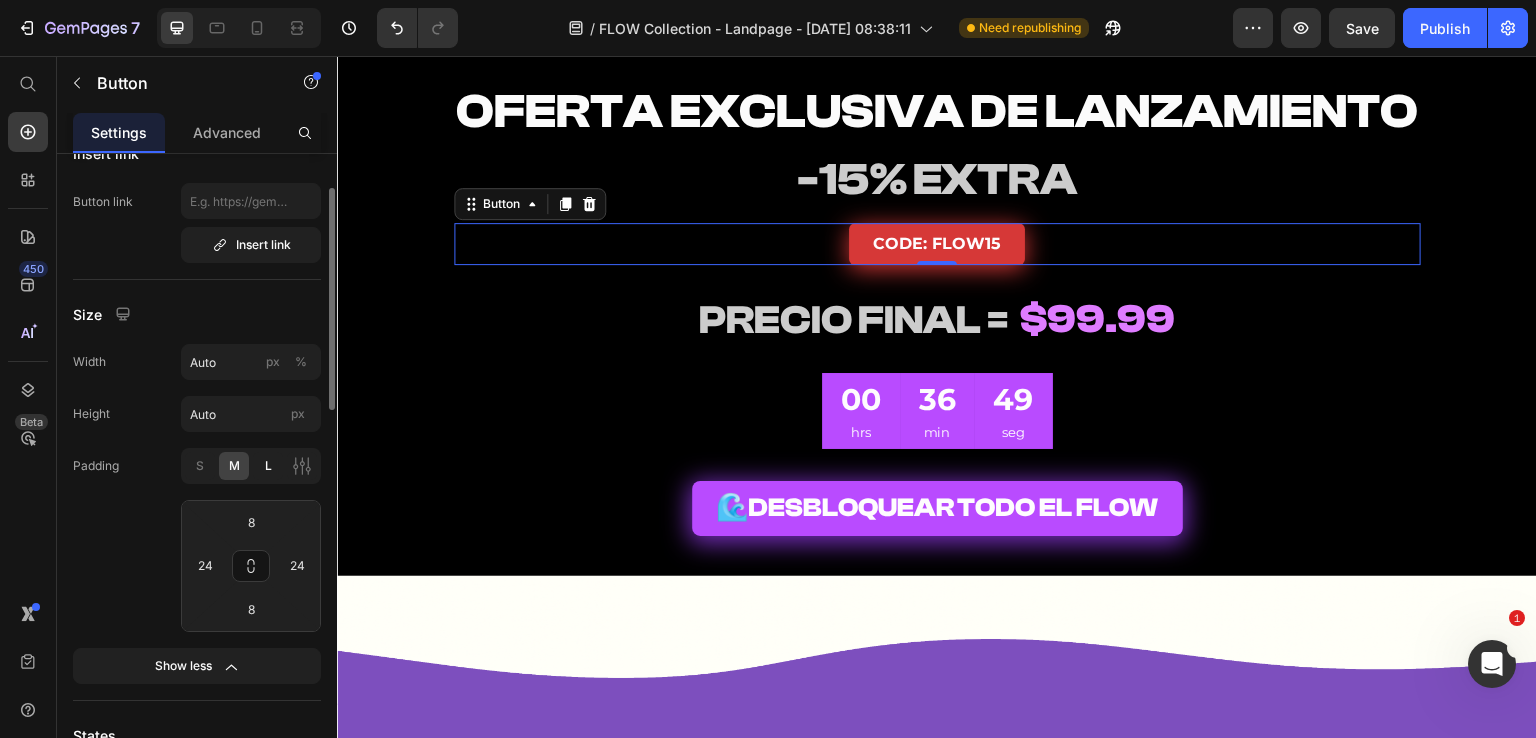 click on "L" 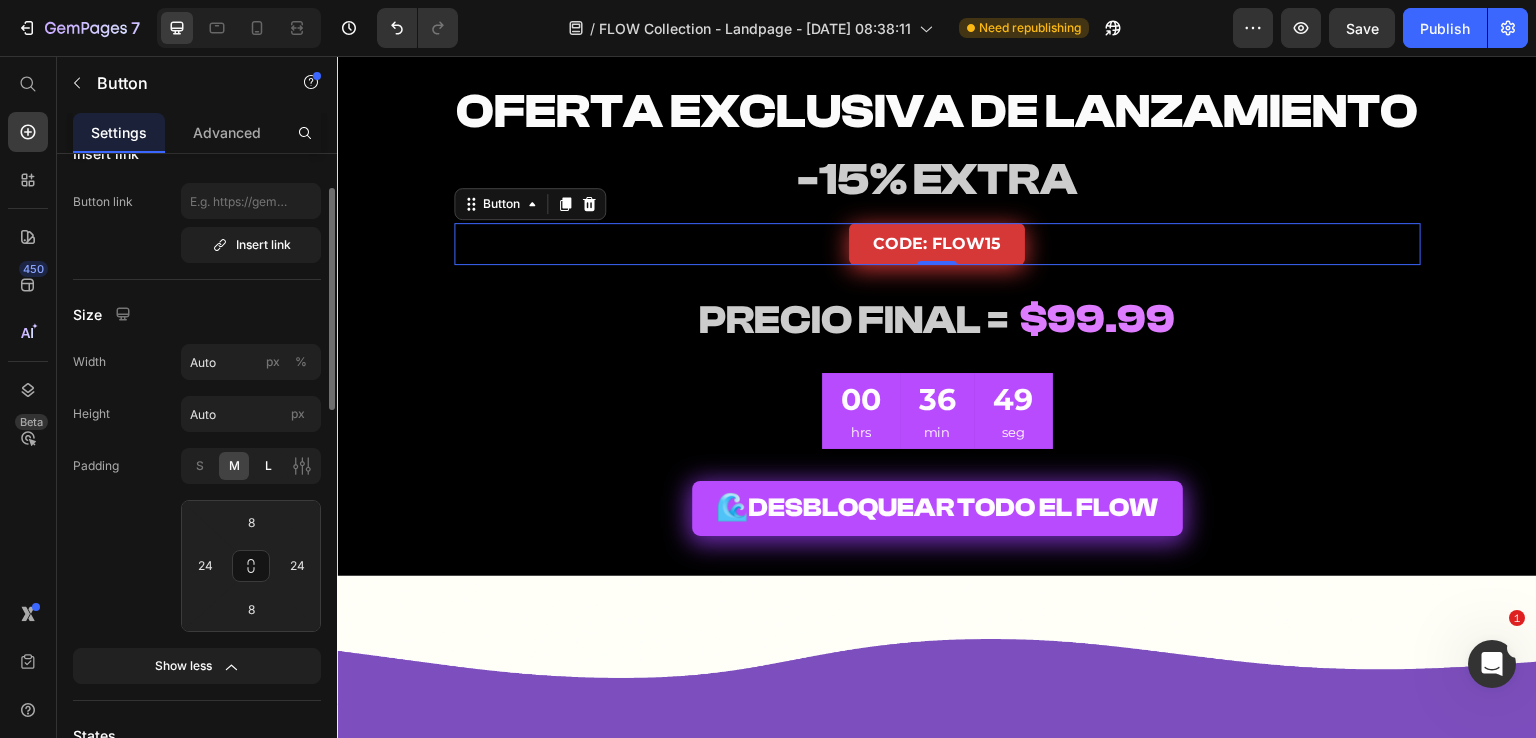 type on "12" 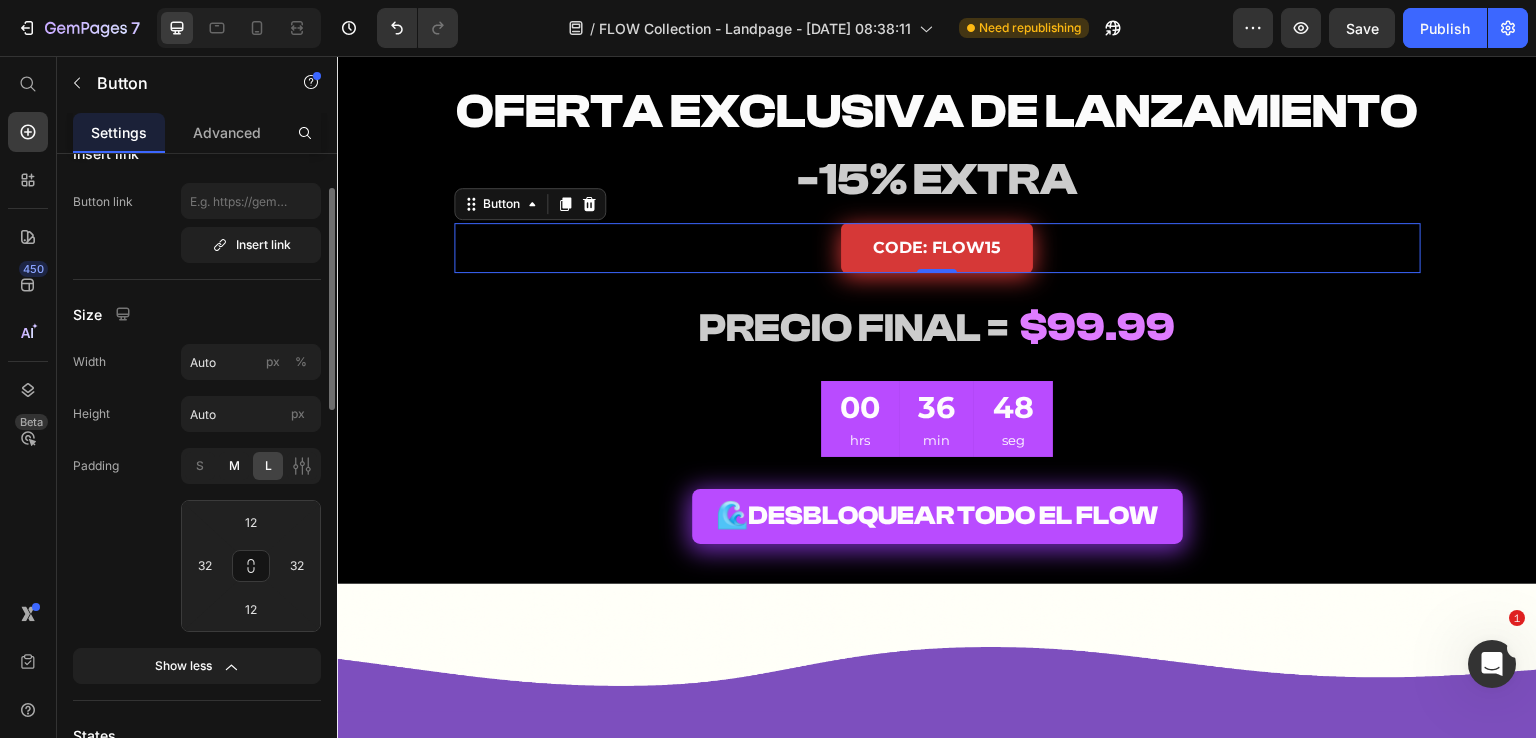 click on "S" 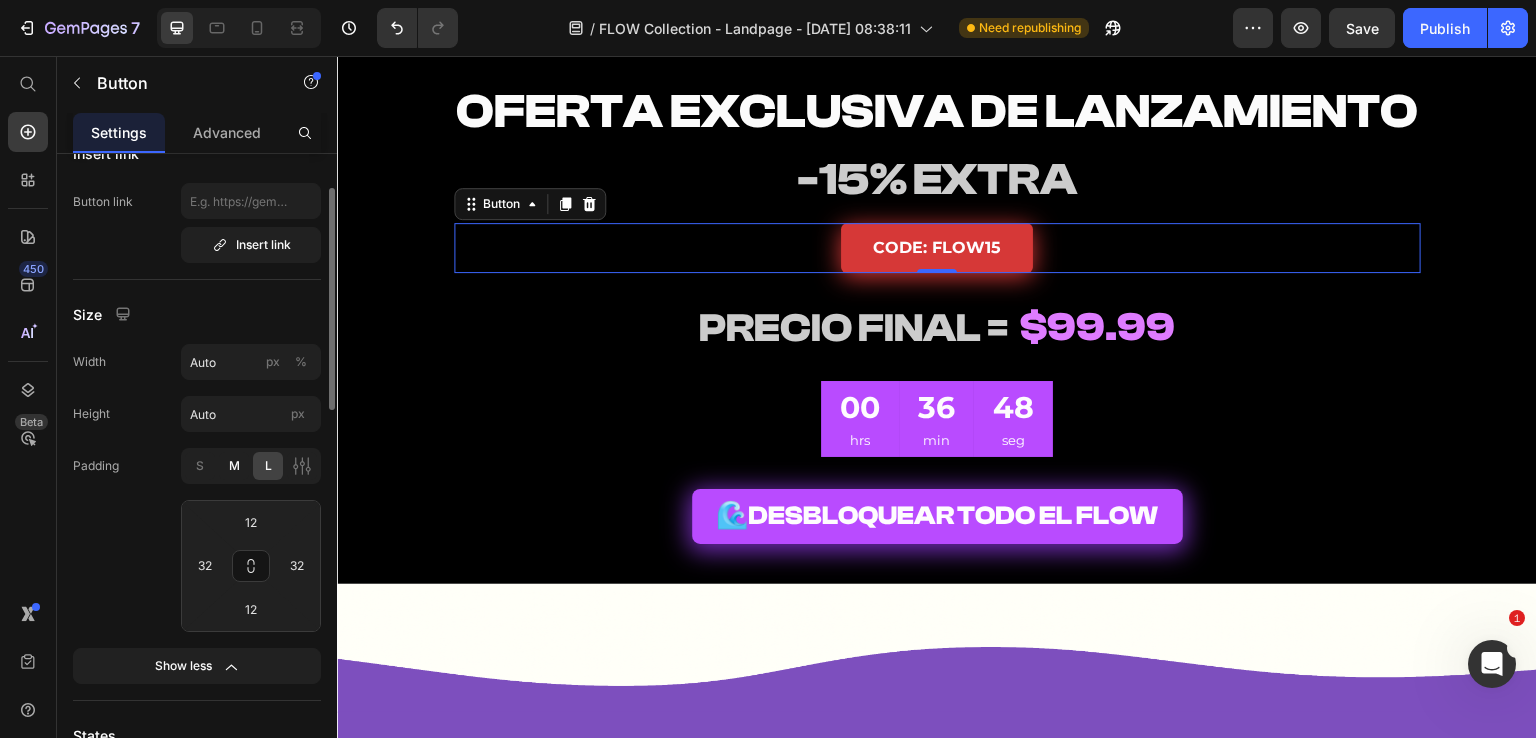 type on "4" 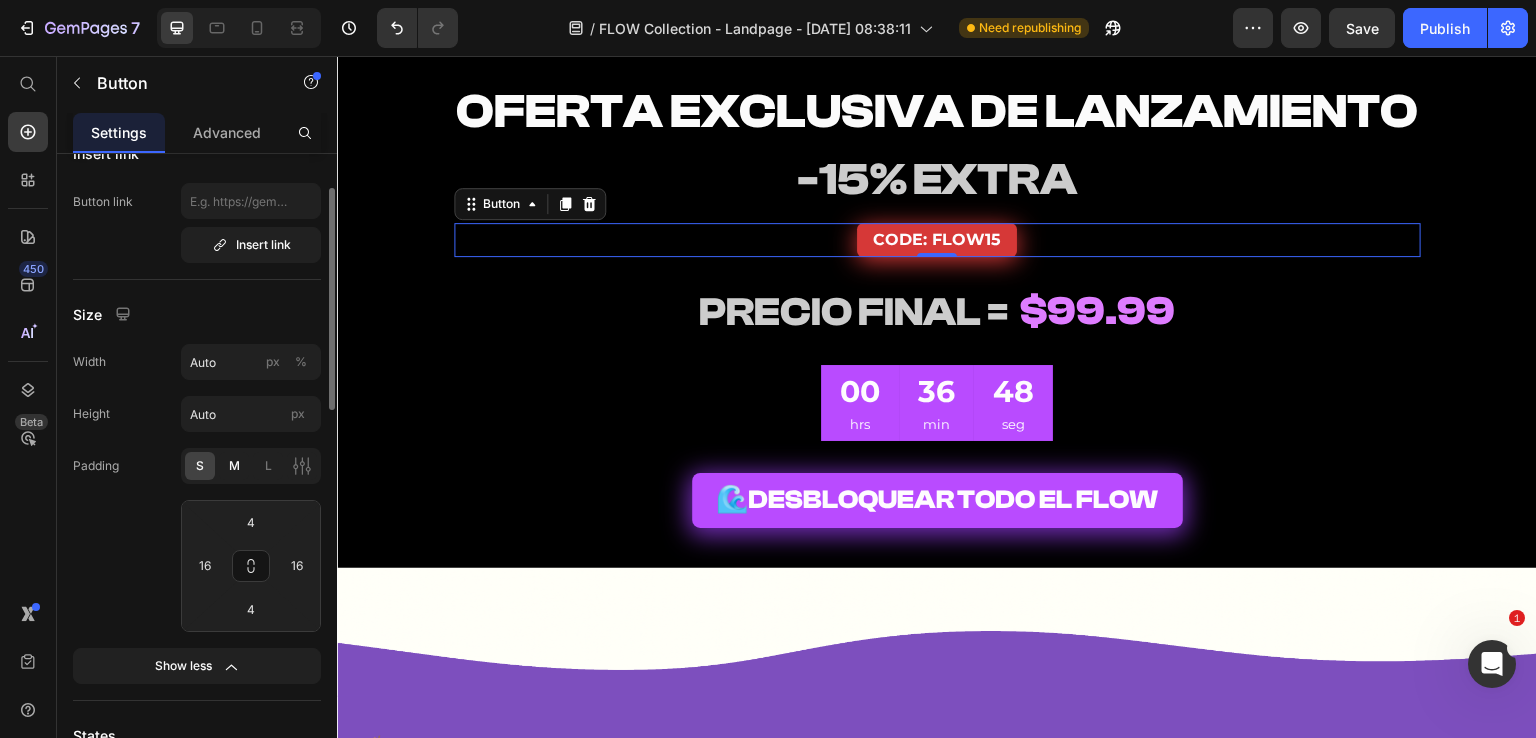 click on "M" 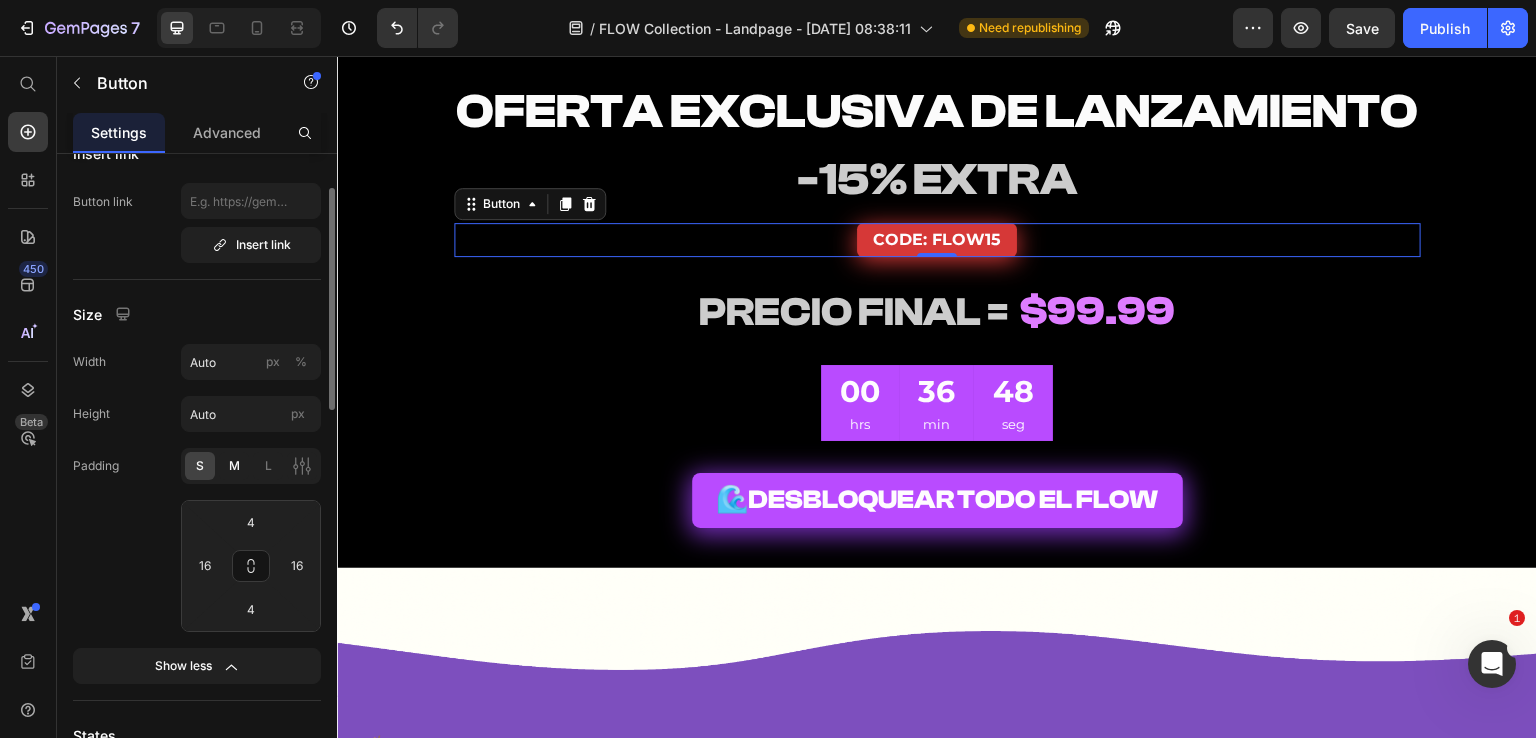 type on "8" 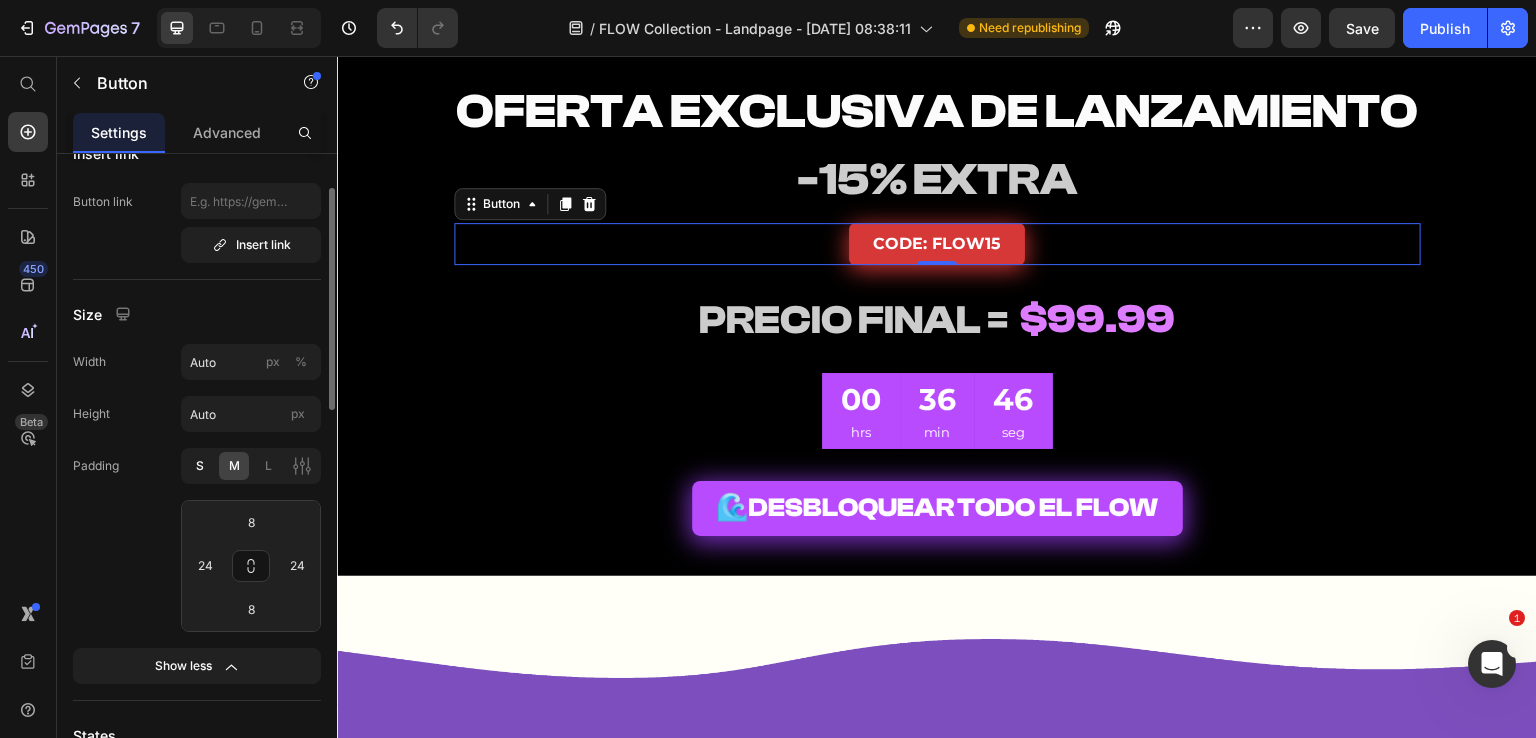 click on "S" 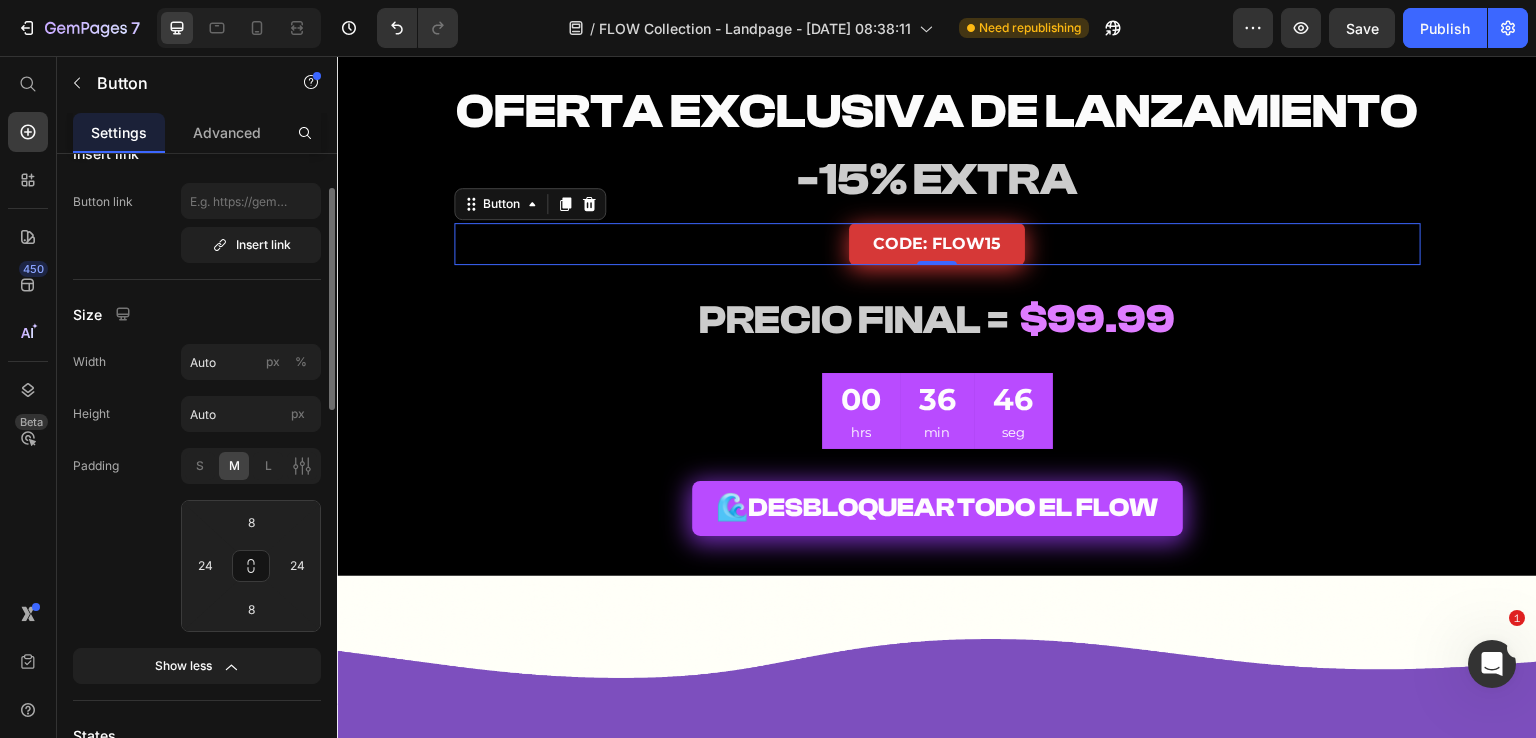type on "4" 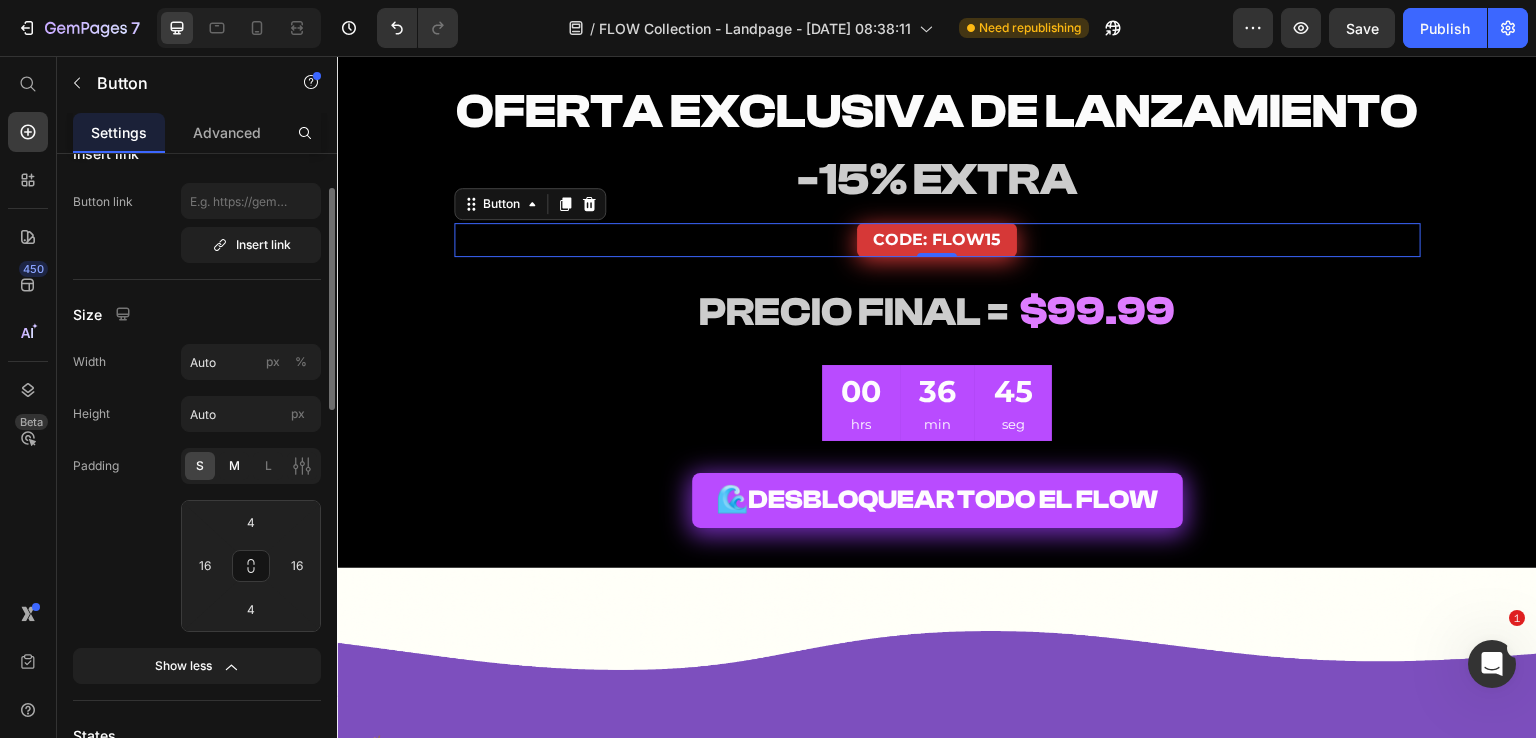 click on "M" 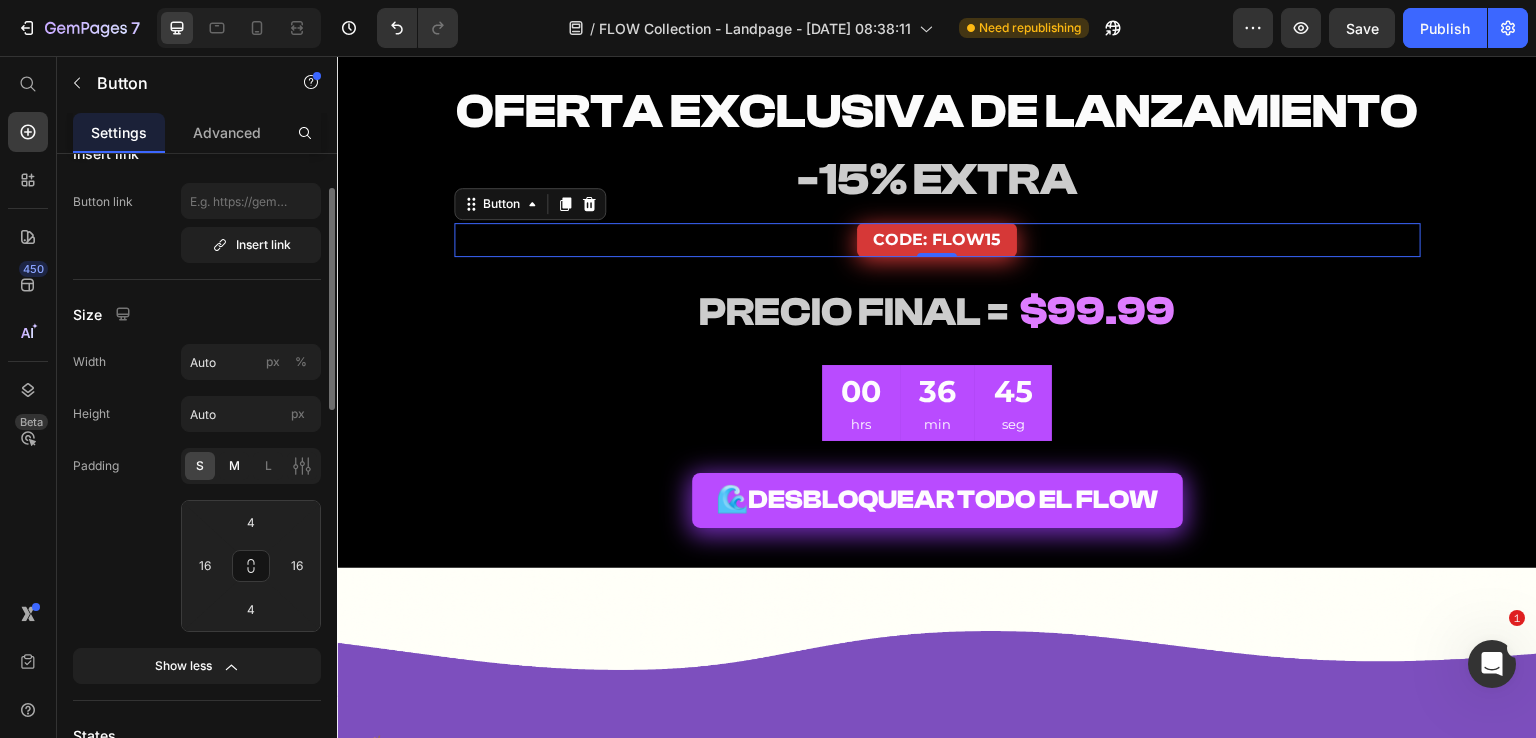 type on "8" 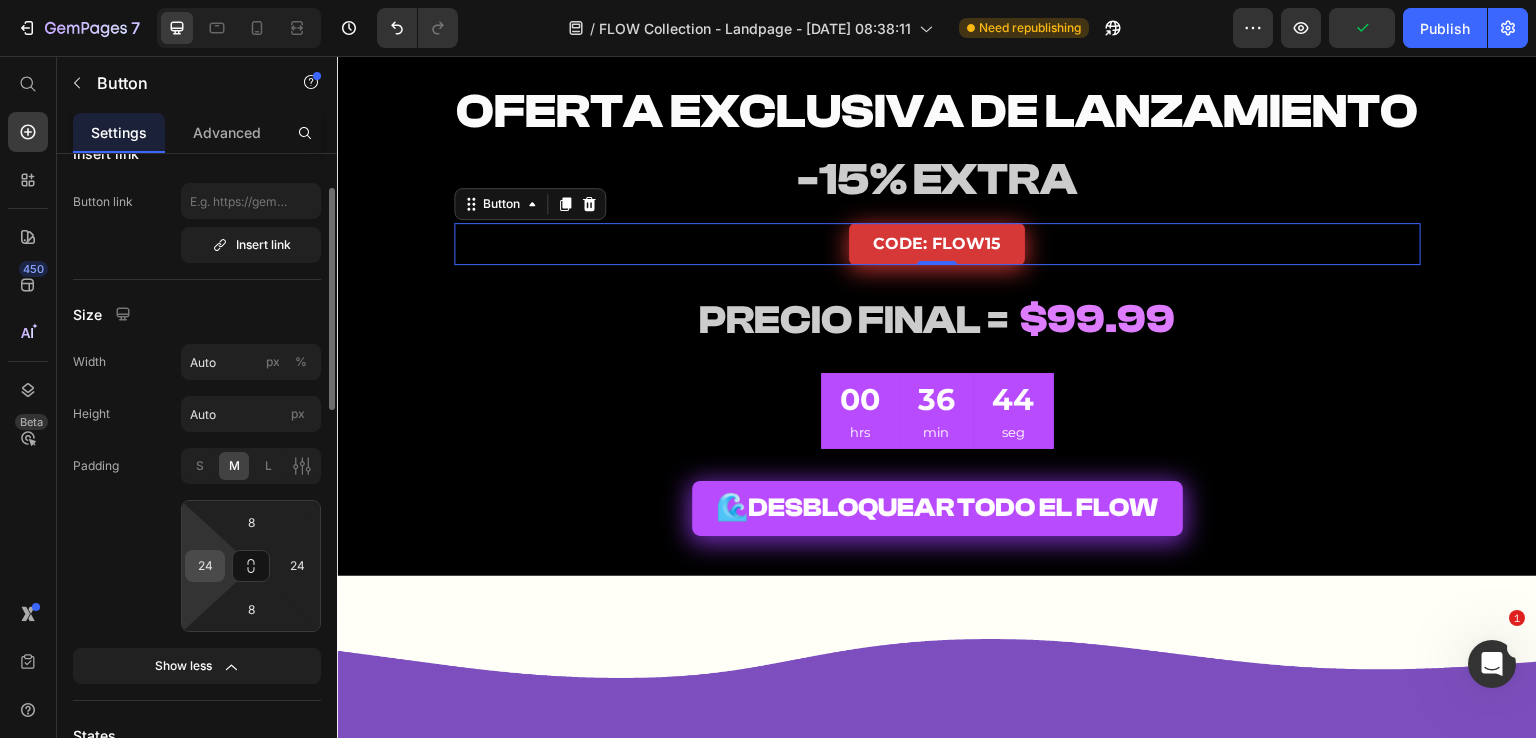 click on "24" at bounding box center [205, 566] 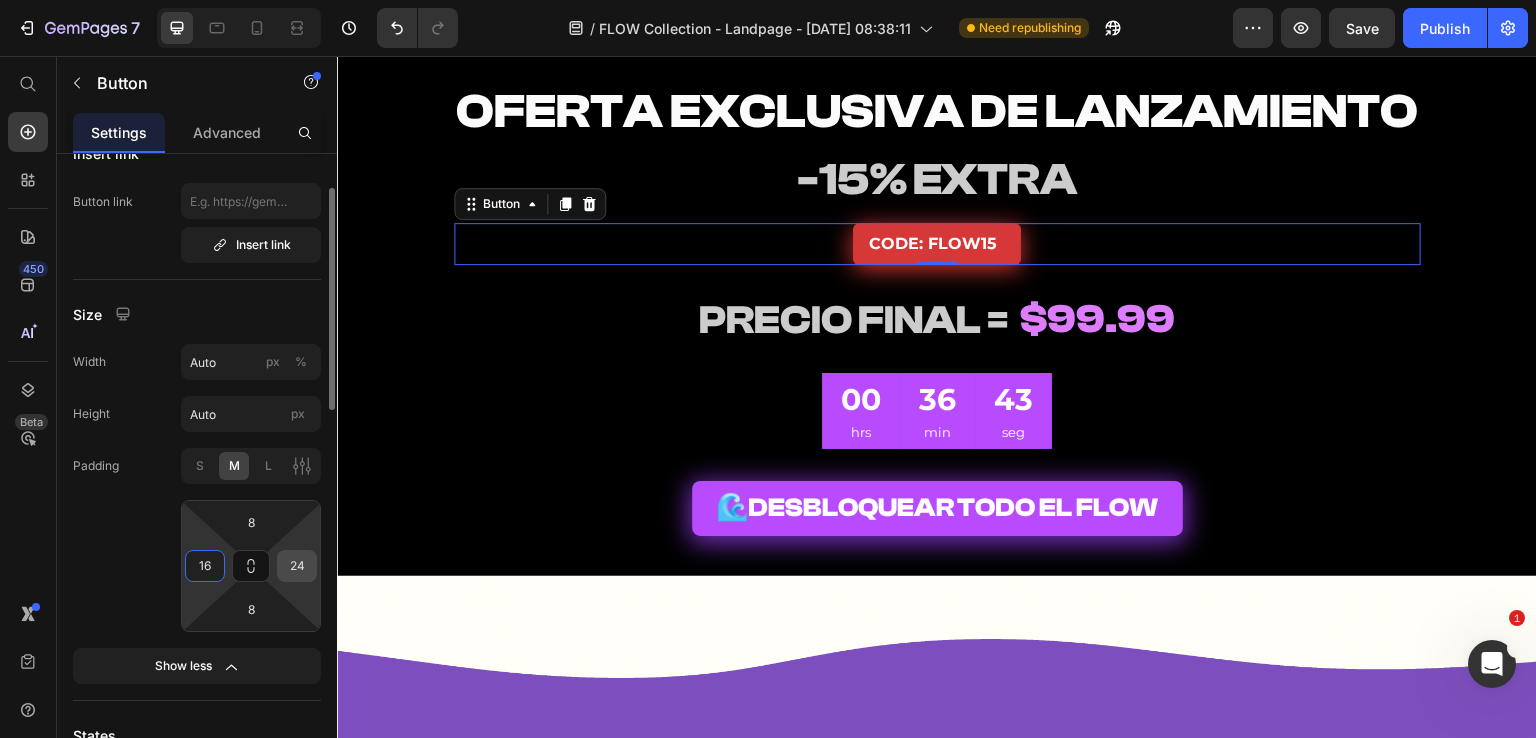 type on "16" 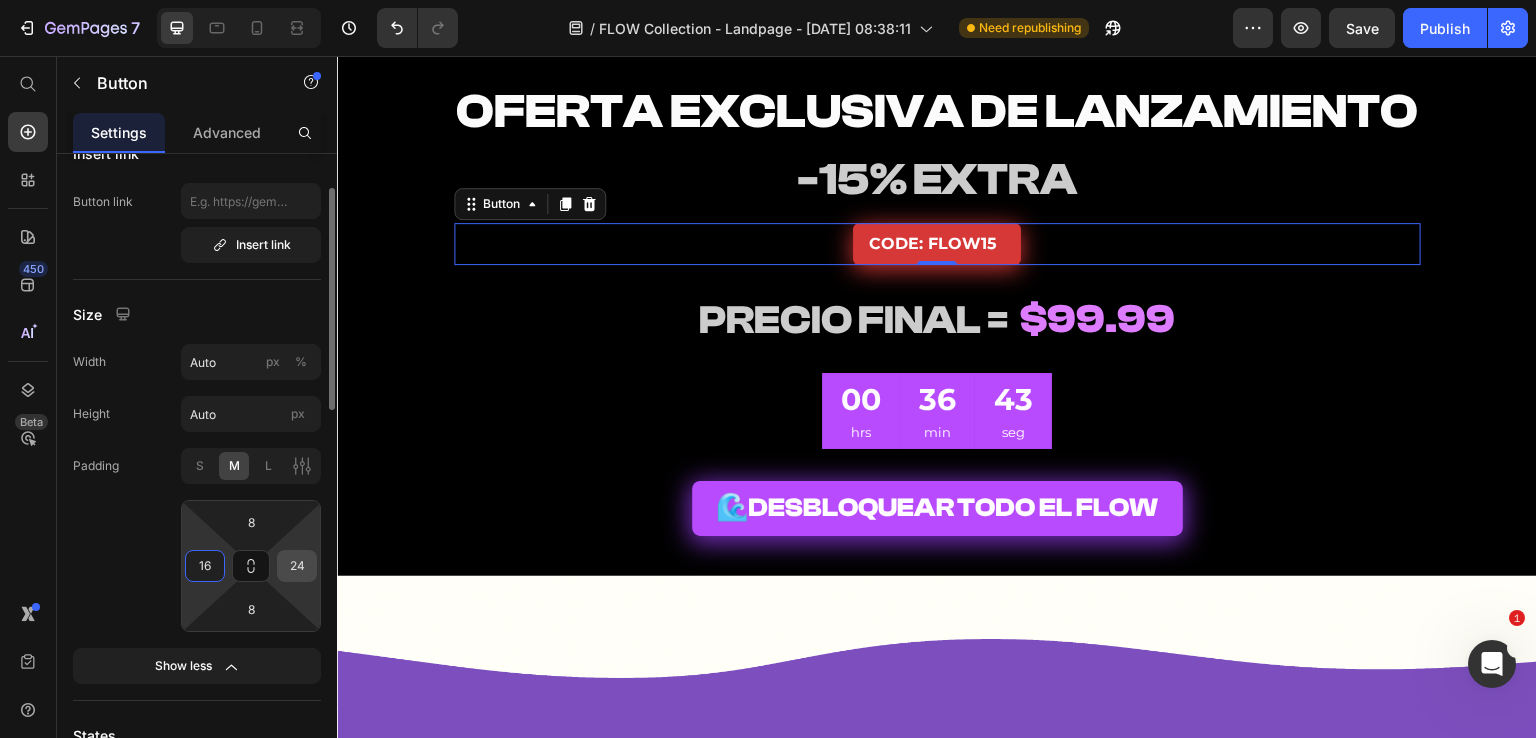 click on "24" at bounding box center [297, 566] 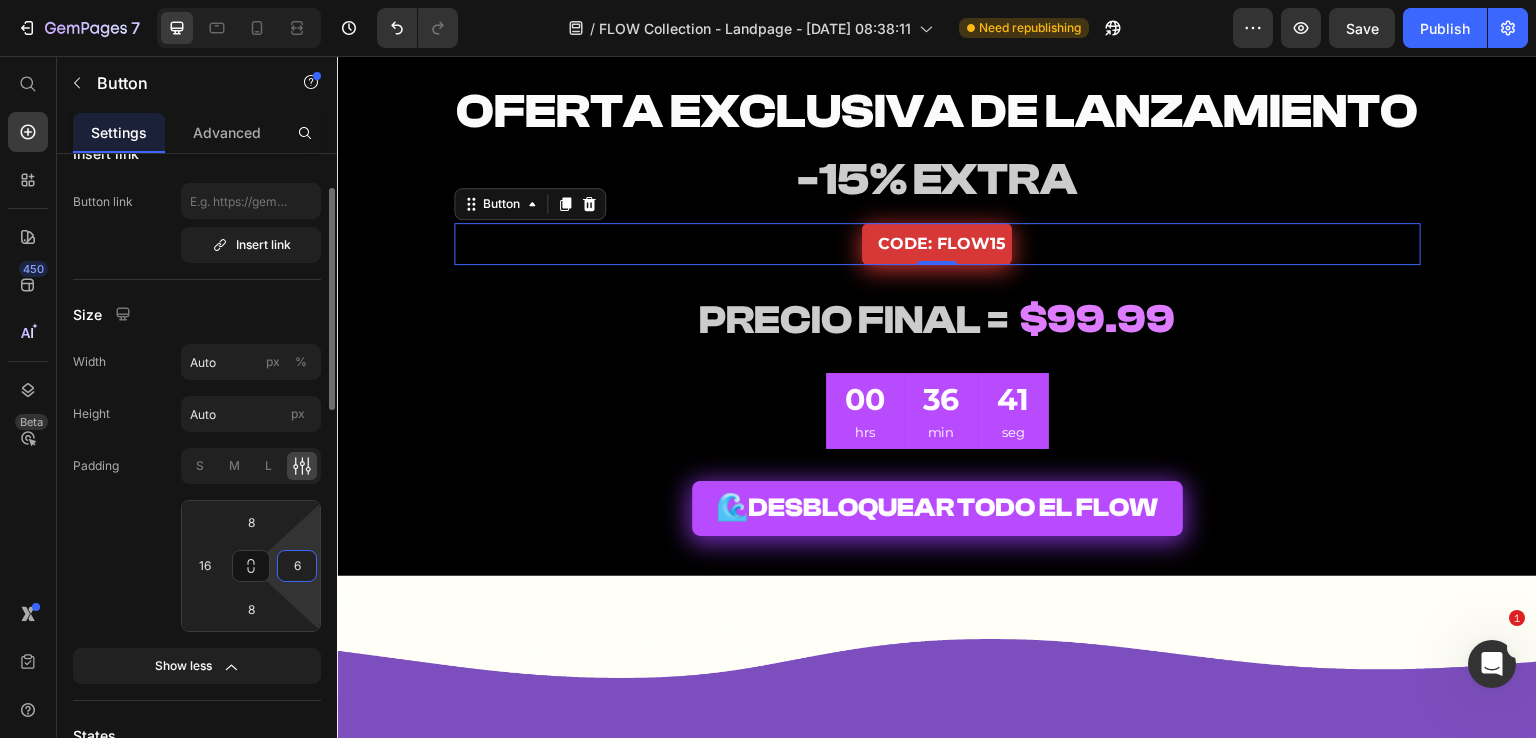 click on "6" at bounding box center [297, 566] 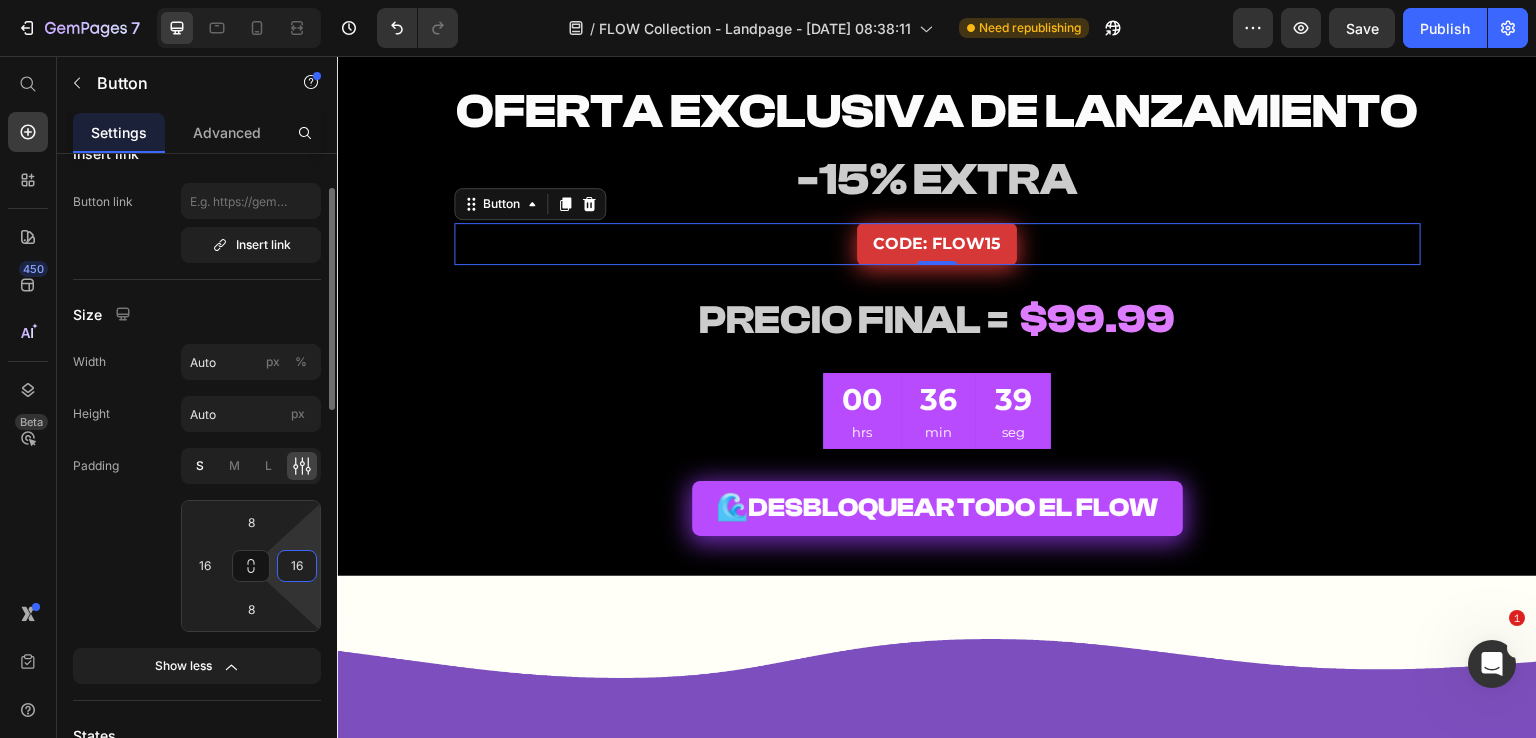 type on "16" 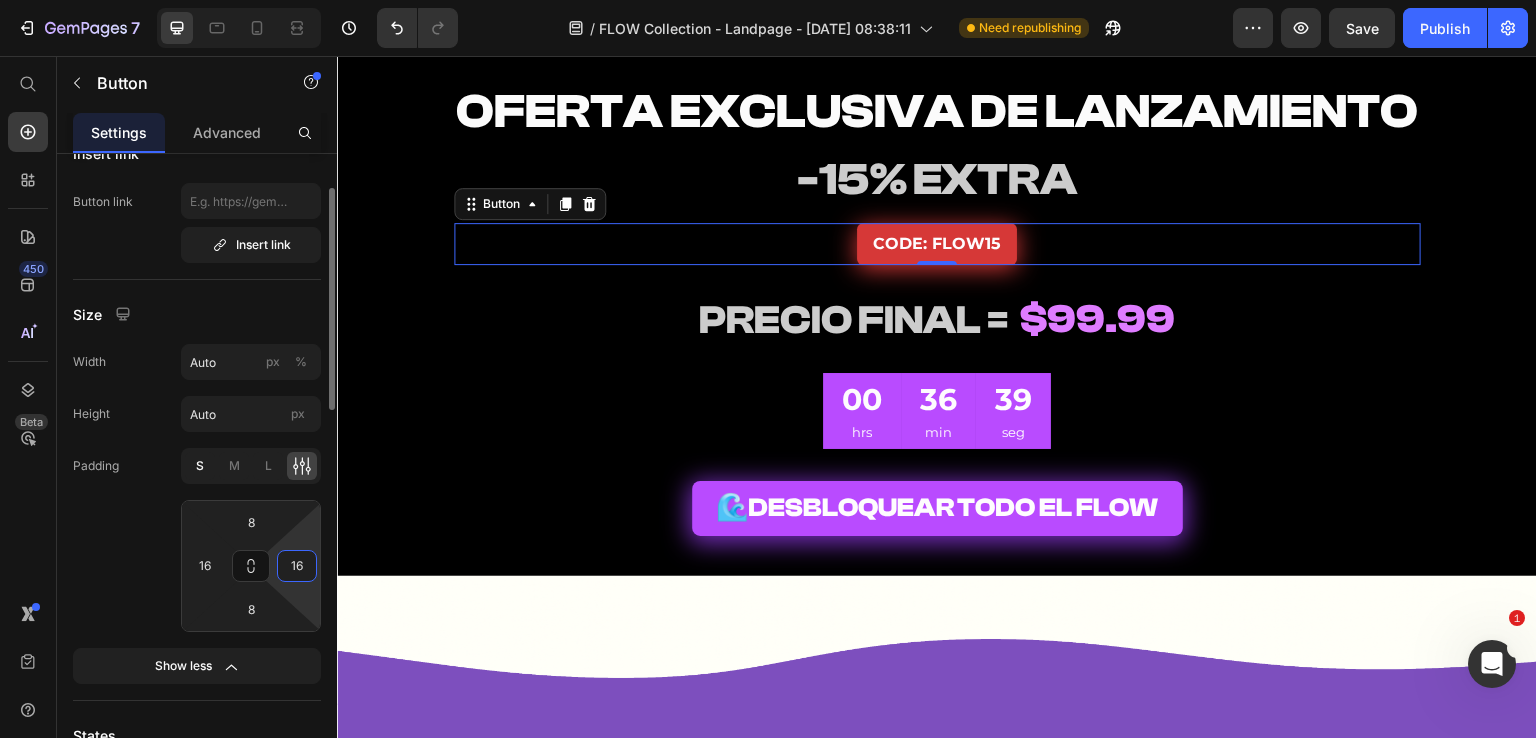 click on "S" 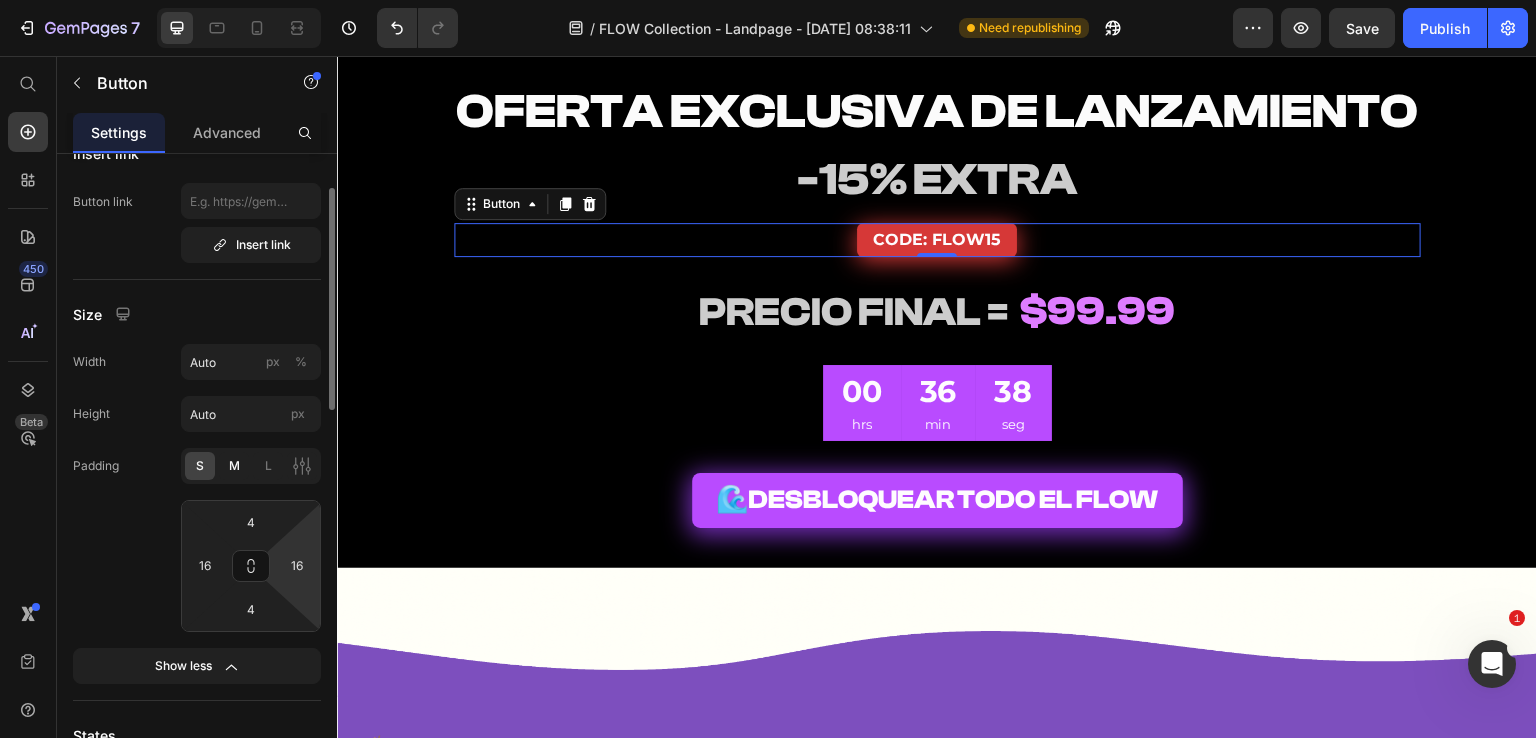 click on "M" 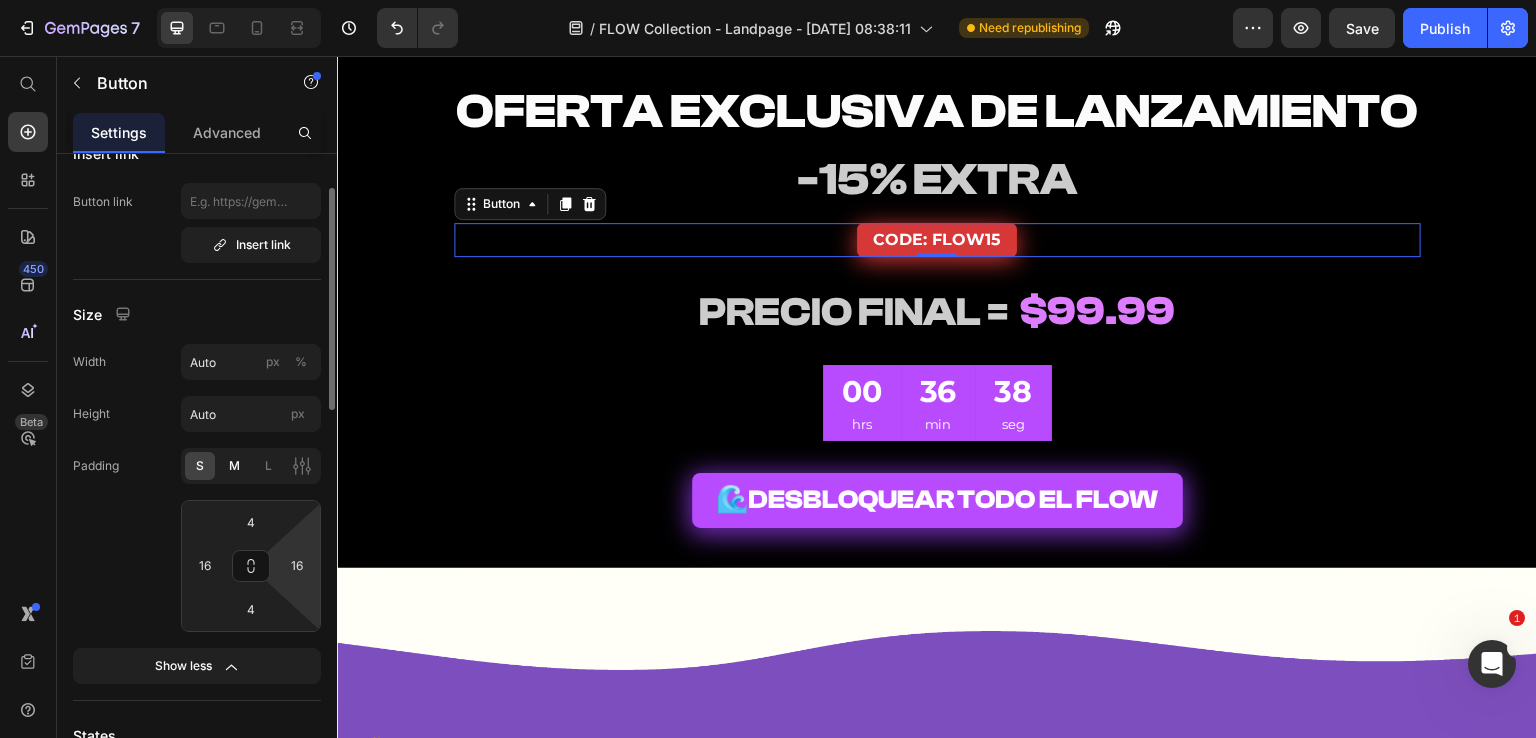 type on "8" 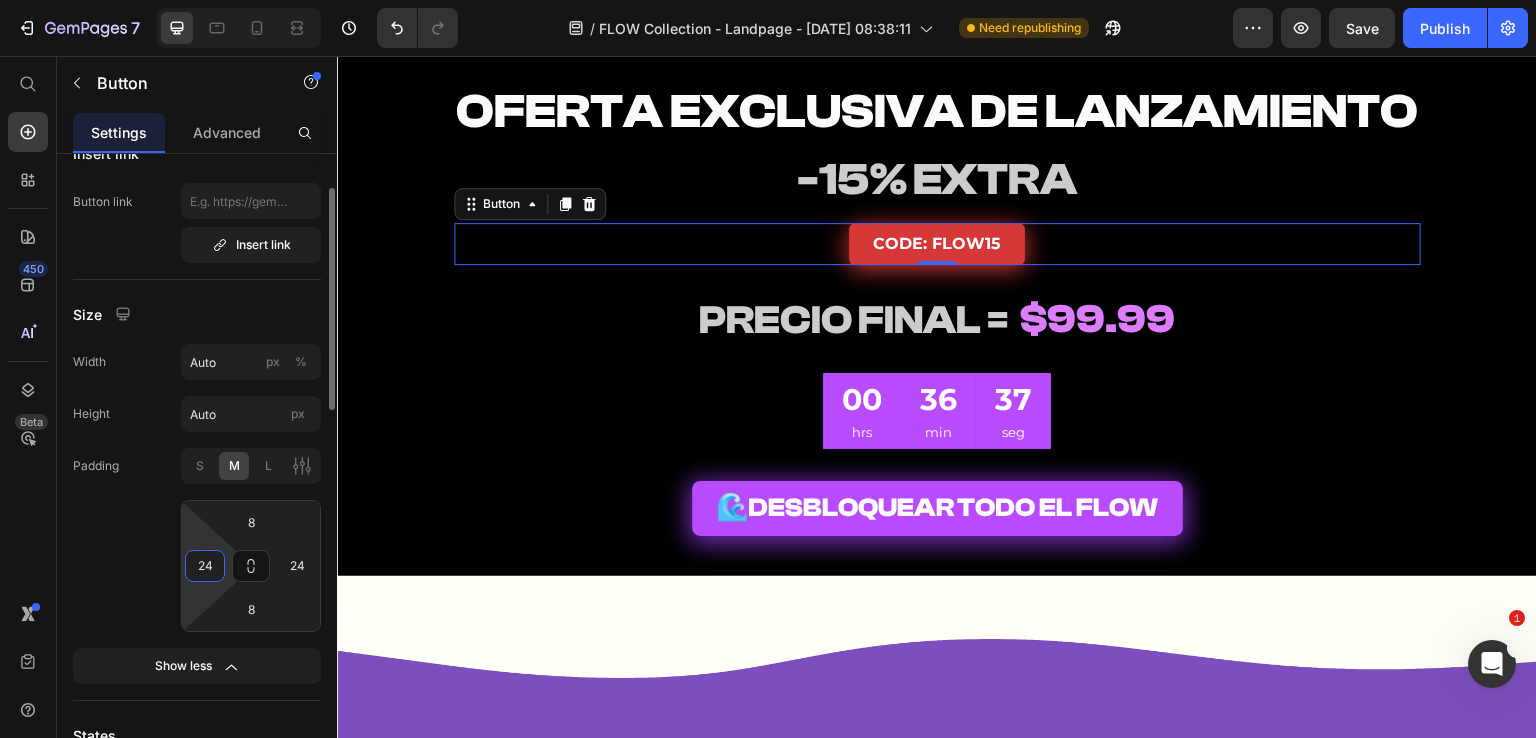 click on "24" at bounding box center [205, 566] 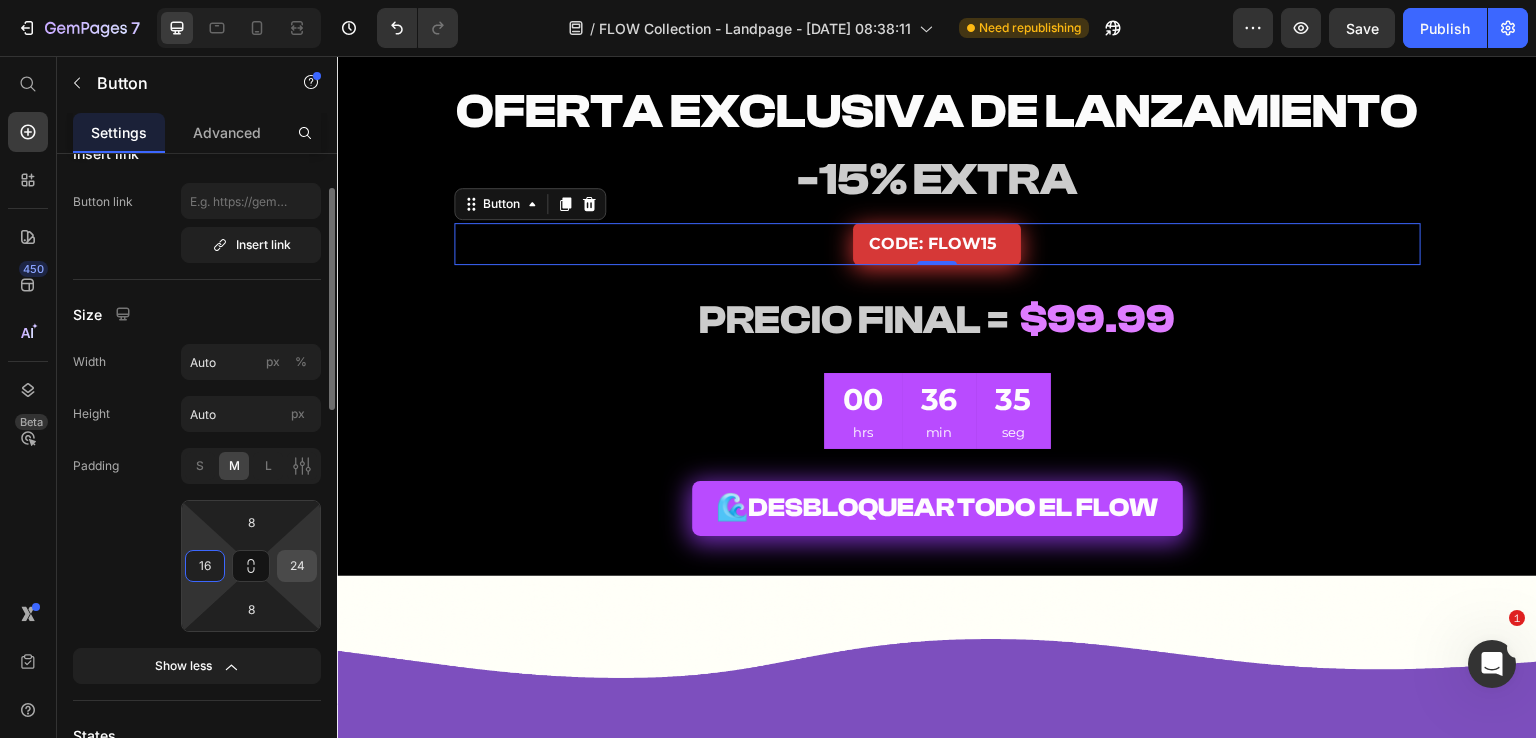 type on "16" 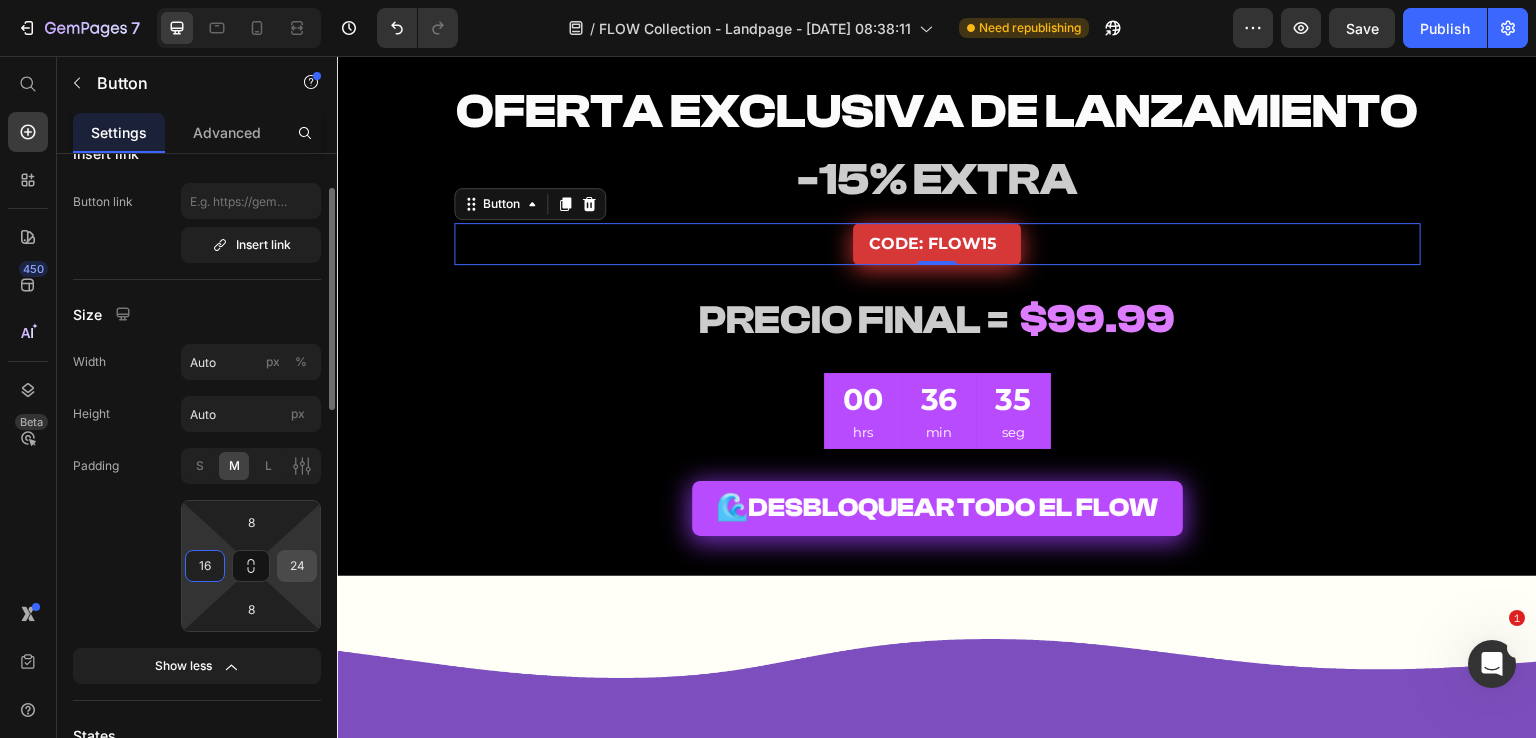 click on "24" at bounding box center [297, 566] 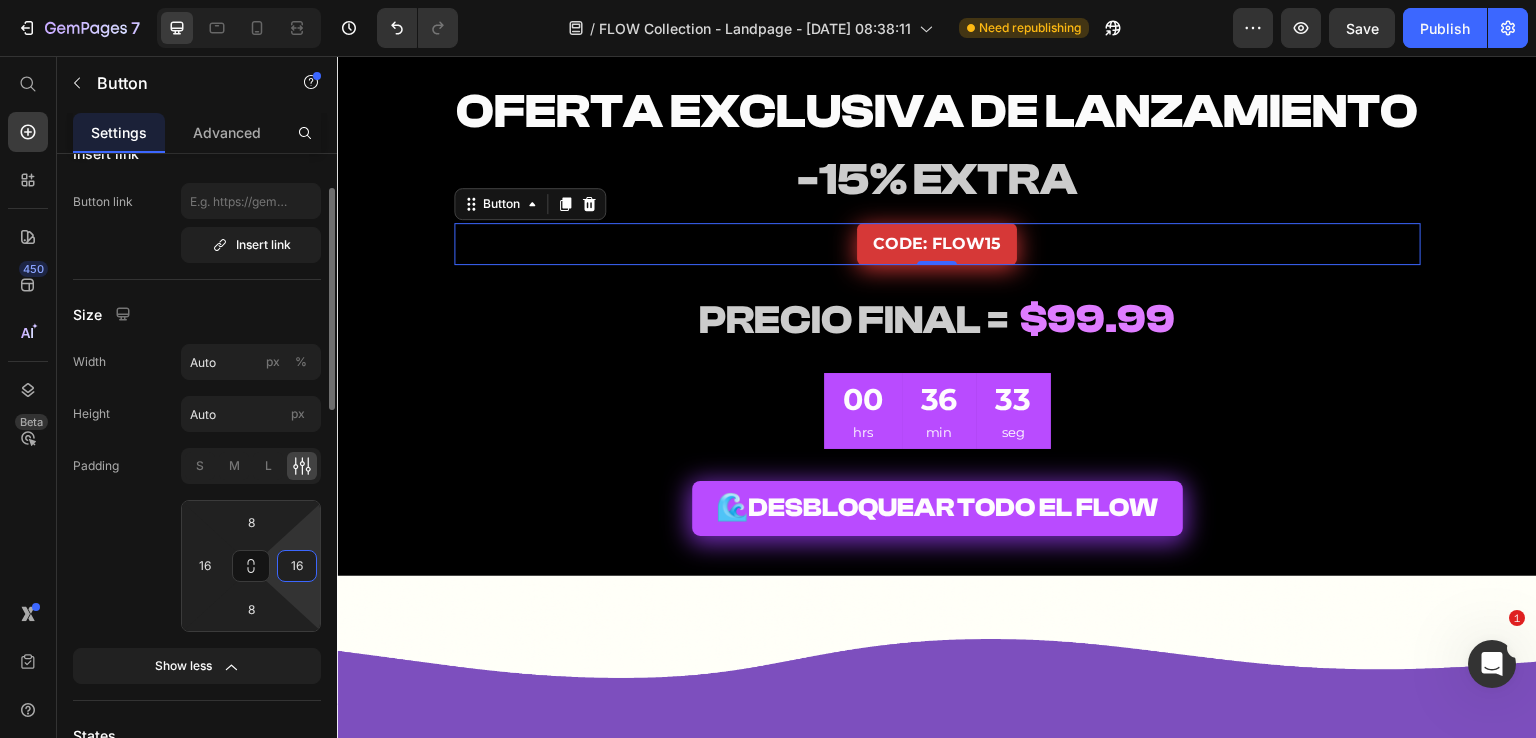 type on "16" 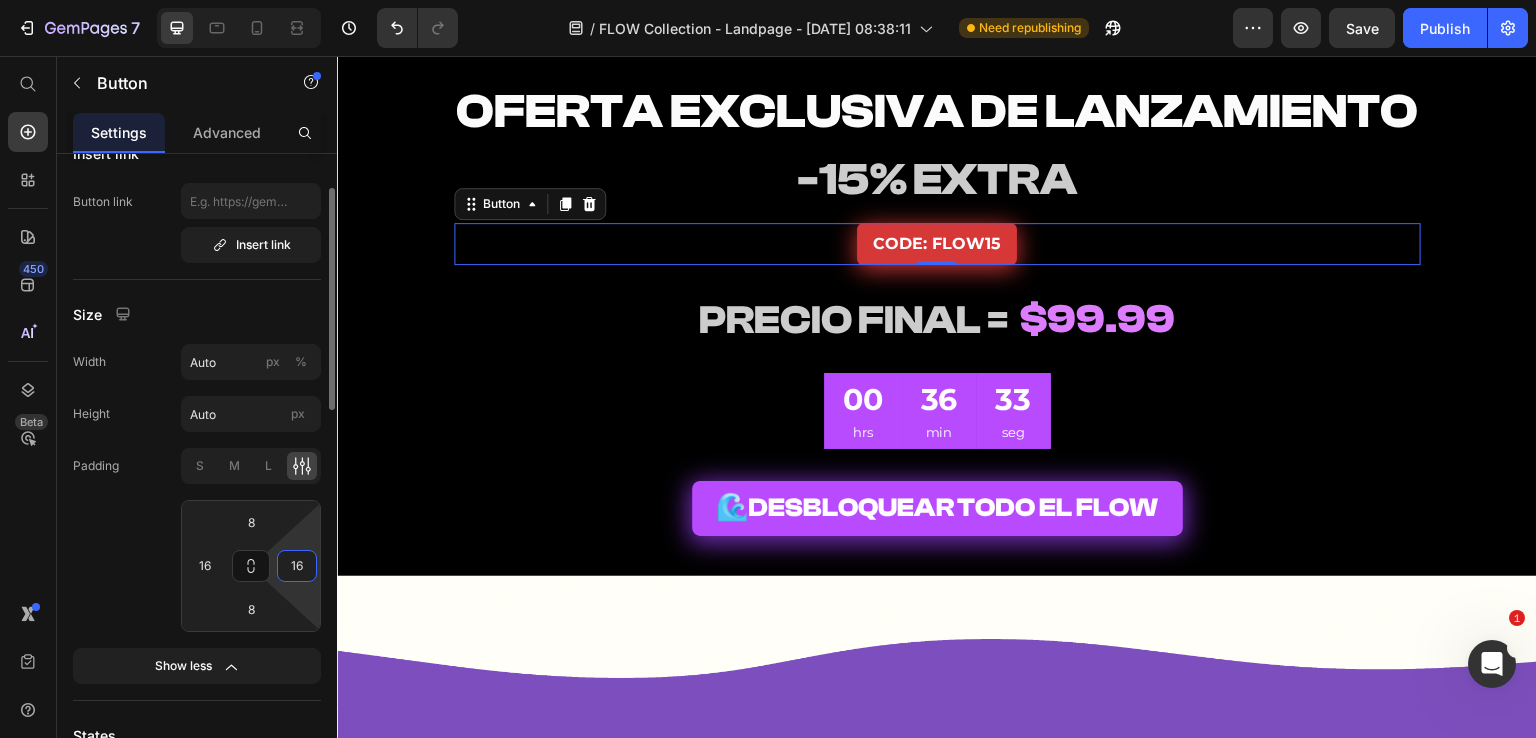 click on "Padding S M L 8 16 8 16" 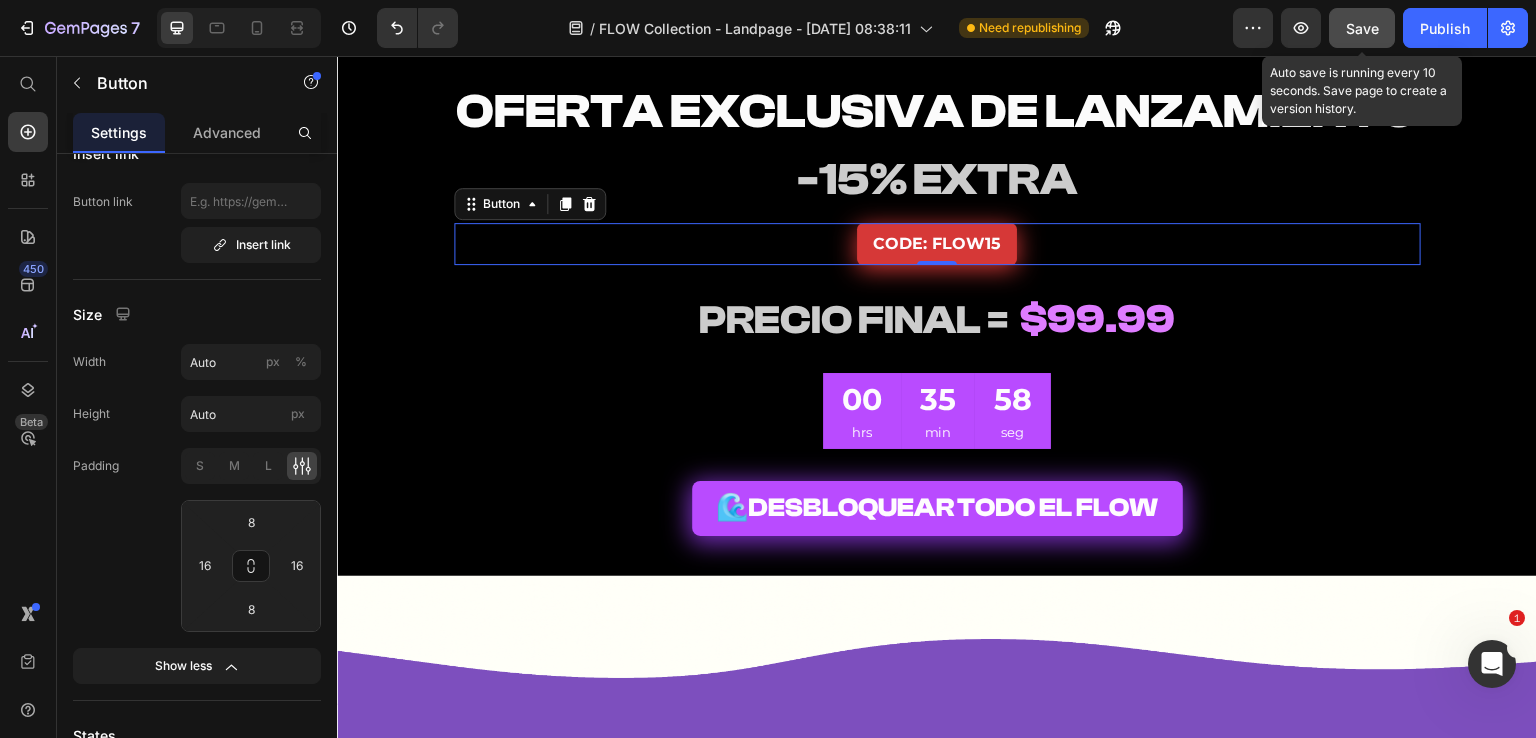 drag, startPoint x: 1365, startPoint y: 15, endPoint x: 1425, endPoint y: 21, distance: 60.299255 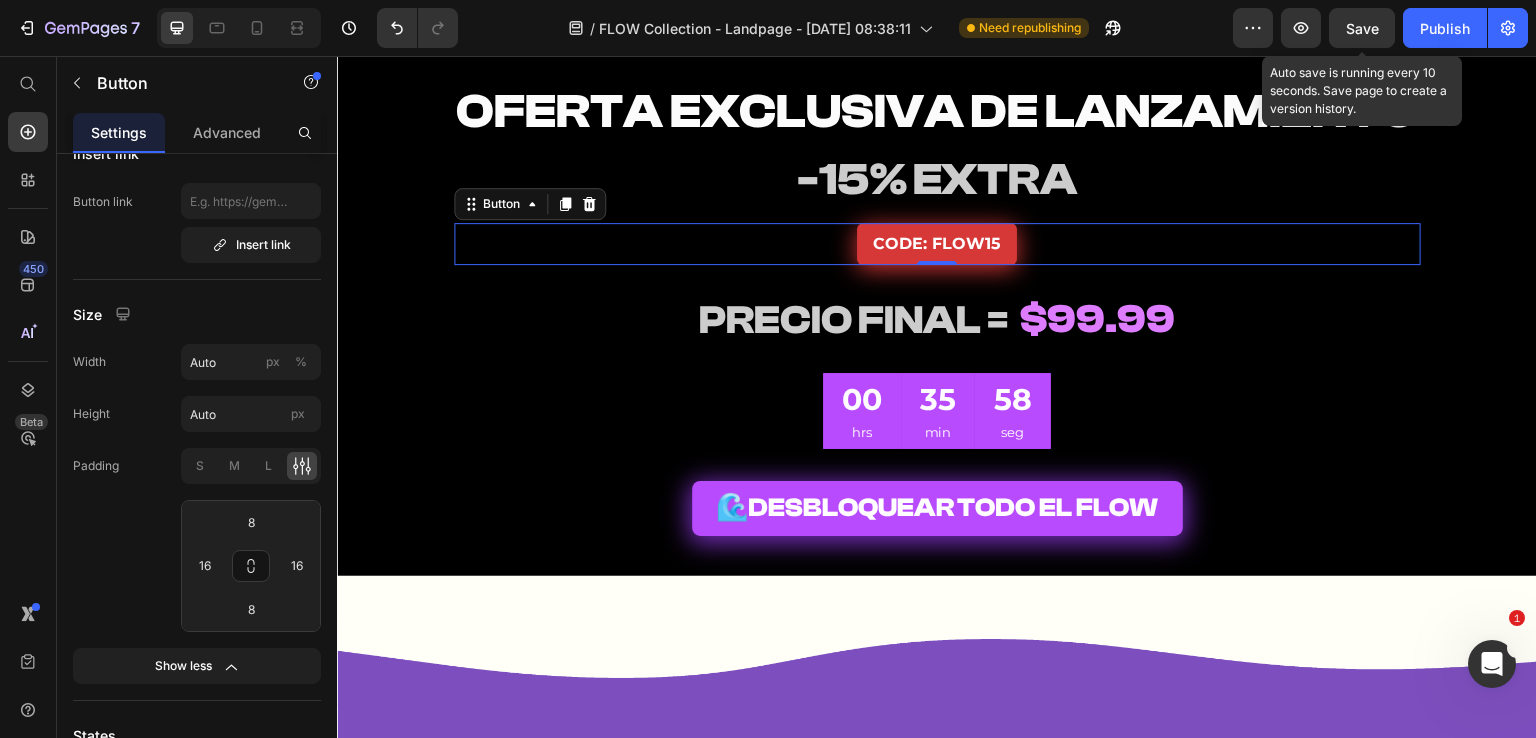 click on "Publish" at bounding box center (1445, 28) 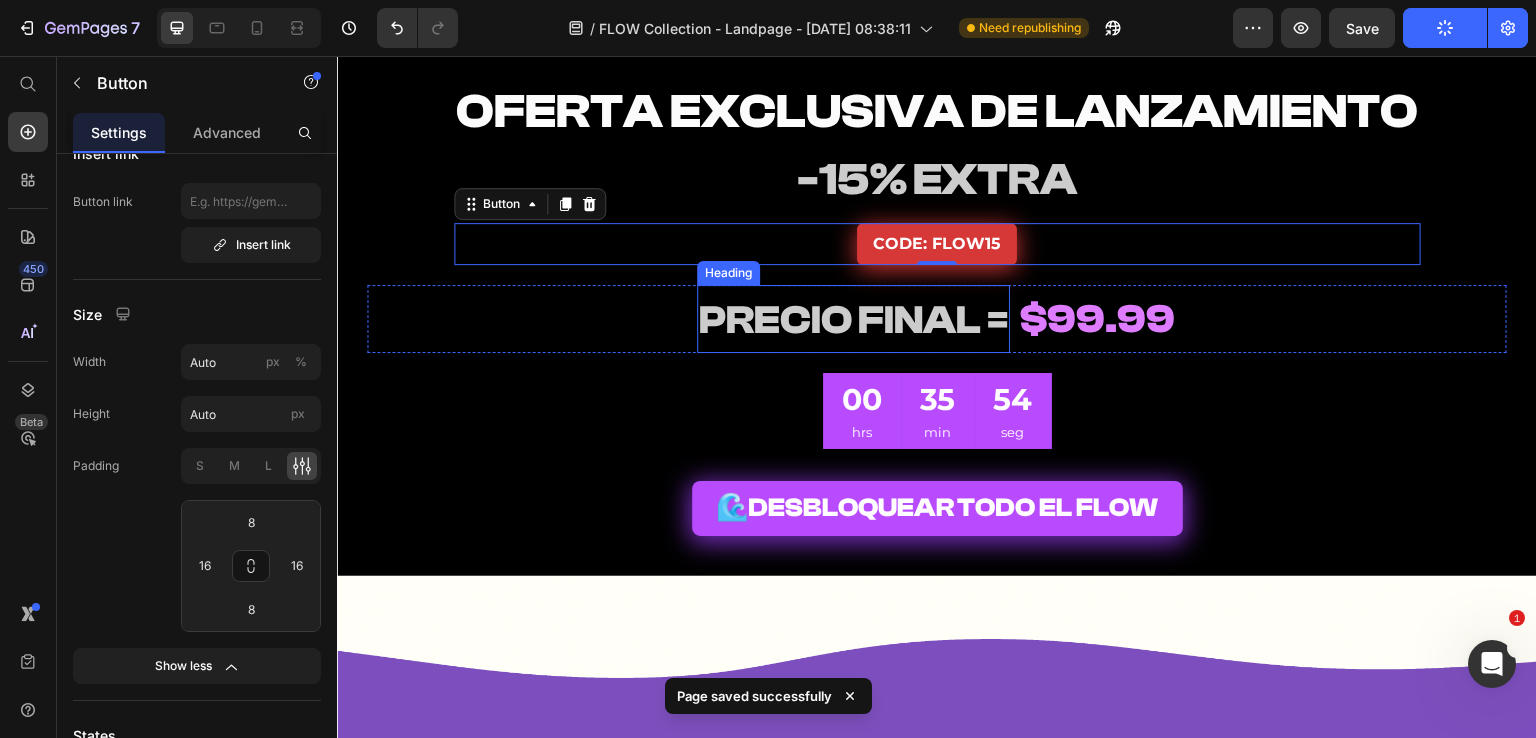 scroll, scrollTop: 10300, scrollLeft: 0, axis: vertical 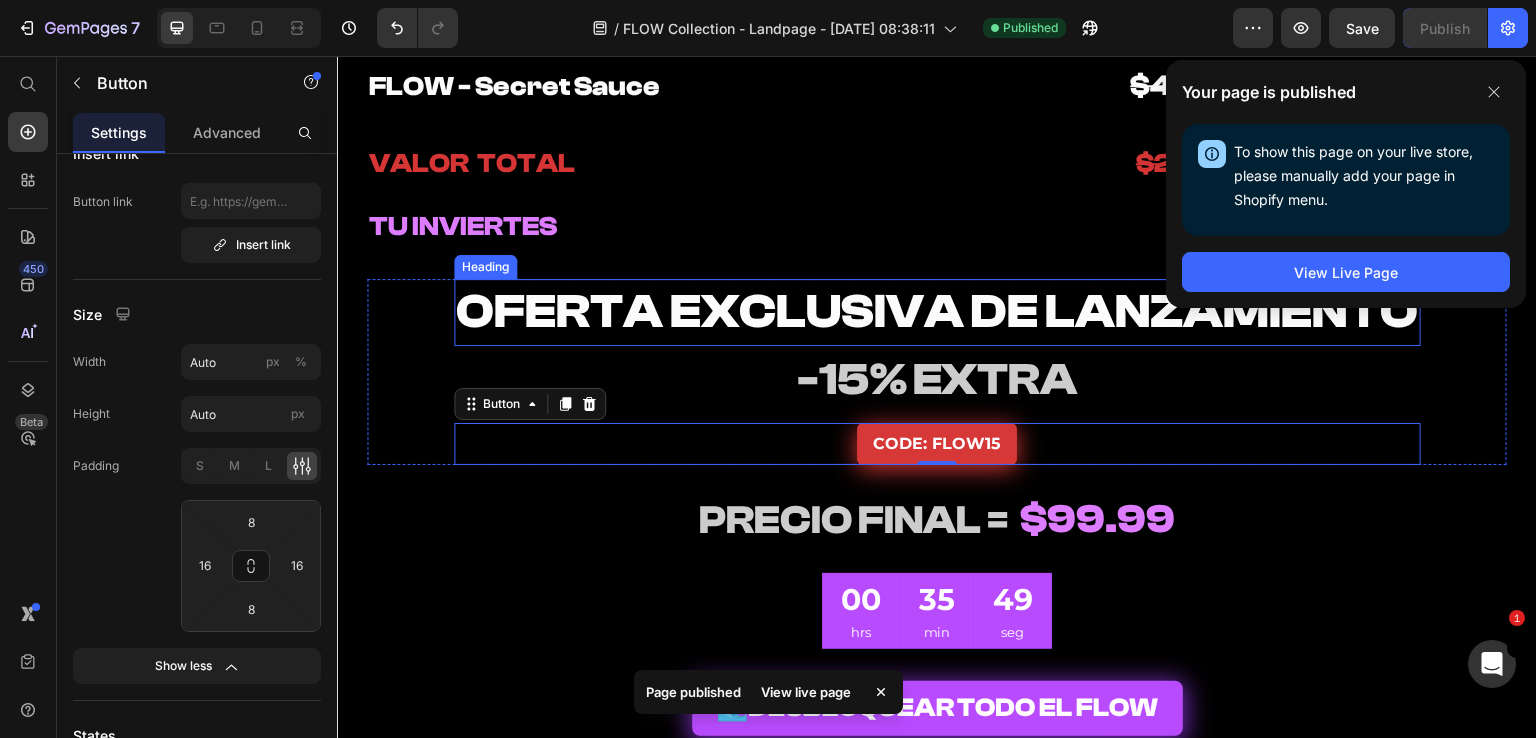click on "OFERTA EXCLUSIVA DE LANZAMIENTO" at bounding box center [937, 311] 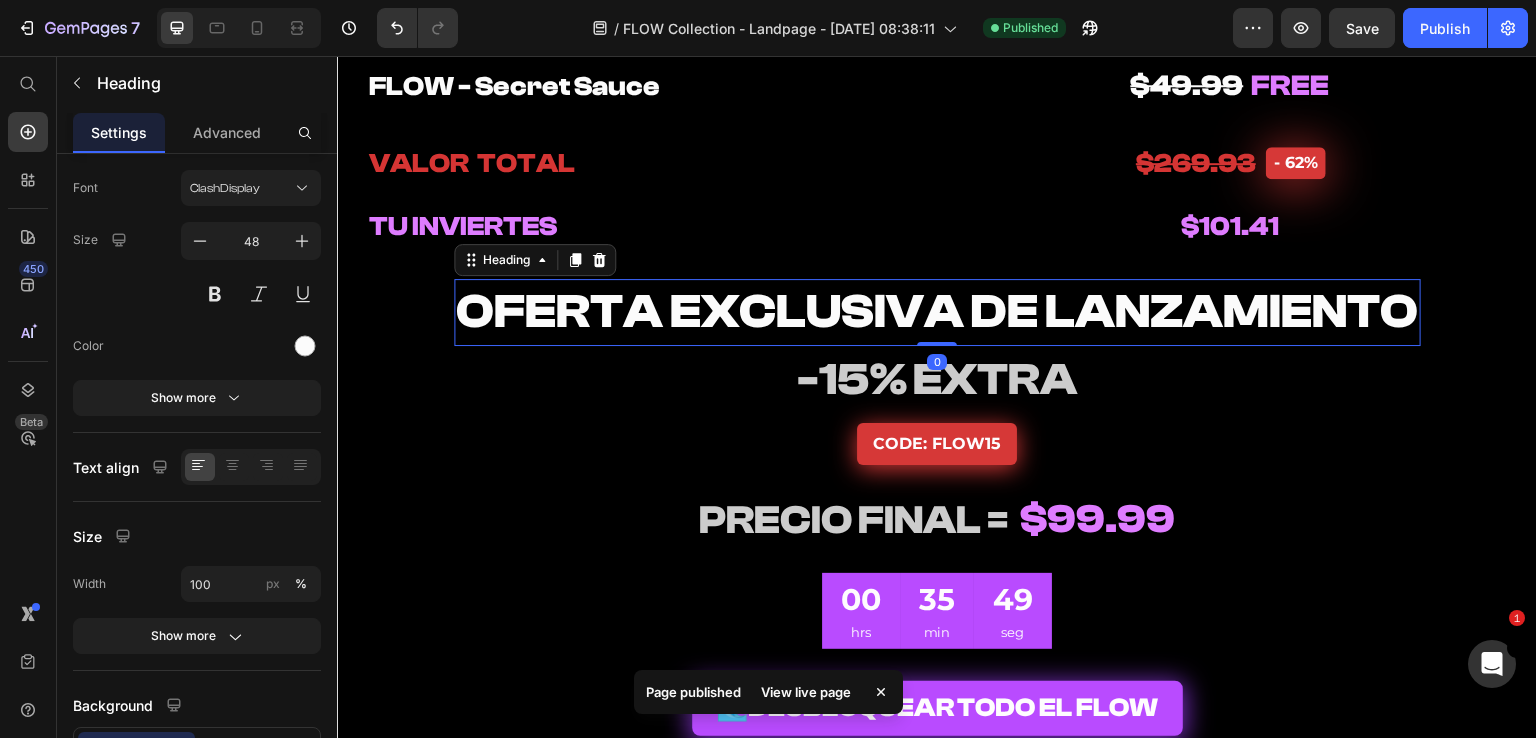 scroll, scrollTop: 0, scrollLeft: 0, axis: both 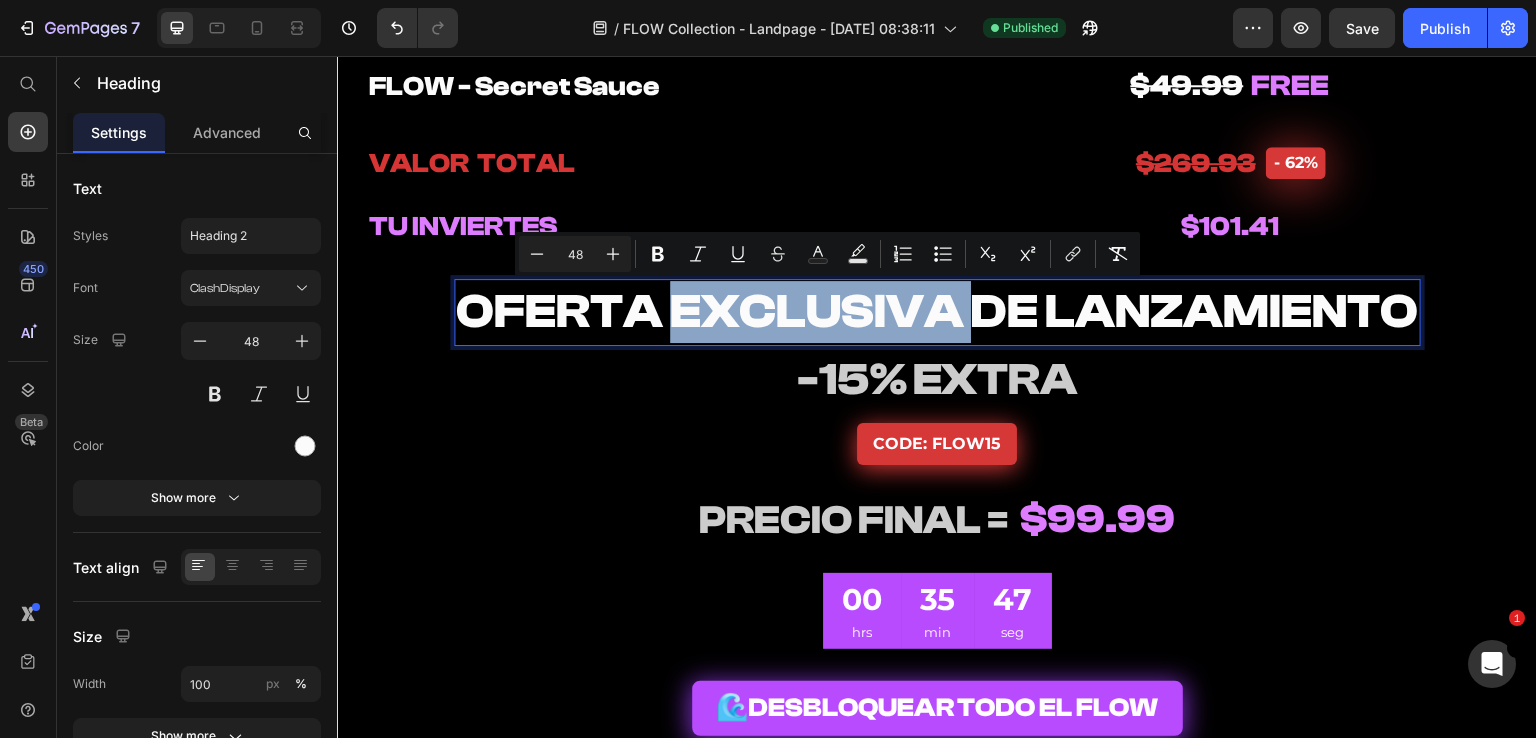 drag, startPoint x: 964, startPoint y: 309, endPoint x: 668, endPoint y: 305, distance: 296.02704 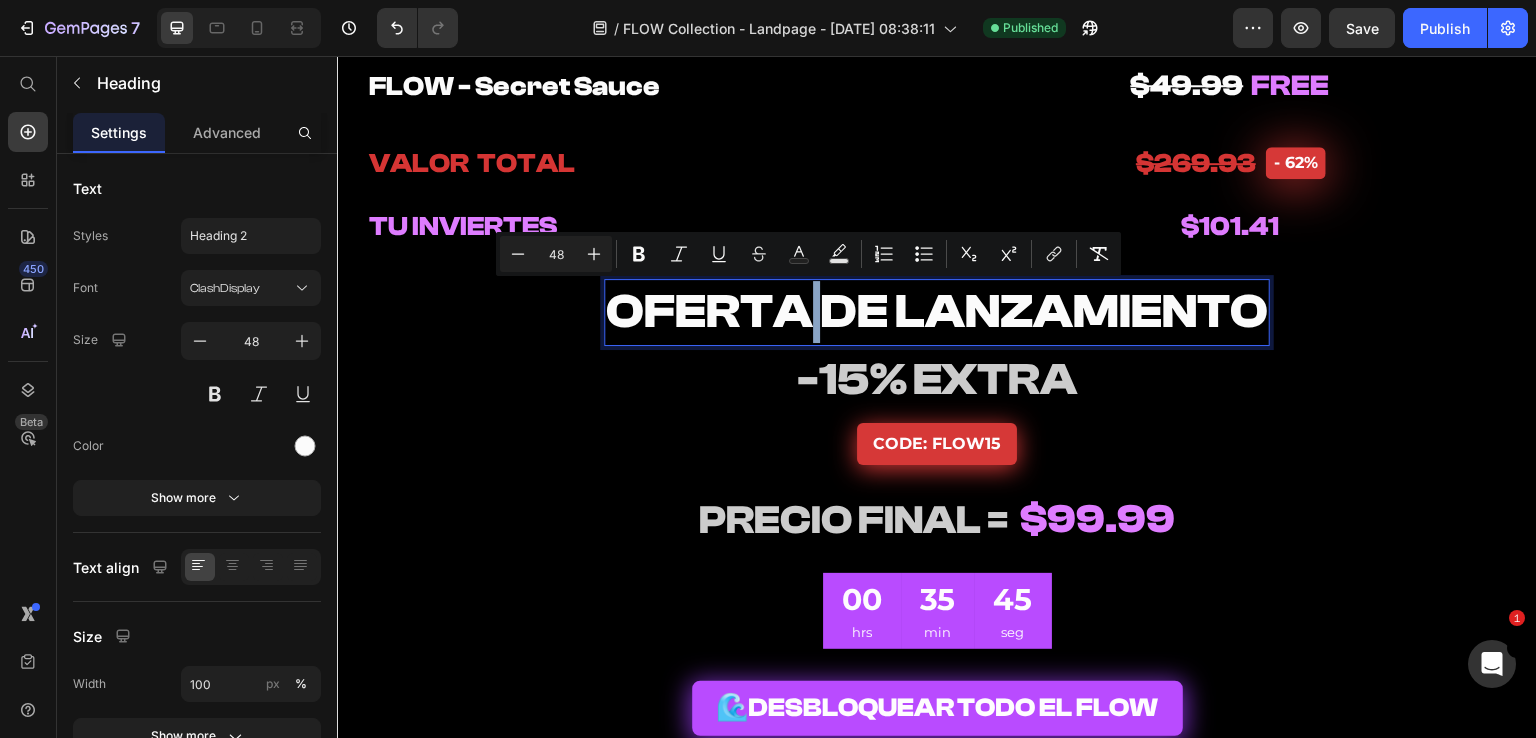 click on "OFERTA DE LANZAMIENTO" at bounding box center [937, 311] 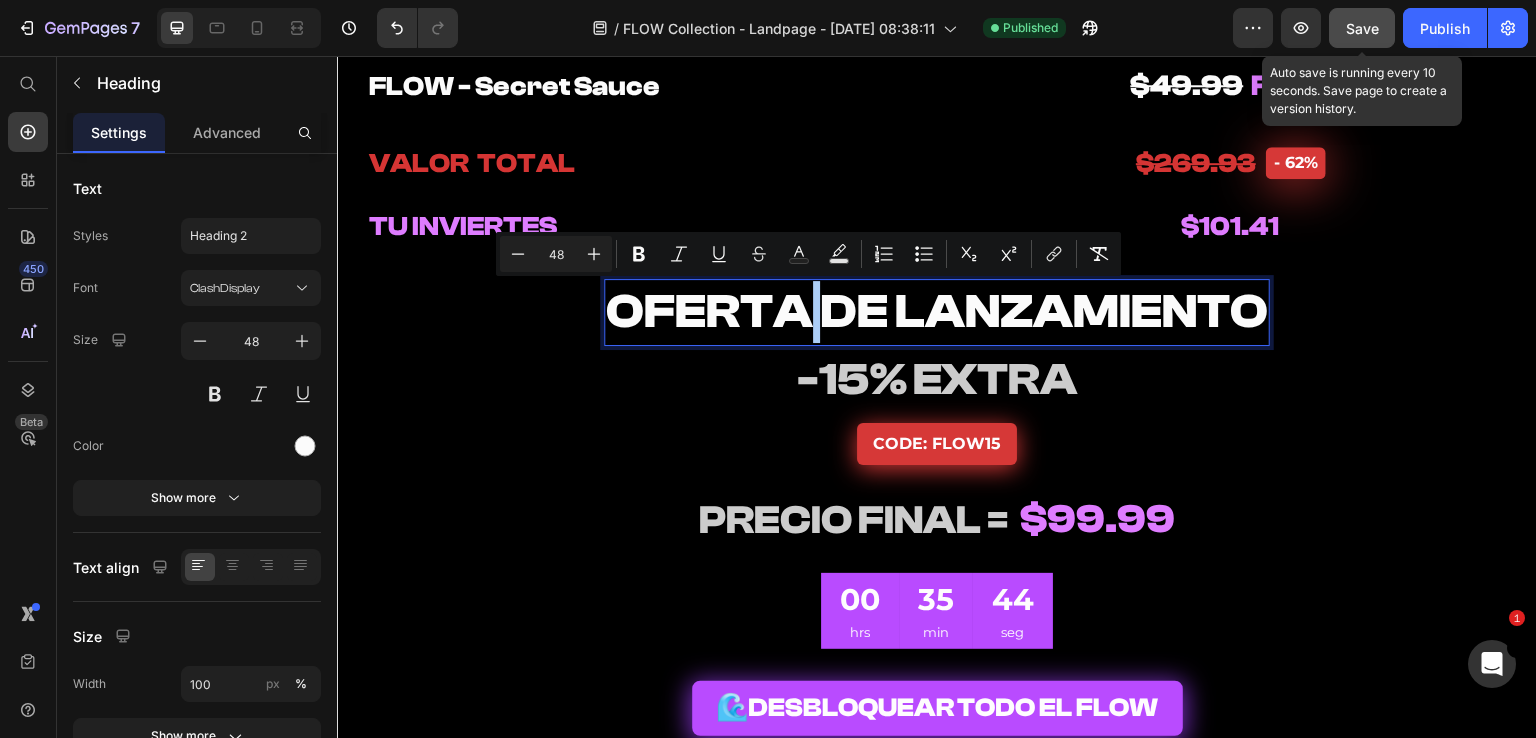 drag, startPoint x: 1364, startPoint y: 15, endPoint x: 1429, endPoint y: 37, distance: 68.622154 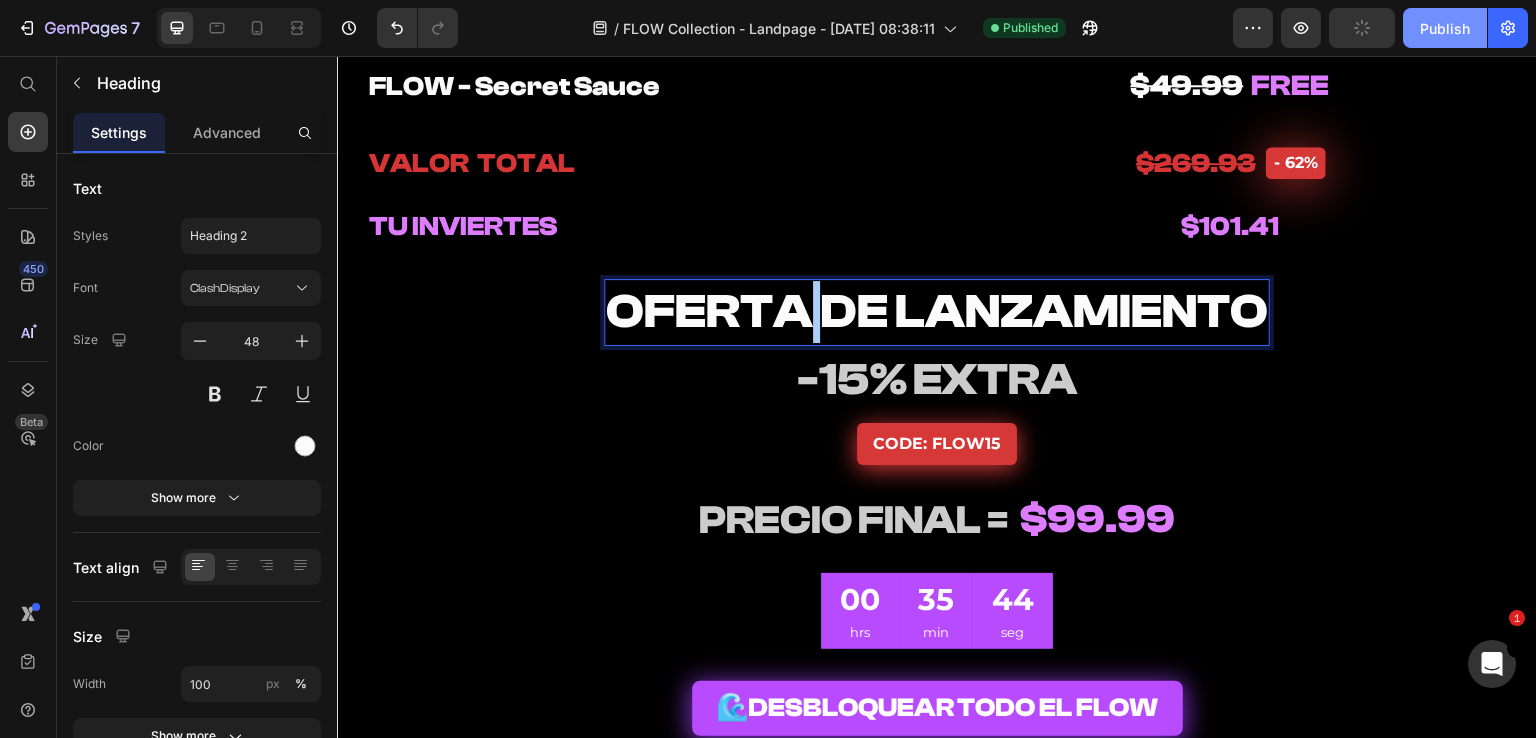 click on "Publish" at bounding box center [1445, 28] 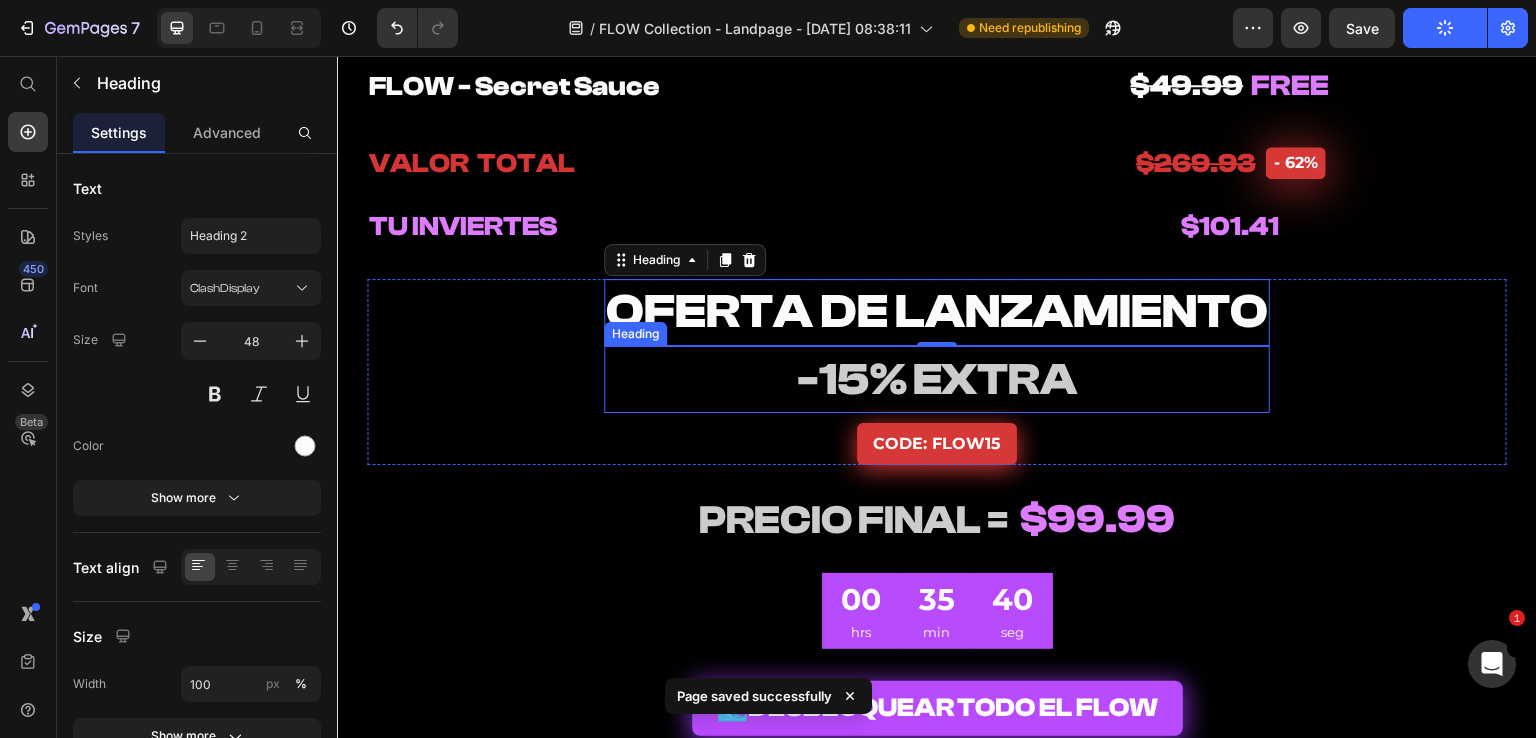 click on "-15% EXTRA" at bounding box center (937, 379) 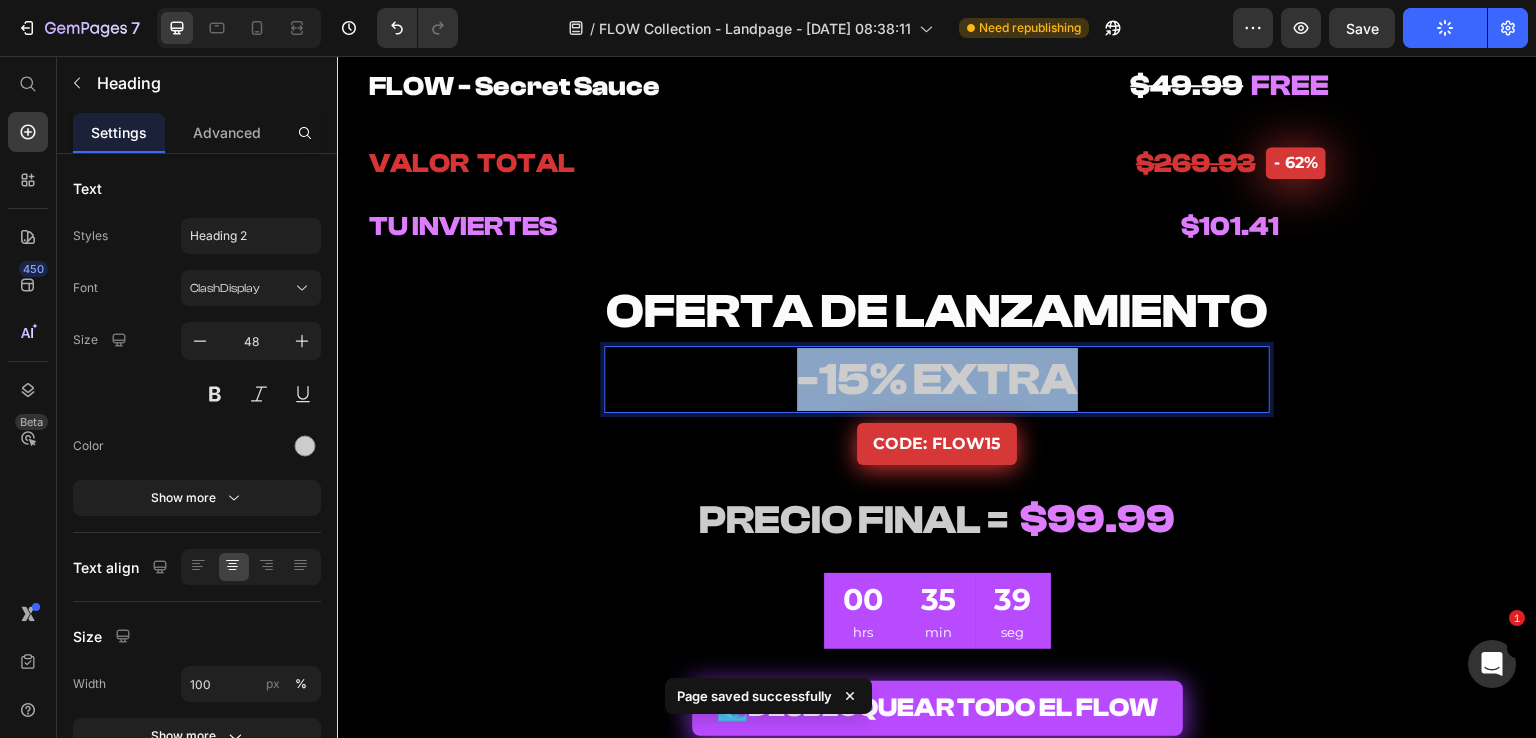 drag, startPoint x: 1064, startPoint y: 378, endPoint x: 718, endPoint y: 378, distance: 346 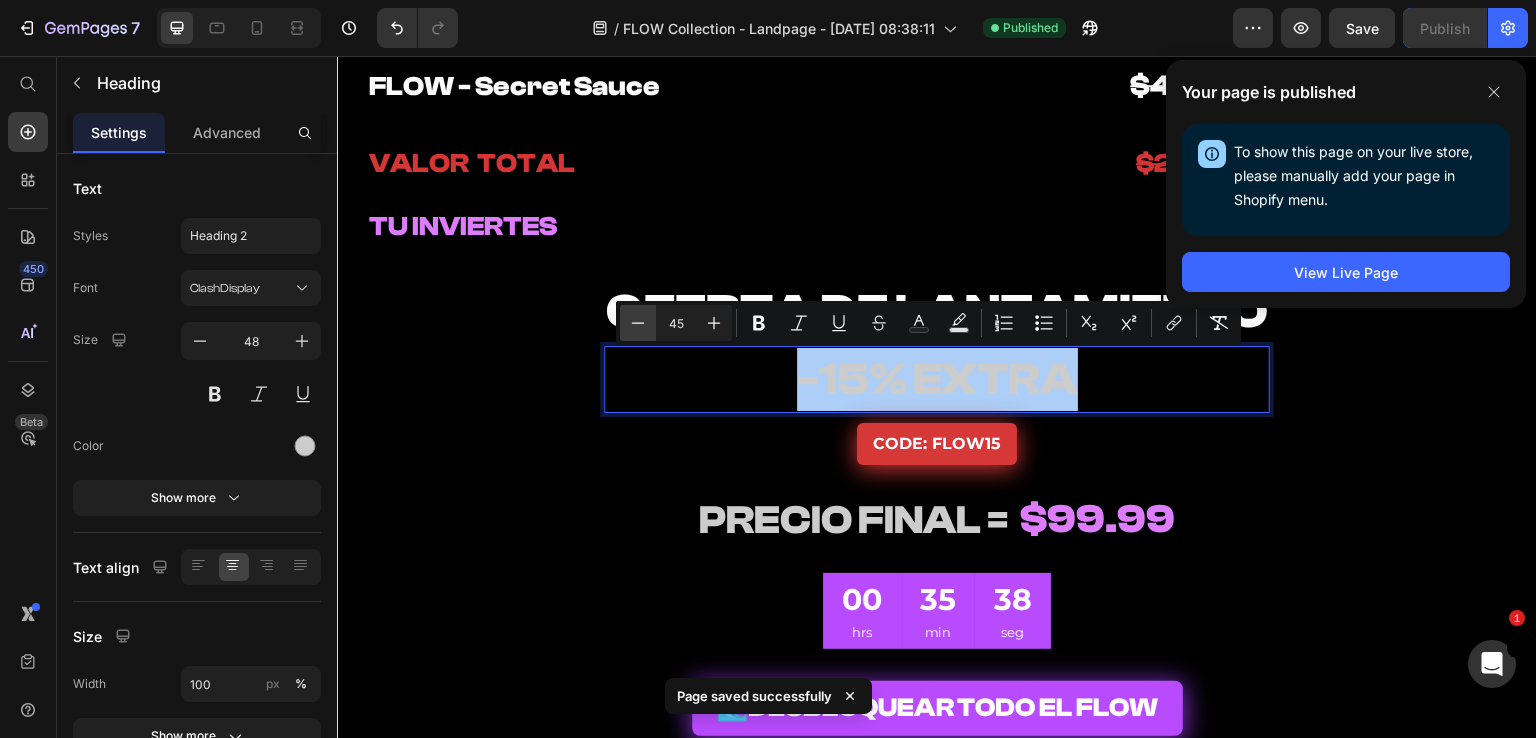 click on "Minus" at bounding box center [638, 323] 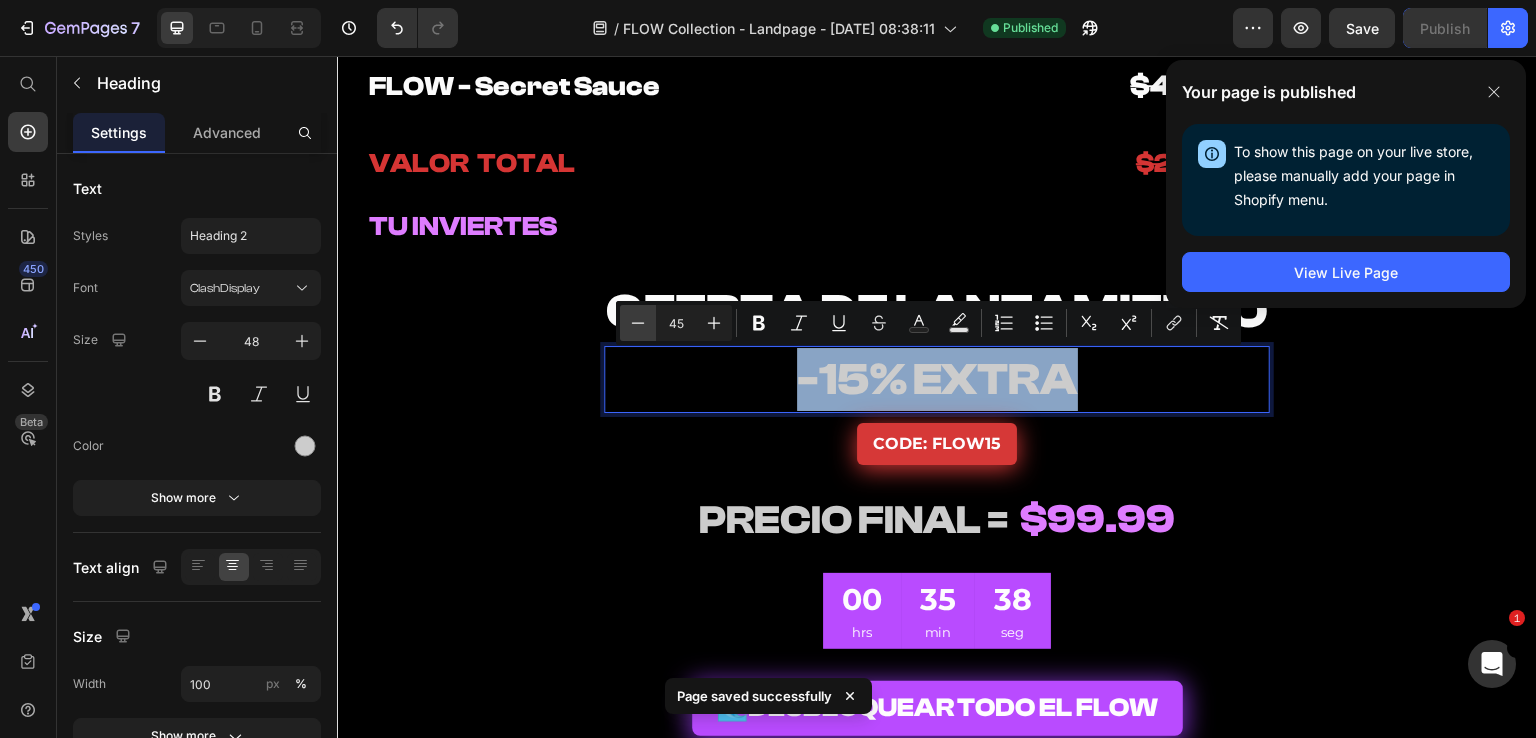 type on "44" 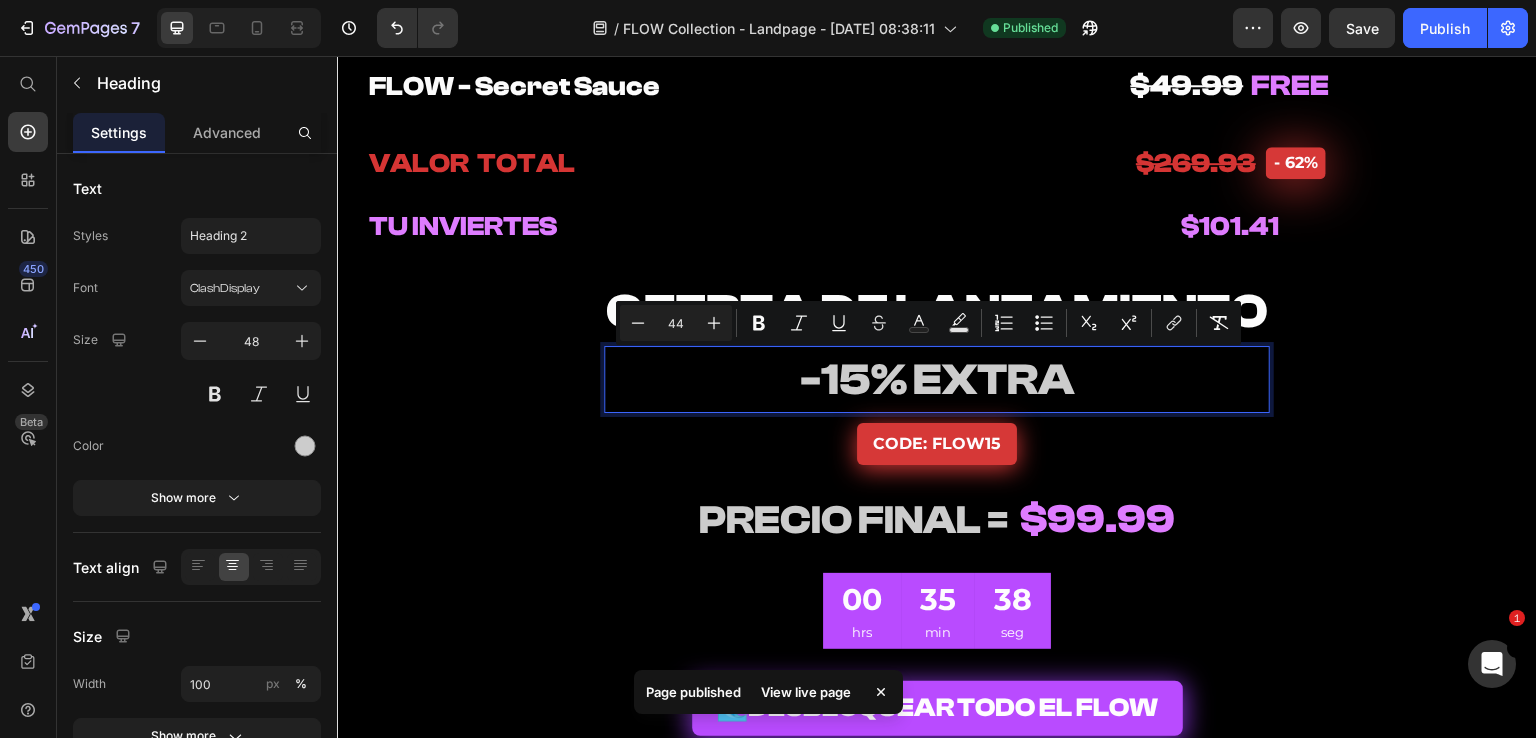 click on "-15% EXTRA" at bounding box center [937, 380] 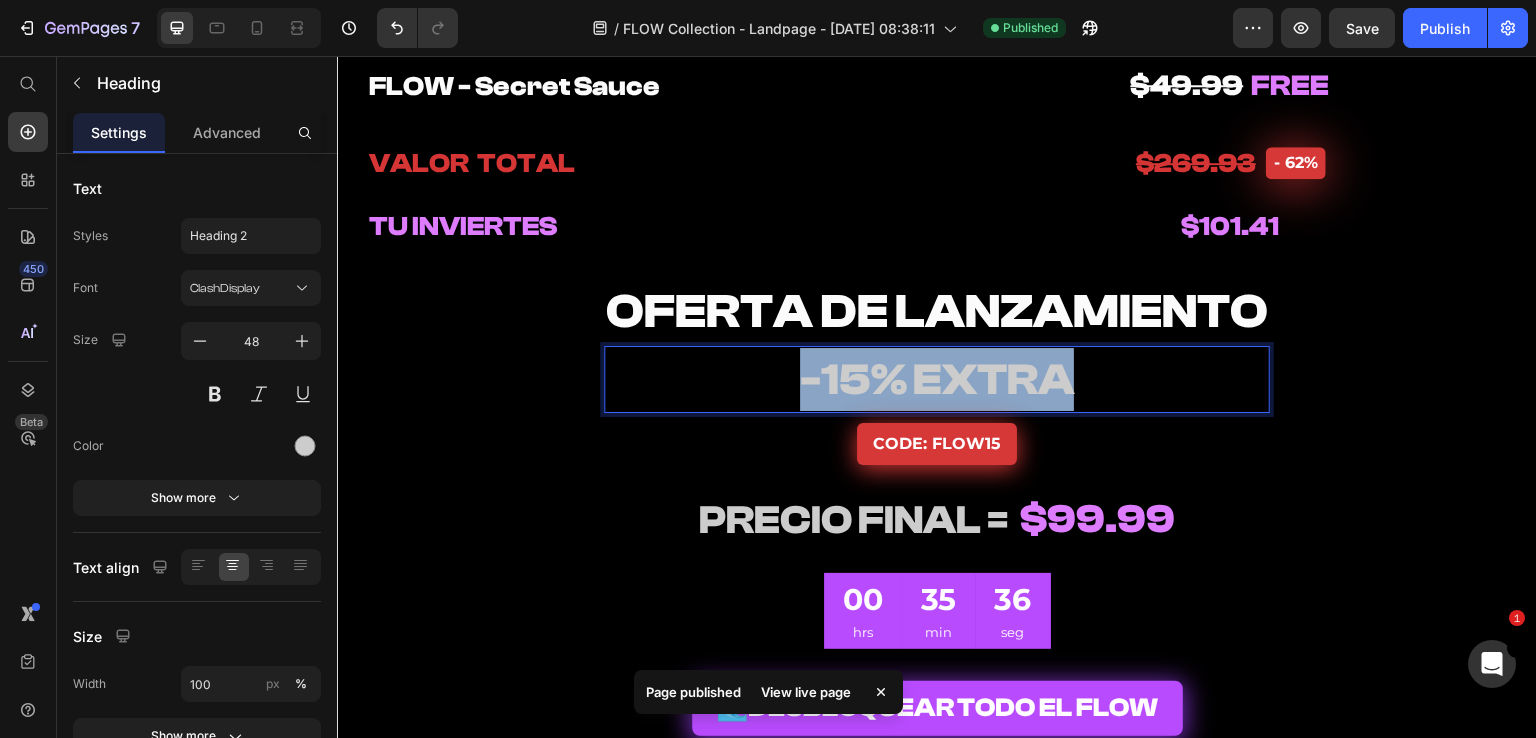 drag, startPoint x: 1081, startPoint y: 376, endPoint x: 659, endPoint y: 381, distance: 422.02963 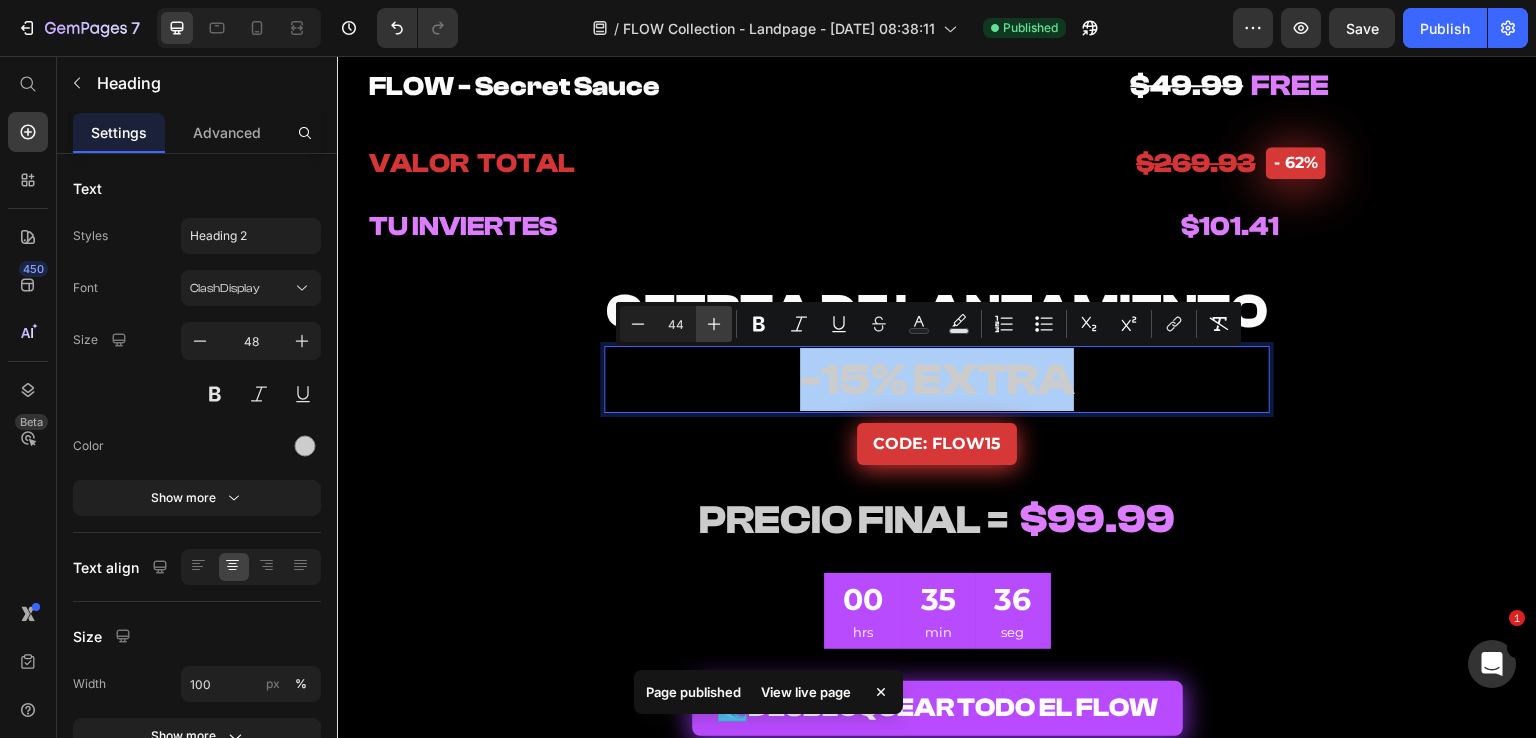 click 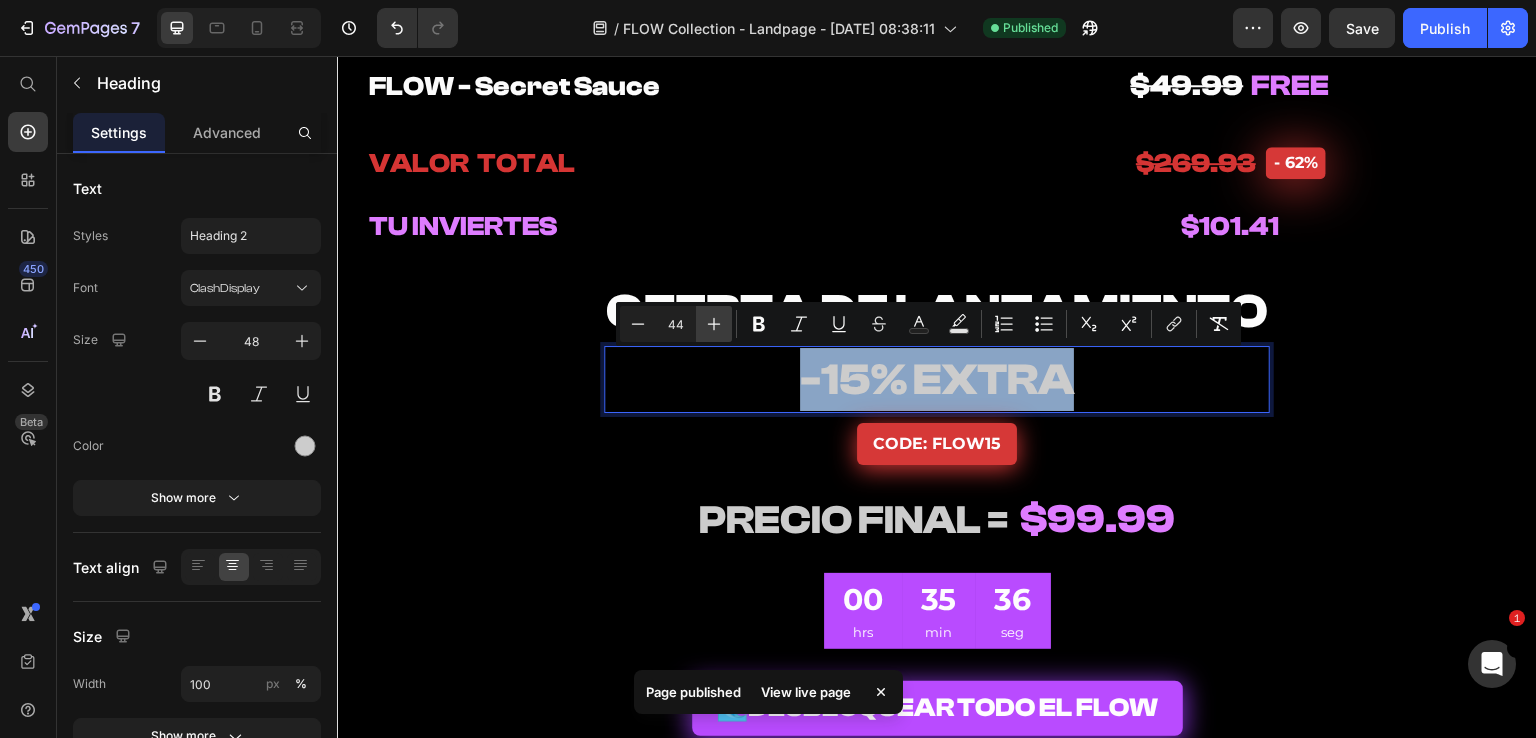 type on "45" 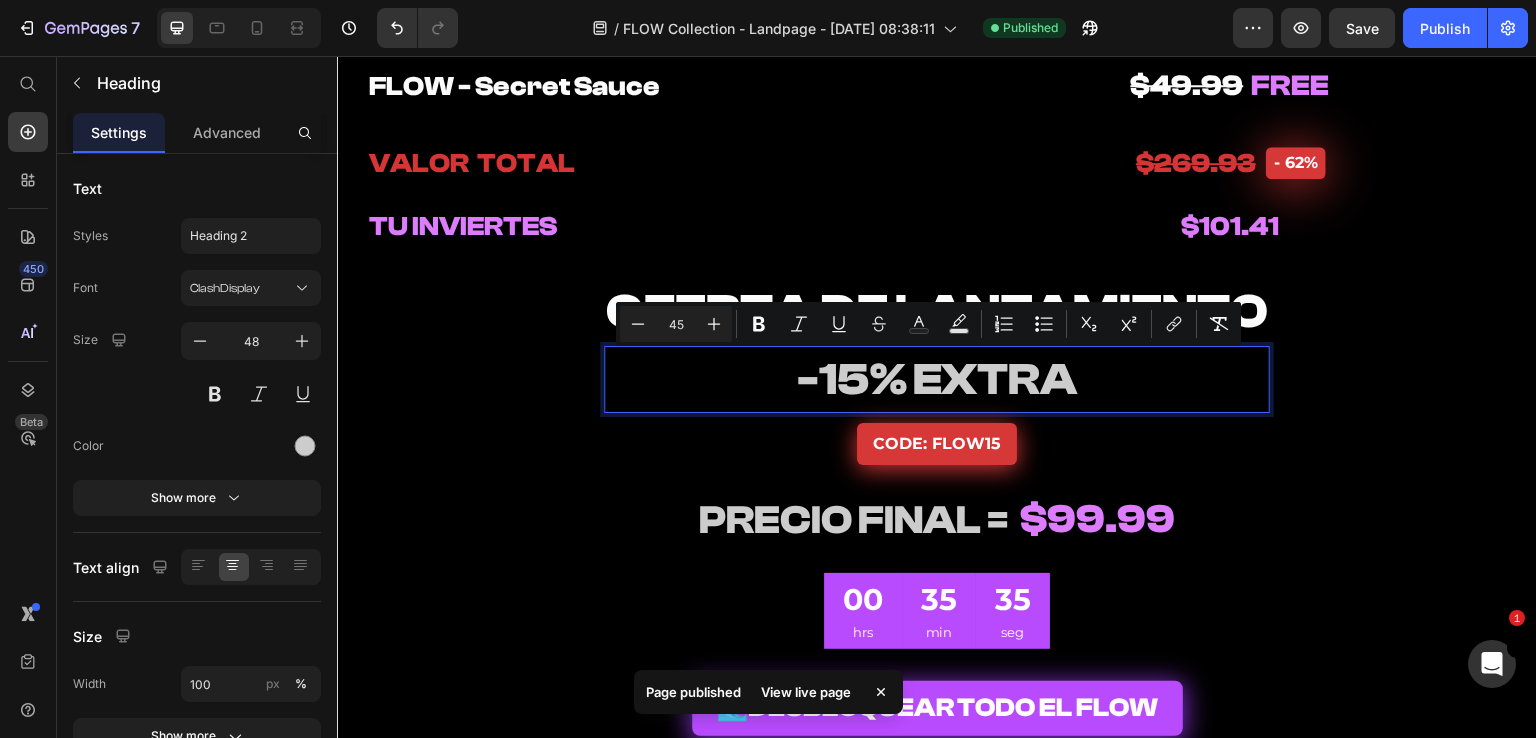 click on "-15% EXTRA" at bounding box center (937, 379) 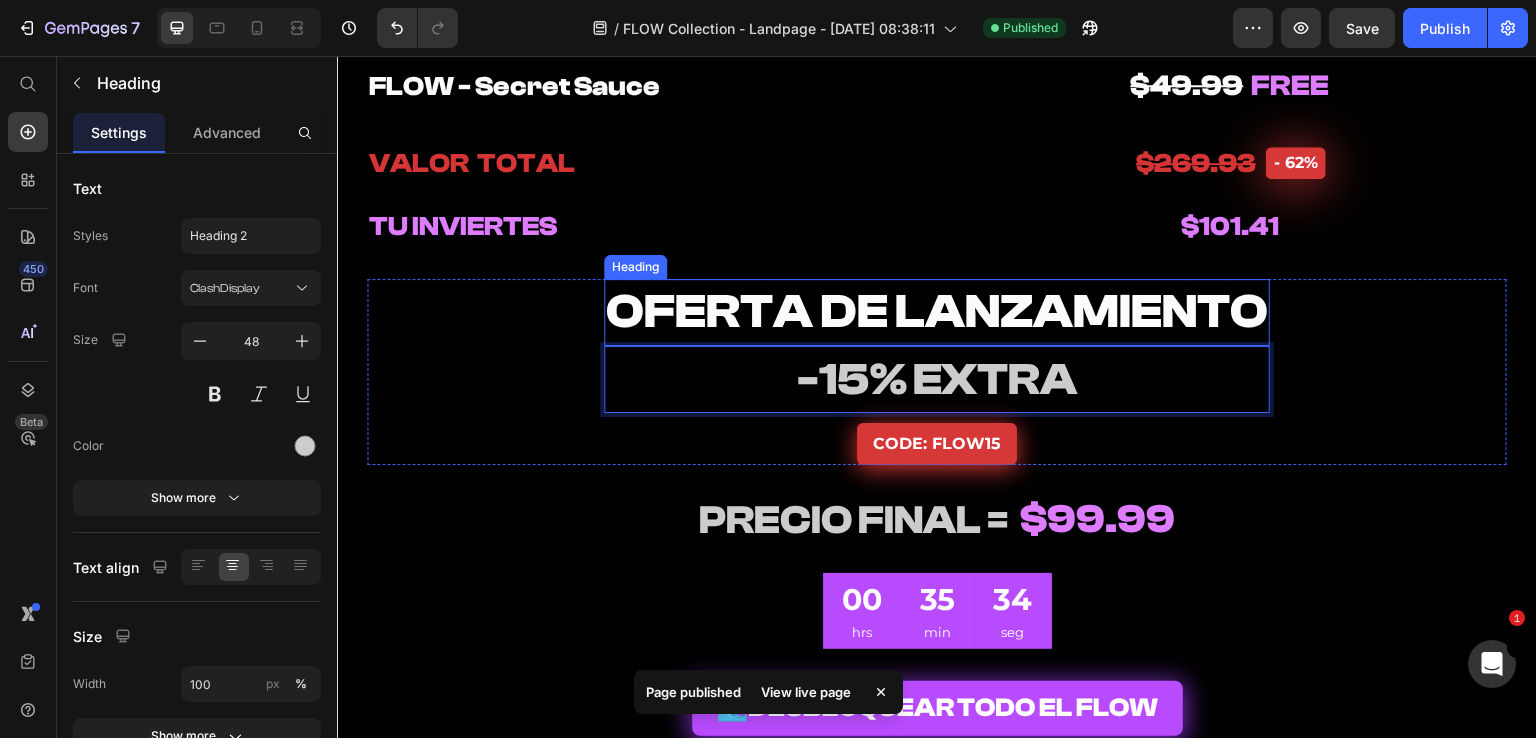 click on "OFERTA DE LANZAMIENTO" at bounding box center [937, 311] 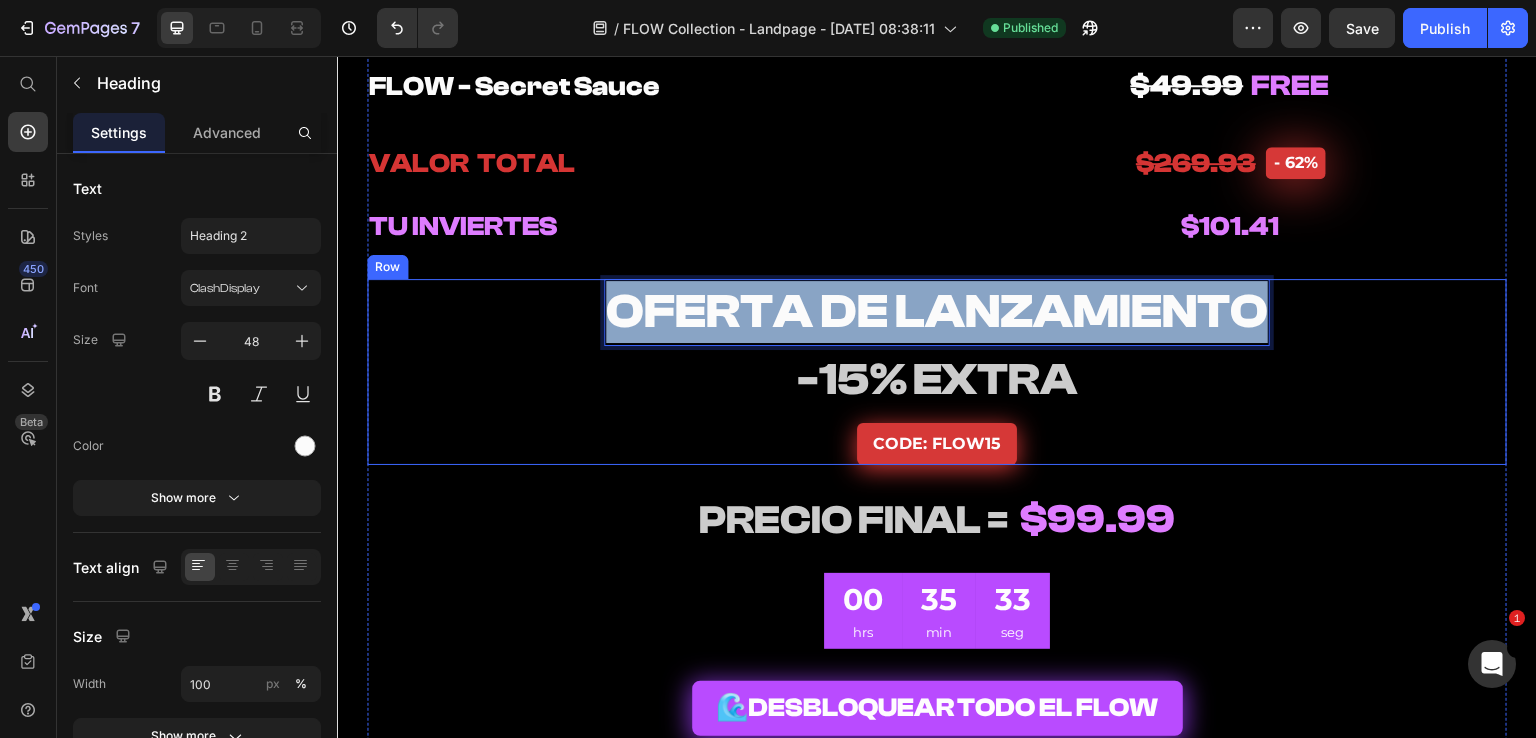 drag, startPoint x: 1247, startPoint y: 316, endPoint x: 559, endPoint y: 310, distance: 688.0262 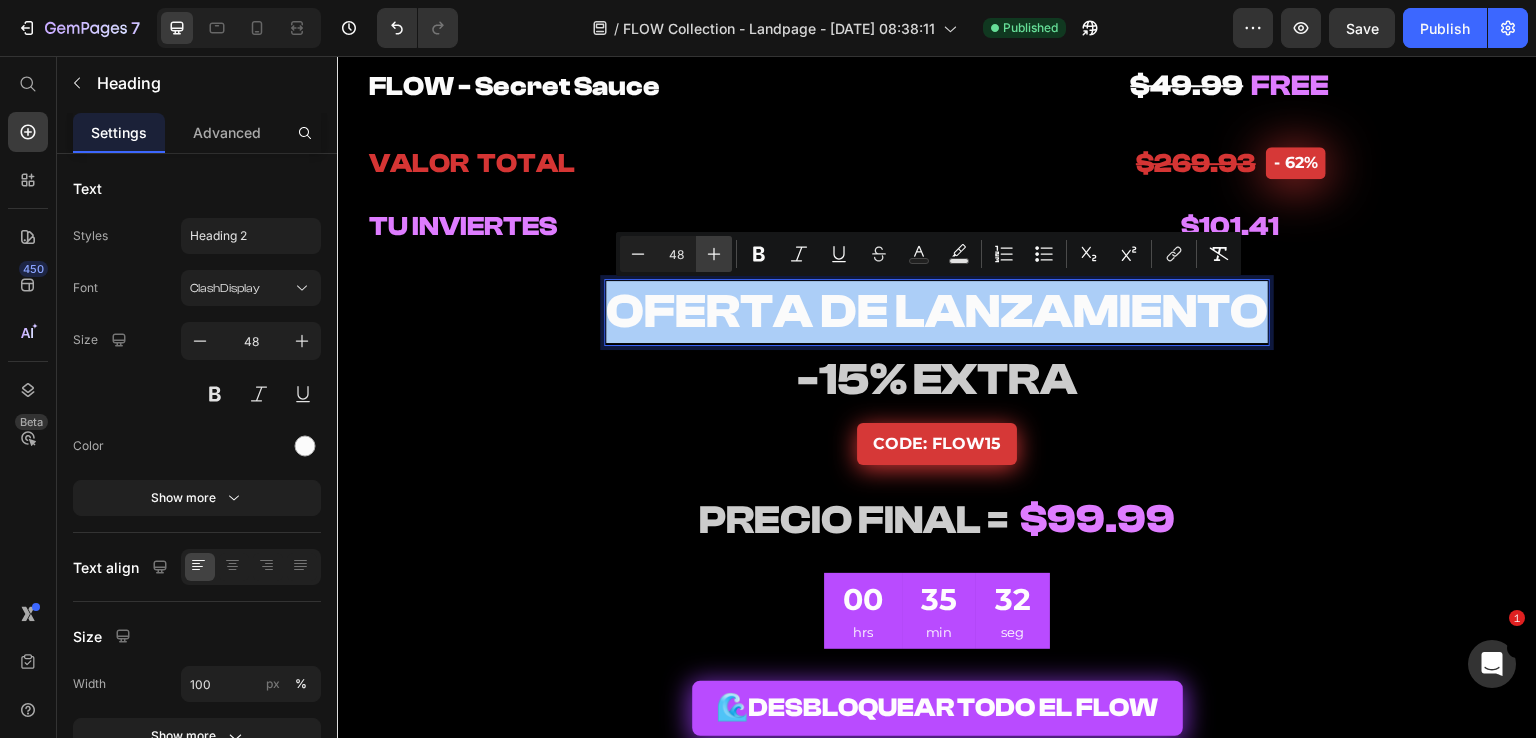 click on "Plus" at bounding box center [714, 254] 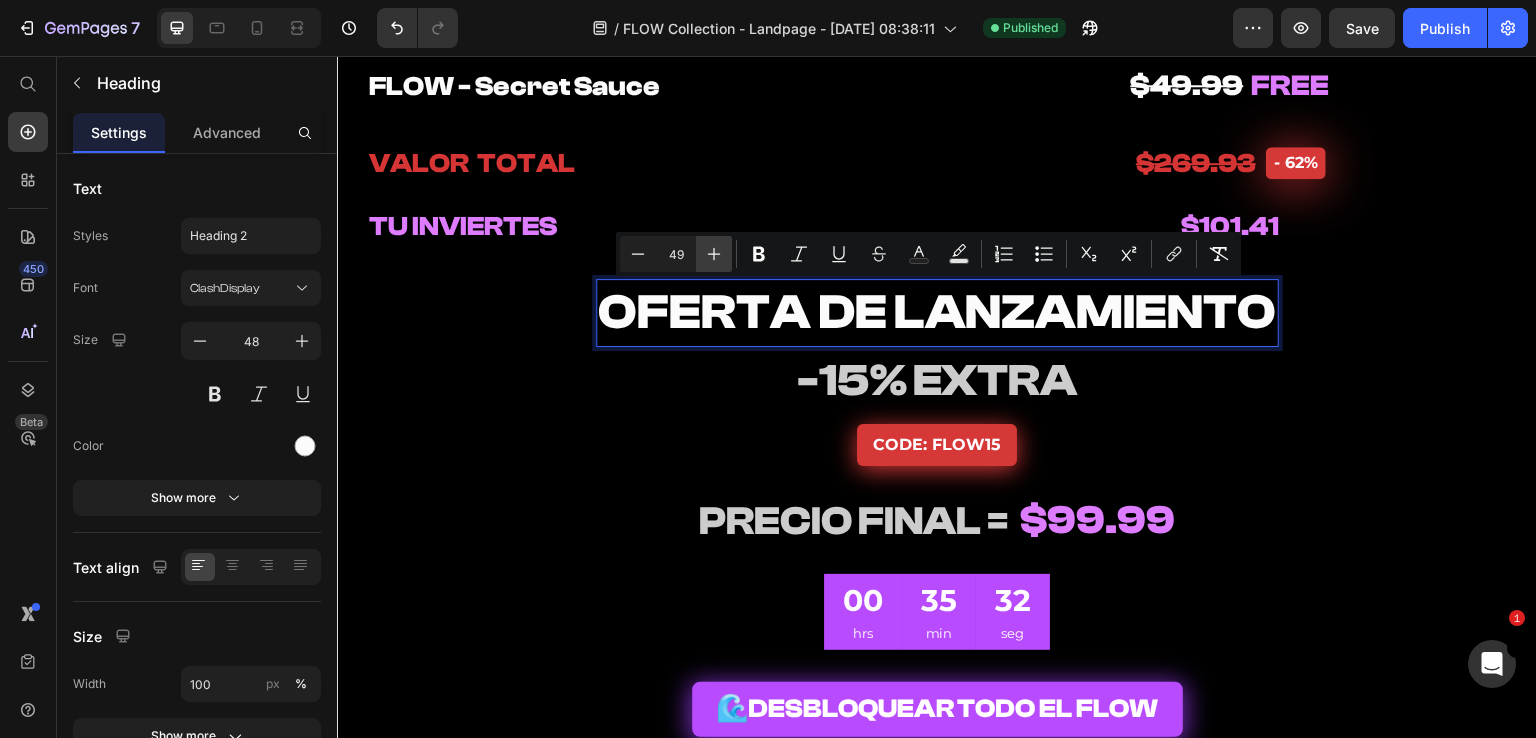 click on "Plus" at bounding box center (714, 254) 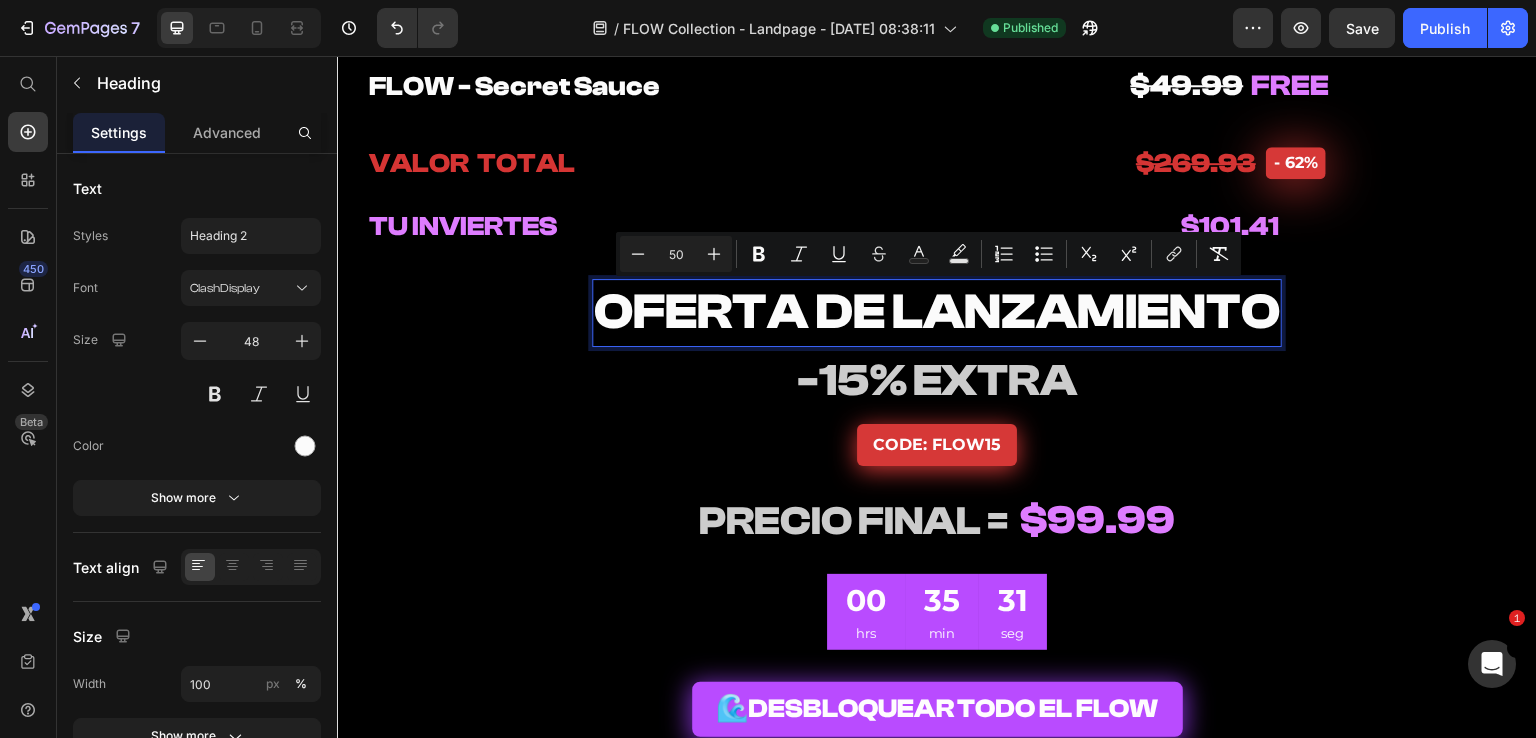 click on "OFERTA DE LANZAMIENTO" at bounding box center (937, 312) 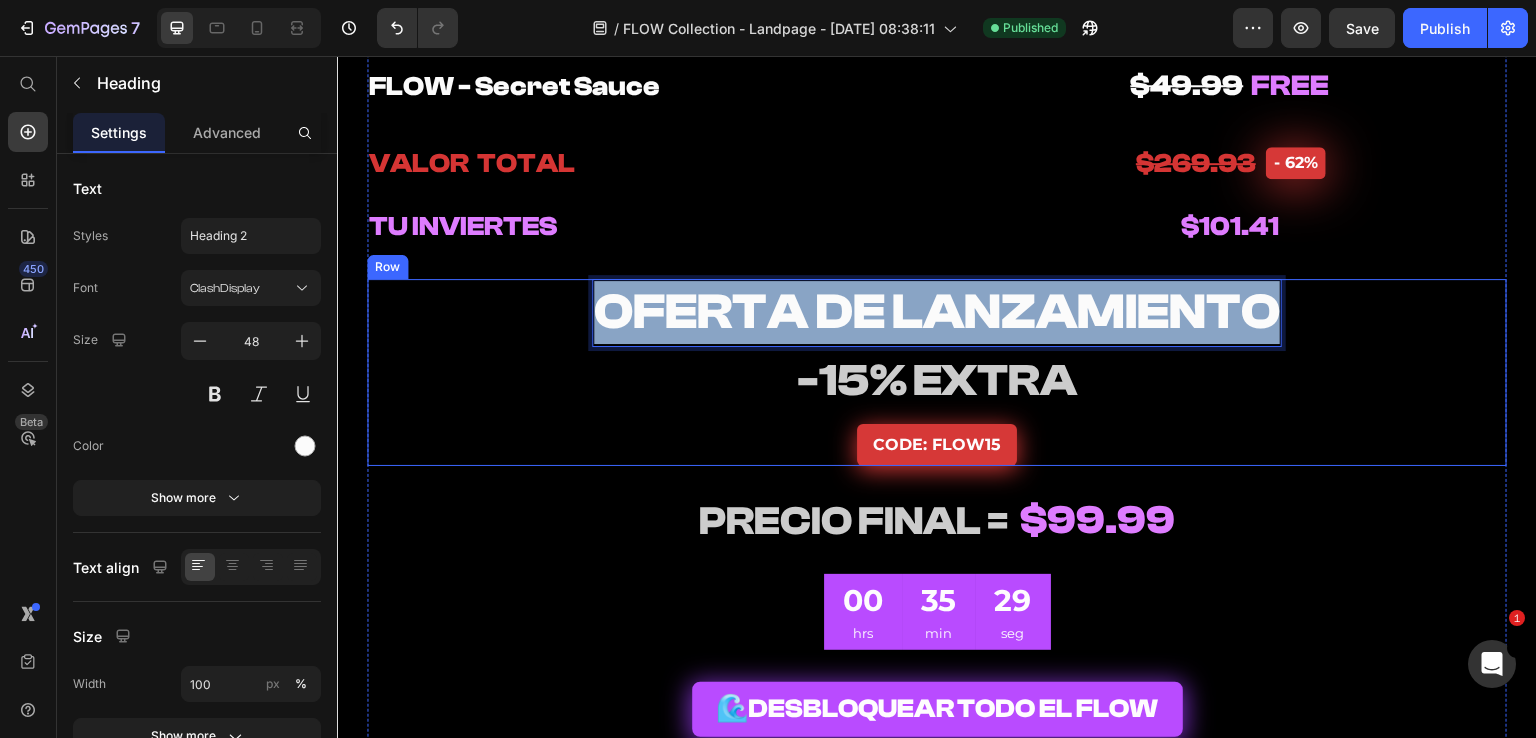 drag, startPoint x: 595, startPoint y: 309, endPoint x: 1336, endPoint y: 320, distance: 741.08167 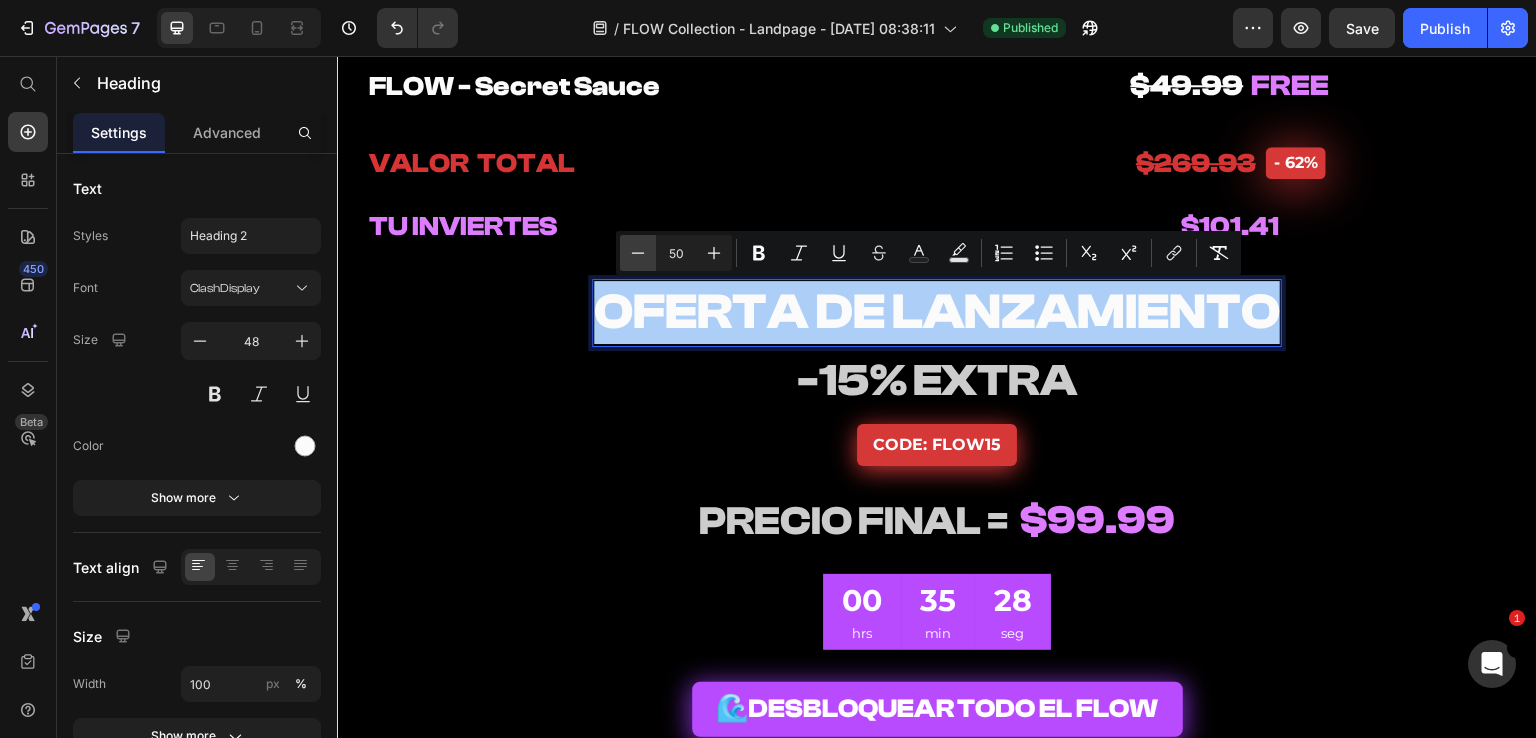 drag, startPoint x: 640, startPoint y: 261, endPoint x: 659, endPoint y: 265, distance: 19.416489 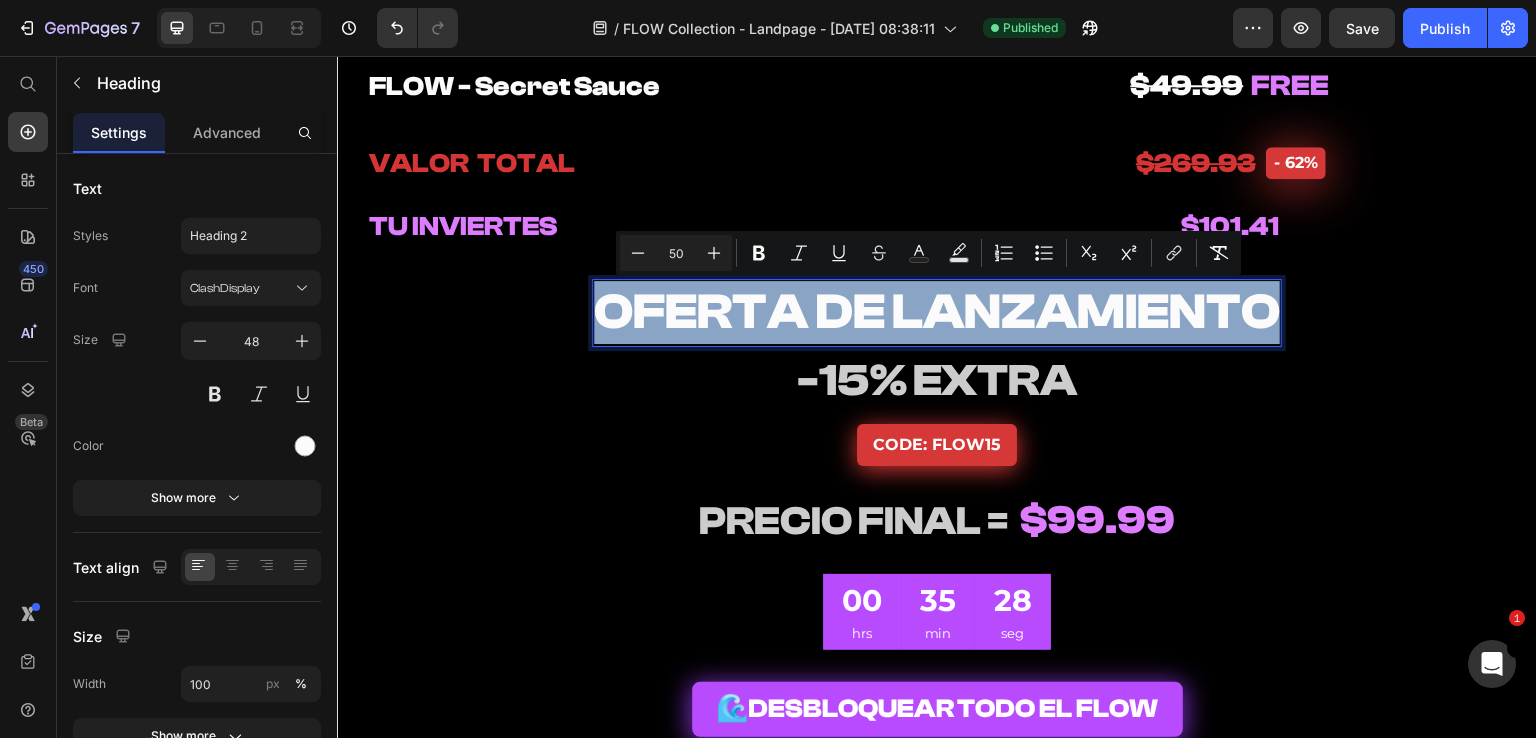 type on "49" 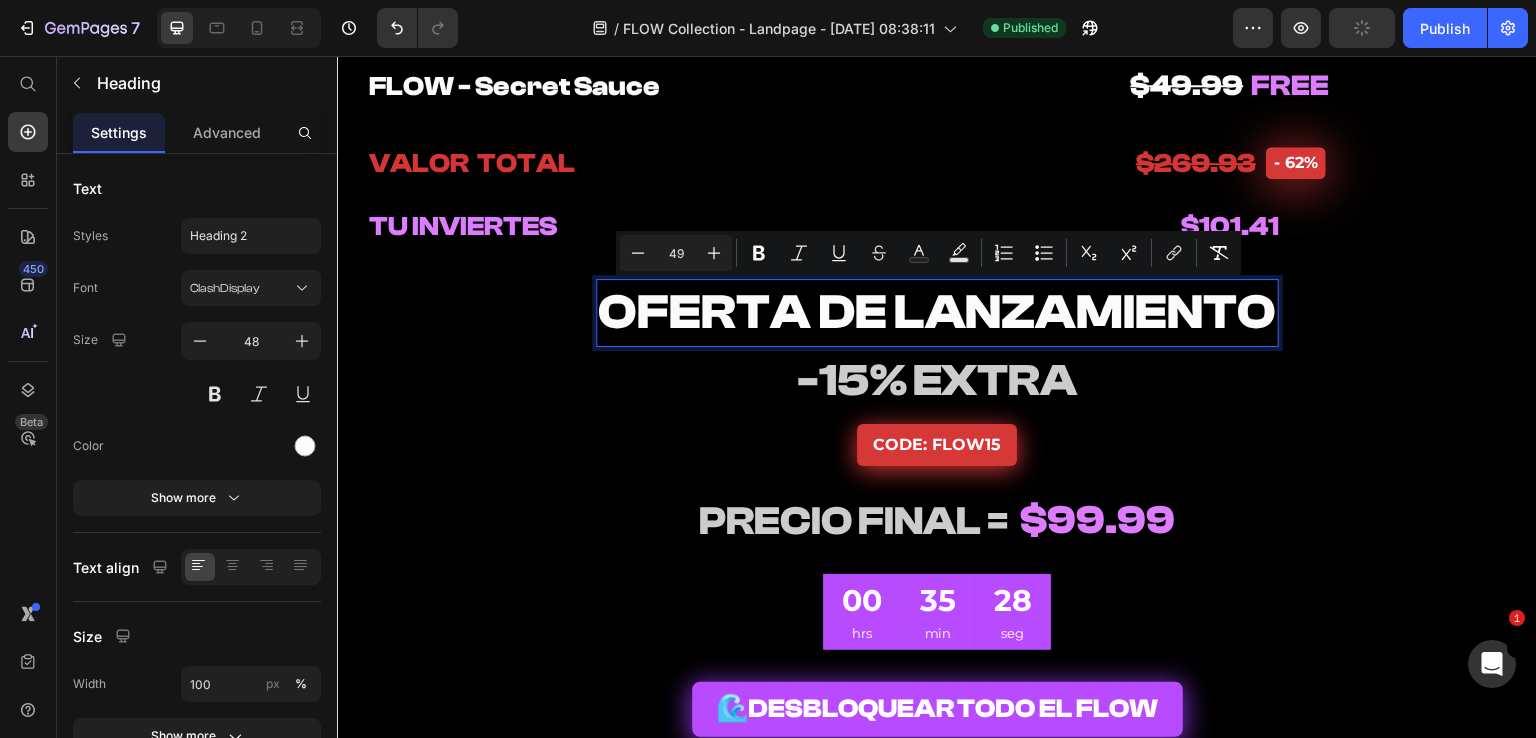 click on "-15% EXTRA" at bounding box center (937, 380) 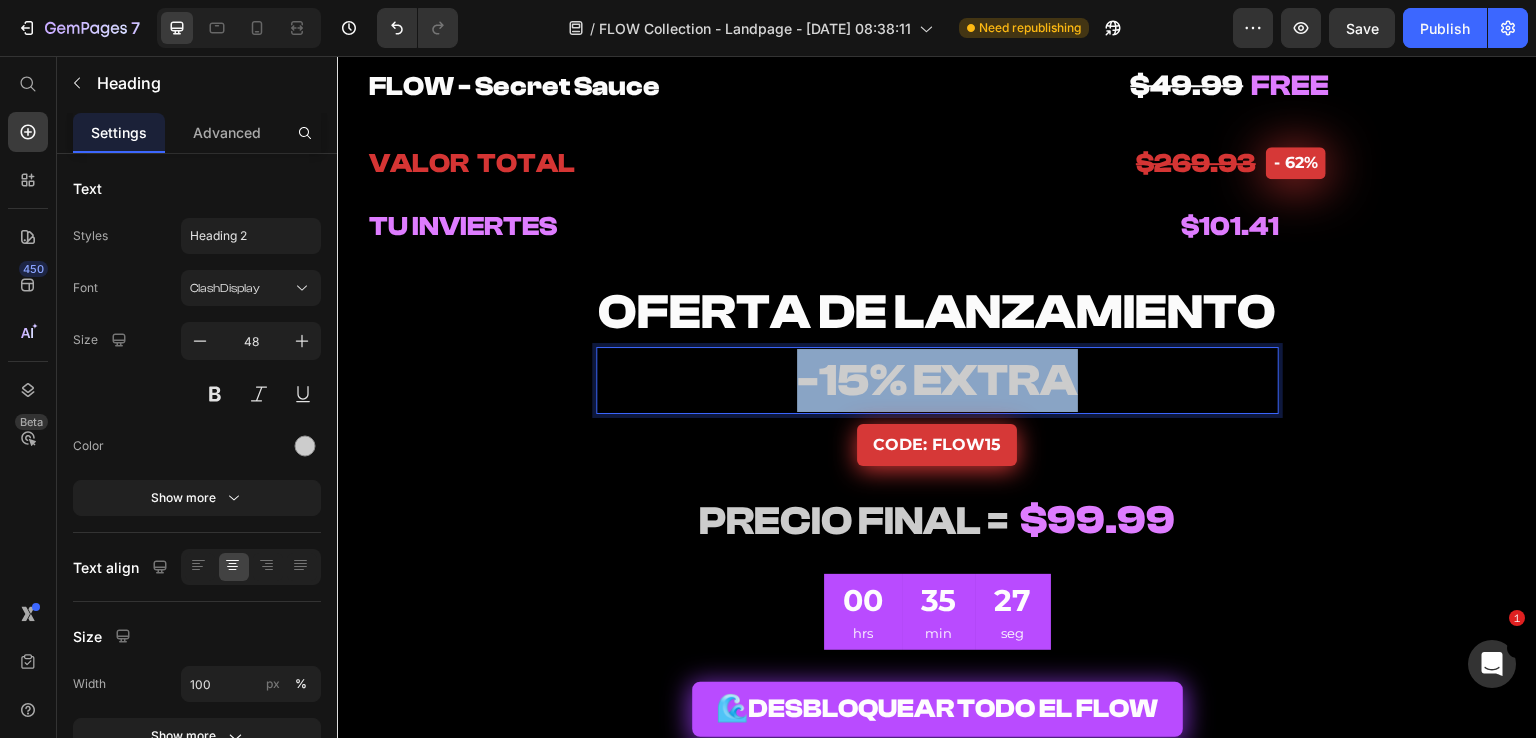 drag, startPoint x: 1010, startPoint y: 374, endPoint x: 695, endPoint y: 373, distance: 315.0016 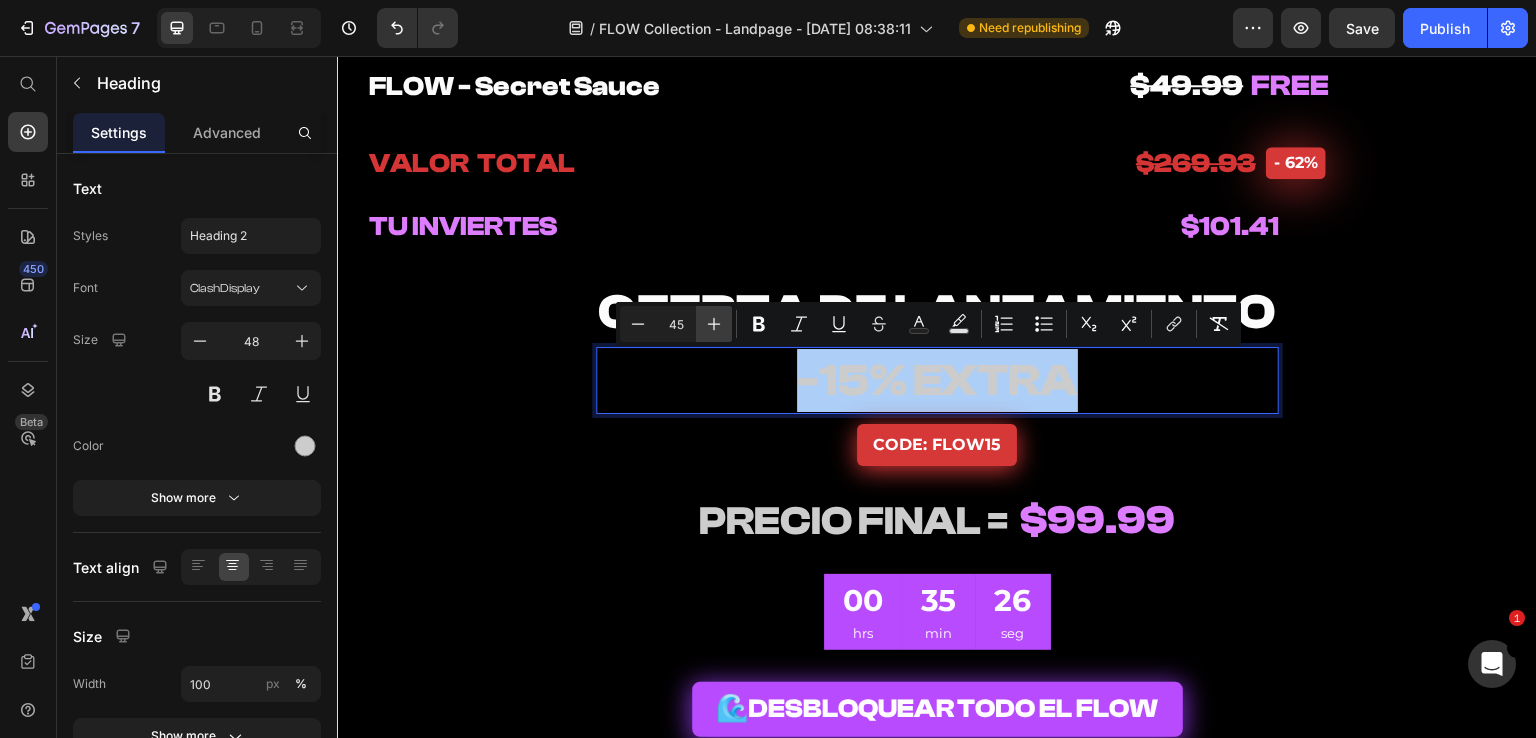 click 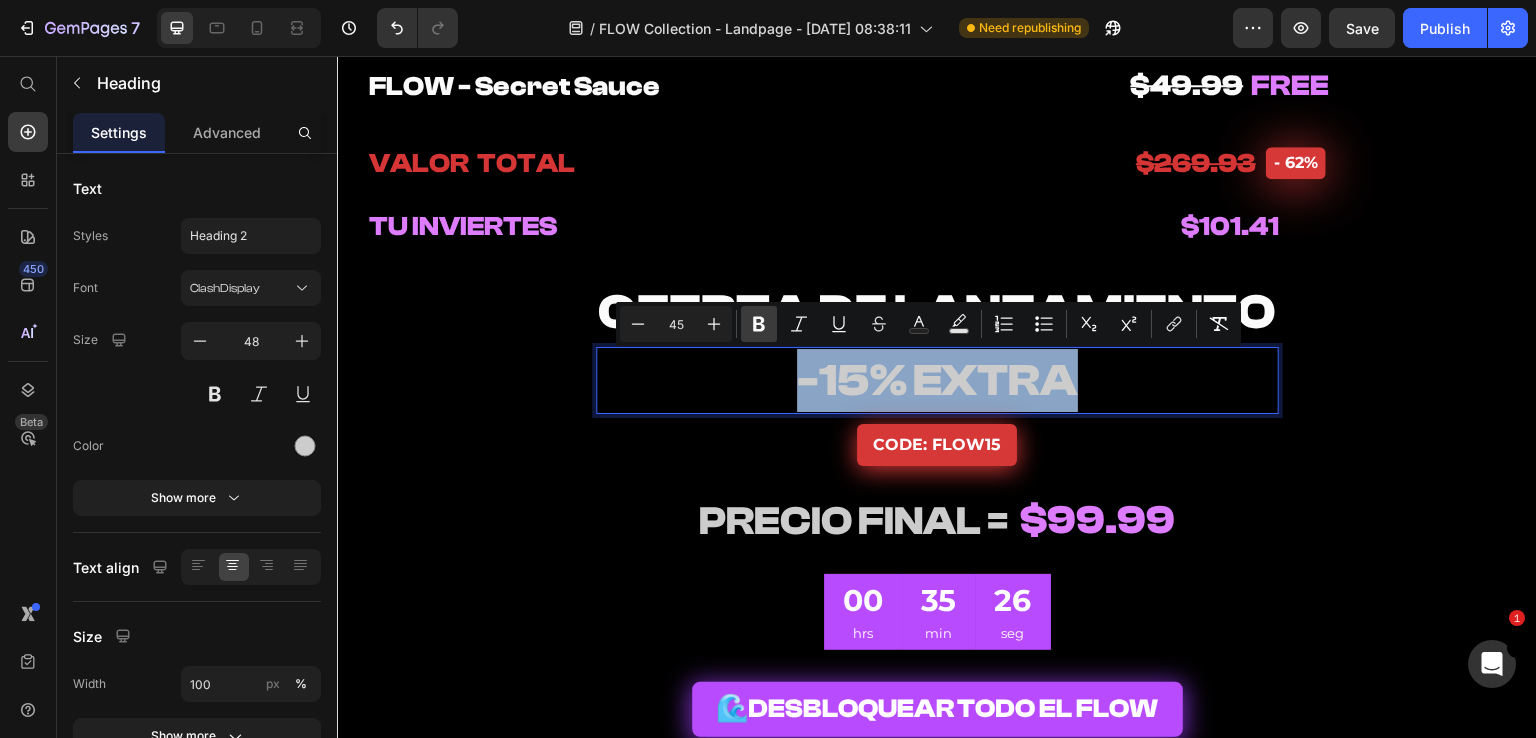 type on "46" 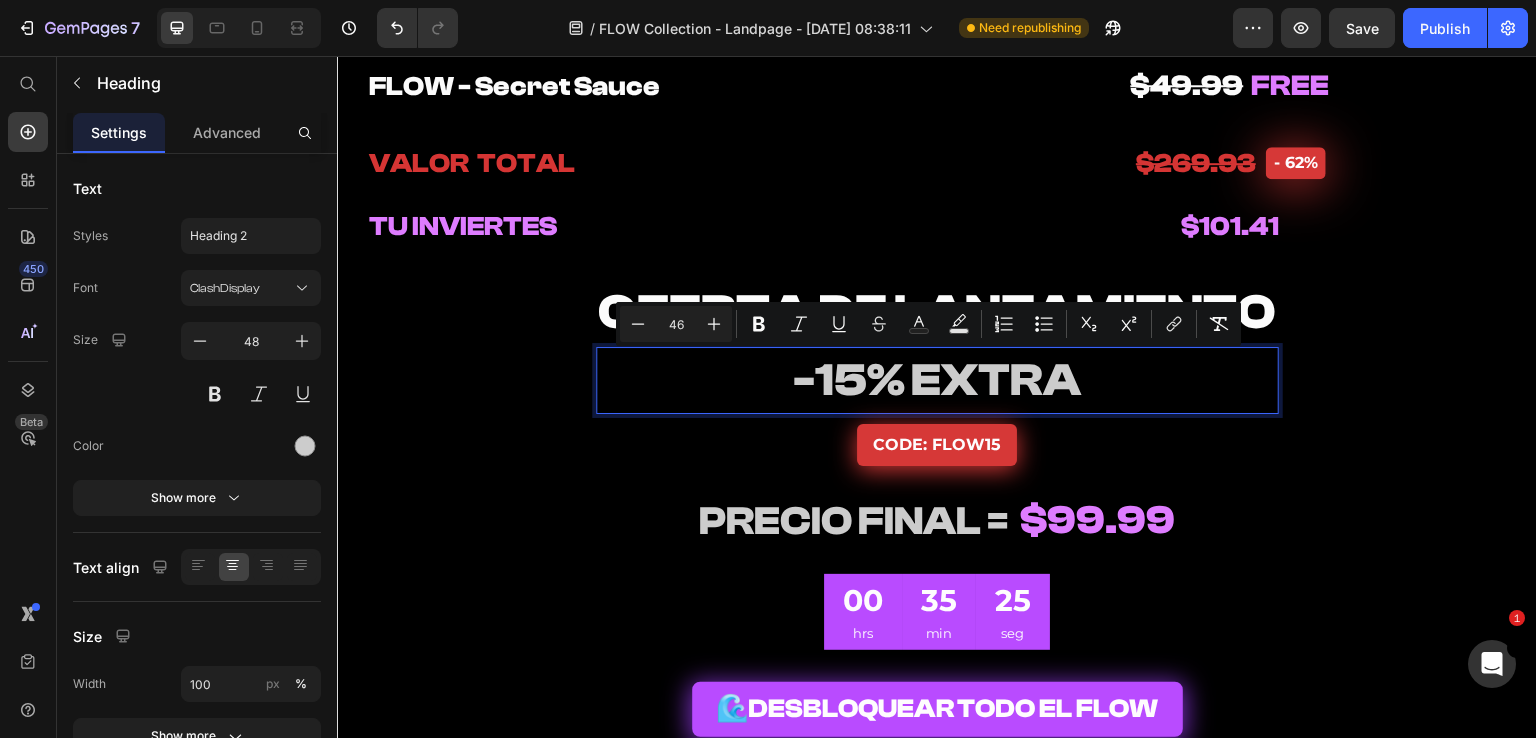 click on "-15% EXTRA" at bounding box center [937, 380] 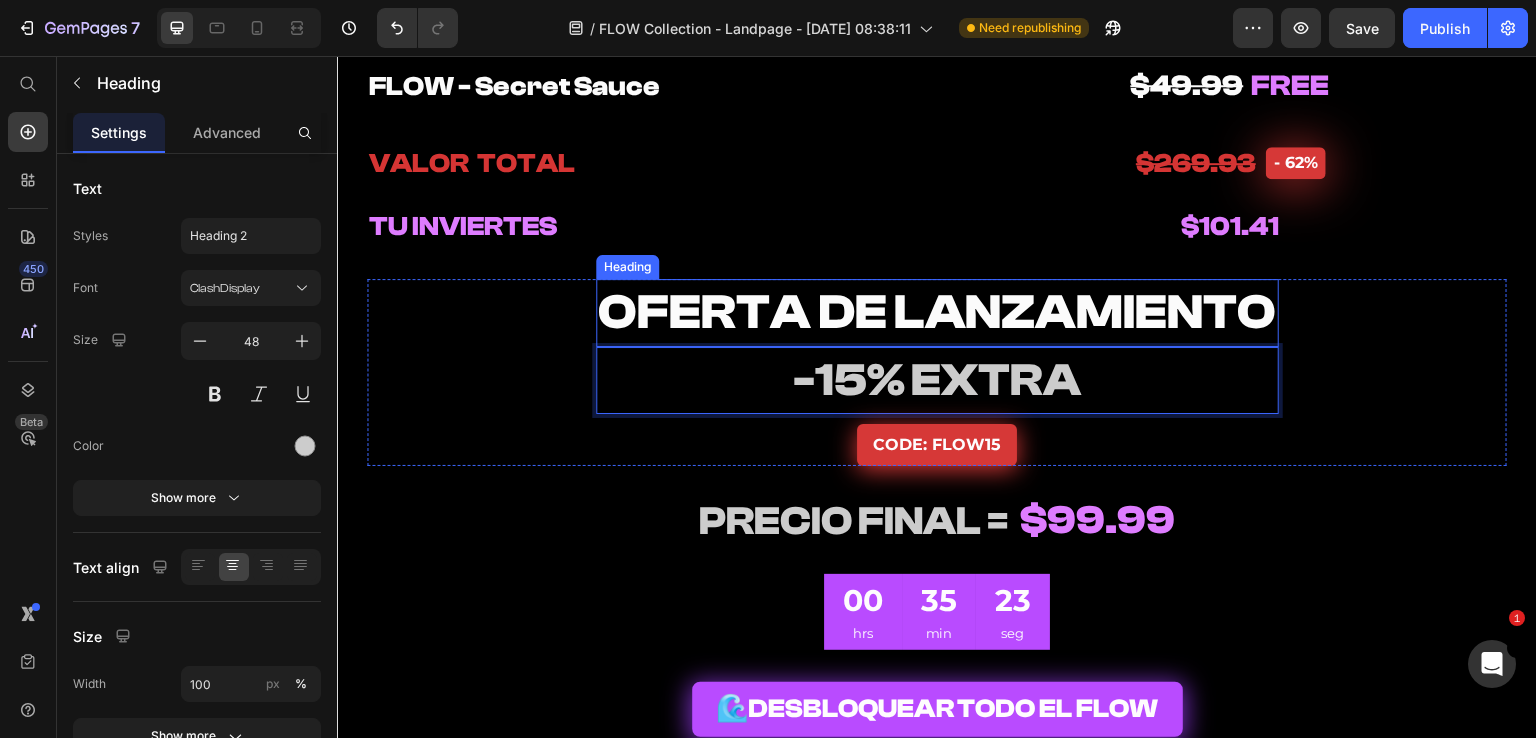 click on "OFERTA DE LANZAMIENTO" at bounding box center [937, 312] 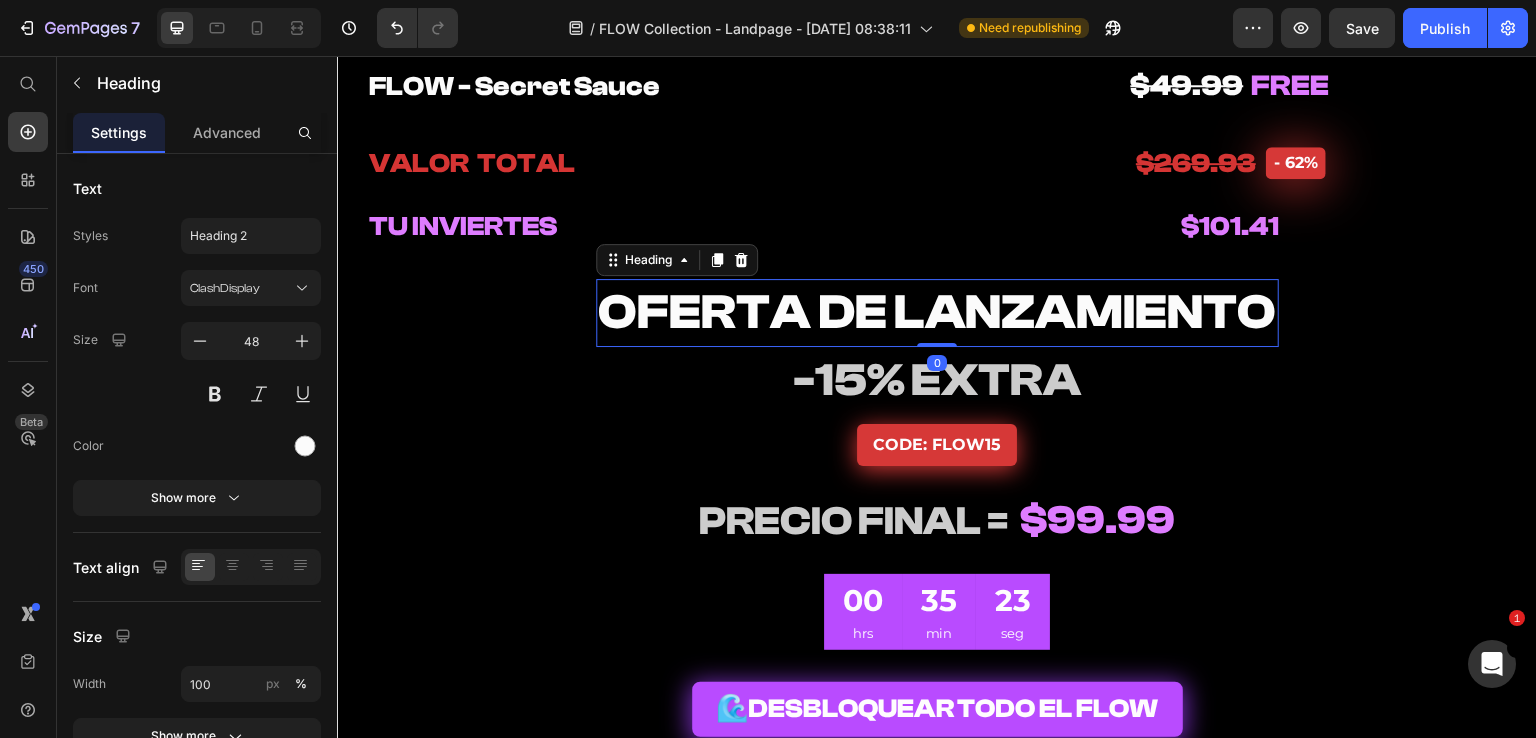drag, startPoint x: 1176, startPoint y: 315, endPoint x: 1027, endPoint y: 316, distance: 149.00336 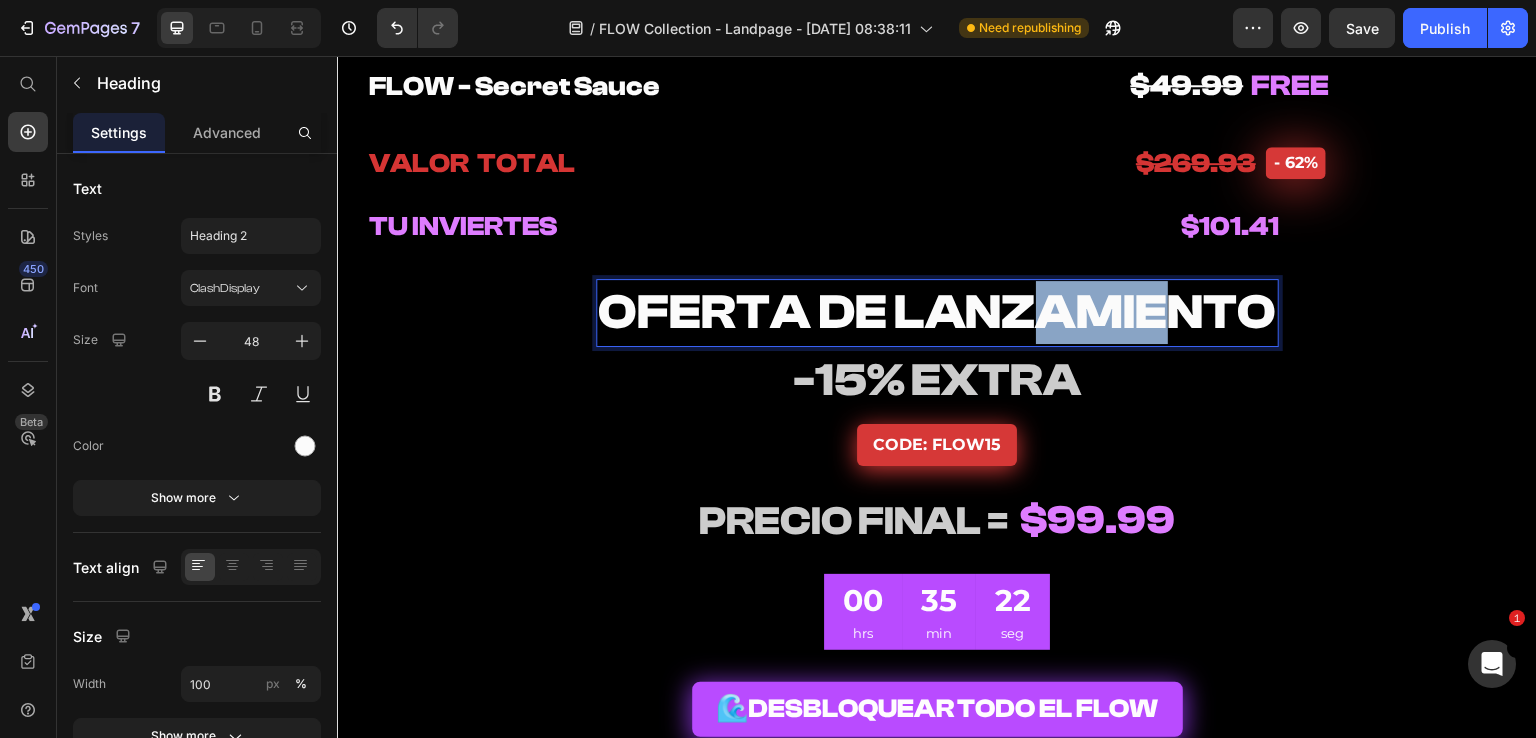 drag, startPoint x: 1036, startPoint y: 317, endPoint x: 1183, endPoint y: 315, distance: 147.01361 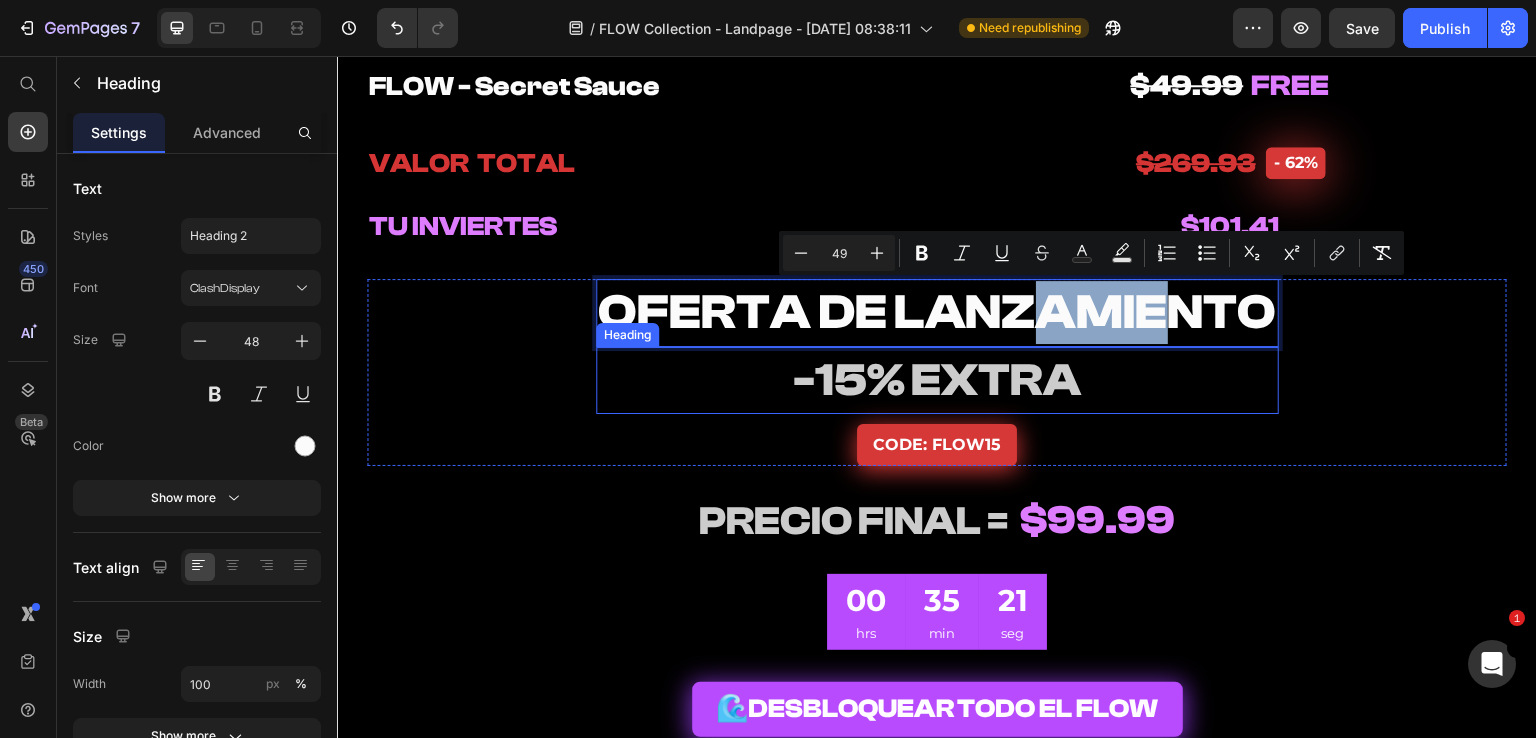 click on "⁠⁠⁠⁠⁠⁠⁠ -15% EXTRA" at bounding box center (937, 380) 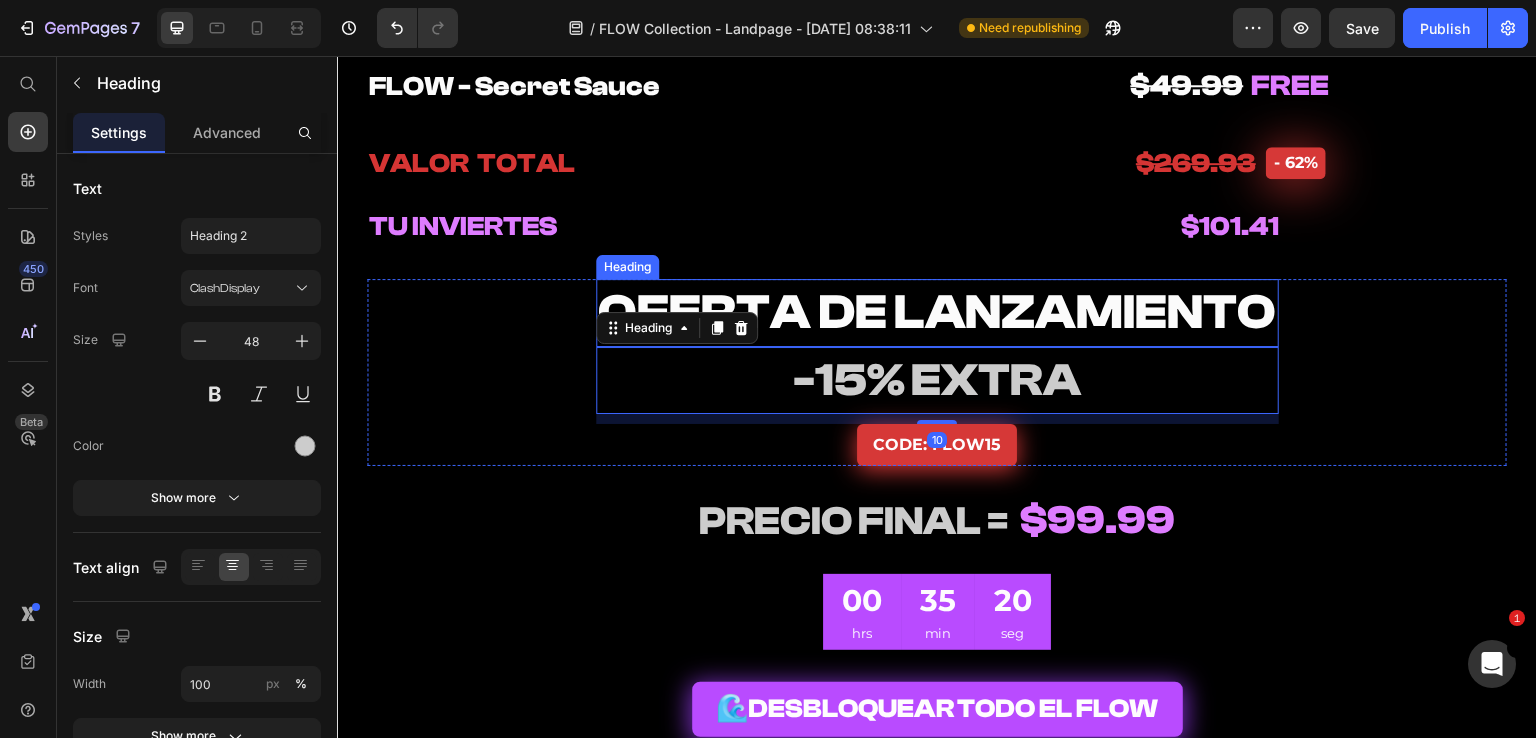click on "OFERTA DE LANZAMIENTO" at bounding box center [937, 312] 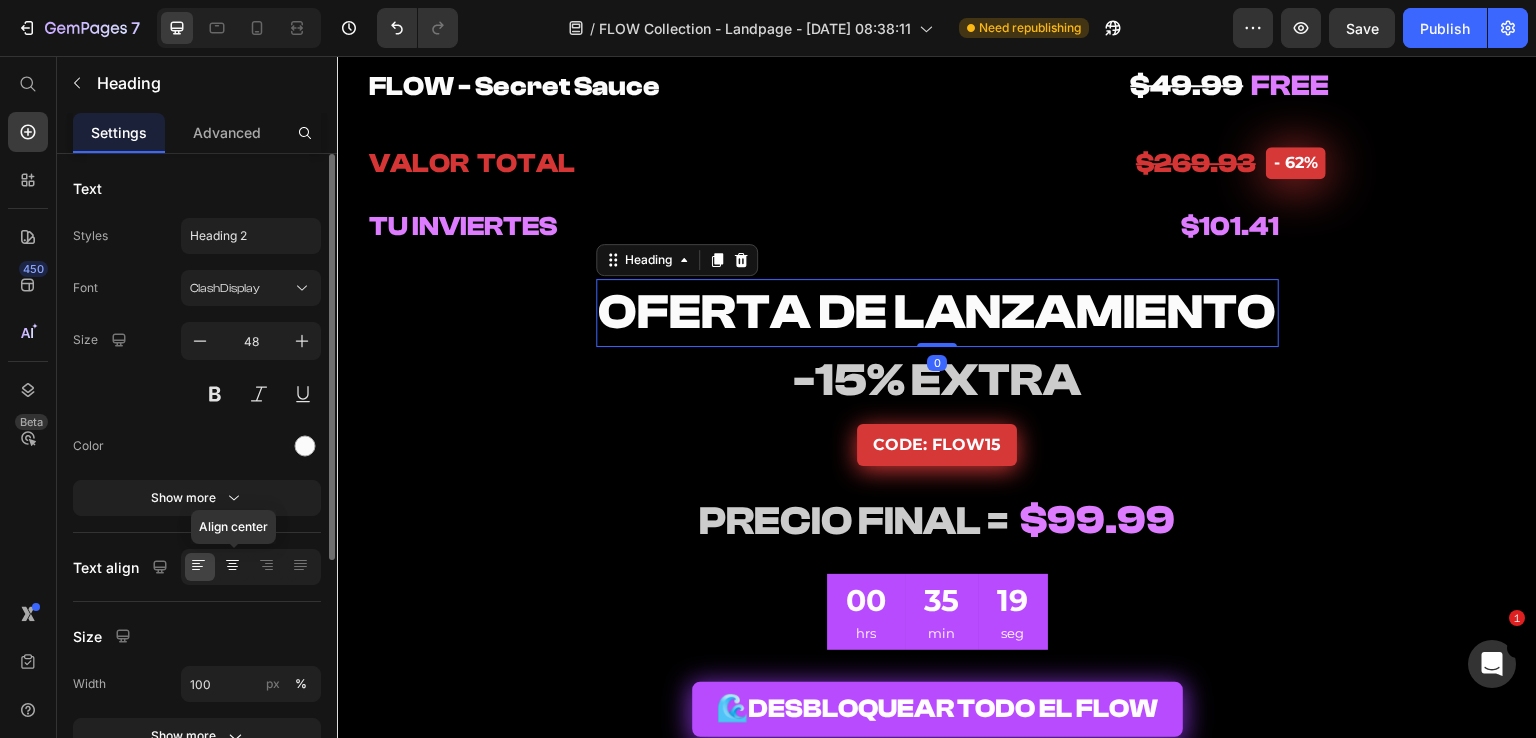click 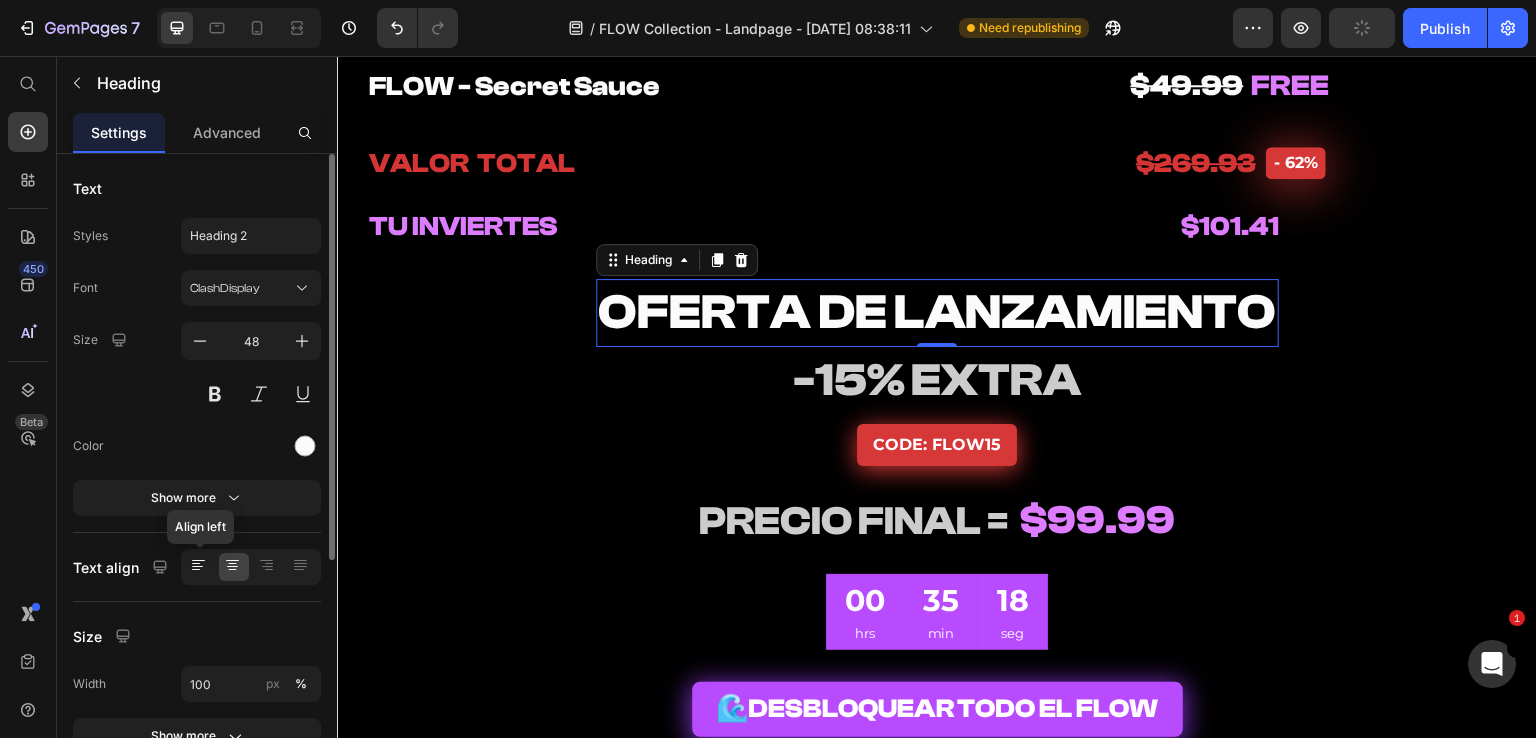 click 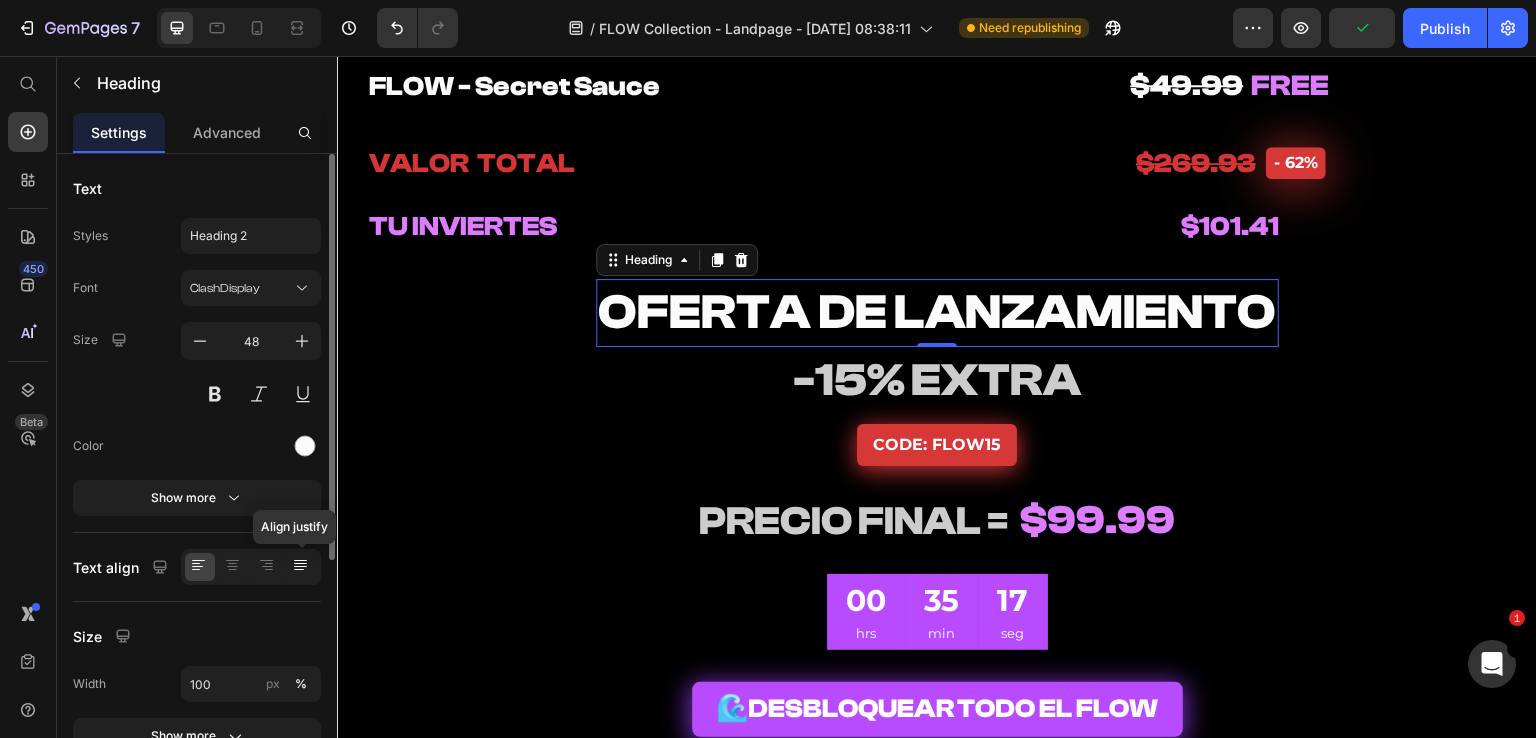 click 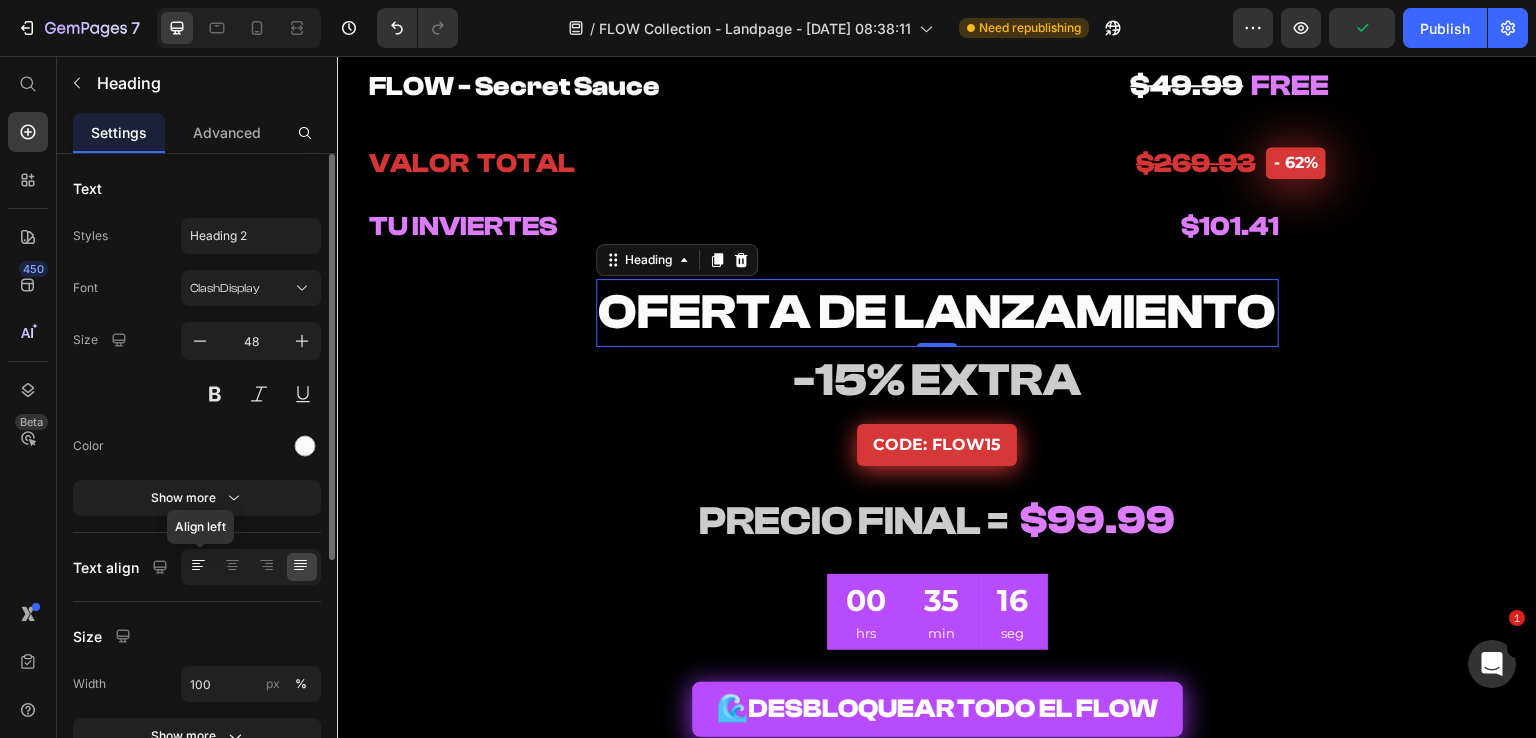 click 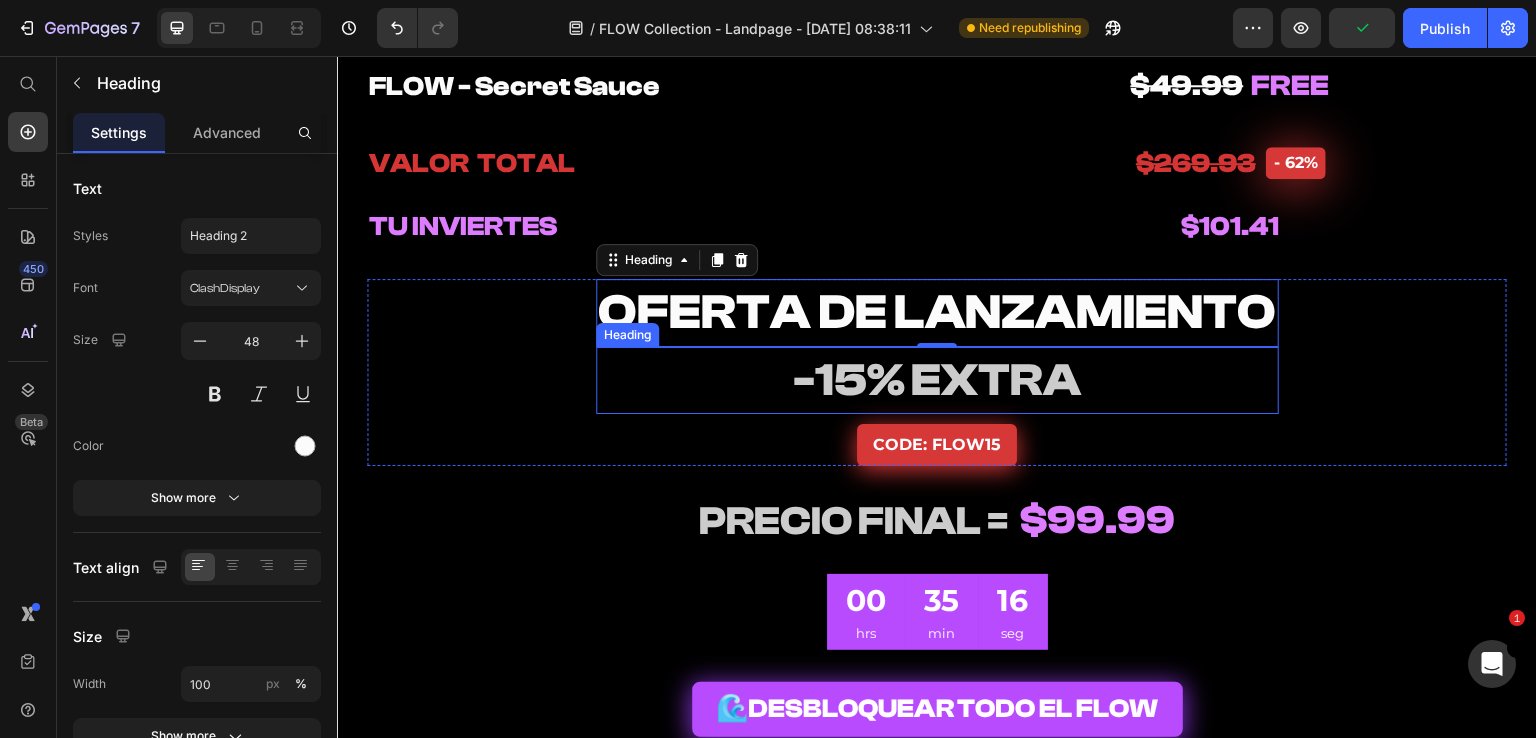 click on "⁠⁠⁠⁠⁠⁠⁠ -15% EXTRA" at bounding box center [937, 380] 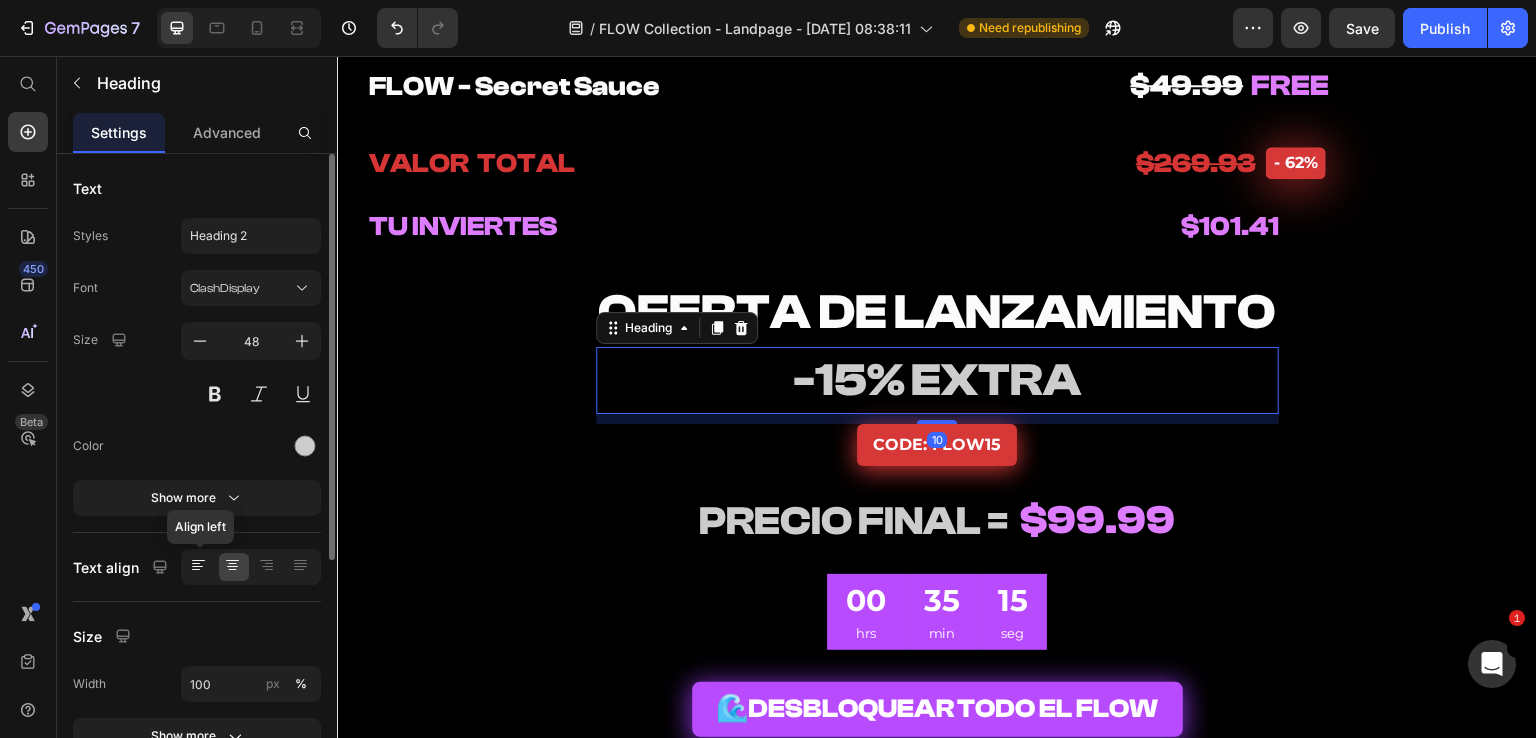 click 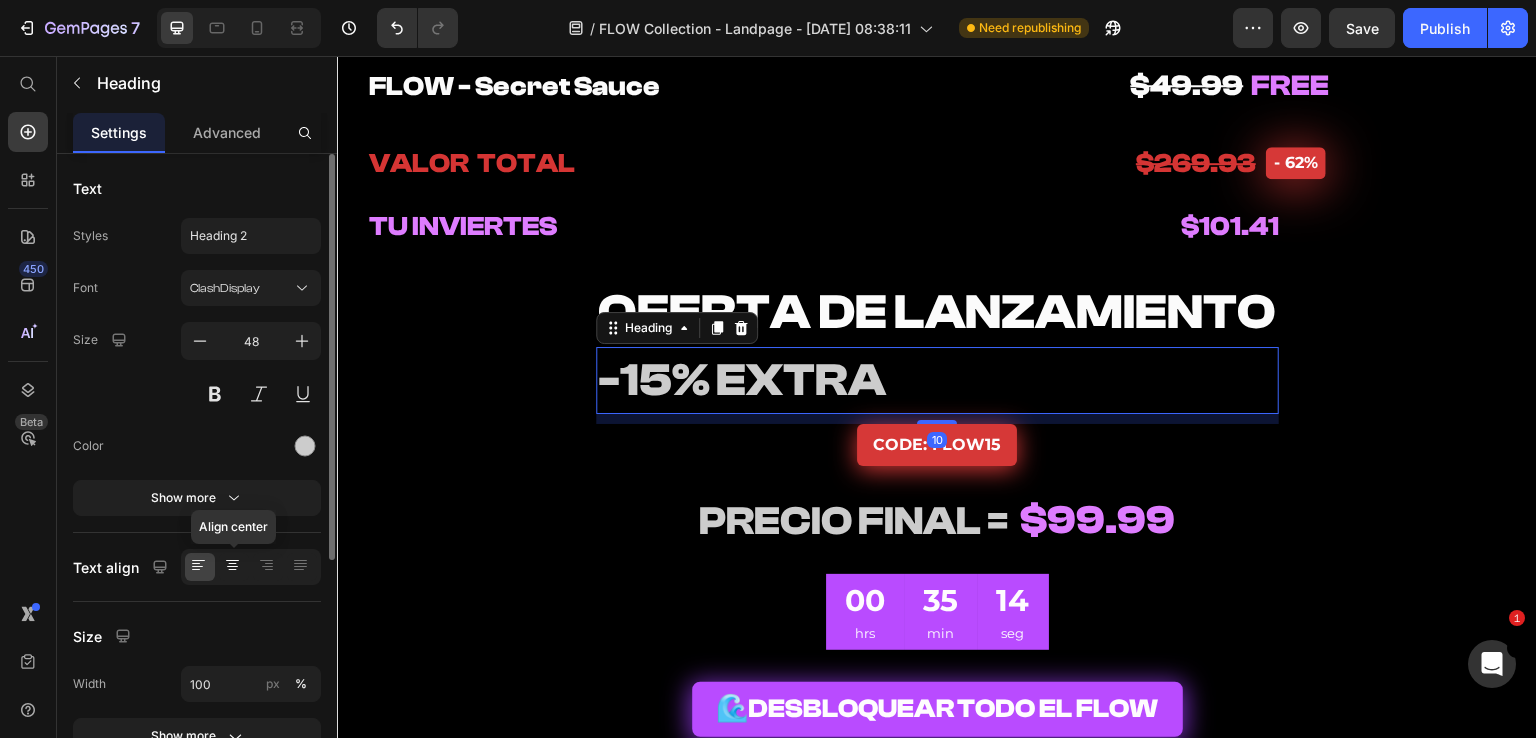 click 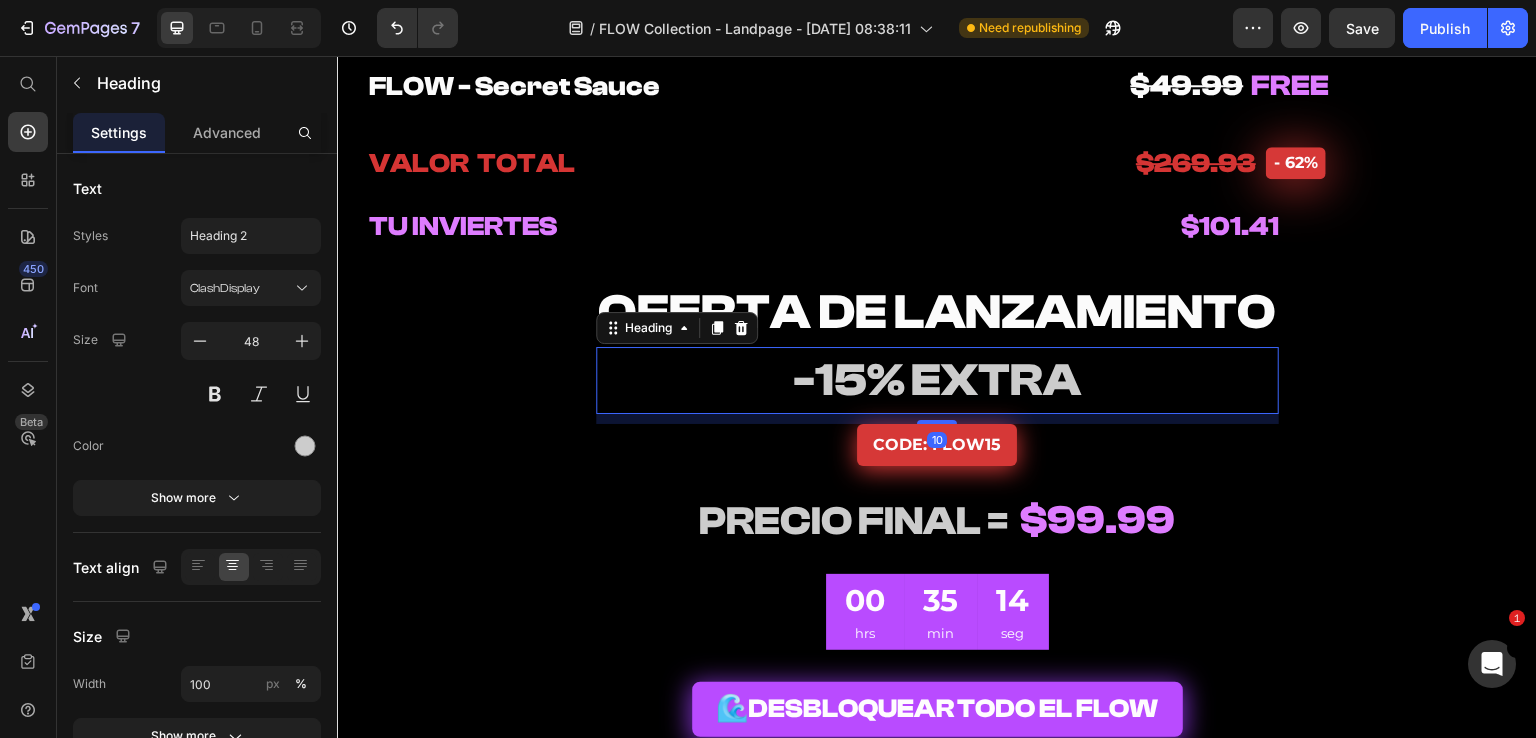 click on "OFERTA DE LANZAMIENTO" at bounding box center (937, 312) 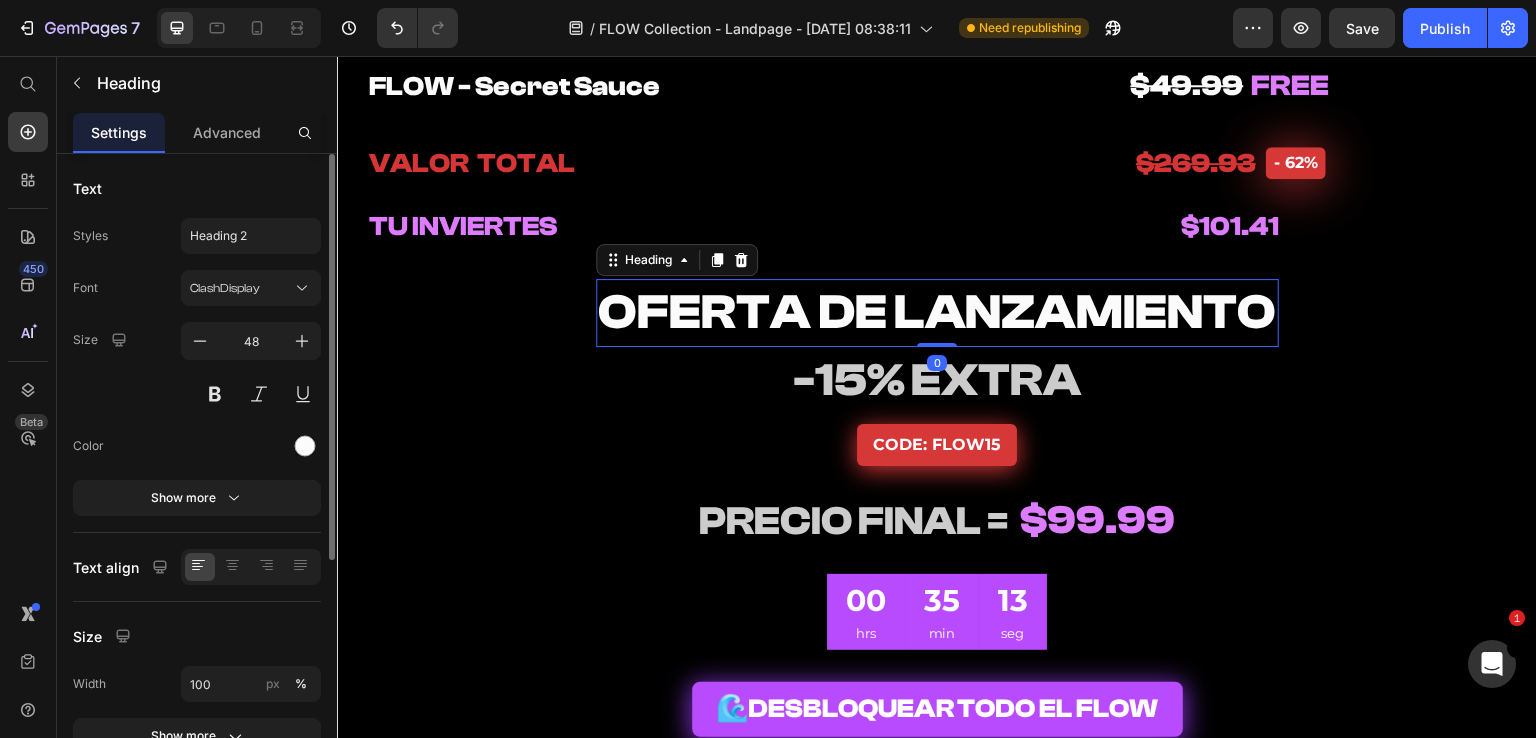 click 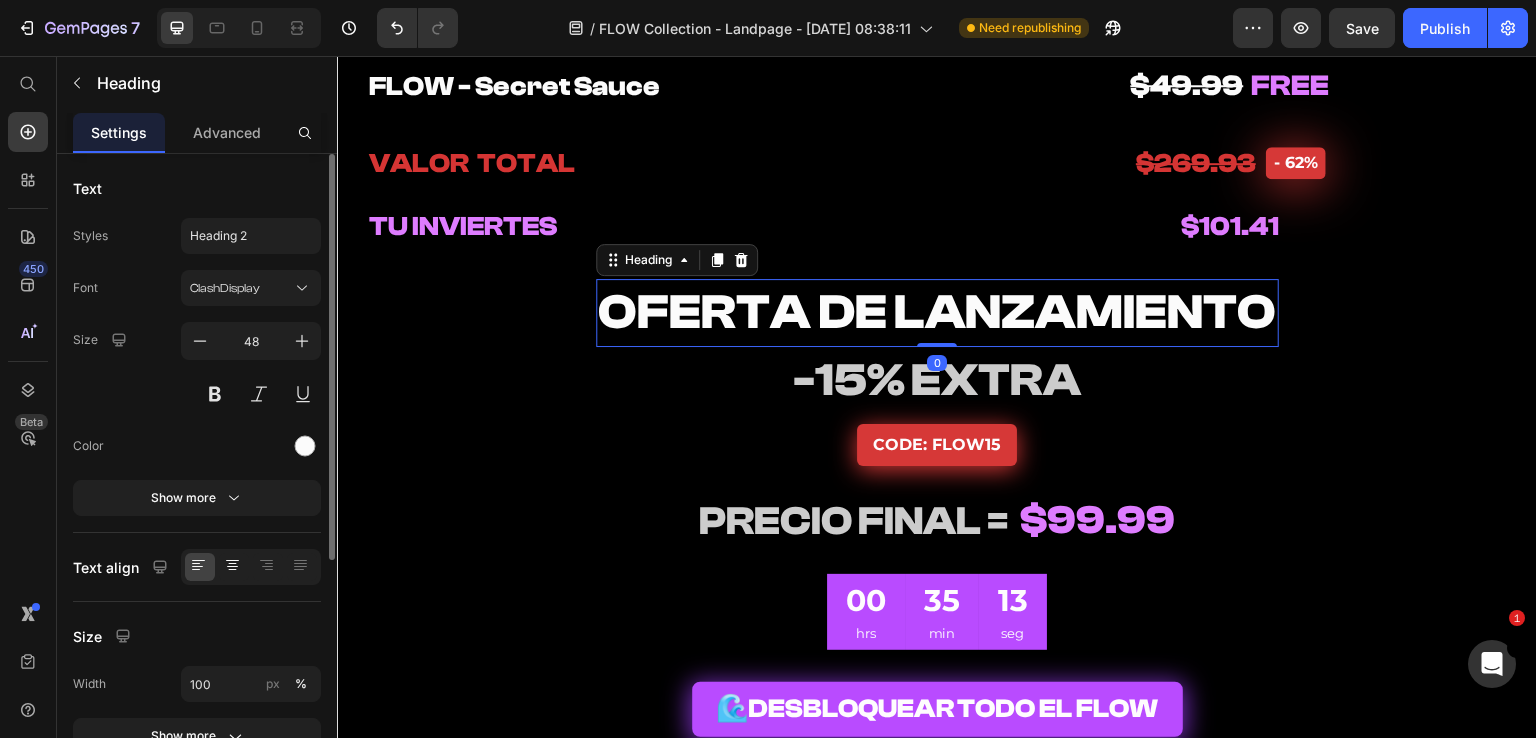 click 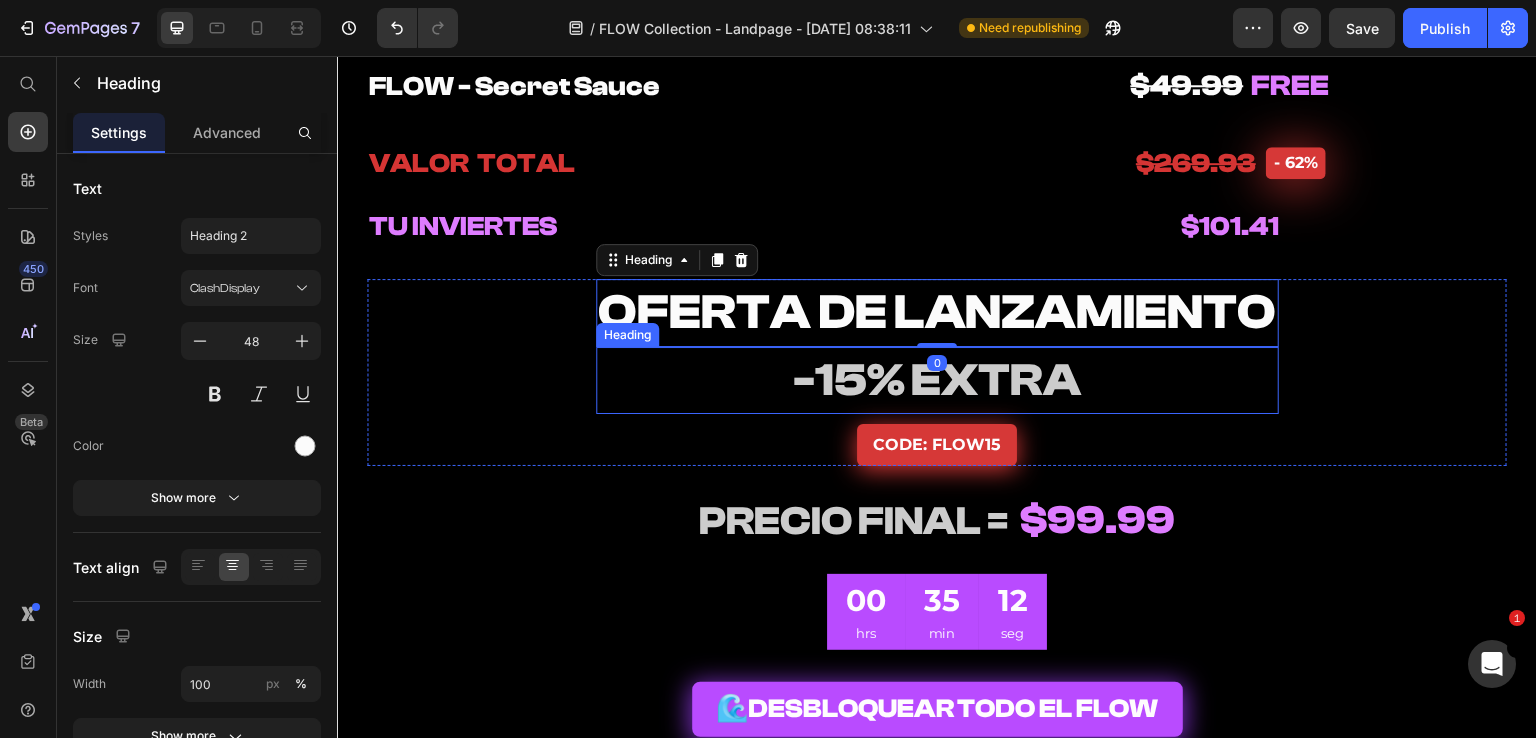 click on "-15% EXTRA" at bounding box center [937, 380] 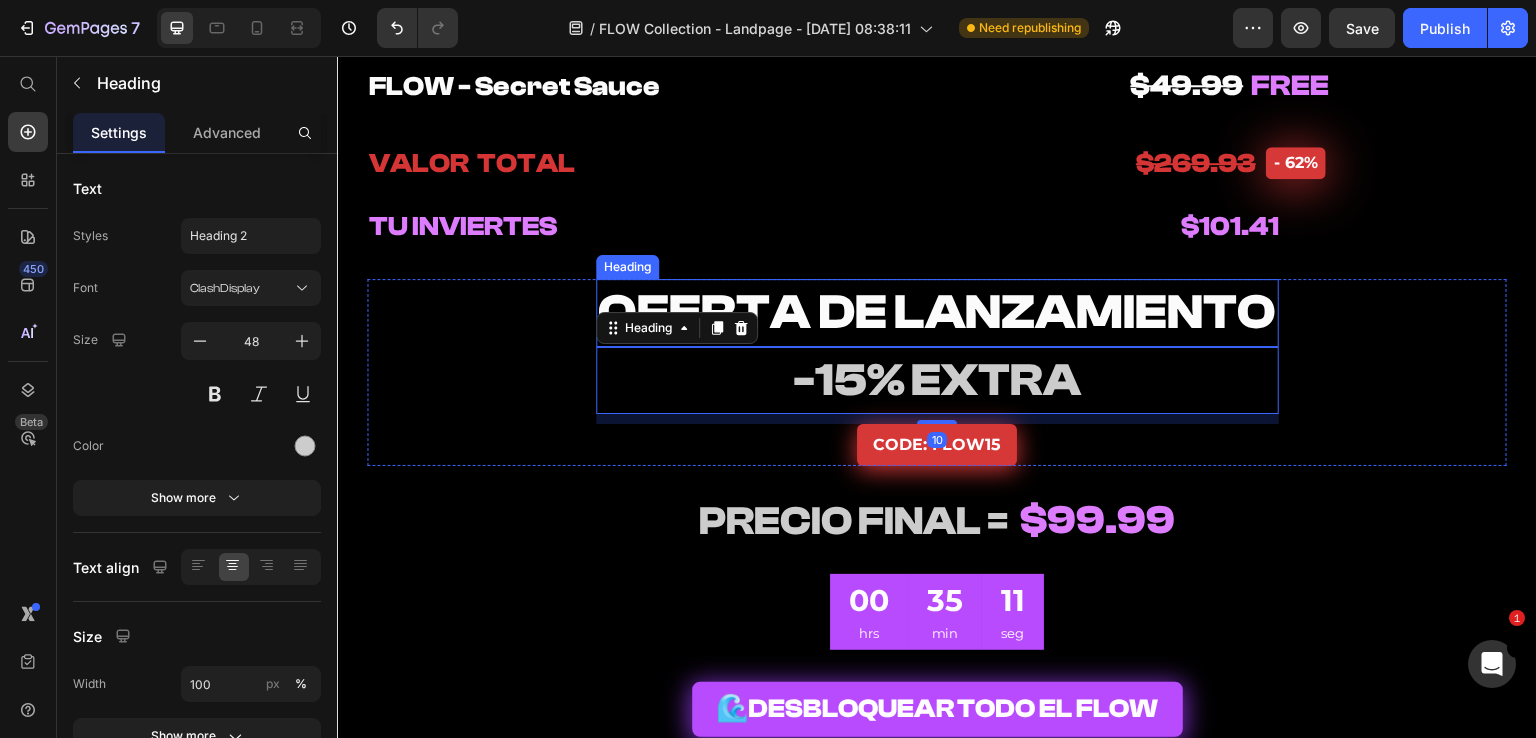 click on "OFERTA DE LANZAMIENTO" at bounding box center (937, 312) 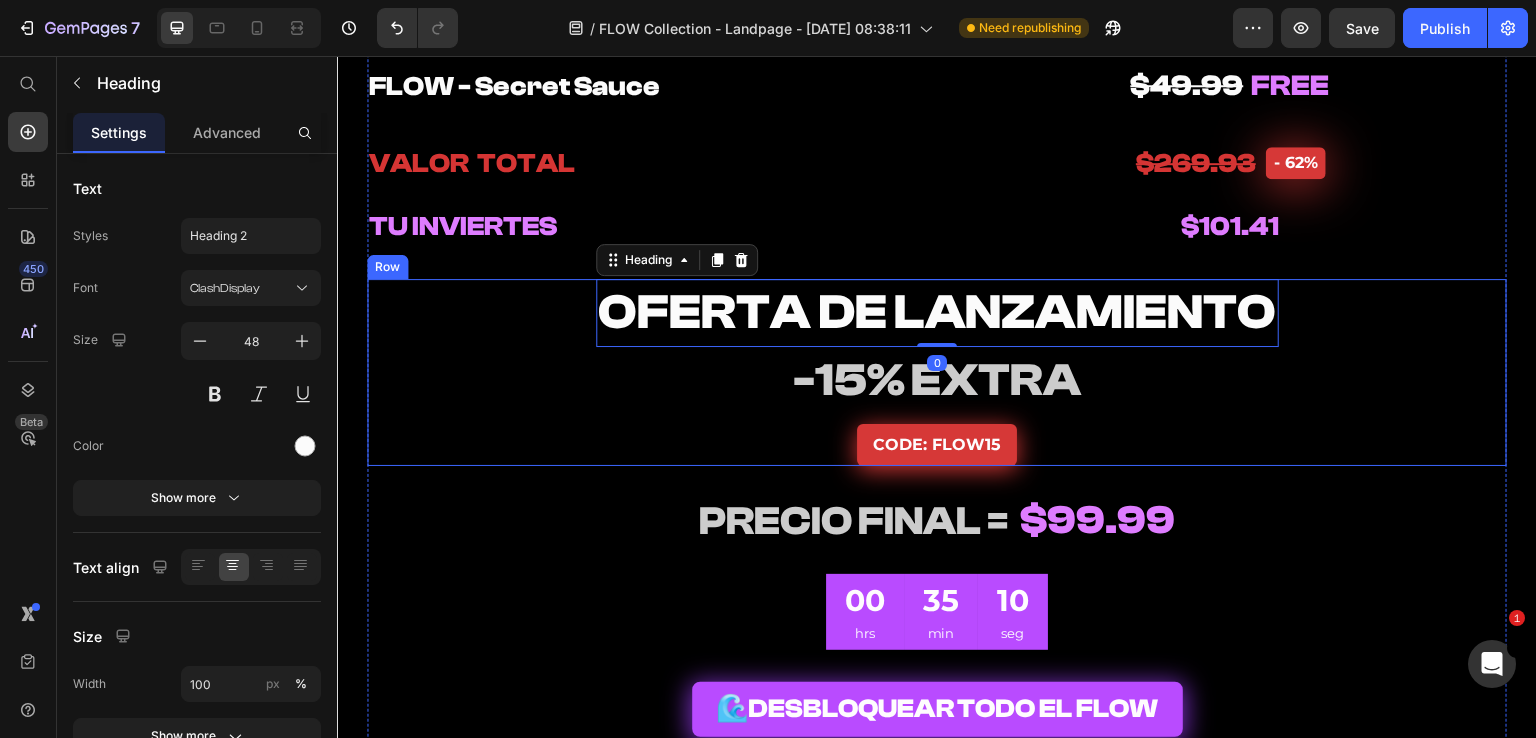 click on "⁠⁠⁠⁠⁠⁠⁠ OFERTA DE LANZAMIENTO Heading   0 ⁠⁠⁠⁠⁠⁠⁠ -15% EXTRA Heading CODE: FLOW15 Button Row" at bounding box center (937, 372) 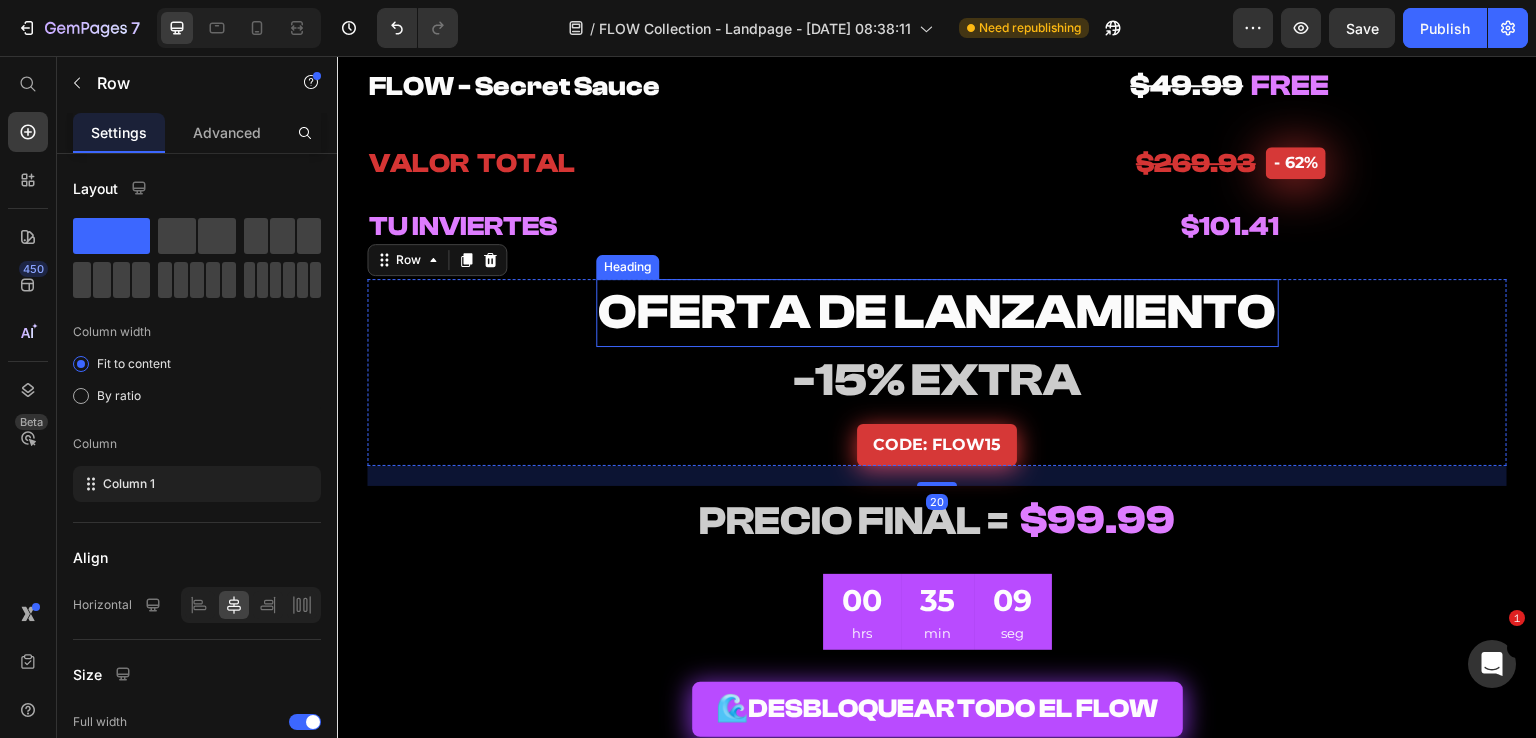 click on "⁠⁠⁠⁠⁠⁠⁠ OFERTA DE LANZAMIENTO" at bounding box center (937, 312) 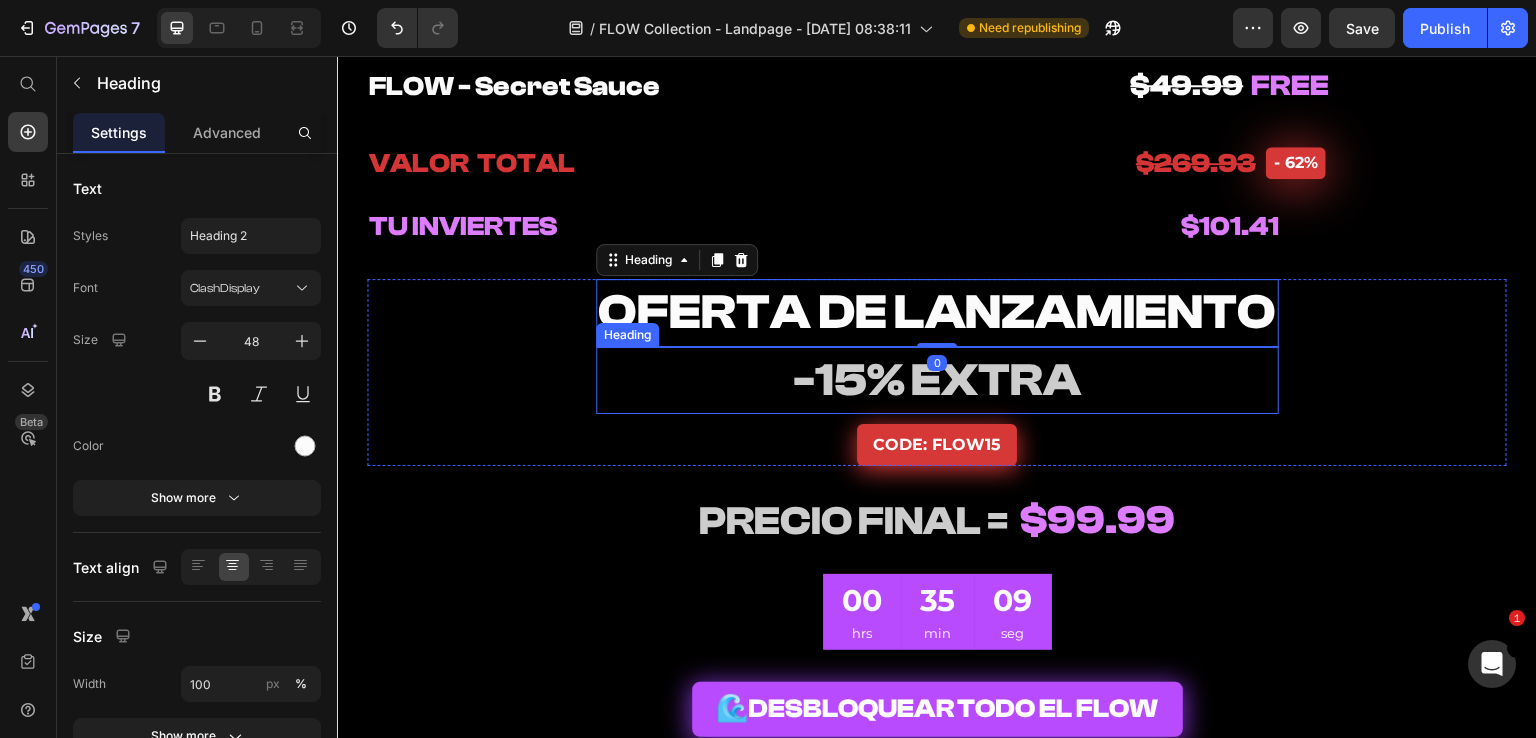 click on "-15% EXTRA" at bounding box center [937, 380] 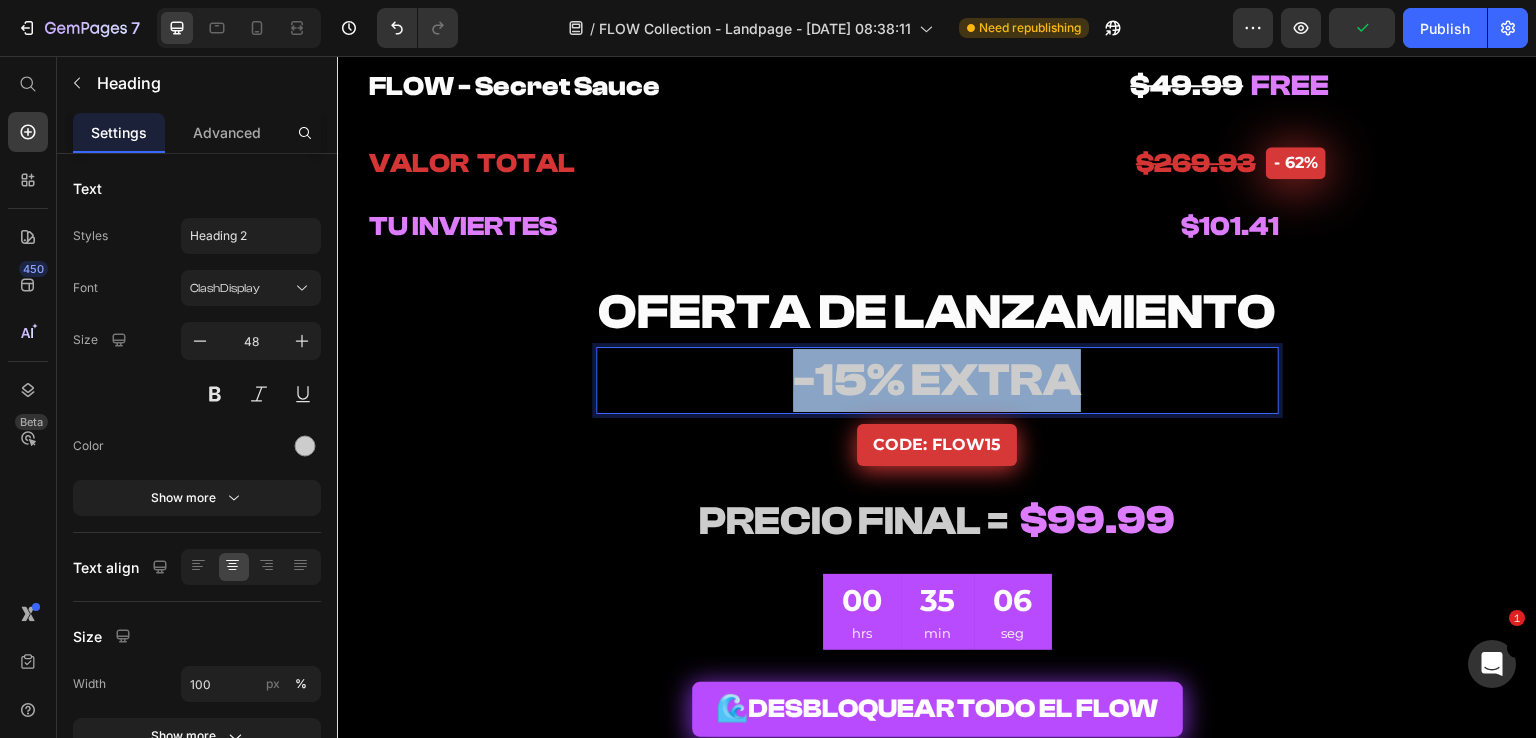 drag, startPoint x: 1010, startPoint y: 384, endPoint x: 717, endPoint y: 366, distance: 293.55237 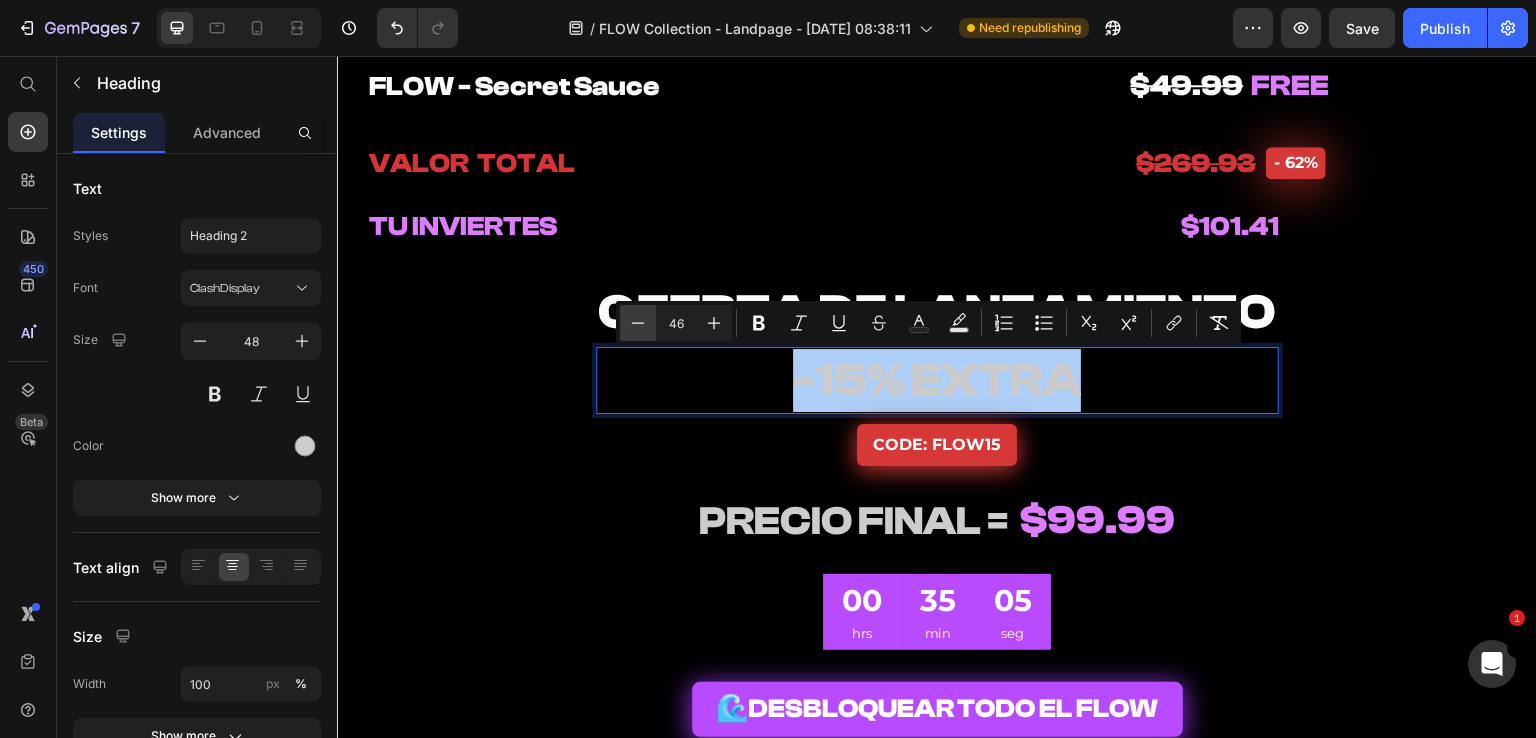click 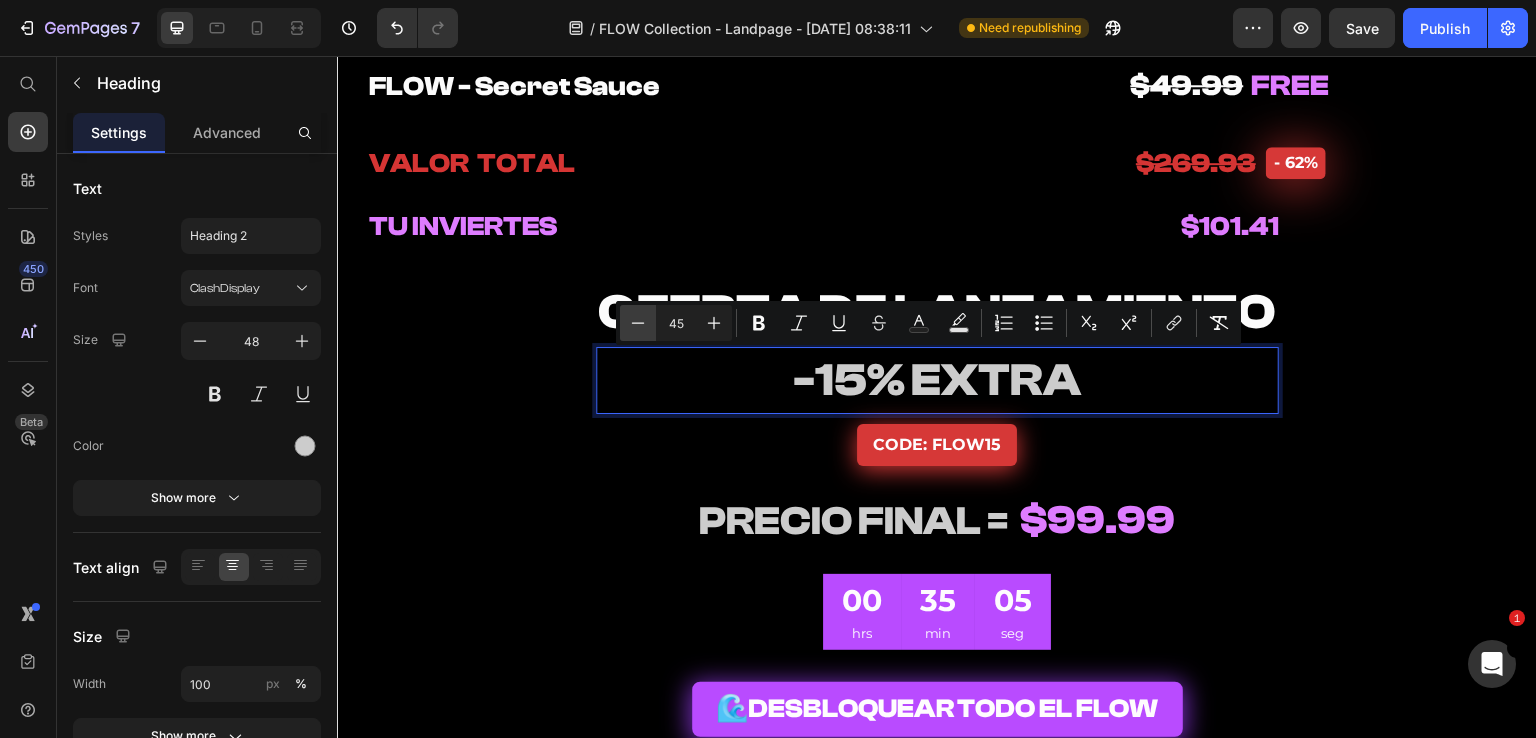 click 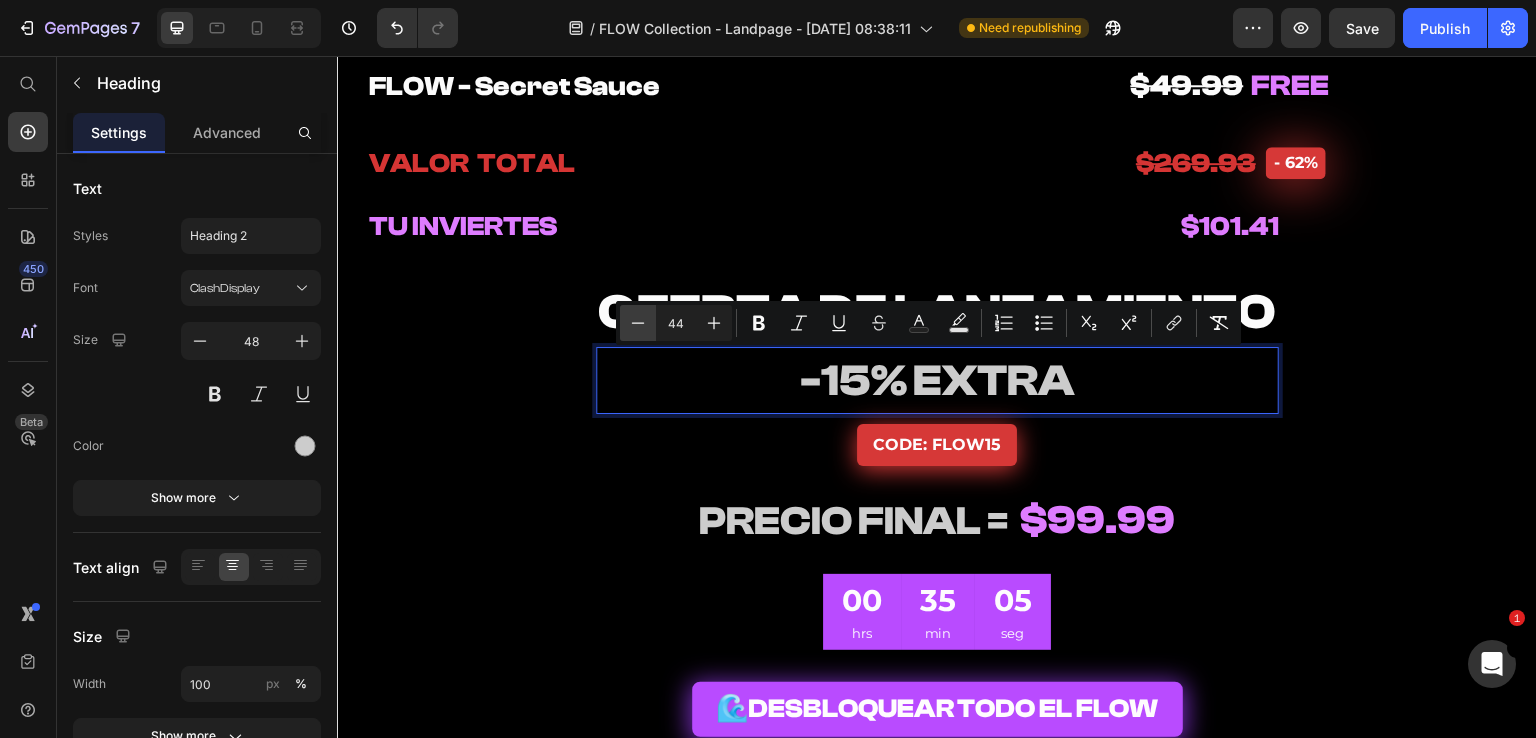 click 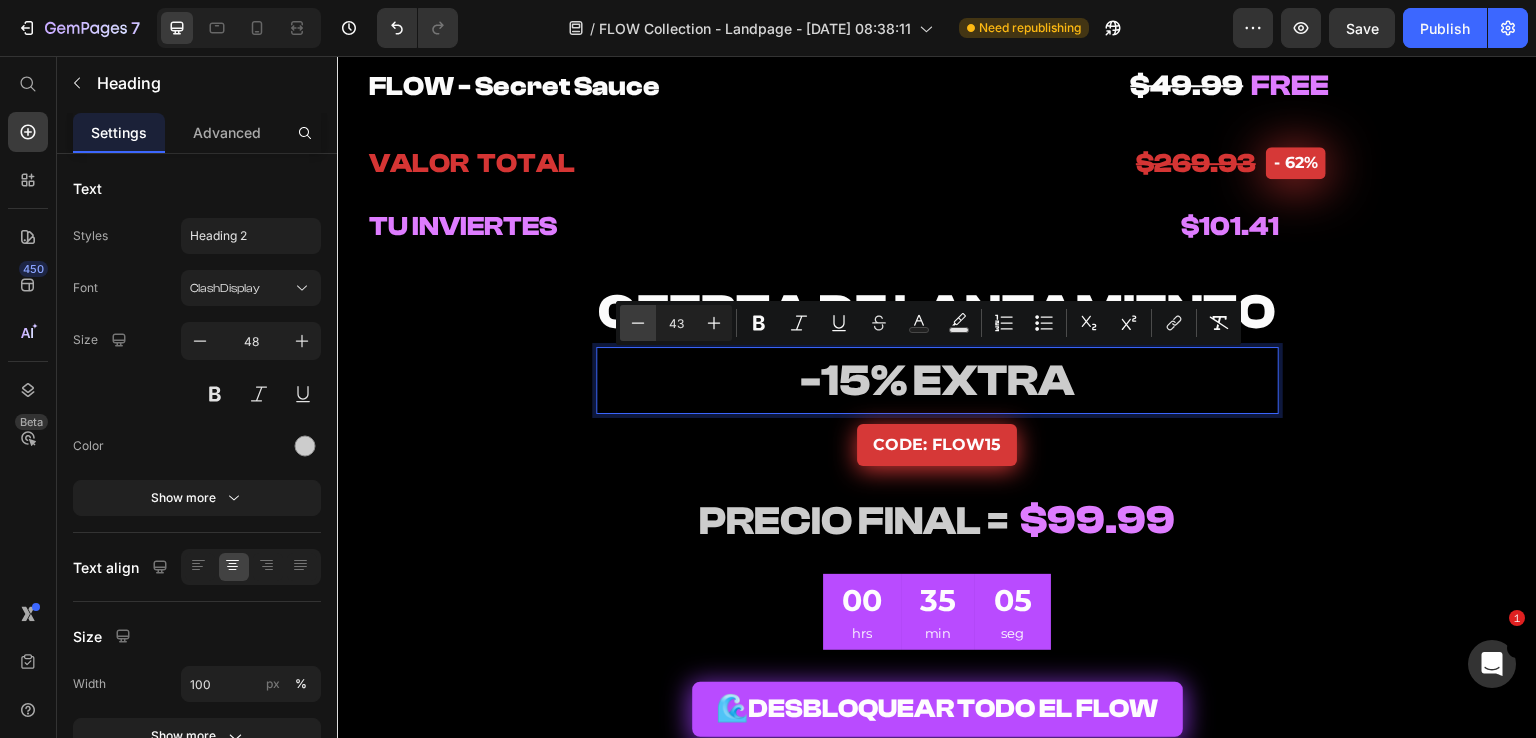 click 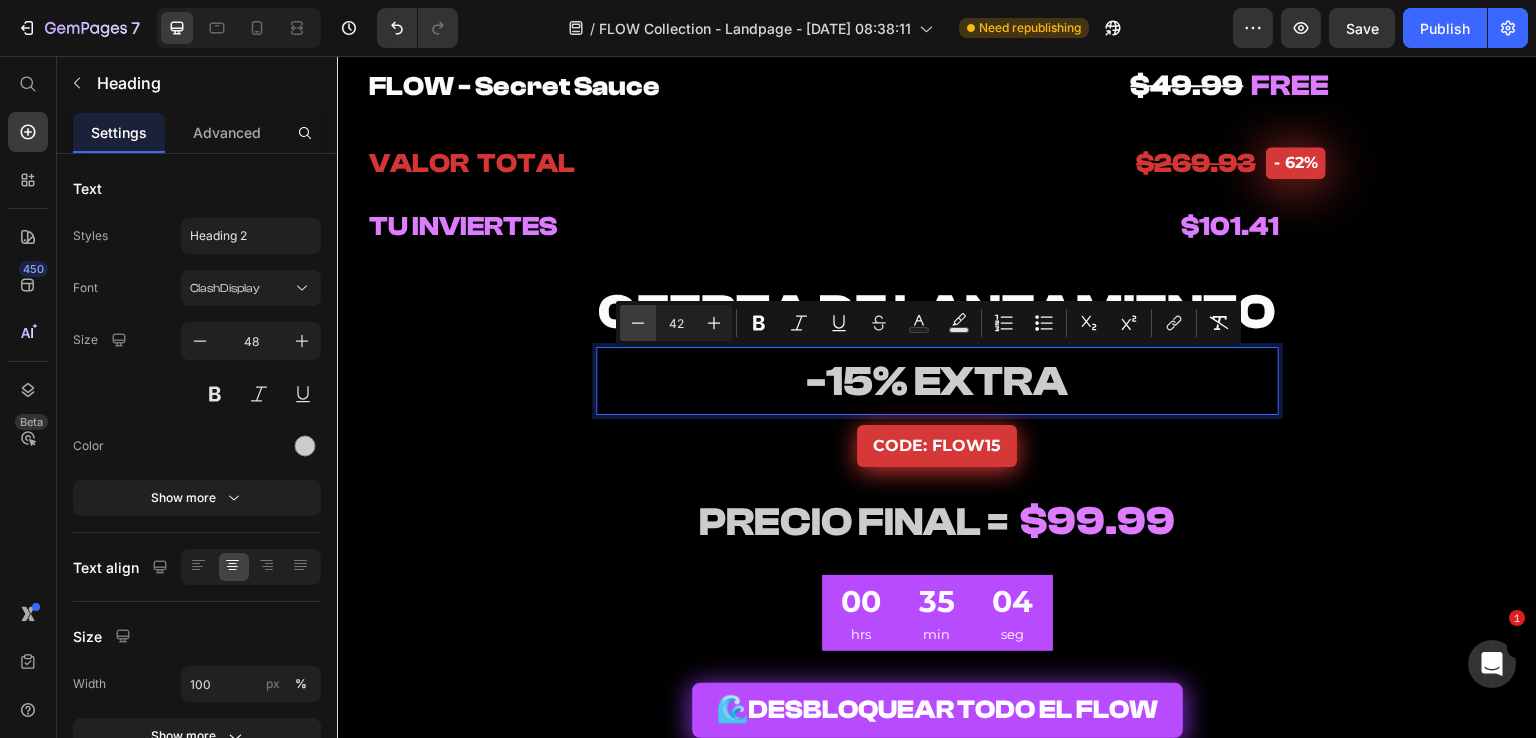 click 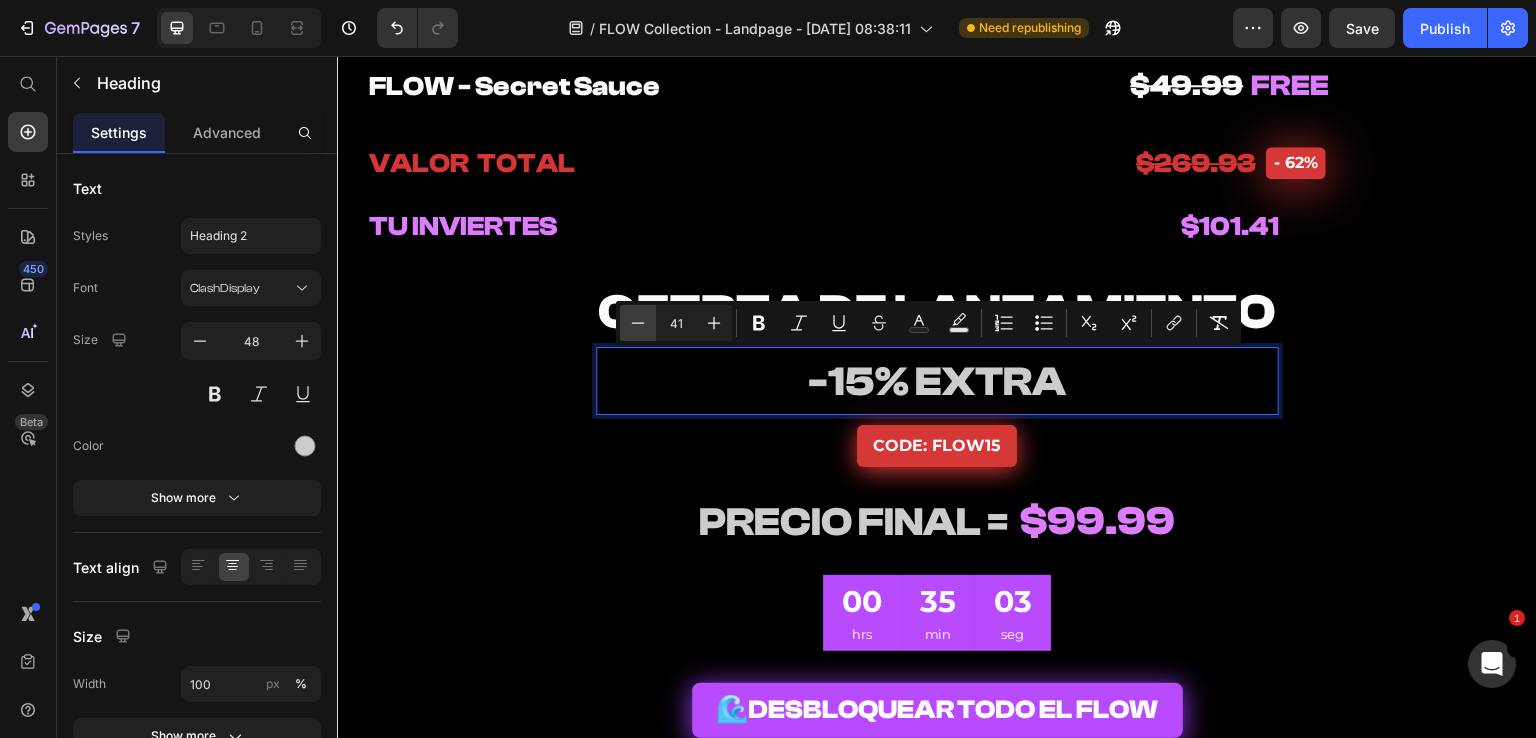 click 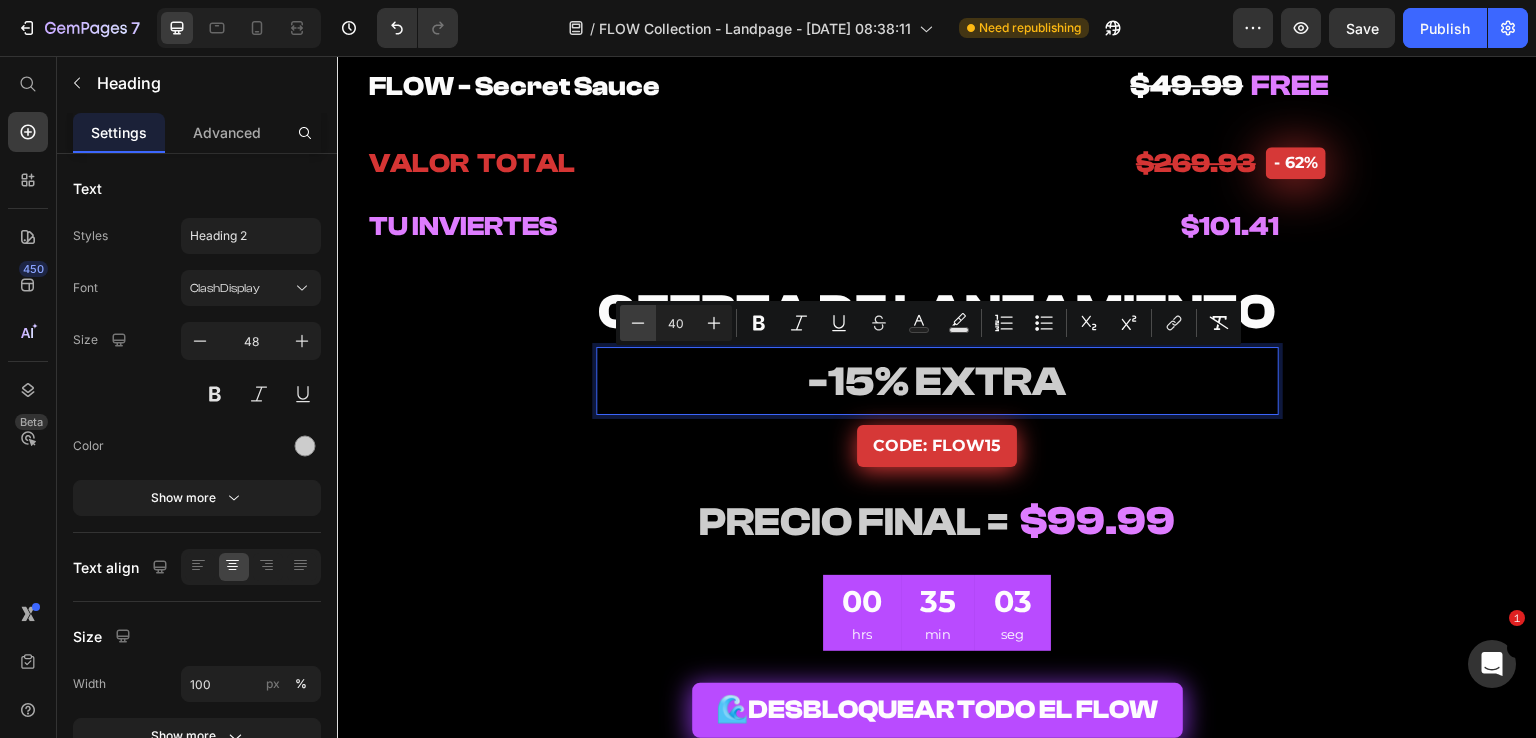 click 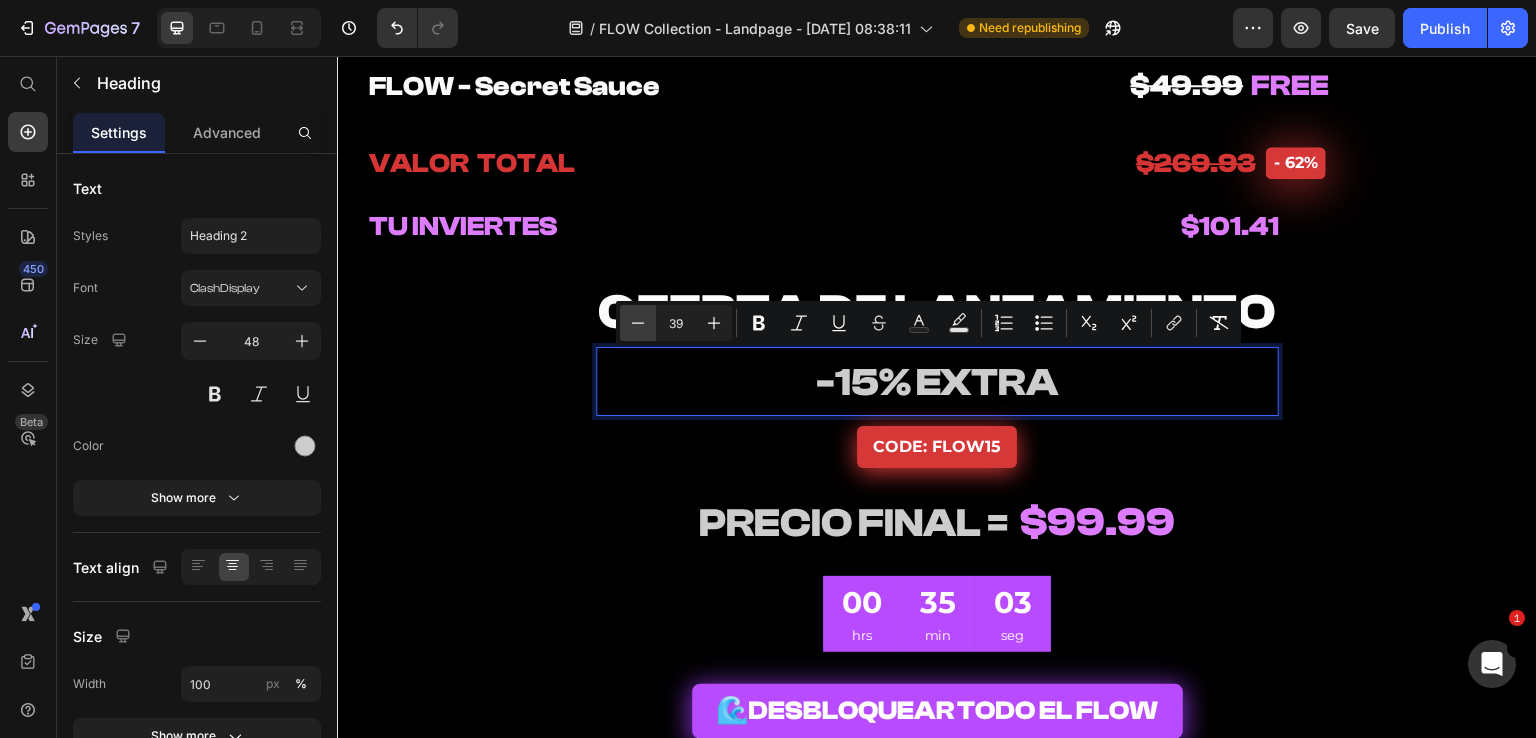 click 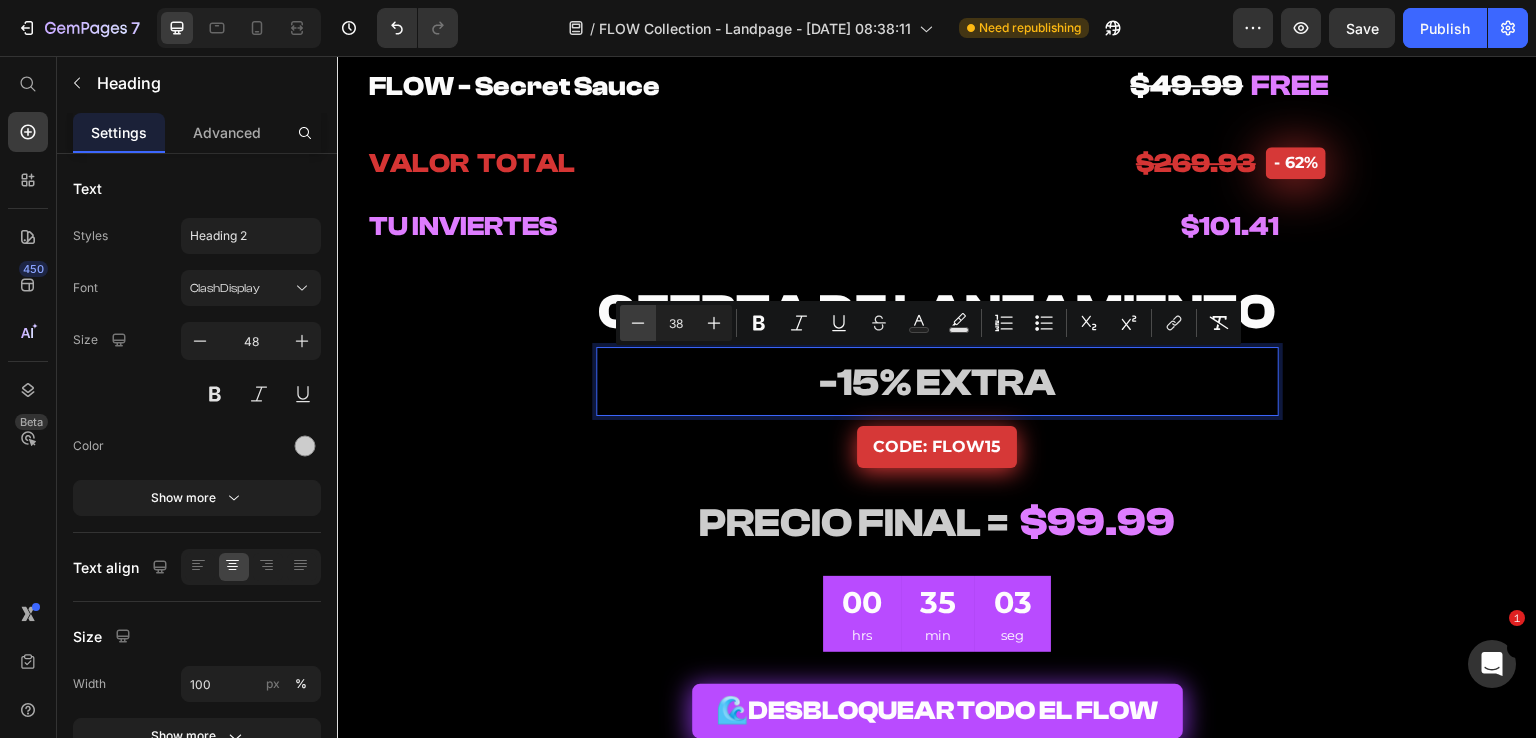 click 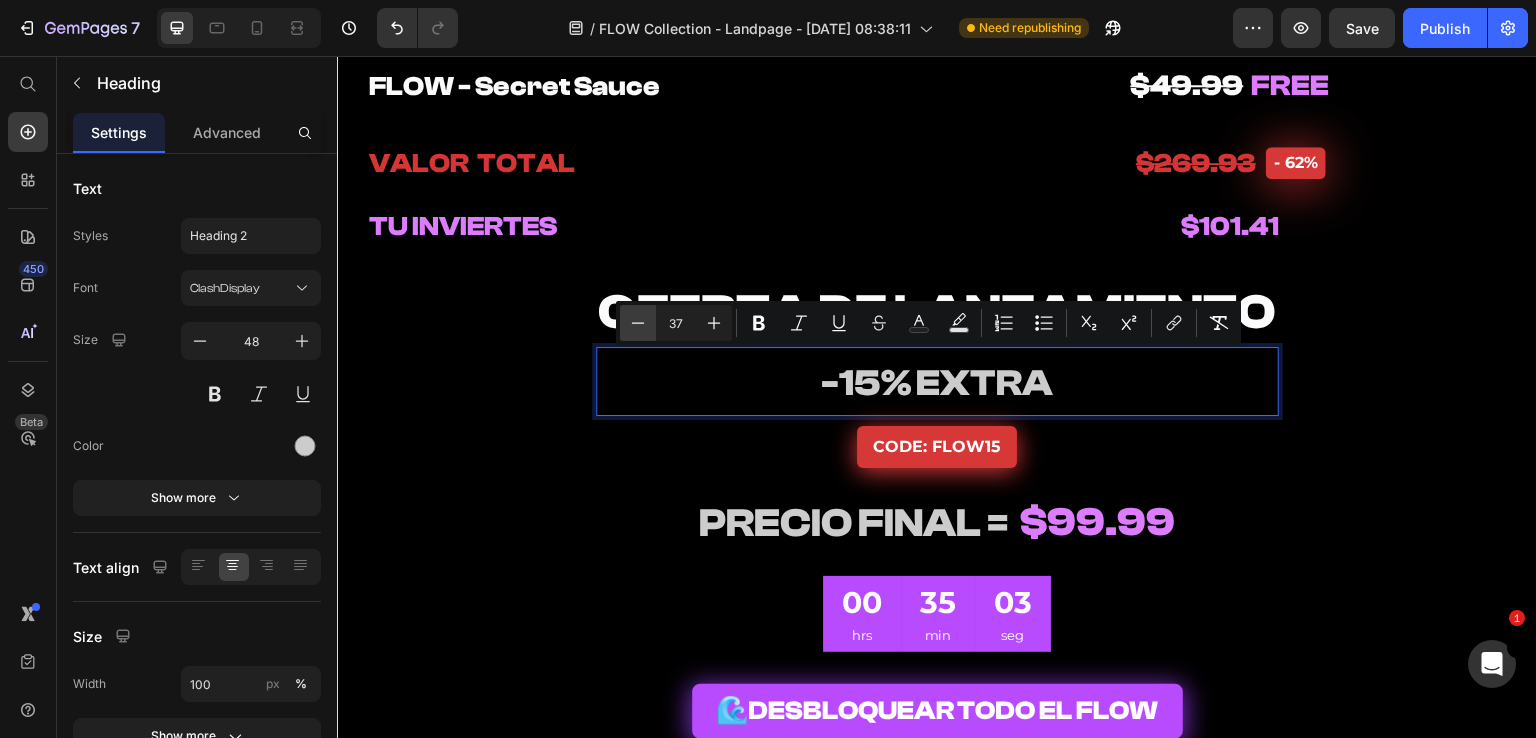 click 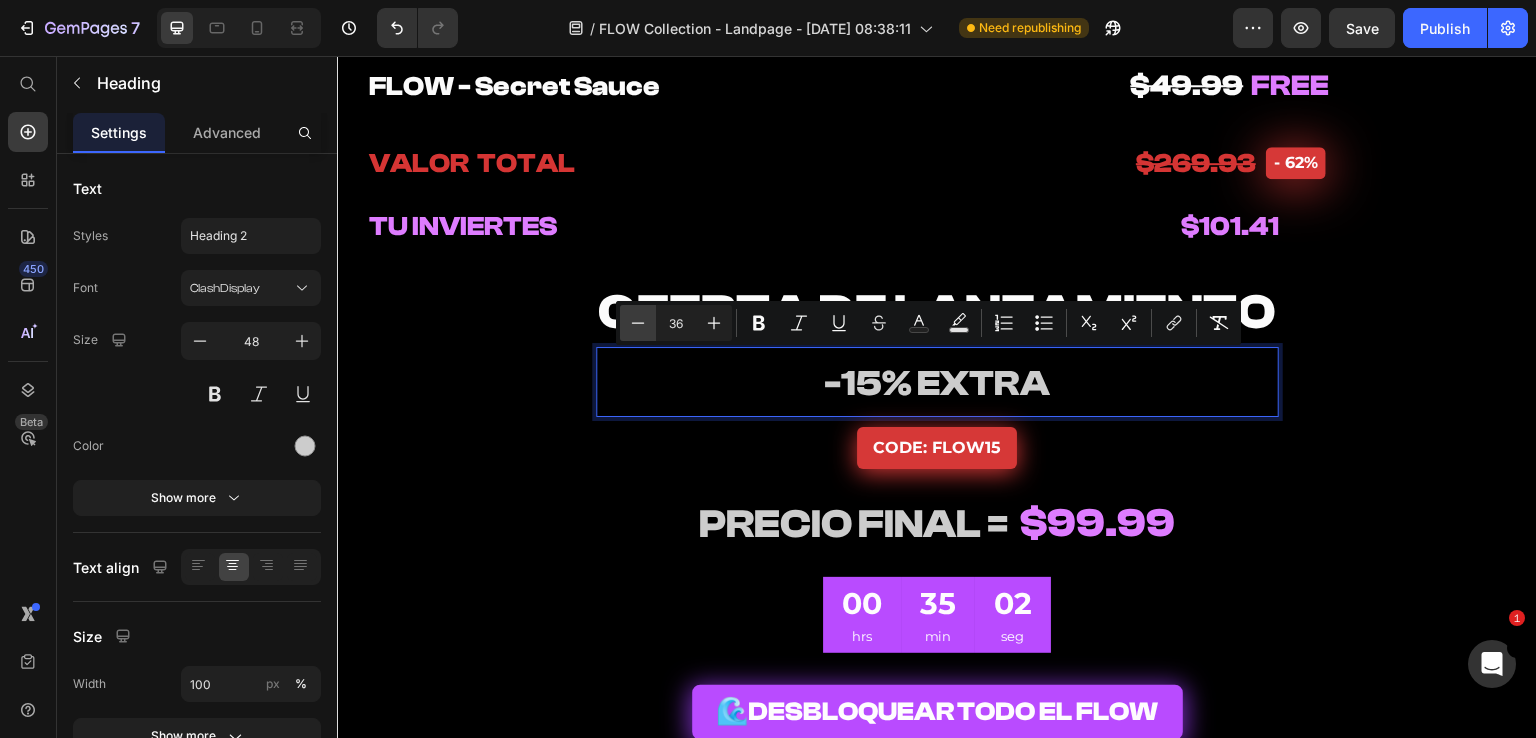 click 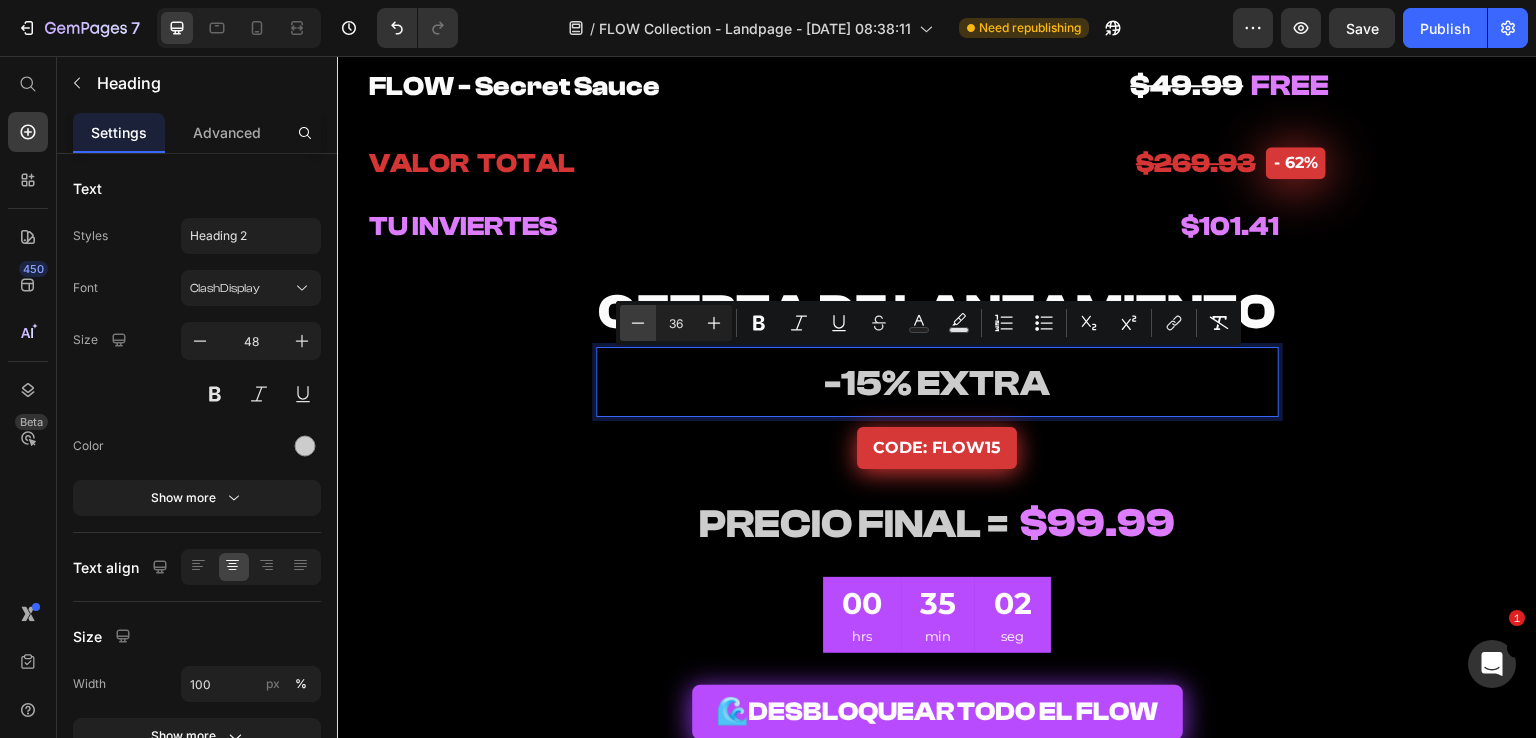 type on "35" 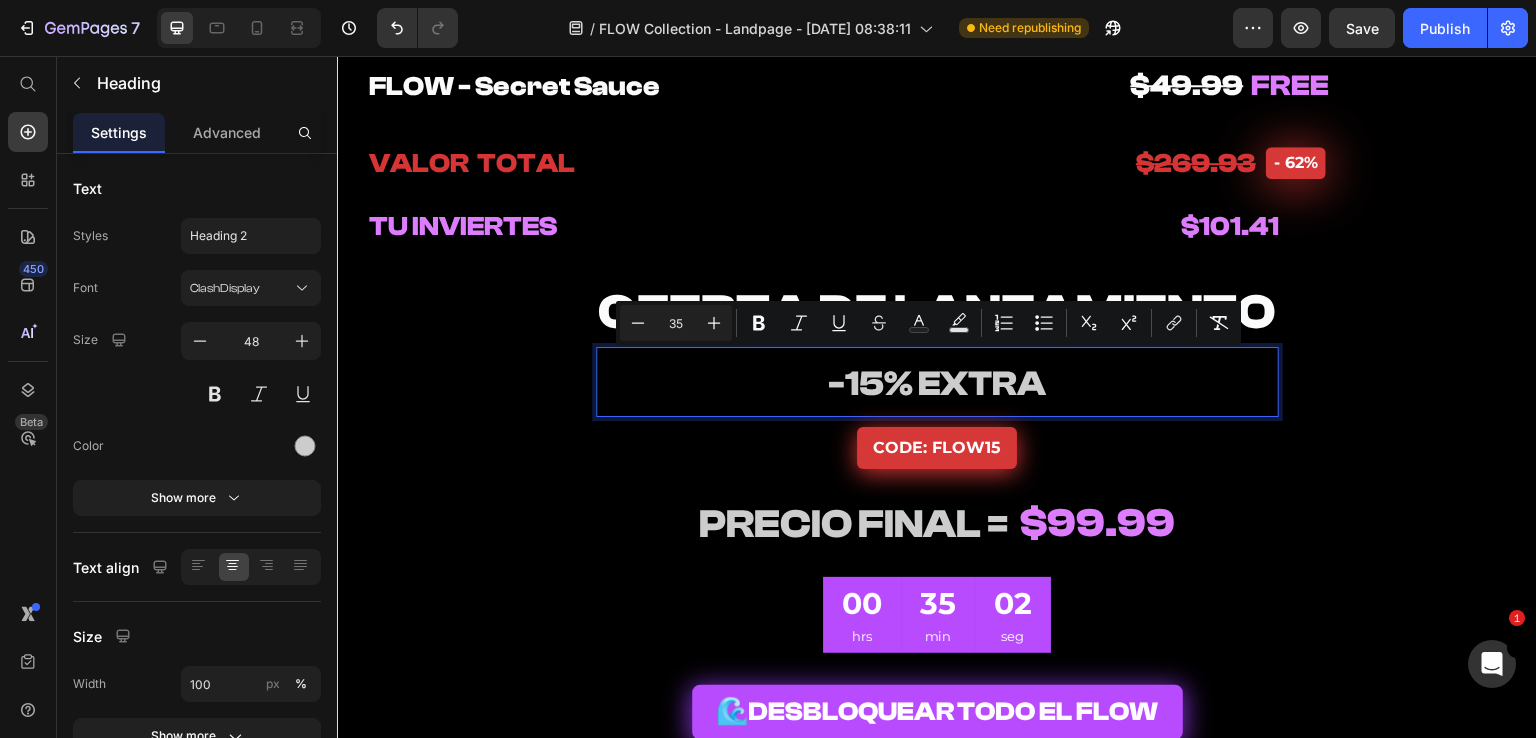 click on "-15% EXTRA" at bounding box center [937, 384] 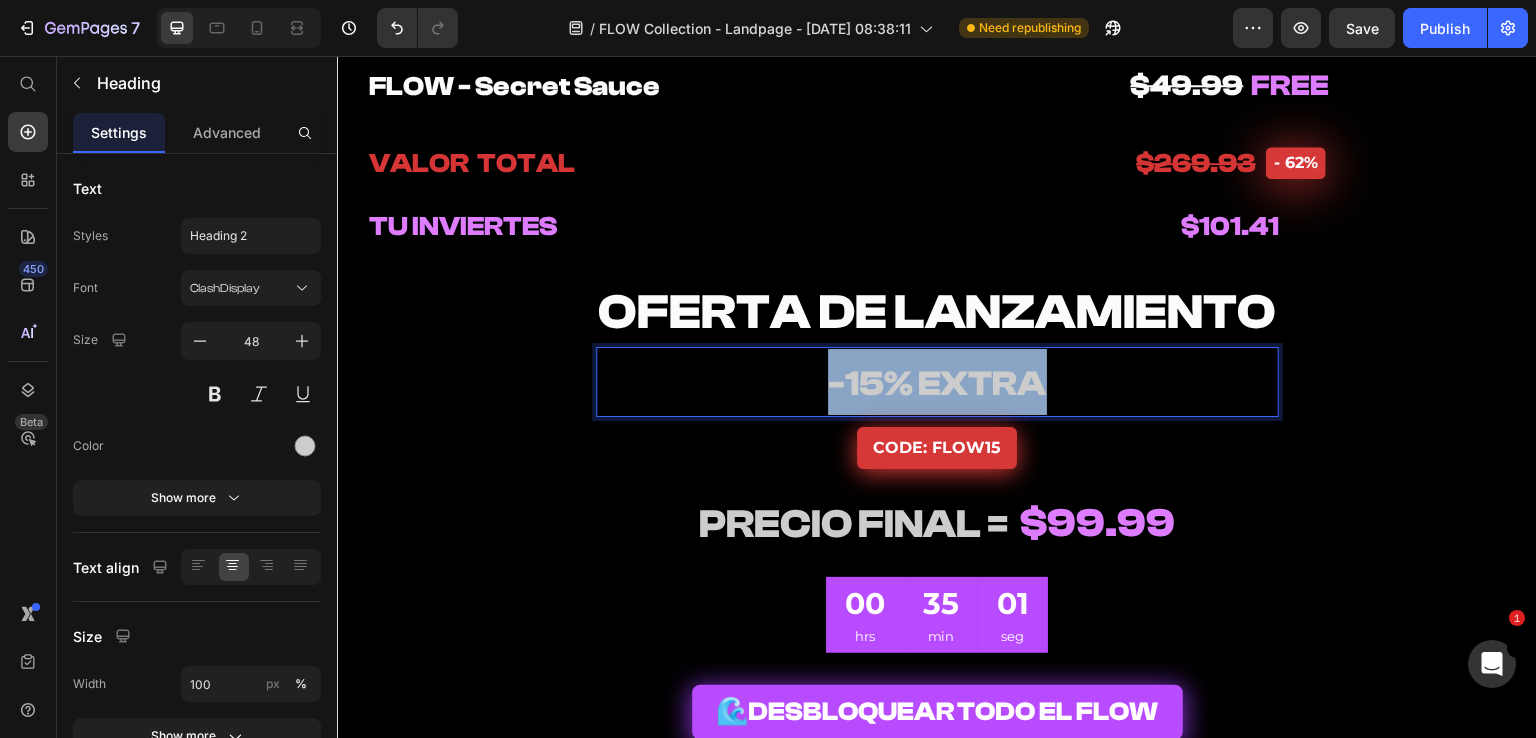 drag, startPoint x: 1053, startPoint y: 386, endPoint x: 725, endPoint y: 383, distance: 328.01373 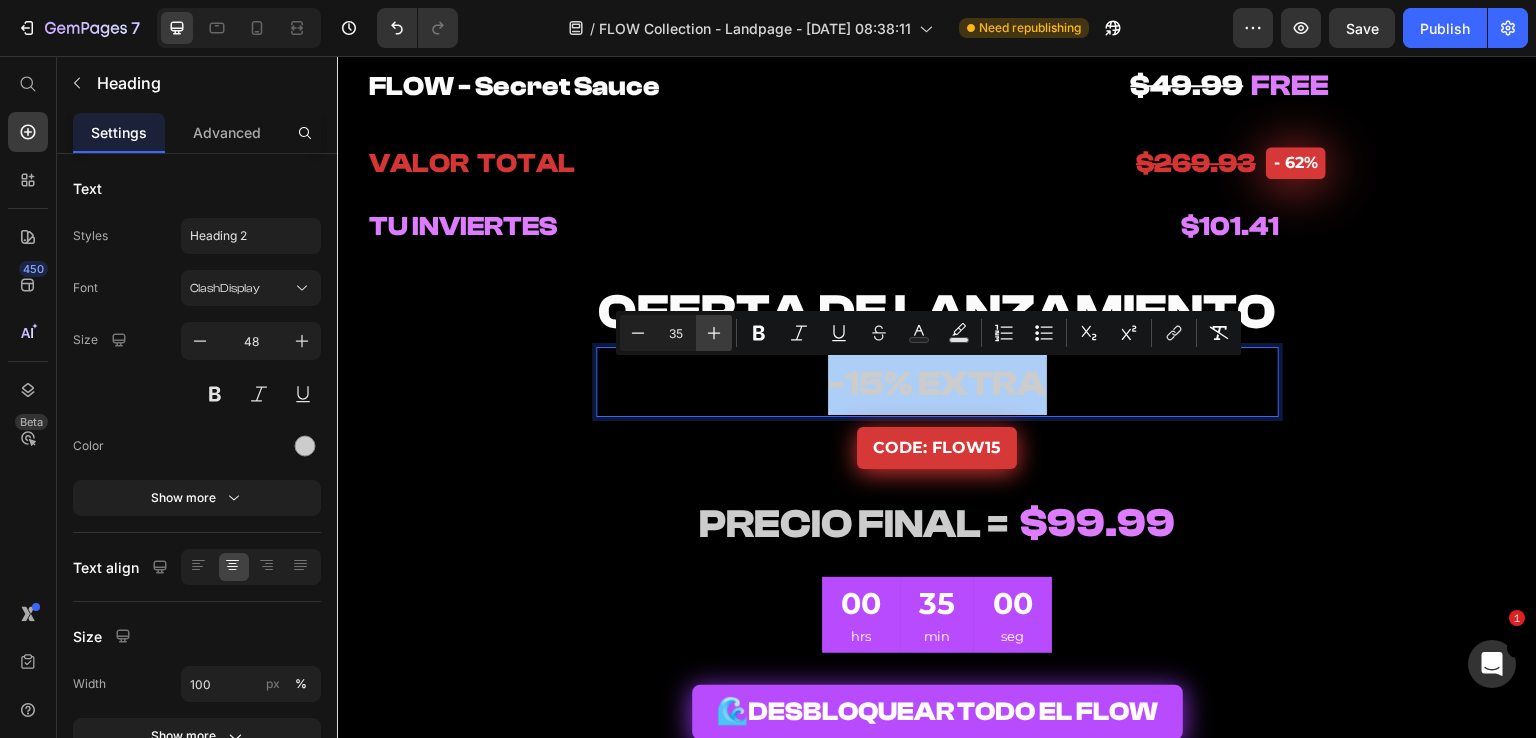 click on "Plus" at bounding box center (714, 333) 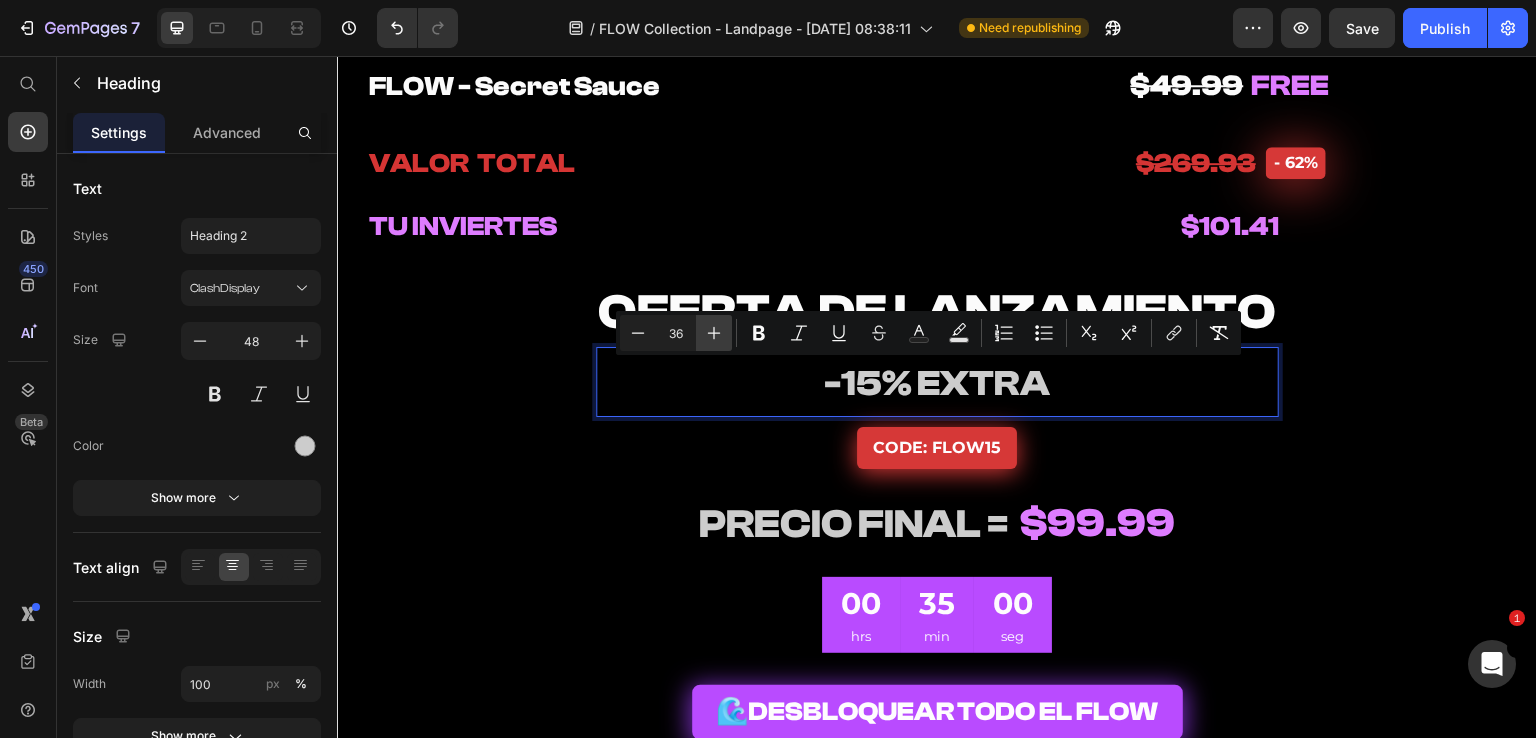 click on "Plus" at bounding box center [714, 333] 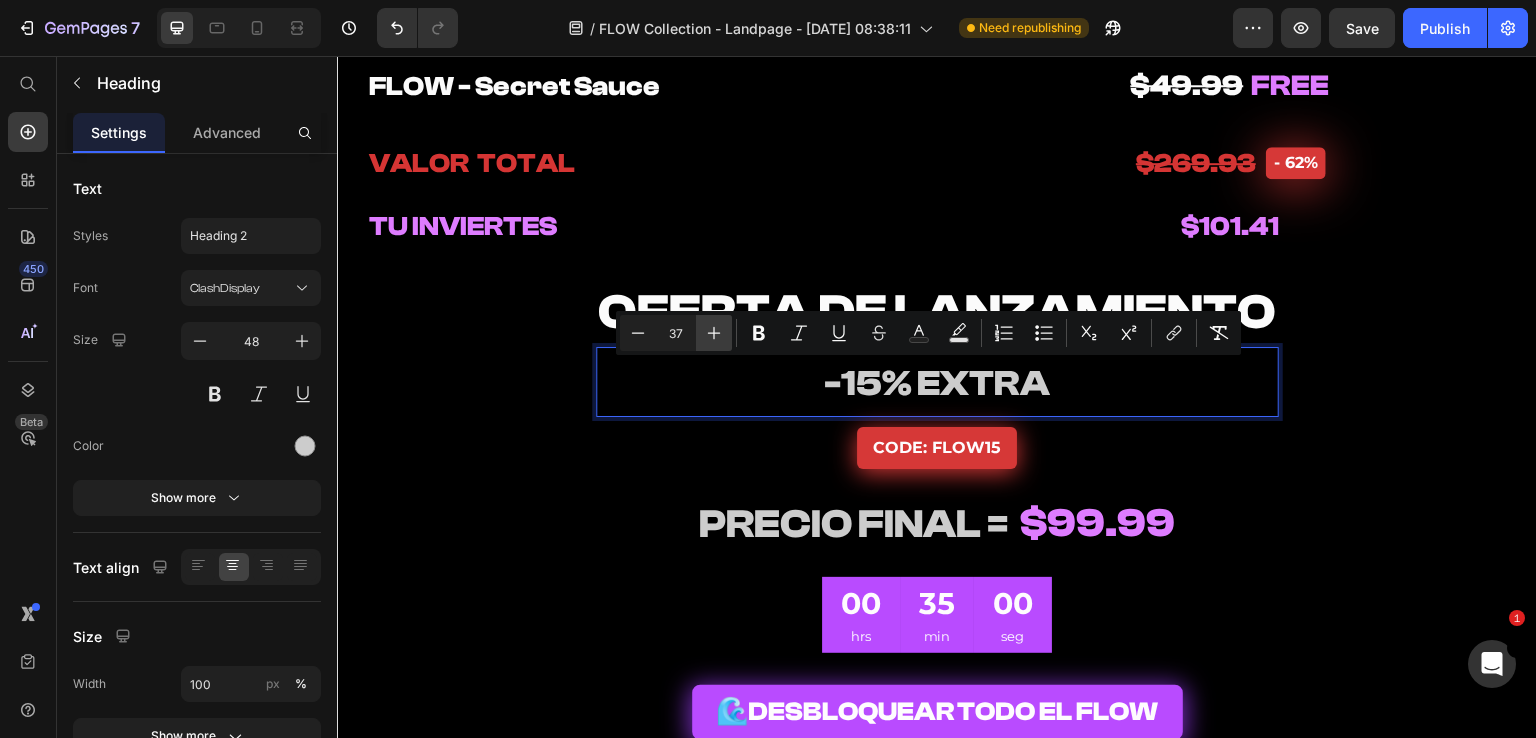click on "Plus" at bounding box center [714, 333] 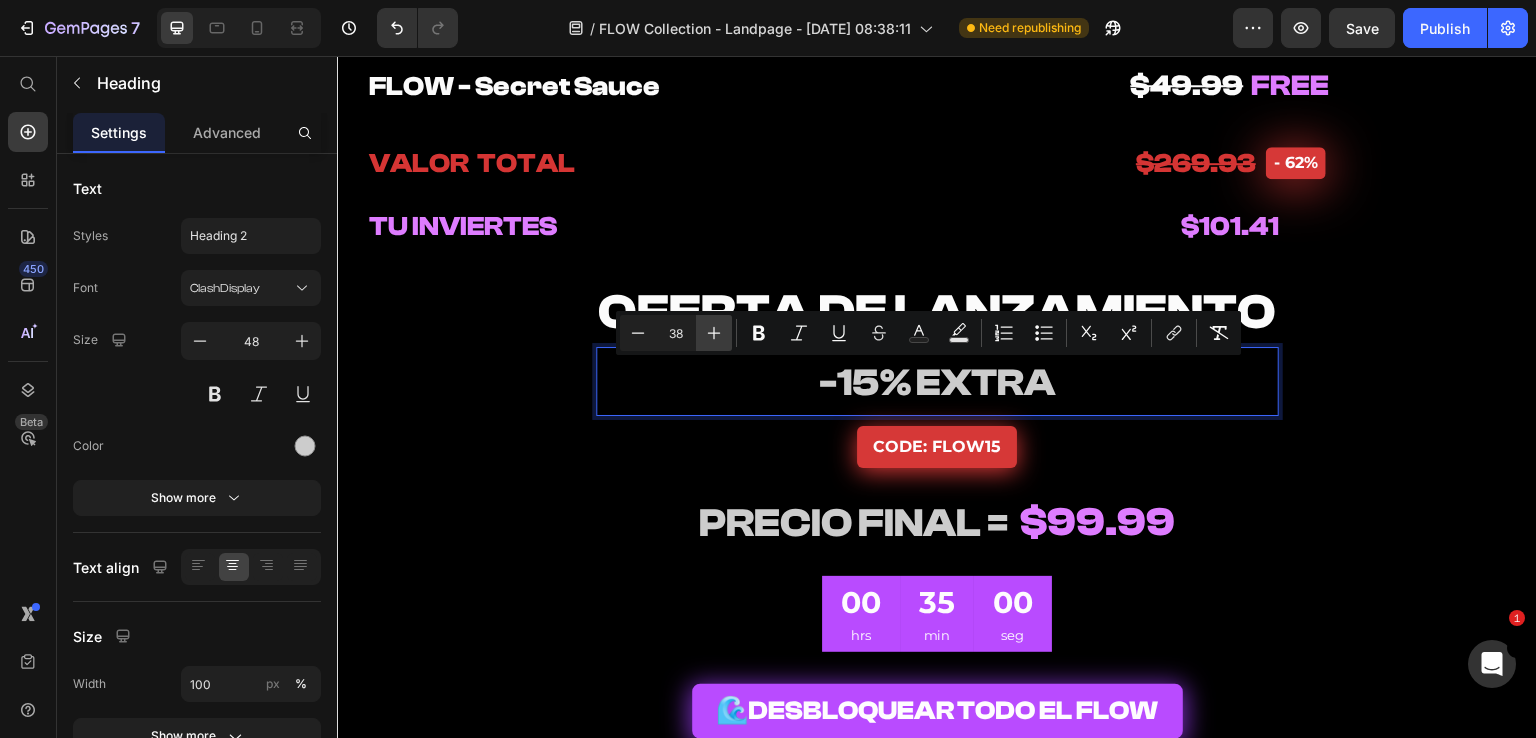 click on "Plus" at bounding box center (714, 333) 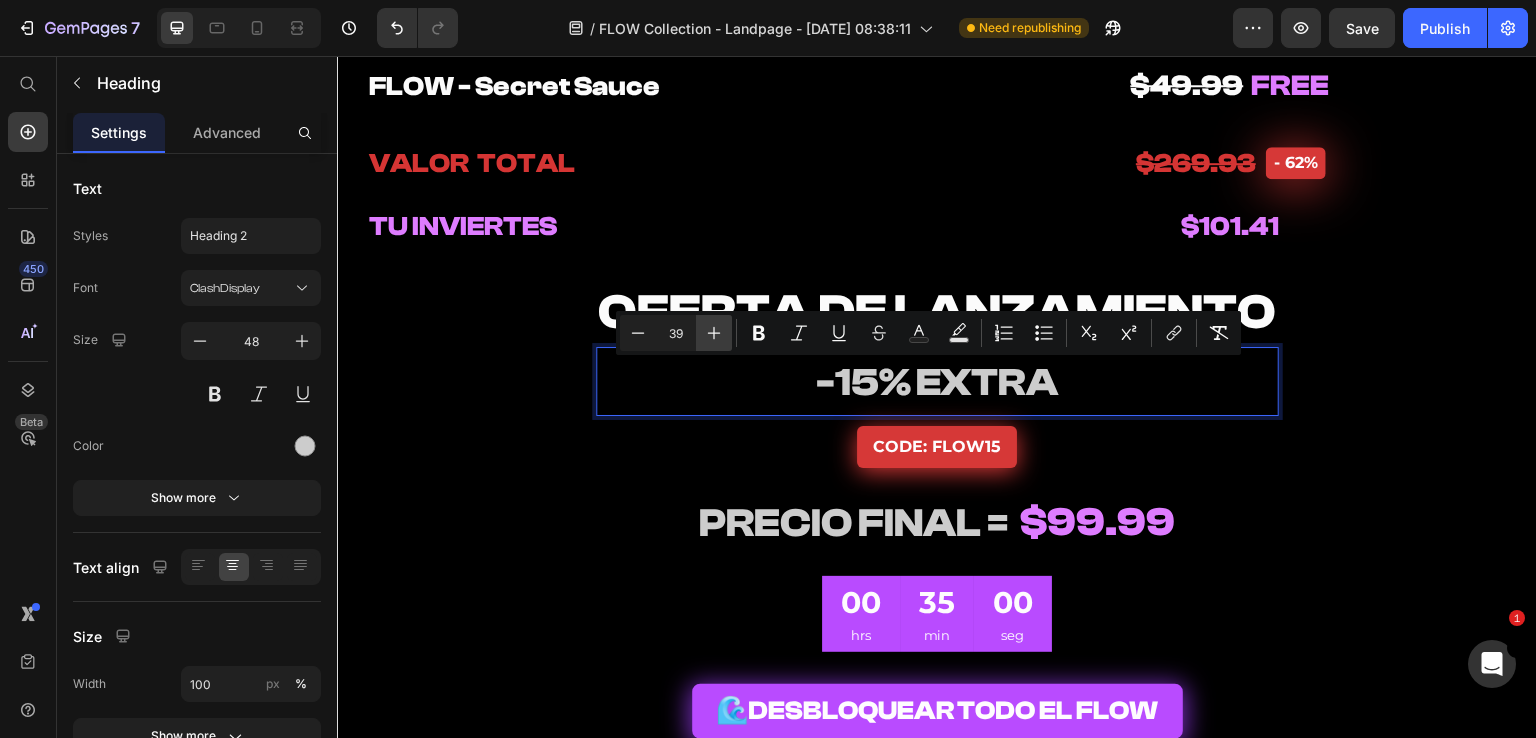 click on "Plus" at bounding box center [714, 333] 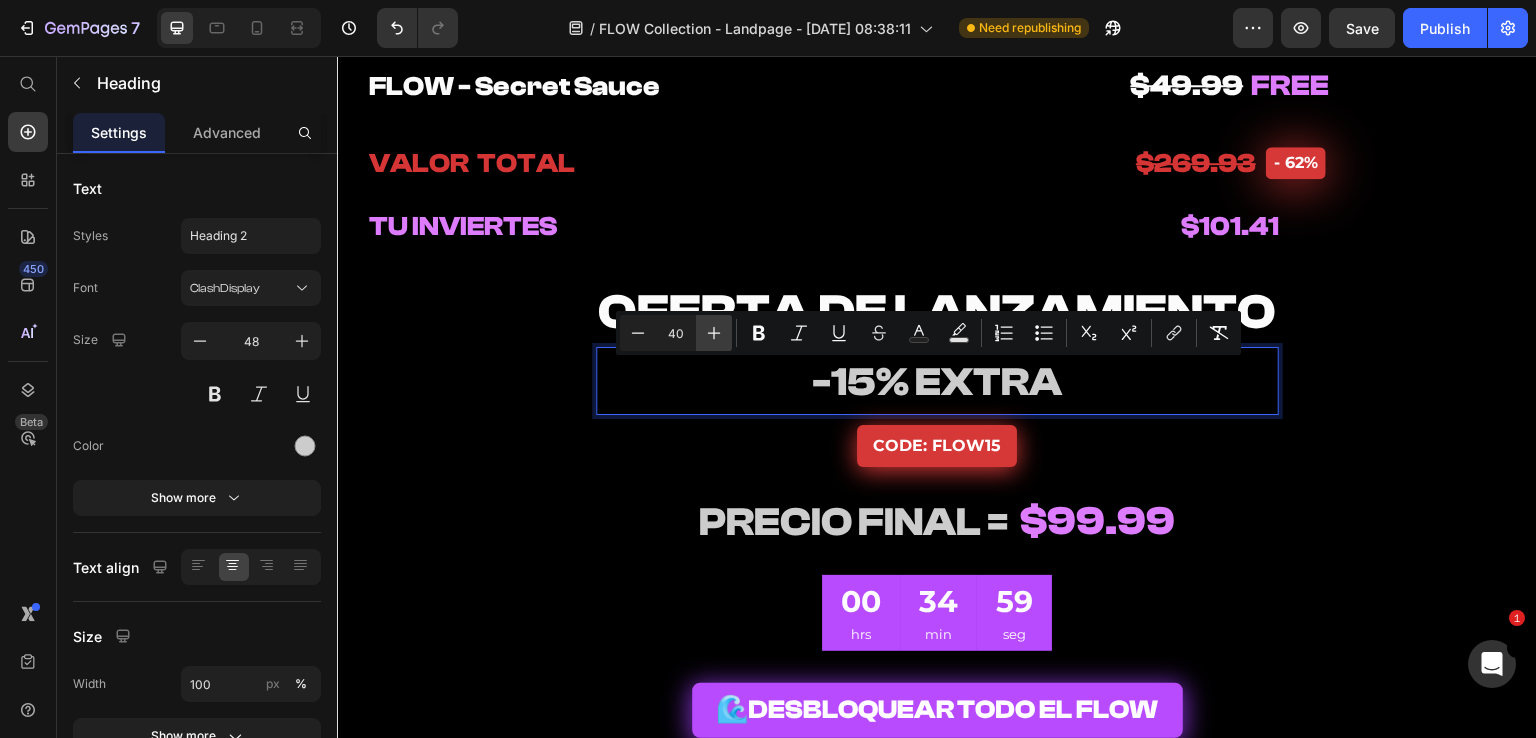 click on "Plus" at bounding box center (714, 333) 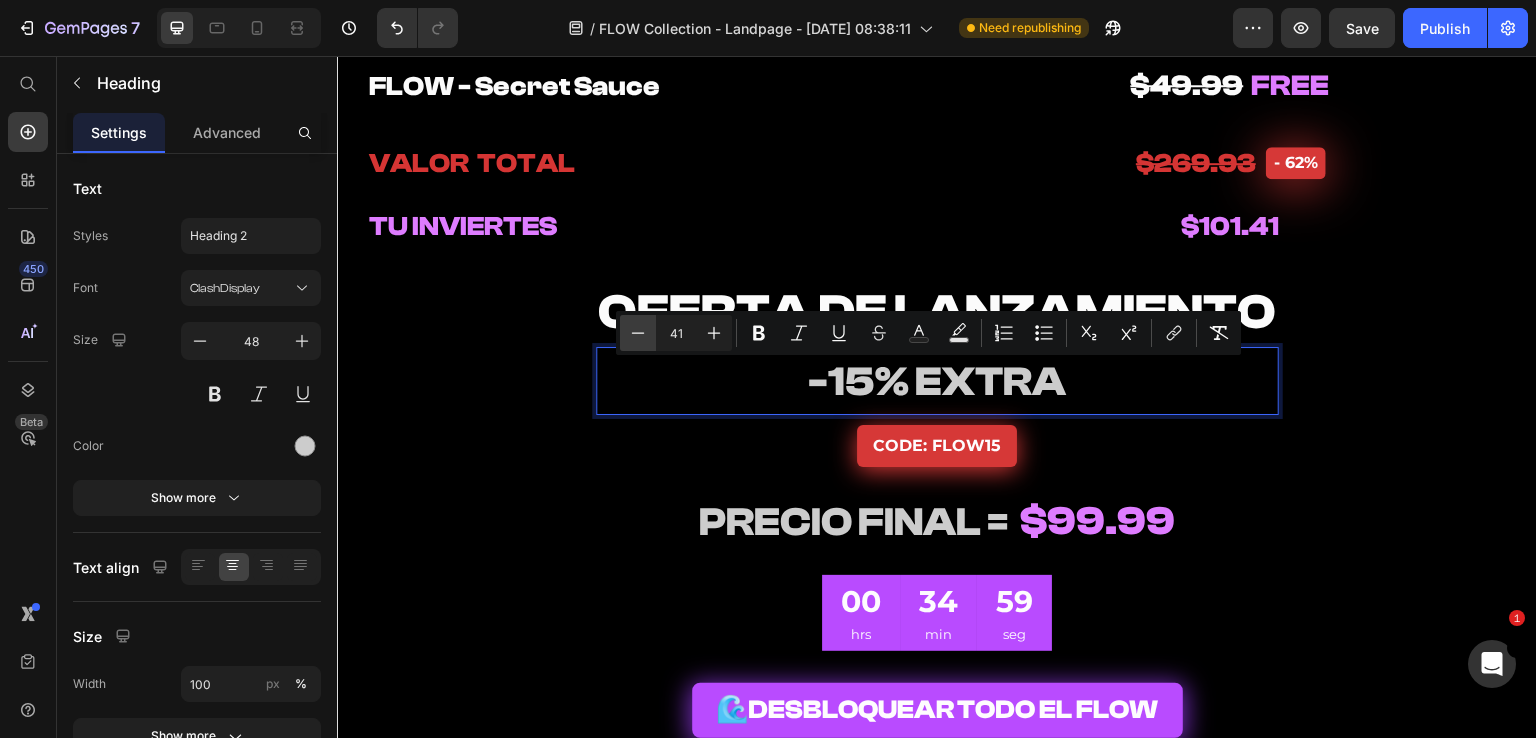 drag, startPoint x: 634, startPoint y: 341, endPoint x: 732, endPoint y: 349, distance: 98.32599 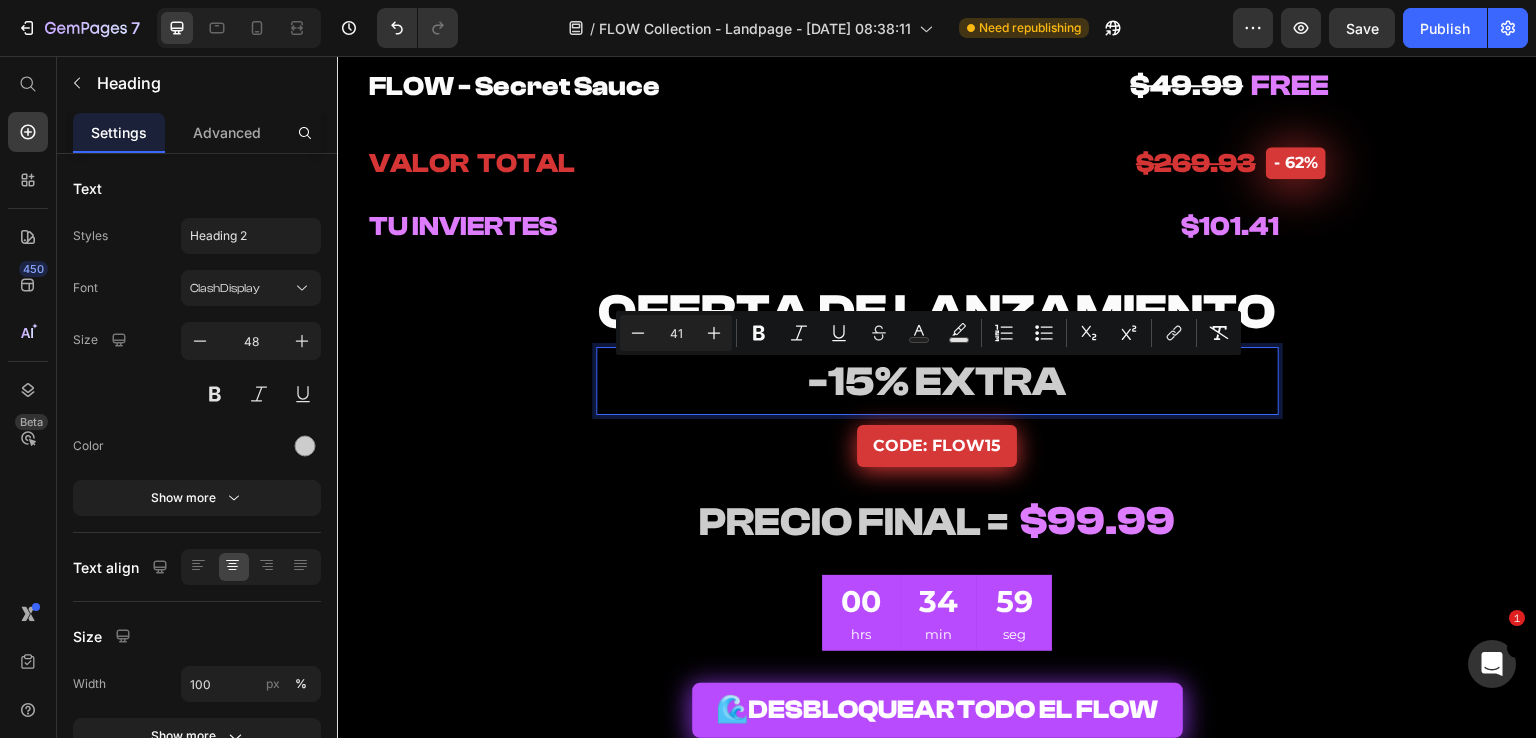 click 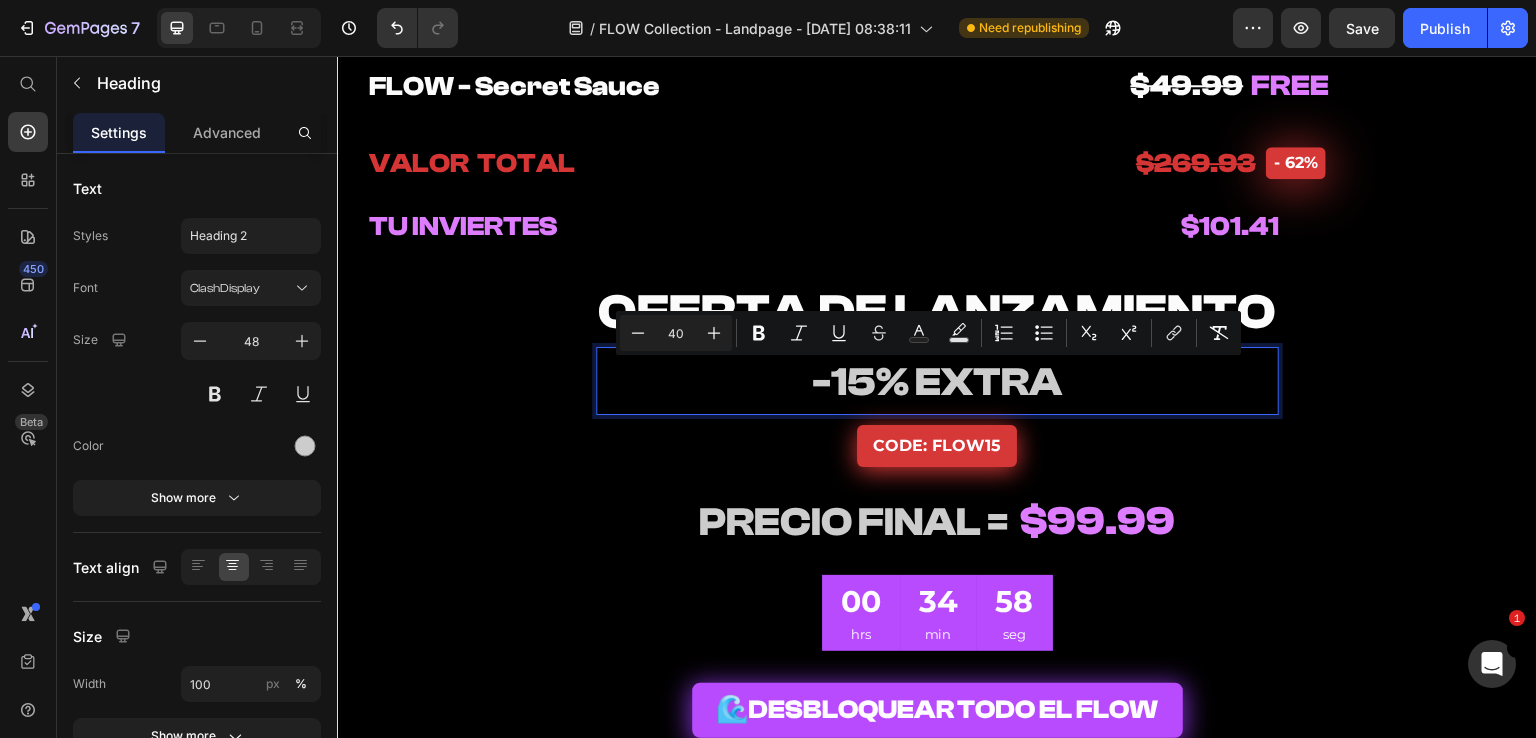 click on "-15% EXTRA" at bounding box center [937, 382] 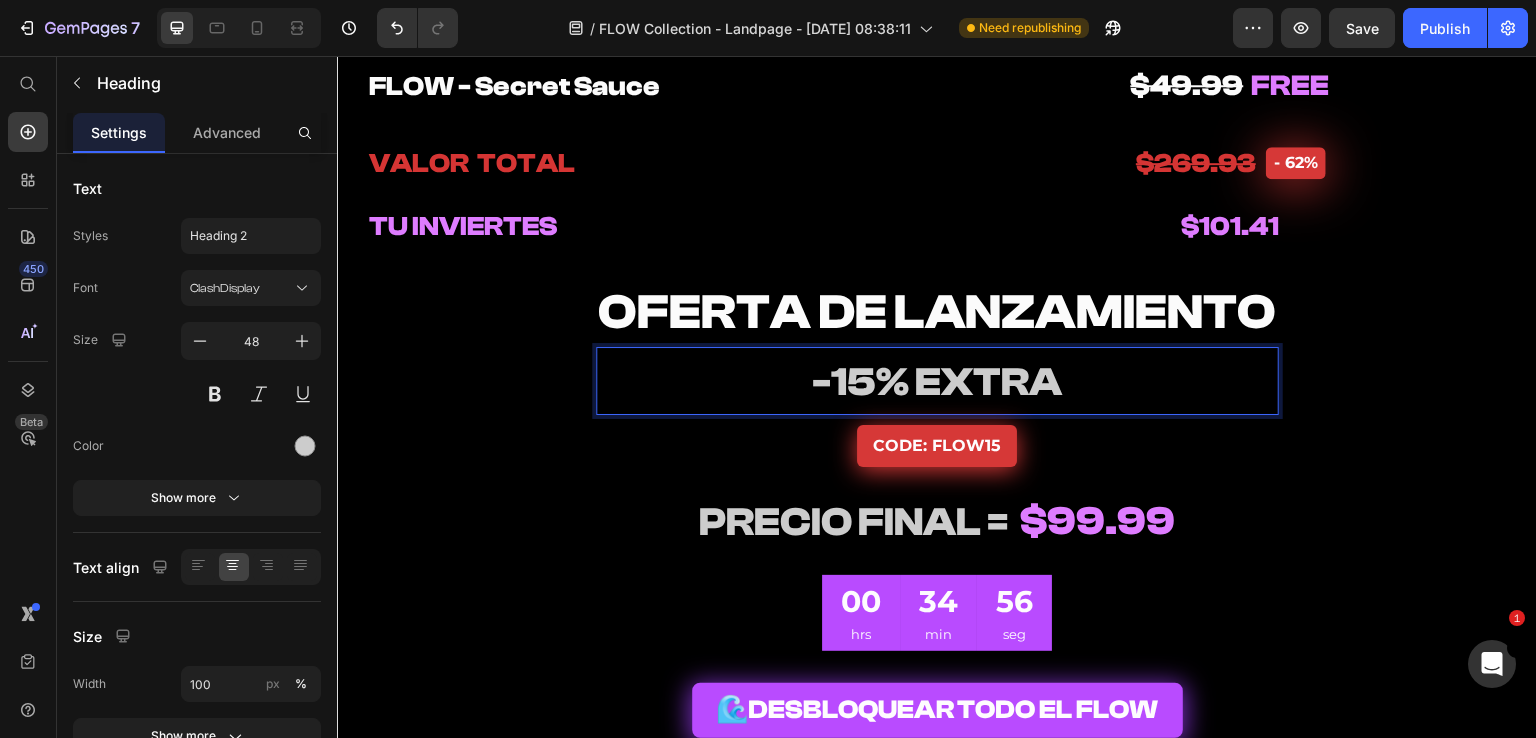 click on "OFERTA DE LANZAMIENTO" at bounding box center [937, 312] 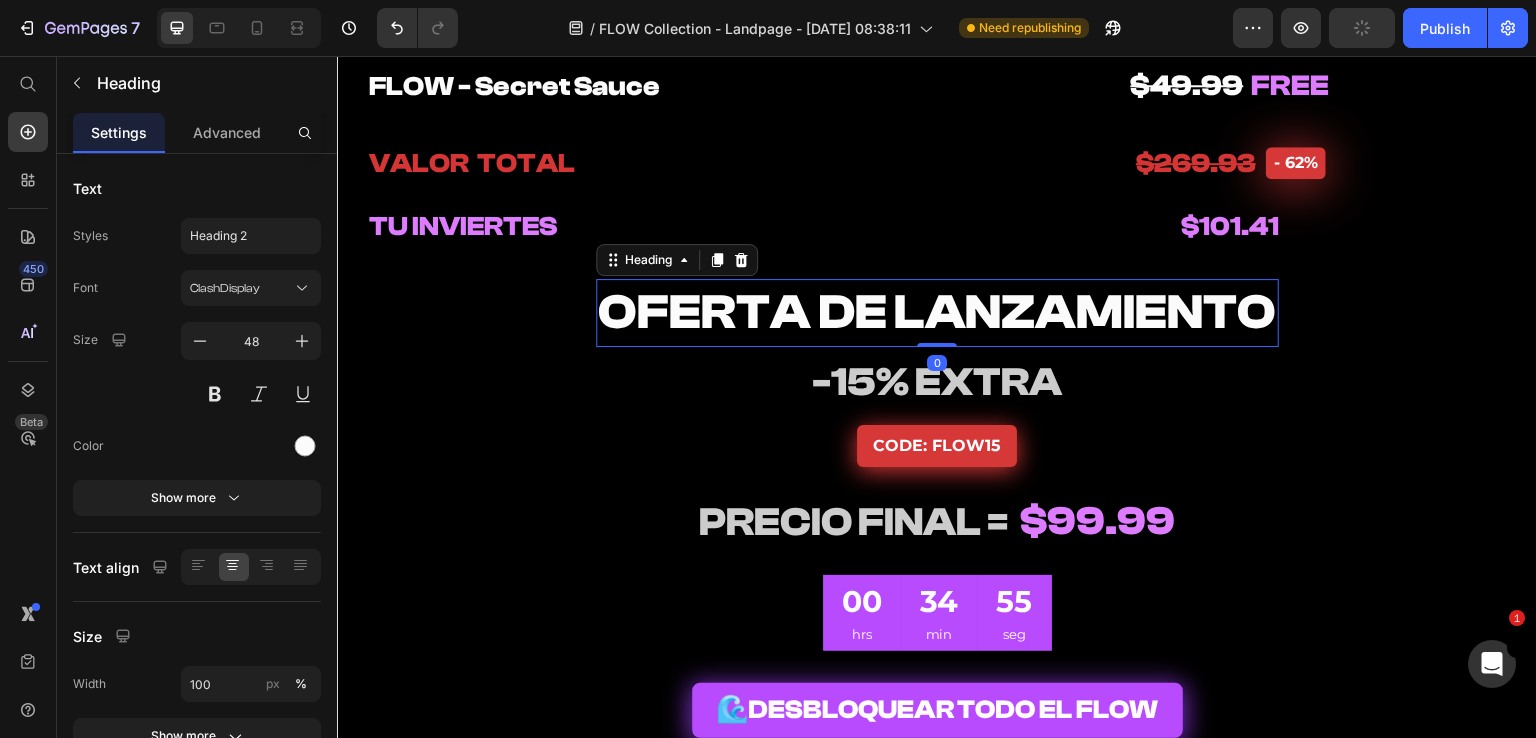 click on "⁠⁠⁠⁠⁠⁠⁠ -15% EXTRA" at bounding box center (937, 381) 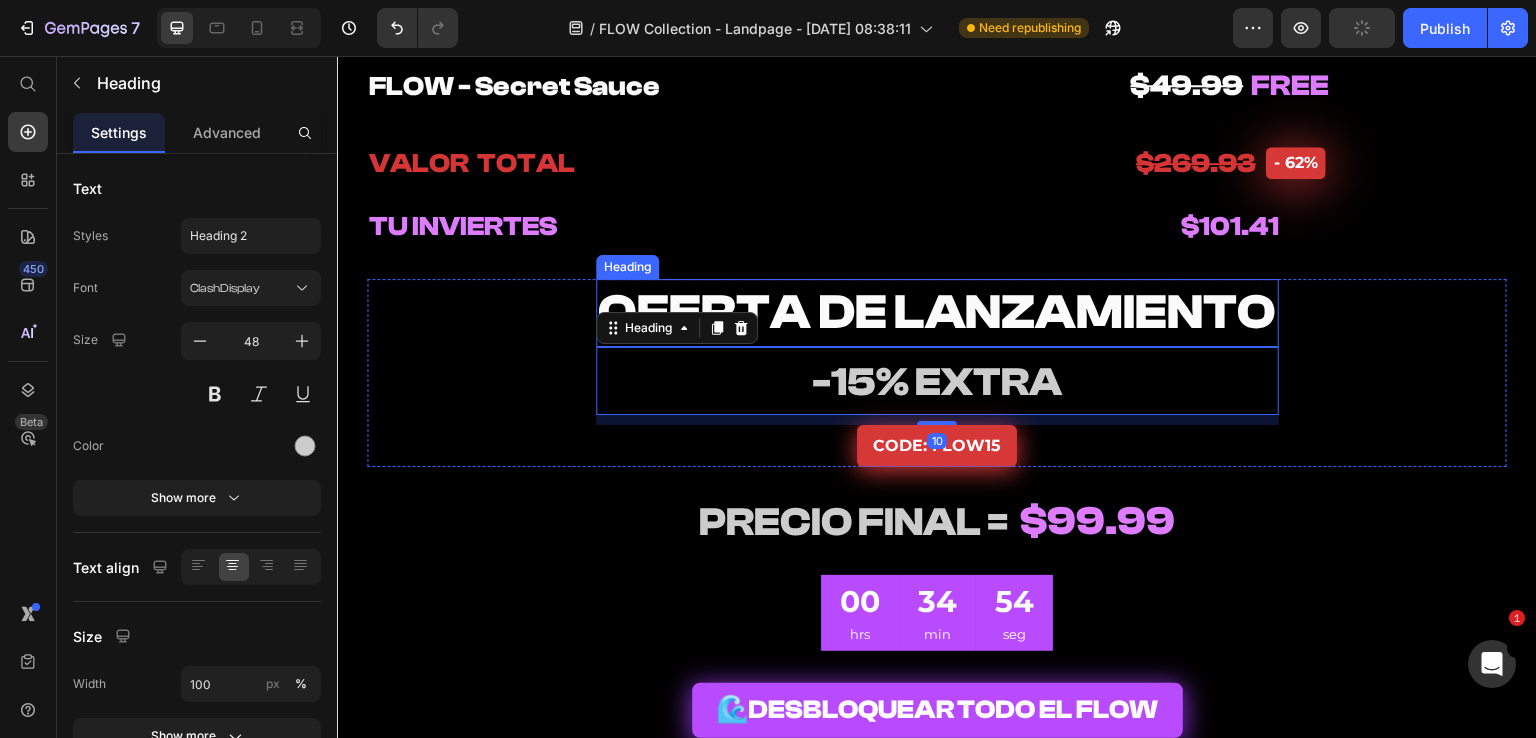 click on "⁠⁠⁠⁠⁠⁠⁠ OFERTA DE LANZAMIENTO" at bounding box center (937, 312) 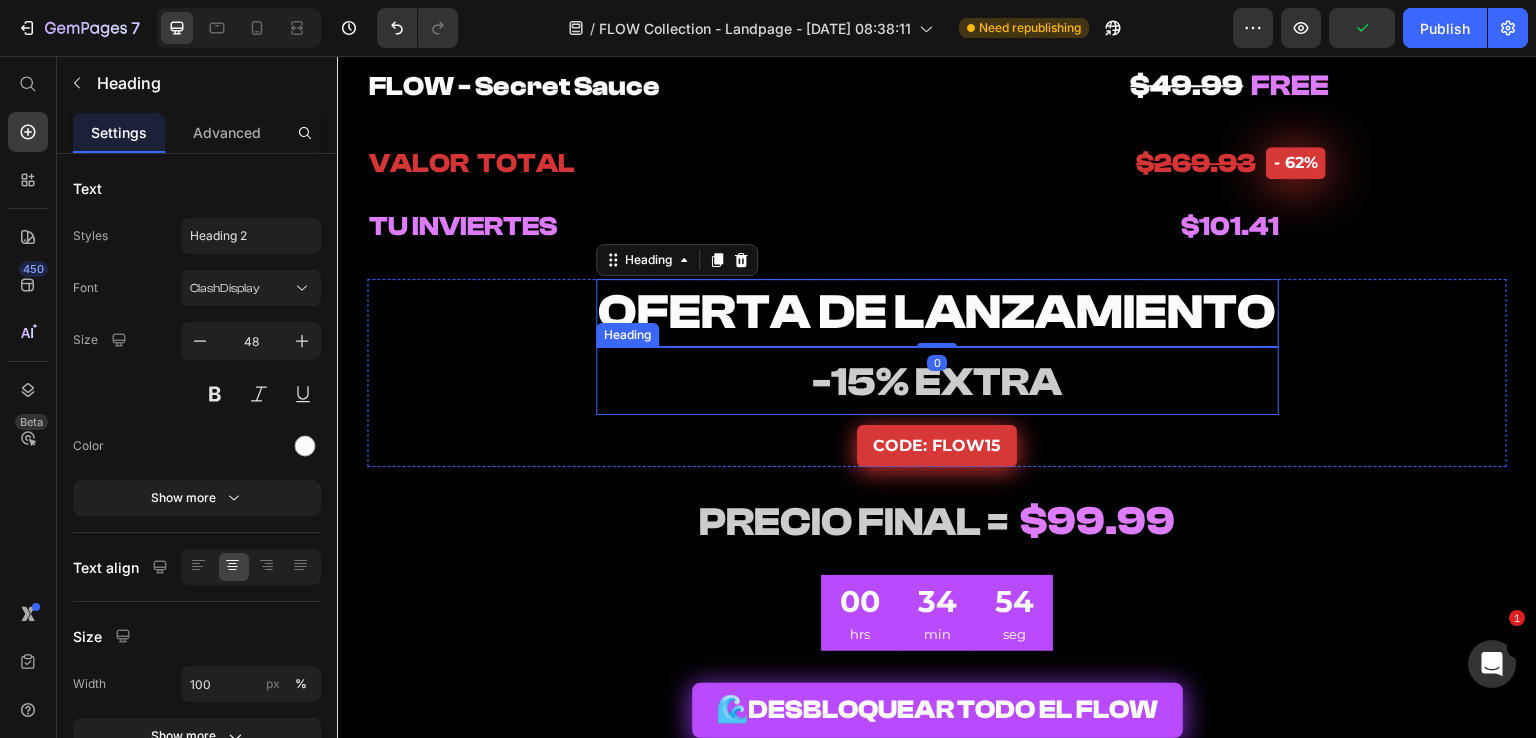 click on "⁠⁠⁠⁠⁠⁠⁠ -15% EXTRA" at bounding box center (937, 381) 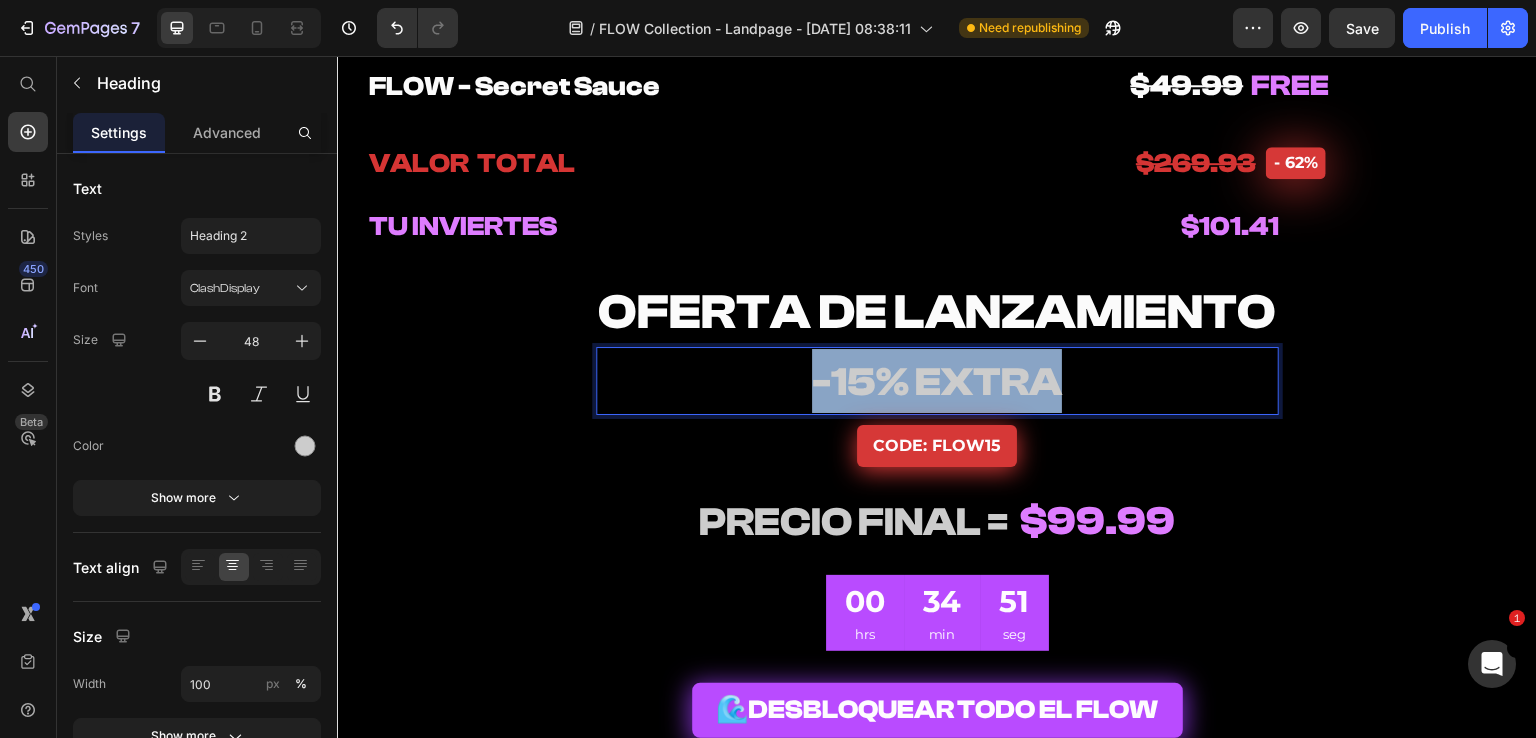 drag, startPoint x: 1059, startPoint y: 384, endPoint x: 748, endPoint y: 366, distance: 311.52048 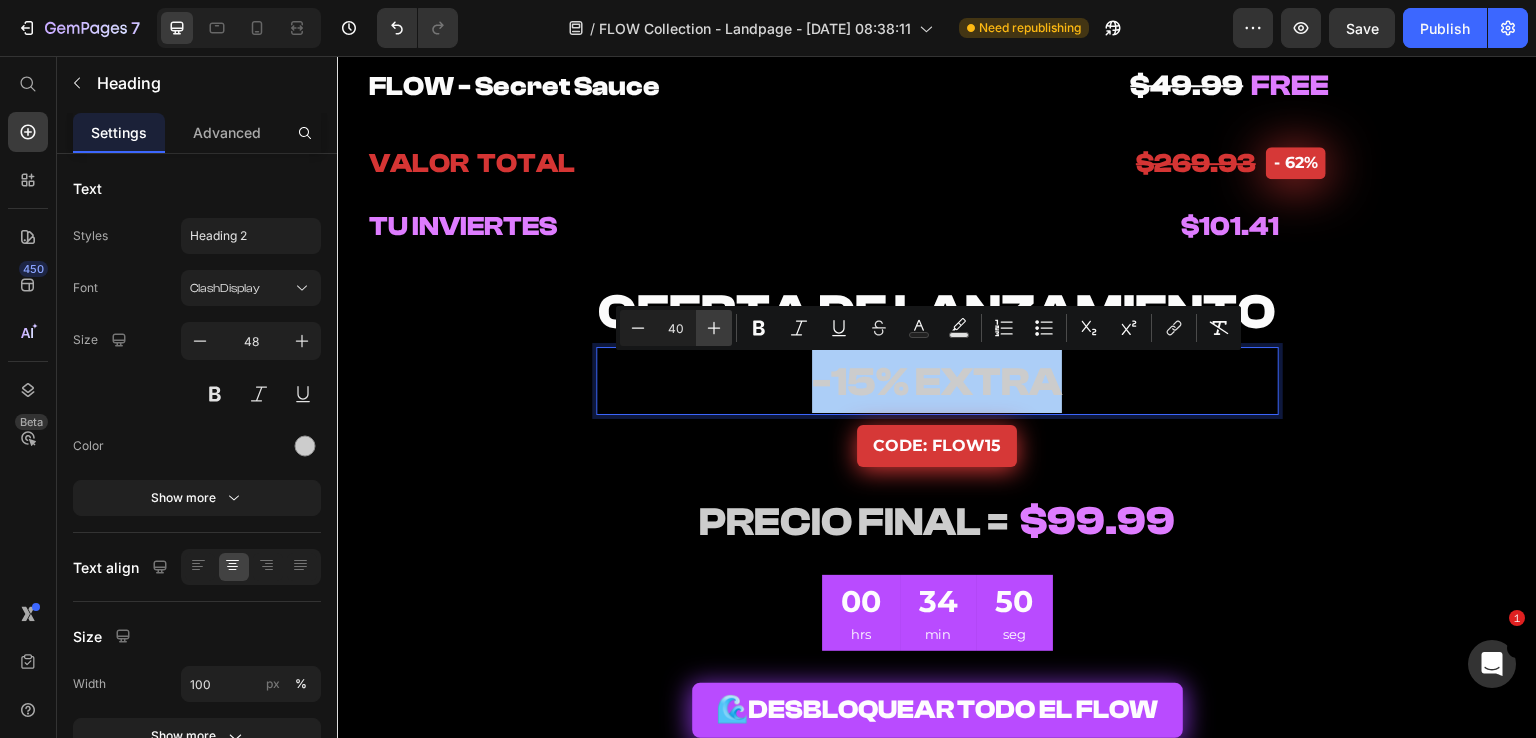 click on "Plus" at bounding box center (714, 328) 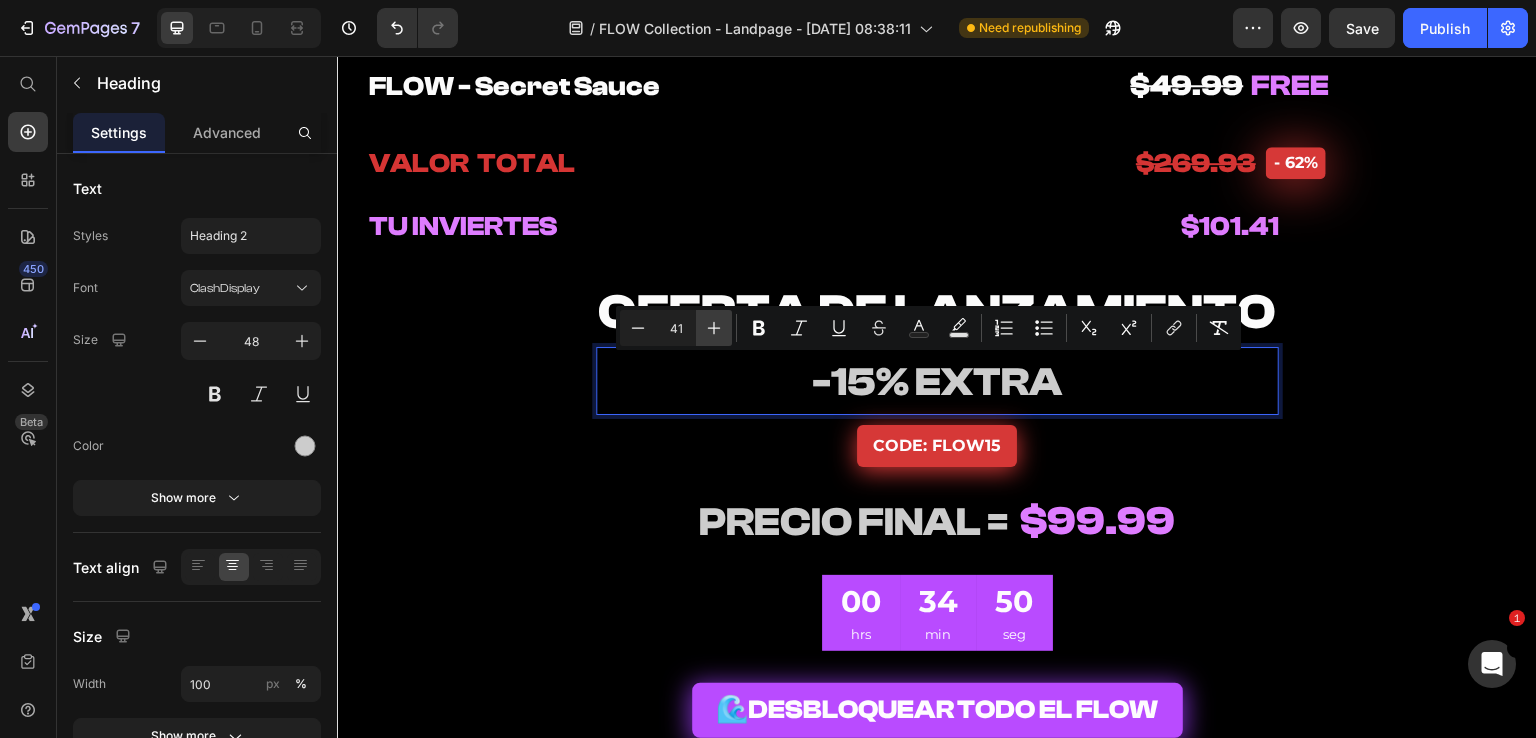 click on "Plus" at bounding box center (714, 328) 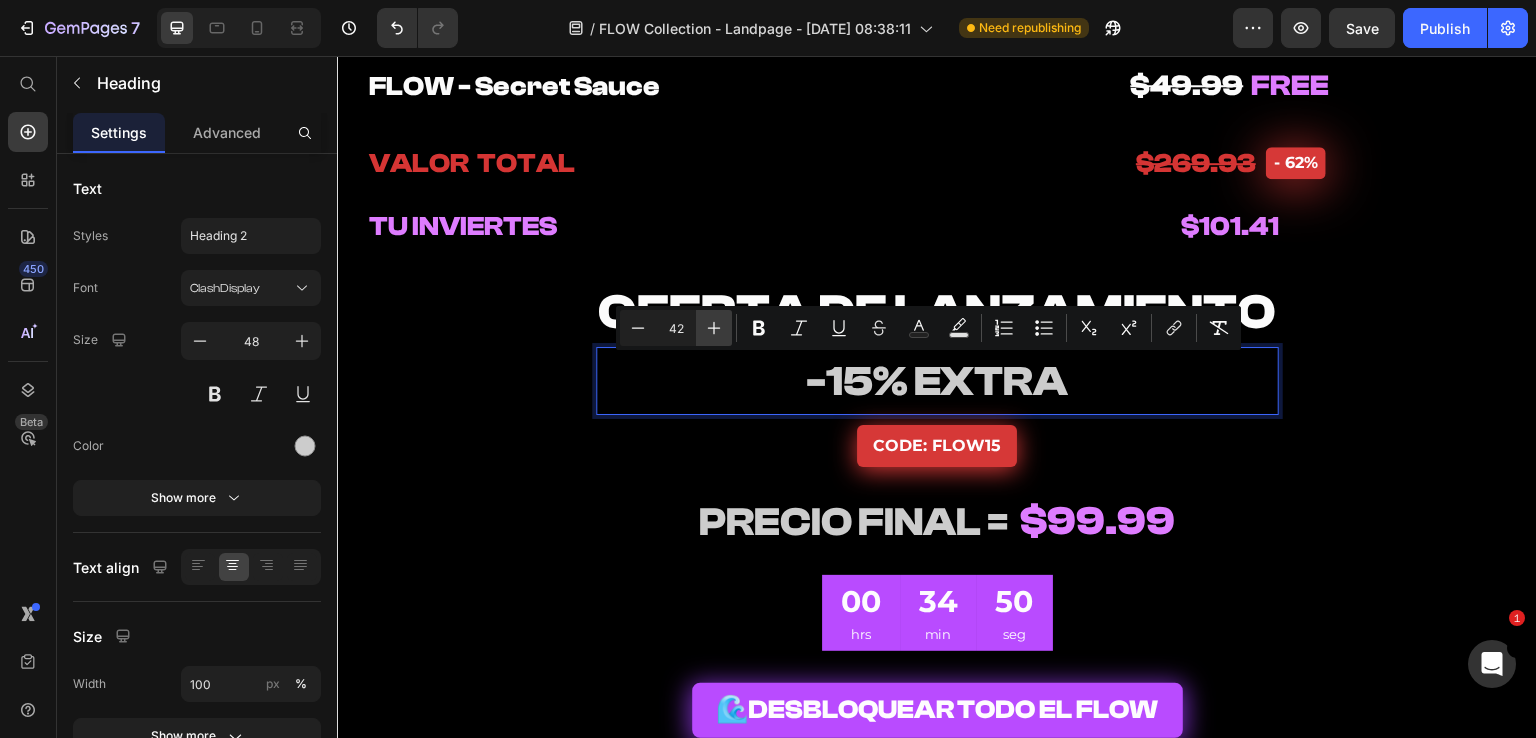 click on "Plus" at bounding box center [714, 328] 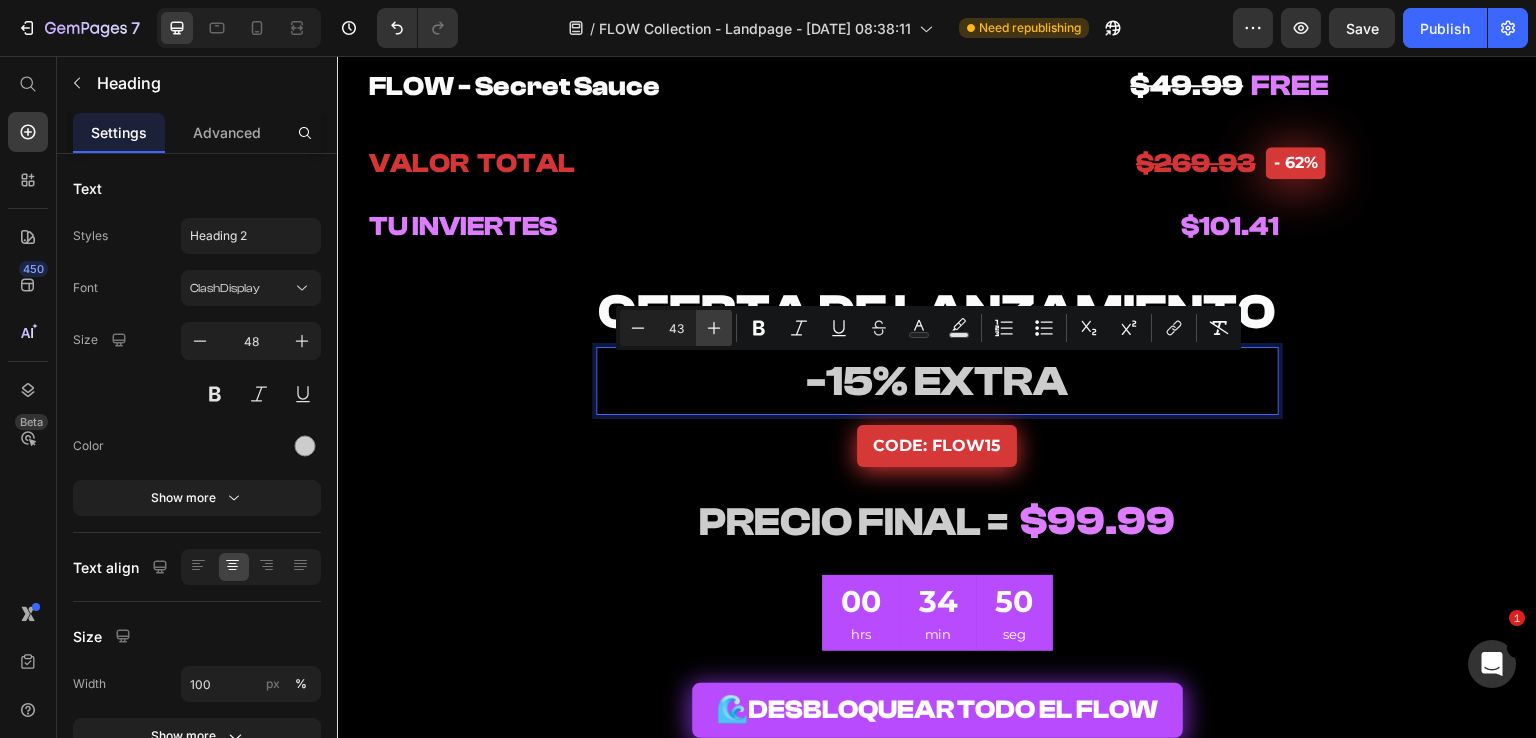 click 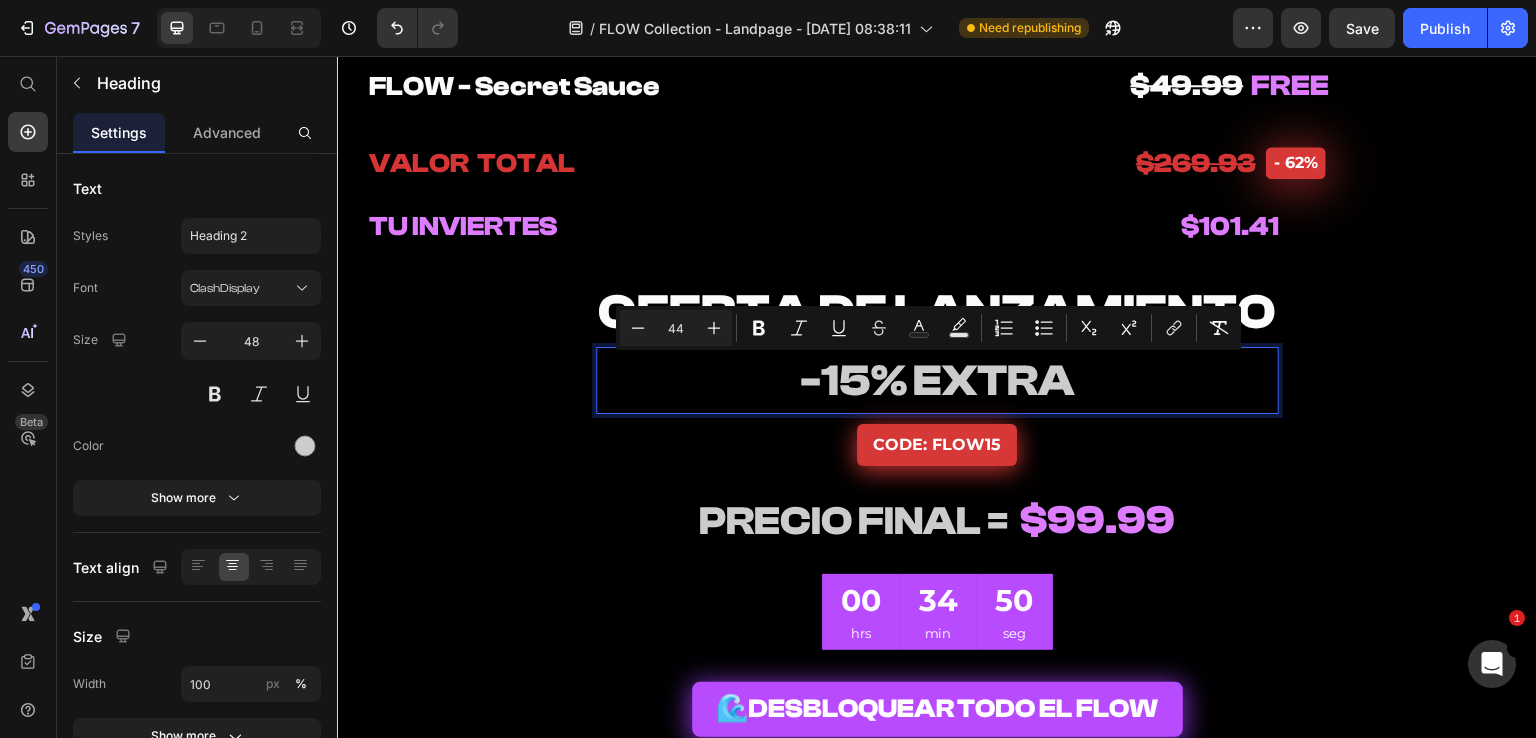 click on "-15% EXTRA" at bounding box center (937, 381) 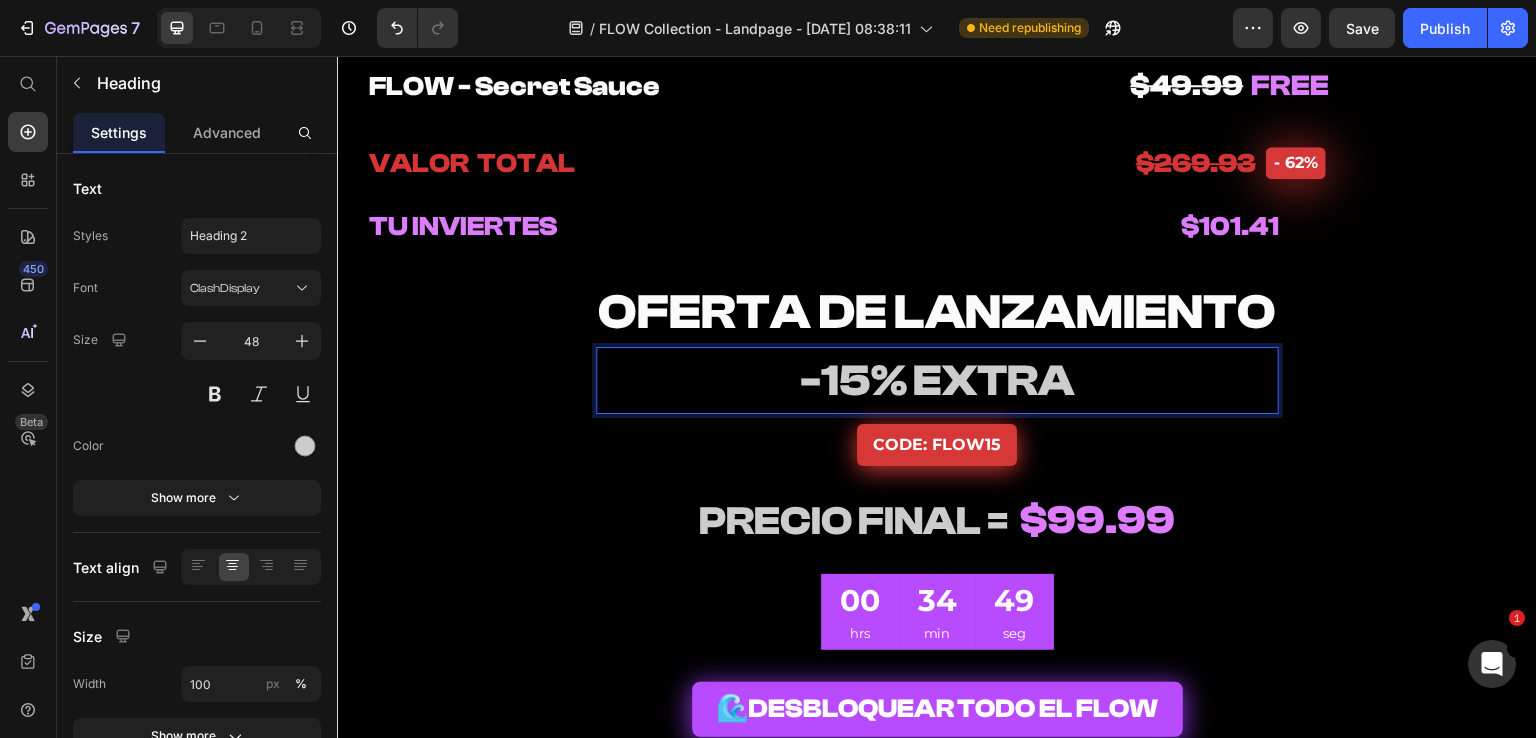 click on "⁠⁠⁠⁠⁠⁠⁠ OFERTA DE LANZAMIENTO Heading -15% EXTRA Heading   10 CODE: FLOW15 Button Row" at bounding box center [937, 372] 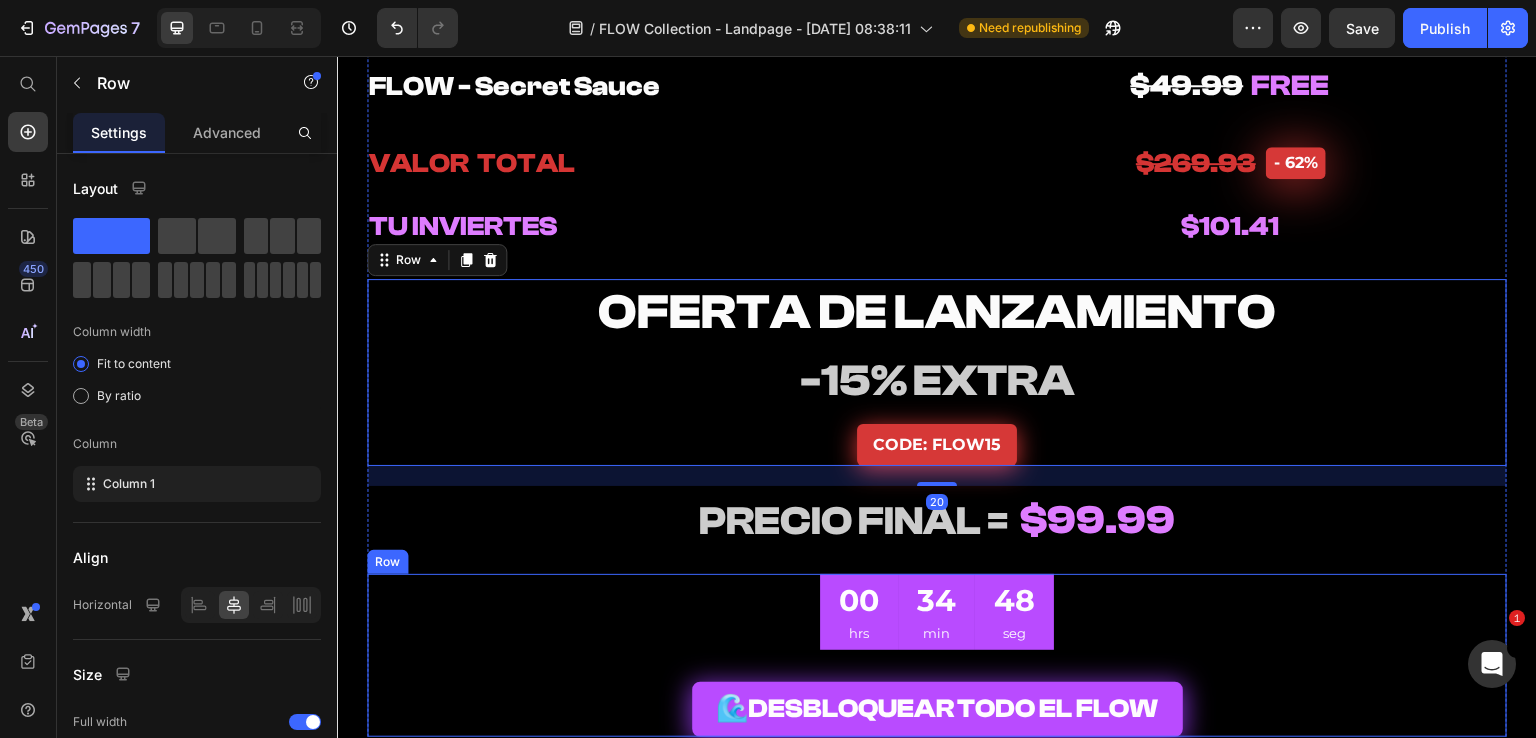 click on "00 hrs 34 min 48 seg CountDown Timer 🌊  DESBLOQUEAR TODO EL FLOW Add to Cart Row" at bounding box center (937, 656) 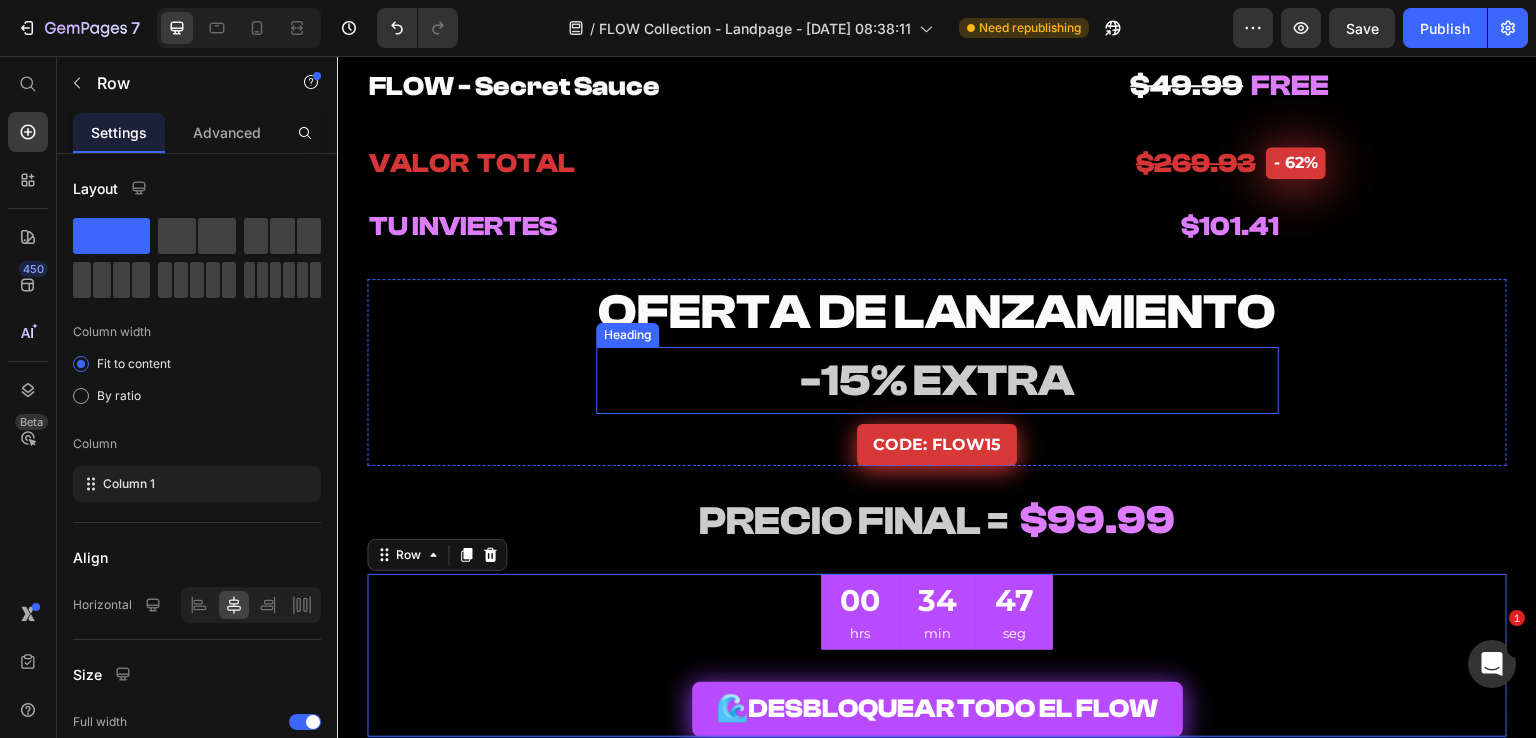 click on "⁠⁠⁠⁠⁠⁠⁠ -15% EXTRA" at bounding box center [937, 380] 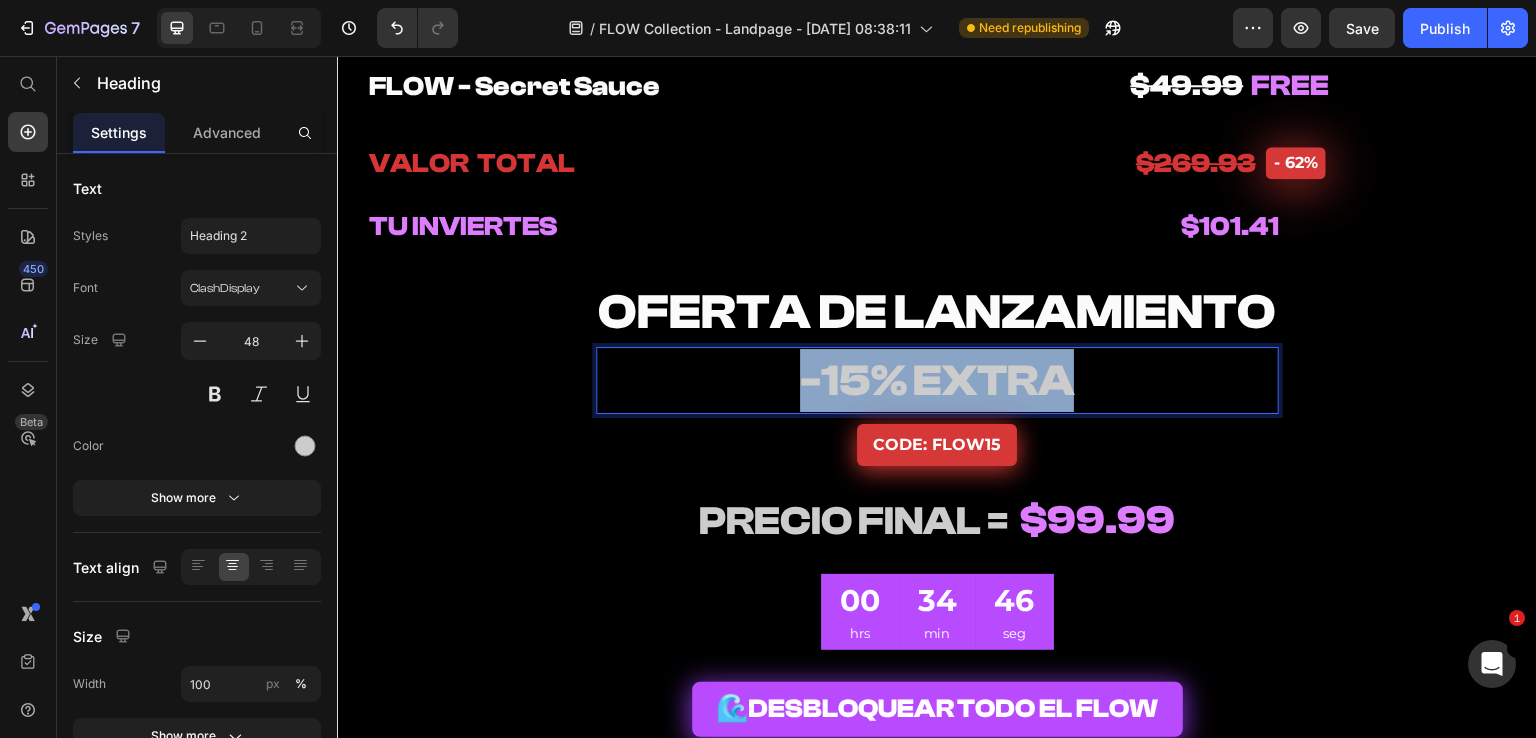 drag, startPoint x: 921, startPoint y: 399, endPoint x: 615, endPoint y: 403, distance: 306.02615 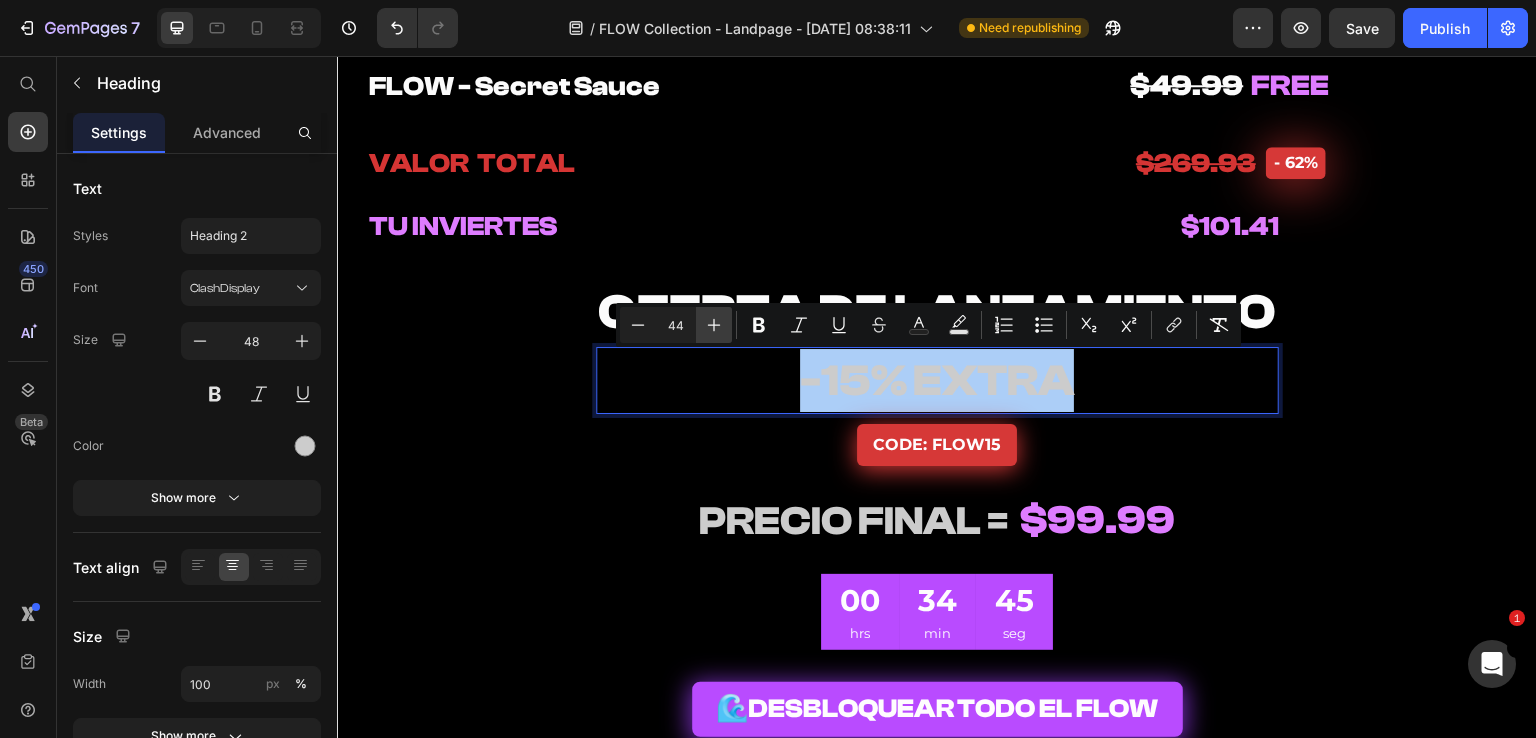 click 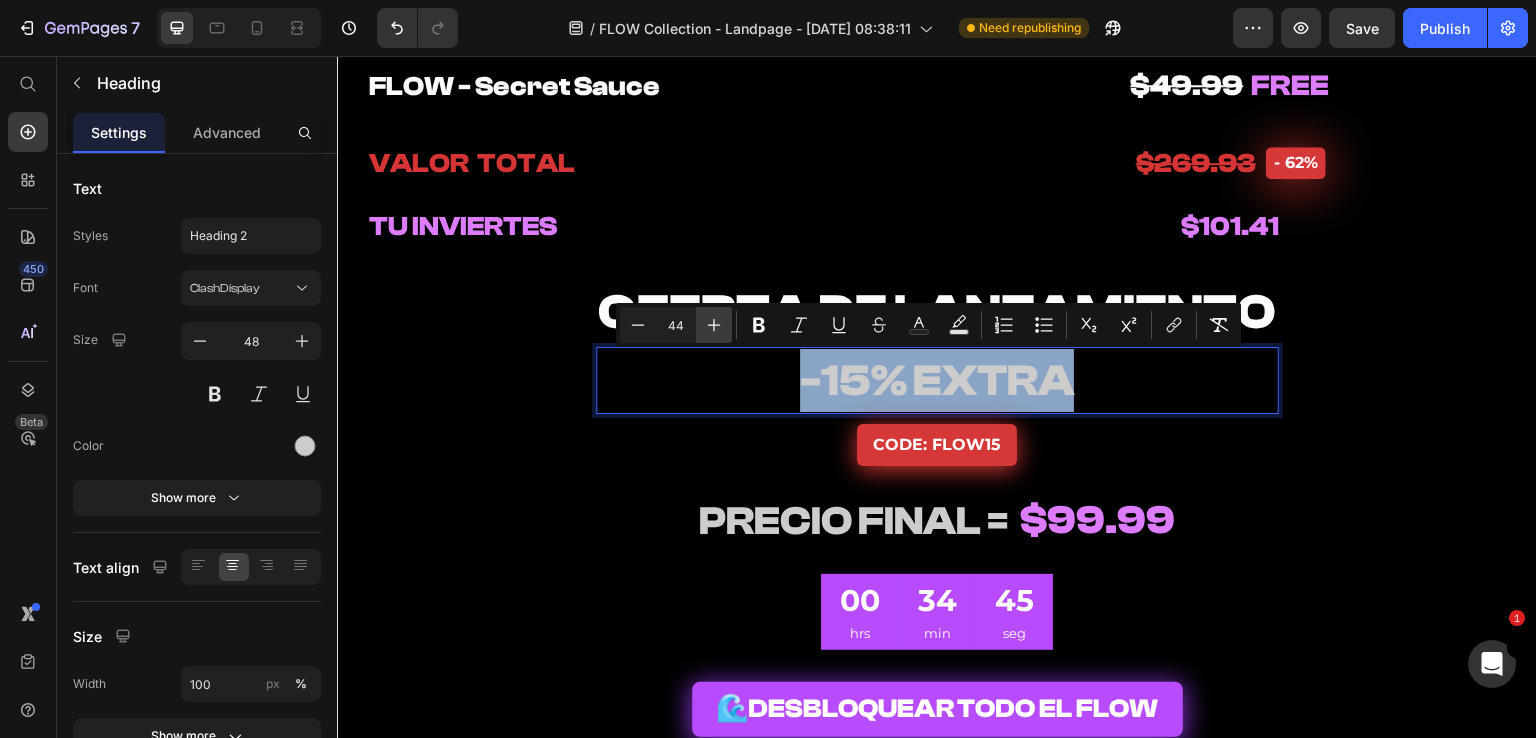 type on "45" 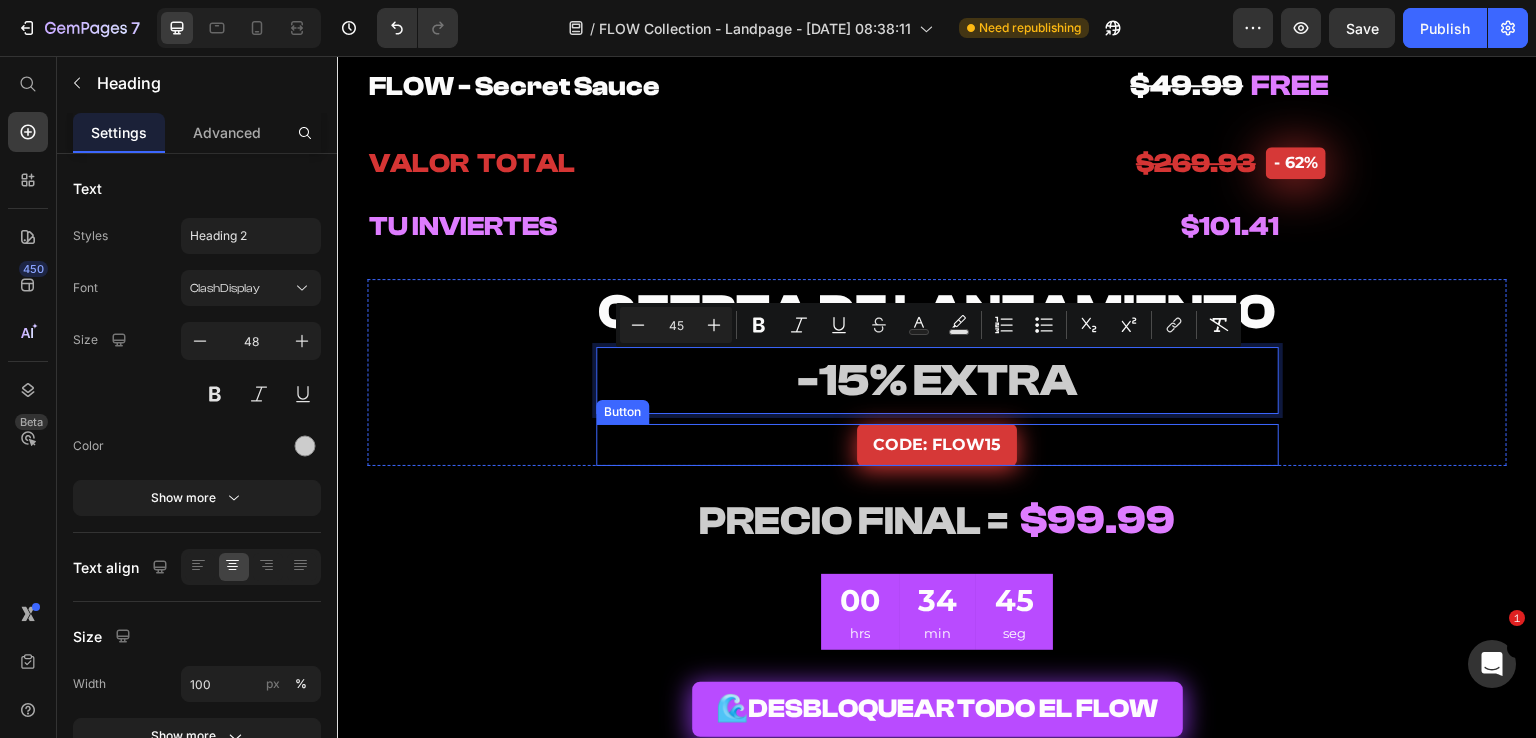 click on "CODE: FLOW15 Button" at bounding box center [937, 445] 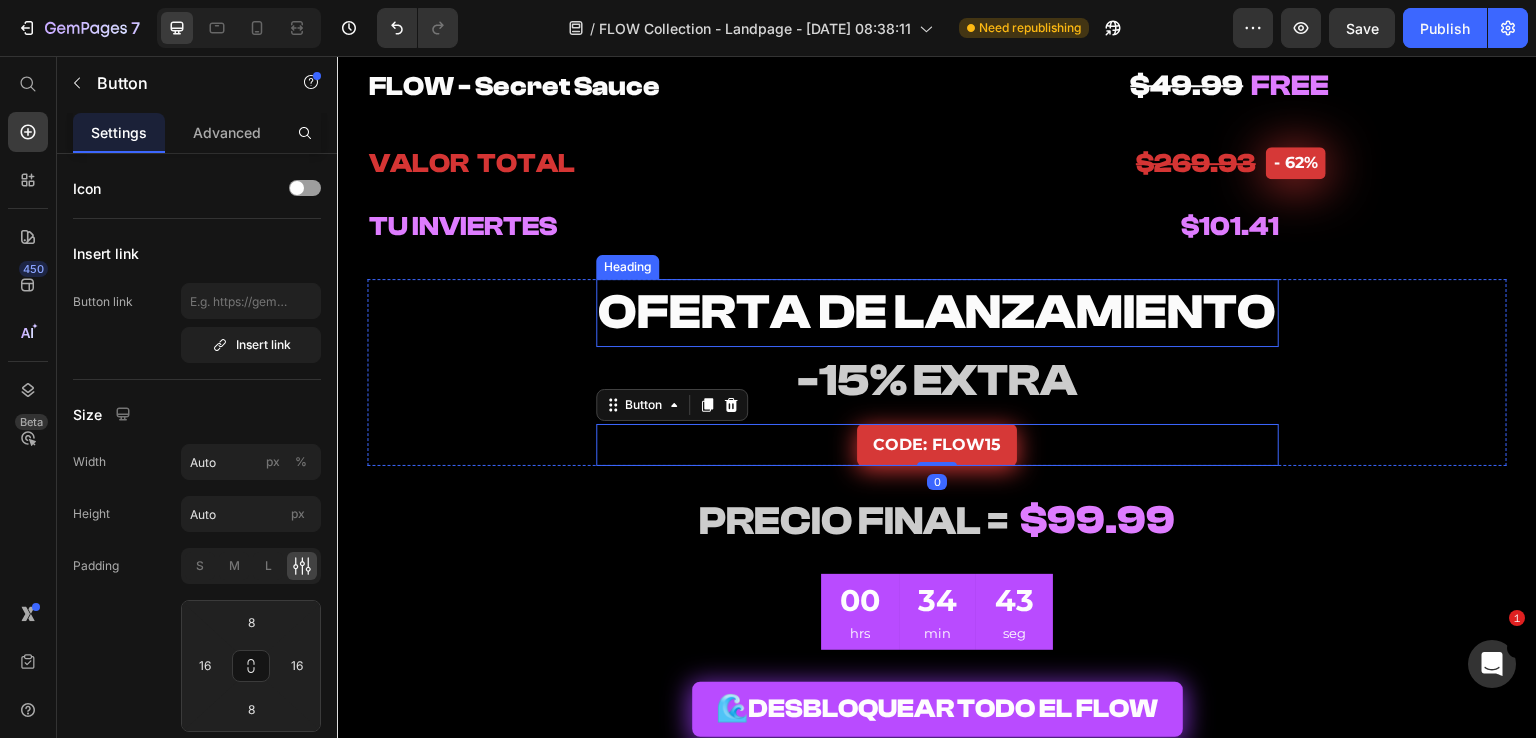 click on "OFERTA DE LANZAMIENTO" at bounding box center [937, 312] 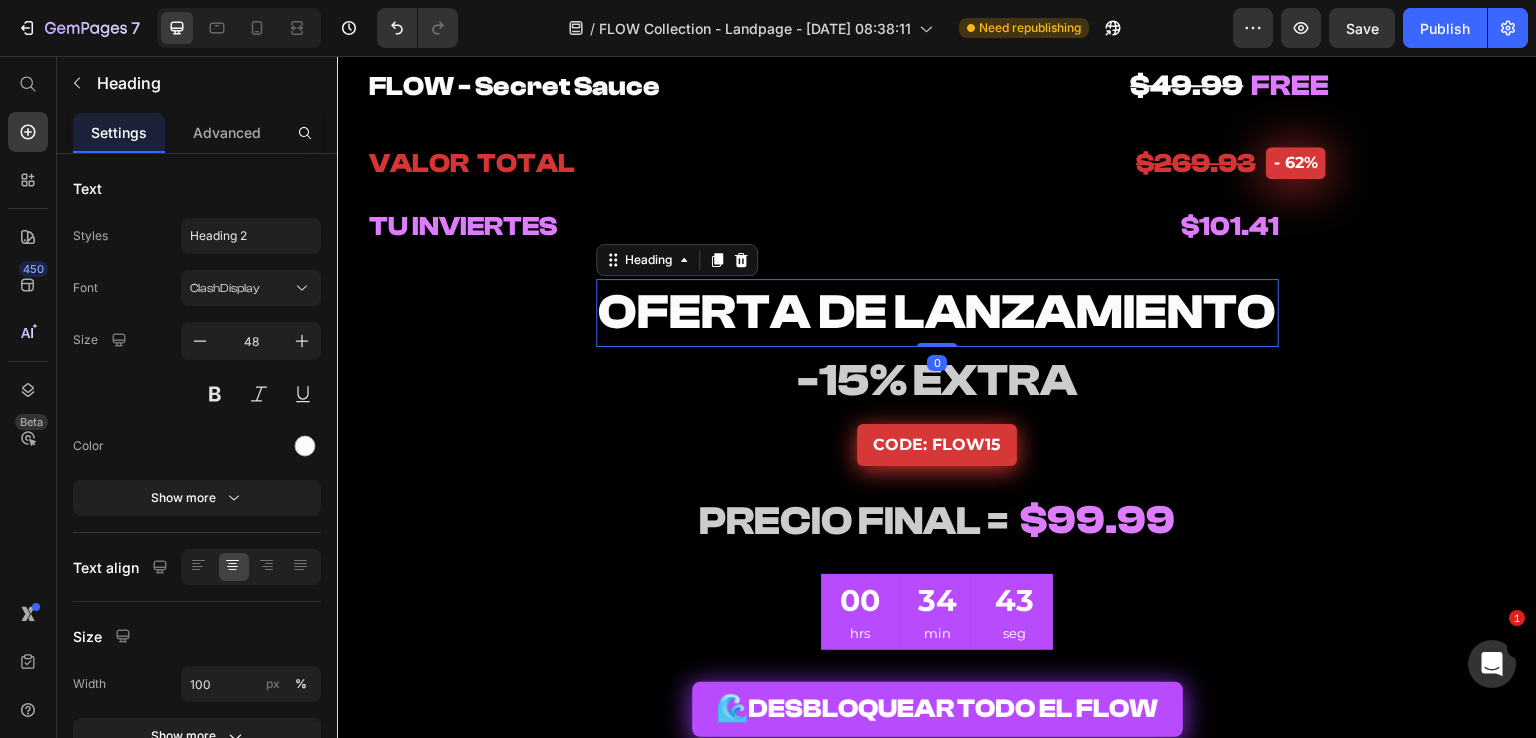 click on "0" at bounding box center [937, 363] 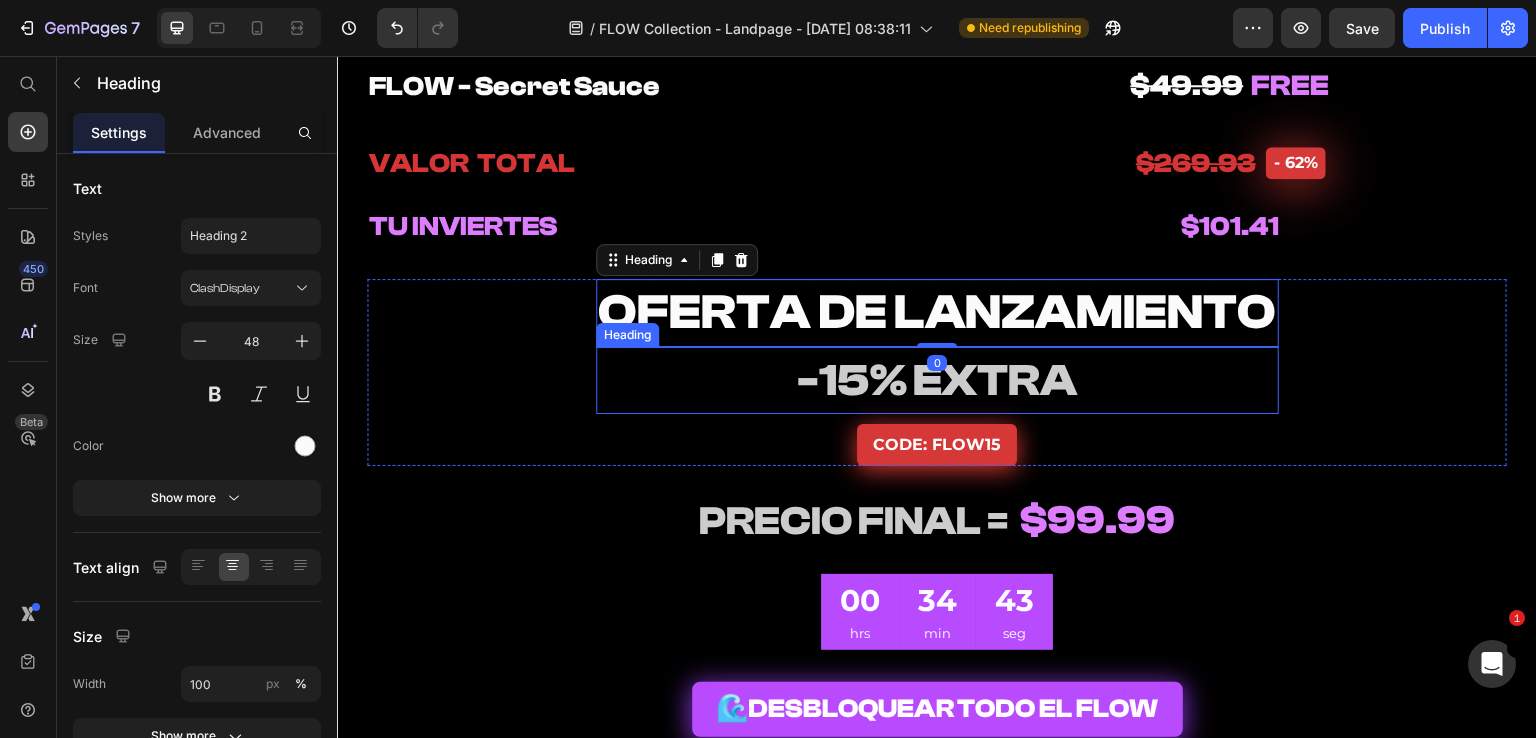 click on "-15% EXTRA" at bounding box center (937, 380) 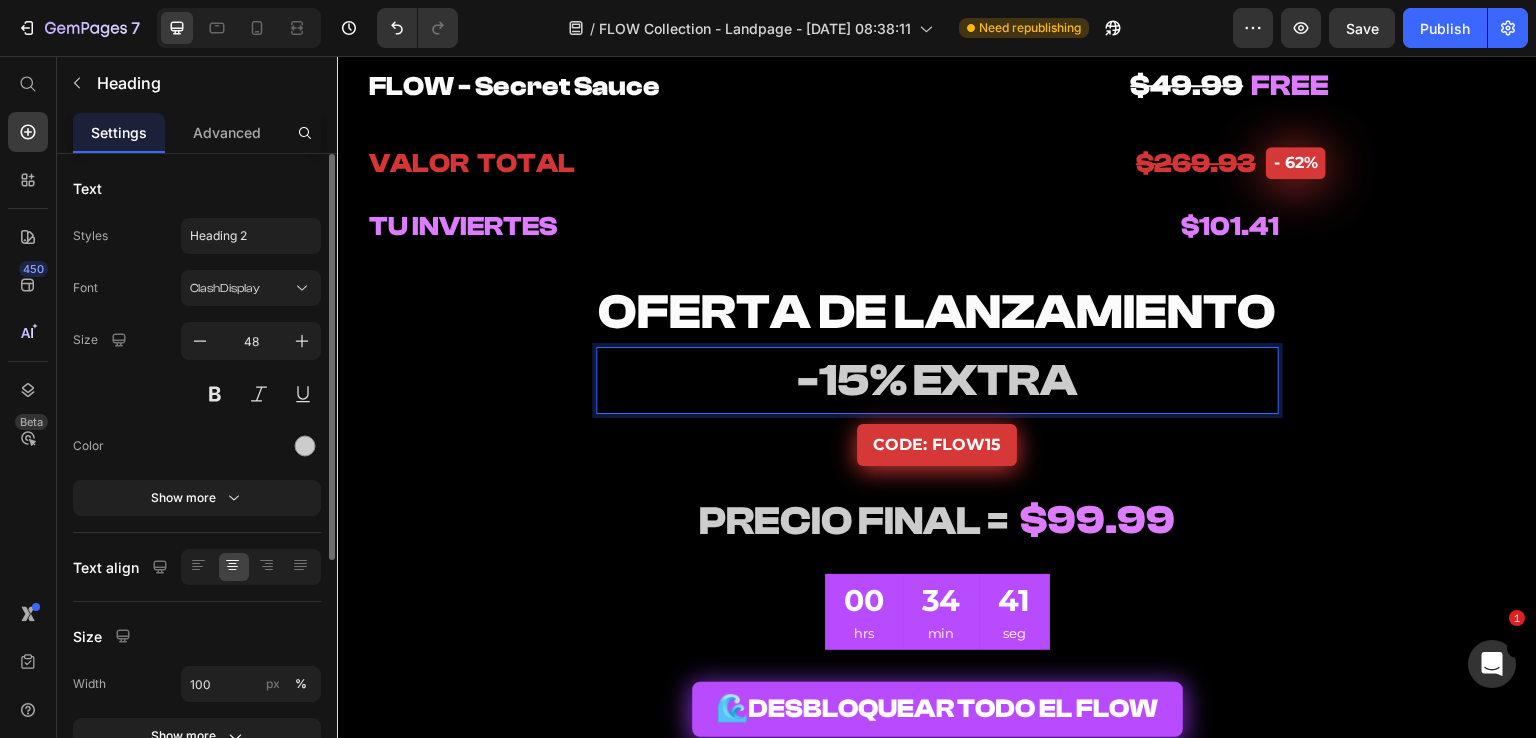 click on "Advanced" at bounding box center [227, 132] 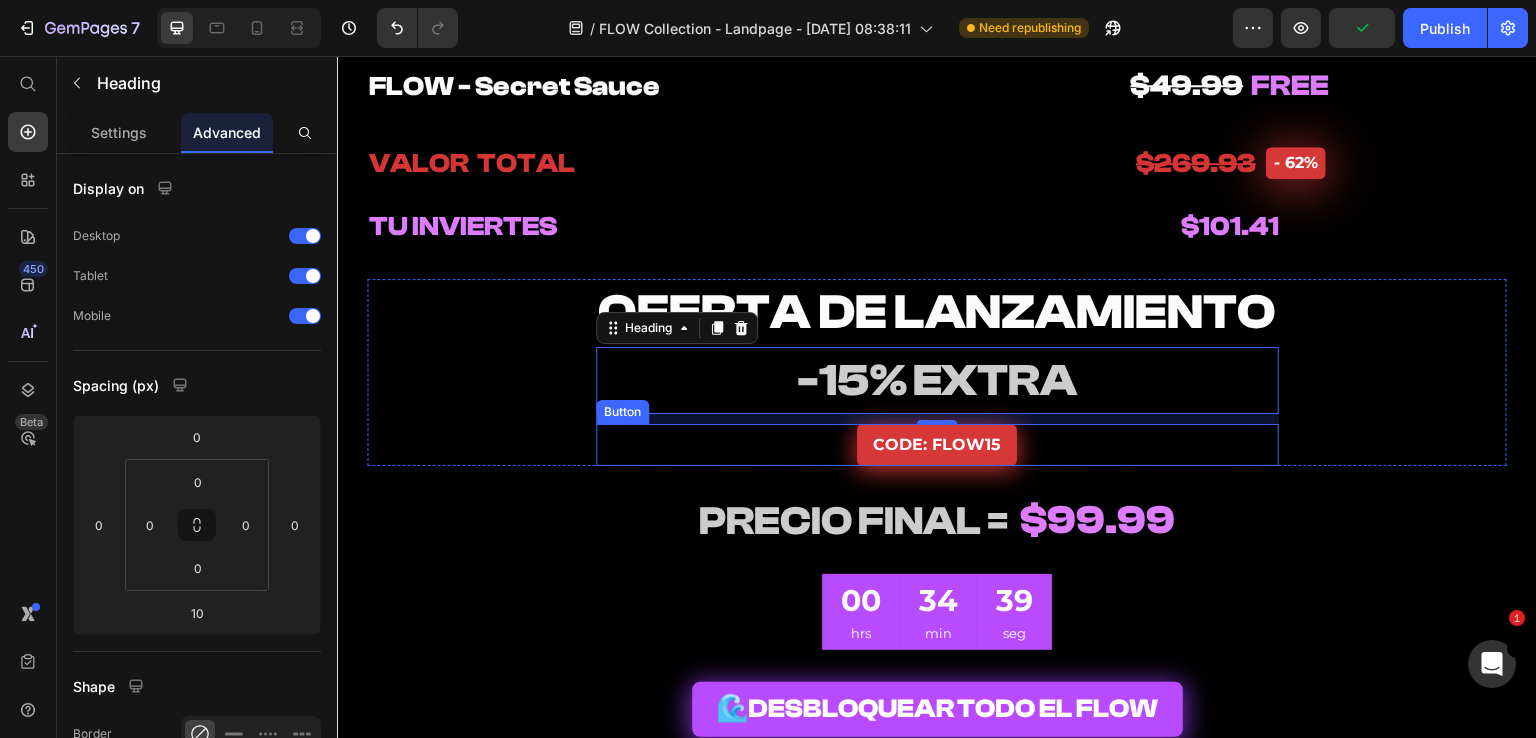 click on "CODE: FLOW15 Button" at bounding box center (937, 445) 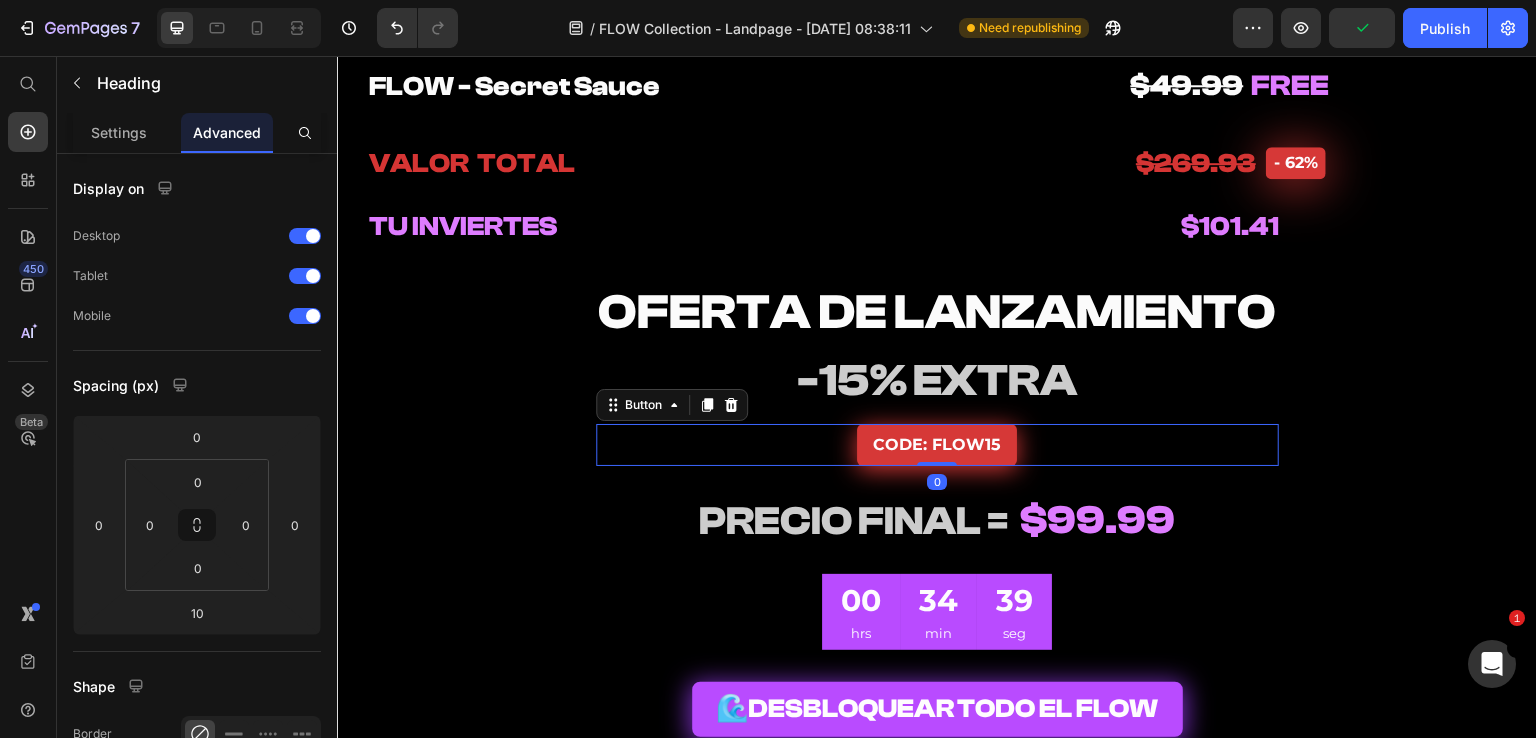 click on "⁠⁠⁠⁠⁠⁠⁠ OFERTA DE LANZAMIENTO Heading ⁠⁠⁠⁠⁠⁠⁠ -15% EXTRA Heading CODE: FLOW15 Button   0 Row" at bounding box center (937, 372) 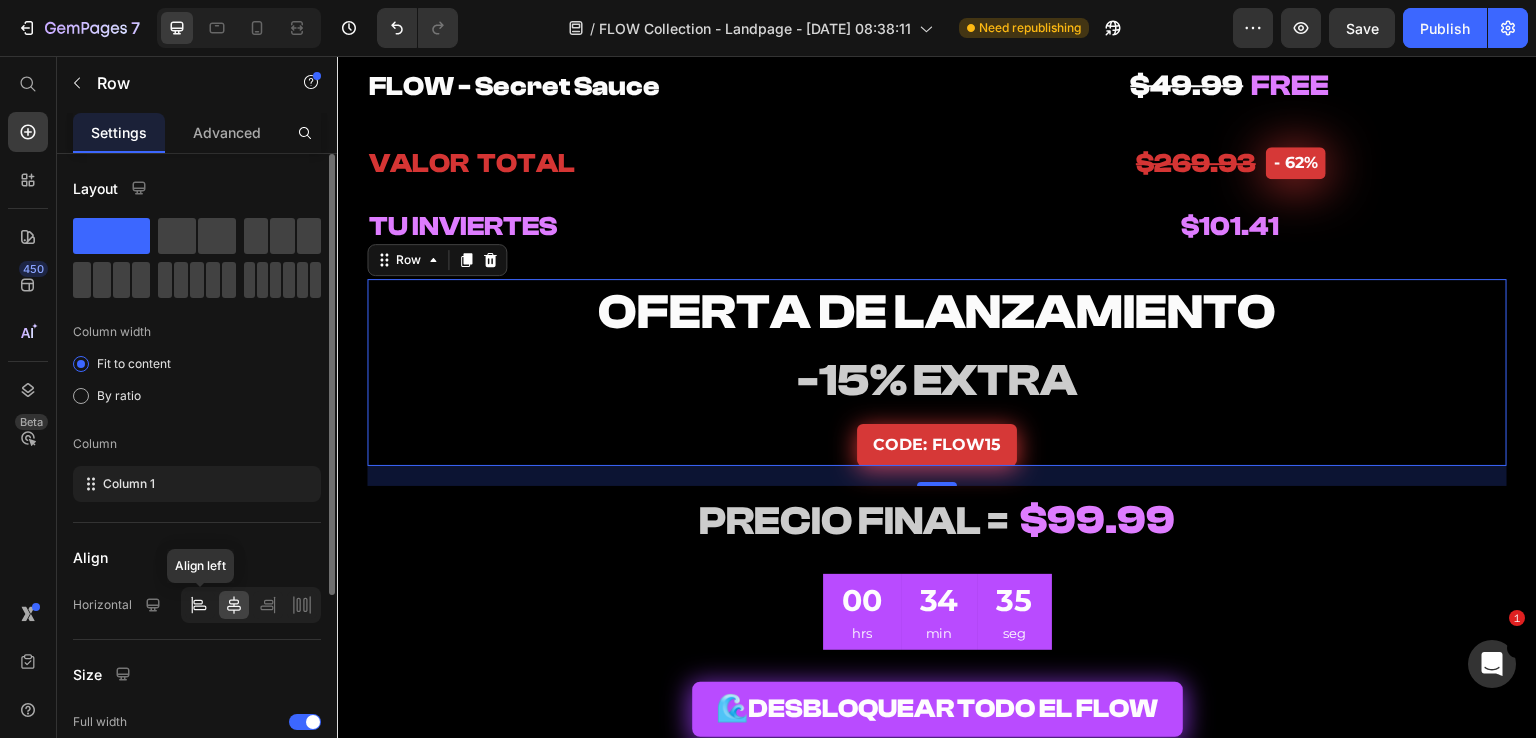 click 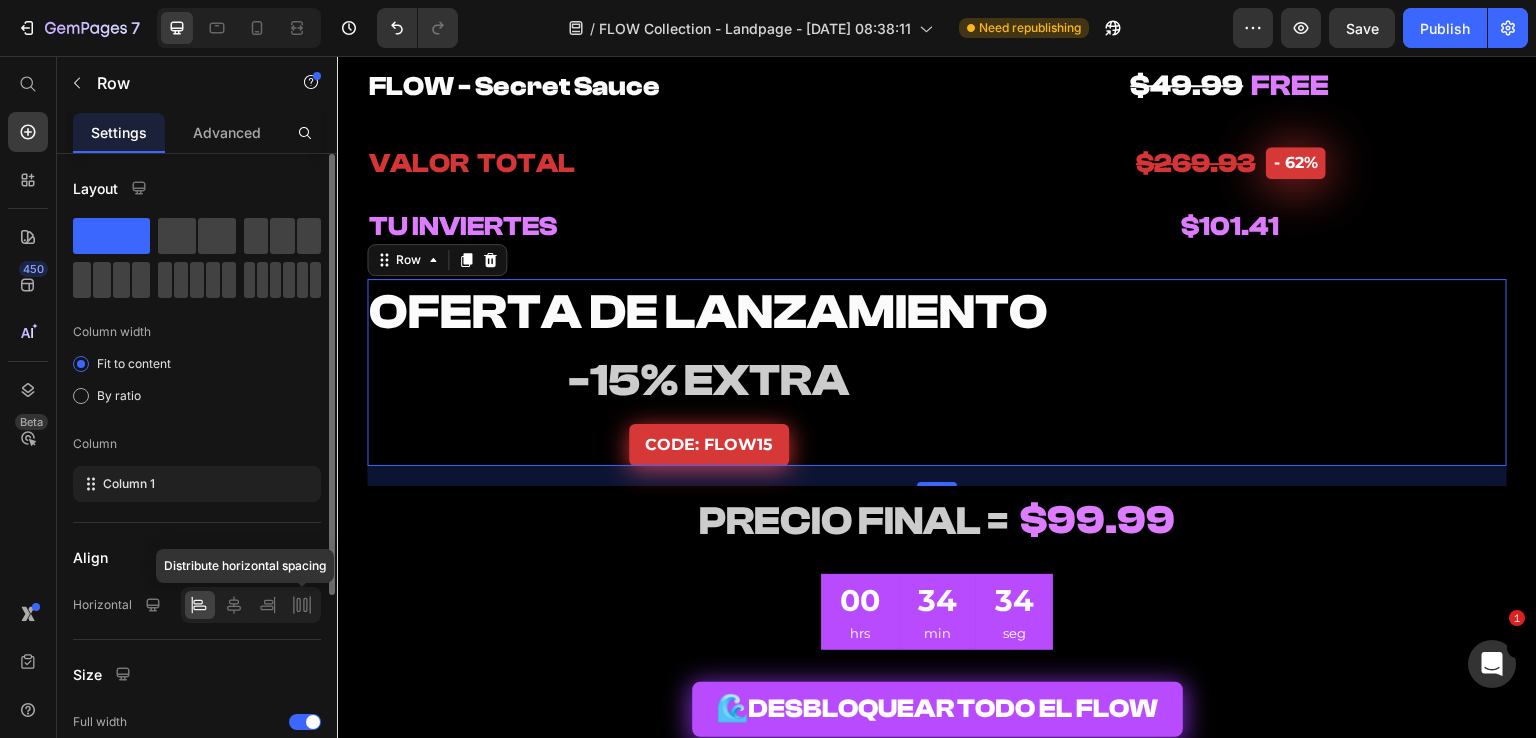 click 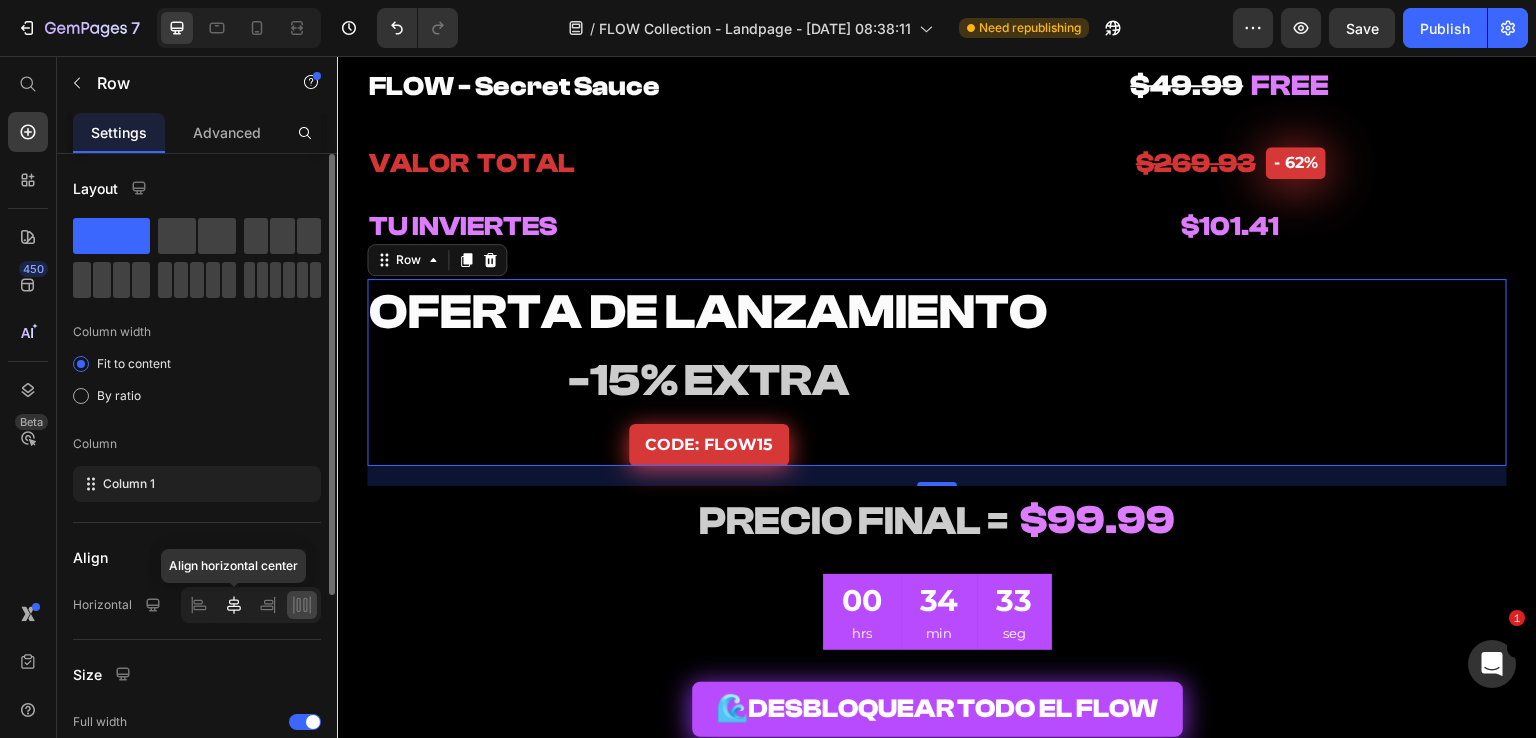 click 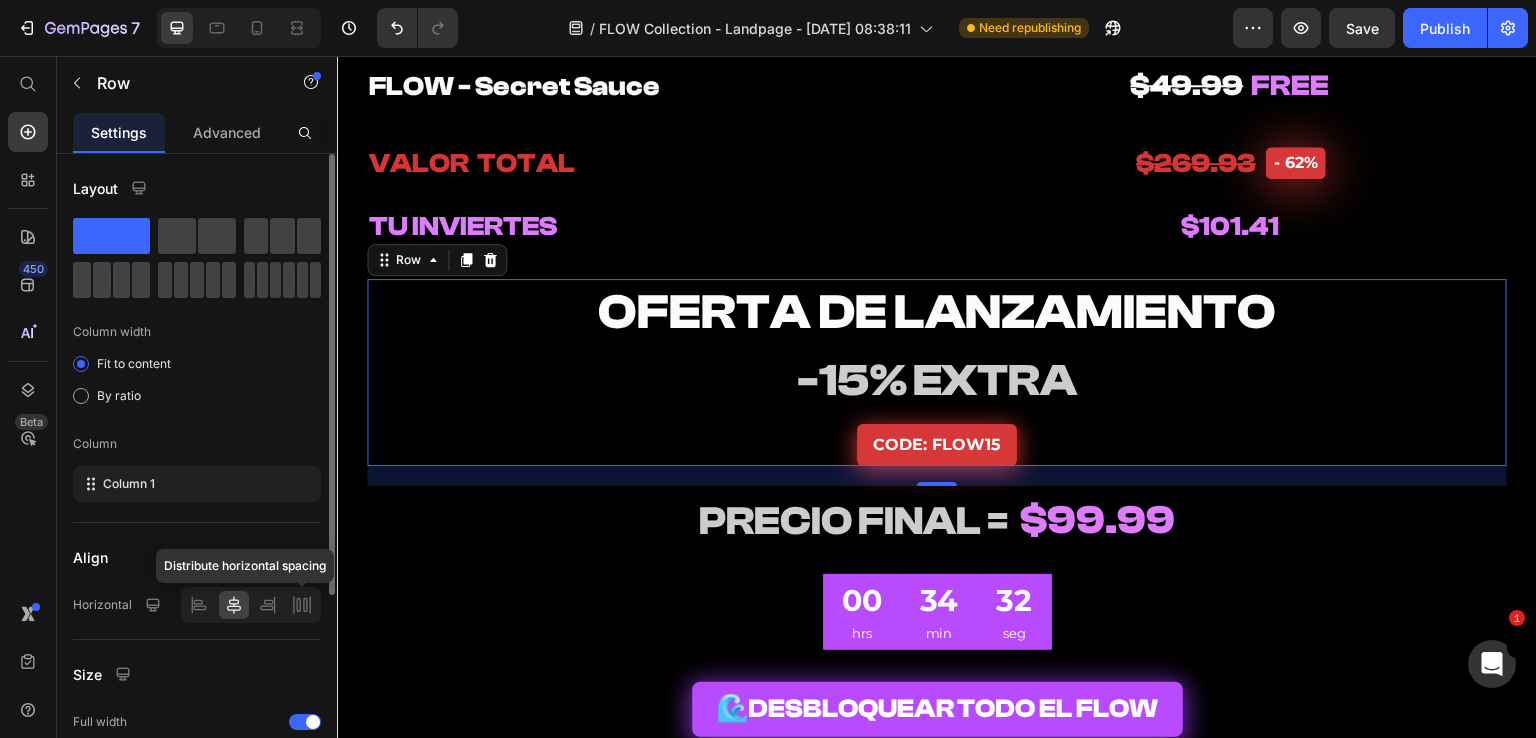 click 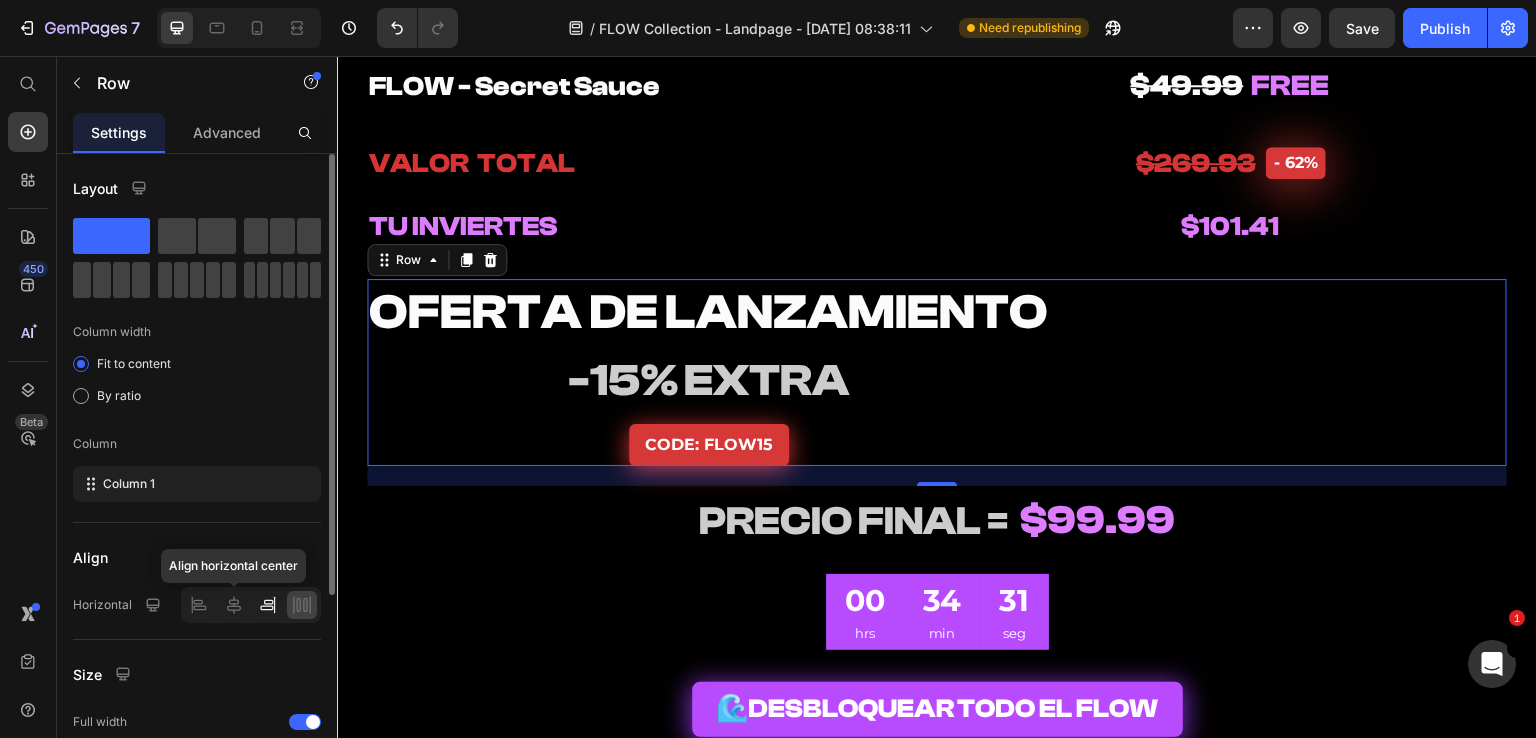 click 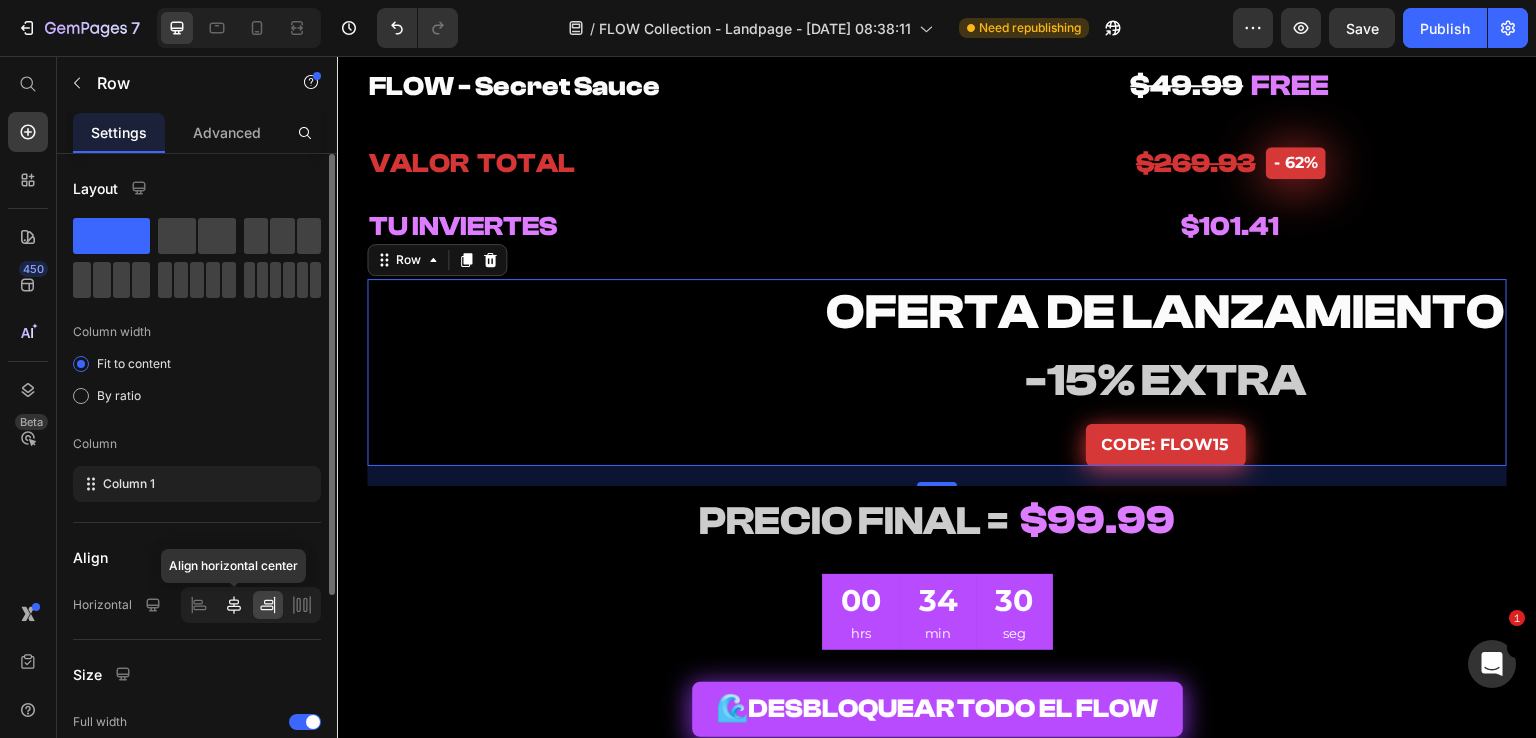 click 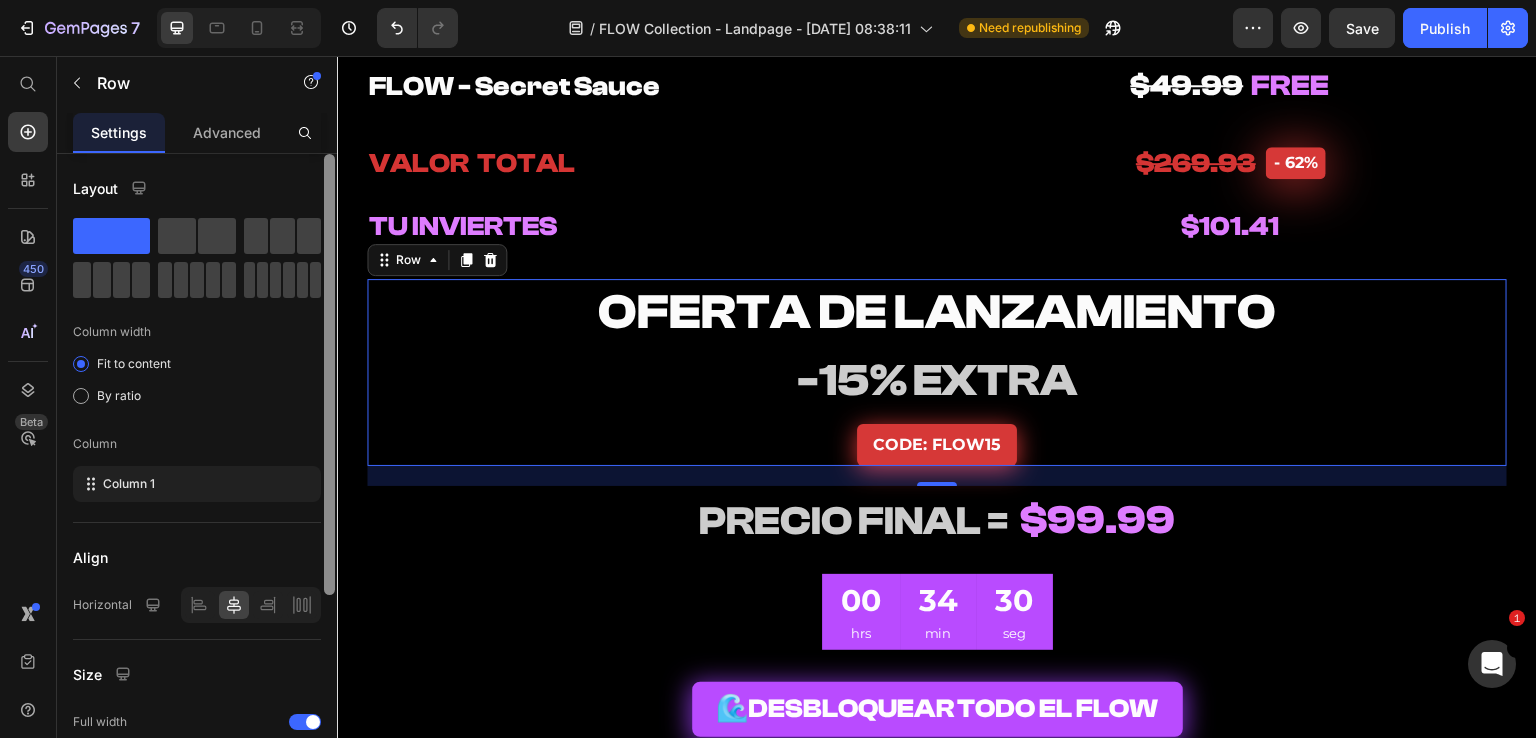 click at bounding box center (329, 474) 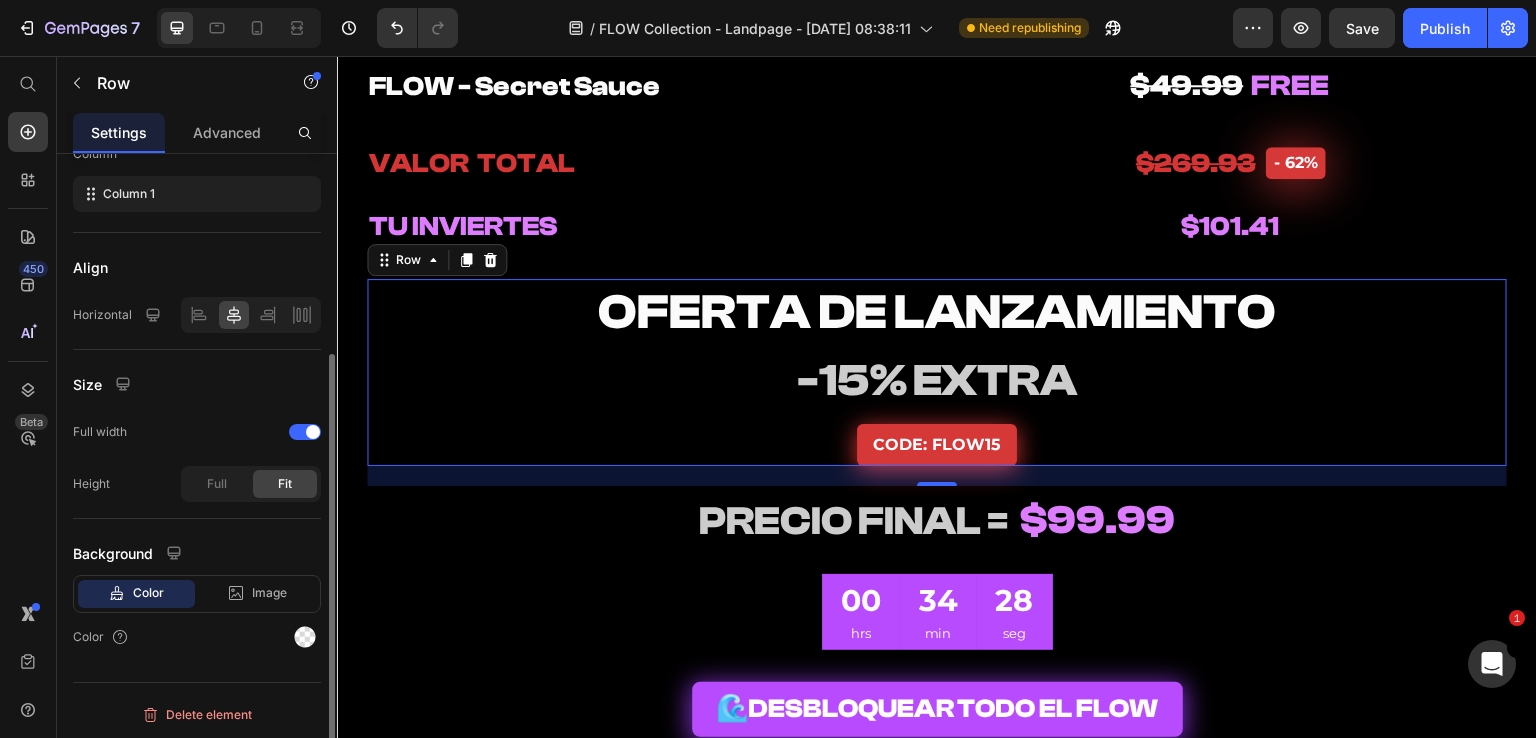 click 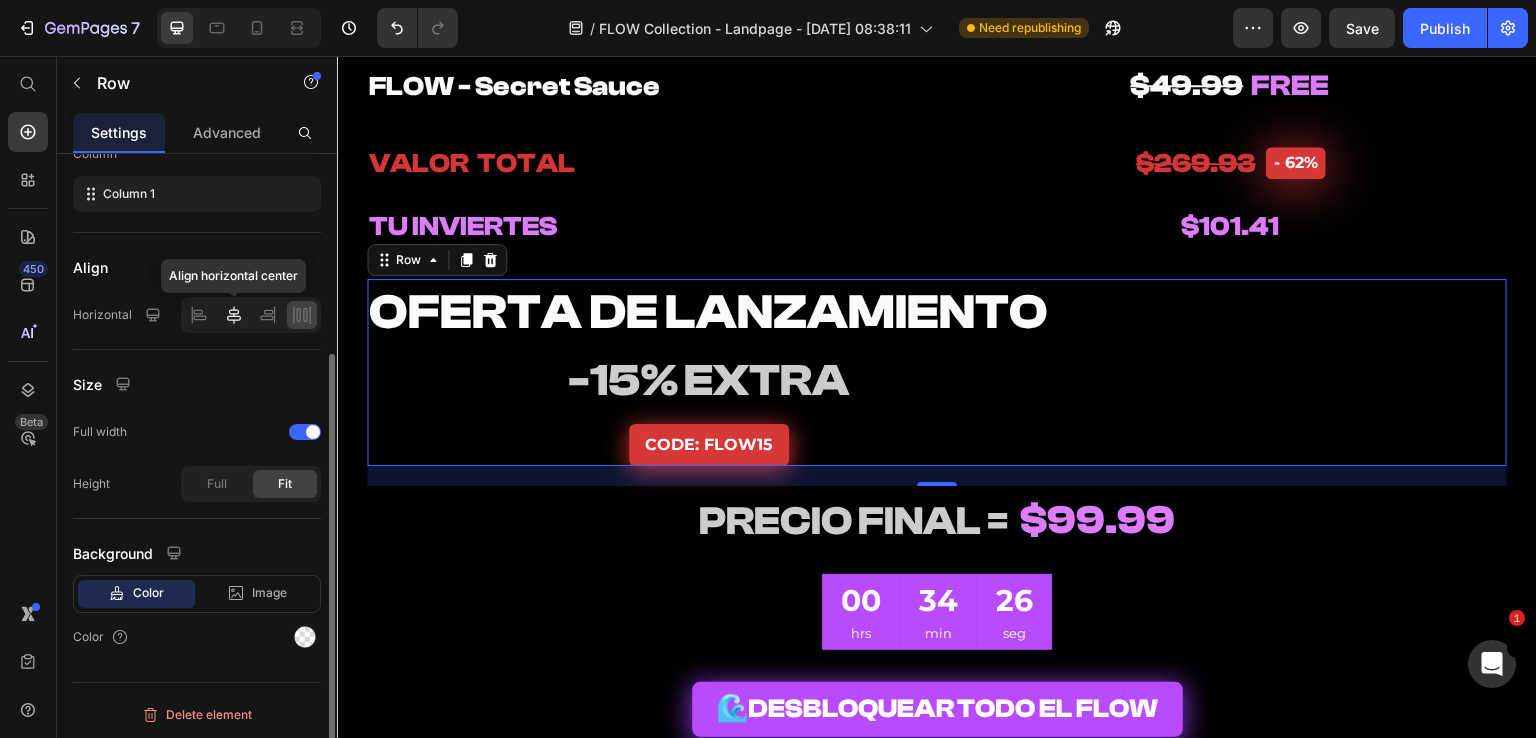 click 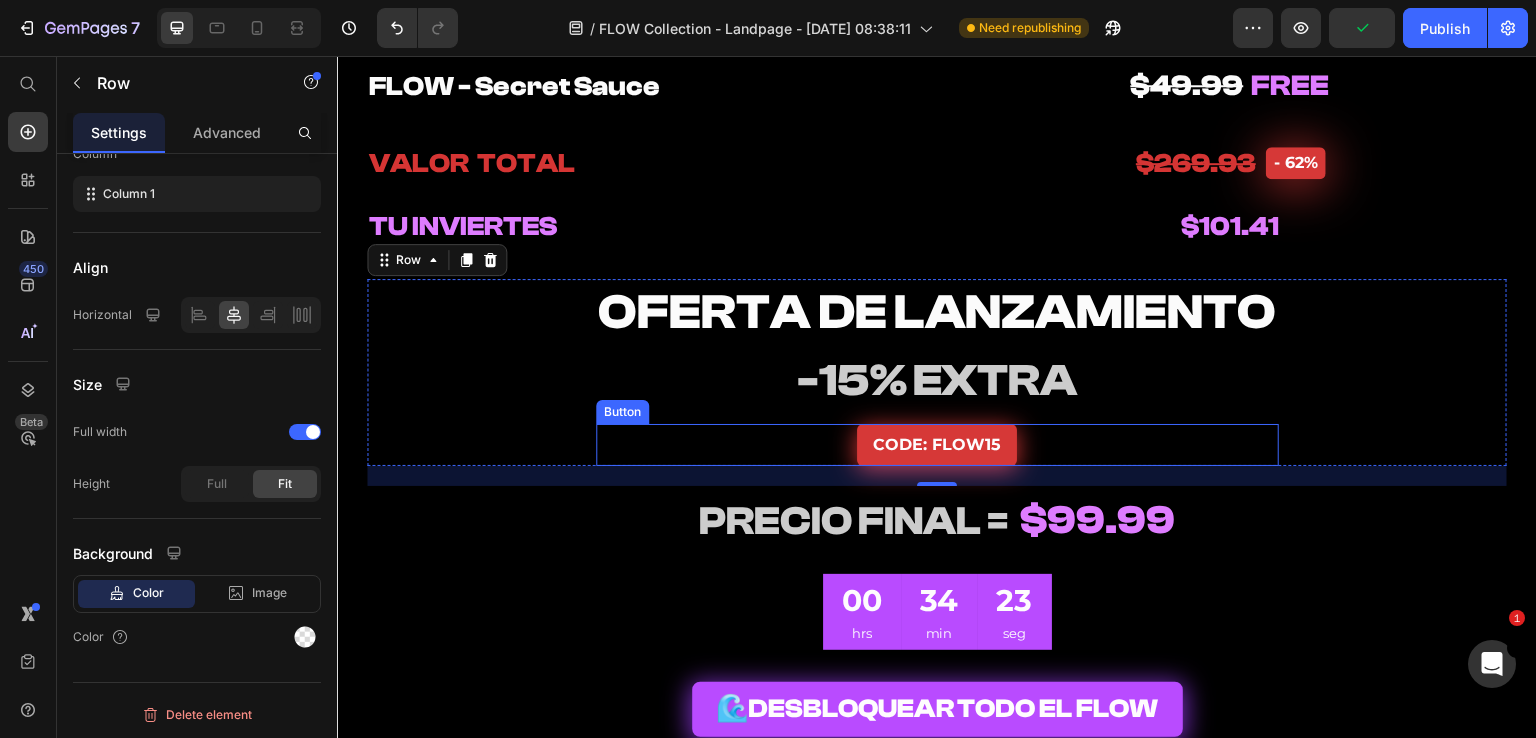 click on "-15% EXTRA" at bounding box center (937, 380) 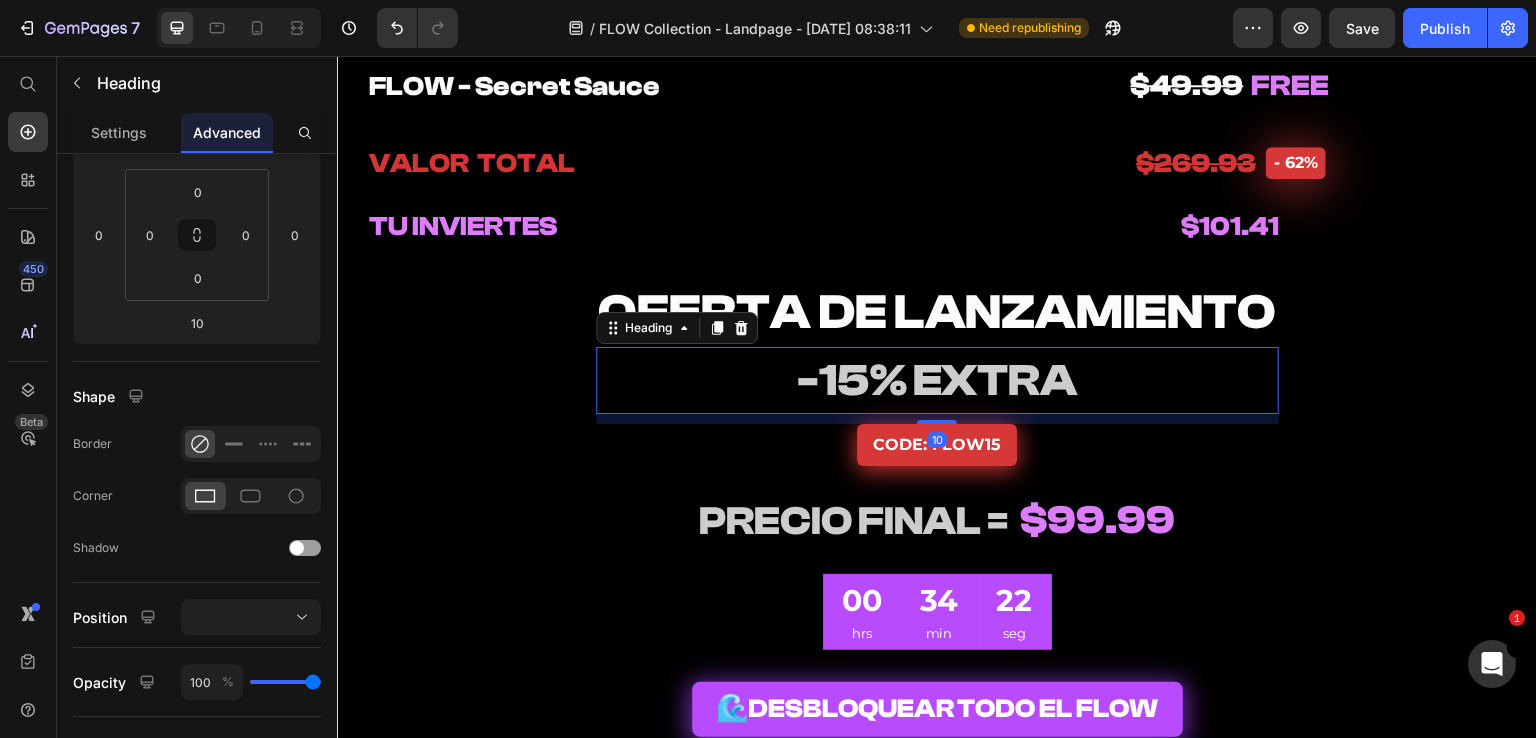 scroll, scrollTop: 0, scrollLeft: 0, axis: both 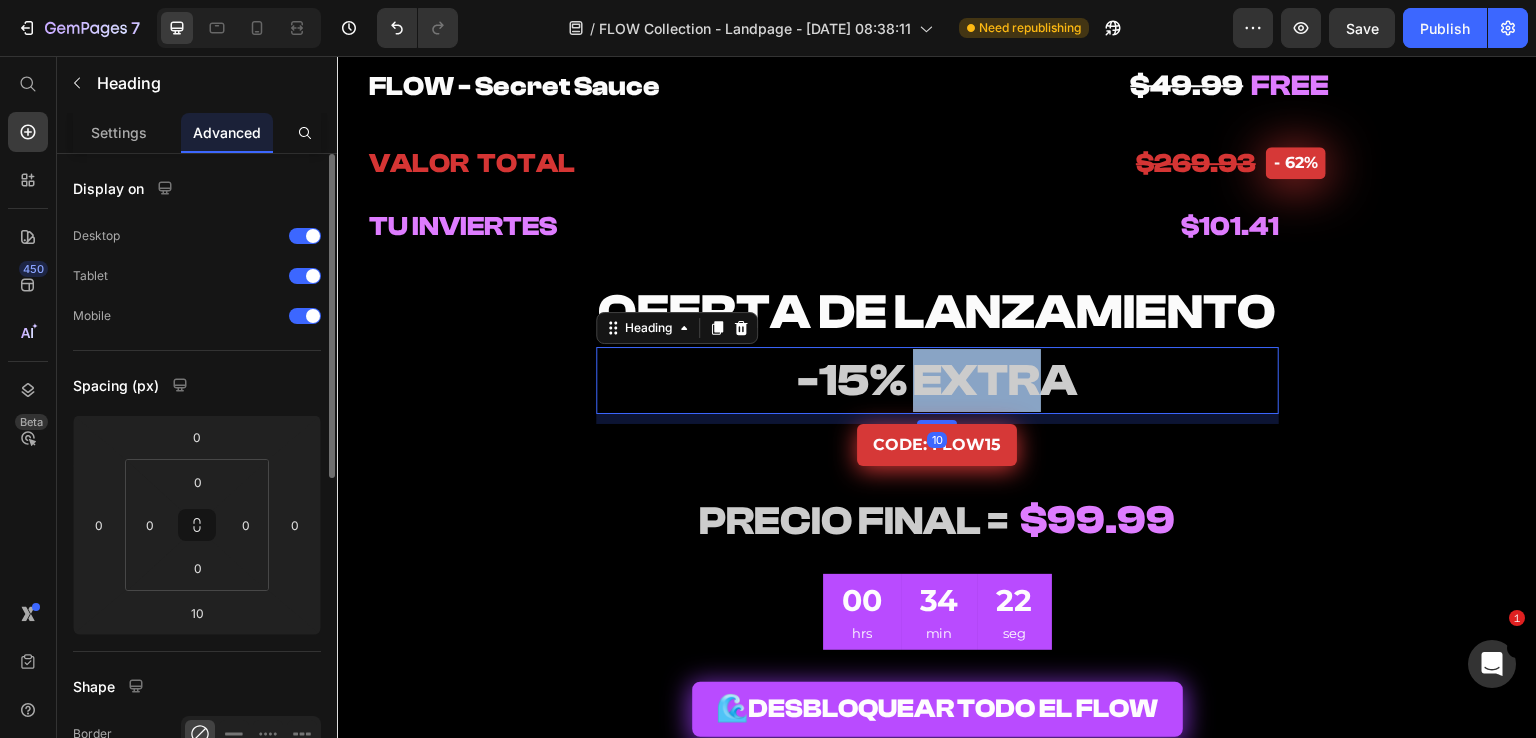drag, startPoint x: 935, startPoint y: 378, endPoint x: 1026, endPoint y: 378, distance: 91 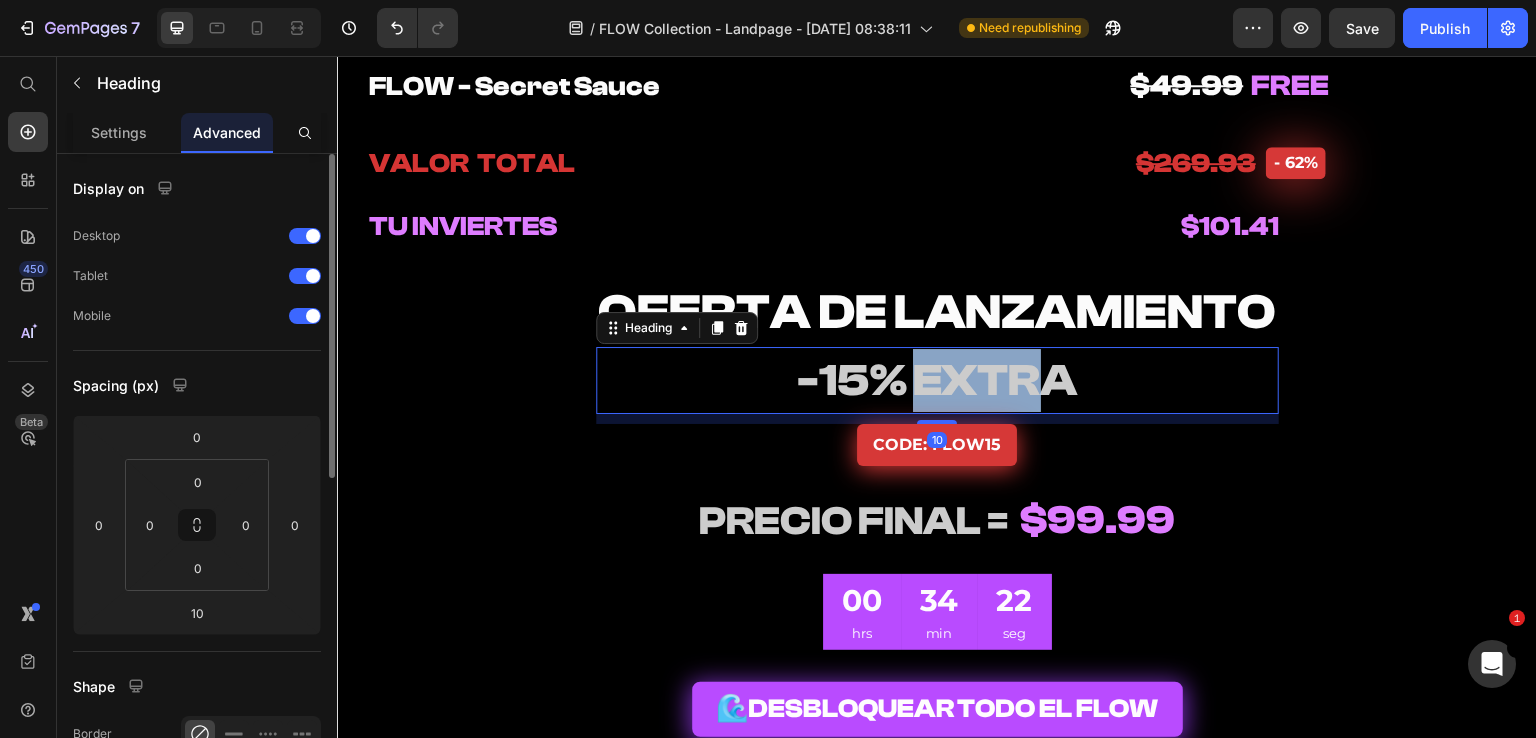 click on "-15% EXTRA" at bounding box center [937, 380] 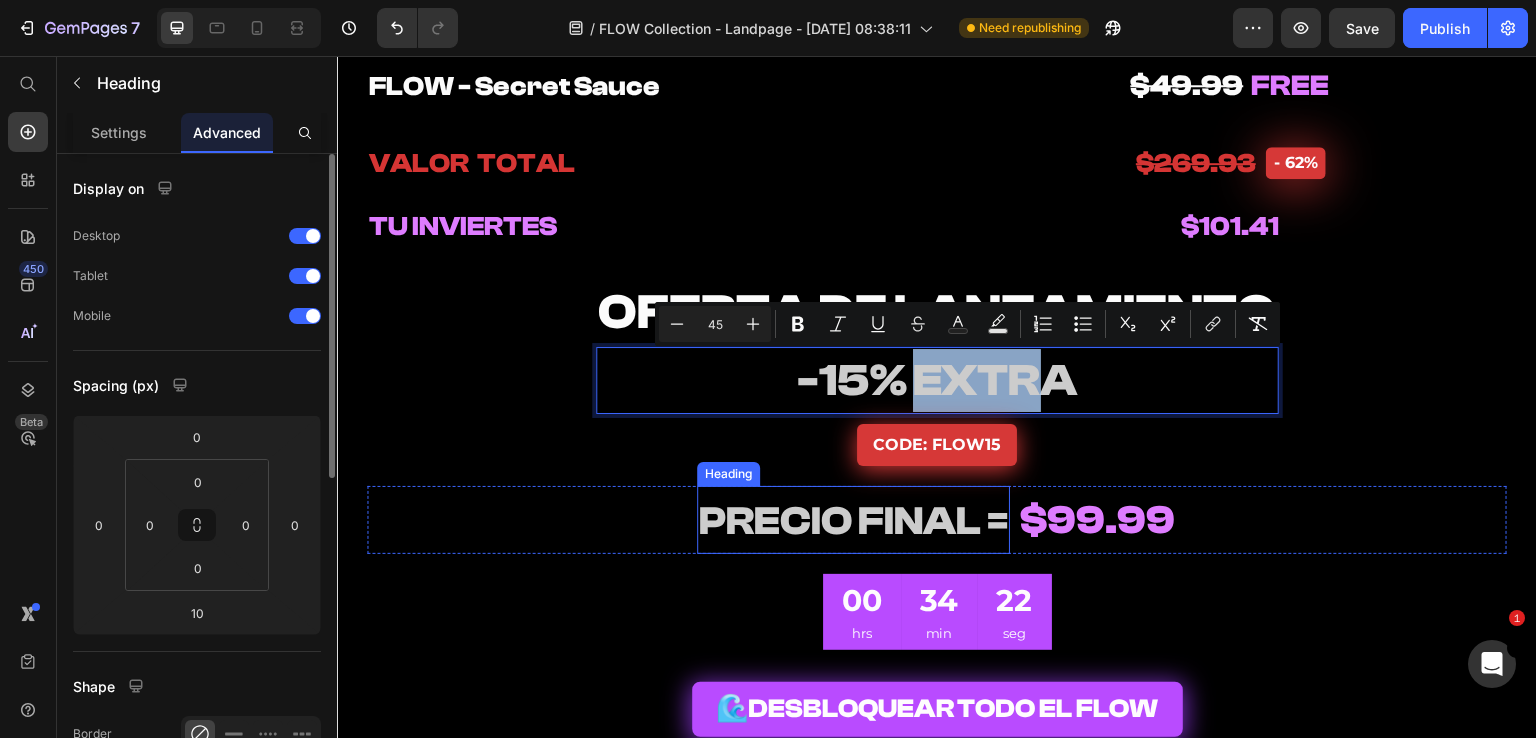 click on "PRECIO FINAL =" at bounding box center (853, 521) 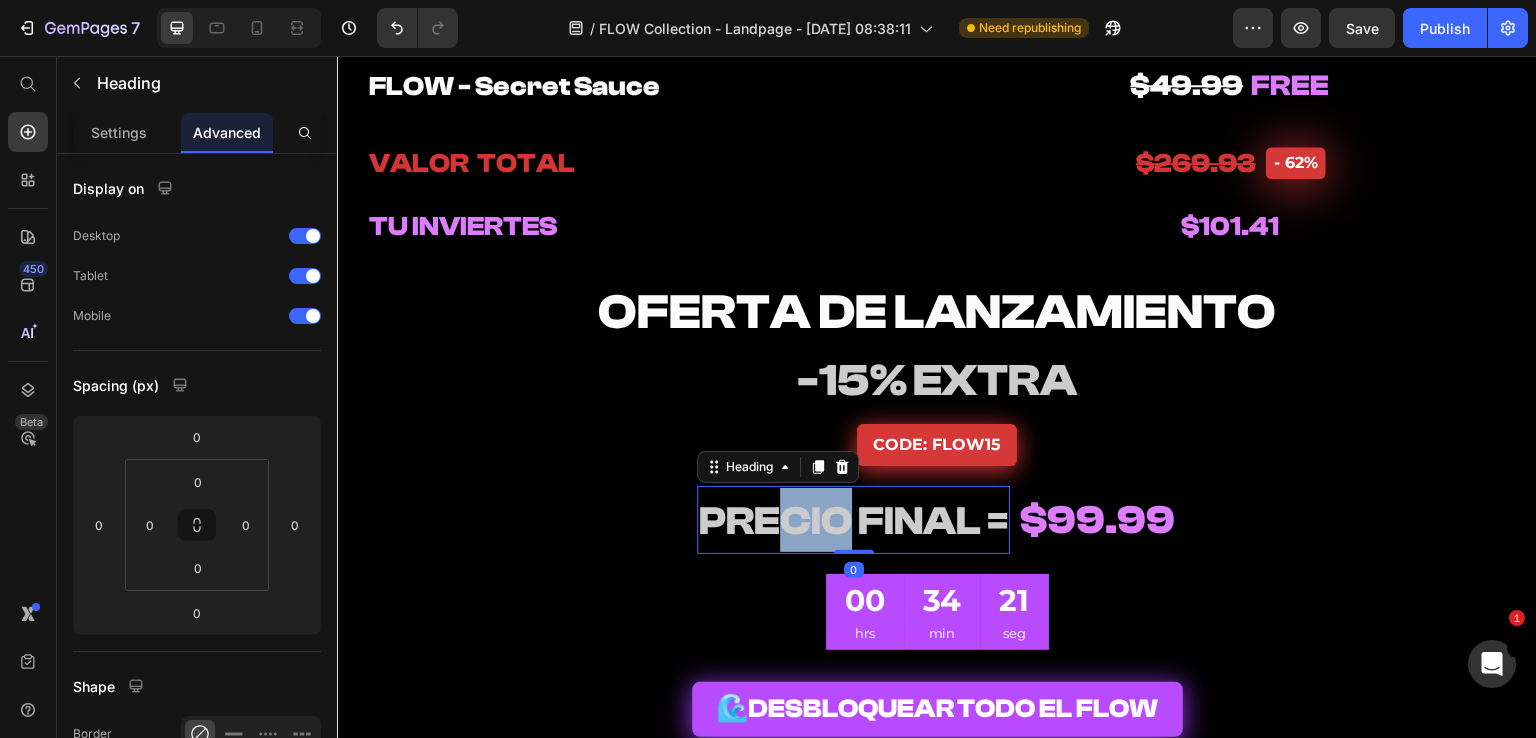 drag, startPoint x: 830, startPoint y: 522, endPoint x: 851, endPoint y: 521, distance: 21.023796 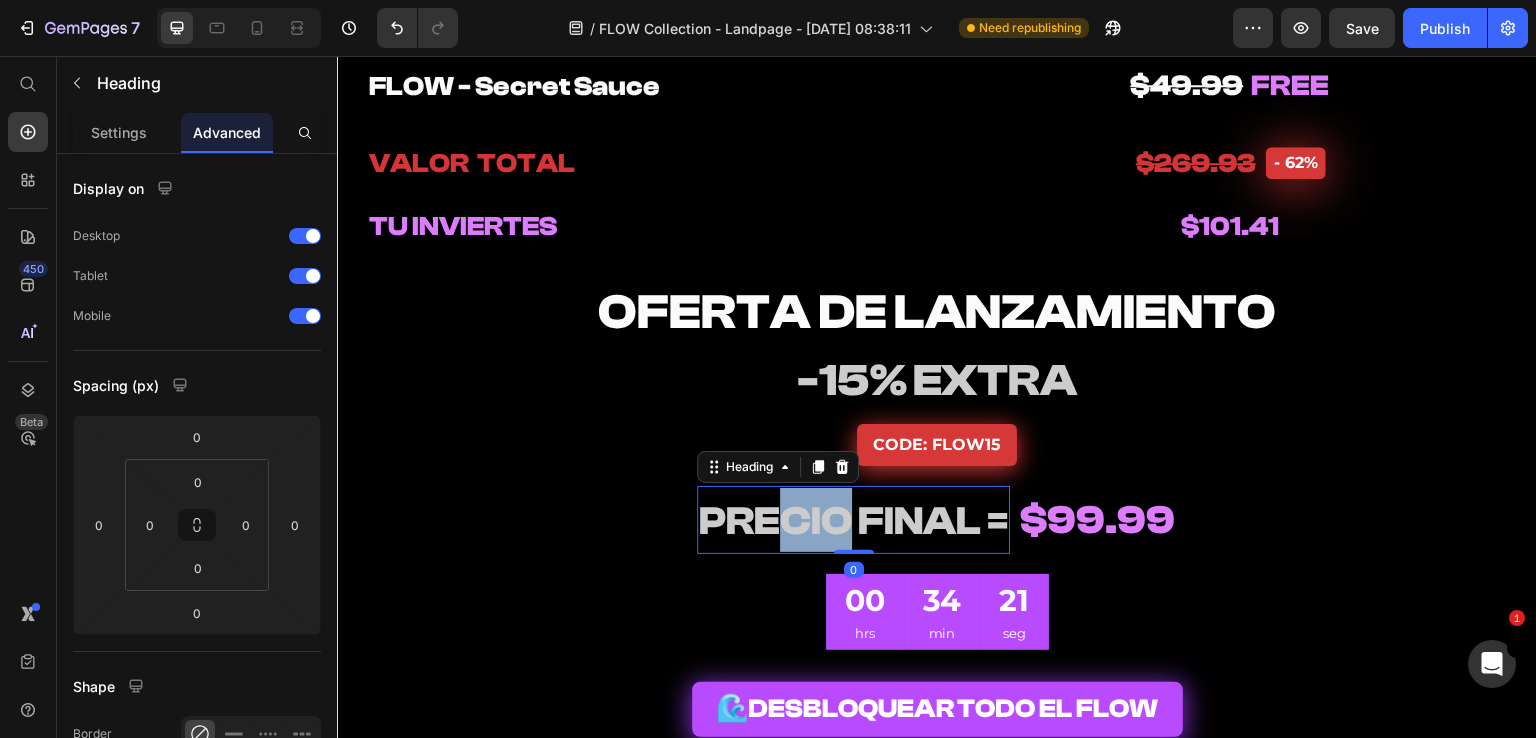 click on "PRECIO FINAL =" at bounding box center (853, 521) 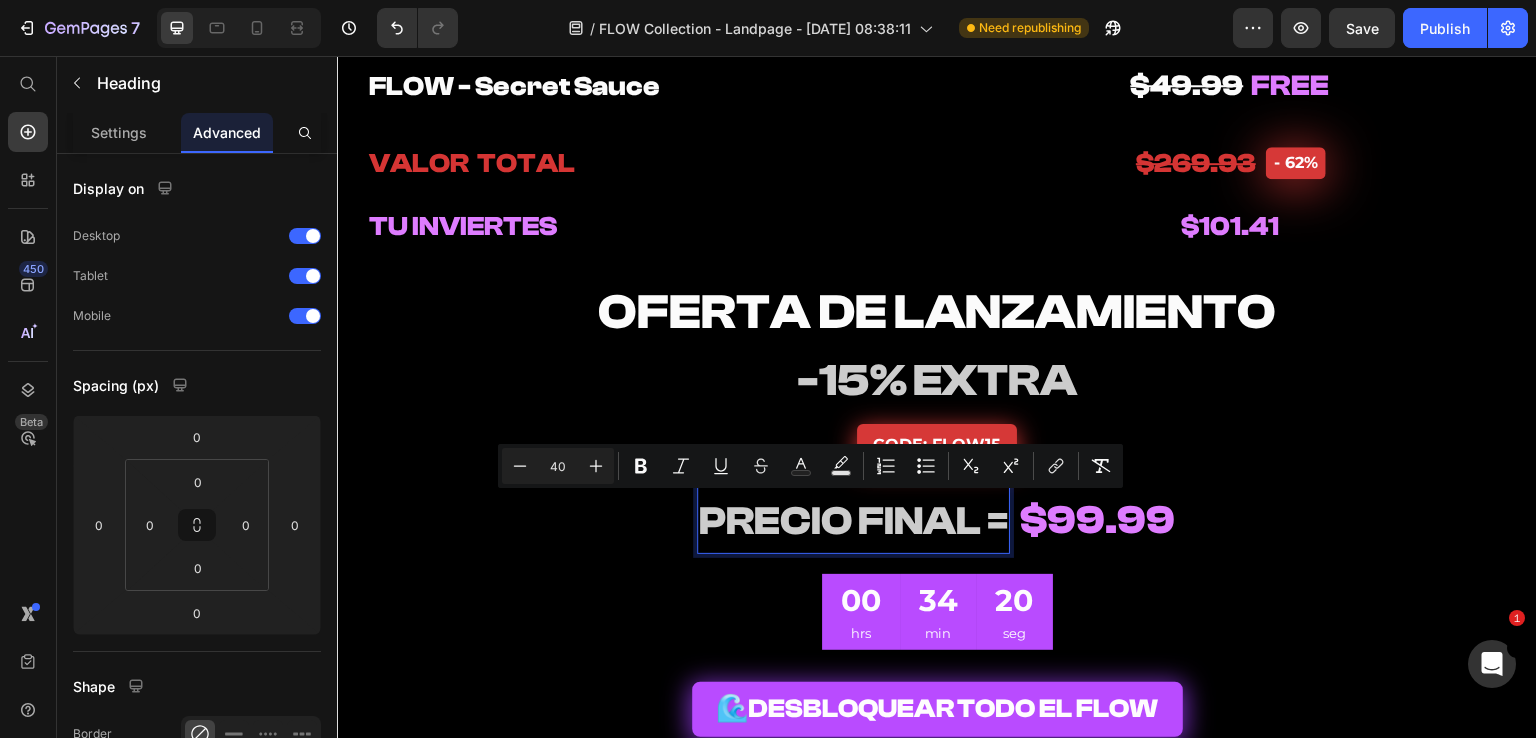 click on "PRECIO FINAL =" at bounding box center (853, 521) 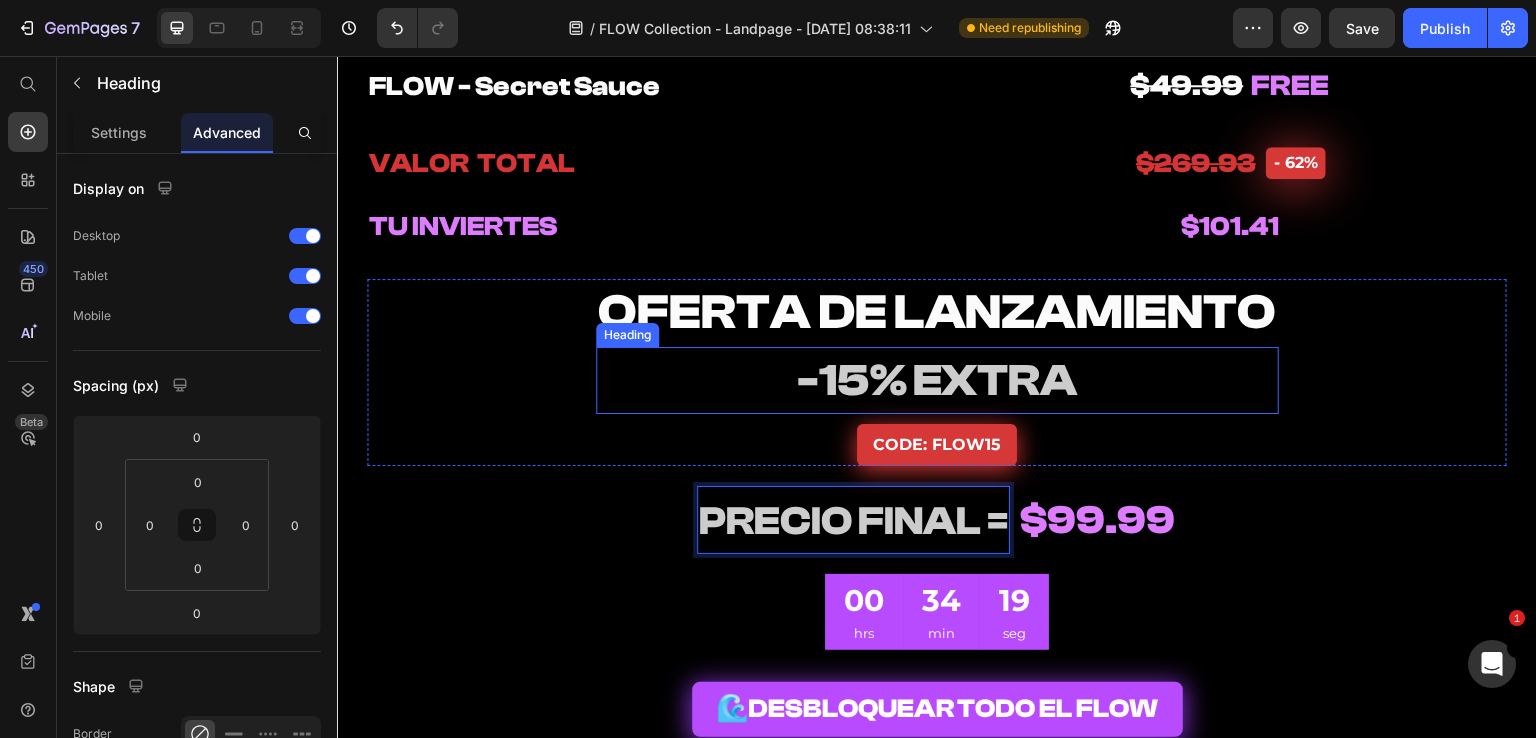 click on "-15% EXTRA" at bounding box center [937, 380] 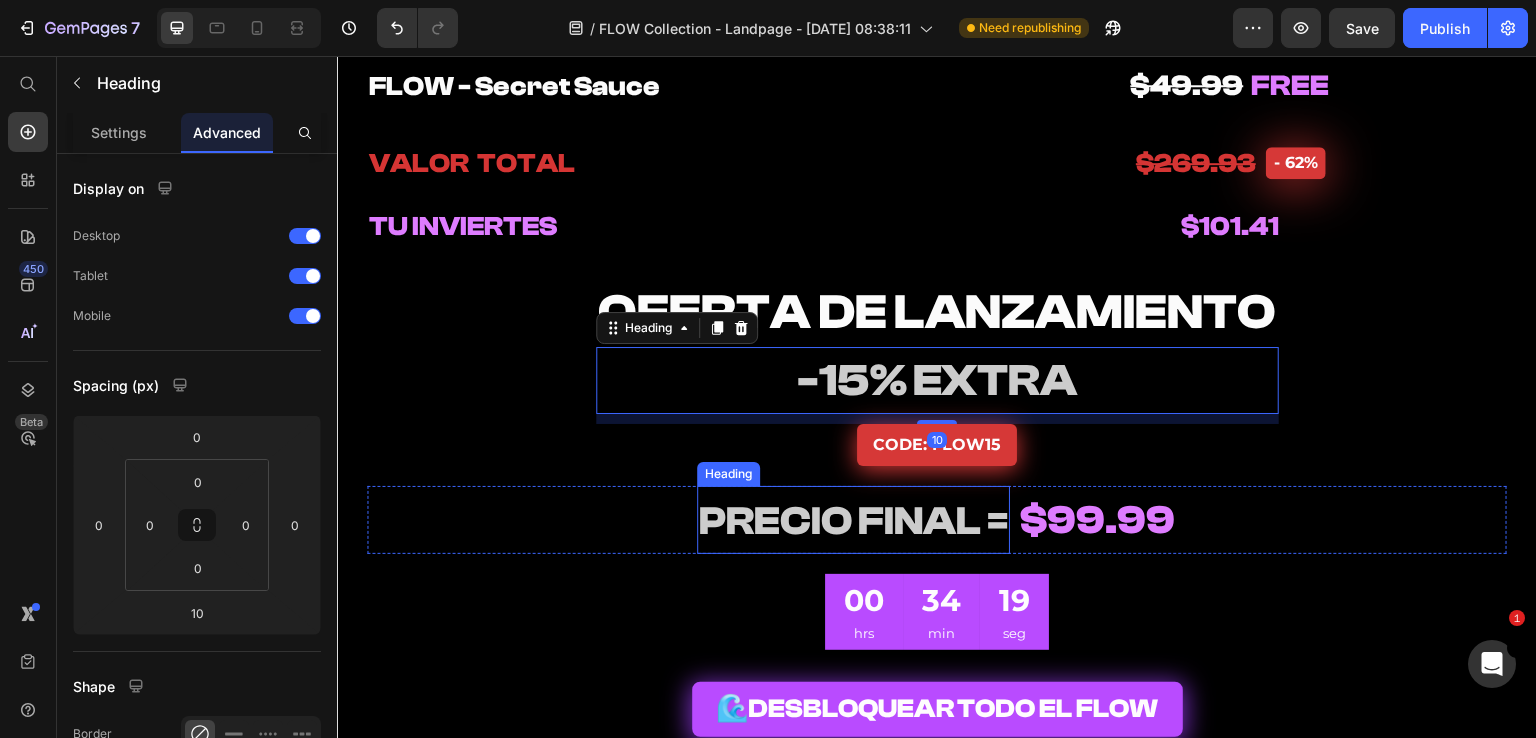 drag, startPoint x: 752, startPoint y: 535, endPoint x: 703, endPoint y: 530, distance: 49.25444 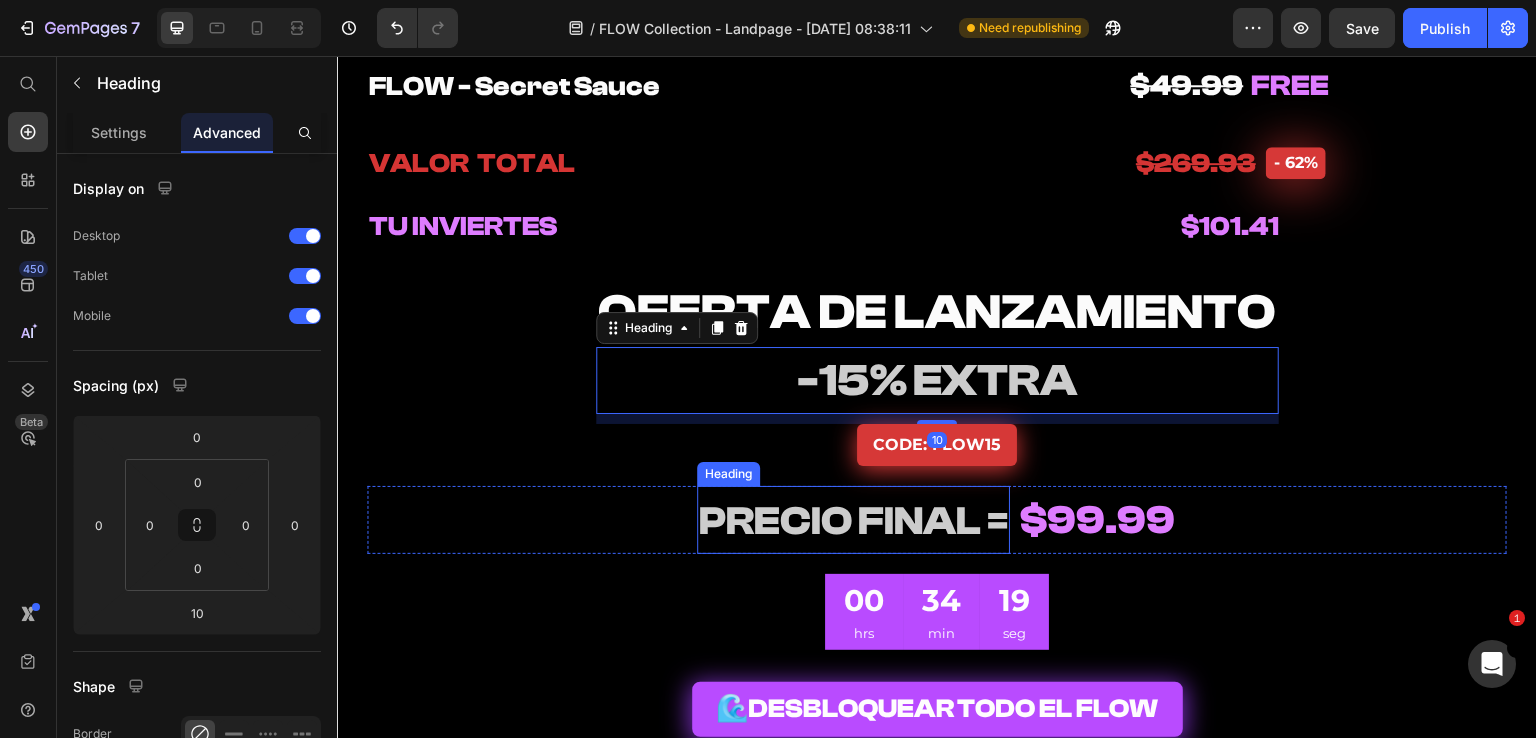 click on "PRECIO FINAL =" at bounding box center (853, 521) 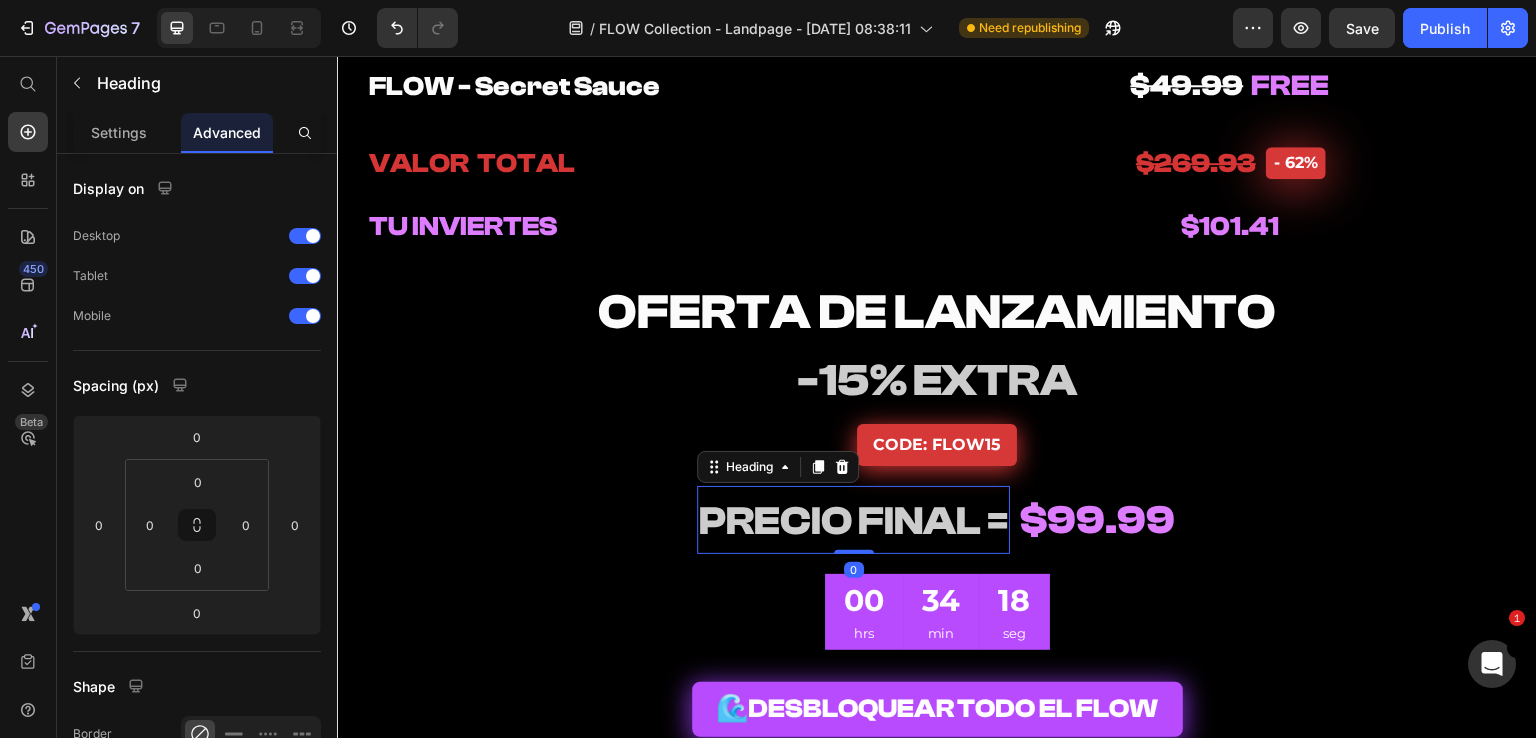 click on "$99.99" at bounding box center (1097, 520) 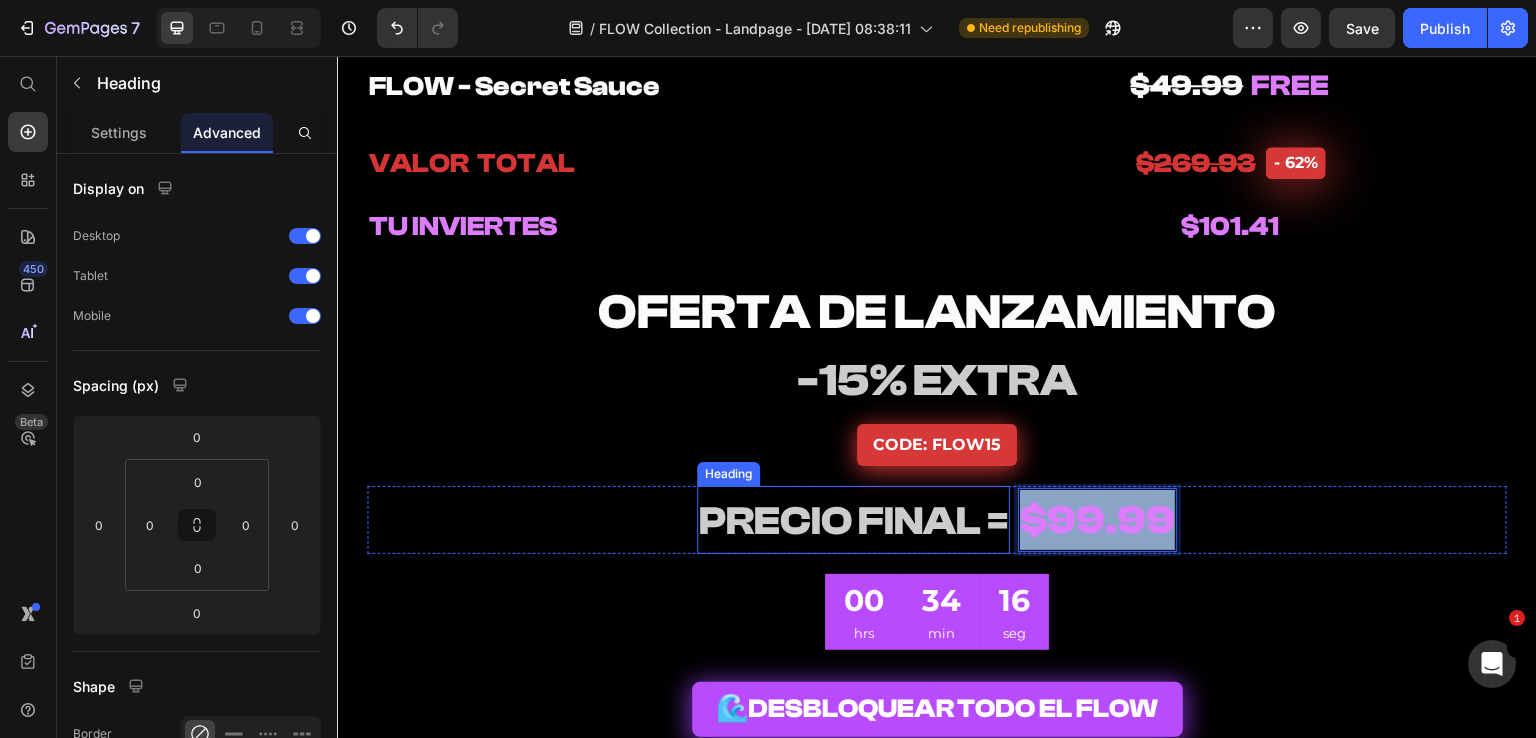 drag, startPoint x: 1157, startPoint y: 523, endPoint x: 963, endPoint y: 527, distance: 194.04123 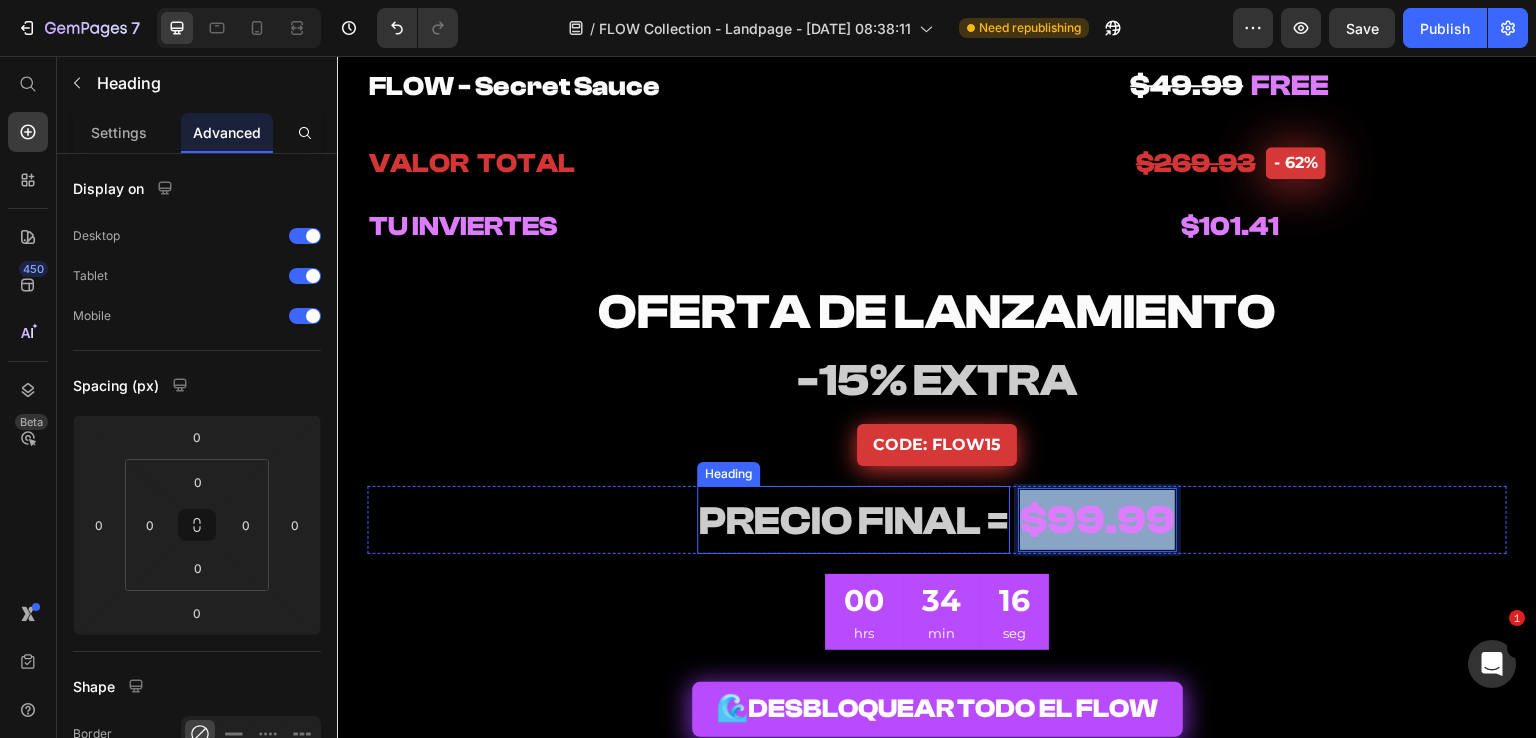 click on "⁠⁠⁠⁠⁠⁠⁠ PRECIO FINAL = Heading $99.99 Heading   0 Row" at bounding box center [937, 520] 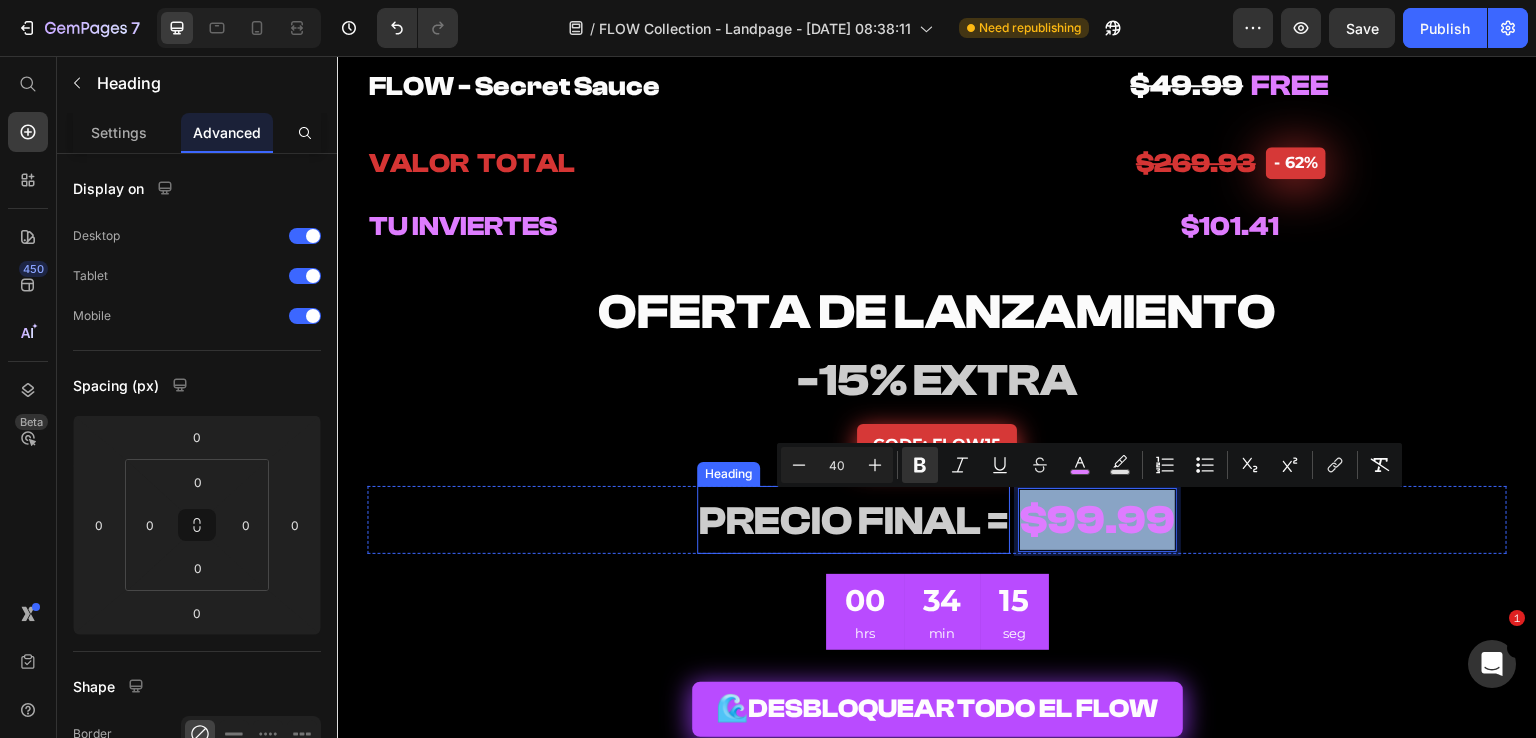 click on "PRECIO FINAL =" at bounding box center [853, 521] 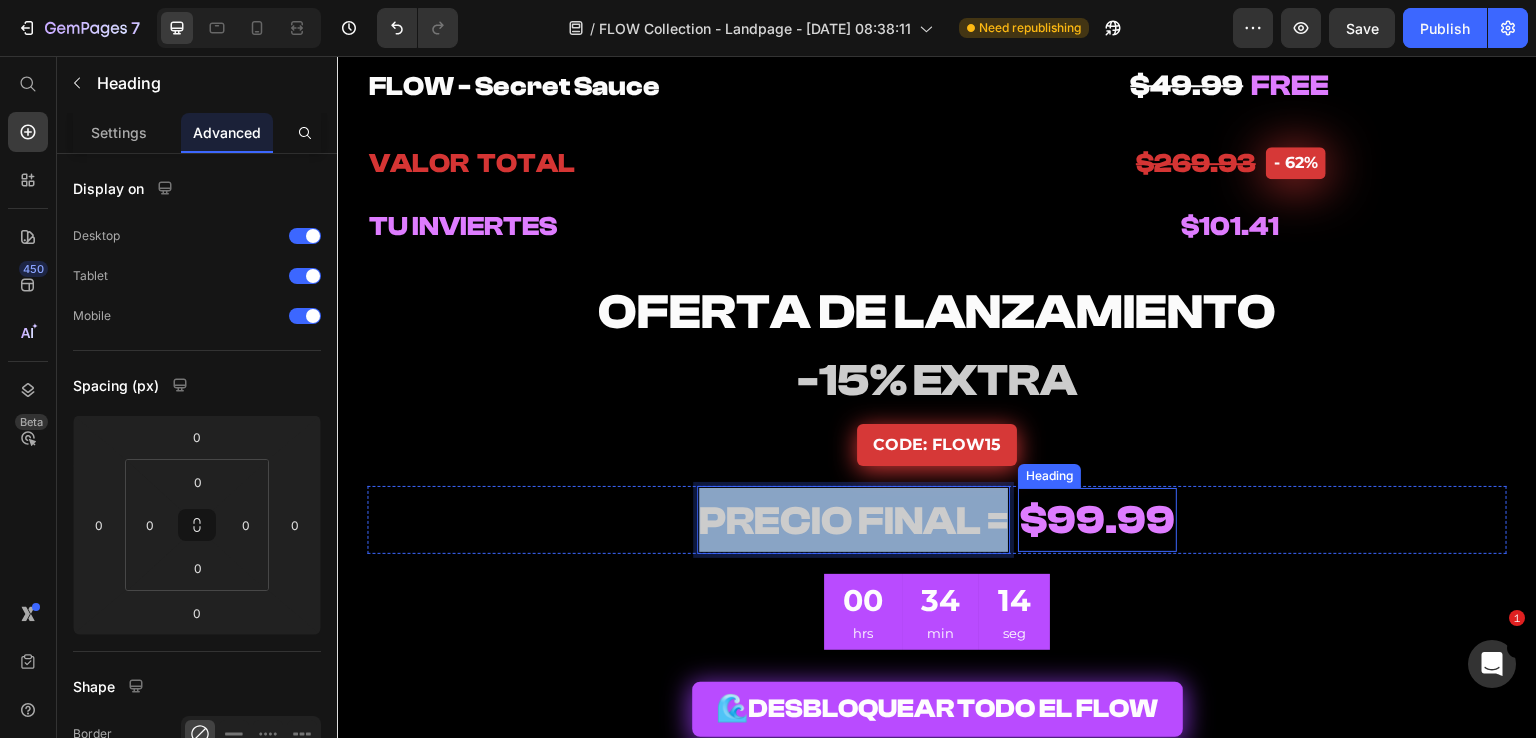 drag, startPoint x: 704, startPoint y: 526, endPoint x: 1095, endPoint y: 520, distance: 391.04602 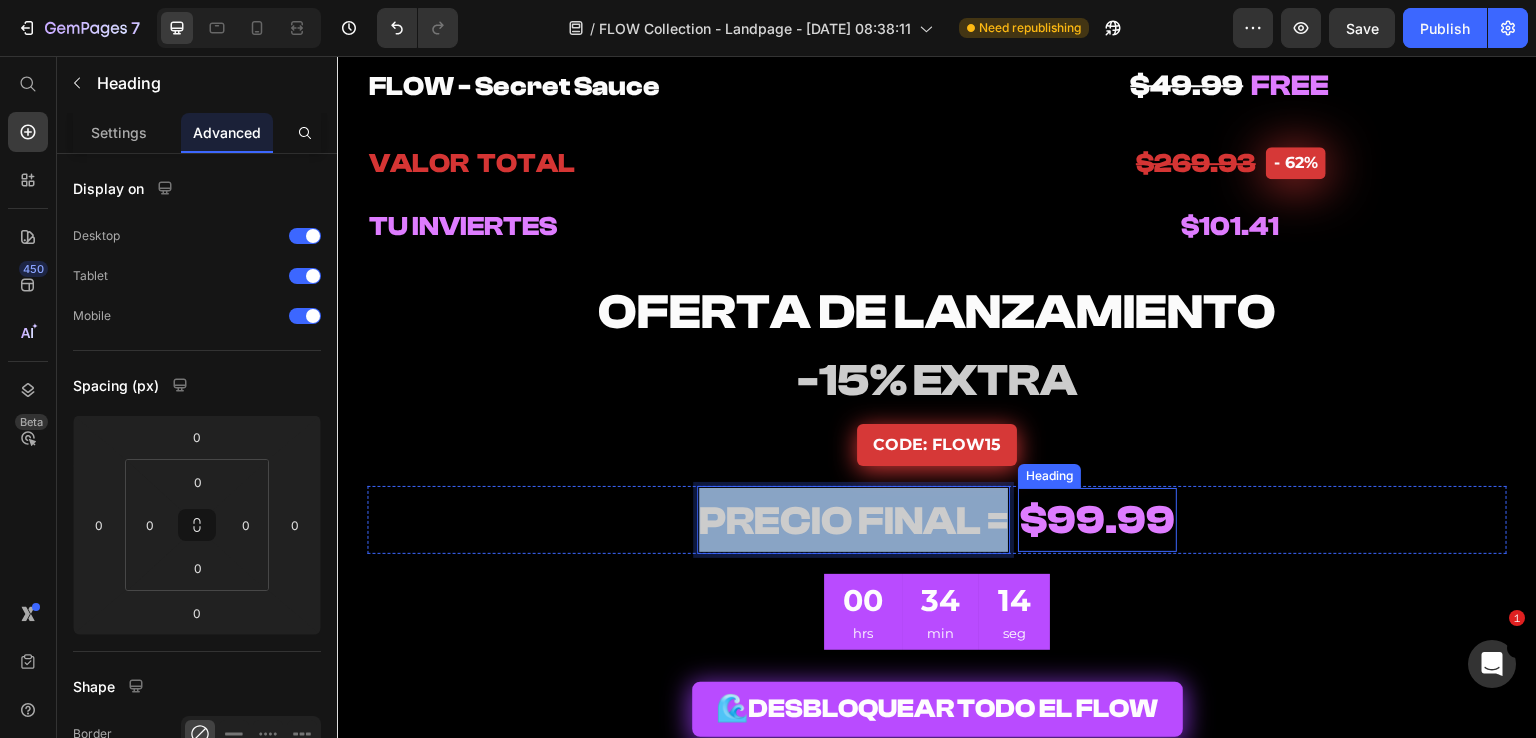 click on "PRECIO FINAL = Heading   0 ⁠⁠⁠⁠⁠⁠⁠ $99.99 Heading Row" at bounding box center (937, 520) 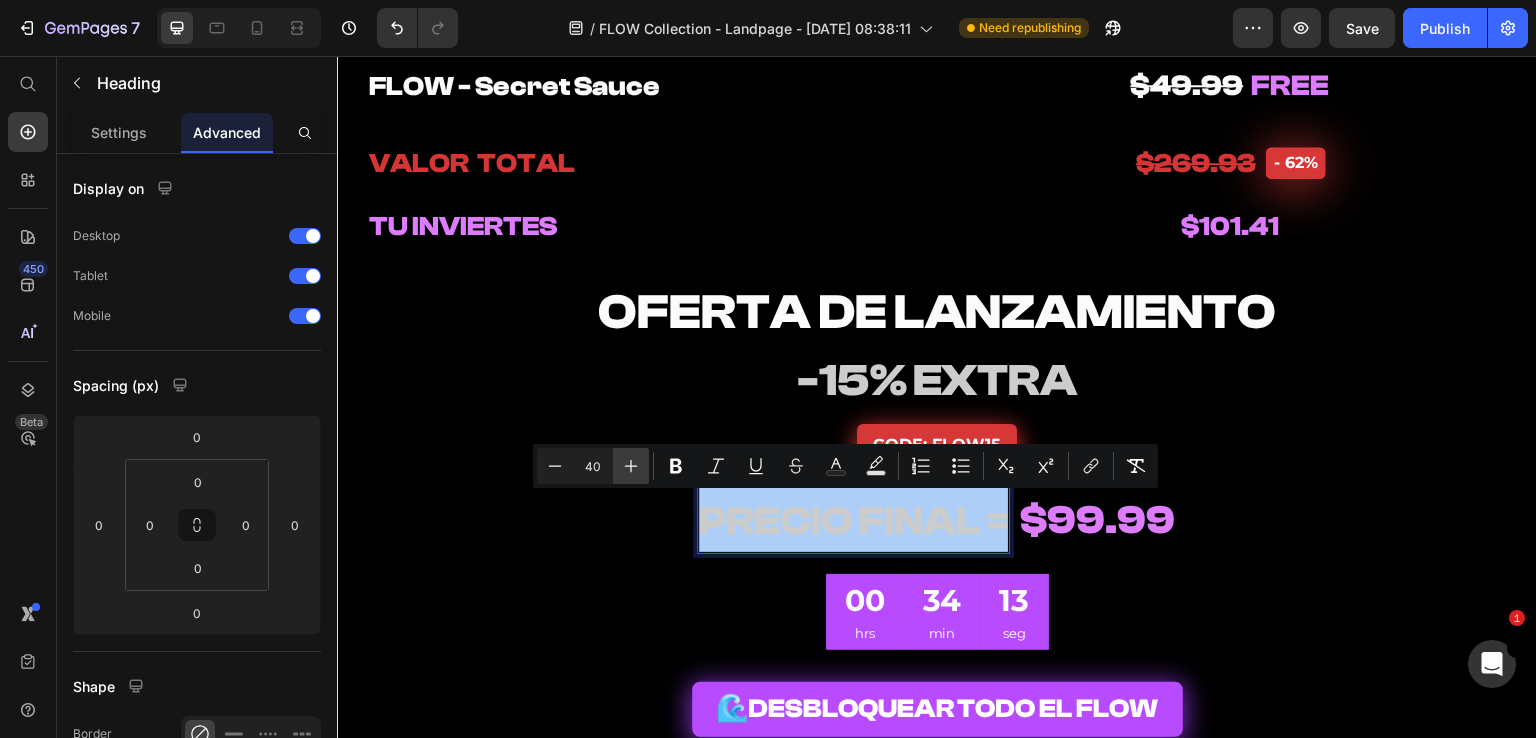 click 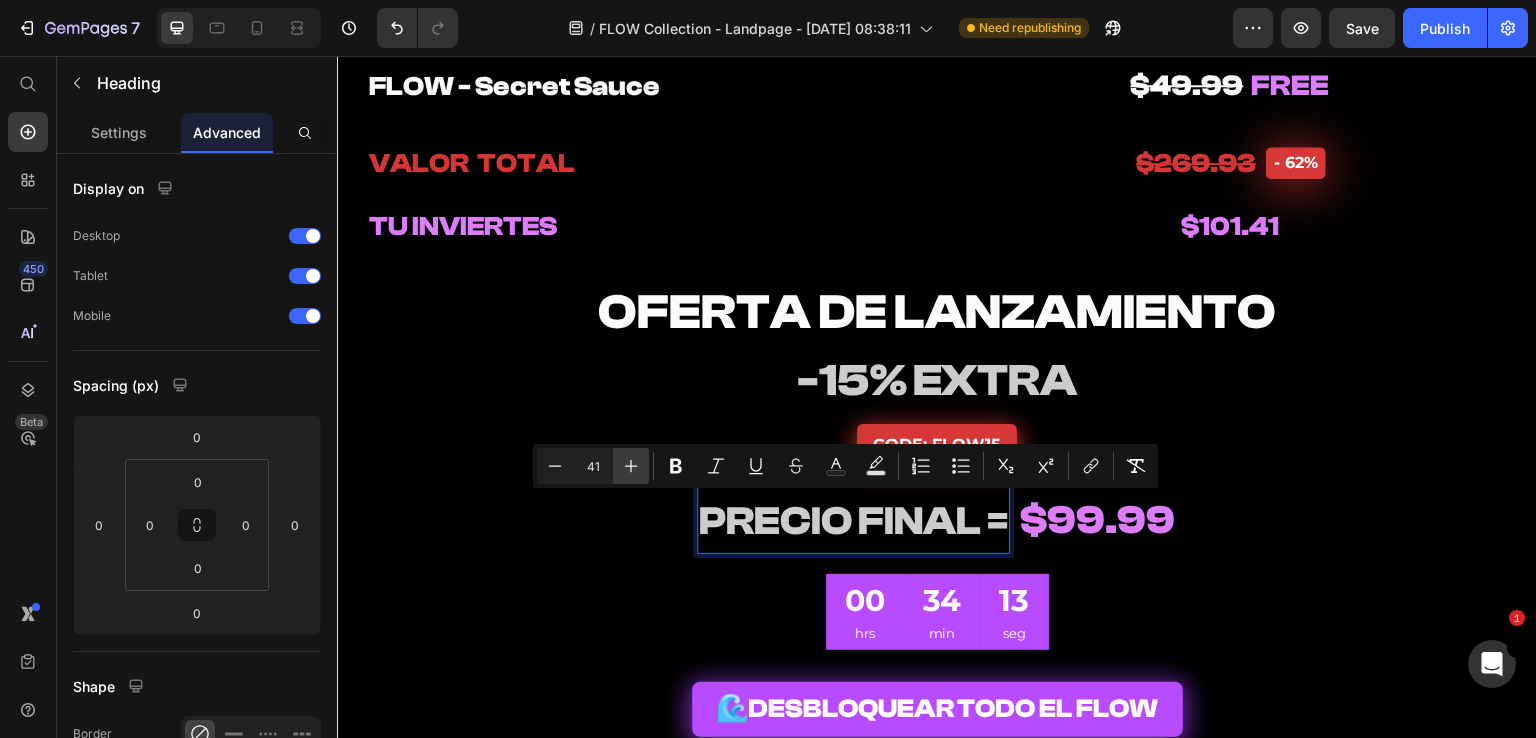 click 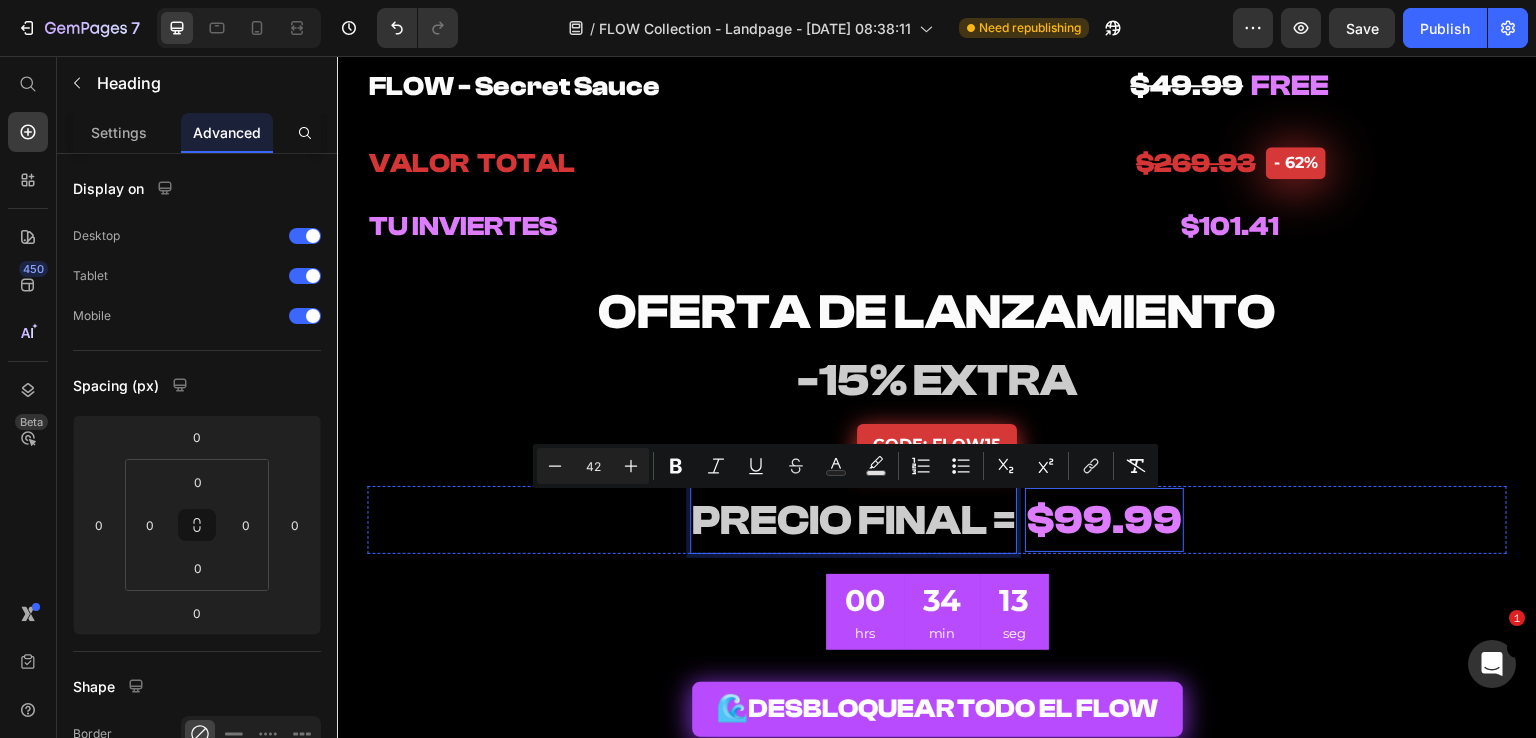 click on "$99.99" at bounding box center (1104, 520) 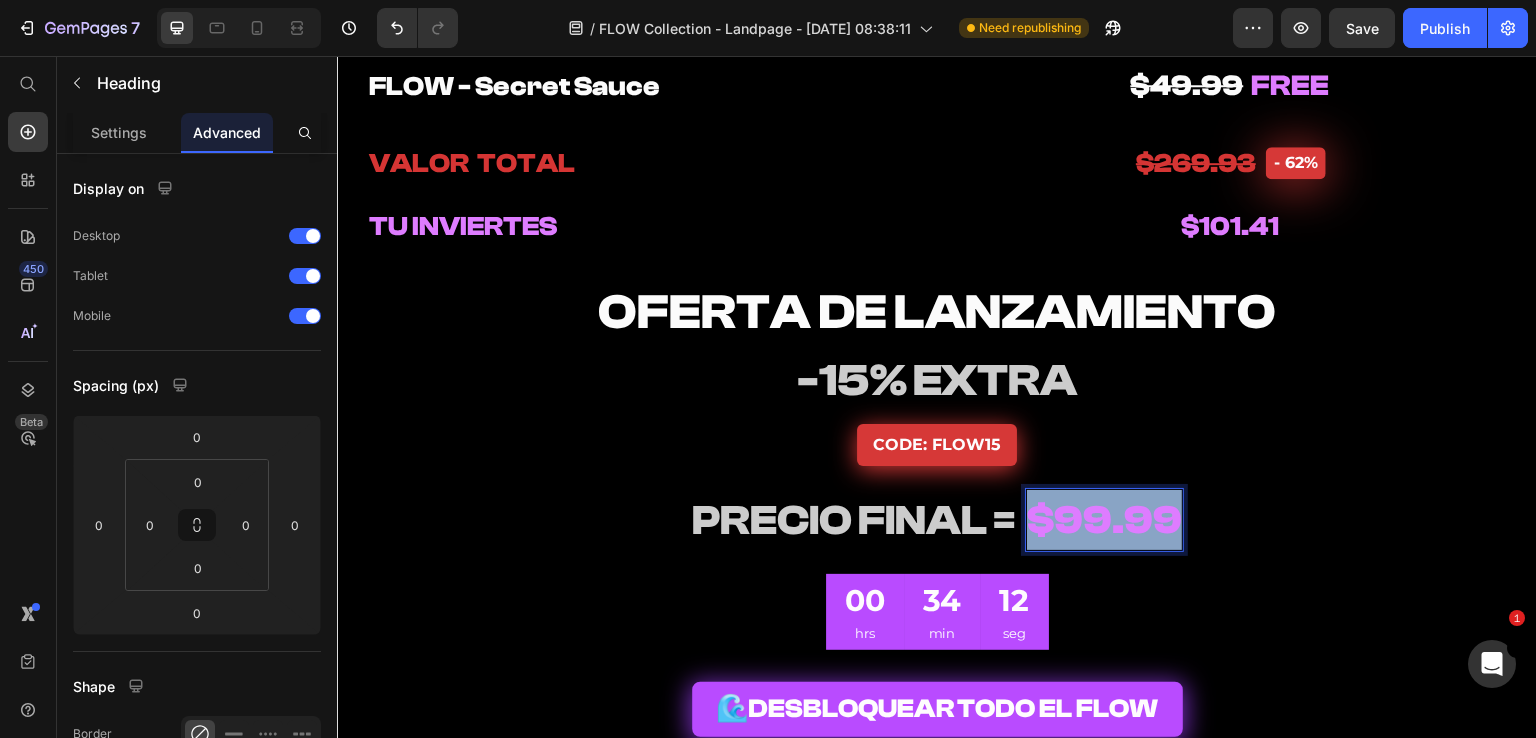 drag, startPoint x: 1034, startPoint y: 519, endPoint x: 1139, endPoint y: 514, distance: 105.11898 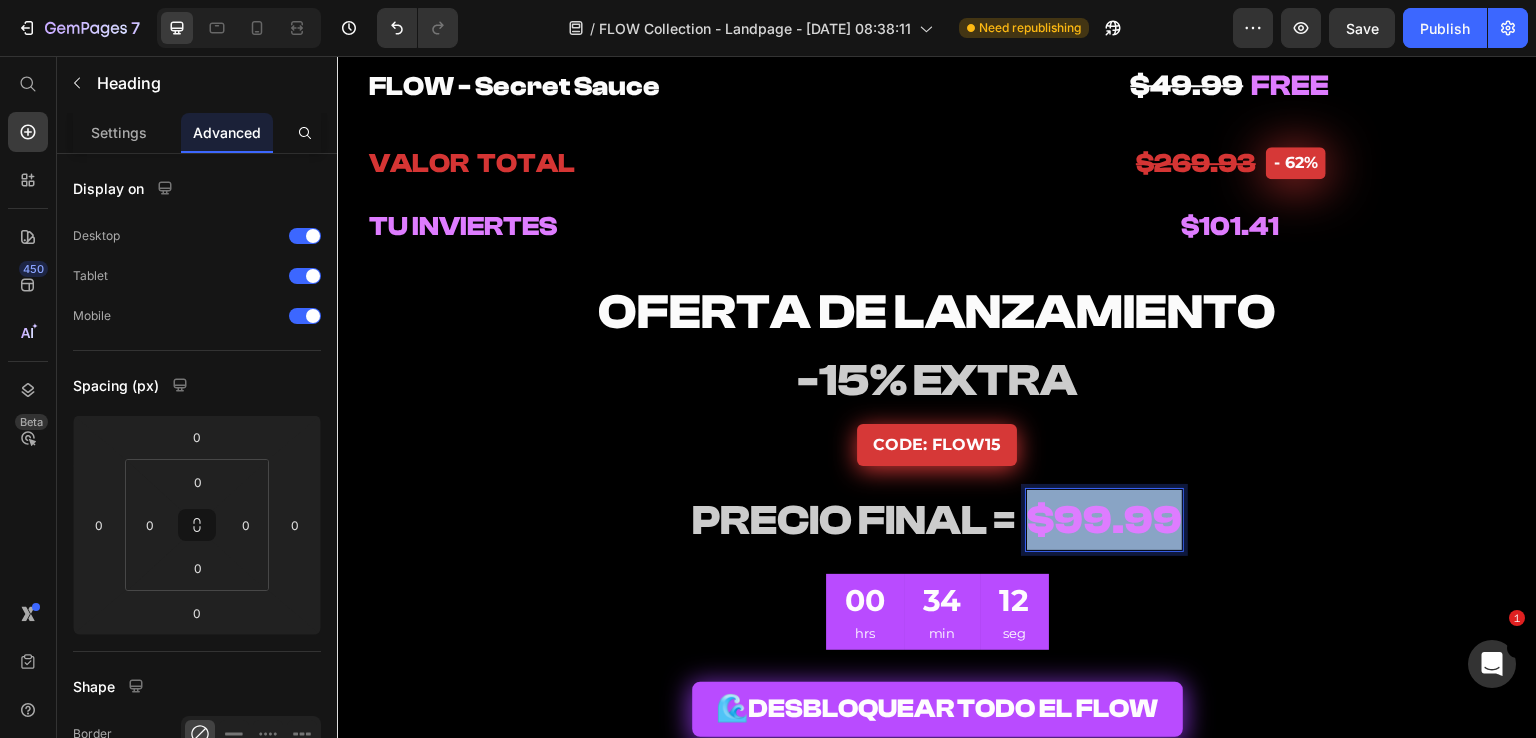 click on "⁠⁠⁠⁠⁠⁠⁠ PRECIO FINAL = Heading $99.99 Heading   0 Row" at bounding box center [937, 520] 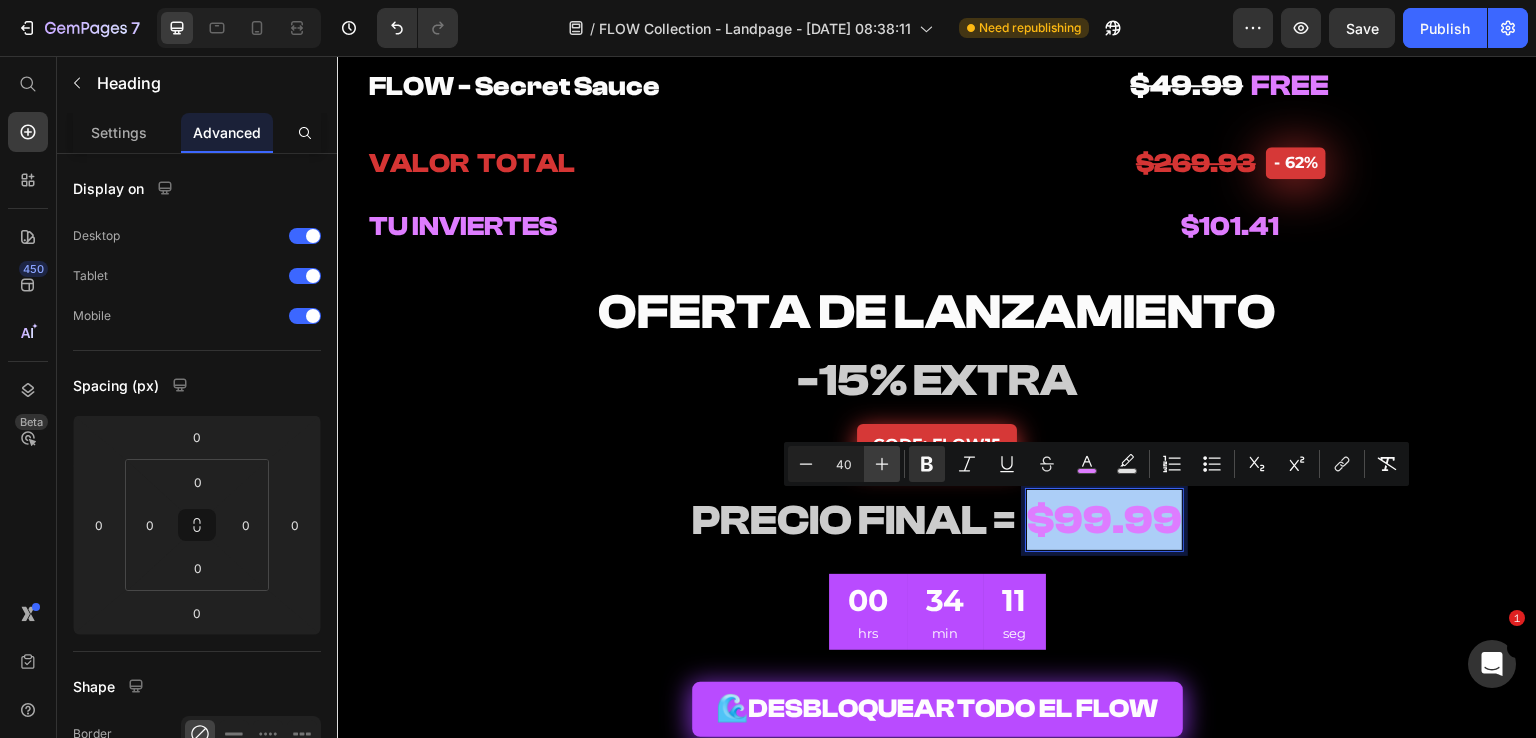 click 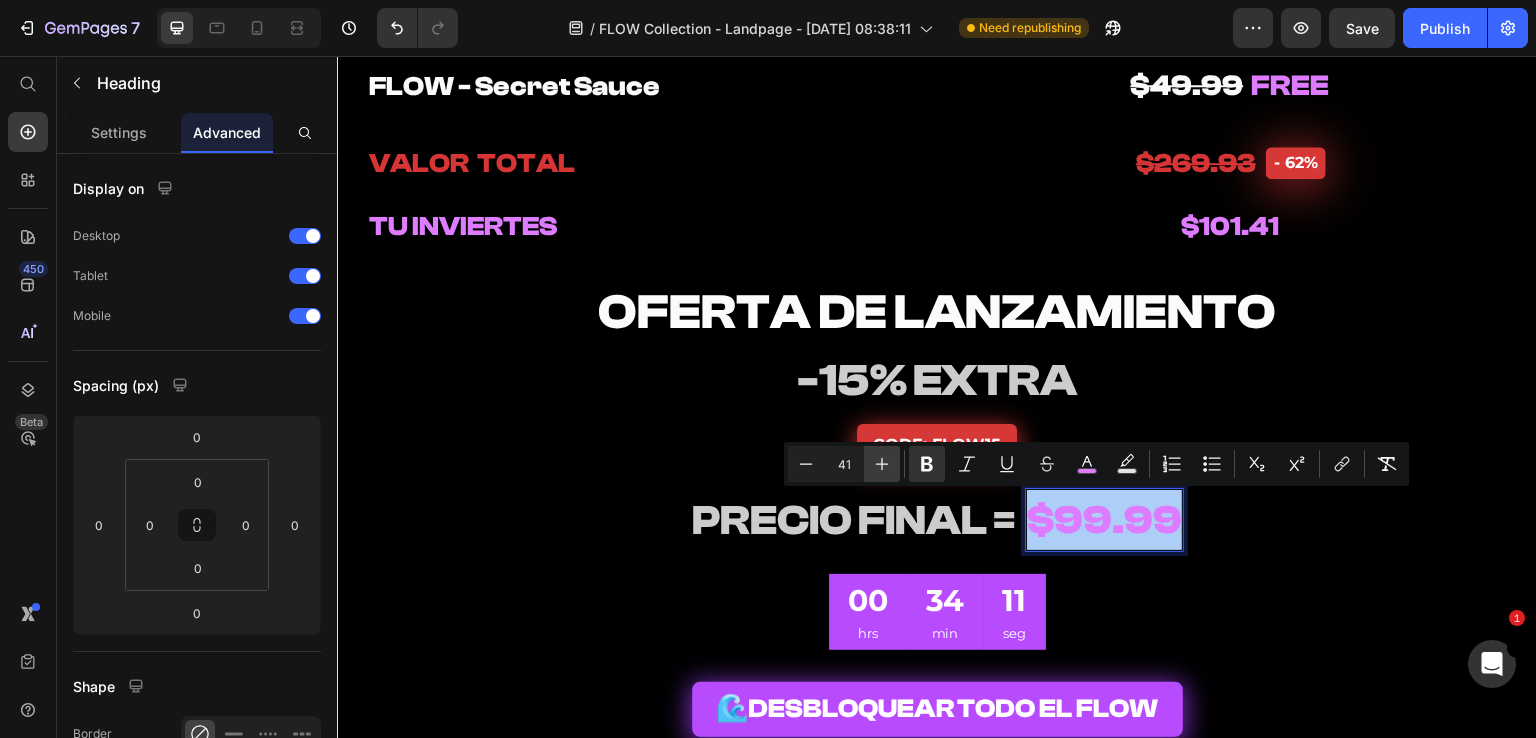 click 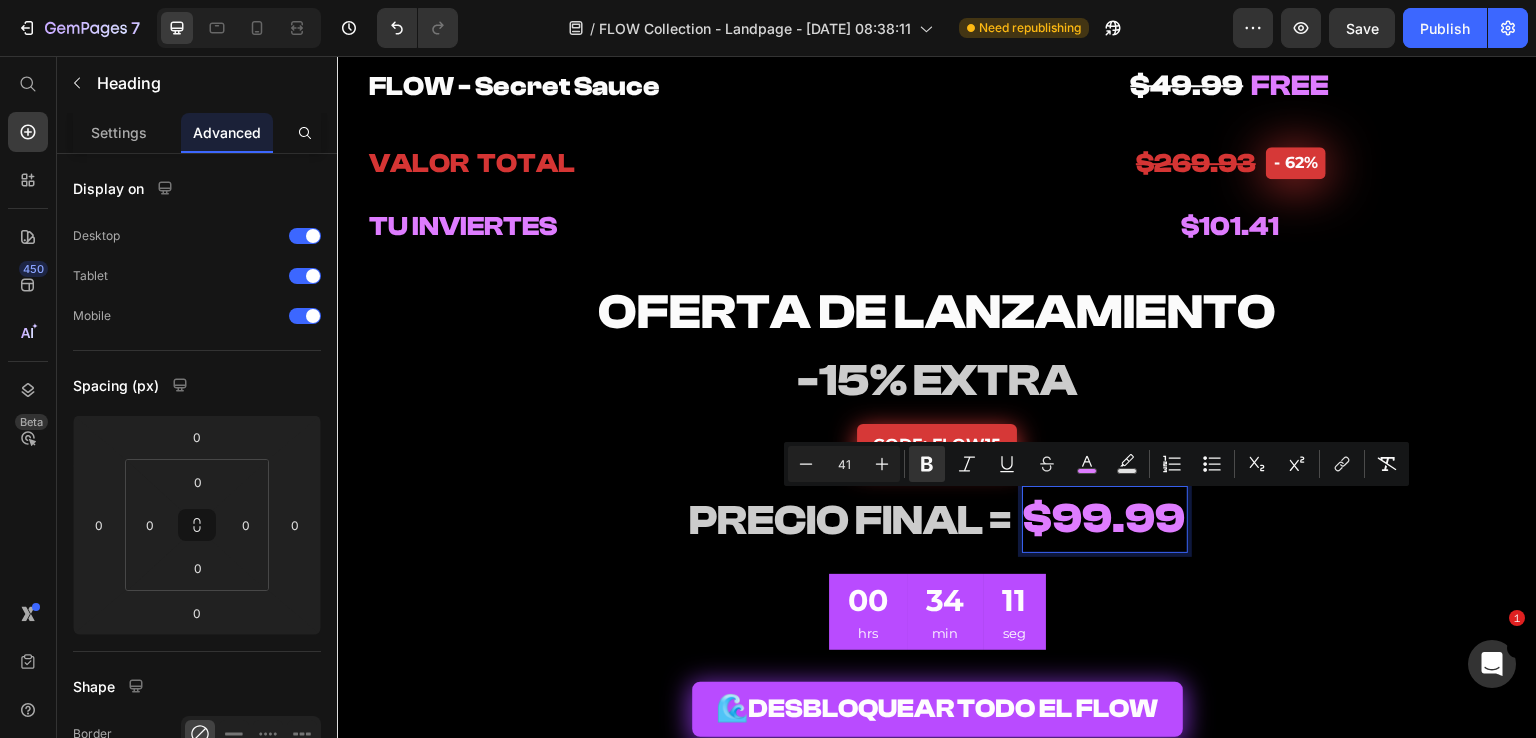 type on "42" 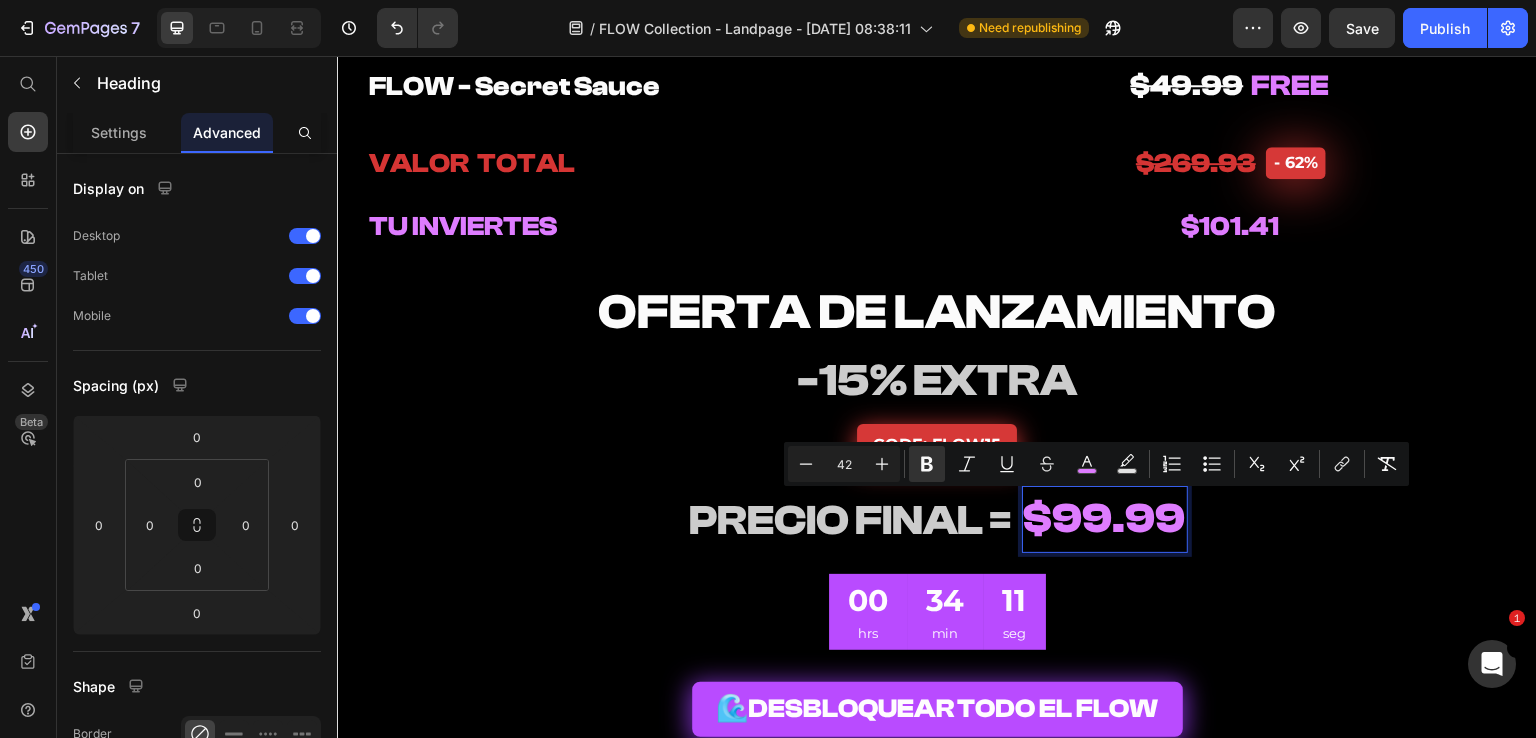 click on "PRECIO FINAL =" at bounding box center (850, 521) 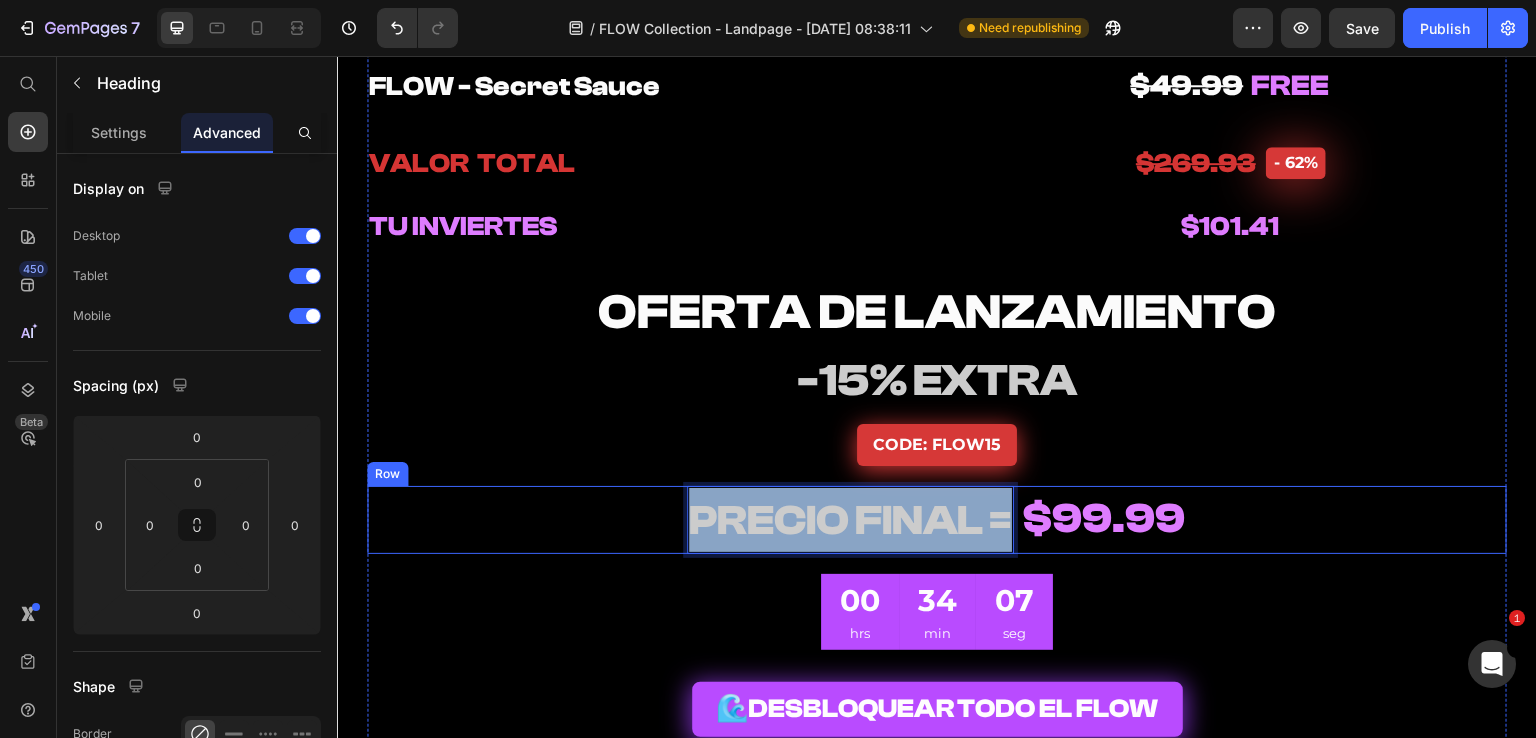 drag, startPoint x: 998, startPoint y: 529, endPoint x: 671, endPoint y: 526, distance: 327.01376 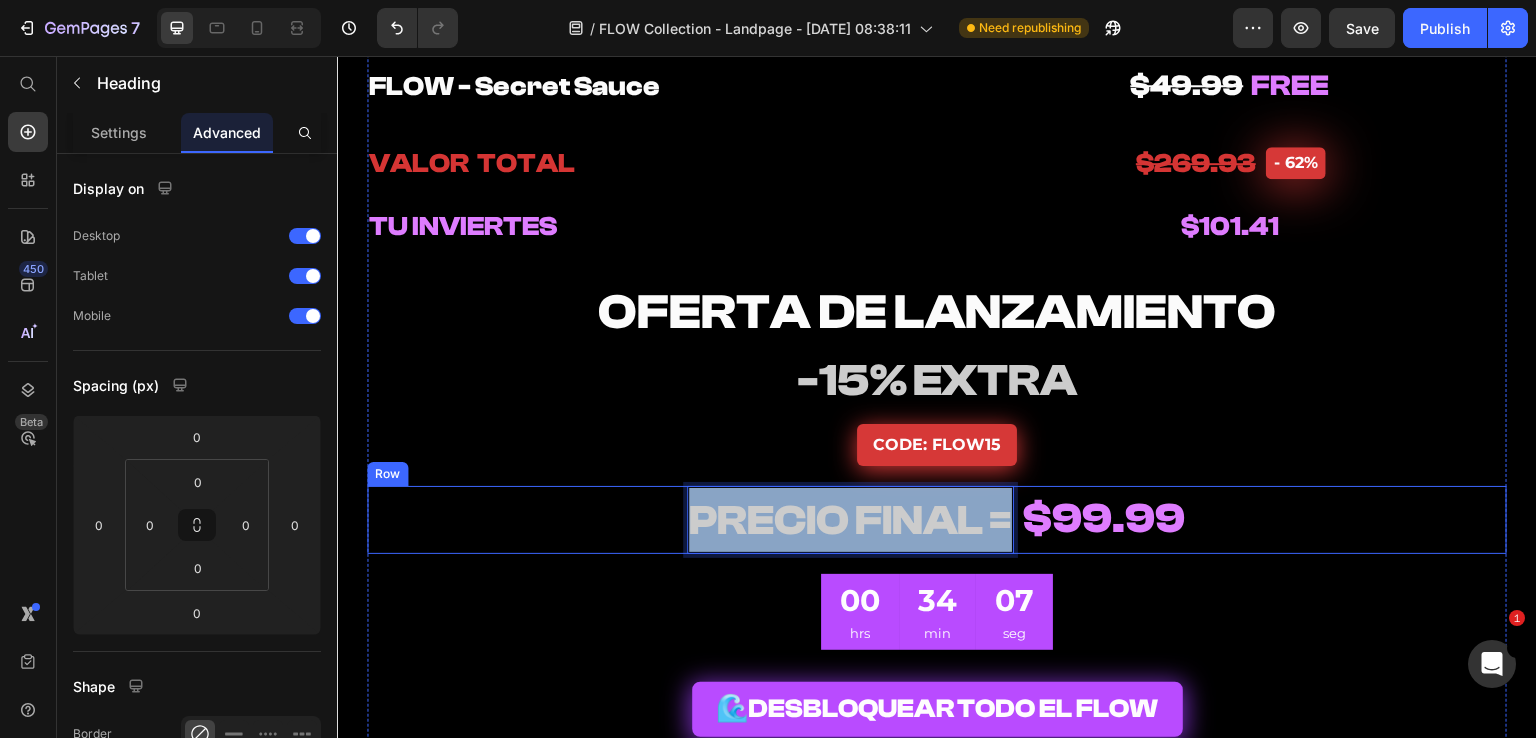 click on "PRECIO FINAL = Heading   0 ⁠⁠⁠⁠⁠⁠⁠ $99.99 Heading Row" at bounding box center [937, 520] 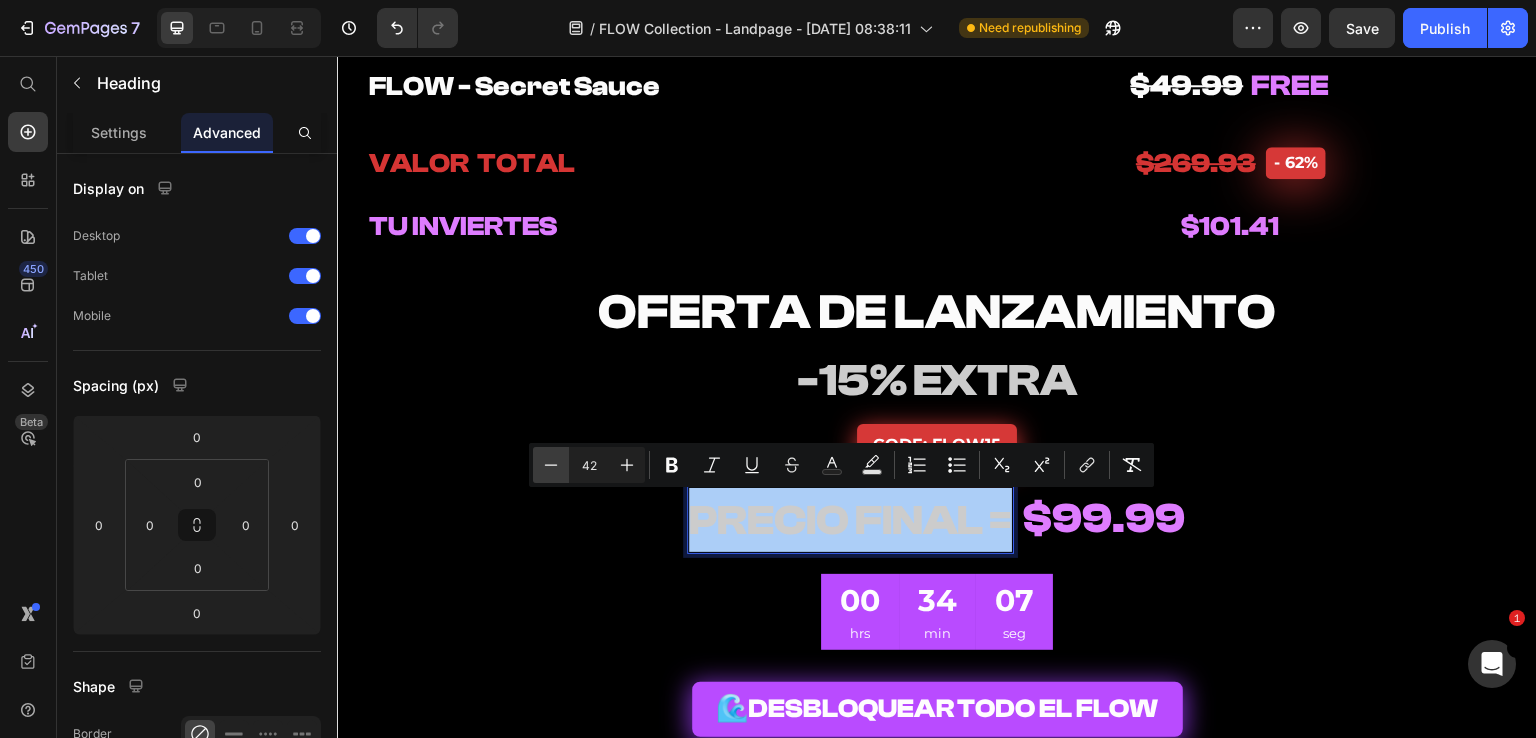 click 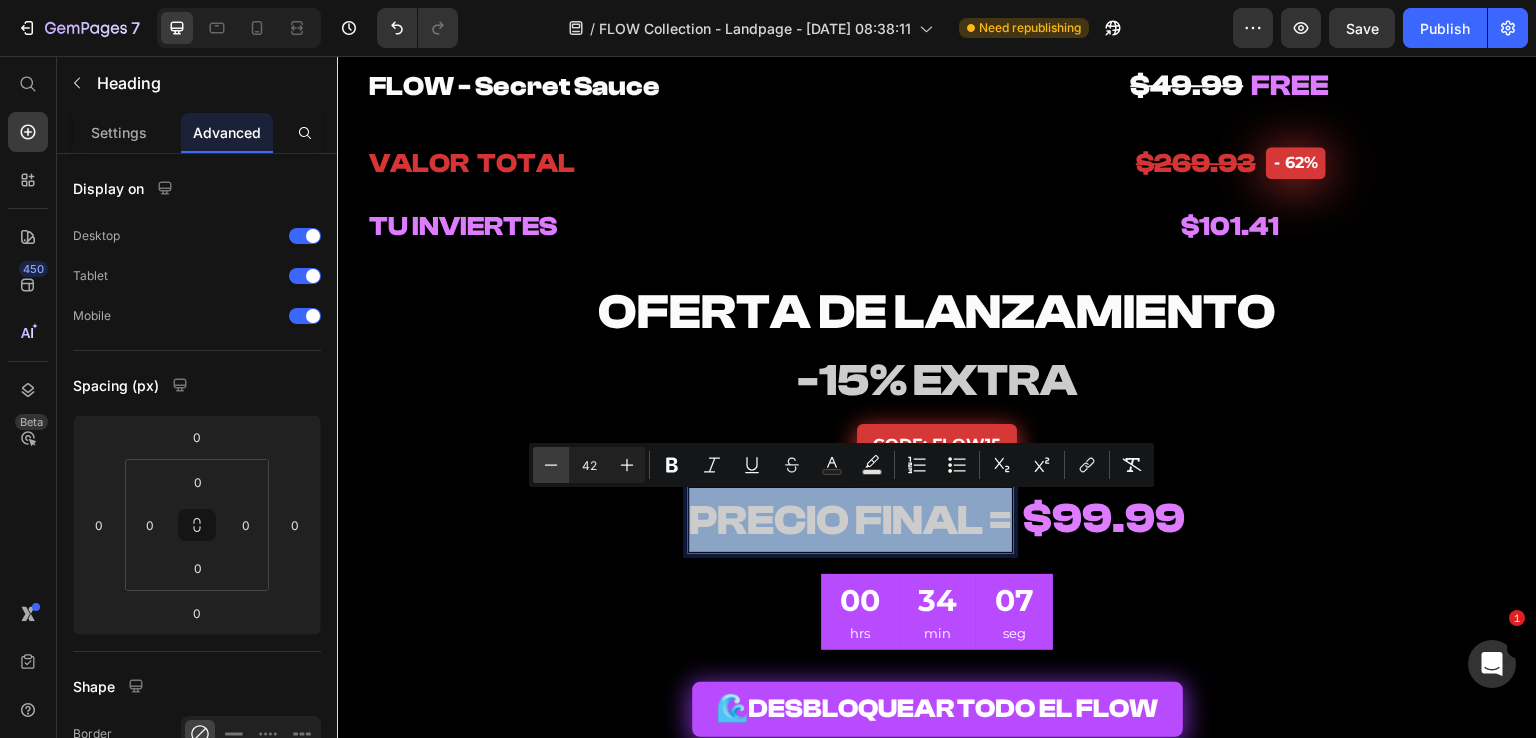 type on "41" 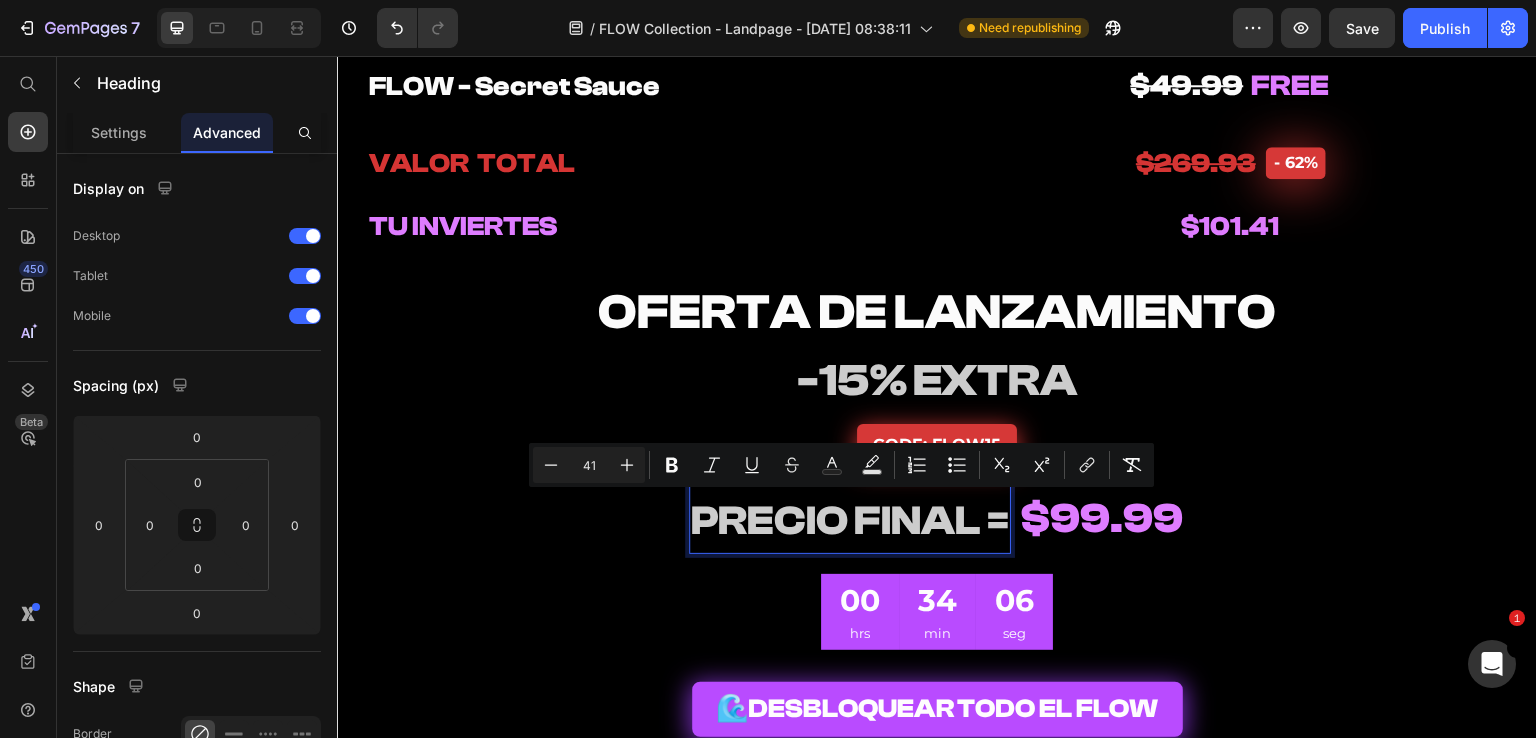 click on "$99.99" at bounding box center (1102, 519) 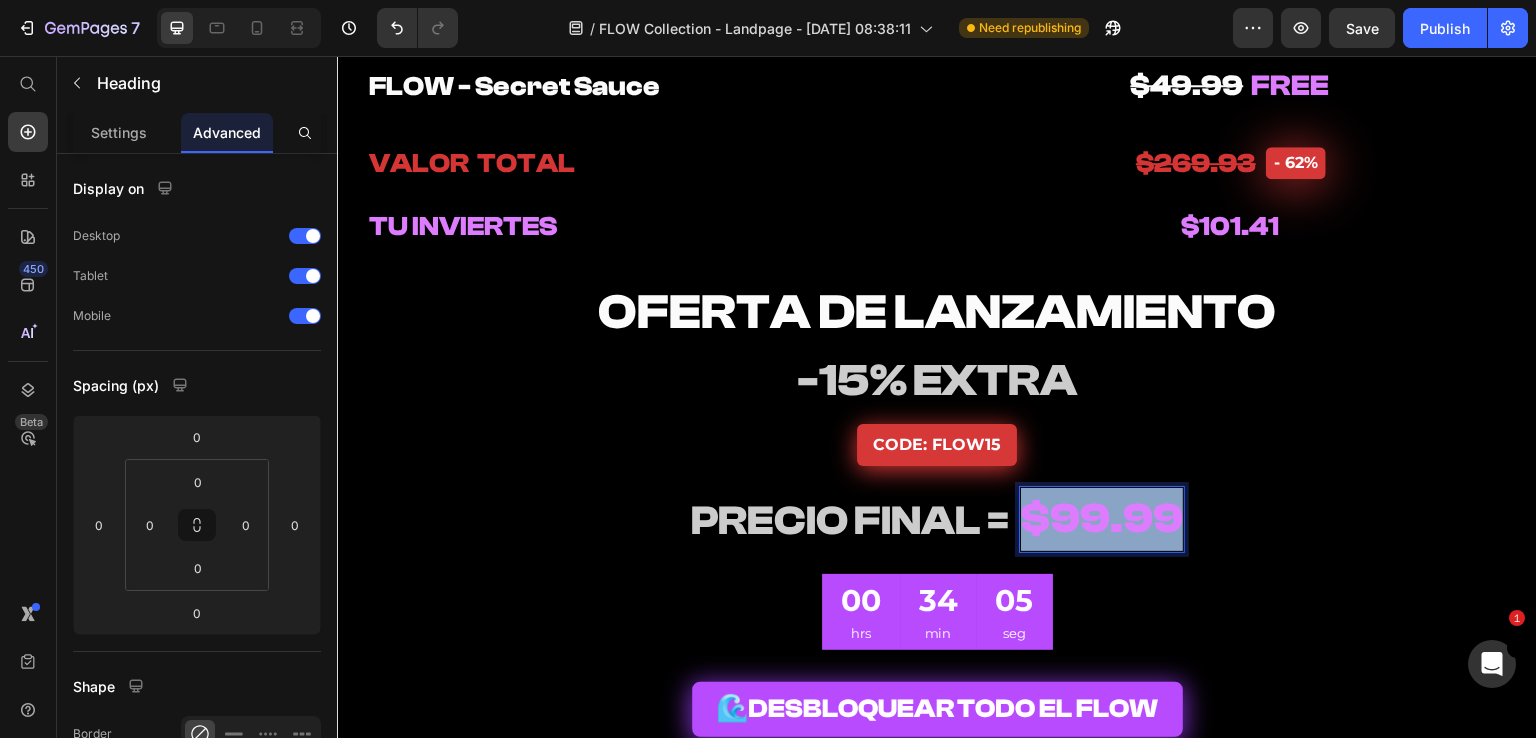 drag, startPoint x: 1020, startPoint y: 522, endPoint x: 1213, endPoint y: 527, distance: 193.06476 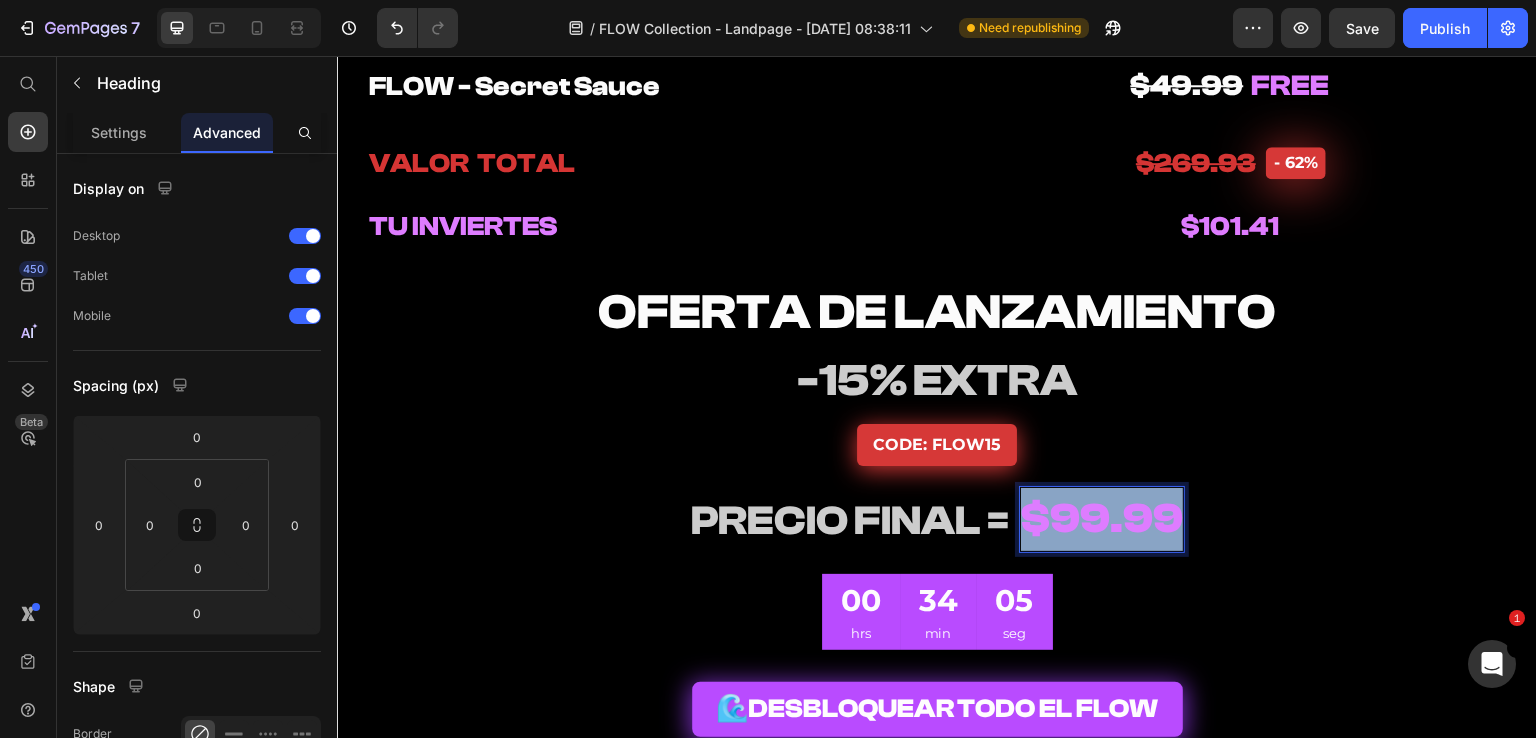 click on "⁠⁠⁠⁠⁠⁠⁠ PRECIO FINAL = Heading $99.99 Heading   0 Row" at bounding box center [937, 520] 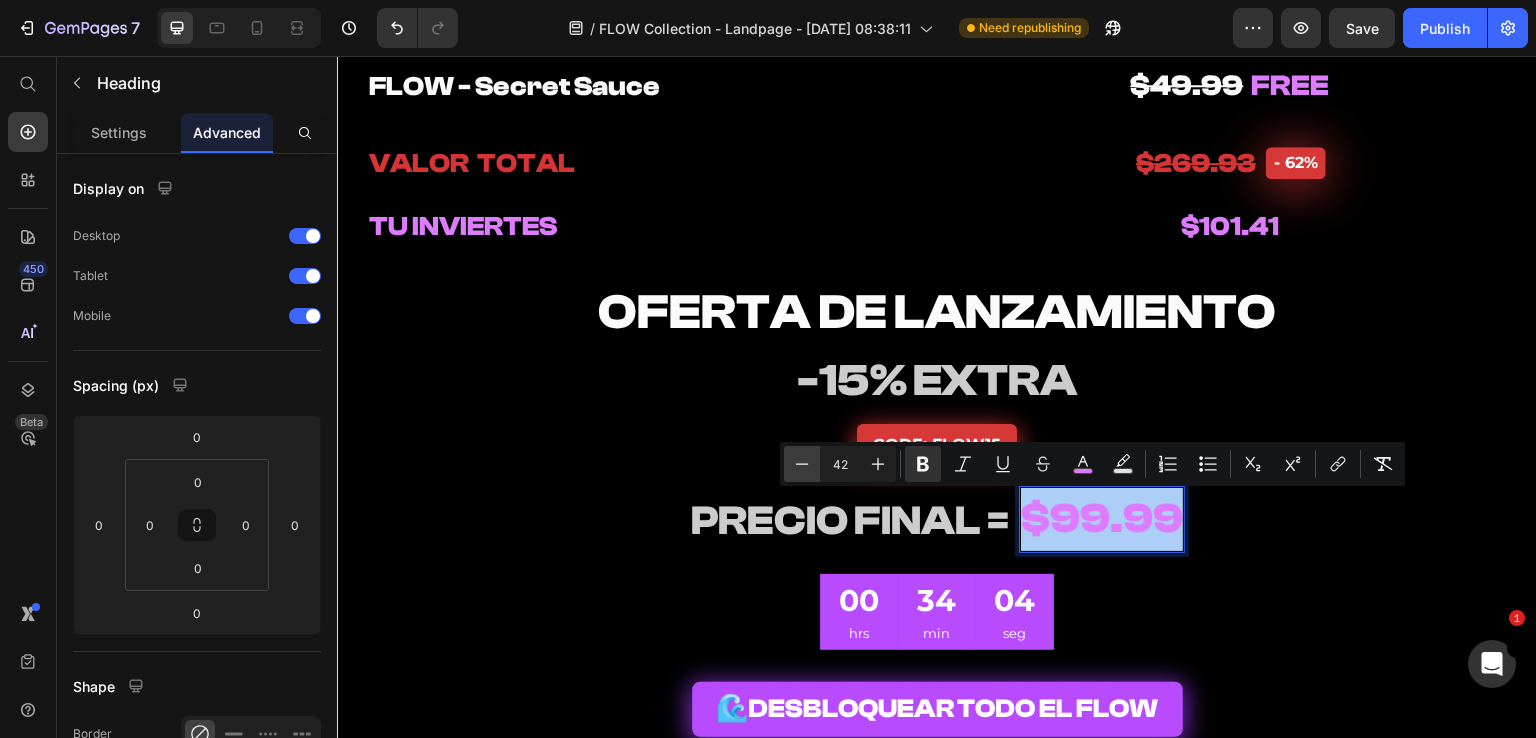 click 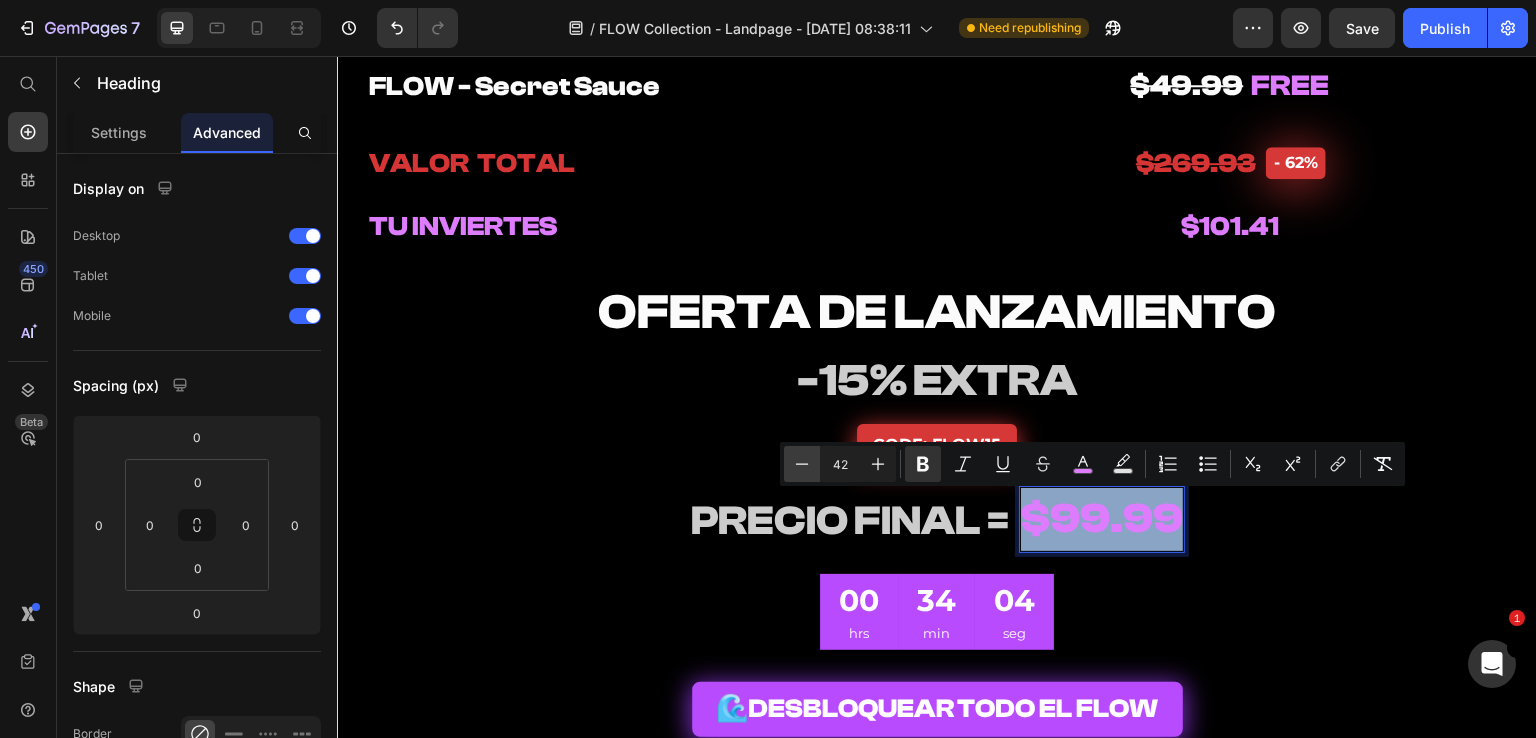 type on "41" 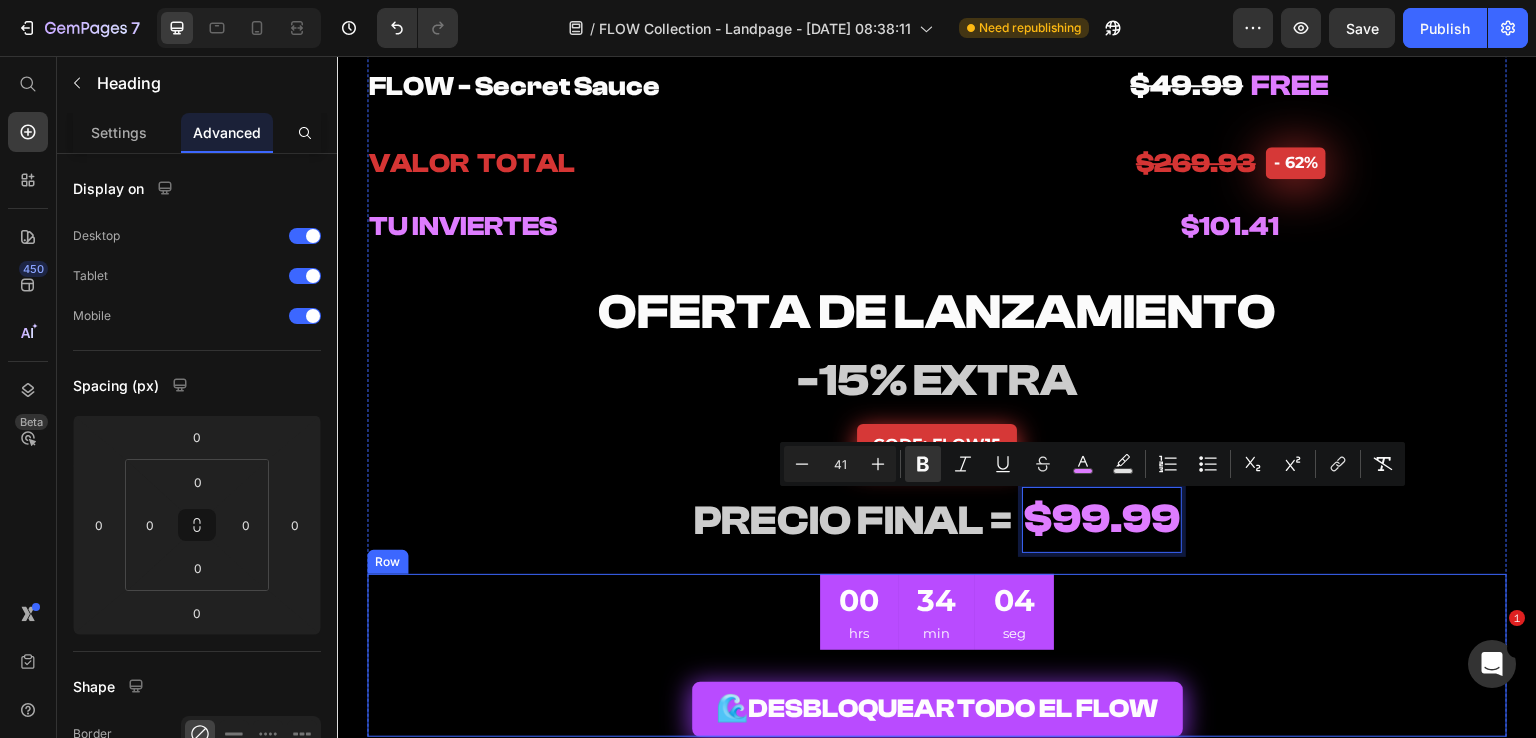 drag, startPoint x: 648, startPoint y: 590, endPoint x: 665, endPoint y: 593, distance: 17.262676 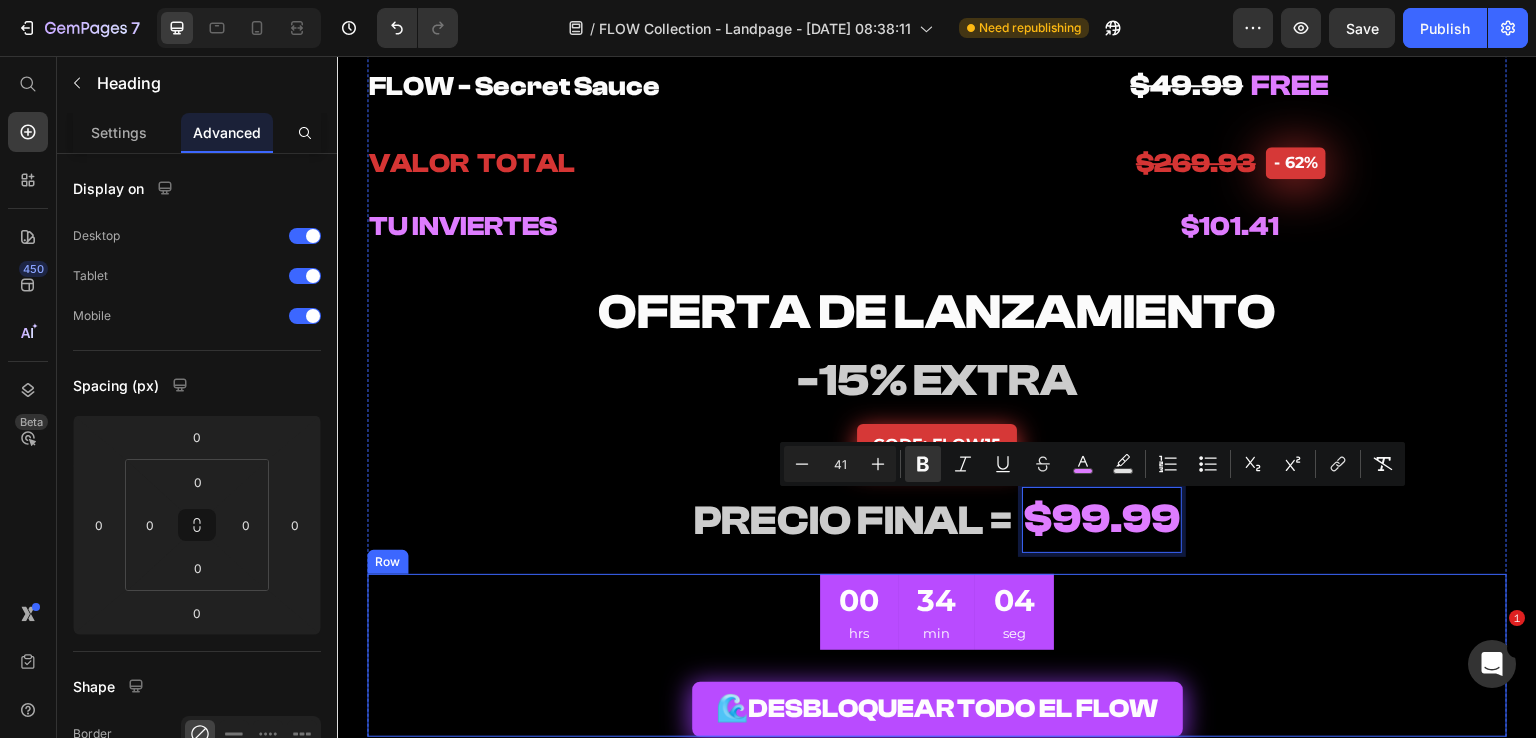 click on "00 hrs 34 min 04 seg CountDown Timer 🌊  DESBLOQUEAR TODO EL FLOW Add to Cart Row" at bounding box center (937, 656) 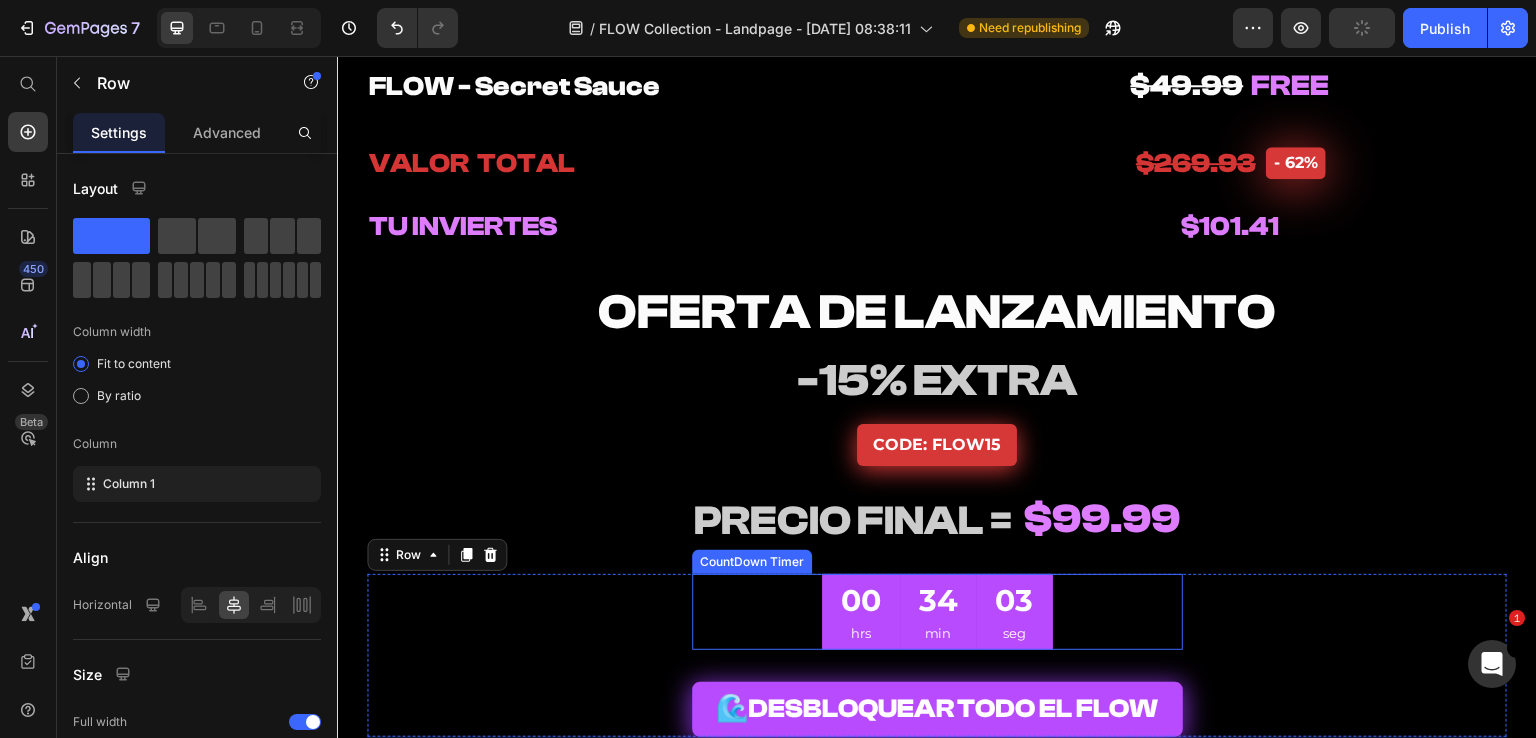 scroll, scrollTop: 10500, scrollLeft: 0, axis: vertical 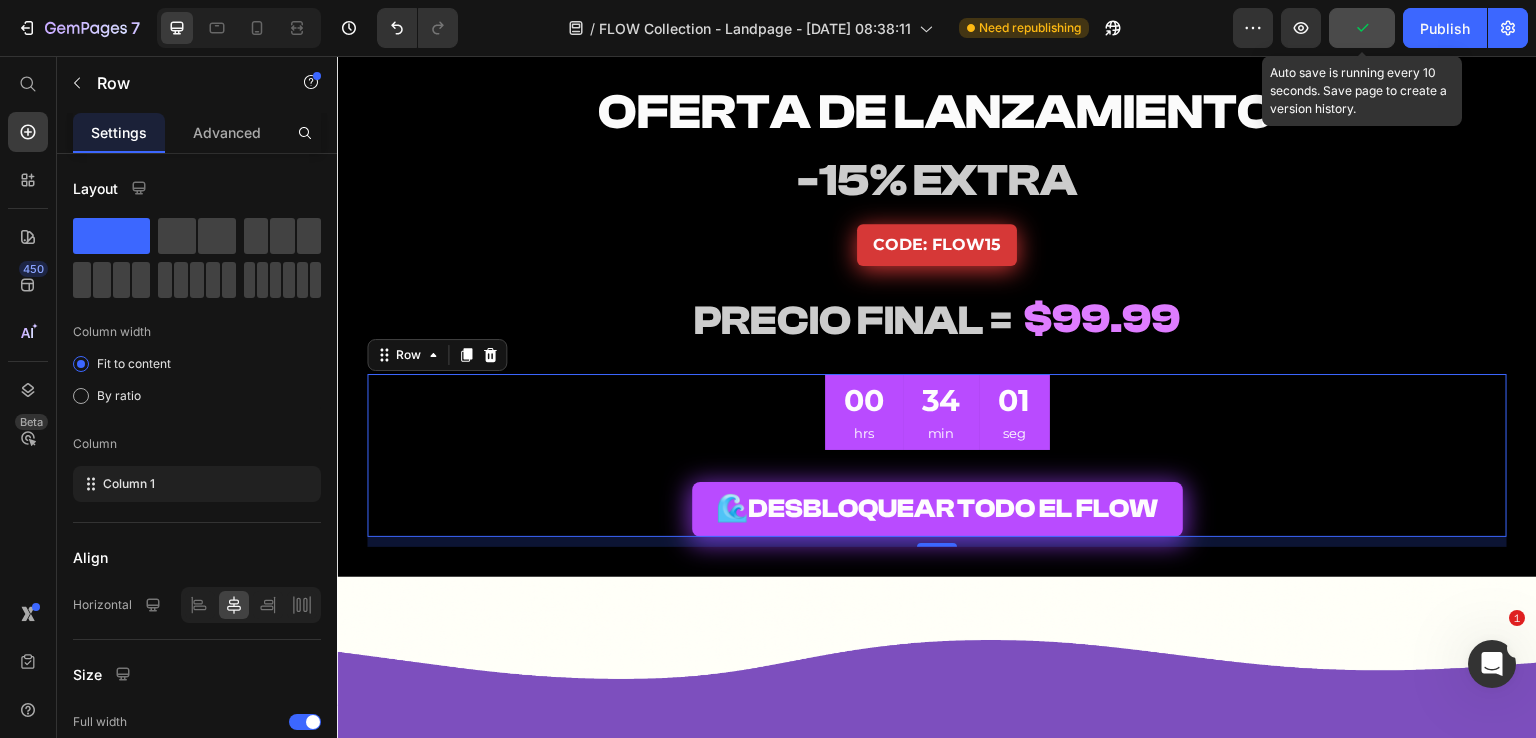click 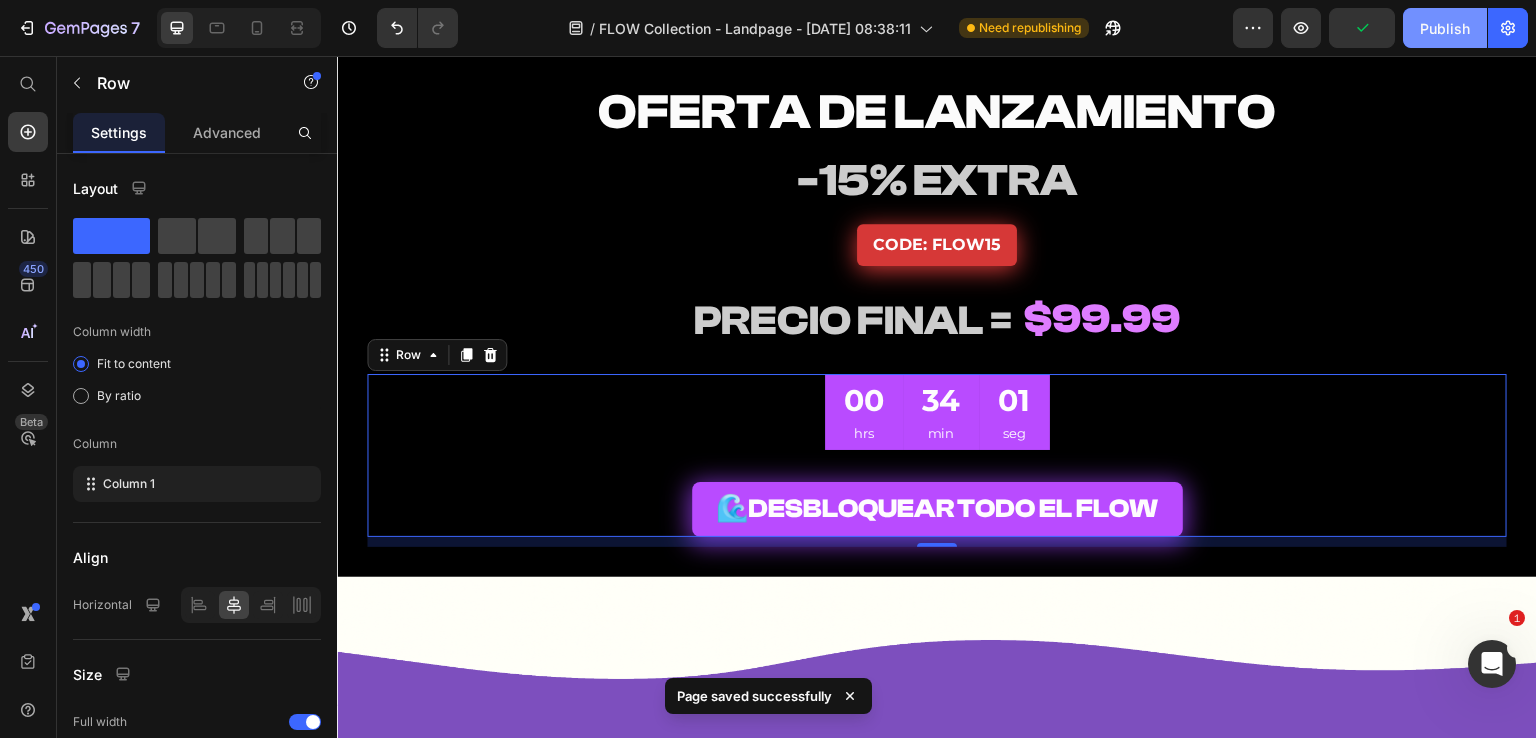 click on "Publish" at bounding box center (1445, 28) 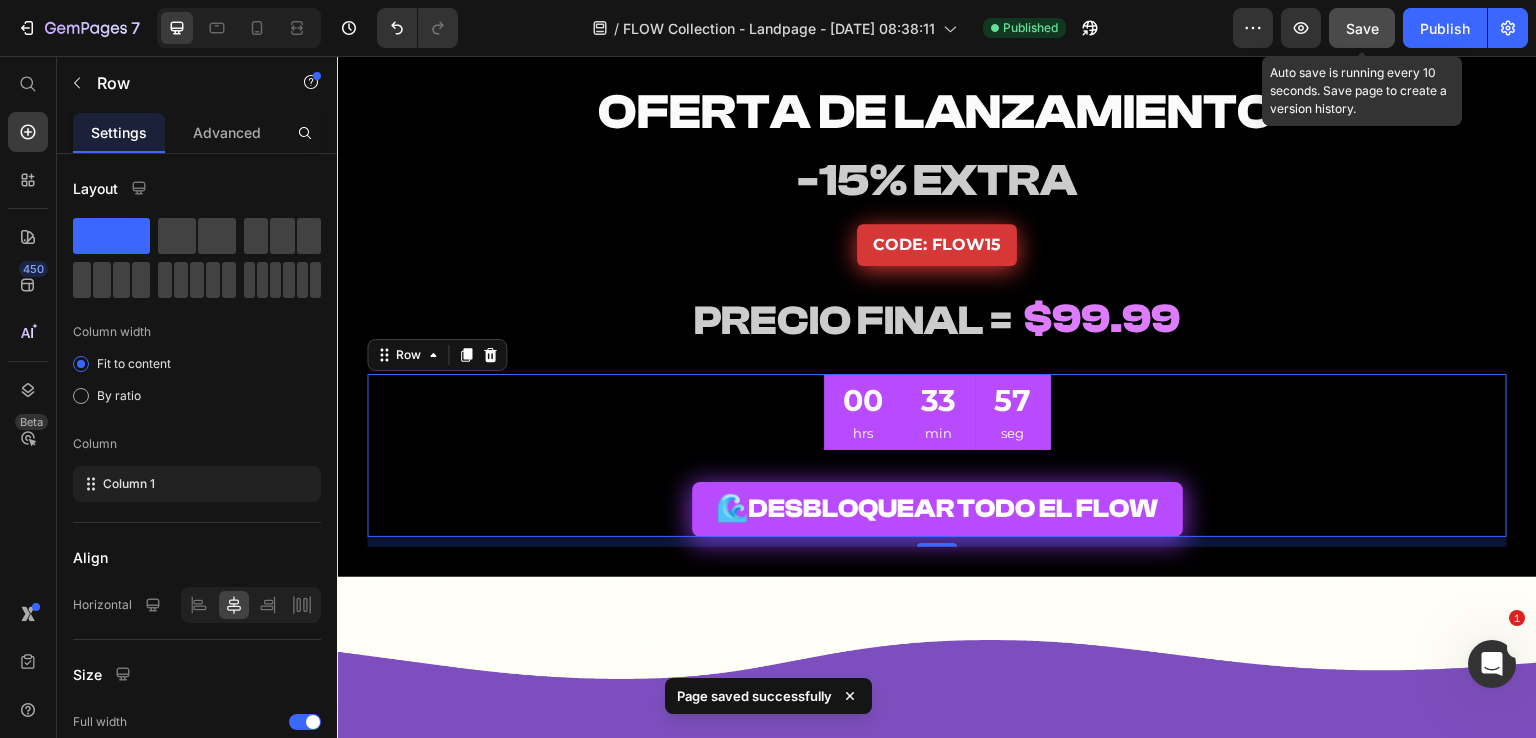 click on "Save" at bounding box center [1362, 28] 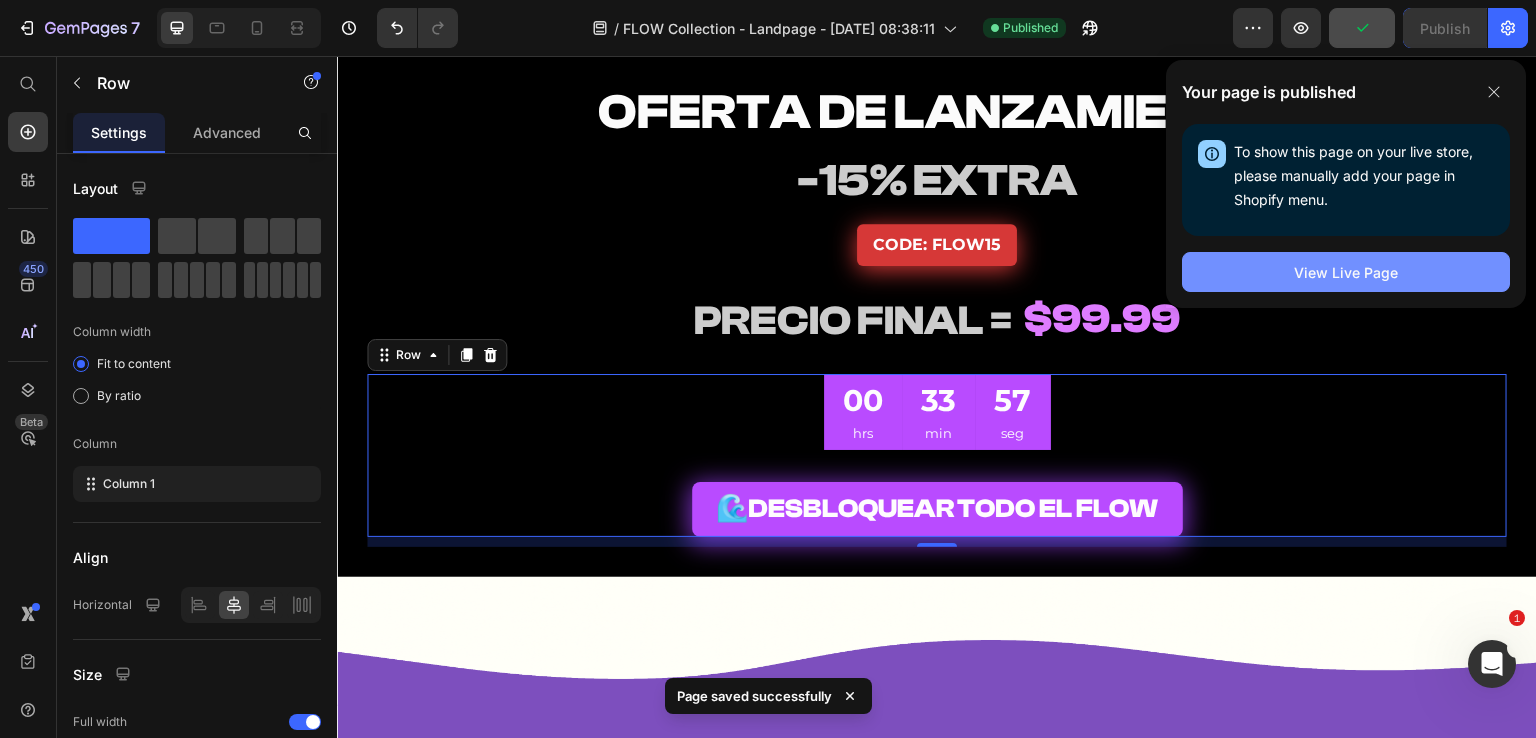 click on "View Live Page" at bounding box center (1346, 272) 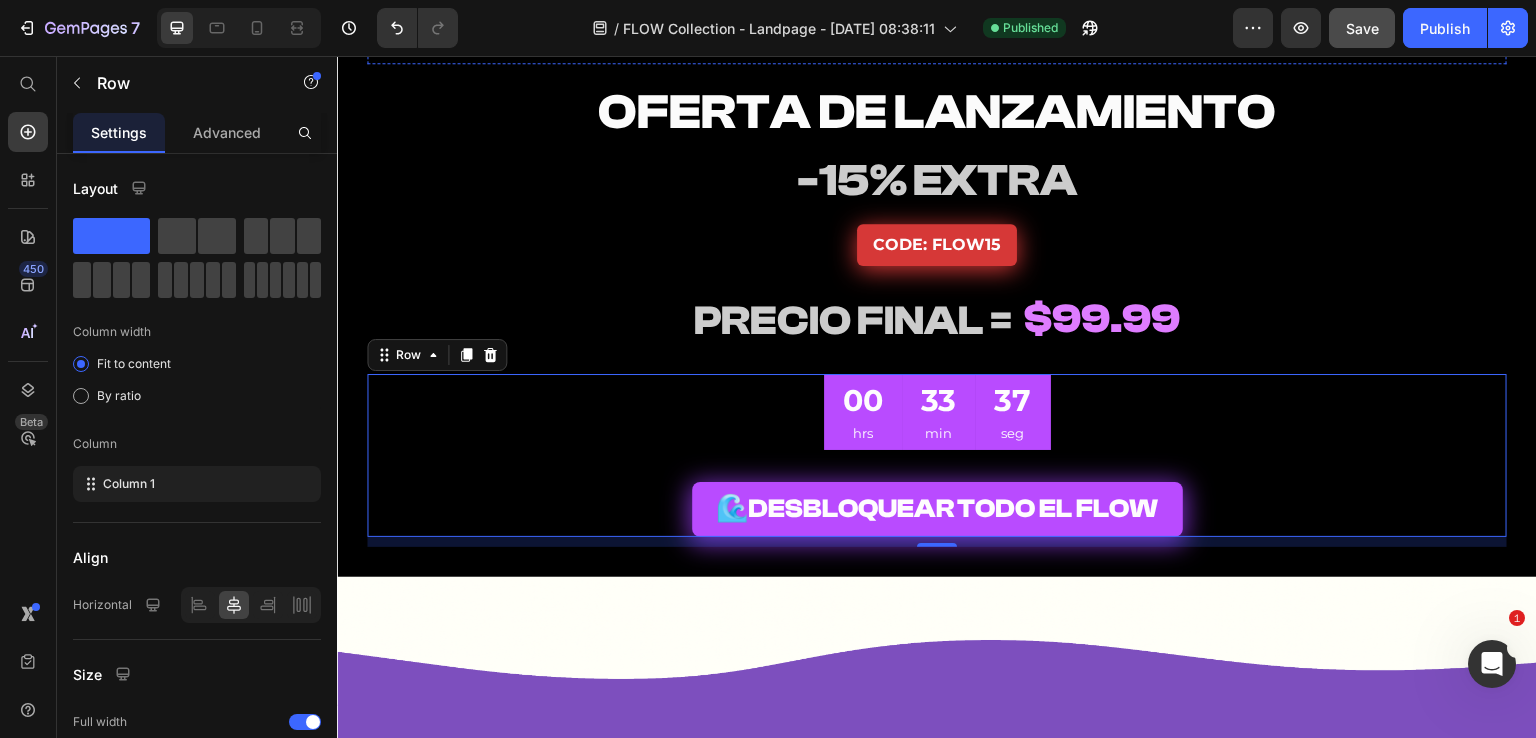 scroll, scrollTop: 10300, scrollLeft: 0, axis: vertical 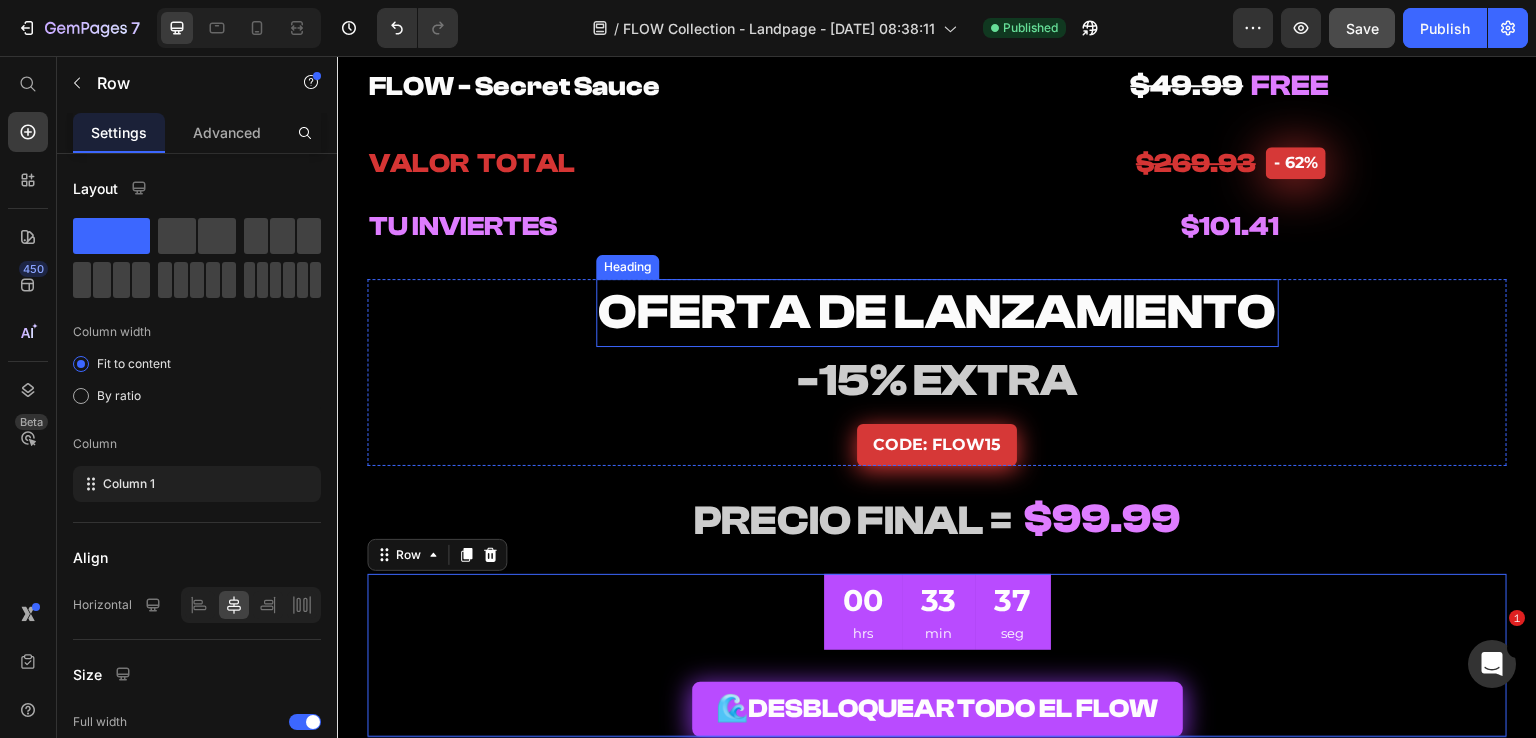 click on "-15% EXTRA" at bounding box center [937, 380] 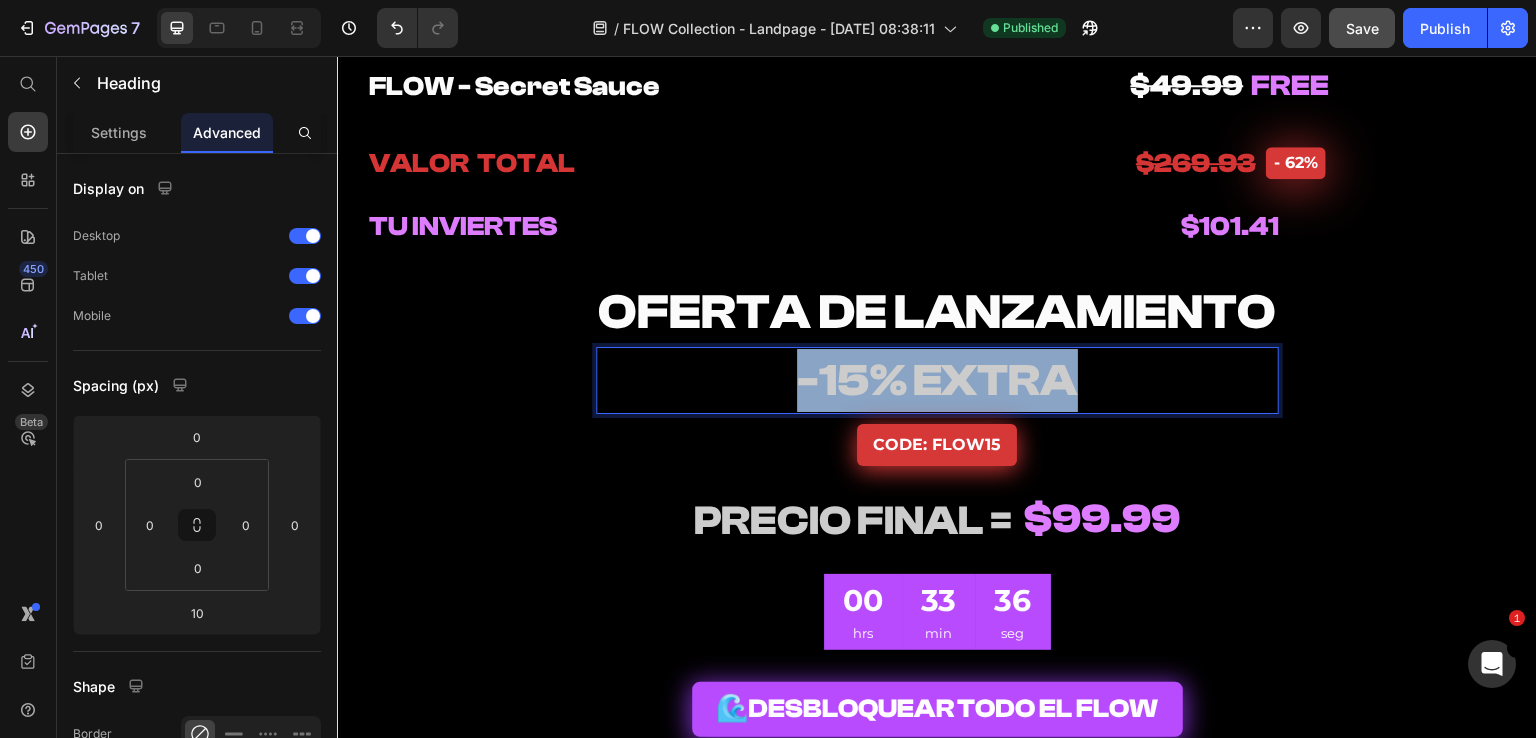 drag, startPoint x: 1083, startPoint y: 382, endPoint x: 738, endPoint y: 382, distance: 345 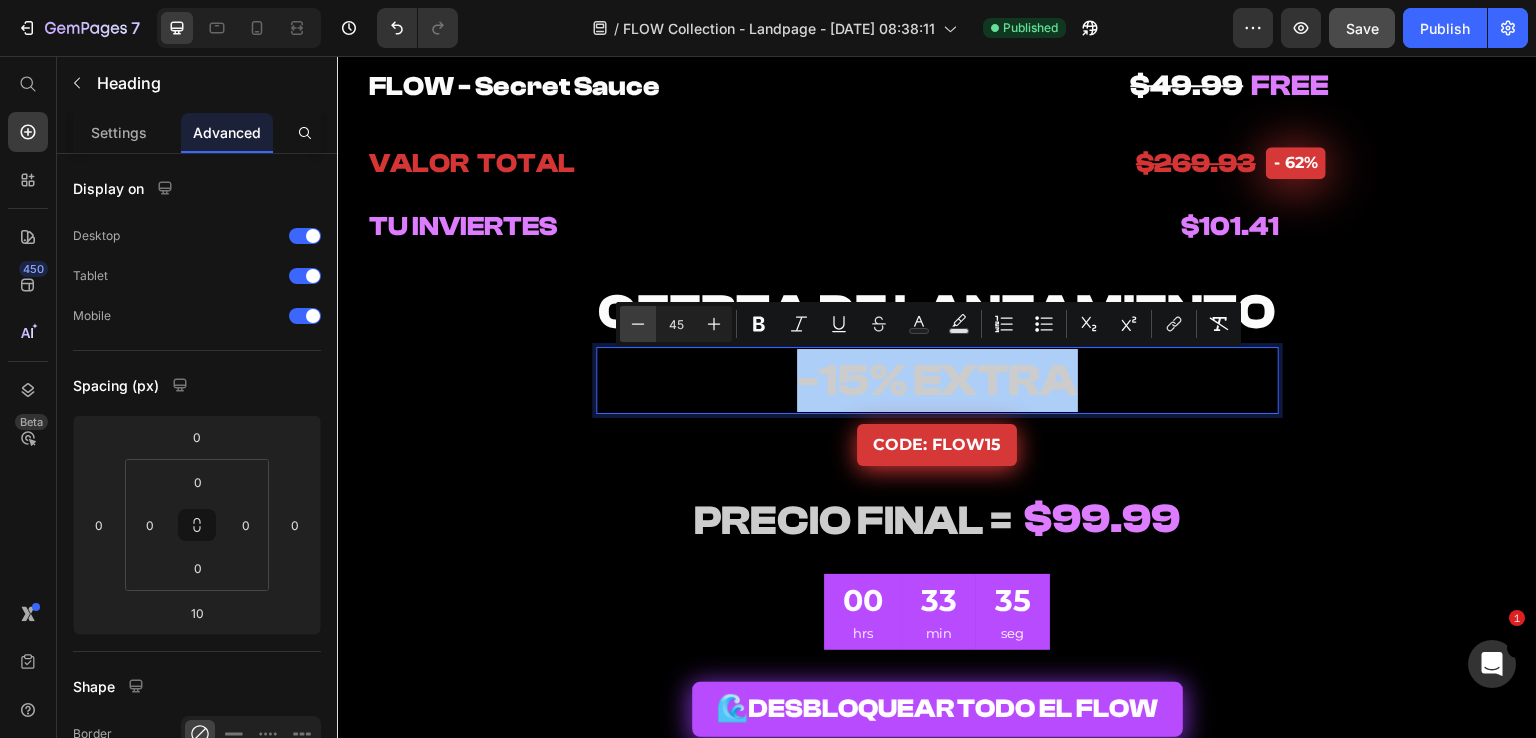 click on "Minus" at bounding box center (638, 324) 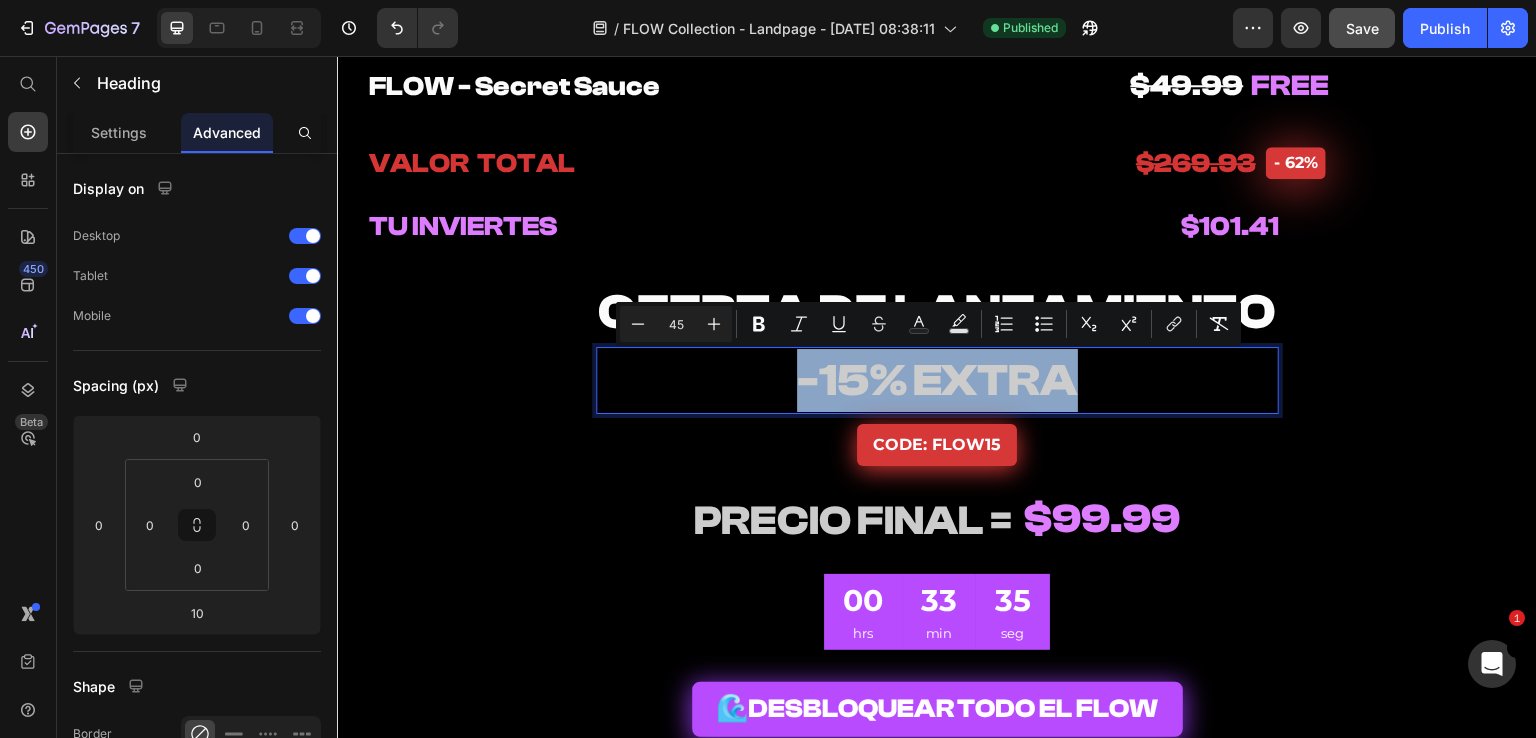 type on "44" 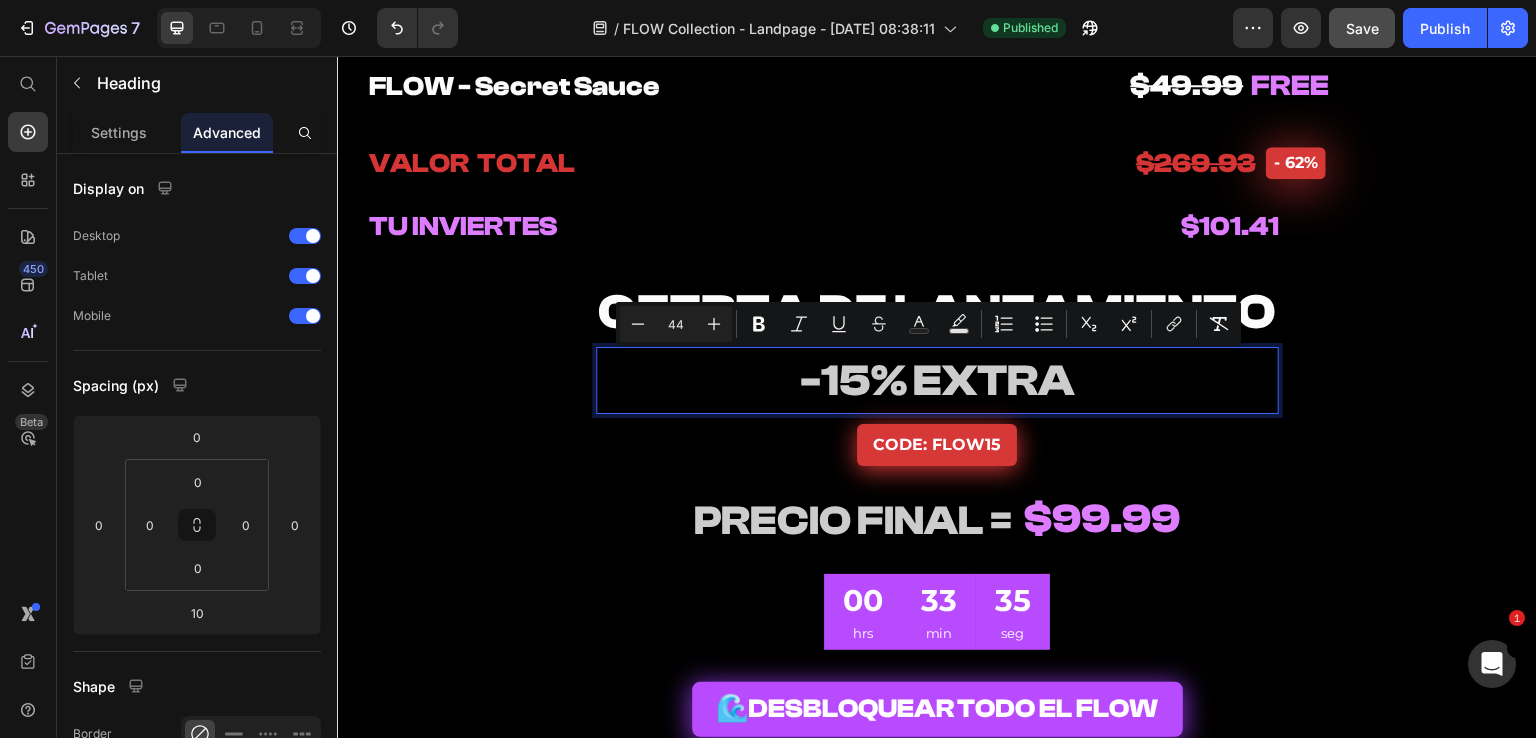 click on "-15% EXTRA" at bounding box center (937, 380) 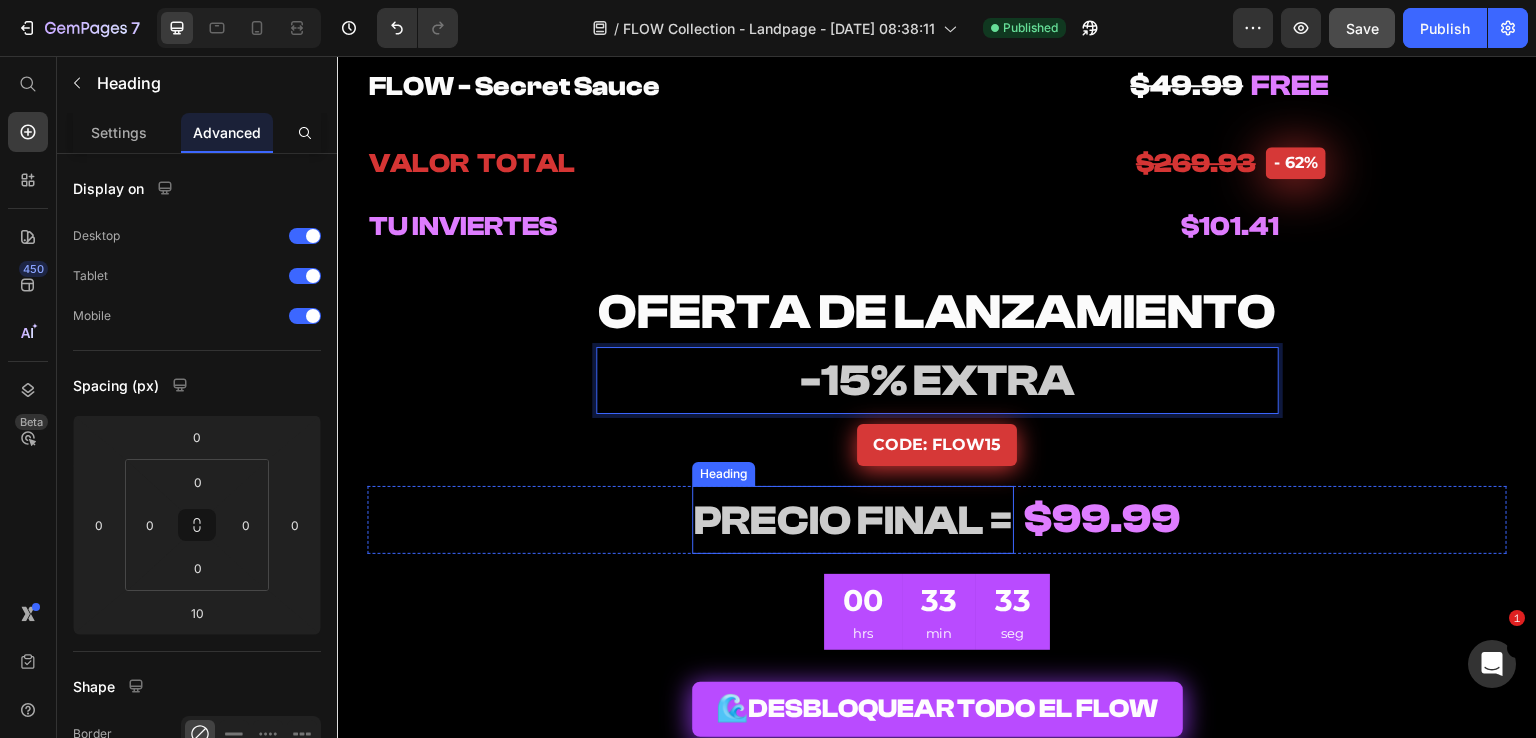 click on "PRECIO FINAL =" at bounding box center [853, 521] 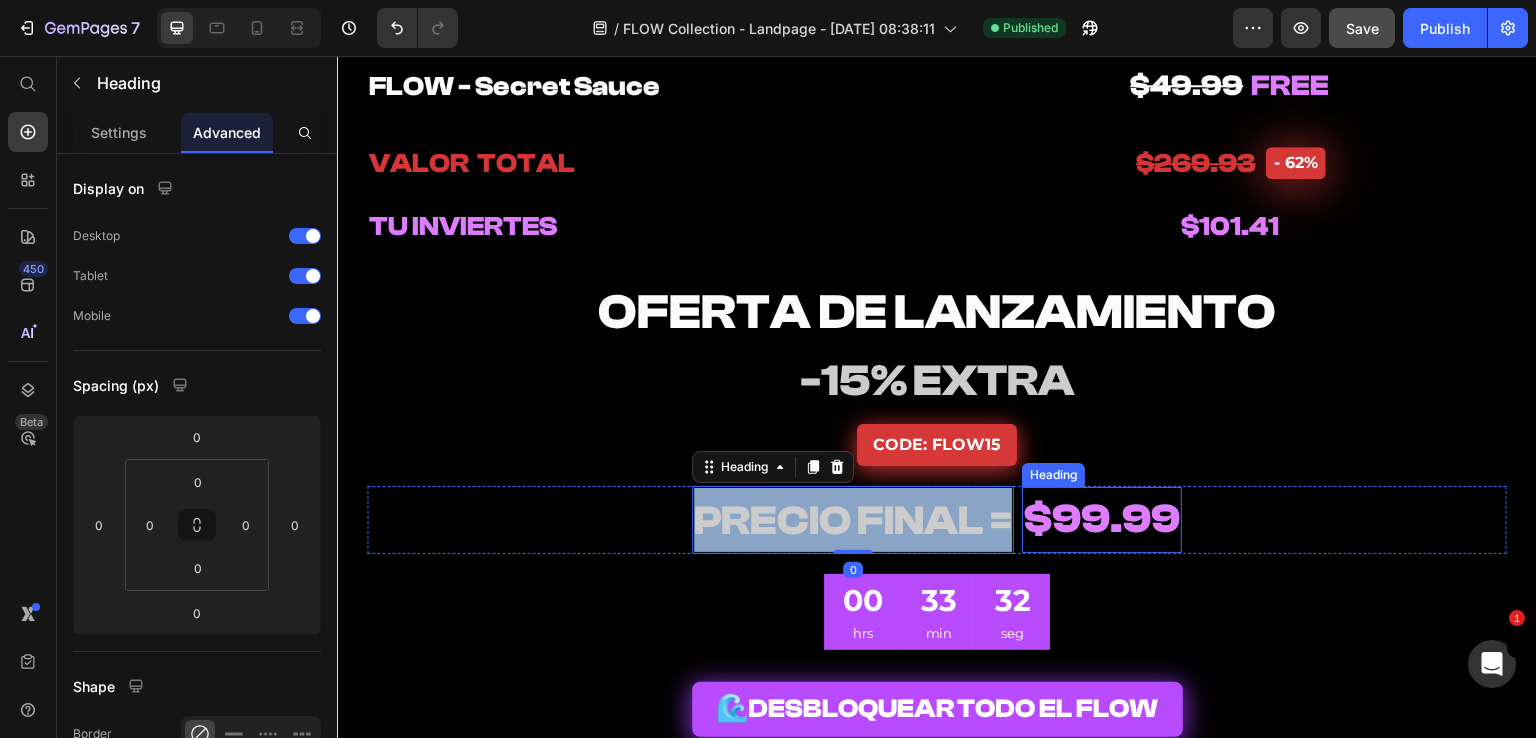 drag, startPoint x: 690, startPoint y: 525, endPoint x: 1036, endPoint y: 521, distance: 346.02313 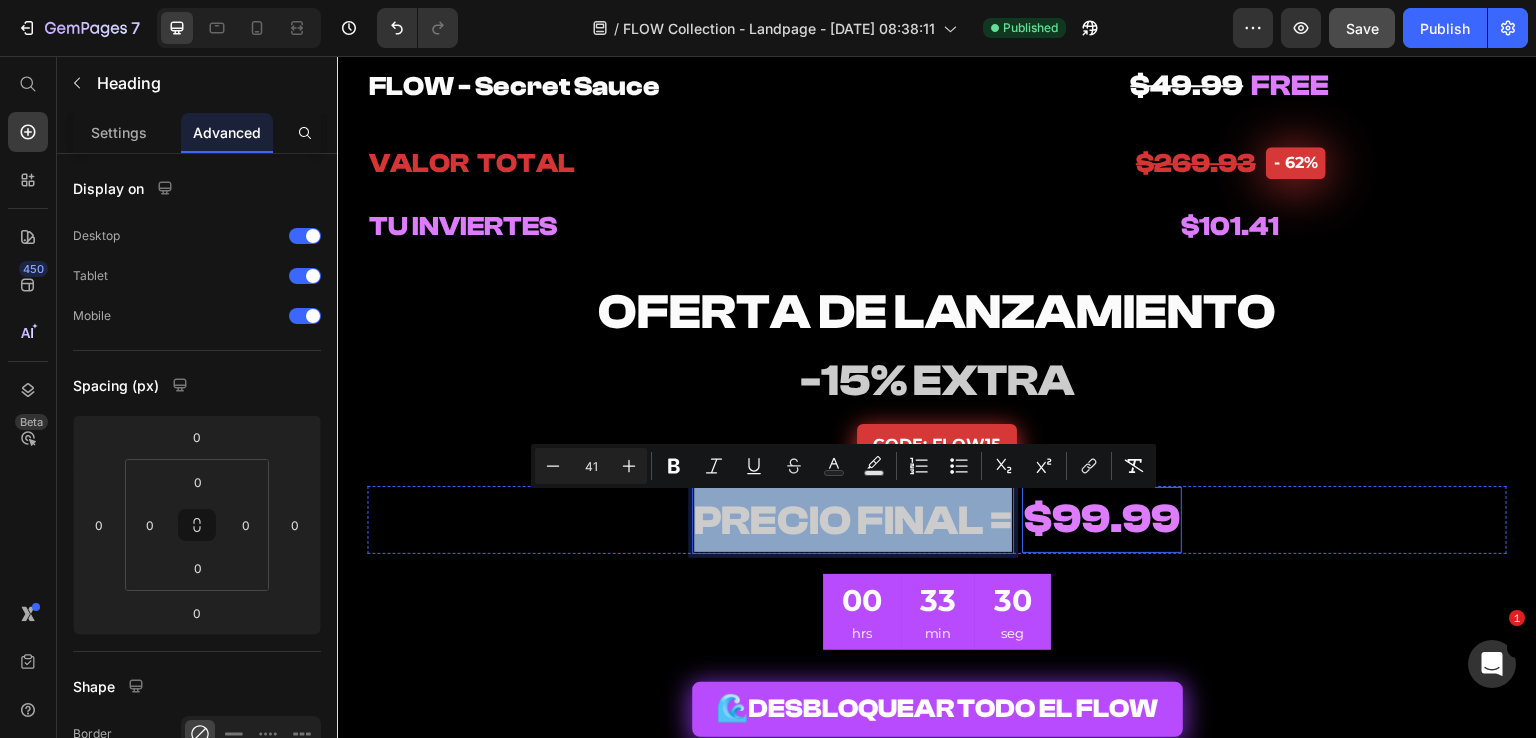 click on "$99.99" at bounding box center [1102, 519] 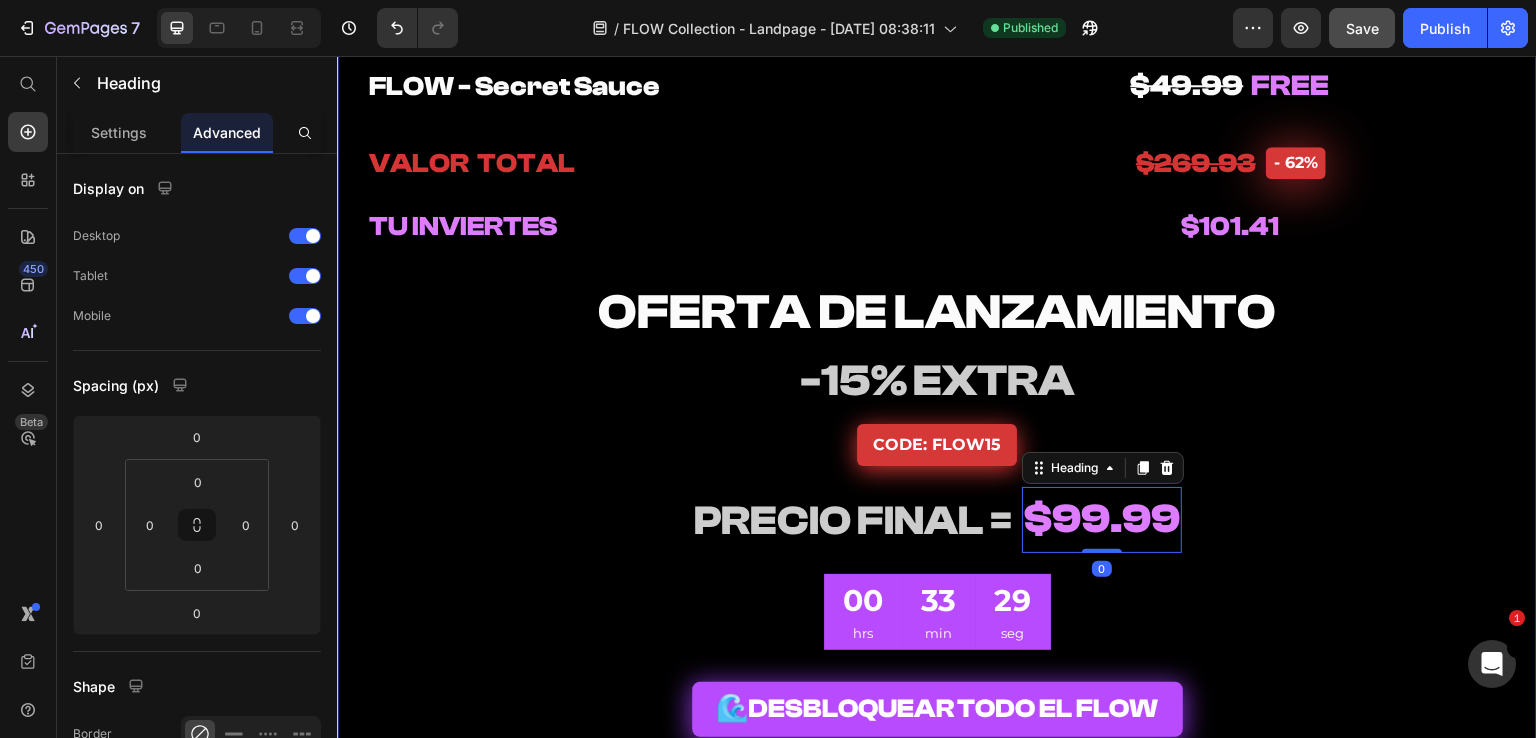 scroll, scrollTop: 10500, scrollLeft: 0, axis: vertical 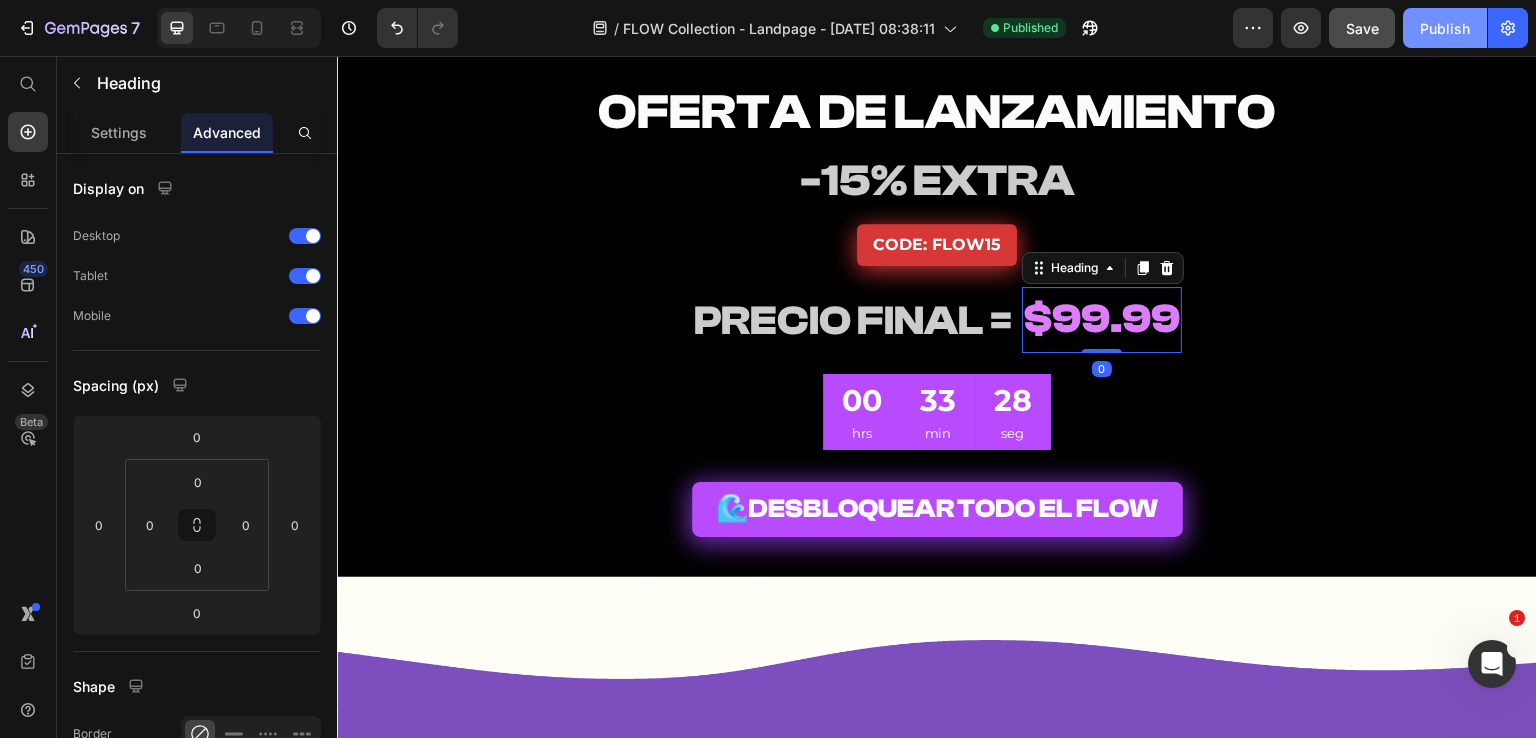 drag, startPoint x: 1360, startPoint y: 31, endPoint x: 1447, endPoint y: 28, distance: 87.05171 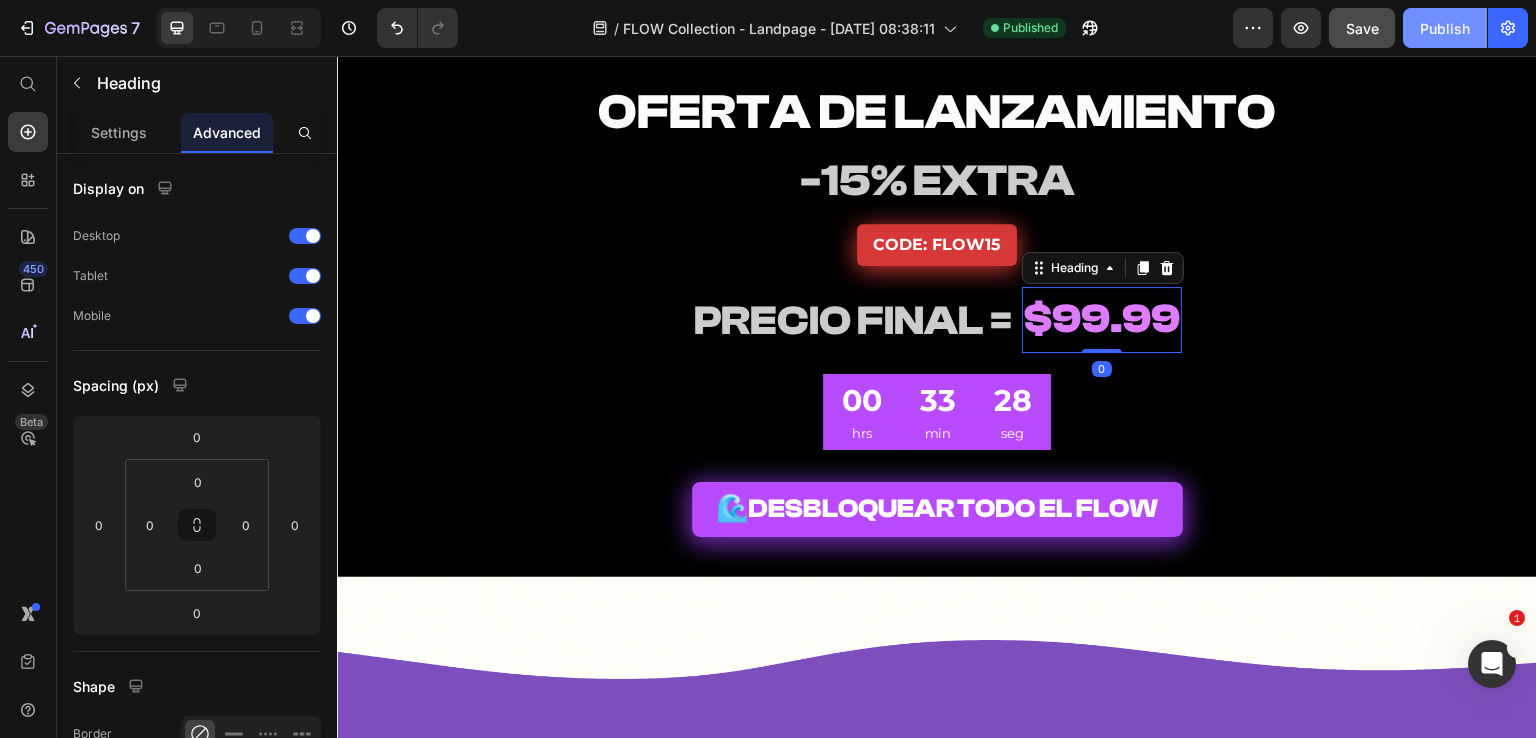 click on "Save" at bounding box center (1362, 28) 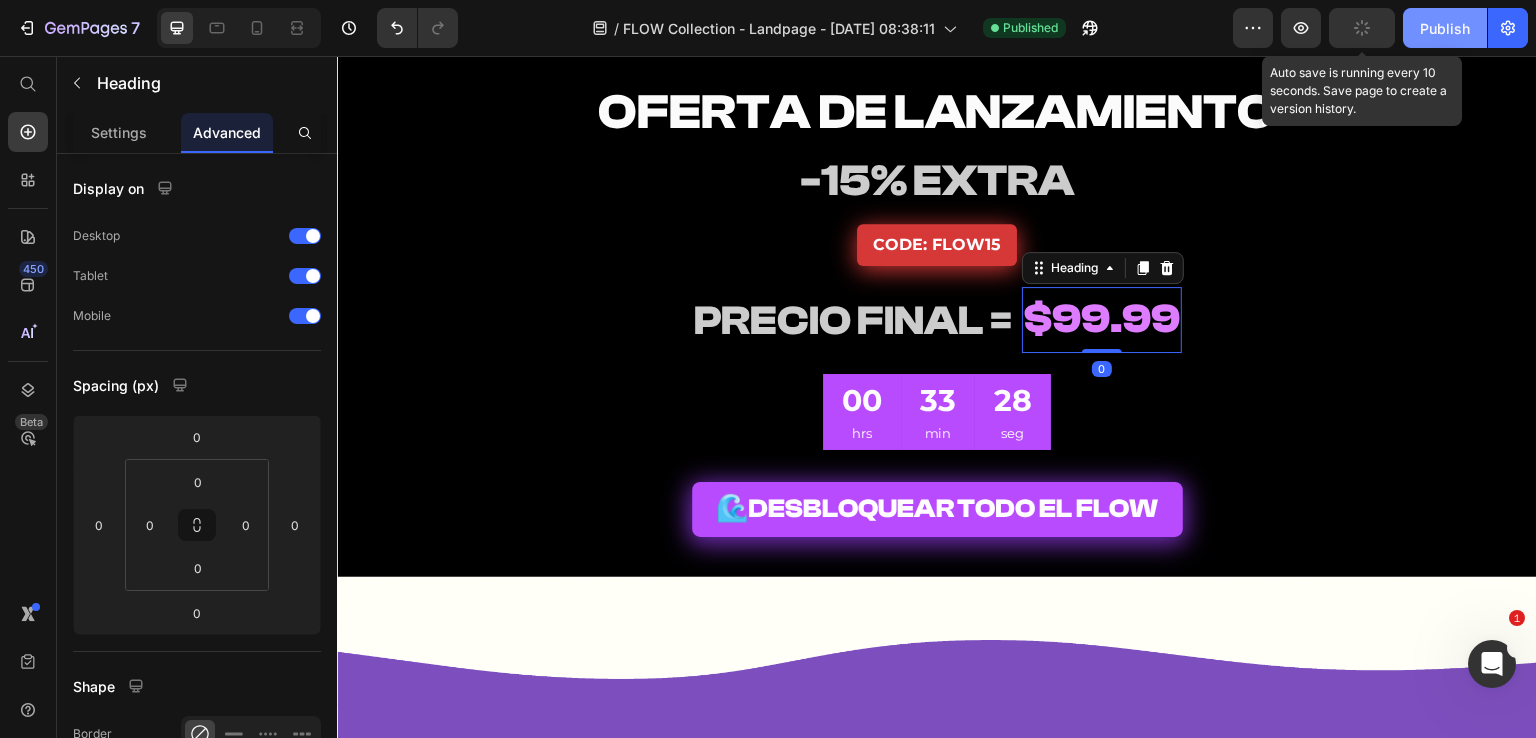 click on "Publish" at bounding box center (1445, 28) 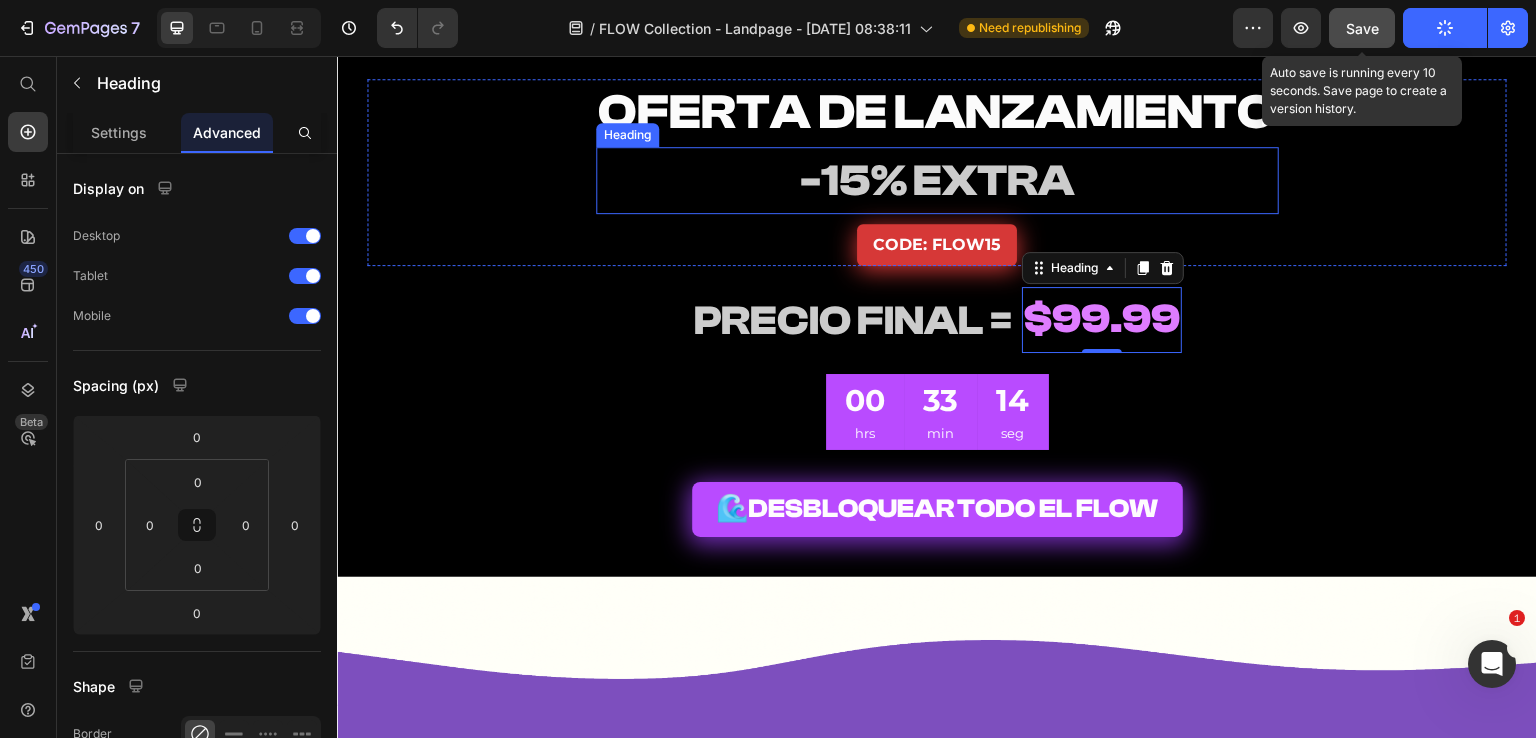 click on "⁠⁠⁠⁠⁠⁠⁠ -15% EXTRA" at bounding box center (937, 180) 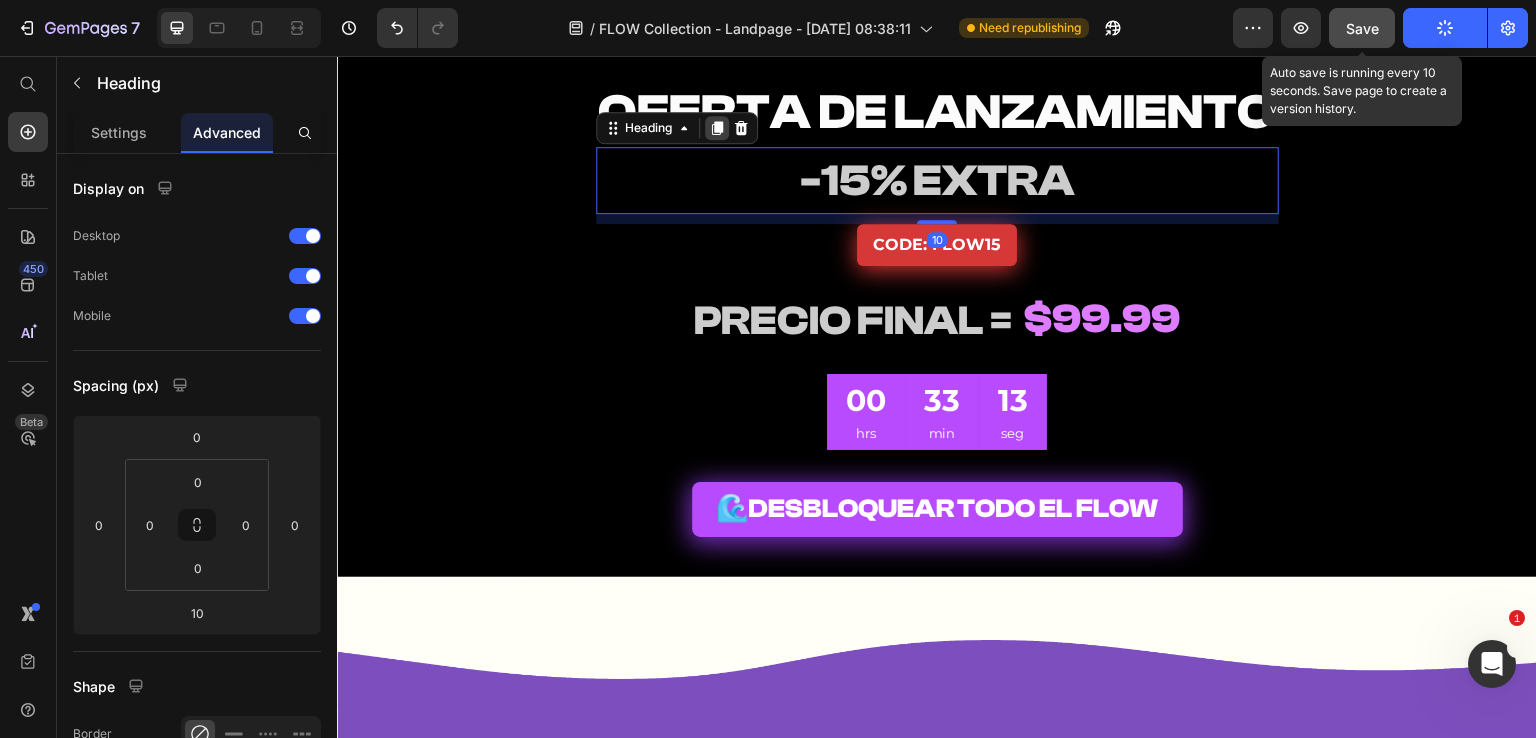 click 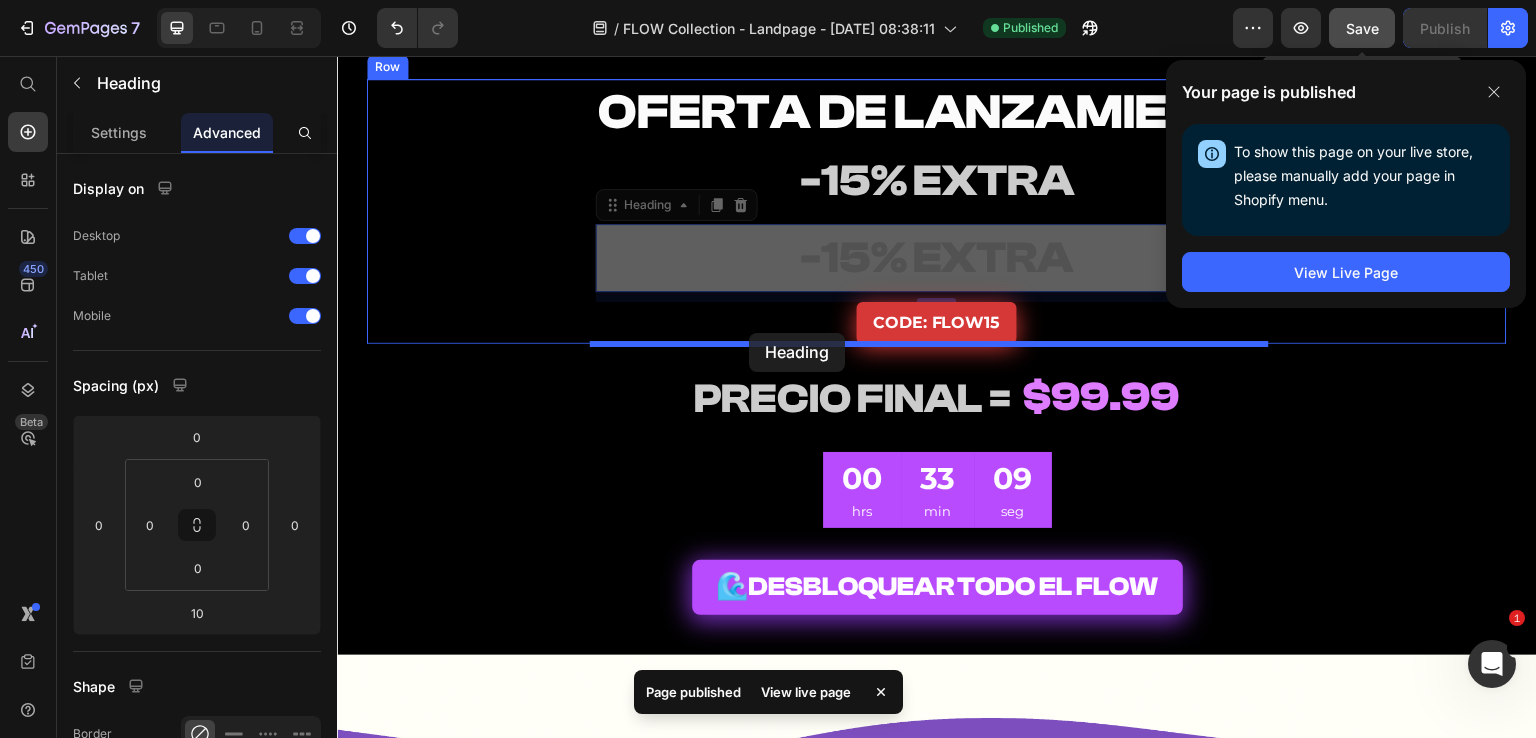 drag, startPoint x: 612, startPoint y: 233, endPoint x: 747, endPoint y: 332, distance: 167.40968 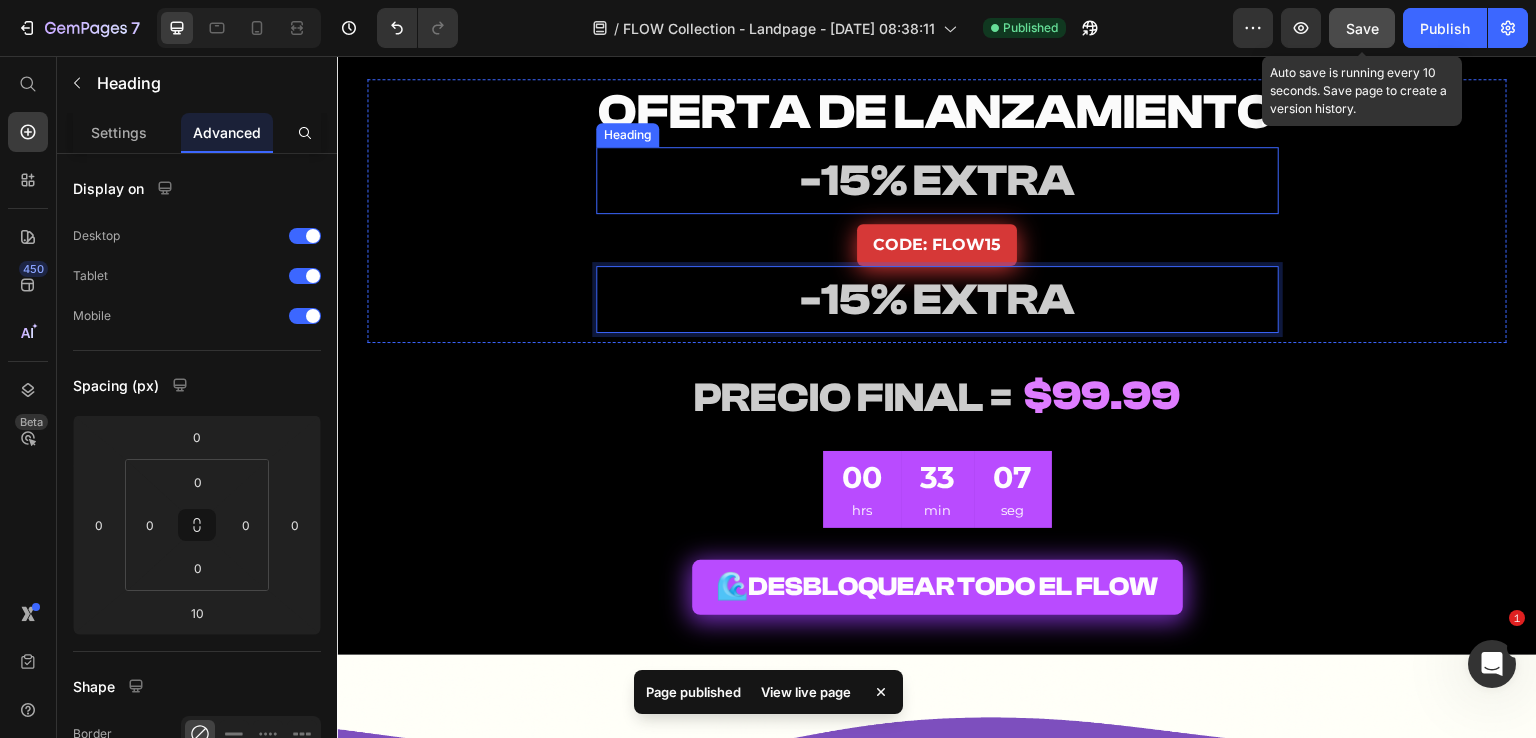 click on "⁠⁠⁠⁠⁠⁠⁠ OFERTA DE LANZAMIENTO Heading ⁠⁠⁠⁠⁠⁠⁠ -15% EXTRA Heading CODE: FLOW15 Button -15% EXTRA Heading   10" at bounding box center (937, 211) 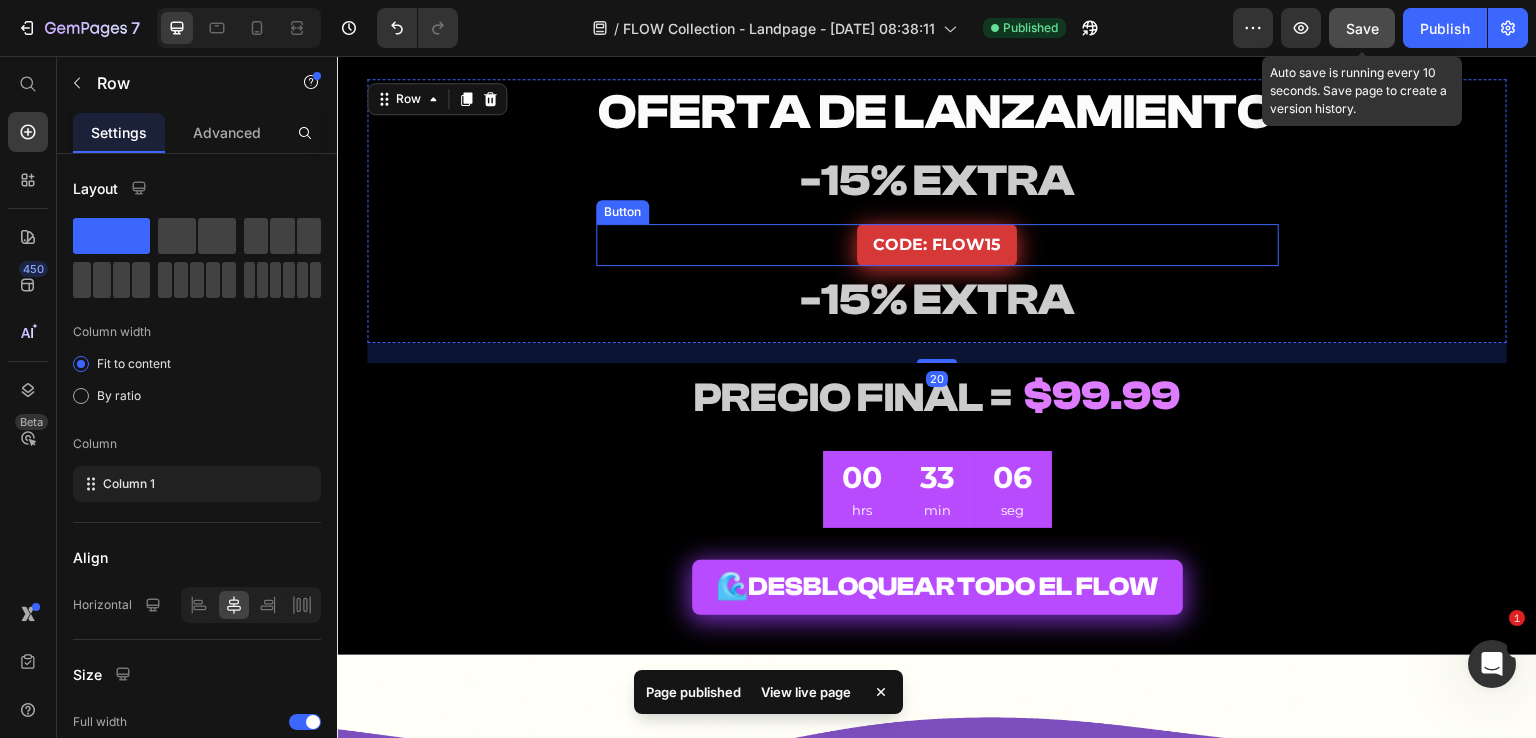 click on "CODE: FLOW15" at bounding box center [937, 245] 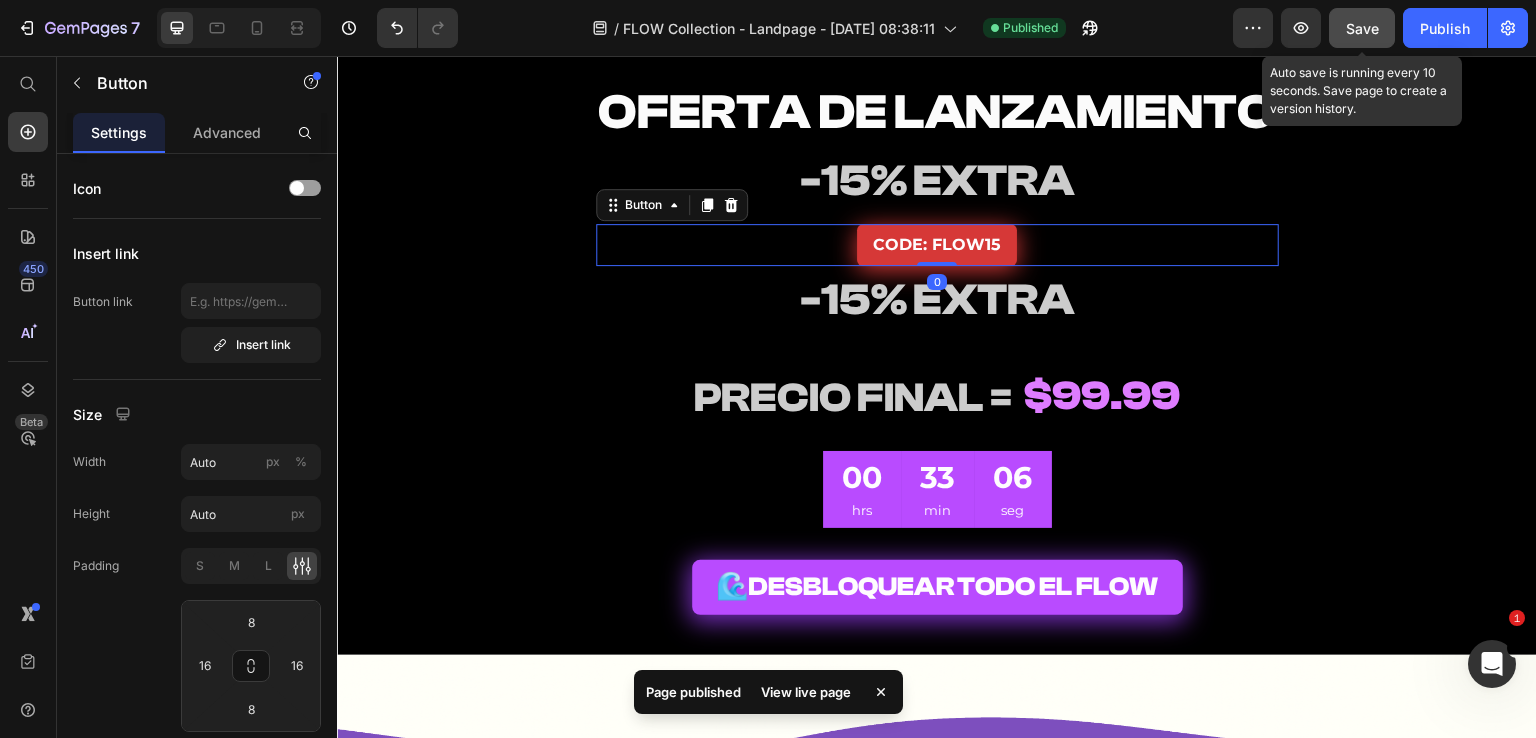 click on "CODE: FLOW15 Button   0" at bounding box center (937, 245) 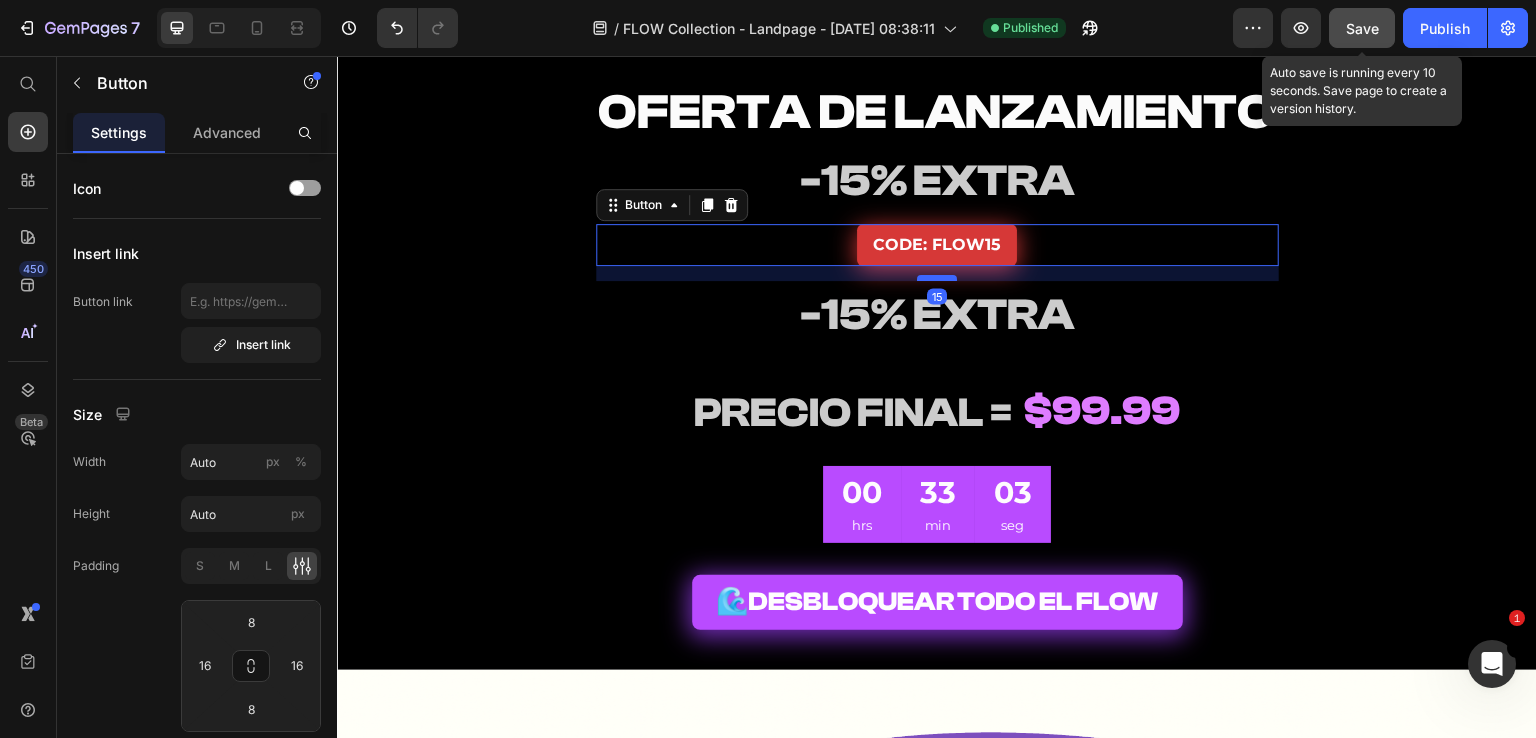 drag, startPoint x: 927, startPoint y: 265, endPoint x: 929, endPoint y: 280, distance: 15.132746 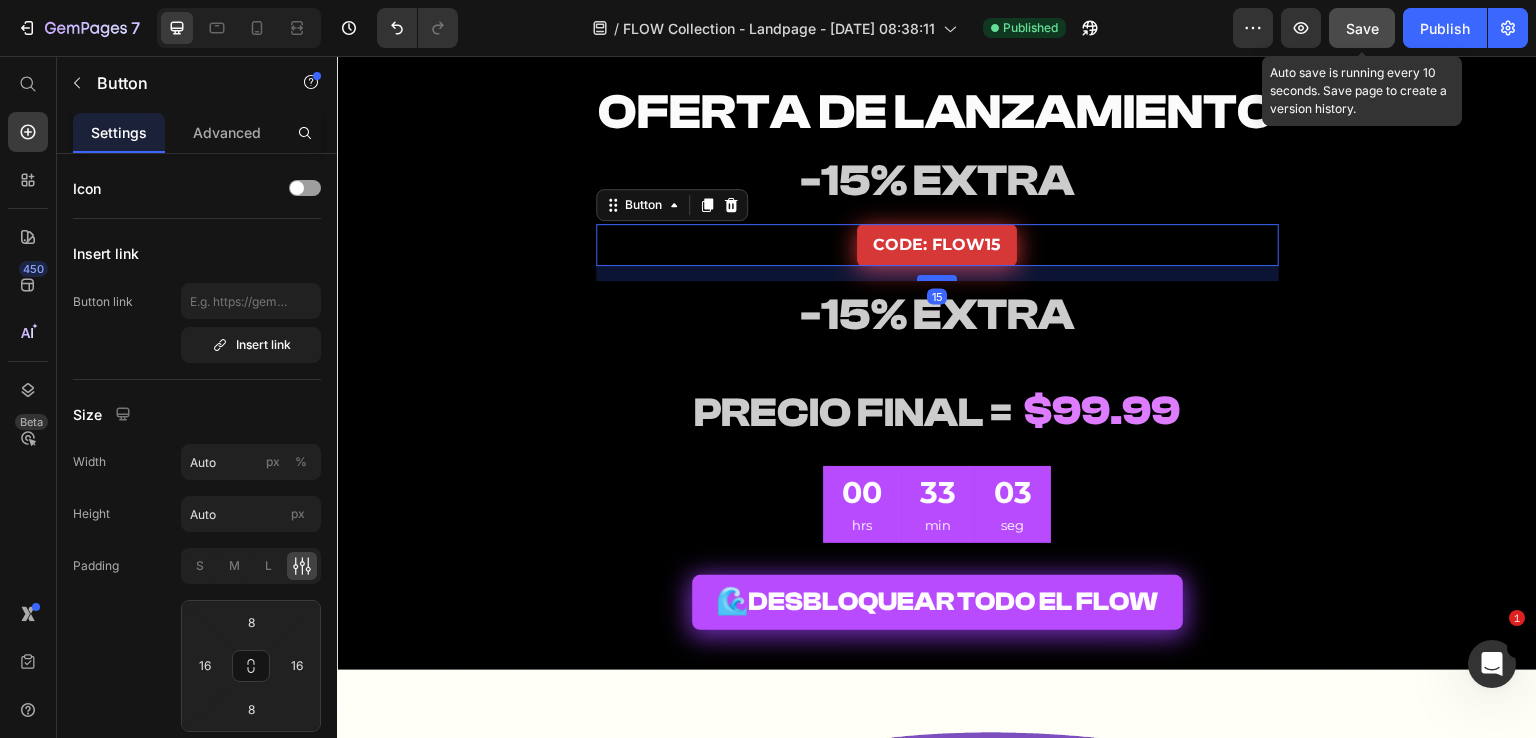 click at bounding box center [937, 278] 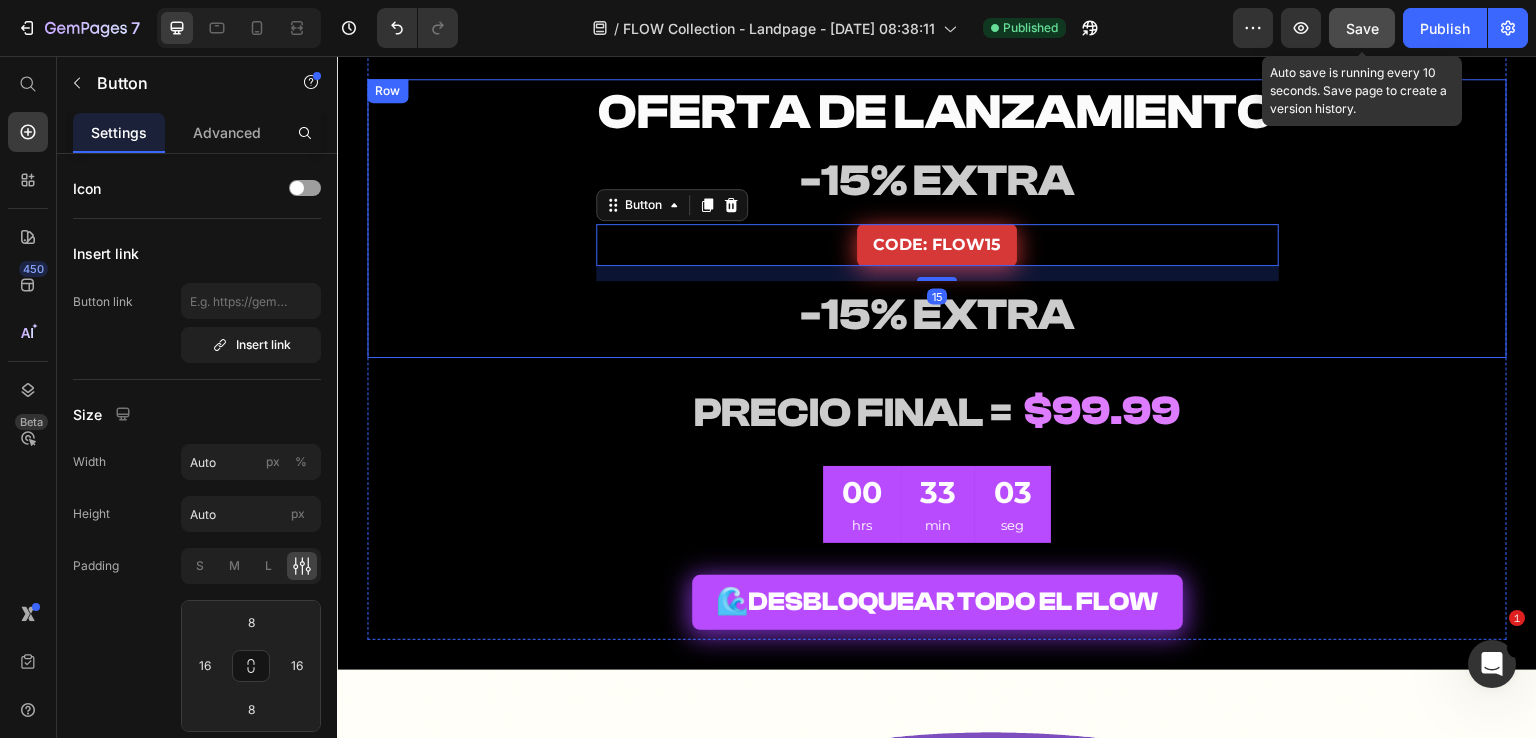 click on "-15% EXTRA" at bounding box center (937, 181) 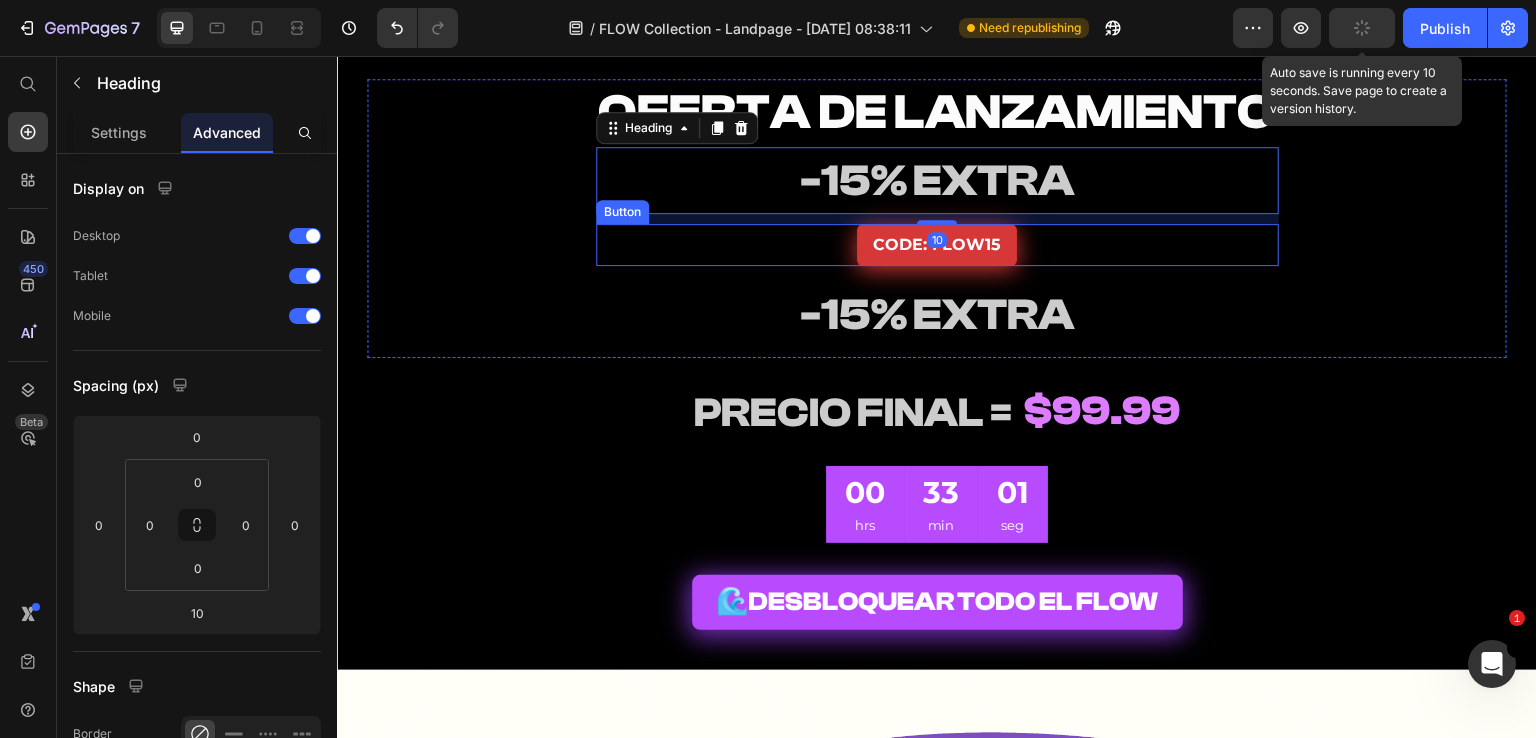 click on "CODE: FLOW15 Button" at bounding box center [937, 245] 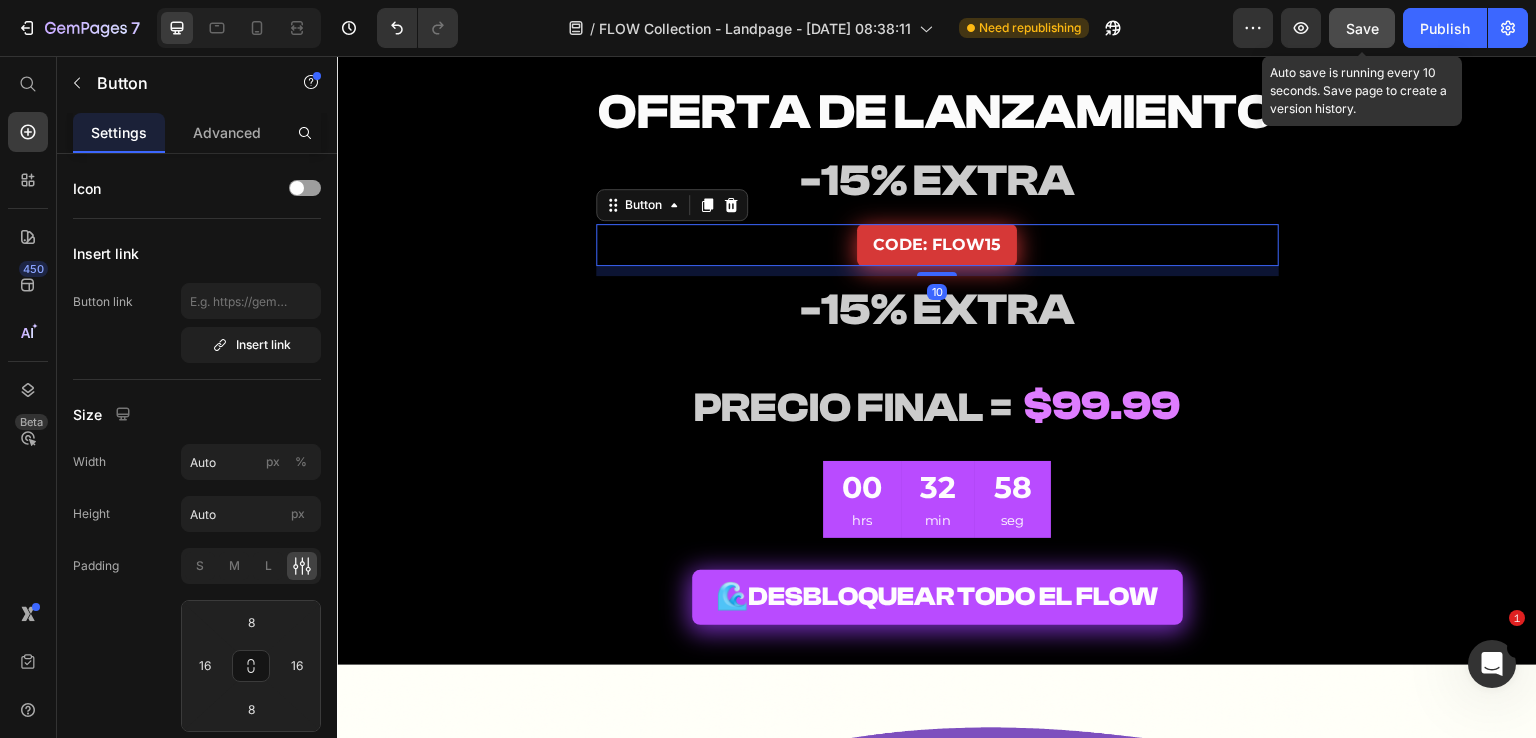 drag, startPoint x: 933, startPoint y: 277, endPoint x: 958, endPoint y: 272, distance: 25.495098 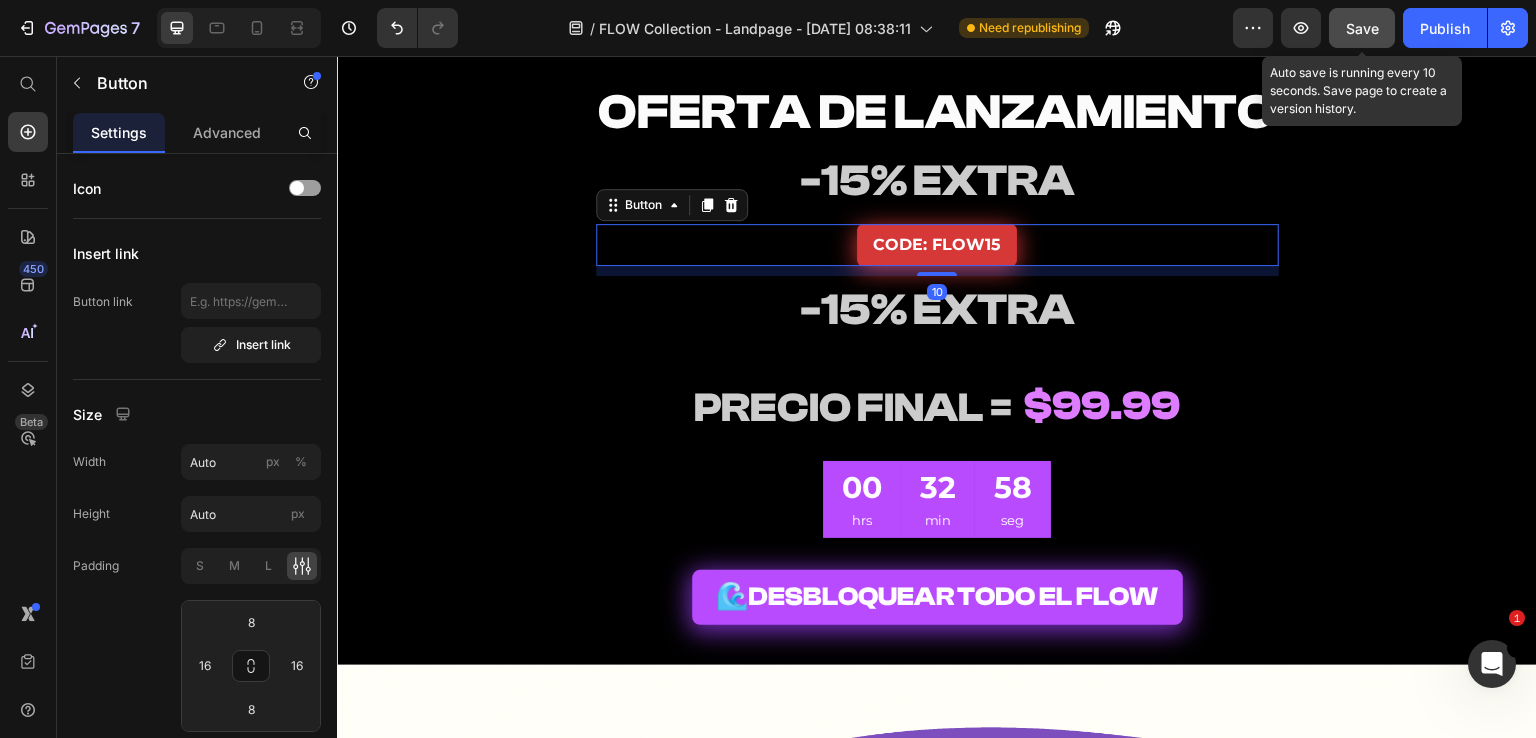 click on "10" at bounding box center [937, 266] 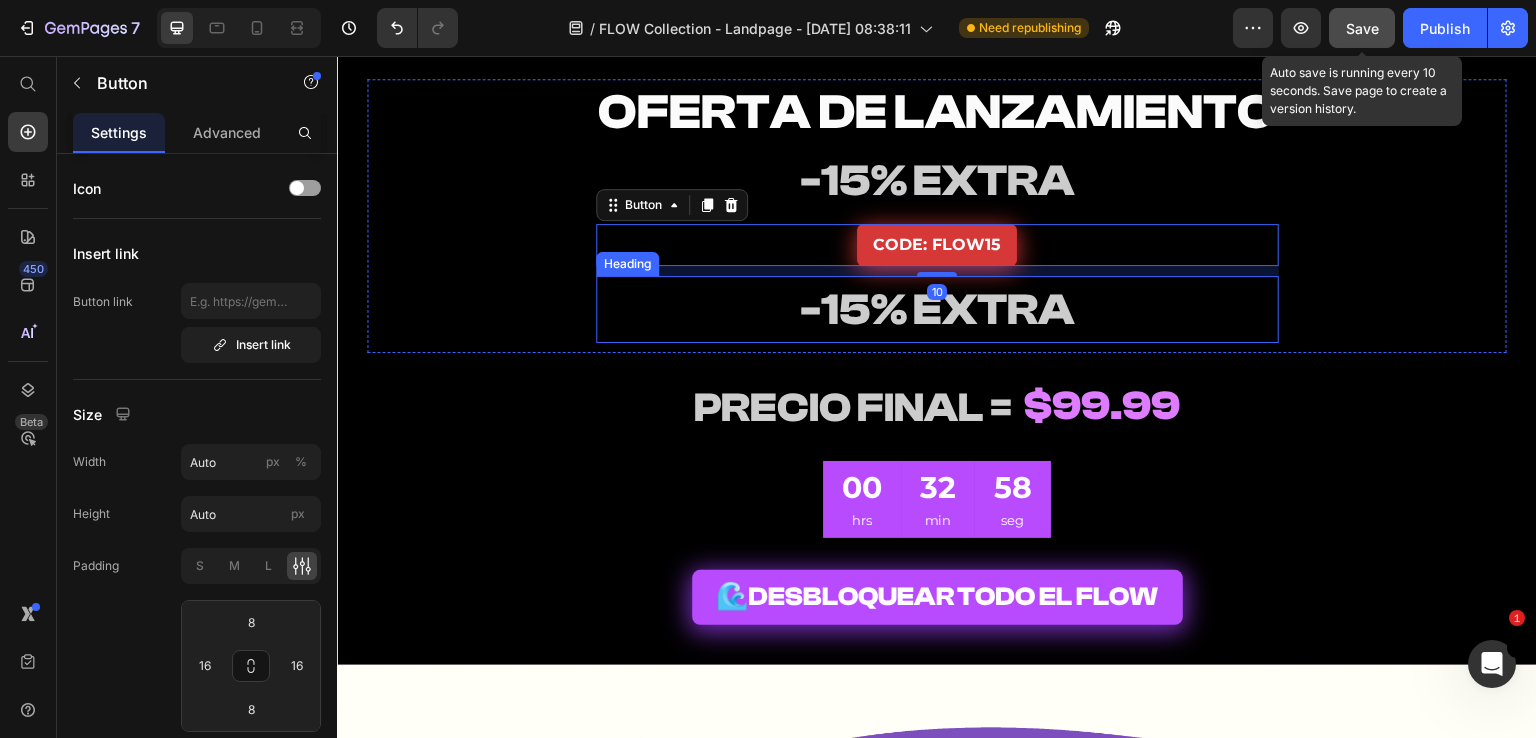 click on "-15% EXTRA" at bounding box center (937, 310) 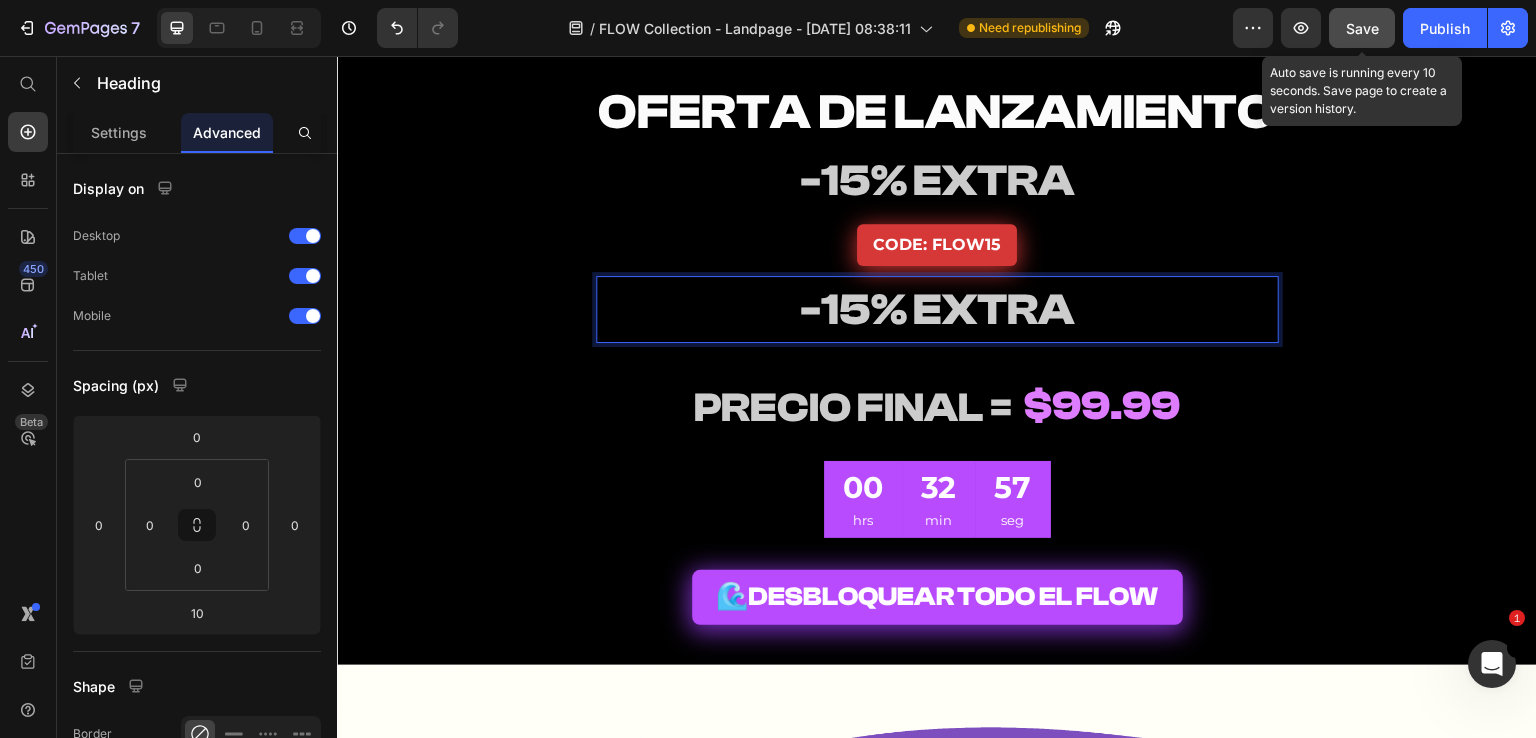 click on "-15% EXTRA" at bounding box center [937, 310] 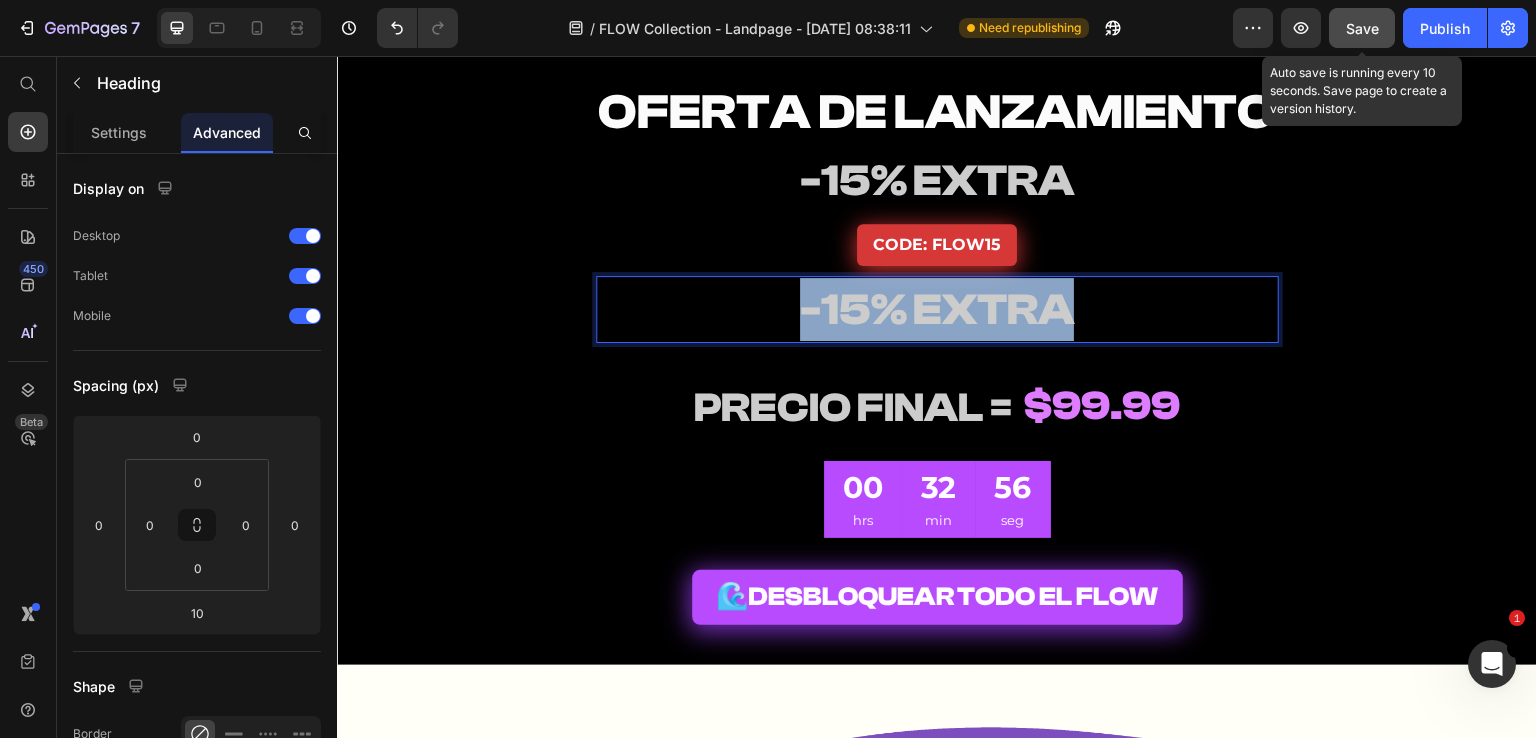 drag, startPoint x: 1067, startPoint y: 313, endPoint x: 685, endPoint y: 313, distance: 382 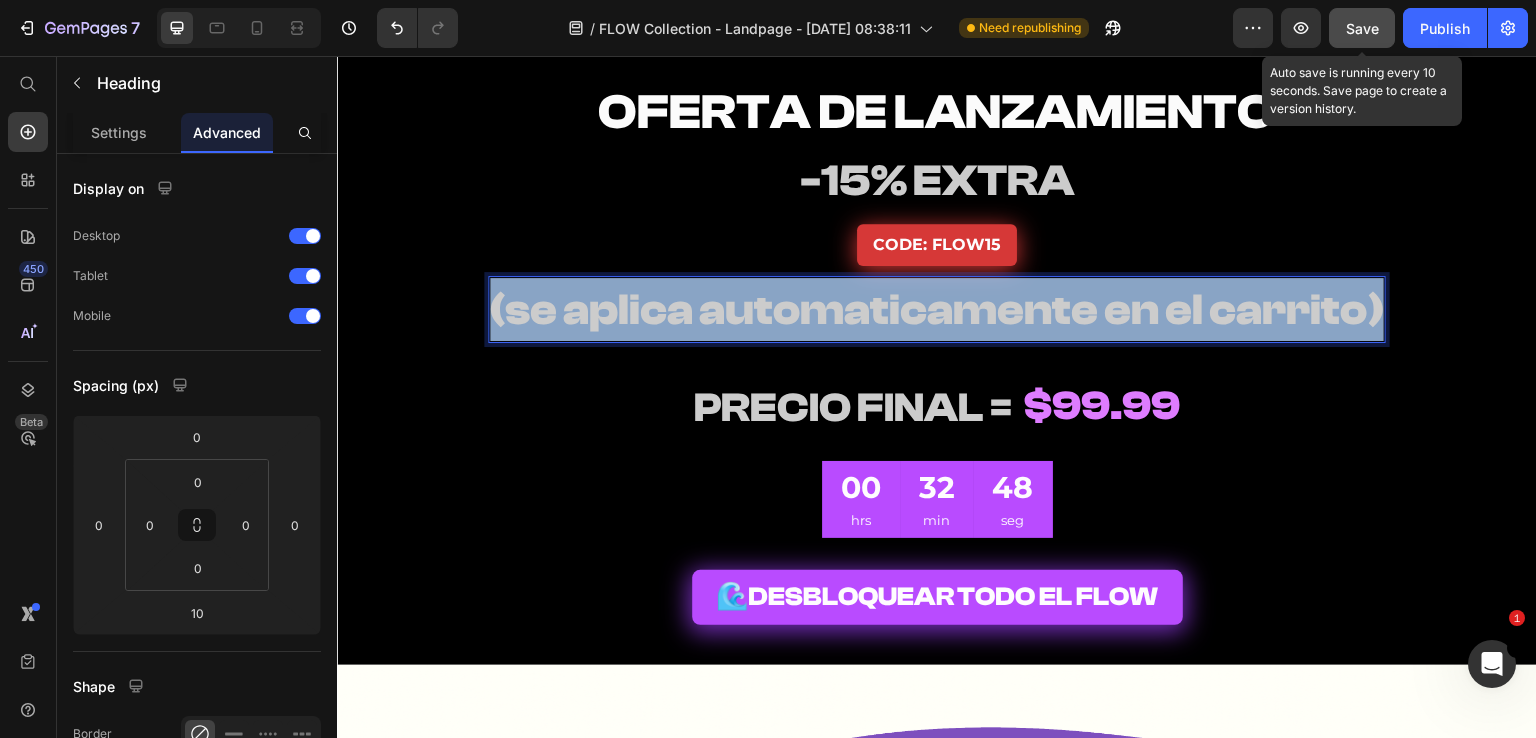 drag, startPoint x: 484, startPoint y: 312, endPoint x: 1536, endPoint y: 301, distance: 1052.0575 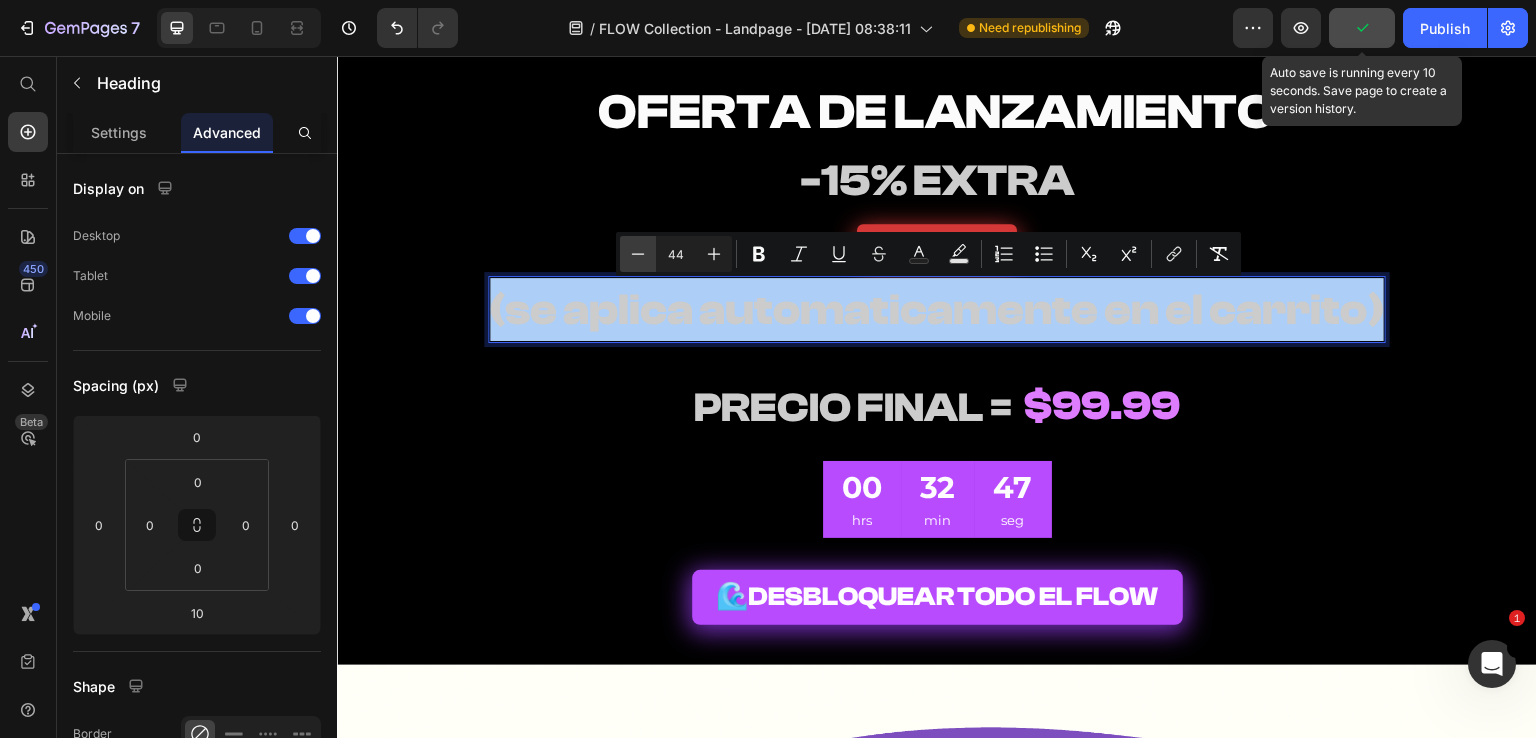 click 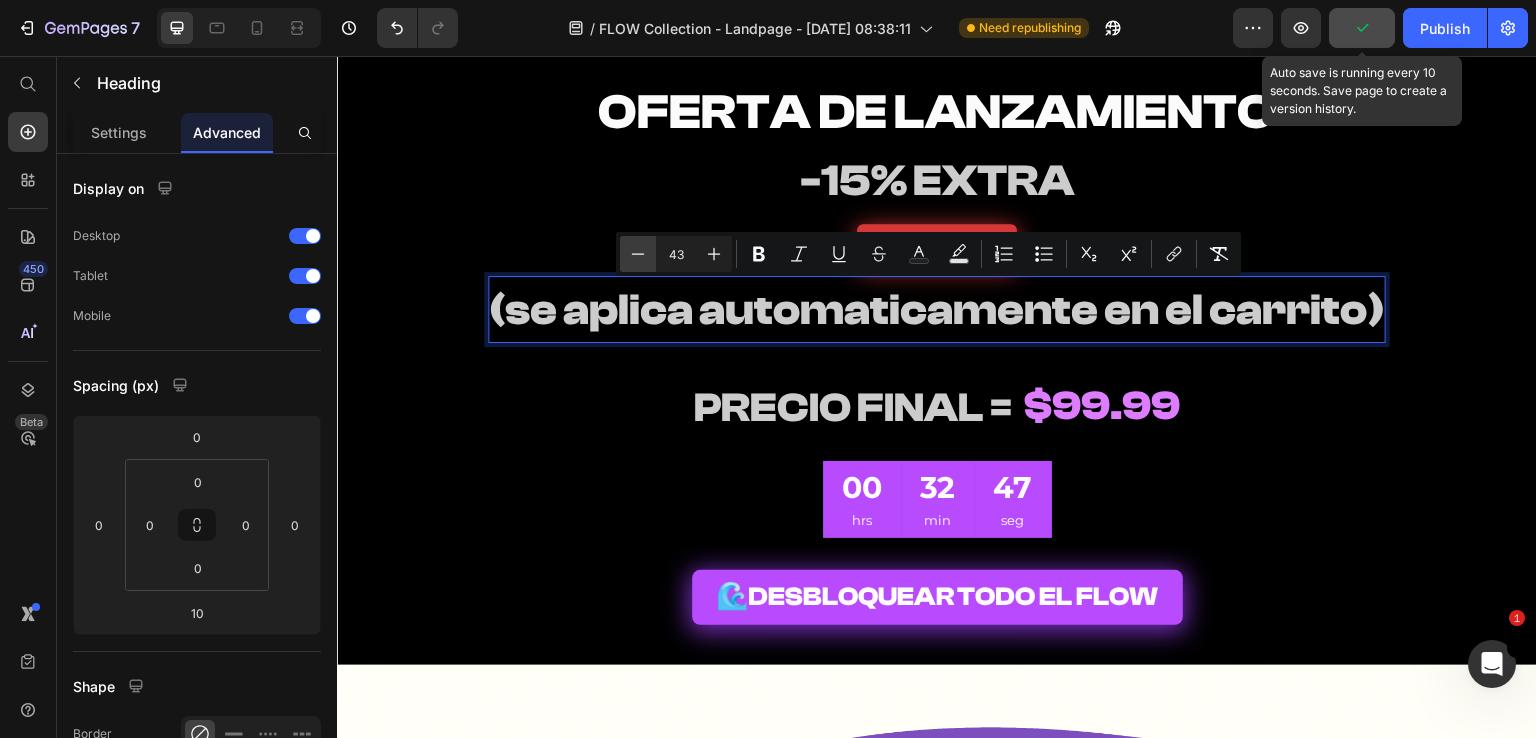 click 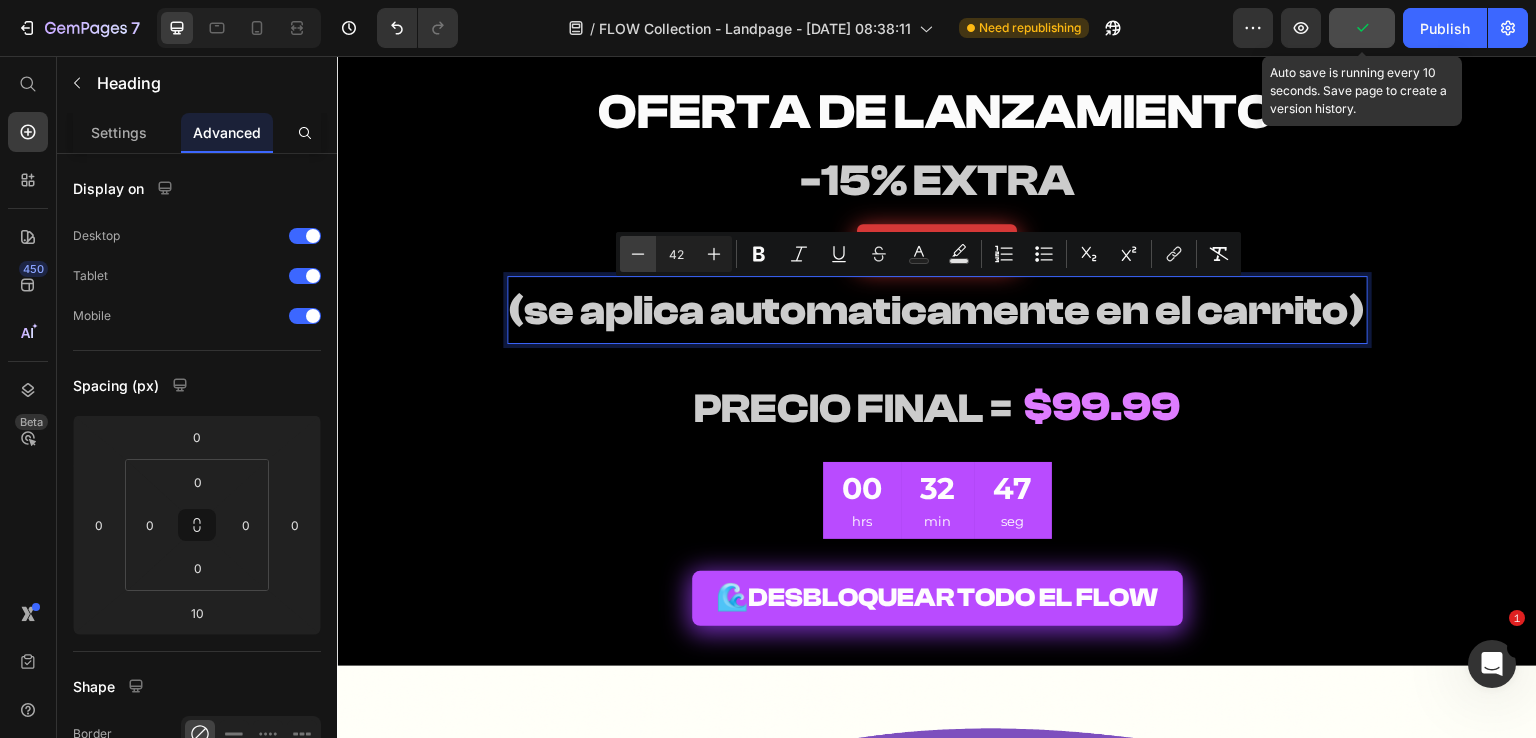 click 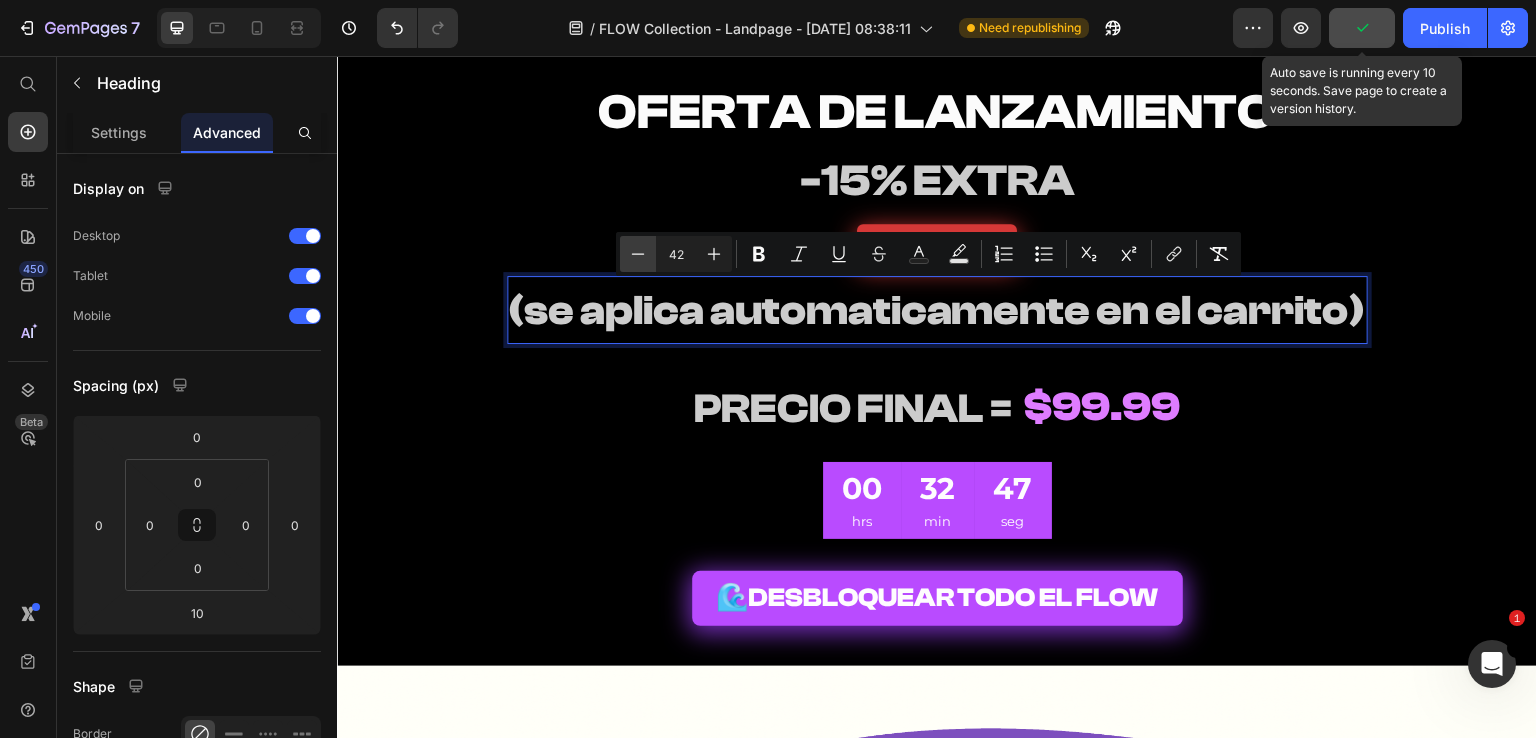 click 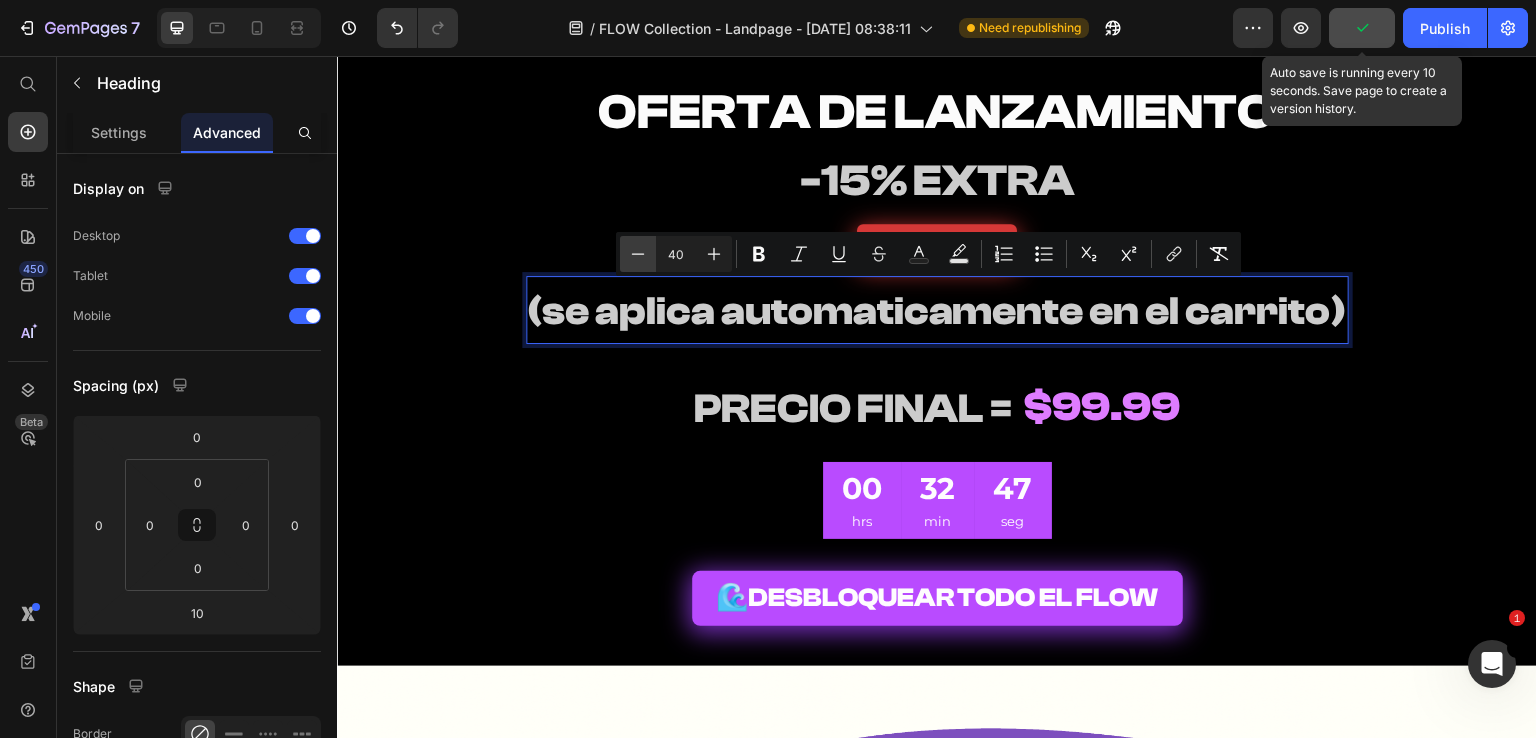 click 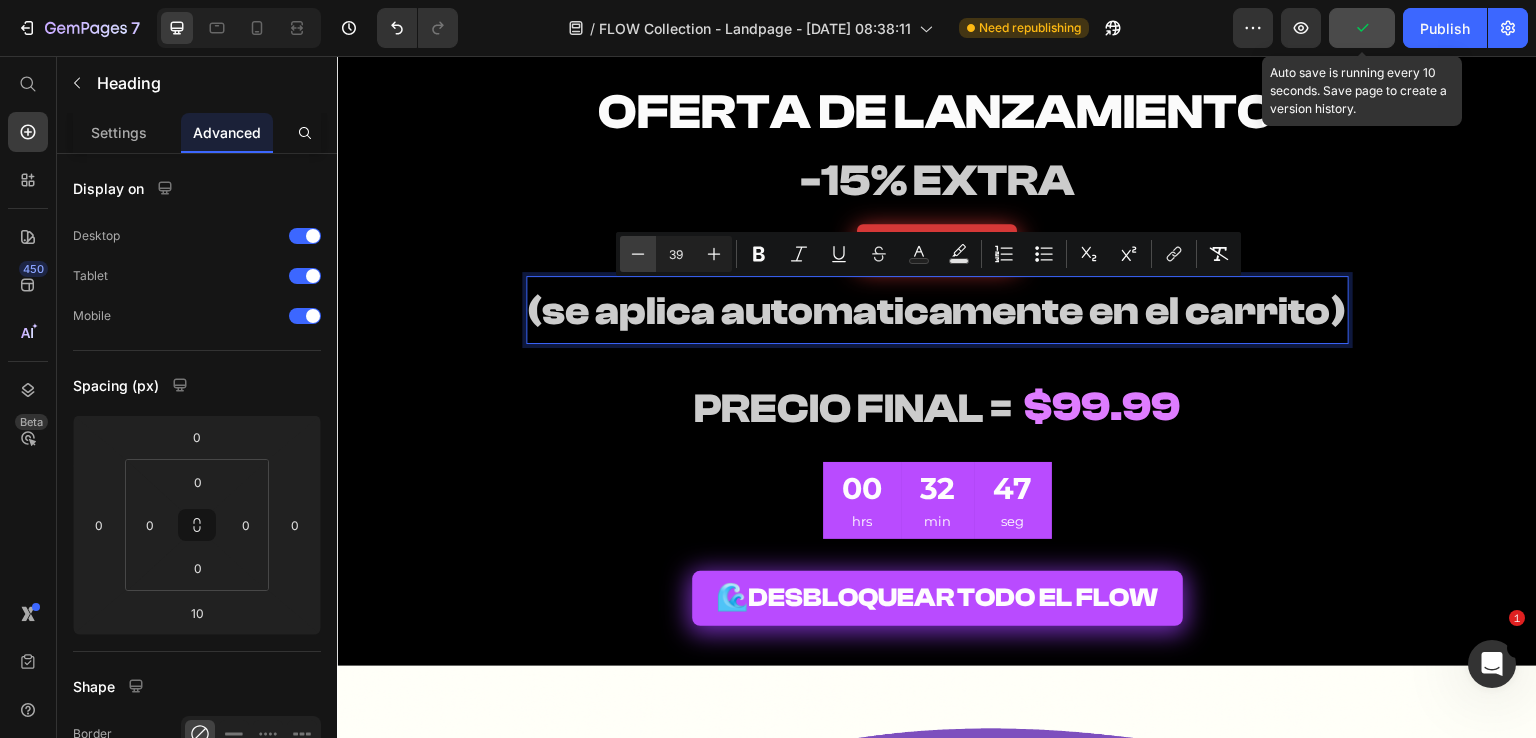 click 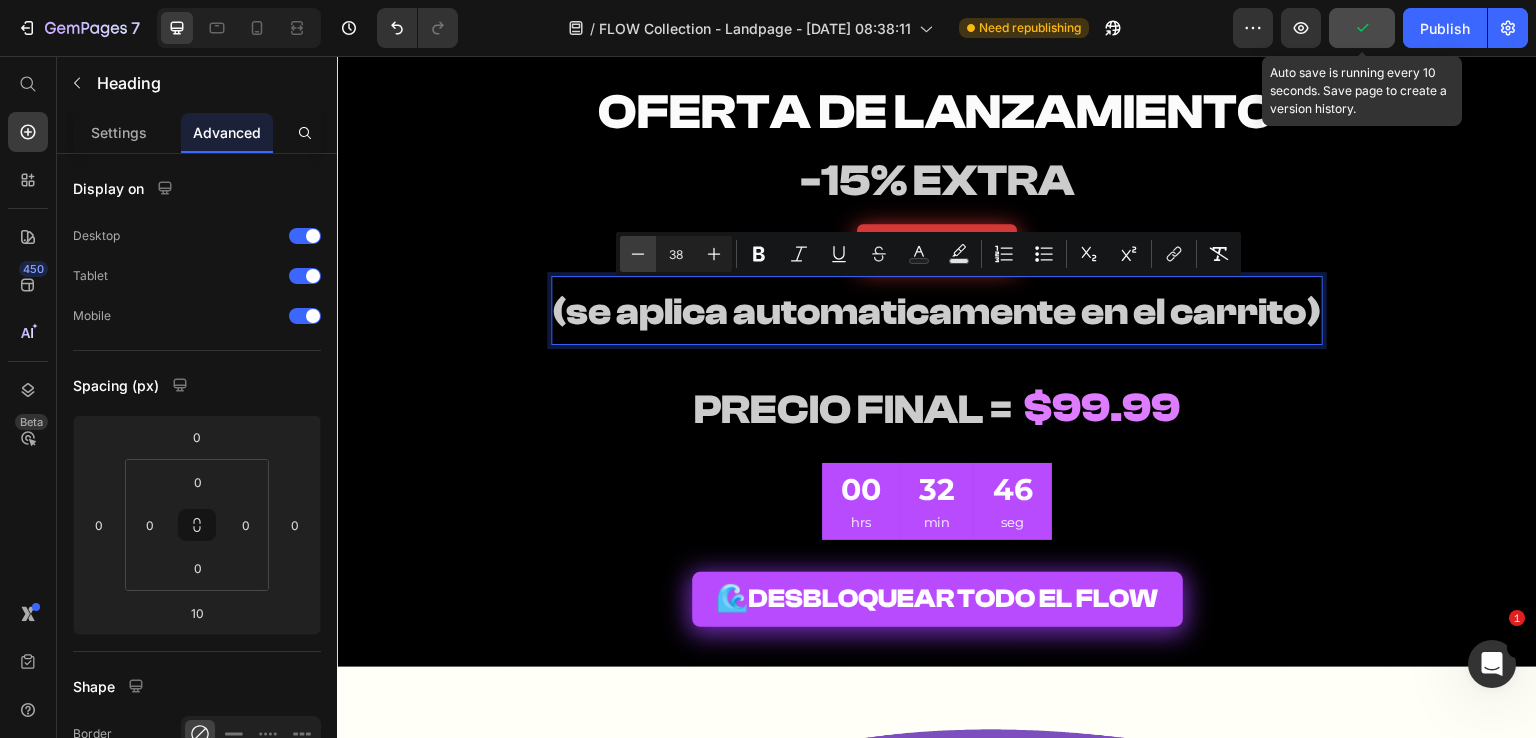 click 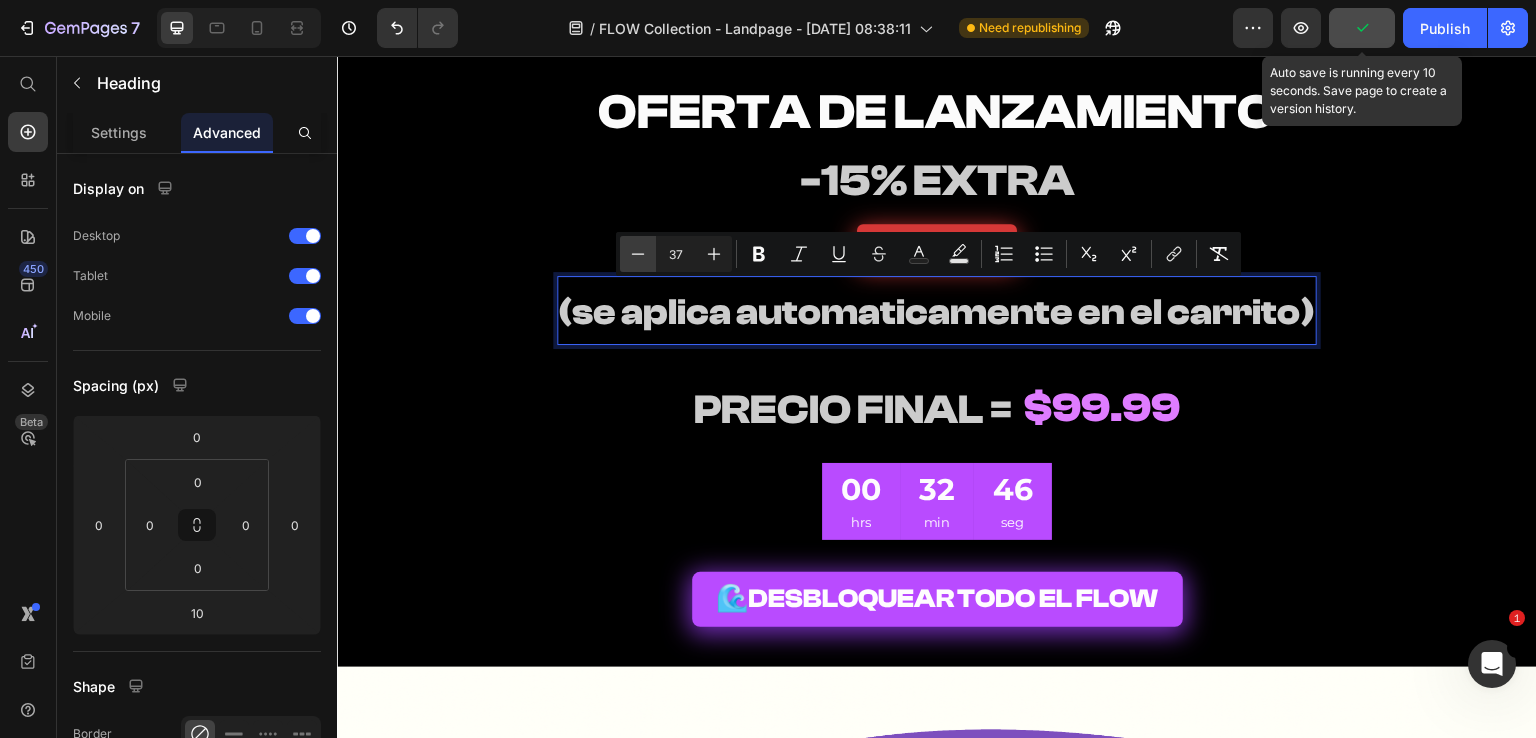 click 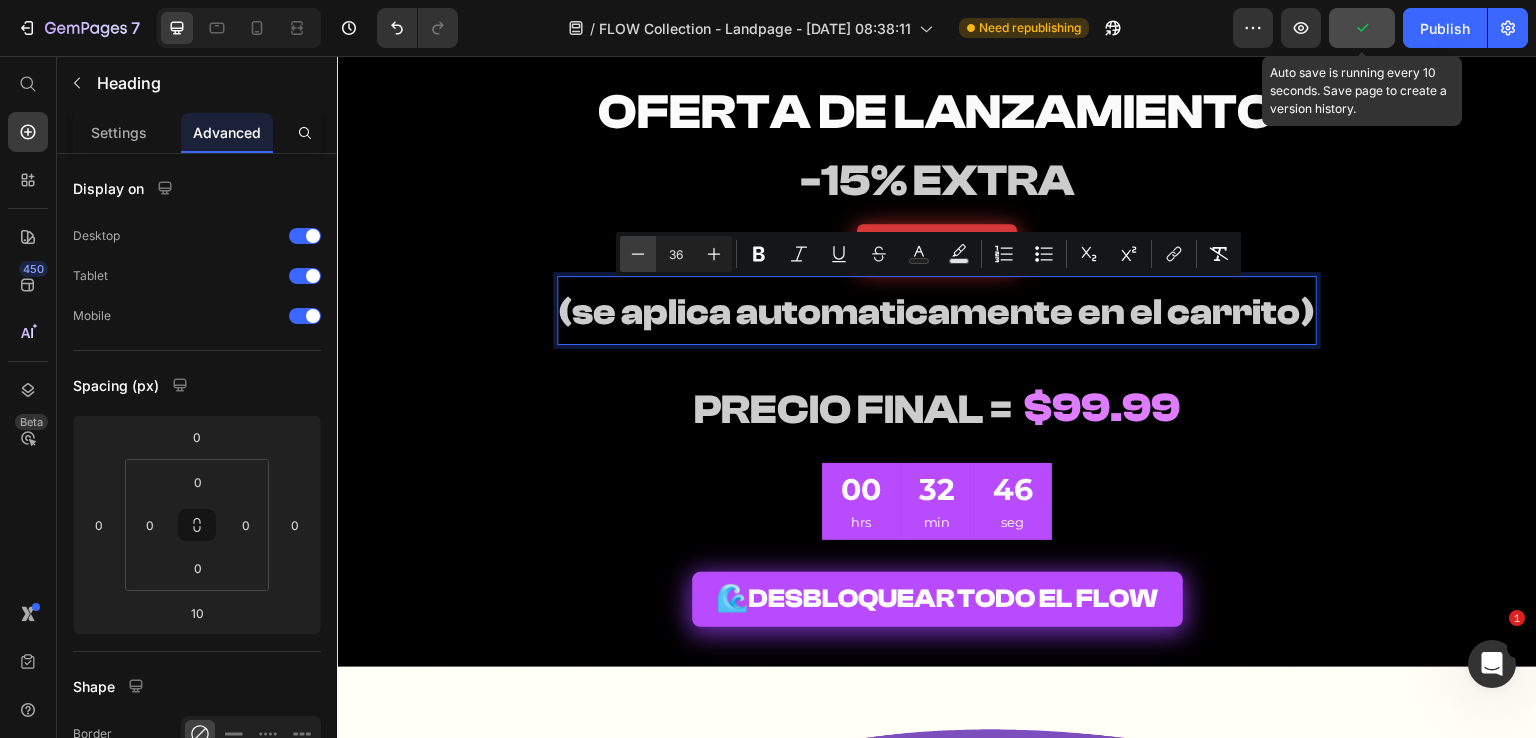 click 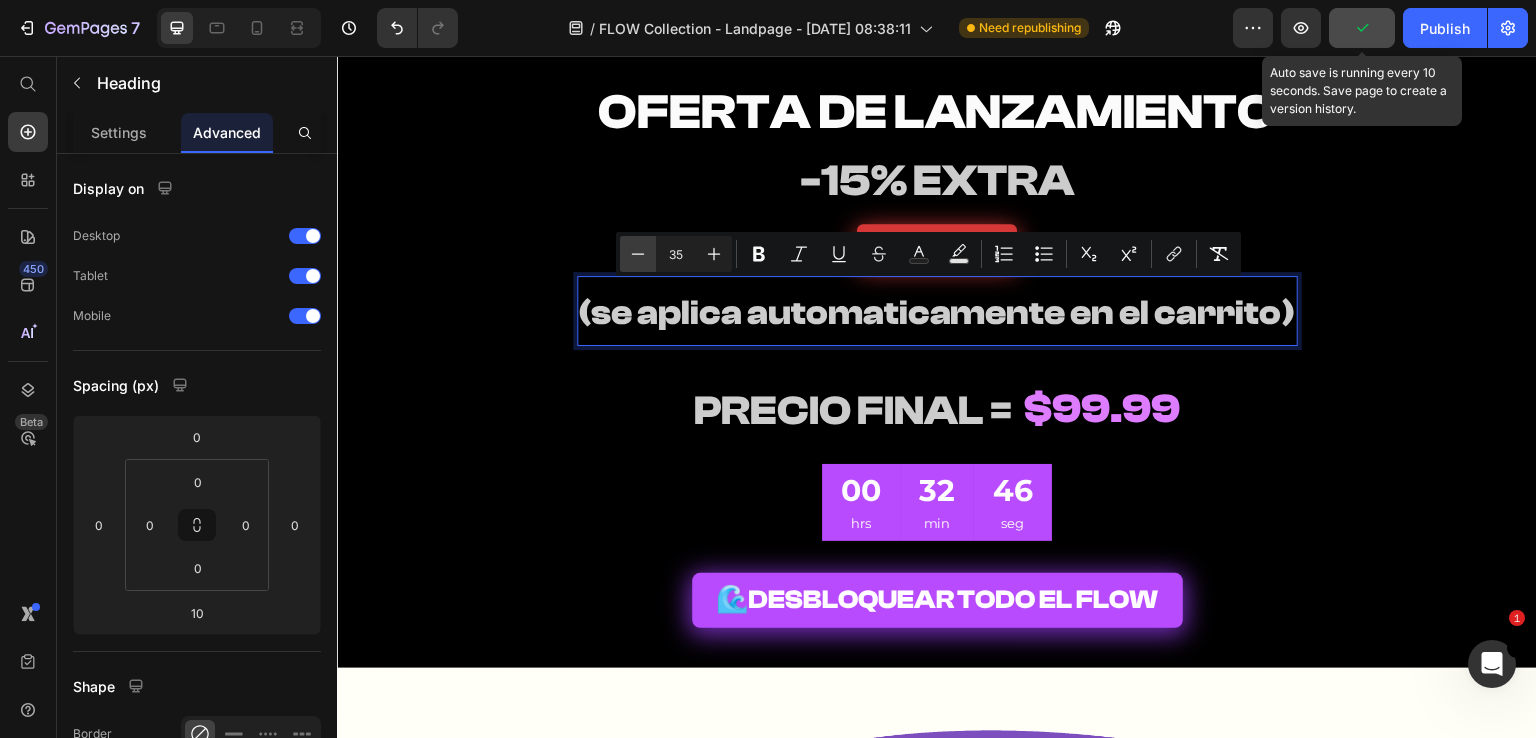 click 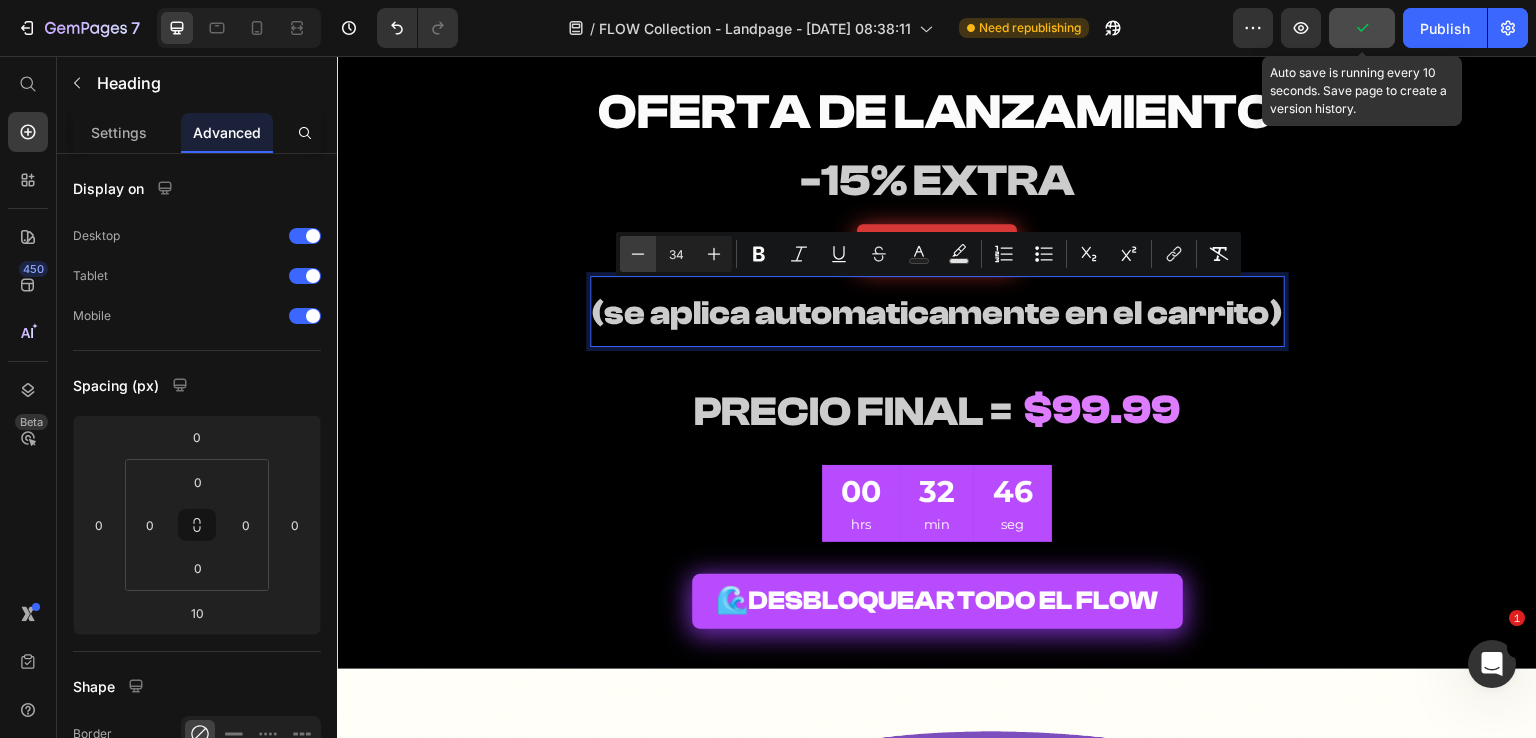 click 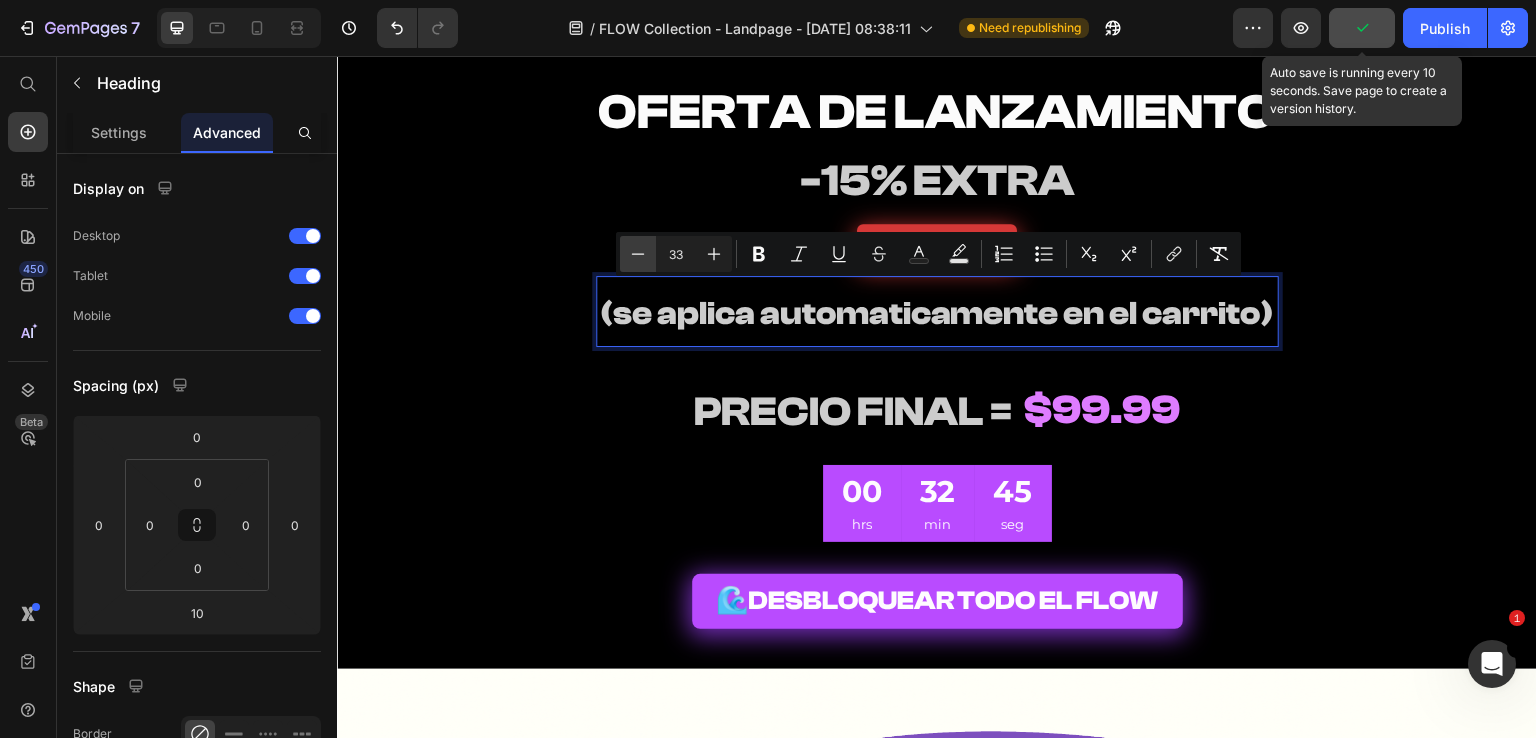 click 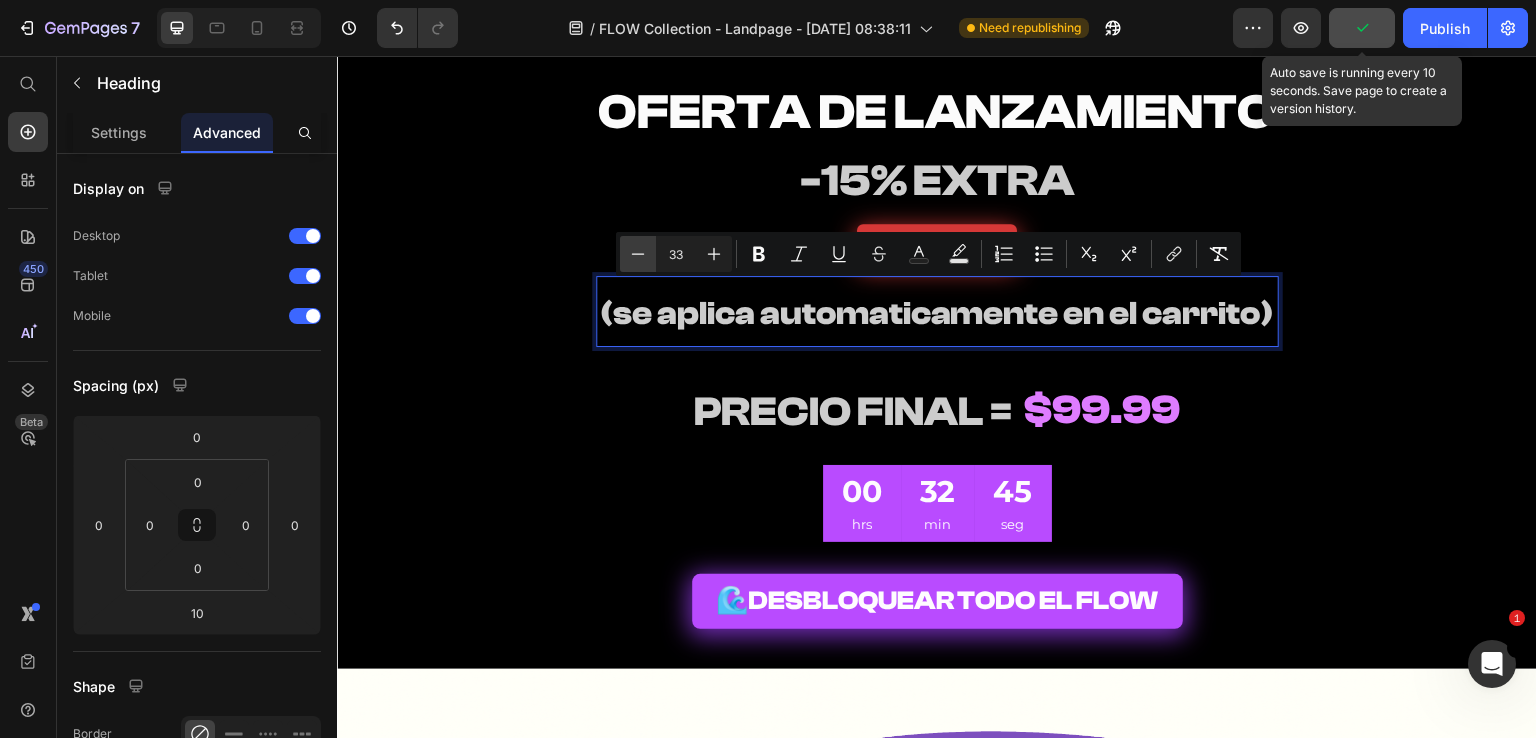 type on "32" 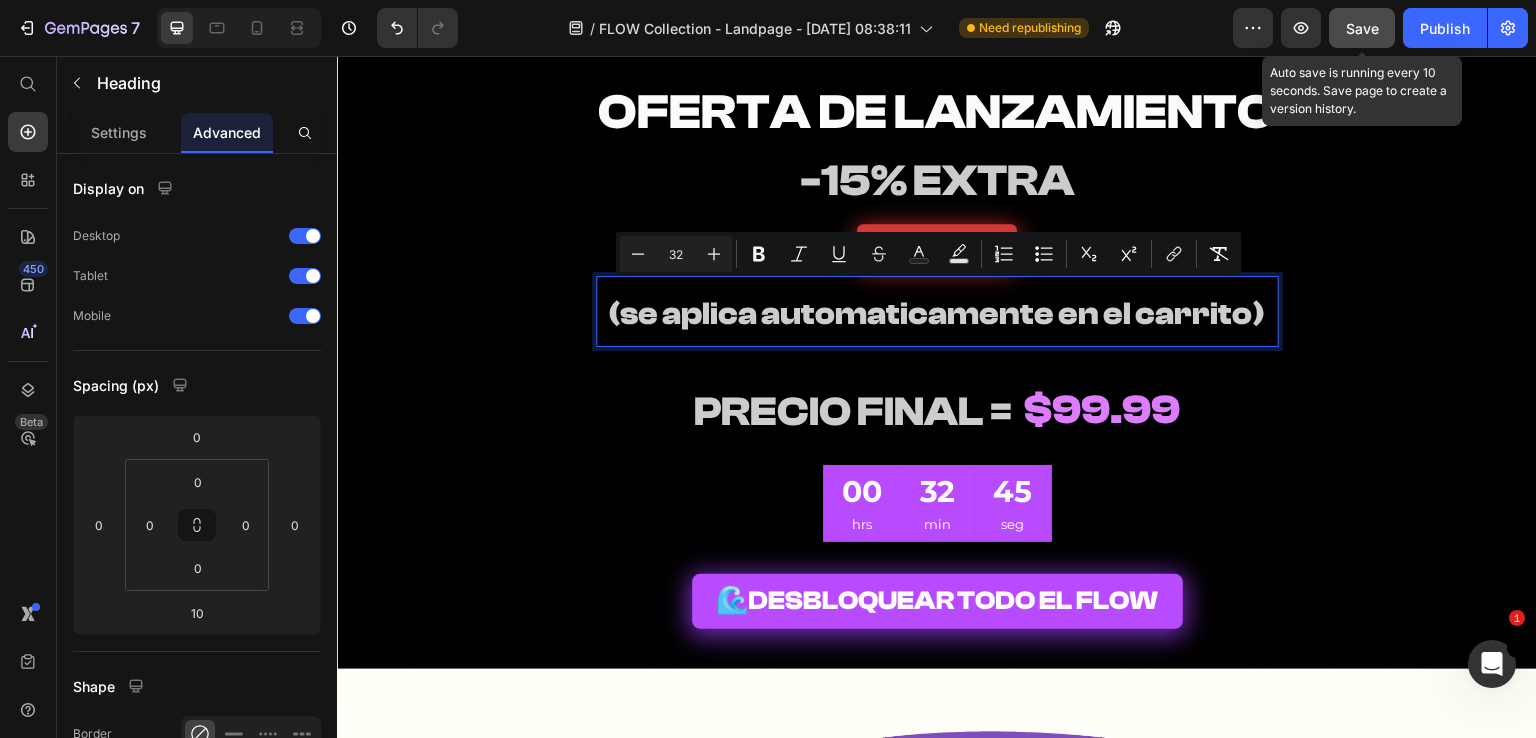 click on "(se aplica automaticamente en el carrito)" at bounding box center (937, 314) 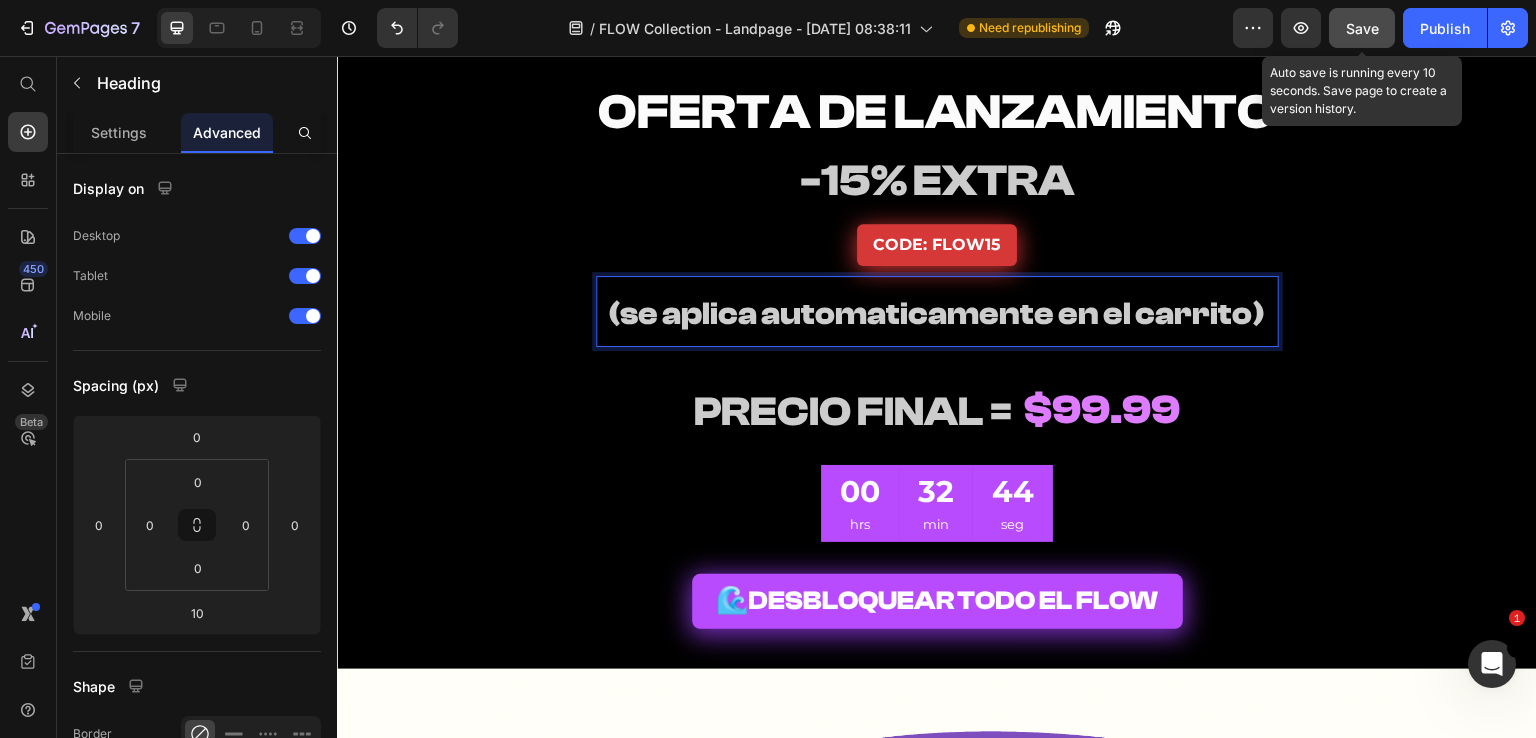 scroll, scrollTop: 10400, scrollLeft: 0, axis: vertical 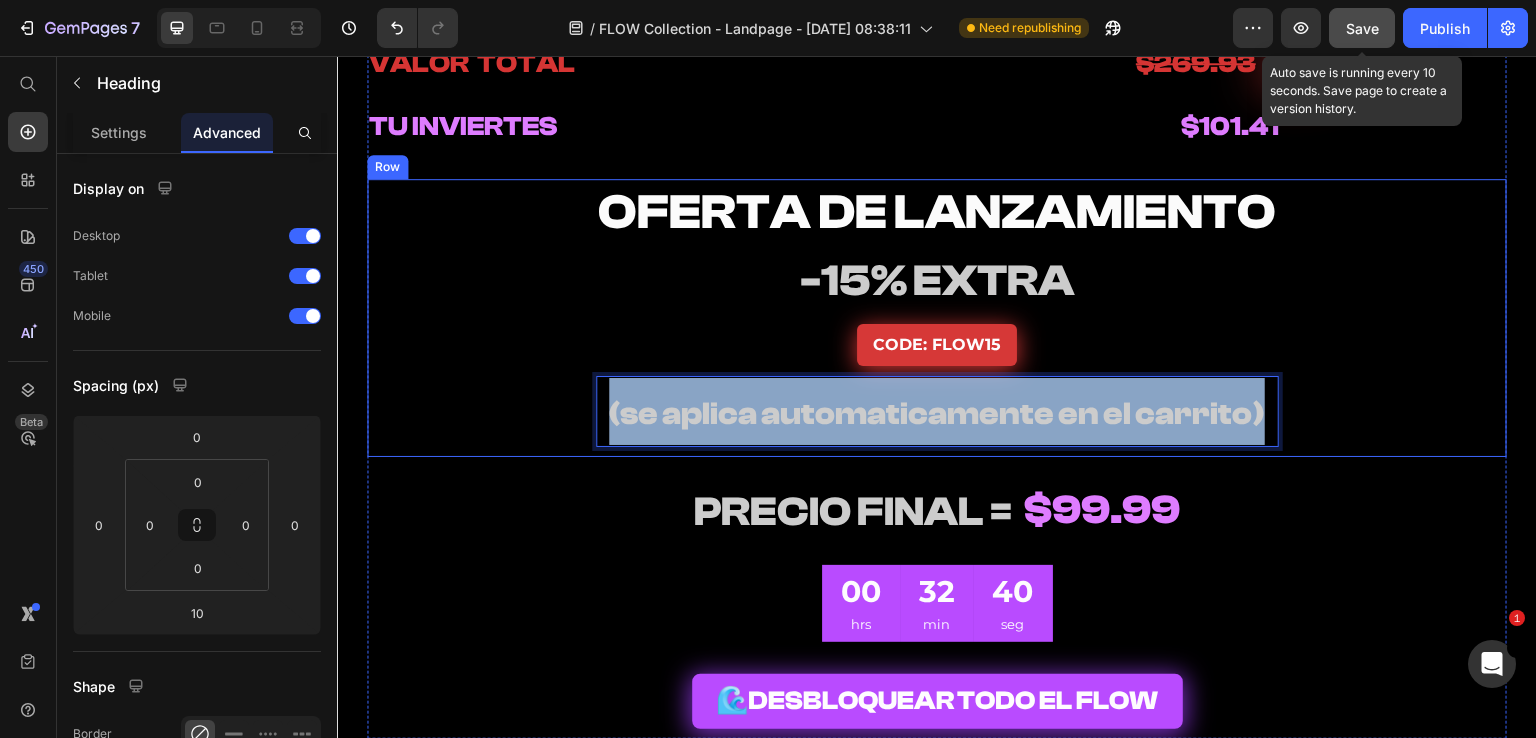 drag, startPoint x: 1255, startPoint y: 407, endPoint x: 452, endPoint y: 393, distance: 803.122 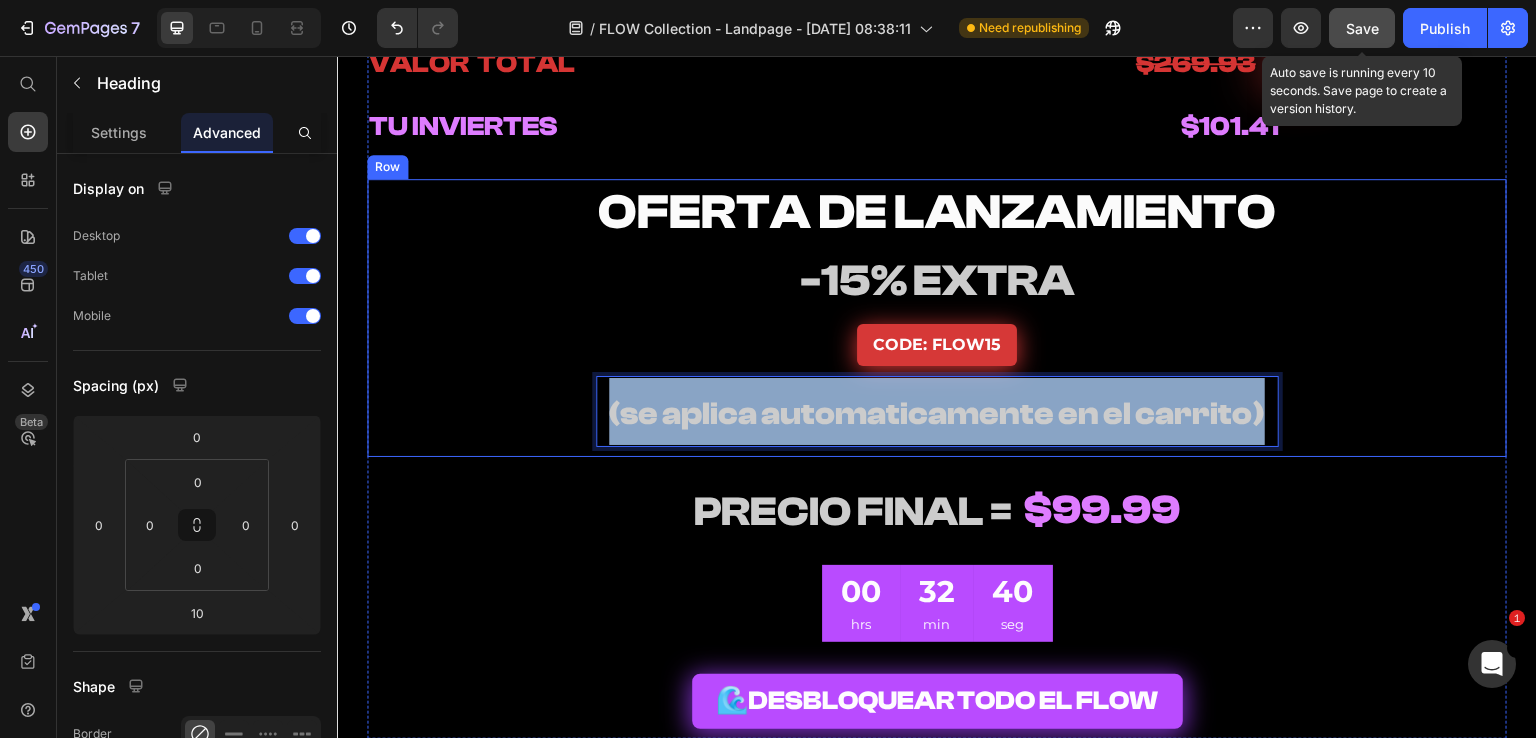 click on "⁠⁠⁠⁠⁠⁠⁠ OFERTA DE LANZAMIENTO Heading ⁠⁠⁠⁠⁠⁠⁠ -15% EXTRA Heading CODE: FLOW15 Button (se aplica automaticamente en el carrito) Heading   10 Row" at bounding box center (937, 318) 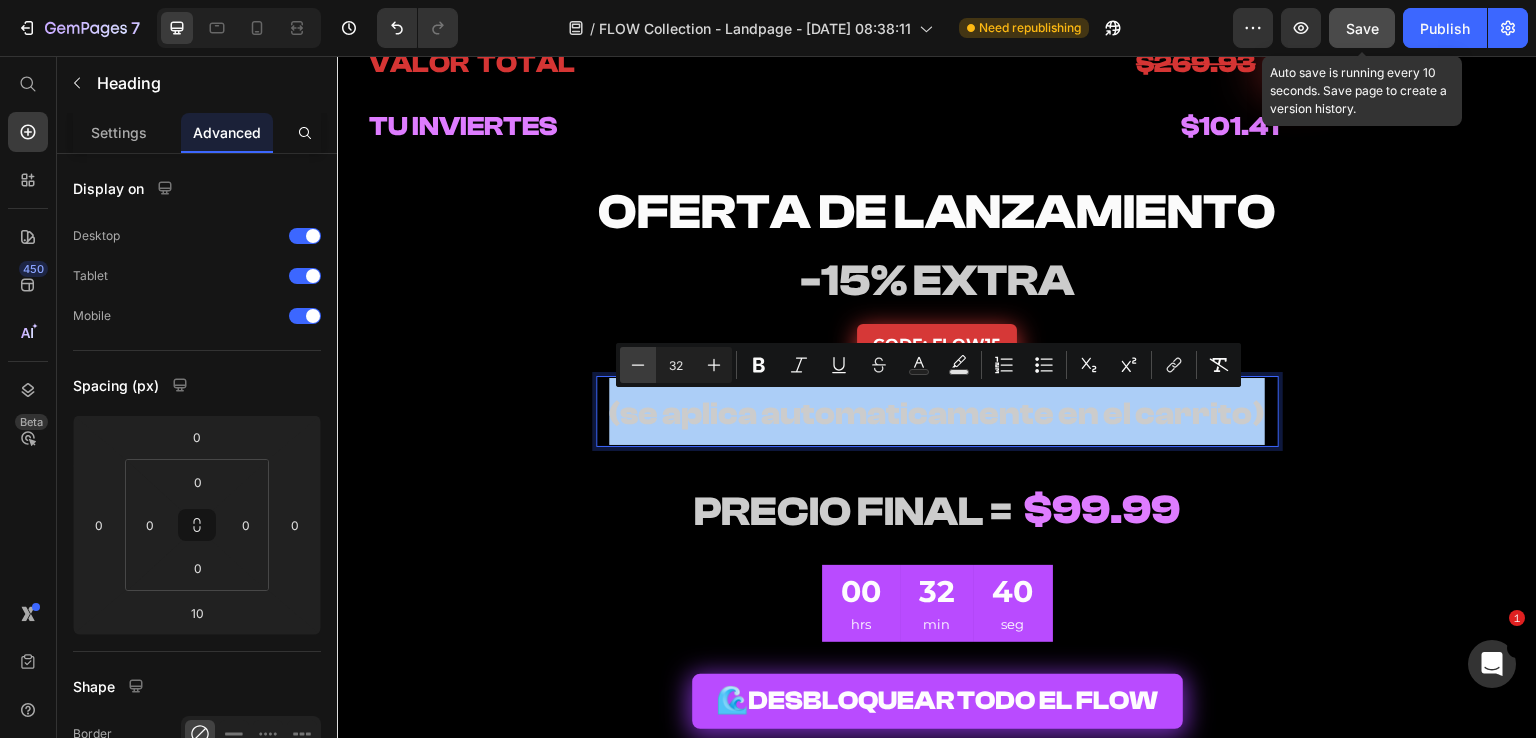 click 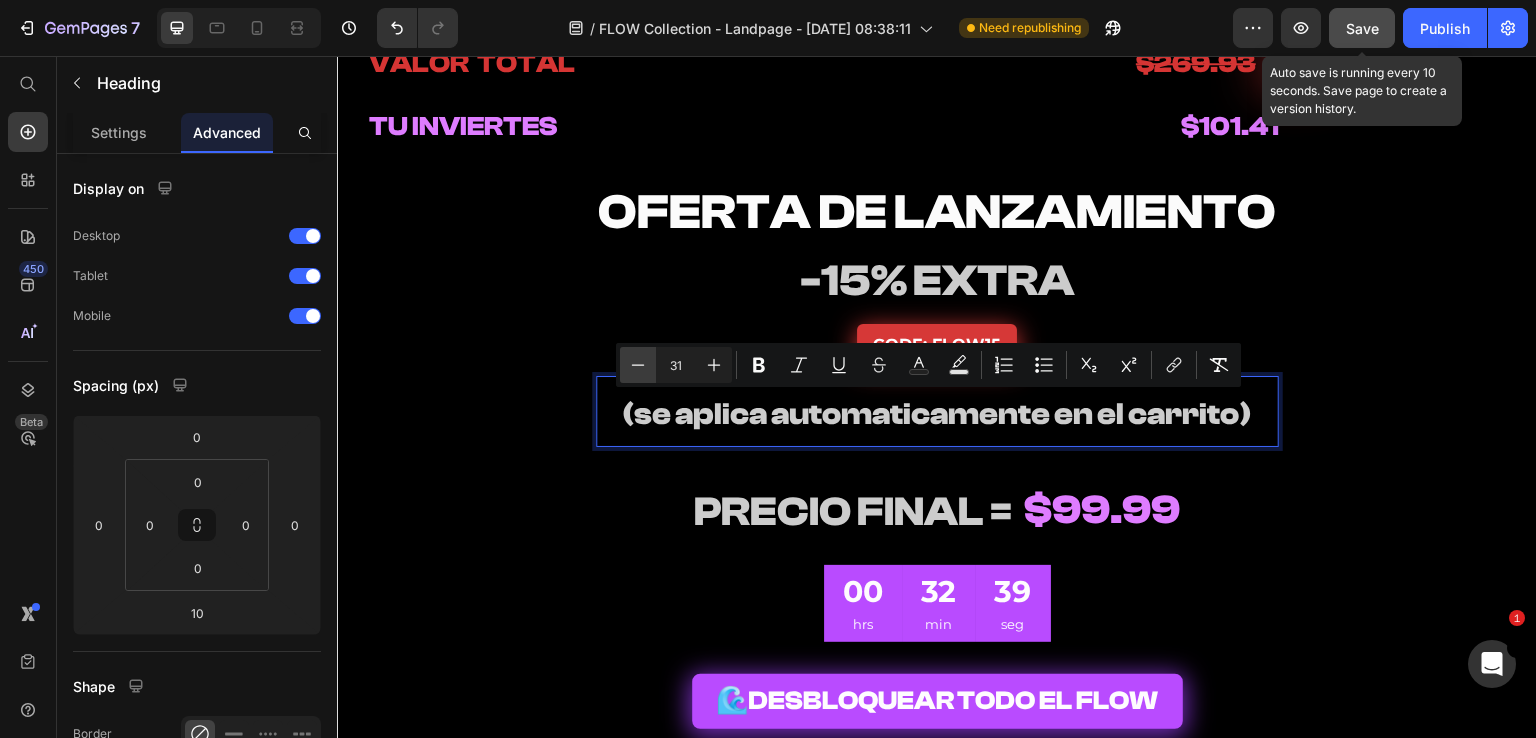 click 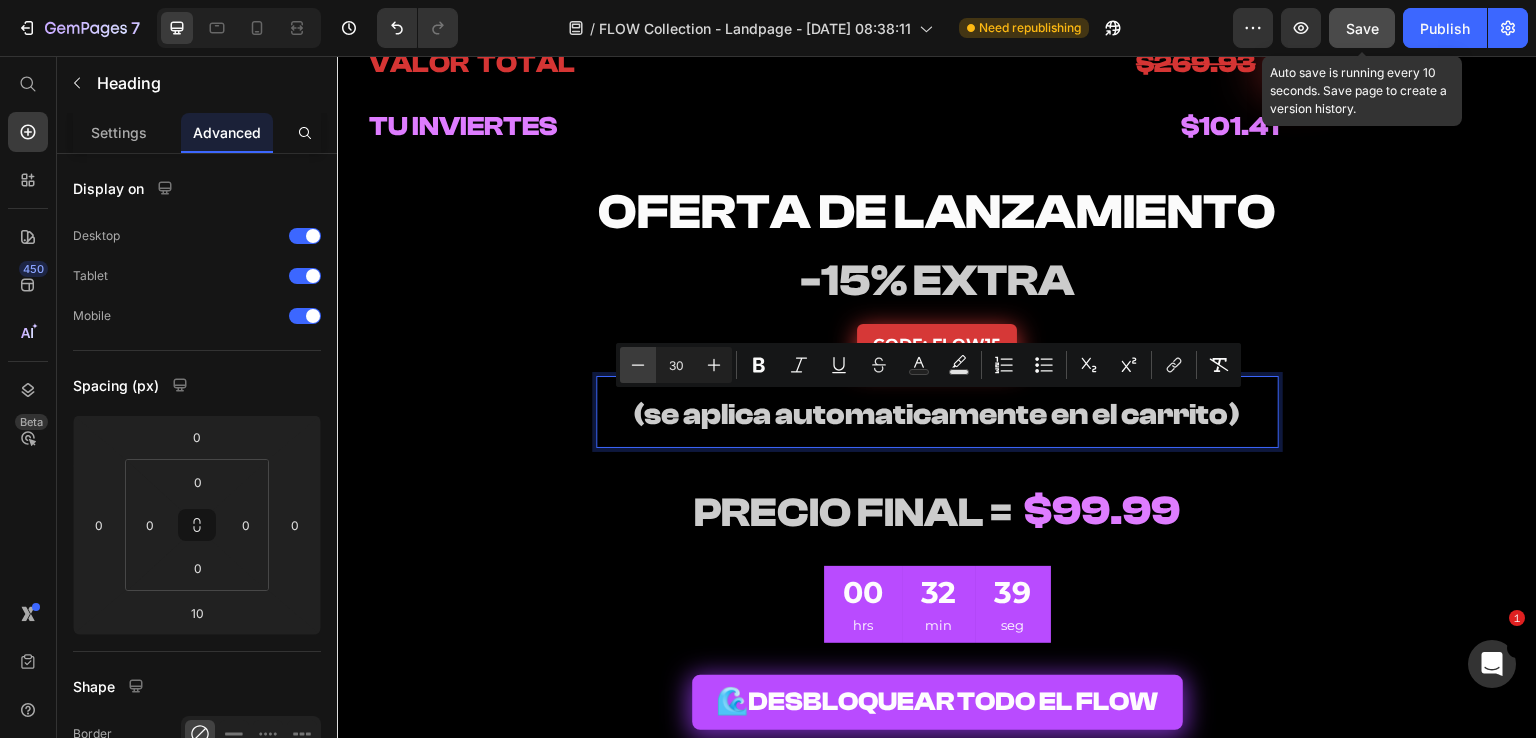 click 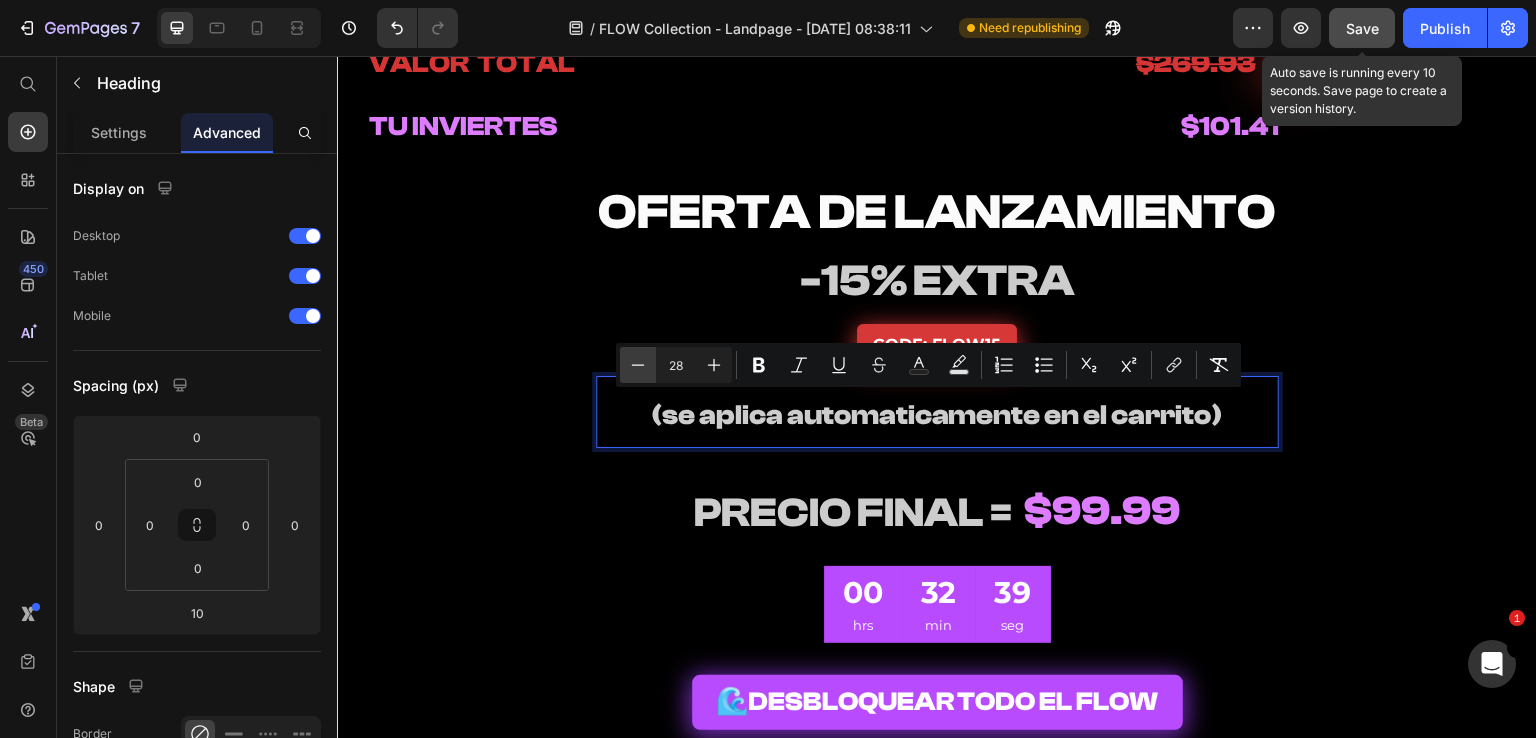 click 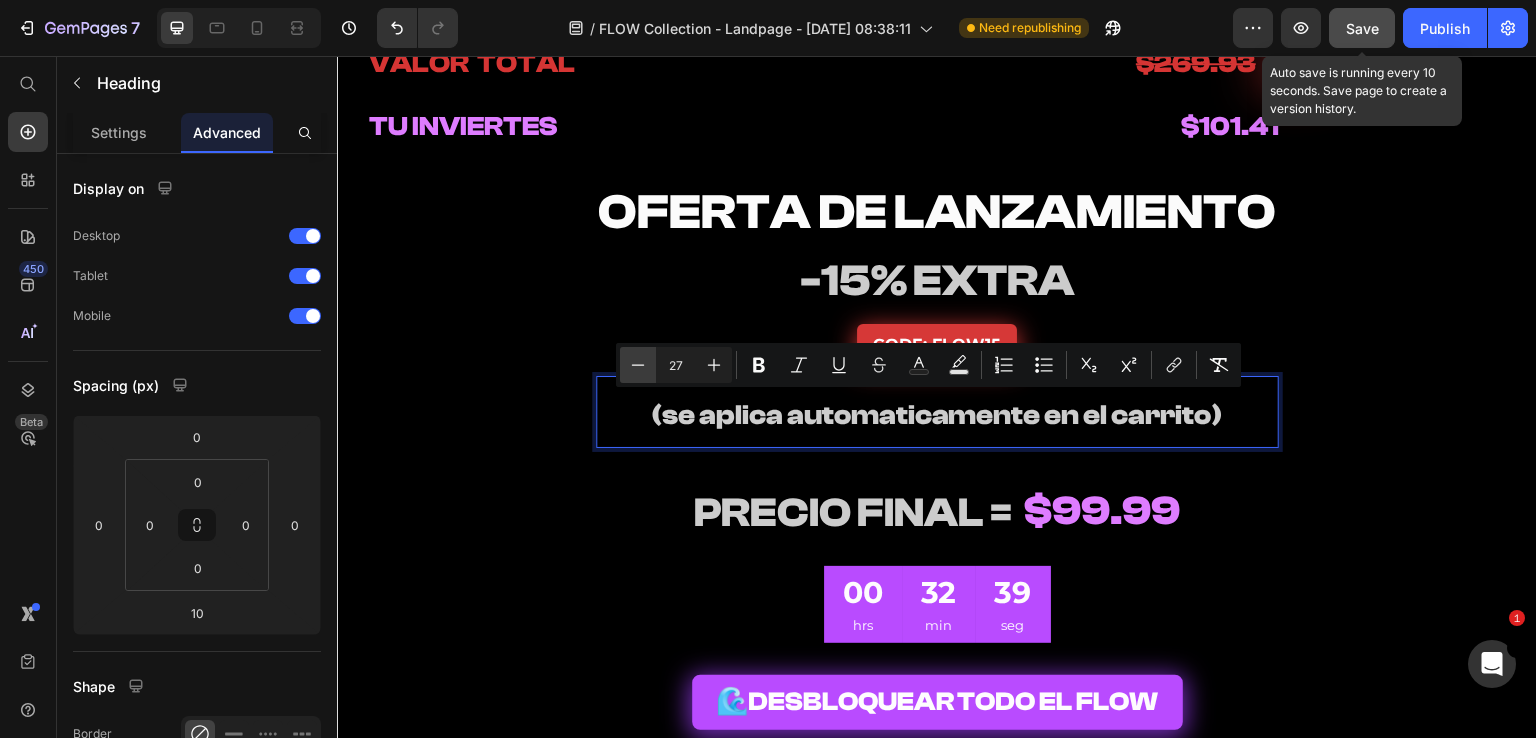 click 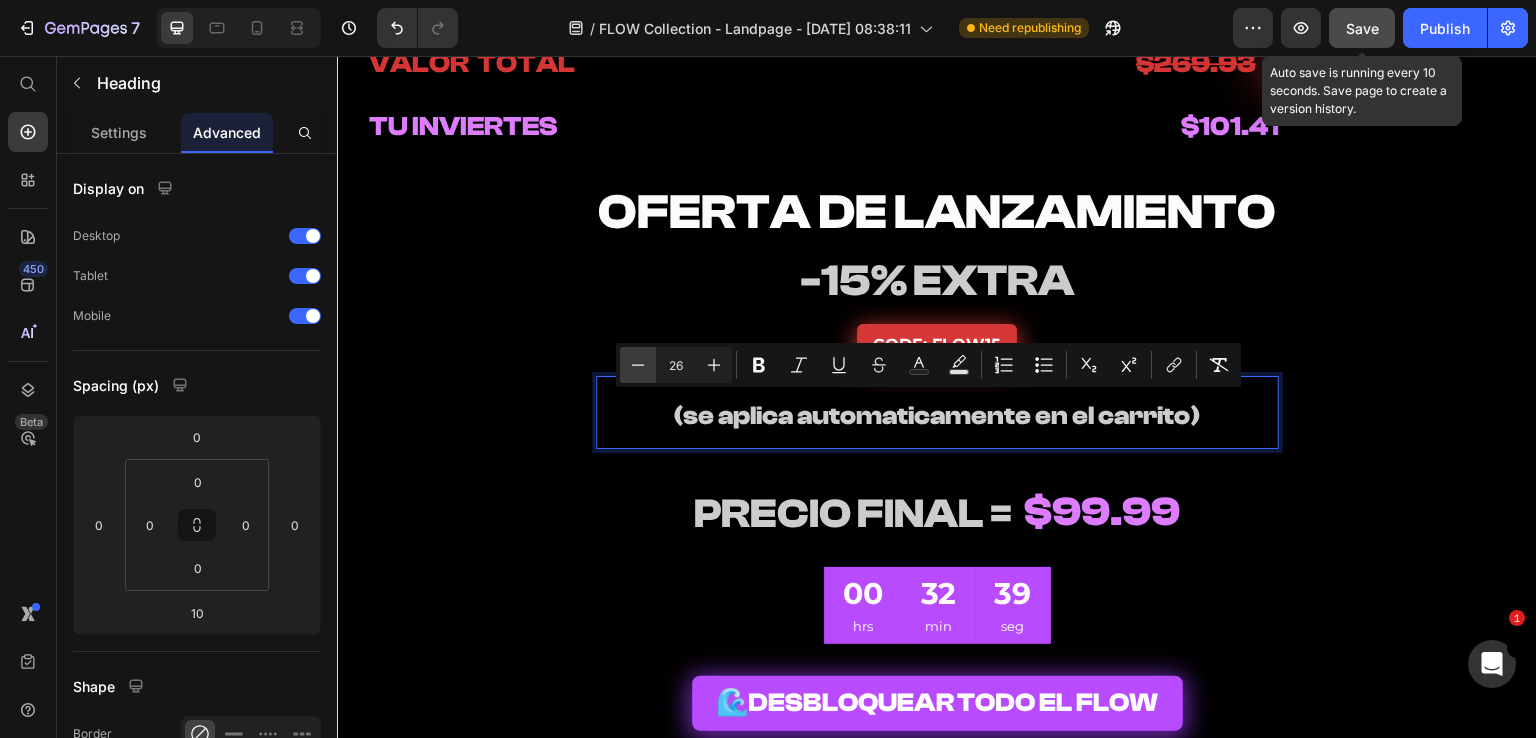 click 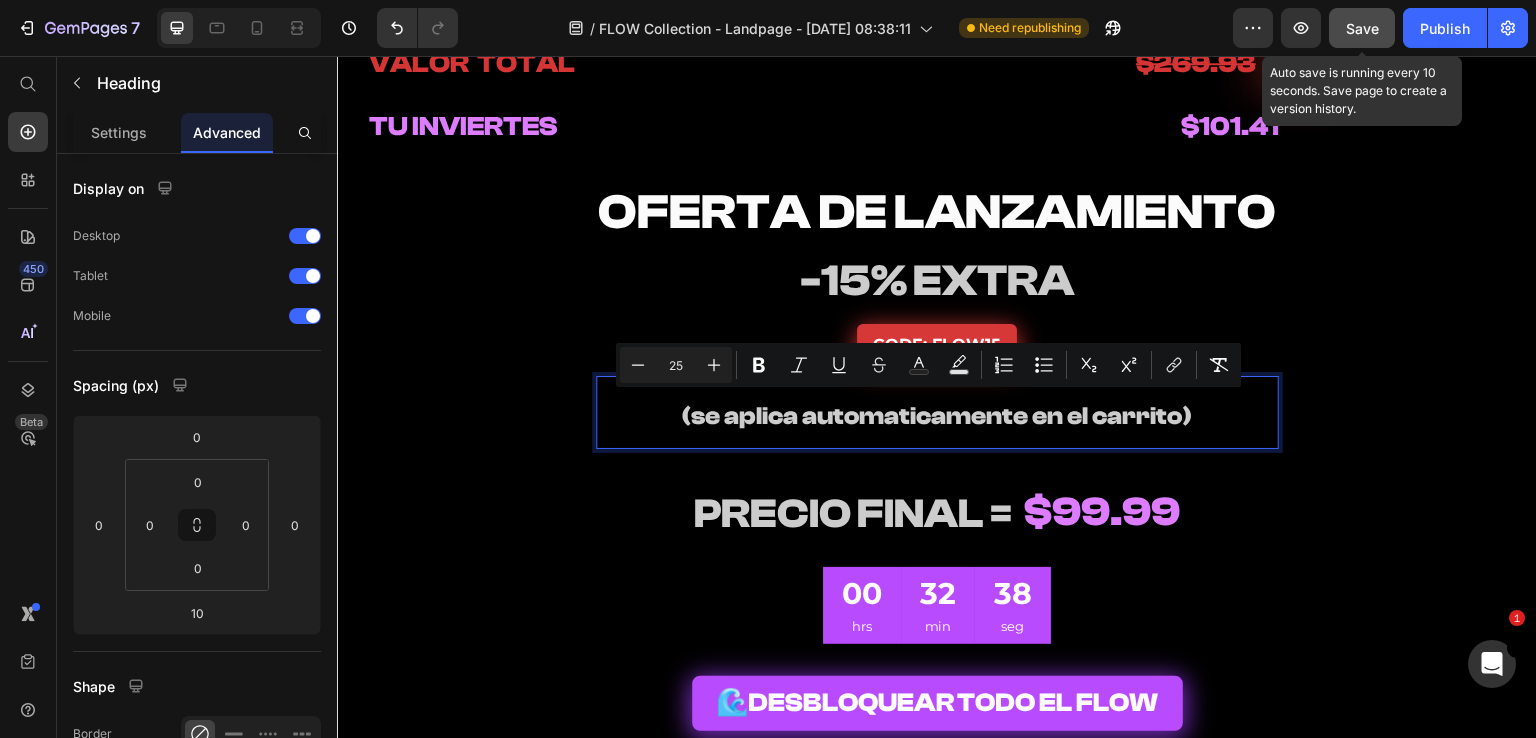click on "(se aplica automaticamente en el carrito)" at bounding box center (937, 412) 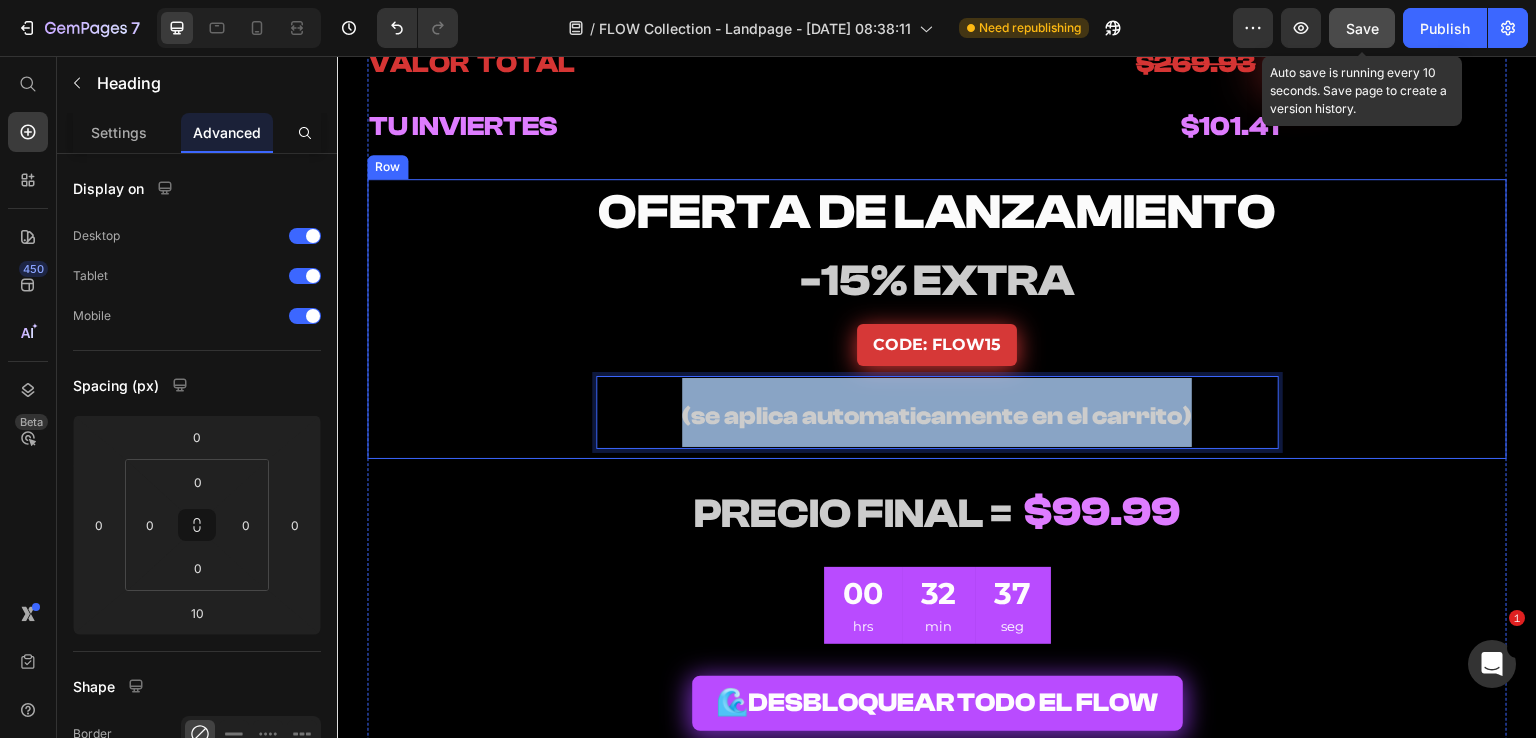drag, startPoint x: 1196, startPoint y: 417, endPoint x: 593, endPoint y: 377, distance: 604.32526 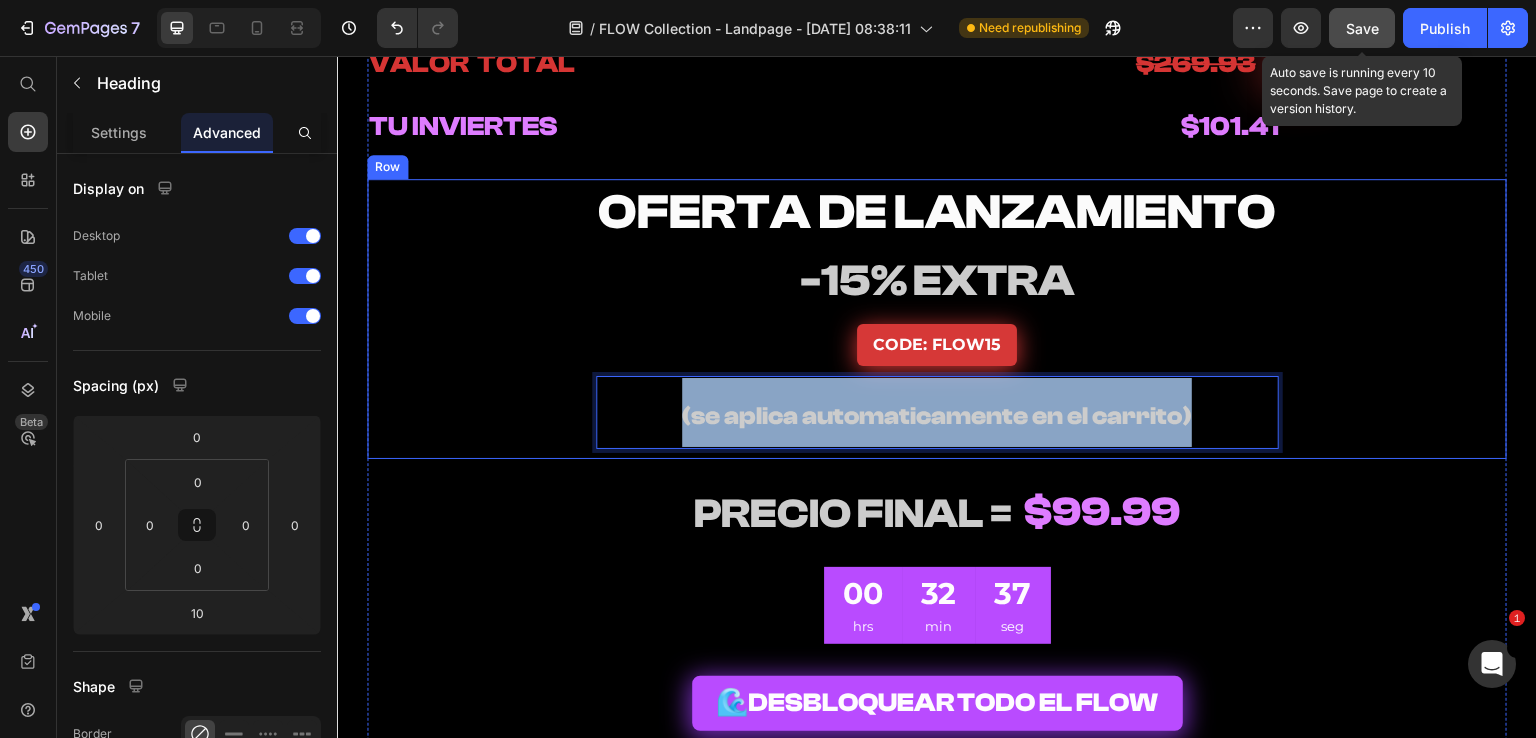 click on "⁠⁠⁠⁠⁠⁠⁠ OFERTA DE LANZAMIENTO Heading ⁠⁠⁠⁠⁠⁠⁠ -15% EXTRA Heading CODE: FLOW15 Button (se aplica automaticamente en el carrito) Heading   10 Row" at bounding box center (937, 319) 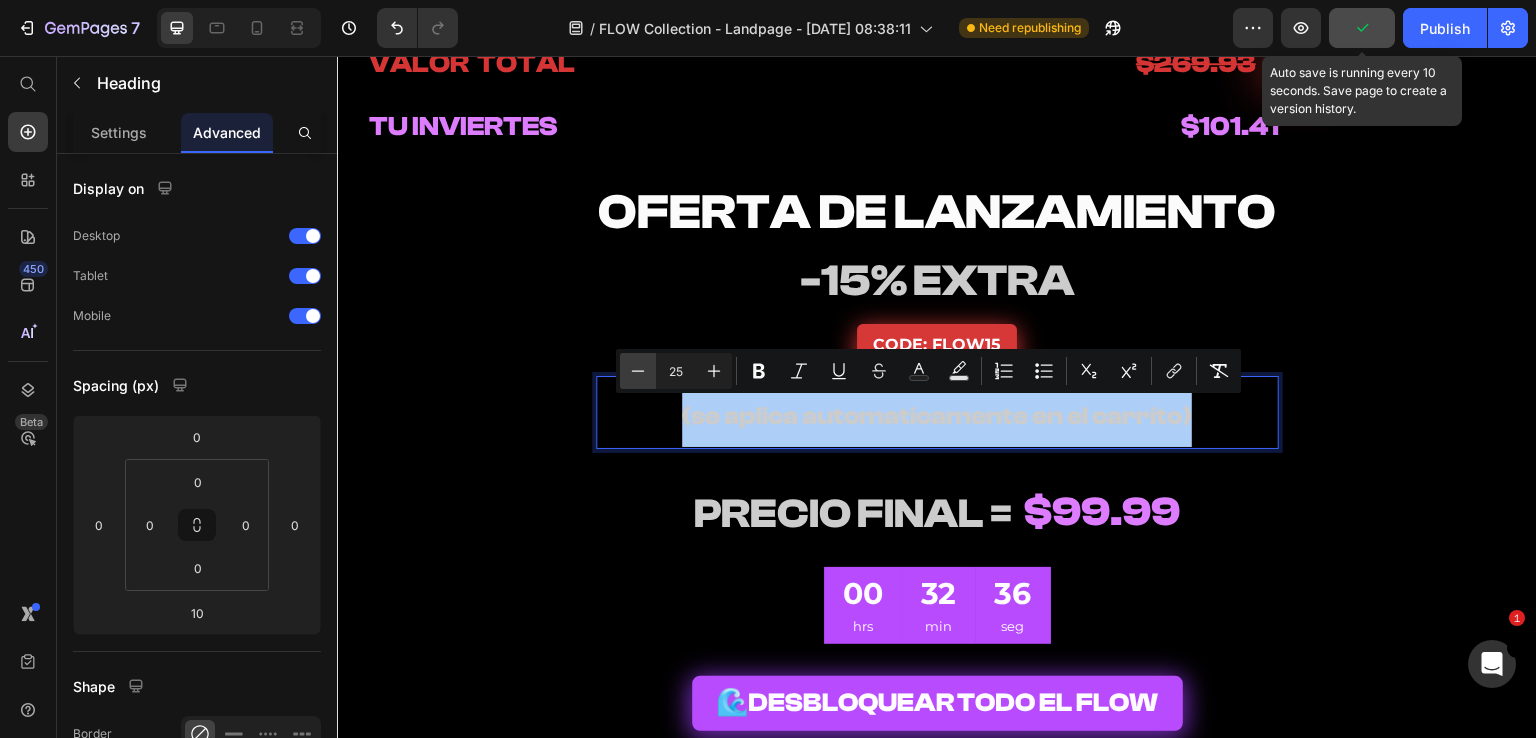 click 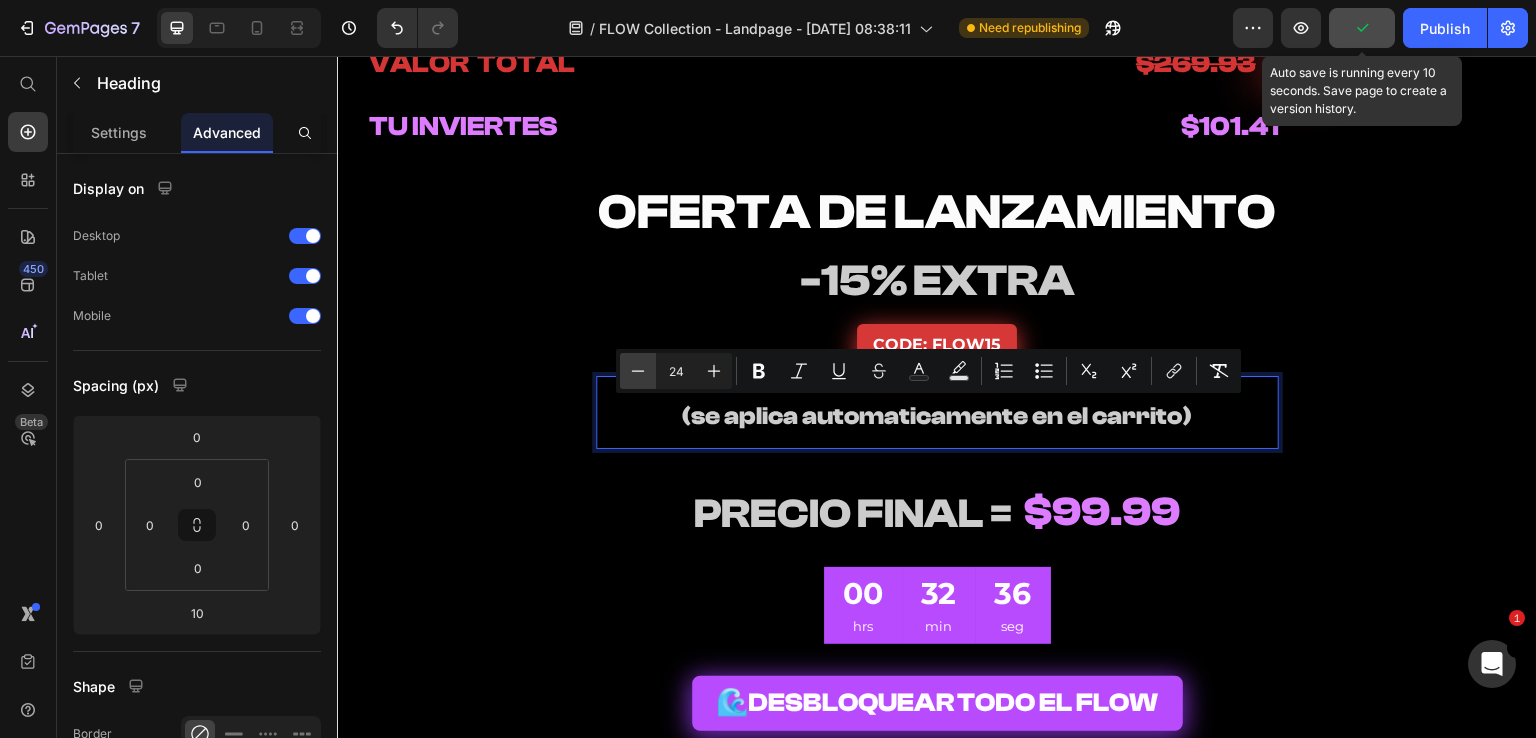 click 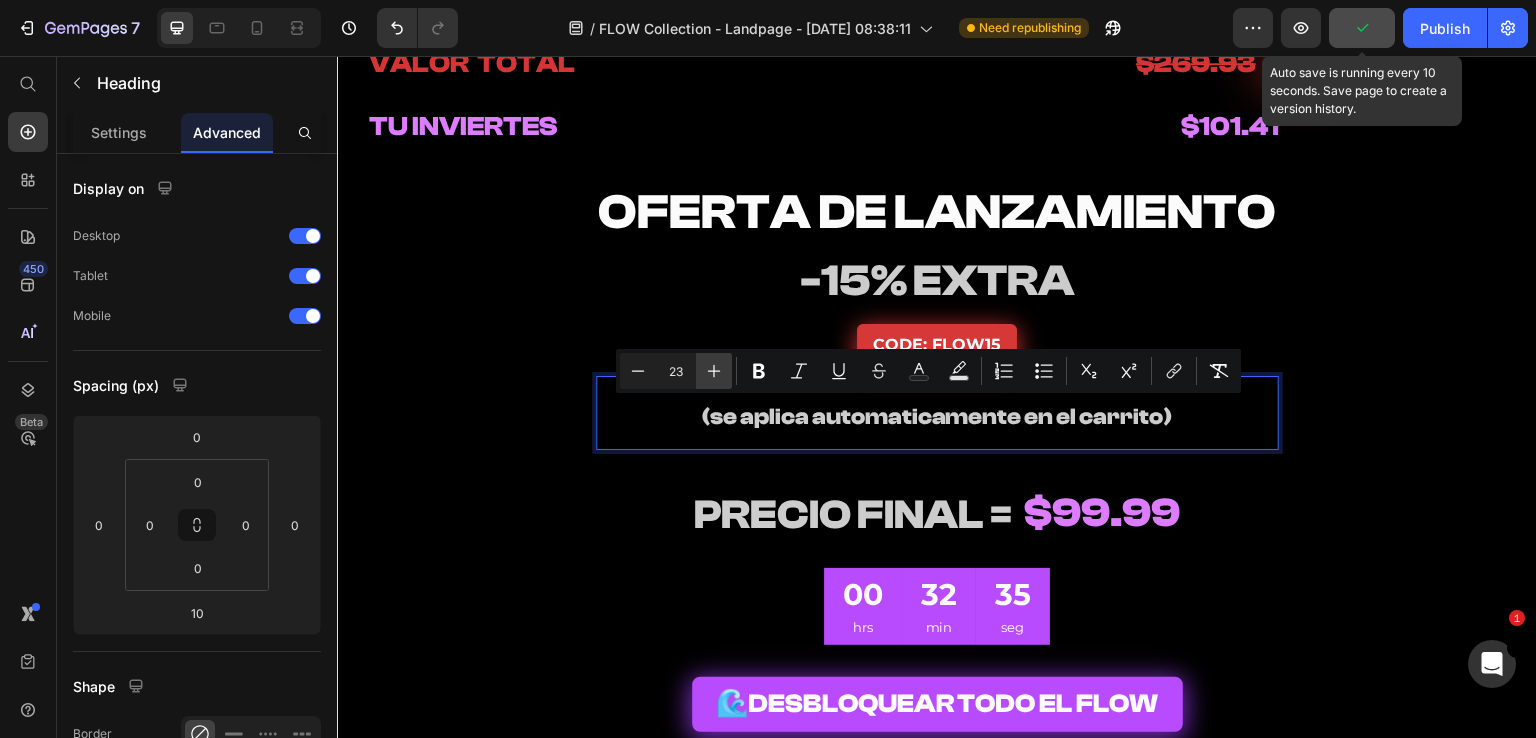 click 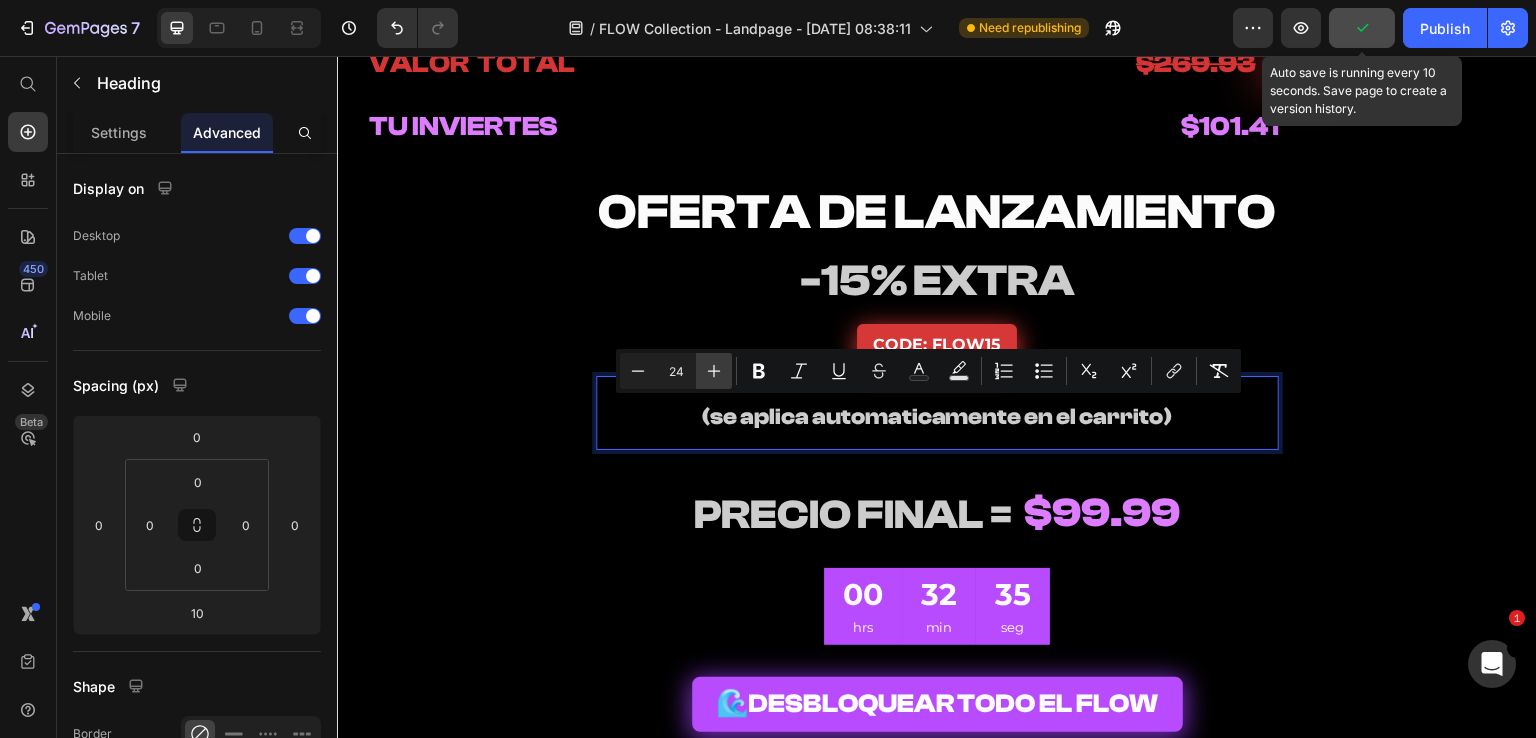 click 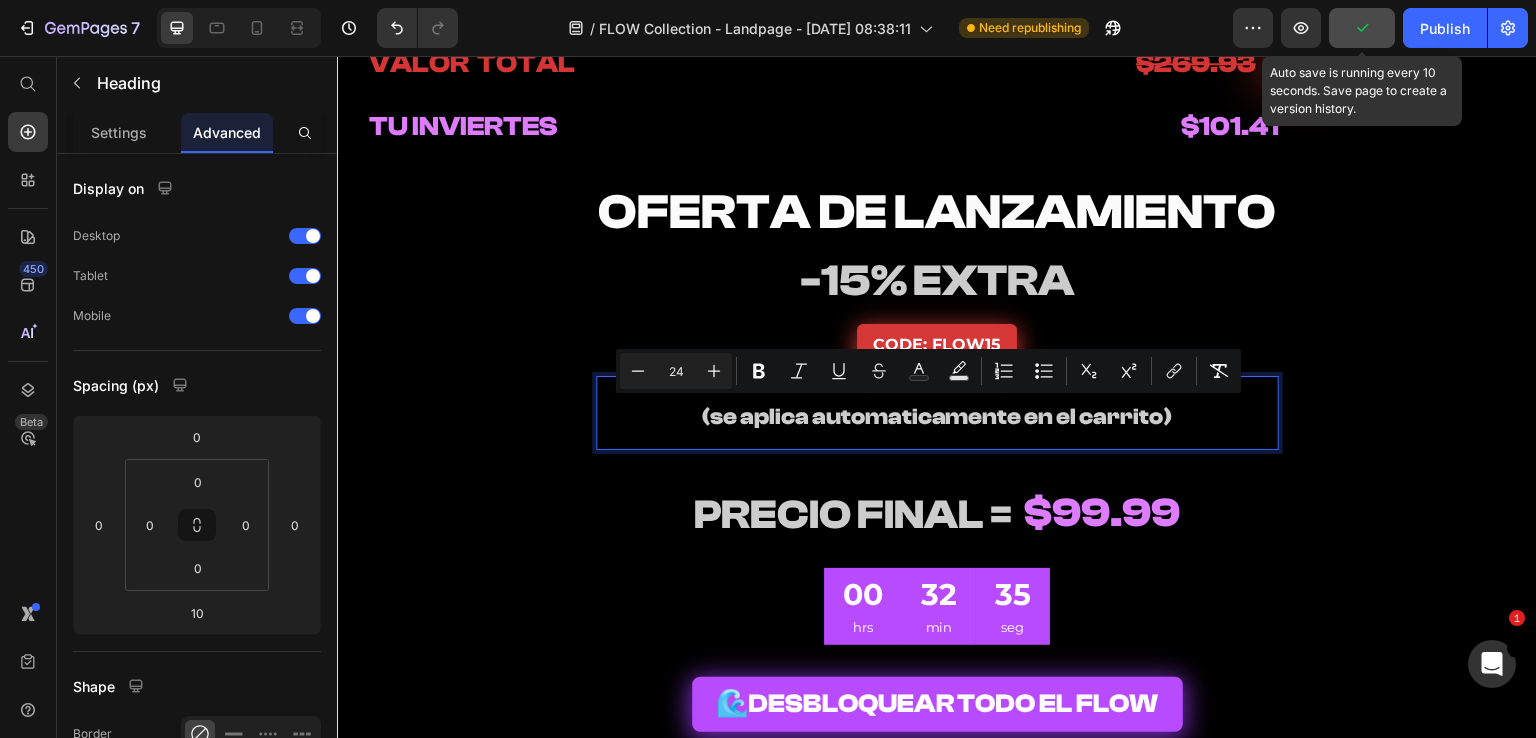 type on "25" 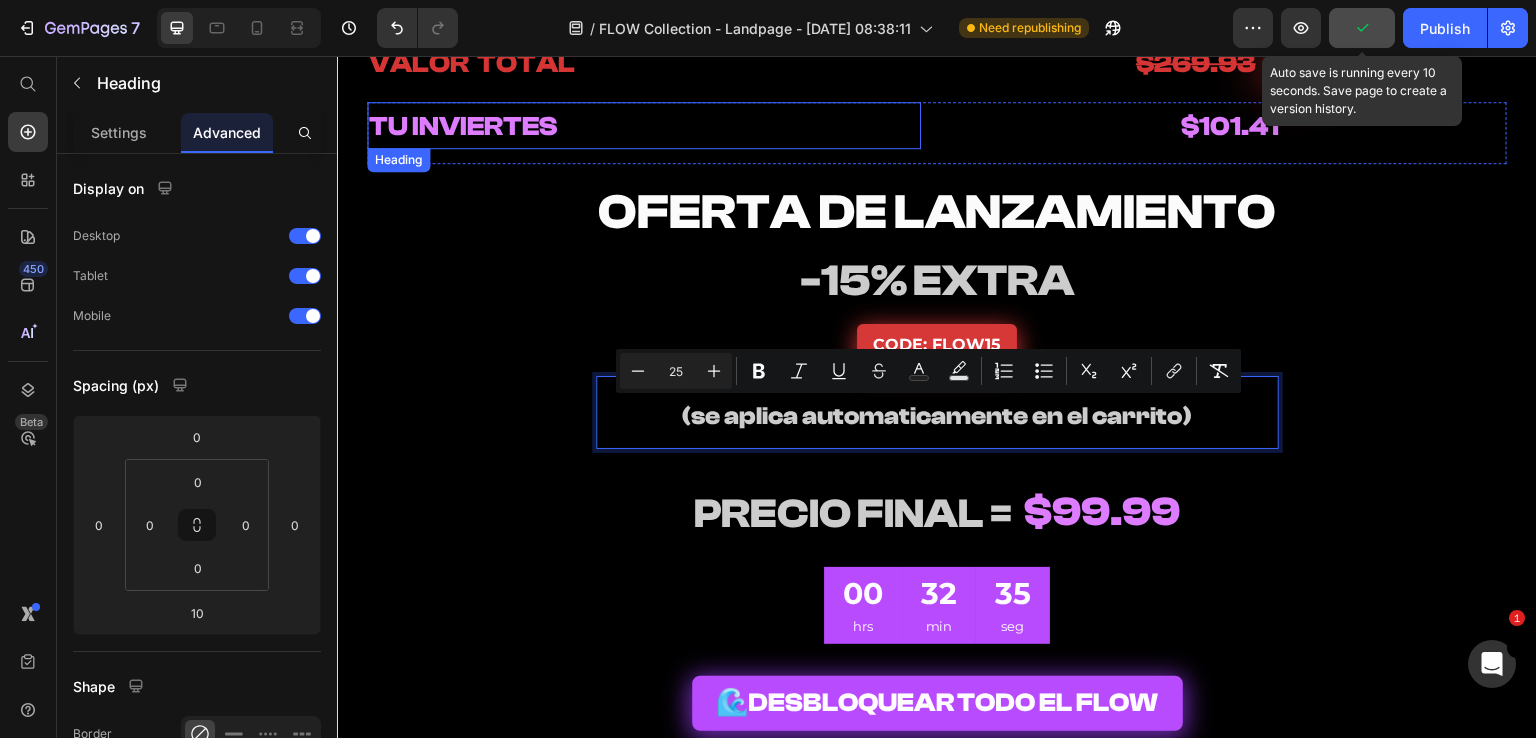 click on "⁠⁠⁠⁠⁠⁠⁠ TU INVIERTES" at bounding box center [644, 126] 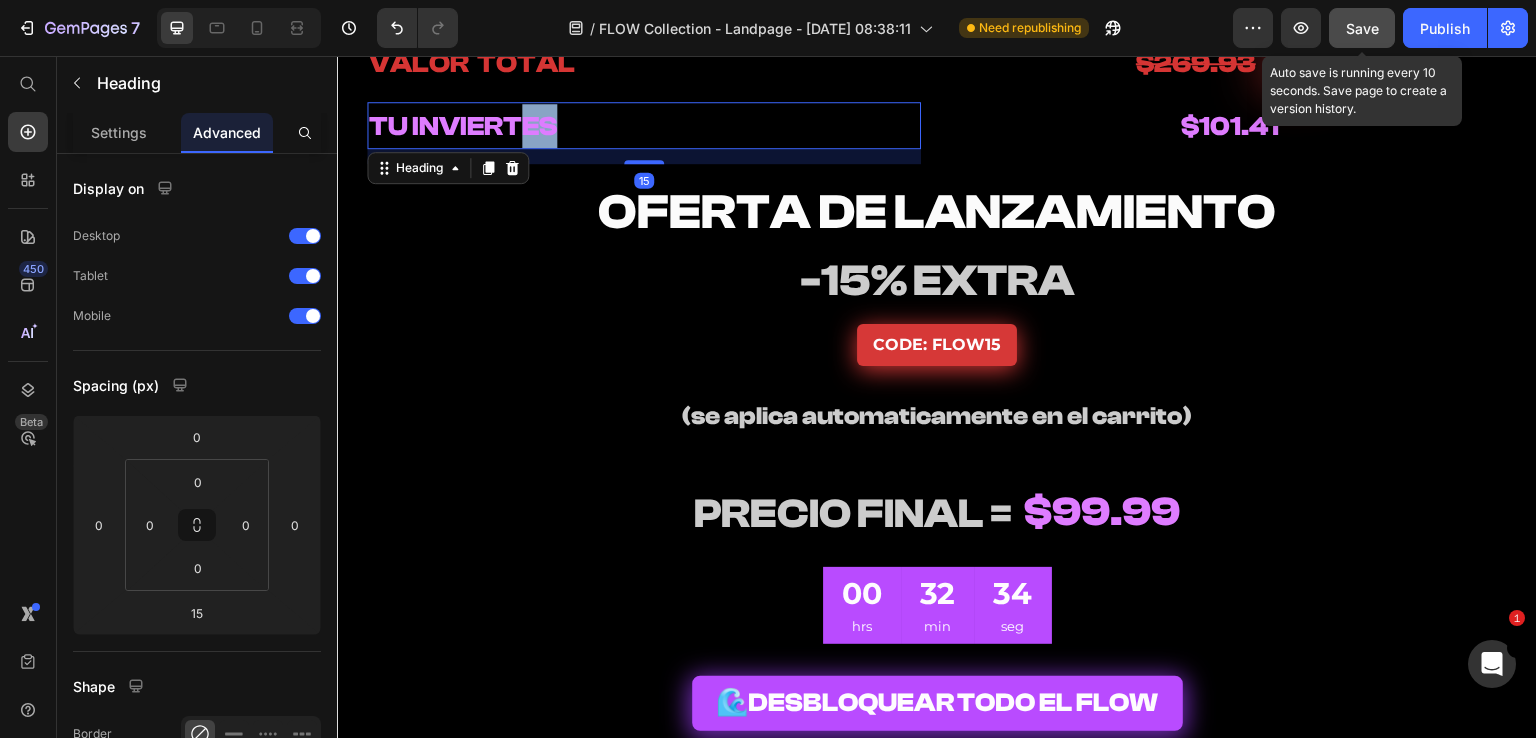 drag, startPoint x: 535, startPoint y: 117, endPoint x: 505, endPoint y: 119, distance: 30.066593 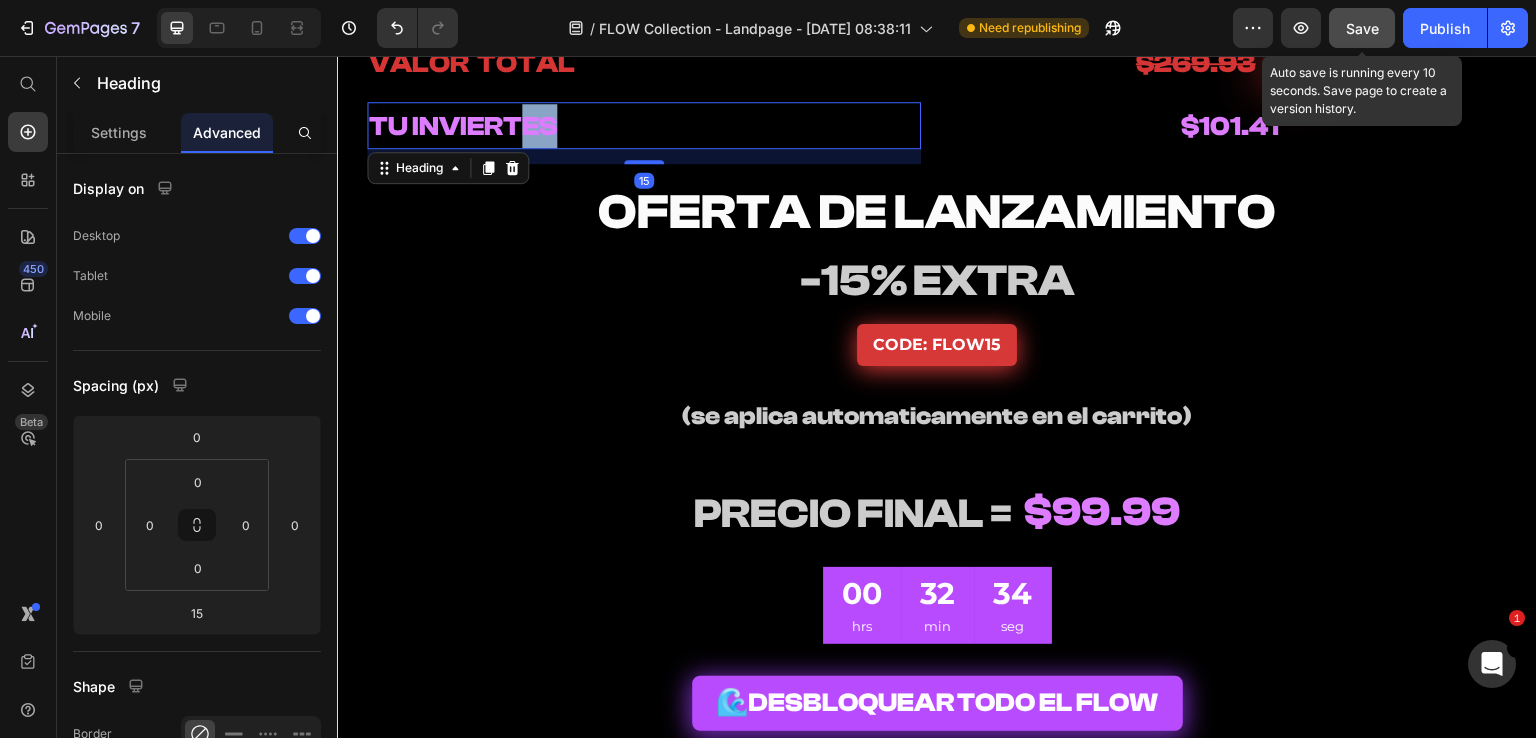 click on "TU INVIERTES" at bounding box center [644, 126] 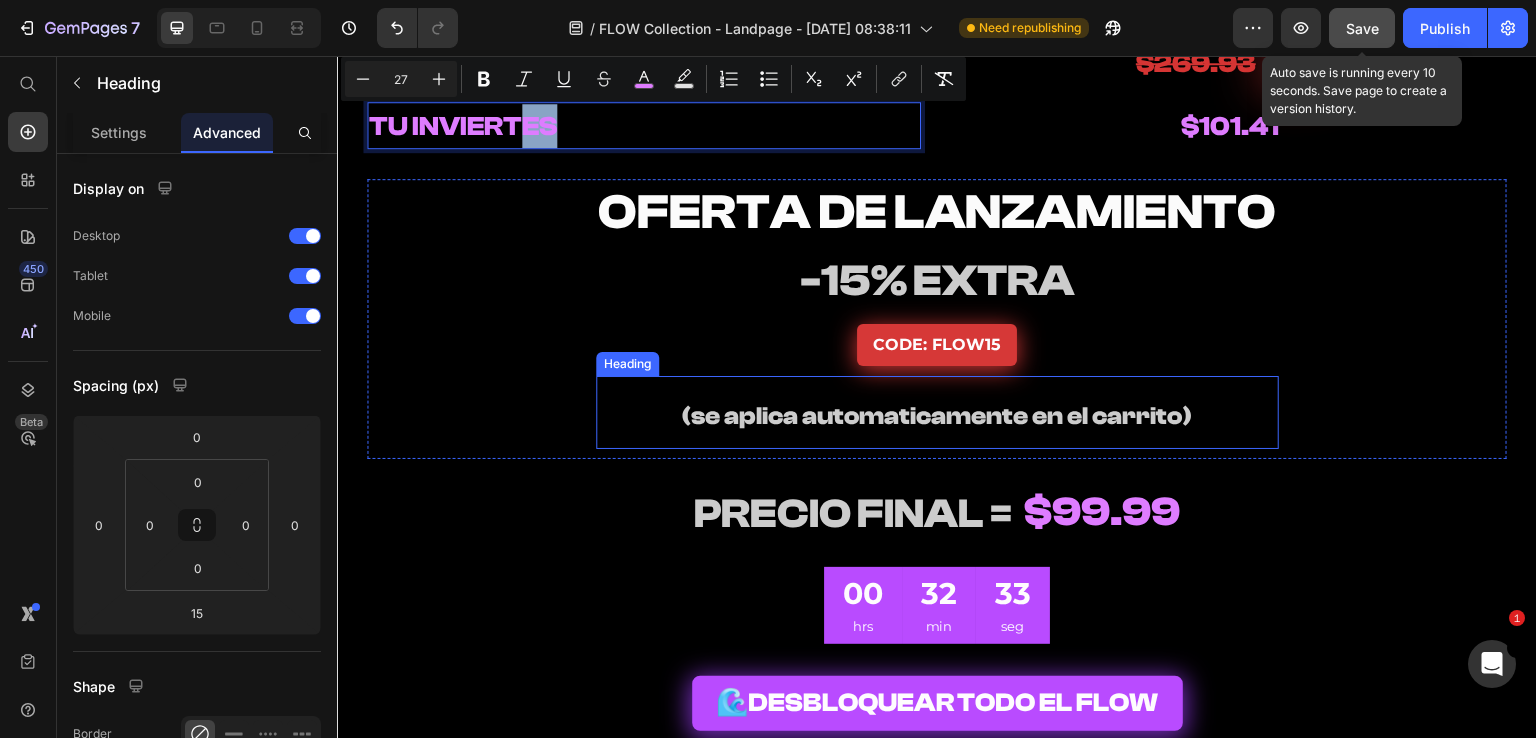 click on "(se aplica automaticamente en el carrito)" at bounding box center [937, 416] 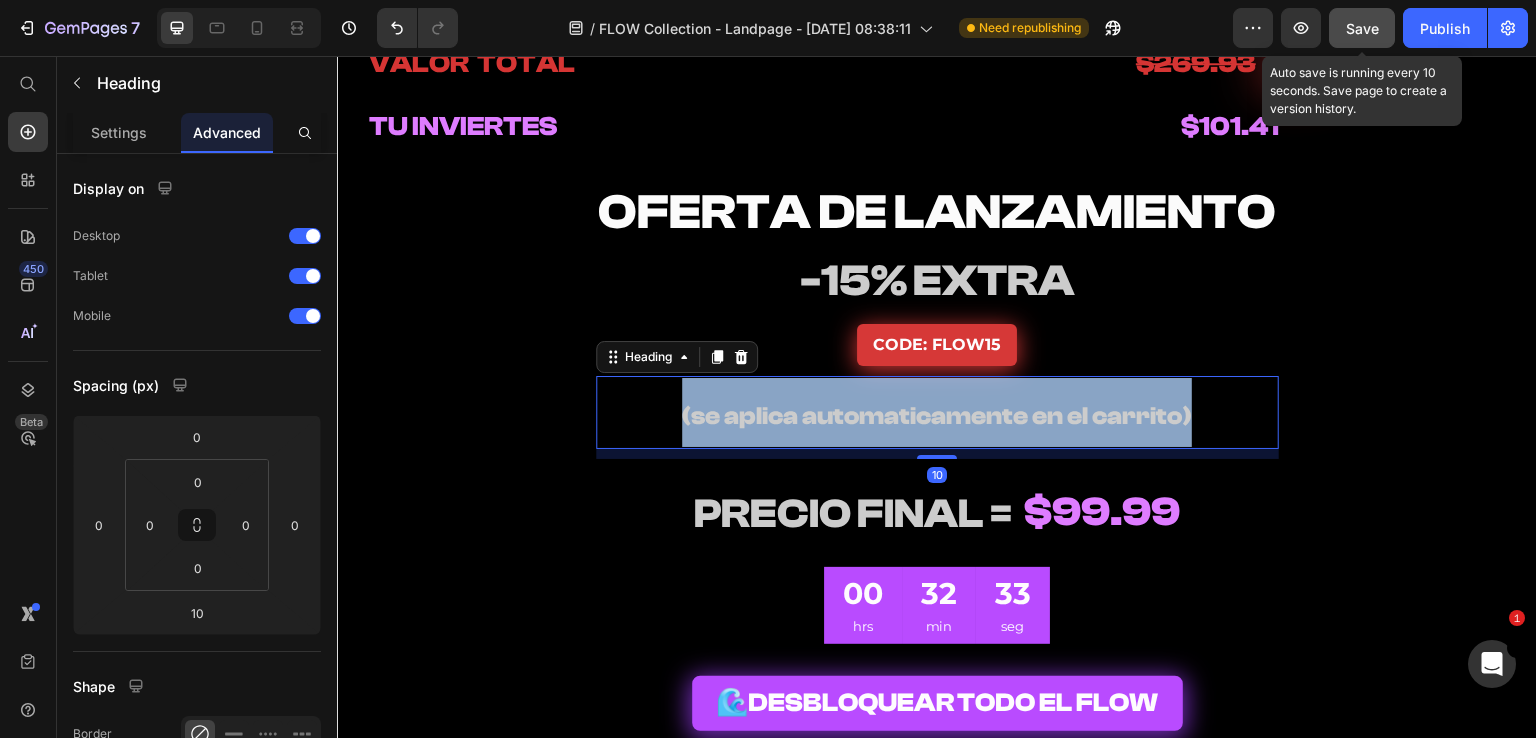 drag, startPoint x: 717, startPoint y: 420, endPoint x: 1217, endPoint y: 417, distance: 500.009 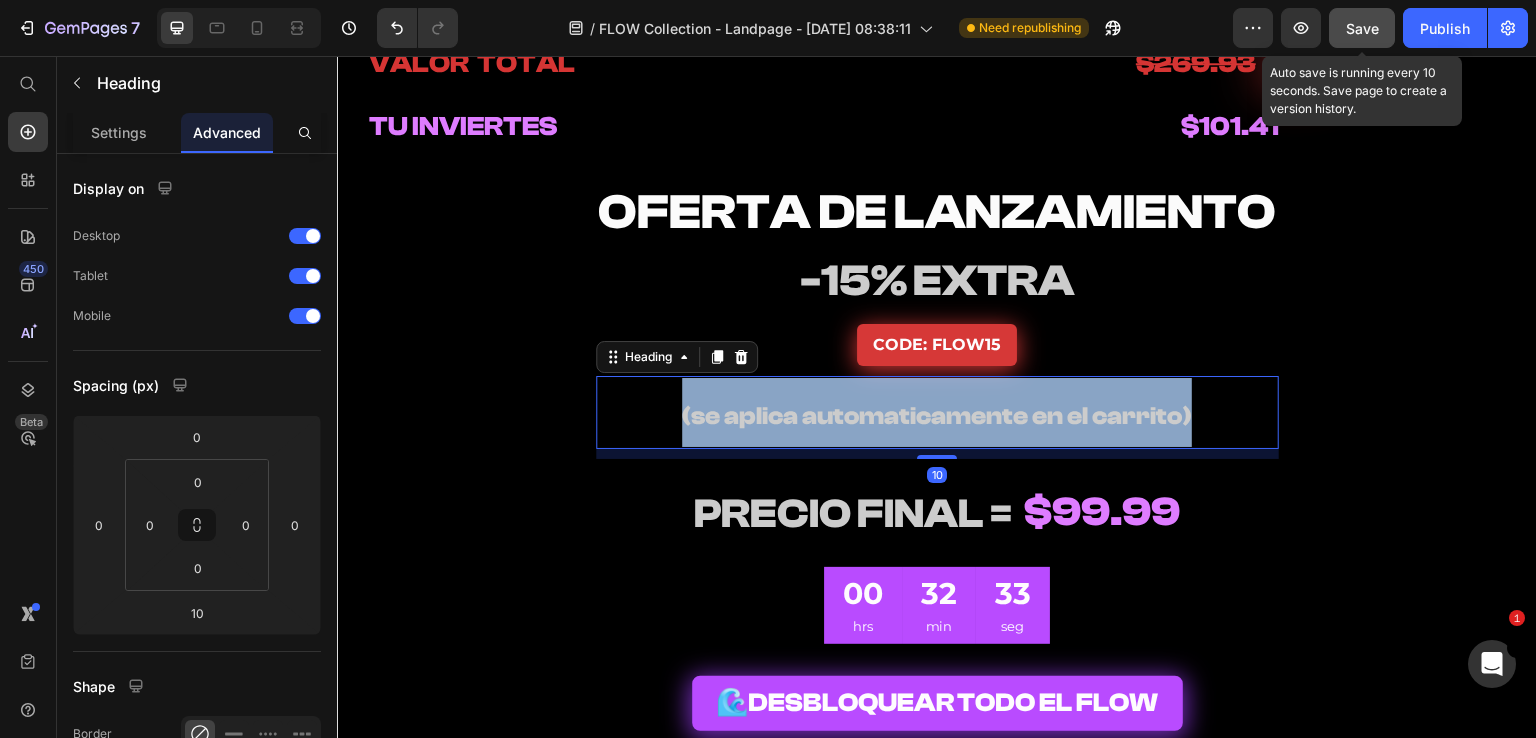 click on "(se aplica automaticamente en el carrito)" at bounding box center [937, 412] 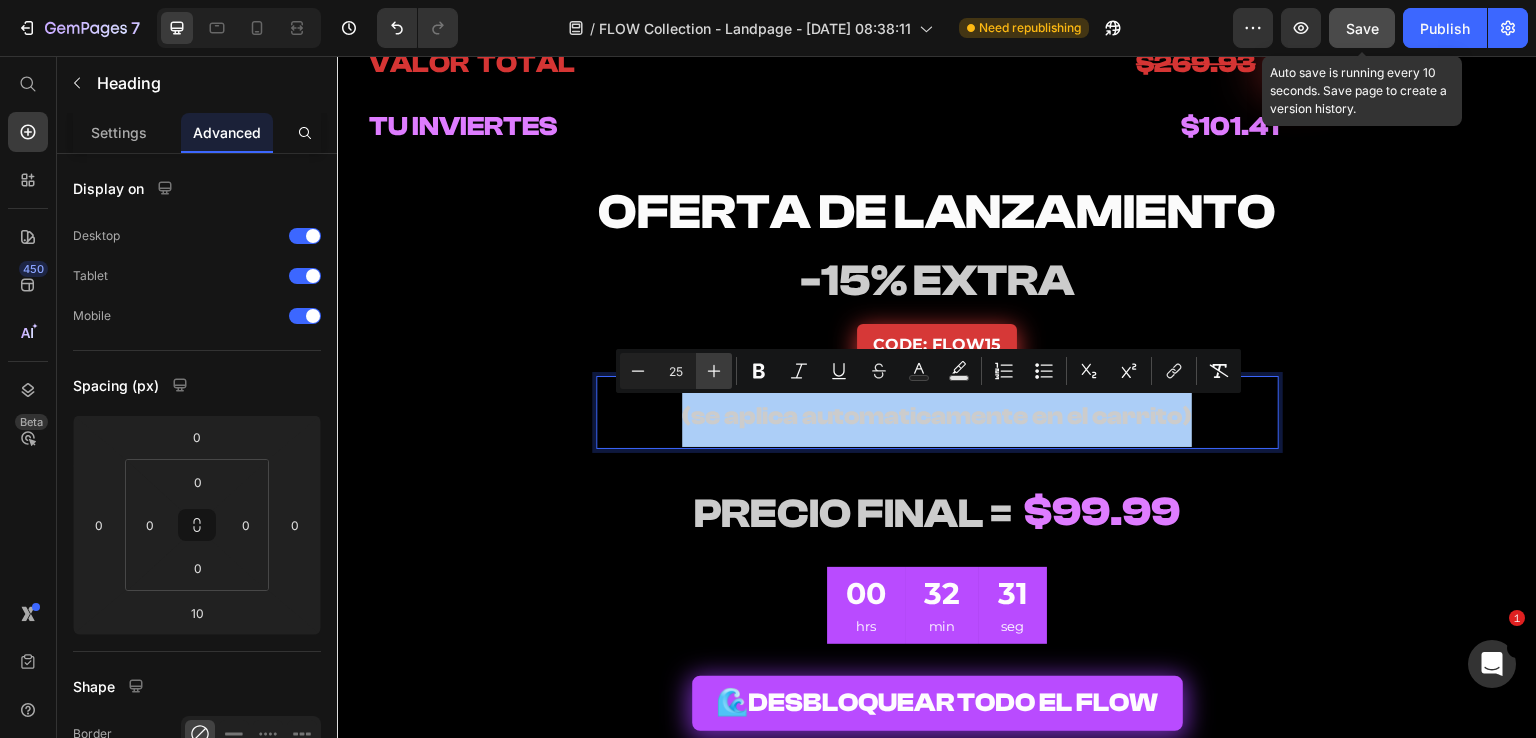 click 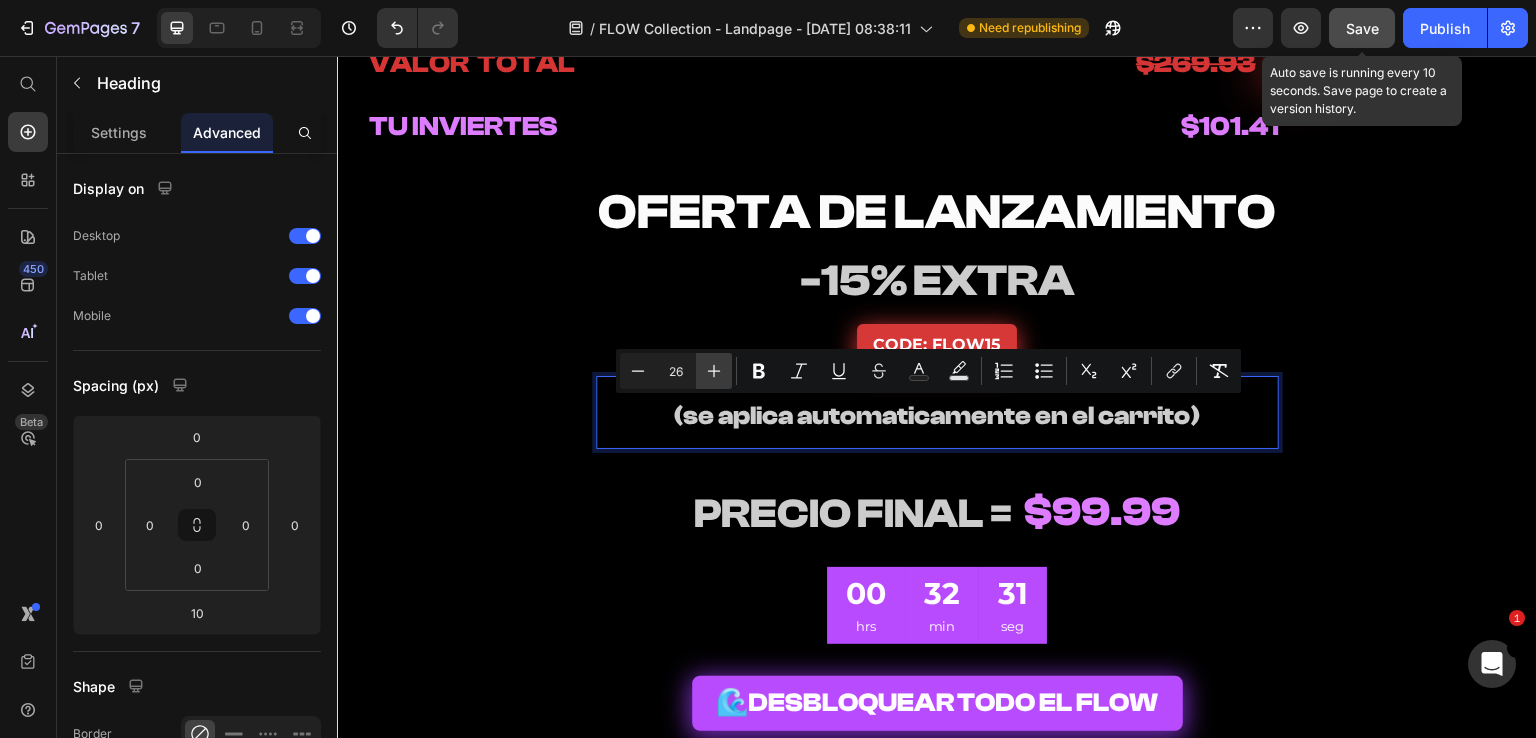 click 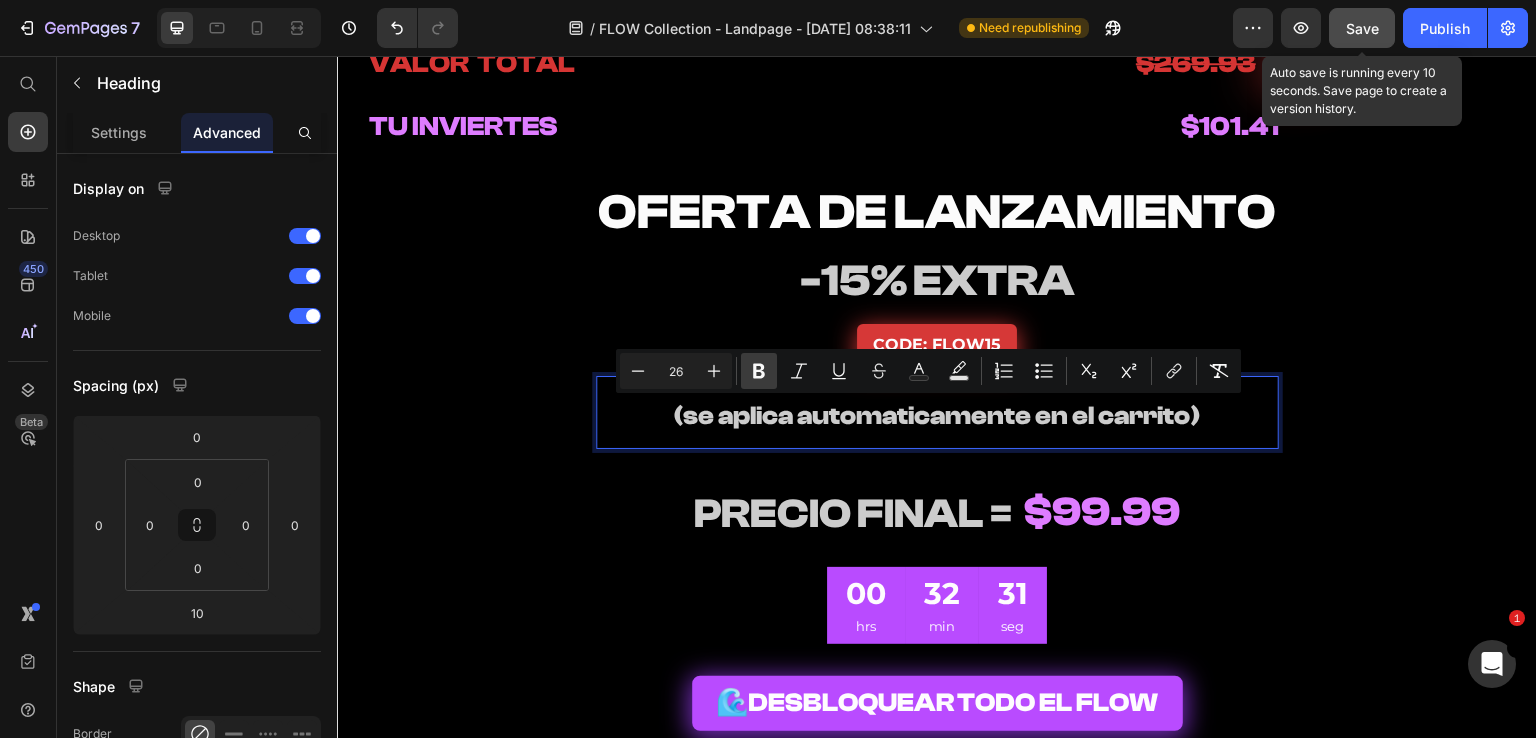 type on "27" 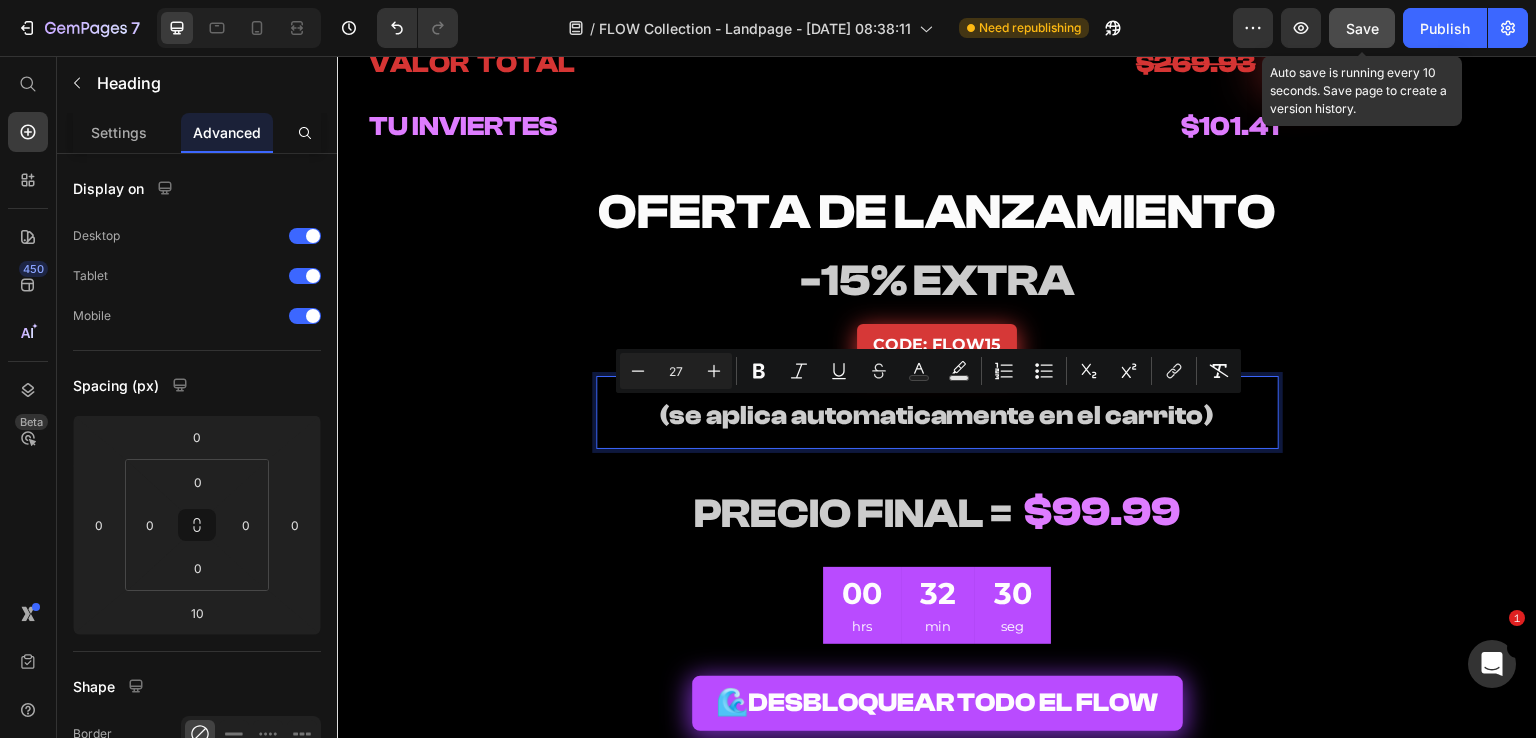 click on "(se aplica automaticamente en el carrito)" at bounding box center (937, 415) 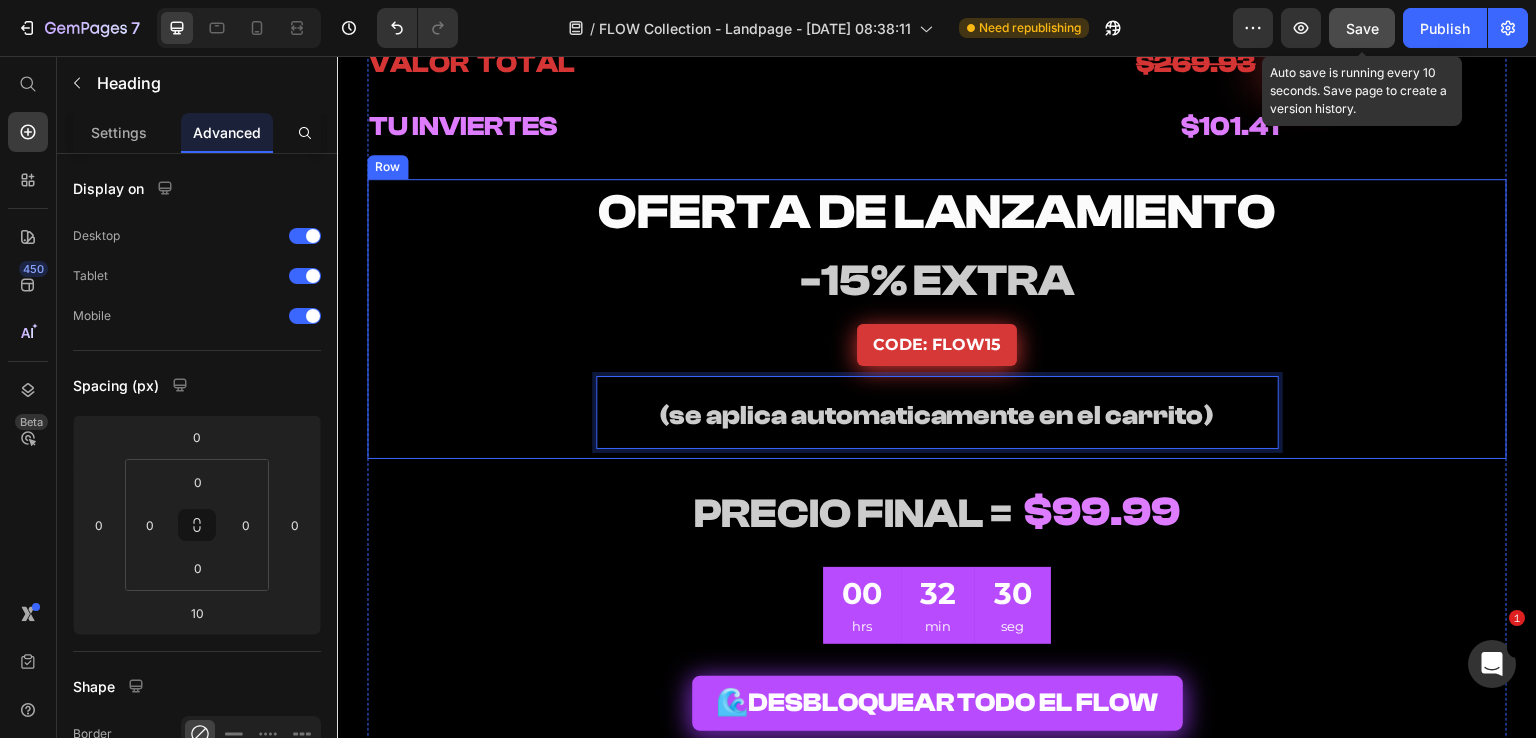 click on "(se aplica automaticamente en el carrito)" at bounding box center (937, 412) 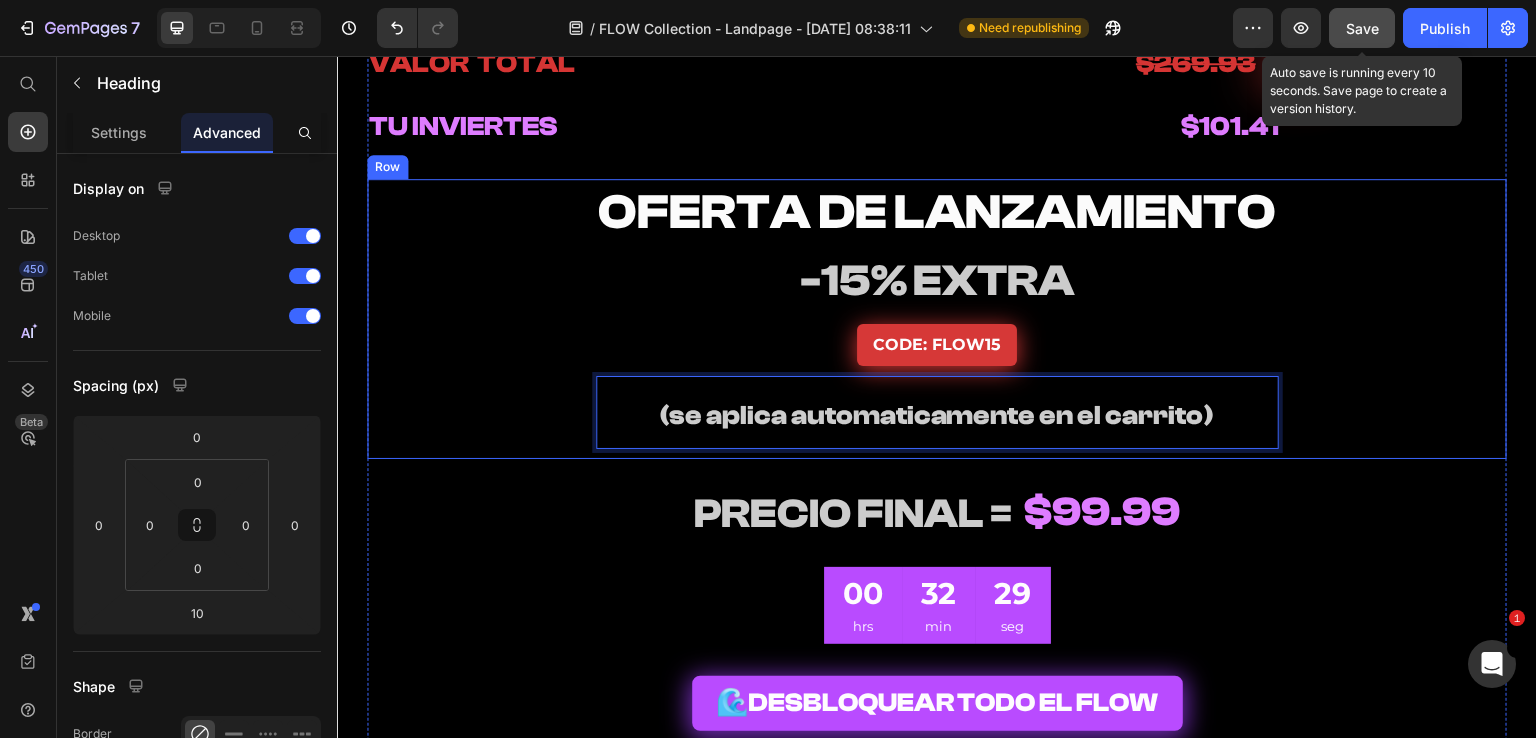 click on "⁠⁠⁠⁠⁠⁠⁠ OFERTA DE LANZAMIENTO Heading ⁠⁠⁠⁠⁠⁠⁠ -15% EXTRA Heading CODE: FLOW15 Button (se aplica automaticamente en el carrito) Heading   10 Row" at bounding box center [937, 319] 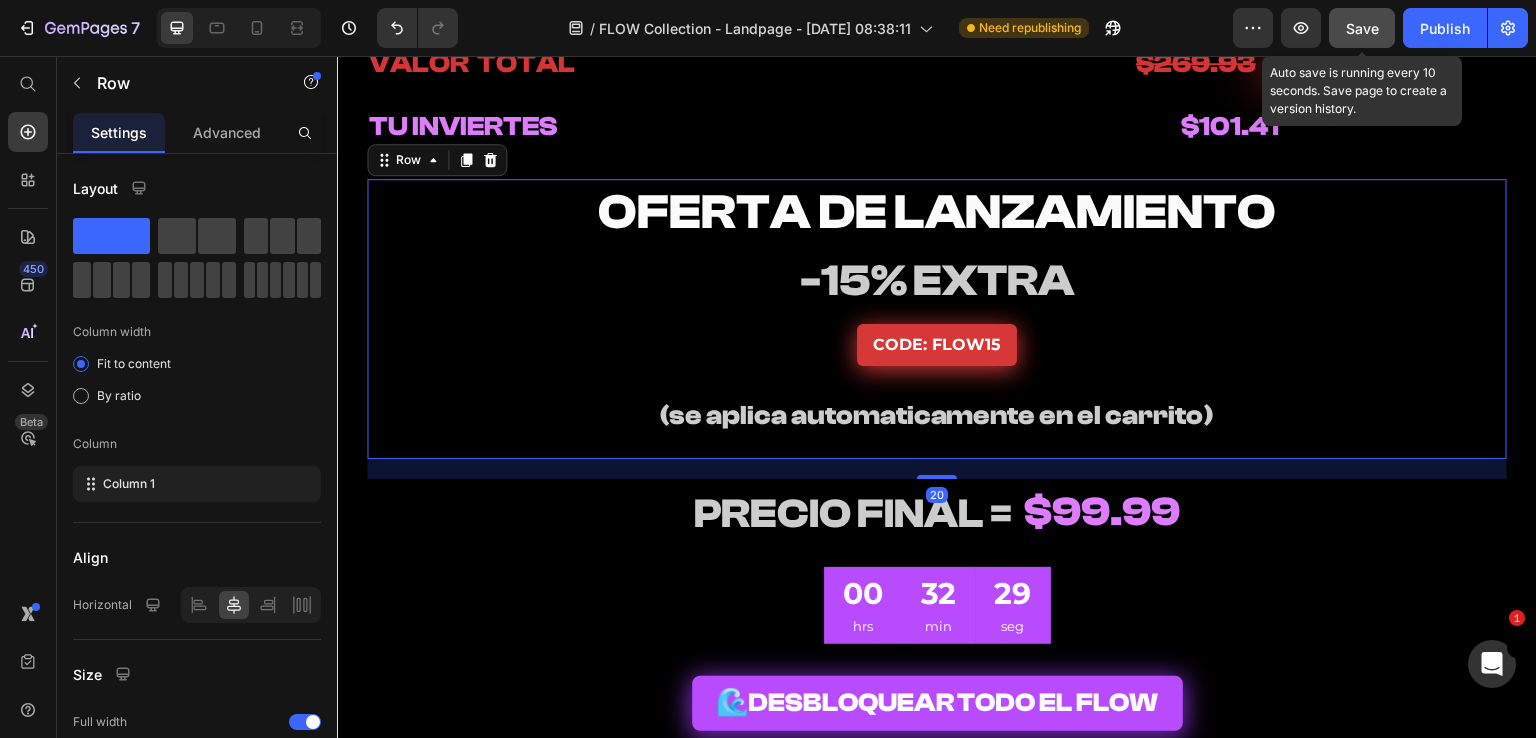 click on "⁠⁠⁠⁠⁠⁠⁠ (se aplica automaticamente en el carrito)" at bounding box center [937, 412] 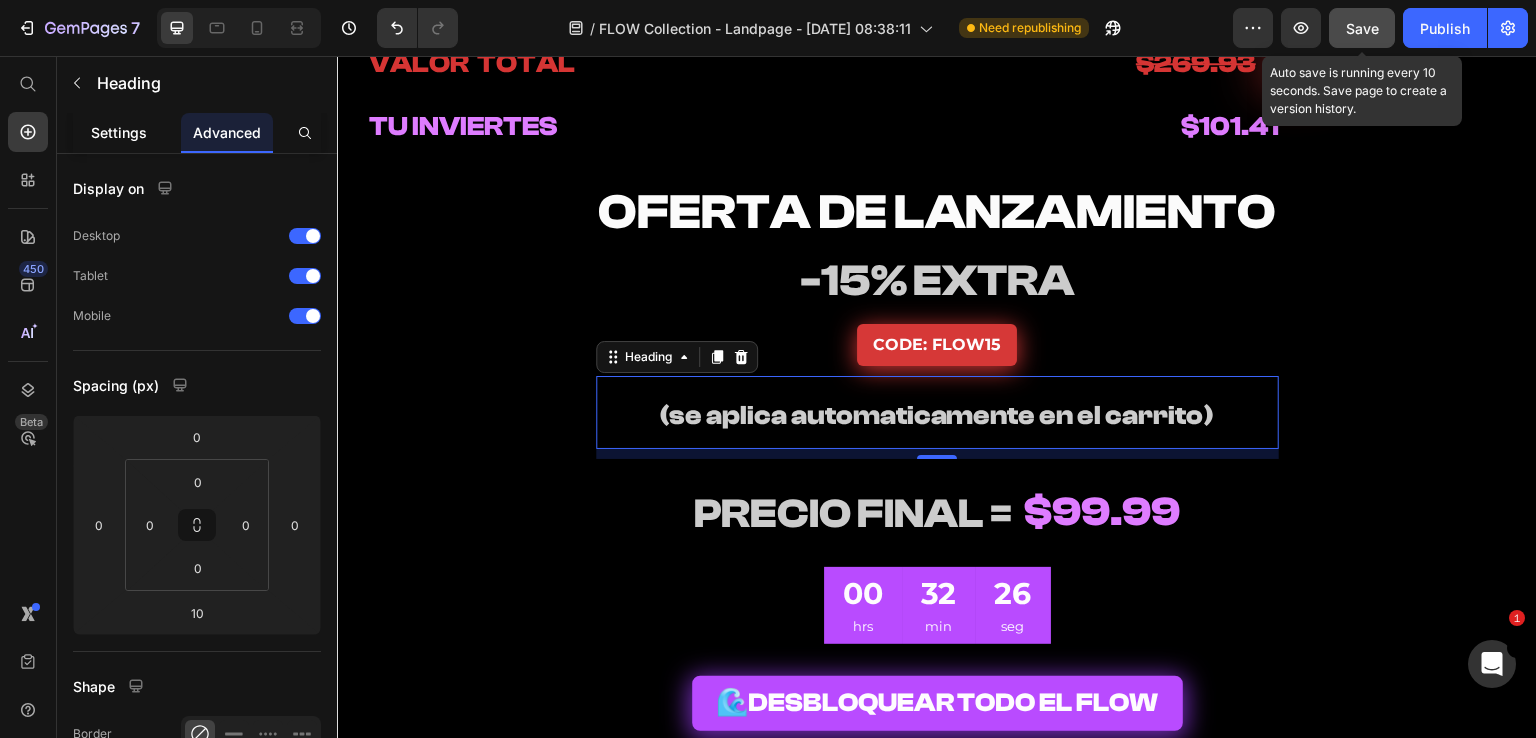 click on "Settings" 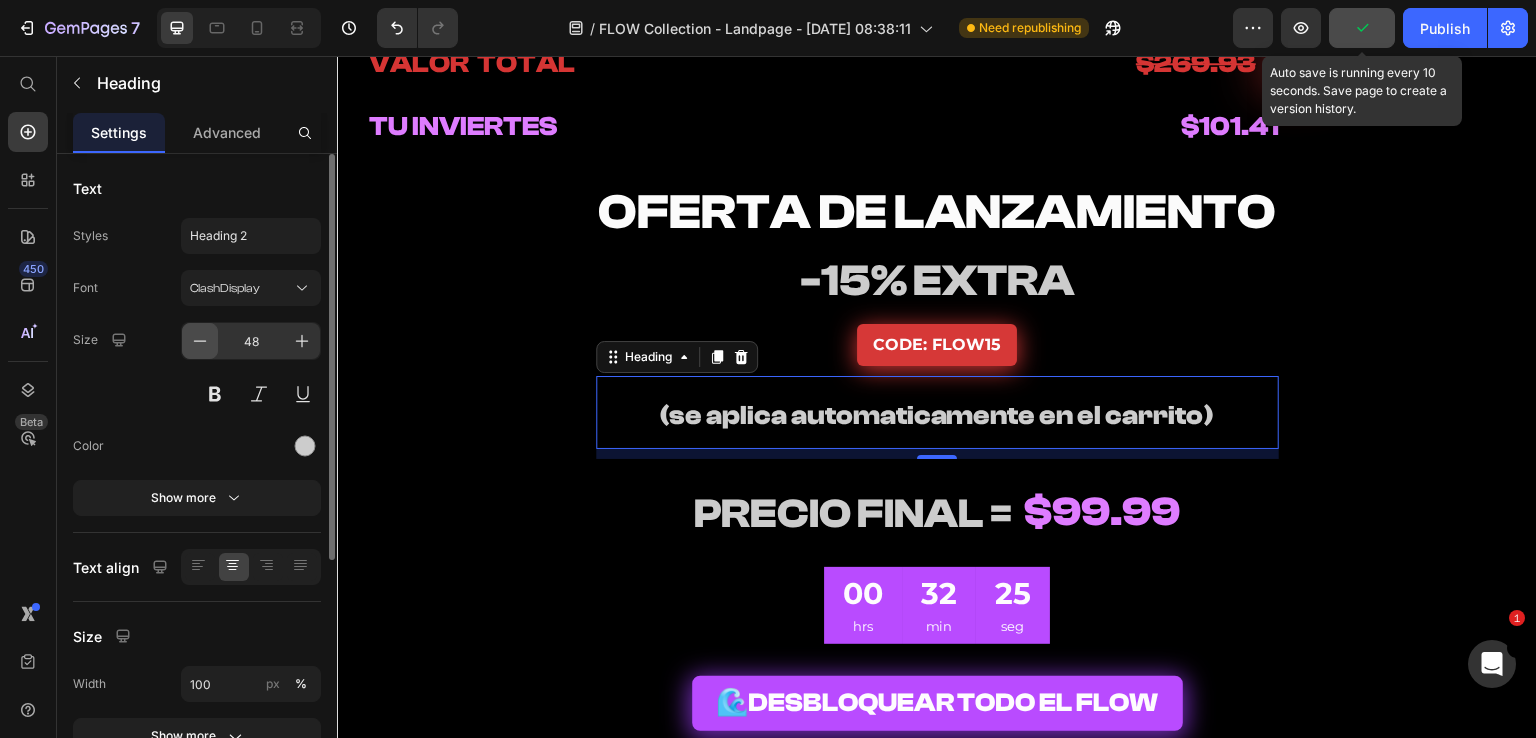 click at bounding box center (200, 341) 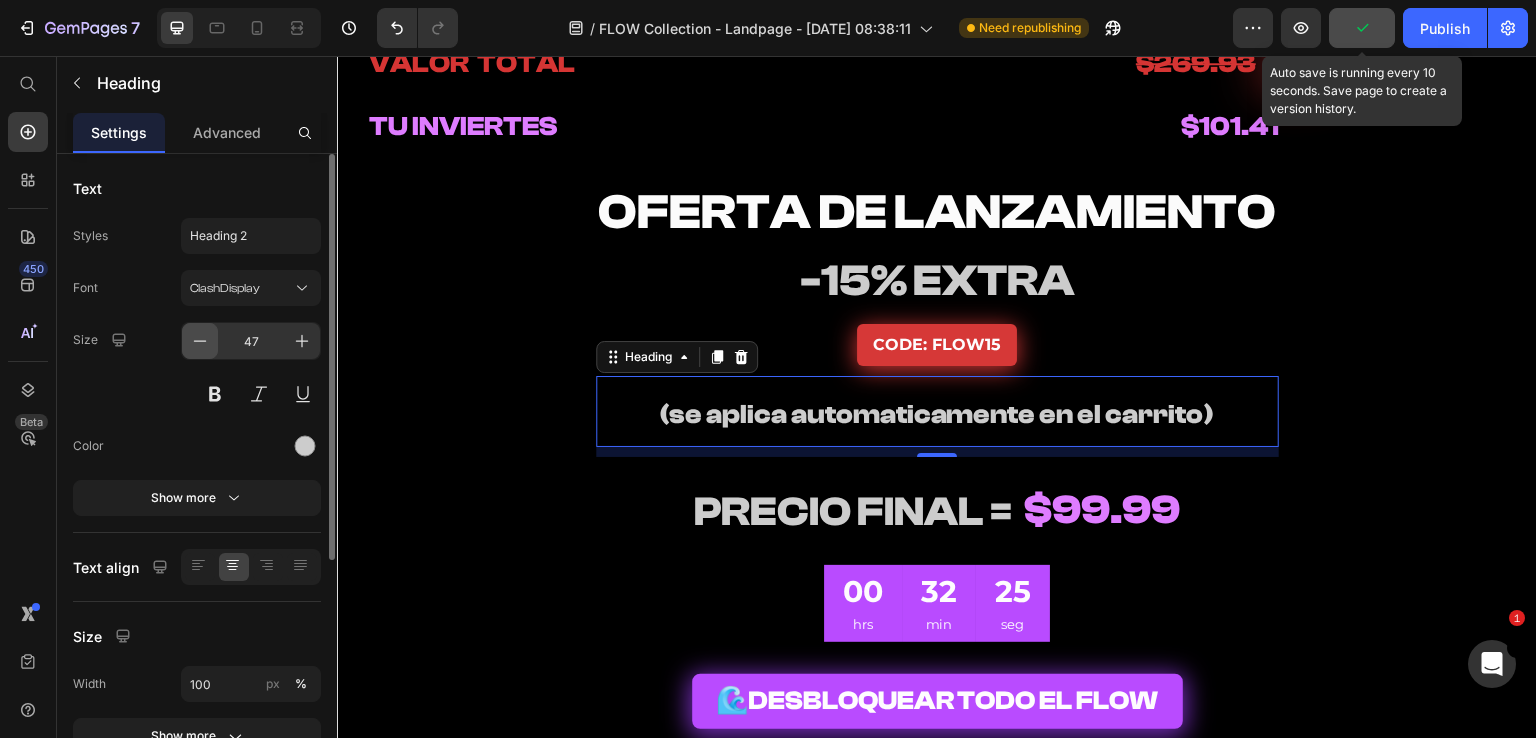 click at bounding box center (200, 341) 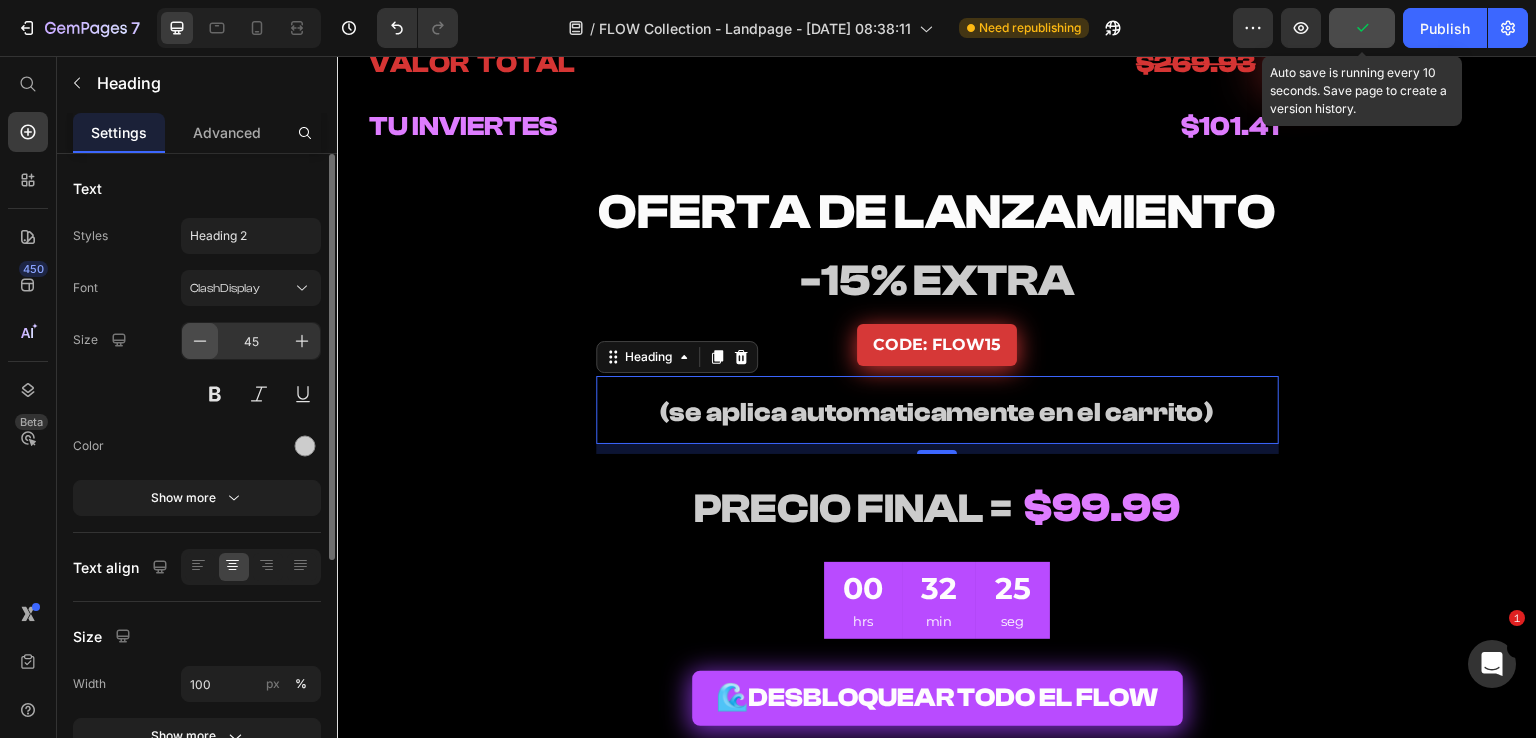 click at bounding box center (200, 341) 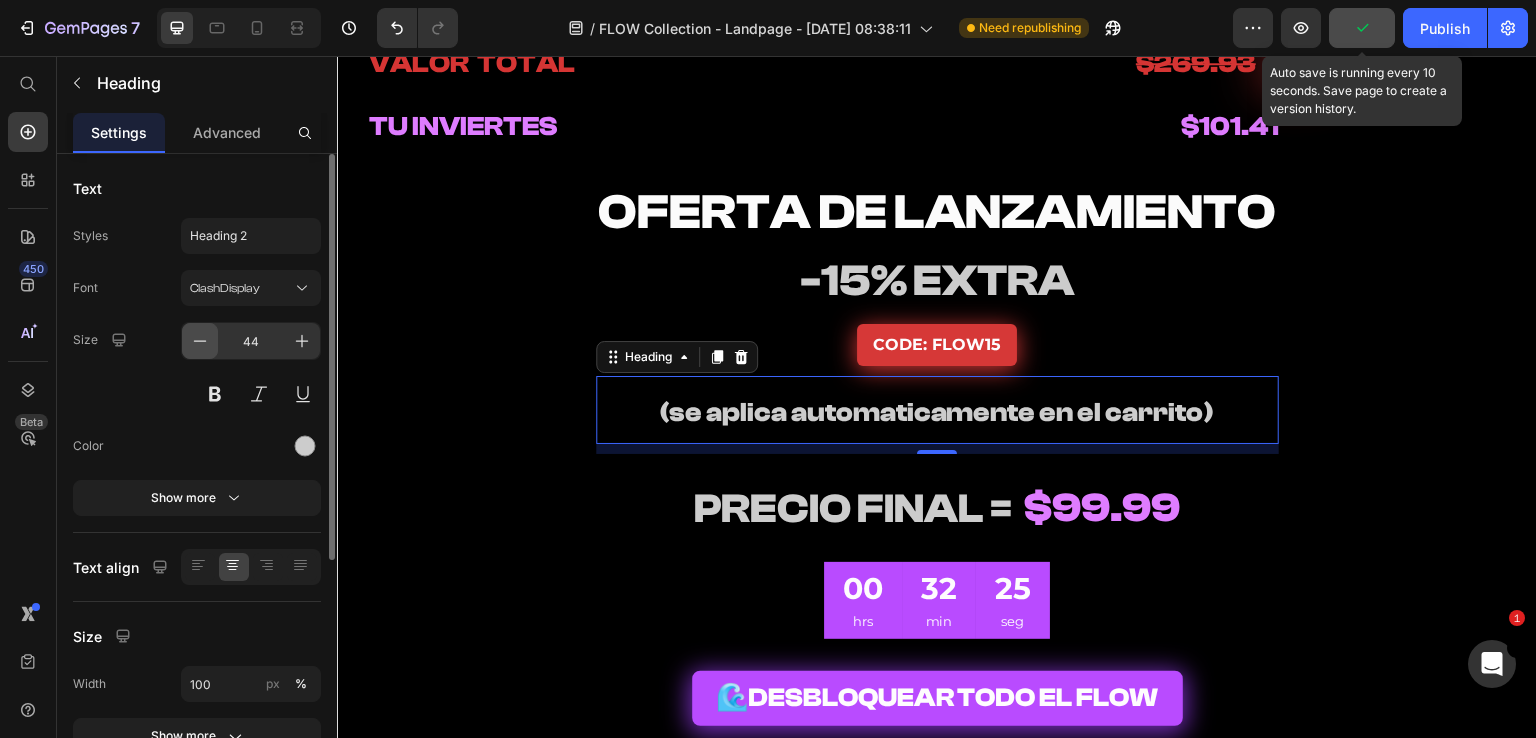 click at bounding box center (200, 341) 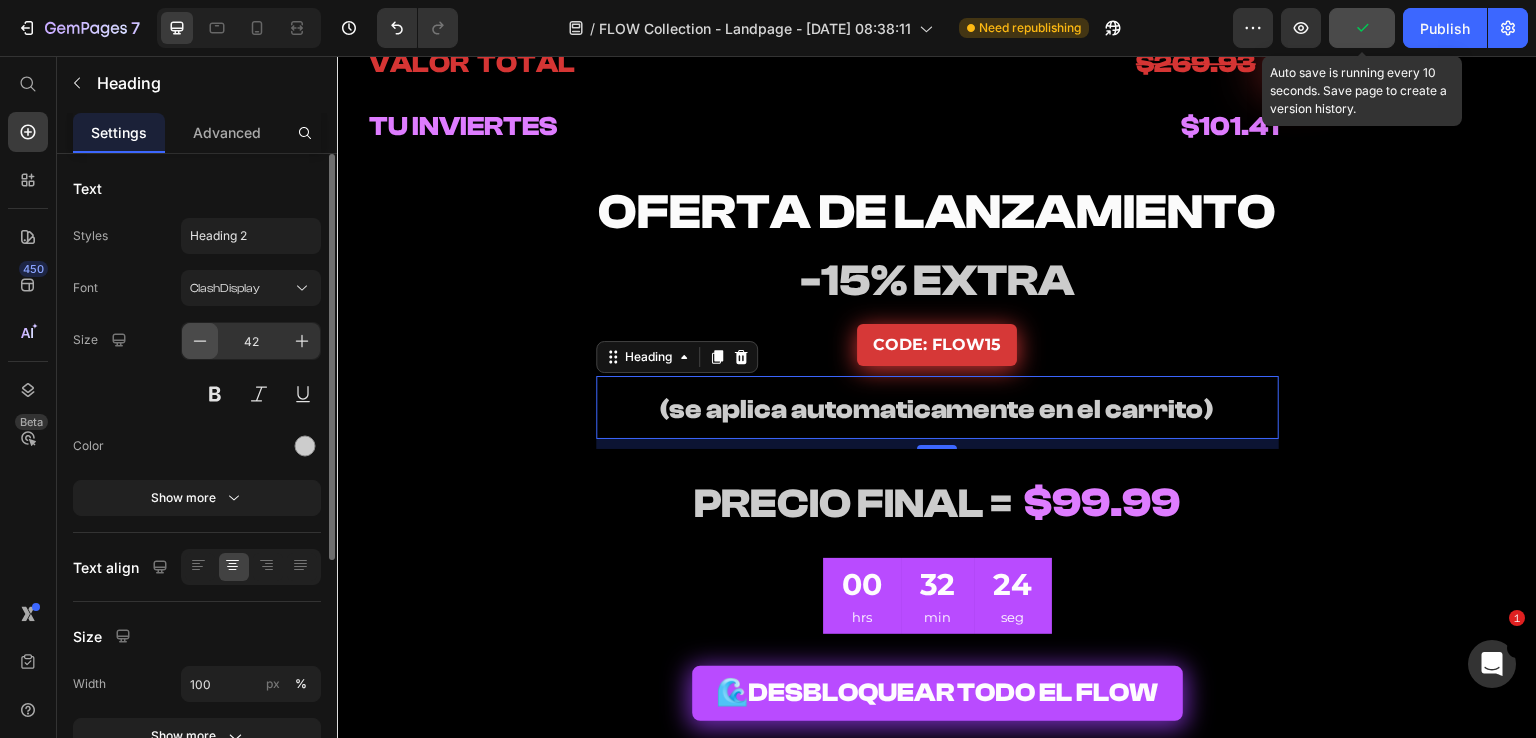 click at bounding box center (200, 341) 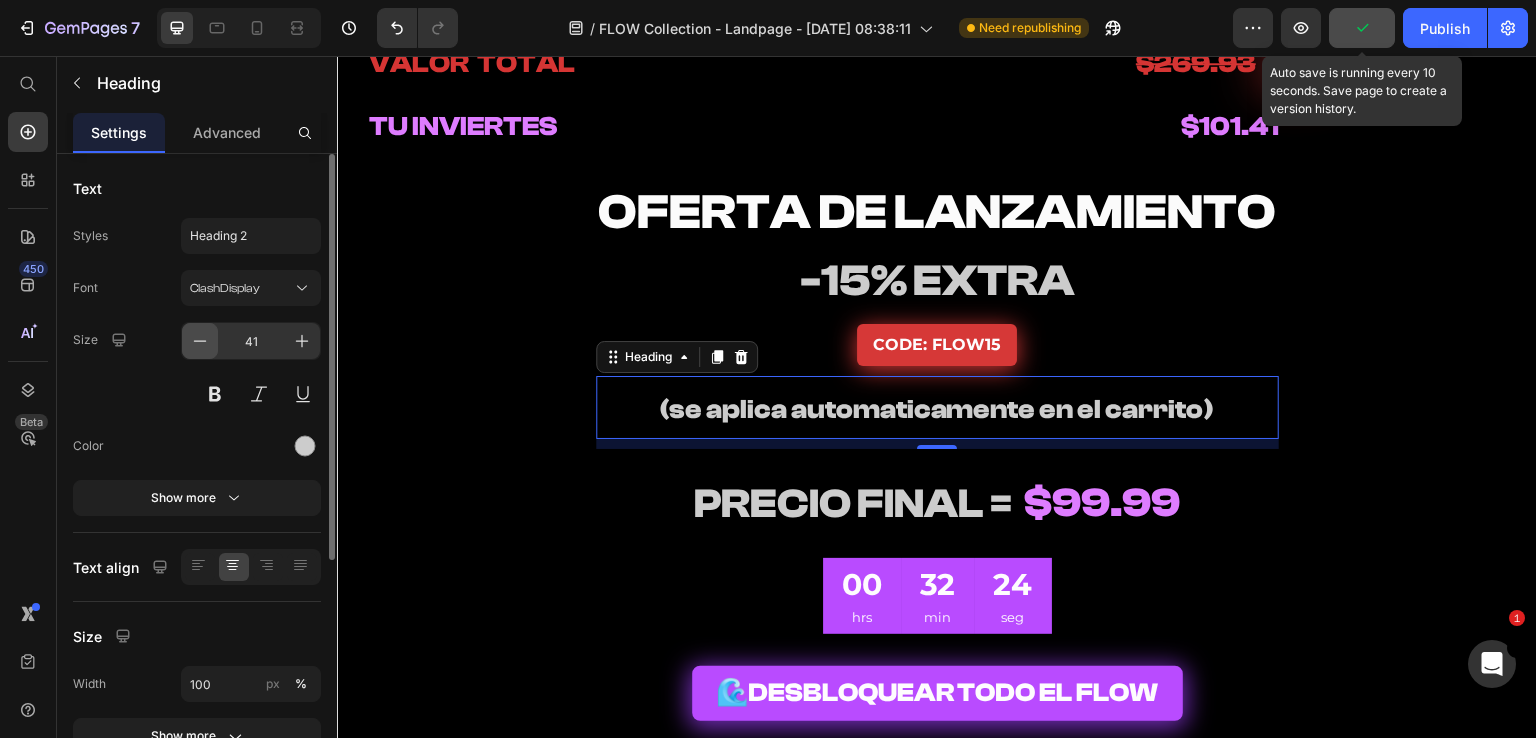 click at bounding box center [200, 341] 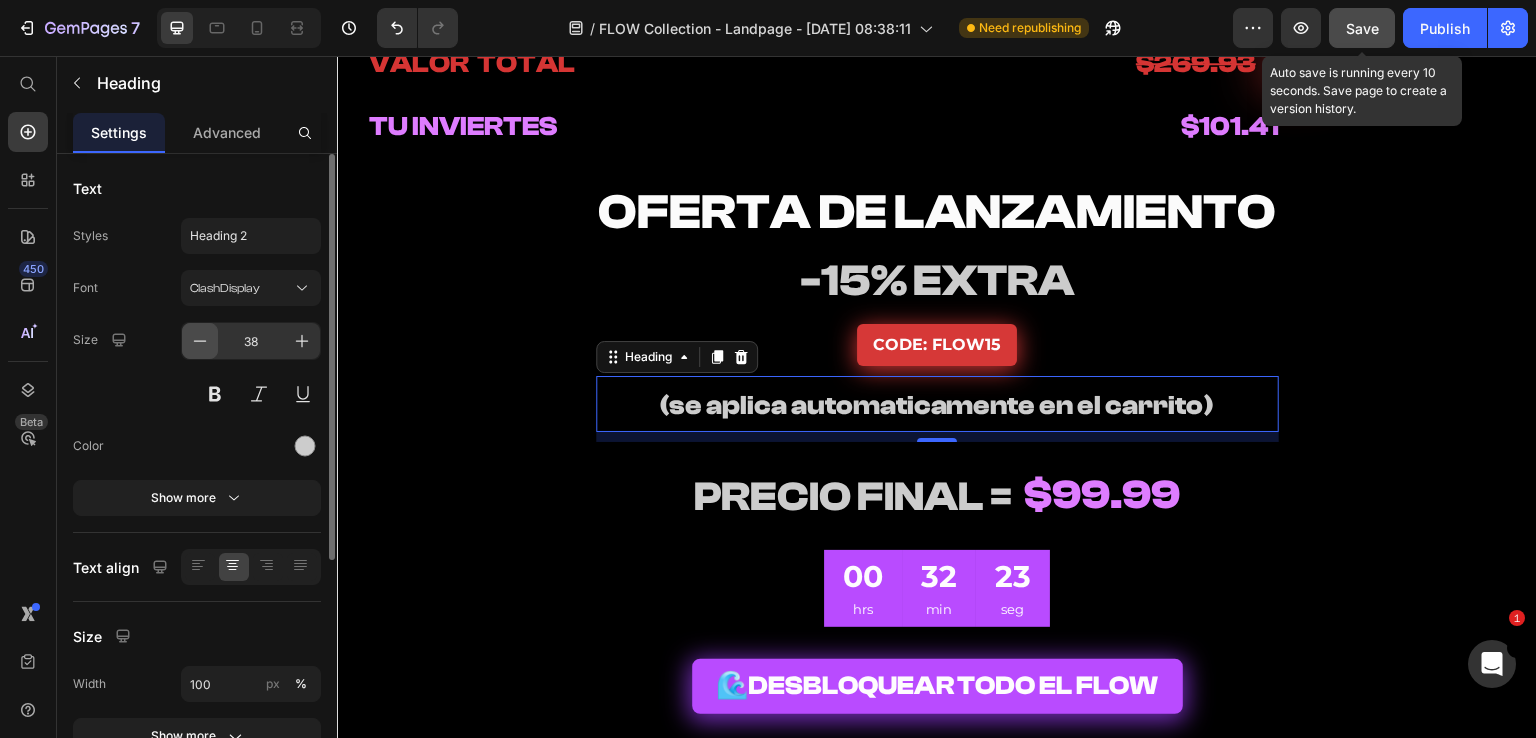 click at bounding box center [200, 341] 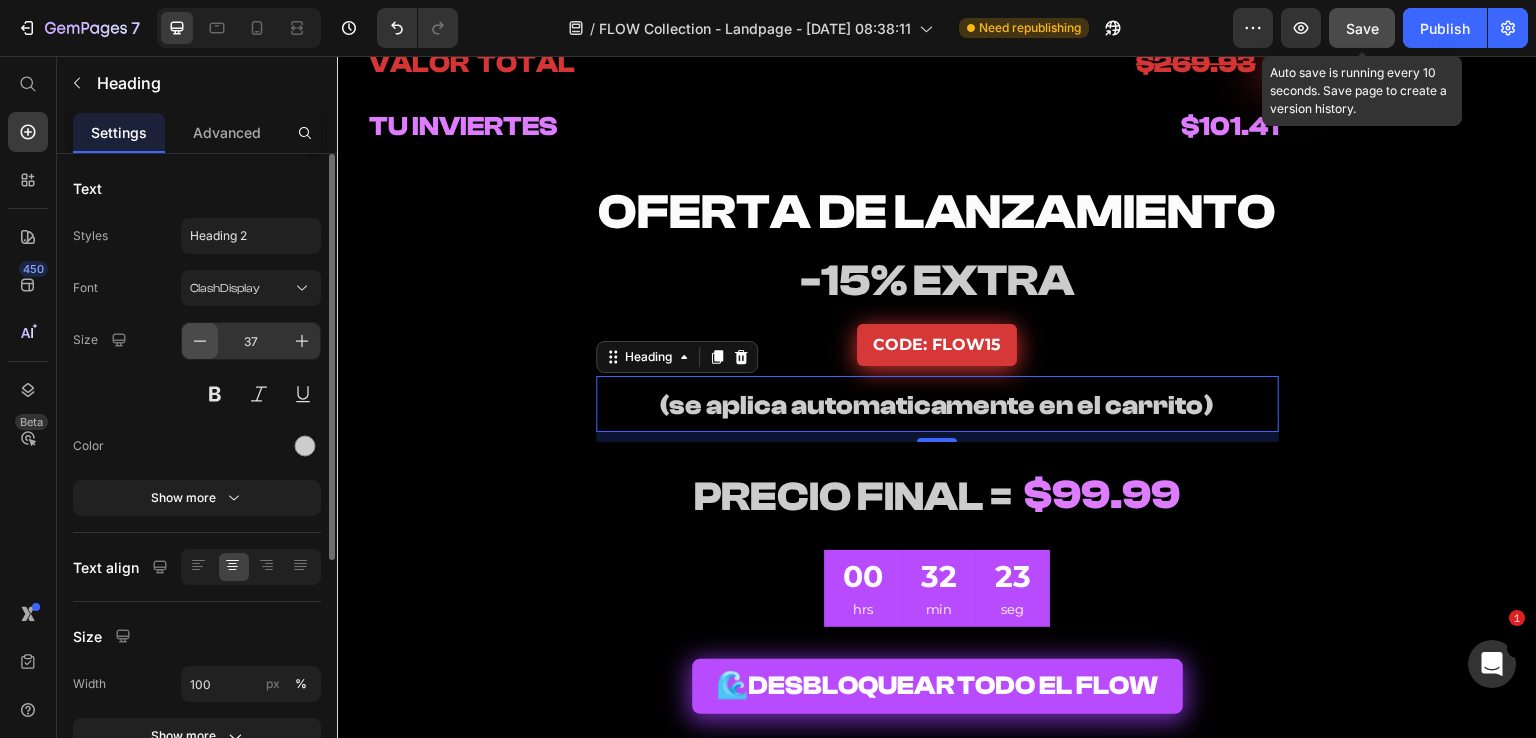 click at bounding box center (200, 341) 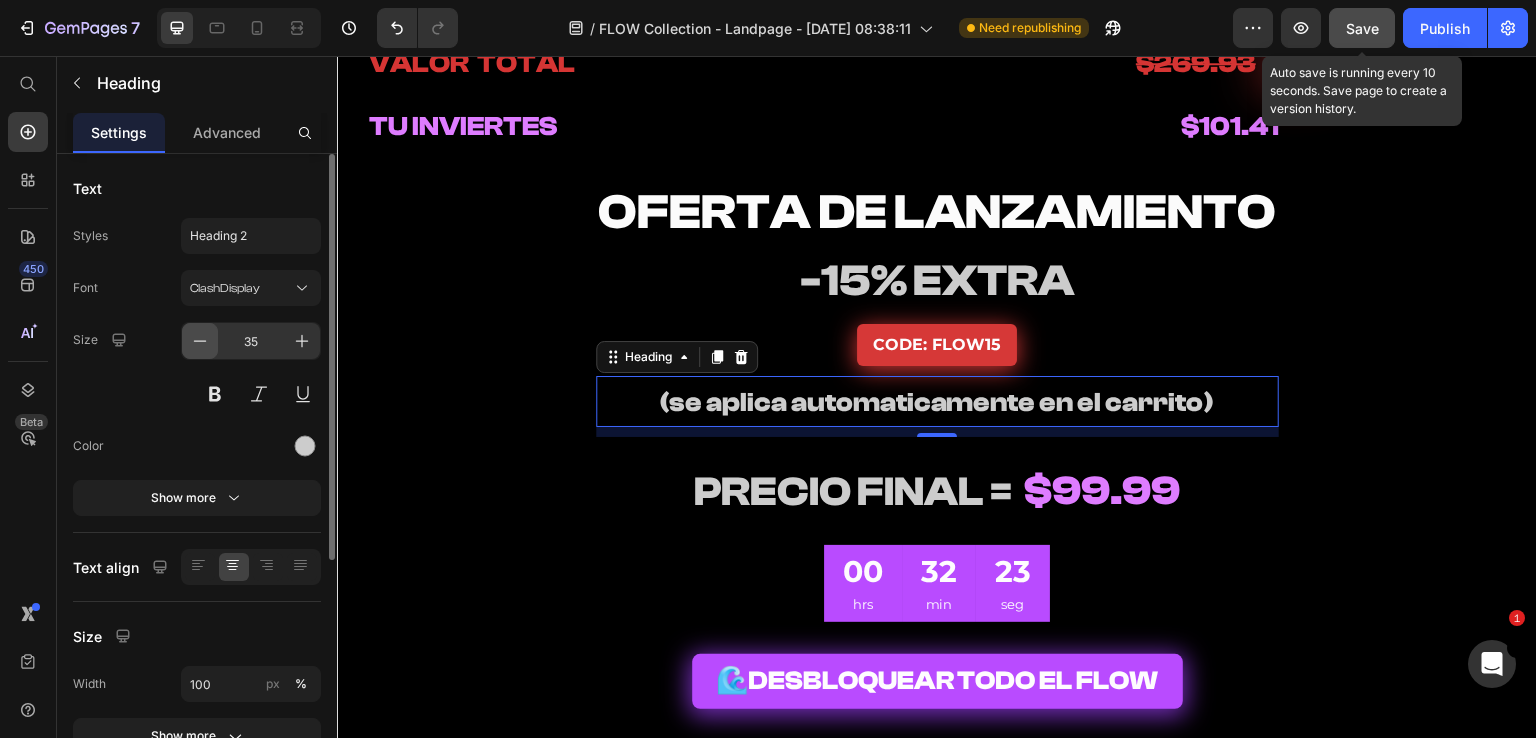 click at bounding box center (200, 341) 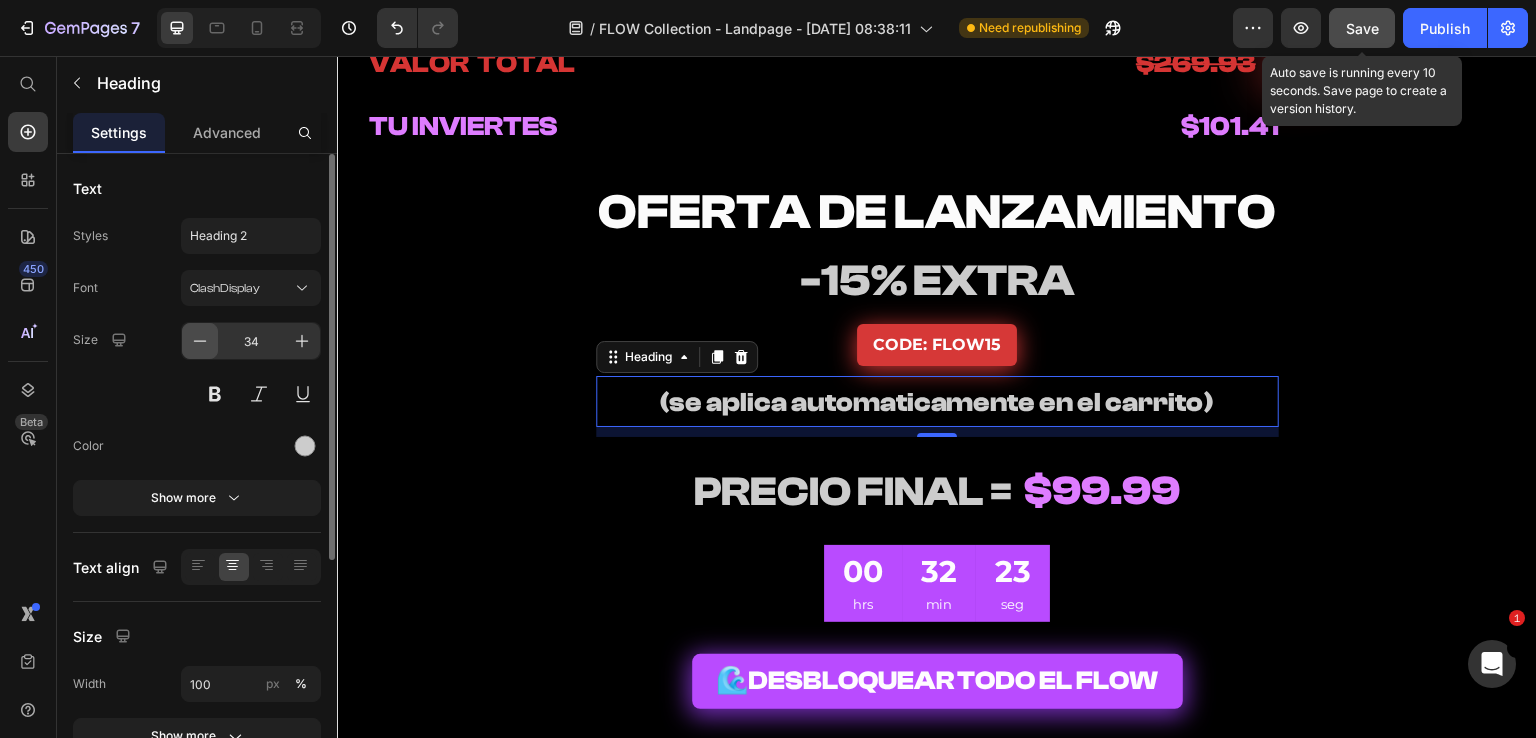 click at bounding box center [200, 341] 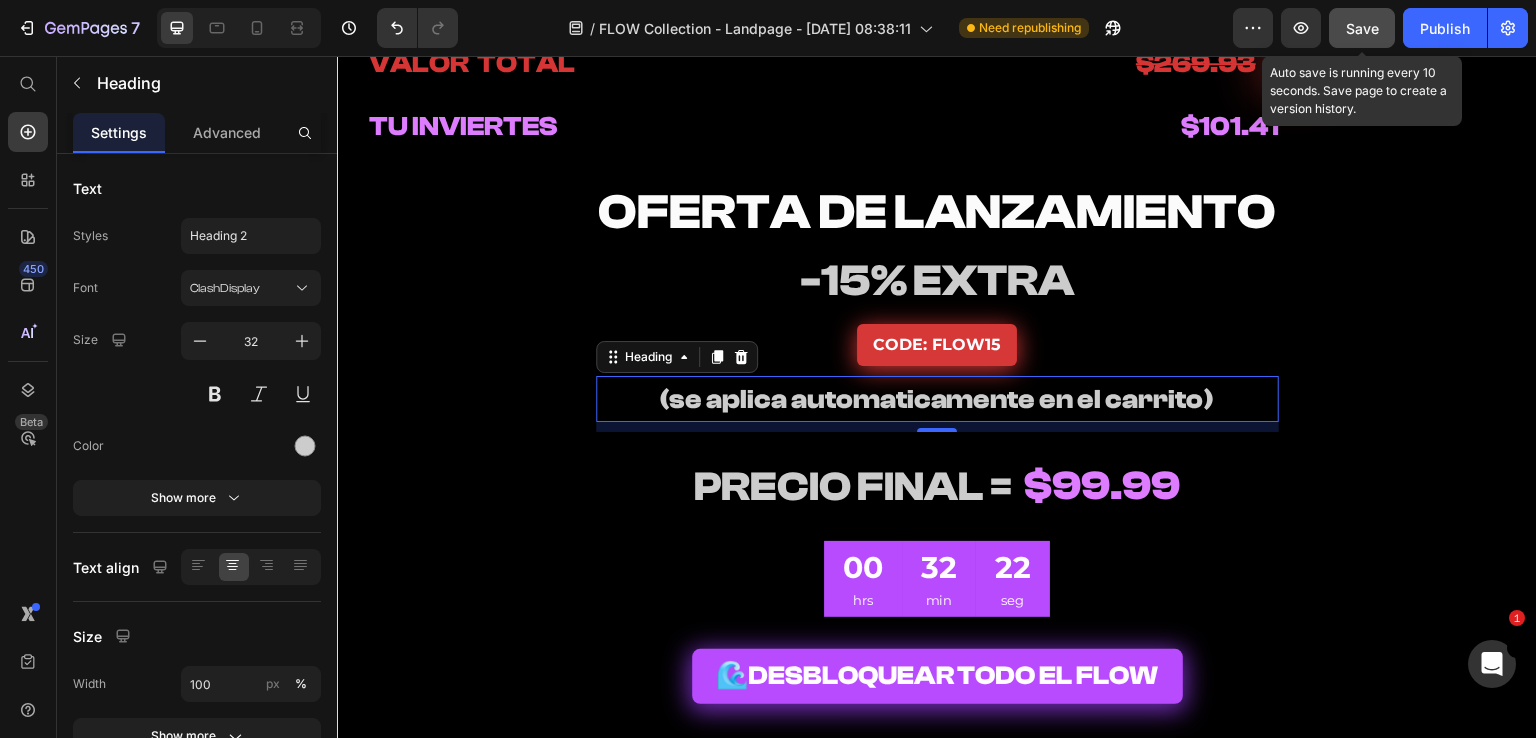 click on "TU INVIERTES" at bounding box center [463, 126] 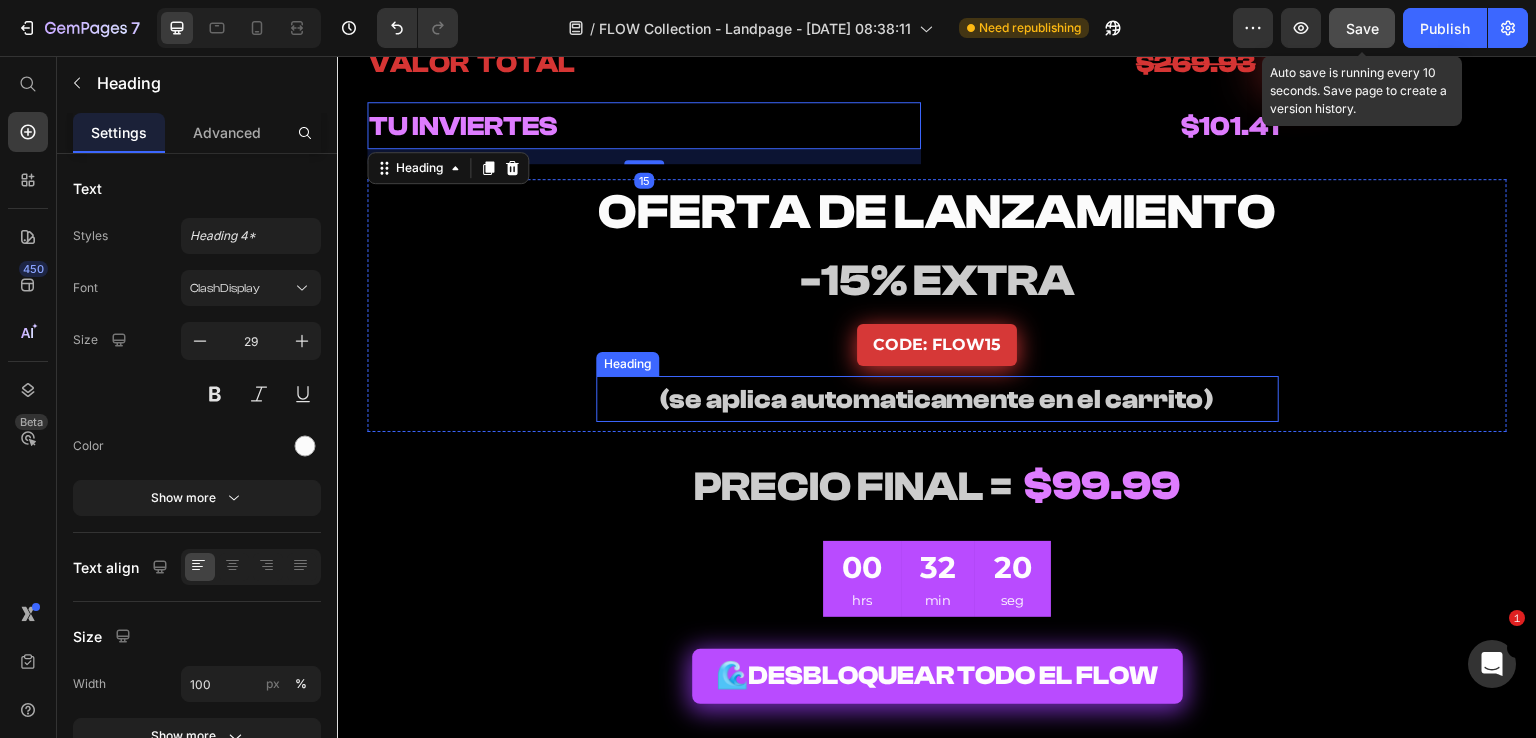 click on "(se aplica automaticamente en el carrito)" at bounding box center [937, 399] 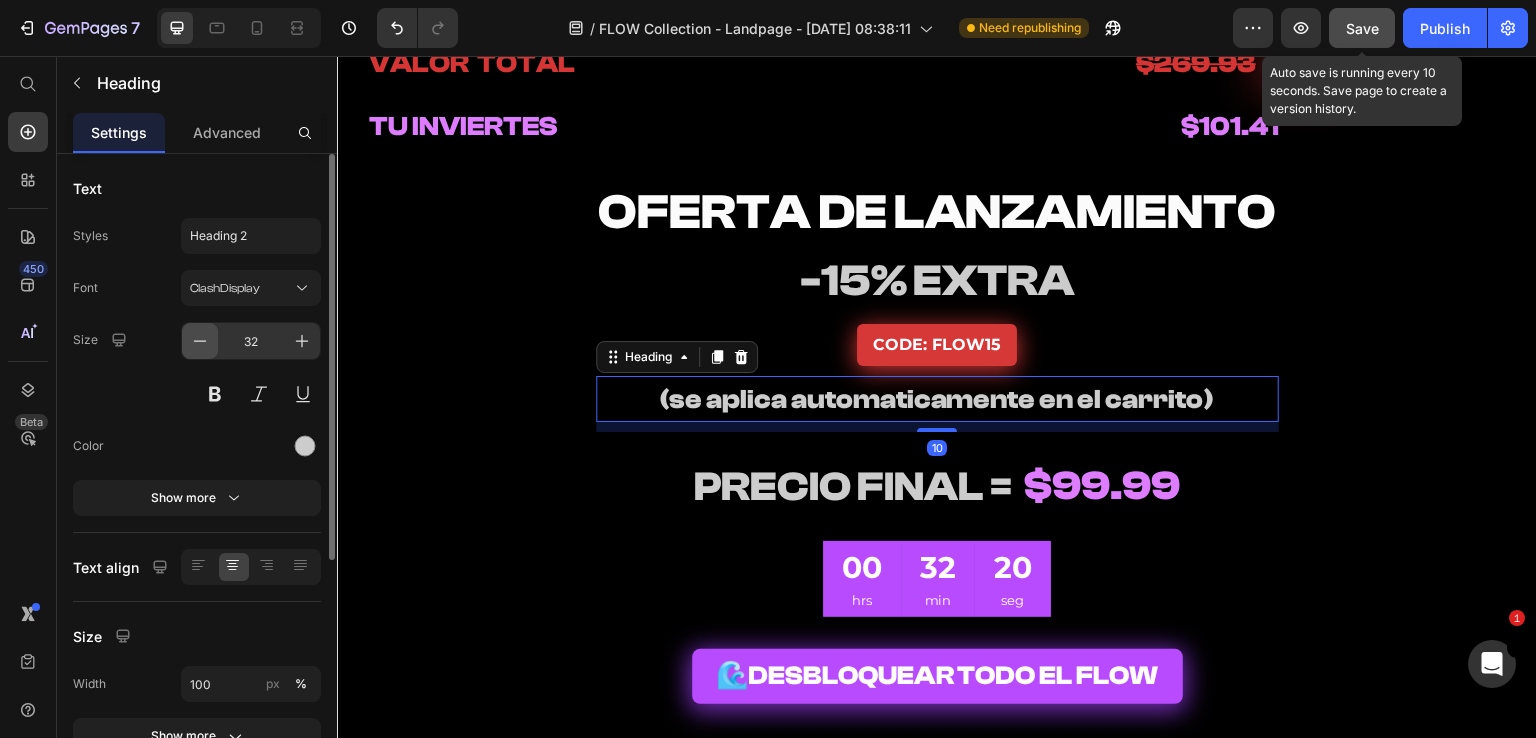 click 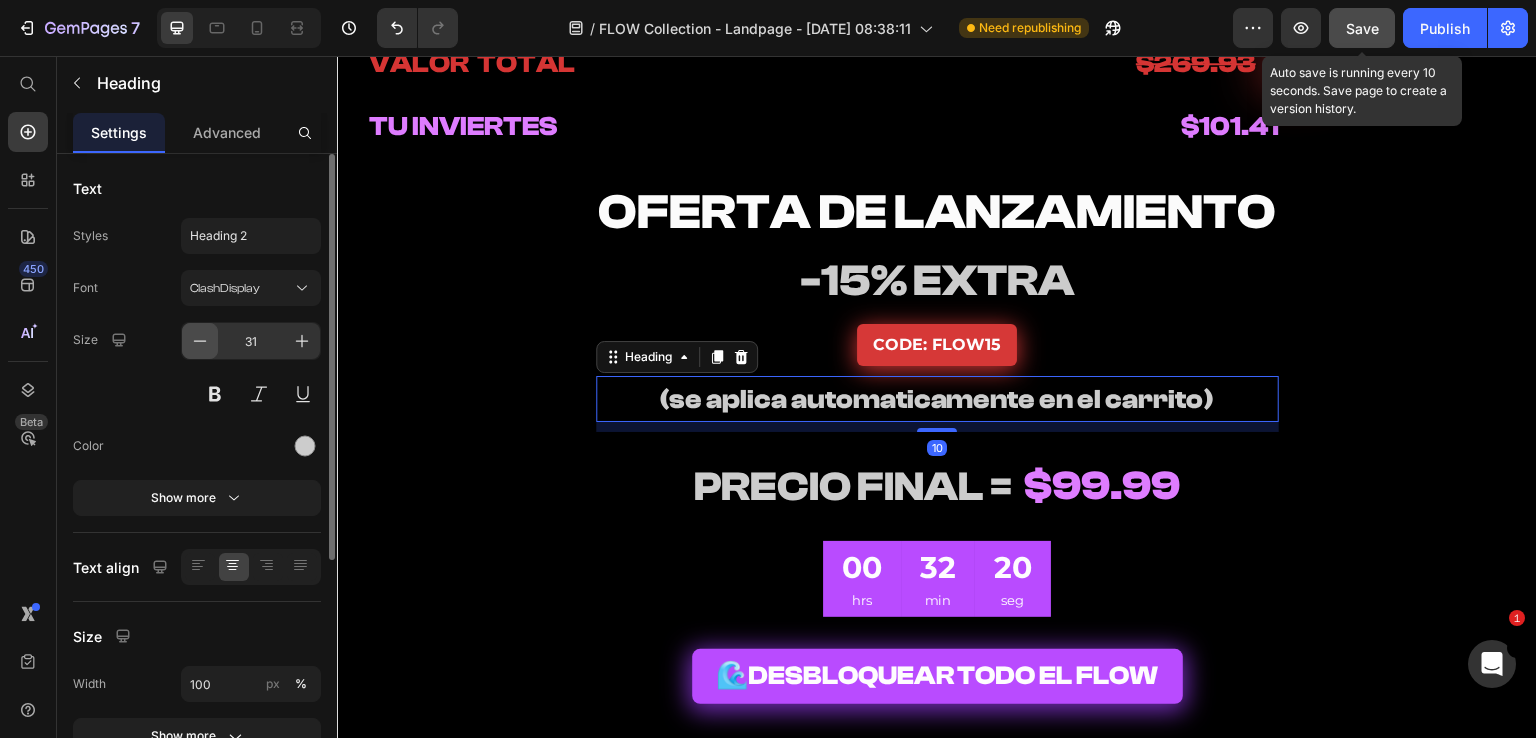 click 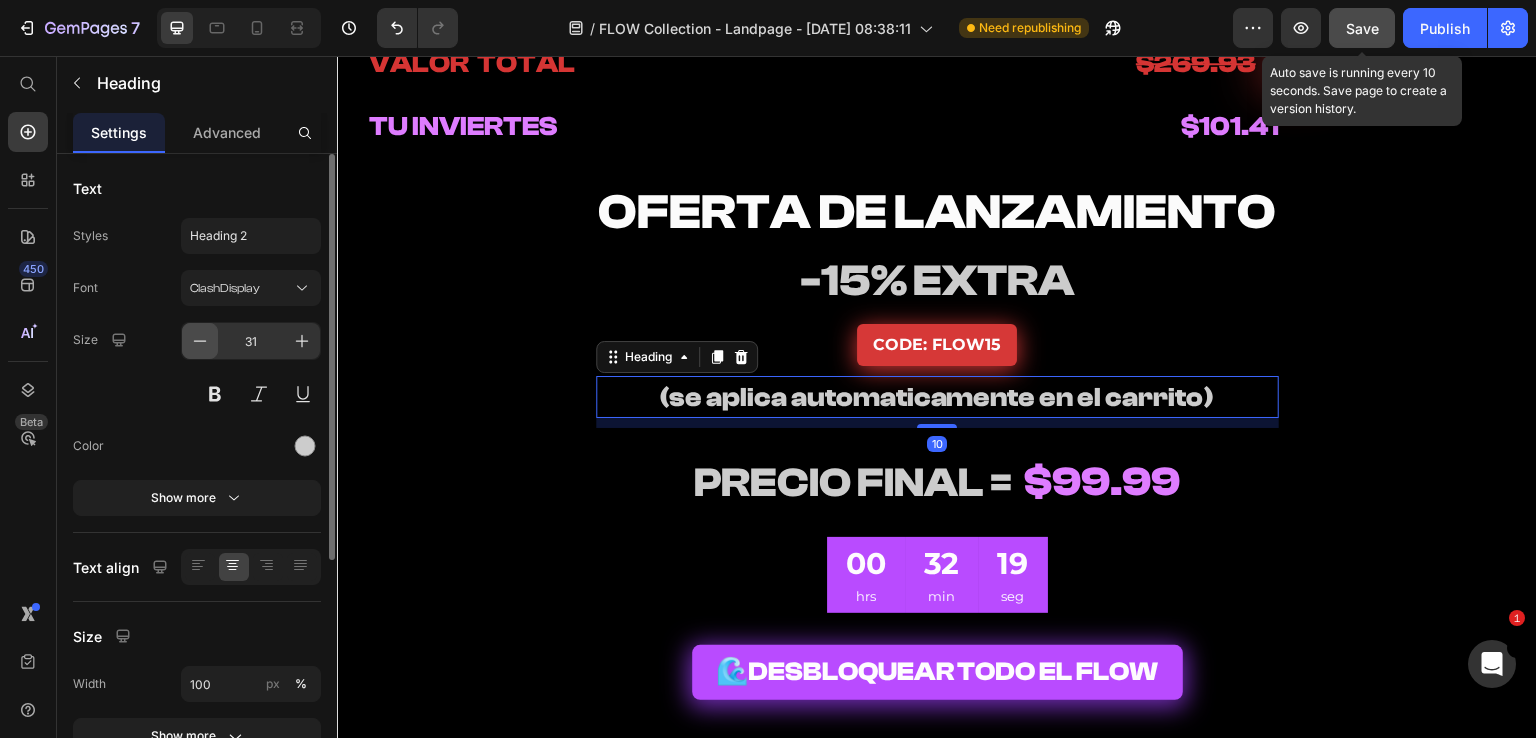 type on "29" 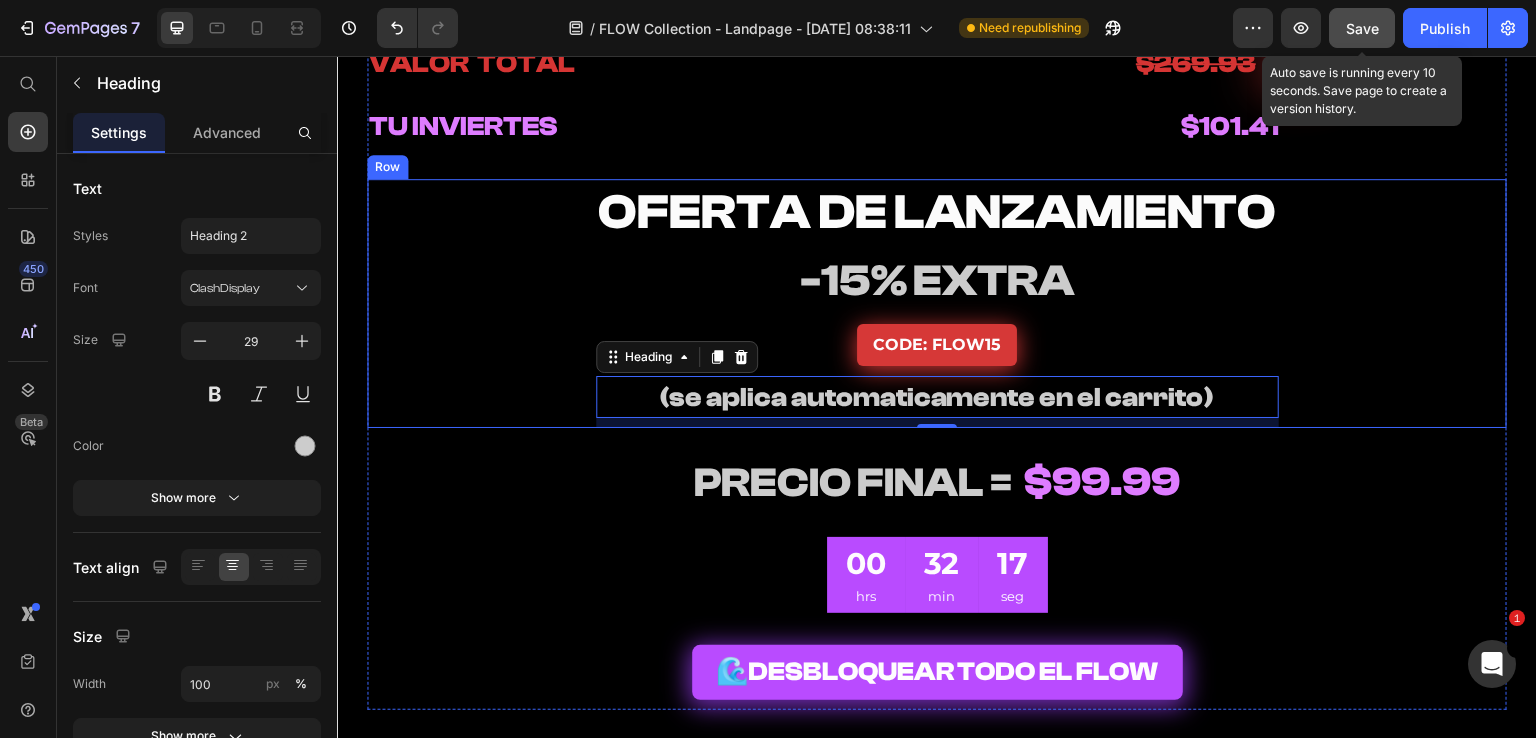 click on "CODE: FLOW15" at bounding box center [937, 345] 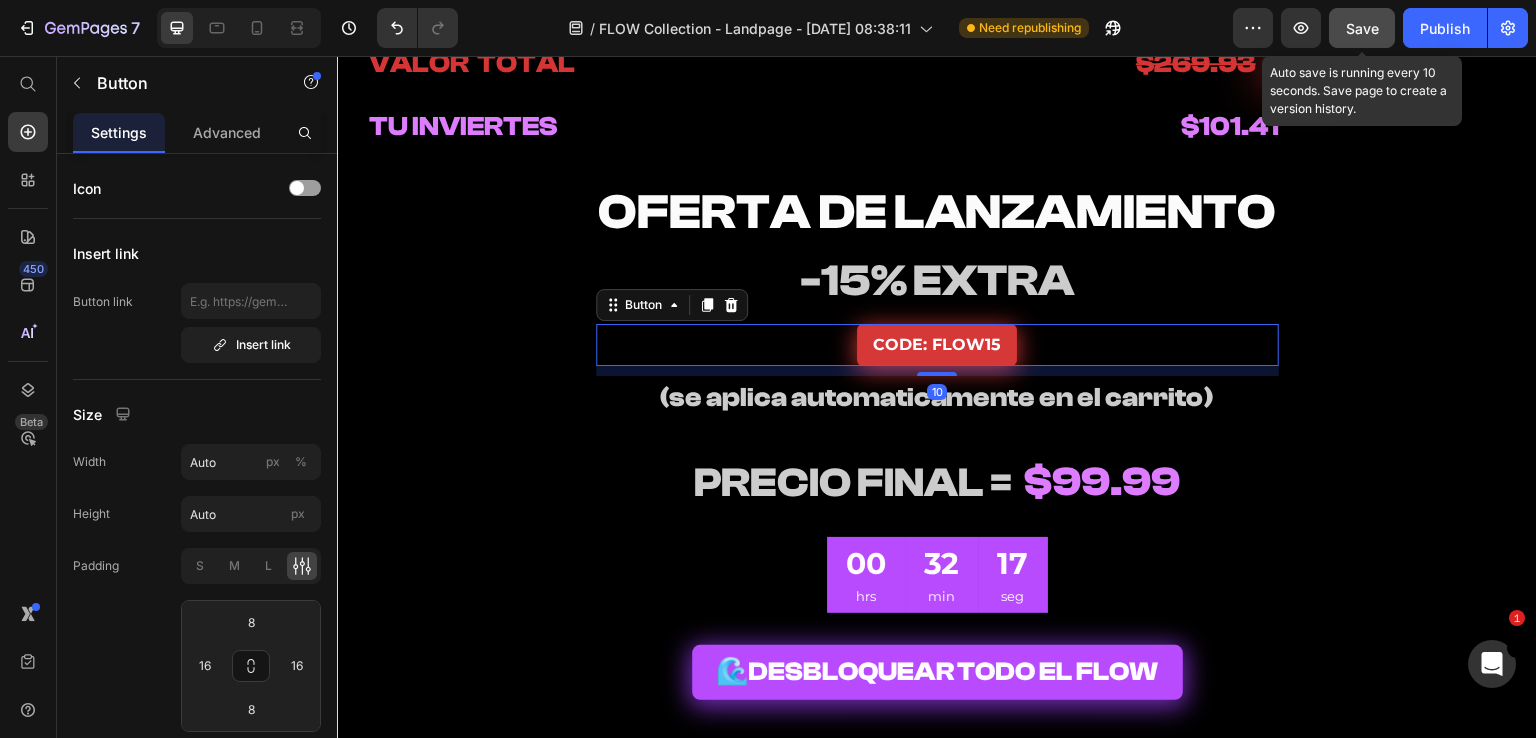 click on "CODE: FLOW15 Button   10" at bounding box center (937, 345) 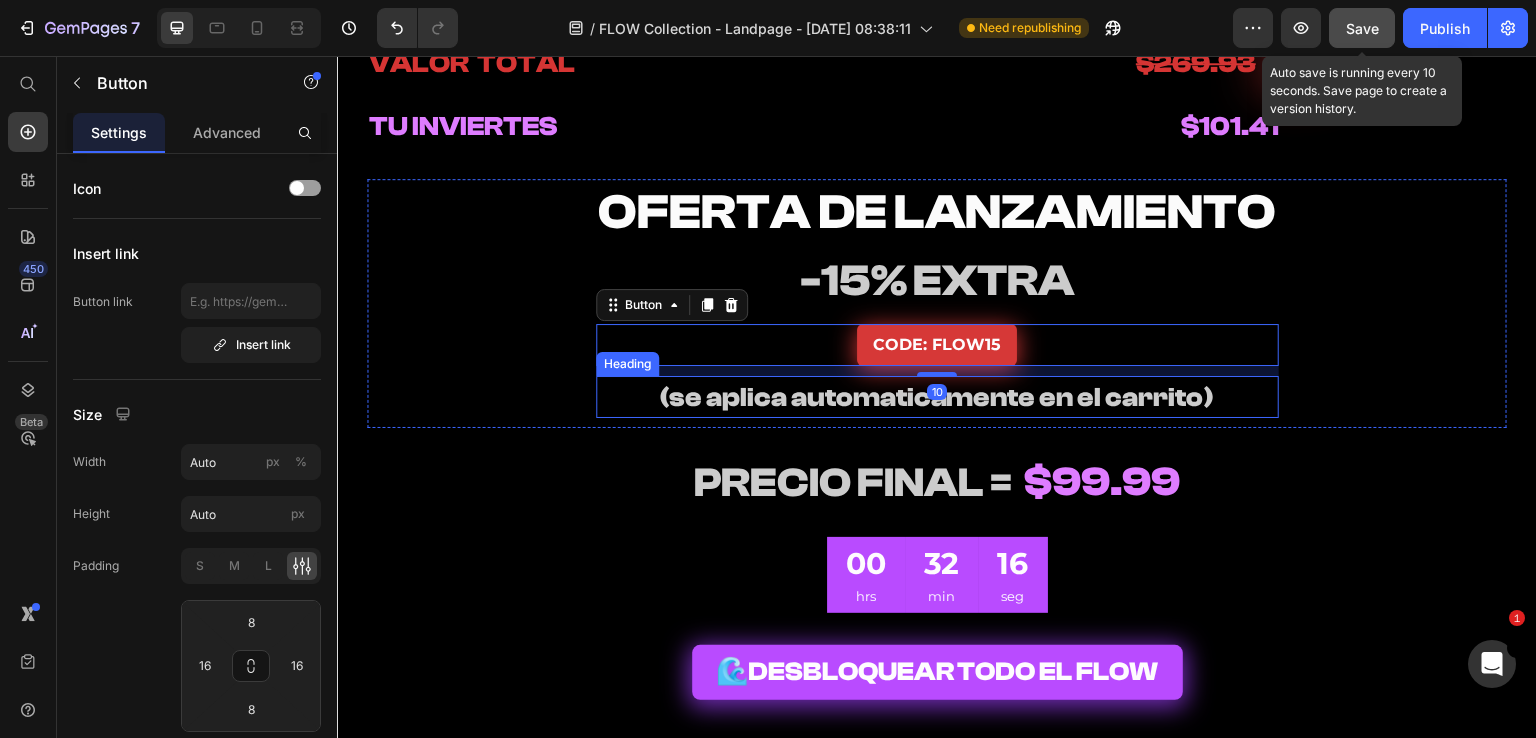 click on "(se aplica automaticamente en el carrito)" at bounding box center (937, 397) 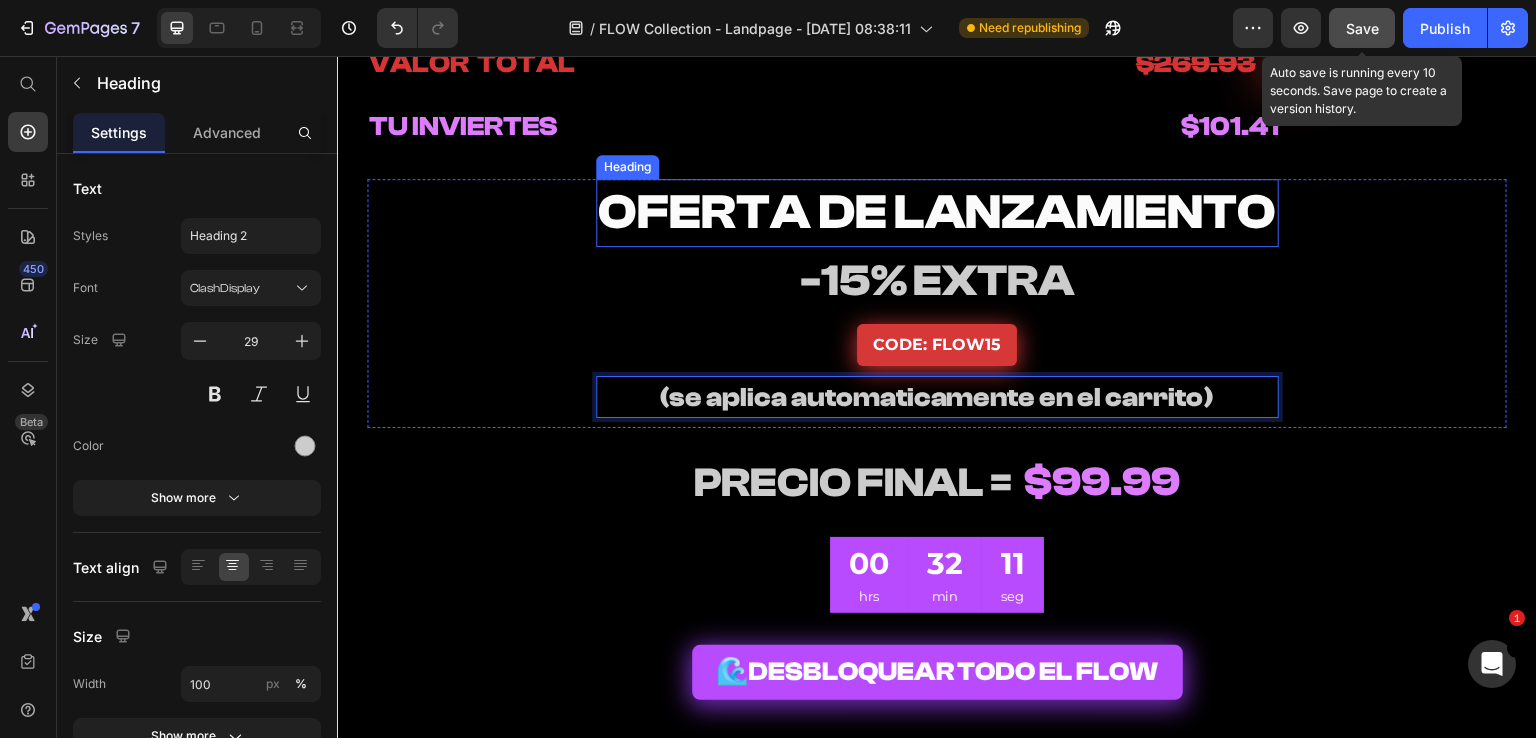 click on "-15% EXTRA" at bounding box center (937, 281) 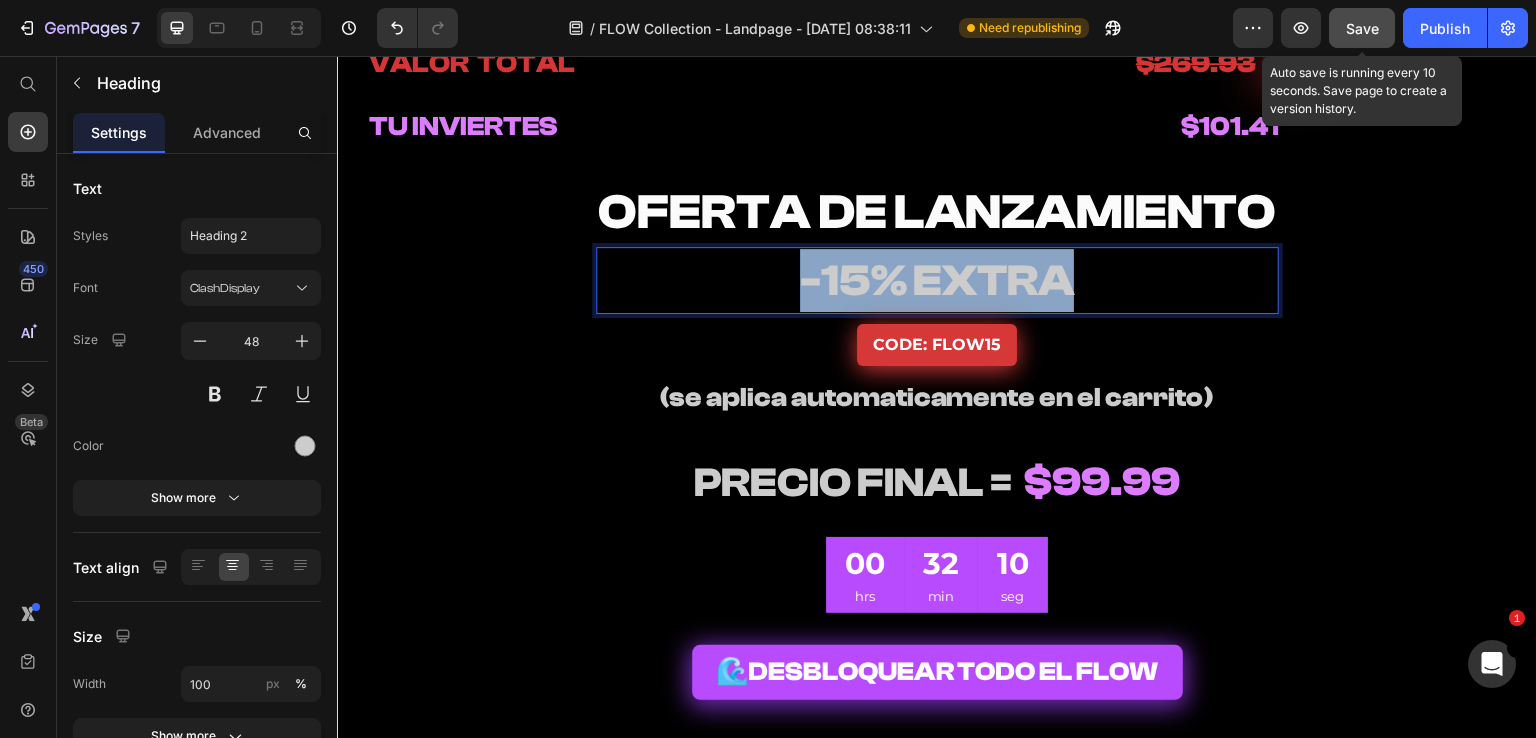 drag, startPoint x: 1074, startPoint y: 280, endPoint x: 676, endPoint y: 280, distance: 398 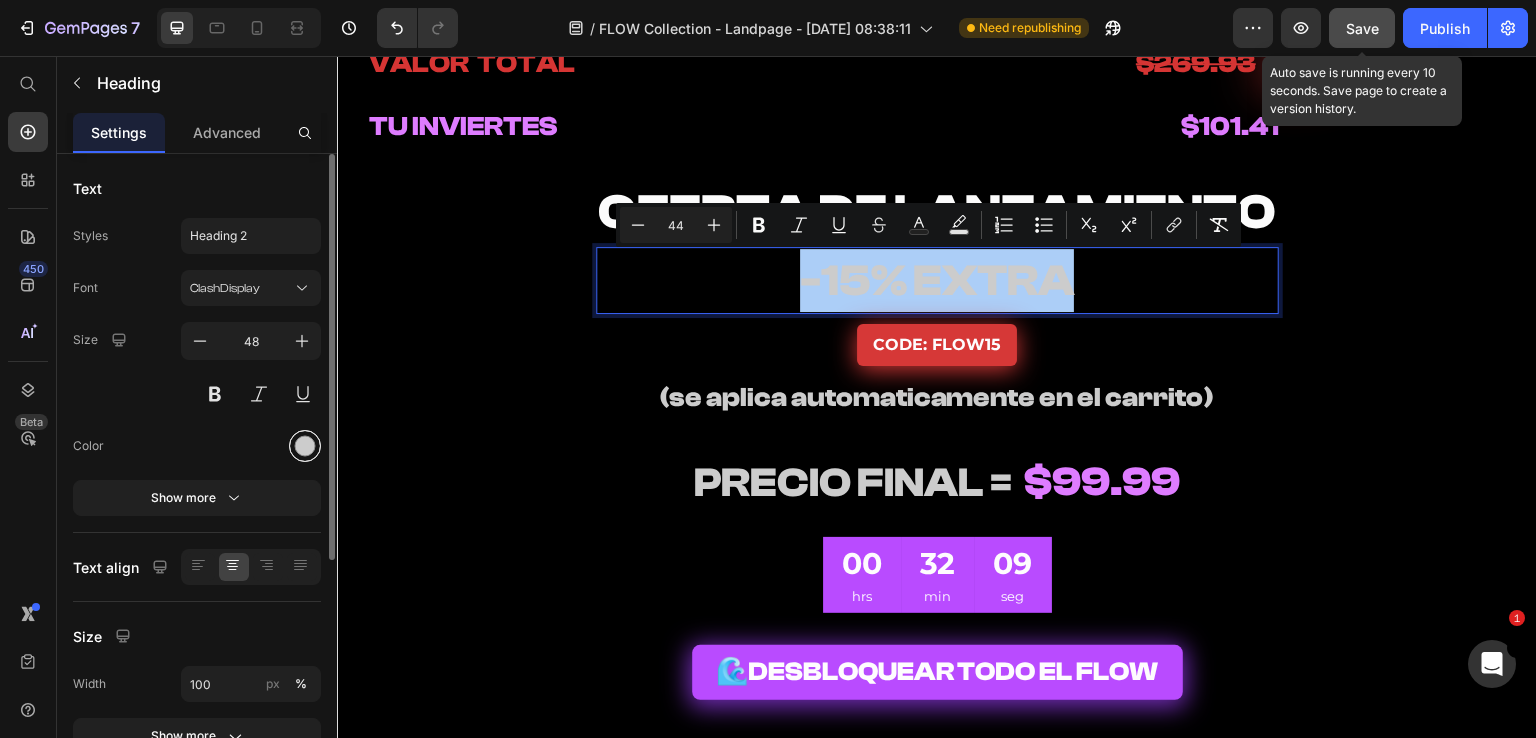 click at bounding box center (305, 446) 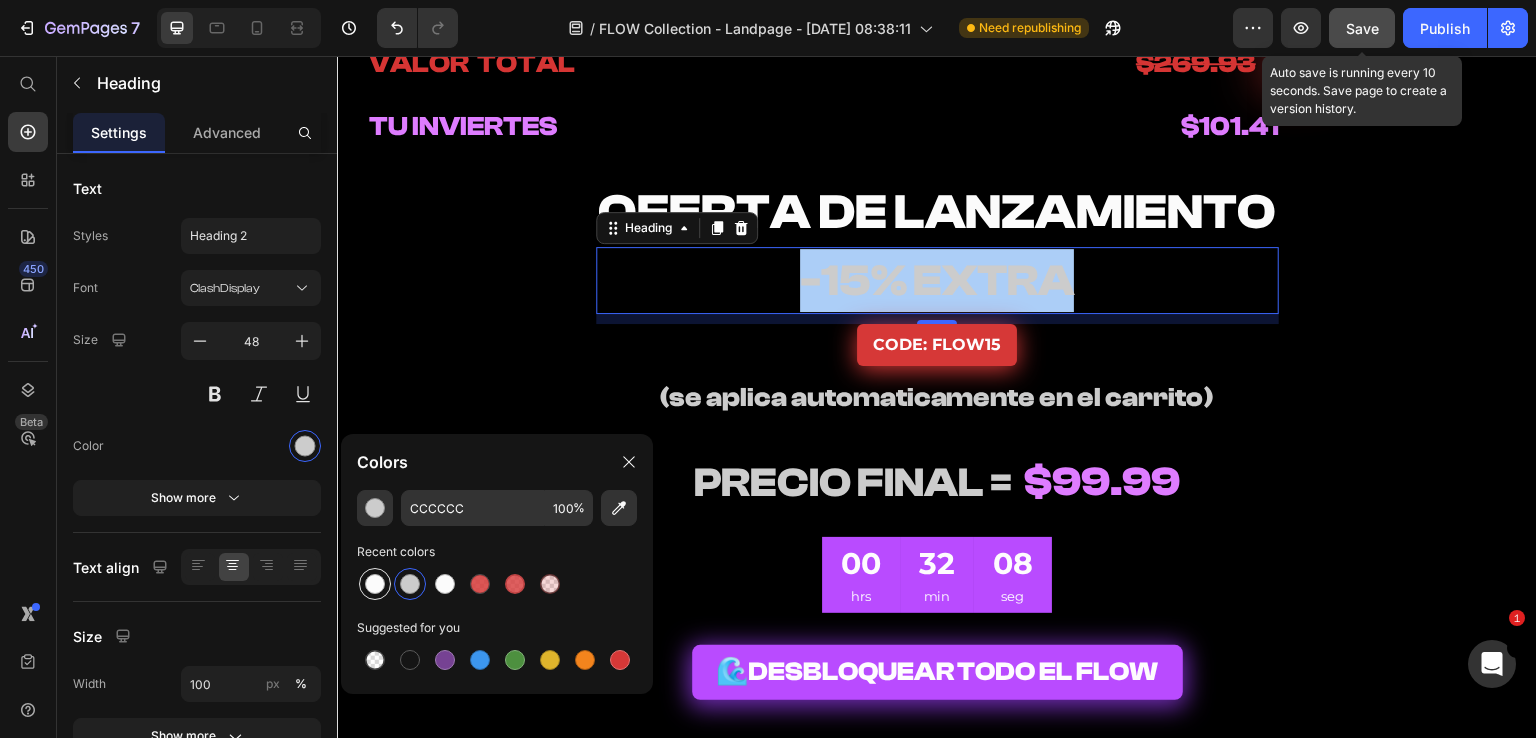 click at bounding box center (375, 584) 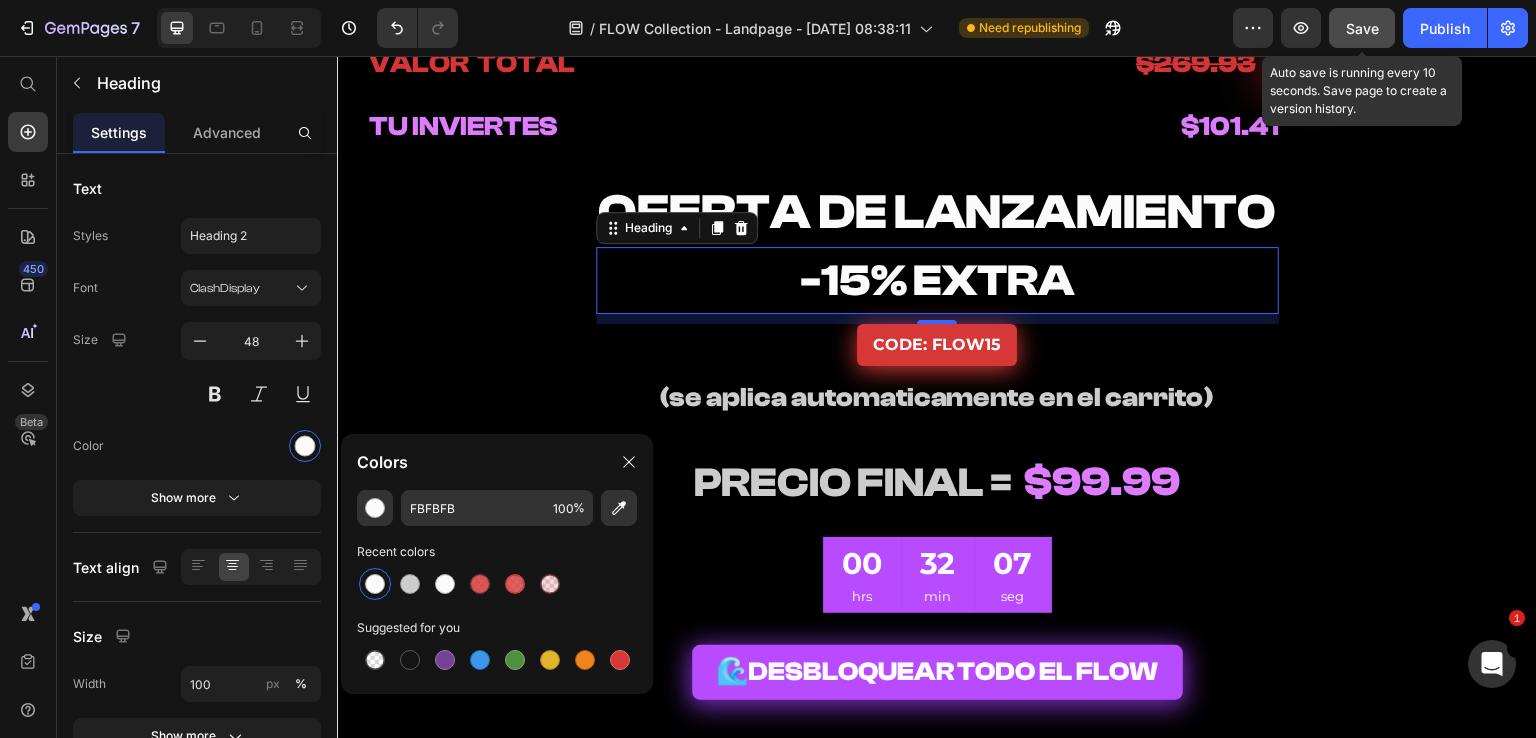 click on "-15% EXTRA" at bounding box center (937, 280) 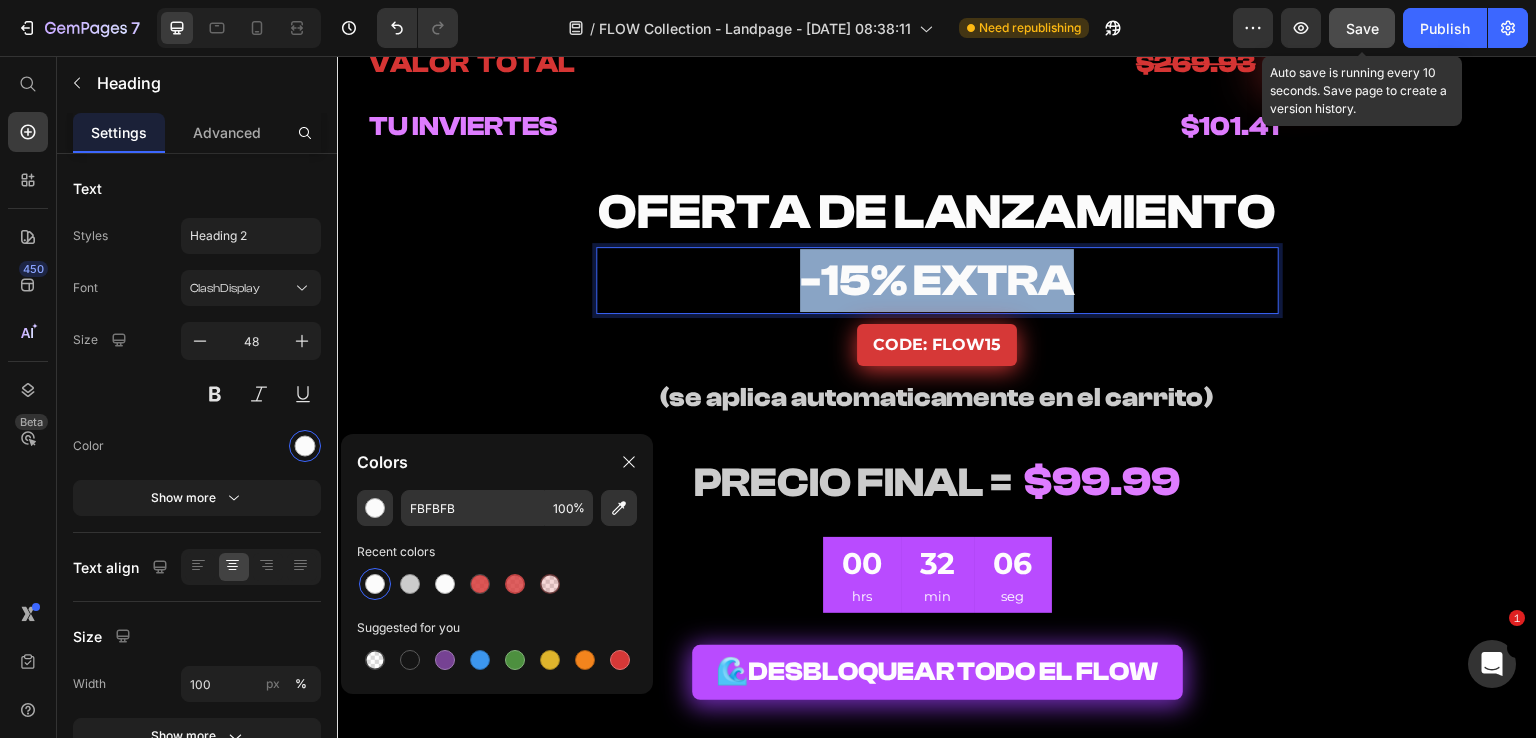 drag, startPoint x: 1079, startPoint y: 274, endPoint x: 618, endPoint y: 262, distance: 461.15616 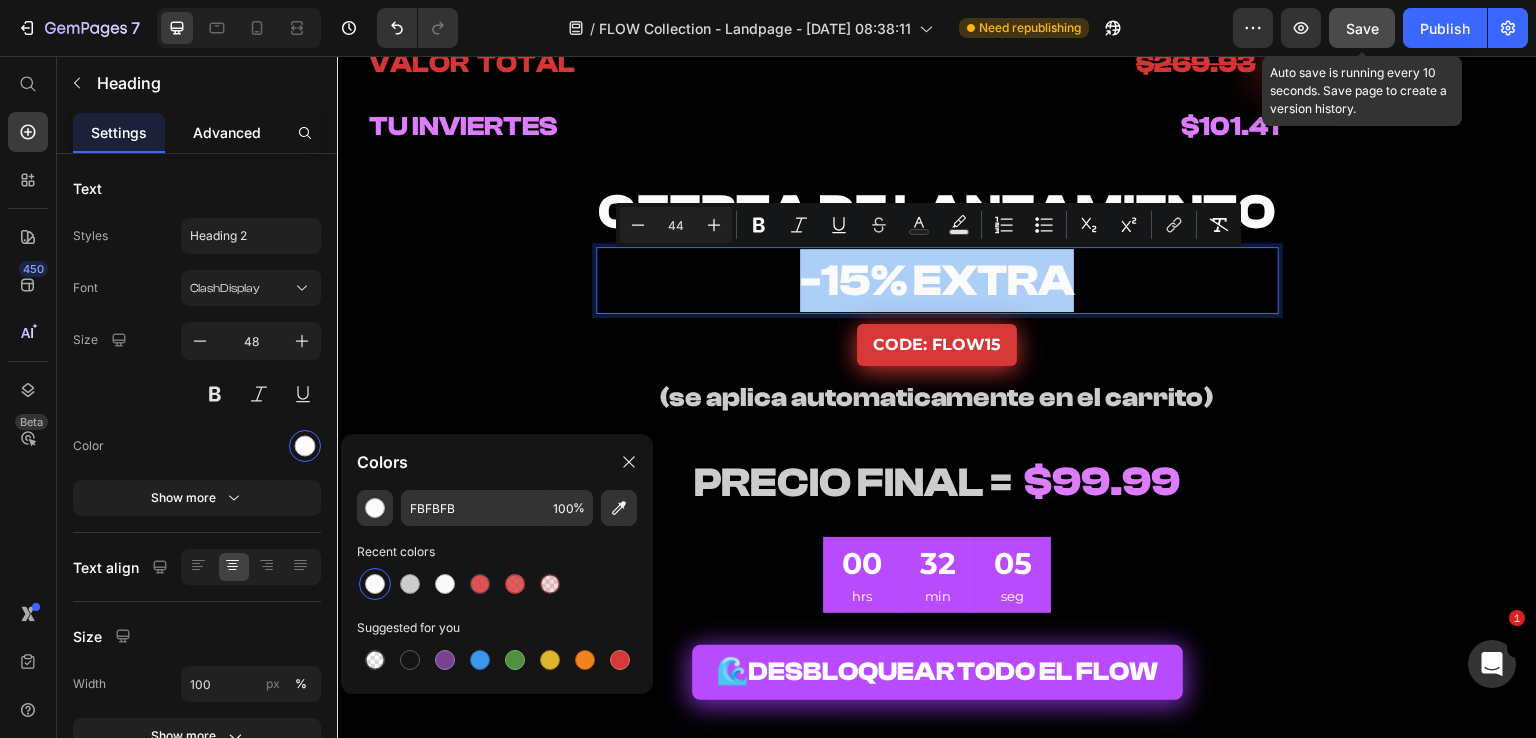 click on "Advanced" 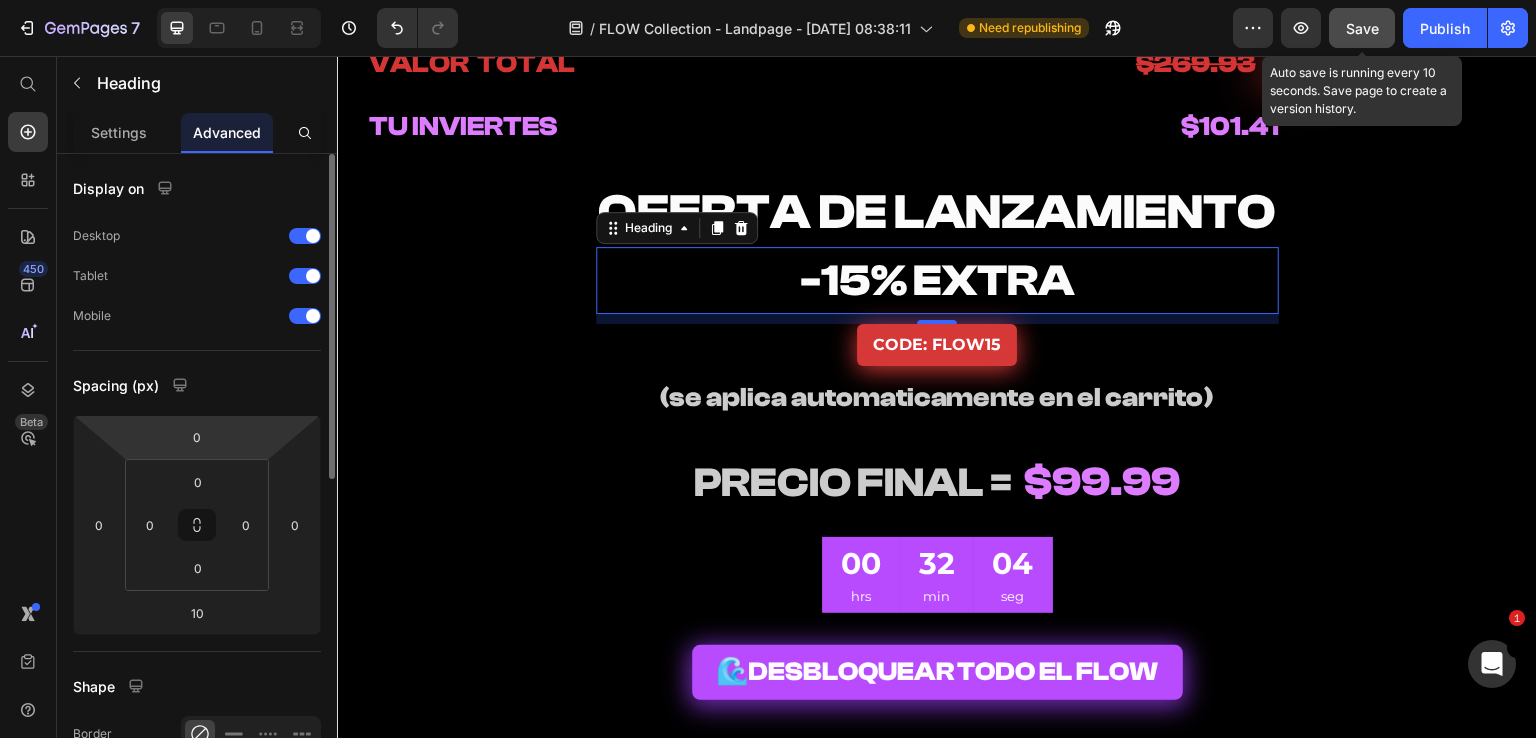 scroll, scrollTop: 400, scrollLeft: 0, axis: vertical 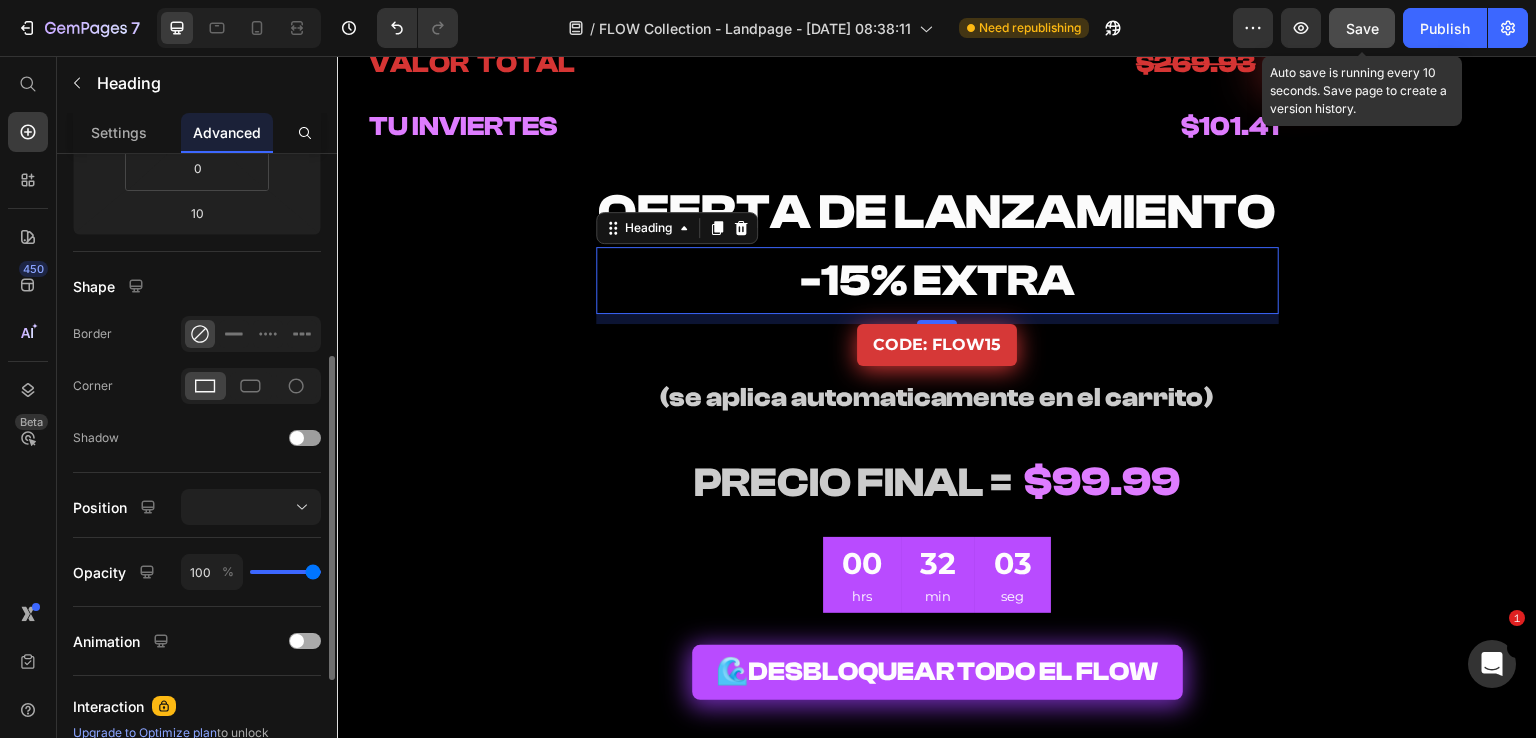 click at bounding box center (305, 641) 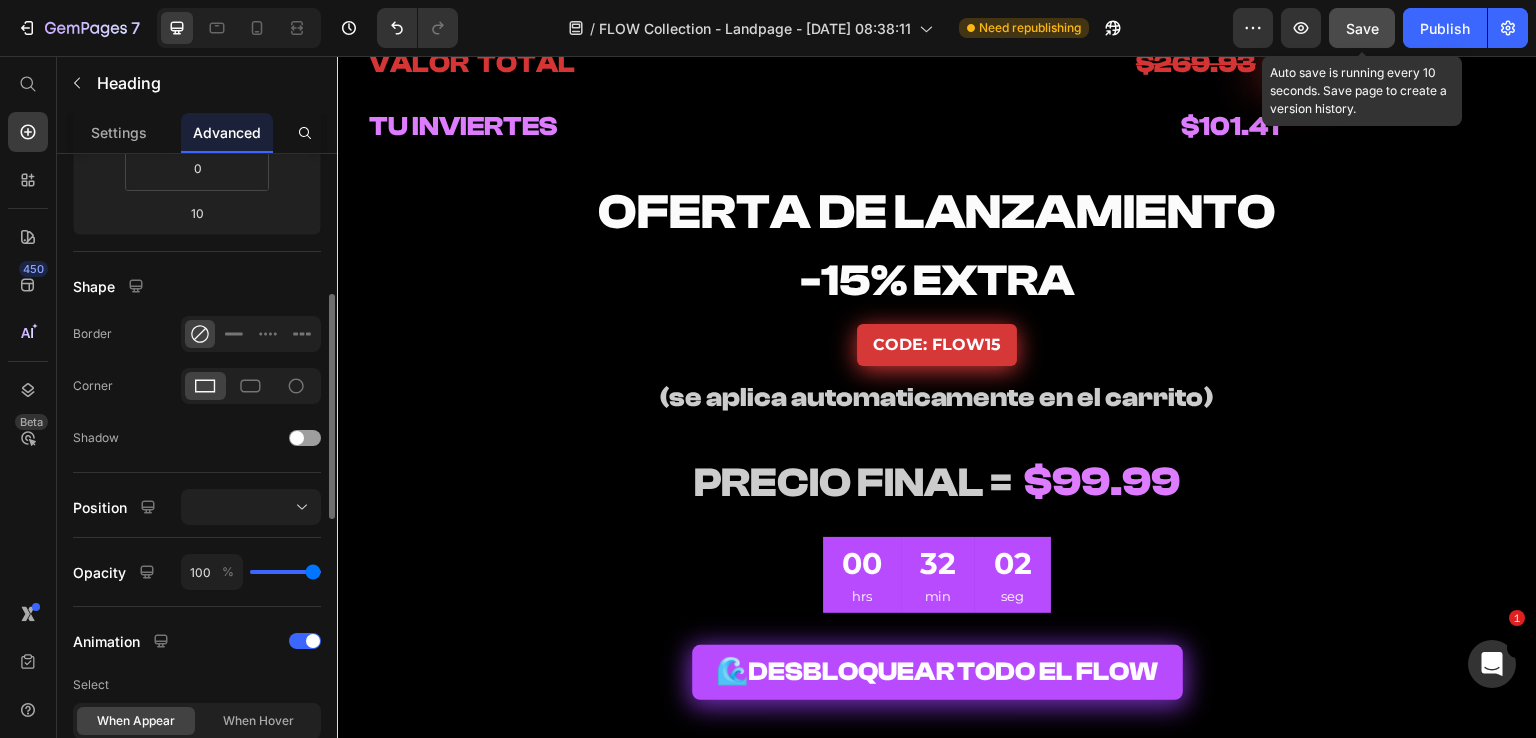 scroll, scrollTop: 700, scrollLeft: 0, axis: vertical 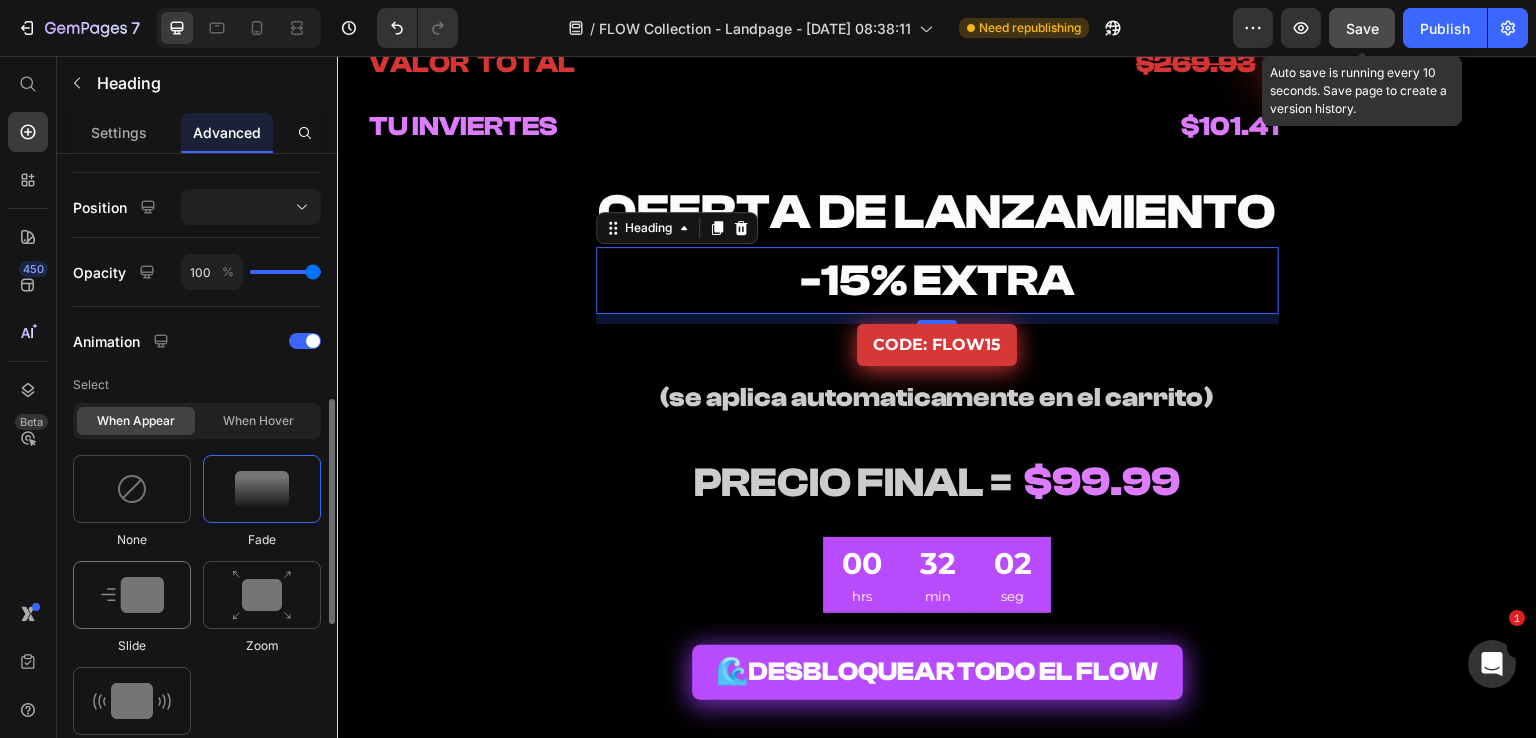 click at bounding box center [132, 595] 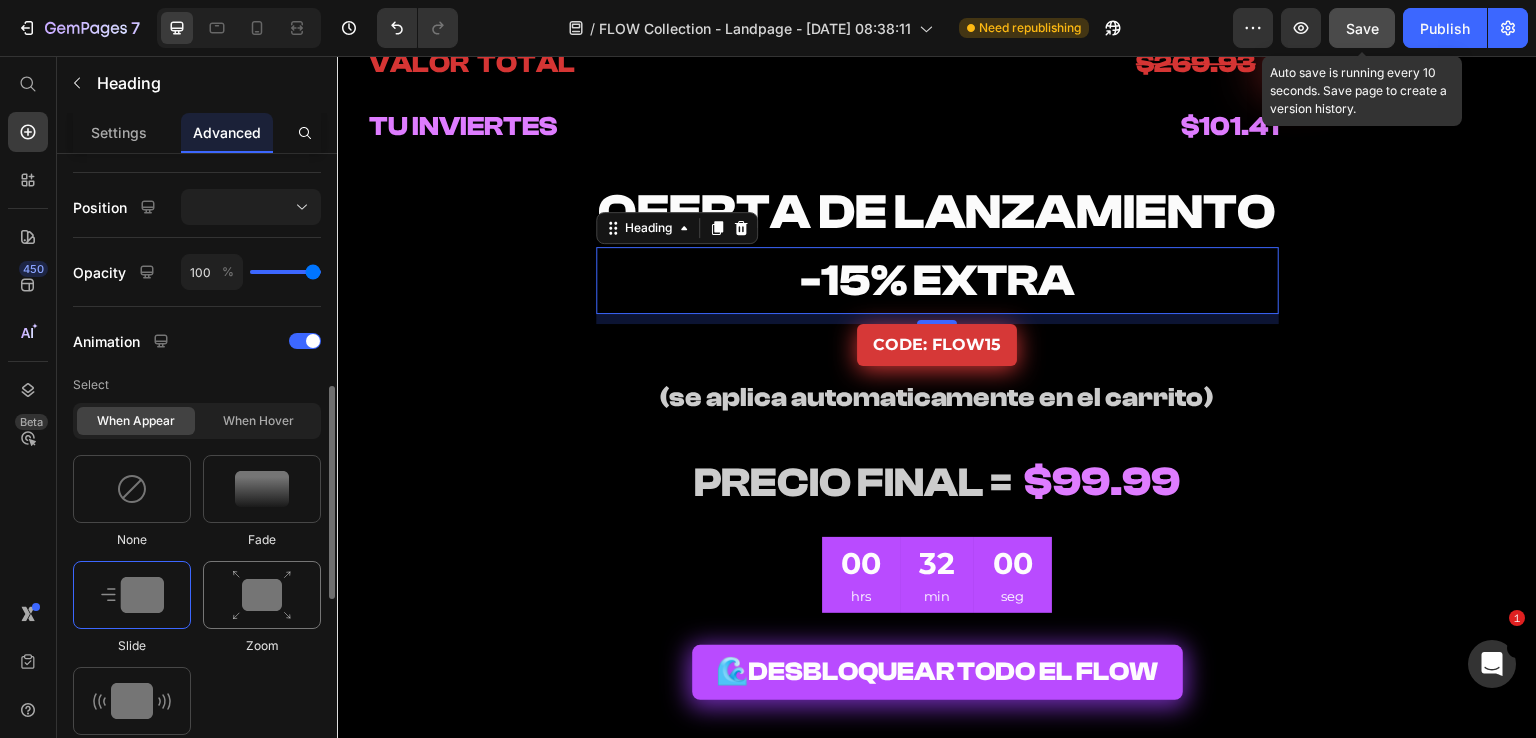 click at bounding box center (262, 595) 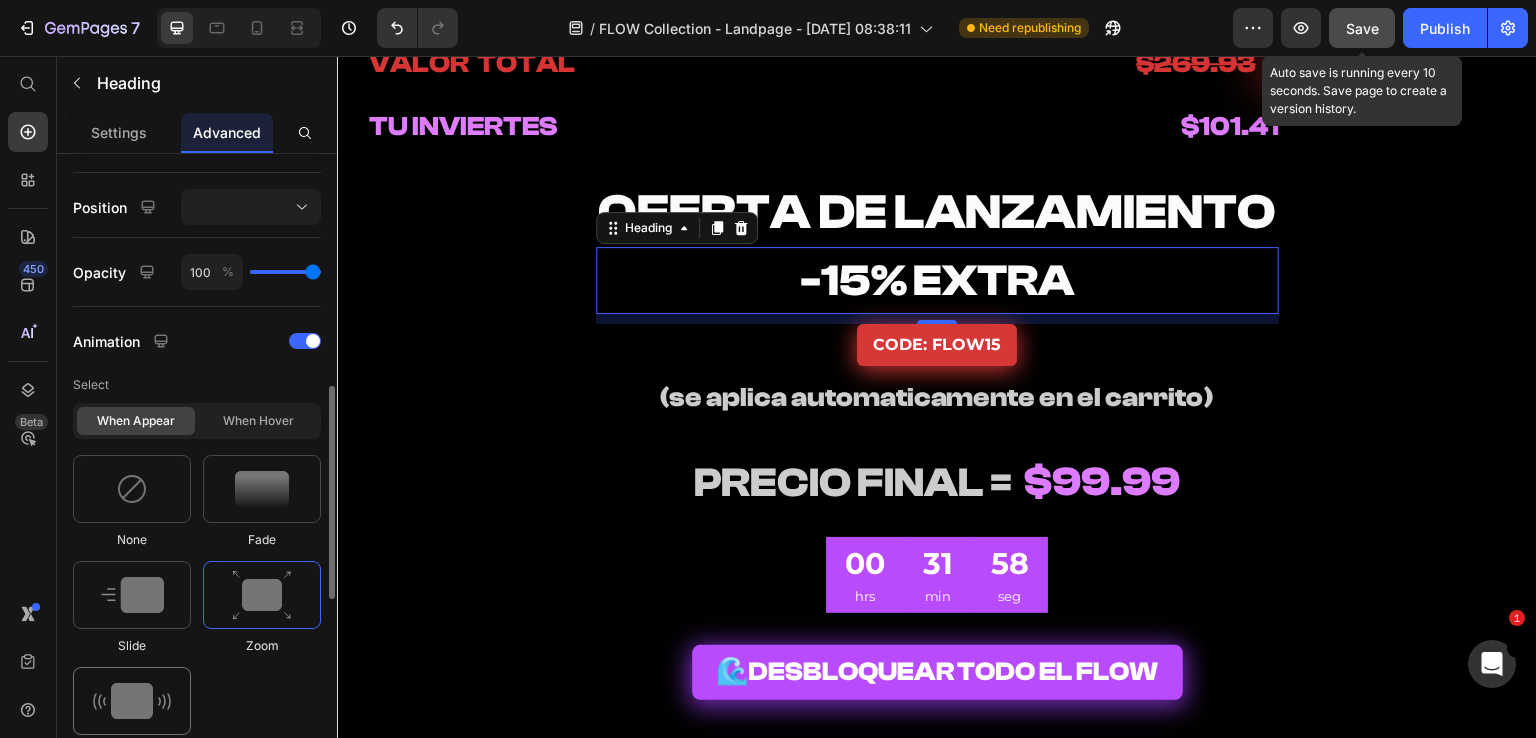 click at bounding box center (132, 701) 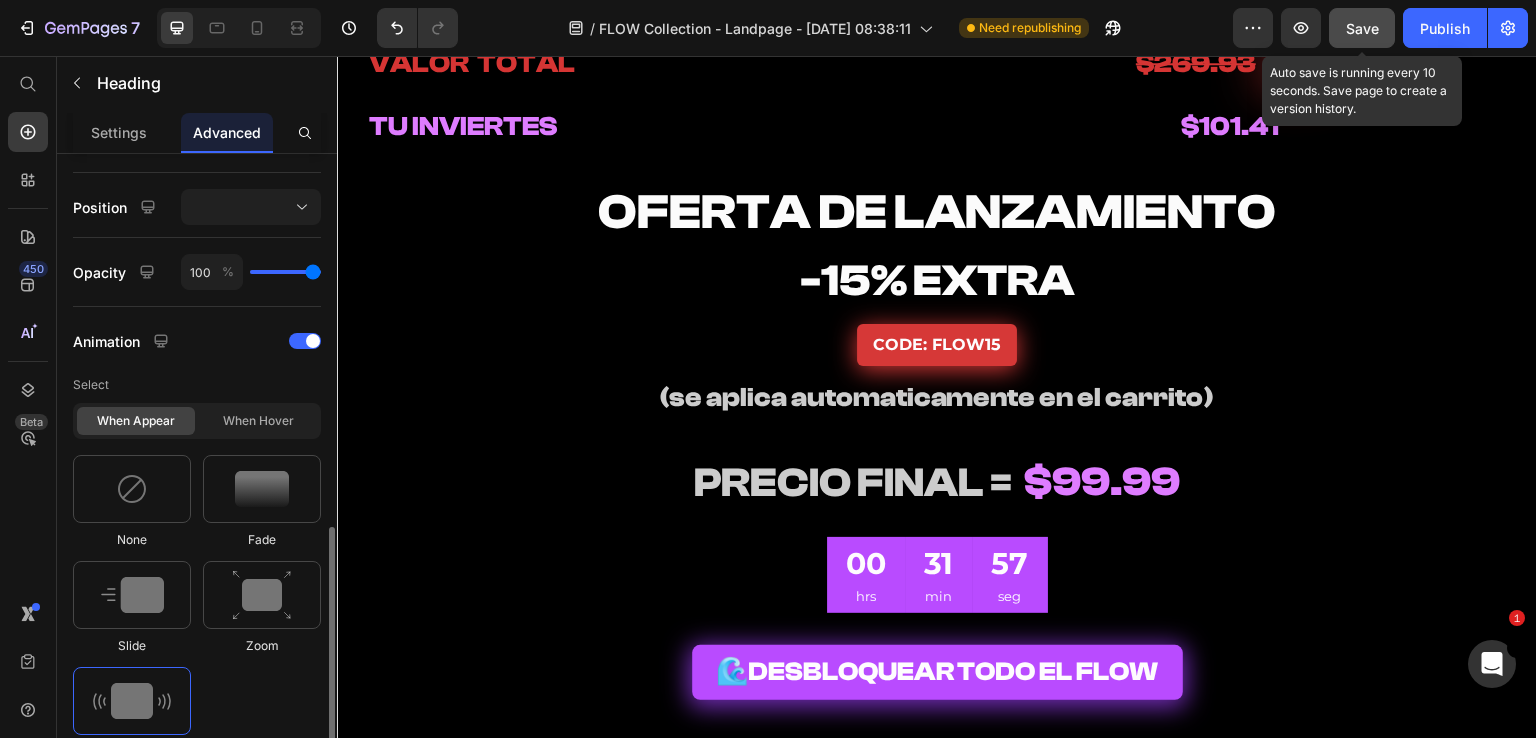 scroll, scrollTop: 800, scrollLeft: 0, axis: vertical 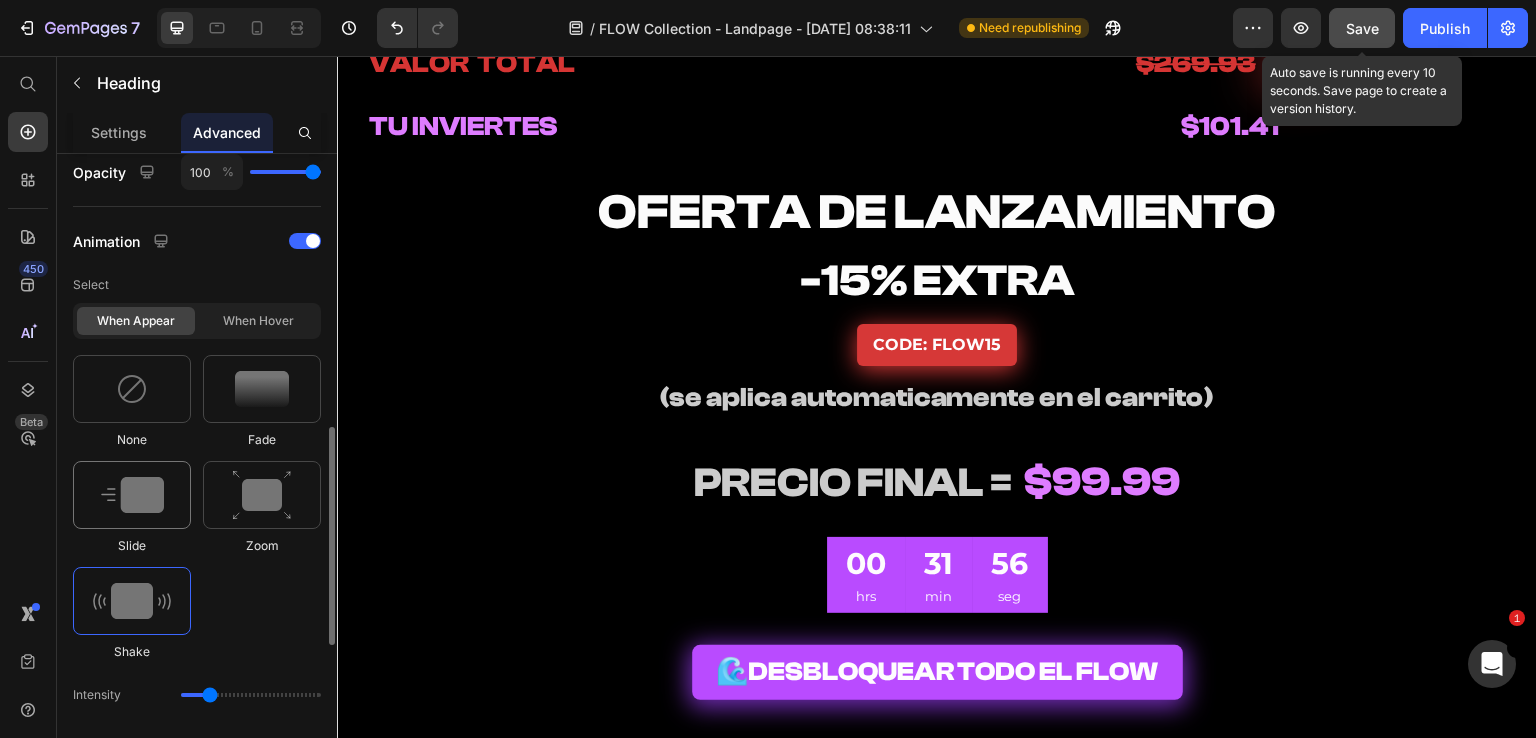 click at bounding box center (132, 495) 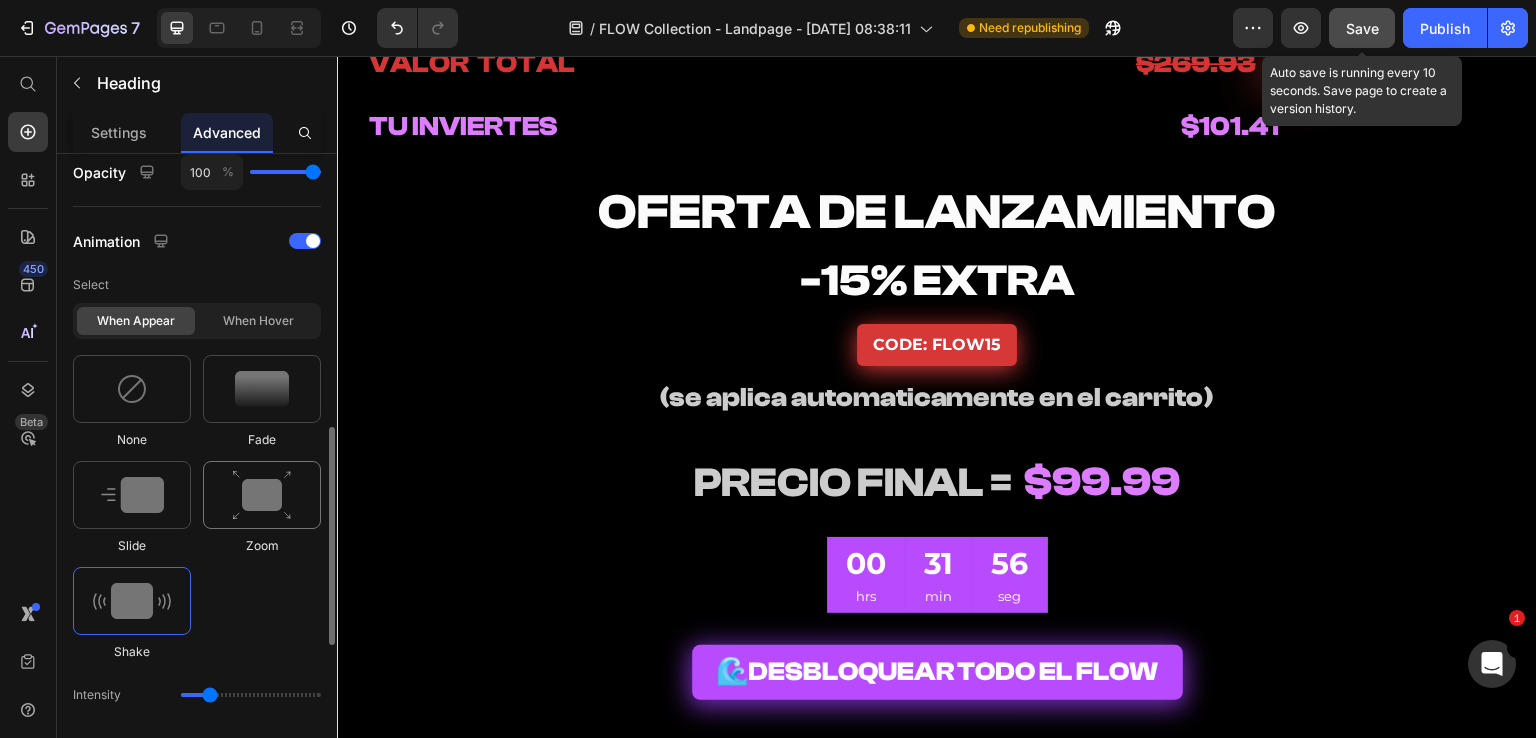 type on "1.7" 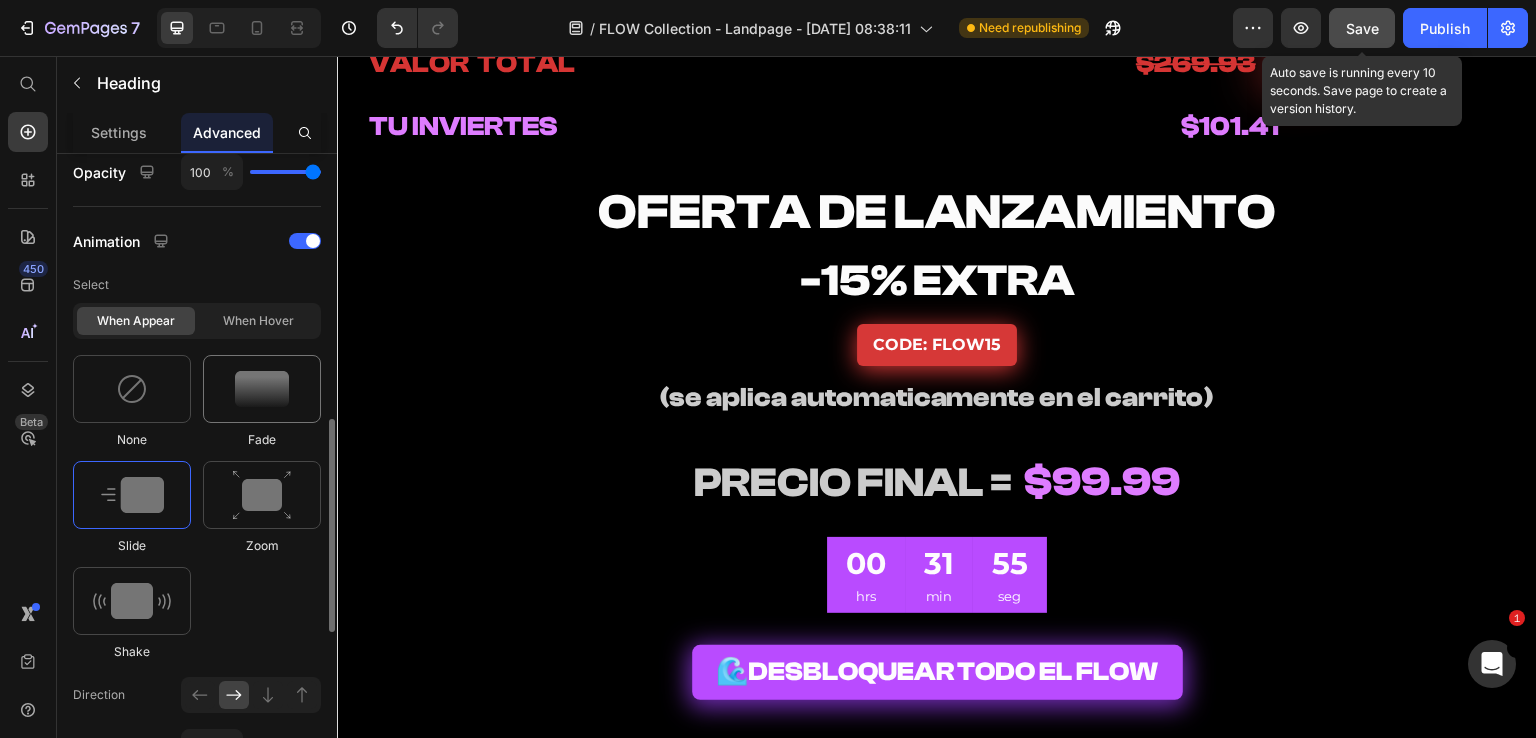 click at bounding box center [262, 389] 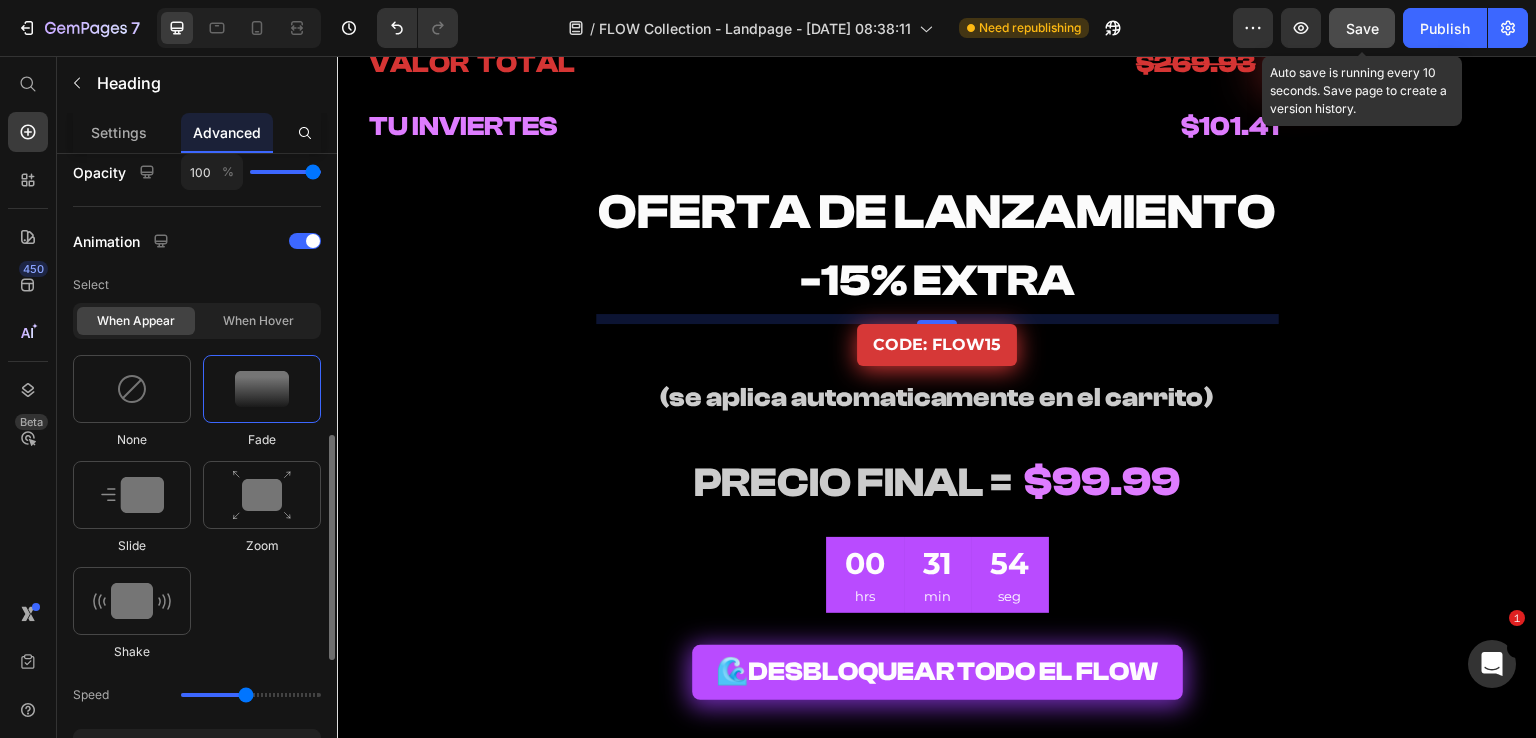 click at bounding box center [262, 389] 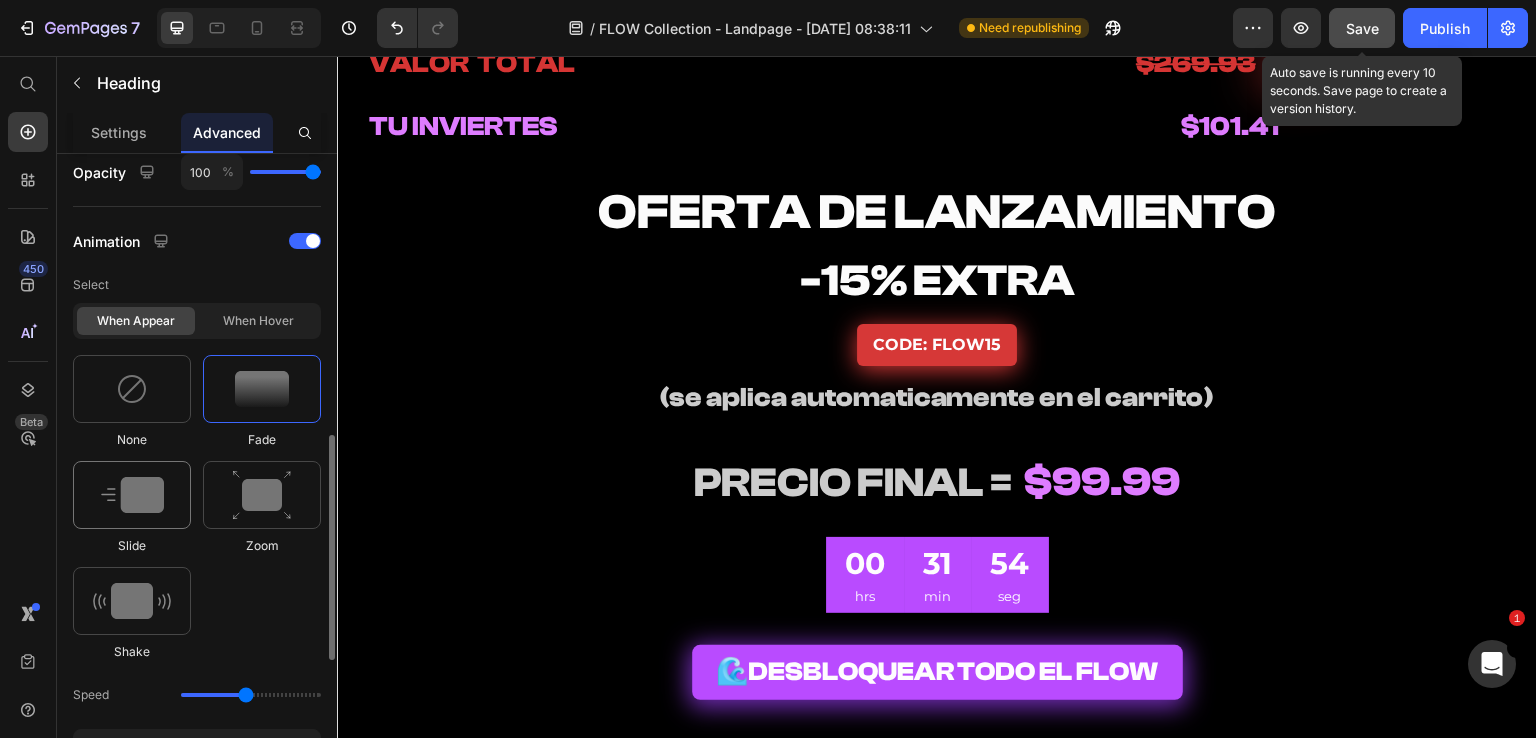click at bounding box center (132, 495) 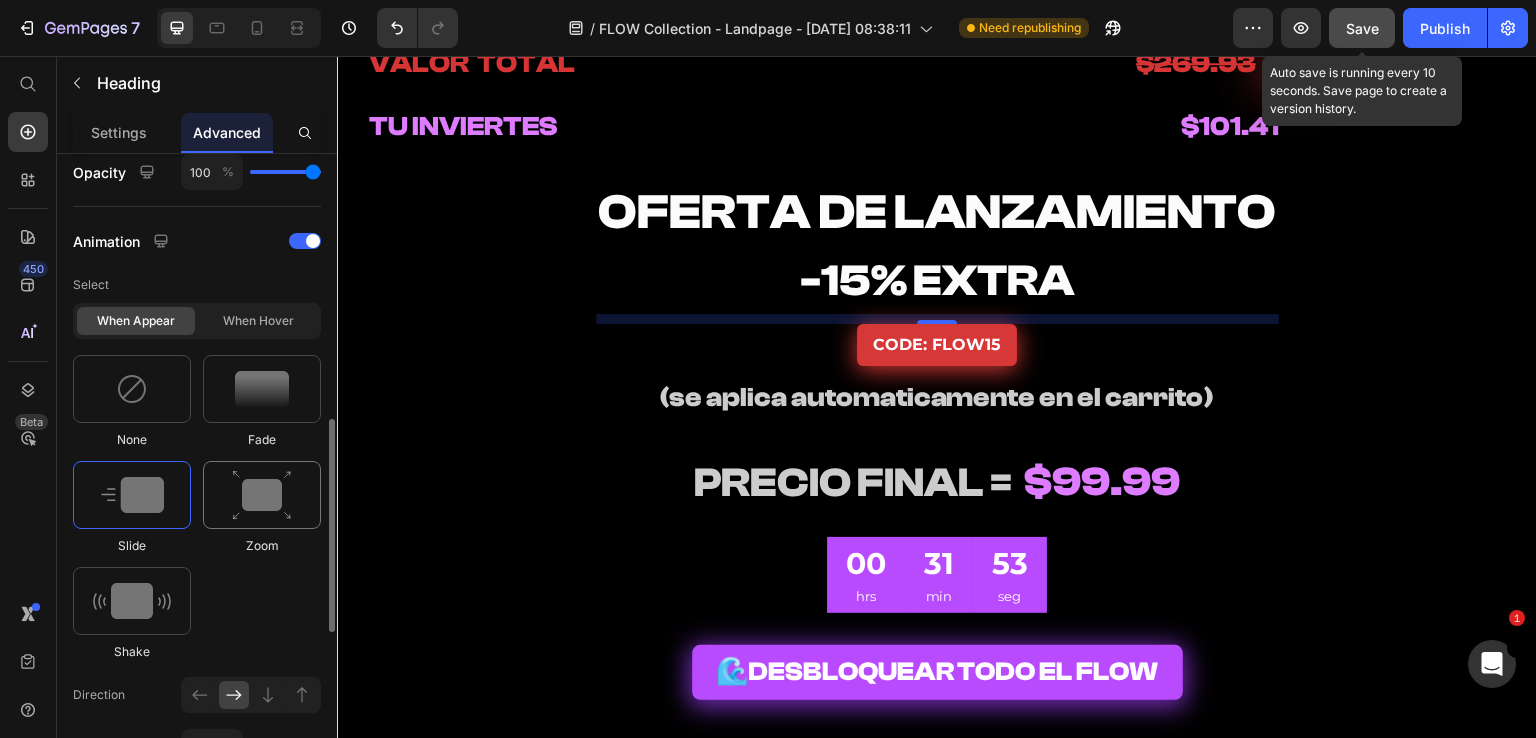 click at bounding box center [262, 495] 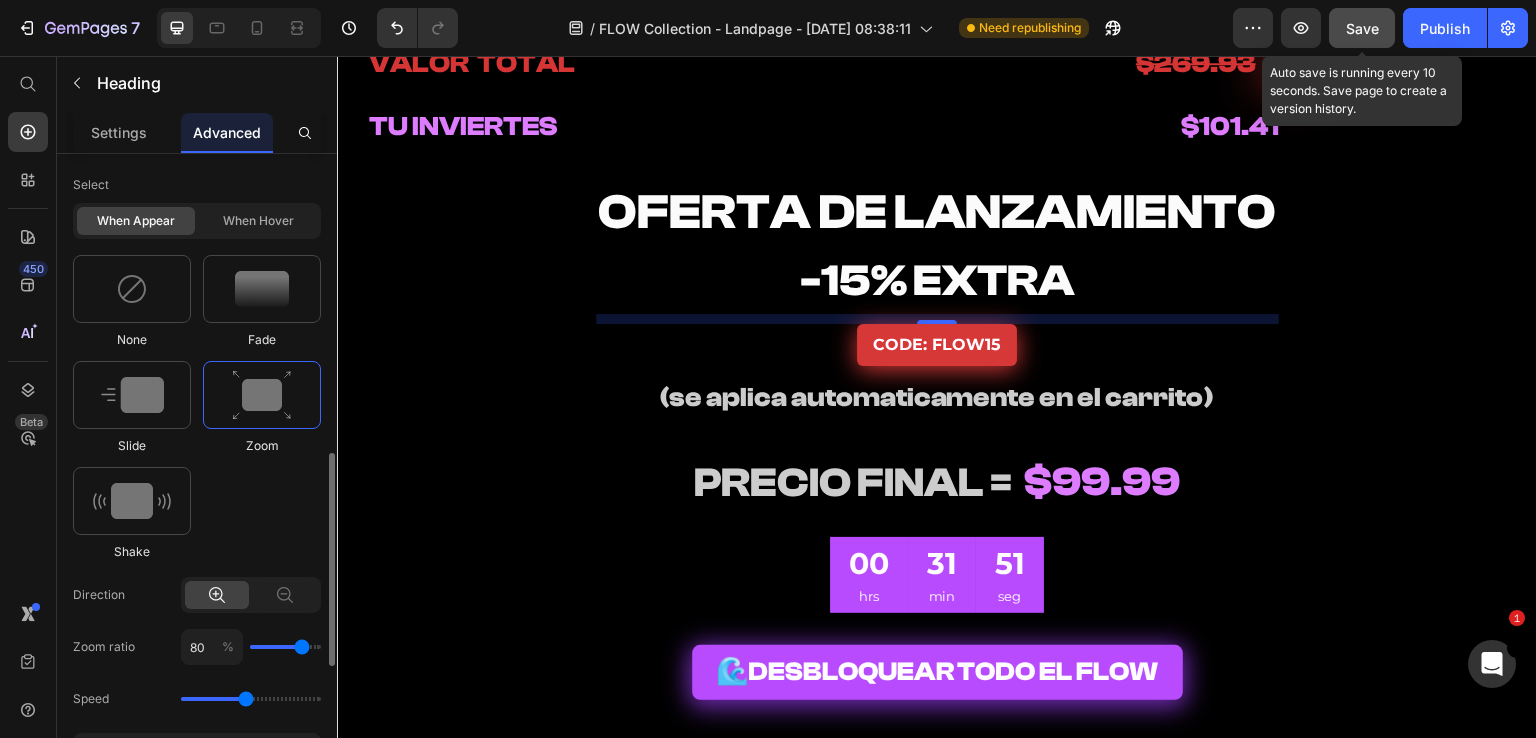 scroll, scrollTop: 1000, scrollLeft: 0, axis: vertical 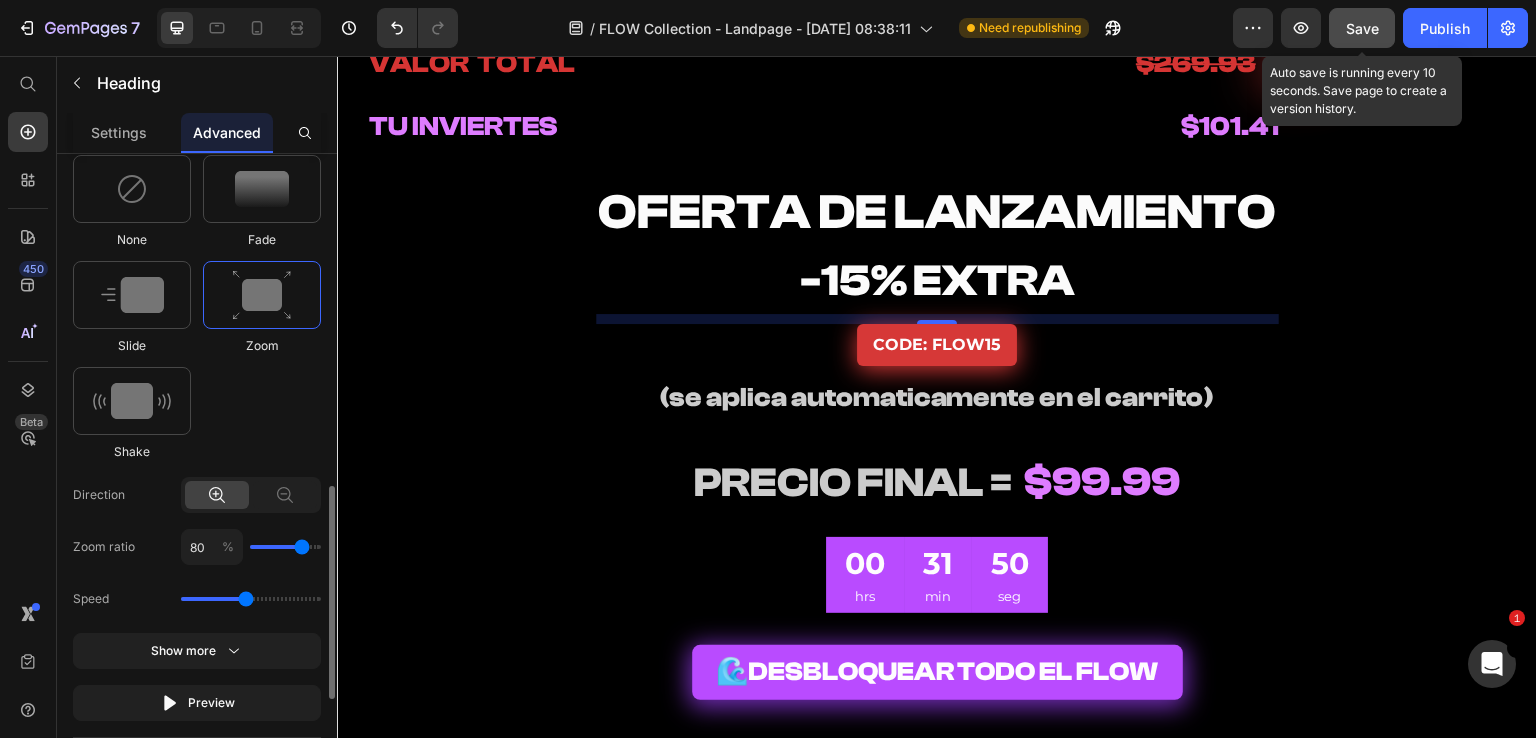 type on "90" 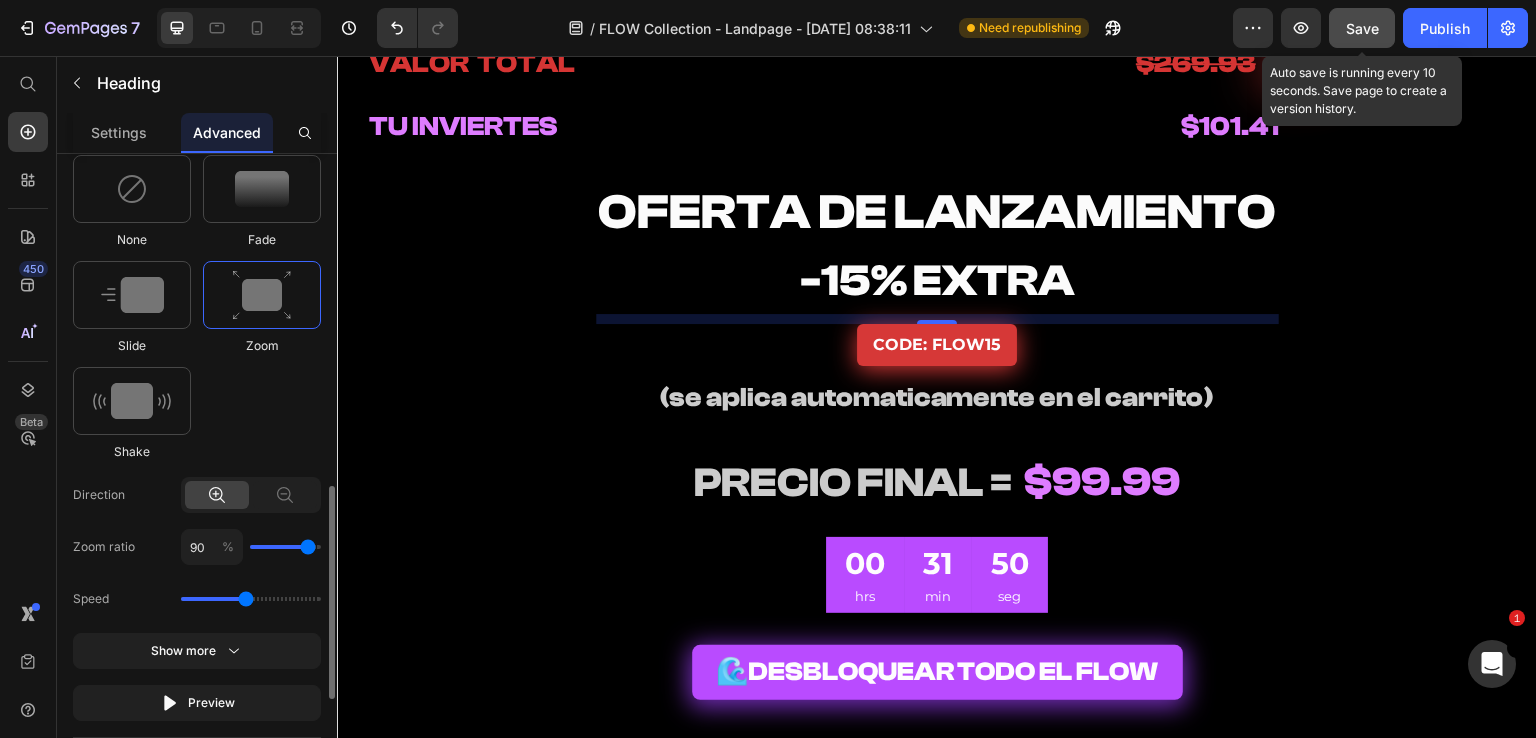 type on "90" 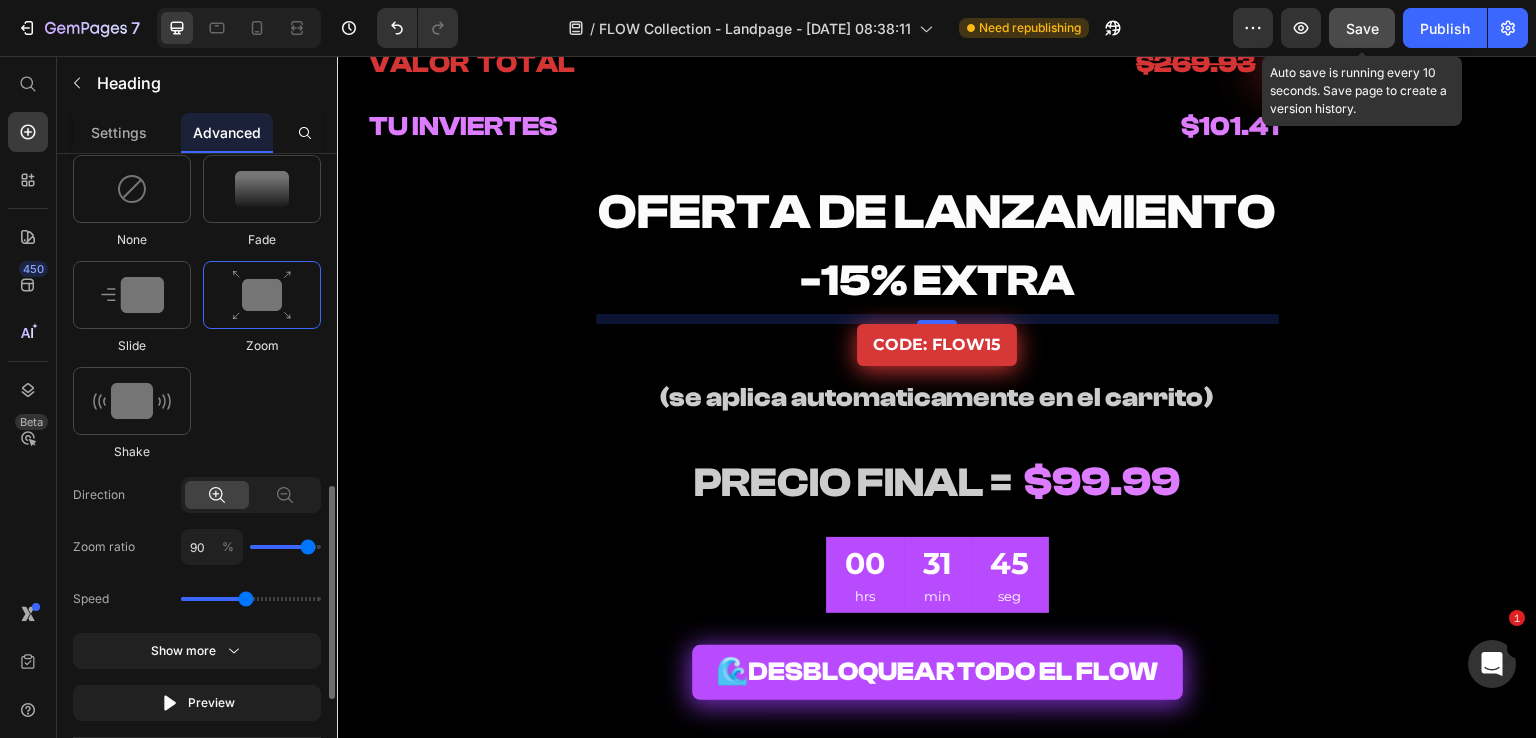 scroll, scrollTop: 800, scrollLeft: 0, axis: vertical 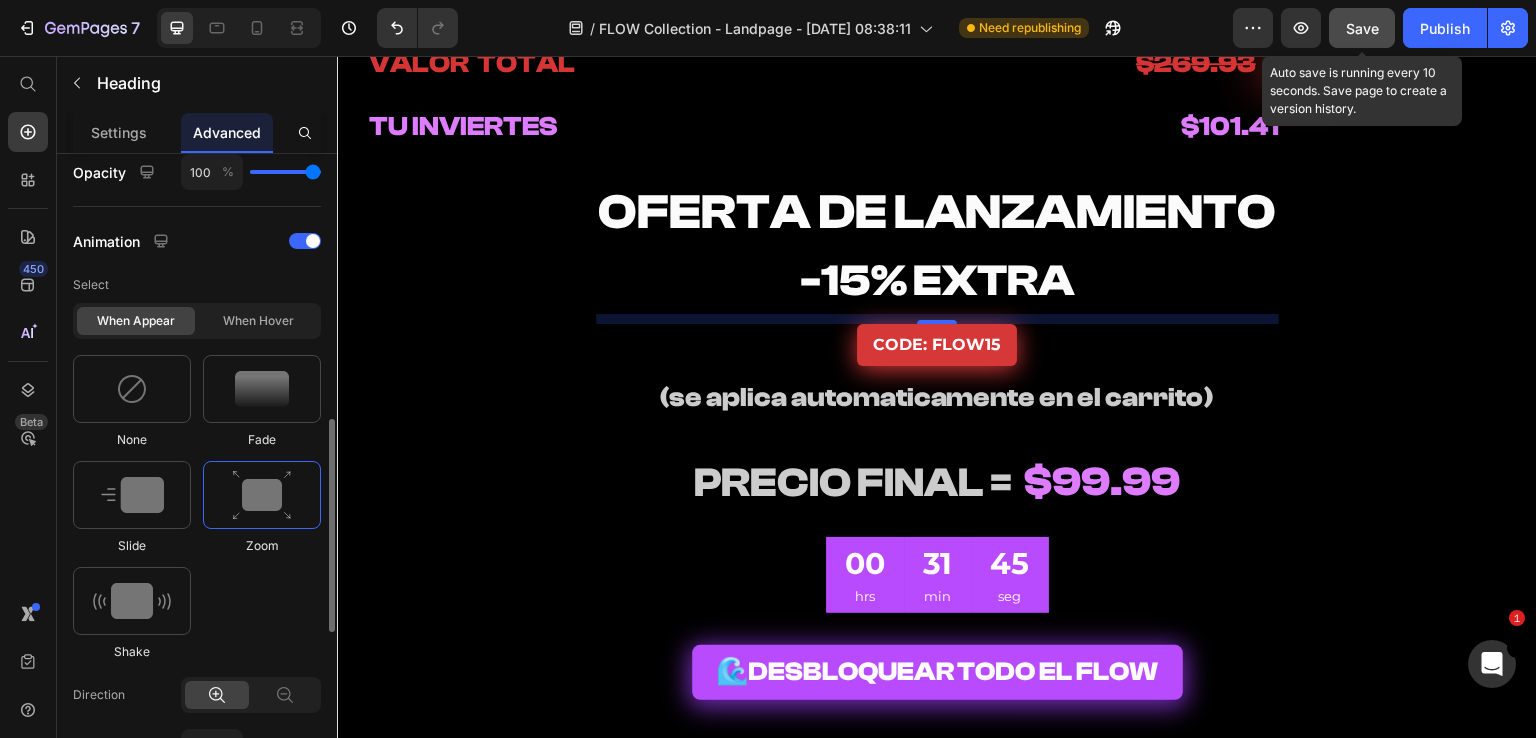 click on "When appear When hover" at bounding box center [197, 321] 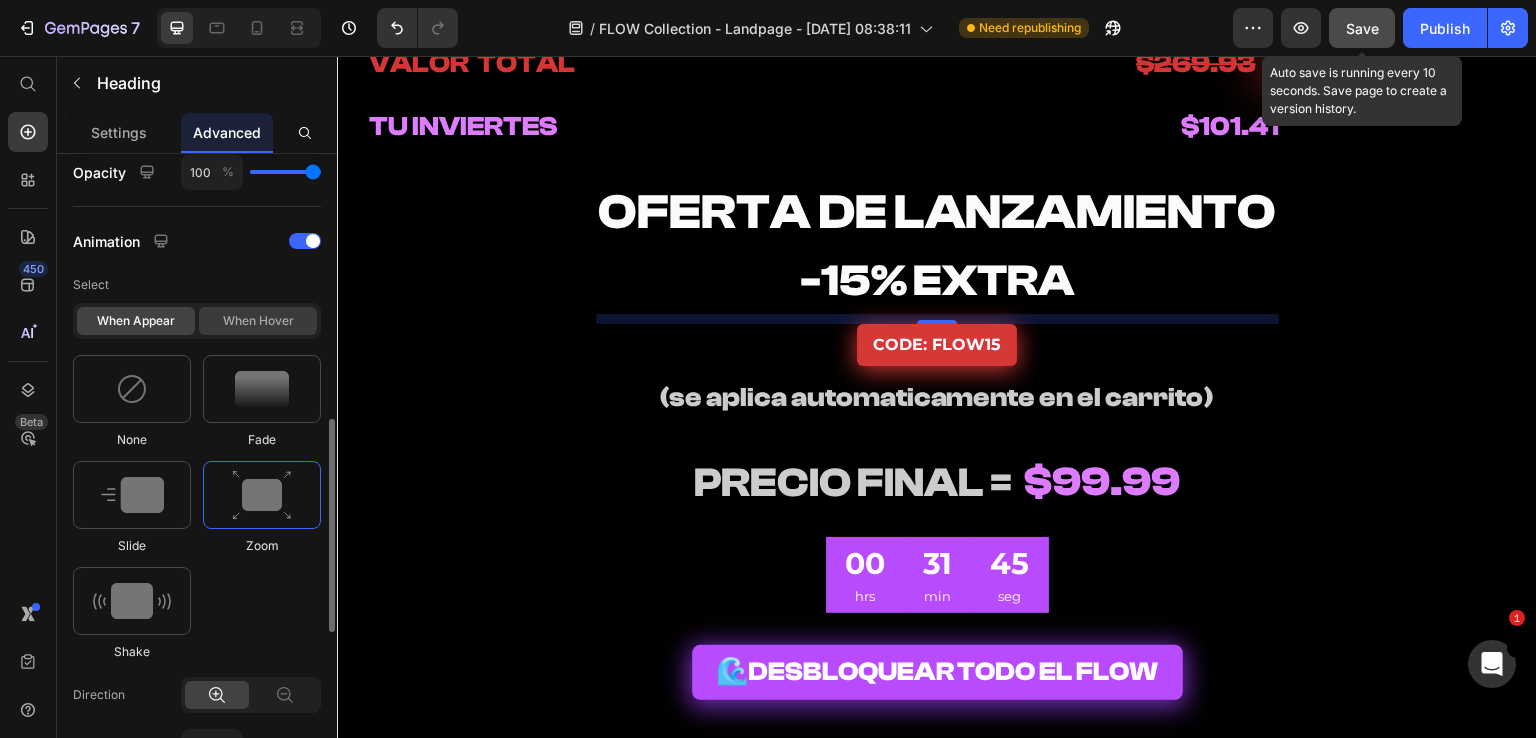click on "When hover" 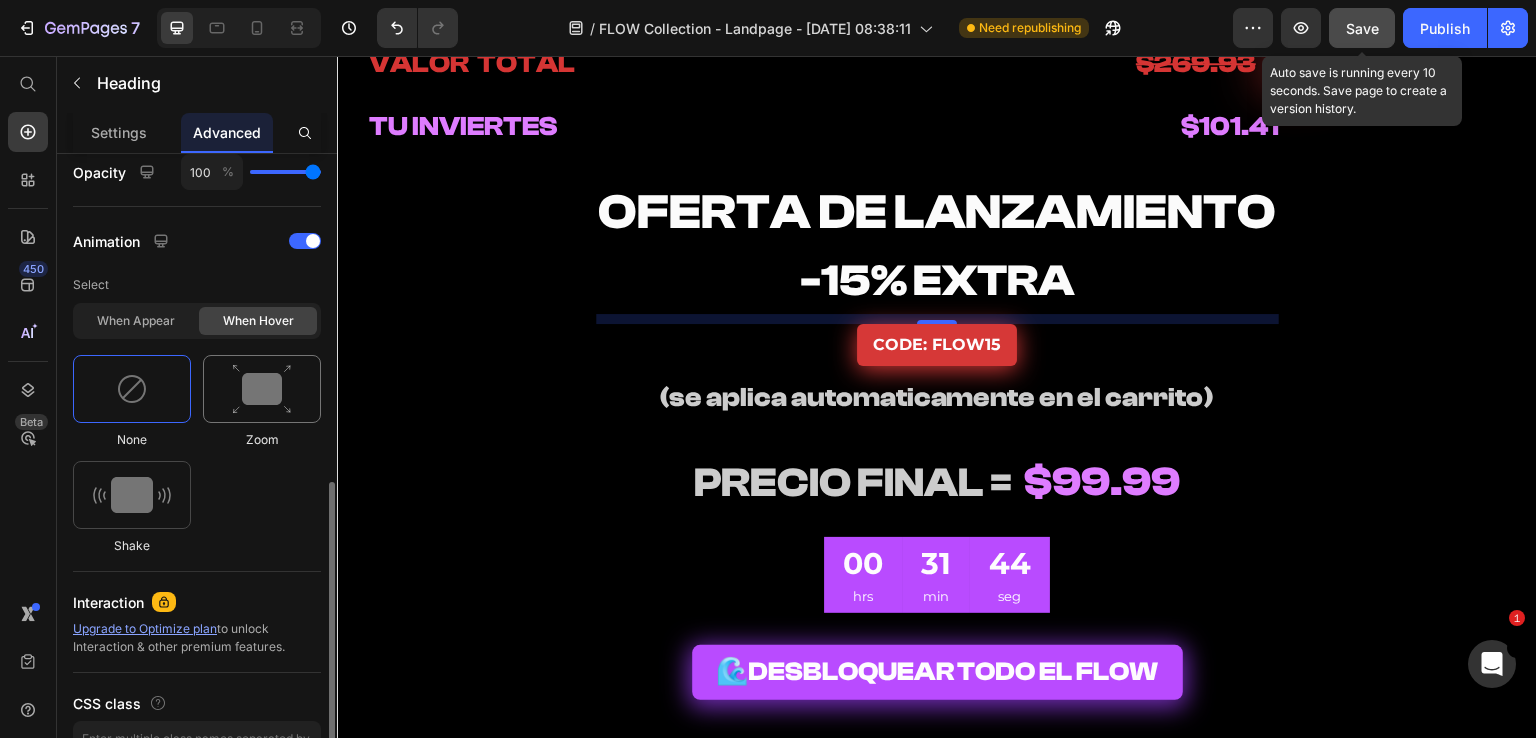 click on "When hover" 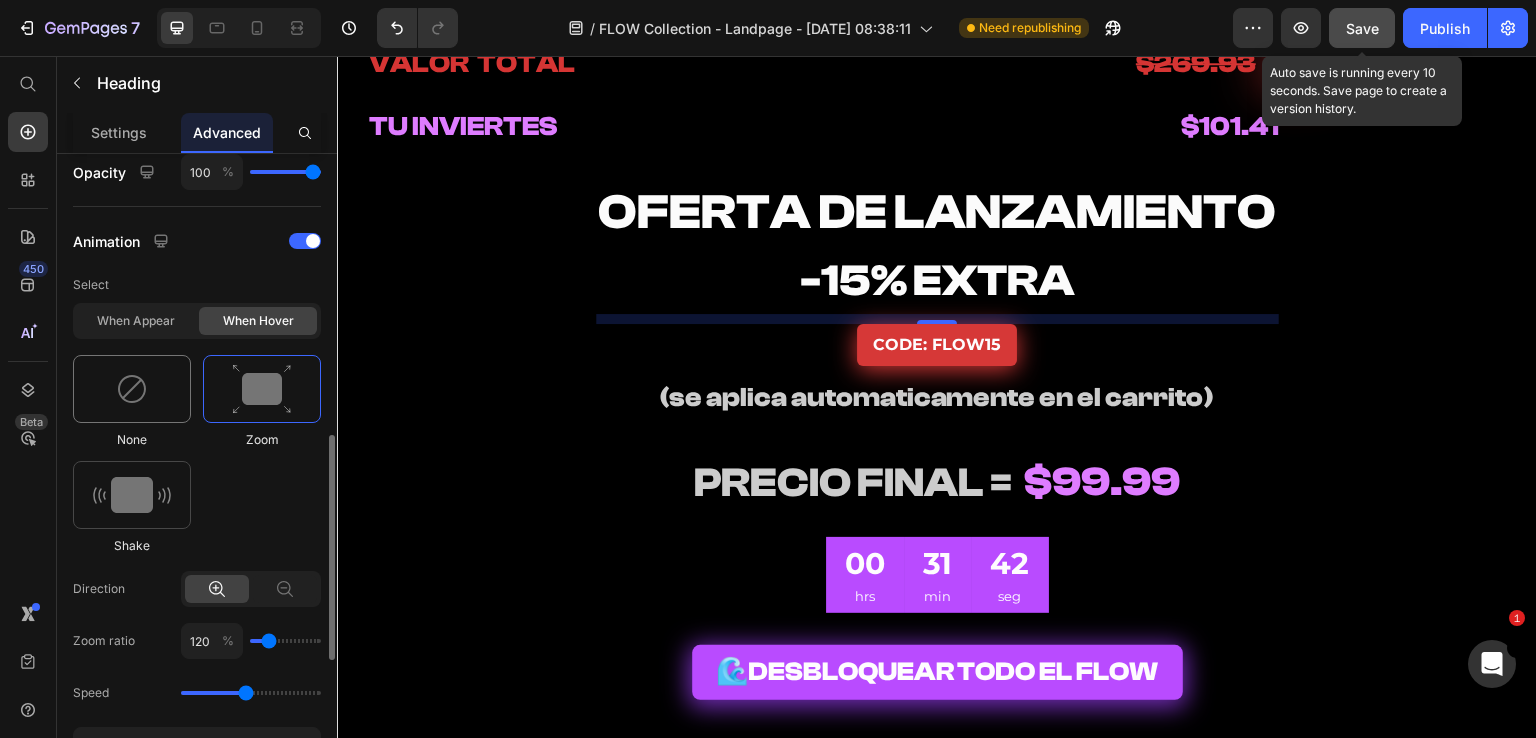 click at bounding box center (132, 389) 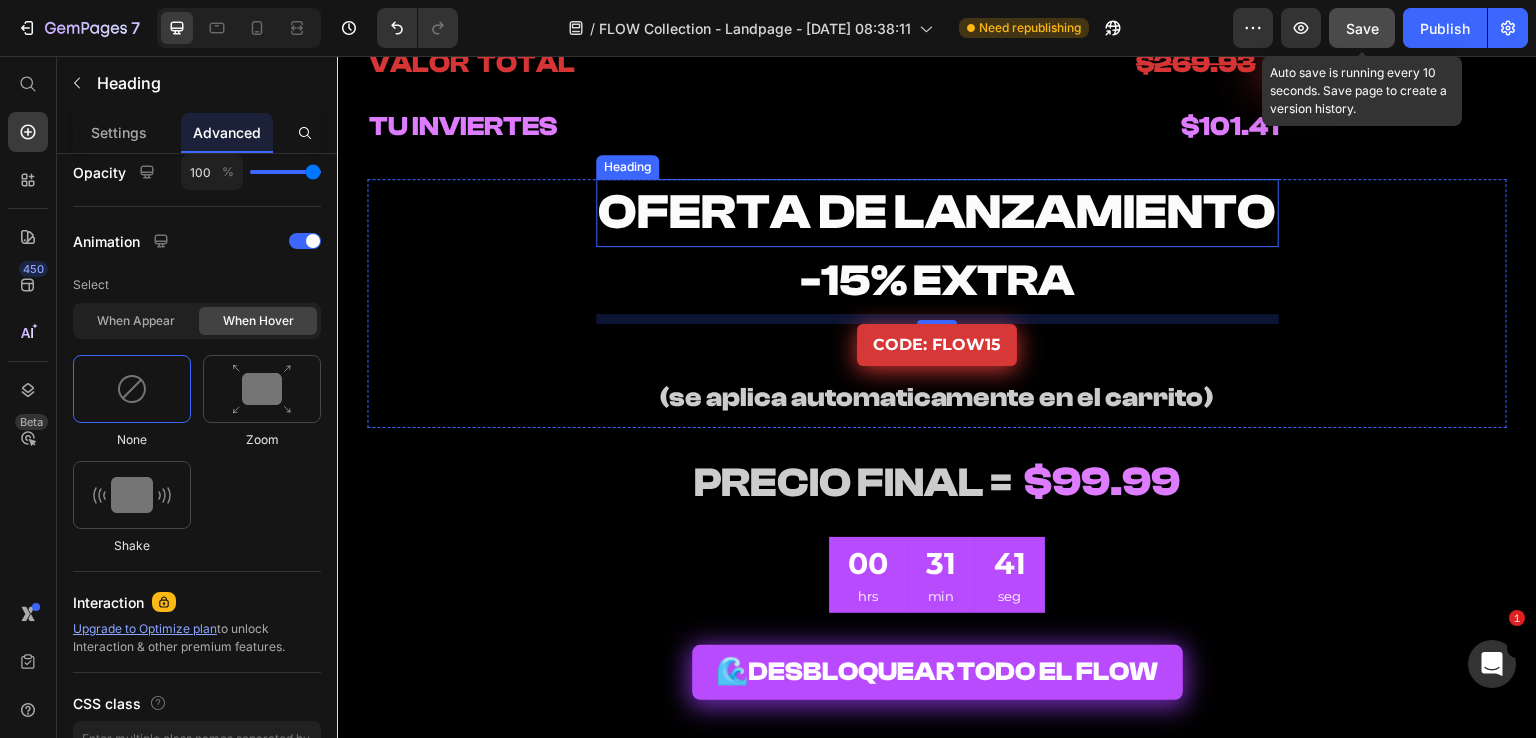 click on "OFERTA DE LANZAMIENTO" at bounding box center (937, 212) 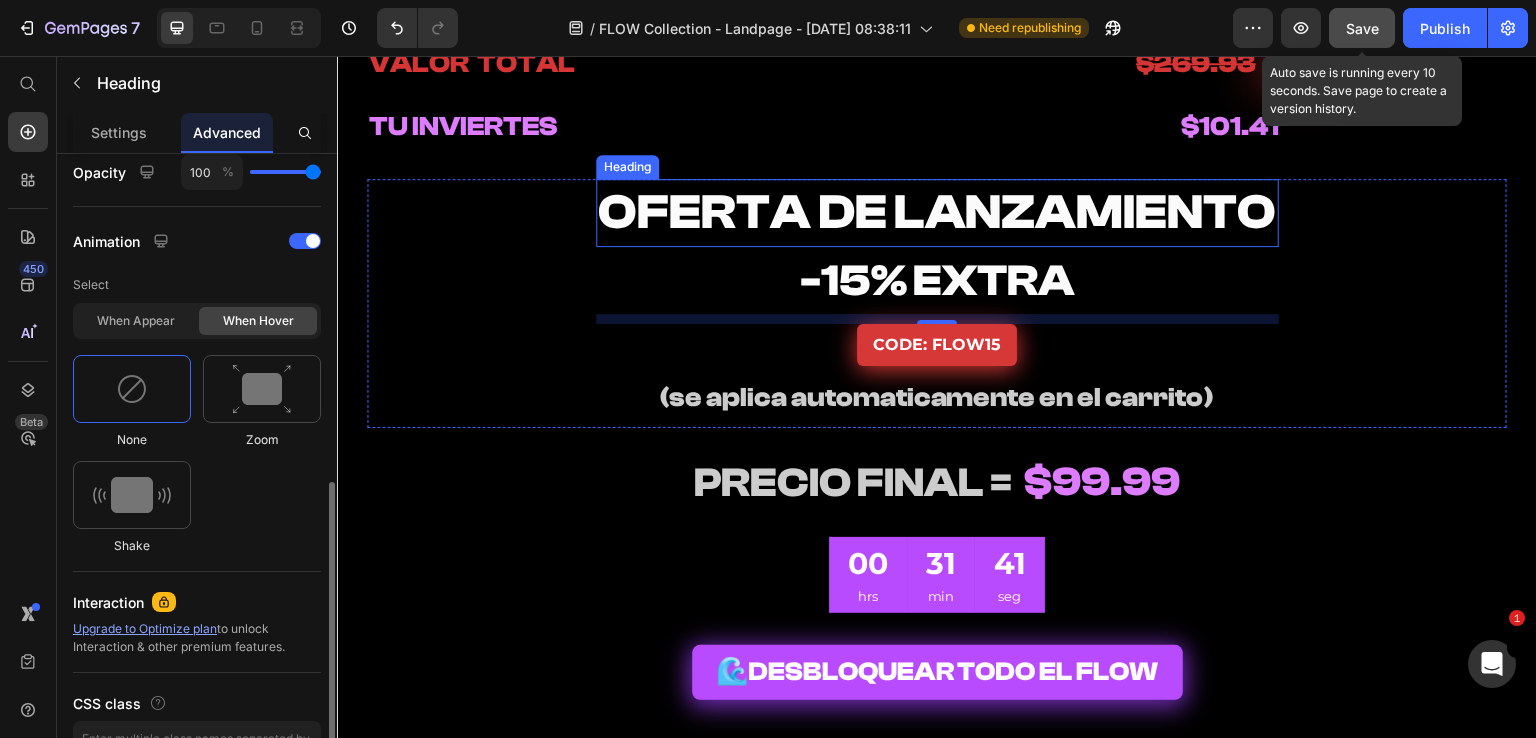scroll, scrollTop: 626, scrollLeft: 0, axis: vertical 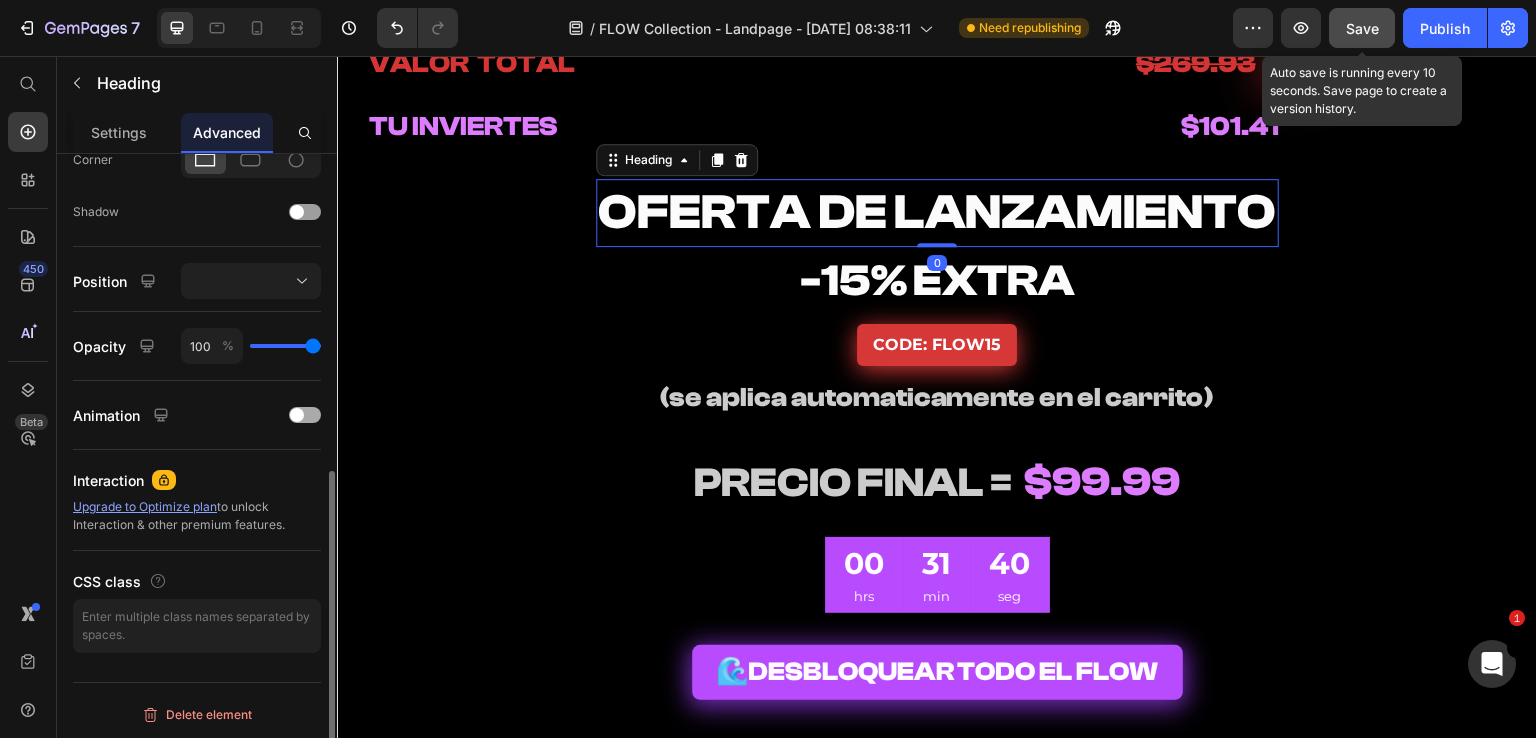 click at bounding box center [305, 415] 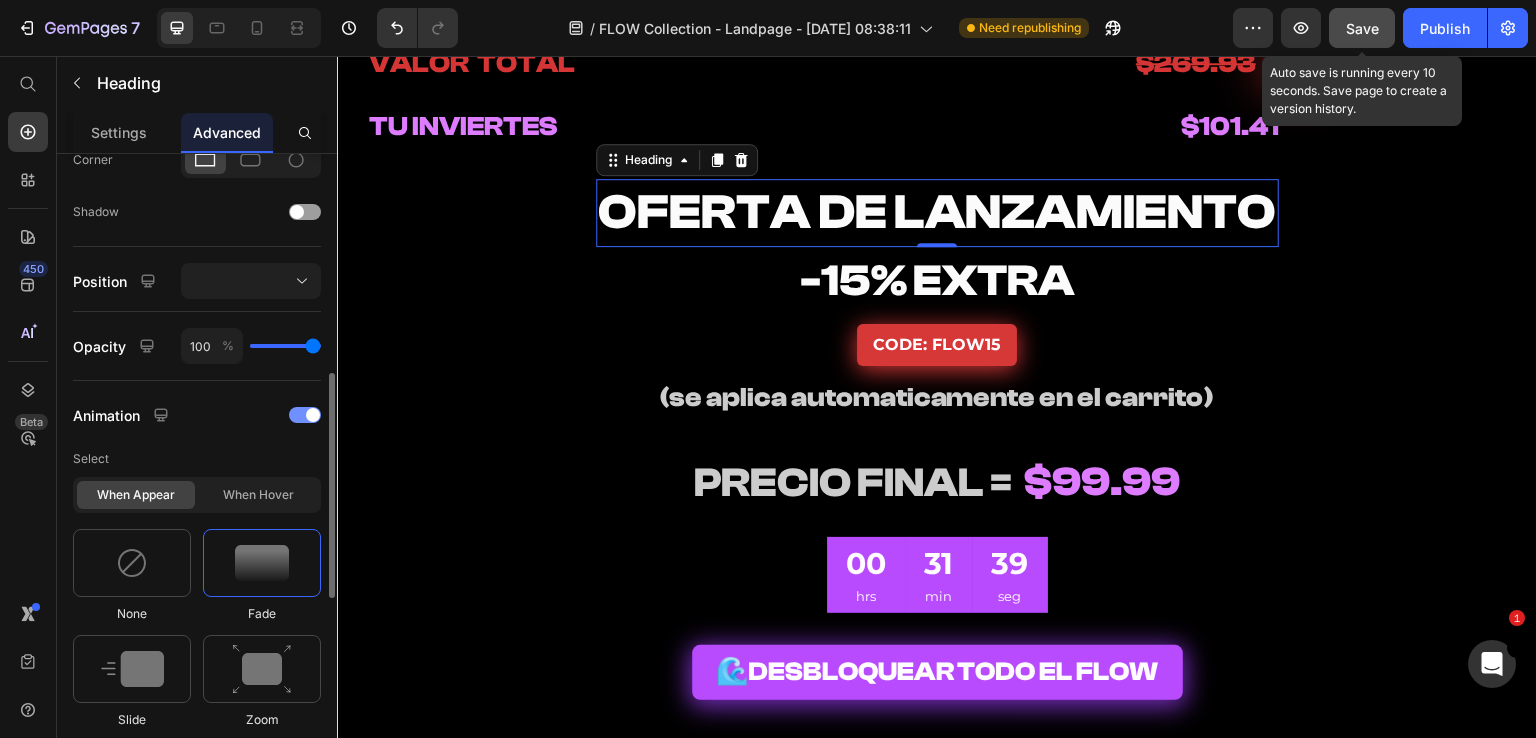 click at bounding box center [305, 415] 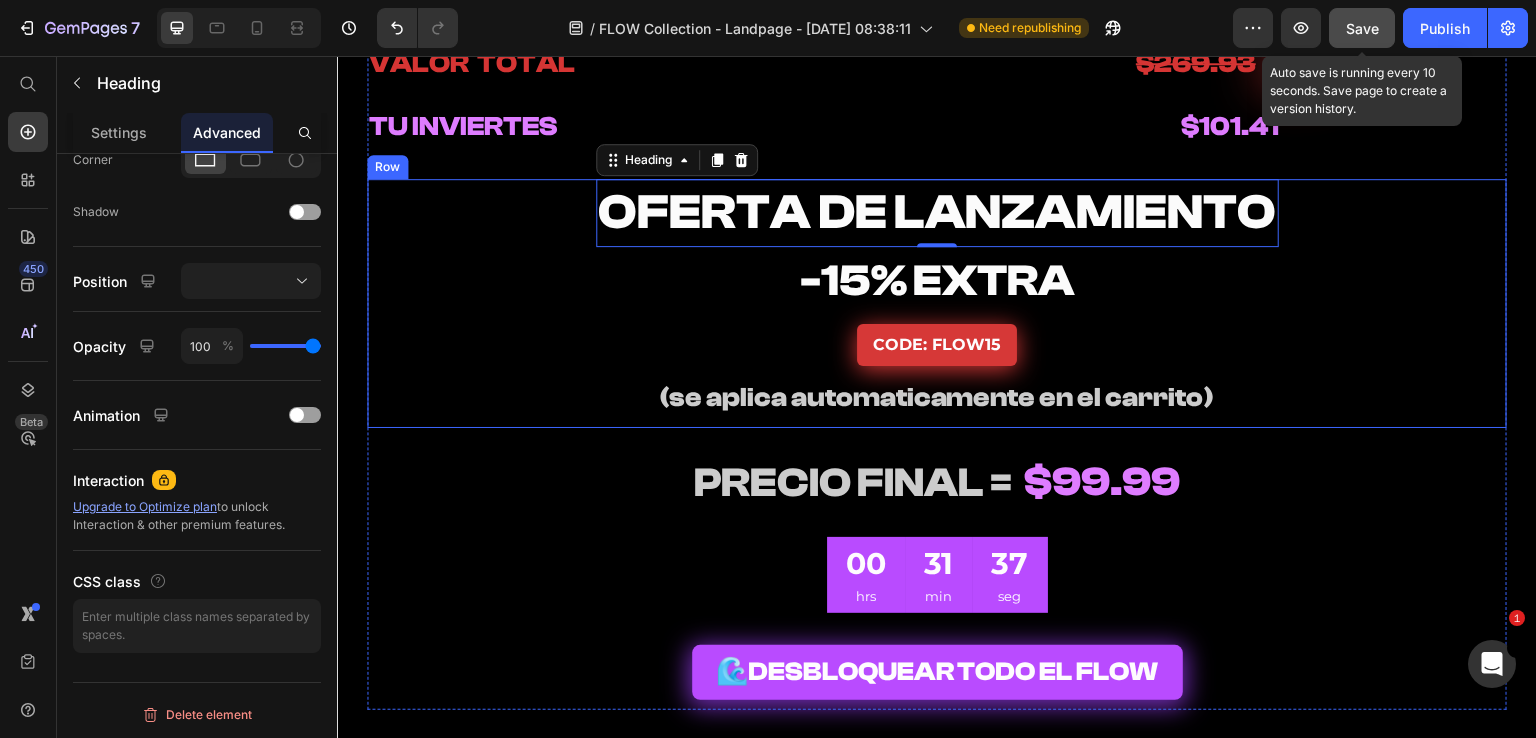 click on "⁠⁠⁠⁠⁠⁠⁠ OFERTA DE LANZAMIENTO Heading   0 ⁠⁠⁠⁠⁠⁠⁠ -15% EXTRA Heading CODE: FLOW15 Button ⁠⁠⁠⁠⁠⁠⁠ (se aplica automaticamente en el carrito) Heading Row" at bounding box center (937, 303) 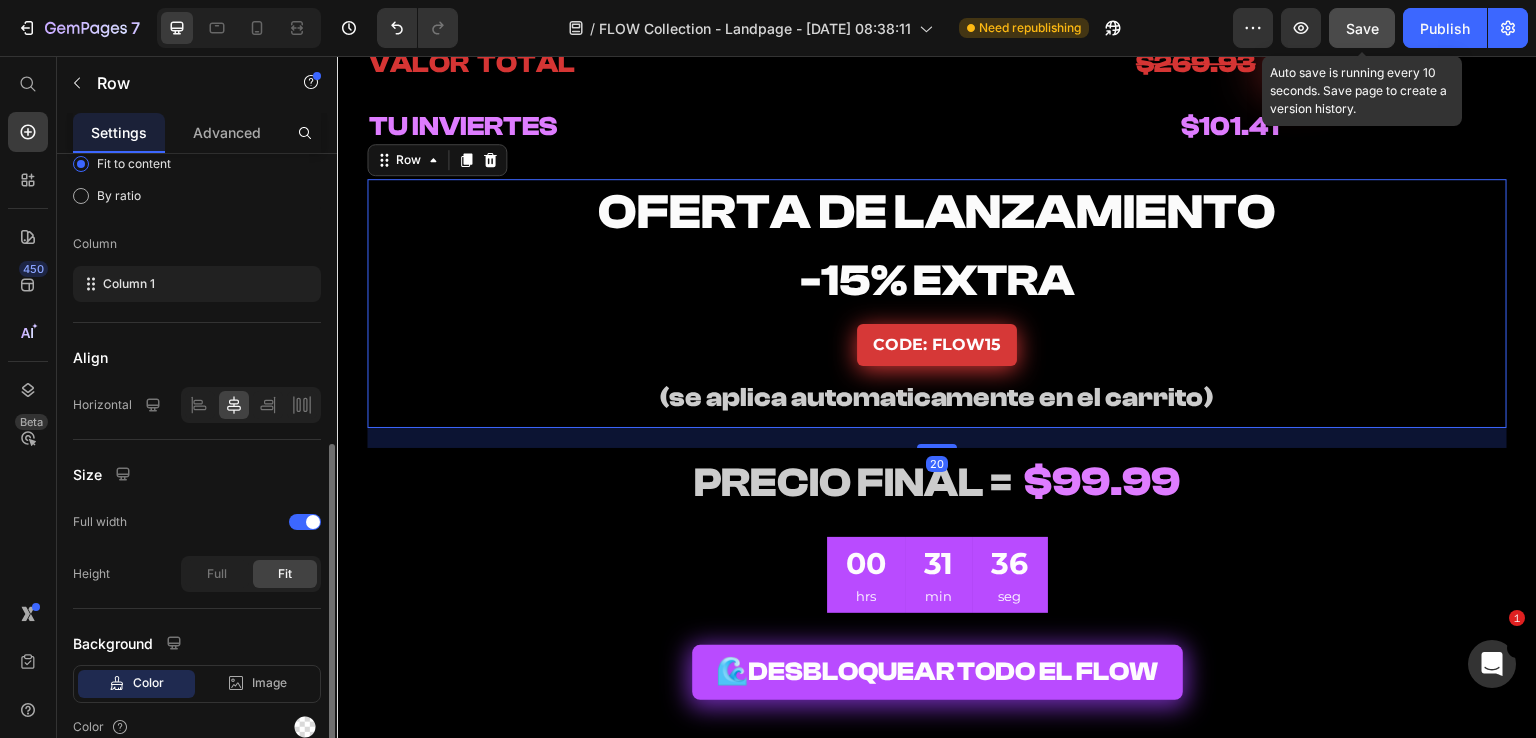 scroll, scrollTop: 290, scrollLeft: 0, axis: vertical 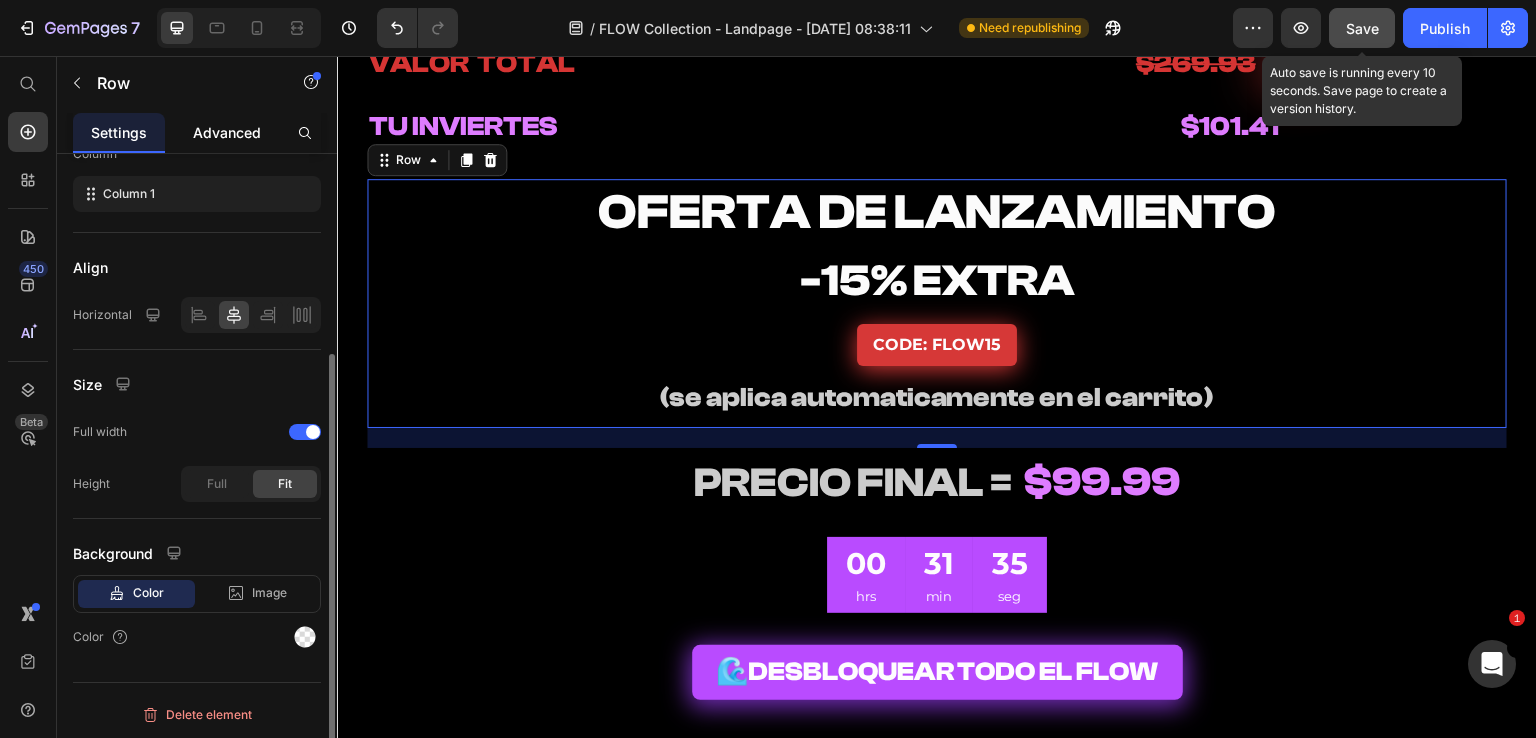 click on "Advanced" at bounding box center [227, 132] 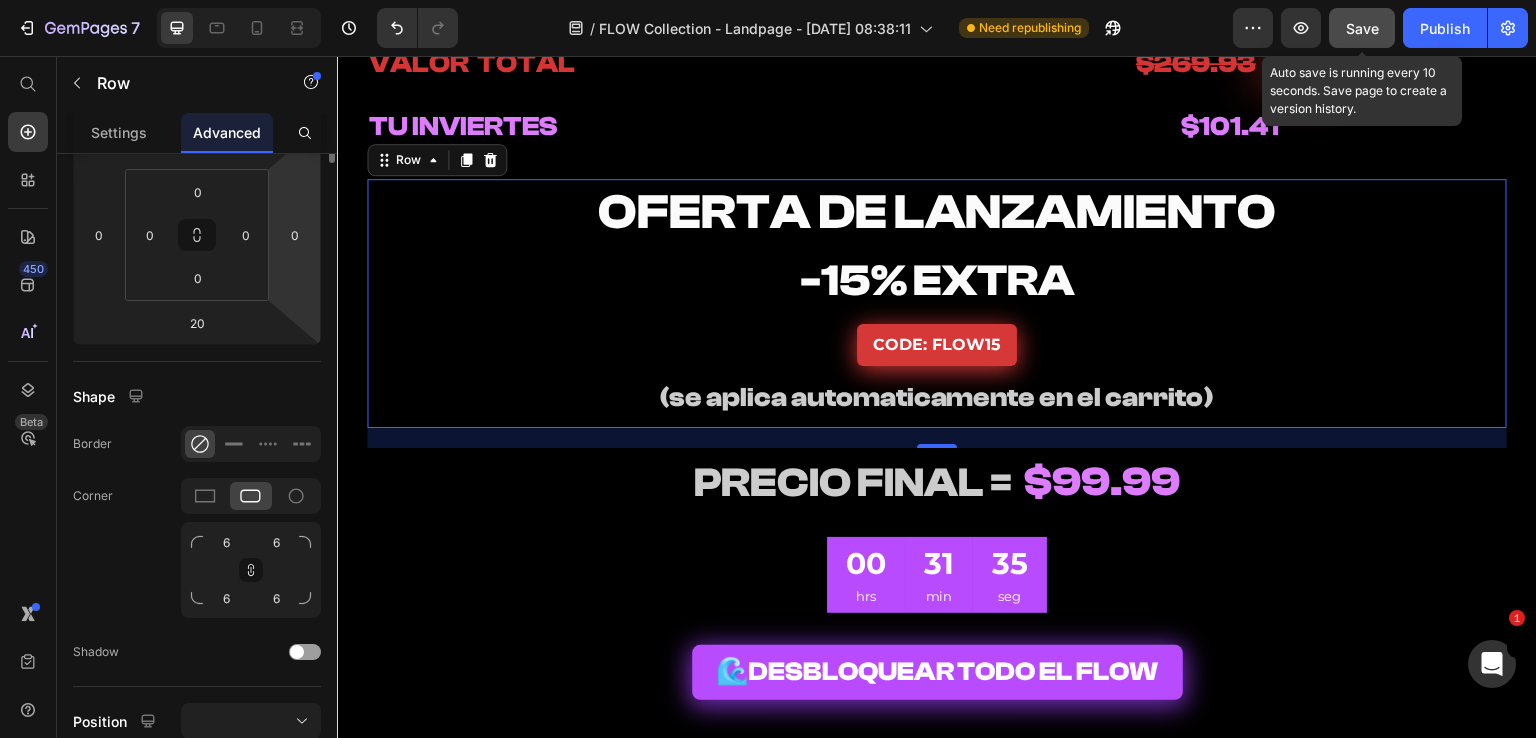 scroll, scrollTop: 0, scrollLeft: 0, axis: both 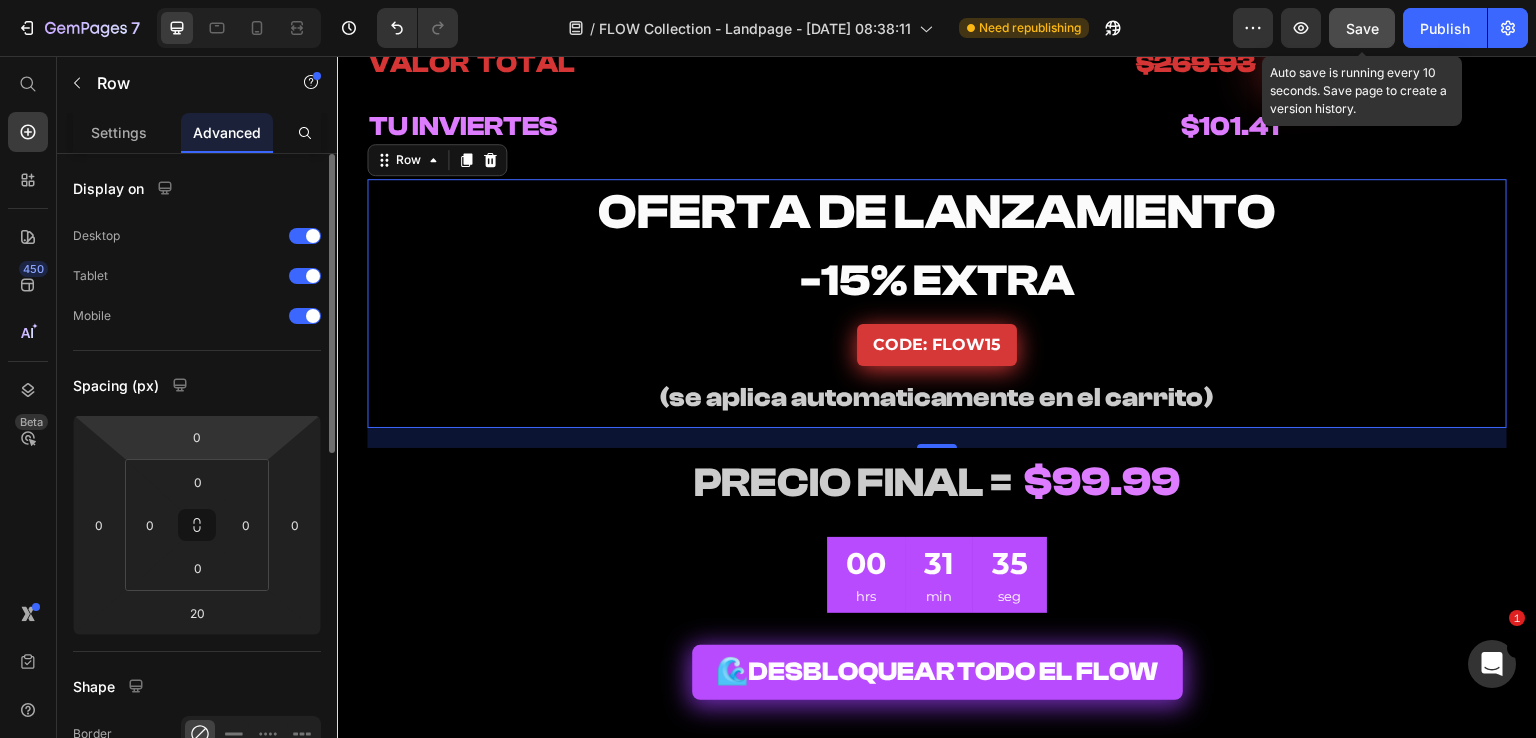 click on "Spacing (px) 0 0 20 0 0 0 0 0" 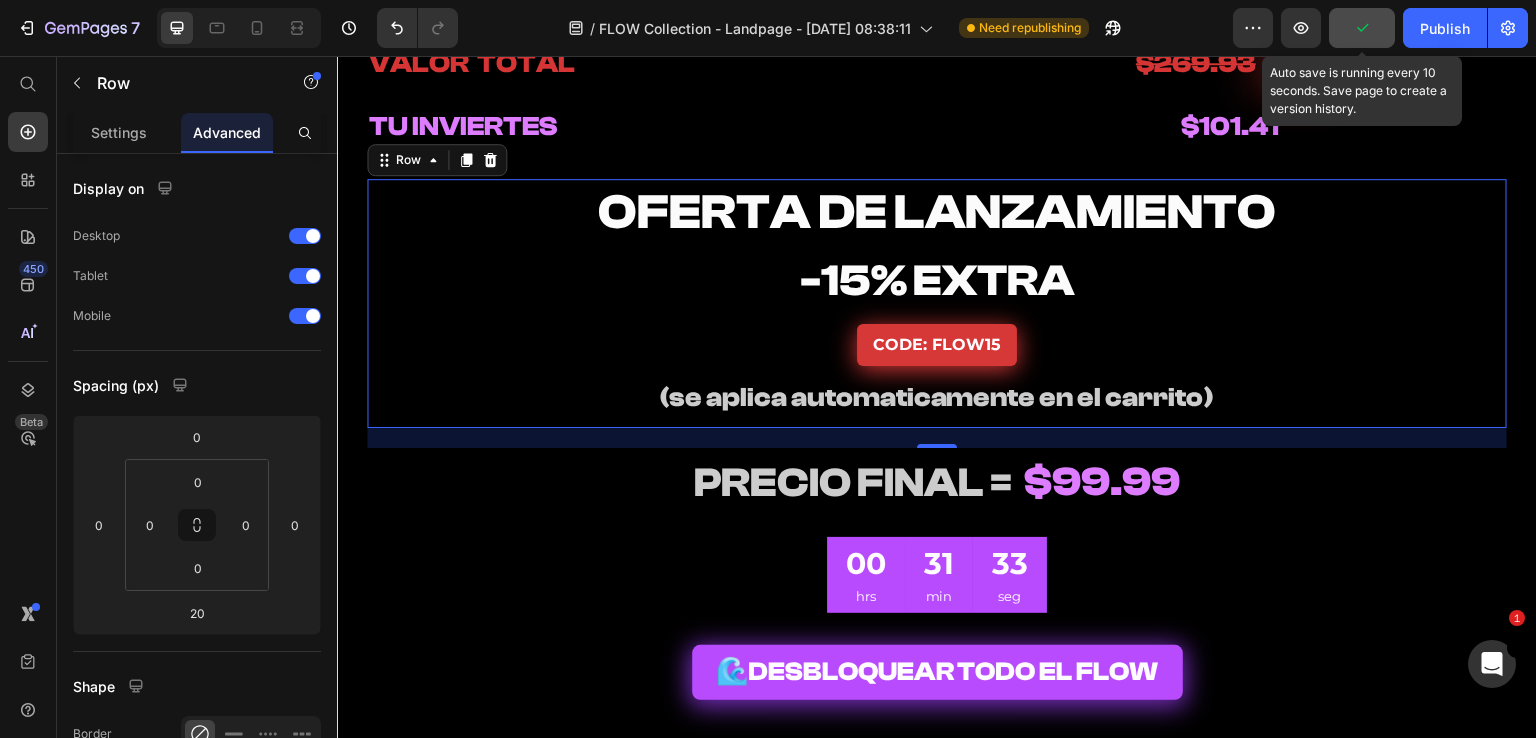 scroll, scrollTop: 700, scrollLeft: 0, axis: vertical 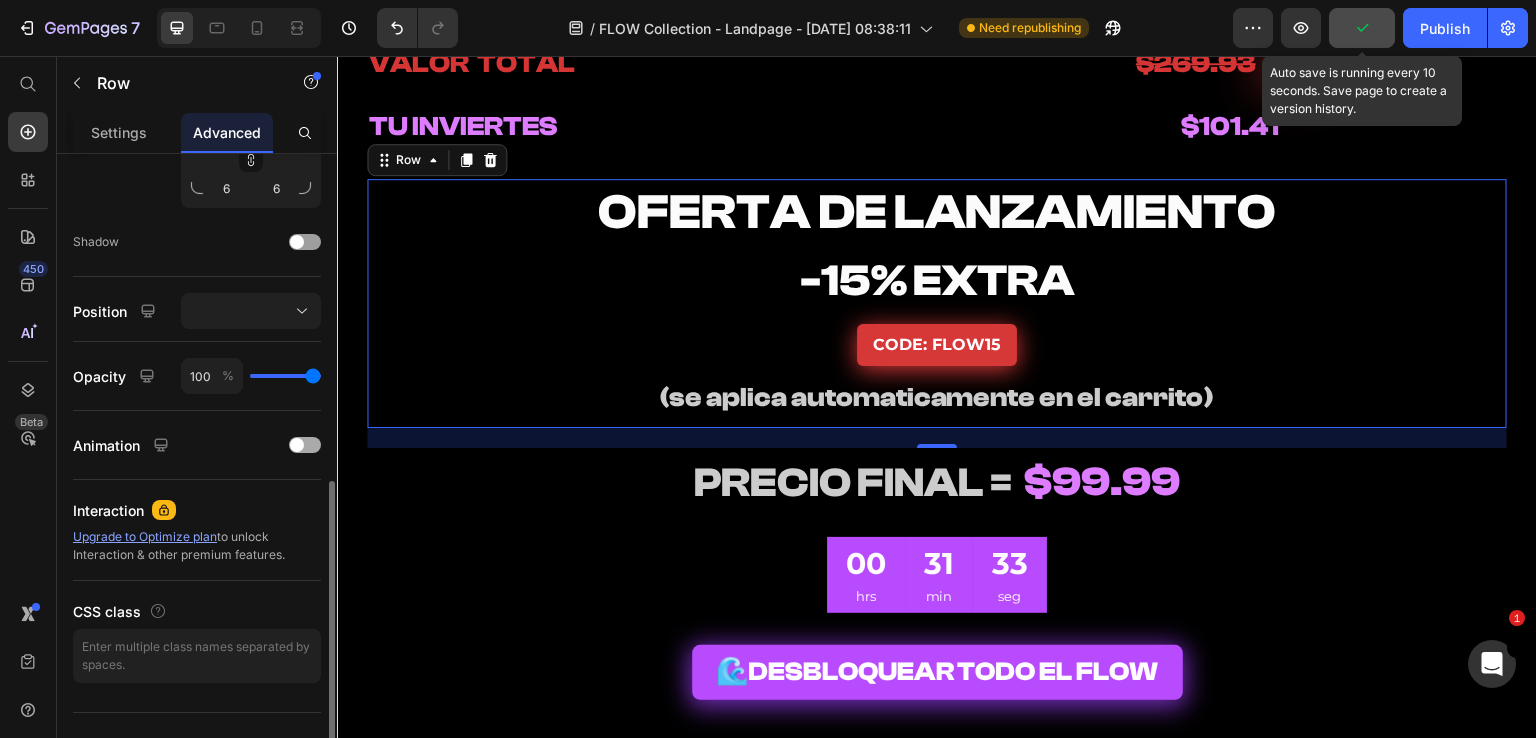 click at bounding box center [305, 445] 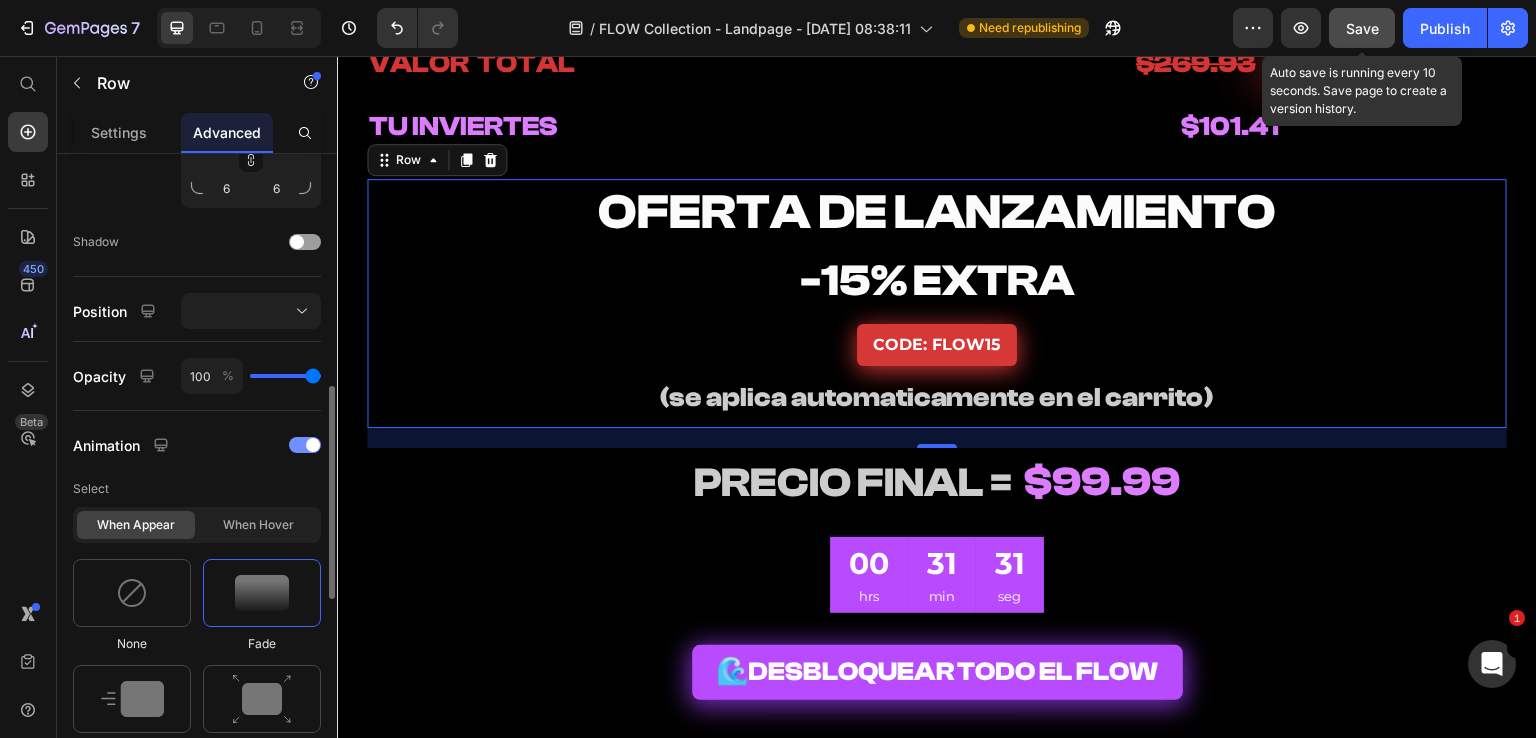 click at bounding box center [305, 445] 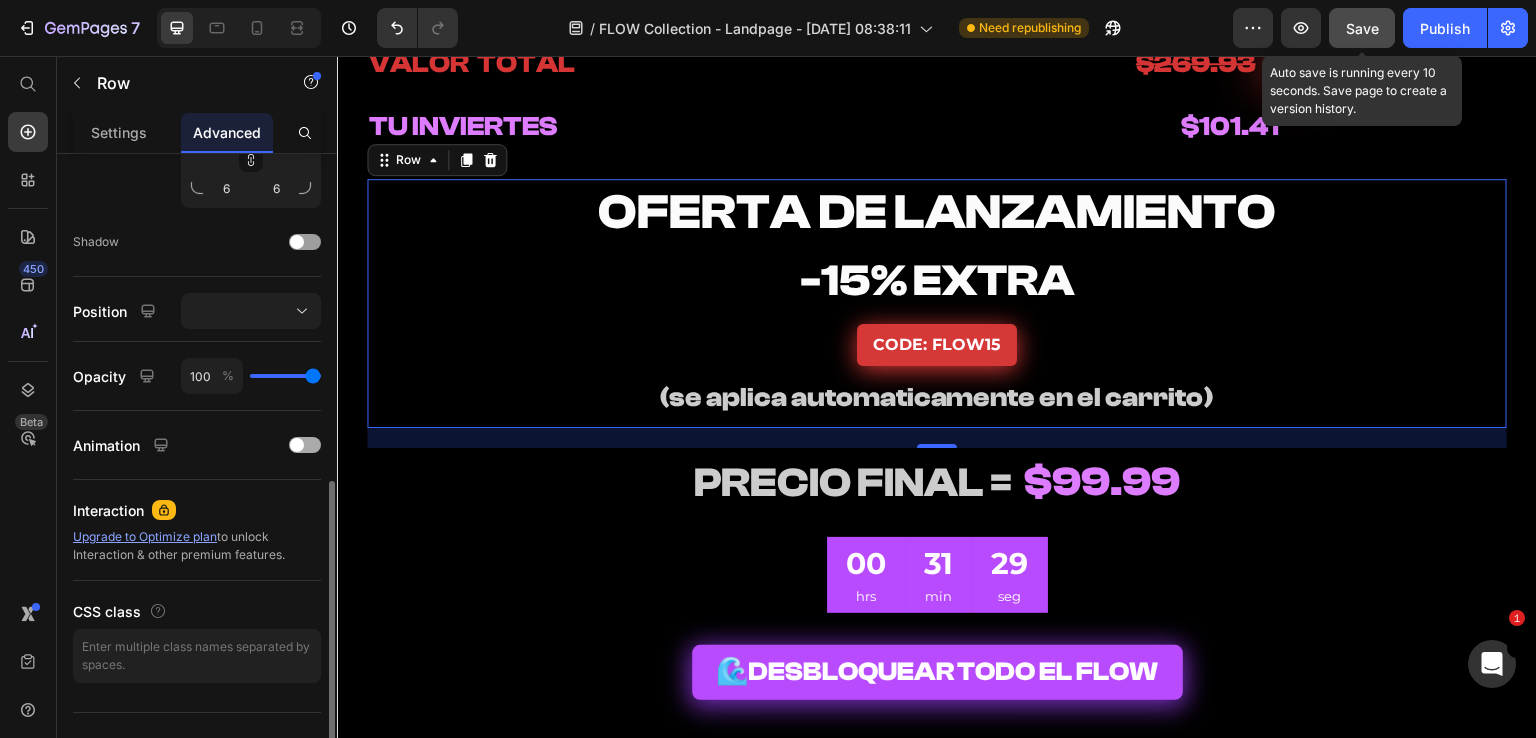 click at bounding box center [297, 445] 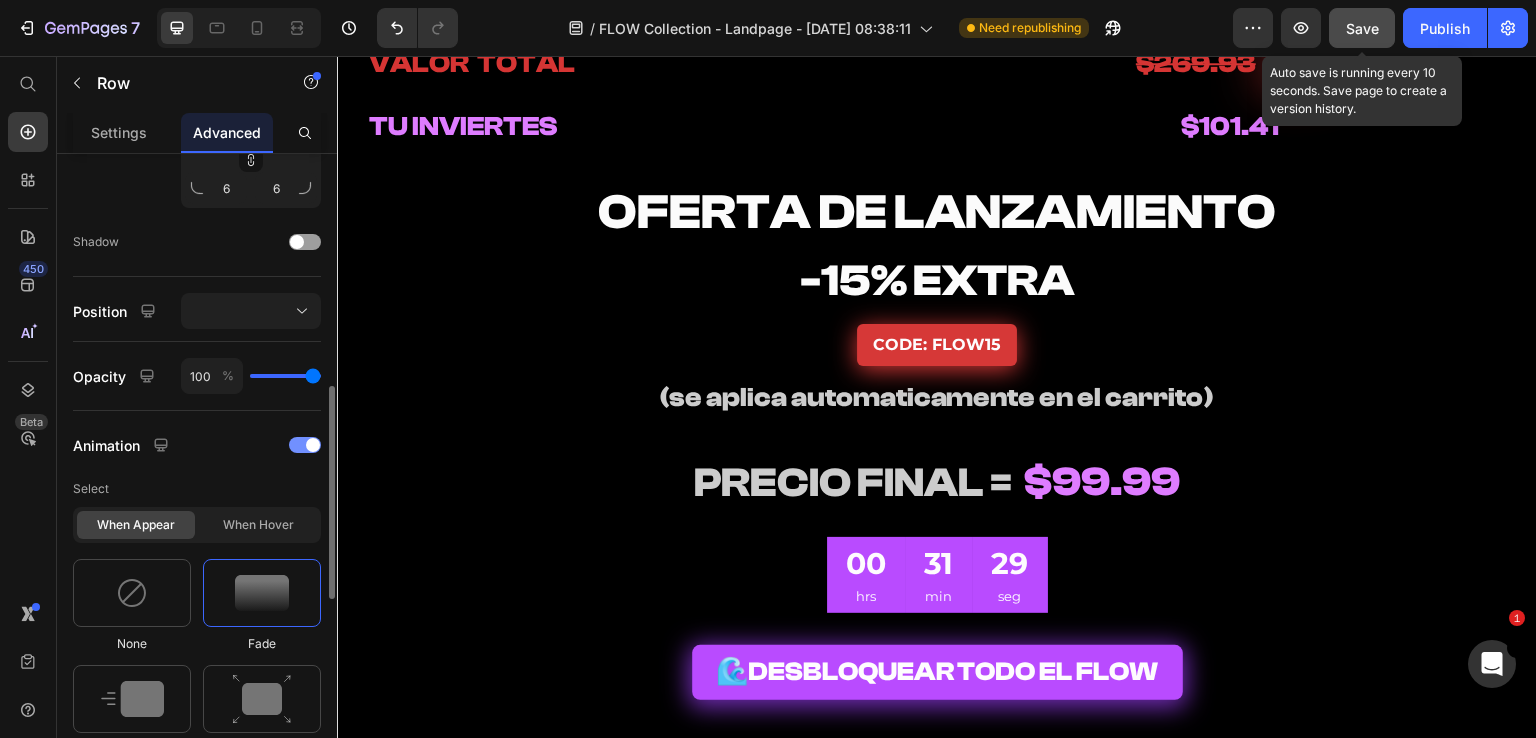 click at bounding box center (305, 445) 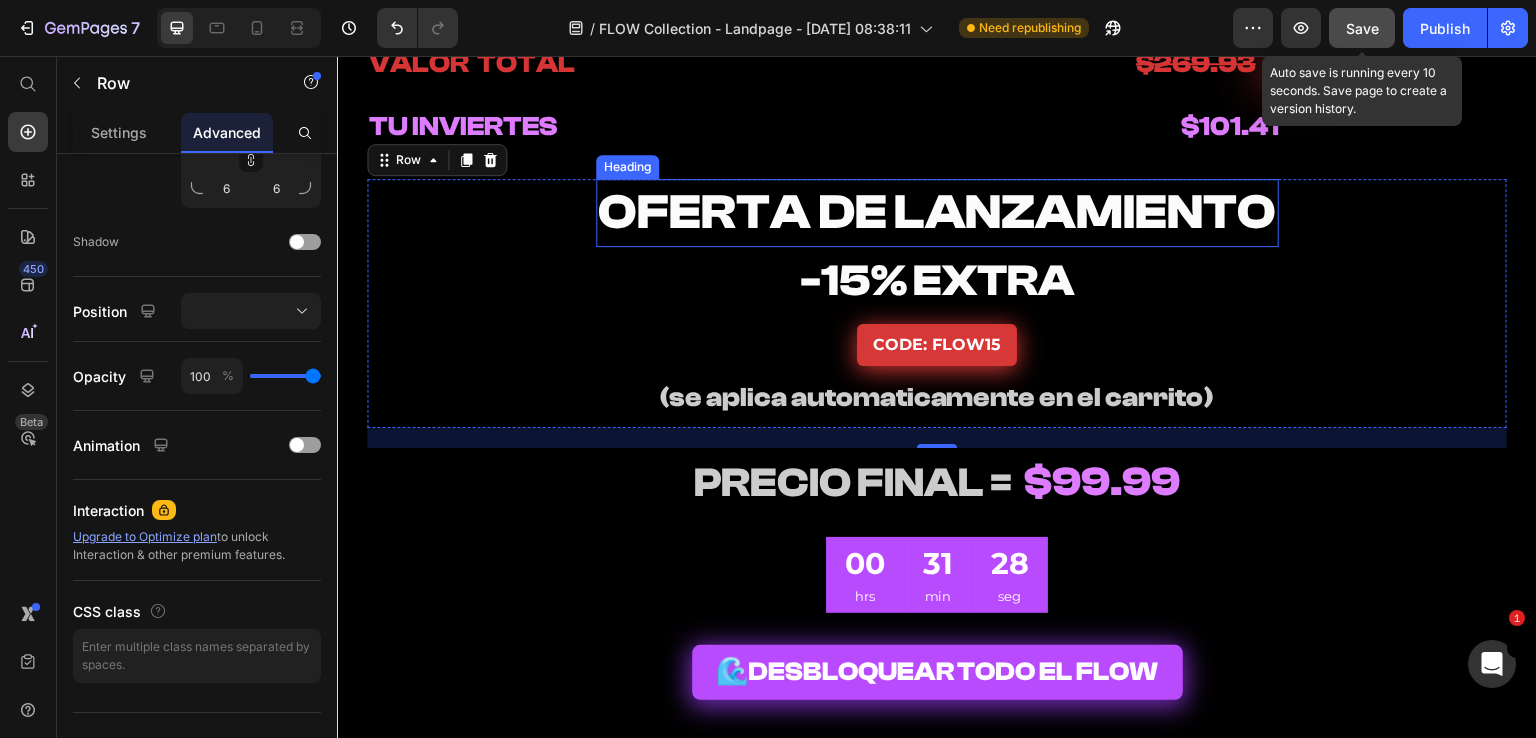 click on "OFERTA DE LANZAMIENTO" at bounding box center (937, 212) 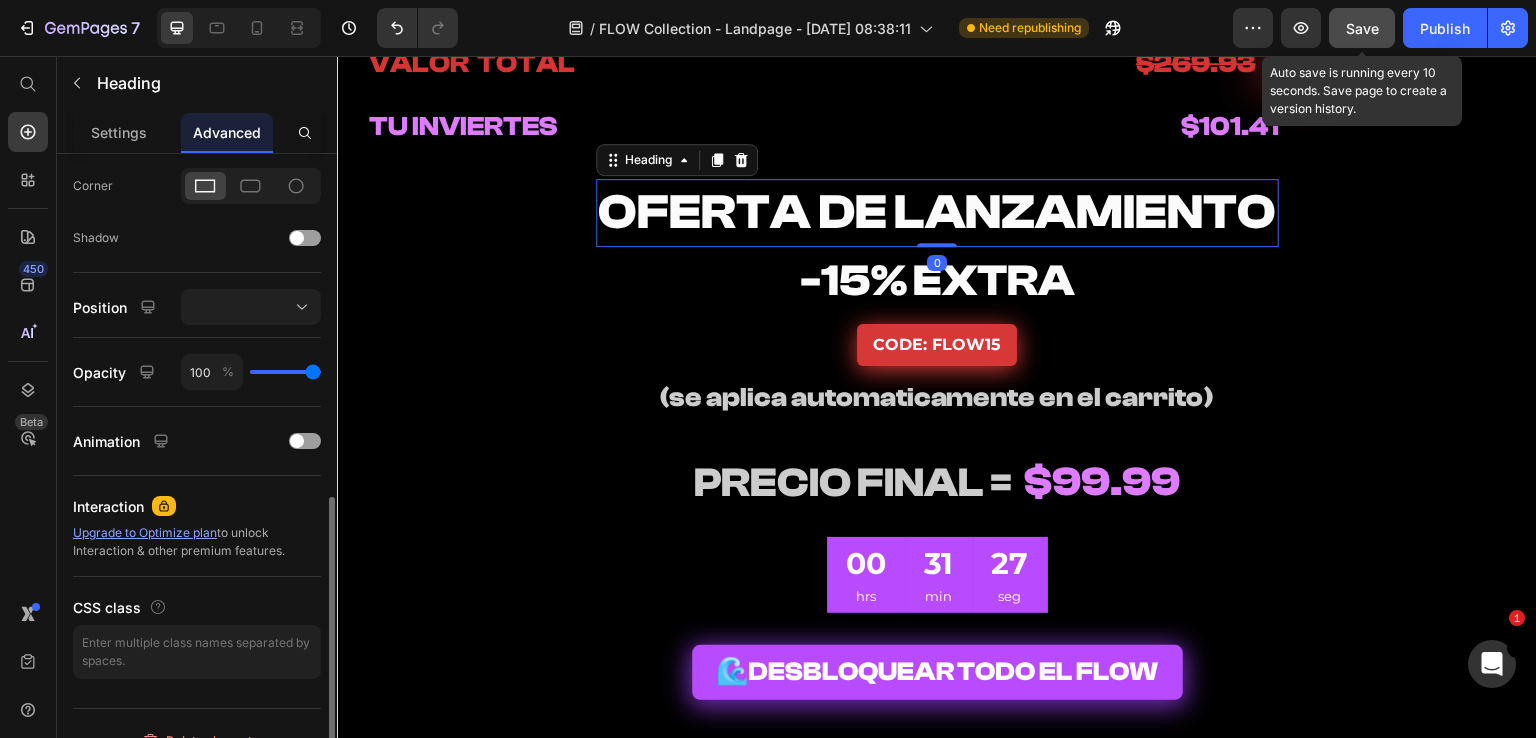 scroll, scrollTop: 626, scrollLeft: 0, axis: vertical 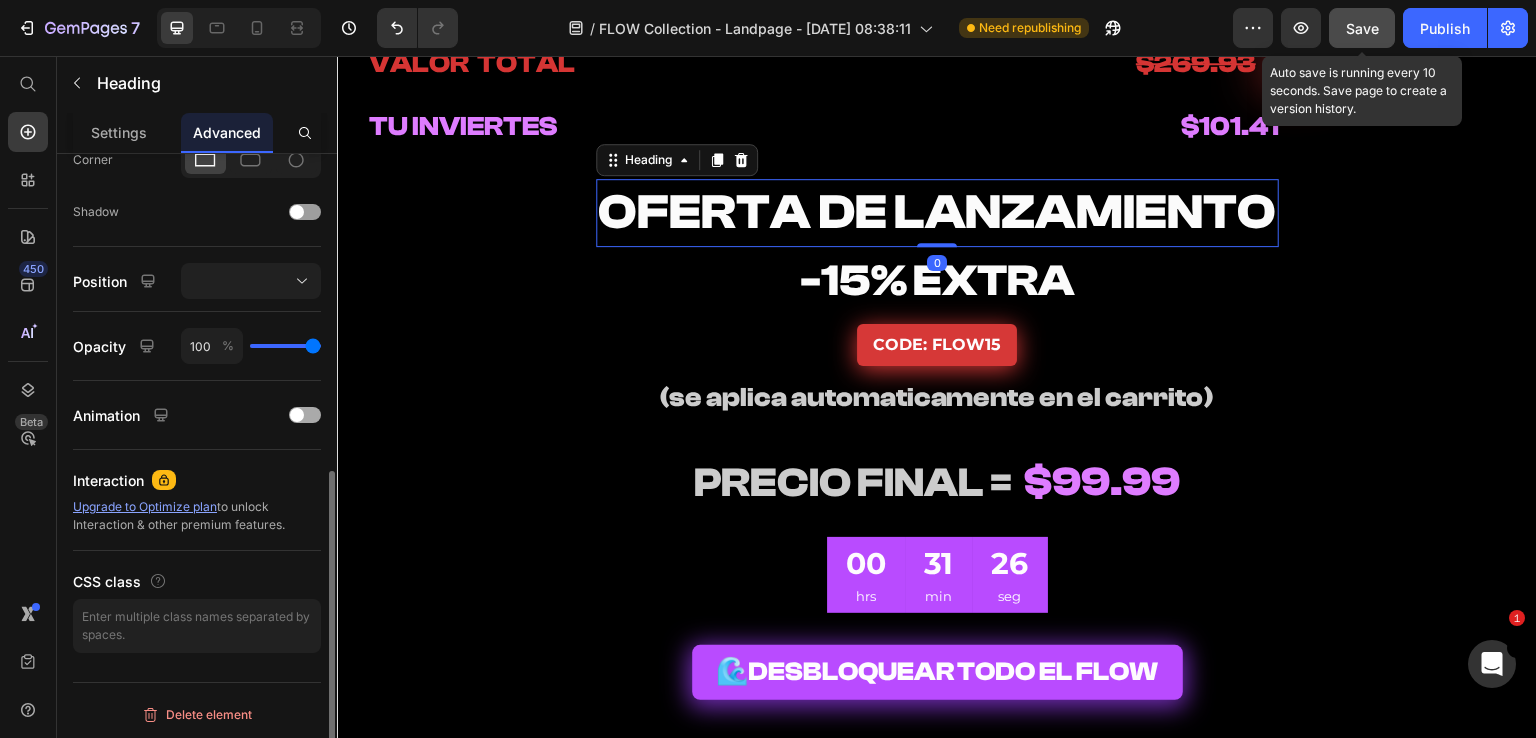 click on "Animation" at bounding box center [197, 415] 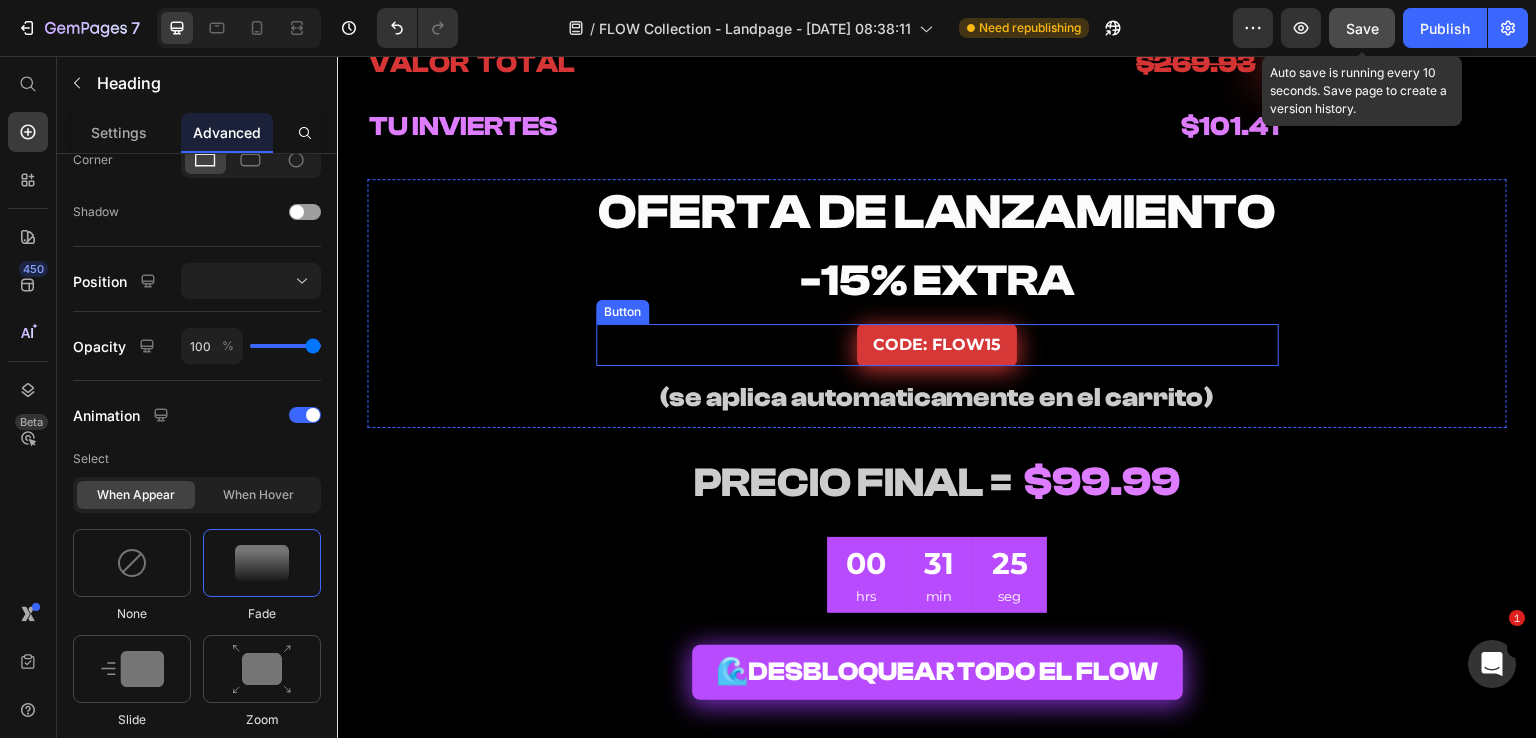 click on "CODE: FLOW15" at bounding box center (937, 345) 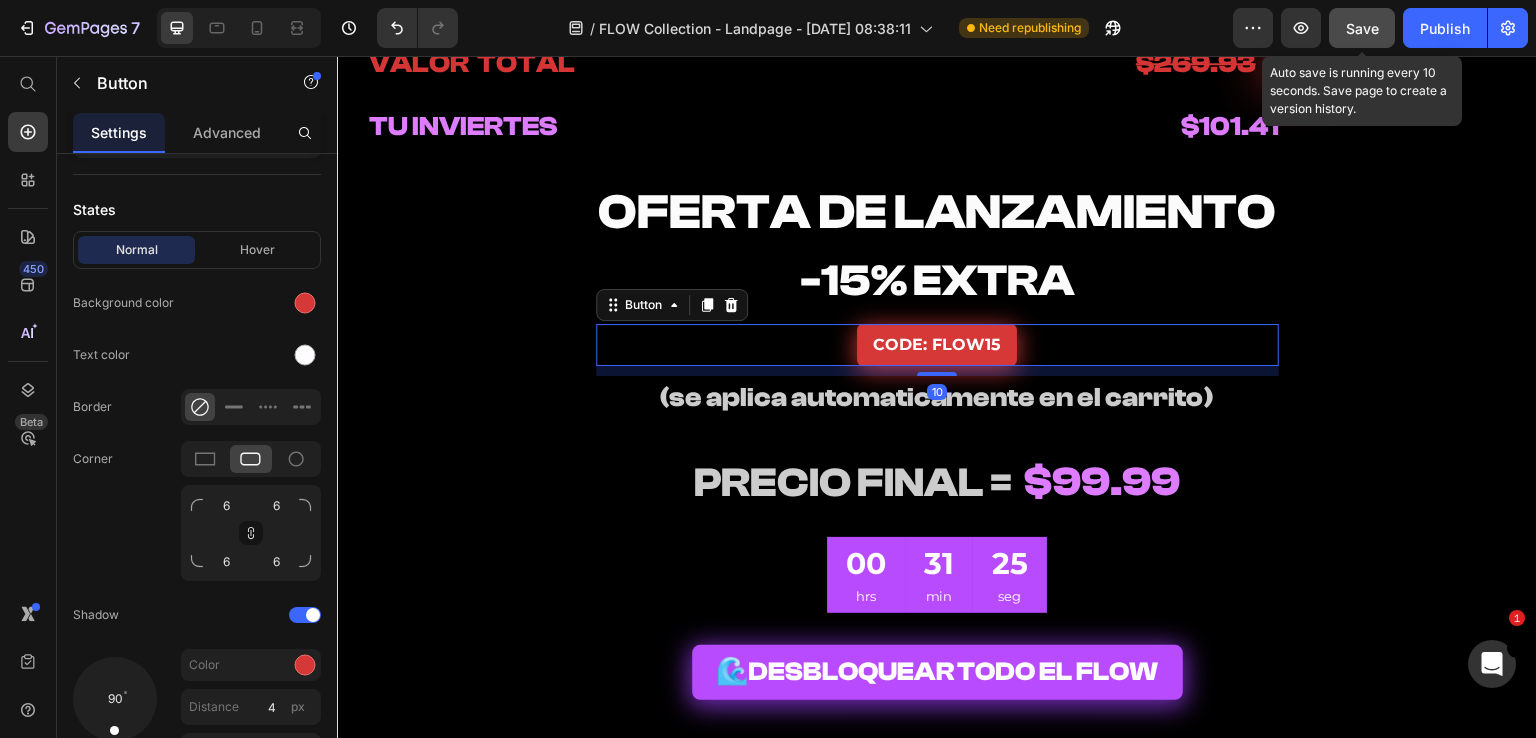 click on "CODE: FLOW15 Button   10" at bounding box center (937, 345) 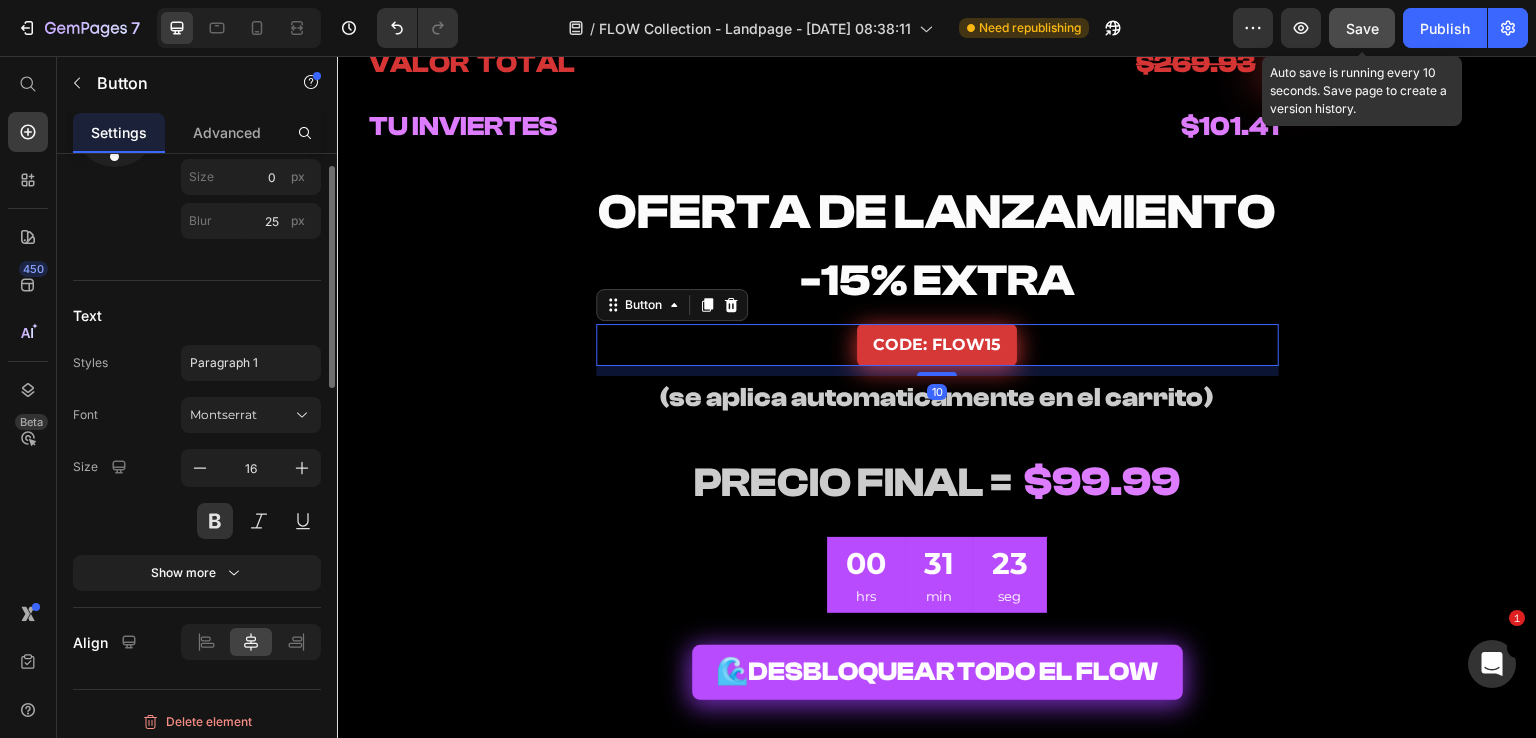 scroll, scrollTop: 1207, scrollLeft: 0, axis: vertical 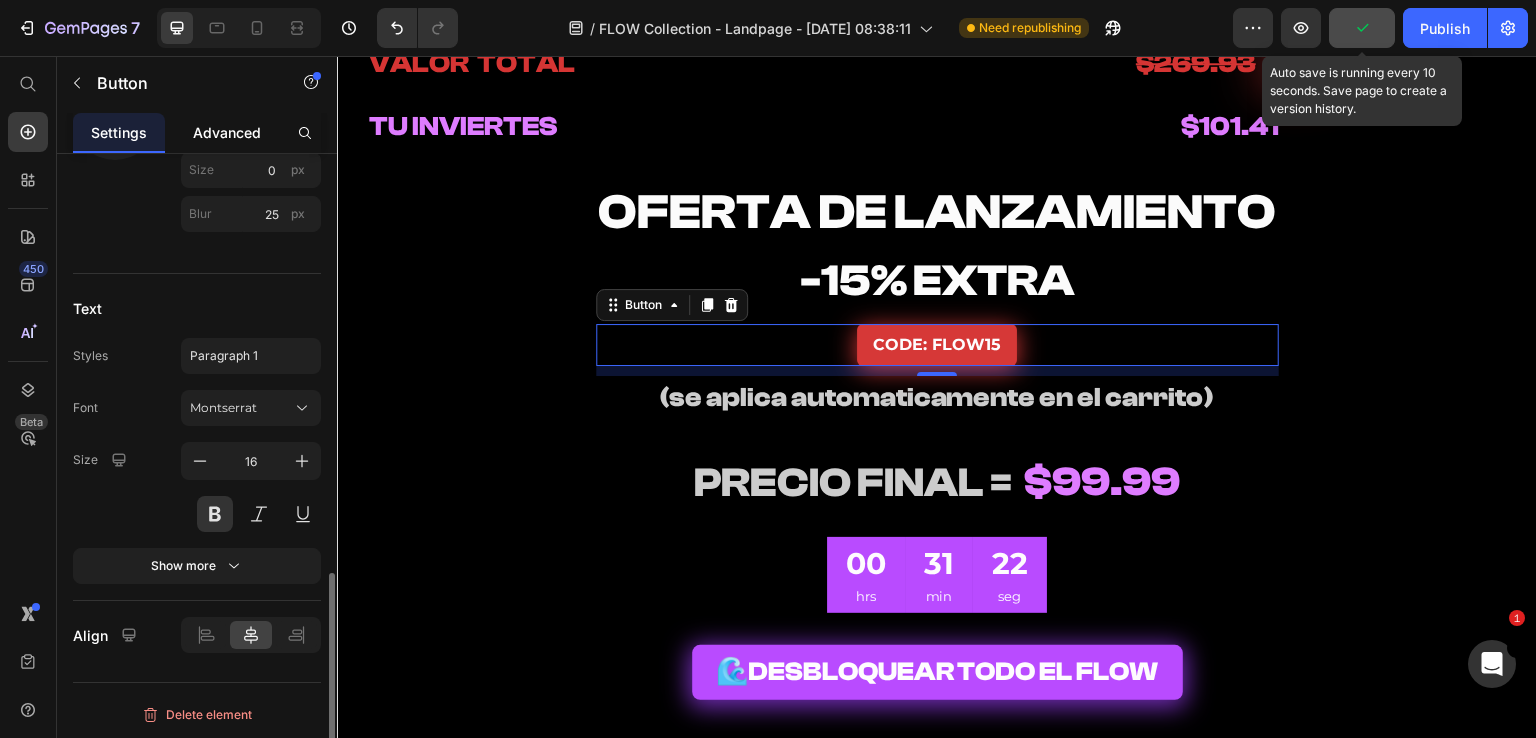 click on "Advanced" at bounding box center [227, 132] 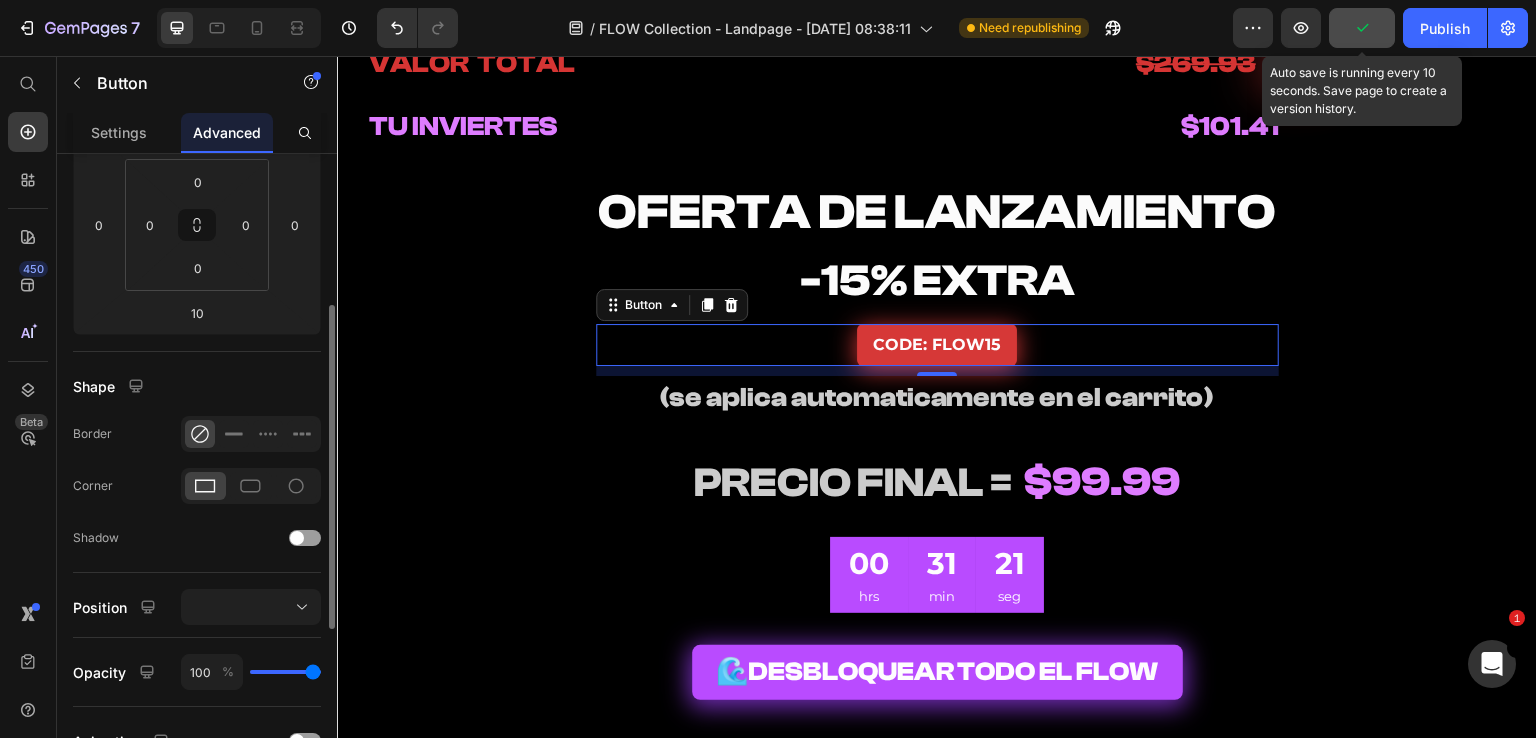 scroll, scrollTop: 626, scrollLeft: 0, axis: vertical 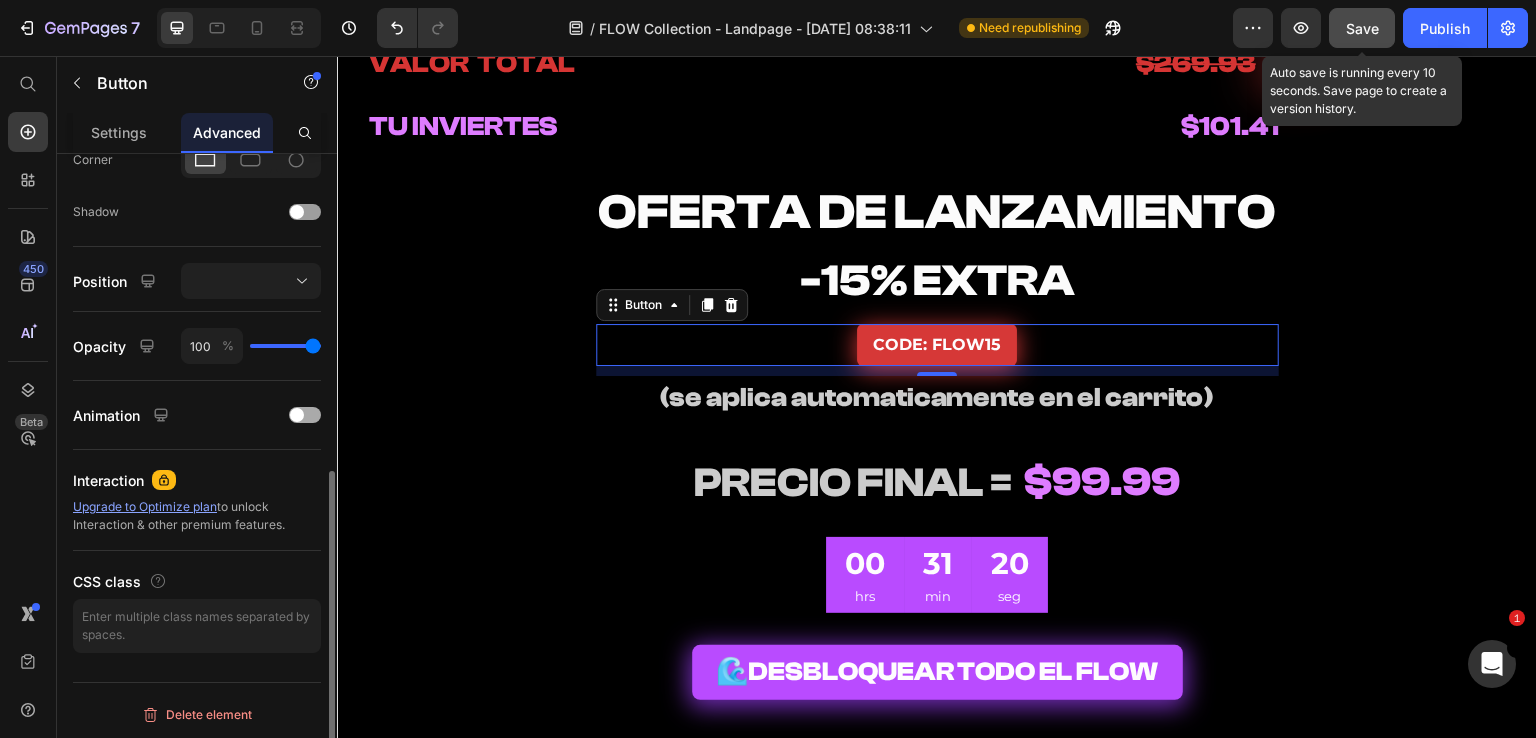 click at bounding box center [297, 415] 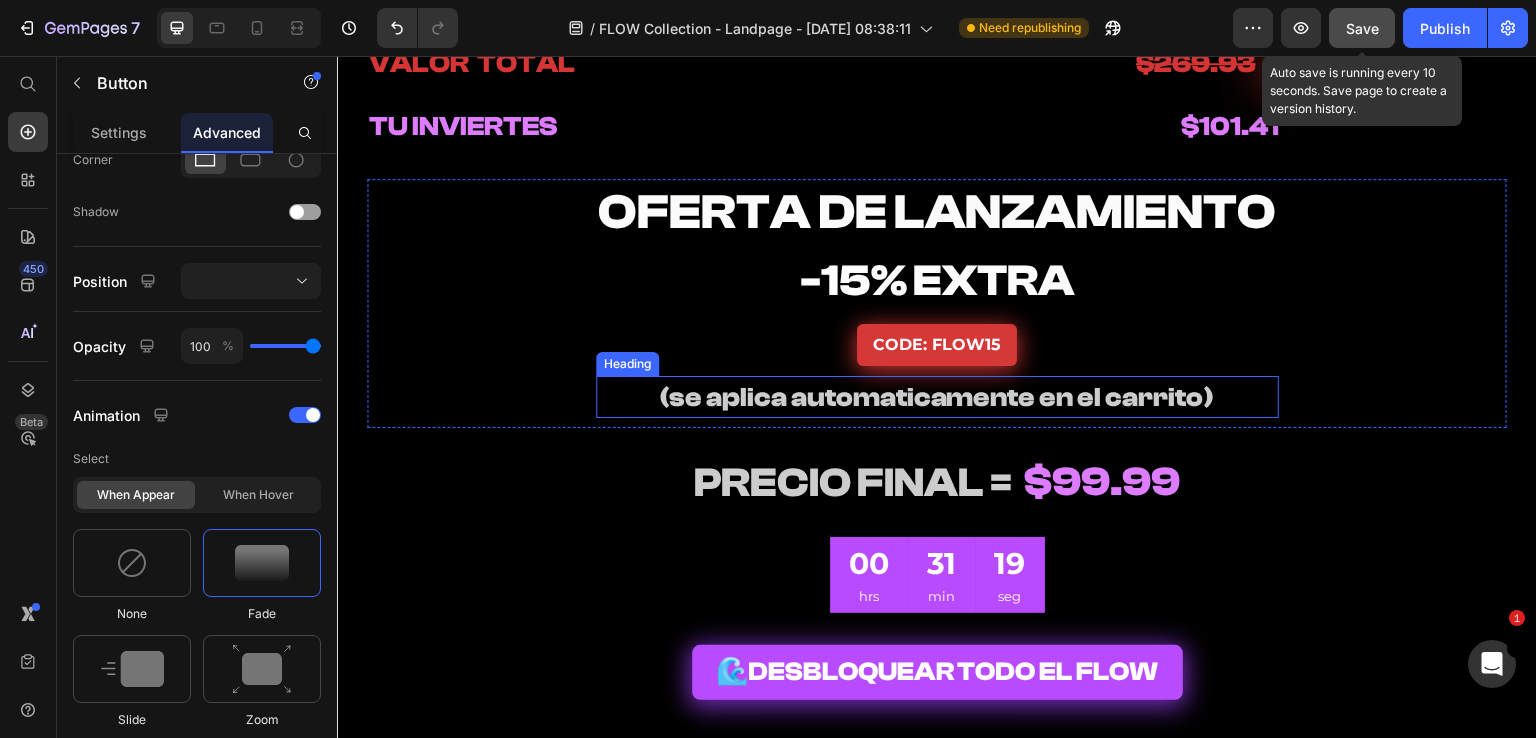 click on "(se aplica automaticamente en el carrito)" at bounding box center (937, 397) 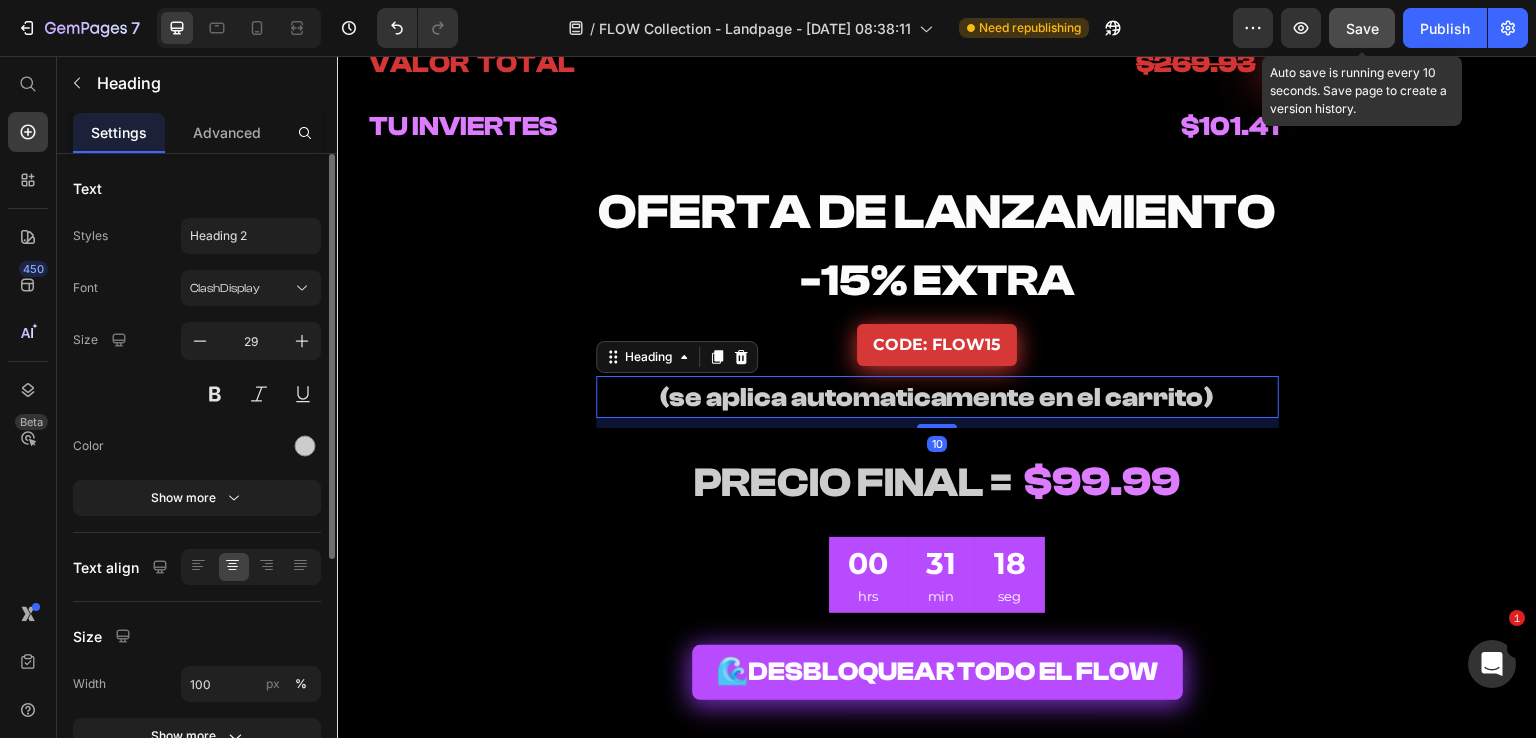 scroll, scrollTop: 368, scrollLeft: 0, axis: vertical 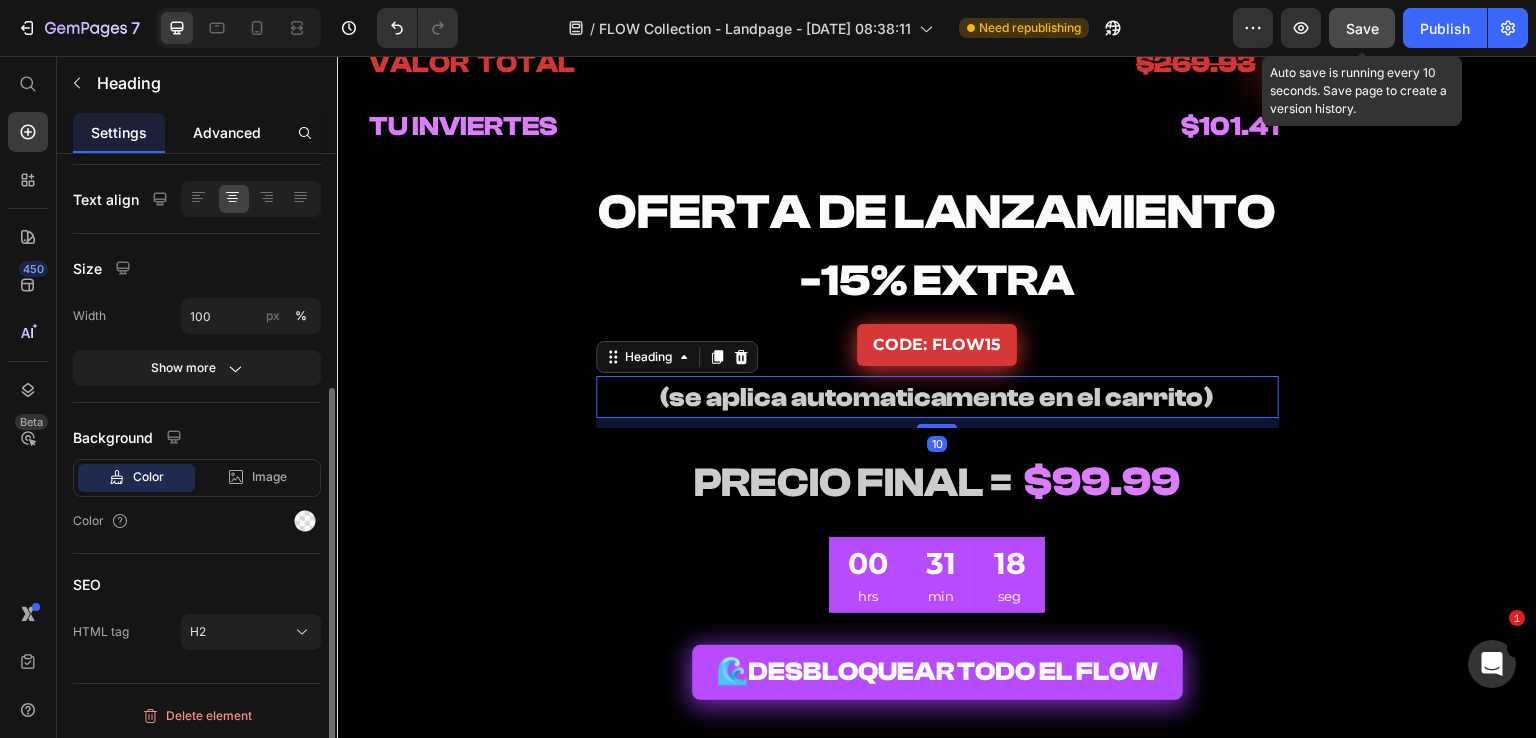 click on "Advanced" 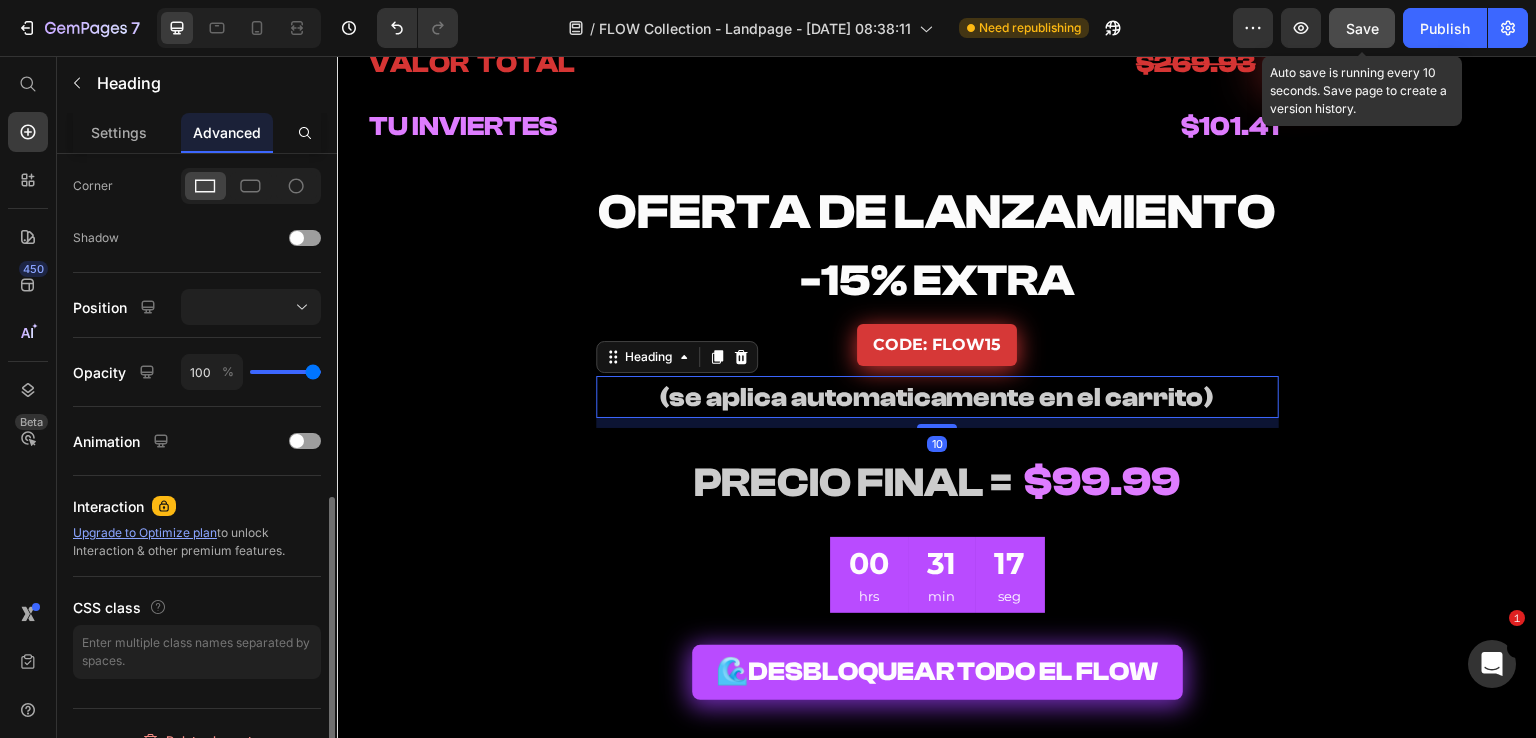 scroll, scrollTop: 626, scrollLeft: 0, axis: vertical 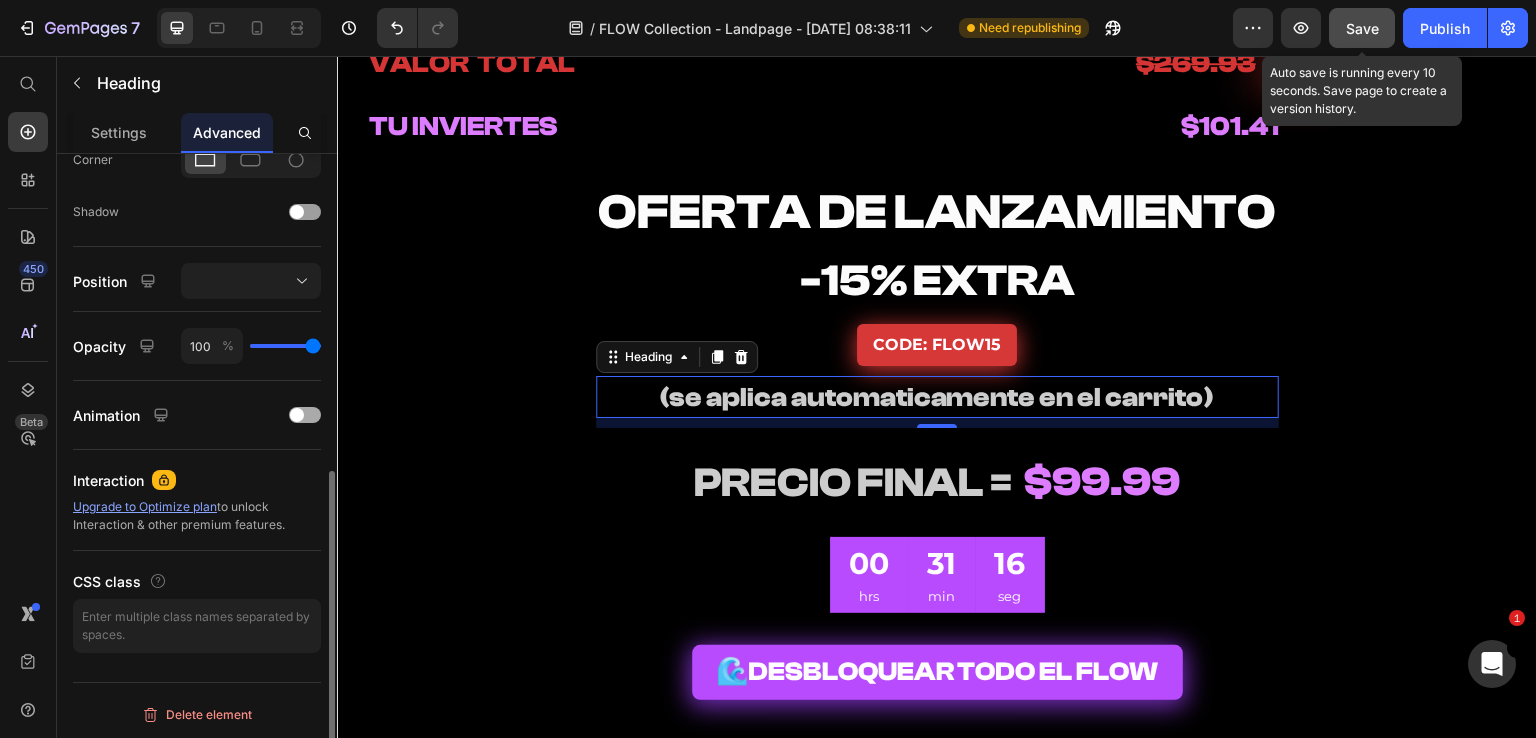 click at bounding box center [305, 415] 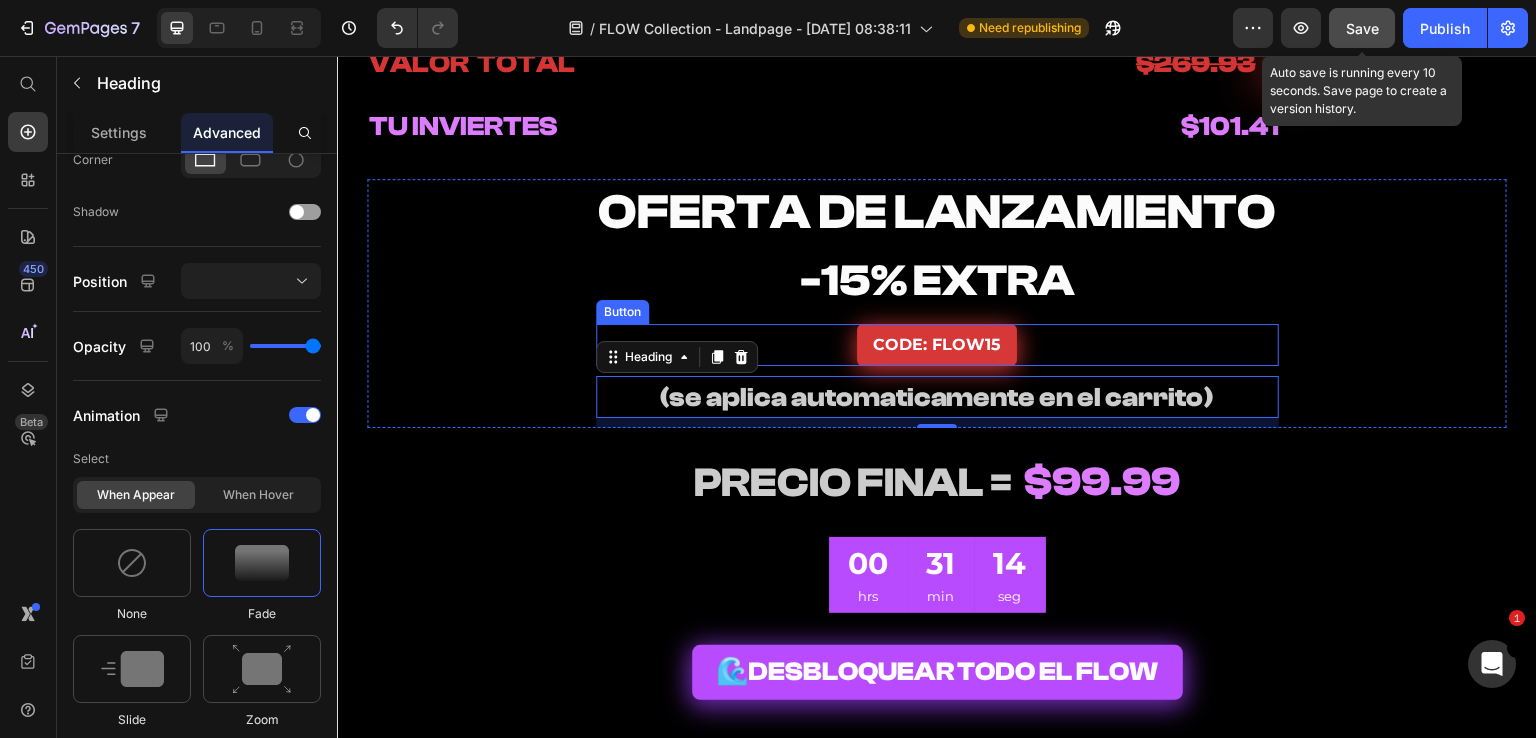 click on "CODE: FLOW15 Button" at bounding box center [937, 345] 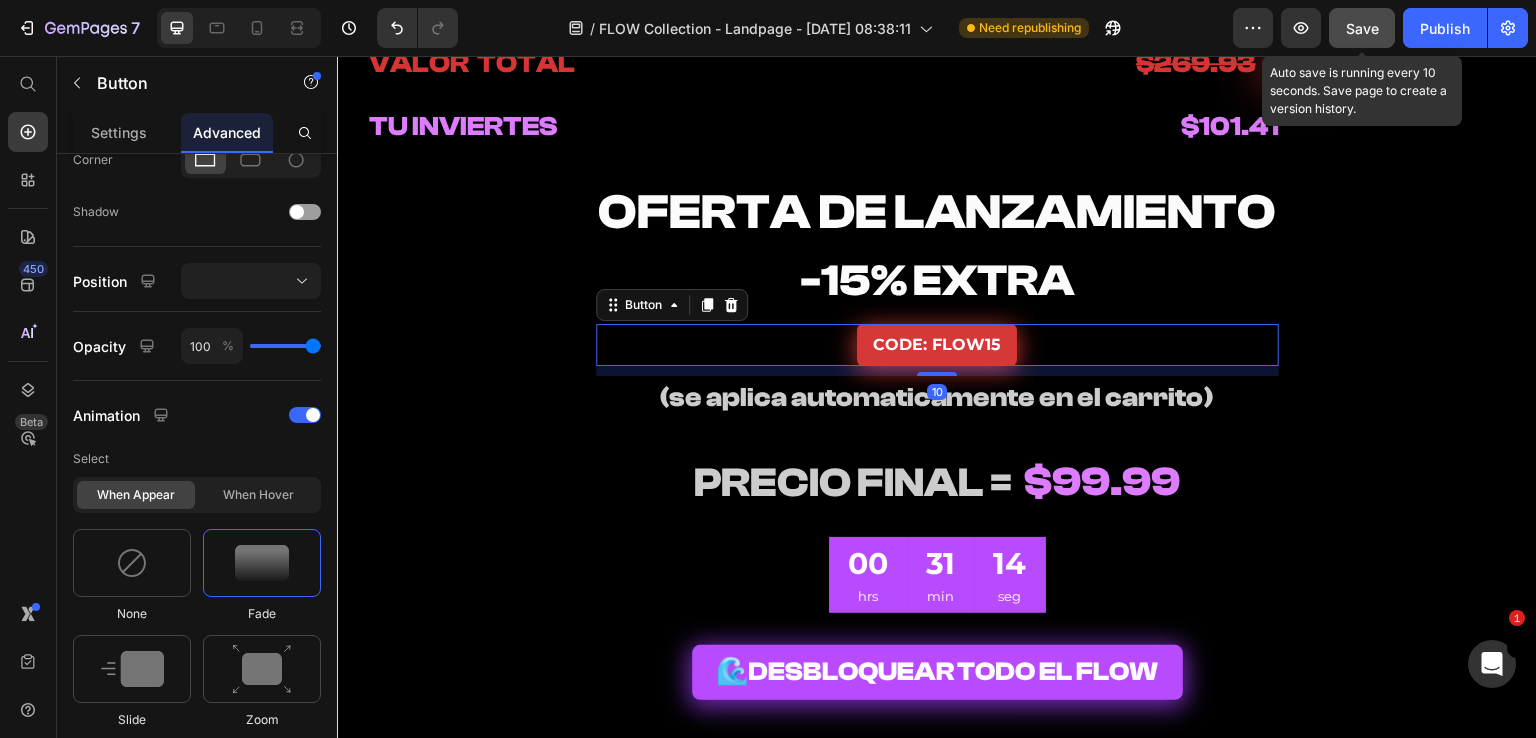 scroll, scrollTop: 0, scrollLeft: 0, axis: both 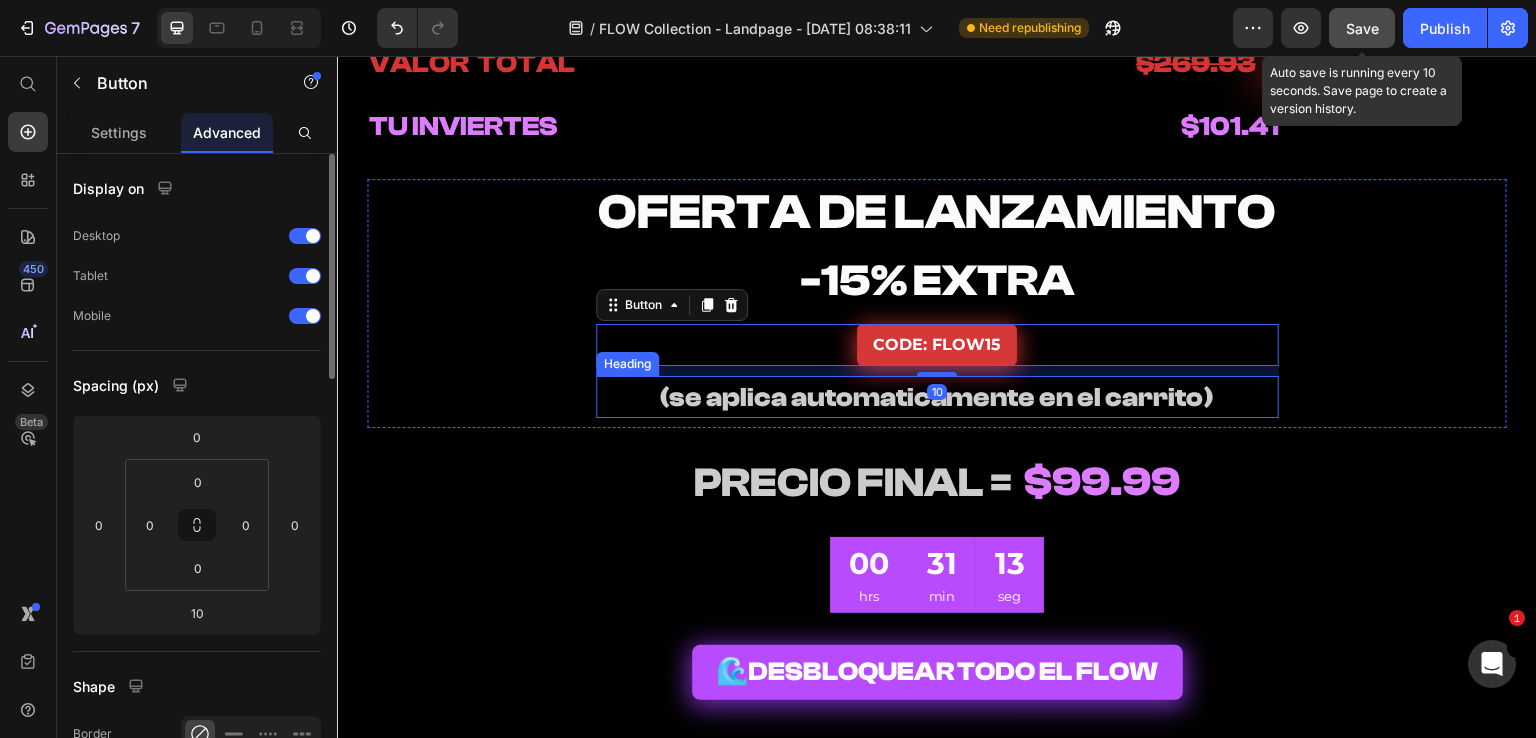 click on "(se aplica automaticamente en el carrito)" at bounding box center (937, 397) 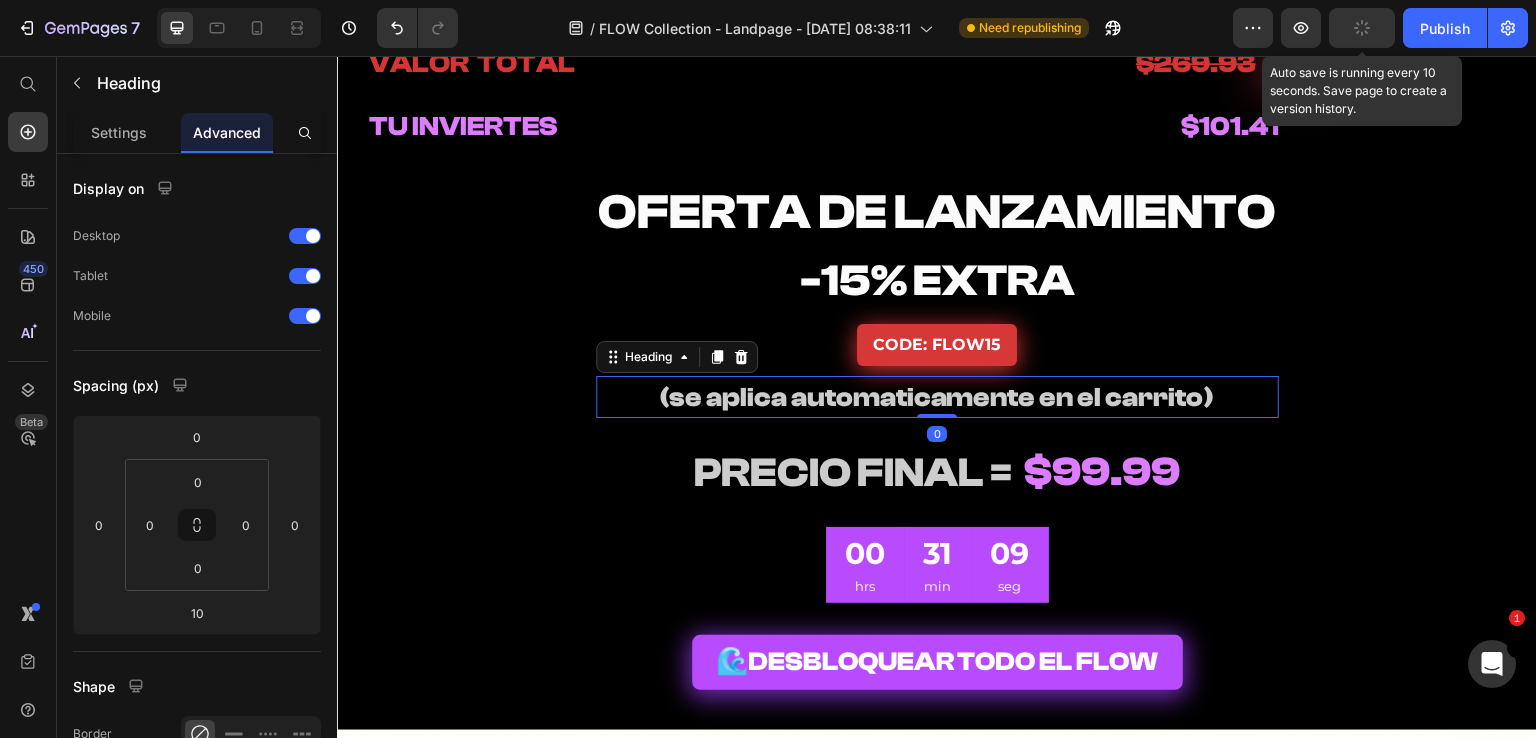 drag, startPoint x: 930, startPoint y: 426, endPoint x: 1189, endPoint y: 461, distance: 261.35416 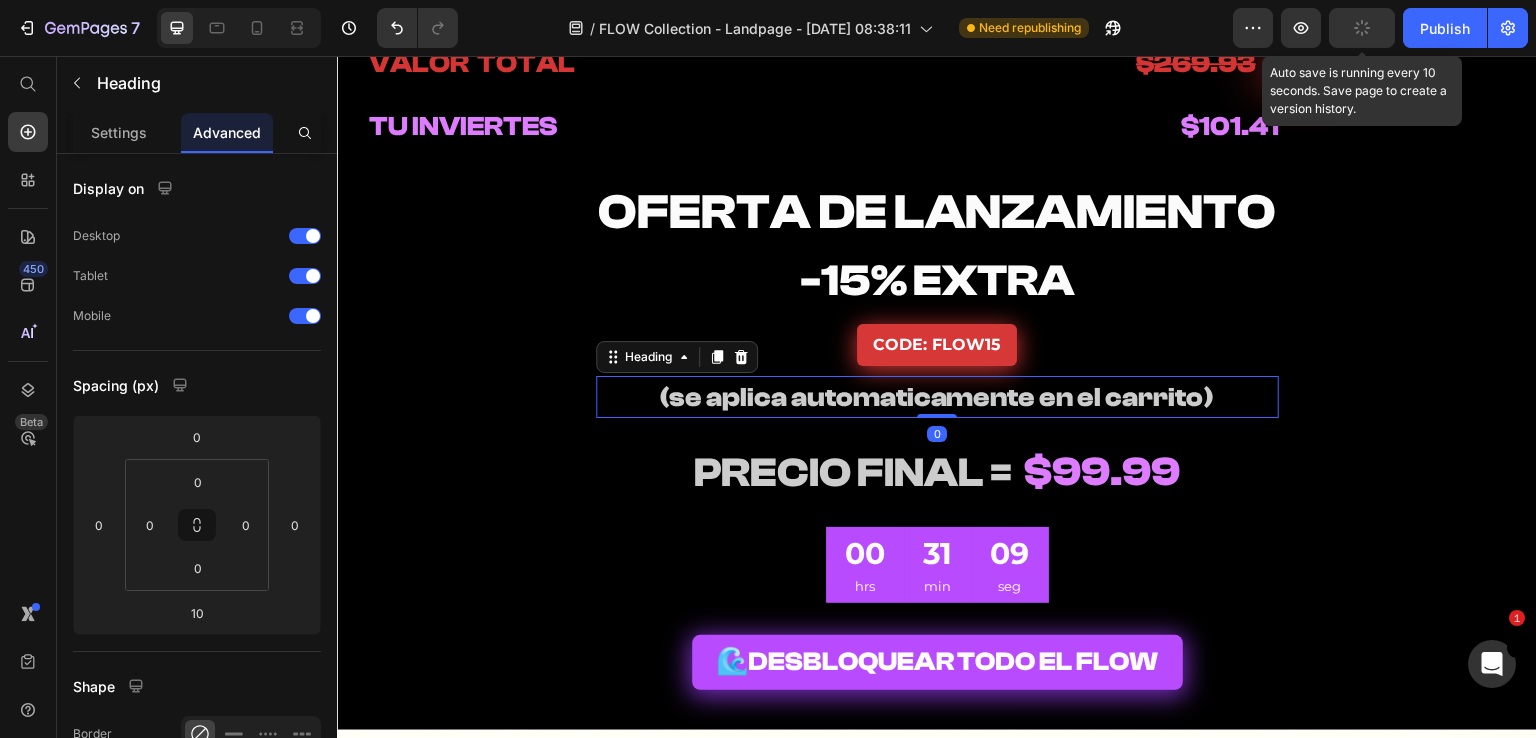 click on "⁠⁠⁠⁠⁠⁠⁠ (se aplica automaticamente en el carrito) Heading   0" at bounding box center (937, 397) 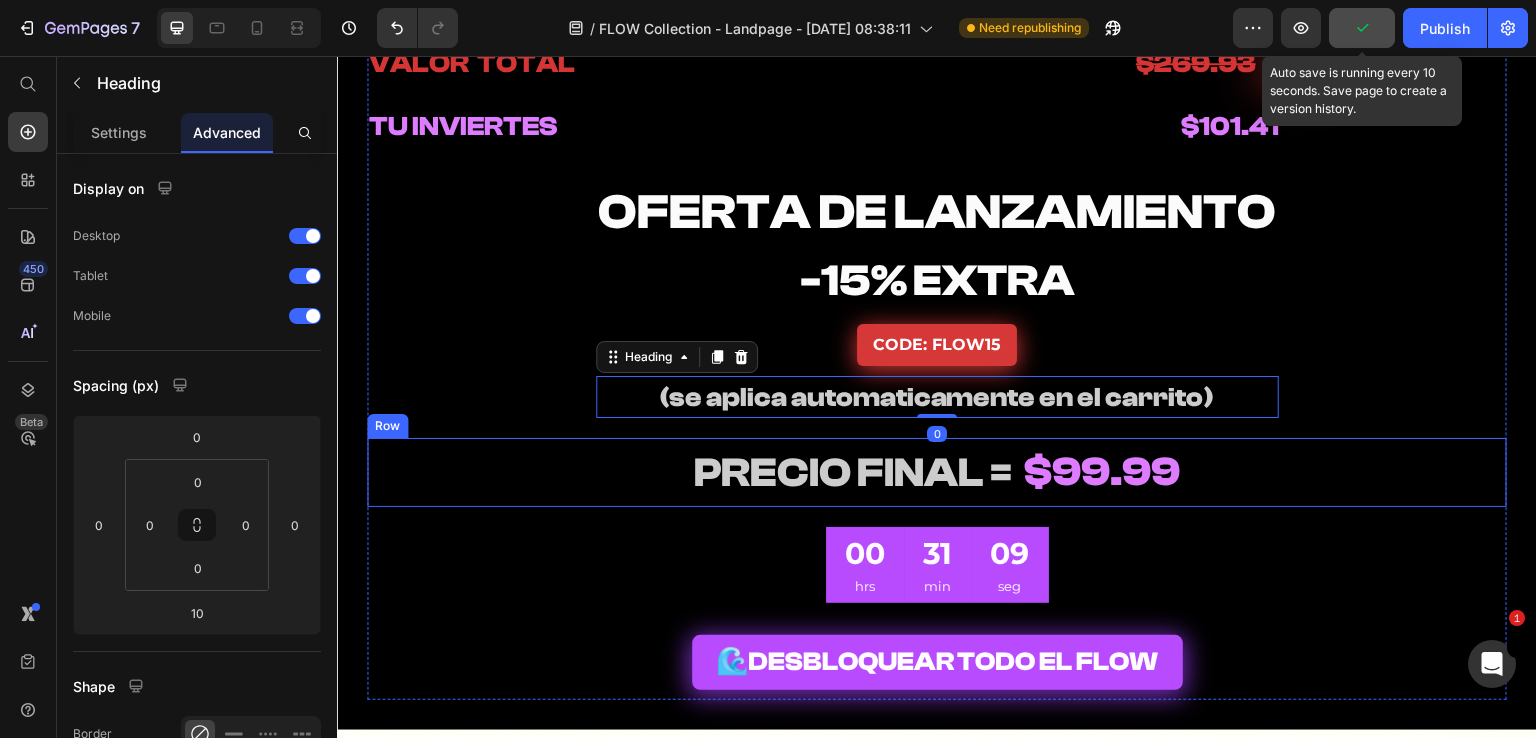 type on "0" 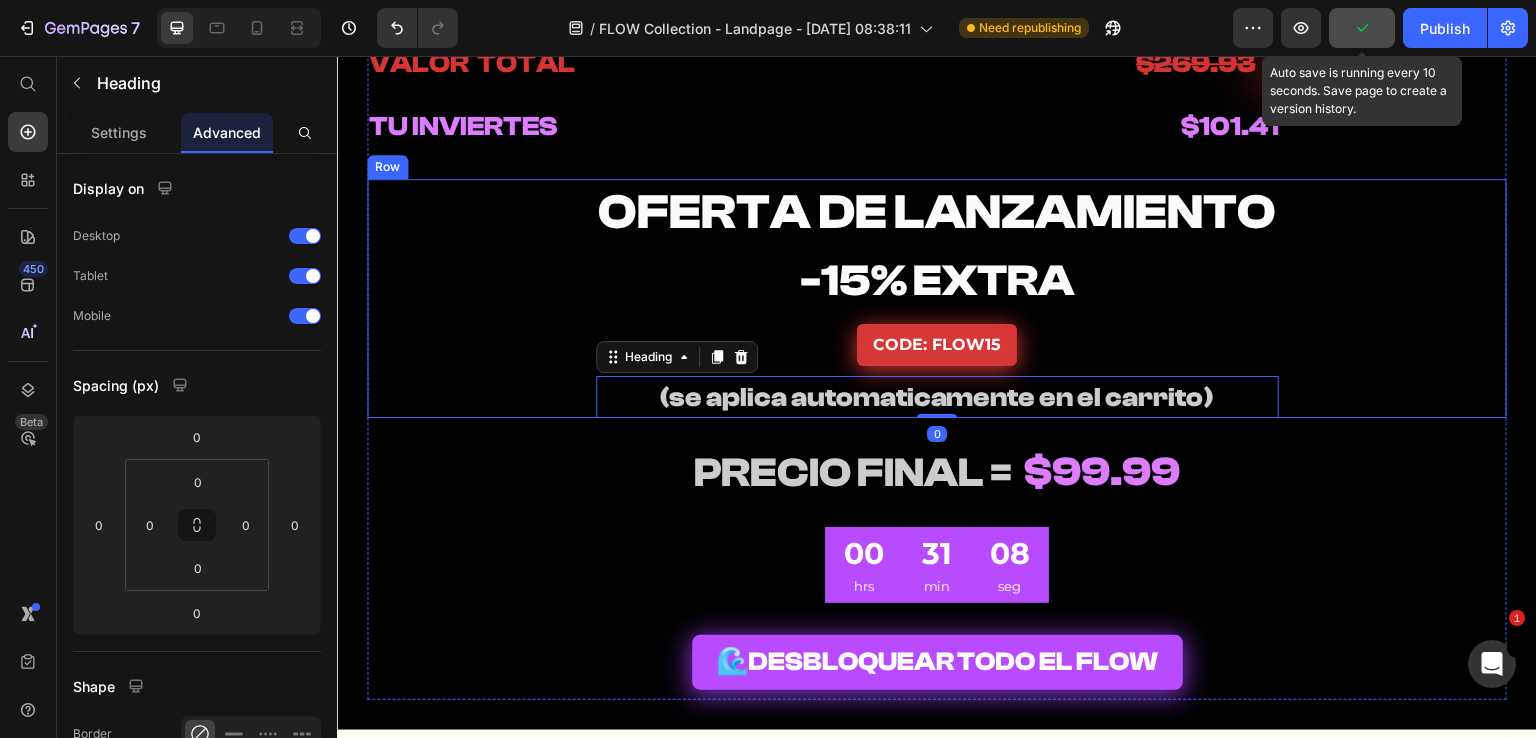 click on "⁠⁠⁠⁠⁠⁠⁠ OFERTA DE LANZAMIENTO Heading ⁠⁠⁠⁠⁠⁠⁠ -15% EXTRA Heading CODE: FLOW15 Button ⁠⁠⁠⁠⁠⁠⁠ (se aplica automaticamente en el carrito) Heading   0 Row" at bounding box center (937, 298) 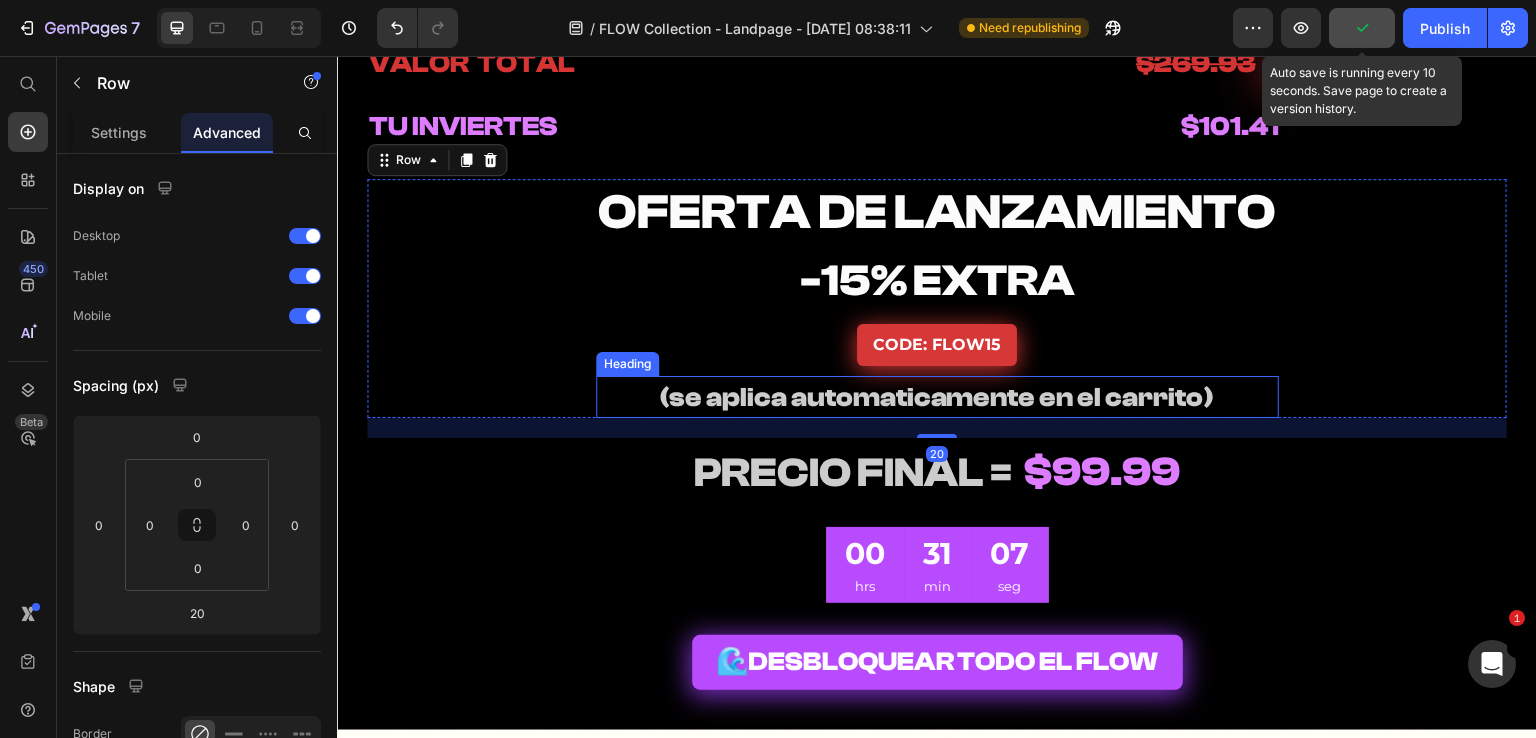 click on "⁠⁠⁠⁠⁠⁠⁠ (se aplica automaticamente en el carrito)" at bounding box center (937, 397) 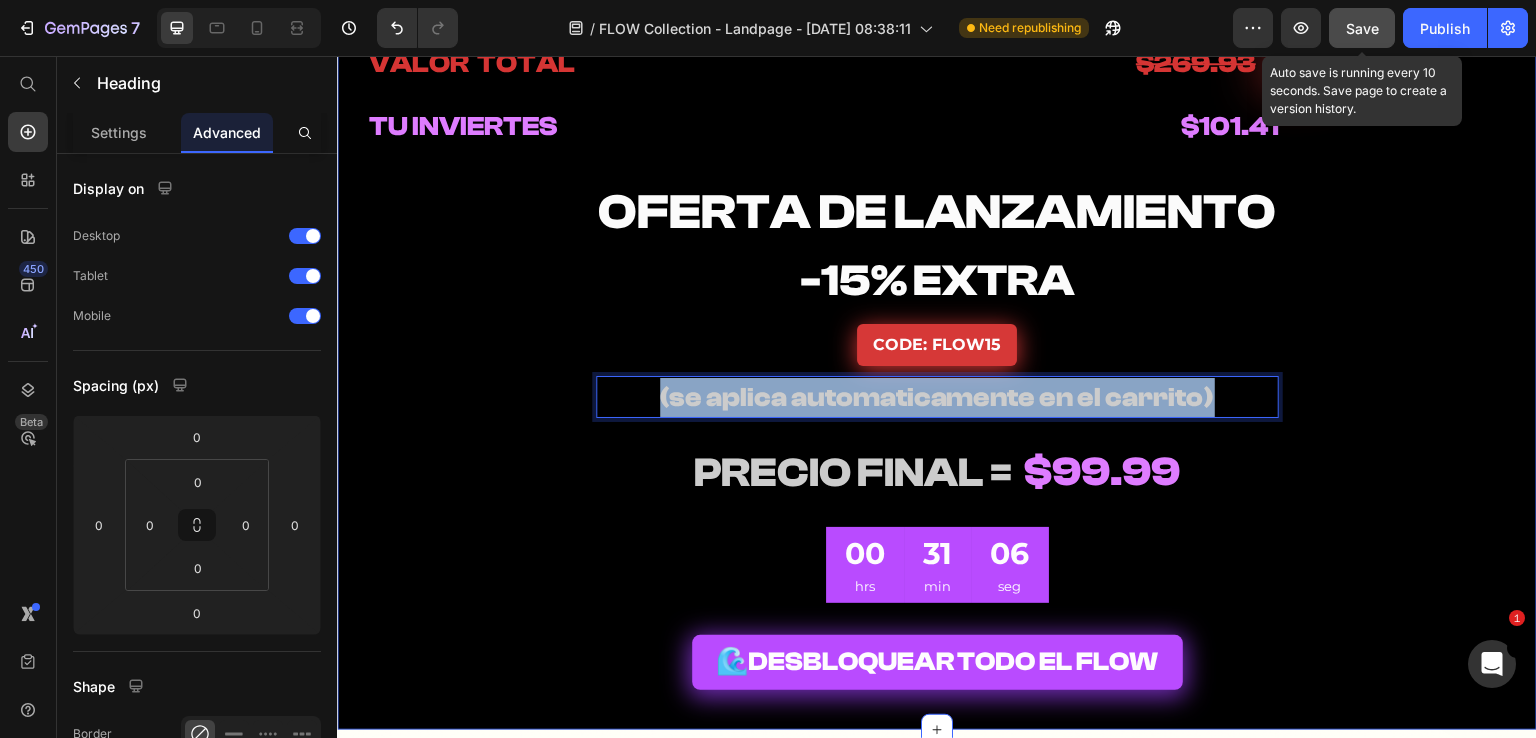 drag, startPoint x: 1220, startPoint y: 402, endPoint x: 350, endPoint y: 439, distance: 870.78644 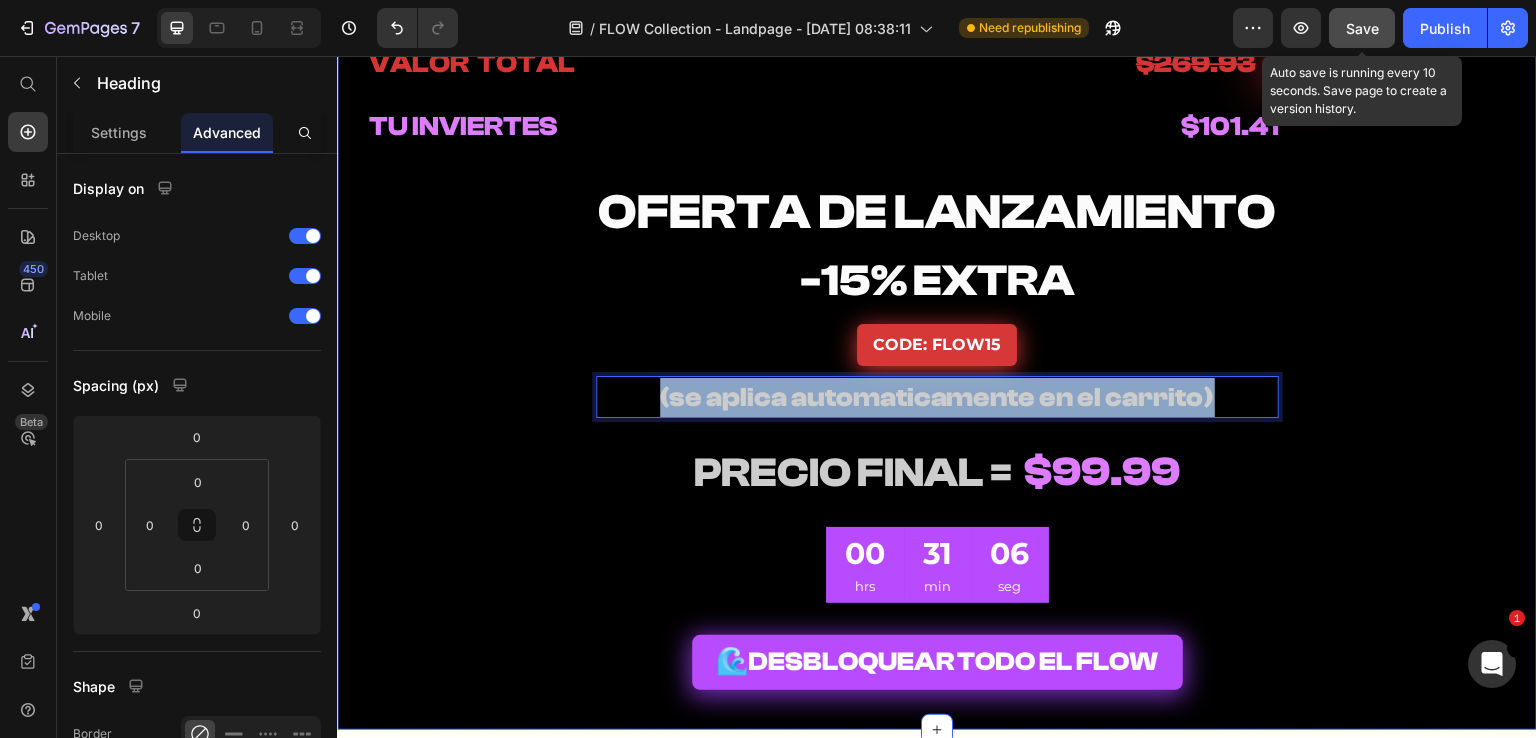click on "FLOW  Collection Heading FLOW - Melody Loops Heading FLOW - Drum Kit Heading $29.99    FREE Heading $29.99    FREE Heading Row ⁠⁠⁠⁠⁠⁠⁠ FLOW - One Shots Heading ⁠⁠⁠⁠⁠⁠⁠ FLOW - MIDI Kit Heading $29.99    FREE Heading $29.99    FREE Heading Row ⁠⁠⁠⁠⁠⁠⁠ FLOW - Presets Heading ⁠⁠⁠⁠⁠⁠⁠ FLOW - Ear Candys Heading ⁠⁠⁠⁠⁠⁠⁠ $49.99    FREE Heading $29.99    FREE Heading Row ⁠⁠⁠⁠⁠⁠⁠ BONUS: Heading Heading Row ⁠⁠⁠⁠⁠⁠⁠ FLOW - Secret Sauce Heading $49.99    FREE Heading Row ⁠⁠⁠⁠⁠⁠⁠ VALOR  TOTAL Heading $269.93 Heading - 62% Product Badge Row Row Row Row ⁠⁠⁠⁠⁠⁠⁠ TU INVIERTES Heading ⁠⁠⁠⁠⁠⁠⁠ $101.41 Heading Row ⁠⁠⁠⁠⁠⁠⁠ OFERTA DE LANZAMIENTO Heading ⁠⁠⁠⁠⁠⁠⁠ -15% EXTRA Heading CODE: FLOW15 Button (se aplica automaticamente en el carrito) Heading   0 Row ⁠⁠⁠⁠⁠⁠⁠ PRECIO FINAL = Heading ⁠⁠⁠⁠⁠⁠⁠ $99.99 Heading Row 00 hrs 31 min 06" at bounding box center [937, 43] 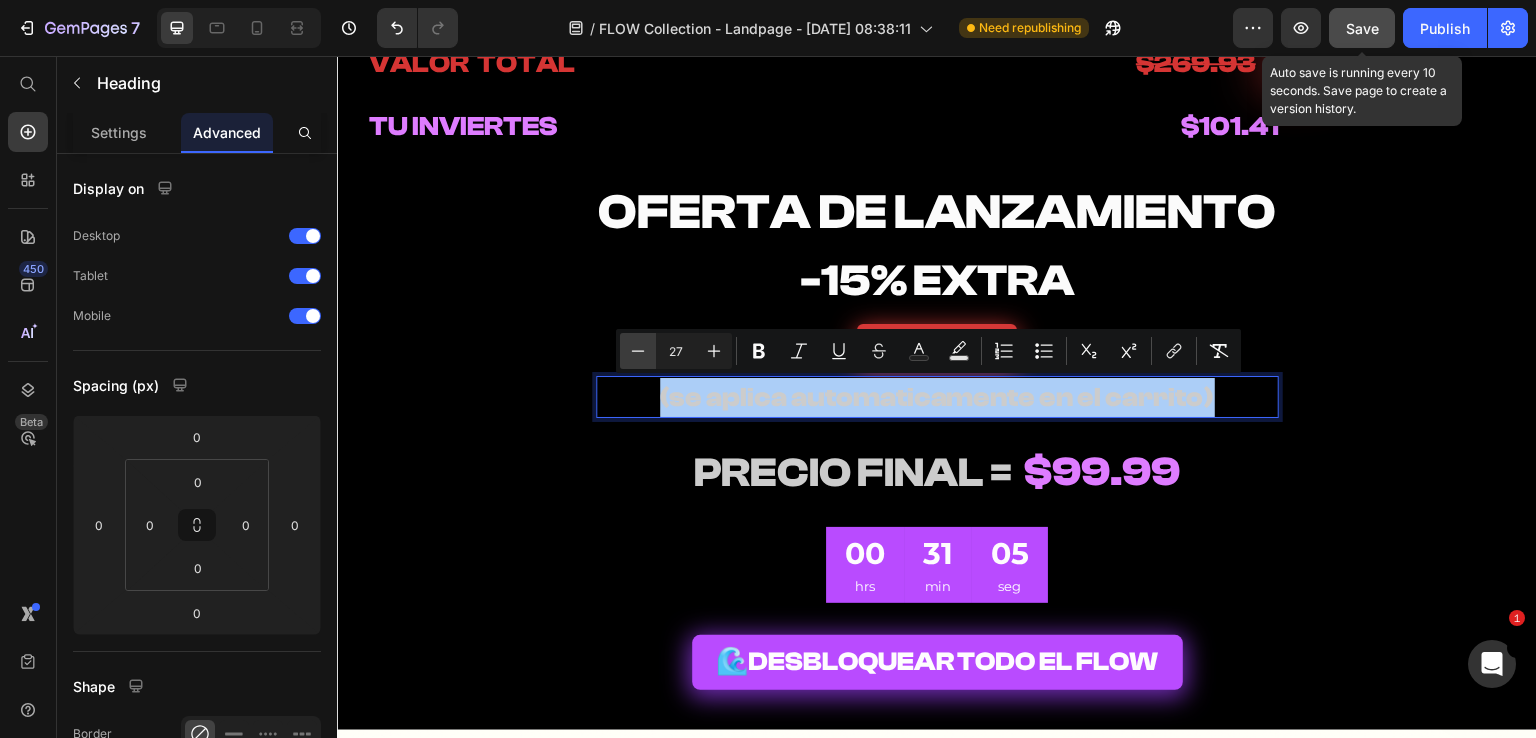 click on "Minus" at bounding box center [638, 351] 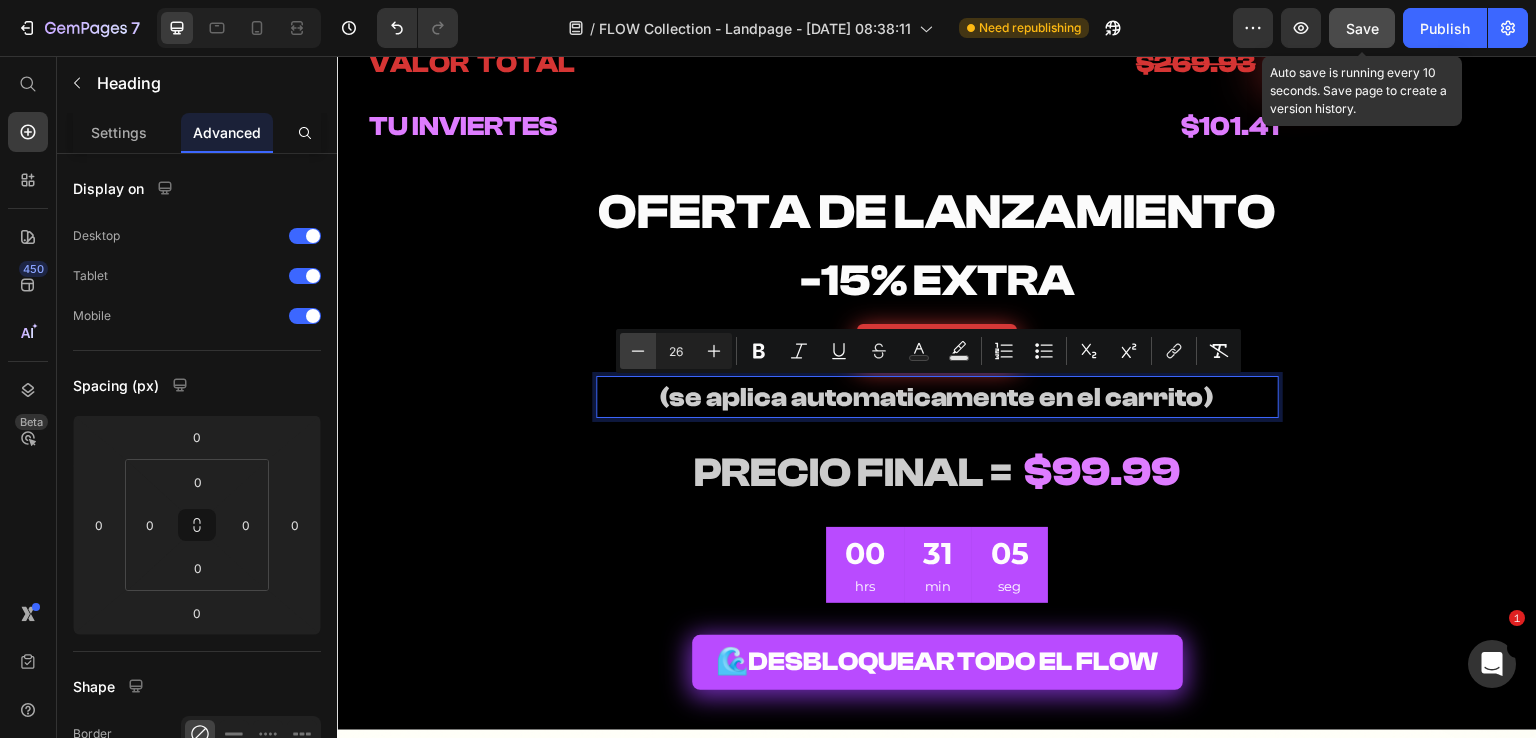click on "Minus" at bounding box center [638, 351] 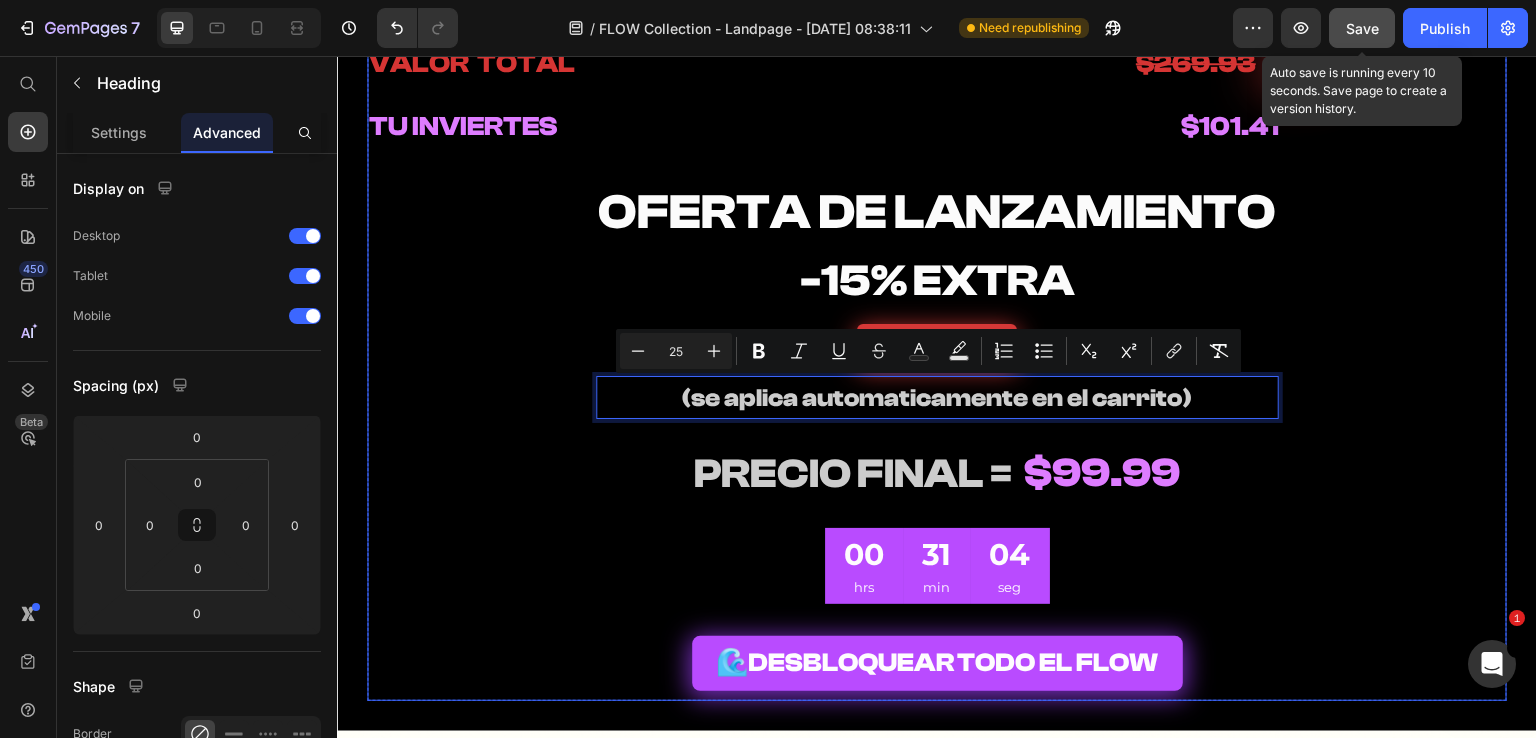 click on "FLOW - Melody Loops Heading FLOW - Drum Kit Heading $29.99    FREE Heading $29.99    FREE Heading Row ⁠⁠⁠⁠⁠⁠⁠ FLOW - One Shots Heading ⁠⁠⁠⁠⁠⁠⁠ FLOW - MIDI Kit Heading $29.99    FREE Heading $29.99    FREE Heading Row ⁠⁠⁠⁠⁠⁠⁠ FLOW - Presets Heading ⁠⁠⁠⁠⁠⁠⁠ FLOW - Ear Candys Heading ⁠⁠⁠⁠⁠⁠⁠ $49.99    FREE Heading $29.99    FREE Heading Row ⁠⁠⁠⁠⁠⁠⁠ BONUS: Heading Heading Row ⁠⁠⁠⁠⁠⁠⁠ FLOW - Secret Sauce Heading $49.99    FREE Heading Row ⁠⁠⁠⁠⁠⁠⁠ VALOR  TOTAL Heading $269.93 Heading - 62% Product Badge Row Row Row Row ⁠⁠⁠⁠⁠⁠⁠ TU INVIERTES Heading ⁠⁠⁠⁠⁠⁠⁠ $101.41 Heading Row ⁠⁠⁠⁠⁠⁠⁠ OFERTA DE LANZAMIENTO Heading ⁠⁠⁠⁠⁠⁠⁠ -15% EXTRA Heading CODE: FLOW15 Button (se aplica automaticamente en el carrito) Heading   0 Row ⁠⁠⁠⁠⁠⁠⁠ PRECIO FINAL = Heading ⁠⁠⁠⁠⁠⁠⁠ $99.99 Heading Row 00 hrs 31 min 04 seg CountDown Timer 🌊" at bounding box center [937, 112] 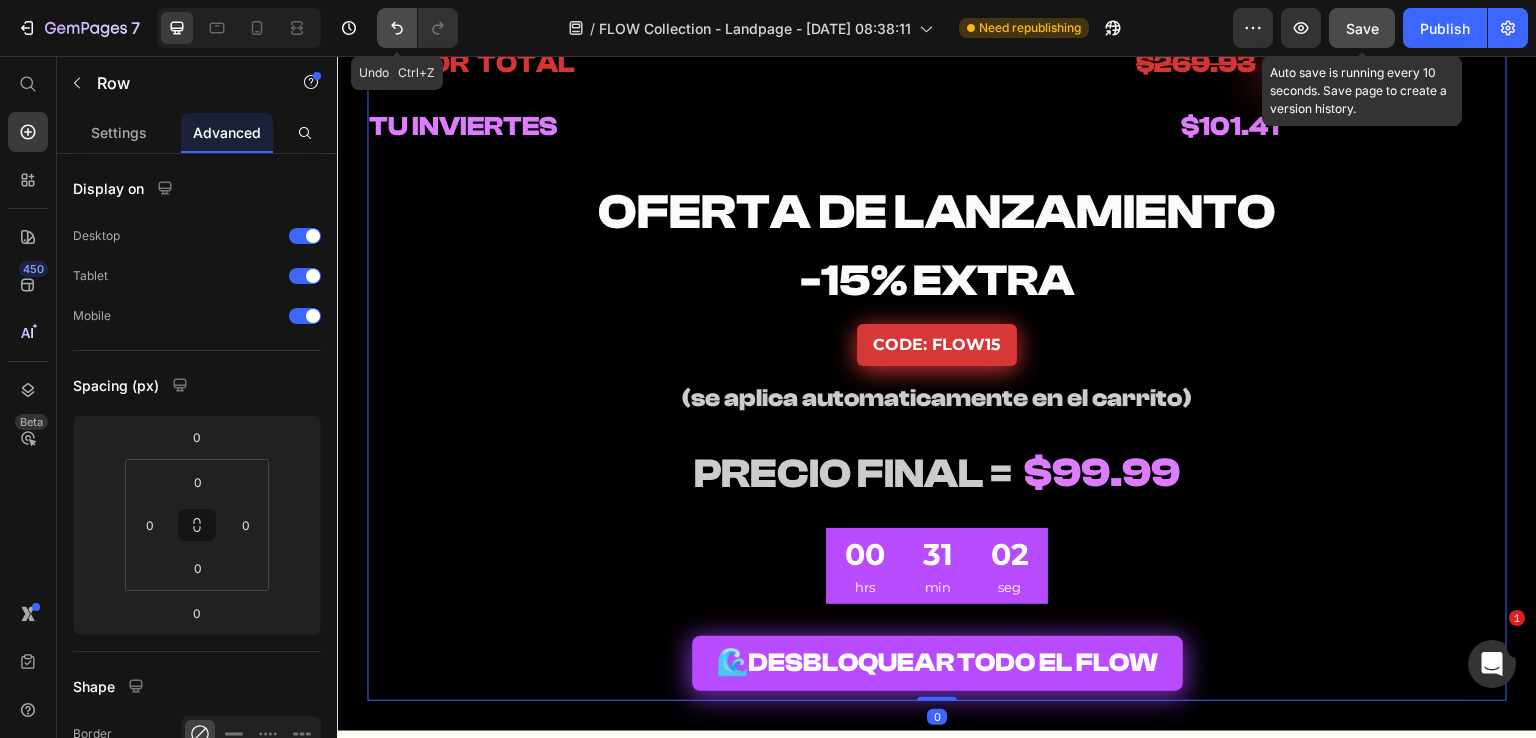 click 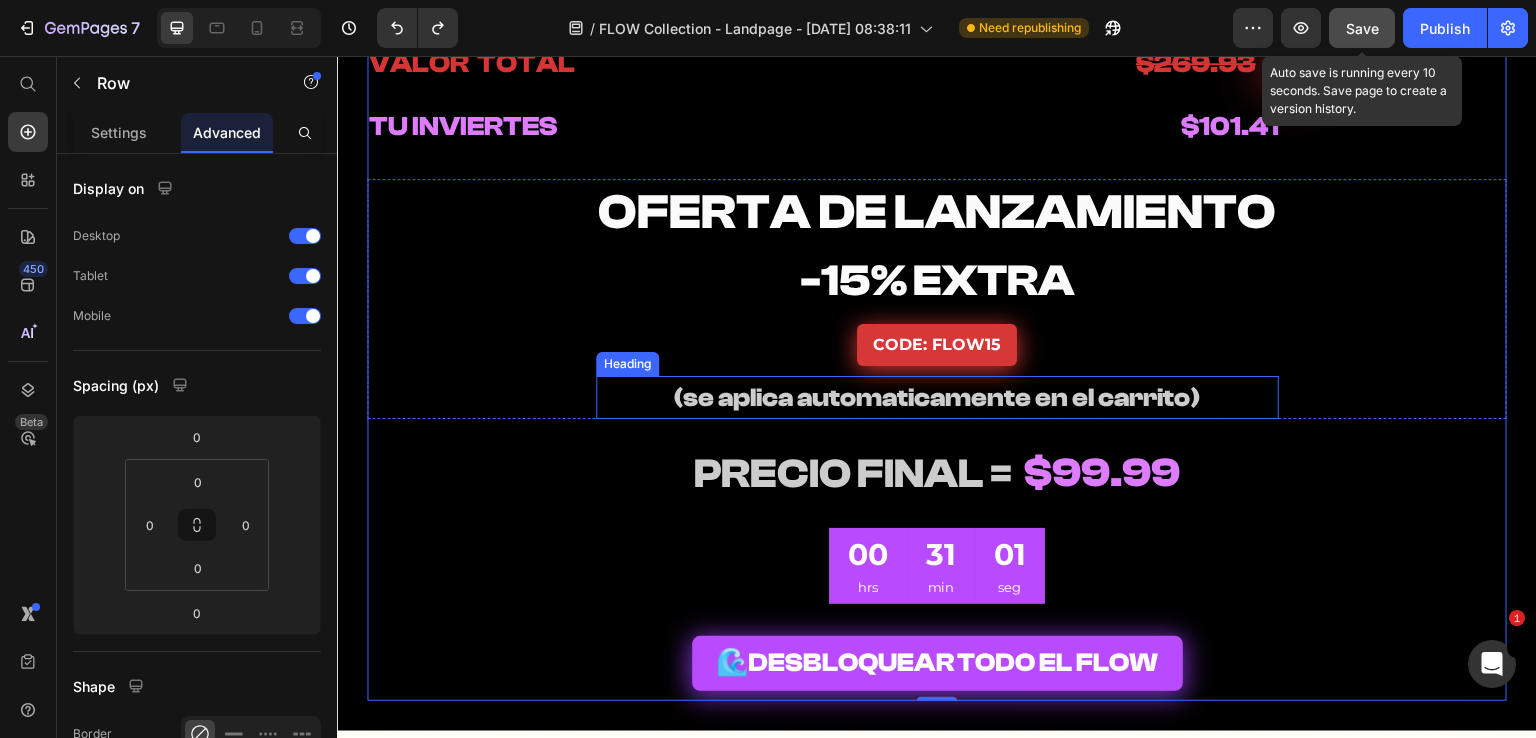 click on "(se aplica automaticamente en el carrito)" at bounding box center (937, 398) 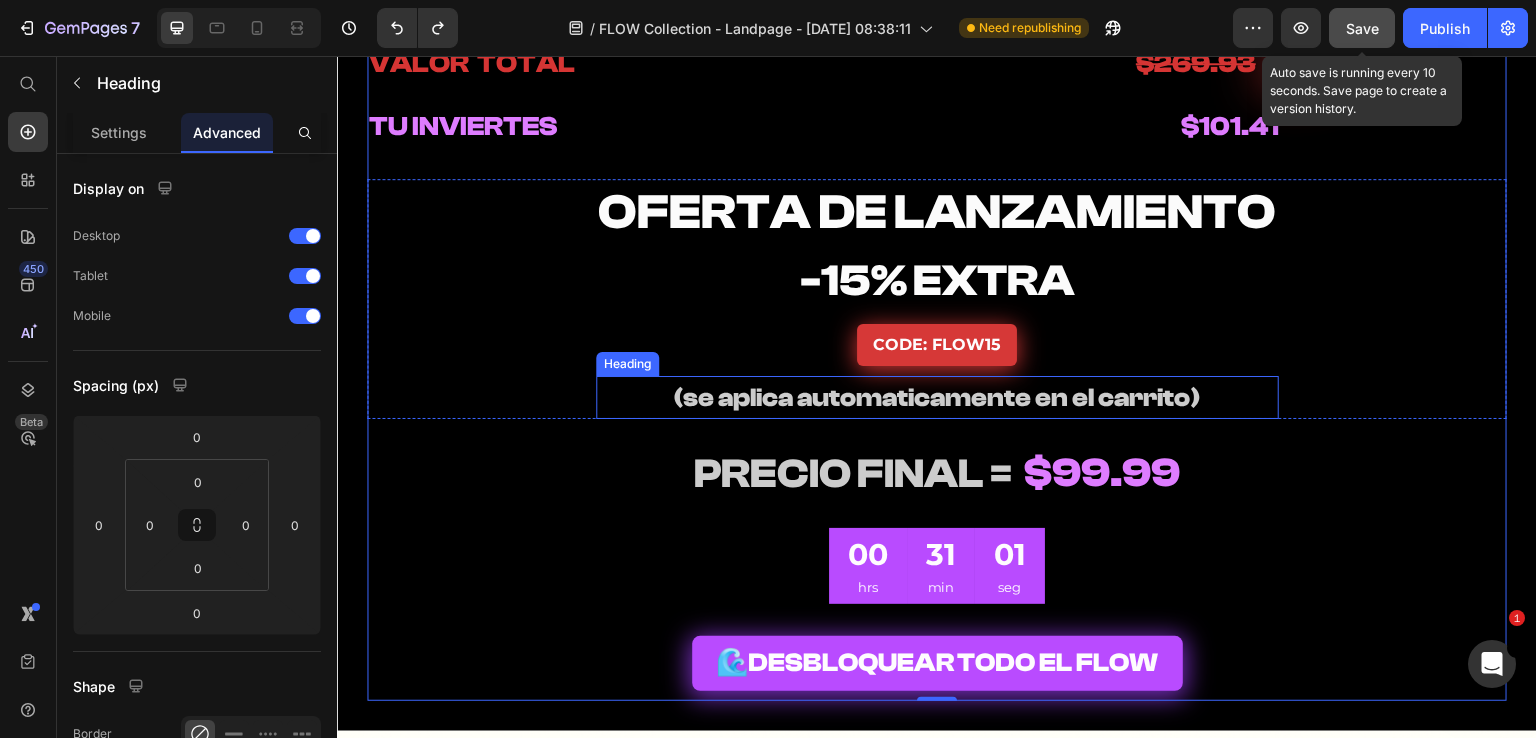 click on "(se aplica automaticamente en el carrito)" at bounding box center (937, 398) 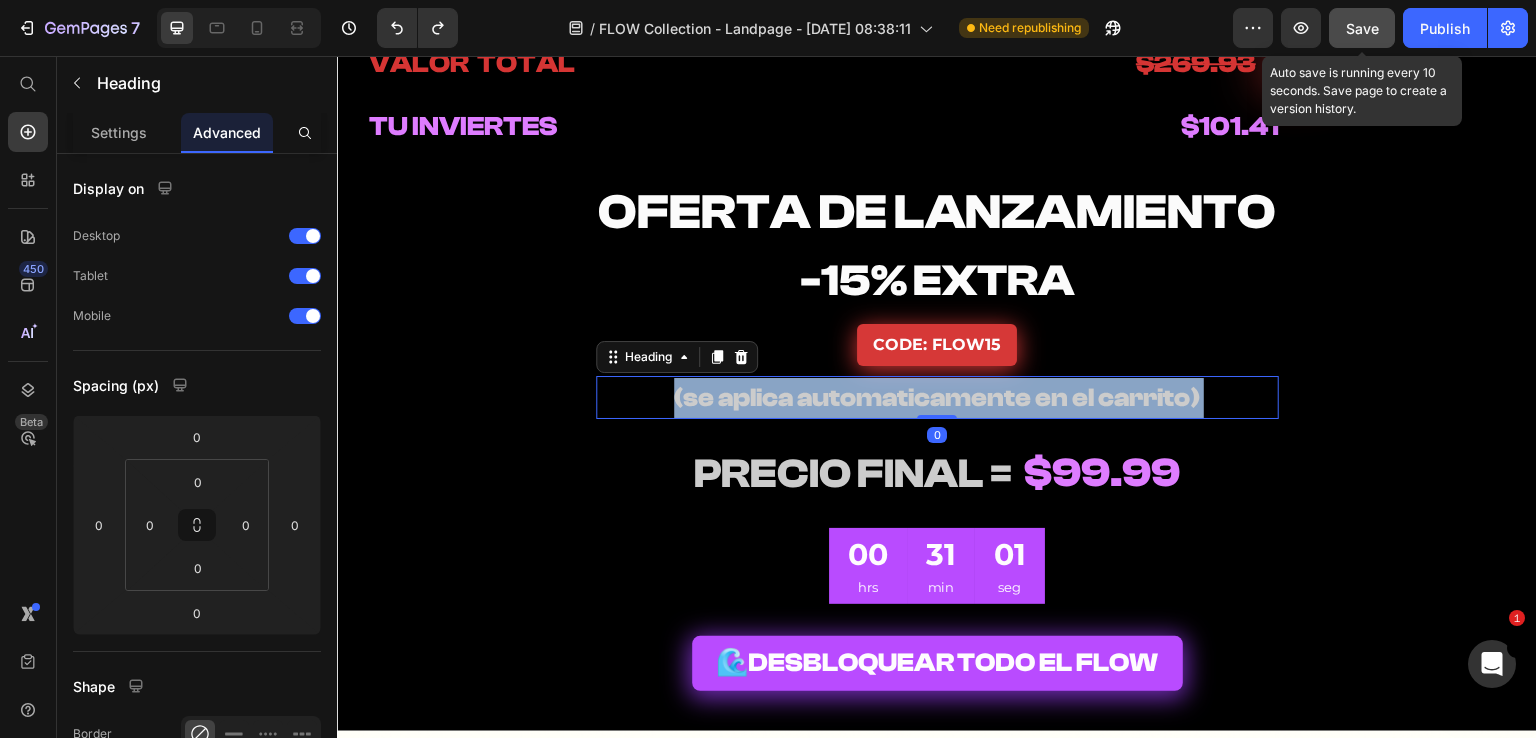 drag, startPoint x: 1207, startPoint y: 393, endPoint x: 853, endPoint y: 394, distance: 354.0014 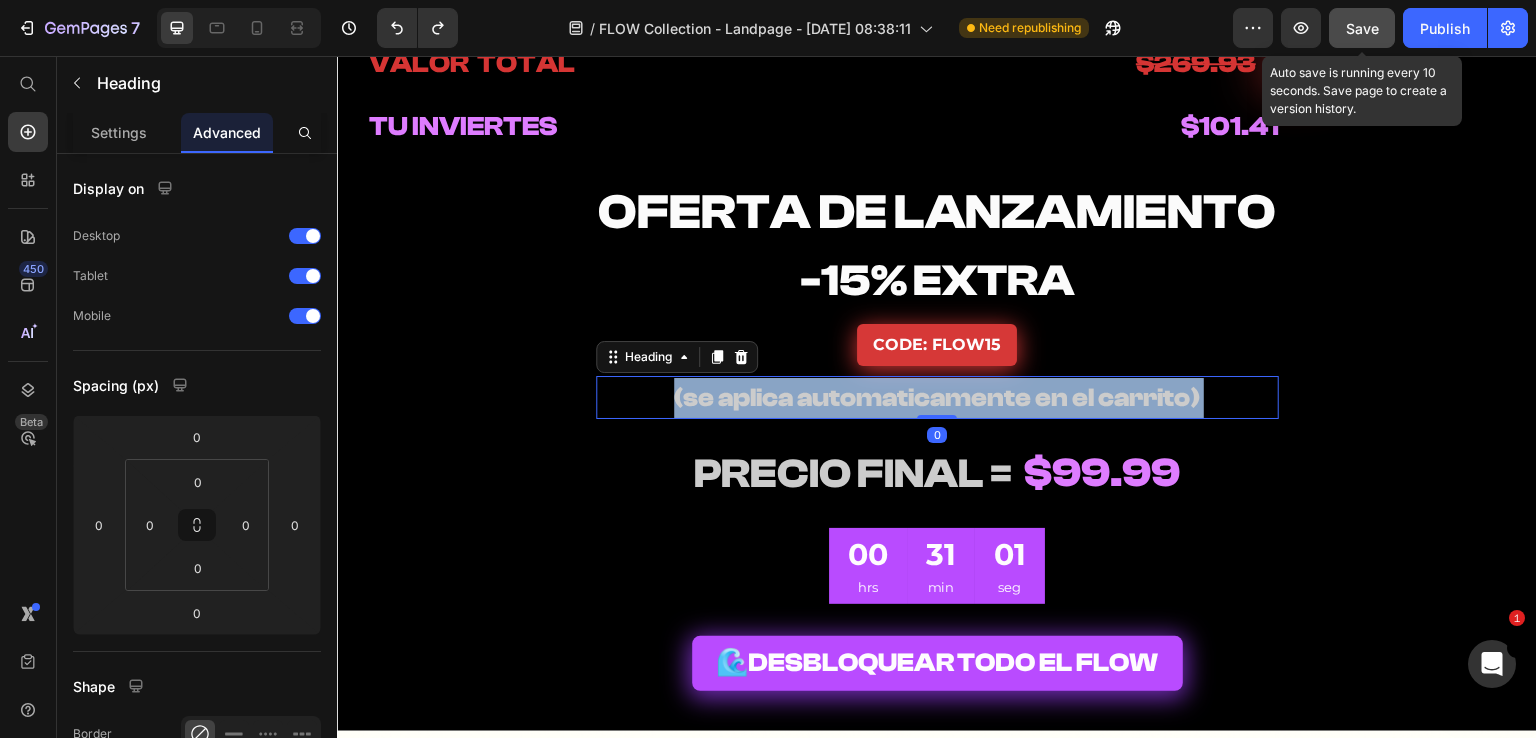 click on "(se aplica automaticamente en el carrito)" at bounding box center (937, 398) 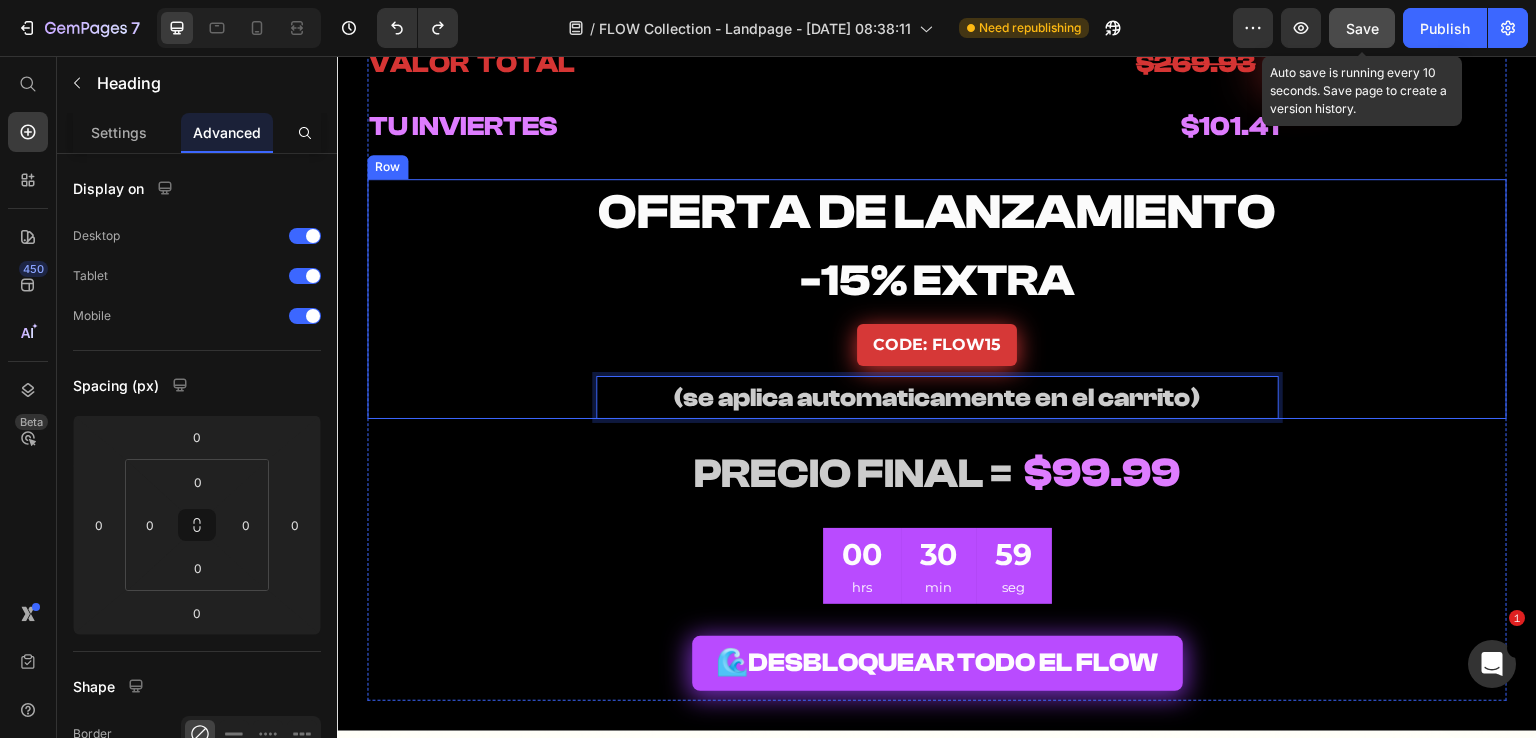 drag, startPoint x: 661, startPoint y: 398, endPoint x: 1371, endPoint y: 382, distance: 710.18024 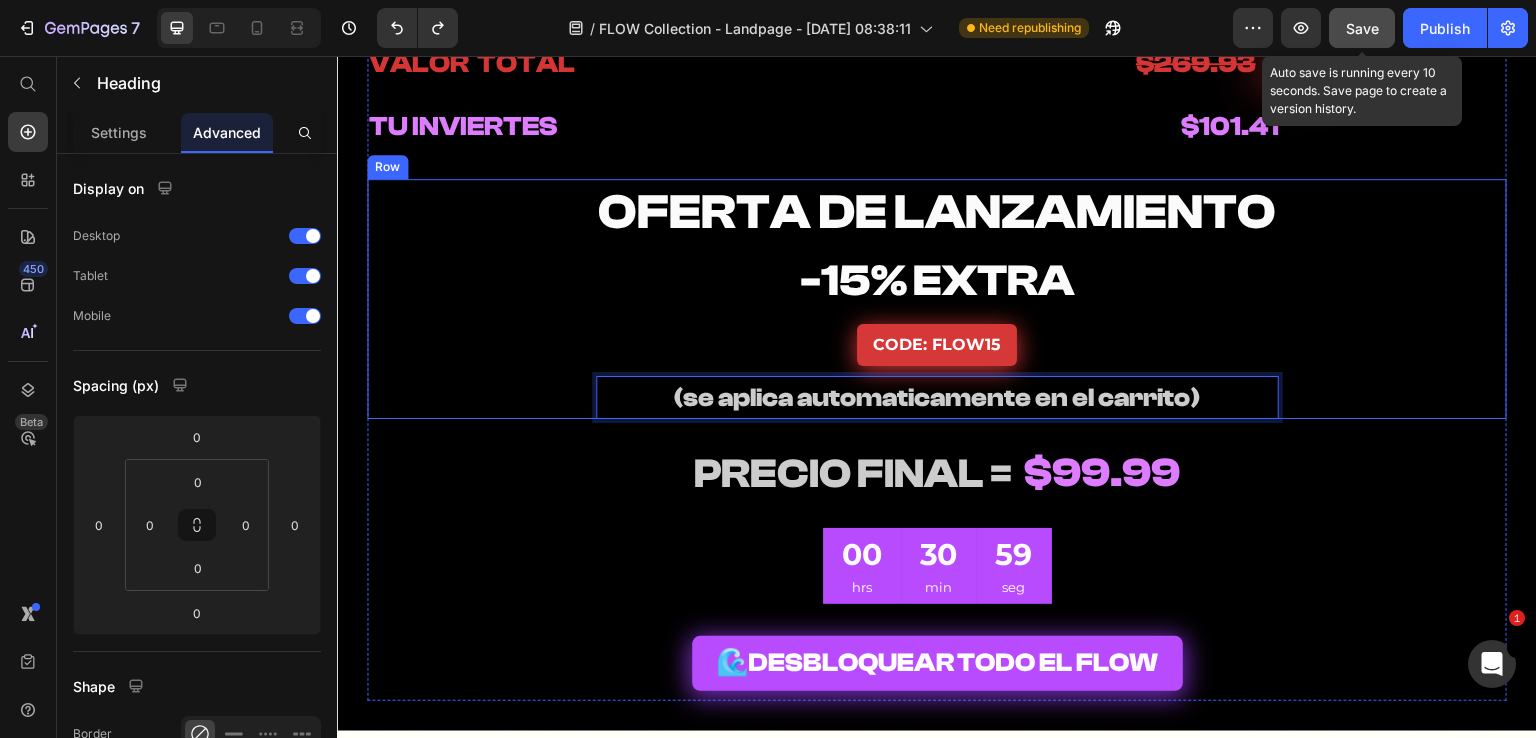 click on "⁠⁠⁠⁠⁠⁠⁠ OFERTA DE LANZAMIENTO Heading ⁠⁠⁠⁠⁠⁠⁠ -15% EXTRA Heading CODE: FLOW15 Button (se aplica automaticamente en el carrito) Heading   0 Row" at bounding box center (937, 299) 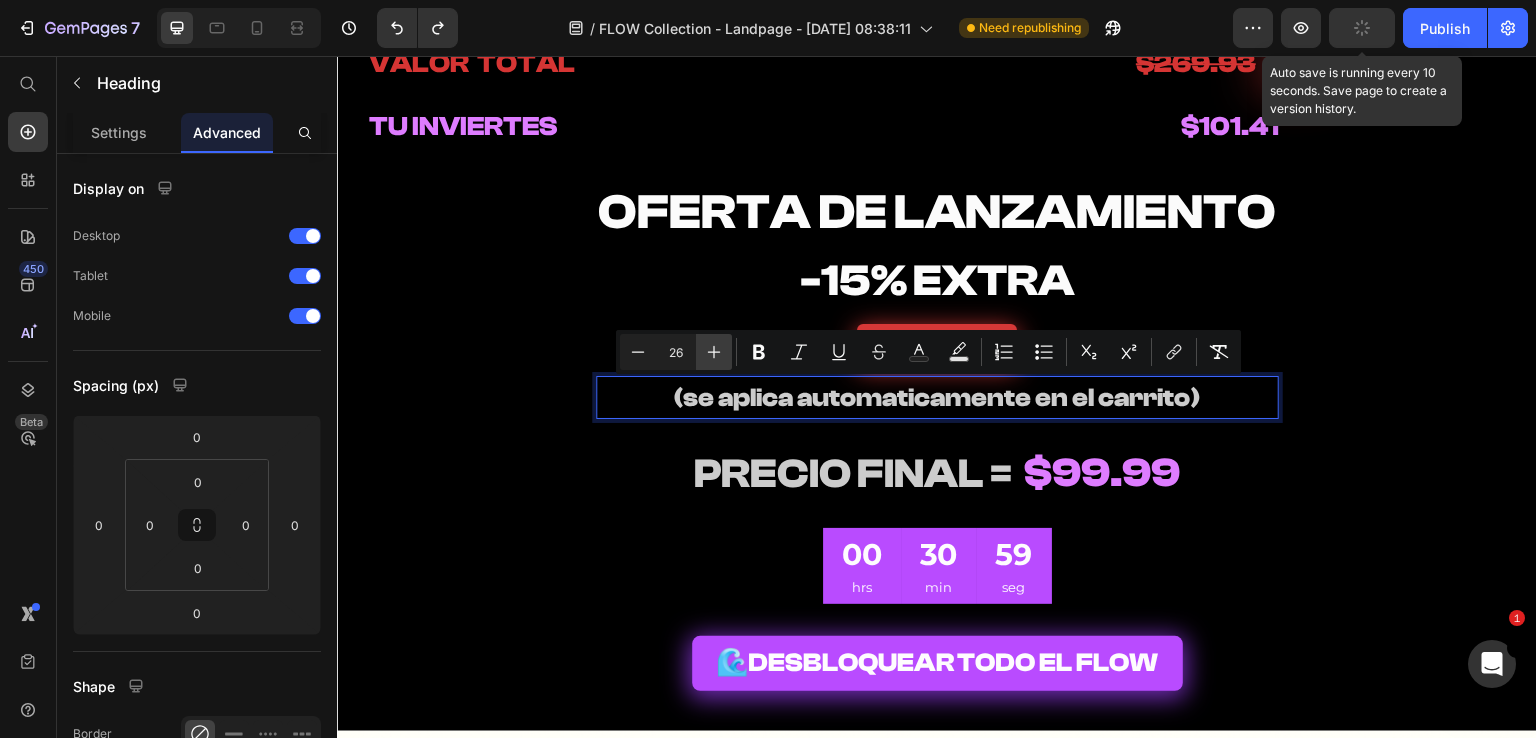 click 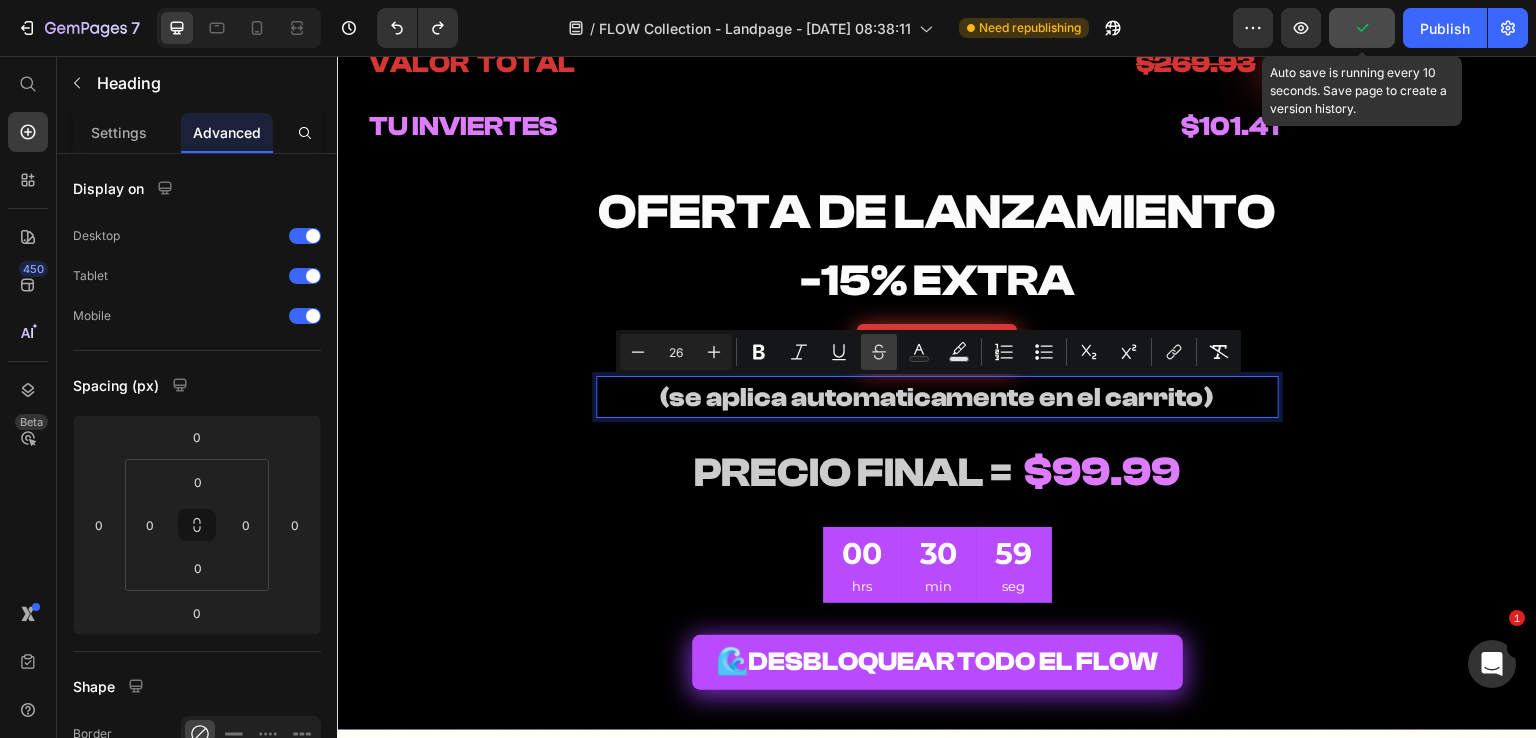 type on "27" 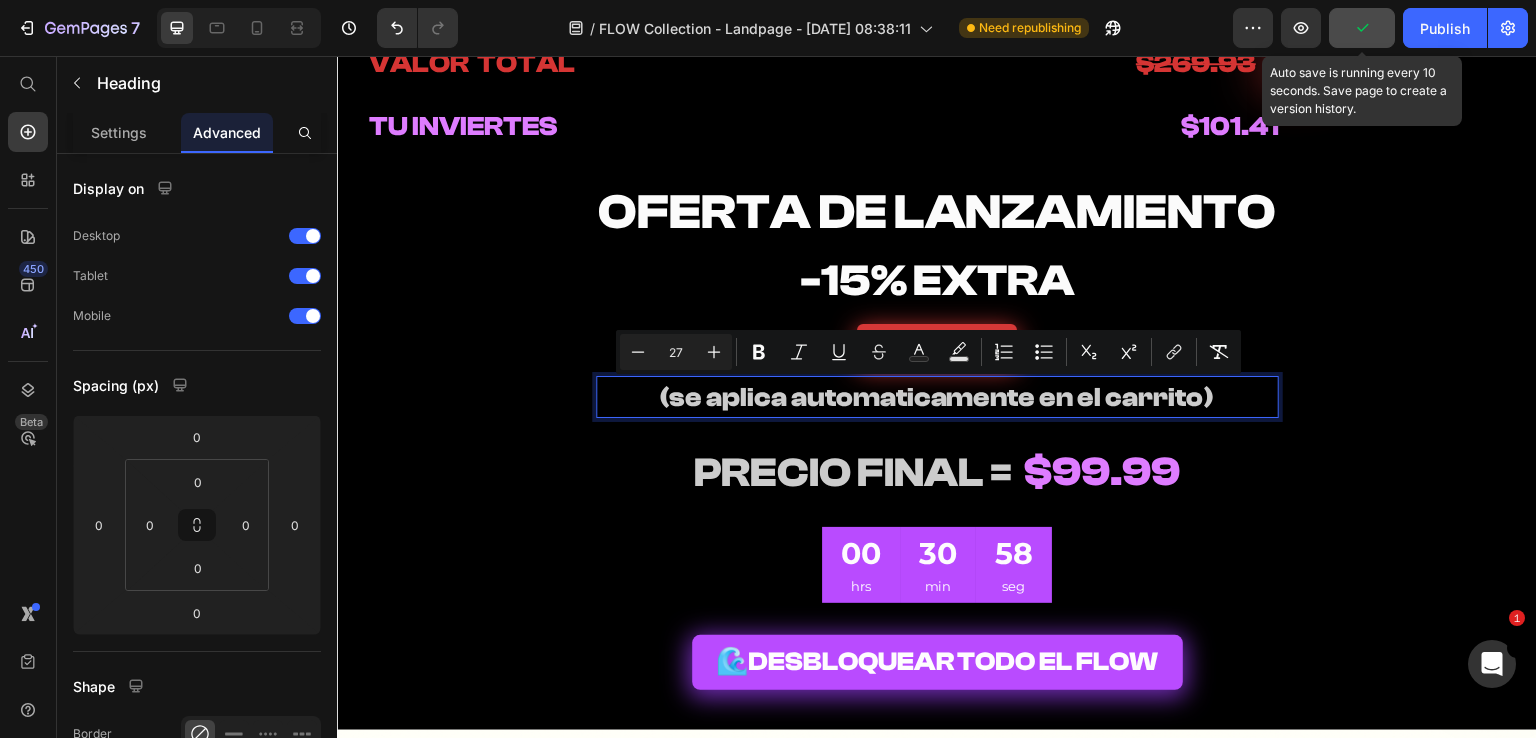 click on "(se aplica automaticamente en el carrito)" at bounding box center [937, 397] 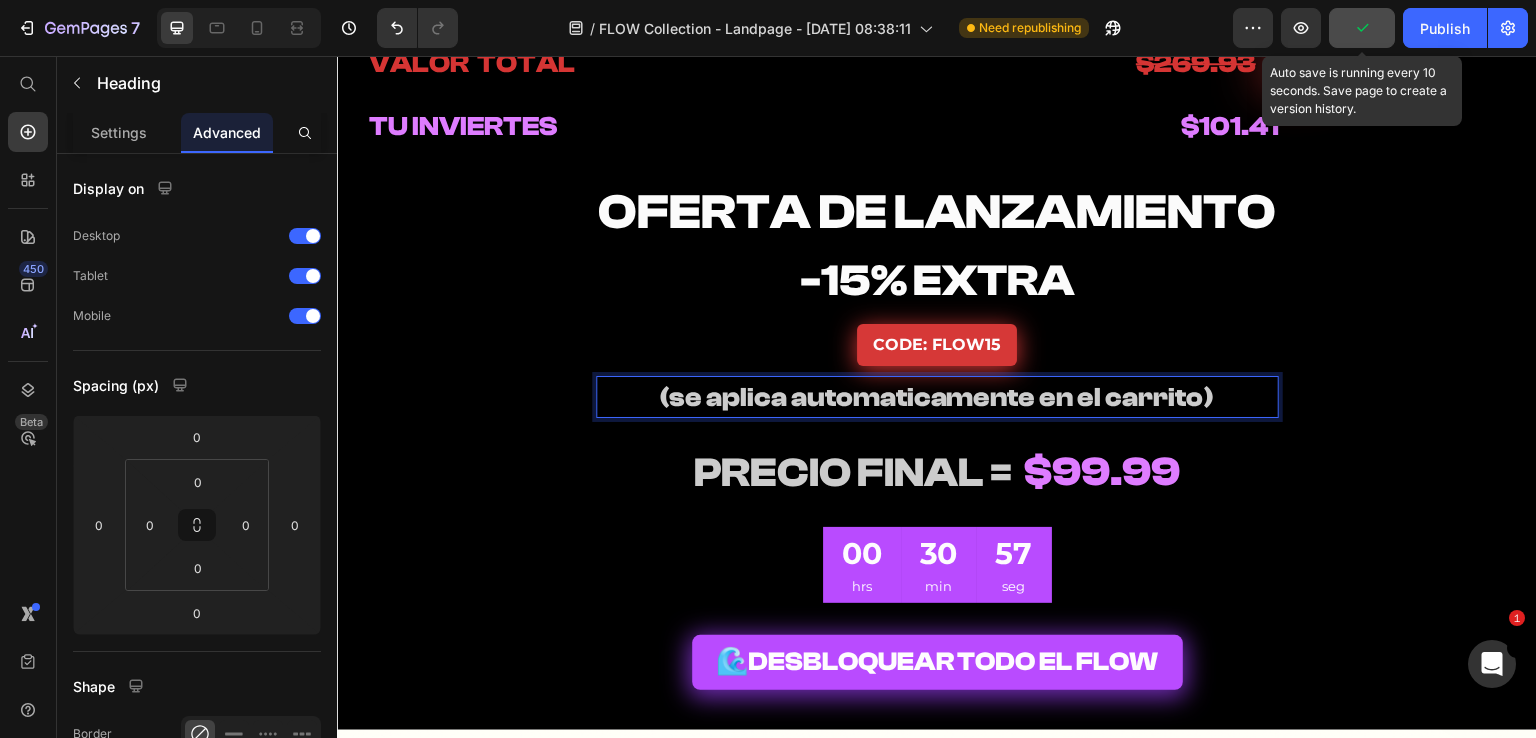 drag, startPoint x: 626, startPoint y: 391, endPoint x: 611, endPoint y: 395, distance: 15.524175 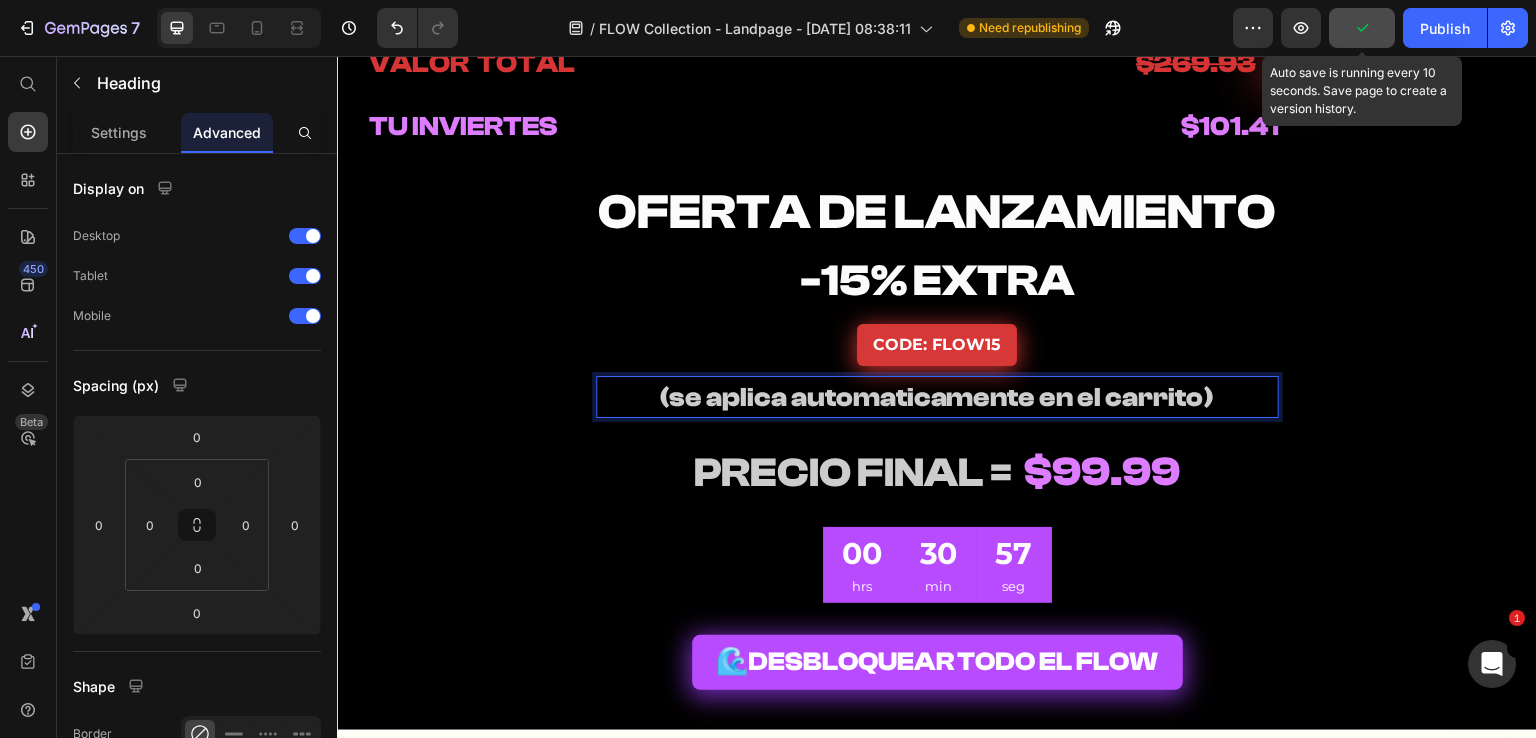 click on "(se aplica automaticamente en el carrito)" at bounding box center (937, 397) 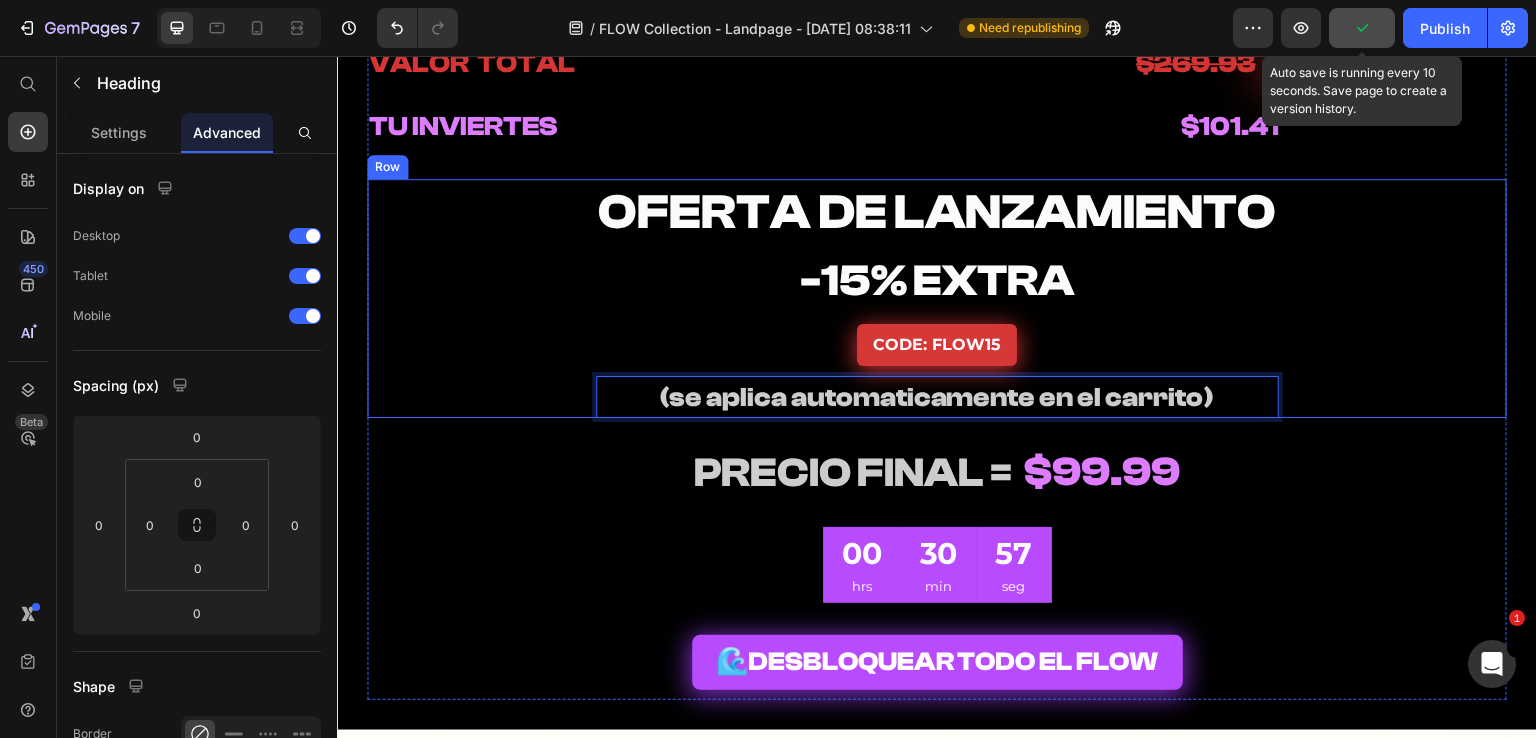 click on "⁠⁠⁠⁠⁠⁠⁠ OFERTA DE LANZAMIENTO Heading ⁠⁠⁠⁠⁠⁠⁠ -15% EXTRA Heading CODE: FLOW15 Button (se aplica automaticamente en el carrito) Heading   0" at bounding box center [937, 298] 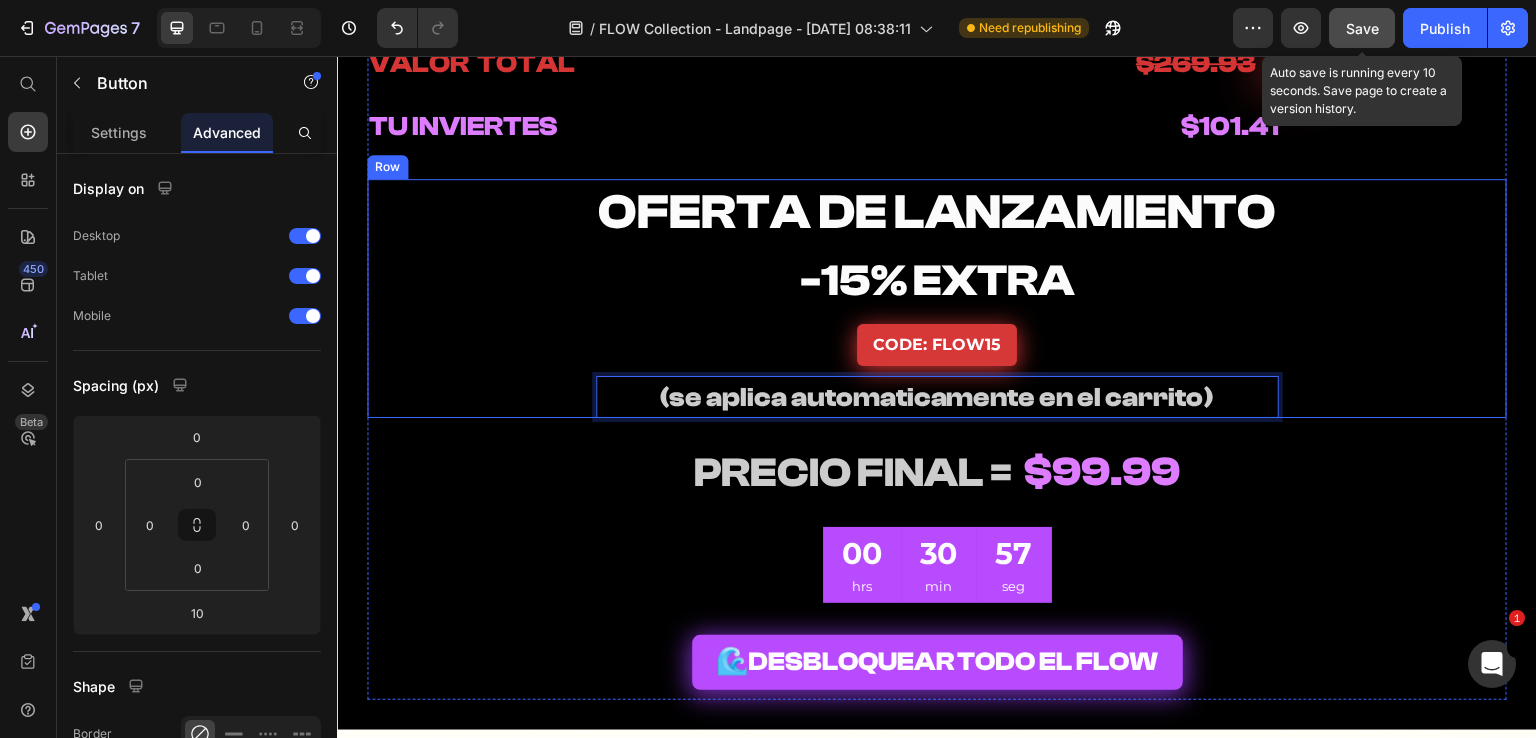 click on "CODE: FLOW15 Button" at bounding box center (937, 345) 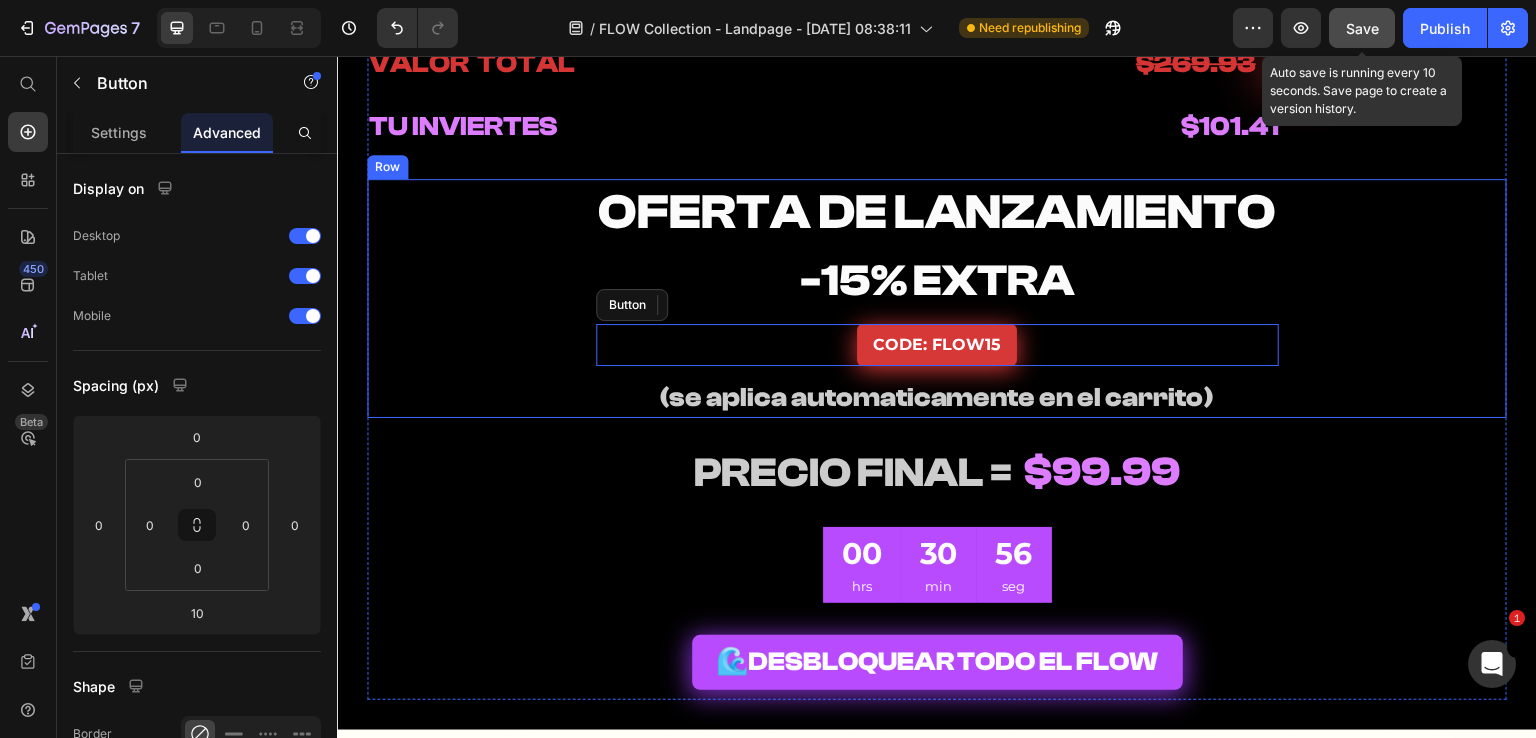 click on "⁠⁠⁠⁠⁠⁠⁠ (se aplica automaticamente en el carrito)" at bounding box center (937, 397) 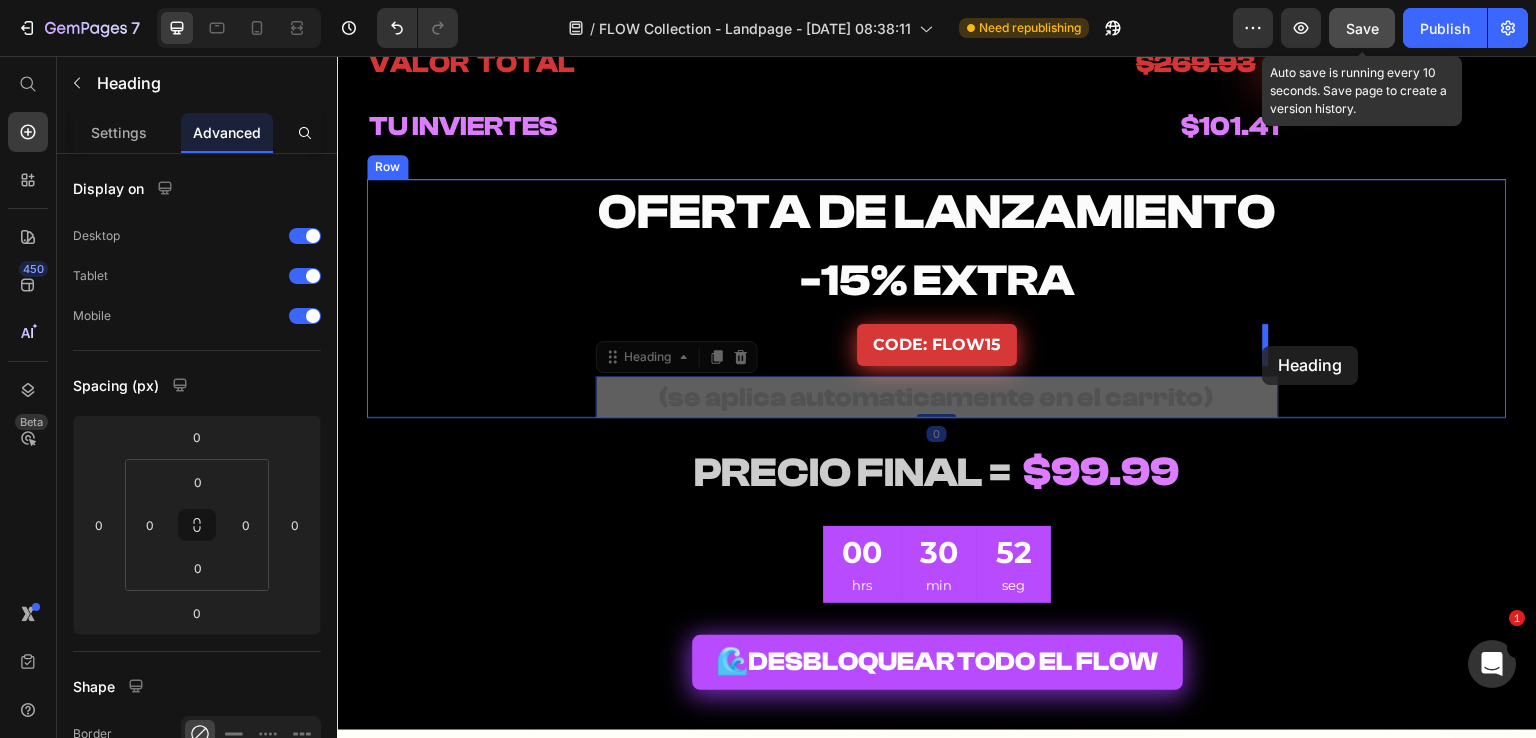 drag, startPoint x: 600, startPoint y: 359, endPoint x: 1263, endPoint y: 346, distance: 663.12744 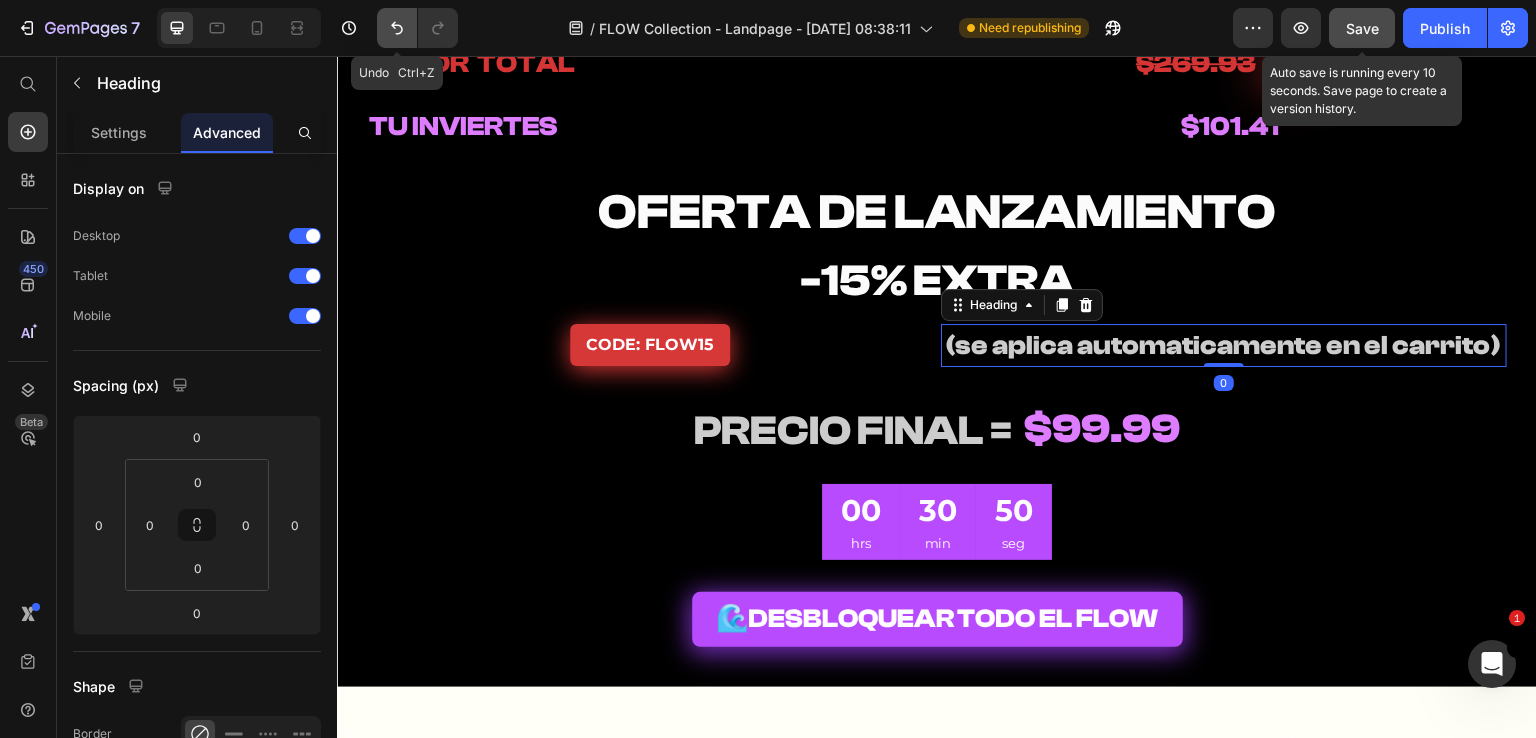 drag, startPoint x: 387, startPoint y: 20, endPoint x: 486, endPoint y: 241, distance: 242.1611 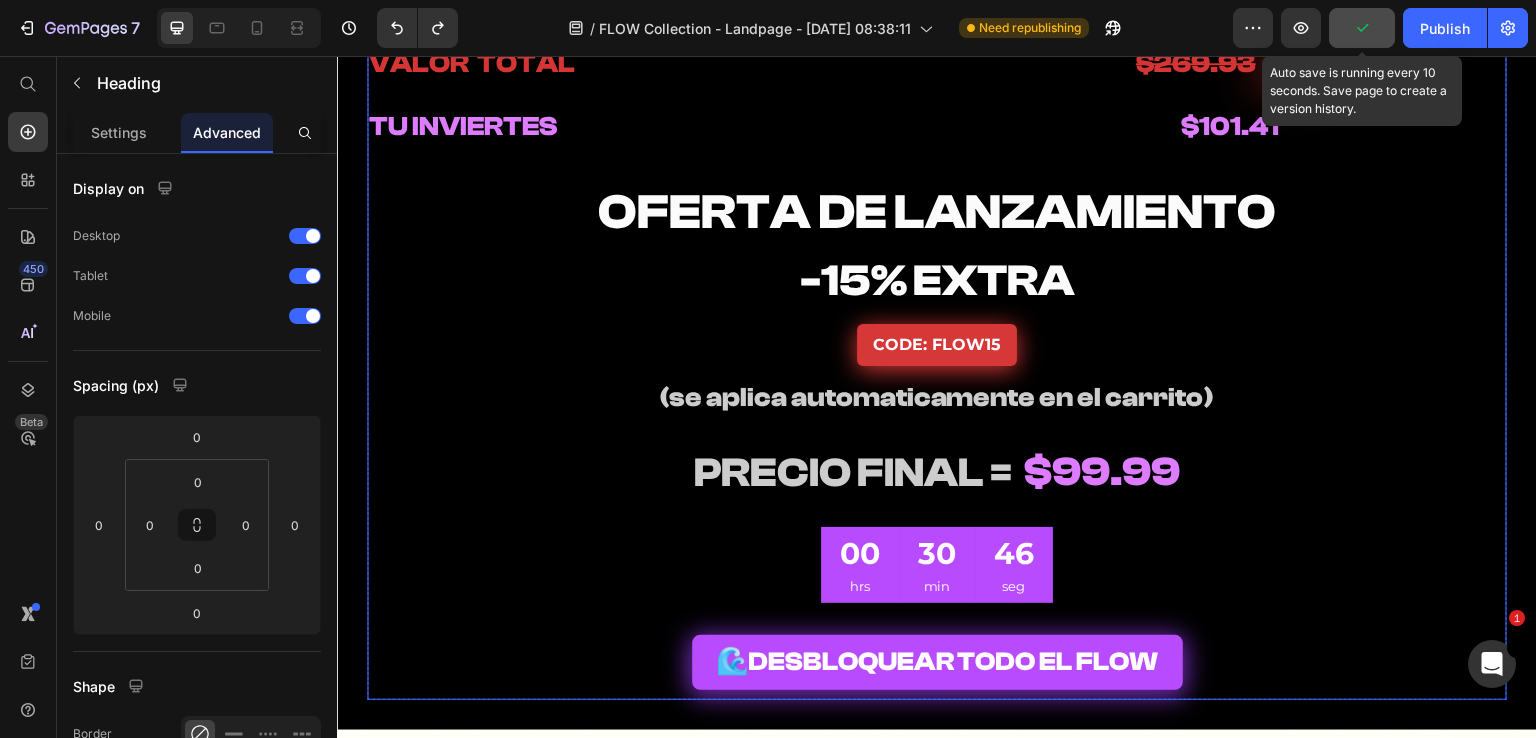 click on "(se aplica automaticamente en el carrito)" at bounding box center (937, 397) 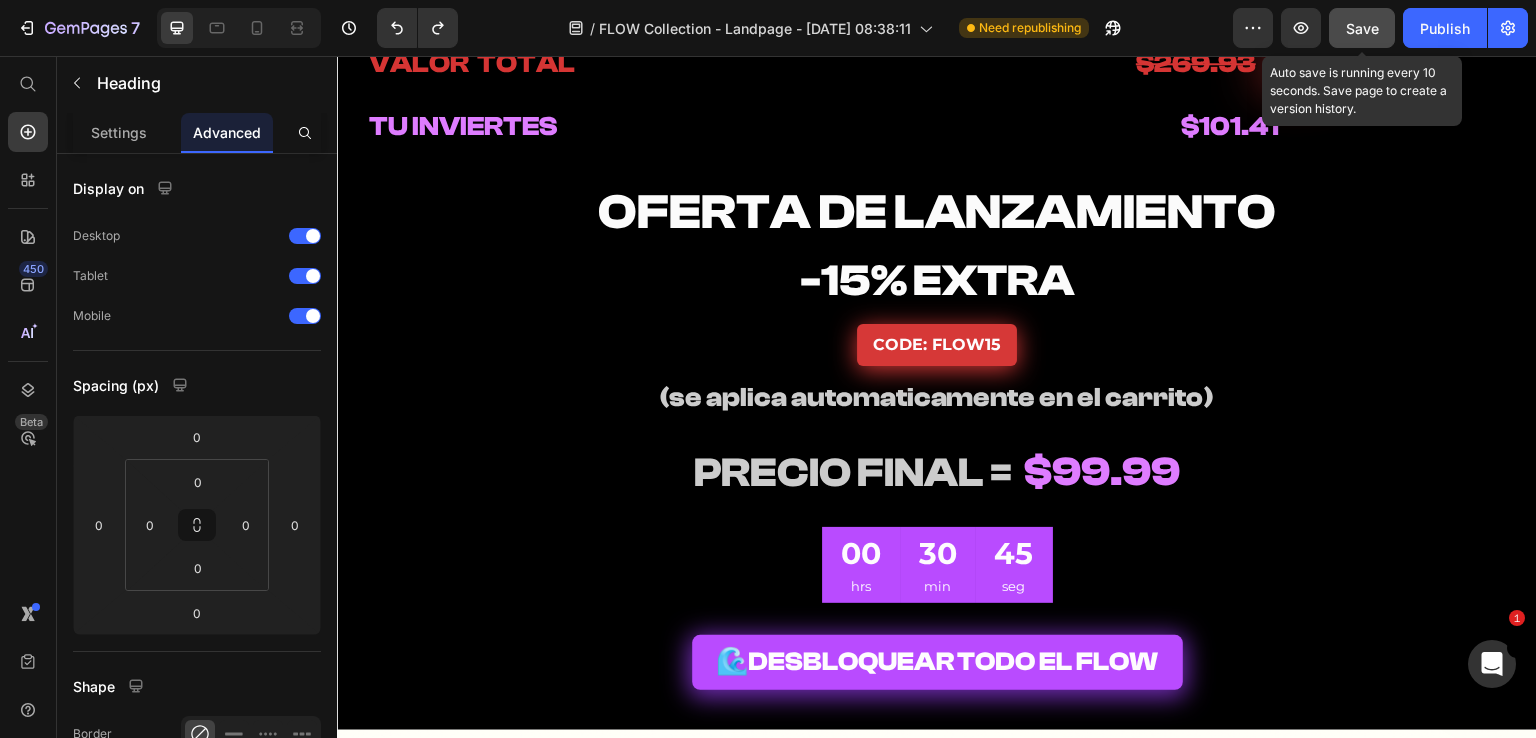 drag, startPoint x: 1180, startPoint y: 408, endPoint x: 1202, endPoint y: 421, distance: 25.553865 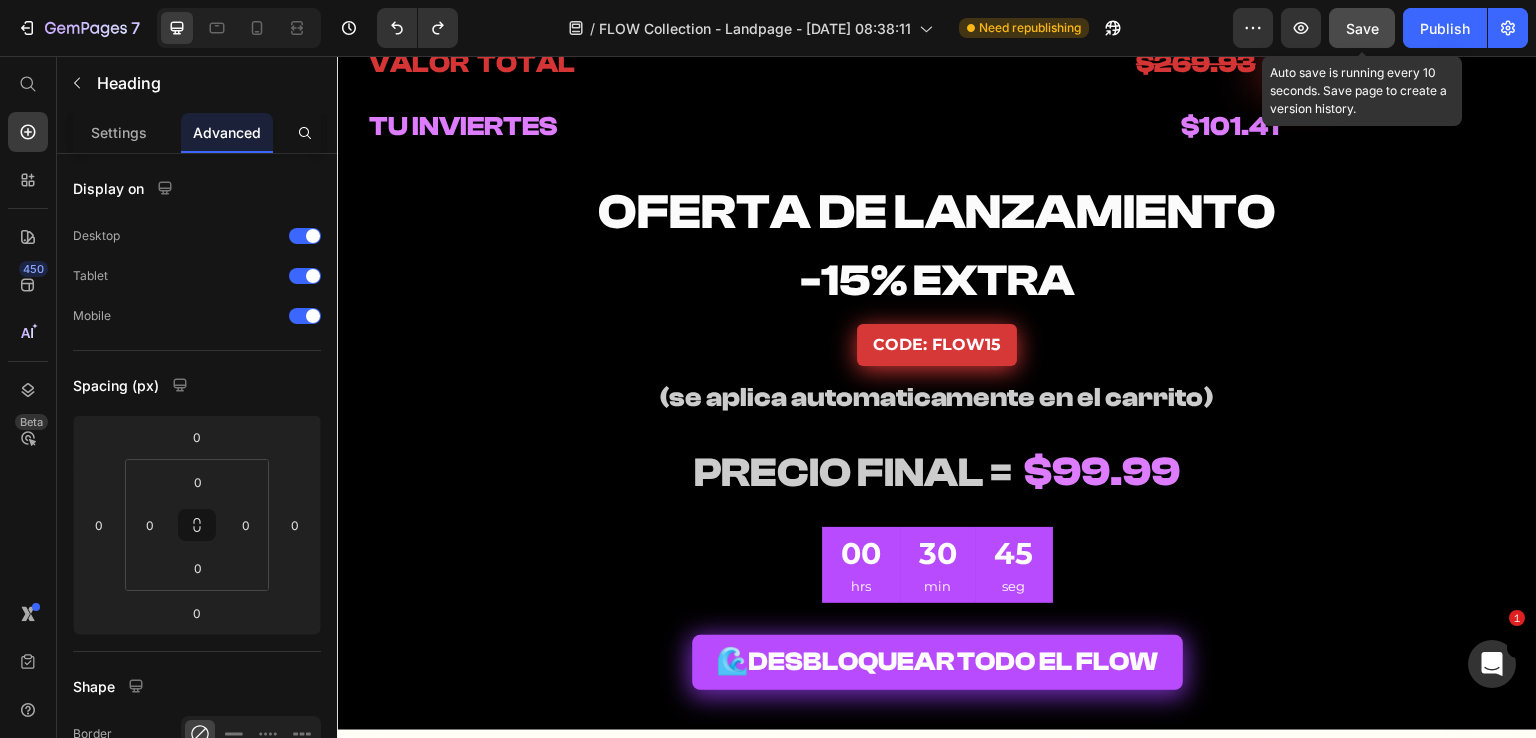 click on "(se aplica automaticamente en el carrito)" at bounding box center [937, 397] 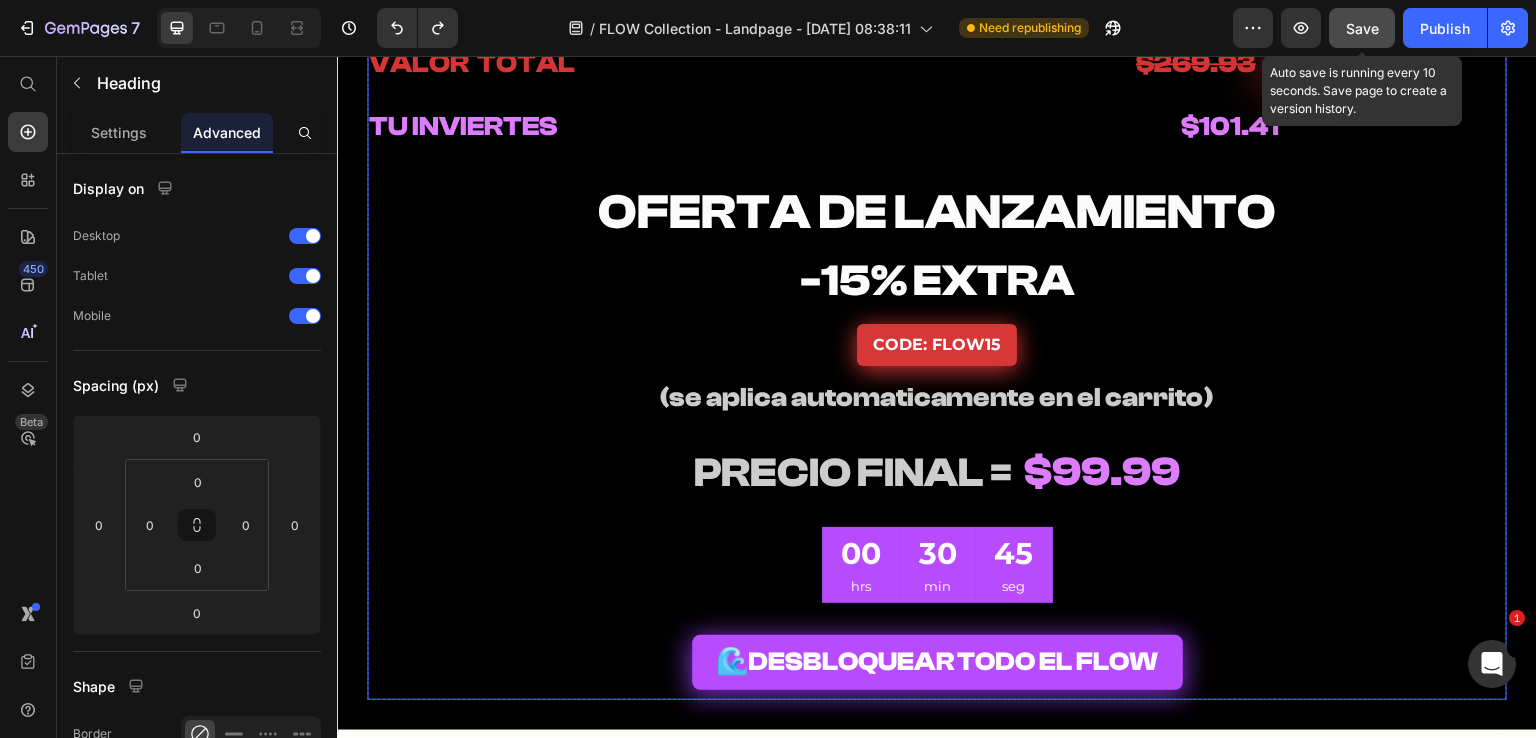 click on "FLOW - Melody Loops Heading FLOW - Drum Kit Heading $29.99    FREE Heading $29.99    FREE Heading Row ⁠⁠⁠⁠⁠⁠⁠ FLOW - One Shots Heading ⁠⁠⁠⁠⁠⁠⁠ FLOW - MIDI Kit Heading $29.99    FREE Heading $29.99    FREE Heading Row ⁠⁠⁠⁠⁠⁠⁠ FLOW - Presets Heading ⁠⁠⁠⁠⁠⁠⁠ FLOW - Ear Candys Heading ⁠⁠⁠⁠⁠⁠⁠ $49.99    FREE Heading $29.99    FREE Heading Row ⁠⁠⁠⁠⁠⁠⁠ BONUS: Heading Heading Row ⁠⁠⁠⁠⁠⁠⁠ FLOW - Secret Sauce Heading $49.99    FREE Heading Row ⁠⁠⁠⁠⁠⁠⁠ VALOR  TOTAL Heading $269.93 Heading - 62% Product Badge Row Row Row Row ⁠⁠⁠⁠⁠⁠⁠ TU INVIERTES Heading ⁠⁠⁠⁠⁠⁠⁠ $101.41 Heading Row ⁠⁠⁠⁠⁠⁠⁠ OFERTA DE LANZAMIENTO Heading ⁠⁠⁠⁠⁠⁠⁠ -15% EXTRA Heading CODE: FLOW15 Button (se aplica automaticamente en el carrito) Heading Row ⁠⁠⁠⁠⁠⁠⁠ PRECIO FINAL = Heading ⁠⁠⁠⁠⁠⁠⁠ $99.99 Heading Row 00 hrs 30 min 45 seg CountDown Timer 🌊  Row" at bounding box center [937, 112] 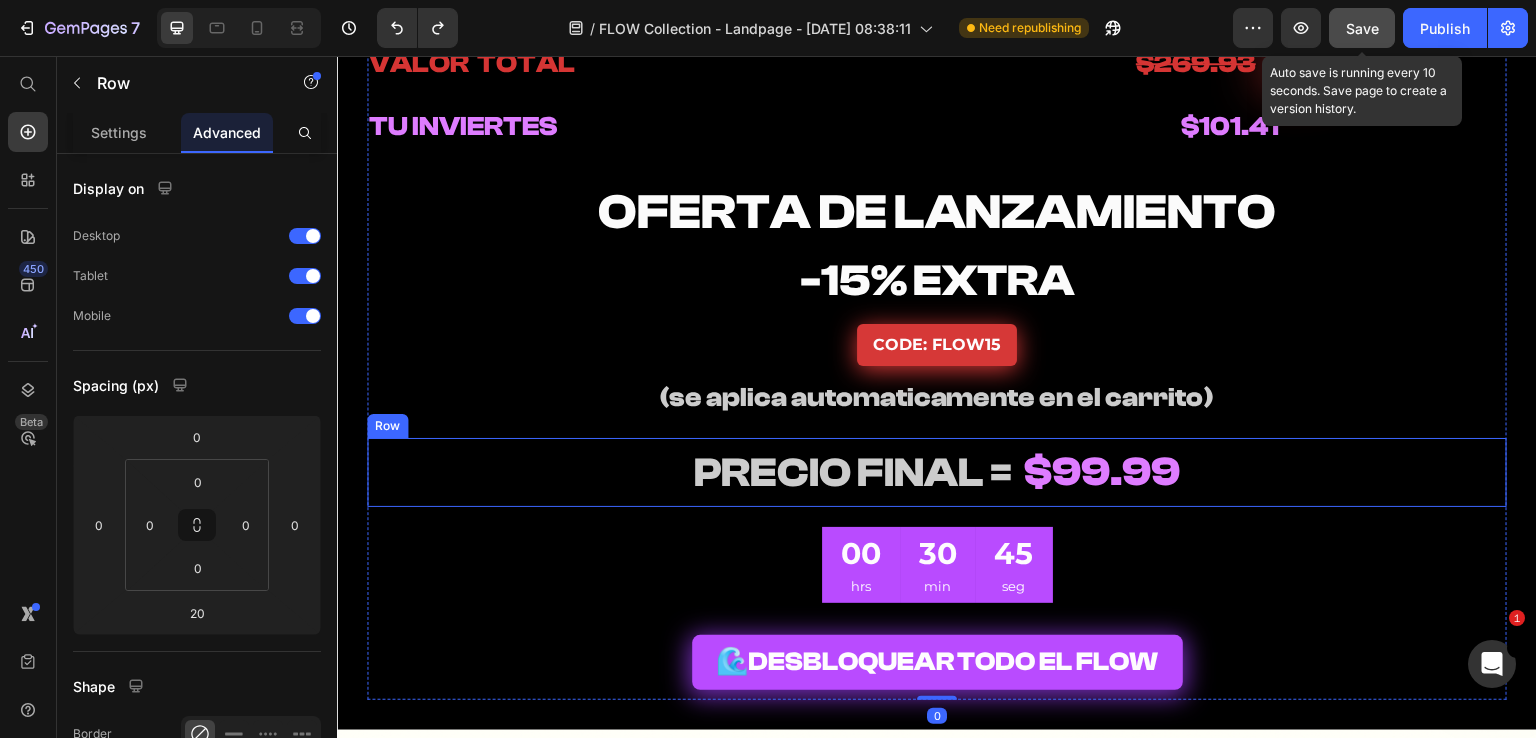 click on "⁠⁠⁠⁠⁠⁠⁠ PRECIO FINAL = Heading ⁠⁠⁠⁠⁠⁠⁠ $99.99 Heading Row" at bounding box center (937, 472) 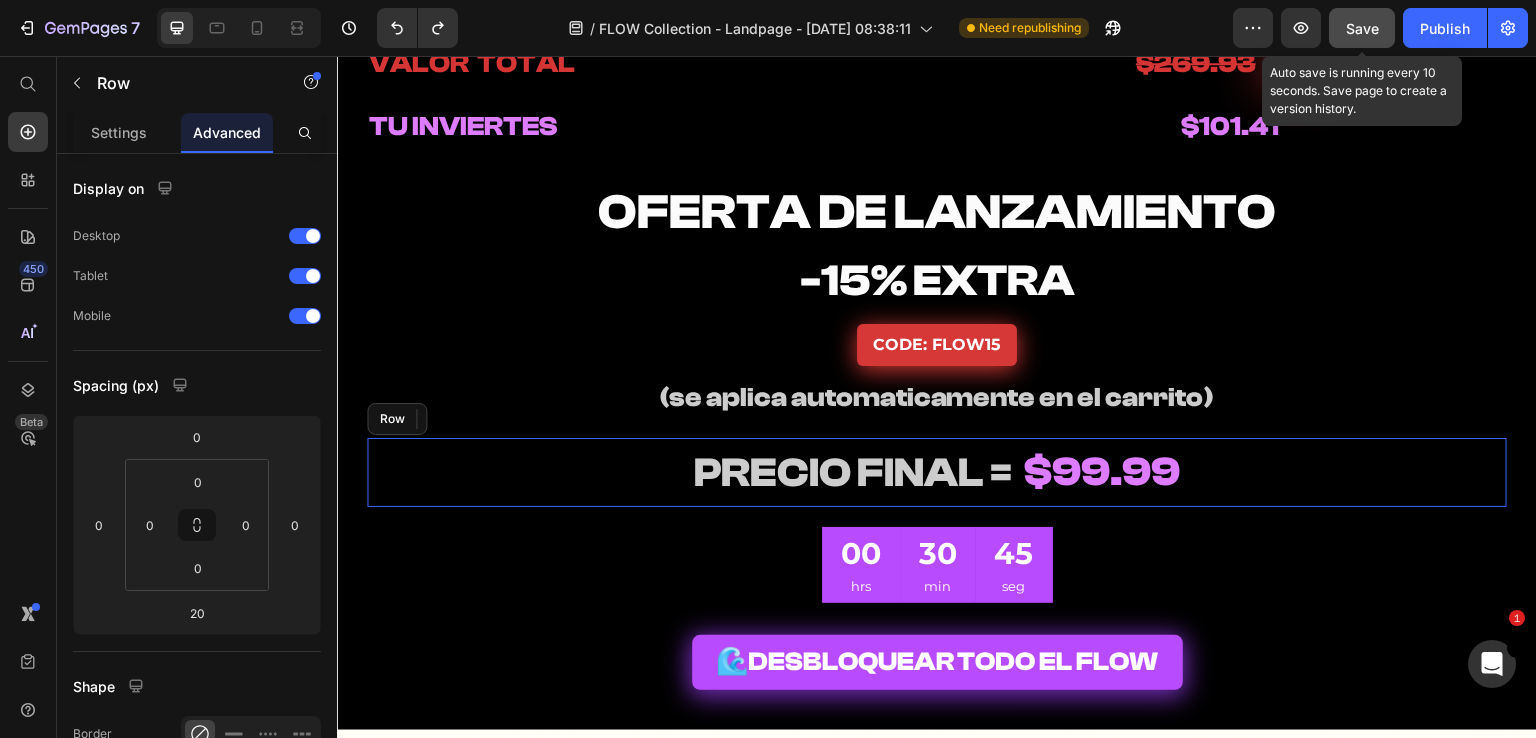click on "FLOW - Melody Loops Heading FLOW - Drum Kit Heading $29.99    FREE Heading $29.99    FREE Heading Row ⁠⁠⁠⁠⁠⁠⁠ FLOW - One Shots Heading ⁠⁠⁠⁠⁠⁠⁠ FLOW - MIDI Kit Heading $29.99    FREE Heading $29.99    FREE Heading Row ⁠⁠⁠⁠⁠⁠⁠ FLOW - Presets Heading ⁠⁠⁠⁠⁠⁠⁠ FLOW - Ear Candys Heading ⁠⁠⁠⁠⁠⁠⁠ $49.99    FREE Heading $29.99    FREE Heading Row ⁠⁠⁠⁠⁠⁠⁠ BONUS: Heading Heading Row ⁠⁠⁠⁠⁠⁠⁠ FLOW - Secret Sauce Heading $49.99    FREE Heading Row ⁠⁠⁠⁠⁠⁠⁠ VALOR  TOTAL Heading $269.93 Heading - 62% Product Badge Row Row Row Row ⁠⁠⁠⁠⁠⁠⁠ TU INVIERTES Heading ⁠⁠⁠⁠⁠⁠⁠ $101.41 Heading Row ⁠⁠⁠⁠⁠⁠⁠ OFERTA DE LANZAMIENTO Heading ⁠⁠⁠⁠⁠⁠⁠ -15% EXTRA Heading CODE: FLOW15 Button ⁠⁠⁠⁠⁠⁠⁠ (se aplica automaticamente en el carrito) Heading Row ⁠⁠⁠⁠⁠⁠⁠ PRECIO FINAL = Heading ⁠⁠⁠⁠⁠⁠⁠ $99.99 Heading Row 00 hrs 30 min 45 seg Row" at bounding box center [937, 112] 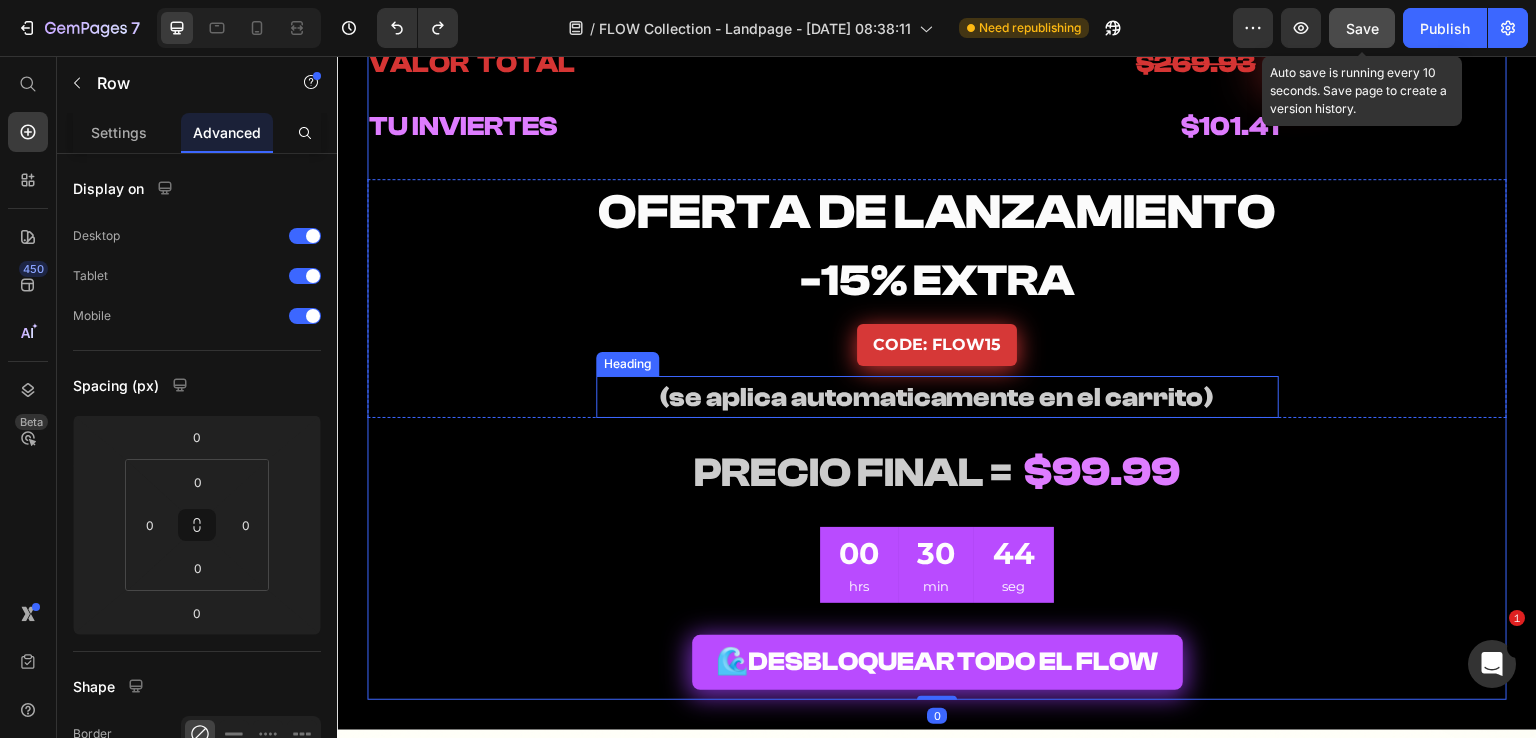 click on "(se aplica automaticamente en el carrito)" at bounding box center (937, 397) 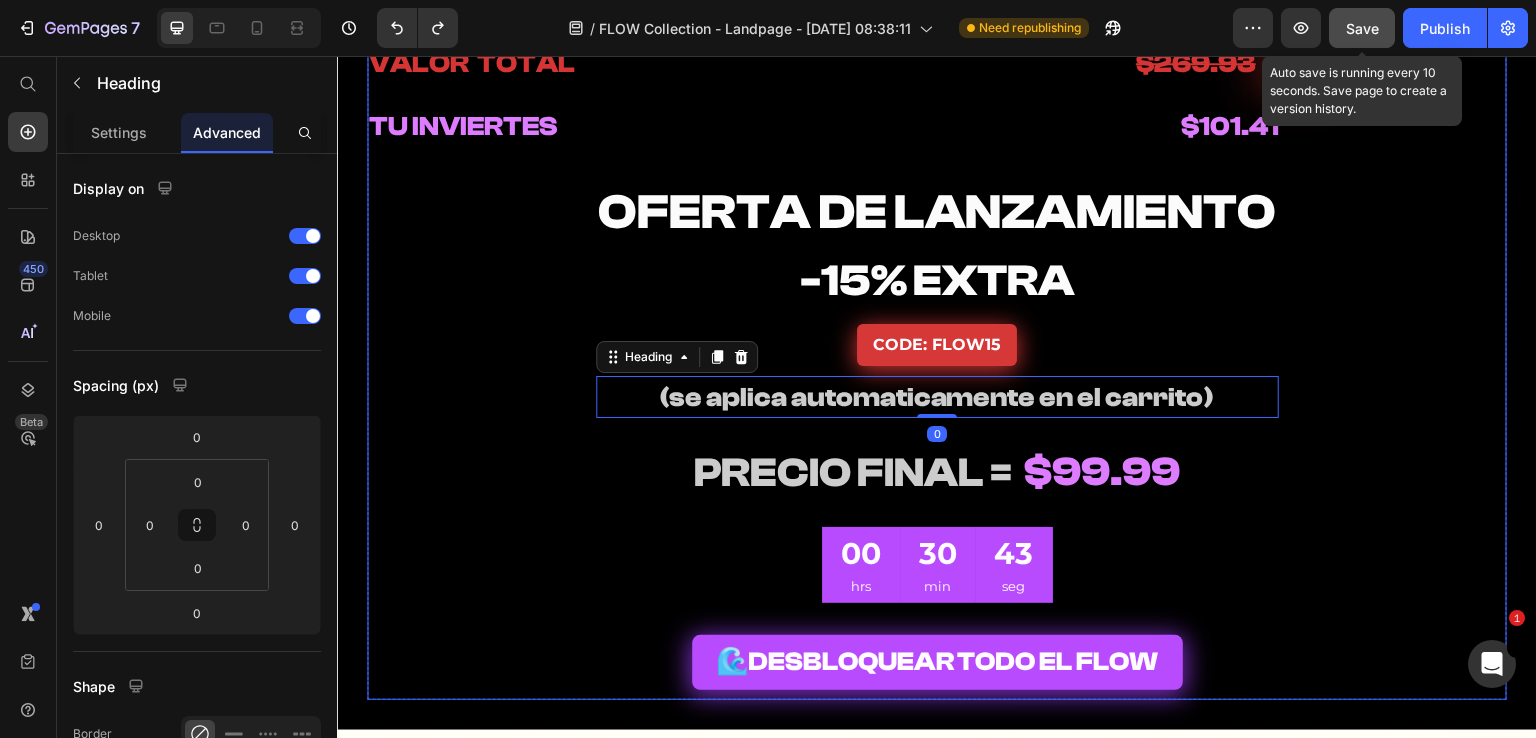 drag, startPoint x: 981, startPoint y: 426, endPoint x: 978, endPoint y: 437, distance: 11.401754 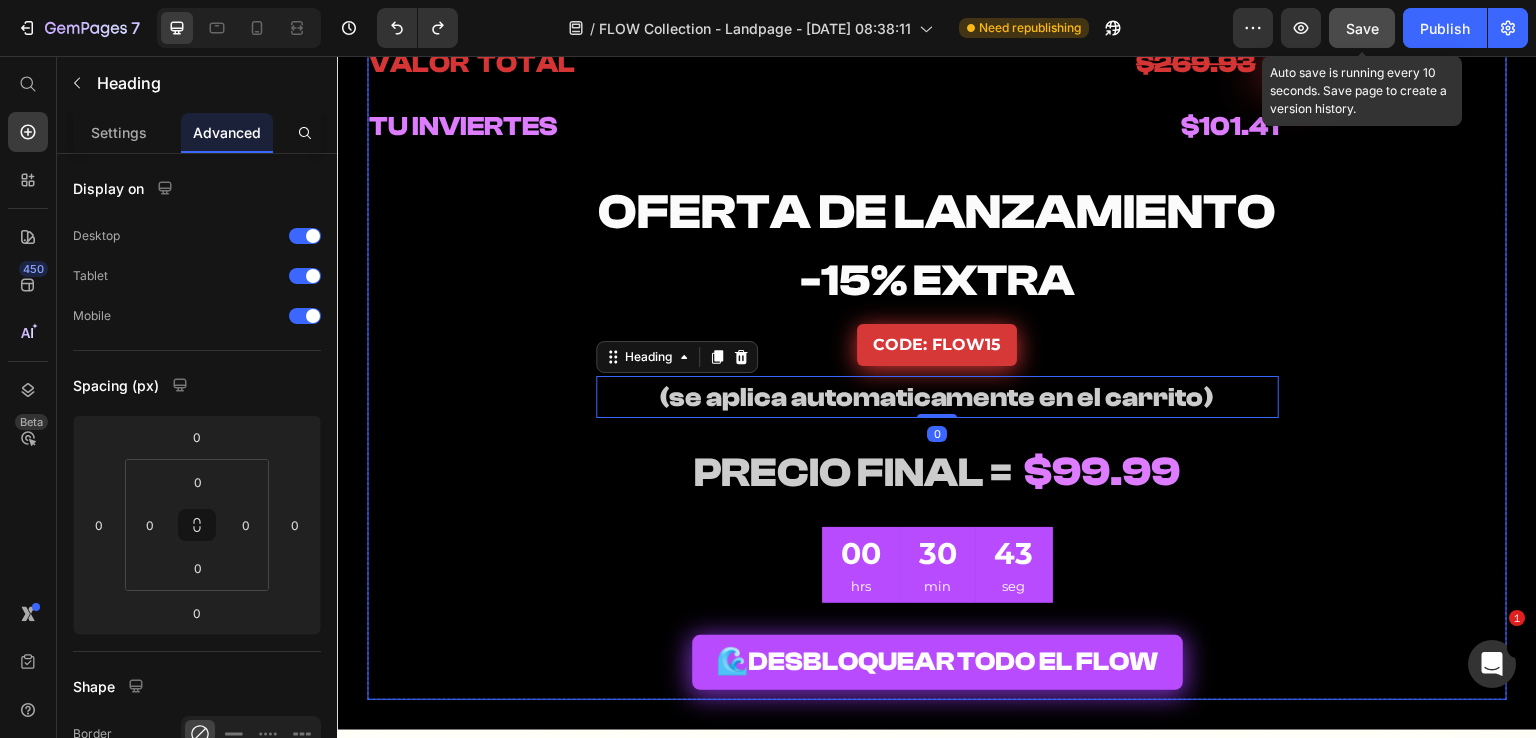 click on "FLOW - Melody Loops Heading FLOW - Drum Kit Heading $29.99    FREE Heading $29.99    FREE Heading Row ⁠⁠⁠⁠⁠⁠⁠ FLOW - One Shots Heading ⁠⁠⁠⁠⁠⁠⁠ FLOW - MIDI Kit Heading $29.99    FREE Heading $29.99    FREE Heading Row ⁠⁠⁠⁠⁠⁠⁠ FLOW - Presets Heading ⁠⁠⁠⁠⁠⁠⁠ FLOW - Ear Candys Heading ⁠⁠⁠⁠⁠⁠⁠ $49.99    FREE Heading $29.99    FREE Heading Row ⁠⁠⁠⁠⁠⁠⁠ BONUS: Heading Heading Row ⁠⁠⁠⁠⁠⁠⁠ FLOW - Secret Sauce Heading $49.99    FREE Heading Row ⁠⁠⁠⁠⁠⁠⁠ VALOR  TOTAL Heading $269.93 Heading - 62% Product Badge Row Row Row Row ⁠⁠⁠⁠⁠⁠⁠ TU INVIERTES Heading ⁠⁠⁠⁠⁠⁠⁠ $101.41 Heading Row ⁠⁠⁠⁠⁠⁠⁠ OFERTA DE LANZAMIENTO Heading ⁠⁠⁠⁠⁠⁠⁠ -15% EXTRA Heading CODE: FLOW15 Button ⁠⁠⁠⁠⁠⁠⁠ (se aplica automaticamente en el carrito) Heading   0 Row ⁠⁠⁠⁠⁠⁠⁠ PRECIO FINAL = Heading ⁠⁠⁠⁠⁠⁠⁠ $99.99 Heading Row 00 hrs 30 min 43 seg" at bounding box center (937, 112) 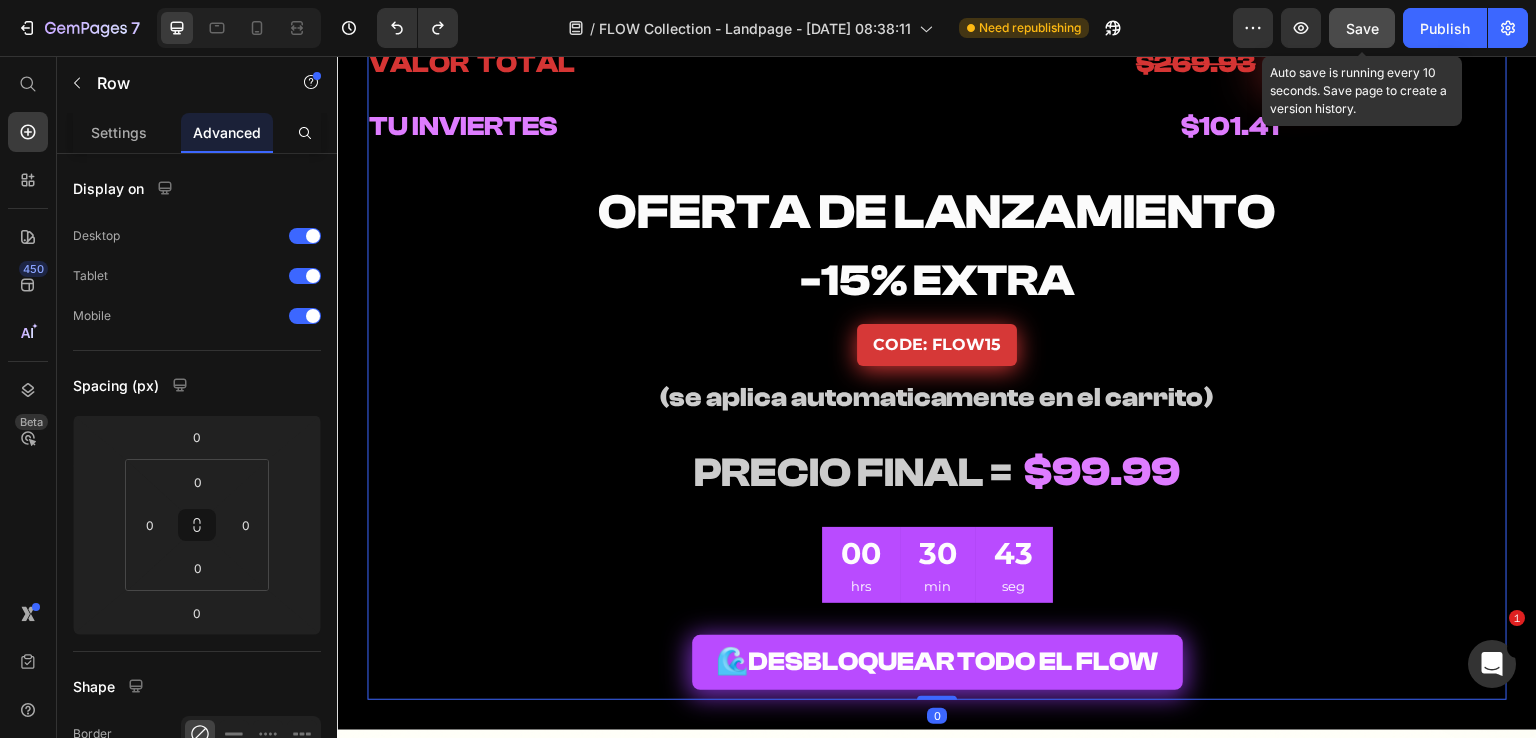 click on "⁠⁠⁠⁠⁠⁠⁠ PRECIO FINAL =" at bounding box center [853, 472] 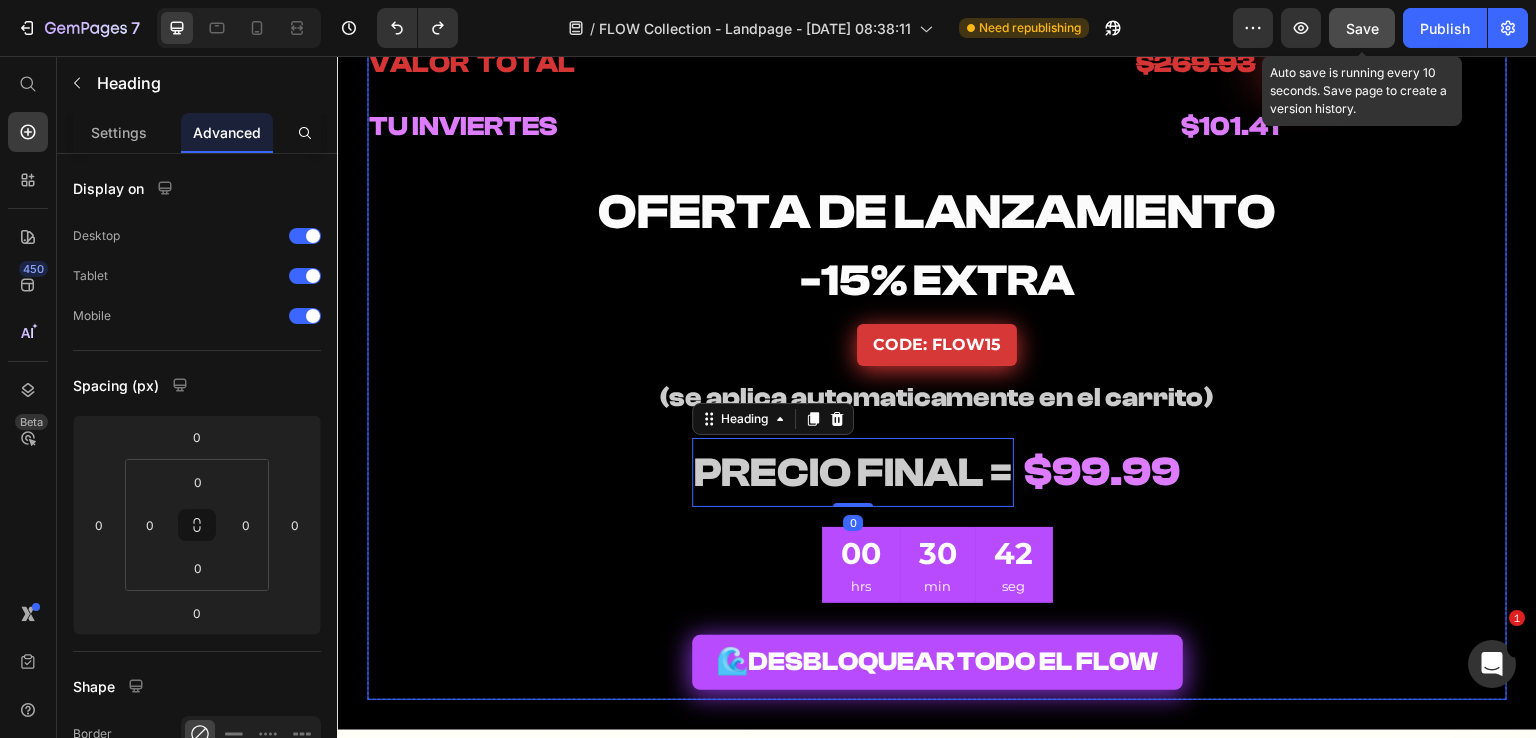 click on "FLOW - Melody Loops Heading FLOW - Drum Kit Heading $29.99    FREE Heading $29.99    FREE Heading Row ⁠⁠⁠⁠⁠⁠⁠ FLOW - One Shots Heading ⁠⁠⁠⁠⁠⁠⁠ FLOW - MIDI Kit Heading $29.99    FREE Heading $29.99    FREE Heading Row ⁠⁠⁠⁠⁠⁠⁠ FLOW - Presets Heading ⁠⁠⁠⁠⁠⁠⁠ FLOW - Ear Candys Heading ⁠⁠⁠⁠⁠⁠⁠ $49.99    FREE Heading $29.99    FREE Heading Row ⁠⁠⁠⁠⁠⁠⁠ BONUS: Heading Heading Row ⁠⁠⁠⁠⁠⁠⁠ FLOW - Secret Sauce Heading $49.99    FREE Heading Row ⁠⁠⁠⁠⁠⁠⁠ VALOR  TOTAL Heading $269.93 Heading - 62% Product Badge Row Row Row Row ⁠⁠⁠⁠⁠⁠⁠ TU INVIERTES Heading ⁠⁠⁠⁠⁠⁠⁠ $101.41 Heading Row ⁠⁠⁠⁠⁠⁠⁠ OFERTA DE LANZAMIENTO Heading ⁠⁠⁠⁠⁠⁠⁠ -15% EXTRA Heading CODE: FLOW15 Button ⁠⁠⁠⁠⁠⁠⁠ (se aplica automaticamente en el carrito) Heading Row ⁠⁠⁠⁠⁠⁠⁠ PRECIO FINAL = Heading   0 ⁠⁠⁠⁠⁠⁠⁠ $99.99 Heading Row 00 hrs 30 min 42 seg" at bounding box center [937, 112] 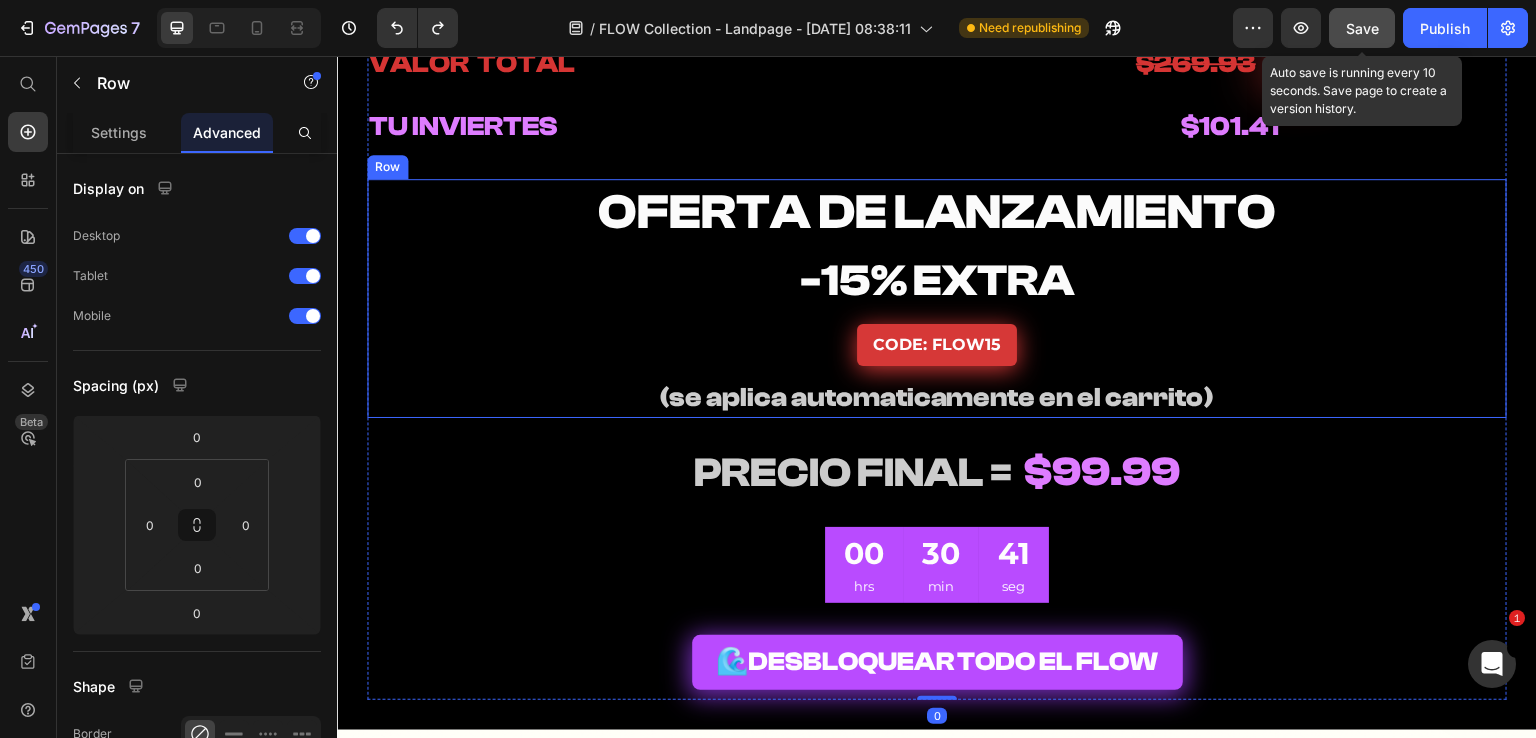 click on "⁠⁠⁠⁠⁠⁠⁠ OFERTA DE LANZAMIENTO Heading ⁠⁠⁠⁠⁠⁠⁠ -15% EXTRA Heading CODE: FLOW15 Button ⁠⁠⁠⁠⁠⁠⁠ (se aplica automaticamente en el carrito) Heading Row" at bounding box center [937, 298] 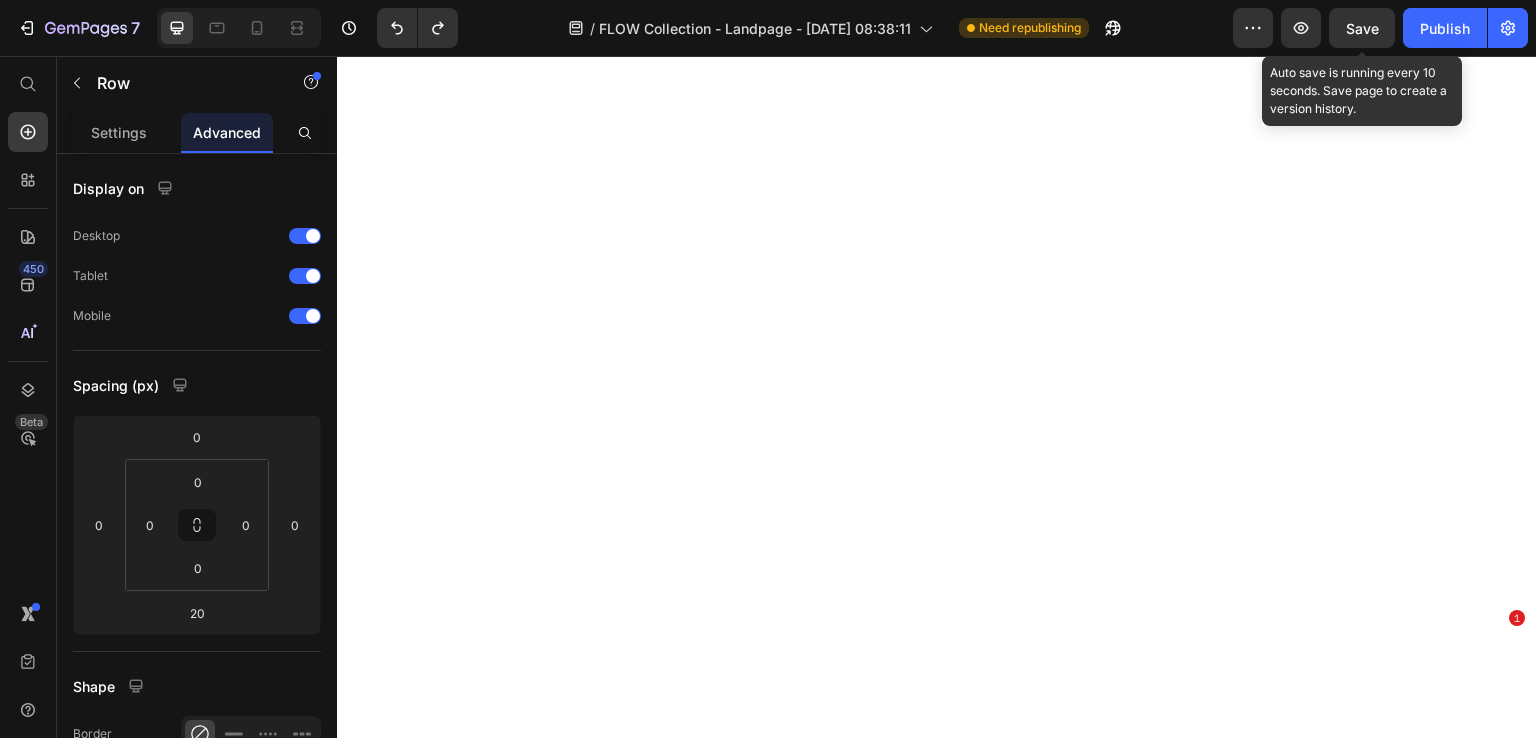 scroll, scrollTop: 0, scrollLeft: 0, axis: both 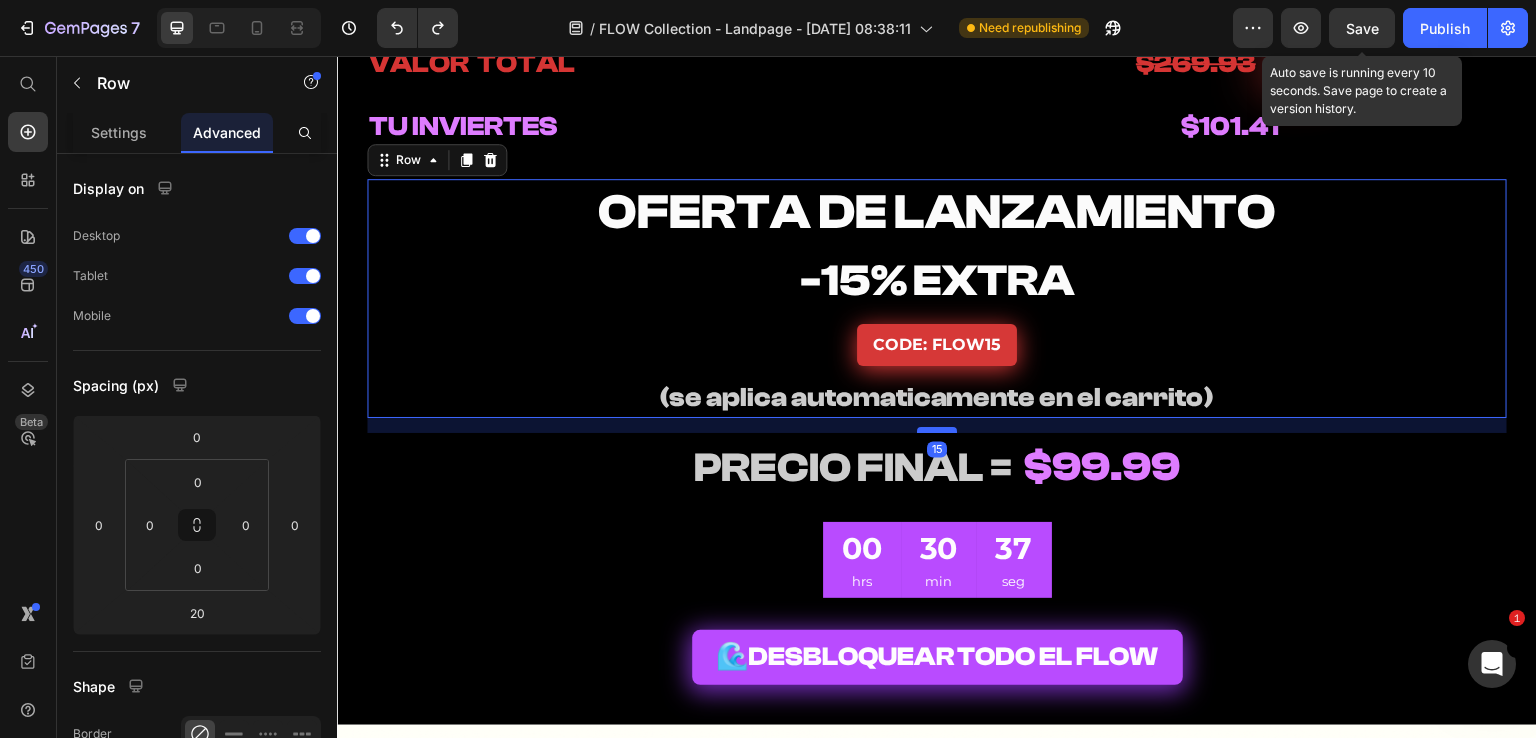 drag, startPoint x: 921, startPoint y: 436, endPoint x: 938, endPoint y: 431, distance: 17.720045 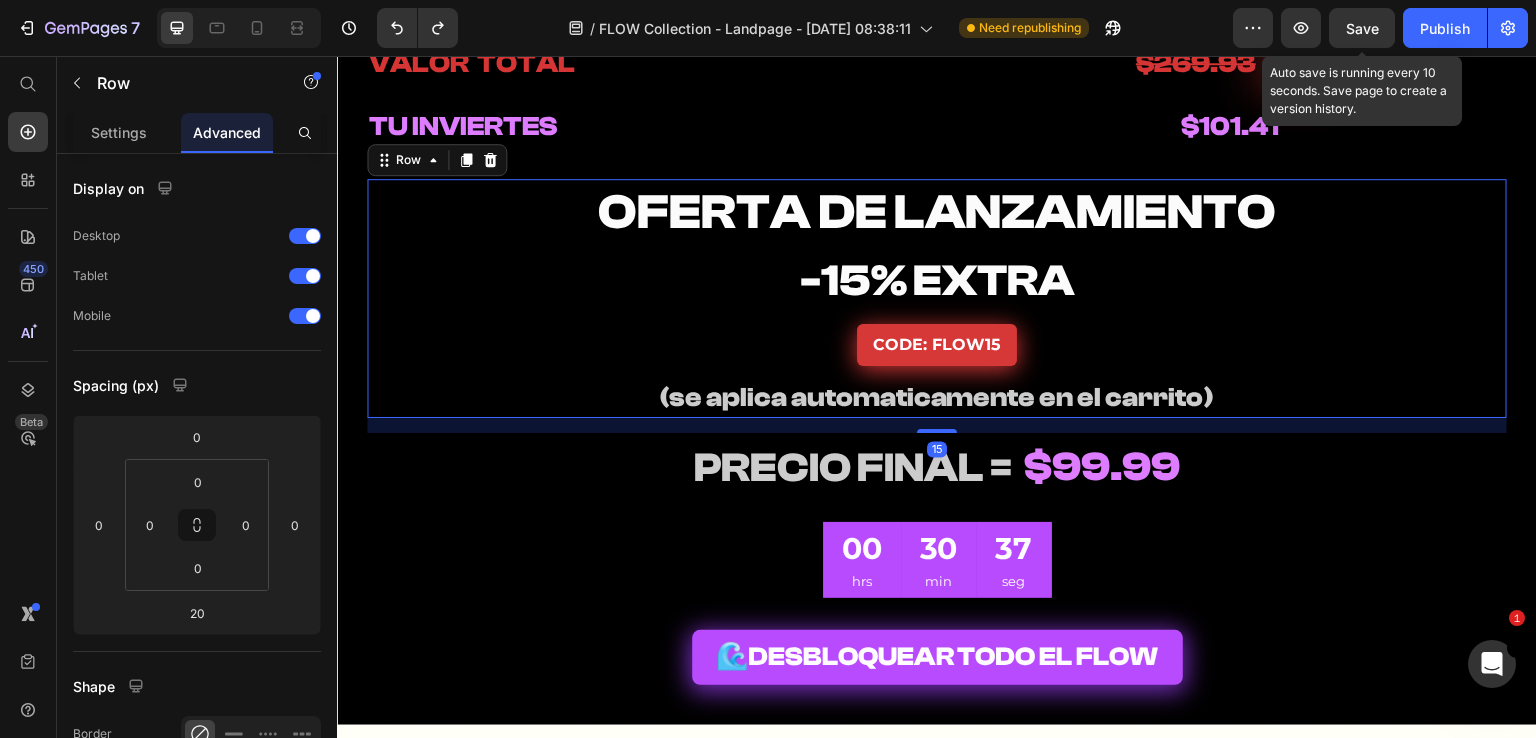 type on "15" 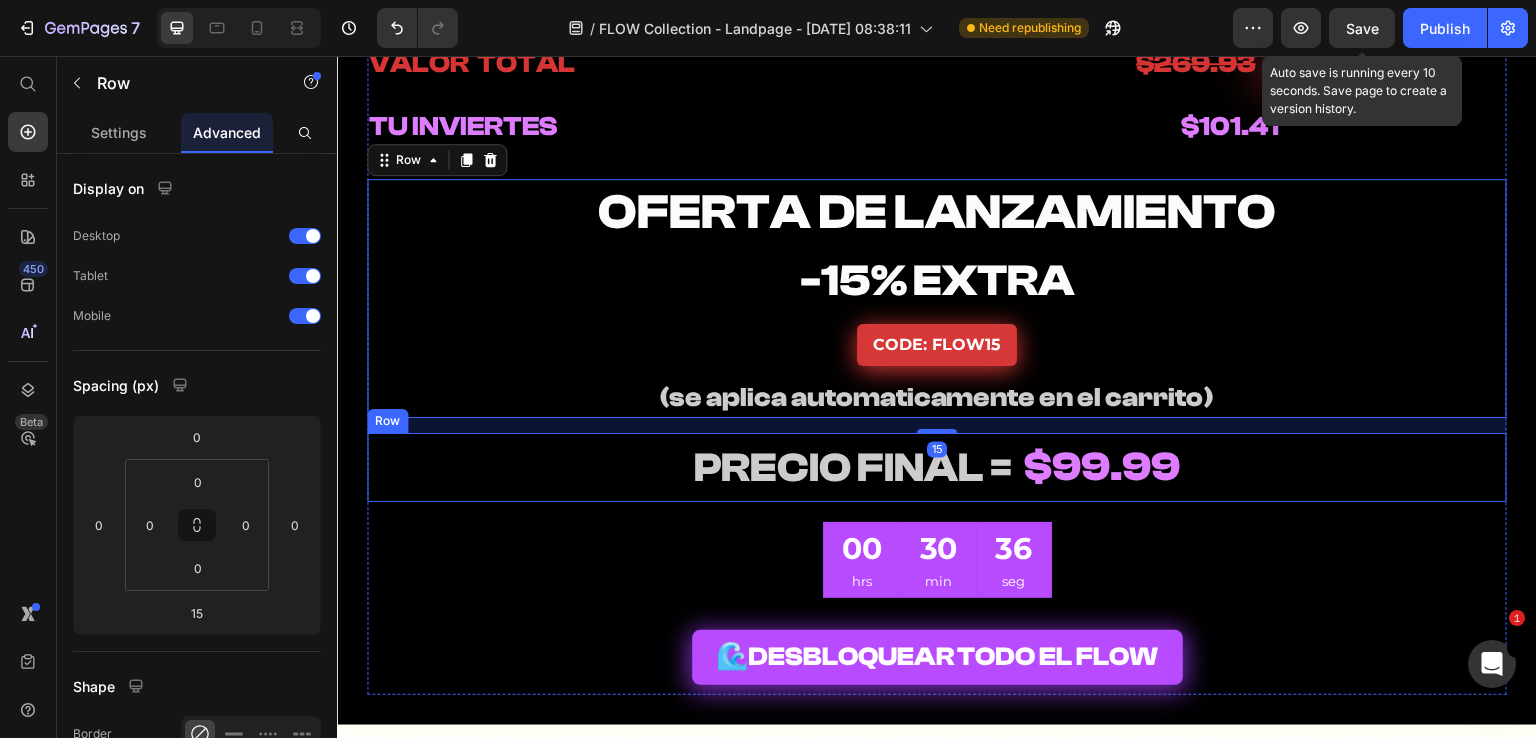 click on "⁠⁠⁠⁠⁠⁠⁠ PRECIO FINAL = Heading ⁠⁠⁠⁠⁠⁠⁠ $99.99 Heading Row" at bounding box center [937, 467] 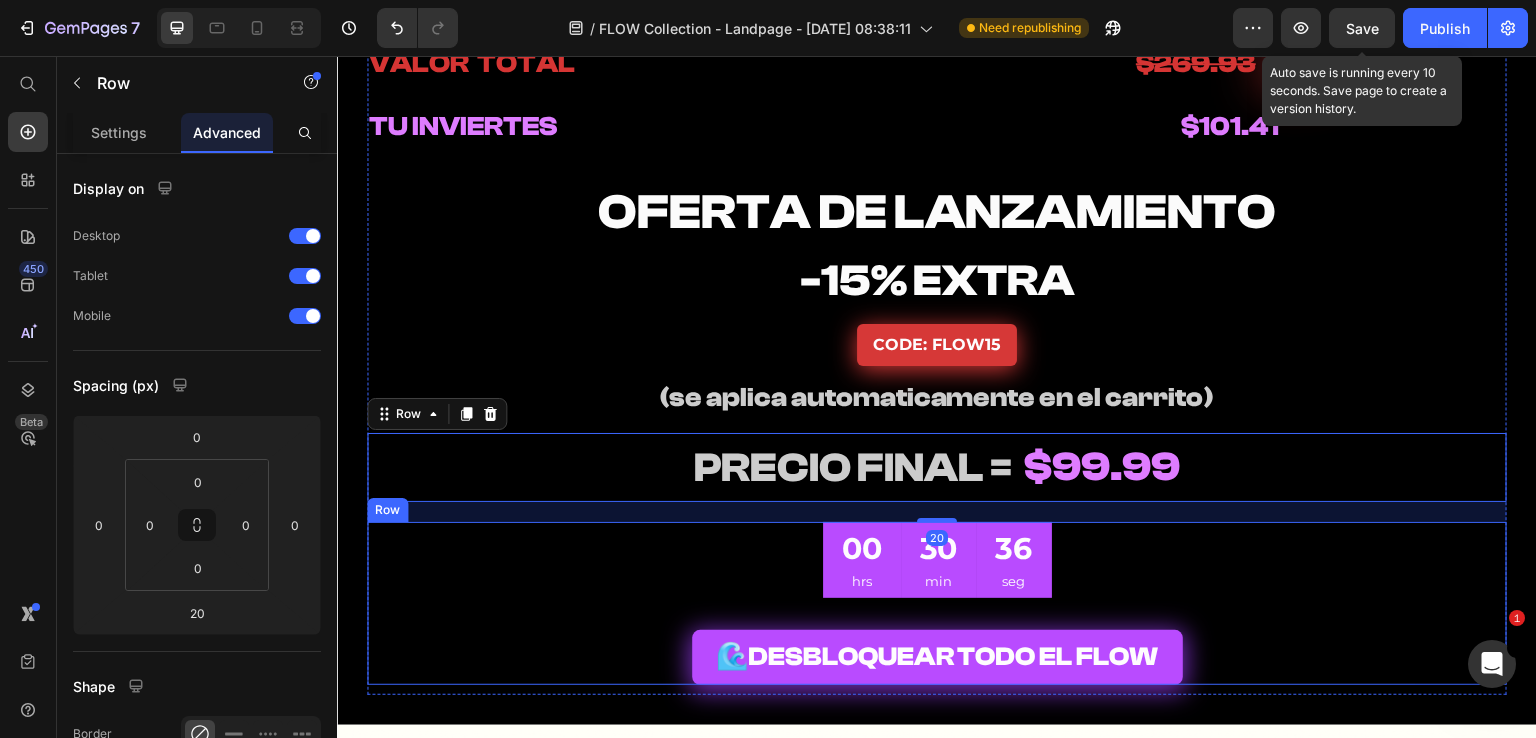 click on "00 hrs 30 min 36 seg CountDown Timer 🌊  DESBLOQUEAR TODO EL FLOW Add to Cart Row" at bounding box center [937, 604] 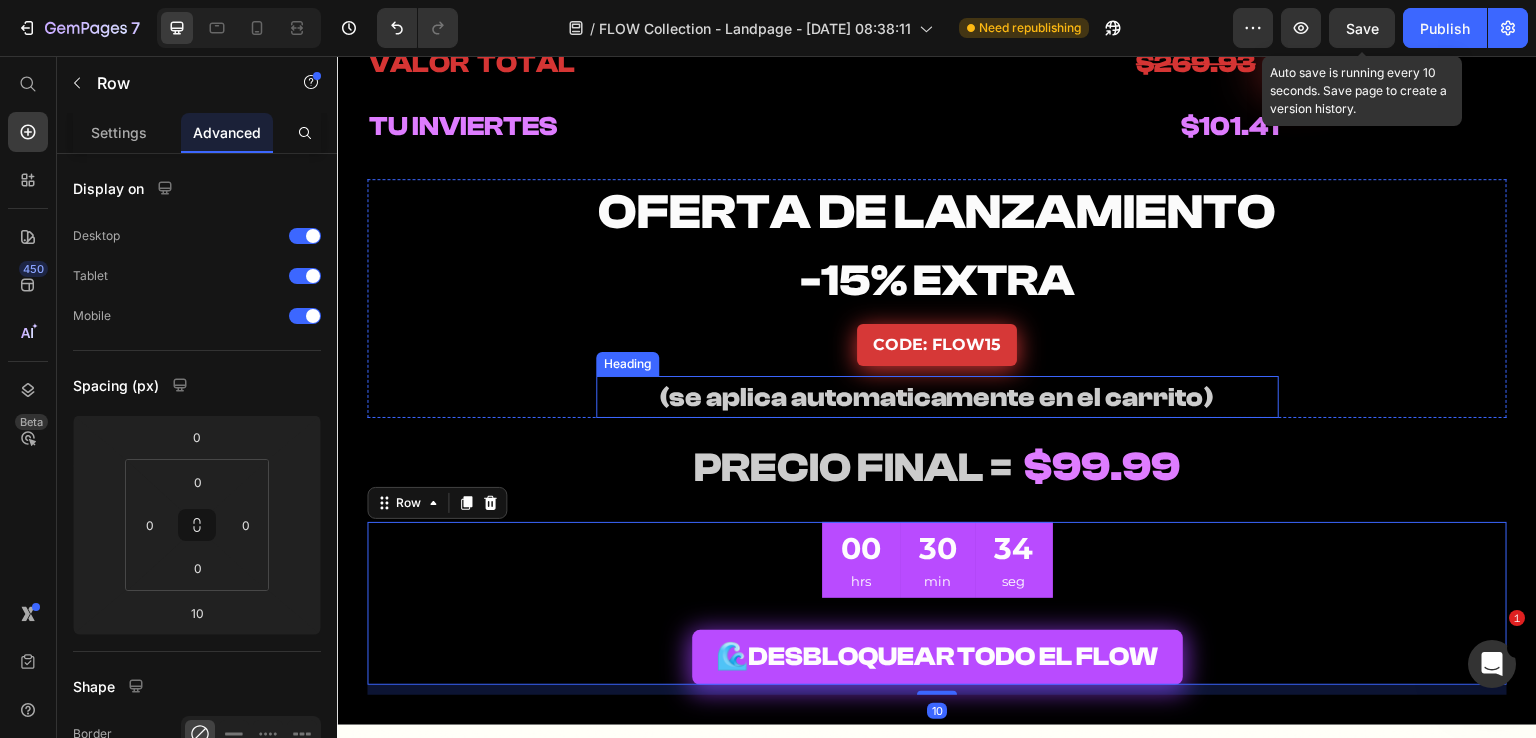 click on "⁠⁠⁠⁠⁠⁠⁠ OFERTA DE LANZAMIENTO Heading ⁠⁠⁠⁠⁠⁠⁠ -15% EXTRA Heading CODE: FLOW15 Button ⁠⁠⁠⁠⁠⁠⁠ (se aplica automaticamente en el carrito) Heading Row" at bounding box center (937, 298) 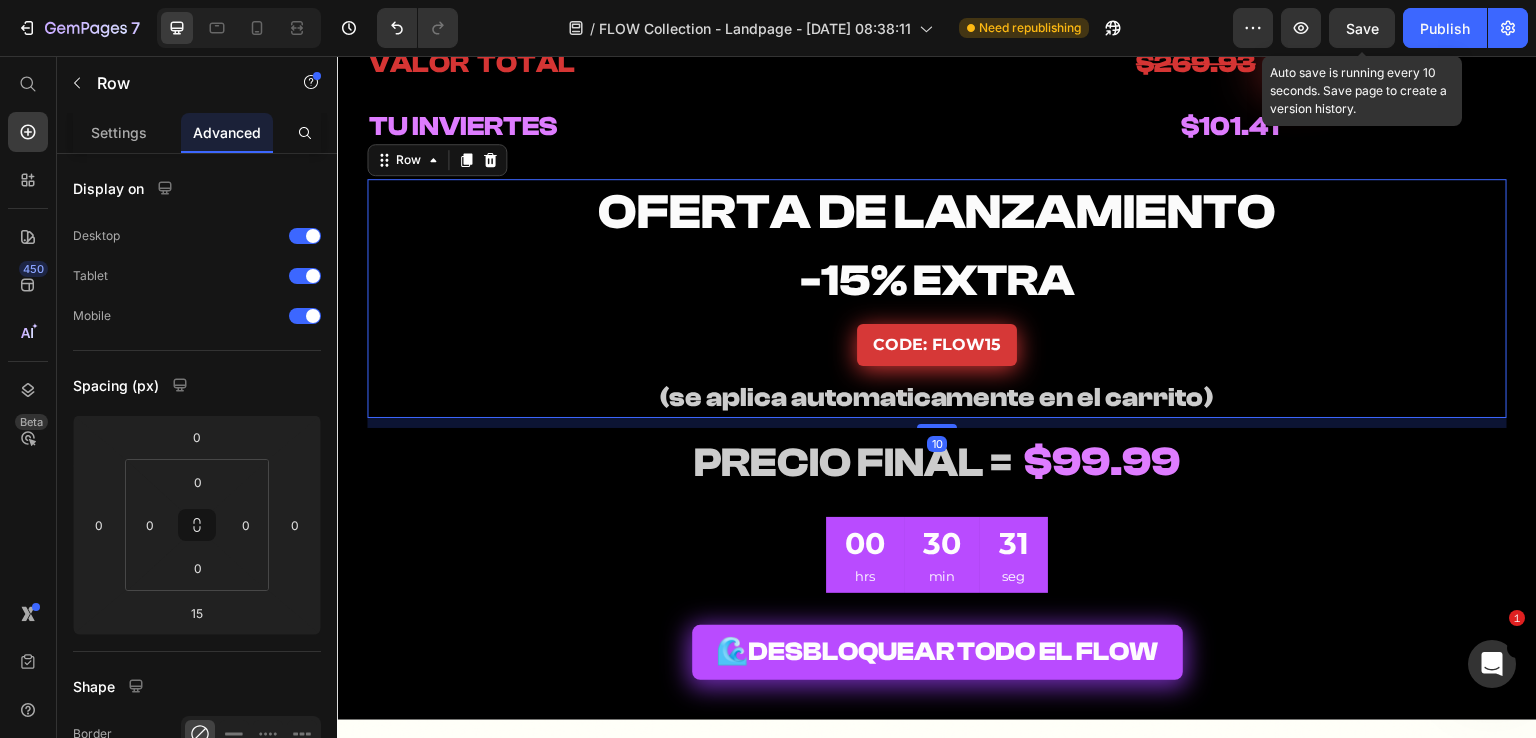 drag, startPoint x: 931, startPoint y: 430, endPoint x: 957, endPoint y: 425, distance: 26.476404 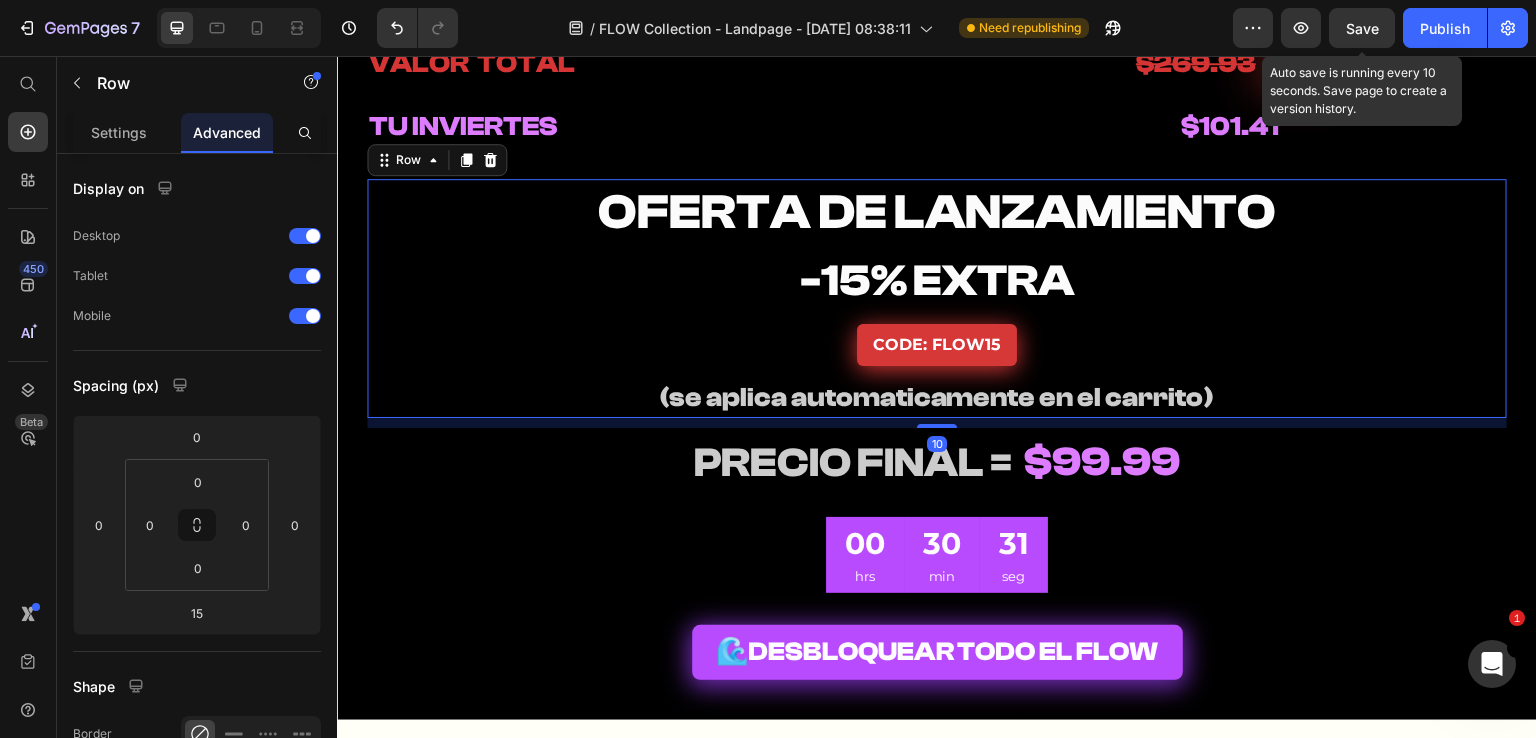 click on "10" at bounding box center [937, 418] 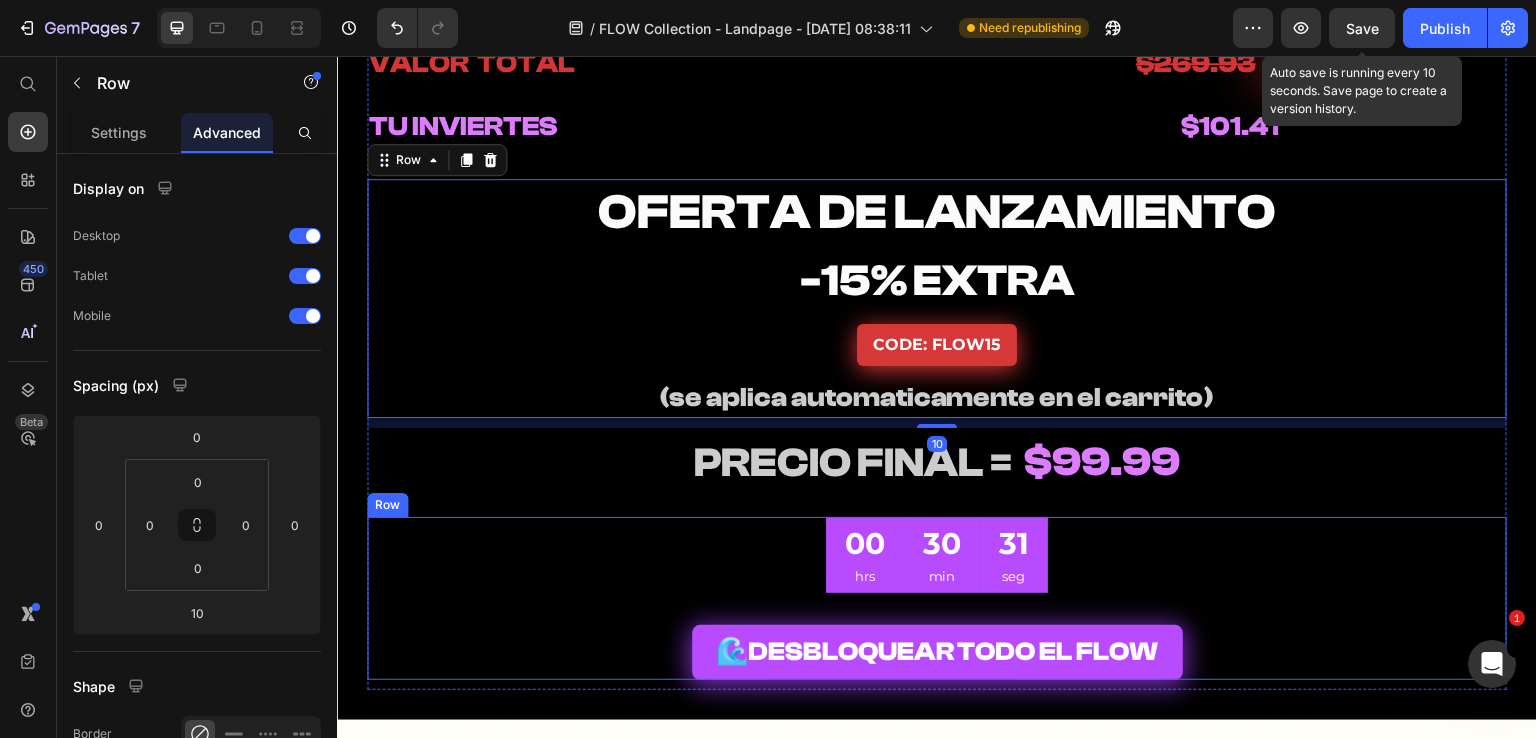 click on "00 hrs 30 min 31 seg CountDown Timer 🌊  DESBLOQUEAR TODO EL FLOW Add to Cart Row" at bounding box center [937, 599] 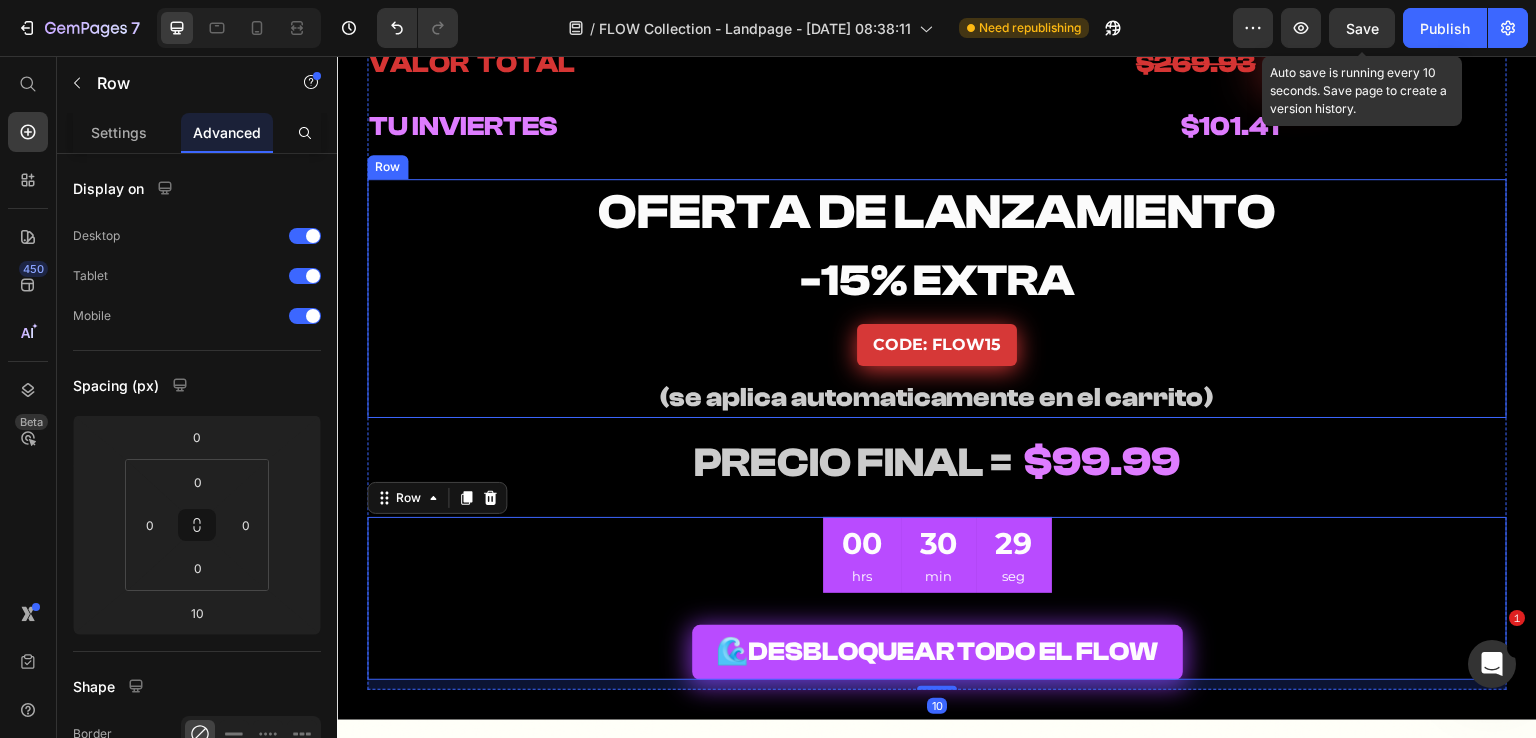 click on "⁠⁠⁠⁠⁠⁠⁠ OFERTA DE LANZAMIENTO Heading ⁠⁠⁠⁠⁠⁠⁠ -15% EXTRA Heading CODE: FLOW15 Button ⁠⁠⁠⁠⁠⁠⁠ (se aplica automaticamente en el carrito) Heading Row" at bounding box center [937, 298] 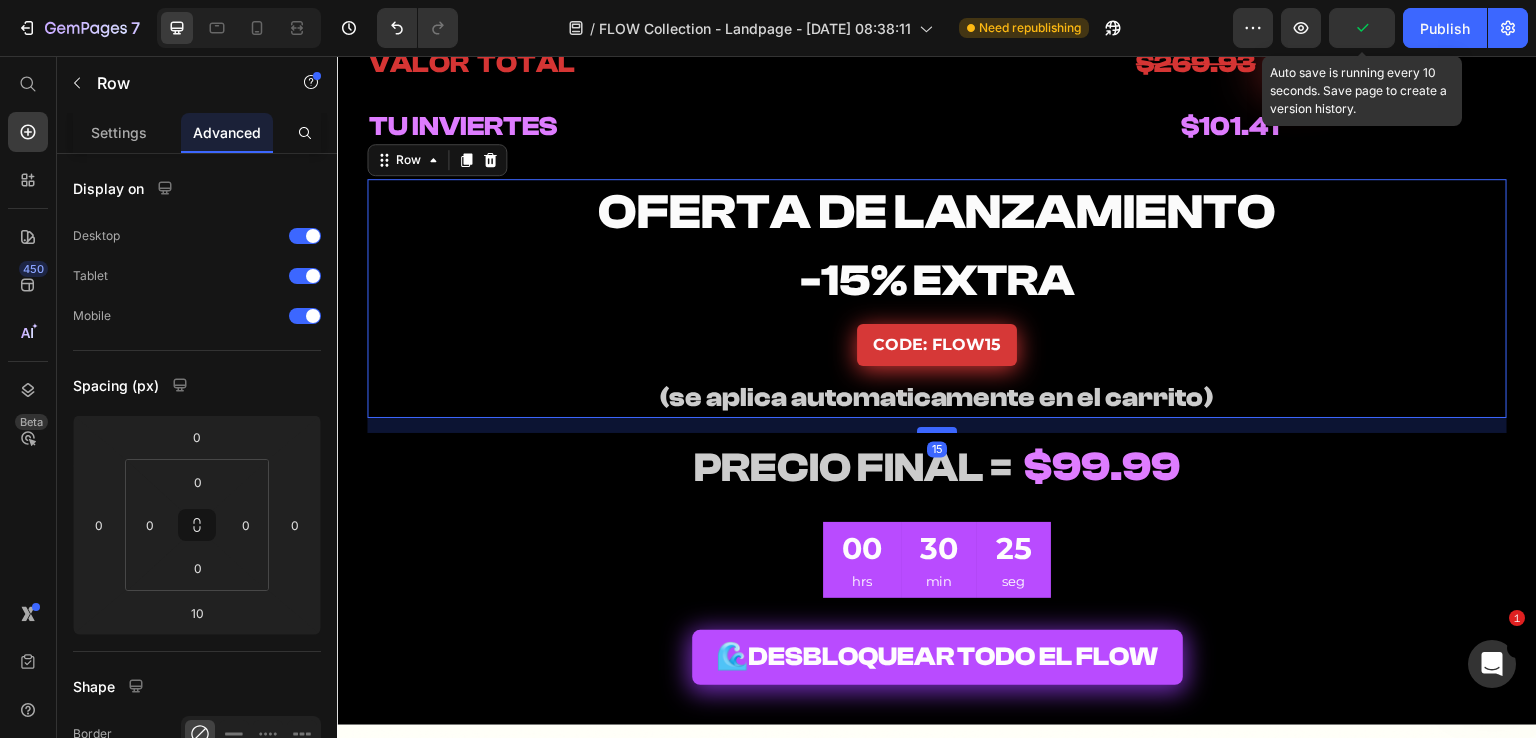 drag, startPoint x: 936, startPoint y: 423, endPoint x: 915, endPoint y: 428, distance: 21.587032 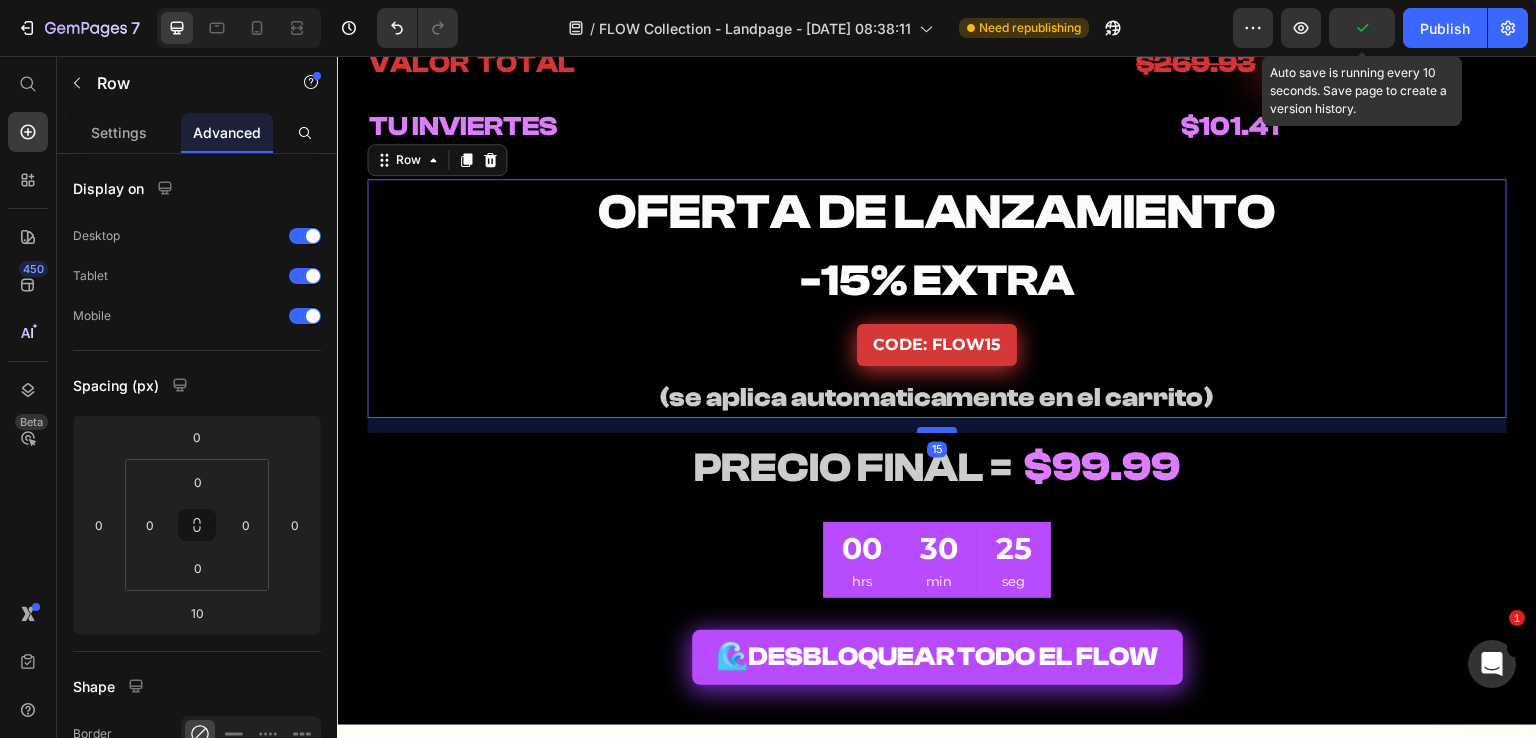 click at bounding box center (937, 430) 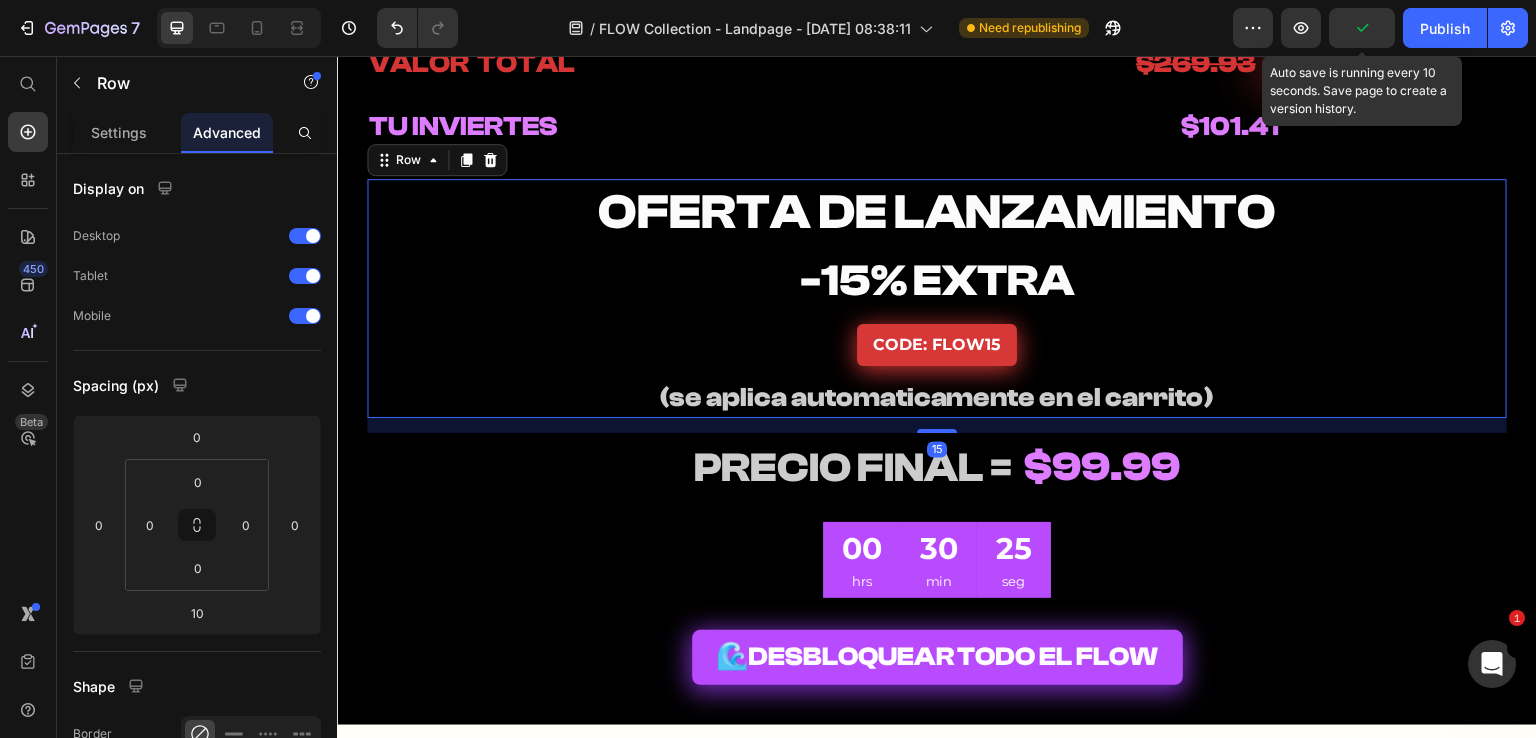type on "15" 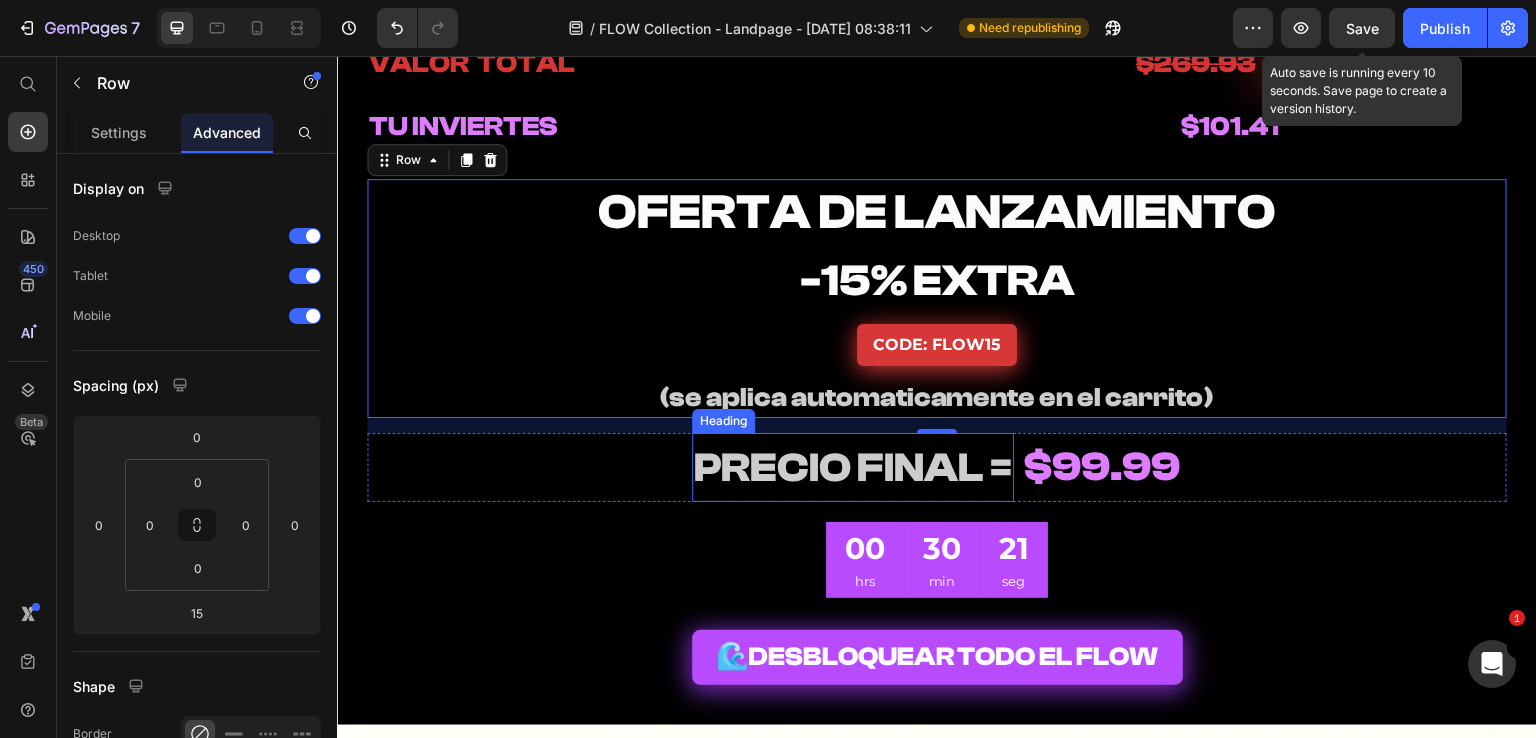 click on "PRECIO FINAL =" at bounding box center [853, 468] 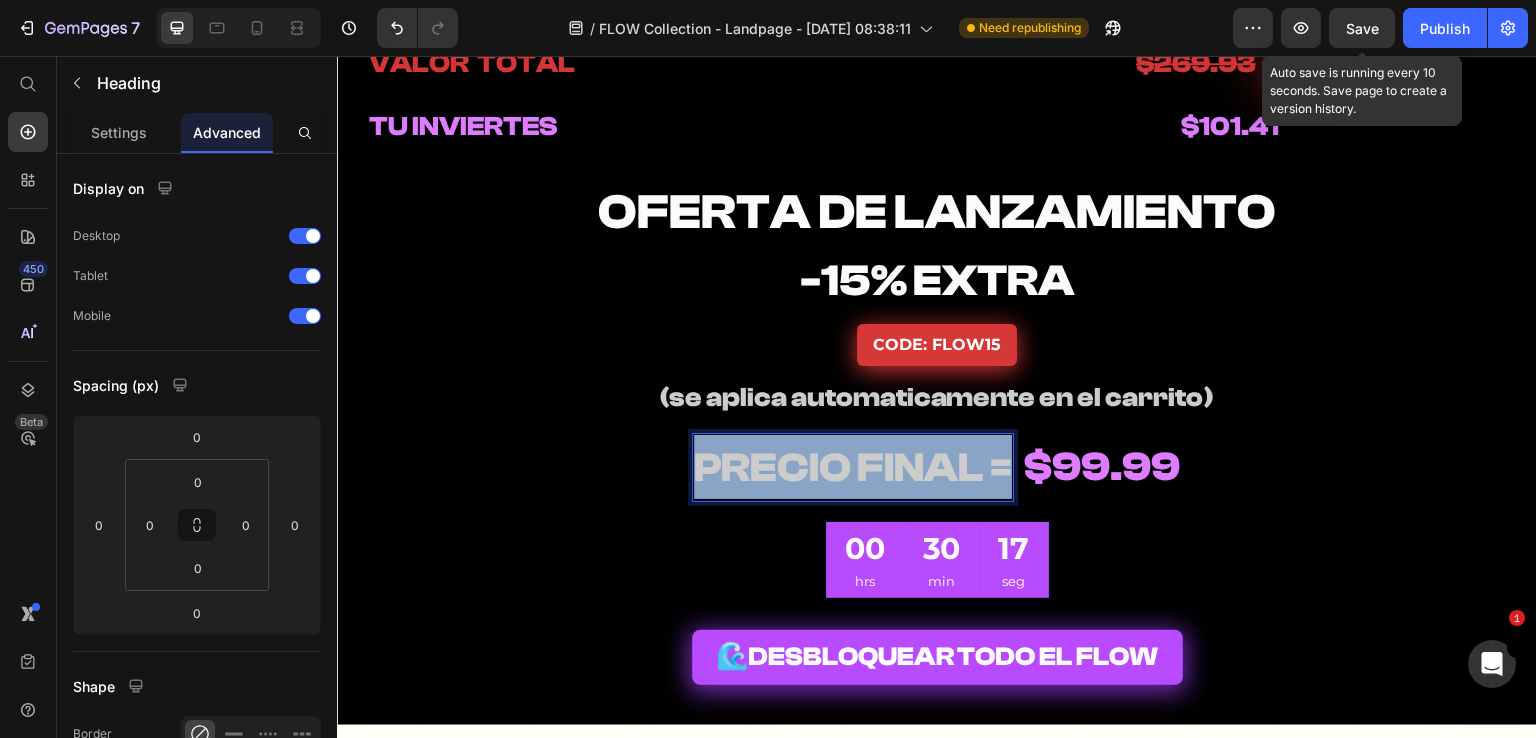 drag, startPoint x: 689, startPoint y: 470, endPoint x: 1140, endPoint y: 482, distance: 451.1596 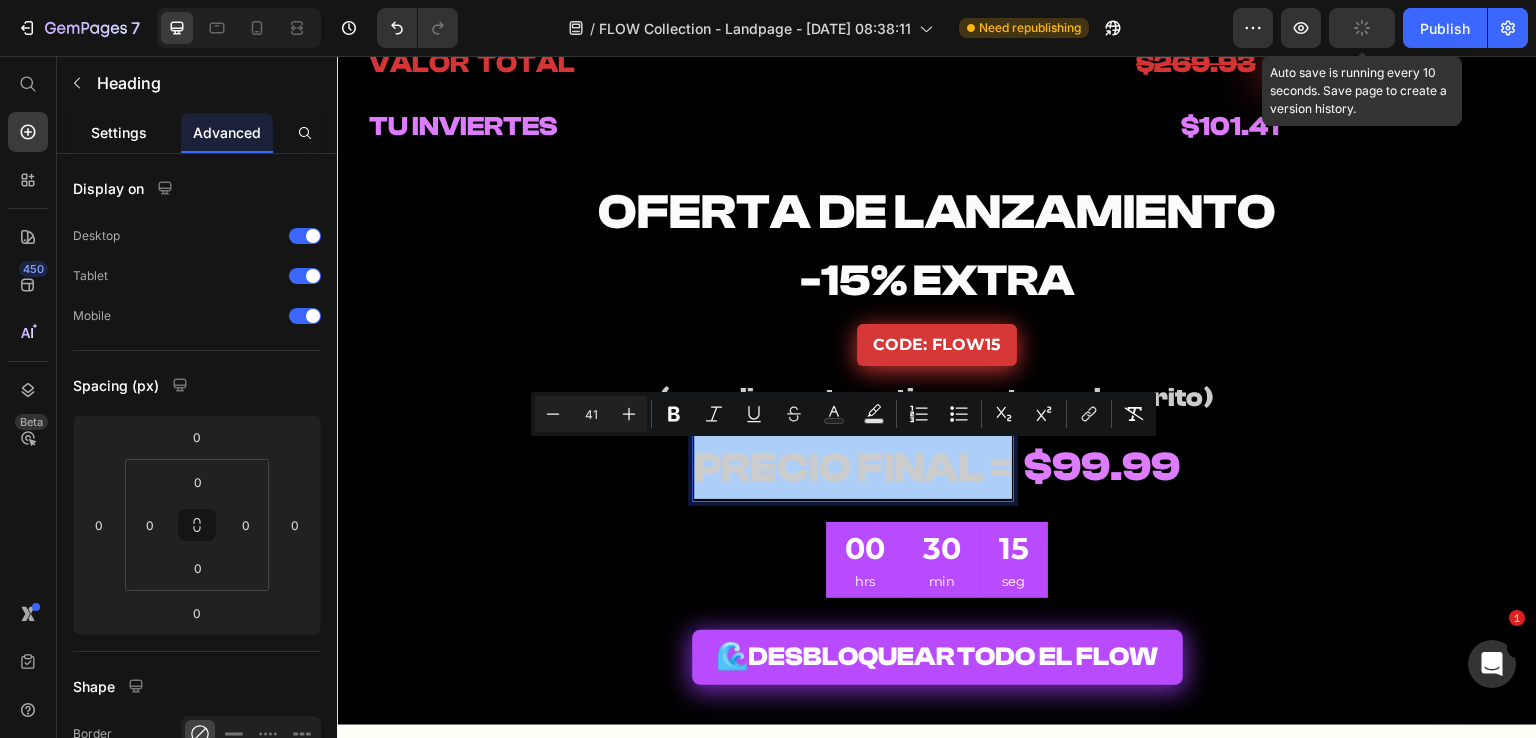 click on "Settings" at bounding box center (119, 132) 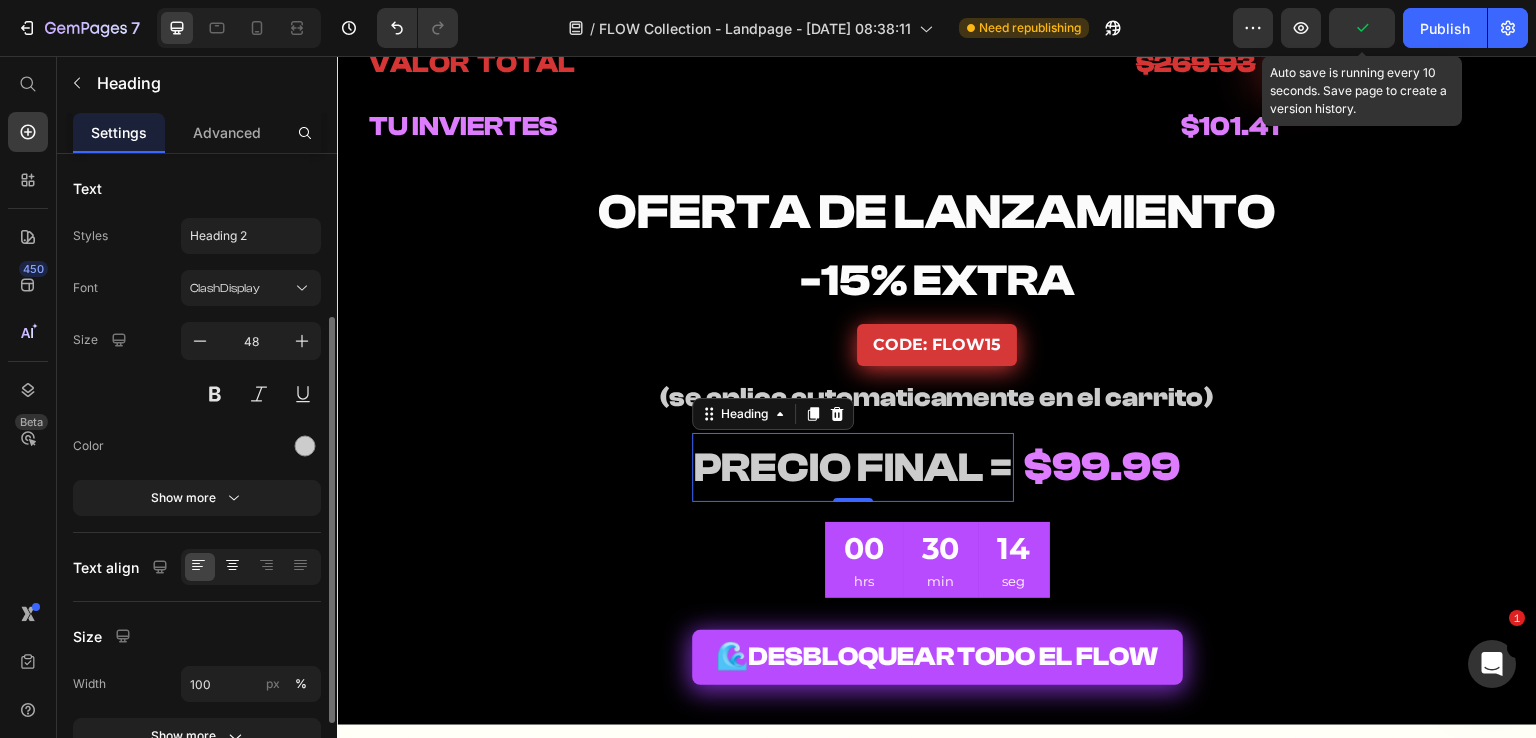 scroll, scrollTop: 200, scrollLeft: 0, axis: vertical 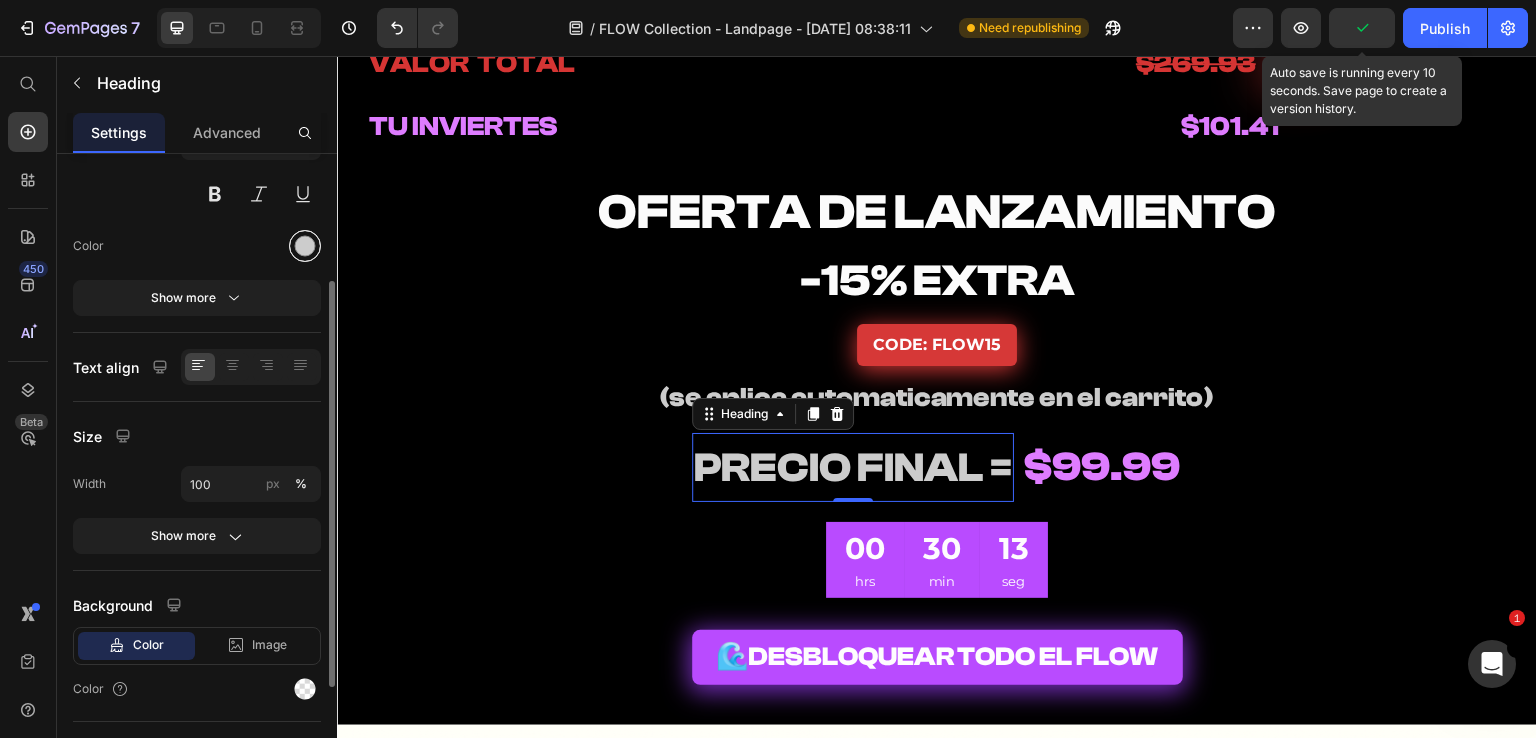 click at bounding box center (305, 246) 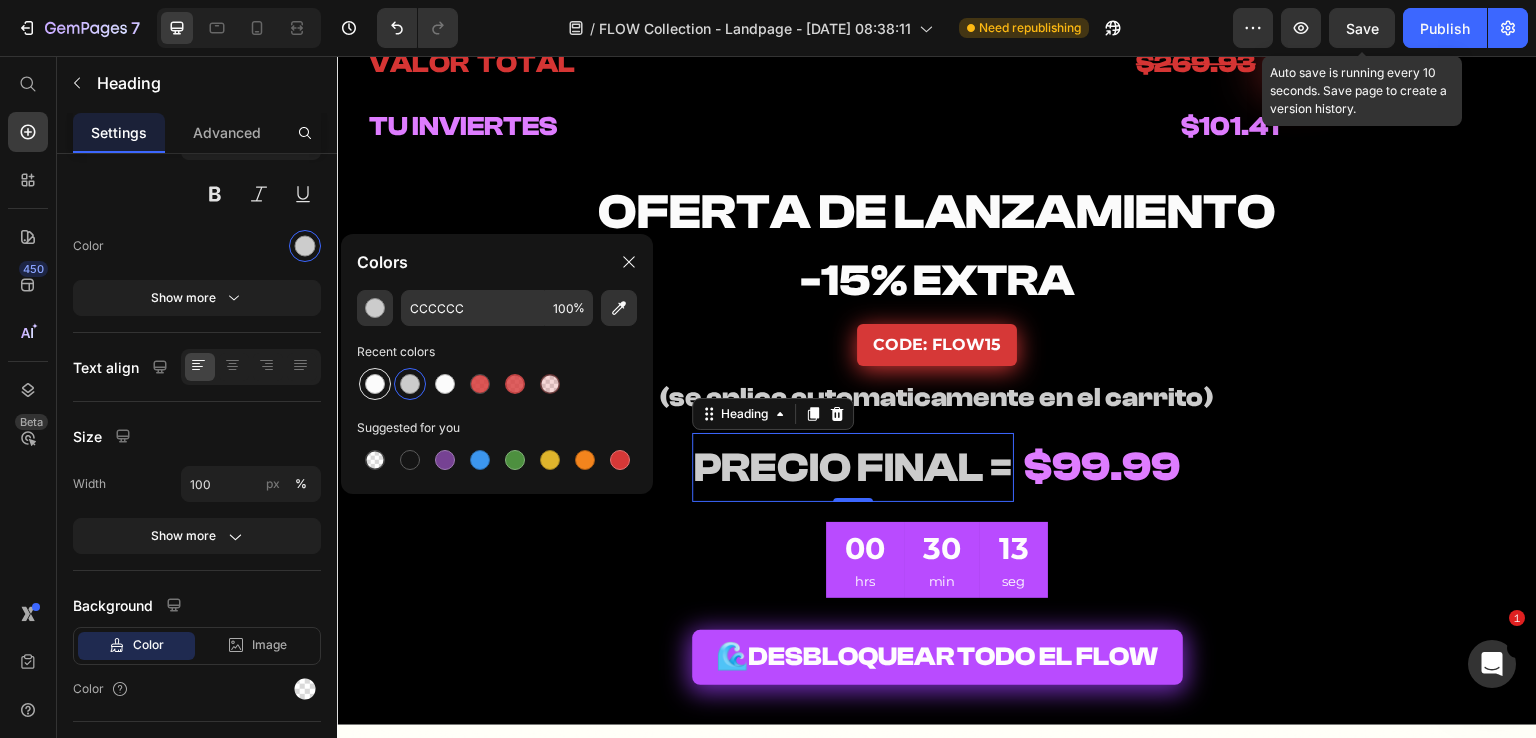 click at bounding box center [375, 384] 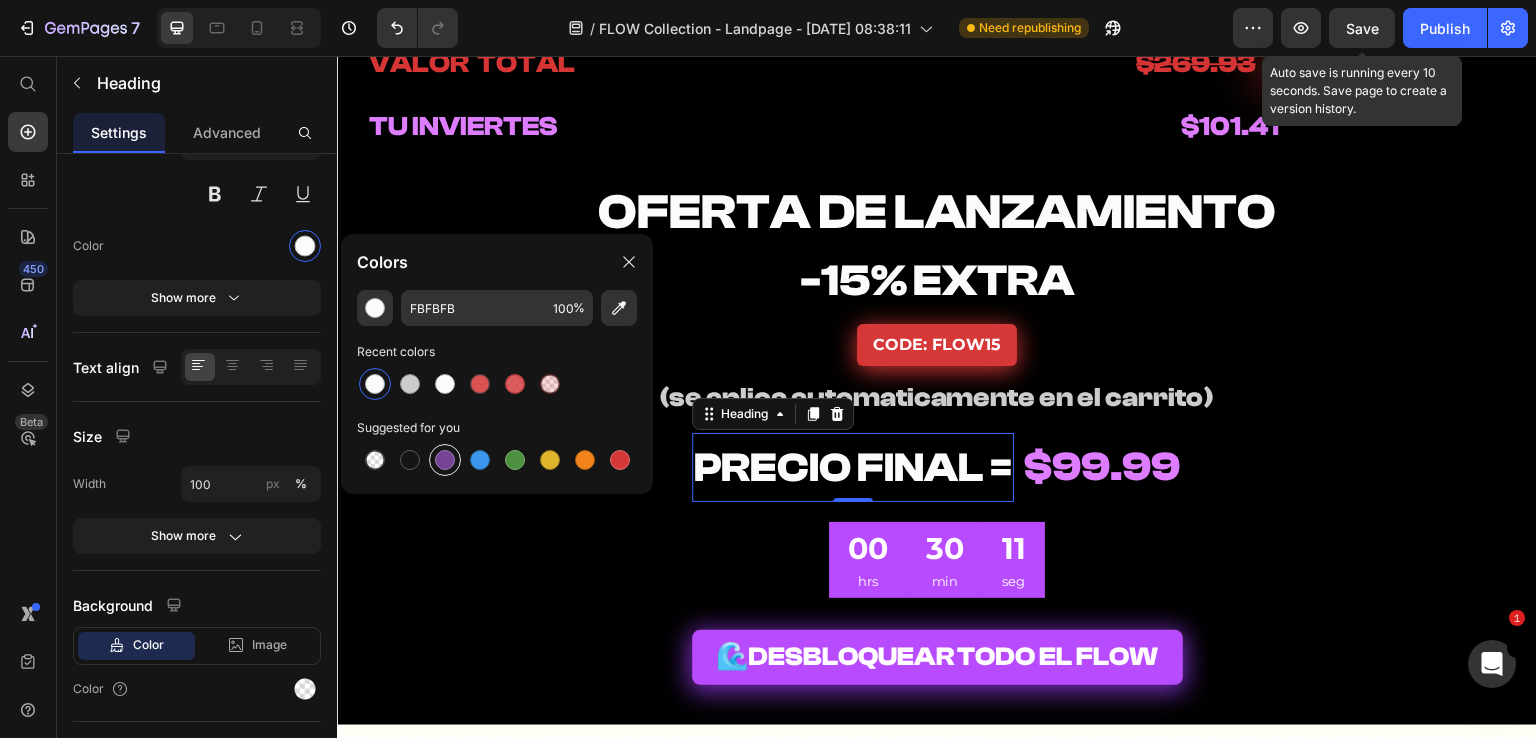 click at bounding box center [445, 460] 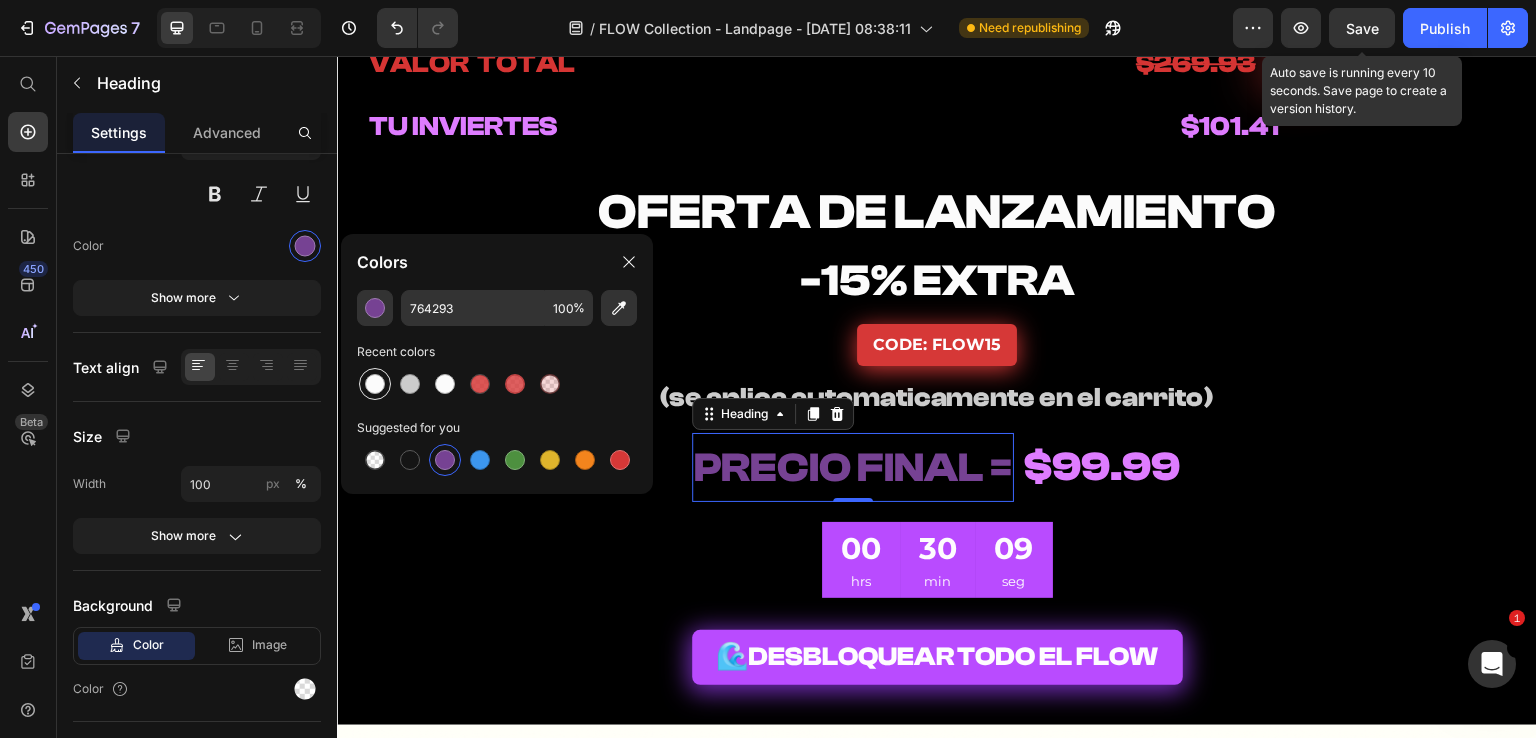 click at bounding box center [375, 384] 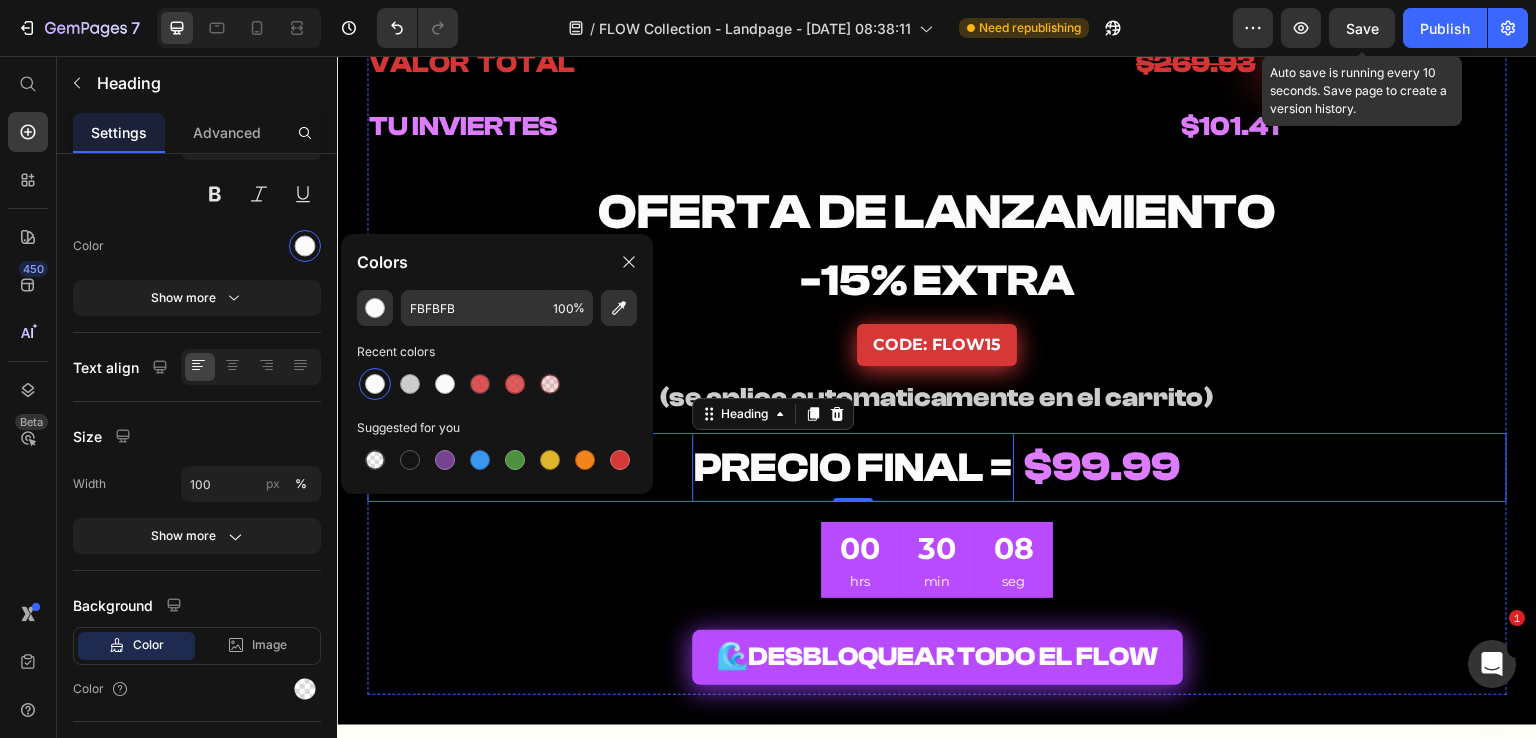 click on "⁠⁠⁠⁠⁠⁠⁠ PRECIO FINAL = Heading   0 ⁠⁠⁠⁠⁠⁠⁠ $99.99 Heading Row" at bounding box center [937, 467] 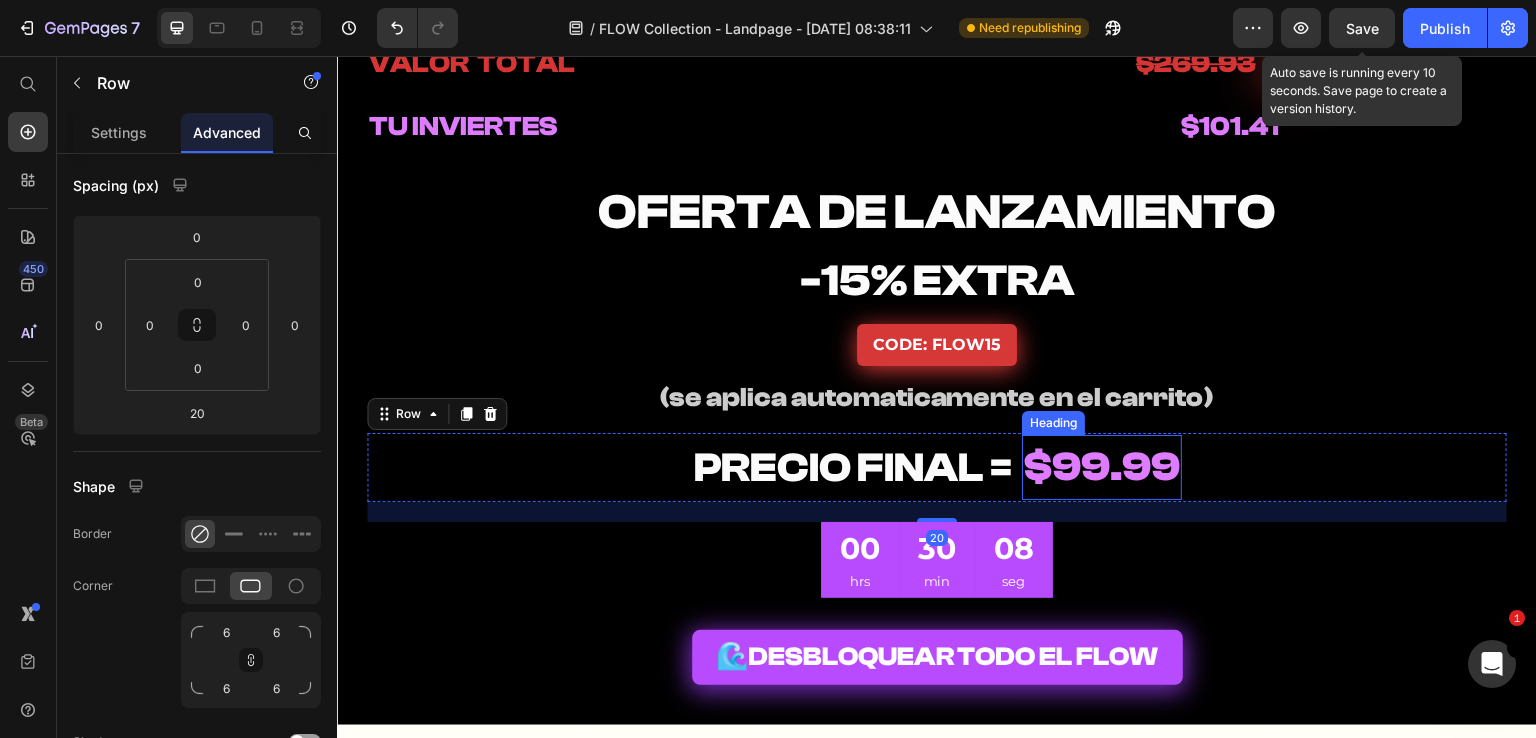 scroll, scrollTop: 0, scrollLeft: 0, axis: both 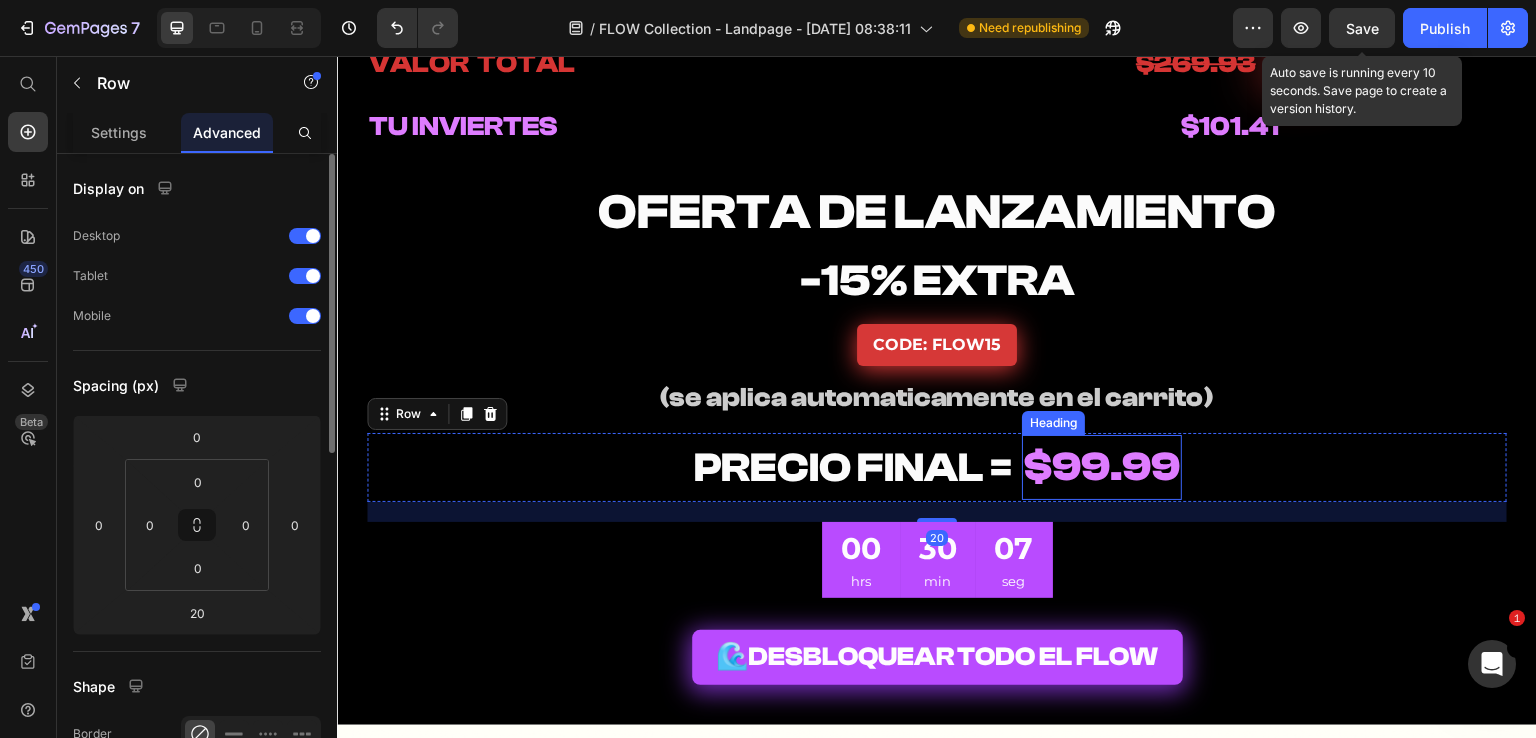 click on "$99.99" at bounding box center [1102, 467] 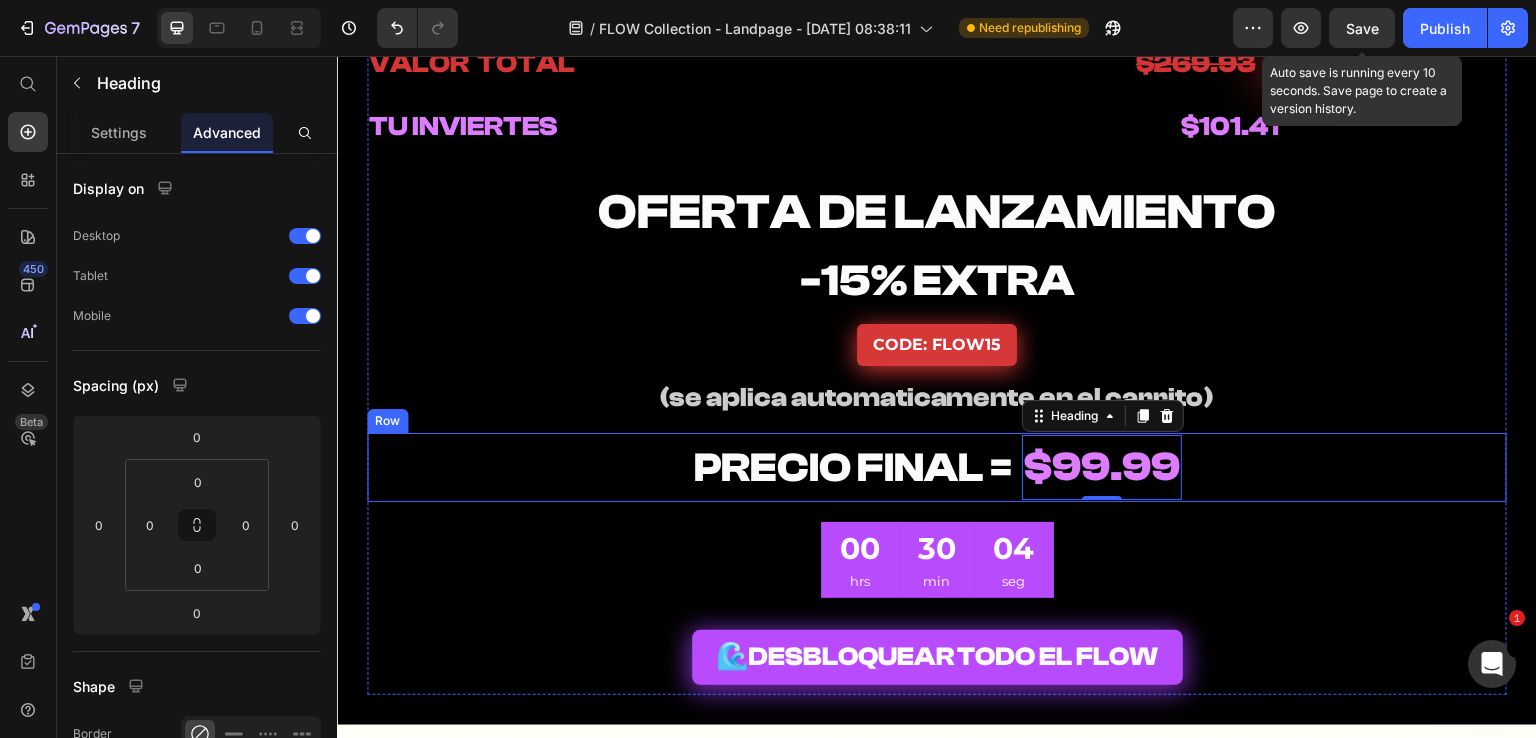 click on "PRECIO FINAL =" at bounding box center (853, 468) 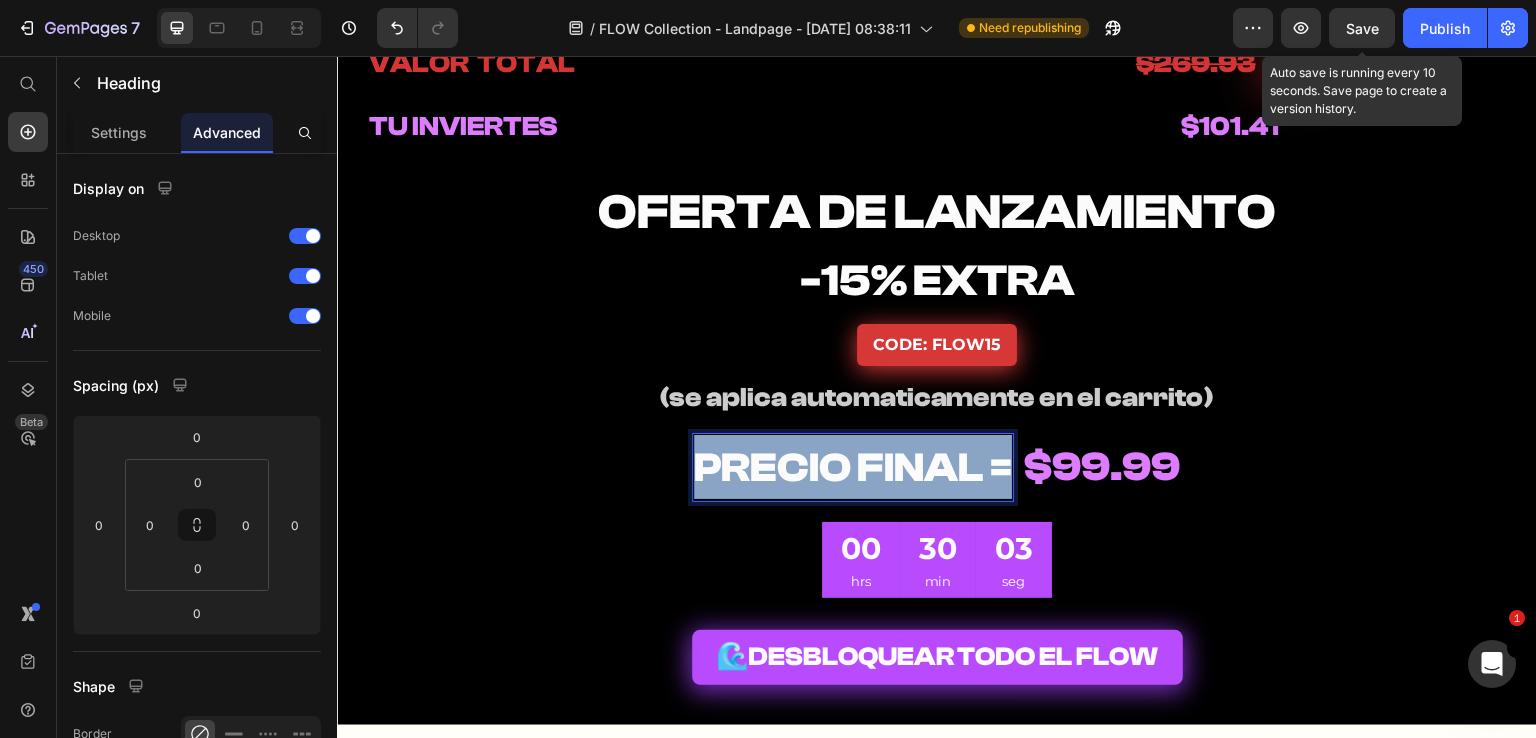 drag, startPoint x: 996, startPoint y: 461, endPoint x: 610, endPoint y: 464, distance: 386.01166 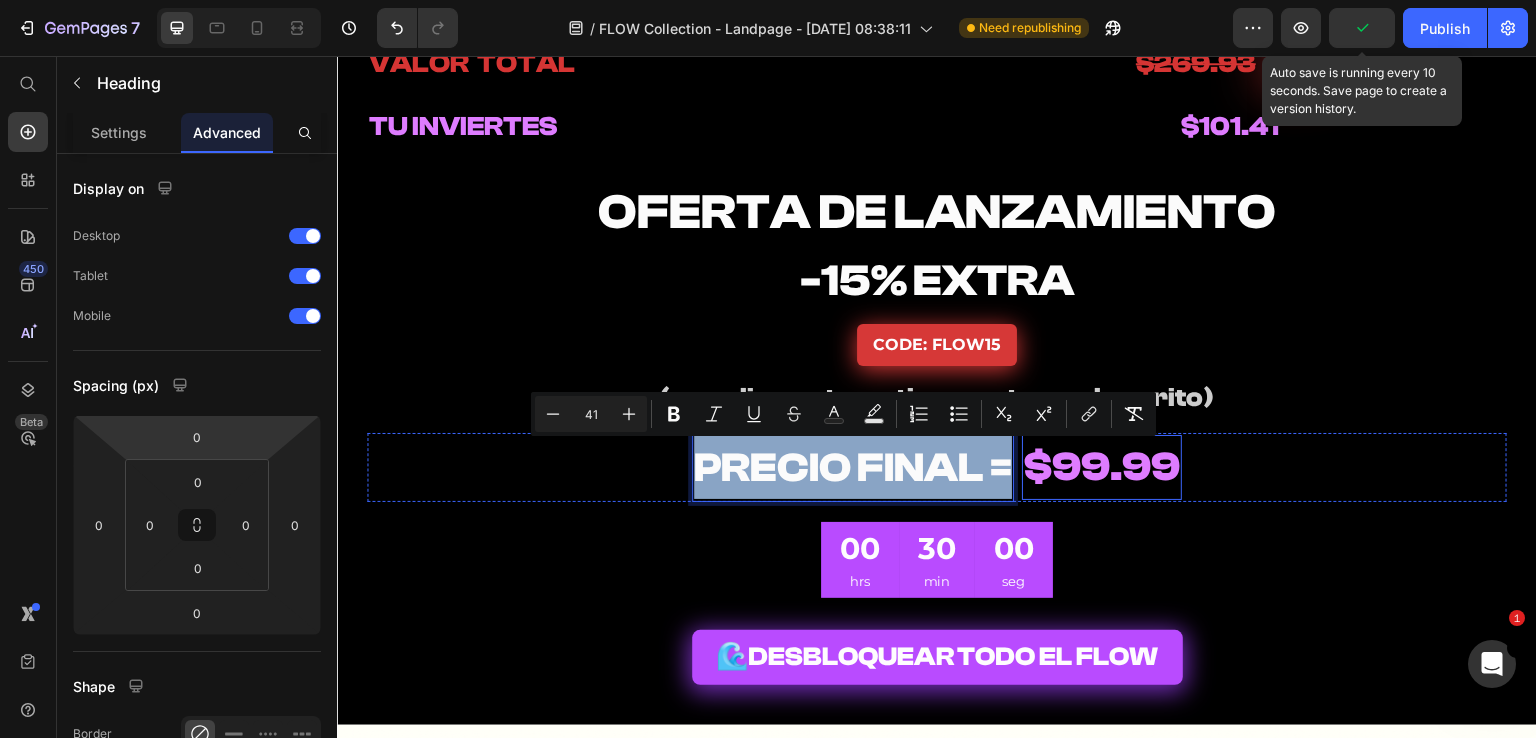 click on "$99.99" at bounding box center [1102, 467] 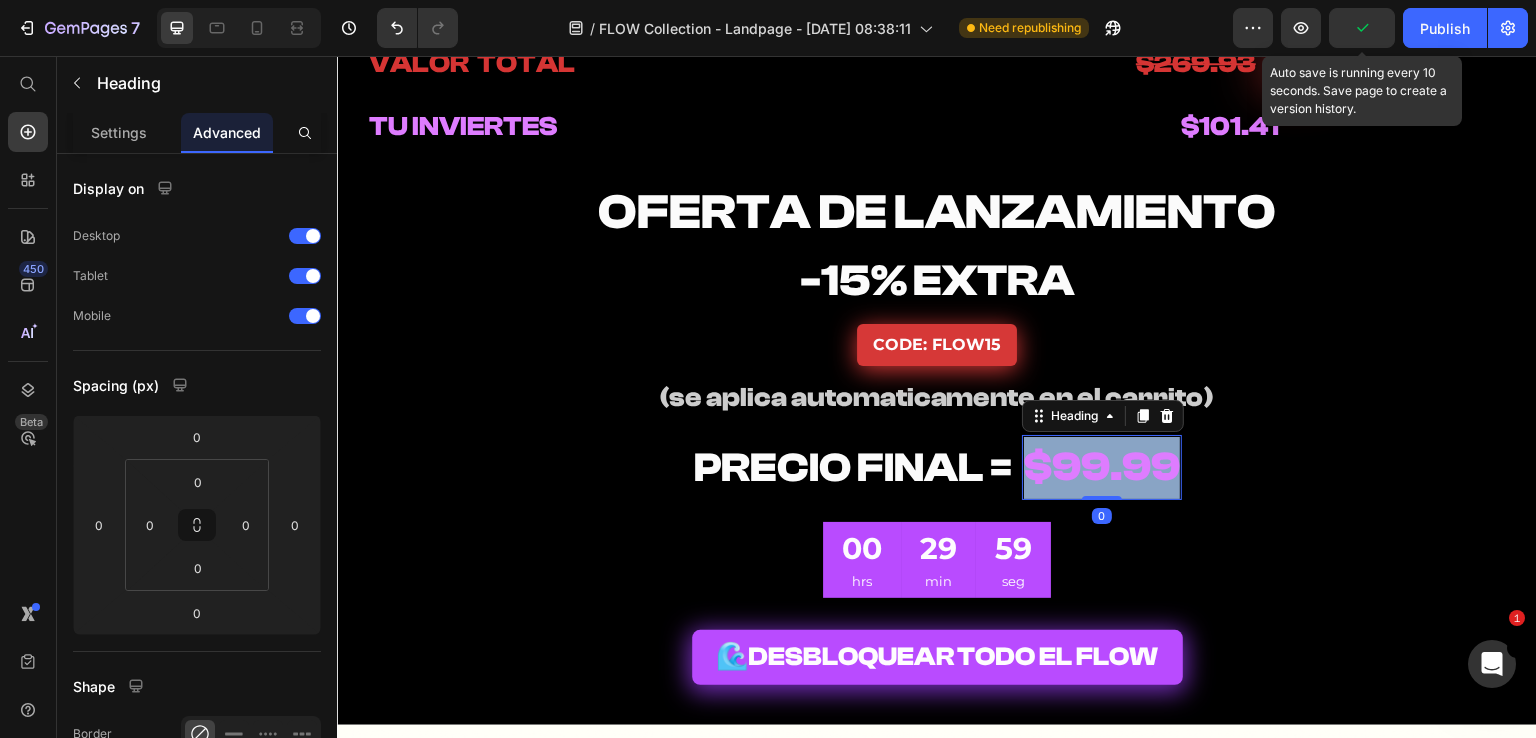 drag, startPoint x: 1023, startPoint y: 469, endPoint x: 1192, endPoint y: 467, distance: 169.01184 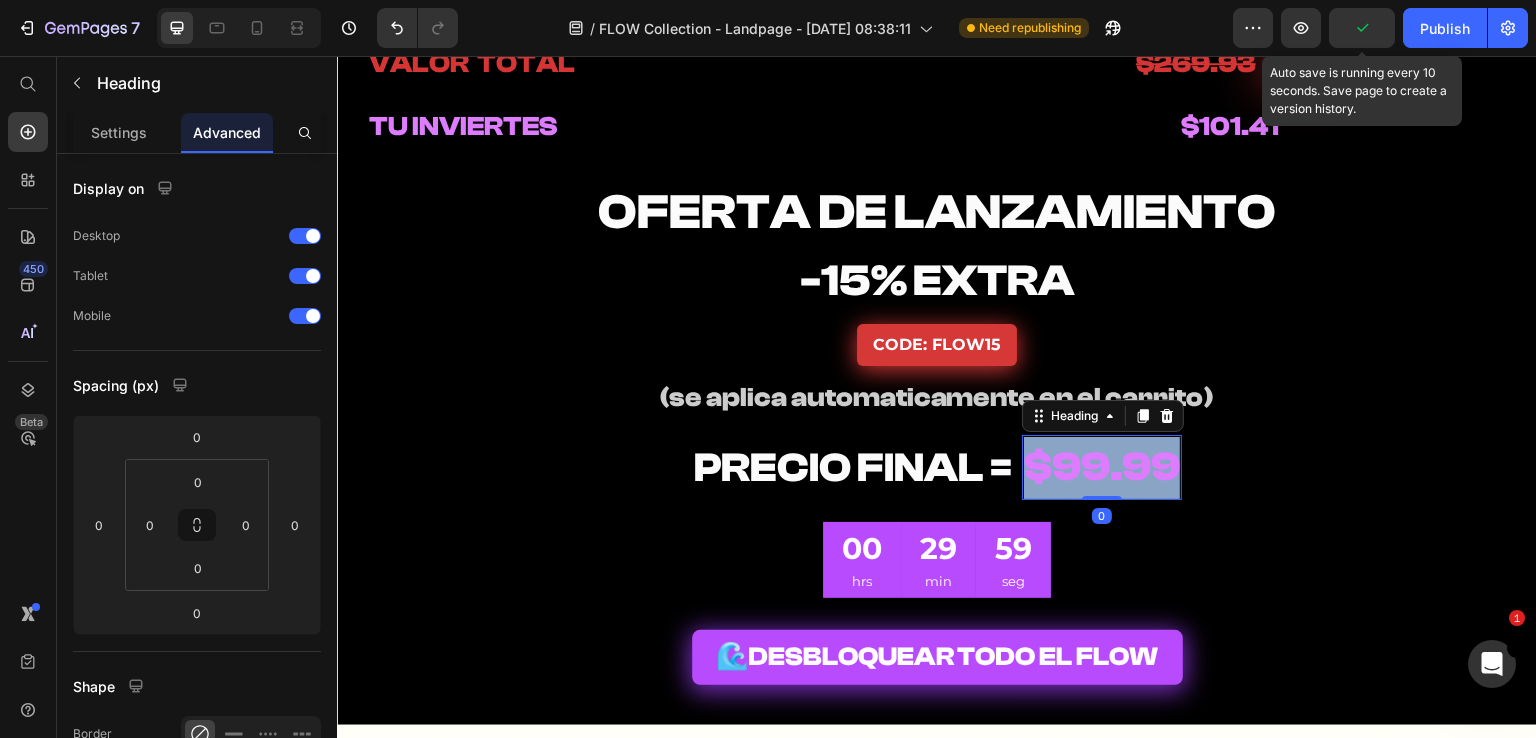 click on "⁠⁠⁠⁠⁠⁠⁠ PRECIO FINAL = Heading $99.99 Heading   0 Row" at bounding box center [937, 467] 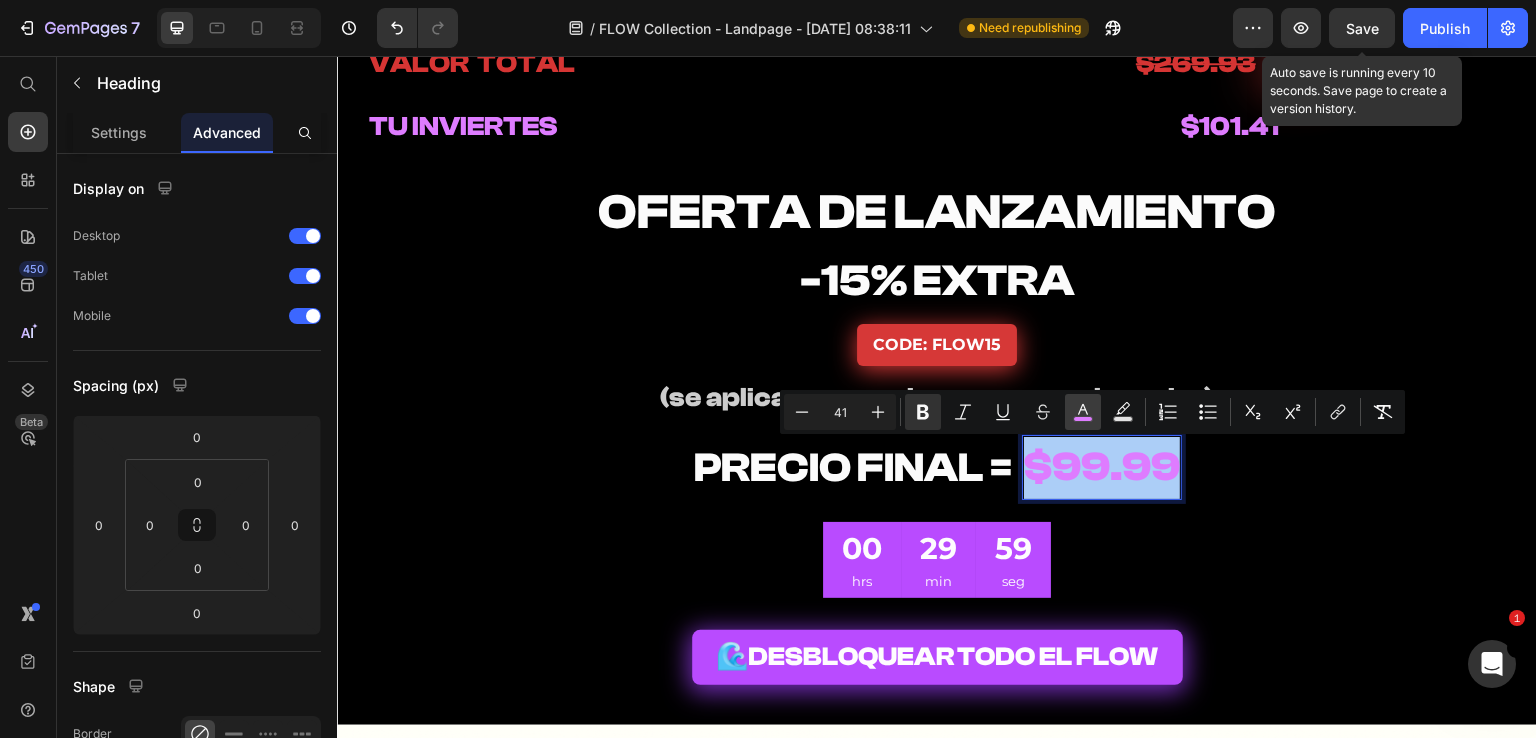 click 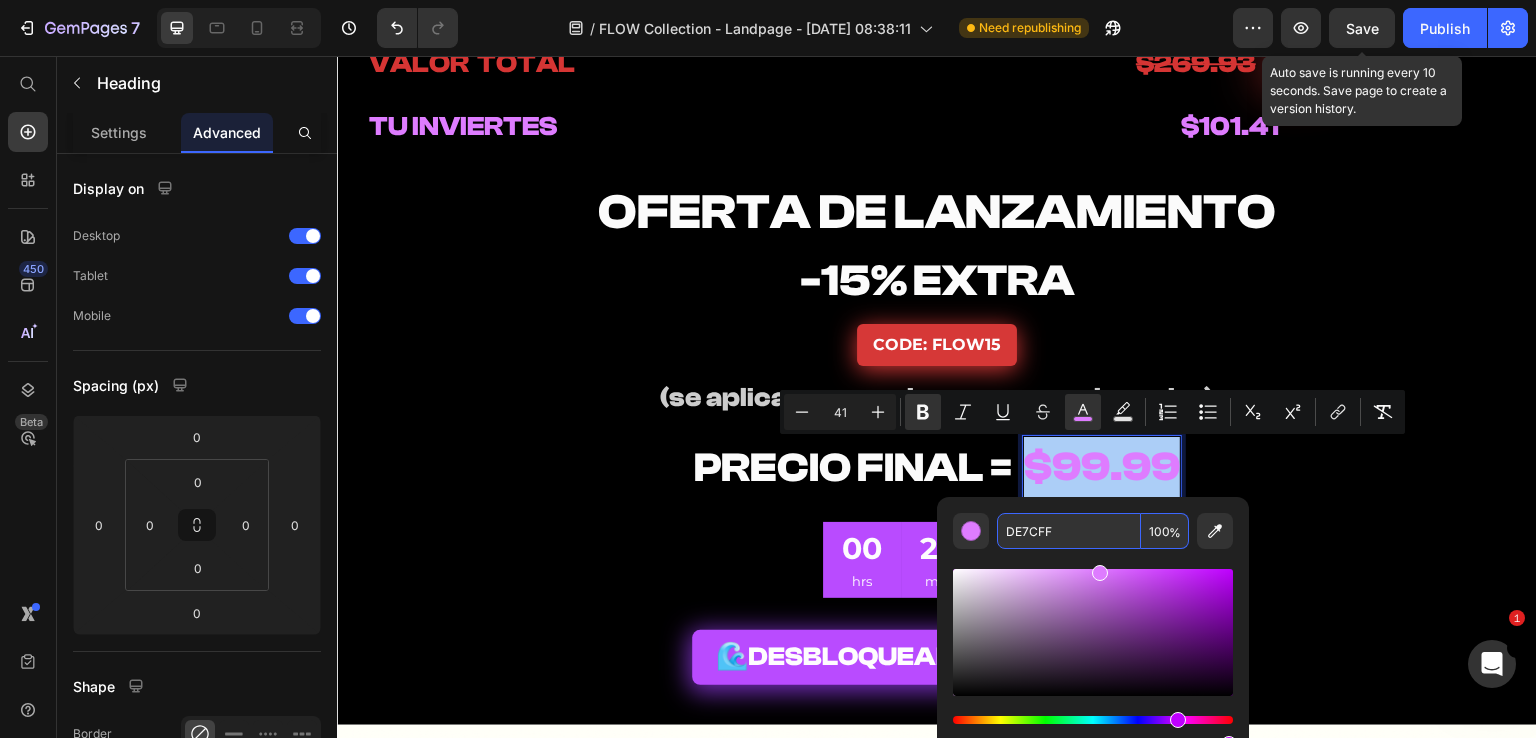 click on "DE7CFF" at bounding box center [1069, 531] 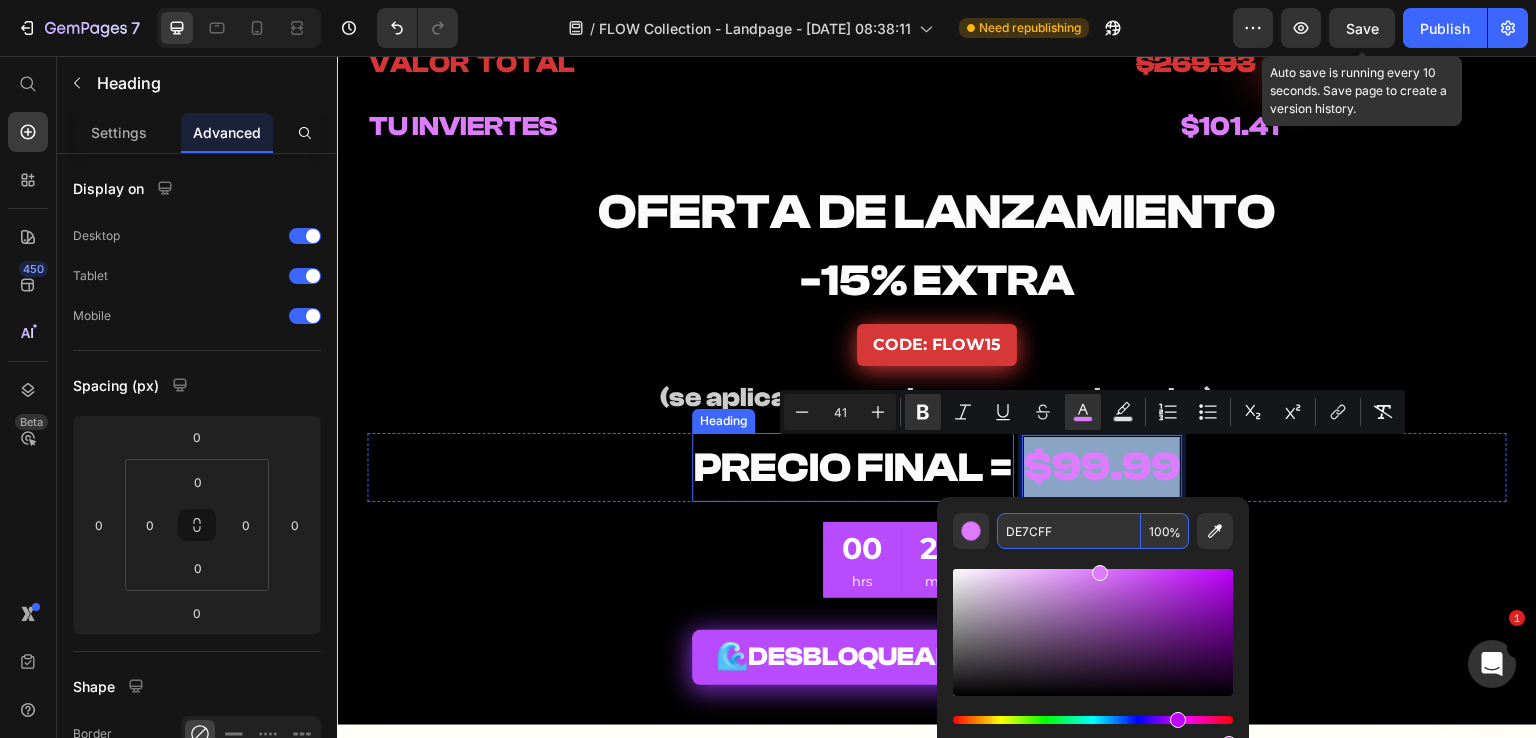 click on "PRECIO FINAL =" at bounding box center [853, 468] 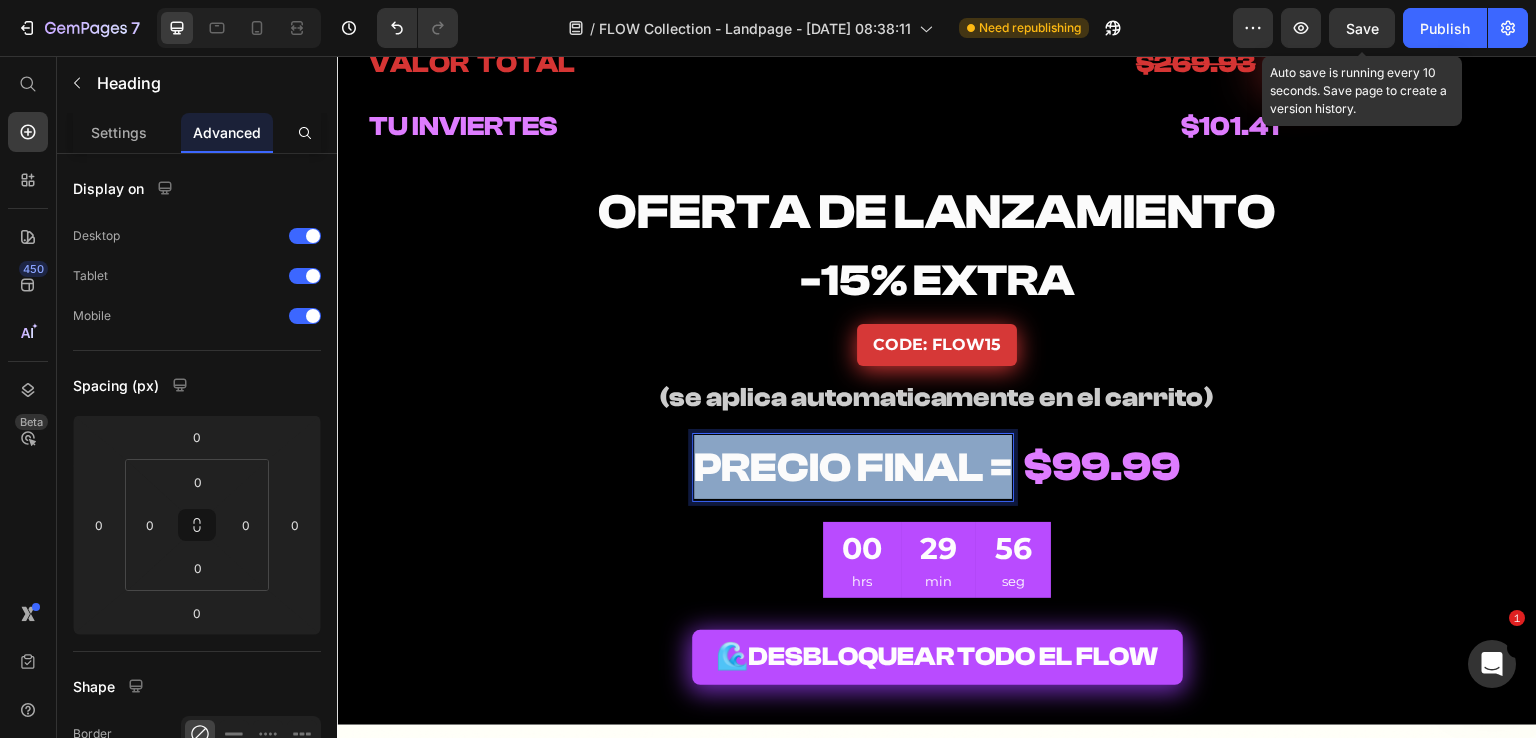 drag, startPoint x: 693, startPoint y: 470, endPoint x: 1131, endPoint y: 475, distance: 438.02853 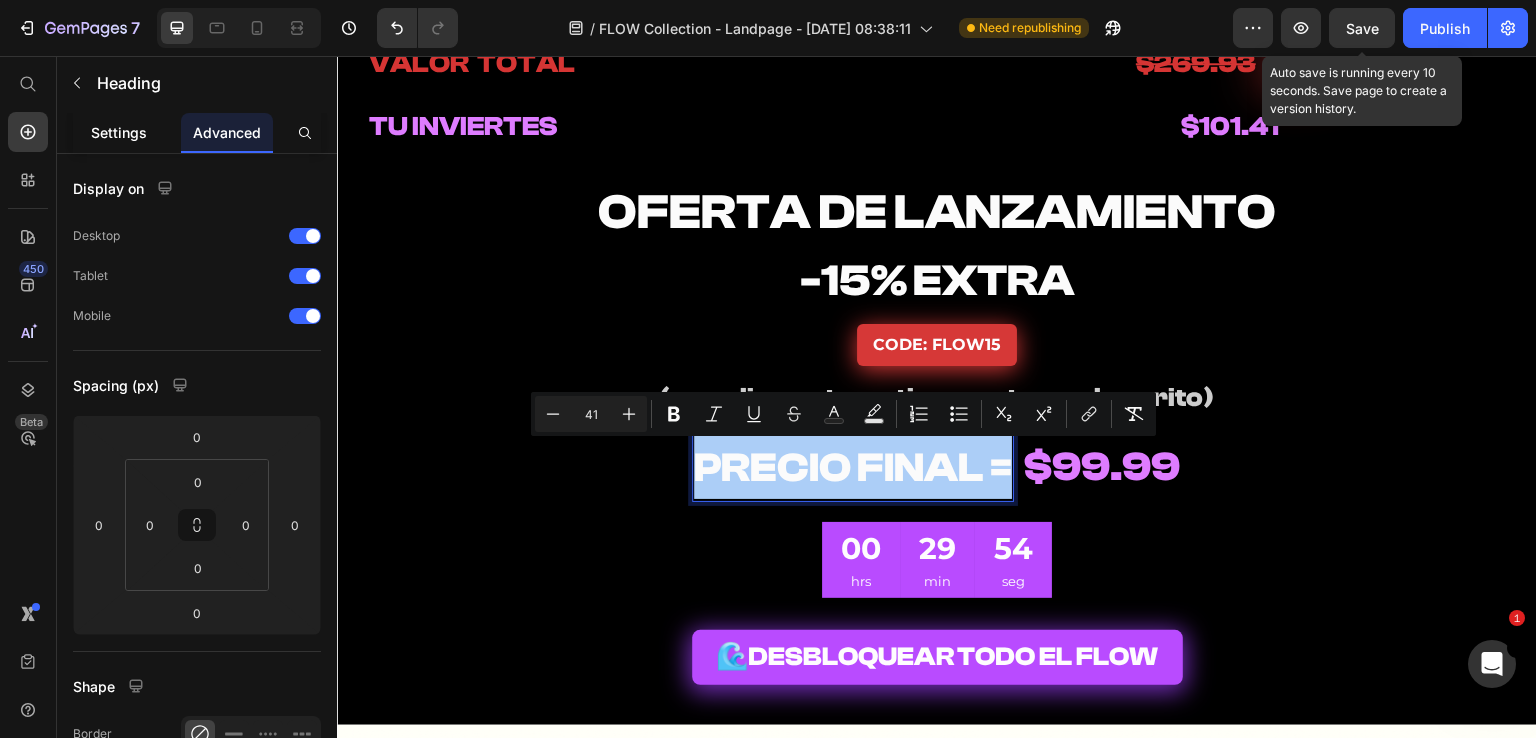 click on "Settings" at bounding box center (119, 132) 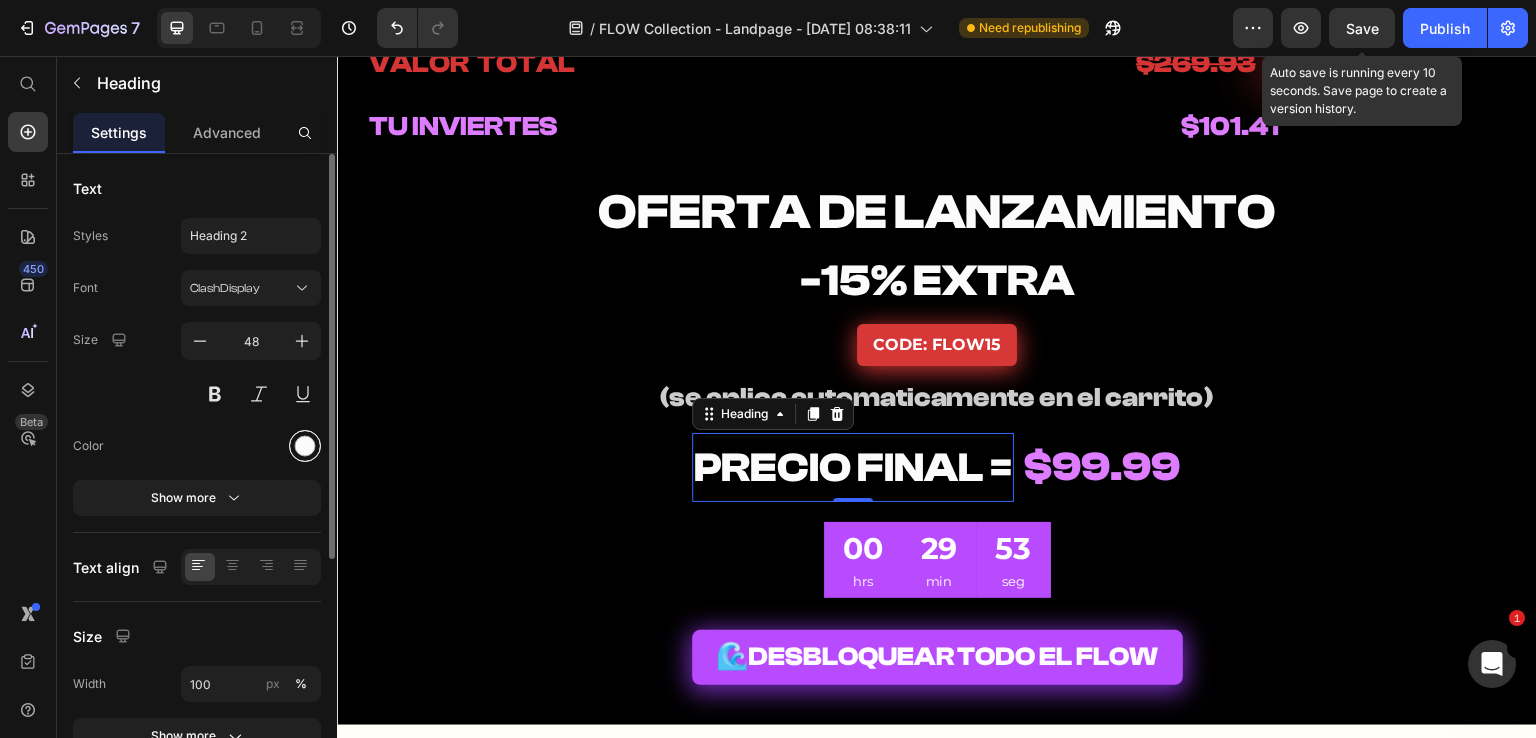 click at bounding box center (305, 446) 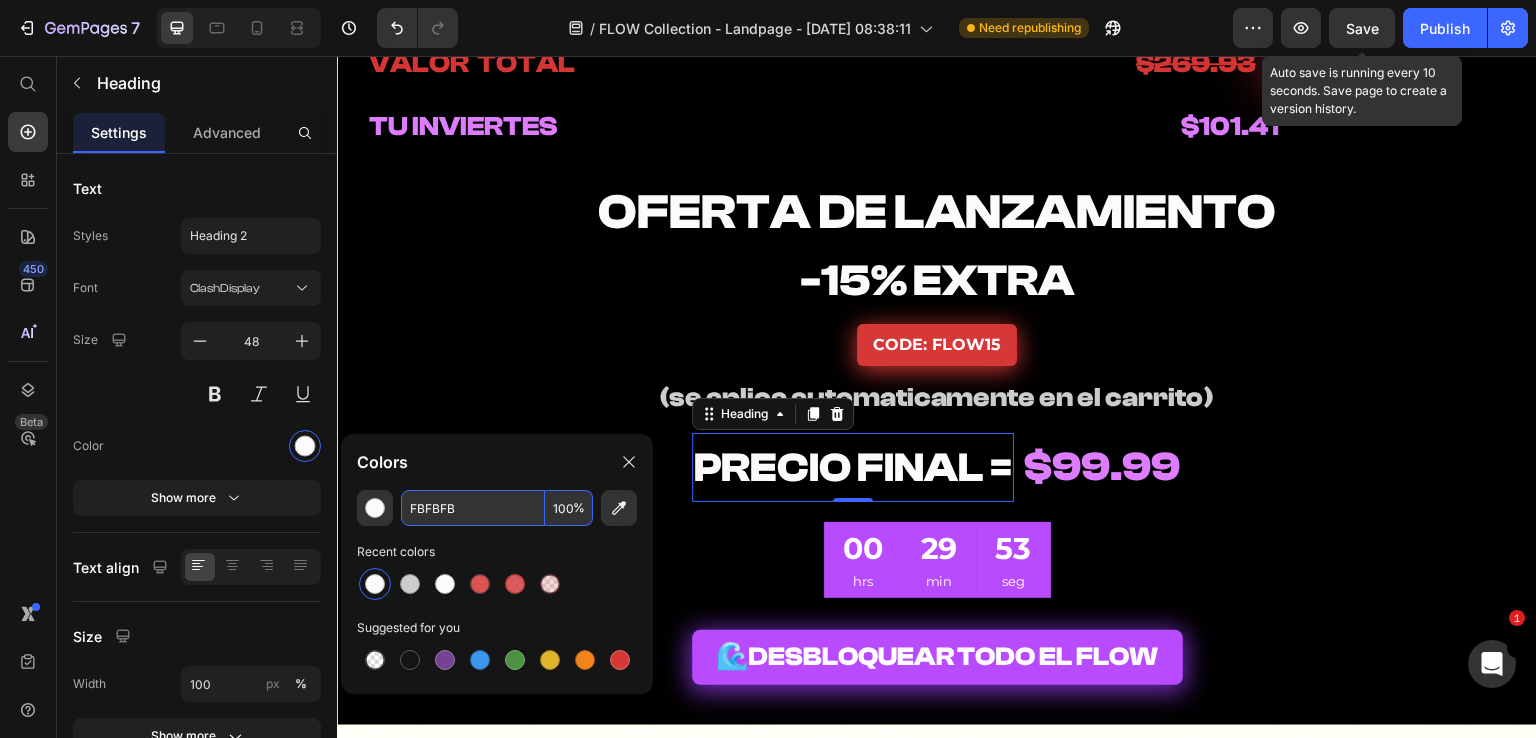 click on "FBFBFB" at bounding box center [473, 508] 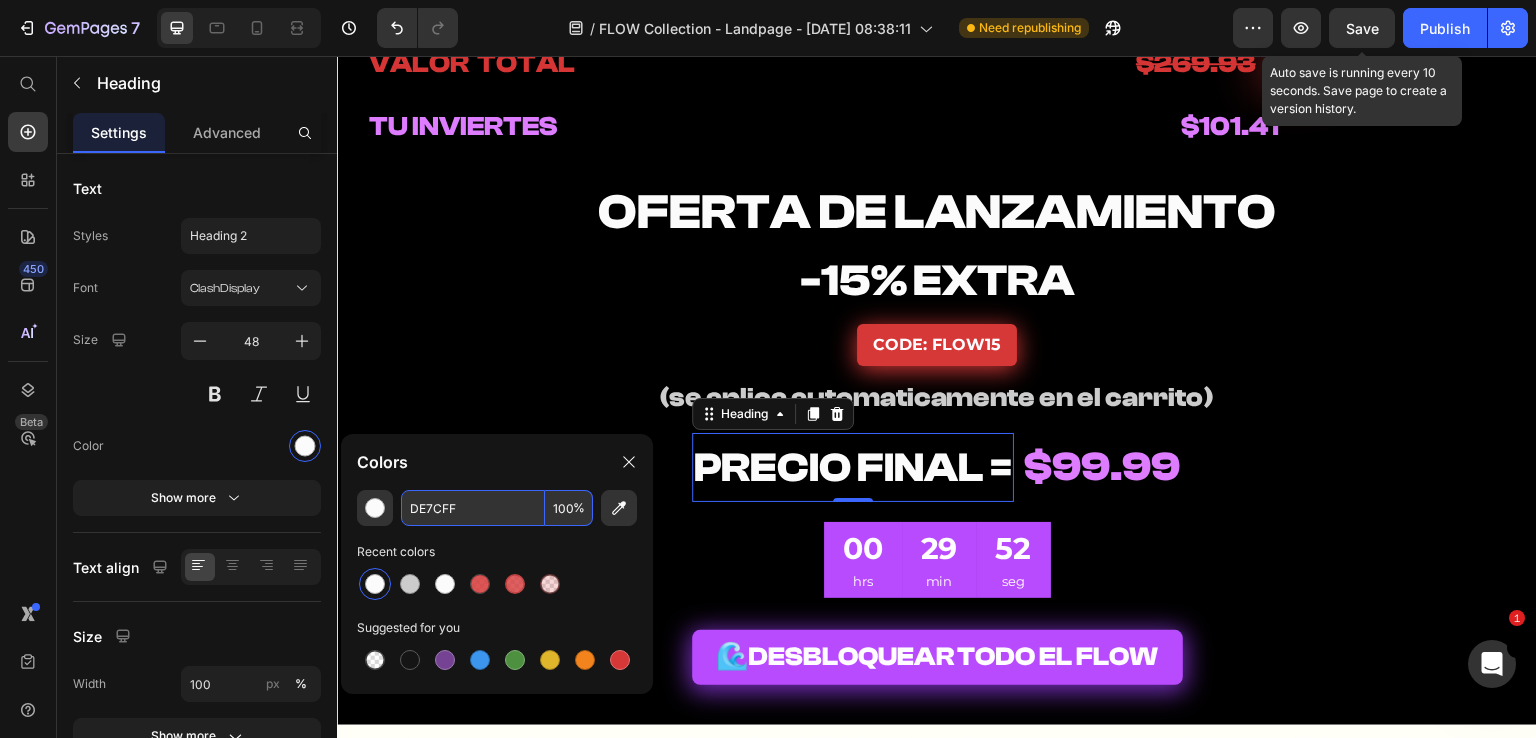 type on "DE7CFF" 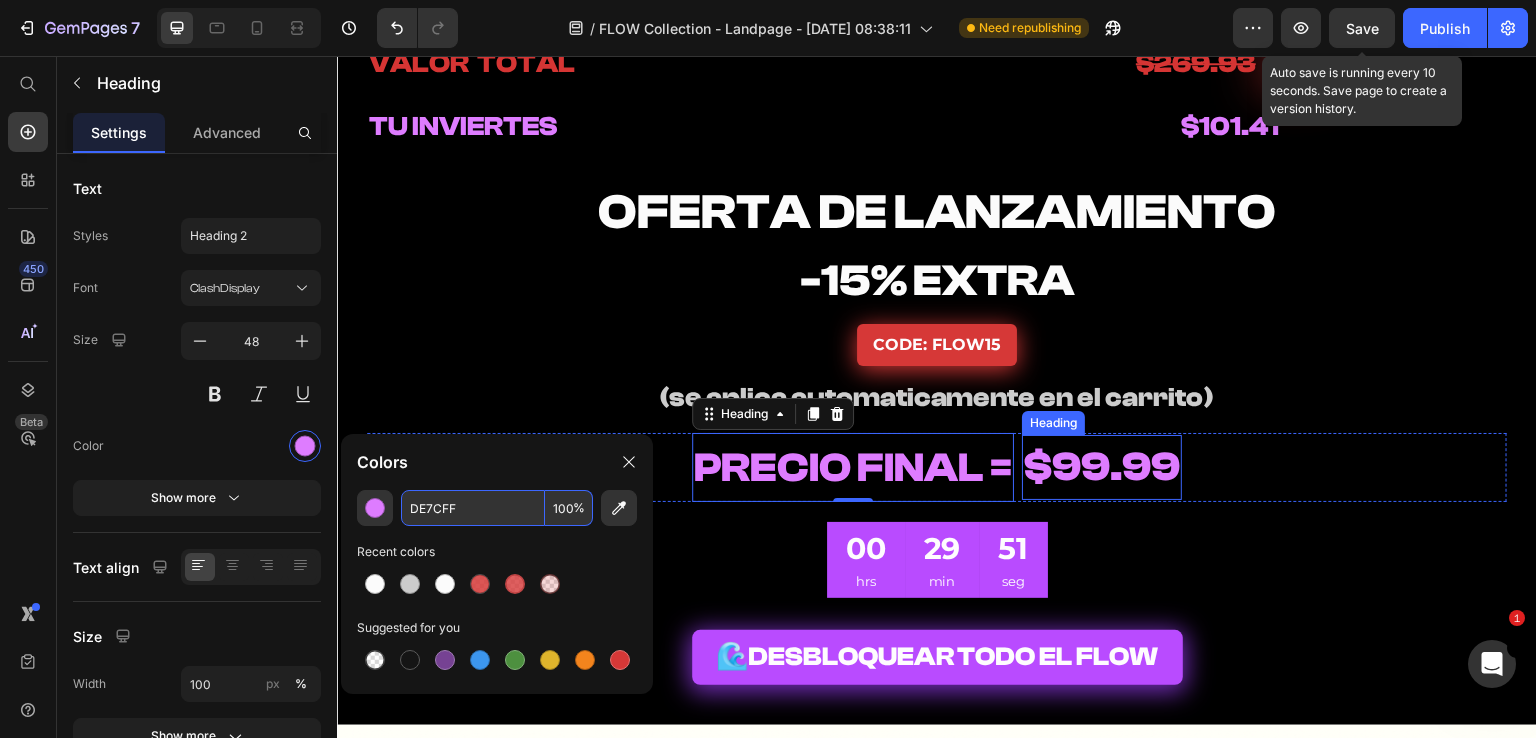 click on "$99.99" at bounding box center (1102, 467) 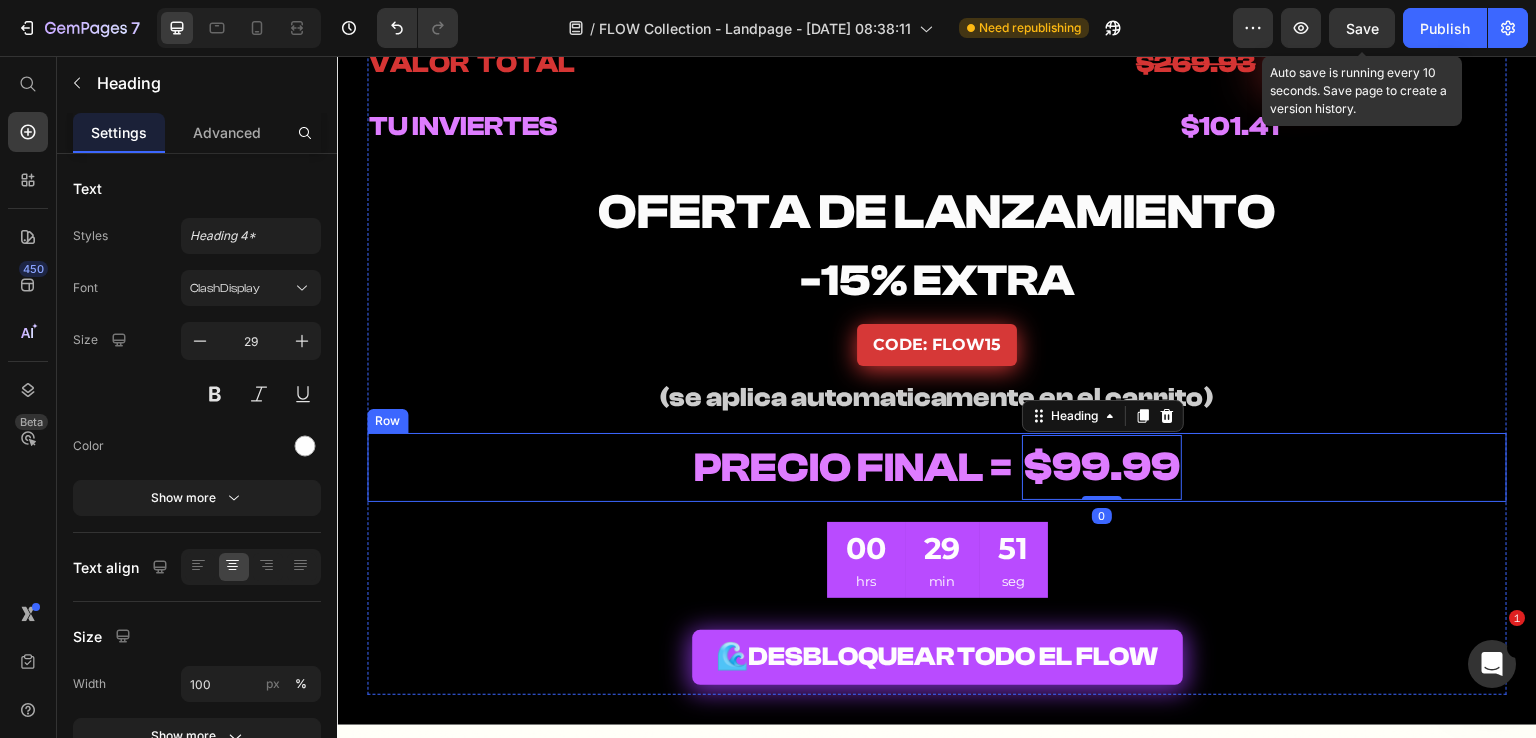 click on "⁠⁠⁠⁠⁠⁠⁠ PRECIO FINAL = Heading ⁠⁠⁠⁠⁠⁠⁠ $99.99 Heading   0 Row" at bounding box center (937, 467) 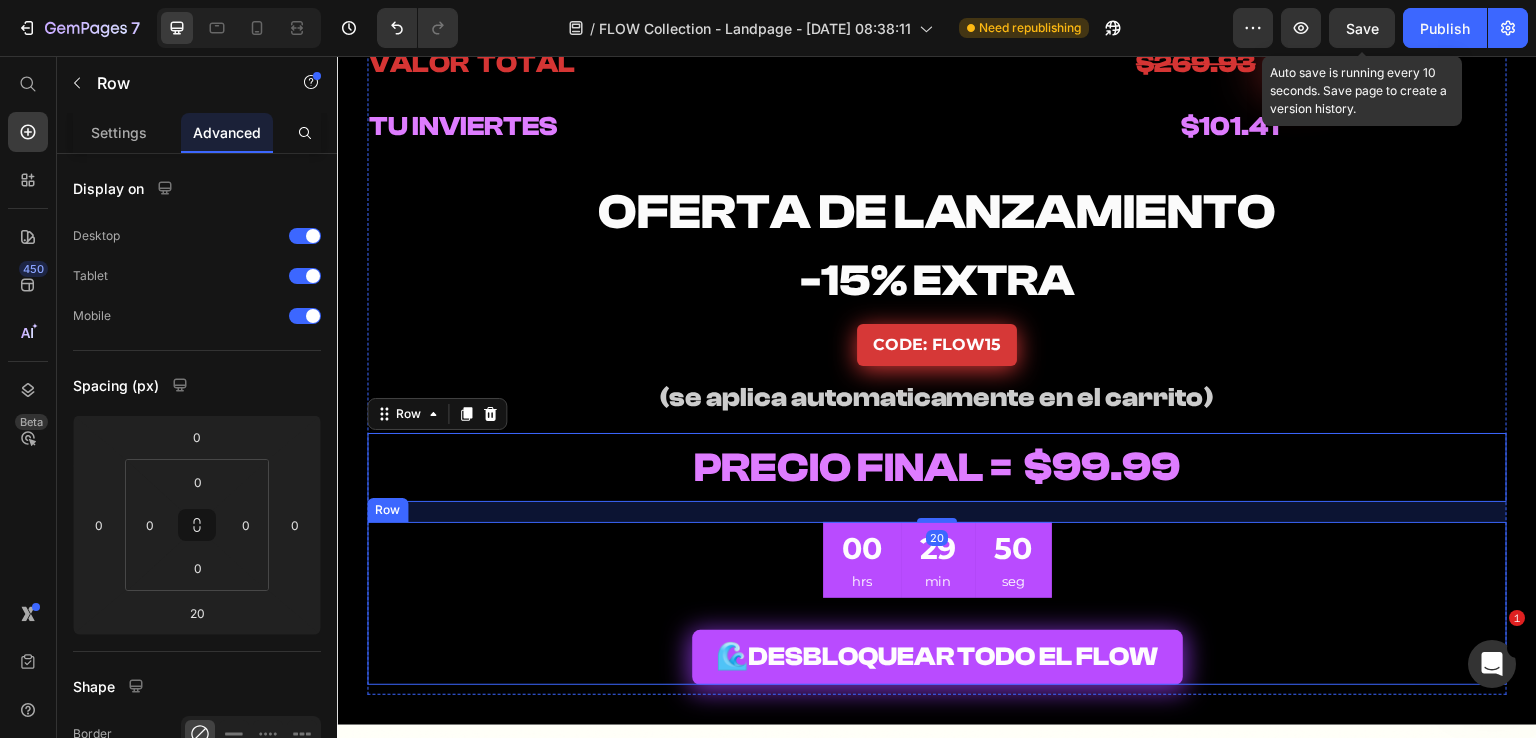 click on "00 hrs 29 min 50 seg CountDown Timer 🌊  DESBLOQUEAR TODO EL FLOW Add to Cart Row" at bounding box center (937, 604) 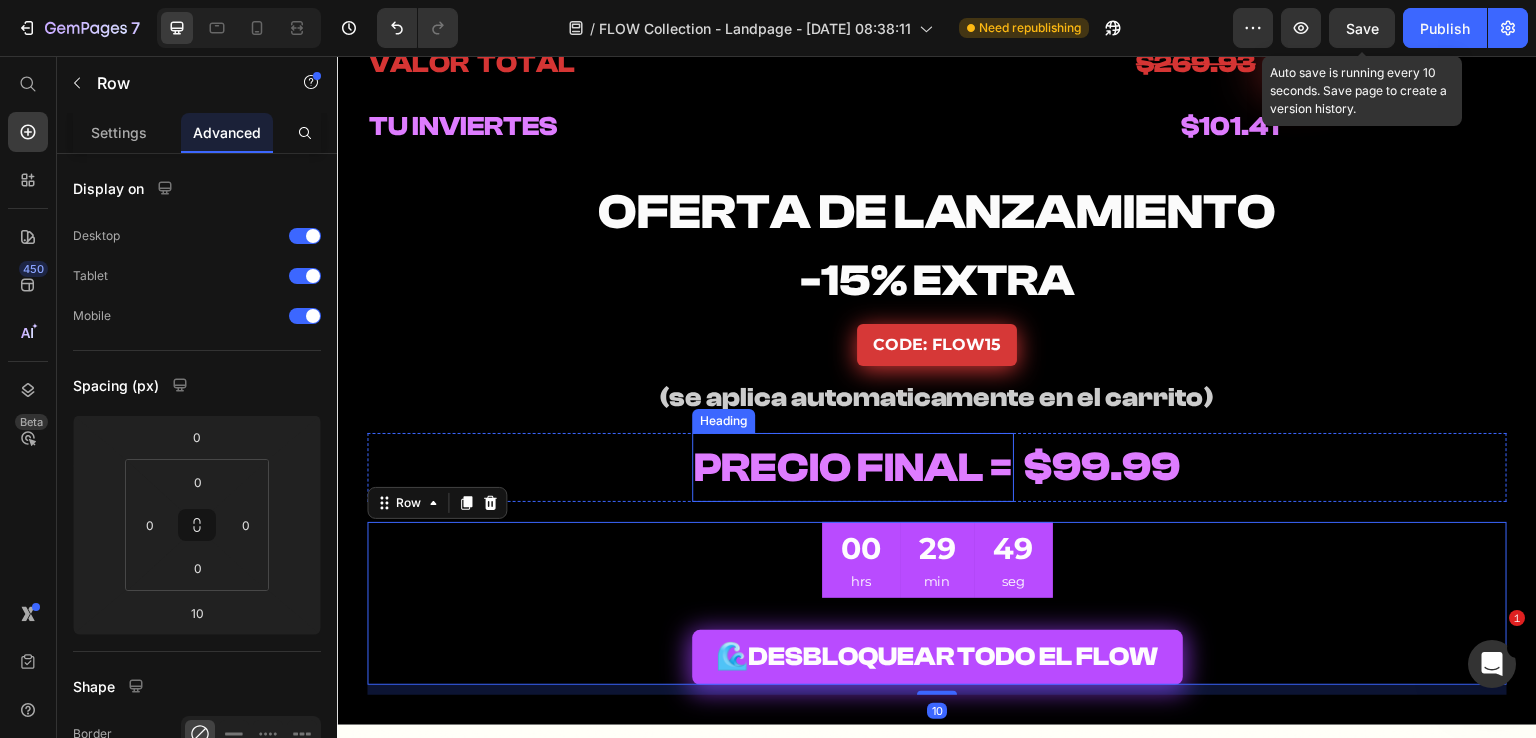 click on "PRECIO FINAL =" at bounding box center (853, 468) 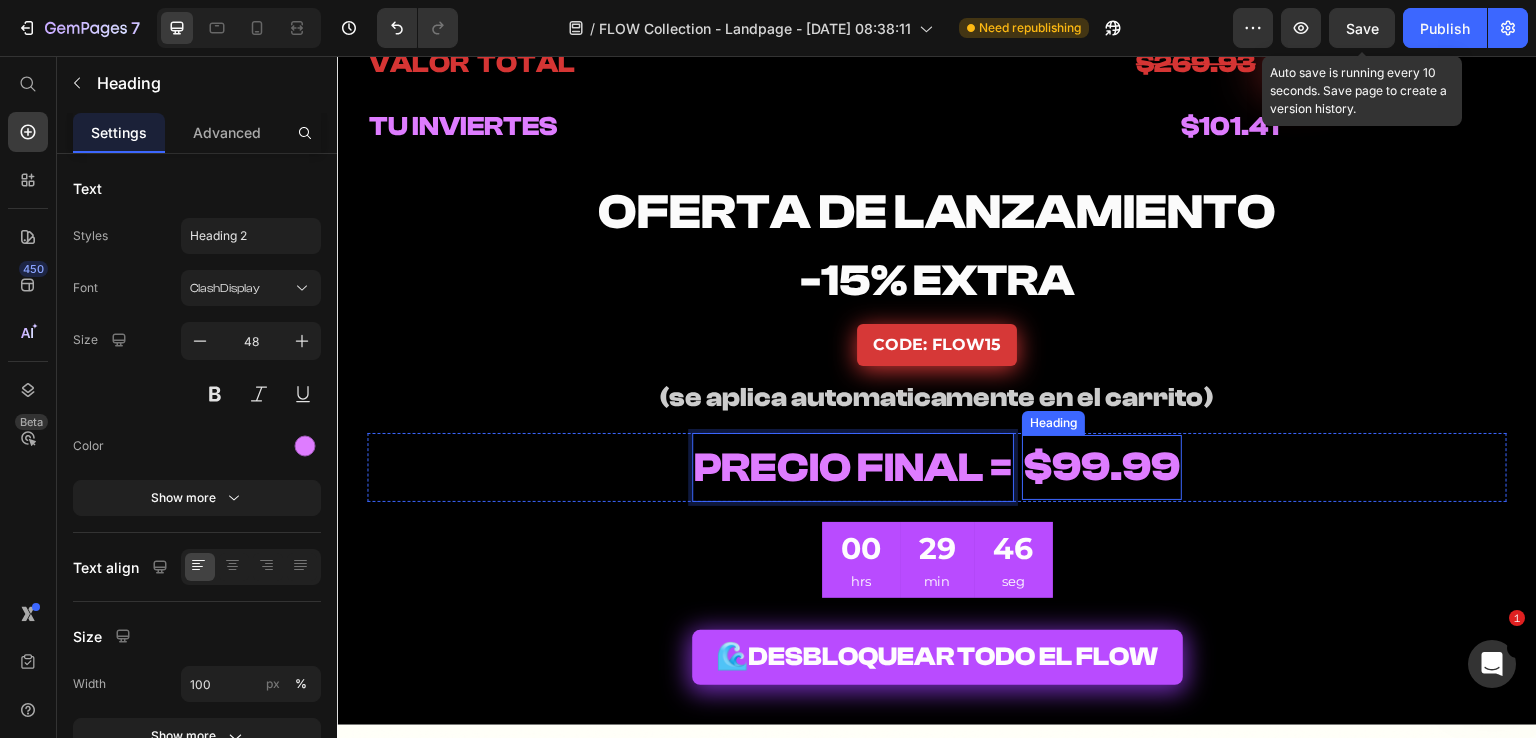 click on "$99.99" at bounding box center [1102, 467] 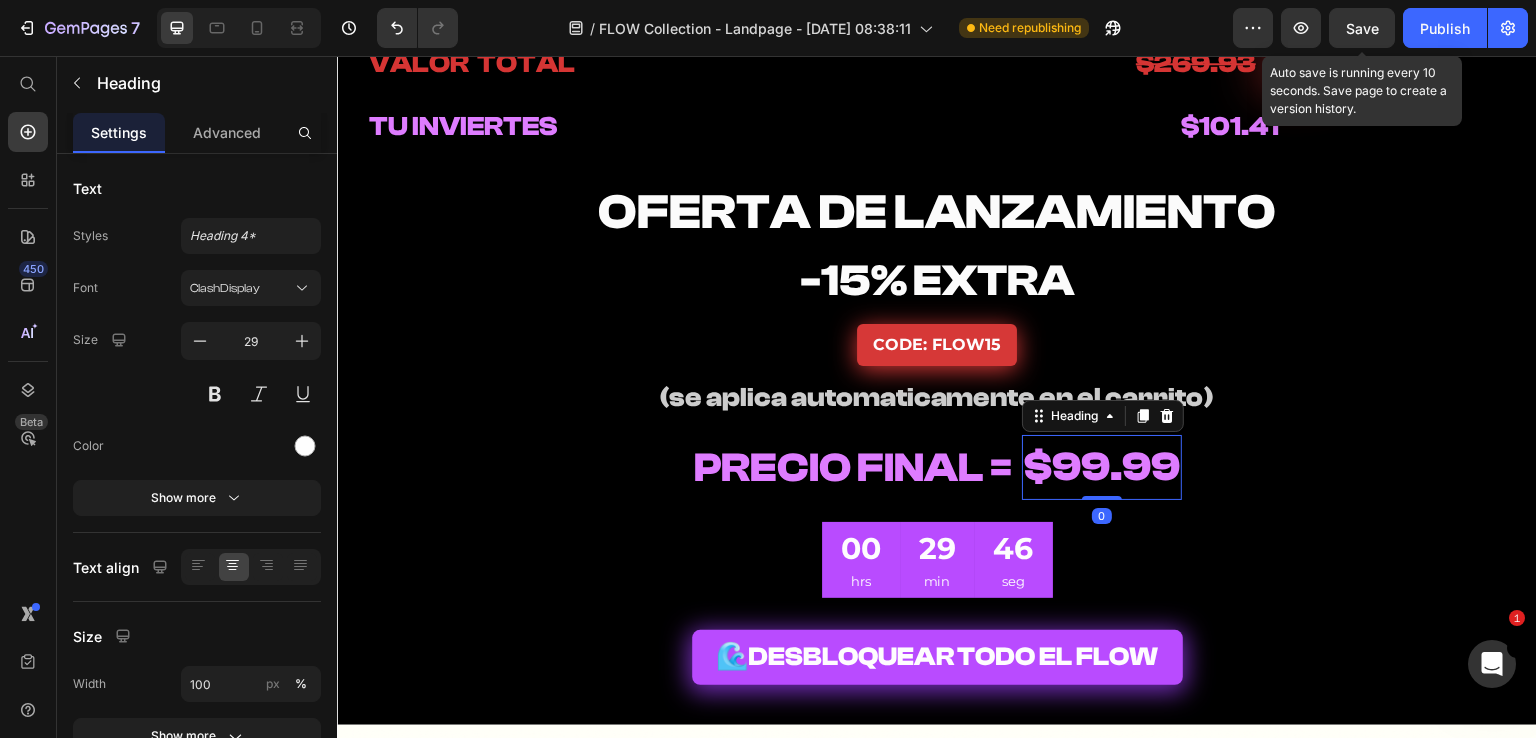 click on "PRECIO FINAL =" at bounding box center [853, 468] 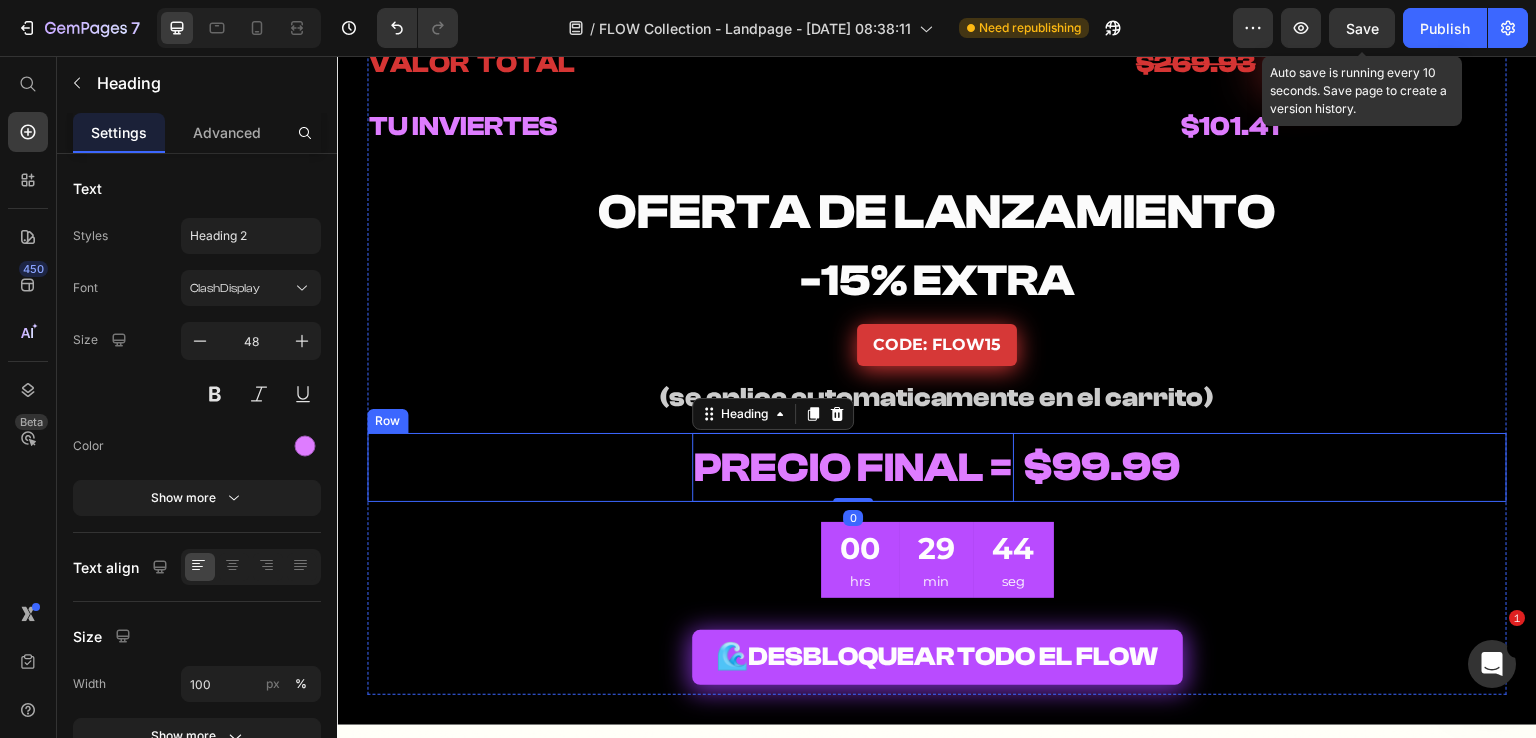 click on "⁠⁠⁠⁠⁠⁠⁠ PRECIO FINAL = Heading   0 ⁠⁠⁠⁠⁠⁠⁠ $99.99 Heading Row" at bounding box center (937, 467) 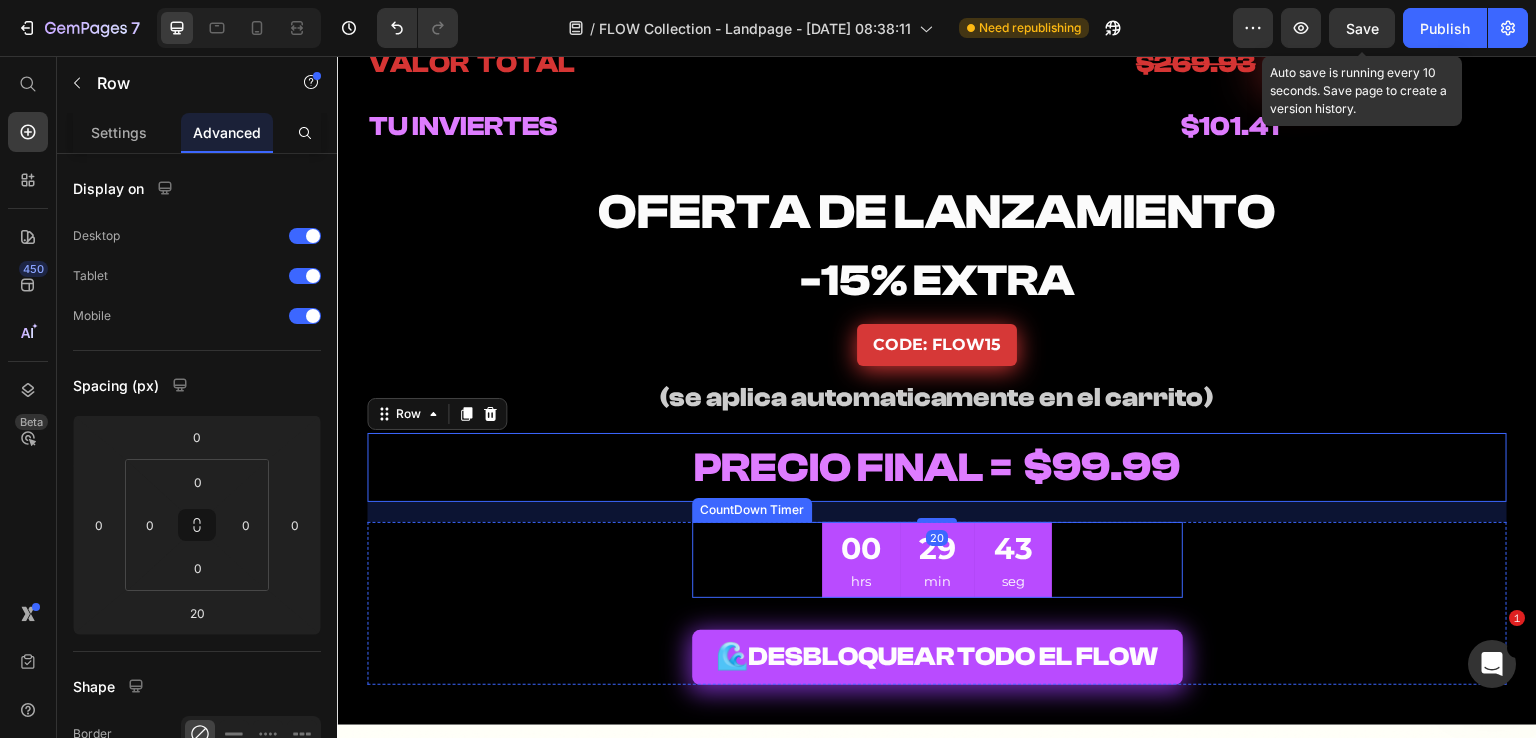 click on "00 hrs 29 min 43 seg" at bounding box center [937, 560] 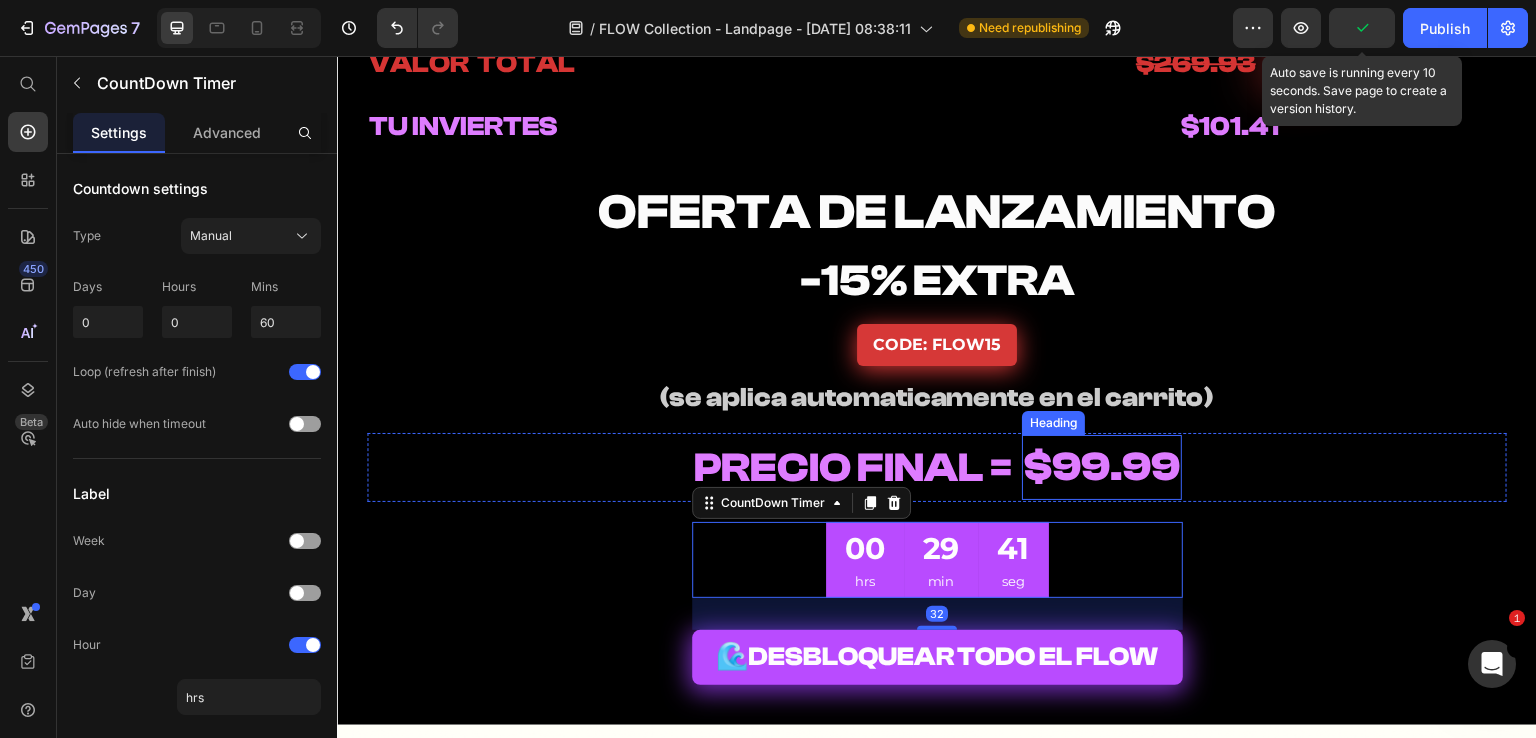 click on "$99.99" at bounding box center (1102, 467) 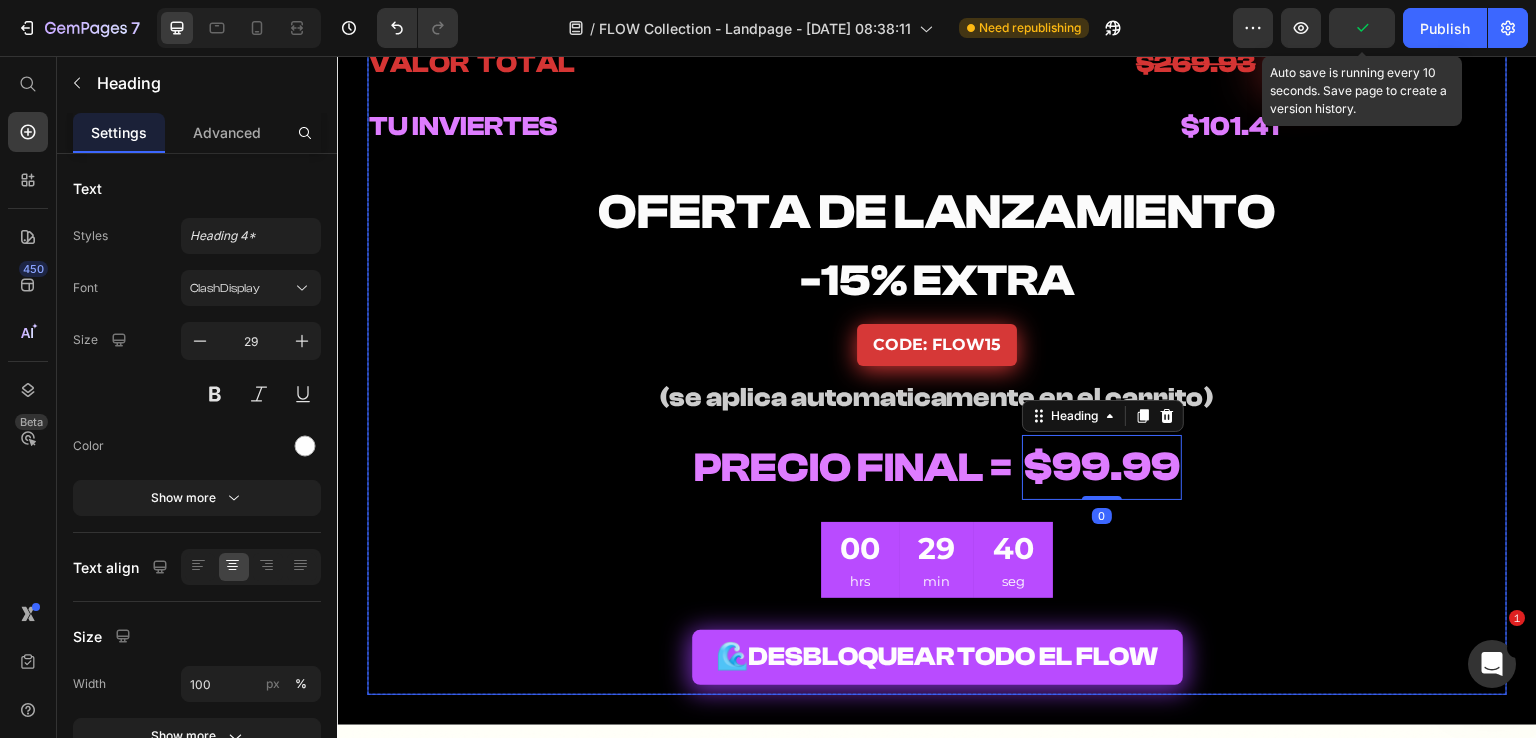 click on "FLOW - Melody Loops Heading FLOW - Drum Kit Heading $29.99    FREE Heading $29.99    FREE Heading Row ⁠⁠⁠⁠⁠⁠⁠ FLOW - One Shots Heading ⁠⁠⁠⁠⁠⁠⁠ FLOW - MIDI Kit Heading $29.99    FREE Heading $29.99    FREE Heading Row ⁠⁠⁠⁠⁠⁠⁠ FLOW - Presets Heading ⁠⁠⁠⁠⁠⁠⁠ FLOW - Ear Candys Heading ⁠⁠⁠⁠⁠⁠⁠ $49.99    FREE Heading $29.99    FREE Heading Row ⁠⁠⁠⁠⁠⁠⁠ BONUS: Heading Heading Row ⁠⁠⁠⁠⁠⁠⁠ FLOW - Secret Sauce Heading $49.99    FREE Heading Row ⁠⁠⁠⁠⁠⁠⁠ VALOR  TOTAL Heading $269.93 Heading - 62% Product Badge Row Row Row Row ⁠⁠⁠⁠⁠⁠⁠ TU INVIERTES Heading ⁠⁠⁠⁠⁠⁠⁠ $101.41 Heading Row ⁠⁠⁠⁠⁠⁠⁠ OFERTA DE LANZAMIENTO Heading ⁠⁠⁠⁠⁠⁠⁠ -15% EXTRA Heading CODE: FLOW15 Button ⁠⁠⁠⁠⁠⁠⁠ (se aplica automaticamente en el carrito) Heading Row ⁠⁠⁠⁠⁠⁠⁠ PRECIO FINAL = Heading ⁠⁠⁠⁠⁠⁠⁠ $99.99 Heading   0 Row 00 hrs 29 min 40 seg" at bounding box center (937, 109) 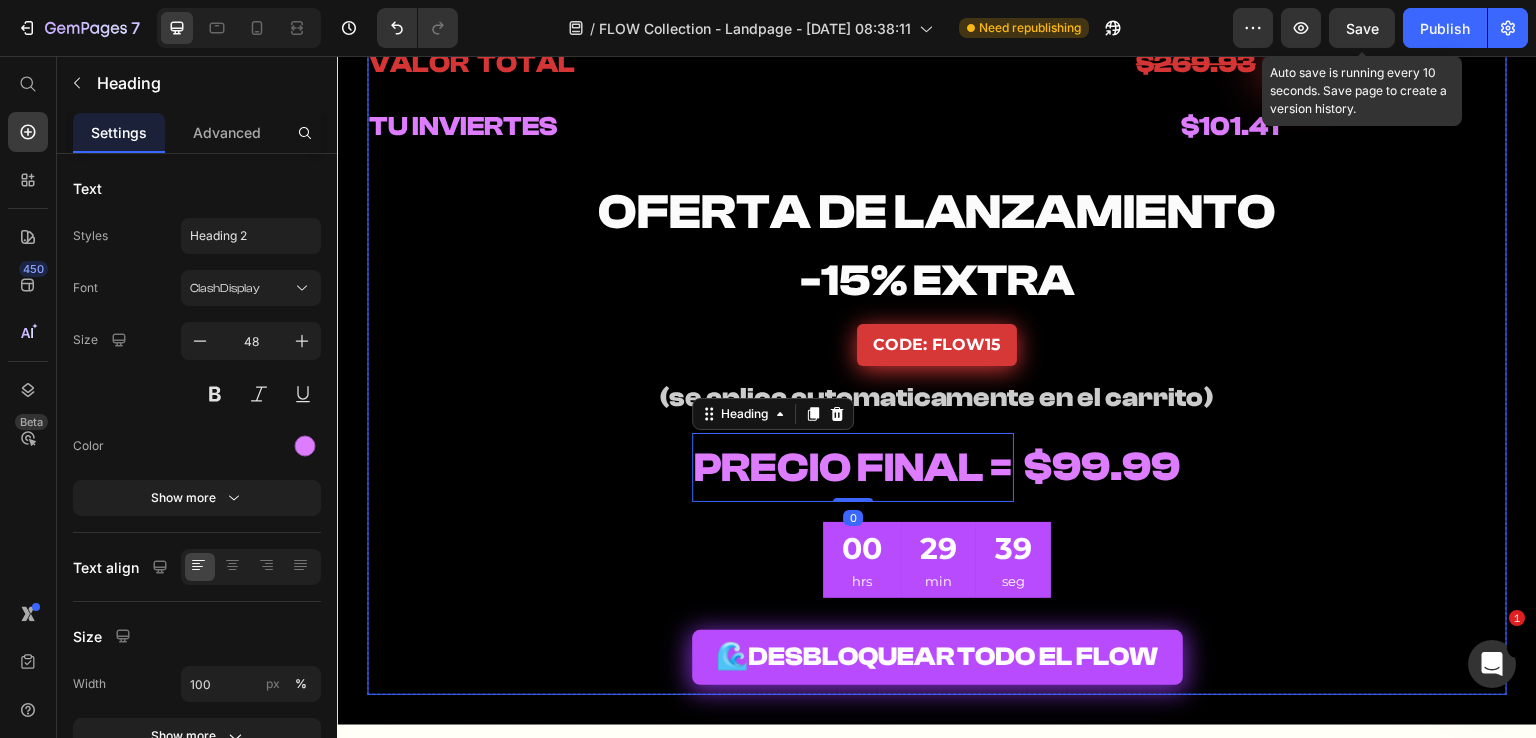 click on "FLOW - Melody Loops Heading FLOW - Drum Kit Heading $29.99    FREE Heading $29.99    FREE Heading Row ⁠⁠⁠⁠⁠⁠⁠ FLOW - One Shots Heading ⁠⁠⁠⁠⁠⁠⁠ FLOW - MIDI Kit Heading $29.99    FREE Heading $29.99    FREE Heading Row ⁠⁠⁠⁠⁠⁠⁠ FLOW - Presets Heading ⁠⁠⁠⁠⁠⁠⁠ FLOW - Ear Candys Heading ⁠⁠⁠⁠⁠⁠⁠ $49.99    FREE Heading $29.99    FREE Heading Row ⁠⁠⁠⁠⁠⁠⁠ BONUS: Heading Heading Row ⁠⁠⁠⁠⁠⁠⁠ FLOW - Secret Sauce Heading $49.99    FREE Heading Row ⁠⁠⁠⁠⁠⁠⁠ VALOR  TOTAL Heading $269.93 Heading - 62% Product Badge Row Row Row Row ⁠⁠⁠⁠⁠⁠⁠ TU INVIERTES Heading ⁠⁠⁠⁠⁠⁠⁠ $101.41 Heading Row ⁠⁠⁠⁠⁠⁠⁠ OFERTA DE LANZAMIENTO Heading ⁠⁠⁠⁠⁠⁠⁠ -15% EXTRA Heading CODE: FLOW15 Button ⁠⁠⁠⁠⁠⁠⁠ (se aplica automaticamente en el carrito) Heading Row ⁠⁠⁠⁠⁠⁠⁠ PRECIO FINAL = Heading   0 ⁠⁠⁠⁠⁠⁠⁠ $99.99 Heading Row 00 hrs 29 min 39 seg" at bounding box center (937, 109) 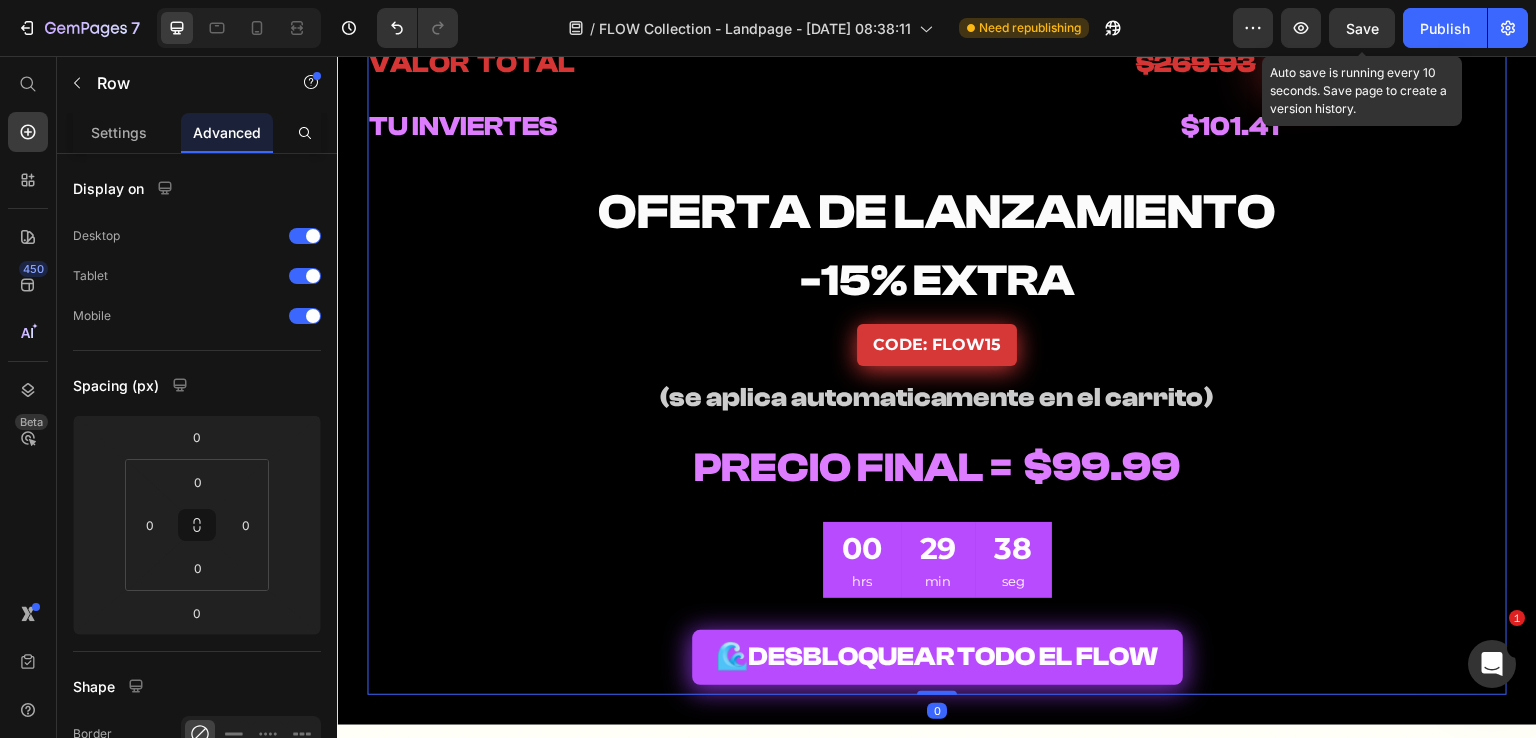 click on "⁠⁠⁠⁠⁠⁠⁠ $99.99" at bounding box center [1102, 468] 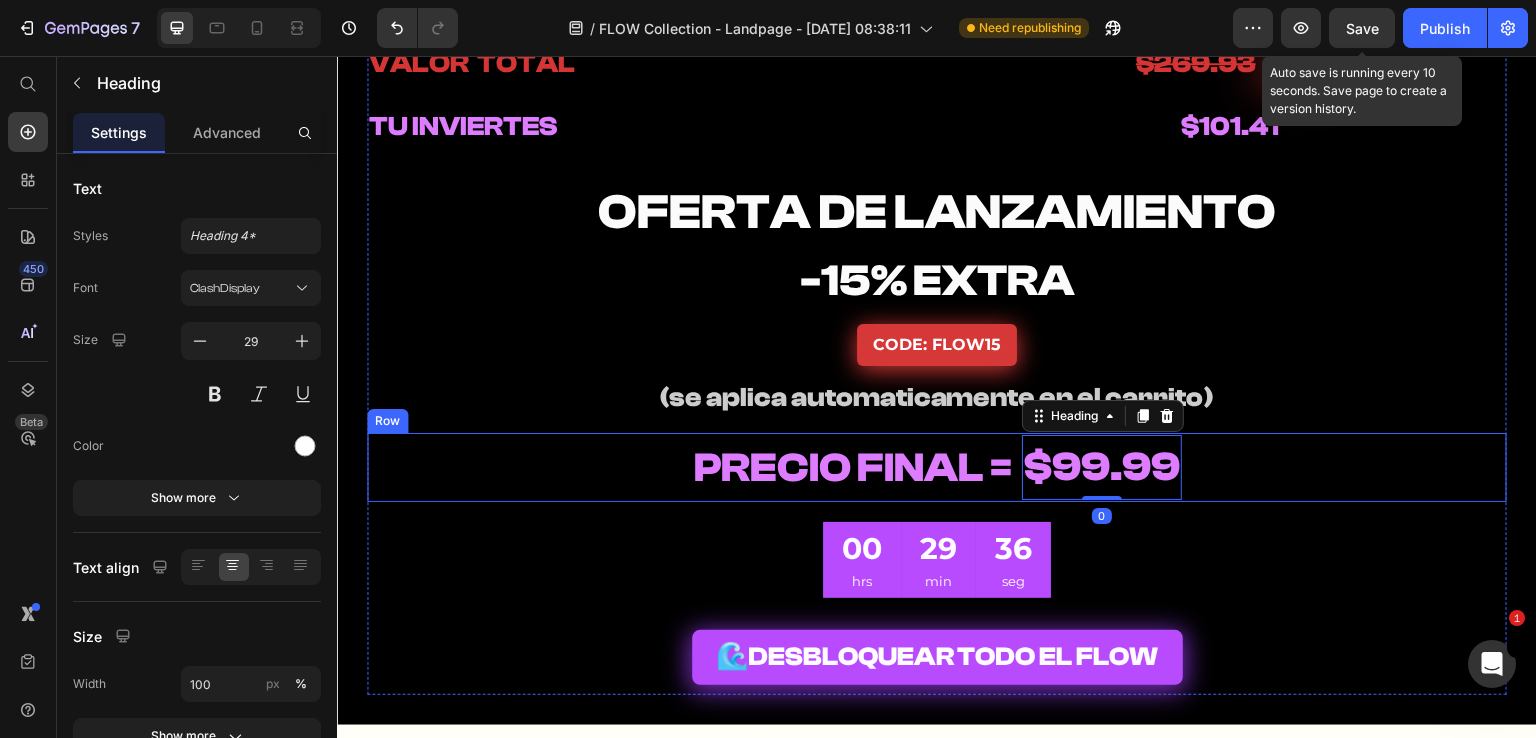 click on "⁠⁠⁠⁠⁠⁠⁠ PRECIO FINAL = Heading ⁠⁠⁠⁠⁠⁠⁠ $99.99 Heading   0 Row" at bounding box center [937, 467] 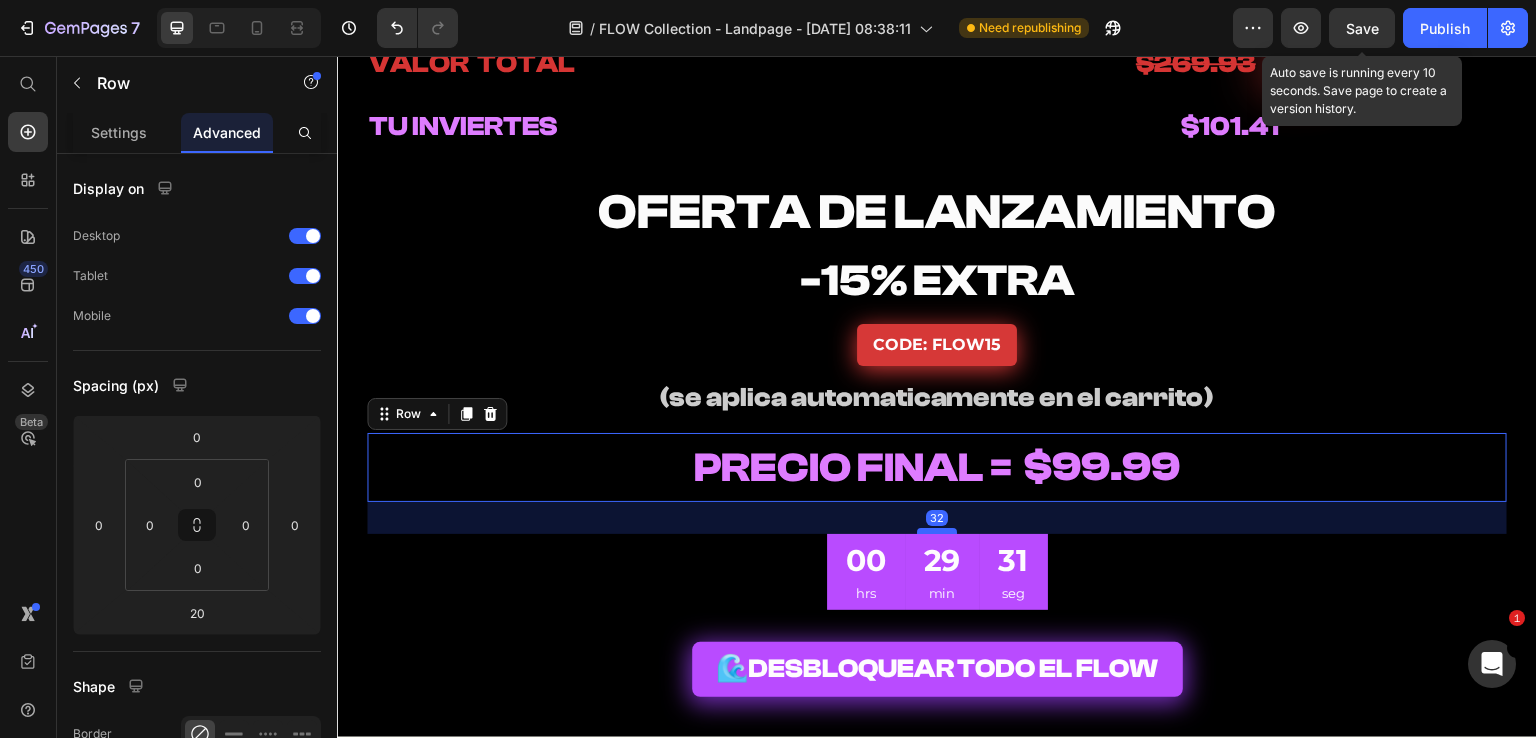 drag, startPoint x: 936, startPoint y: 520, endPoint x: 928, endPoint y: 532, distance: 14.422205 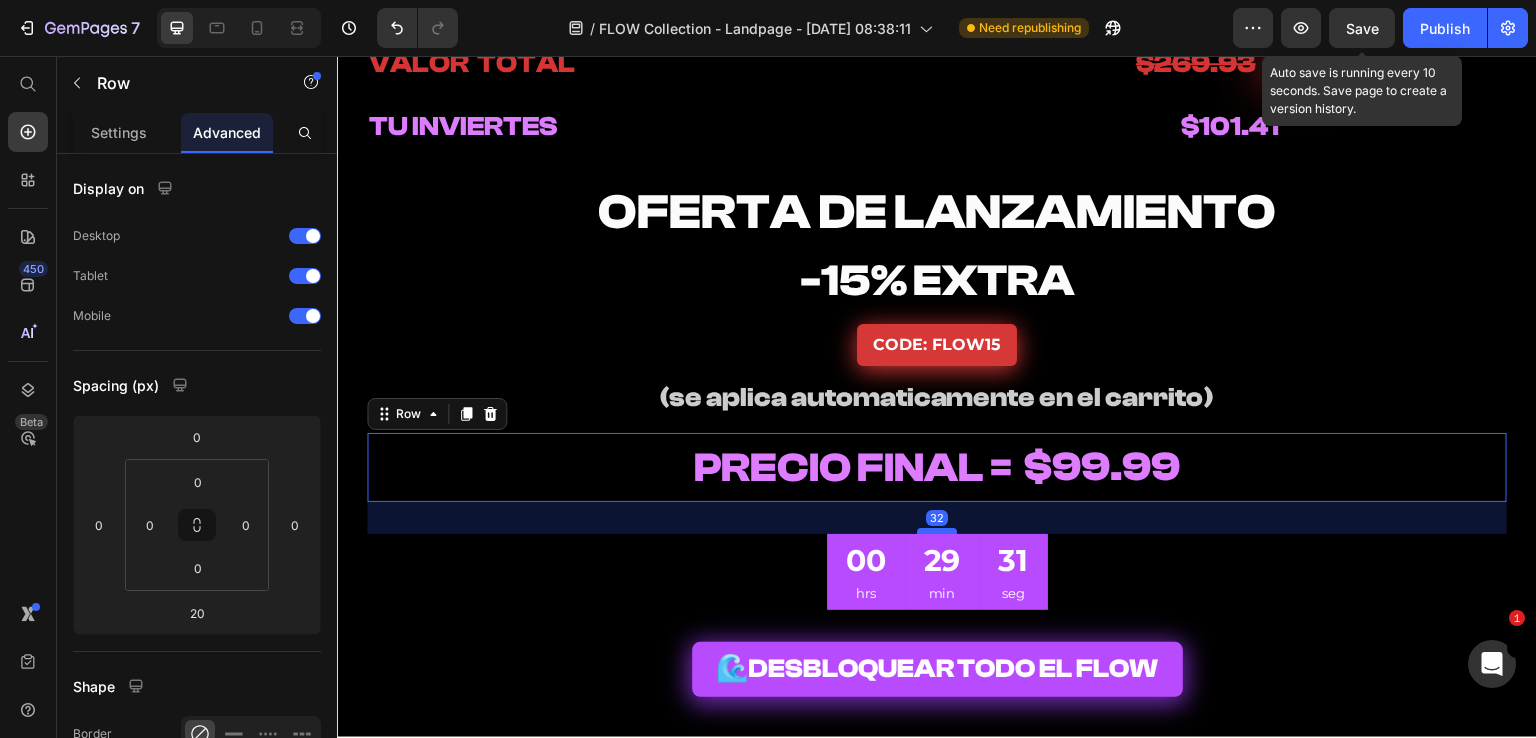 click at bounding box center (937, 531) 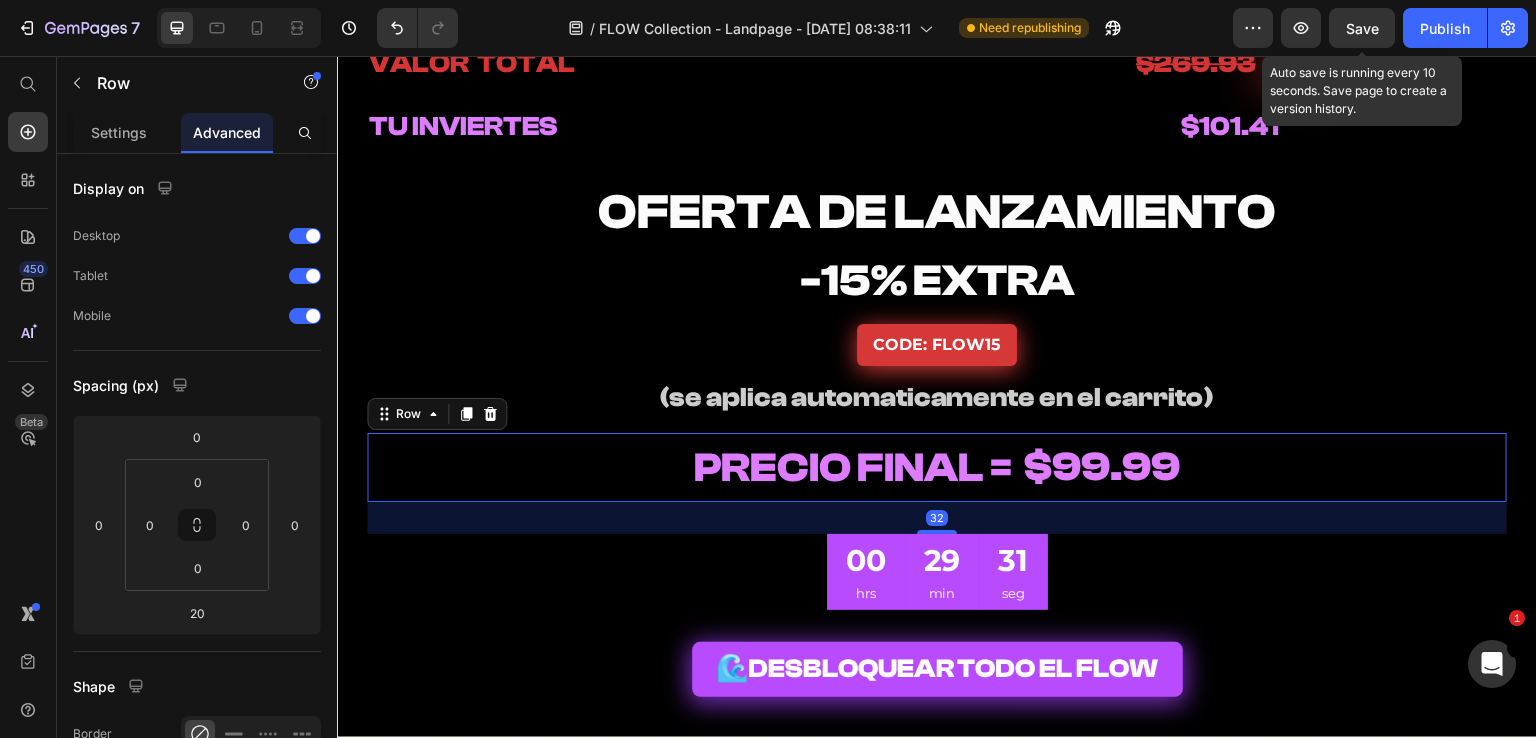type on "32" 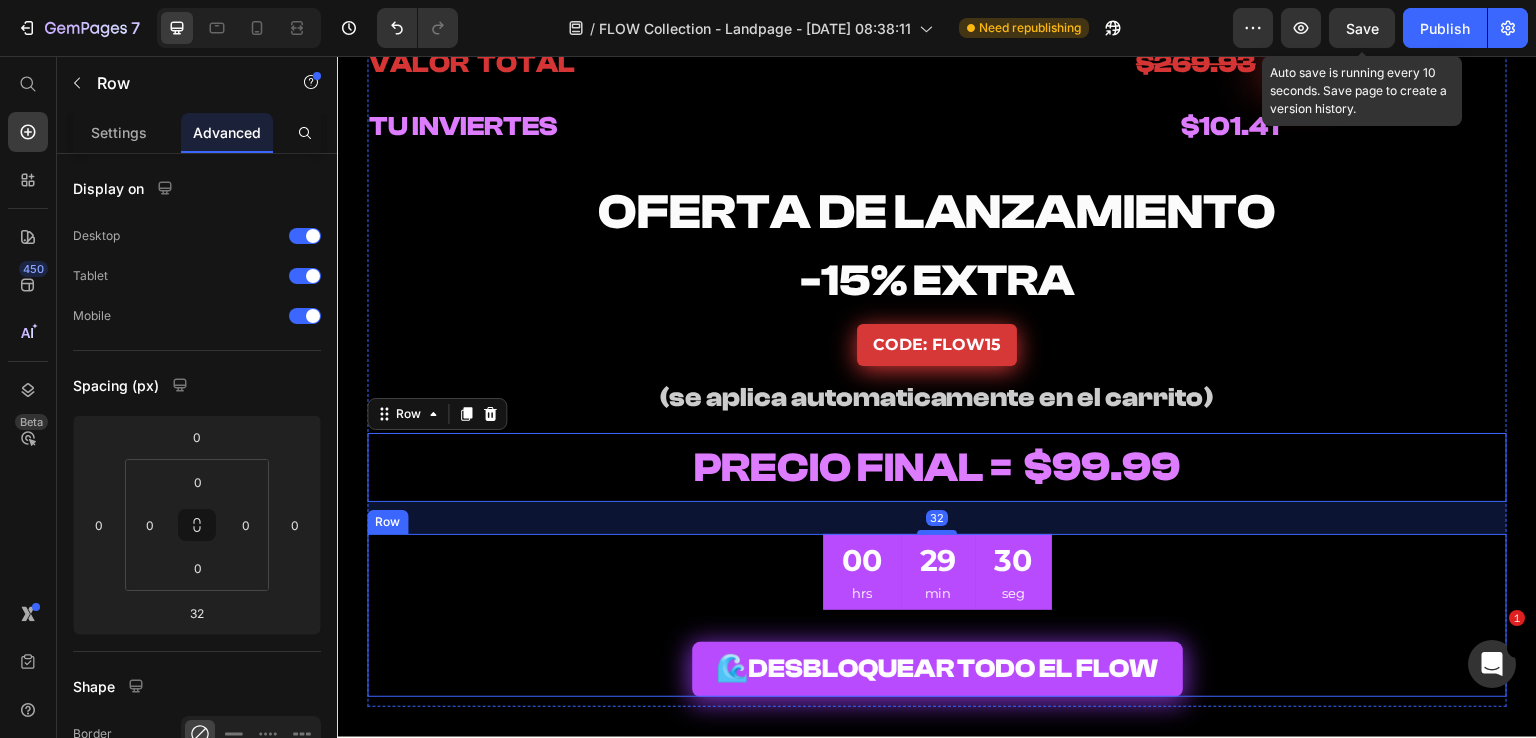 click on "00 hrs 29 min 30 seg CountDown Timer 🌊  DESBLOQUEAR TODO EL FLOW Add to Cart Row" at bounding box center [937, 616] 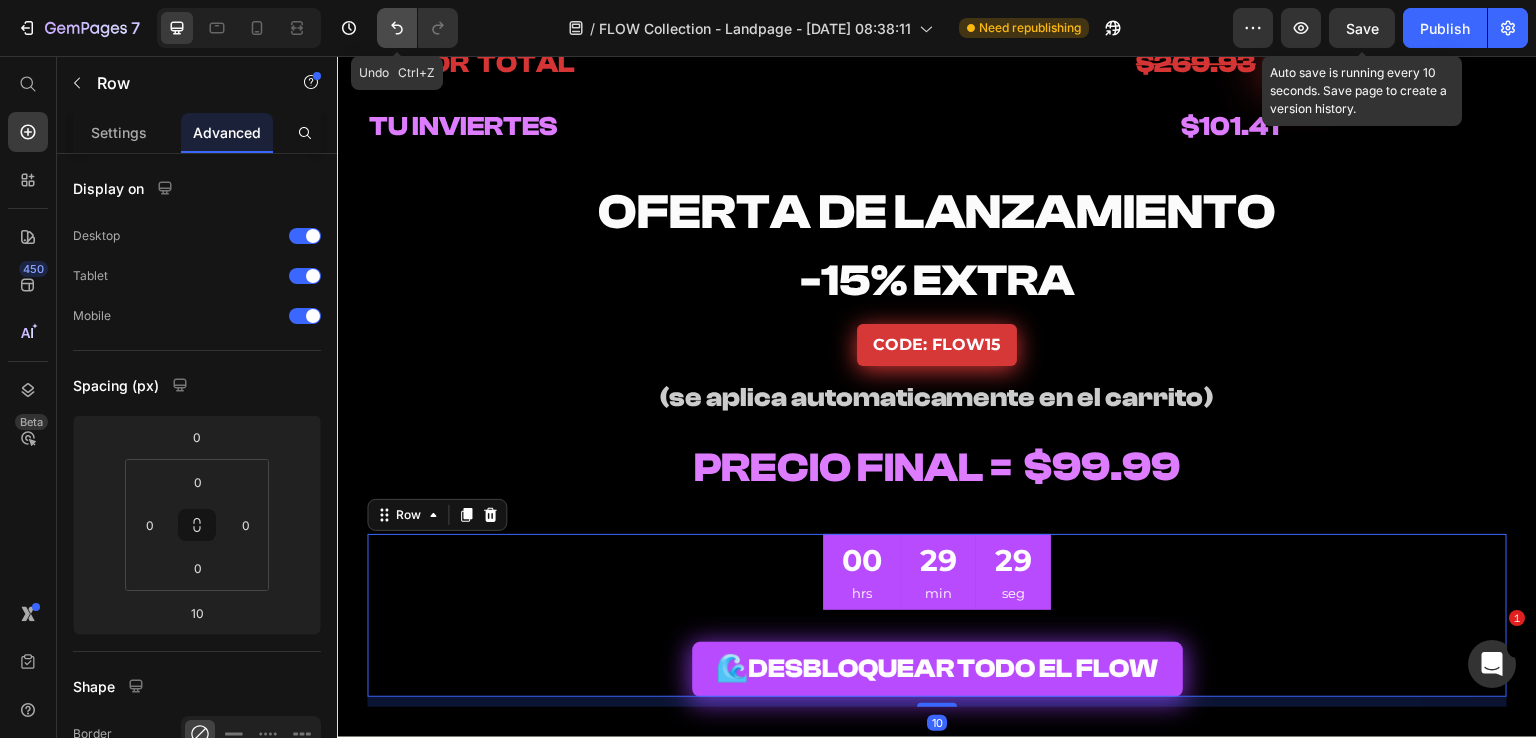 click 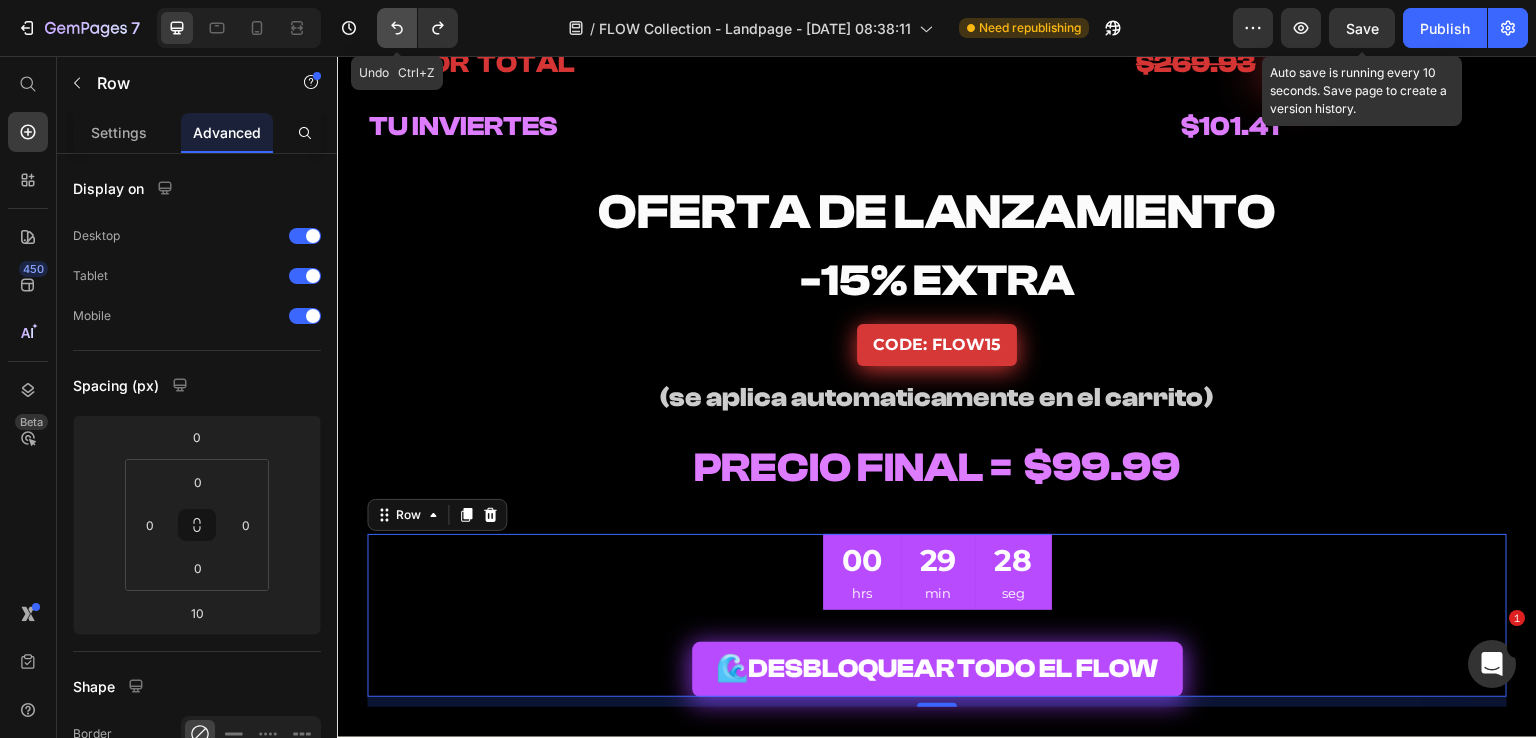 click 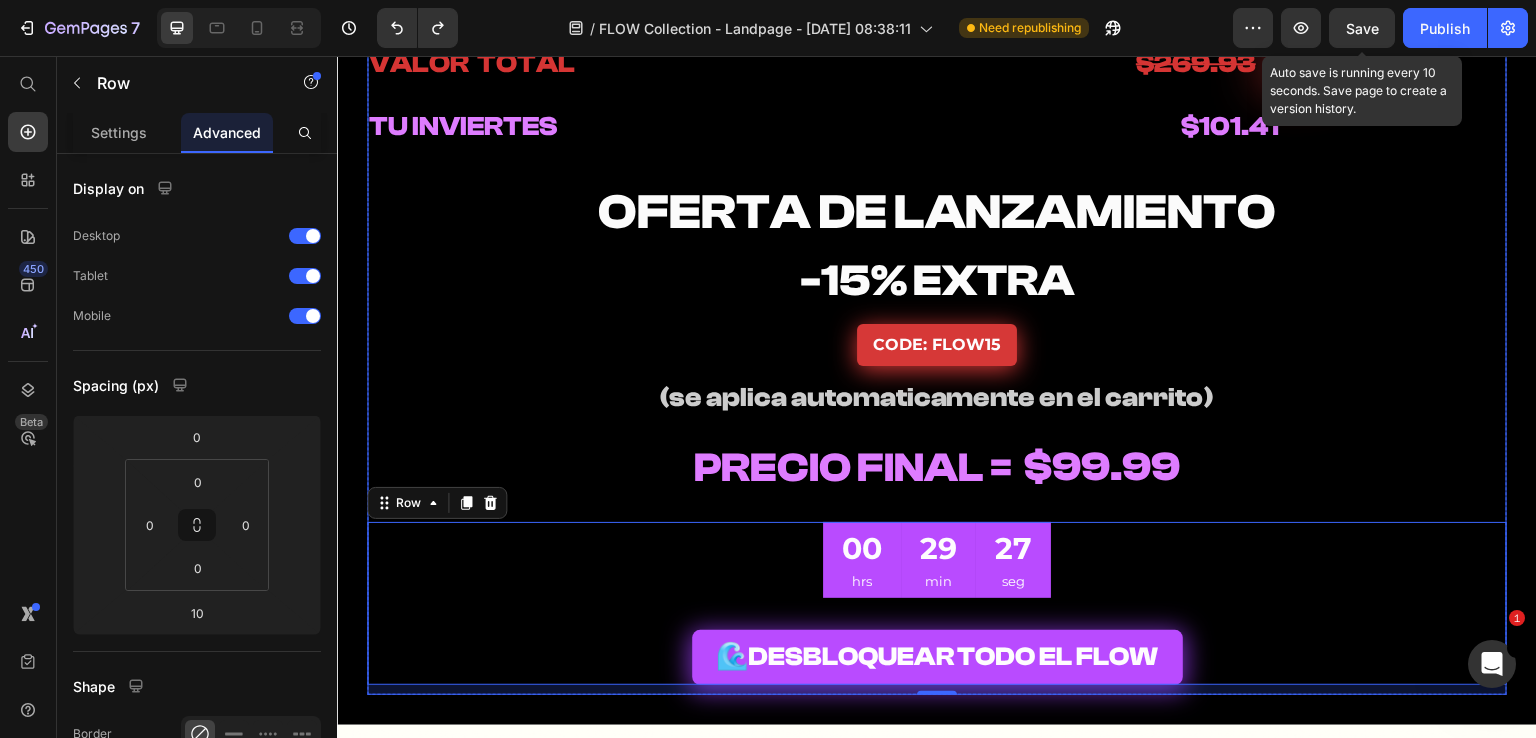 click on "FLOW - Melody Loops Heading FLOW - Drum Kit Heading $29.99    FREE Heading $29.99    FREE Heading Row ⁠⁠⁠⁠⁠⁠⁠ FLOW - One Shots Heading ⁠⁠⁠⁠⁠⁠⁠ FLOW - MIDI Kit Heading $29.99    FREE Heading $29.99    FREE Heading Row ⁠⁠⁠⁠⁠⁠⁠ FLOW - Presets Heading ⁠⁠⁠⁠⁠⁠⁠ FLOW - Ear Candys Heading ⁠⁠⁠⁠⁠⁠⁠ $49.99    FREE Heading $29.99    FREE Heading Row ⁠⁠⁠⁠⁠⁠⁠ BONUS: Heading Heading Row ⁠⁠⁠⁠⁠⁠⁠ FLOW - Secret Sauce Heading $49.99    FREE Heading Row ⁠⁠⁠⁠⁠⁠⁠ VALOR  TOTAL Heading $269.93 Heading - 62% Product Badge Row Row Row Row ⁠⁠⁠⁠⁠⁠⁠ TU INVIERTES Heading ⁠⁠⁠⁠⁠⁠⁠ $101.41 Heading Row ⁠⁠⁠⁠⁠⁠⁠ OFERTA DE LANZAMIENTO Heading ⁠⁠⁠⁠⁠⁠⁠ -15% EXTRA Heading CODE: FLOW15 Button ⁠⁠⁠⁠⁠⁠⁠ (se aplica automaticamente en el carrito) Heading Row ⁠⁠⁠⁠⁠⁠⁠ PRECIO FINAL = Heading ⁠⁠⁠⁠⁠⁠⁠ $99.99 Heading Row 00 hrs 29 min 27 seg Row" at bounding box center (937, 109) 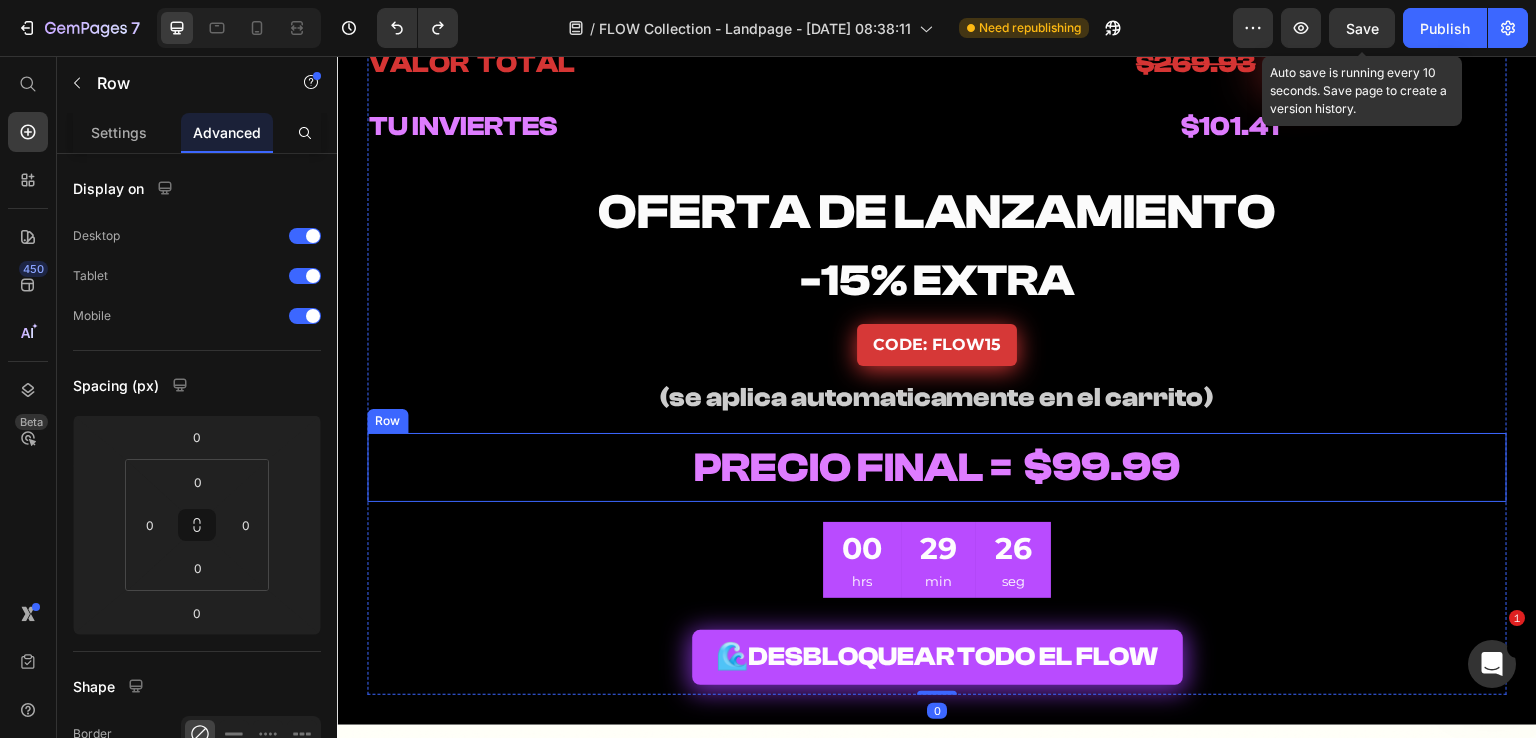 click on "⁠⁠⁠⁠⁠⁠⁠ PRECIO FINAL = Heading ⁠⁠⁠⁠⁠⁠⁠ $99.99 Heading Row" at bounding box center [937, 467] 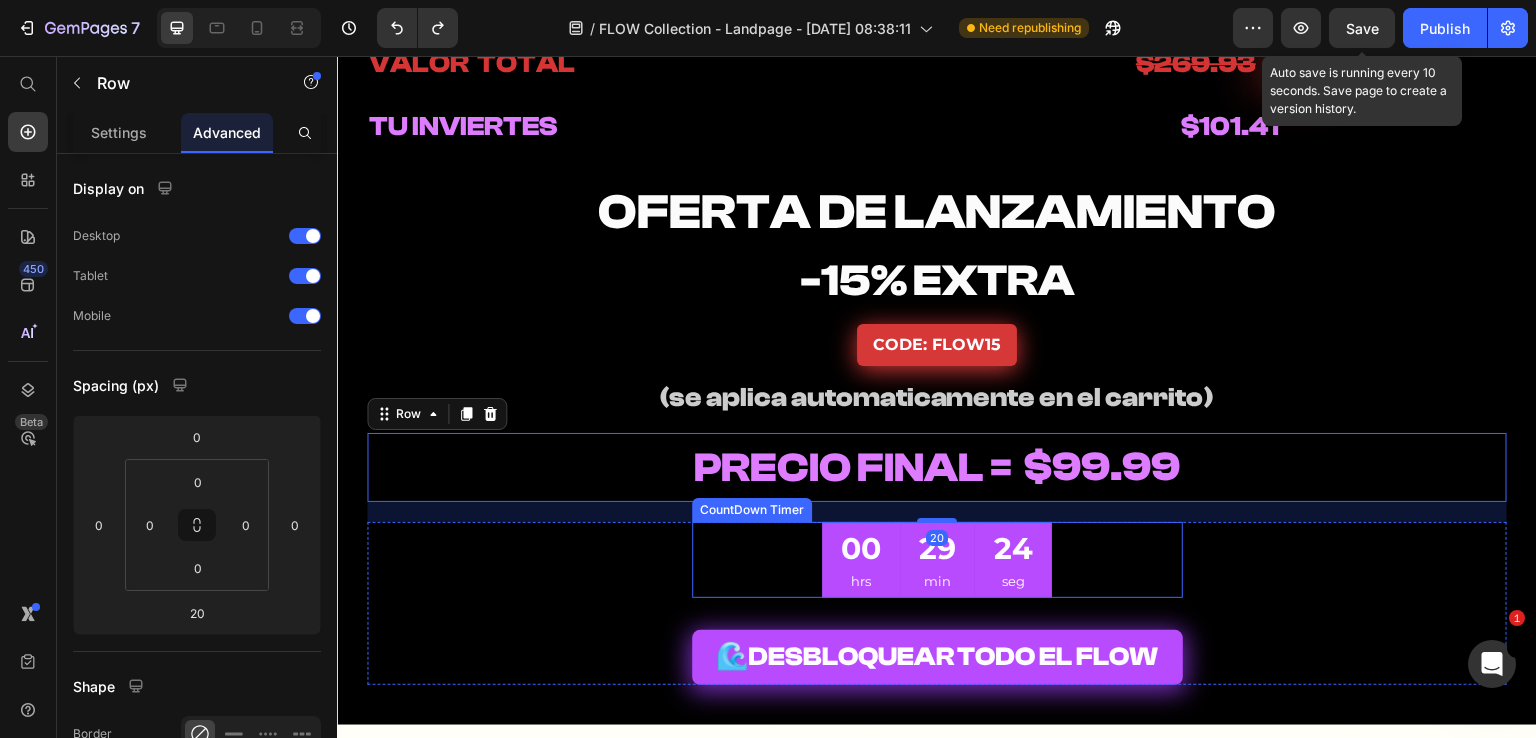 click on "00 hrs 29 min 24 seg" at bounding box center [937, 560] 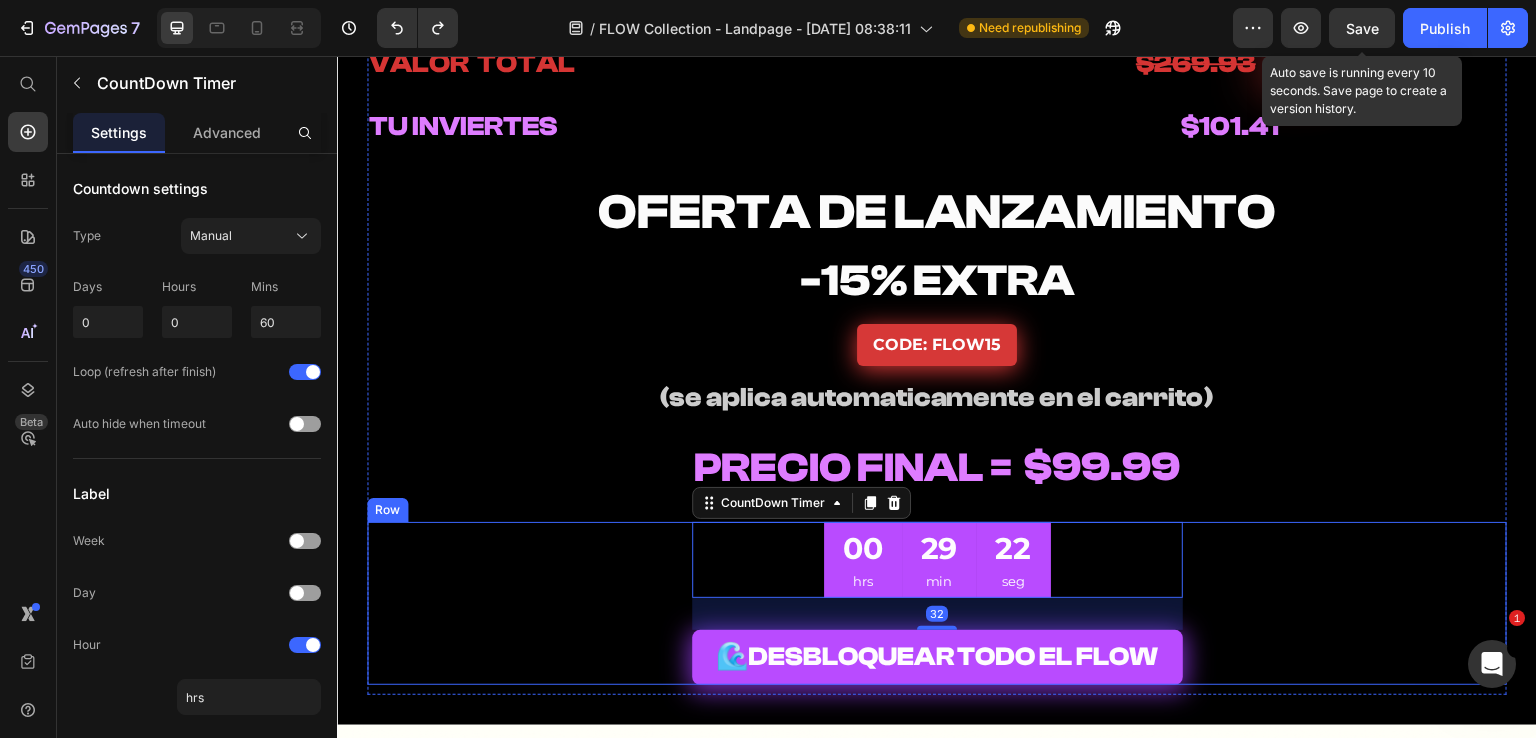 click on "00 hrs 29 min 22 seg CountDown Timer   32 🌊  DESBLOQUEAR TODO EL FLOW Add to Cart Row" at bounding box center (937, 604) 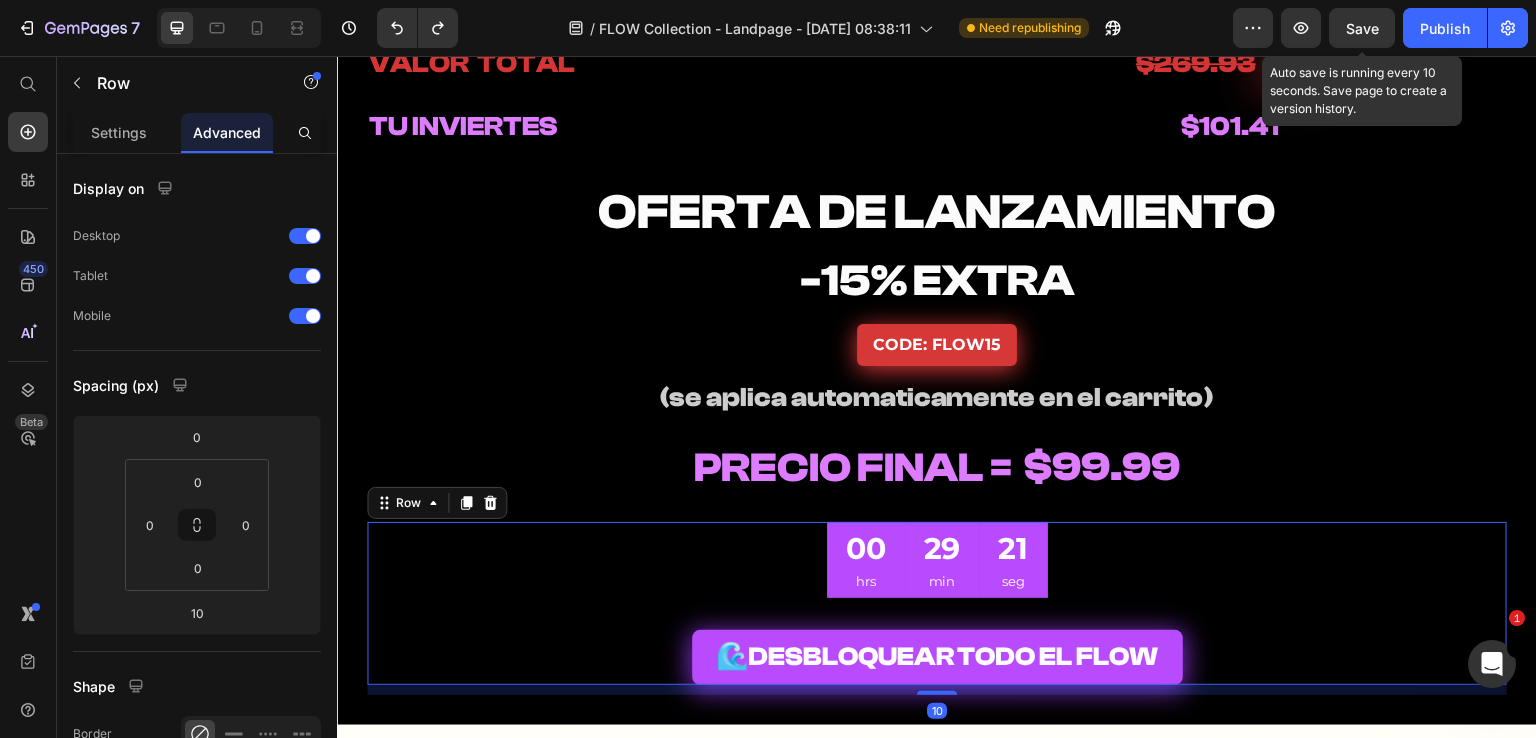 drag, startPoint x: 740, startPoint y: 574, endPoint x: 842, endPoint y: 630, distance: 116.3615 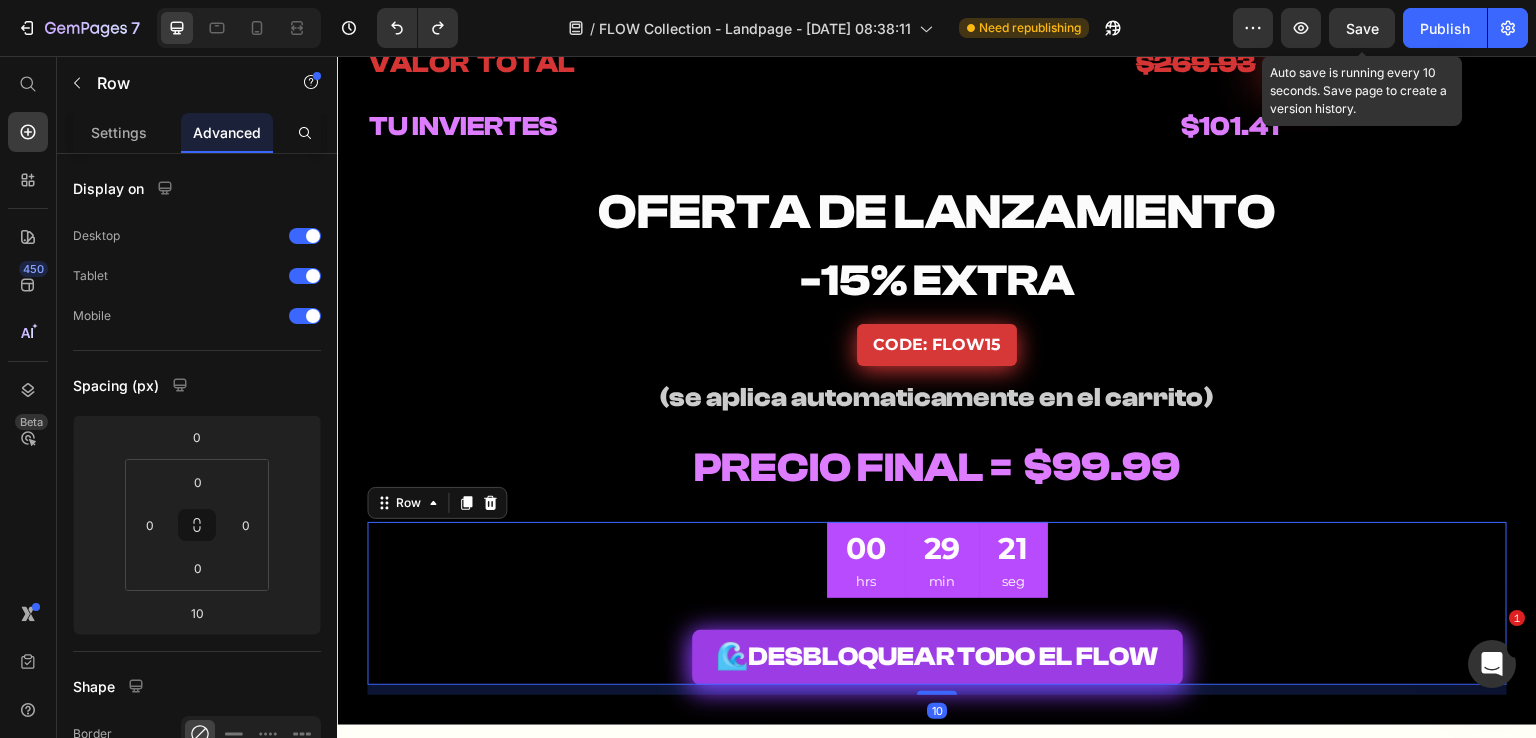 click on "00 hrs 29 min 21 seg" at bounding box center (937, 560) 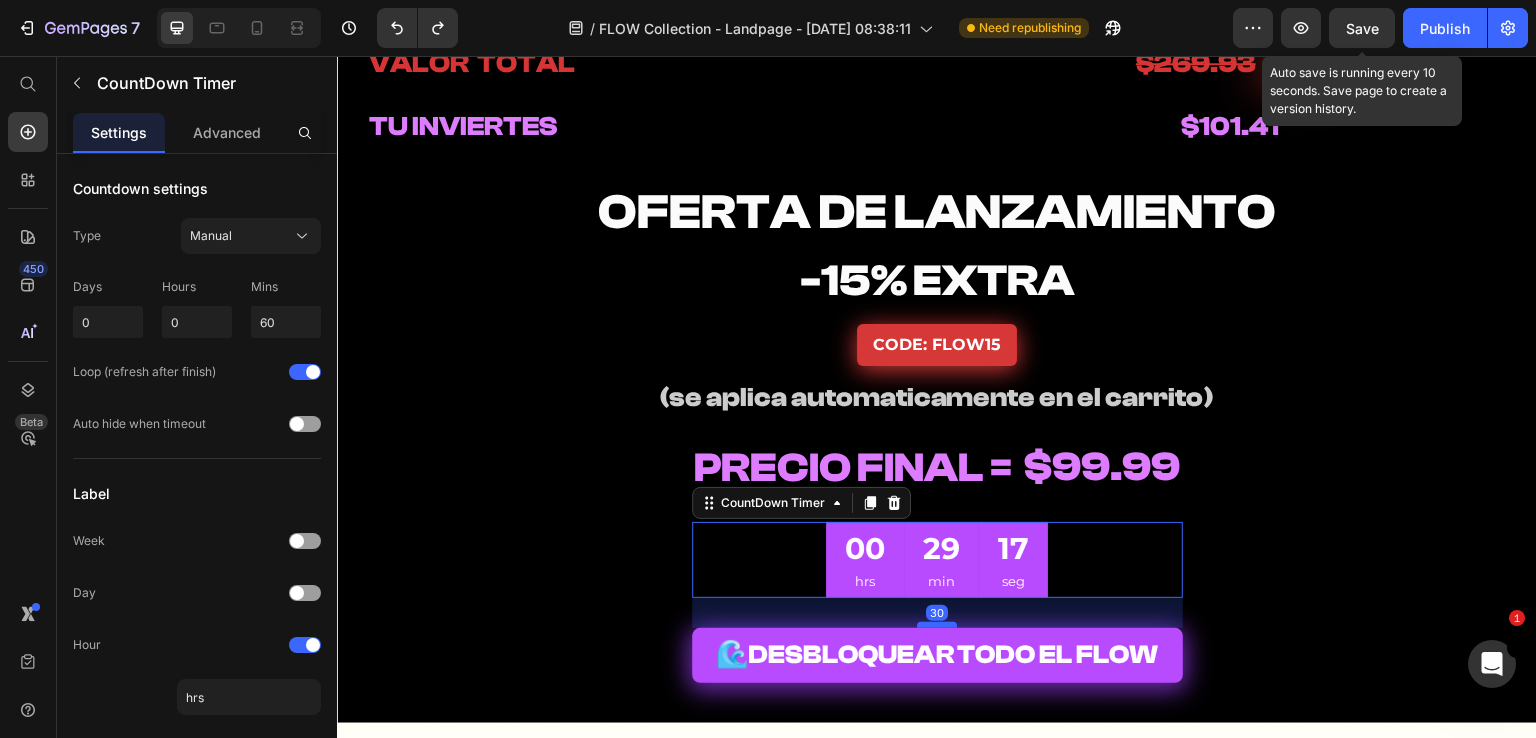 click at bounding box center (937, 625) 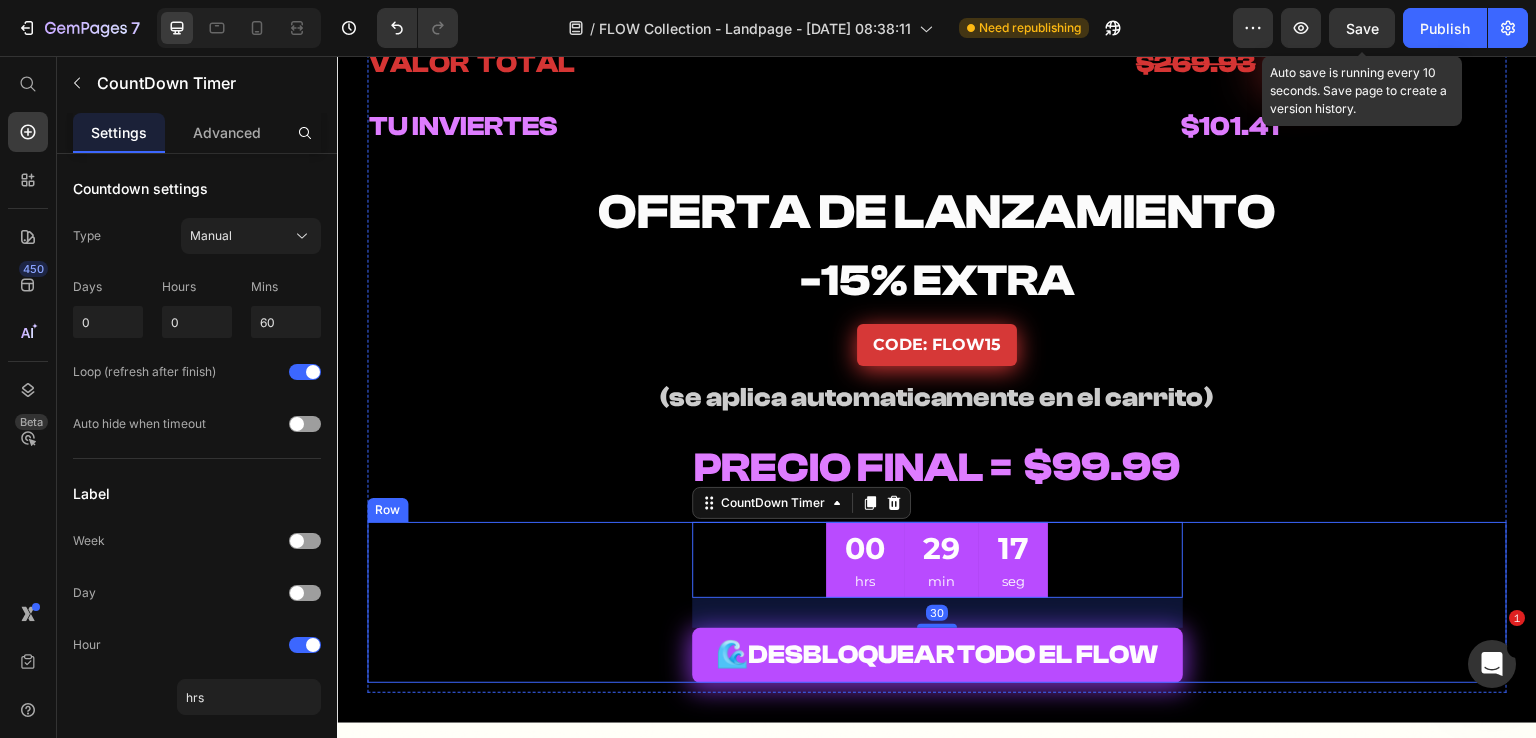 click on "00 hrs 29 min 17 seg CountDown Timer   30 🌊  DESBLOQUEAR TODO EL FLOW Add to Cart Row" at bounding box center (937, 603) 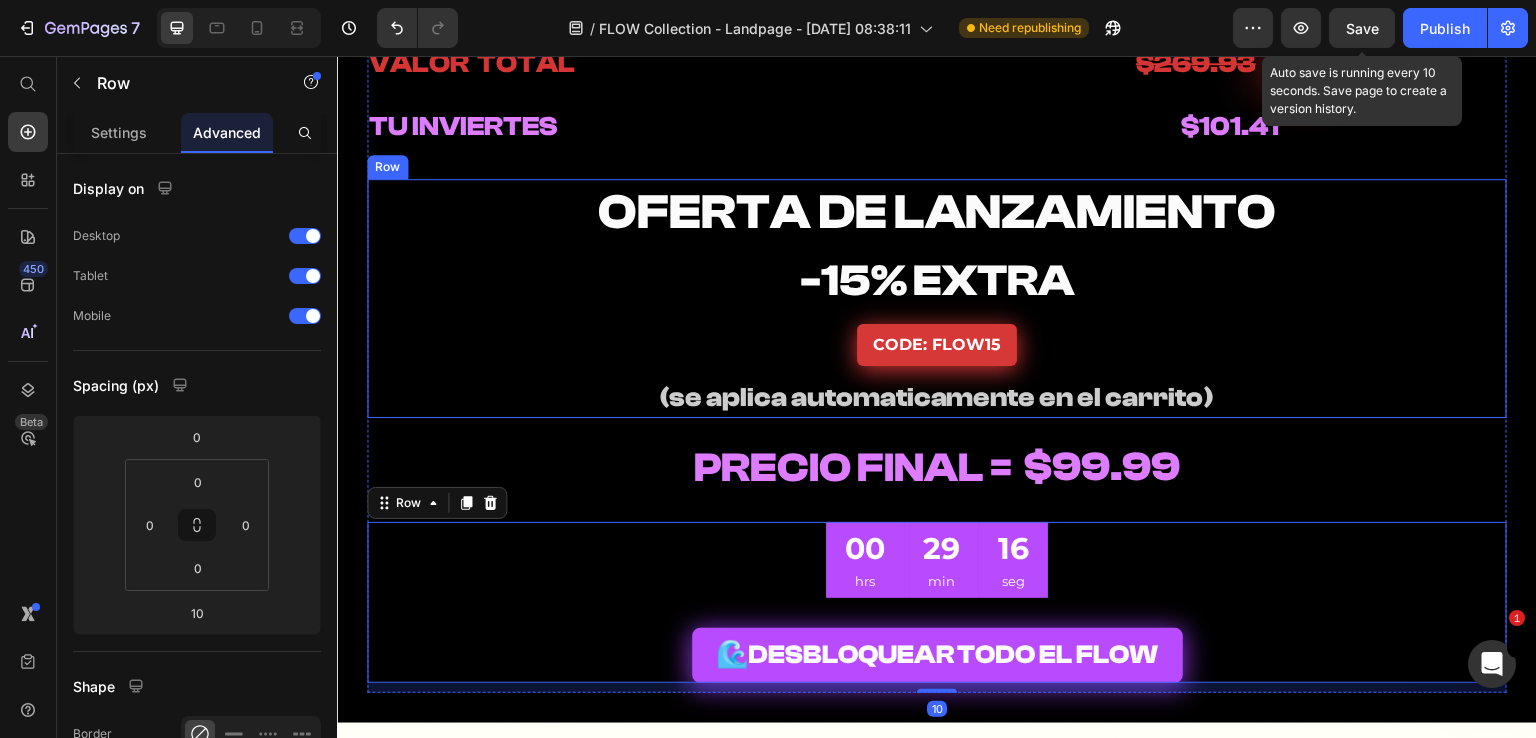 click on "⁠⁠⁠⁠⁠⁠⁠ OFERTA DE LANZAMIENTO Heading ⁠⁠⁠⁠⁠⁠⁠ -15% EXTRA Heading CODE: FLOW15 Button ⁠⁠⁠⁠⁠⁠⁠ (se aplica automaticamente en el carrito) Heading Row" at bounding box center (937, 298) 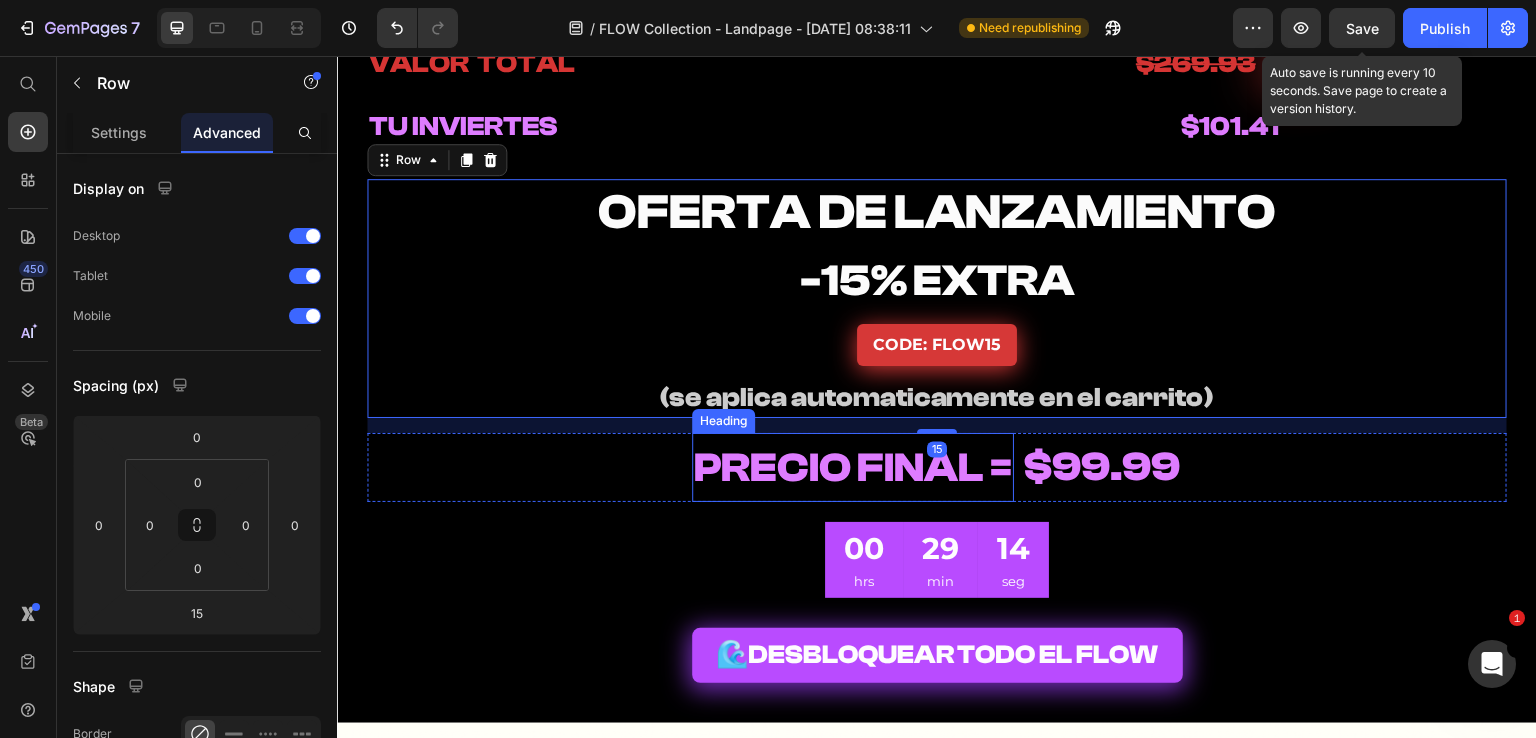 click on "PRECIO FINAL =" at bounding box center (853, 468) 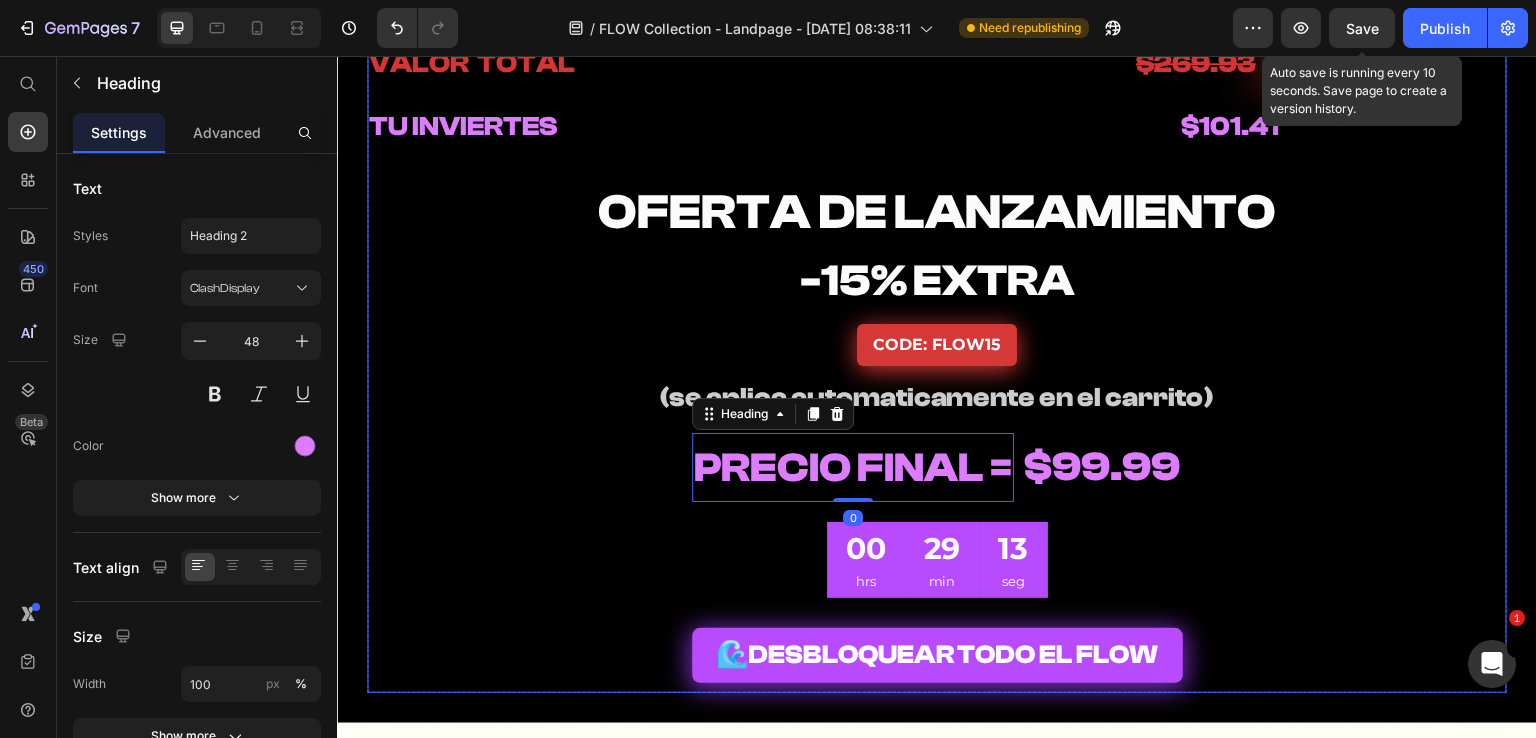 click on "FLOW - Melody Loops Heading FLOW - Drum Kit Heading $29.99    FREE Heading $29.99    FREE Heading Row ⁠⁠⁠⁠⁠⁠⁠ FLOW - One Shots Heading ⁠⁠⁠⁠⁠⁠⁠ FLOW - MIDI Kit Heading $29.99    FREE Heading $29.99    FREE Heading Row ⁠⁠⁠⁠⁠⁠⁠ FLOW - Presets Heading ⁠⁠⁠⁠⁠⁠⁠ FLOW - Ear Candys Heading ⁠⁠⁠⁠⁠⁠⁠ $49.99    FREE Heading $29.99    FREE Heading Row ⁠⁠⁠⁠⁠⁠⁠ BONUS: Heading Heading Row ⁠⁠⁠⁠⁠⁠⁠ FLOW - Secret Sauce Heading $49.99    FREE Heading Row ⁠⁠⁠⁠⁠⁠⁠ VALOR  TOTAL Heading $269.93 Heading - 62% Product Badge Row Row Row Row ⁠⁠⁠⁠⁠⁠⁠ TU INVIERTES Heading ⁠⁠⁠⁠⁠⁠⁠ $101.41 Heading Row ⁠⁠⁠⁠⁠⁠⁠ OFERTA DE LANZAMIENTO Heading ⁠⁠⁠⁠⁠⁠⁠ -15% EXTRA Heading CODE: FLOW15 Button ⁠⁠⁠⁠⁠⁠⁠ (se aplica automaticamente en el carrito) Heading Row ⁠⁠⁠⁠⁠⁠⁠ PRECIO FINAL = Heading   0 ⁠⁠⁠⁠⁠⁠⁠ $99.99 Heading Row 00 hrs 29 min 13 seg" at bounding box center (937, 108) 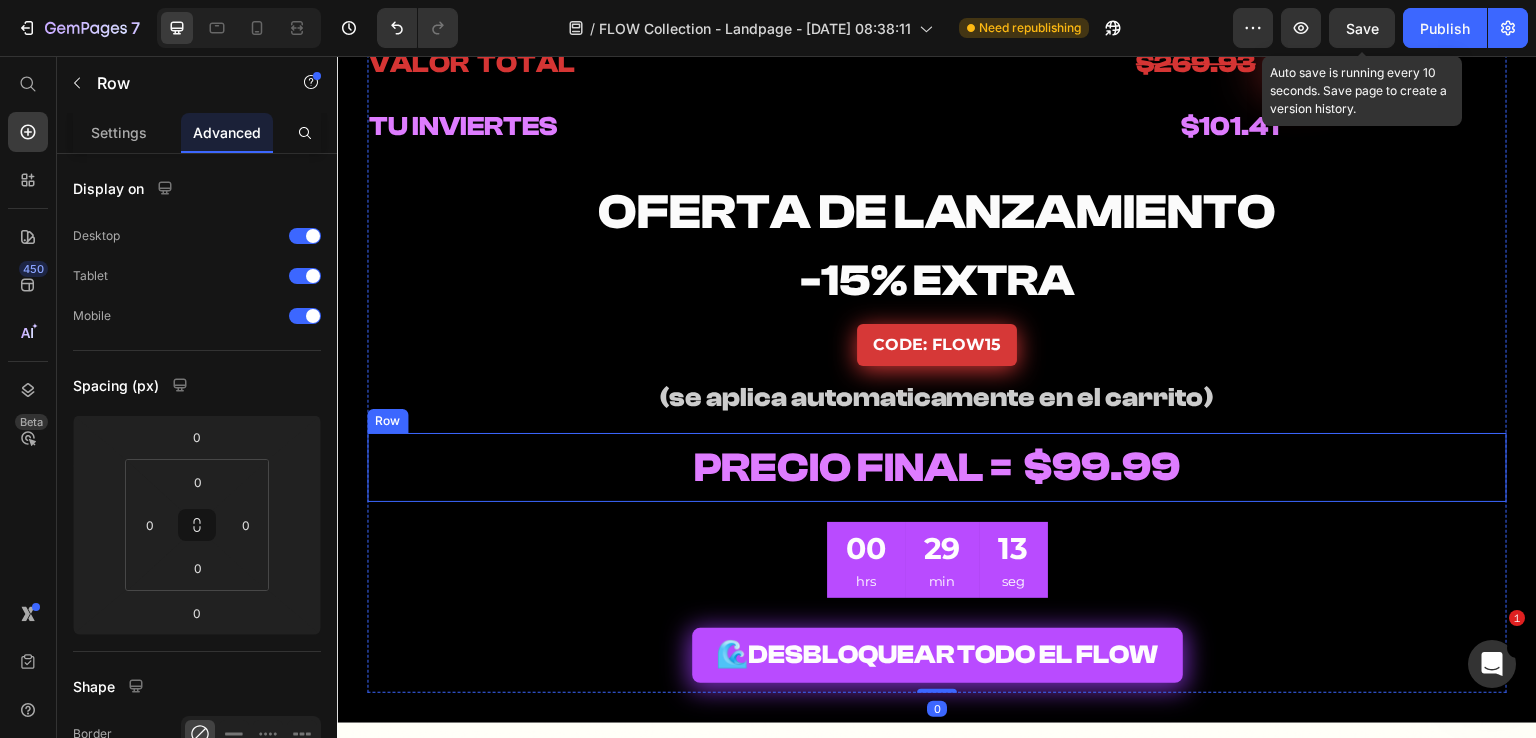 click on "⁠⁠⁠⁠⁠⁠⁠ PRECIO FINAL = Heading ⁠⁠⁠⁠⁠⁠⁠ $99.99 Heading Row" at bounding box center [937, 467] 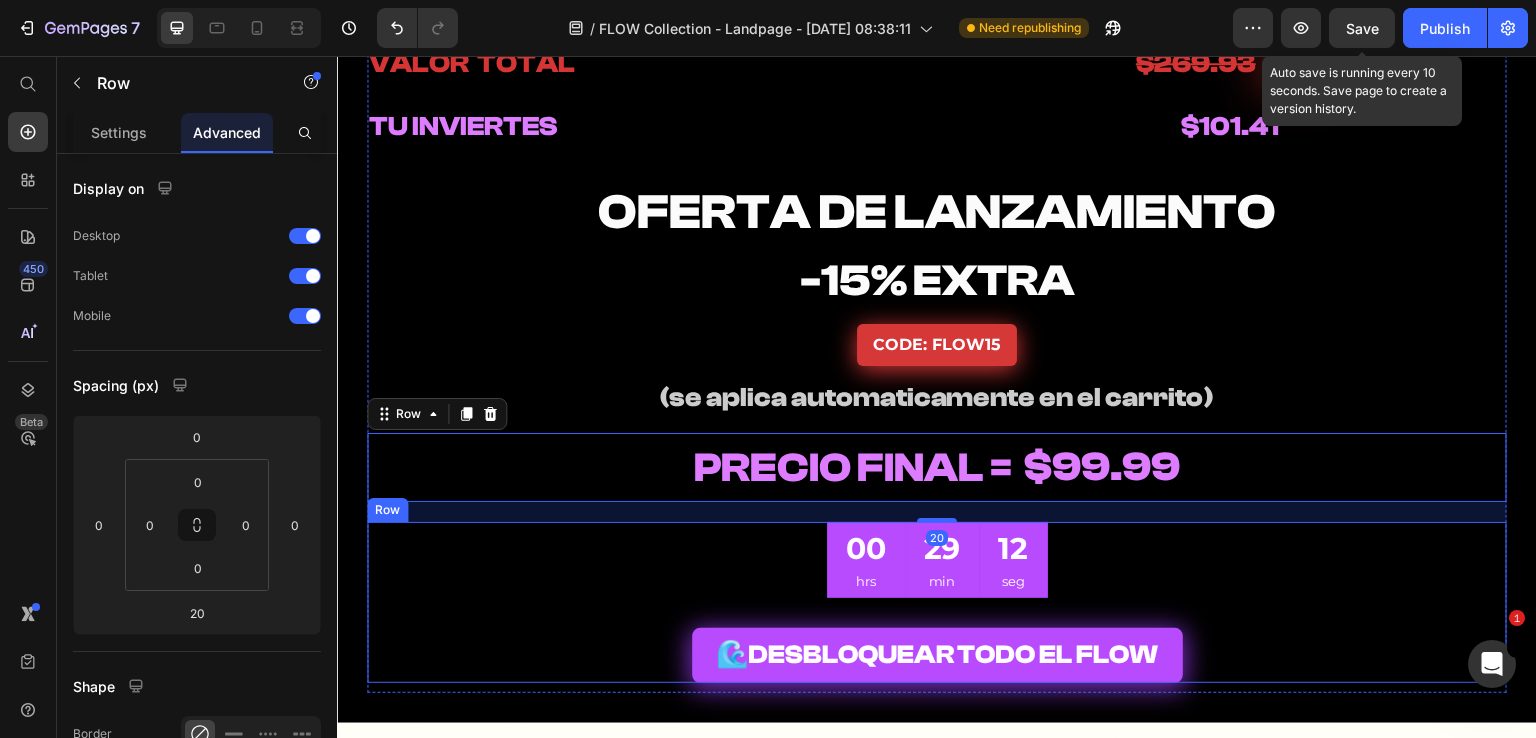 click on "00 hrs 29 min 12 seg CountDown Timer 🌊  DESBLOQUEAR TODO EL FLOW Add to Cart" at bounding box center (937, 603) 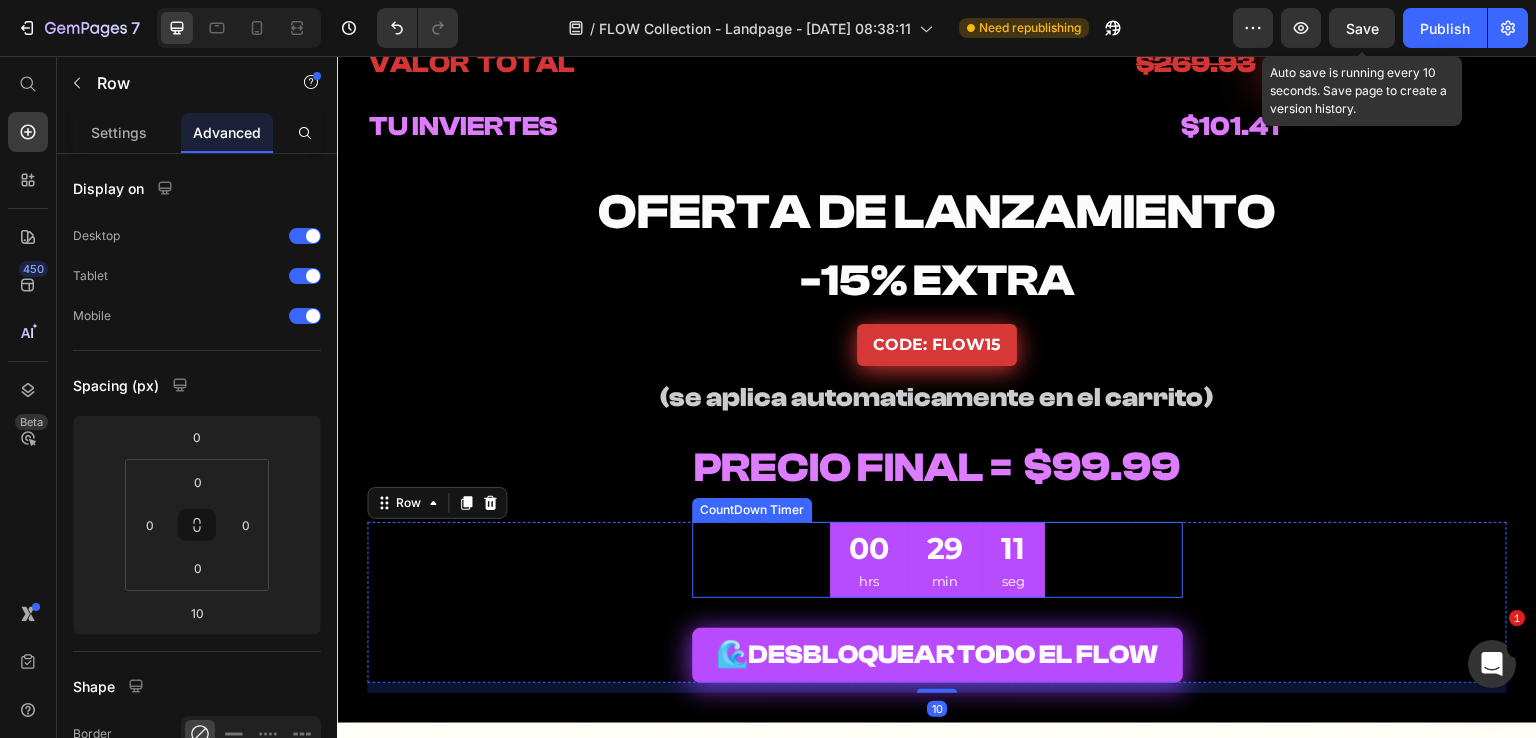 click on "00 hrs 29 min 11 seg" at bounding box center (937, 560) 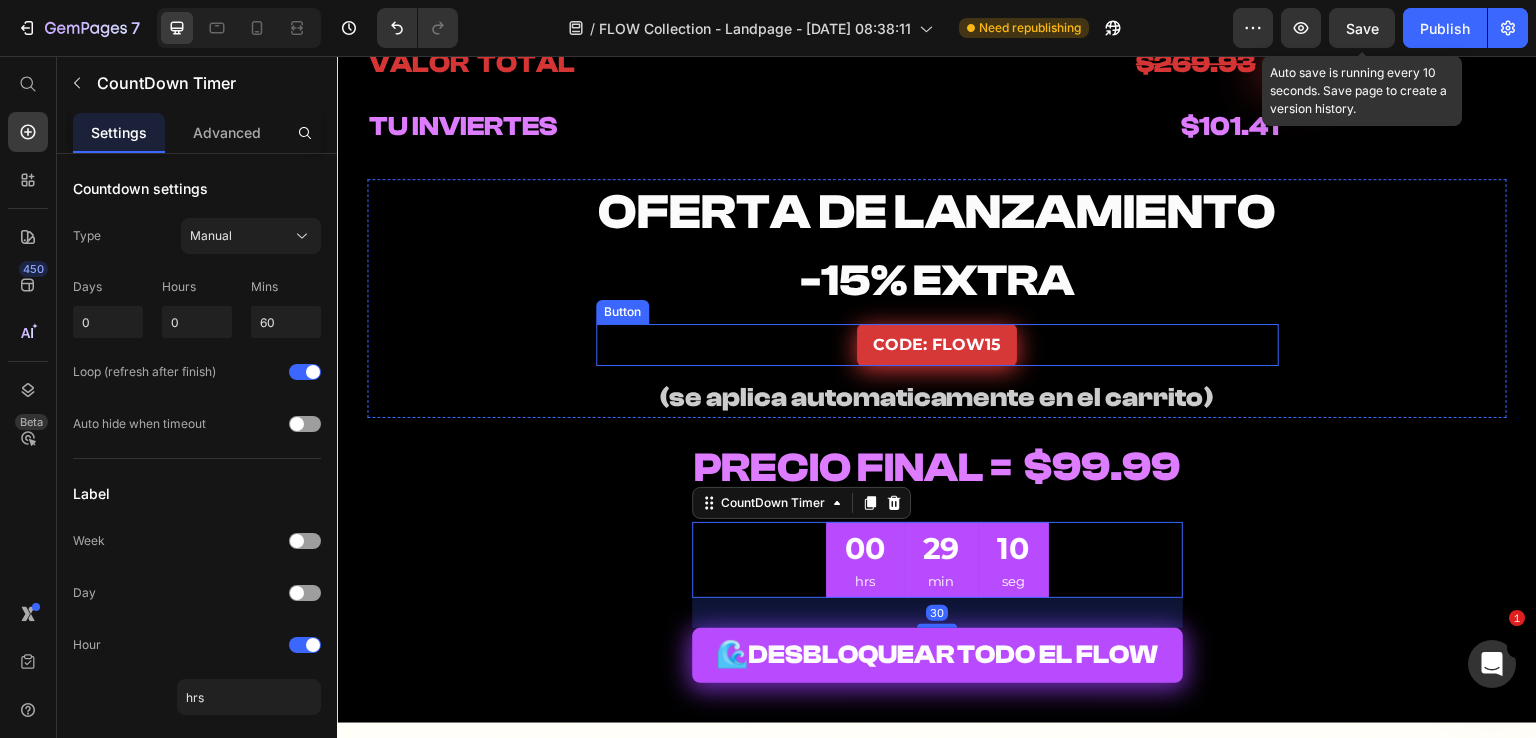 click on "CODE: FLOW15 Button" at bounding box center [937, 345] 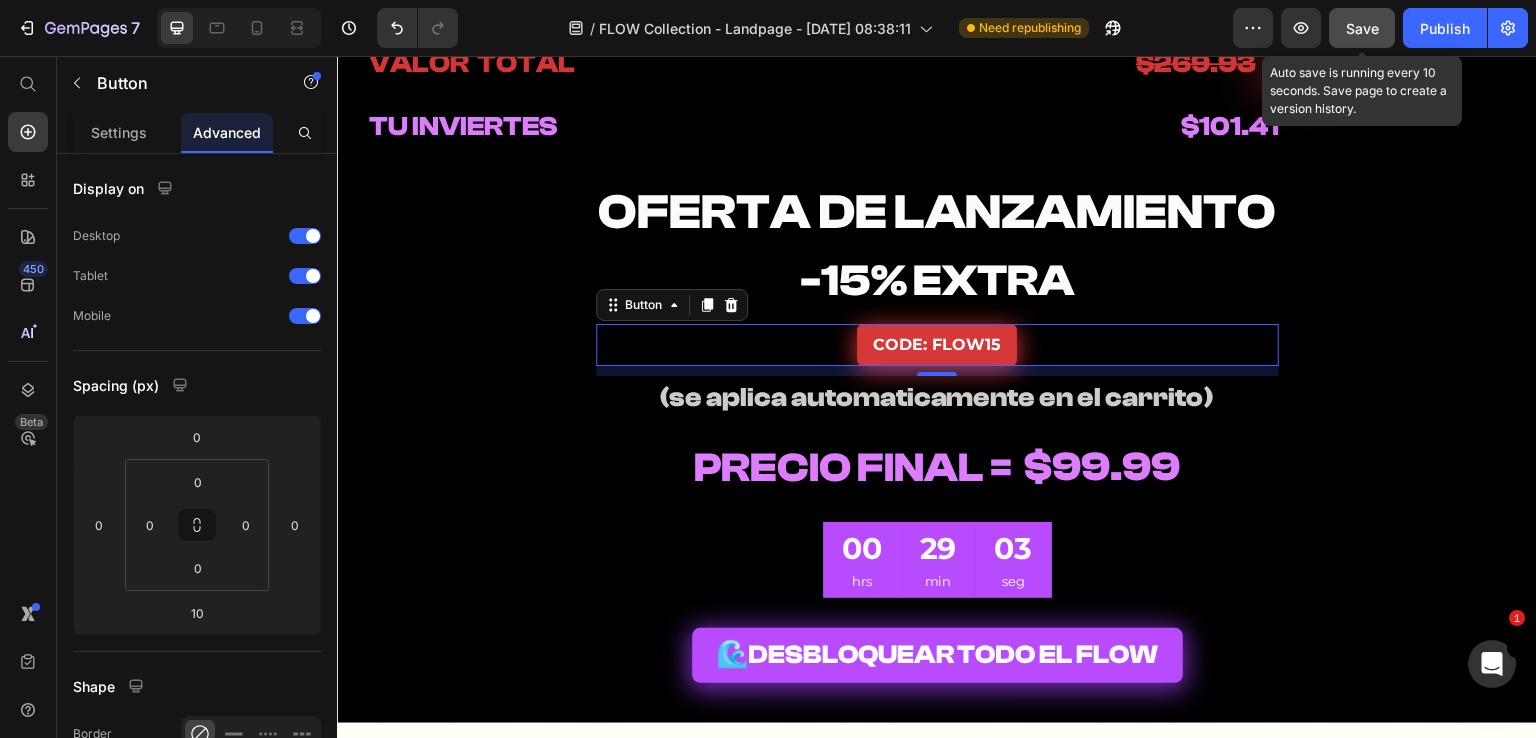 click on "Save" at bounding box center [1362, 28] 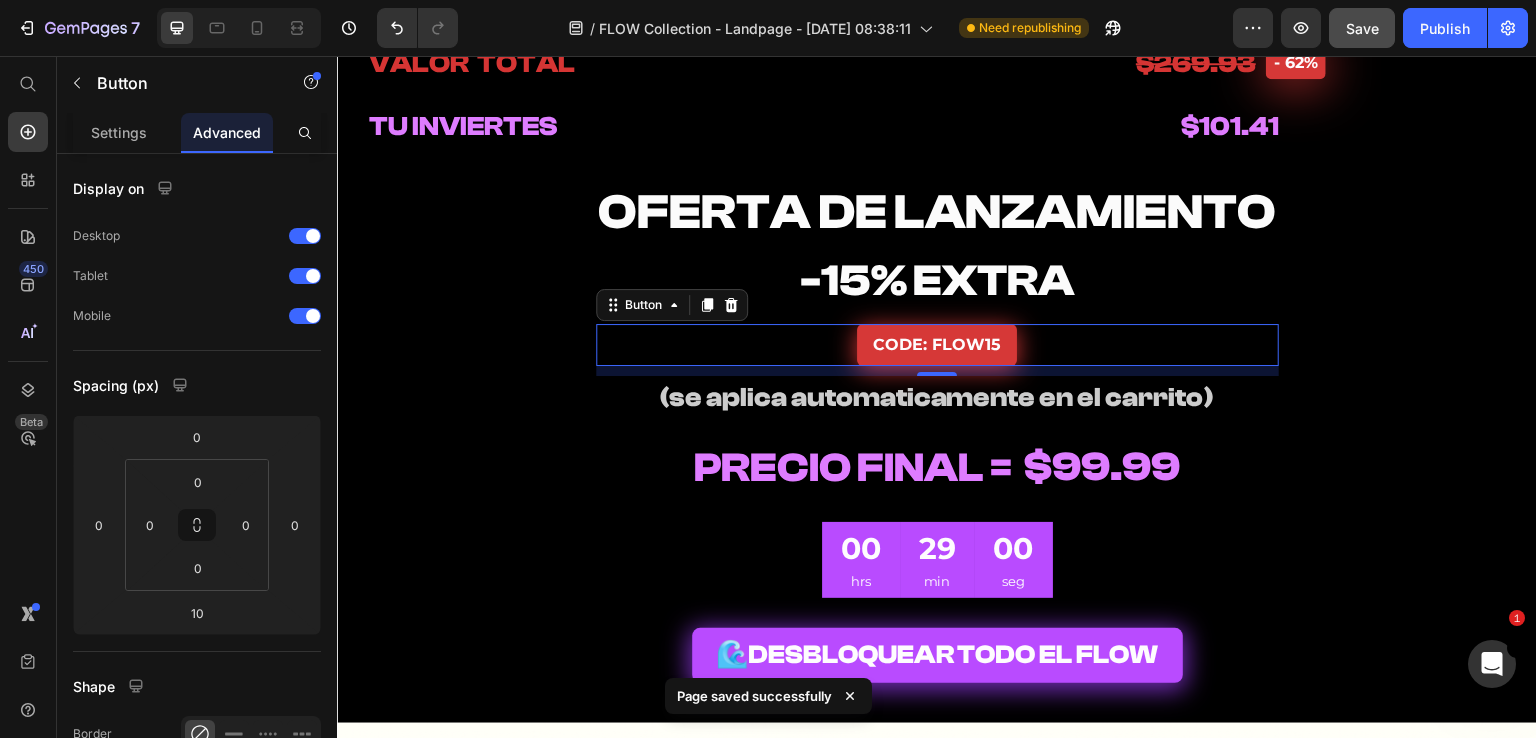 click on "Save" at bounding box center [1362, 28] 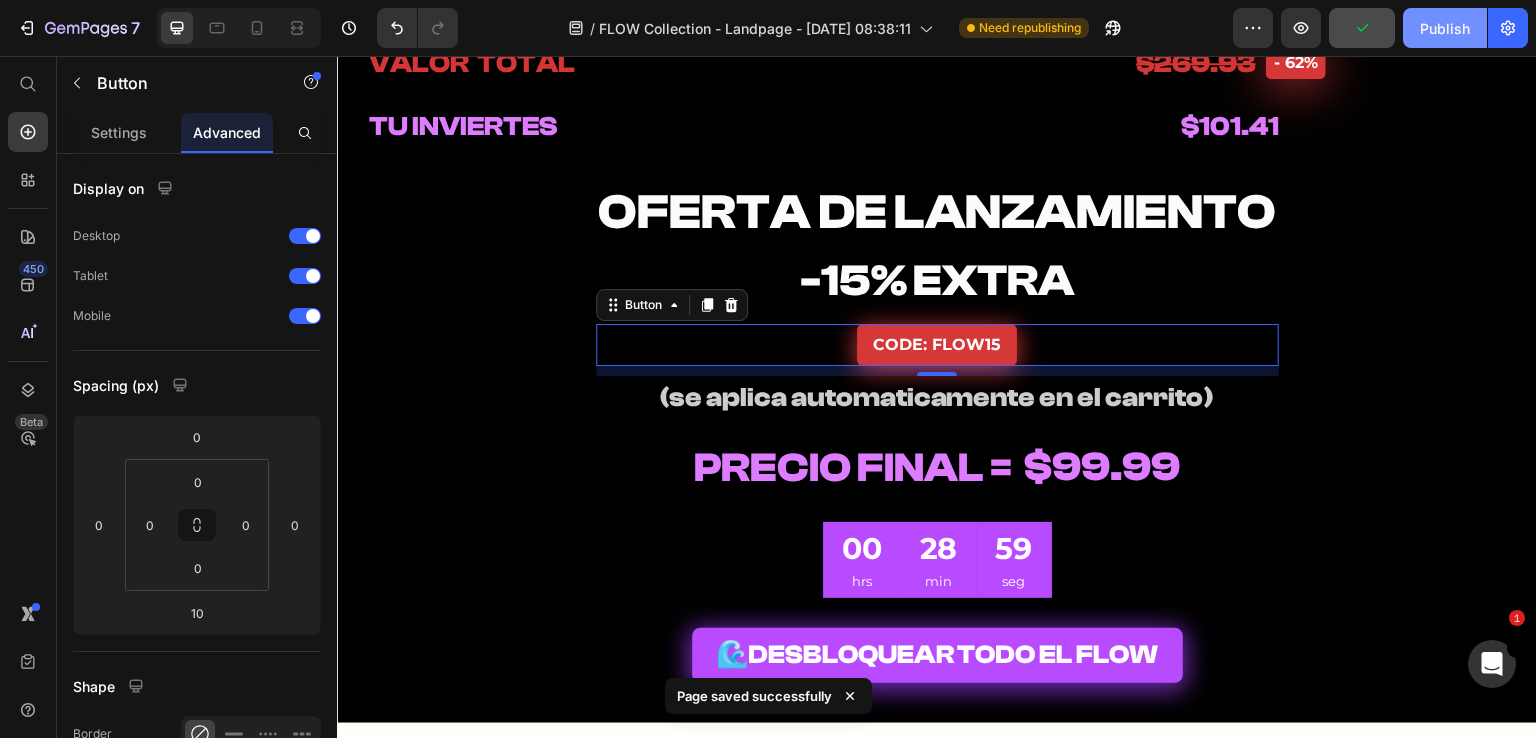 click on "Publish" at bounding box center (1445, 28) 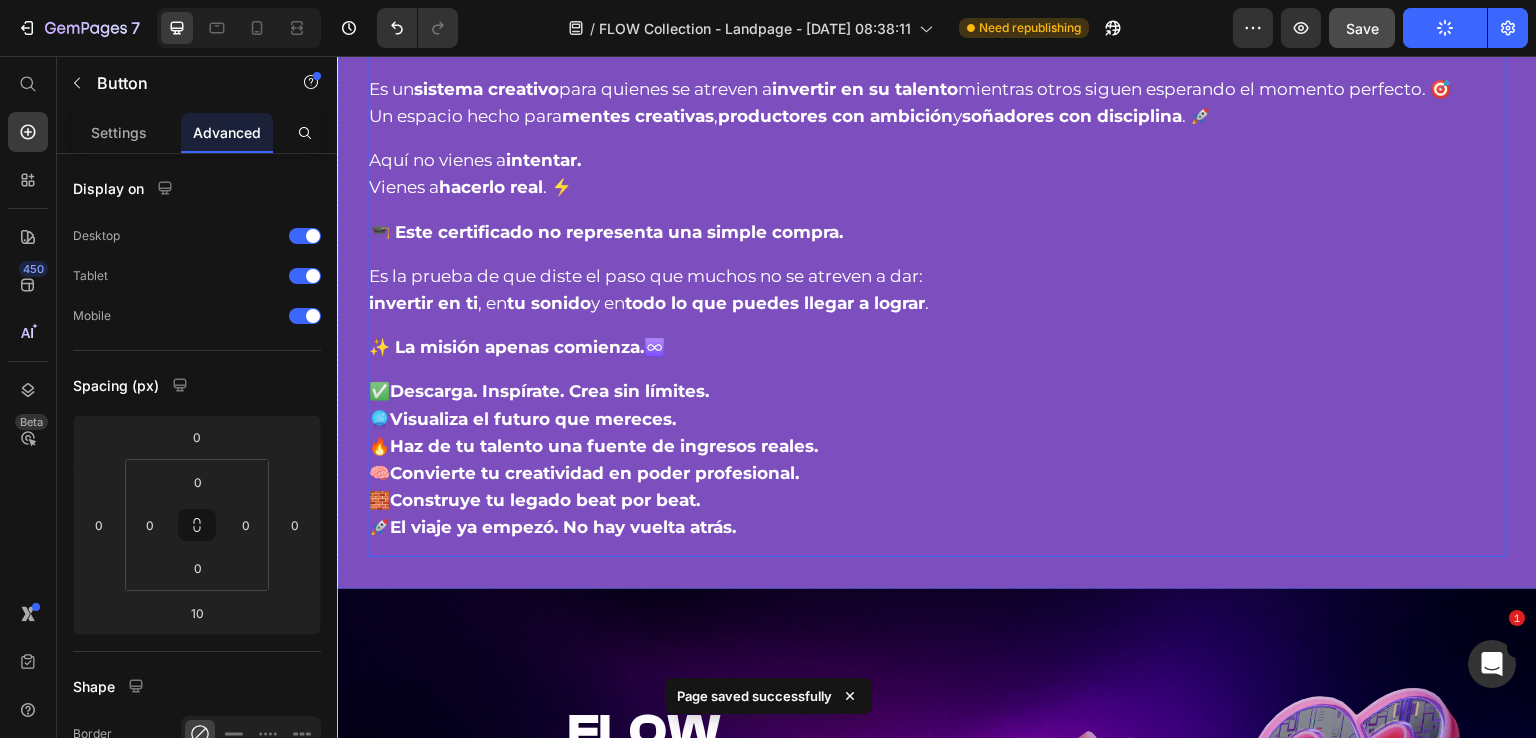 scroll, scrollTop: 11800, scrollLeft: 0, axis: vertical 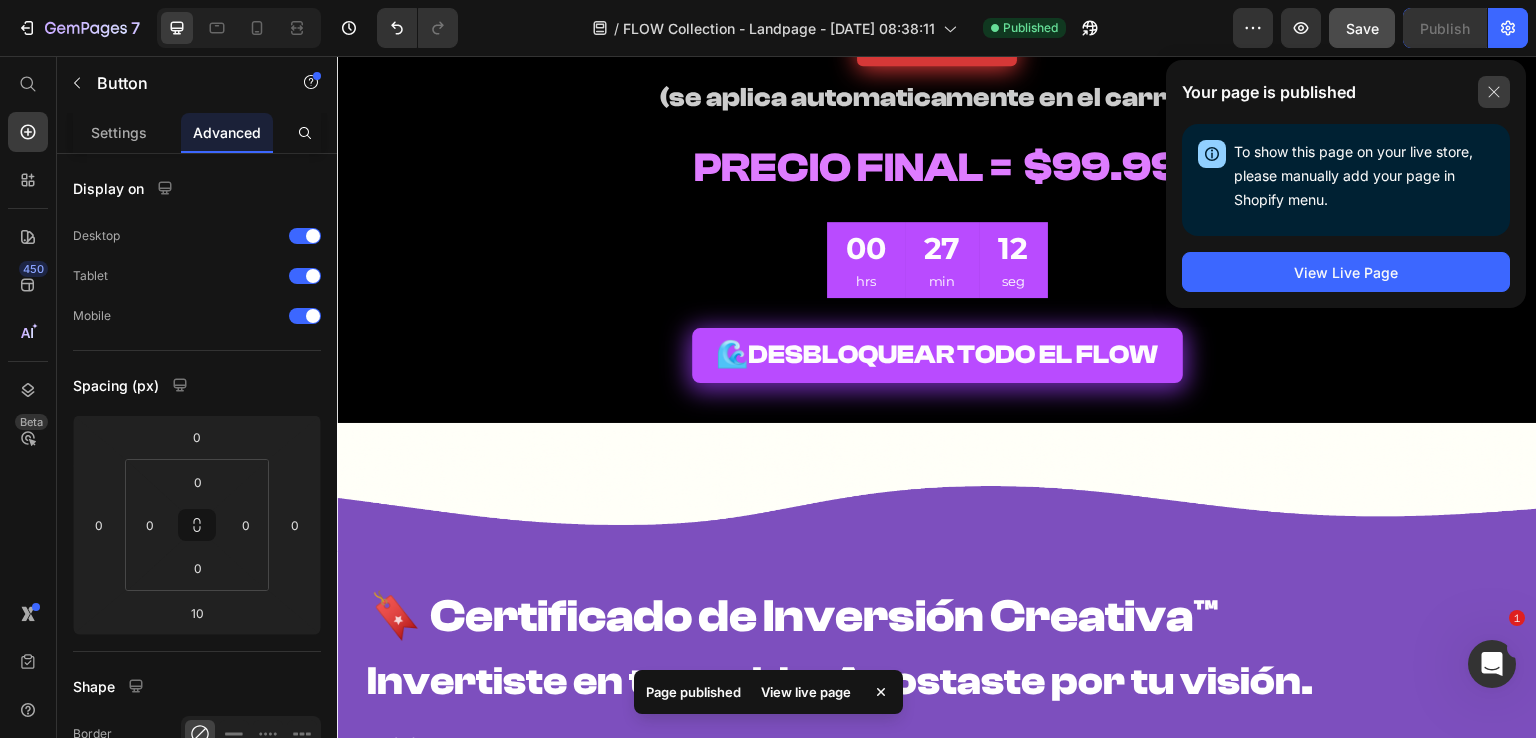 click 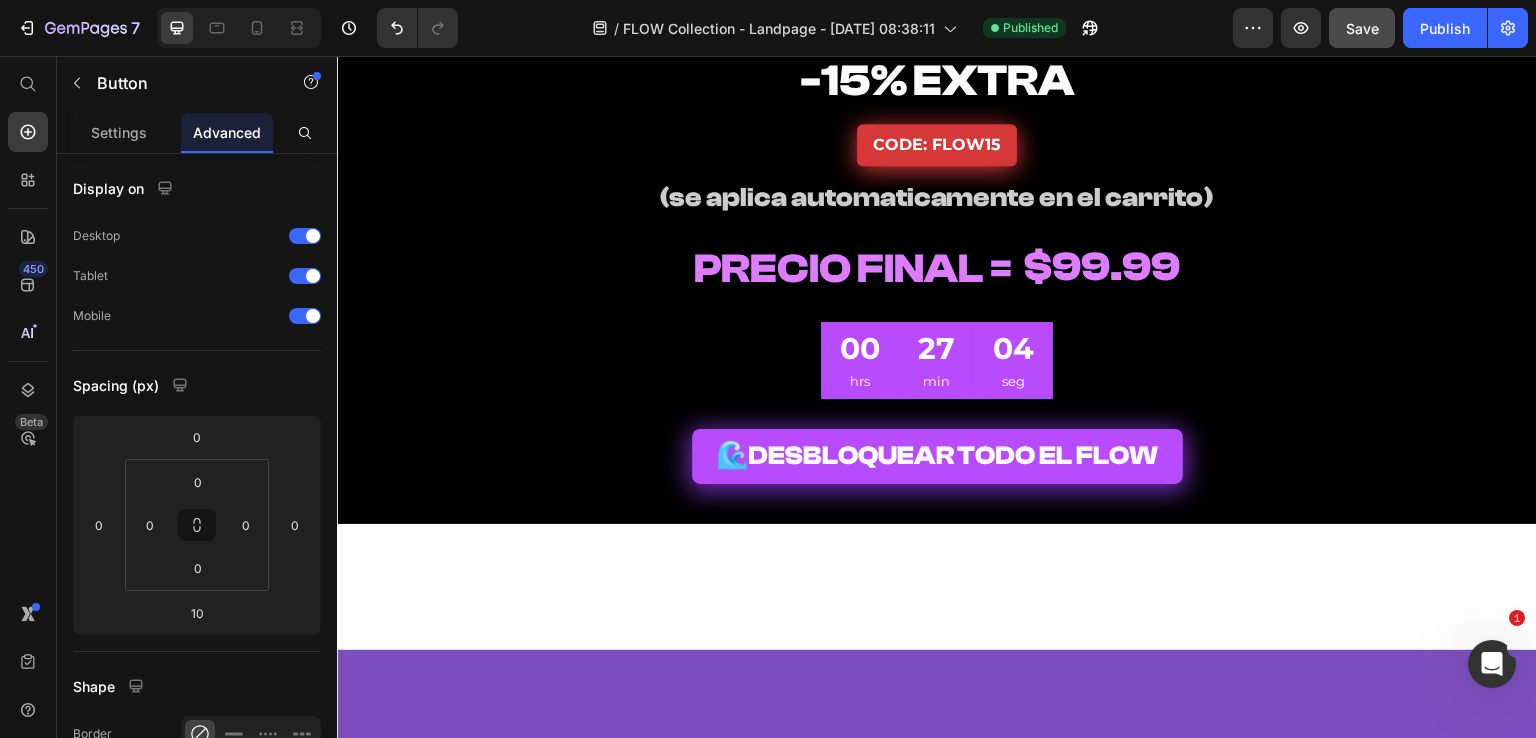 scroll, scrollTop: 9300, scrollLeft: 0, axis: vertical 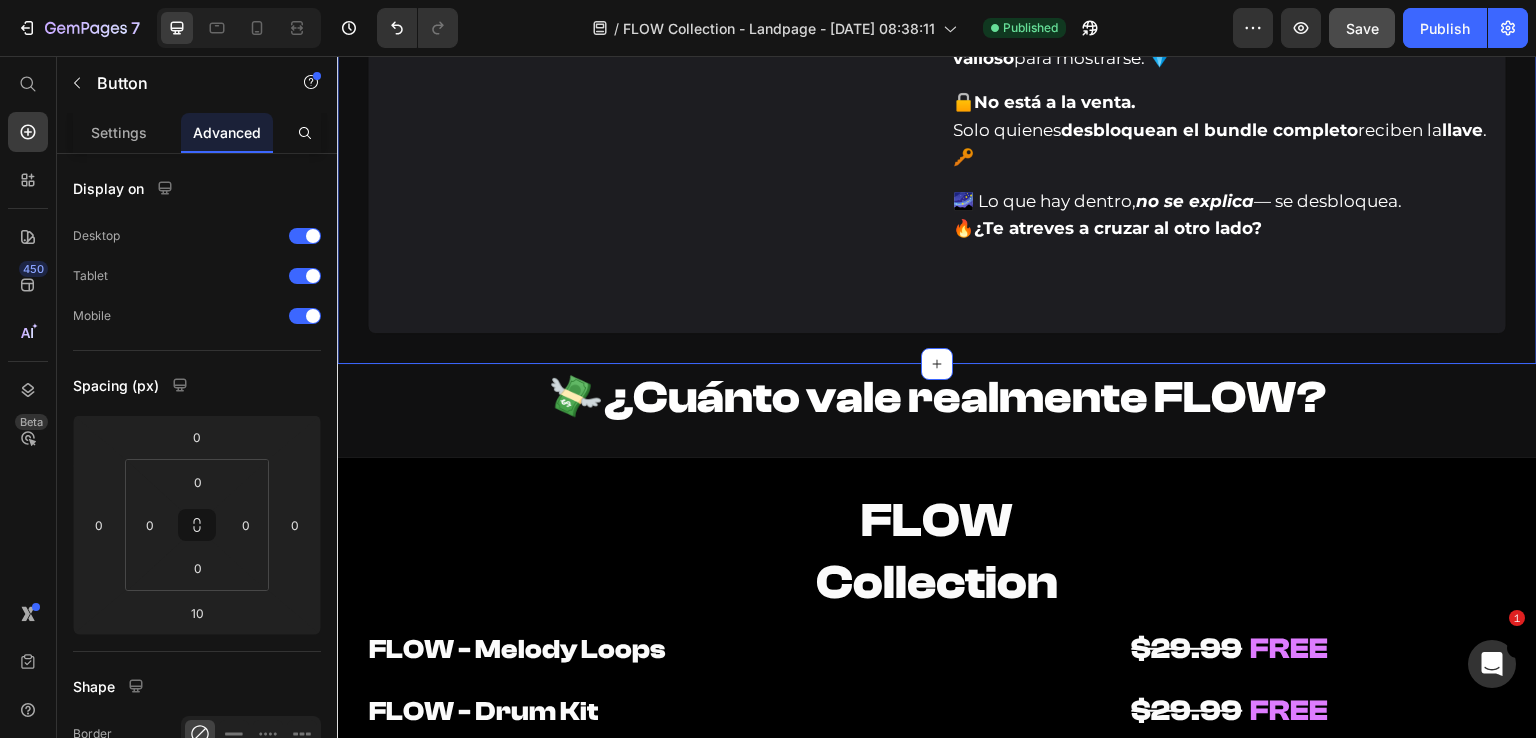 click on "Image Valor: $49.99 Text Block Row FLOW - Secret Sauce Heading 🧪 FLOW guarda su mayor tesoro bajo llave. Solo los que  se atrevan a ir más allá  lo descubrirán. 🌶️ Text Block ❌ Nada que escuchar. 🚫 Nada que ver. Solo...  una sensación que se activa al cruzar. Text Block Detrás del portal...  un  acceso oculto  con algo  demasiado valioso  para mostrarse. 💎 Text Block 🔒  No está a la venta. Solo quienes  desbloquean el bundle completo  reciben la  llave . 🔑 Text Block 🌌 Lo que hay dentro,  no se explica  — se desbloquea. 🔥  ¿Te atreves a cruzar al otro lado? Text Block Row Row Row Row Section 12/25" at bounding box center [937, 14] 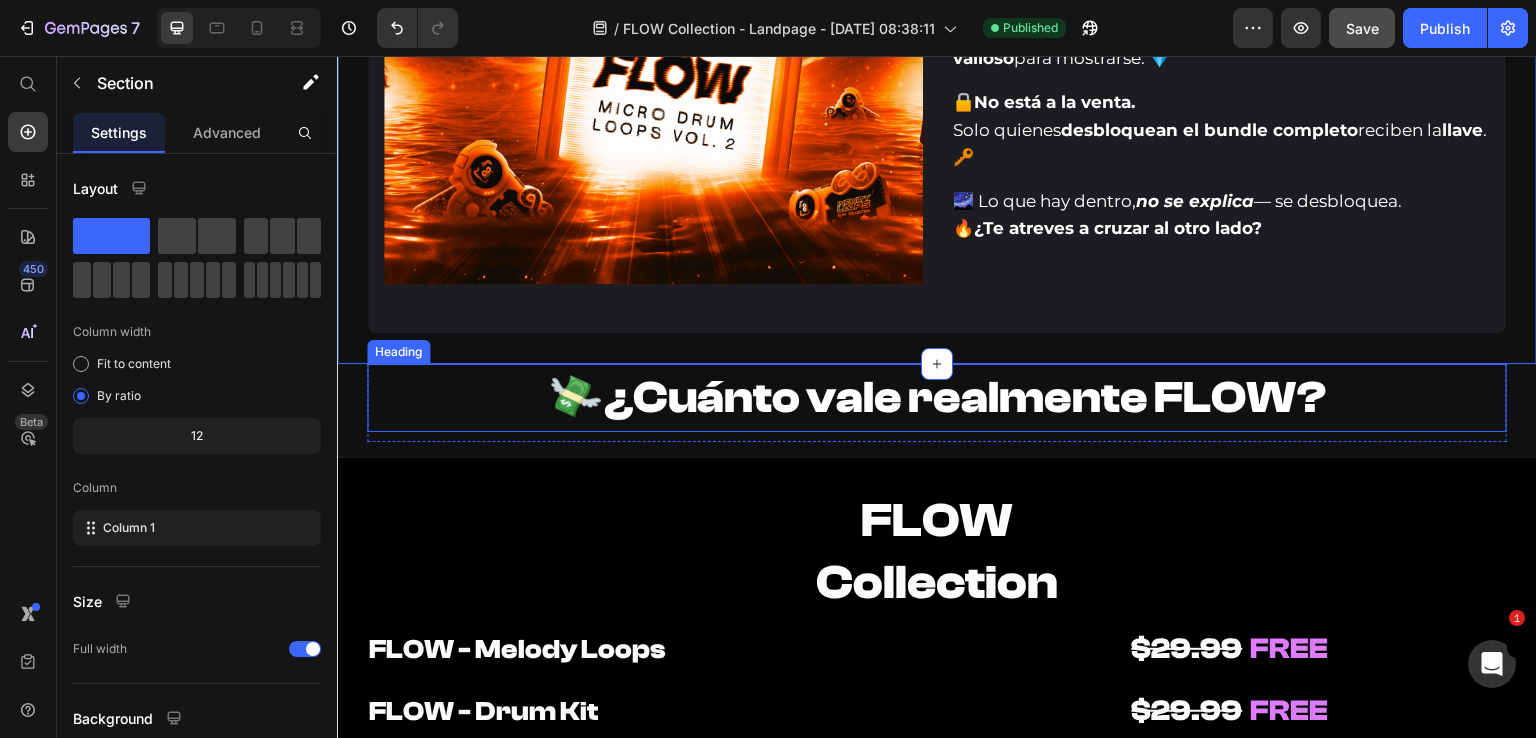 click on "💸  ¿Cuánto vale realmente FLOW?" at bounding box center [937, 397] 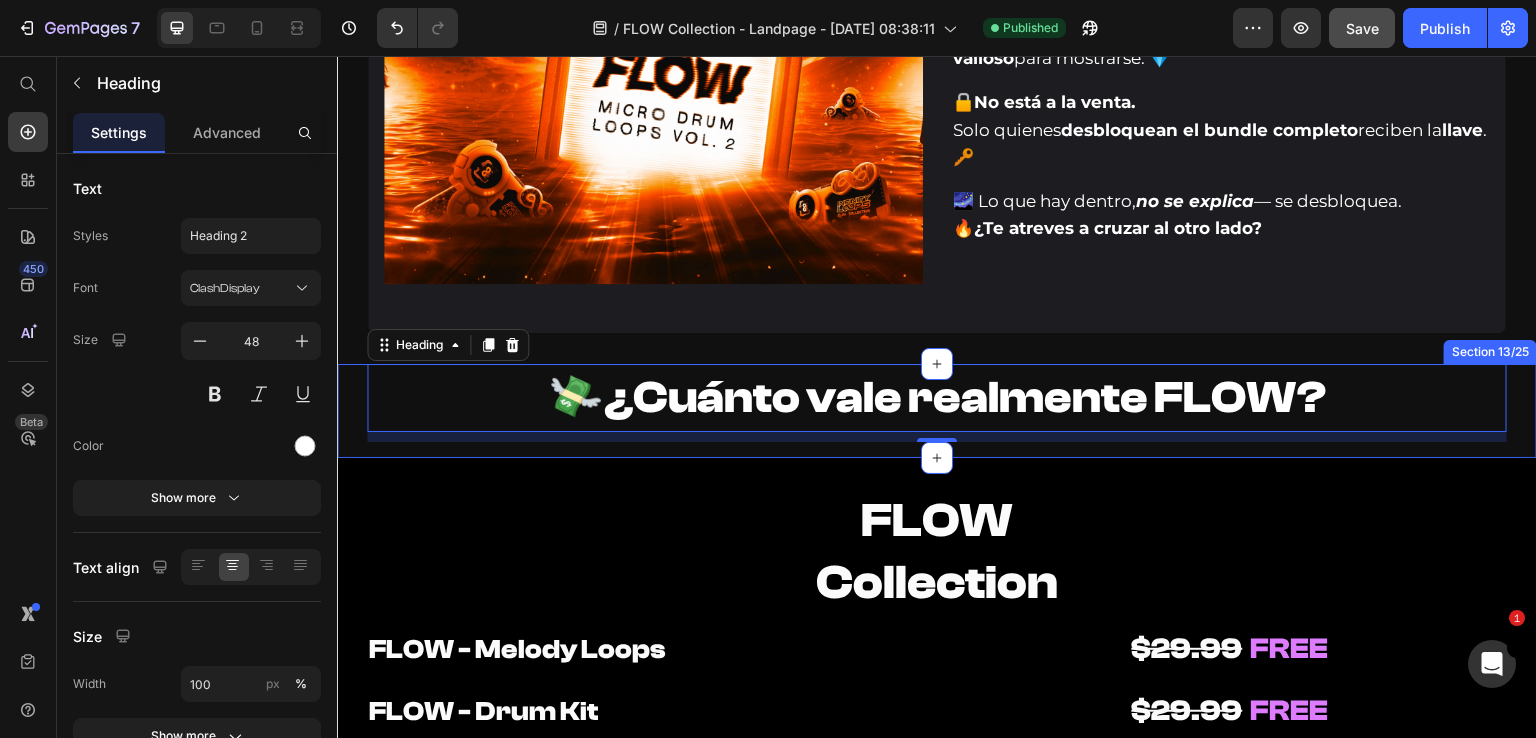 click on "💸  ¿Cuánto vale realmente FLOW? Heading   10 Row Row" at bounding box center [937, 410] 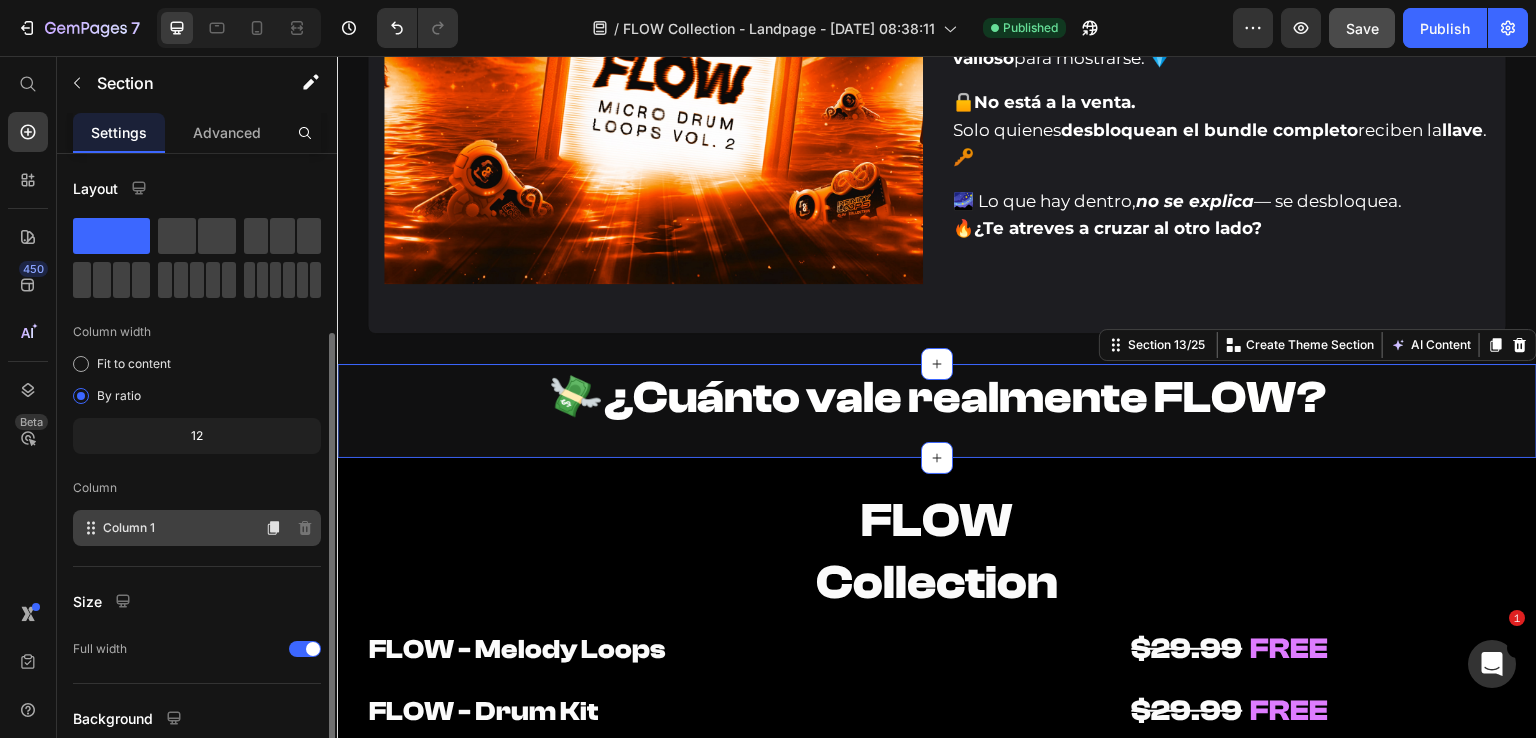 scroll, scrollTop: 165, scrollLeft: 0, axis: vertical 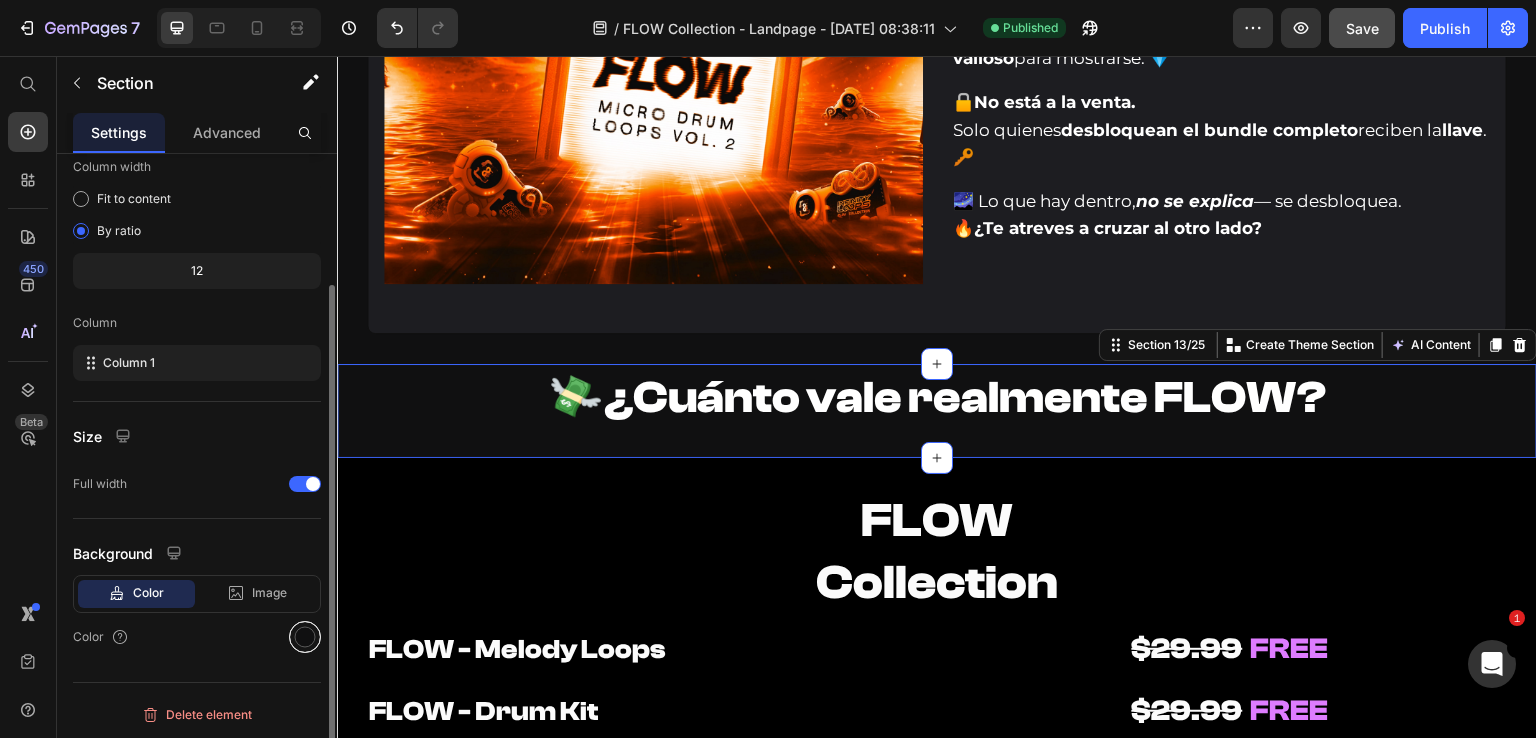 click at bounding box center [305, 637] 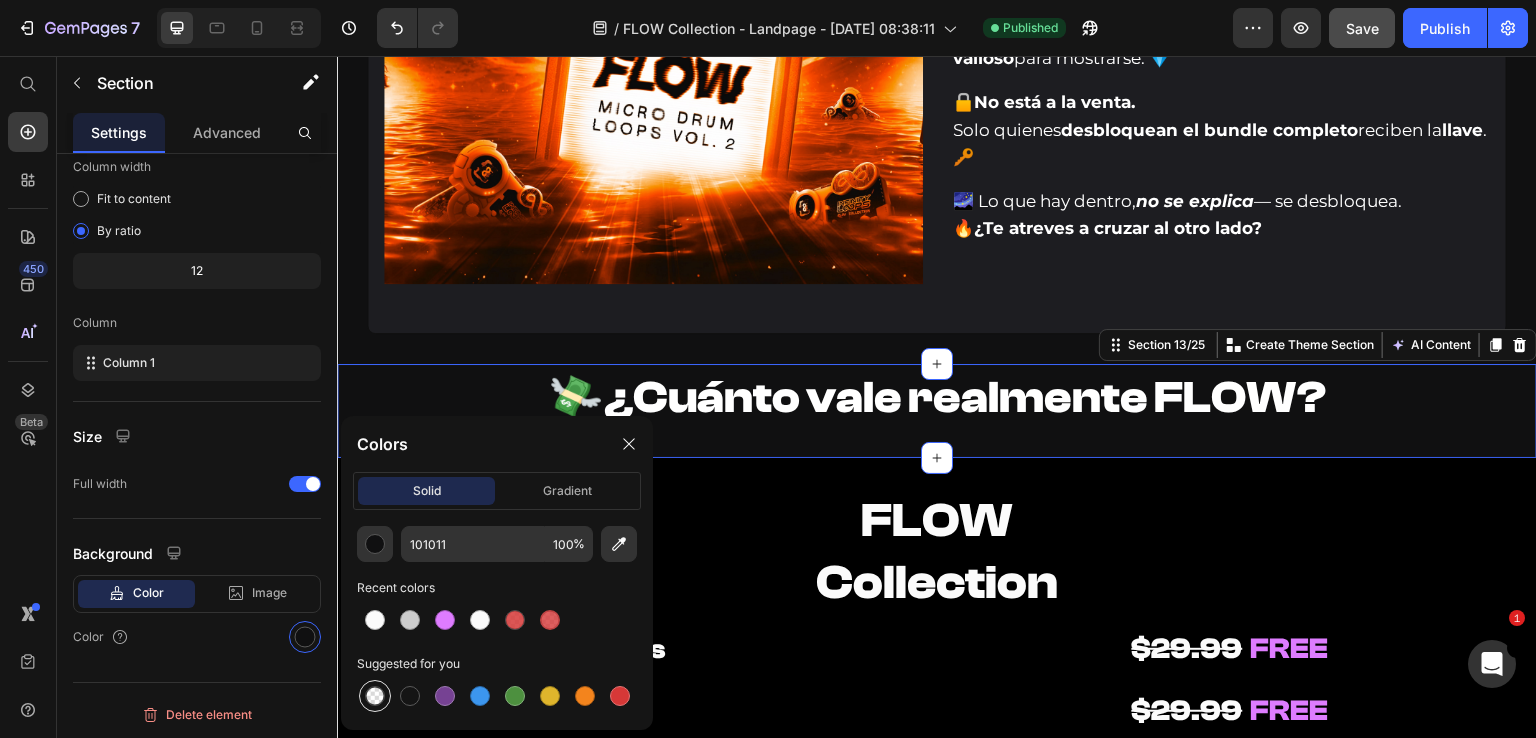 click at bounding box center (375, 696) 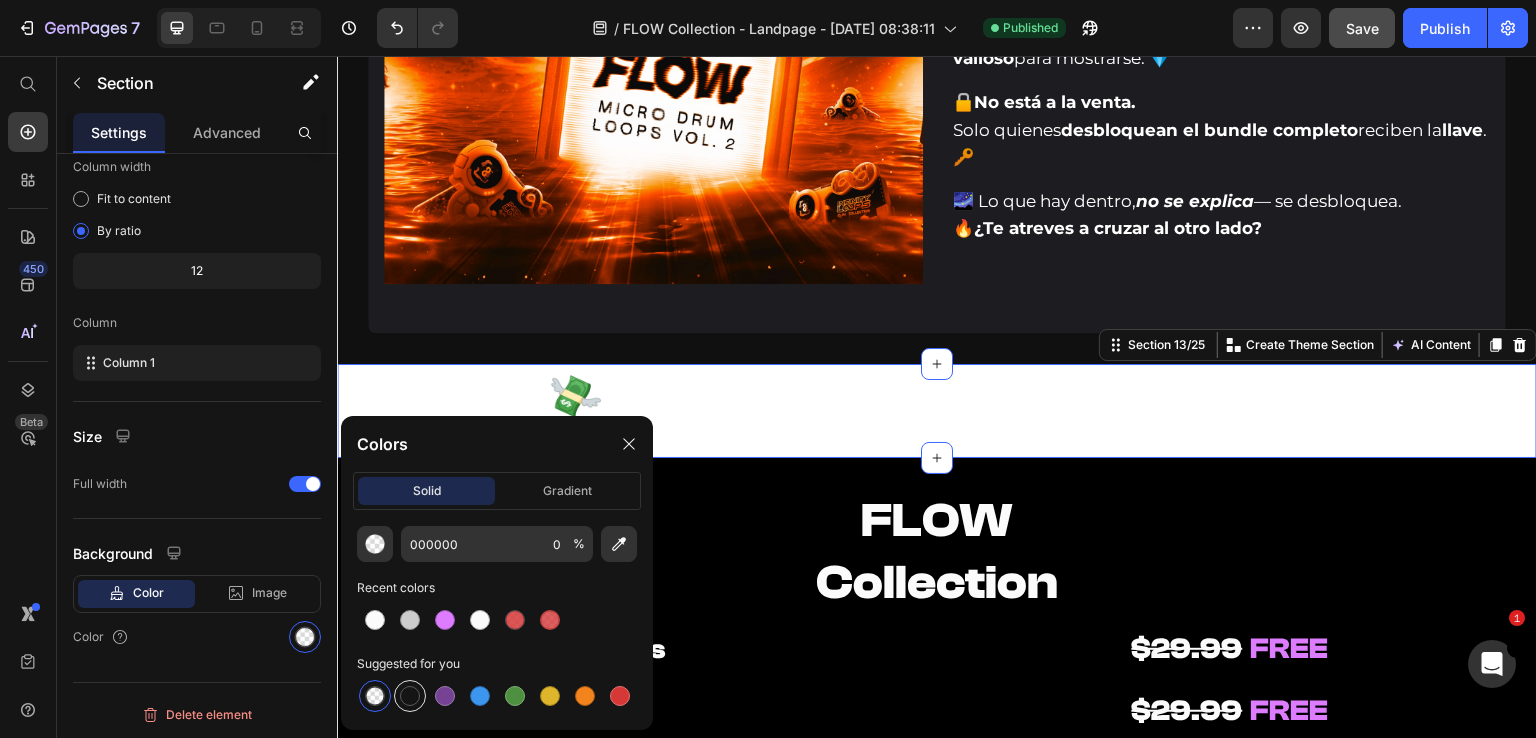 click at bounding box center (410, 696) 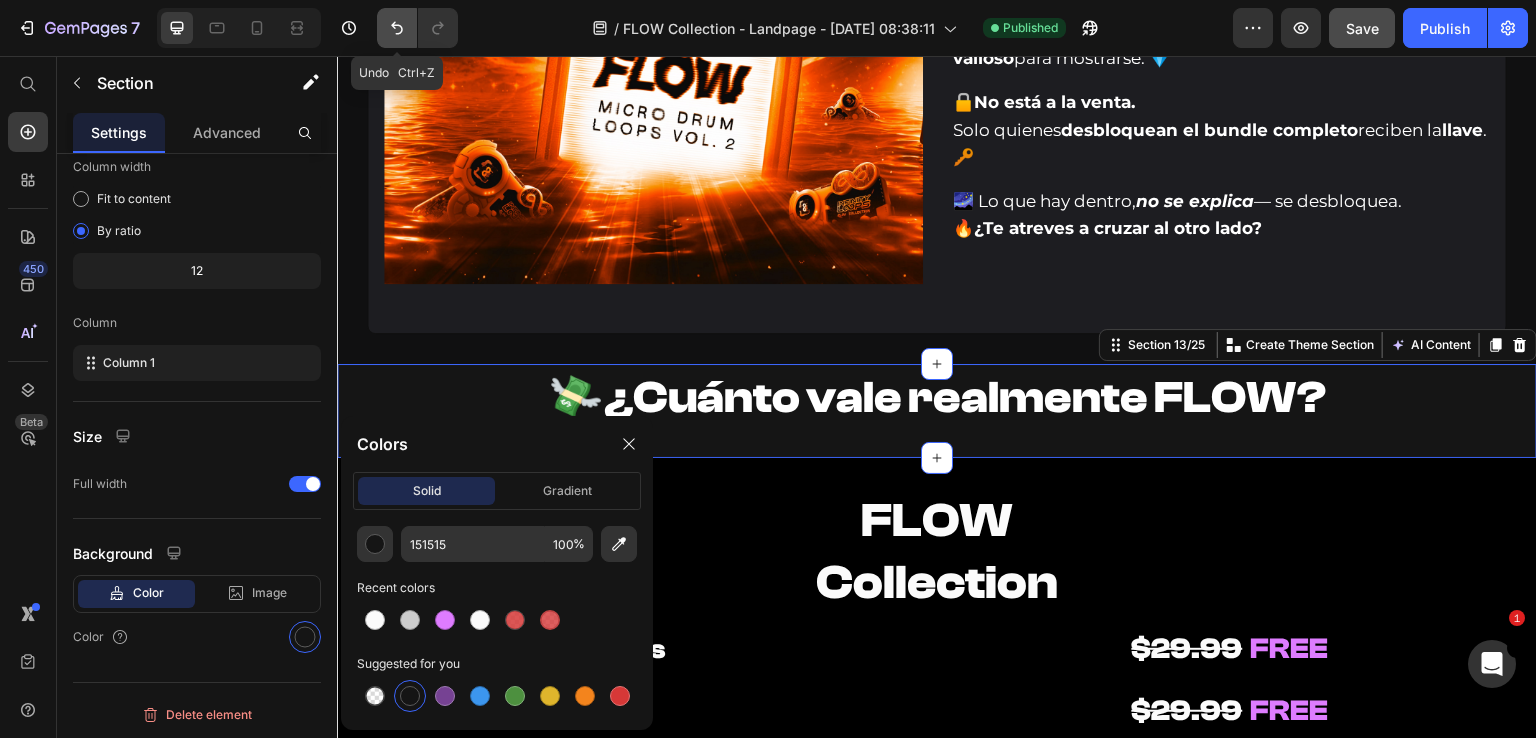 click 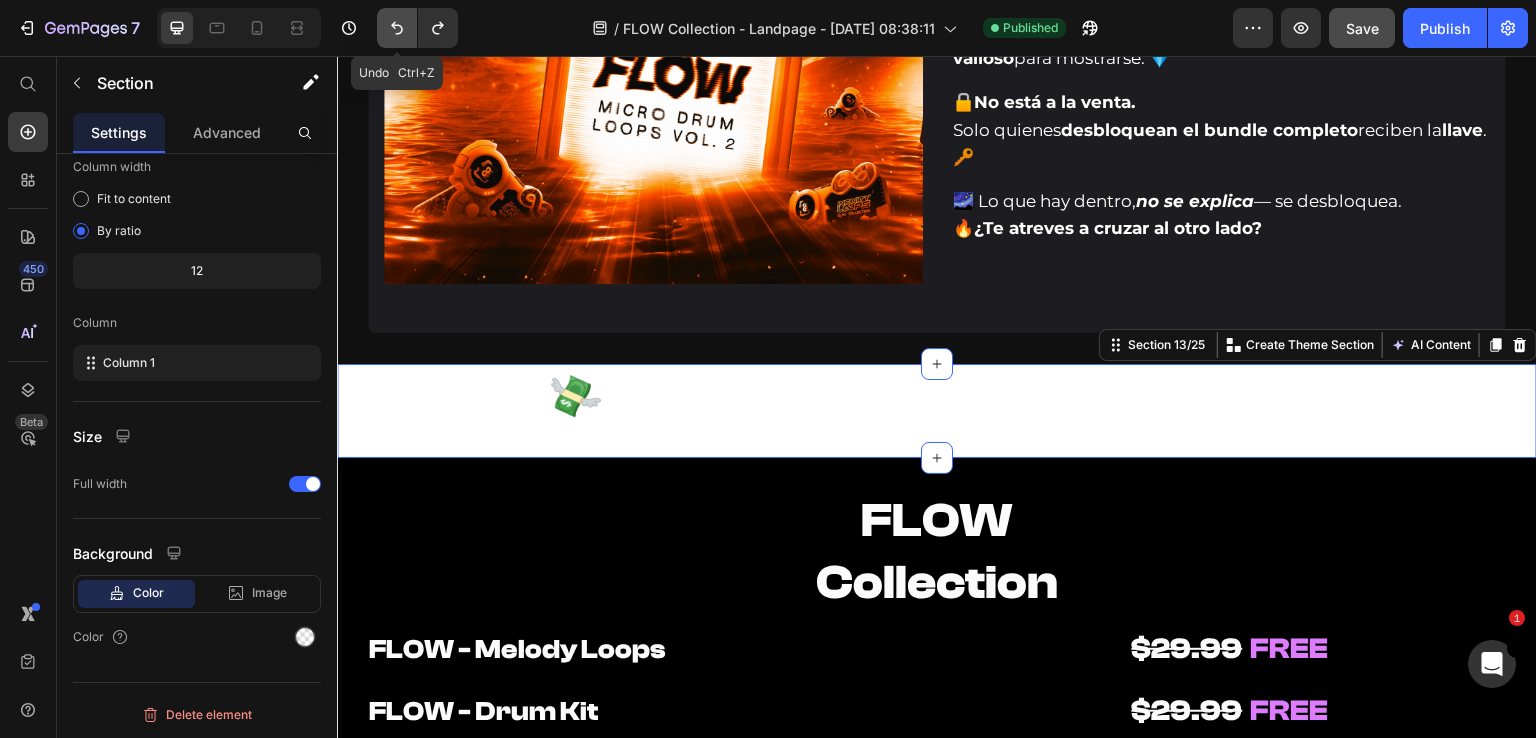 click 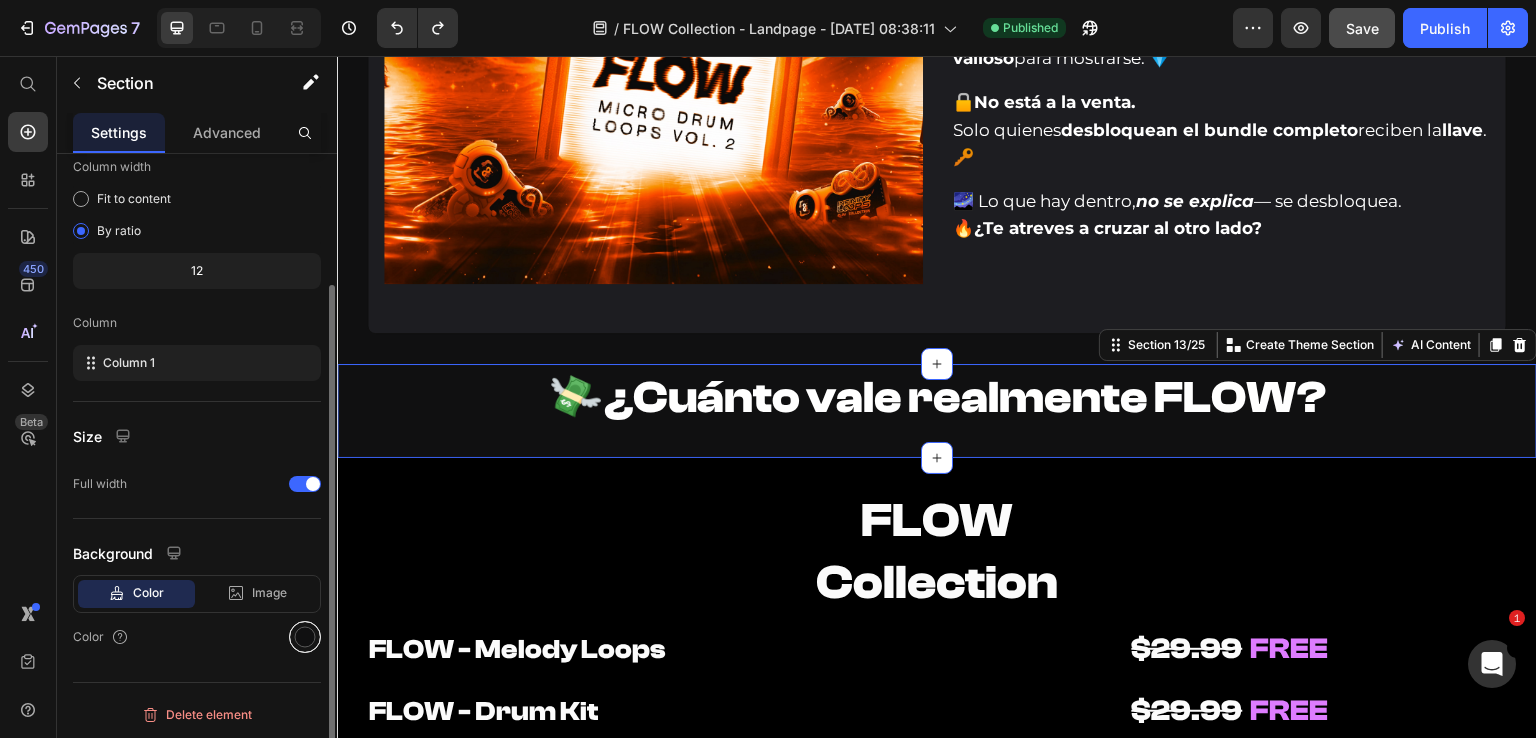 click at bounding box center (305, 637) 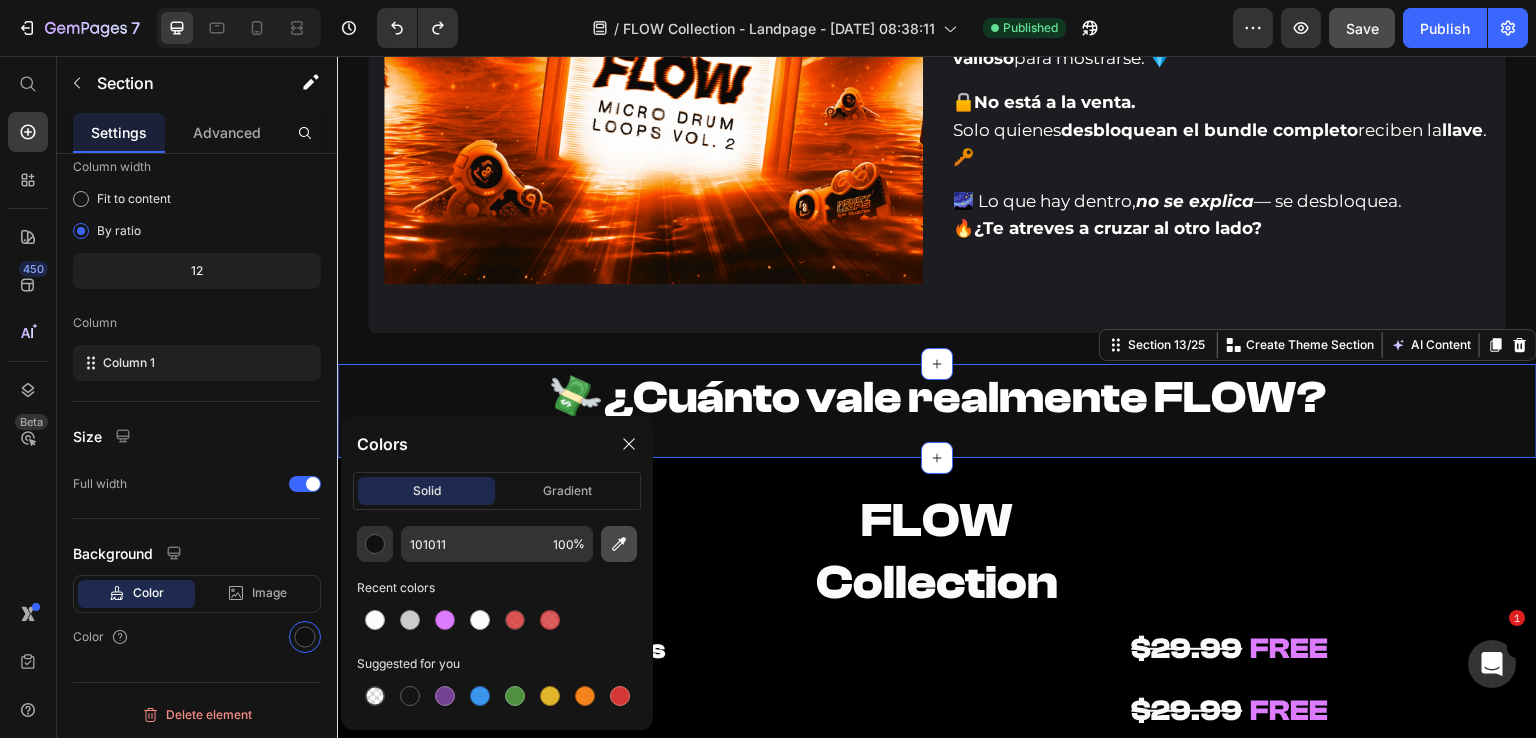 click 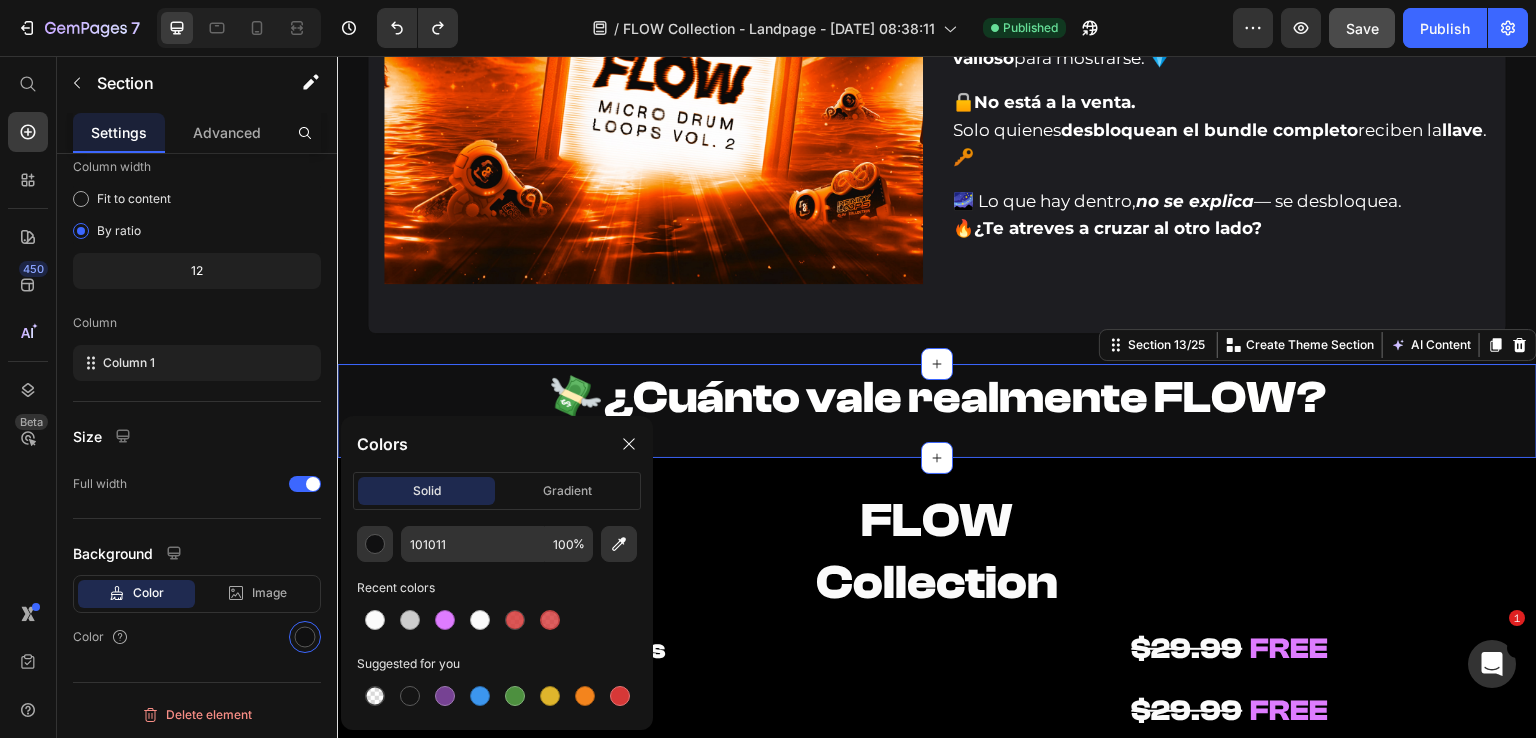 type on "000000" 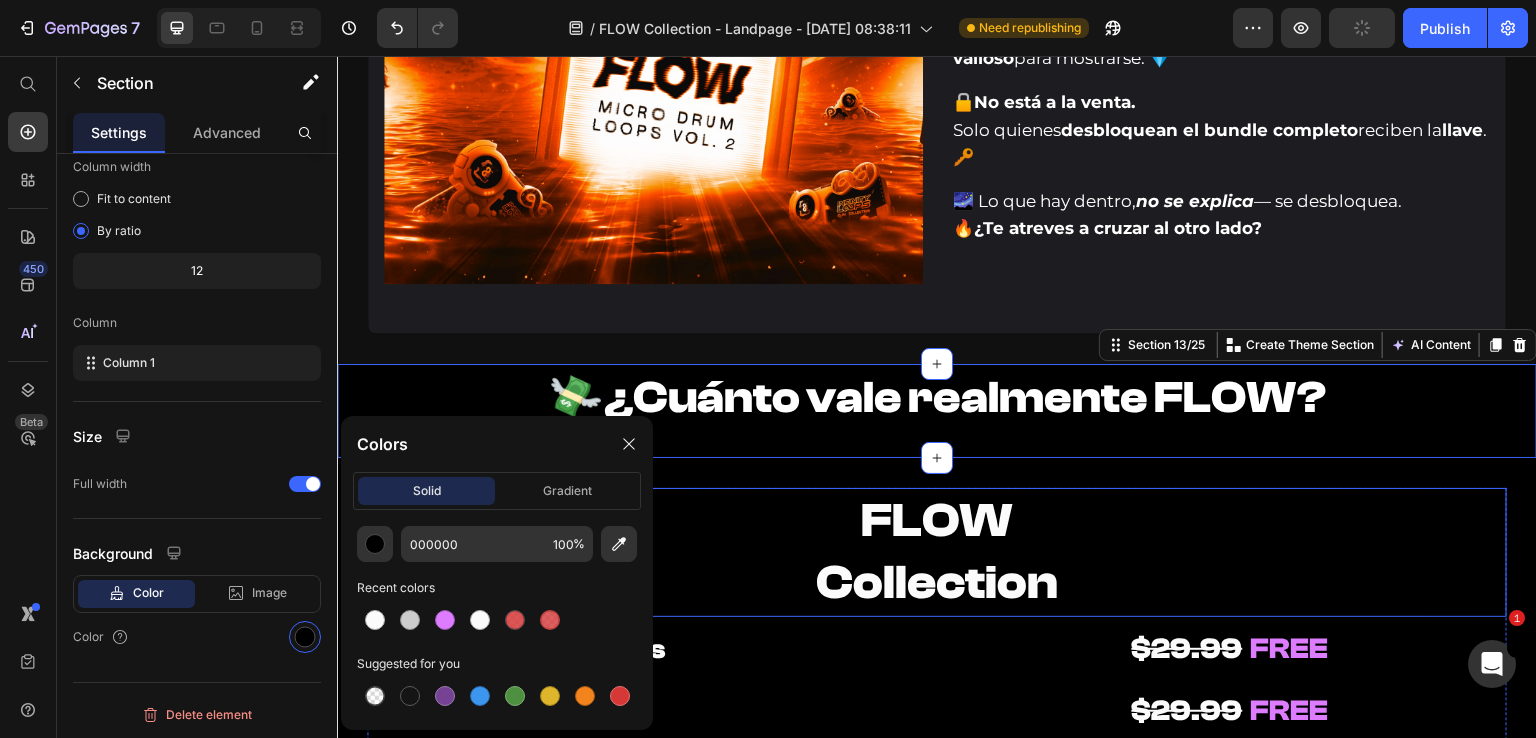 scroll, scrollTop: 9400, scrollLeft: 0, axis: vertical 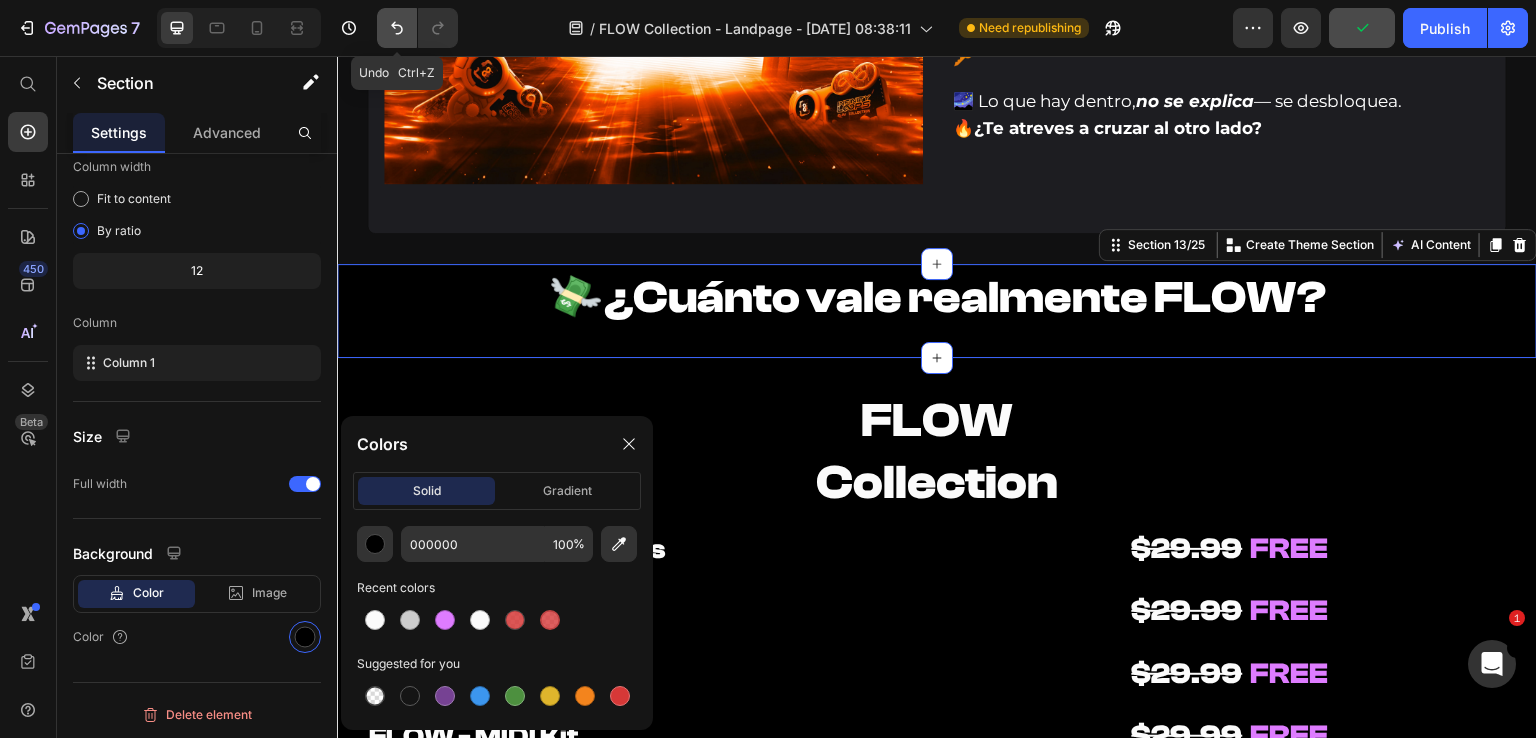click 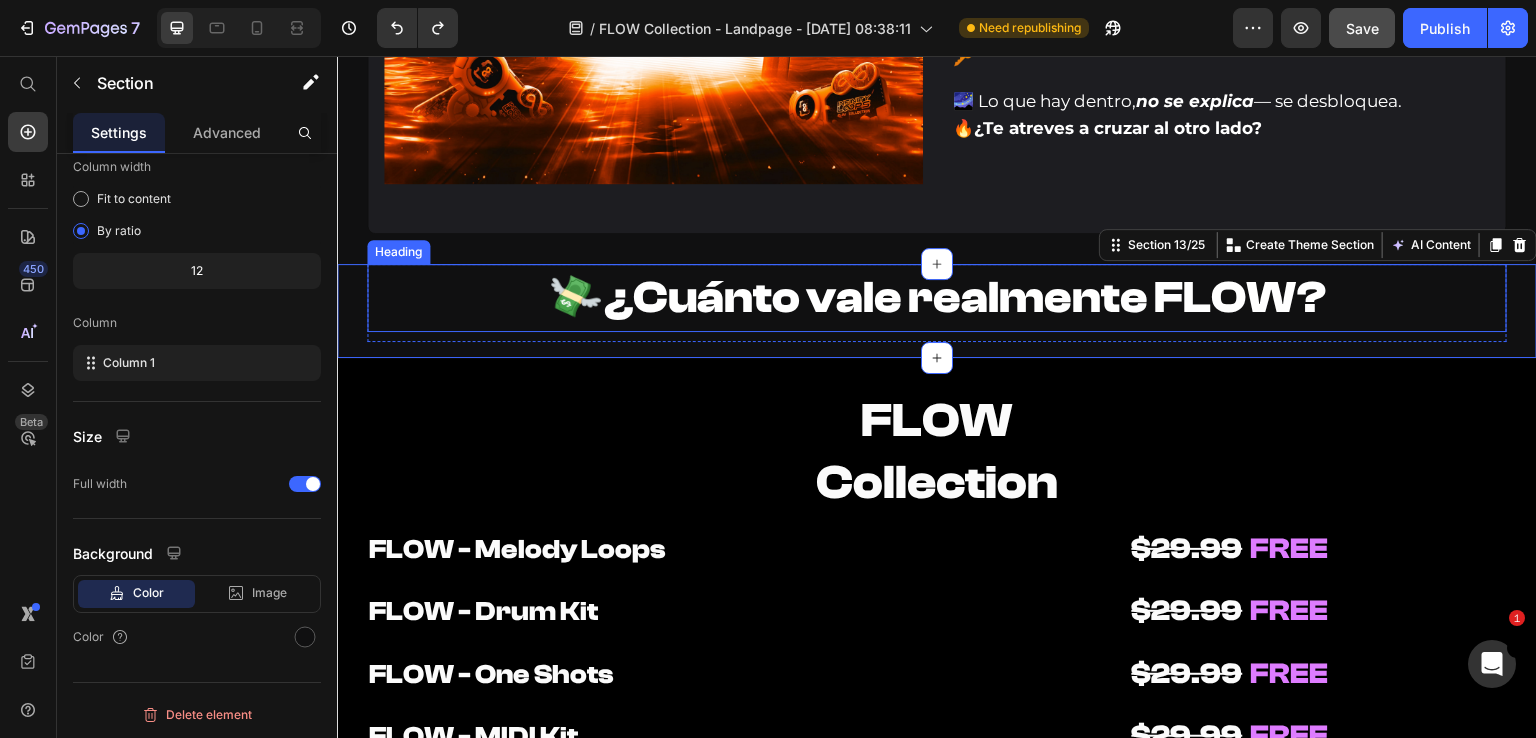 click on "💸  ¿Cuánto vale realmente FLOW?" at bounding box center [937, 297] 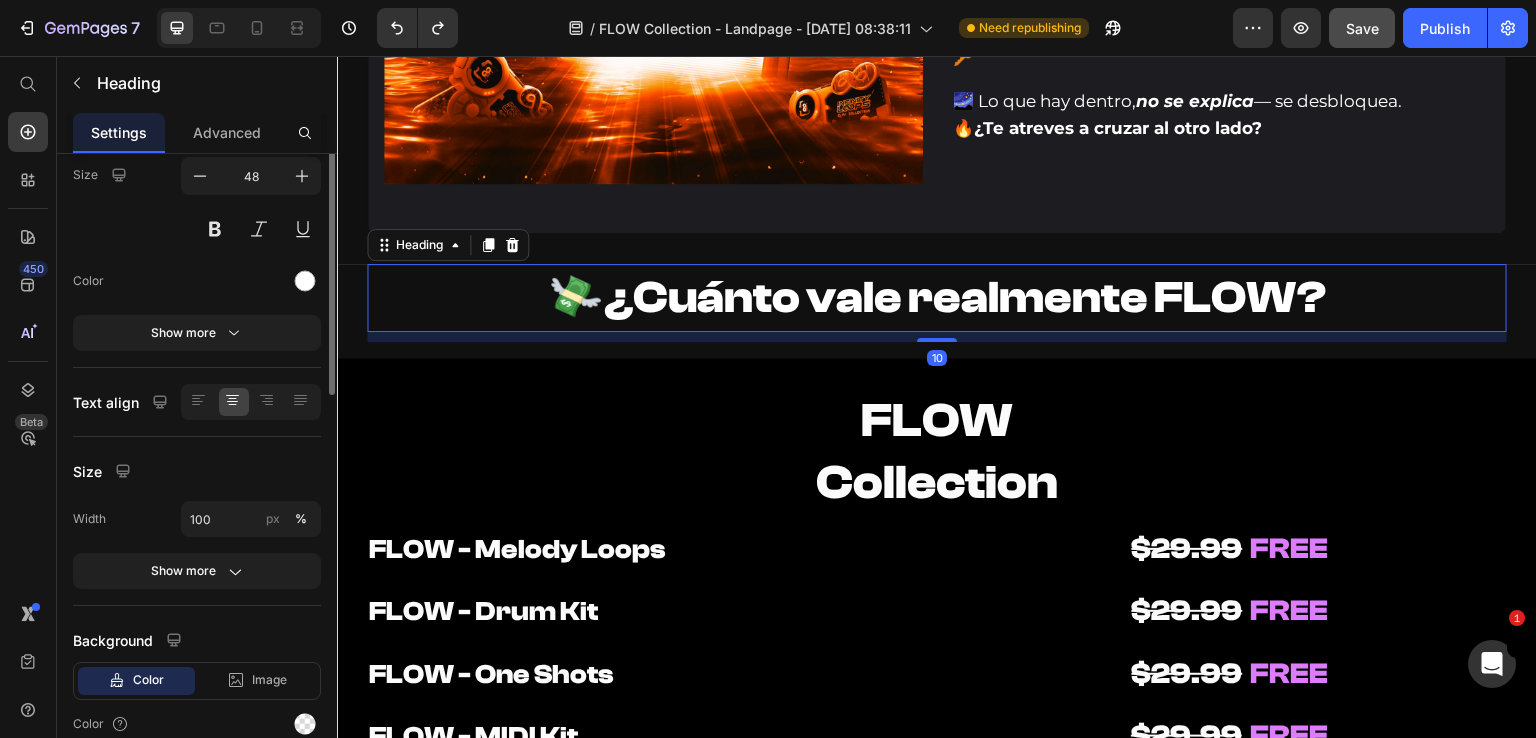 scroll, scrollTop: 0, scrollLeft: 0, axis: both 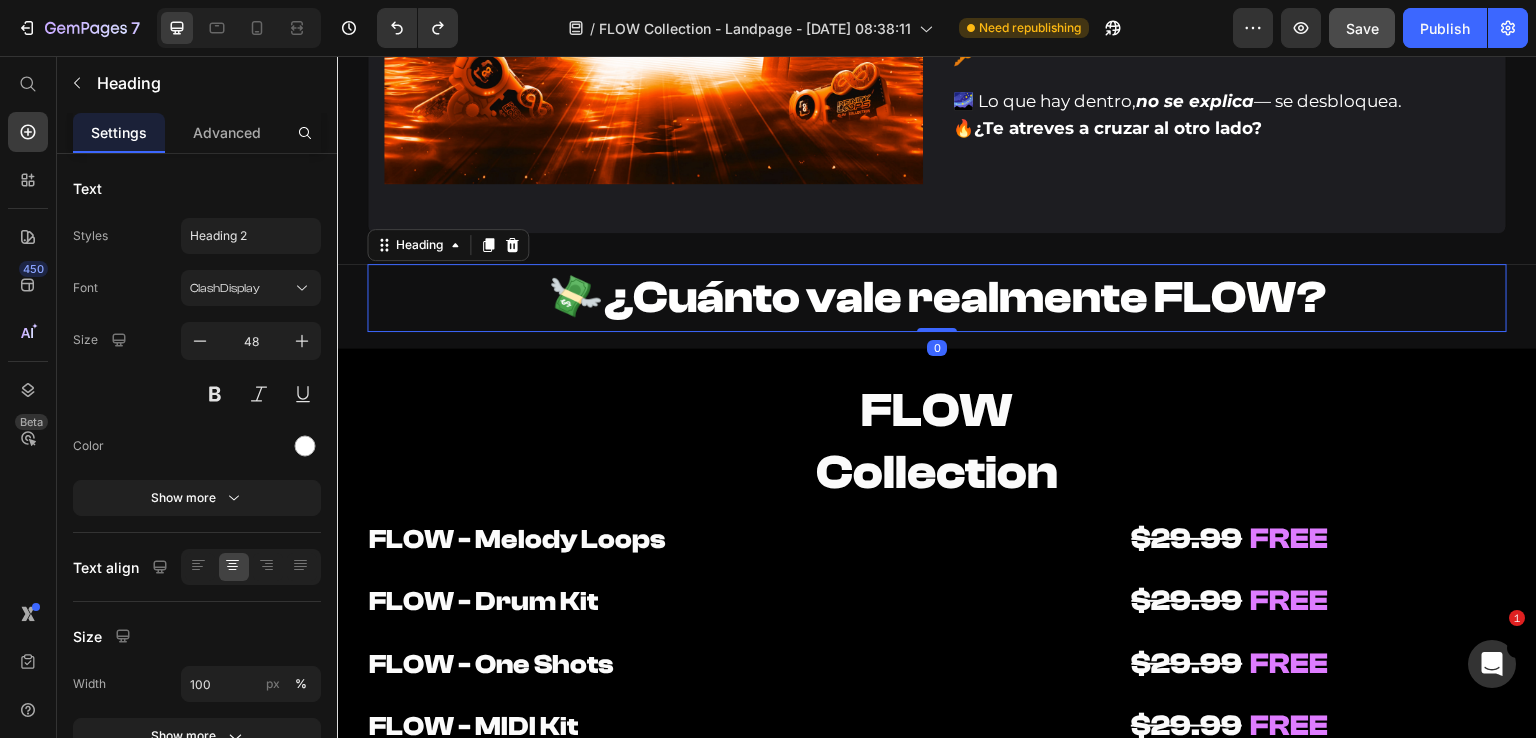 drag, startPoint x: 925, startPoint y: 338, endPoint x: 930, endPoint y: 314, distance: 24.5153 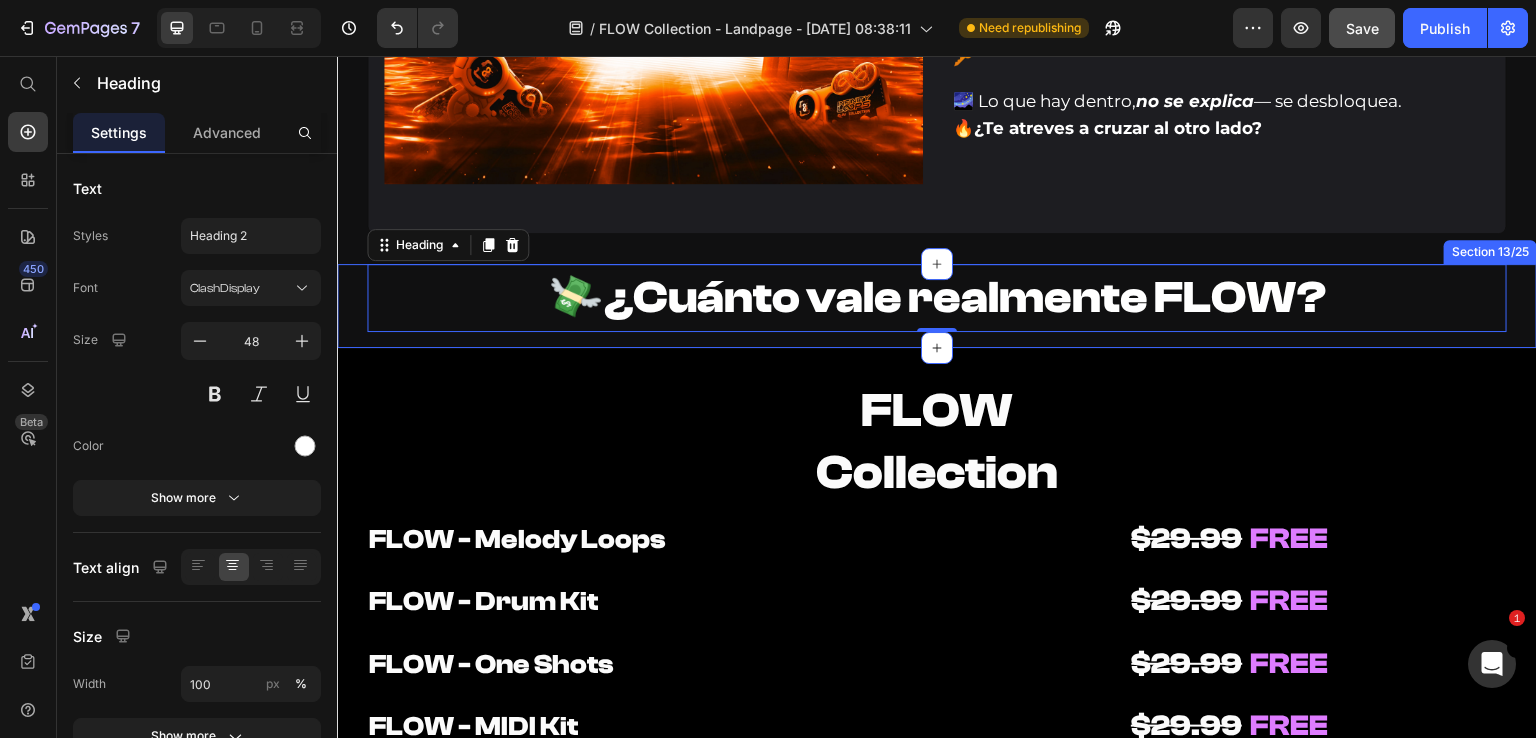 click on "💸  ¿Cuánto vale realmente FLOW? Heading   0 Row Row" at bounding box center (937, 305) 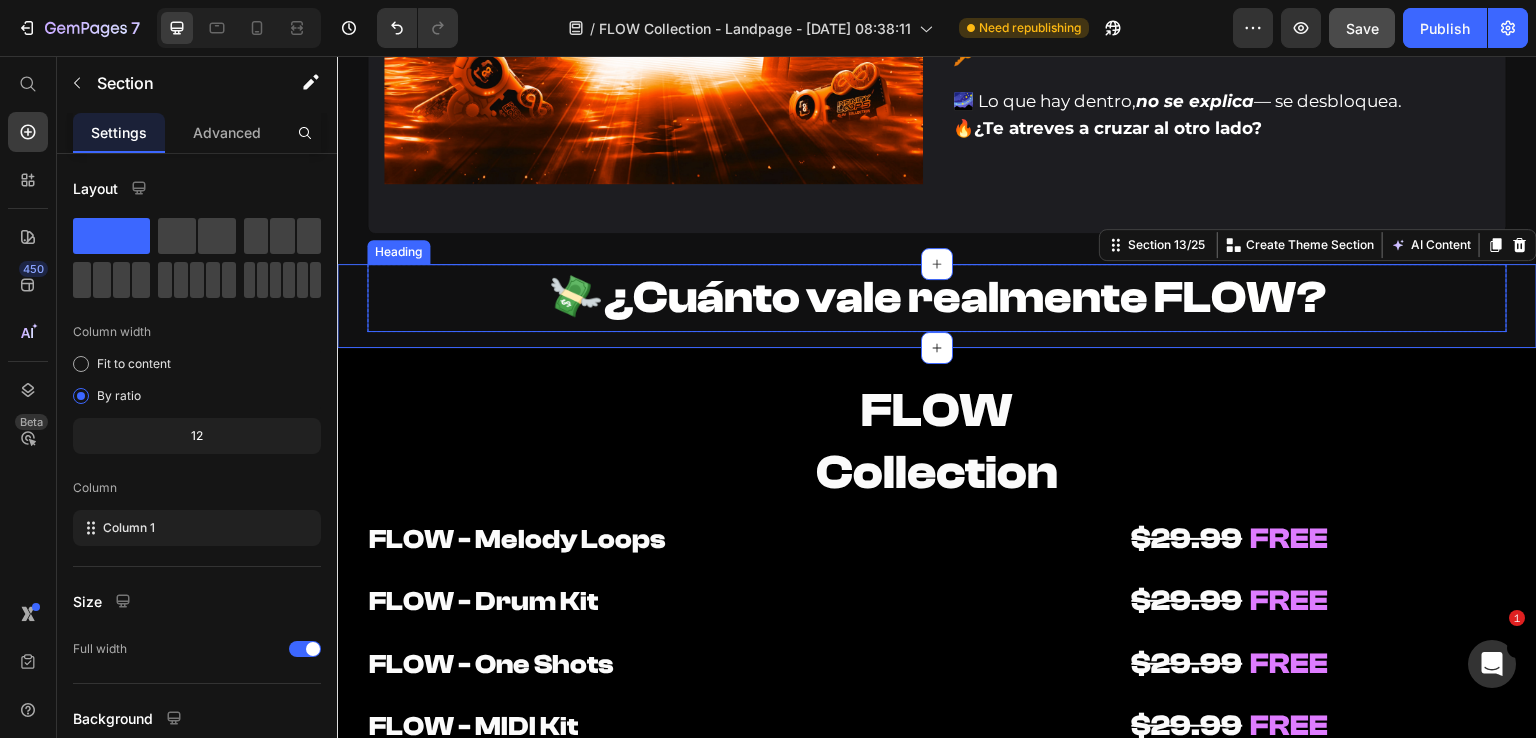 click on "💸  ¿Cuánto vale realmente FLOW?" at bounding box center (937, 297) 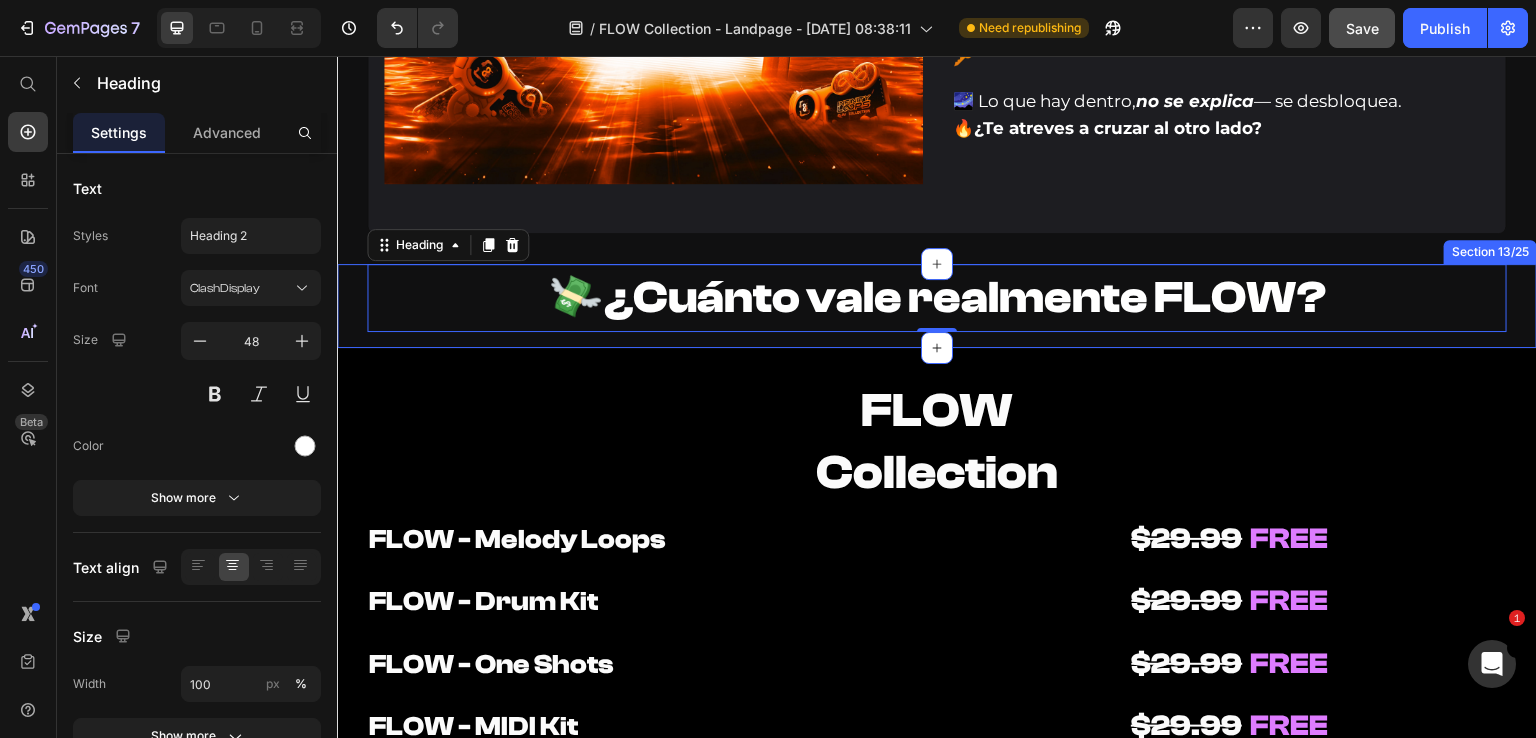 click on "💸  ¿Cuánto vale realmente FLOW? Heading   0 Row Row" at bounding box center (937, 305) 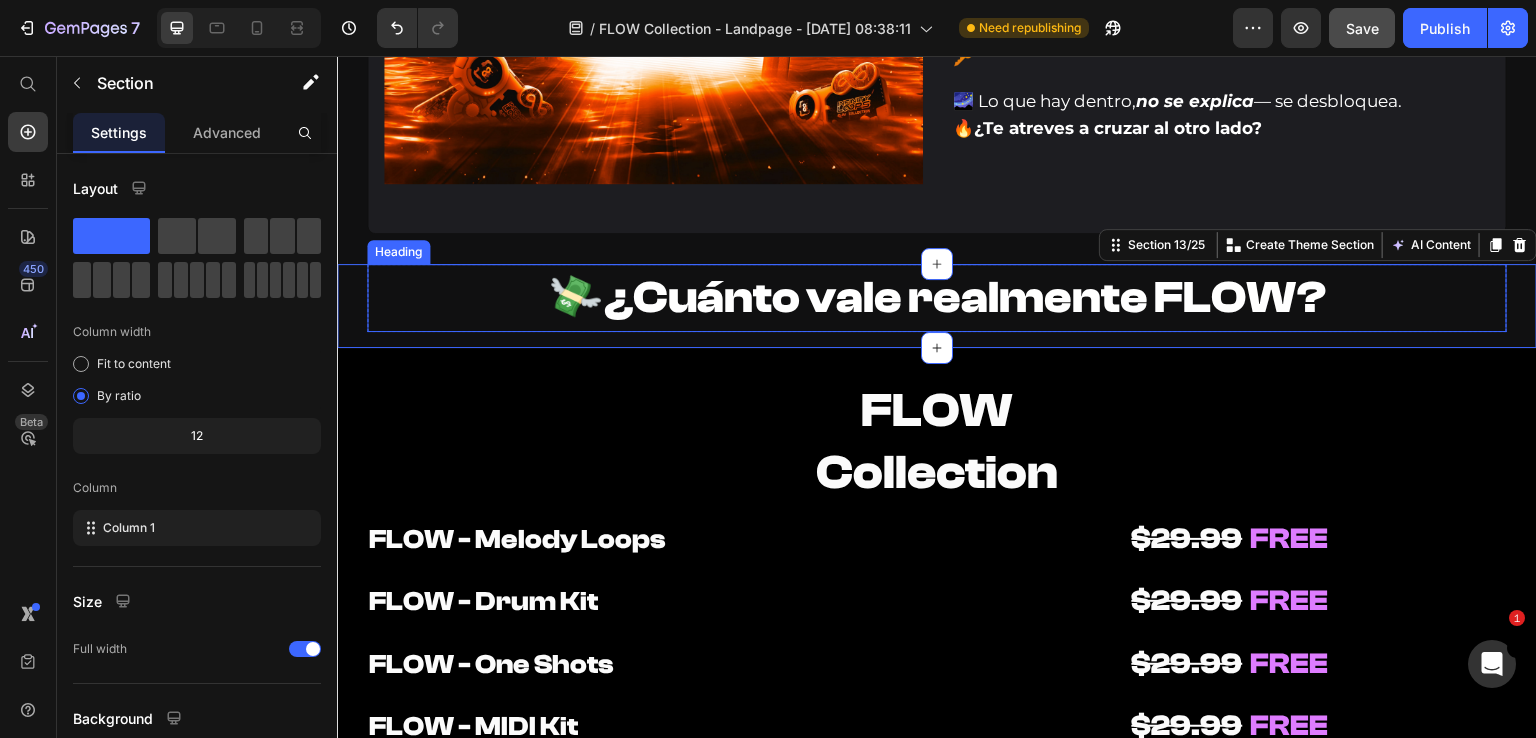 click on "💸  ¿Cuánto vale realmente FLOW?" at bounding box center [937, 297] 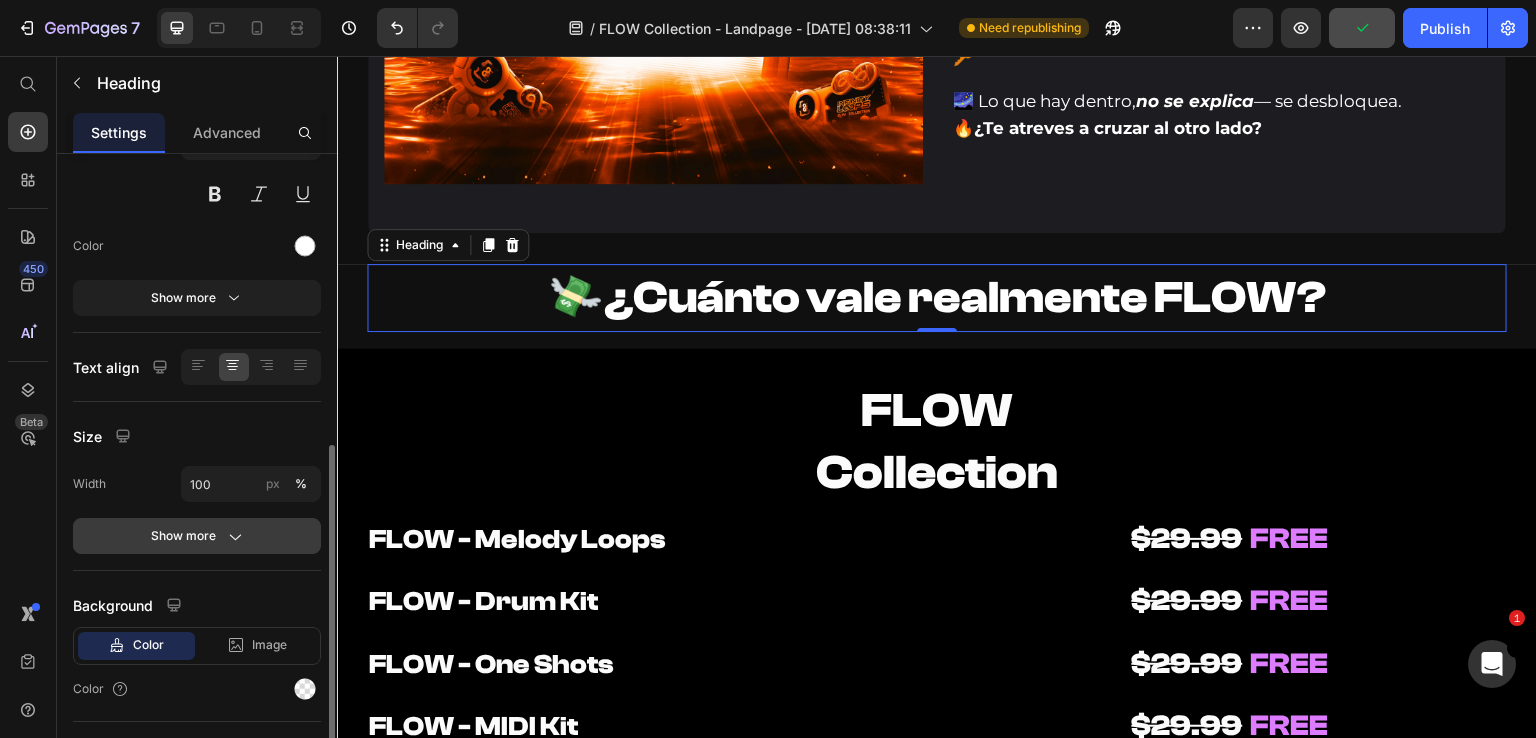 scroll, scrollTop: 300, scrollLeft: 0, axis: vertical 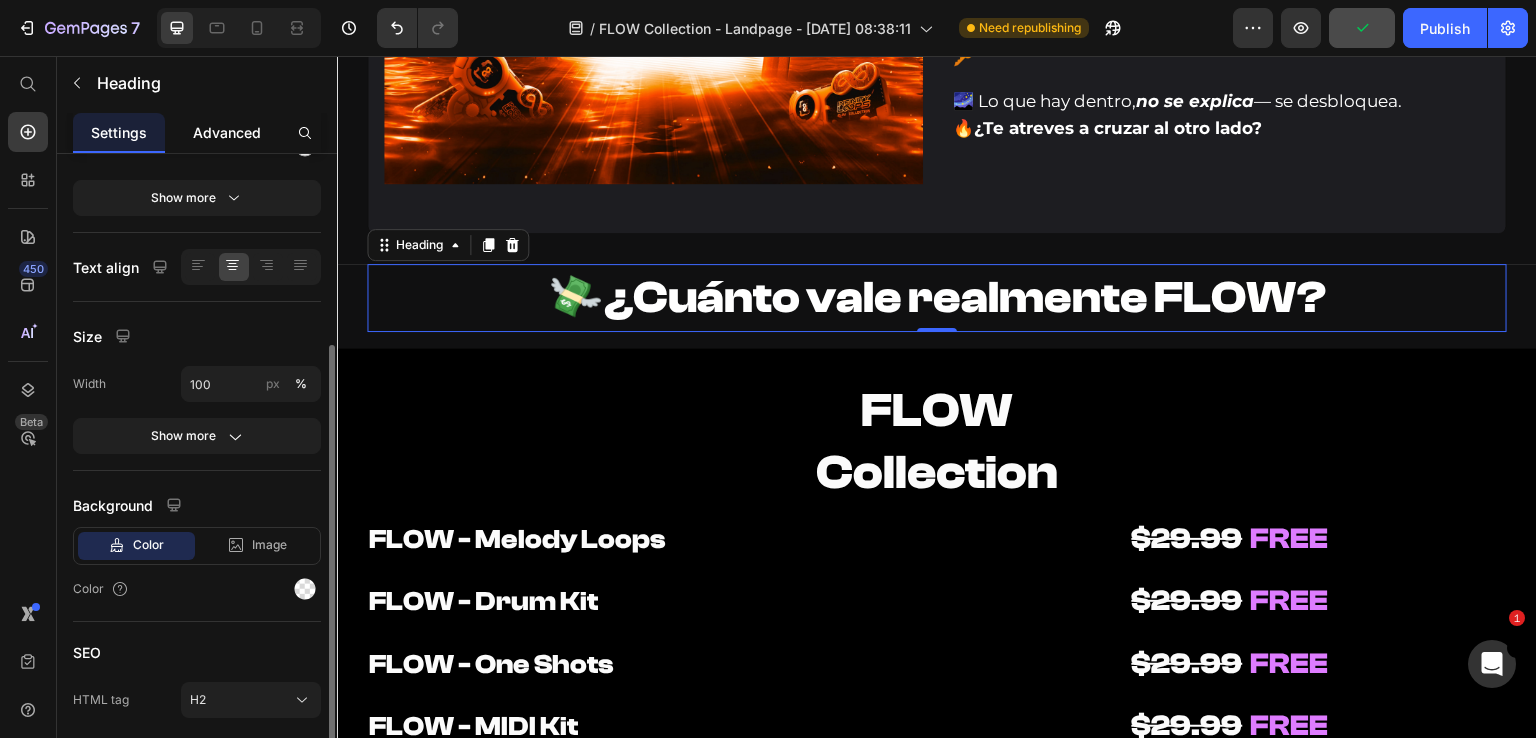 click on "Advanced" at bounding box center [227, 132] 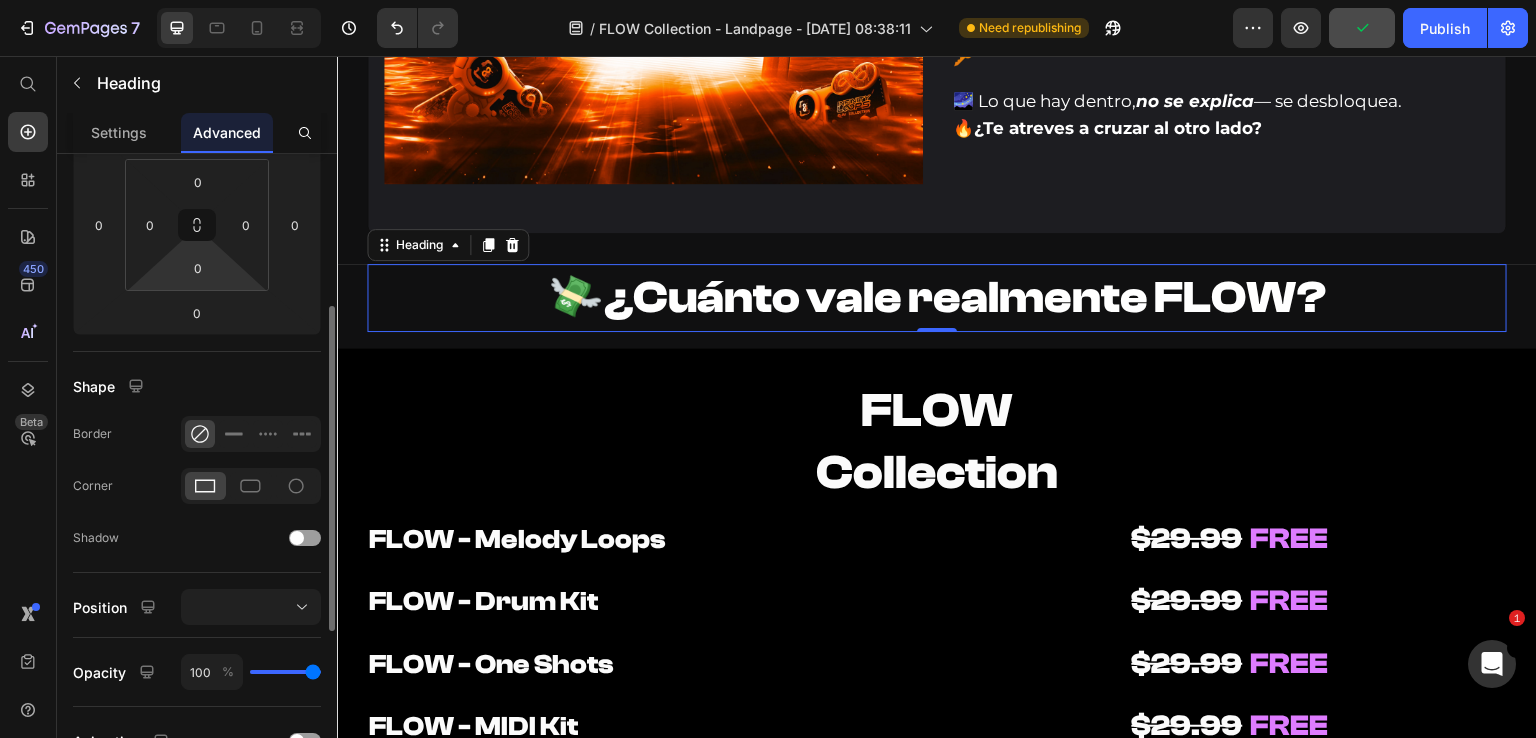 scroll, scrollTop: 0, scrollLeft: 0, axis: both 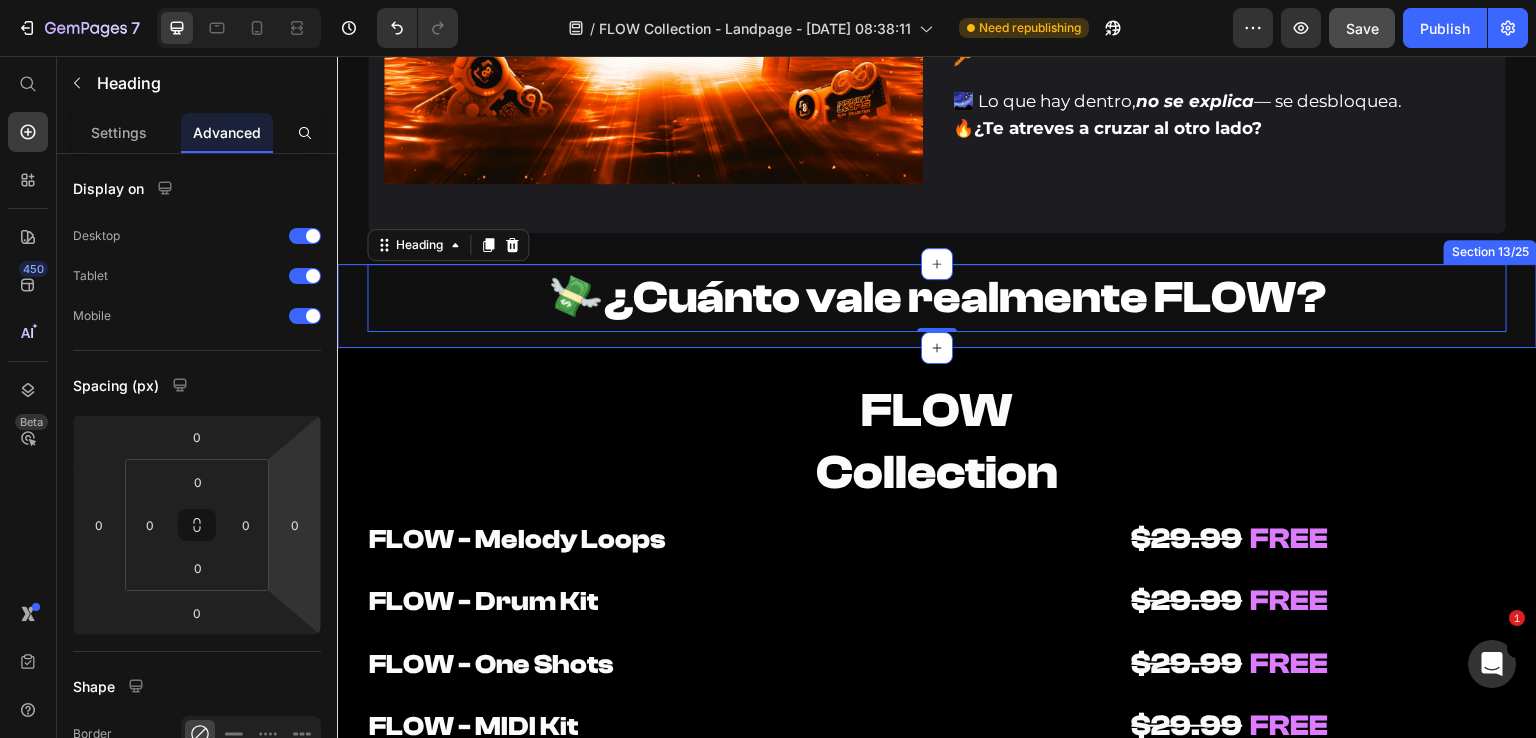 click on "💸  ¿Cuánto vale realmente FLOW? Heading   0 Row Row" at bounding box center (937, 305) 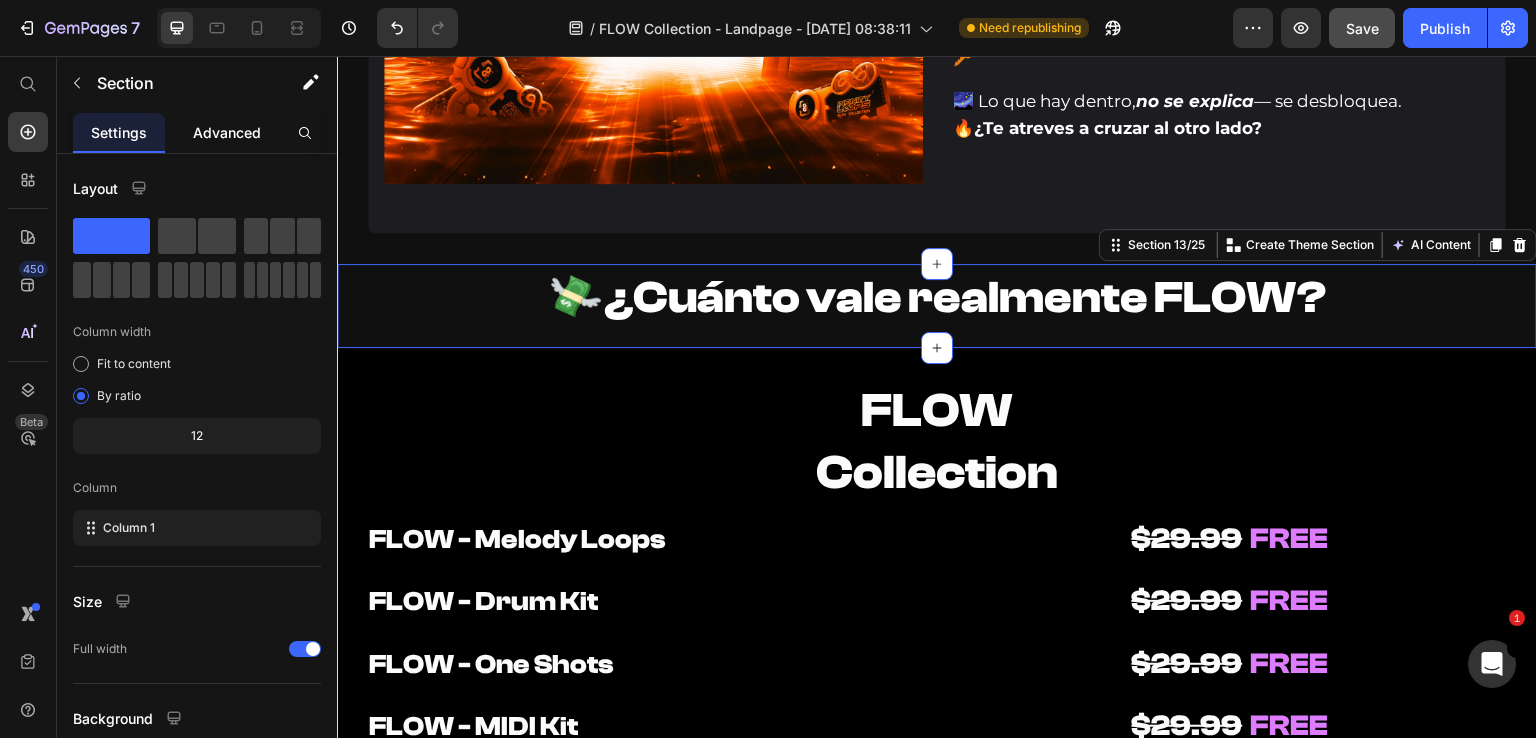 click on "Advanced" 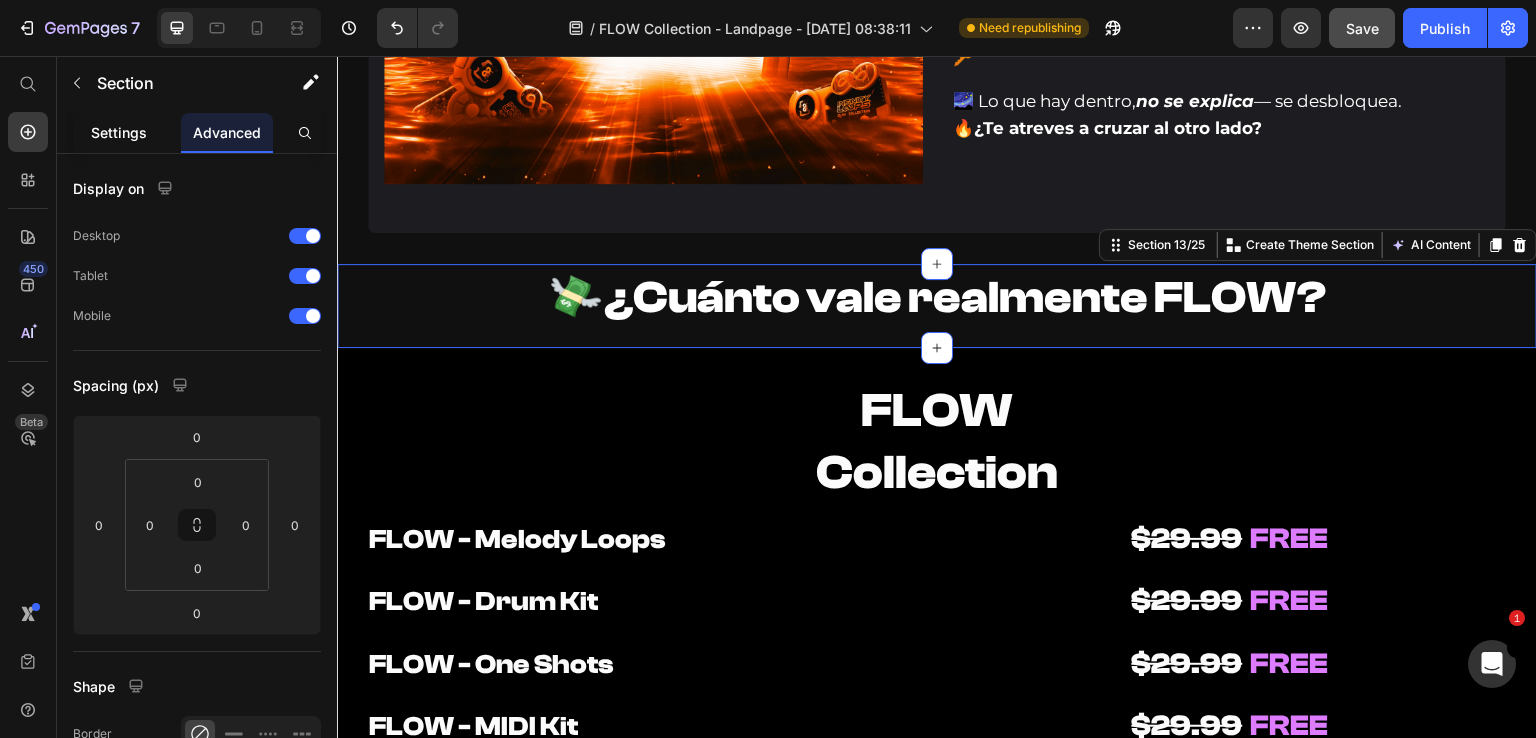 click on "Settings" at bounding box center [119, 132] 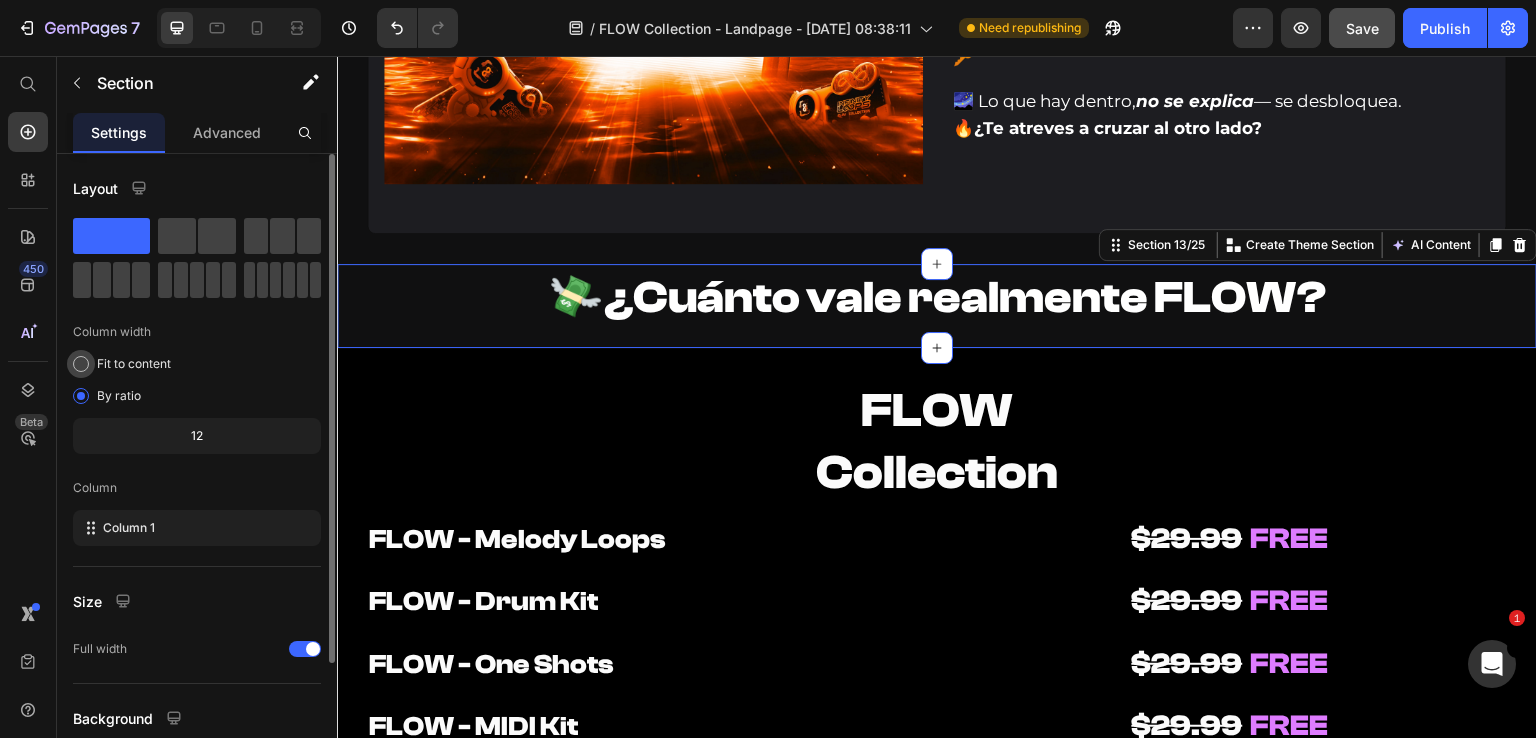 click on "Fit to content" at bounding box center [134, 364] 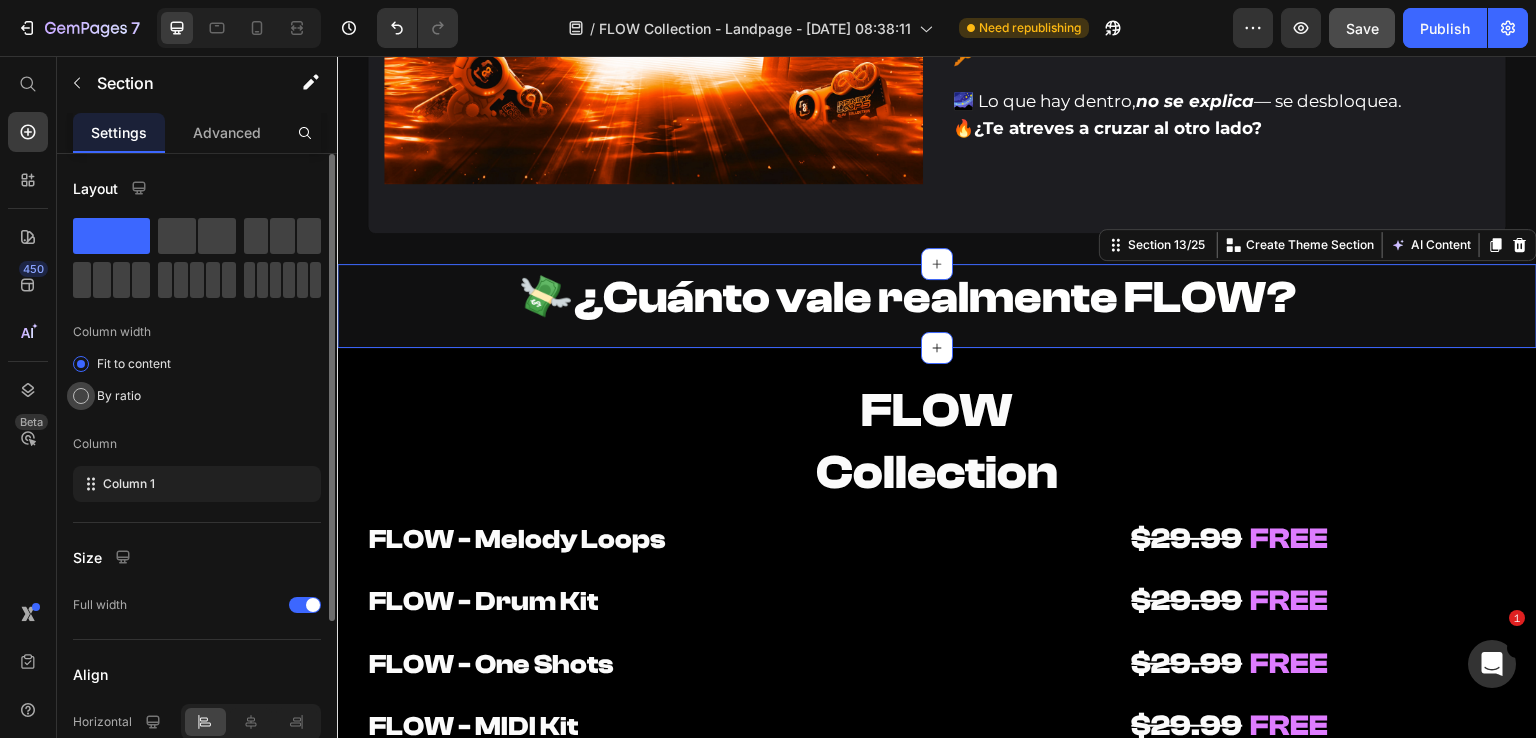 click on "By ratio" 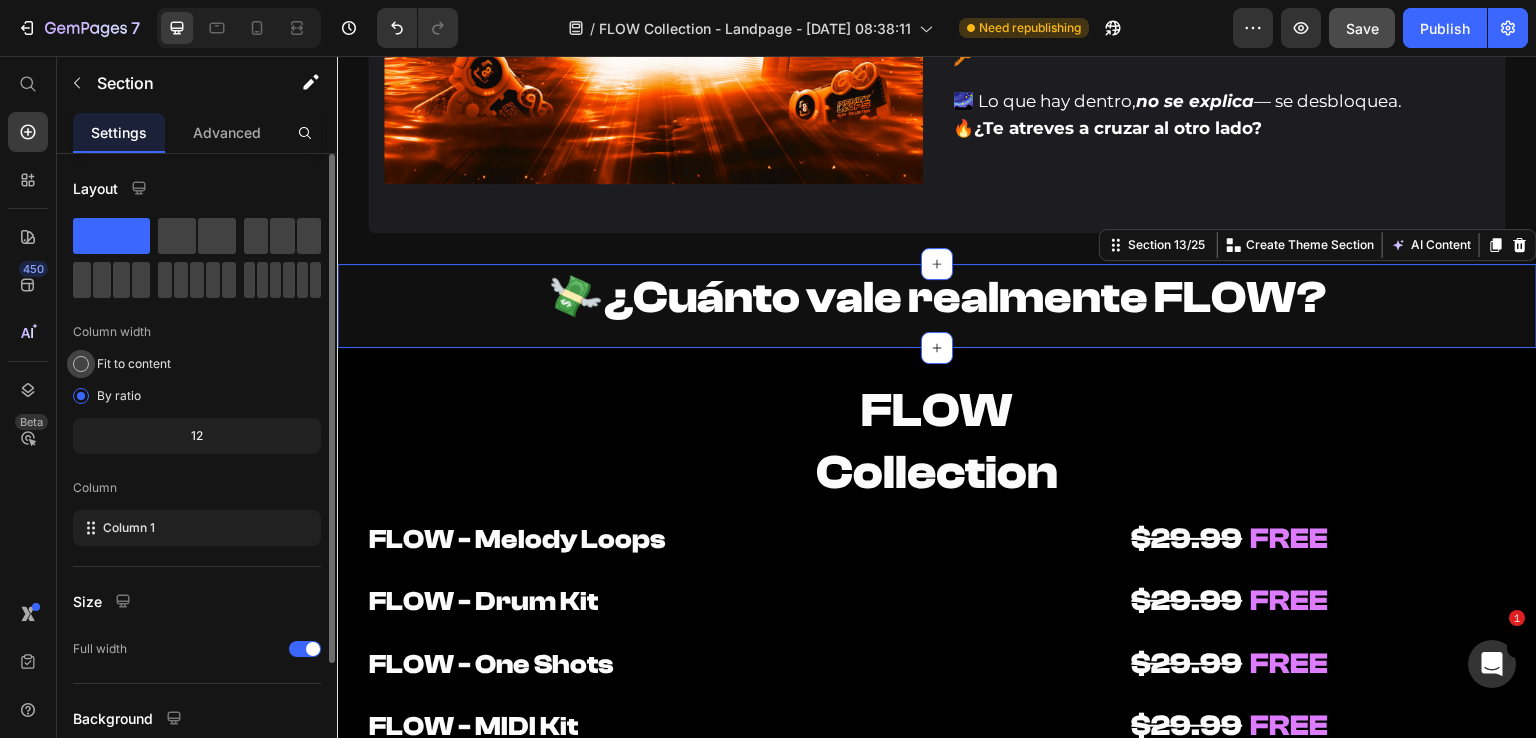 click on "Fit to content" at bounding box center [134, 364] 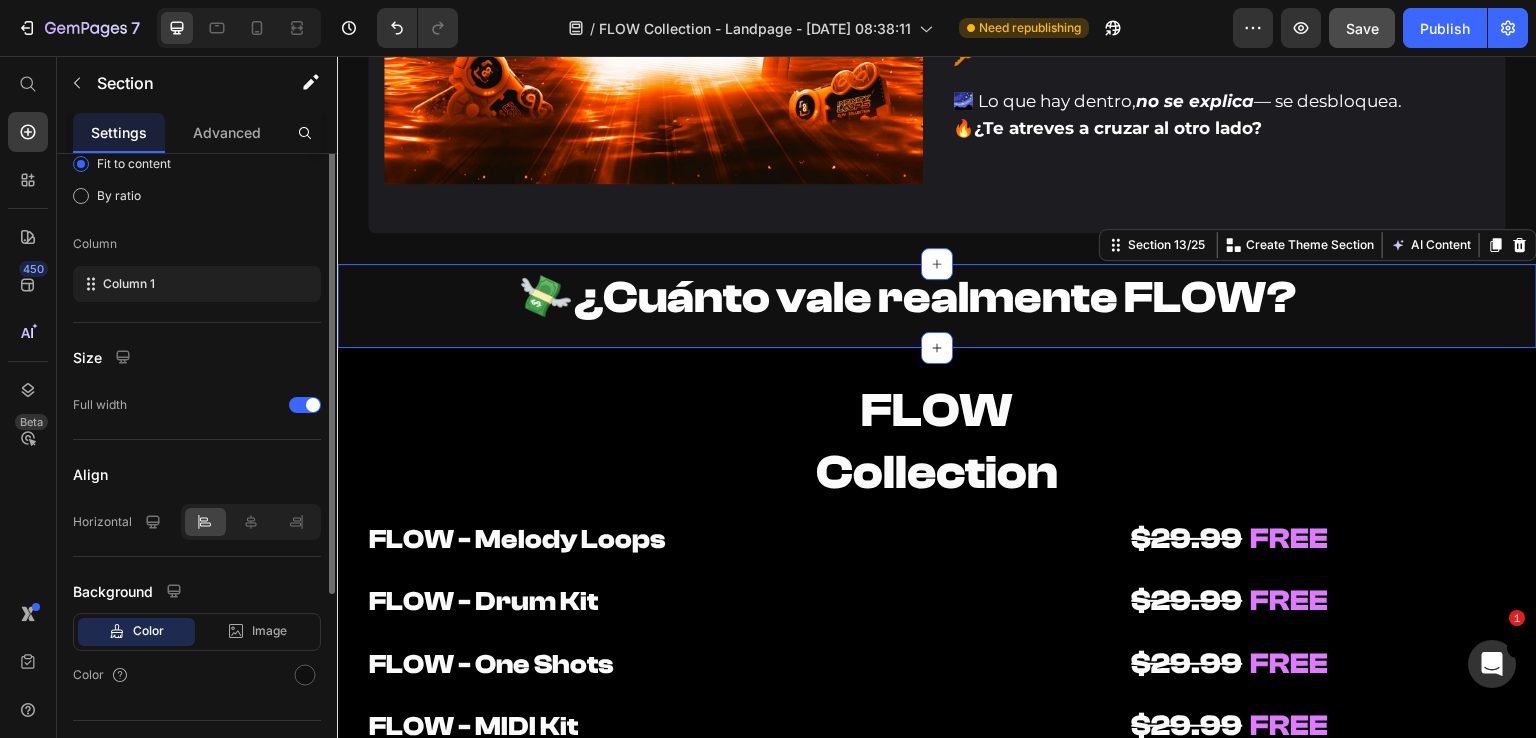 scroll, scrollTop: 238, scrollLeft: 0, axis: vertical 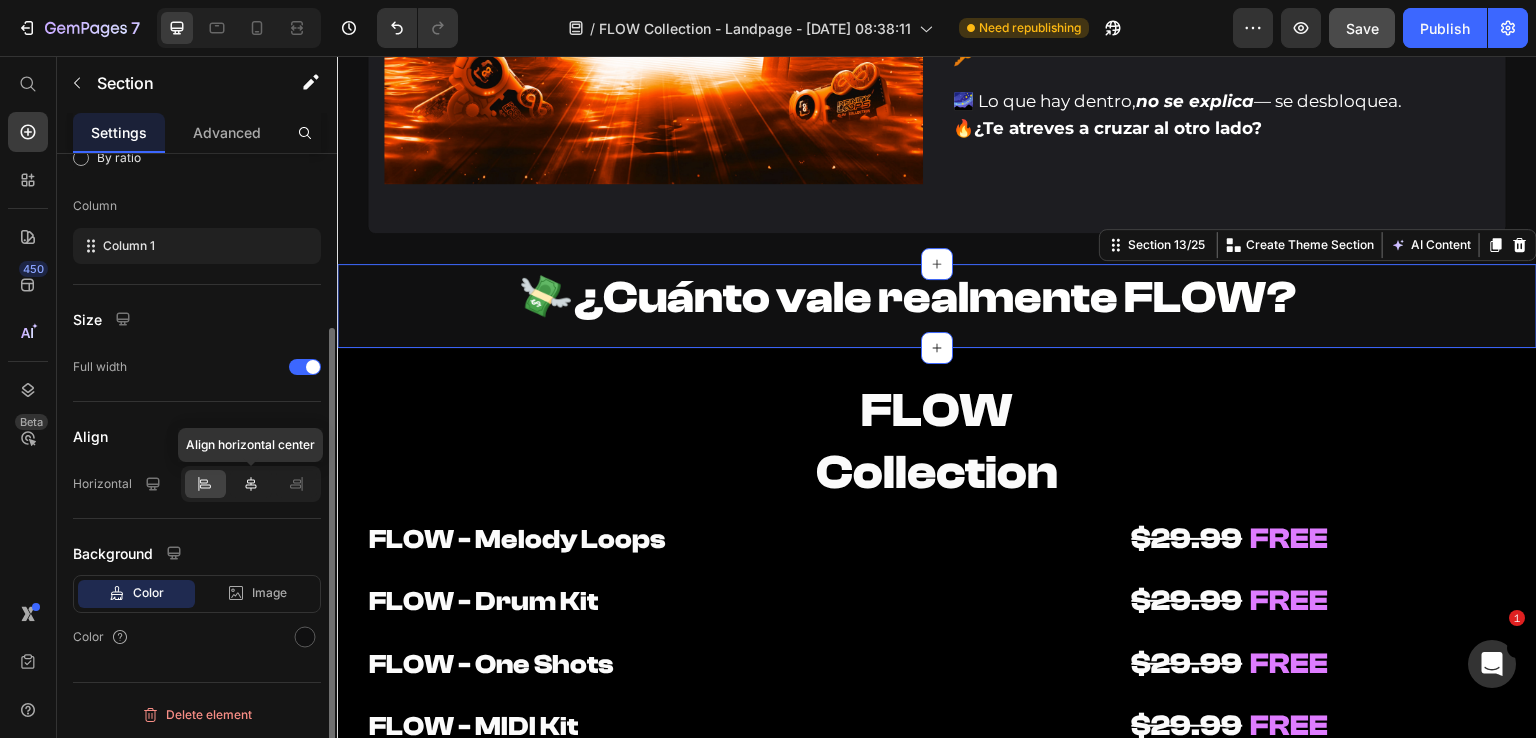 click 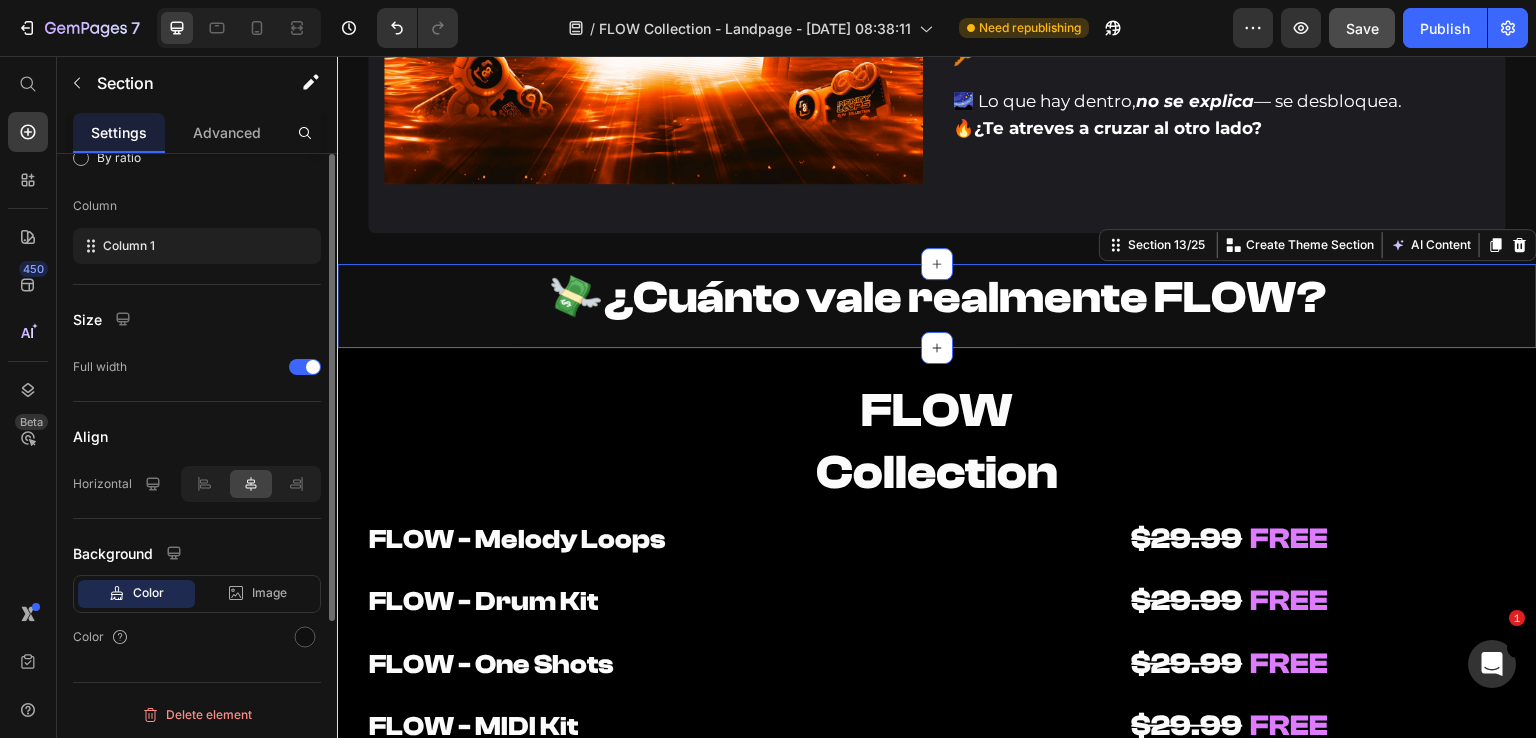 scroll, scrollTop: 138, scrollLeft: 0, axis: vertical 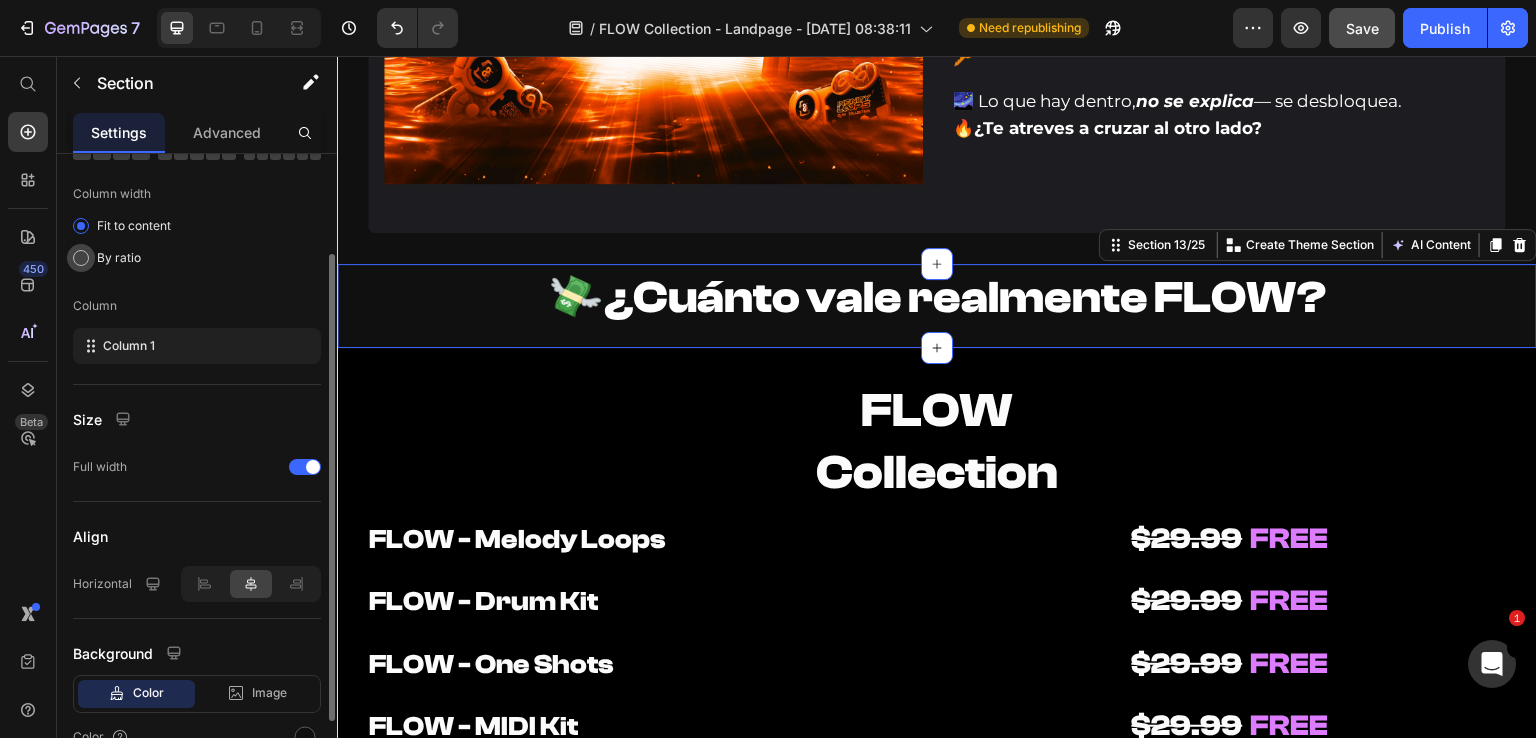 click on "By ratio" 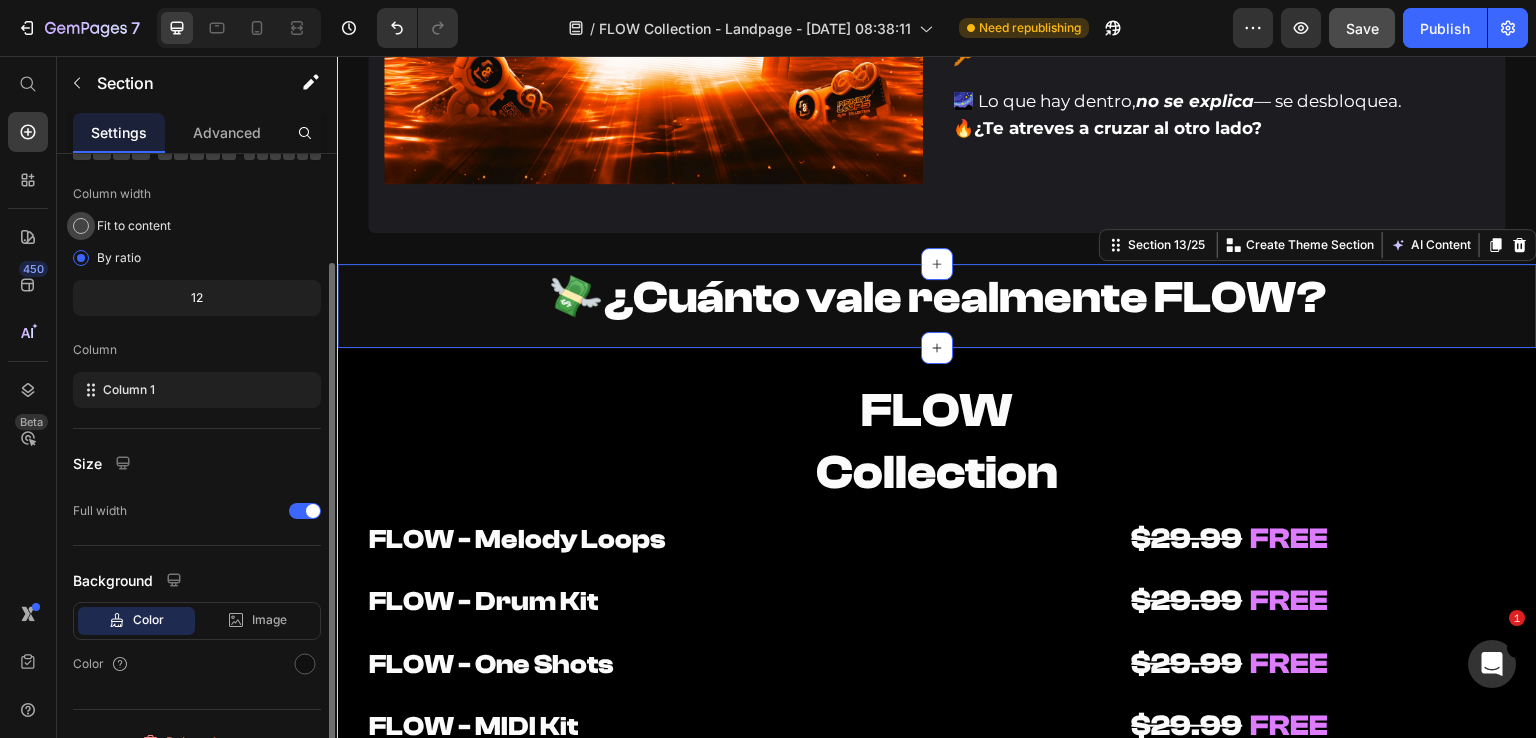 click on "Fit to content" at bounding box center (134, 226) 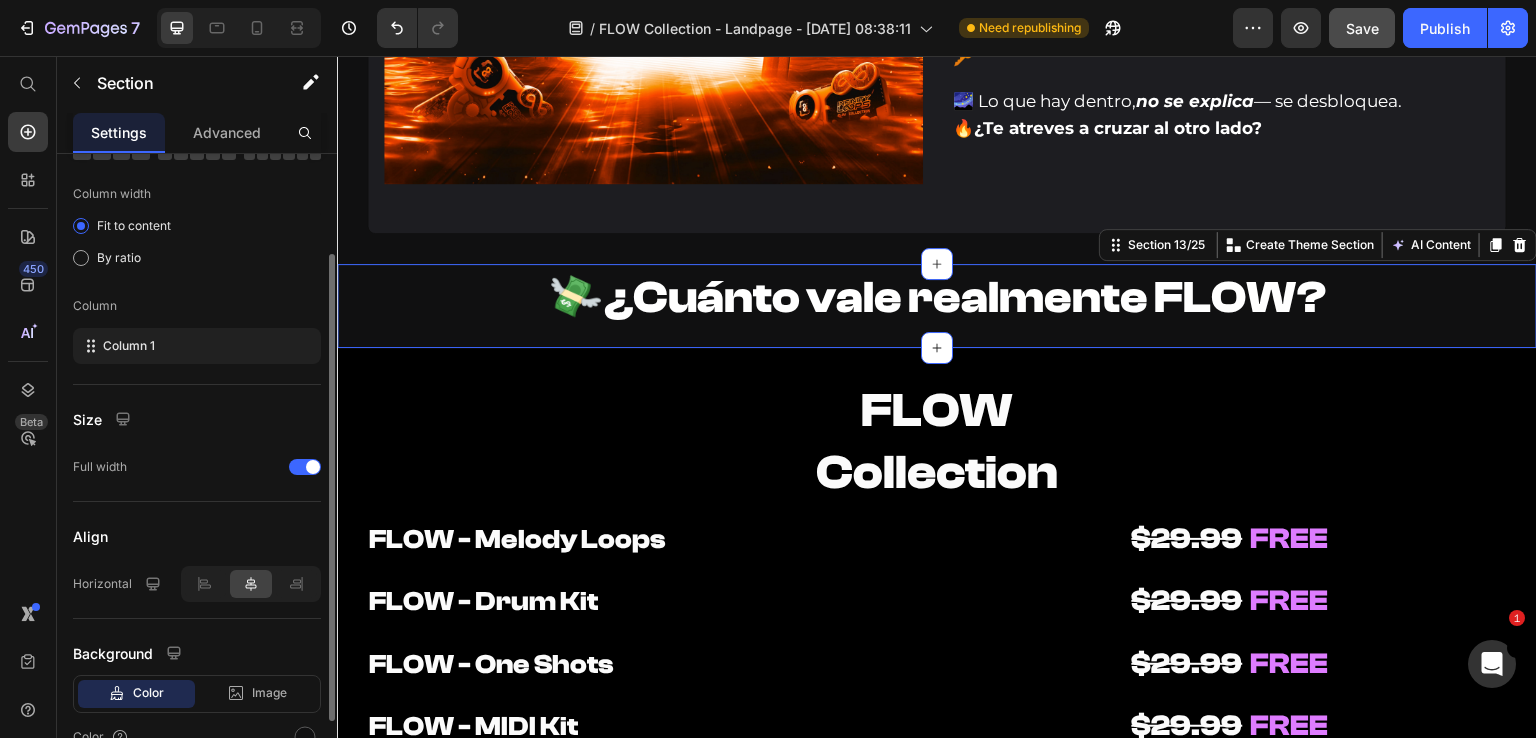 scroll, scrollTop: 238, scrollLeft: 0, axis: vertical 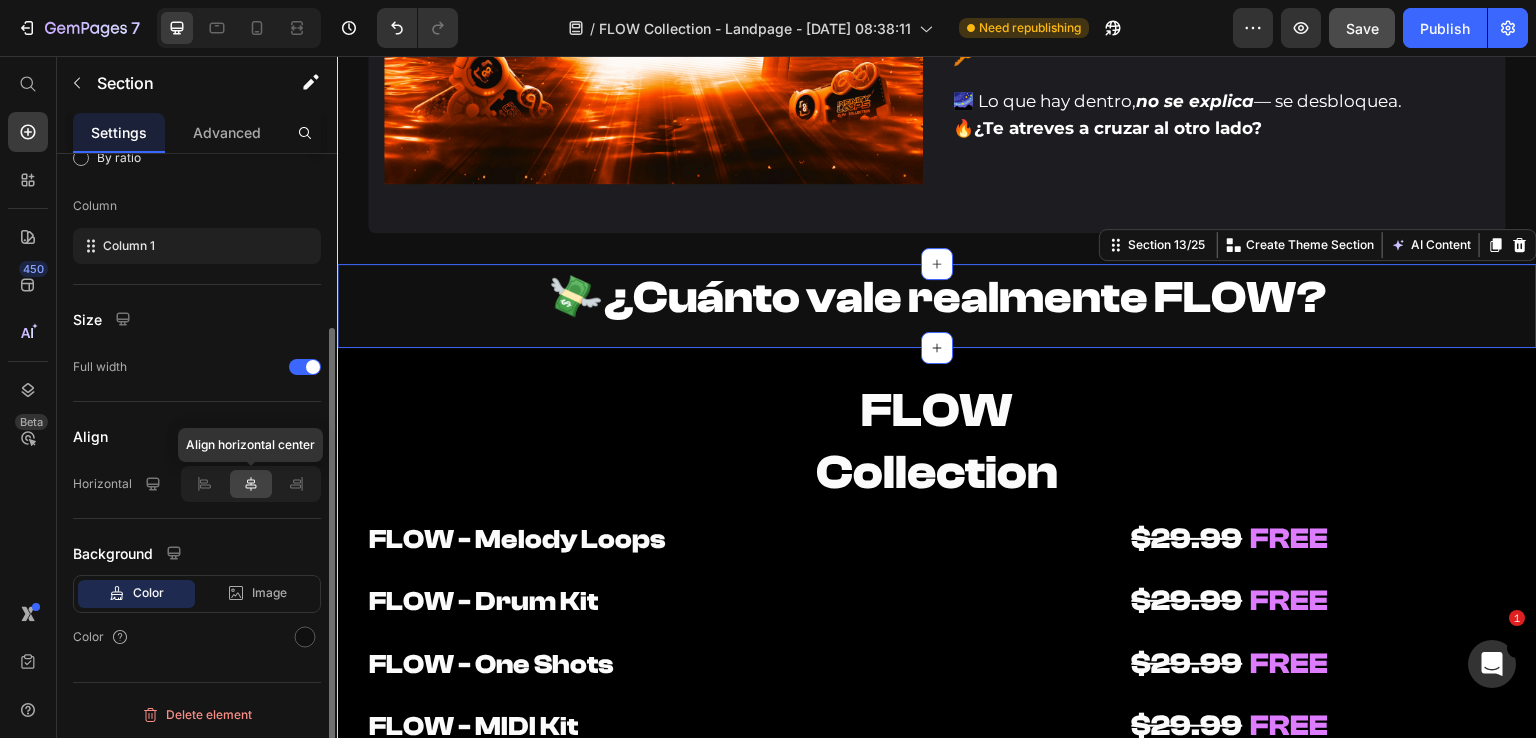 click 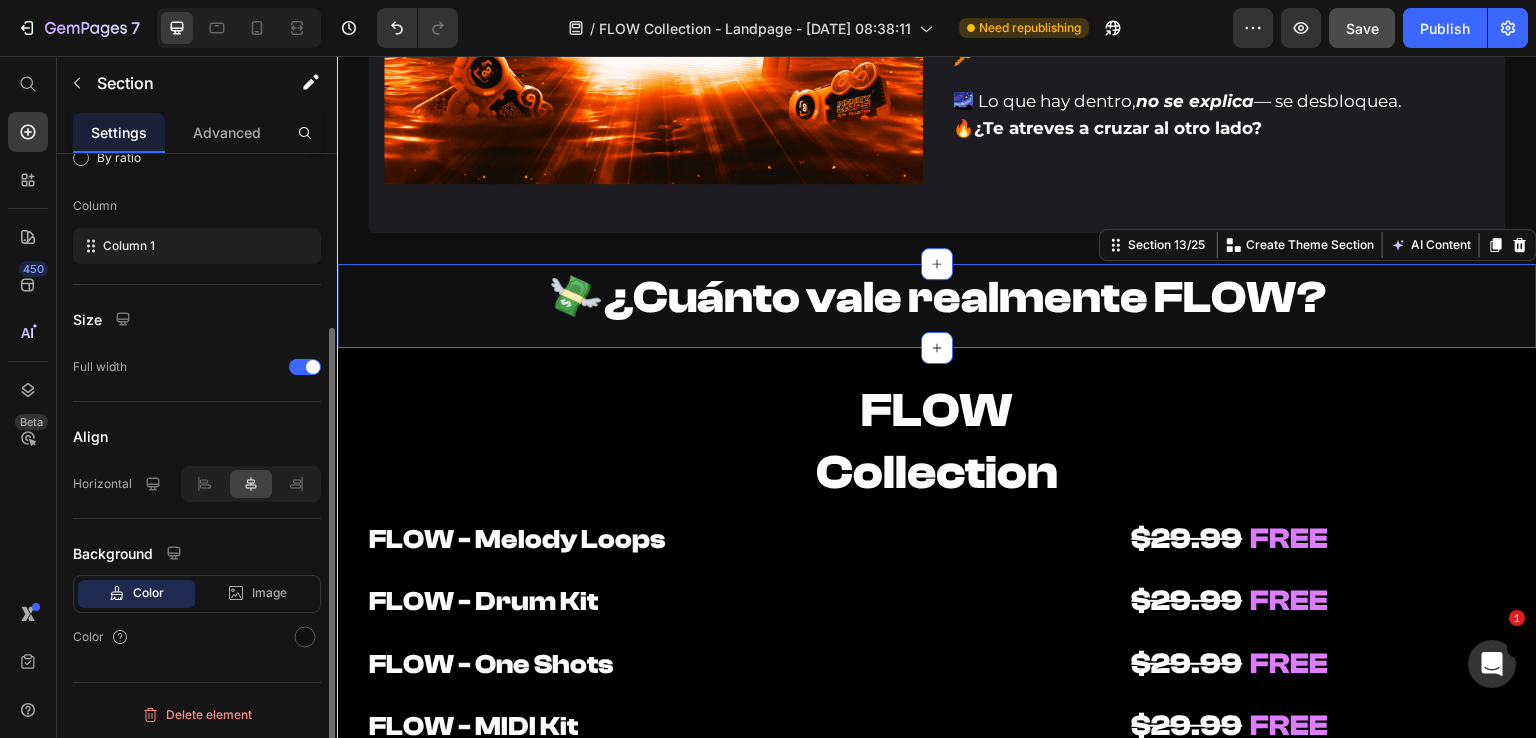 scroll, scrollTop: 138, scrollLeft: 0, axis: vertical 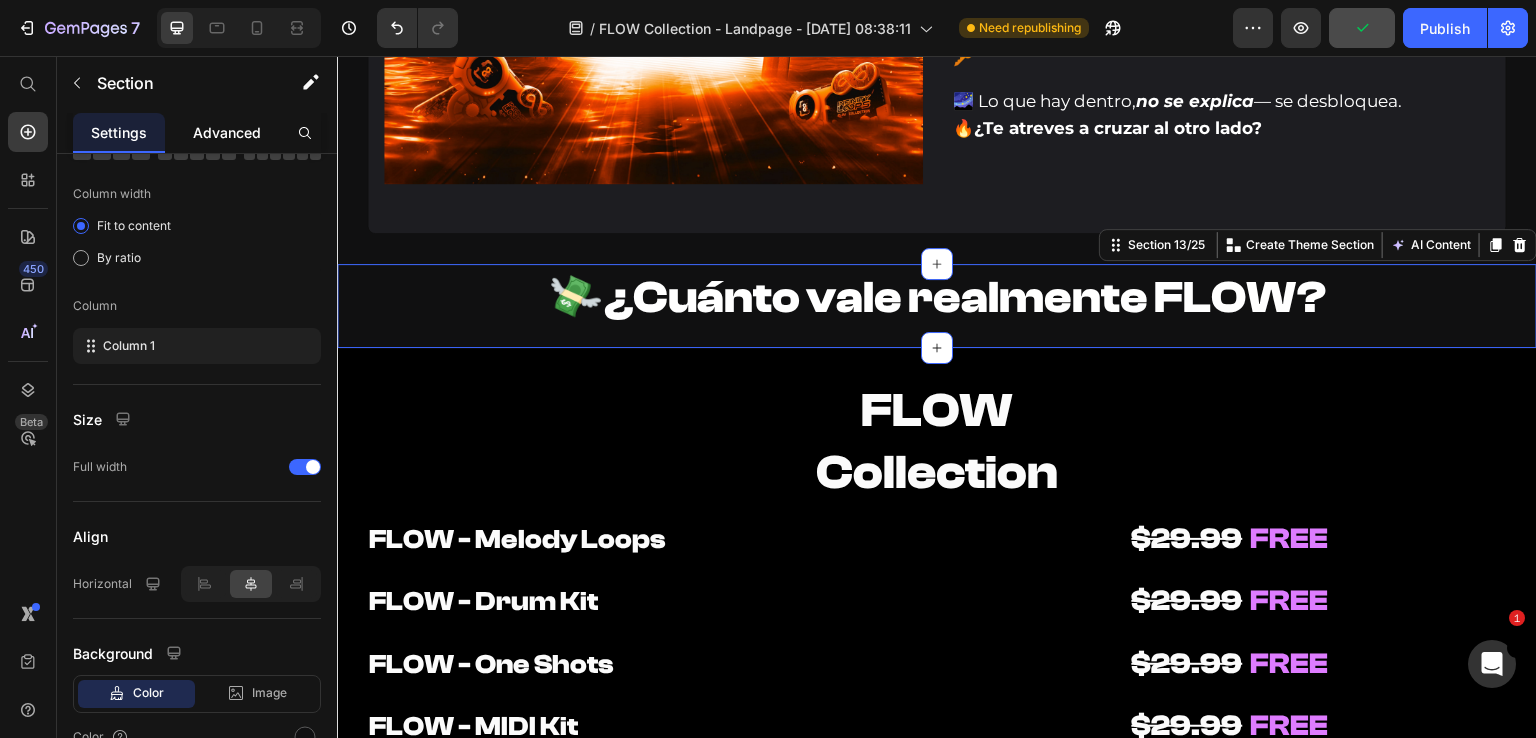 click on "Advanced" at bounding box center (227, 132) 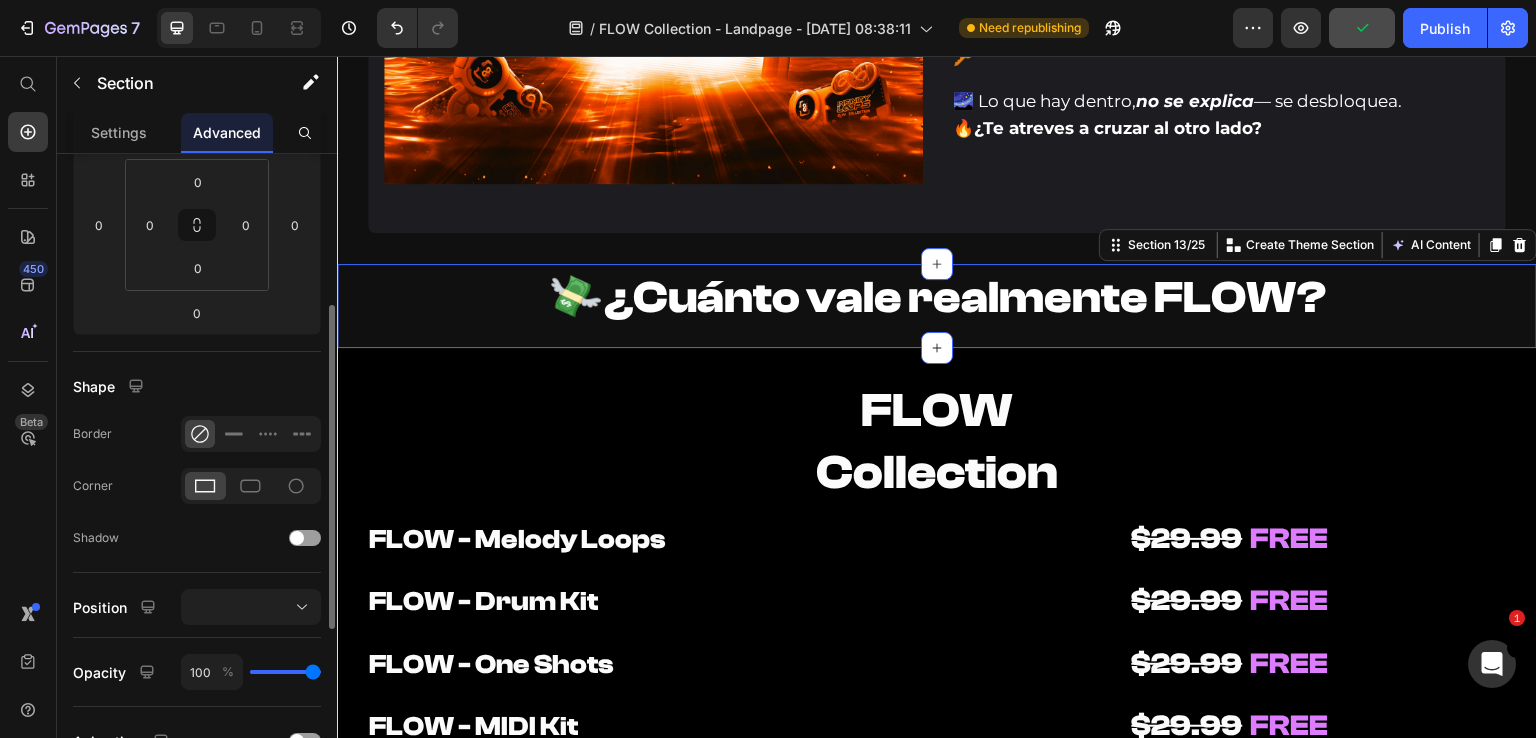scroll, scrollTop: 600, scrollLeft: 0, axis: vertical 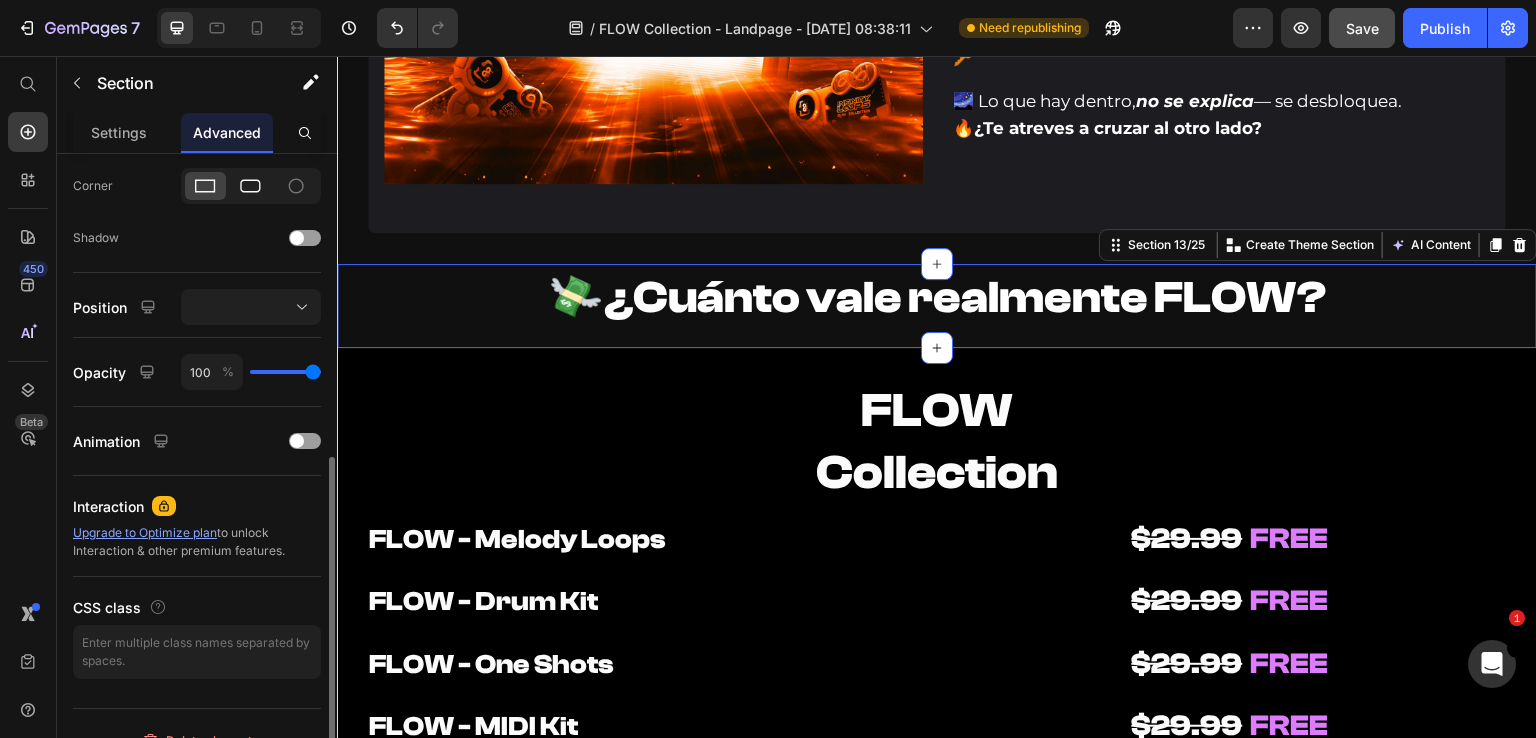 click 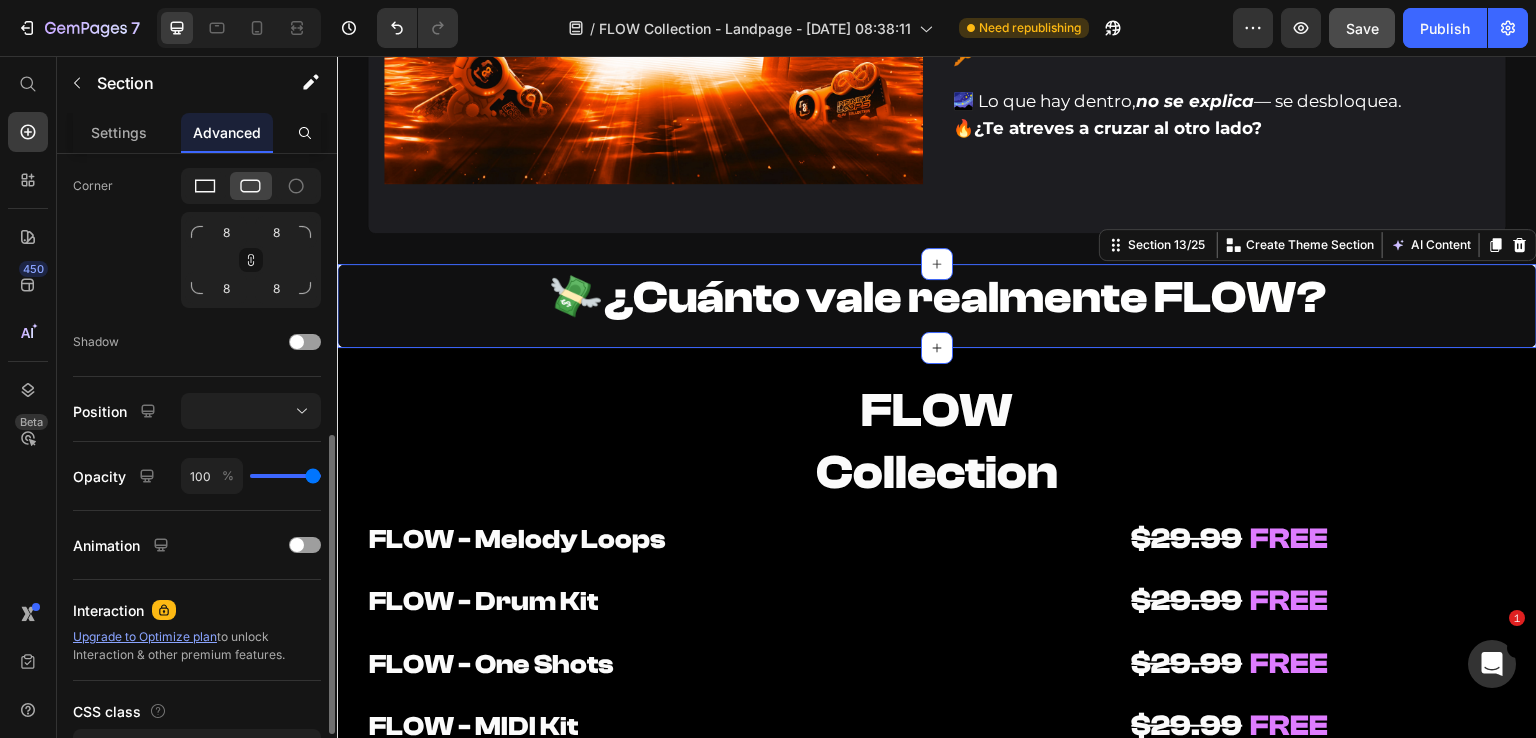 click 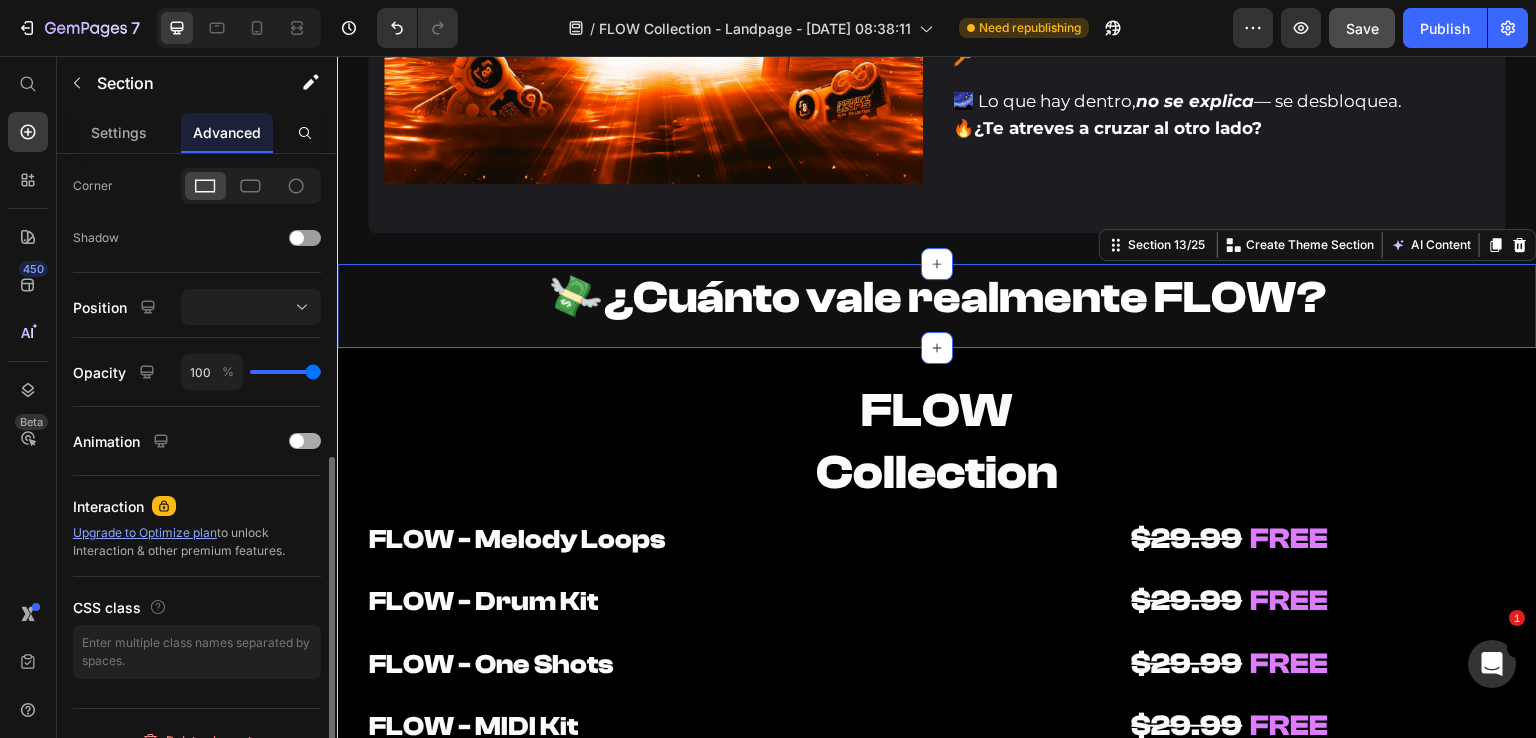 click at bounding box center [305, 441] 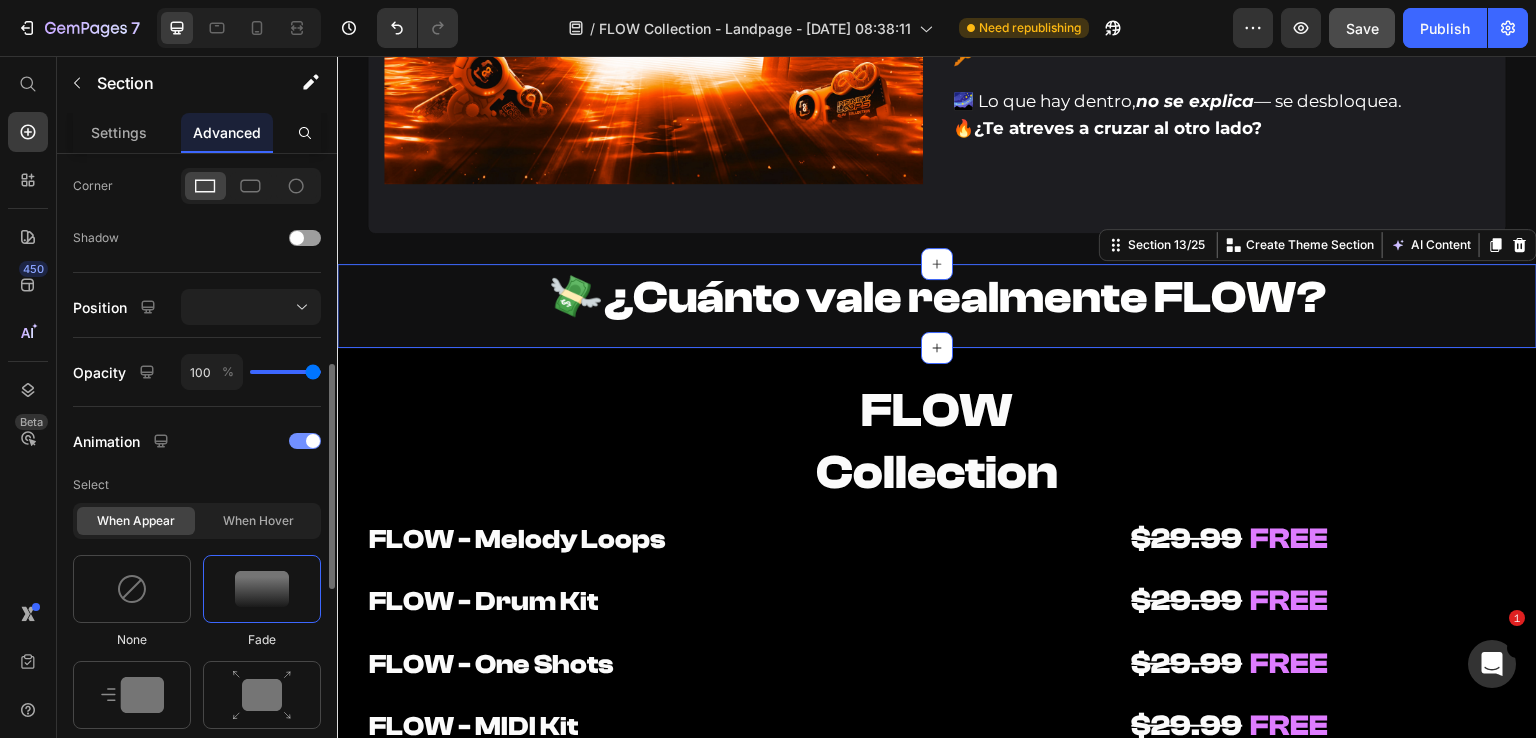 click at bounding box center [313, 441] 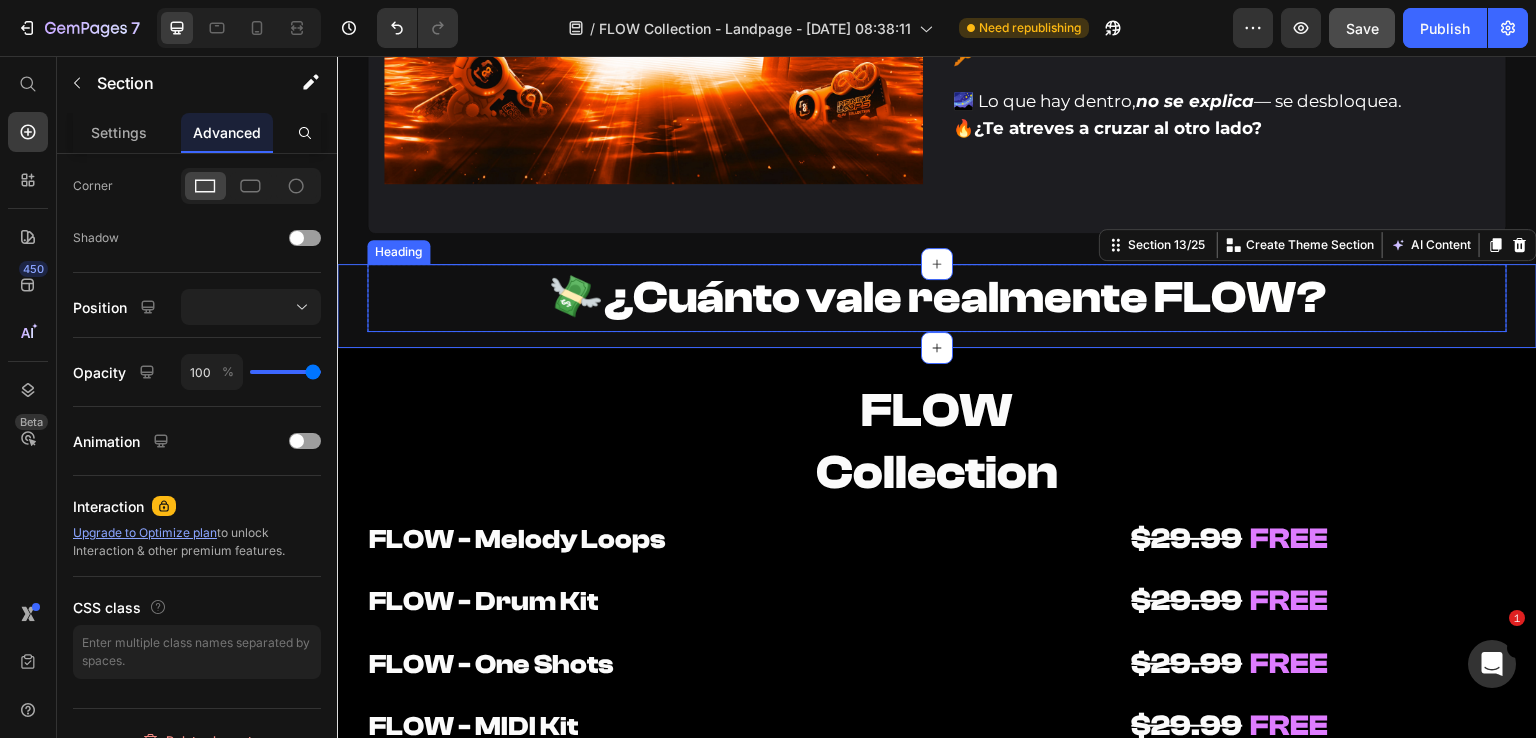 click on "¿Cuánto vale realmente FLOW?" at bounding box center (965, 297) 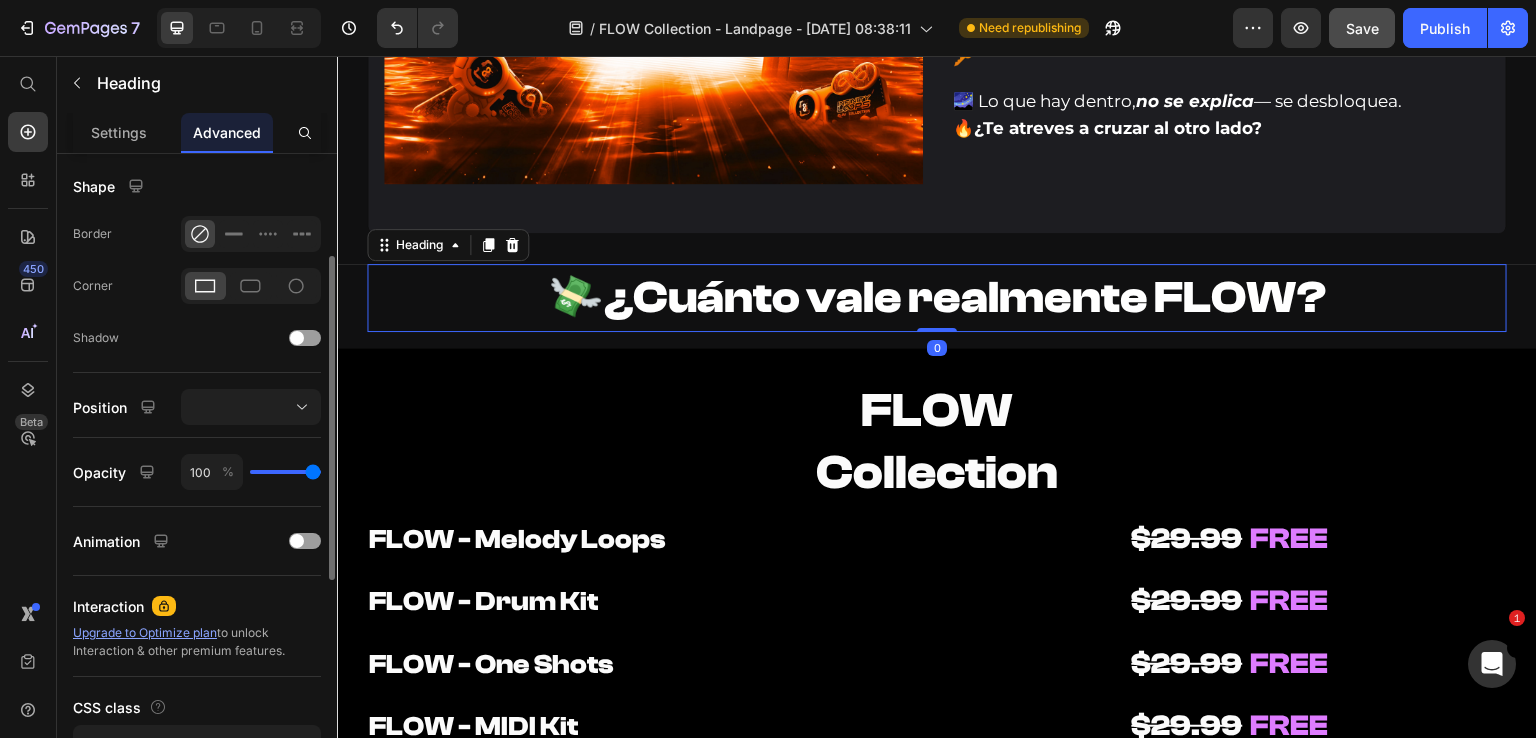 scroll, scrollTop: 626, scrollLeft: 0, axis: vertical 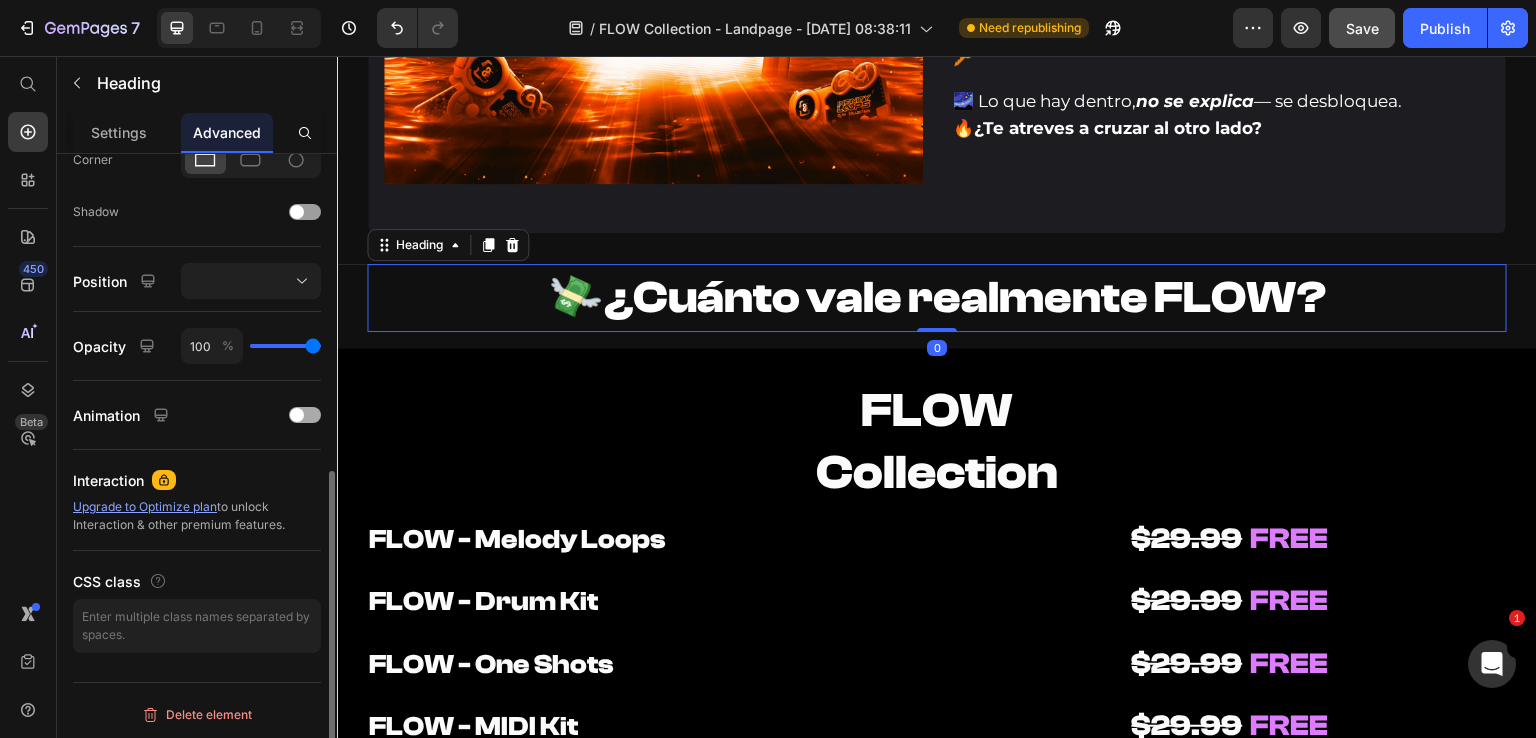 click at bounding box center (305, 415) 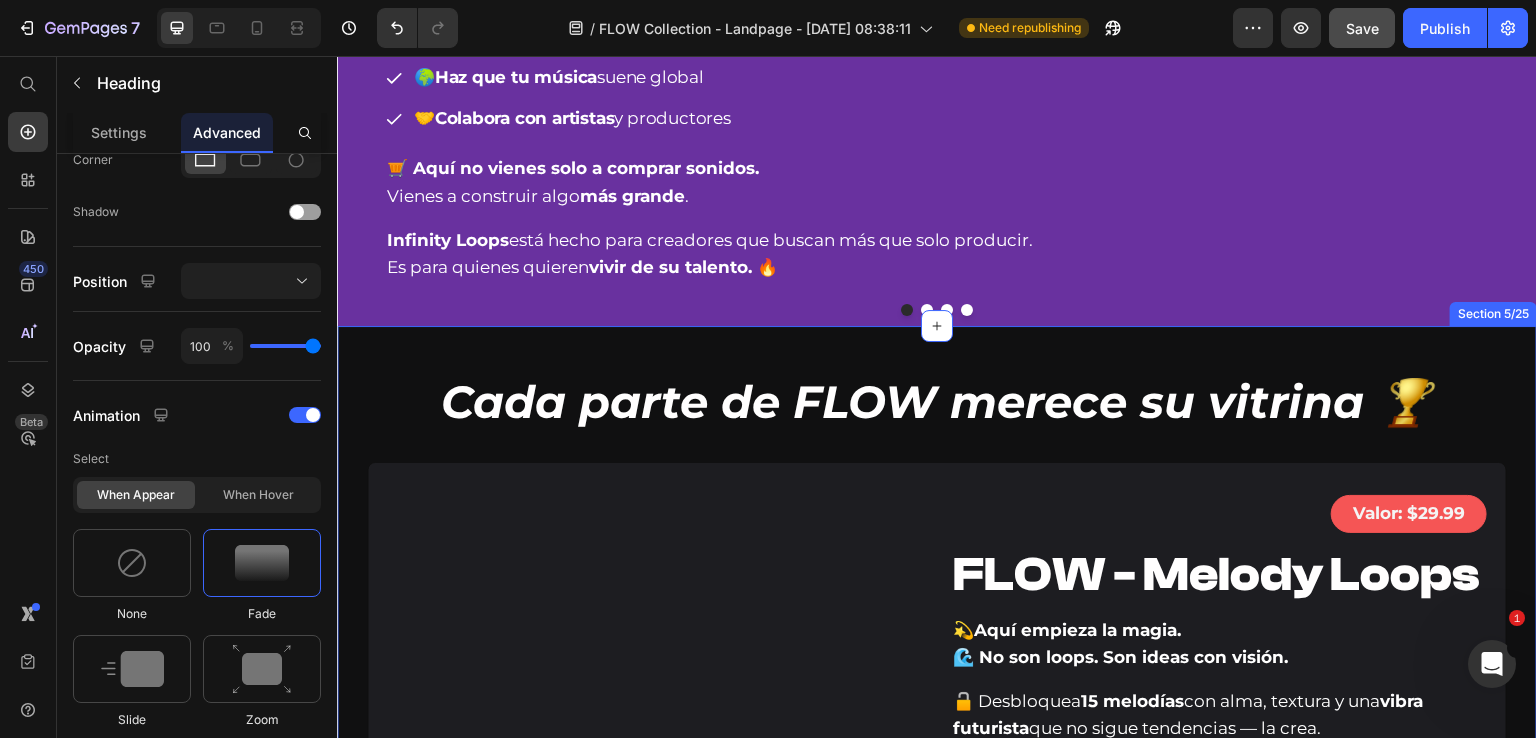 scroll, scrollTop: 1600, scrollLeft: 0, axis: vertical 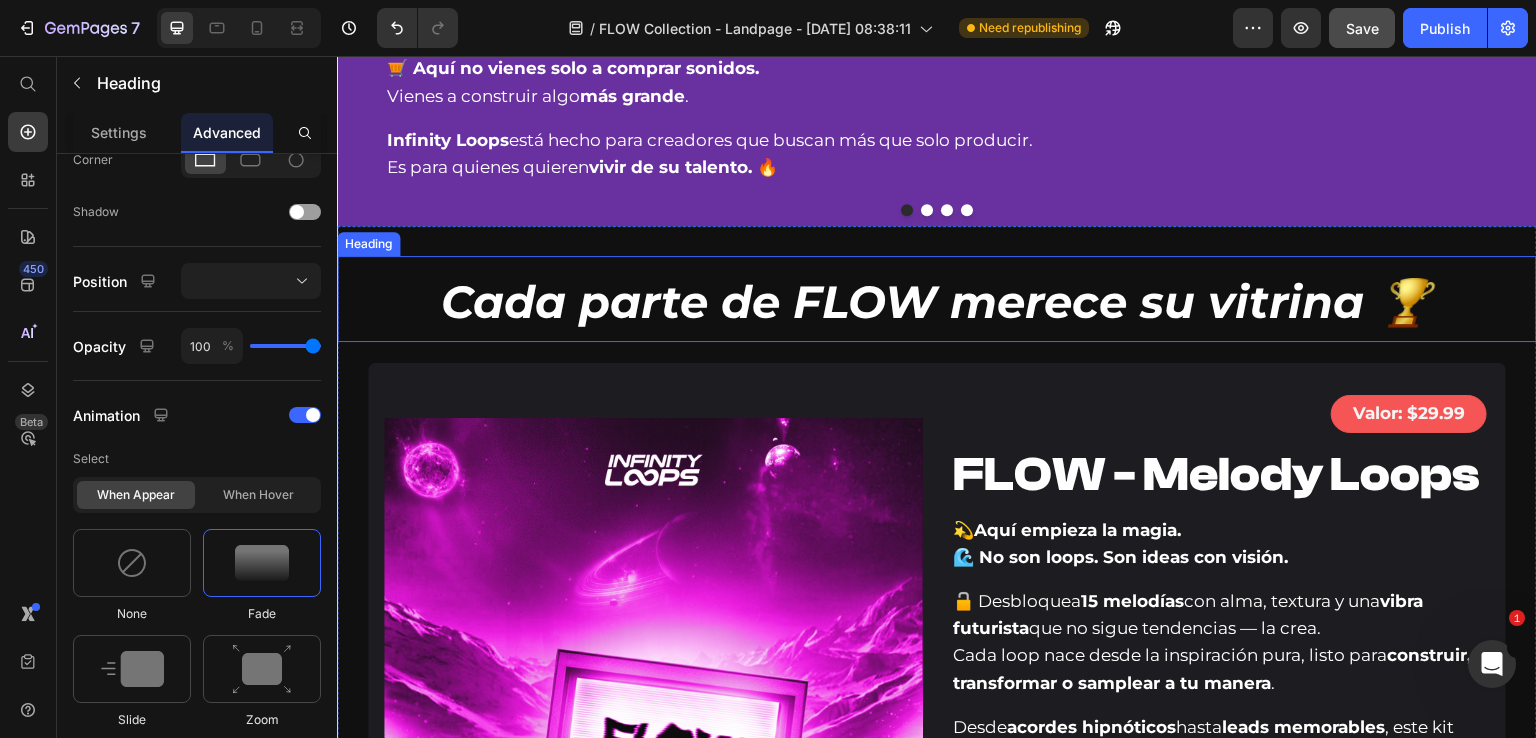 click on "Cada parte de FLOW merece su vitrina 🏆" at bounding box center [937, 301] 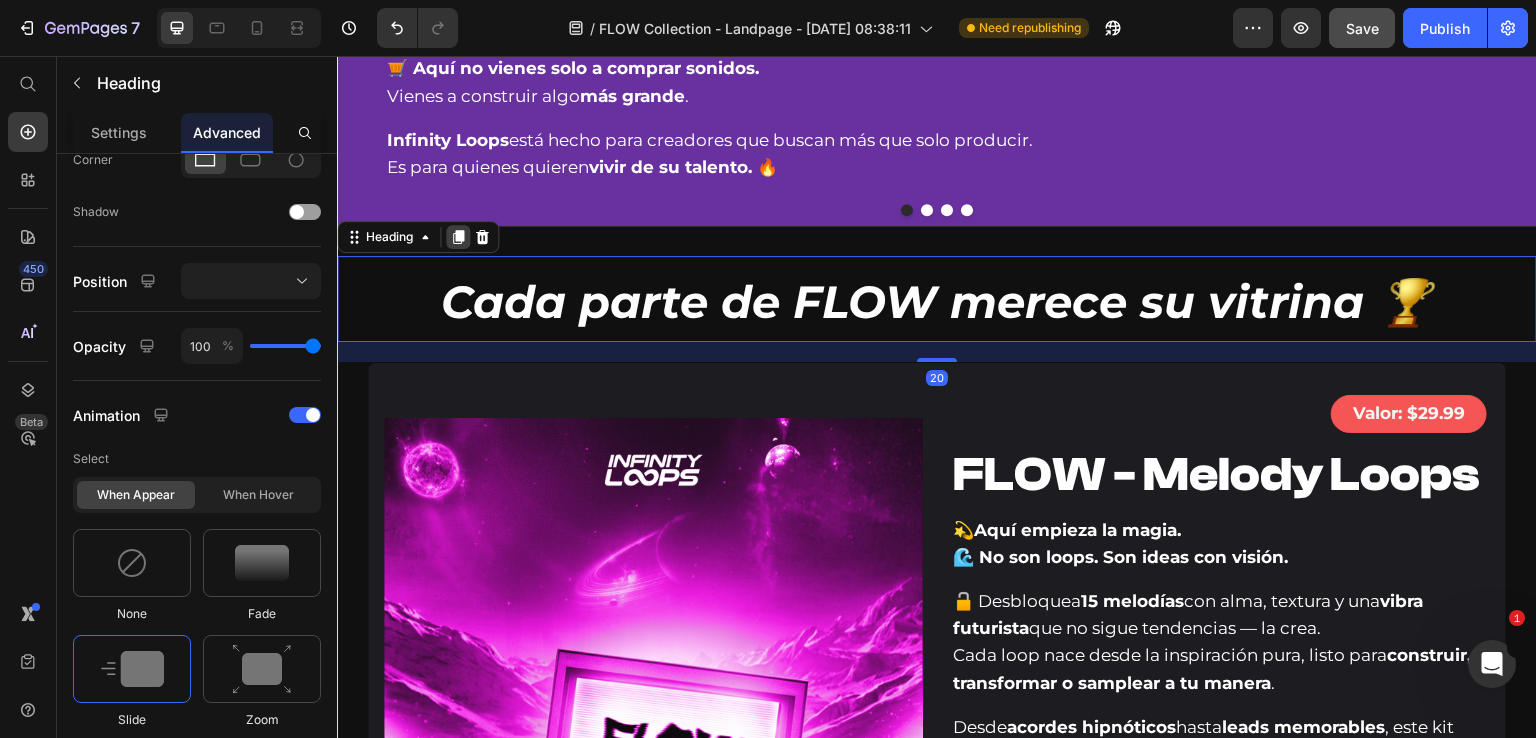 click at bounding box center (458, 237) 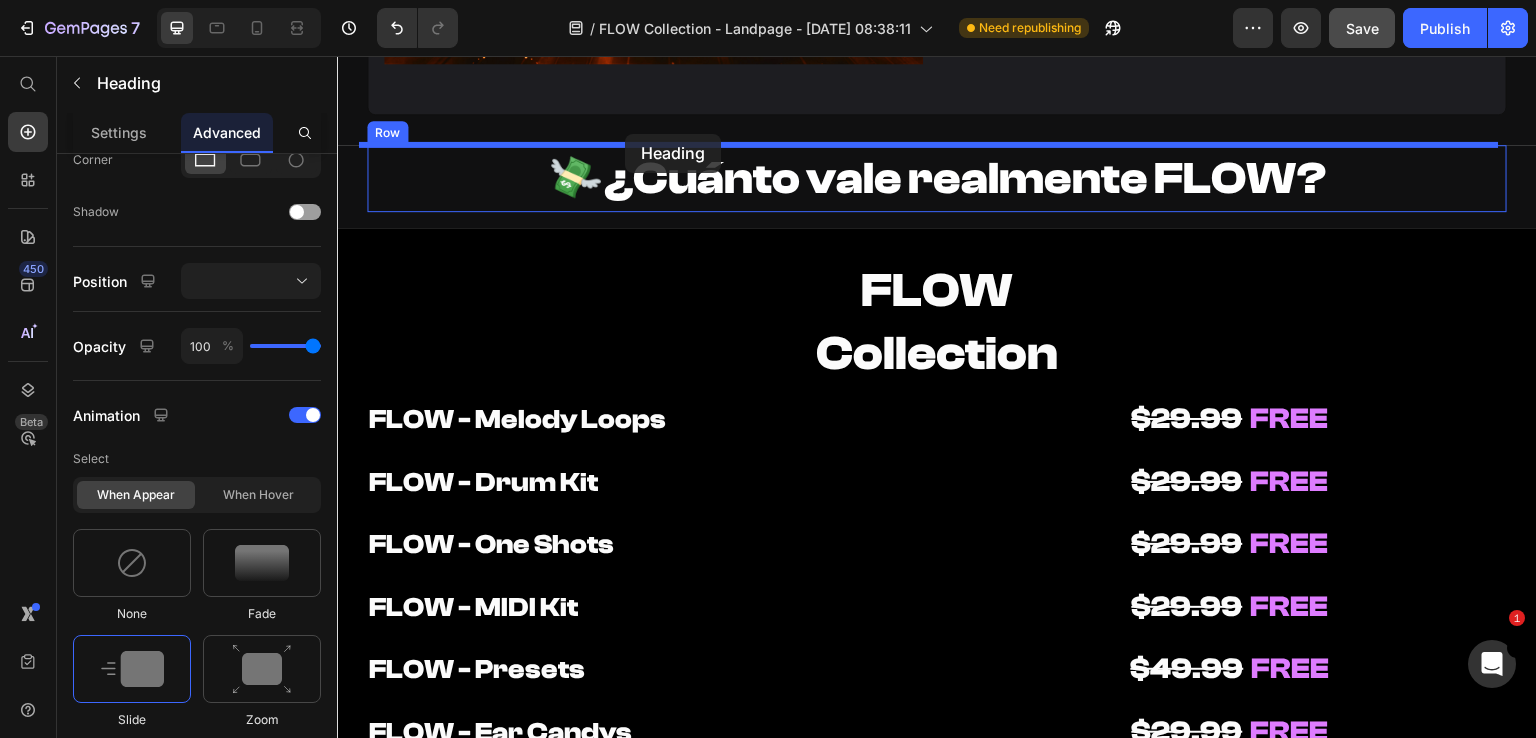 scroll, scrollTop: 9633, scrollLeft: 0, axis: vertical 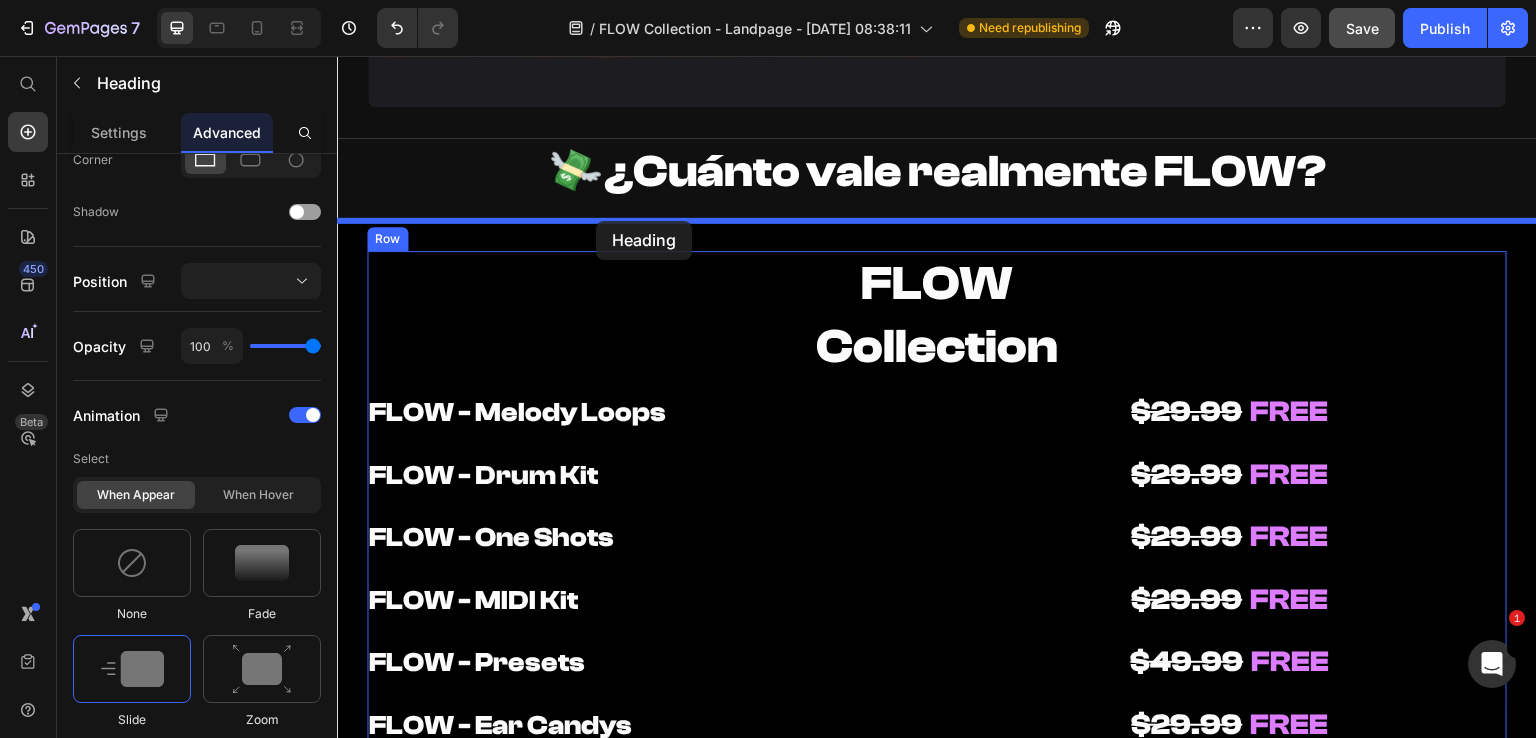 drag, startPoint x: 360, startPoint y: 474, endPoint x: 596, endPoint y: 221, distance: 345.9841 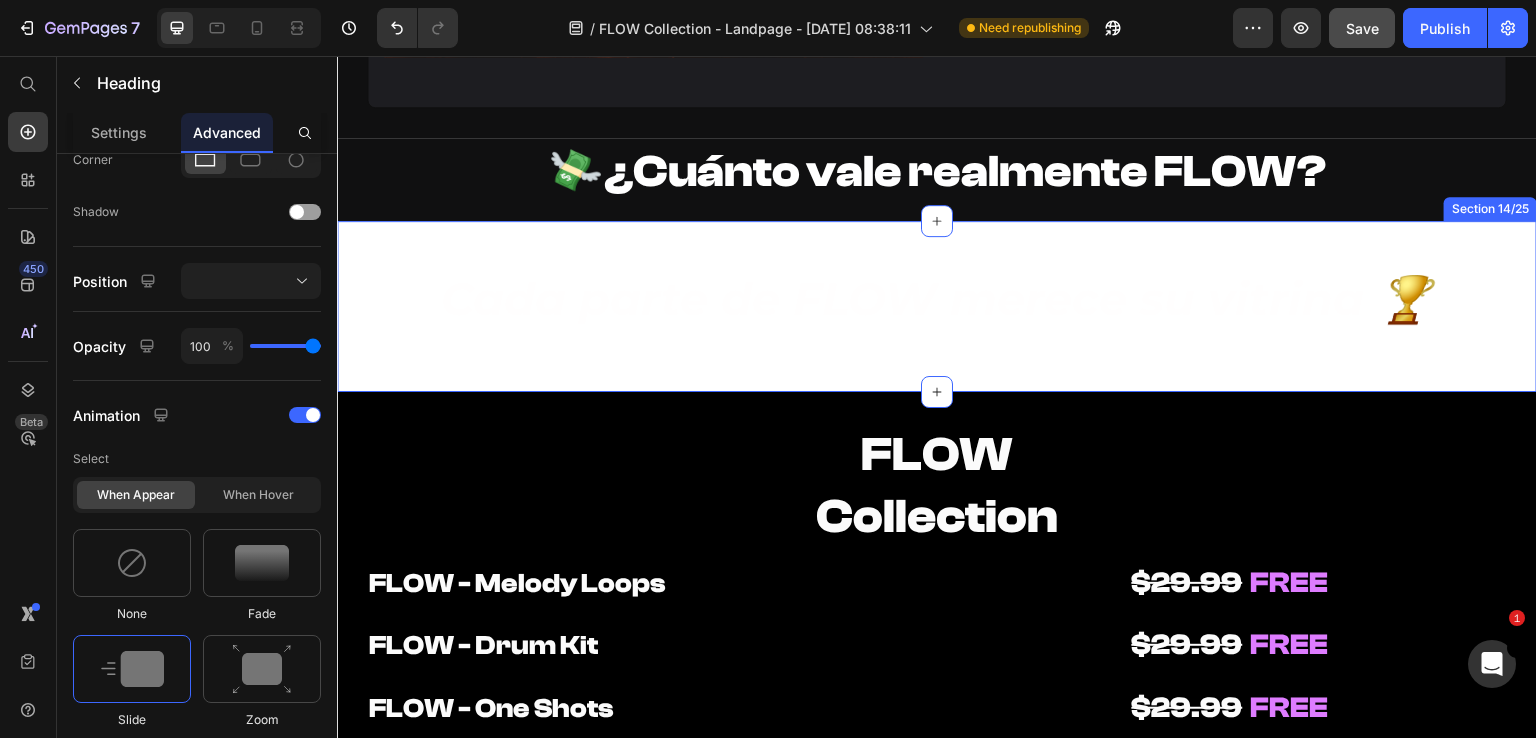 click on "Cada parte de FLOW merece su vitrina 🏆 Heading   0 Section 14/25" at bounding box center [937, 306] 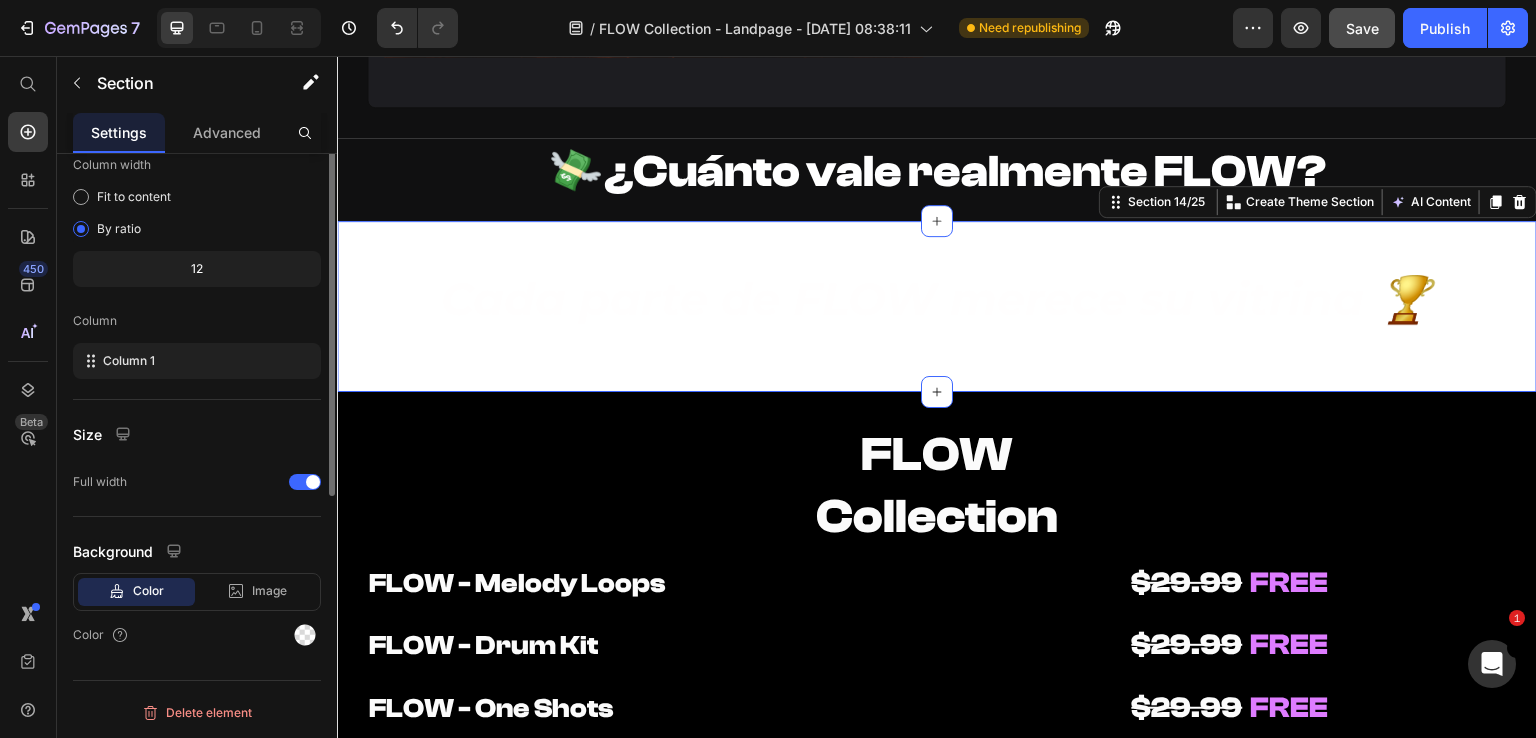 scroll, scrollTop: 0, scrollLeft: 0, axis: both 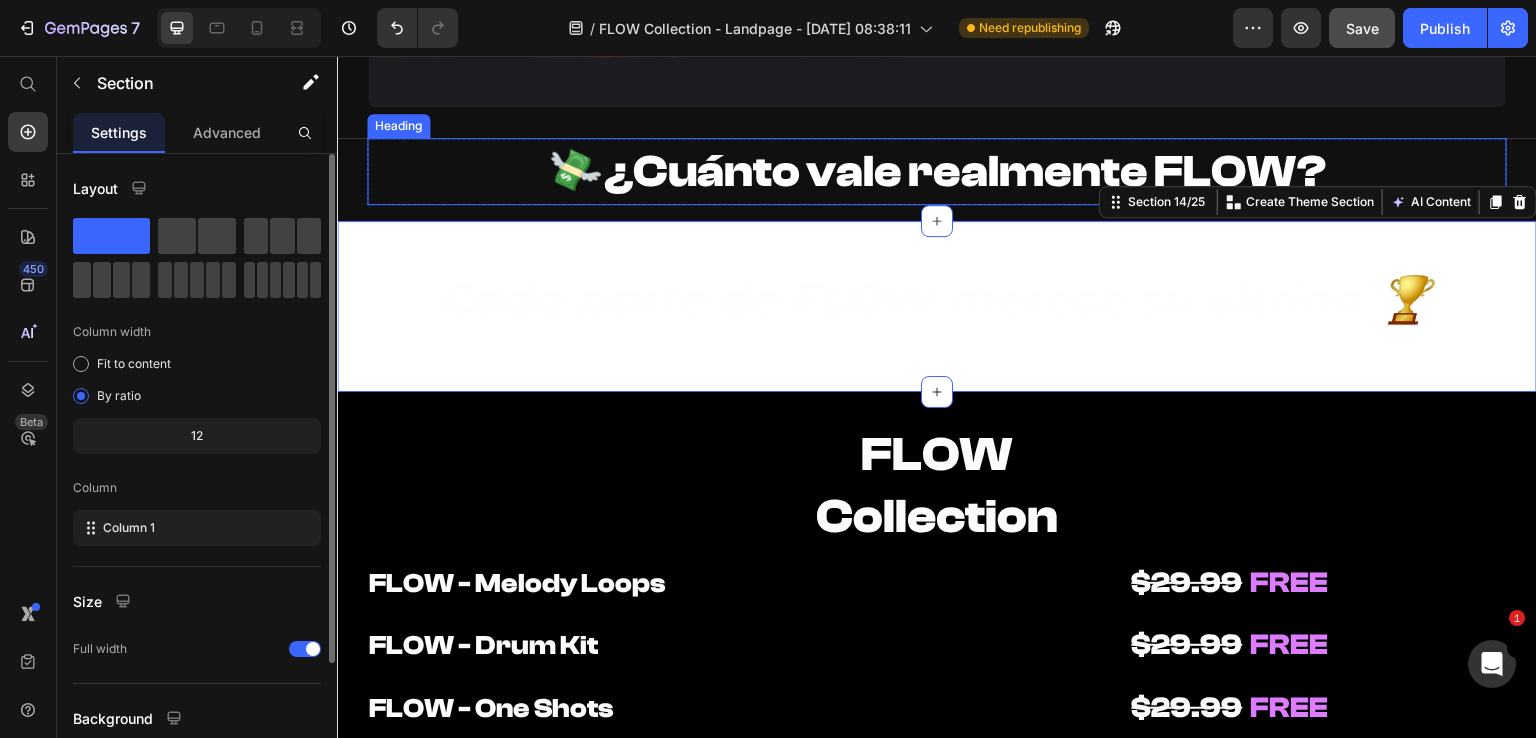 click on "💸  ¿Cuánto vale realmente FLOW?" at bounding box center [937, 171] 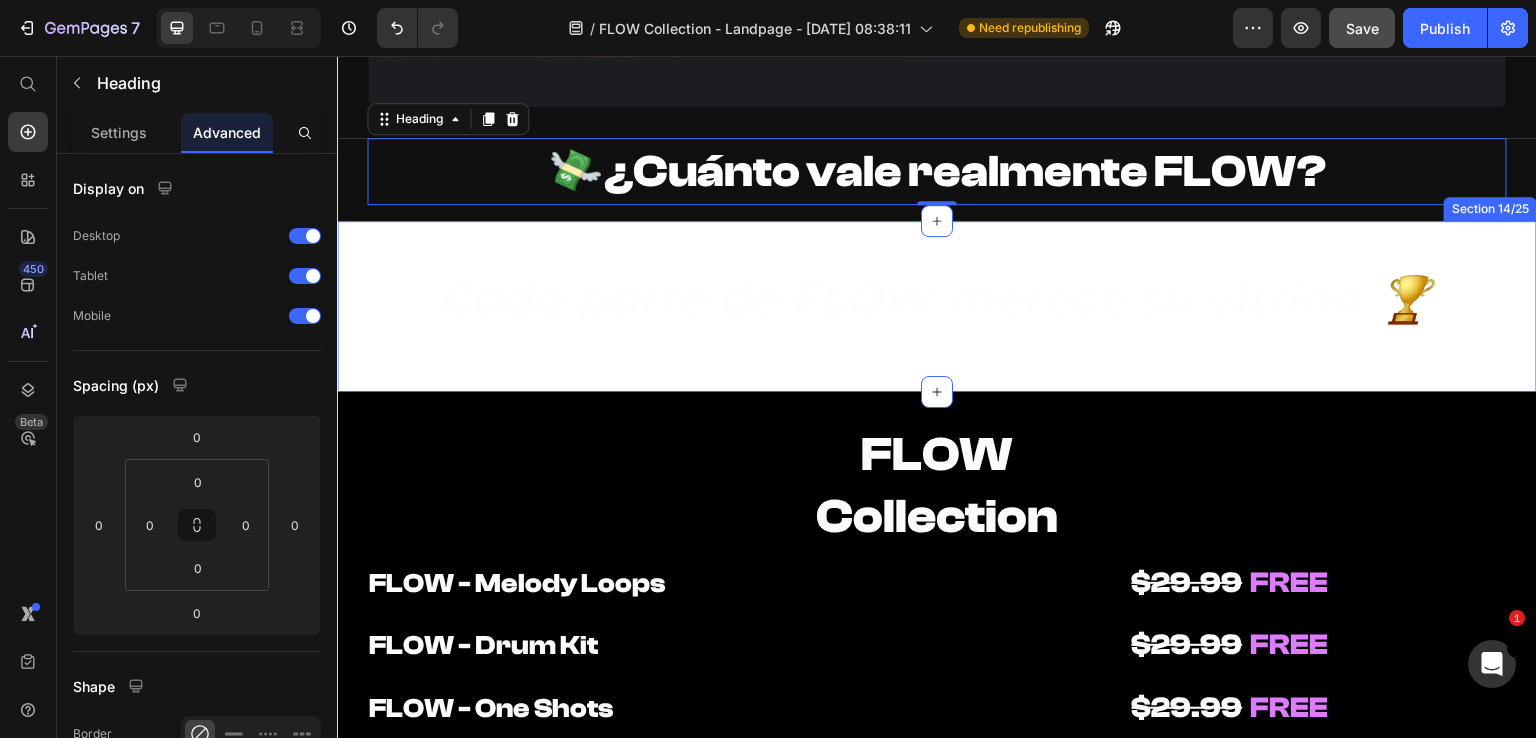 click on "Cada parte de FLOW merece su vitrina 🏆 Heading Section 14/25" at bounding box center (937, 306) 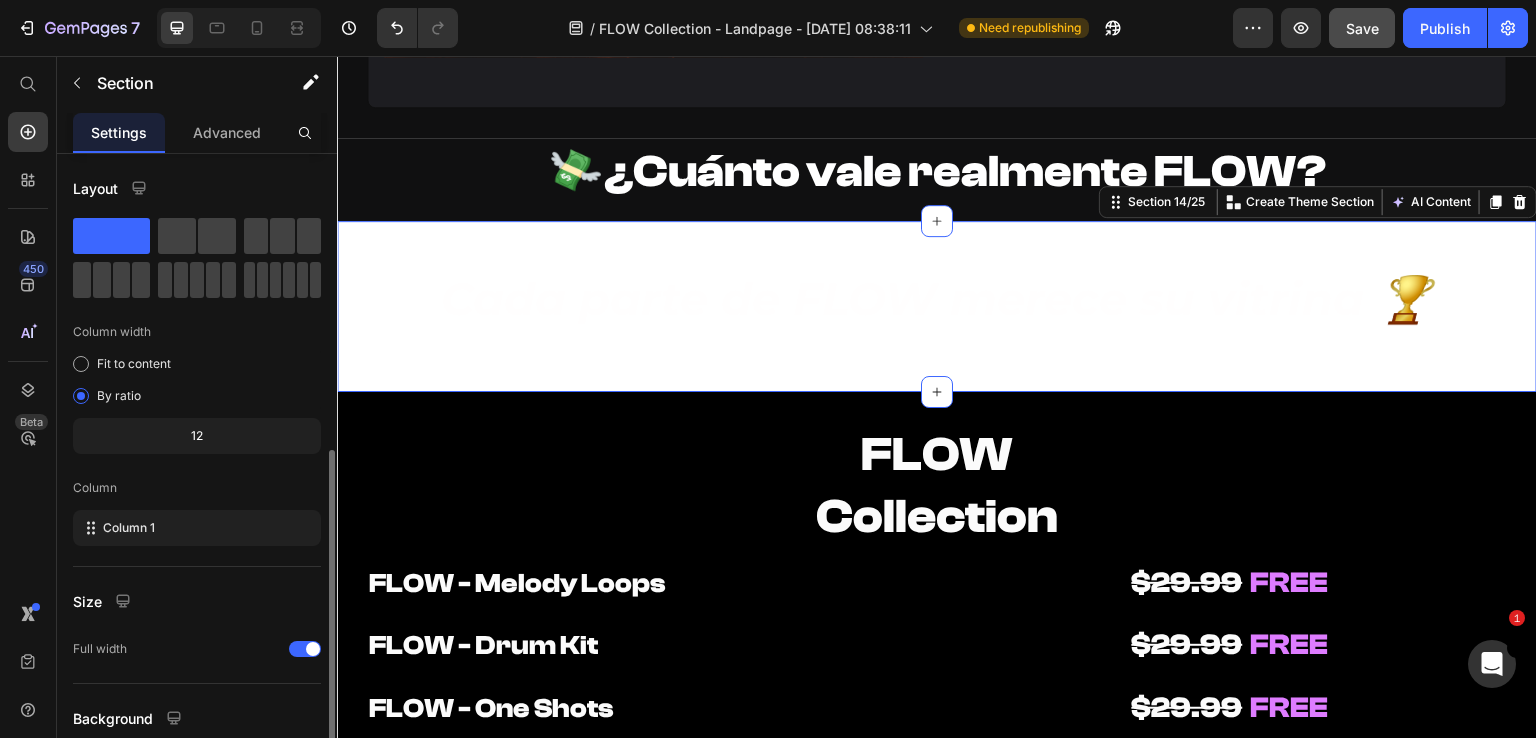 scroll, scrollTop: 165, scrollLeft: 0, axis: vertical 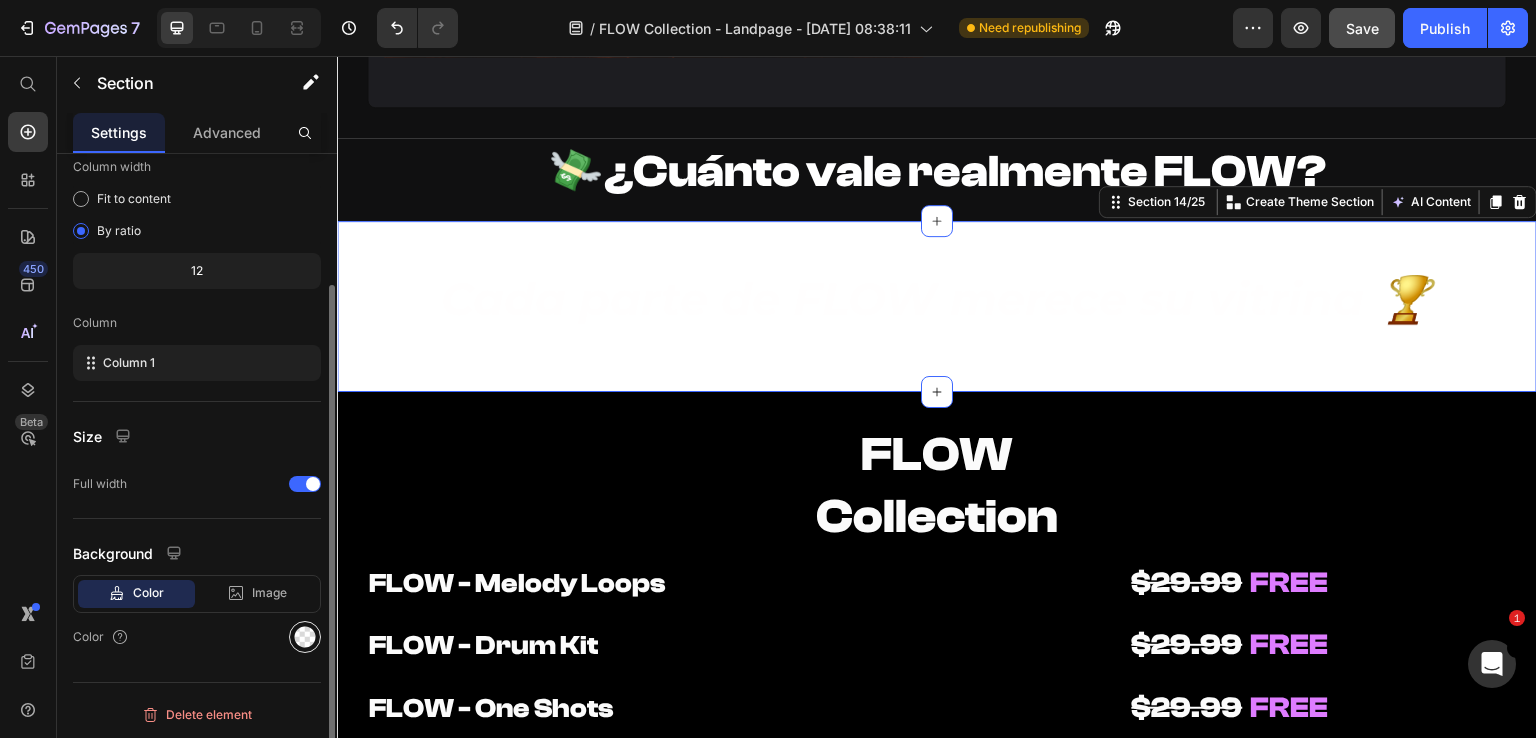 click at bounding box center [305, 637] 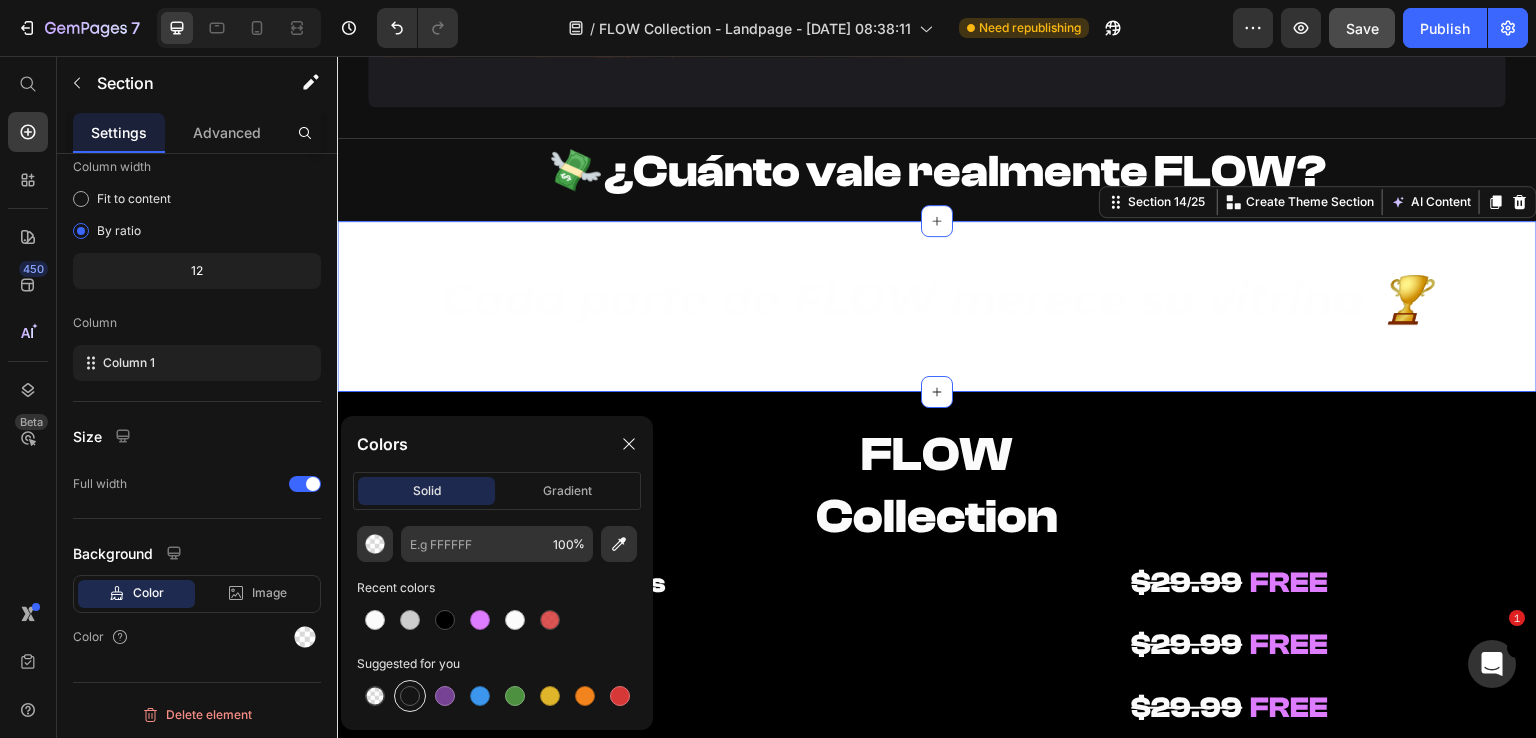 click at bounding box center [410, 696] 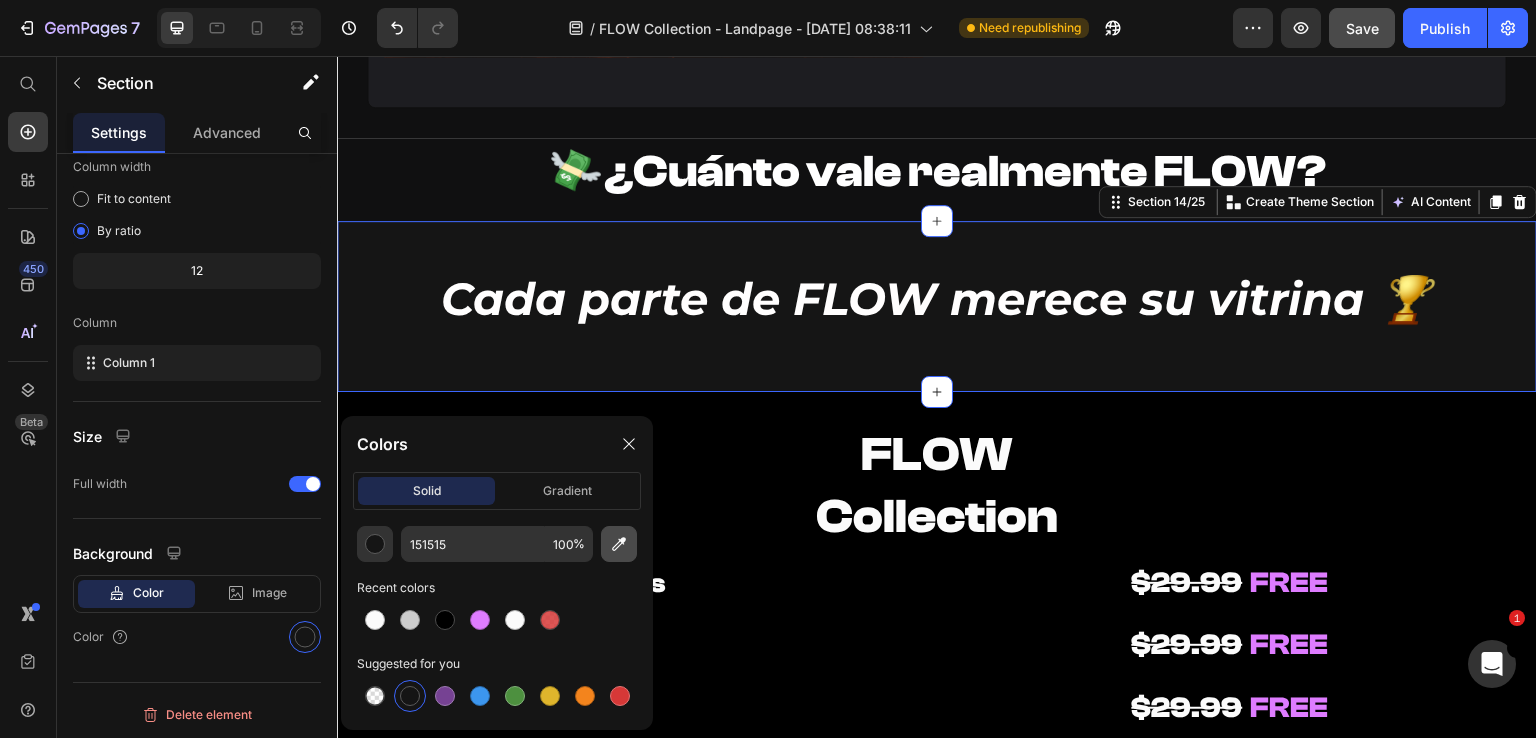 click at bounding box center (619, 544) 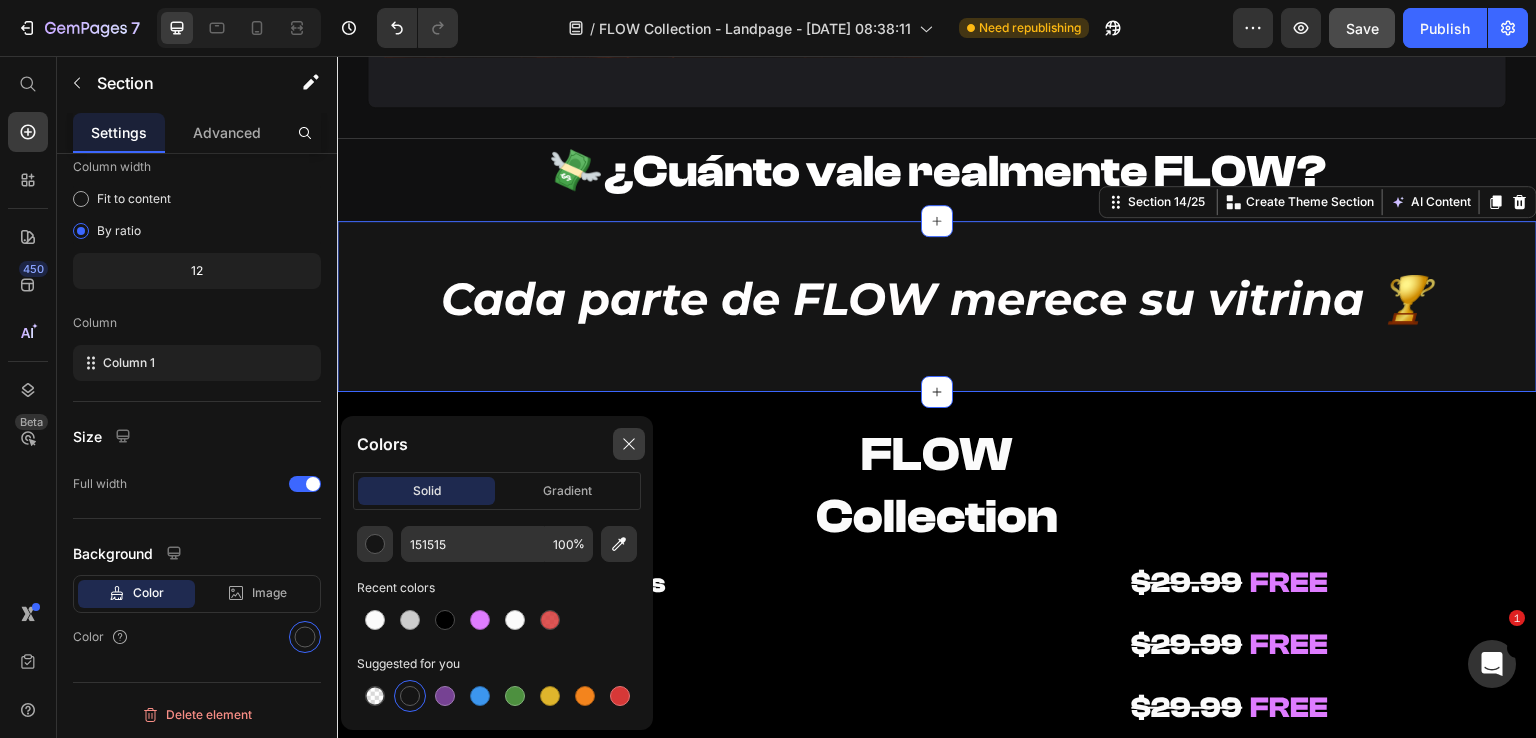 click 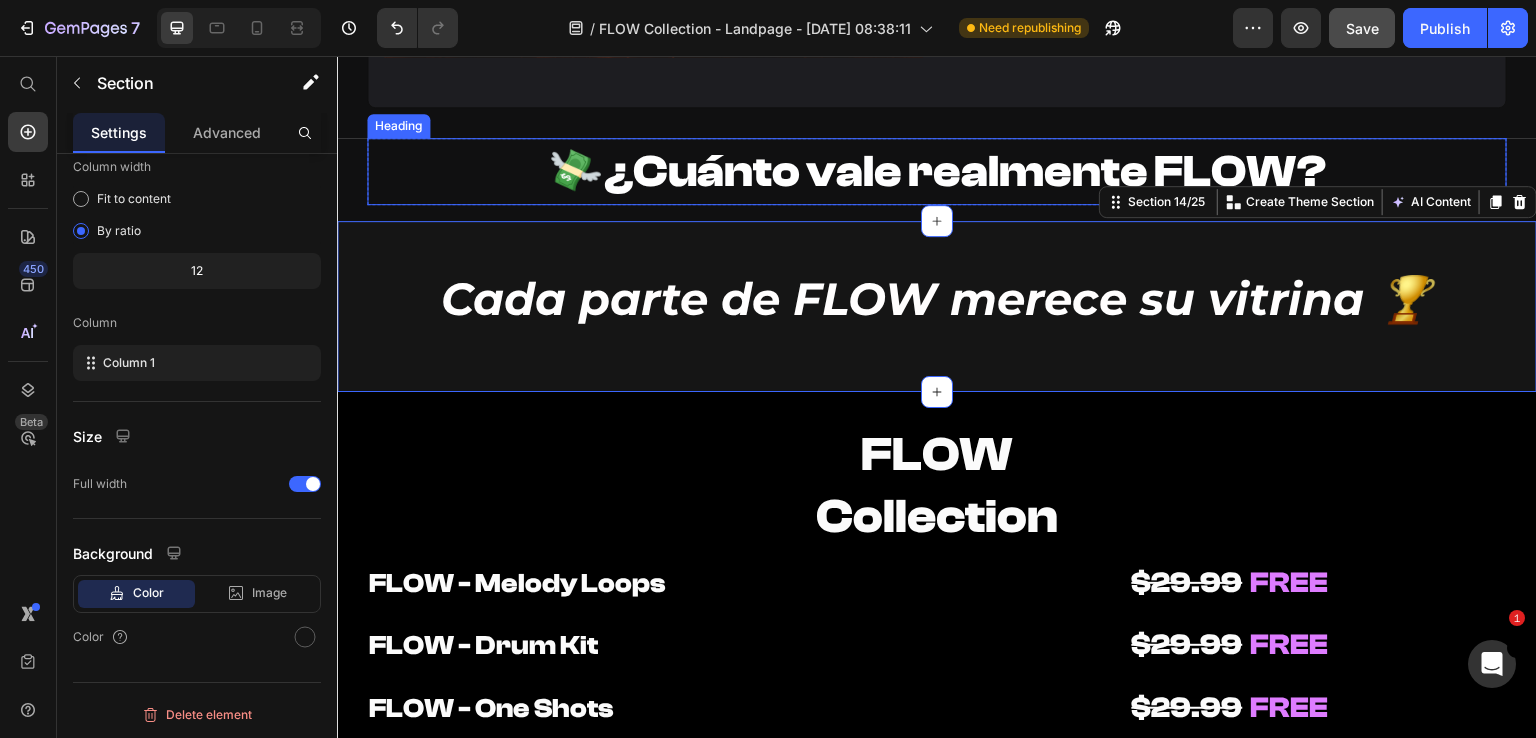click on "💸  ¿Cuánto vale realmente FLOW?" at bounding box center [937, 171] 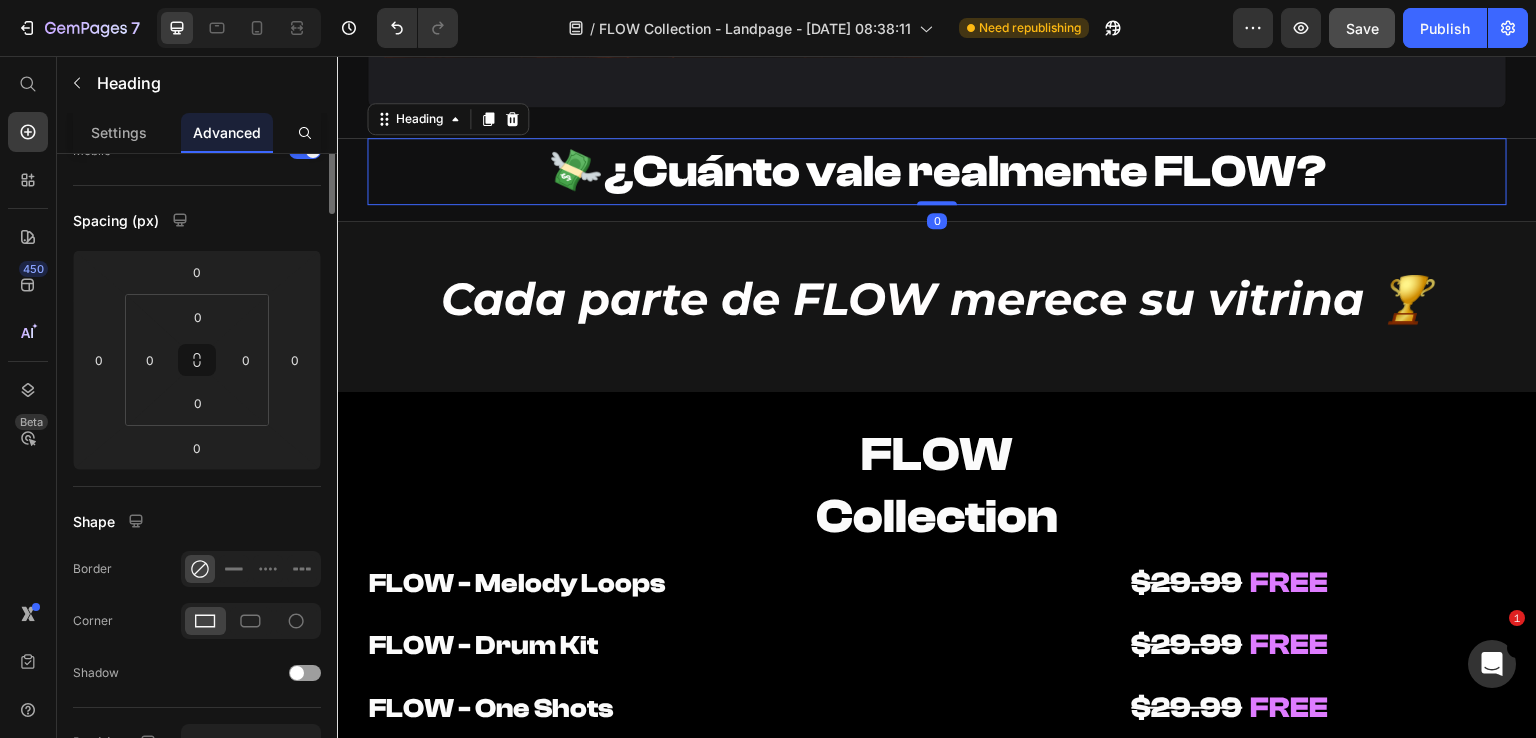 scroll, scrollTop: 0, scrollLeft: 0, axis: both 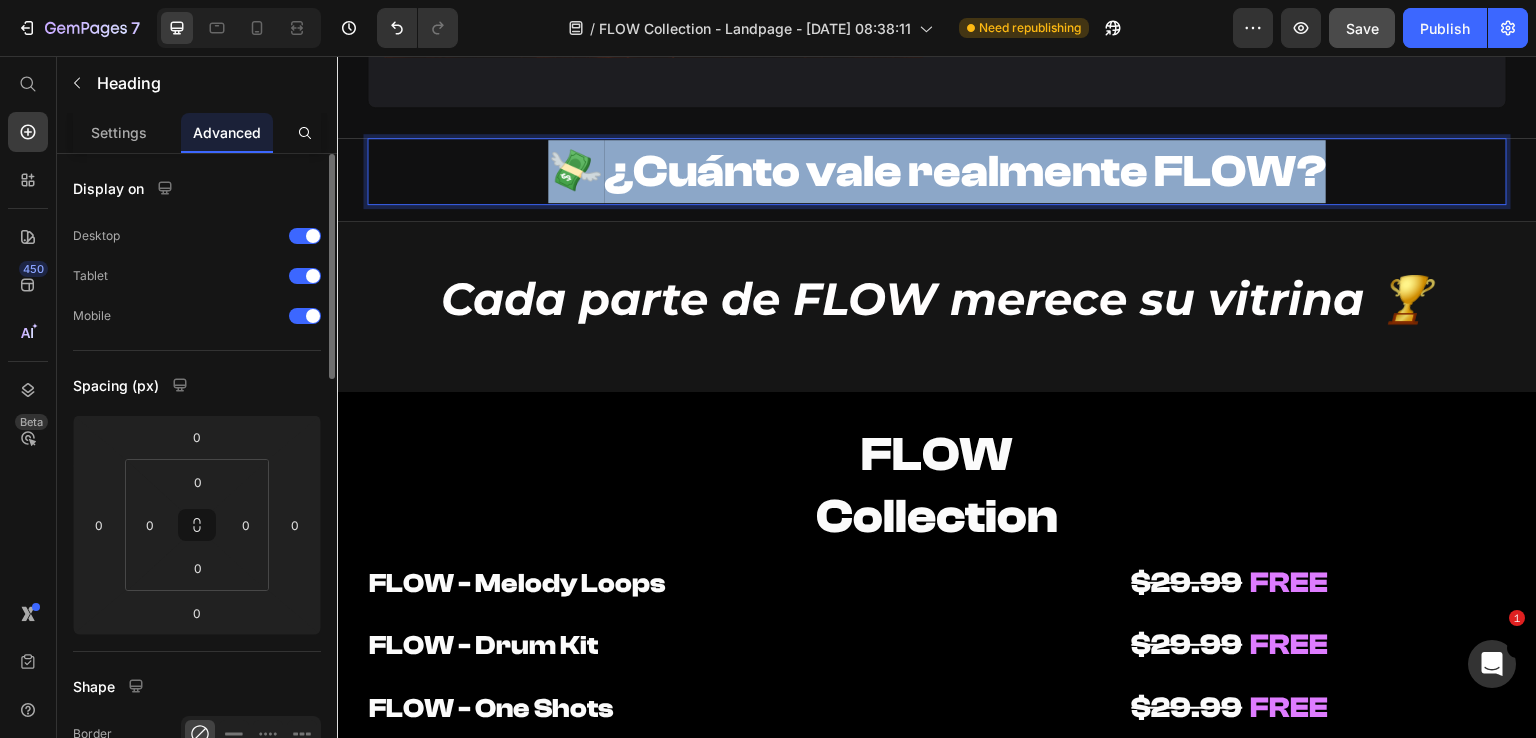 drag, startPoint x: 556, startPoint y: 175, endPoint x: 1389, endPoint y: 204, distance: 833.50464 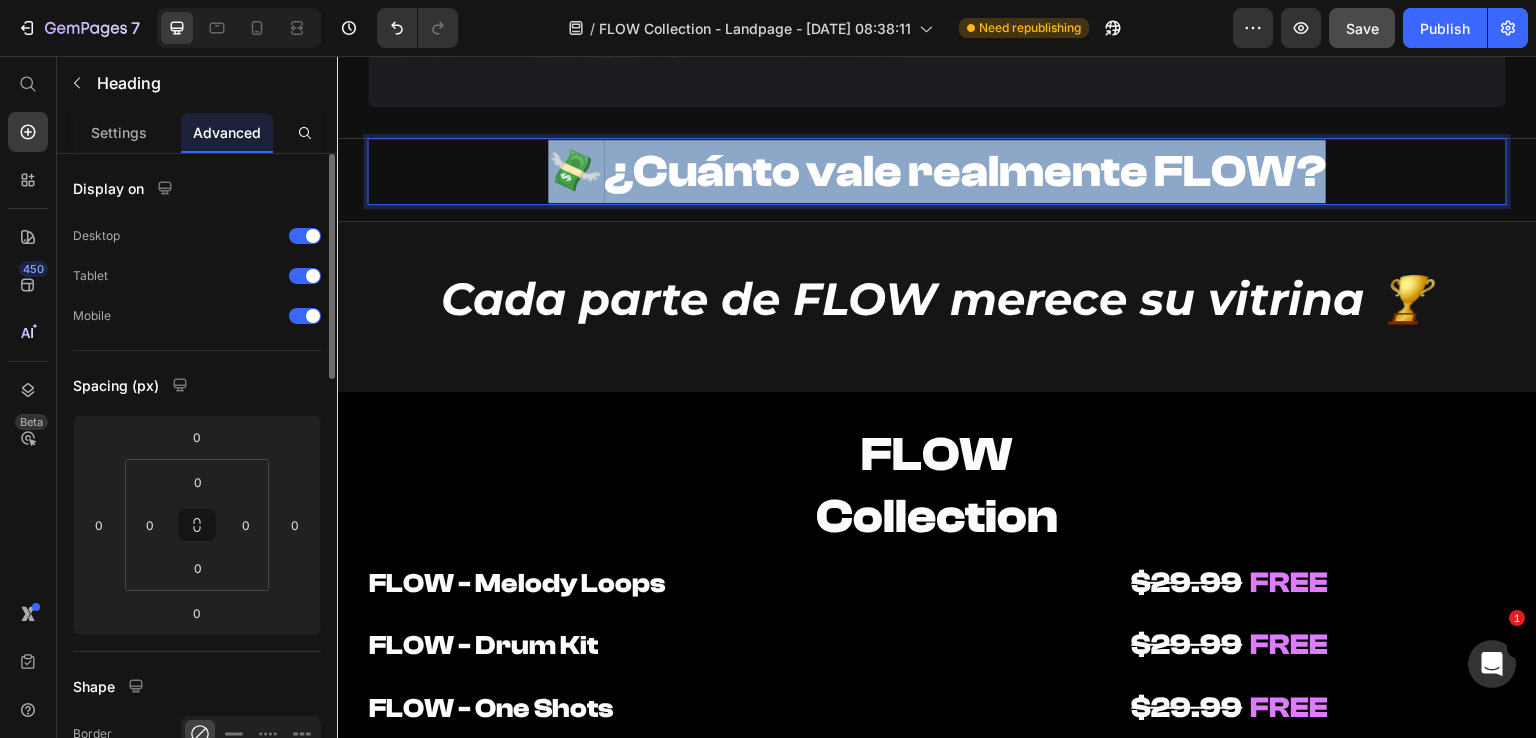 click on "💸  ¿Cuánto vale realmente FLOW?" at bounding box center [937, 171] 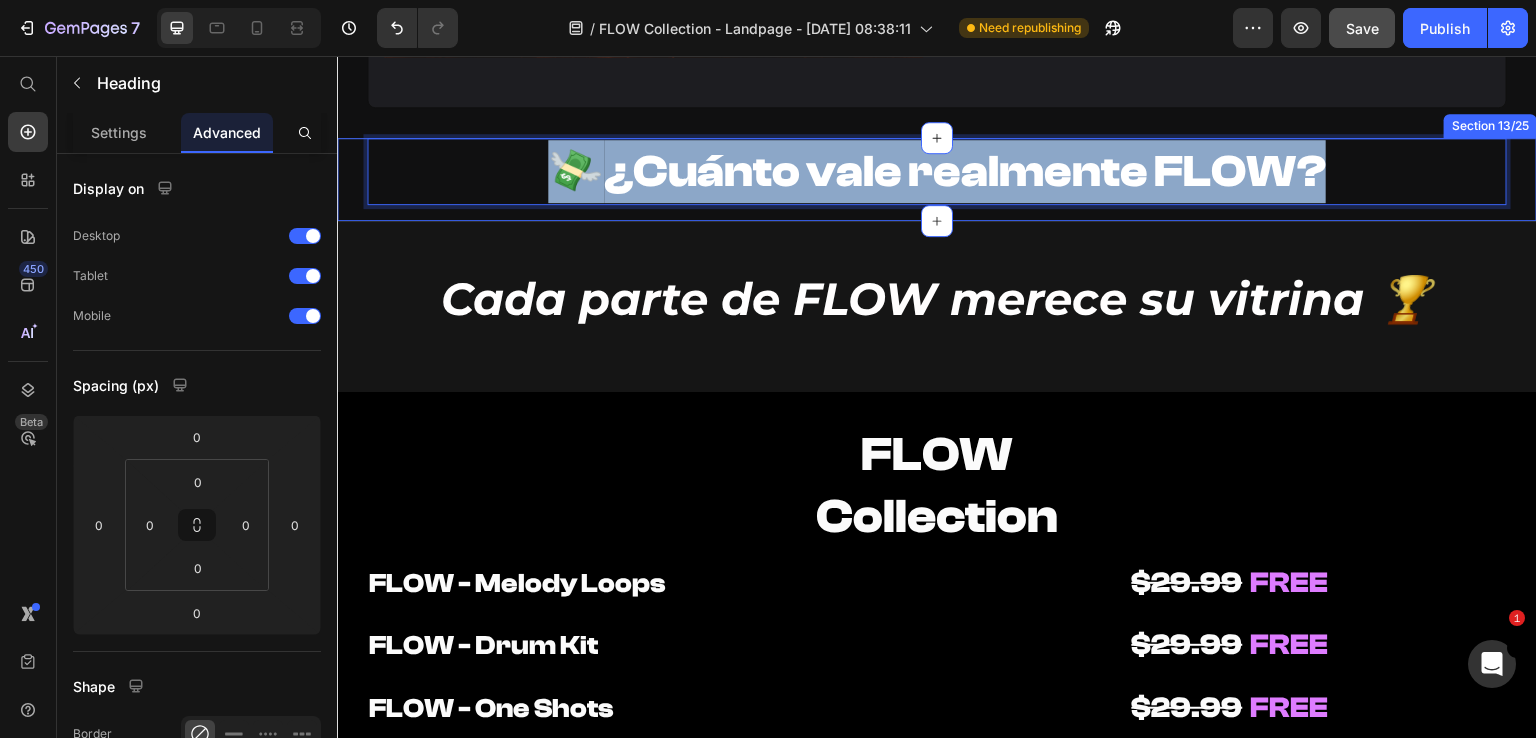 copy on "💸  ¿Cuánto vale realmente FLOW?" 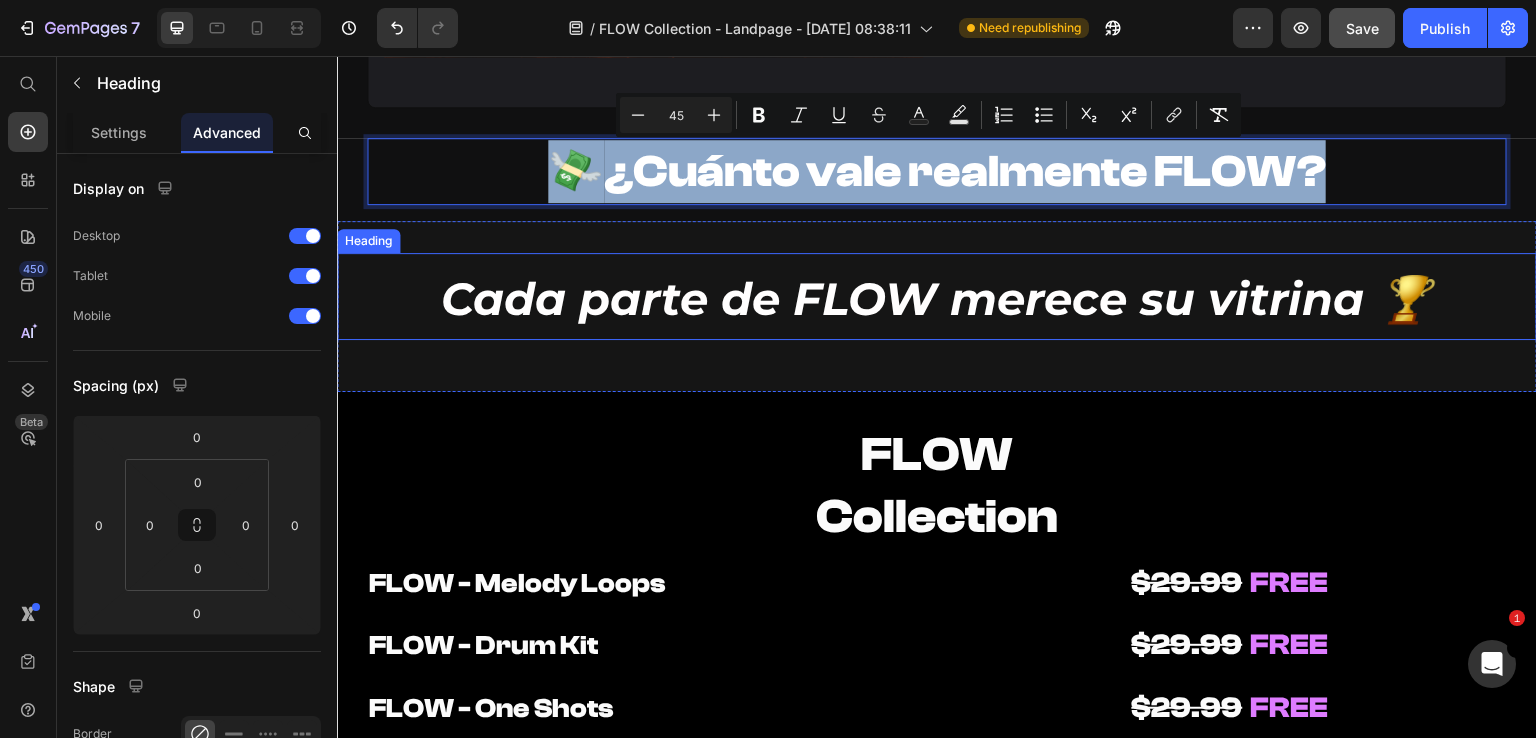 click on "Cada parte de FLOW merece su vitrina 🏆" at bounding box center [937, 298] 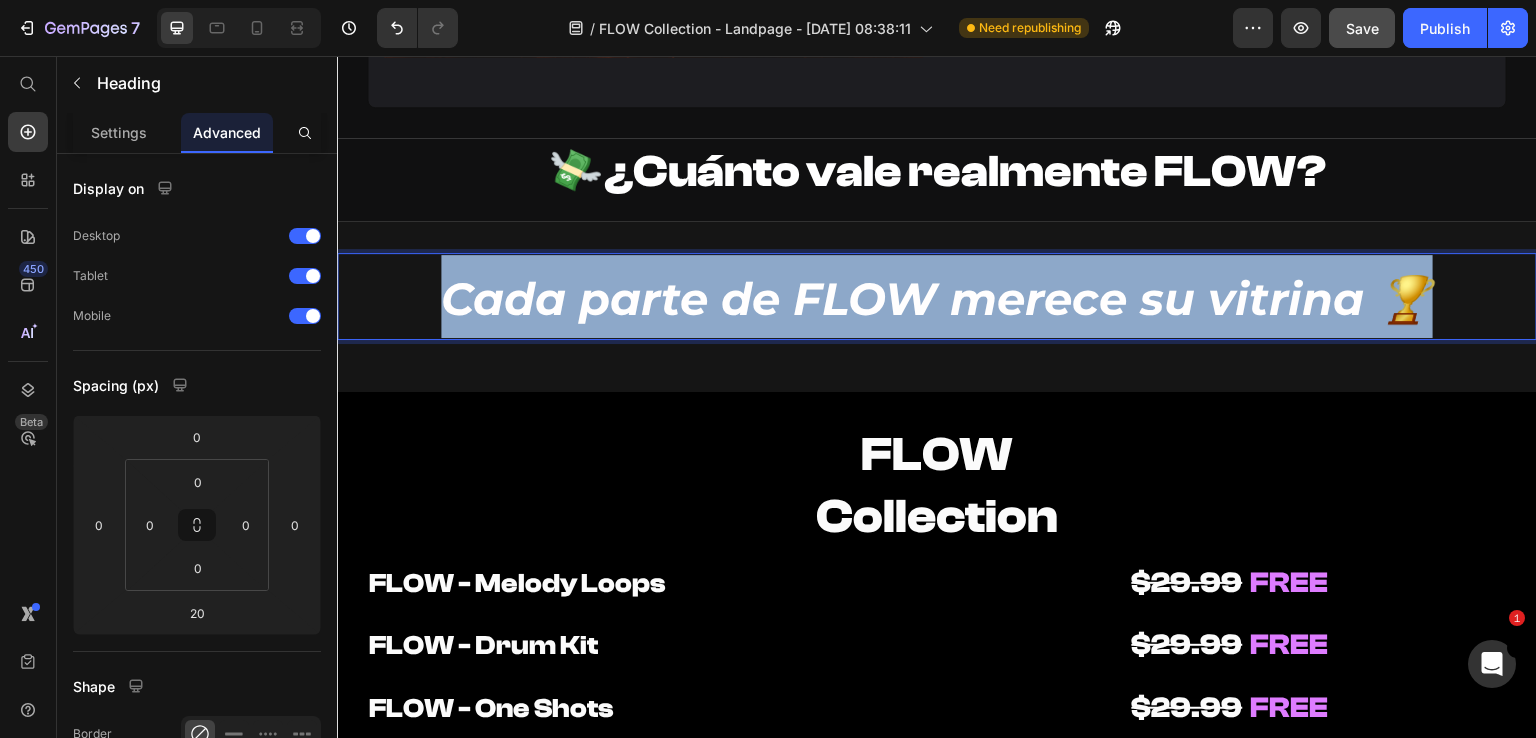 drag, startPoint x: 1422, startPoint y: 305, endPoint x: 311, endPoint y: 266, distance: 1111.6843 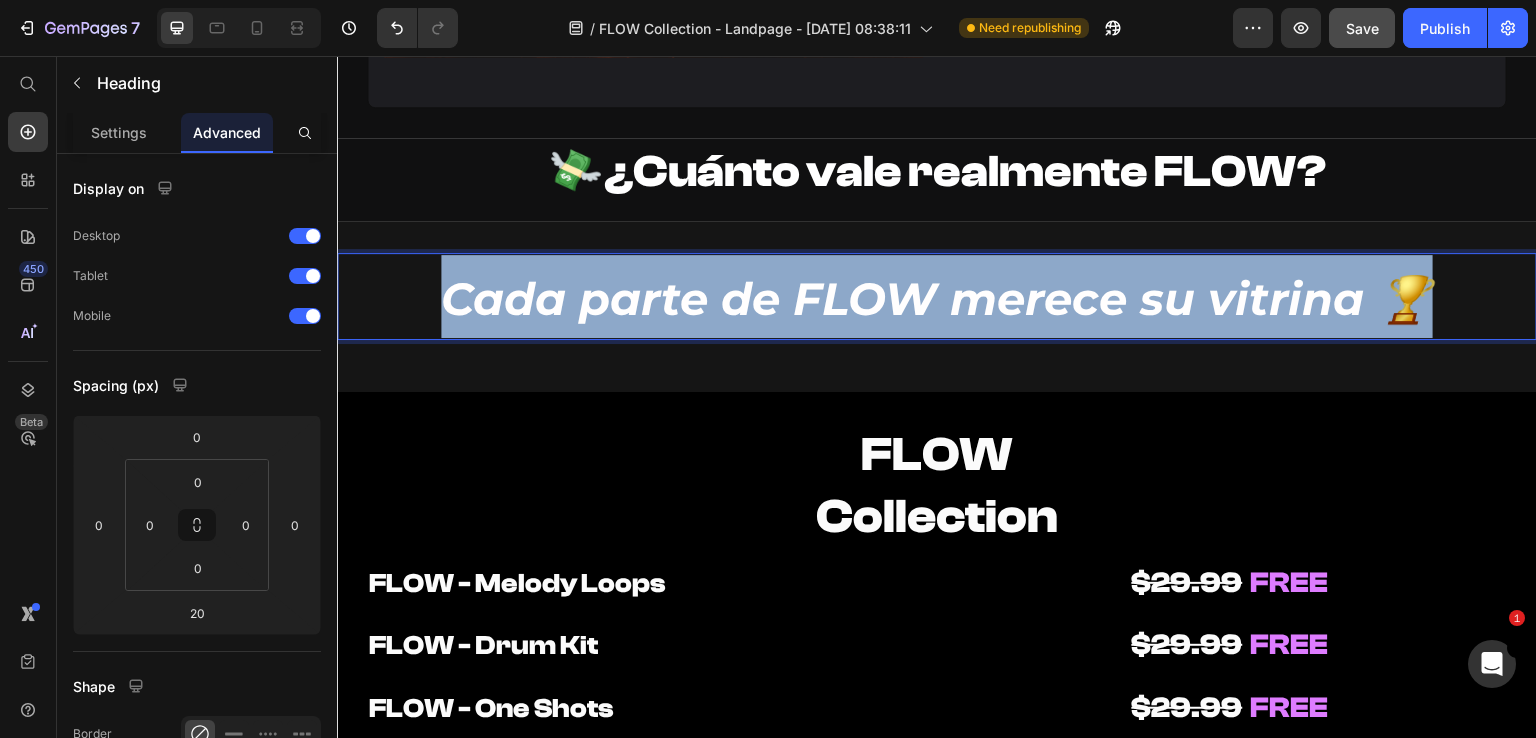 click on "Header Image Valor: $49.99 Text Block Row FLOW - Secret Sauce Heading 🧪 FLOW guarda su mayor tesoro bajo llave. Solo los que  se atrevan a ir más allá  lo descubrirán. 🌶️ Text Block ❌ Nada que escuchar. 🚫 Nada que ver. Solo...  una sensación que se activa al cruzar. Text Block Detrás del portal...  un  acceso oculto  con algo  demasiado valioso  para mostrarse. 💎 Text Block 🔒  No está a la venta. Solo quienes  desbloquean el bundle completo  reciben la  llave . 🔑 Text Block 🌌 Lo que hay dentro,  no se explica  — se desbloquea. 🔥  ¿Te atreves a cruzar al otro lado? Text Block Row Row Row Row Section 12/25 ⁠⁠⁠⁠⁠⁠⁠ 💸  ¿Cuánto vale realmente FLOW? Heading Row Row Section 13/25 Cada parte de FLOW merece su vitrina 🏆 Heading   20 Section 14/25 FLOW  Collection Heading FLOW - Melody Loops Heading FLOW - Drum Kit Heading $29.99    FREE Heading $29.99    FREE Heading Row FLOW - One Shots Heading FLOW - MIDI Kit Heading $29.99    FREE Heading $29.99    Row" at bounding box center [937, -922] 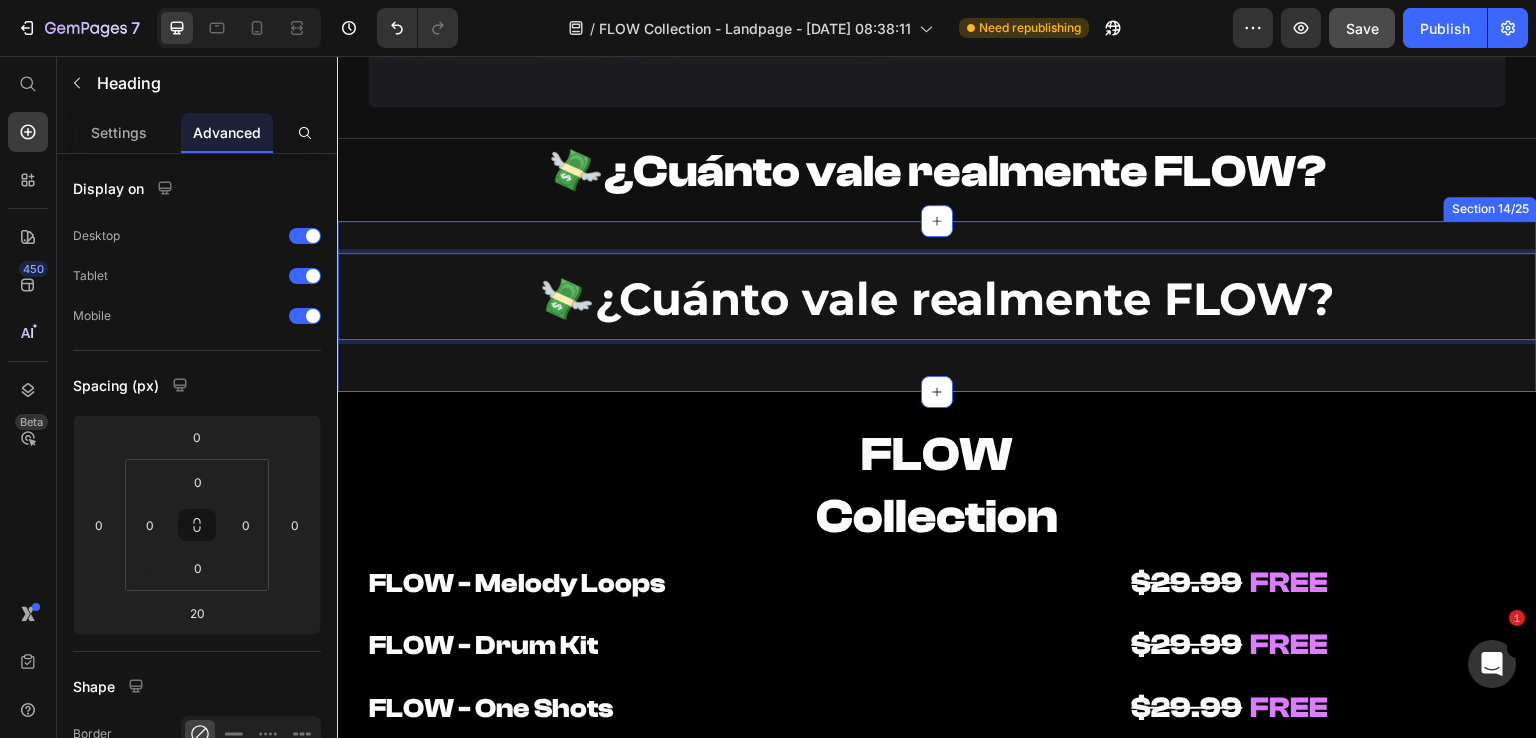 click on "💸  ¿Cuánto vale realmente FLOW? Heading   20 Section 14/25" at bounding box center (937, 306) 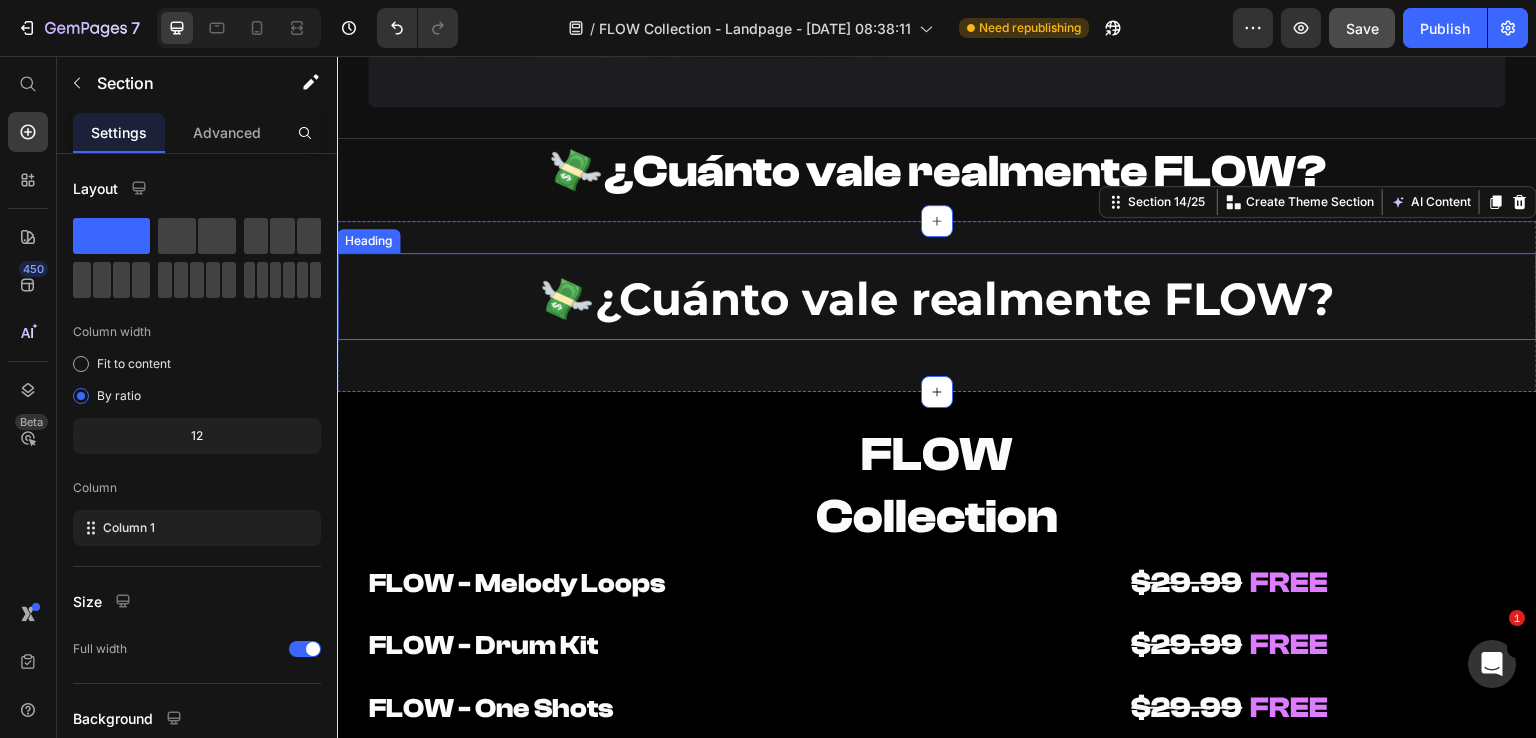click on "⁠⁠⁠⁠⁠⁠⁠ 💸  ¿Cuánto vale realmente FLOW?" at bounding box center (937, 296) 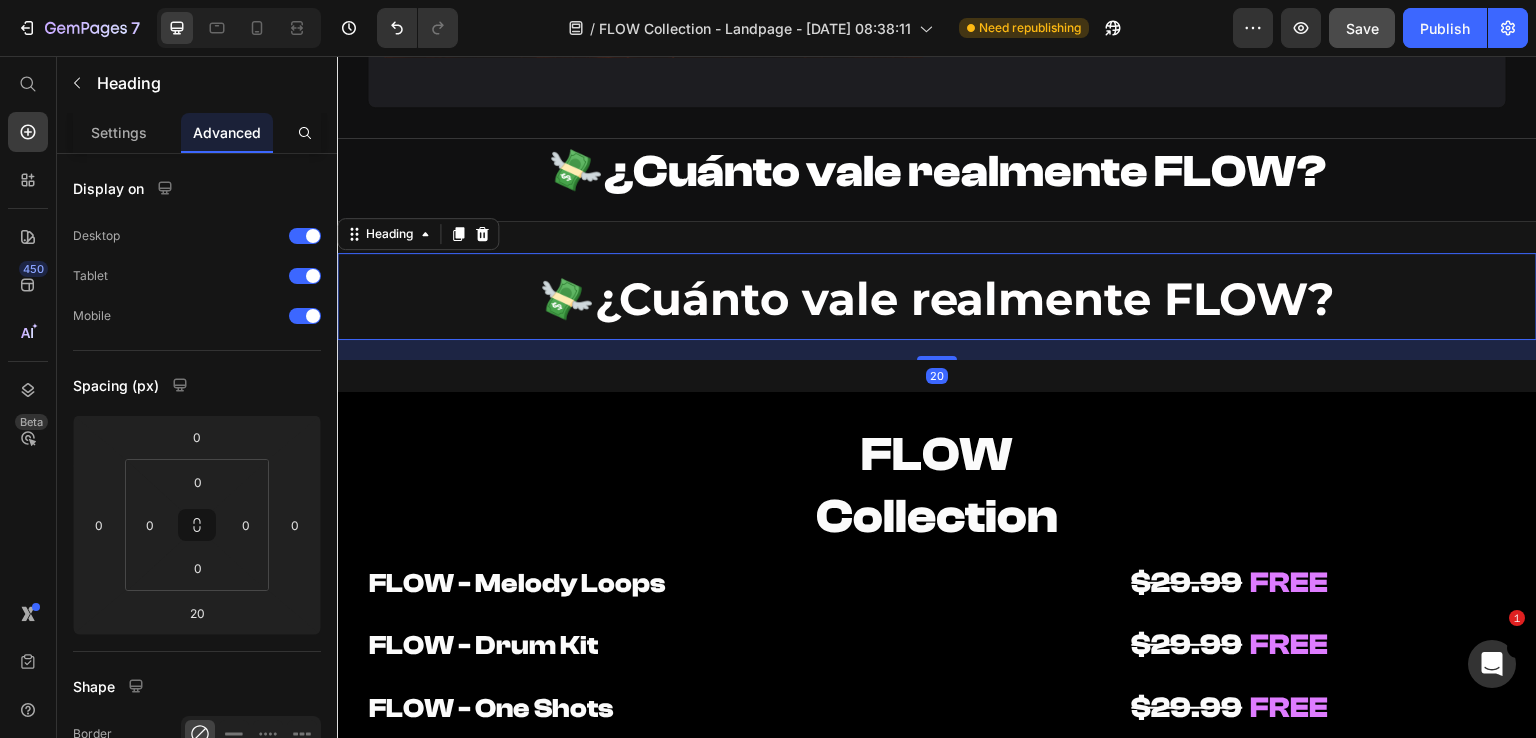 click on "⁠⁠⁠⁠⁠⁠⁠ 💸  ¿Cuánto vale realmente FLOW? Heading   20 Section 14/25" at bounding box center (937, 306) 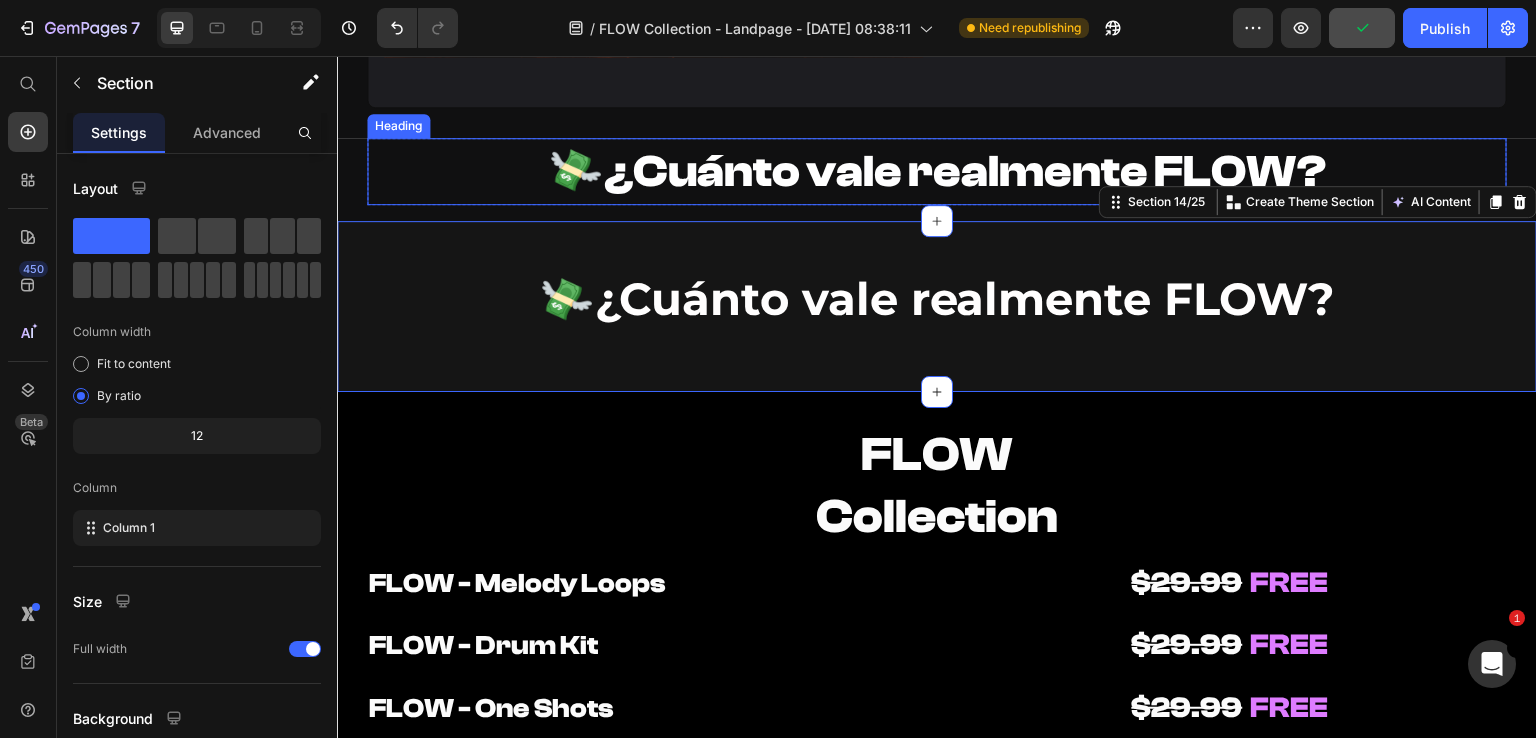 click on "⁠⁠⁠⁠⁠⁠⁠ 💸  ¿Cuánto vale realmente FLOW?" at bounding box center [937, 171] 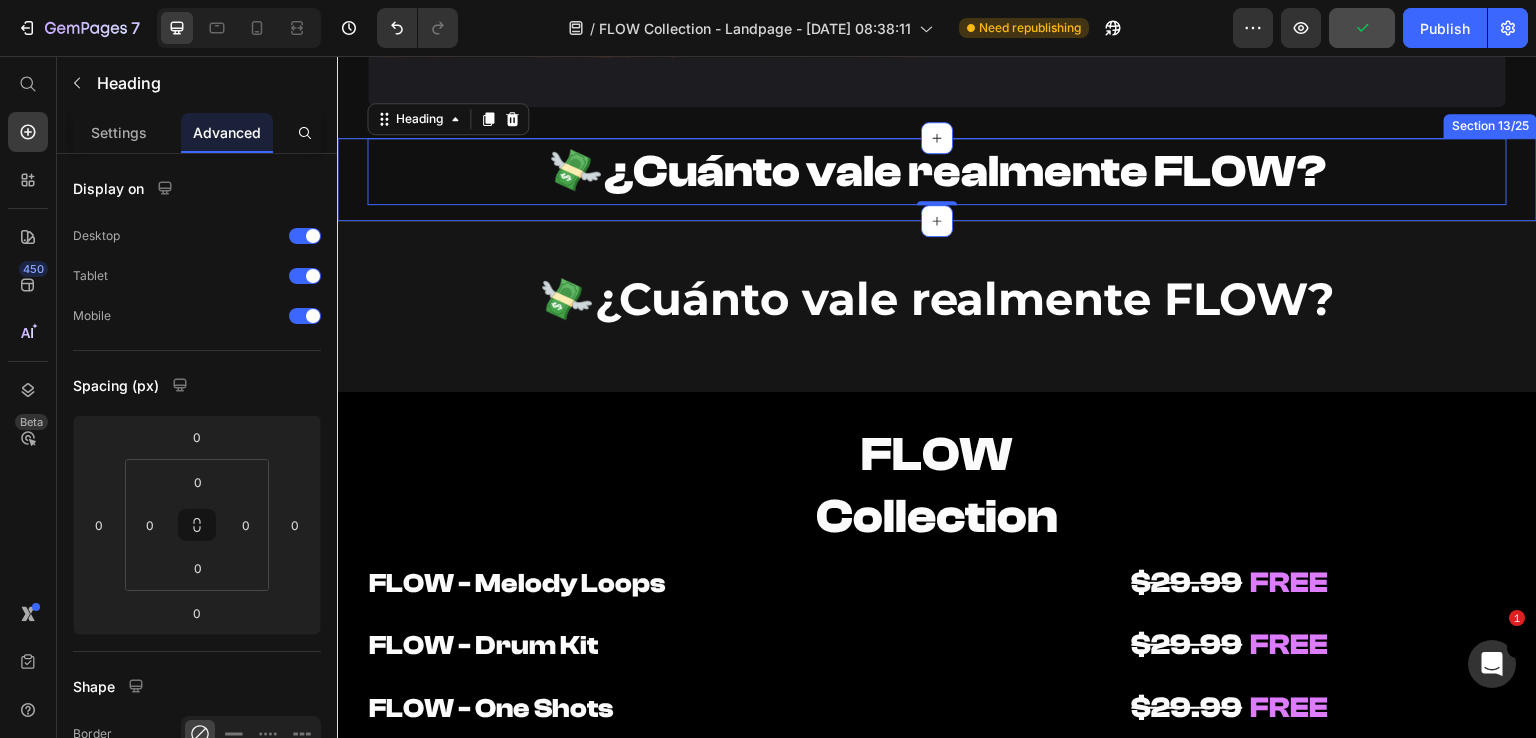 click on "⁠⁠⁠⁠⁠⁠⁠ 💸  ¿Cuánto vale realmente FLOW? Heading   0 Row Row" at bounding box center (937, 179) 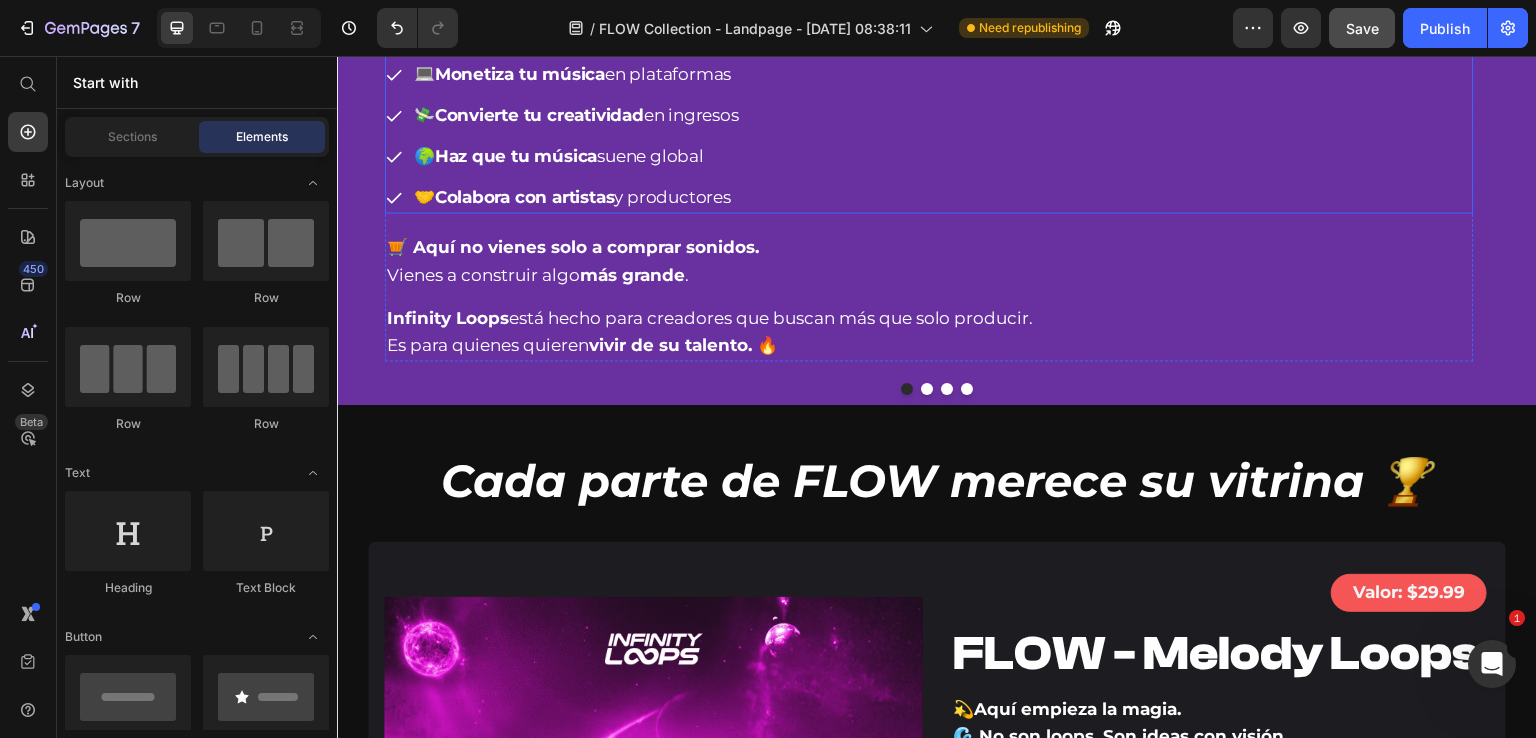 scroll, scrollTop: 1648, scrollLeft: 0, axis: vertical 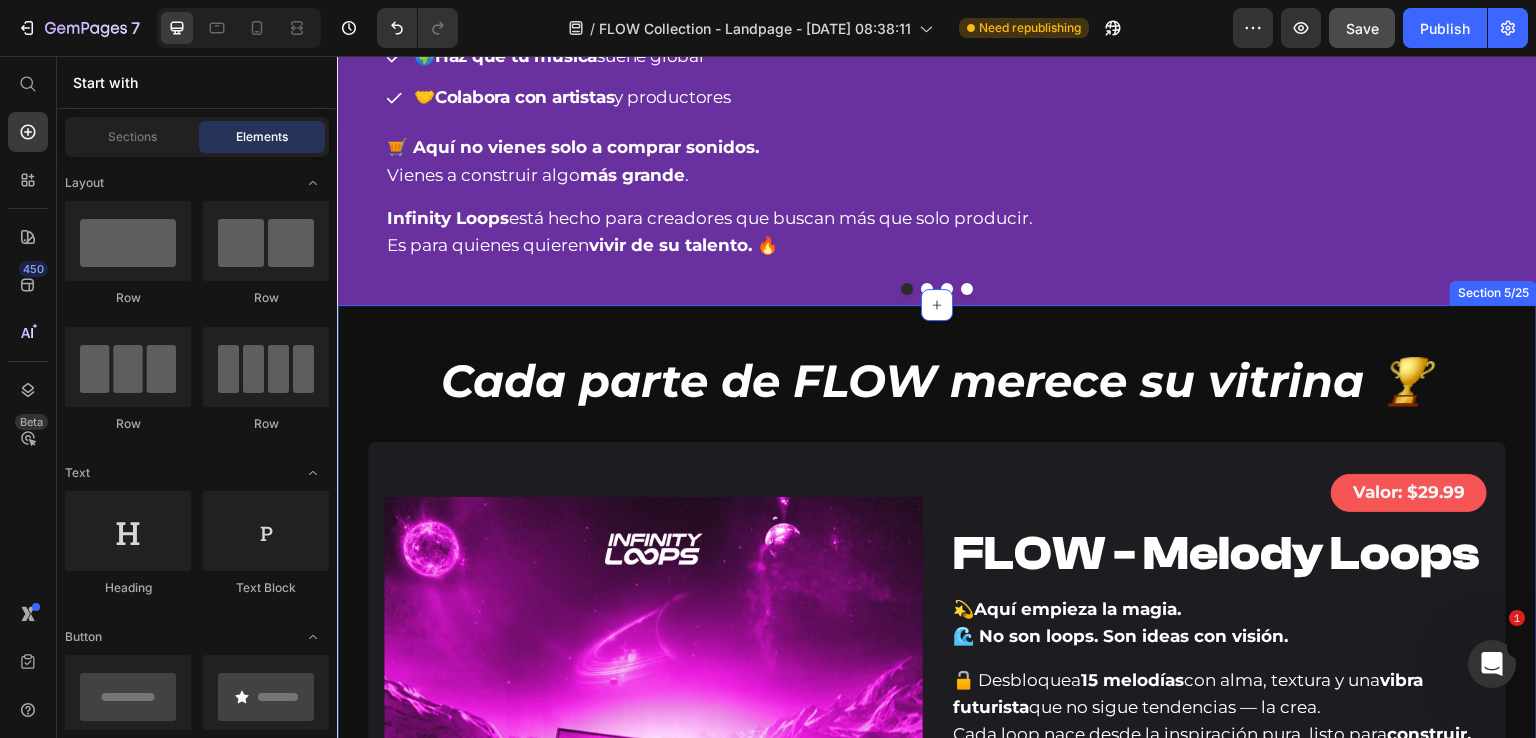 click on "Cada parte de FLOW merece su vitrina 🏆 Heading Image Valor: $29.99 Text Block Row FLOW - Melody Loops Heading 💫  Aquí empieza la magia. 🌊 No son loops. Son ideas con visión. Text Block 🔓 Desbloquea  15 melodías  con alma, textura y una  vibra futurista  que no sigue tendencias — la crea. Cada loop nace desde la inspiración pura, listo para  construir, transformar o samplear a tu manera . Text Block Desde  acordes hipnóticos  hasta  leads memorables , este kit está diseñado para  emocionar, inspirar y elevar tu sonido  🎶 Text Block ✅  15 Melody Loops  con stems listos (.WAV) 🧩  Diseñados para adaptarse  sin perder el flow 💡  Cada loop despierta ideas  — sin esfuerzo, sin excusas. 🎯 Compatibles con cualquier DAW —  produce sin límites 🌀  Una vibra. Mil direcciones. Text Block Row Row Row 🌊 Escucha el sonido de la nueva ola:  Text Block
Publish the page to see the content.
Custom Code Infinity Loops - Aurora 95BPM Em Text Block Custom Code Row Row" at bounding box center [937, 797] 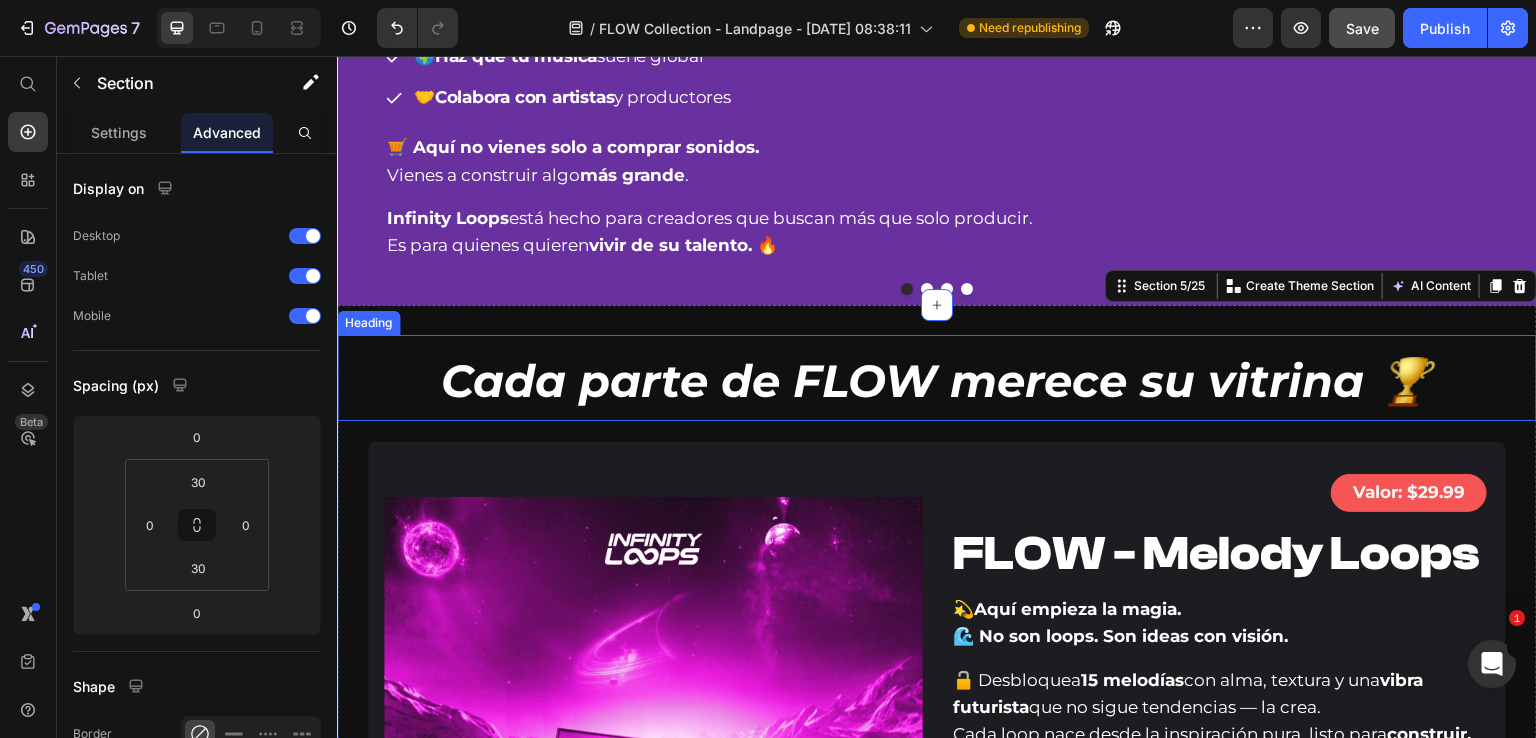 click on "Cada parte de FLOW merece su vitrina 🏆" at bounding box center [937, 378] 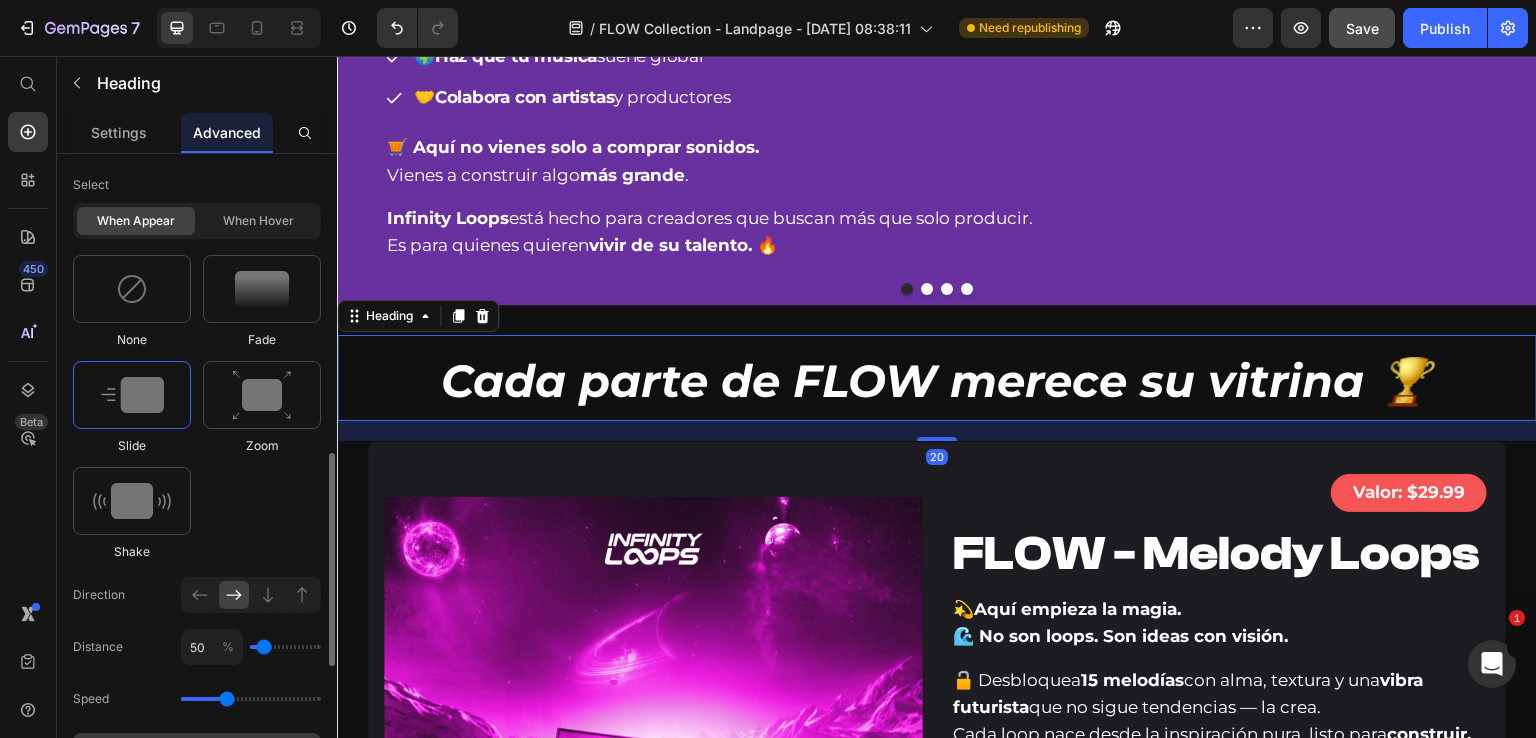 scroll, scrollTop: 1200, scrollLeft: 0, axis: vertical 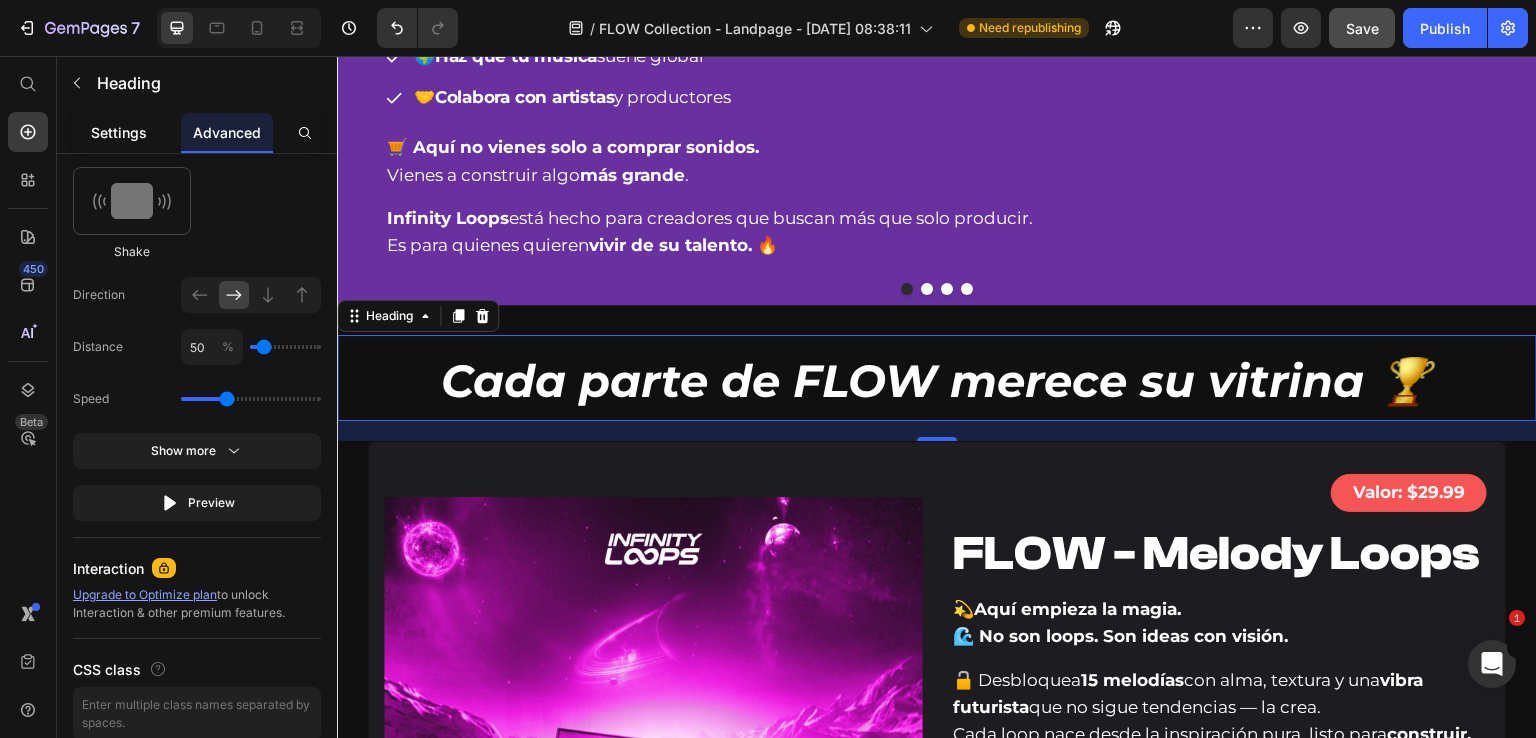 click on "Settings" at bounding box center [119, 132] 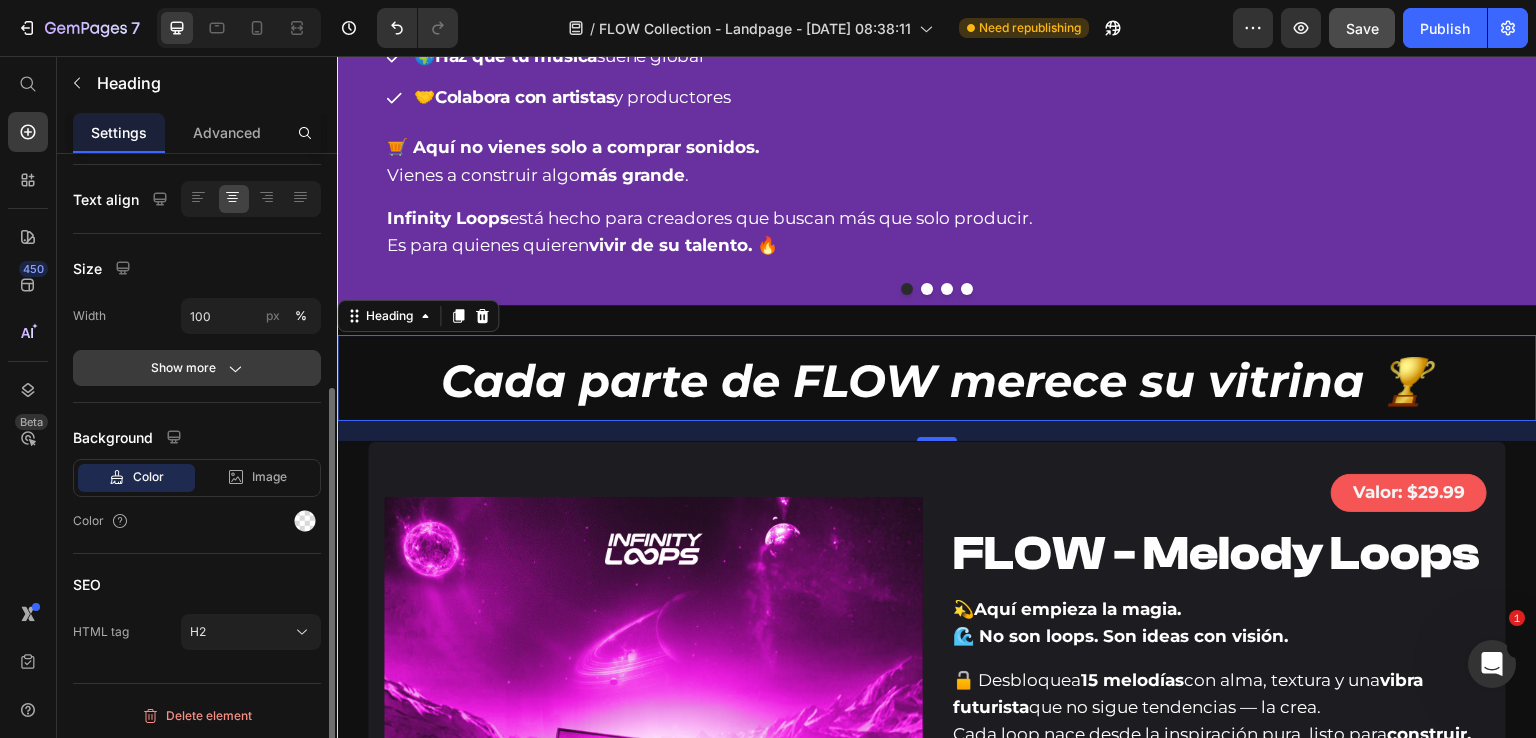 scroll, scrollTop: 268, scrollLeft: 0, axis: vertical 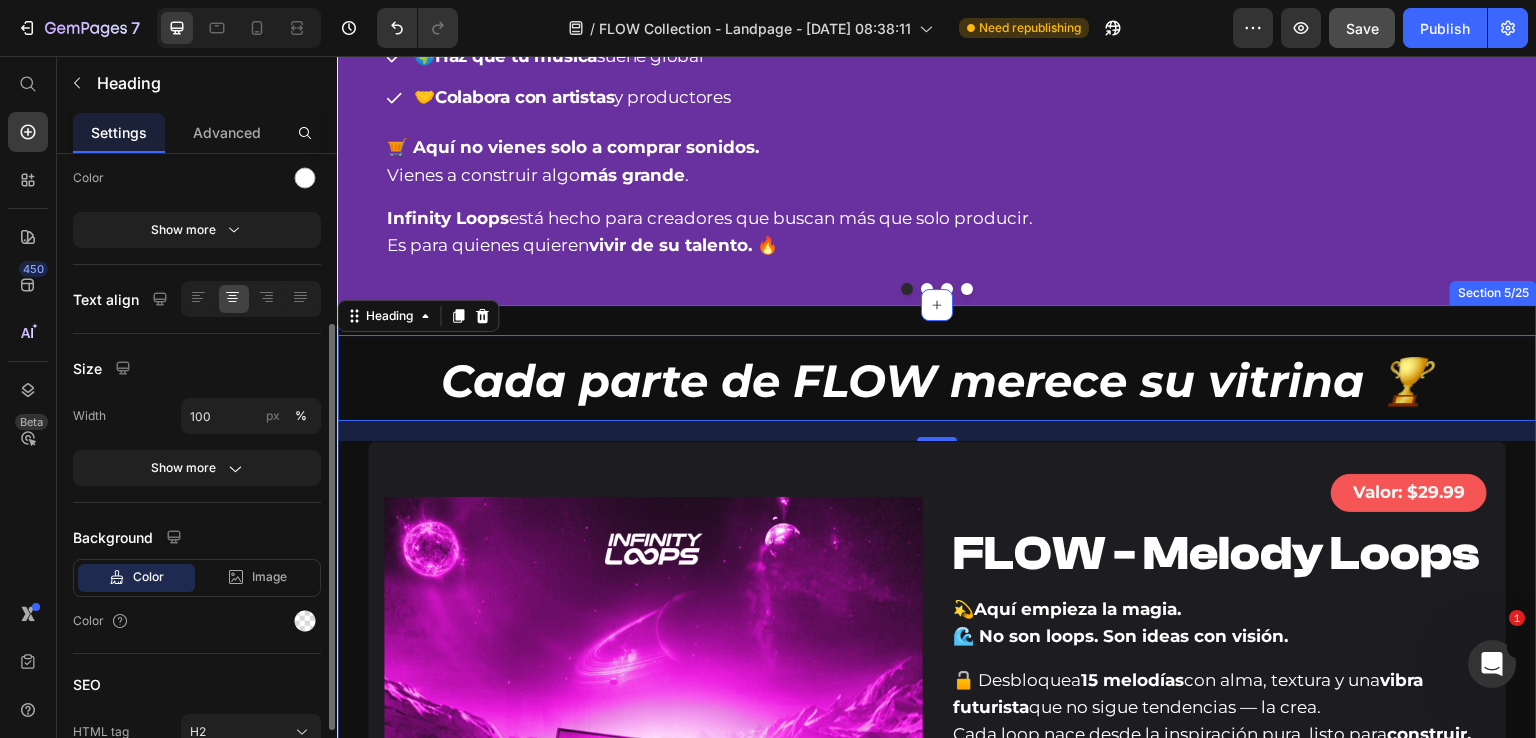 click on "Cada parte de FLOW merece su vitrina 🏆 Heading   20 Image Valor: $29.99 Text Block Row FLOW - Melody Loops Heading 💫  Aquí empieza la magia. 🌊 No son loops. Son ideas con visión. Text Block 🔓 Desbloquea  15 melodías  con alma, textura y una  vibra futurista  que no sigue tendencias — la crea. Cada loop nace desde la inspiración pura, listo para  construir, transformar o samplear a tu manera . Text Block Desde  acordes hipnóticos  hasta  leads memorables , este kit está diseñado para  emocionar, inspirar y elevar tu sonido  🎶 Text Block ✅  15 Melody Loops  con stems listos (.WAV) 🧩  Diseñados para adaptarse  sin perder el flow 💡  Cada loop despierta ideas  — sin esfuerzo, sin excusas. 🎯 Compatibles con cualquier DAW —  produce sin límites 🌀  Una vibra. Mil direcciones. Text Block Row Row Row 🌊 Escucha el sonido de la nueva ola:  Text Block
Publish the page to see the content.
Custom Code Infinity Loops - Aurora 95BPM Em Text Block Custom Code" at bounding box center [937, 797] 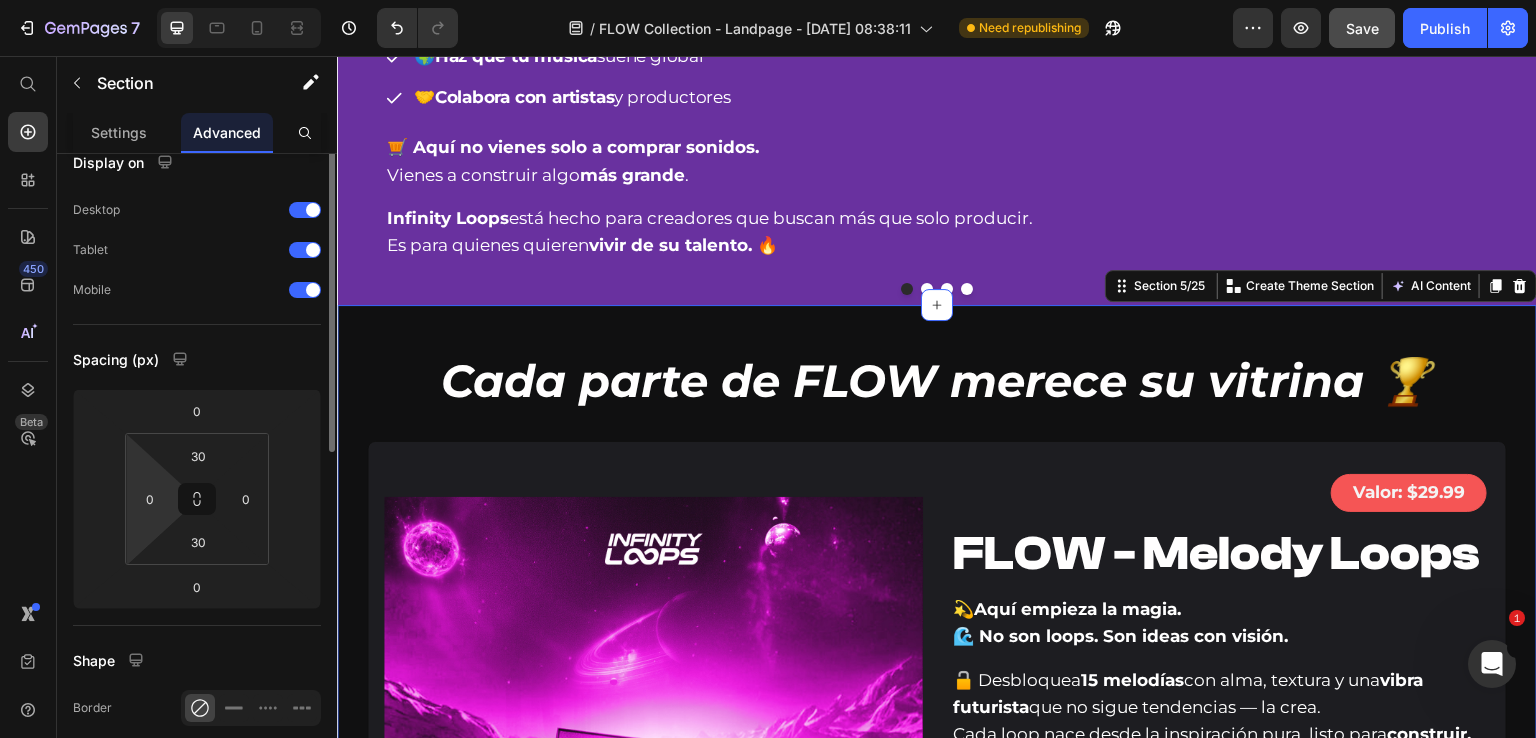 scroll, scrollTop: 0, scrollLeft: 0, axis: both 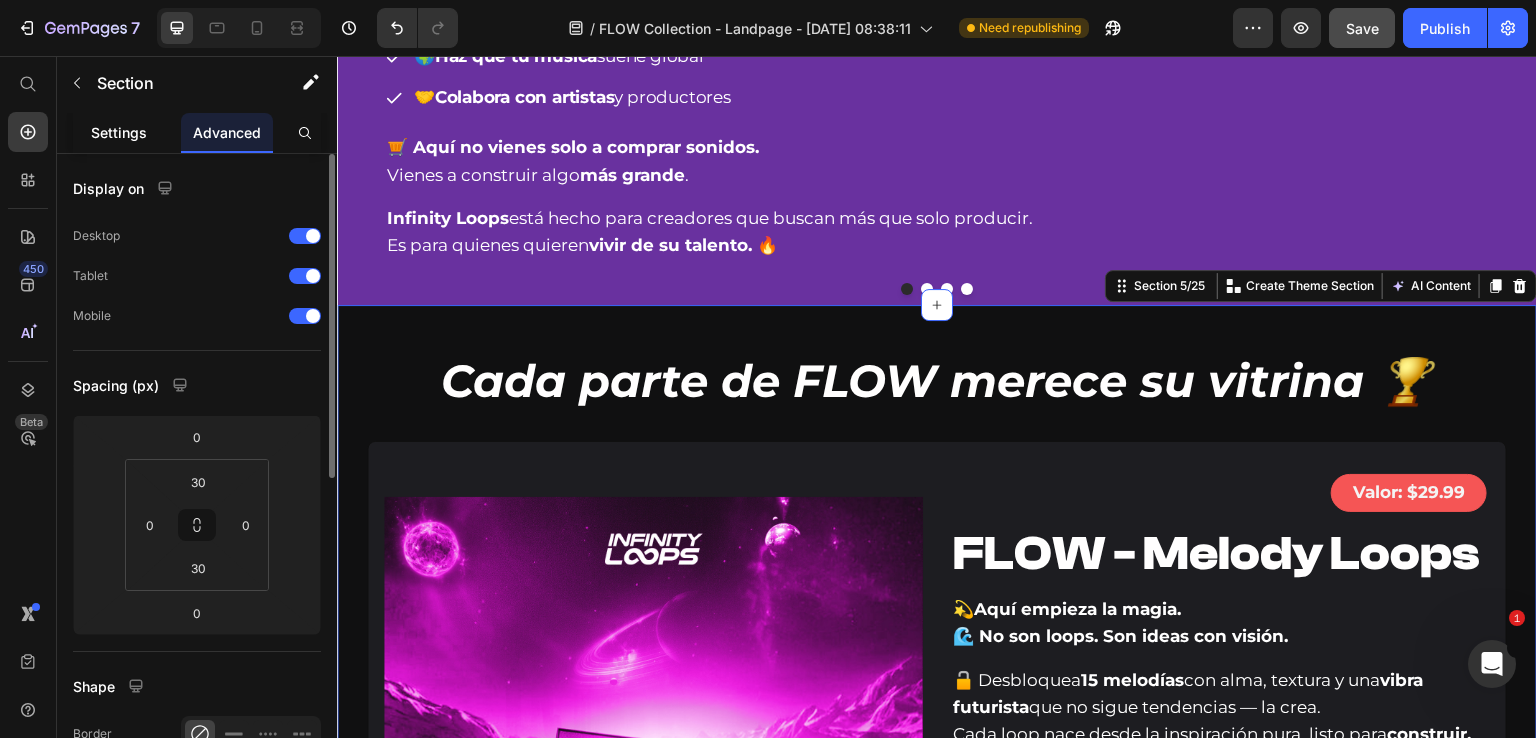 click on "Settings" at bounding box center [119, 132] 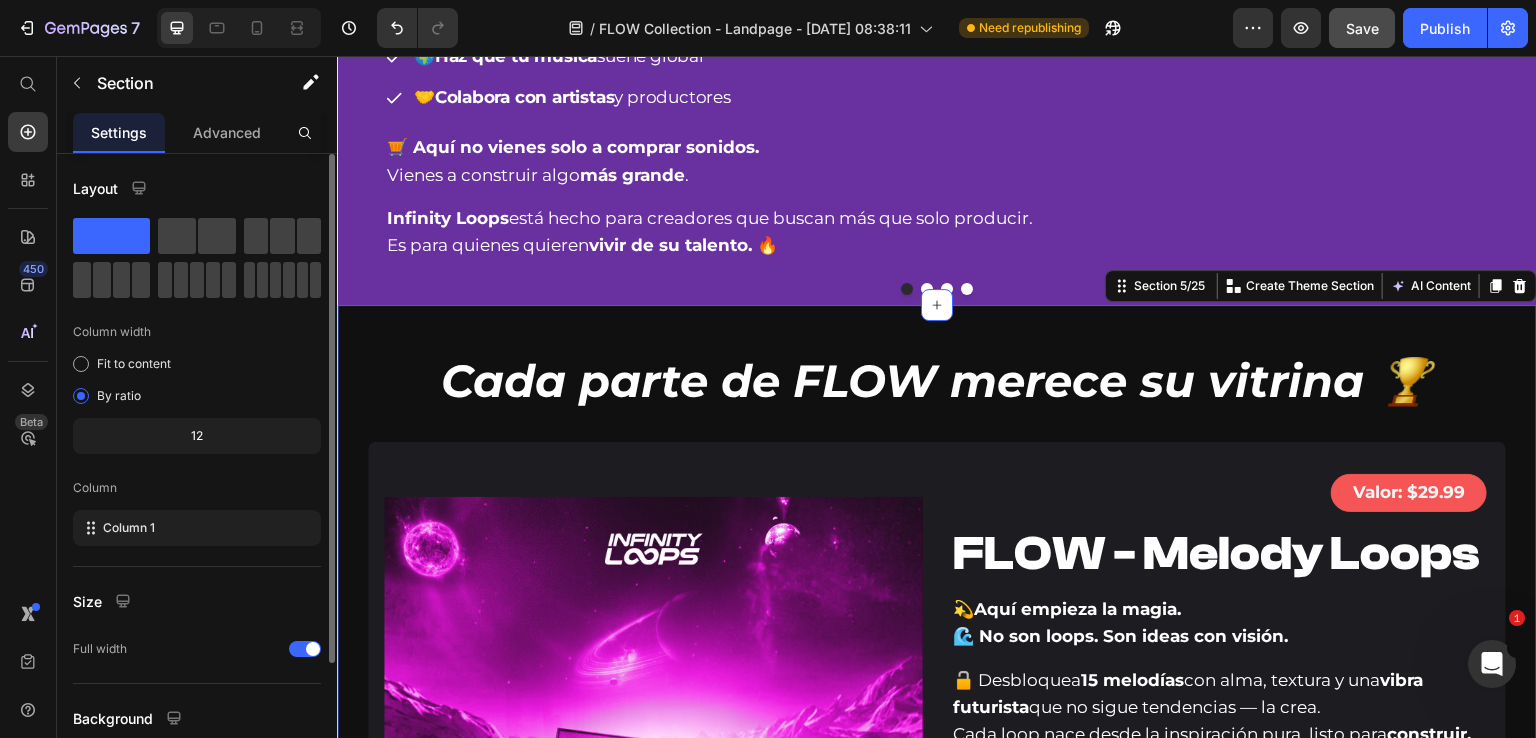 scroll, scrollTop: 165, scrollLeft: 0, axis: vertical 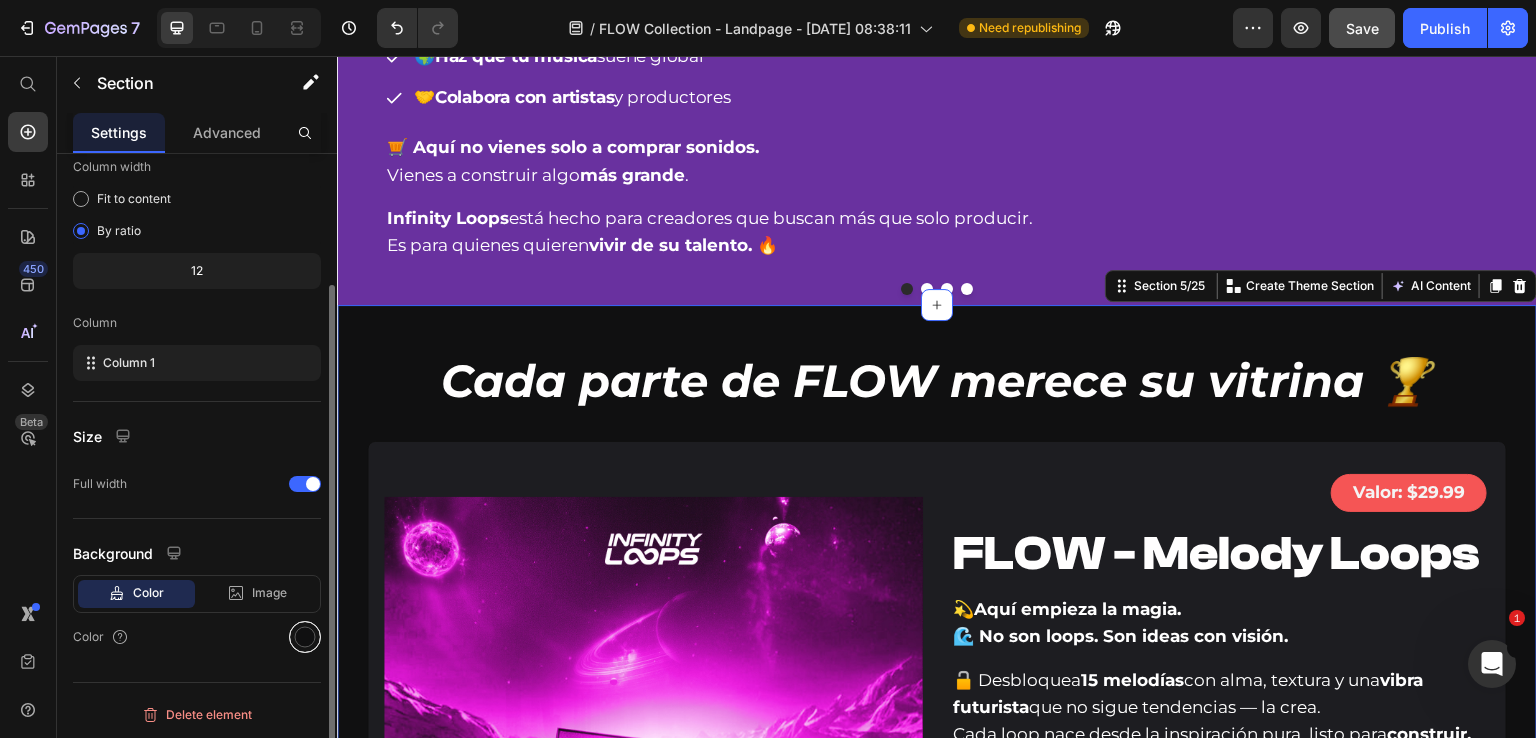 click at bounding box center (305, 637) 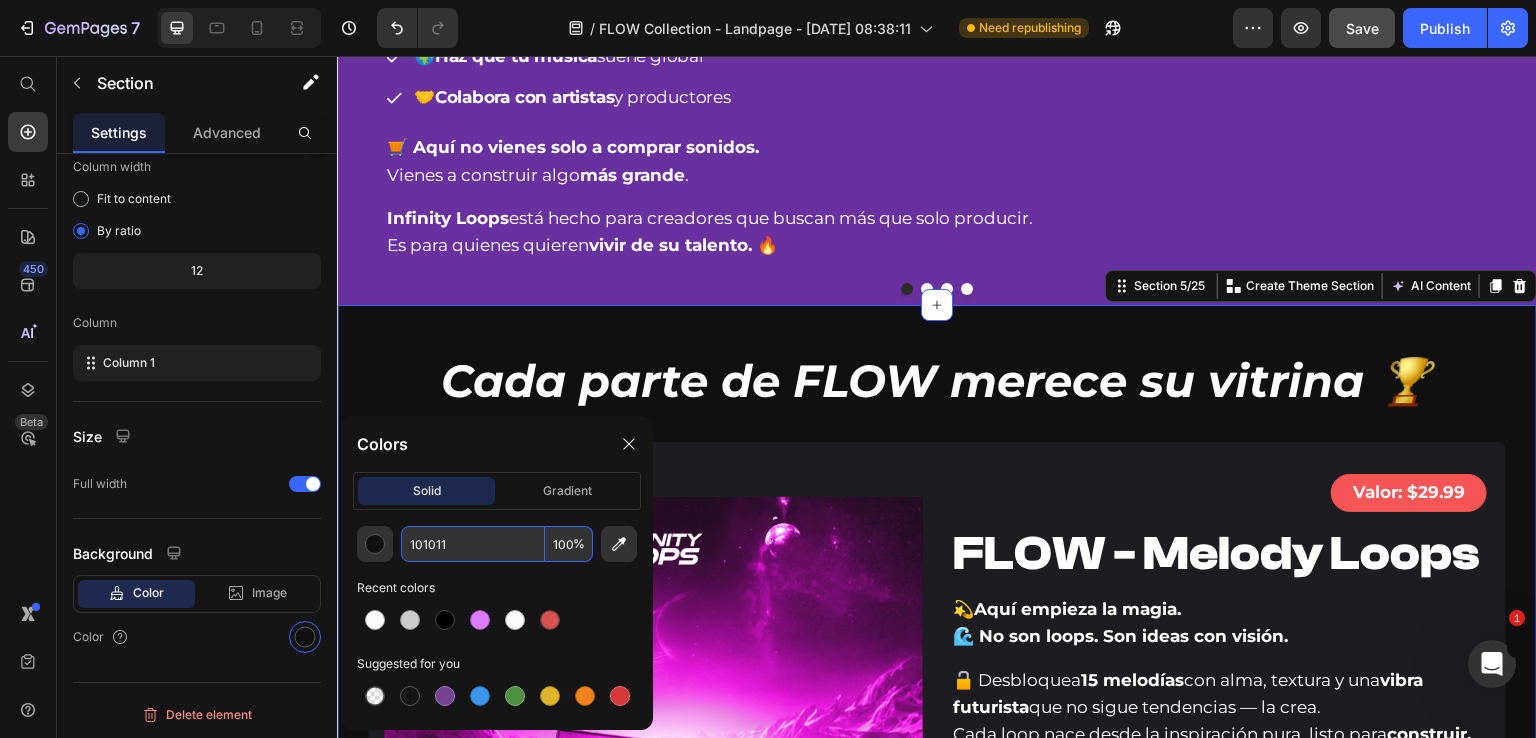 drag, startPoint x: 506, startPoint y: 548, endPoint x: 530, endPoint y: 508, distance: 46.647614 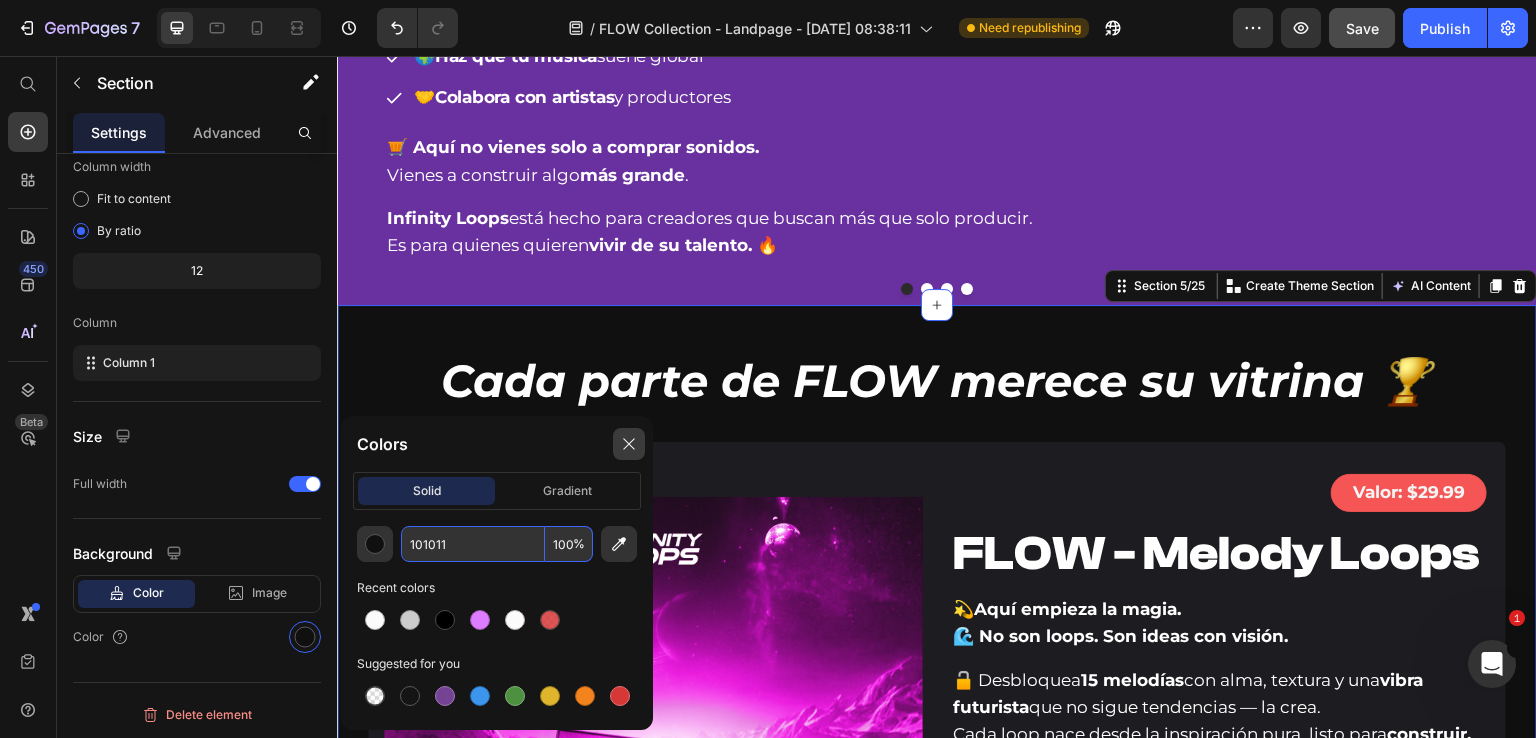 click 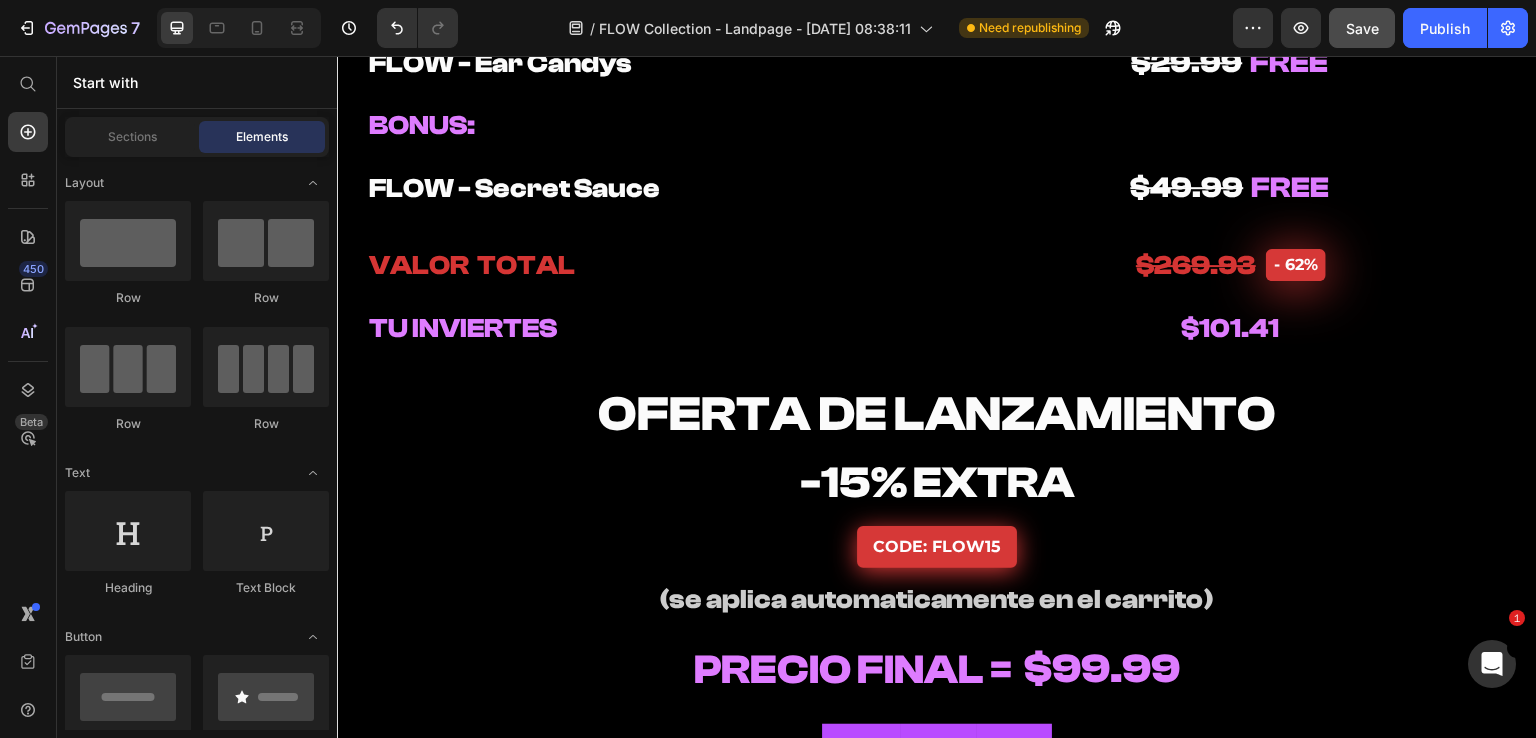 scroll, scrollTop: 9332, scrollLeft: 0, axis: vertical 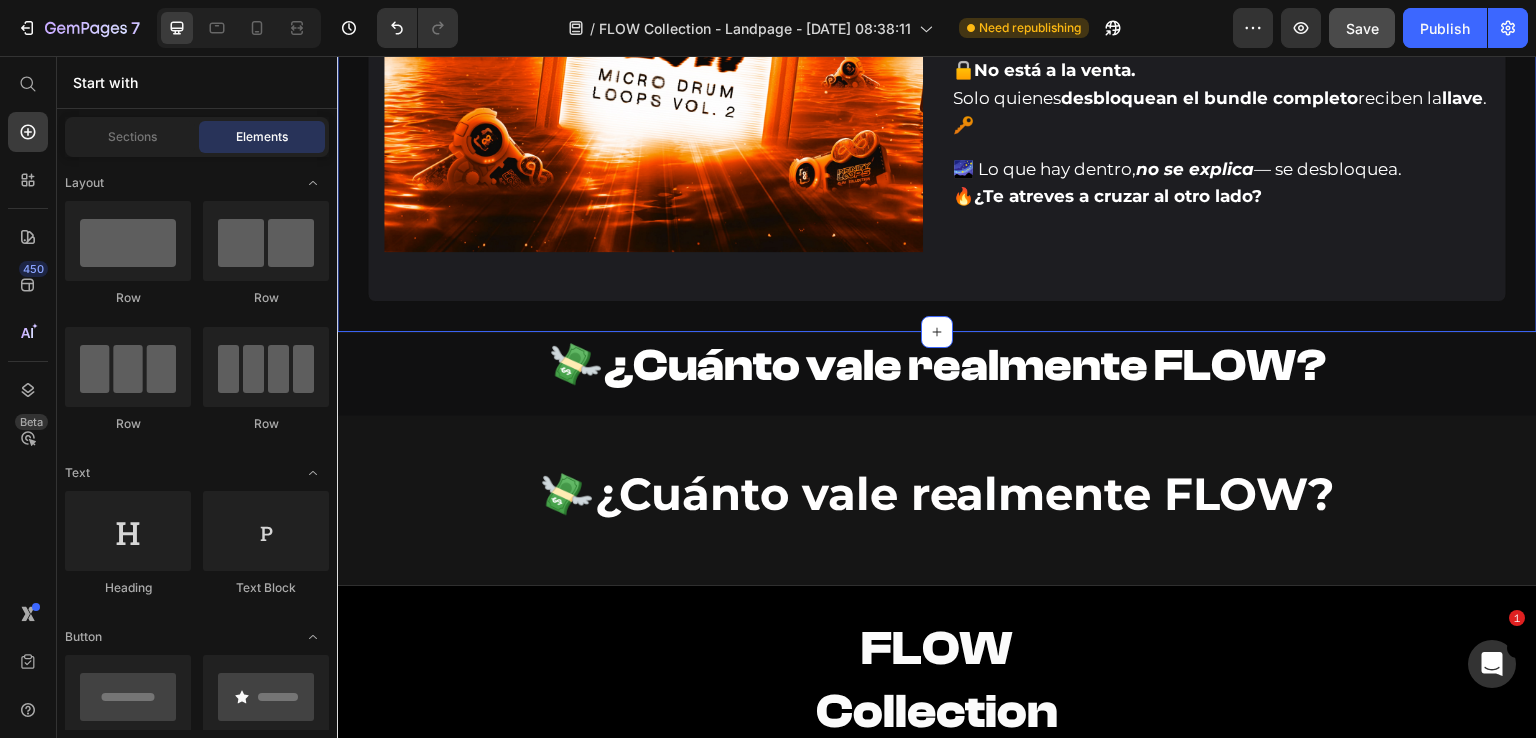 click on "Image Valor: $49.99 Text Block Row FLOW - Secret Sauce Heading 🧪 FLOW guarda su mayor tesoro bajo llave. Solo los que  se atrevan a ir más allá  lo descubrirán. 🌶️ Text Block ❌ Nada que escuchar. 🚫 Nada que ver. Solo...  una sensación que se activa al cruzar. Text Block Detrás del portal...  un  acceso oculto  con algo  demasiado valioso  para mostrarse. 💎 Text Block 🔒  No está a la venta. Solo quienes  desbloquean el bundle completo  reciben la  llave . 🔑 Text Block 🌌 Lo que hay dentro,  no se explica  — se desbloquea. 🔥  ¿Te atreves a cruzar al otro lado? Text Block Row Row Row Row Section 12/25" at bounding box center (937, -18) 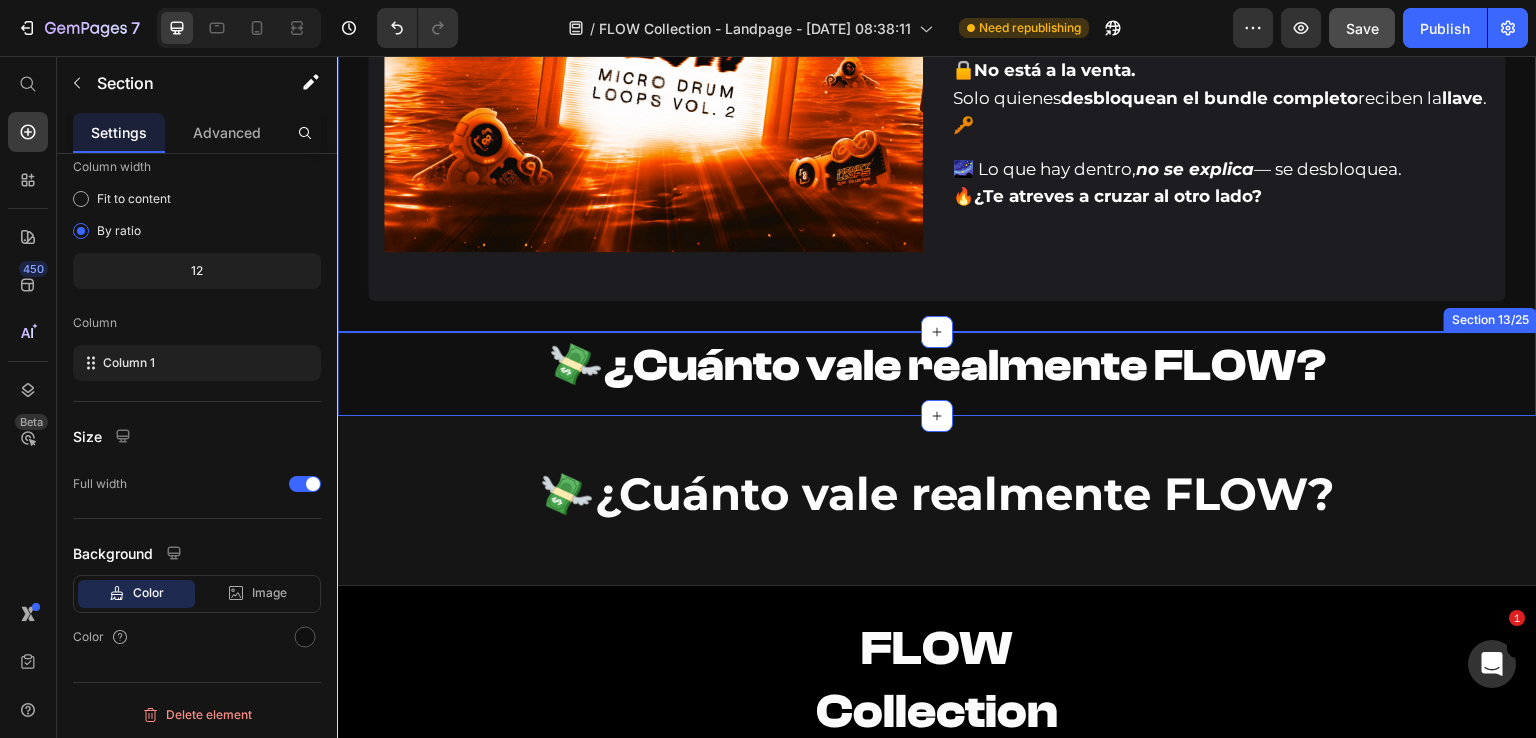 click on "💸  ¿Cuánto vale realmente FLOW? Heading Row Row" at bounding box center [937, 373] 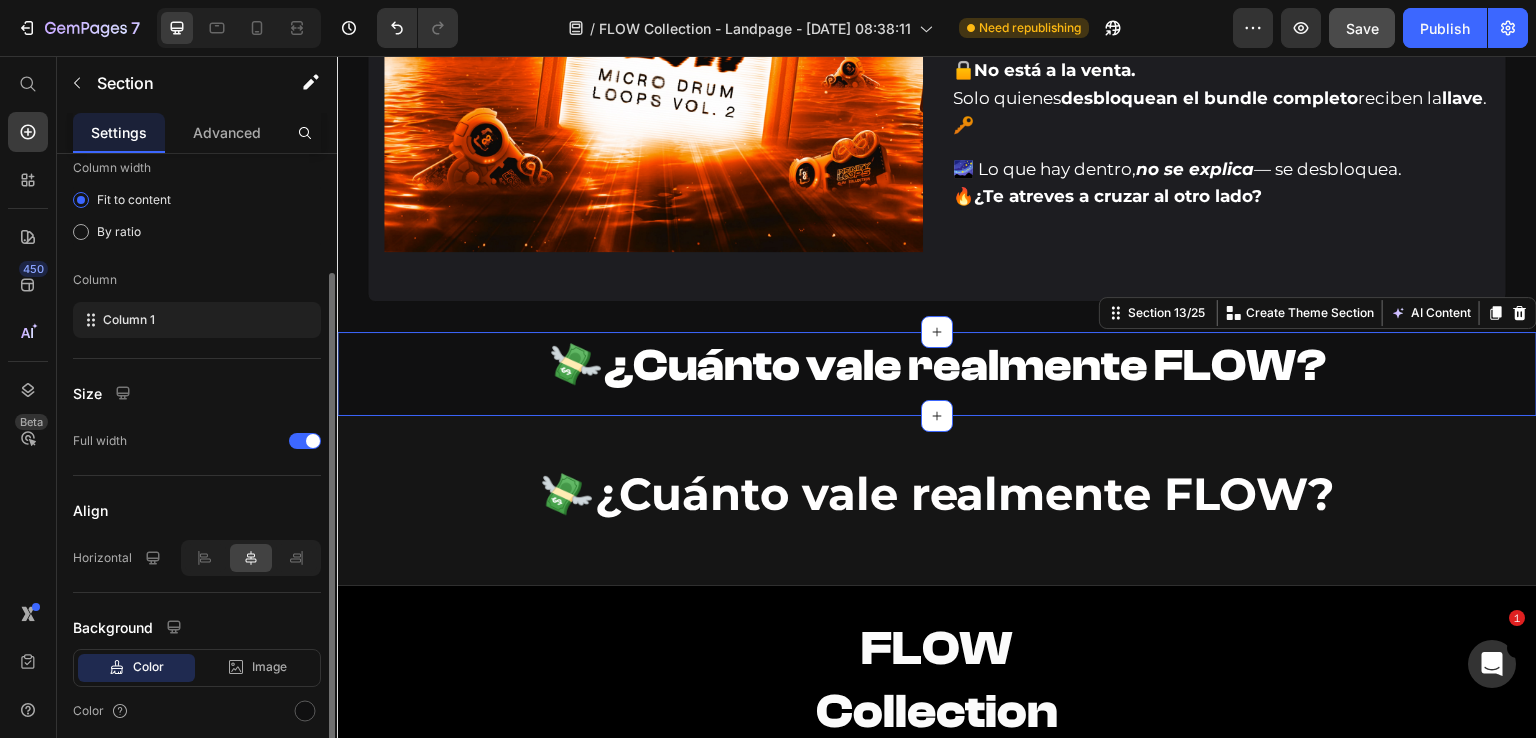 scroll, scrollTop: 238, scrollLeft: 0, axis: vertical 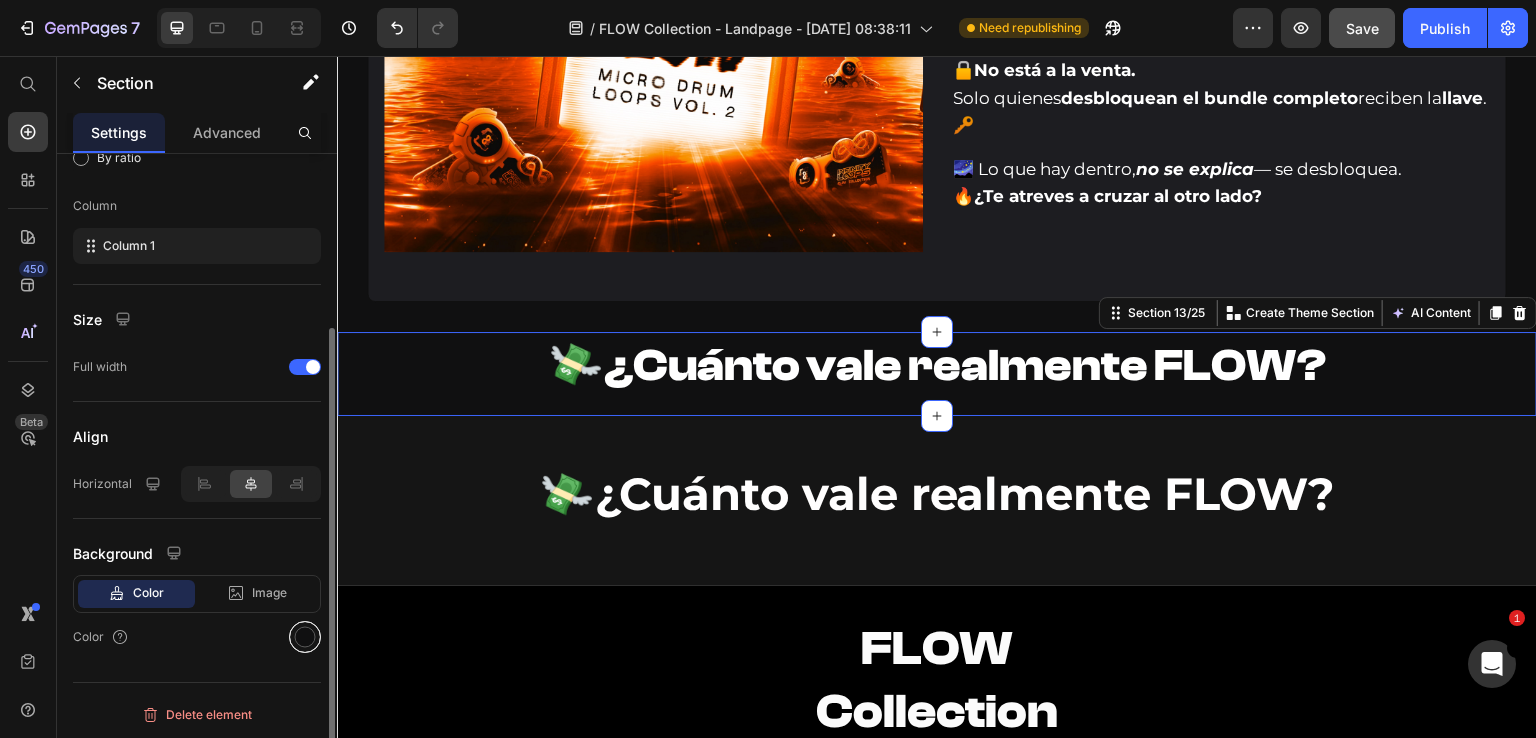 click at bounding box center [305, 637] 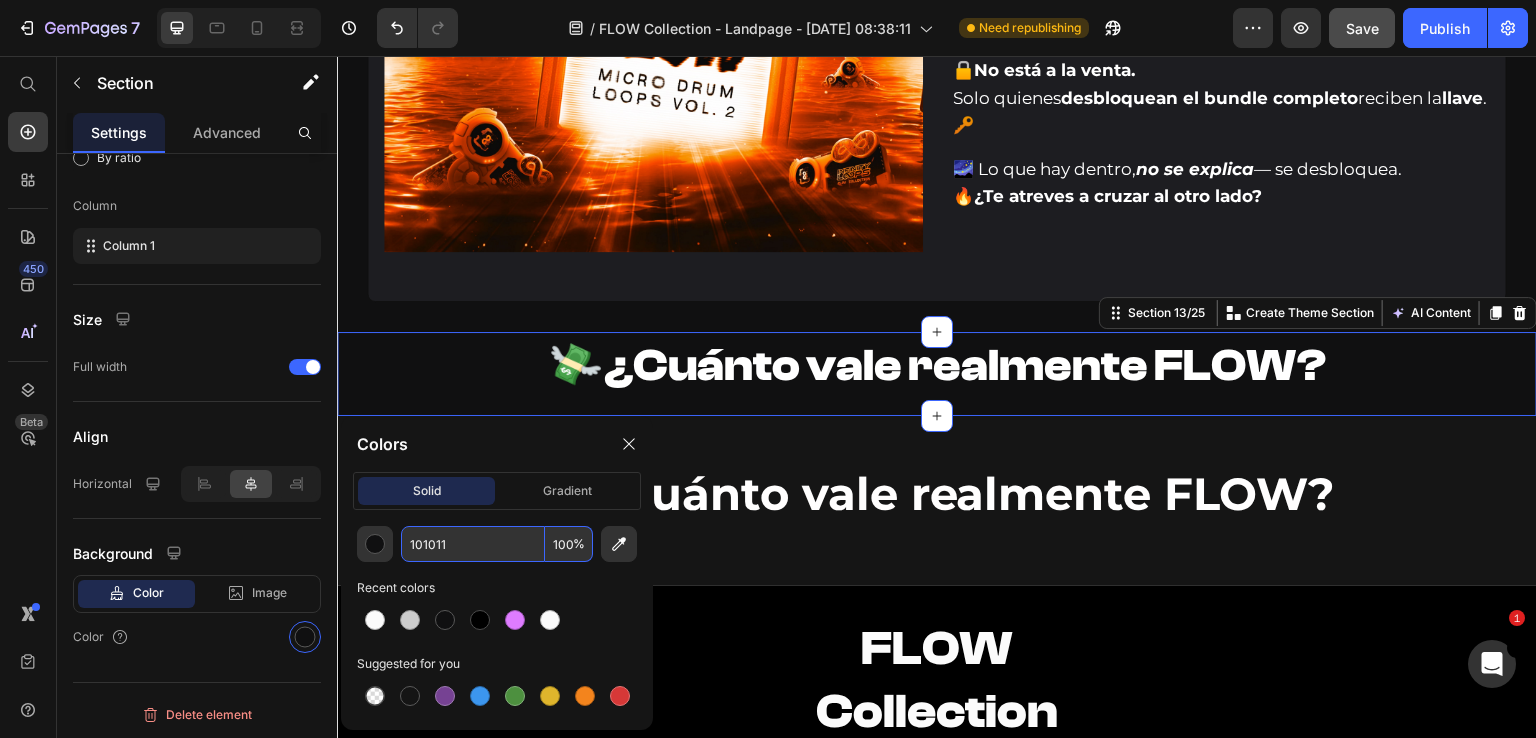 click on "101011" at bounding box center (473, 544) 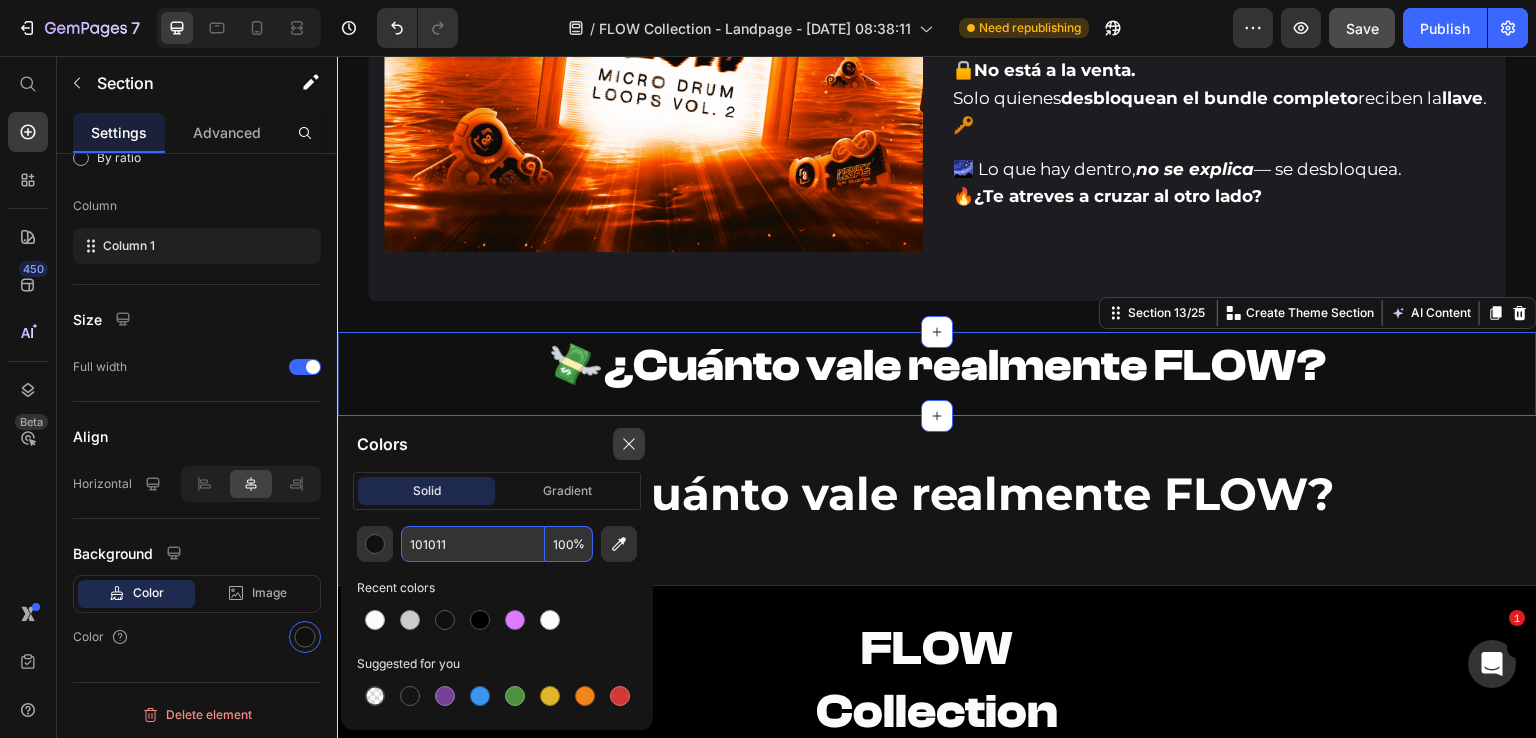 click 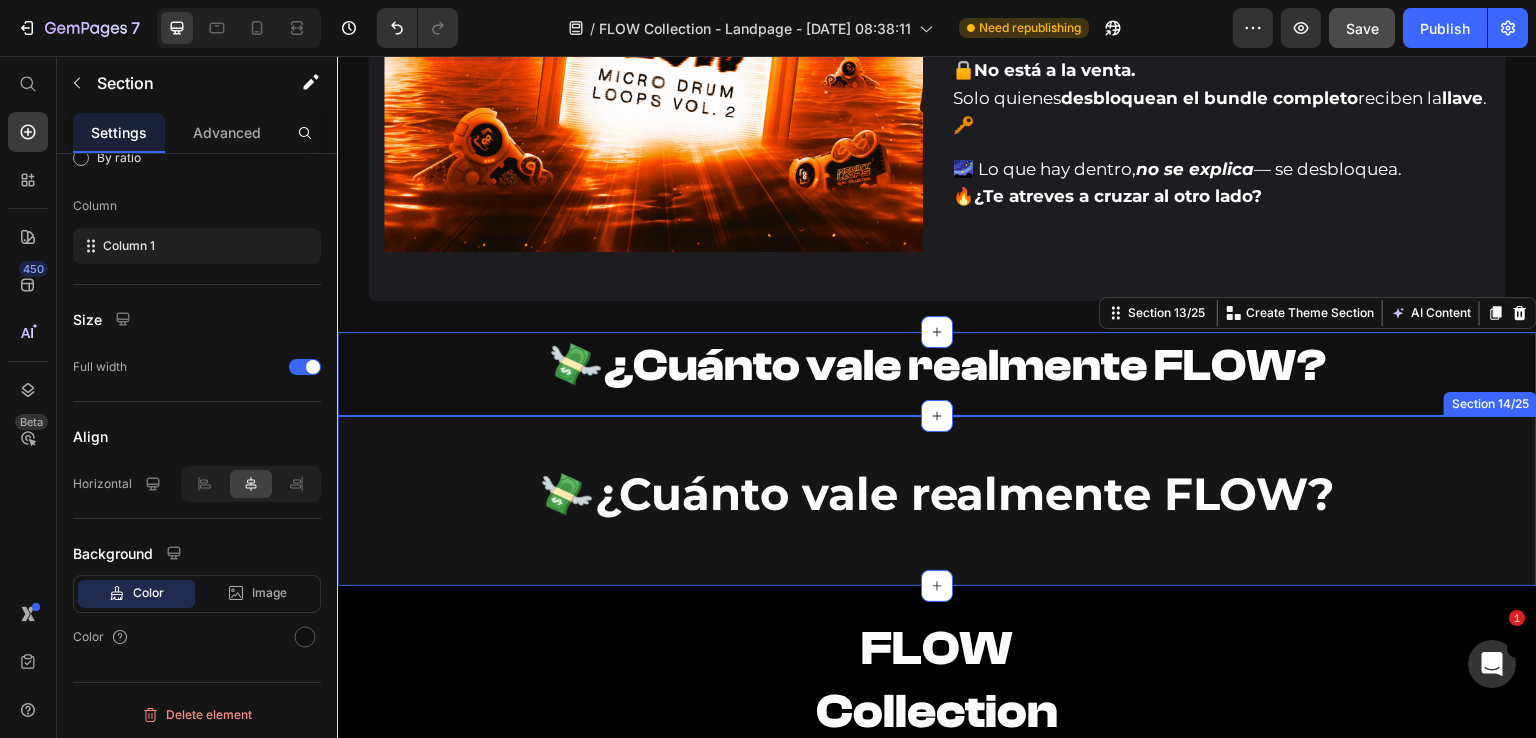click on "💸  ¿Cuánto vale realmente FLOW? Heading Section 14/25" at bounding box center (937, 501) 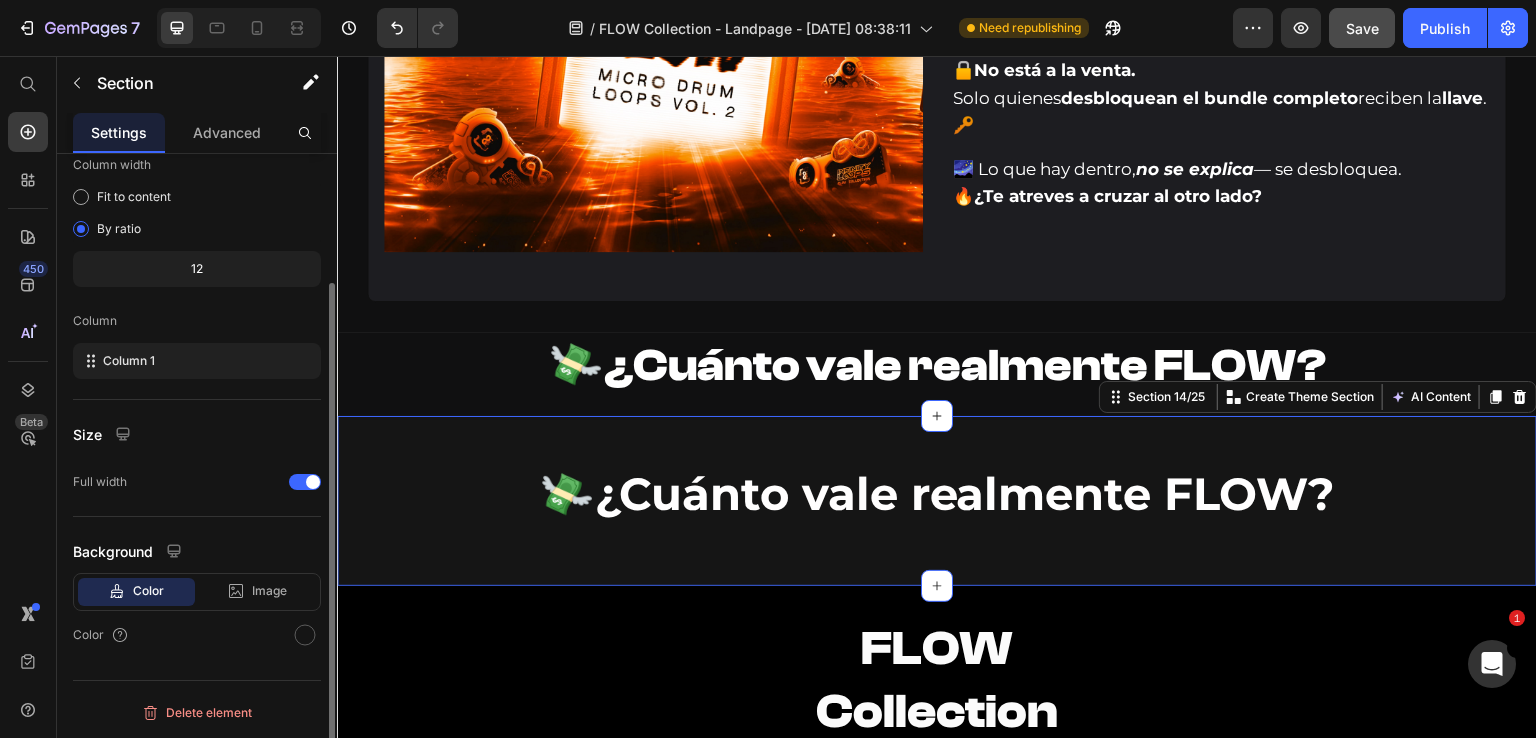scroll, scrollTop: 165, scrollLeft: 0, axis: vertical 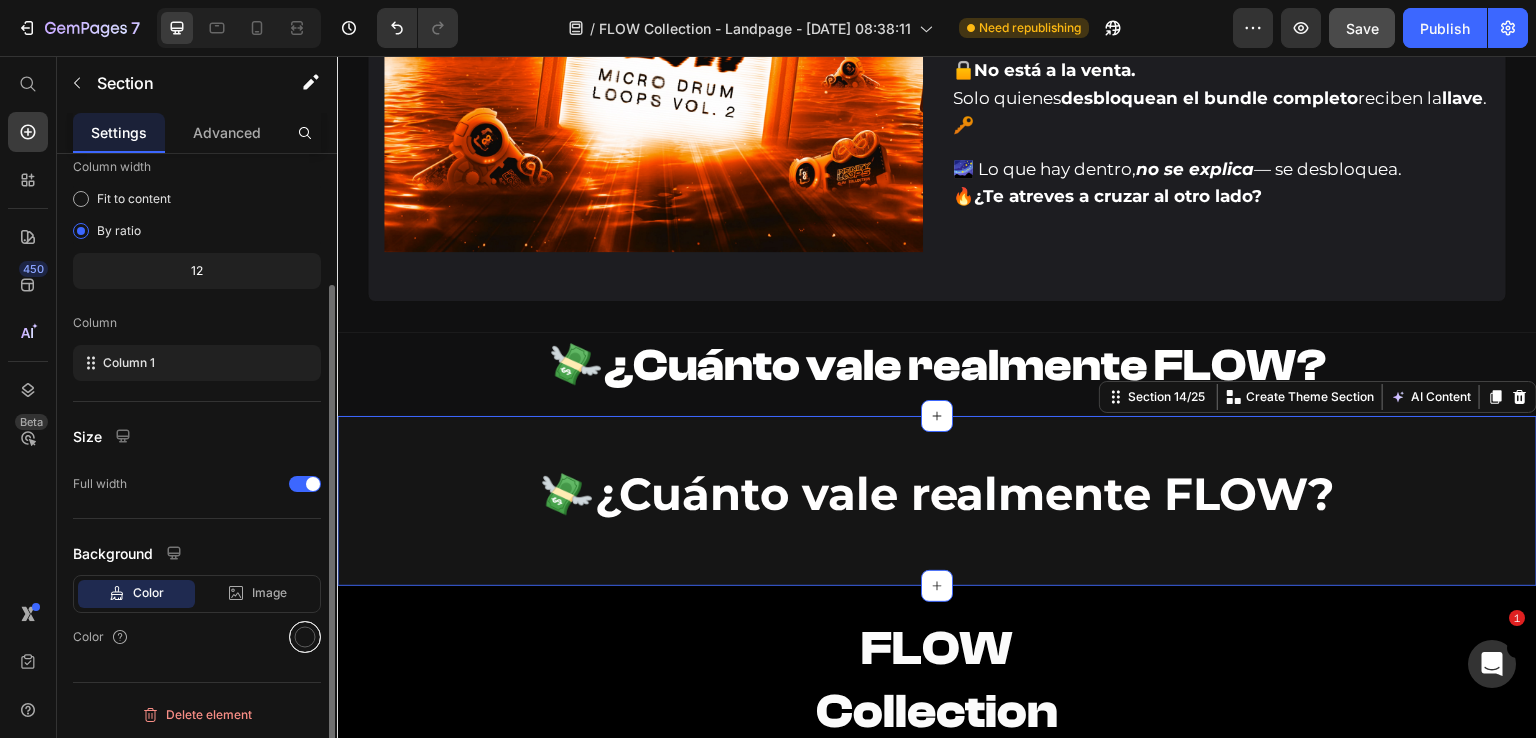 click at bounding box center (305, 637) 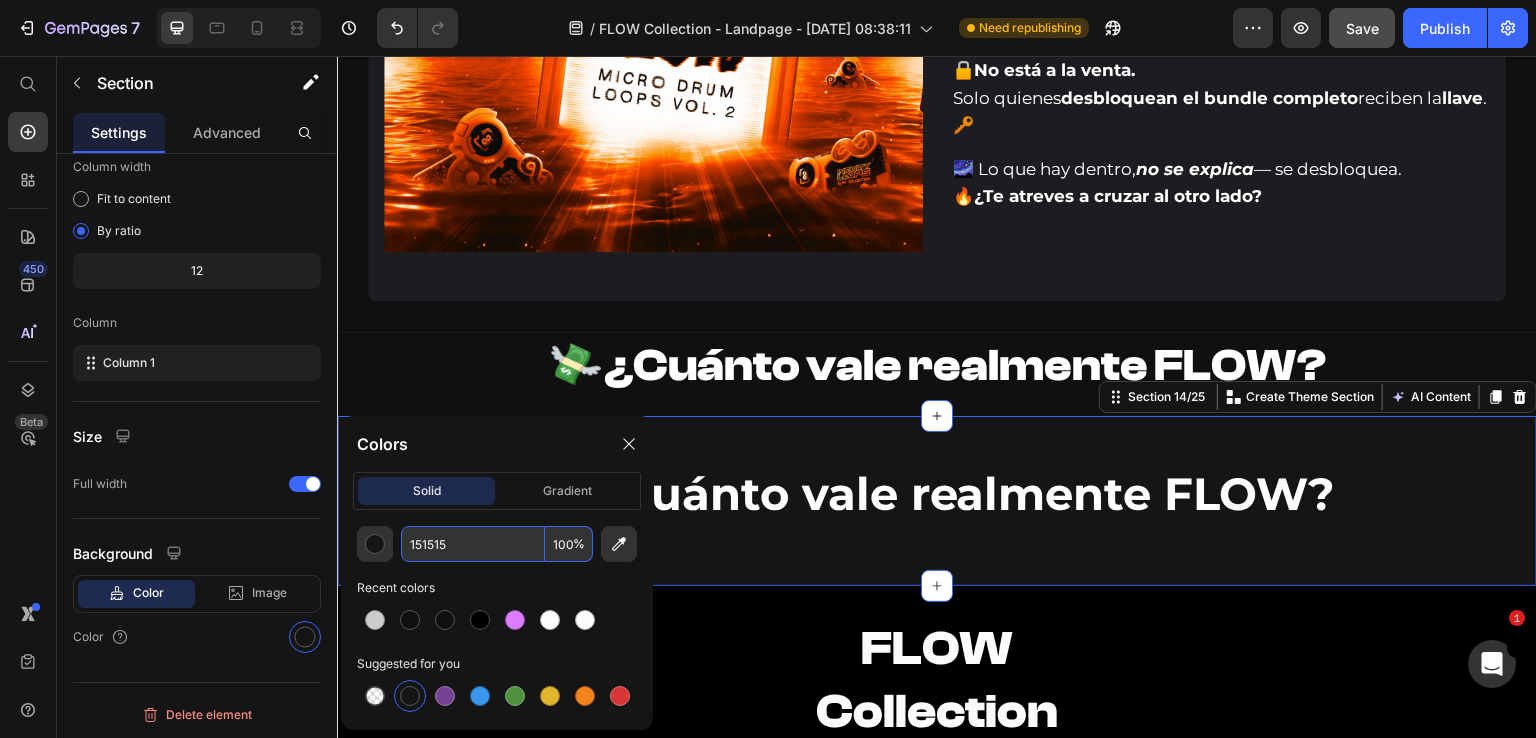 click on "151515" at bounding box center [473, 544] 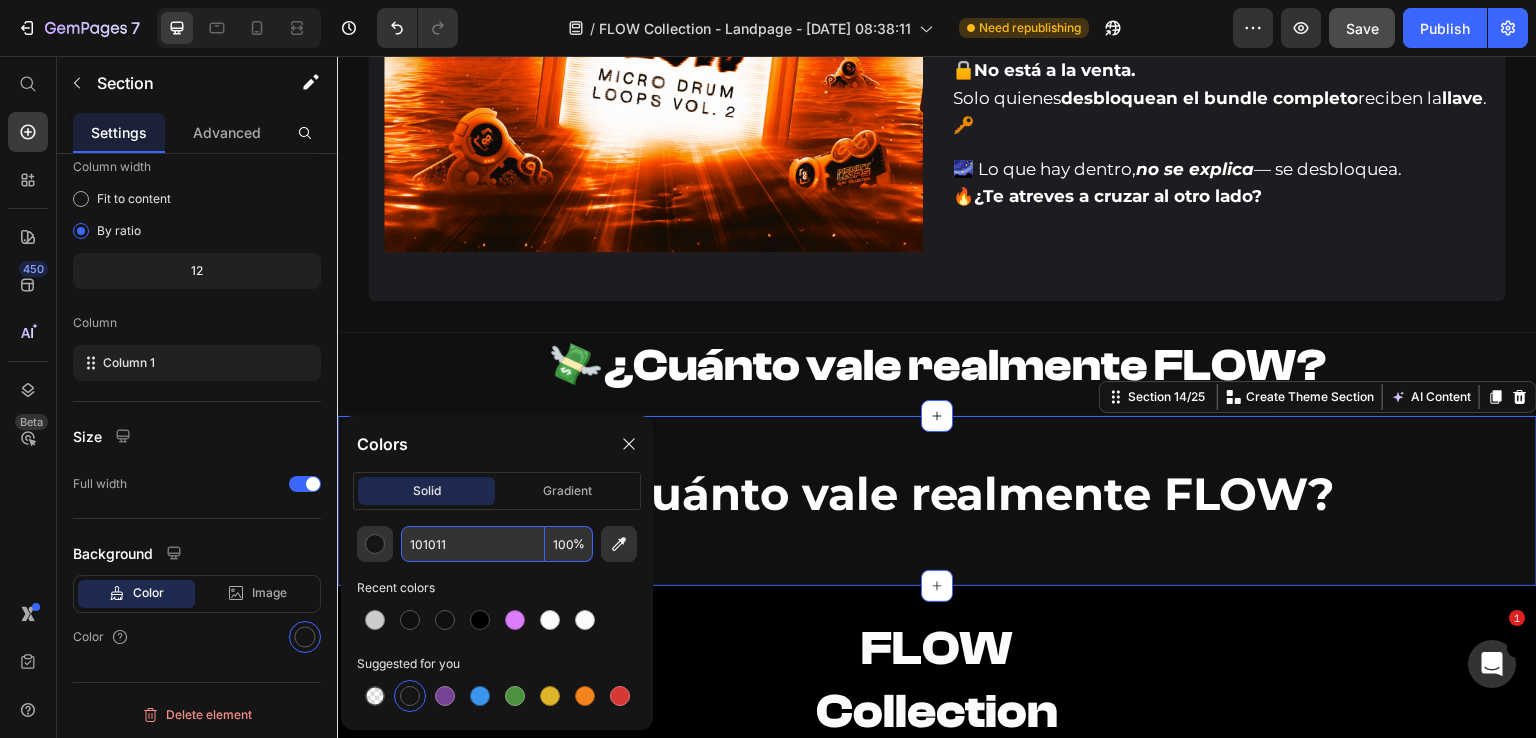 type on "101011" 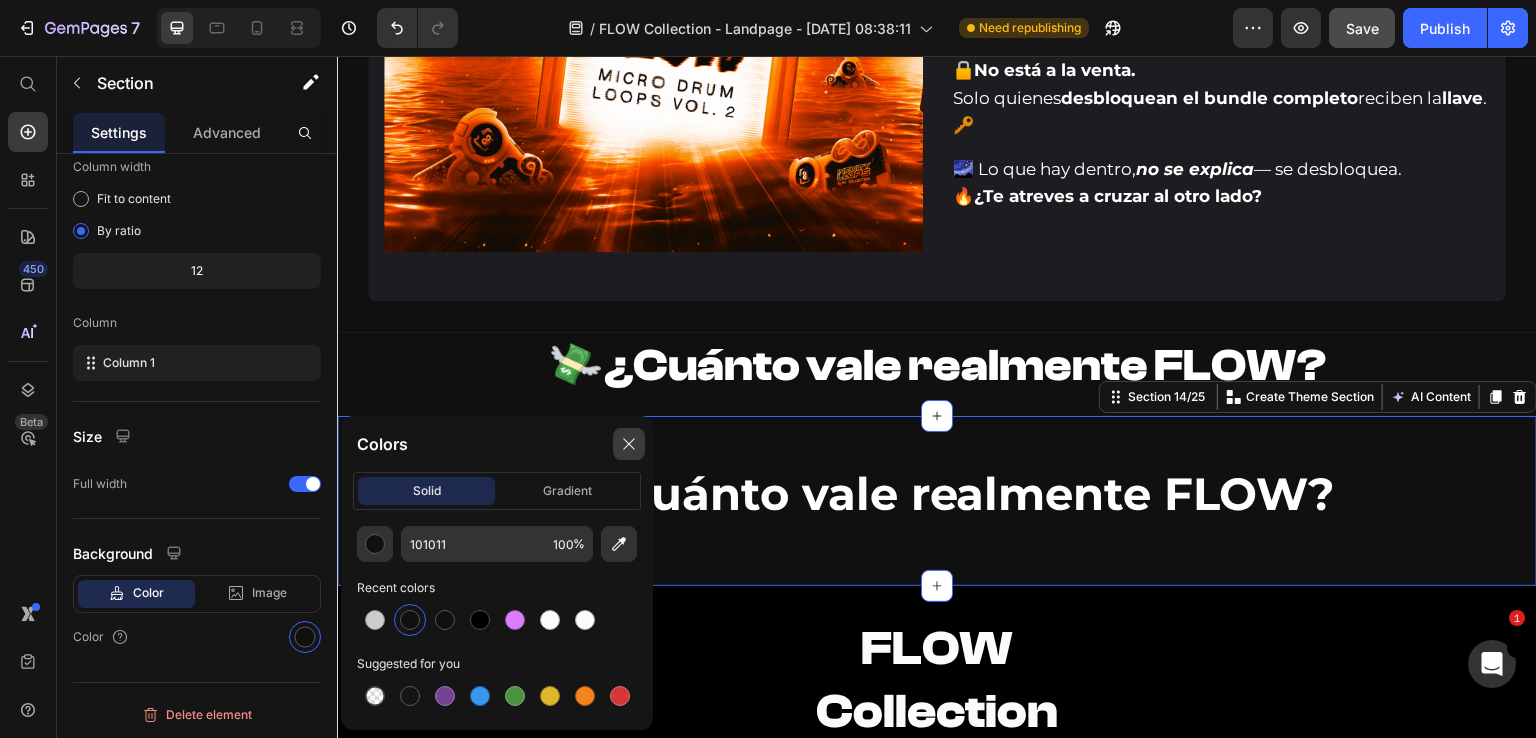 click 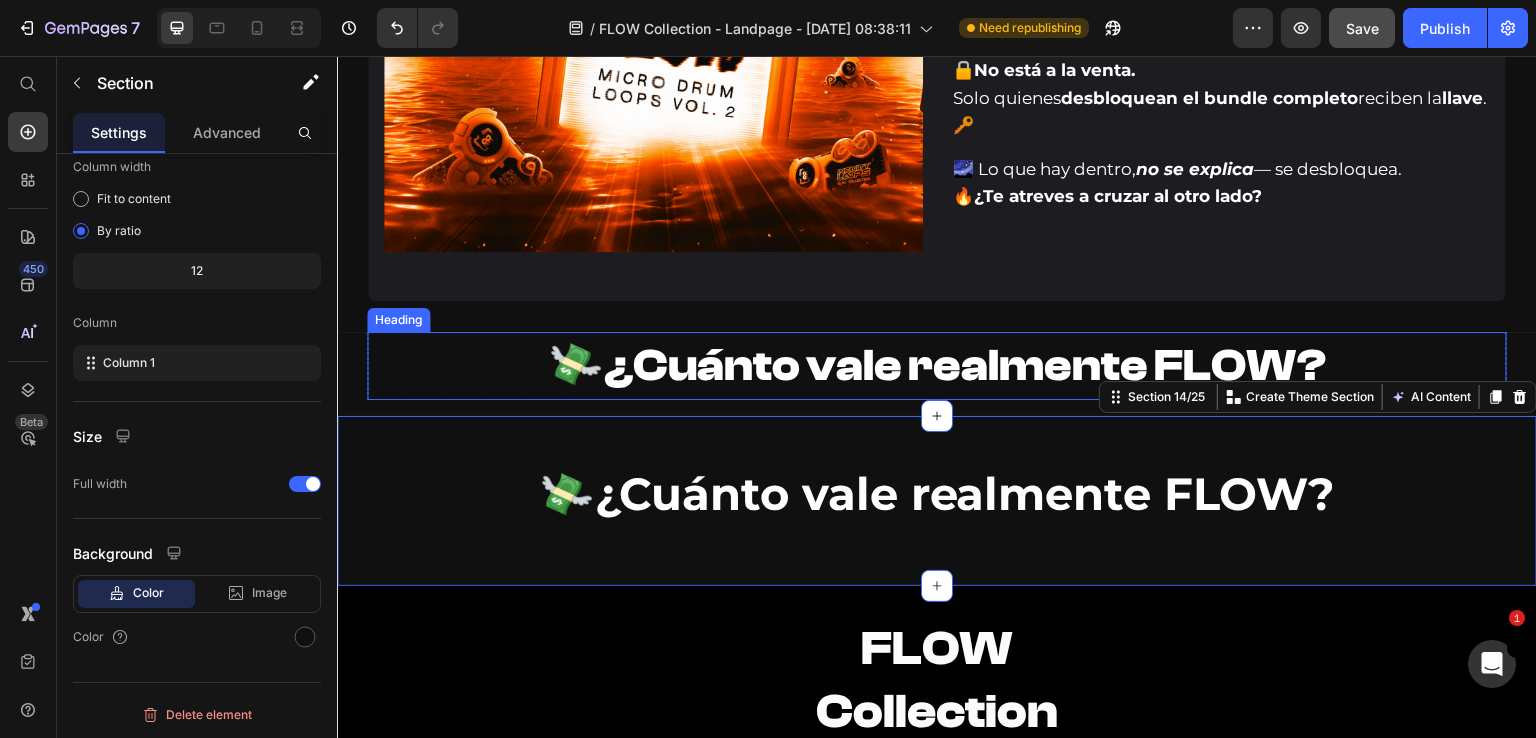 drag, startPoint x: 450, startPoint y: 364, endPoint x: 361, endPoint y: 392, distance: 93.30059 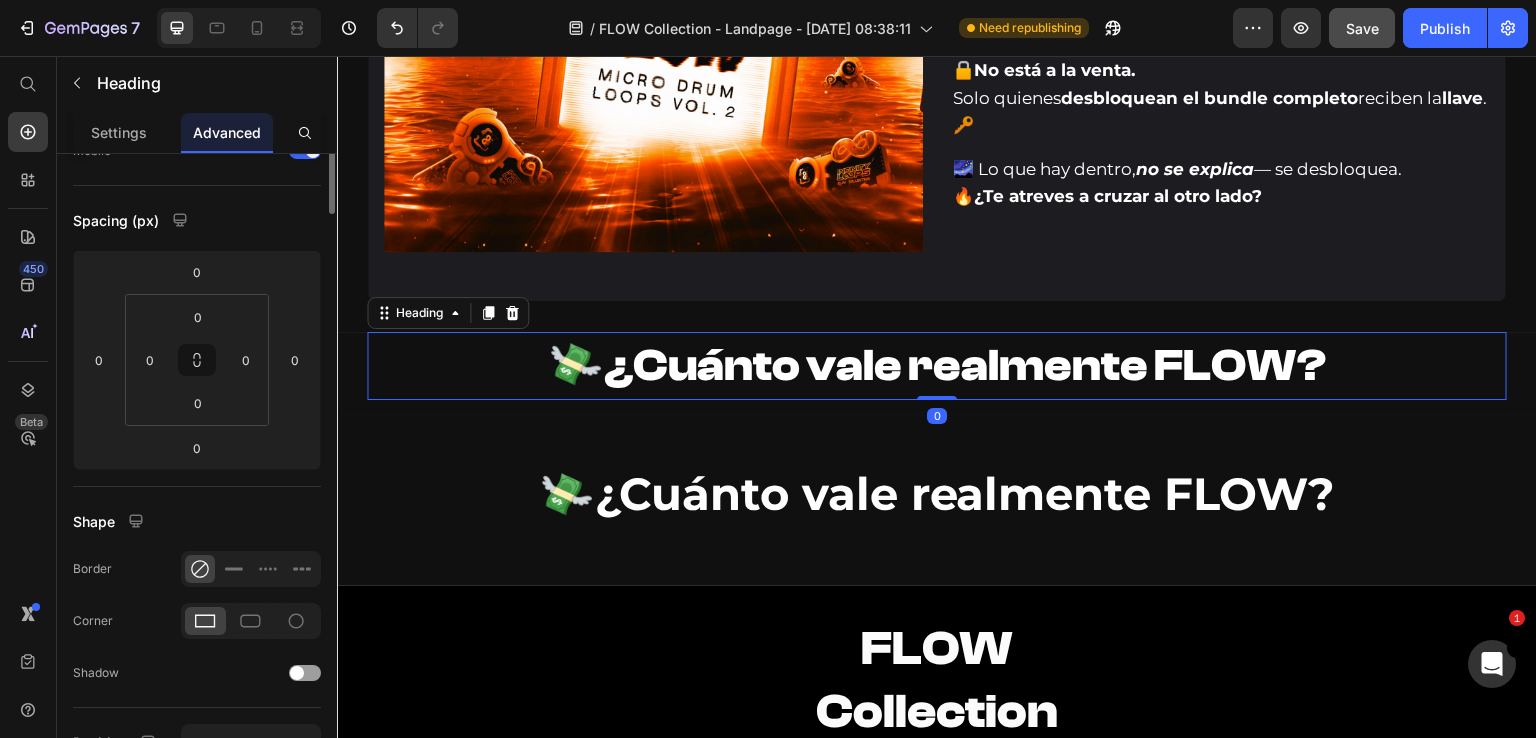 scroll, scrollTop: 0, scrollLeft: 0, axis: both 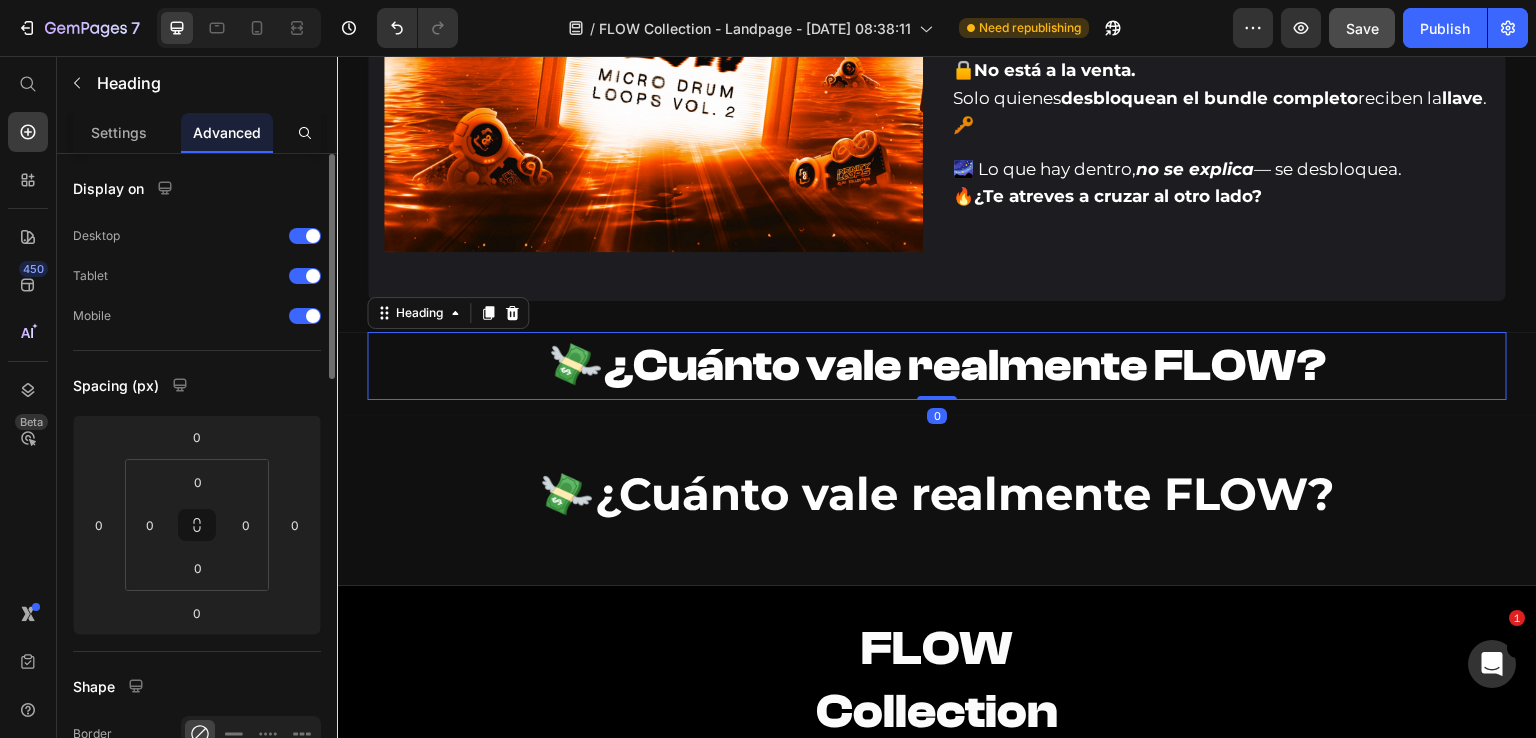 click on "💸  ¿Cuánto vale realmente FLOW? Heading   0 Row Row Section 13/25" at bounding box center (937, 373) 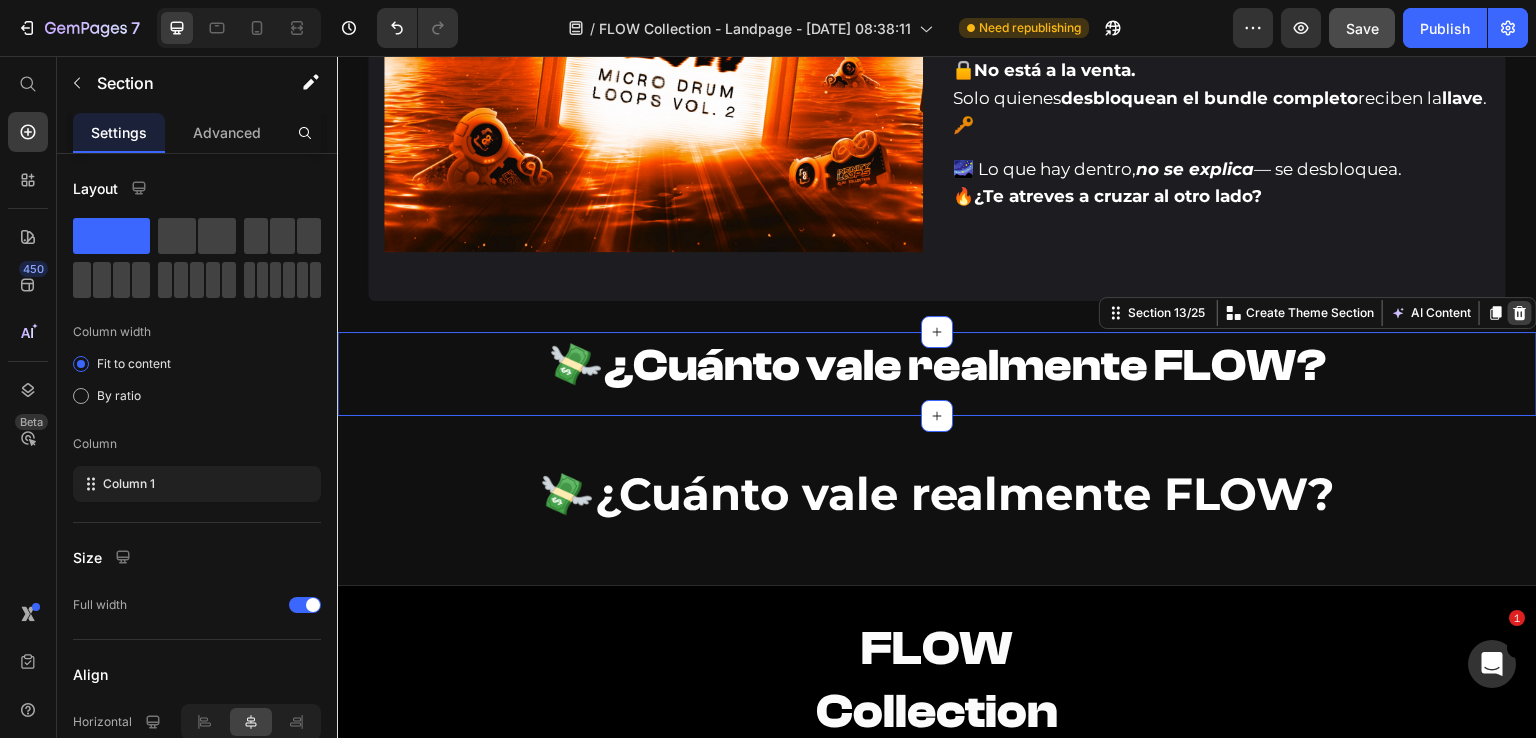 click 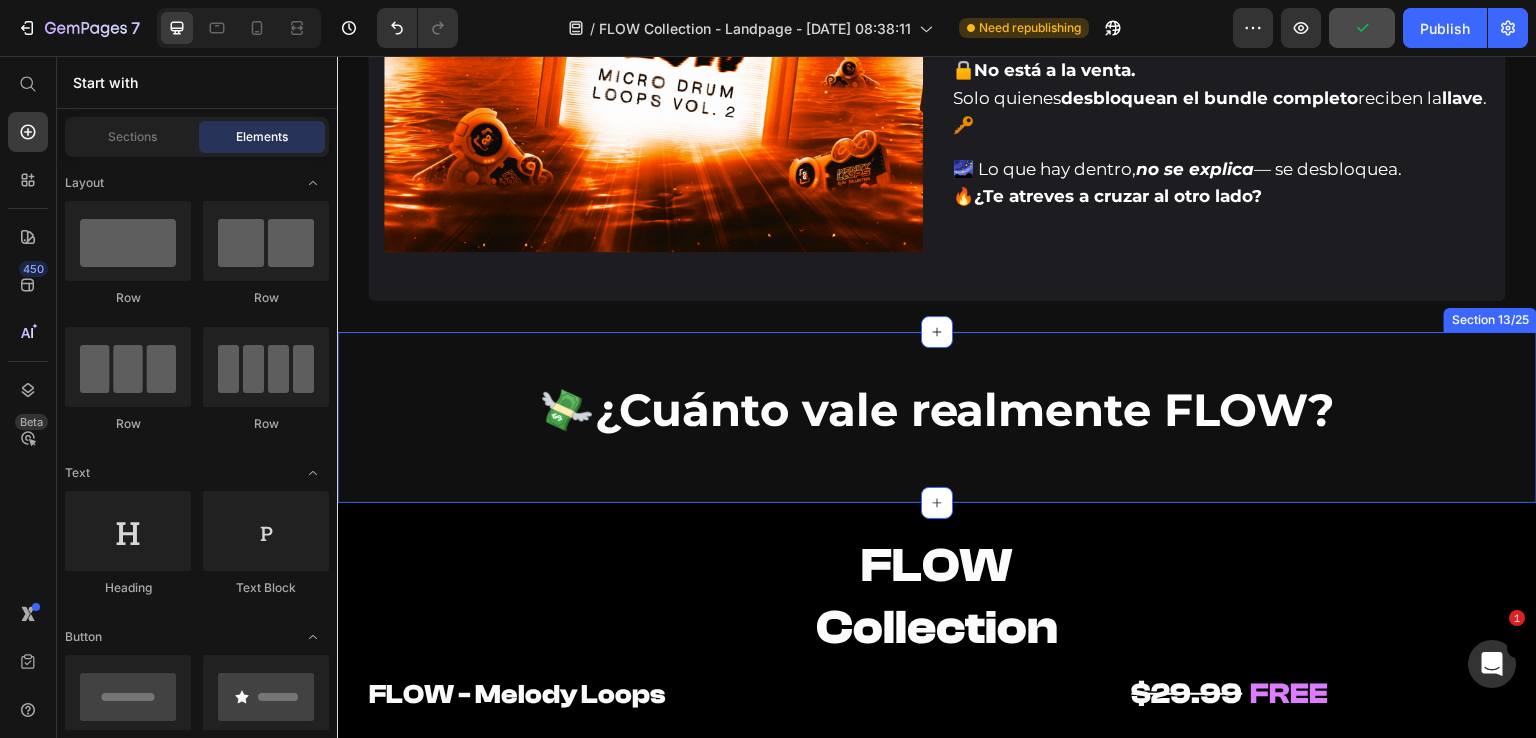 click on "💸  ¿Cuánto vale realmente FLOW? Heading Section 13/25" at bounding box center [937, 417] 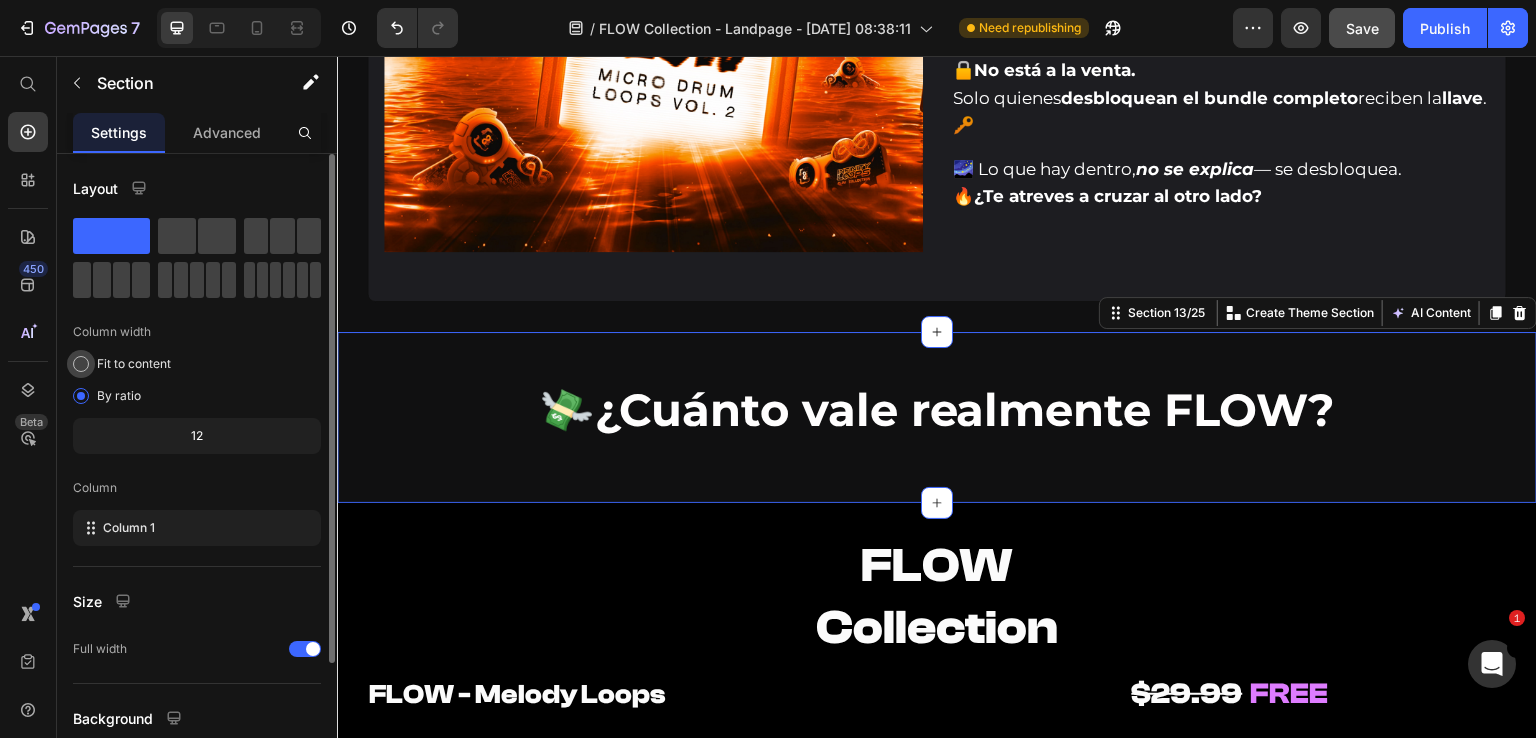 click on "Fit to content" 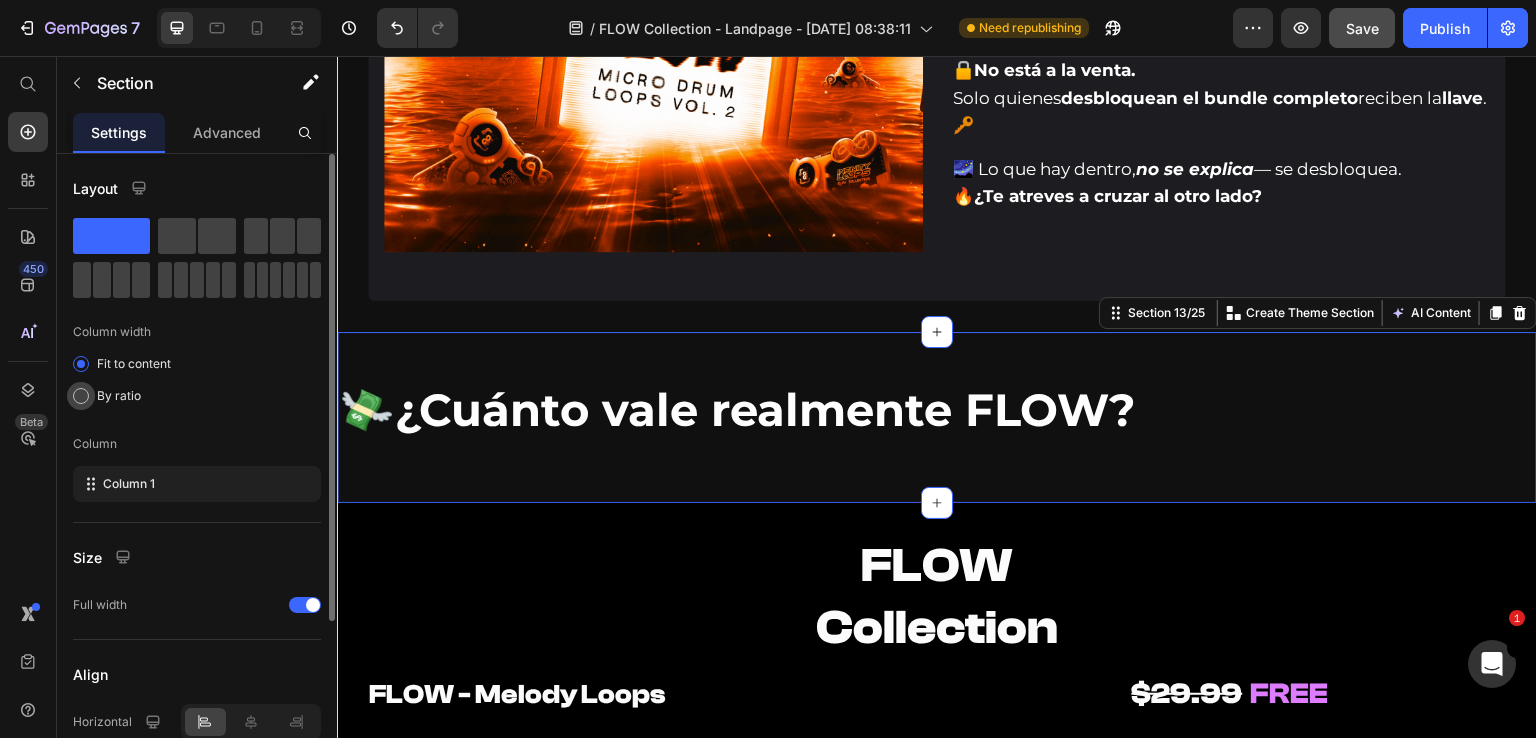 click on "By ratio" 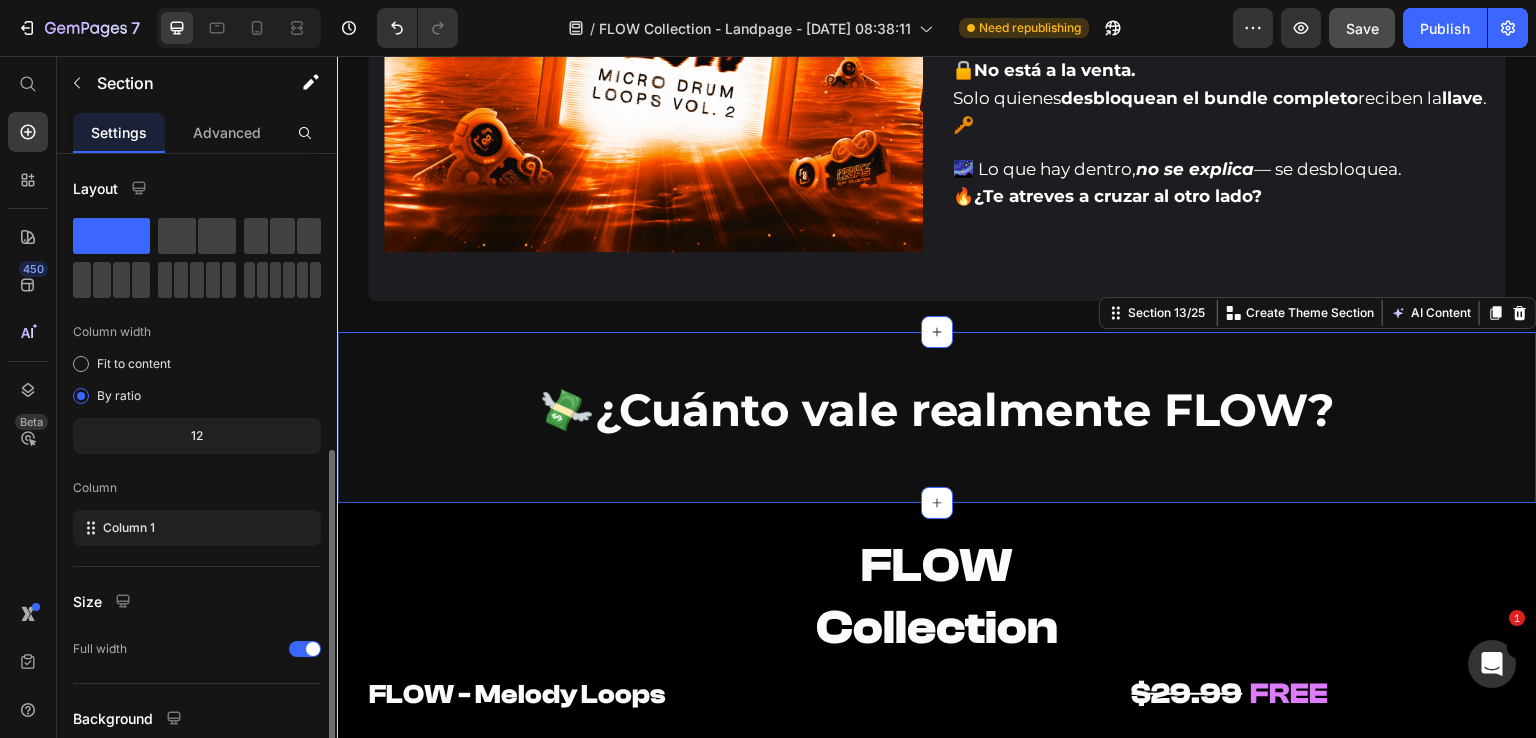 scroll, scrollTop: 165, scrollLeft: 0, axis: vertical 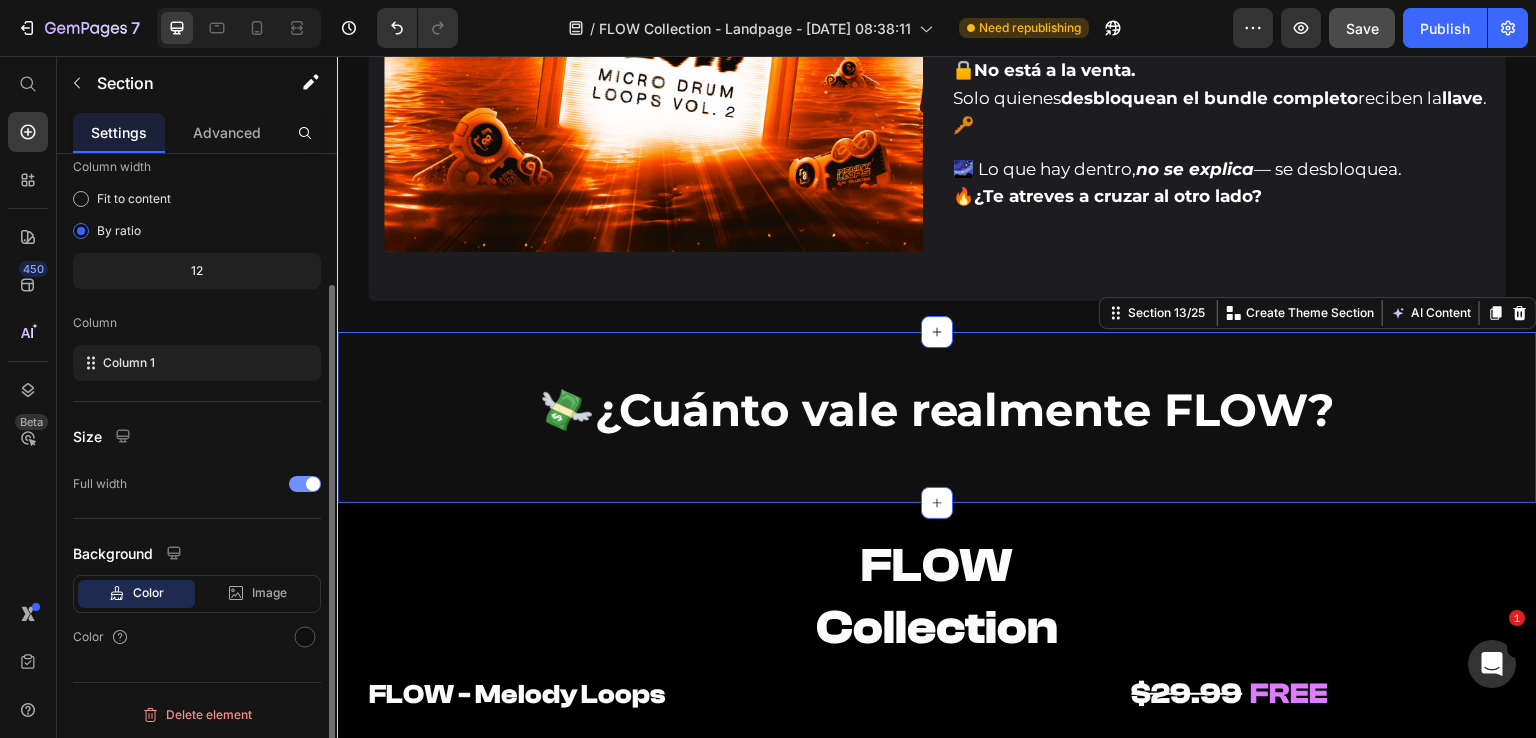 click at bounding box center (313, 484) 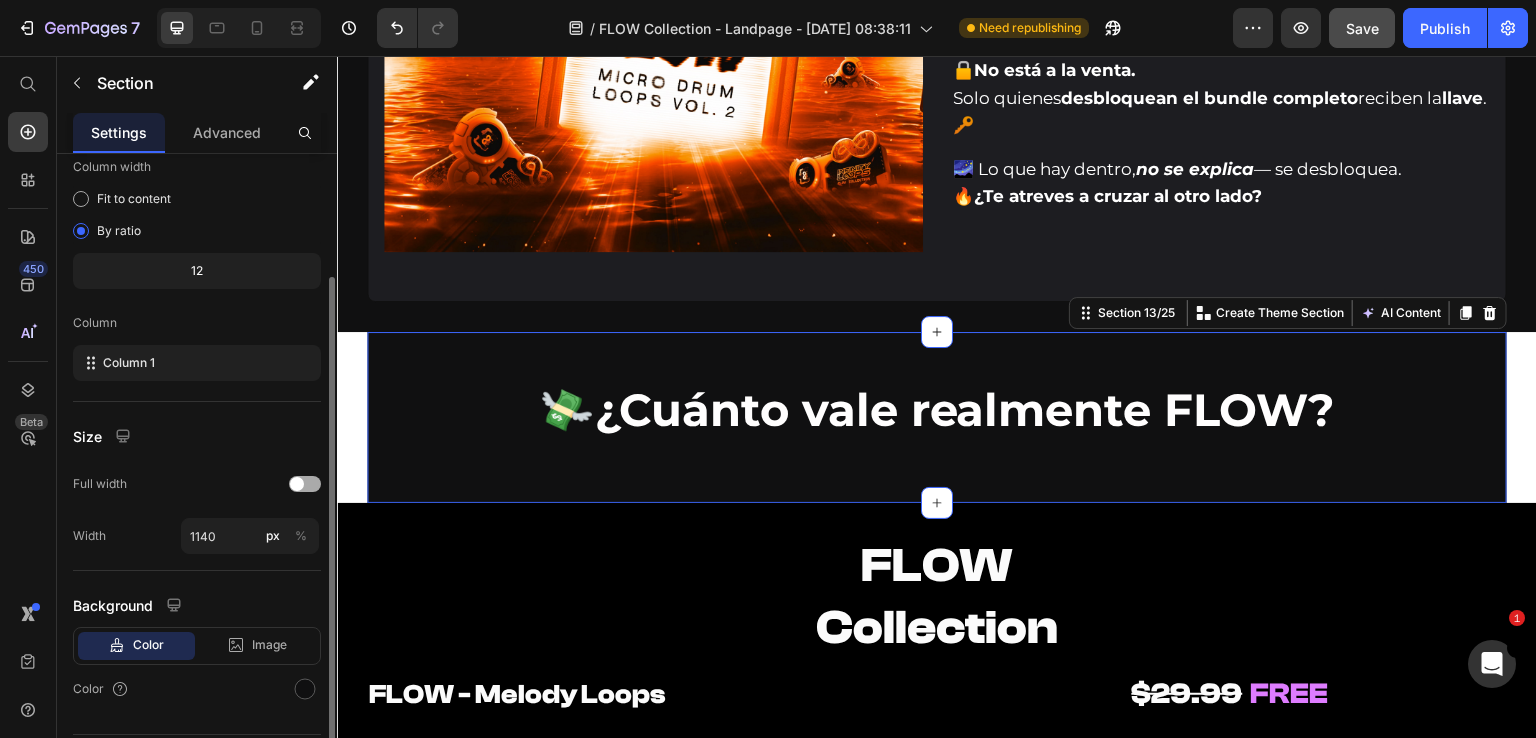 click at bounding box center (305, 484) 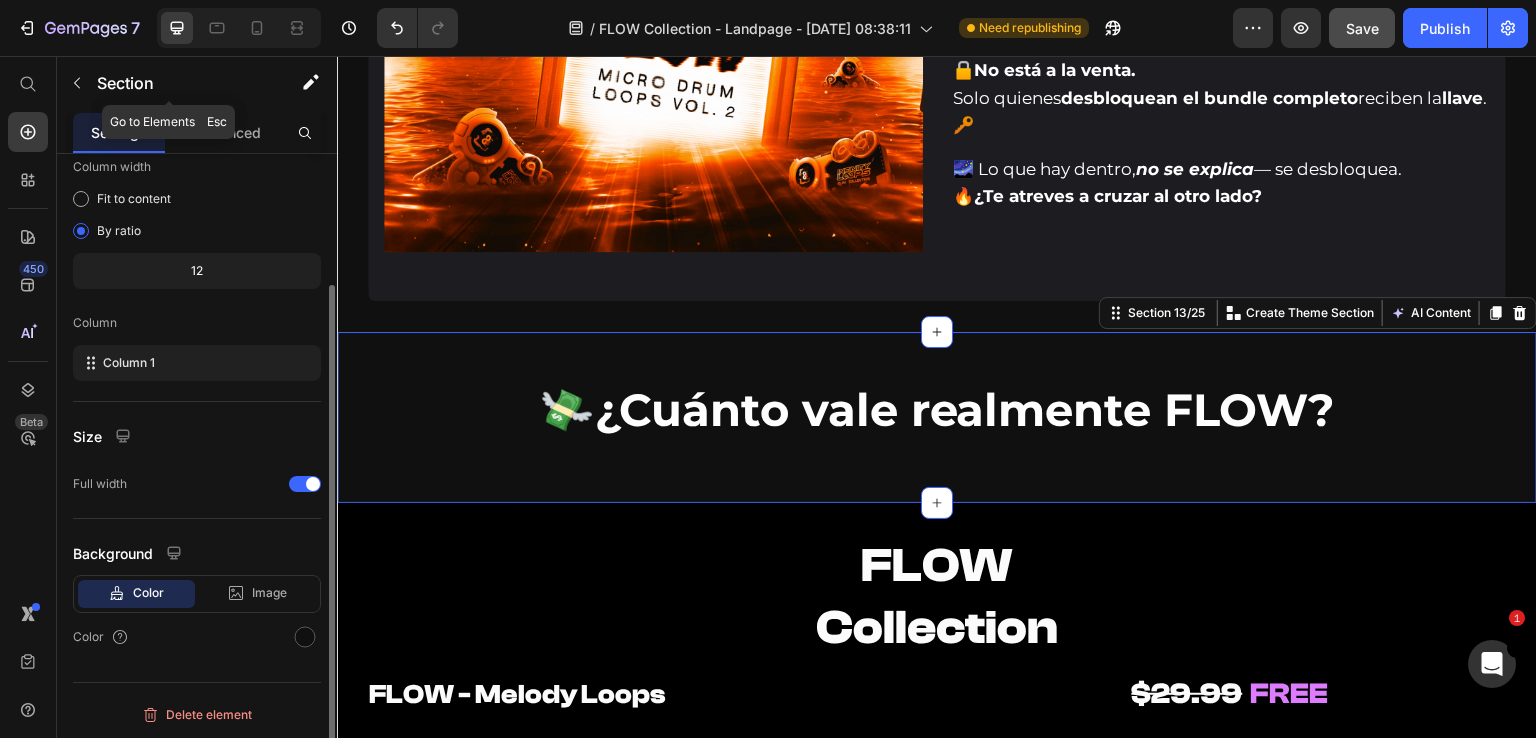click on "Advanced" at bounding box center [227, 132] 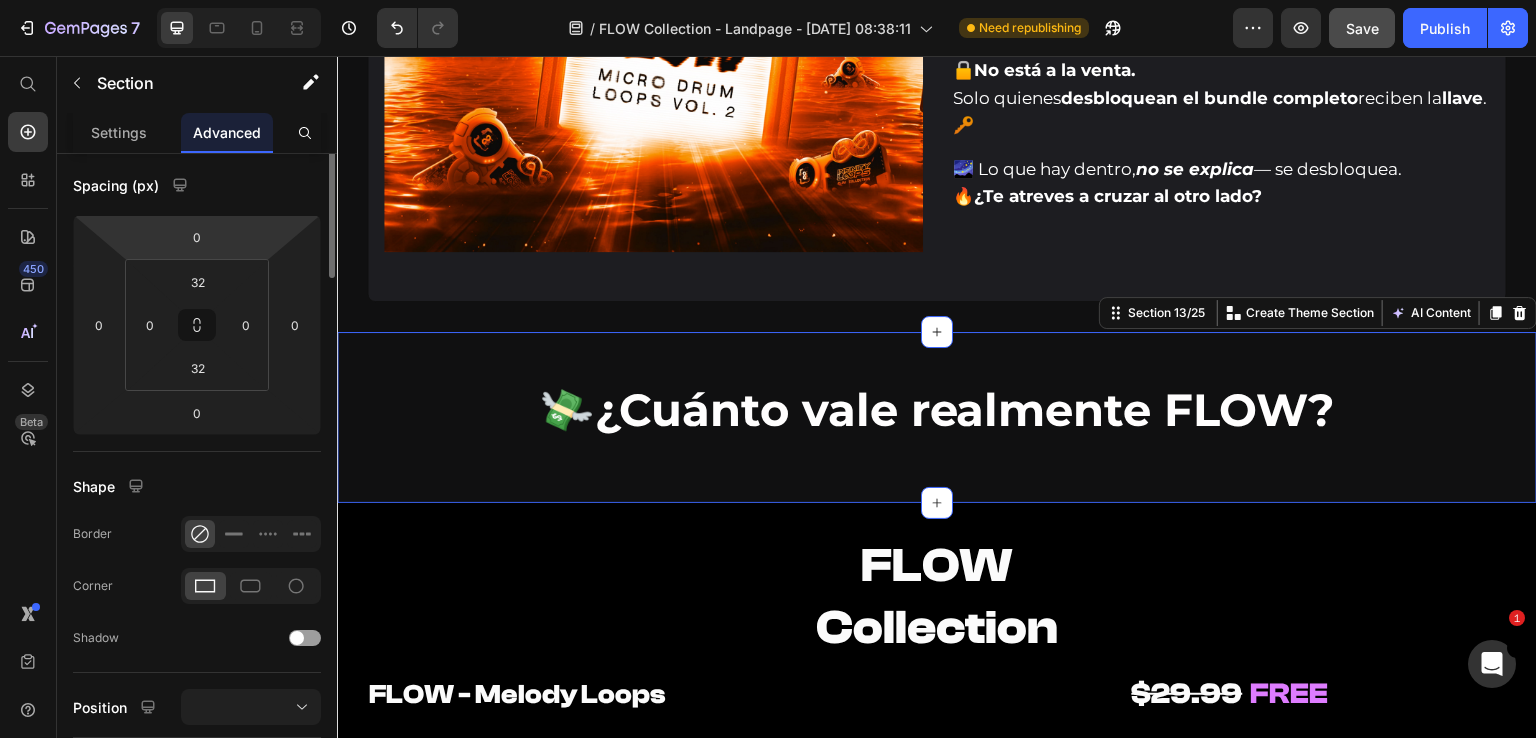 scroll, scrollTop: 0, scrollLeft: 0, axis: both 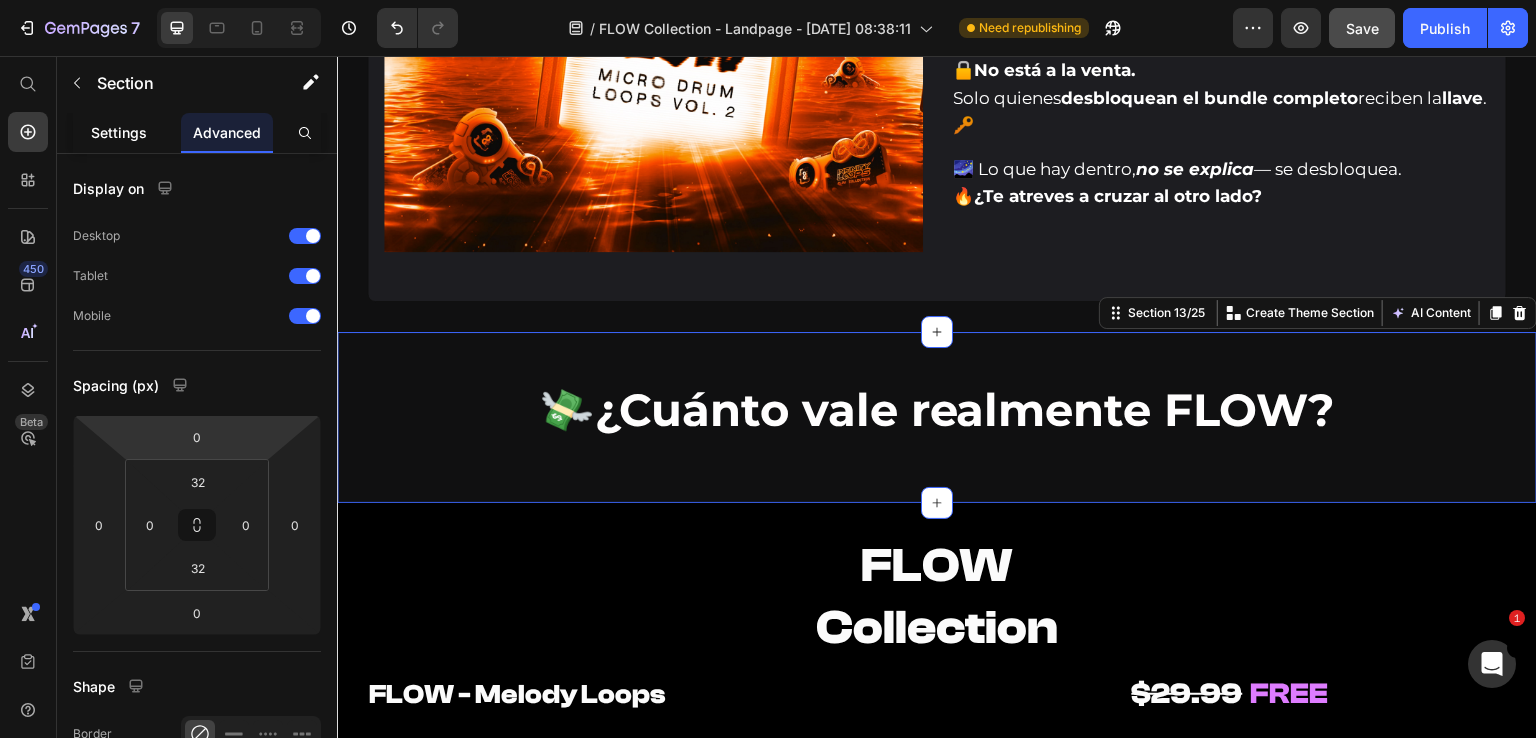 click on "Settings" at bounding box center [119, 132] 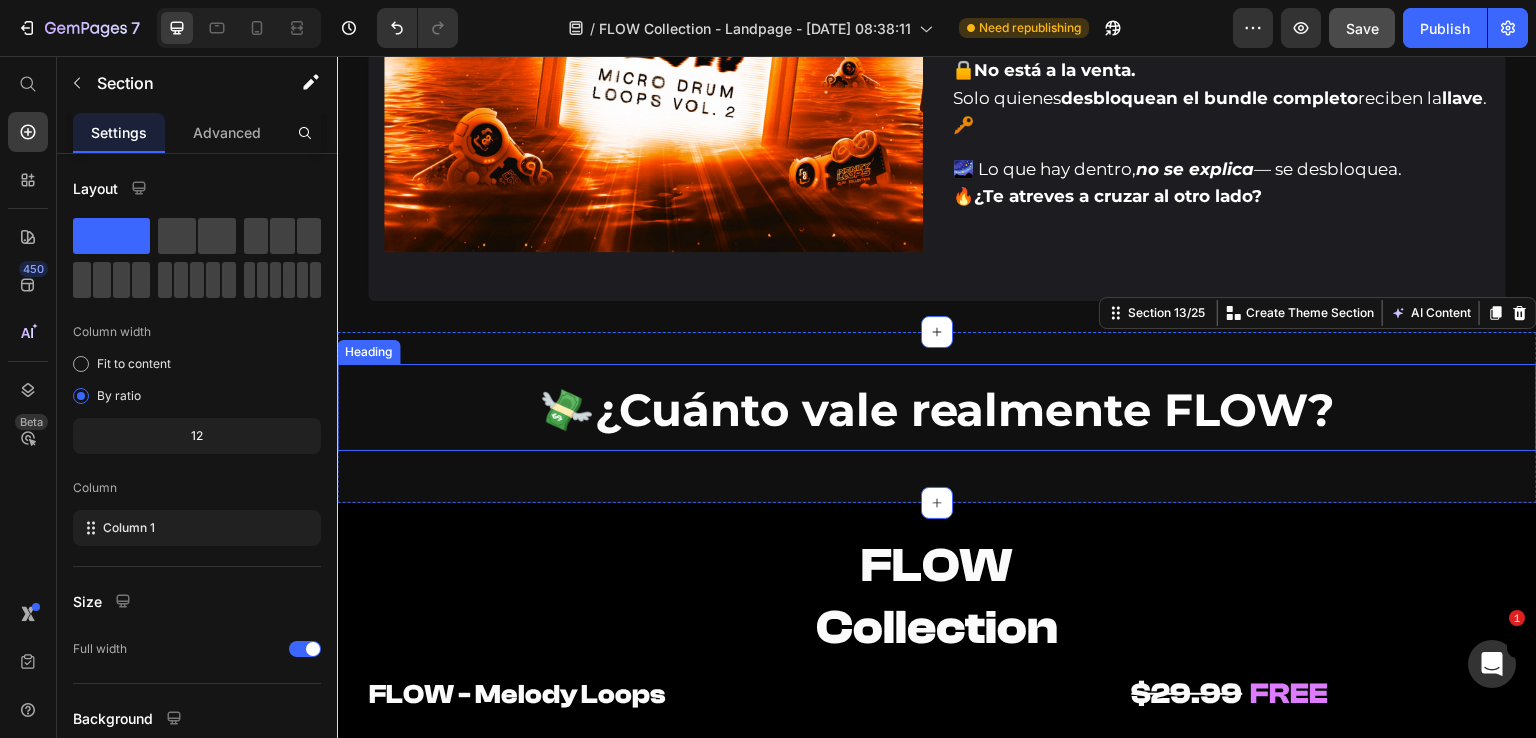 click on "¿Cuánto vale realmente FLOW?" at bounding box center (965, 409) 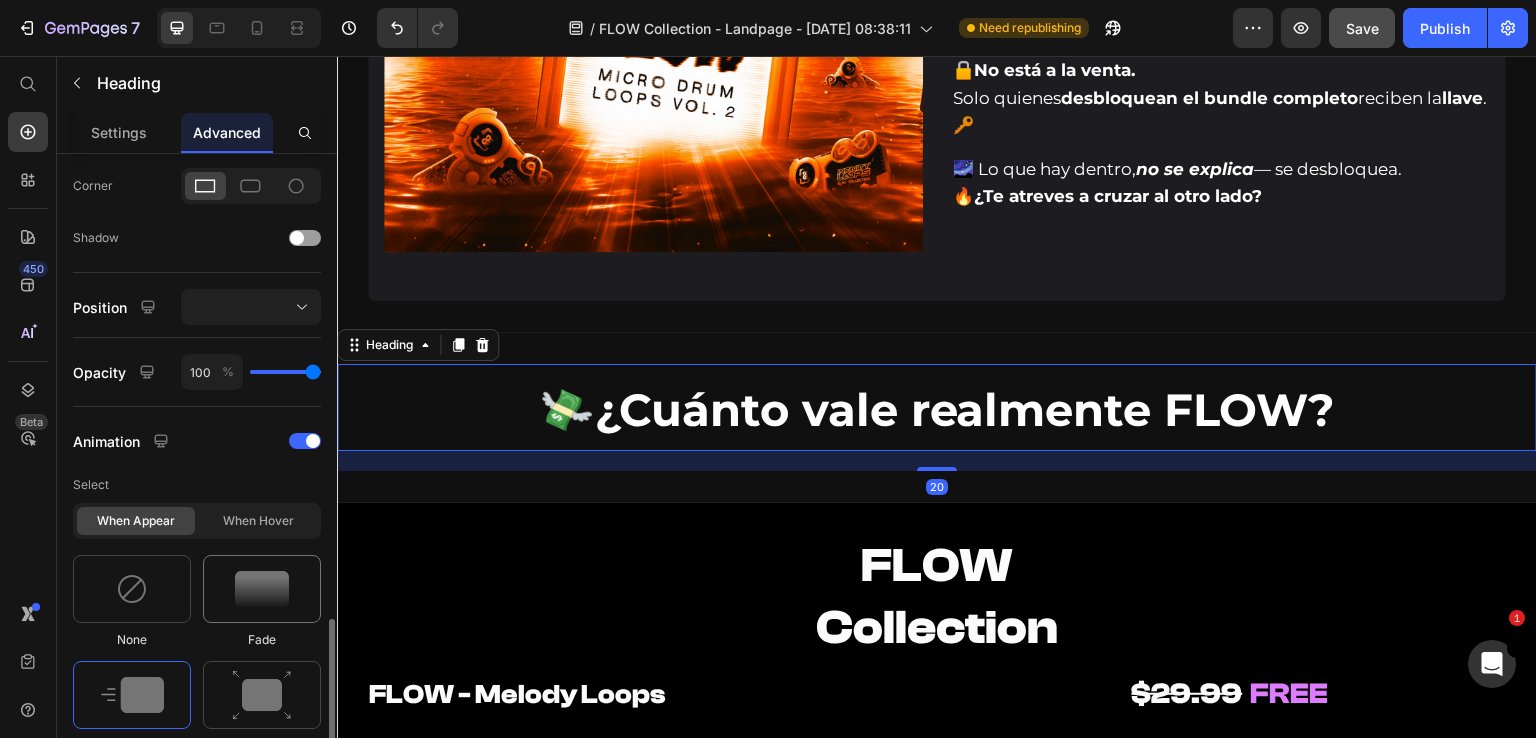 scroll, scrollTop: 800, scrollLeft: 0, axis: vertical 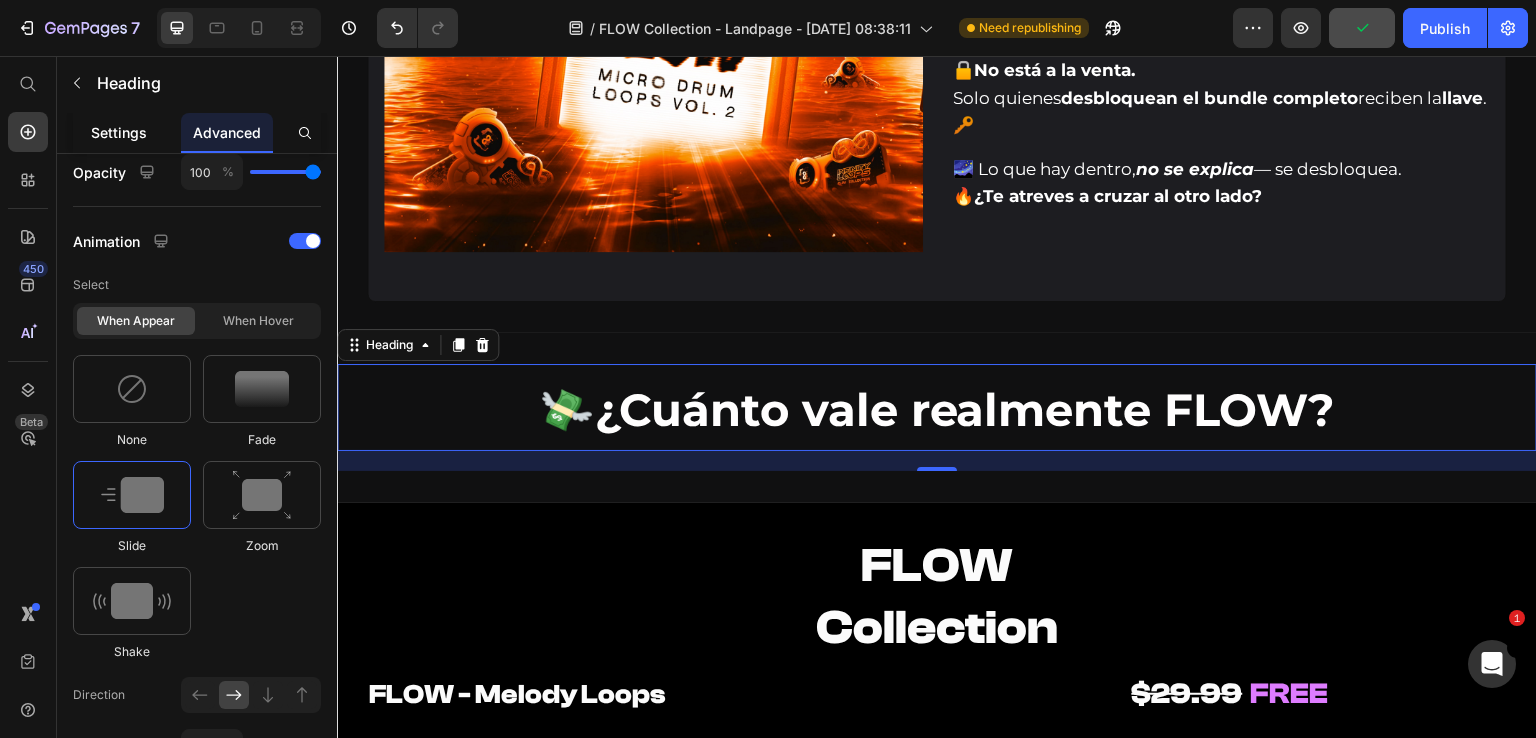 click on "Settings" 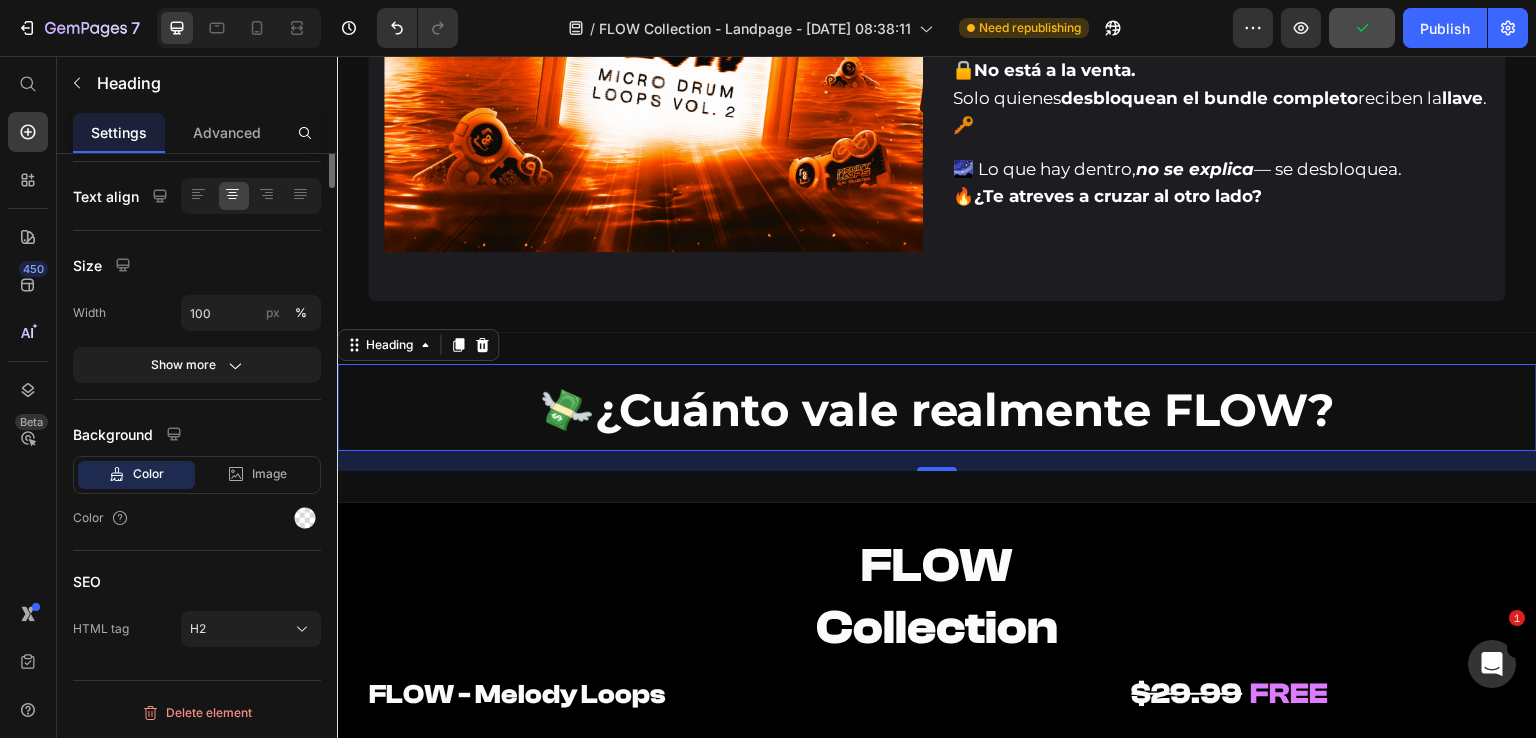 scroll, scrollTop: 0, scrollLeft: 0, axis: both 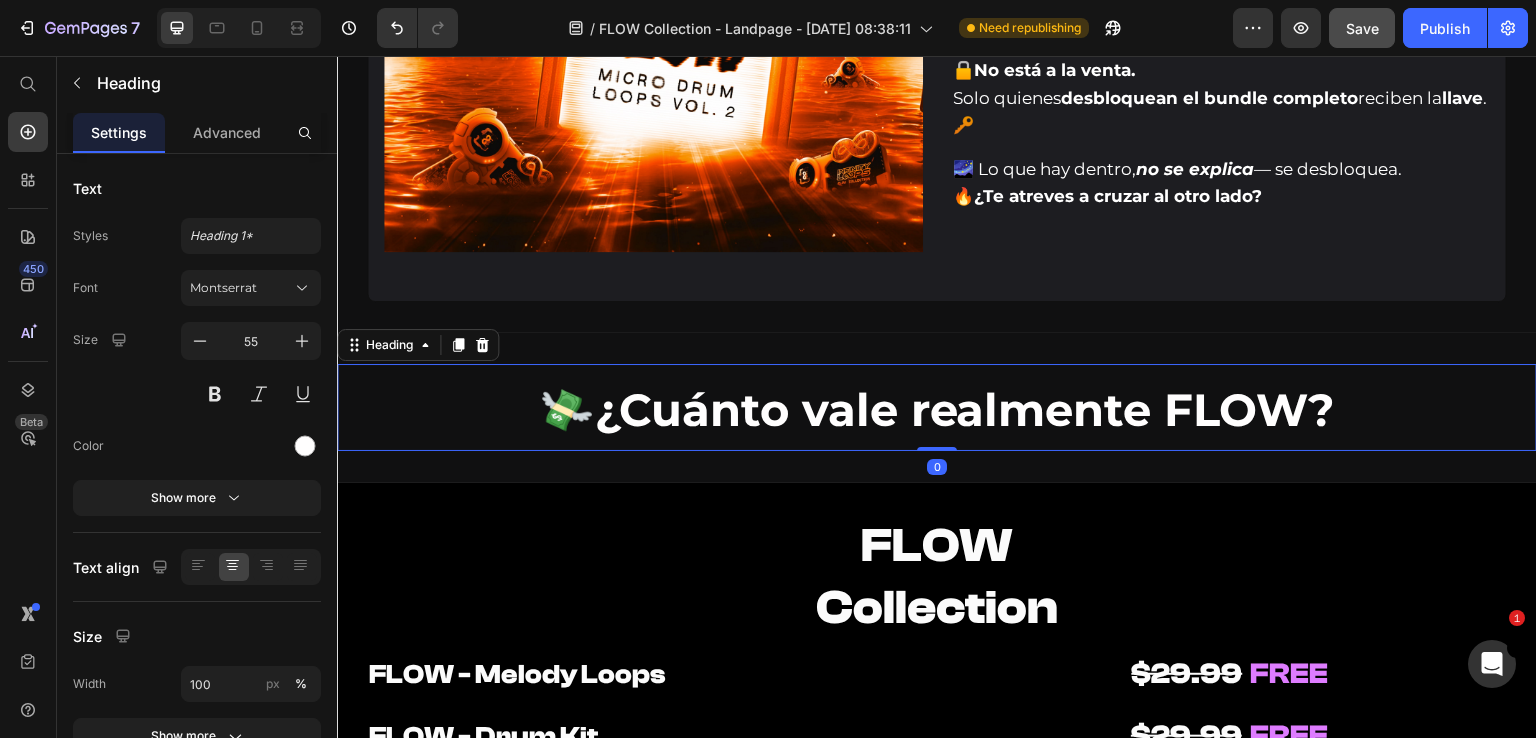 drag, startPoint x: 931, startPoint y: 466, endPoint x: 942, endPoint y: 434, distance: 33.83785 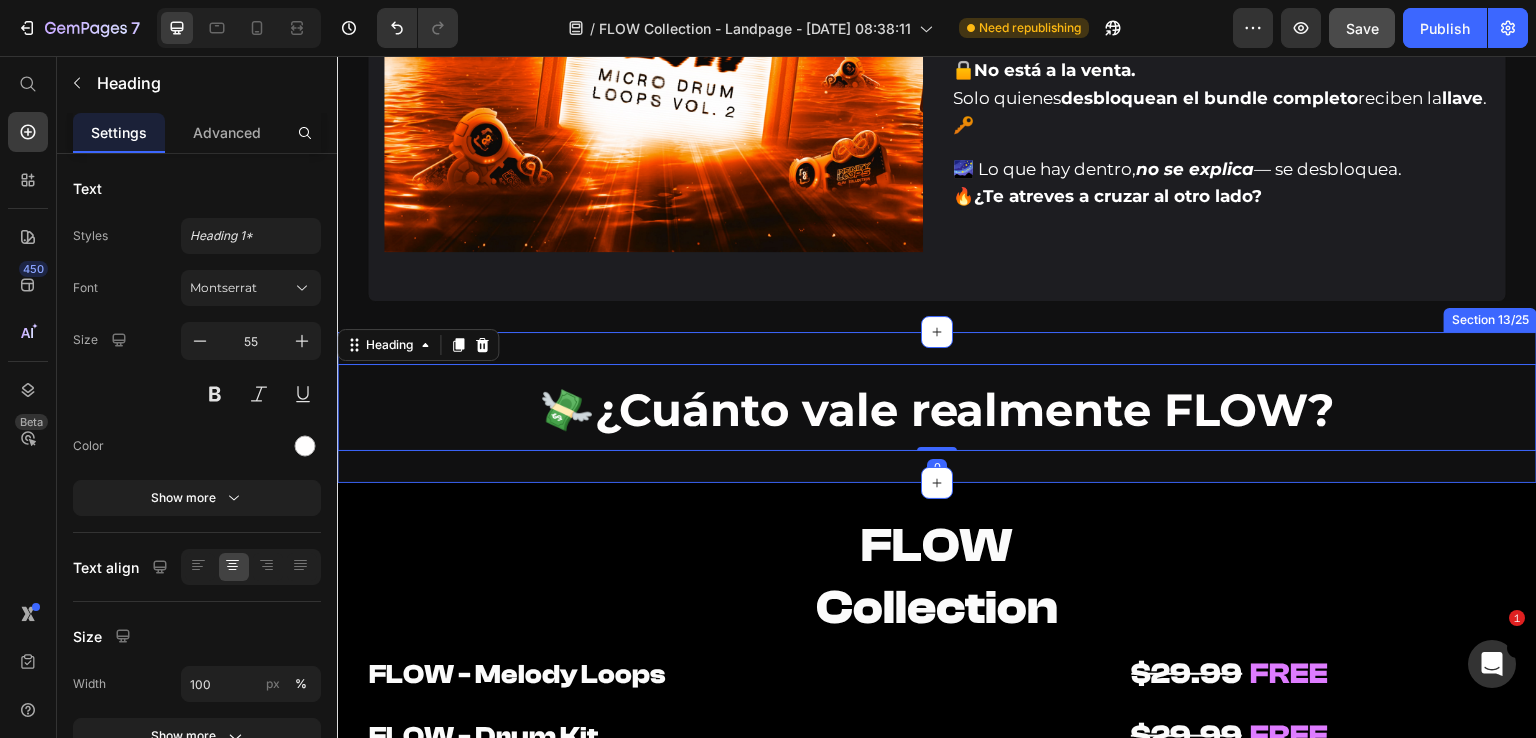 click on "💸  ¿Cuánto vale realmente FLOW? Heading   0 Section 13/25" at bounding box center (937, 407) 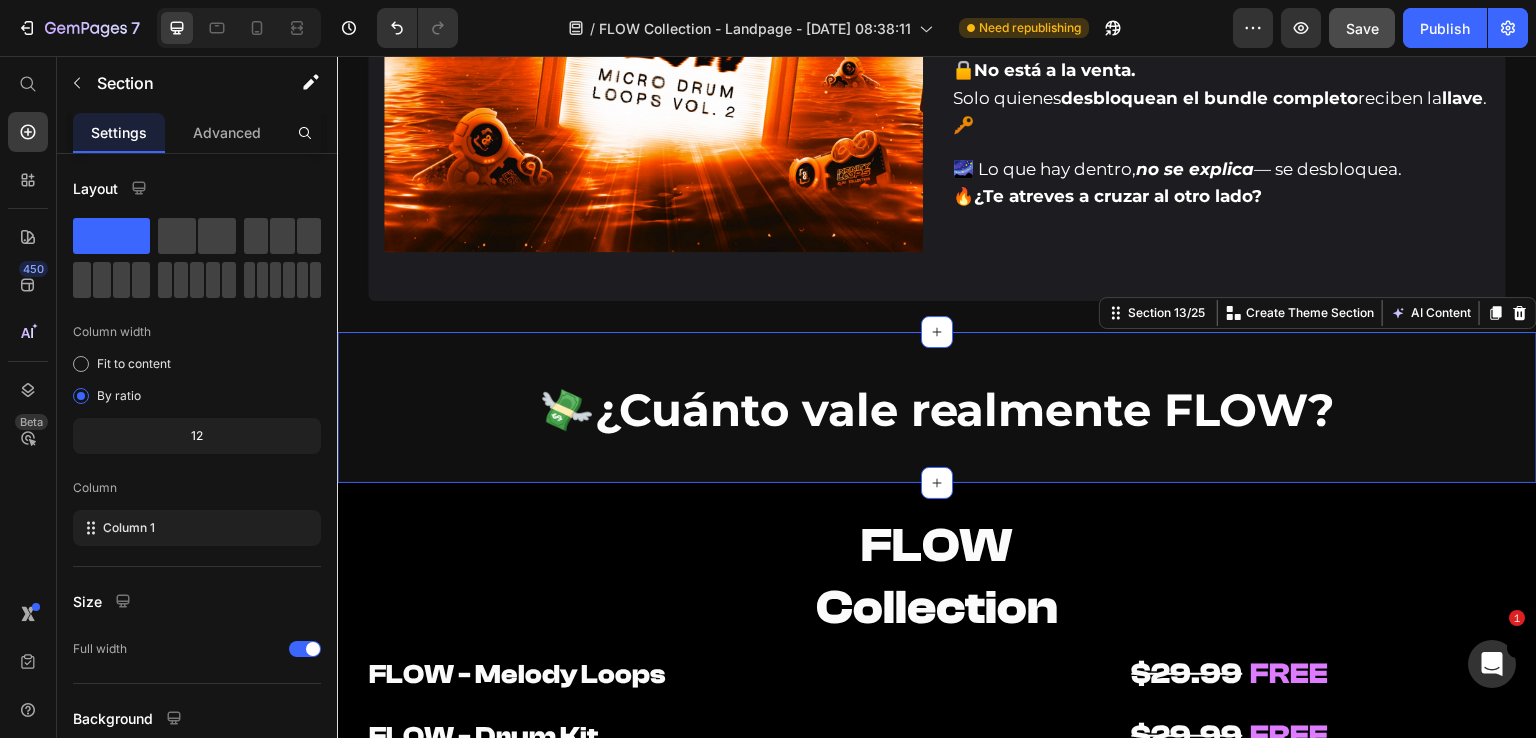 click on "💸  ¿Cuánto vale realmente FLOW? Heading Section 13/25   You can create reusable sections Create Theme Section AI Content Write with GemAI What would you like to describe here? Tone and Voice Persuasive Product FLOW Collection Show more Generate" at bounding box center (937, 407) 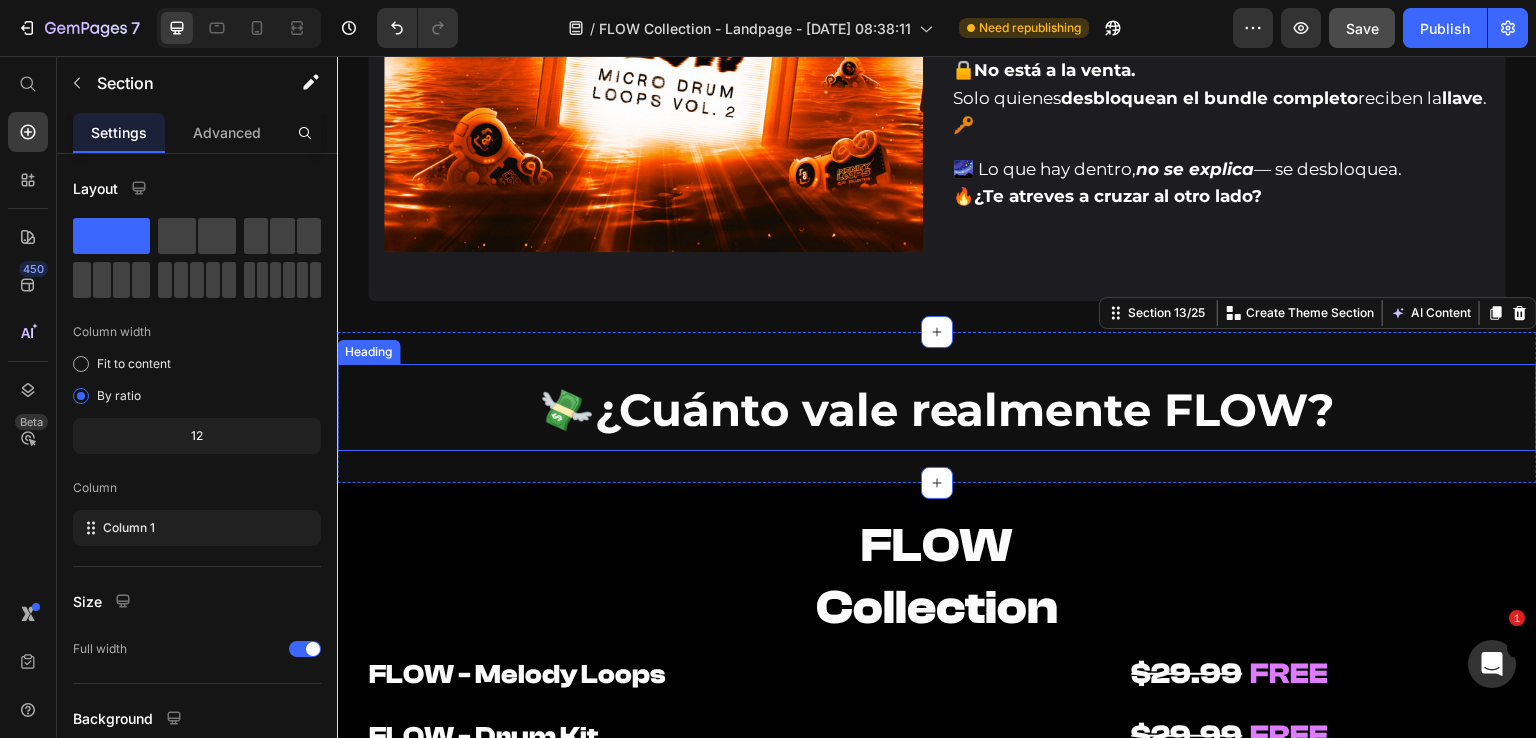 click on "¿Cuánto vale realmente FLOW?" at bounding box center [965, 409] 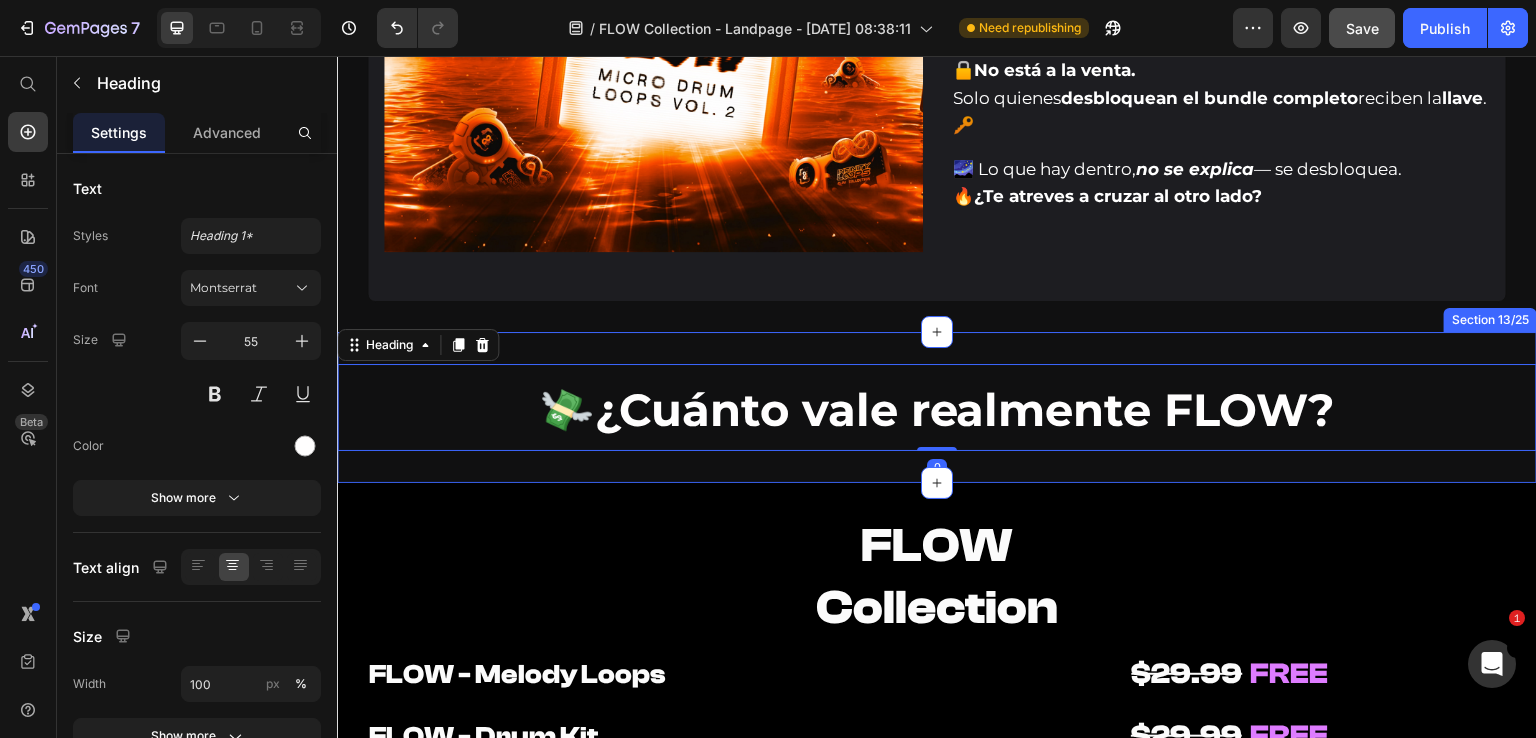 click on "💸  ¿Cuánto vale realmente FLOW? Heading   0 Section 13/25" at bounding box center [937, 407] 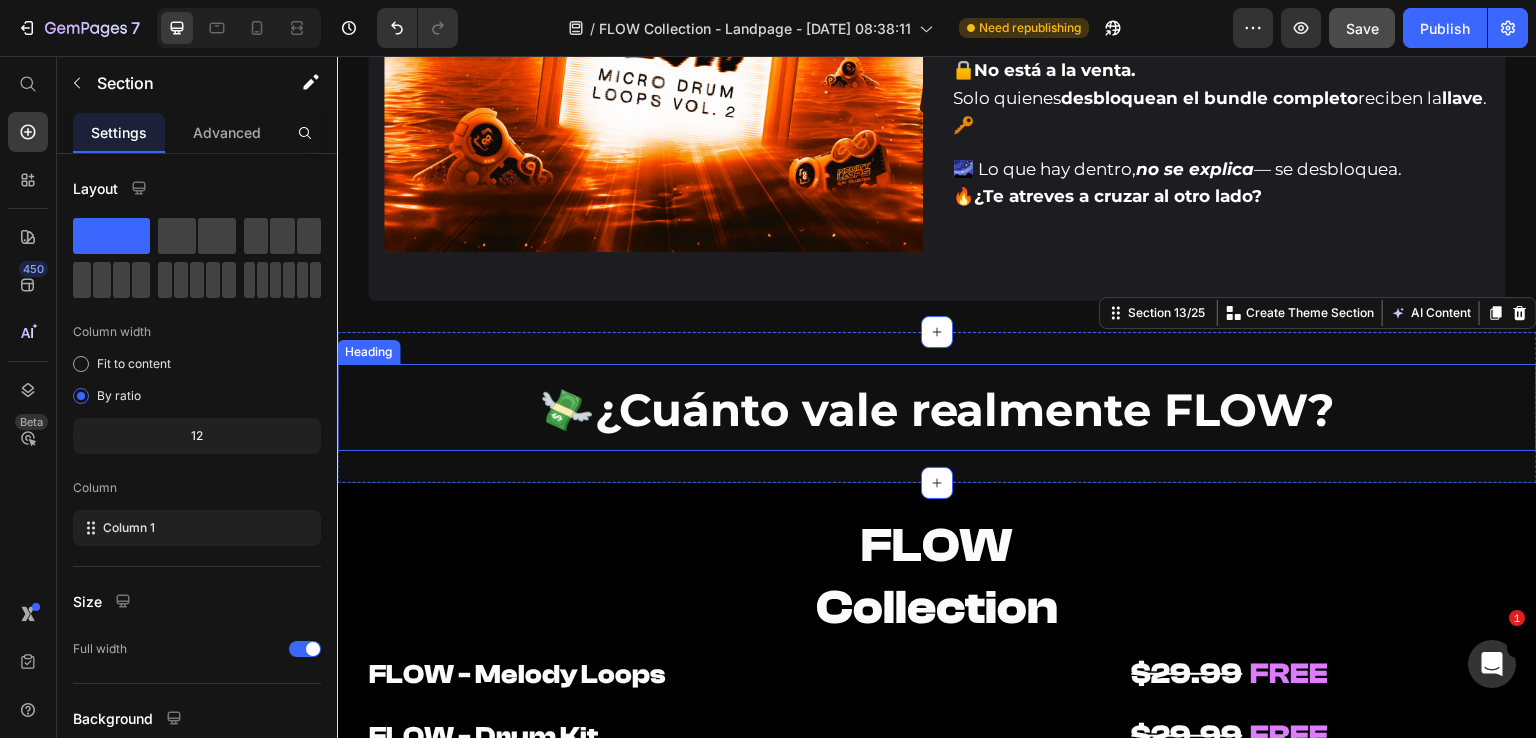 click on "¿Cuánto vale realmente FLOW?" at bounding box center (965, 409) 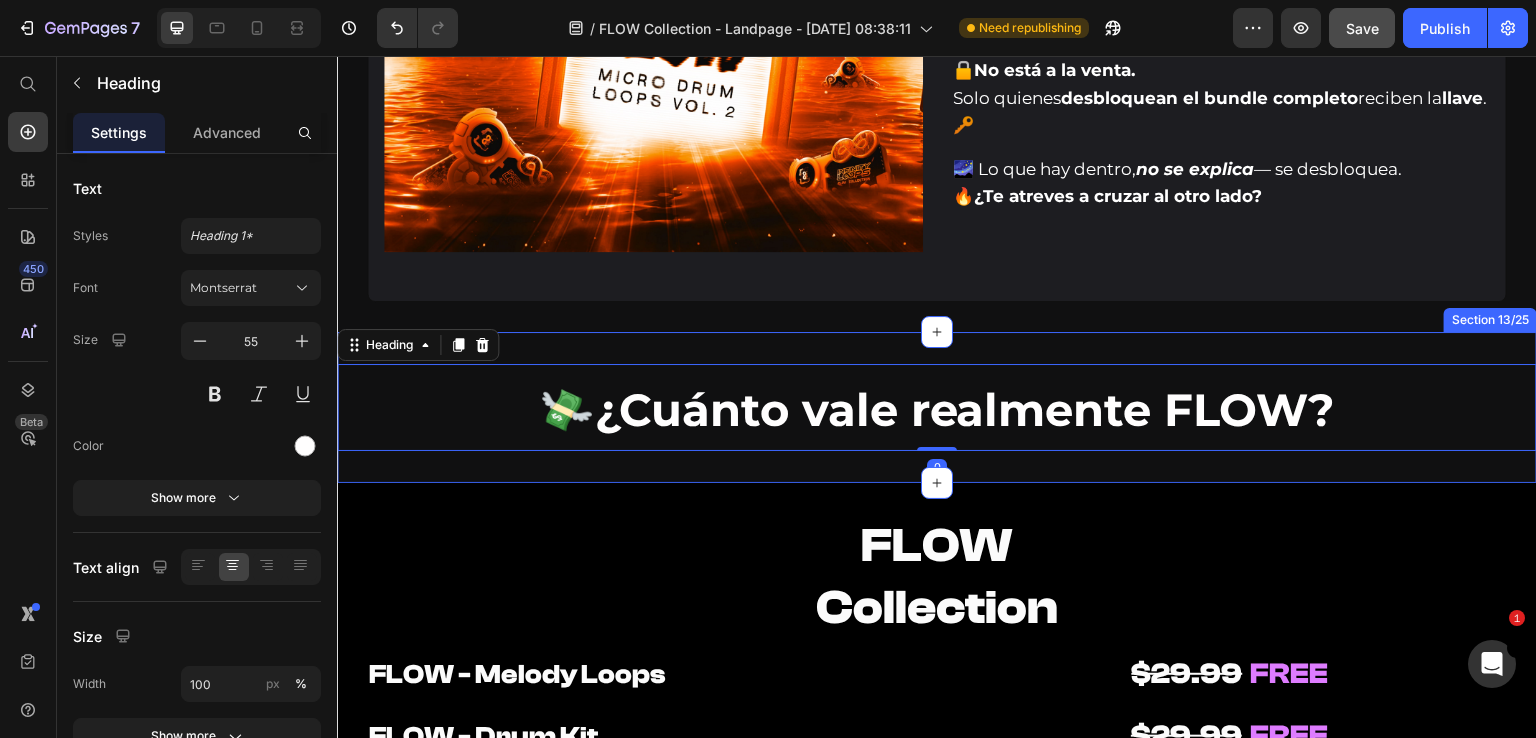 click on "💸  ¿Cuánto vale realmente FLOW? Heading   0 Section 13/25" at bounding box center (937, 407) 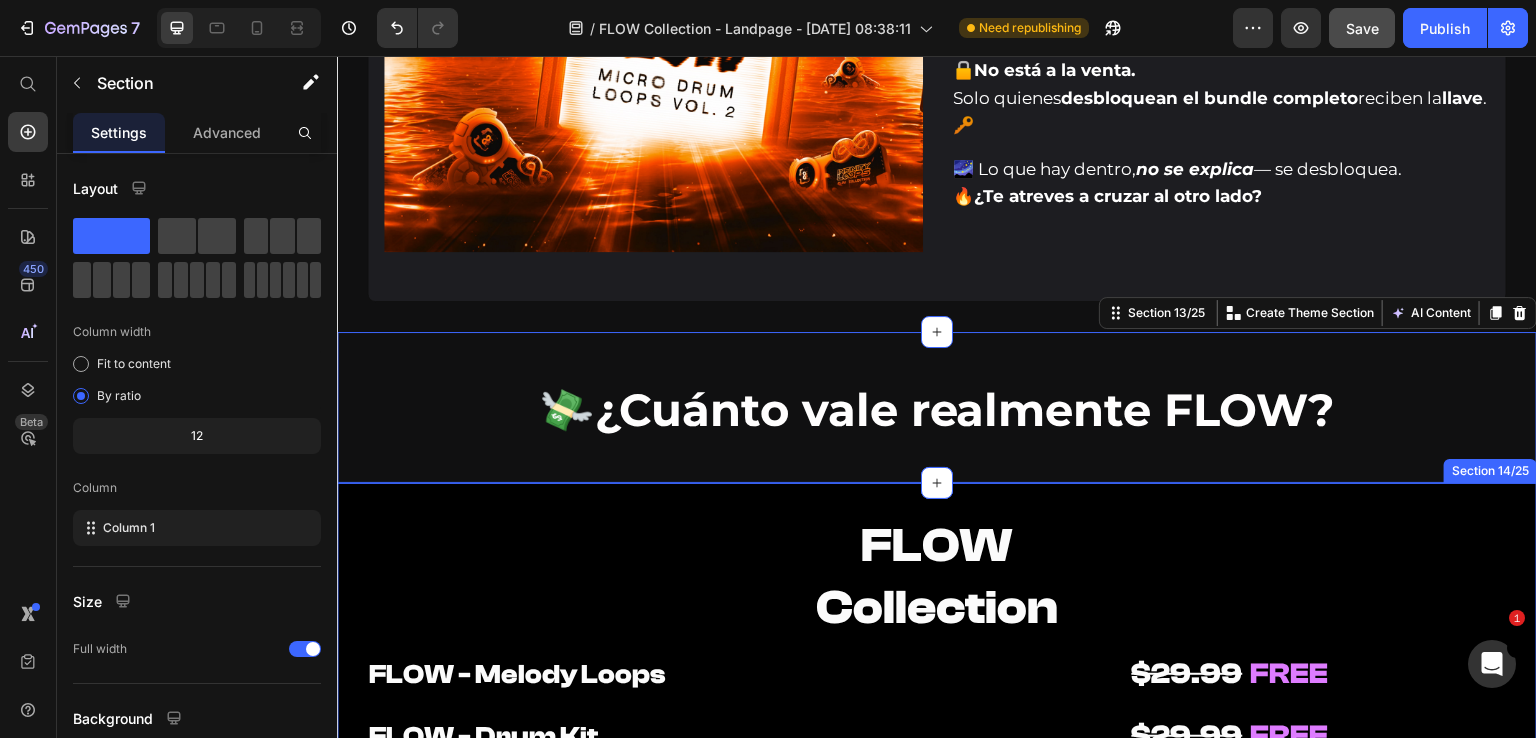 click on "💸  ¿Cuánto vale realmente FLOW? Heading Section 13/25   You can create reusable sections Create Theme Section AI Content Write with GemAI What would you like to describe here? Tone and Voice Persuasive Product FLOW Collection Show more Generate" at bounding box center (937, 407) 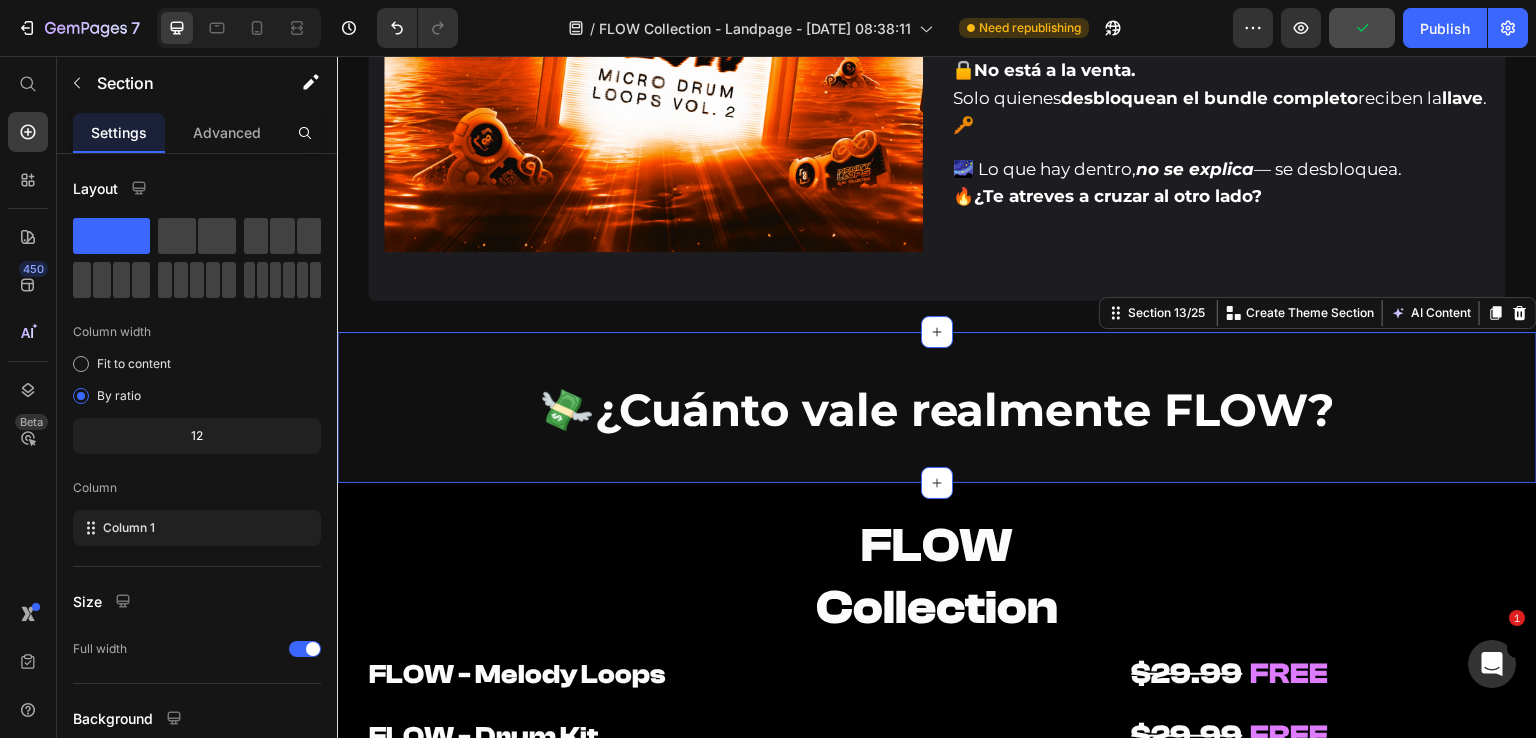 click on "💸  ¿Cuánto vale realmente FLOW? Heading Section 13/25   You can create reusable sections Create Theme Section AI Content Write with GemAI What would you like to describe here? Tone and Voice Persuasive Product FLOW Collection Show more Generate" at bounding box center [937, 407] 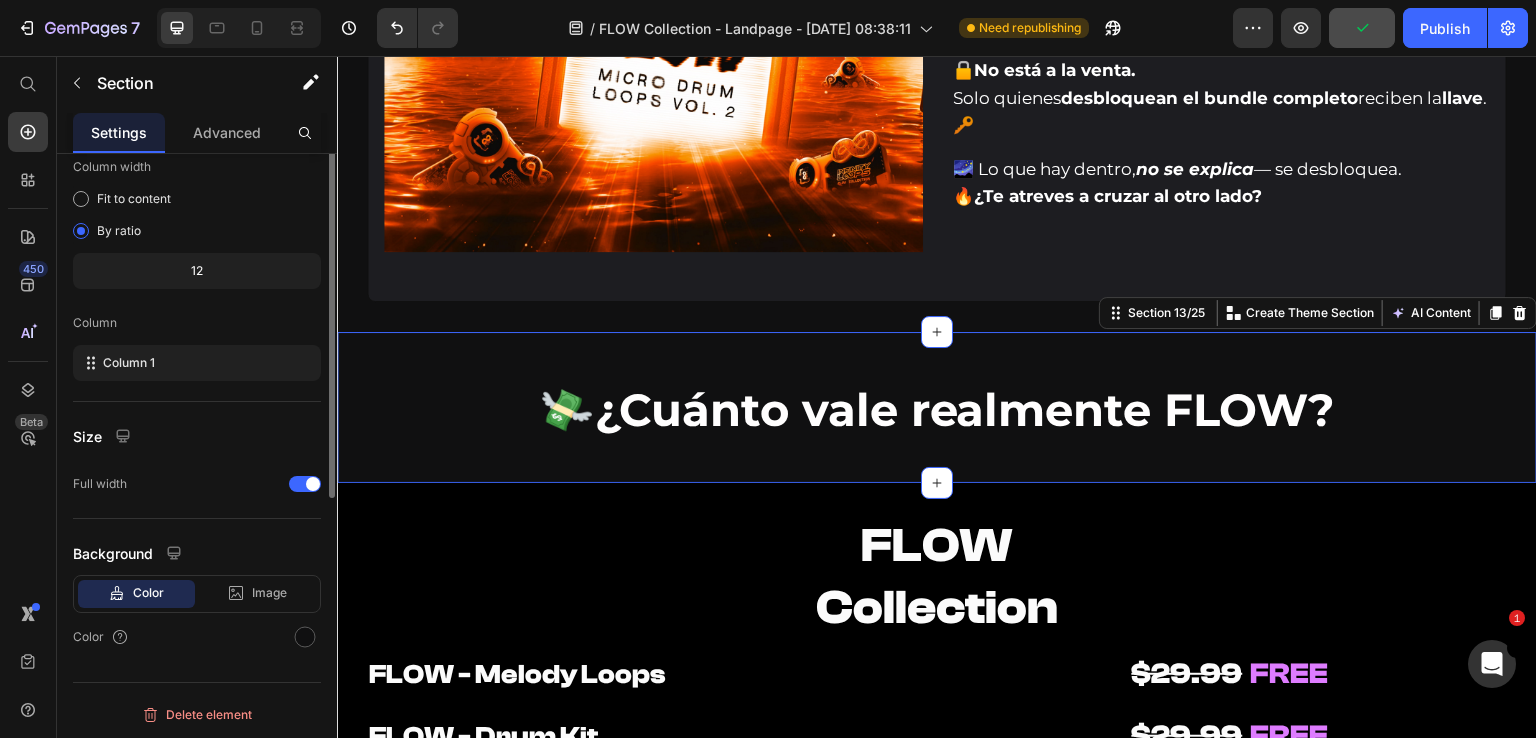 scroll, scrollTop: 0, scrollLeft: 0, axis: both 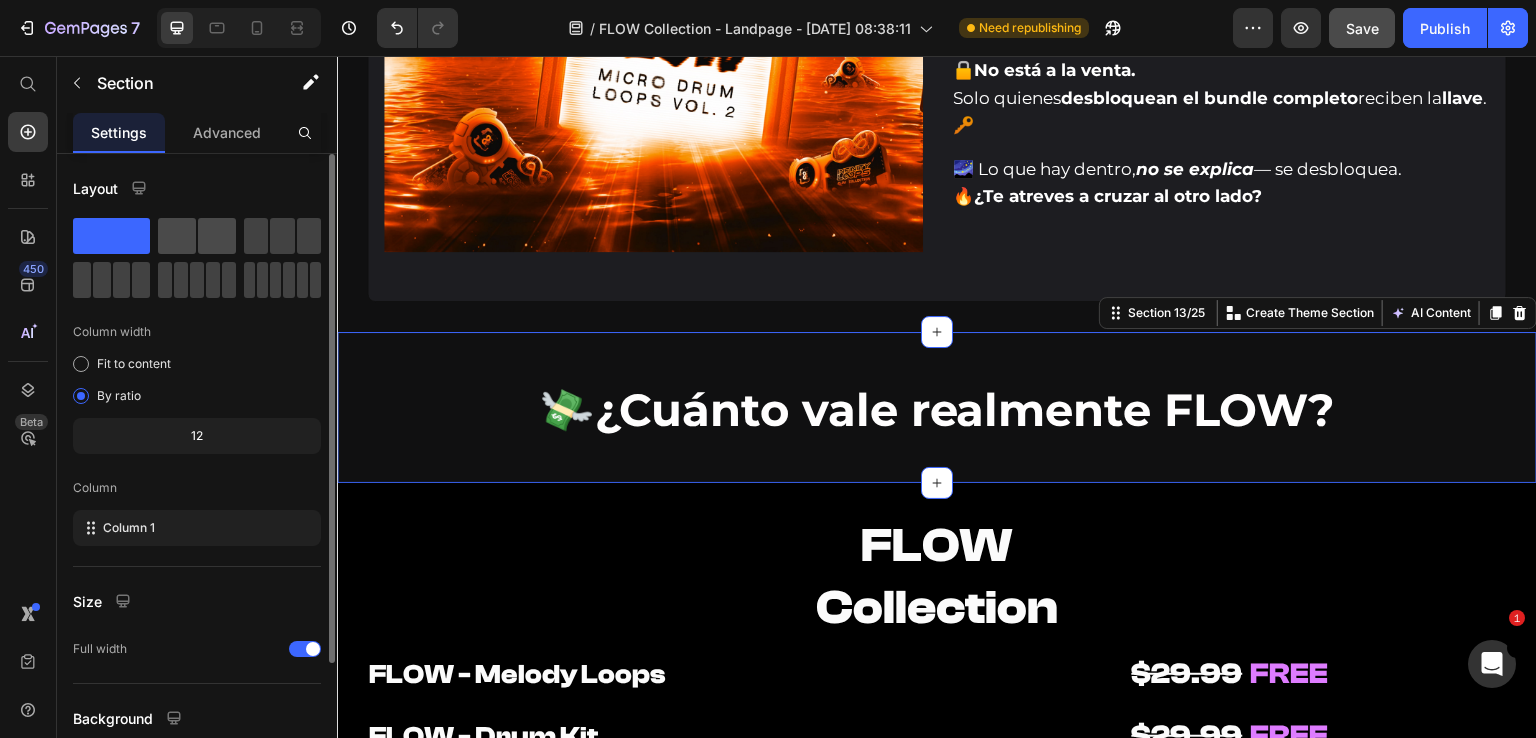 click 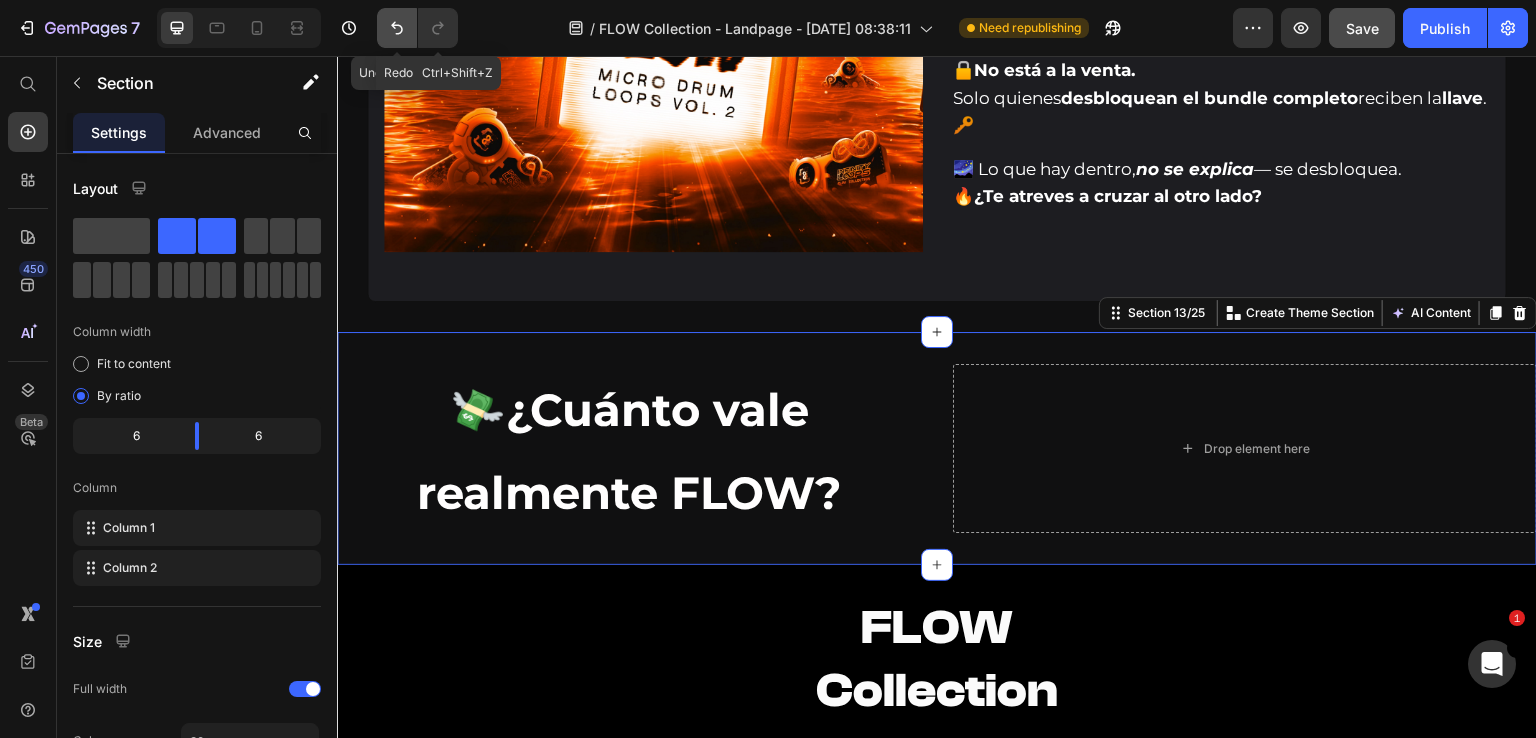 click 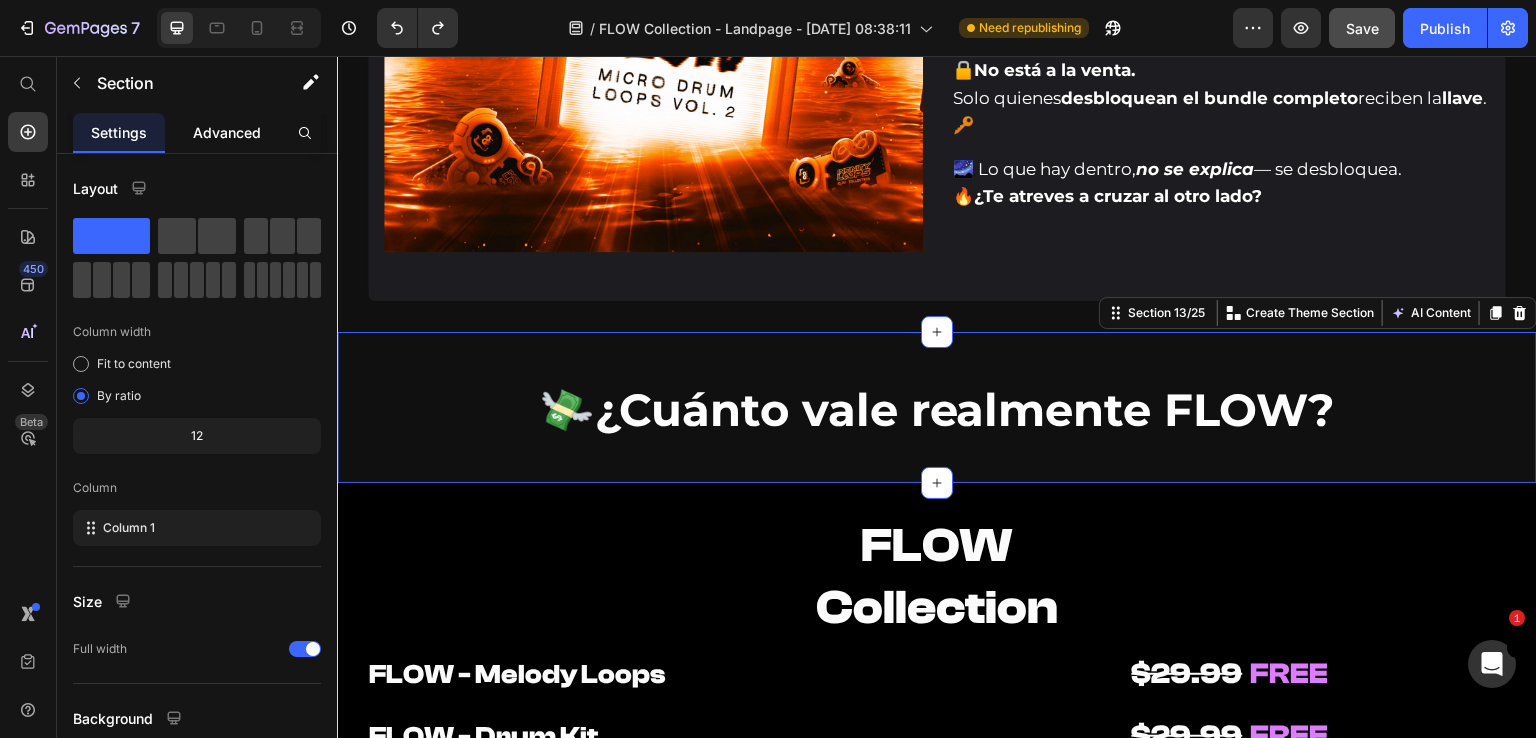 click on "Advanced" at bounding box center (227, 132) 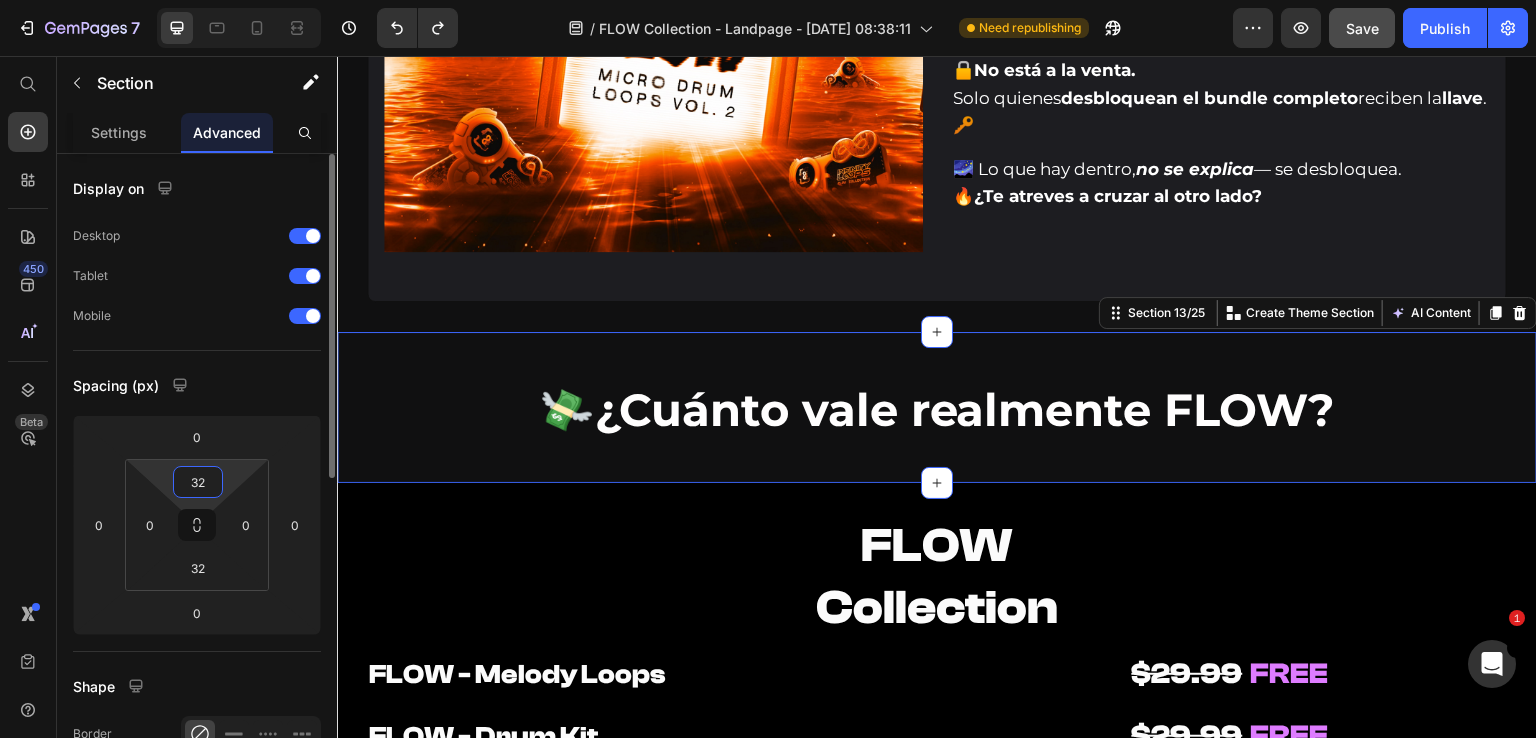 click on "32" at bounding box center [198, 482] 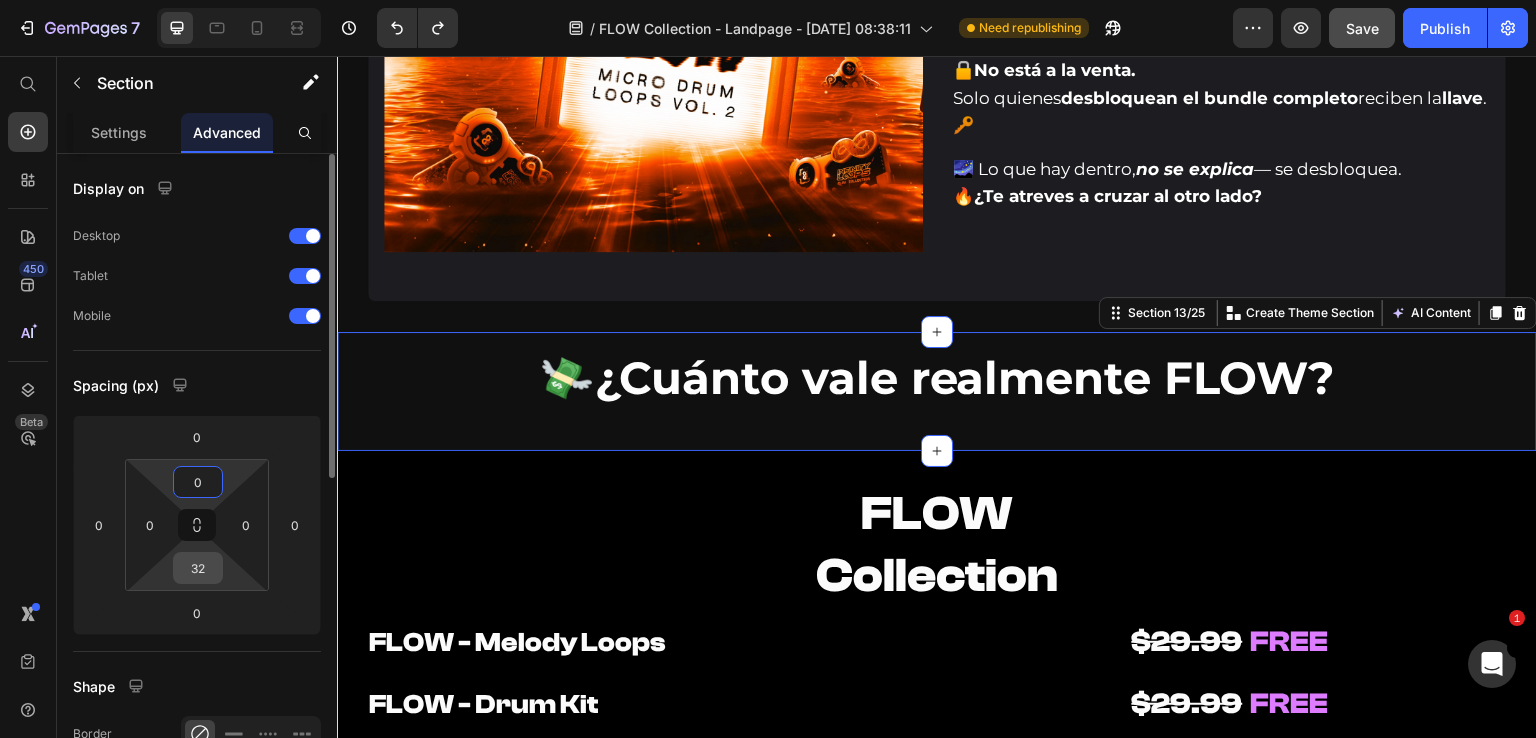 type on "0" 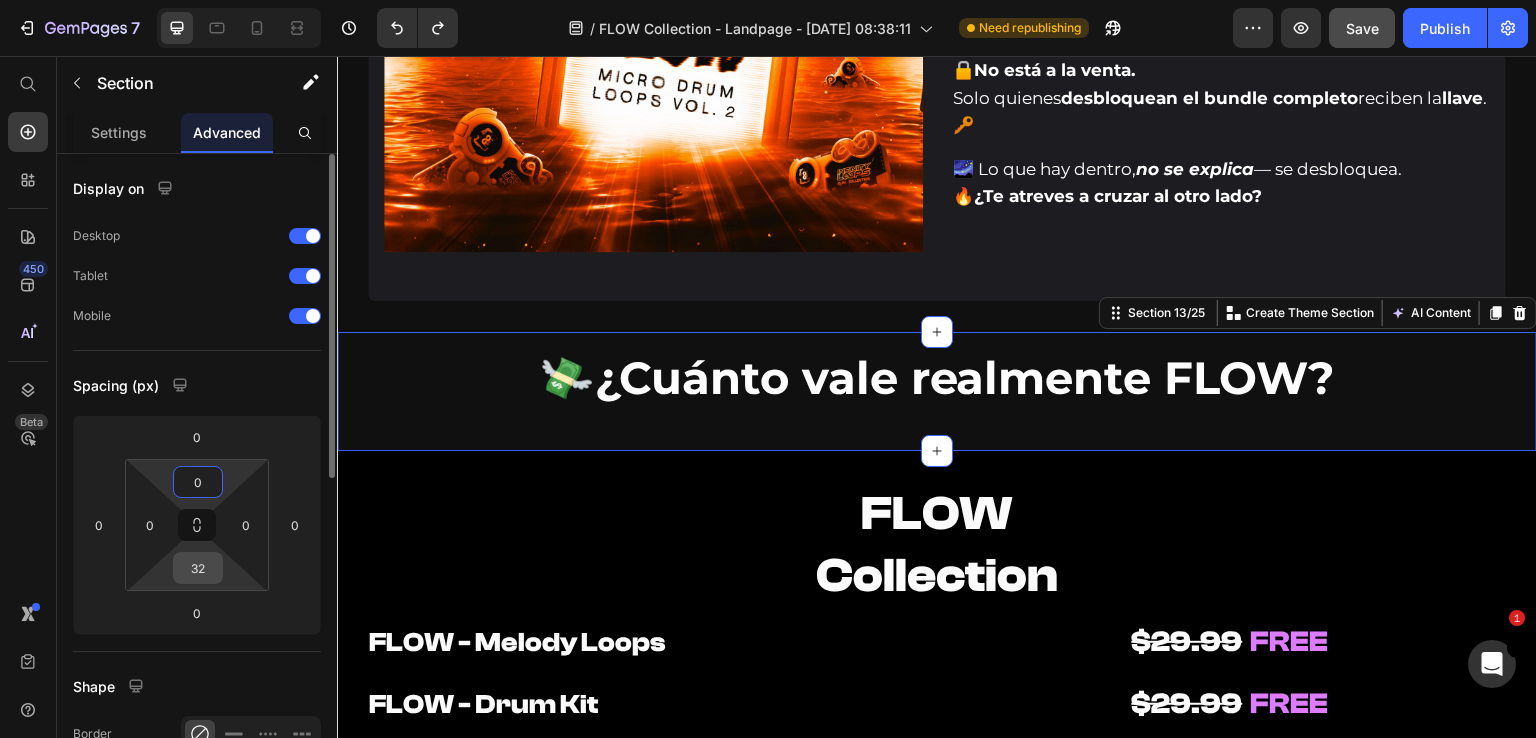 click on "32" at bounding box center [198, 568] 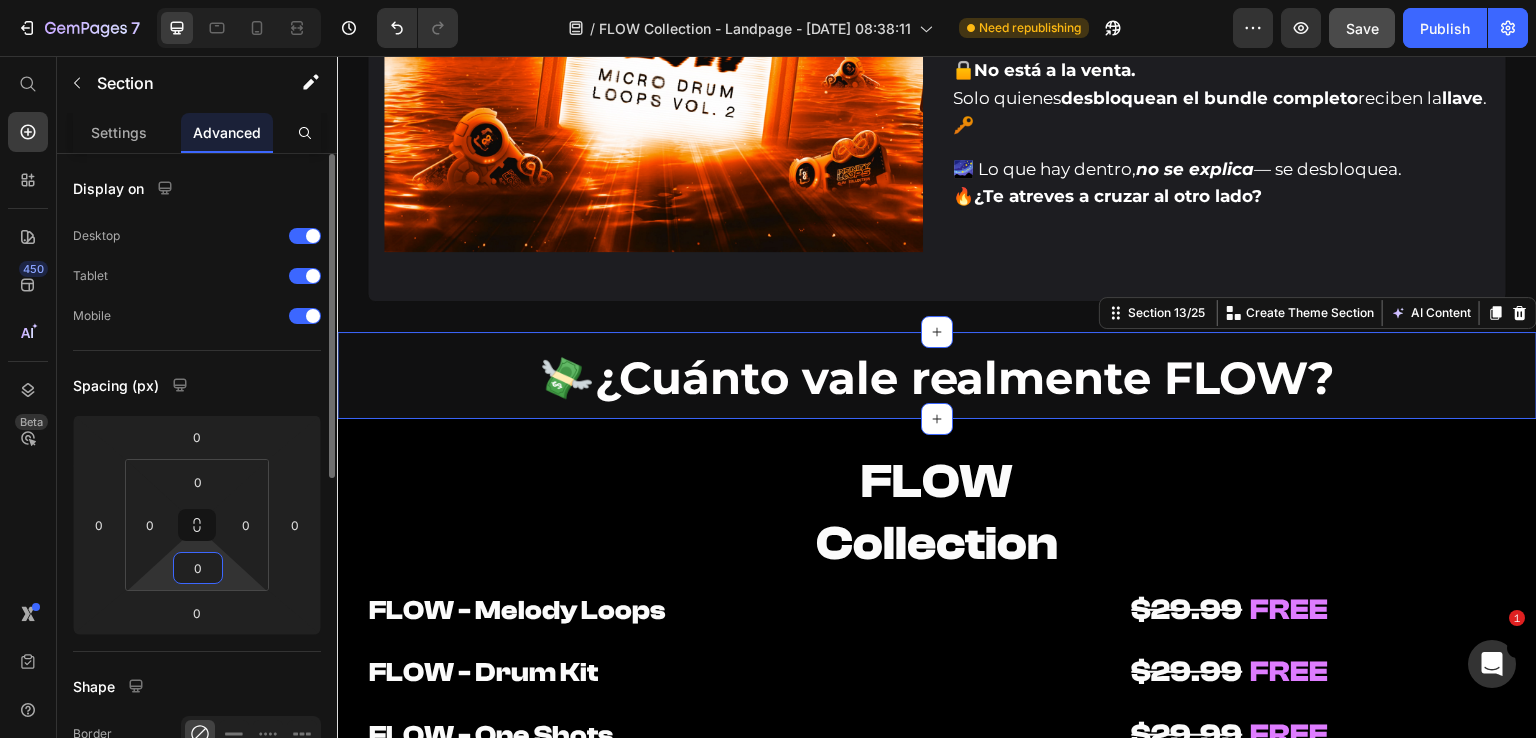 drag, startPoint x: 205, startPoint y: 571, endPoint x: 178, endPoint y: 564, distance: 27.89265 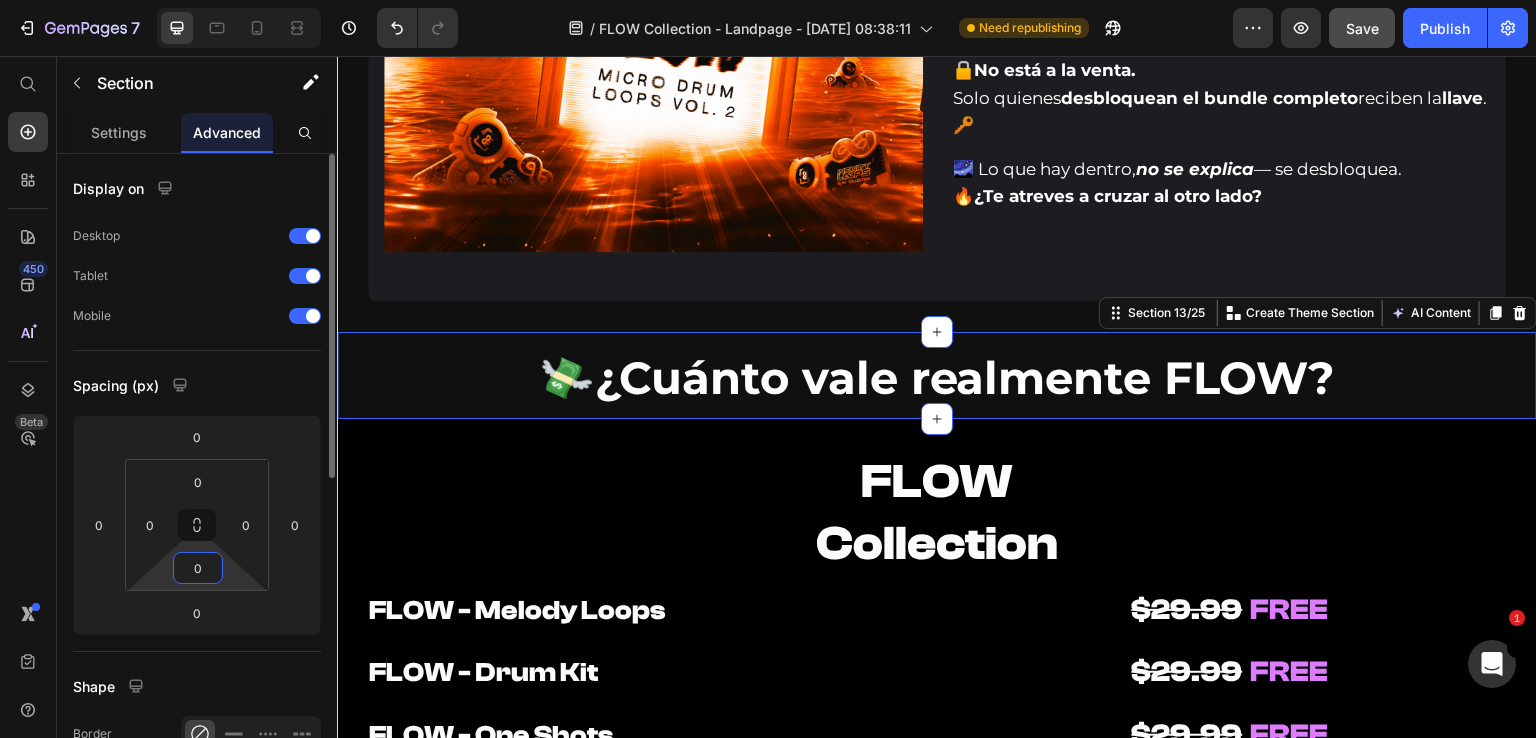 click on "0" at bounding box center [198, 568] 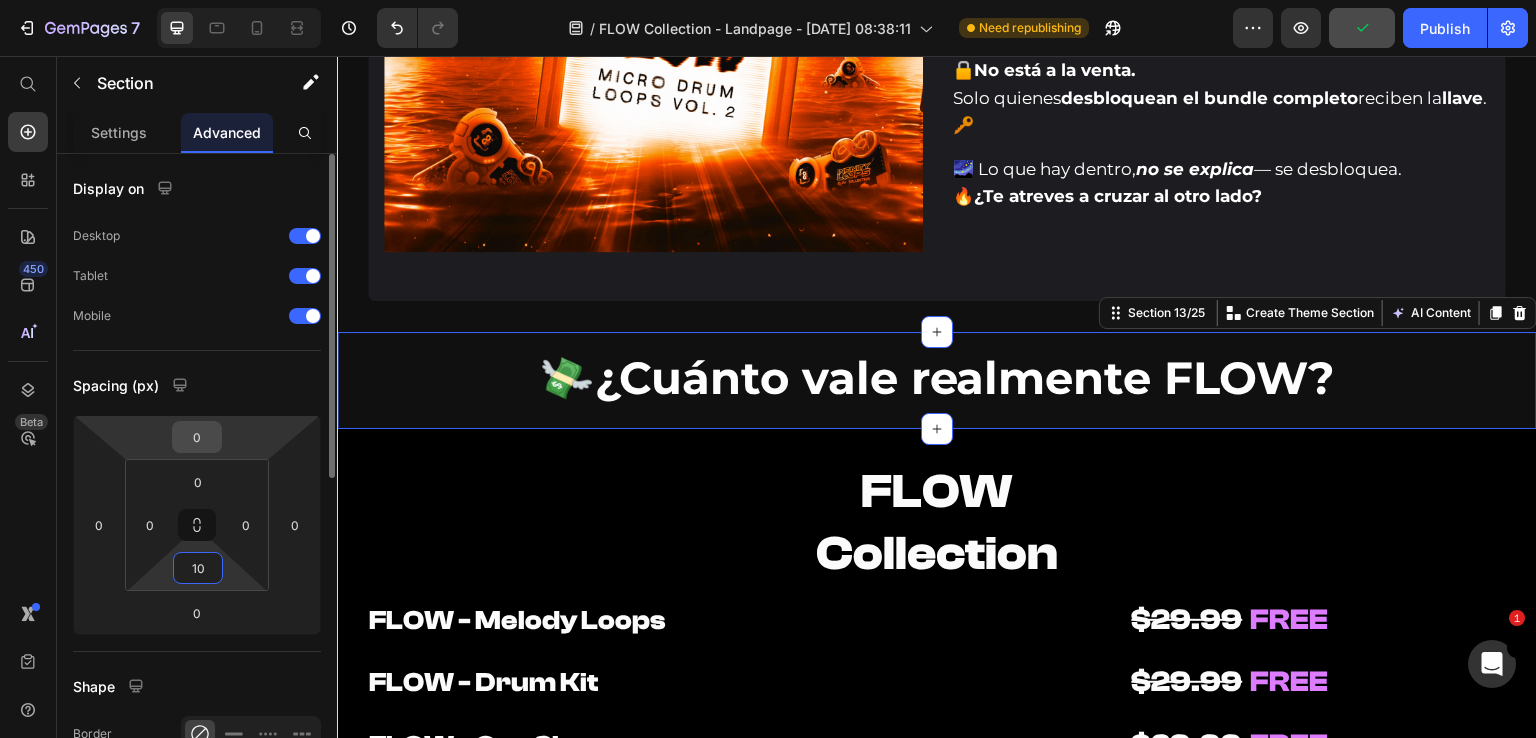 type on "10" 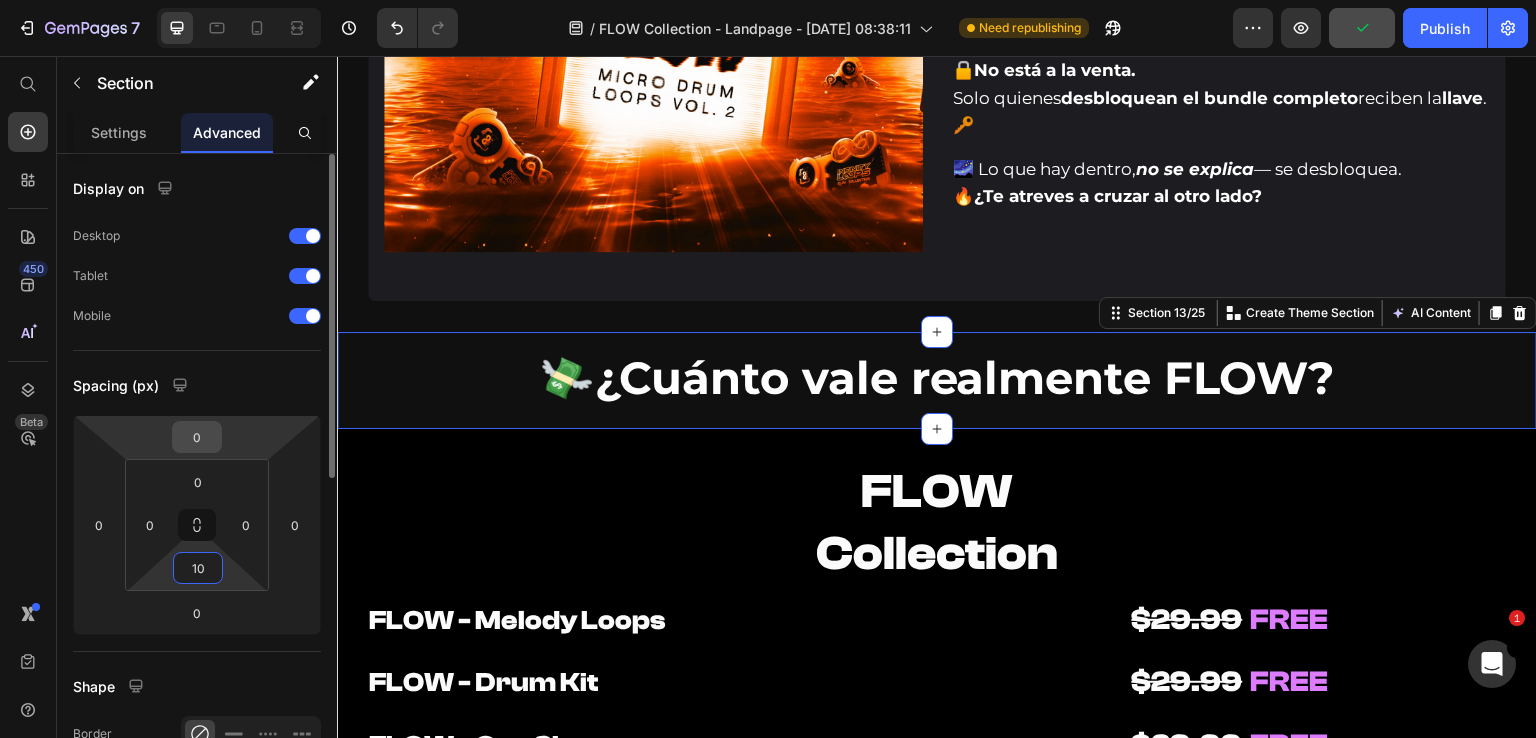 drag, startPoint x: 204, startPoint y: 437, endPoint x: 176, endPoint y: 436, distance: 28.01785 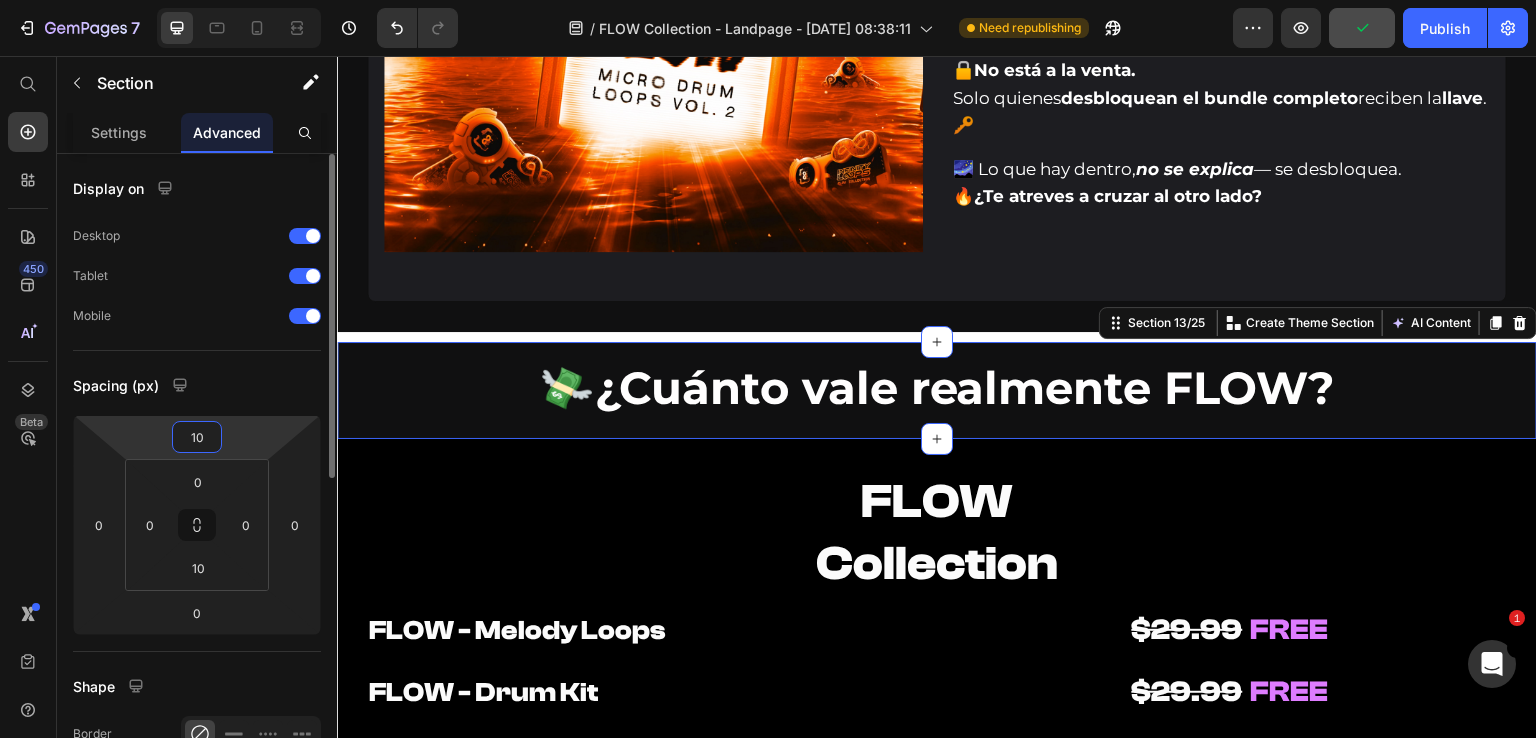 drag, startPoint x: 214, startPoint y: 441, endPoint x: 152, endPoint y: 441, distance: 62 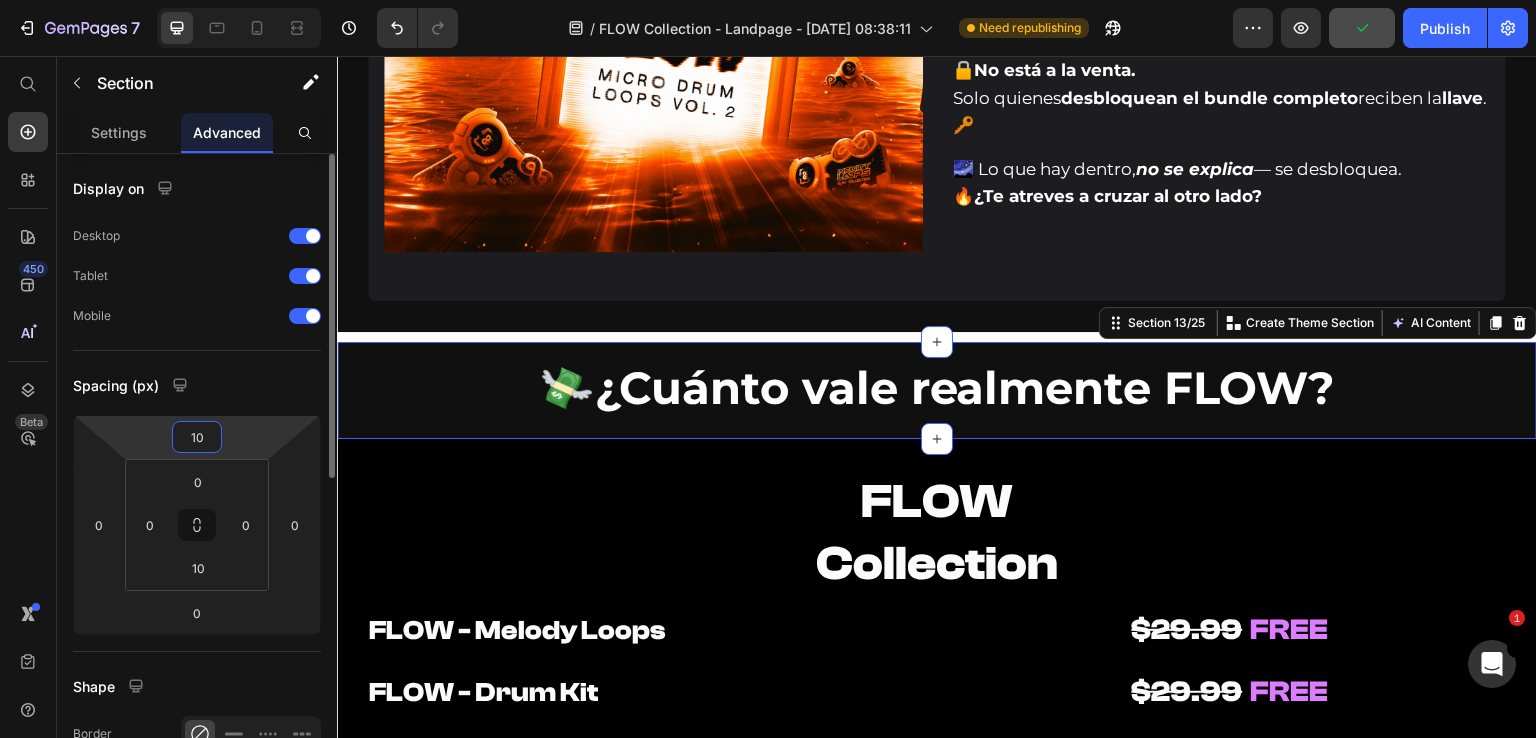 click on "10 0 0 0" at bounding box center (197, 525) 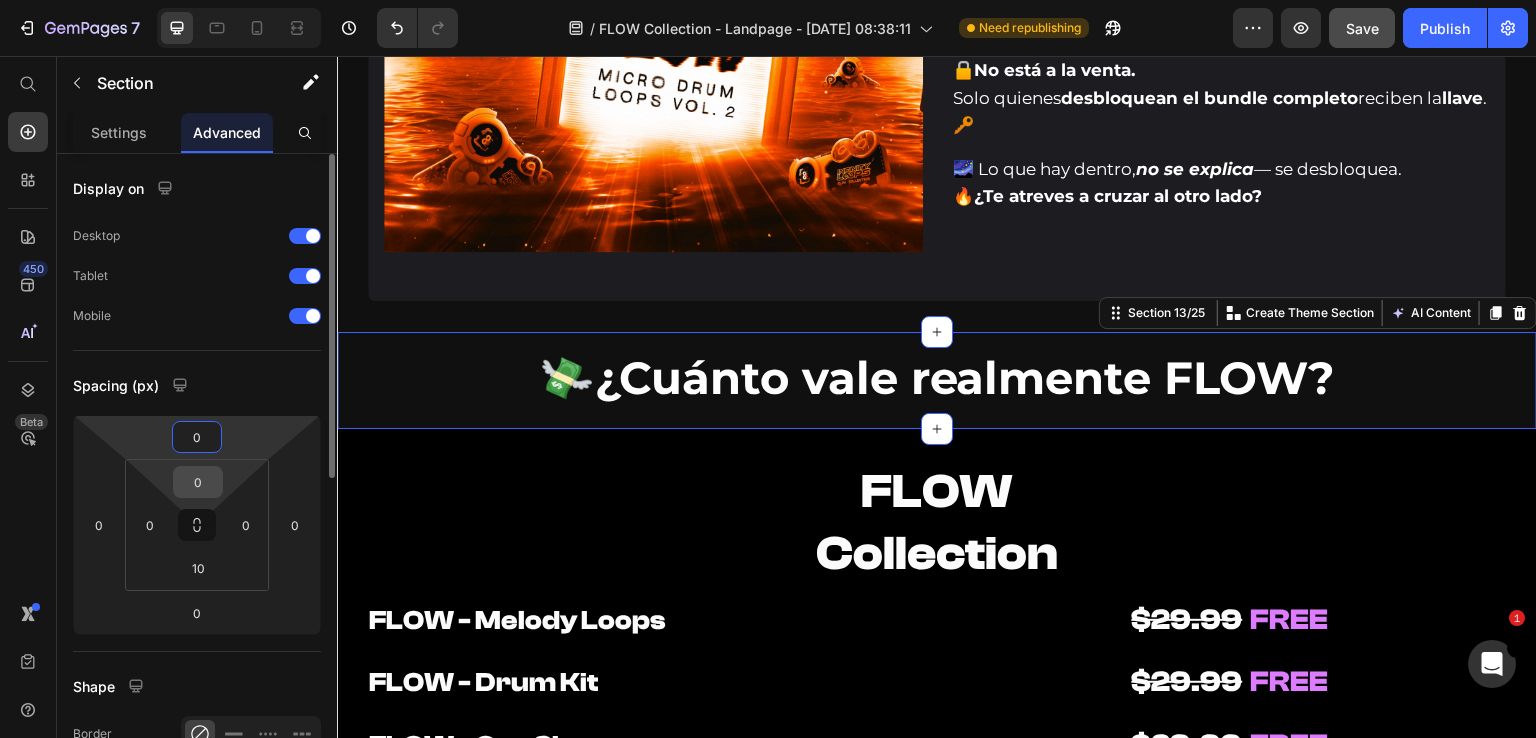 click on "0" at bounding box center [198, 482] 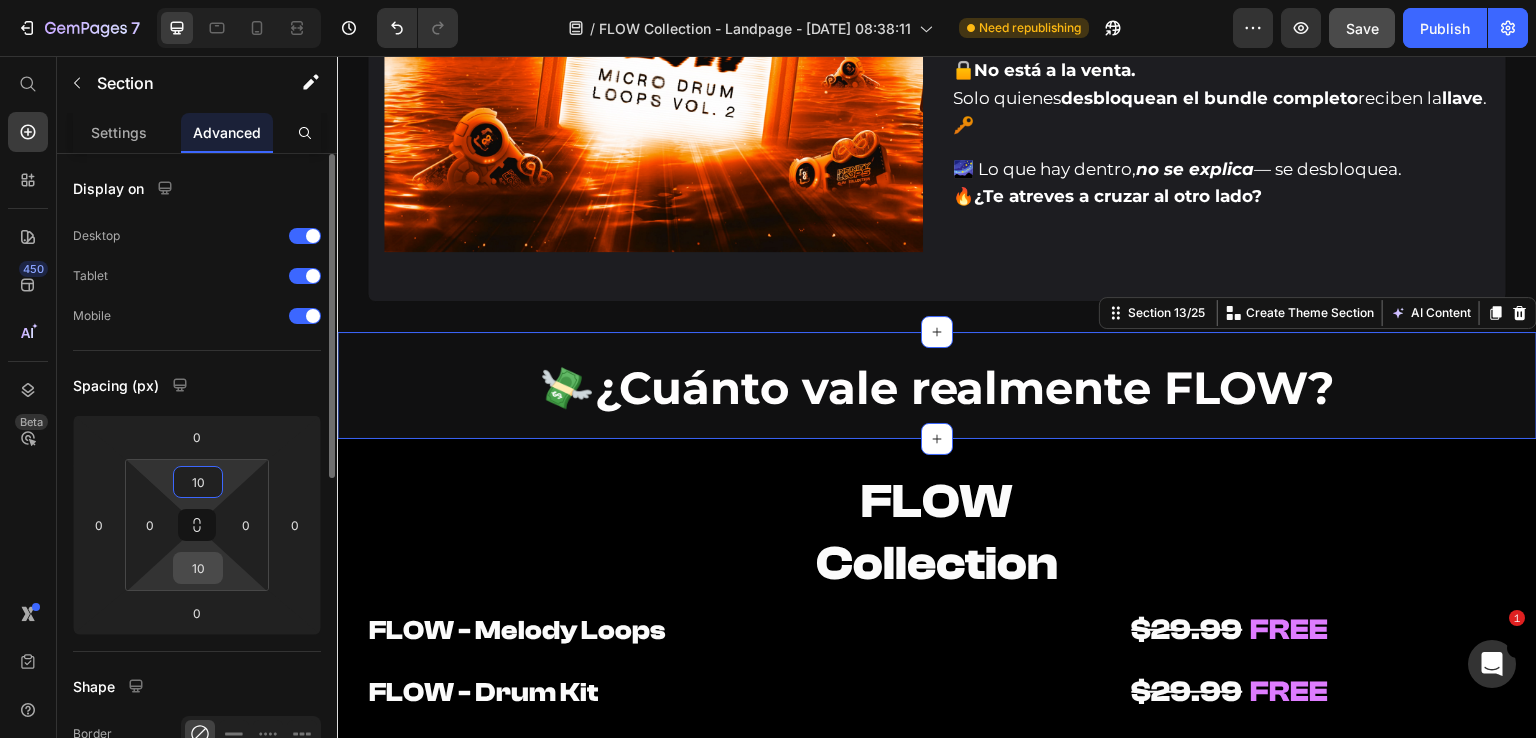 type on "10" 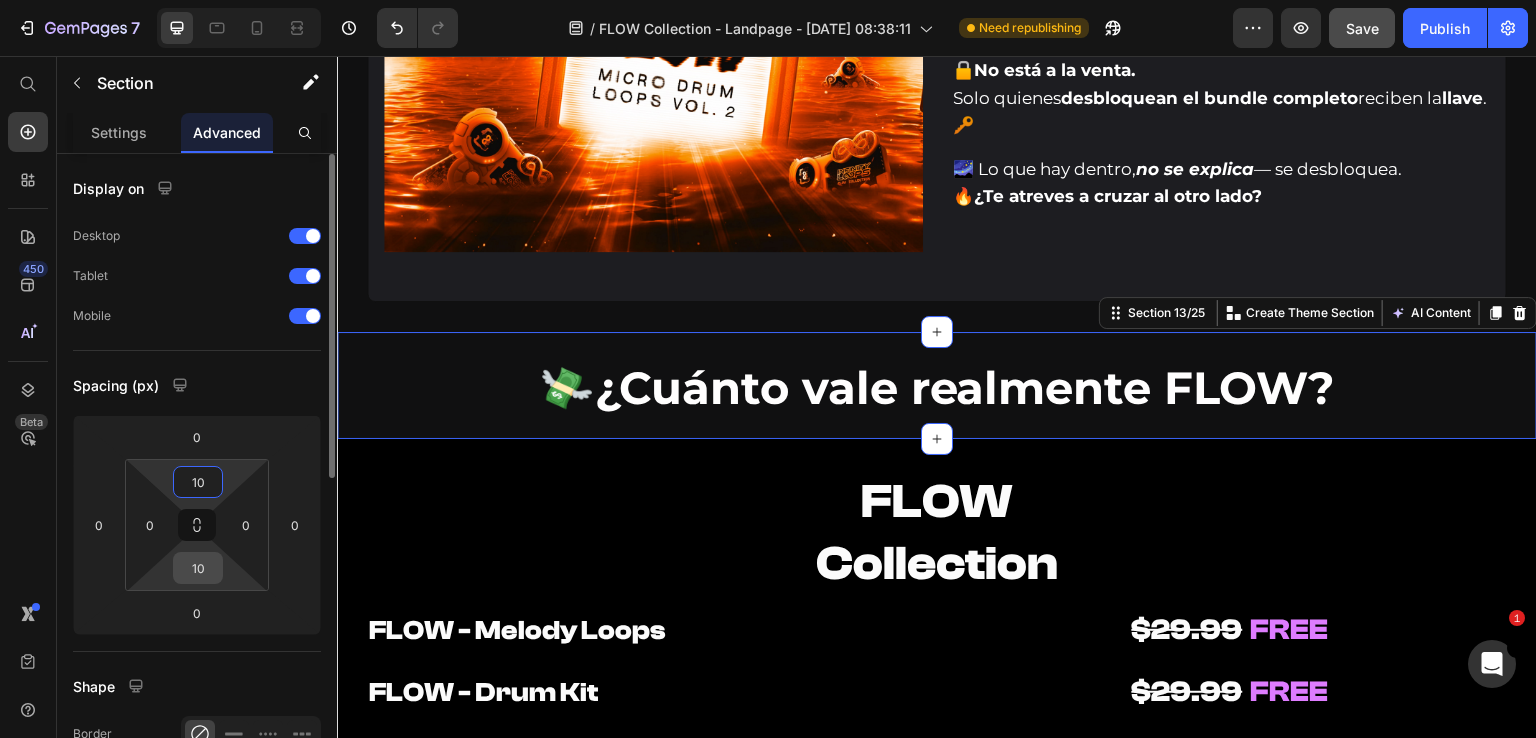 click on "10" at bounding box center (198, 568) 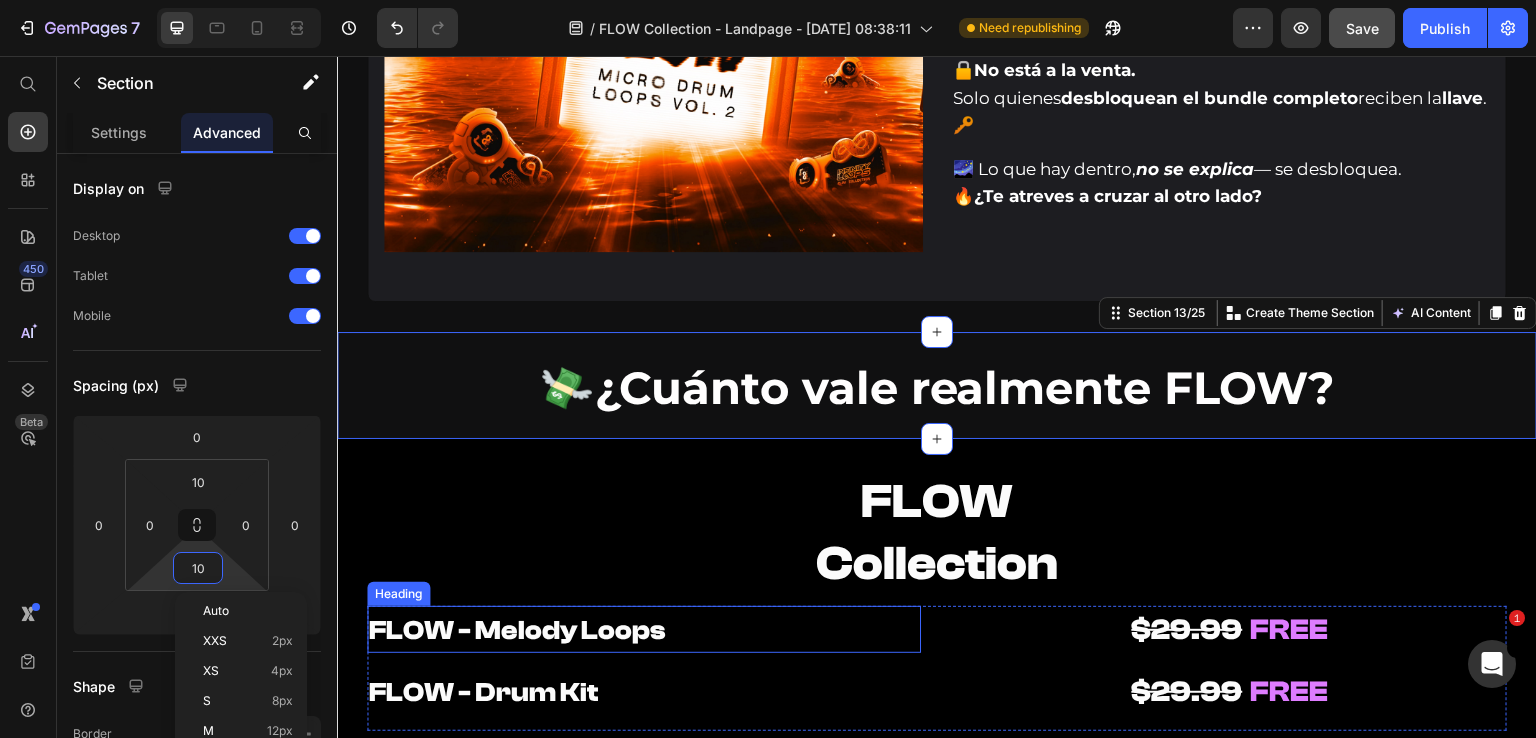click on "FLOW - Melody Loops" at bounding box center [644, 630] 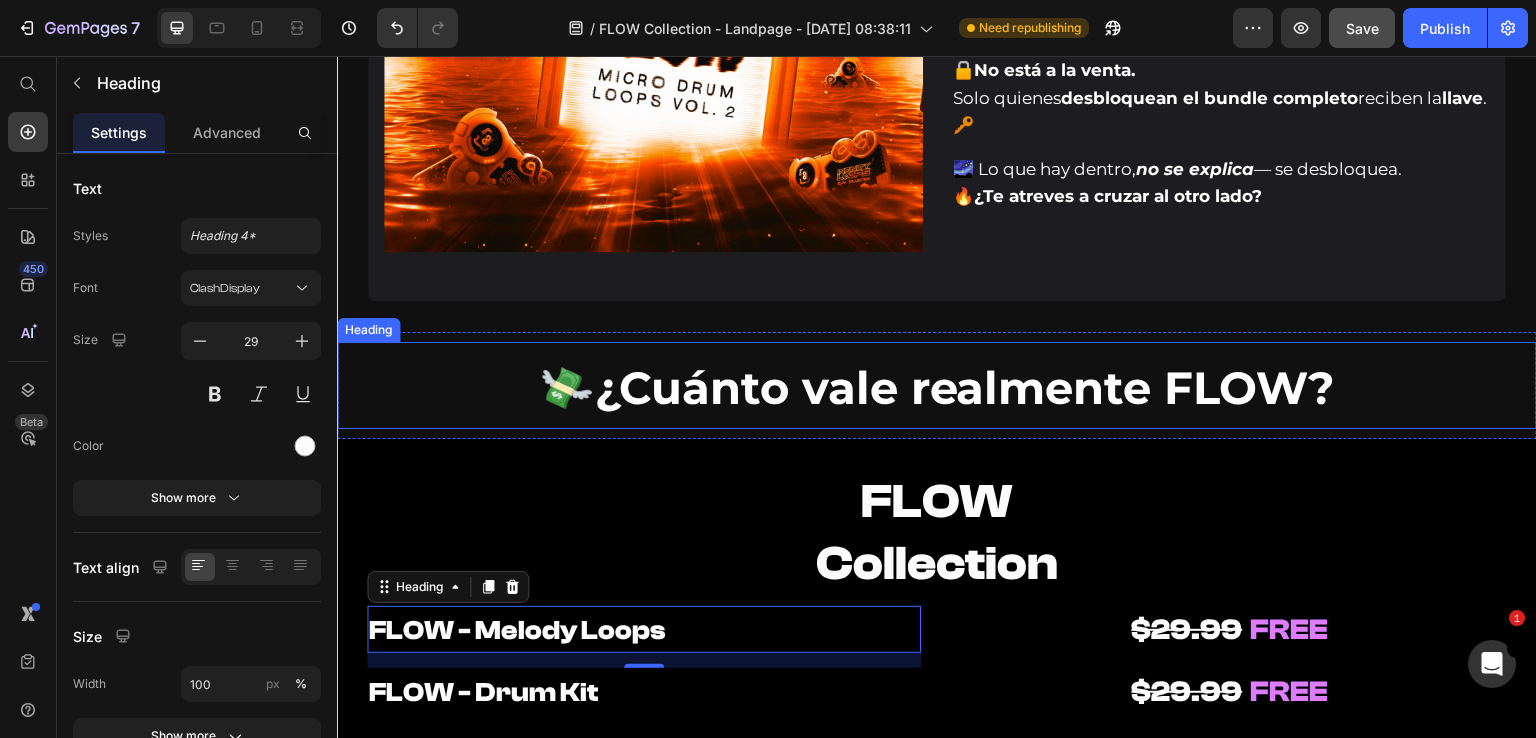 click on "💸  ¿Cuánto vale realmente FLOW?" at bounding box center (937, 385) 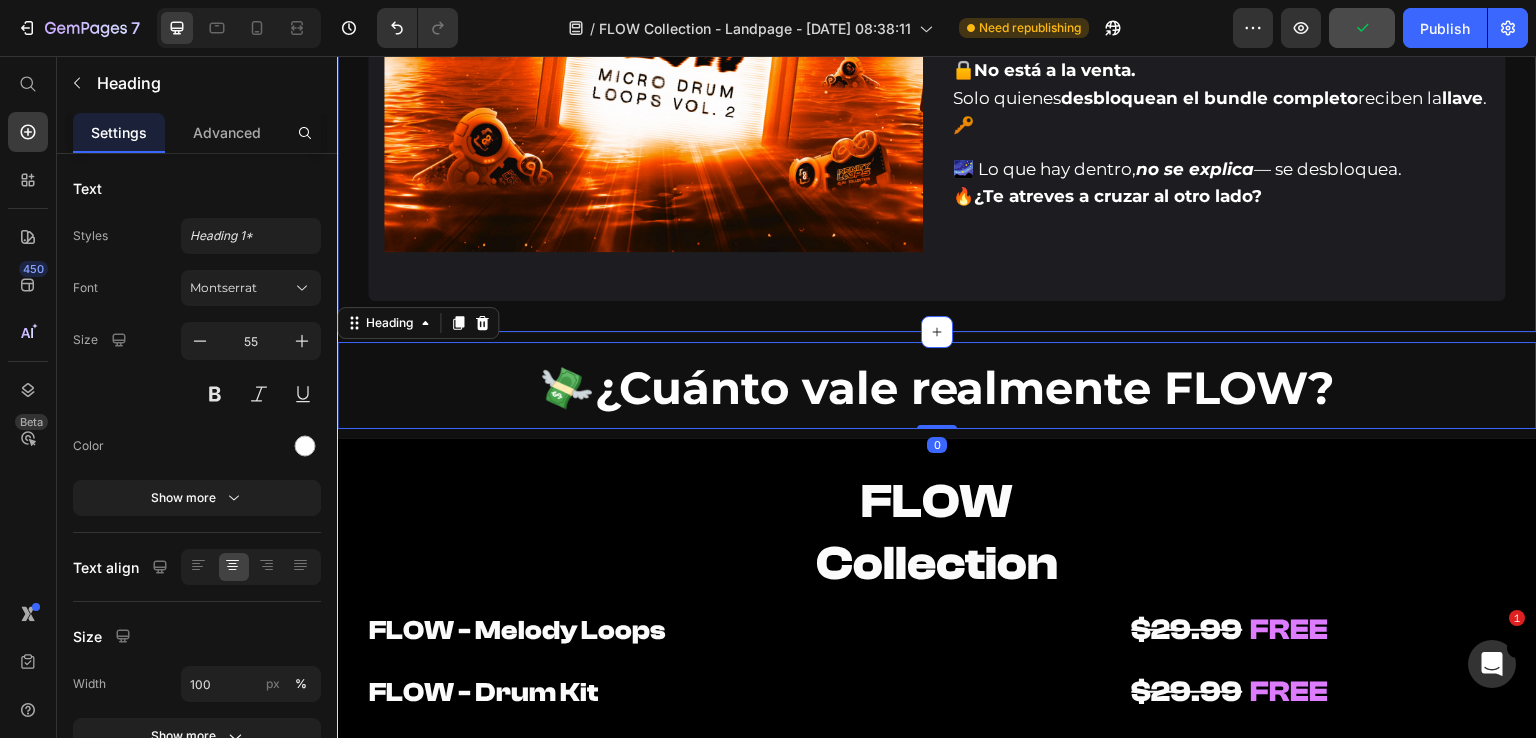 click on "Image Valor: $49.99 Text Block Row FLOW - Secret Sauce Heading 🧪 FLOW guarda su mayor tesoro bajo llave. Solo los que  se atrevan a ir más allá  lo descubrirán. 🌶️ Text Block ❌ Nada que escuchar. 🚫 Nada que ver. Solo...  una sensación que se activa al cruzar. Text Block Detrás del portal...  un  acceso oculto  con algo  demasiado valioso  para mostrarse. 💎 Text Block 🔒  No está a la venta. Solo quienes  desbloquean el bundle completo  reciben la  llave . 🔑 Text Block 🌌 Lo que hay dentro,  no se explica  — se desbloquea. 🔥  ¿Te atreves a cruzar al otro lado? Text Block Row Row Row Row Section 12/25" at bounding box center (937, -18) 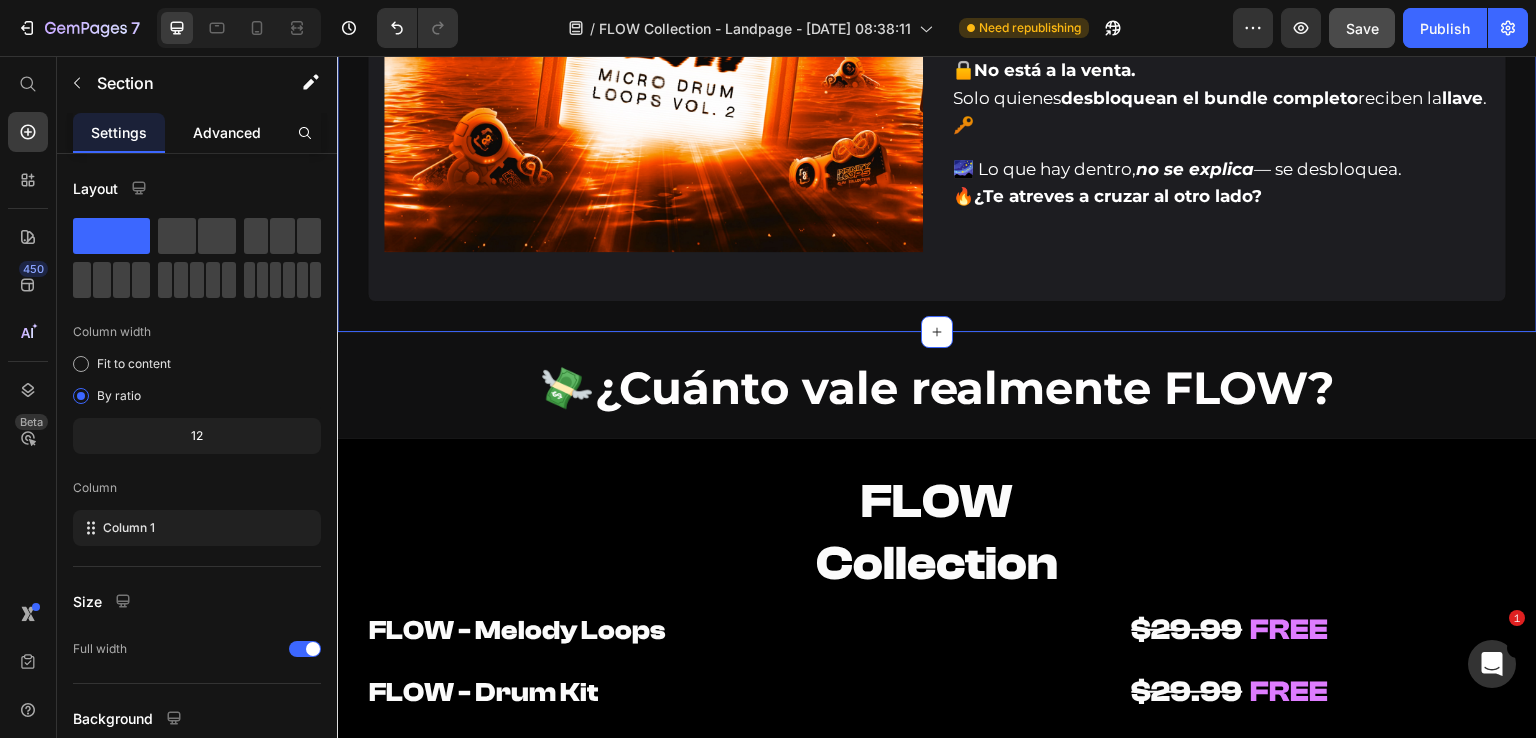 click on "Advanced" 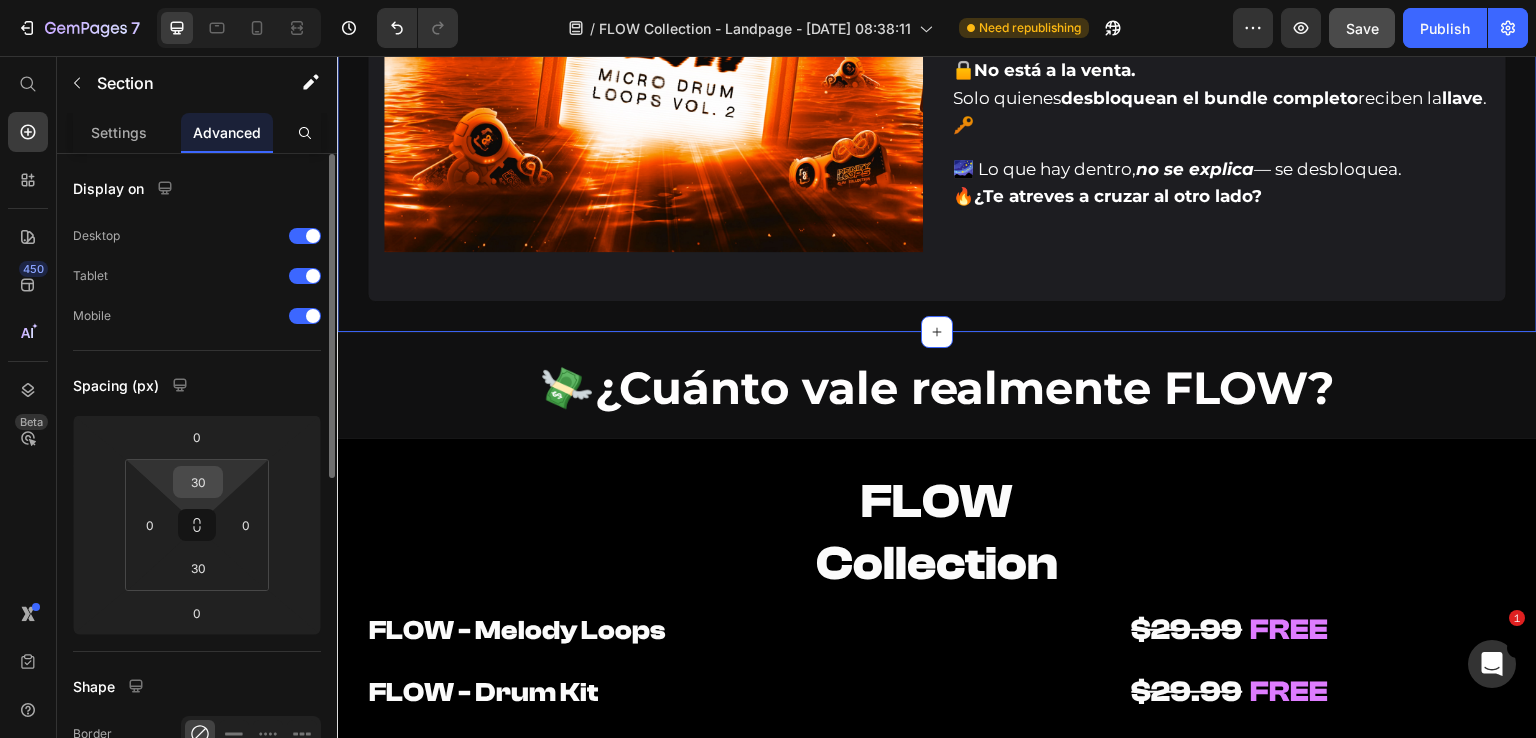click on "30" at bounding box center (198, 482) 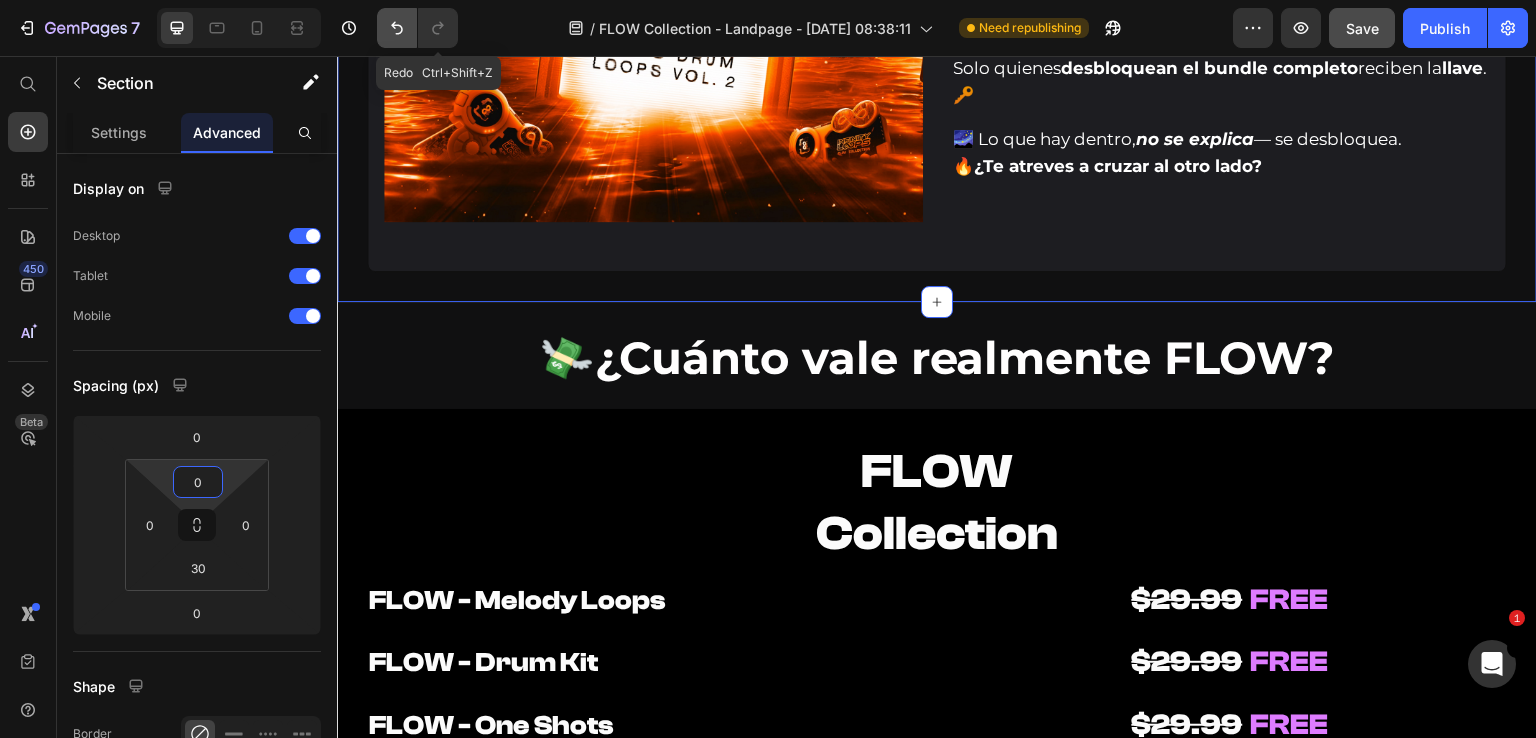 click 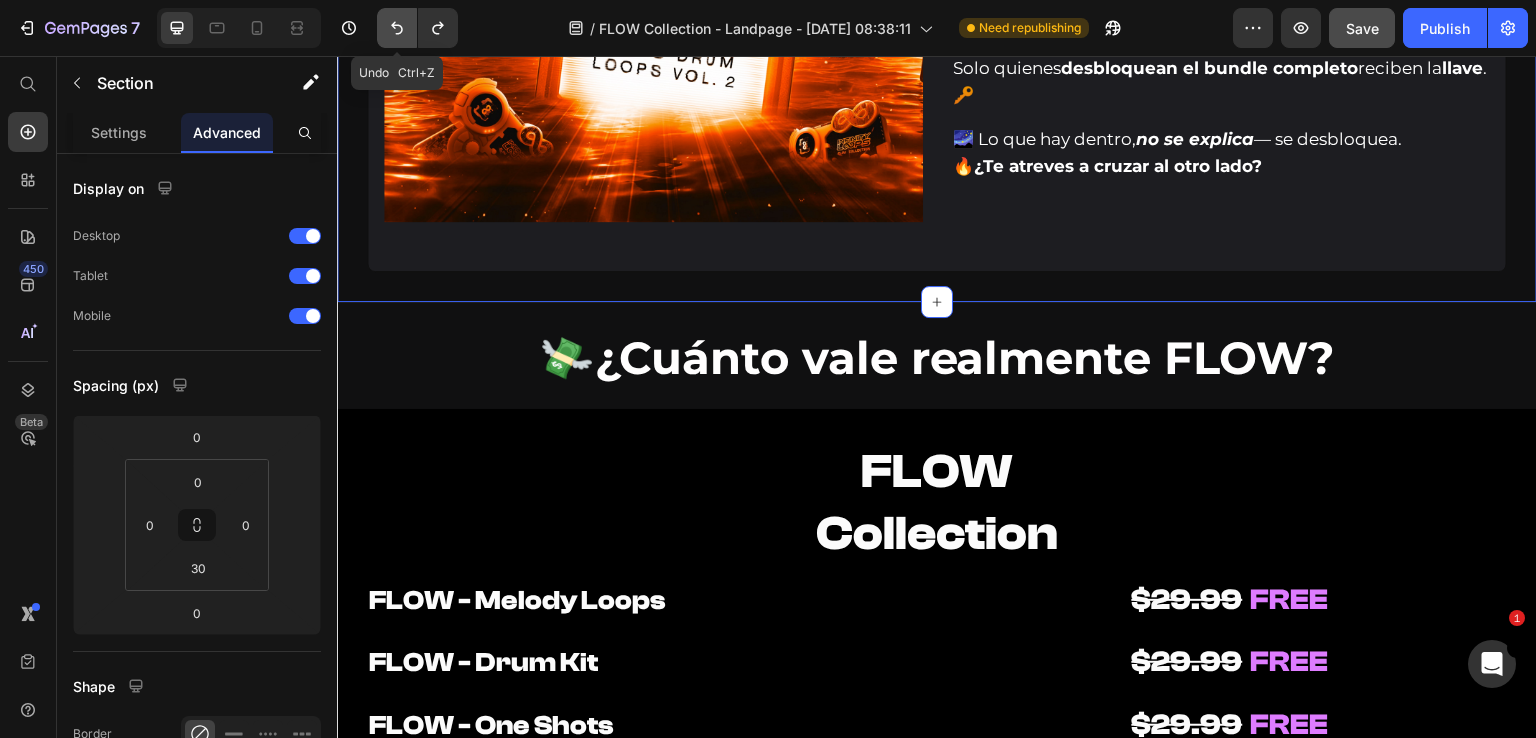 click 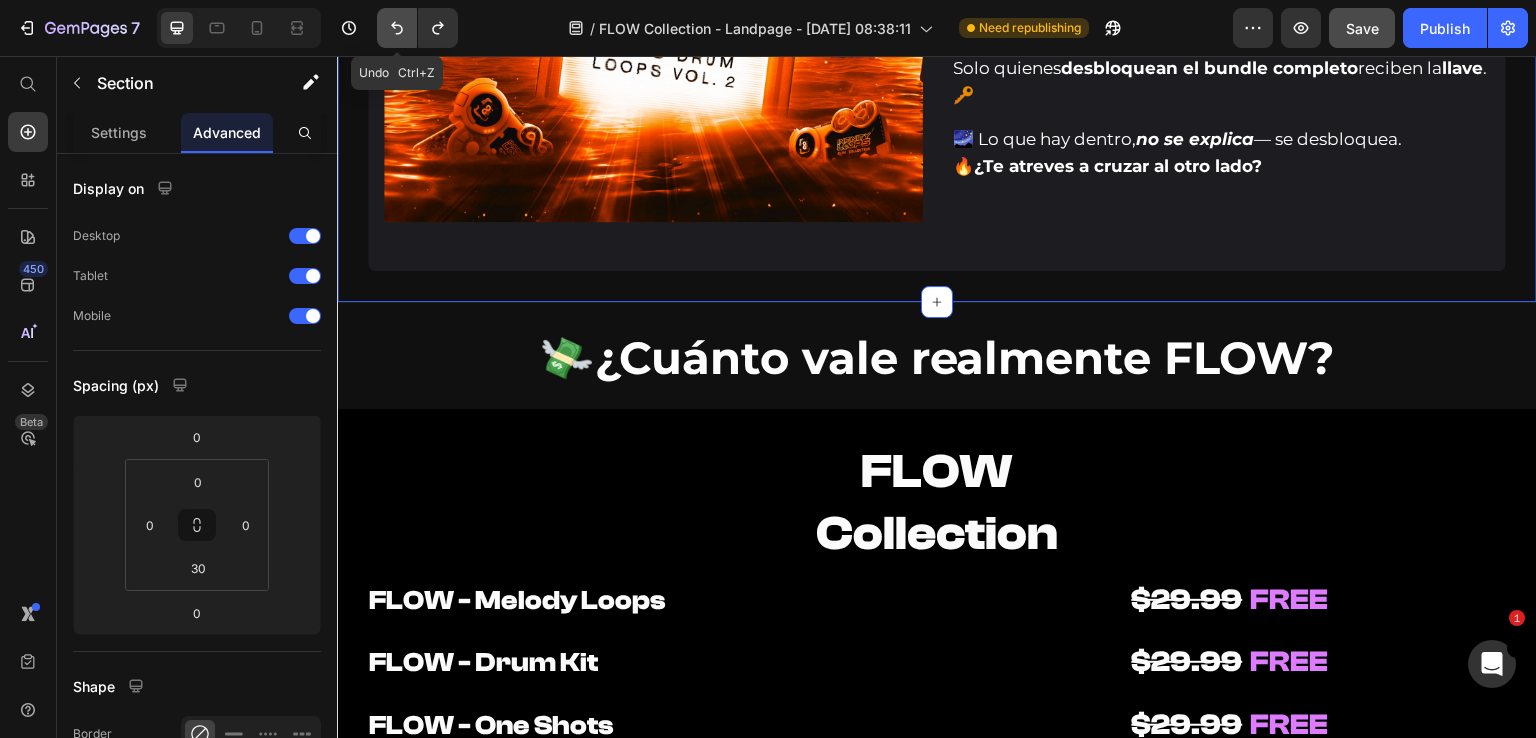 type on "30" 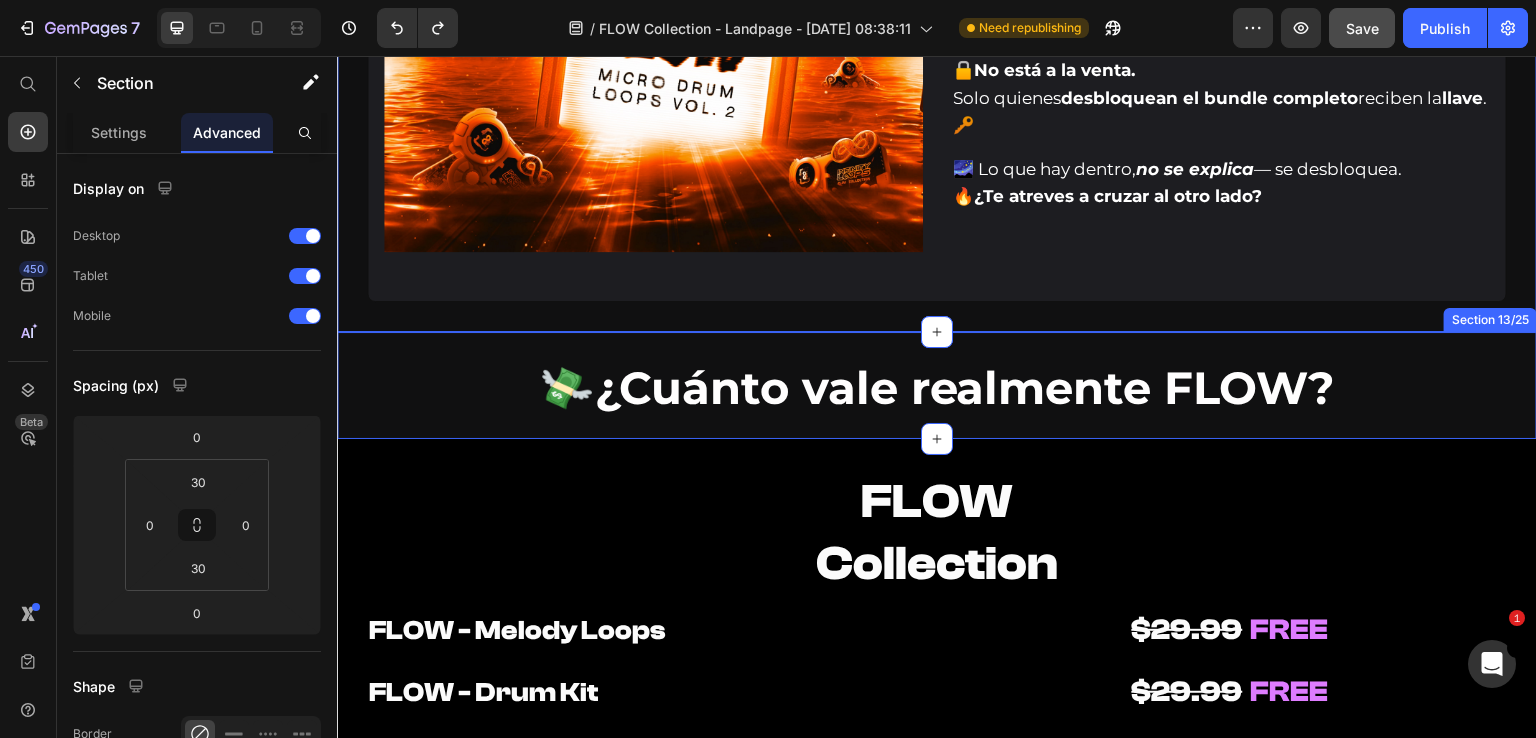 click on "💸  ¿Cuánto vale realmente FLOW? Heading Section 13/25" at bounding box center (937, 385) 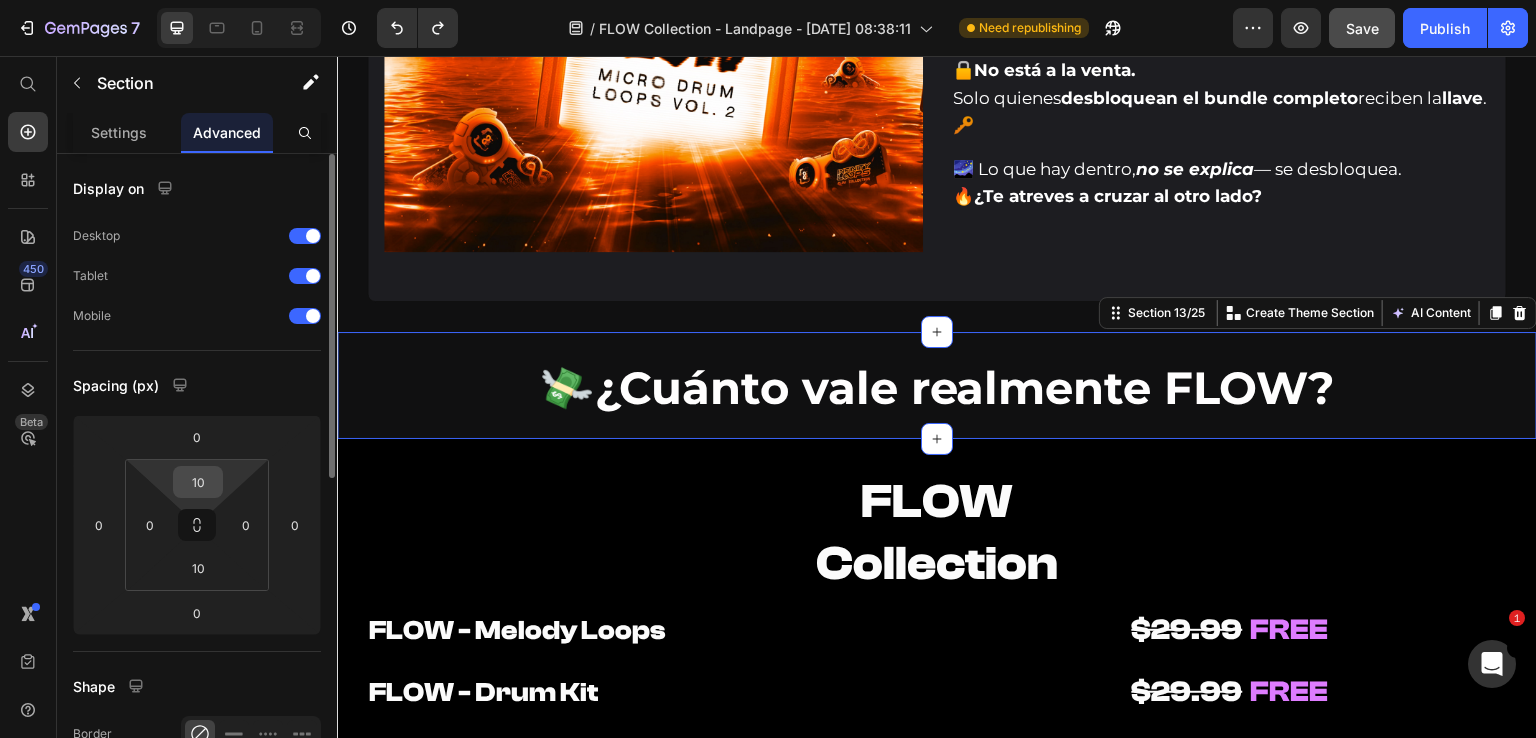 click on "10" at bounding box center (198, 482) 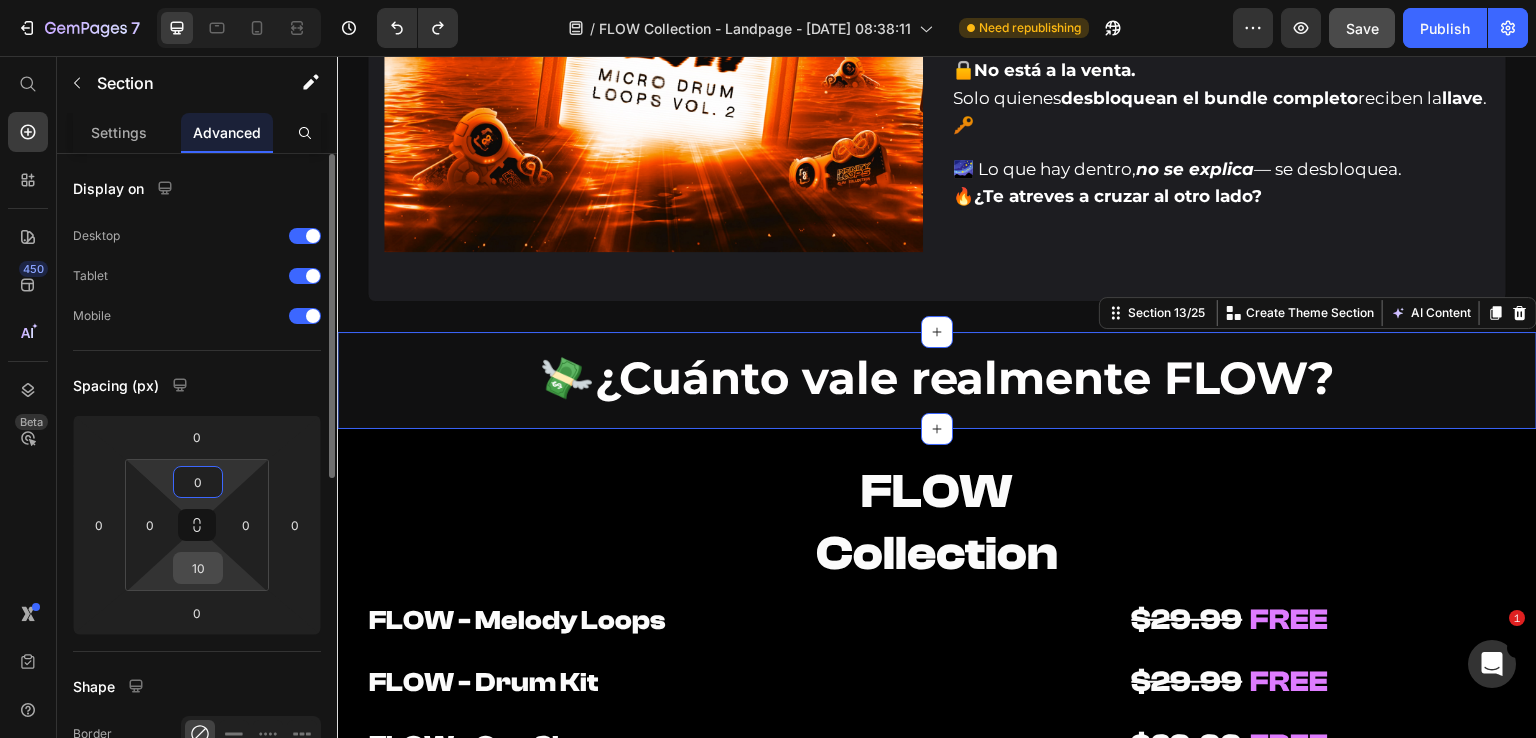 type on "0" 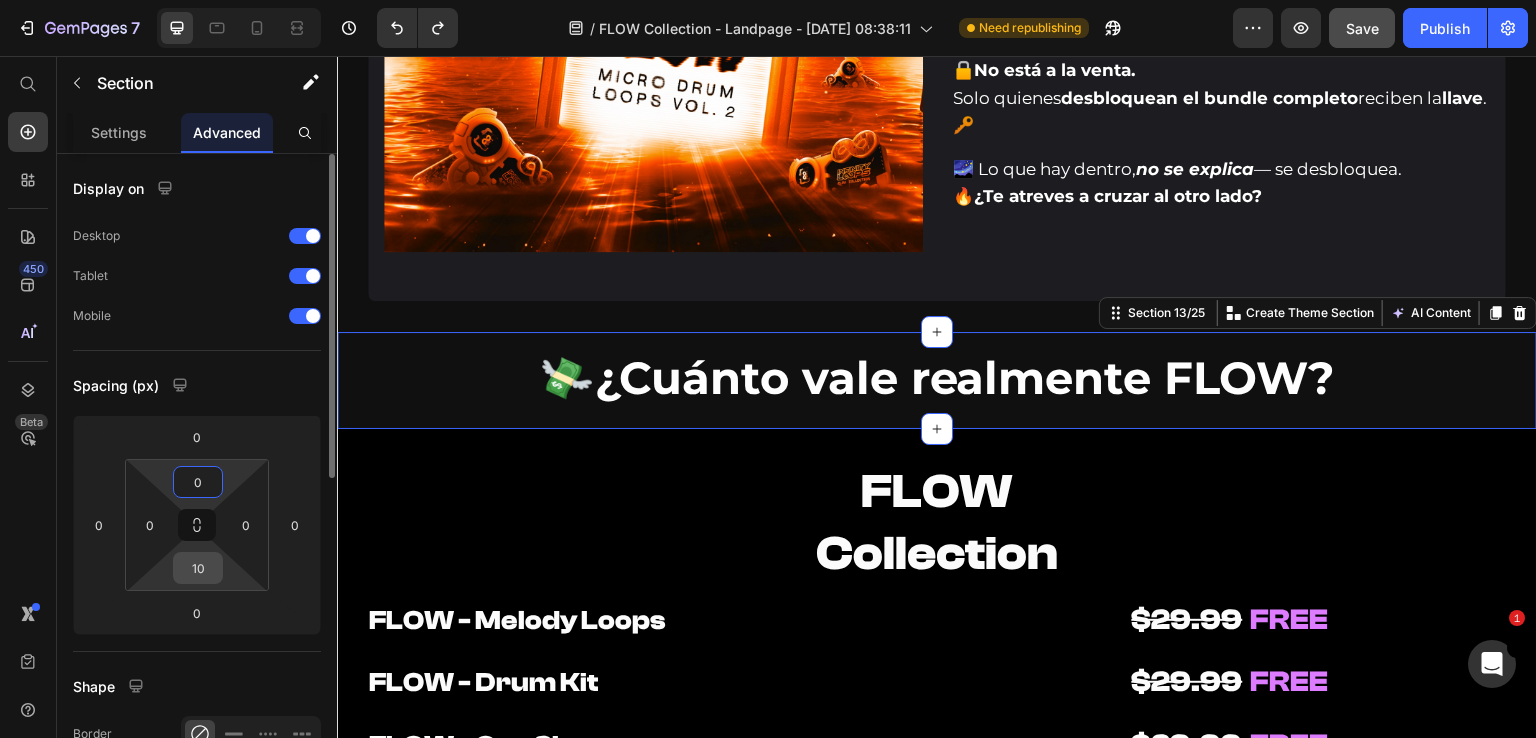click on "10" at bounding box center [198, 568] 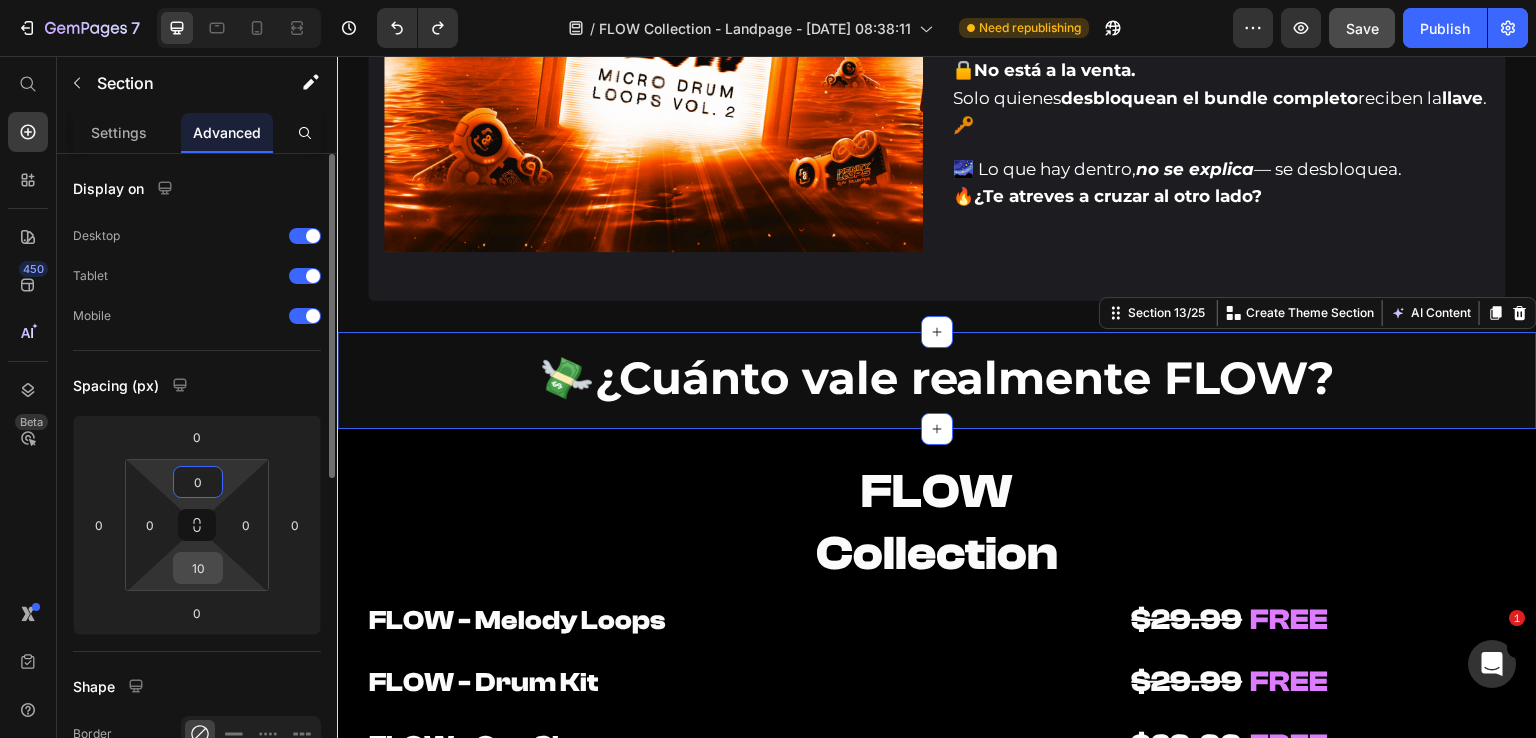 type on "0" 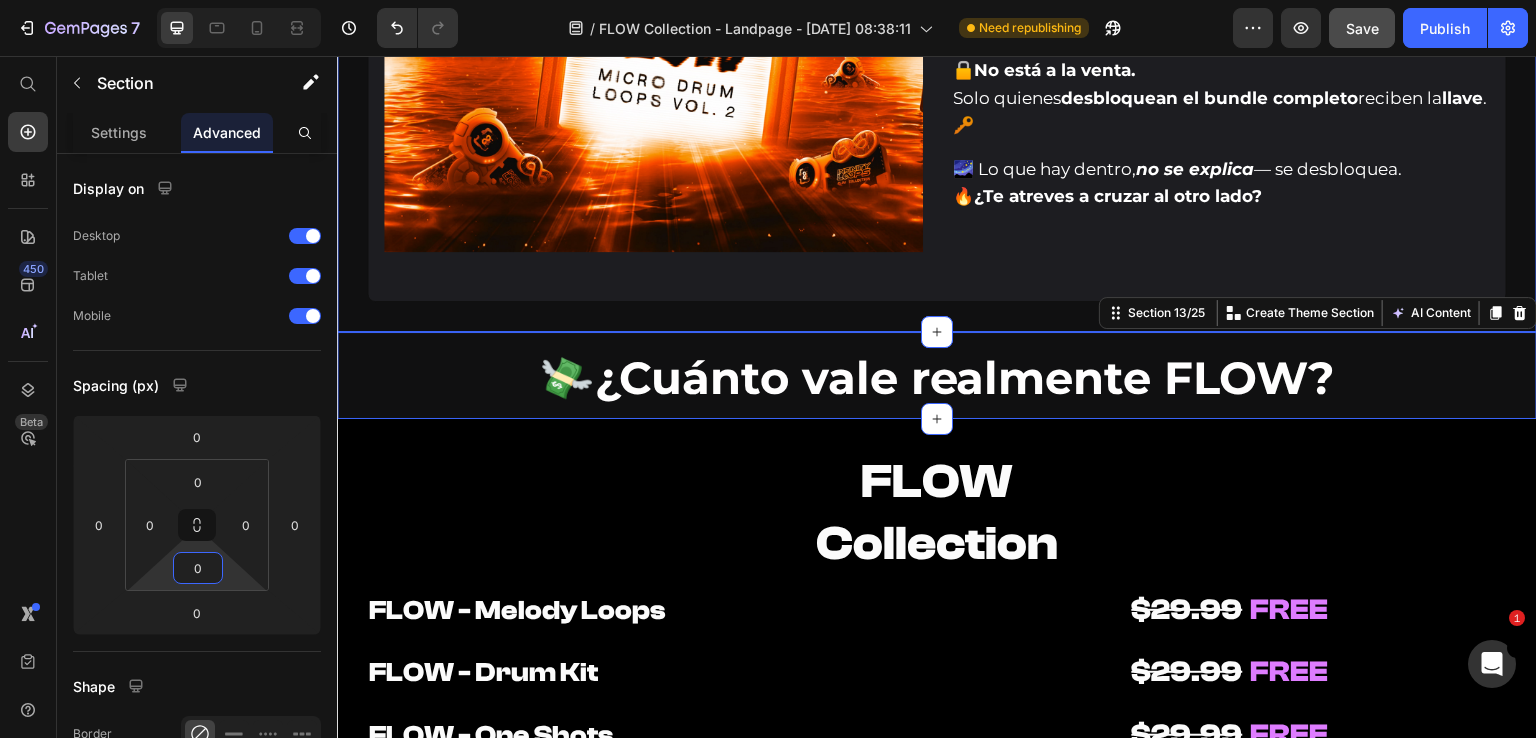 click on "Image Valor: $49.99 Text Block Row FLOW - Secret Sauce Heading 🧪 FLOW guarda su mayor tesoro bajo llave. Solo los que  se atrevan a ir más allá  lo descubrirán. 🌶️ Text Block ❌ Nada que escuchar. 🚫 Nada que ver. Solo...  una sensación que se activa al cruzar. Text Block Detrás del portal...  un  acceso oculto  con algo  demasiado valioso  para mostrarse. 💎 Text Block 🔒  No está a la venta. Solo quienes  desbloquean el bundle completo  reciben la  llave . 🔑 Text Block 🌌 Lo que hay dentro,  no se explica  — se desbloquea. 🔥  ¿Te atreves a cruzar al otro lado? Text Block Row Row Row Row Section 12/25" at bounding box center (937, -18) 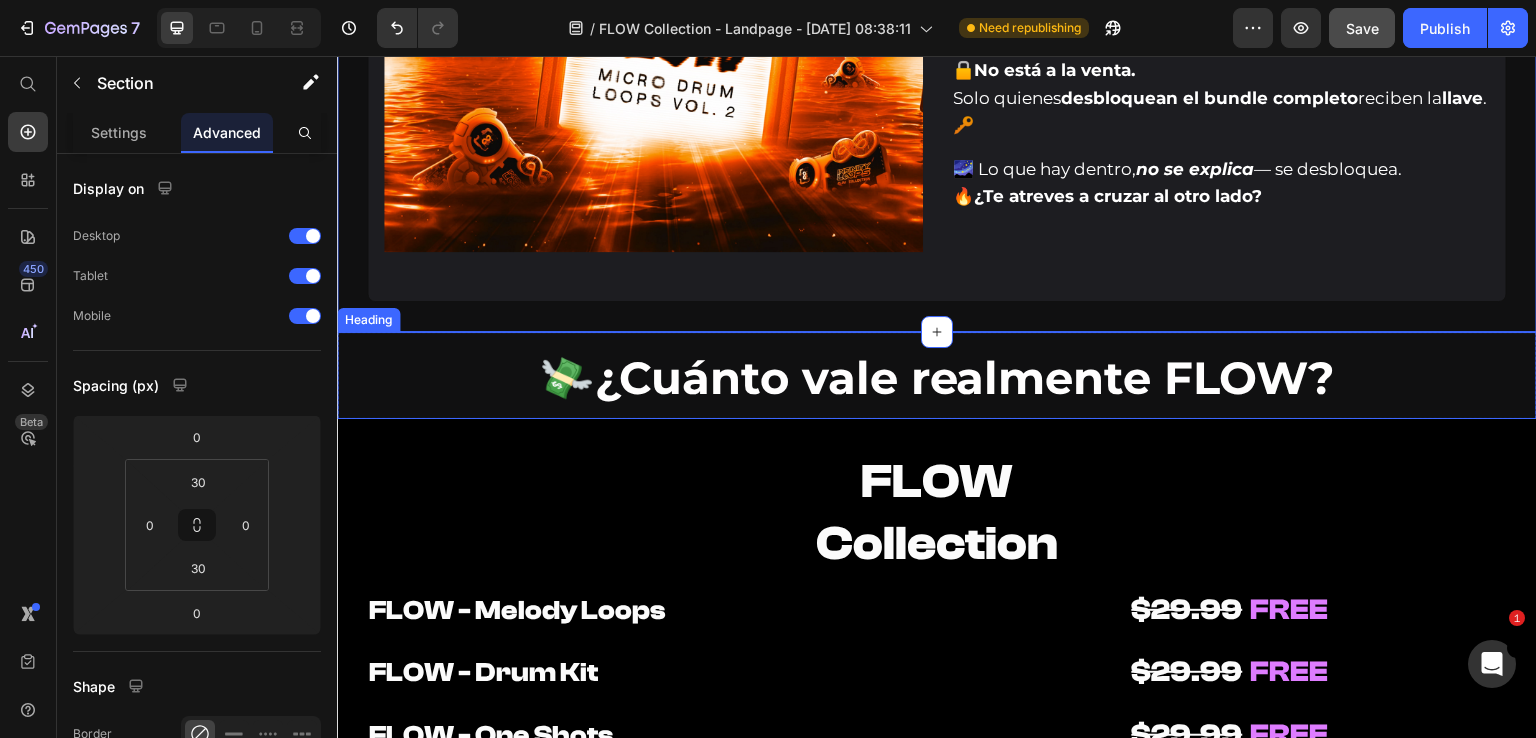 click on "💸  ¿Cuánto vale realmente FLOW?" at bounding box center (937, 375) 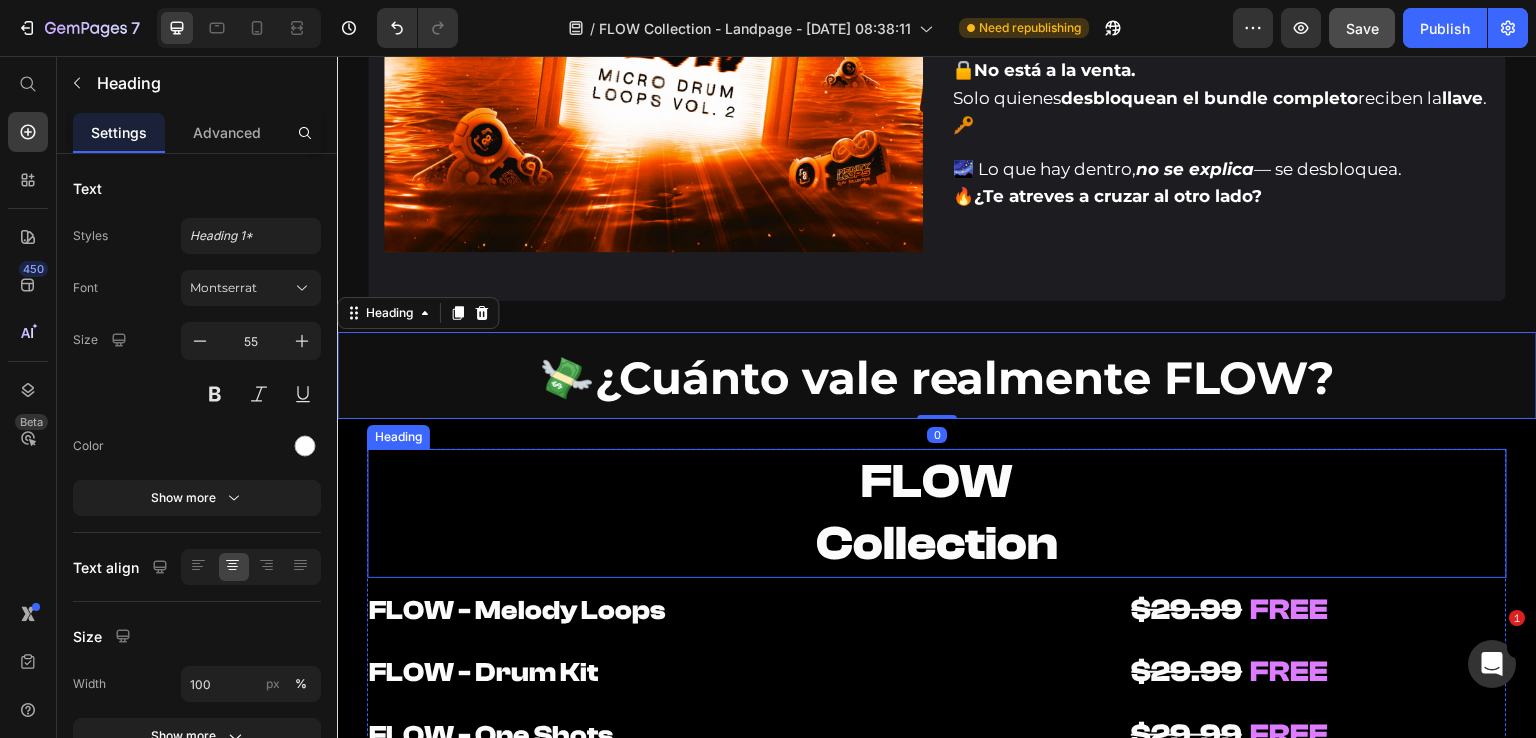 click on "FLOW  Collection" at bounding box center [937, 513] 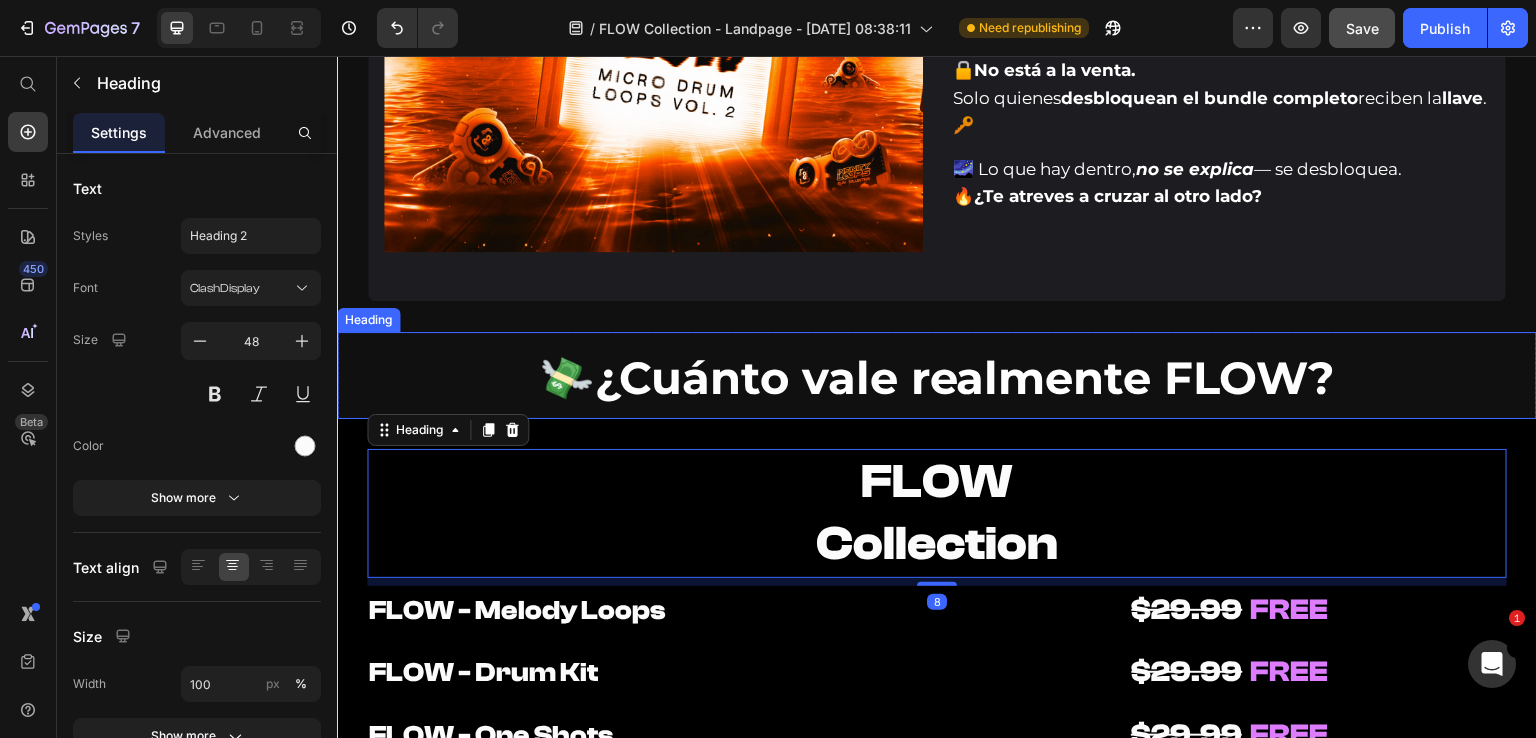 click on "¿Cuánto vale realmente FLOW?" at bounding box center [965, 377] 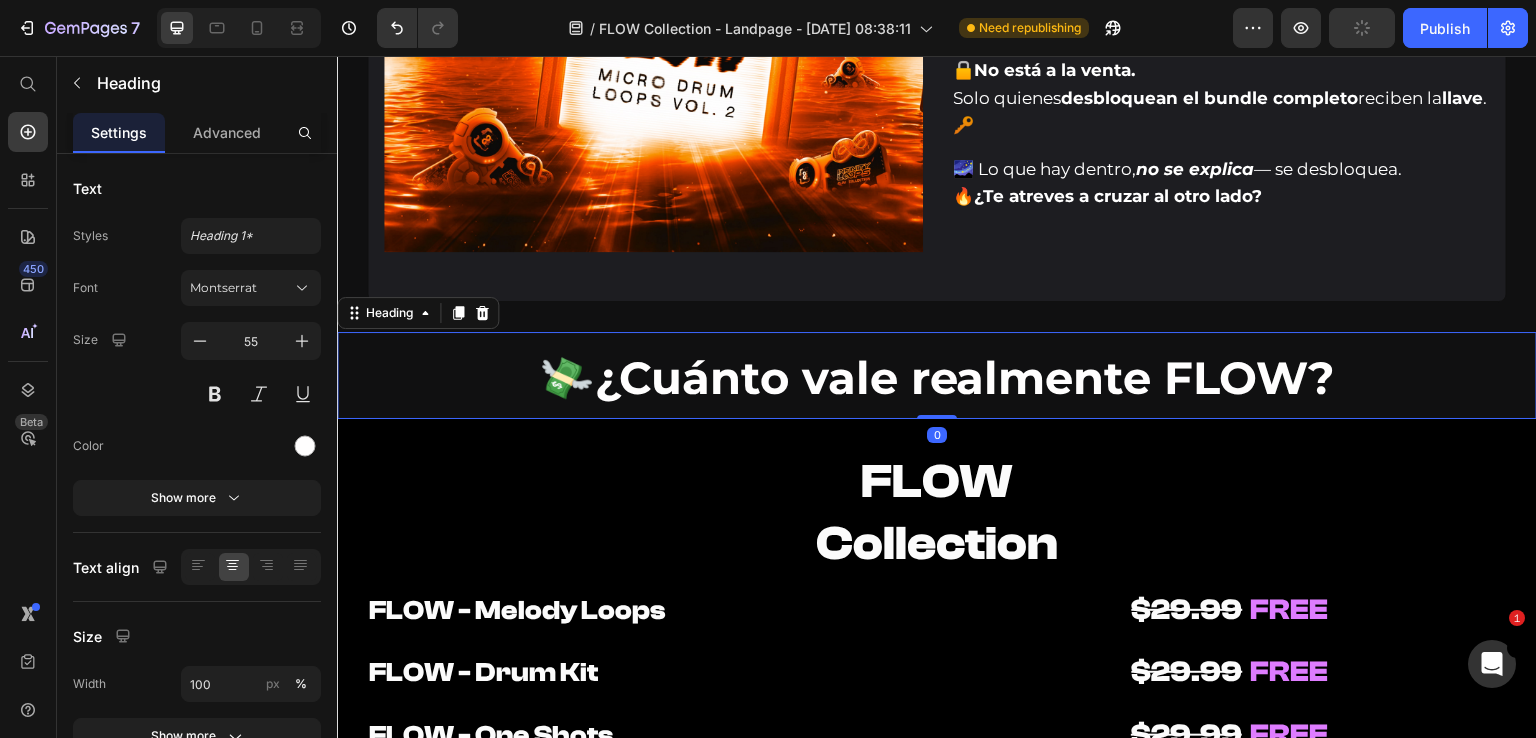 click on "💸  ¿Cuánto vale realmente FLOW?" at bounding box center [937, 375] 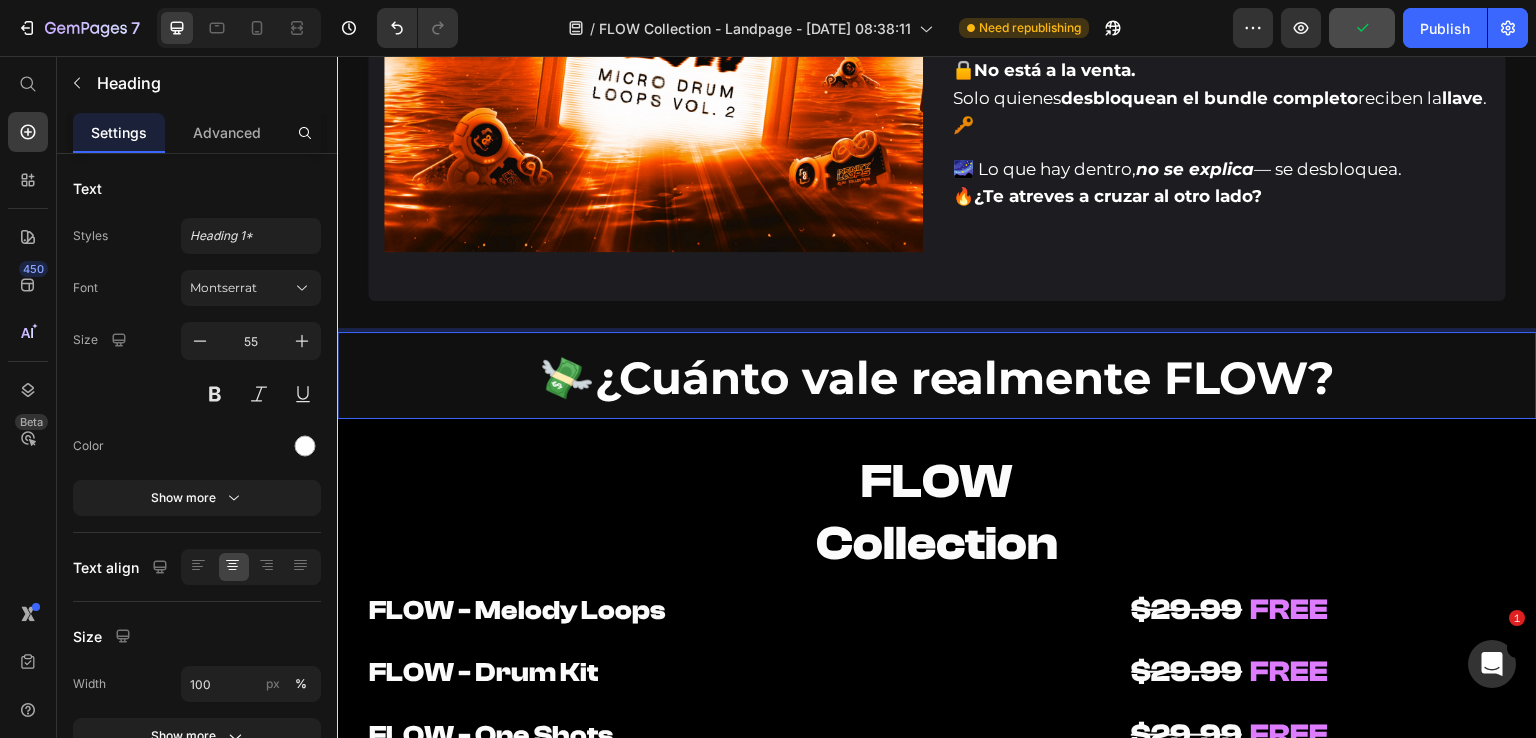 click on "💸  ¿Cuánto vale realmente FLOW?" at bounding box center (937, 375) 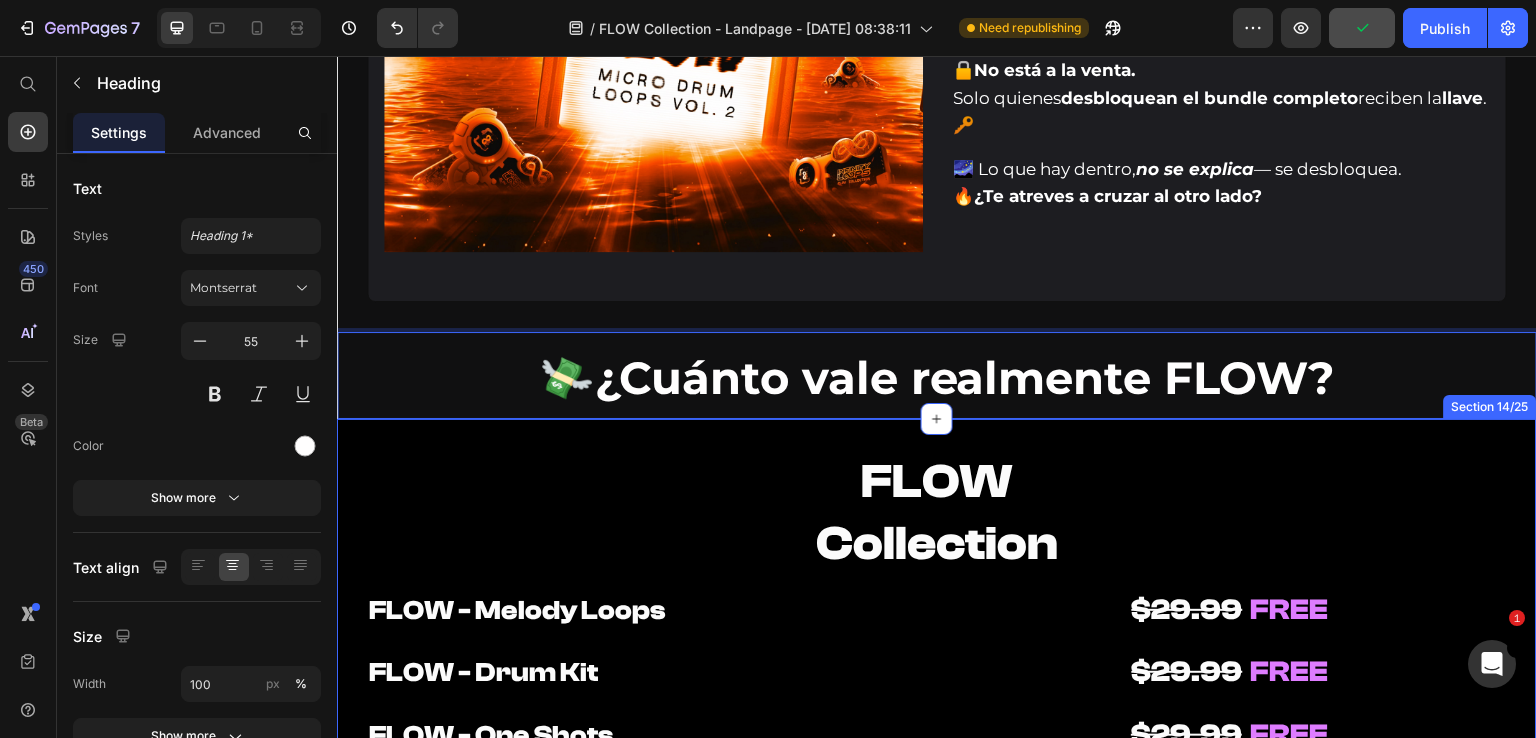 click on "FLOW  Collection" at bounding box center (937, 513) 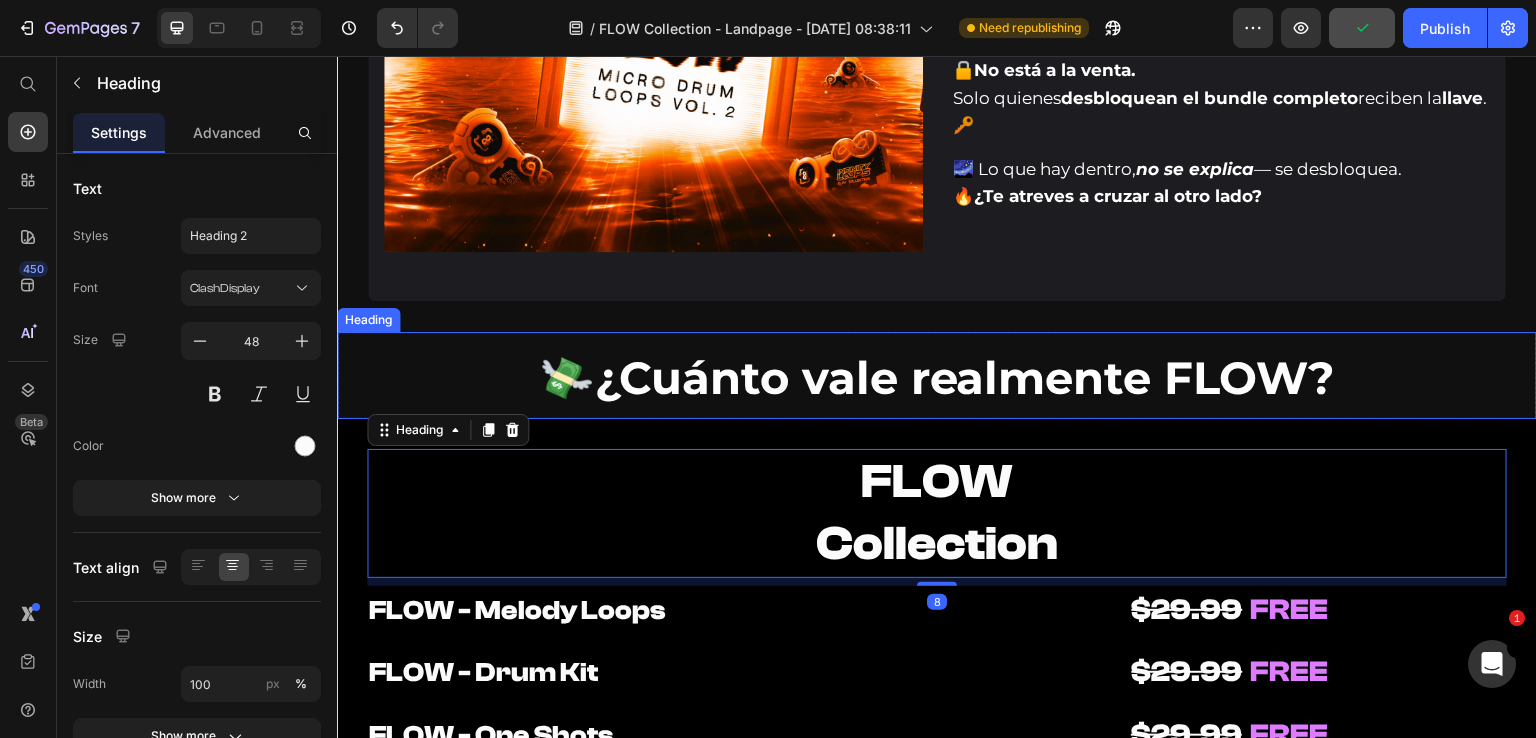 click on "⁠⁠⁠⁠⁠⁠⁠ 💸  ¿Cuánto vale realmente FLOW?" at bounding box center [937, 375] 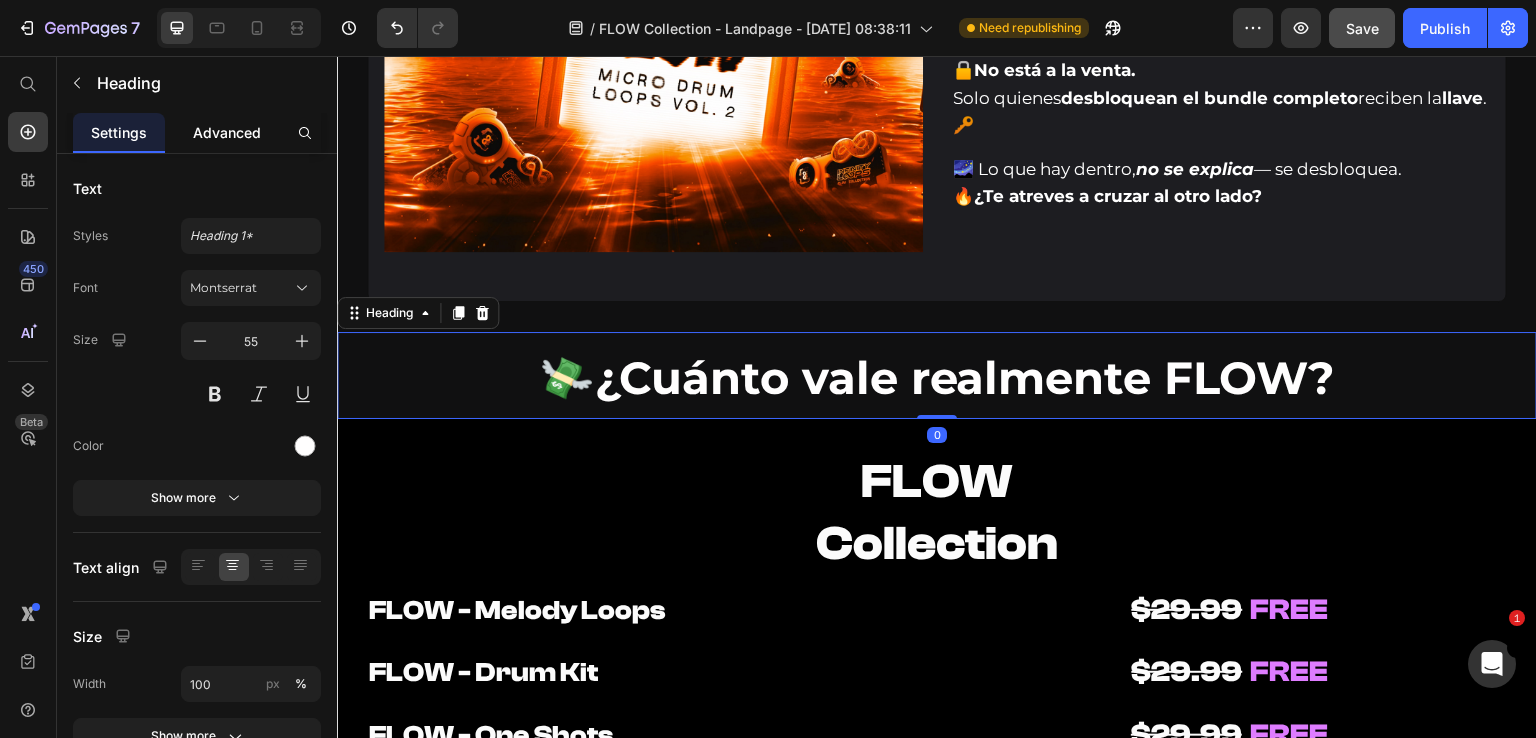 click on "Advanced" at bounding box center (227, 132) 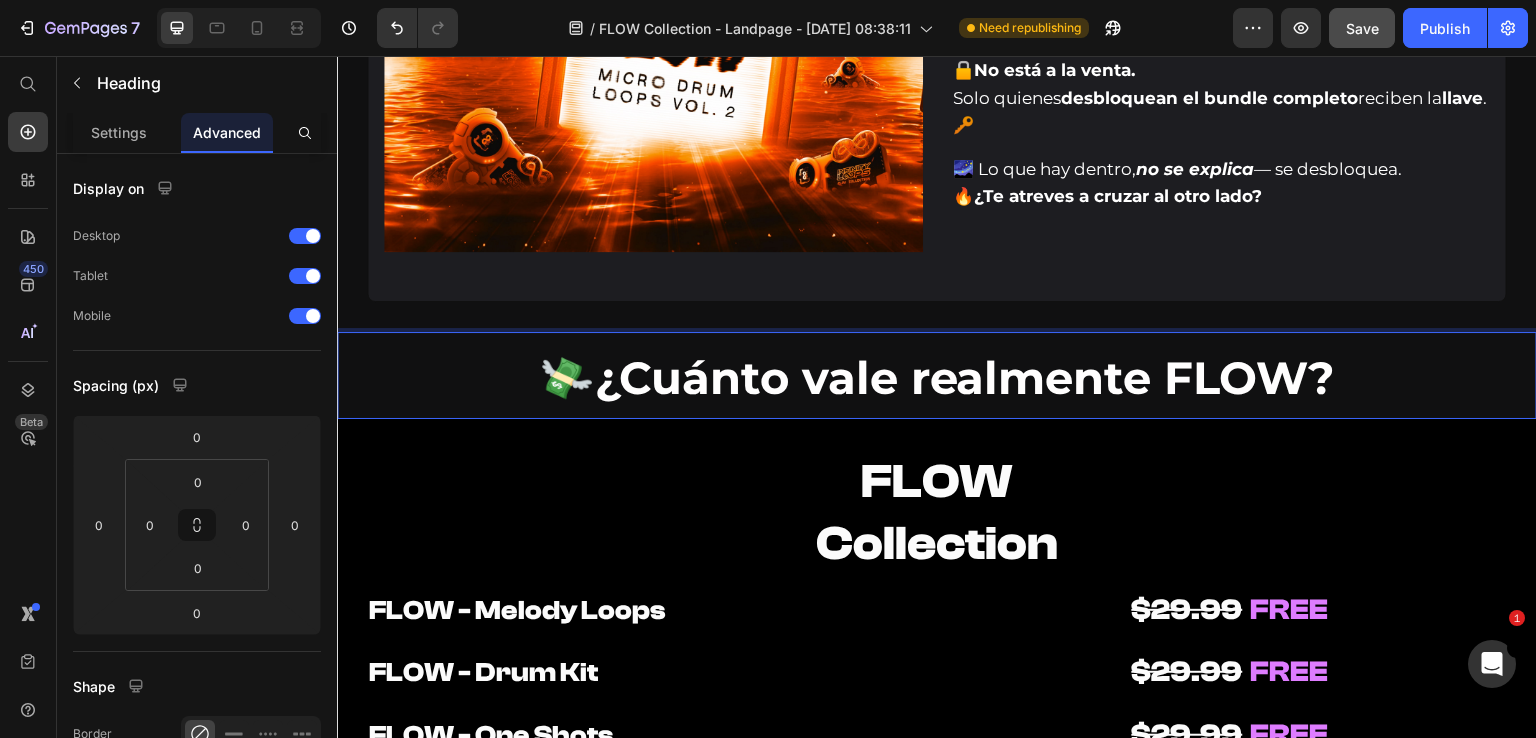 click on "Image Valor: $49.99 Text Block Row FLOW - Secret Sauce Heading 🧪 FLOW guarda su mayor tesoro bajo llave. Solo los que  se atrevan a ir más allá  lo descubrirán. 🌶️ Text Block ❌ Nada que escuchar. 🚫 Nada que ver. Solo...  una sensación que se activa al cruzar. Text Block Detrás del portal...  un  acceso oculto  con algo  demasiado valioso  para mostrarse. 💎 Text Block 🔒  No está a la venta. Solo quienes  desbloquean el bundle completo  reciben la  llave . 🔑 Text Block 🌌 Lo que hay dentro,  no se explica  — se desbloquea. 🔥  ¿Te atreves a cruzar al otro lado? Text Block Row Row Row Row Section 12/25" at bounding box center (937, -18) 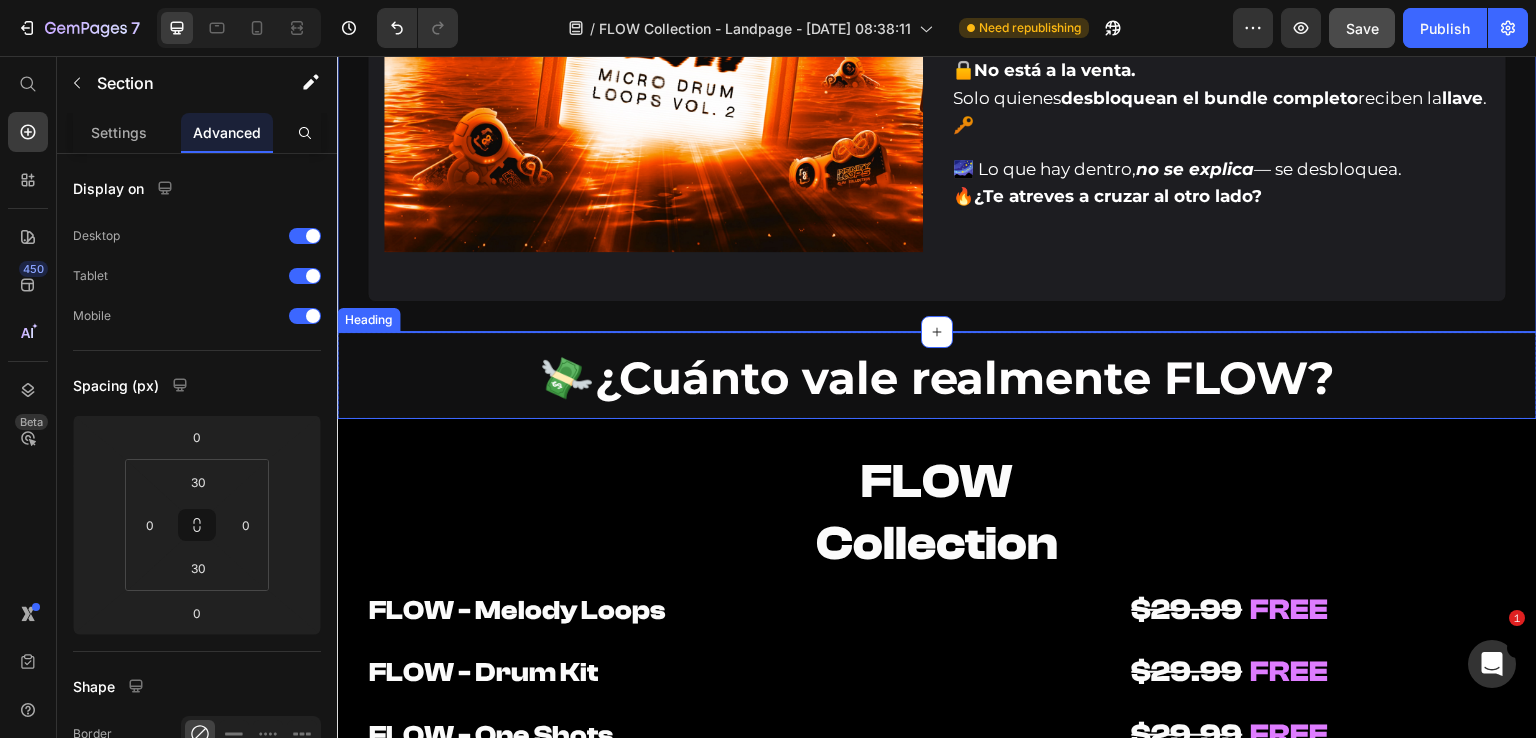 click on "⁠⁠⁠⁠⁠⁠⁠ 💸  ¿Cuánto vale realmente FLOW?" at bounding box center (937, 375) 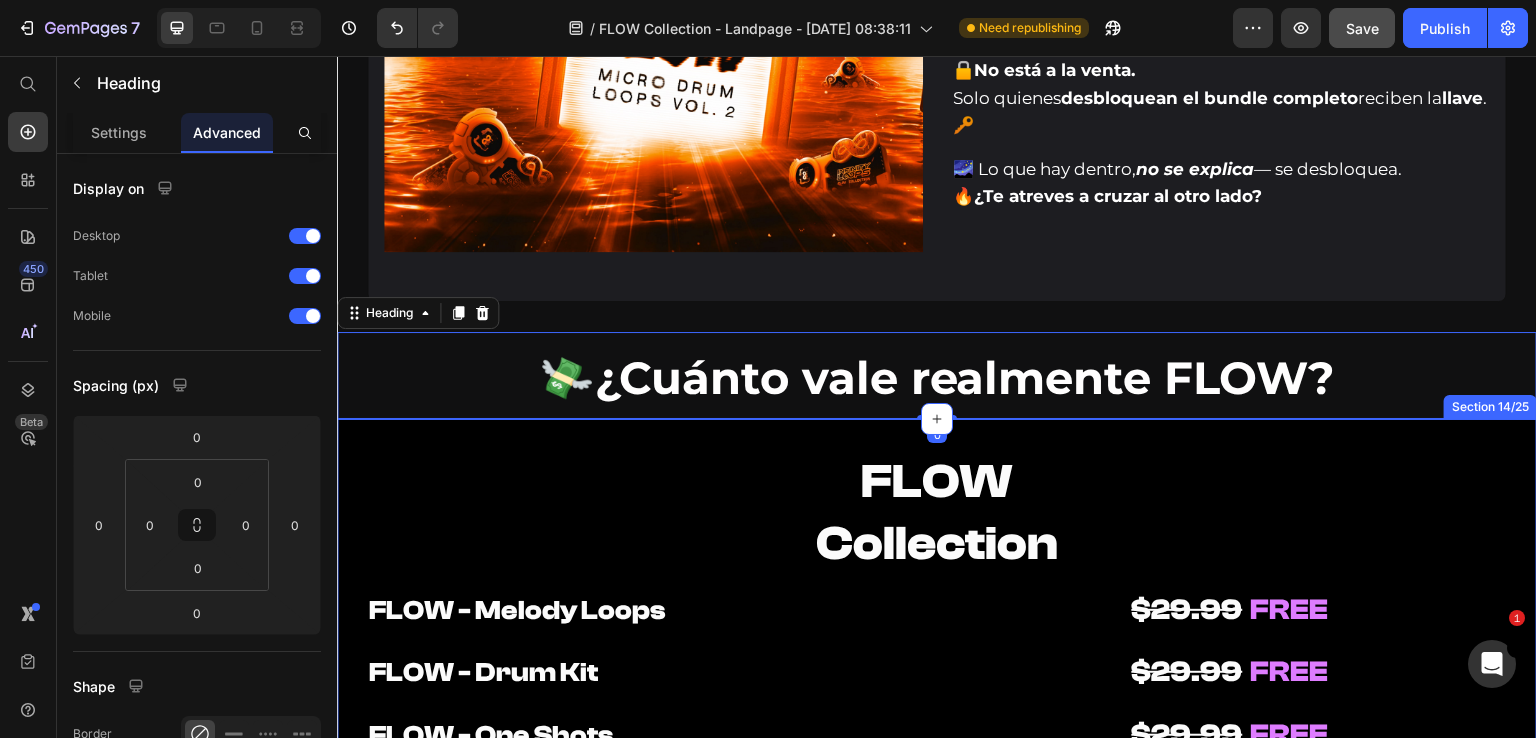 click on "FLOW  Collection Heading FLOW - Melody Loops Heading FLOW - Drum Kit Heading $29.99    FREE Heading $29.99    FREE Heading Row FLOW - One Shots Heading FLOW - MIDI Kit Heading $29.99    FREE Heading $29.99    FREE Heading Row FLOW - Presets Heading FLOW - Ear Candys Heading $49.99    FREE Heading $29.99    FREE Heading Row BONUS: Heading Heading Row FLOW - Secret Sauce Heading $49.99    FREE Heading Row VALOR  TOTAL Heading $269.93 Heading - 62% Product Badge Row Row Row Row TU INVIERTES Heading $101.41 Heading Row OFERTA DE LANZAMIENTO Heading -15% EXTRA Heading CODE: FLOW15 Button (se aplica automaticamente en el carrito) Heading Row PRECIO FINAL = Heading $99.99 Heading Row 00 hrs 23 min 02 seg CountDown Timer 🌊  DESBLOQUEAR TODO EL FLOW Add to Cart Row Row Product Row Section 14/25" at bounding box center [937, 1102] 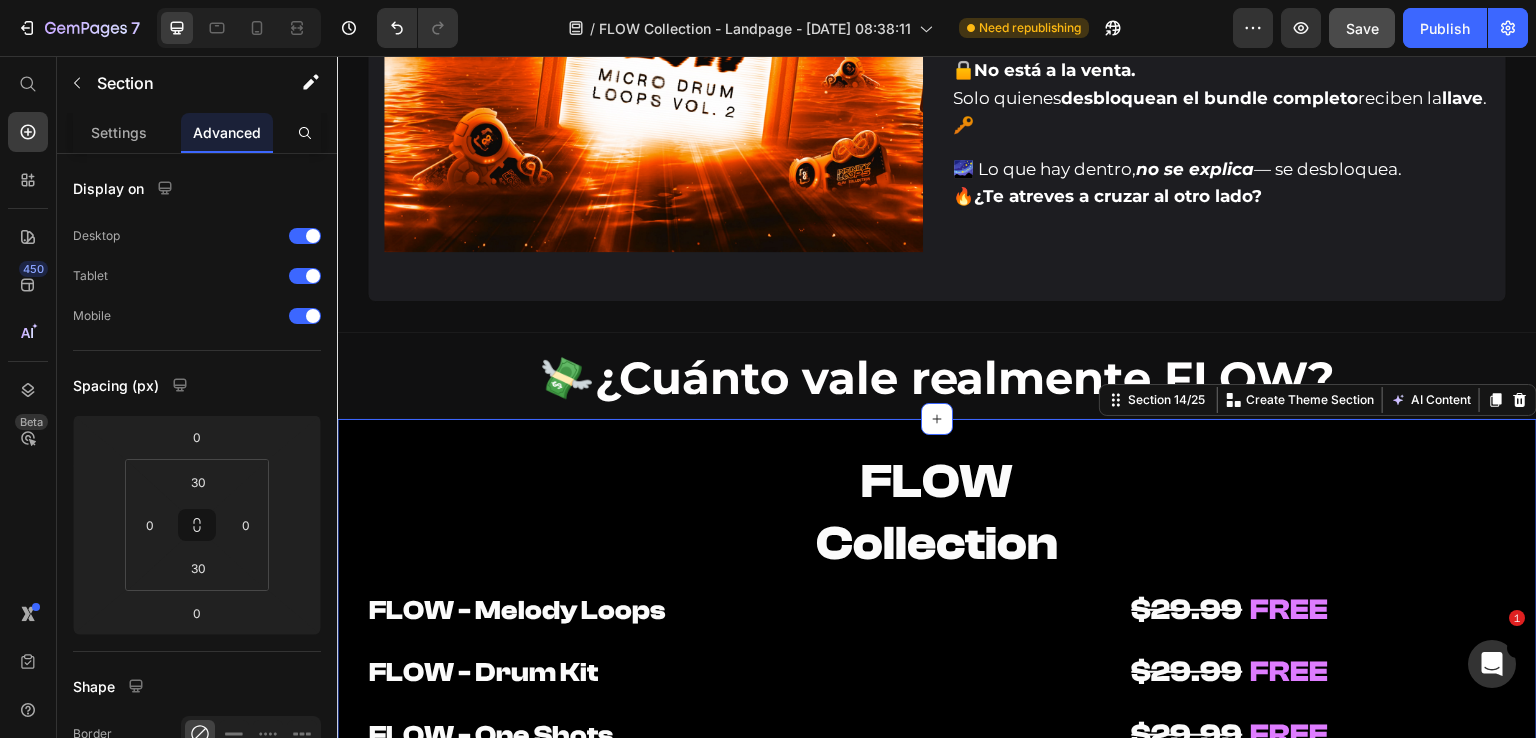click on "⁠⁠⁠⁠⁠⁠⁠ 💸  ¿Cuánto vale realmente FLOW?" at bounding box center (937, 375) 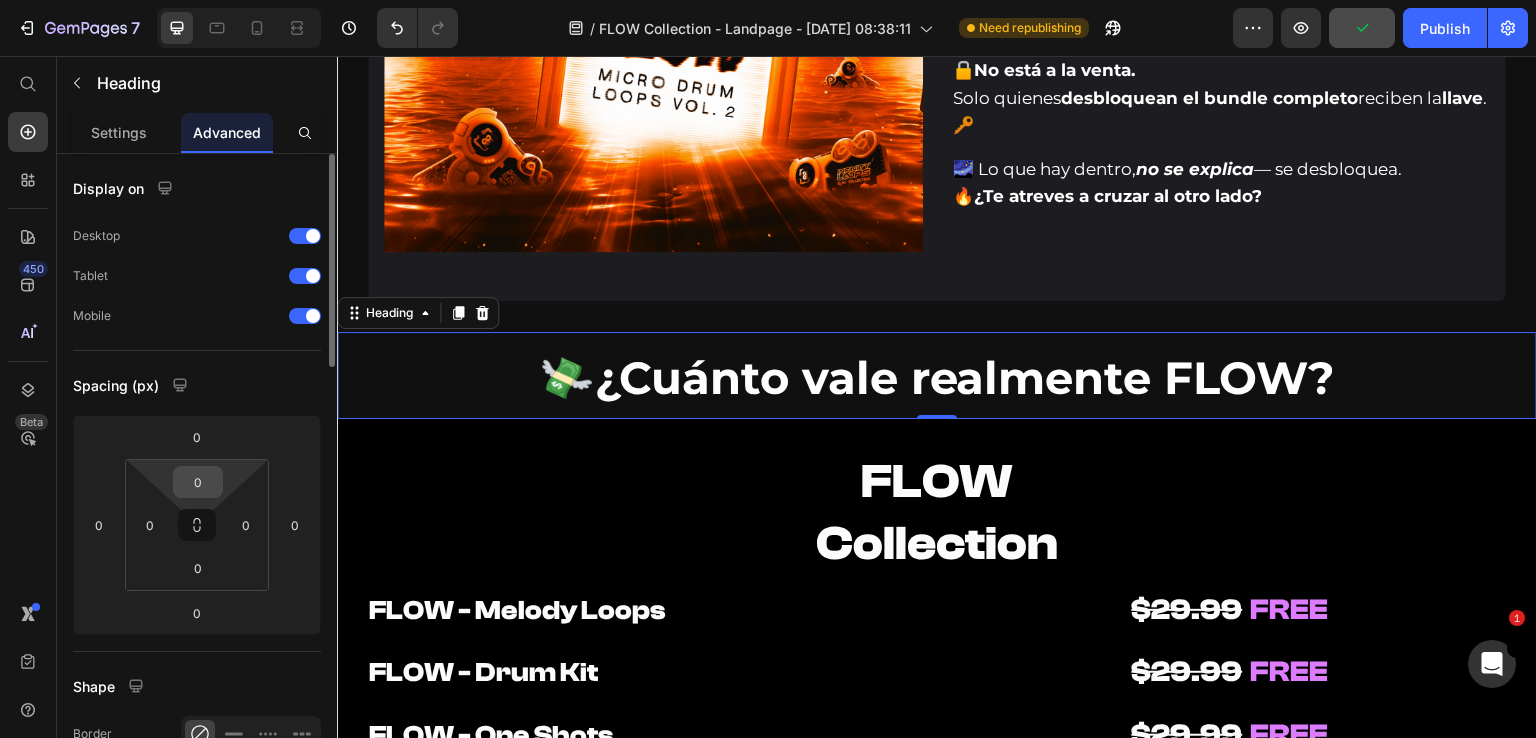 click on "0" at bounding box center [198, 482] 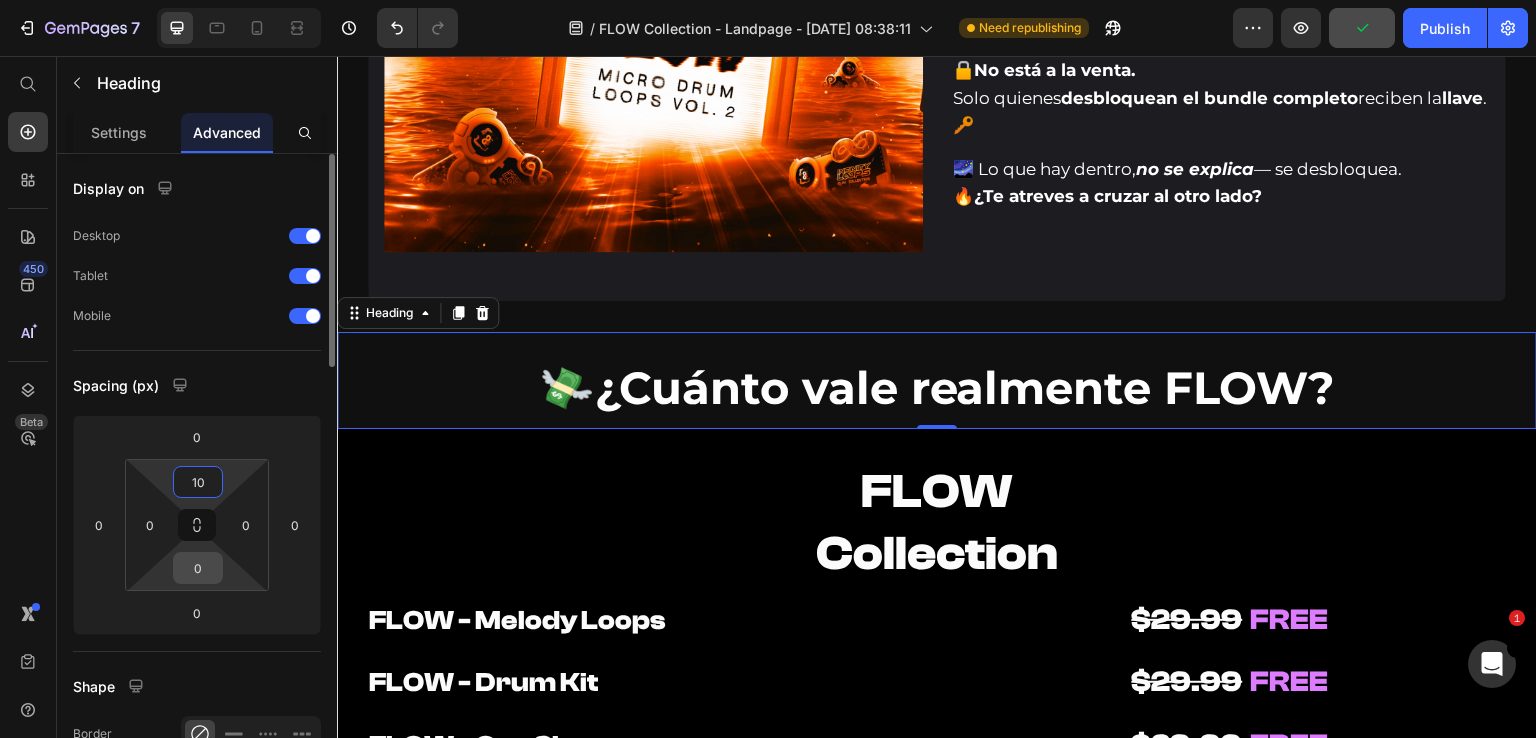 type on "10" 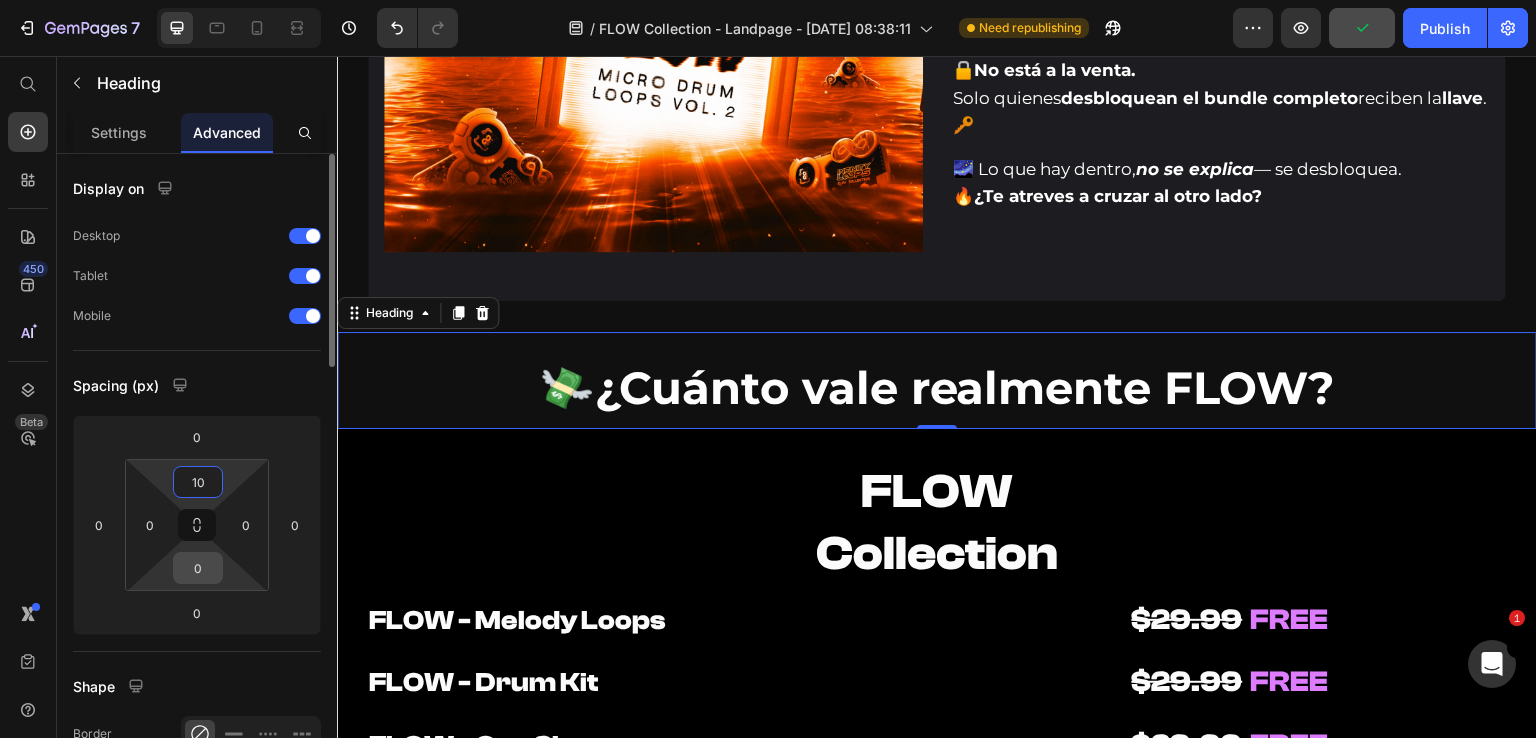 click on "0" at bounding box center [198, 568] 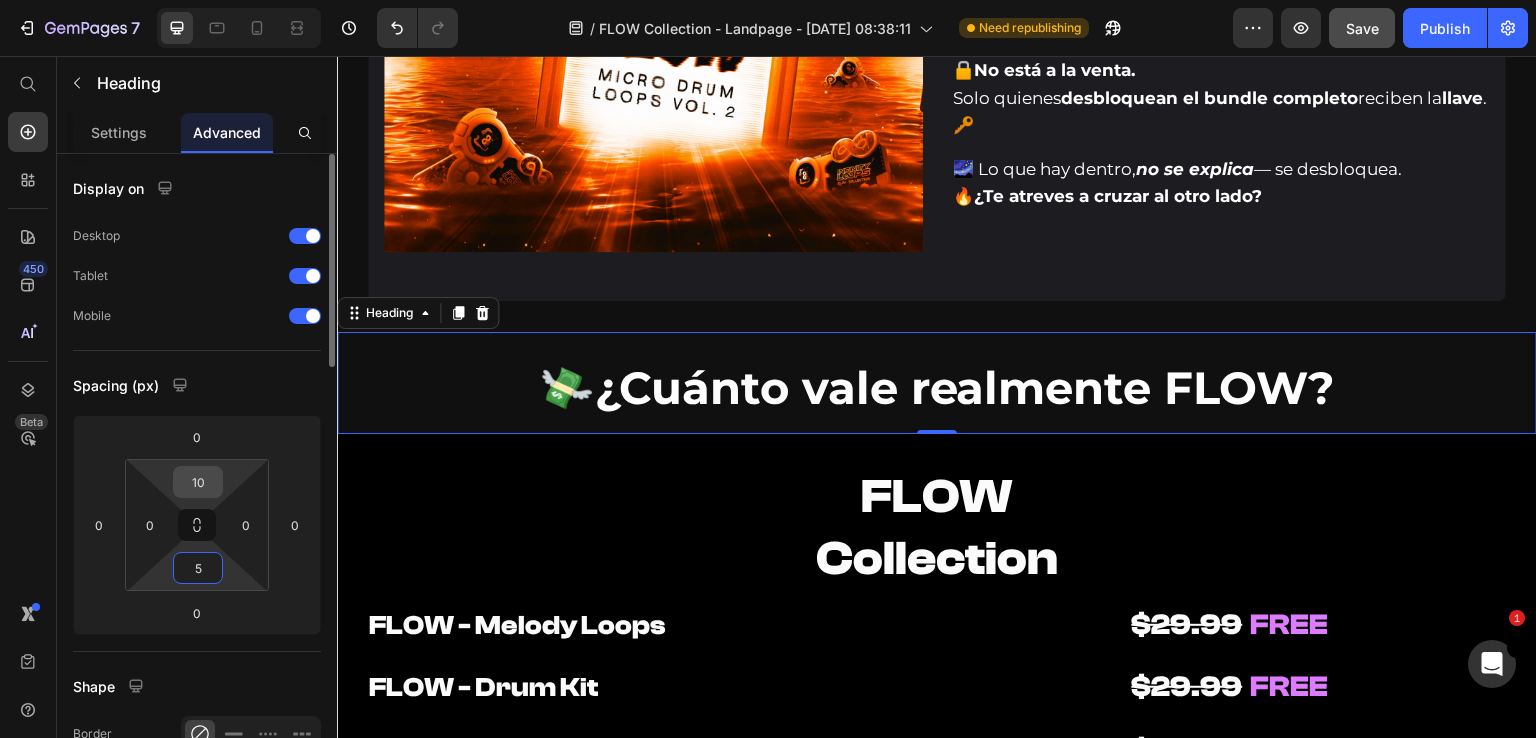 type on "5" 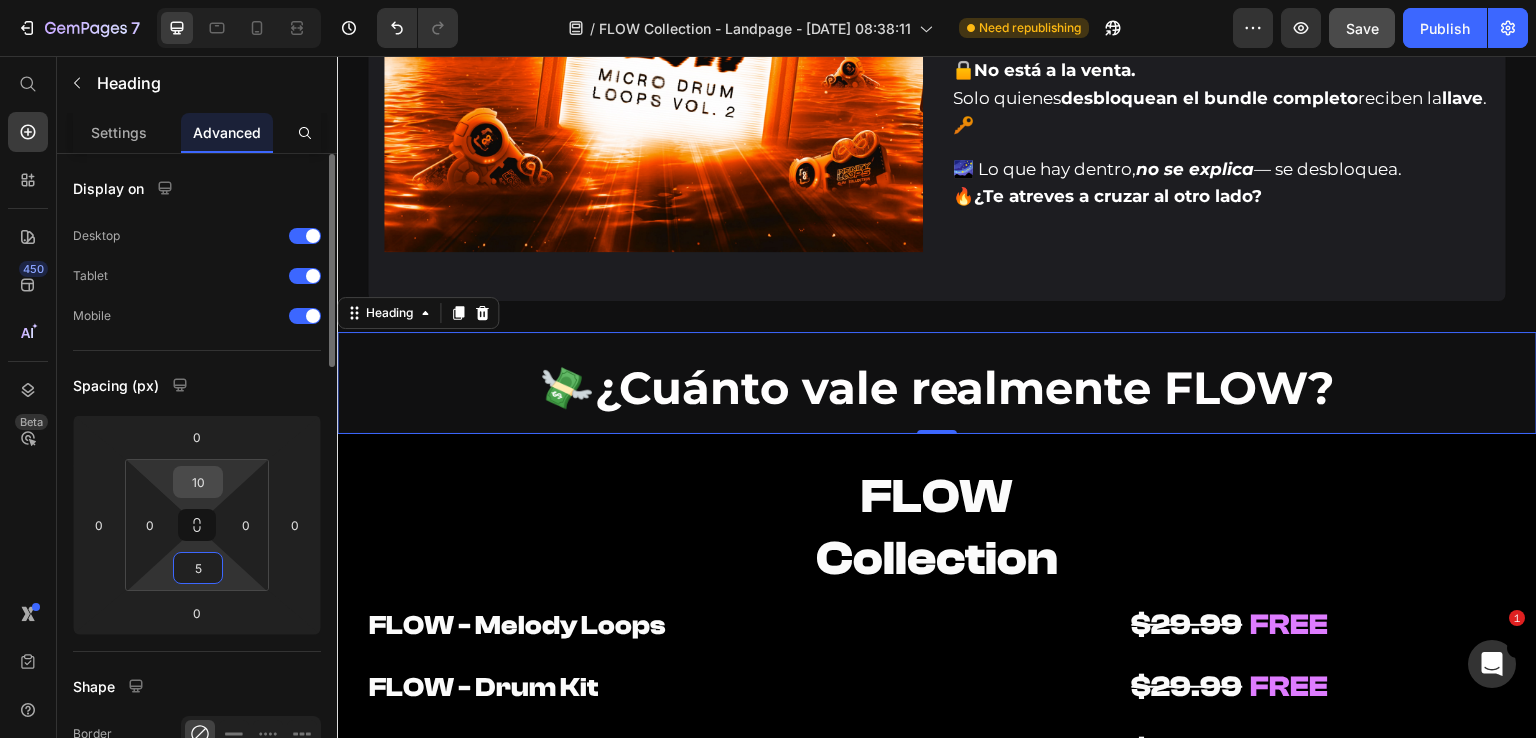 click on "10" at bounding box center (198, 482) 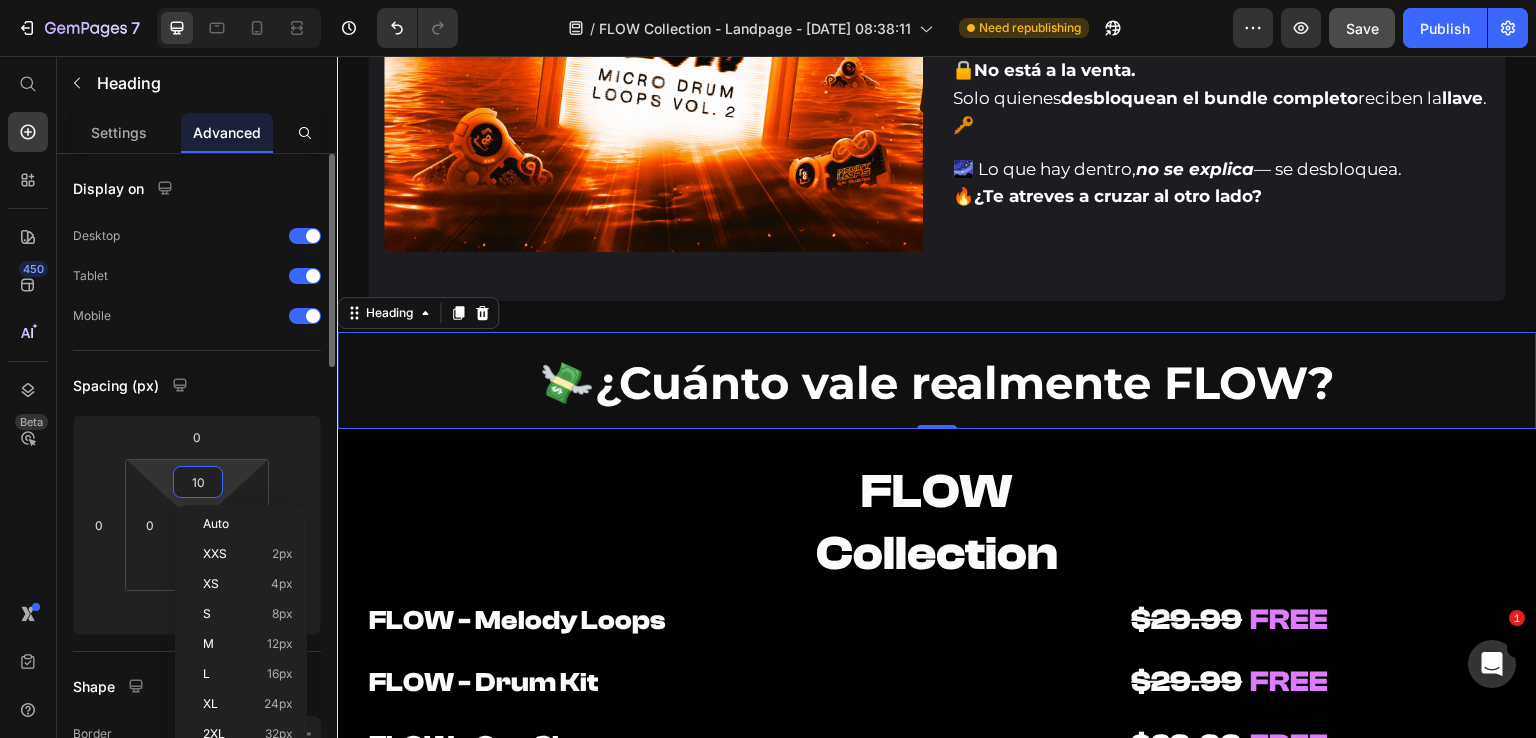 type on "5" 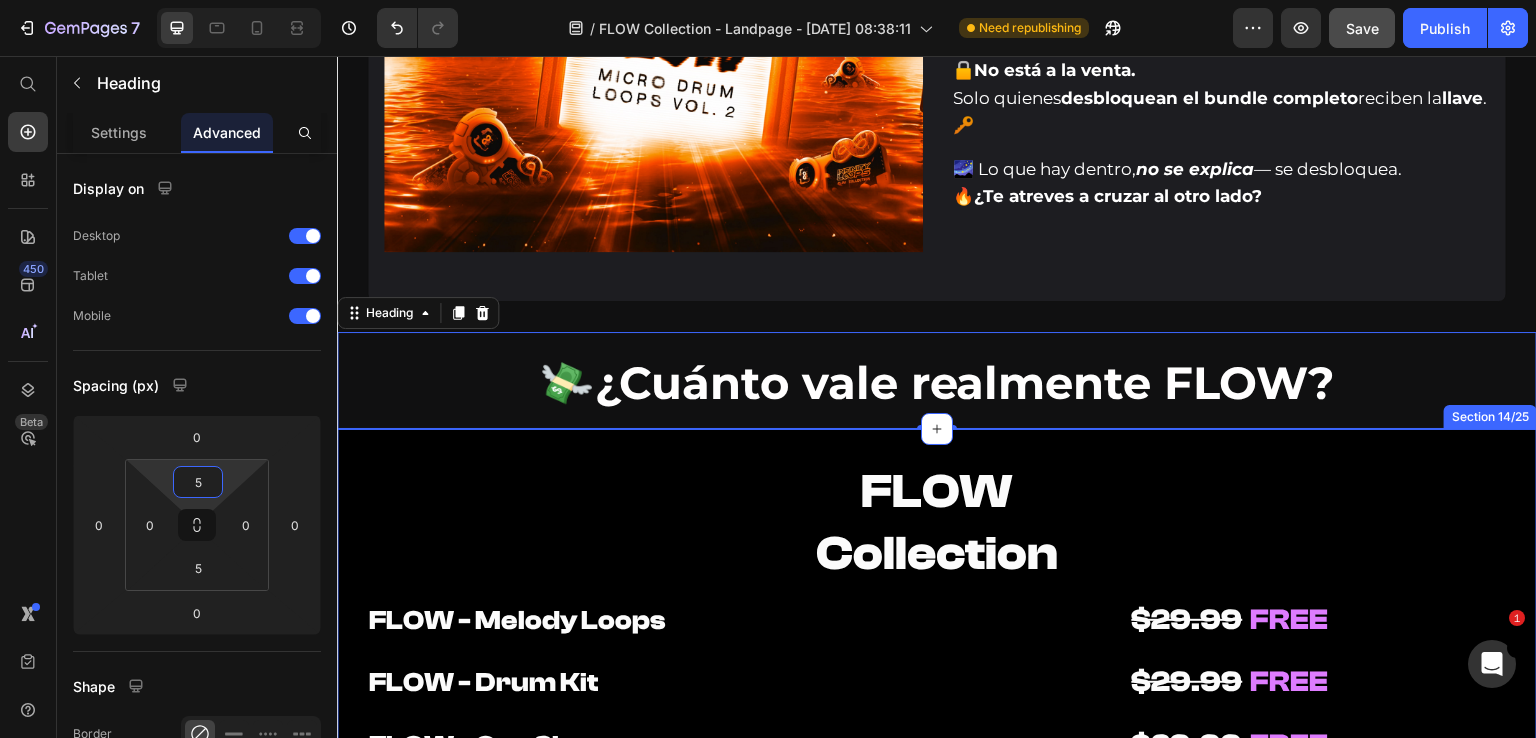 click on "FLOW  Collection" at bounding box center (937, 523) 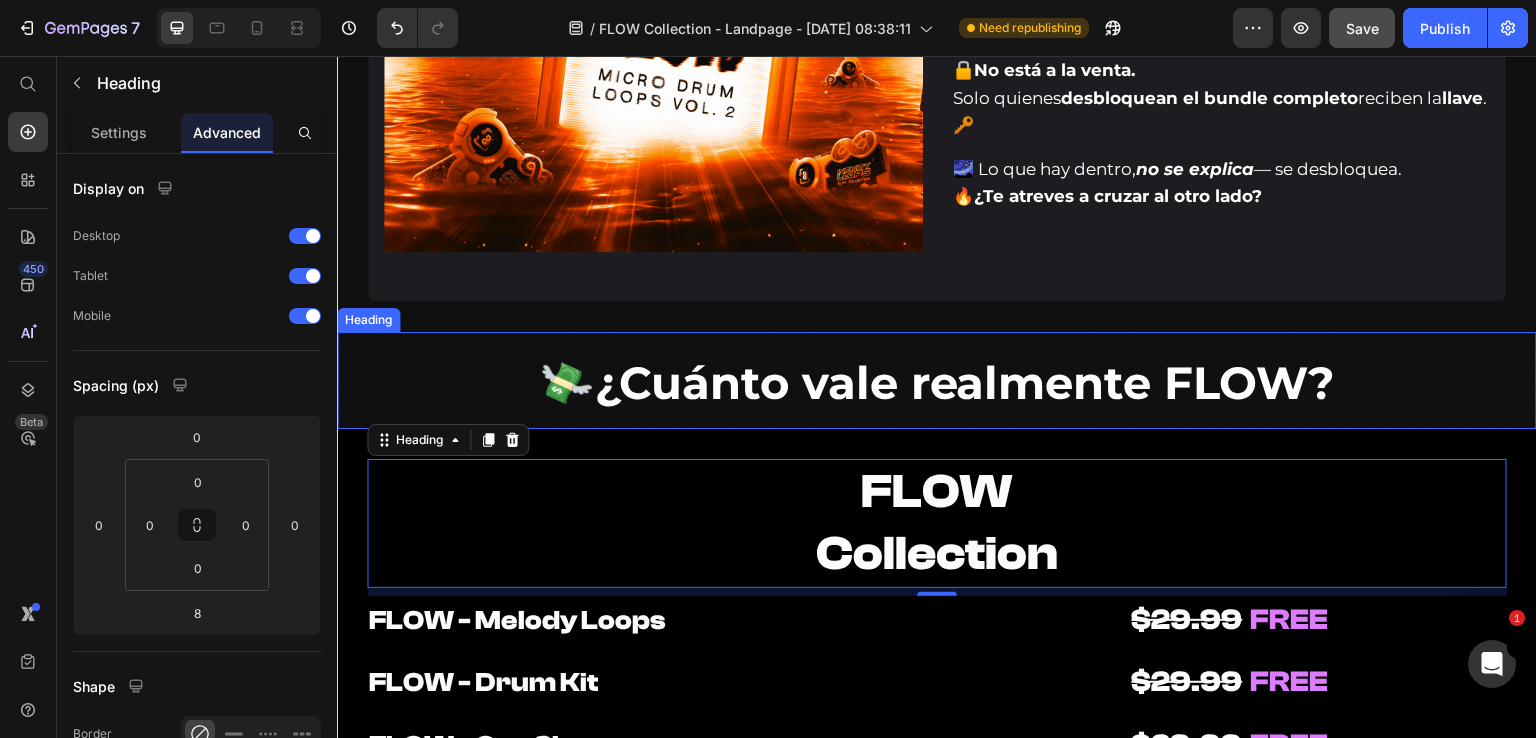 click on "⁠⁠⁠⁠⁠⁠⁠ 💸  ¿Cuánto vale realmente FLOW?" at bounding box center (937, 380) 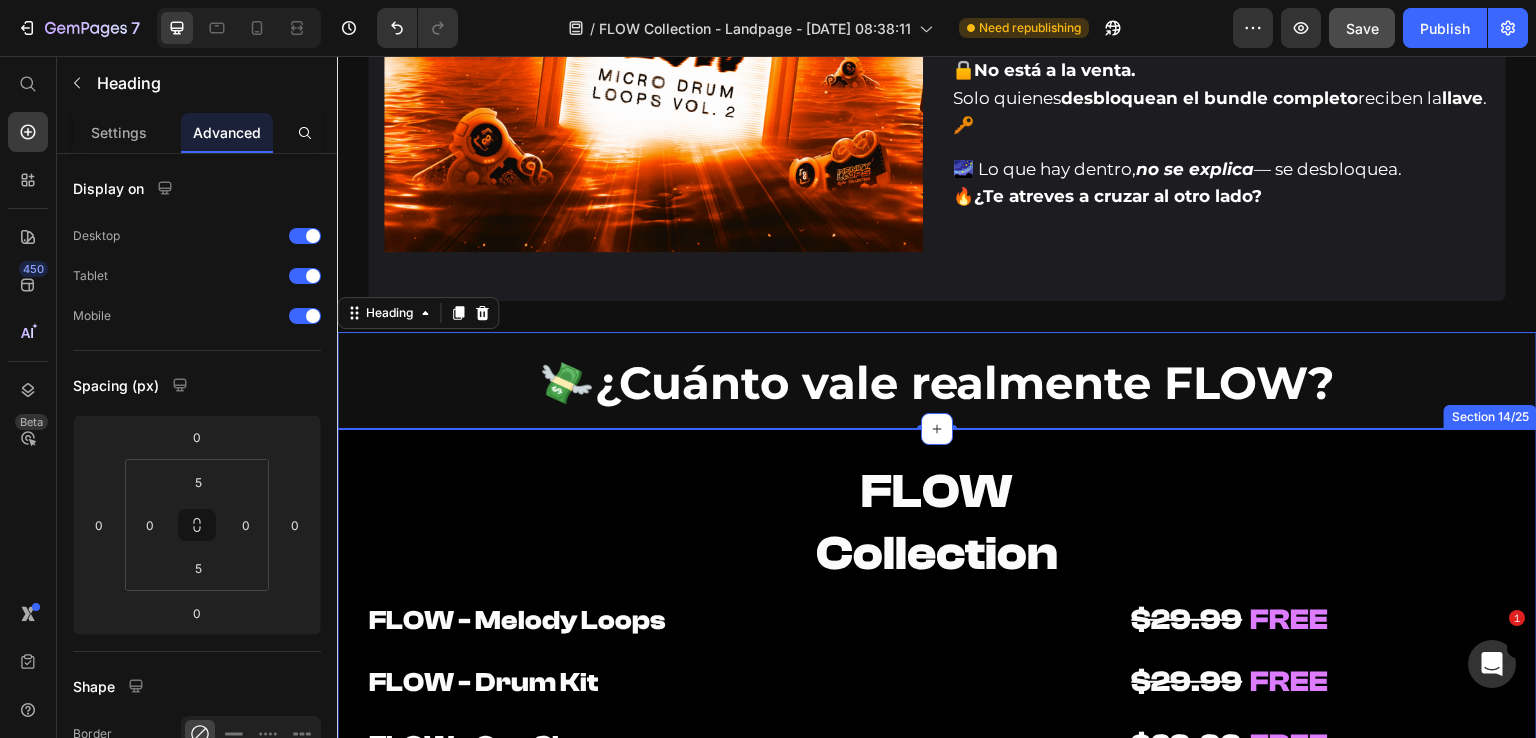 click on "FLOW  Collection Heading FLOW - Melody Loops Heading FLOW - Drum Kit Heading $29.99    FREE Heading $29.99    FREE Heading Row FLOW - One Shots Heading FLOW - MIDI Kit Heading $29.99    FREE Heading $29.99    FREE Heading Row FLOW - Presets Heading FLOW - Ear Candys Heading $49.99    FREE Heading $29.99    FREE Heading Row BONUS: Heading Heading Row FLOW - Secret Sauce Heading $49.99    FREE Heading Row VALOR  TOTAL Heading $269.93 Heading - 62% Product Badge Row Row Row Row TU INVIERTES Heading $101.41 Heading Row OFERTA DE LANZAMIENTO Heading -15% EXTRA Heading CODE: FLOW15 Button (se aplica automaticamente en el carrito) Heading Row PRECIO FINAL = Heading $99.99 Heading Row 00 hrs 22 min 45 seg CountDown Timer 🌊  DESBLOQUEAR TODO EL FLOW Add to Cart Row Row Product Row Section 14/25" at bounding box center [937, 1112] 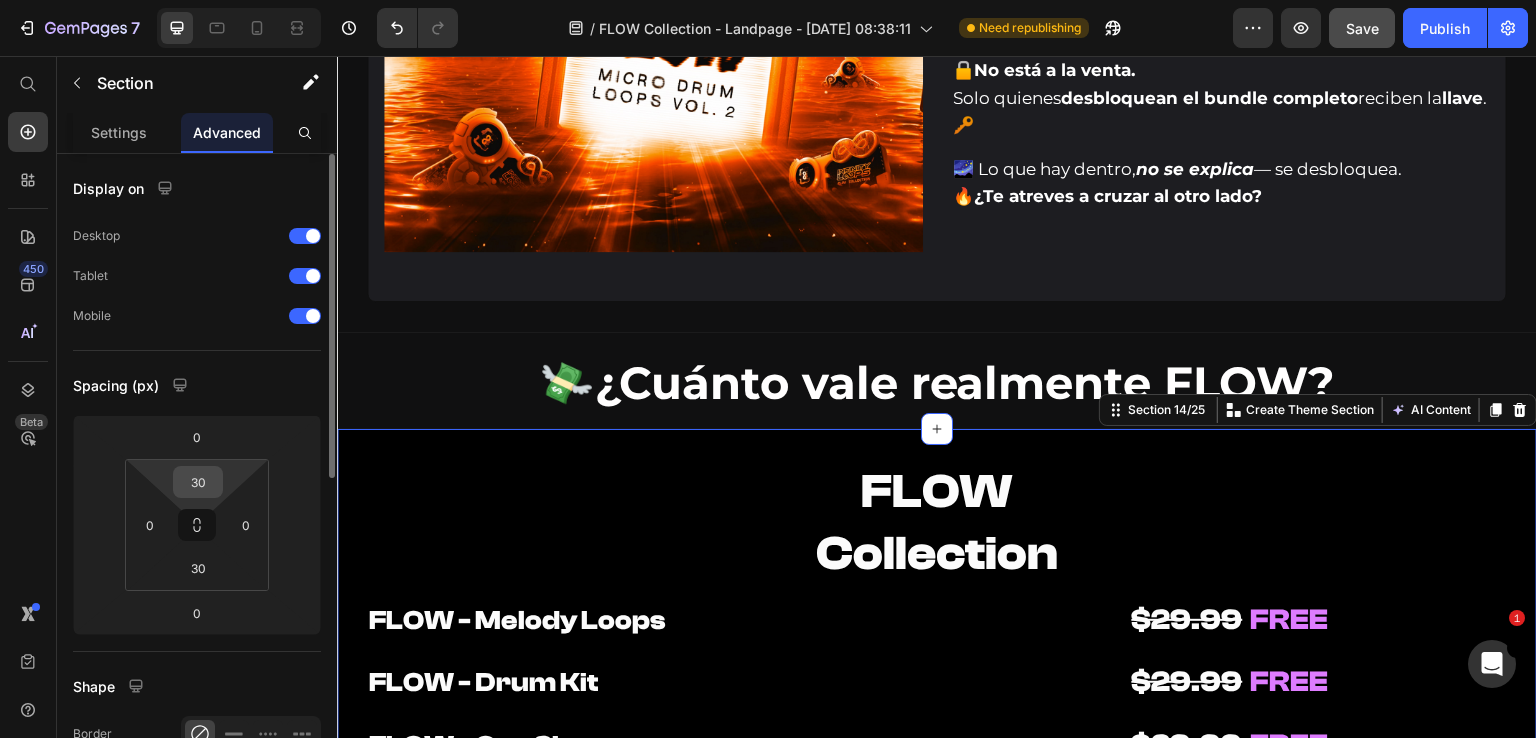 click on "30" at bounding box center [198, 482] 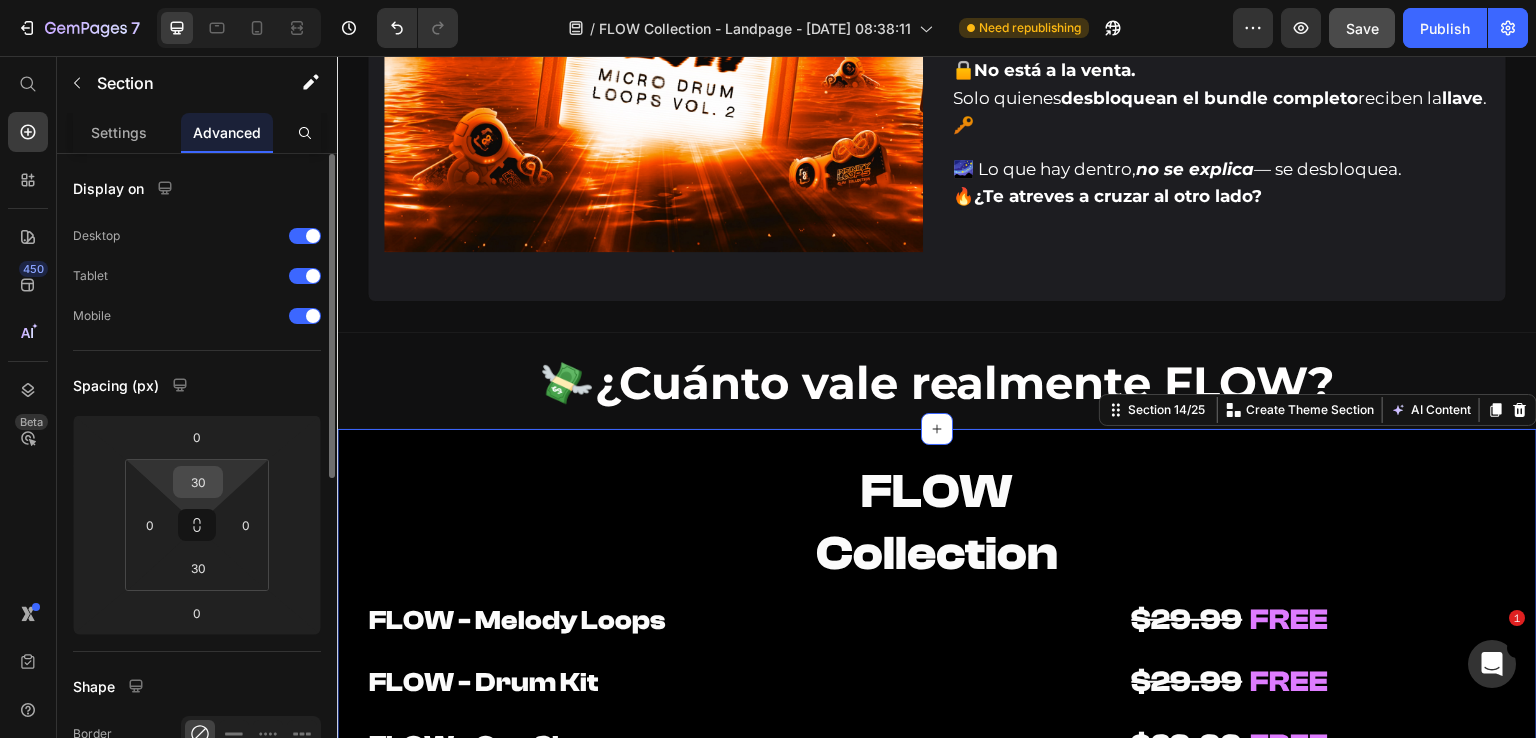 type 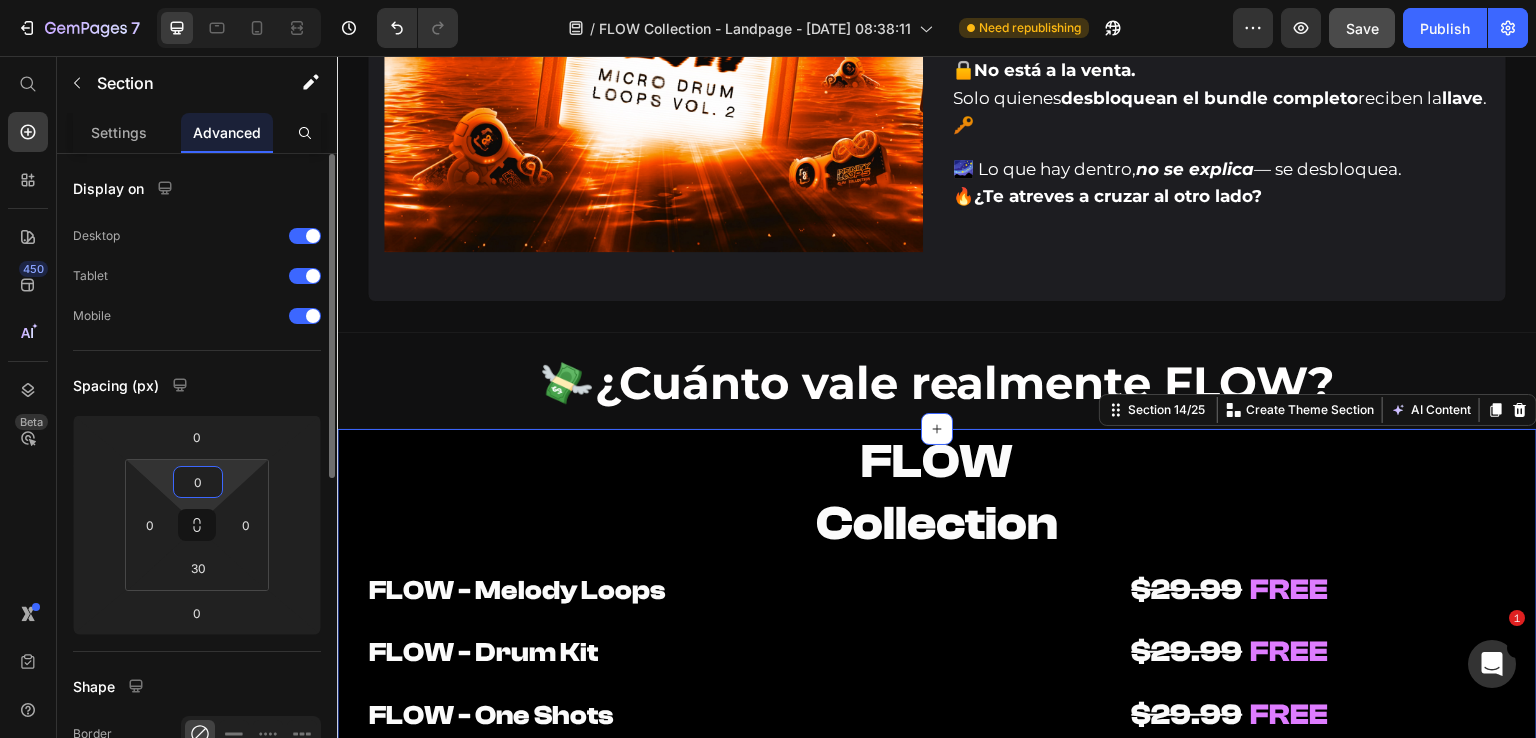 drag, startPoint x: 209, startPoint y: 477, endPoint x: 182, endPoint y: 481, distance: 27.294687 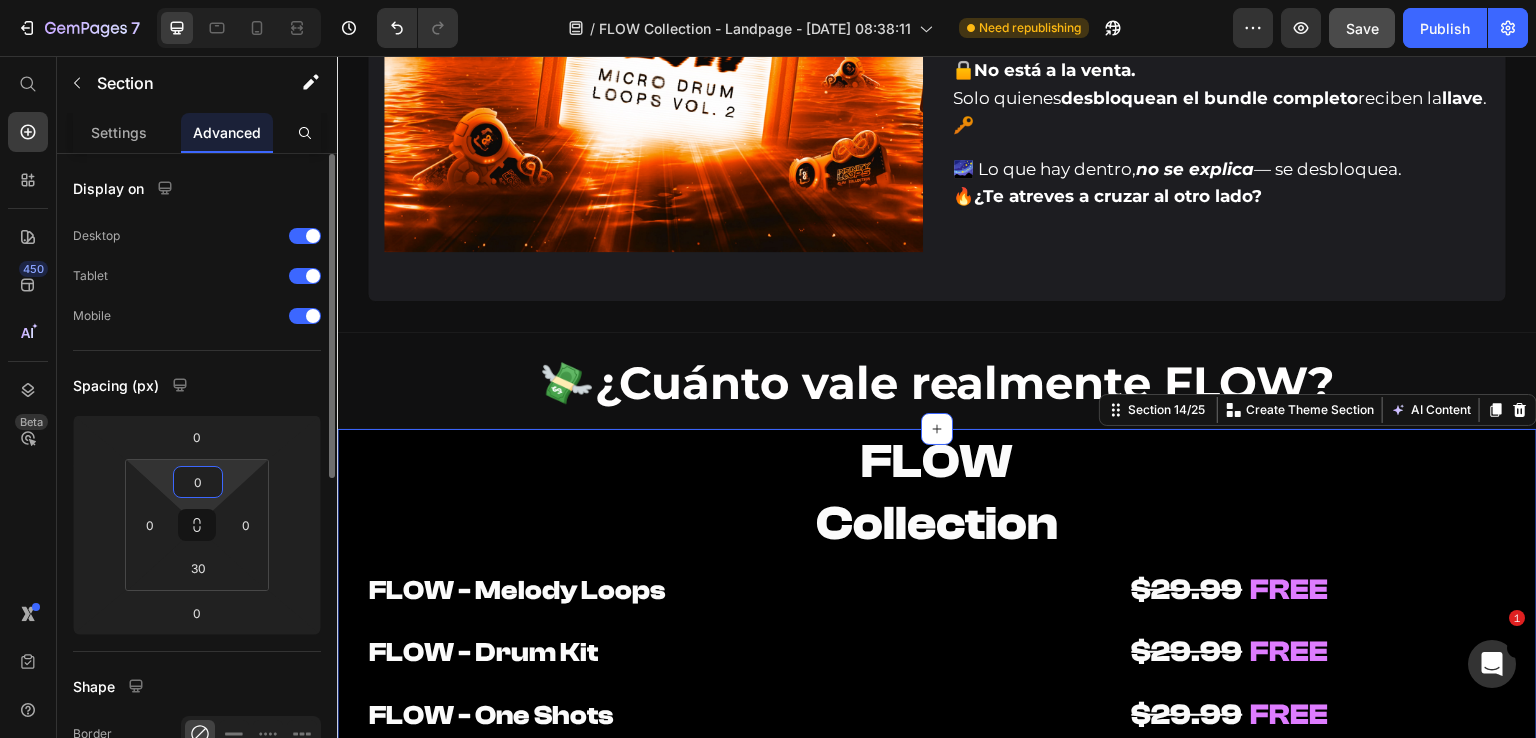click on "0" at bounding box center [198, 482] 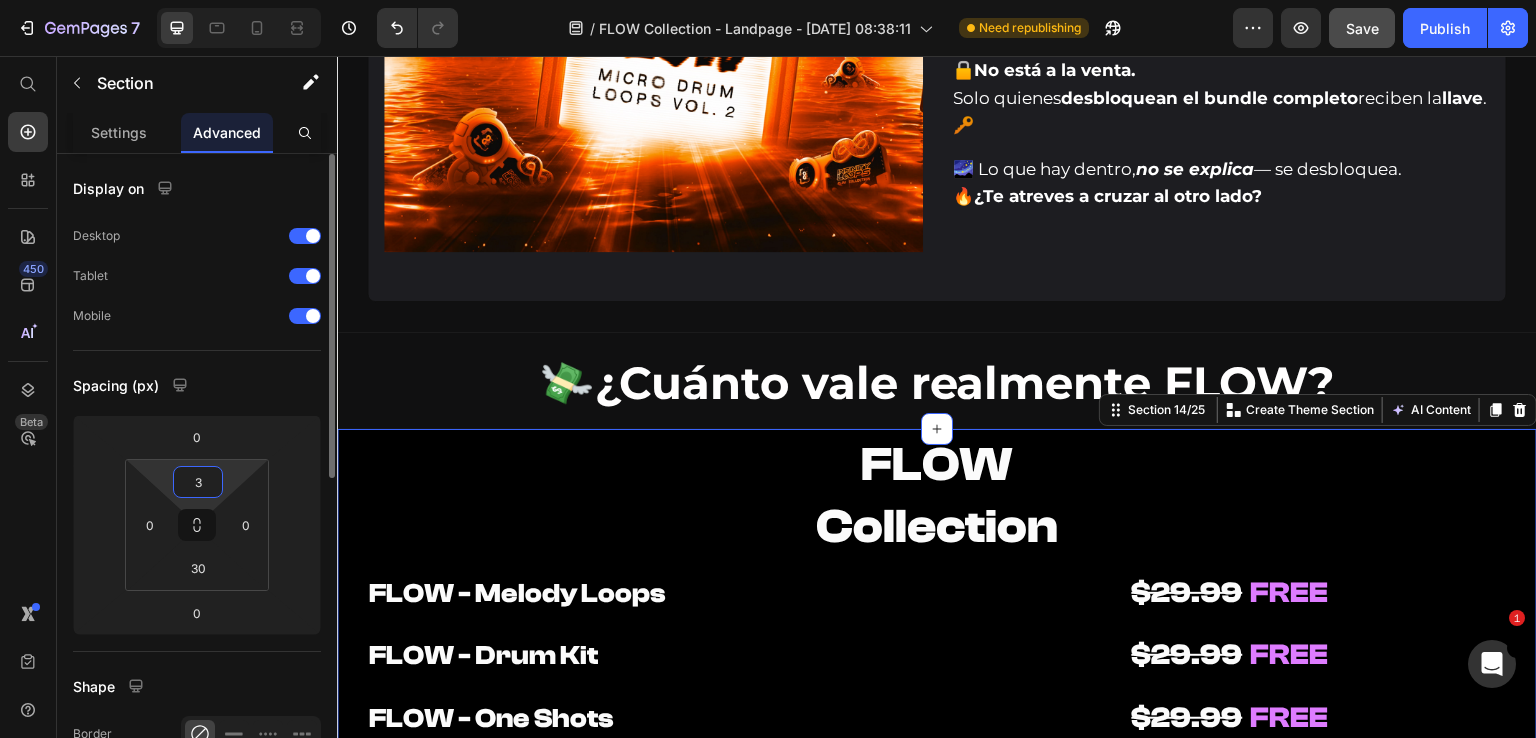 type on "30" 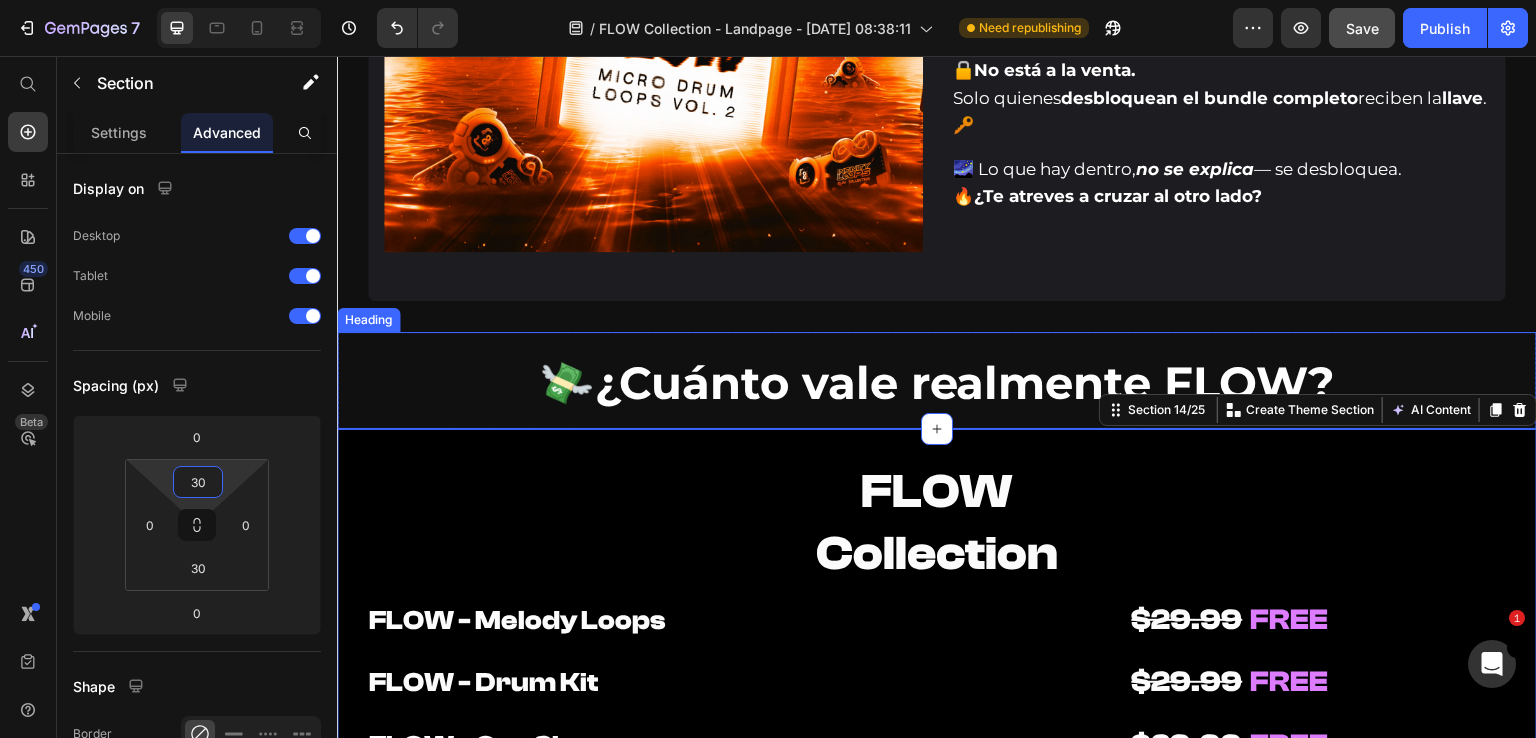 click on "⁠⁠⁠⁠⁠⁠⁠ 💸  ¿Cuánto vale realmente FLOW?" at bounding box center [937, 380] 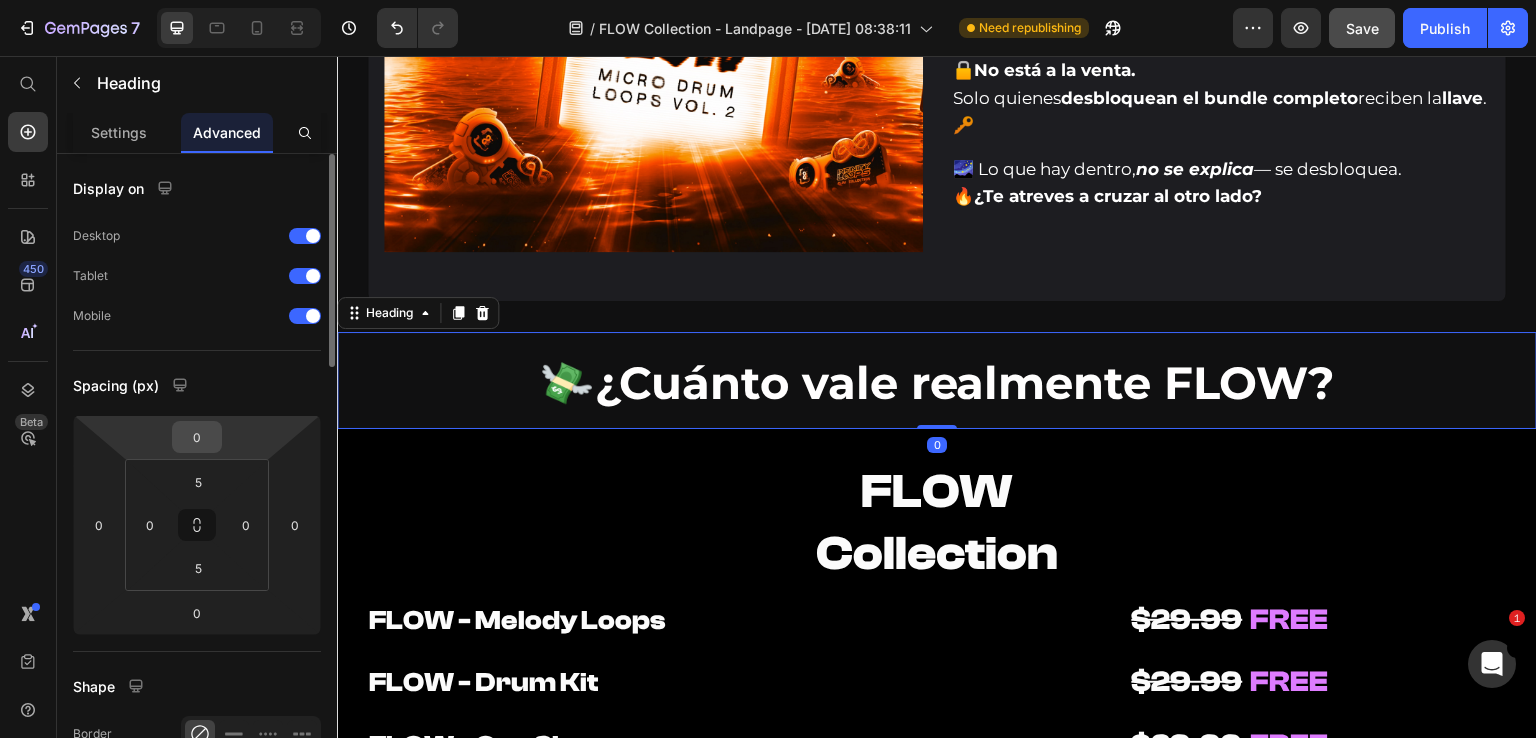 click on "0" at bounding box center (197, 437) 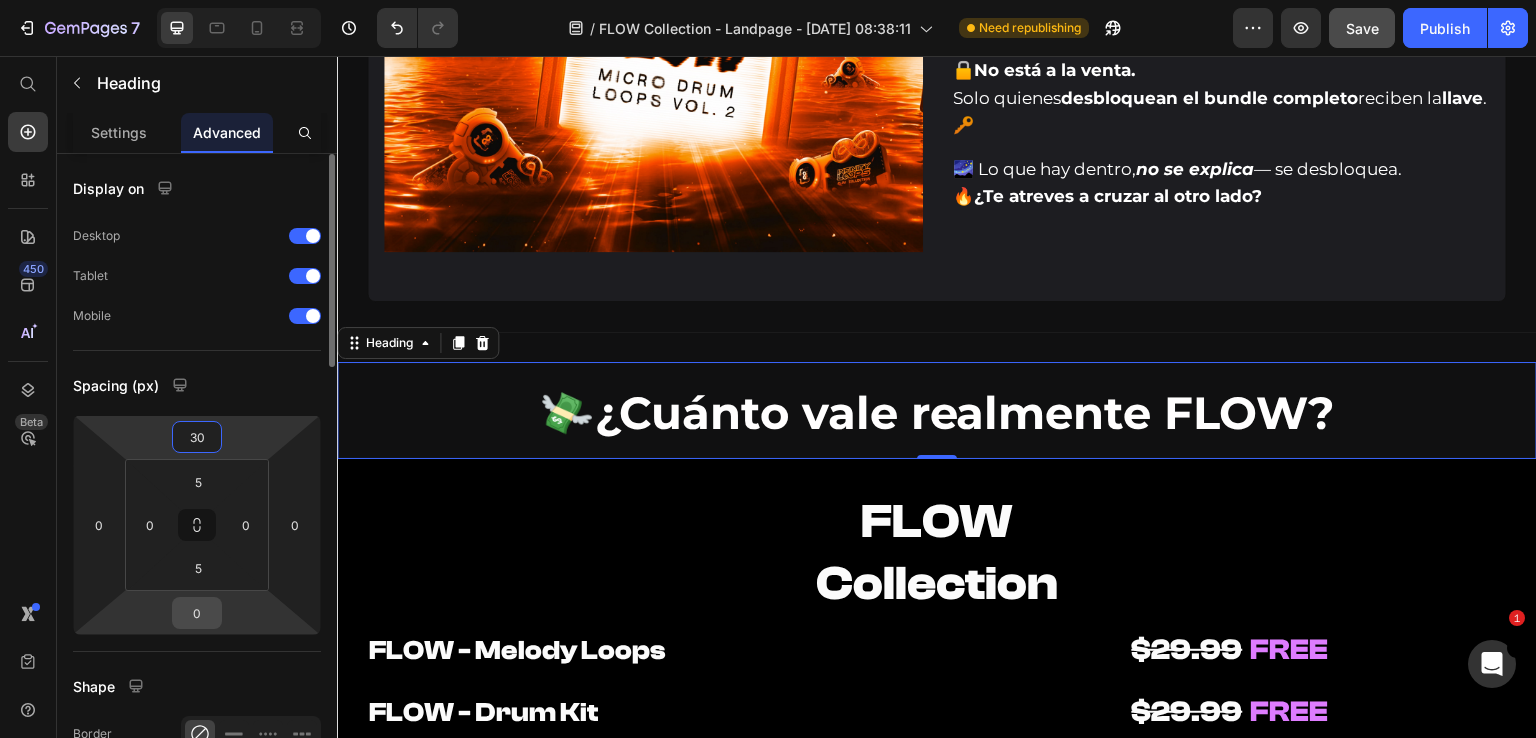 type on "30" 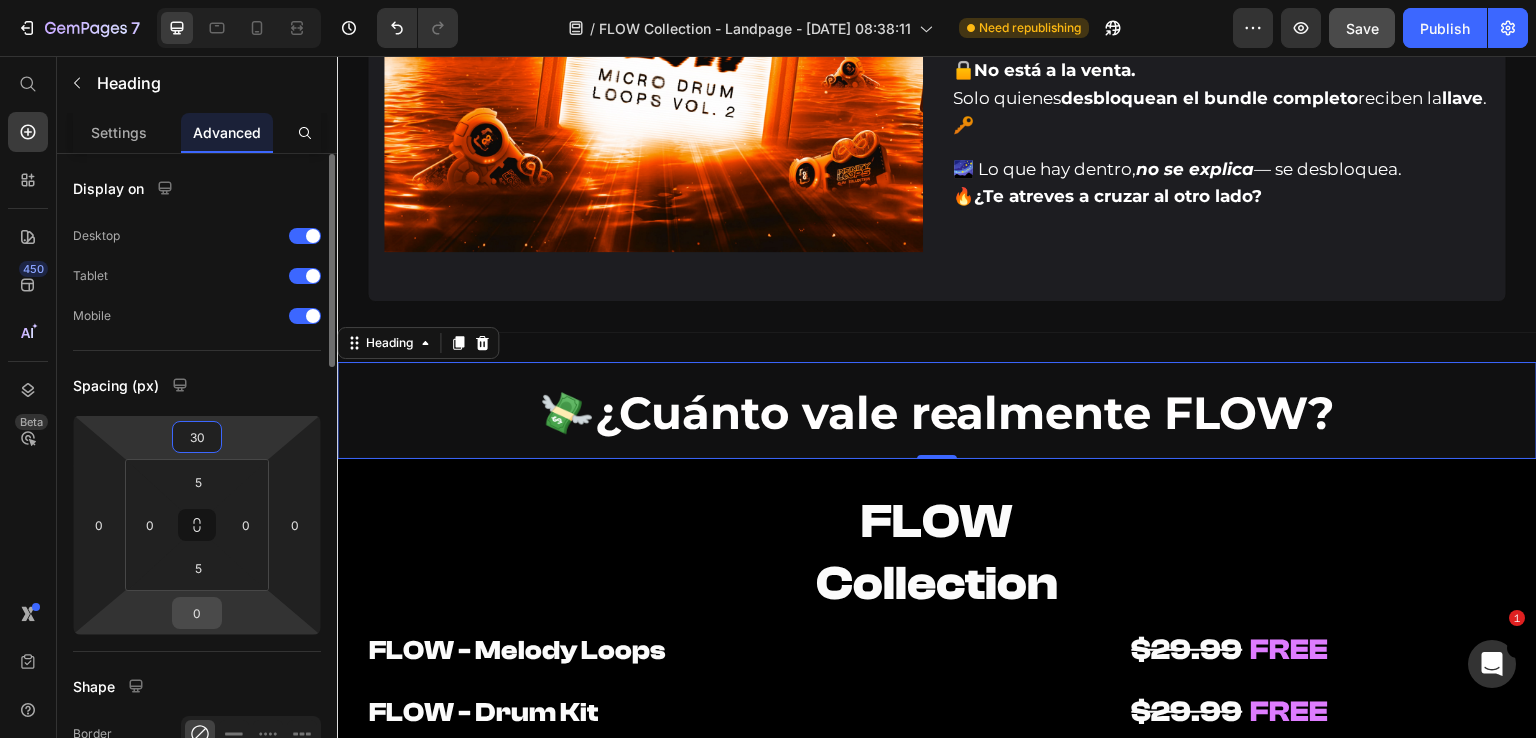 click on "0" at bounding box center [197, 613] 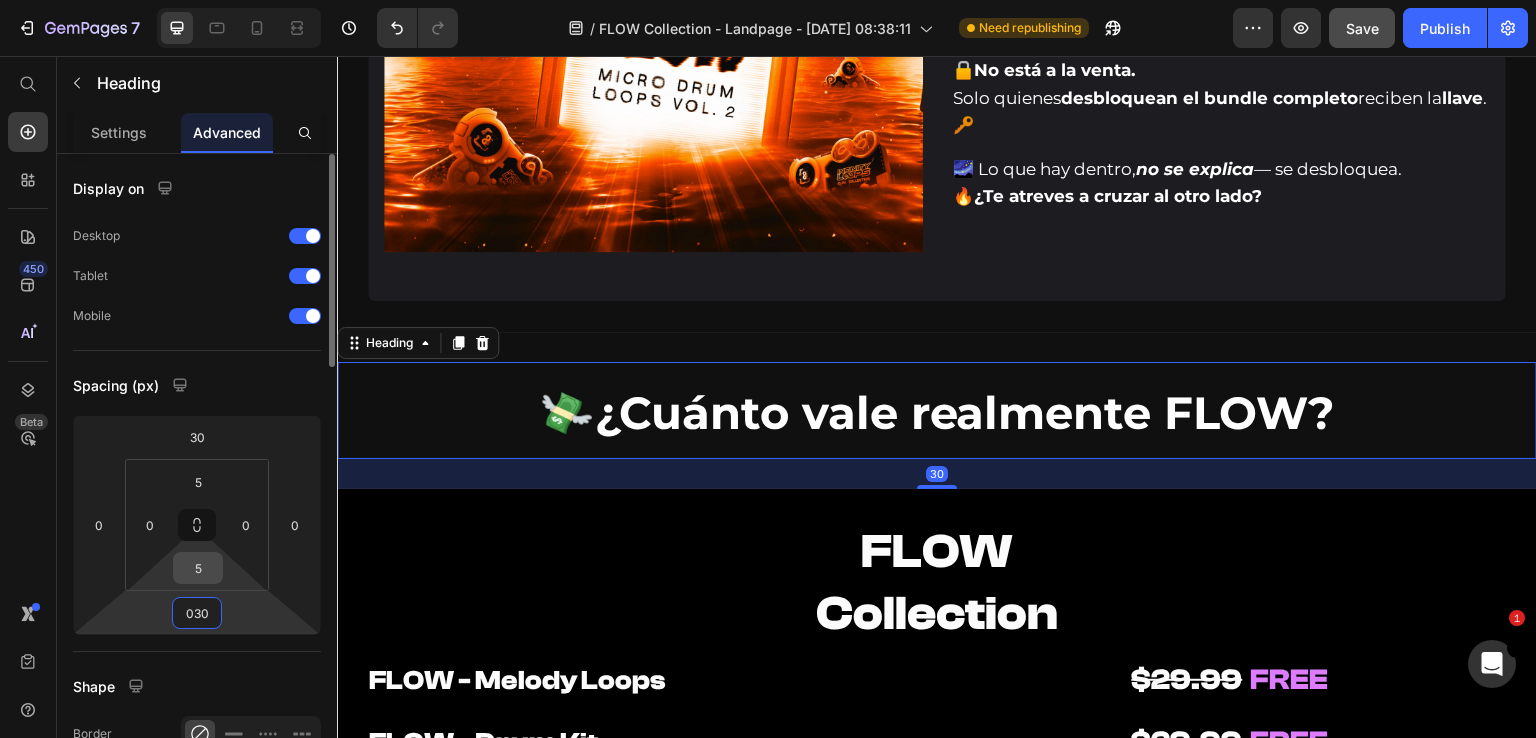 type on "30" 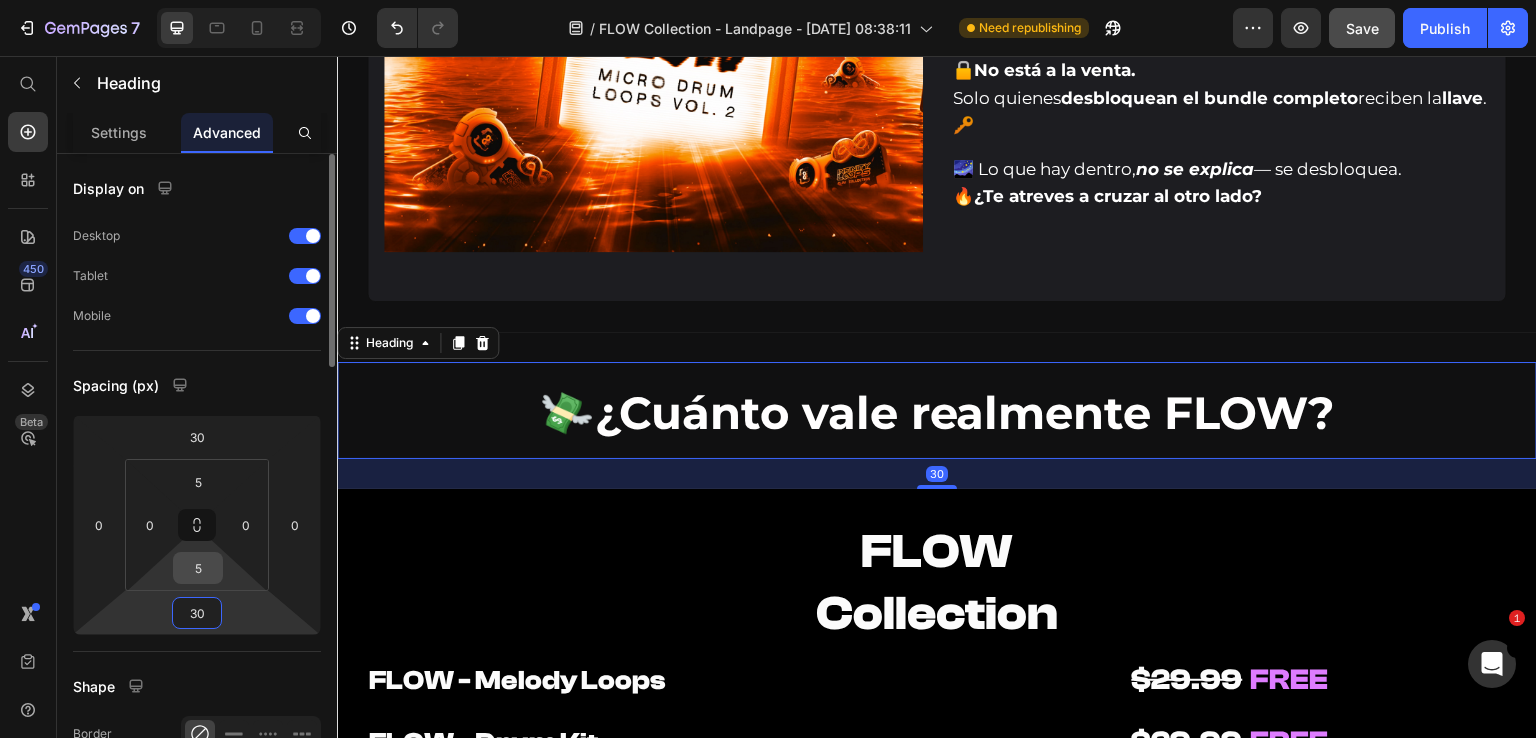 click on "5" at bounding box center [198, 568] 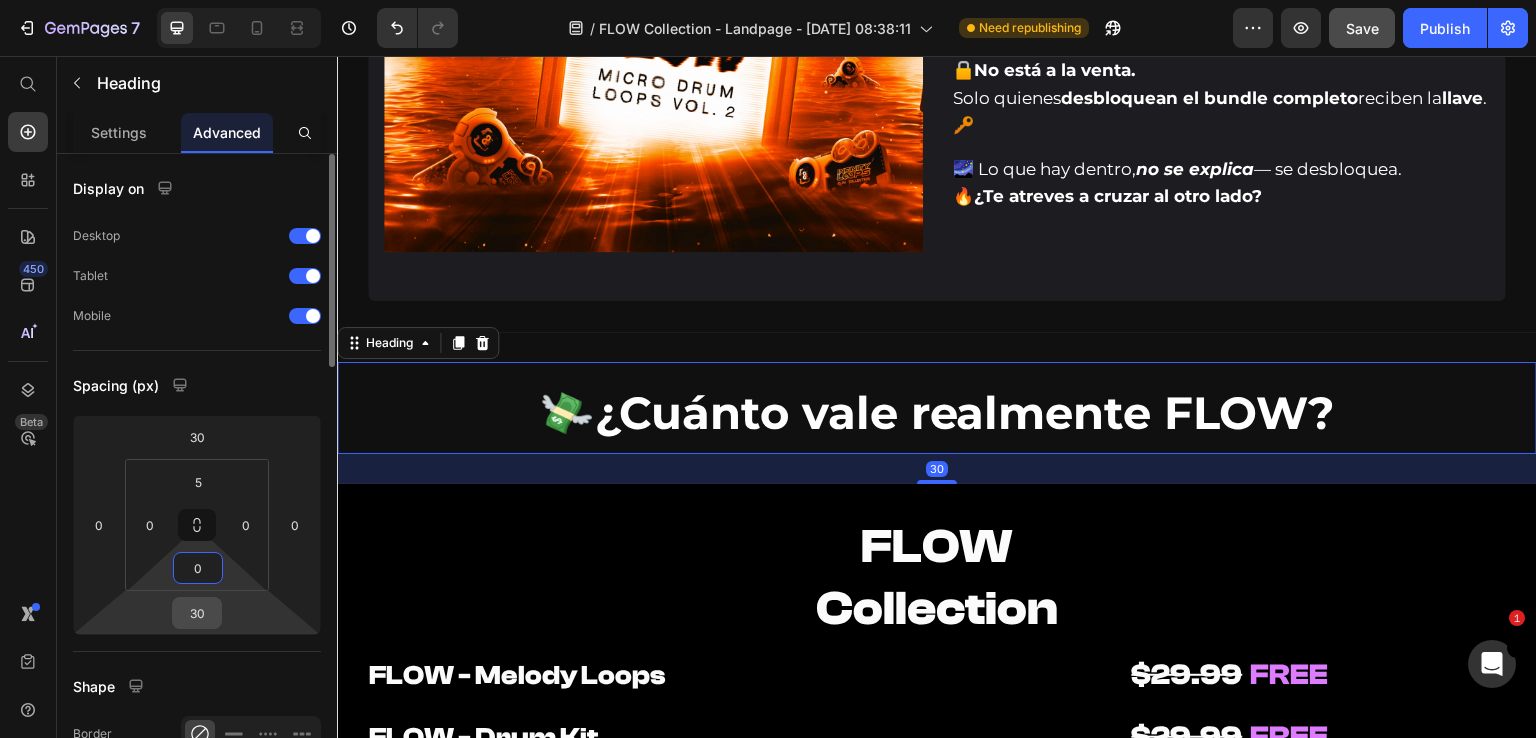 type on "0" 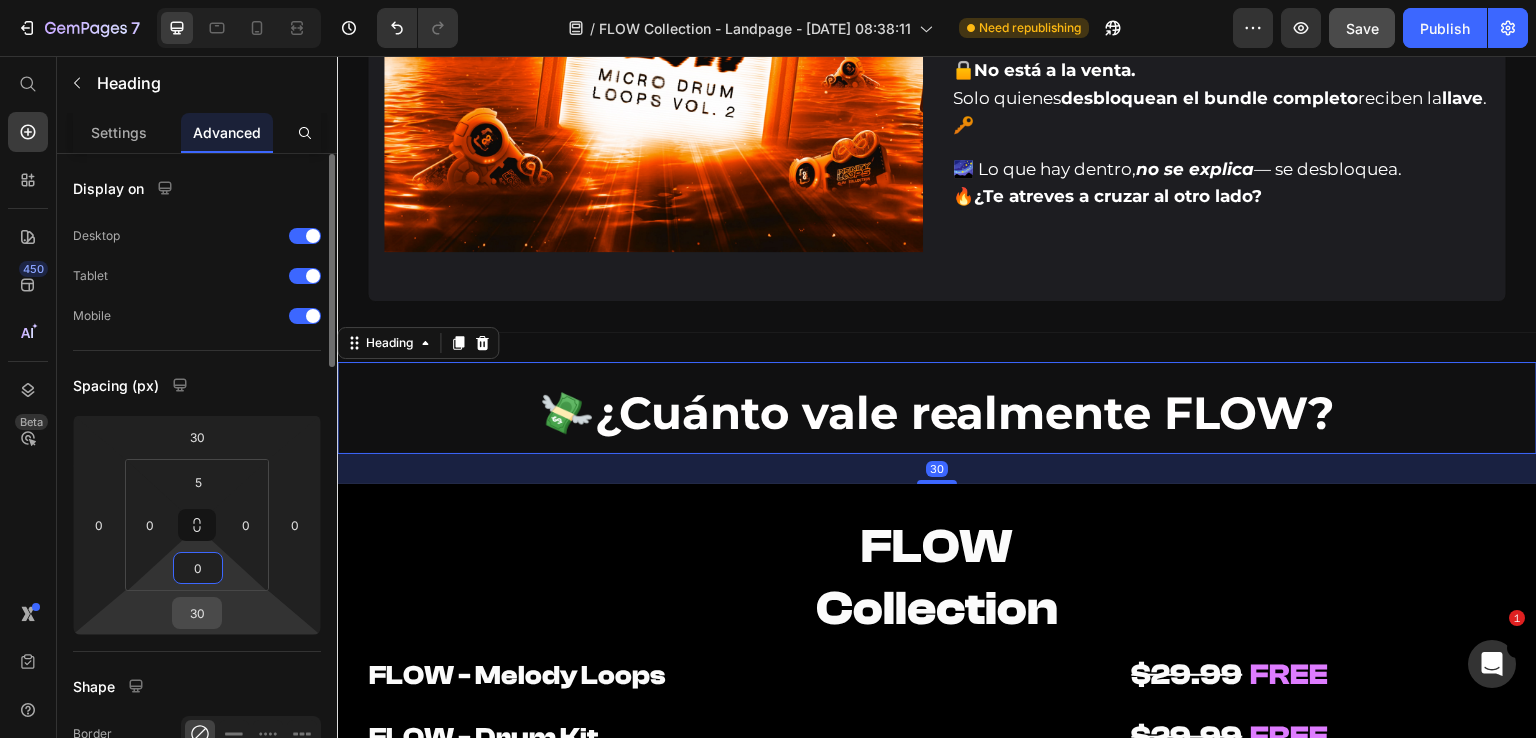 click on "30" at bounding box center [197, 613] 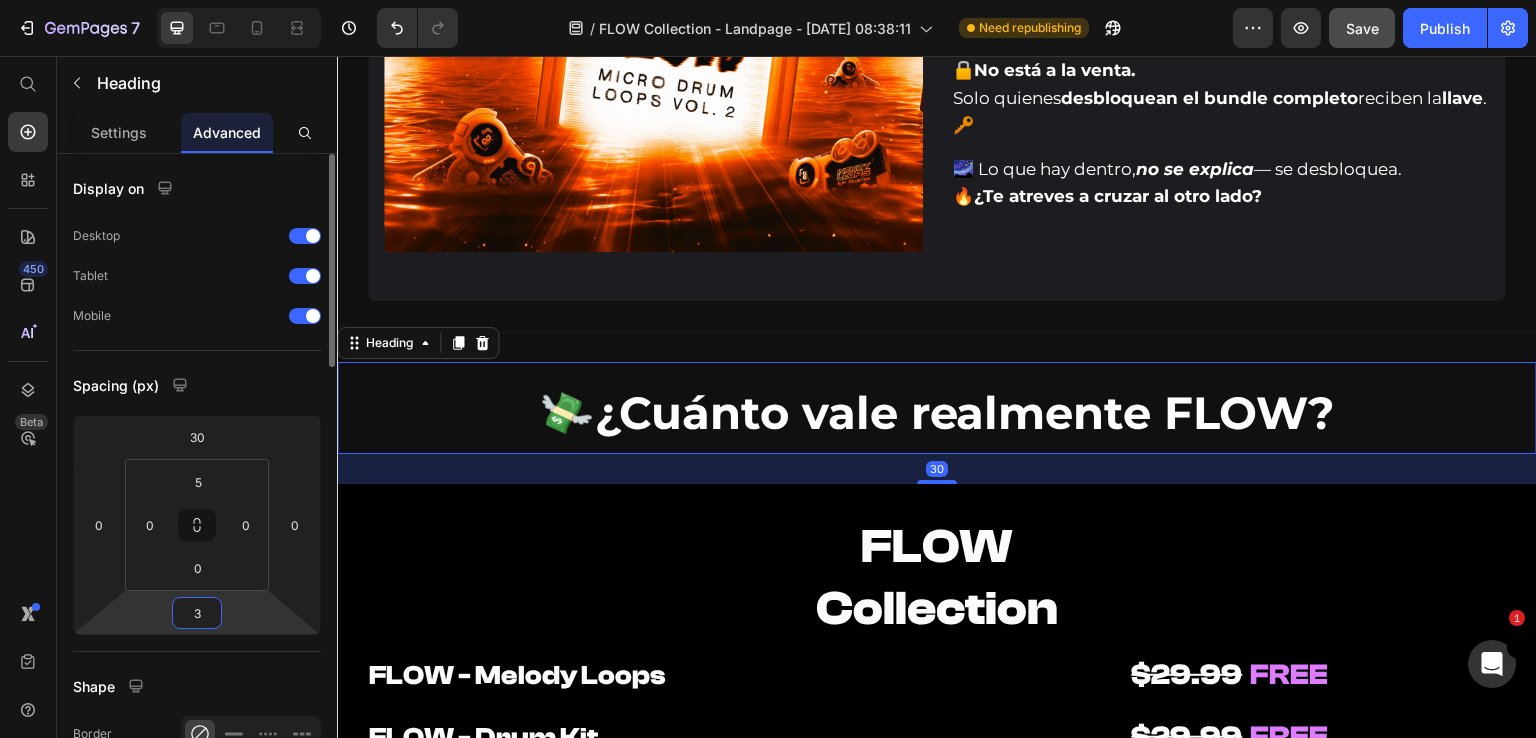 type on "30" 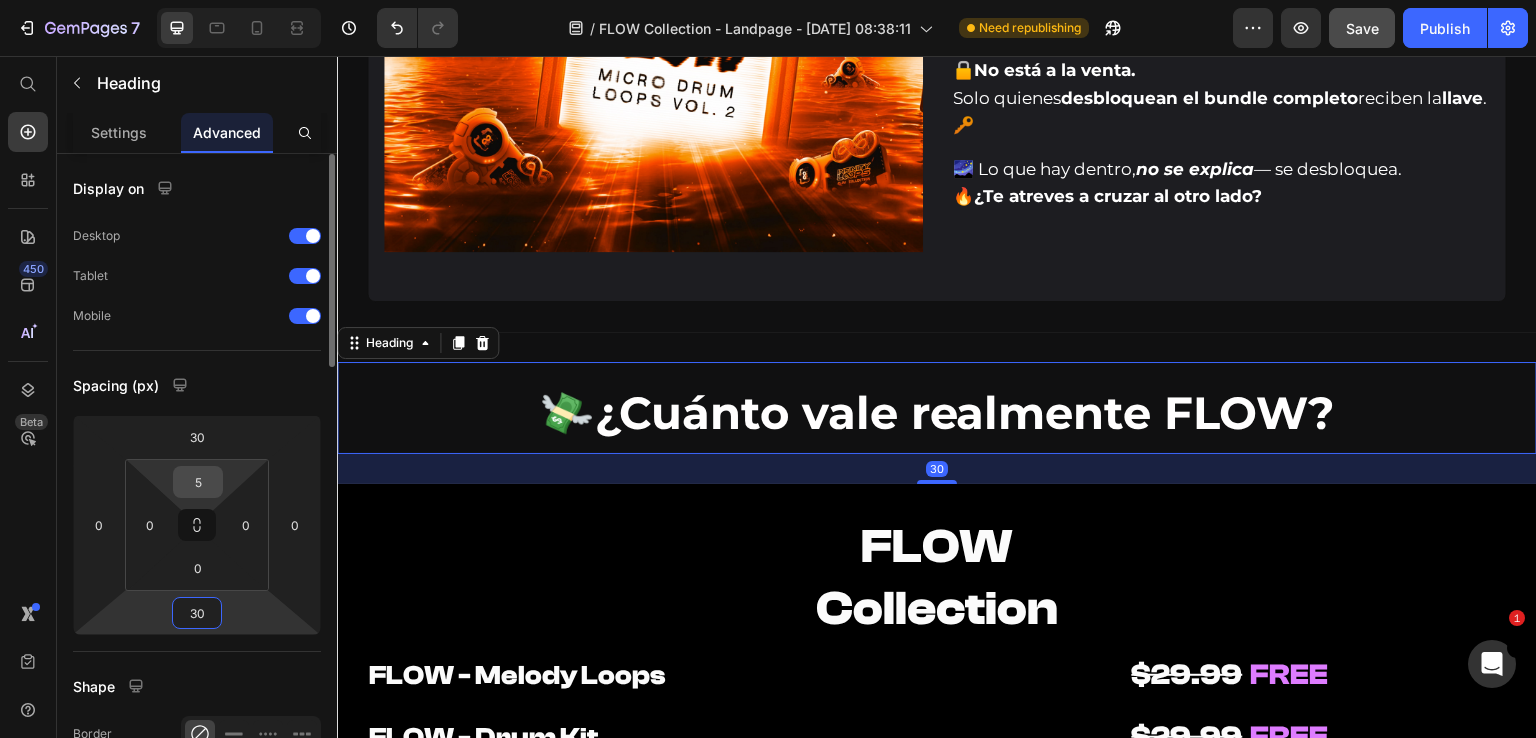 click on "5" at bounding box center [198, 482] 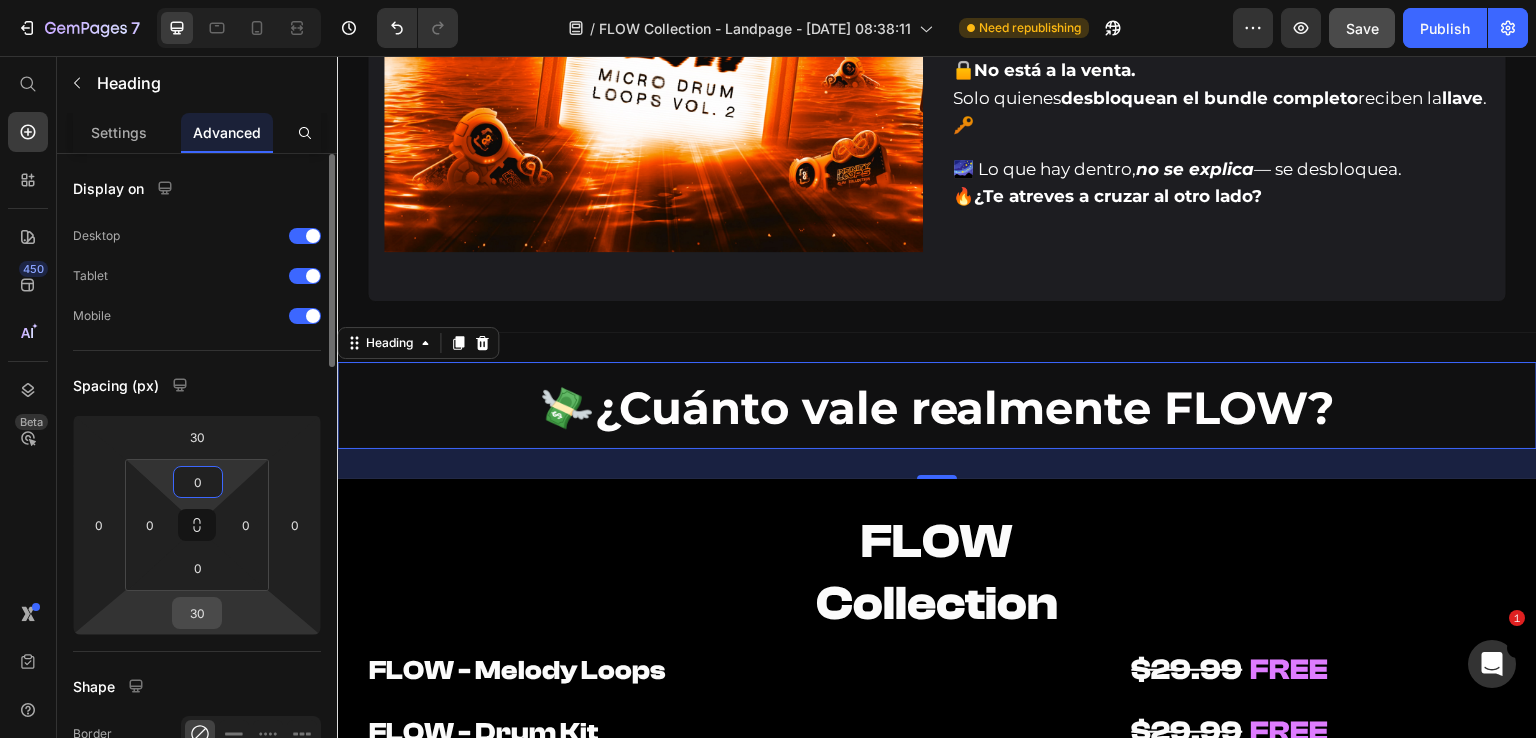 type on "0" 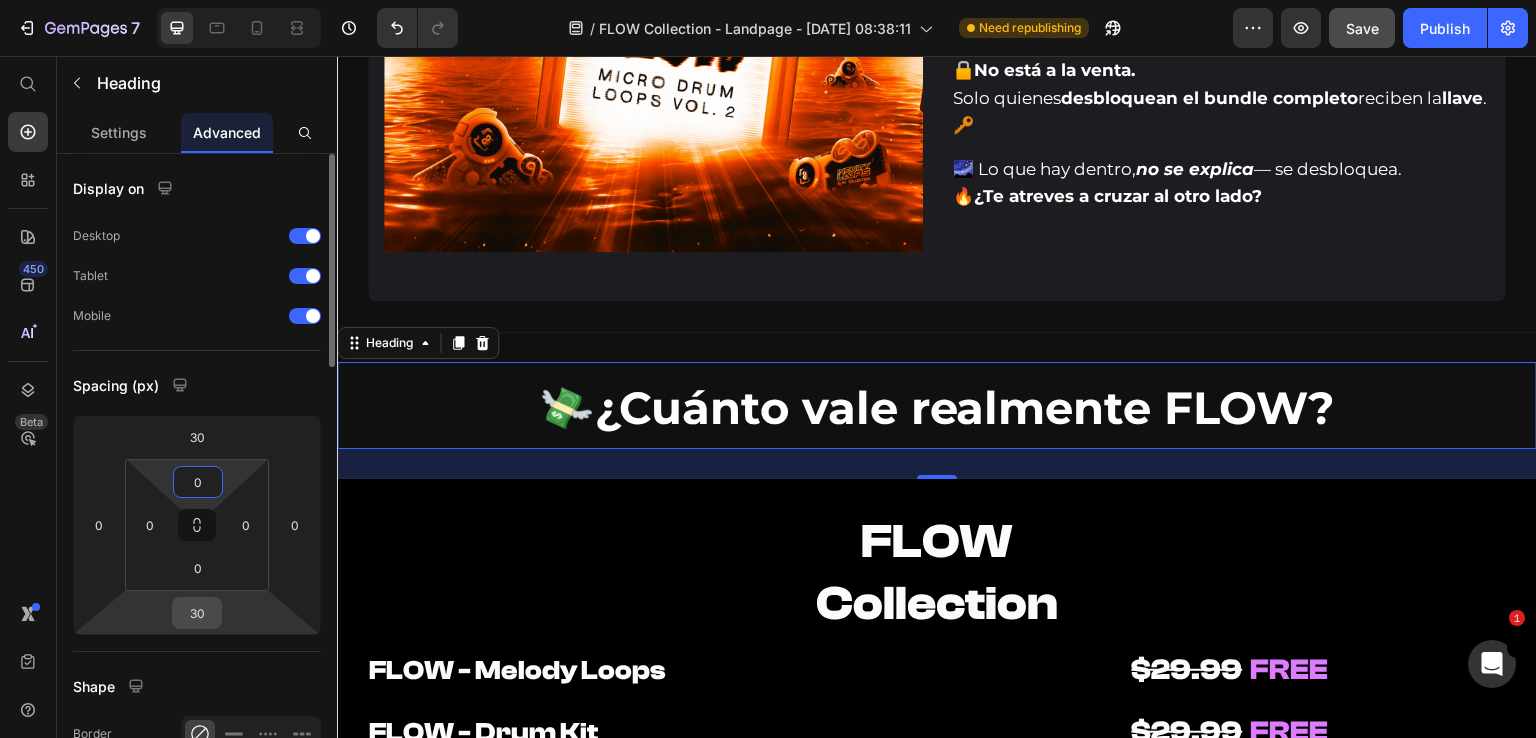 click on "30" at bounding box center (197, 613) 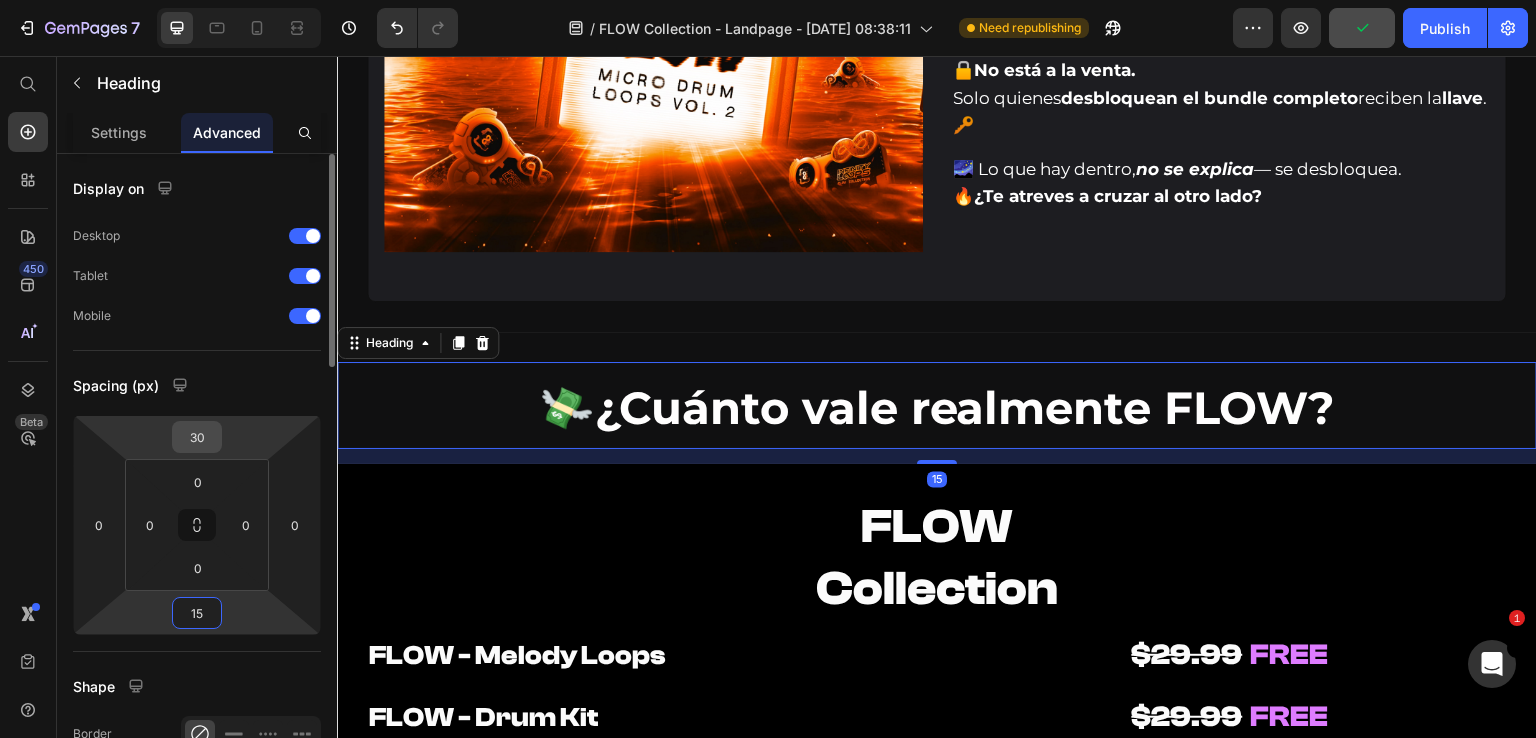 type on "15" 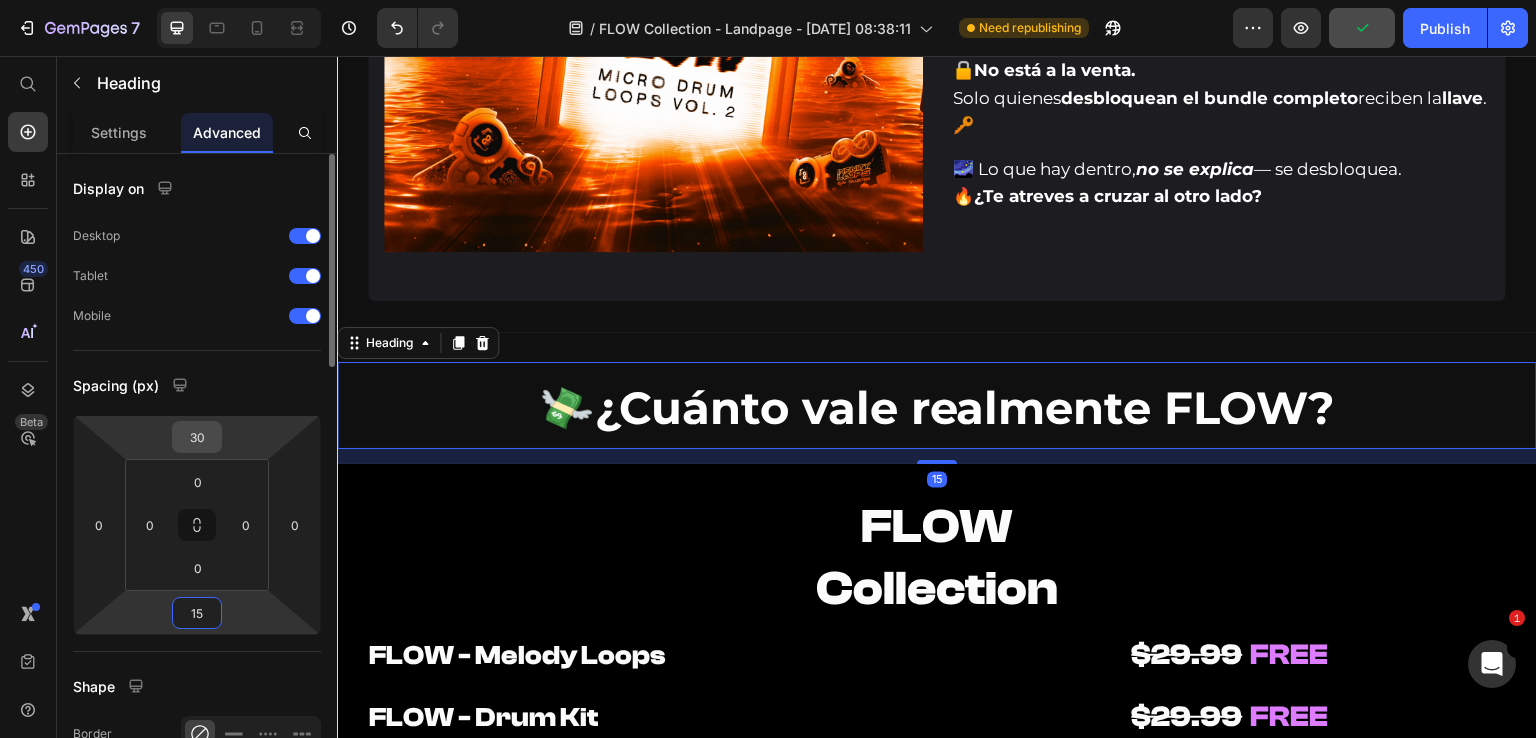 click on "30" at bounding box center (197, 437) 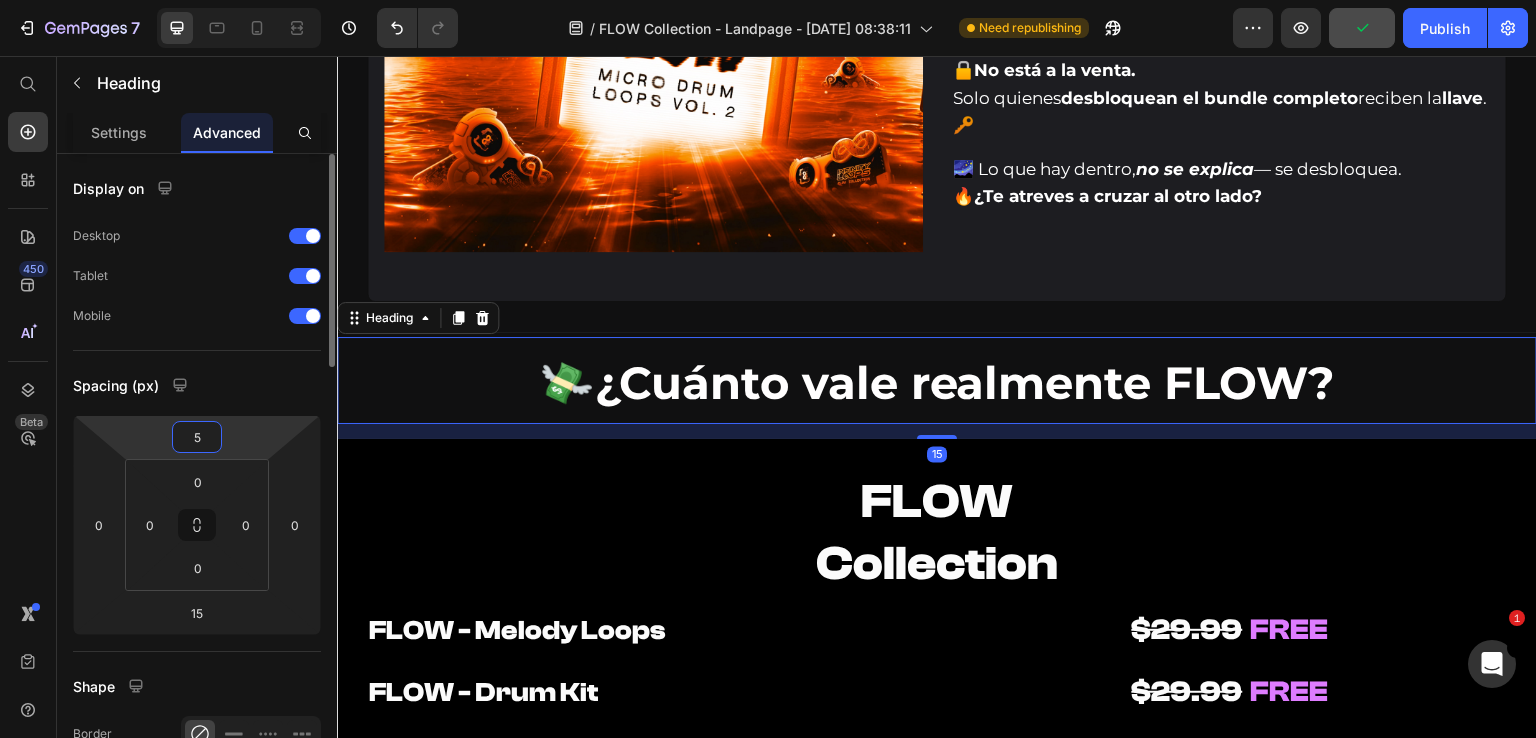 drag, startPoint x: 204, startPoint y: 430, endPoint x: 169, endPoint y: 429, distance: 35.014282 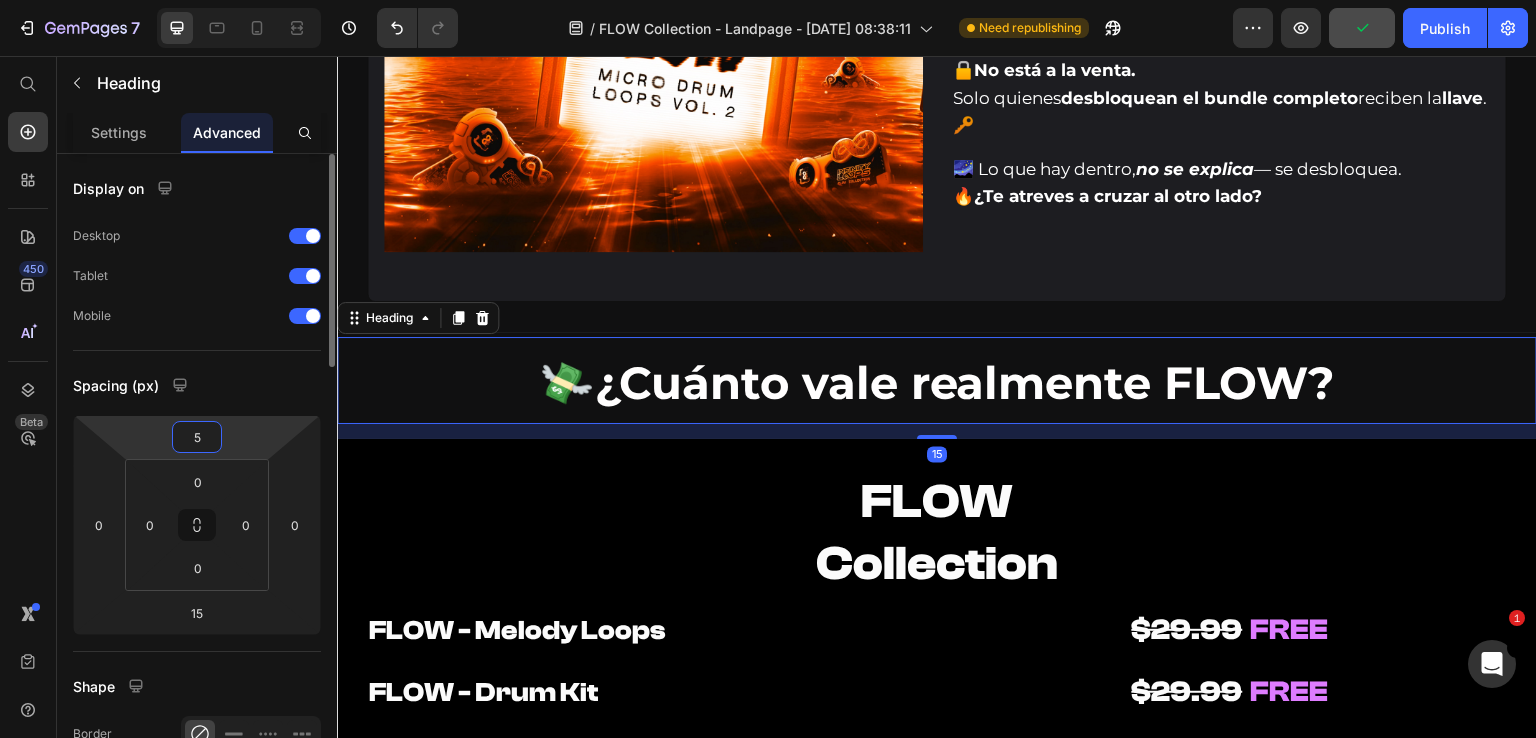 click on "5 0 15 0" at bounding box center [197, 525] 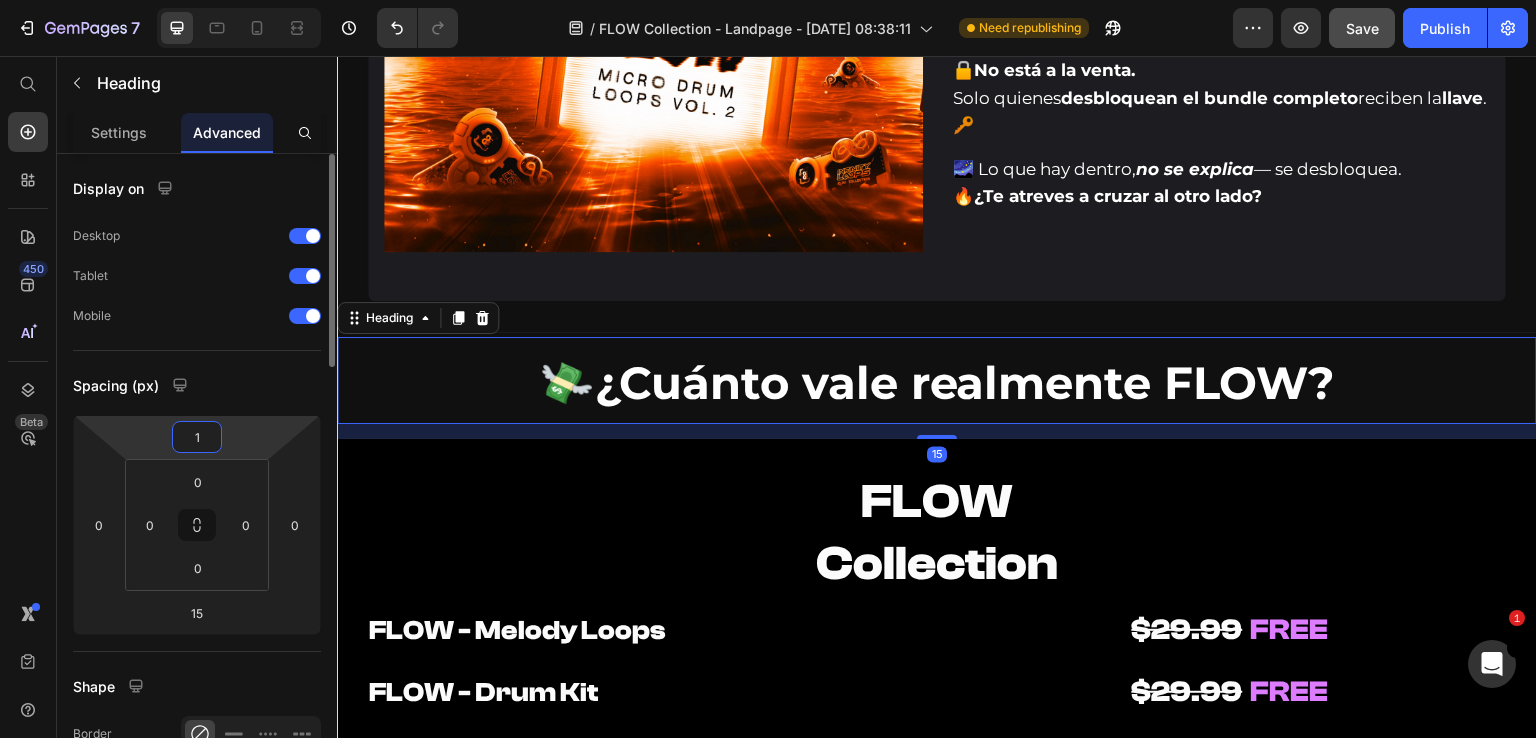 type on "15" 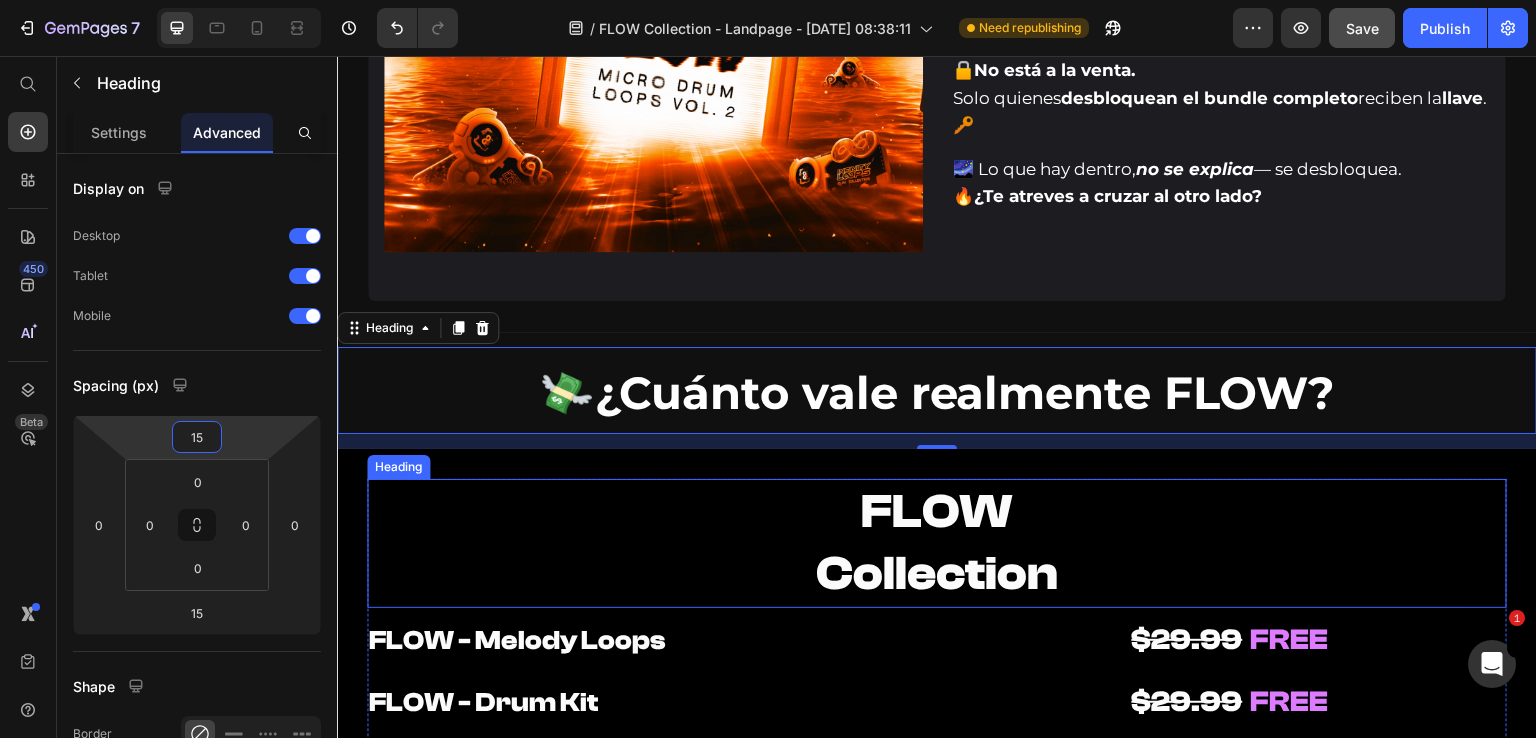 click on "FLOW  Collection" at bounding box center (937, 543) 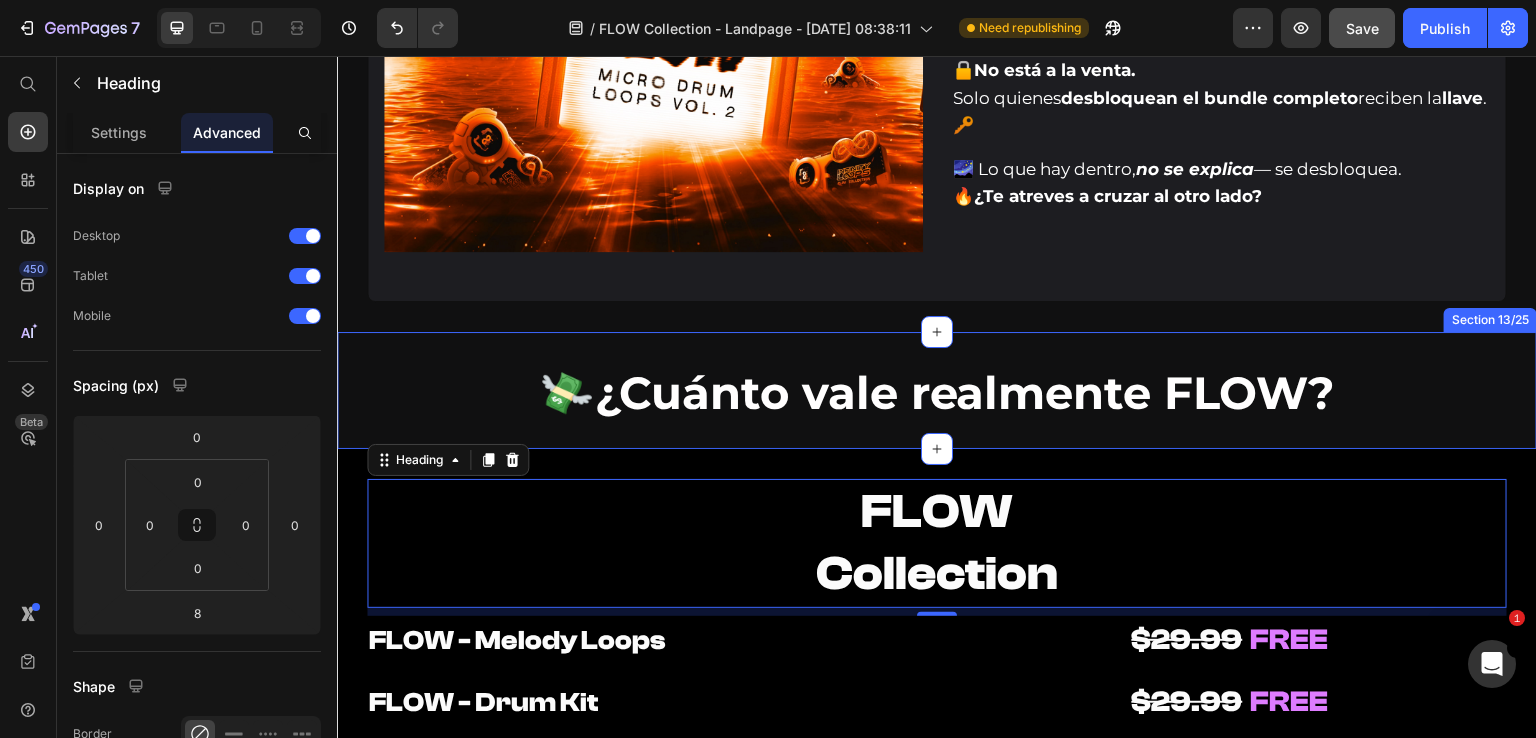 click on "⁠⁠⁠⁠⁠⁠⁠ 💸  ¿Cuánto vale realmente FLOW? Heading" at bounding box center [937, 390] 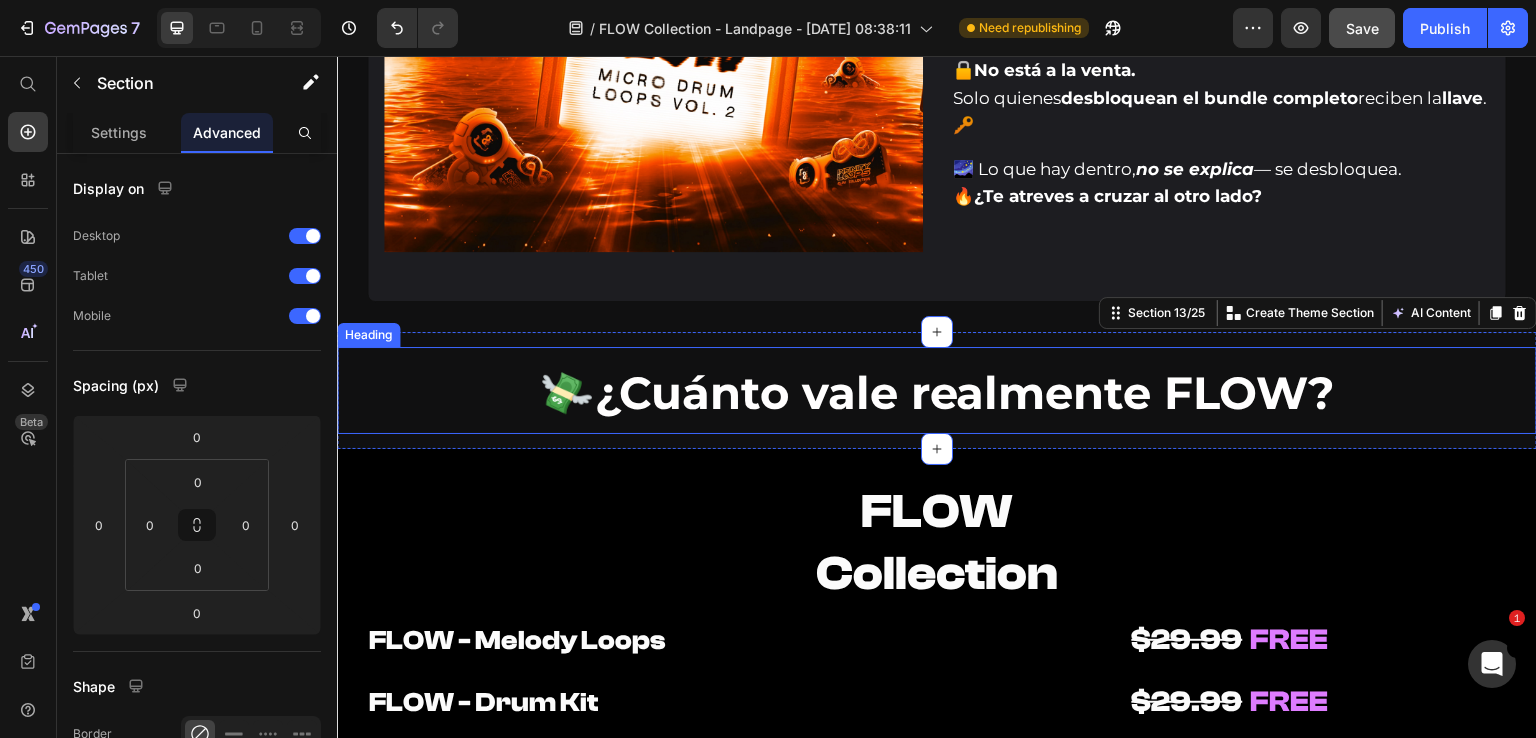 click on "⁠⁠⁠⁠⁠⁠⁠ 💸  ¿Cuánto vale realmente FLOW?" at bounding box center [937, 390] 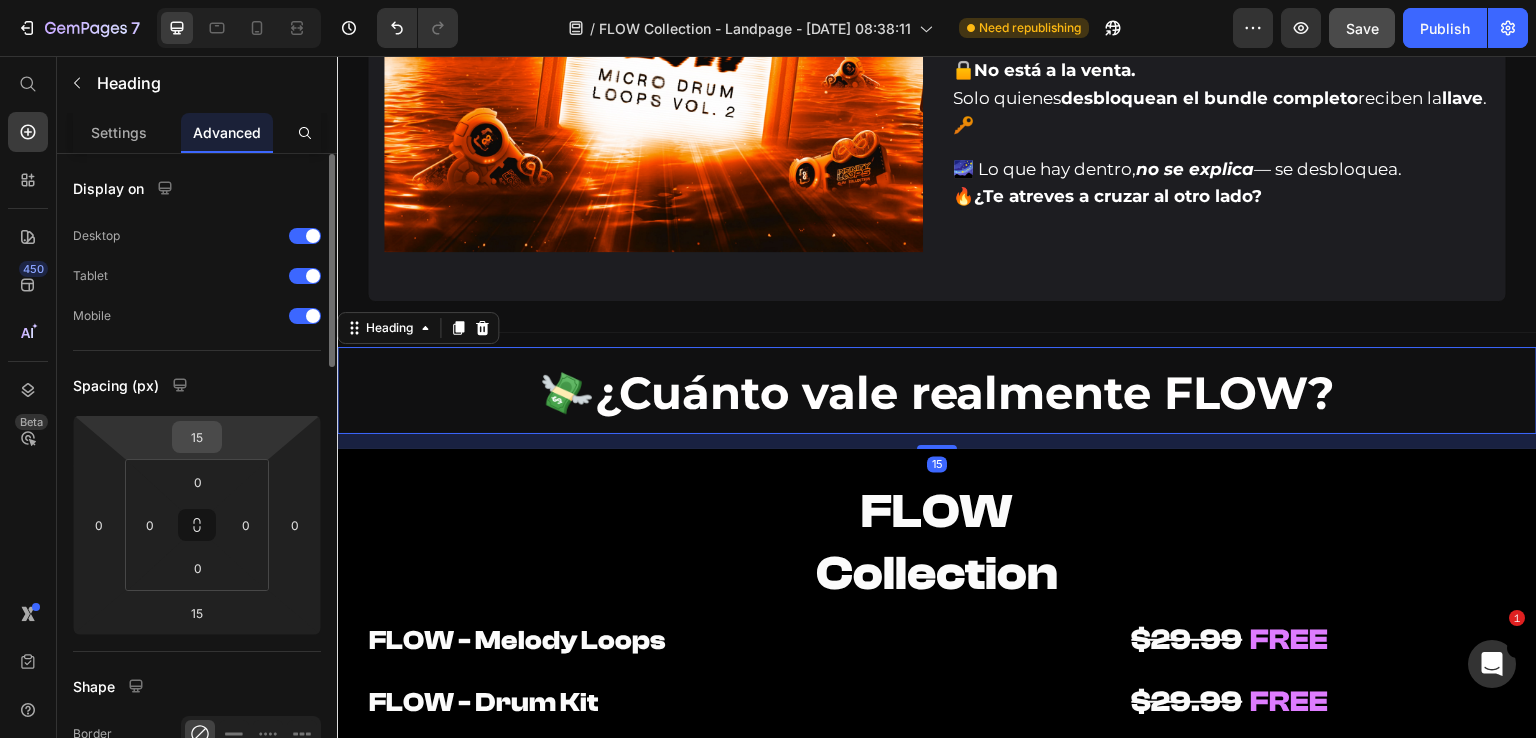 click on "15" at bounding box center (197, 437) 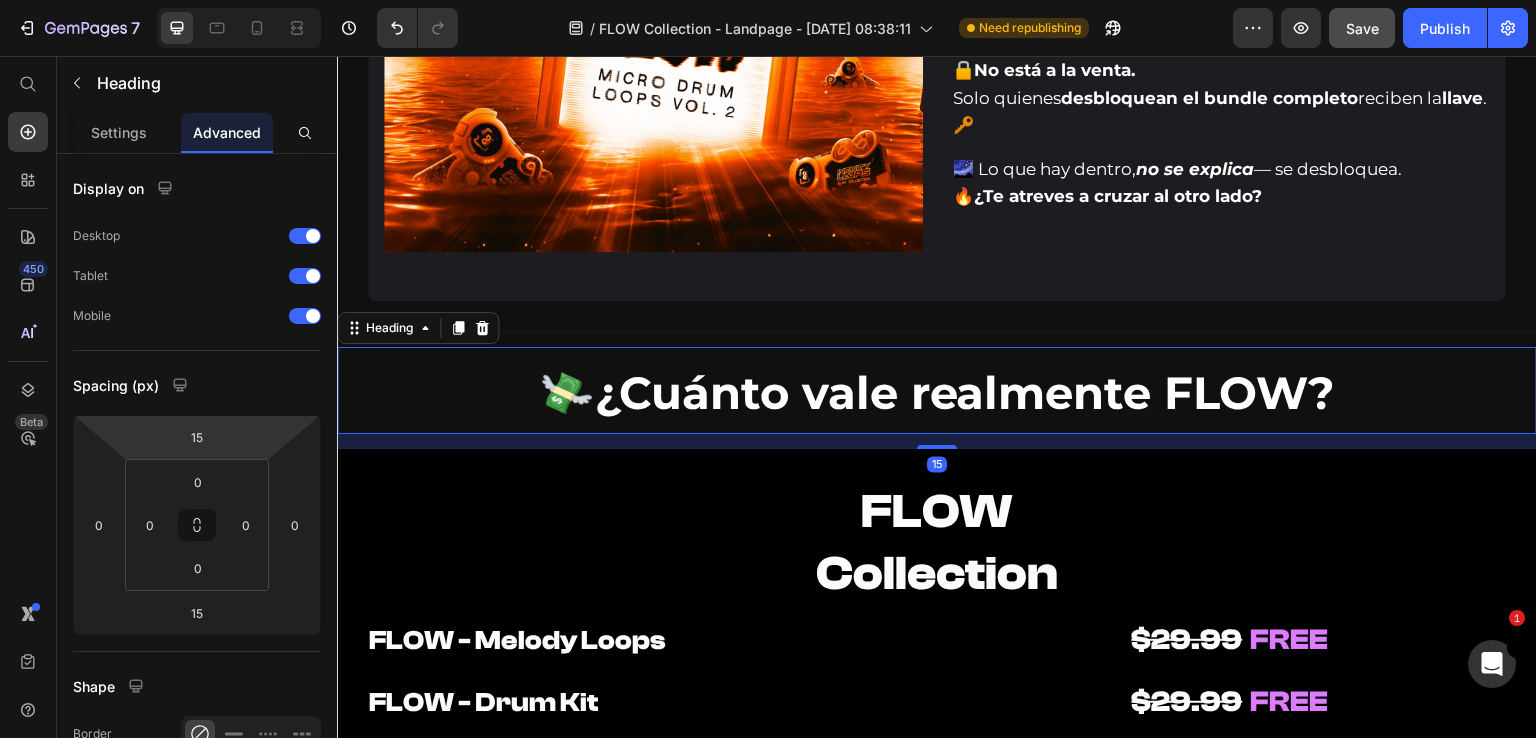 click on "💸  ¿Cuánto vale realmente FLOW? Heading   15" at bounding box center [937, 390] 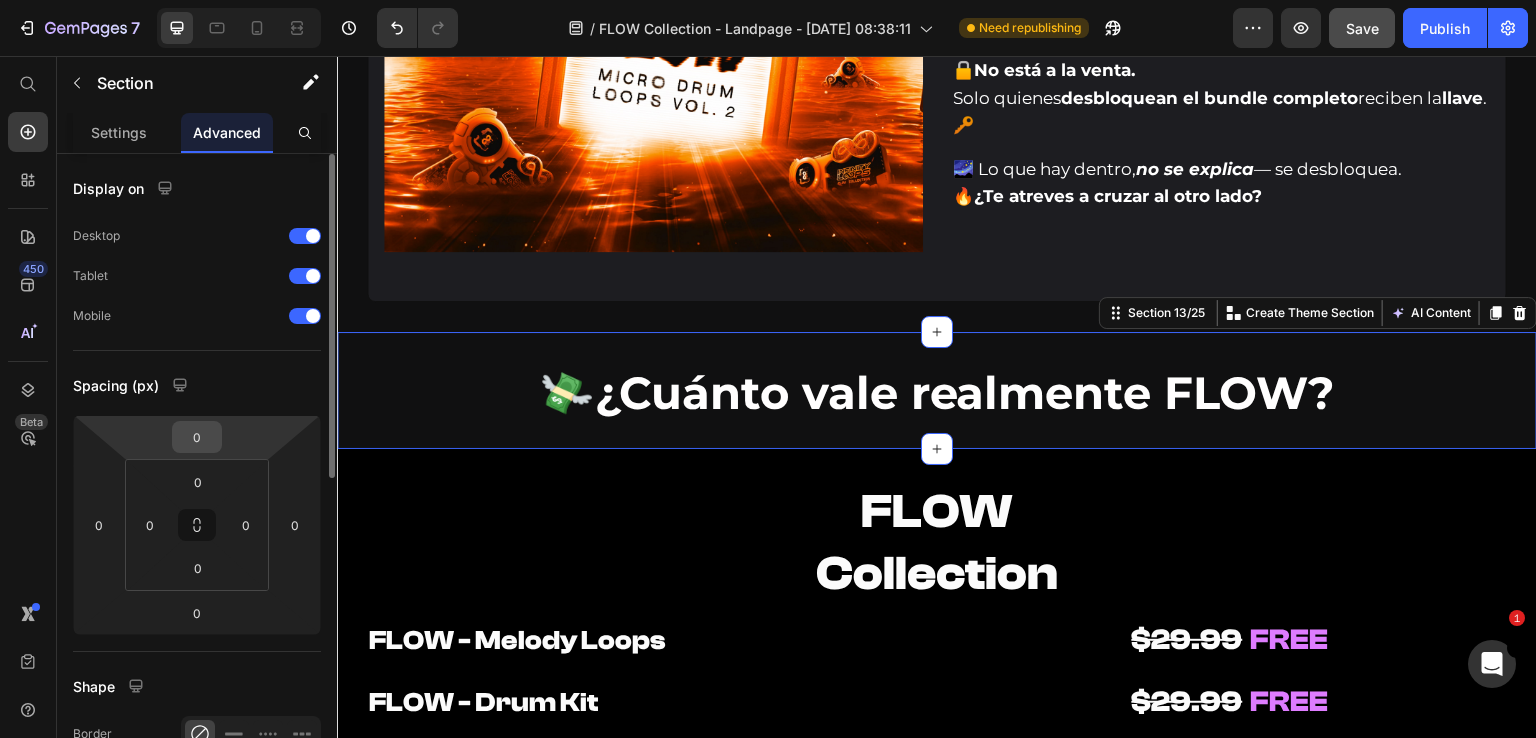 click on "0" at bounding box center [197, 437] 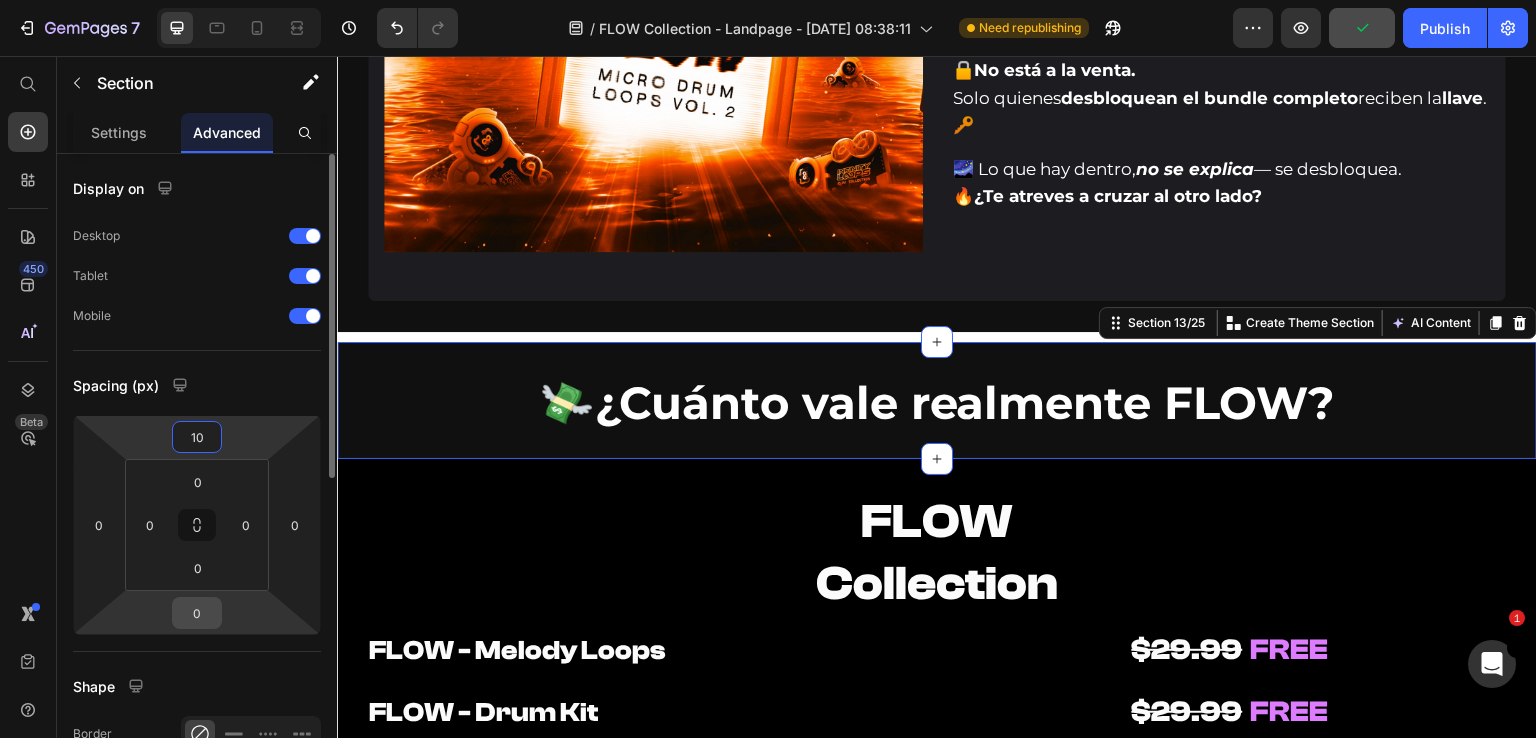 type on "10" 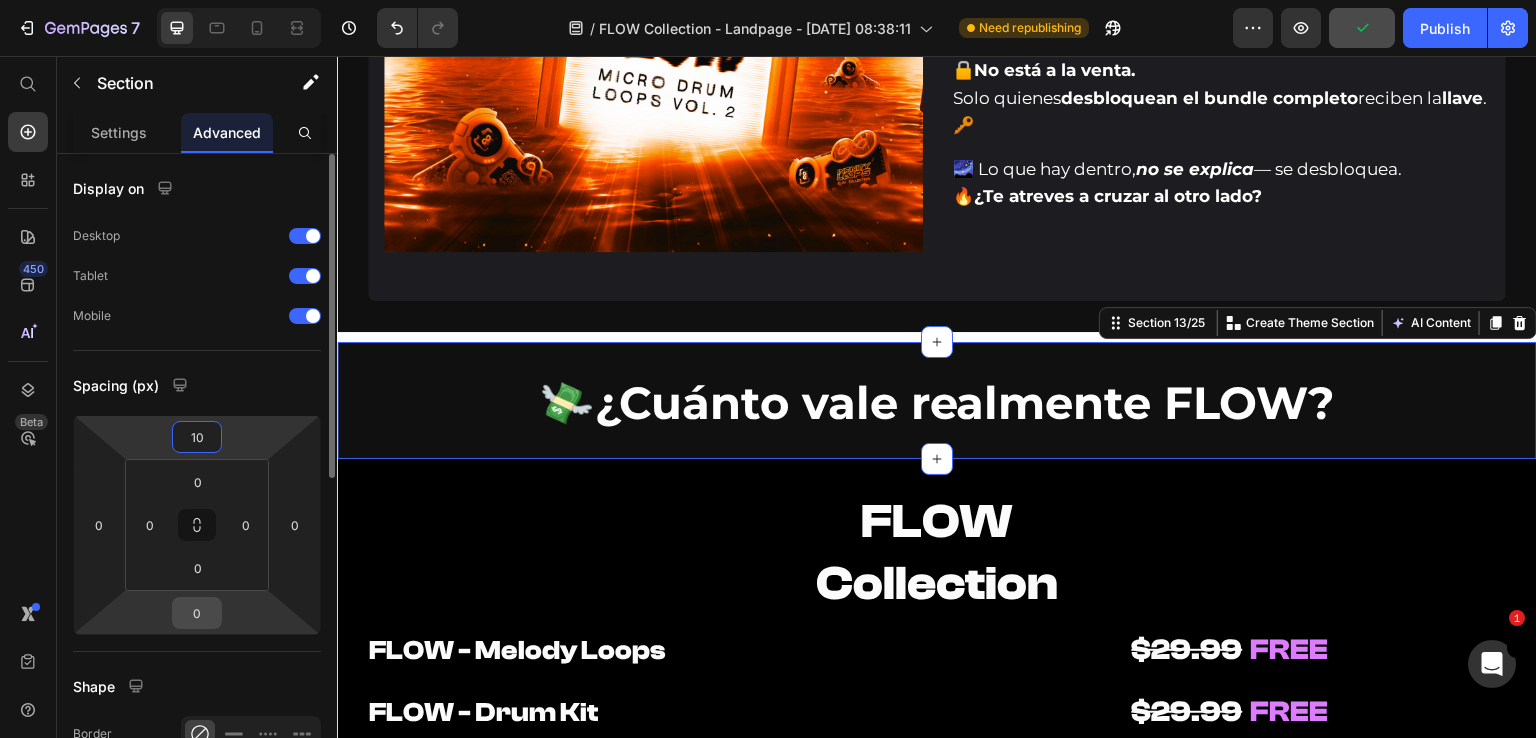 click on "0" at bounding box center (197, 613) 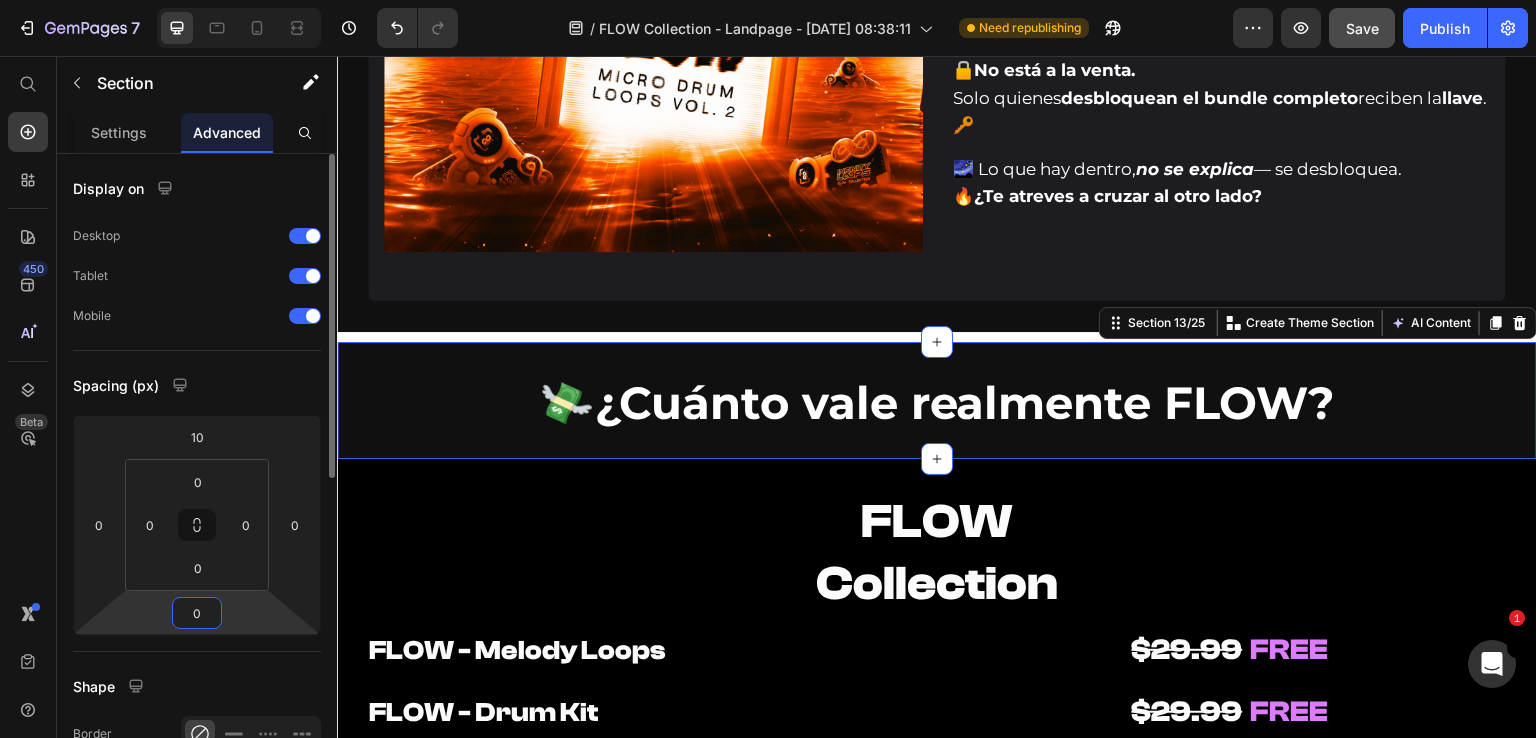 drag, startPoint x: 208, startPoint y: 613, endPoint x: 179, endPoint y: 615, distance: 29.068884 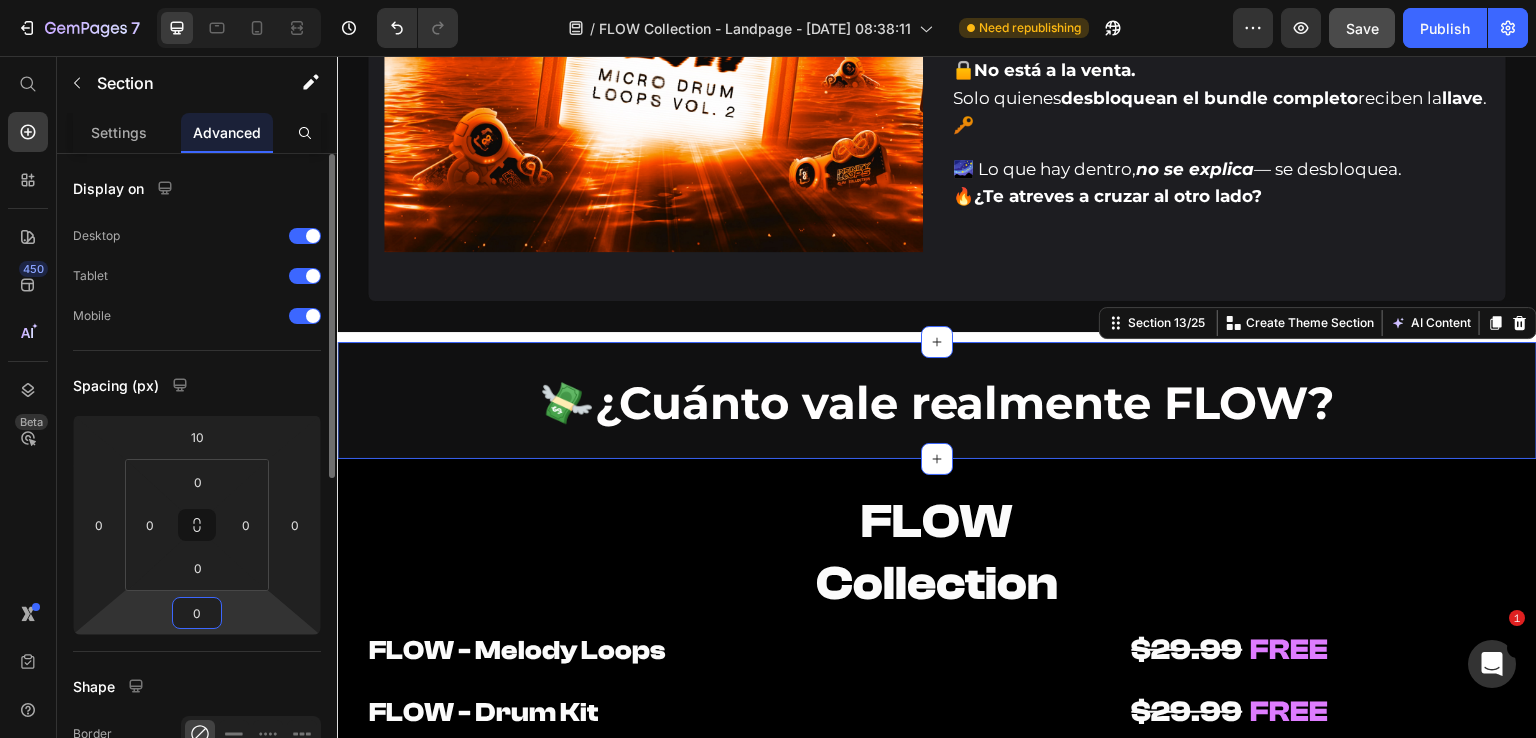 click on "0" at bounding box center (197, 613) 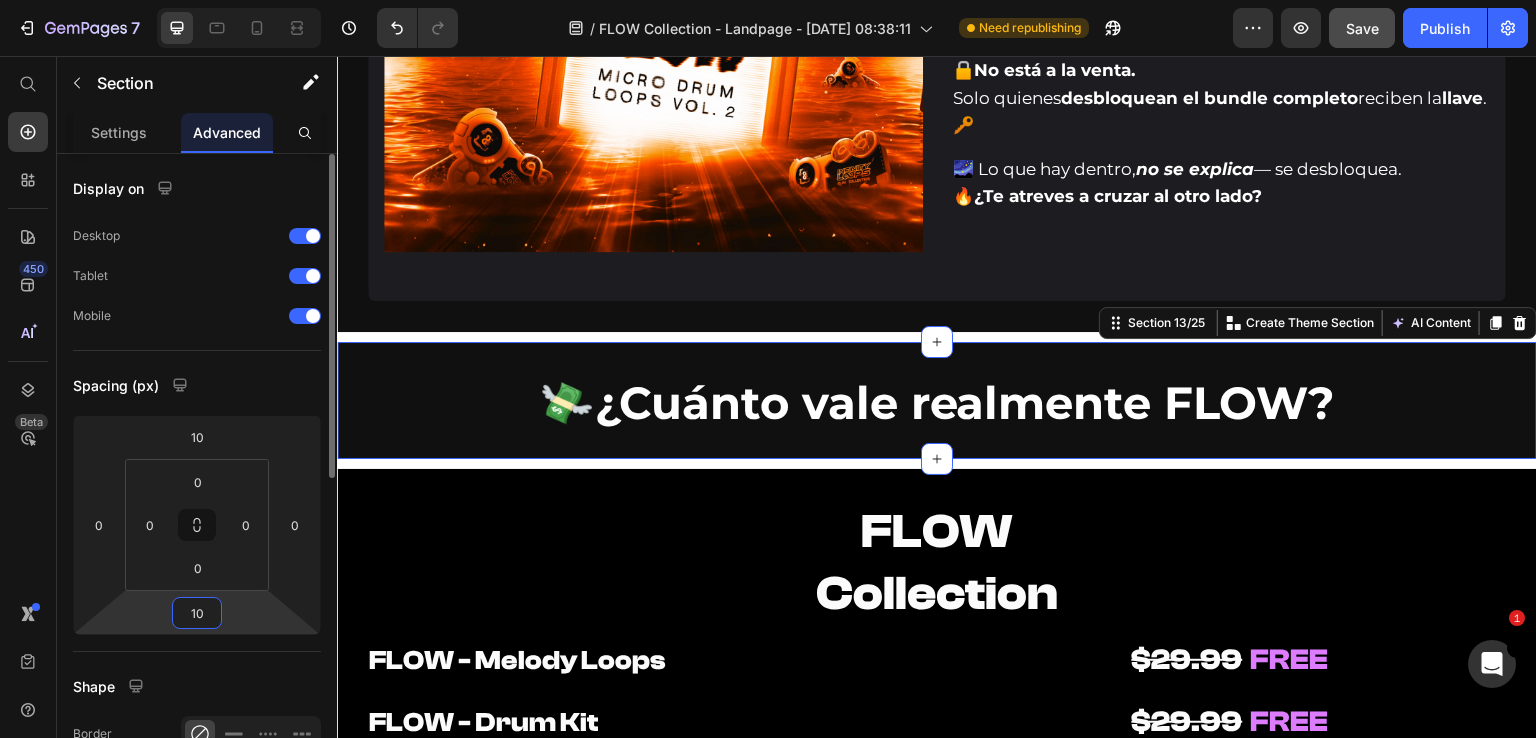 drag, startPoint x: 202, startPoint y: 617, endPoint x: 178, endPoint y: 617, distance: 24 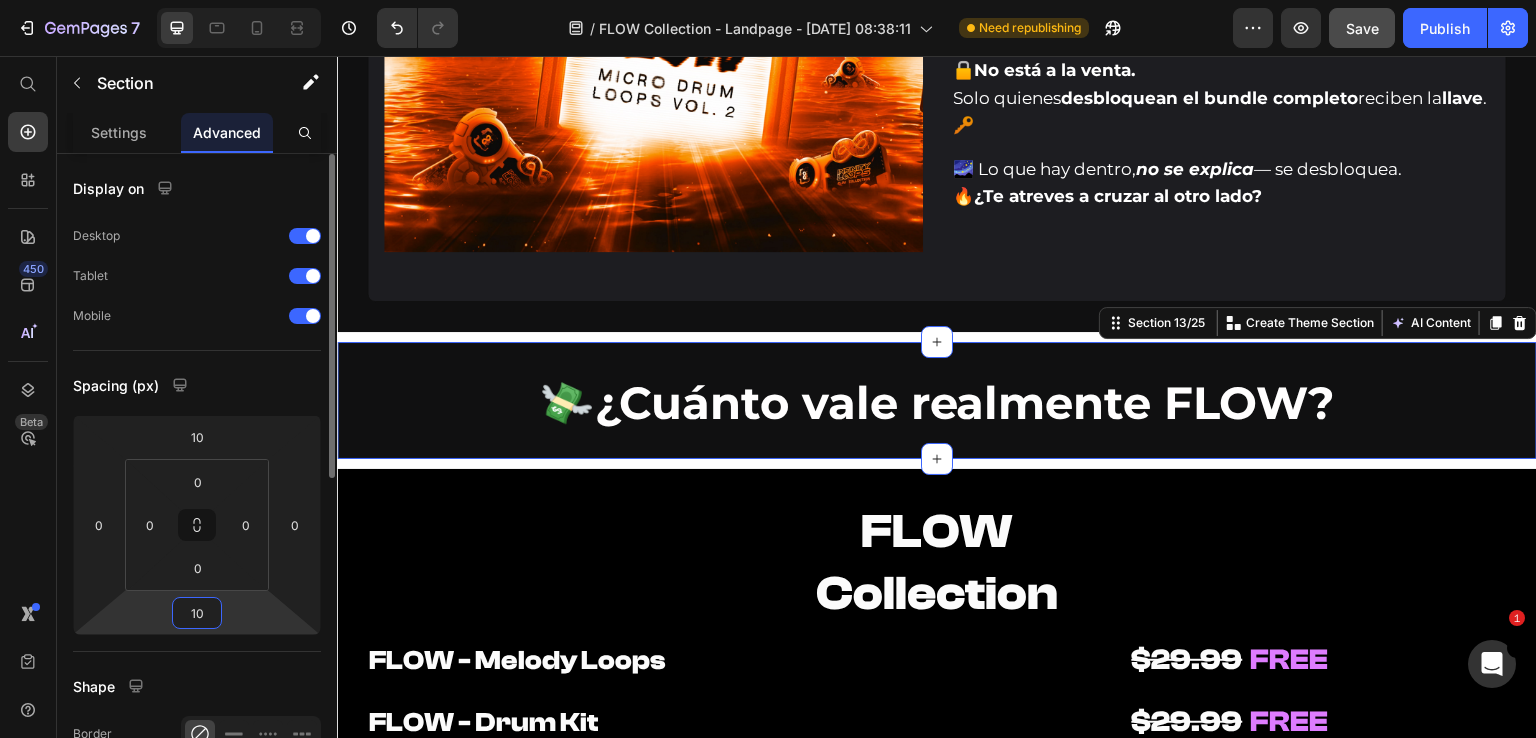 click on "10" at bounding box center (197, 613) 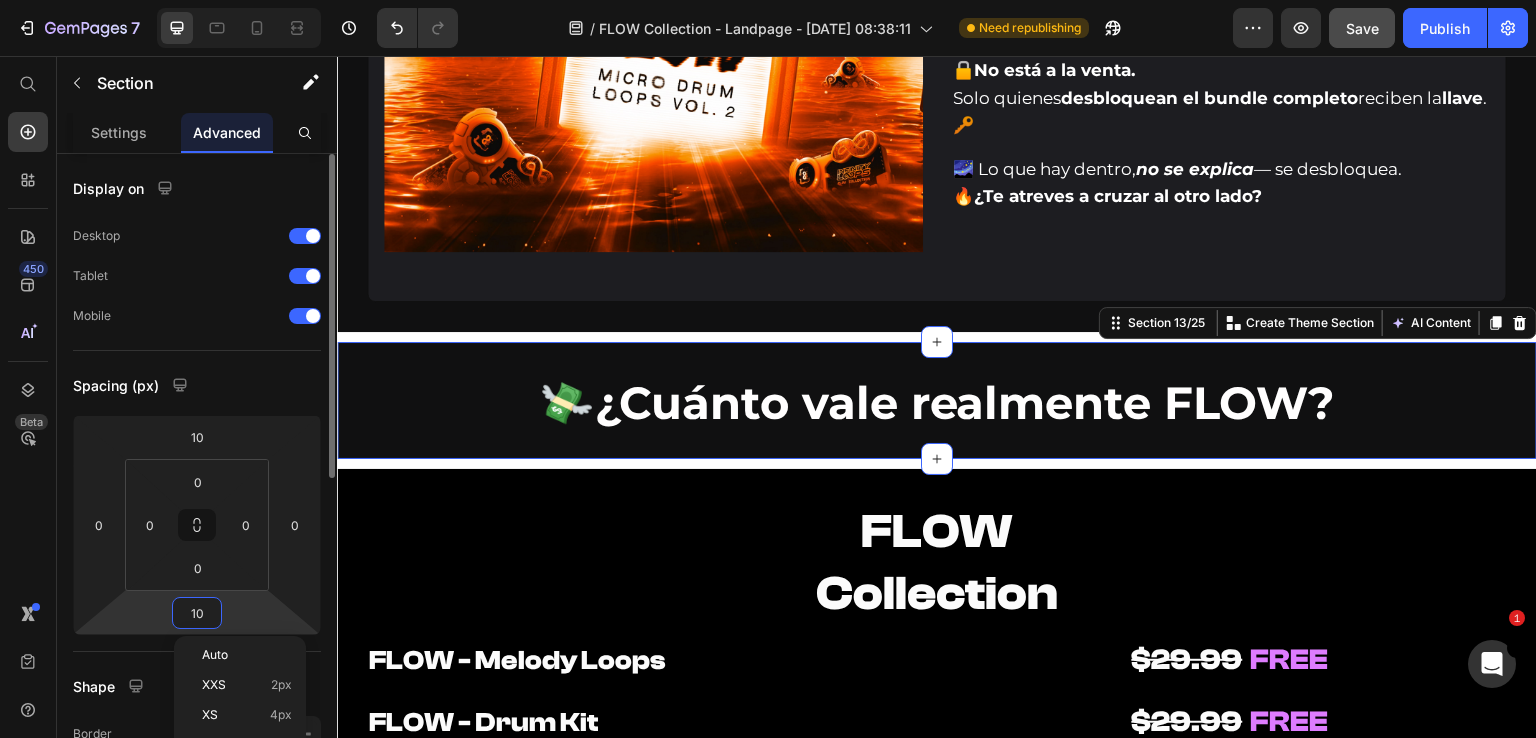 type on "0" 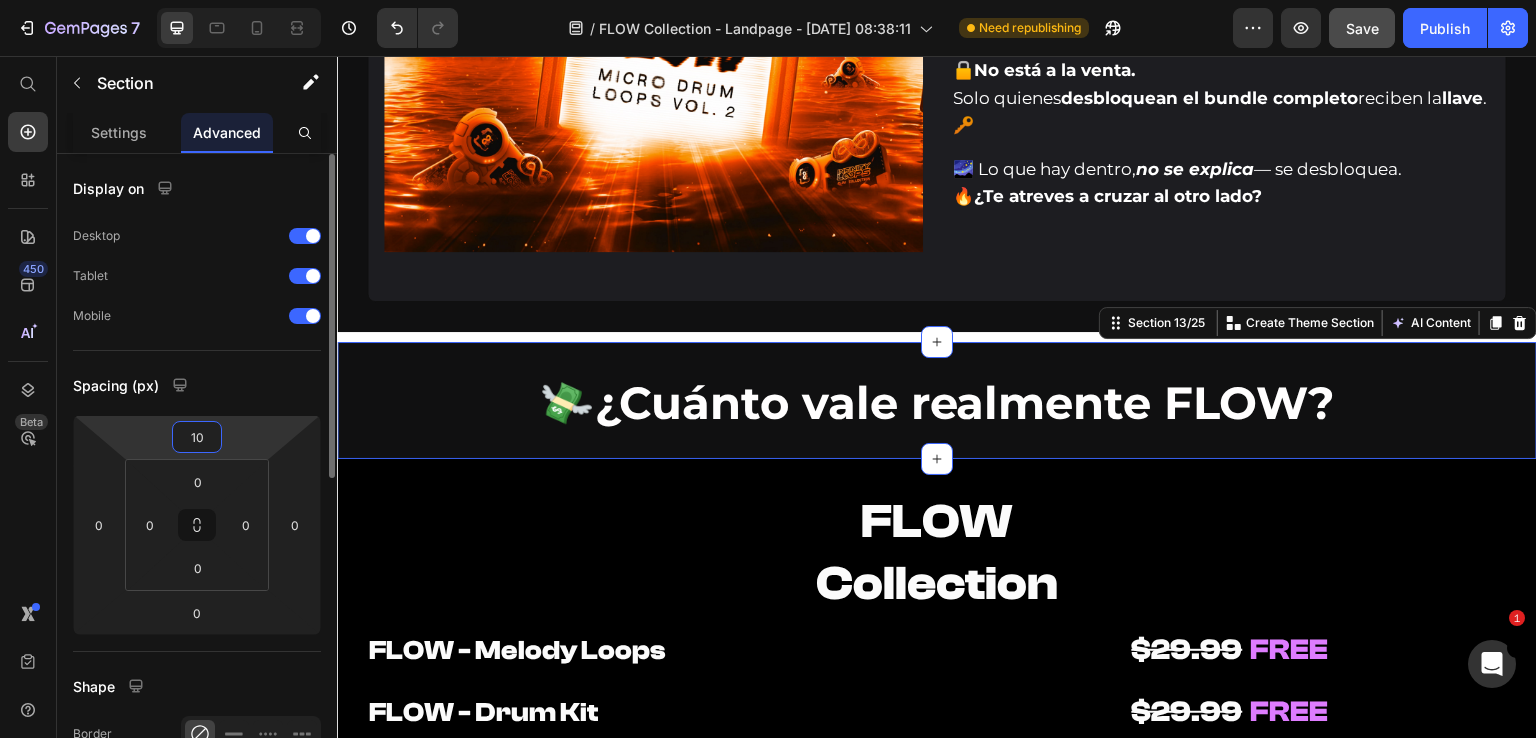 drag, startPoint x: 196, startPoint y: 436, endPoint x: 123, endPoint y: 441, distance: 73.171036 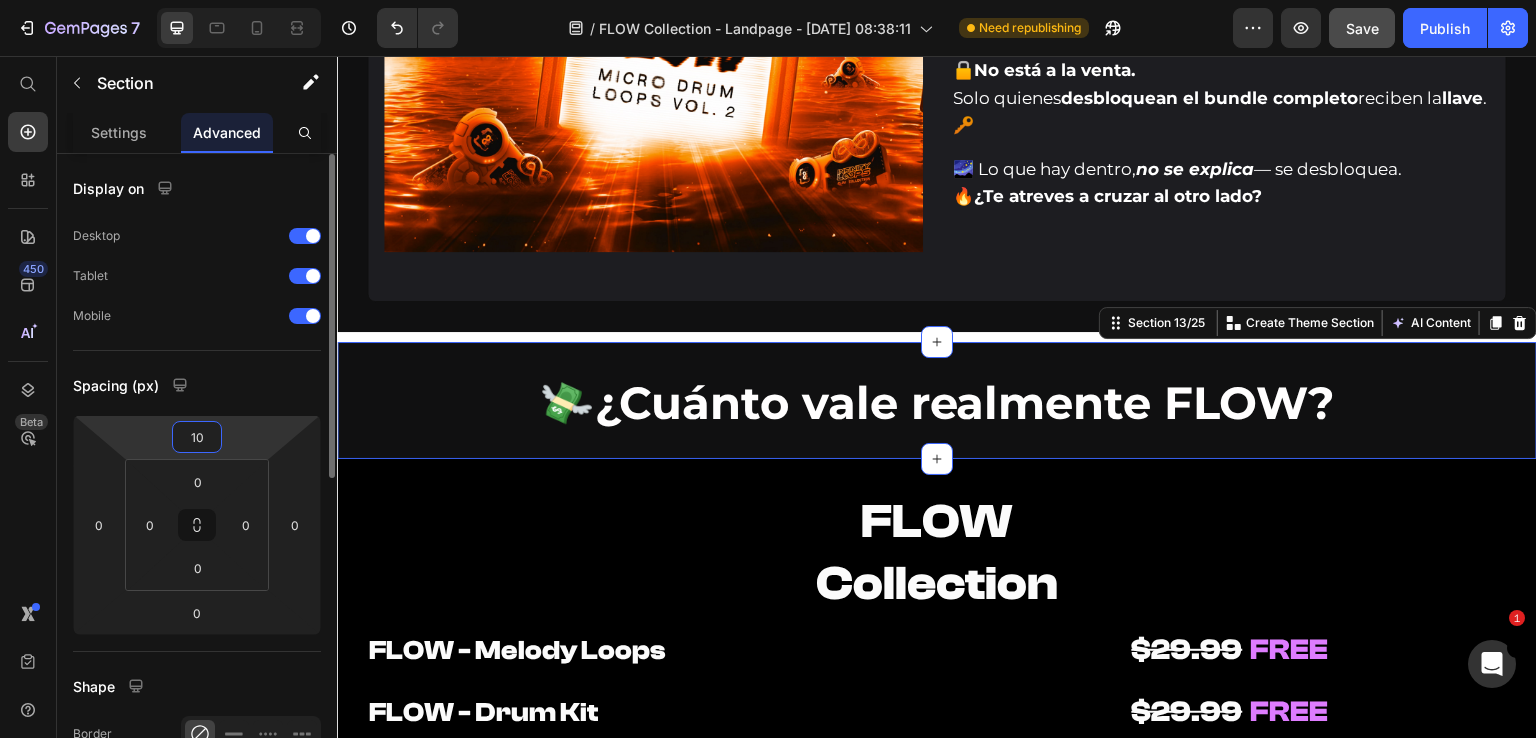 click on "10 0 0 0" at bounding box center [197, 525] 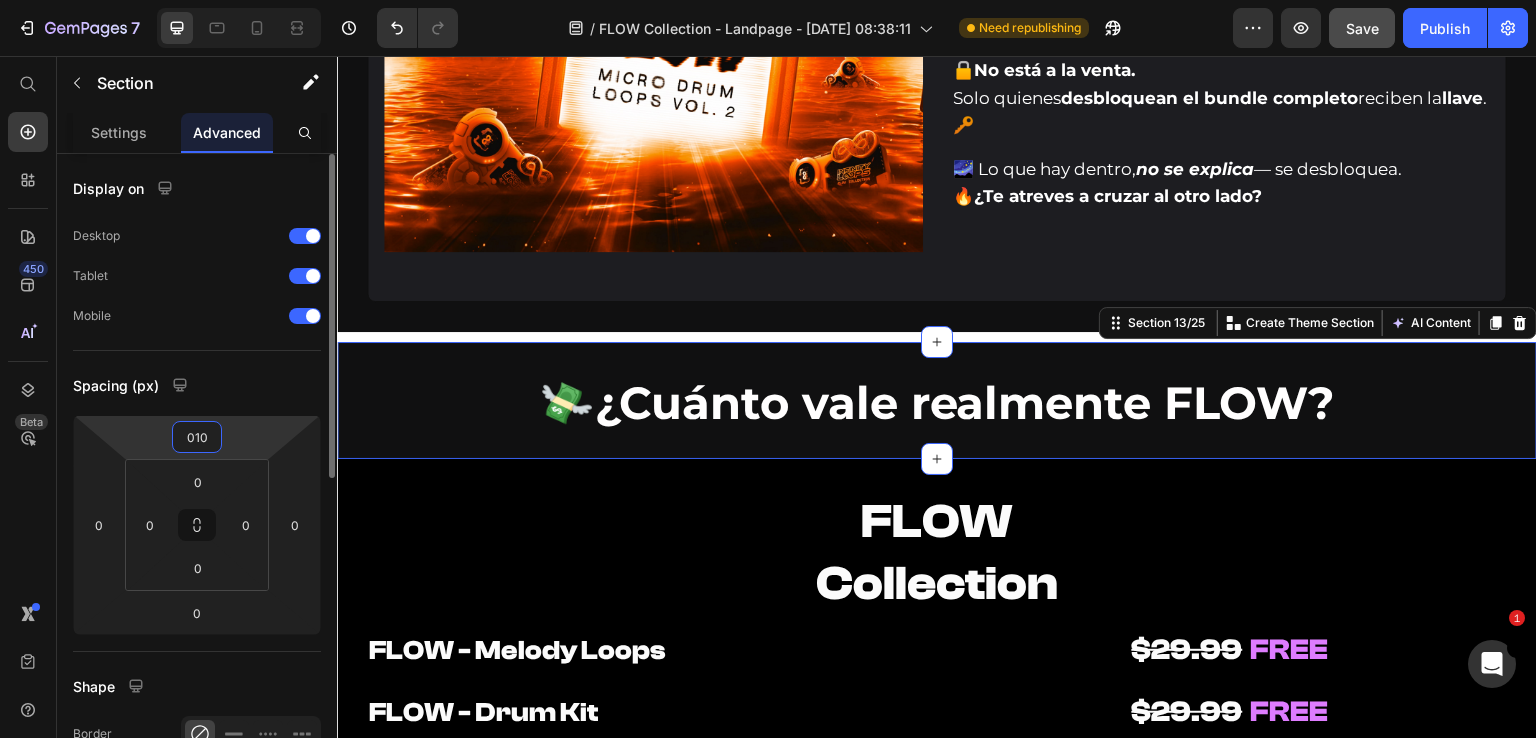 drag, startPoint x: 209, startPoint y: 442, endPoint x: 154, endPoint y: 445, distance: 55.081757 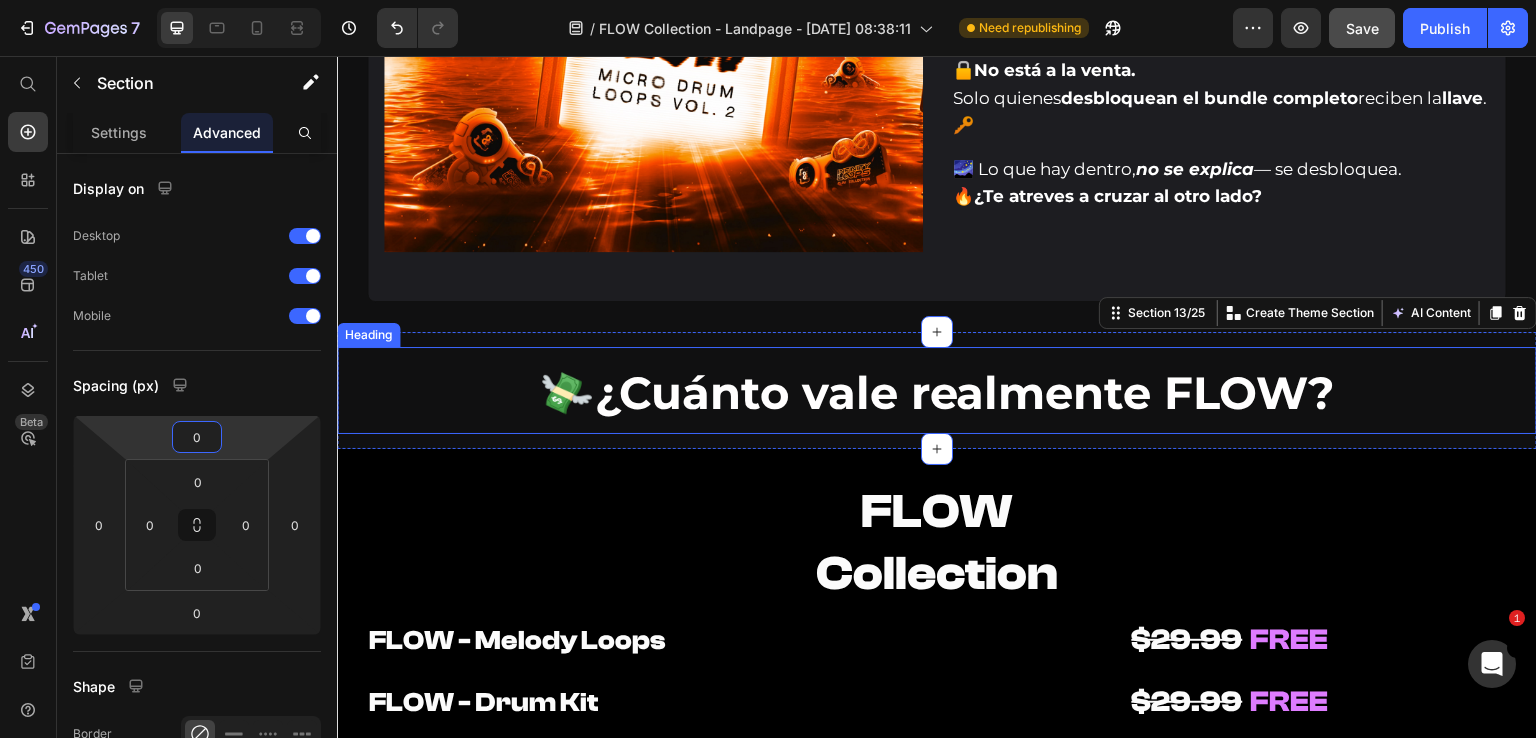 click on "💸  ¿Cuánto vale realmente FLOW?" at bounding box center (937, 392) 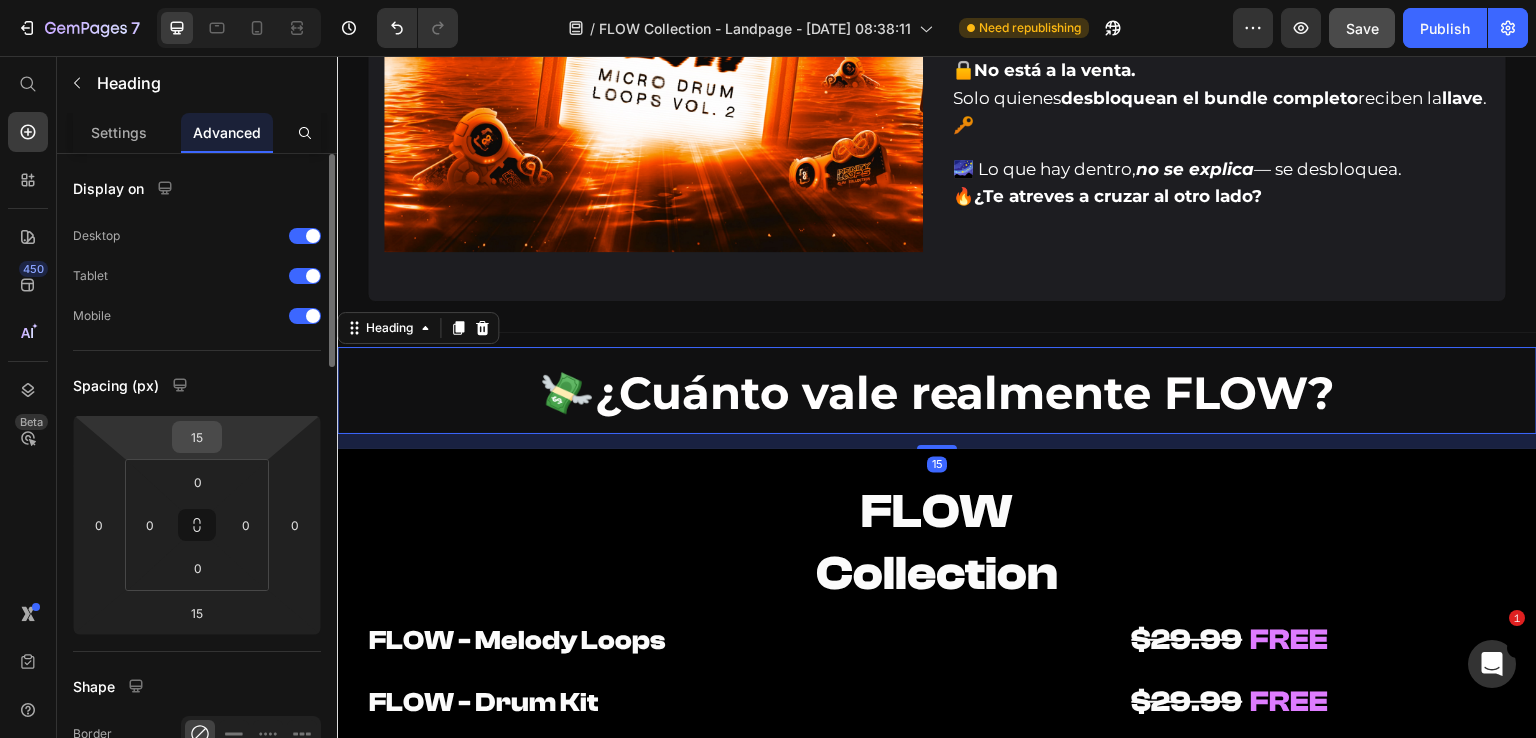 click on "15" at bounding box center [197, 437] 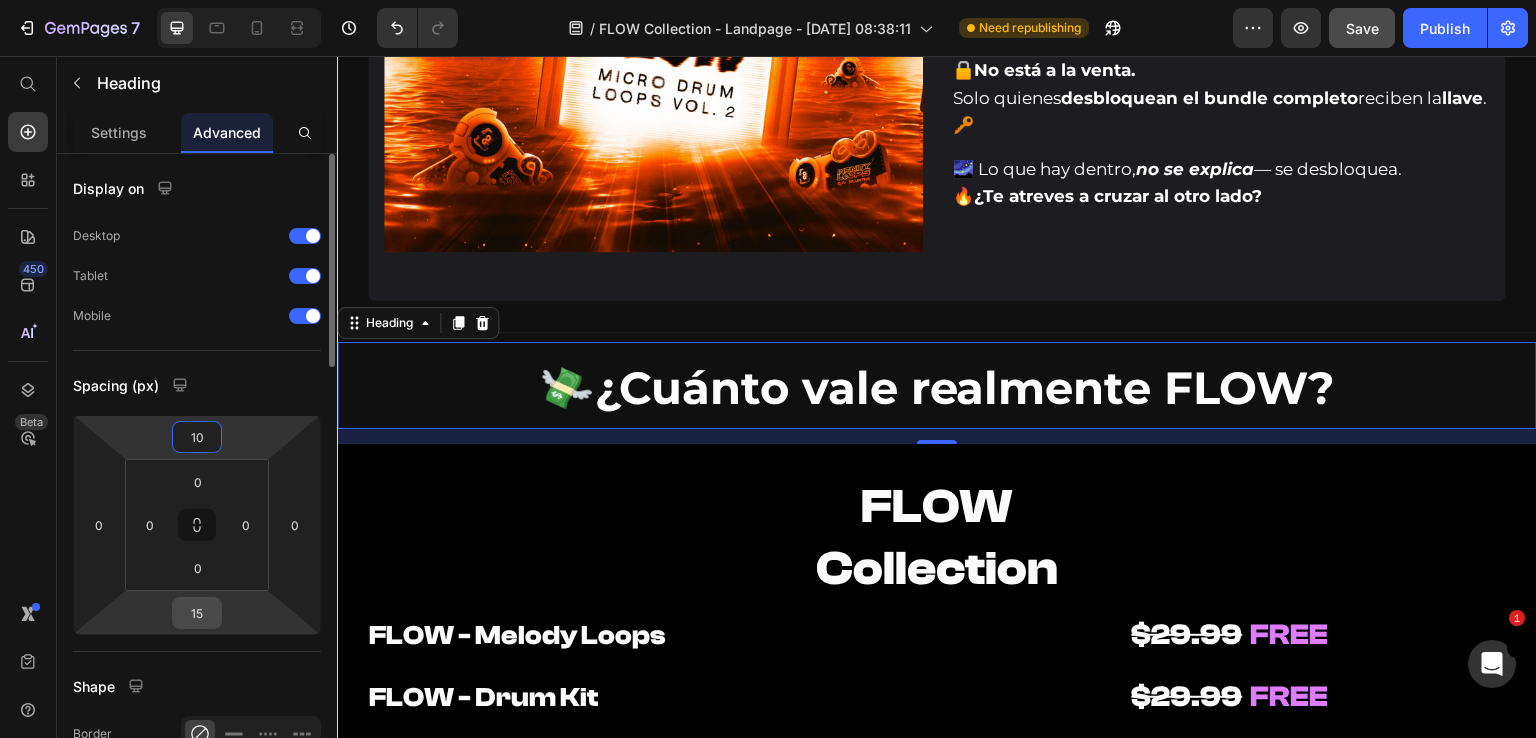type on "10" 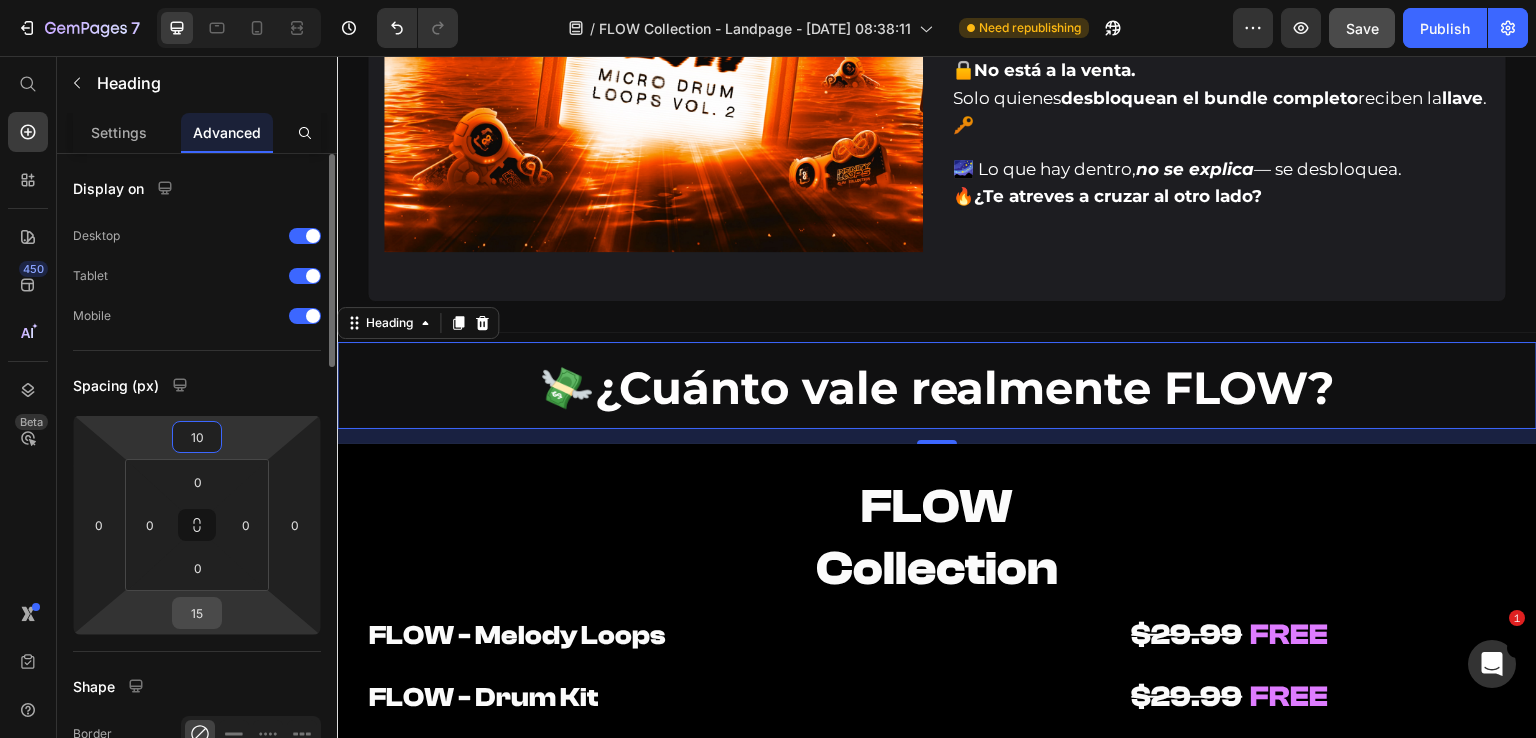 click on "15" at bounding box center [197, 613] 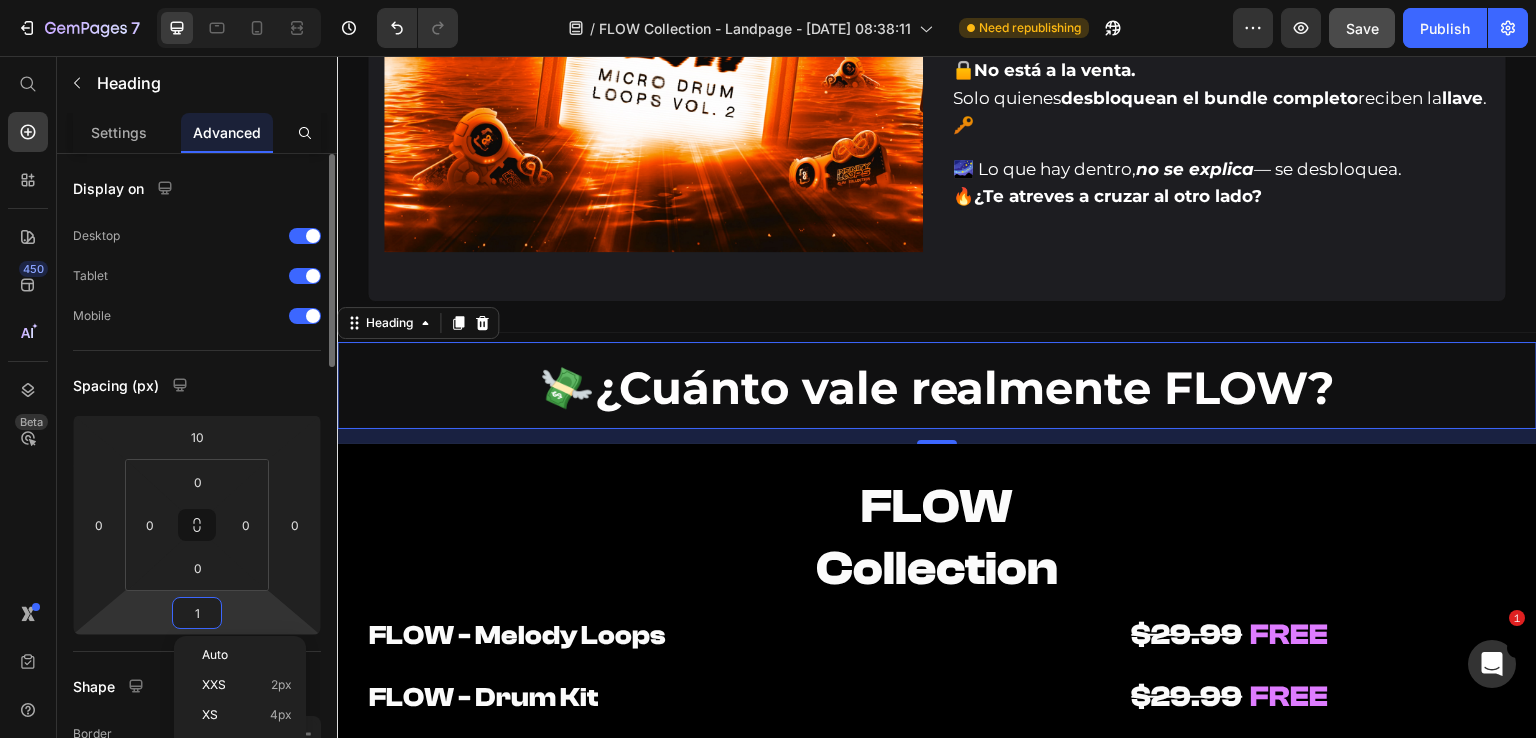 type on "10" 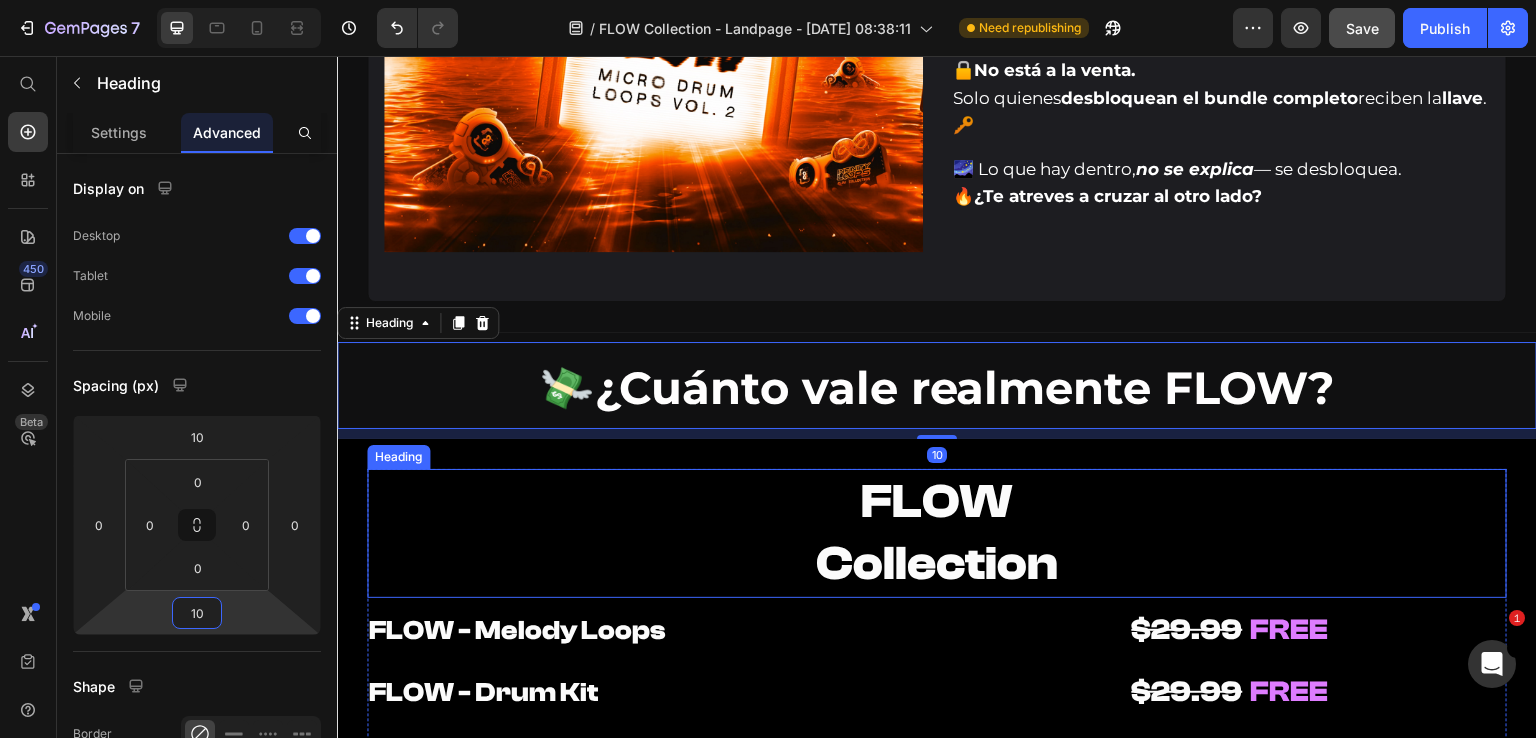 click on "FLOW  Collection" at bounding box center (937, 533) 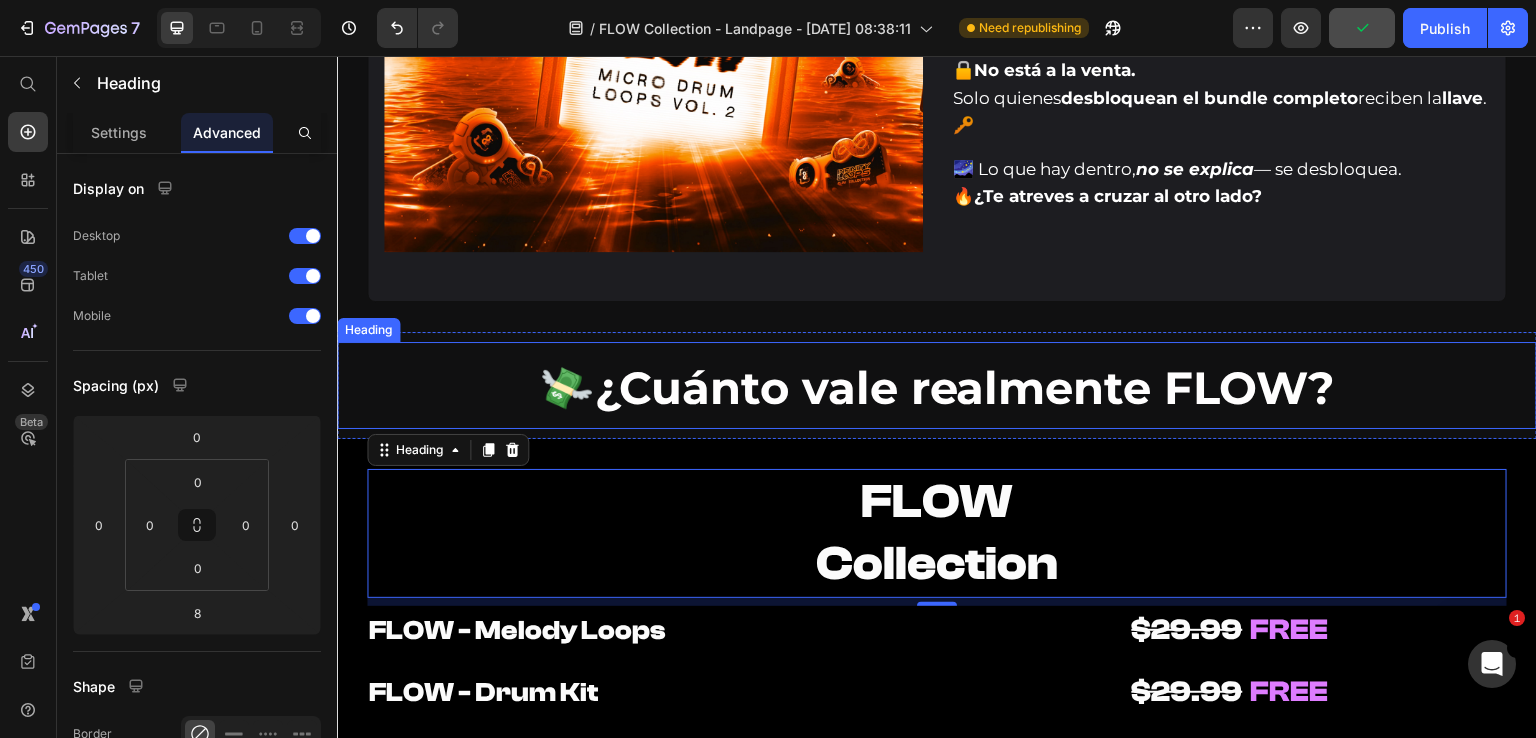 click on "💸  ¿Cuánto vale realmente FLOW?" at bounding box center (937, 387) 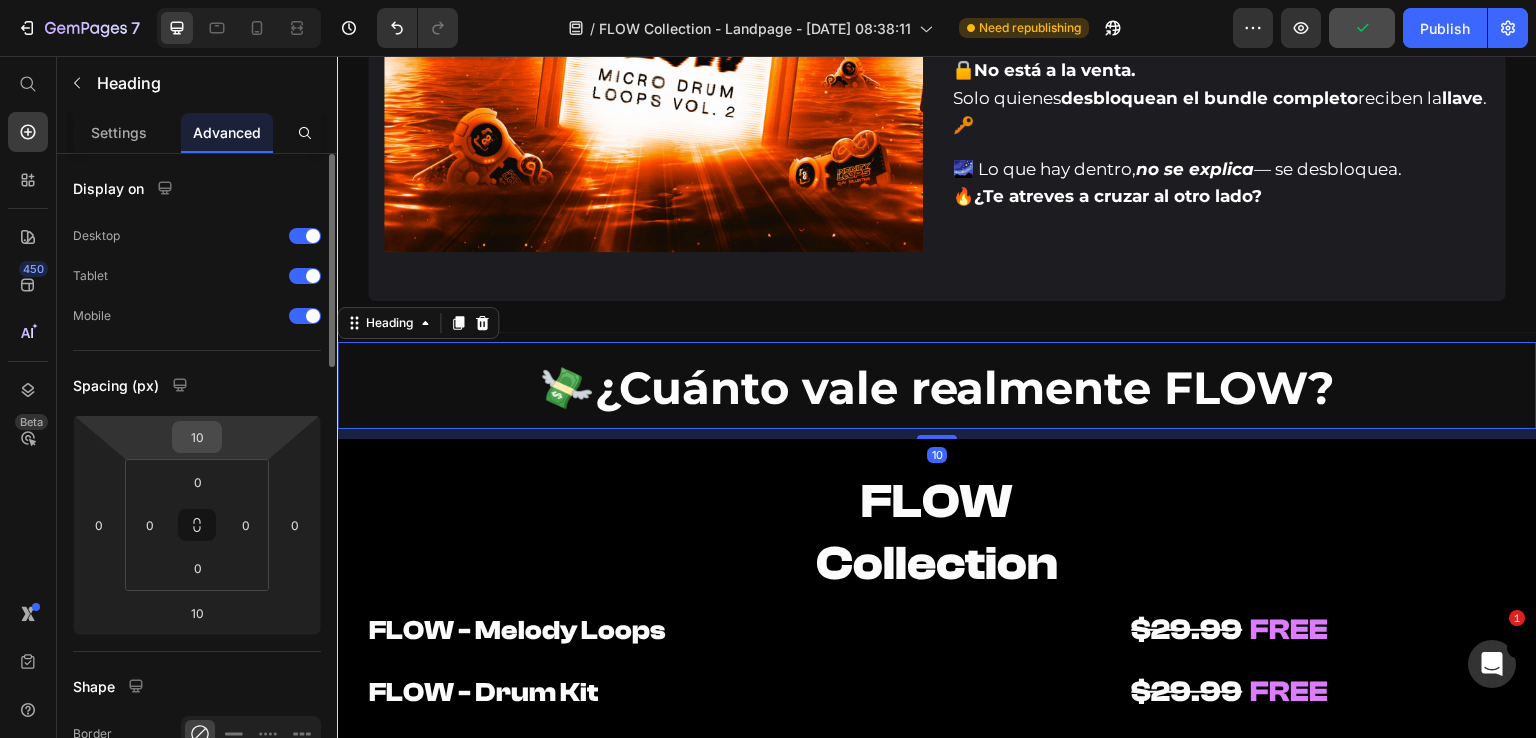 drag, startPoint x: 221, startPoint y: 438, endPoint x: 211, endPoint y: 437, distance: 10.049875 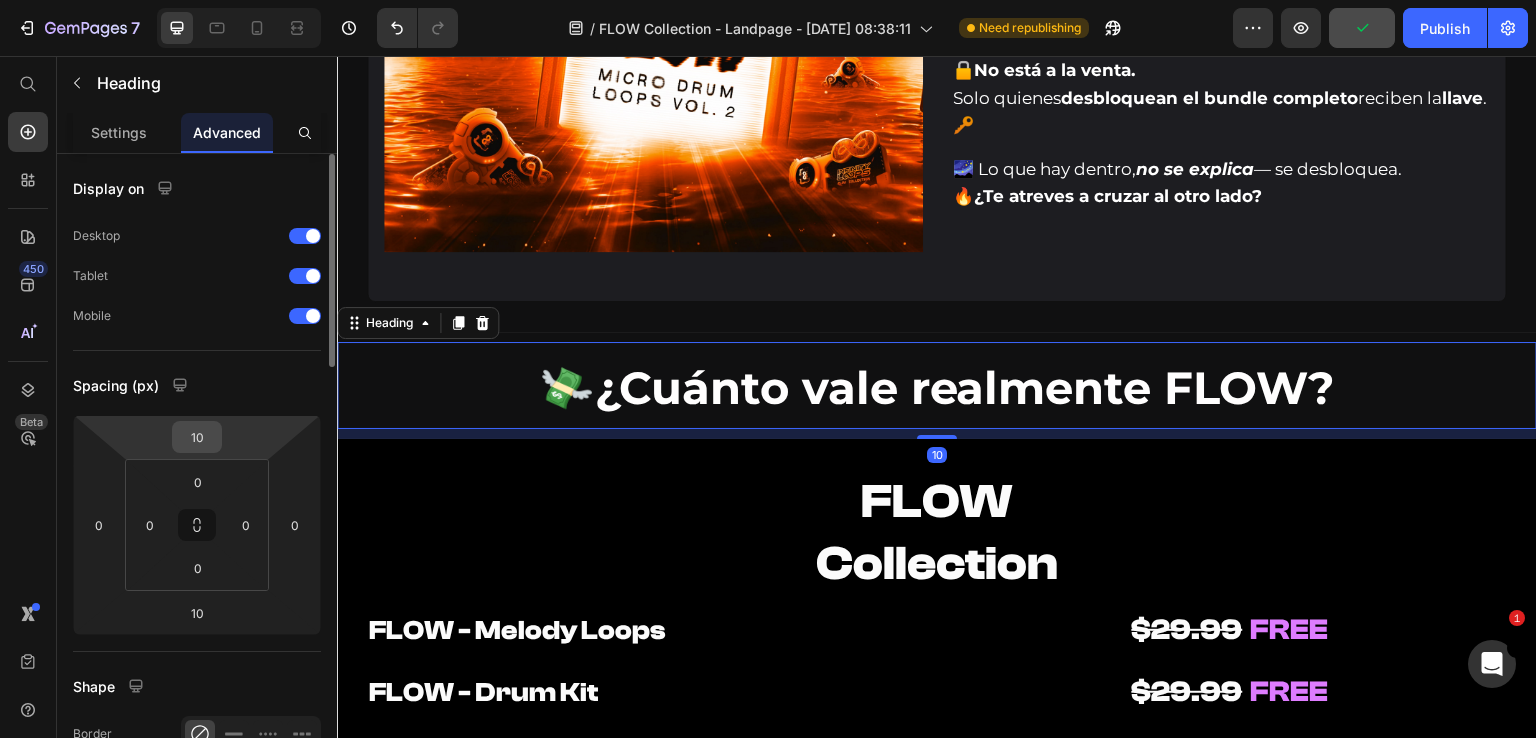 click on "10" at bounding box center [197, 437] 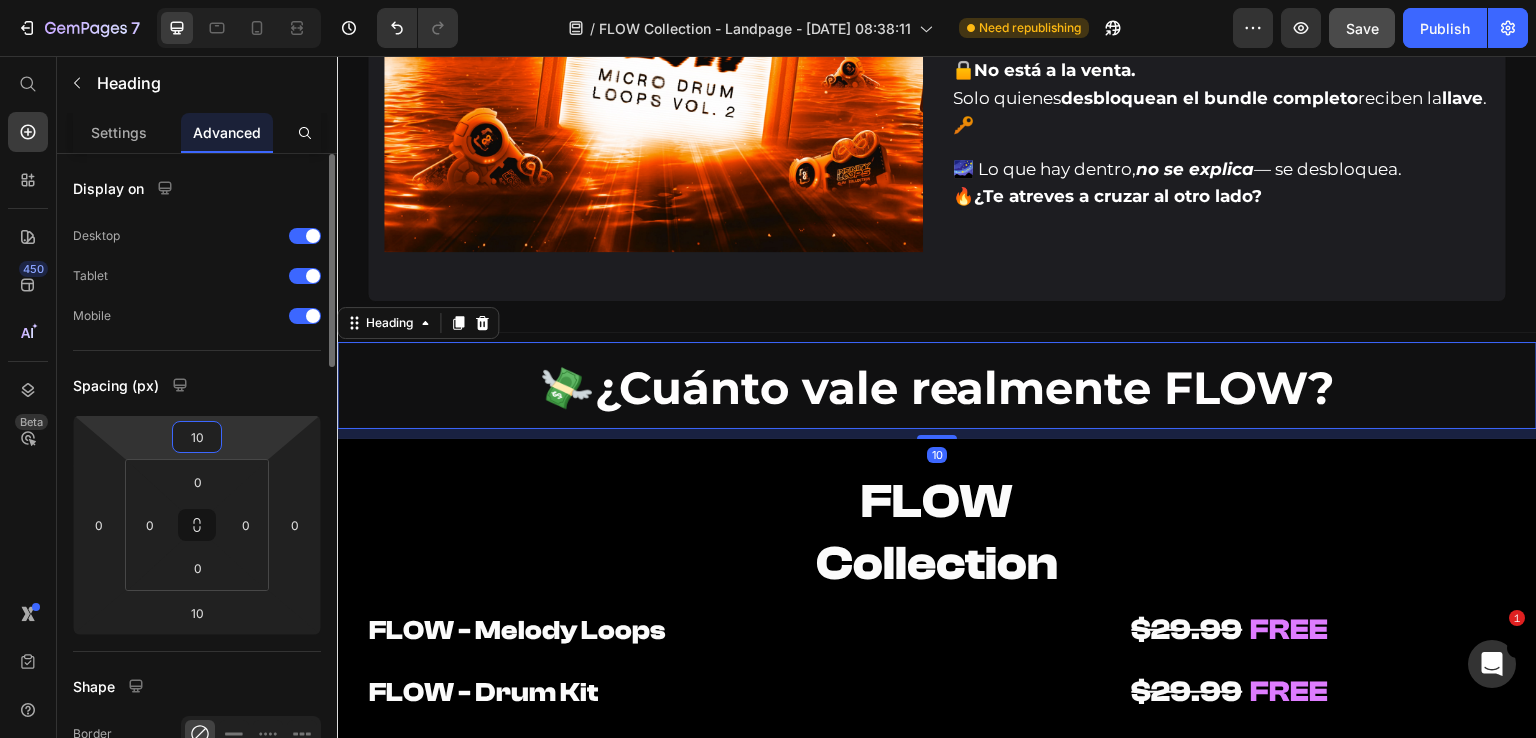 type on "0" 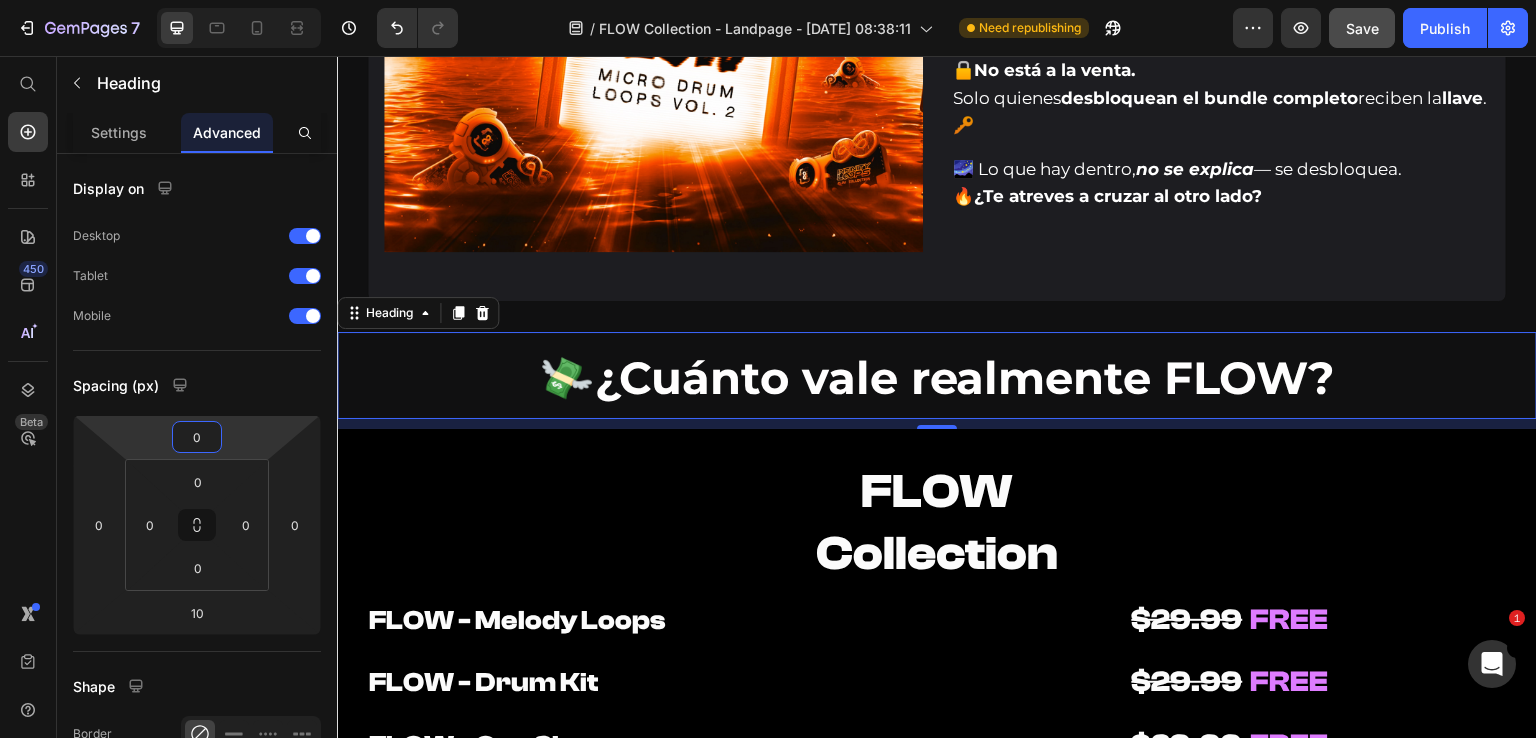 click on "FLOW  Collection" at bounding box center (937, 523) 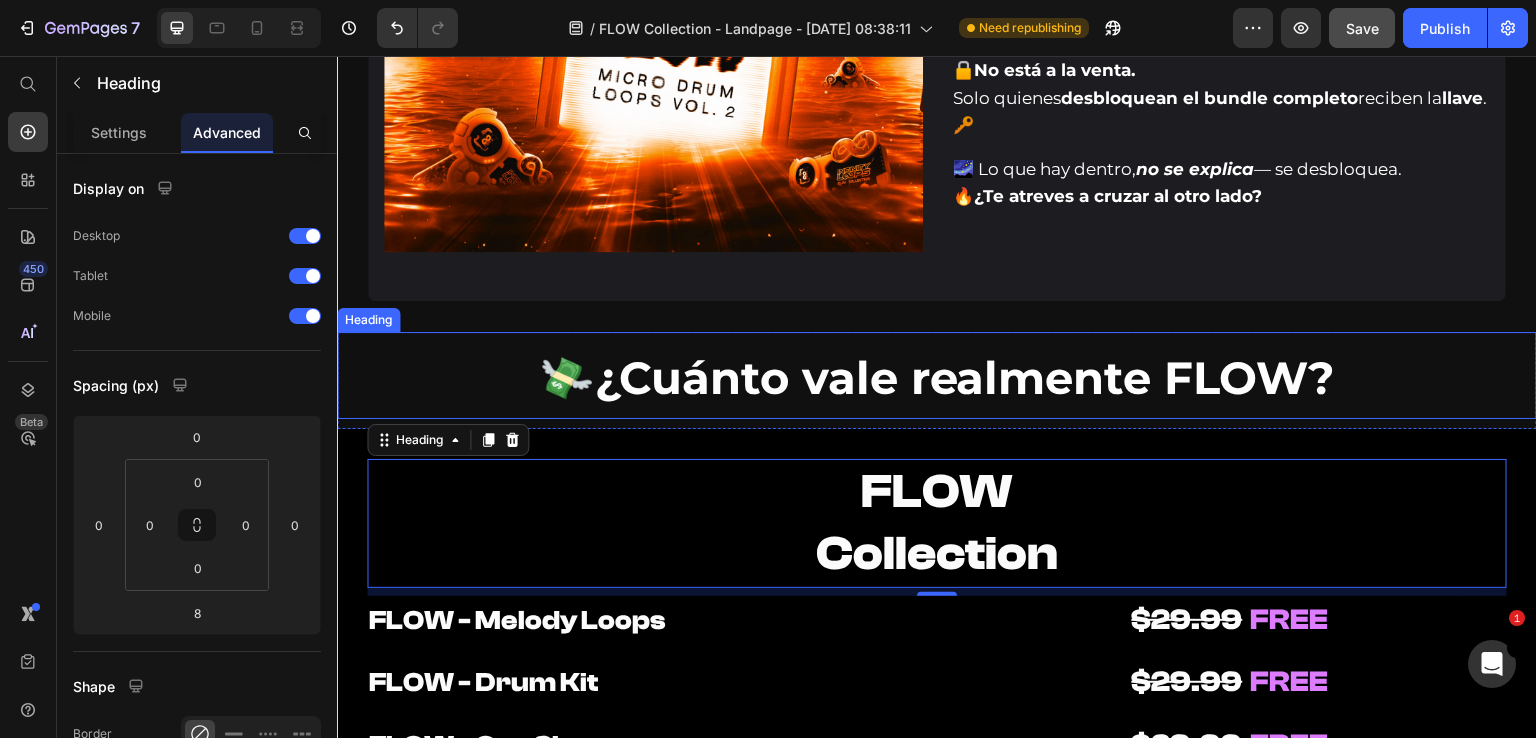 click on "⁠⁠⁠⁠⁠⁠⁠ 💸  ¿Cuánto vale realmente FLOW?" at bounding box center (937, 375) 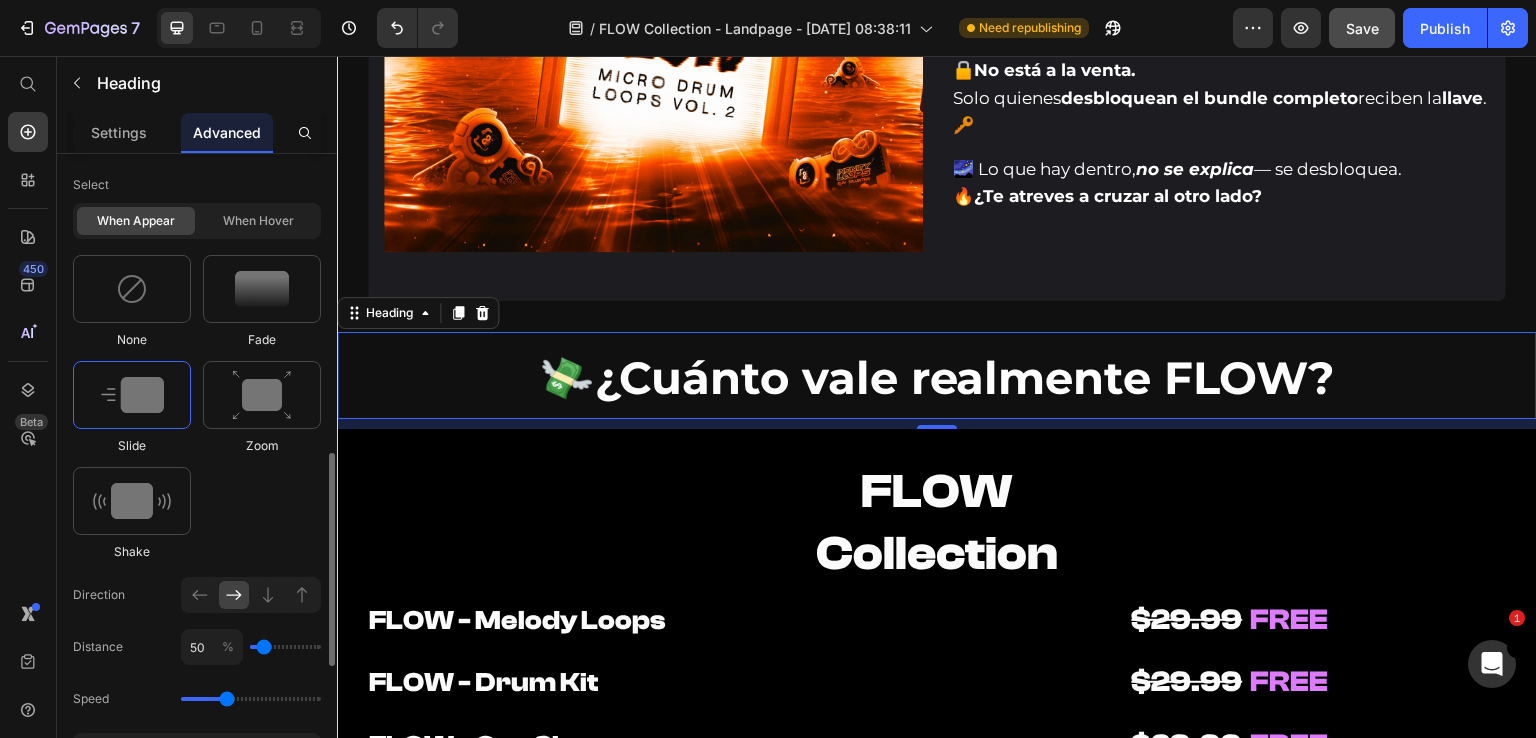 scroll, scrollTop: 1288, scrollLeft: 0, axis: vertical 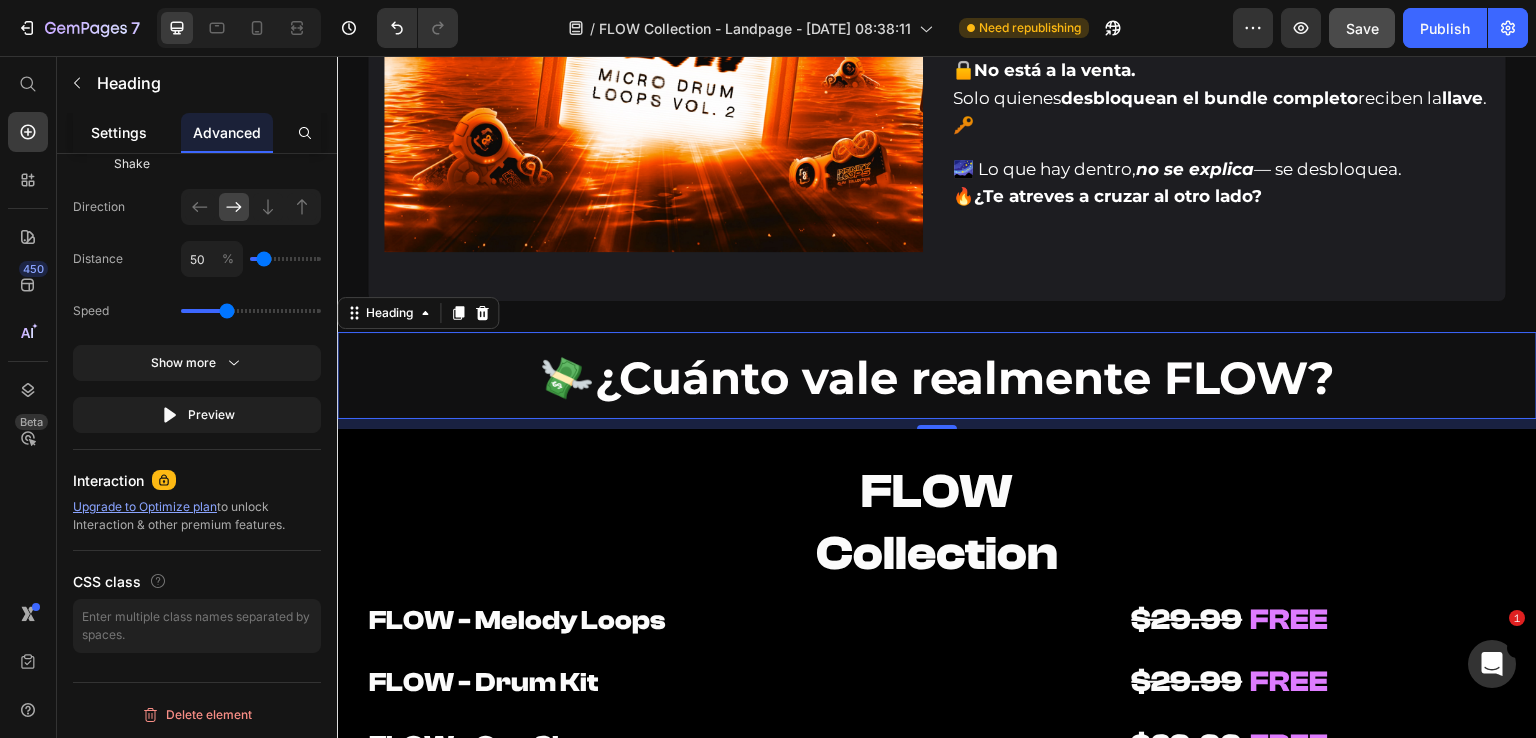click on "Settings" at bounding box center [119, 132] 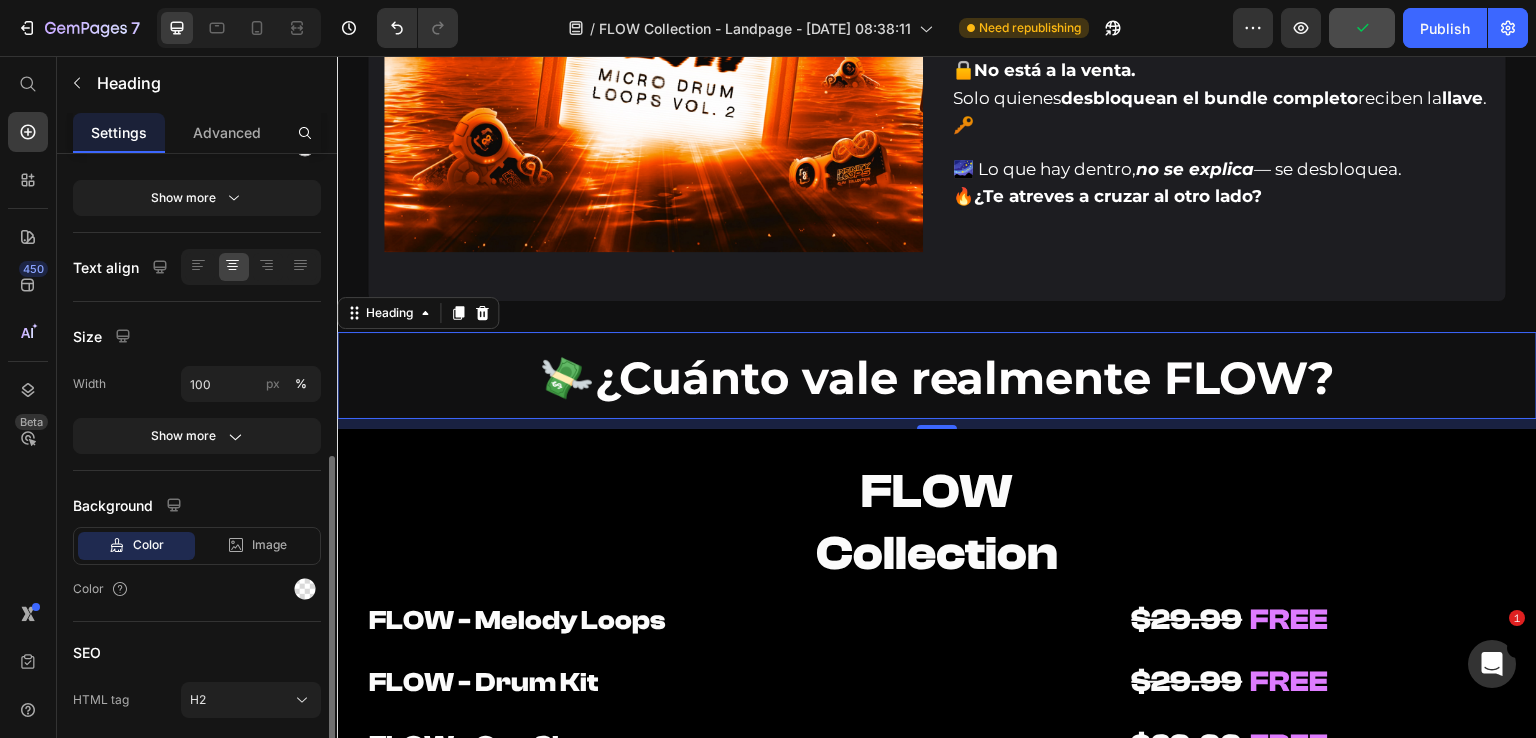 scroll, scrollTop: 368, scrollLeft: 0, axis: vertical 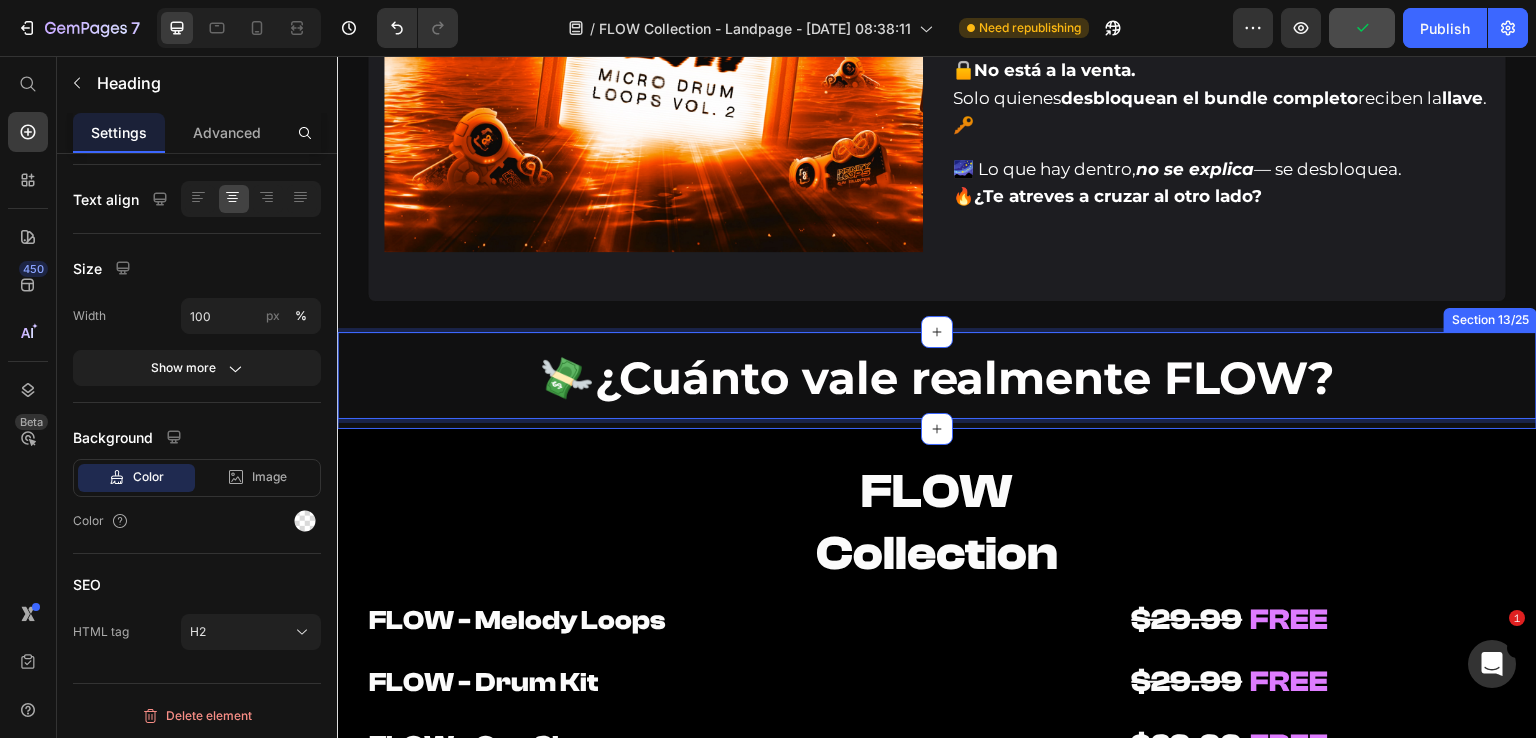 click on "💸  ¿Cuánto vale realmente FLOW? Heading   10" at bounding box center (937, 380) 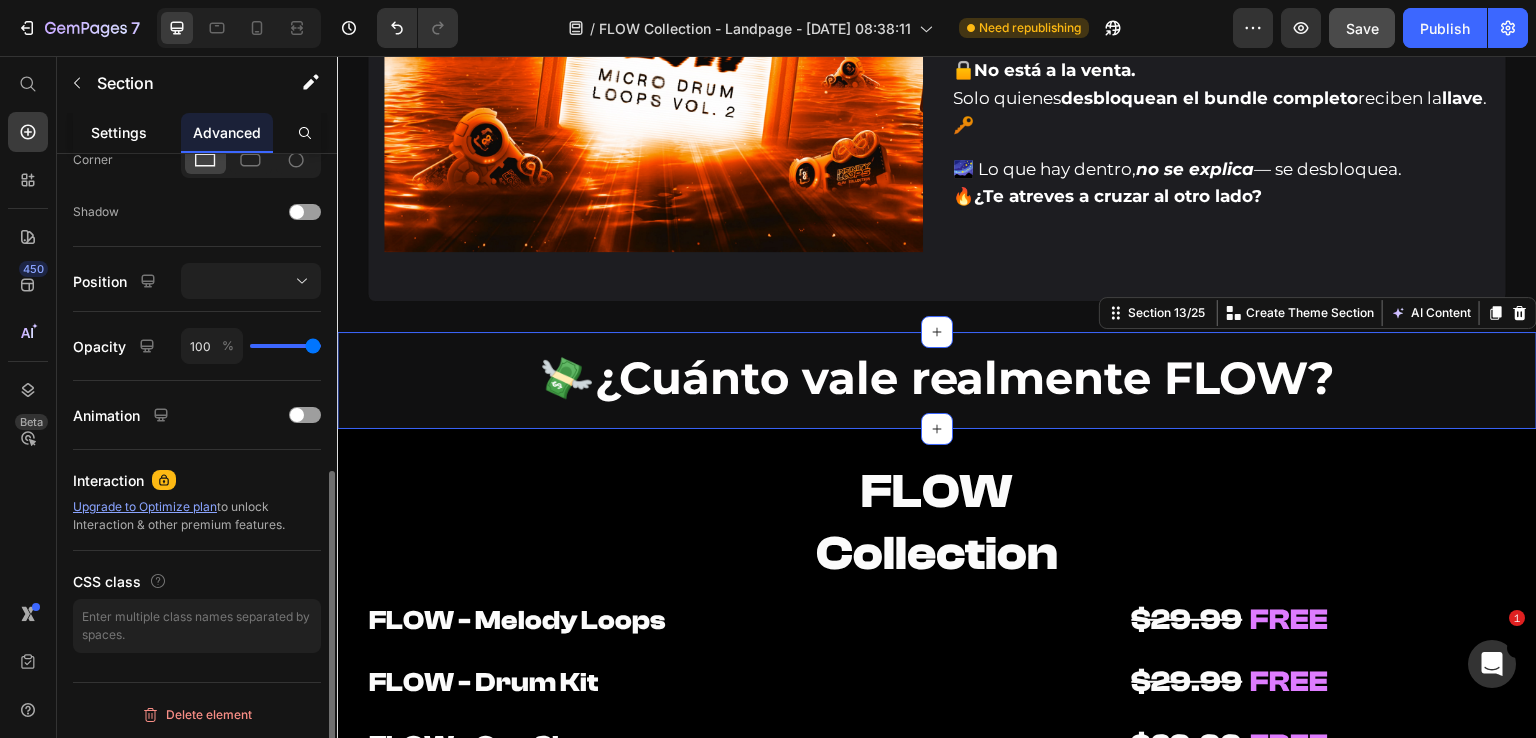 click on "Settings" 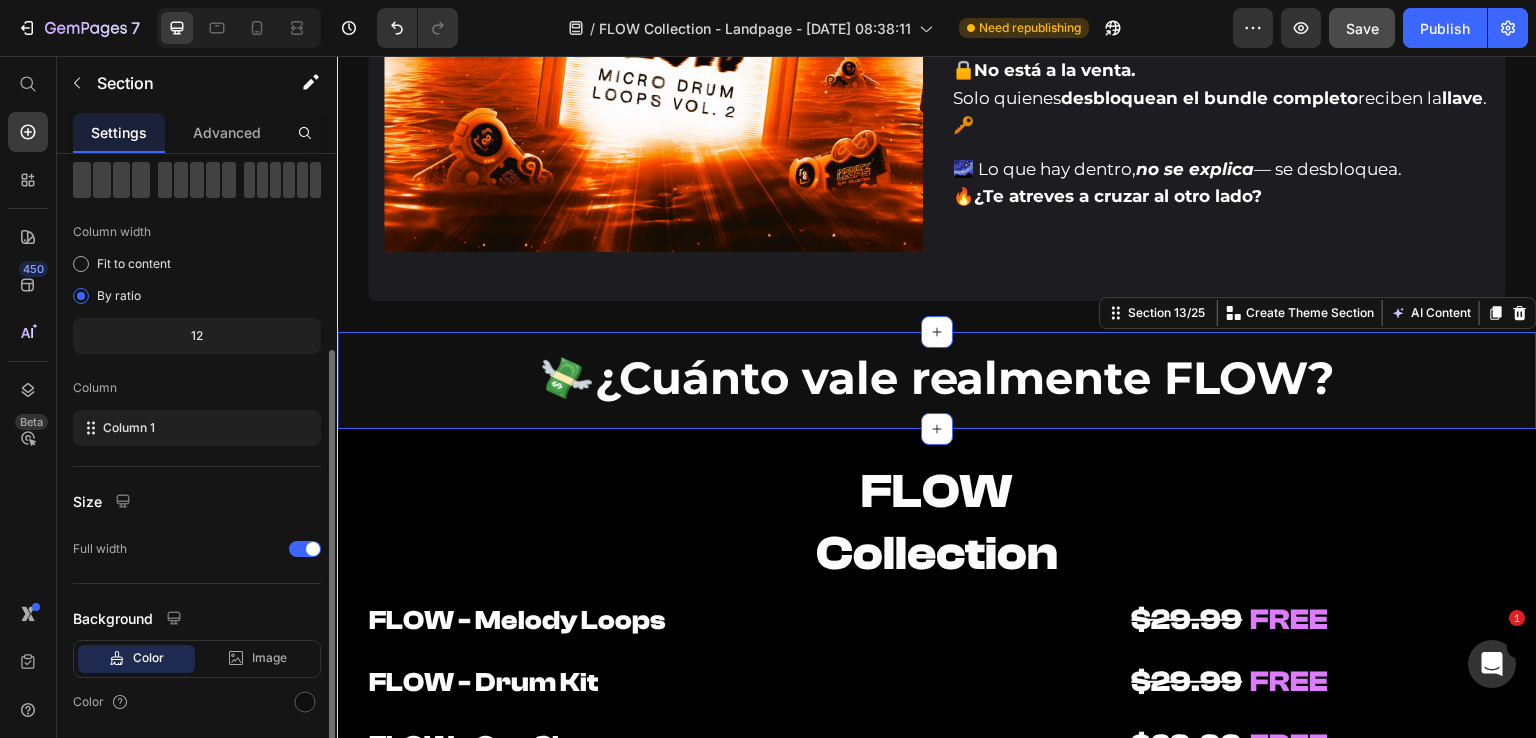 scroll, scrollTop: 165, scrollLeft: 0, axis: vertical 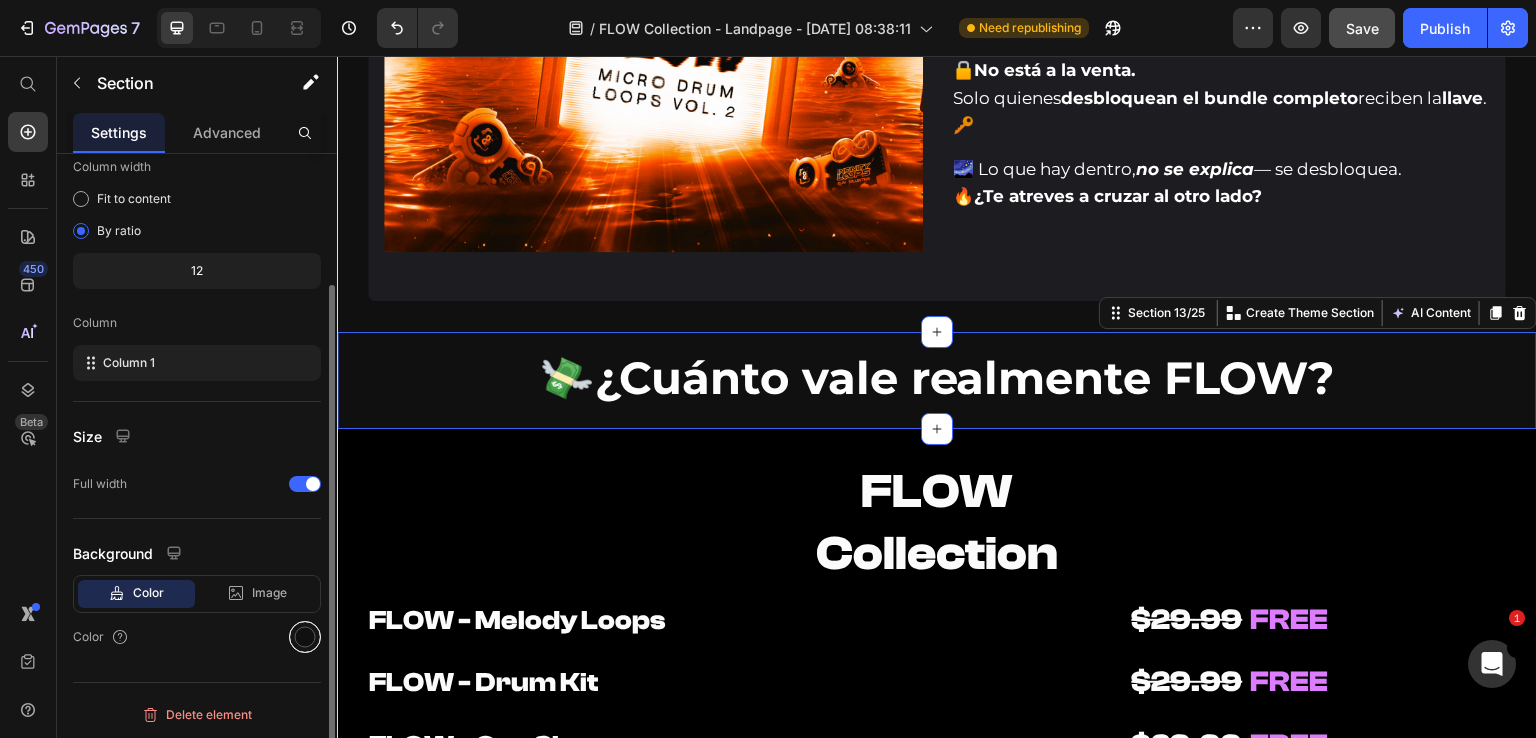 click at bounding box center (305, 637) 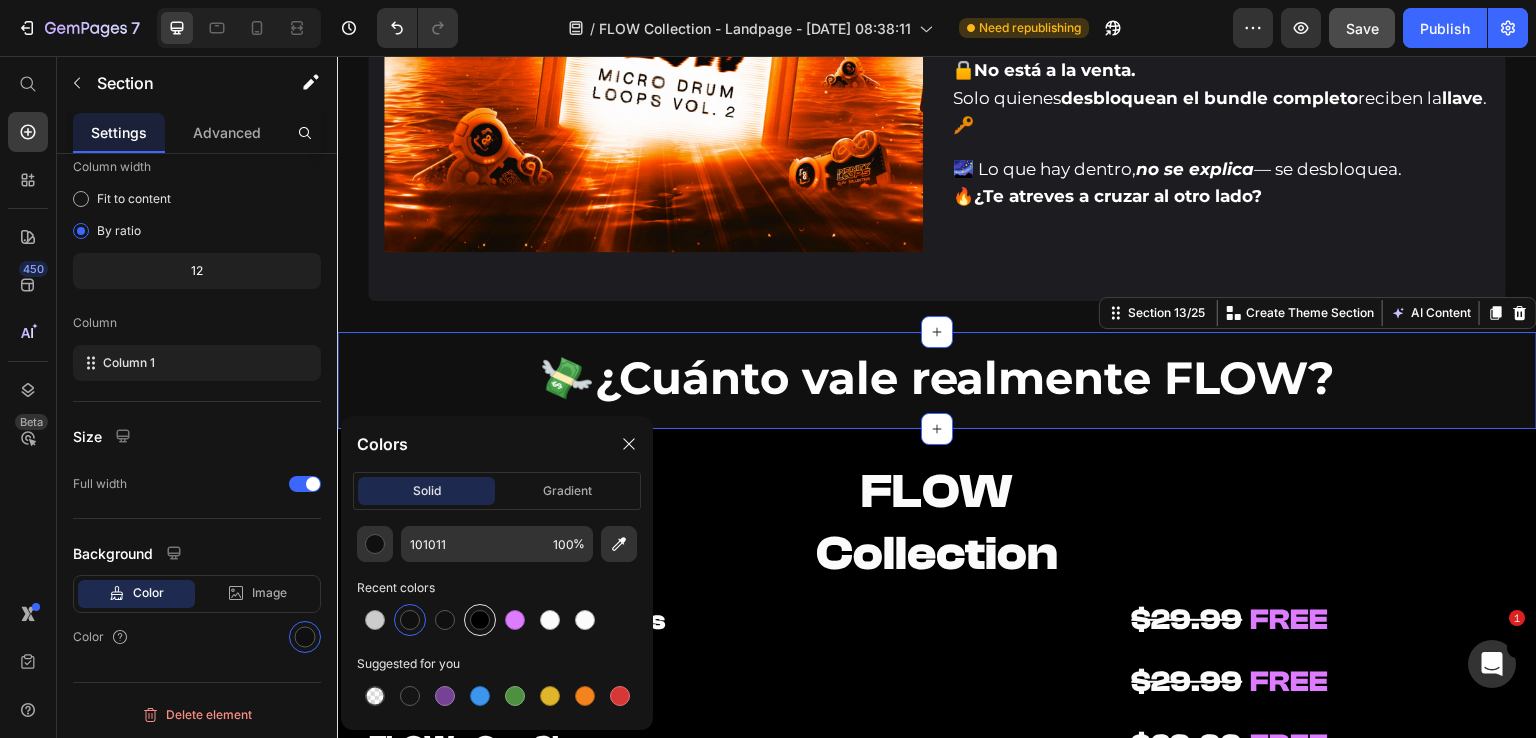 click at bounding box center (480, 620) 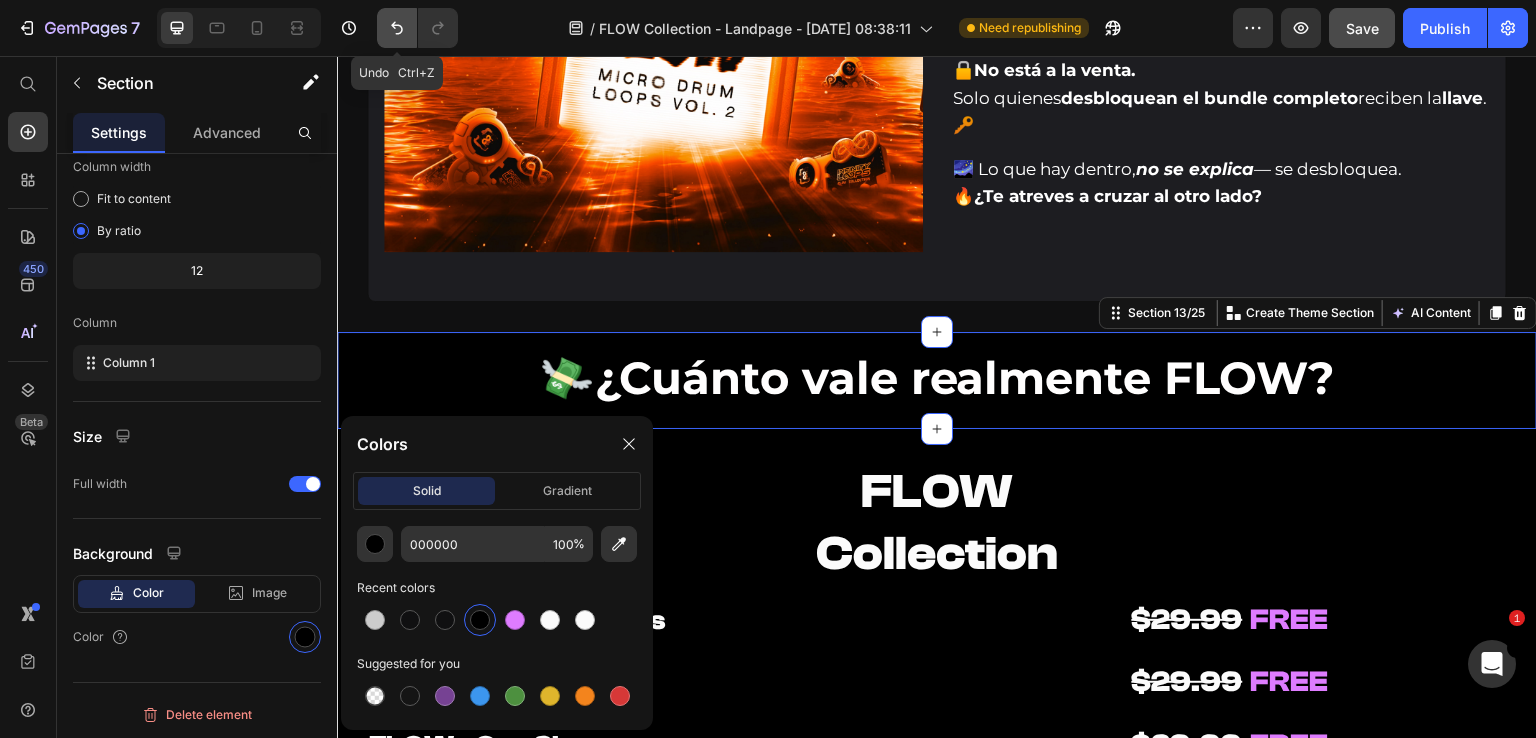 click 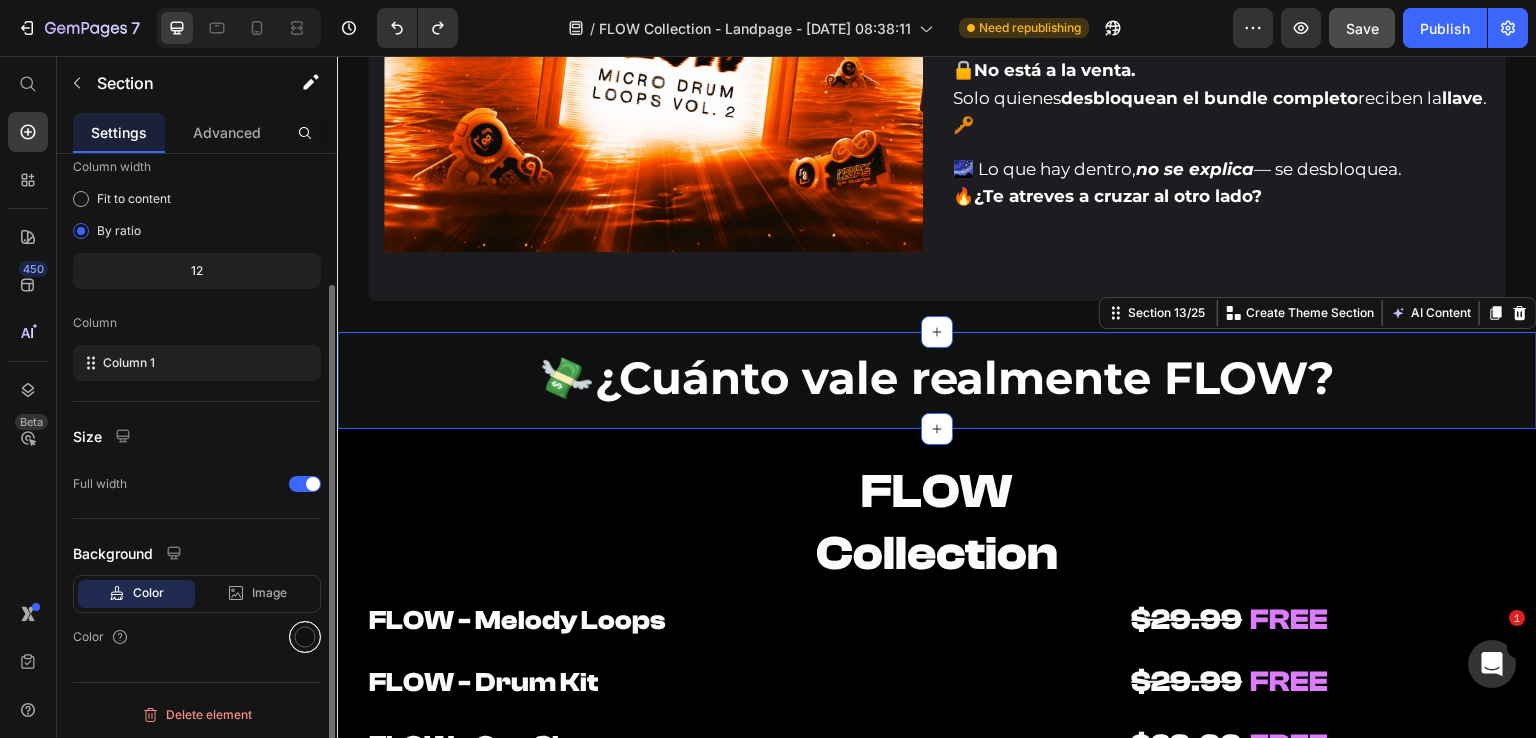 click at bounding box center (305, 637) 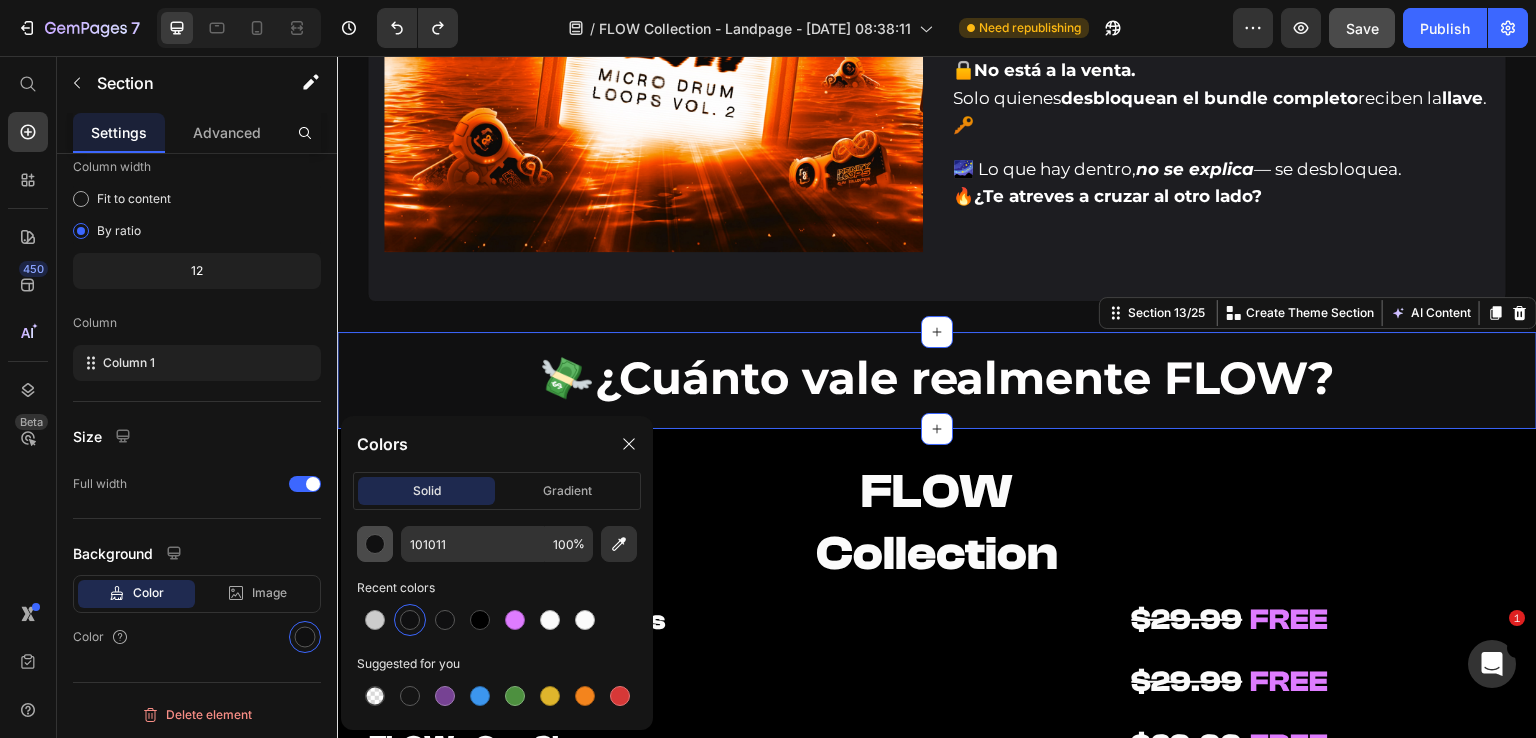 click at bounding box center [375, 544] 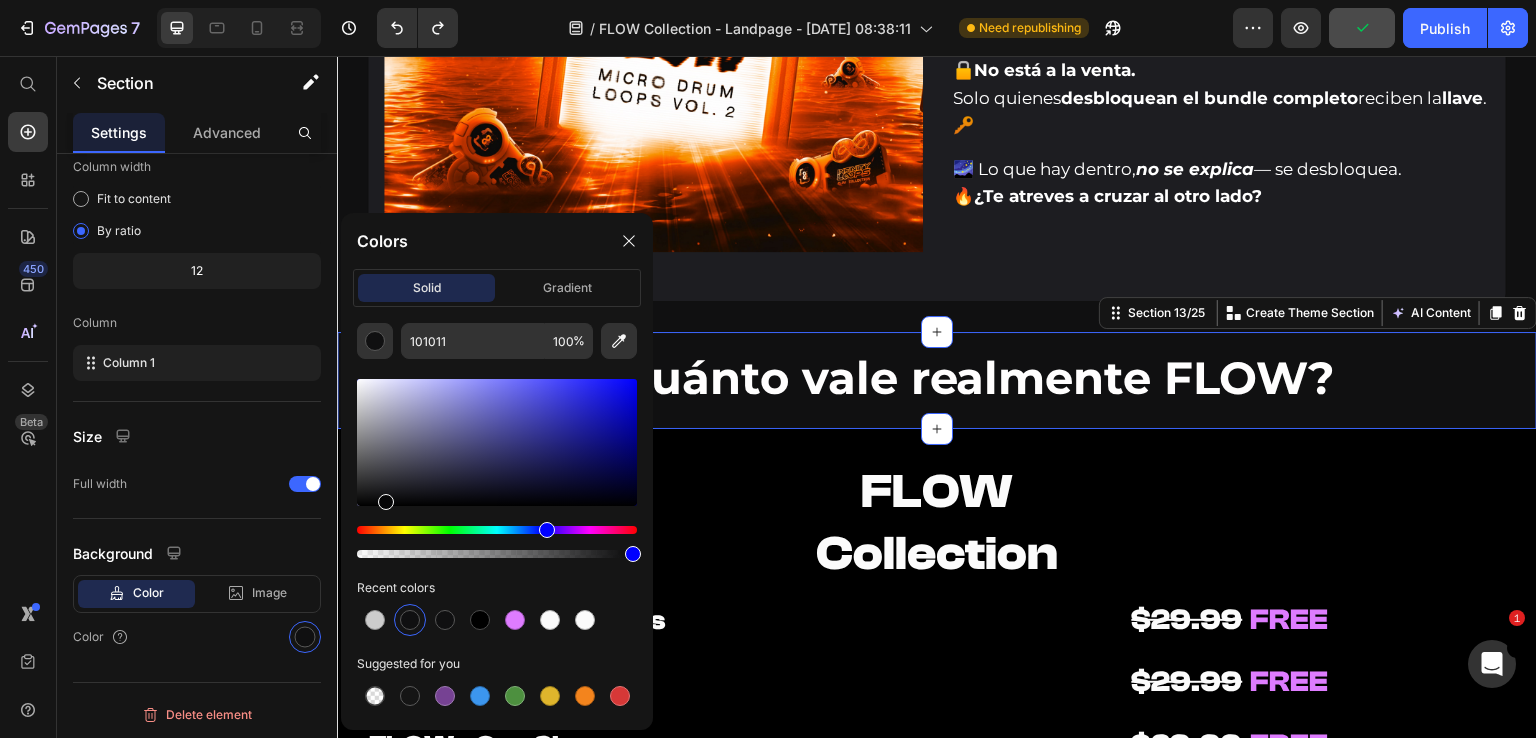 drag, startPoint x: 378, startPoint y: 501, endPoint x: 390, endPoint y: 501, distance: 12 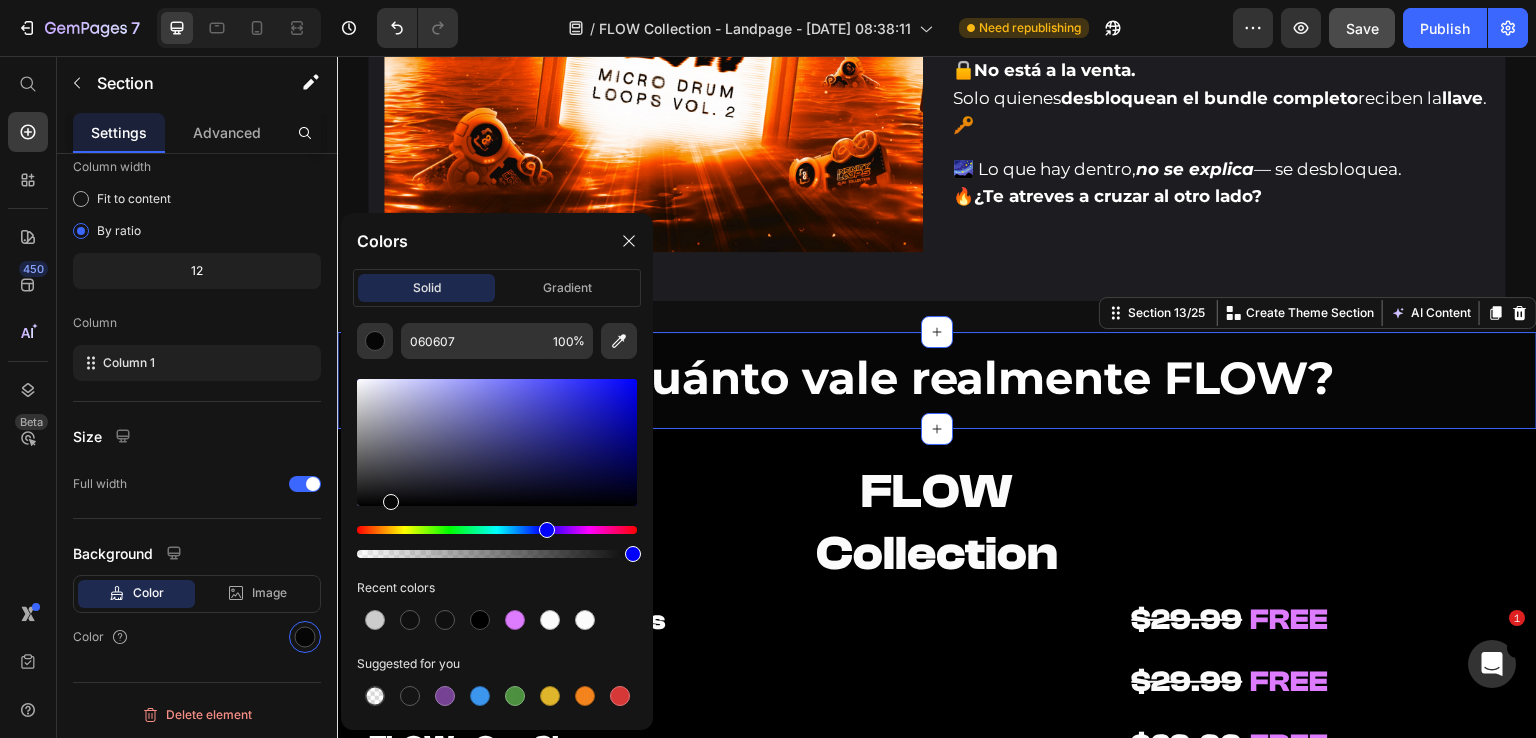 drag, startPoint x: 389, startPoint y: 501, endPoint x: 378, endPoint y: 501, distance: 11 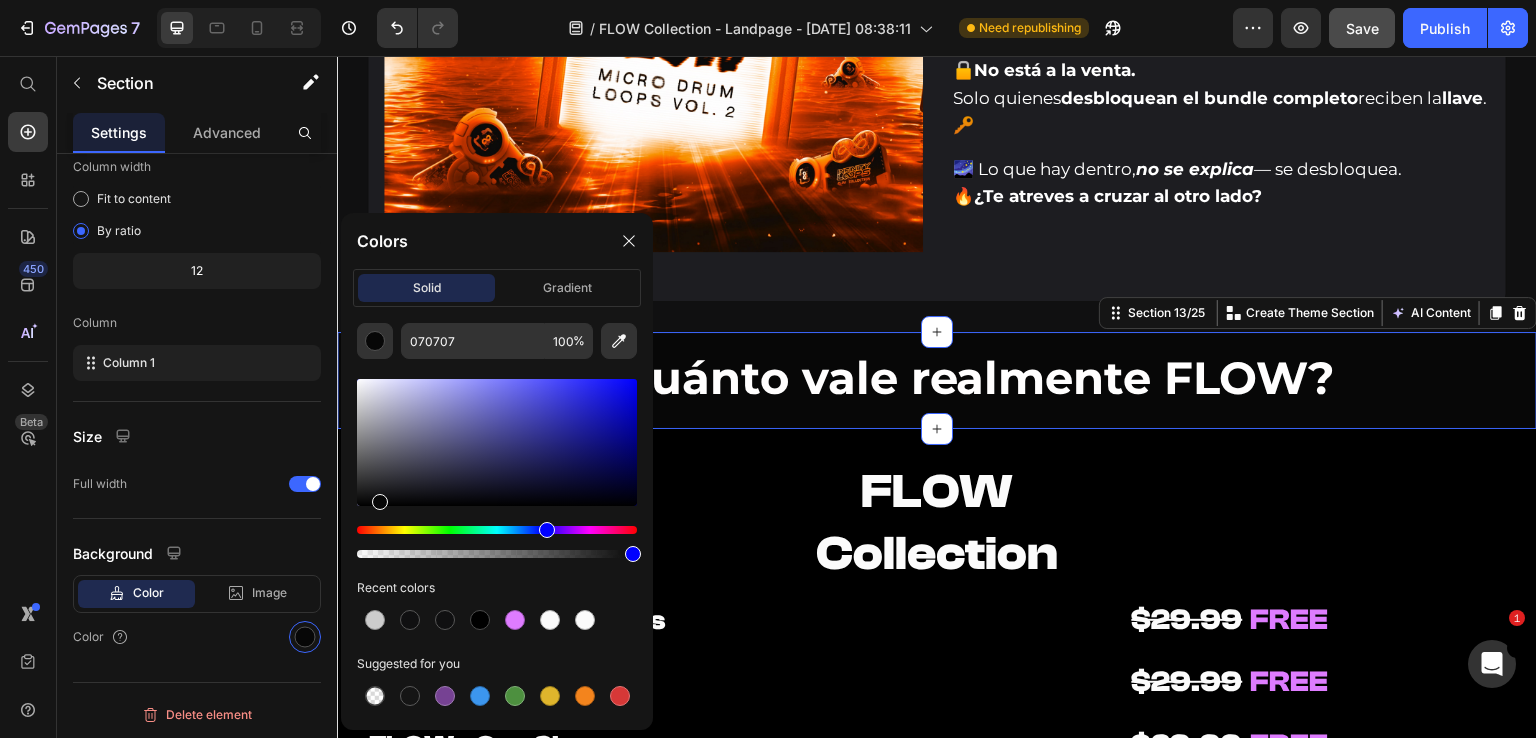 click at bounding box center (380, 502) 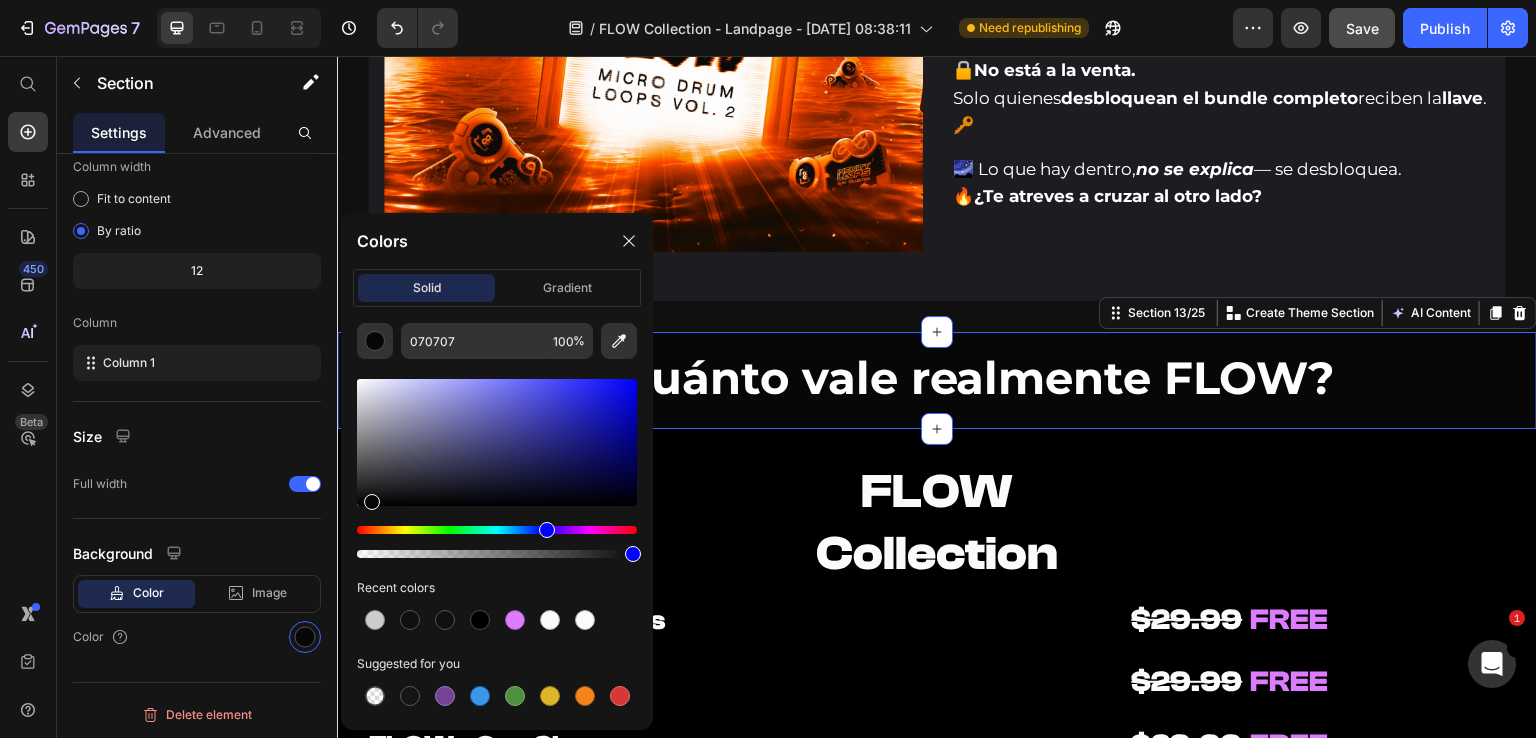 click at bounding box center [372, 502] 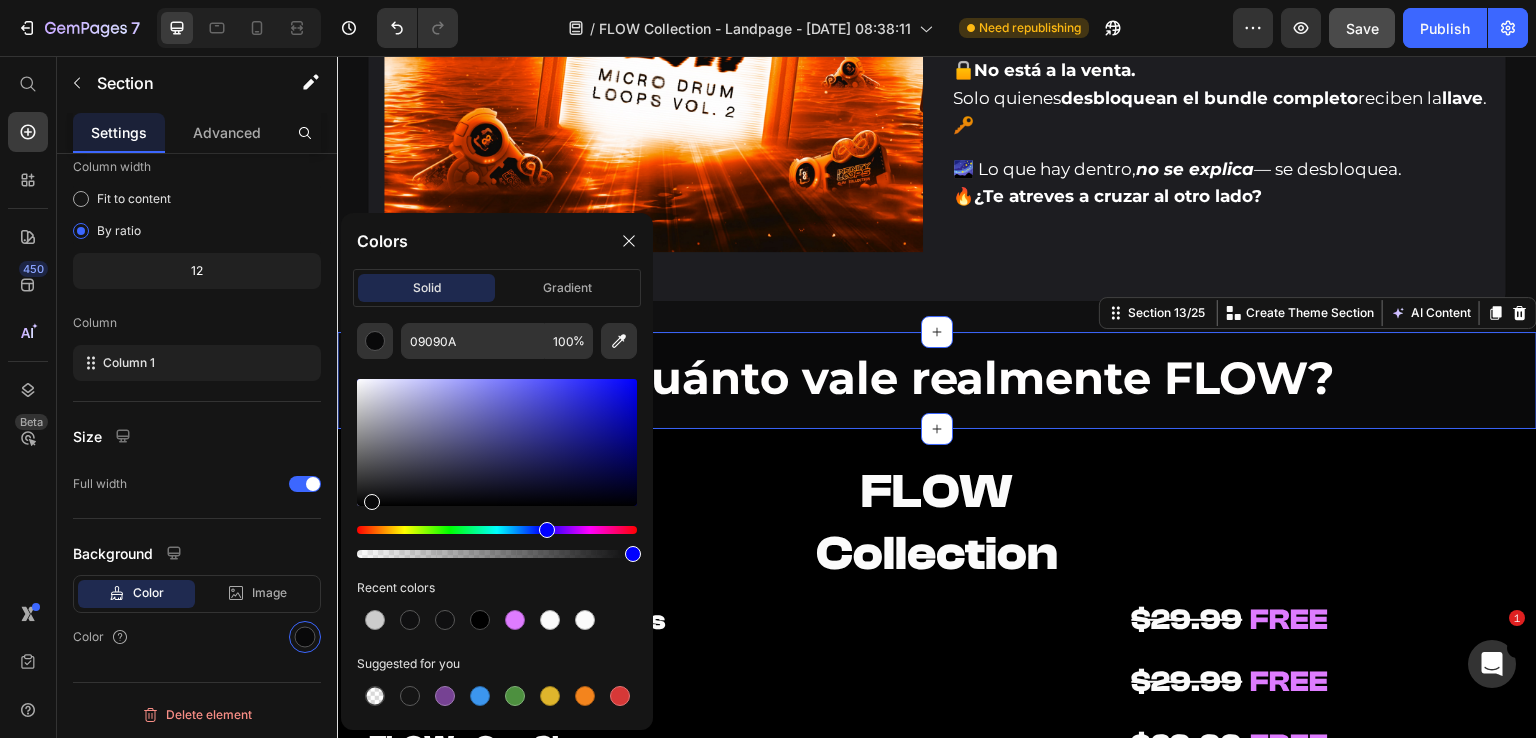 click at bounding box center [372, 502] 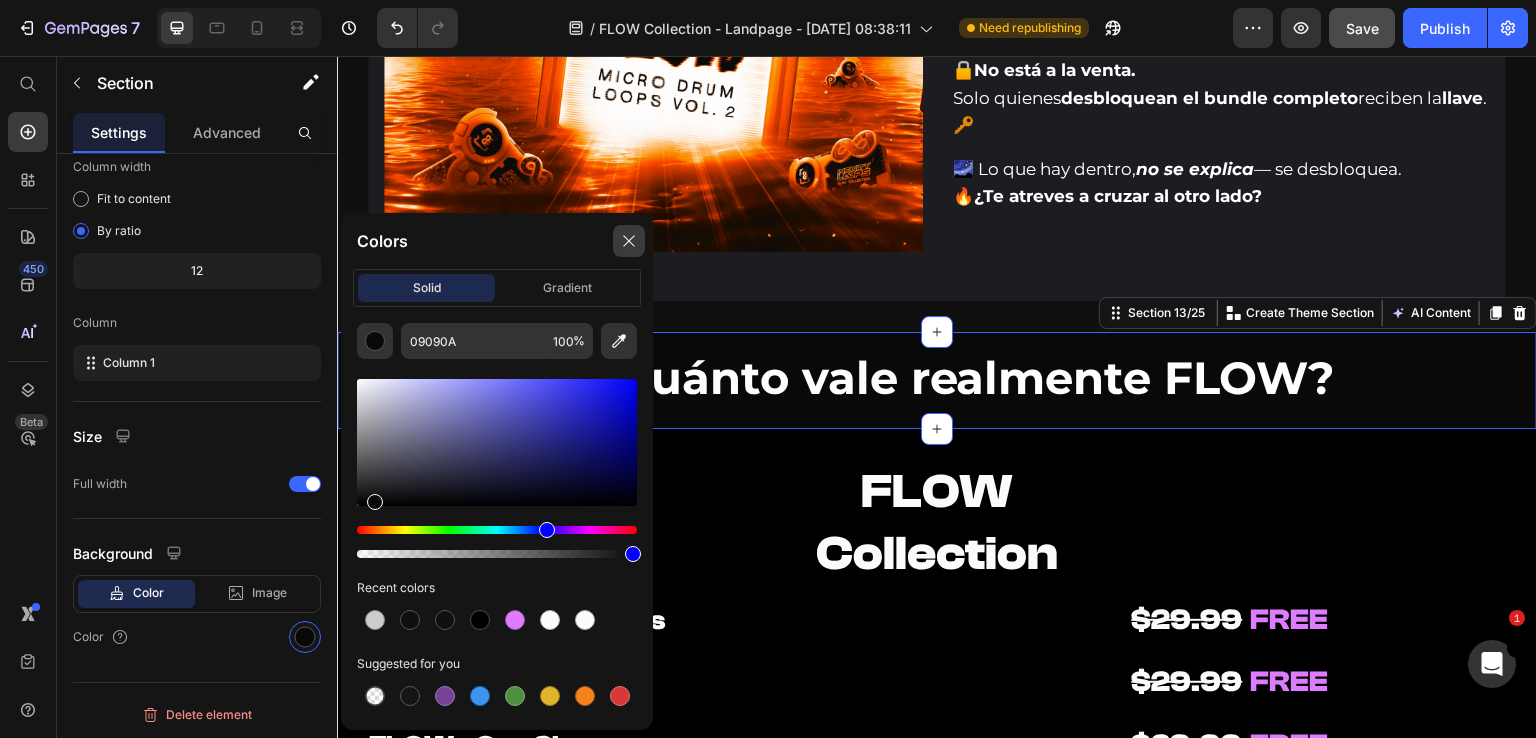click 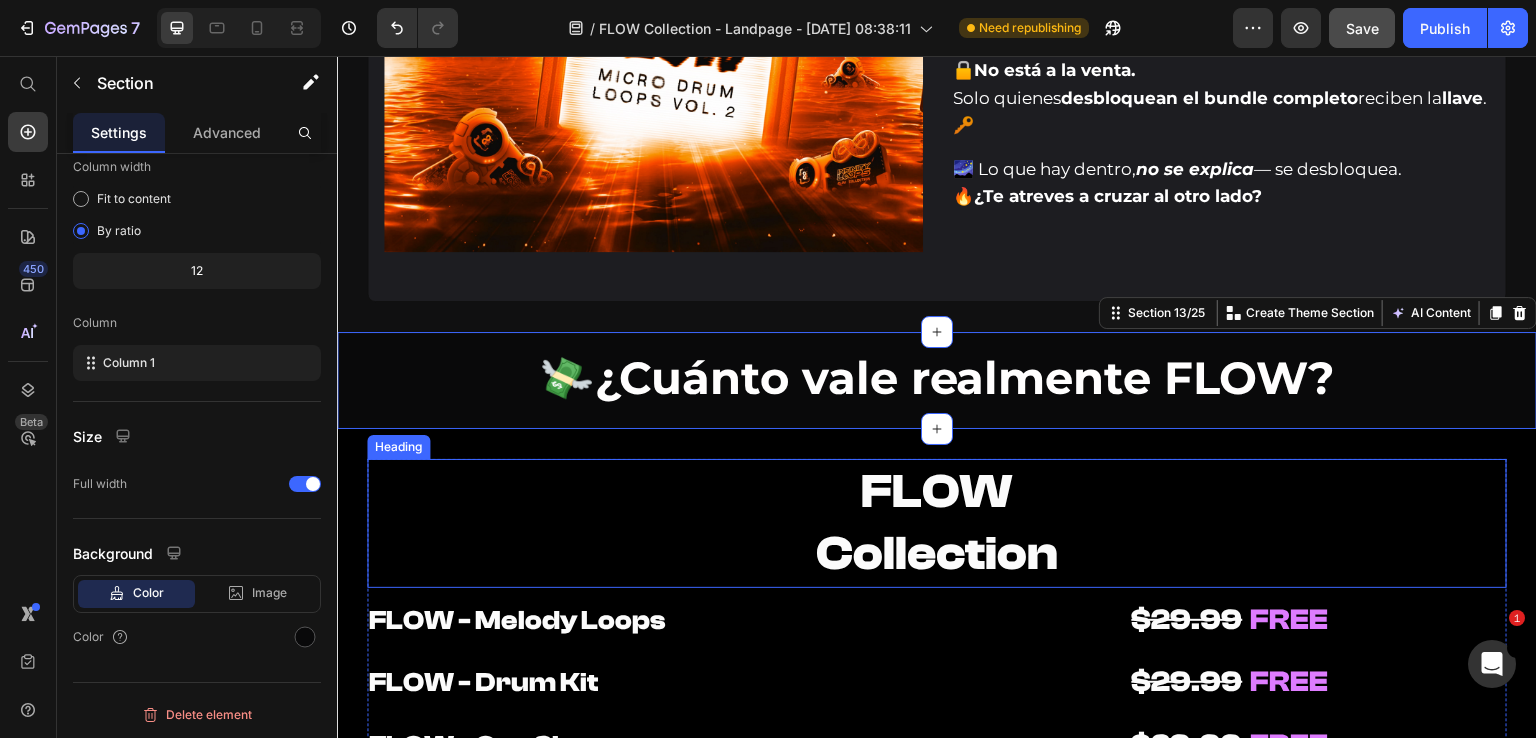 click on "FLOW  Collection" at bounding box center [937, 523] 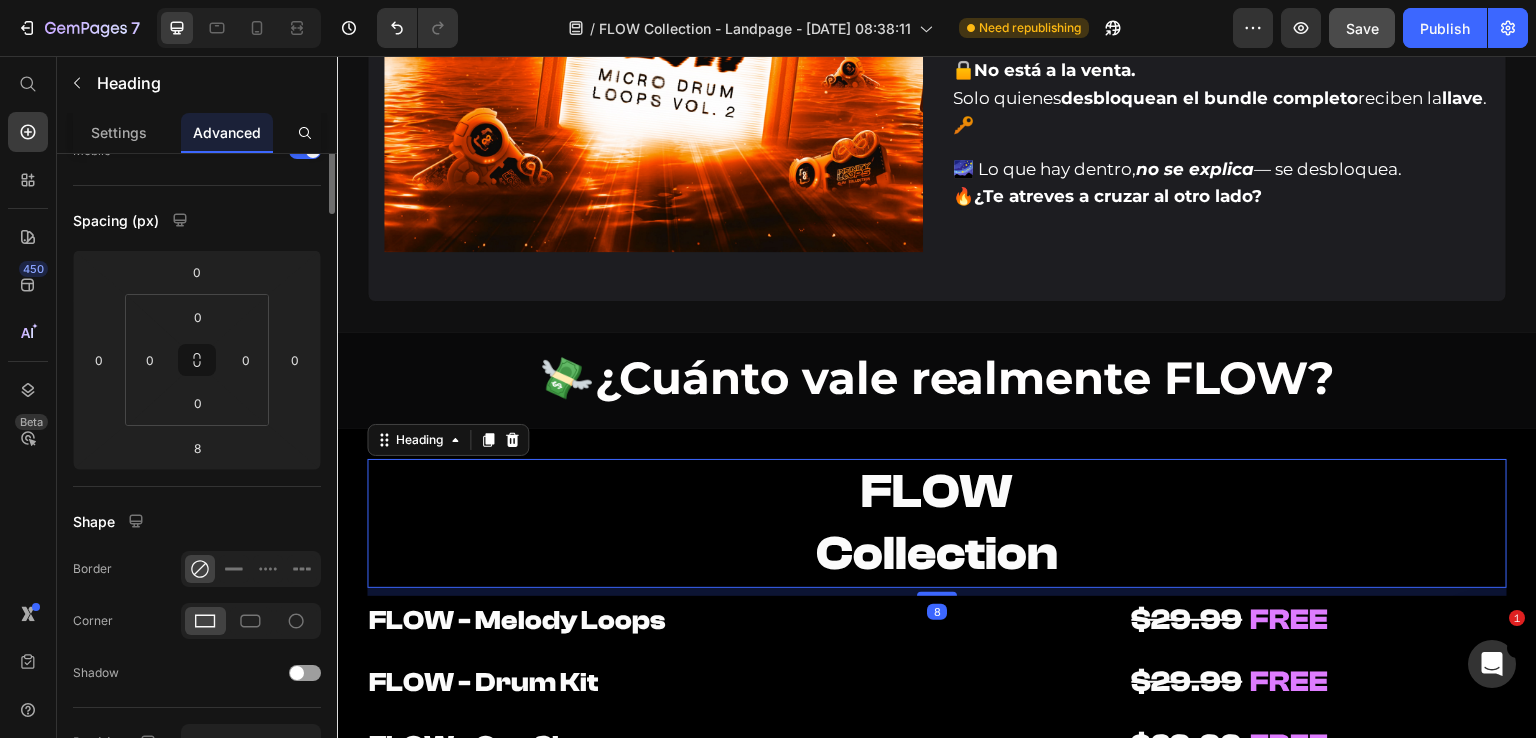 scroll, scrollTop: 0, scrollLeft: 0, axis: both 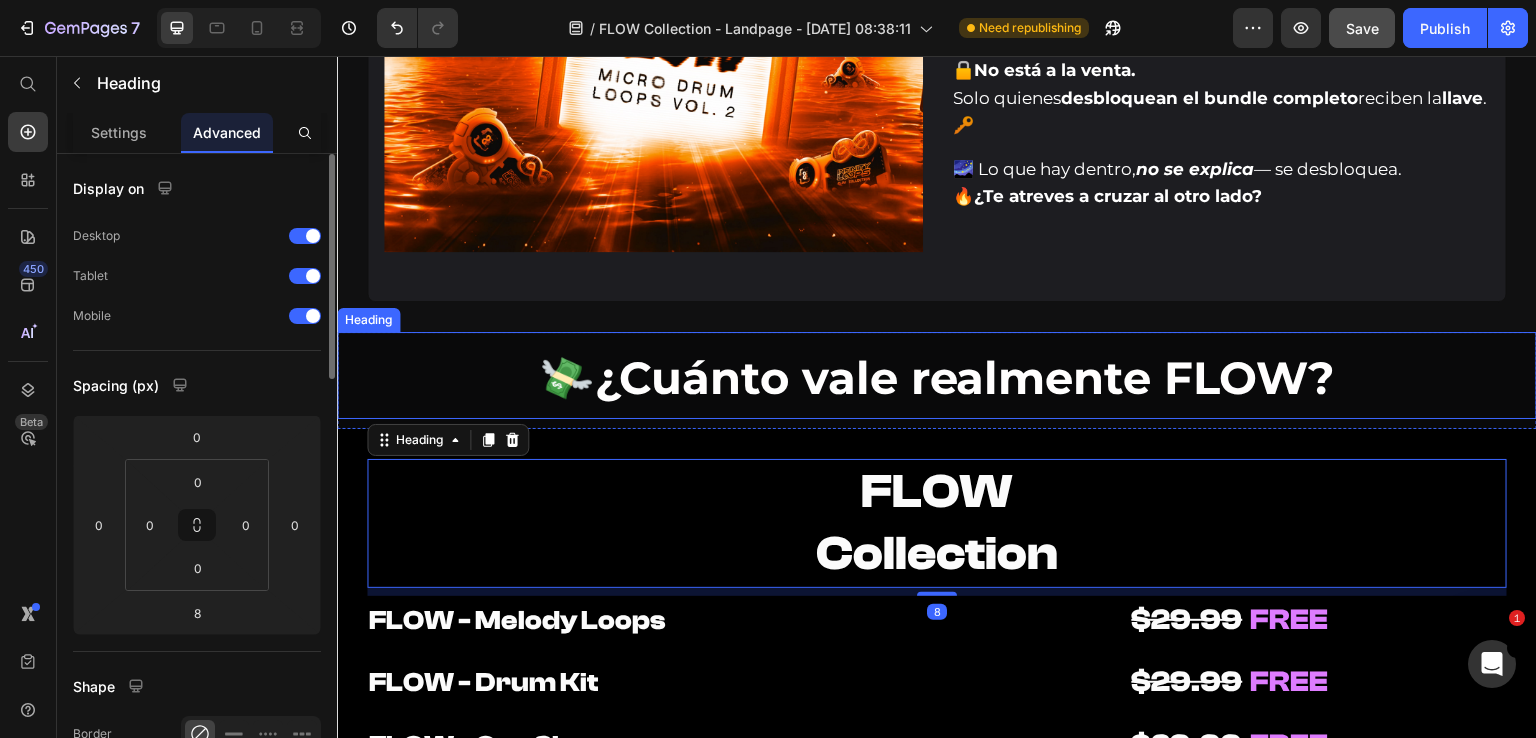click on "⁠⁠⁠⁠⁠⁠⁠ 💸  ¿Cuánto vale realmente FLOW?" at bounding box center (937, 375) 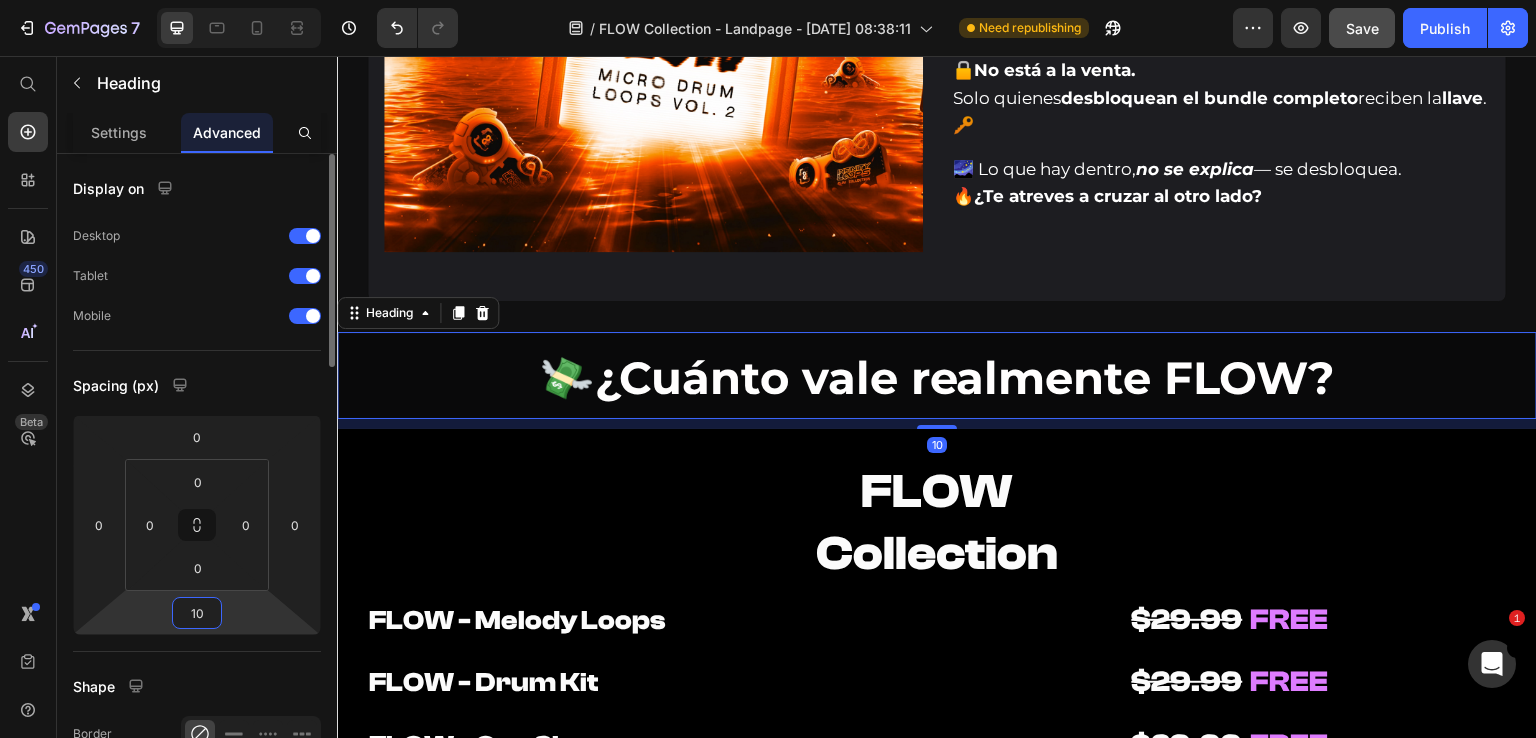 click on "10" at bounding box center [197, 613] 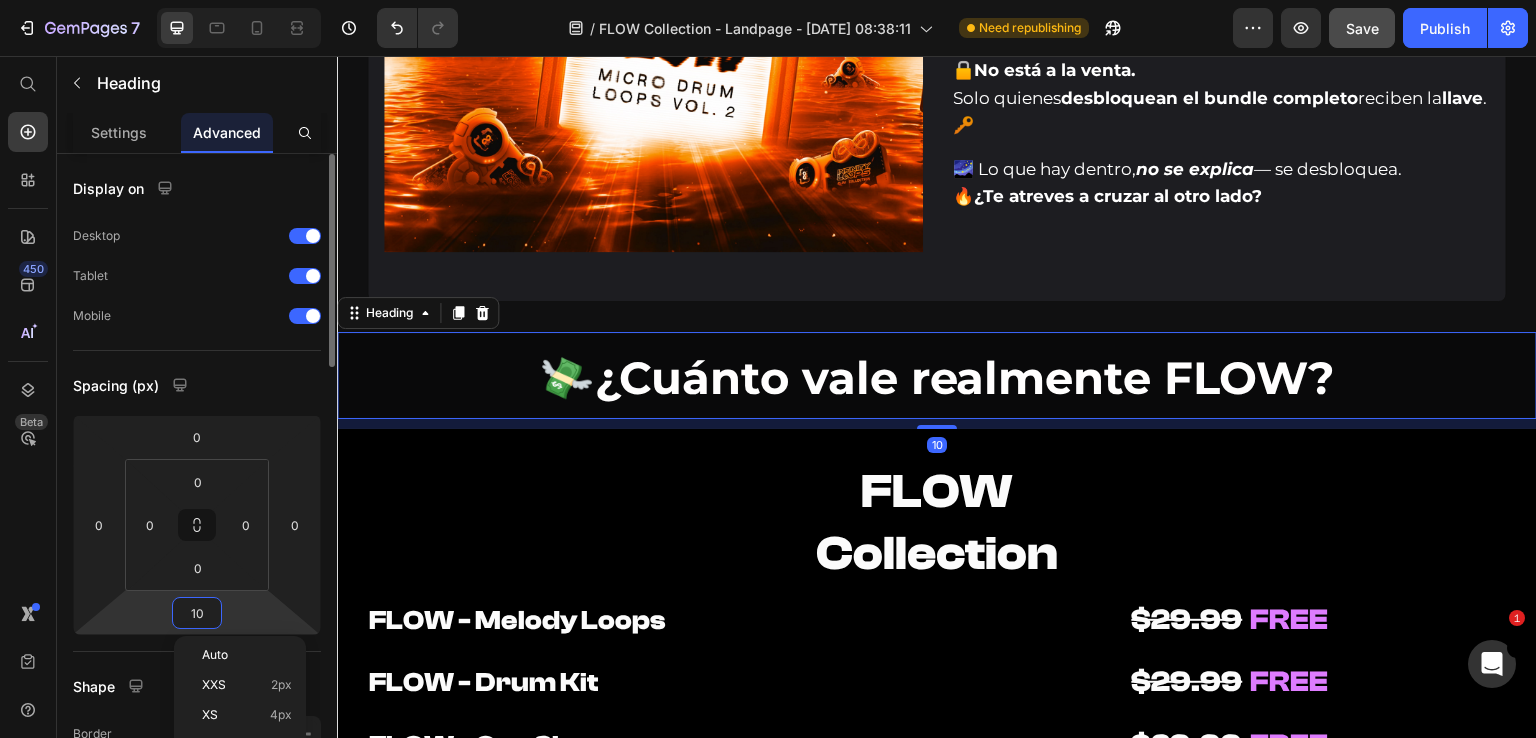 type on "0" 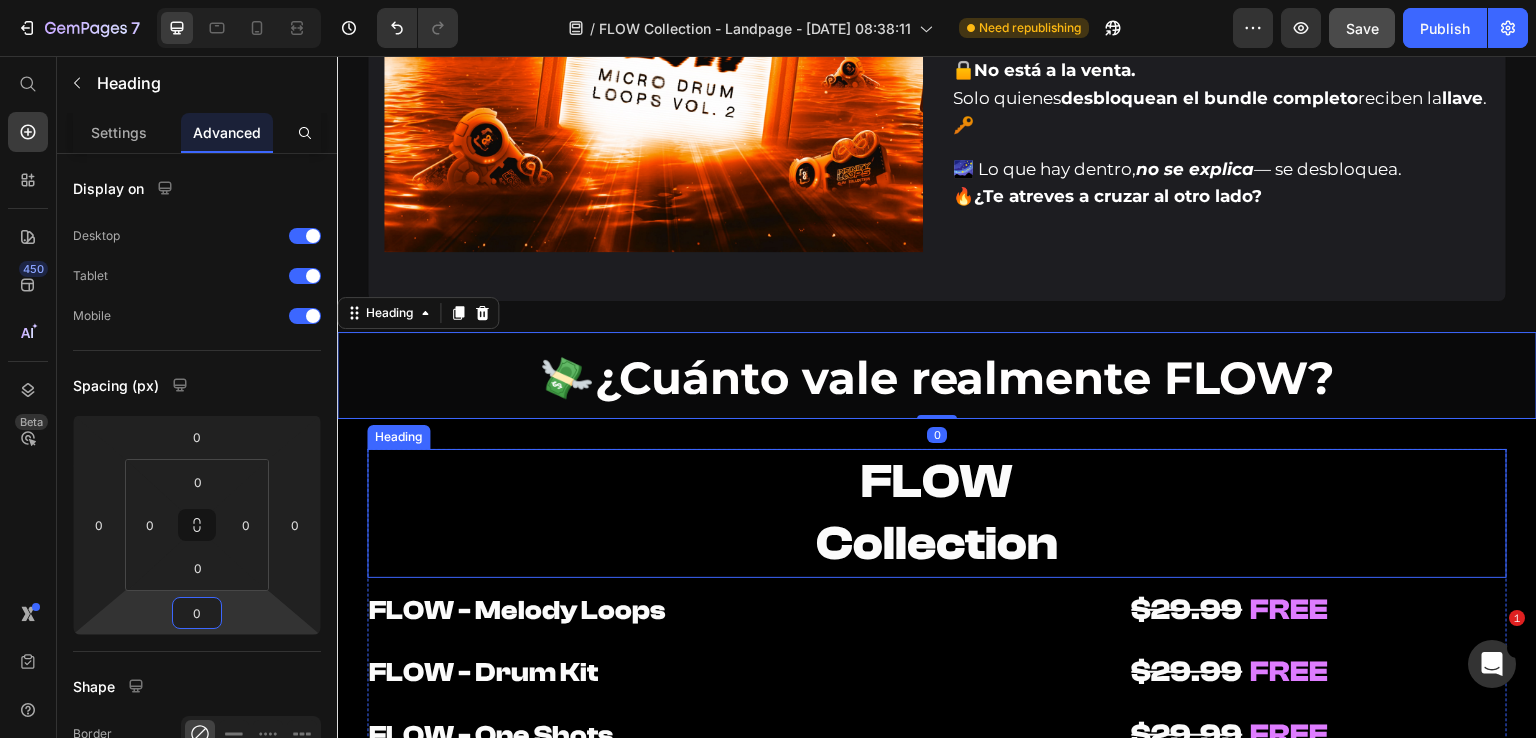 click on "FLOW  Collection" at bounding box center (937, 513) 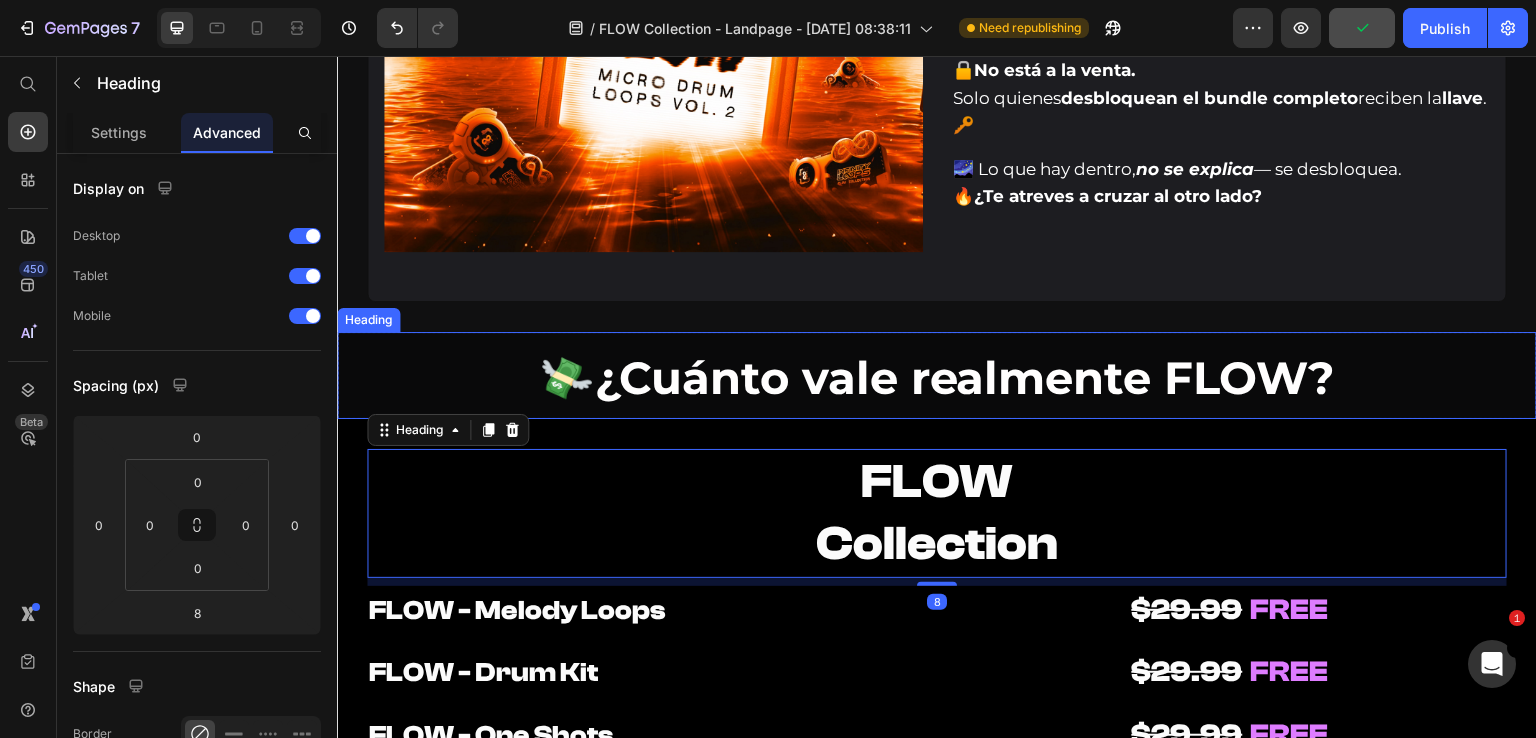 drag, startPoint x: 474, startPoint y: 385, endPoint x: 430, endPoint y: 419, distance: 55.605755 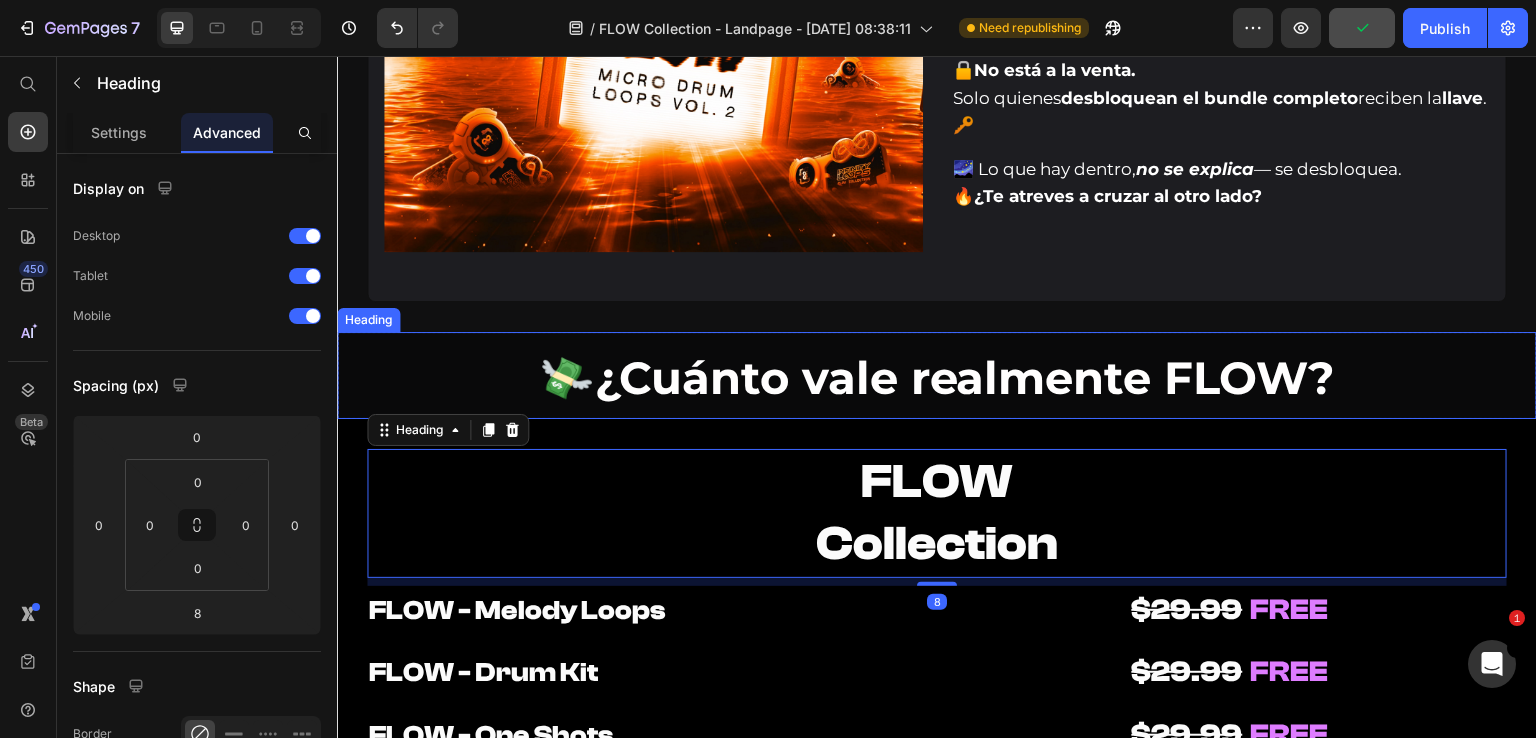 click on "⁠⁠⁠⁠⁠⁠⁠ 💸  ¿Cuánto vale realmente FLOW?" at bounding box center [937, 375] 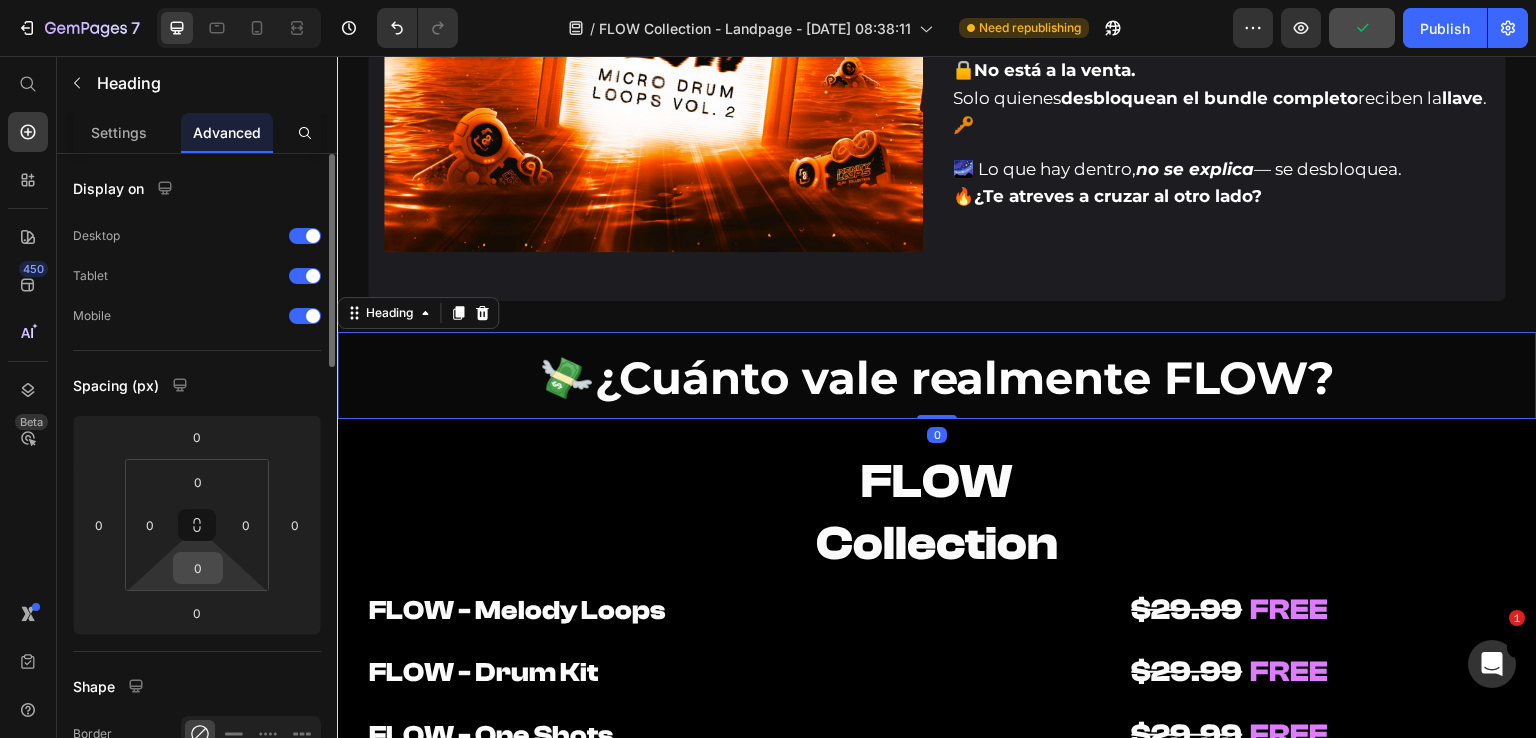 click on "0" at bounding box center [198, 568] 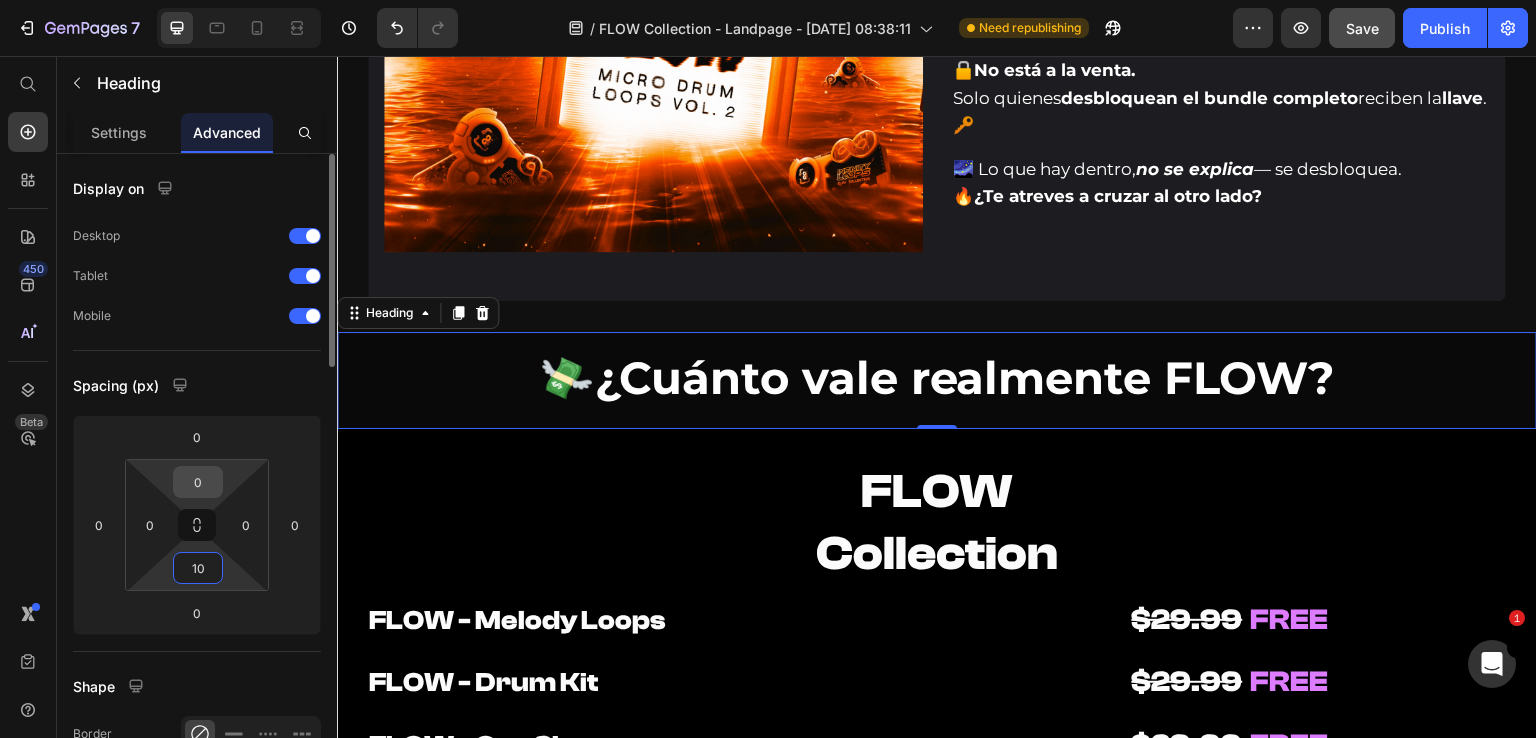 type on "10" 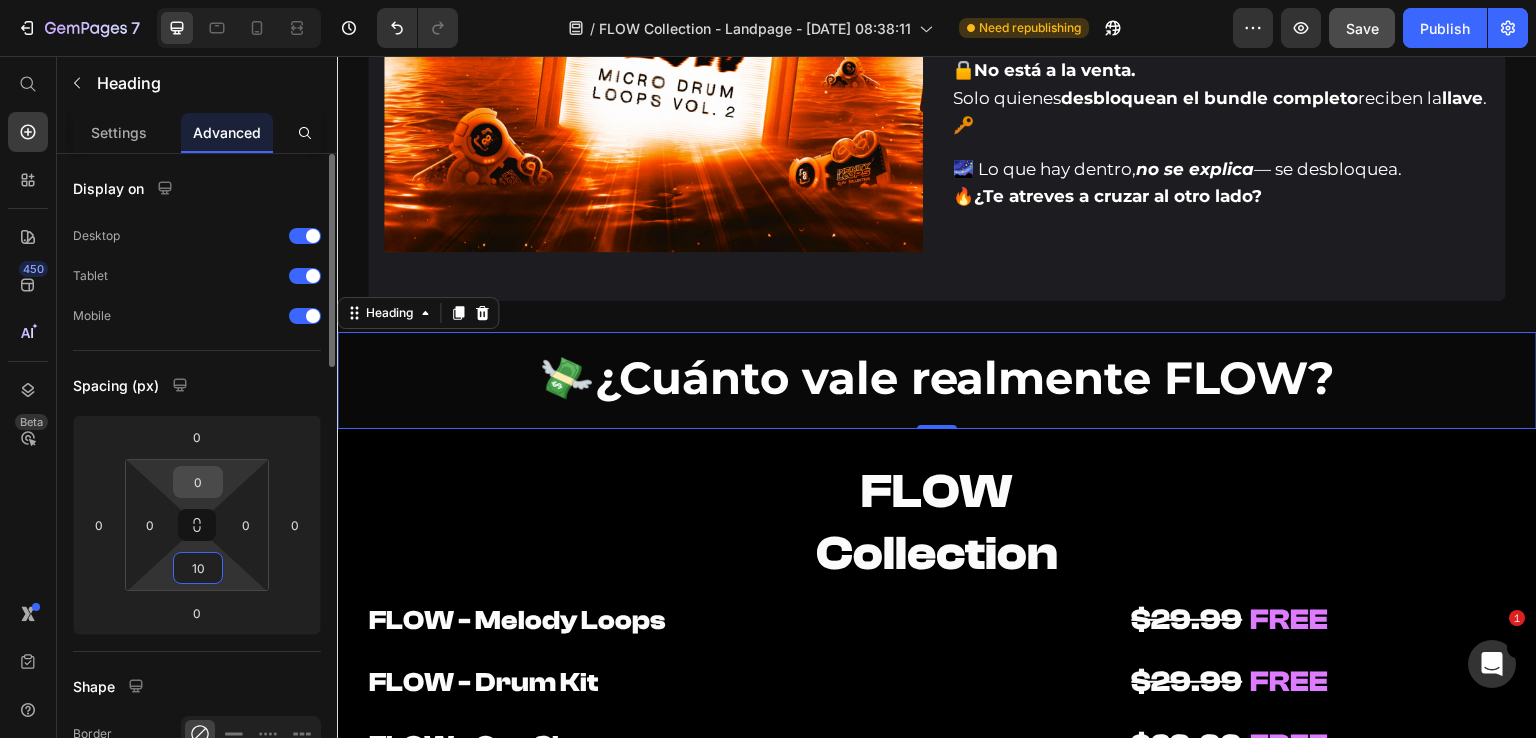 click on "0" at bounding box center (198, 482) 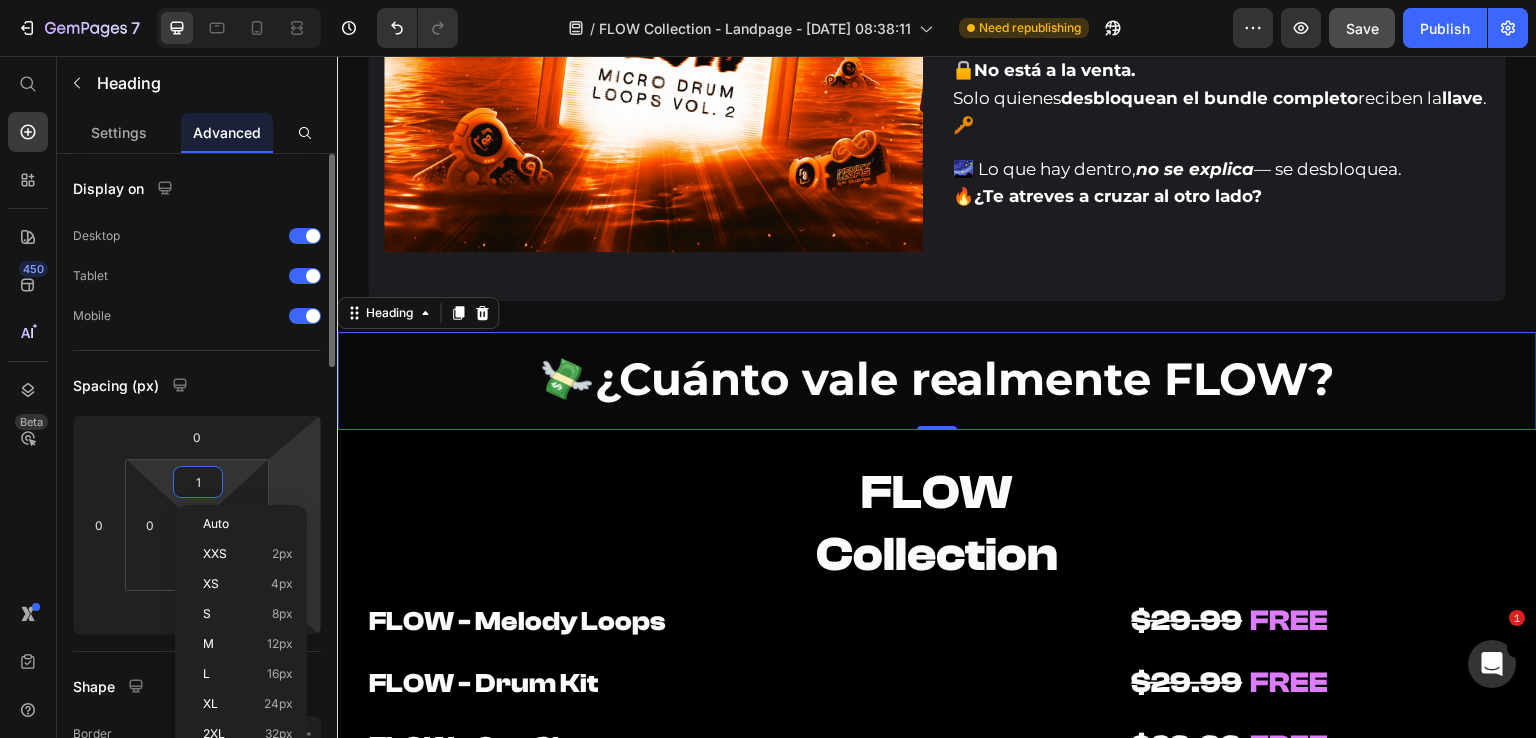 type on "10" 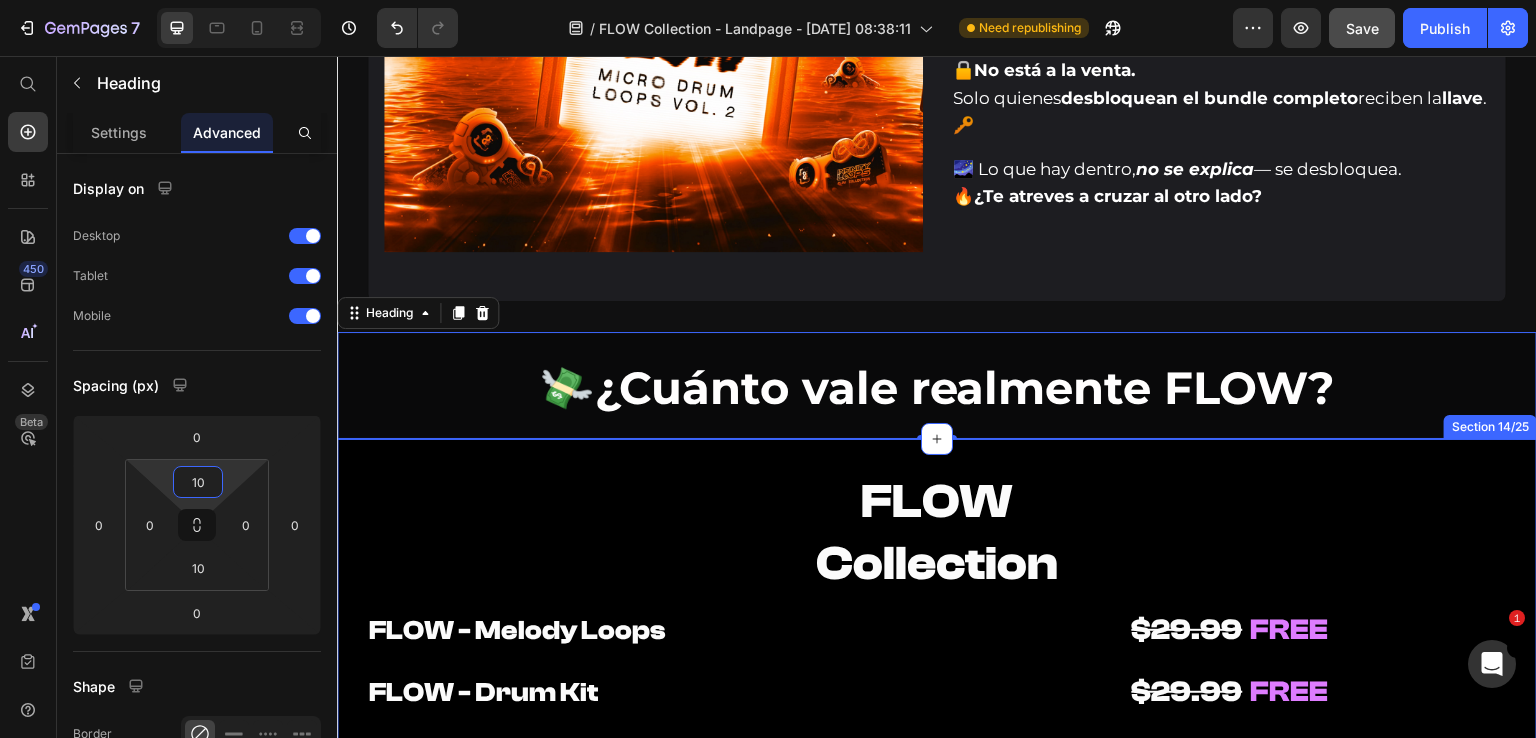 click on "FLOW  Collection" at bounding box center [937, 533] 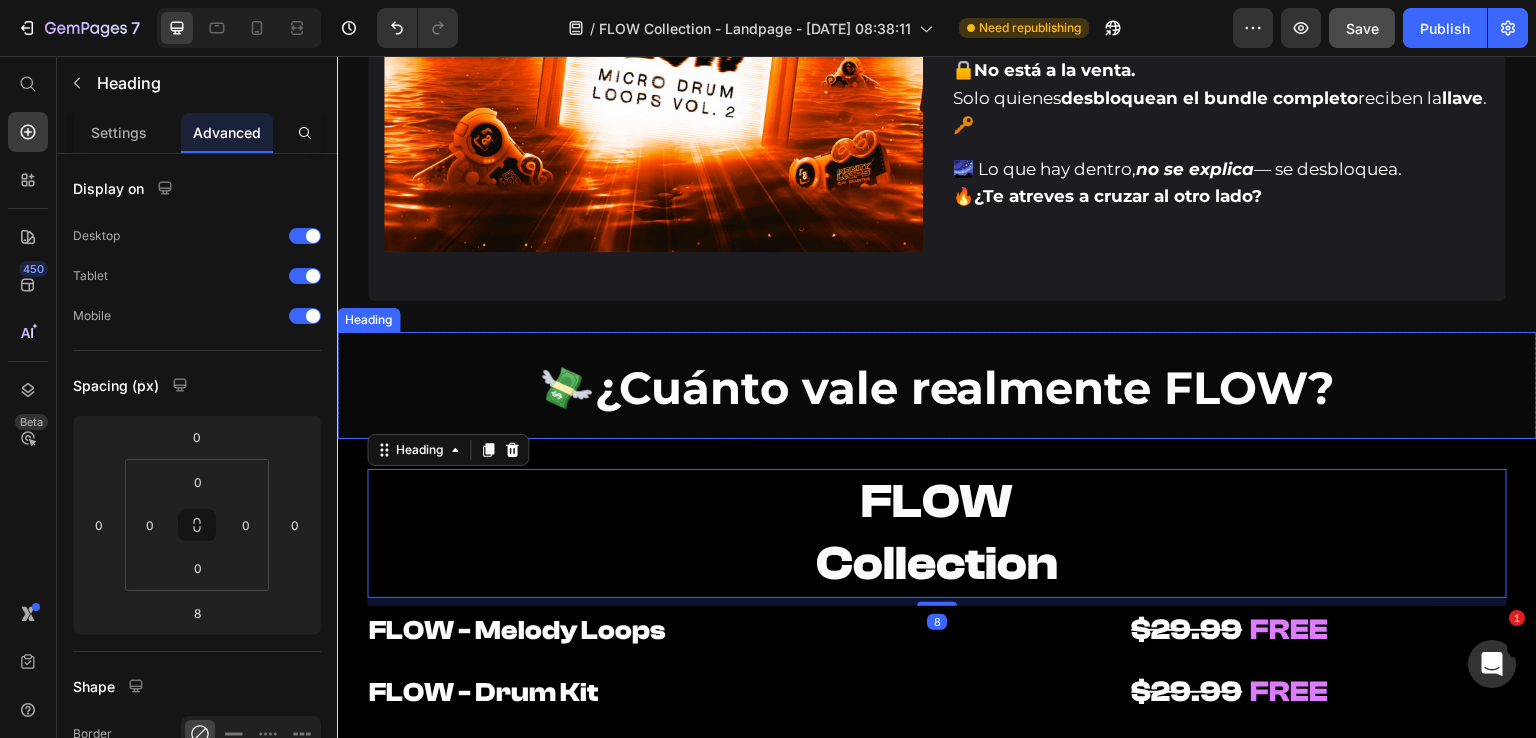 click on "⁠⁠⁠⁠⁠⁠⁠ 💸  ¿Cuánto vale realmente FLOW?" at bounding box center [937, 385] 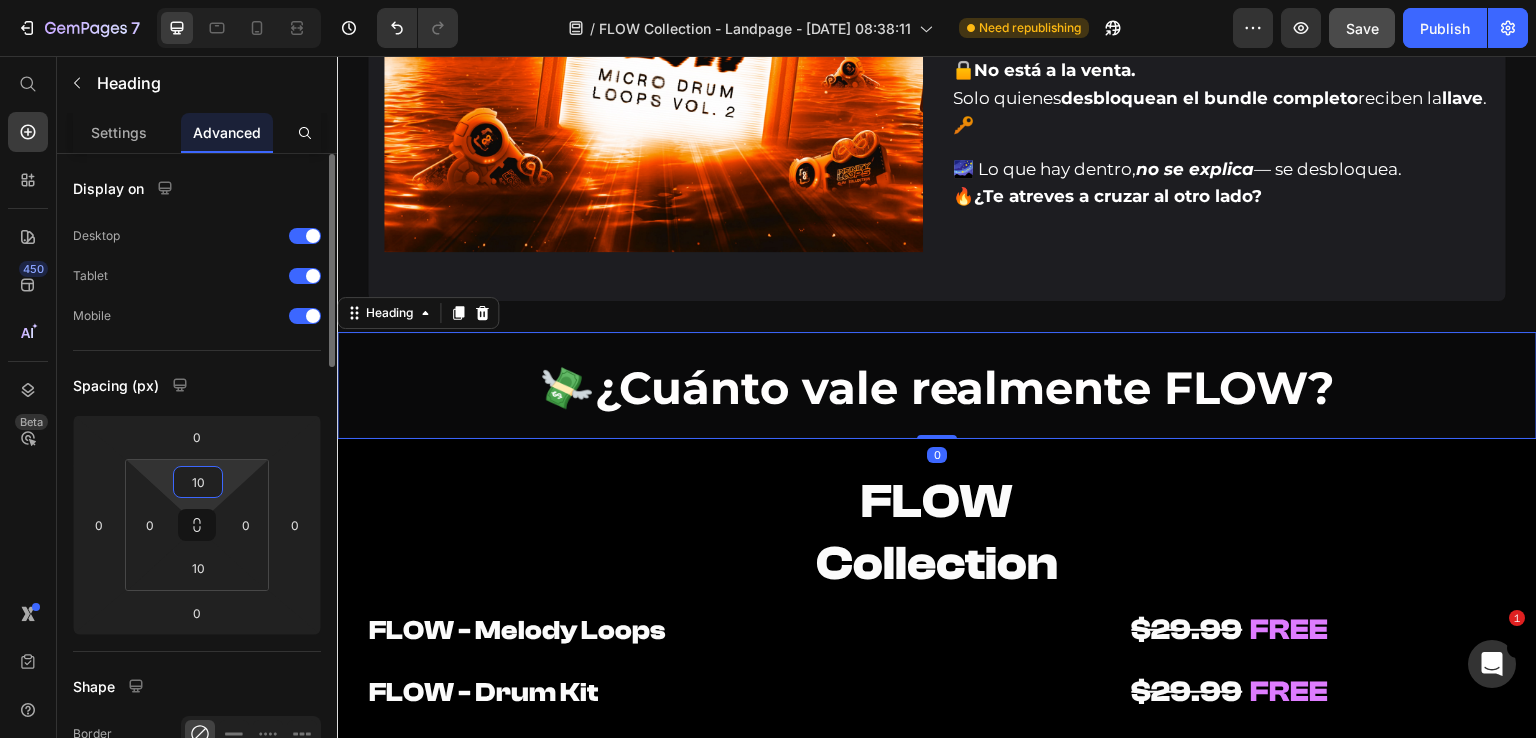 click on "10" at bounding box center [198, 482] 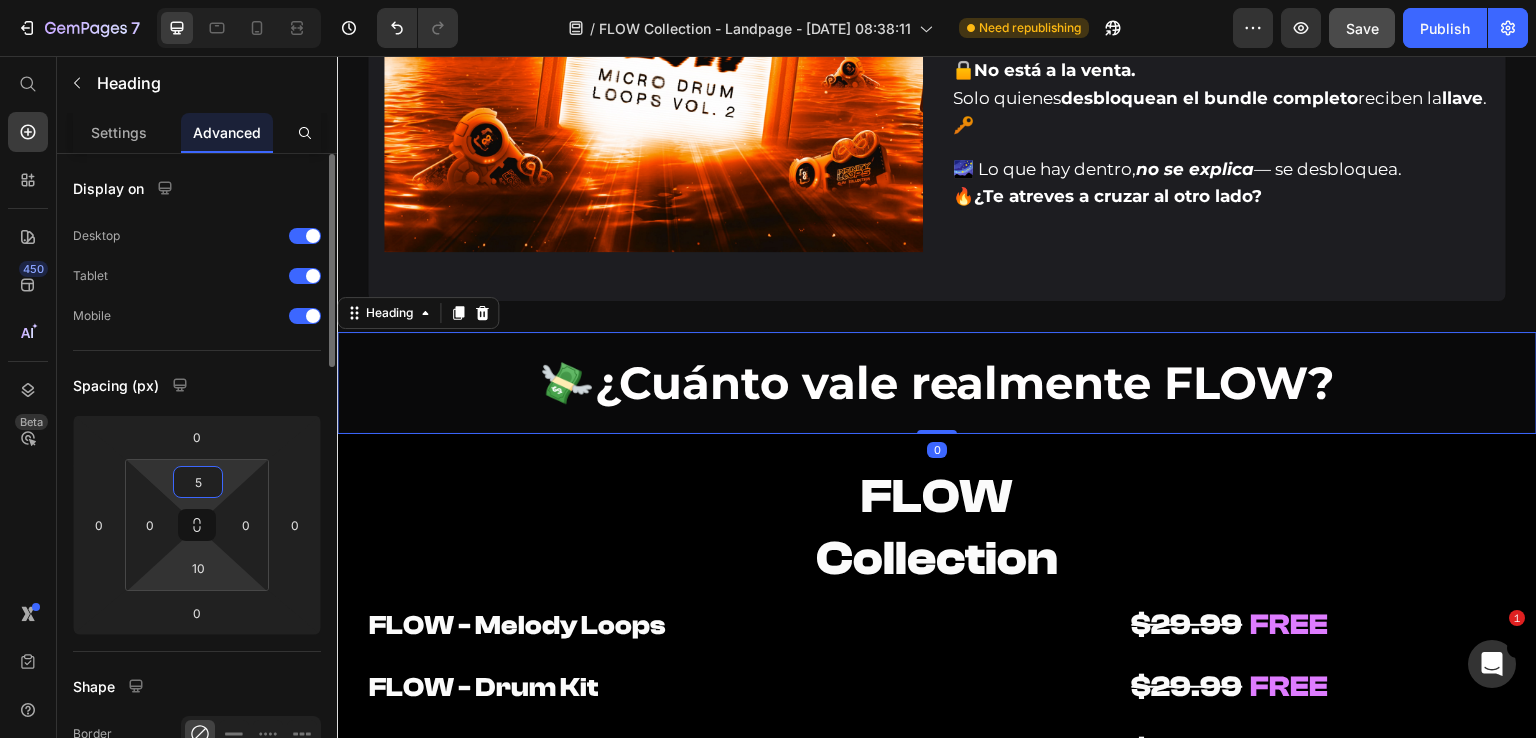 type on "5" 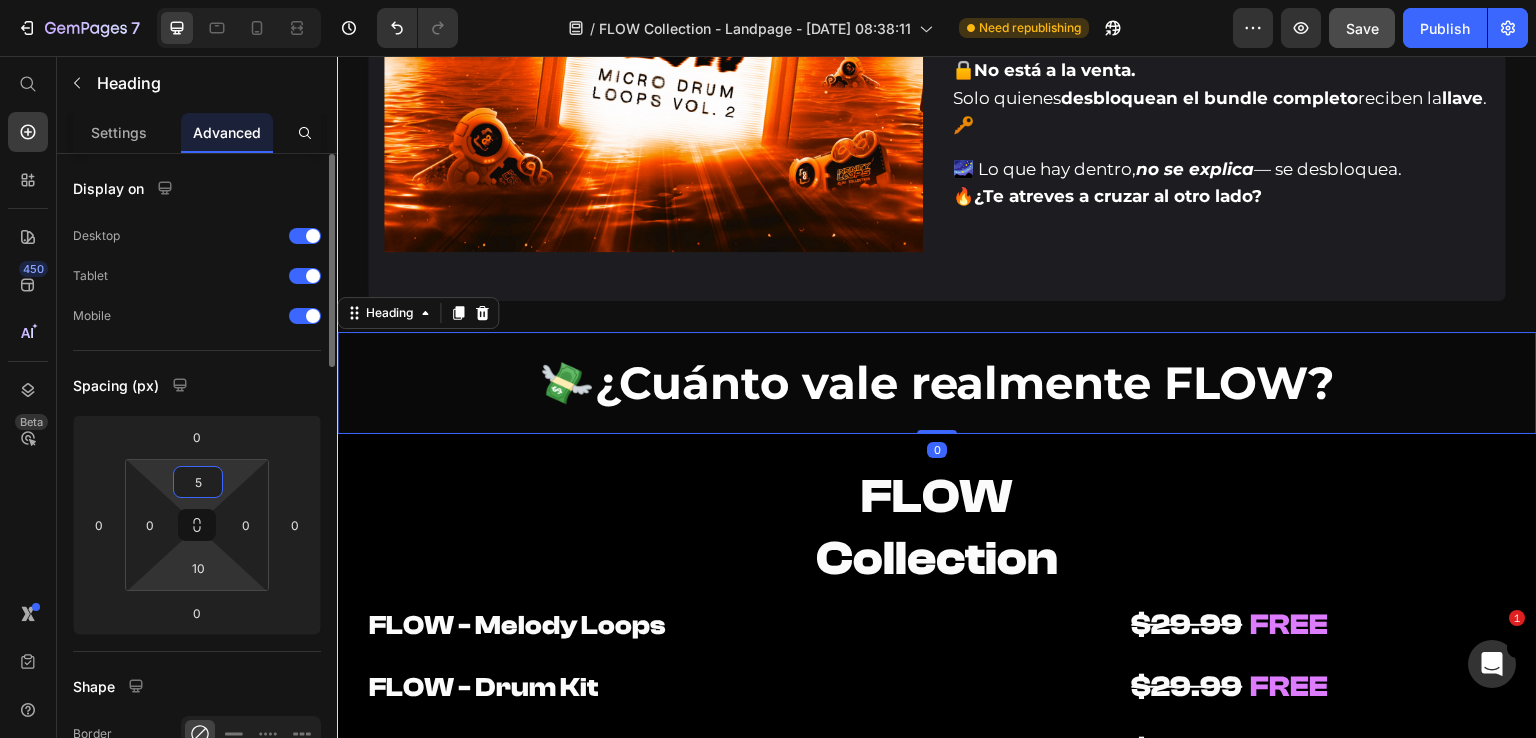 click on "7  Version history  /  FLOW Collection - Landpage - Jun 19, 08:38:11 Need republishing Preview  Save   Publish  450 Beta Start with Sections Elements Hero Section Product Detail Brands Trusted Badges Guarantee Product Breakdown How to use Testimonials Compare Bundle FAQs Social Proof Brand Story Product List Collection Blog List Contact Sticky Add to Cart Custom Footer Browse Library 450 Layout
Row
Row
Row
Row Text
Heading
Text Block Button
Button
Button
Sticky Back to top Media
Image" at bounding box center [768, 0] 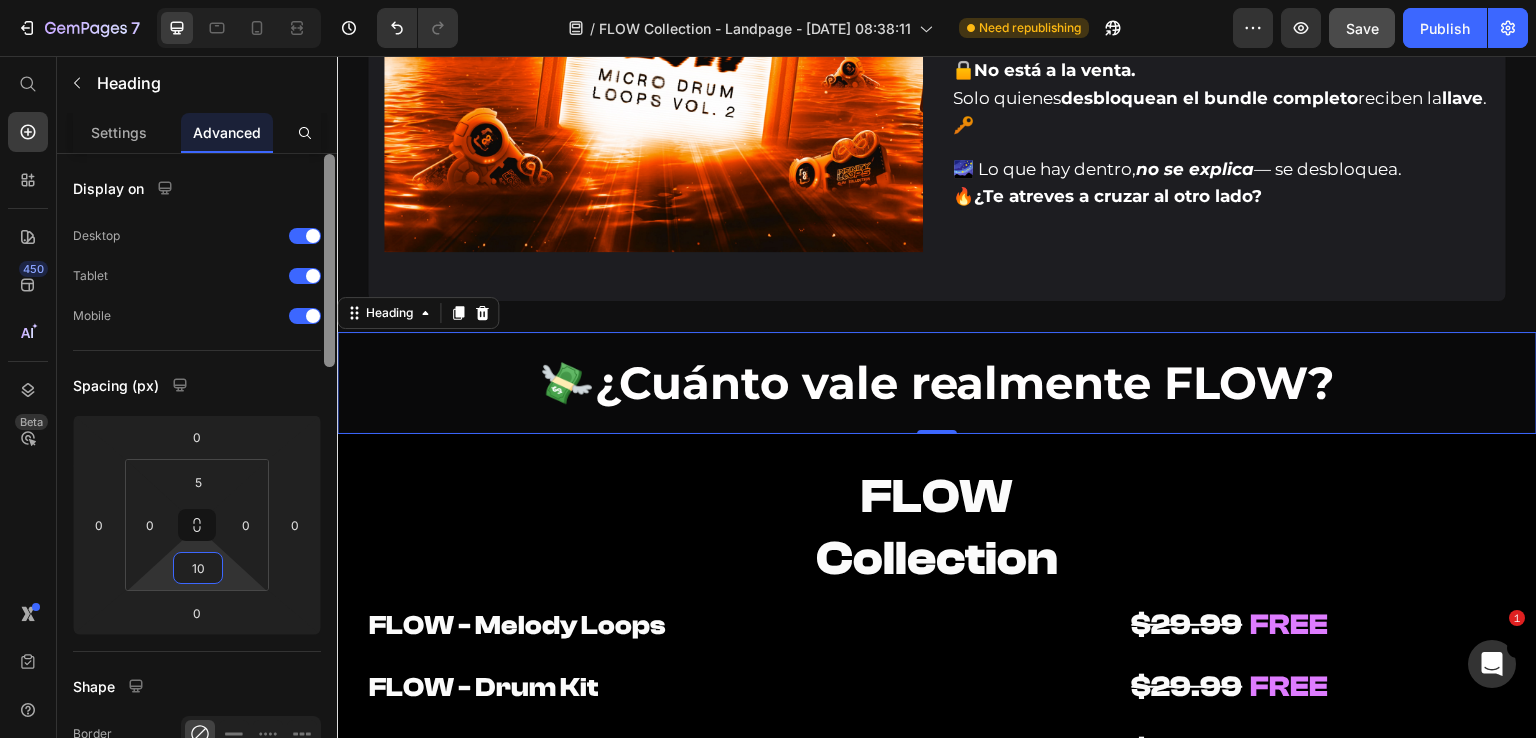 type on "5" 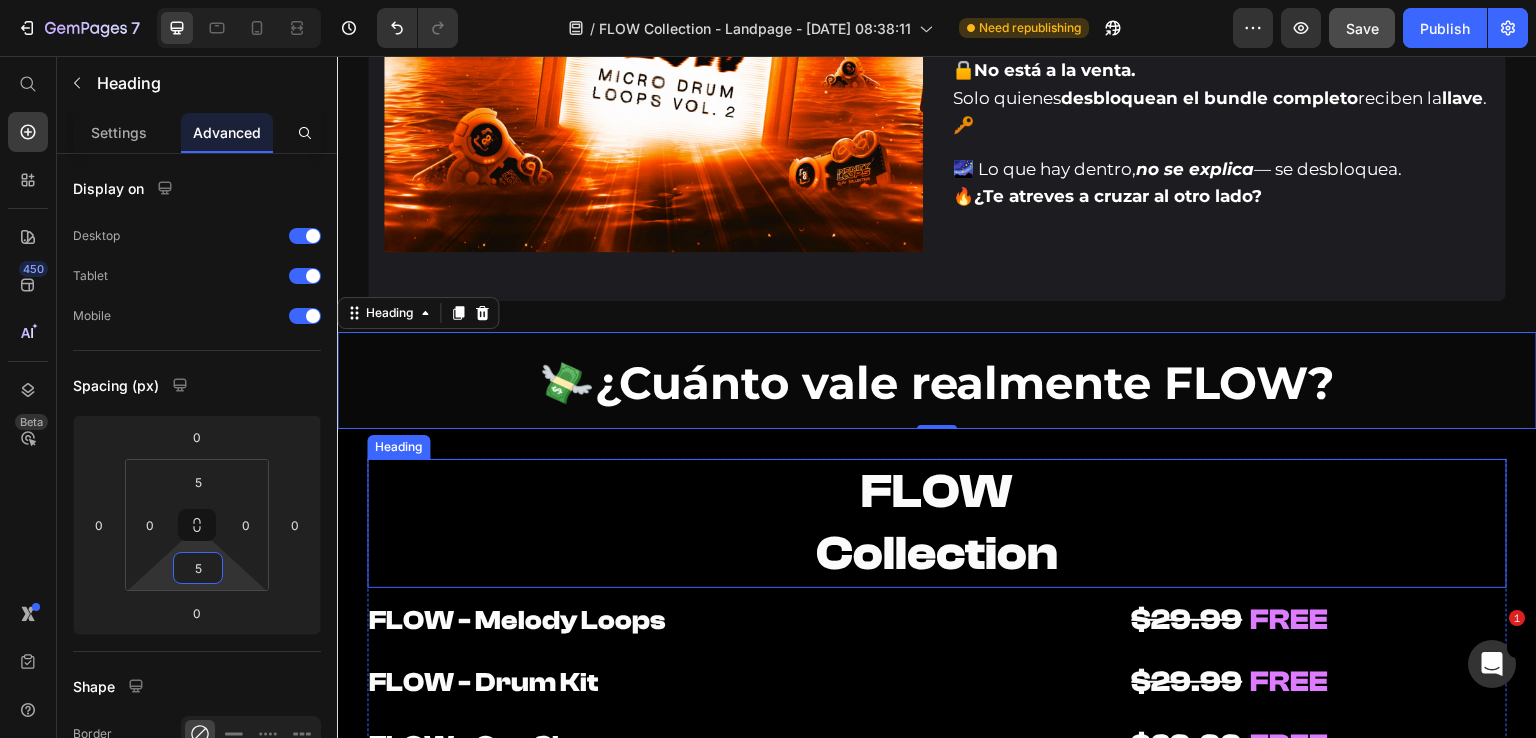click on "FLOW  Collection" at bounding box center [937, 523] 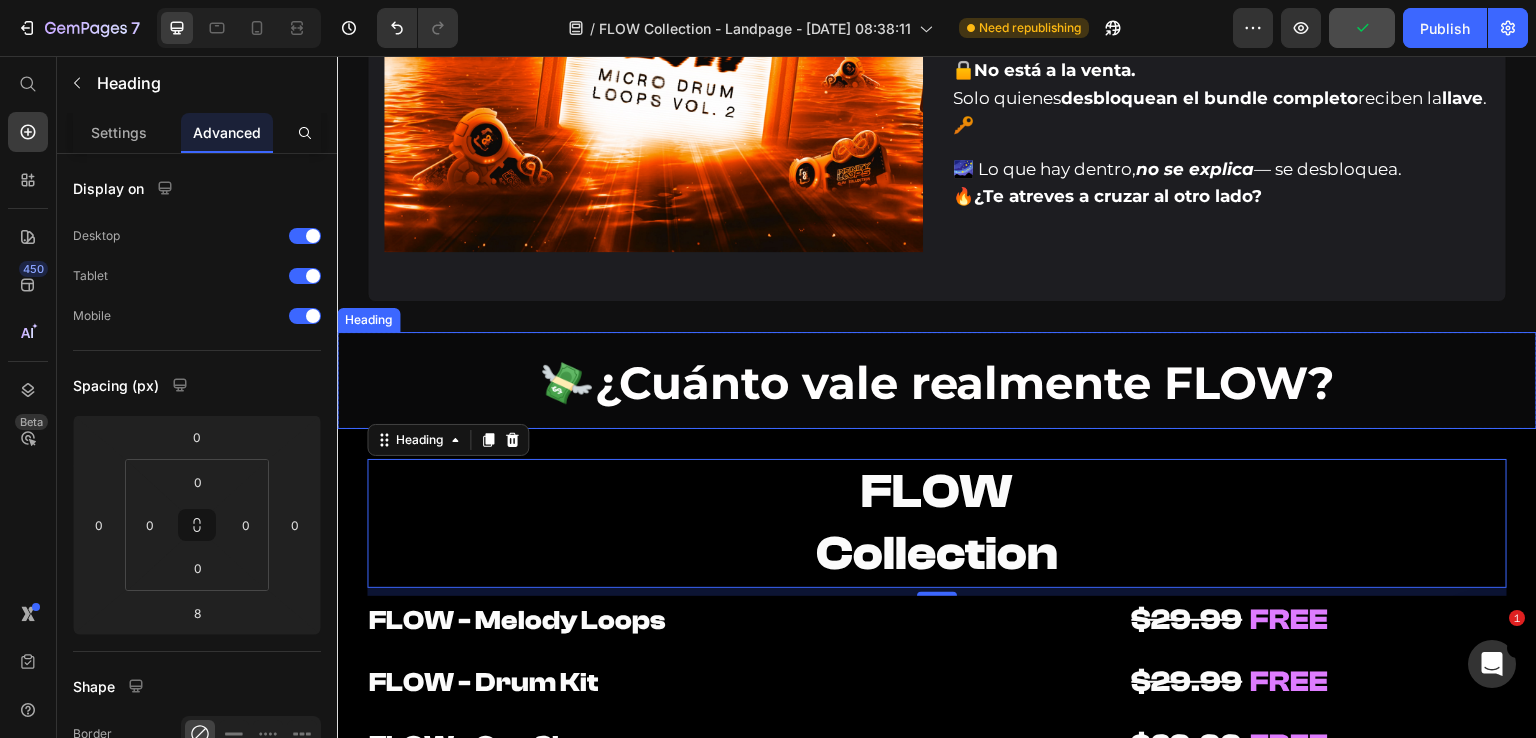 click on "⁠⁠⁠⁠⁠⁠⁠ 💸  ¿Cuánto vale realmente FLOW?" at bounding box center [937, 380] 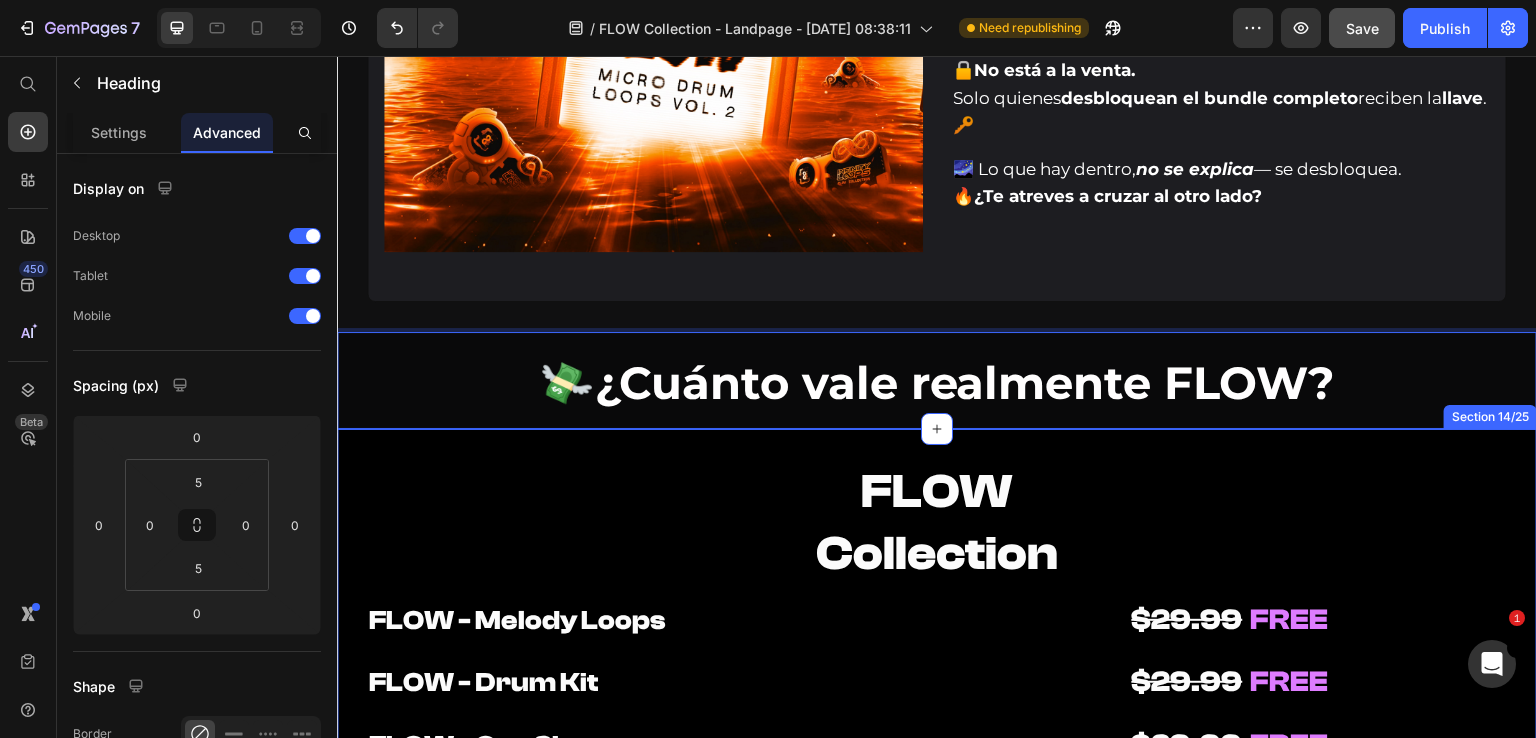 click on "FLOW  Collection Heading FLOW - Melody Loops Heading FLOW - Drum Kit Heading $29.99    FREE Heading $29.99    FREE Heading Row FLOW - One Shots Heading FLOW - MIDI Kit Heading $29.99    FREE Heading $29.99    FREE Heading Row FLOW - Presets Heading FLOW - Ear Candys Heading $49.99    FREE Heading $29.99    FREE Heading Row BONUS: Heading Heading Row FLOW - Secret Sauce Heading $49.99    FREE Heading Row VALOR  TOTAL Heading $269.93 Heading - 62% Product Badge Row Row Row Row TU INVIERTES Heading $101.41 Heading Row OFERTA DE LANZAMIENTO Heading -15% EXTRA Heading CODE: FLOW15 Button (se aplica automaticamente en el carrito) Heading Row PRECIO FINAL = Heading $99.99 Heading Row 00 hrs 21 min 18 seg CountDown Timer 🌊  DESBLOQUEAR TODO EL FLOW Add to Cart Row Row Product Row Section 14/25" at bounding box center [937, 1112] 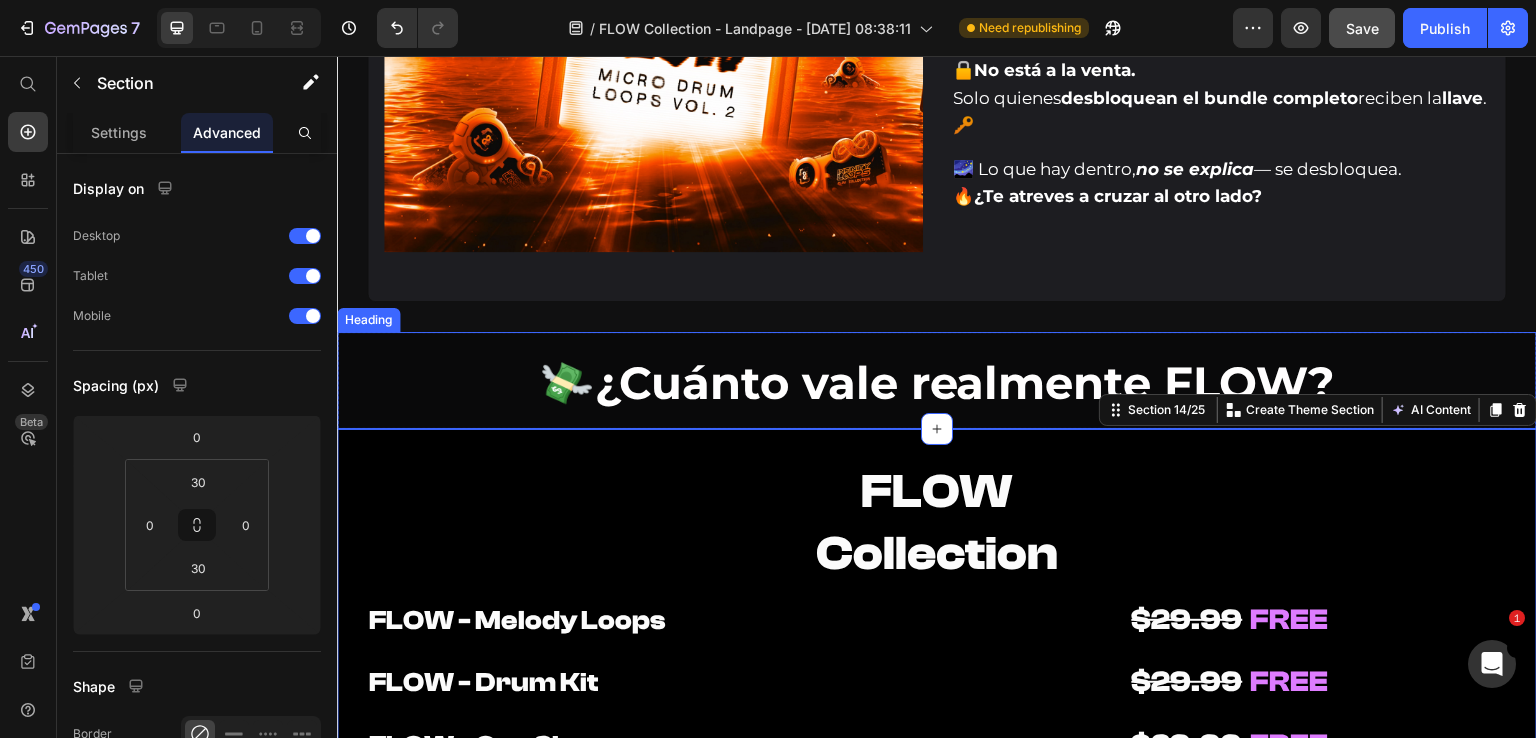 click on "¿Cuánto vale realmente FLOW?" at bounding box center [965, 382] 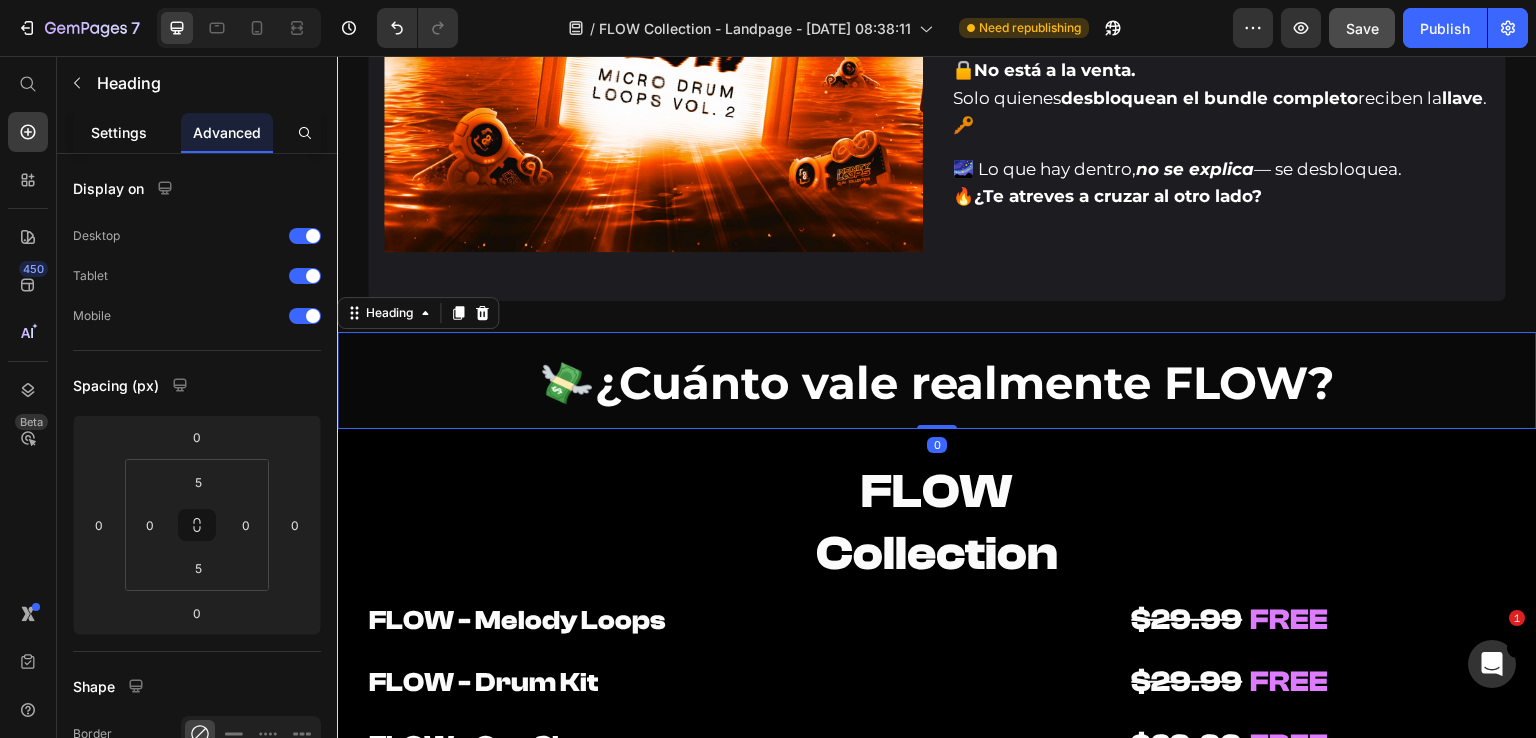 click on "Settings" 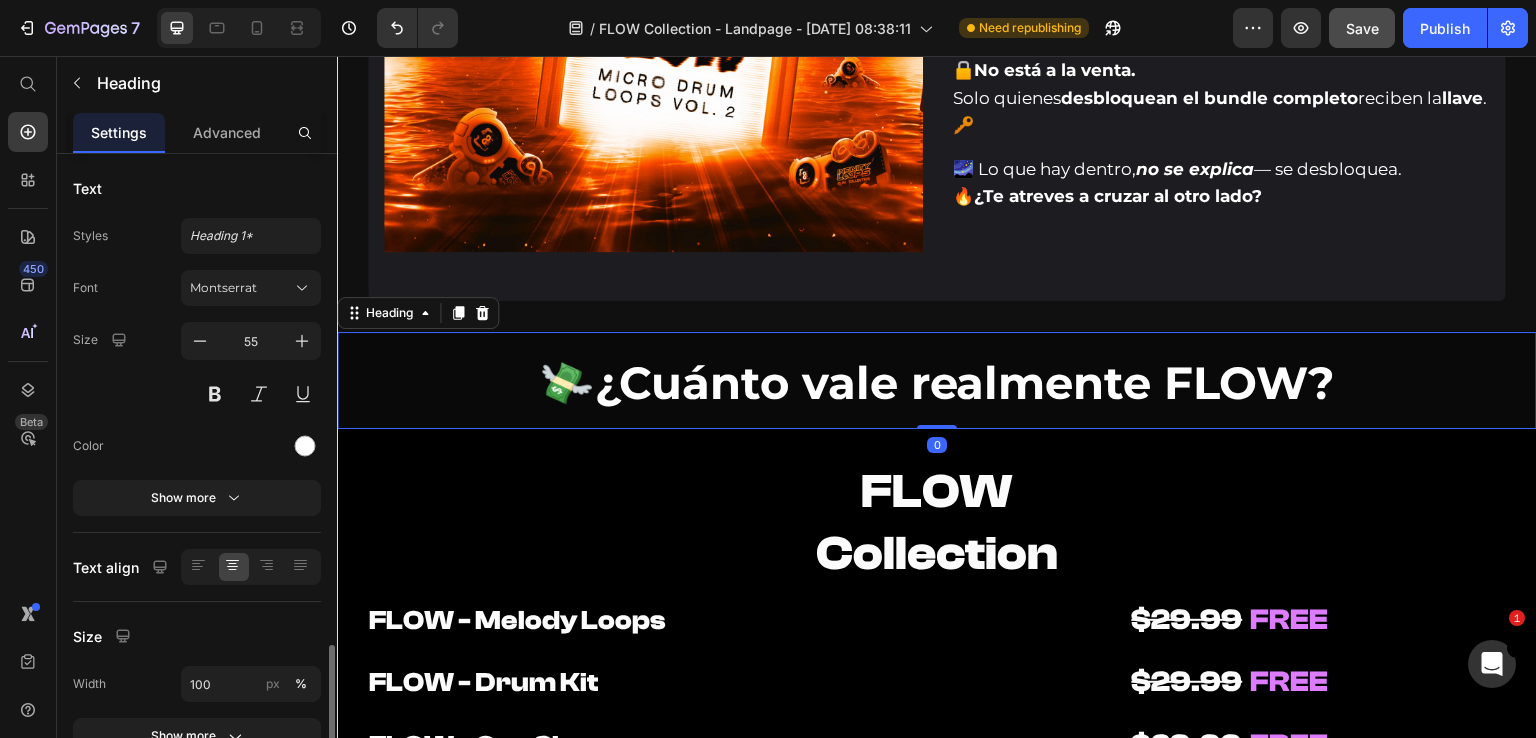 scroll, scrollTop: 368, scrollLeft: 0, axis: vertical 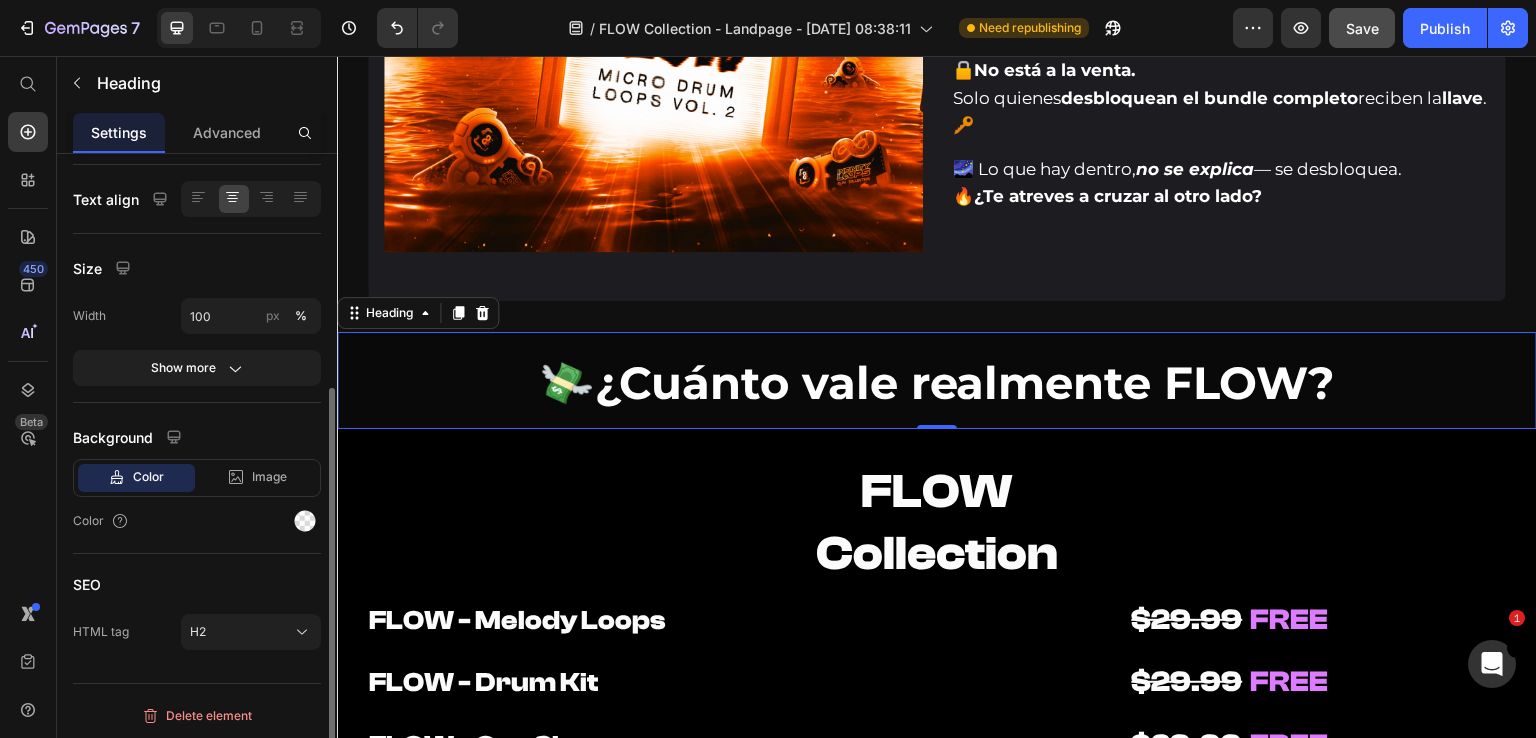 click on "FLOW  Collection Heading FLOW - Melody Loops Heading FLOW - Drum Kit Heading $29.99    FREE Heading $29.99    FREE Heading Row FLOW - One Shots Heading FLOW - MIDI Kit Heading $29.99    FREE Heading $29.99    FREE Heading Row FLOW - Presets Heading FLOW - Ear Candys Heading $49.99    FREE Heading $29.99    FREE Heading Row BONUS: Heading Heading Row FLOW - Secret Sauce Heading $49.99    FREE Heading Row VALOR  TOTAL Heading $269.93 Heading - 62% Product Badge Row Row Row Row TU INVIERTES Heading $101.41 Heading Row OFERTA DE LANZAMIENTO Heading -15% EXTRA Heading CODE: FLOW15 Button (se aplica automaticamente en el carrito) Heading Row PRECIO FINAL = Heading $99.99 Heading Row 00 hrs 21 min 13 seg CountDown Timer 🌊  DESBLOQUEAR TODO EL FLOW Add to Cart Row Row Product Row Section 14/25" at bounding box center (937, 1112) 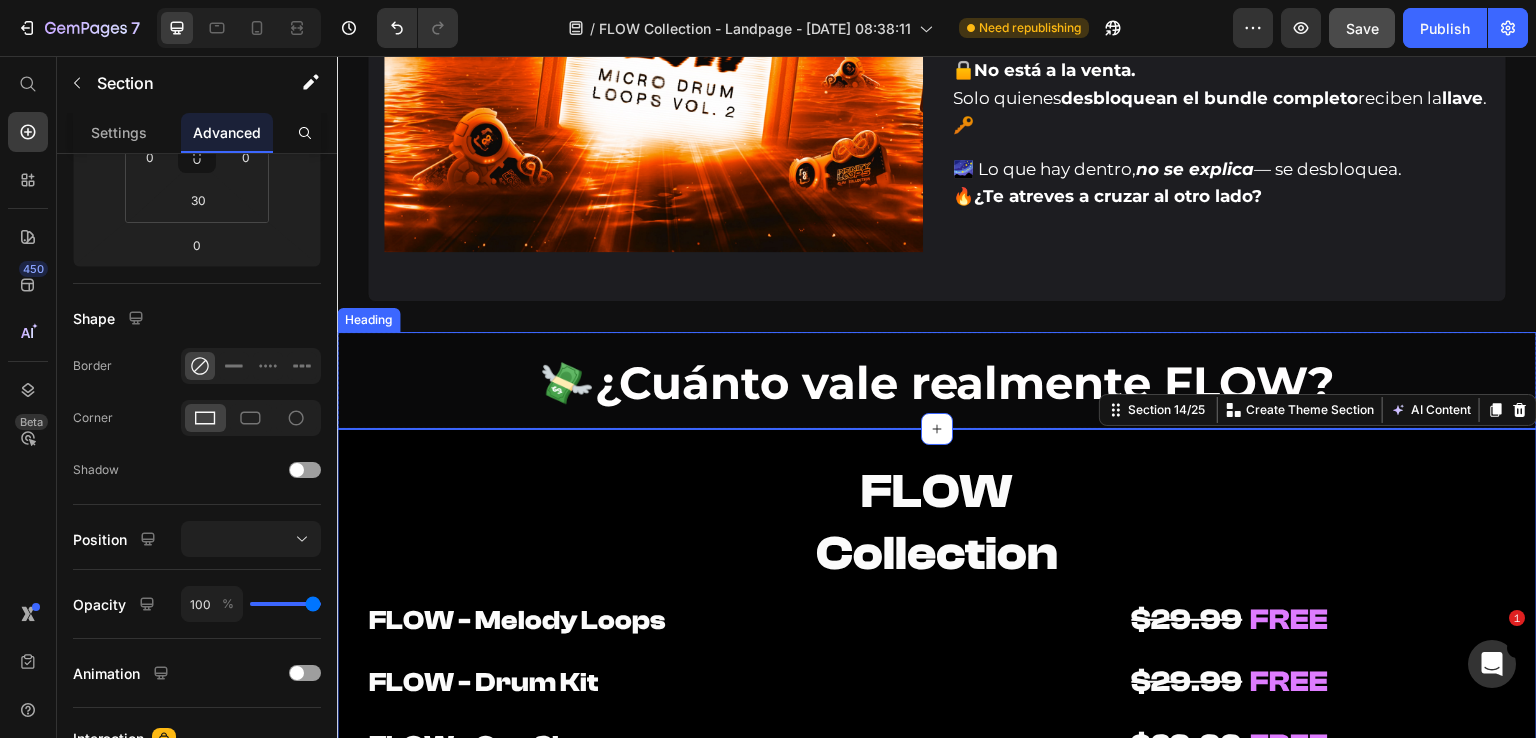 scroll, scrollTop: 0, scrollLeft: 0, axis: both 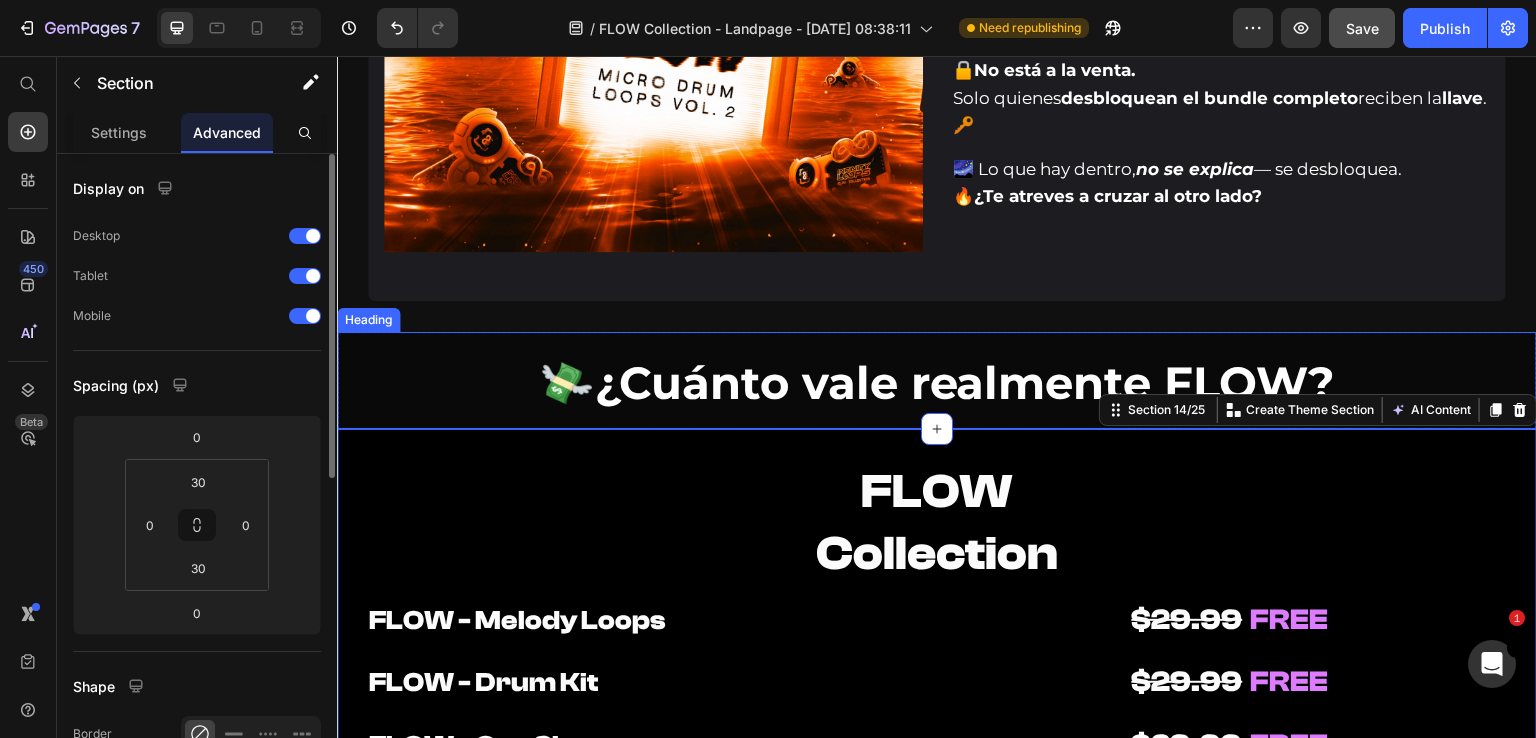 click on "⁠⁠⁠⁠⁠⁠⁠ 💸  ¿Cuánto vale realmente FLOW?" at bounding box center (937, 380) 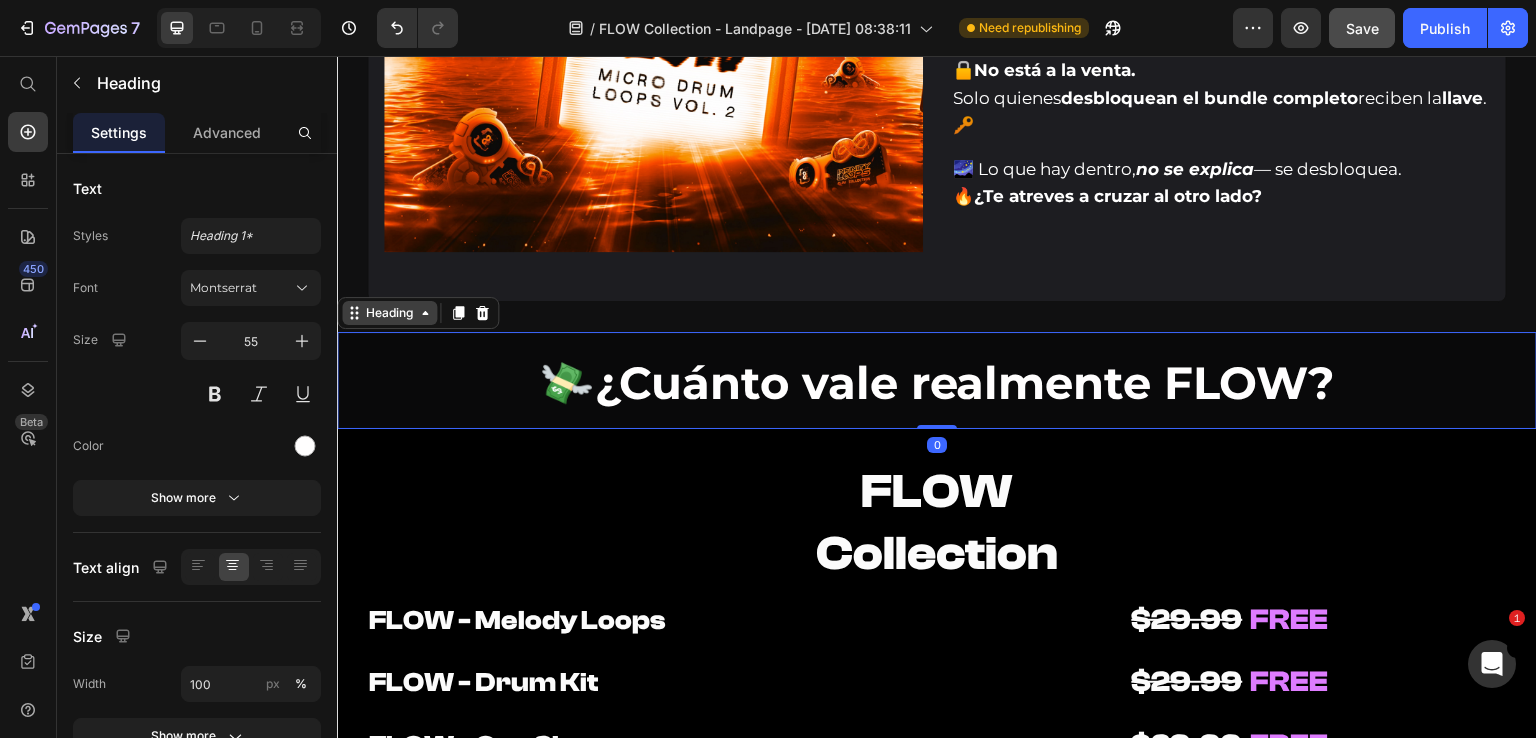 click on "Heading" at bounding box center [389, 313] 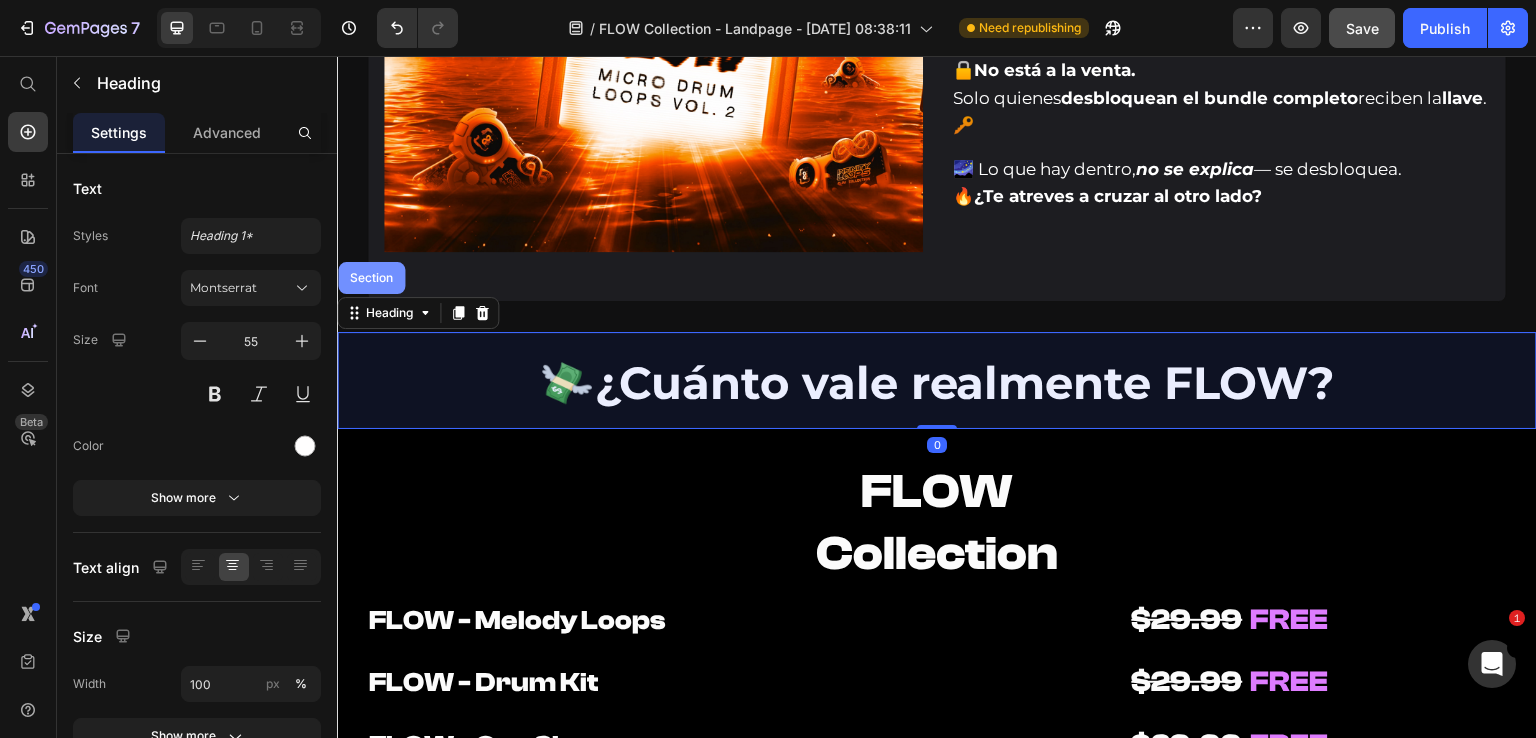 click on "Section" at bounding box center [371, 278] 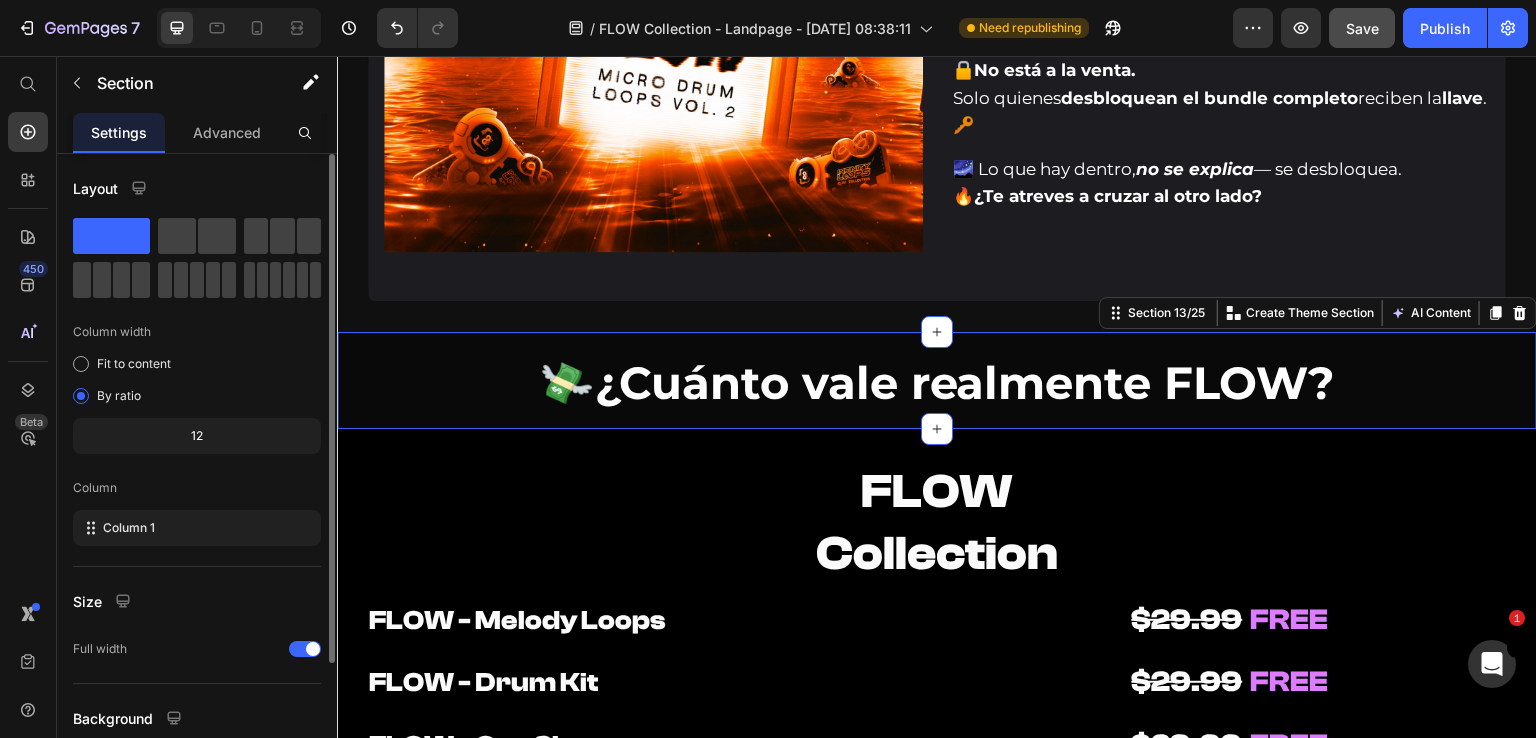 scroll, scrollTop: 165, scrollLeft: 0, axis: vertical 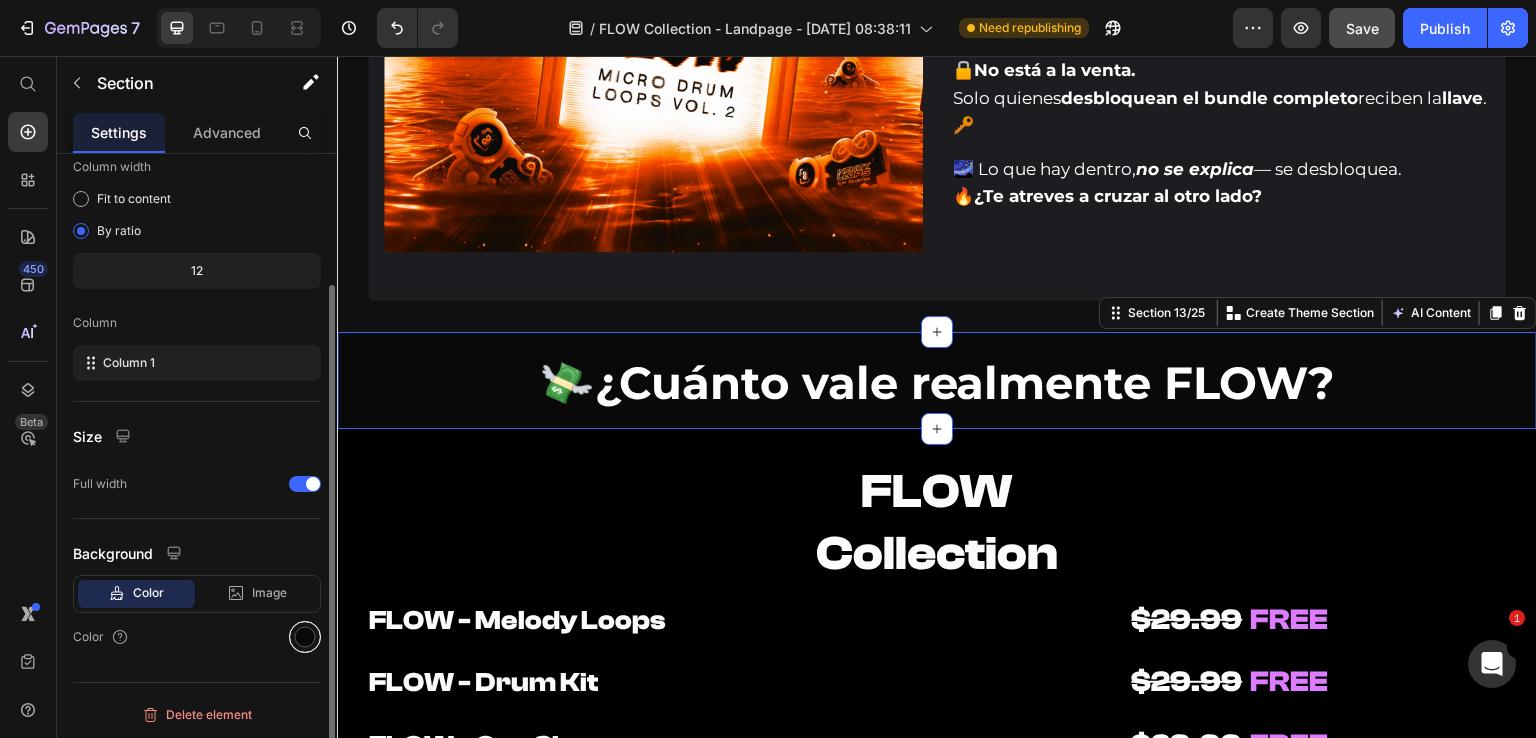click at bounding box center (305, 637) 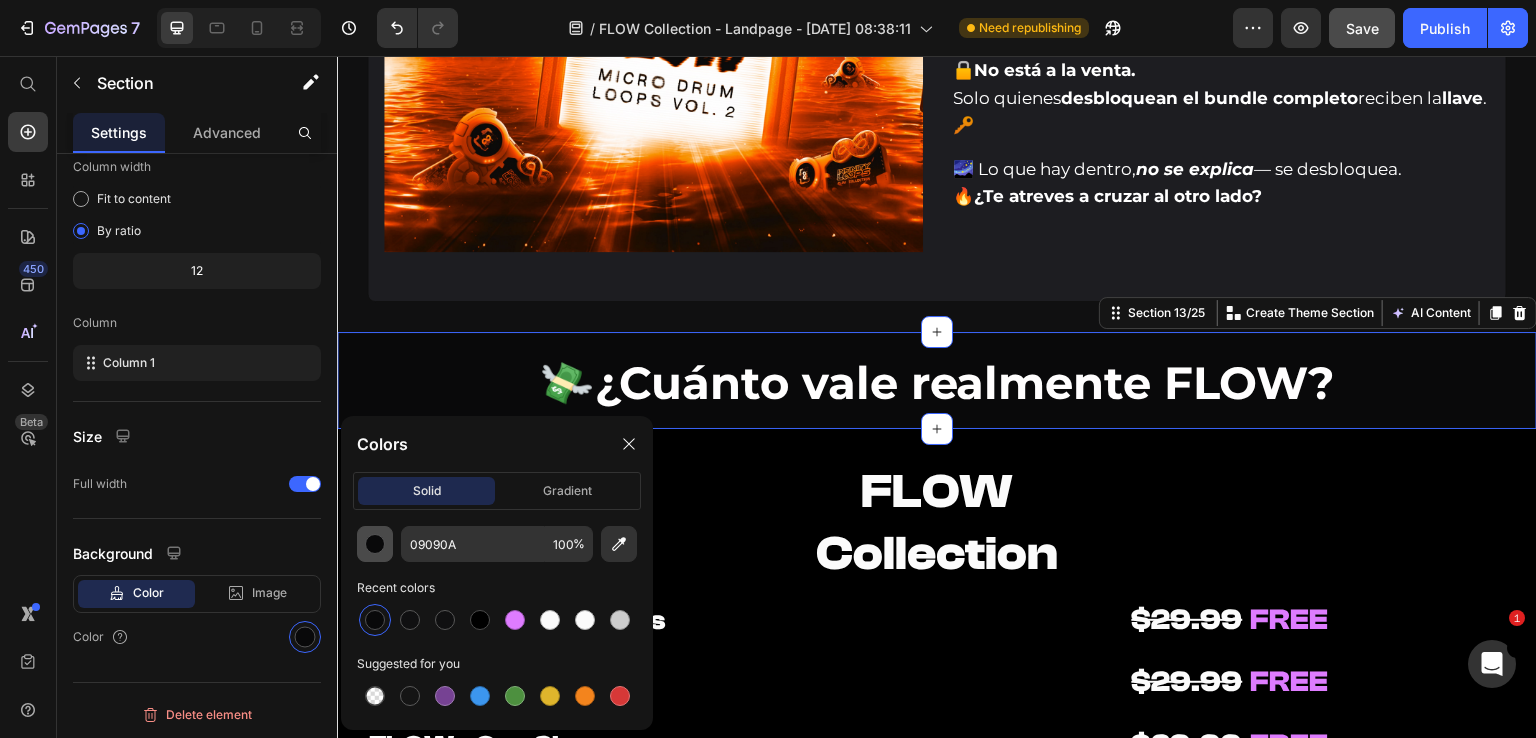 click at bounding box center [375, 544] 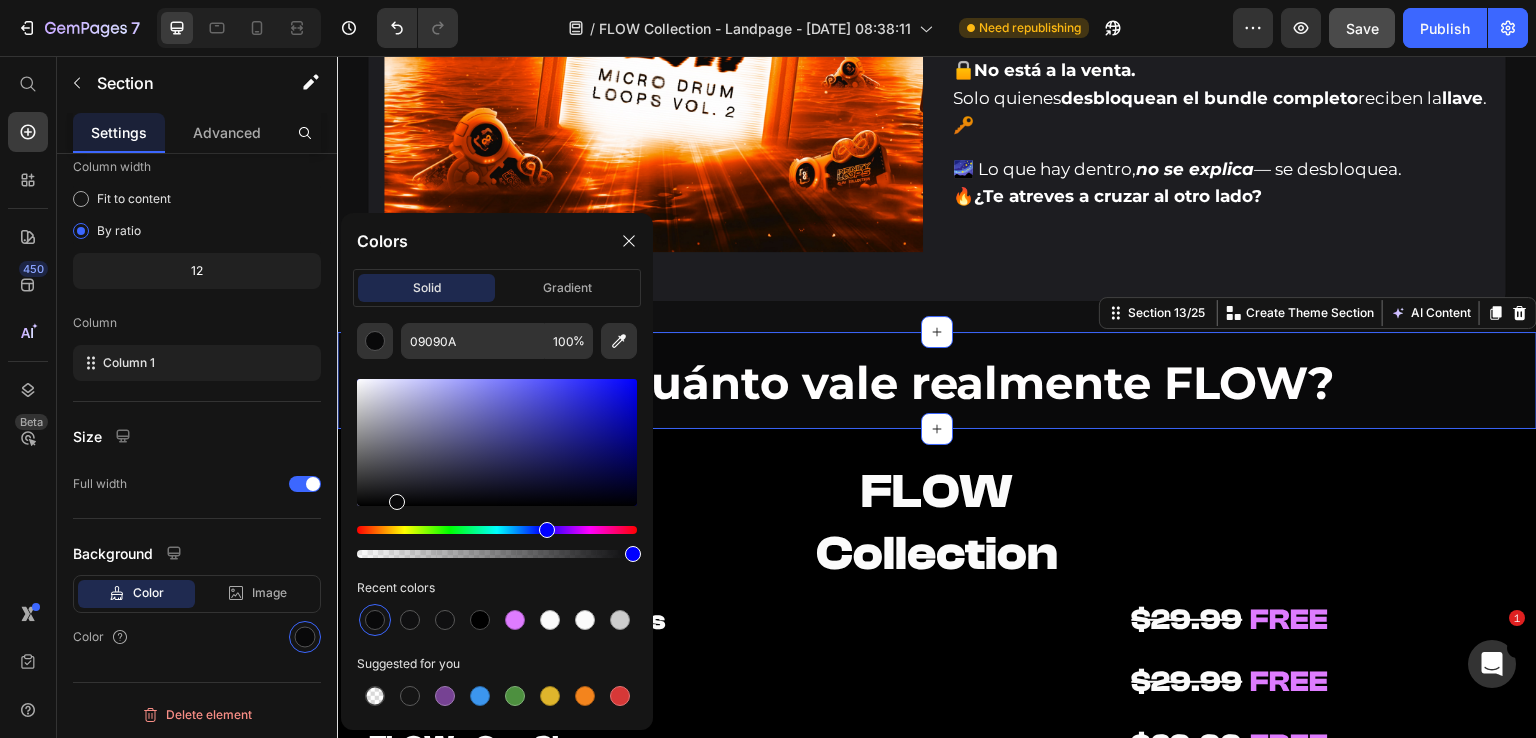 click at bounding box center (397, 502) 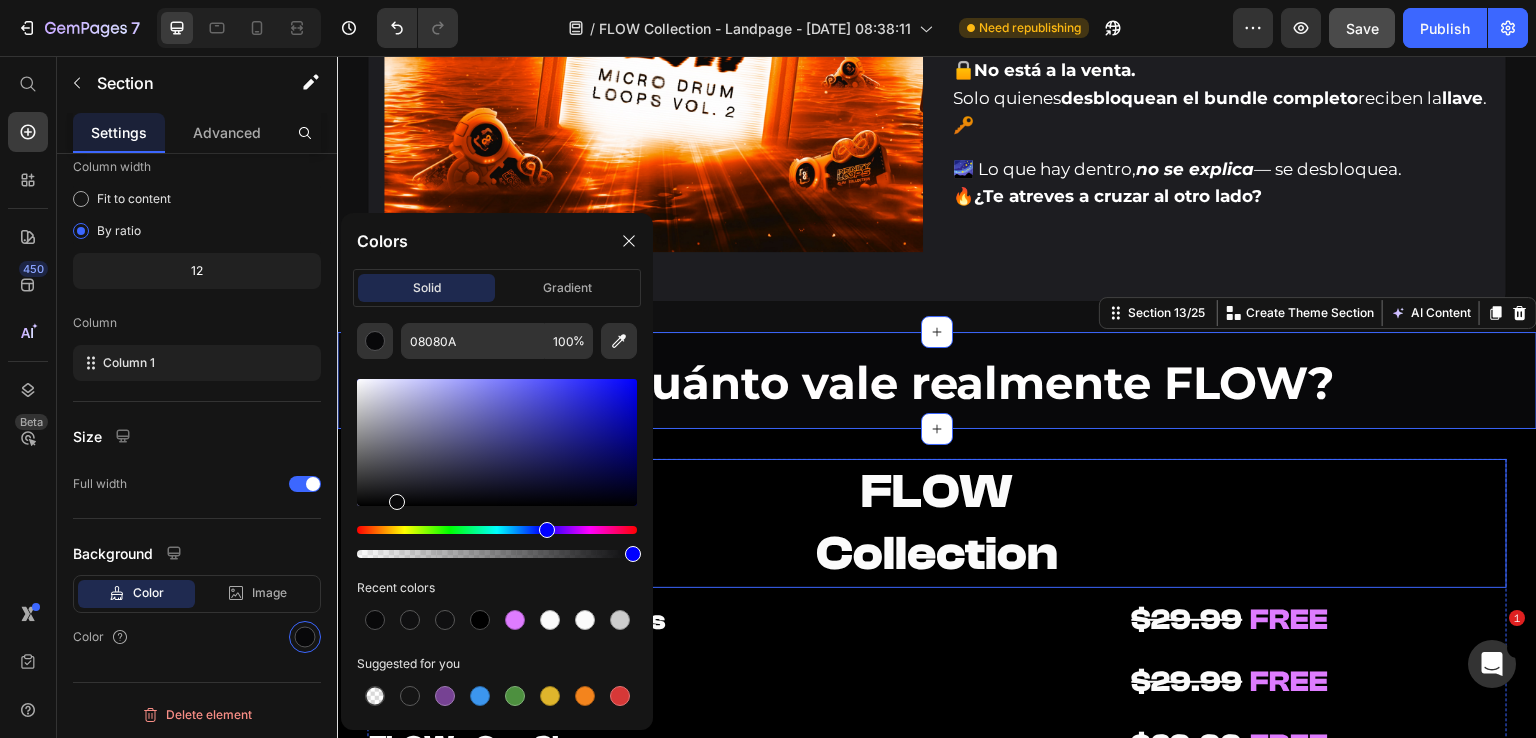 click on "FLOW  Collection" at bounding box center (937, 523) 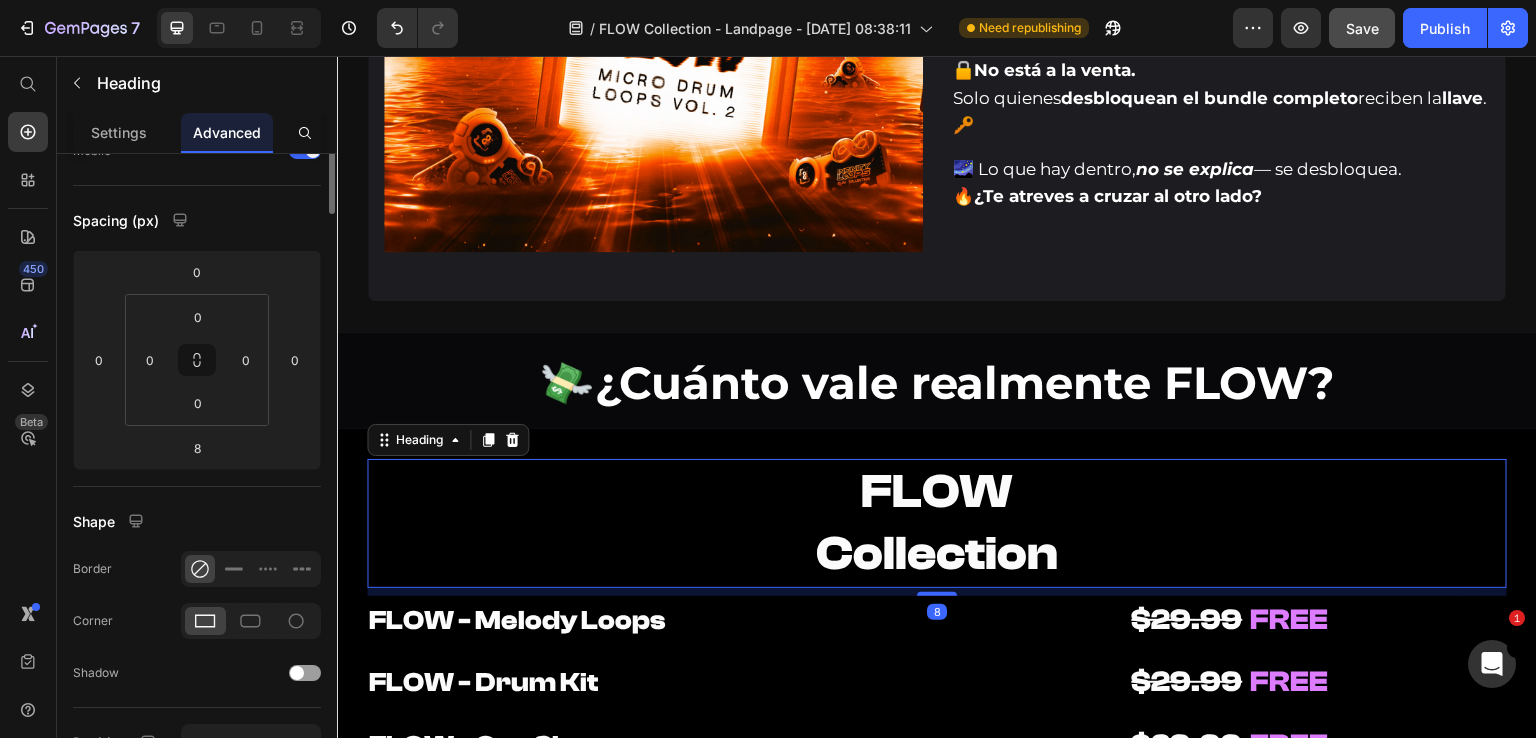 scroll, scrollTop: 0, scrollLeft: 0, axis: both 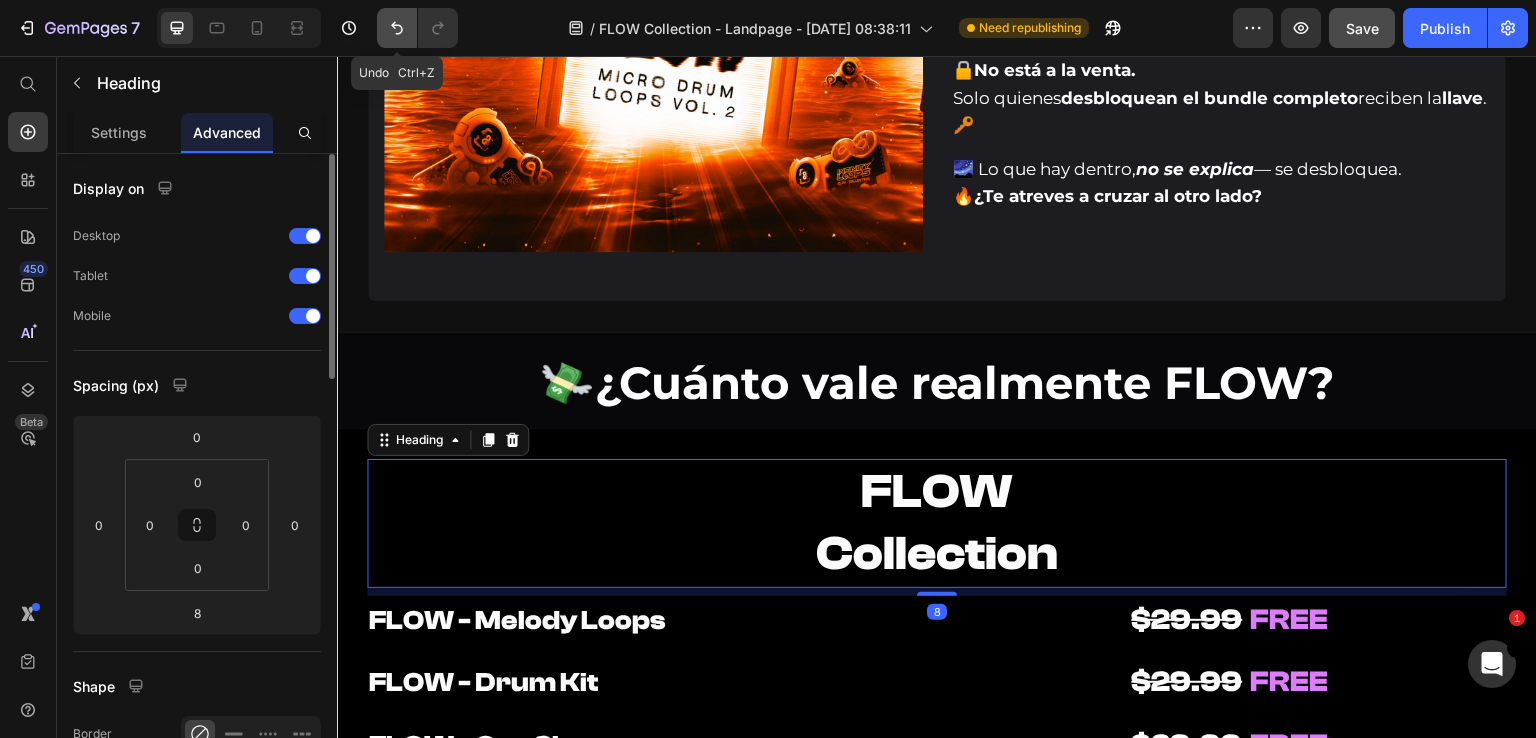 click 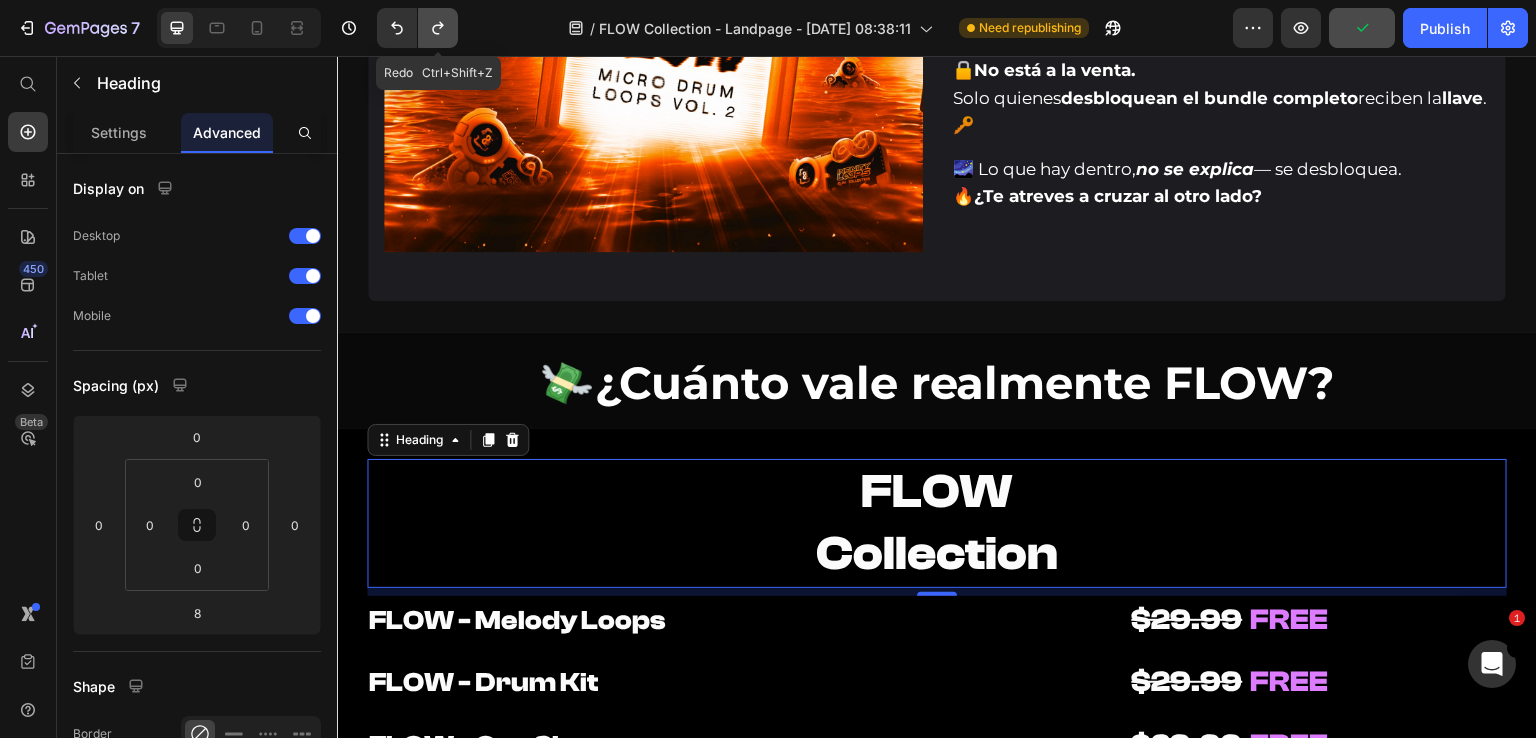 click 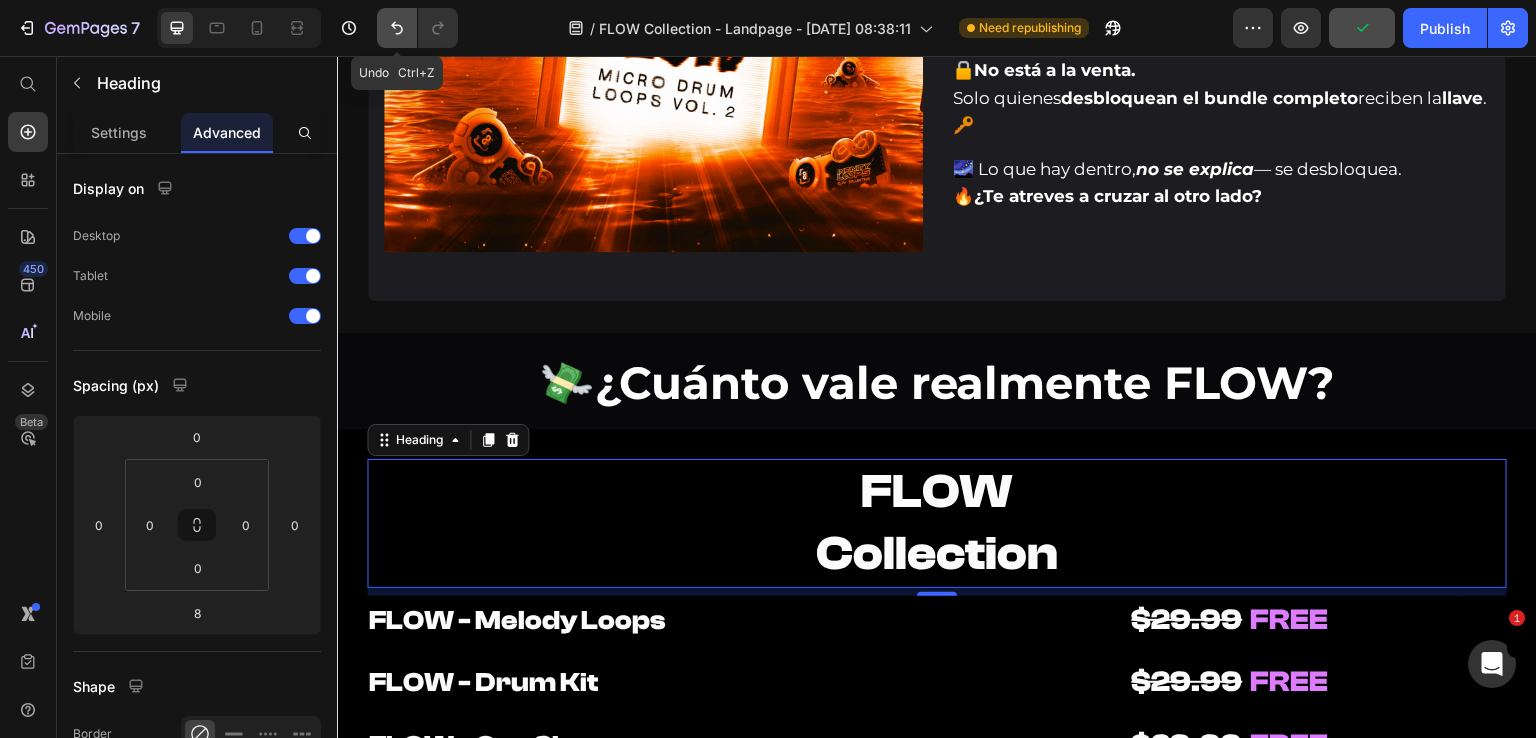 click 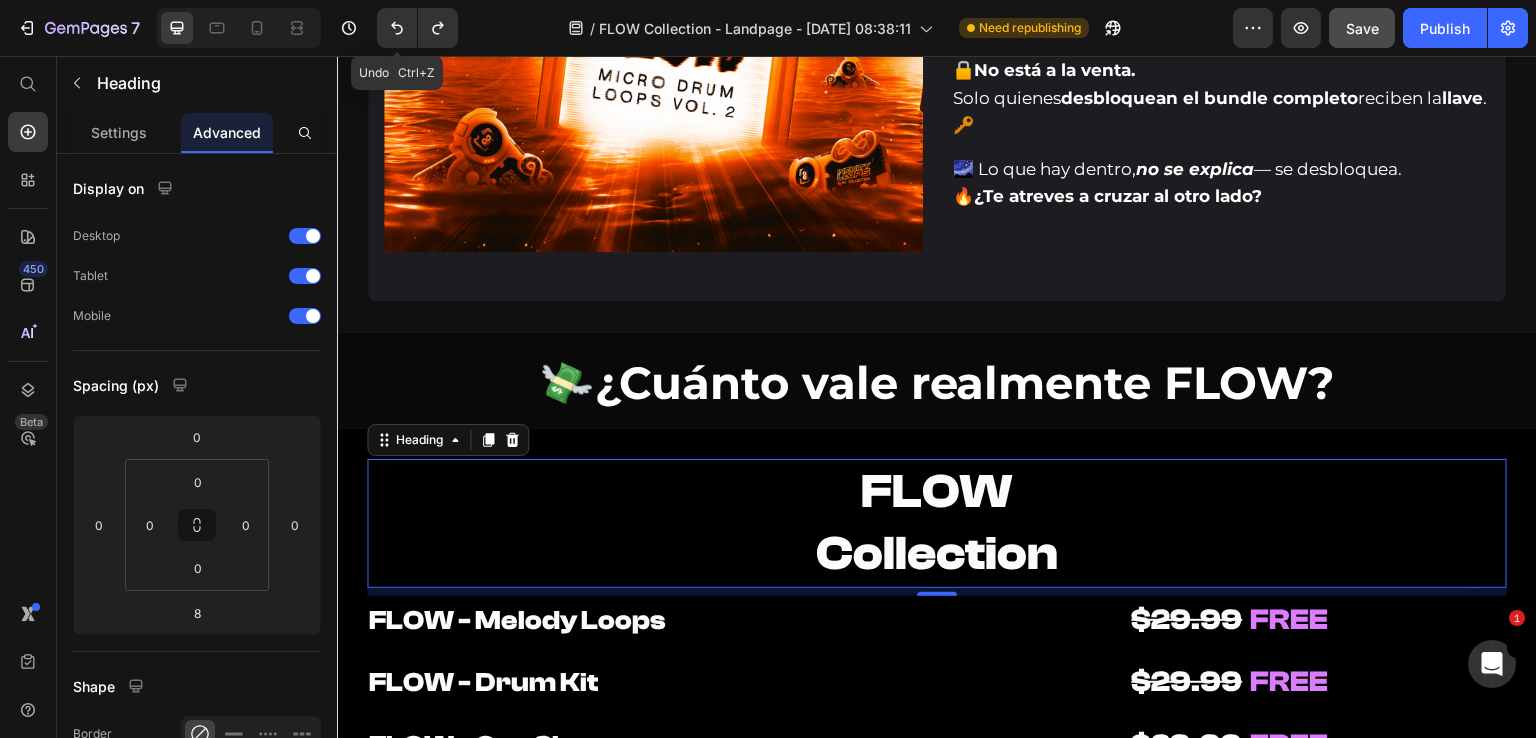 drag, startPoint x: 401, startPoint y: 21, endPoint x: 451, endPoint y: 5, distance: 52.49762 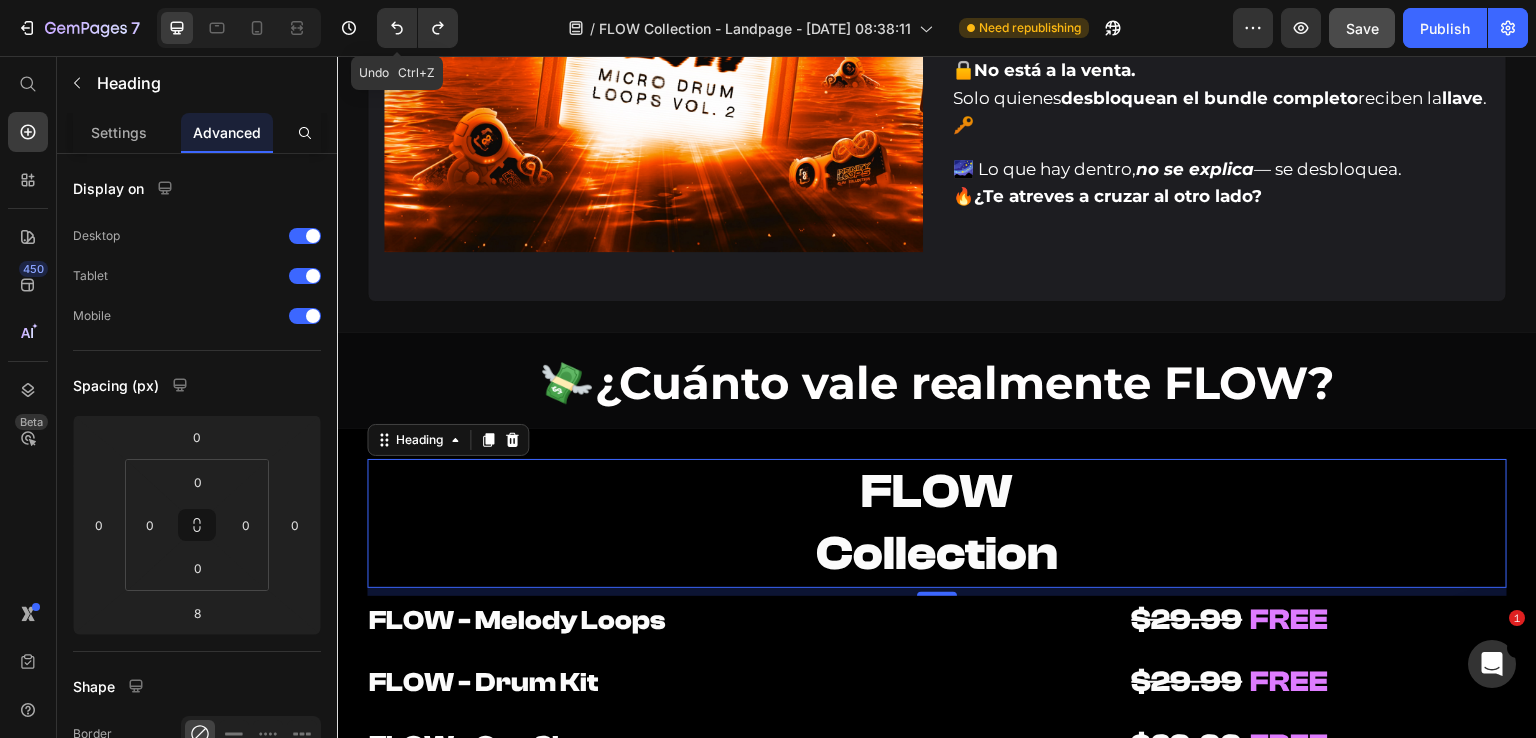 click on "7  Version history Undo   Ctrl+Z  /  FLOW Collection - Landpage - Jun 19, 08:38:11 Need republishing Preview  Save   Publish" 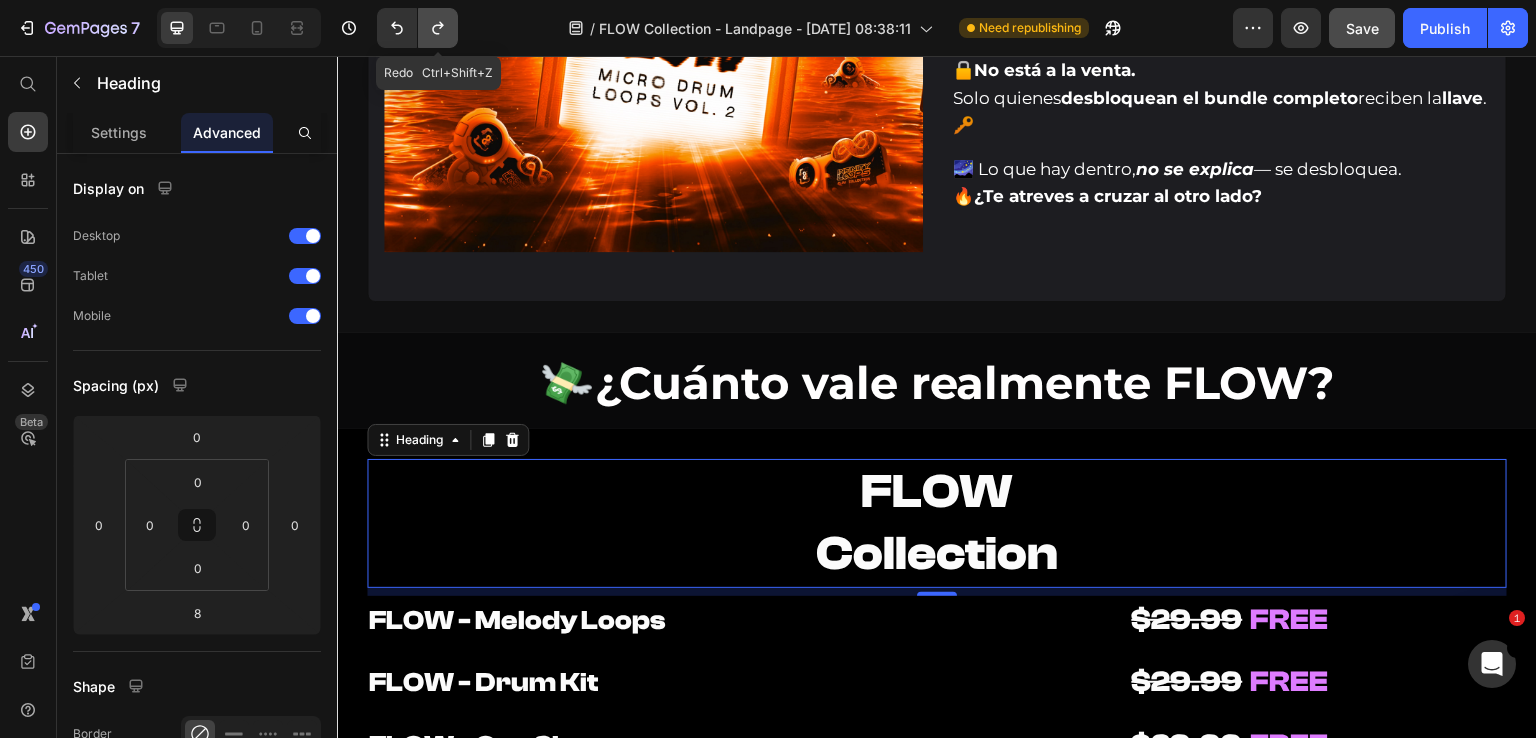 click 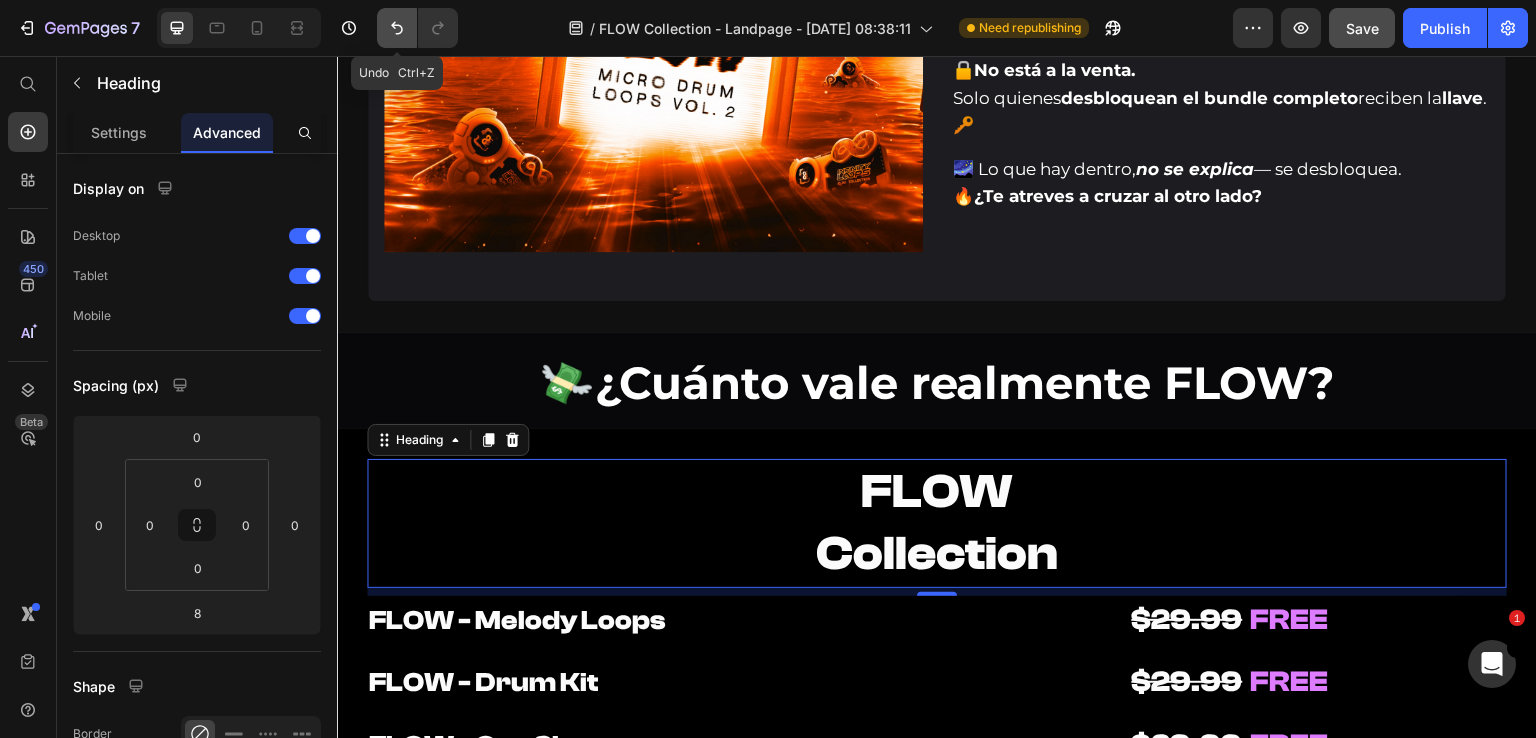 click 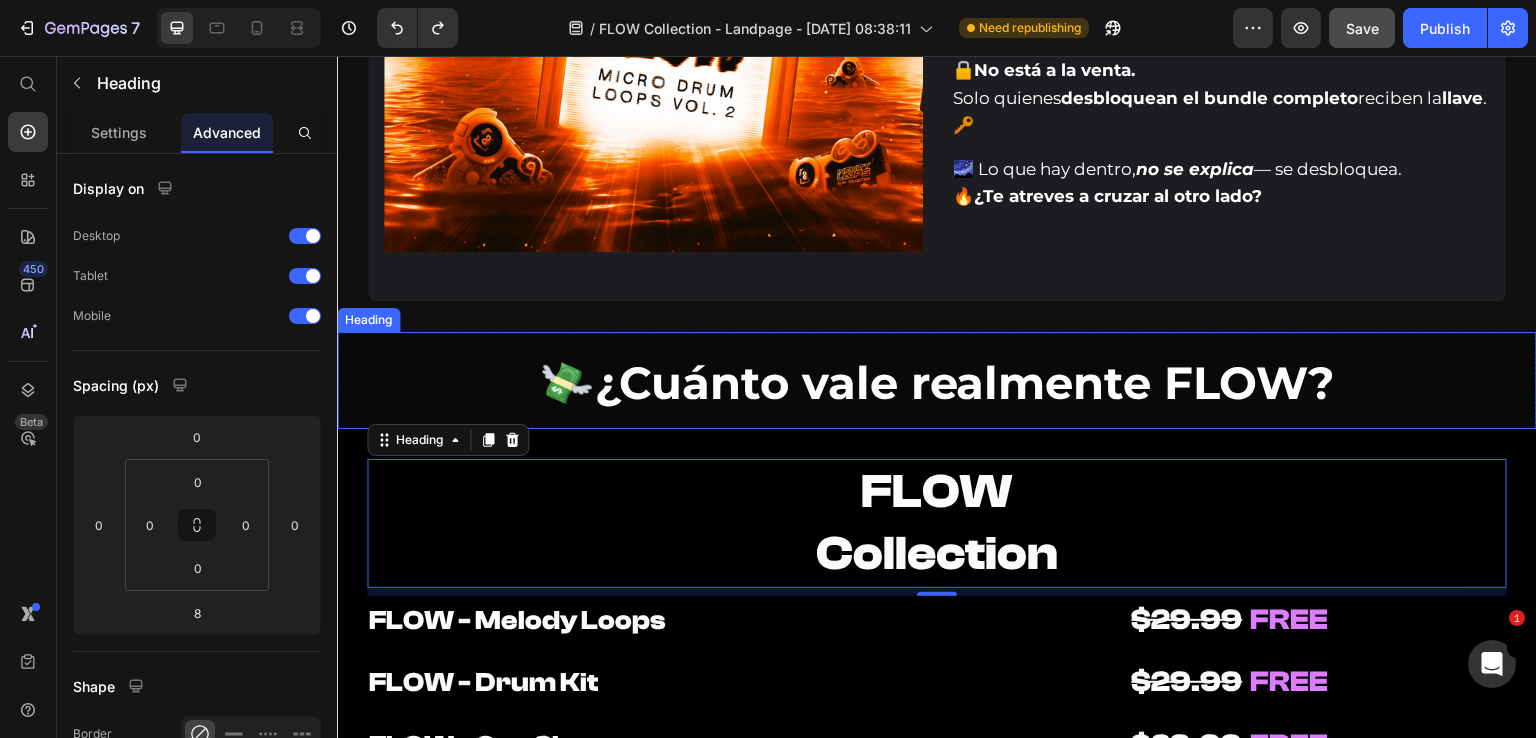 scroll, scrollTop: 9432, scrollLeft: 0, axis: vertical 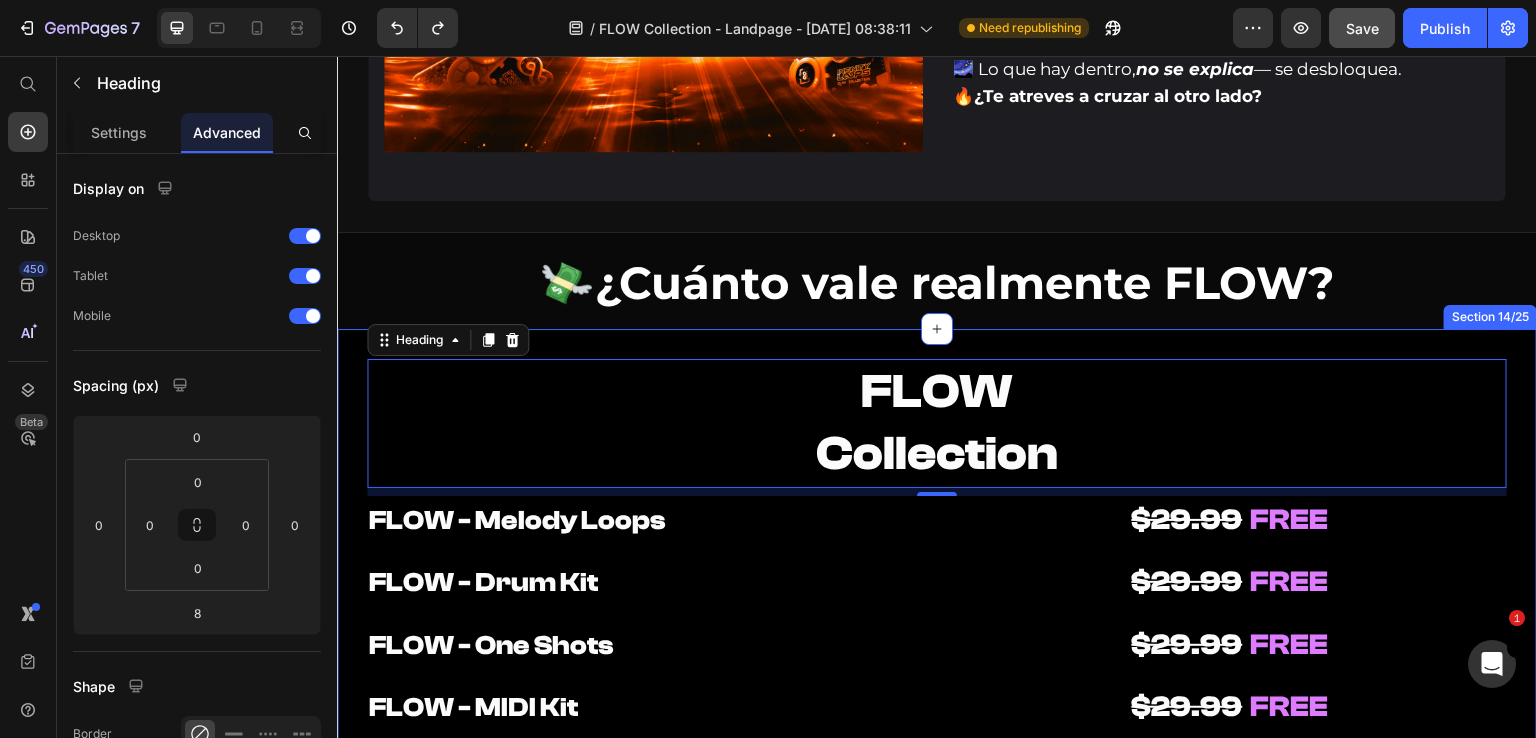 click on "FLOW  Collection Heading   8 FLOW - Melody Loops Heading FLOW - Drum Kit Heading $29.99    FREE Heading $29.99    FREE Heading Row FLOW - One Shots Heading FLOW - MIDI Kit Heading $29.99    FREE Heading $29.99    FREE Heading Row FLOW - Presets Heading FLOW - Ear Candys Heading $49.99    FREE Heading $29.99    FREE Heading Row BONUS: Heading Heading Row FLOW - Secret Sauce Heading $49.99    FREE Heading Row VALOR  TOTAL Heading $269.93 Heading - 62% Product Badge Row Row Row Row TU INVIERTES Heading $101.41 Heading Row OFERTA DE LANZAMIENTO Heading -15% EXTRA Heading CODE: FLOW15 Button (se aplica automaticamente en el carrito) Heading Row PRECIO FINAL = Heading $99.99 Heading Row 00 hrs 20 min 58 seg CountDown Timer 🌊  DESBLOQUEAR TODO EL FLOW Add to Cart Row Row Product Row Section 14/25" at bounding box center (937, 1012) 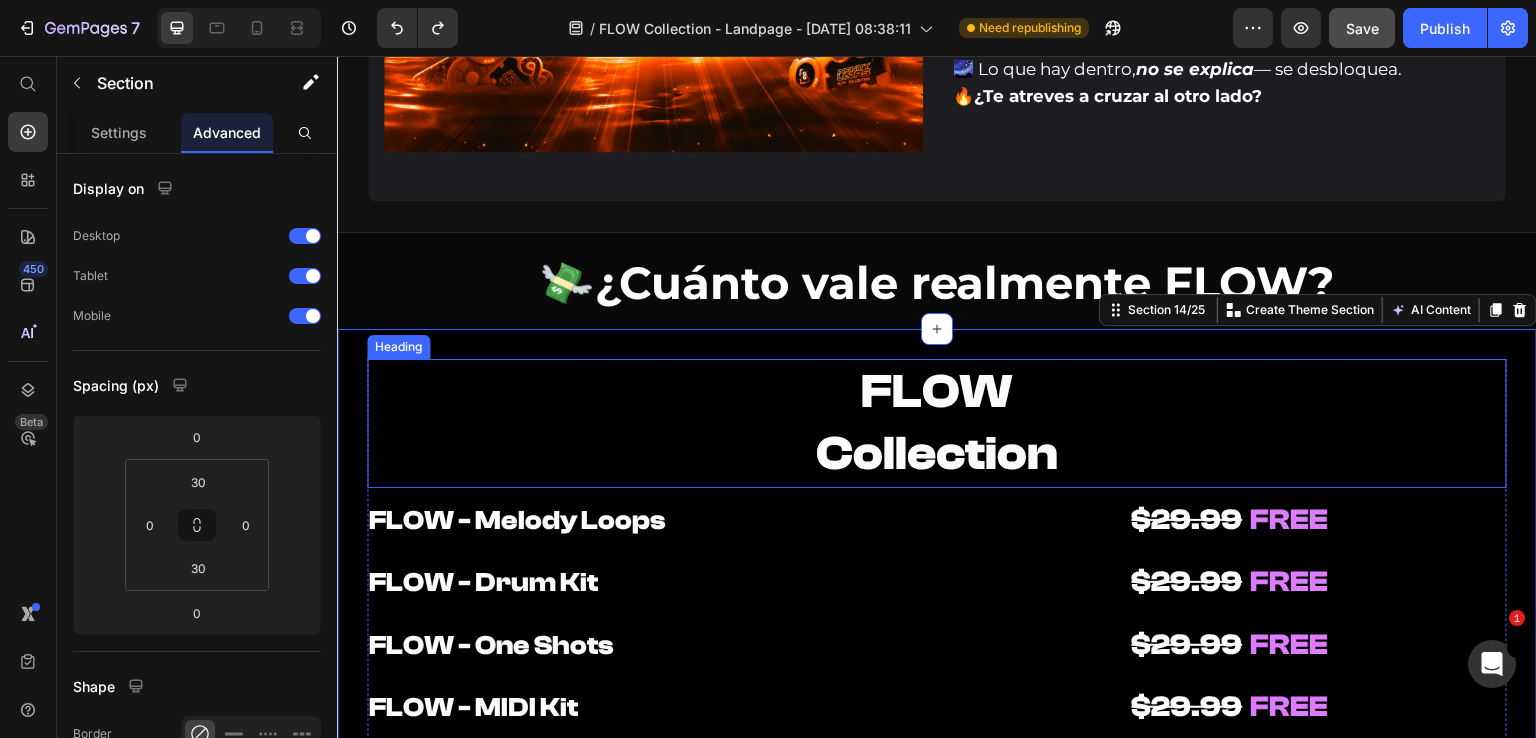 click on "FLOW  Collection" at bounding box center [937, 423] 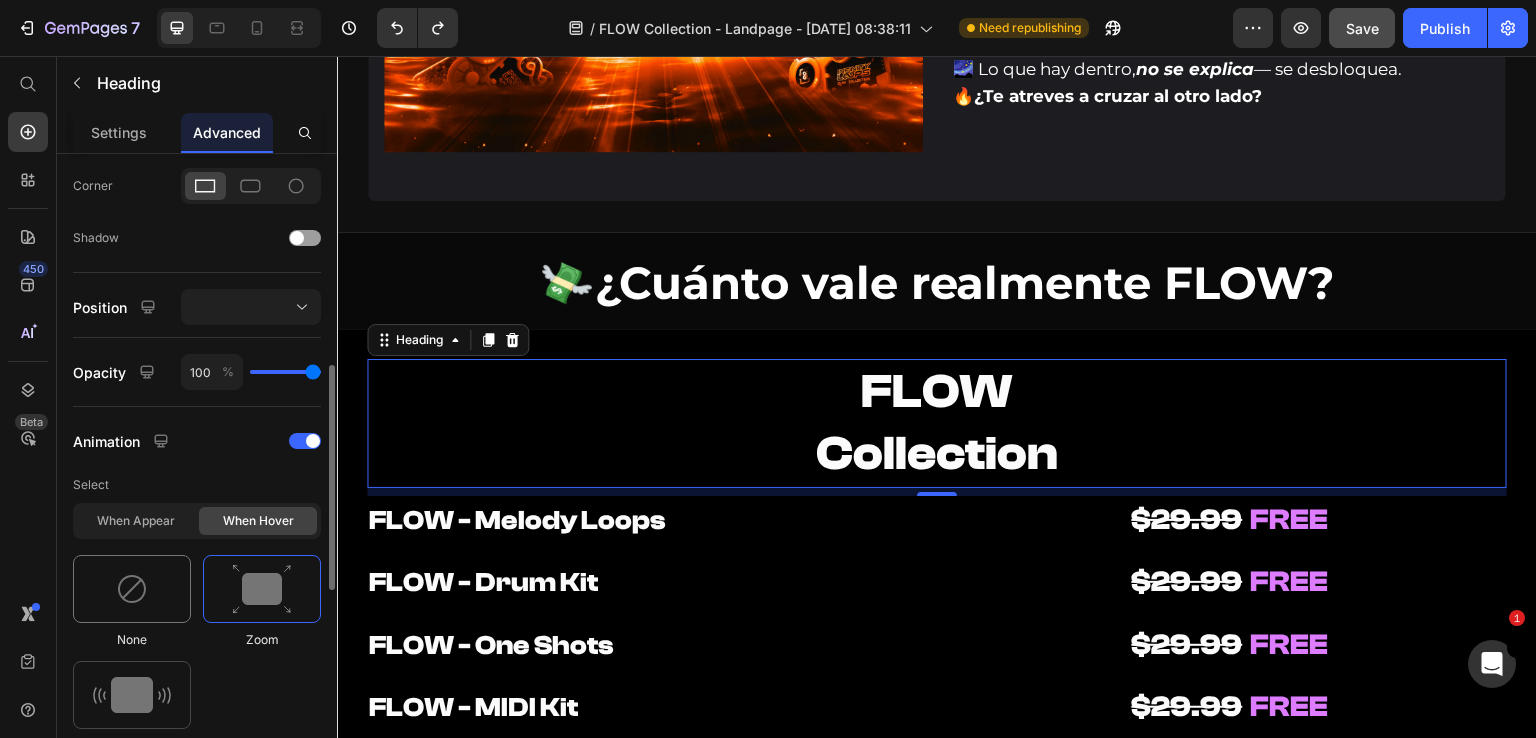 scroll, scrollTop: 700, scrollLeft: 0, axis: vertical 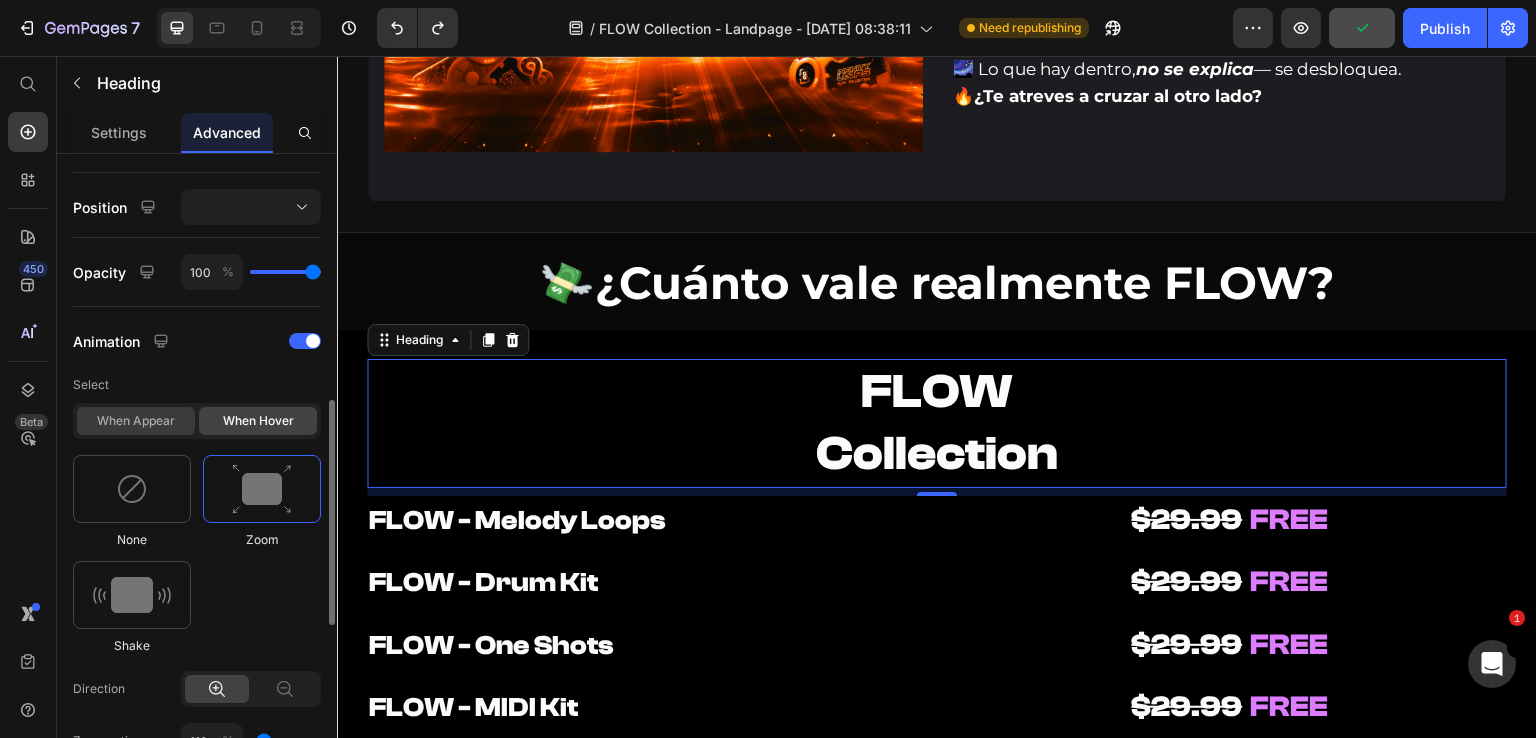 click on "When appear" 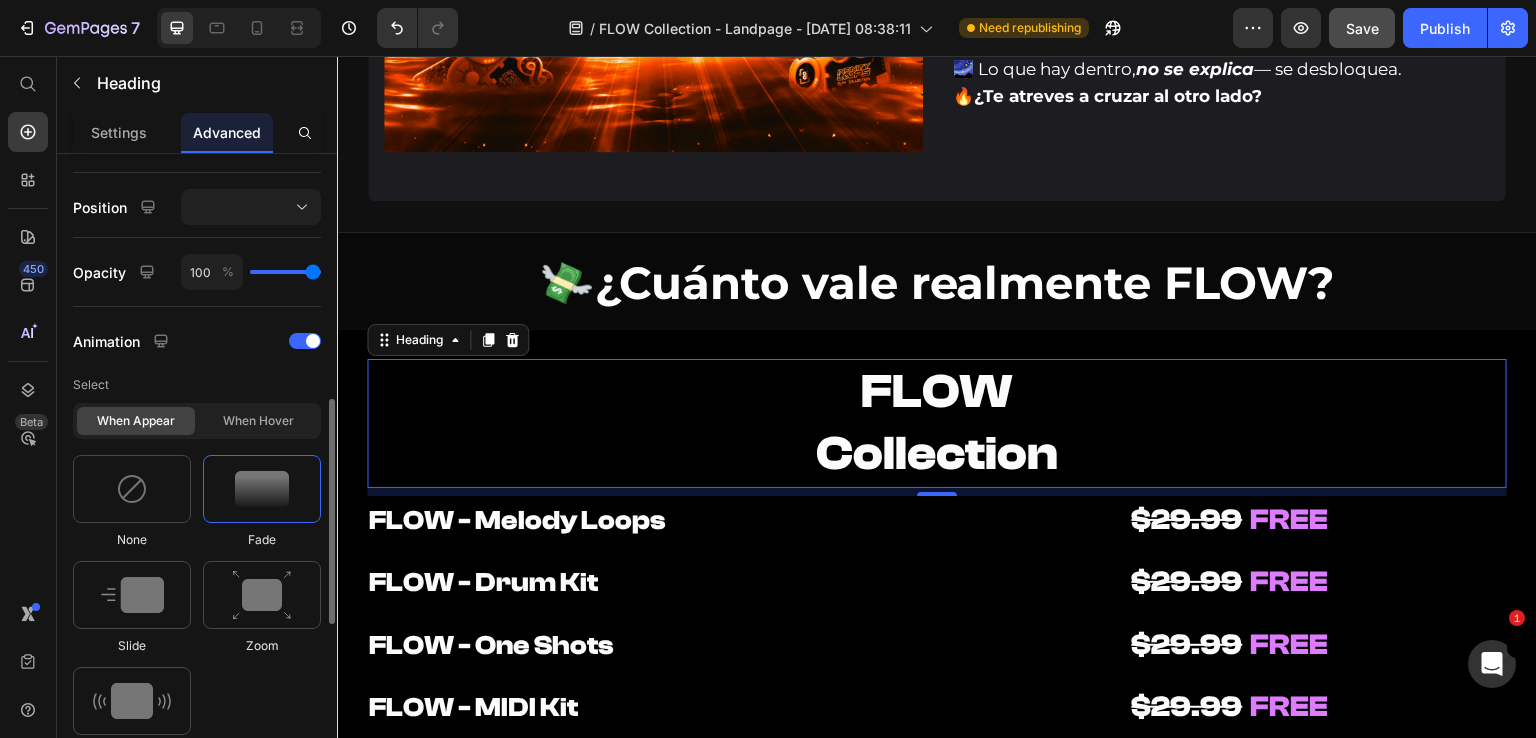 click at bounding box center (262, 489) 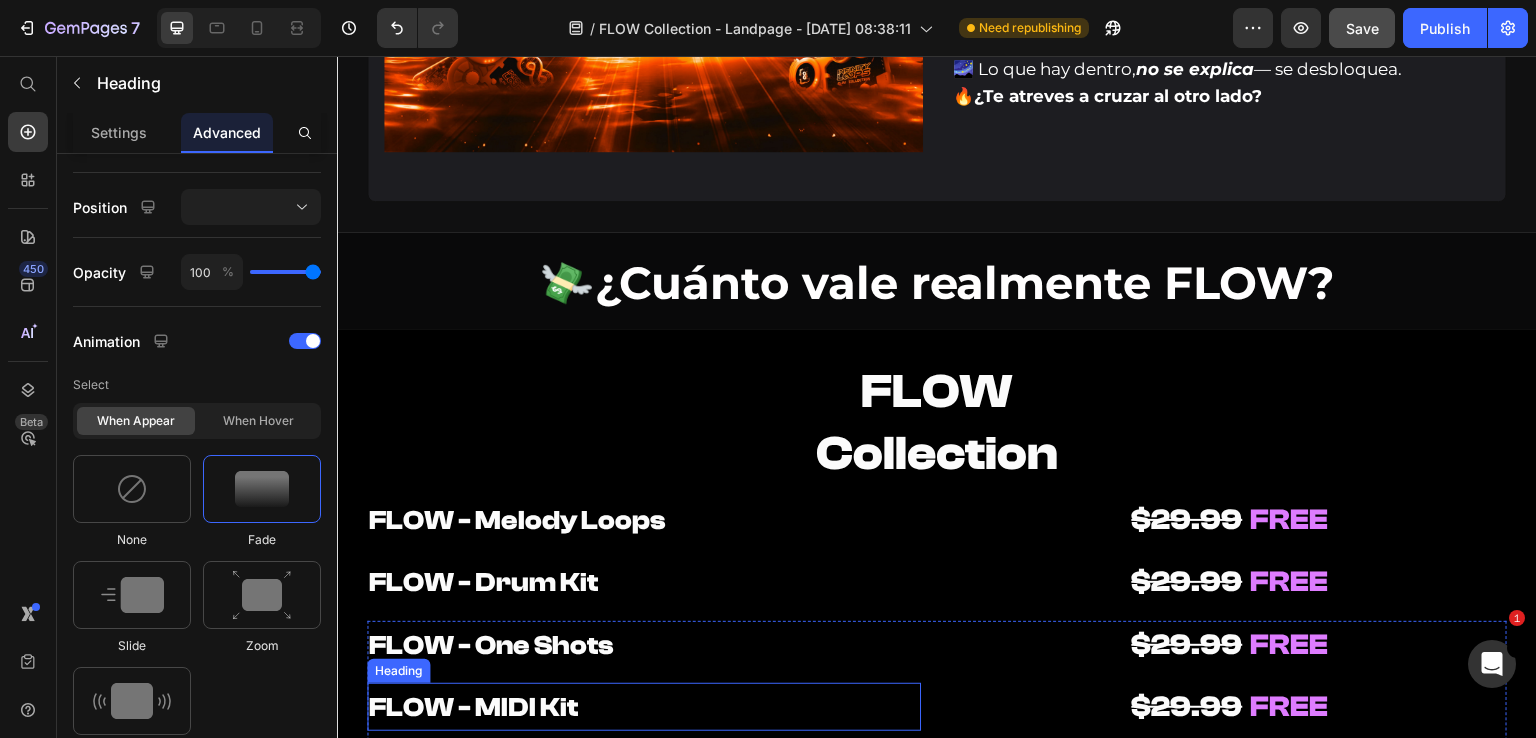 scroll, scrollTop: 9632, scrollLeft: 0, axis: vertical 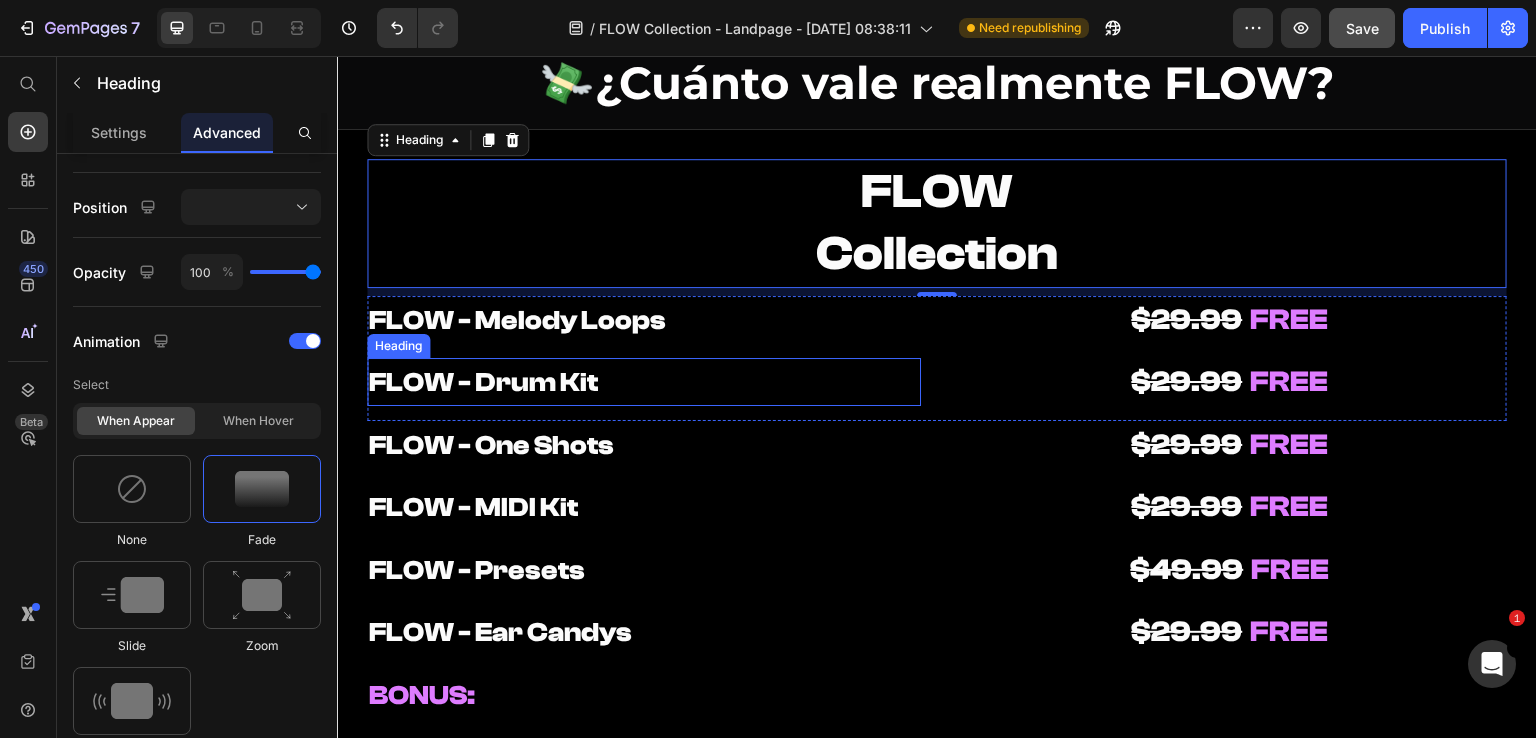 click on "FLOW - Drum Kit" at bounding box center [644, 382] 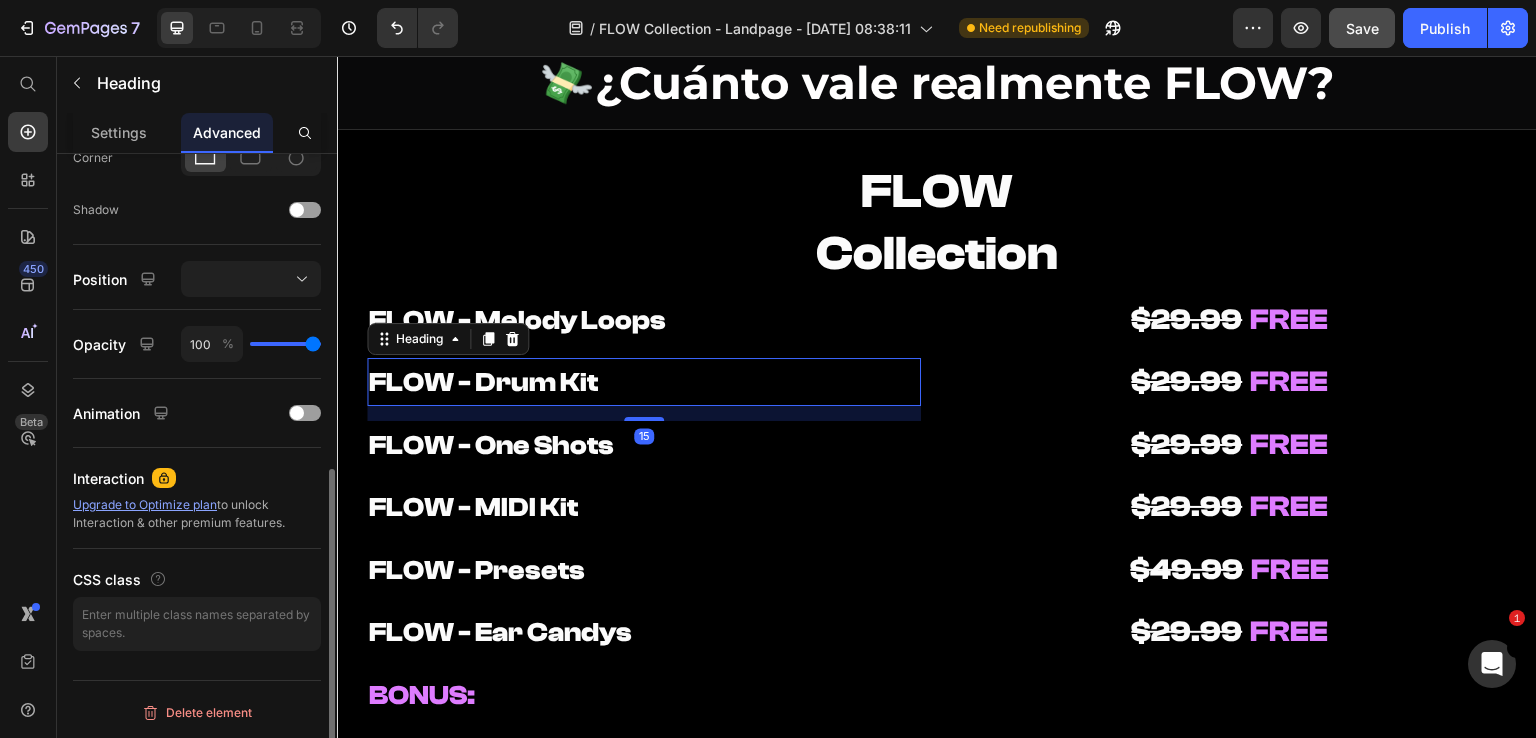 scroll, scrollTop: 626, scrollLeft: 0, axis: vertical 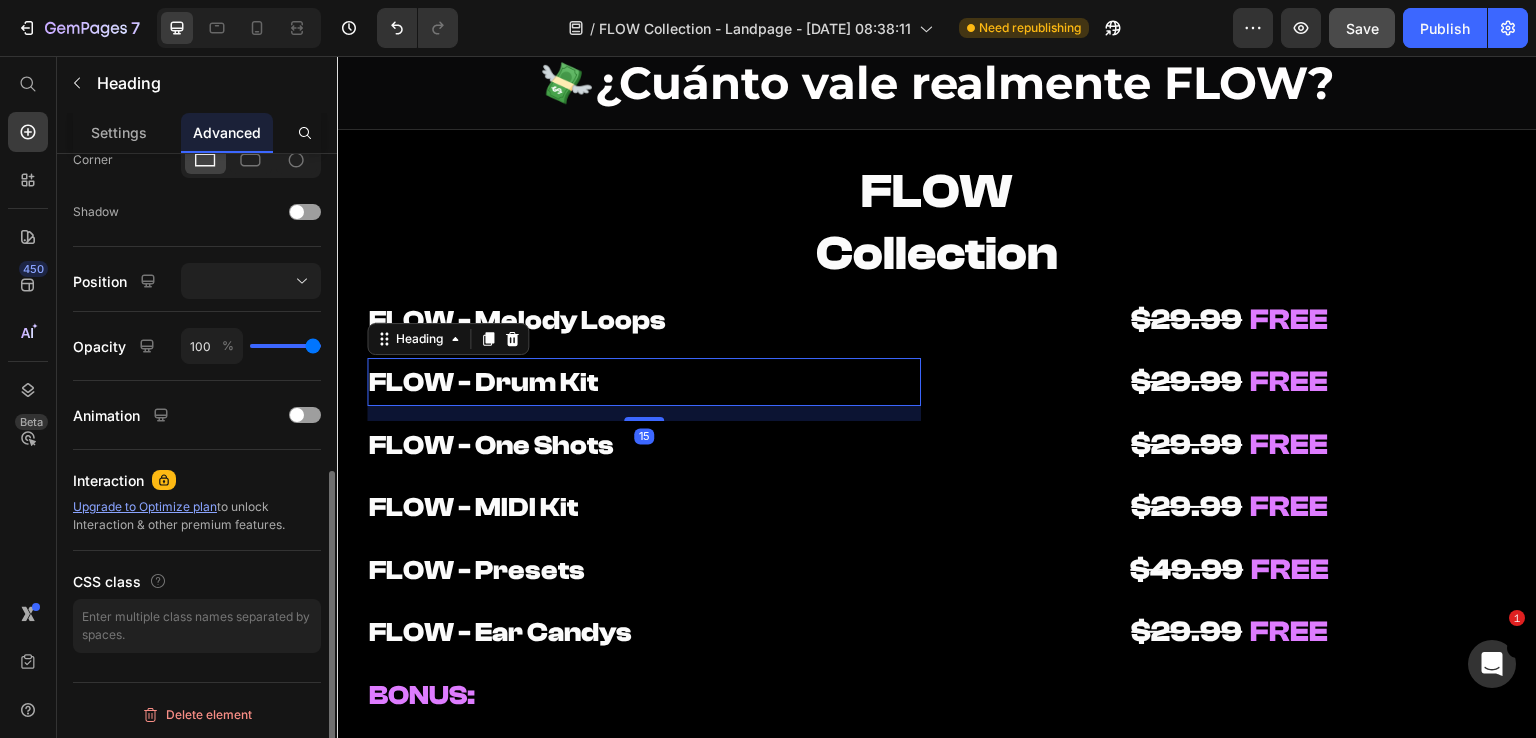 click on "FLOW - Melody Loops Heading FLOW - Drum Kit Heading   15" at bounding box center [644, 358] 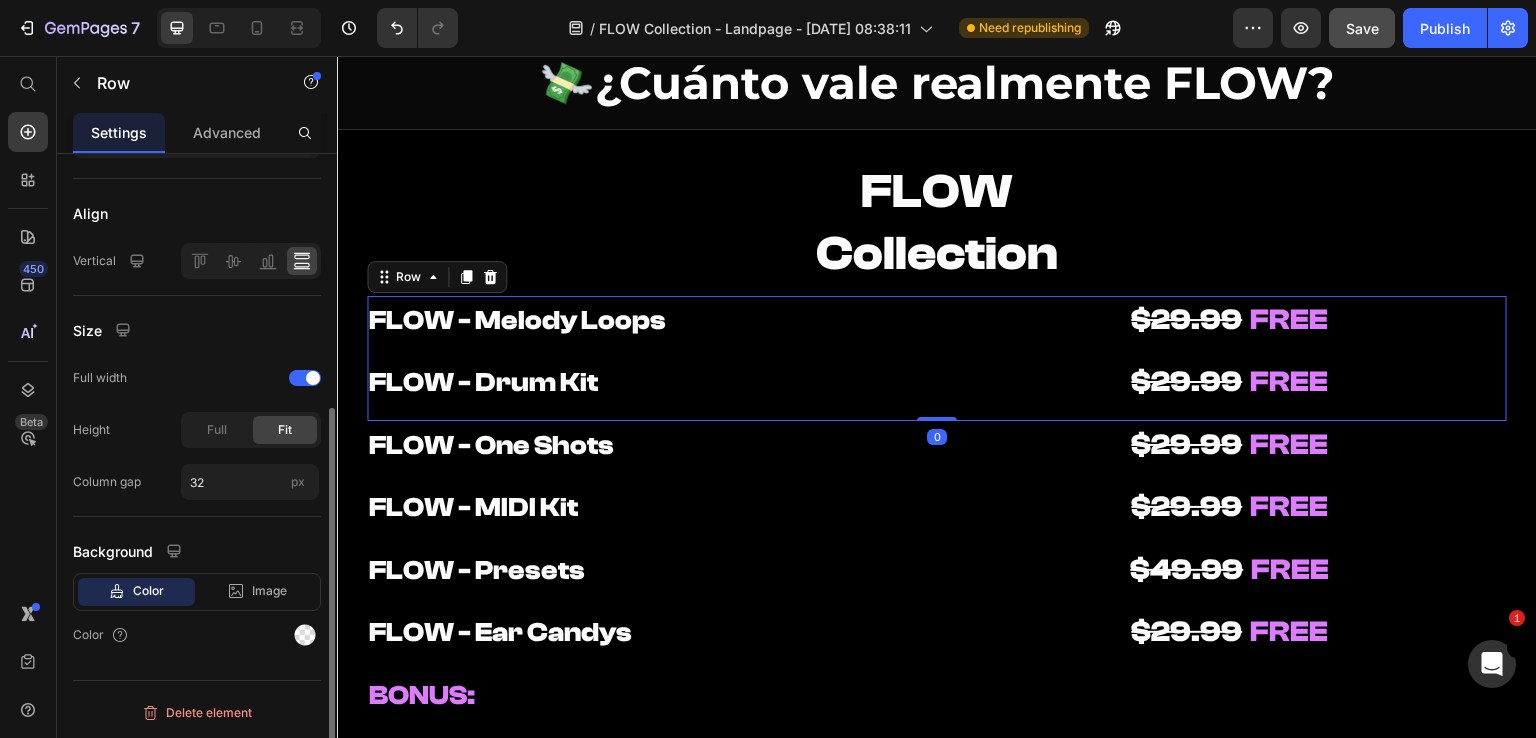 scroll, scrollTop: 0, scrollLeft: 0, axis: both 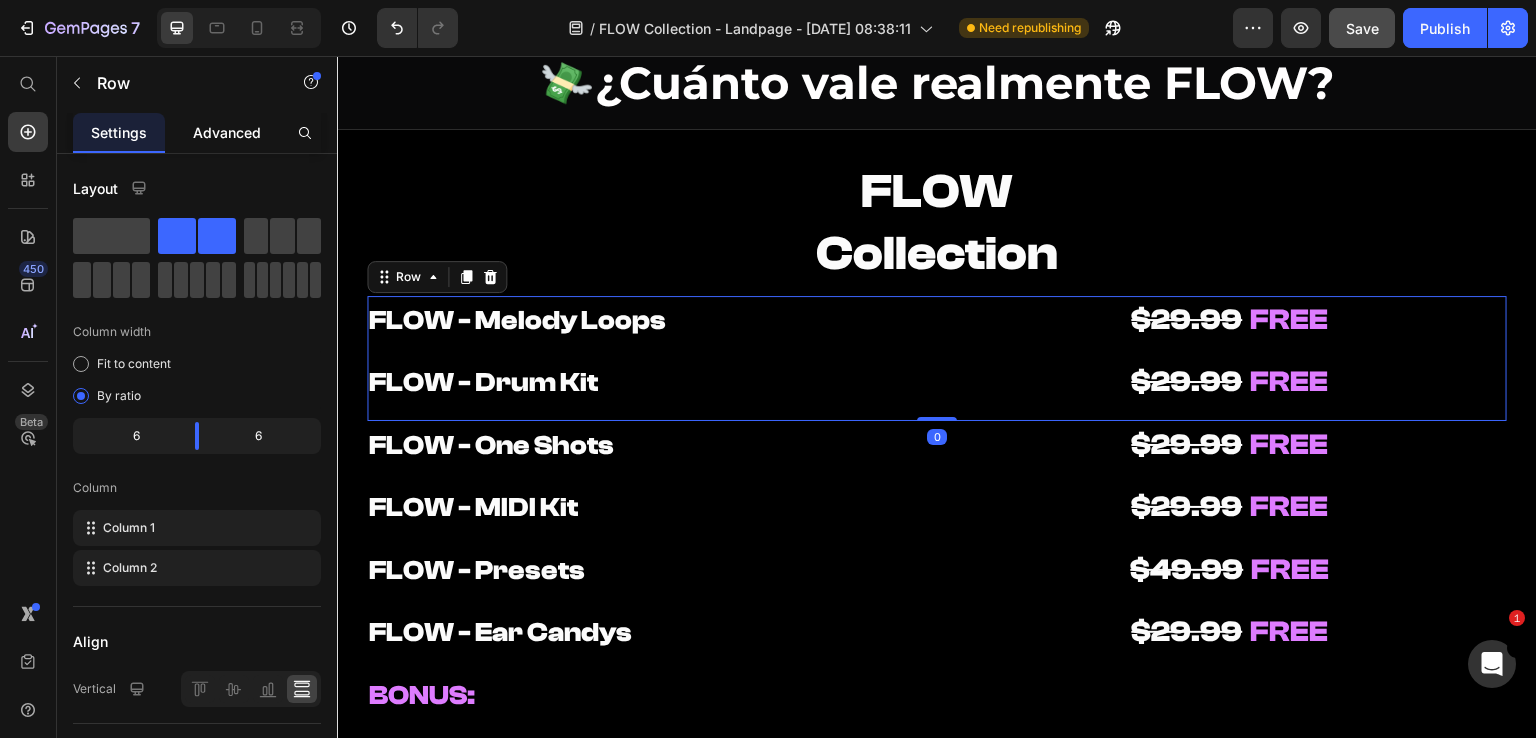 click on "Advanced" at bounding box center [227, 132] 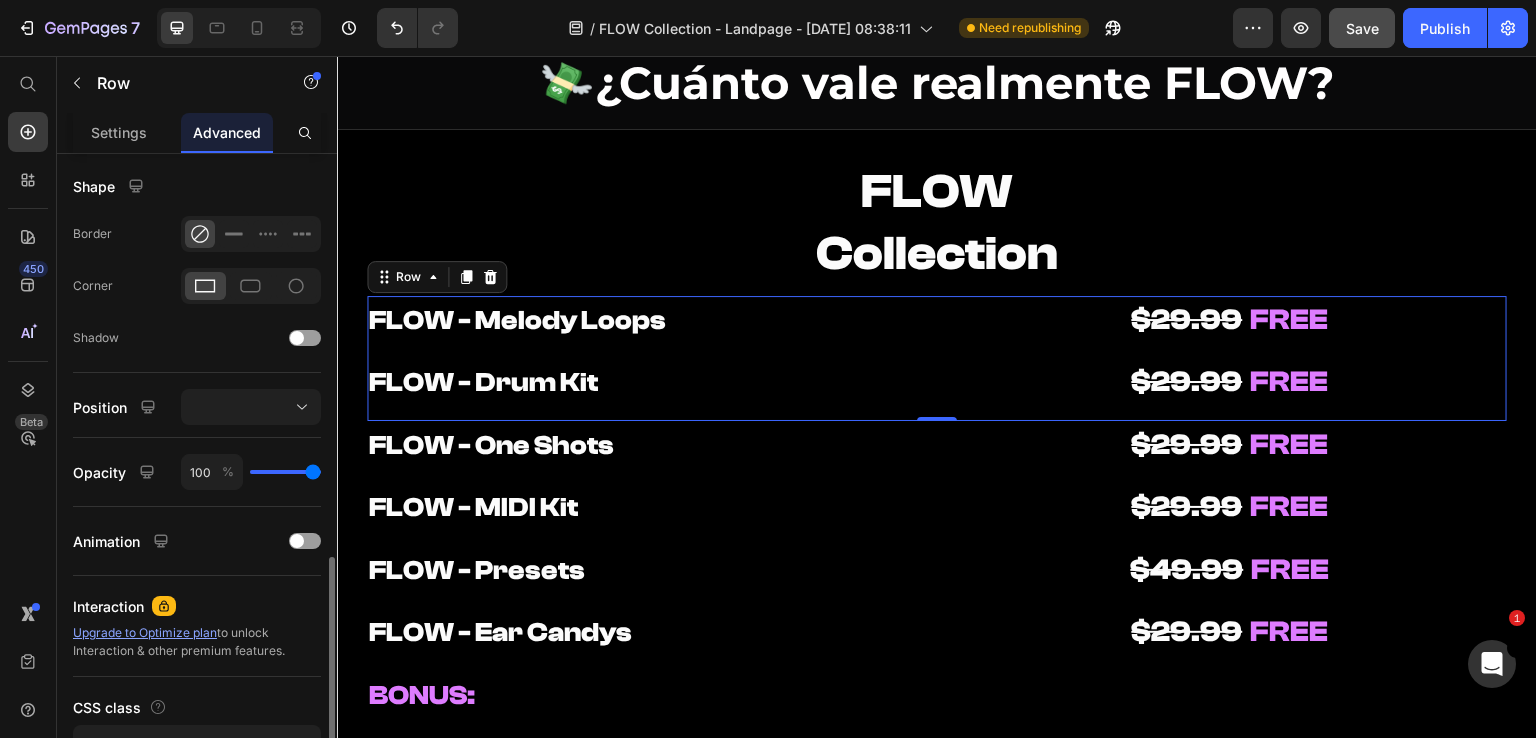 scroll, scrollTop: 600, scrollLeft: 0, axis: vertical 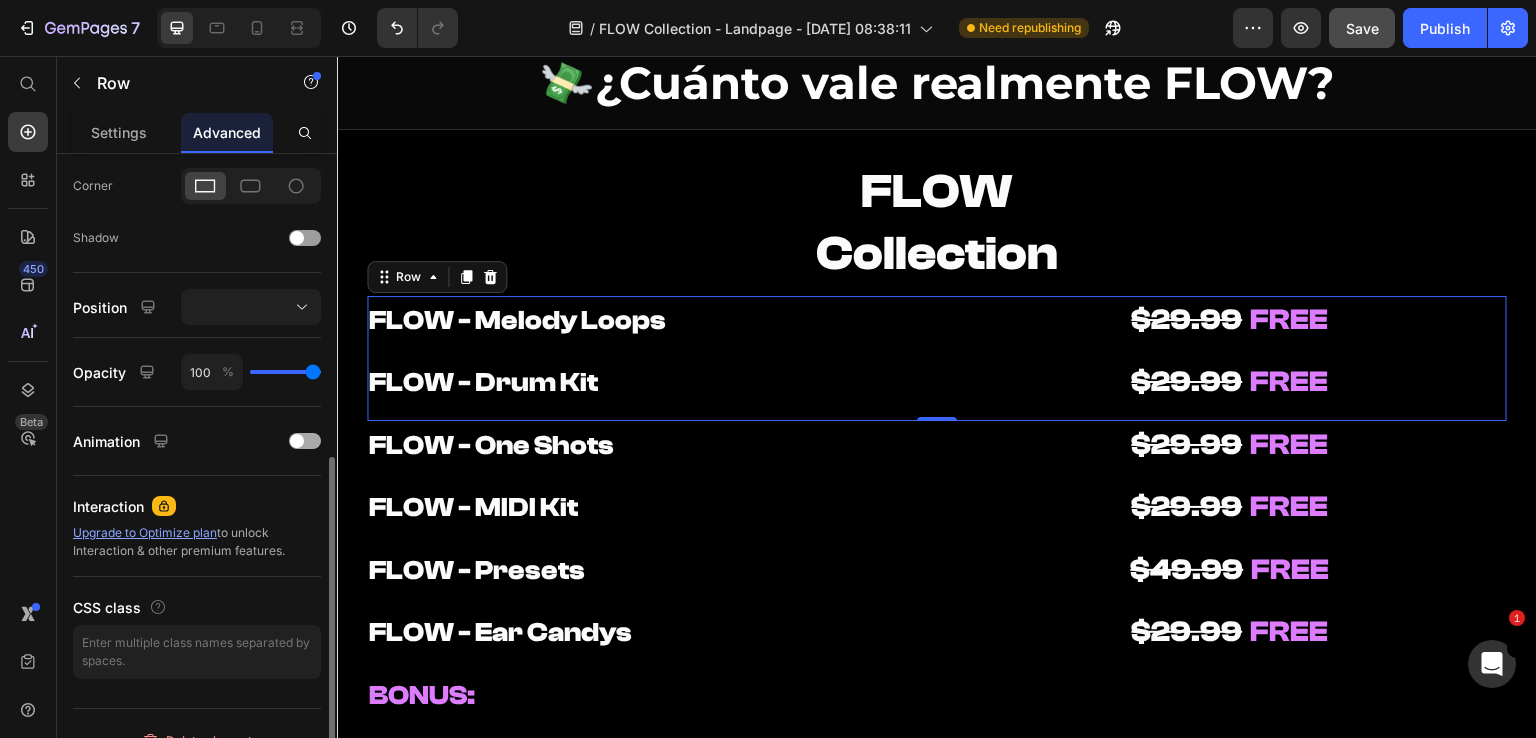 click at bounding box center (305, 441) 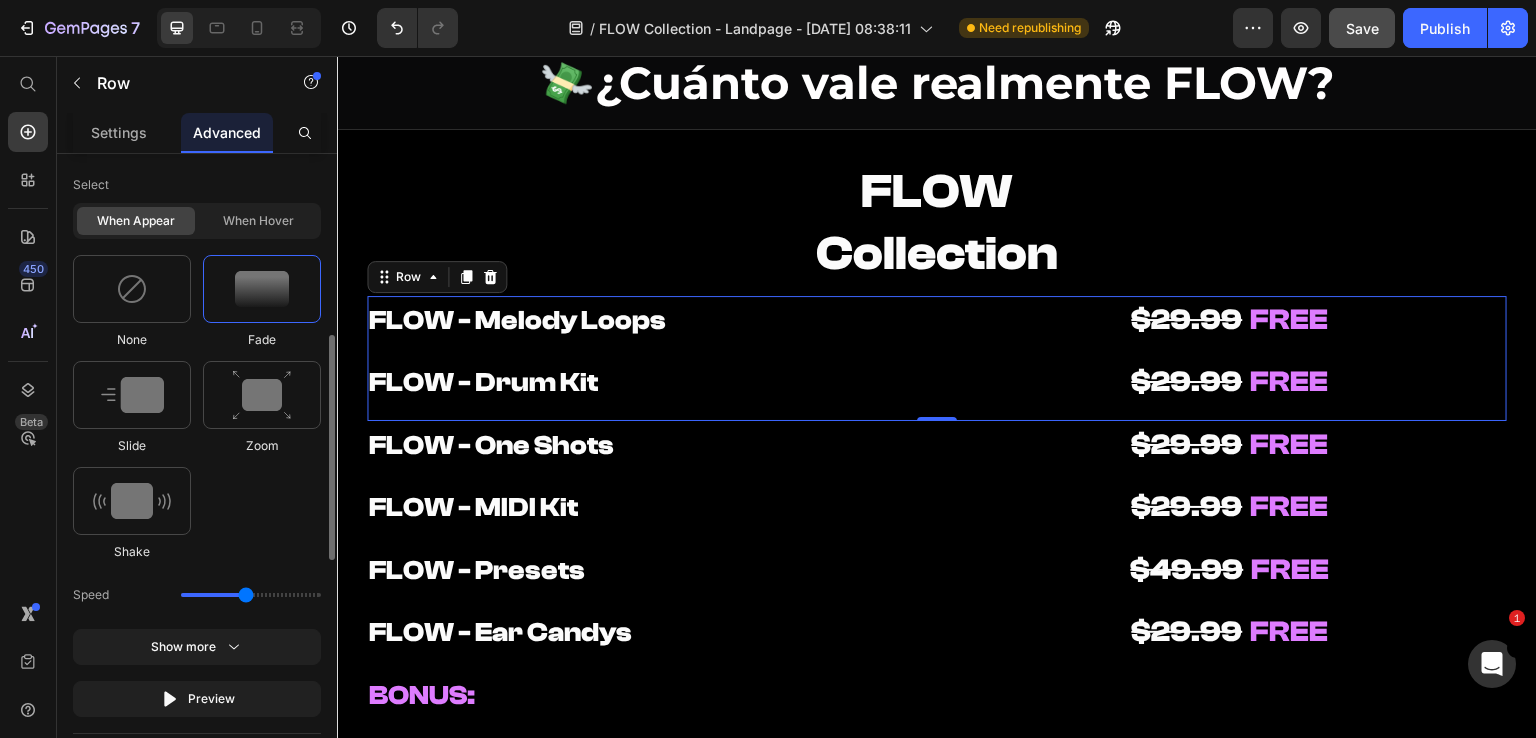 scroll, scrollTop: 1000, scrollLeft: 0, axis: vertical 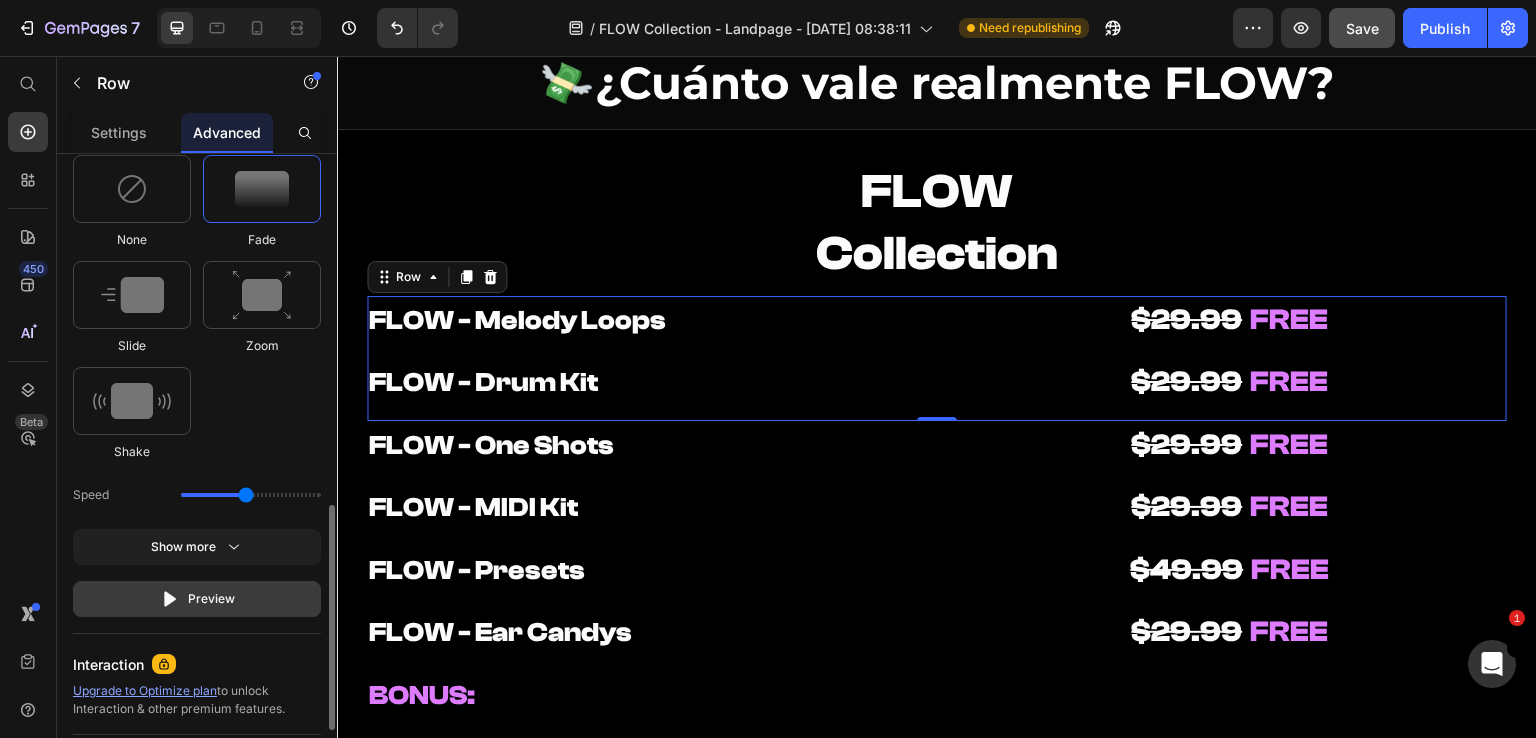 click on "Preview" 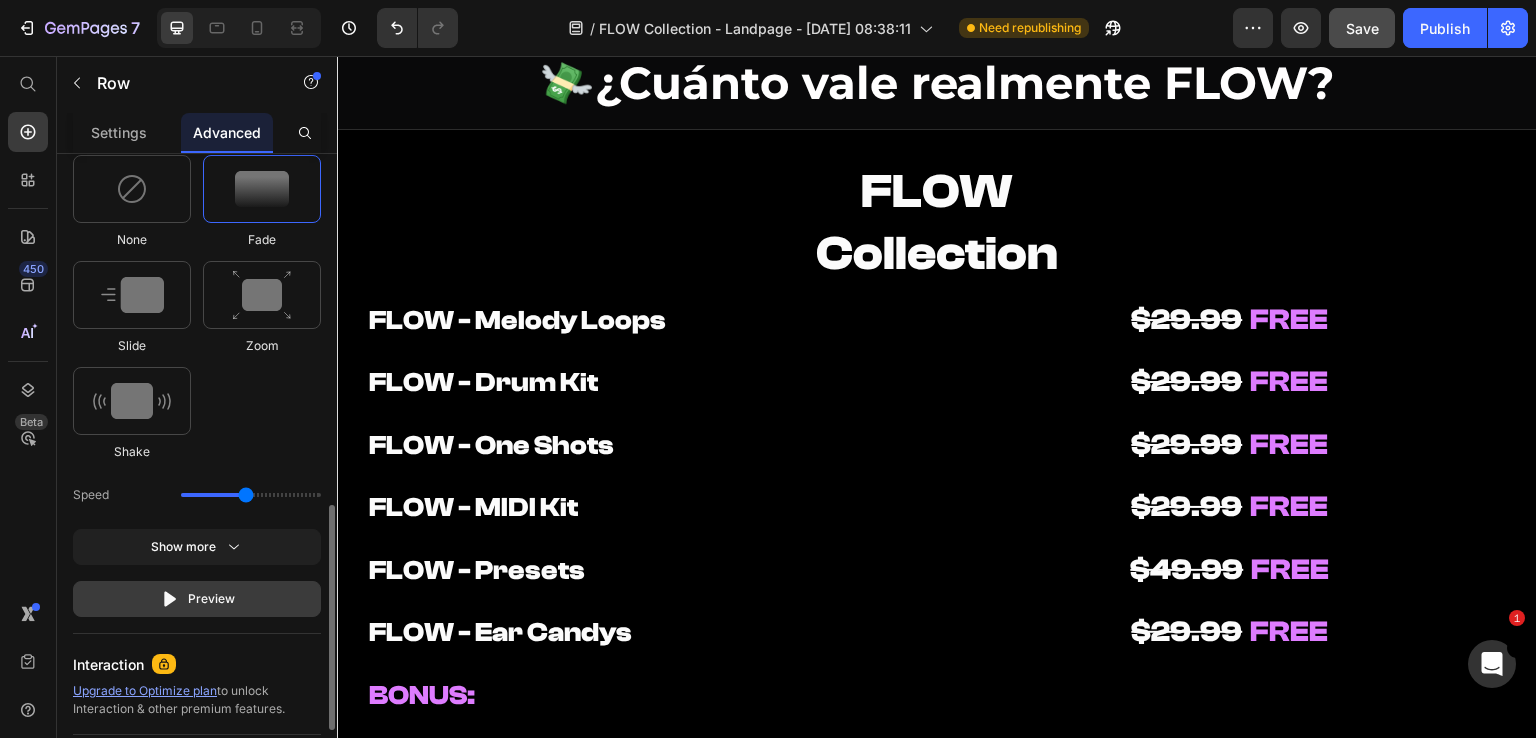 click on "Preview" 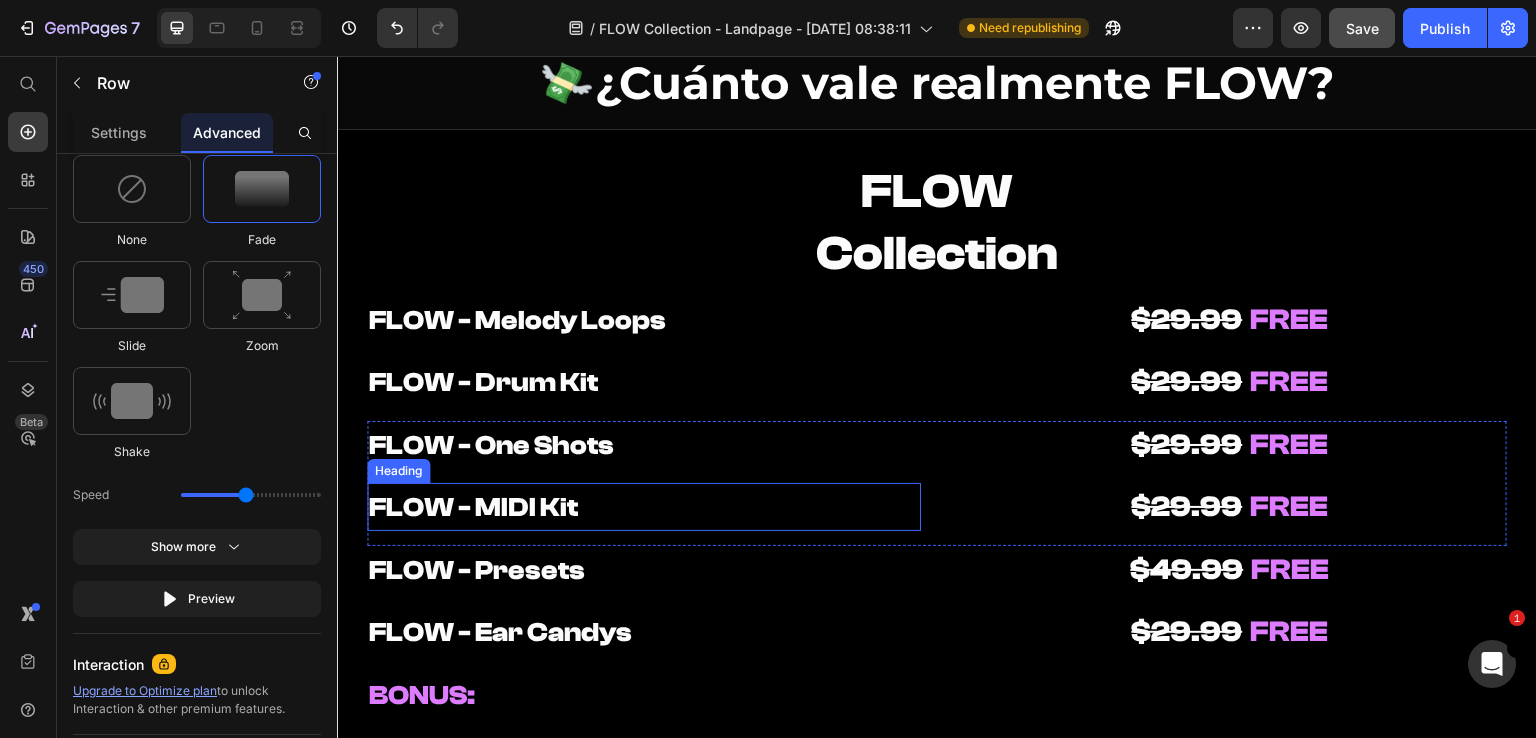 click on "FLOW - MIDI Kit" at bounding box center (644, 507) 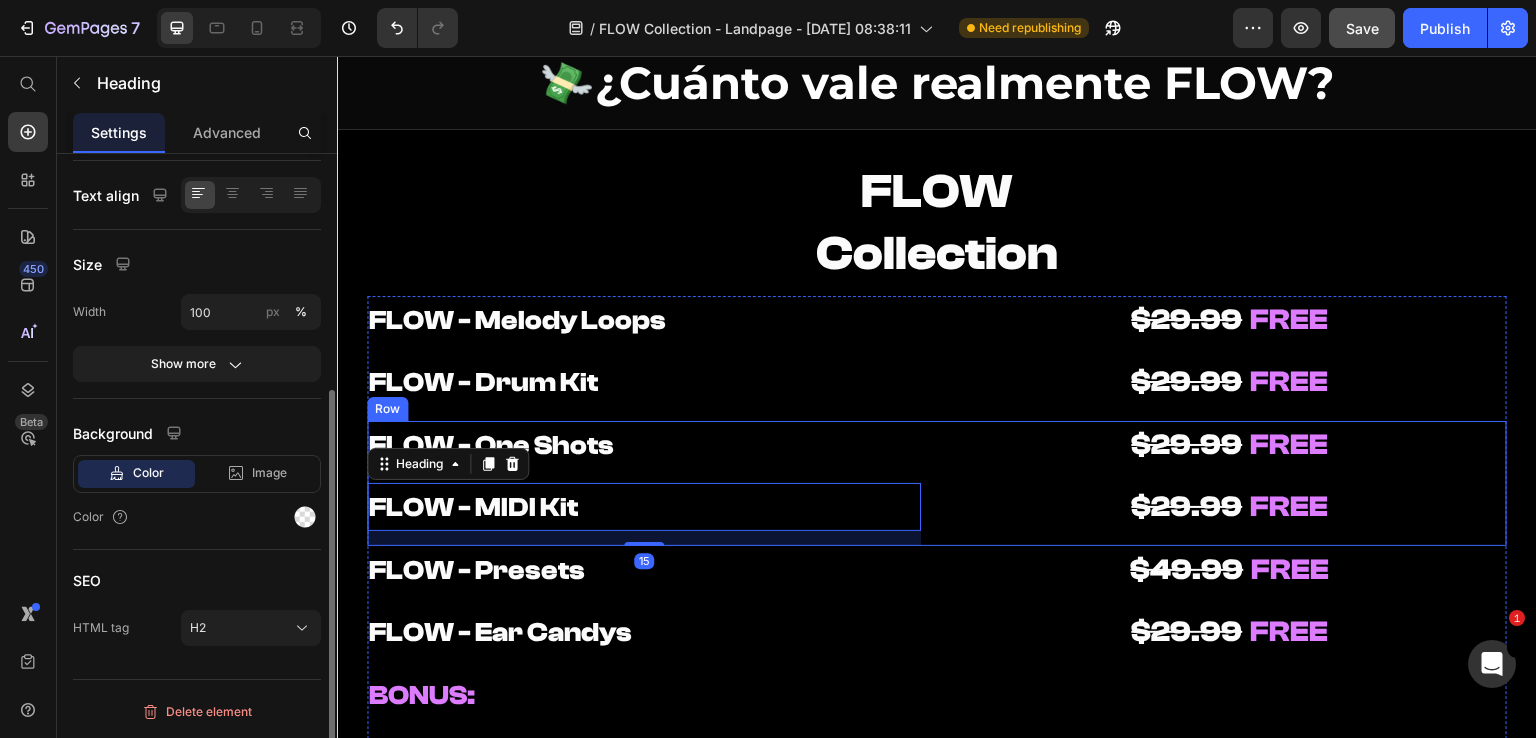 scroll, scrollTop: 0, scrollLeft: 0, axis: both 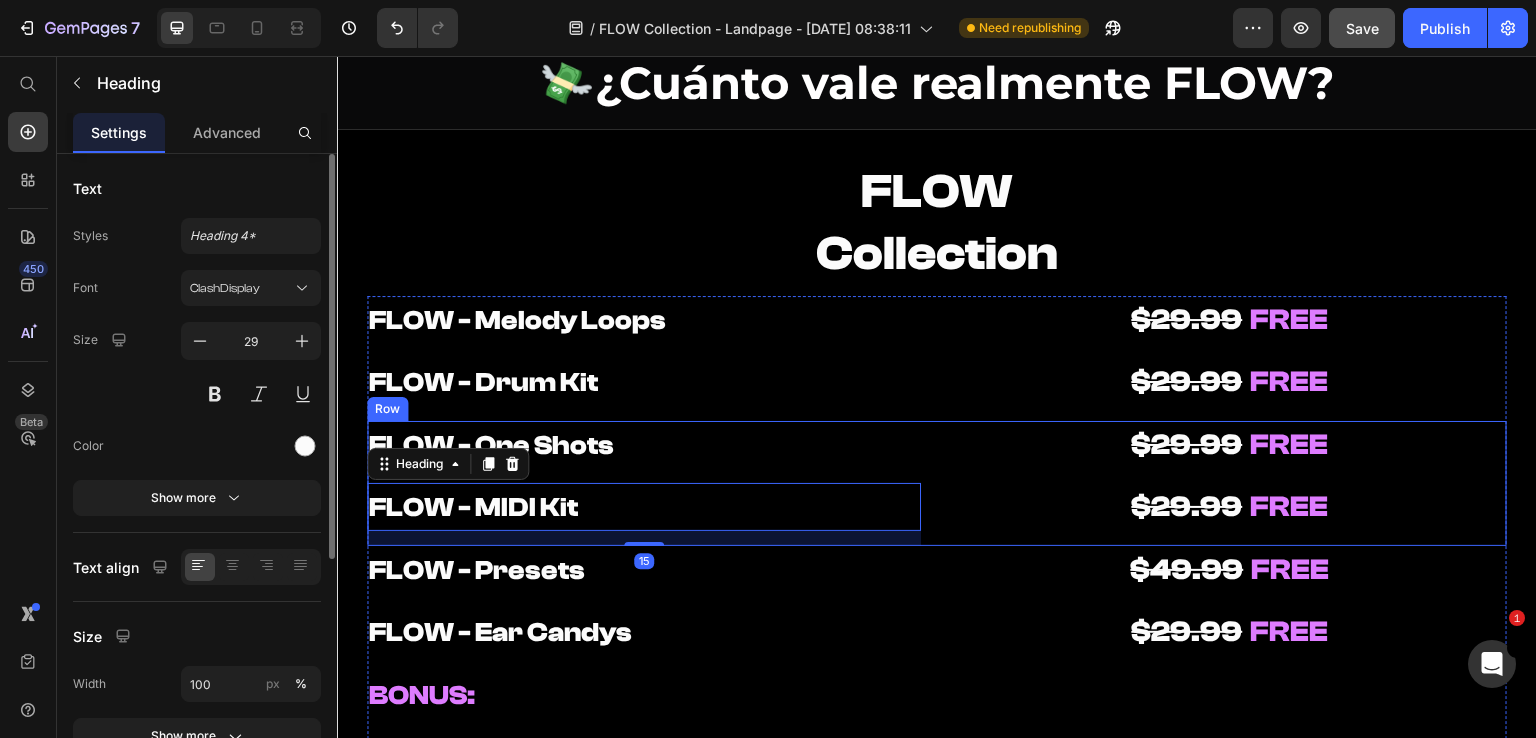 click on "FLOW - One Shots Heading FLOW - MIDI Kit Heading   15 $29.99    FREE Heading $29.99    FREE Heading Row" at bounding box center [937, 483] 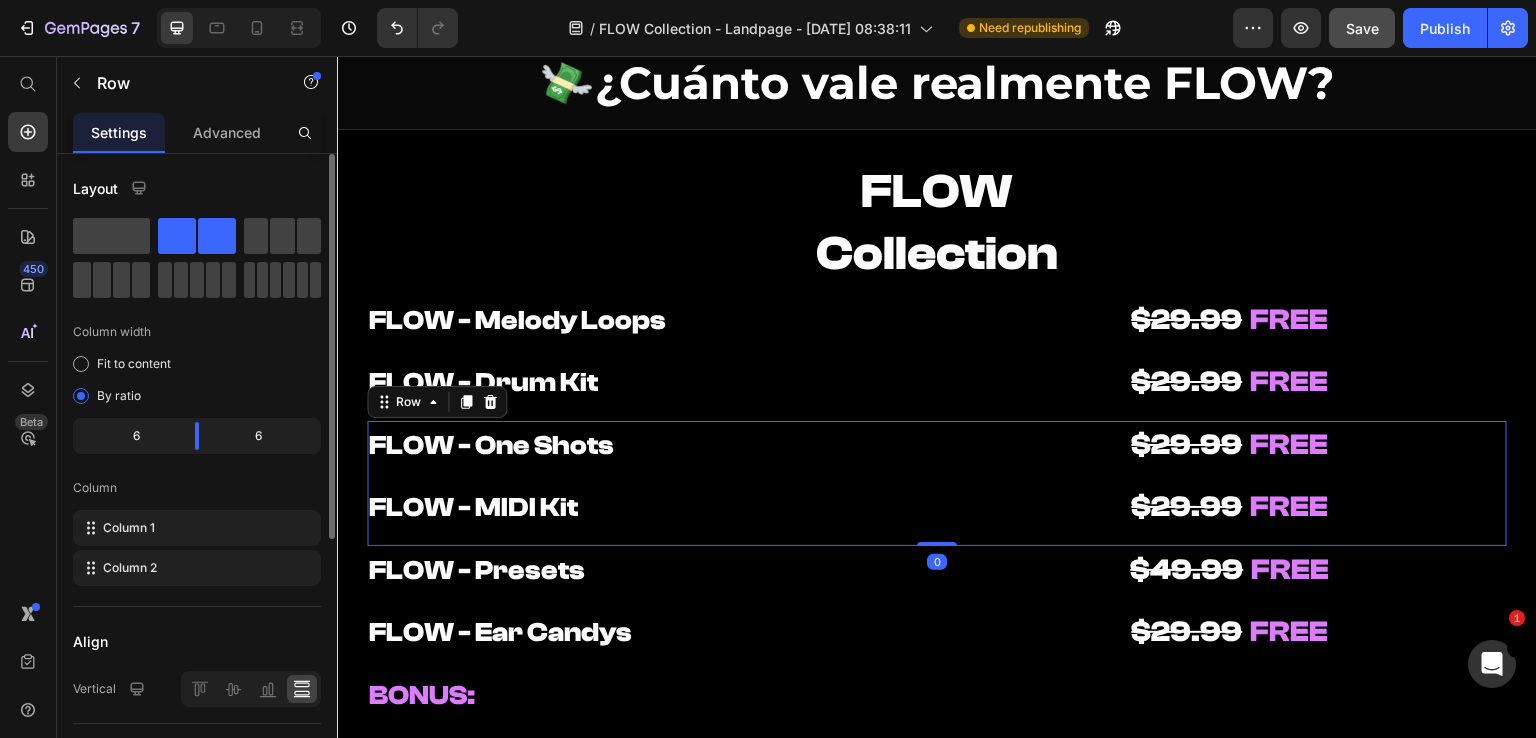 scroll, scrollTop: 300, scrollLeft: 0, axis: vertical 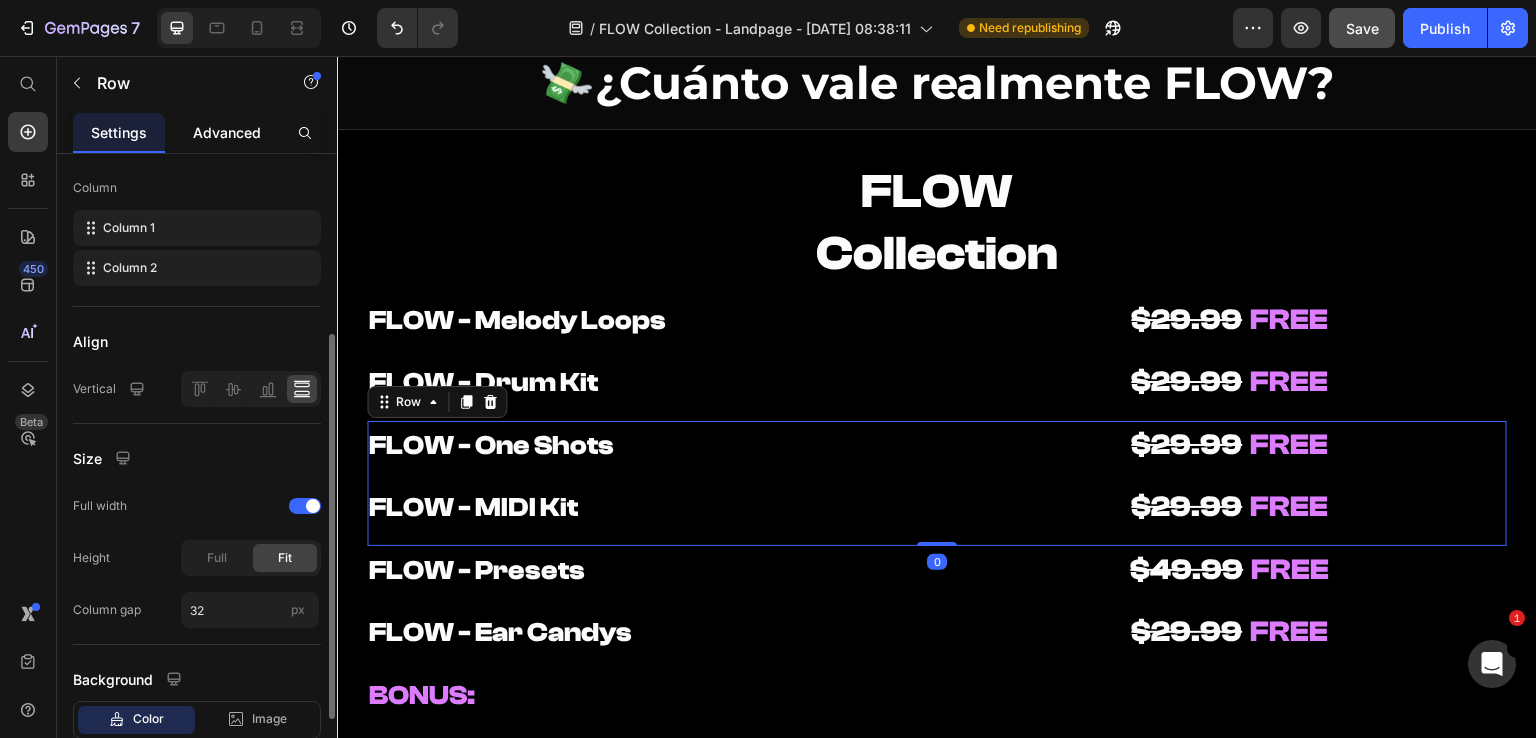 click on "6 6" at bounding box center [197, 136] 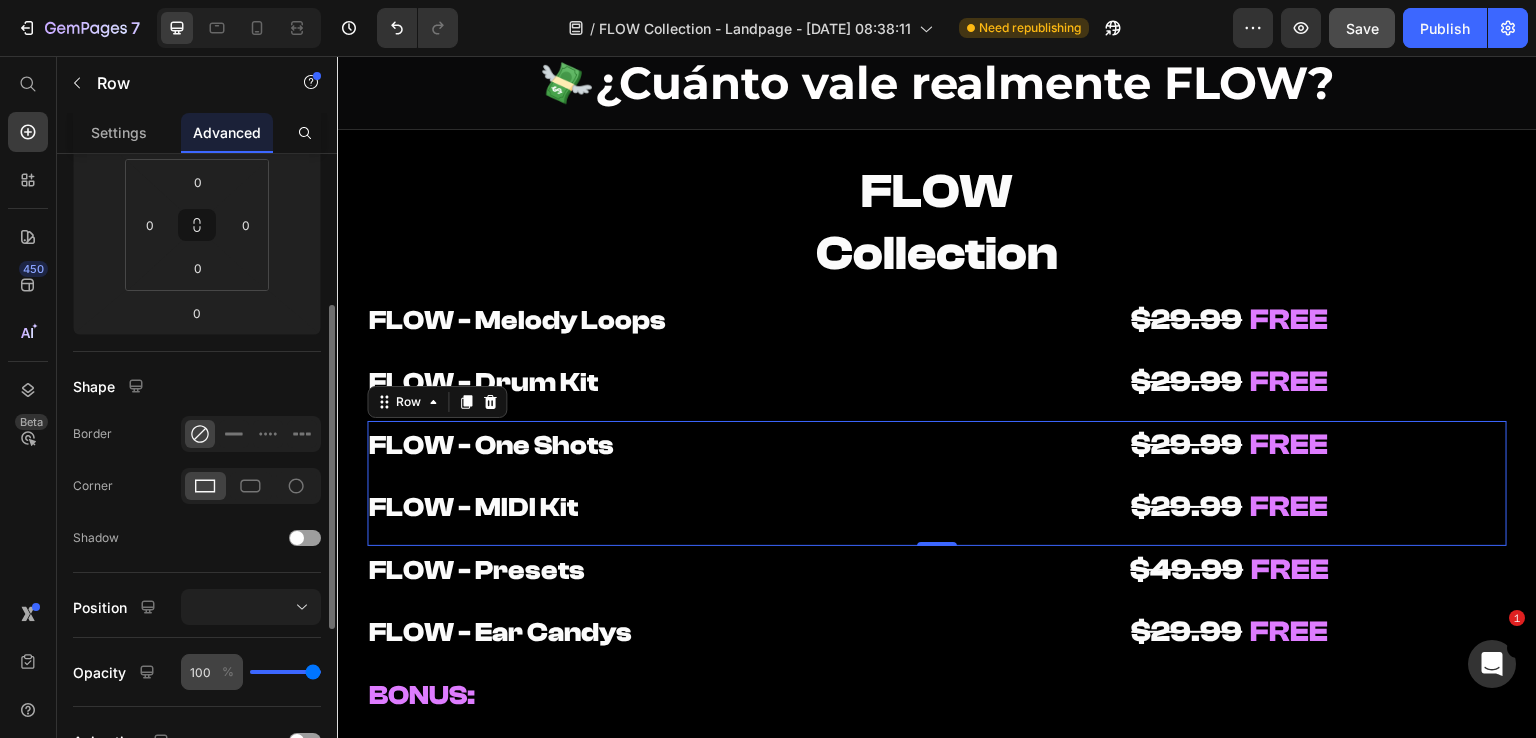 scroll, scrollTop: 500, scrollLeft: 0, axis: vertical 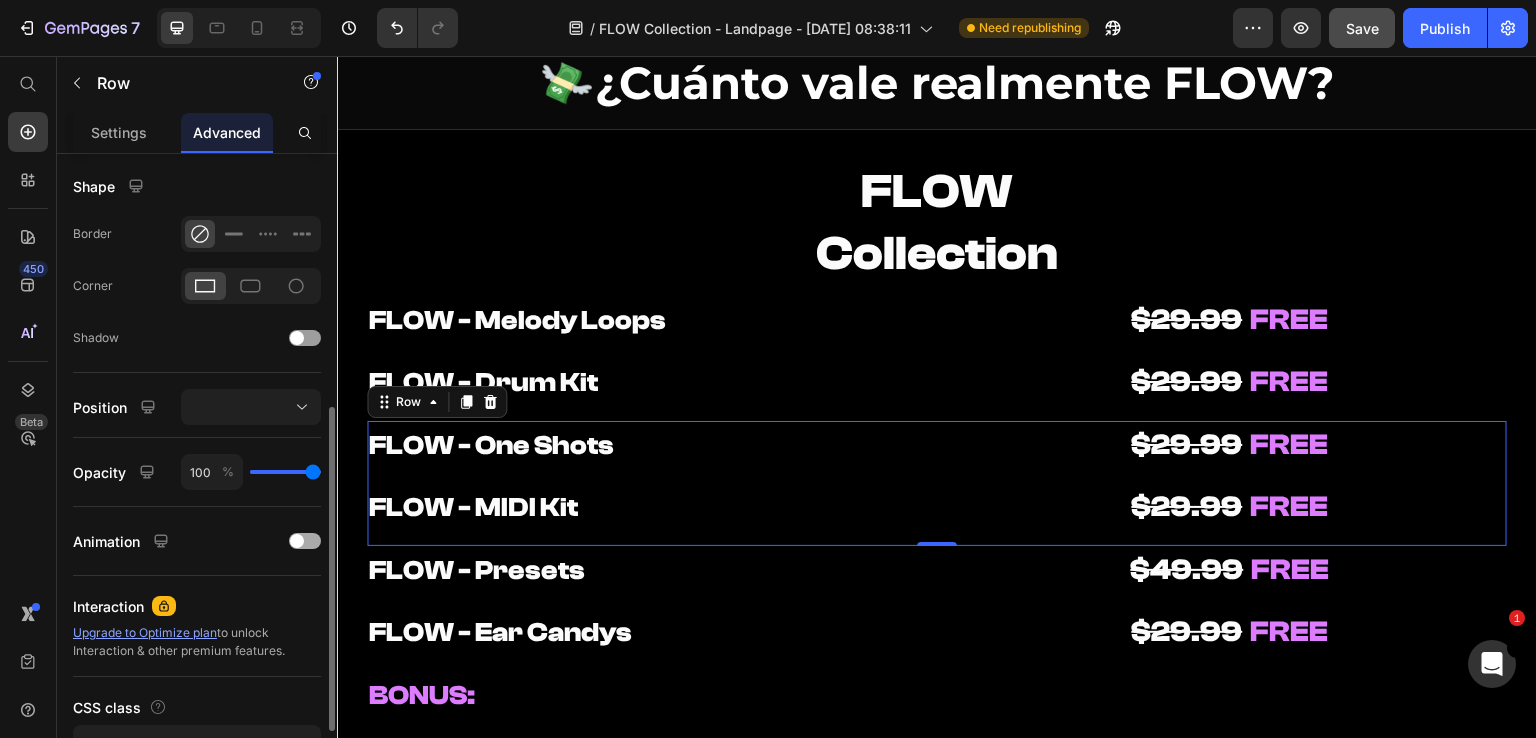 drag, startPoint x: 308, startPoint y: 535, endPoint x: 74, endPoint y: 464, distance: 244.53426 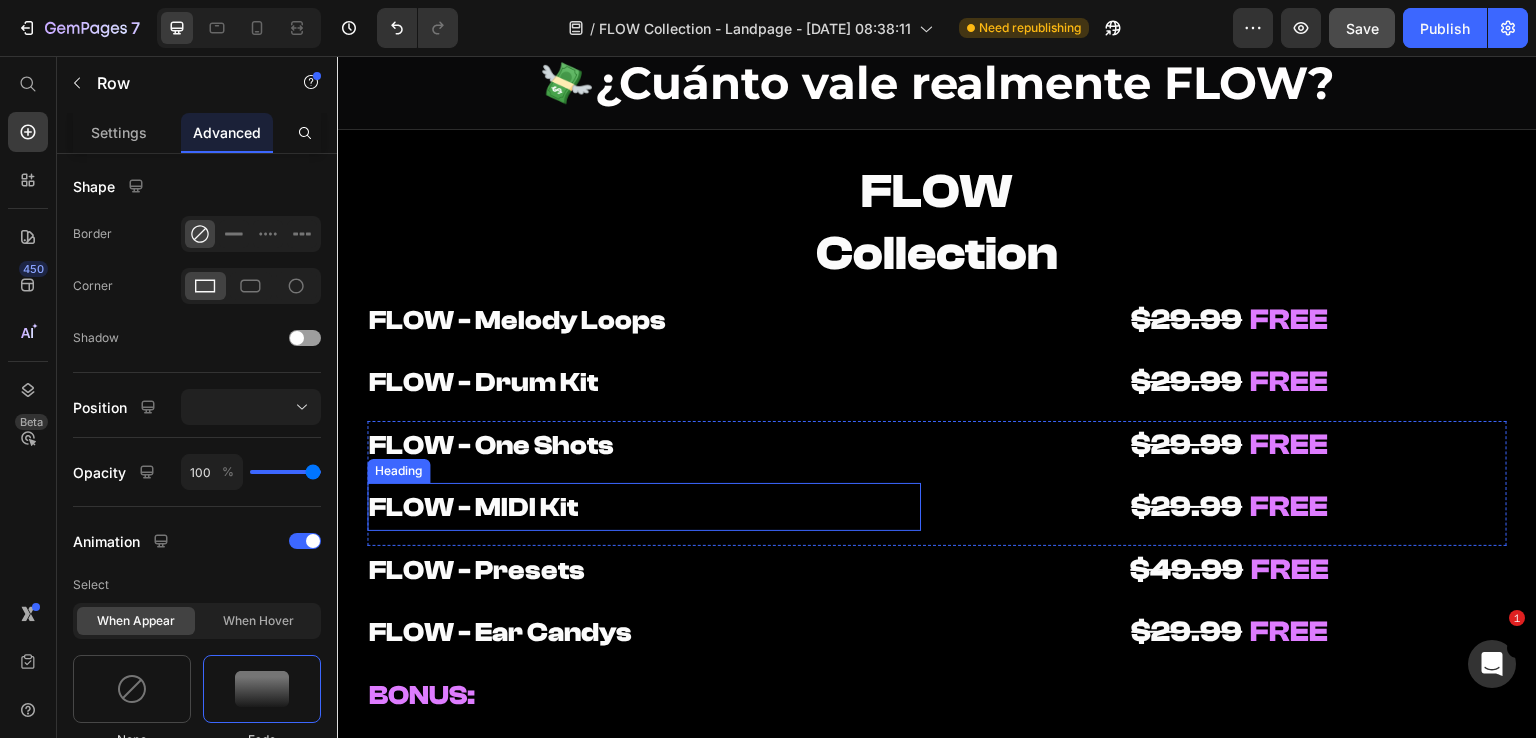 scroll, scrollTop: 9832, scrollLeft: 0, axis: vertical 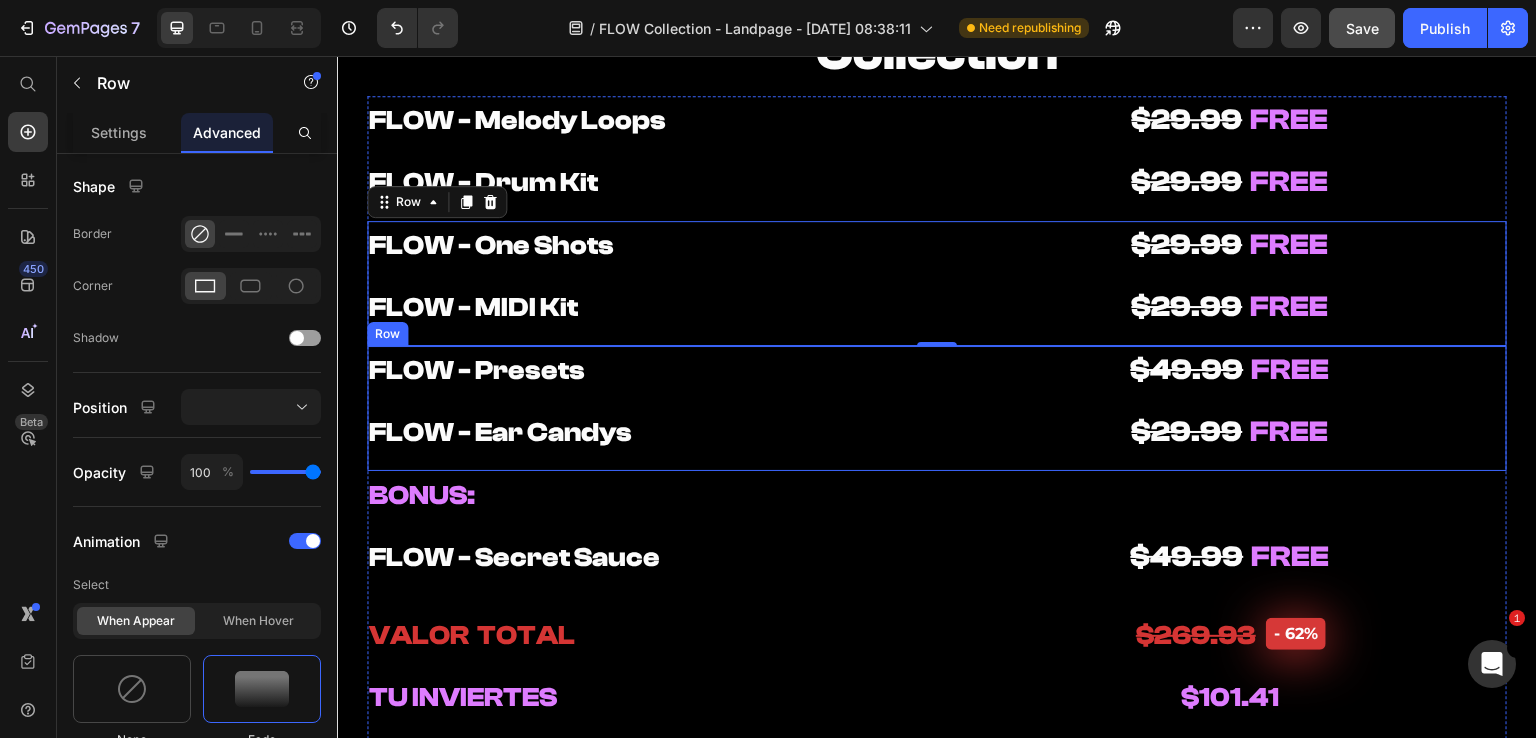 click on "FLOW - Presets Heading FLOW - Ear Candys Heading $49.99    FREE Heading $29.99    FREE Heading Row" at bounding box center (937, 408) 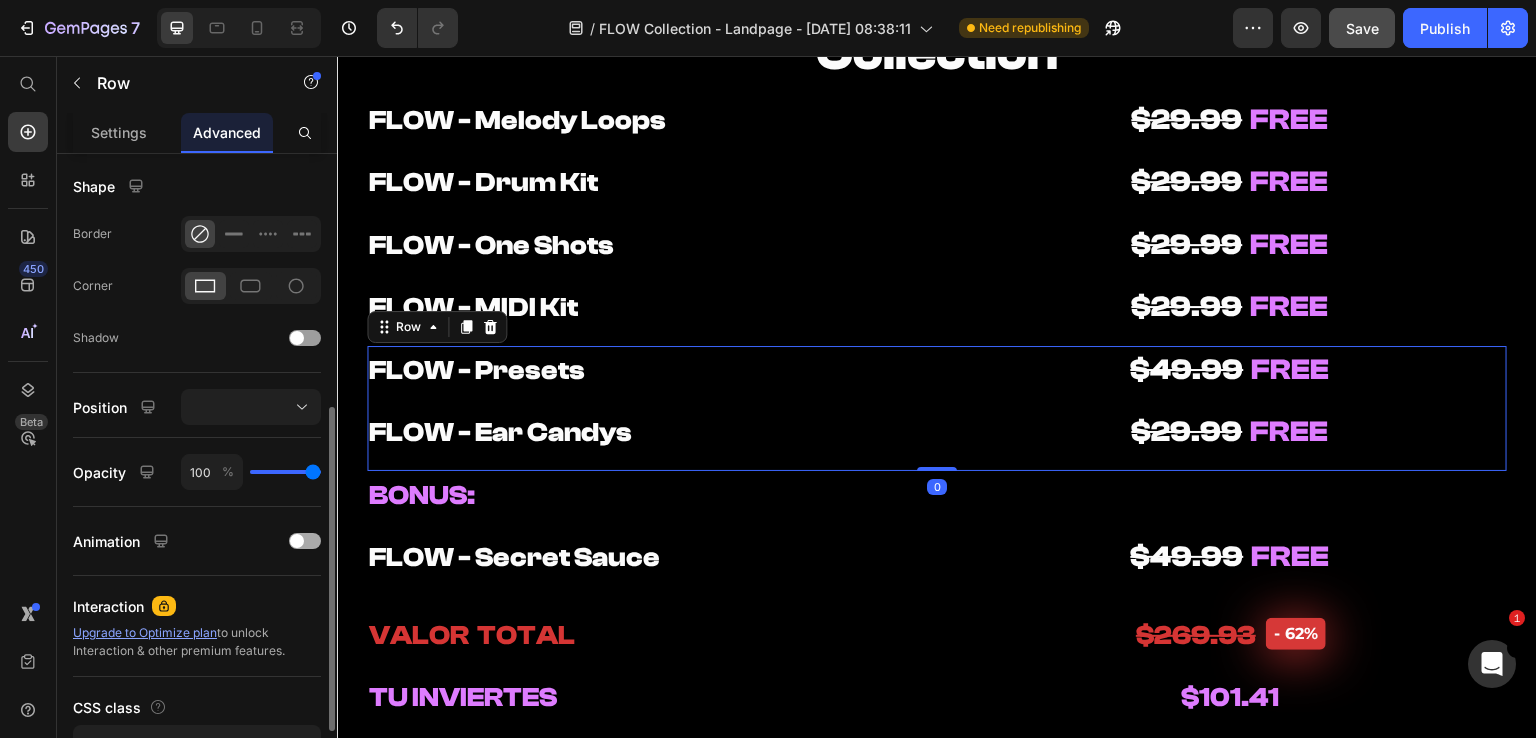 click at bounding box center (305, 541) 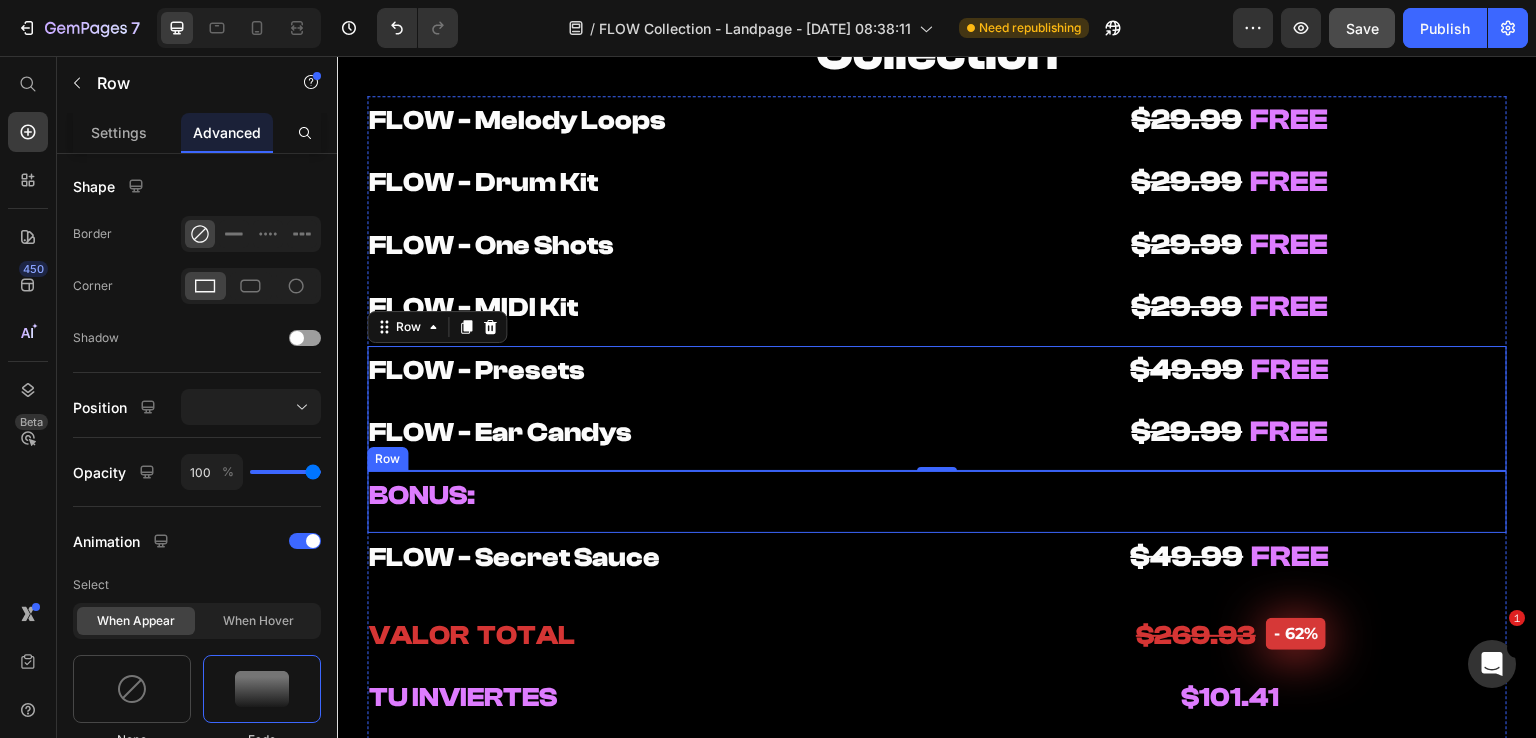 click on "BONUS: Heading" at bounding box center (644, 502) 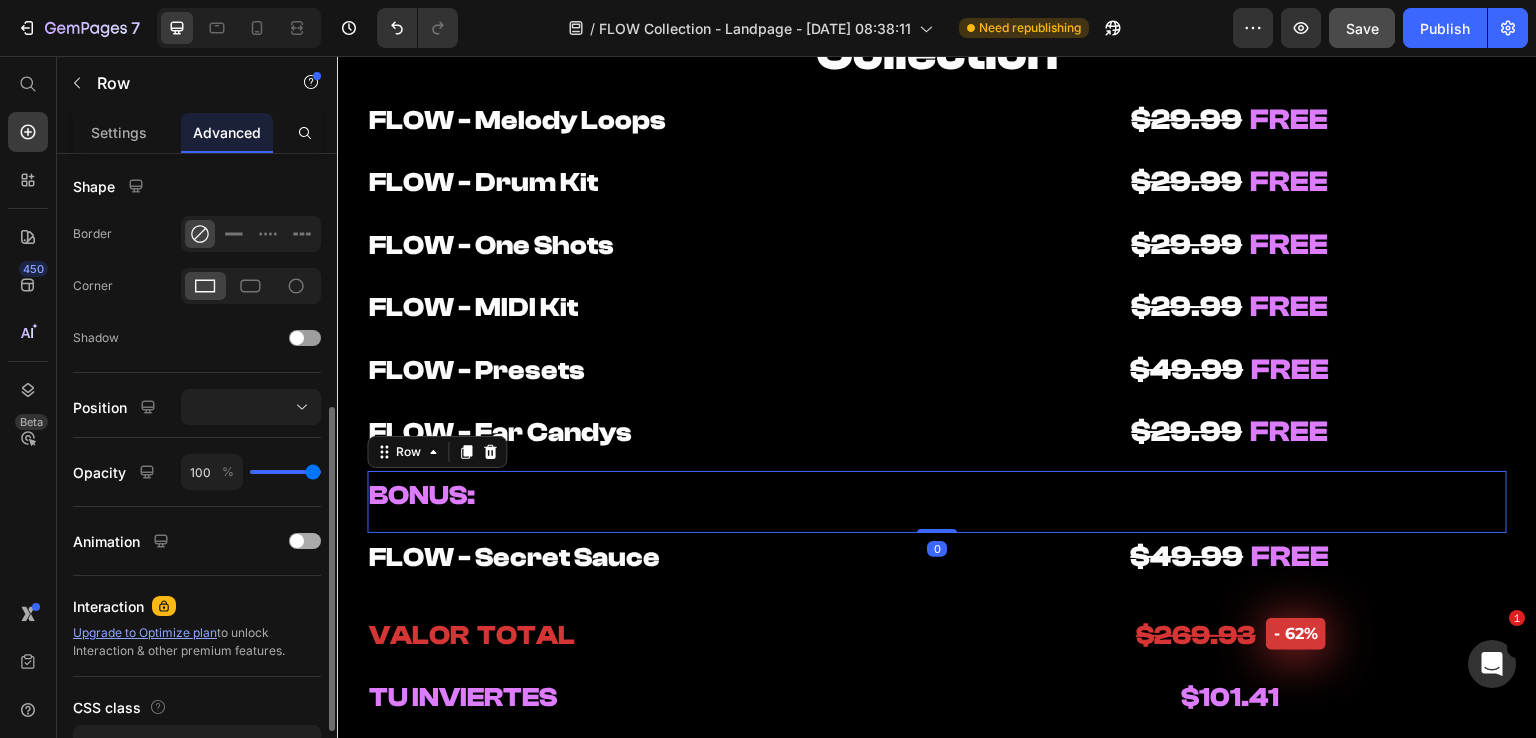 click at bounding box center (305, 541) 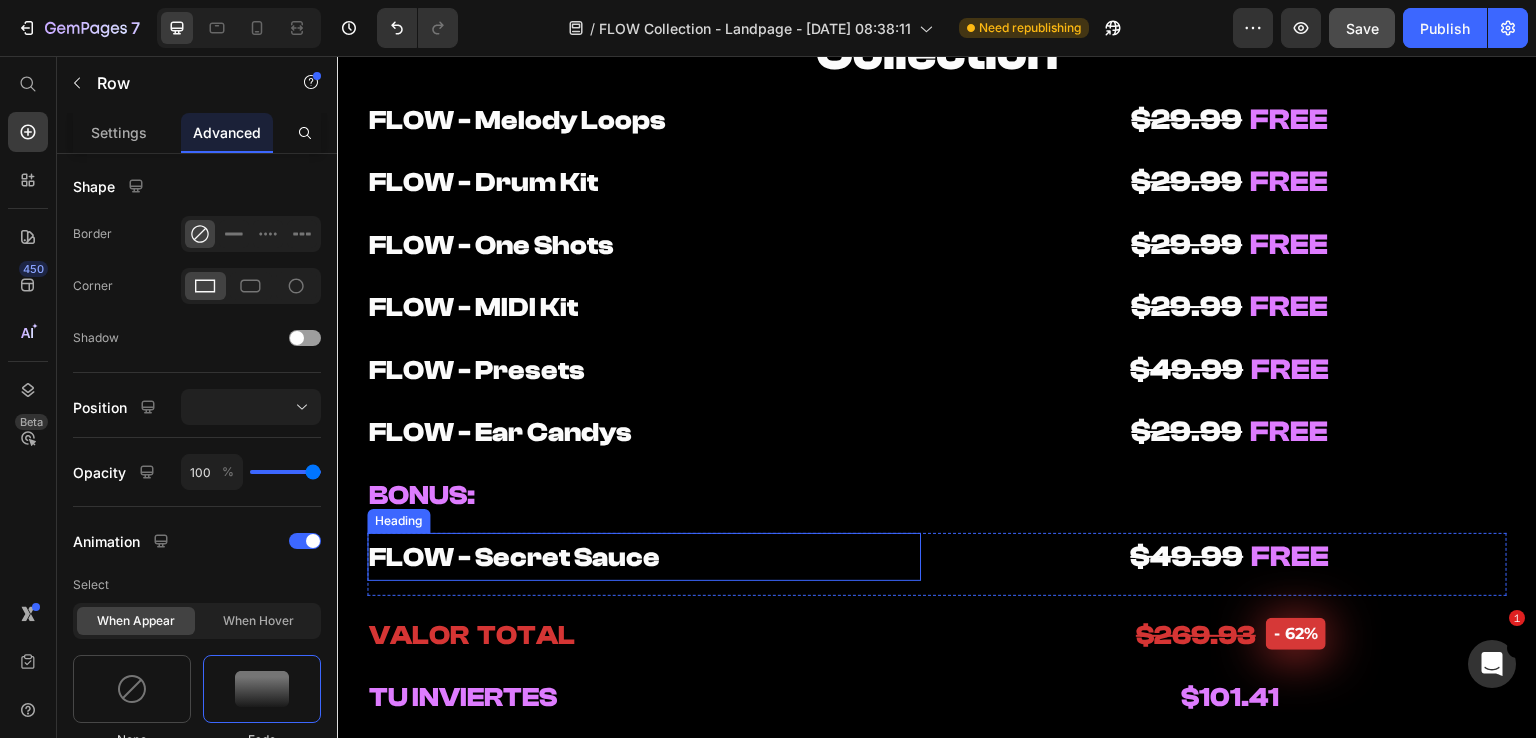click on "FLOW - Secret Sauce Heading $49.99    FREE Heading Row" at bounding box center [937, 564] 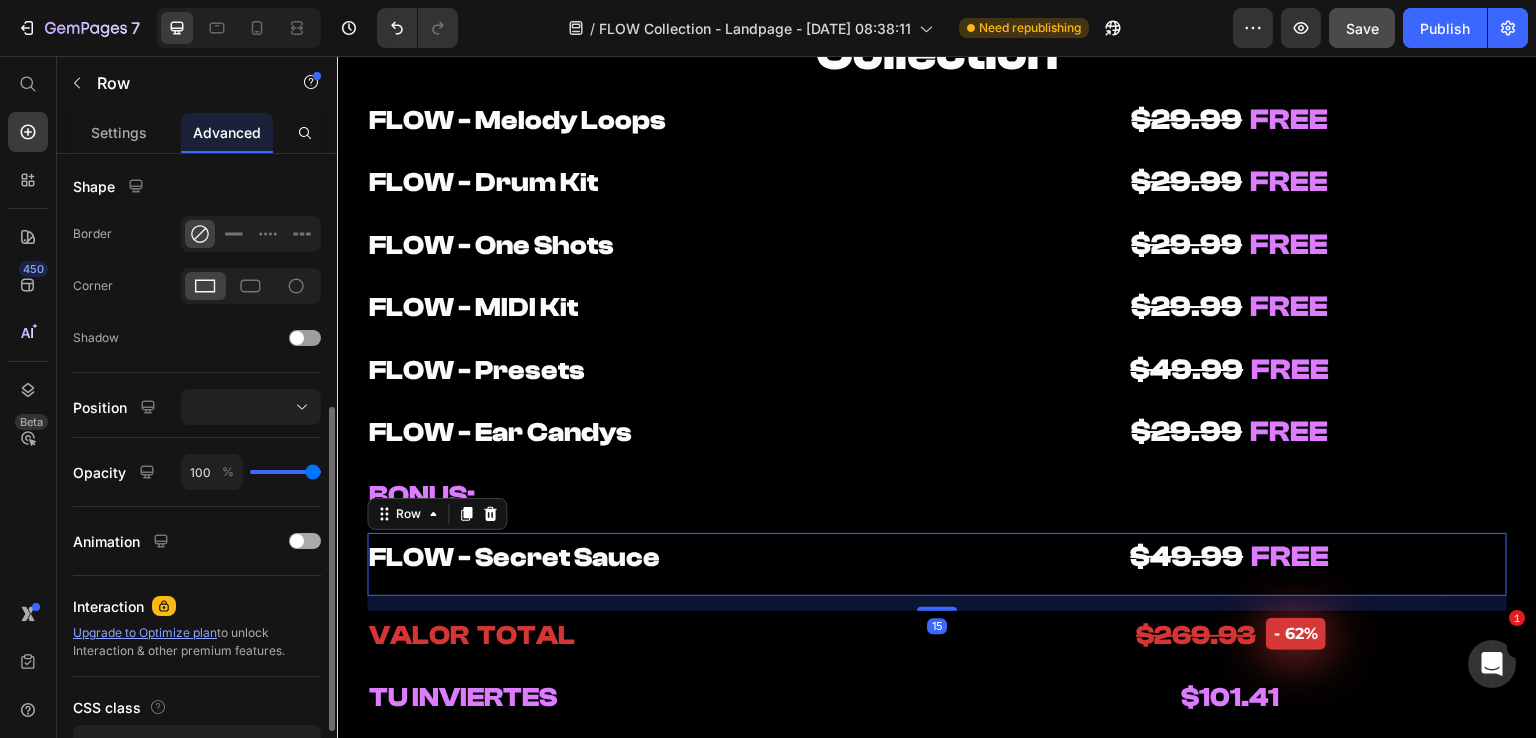 click at bounding box center (297, 541) 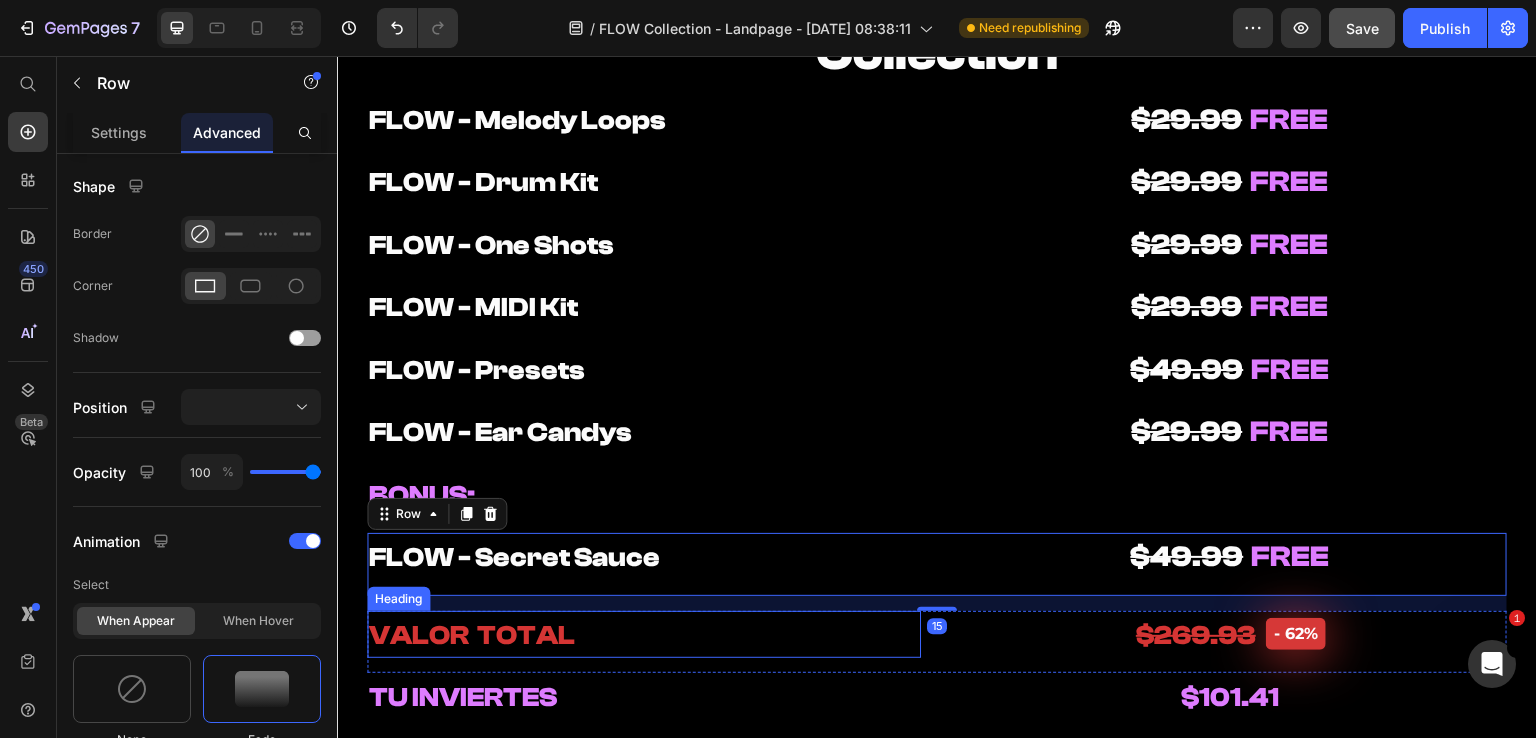 scroll, scrollTop: 10032, scrollLeft: 0, axis: vertical 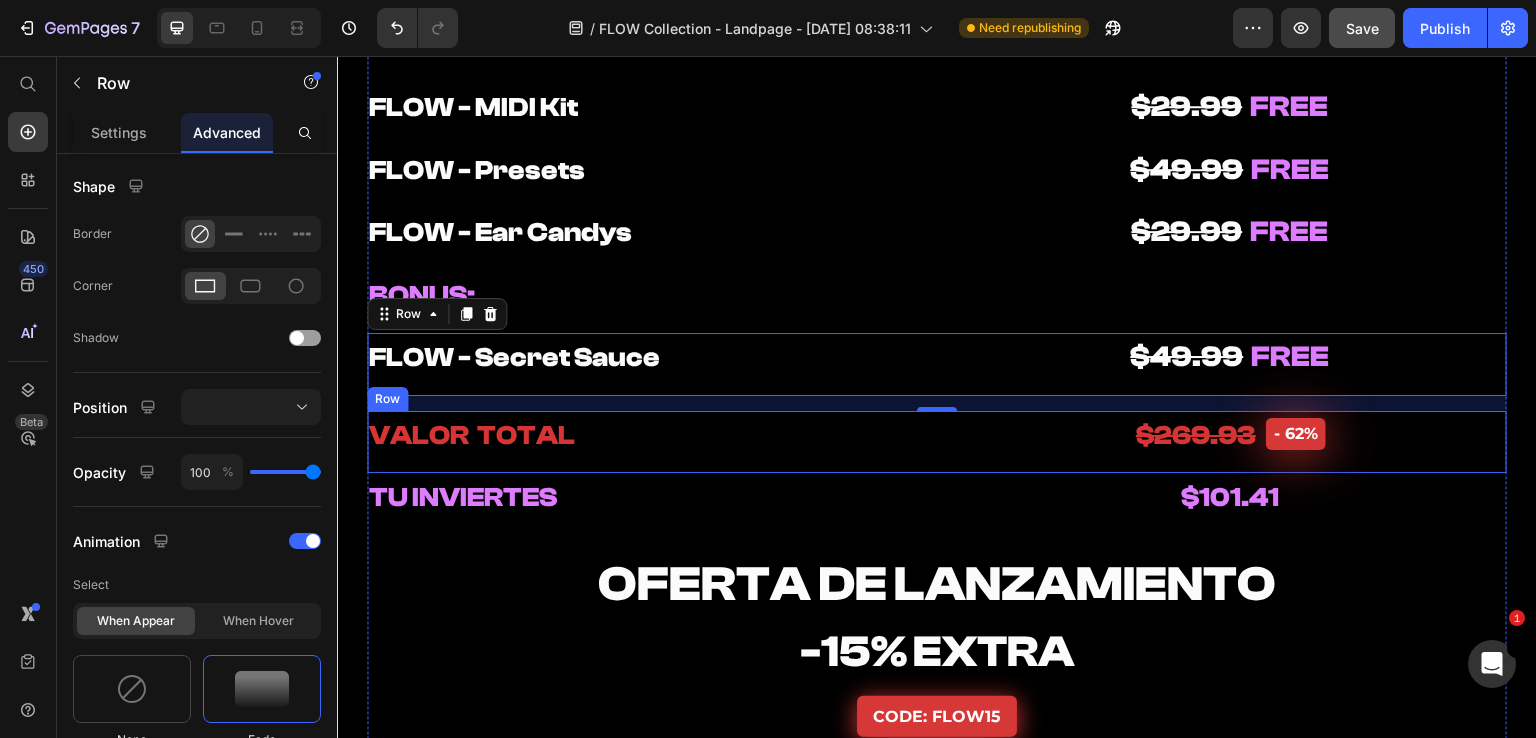 click on "VALOR  TOTAL Heading $269.93 Heading - 62% Product Badge Row Row Row Row" at bounding box center (937, 442) 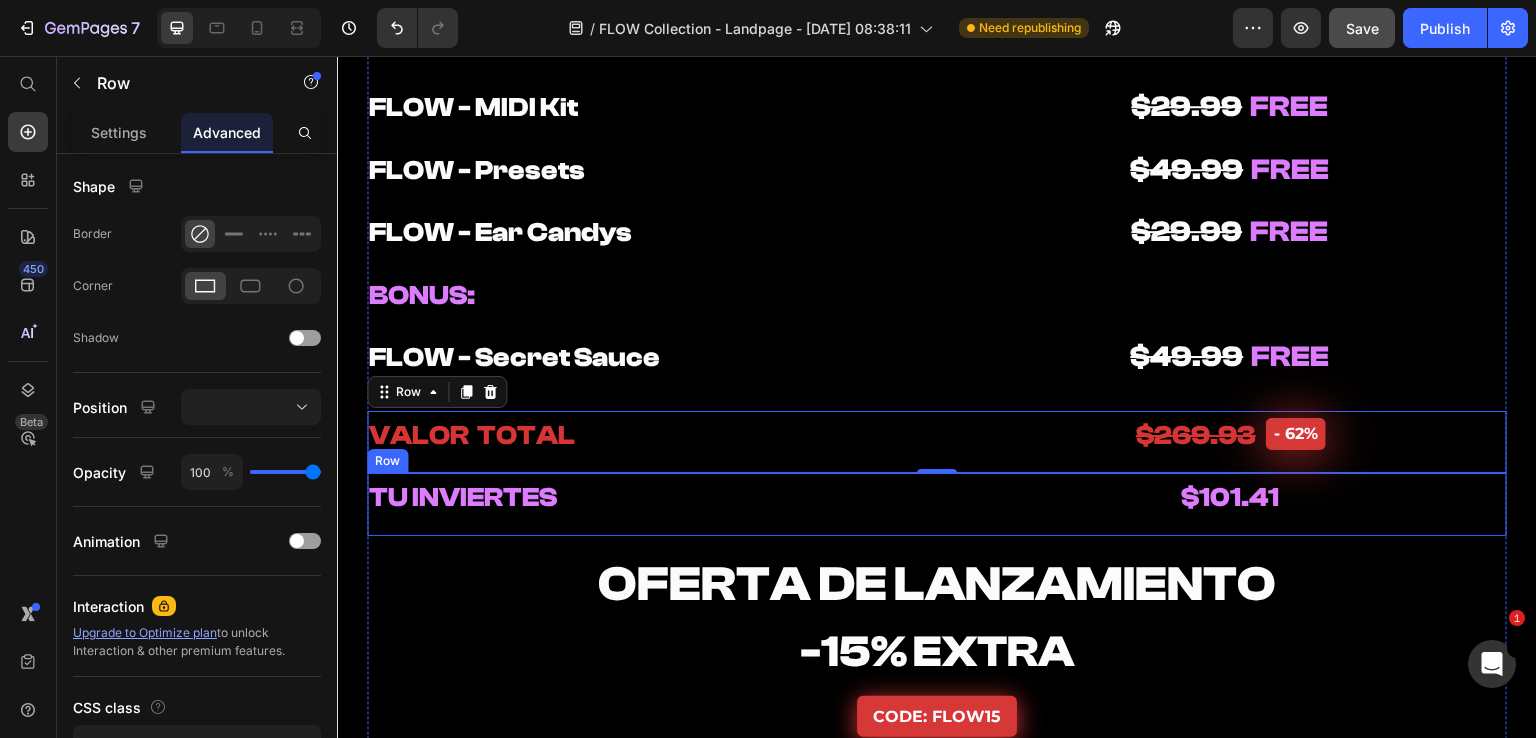 click on "TU INVIERTES Heading" at bounding box center [644, 504] 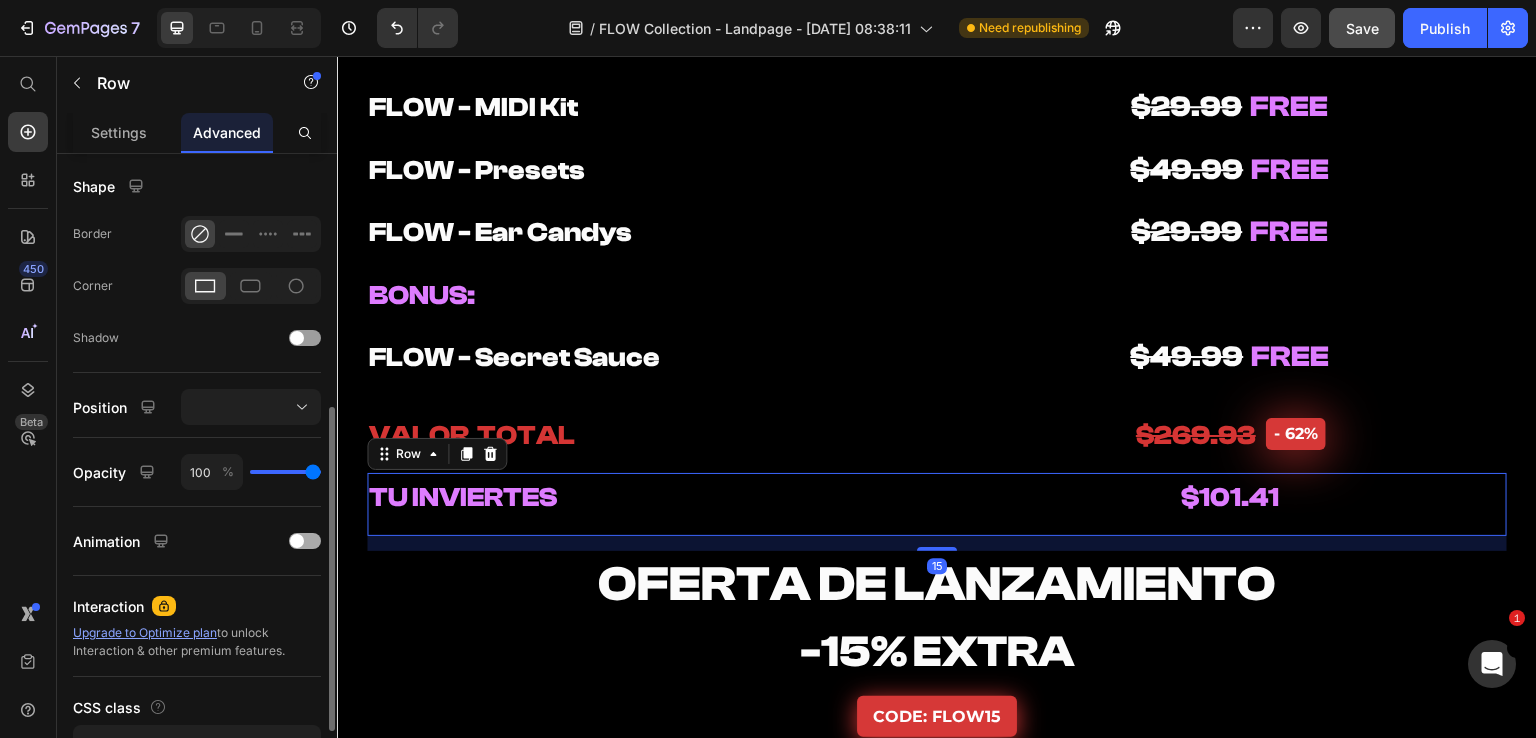 click at bounding box center (305, 541) 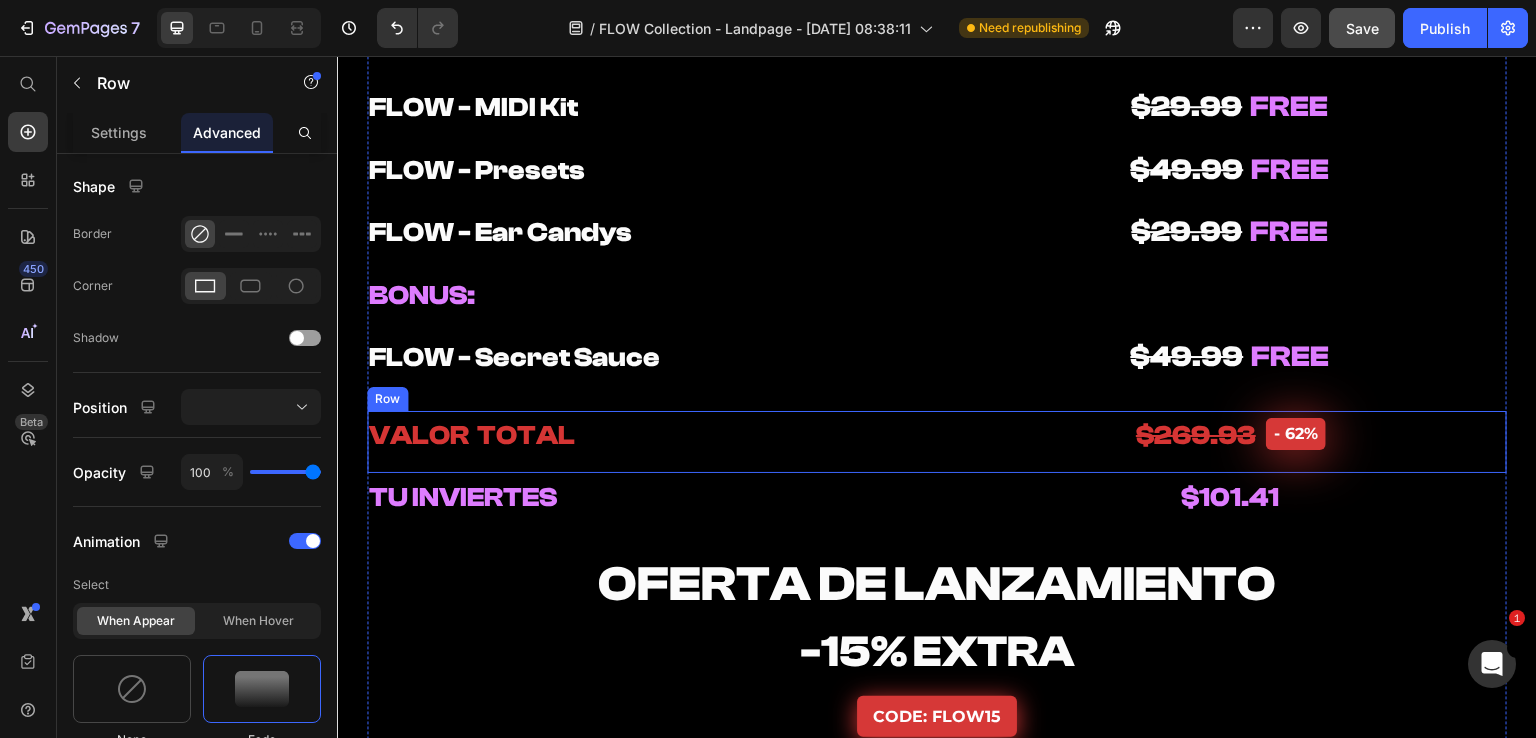 click on "VALOR  TOTAL Heading $269.93 Heading - 62% Product Badge Row Row Row Row" at bounding box center (937, 442) 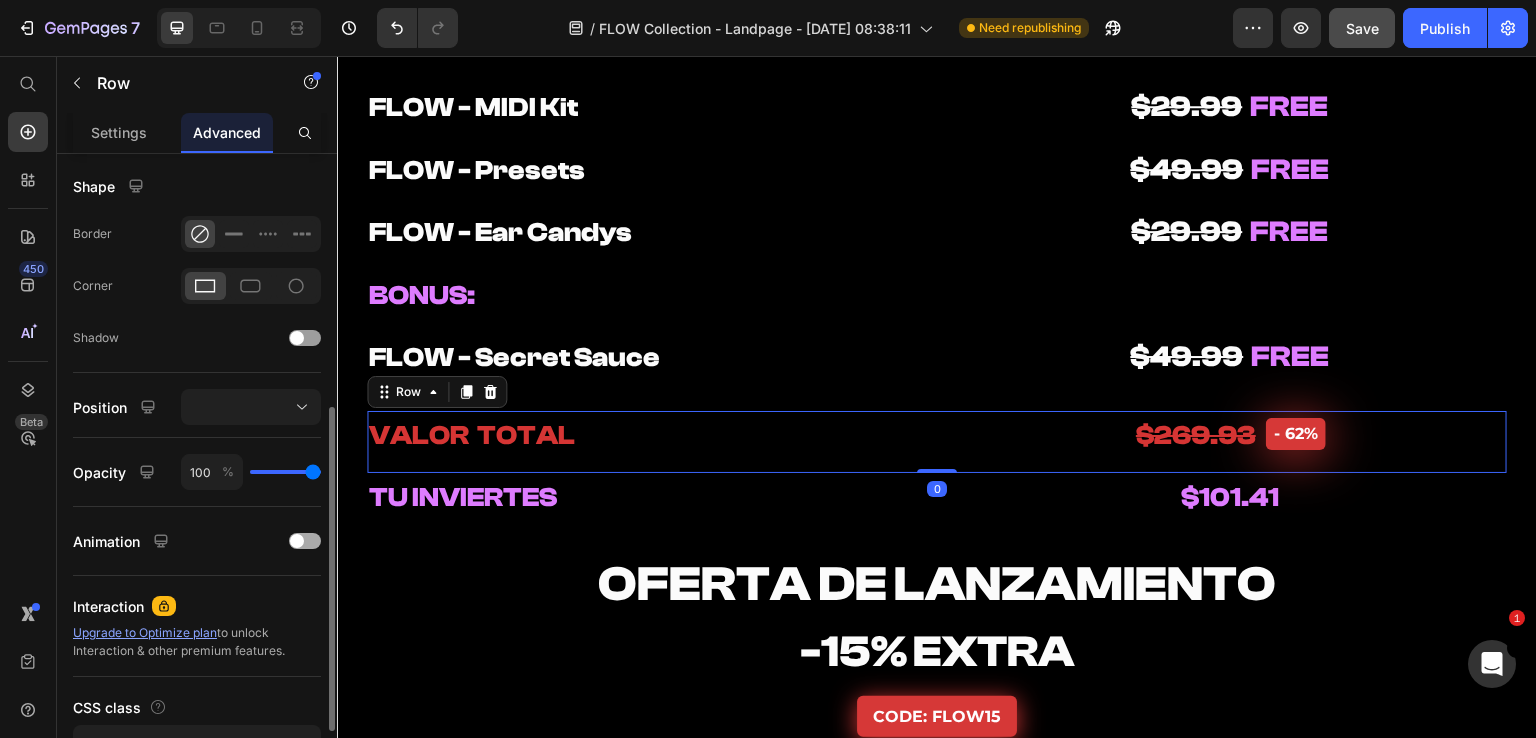 drag, startPoint x: 307, startPoint y: 543, endPoint x: 44, endPoint y: 486, distance: 269.10593 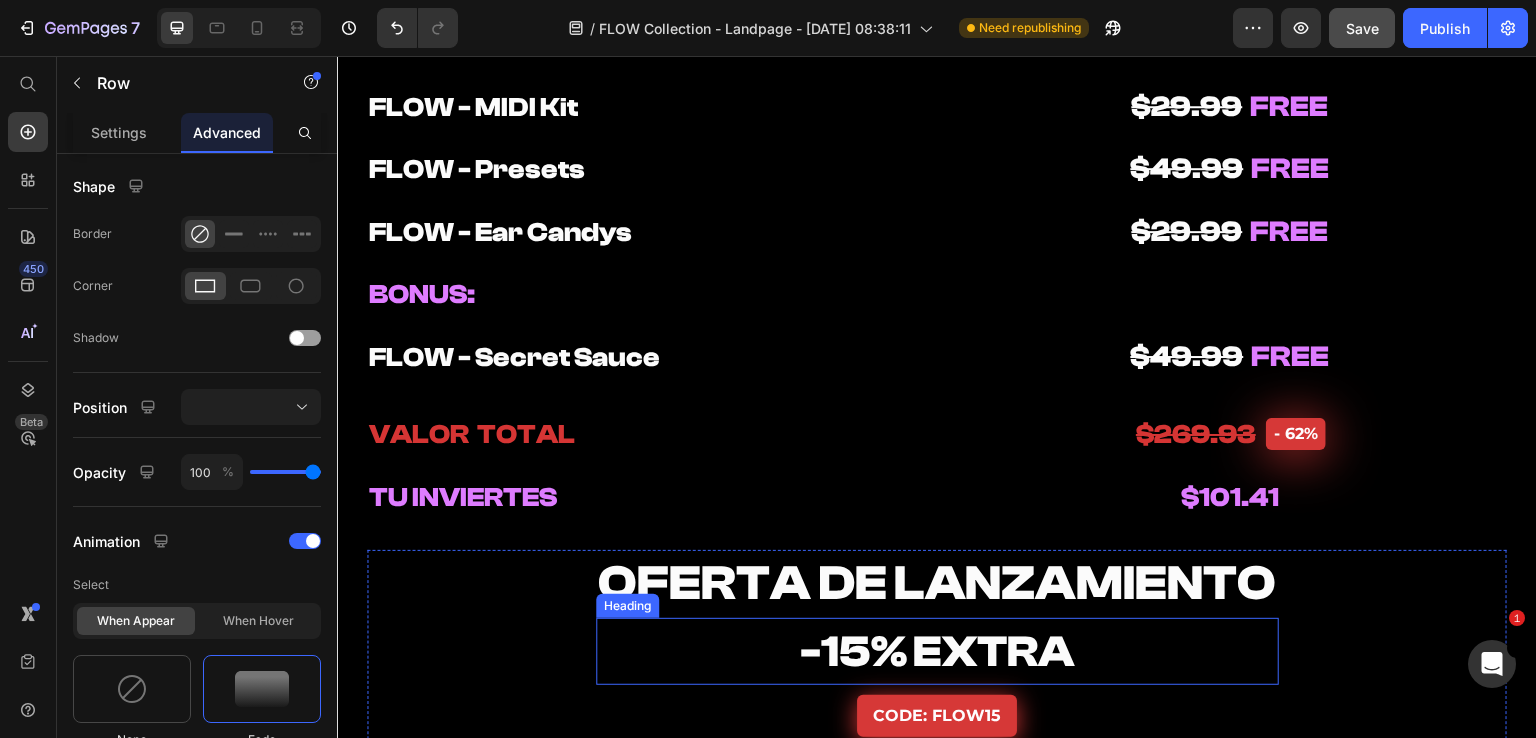 scroll, scrollTop: 10132, scrollLeft: 0, axis: vertical 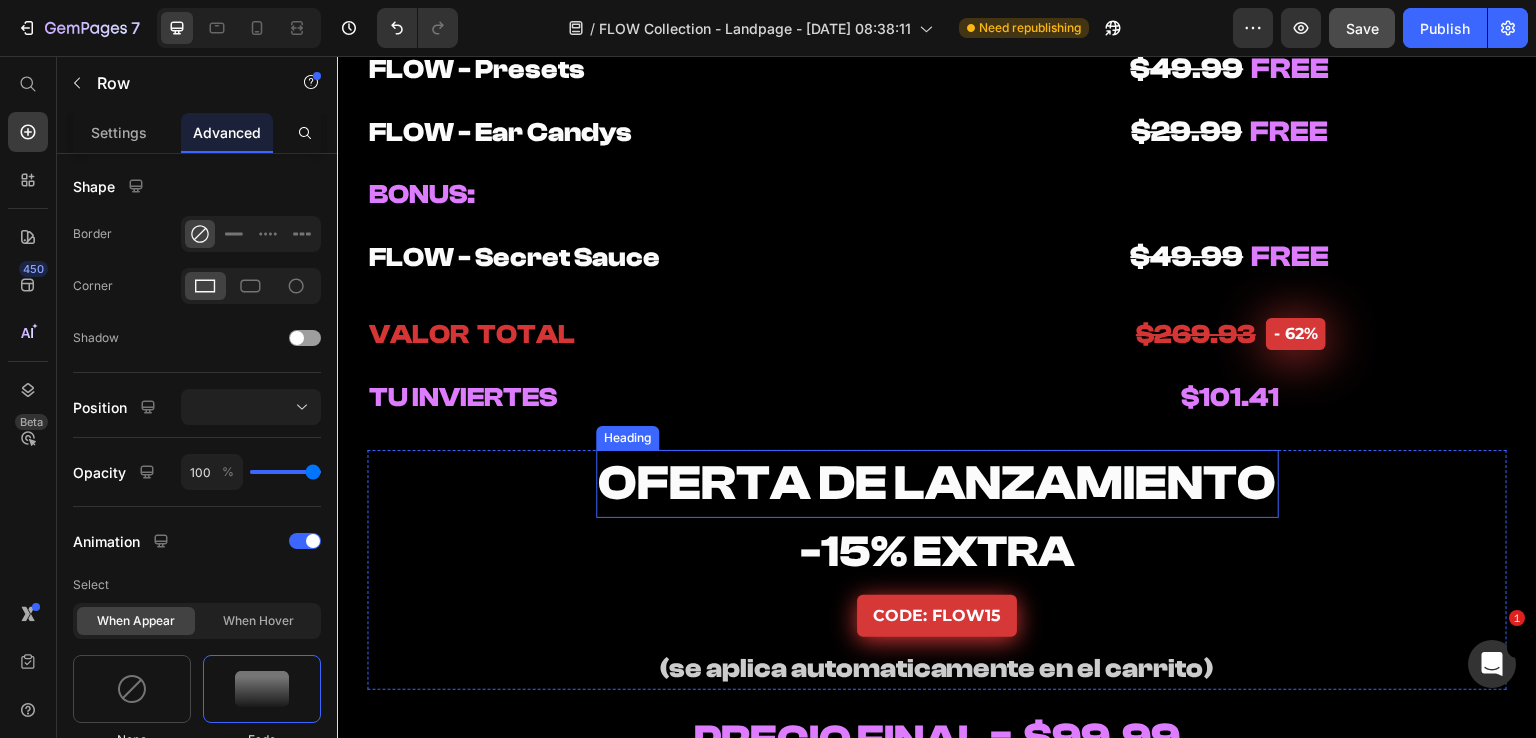 click on "OFERTA DE LANZAMIENTO" at bounding box center (937, 483) 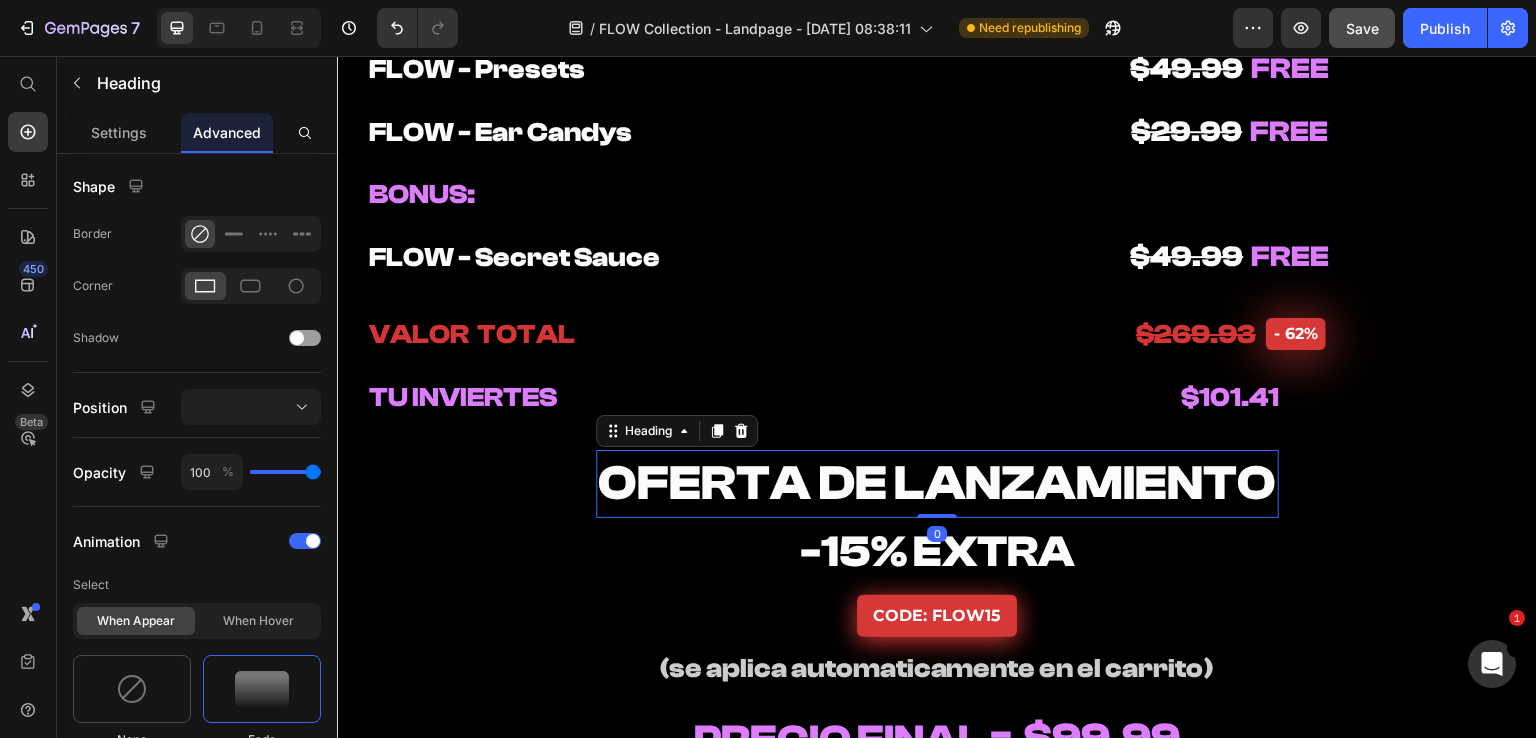scroll, scrollTop: 0, scrollLeft: 0, axis: both 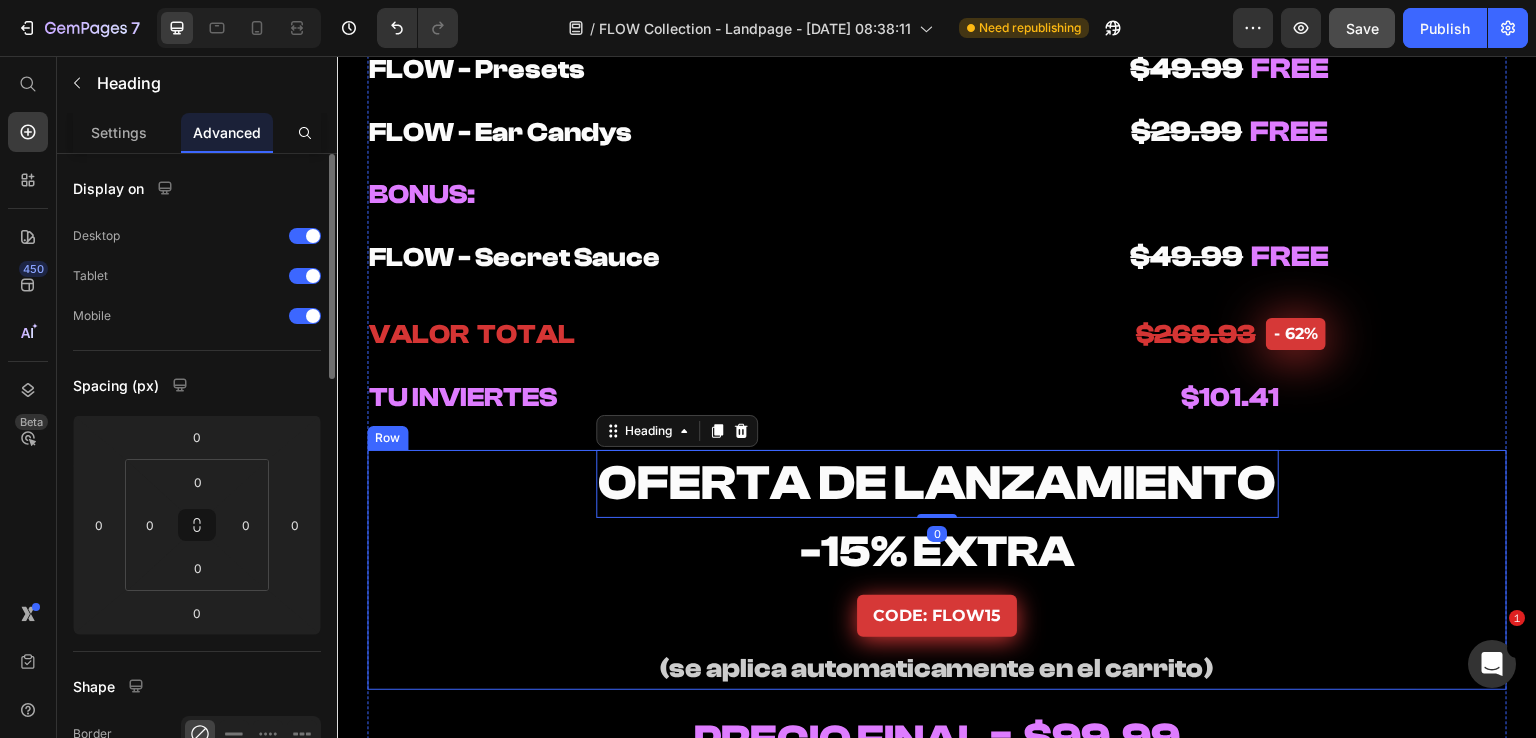 click on "OFERTA DE LANZAMIENTO Heading   0 -15% EXTRA Heading CODE: FLOW15 Button (se aplica automaticamente en el carrito) Heading Row" at bounding box center (937, 569) 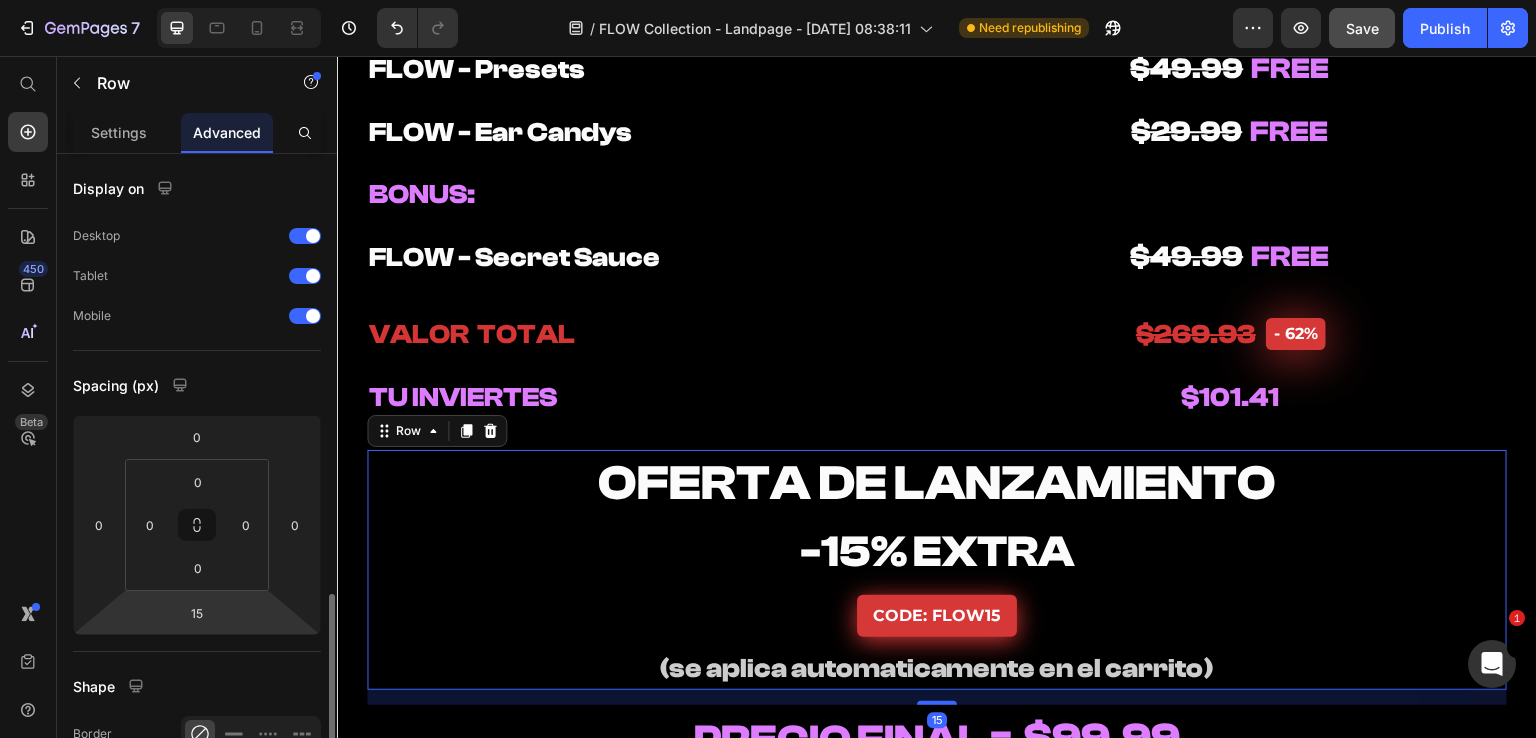 scroll, scrollTop: 500, scrollLeft: 0, axis: vertical 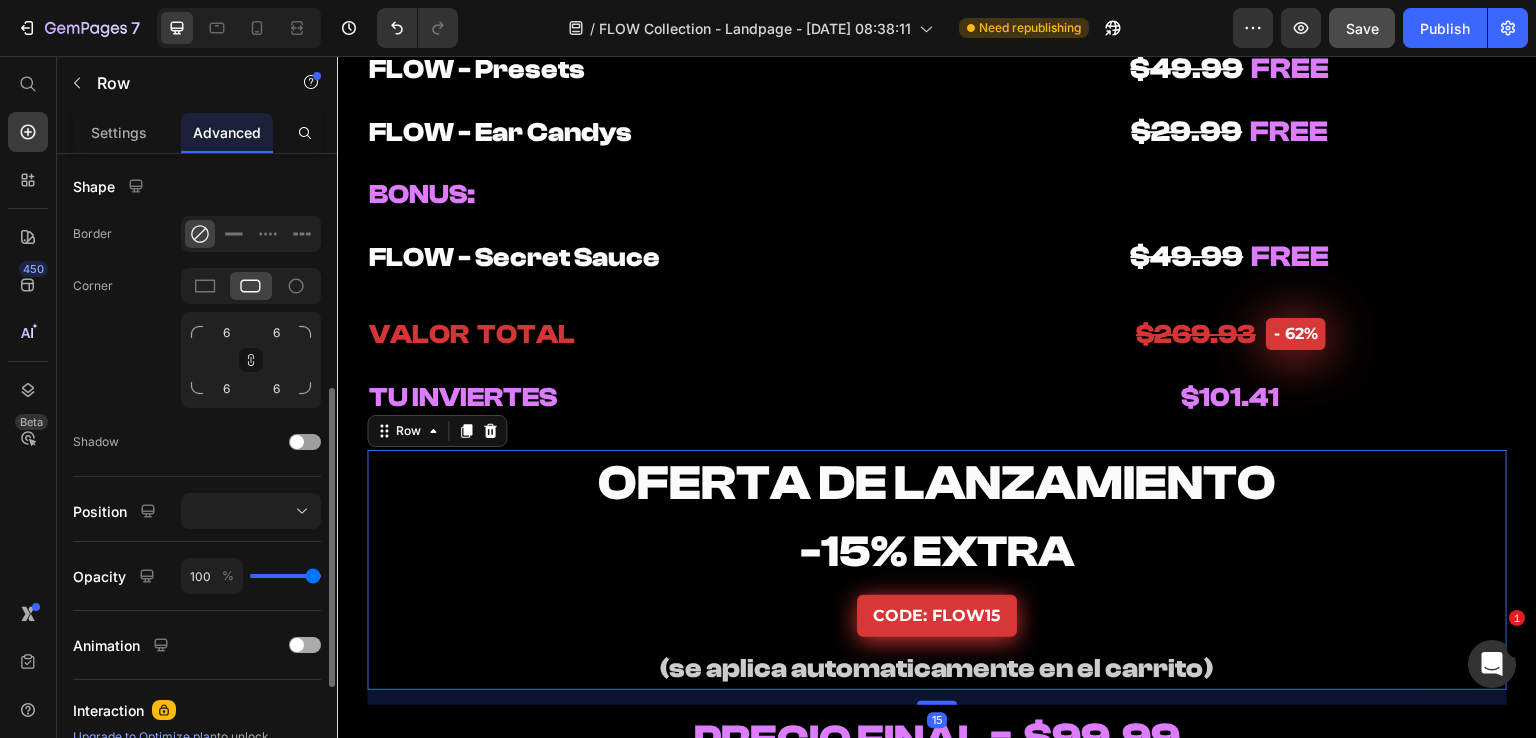 click at bounding box center (297, 645) 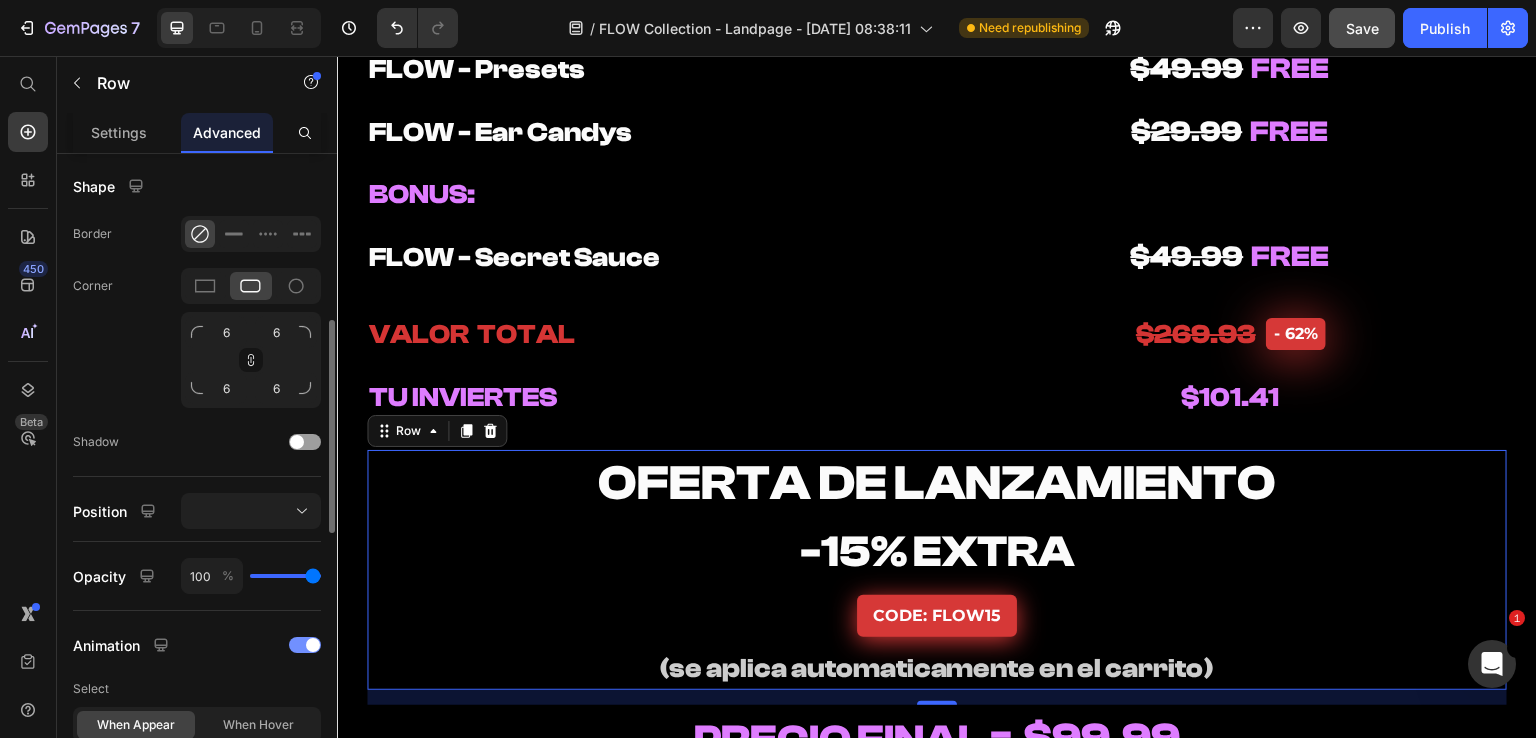 click at bounding box center [305, 645] 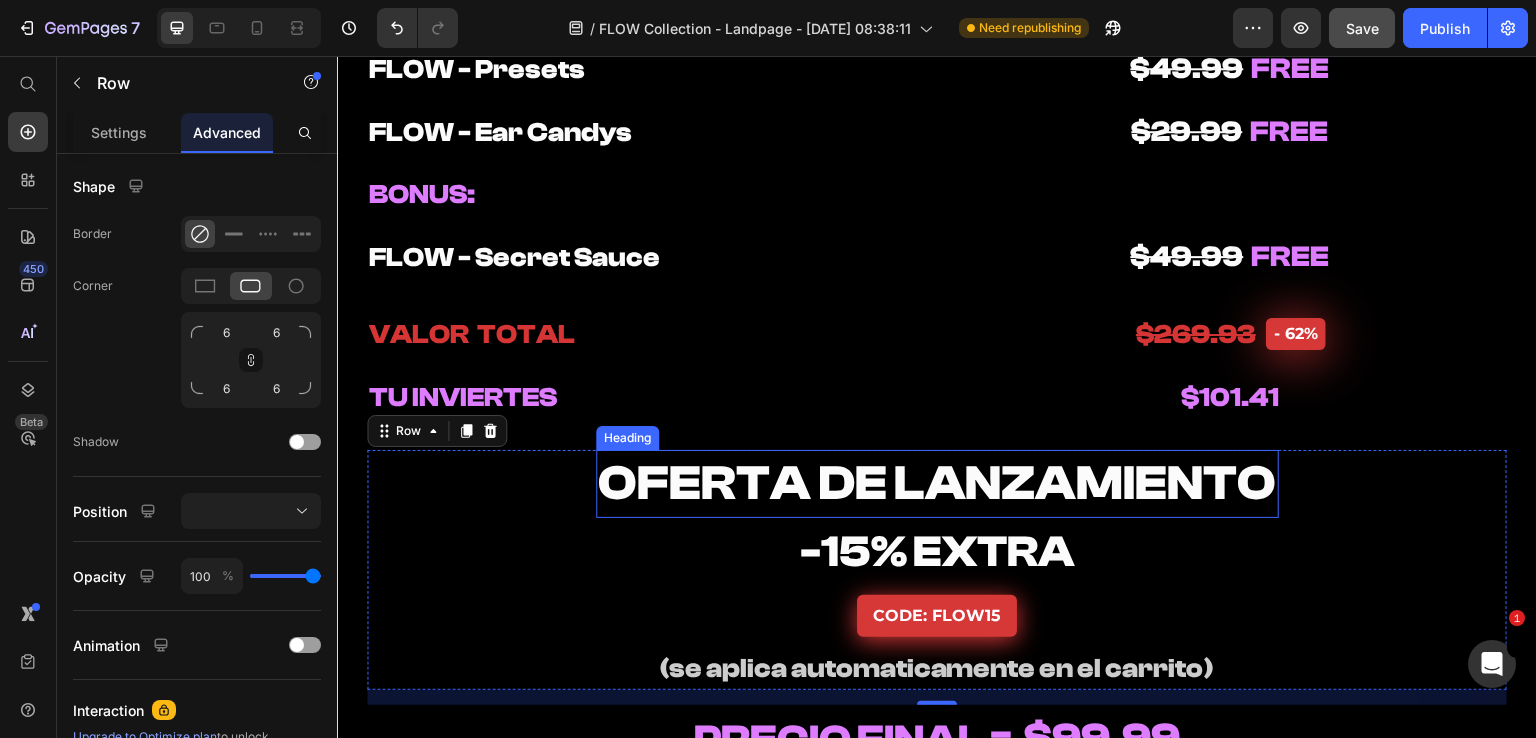 click on "OFERTA DE LANZAMIENTO" at bounding box center (937, 483) 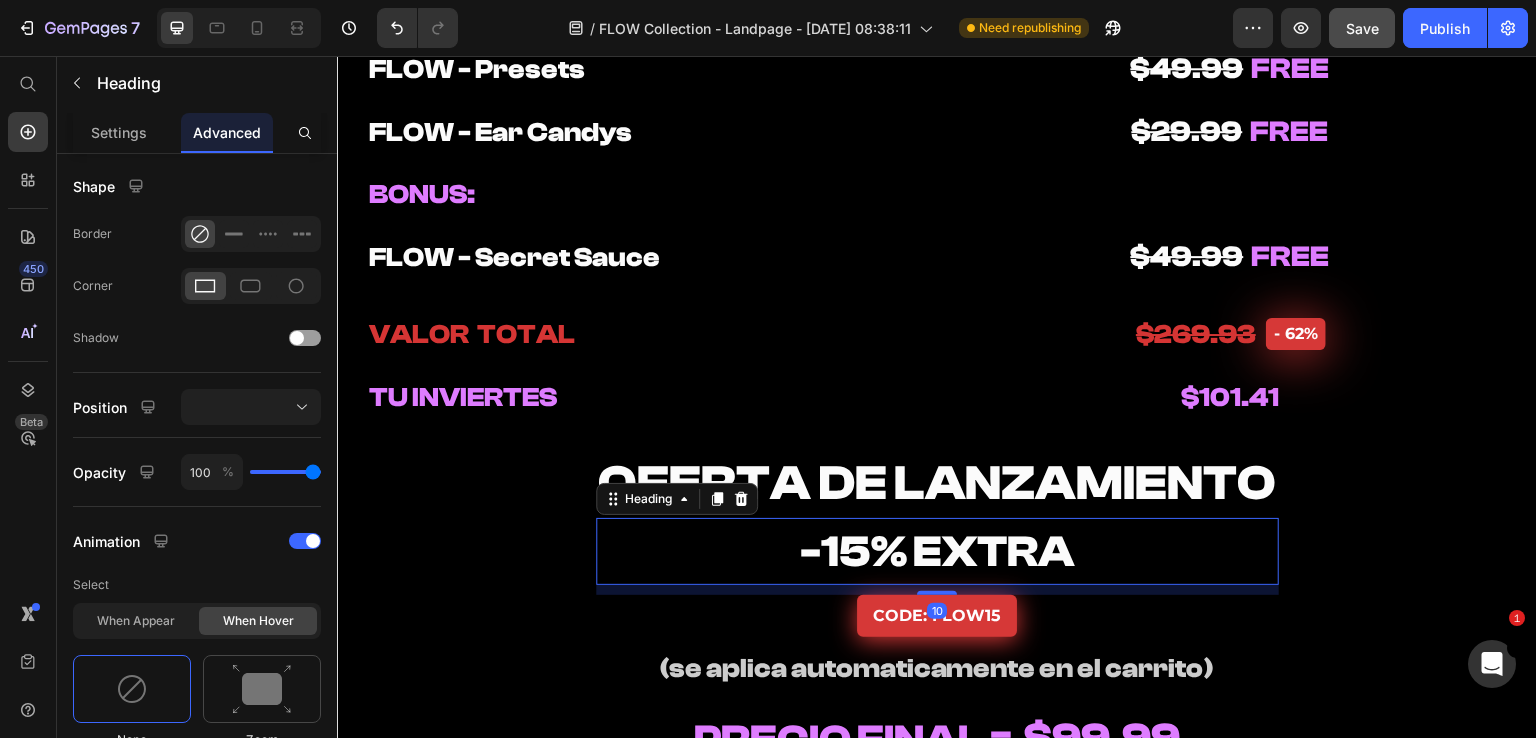 scroll, scrollTop: 0, scrollLeft: 0, axis: both 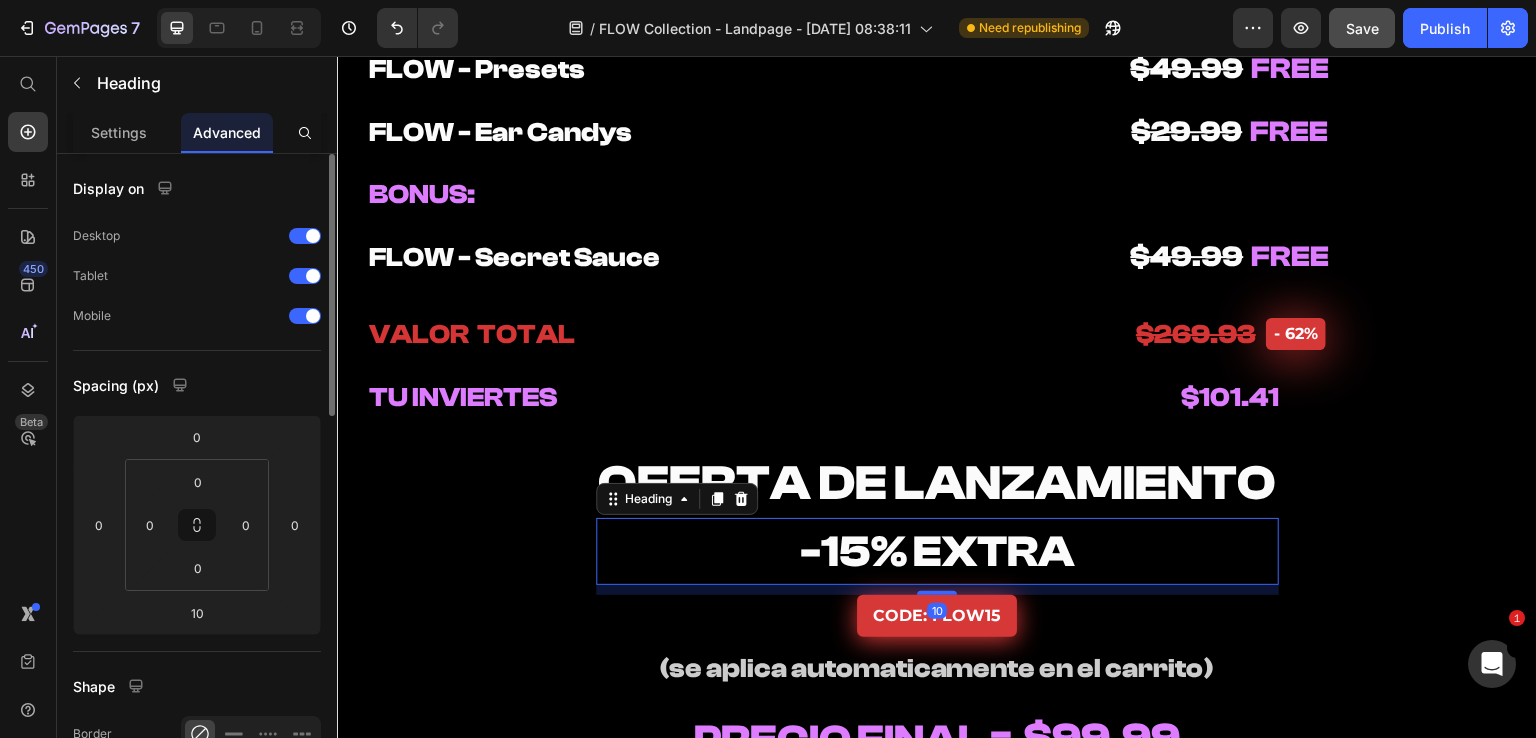 drag, startPoint x: 782, startPoint y: 476, endPoint x: 353, endPoint y: 119, distance: 558.1129 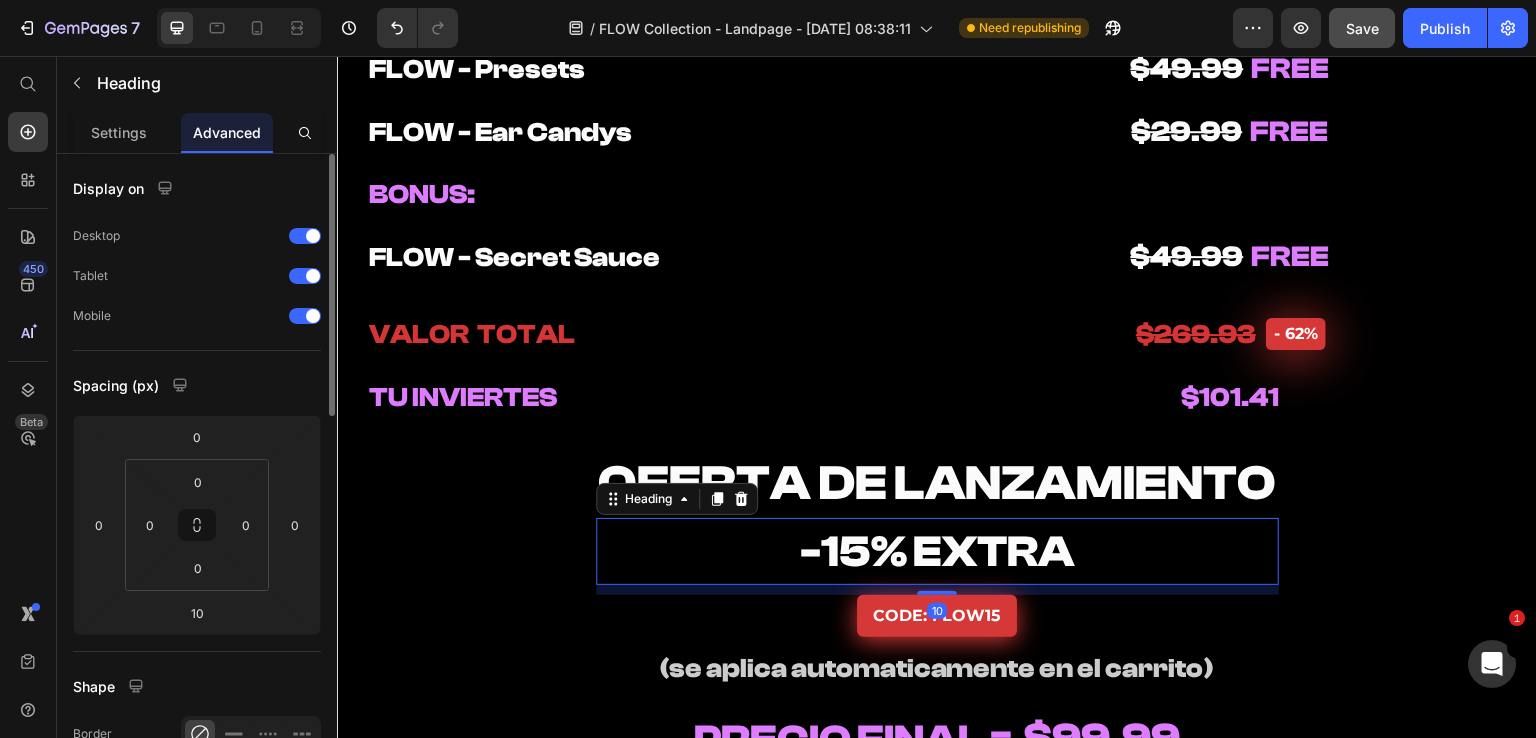 click on "OFERTA DE LANZAMIENTO" at bounding box center (937, 483) 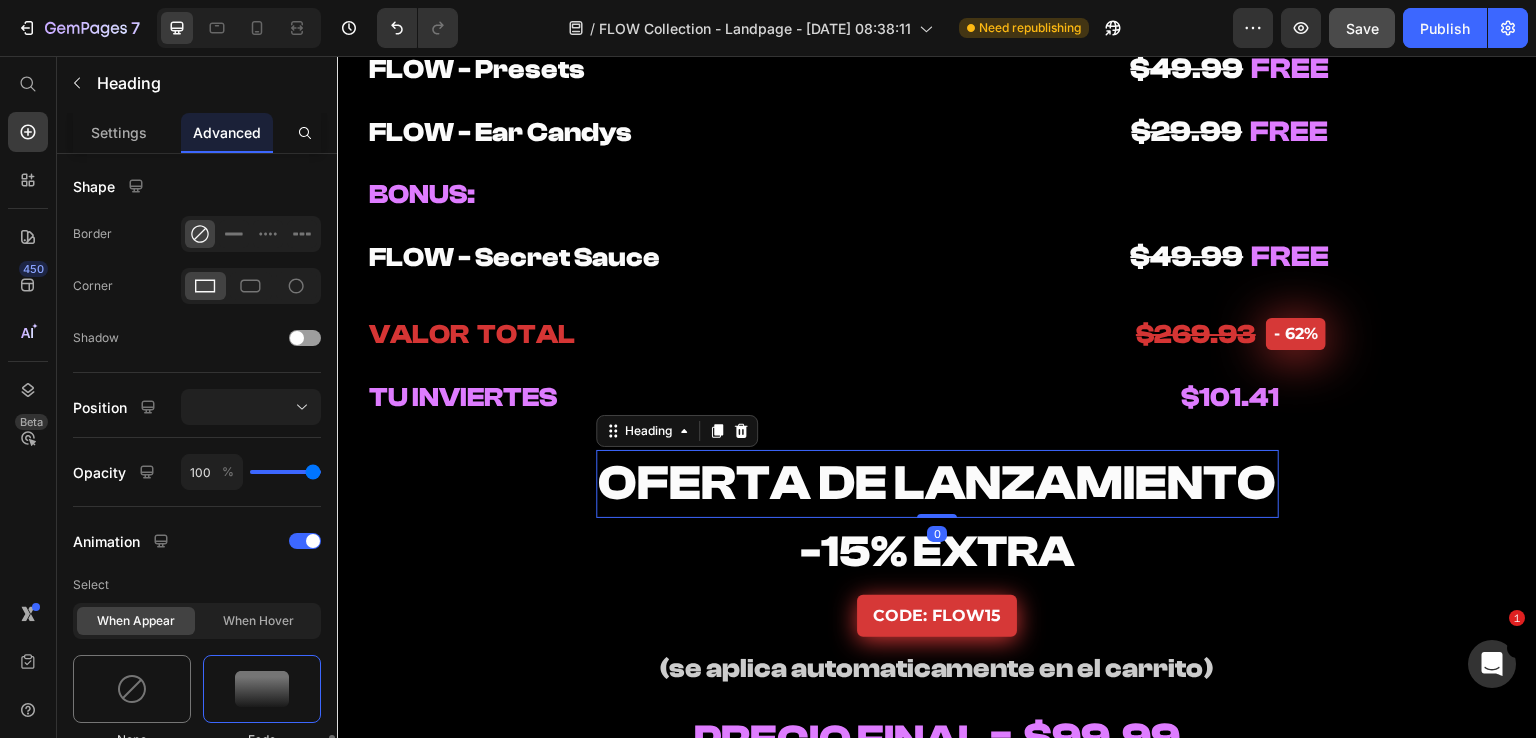 scroll, scrollTop: 800, scrollLeft: 0, axis: vertical 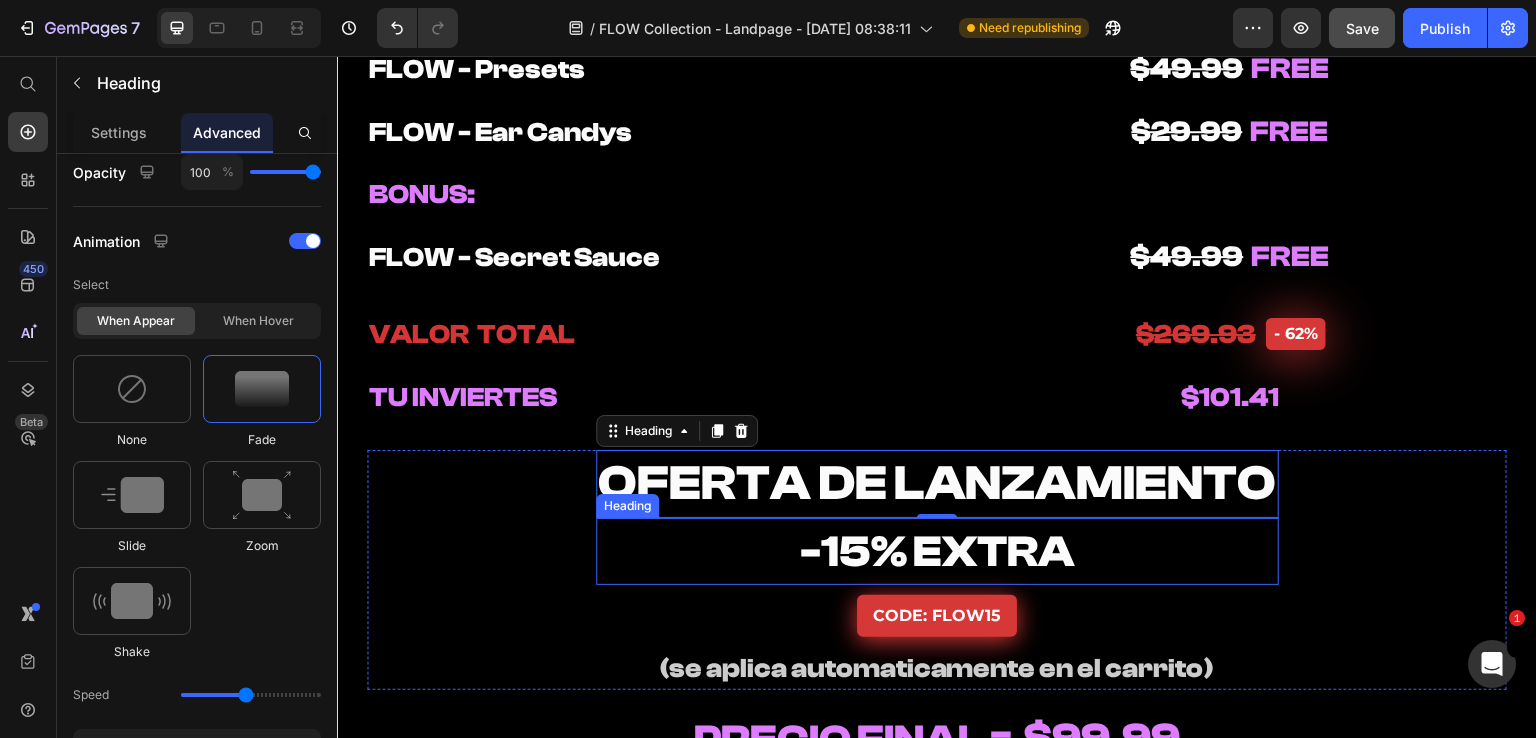 click on "-15% EXTRA" at bounding box center [937, 552] 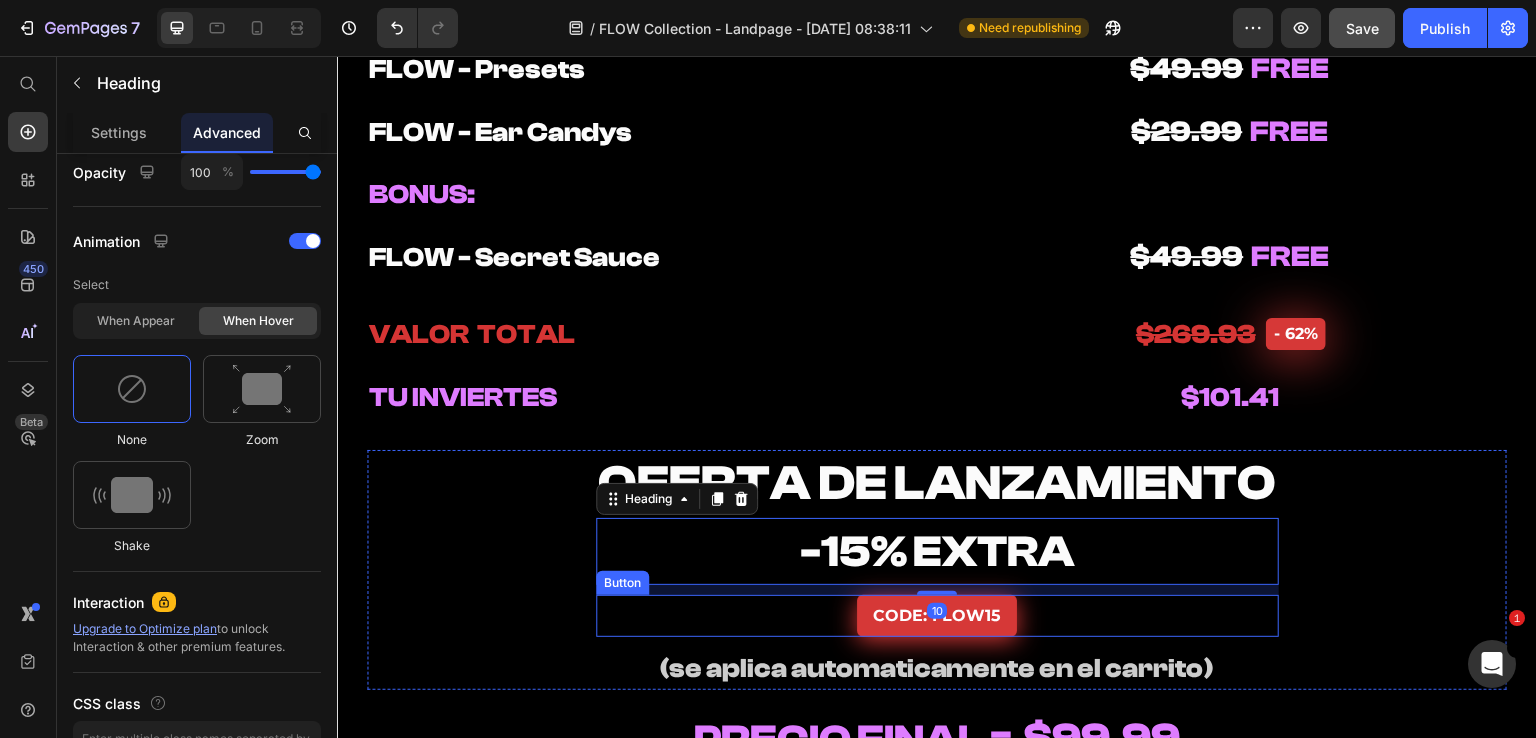 click on "CODE: FLOW15 Button" at bounding box center [937, 616] 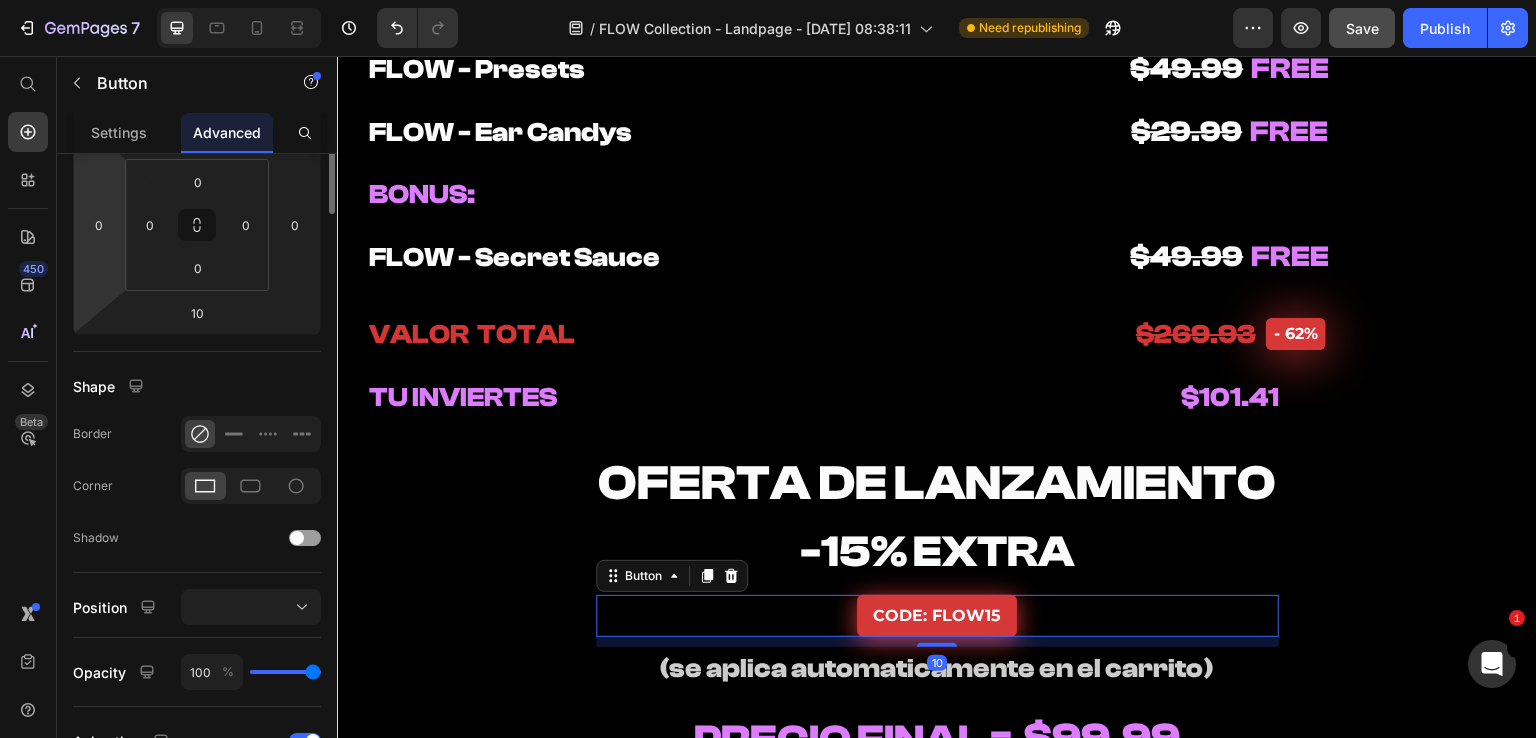 scroll, scrollTop: 800, scrollLeft: 0, axis: vertical 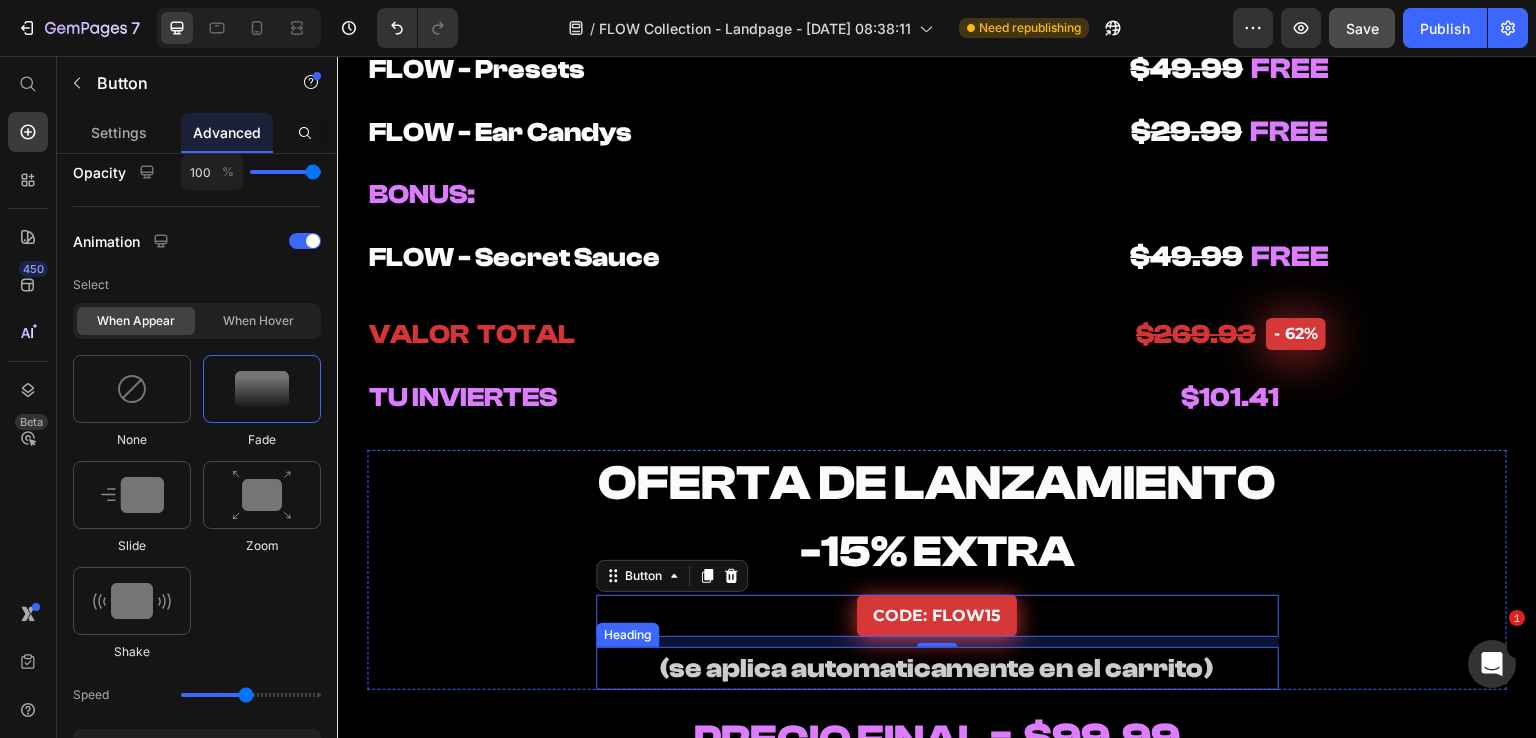 click on "(se aplica automaticamente en el carrito)" at bounding box center [937, 668] 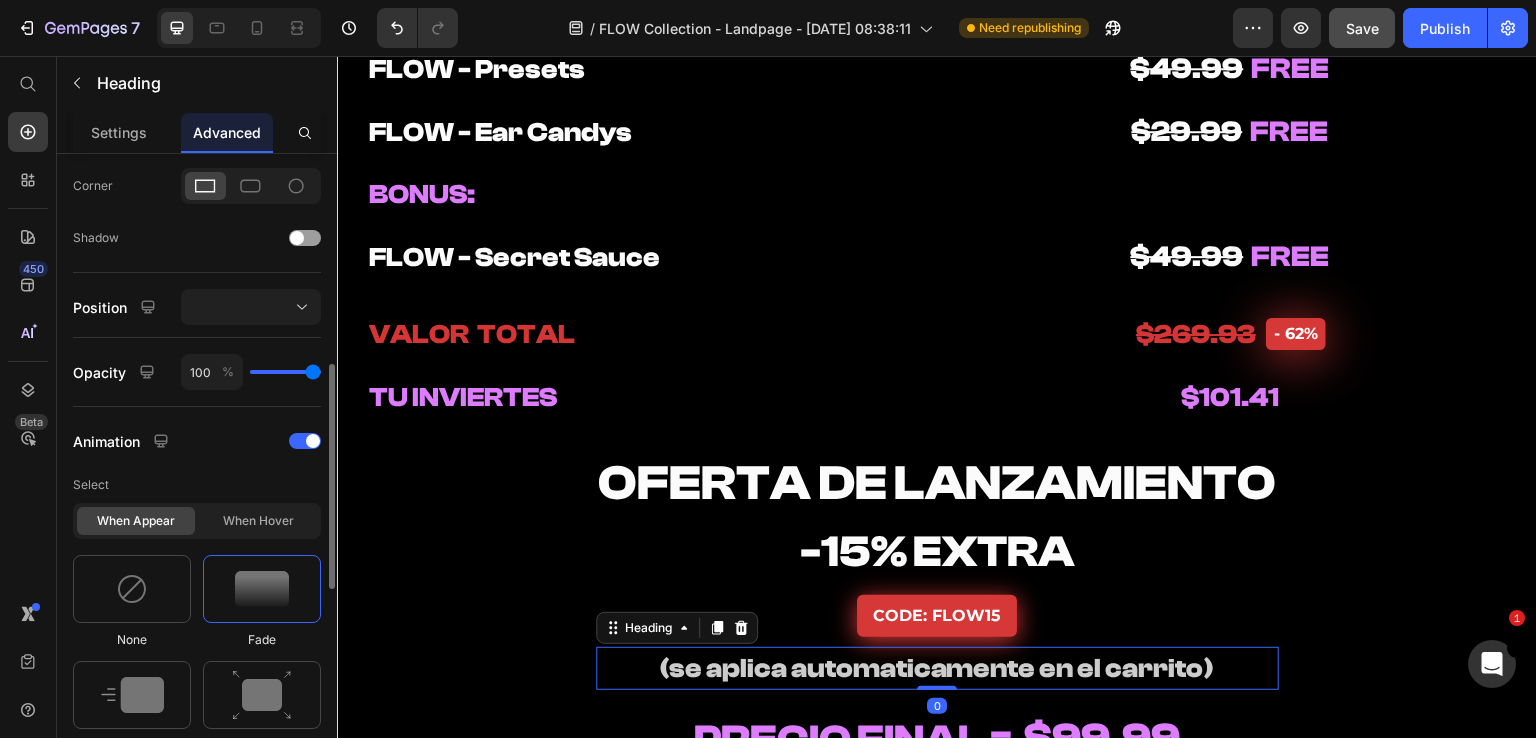 scroll, scrollTop: 900, scrollLeft: 0, axis: vertical 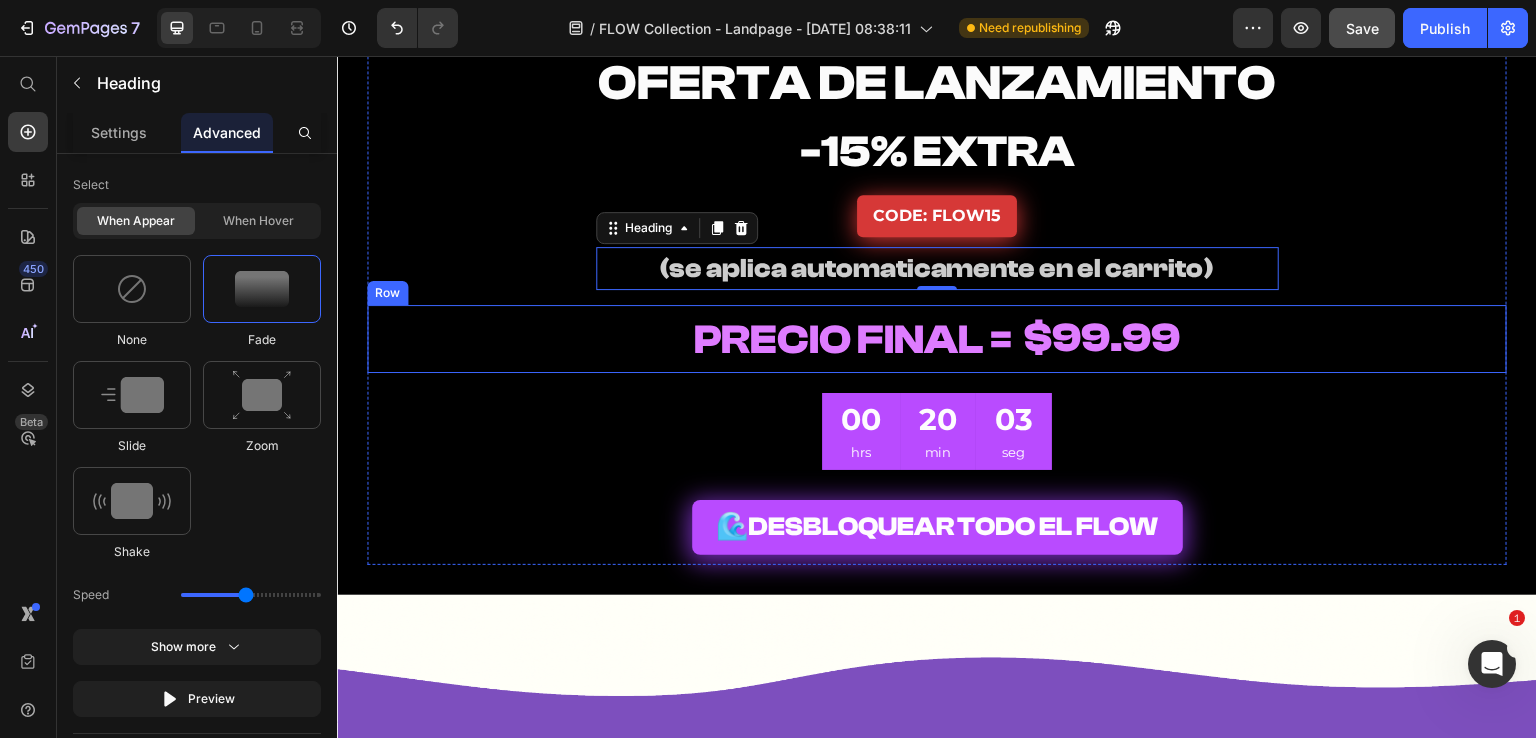 click on "PRECIO FINAL = Heading $99.99 Heading Row" at bounding box center [937, 339] 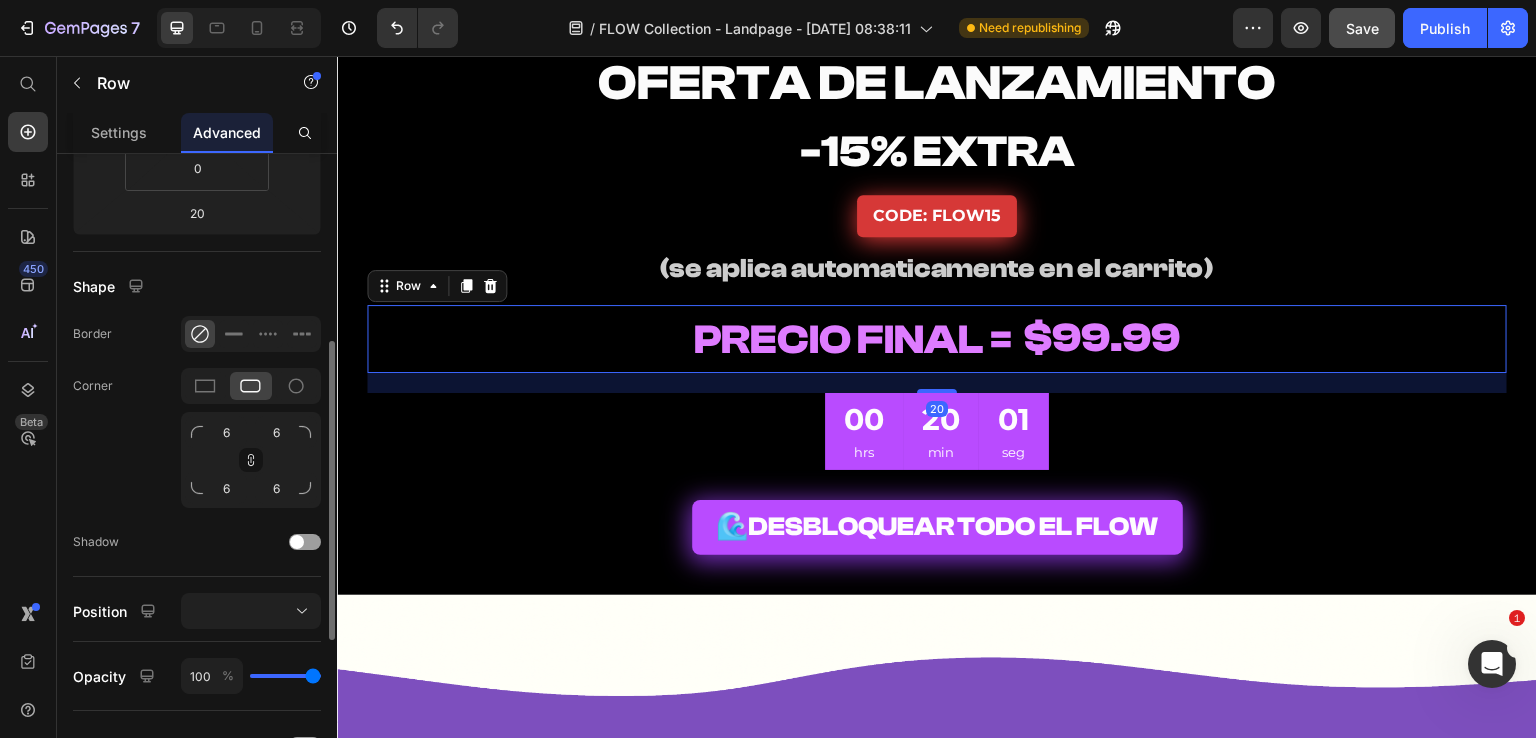 scroll, scrollTop: 730, scrollLeft: 0, axis: vertical 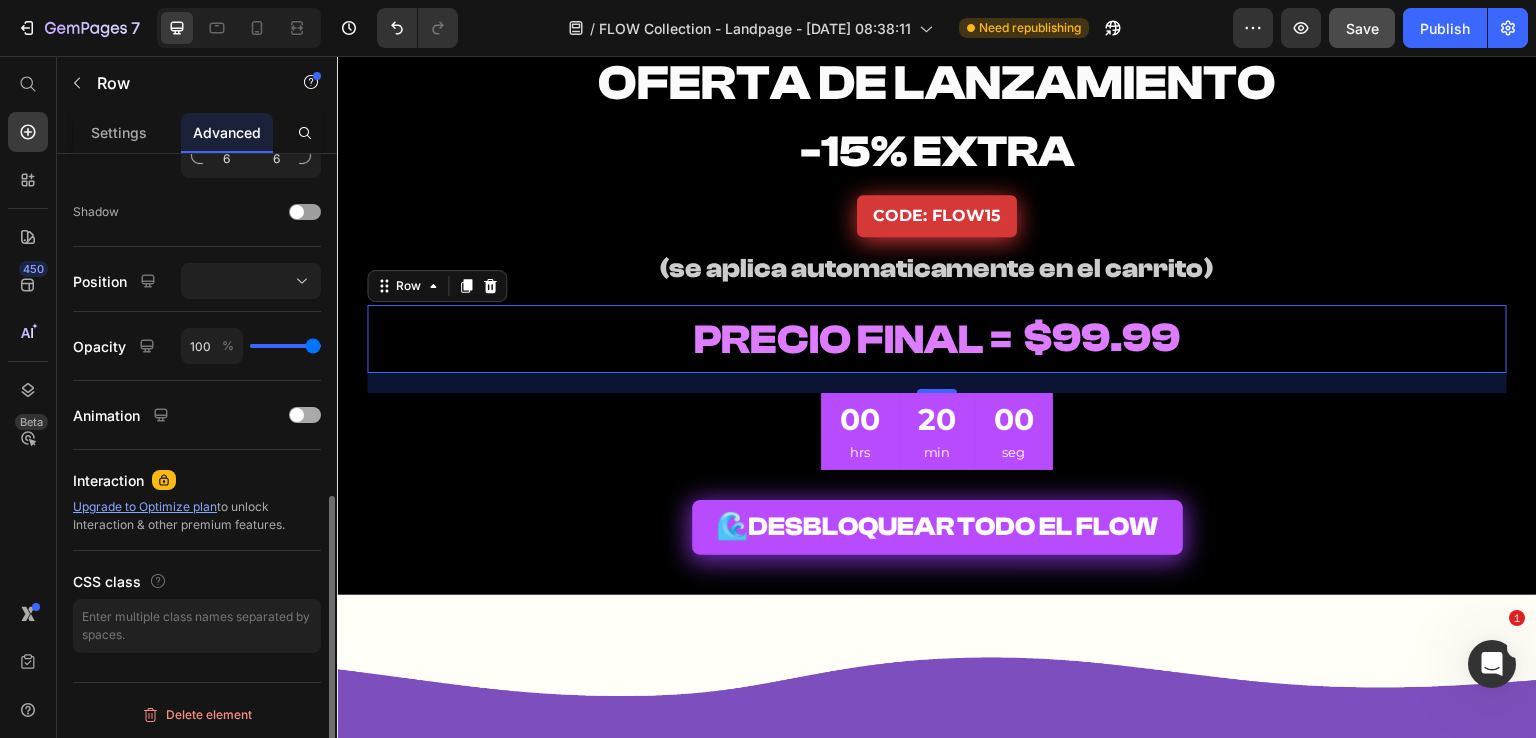 click 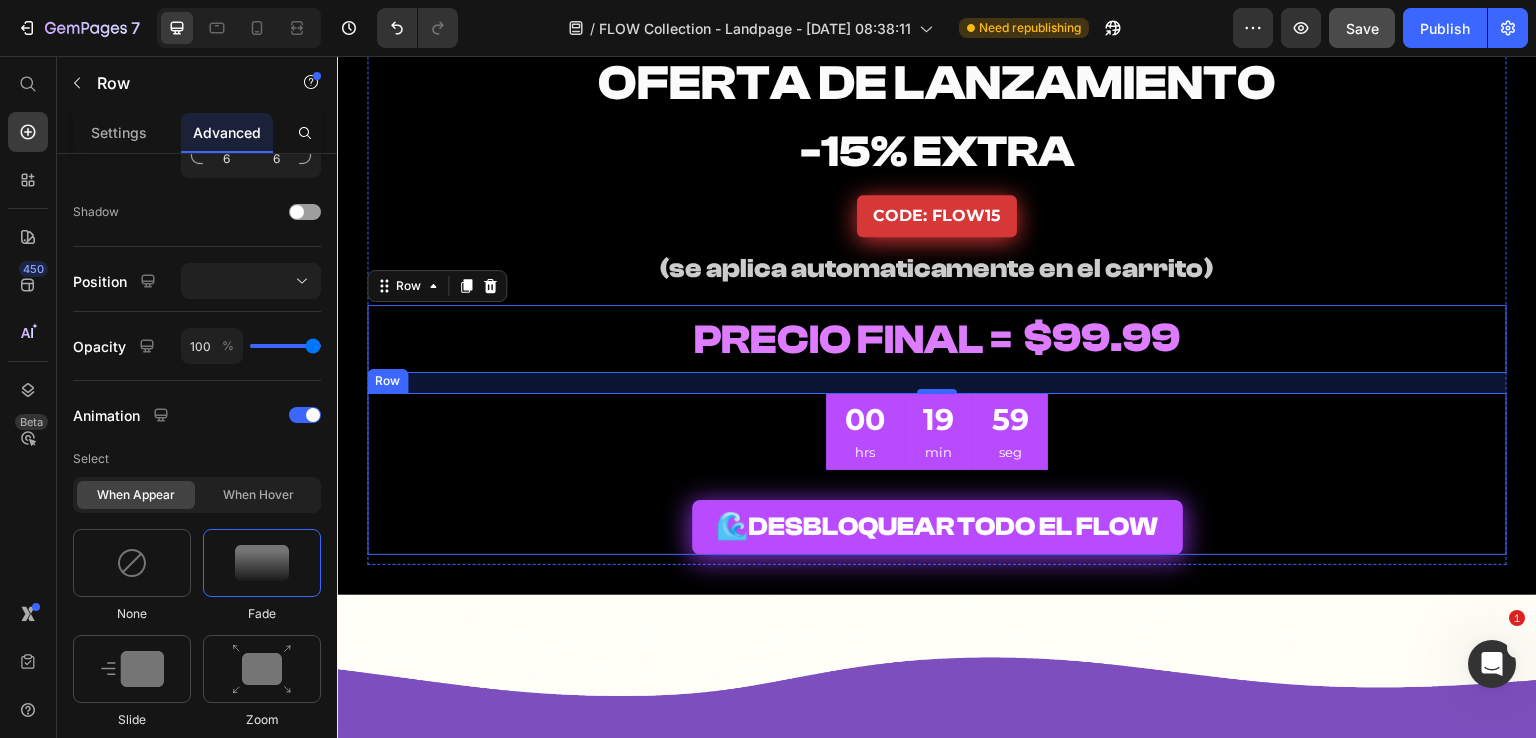 click on "00 hrs 19 min 59 seg CountDown Timer 🌊  DESBLOQUEAR TODO EL FLOW Add to Cart Row" at bounding box center (937, 474) 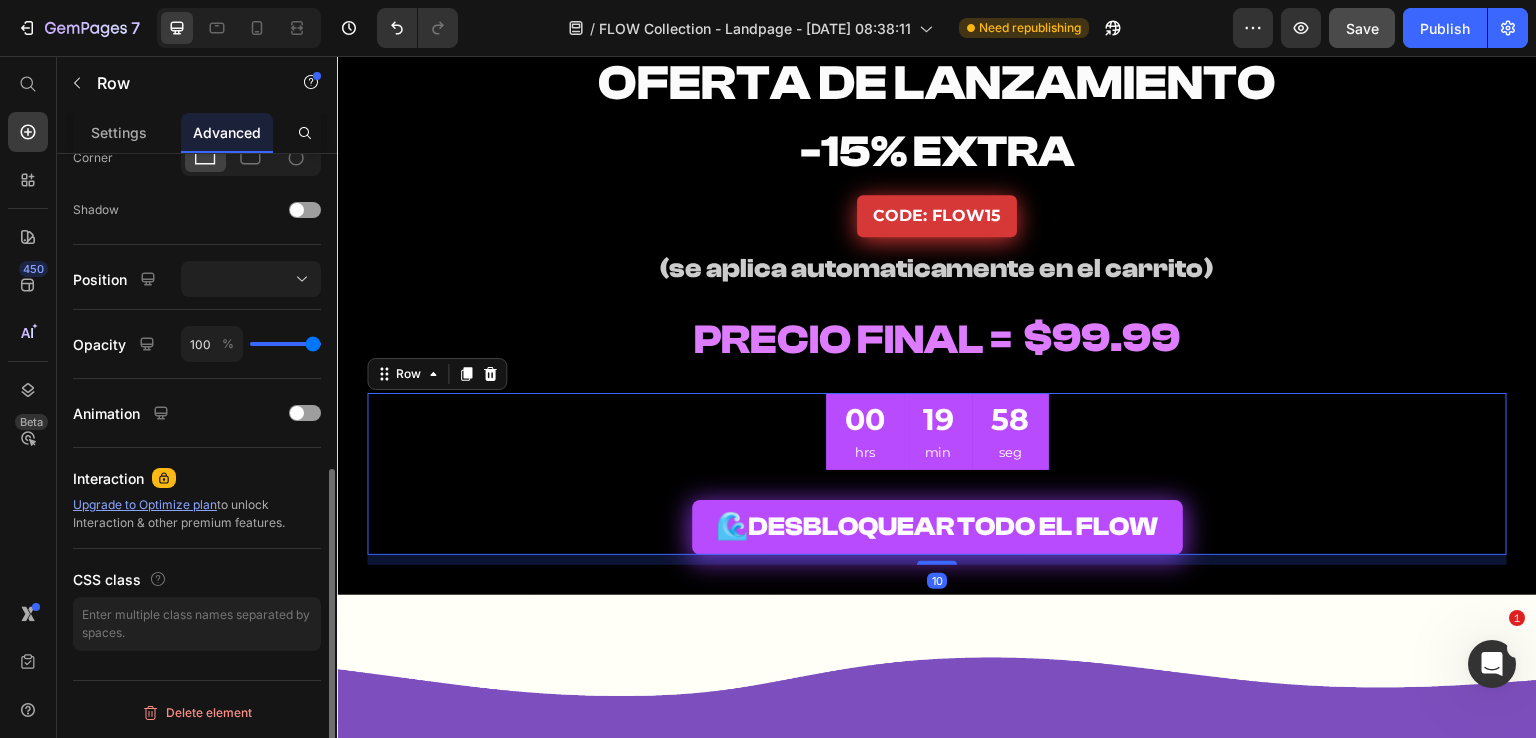 scroll, scrollTop: 626, scrollLeft: 0, axis: vertical 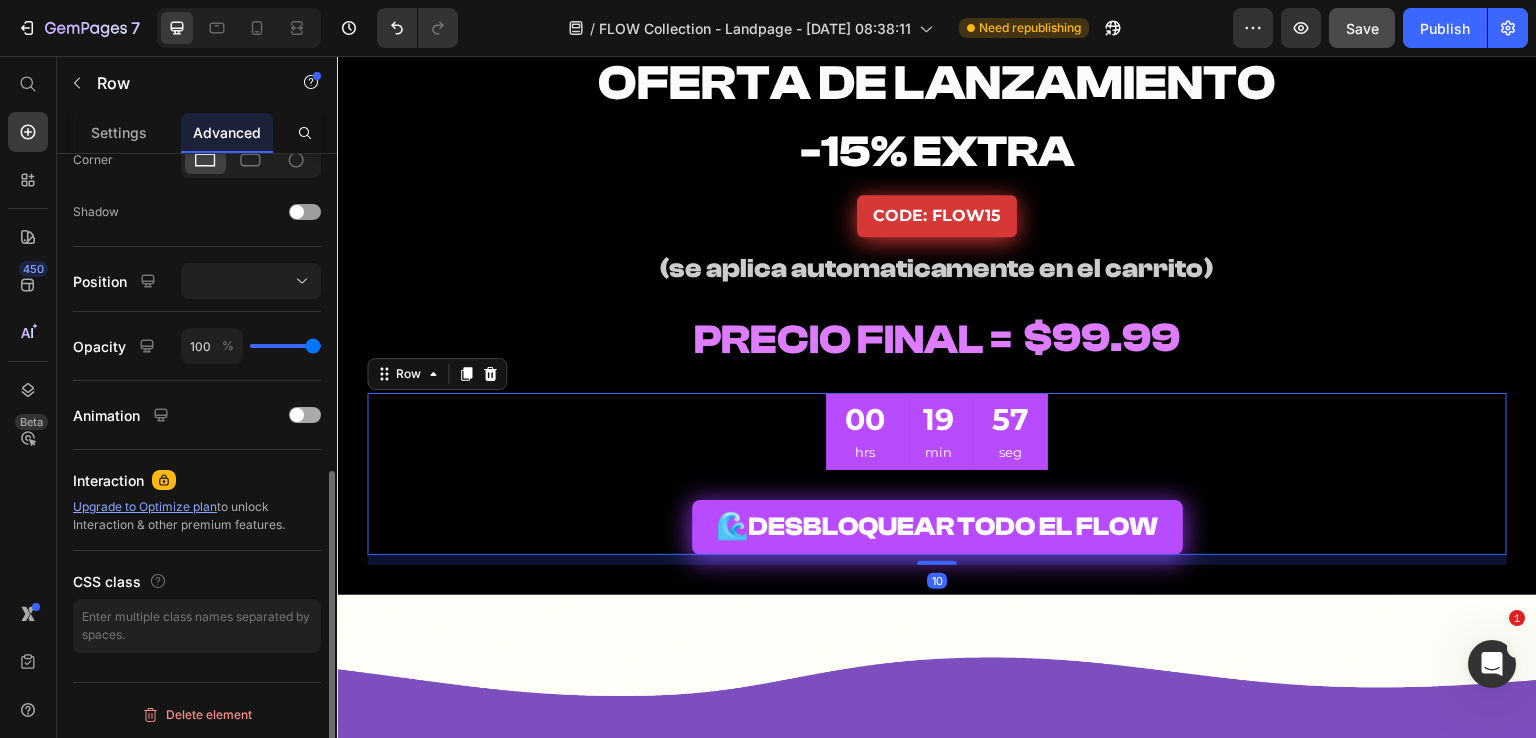 click at bounding box center (305, 415) 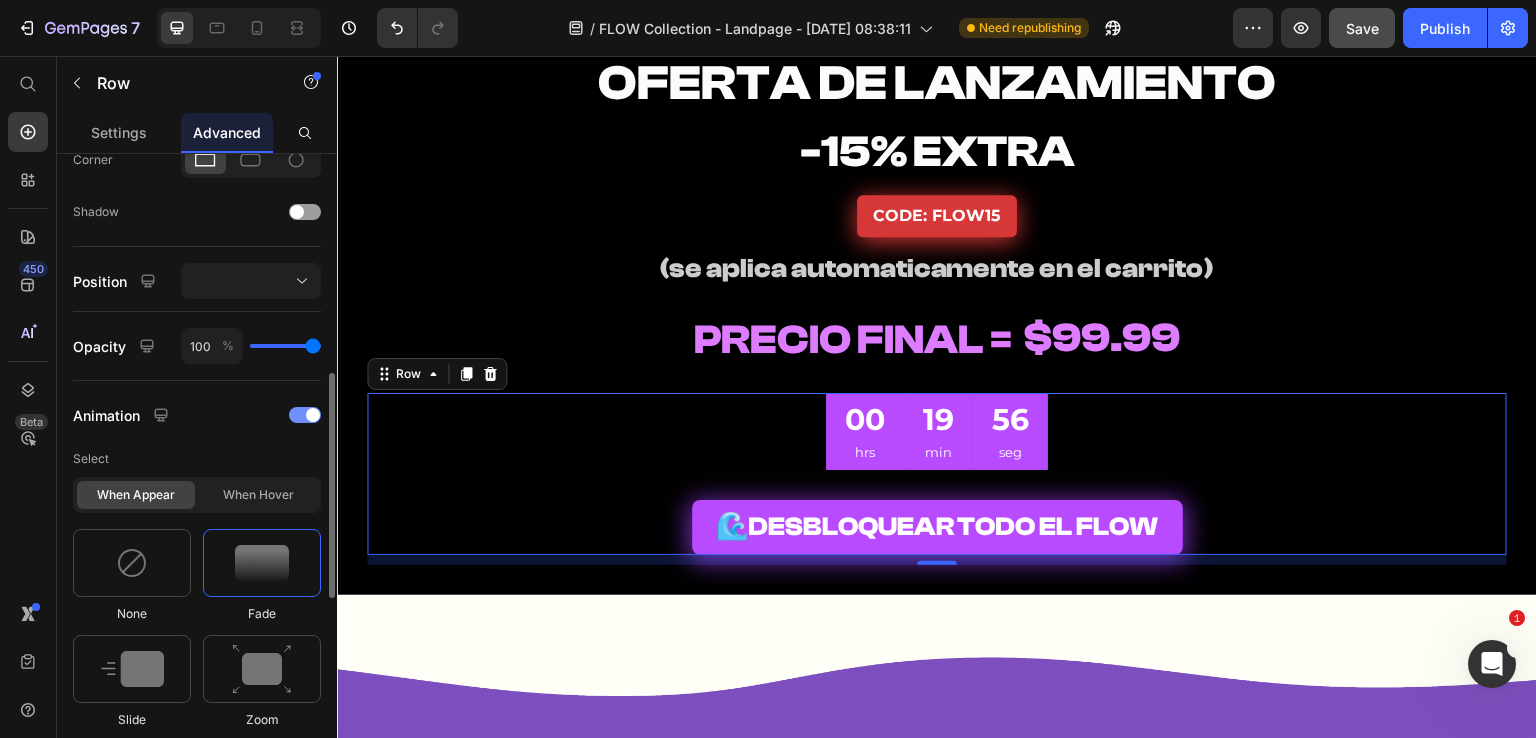 click at bounding box center (313, 415) 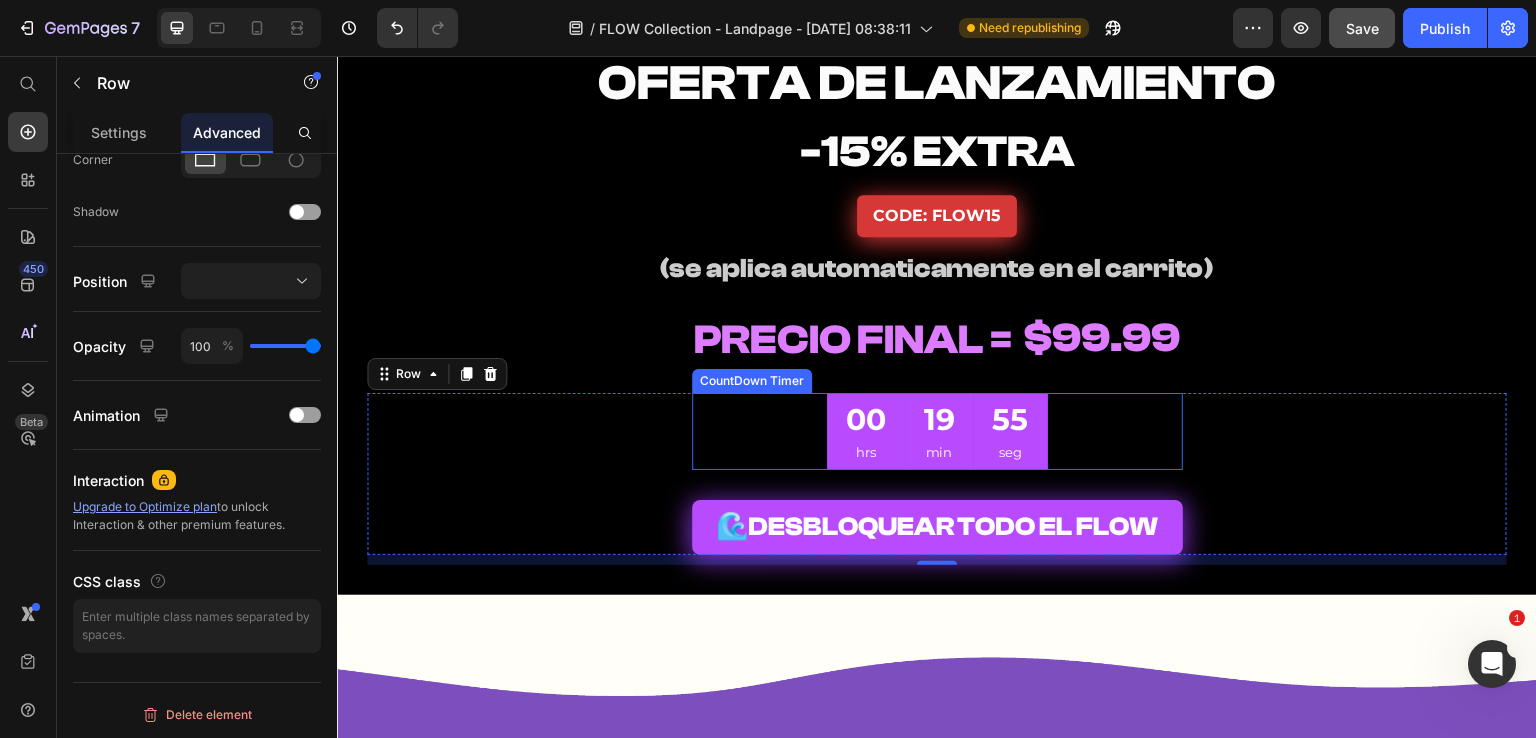click on "00 hrs 19 min 55 seg" at bounding box center [937, 431] 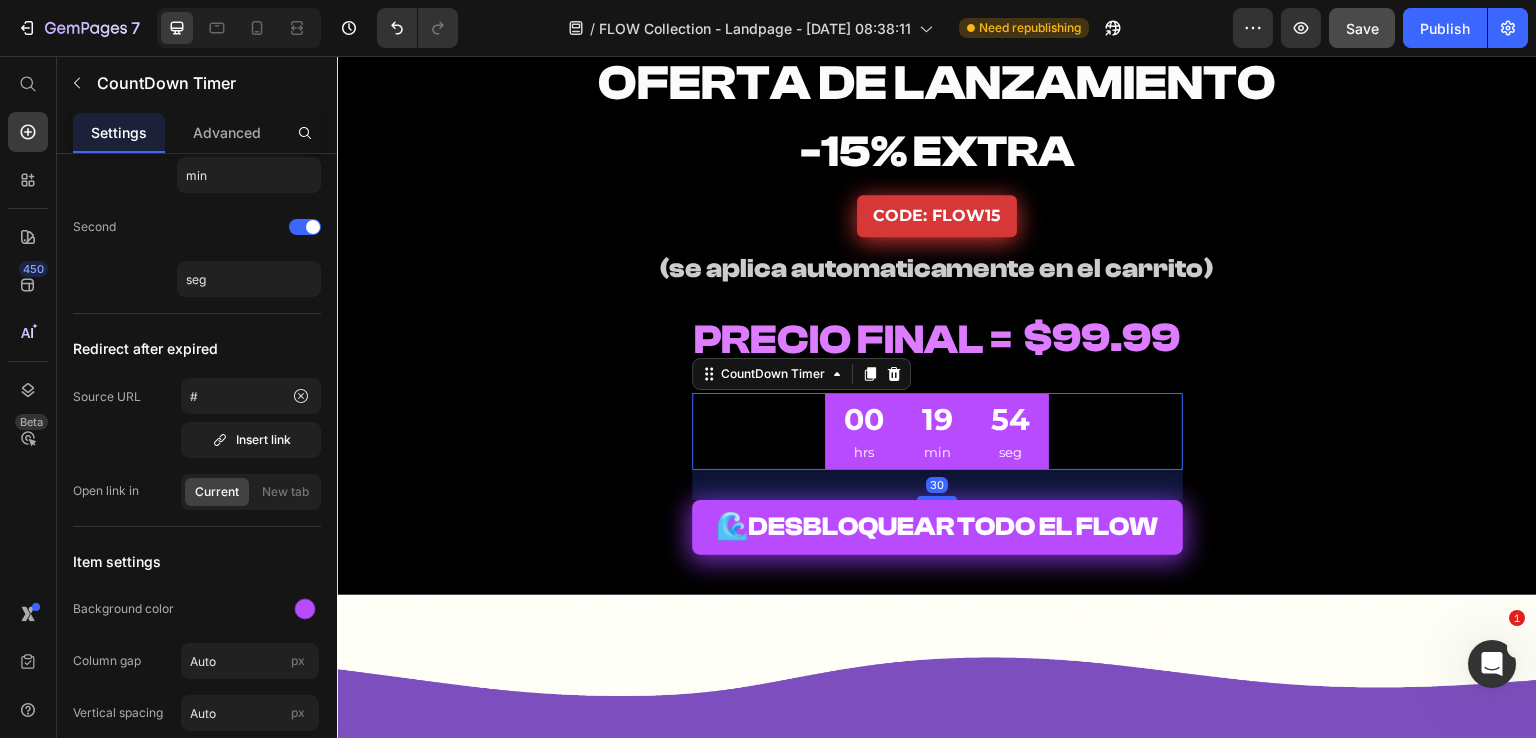 scroll, scrollTop: 0, scrollLeft: 0, axis: both 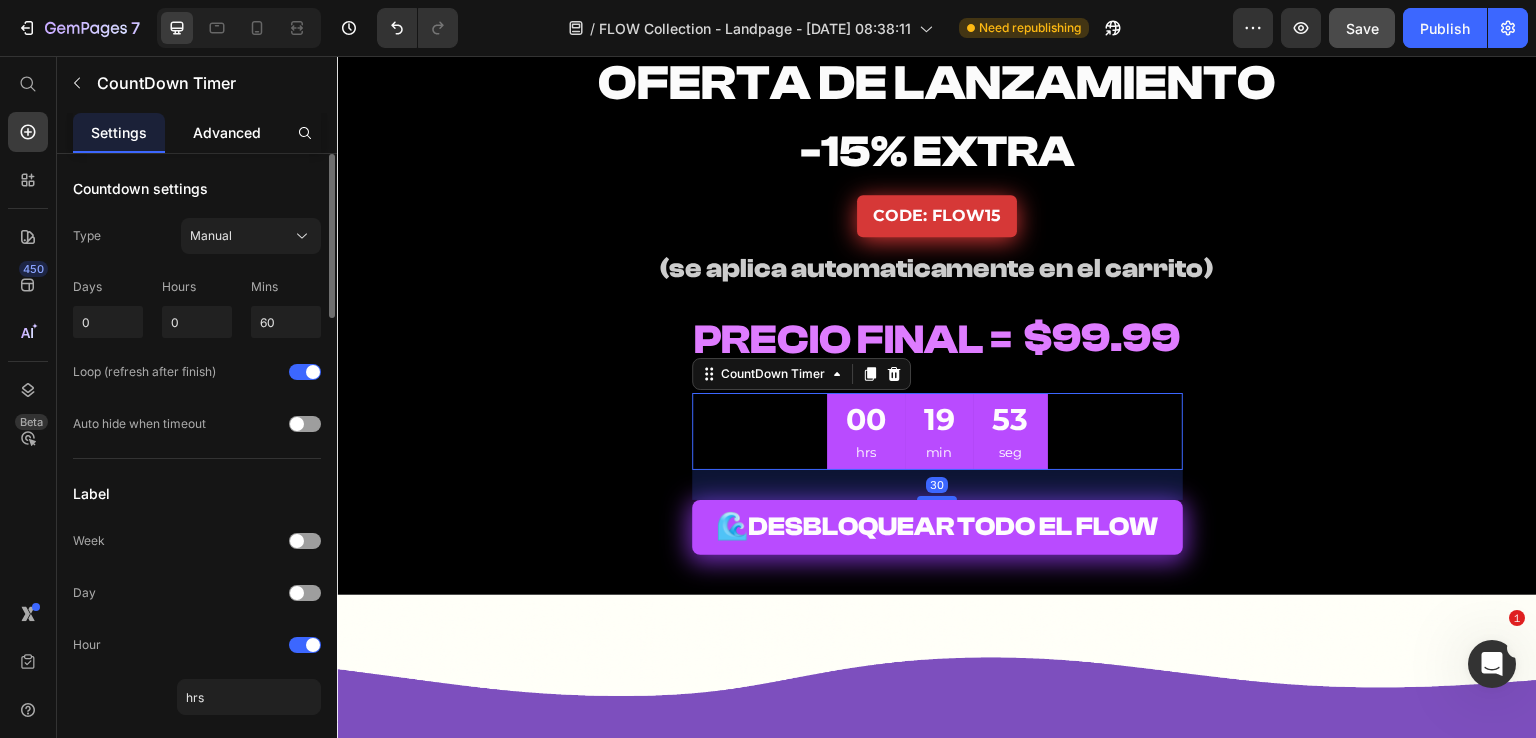 click on "Advanced" at bounding box center (227, 132) 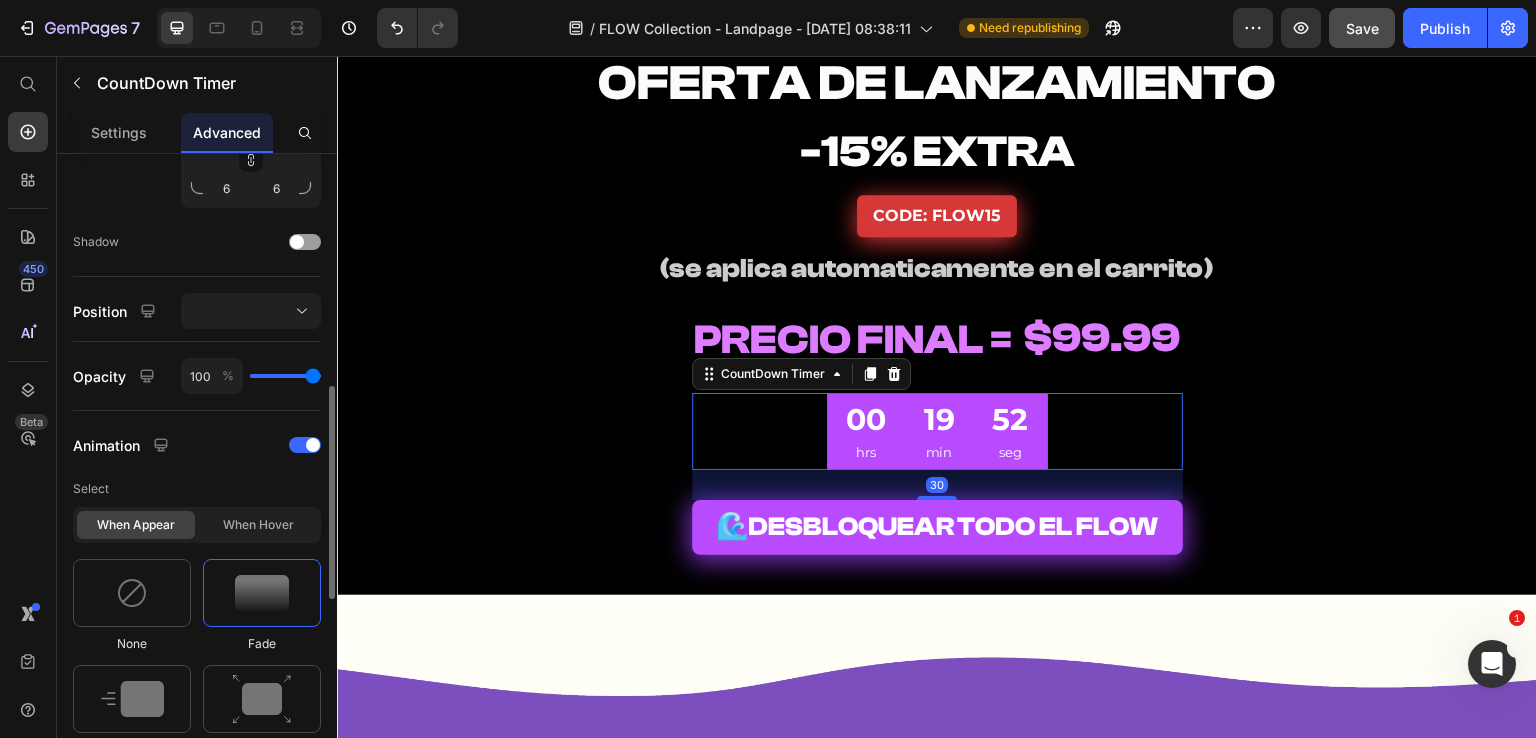 scroll, scrollTop: 1200, scrollLeft: 0, axis: vertical 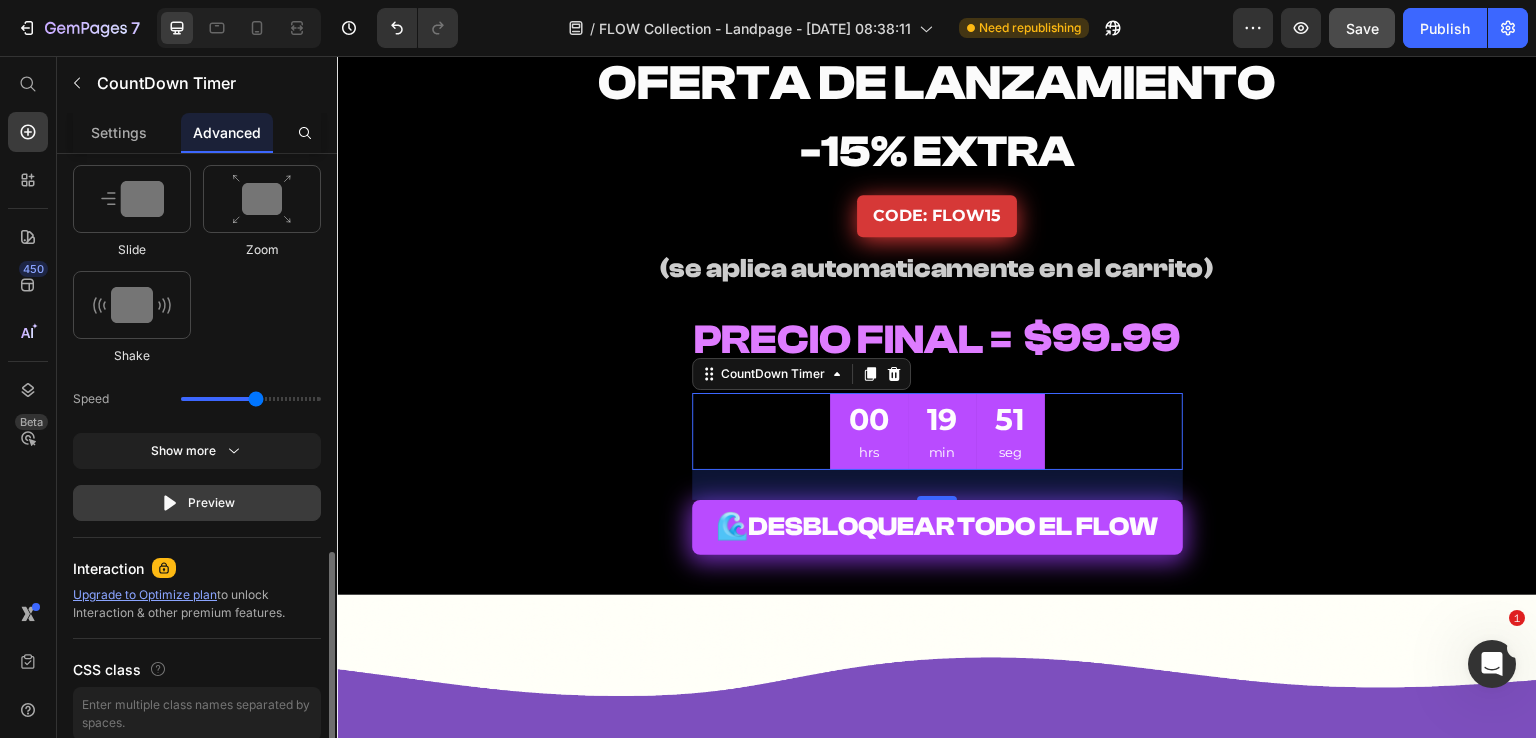 click on "Preview" 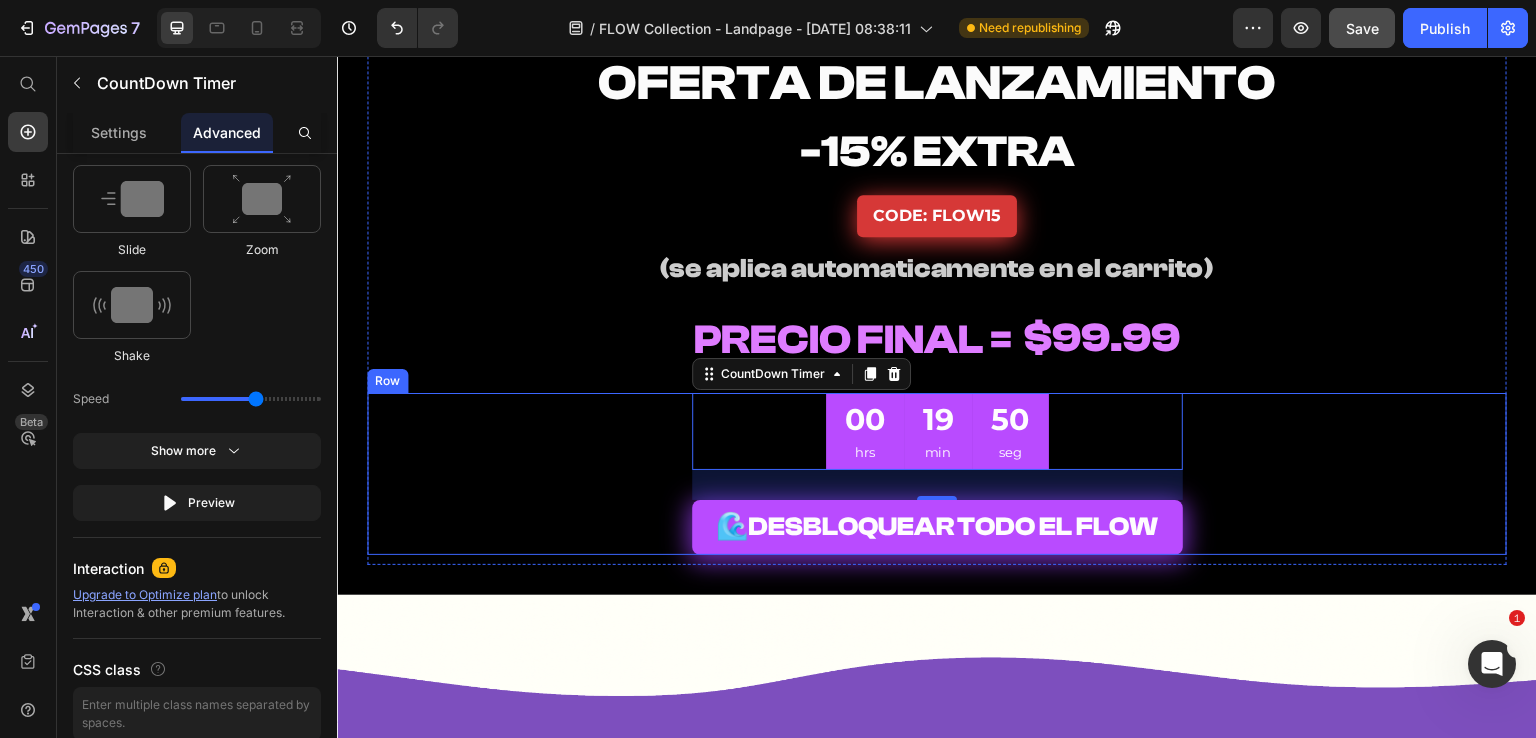 click on "00 hrs 19 min 50 seg CountDown Timer   30 🌊  DESBLOQUEAR TODO EL FLOW Add to Cart Row" at bounding box center [937, 474] 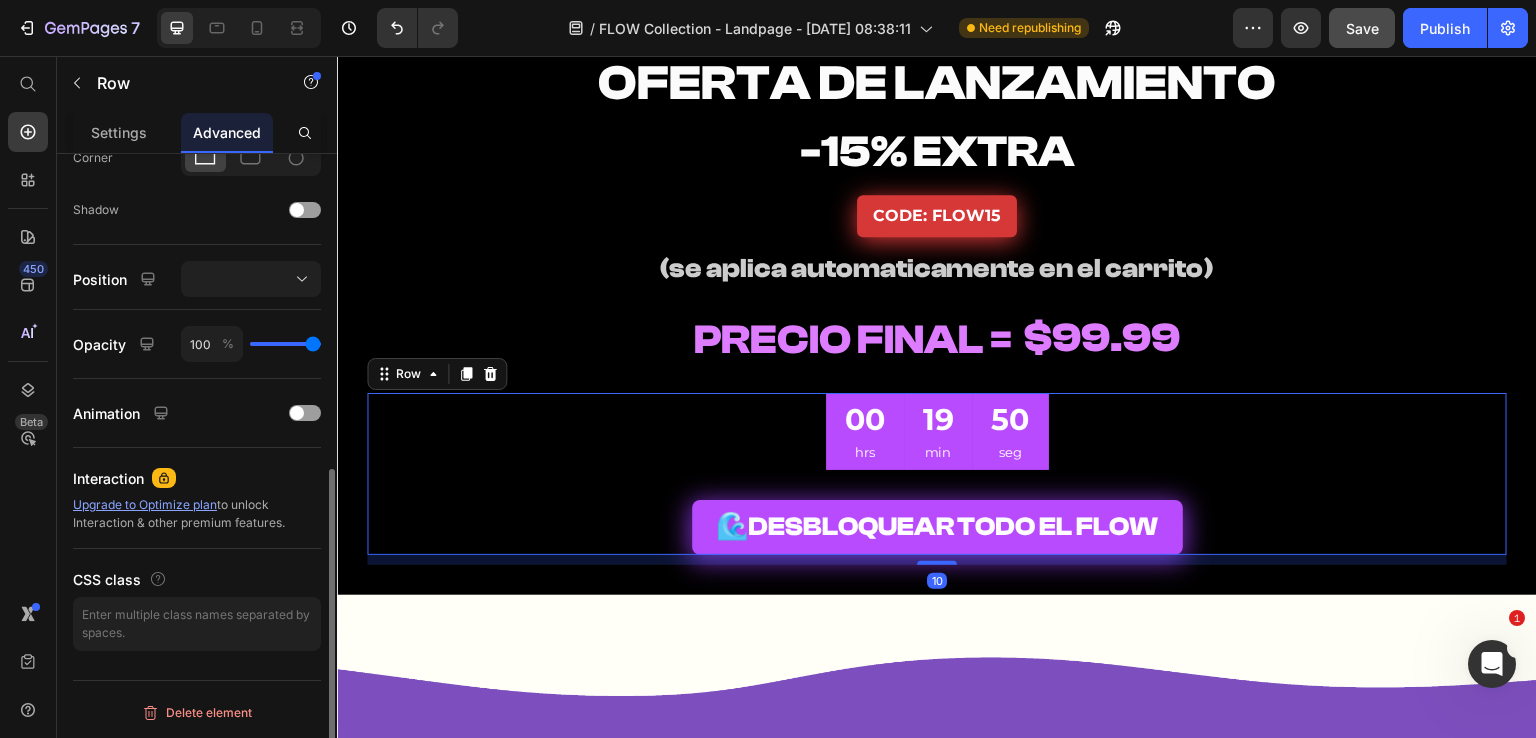 scroll, scrollTop: 0, scrollLeft: 0, axis: both 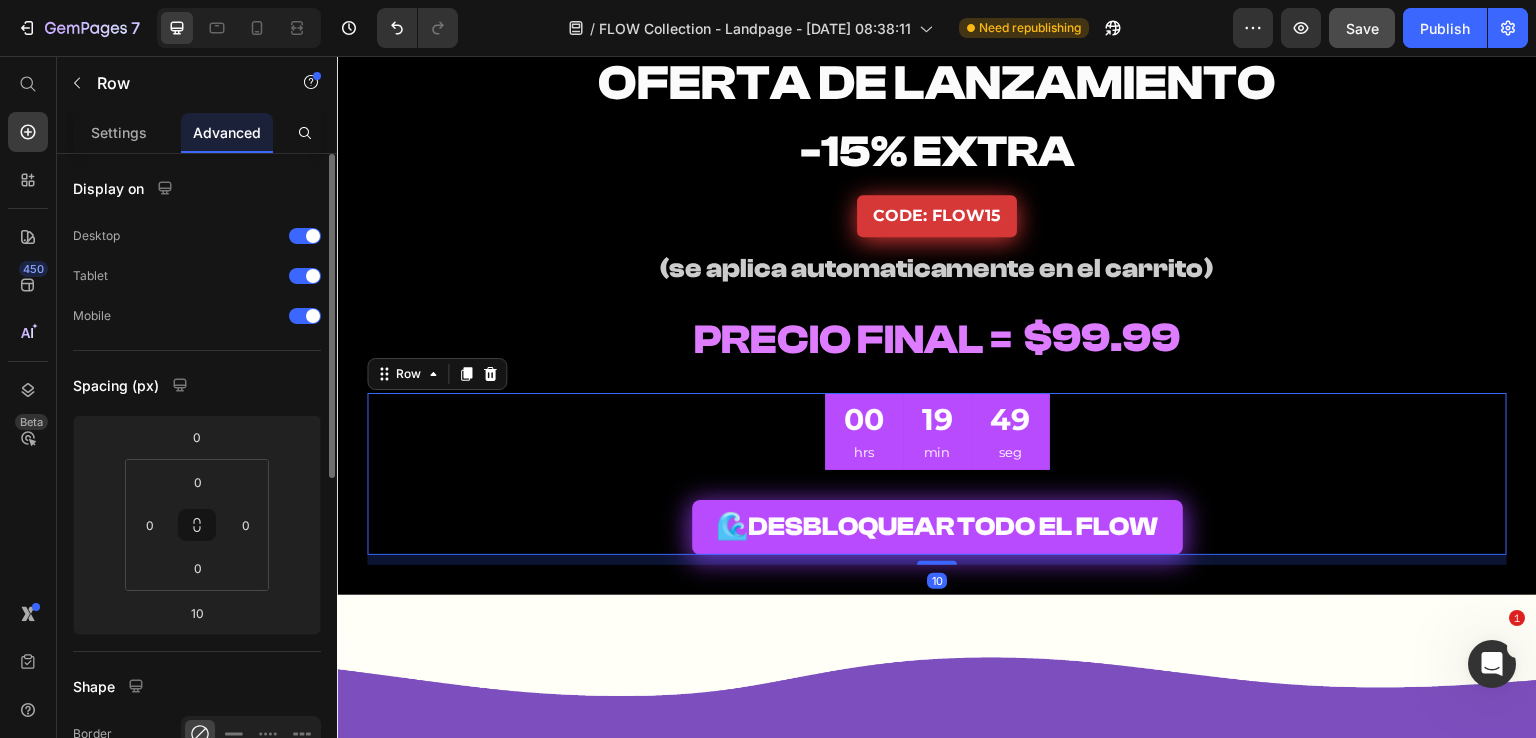 click on "00 hrs 19 min 49 seg CountDown Timer 🌊  DESBLOQUEAR TODO EL FLOW Add to Cart" at bounding box center [937, 474] 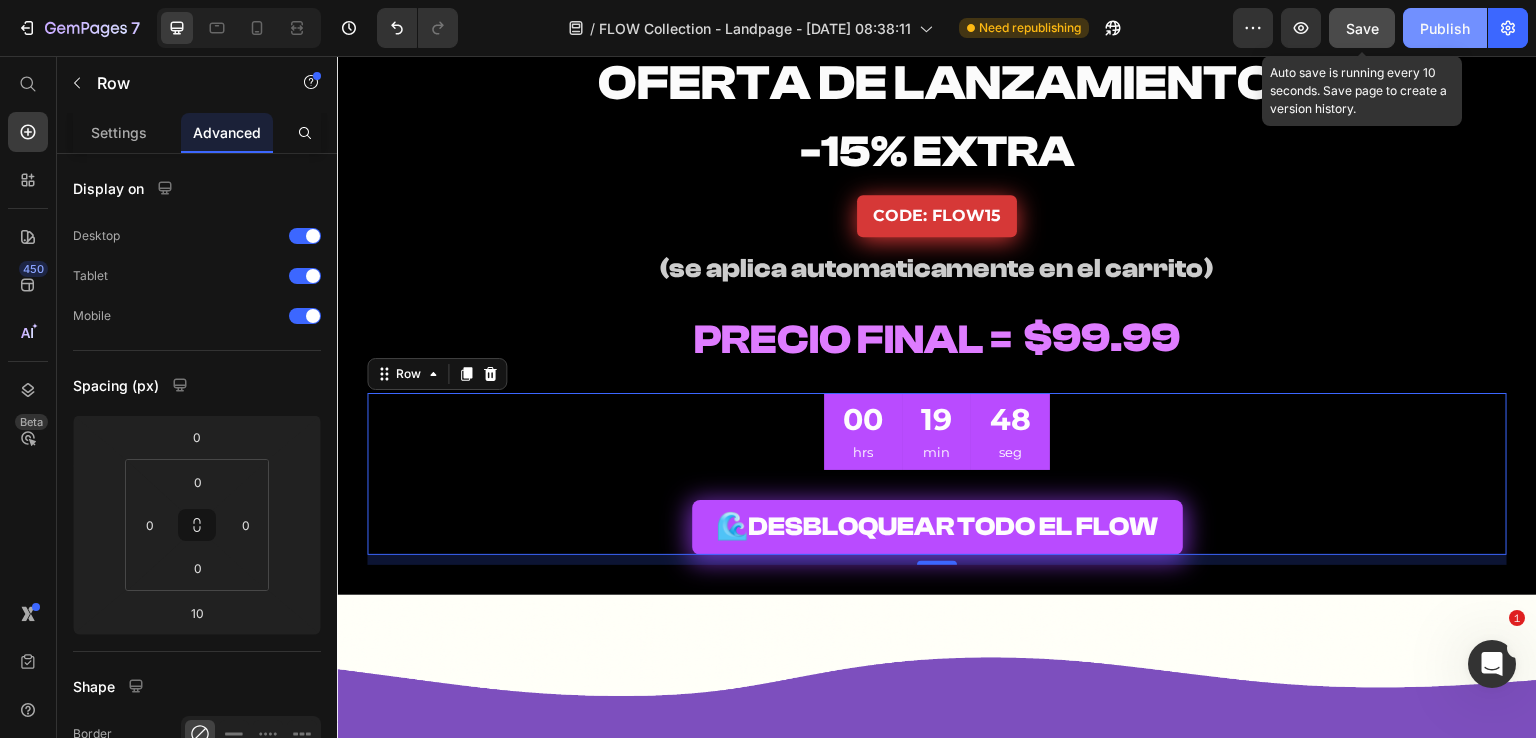 click on "Save" 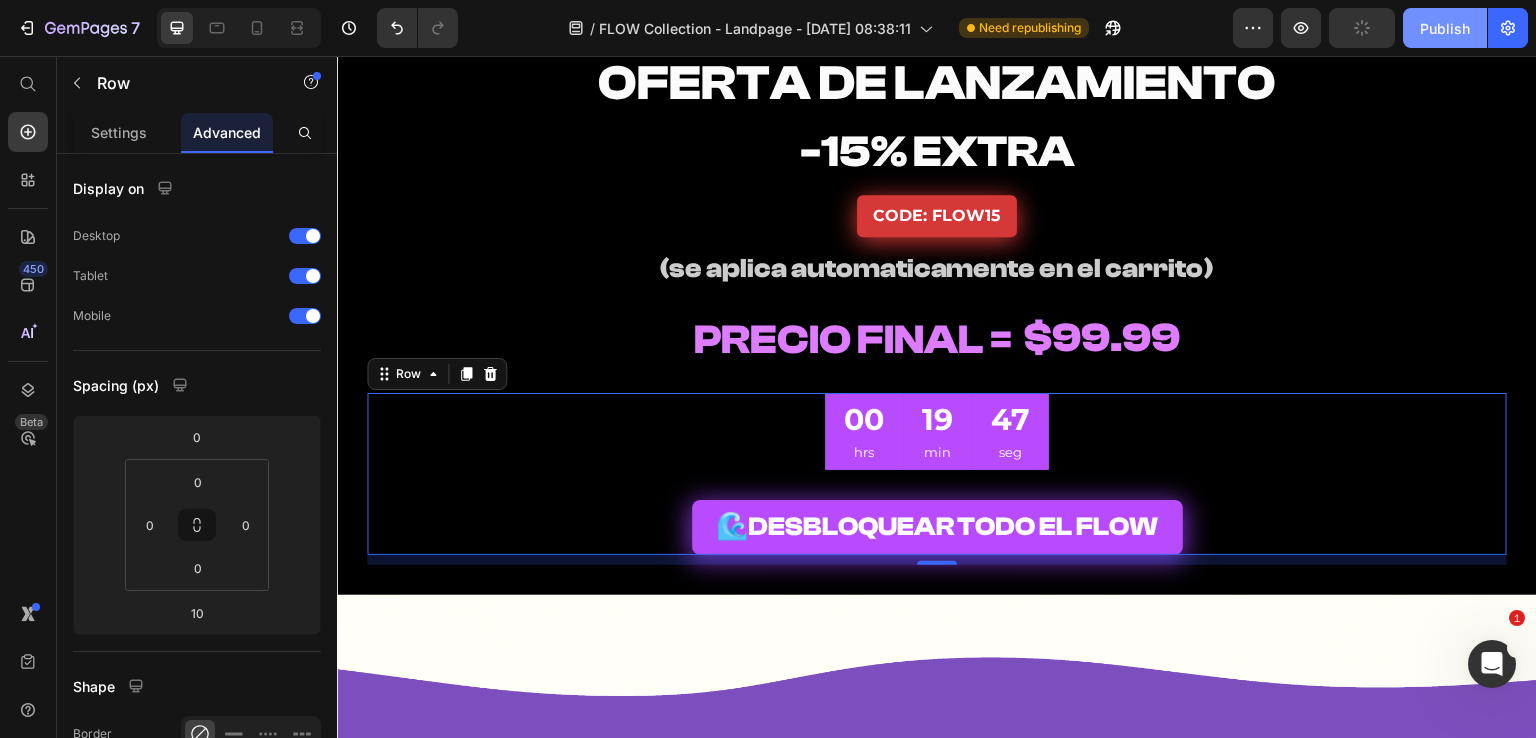 click on "Publish" at bounding box center (1445, 28) 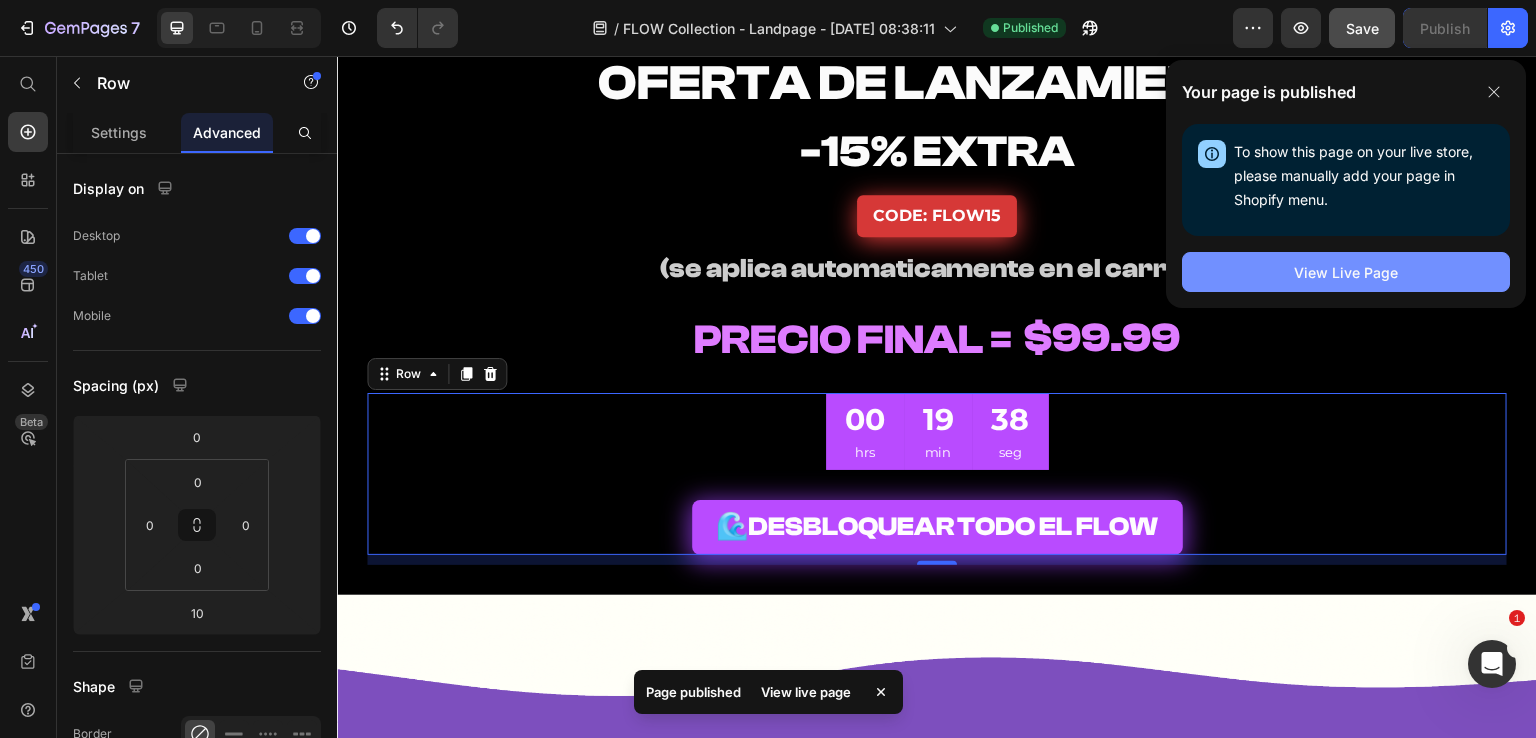 click on "View Live Page" at bounding box center [1346, 272] 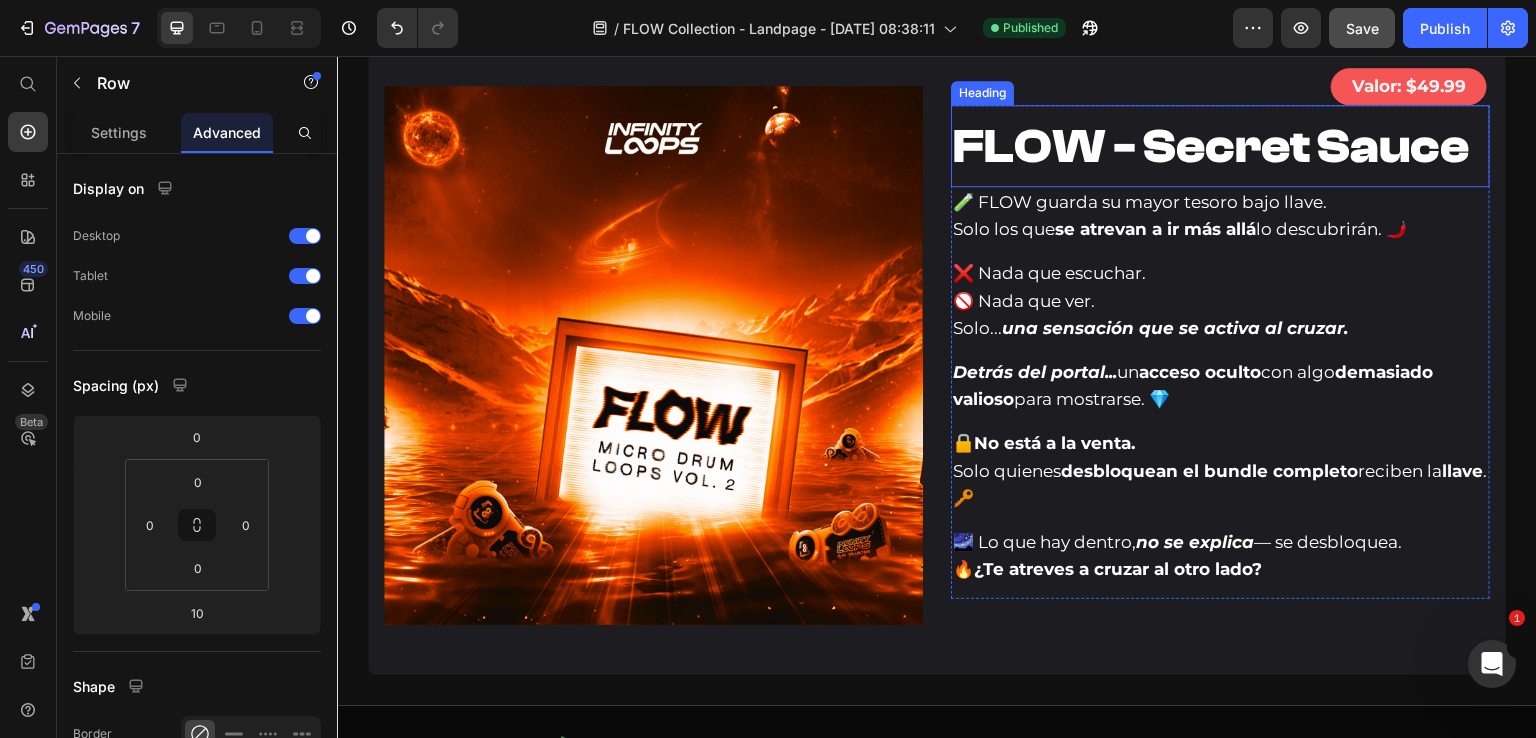 scroll, scrollTop: 8632, scrollLeft: 0, axis: vertical 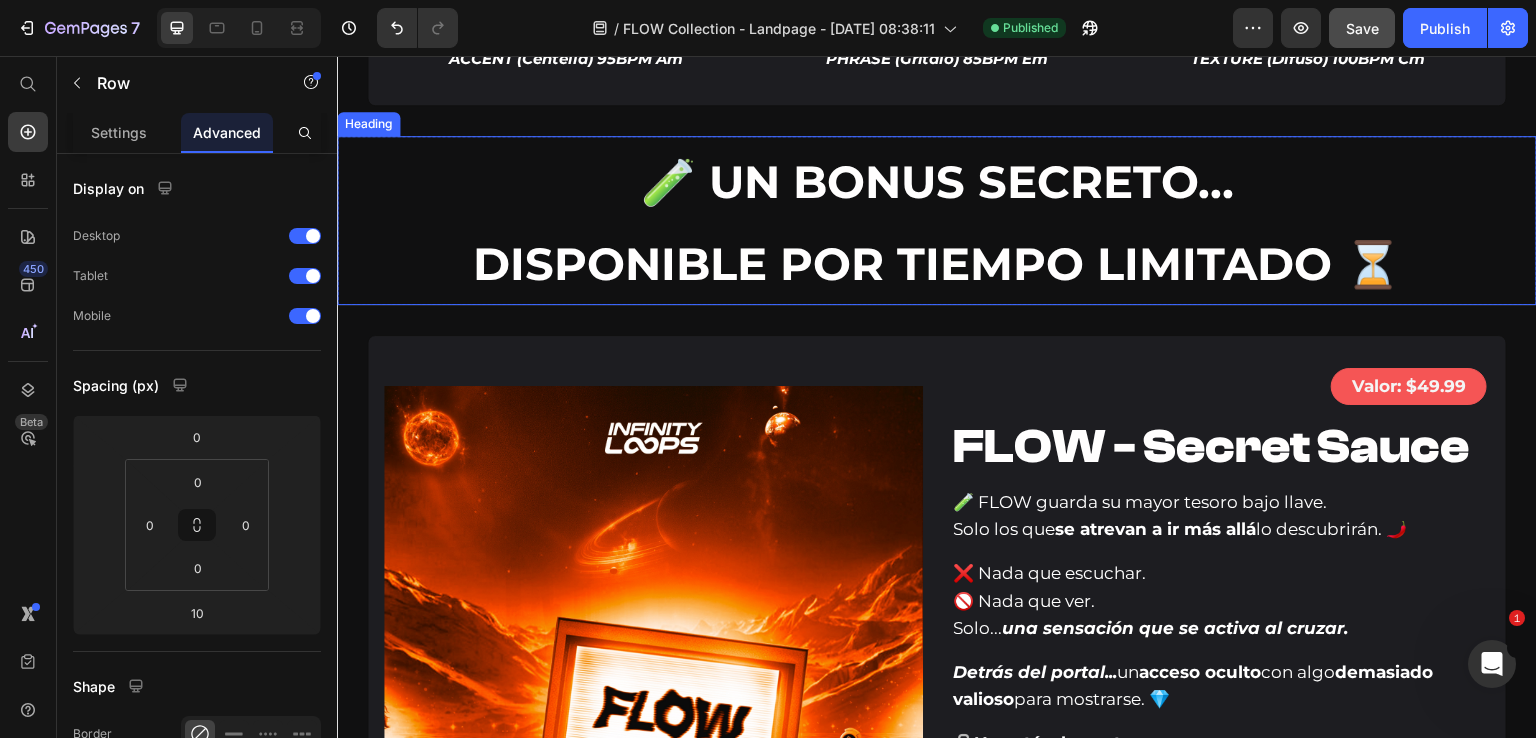 click on "🧪 UN BONUS SECRETO…  DISPONIBLE POR TIEMPO LIMITADO ⏳" at bounding box center (937, 220) 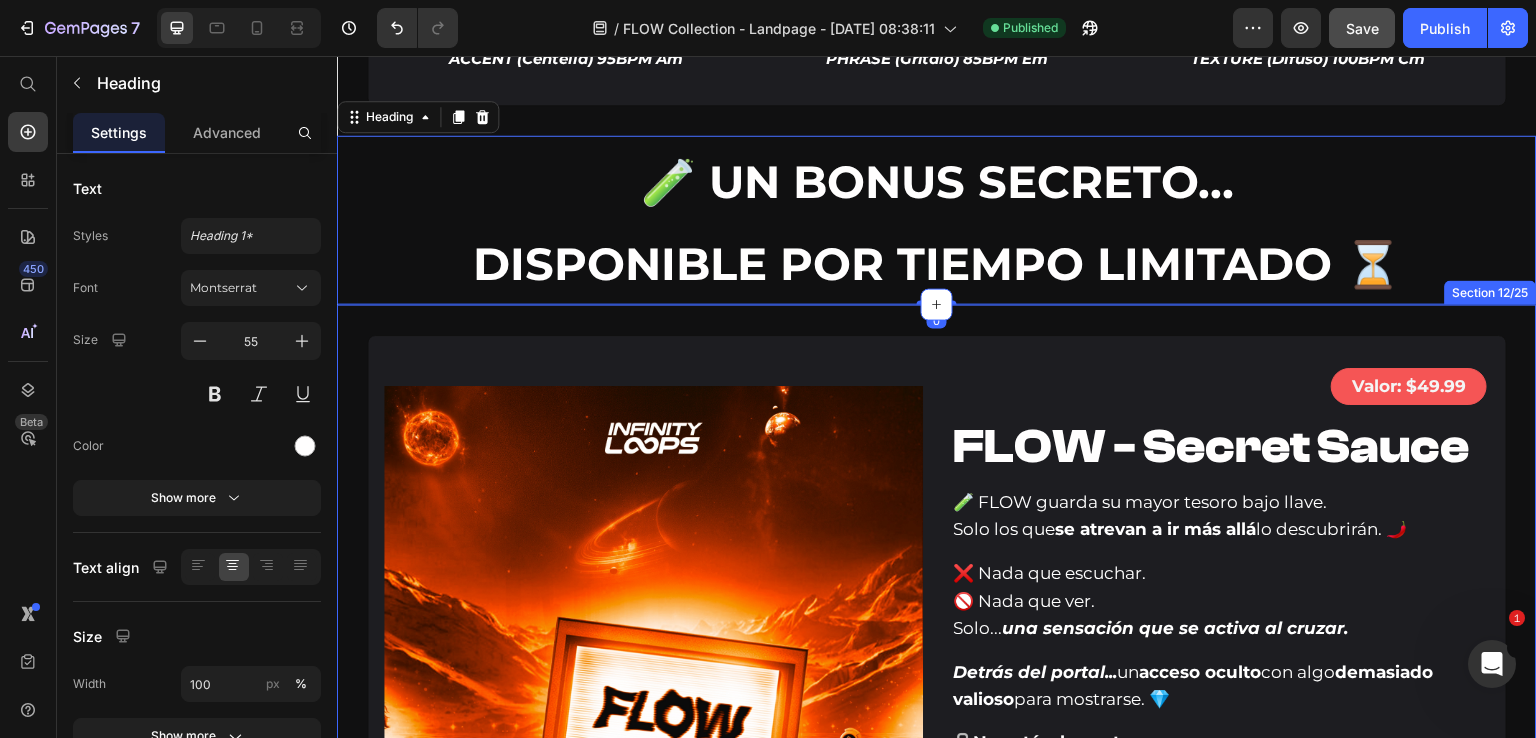 click on "Image Valor: $49.99 Text Block Row FLOW - Secret Sauce Heading 🧪 FLOW guarda su mayor tesoro bajo llave. Solo los que  se atrevan a ir más allá  lo descubrirán. 🌶️ Text Block ❌ Nada que escuchar. 🚫 Nada que ver. Solo...  una sensación que se activa al cruzar. Text Block Detrás del portal...  un  acceso oculto  con algo  demasiado valioso  para mostrarse. 💎 Text Block 🔒  No está a la venta. Solo quienes  desbloquean el bundle completo  reciben la  llave . 🔑 Text Block 🌌 Lo que hay dentro,  no se explica  — se desbloquea. 🔥  ¿Te atreves a cruzar al otro lado? Text Block Row Row Row Row Section 12/25" at bounding box center (937, 655) 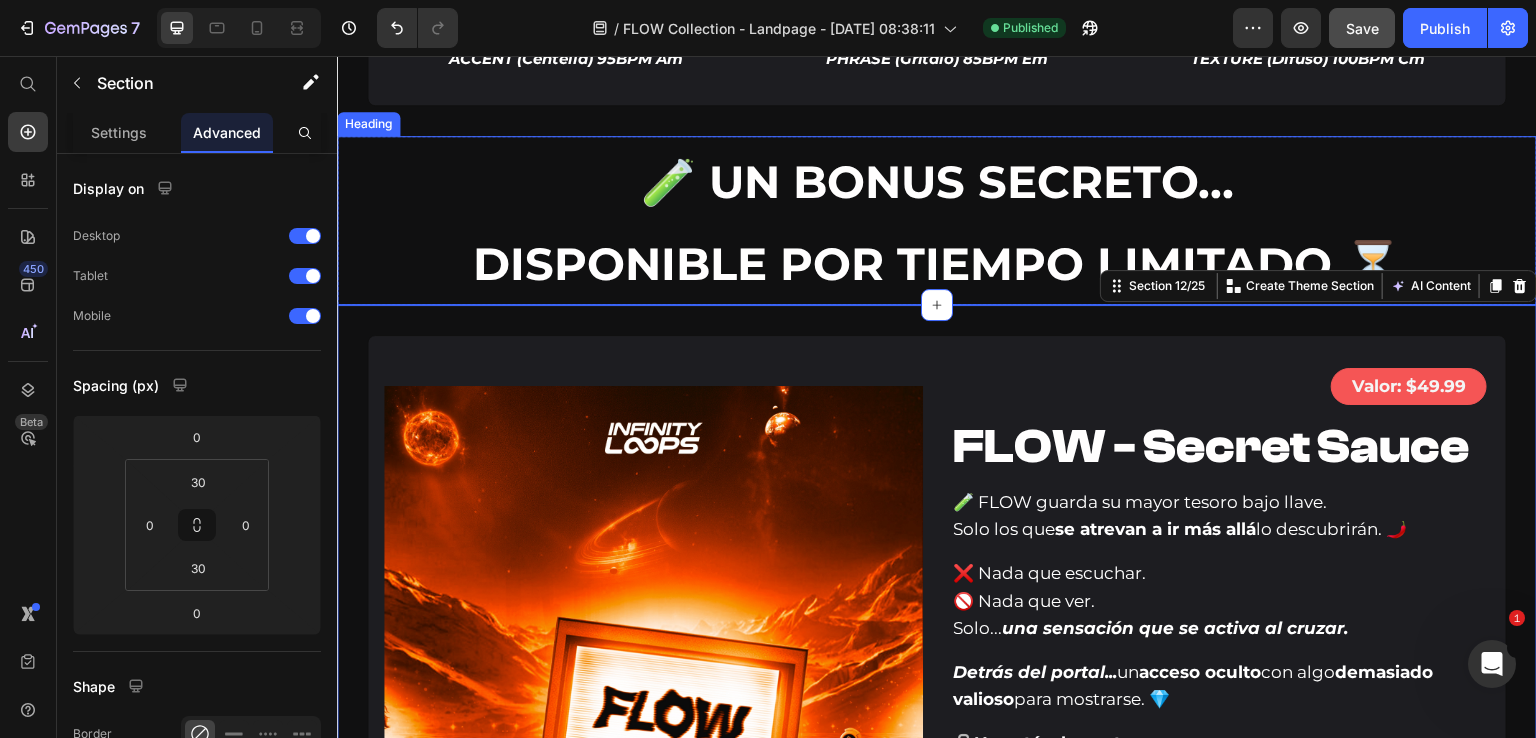 click on "Image Valor: $29.99 Text Block Row FLOW - Ear Candys Heading 🧙🏼‍♂️ La magia está en los detalles. Pequeñas chispas. Cambios gigantes. ⚡ Text Block Este kit es la  cereza creativa  del pastel. 🍒 Text Block Los  Ear Candys  son  sonidos únicos  que transforman secciones, disparan emociones y encienden transiciones como  magia.  ✨ No subestimes su poder. A veces,  menos es más . 💡 Text Block ✅  46 sonidos exclusivos listos para usar (.WAV) ⚡  Un sonido, una chispa  – lo lanzas y algo enciende dentro del beat 💫  Mini momentos épicos  – disparan emociones en milisegundos 🧬  ADN de originalidad  – el twist exacto que tu beat no sabía que necesitaba ☠️  Pequeños pero peligrosos  – entran callados, salen rompiendo bocinas ⛓️  Rompe la monotonía  — interrumpe lo predecible con algo inolvidable Text Block Row Row Row 🧨 DETONADORES PEQUEÑOS. IMPACTO GIGANTE. Text Block
Publish the page to see the content.
Custom Code Text Block Custom Code" at bounding box center (937, -406) 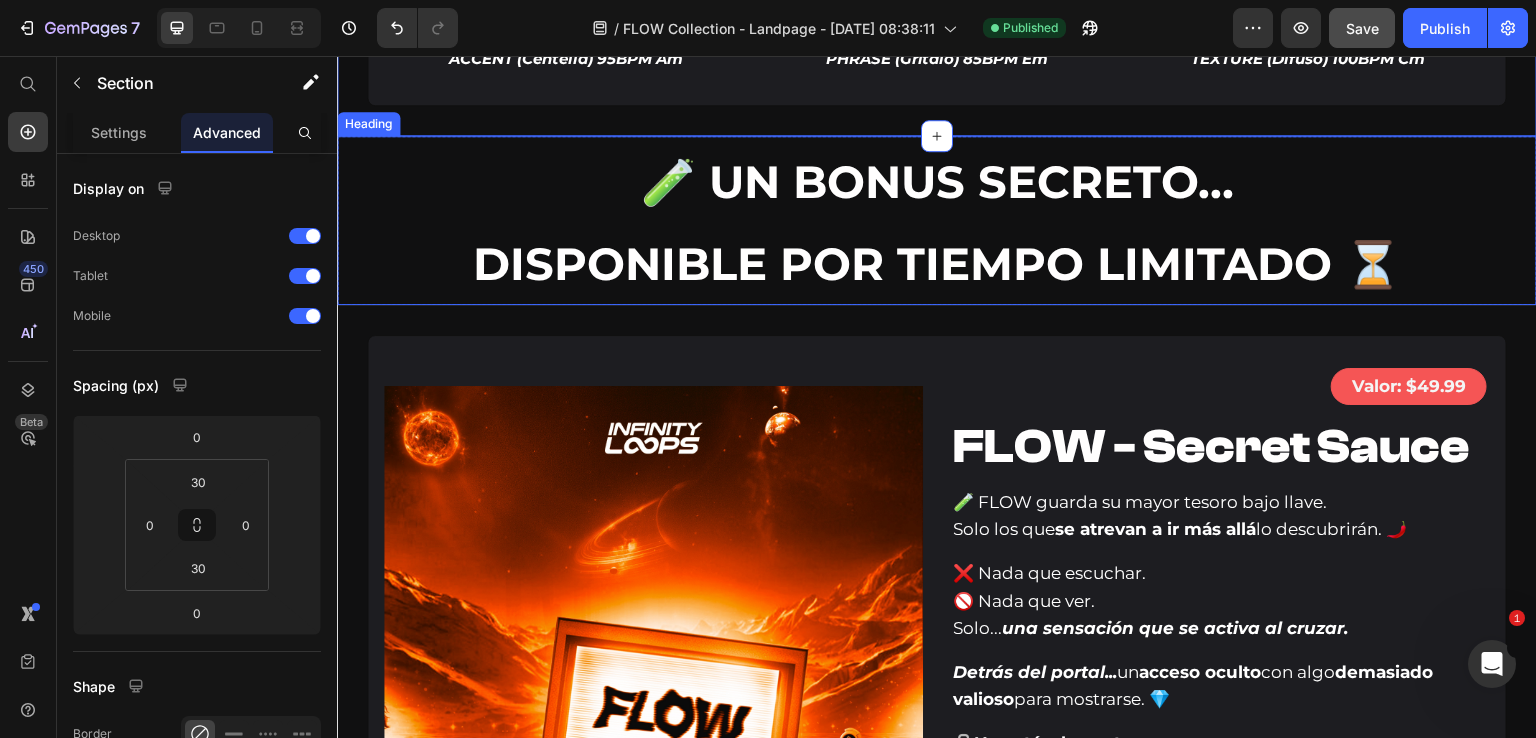 click on "🧪 UN BONUS SECRETO…  DISPONIBLE POR TIEMPO LIMITADO ⏳" at bounding box center (937, 220) 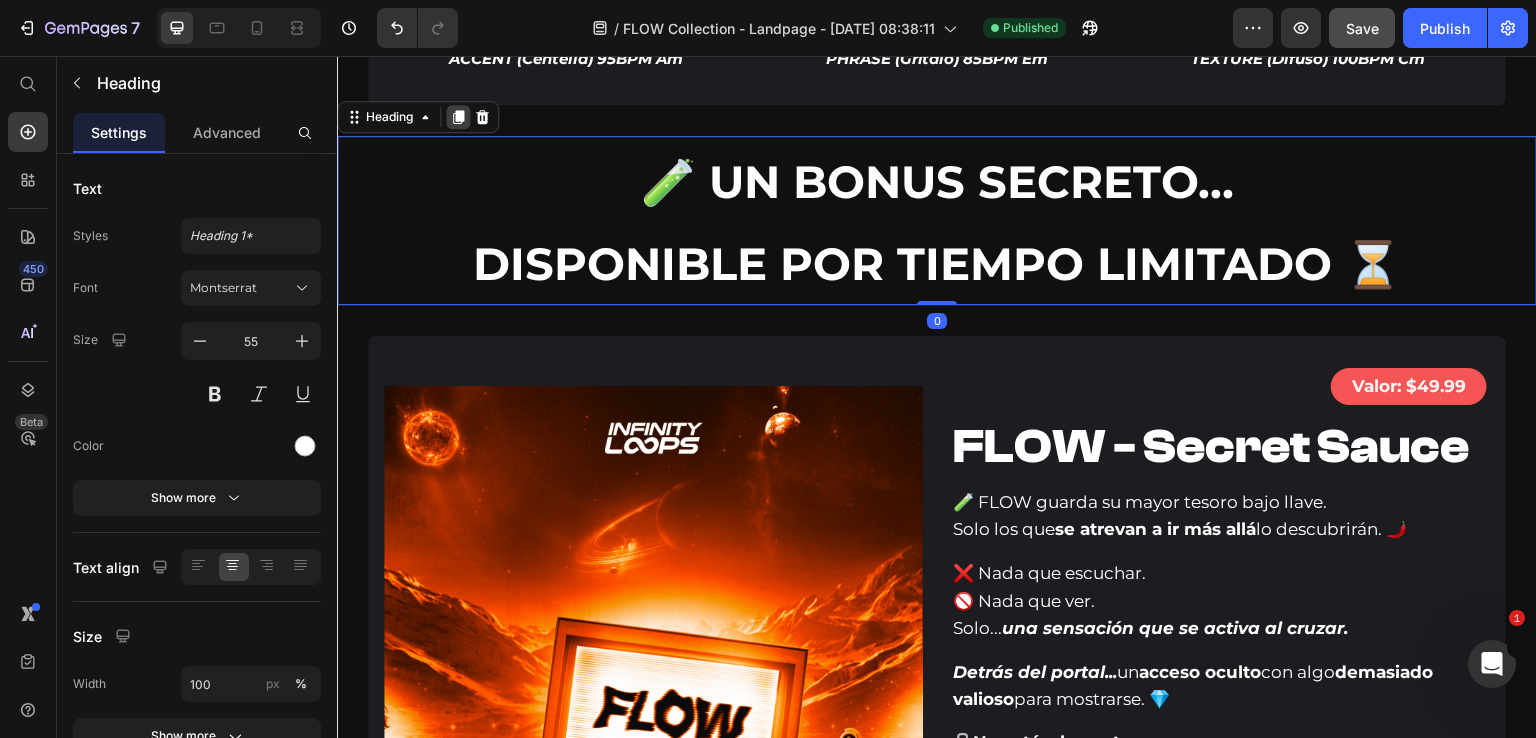 click 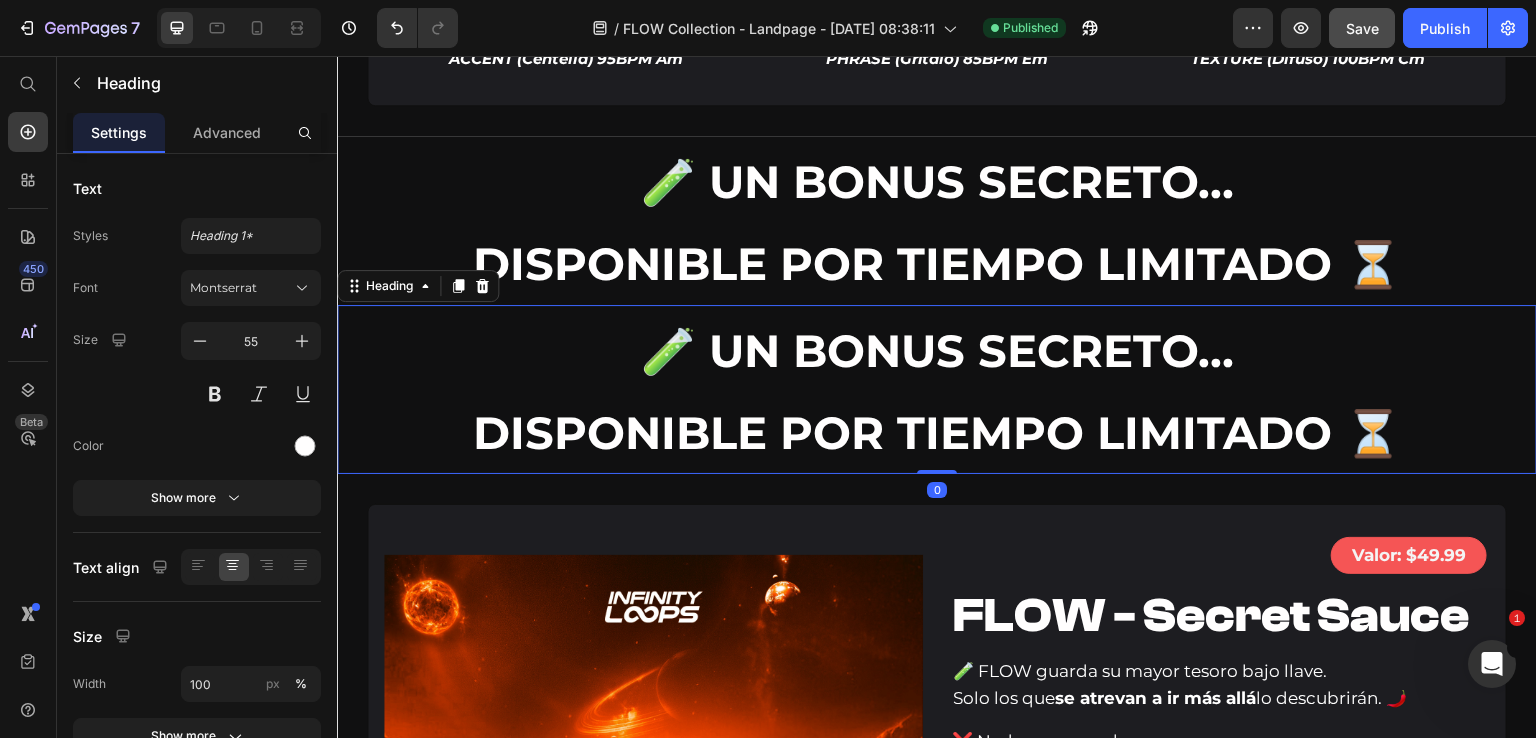 click on "🧪 UN BONUS SECRETO…  DISPONIBLE POR TIEMPO LIMITADO ⏳" at bounding box center (937, 389) 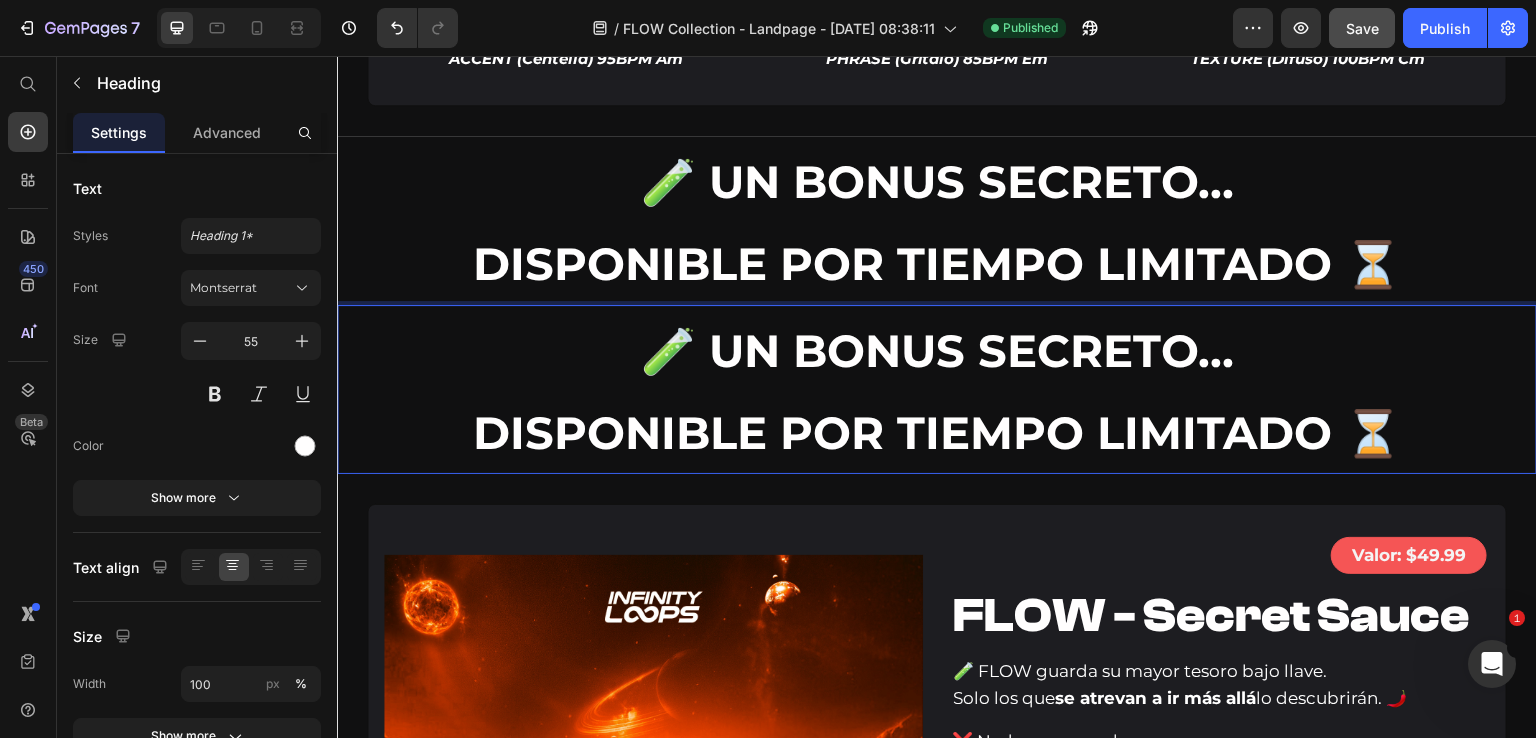 click on "🧪 UN BONUS SECRETO…  DISPONIBLE POR TIEMPO LIMITADO ⏳" at bounding box center (937, 389) 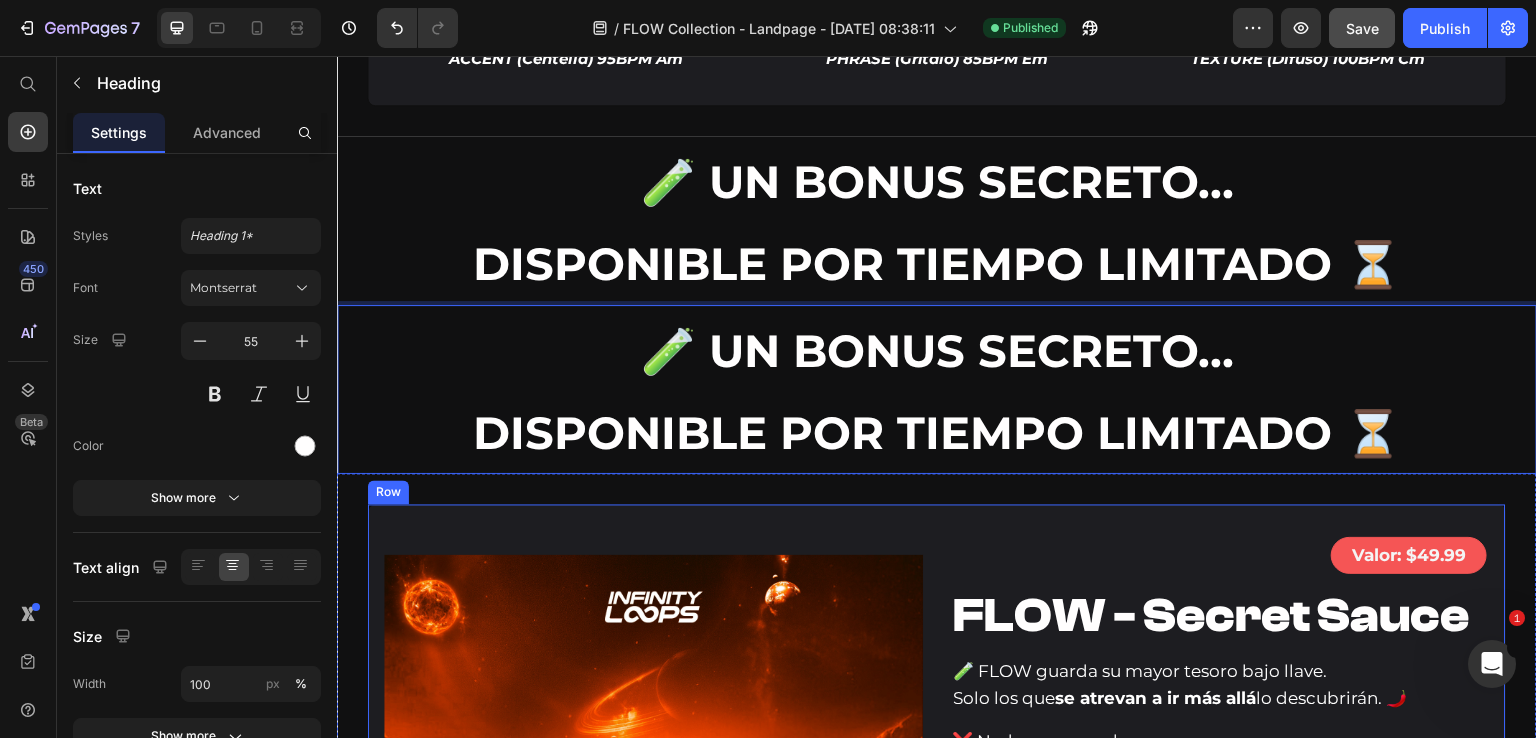 click on "Image Valor: $49.99 Text Block Row FLOW - Secret Sauce Heading 🧪 FLOW guarda su mayor tesoro bajo llave. Solo los que  se atrevan a ir más allá  lo descubrirán. 🌶️ Text Block ❌ Nada que escuchar. 🚫 Nada que ver. Solo...  una sensación que se activa al cruzar. Text Block Detrás del portal...  un  acceso oculto  con algo  demasiado valioso  para mostrarse. 💎 Text Block 🔒  No está a la venta. Solo quienes  desbloquean el bundle completo  reciben la  llave . 🔑 Text Block 🌌 Lo que hay dentro,  no se explica  — se desbloquea. 🔥  ¿Te atreves a cruzar al otro lado? Text Block Row Row Row Row Section 12/25" at bounding box center [937, 824] 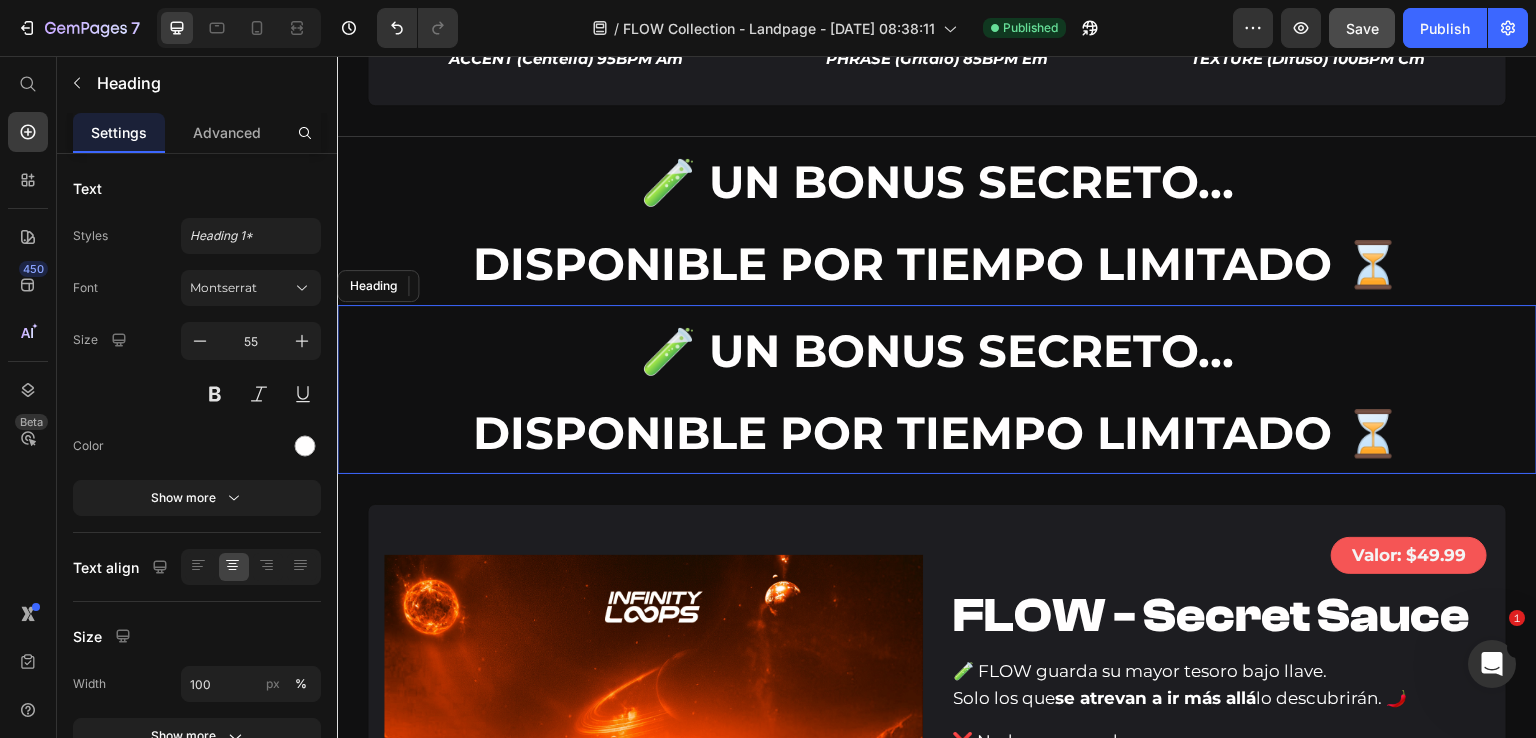 click on "⁠⁠⁠⁠⁠⁠⁠ 🧪 UN BONUS SECRETO…  DISPONIBLE POR TIEMPO LIMITADO ⏳" at bounding box center [937, 389] 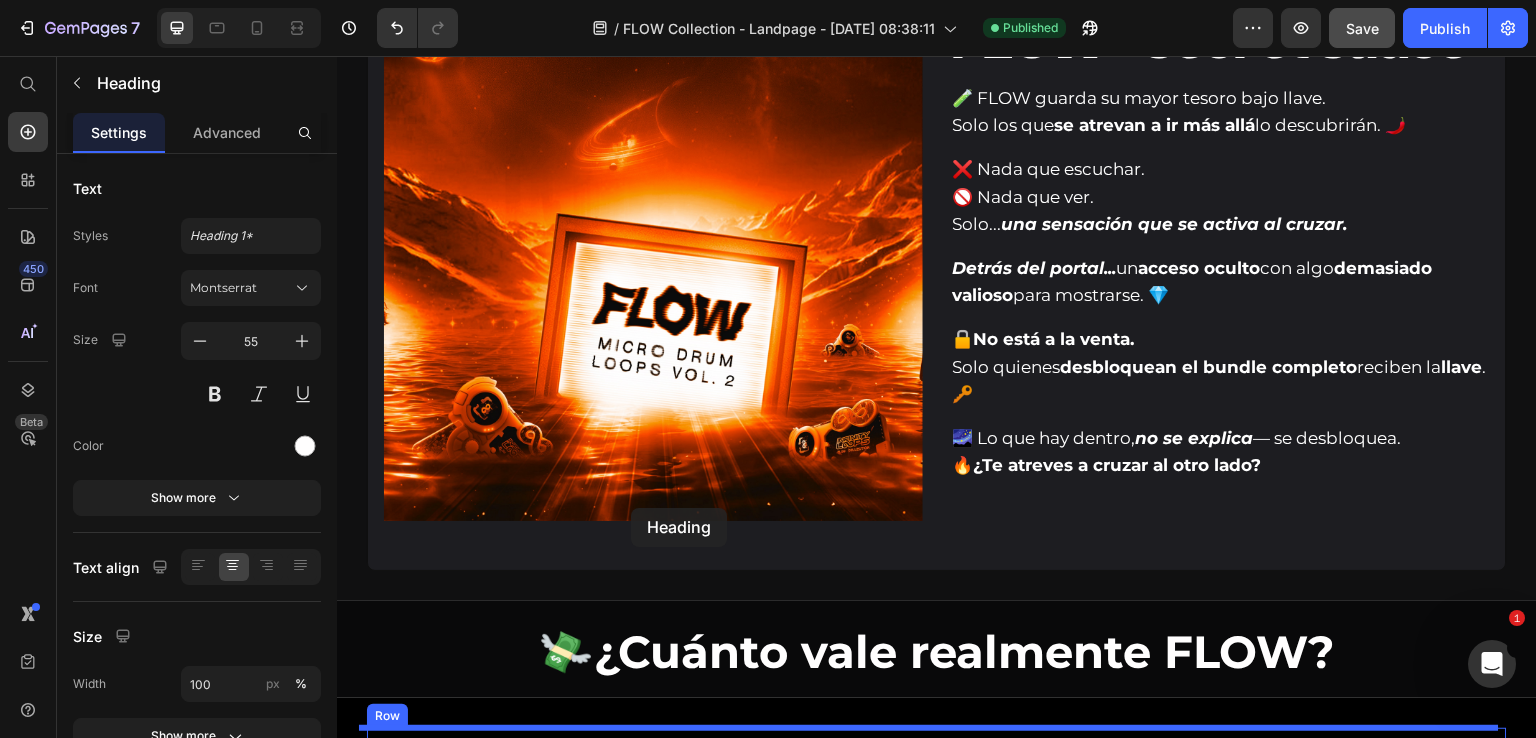 scroll, scrollTop: 9432, scrollLeft: 0, axis: vertical 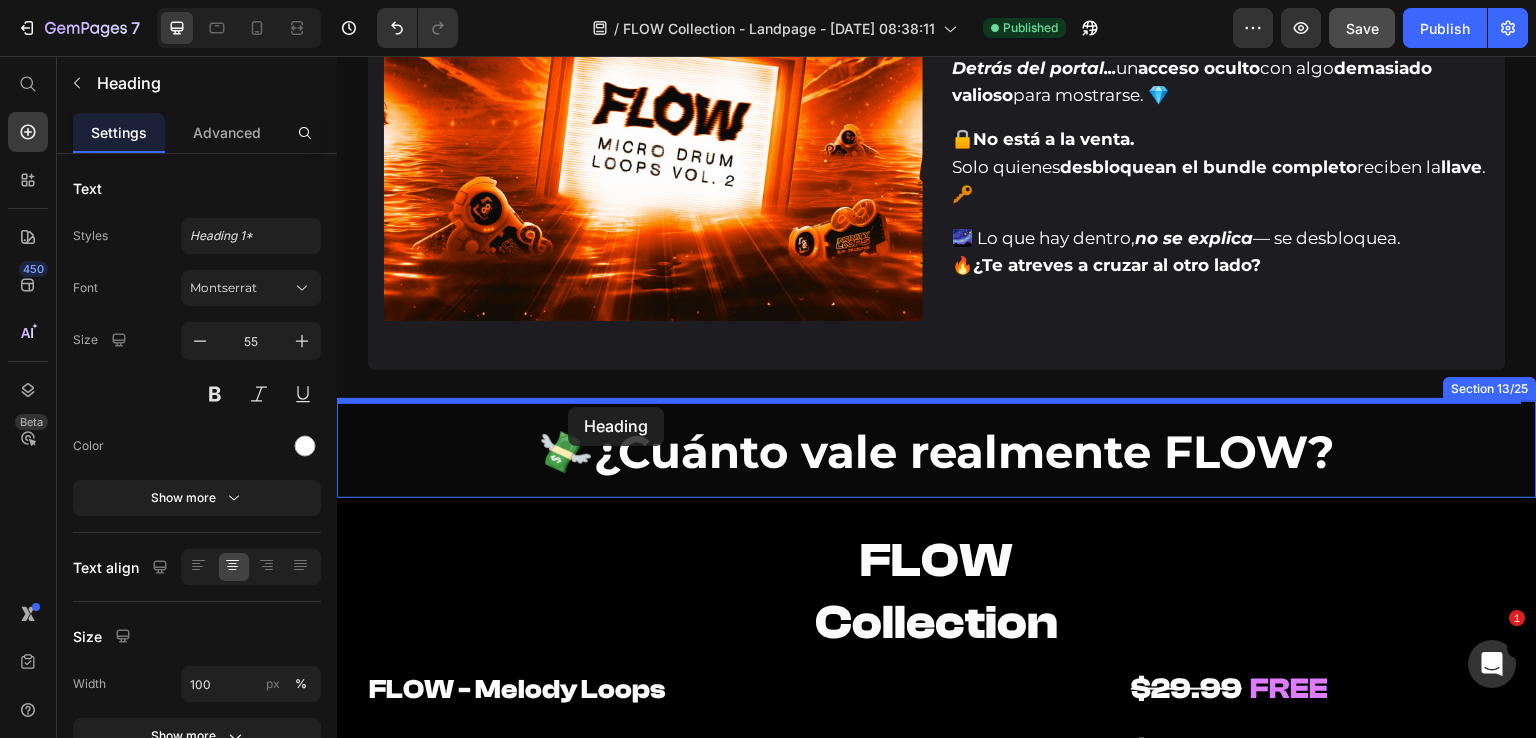 drag, startPoint x: 358, startPoint y: 322, endPoint x: 568, endPoint y: 407, distance: 226.55022 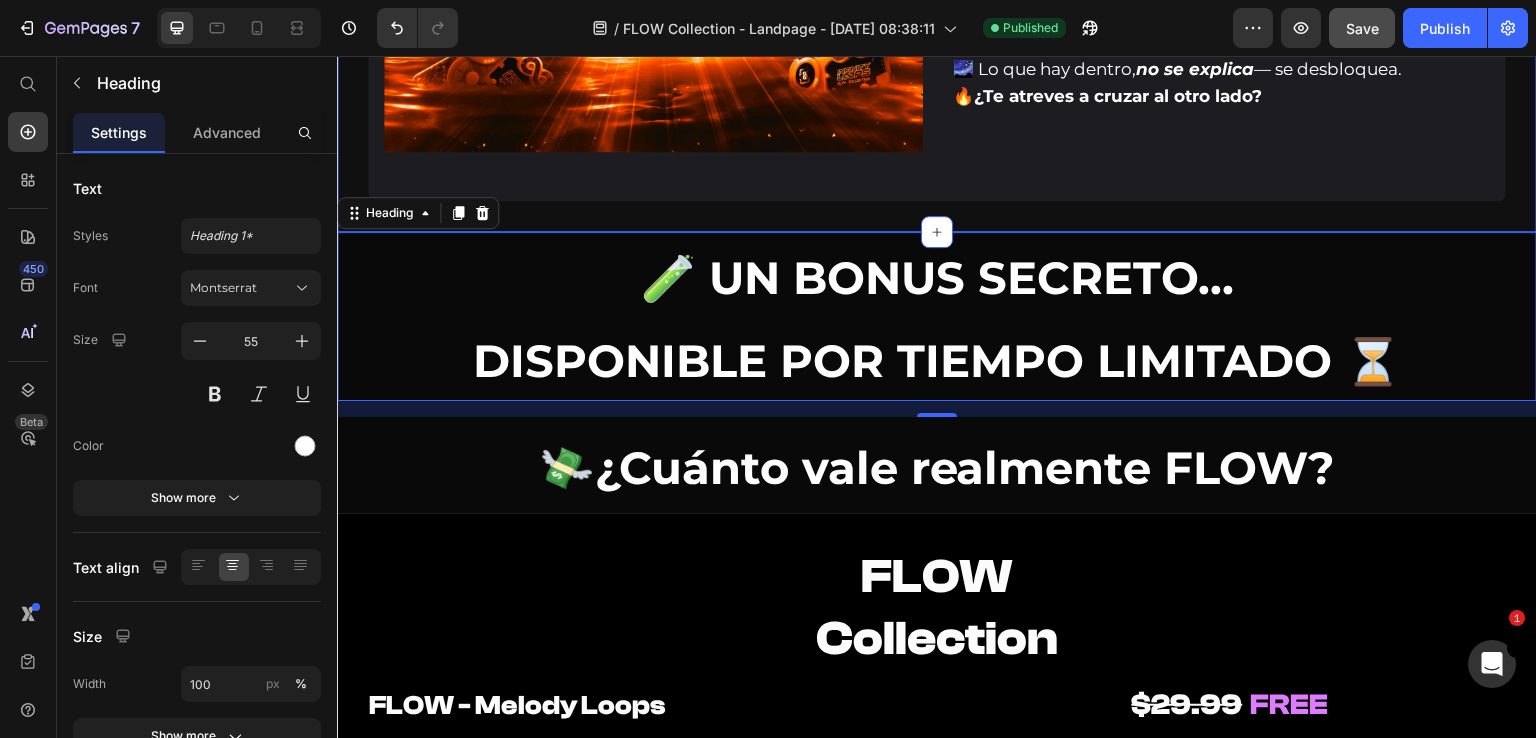scroll, scrollTop: 9263, scrollLeft: 0, axis: vertical 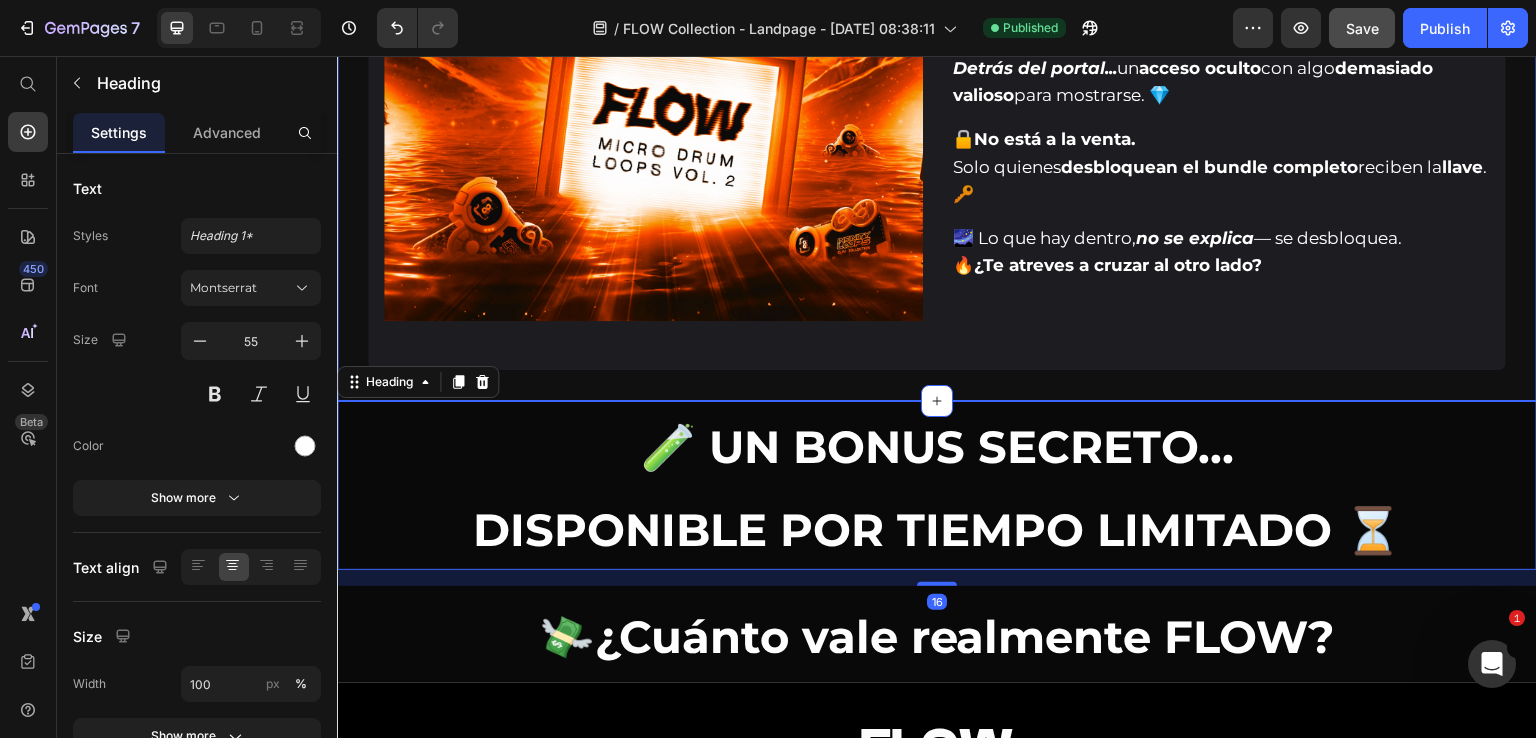 click on "Image Valor: $49.99 Text Block Row FLOW - Secret Sauce Heading 🧪 FLOW guarda su mayor tesoro bajo llave. Solo los que  se atrevan a ir más allá  lo descubrirán. 🌶️ Text Block ❌ Nada que escuchar. 🚫 Nada que ver. Solo...  una sensación que se activa al cruzar. Text Block Detrás del portal...  un  acceso oculto  con algo  demasiado valioso  para mostrarse. 💎 Text Block 🔒  No está a la venta. Solo quienes  desbloquean el bundle completo  reciben la  llave . 🔑 Text Block 🌌 Lo que hay dentro,  no se explica  — se desbloquea. 🔥  ¿Te atreves a cruzar al otro lado? Text Block Row Row Row Row Section 12/25" at bounding box center (937, 51) 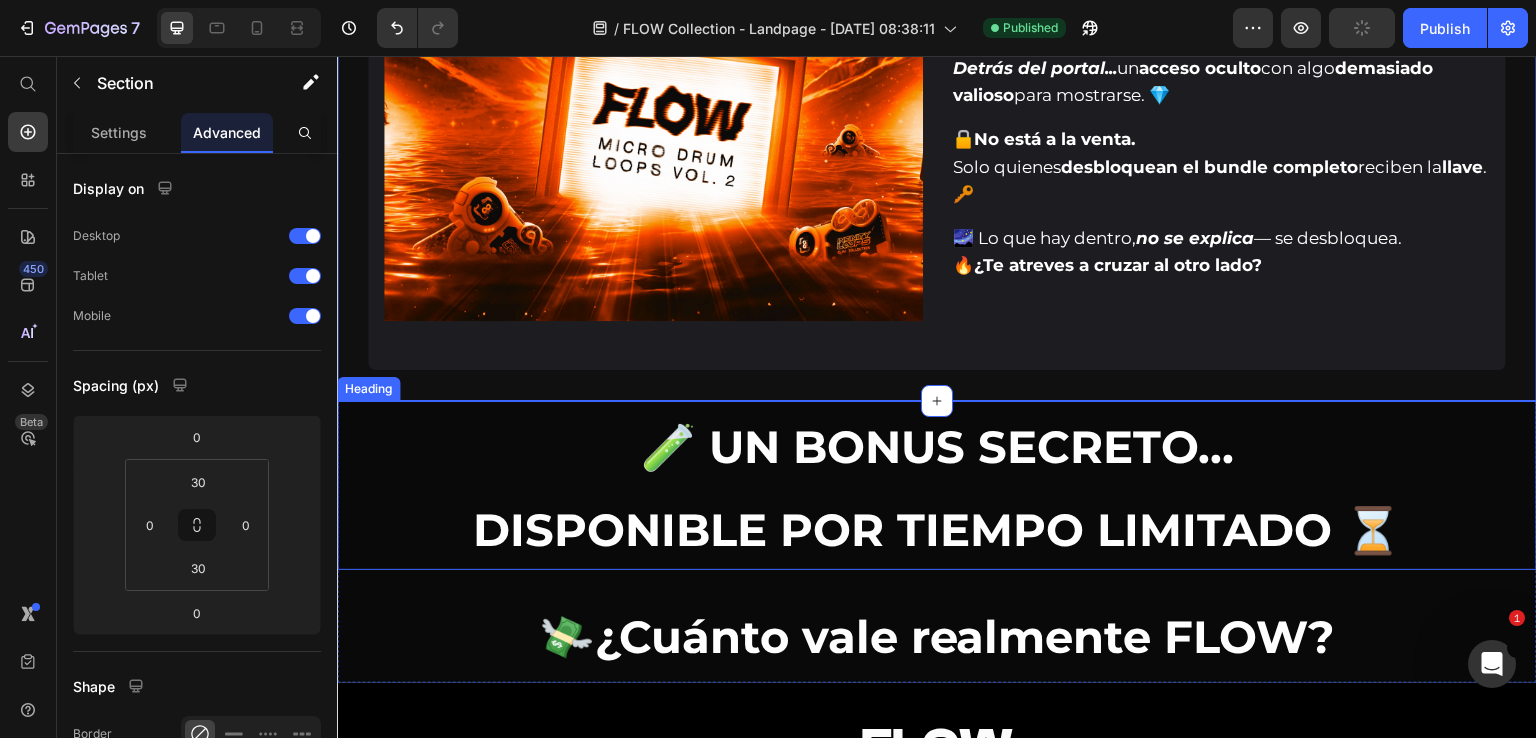 click on "🧪 UN BONUS SECRETO…  DISPONIBLE POR TIEMPO LIMITADO ⏳" at bounding box center [937, 485] 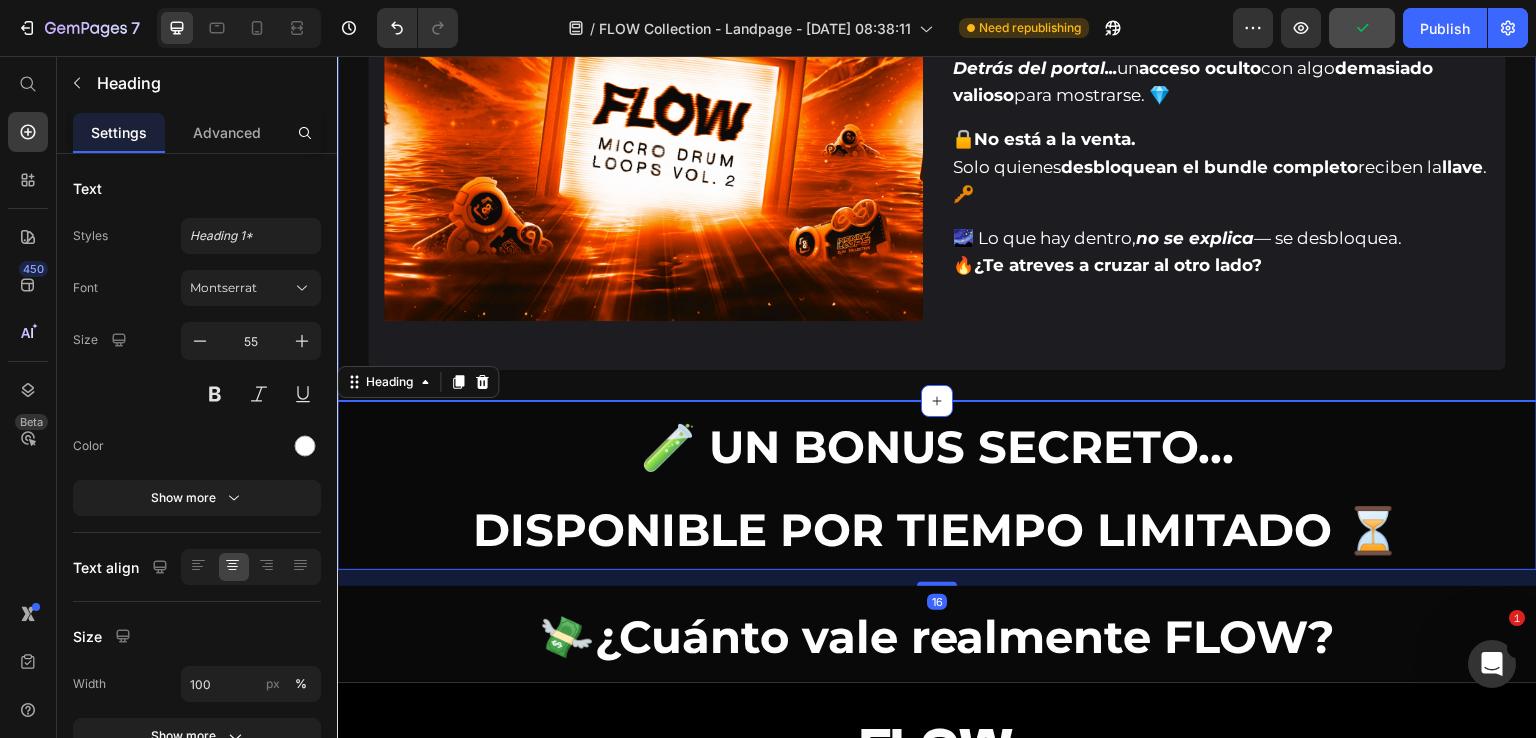 click on "Image Valor: $49.99 Text Block Row FLOW - Secret Sauce Heading 🧪 FLOW guarda su mayor tesoro bajo llave. Solo los que  se atrevan a ir más allá  lo descubrirán. 🌶️ Text Block ❌ Nada que escuchar. 🚫 Nada que ver. Solo...  una sensación que se activa al cruzar. Text Block Detrás del portal...  un  acceso oculto  con algo  demasiado valioso  para mostrarse. 💎 Text Block 🔒  No está a la venta. Solo quienes  desbloquean el bundle completo  reciben la  llave . 🔑 Text Block 🌌 Lo que hay dentro,  no se explica  — se desbloquea. 🔥  ¿Te atreves a cruzar al otro lado? Text Block Row Row Row Row Section 12/25" at bounding box center (937, 51) 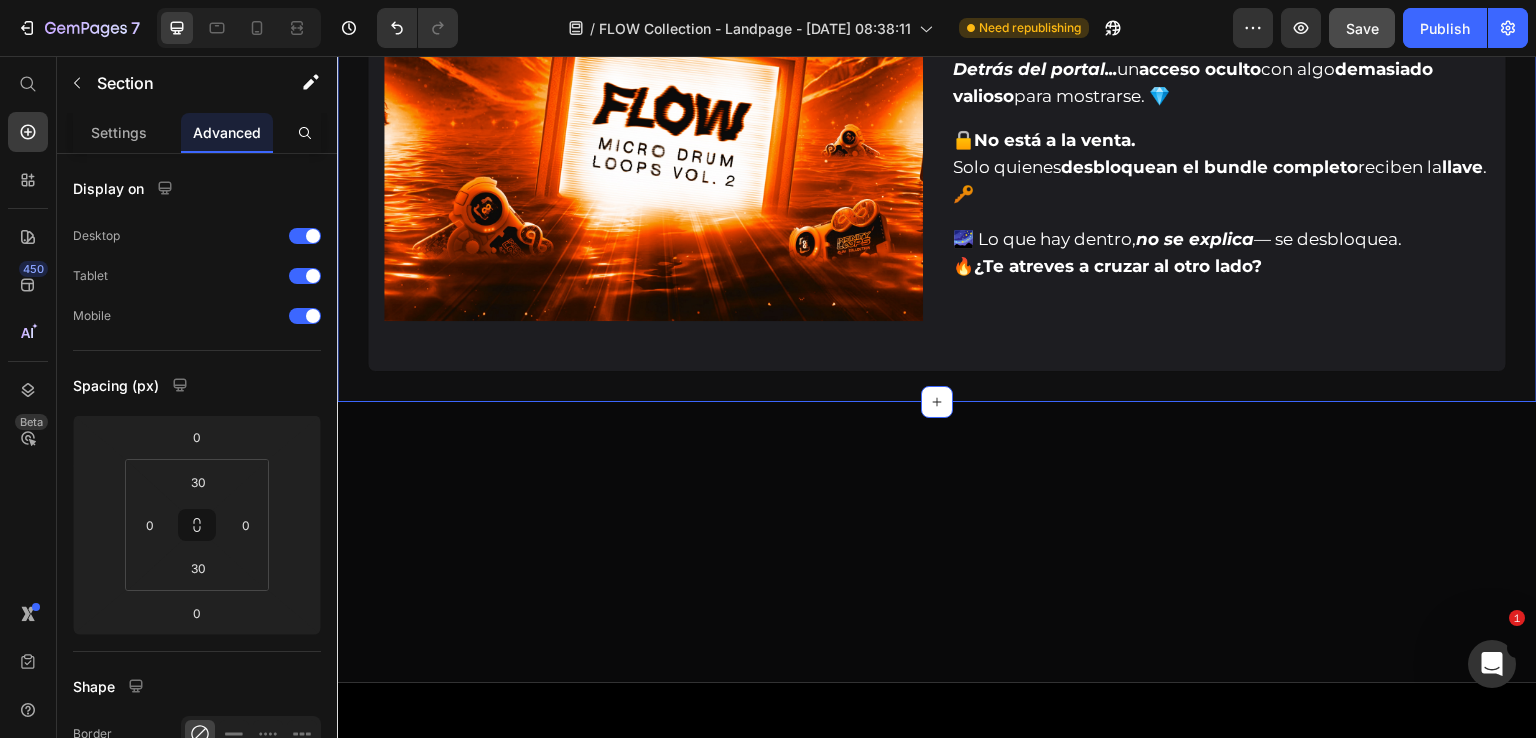 scroll, scrollTop: 8463, scrollLeft: 0, axis: vertical 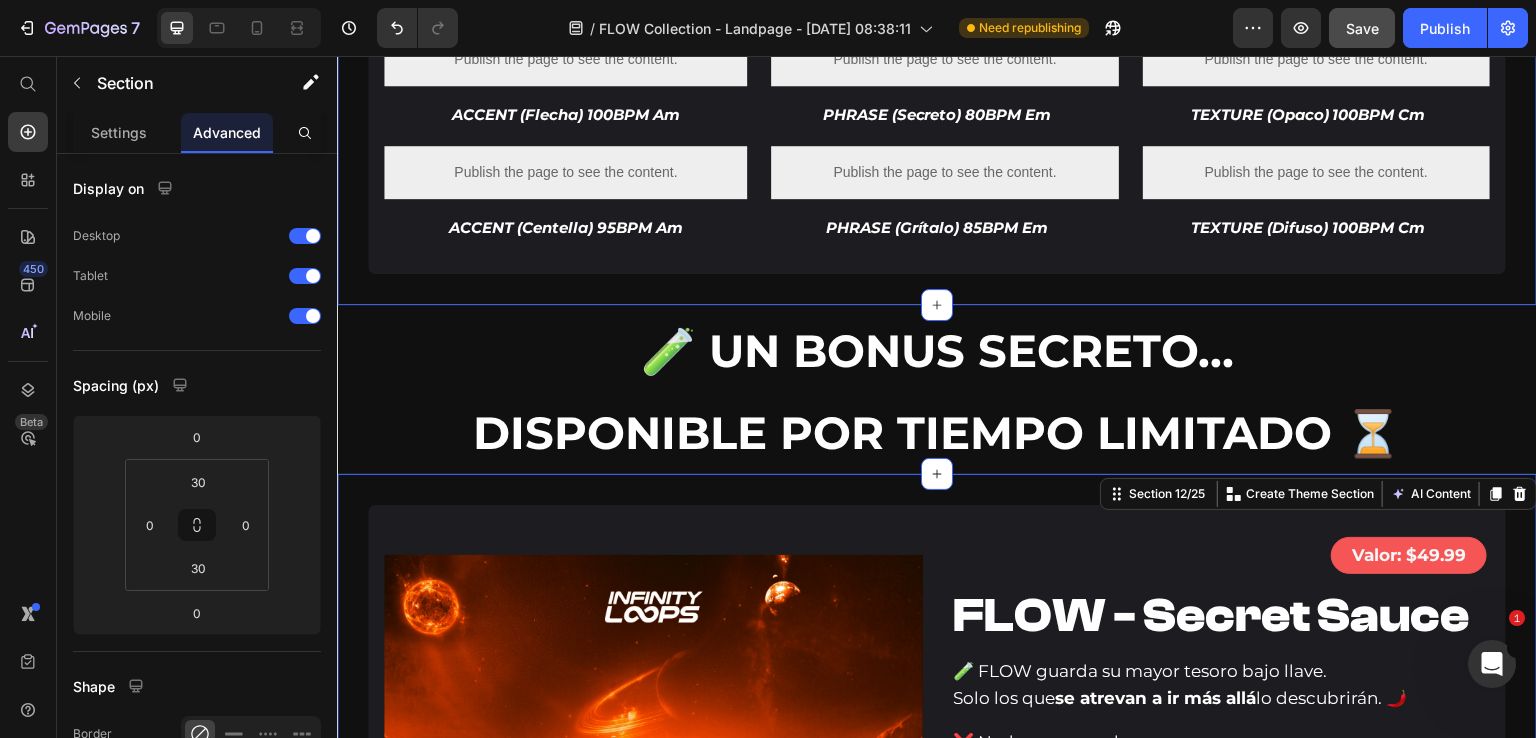 click on "Image Valor: $29.99 Text Block Row FLOW - Ear Candys Heading 🧙🏼‍♂️ La magia está en los detalles. Pequeñas chispas. Cambios gigantes. ⚡ Text Block Este kit es la  cereza creativa  del pastel. 🍒 Text Block Los  Ear Candys  son  sonidos únicos  que transforman secciones, disparan emociones y encienden transiciones como  magia.  ✨ No subestimes su poder. A veces,  menos es más . 💡 Text Block ✅  46 sonidos exclusivos listos para usar (.WAV) ⚡  Un sonido, una chispa  – lo lanzas y algo enciende dentro del beat 💫  Mini momentos épicos  – disparan emociones en milisegundos 🧬  ADN de originalidad  – el twist exacto que tu beat no sabía que necesitaba ☠️  Pequeños pero peligrosos  – entran callados, salen rompiendo bocinas ⛓️  Rompe la monotonía  — interrumpe lo predecible con algo inolvidable Text Block Row Row Row 🧨 DETONADORES PEQUEÑOS. IMPACTO GIGANTE. Text Block
Publish the page to see the content.
Custom Code Text Block Custom Code" at bounding box center [937, -237] 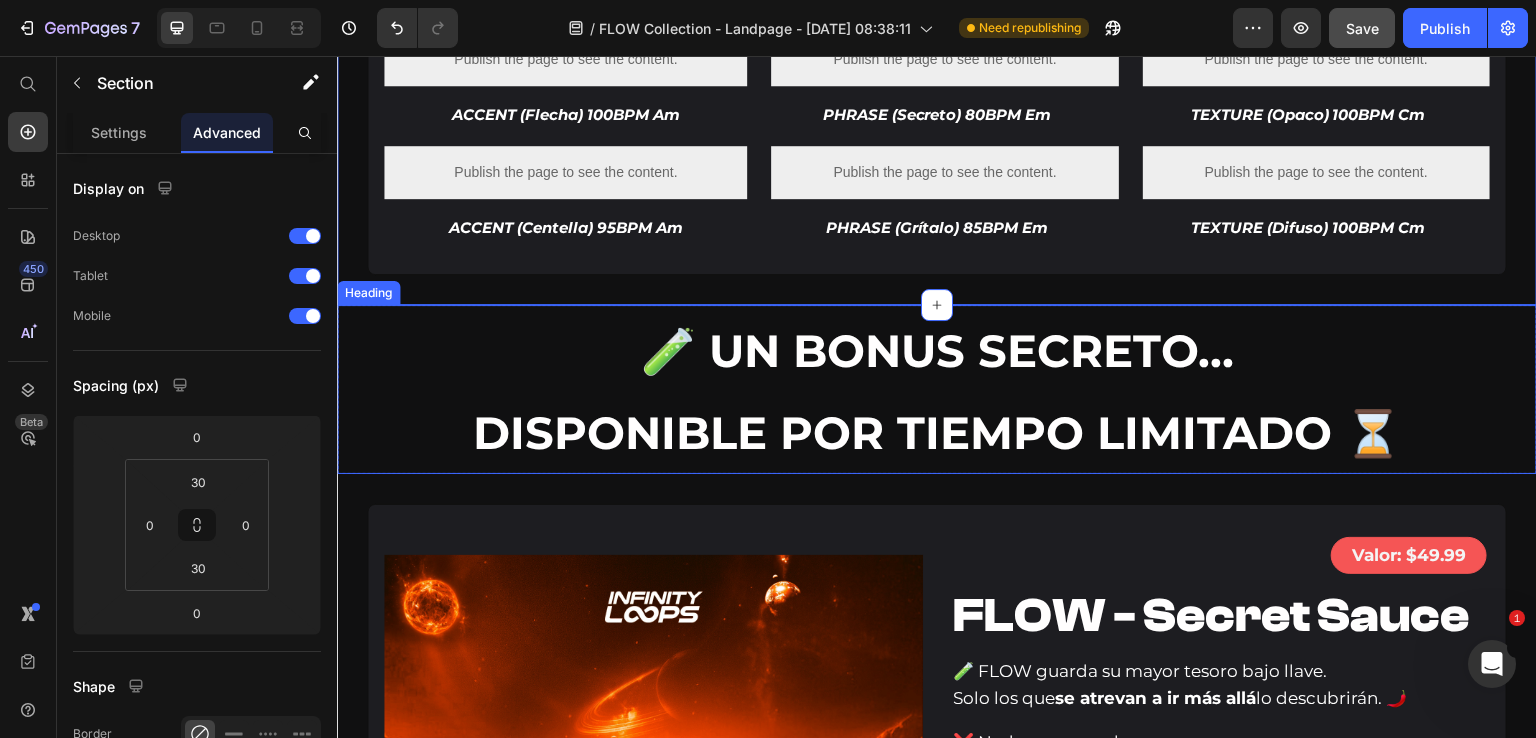 click on "🧪 UN BONUS SECRETO…  DISPONIBLE POR TIEMPO LIMITADO ⏳" at bounding box center [937, 389] 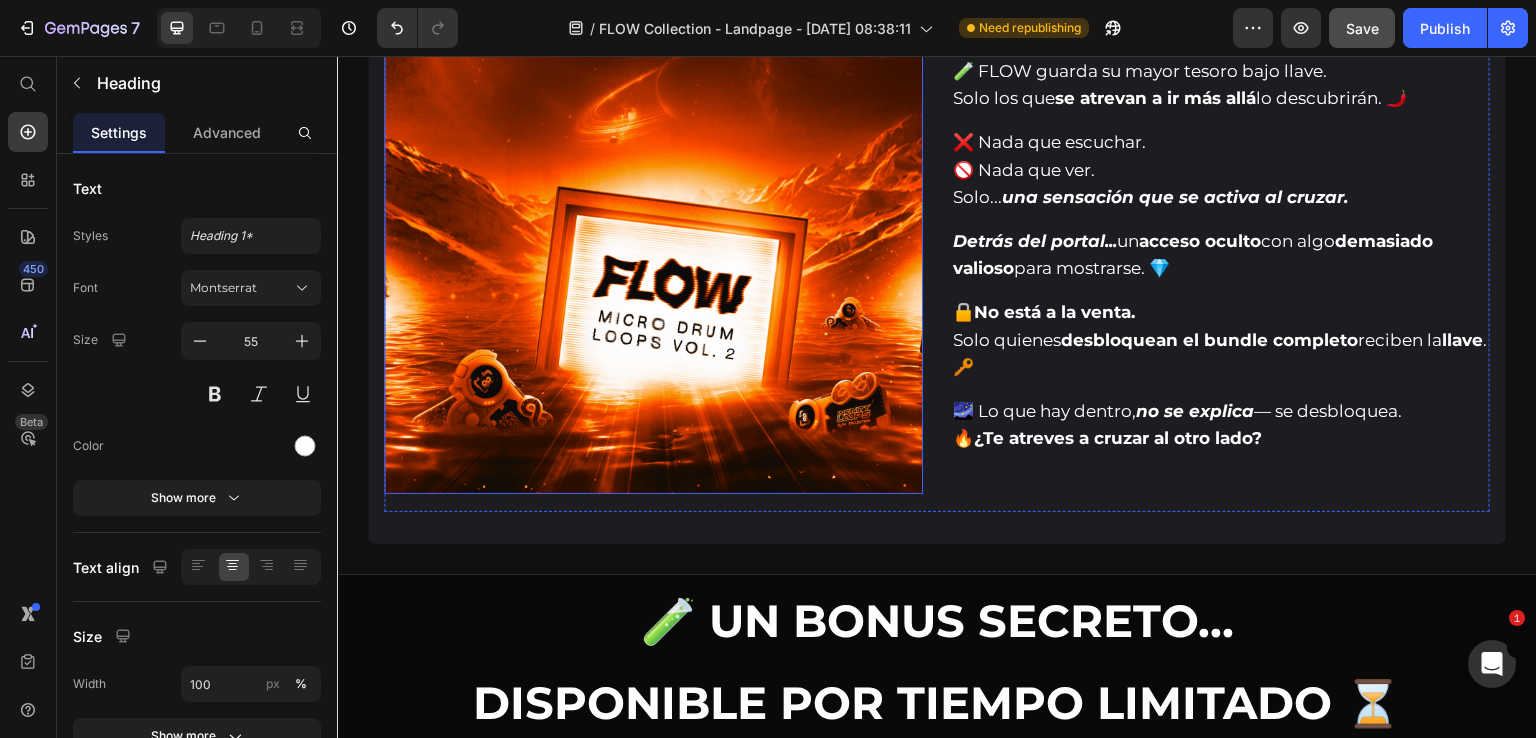 scroll, scrollTop: 9163, scrollLeft: 0, axis: vertical 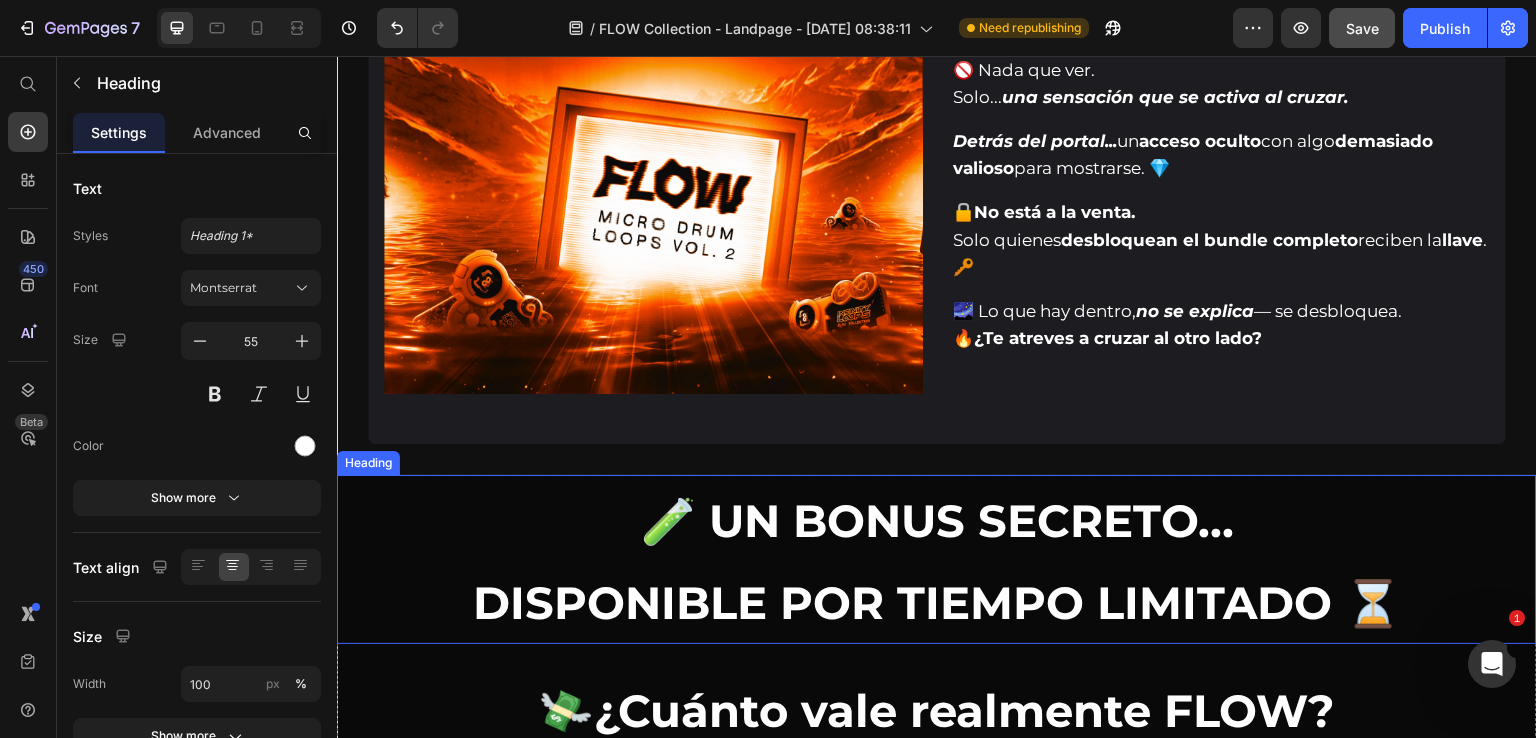 click on "🧪 UN BONUS SECRETO…  DISPONIBLE POR TIEMPO LIMITADO ⏳" at bounding box center (937, 559) 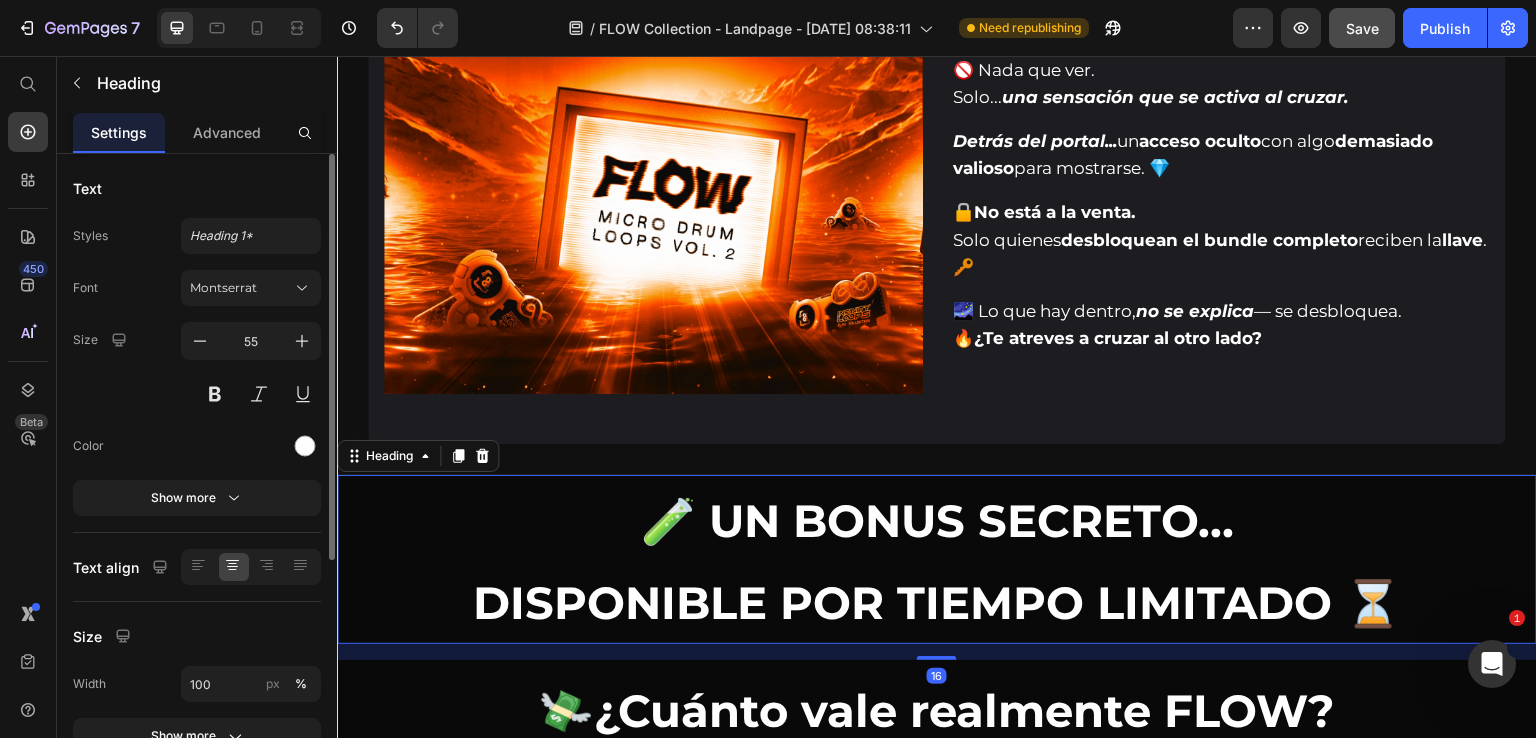 scroll, scrollTop: 368, scrollLeft: 0, axis: vertical 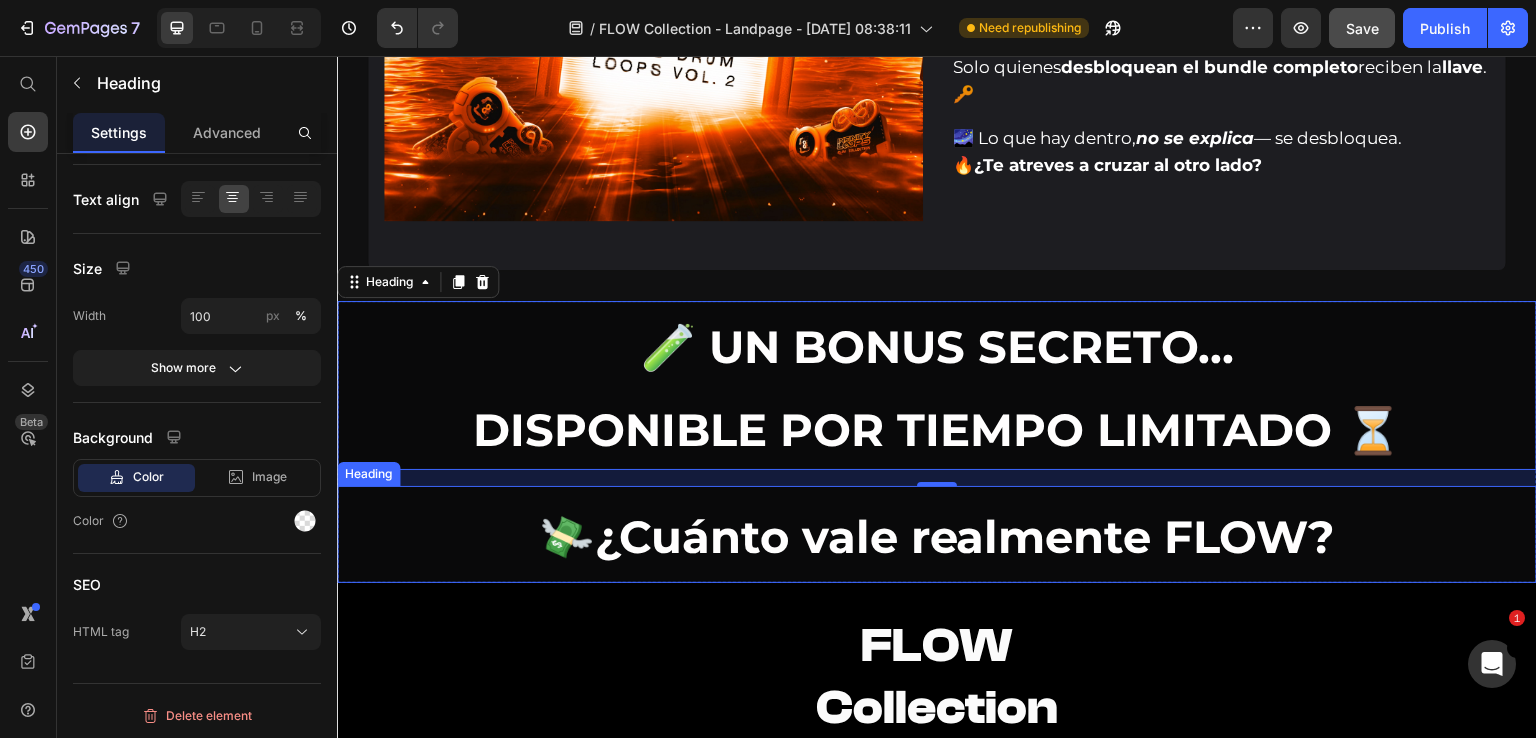 click on "💸  ¿Cuánto vale realmente FLOW?" at bounding box center (937, 534) 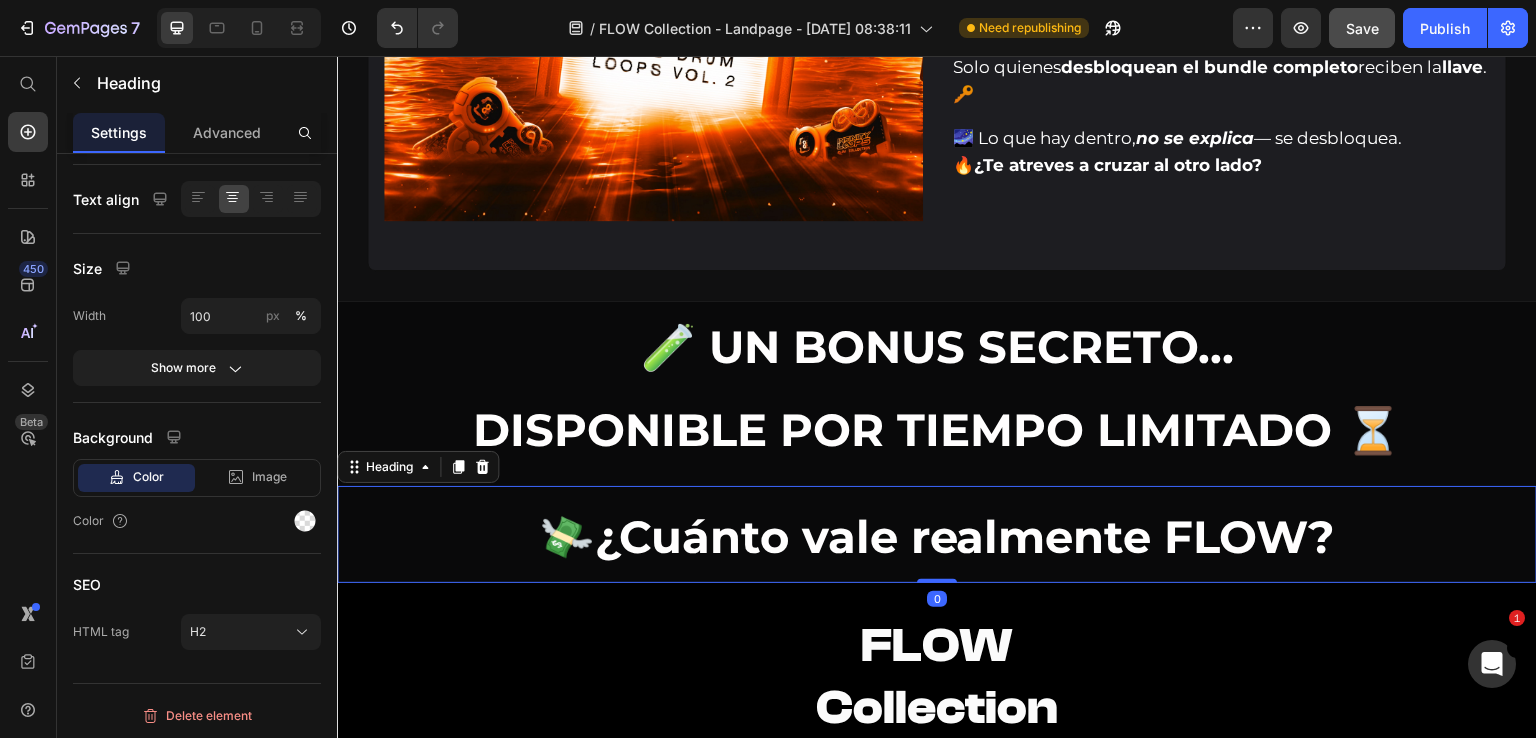 scroll, scrollTop: 368, scrollLeft: 0, axis: vertical 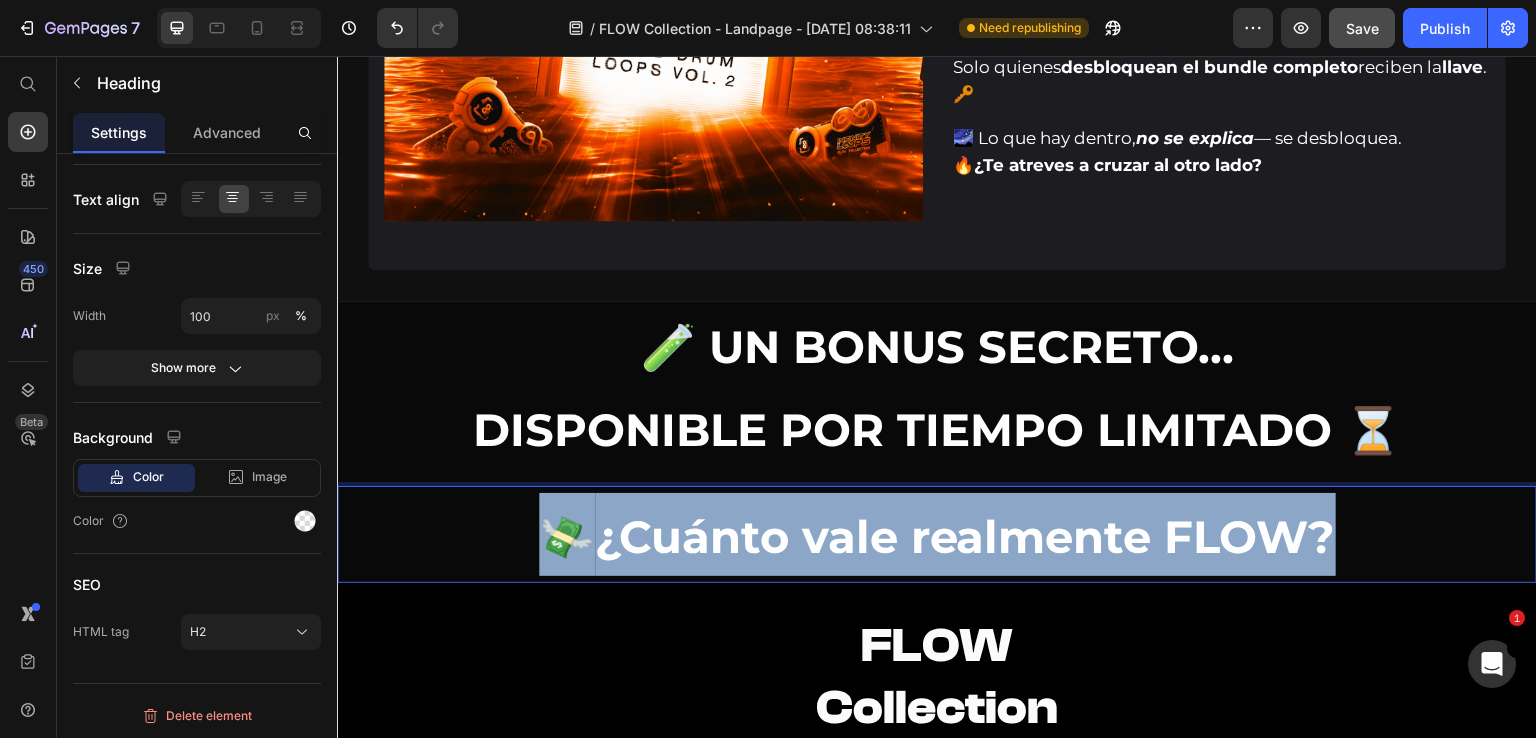 drag, startPoint x: 544, startPoint y: 542, endPoint x: 1366, endPoint y: 498, distance: 823.17676 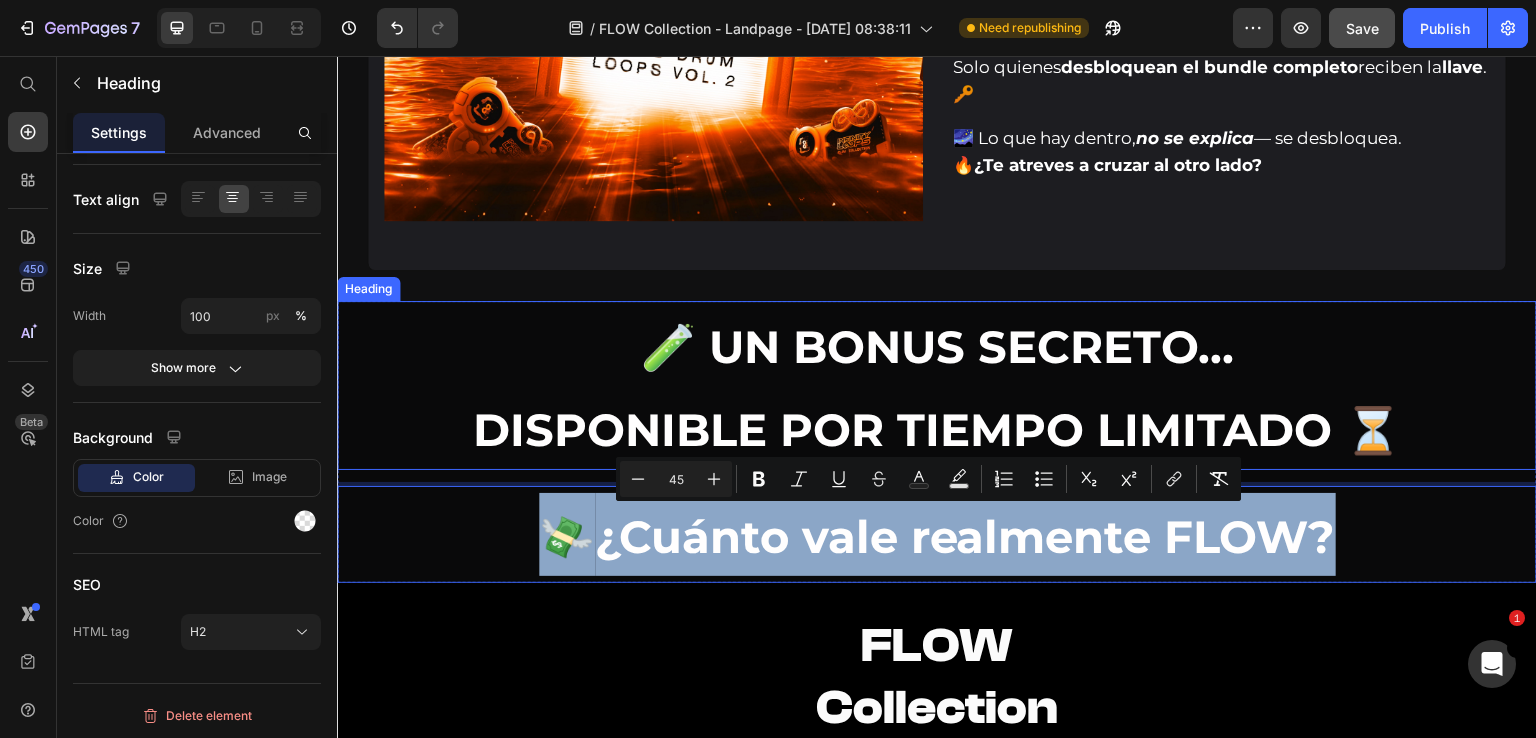 click on "DISPONIBLE POR TIEMPO LIMITADO ⏳" at bounding box center [937, 429] 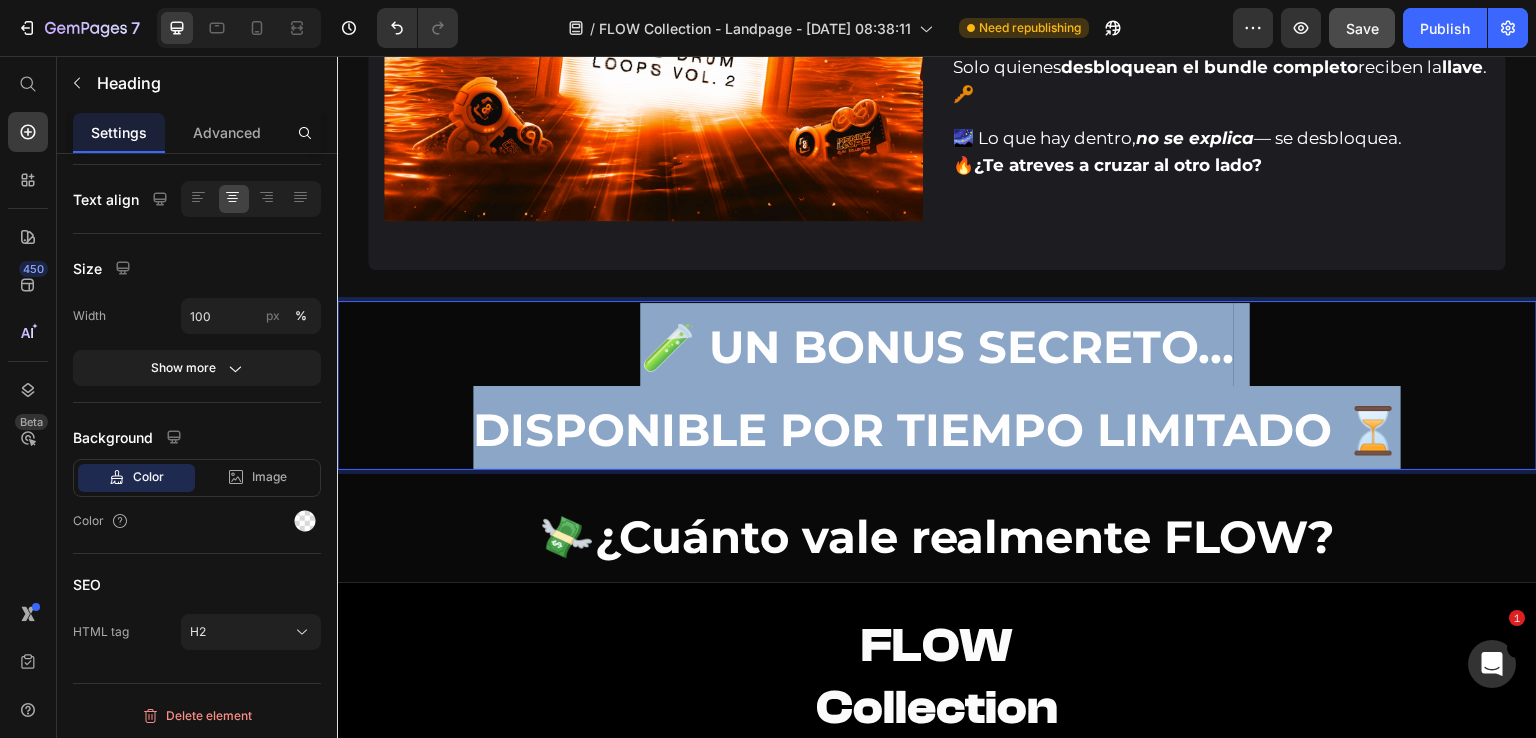 drag, startPoint x: 1390, startPoint y: 437, endPoint x: 647, endPoint y: 346, distance: 748.55194 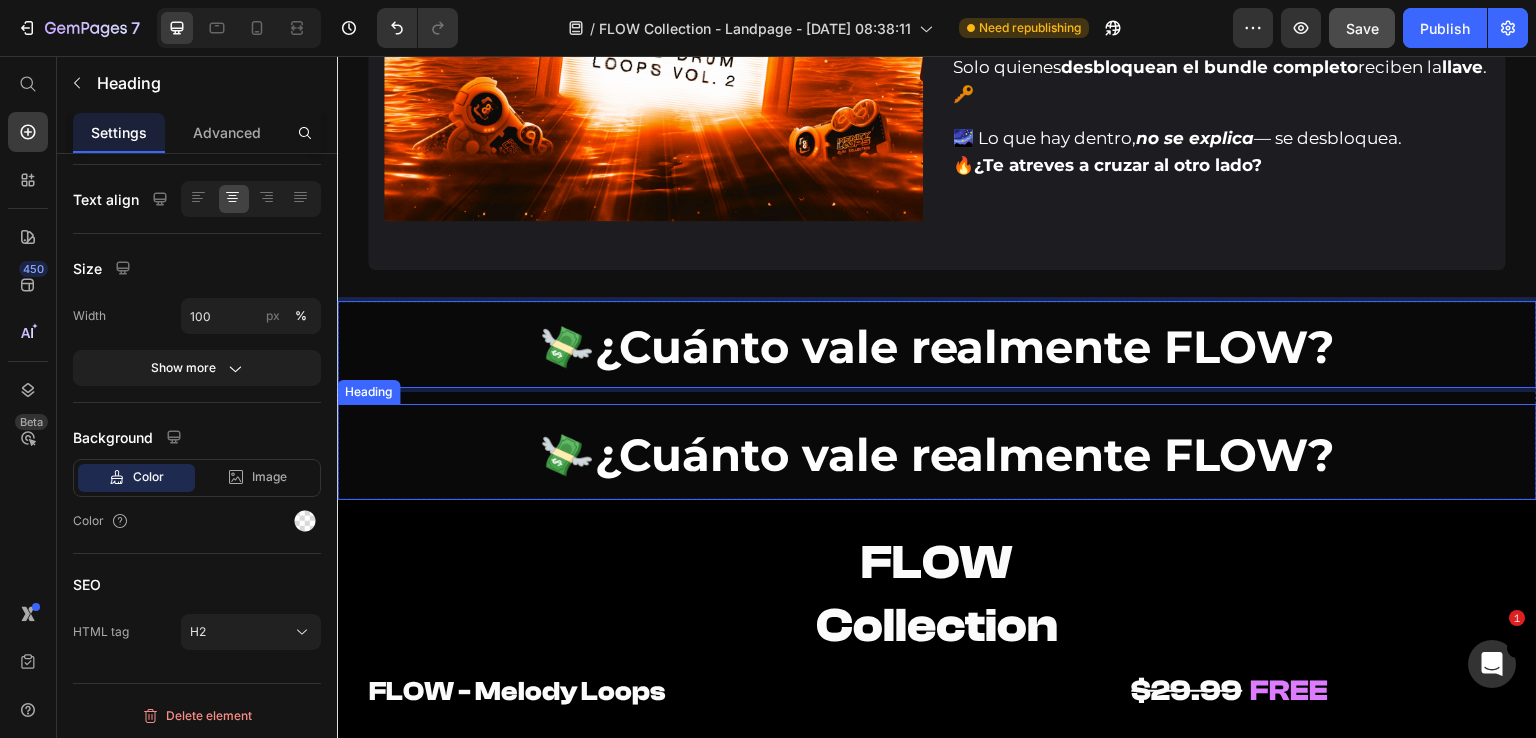 click on "⁠⁠⁠⁠⁠⁠⁠ 💸  ¿Cuánto vale realmente FLOW?" at bounding box center [937, 452] 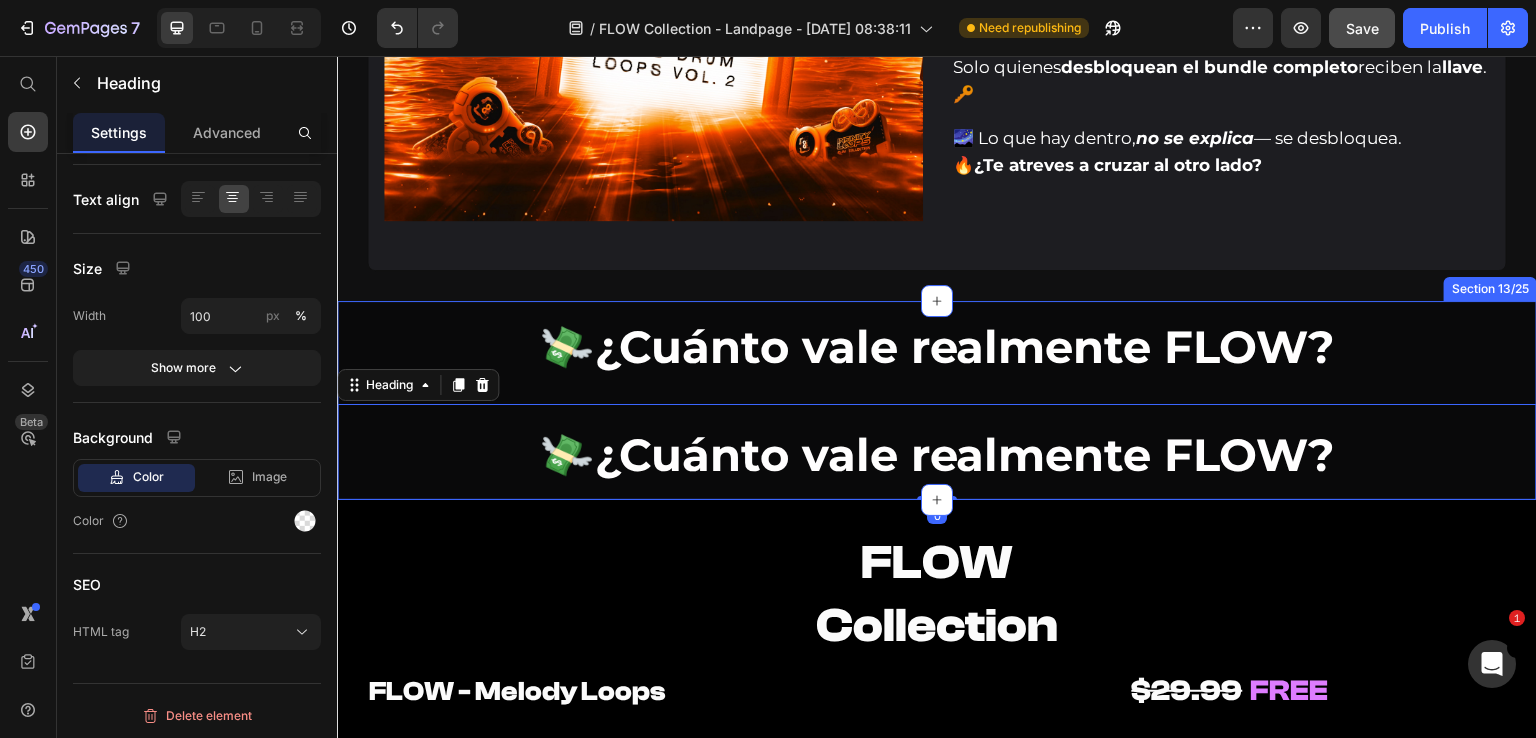 click on "⁠⁠⁠⁠⁠⁠⁠ 💸  ¿Cuánto vale realmente FLOW? Heading ⁠⁠⁠⁠⁠⁠⁠ 💸  ¿Cuánto vale realmente FLOW? Heading   0" at bounding box center (937, 400) 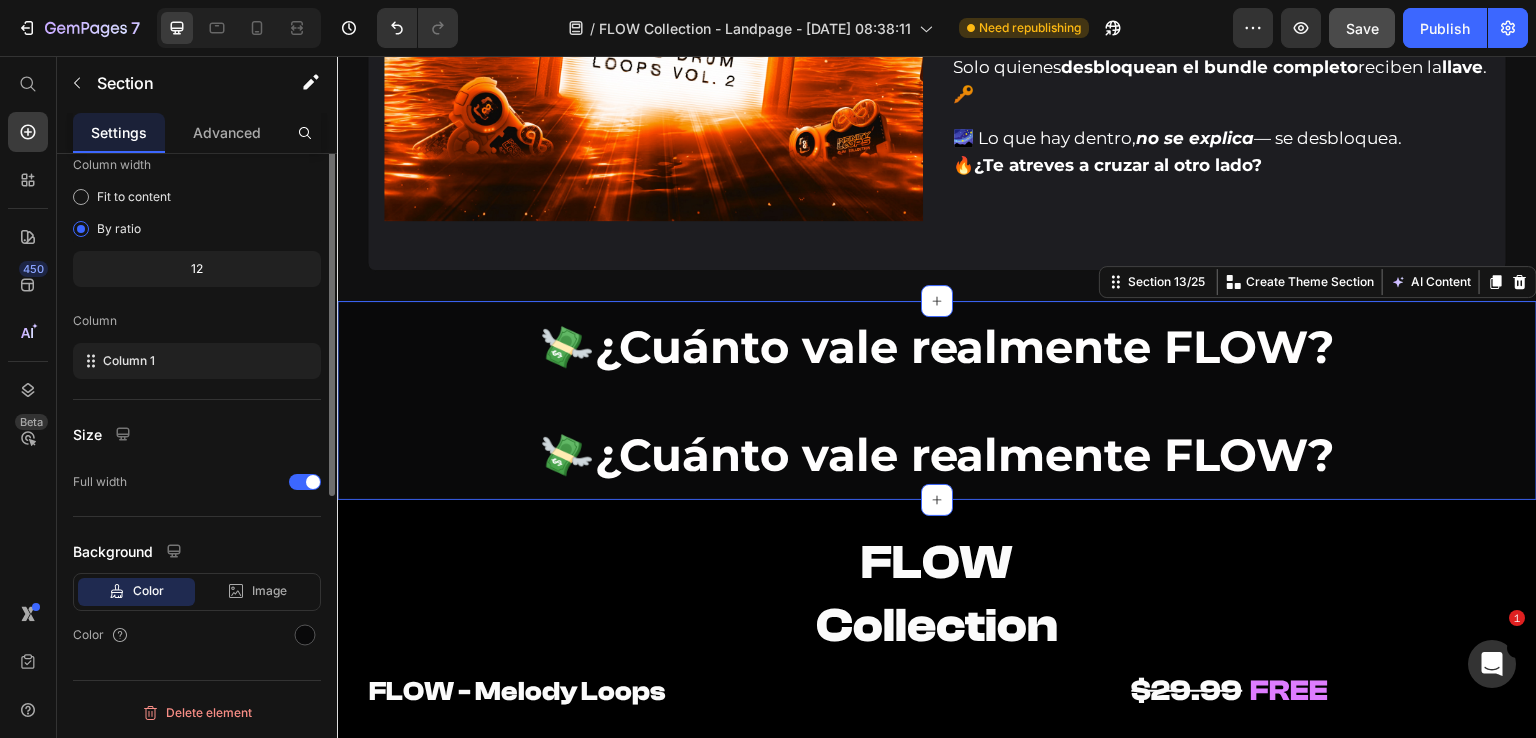 scroll, scrollTop: 0, scrollLeft: 0, axis: both 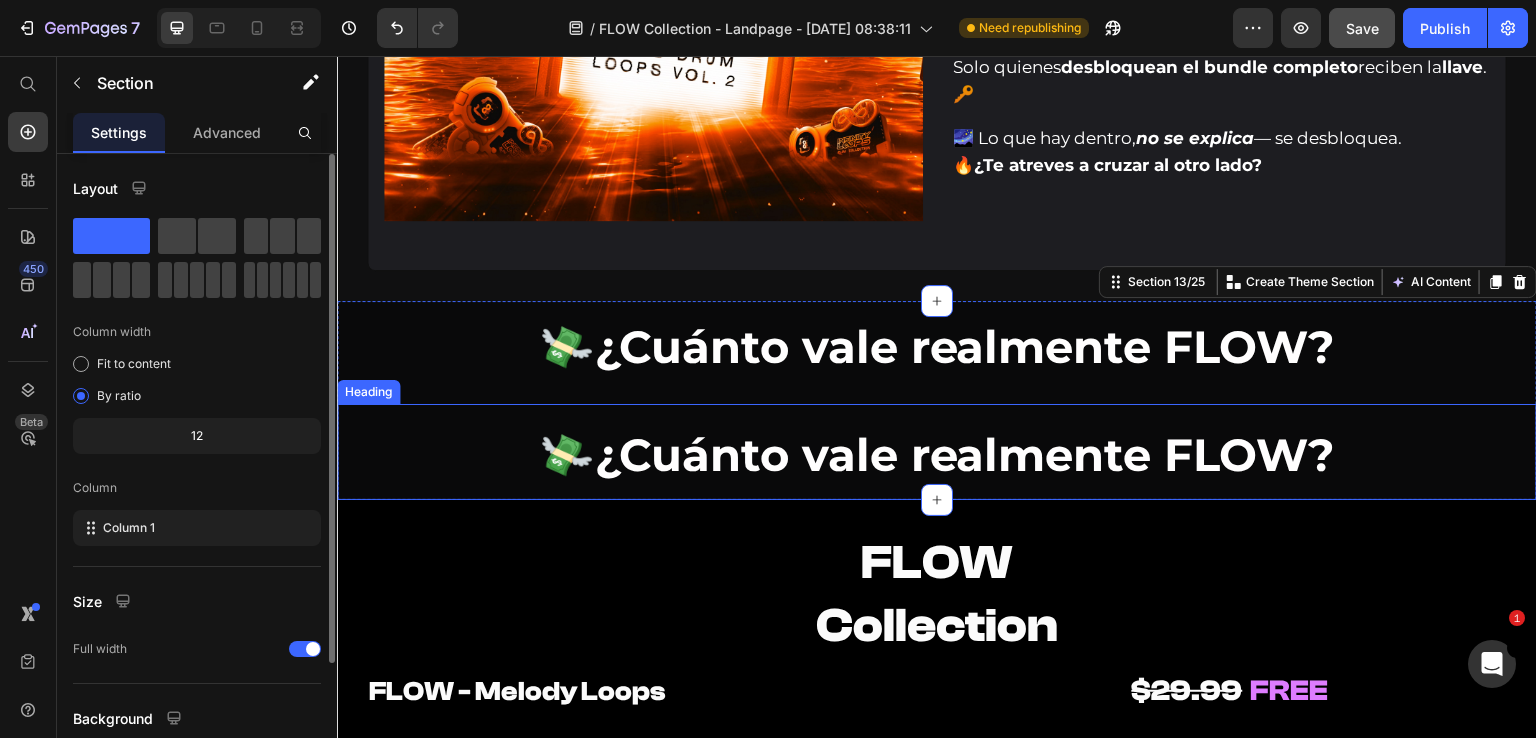 click on "⁠⁠⁠⁠⁠⁠⁠ 💸  ¿Cuánto vale realmente FLOW?" at bounding box center (937, 452) 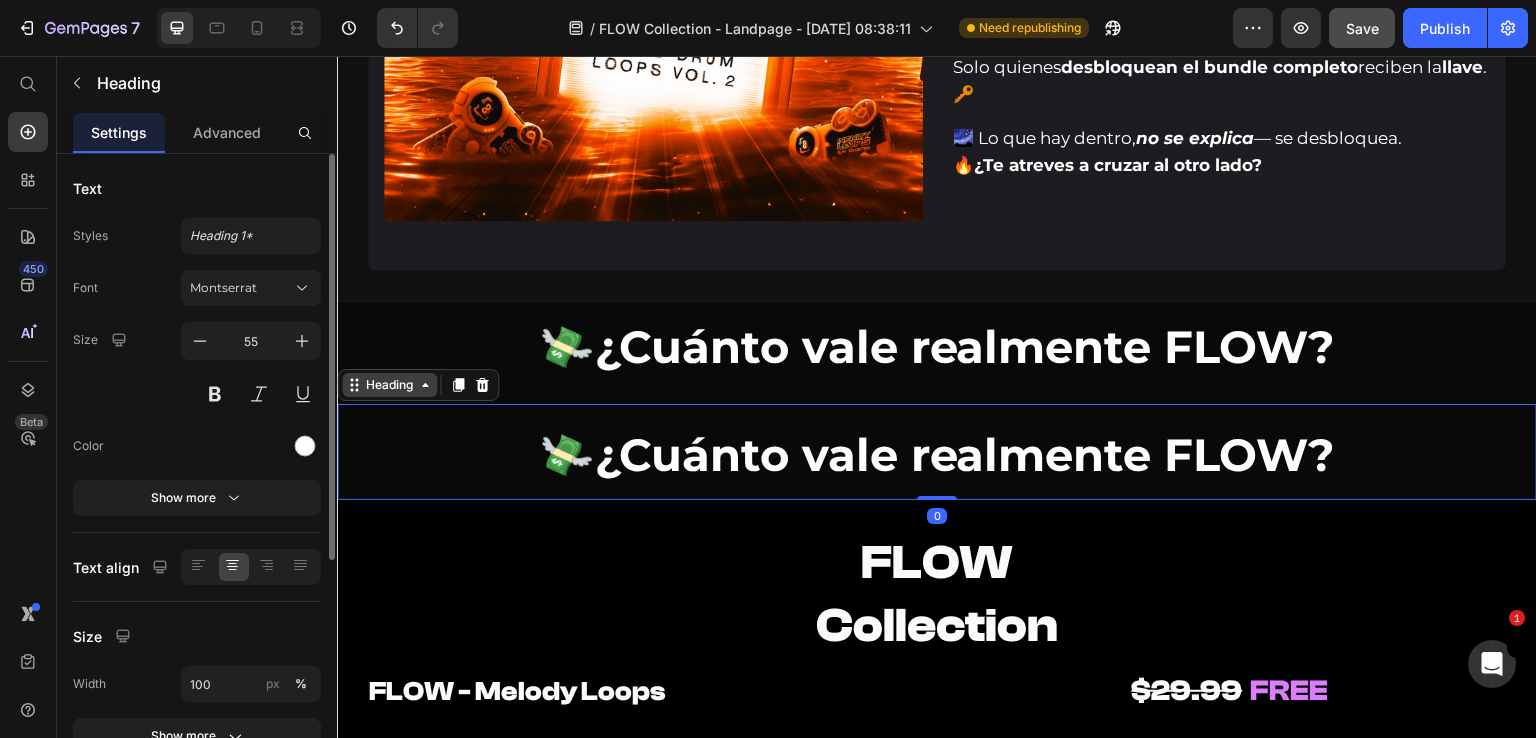click on "Heading" at bounding box center [389, 385] 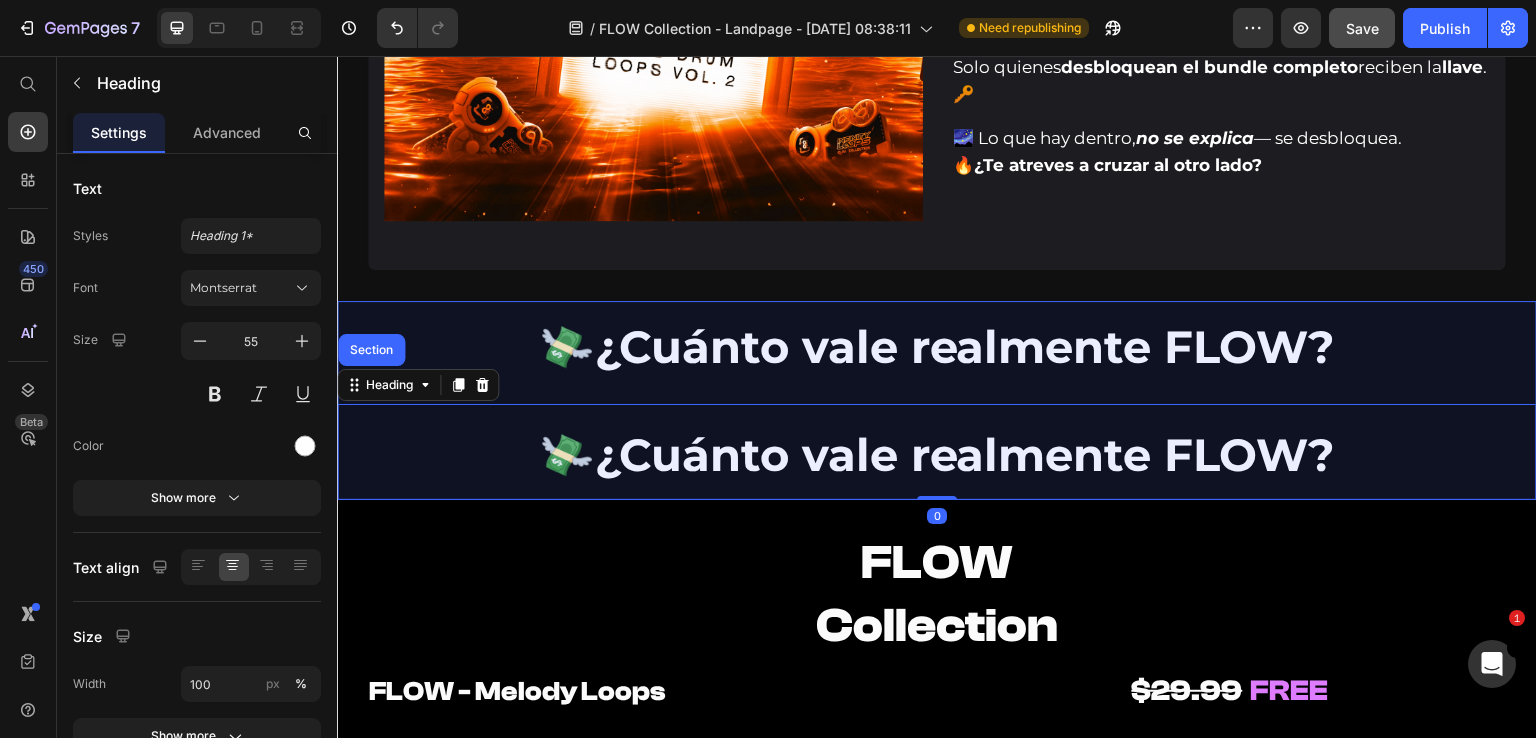 click on "Section" at bounding box center (371, 350) 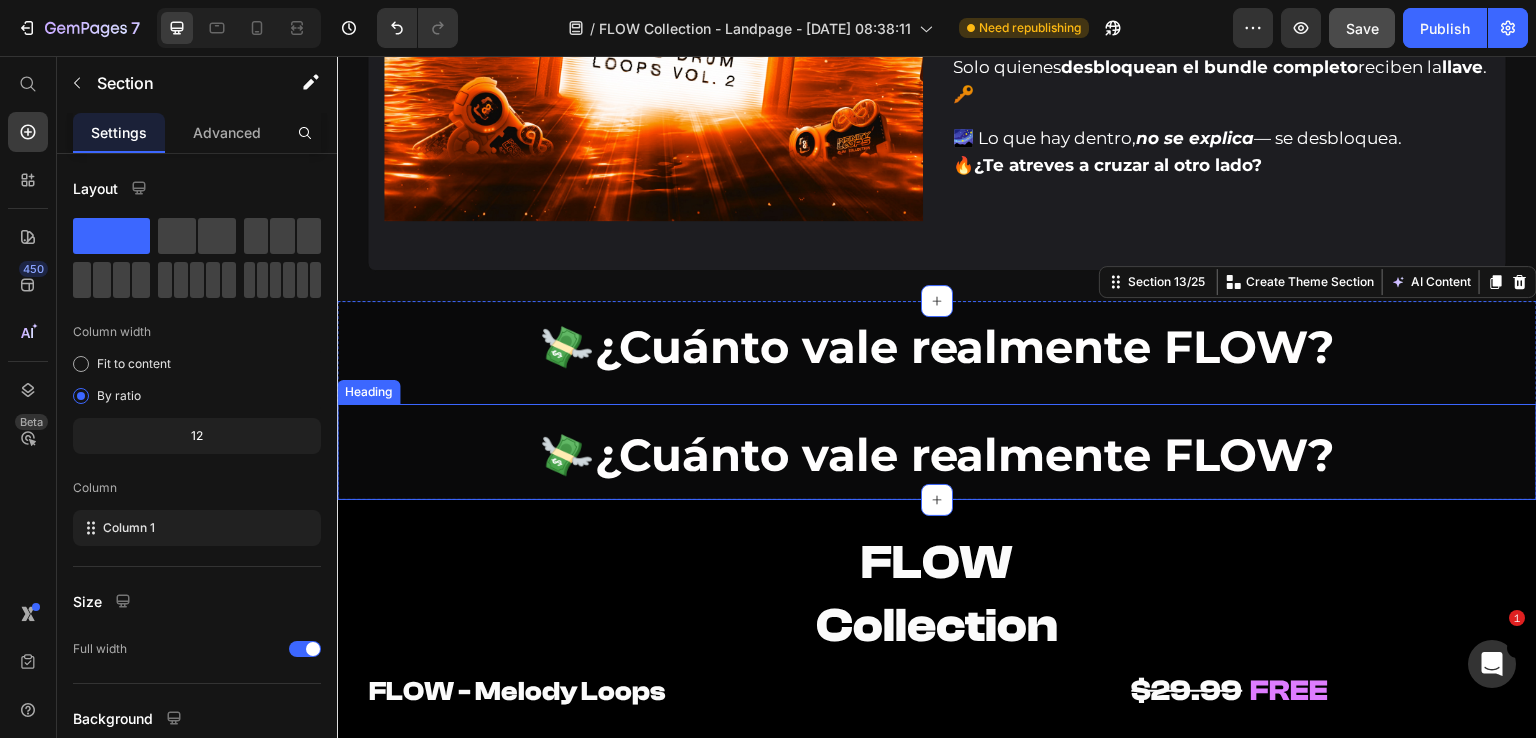 click on "⁠⁠⁠⁠⁠⁠⁠ 💸  ¿Cuánto vale realmente FLOW?" at bounding box center (937, 452) 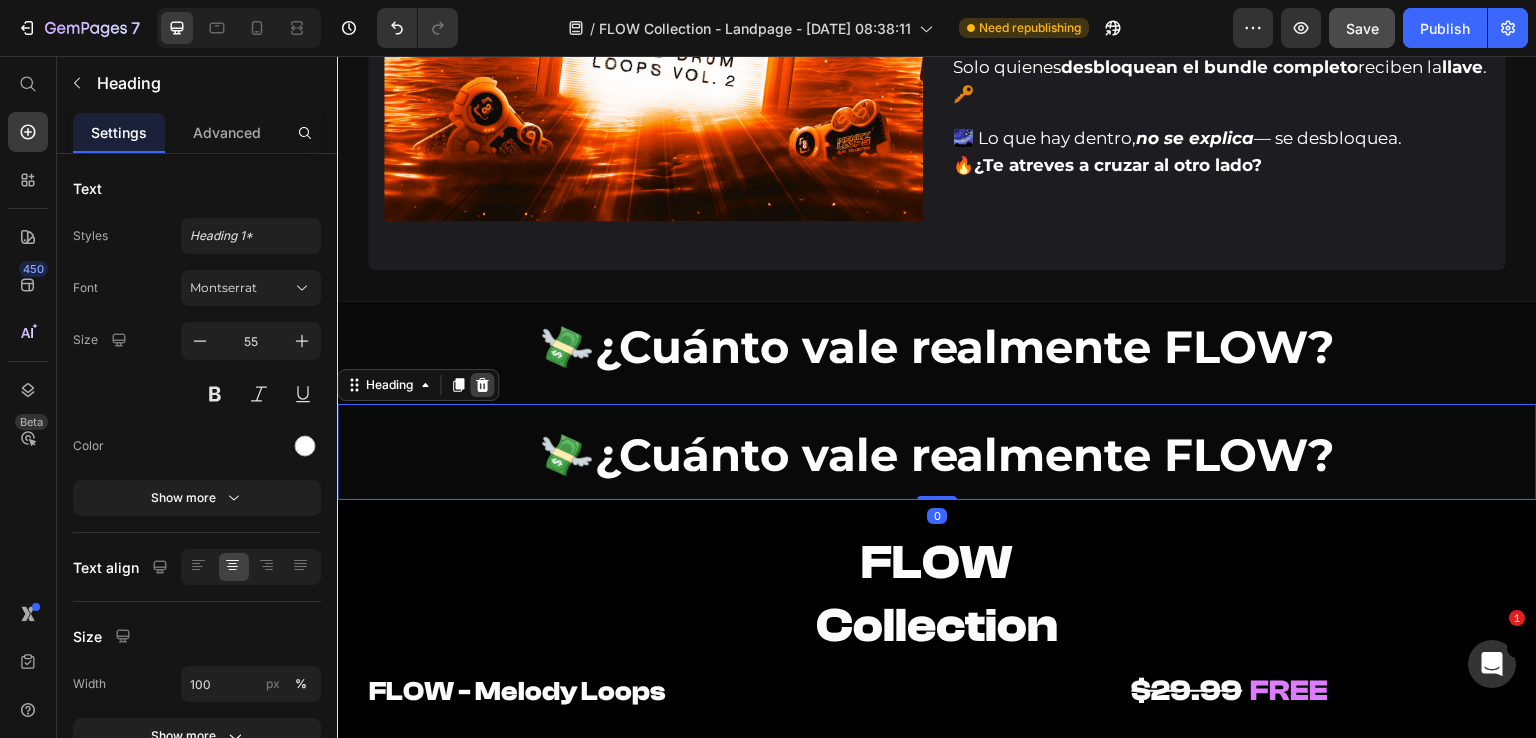 click 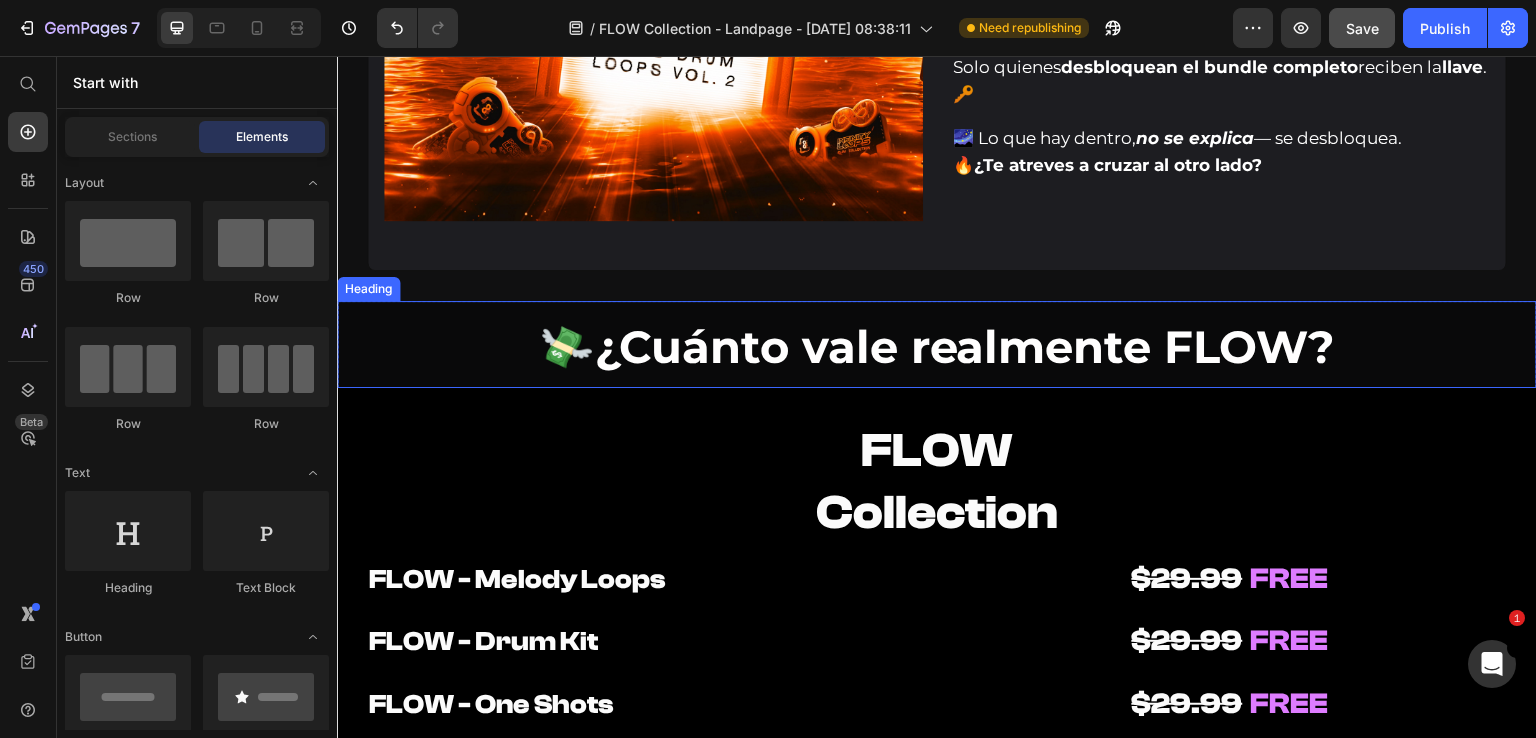 click on "⁠⁠⁠⁠⁠⁠⁠ 💸  ¿Cuánto vale realmente FLOW?" at bounding box center (937, 344) 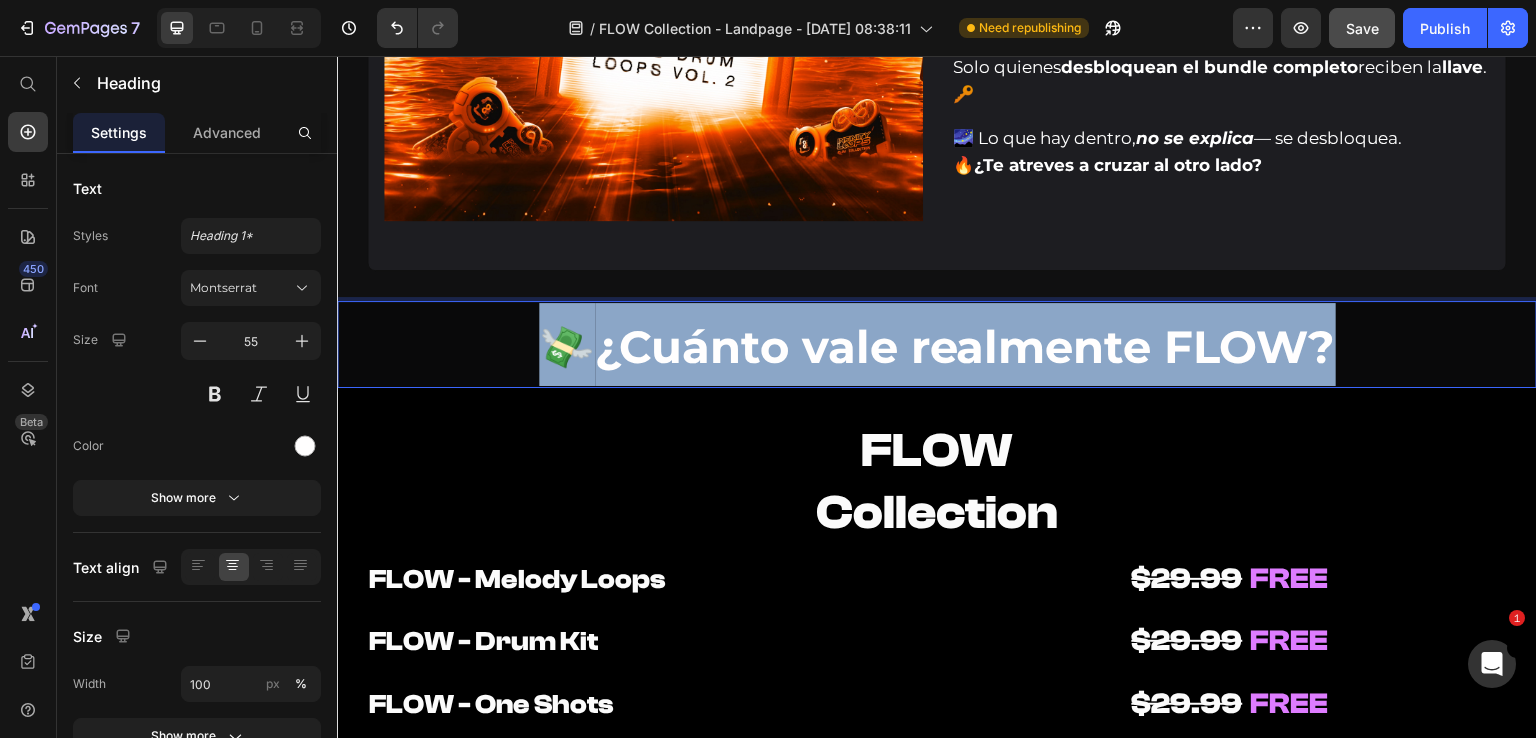 drag, startPoint x: 542, startPoint y: 362, endPoint x: 1424, endPoint y: 350, distance: 882.0816 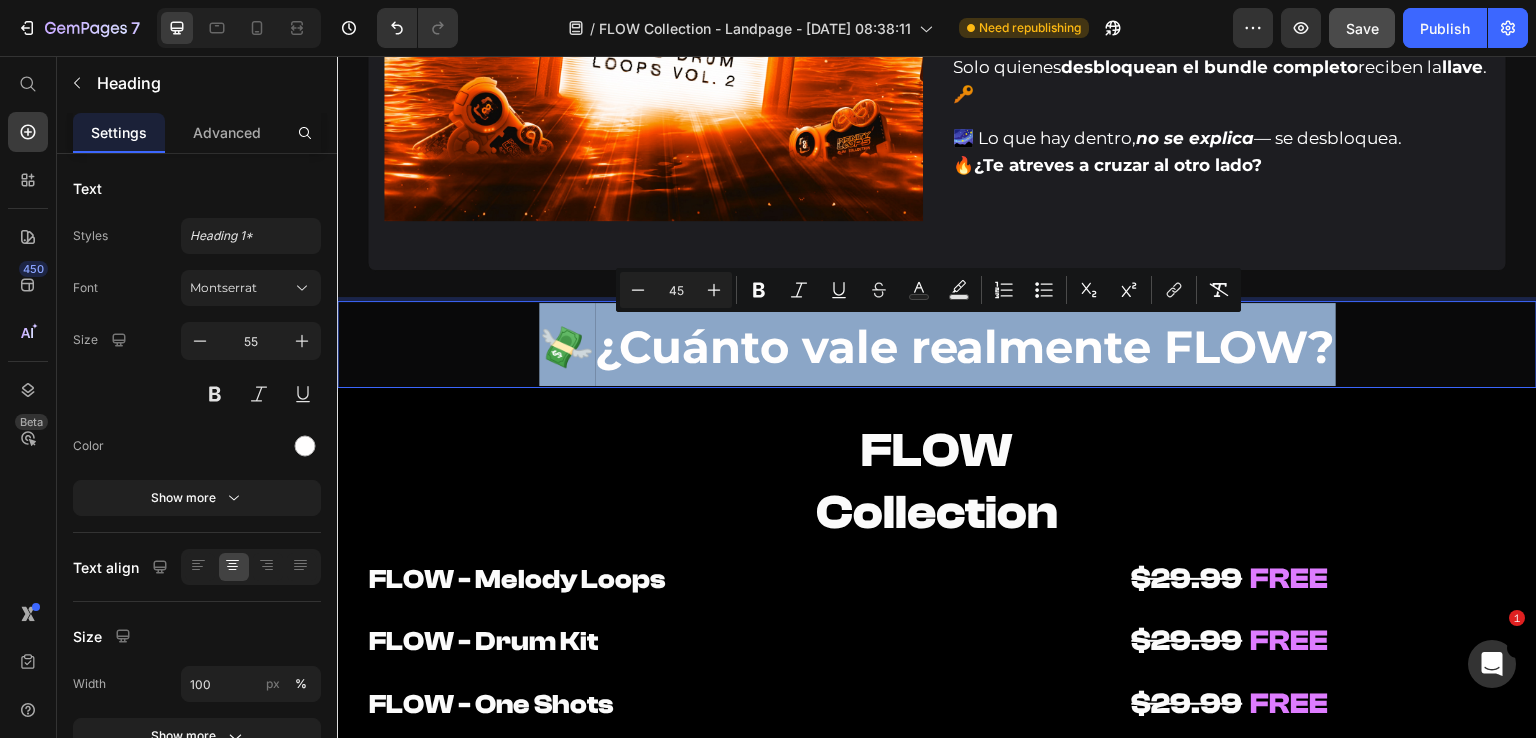 copy on "💸  ¿Cuánto vale realmente FLOW?" 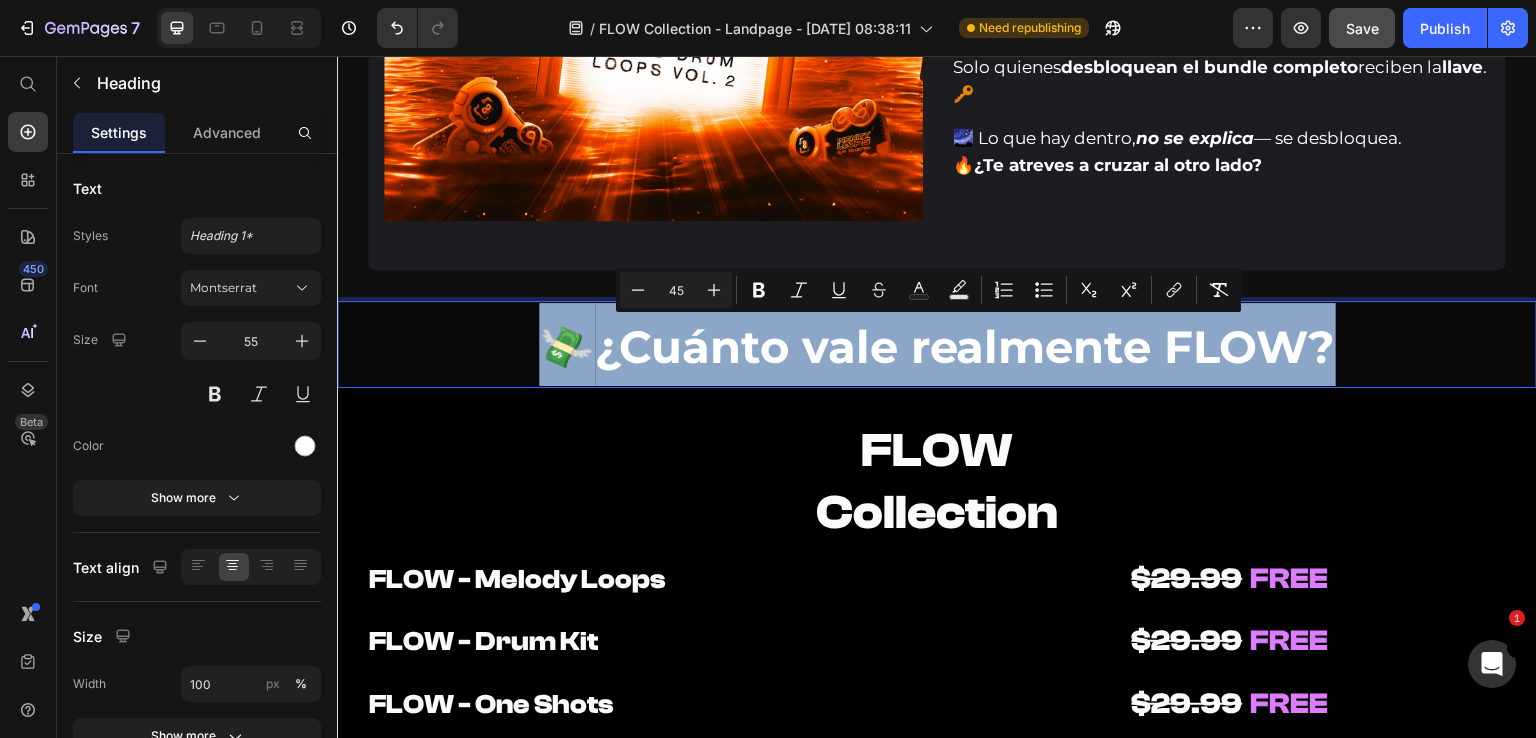 click on "💸  ¿Cuánto vale realmente FLOW?" at bounding box center (937, 344) 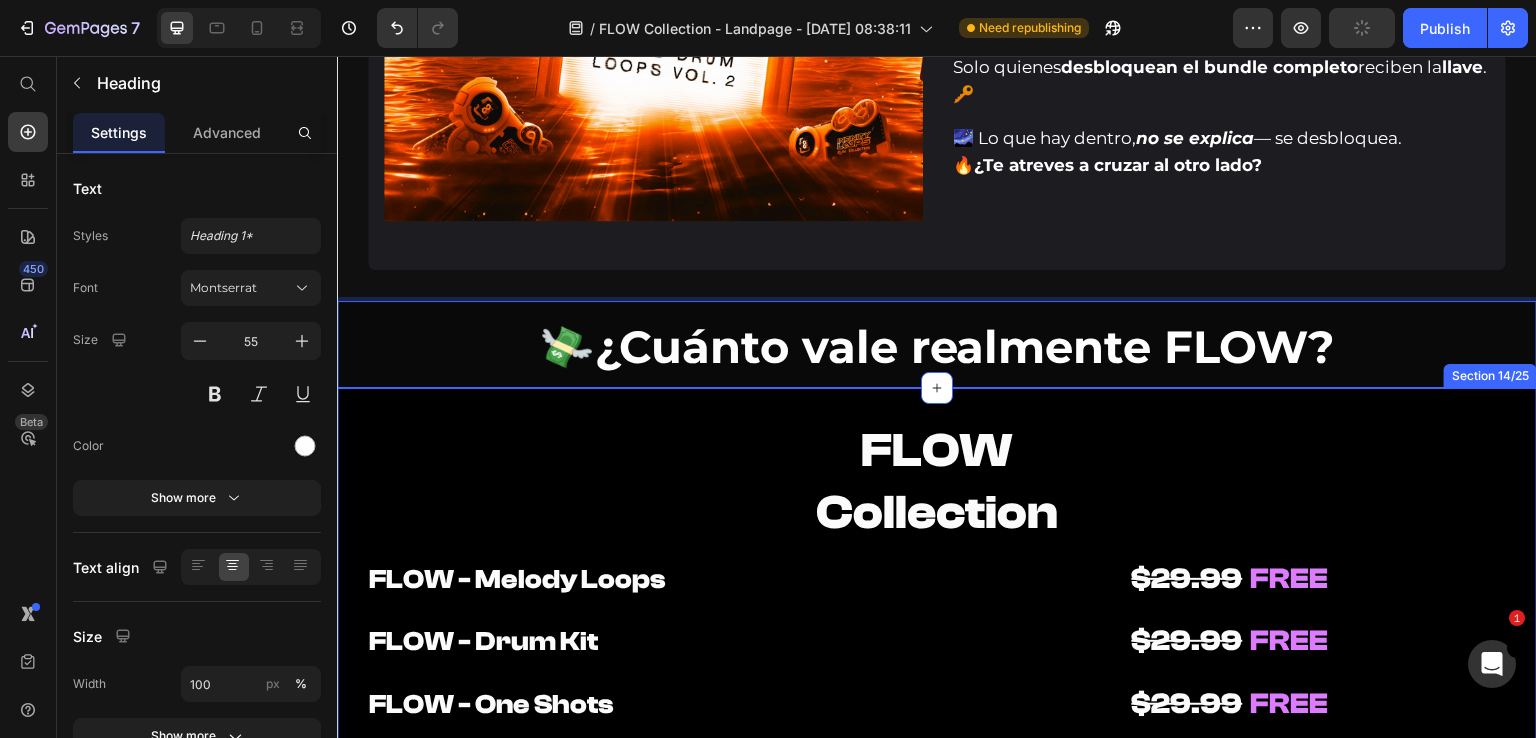 click on "FLOW  Collection Heading FLOW - Melody Loops Heading FLOW - Drum Kit Heading $29.99    FREE Heading $29.99    FREE Heading Row FLOW - One Shots Heading FLOW - MIDI Kit Heading $29.99    FREE Heading $29.99    FREE Heading Row FLOW - Presets Heading FLOW - Ear Candys Heading $49.99    FREE Heading $29.99    FREE Heading Row BONUS: Heading Heading Row FLOW - Secret Sauce Heading $49.99    FREE Heading Row VALOR  TOTAL Heading $269.93 Heading - 62% Product Badge Row Row Row Row TU INVIERTES Heading $101.41 Heading Row OFERTA DE LANZAMIENTO Heading -15% EXTRA Heading CODE: FLOW15 Button (se aplica automaticamente en el carrito) Heading Row PRECIO FINAL = Heading $99.99 Heading Row 00 hrs 18 min 12 seg CountDown Timer 🌊  DESBLOQUEAR TODO EL FLOW Add to Cart Row Row Product Row Section 14/25" at bounding box center [937, 1071] 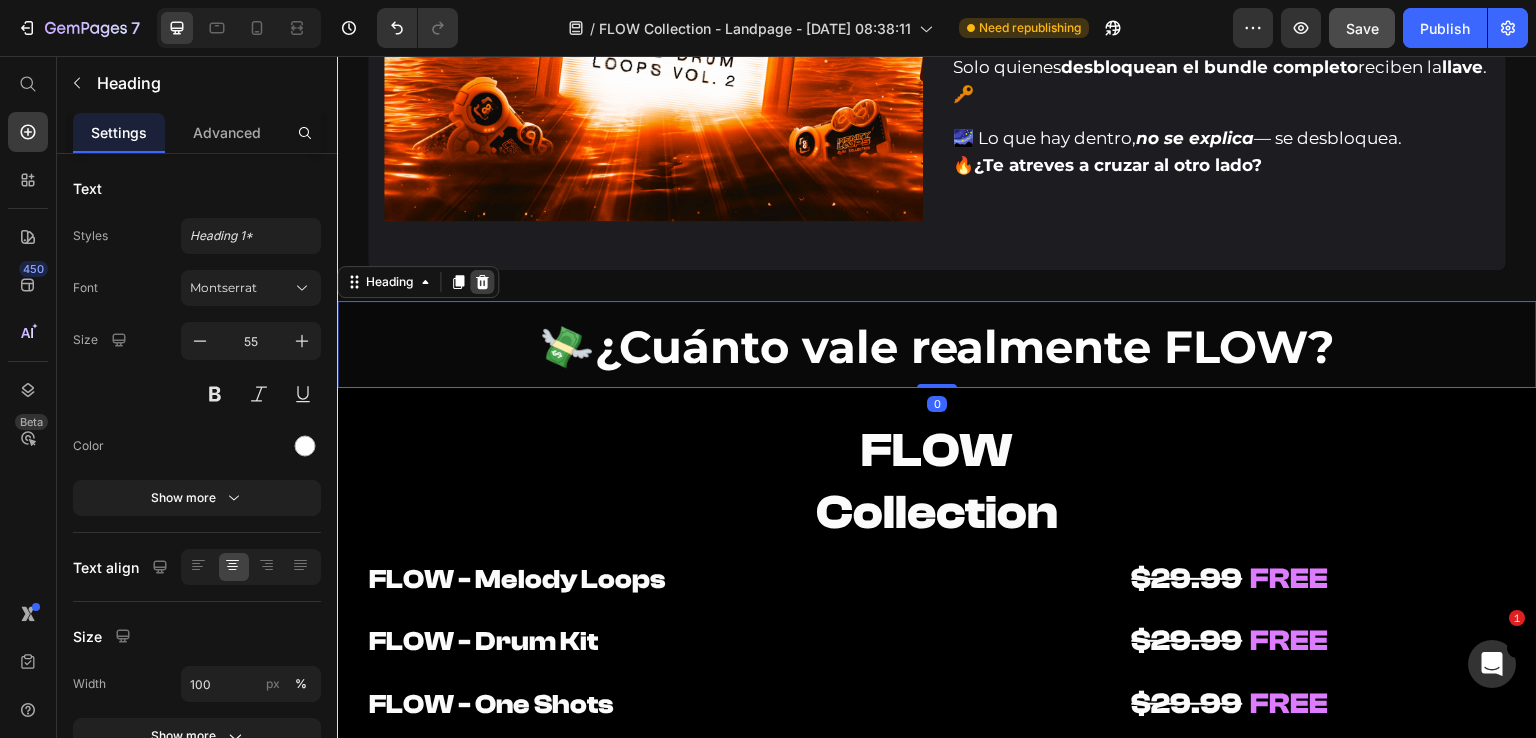 click 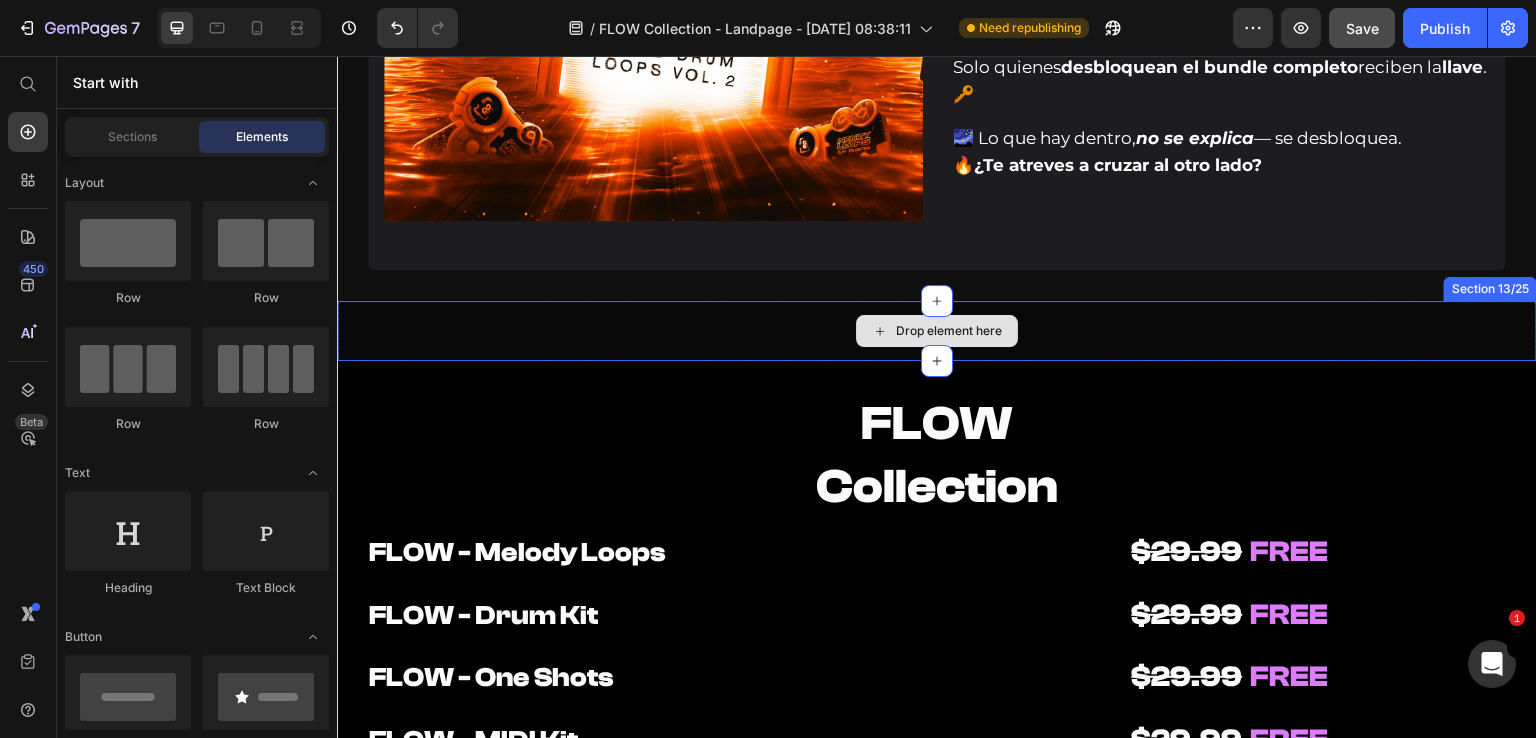 click on "Drop element here" at bounding box center [937, 331] 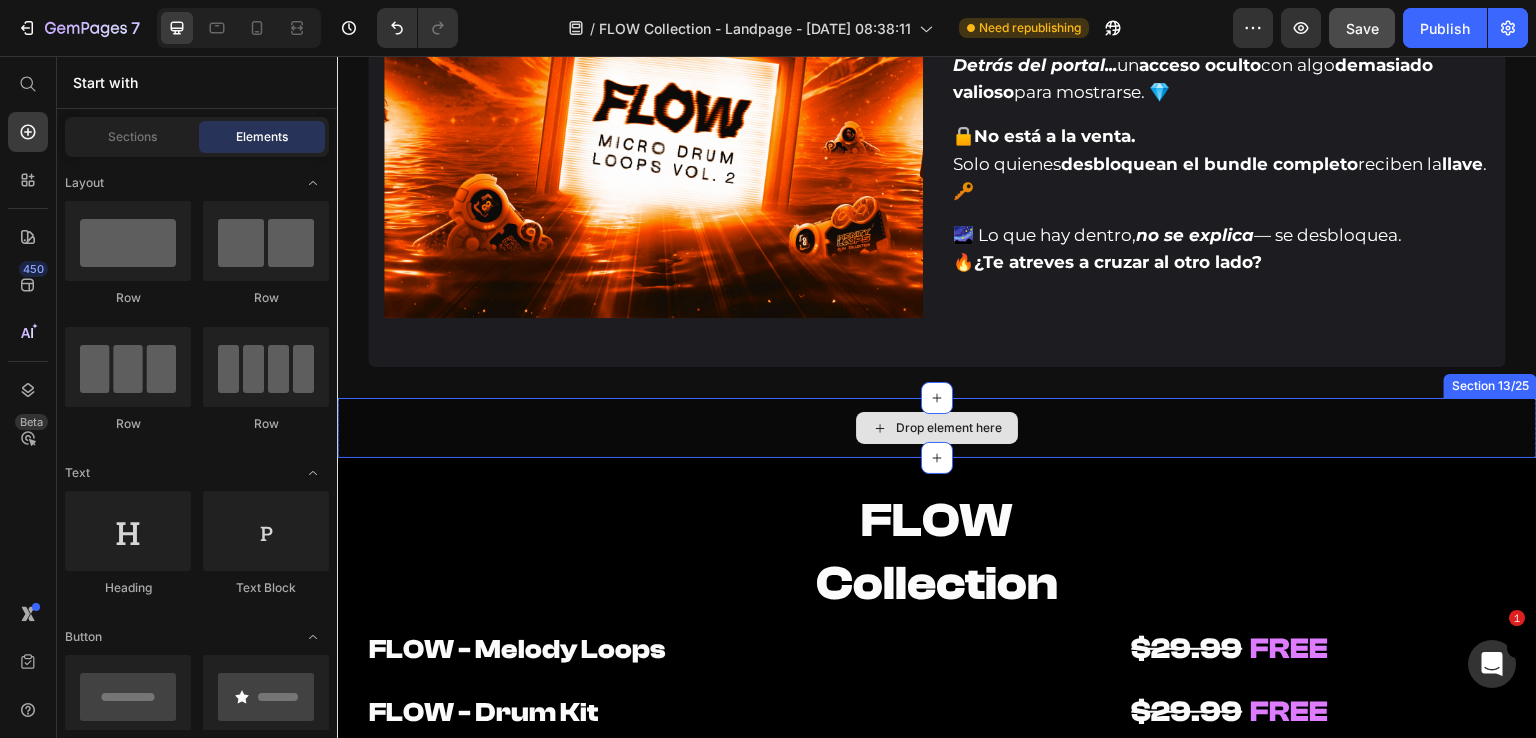 scroll, scrollTop: 9366, scrollLeft: 0, axis: vertical 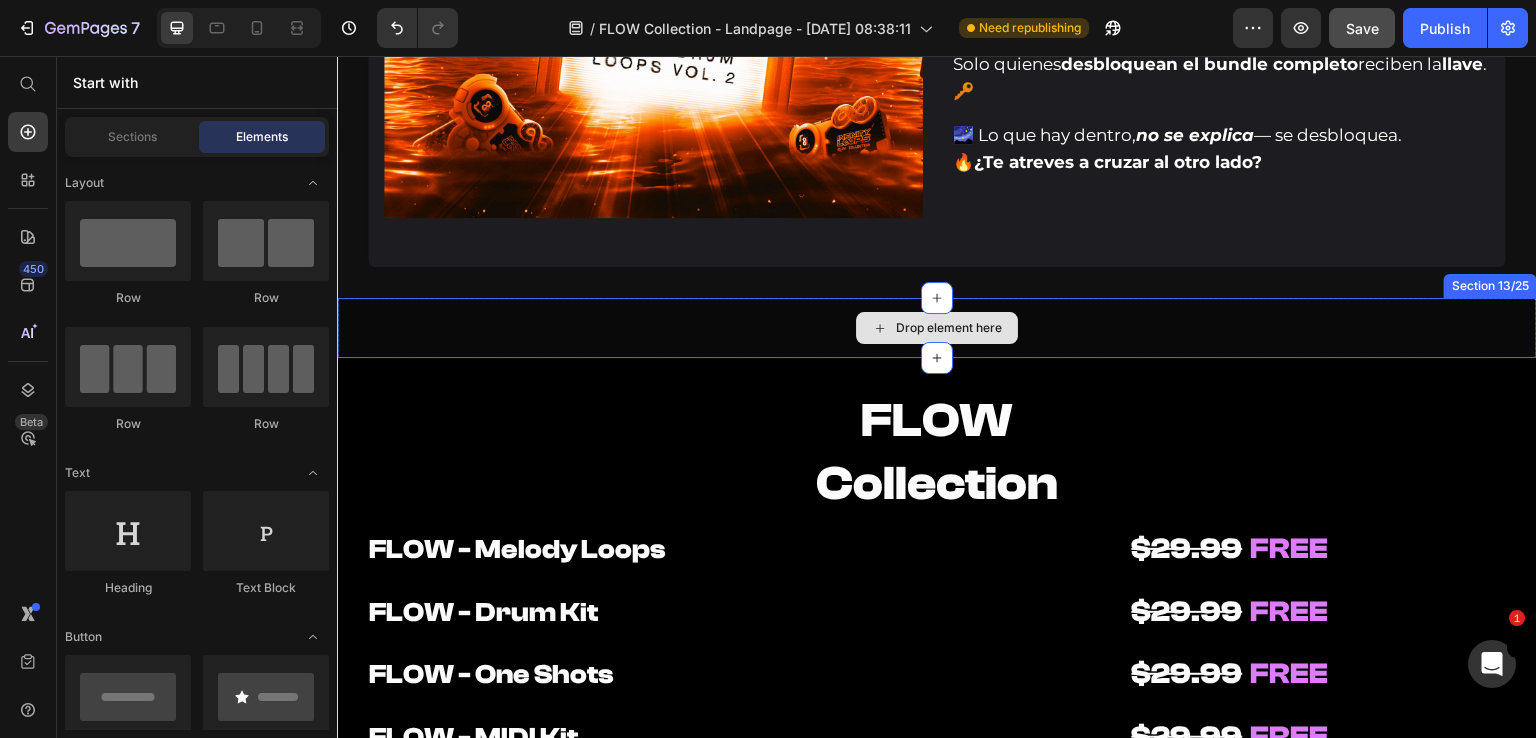 click on "Drop element here" at bounding box center [937, 328] 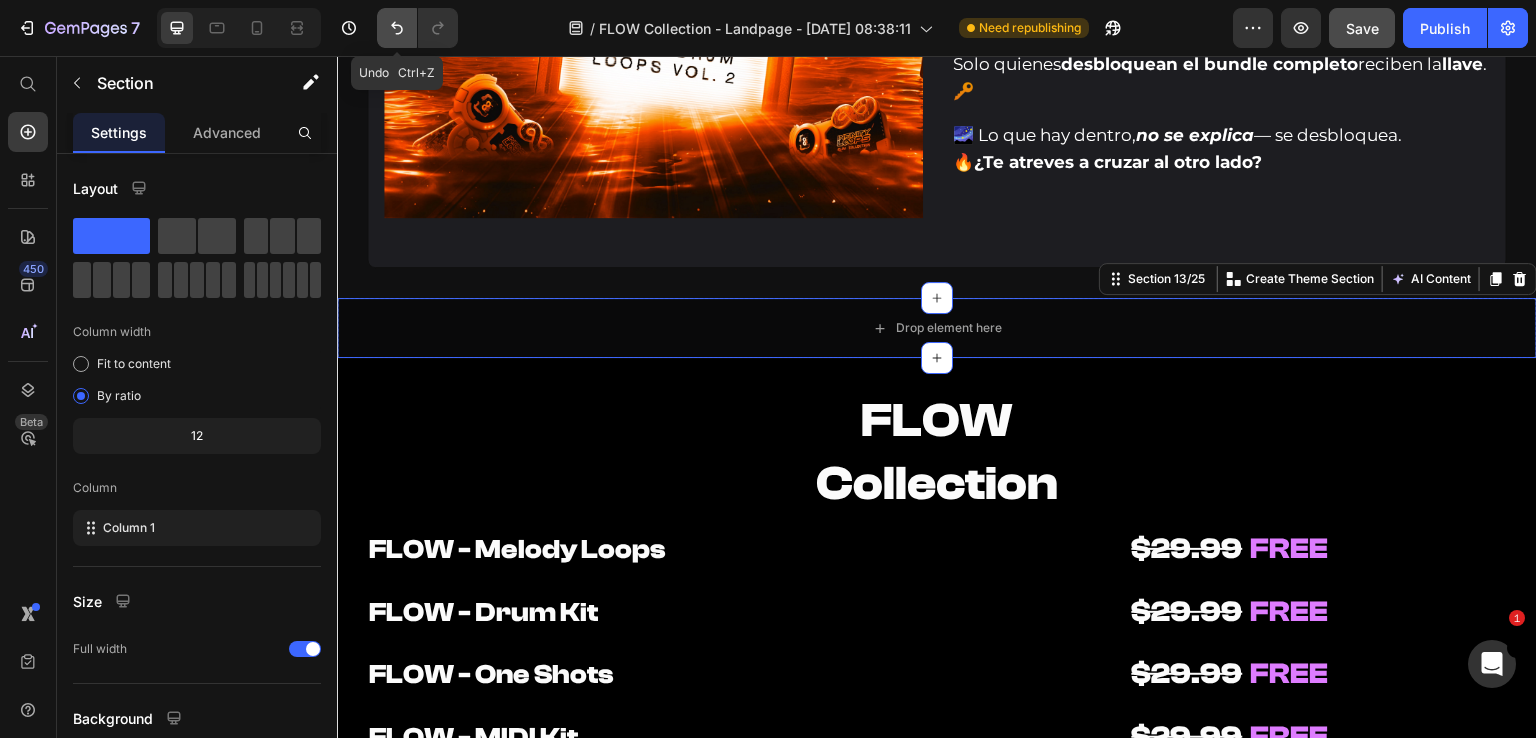 click 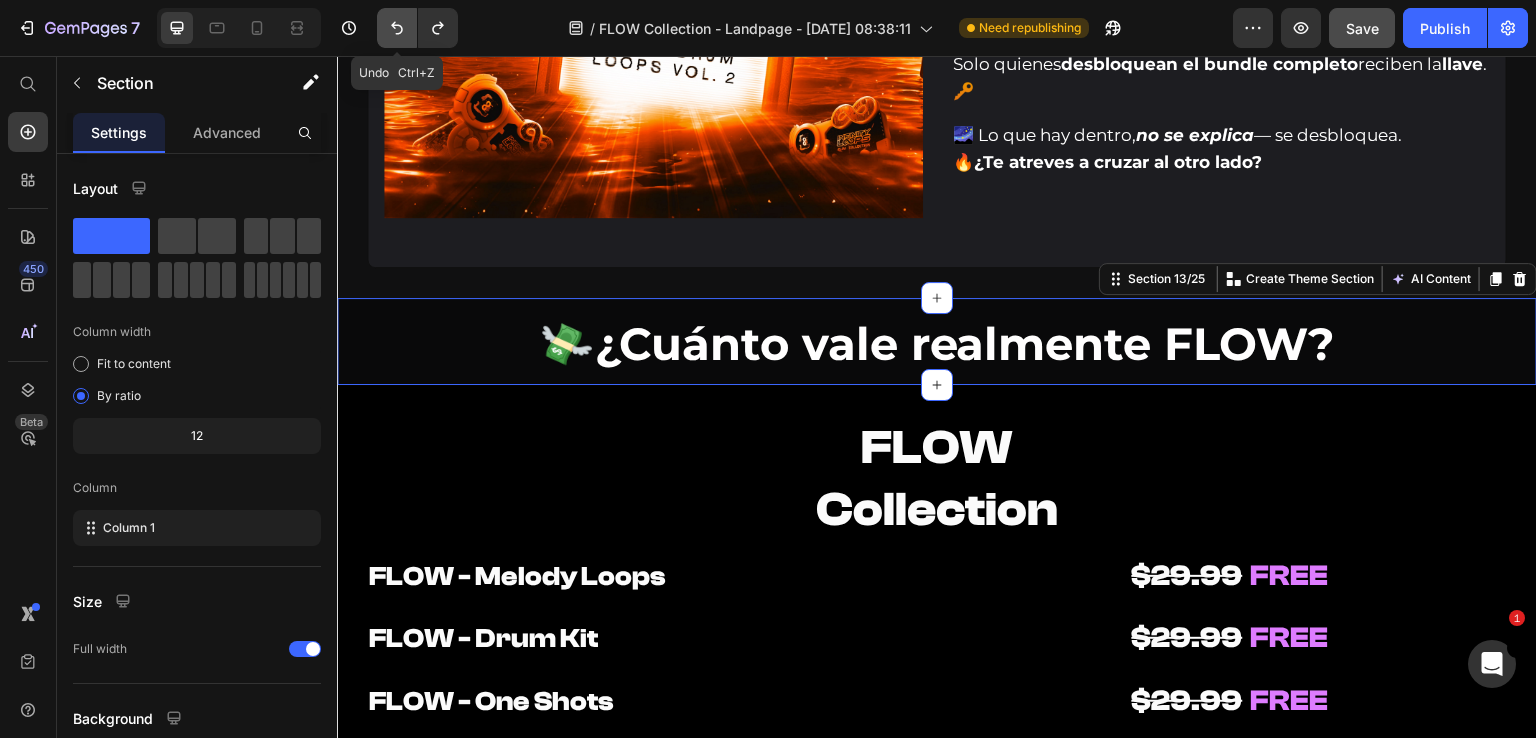 click 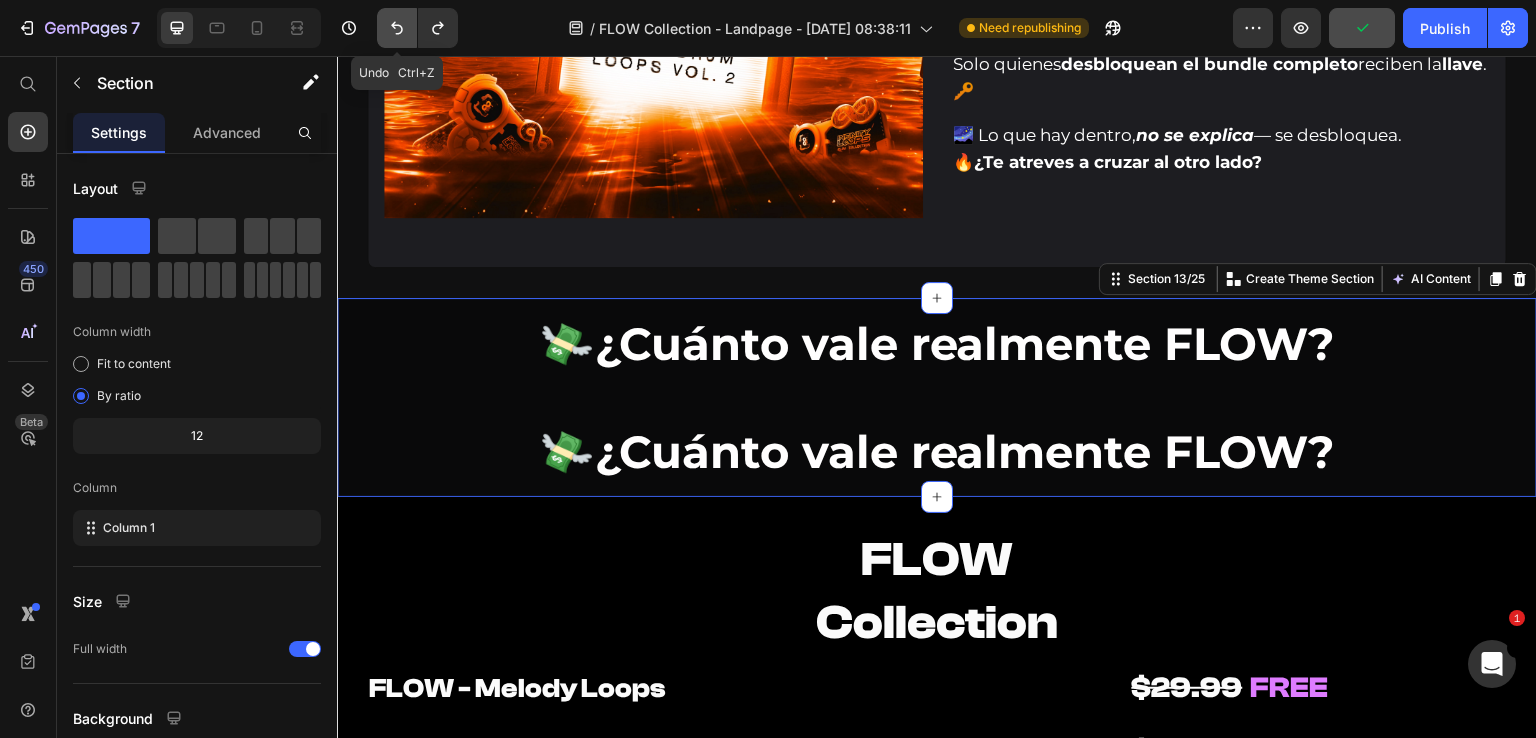 click 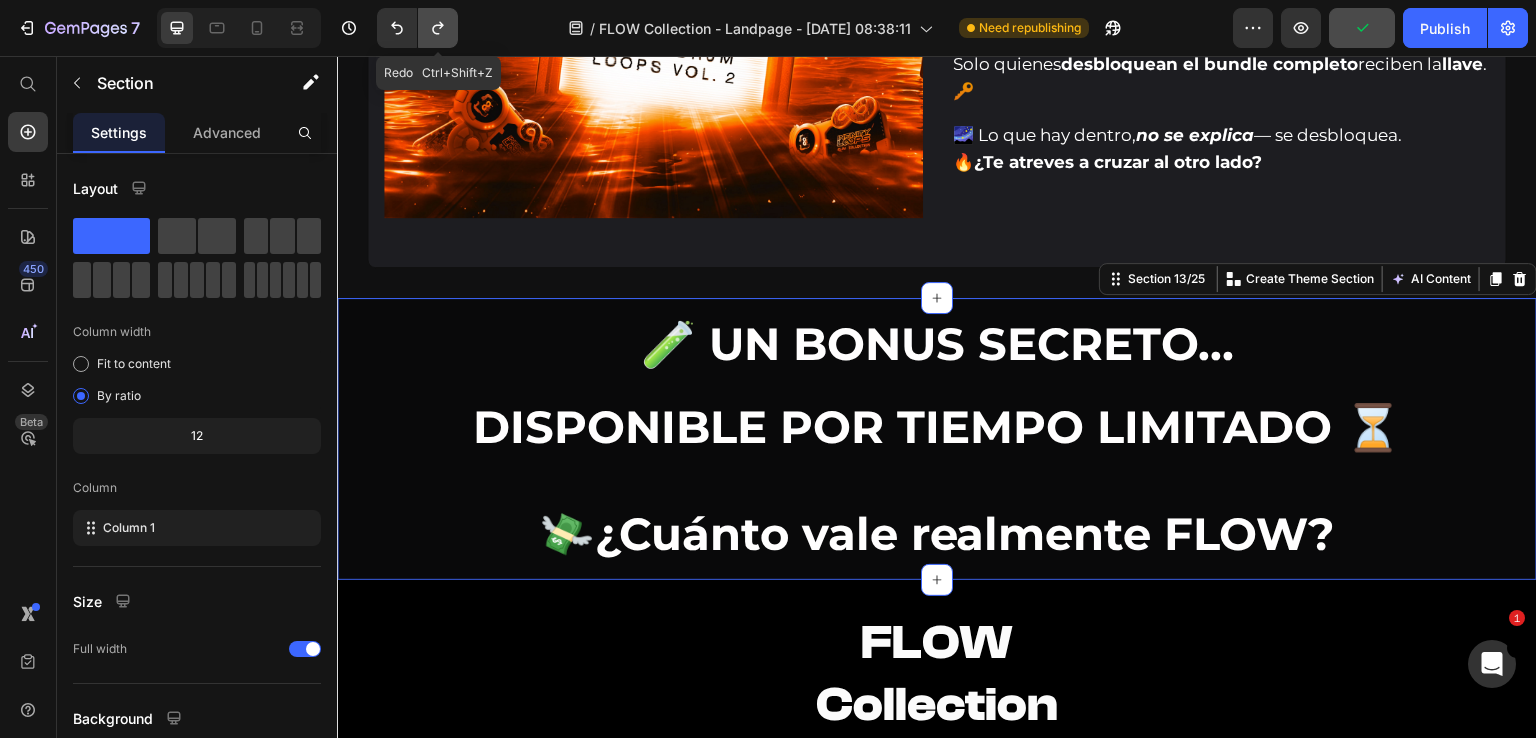 click 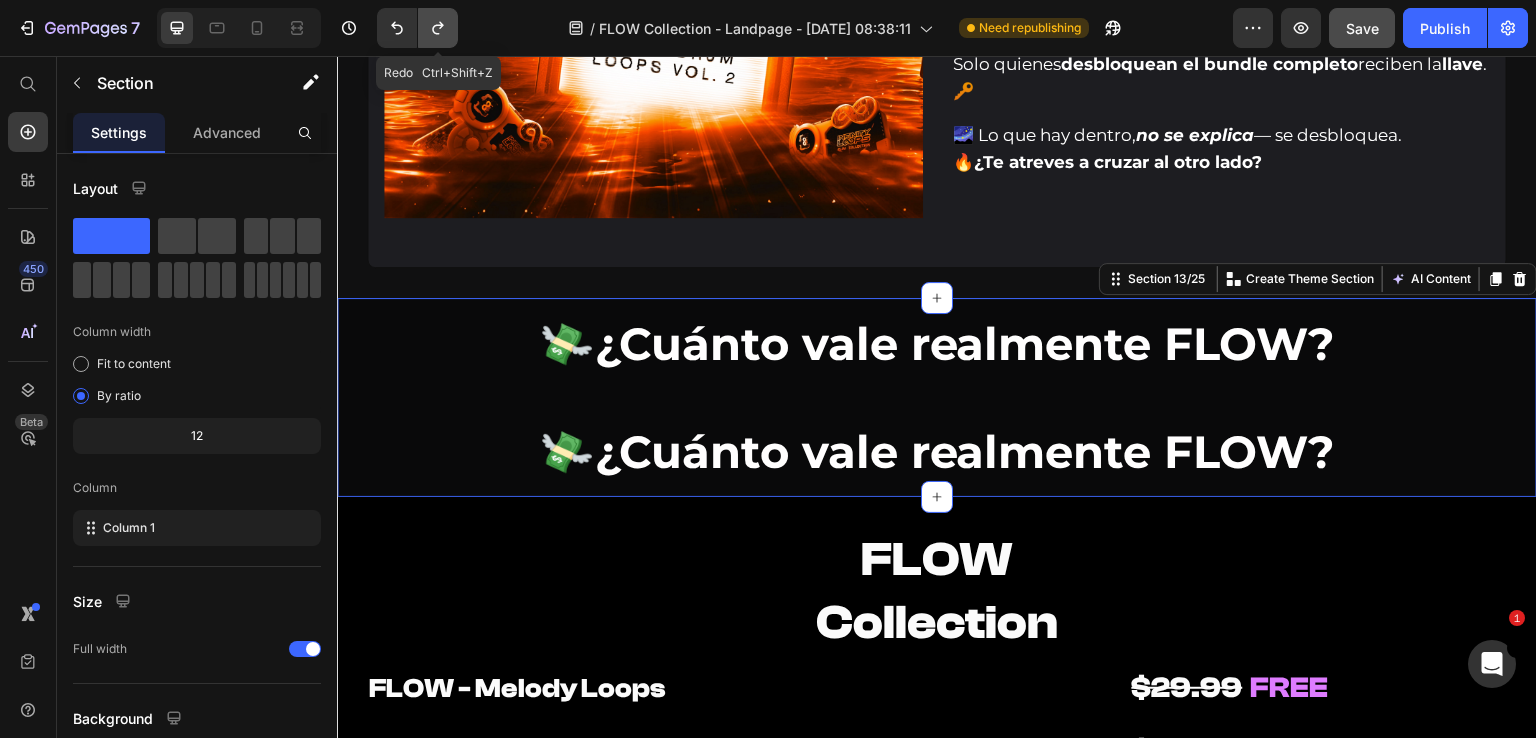 click 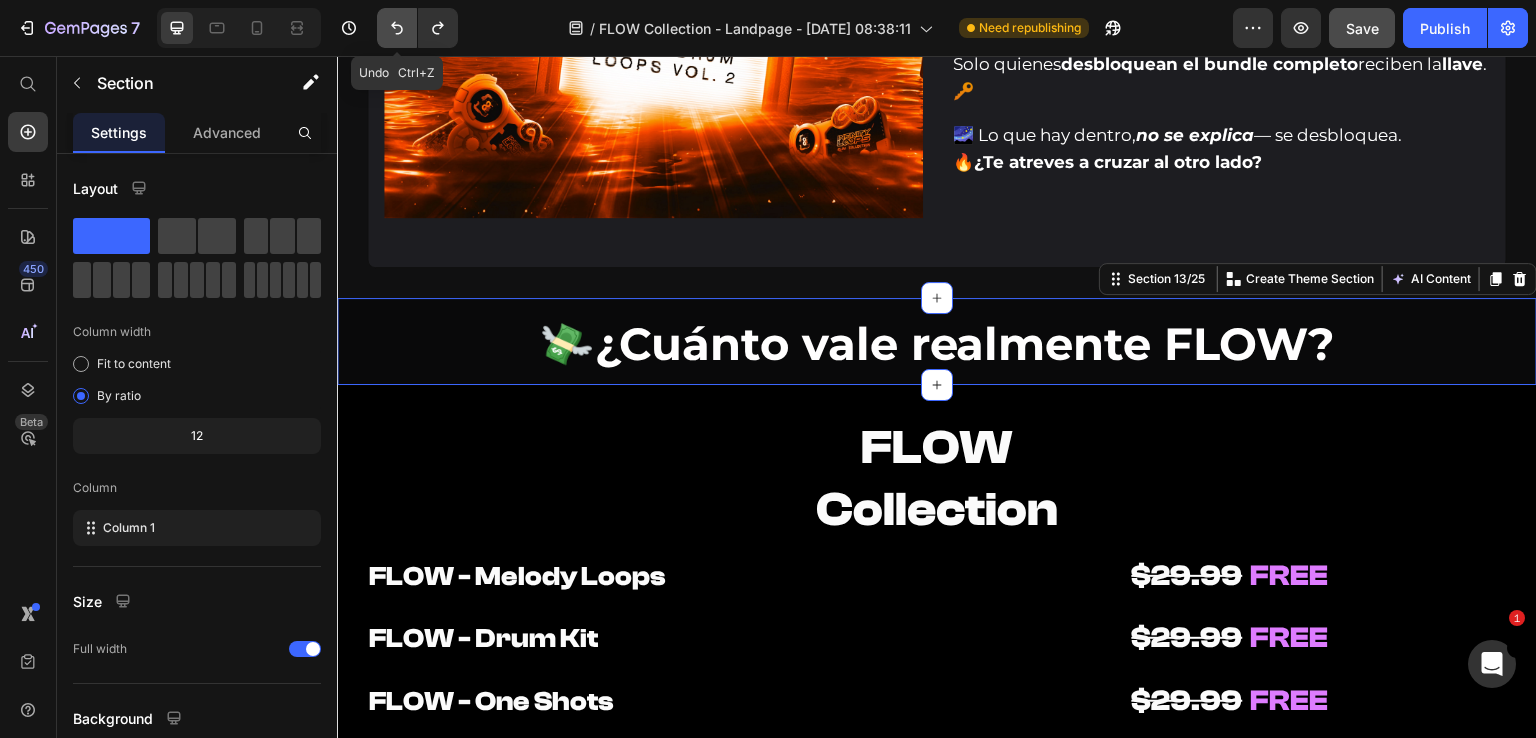 click 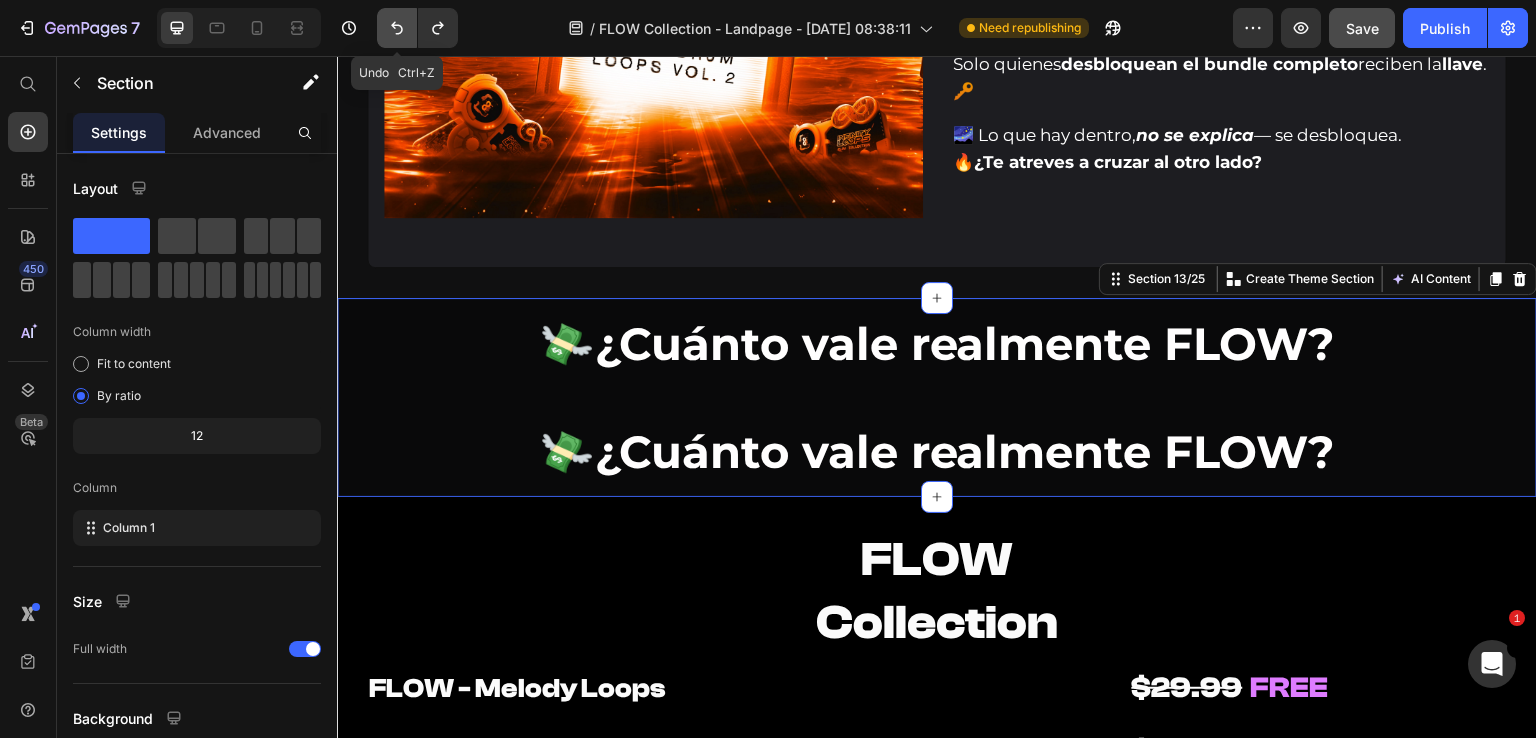 click 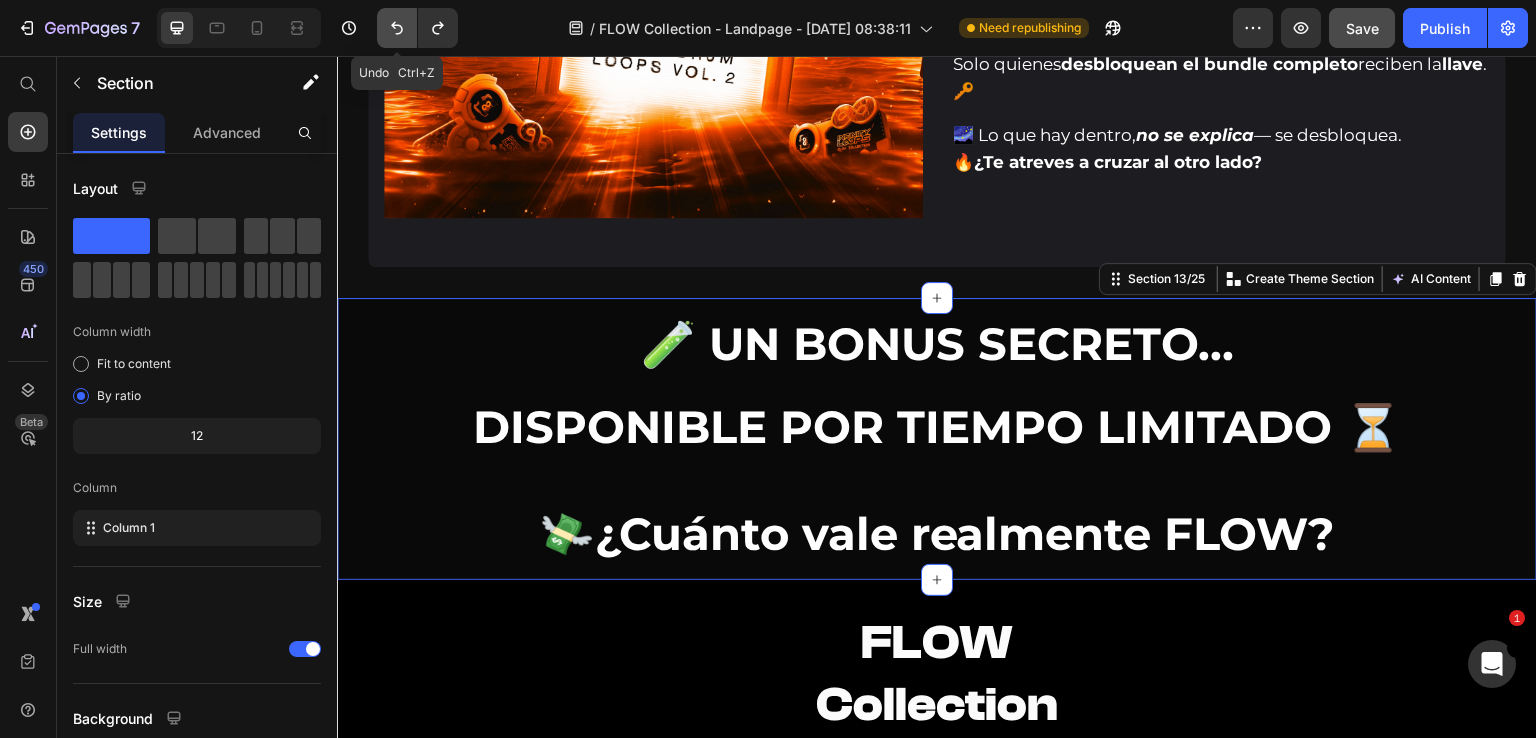 click 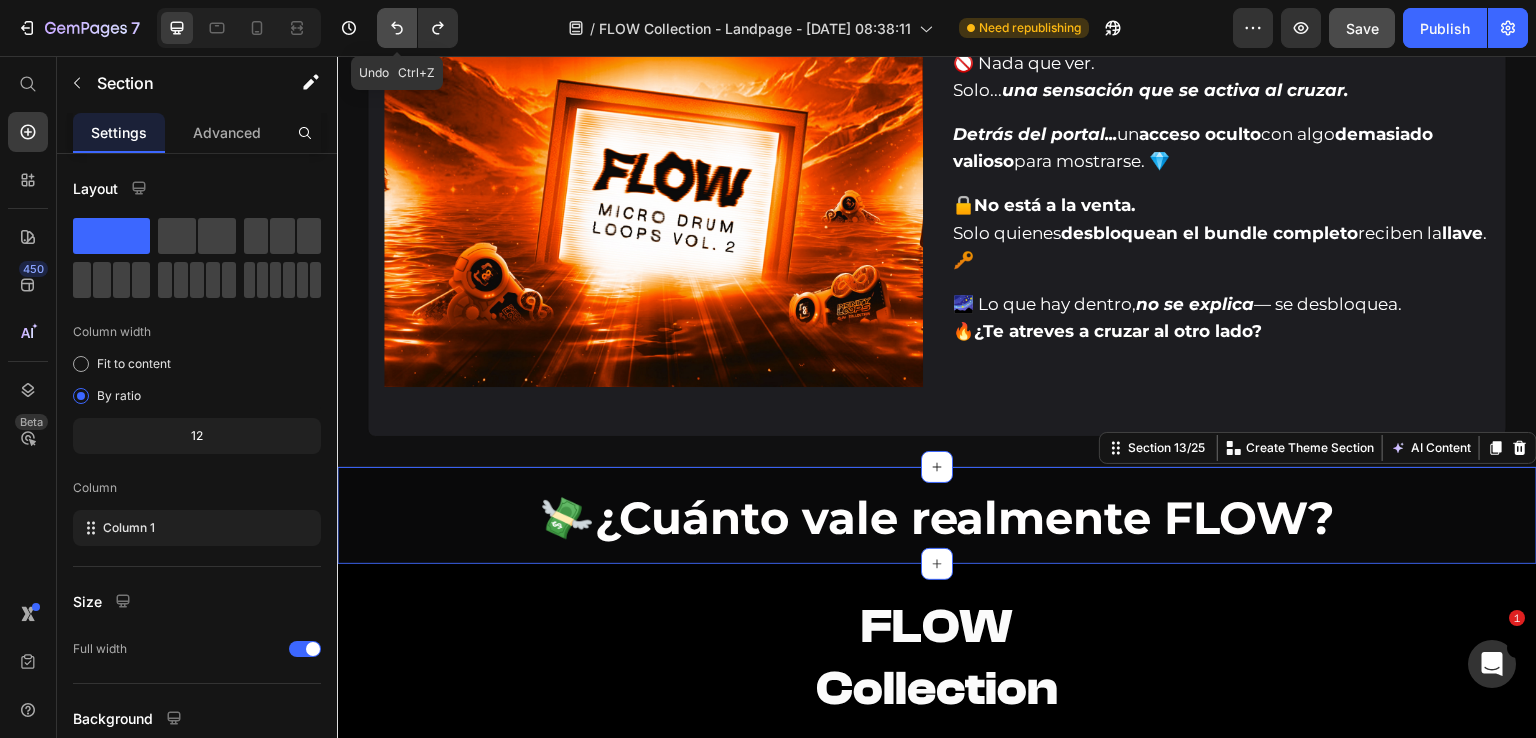 scroll, scrollTop: 9535, scrollLeft: 0, axis: vertical 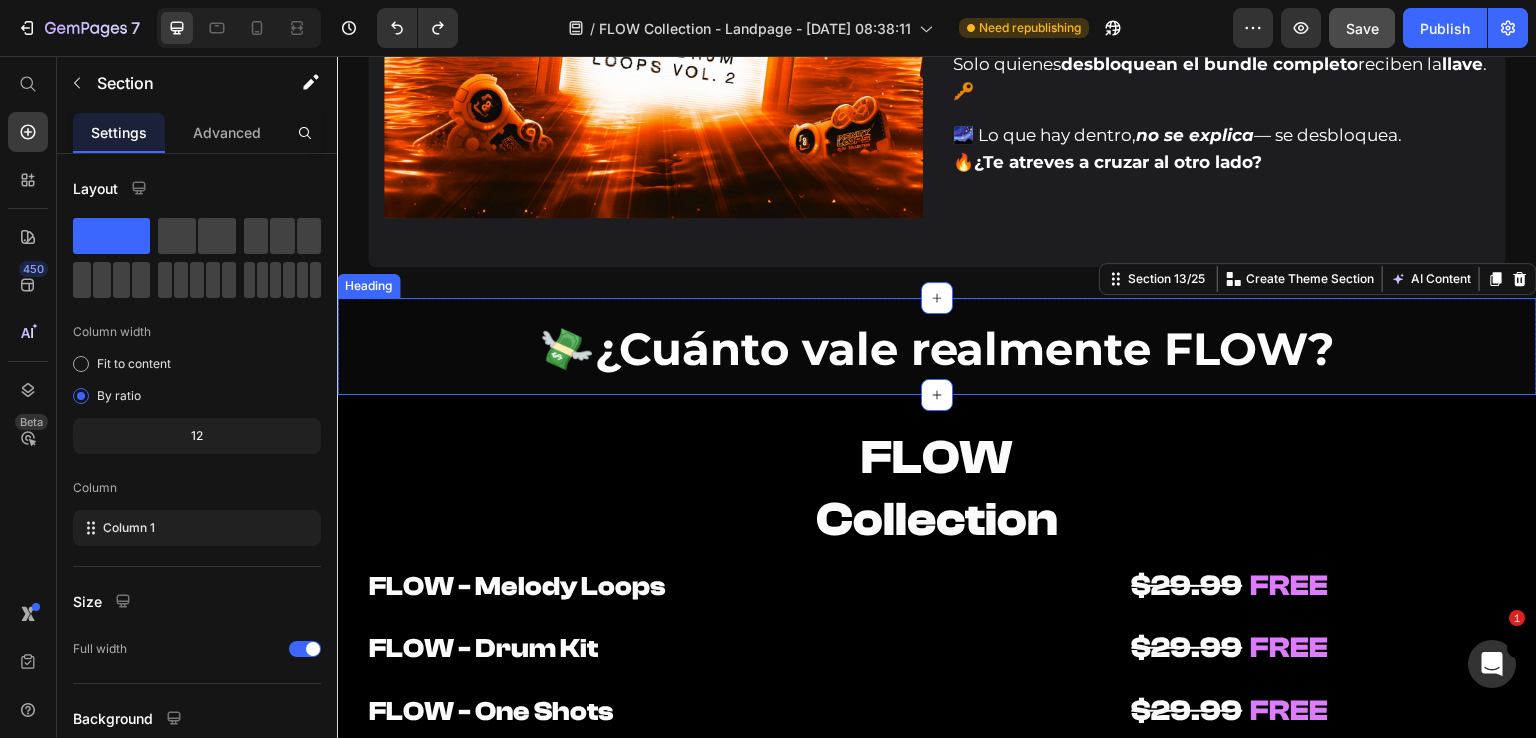 click on "💸  ¿Cuánto vale realmente FLOW?" at bounding box center (937, 348) 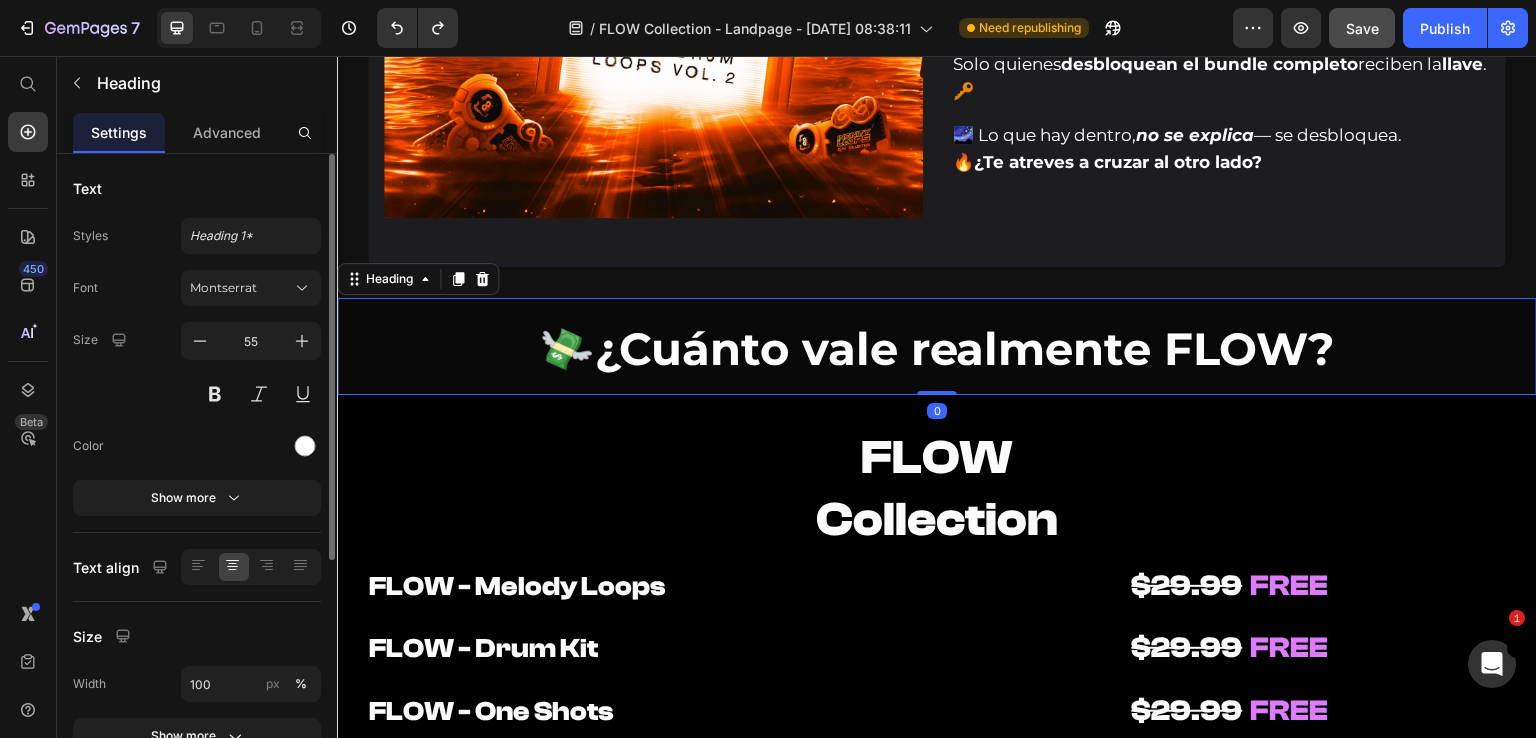 click on "Advanced" 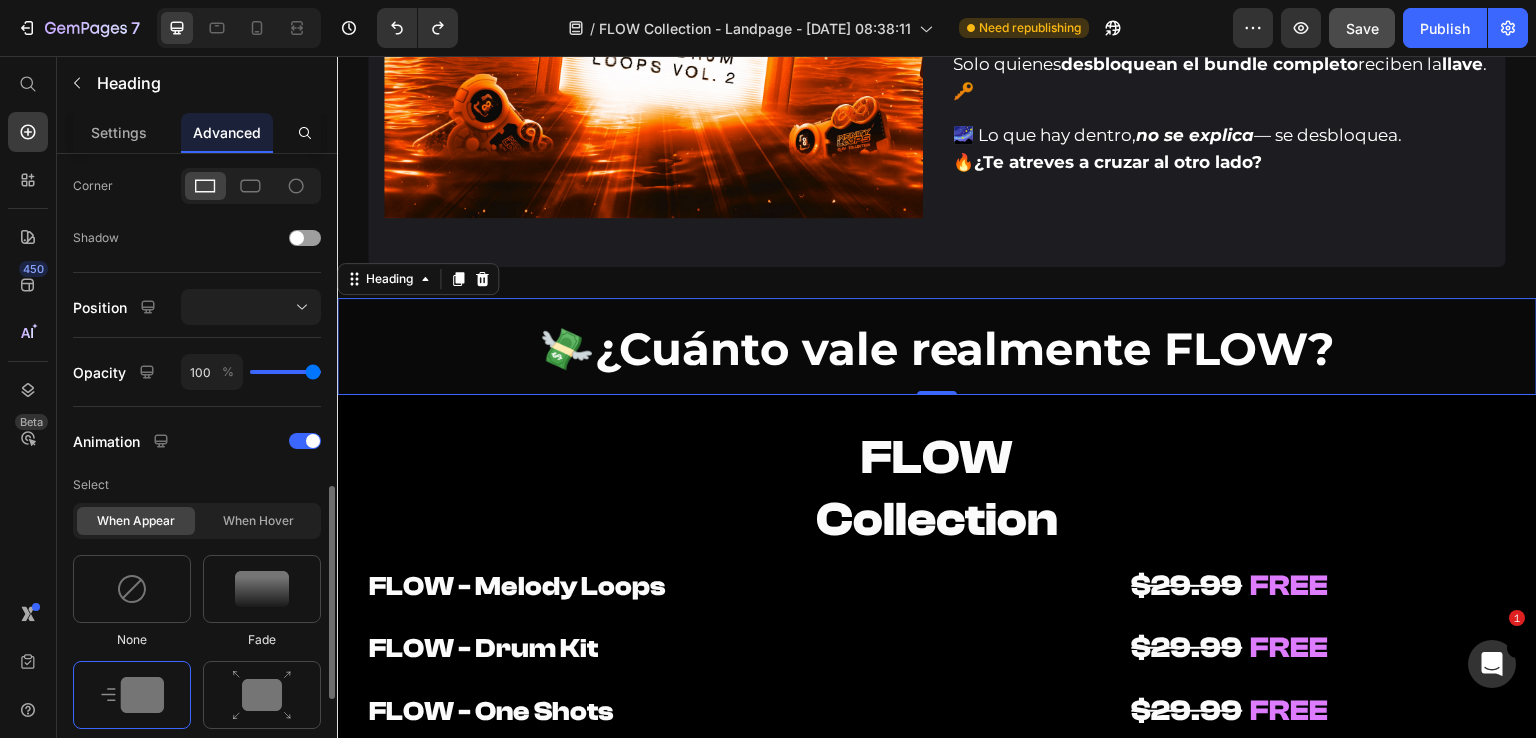 scroll, scrollTop: 1000, scrollLeft: 0, axis: vertical 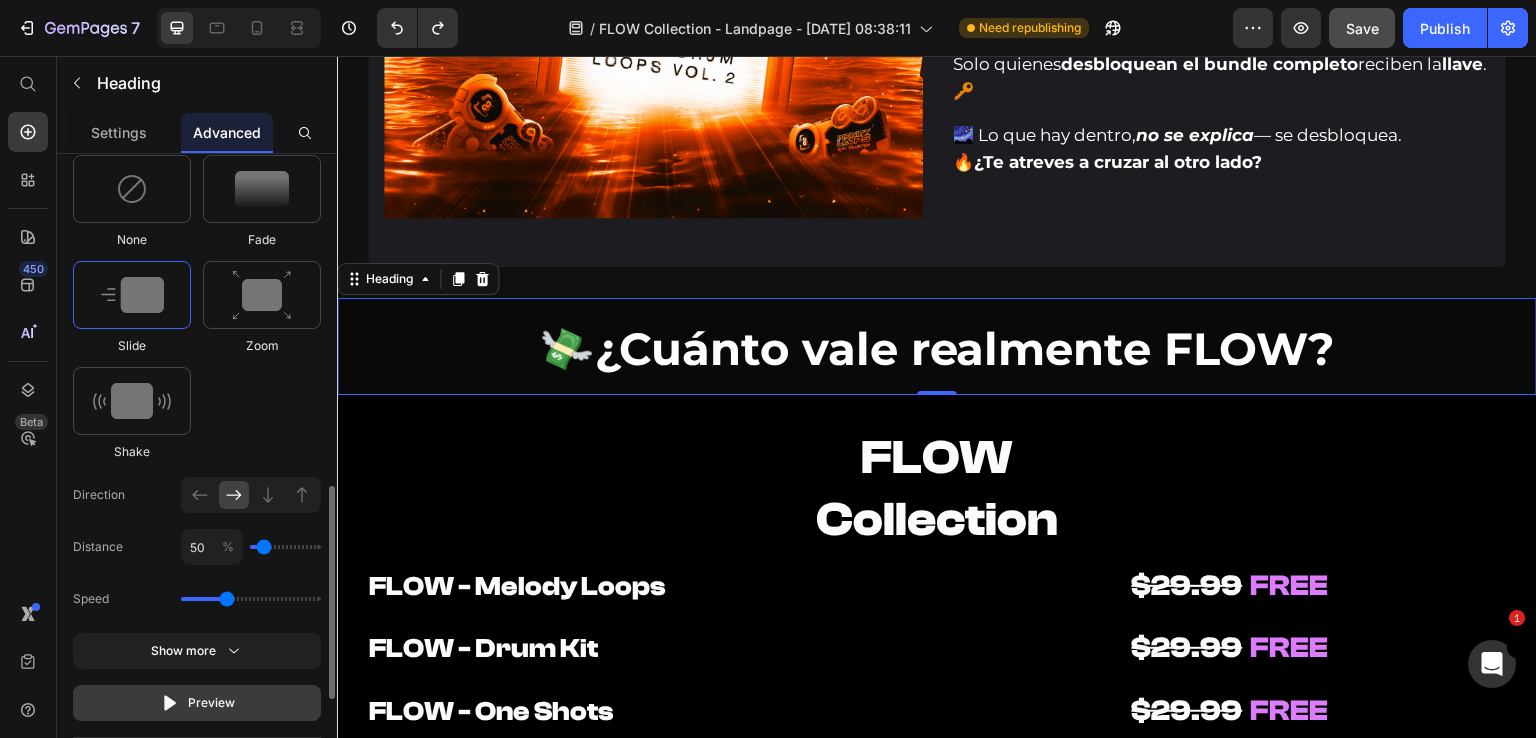 click on "Preview" at bounding box center [197, 703] 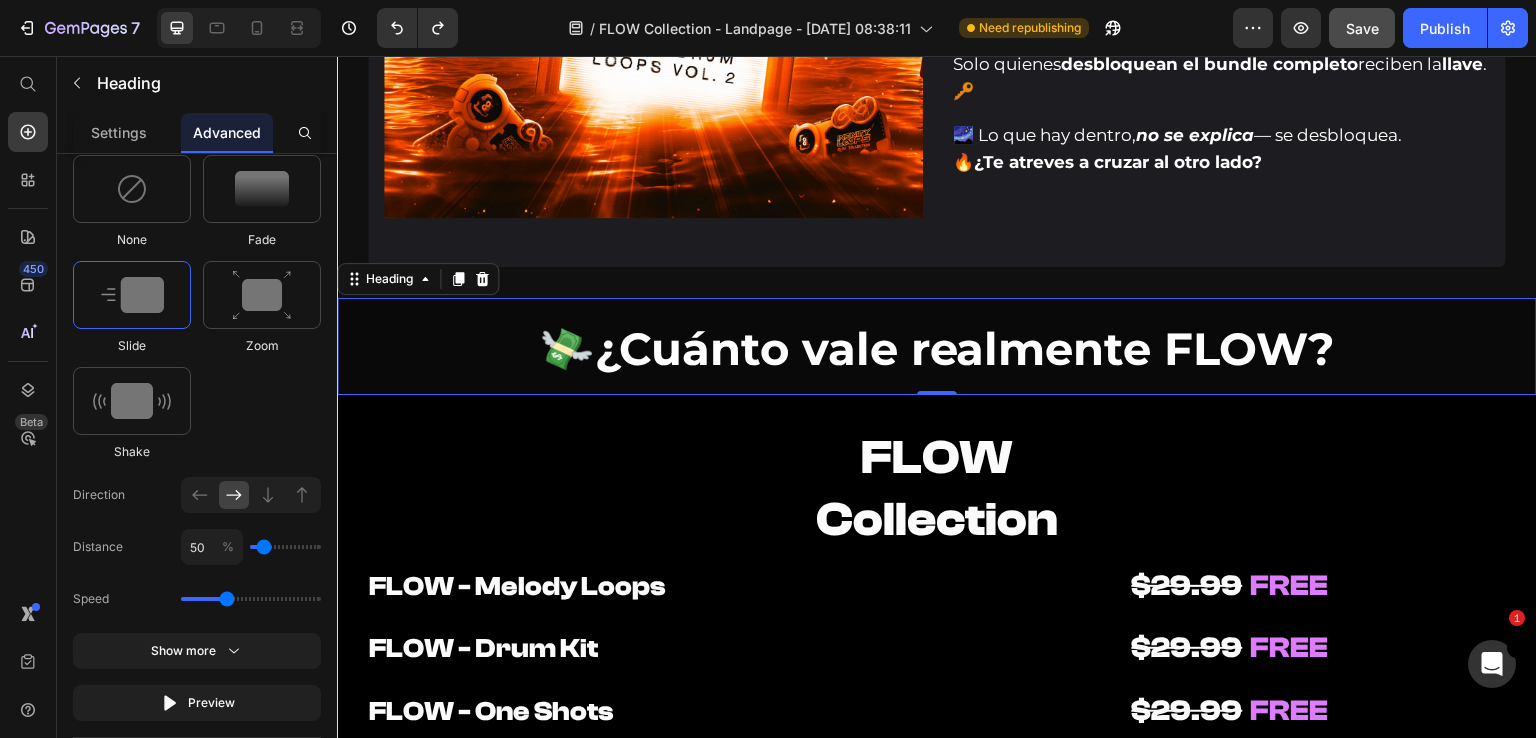 click on "💸  ¿Cuánto vale realmente FLOW?" at bounding box center (937, 346) 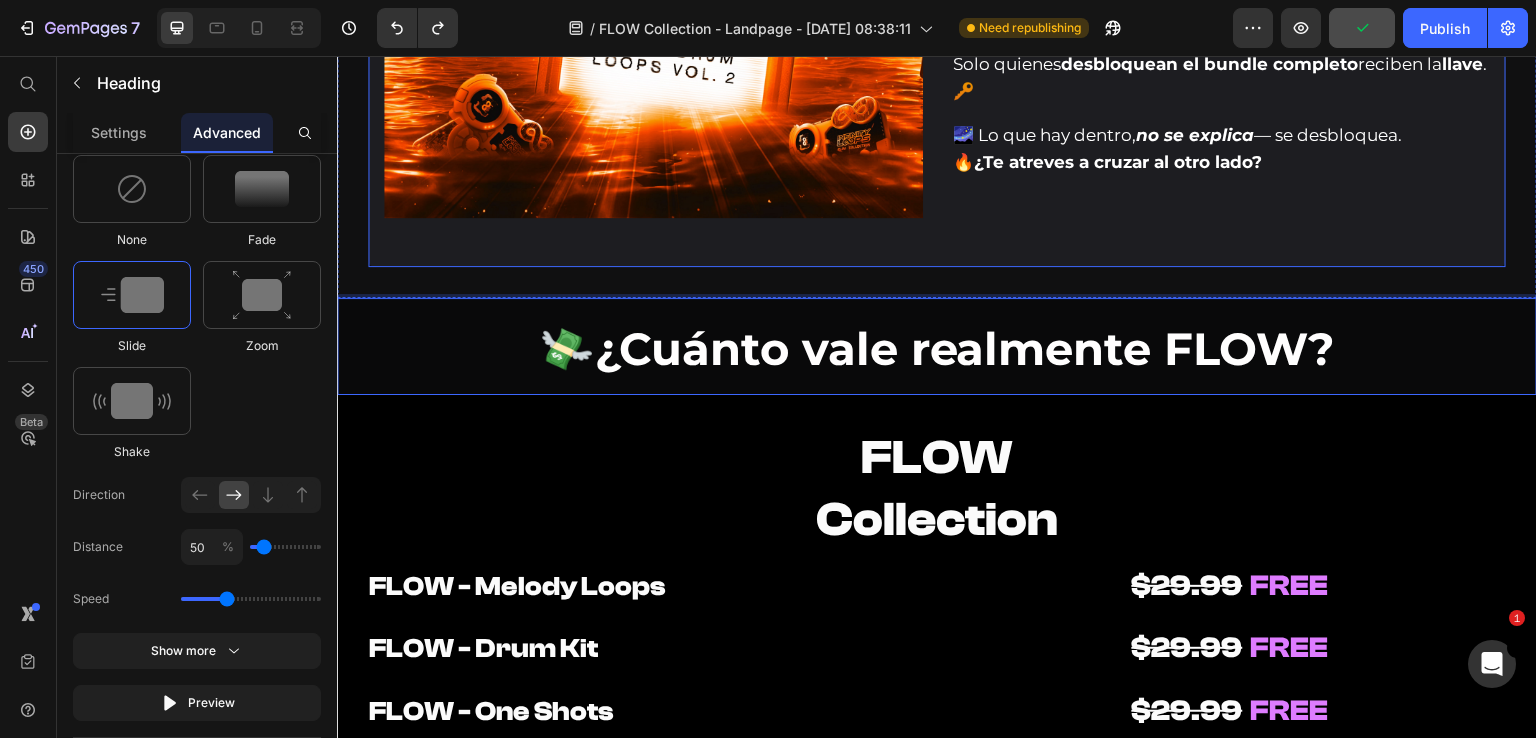 click on "Image Valor: $49.99 Text Block Row FLOW - Secret Sauce Heading 🧪 FLOW guarda su mayor tesoro bajo llave. Solo los que  se atrevan a ir más allá  lo descubrirán. 🌶️ Text Block ❌ Nada que escuchar. 🚫 Nada que ver. Solo...  una sensación que se activa al cruzar. Text Block Detrás del portal...  un  acceso oculto  con algo  demasiado valioso  para mostrarse. 💎 Text Block 🔒  No está a la venta. Solo quienes  desbloquean el bundle completo  reciben la  llave . 🔑 Text Block 🌌 Lo que hay dentro,  no se explica  — se desbloquea. 🔥  ¿Te atreves a cruzar al otro lado? Text Block Row Row Row Row Section 12/25" at bounding box center (937, -52) 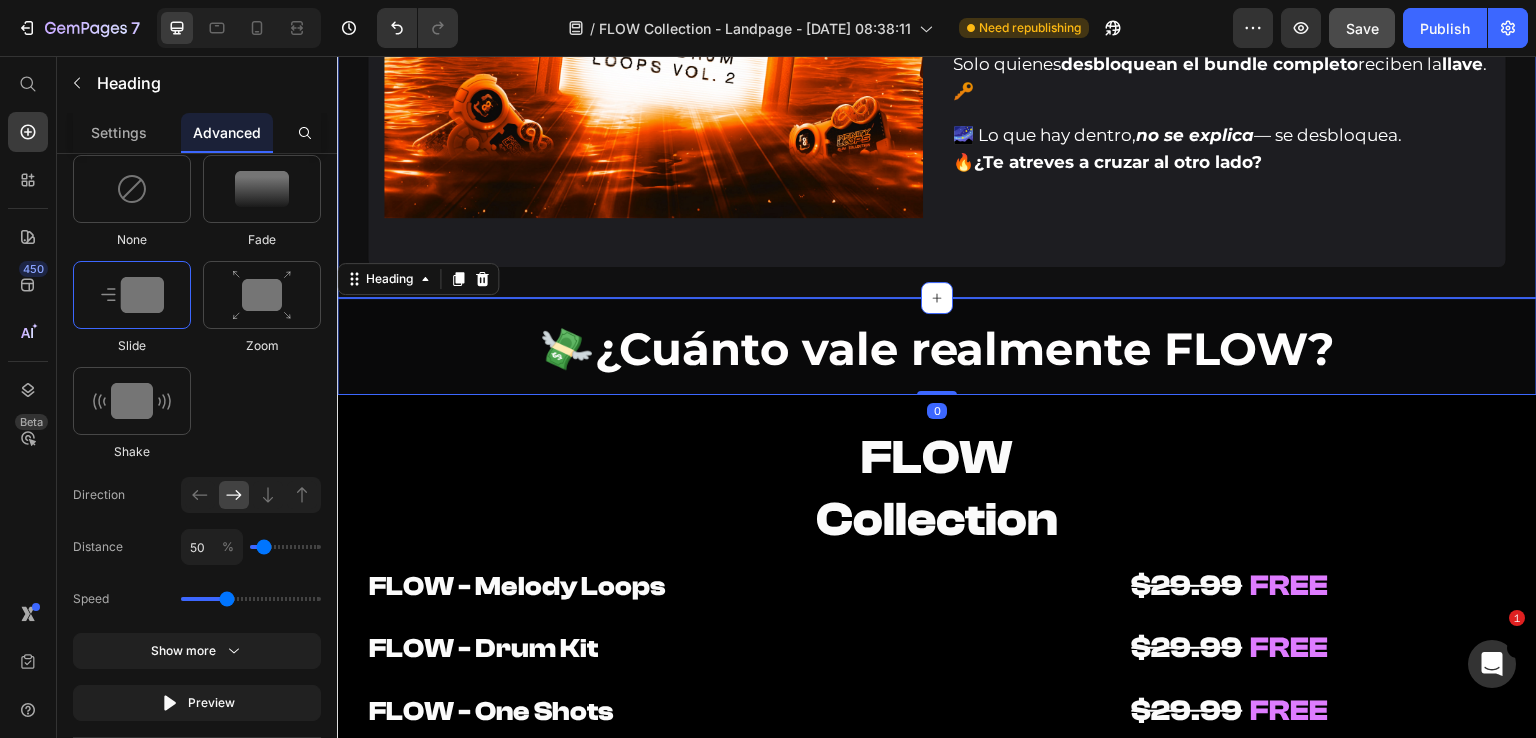 scroll, scrollTop: 0, scrollLeft: 0, axis: both 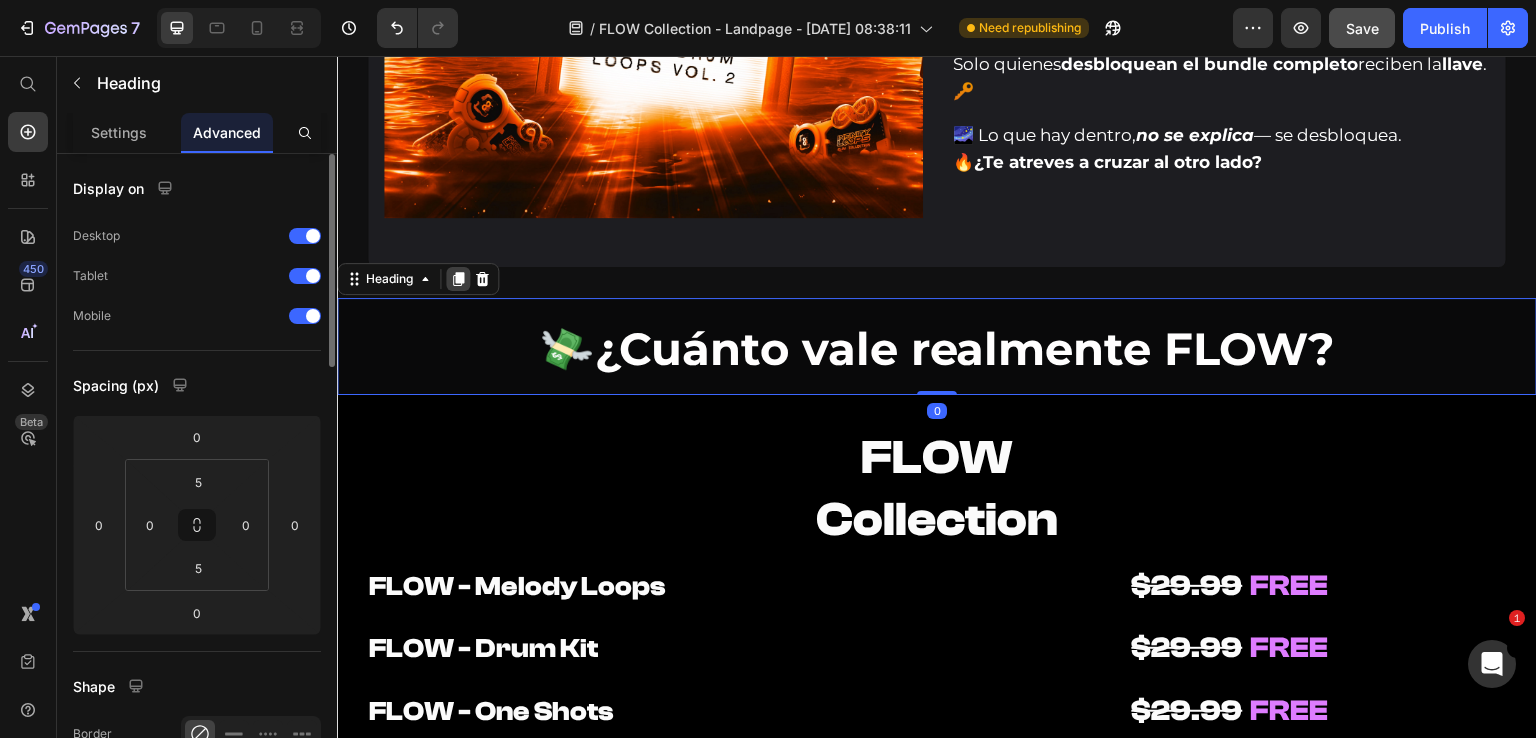click 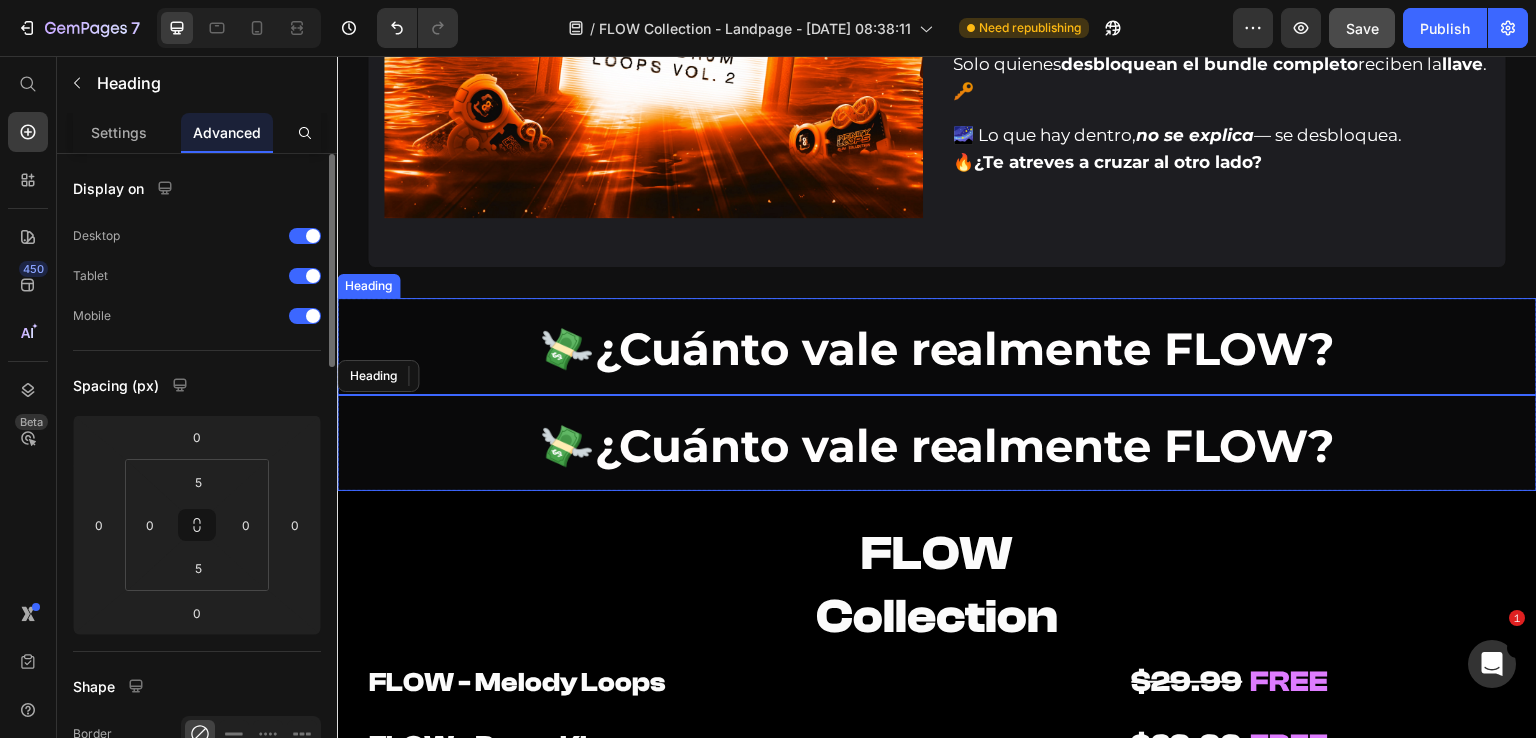 click on "¿Cuánto vale realmente FLOW?" at bounding box center [965, 348] 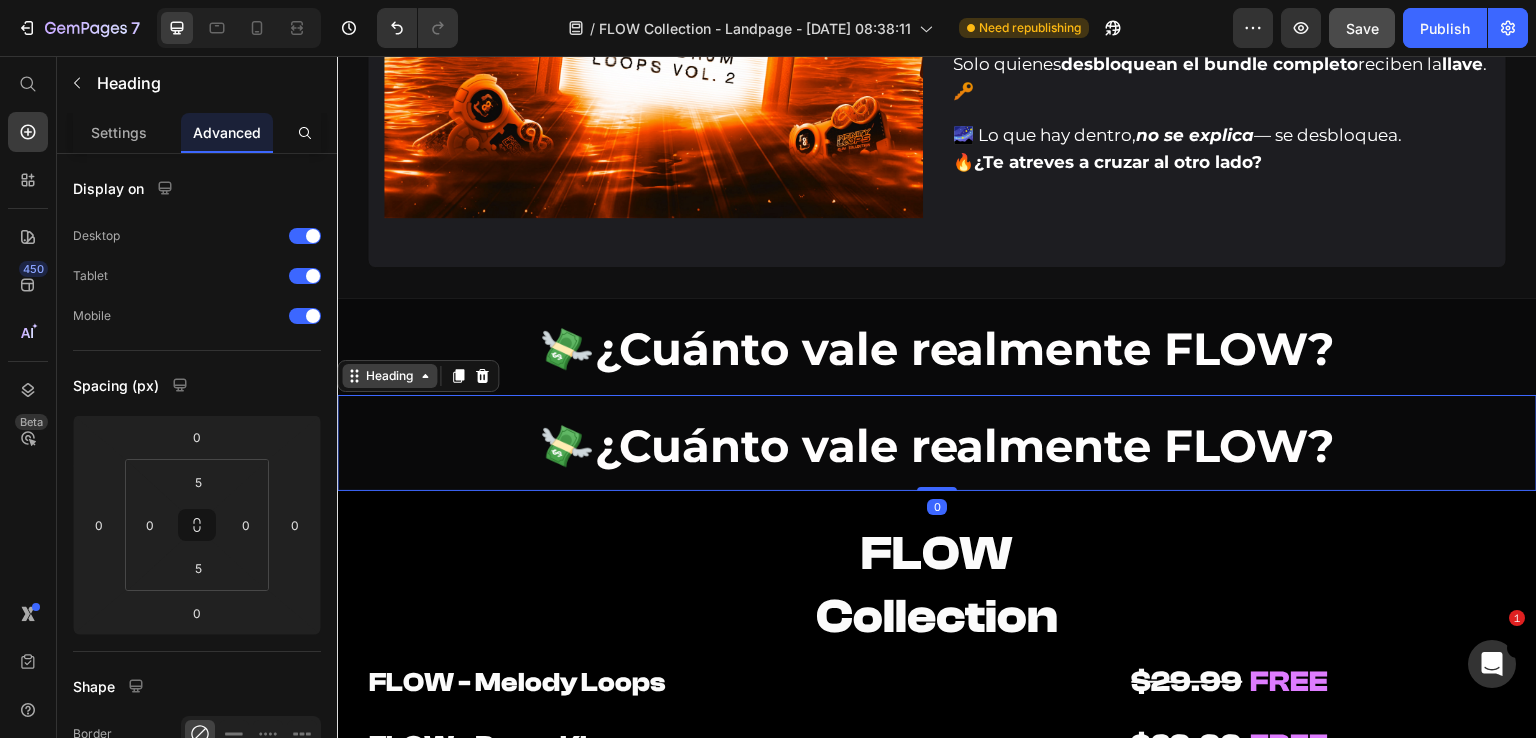 click on "💸  ¿Cuánto vale realmente FLOW? Heading   0" at bounding box center [937, 443] 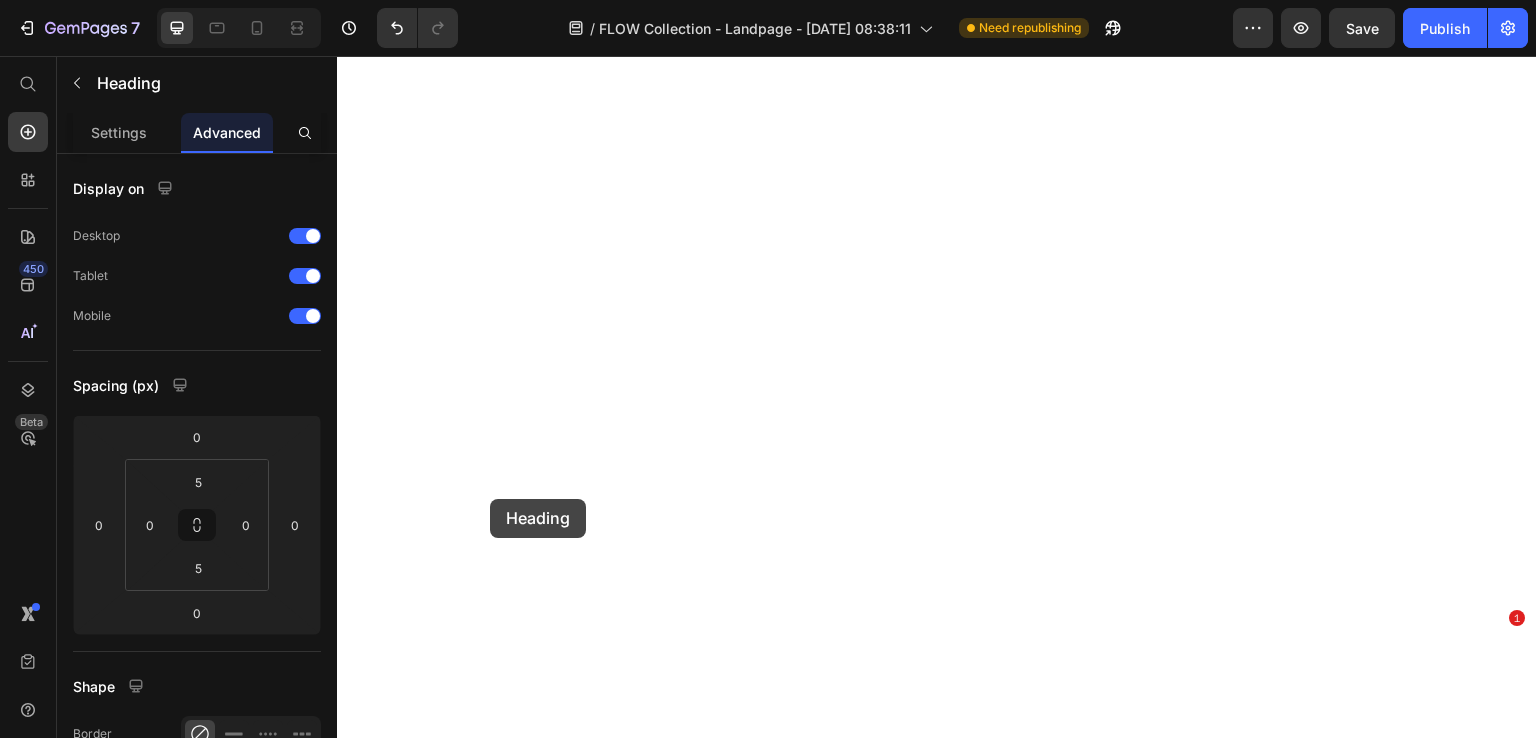 scroll, scrollTop: 0, scrollLeft: 0, axis: both 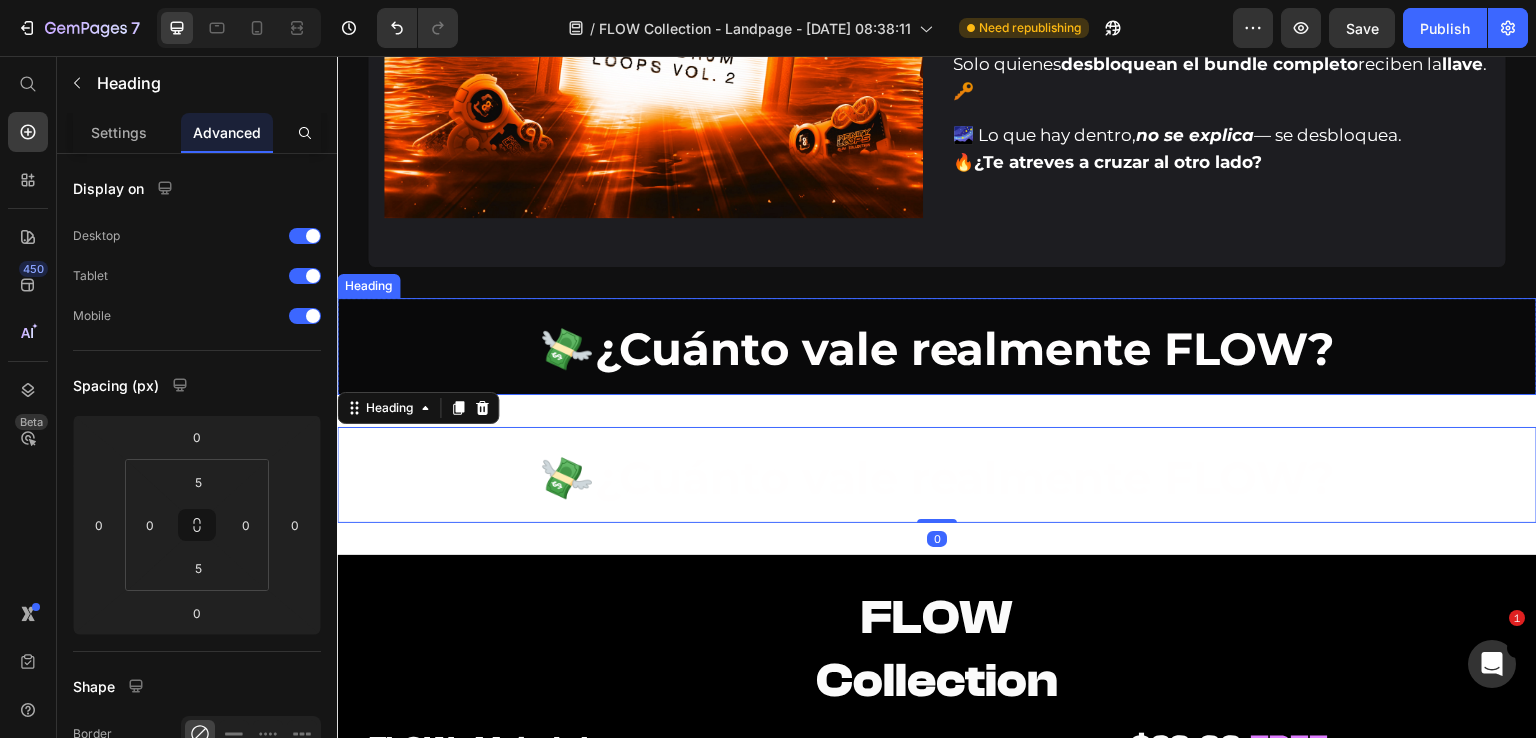 click on "⁠⁠⁠⁠⁠⁠⁠ 💸  ¿Cuánto vale realmente FLOW?" at bounding box center [937, 346] 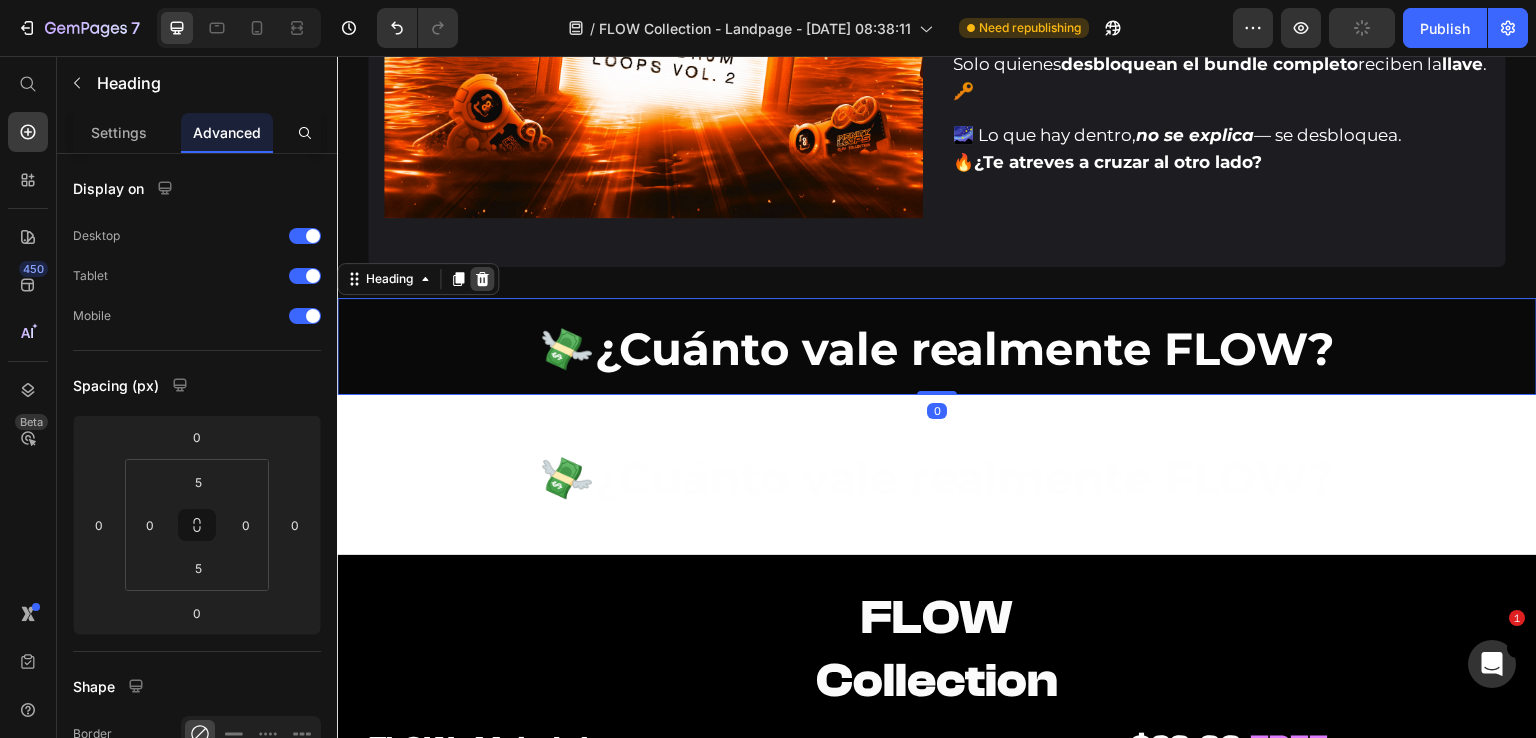 click 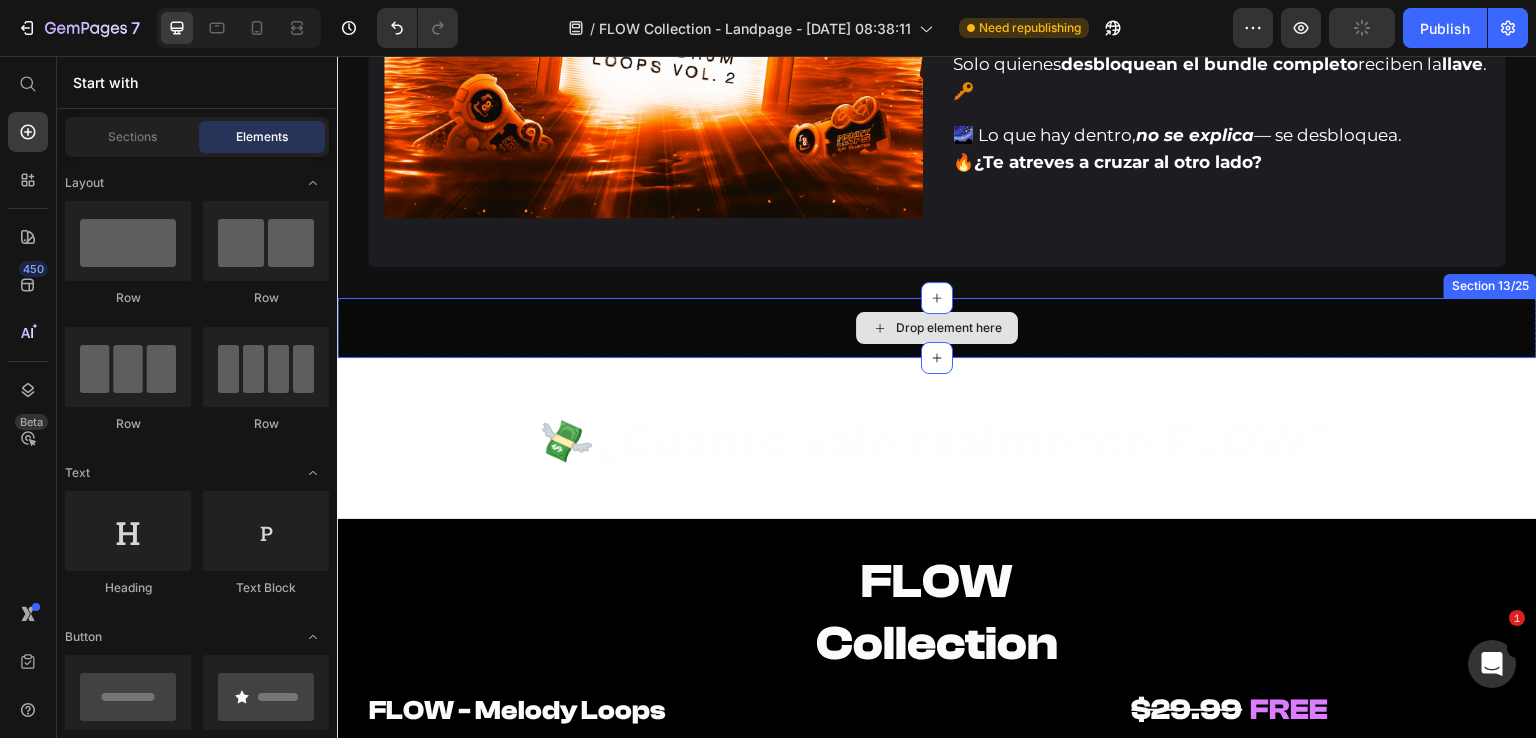 click on "Drop element here" at bounding box center (937, 328) 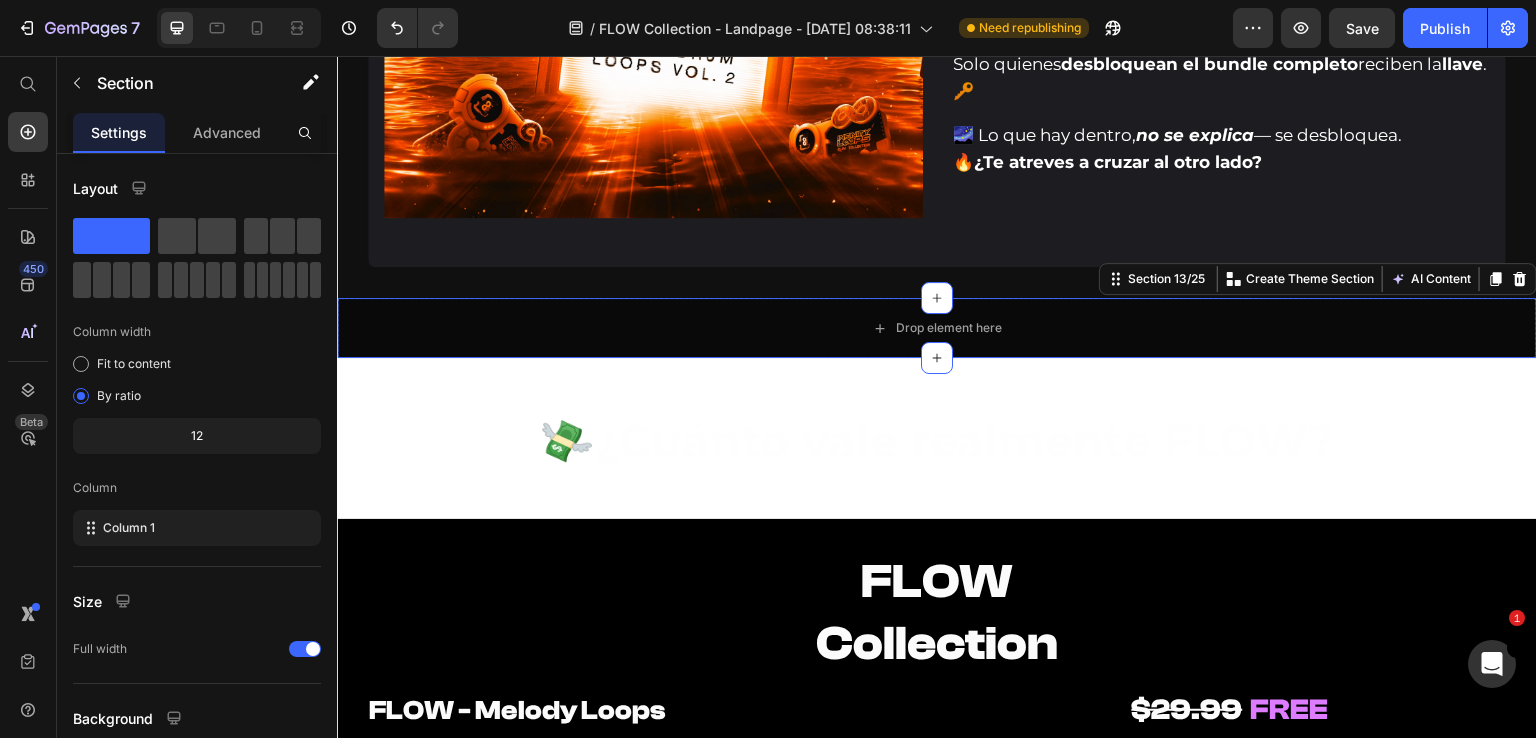 click 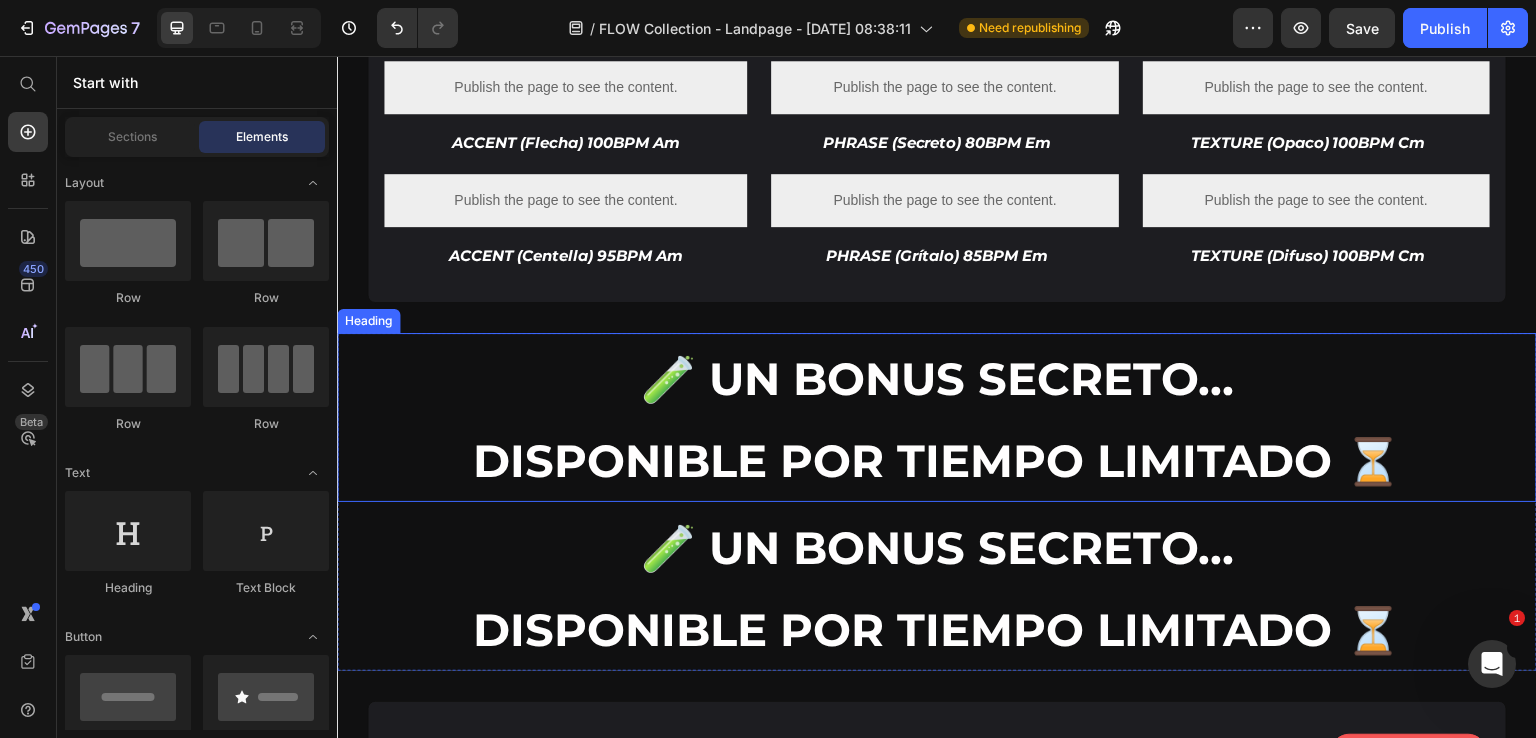 scroll, scrollTop: 8635, scrollLeft: 0, axis: vertical 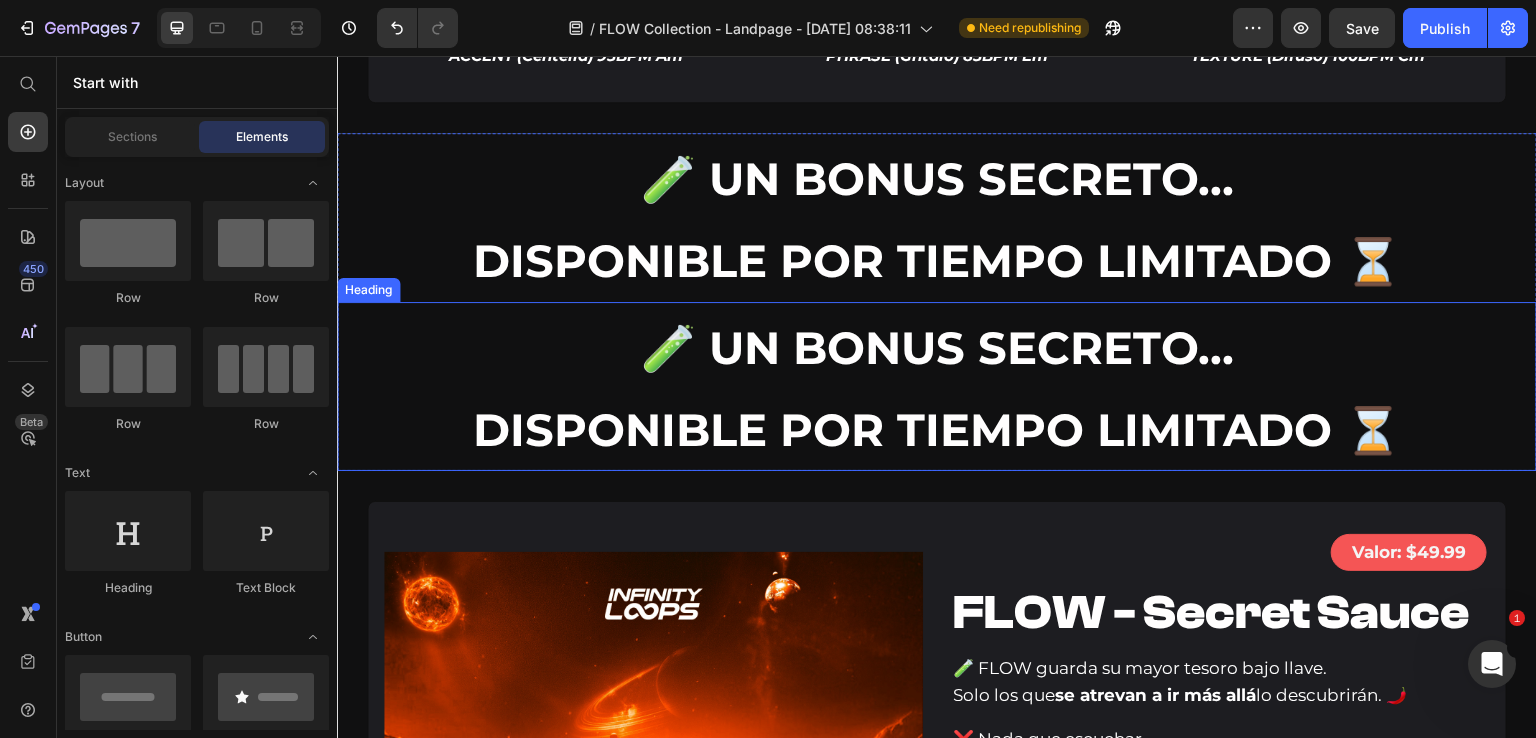 drag, startPoint x: 414, startPoint y: 359, endPoint x: 381, endPoint y: 339, distance: 38.587563 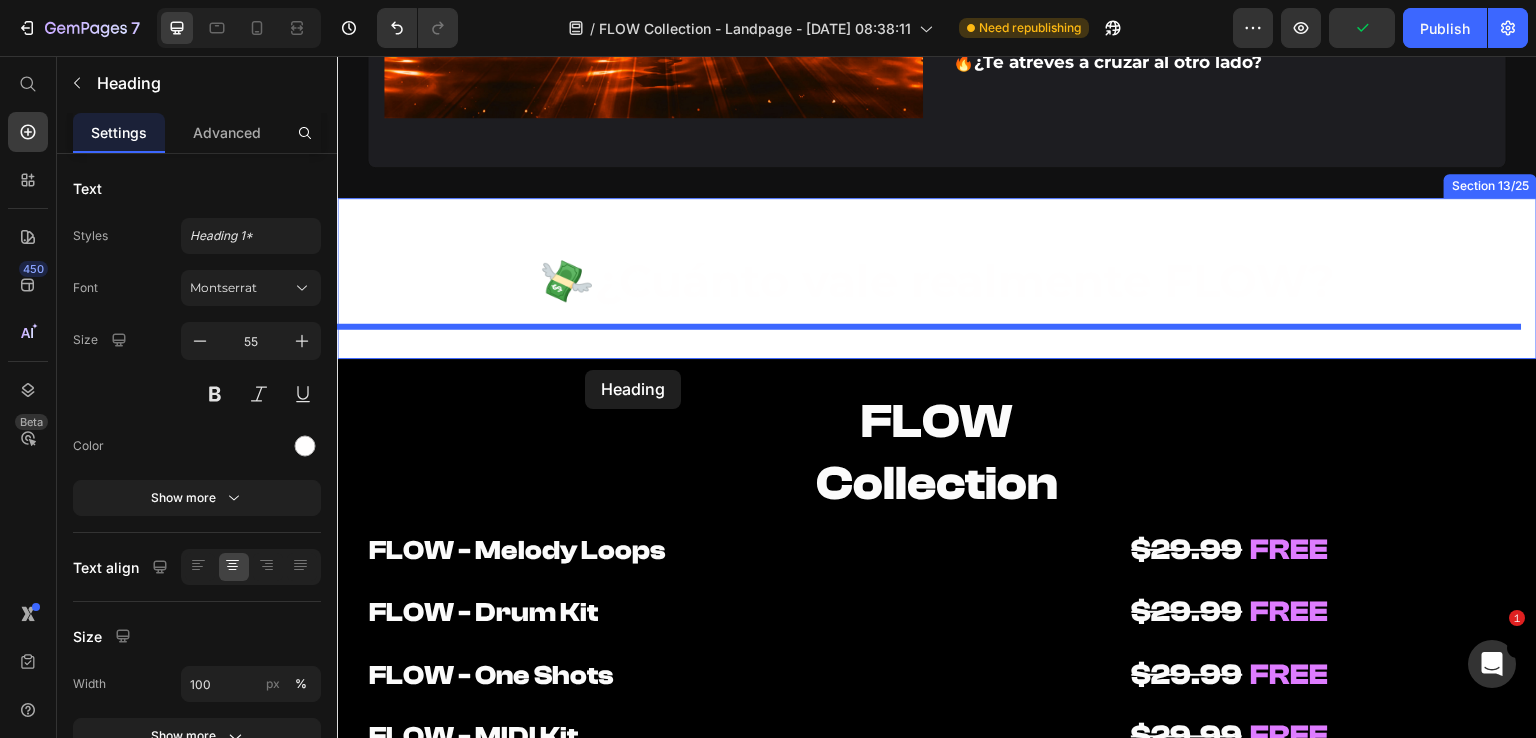 scroll, scrollTop: 9535, scrollLeft: 0, axis: vertical 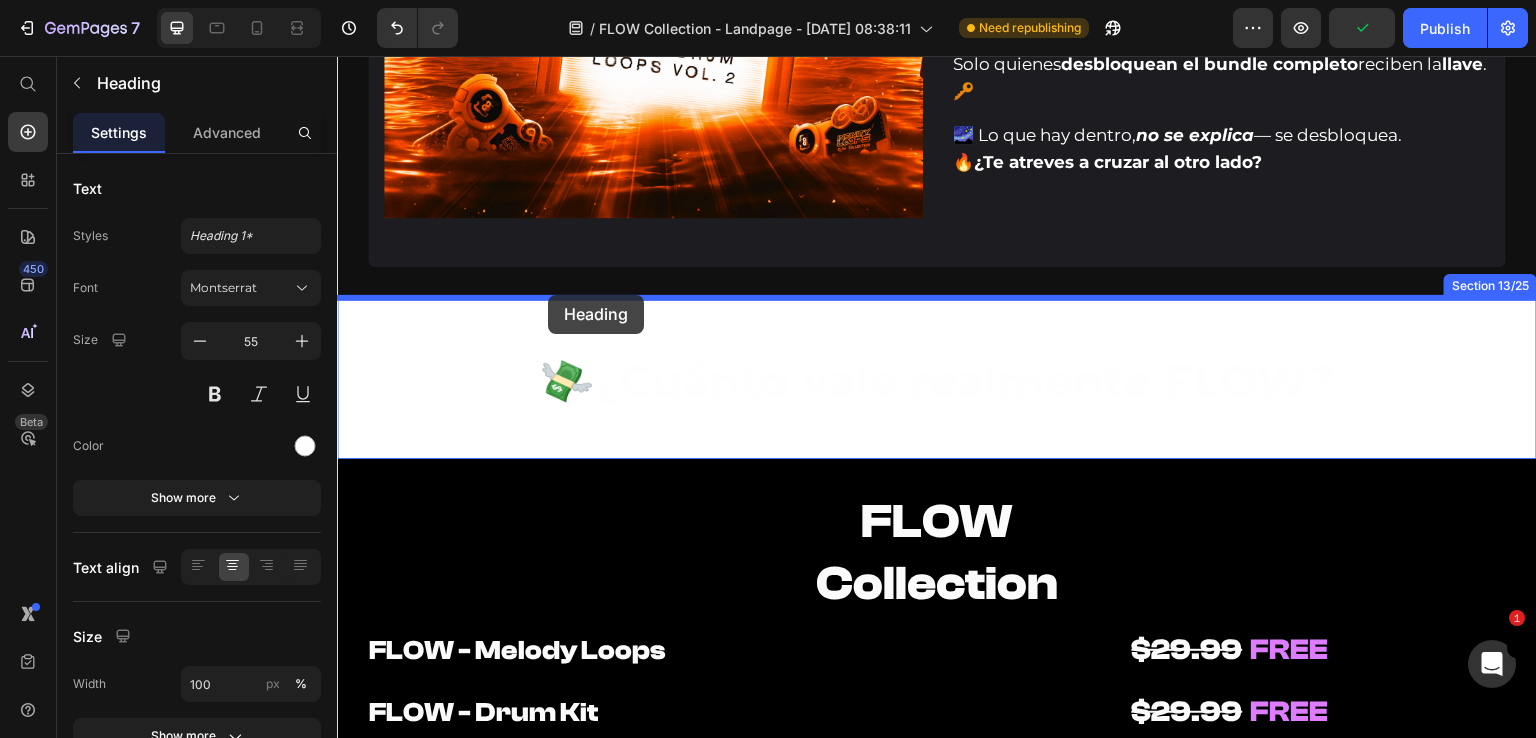 drag, startPoint x: 360, startPoint y: 310, endPoint x: 548, endPoint y: 295, distance: 188.59746 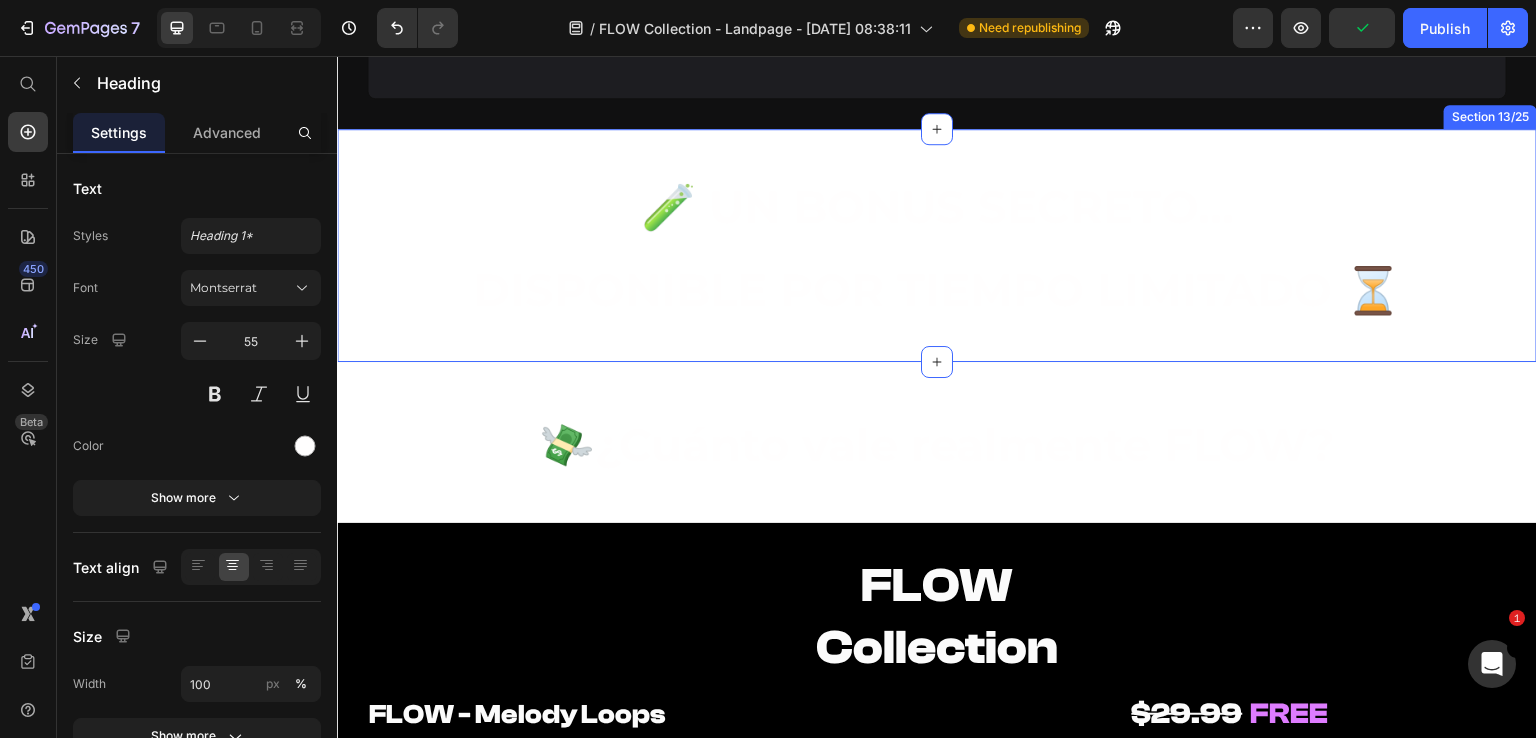 scroll, scrollTop: 9366, scrollLeft: 0, axis: vertical 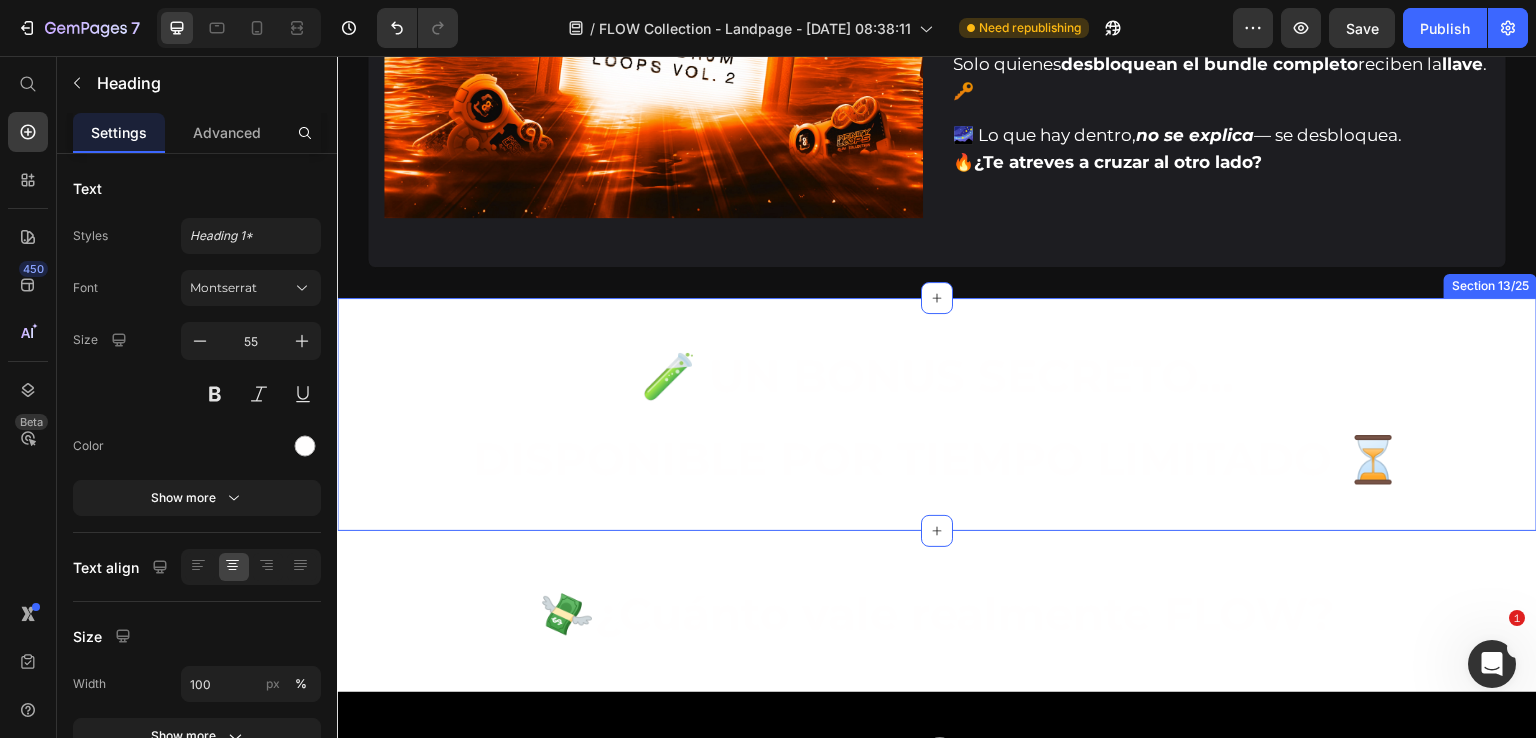 click on "🧪 UN BONUS SECRETO…  DISPONIBLE POR TIEMPO LIMITADO ⏳ Heading   0 Section 13/25" at bounding box center [937, 414] 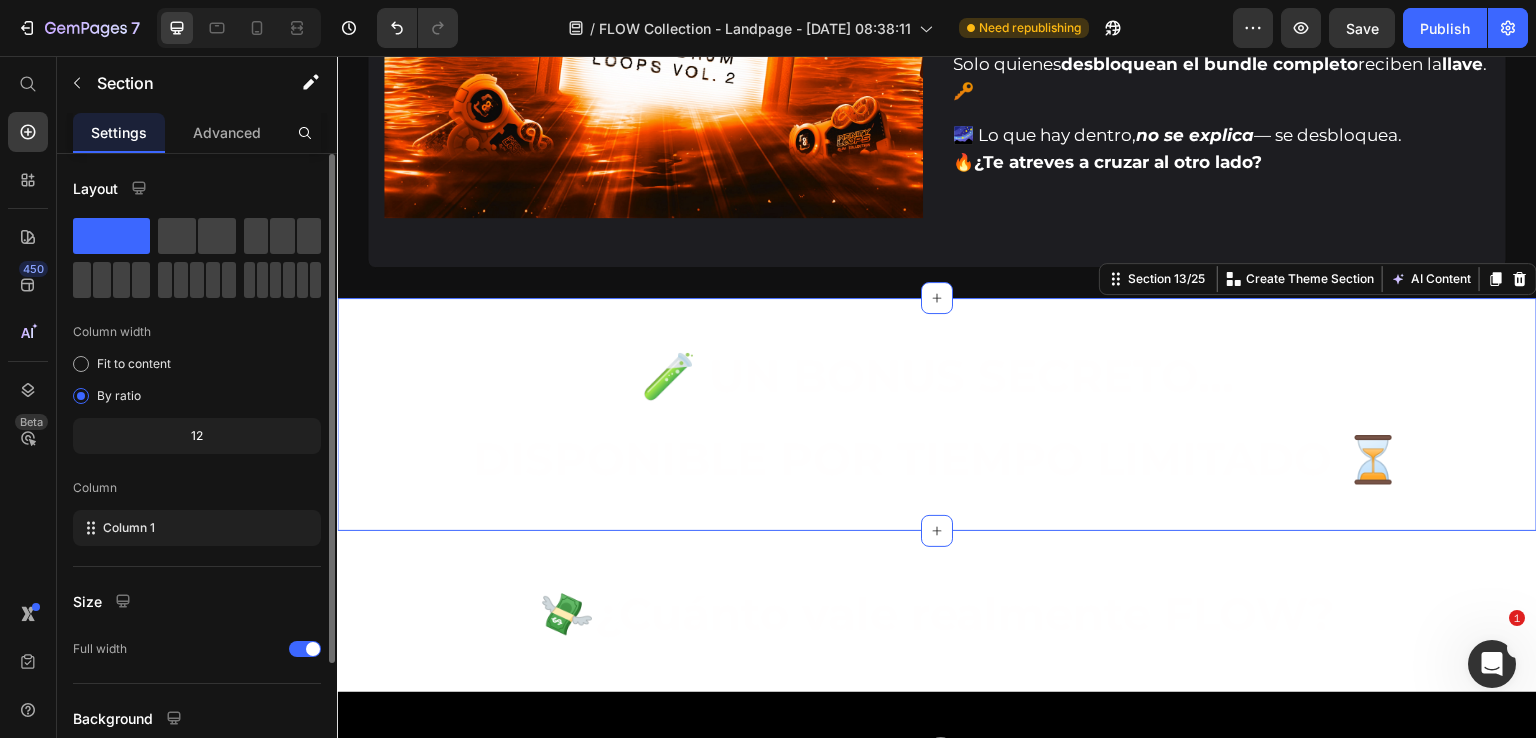 scroll, scrollTop: 165, scrollLeft: 0, axis: vertical 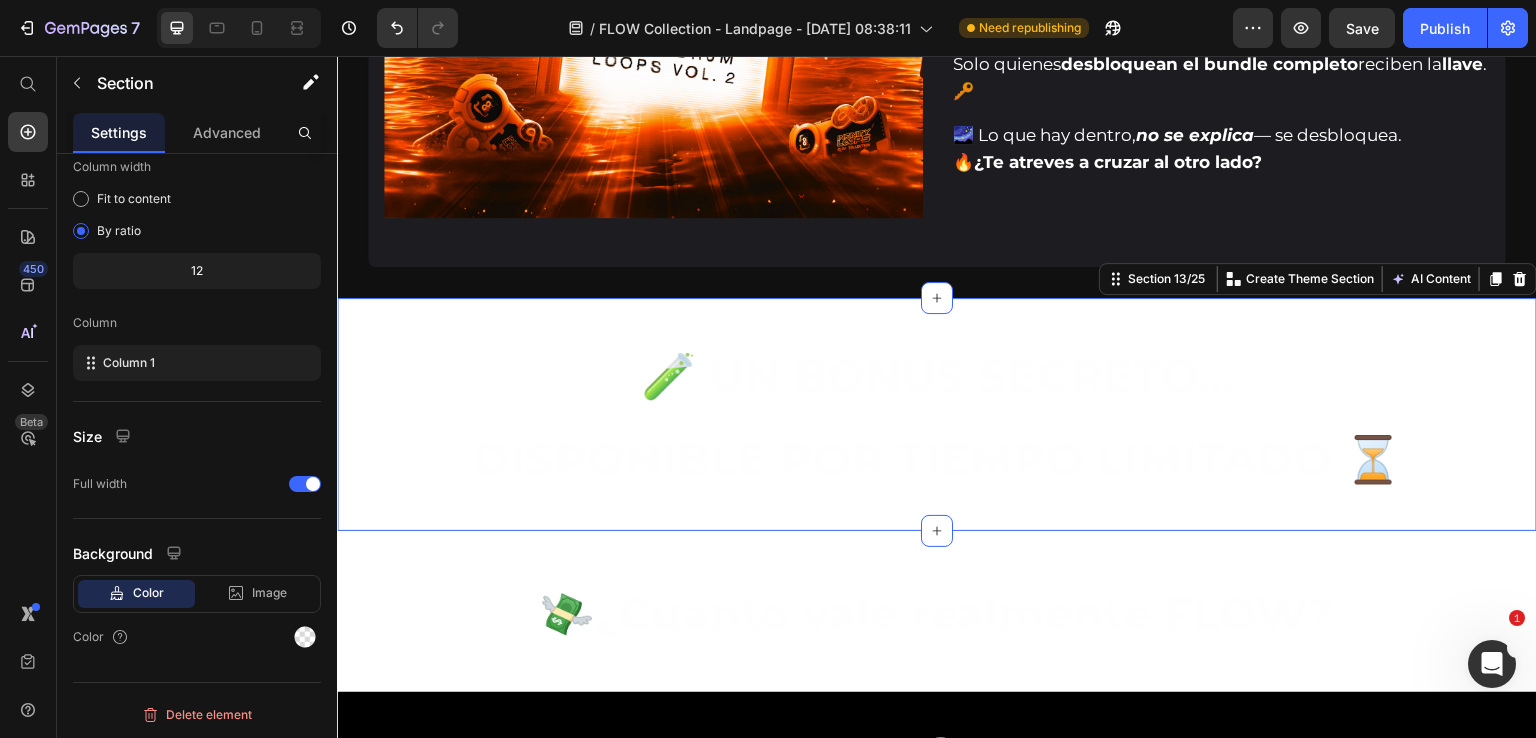 click on "🧪 UN BONUS SECRETO…  DISPONIBLE POR TIEMPO LIMITADO ⏳ Heading Section 13/25   You can create reusable sections Create Theme Section AI Content Write with GemAI What would you like to describe here? Tone and Voice Persuasive Product FLOW Collection Show more Generate" at bounding box center [937, 414] 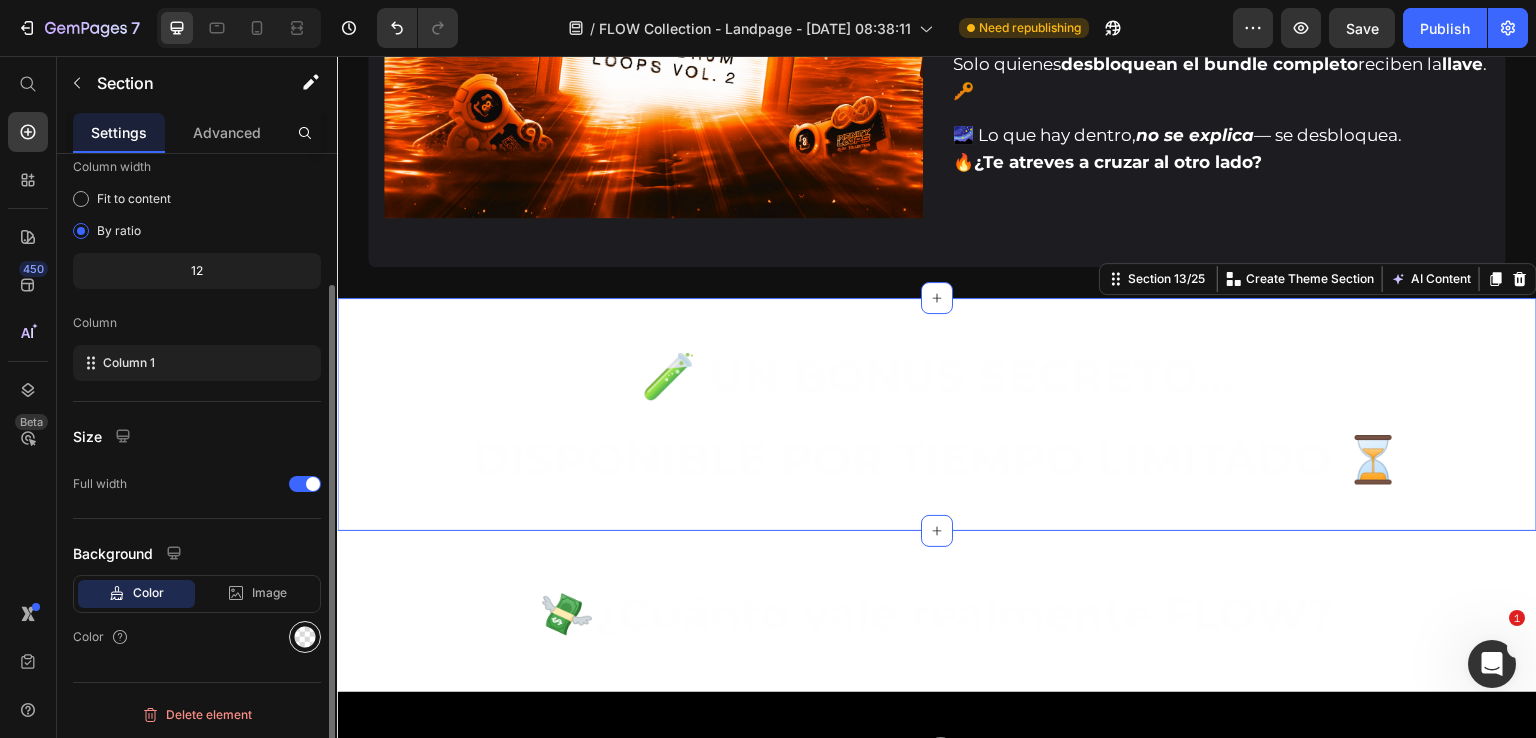 click at bounding box center [305, 637] 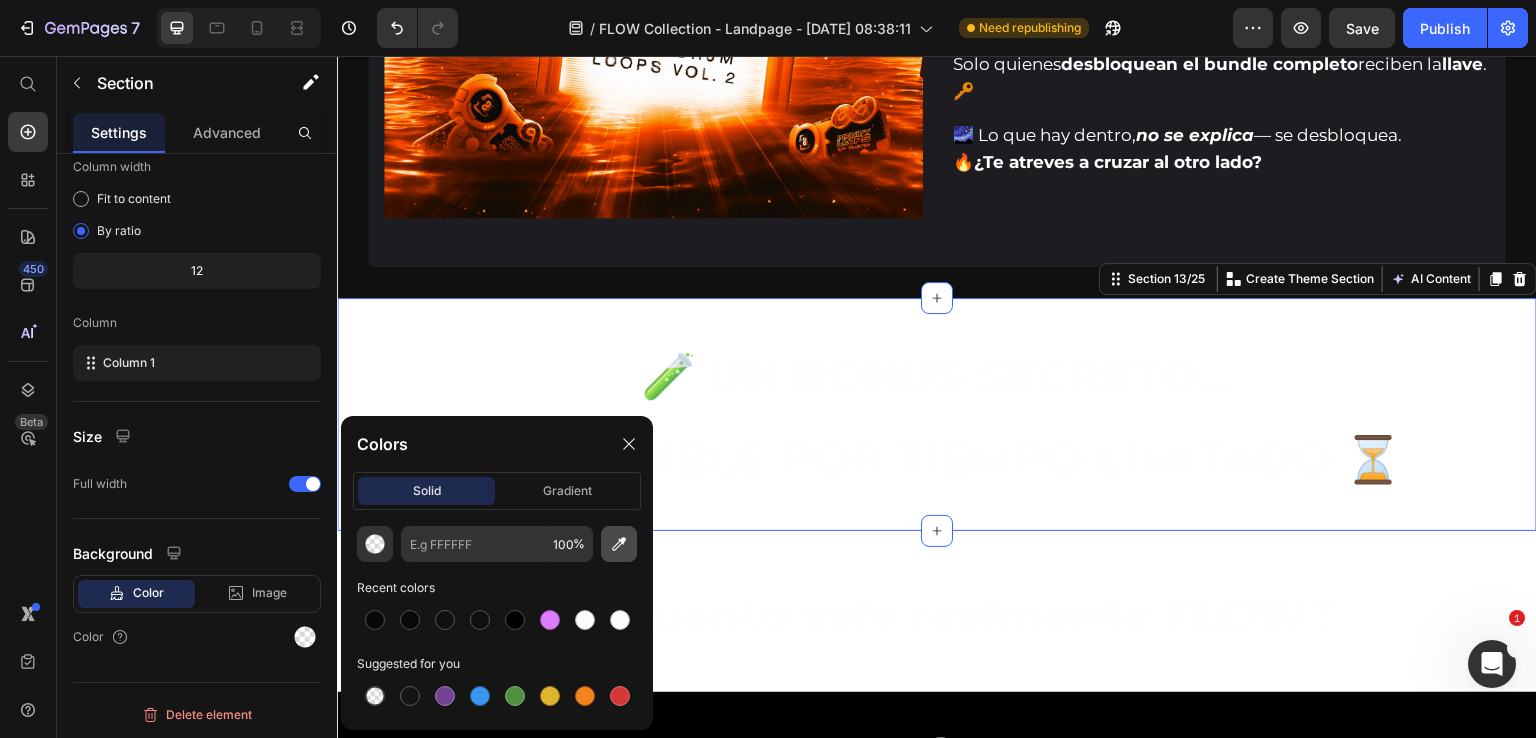 click 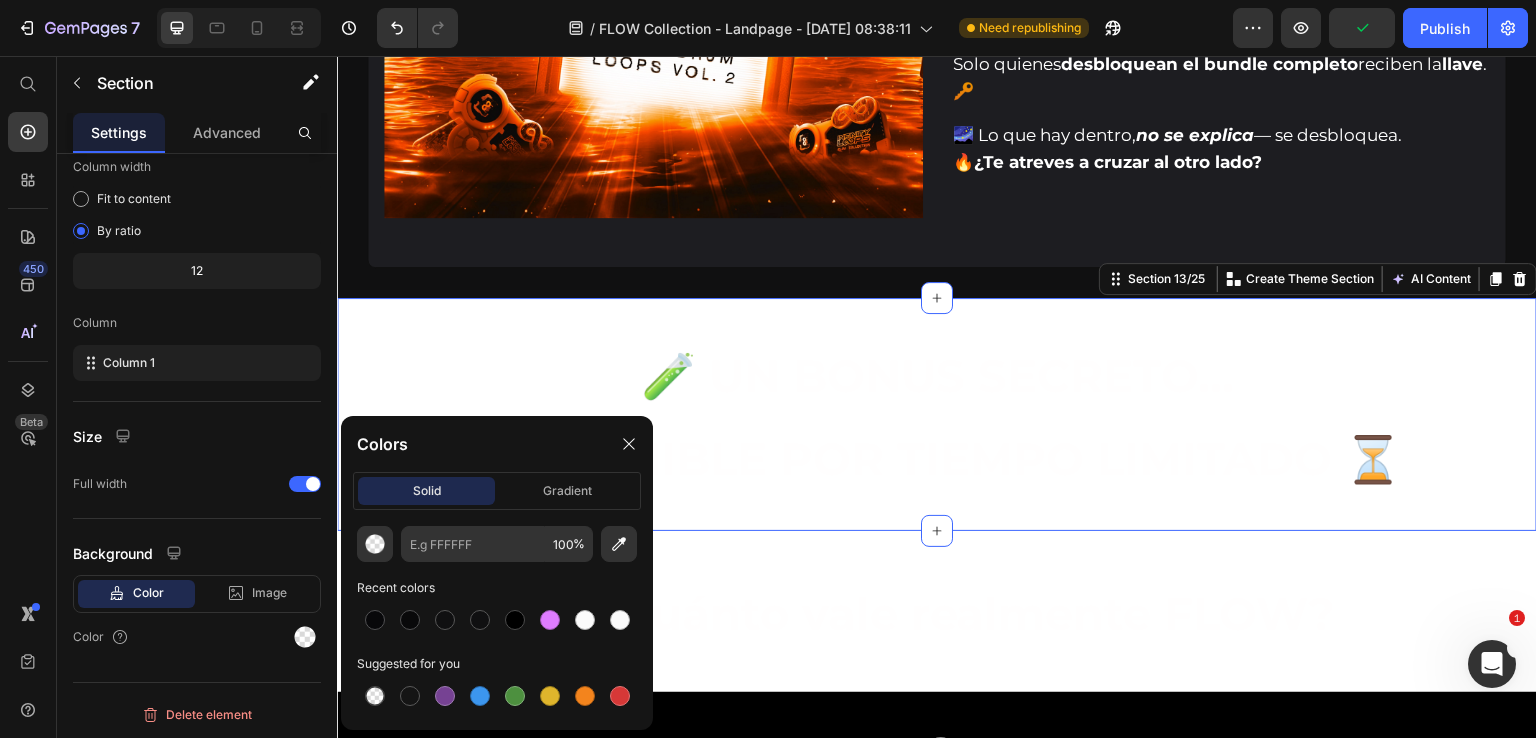 type on "101011" 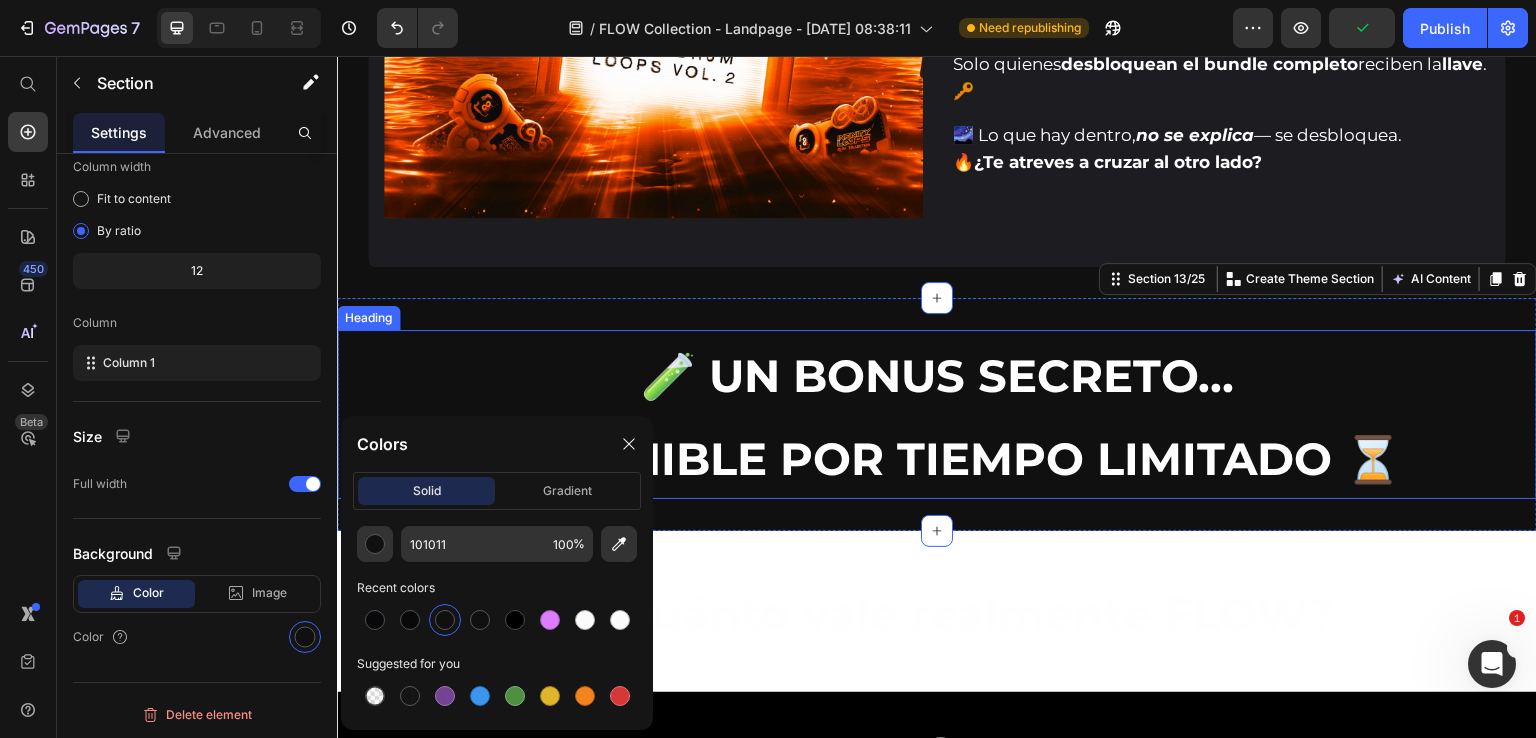 click on "🧪 UN BONUS SECRETO…" at bounding box center (937, 375) 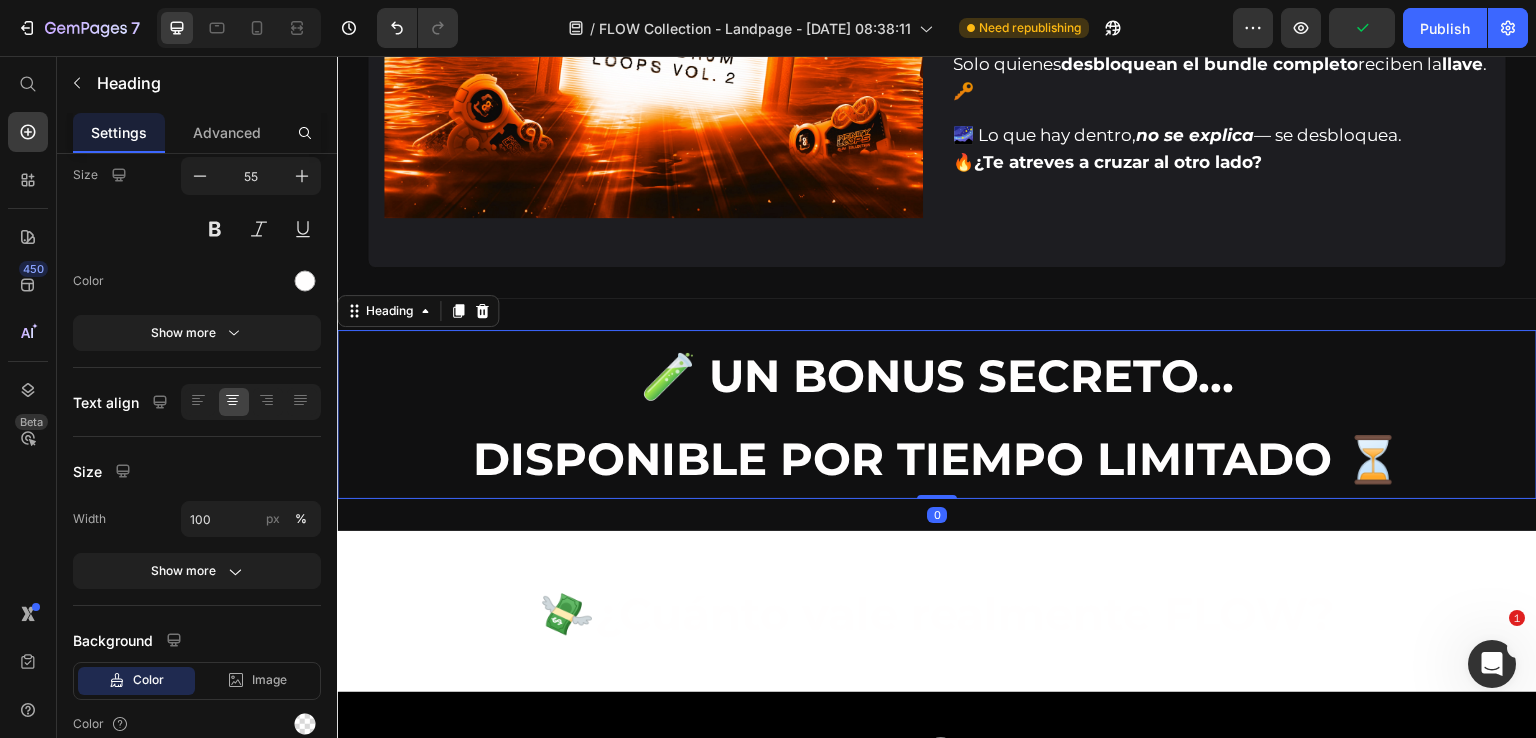 scroll, scrollTop: 0, scrollLeft: 0, axis: both 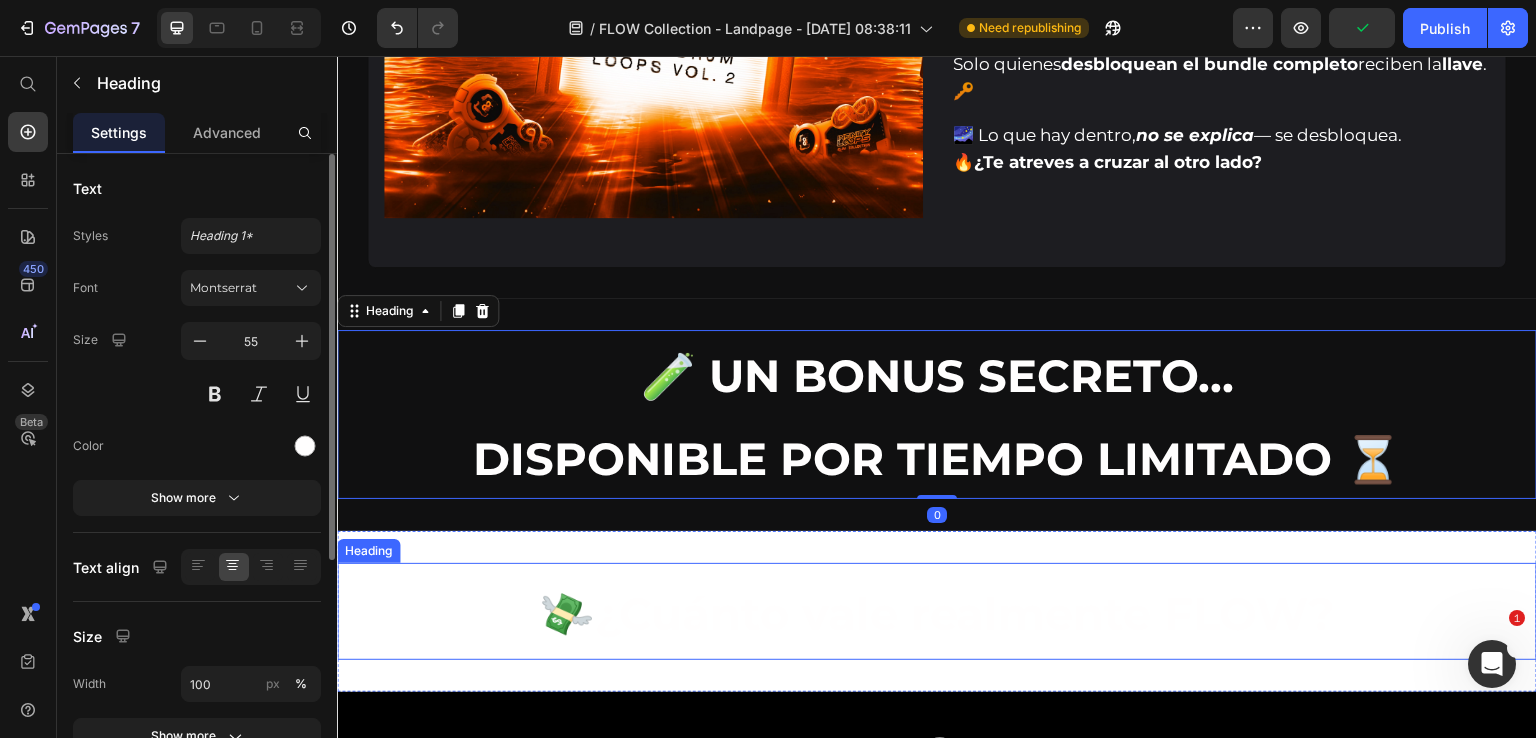 click on "💸  ¿Cuánto vale realmente FLOW?" at bounding box center (937, 613) 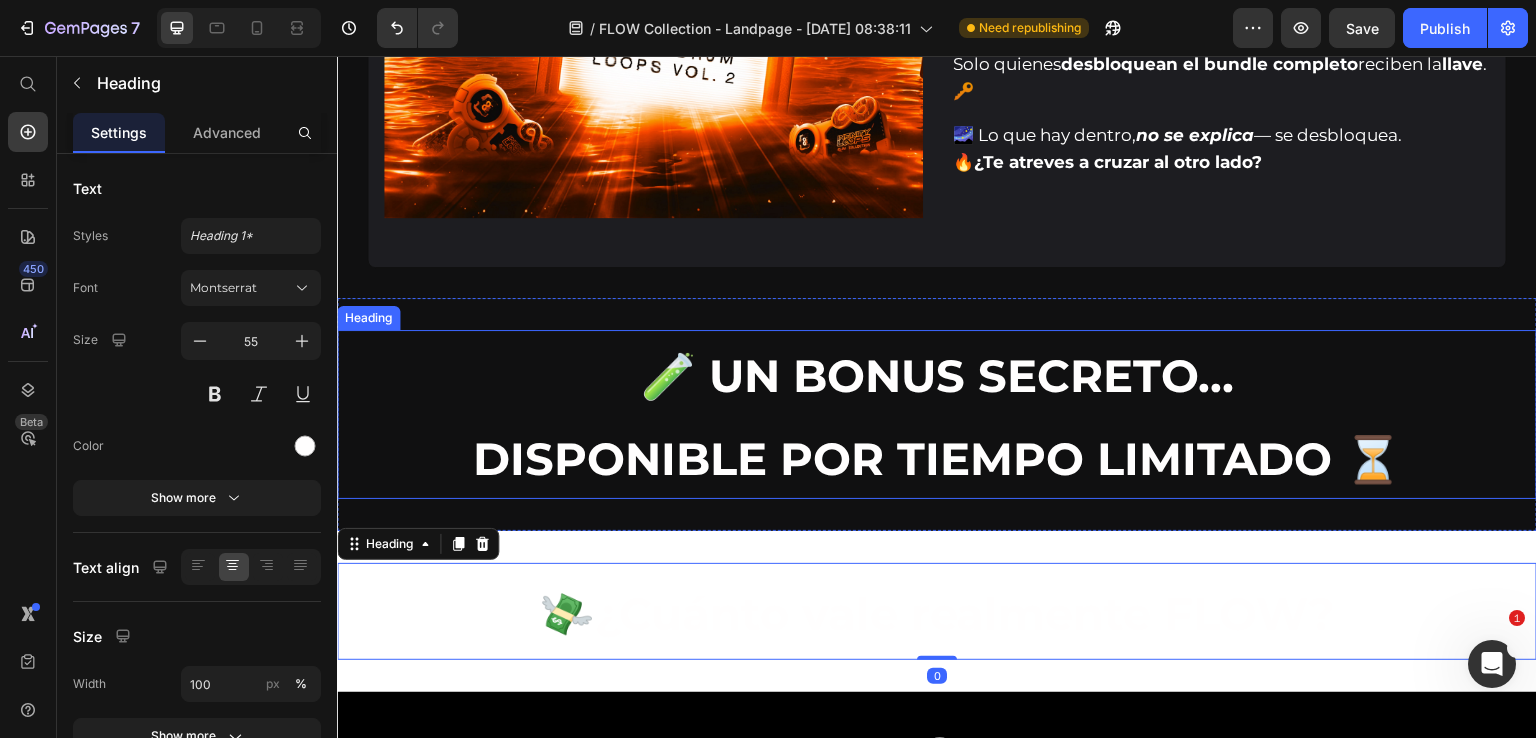 click on "DISPONIBLE POR TIEMPO LIMITADO ⏳" at bounding box center [937, 458] 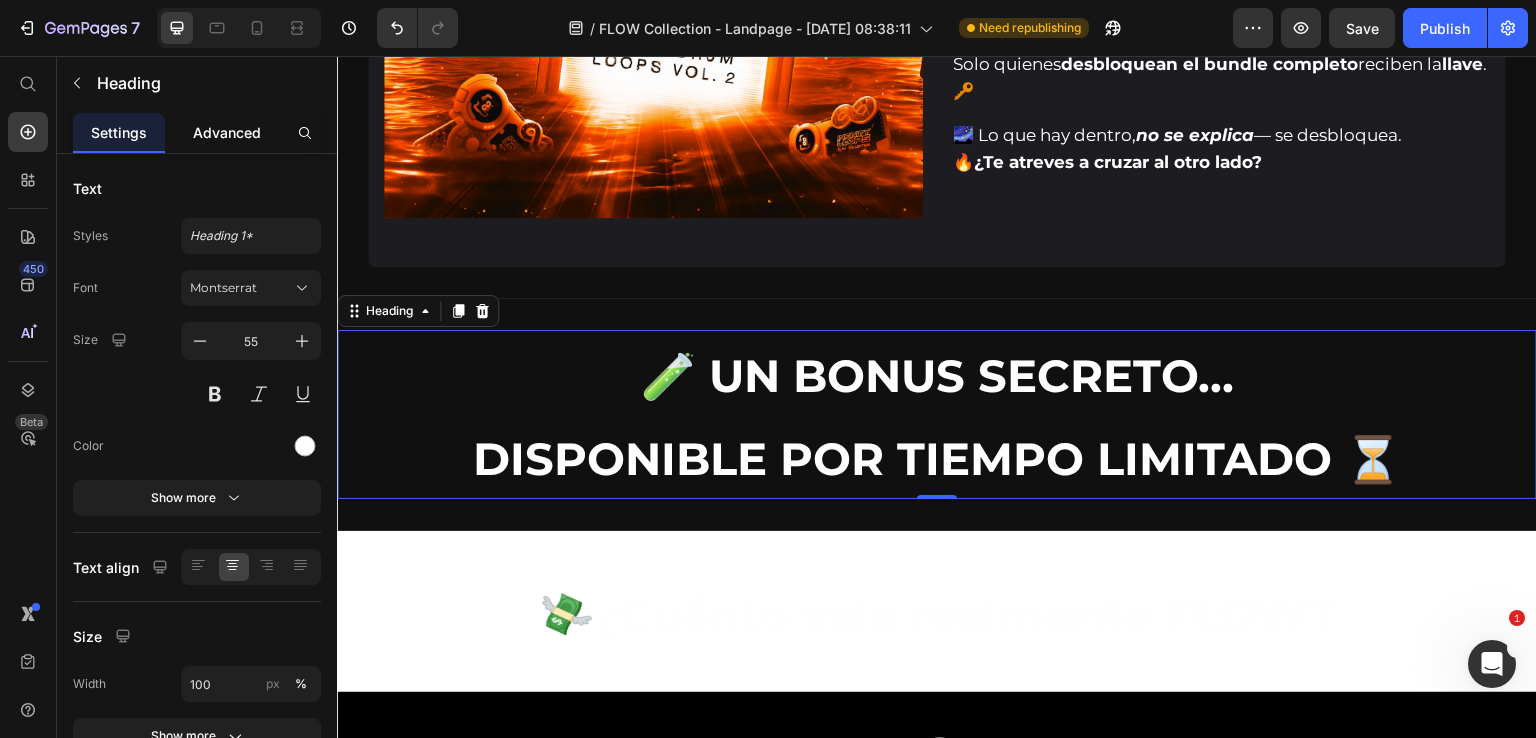 click on "Advanced" at bounding box center (227, 132) 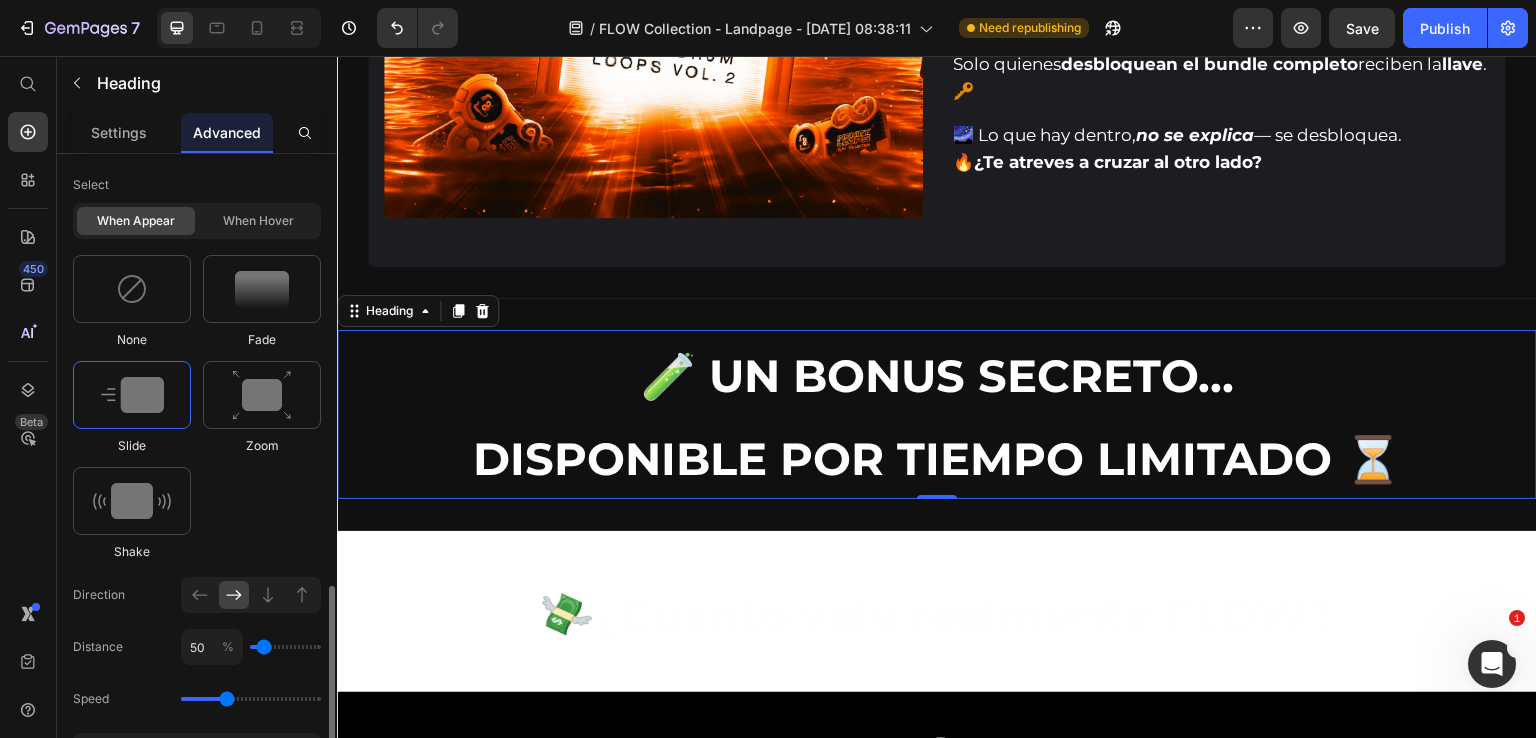 scroll, scrollTop: 1000, scrollLeft: 0, axis: vertical 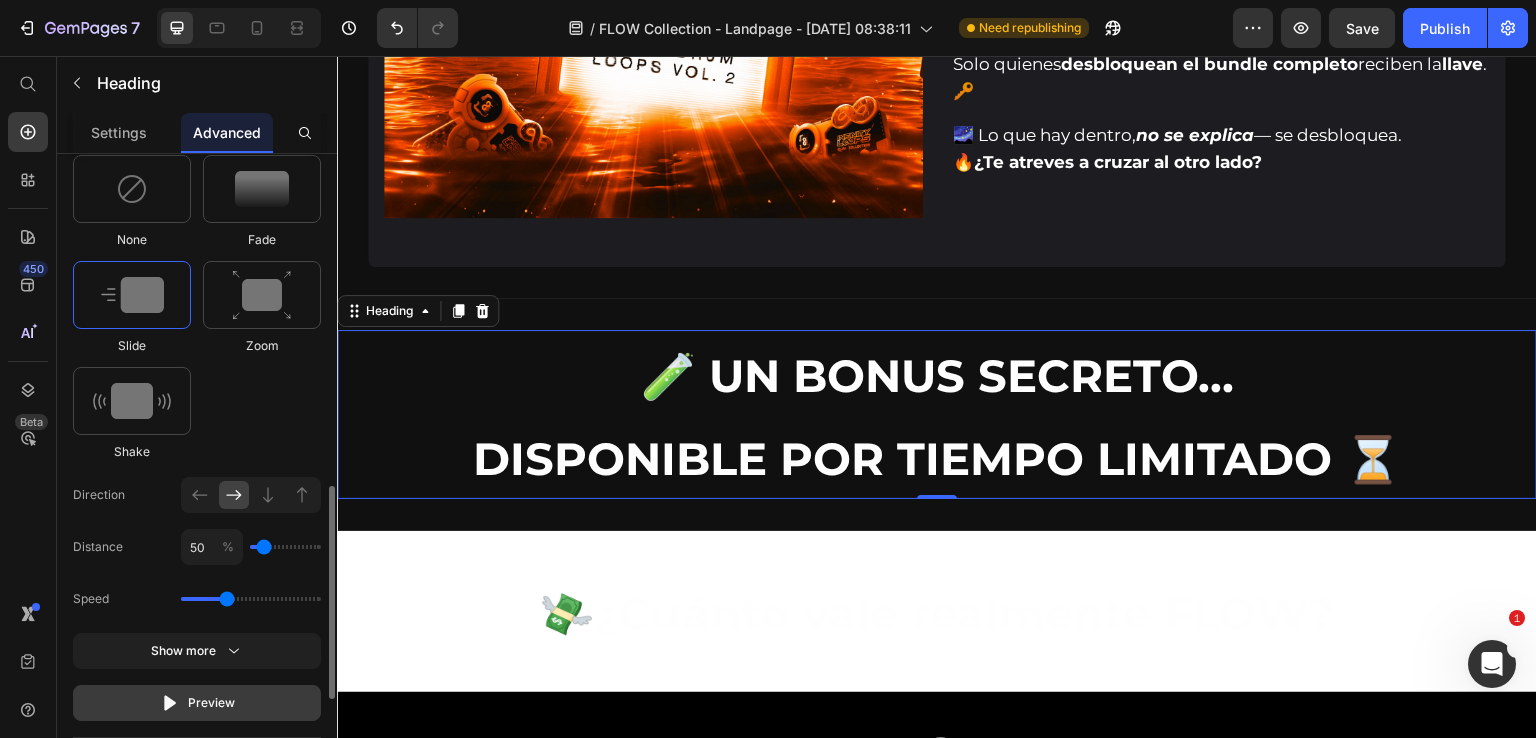 click on "Preview" at bounding box center (197, 703) 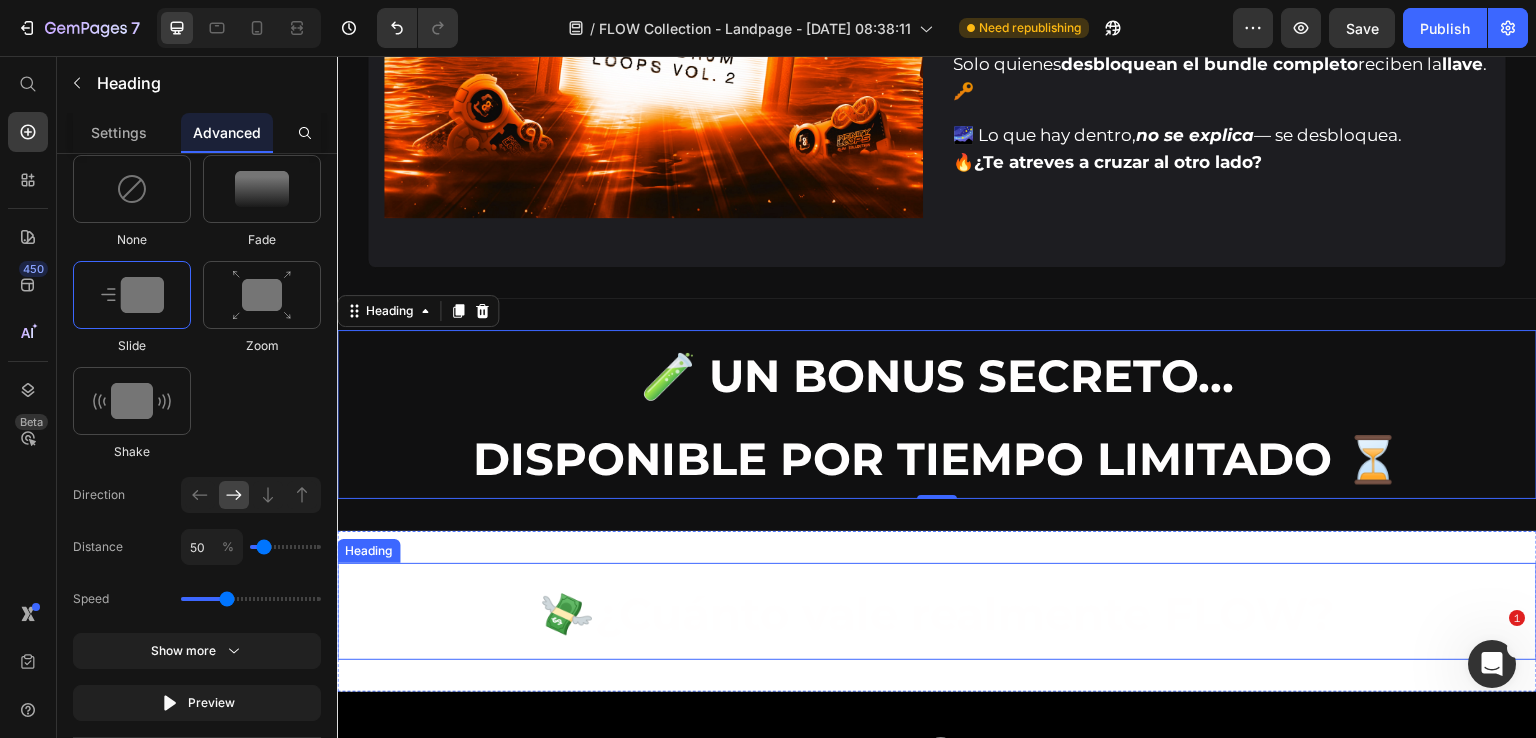 click on "💸  ¿Cuánto vale realmente FLOW?" at bounding box center (937, 613) 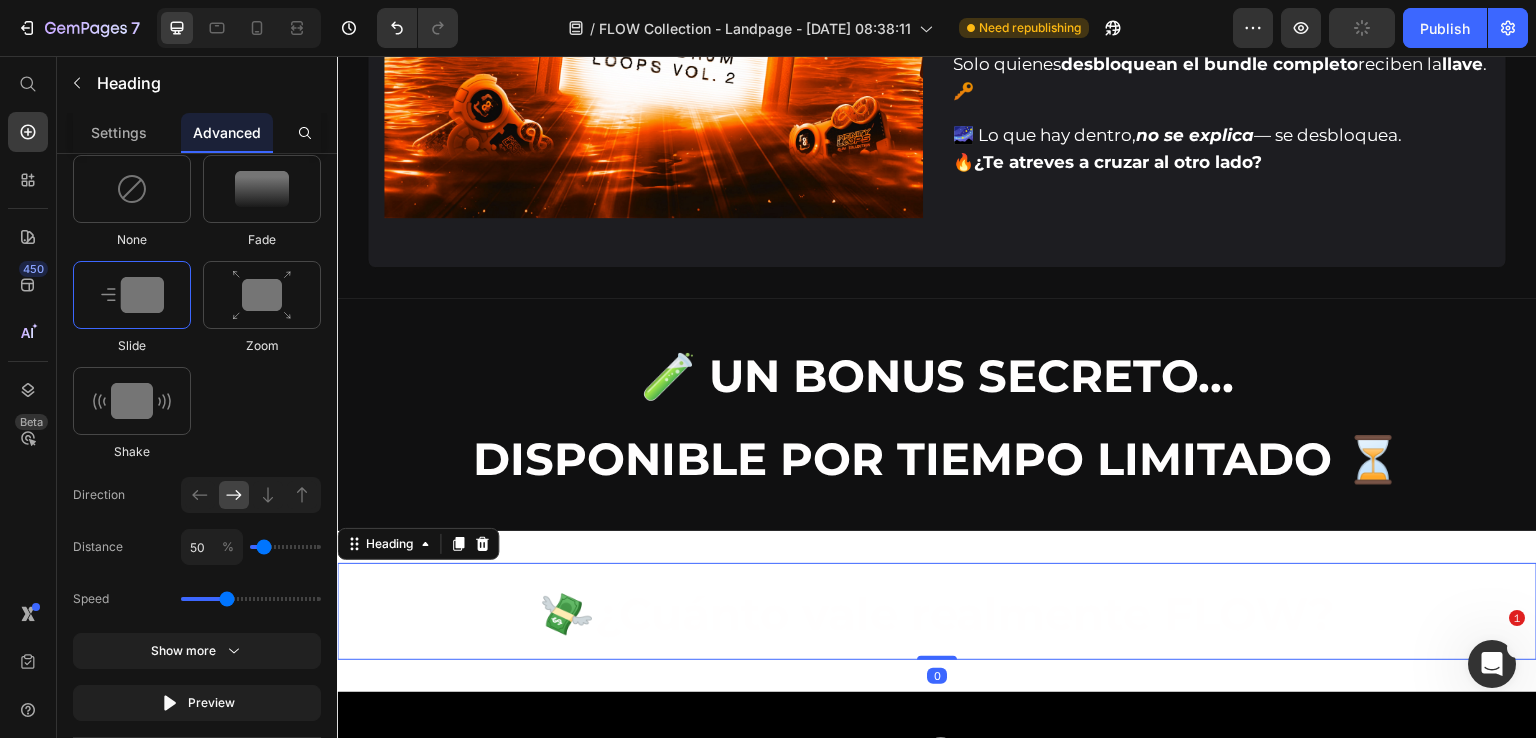 click on "💸  ¿Cuánto vale realmente FLOW?" at bounding box center (937, 613) 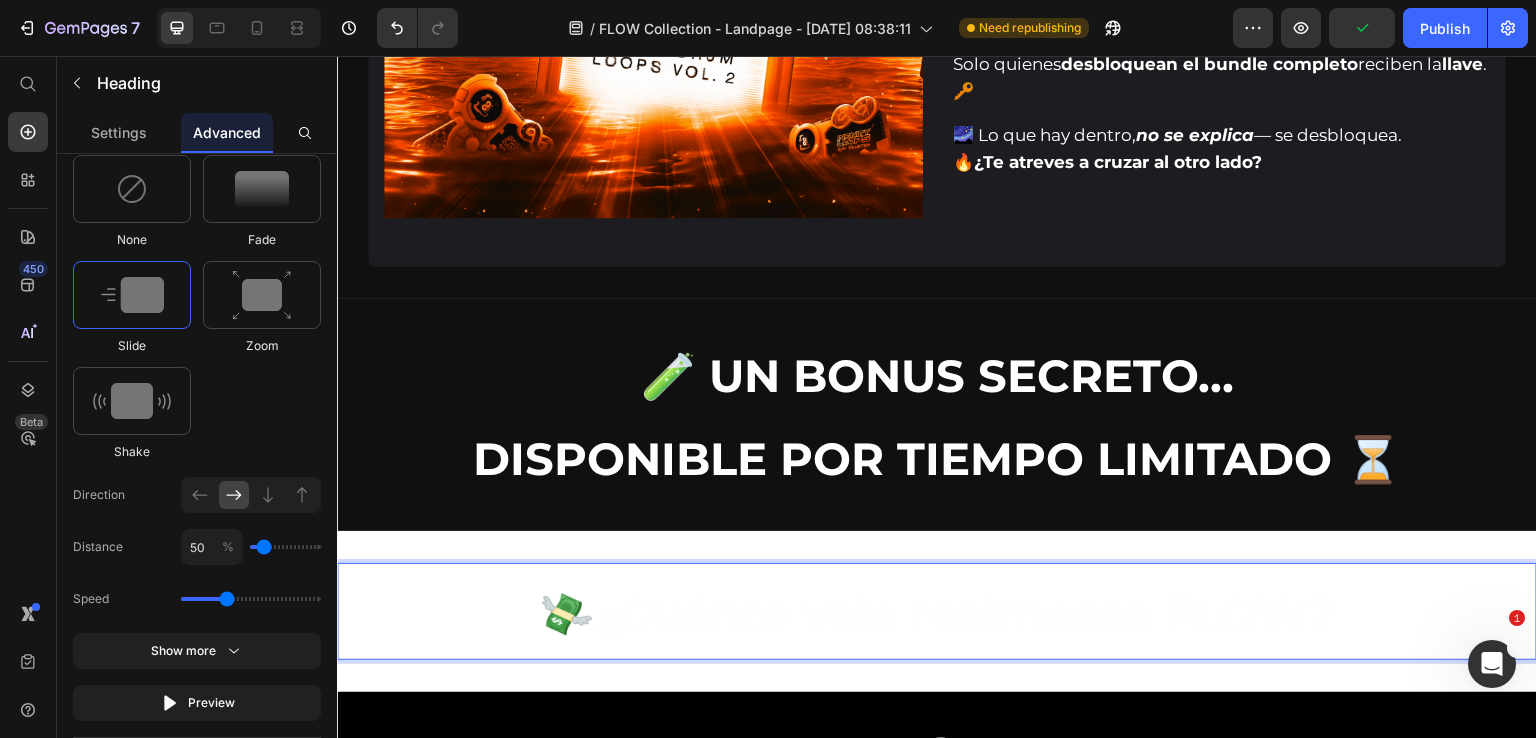 click on "💸  ¿Cuánto vale realmente FLOW?" at bounding box center (937, 613) 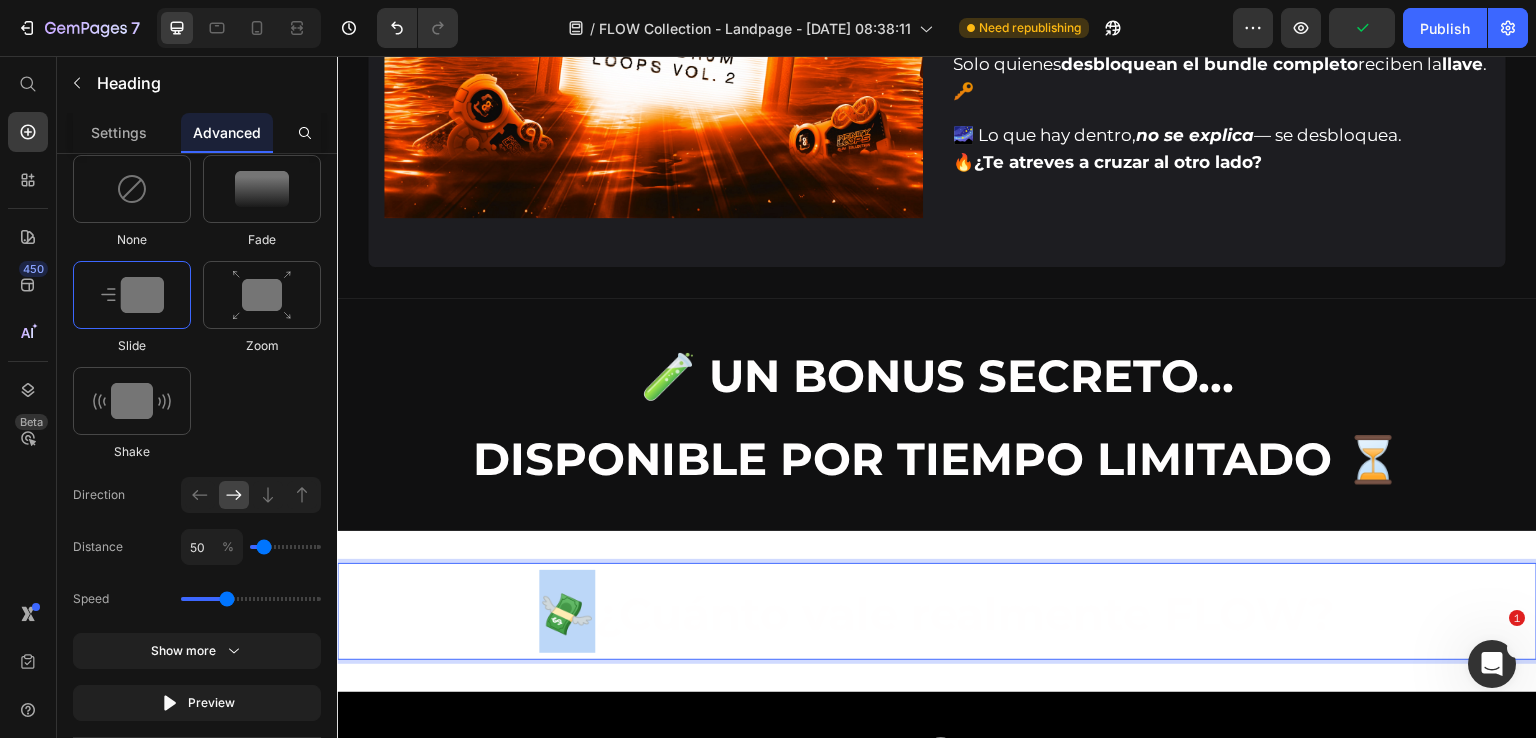 drag, startPoint x: 540, startPoint y: 615, endPoint x: 564, endPoint y: 614, distance: 24.020824 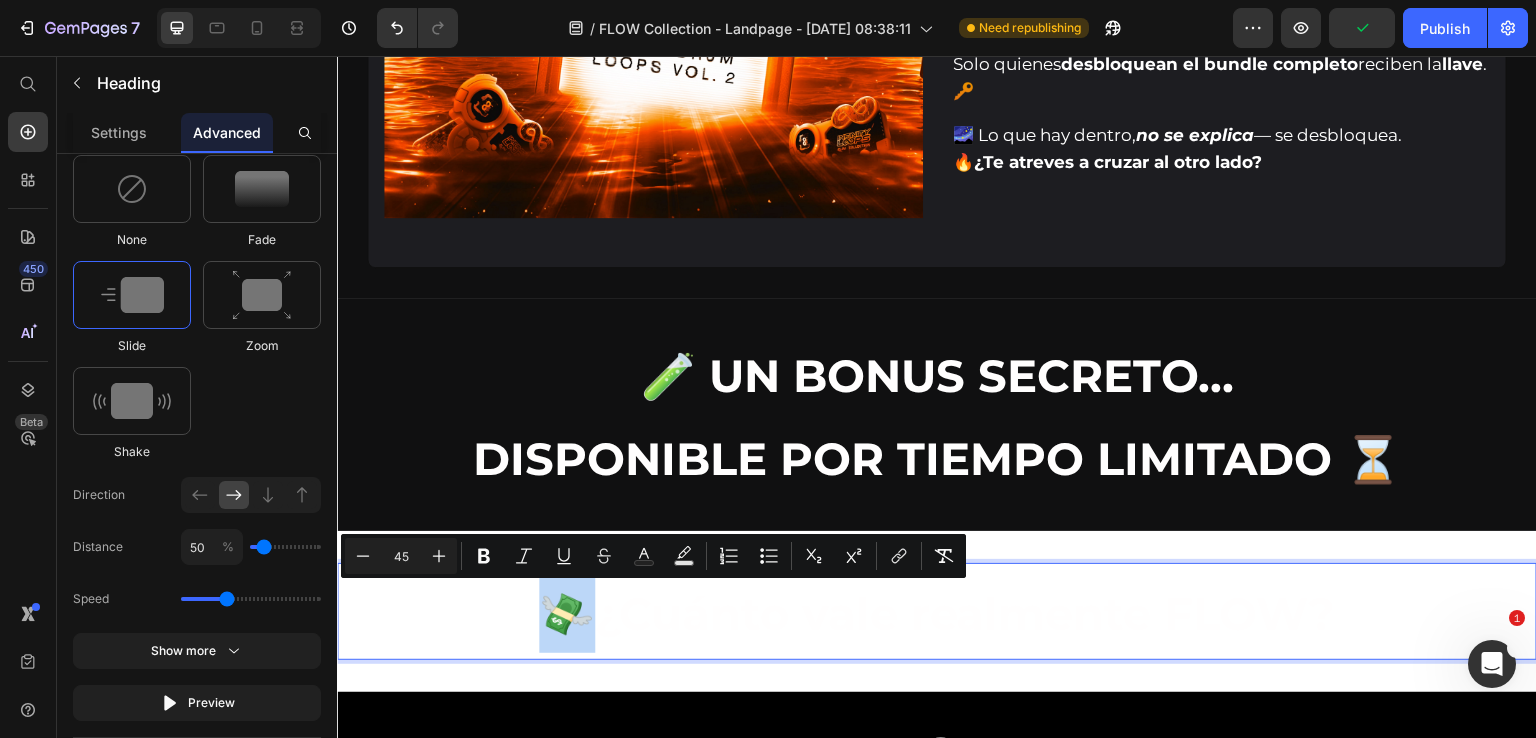click on "💸  ¿Cuánto vale realmente FLOW?" at bounding box center (937, 613) 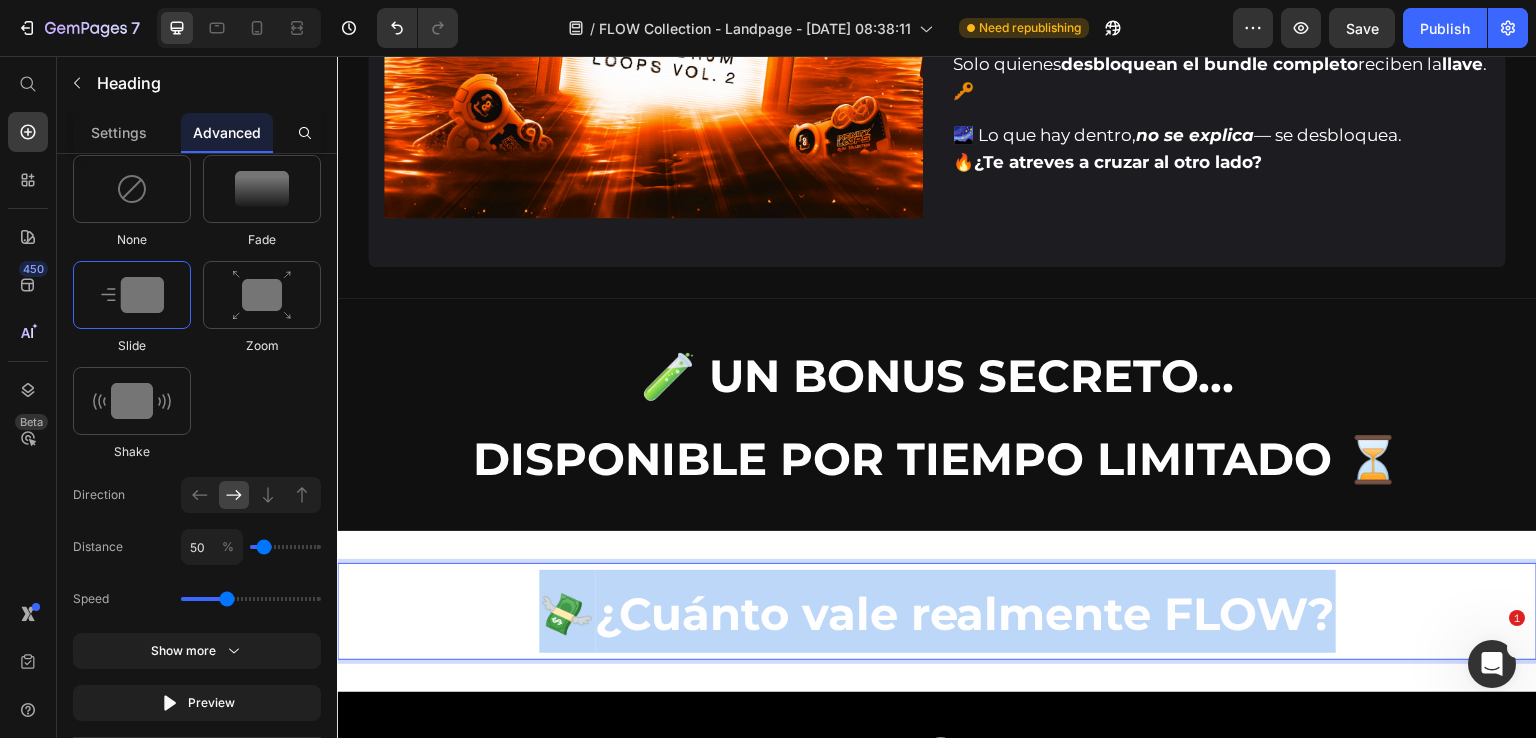 drag, startPoint x: 537, startPoint y: 613, endPoint x: 1536, endPoint y: 613, distance: 999 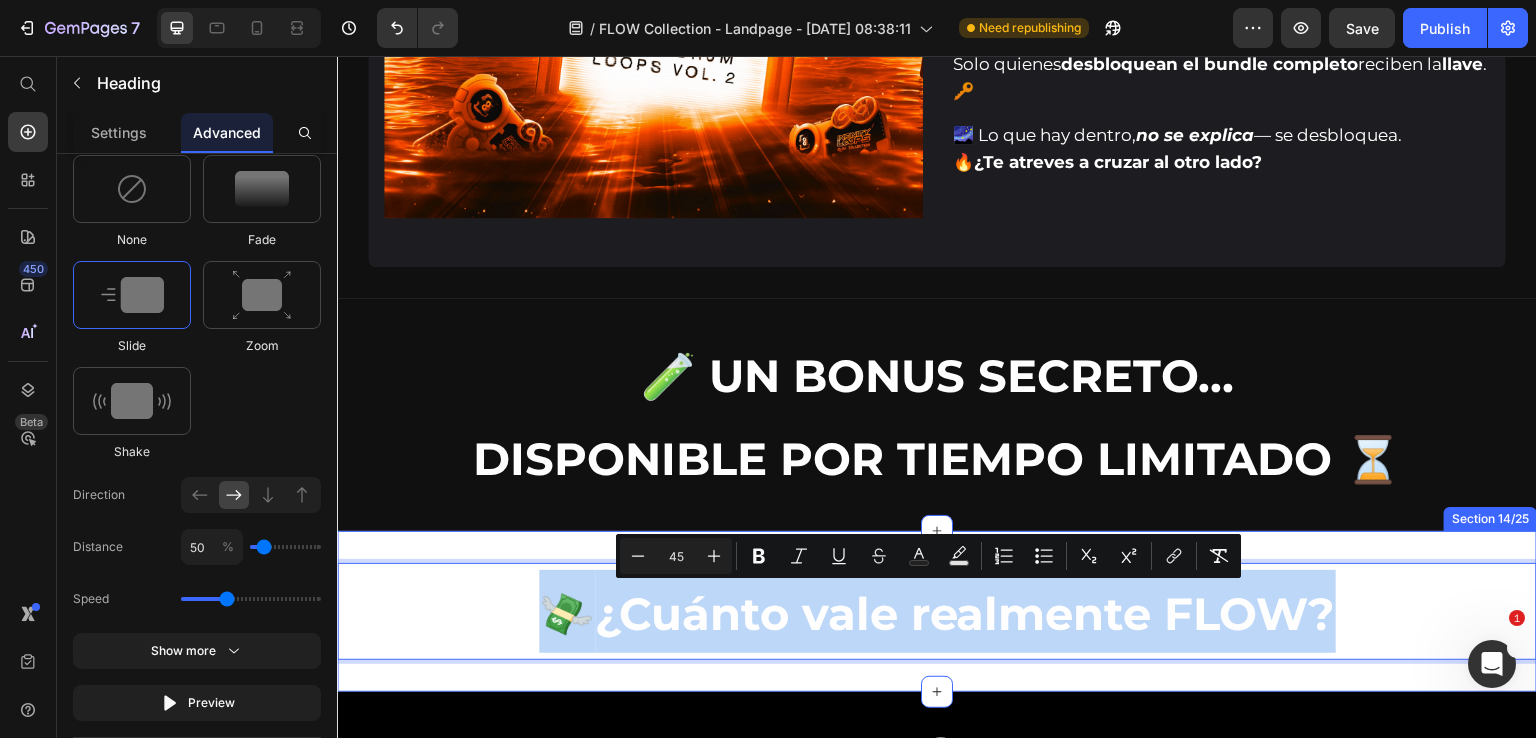 copy on "💸  ¿Cuánto vale realmente FLOW?" 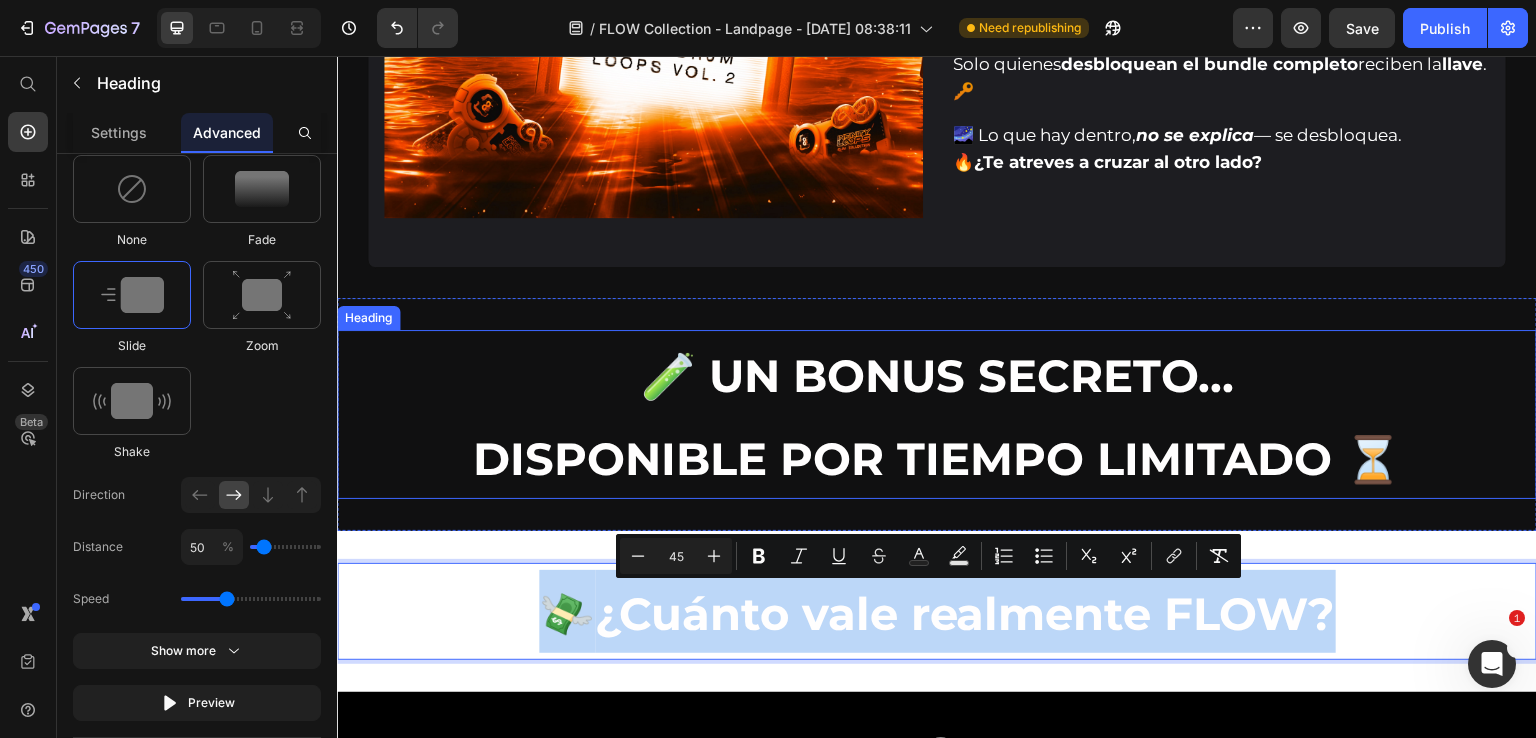 drag, startPoint x: 1408, startPoint y: 480, endPoint x: 1390, endPoint y: 467, distance: 22.203604 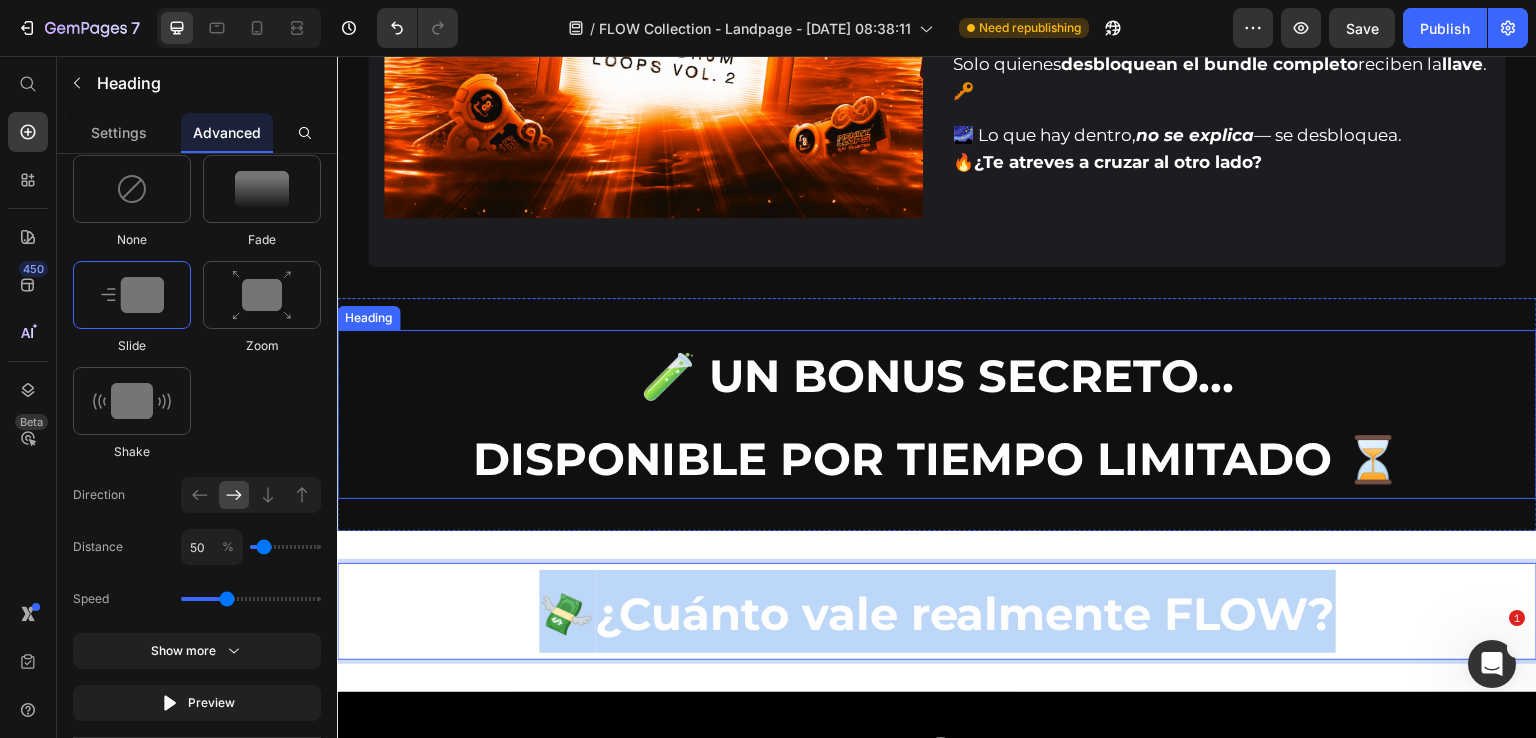 click on "🧪 UN BONUS SECRETO…  DISPONIBLE POR TIEMPO LIMITADO ⏳" at bounding box center [937, 414] 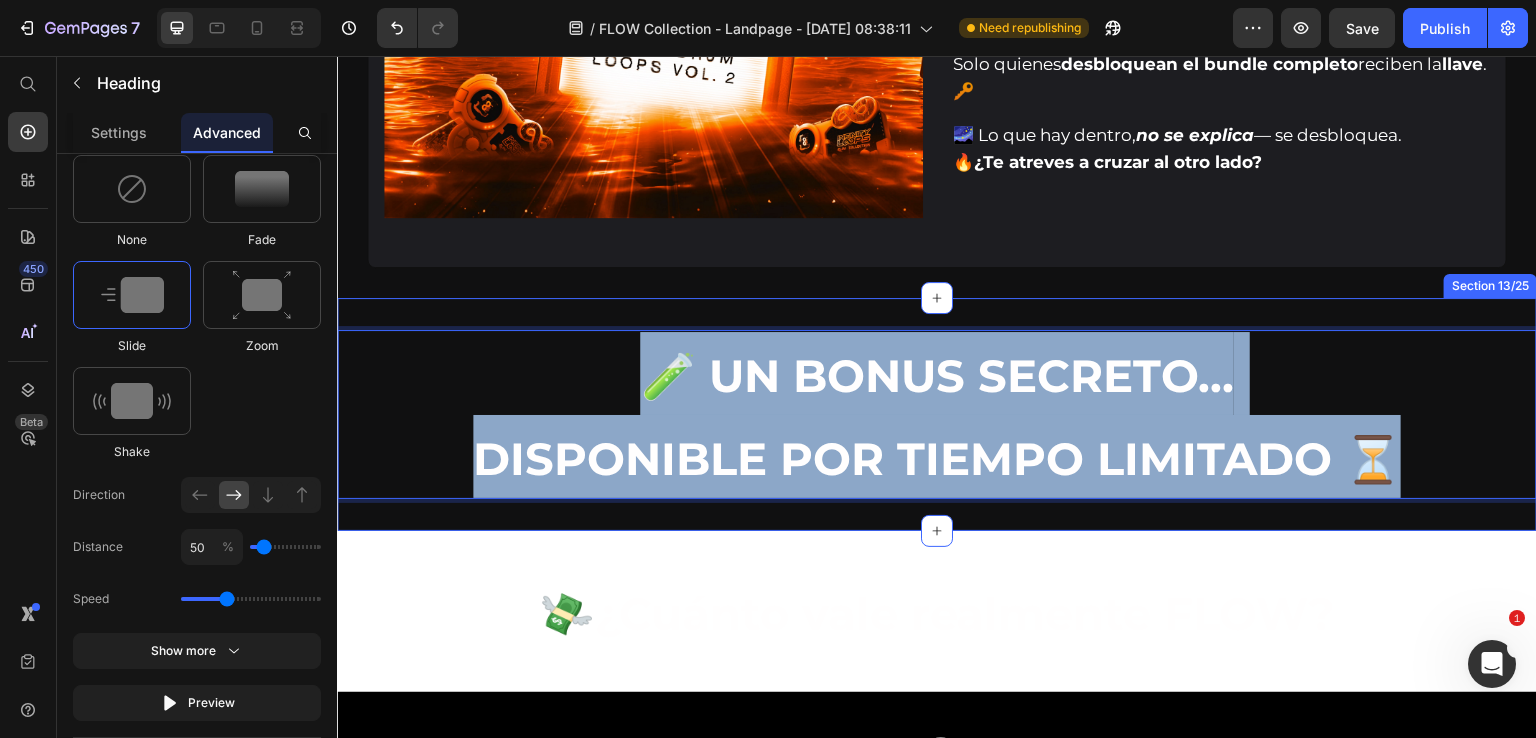 drag, startPoint x: 1403, startPoint y: 464, endPoint x: 437, endPoint y: 323, distance: 976.23615 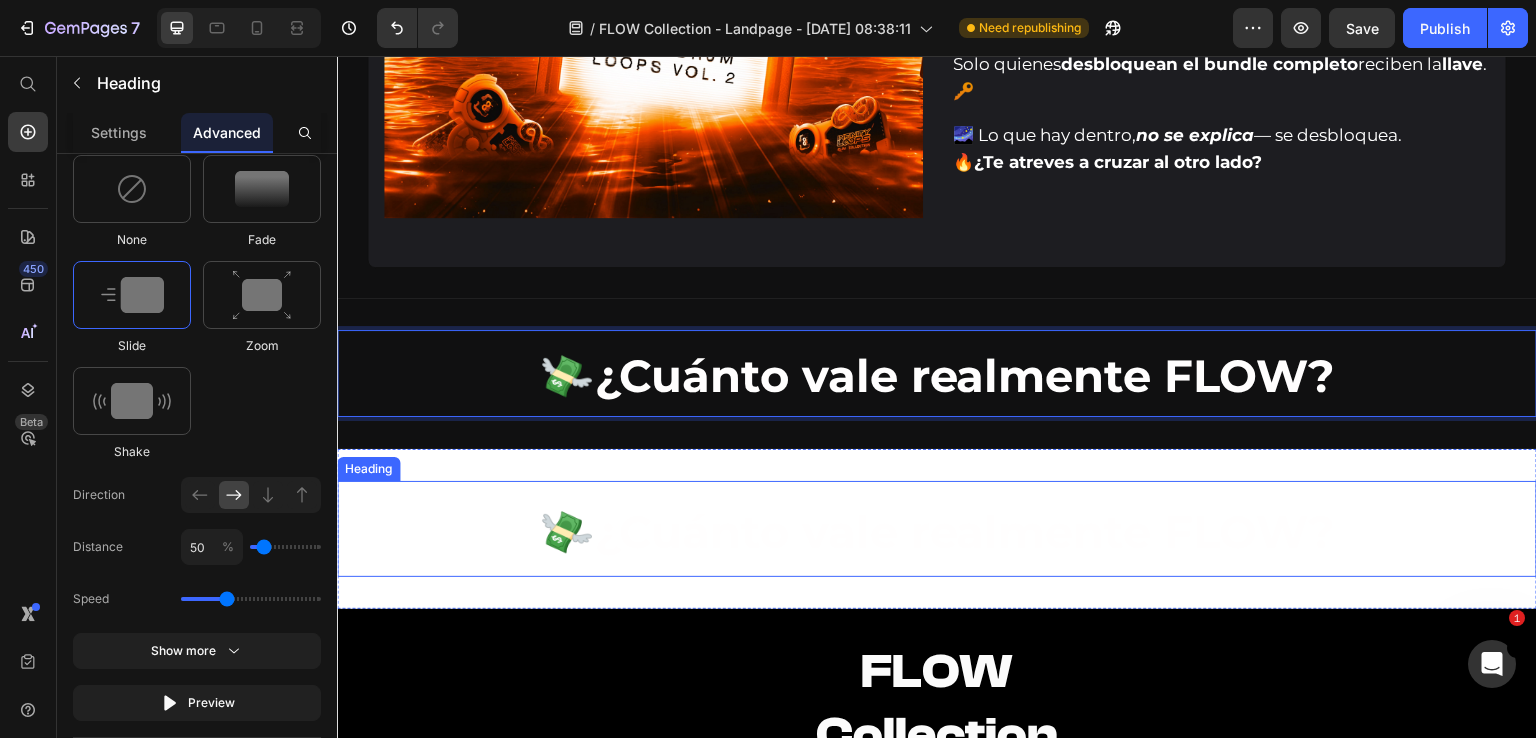 click on "⁠⁠⁠⁠⁠⁠⁠ 💸  ¿Cuánto vale realmente FLOW?" at bounding box center [937, 529] 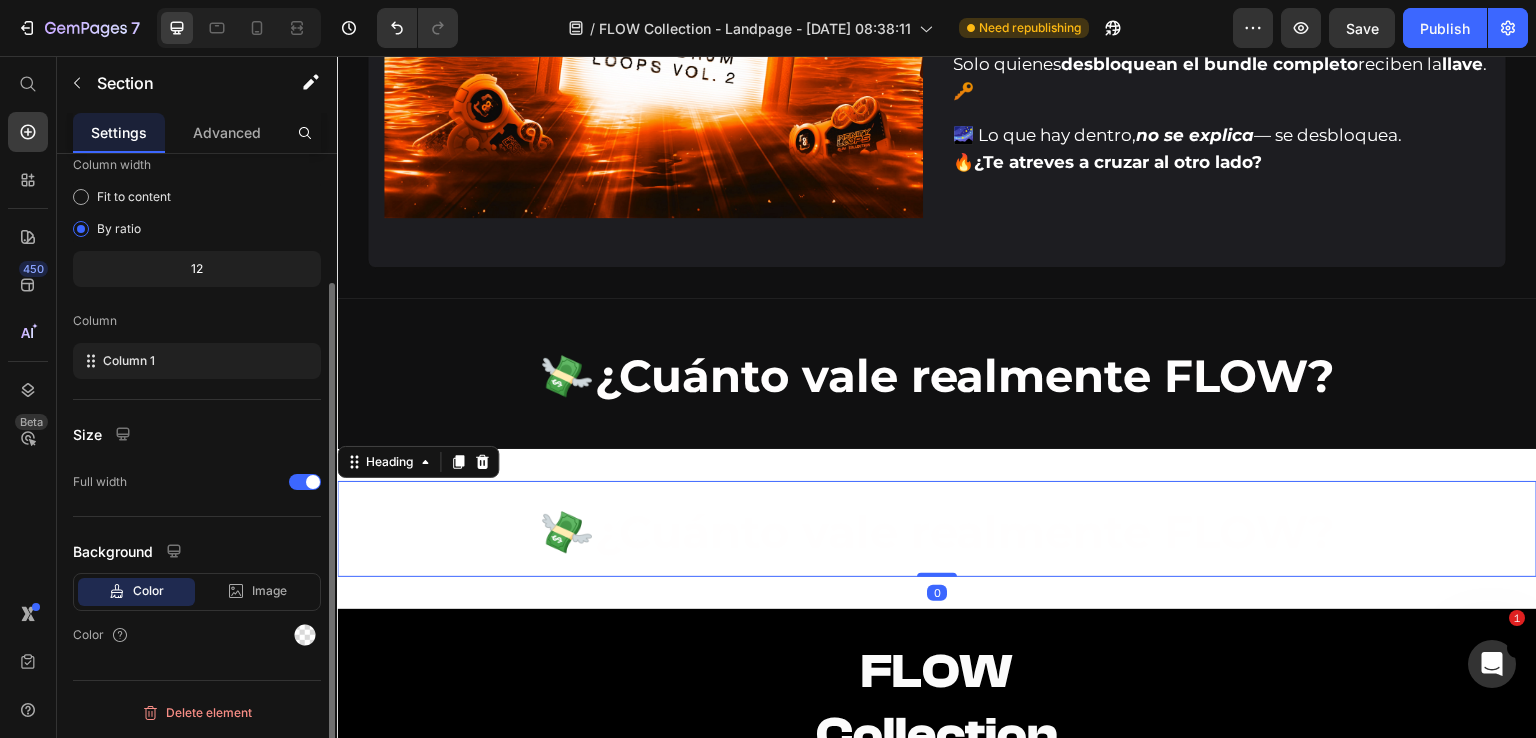 click on "⁠⁠⁠⁠⁠⁠⁠ 💸  ¿Cuánto vale realmente FLOW? Heading   0 Section 14/25" at bounding box center (937, 529) 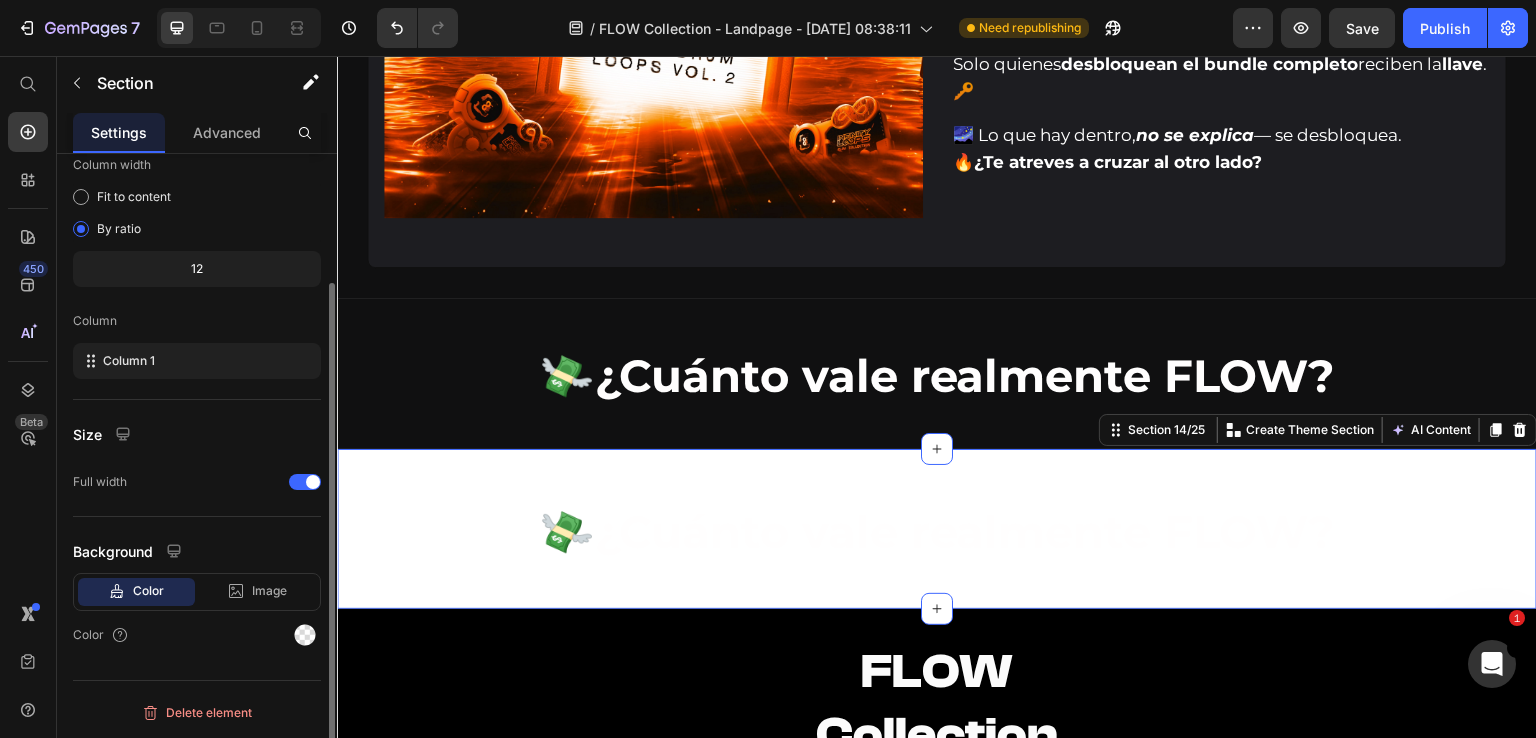 scroll, scrollTop: 0, scrollLeft: 0, axis: both 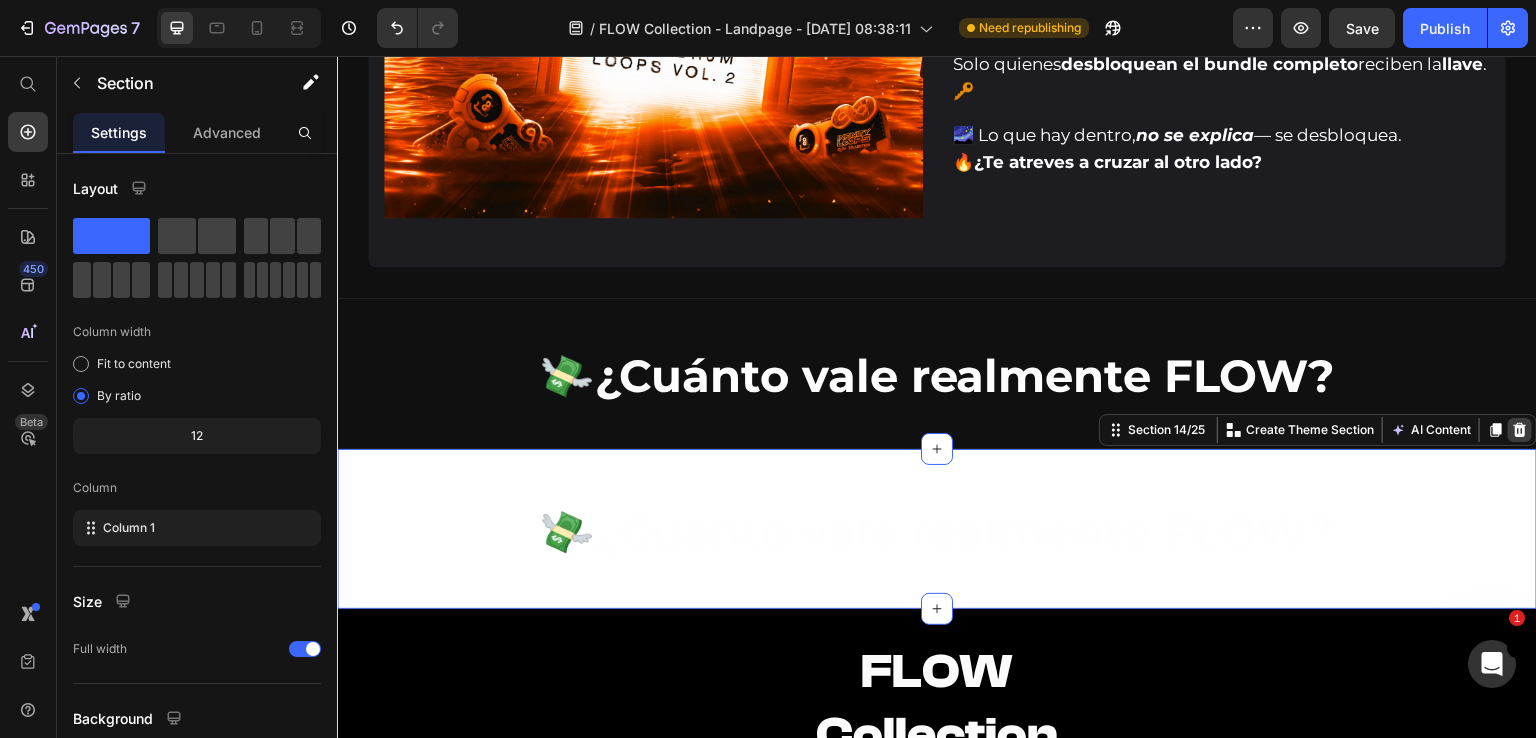 click 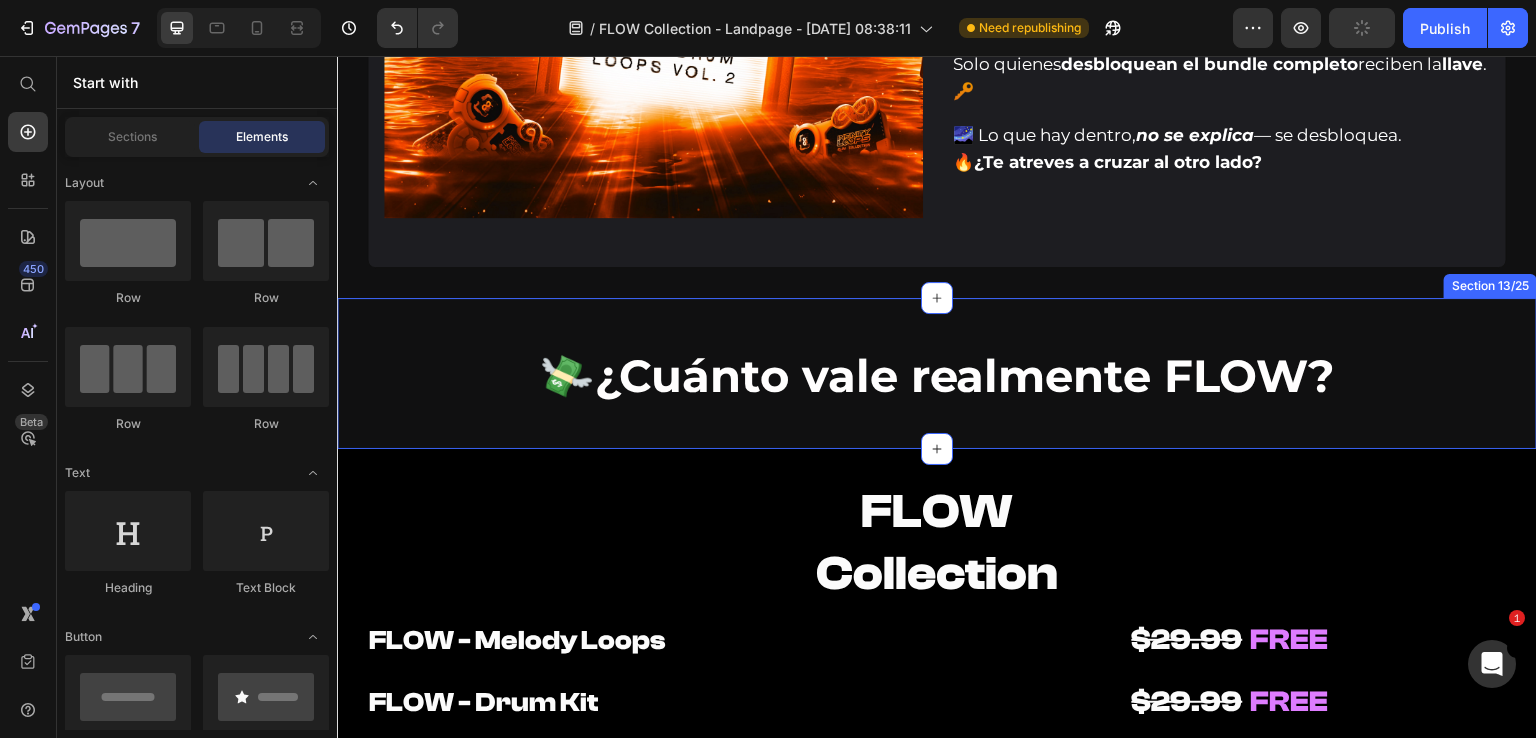 click on "⁠⁠⁠⁠⁠⁠⁠ 💸  ¿Cuánto vale realmente FLOW? Heading Section 13/25" at bounding box center (937, 373) 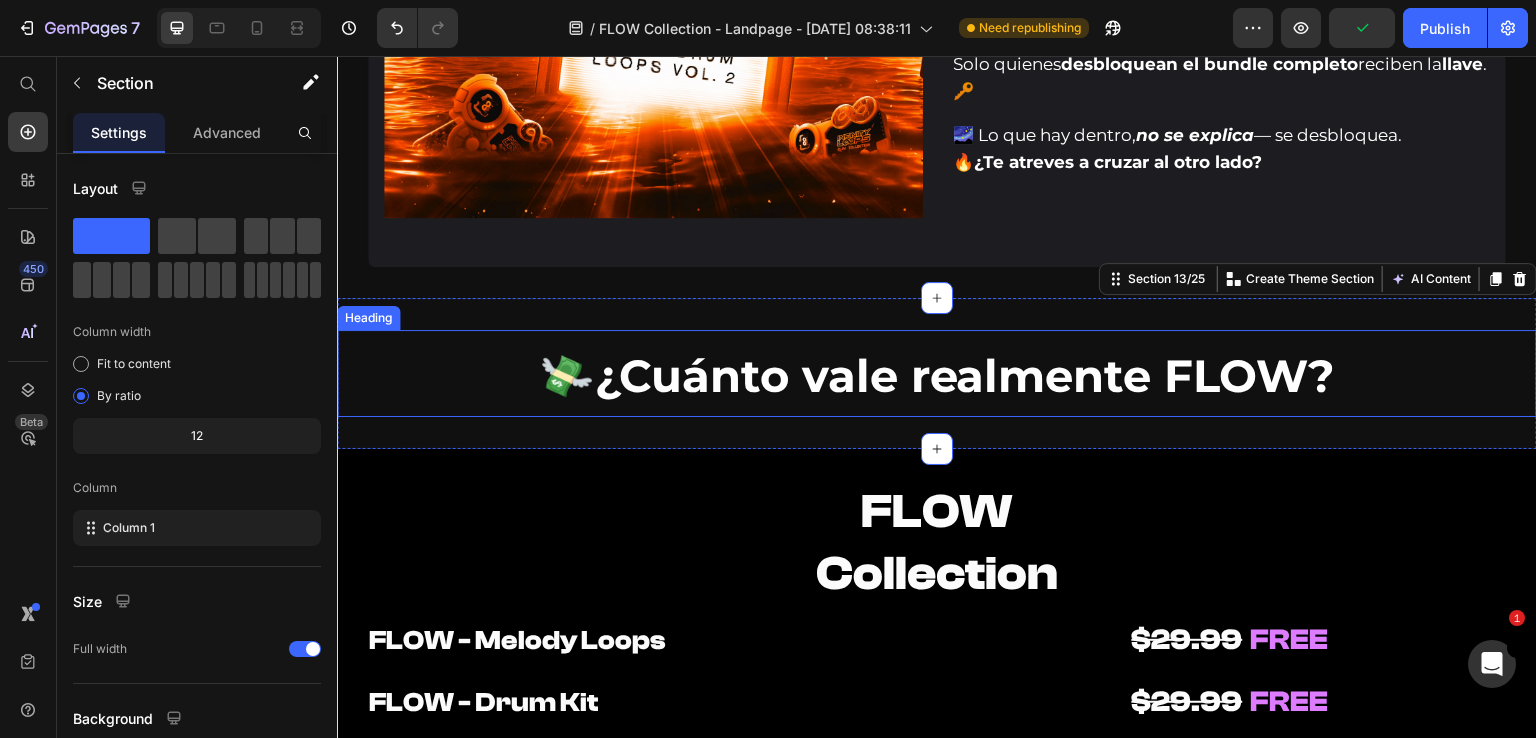 click on "¿Cuánto vale realmente FLOW?" at bounding box center (965, 375) 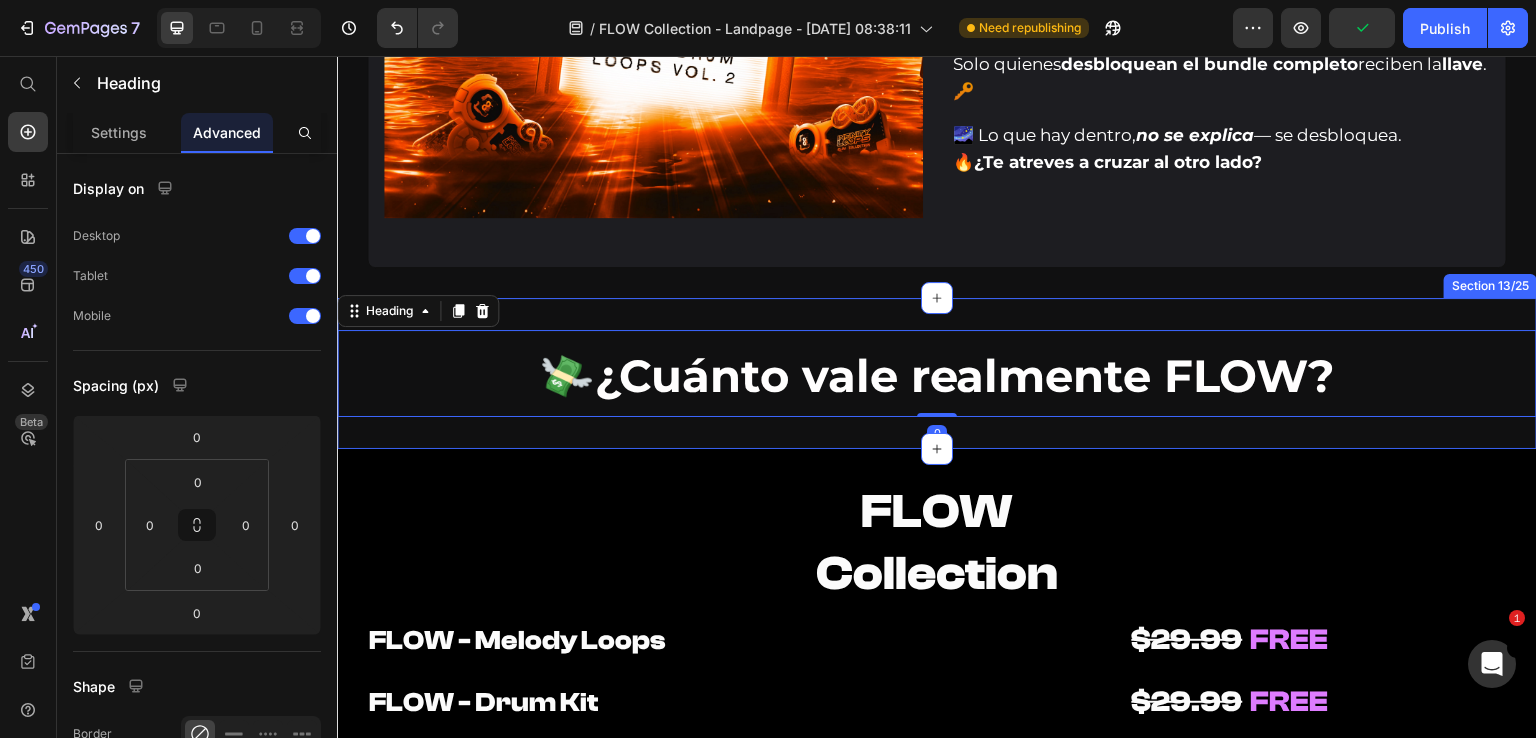 click on "⁠⁠⁠⁠⁠⁠⁠ 💸  ¿Cuánto vale realmente FLOW? Heading   0 Section 13/25" at bounding box center [937, 373] 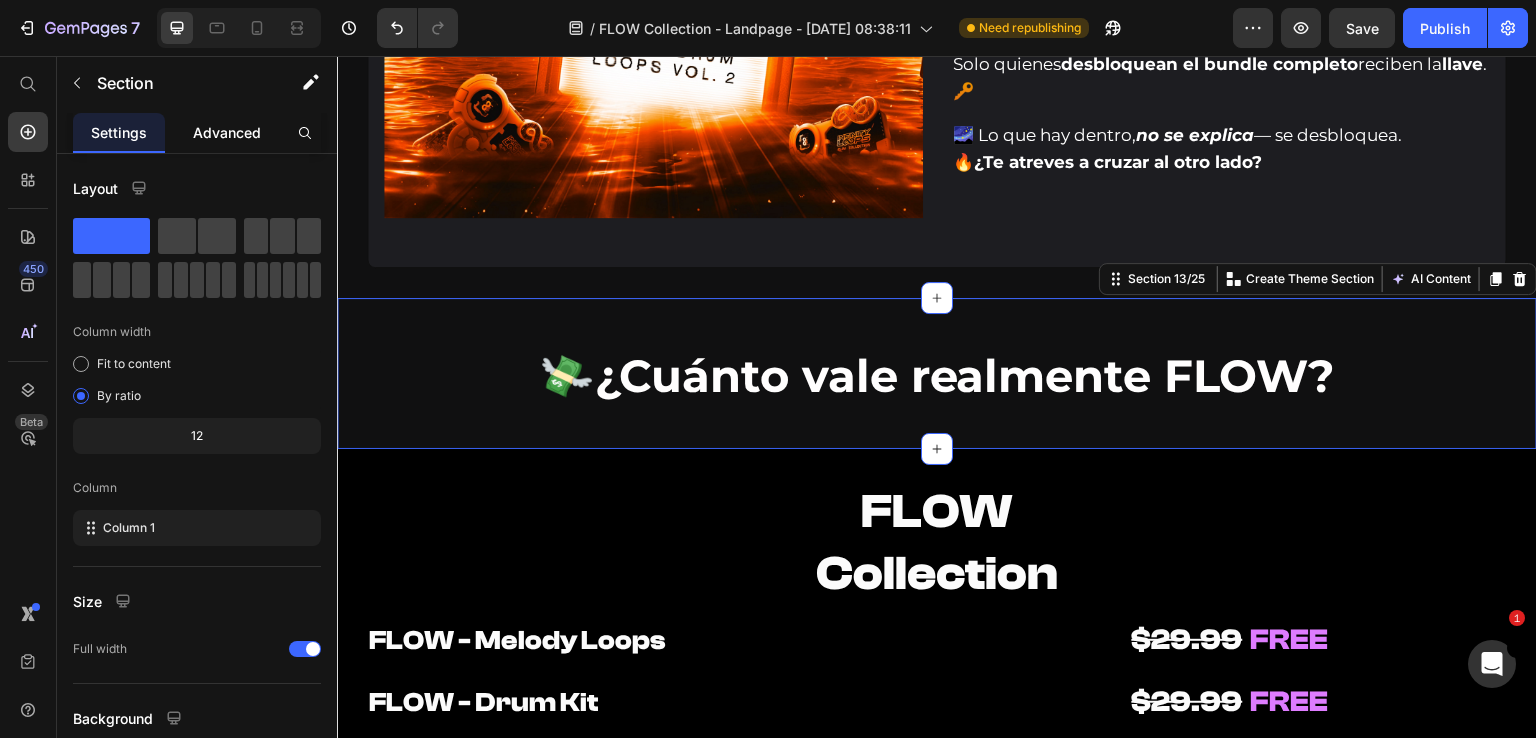 click on "Advanced" at bounding box center (227, 132) 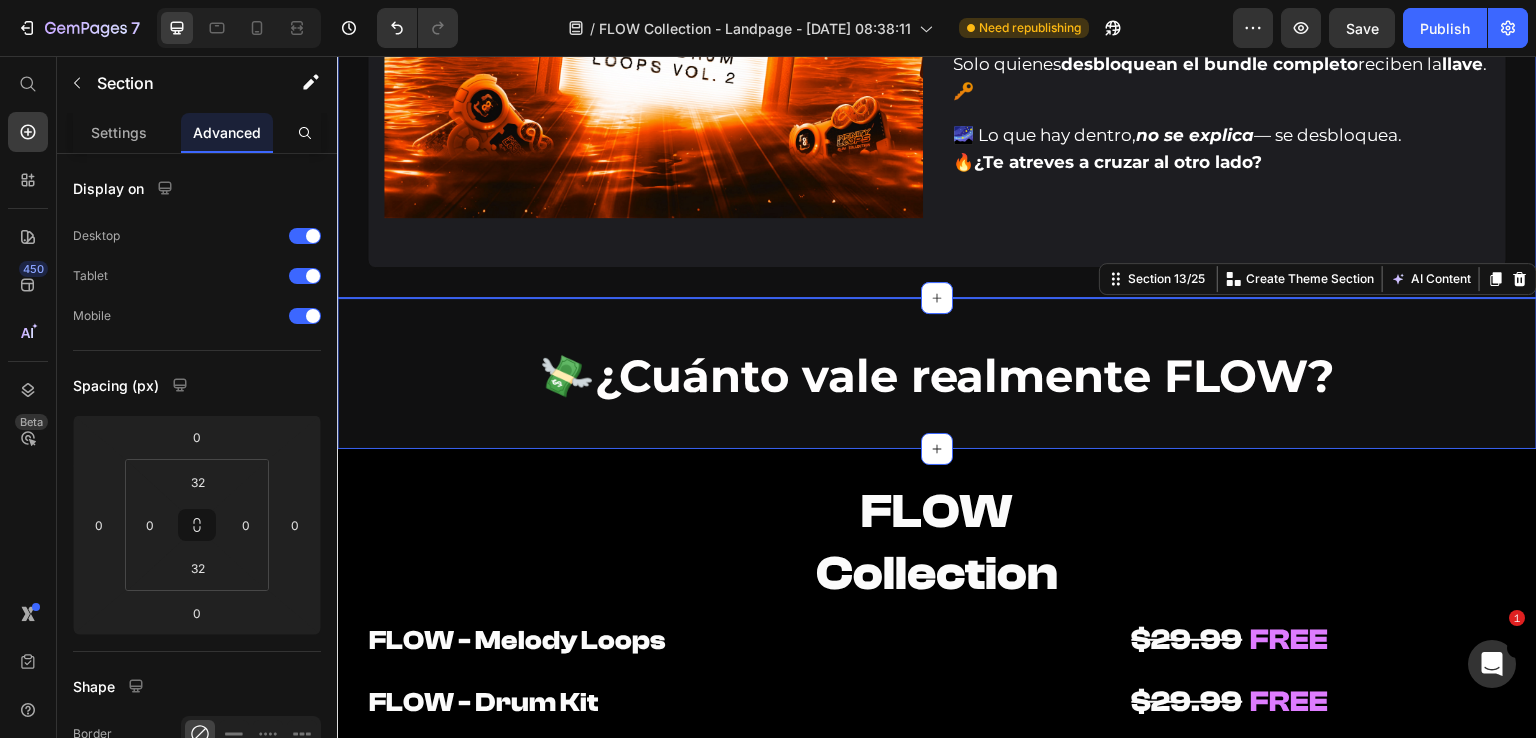 click on "Image Valor: $49.99 Text Block Row FLOW - Secret Sauce Heading 🧪 FLOW guarda su mayor tesoro bajo llave. Solo los que  se atrevan a ir más allá  lo descubrirán. 🌶️ Text Block ❌ Nada que escuchar. 🚫 Nada que ver. Solo...  una sensación que se activa al cruzar. Text Block Detrás del portal...  un  acceso oculto  con algo  demasiado valioso  para mostrarse. 💎 Text Block 🔒  No está a la venta. Solo quienes  desbloquean el bundle completo  reciben la  llave . 🔑 Text Block 🌌 Lo que hay dentro,  no se explica  — se desbloquea. 🔥  ¿Te atreves a cruzar al otro lado? Text Block Row Row Row Row Section 12/25" at bounding box center [937, -52] 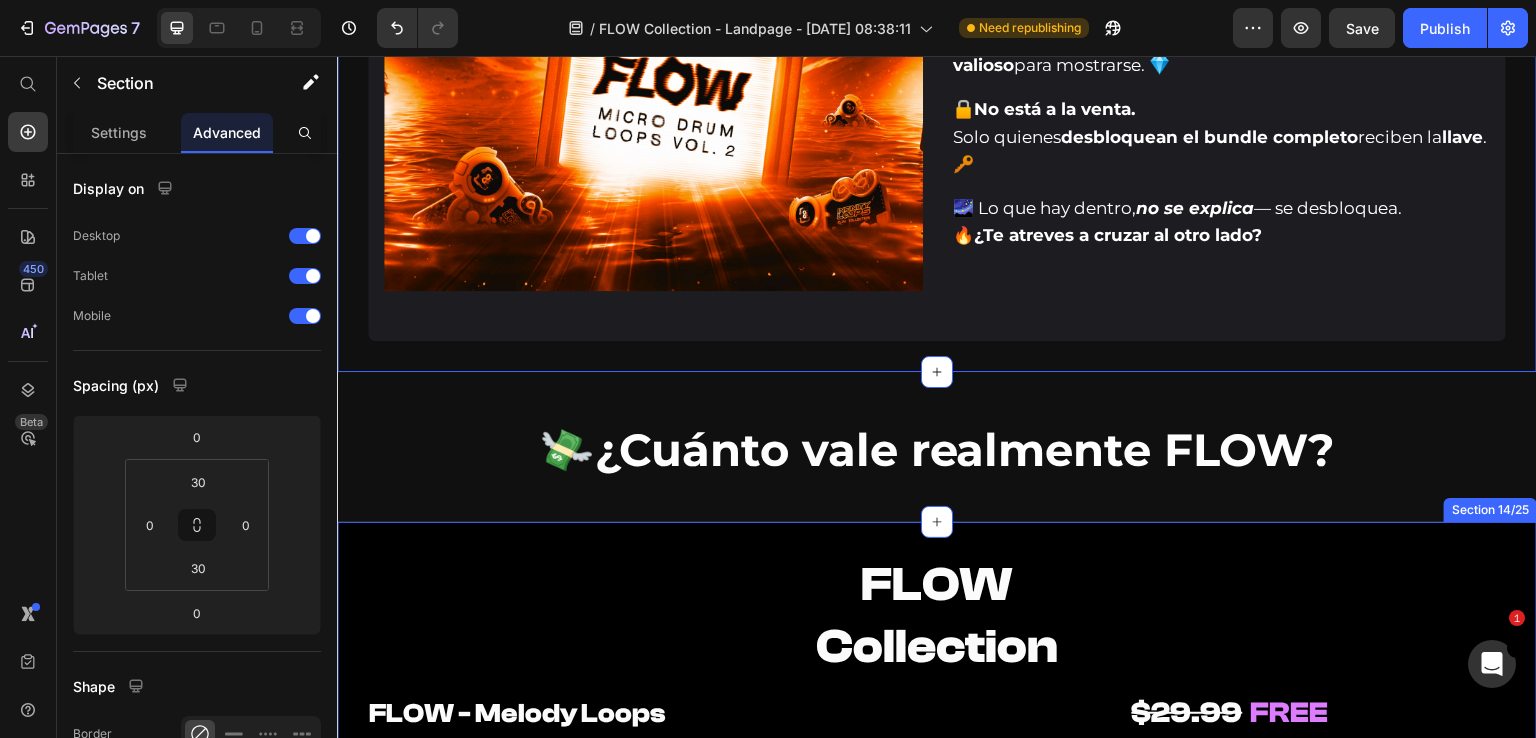 scroll, scrollTop: 9466, scrollLeft: 0, axis: vertical 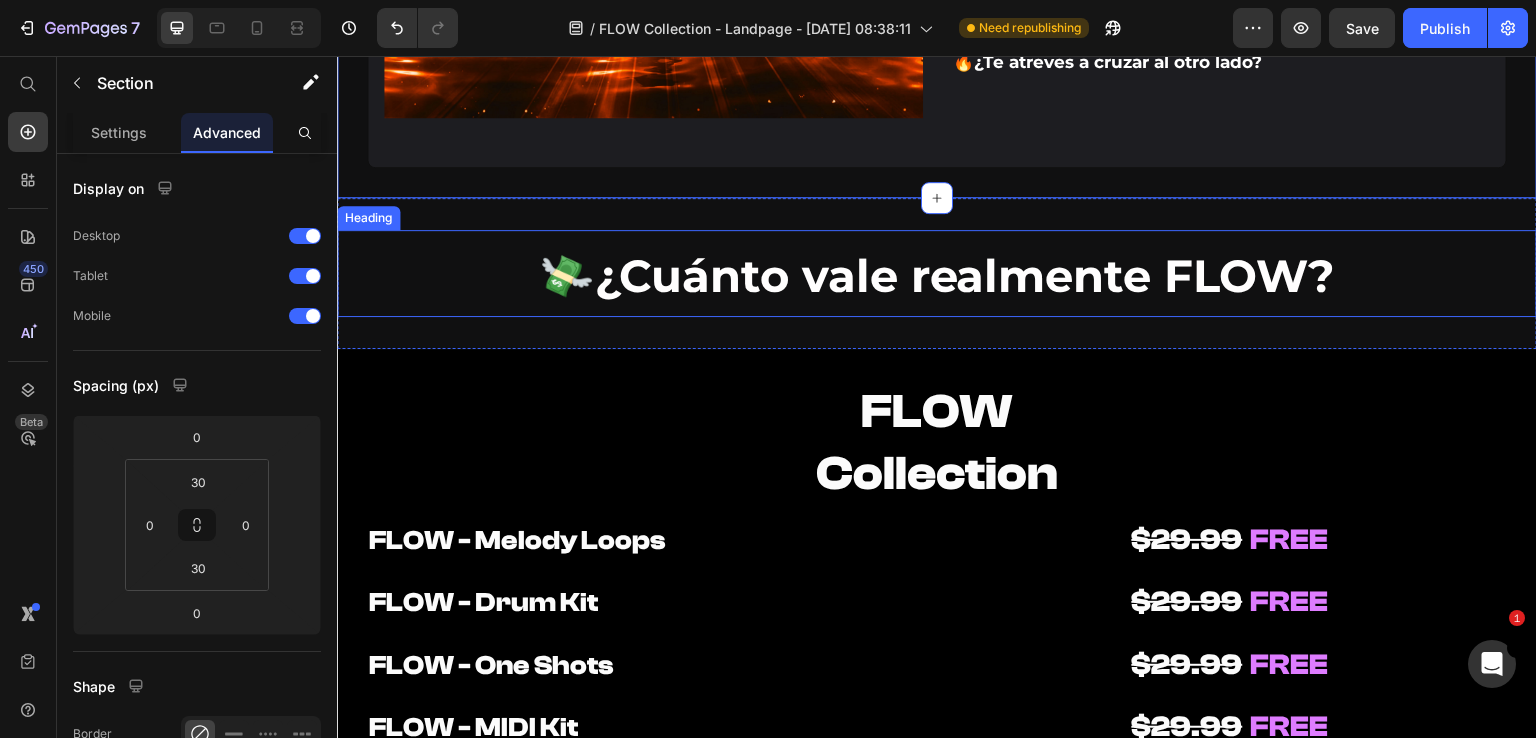 click on "¿Cuánto vale realmente FLOW?" at bounding box center (965, 275) 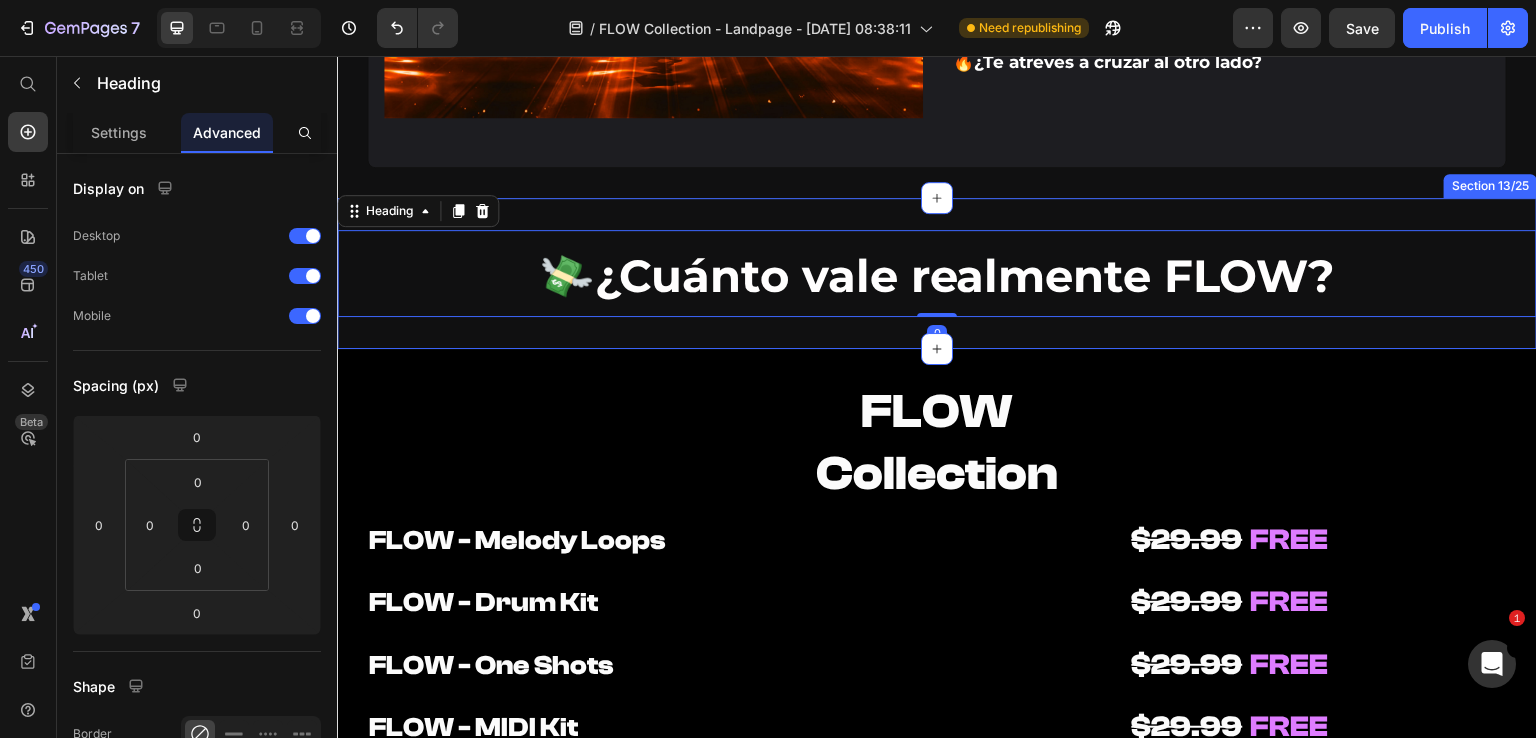 click on "⁠⁠⁠⁠⁠⁠⁠ 💸  ¿Cuánto vale realmente FLOW? Heading   0 Section 13/25" at bounding box center [937, 273] 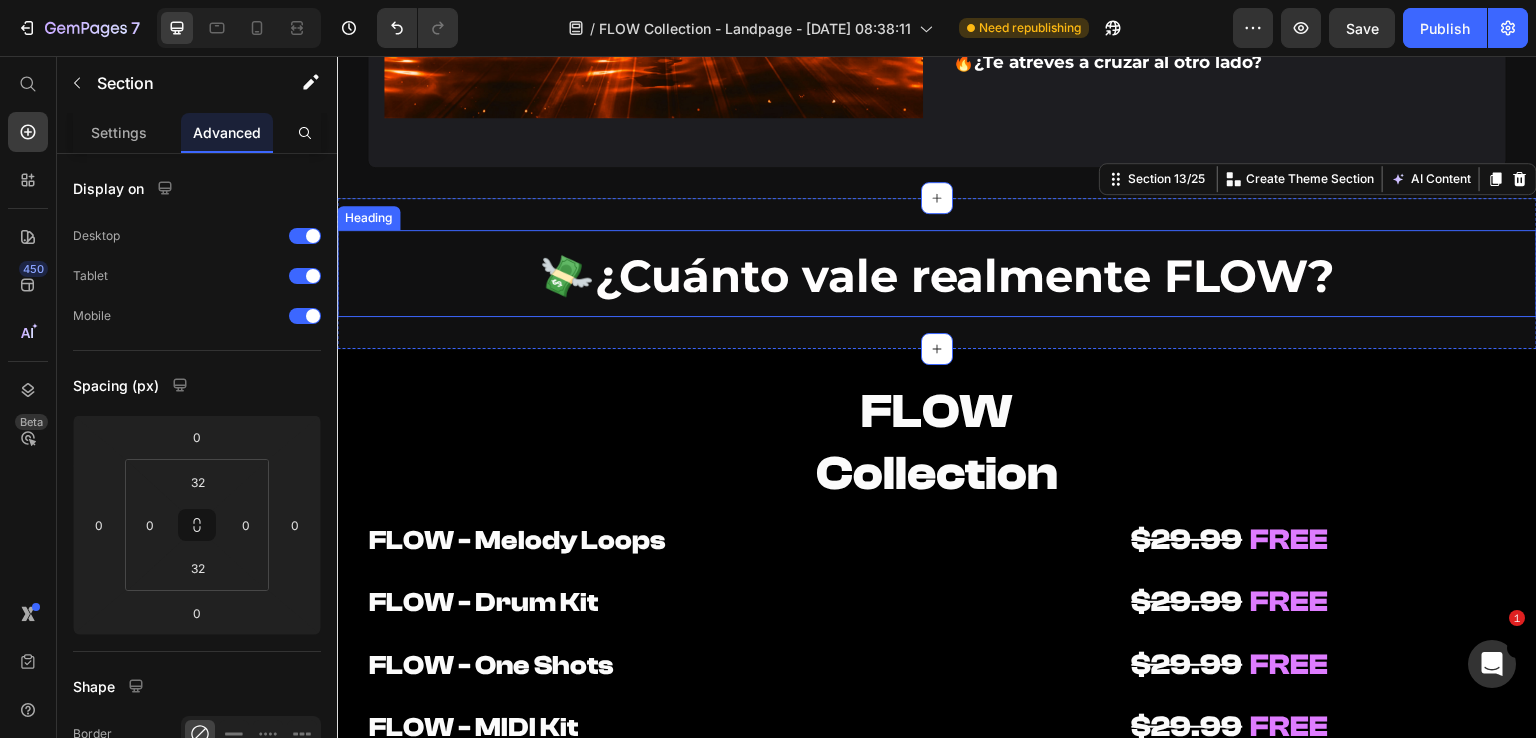 click on "¿Cuánto vale realmente FLOW?" at bounding box center (965, 275) 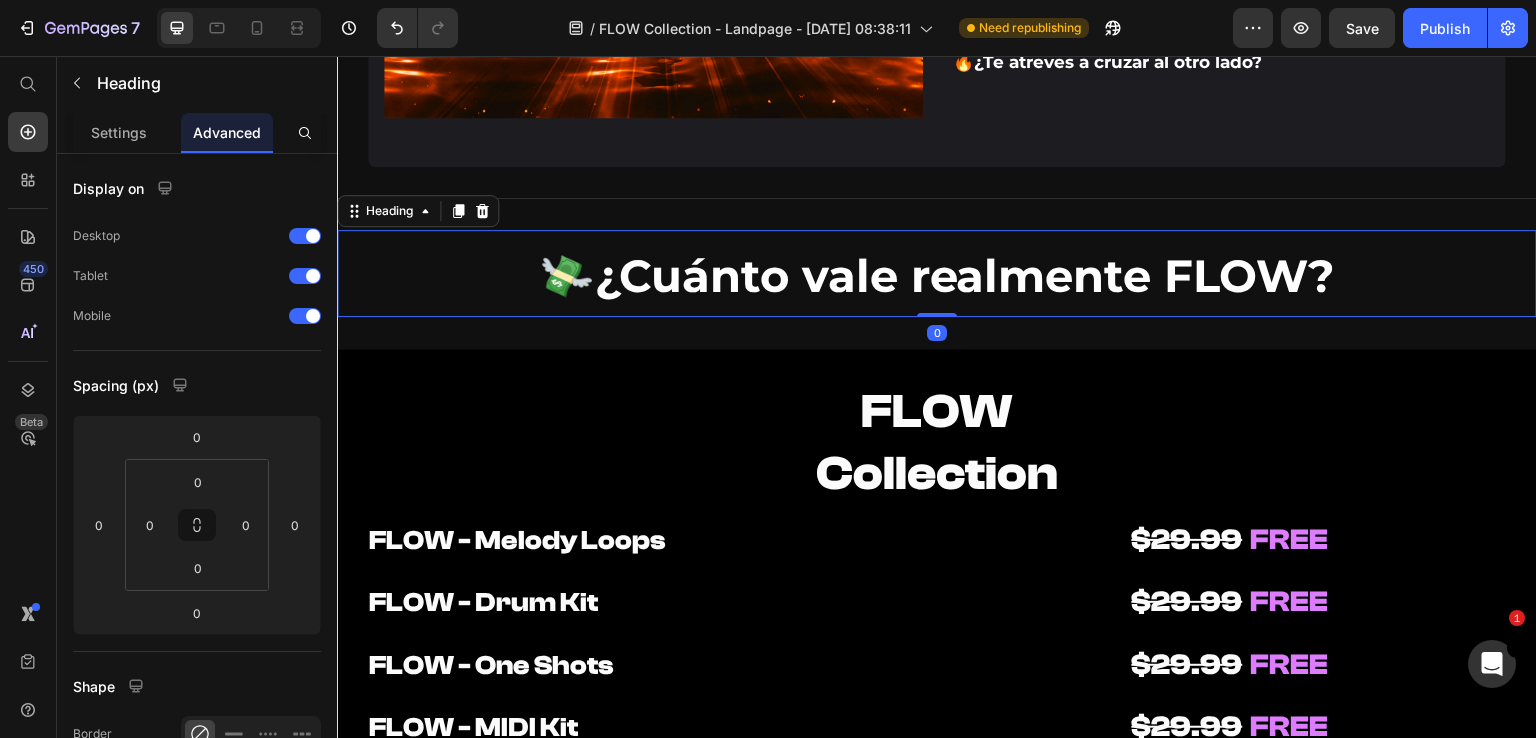 click on "⁠⁠⁠⁠⁠⁠⁠ 💸  ¿Cuánto vale realmente FLOW?" at bounding box center (937, 273) 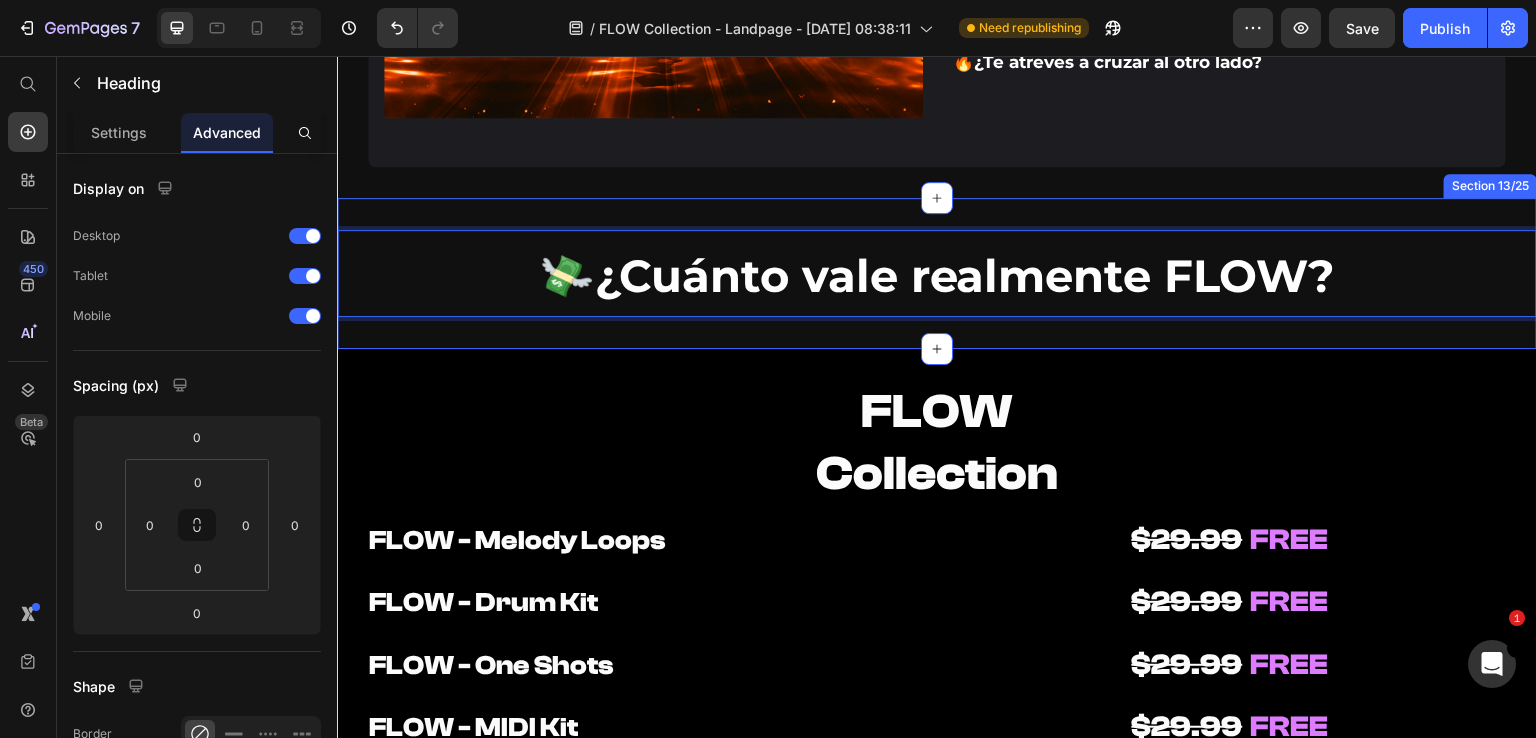 click on "💸  ¿Cuánto vale realmente FLOW? Heading   0 Section 13/25" at bounding box center [937, 273] 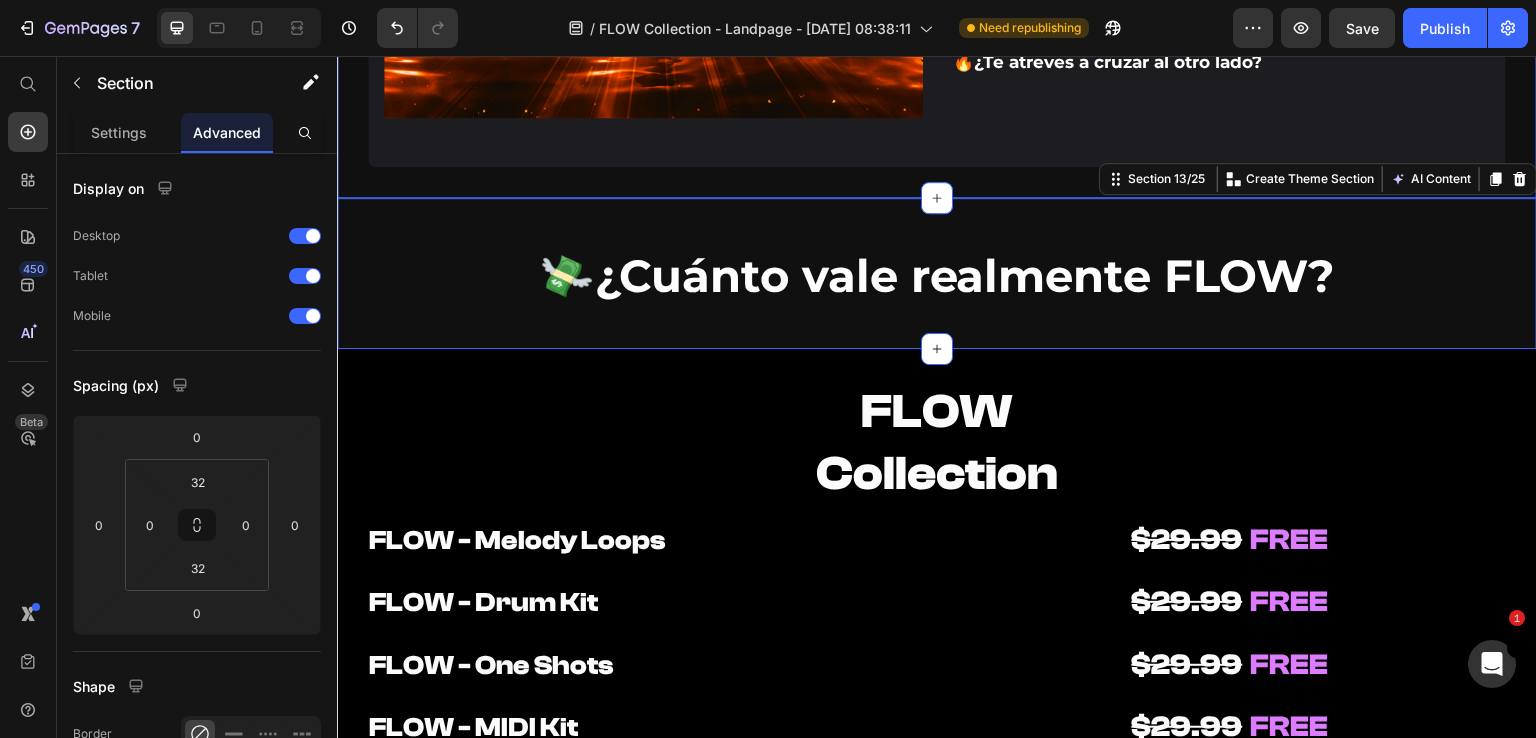 click on "Image Valor: $49.99 Text Block Row FLOW - Secret Sauce Heading 🧪 FLOW guarda su mayor tesoro bajo llave. Solo los que  se atrevan a ir más allá  lo descubrirán. 🌶️ Text Block ❌ Nada que escuchar. 🚫 Nada que ver. Solo...  una sensación que se activa al cruzar. Text Block Detrás del portal...  un  acceso oculto  con algo  demasiado valioso  para mostrarse. 💎 Text Block 🔒  No está a la venta. Solo quienes  desbloquean el bundle completo  reciben la  llave . 🔑 Text Block 🌌 Lo que hay dentro,  no se explica  — se desbloquea. 🔥  ¿Te atreves a cruzar al otro lado? Text Block Row Row Row Row Section 12/25" at bounding box center (937, -152) 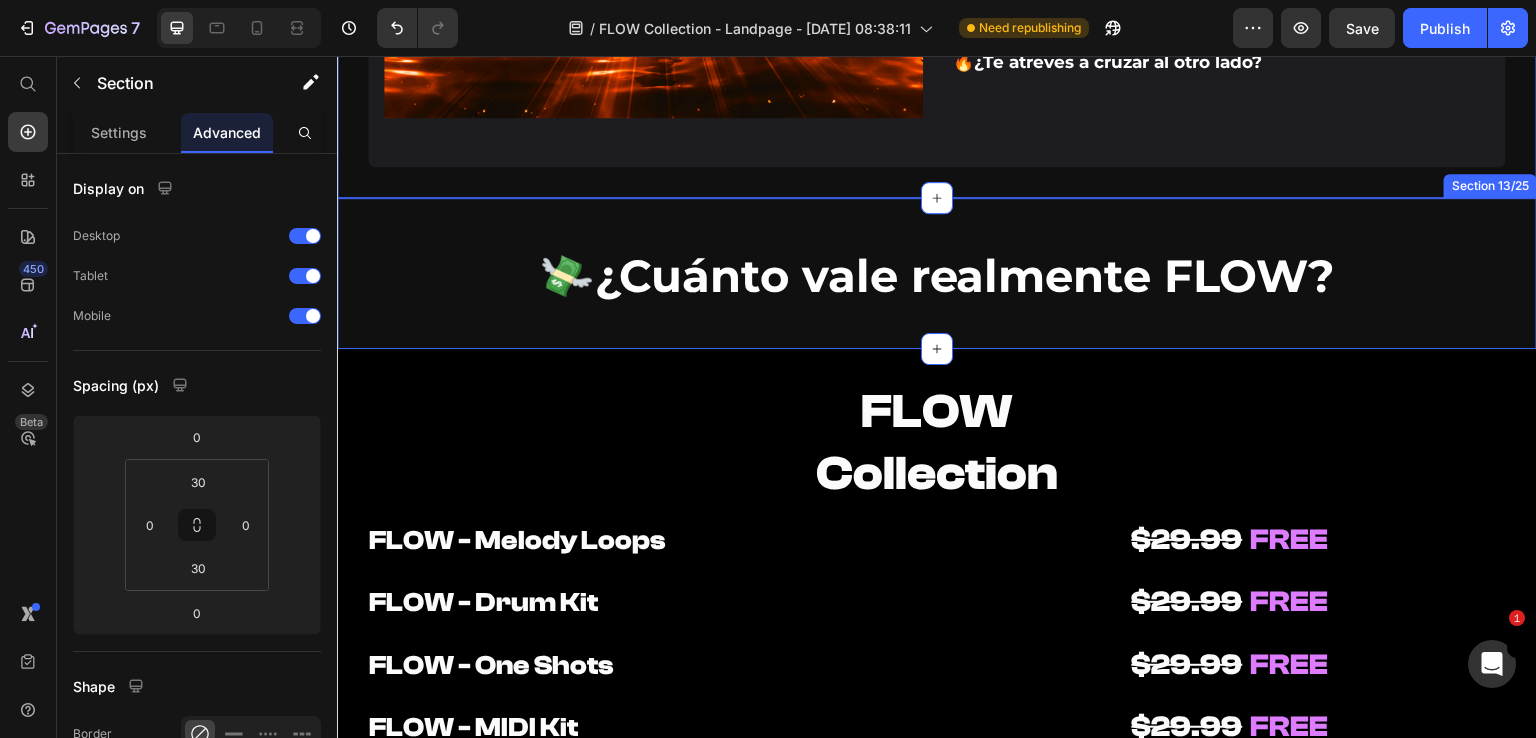 click on "⁠⁠⁠⁠⁠⁠⁠ 💸  ¿Cuánto vale realmente FLOW?" at bounding box center [937, 273] 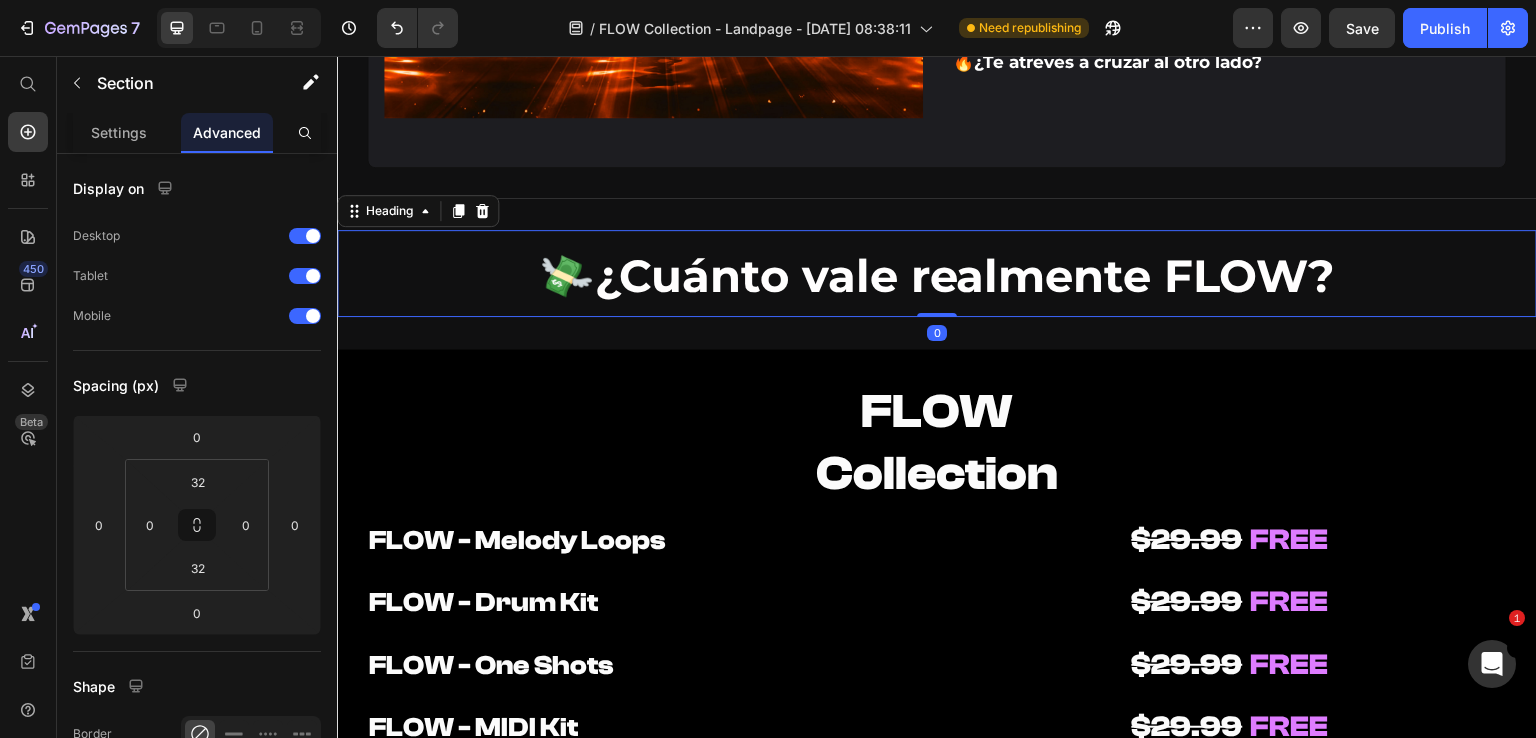 click on "⁠⁠⁠⁠⁠⁠⁠ 💸  ¿Cuánto vale realmente FLOW? Heading   0 Section 13/25" at bounding box center [937, 273] 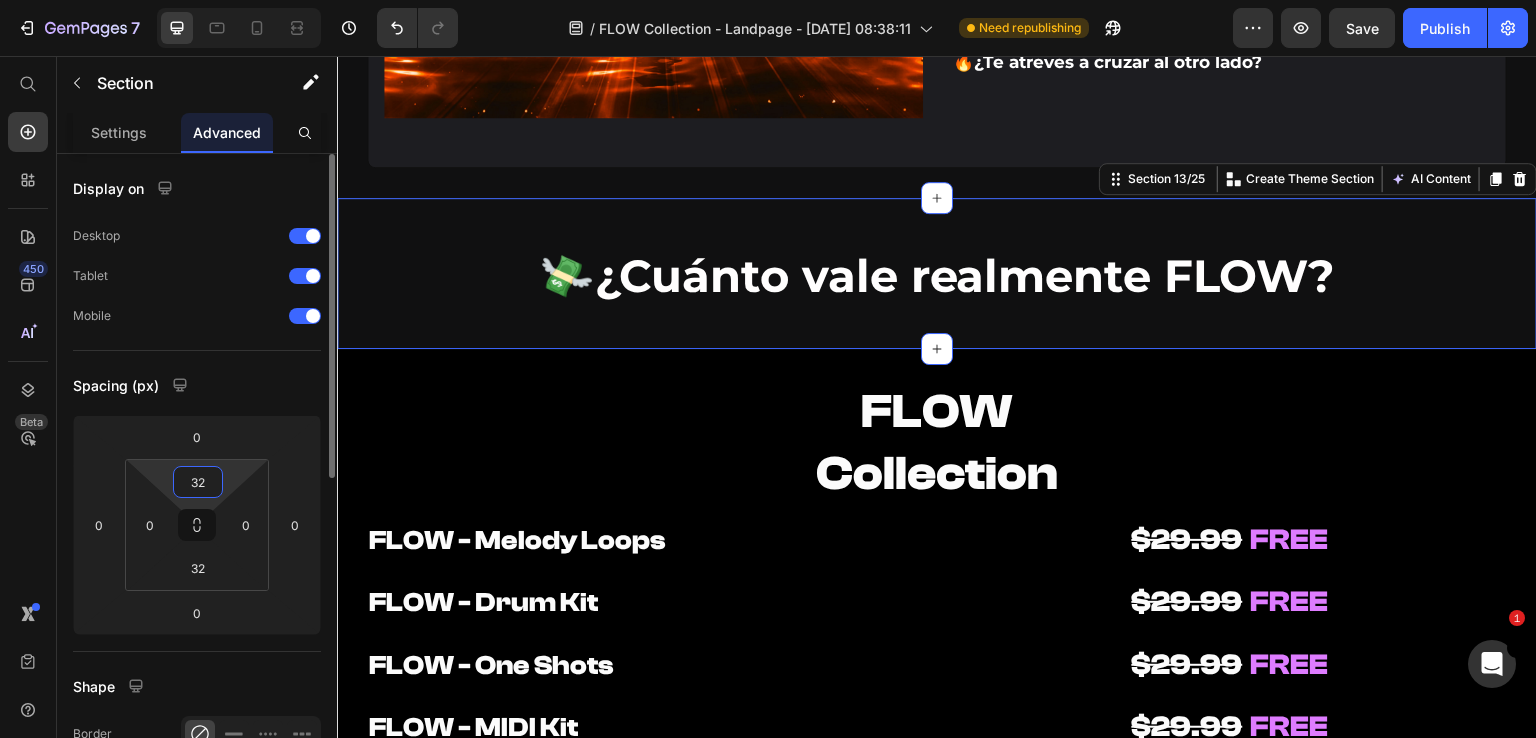 click on "32" at bounding box center (198, 482) 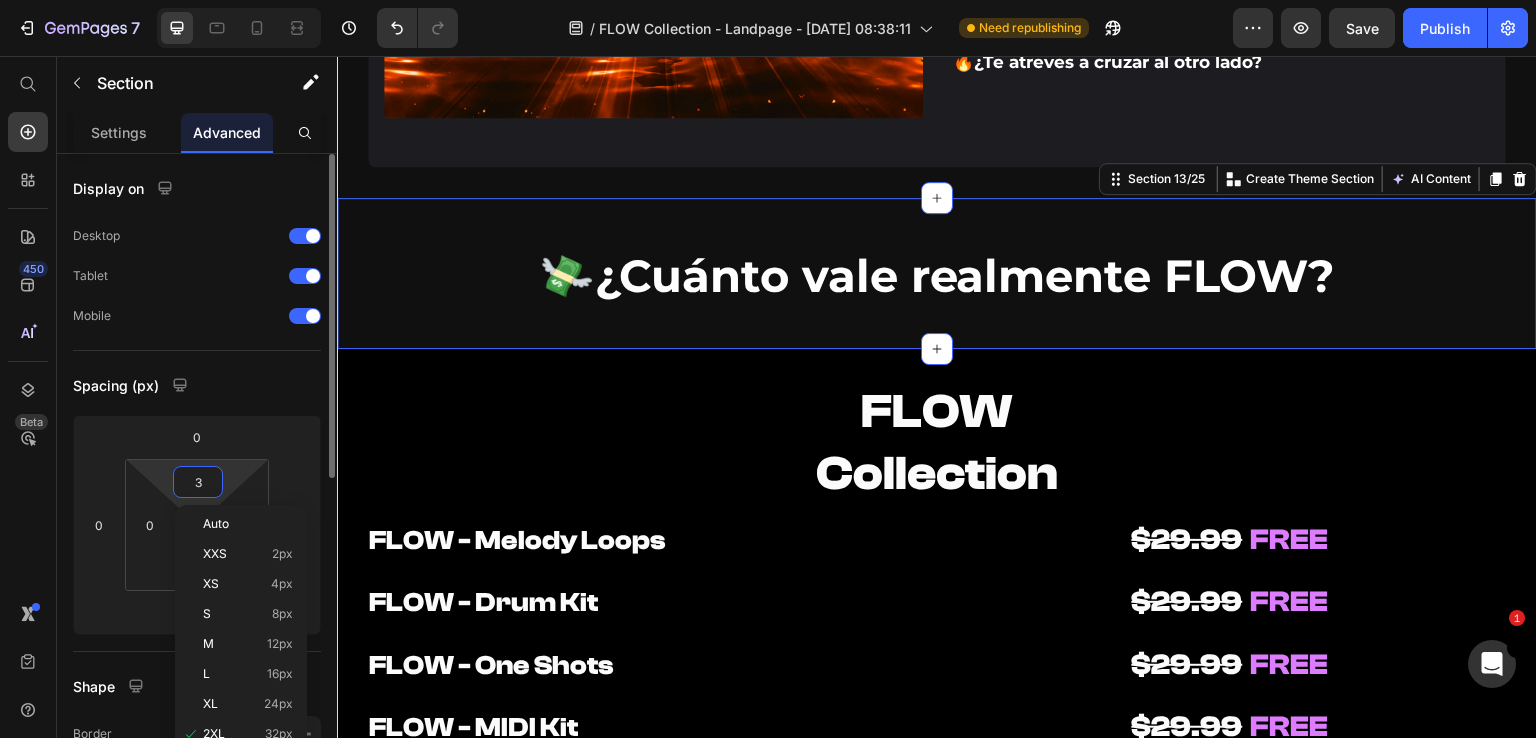 type on "30" 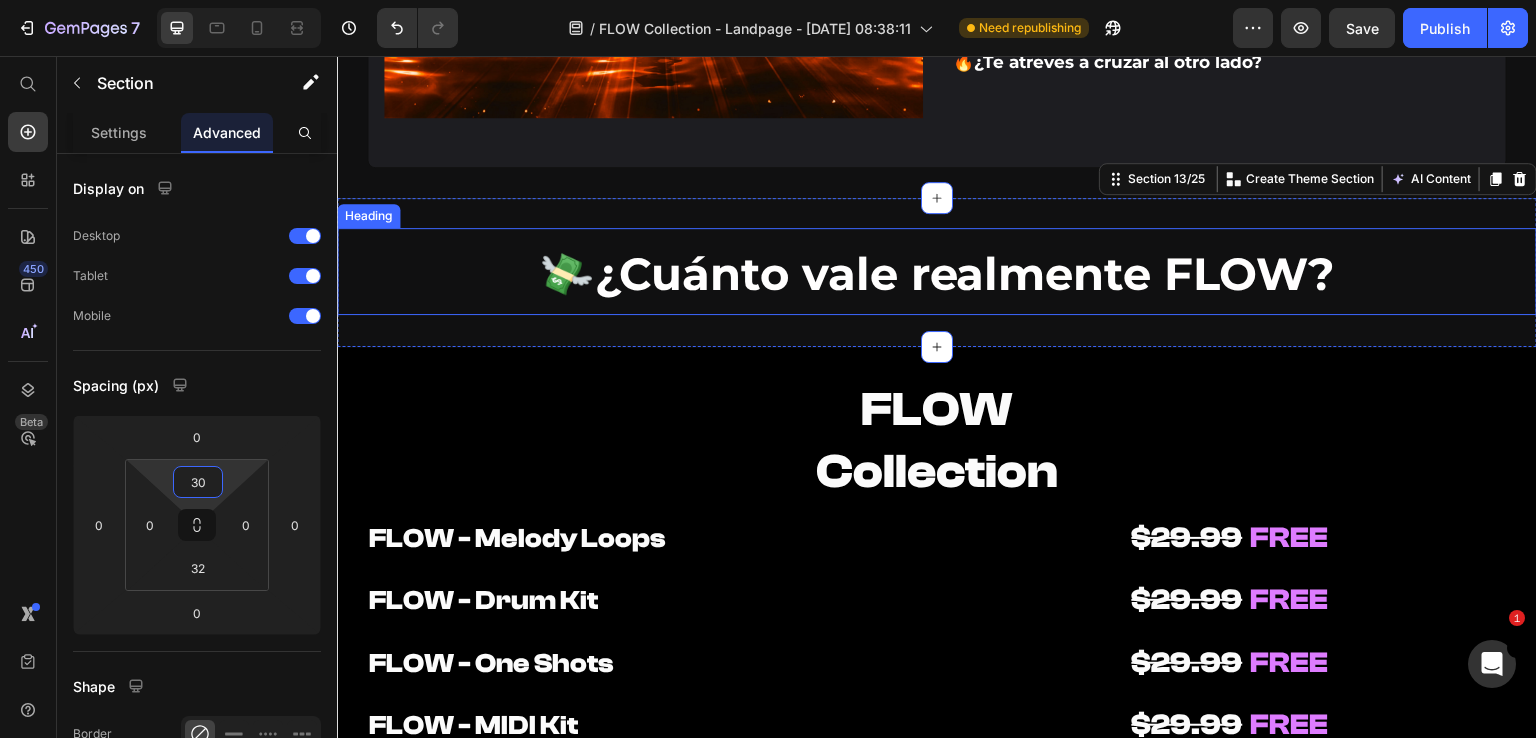 click on "¿Cuánto vale realmente FLOW?" at bounding box center (965, 273) 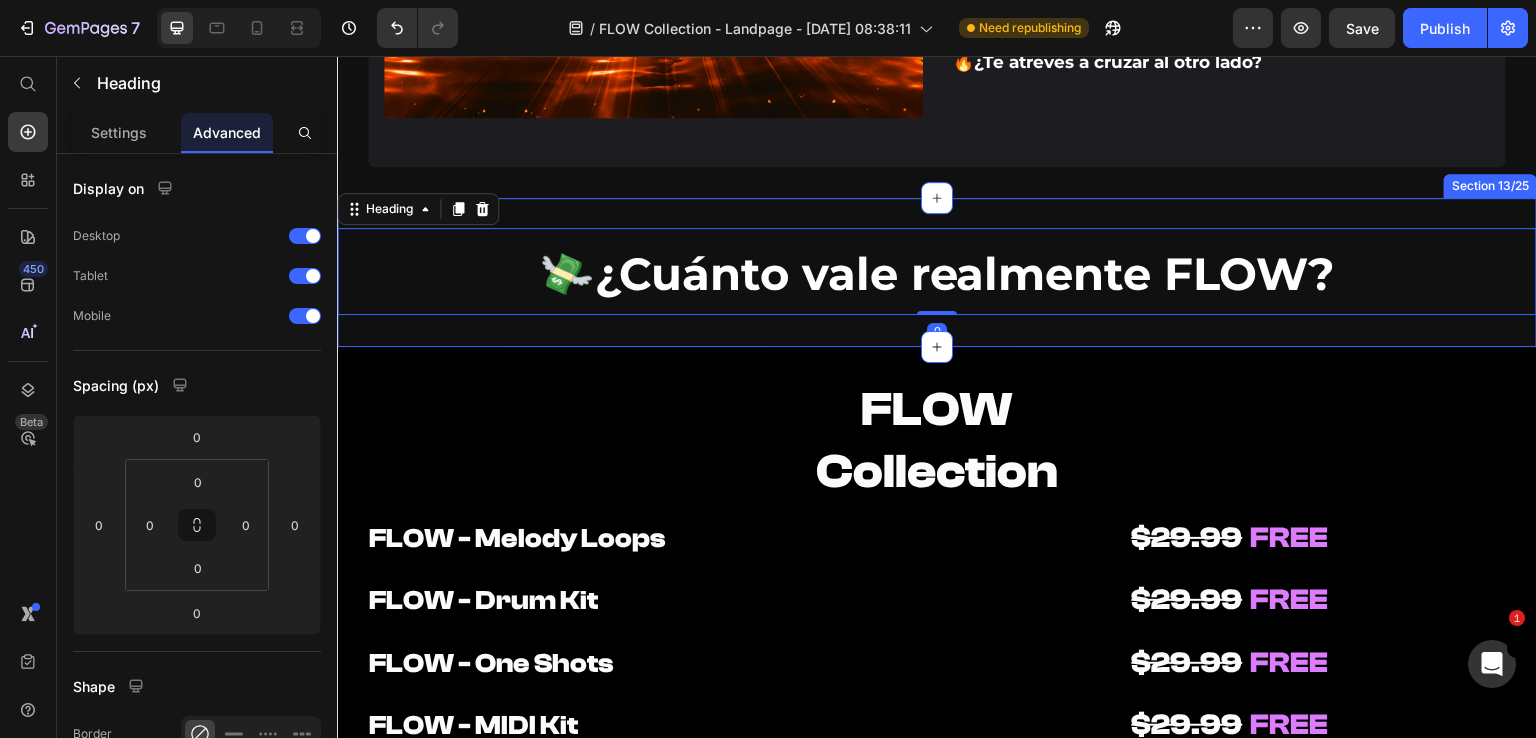 click on "⁠⁠⁠⁠⁠⁠⁠ 💸  ¿Cuánto vale realmente FLOW? Heading   0 Section 13/25" at bounding box center [937, 272] 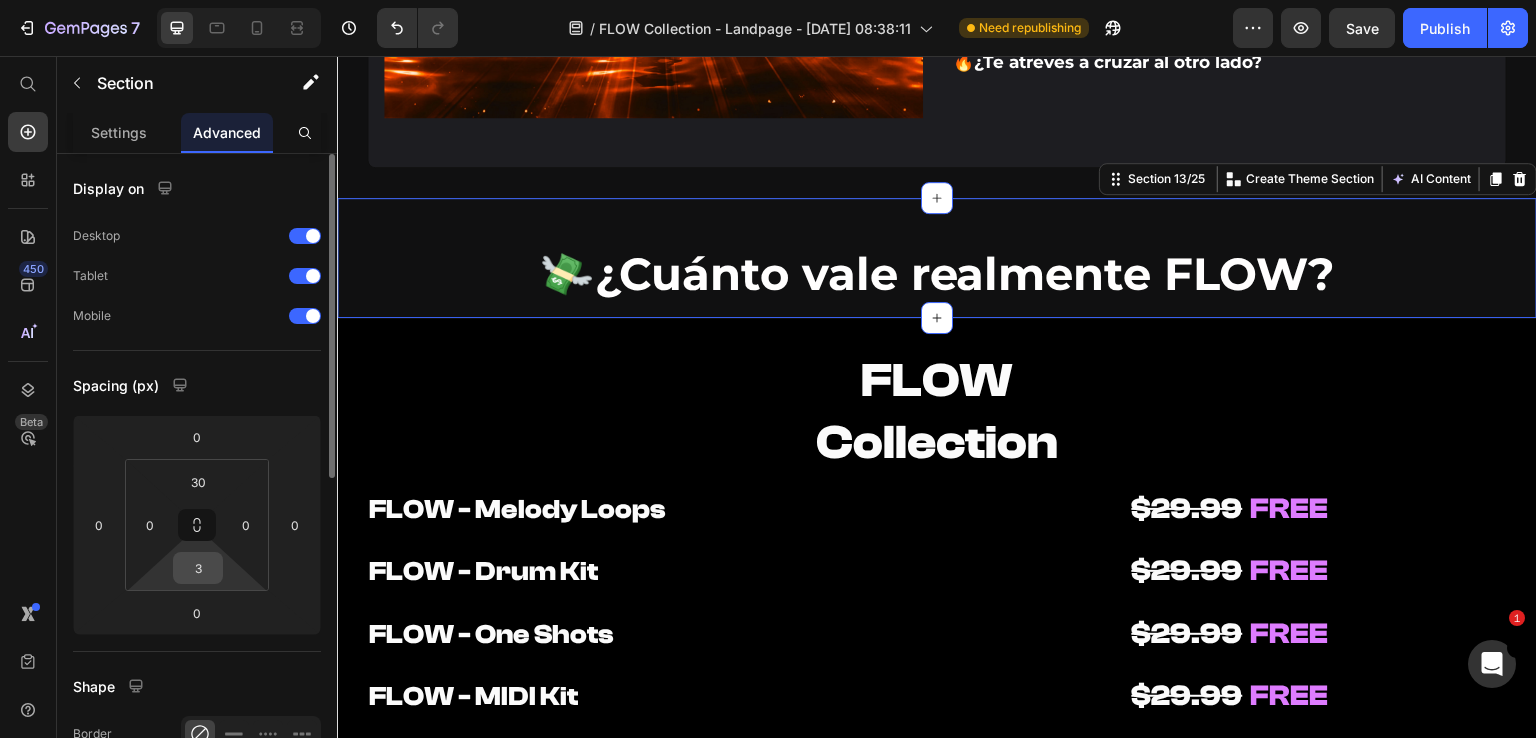 click on "3" at bounding box center [198, 568] 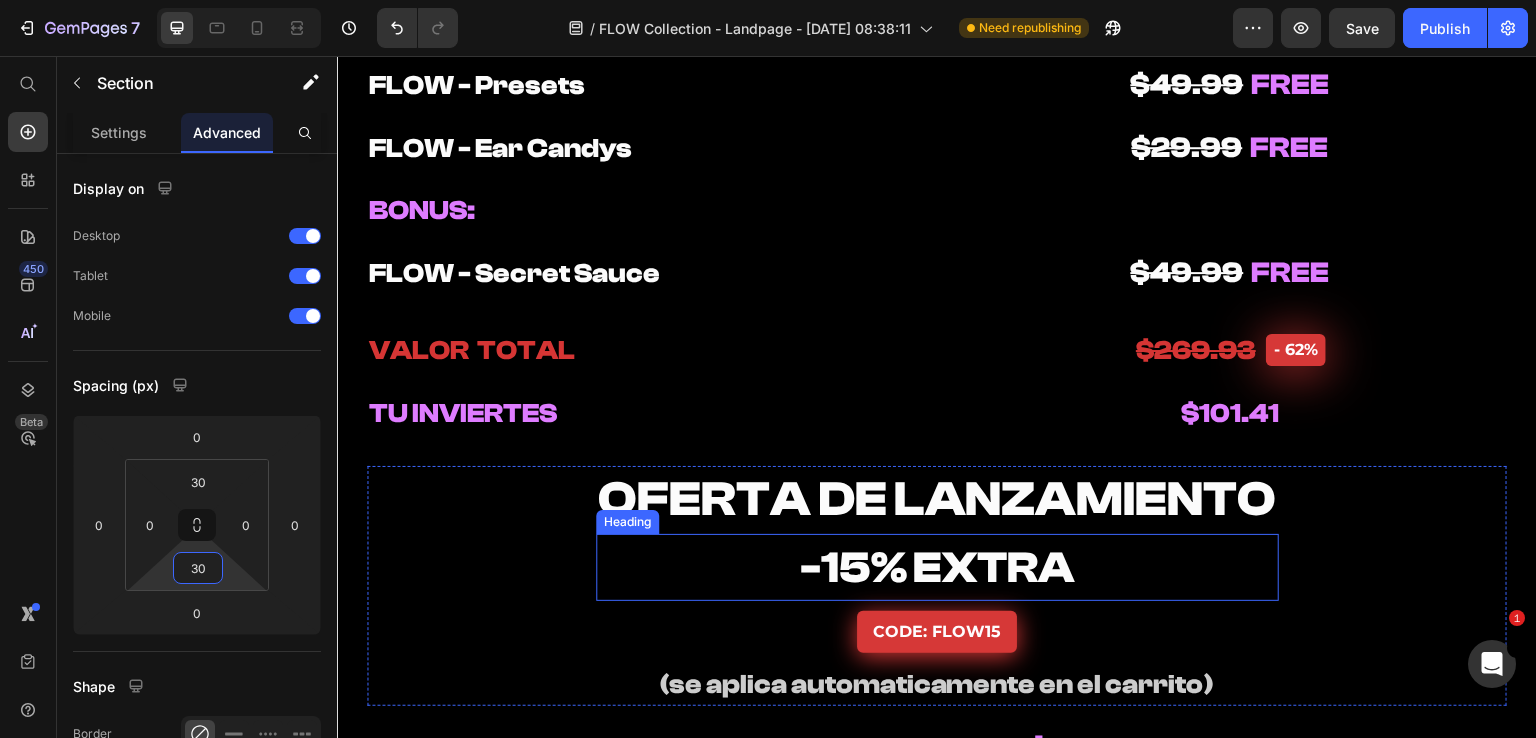 scroll, scrollTop: 10366, scrollLeft: 0, axis: vertical 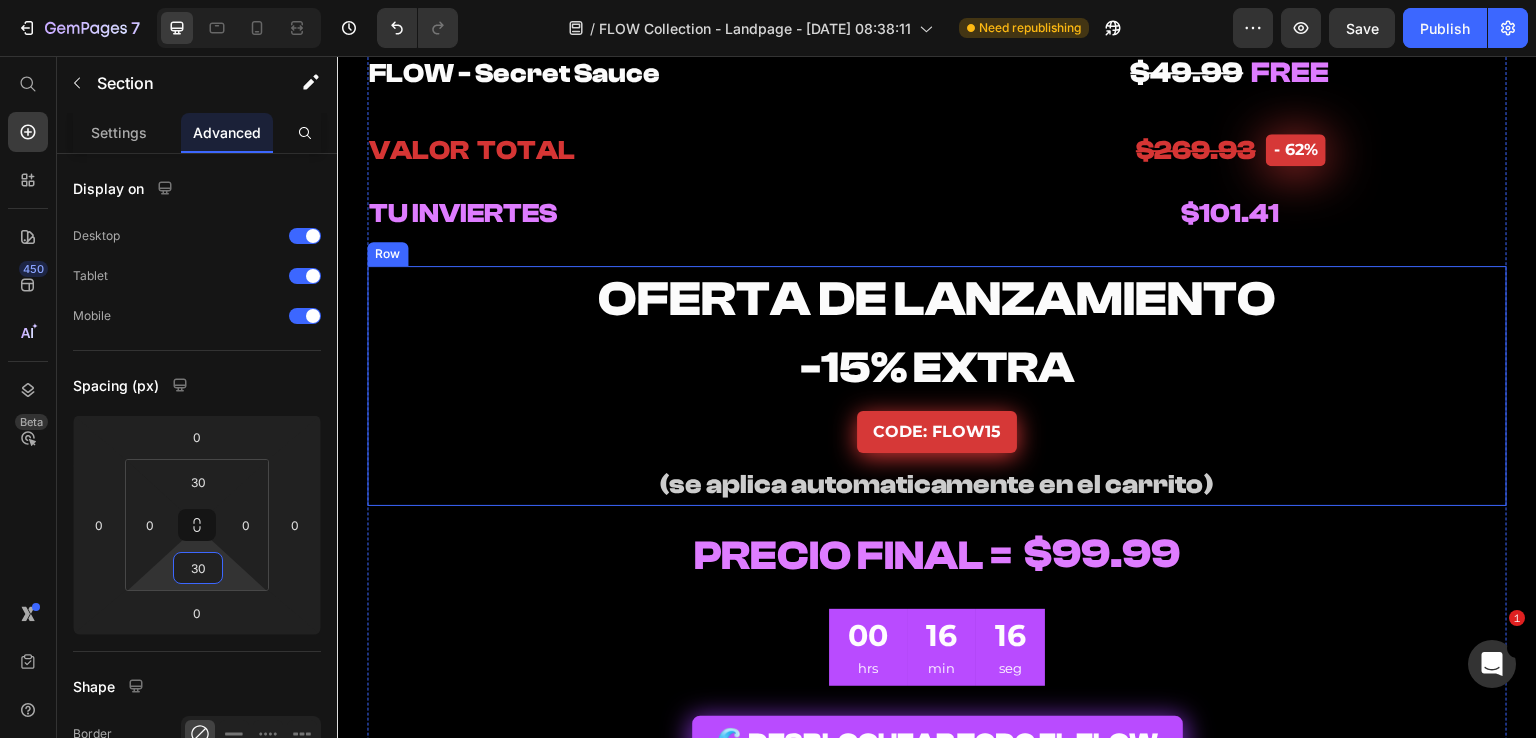 click on "CODE: FLOW15 Button" at bounding box center [937, 432] 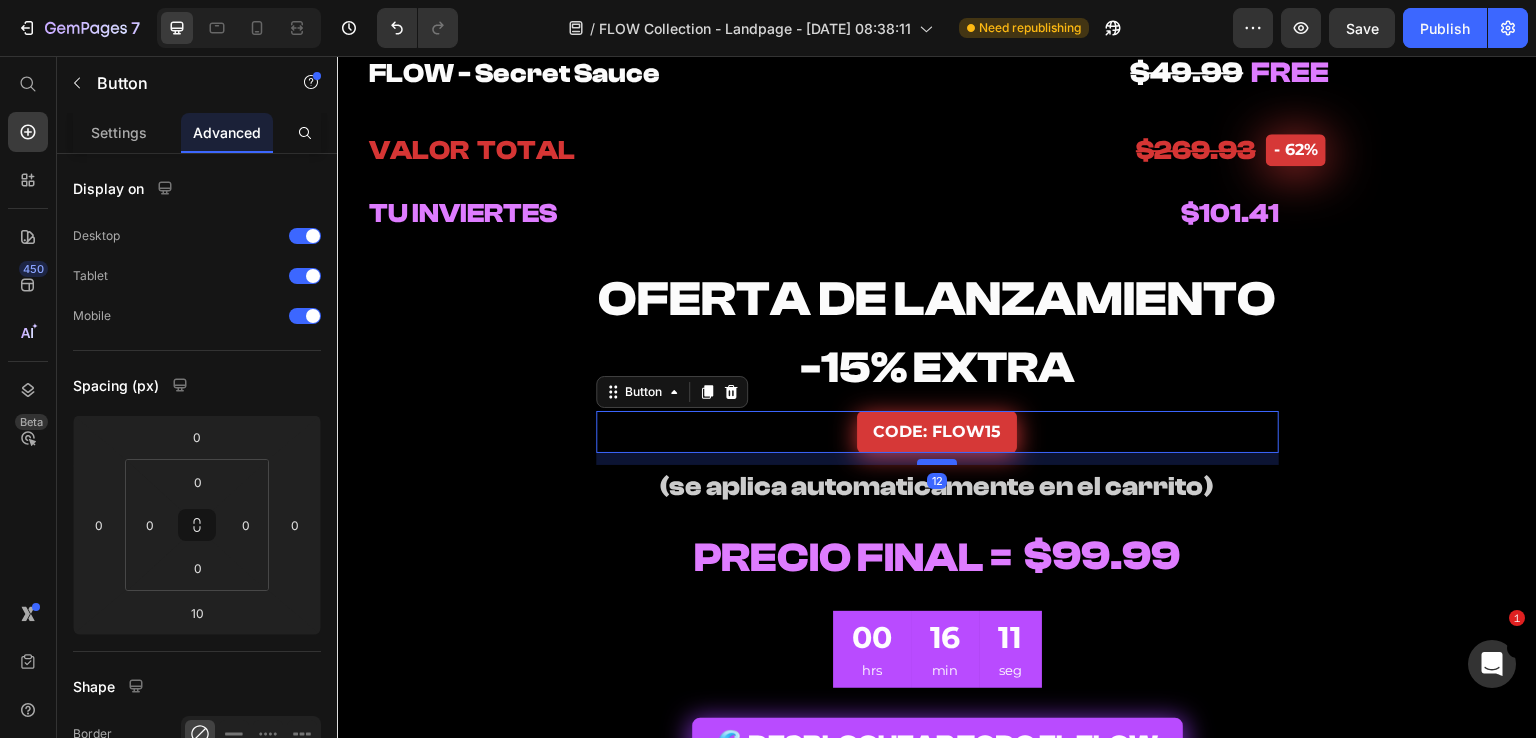 click at bounding box center [937, 462] 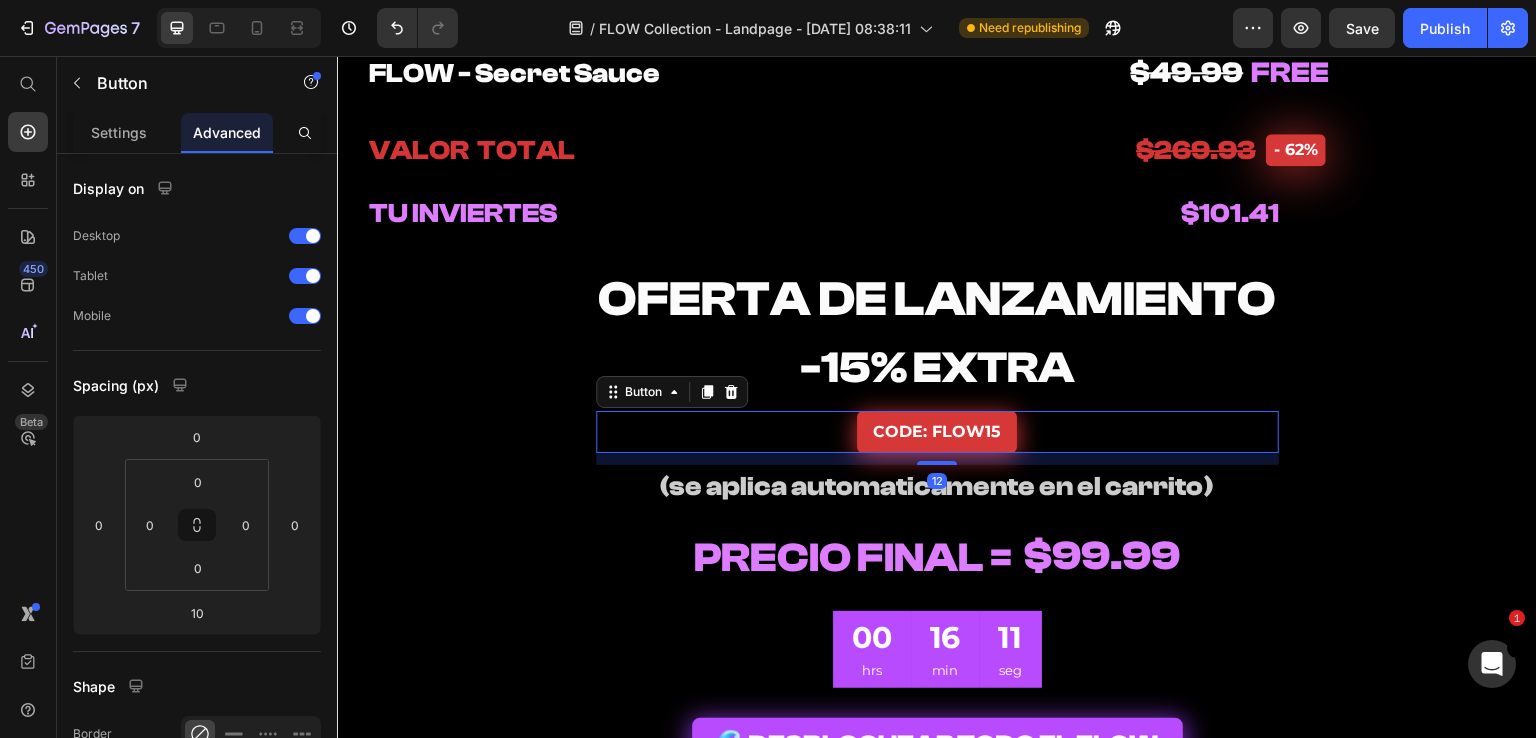 type on "12" 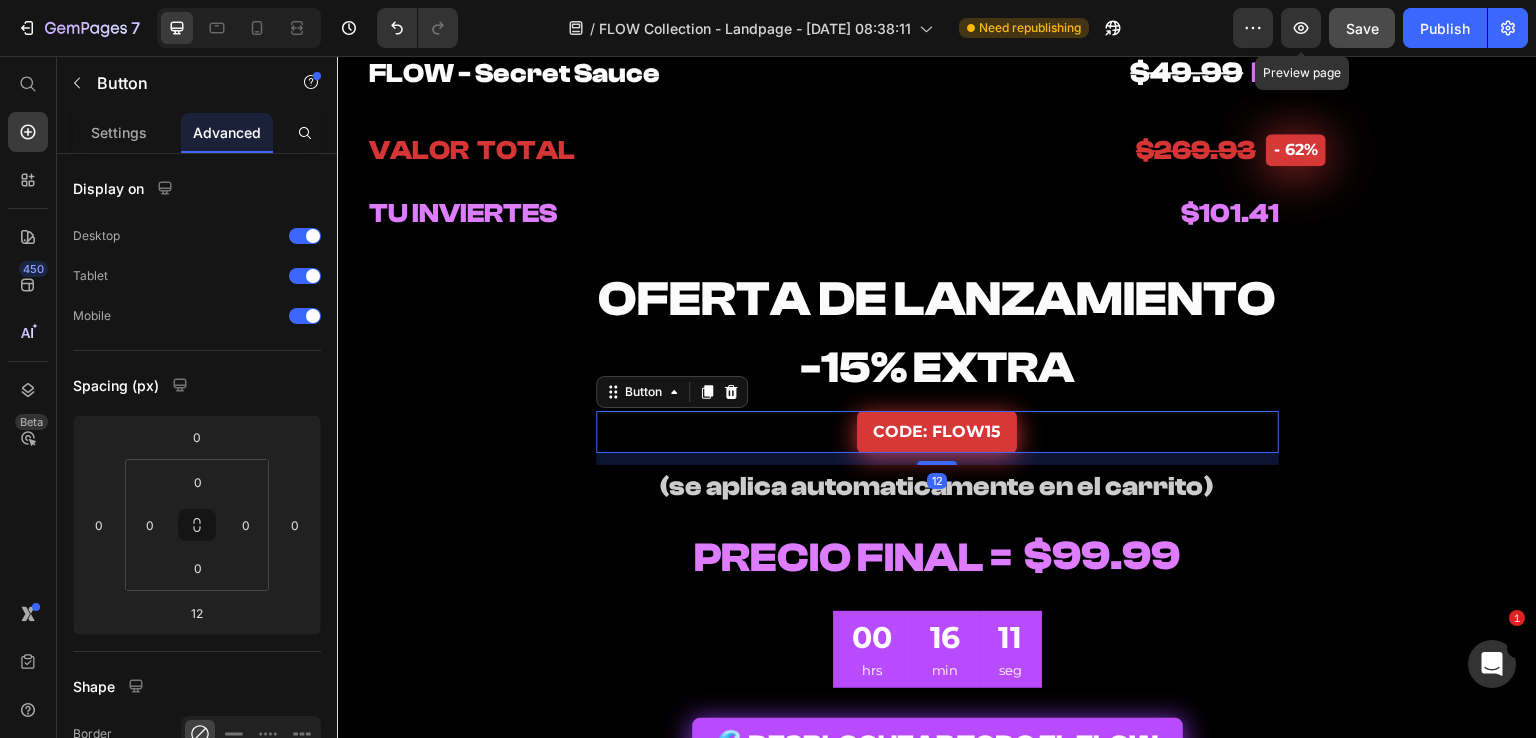 drag, startPoint x: 1364, startPoint y: 31, endPoint x: 1428, endPoint y: 28, distance: 64.070274 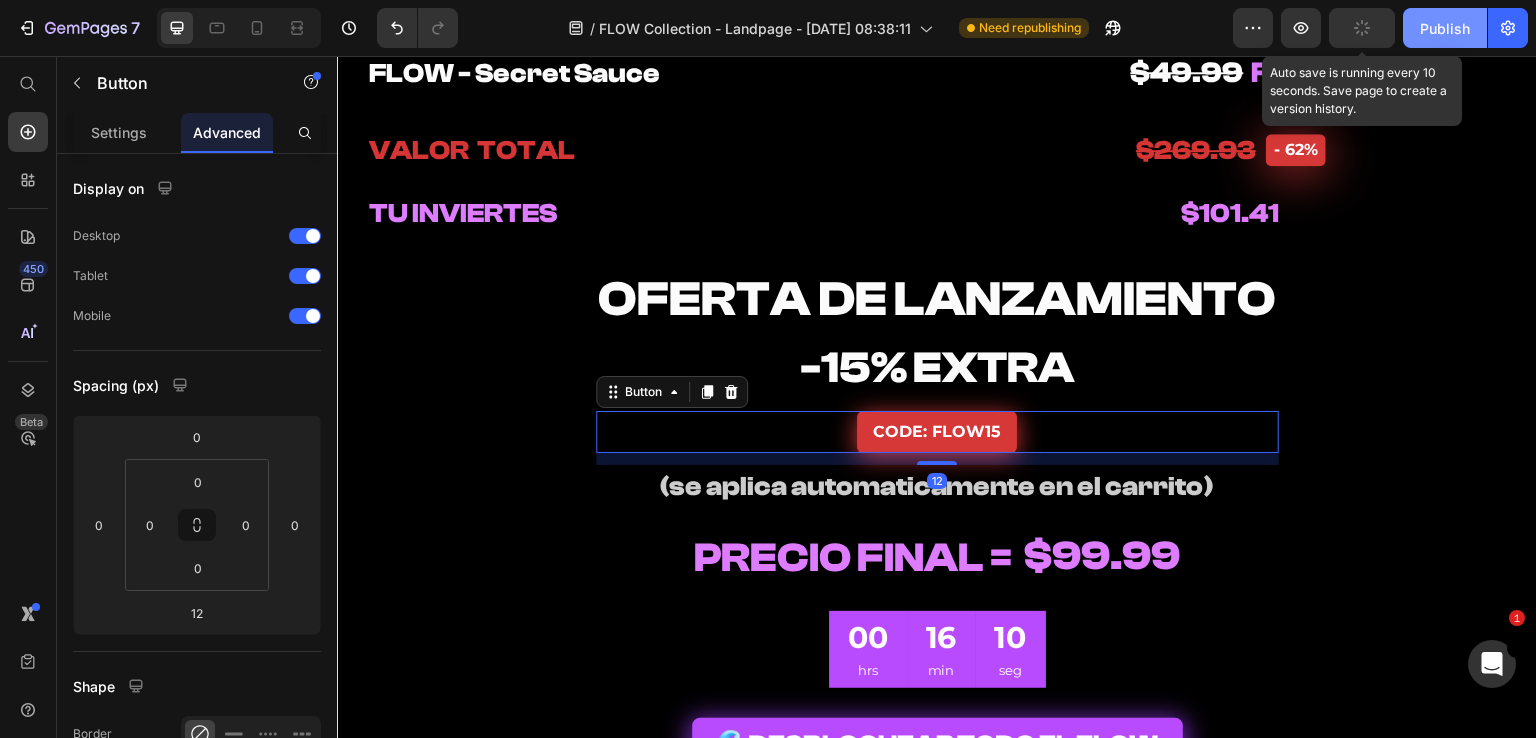 click on "Publish" at bounding box center (1445, 28) 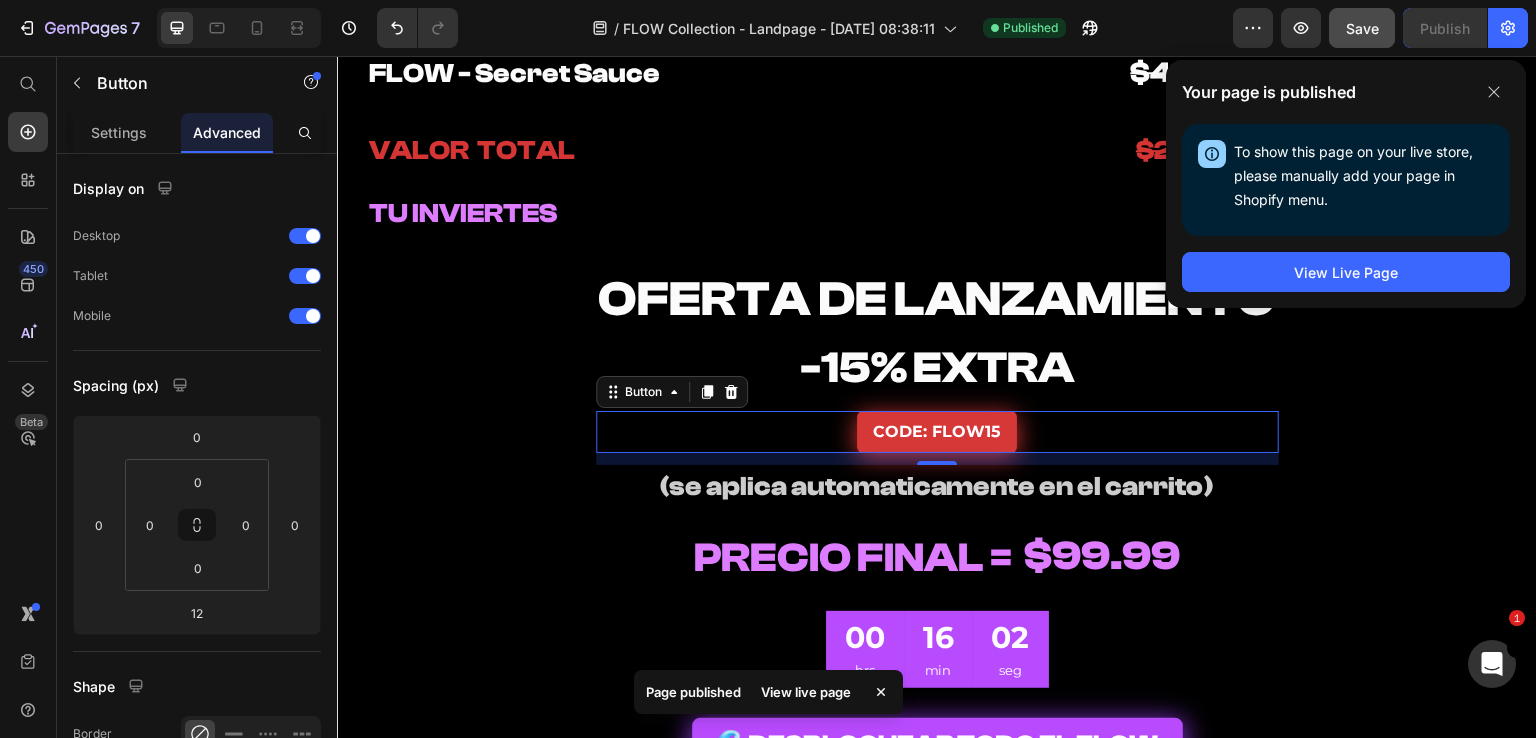 click on "Your page is published To show this page on your live store, please manually add your page in Shopify menu. Open Shopify Menu View Live Page" 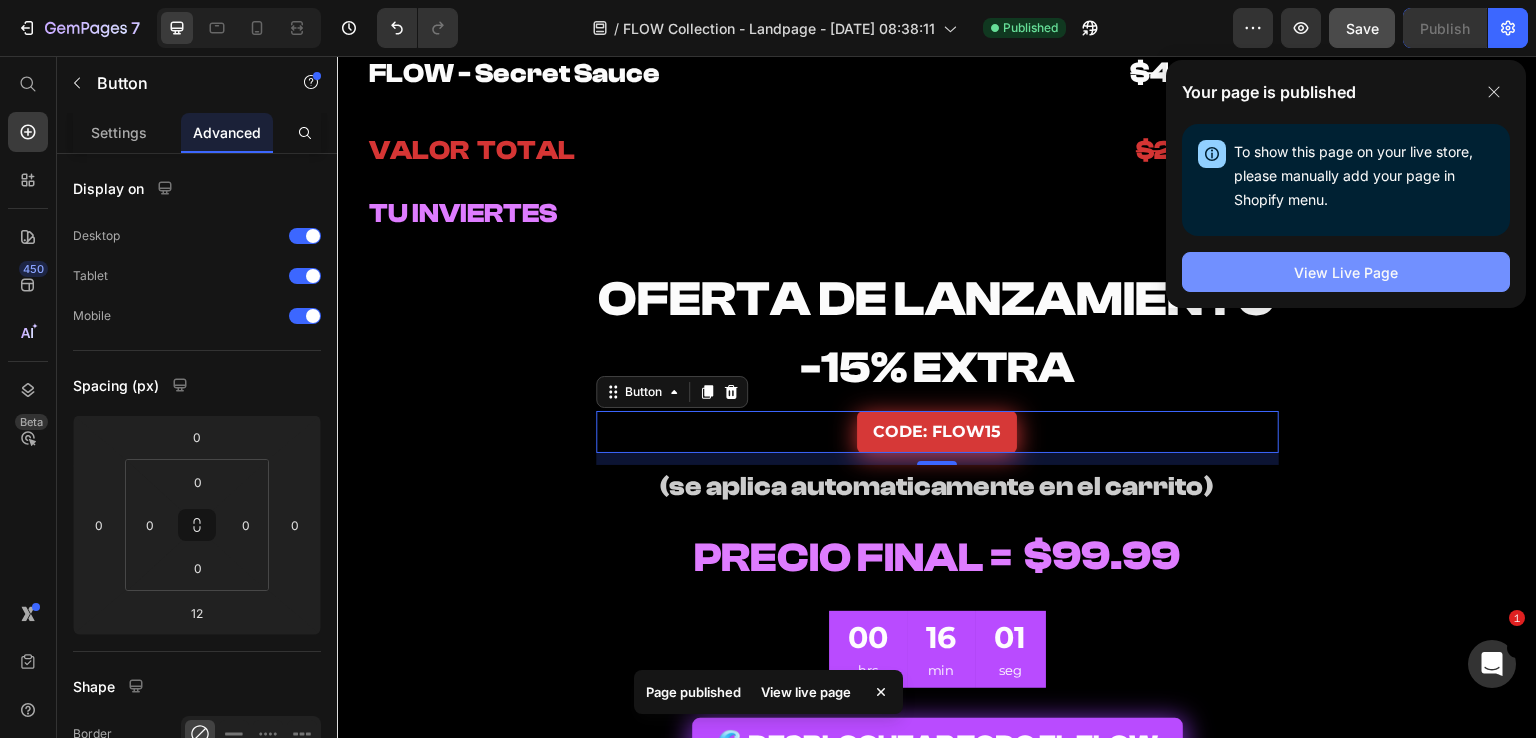 click on "View Live Page" at bounding box center [1346, 272] 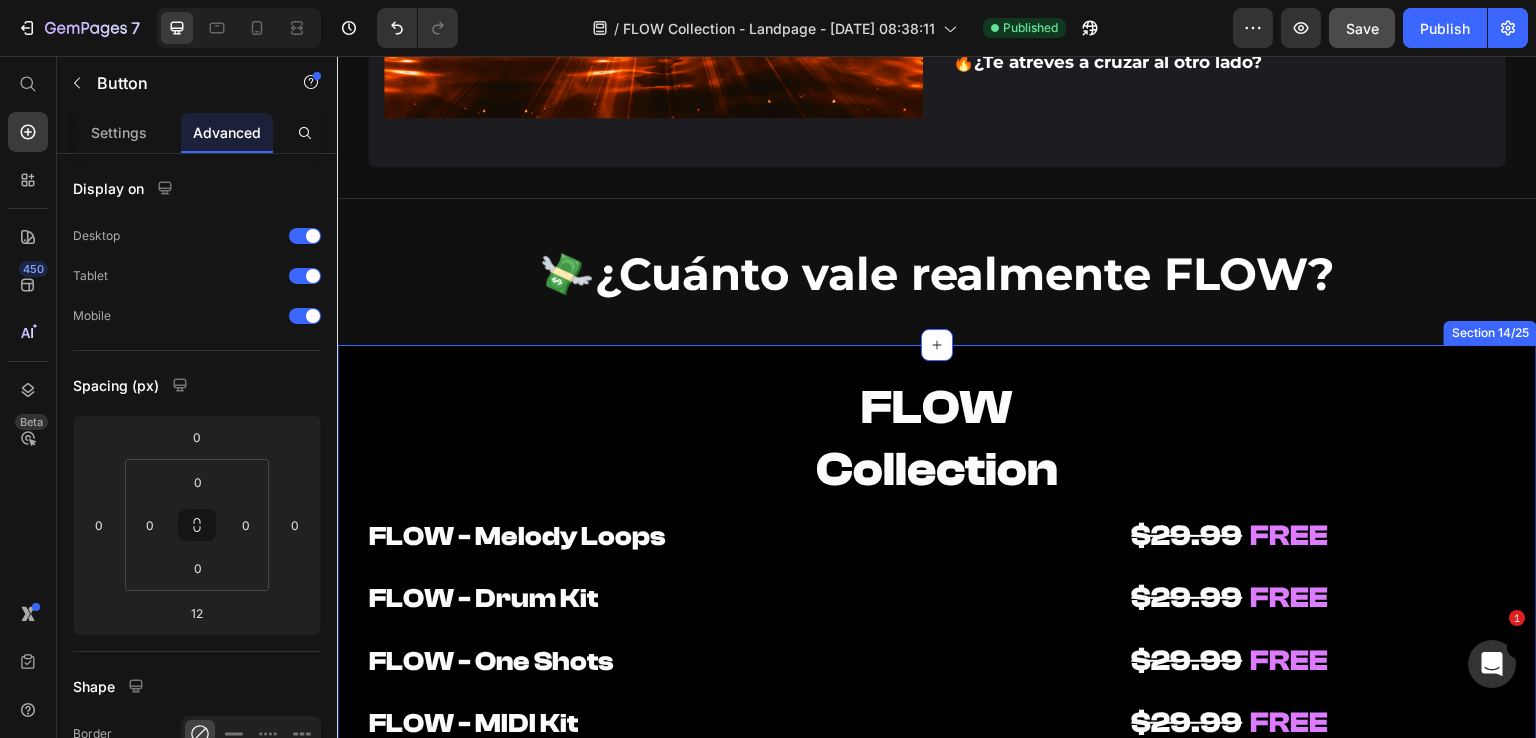 scroll, scrollTop: 9366, scrollLeft: 0, axis: vertical 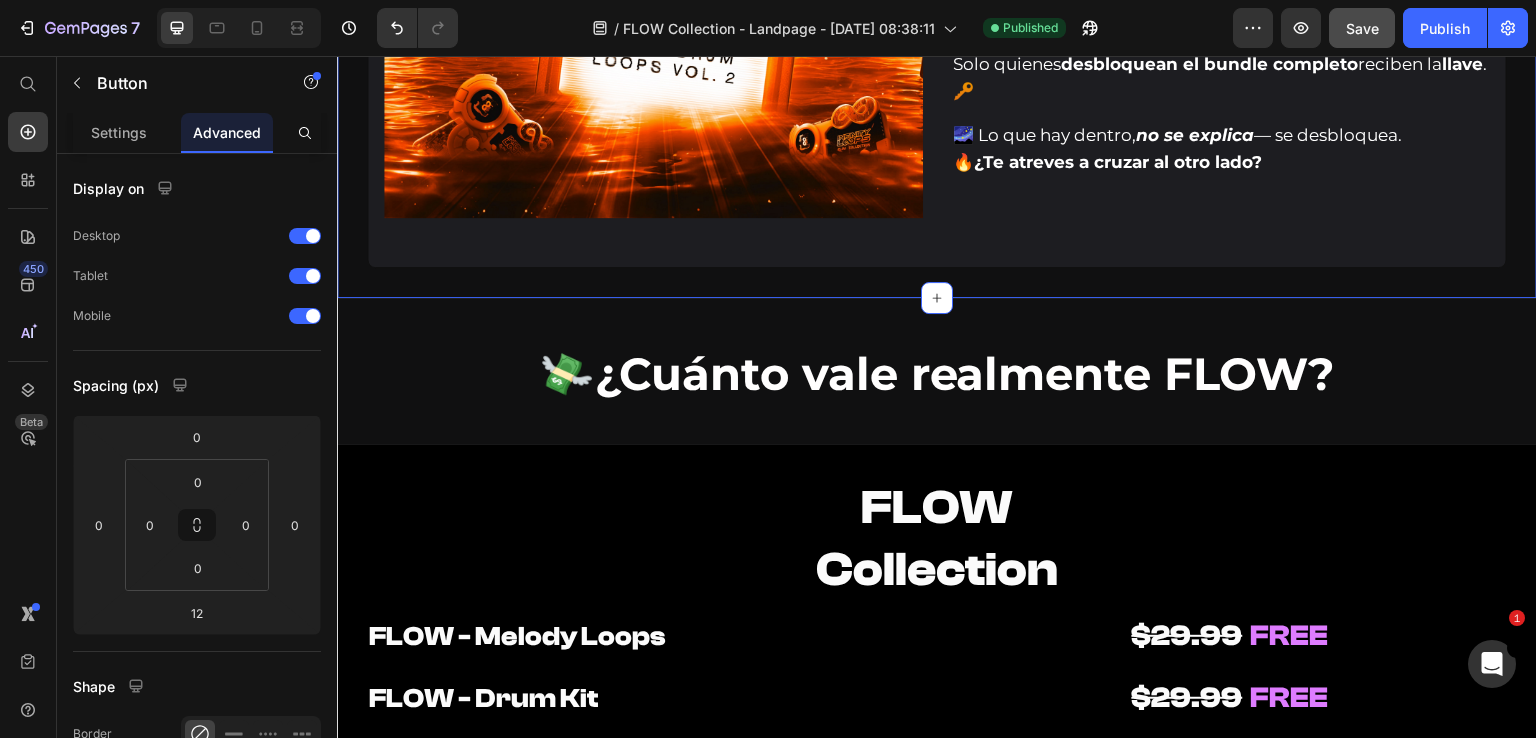 click on "Image Valor: $49.99 Text Block Row FLOW - Secret Sauce Heading 🧪 FLOW guarda su mayor tesoro bajo llave. Solo los que  se atrevan a ir más allá  lo descubrirán. 🌶️ Text Block ❌ Nada que escuchar. 🚫 Nada que ver. Solo...  una sensación que se activa al cruzar. Text Block Detrás del portal...  un  acceso oculto  con algo  demasiado valioso  para mostrarse. 💎 Text Block 🔒  No está a la venta. Solo quienes  desbloquean el bundle completo  reciben la  llave . 🔑 Text Block 🌌 Lo que hay dentro,  no se explica  — se desbloquea. 🔥  ¿Te atreves a cruzar al otro lado? Text Block Row Row Row Row Section 12/25" at bounding box center (937, -52) 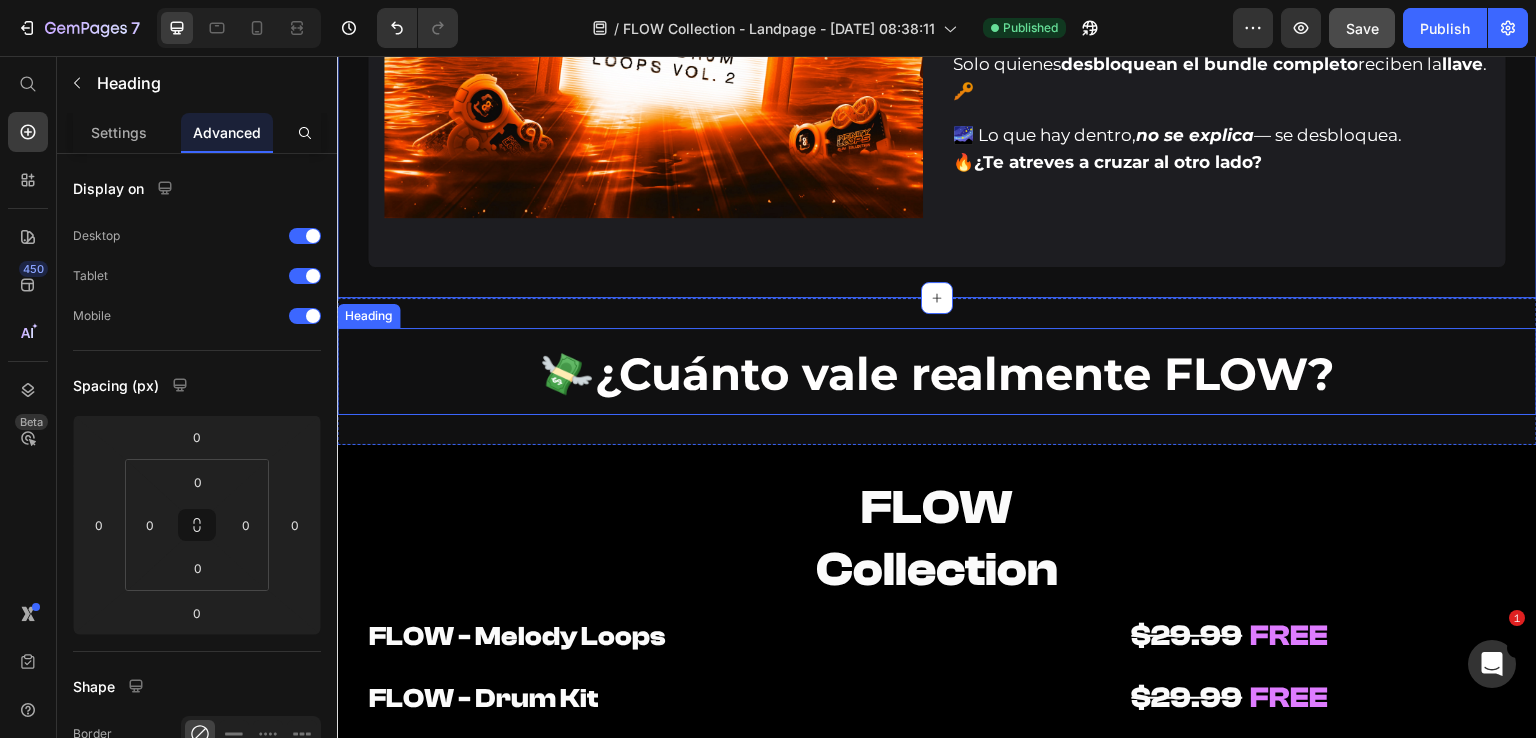 click on "💸  ¿Cuánto vale realmente FLOW?" at bounding box center (937, 371) 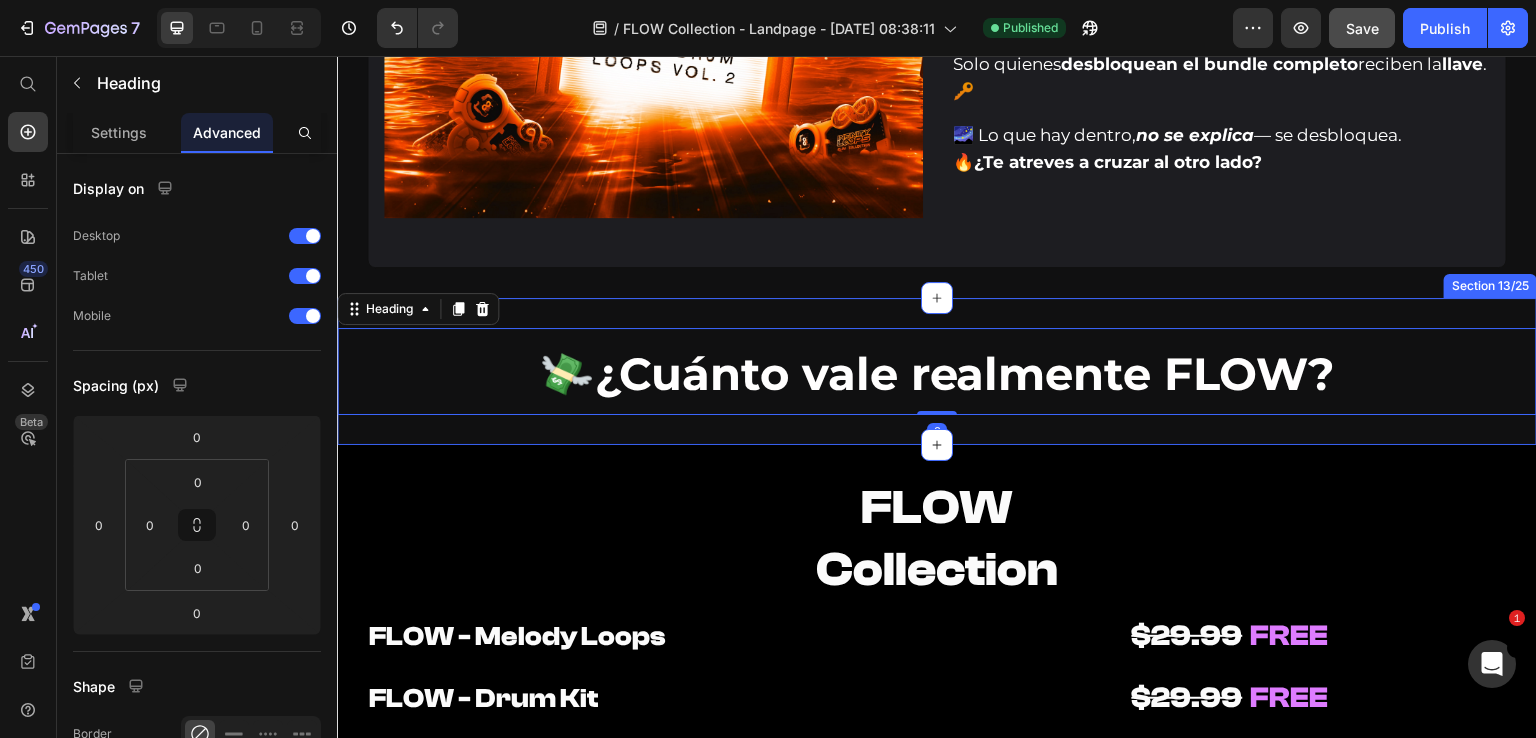 click on "💸  ¿Cuánto vale realmente FLOW? Heading   0 Section 13/25" at bounding box center (937, 371) 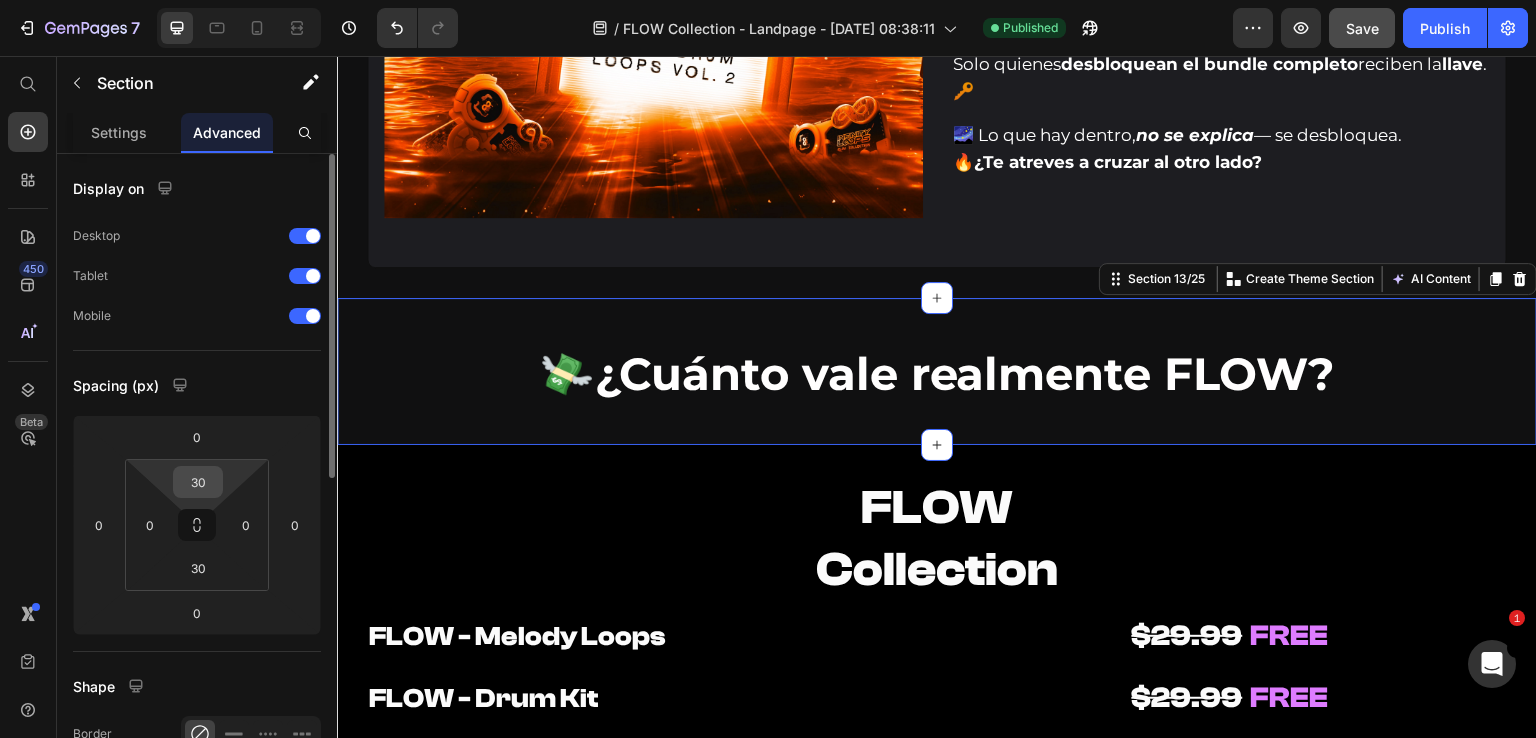 click on "30" at bounding box center (198, 482) 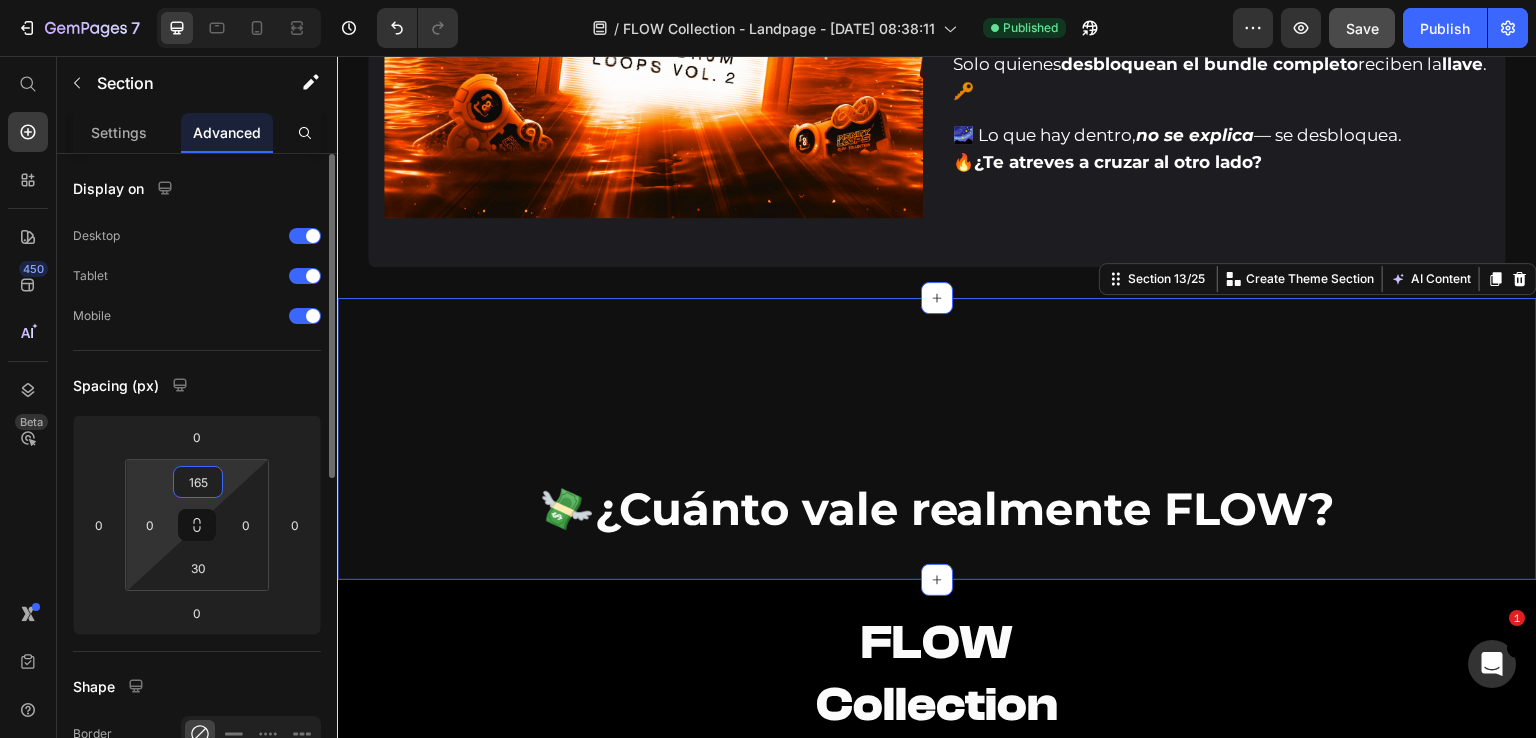 drag, startPoint x: 208, startPoint y: 479, endPoint x: 137, endPoint y: 483, distance: 71.11259 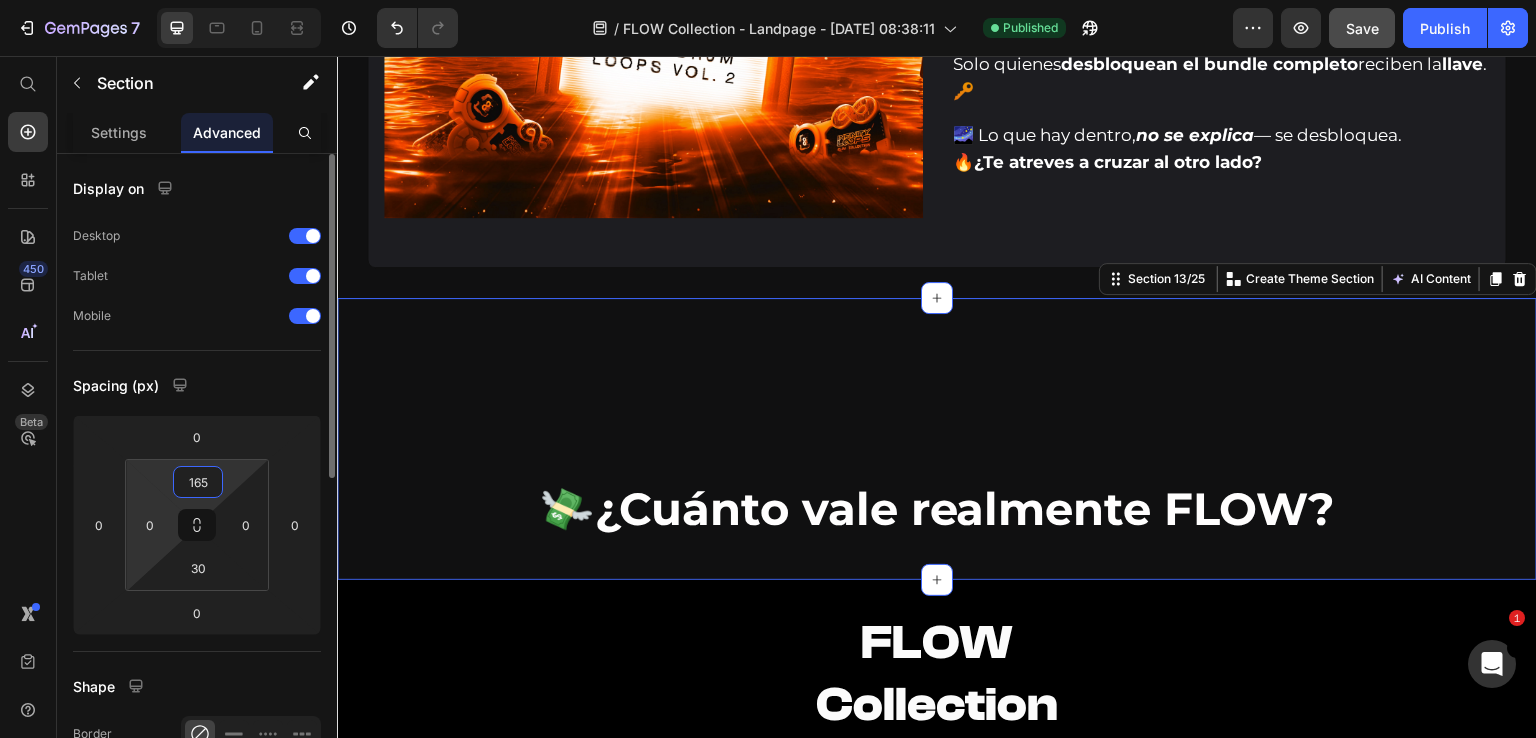 click on "165 0 30 0" at bounding box center (197, 525) 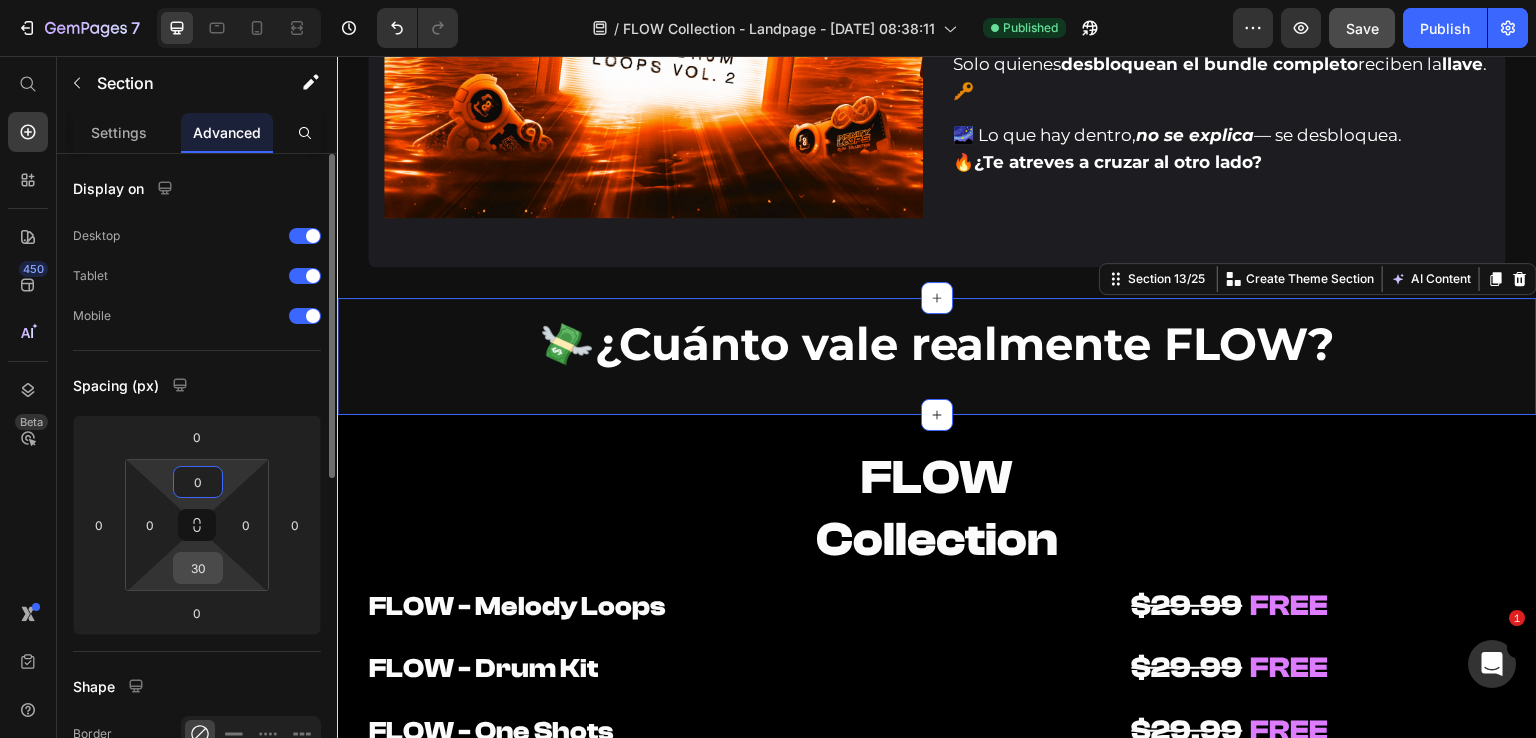 type on "0" 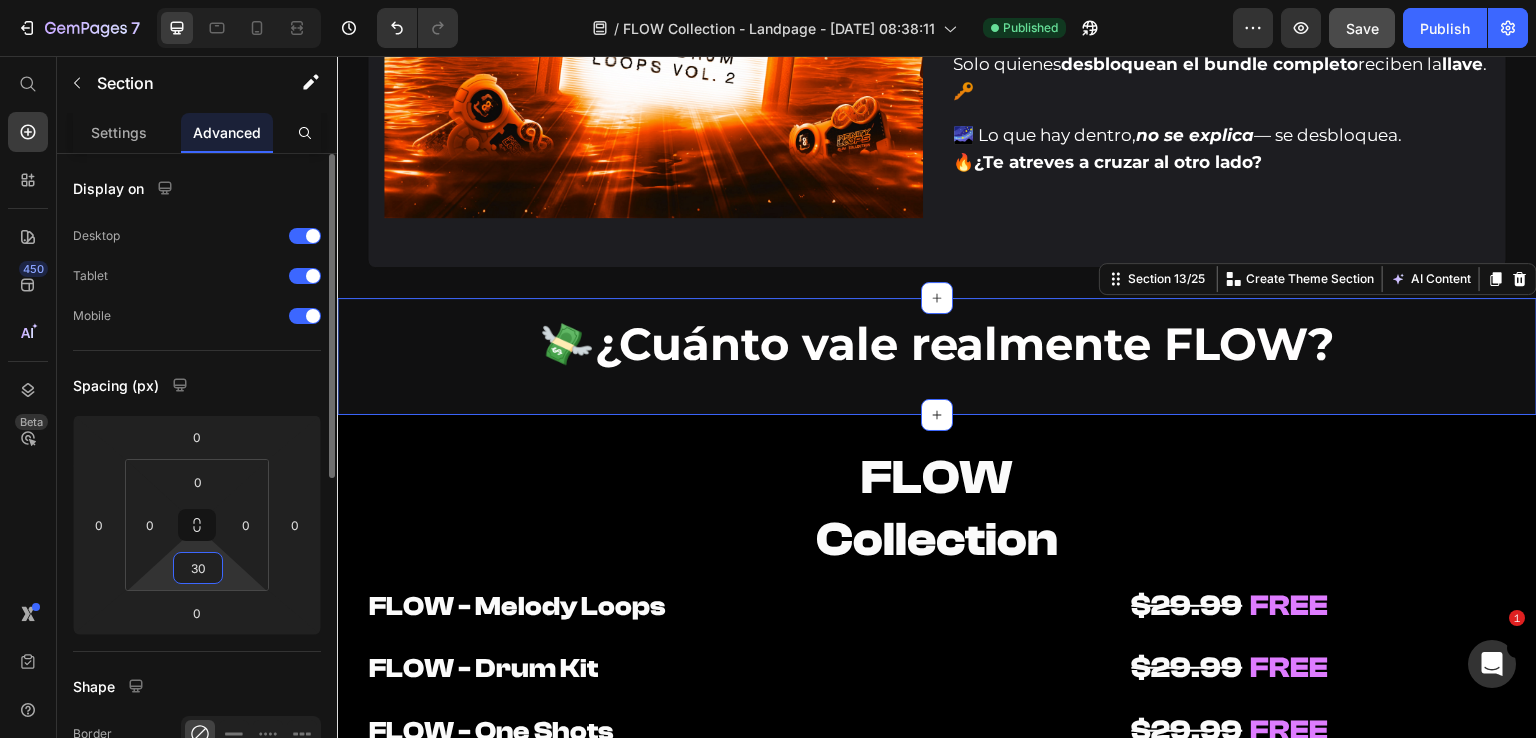 drag, startPoint x: 211, startPoint y: 565, endPoint x: 173, endPoint y: 569, distance: 38.209946 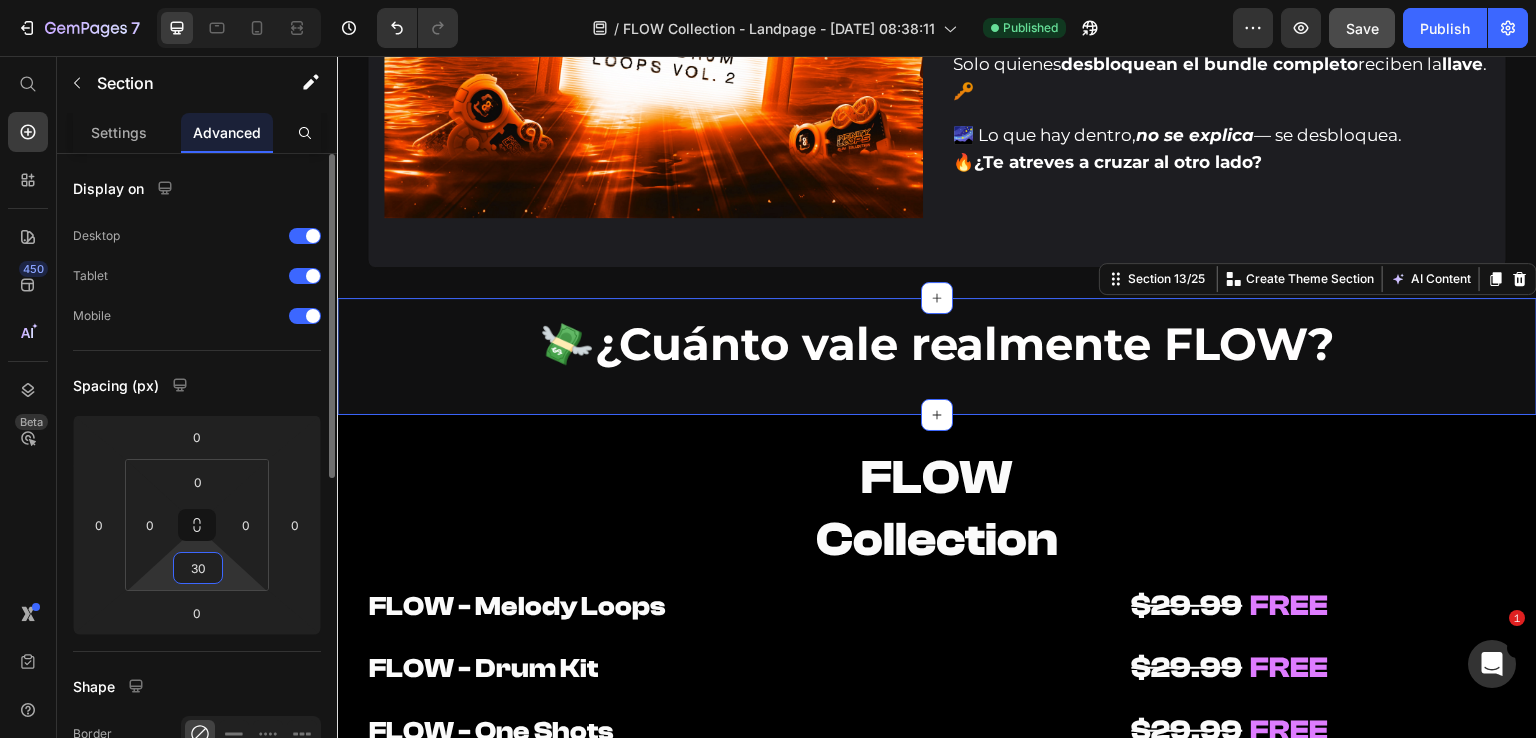 click on "30" at bounding box center (198, 568) 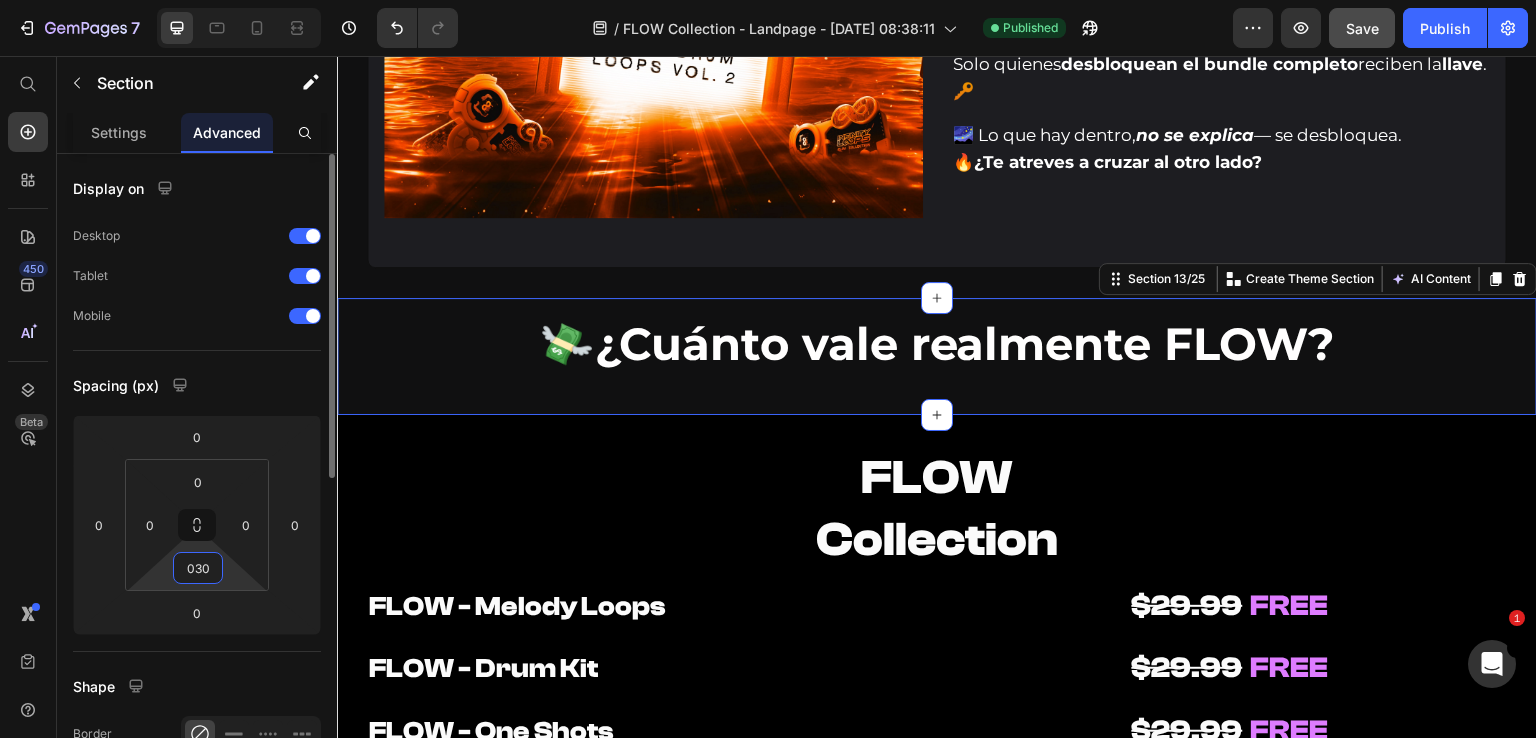 drag, startPoint x: 209, startPoint y: 565, endPoint x: 177, endPoint y: 566, distance: 32.01562 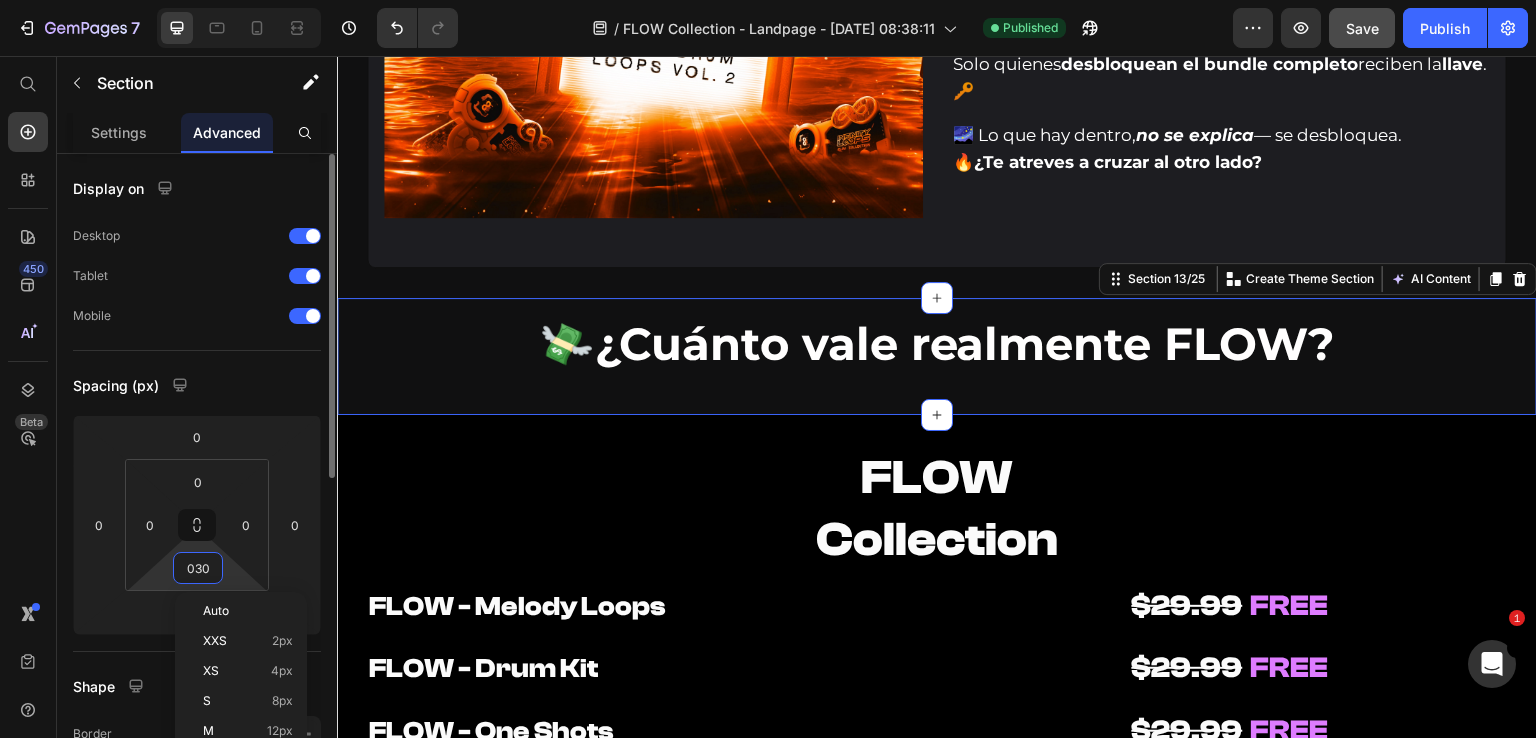 type on "0" 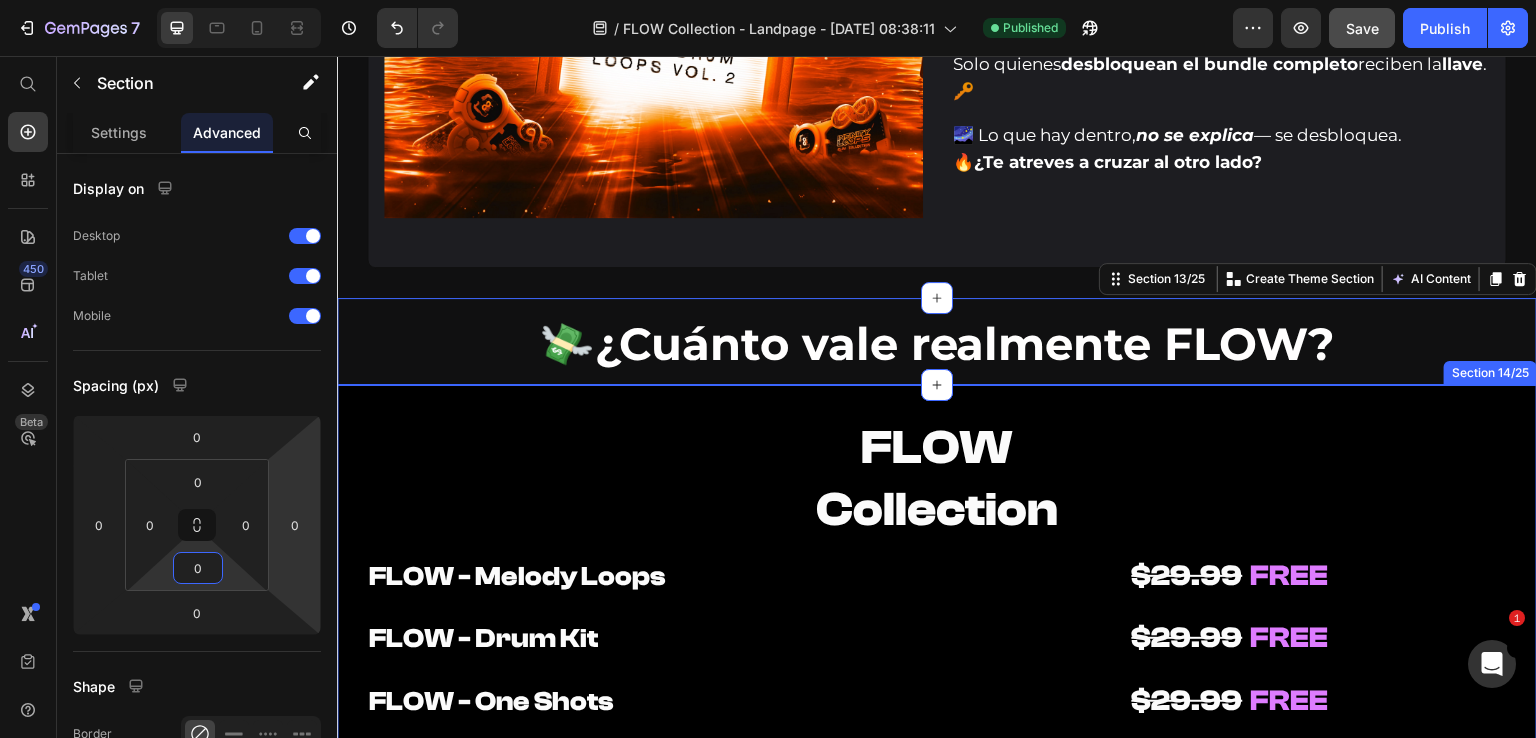 click on "FLOW  Collection Heading FLOW - Melody Loops Heading FLOW - Drum Kit Heading $29.99    FREE Heading $29.99    FREE Heading Row FLOW - One Shots Heading FLOW - MIDI Kit Heading $29.99    FREE Heading $29.99    FREE Heading Row FLOW - Presets Heading FLOW - Ear Candys Heading $49.99    FREE Heading $29.99    FREE Heading Row BONUS: Heading Heading Row FLOW - Secret Sauce Heading $49.99    FREE Heading Row VALOR  TOTAL Heading $269.93 Heading - 62% Product Badge Row Row Row Row TU INVIERTES Heading $101.41 Heading Row OFERTA DE LANZAMIENTO Heading -15% EXTRA Heading CODE: FLOW15 Button (se aplica automaticamente en el carrito) Heading Row PRECIO FINAL = Heading $99.99 Heading Row 00 hrs 14 min 44 seg CountDown Timer 🌊  DESBLOQUEAR TODO EL FLOW Add to Cart Row Row Product Row Section 14/25" at bounding box center [937, 1069] 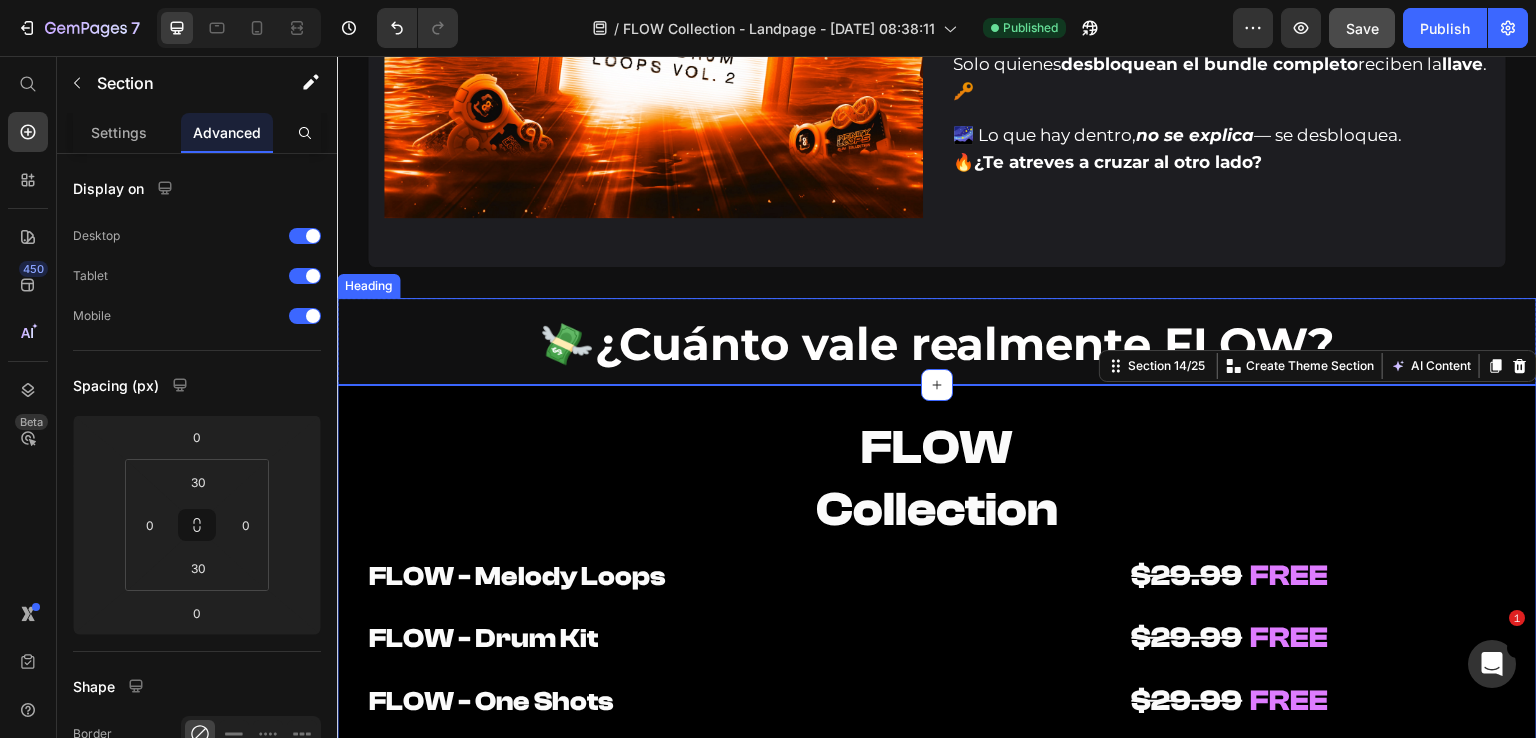 click on "💸  ¿Cuánto vale realmente FLOW?" at bounding box center (937, 341) 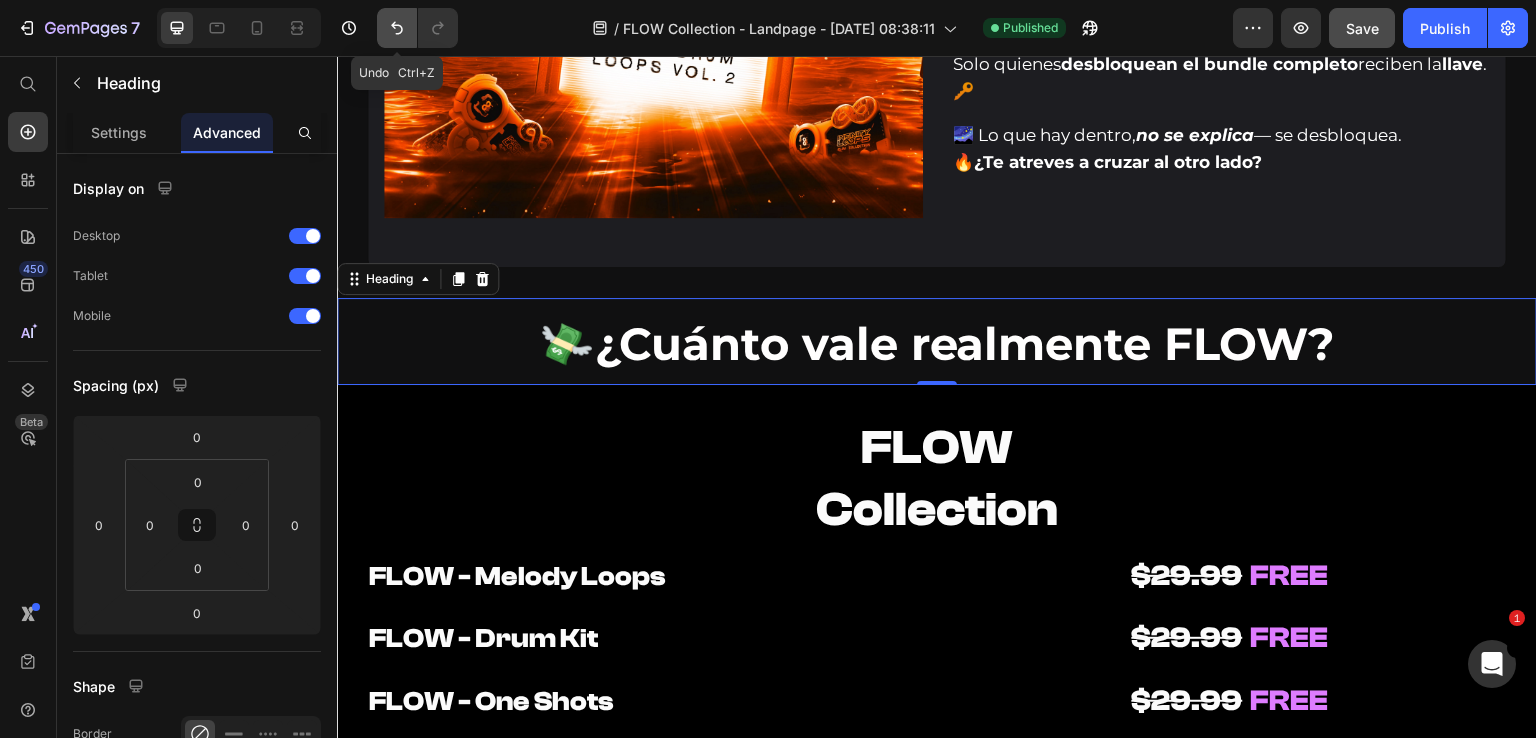 click 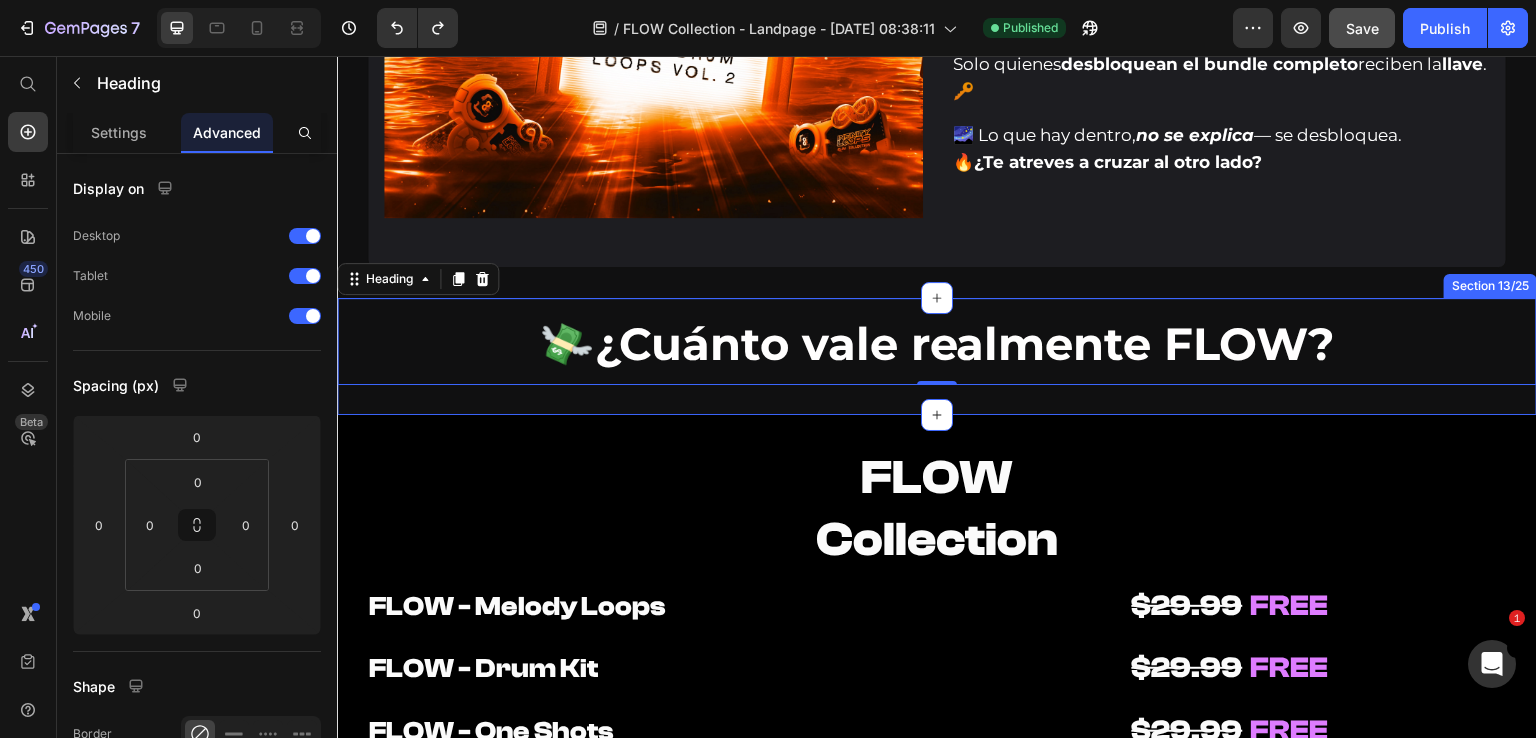 click on "💸  ¿Cuánto vale realmente FLOW? Heading   0 Section 13/25" at bounding box center (937, 356) 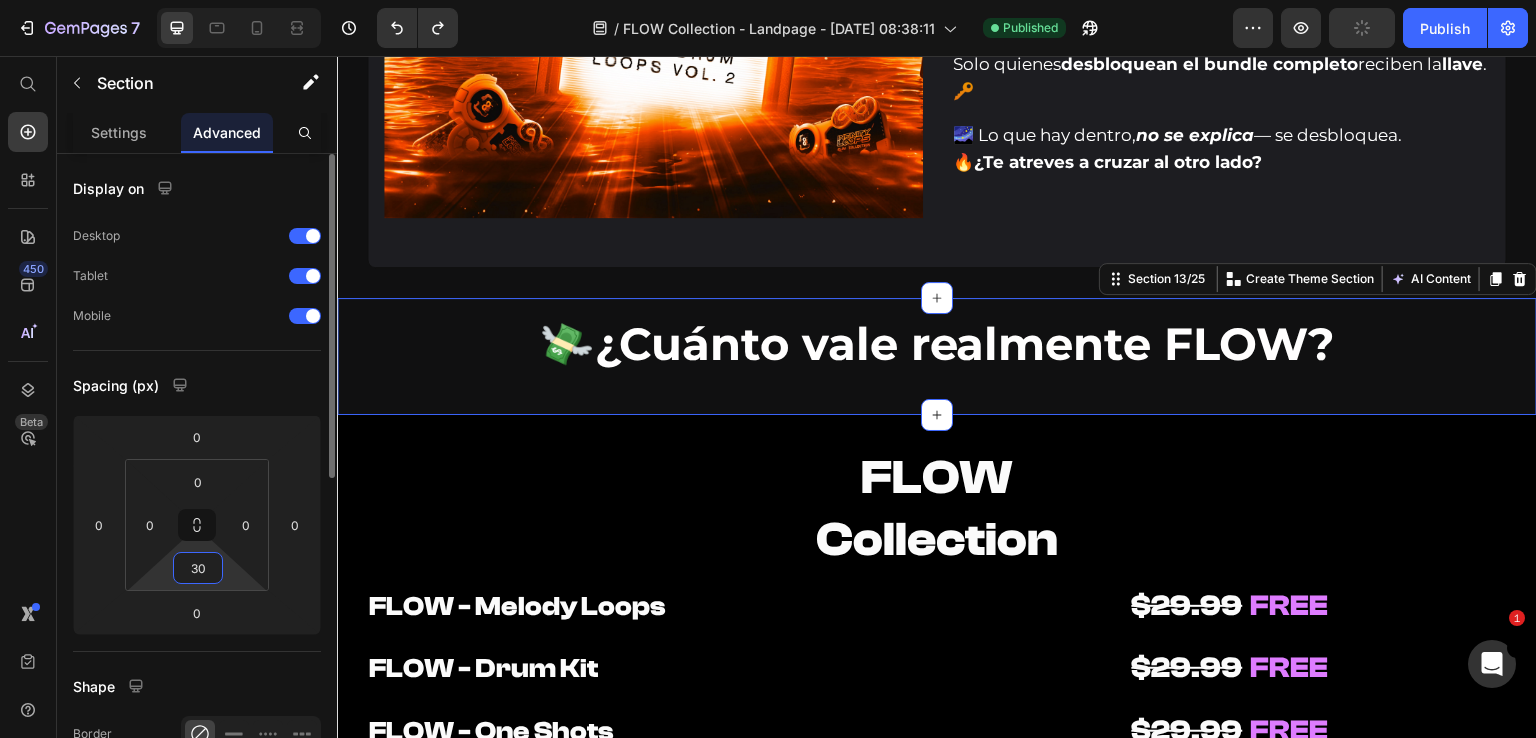 click on "30" at bounding box center (198, 568) 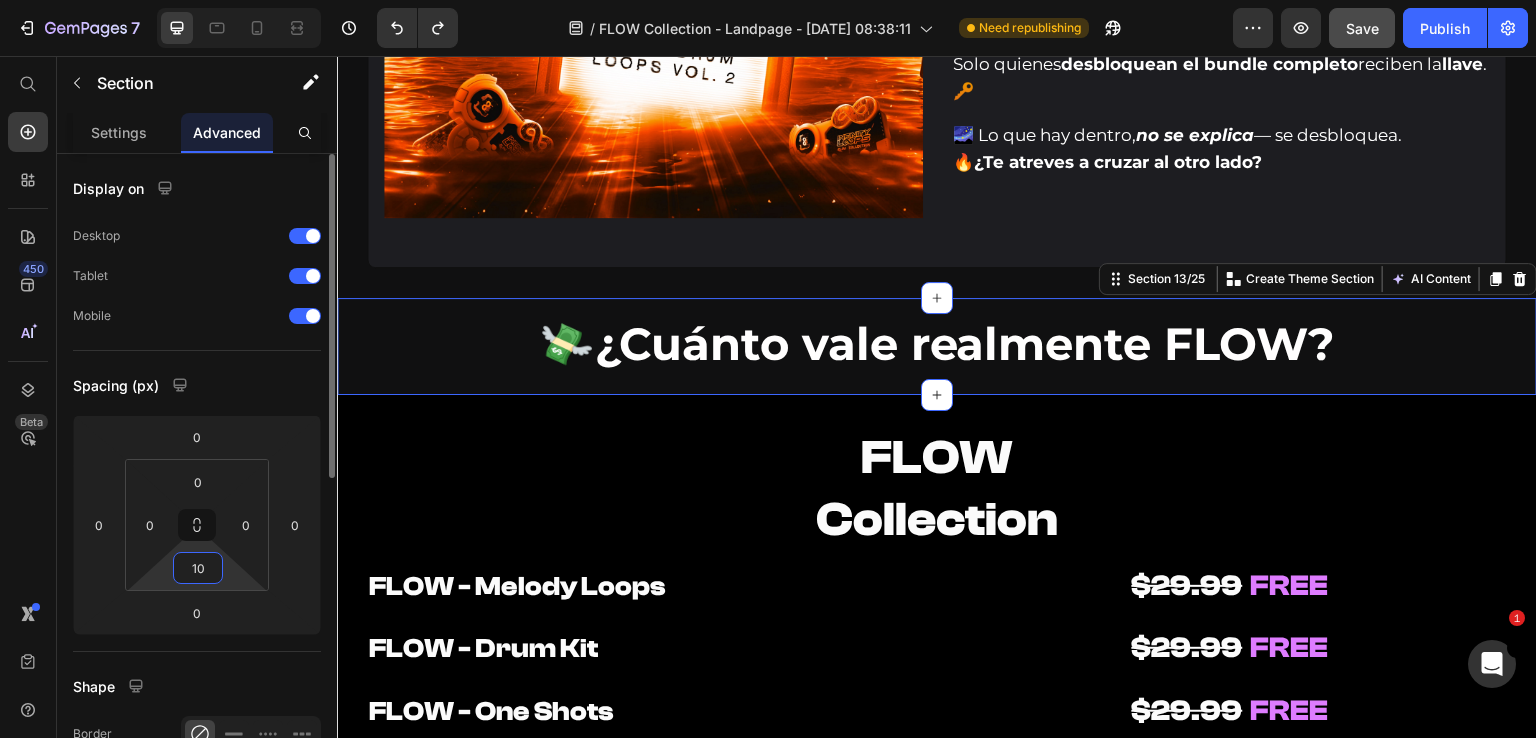 drag, startPoint x: 202, startPoint y: 572, endPoint x: 180, endPoint y: 576, distance: 22.36068 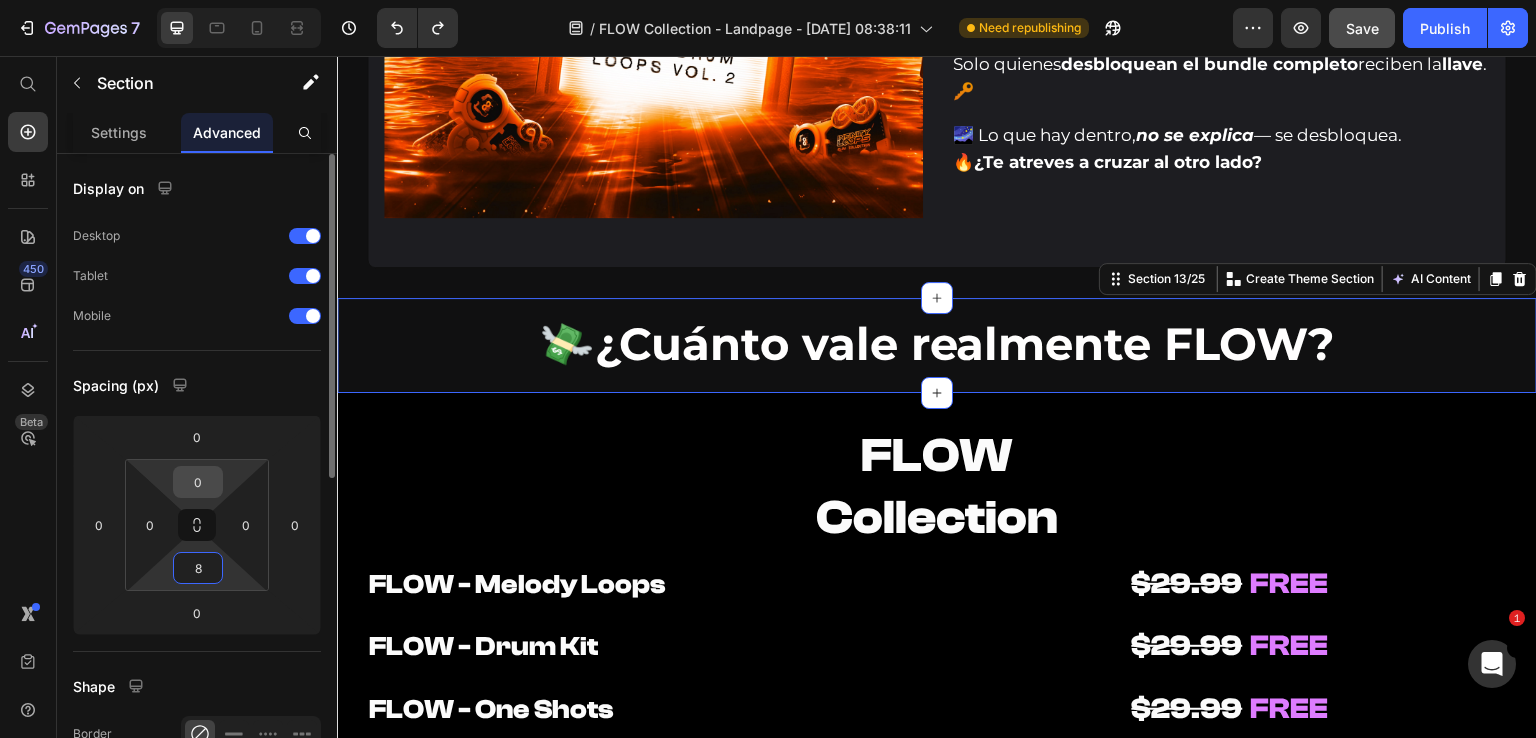 type on "8" 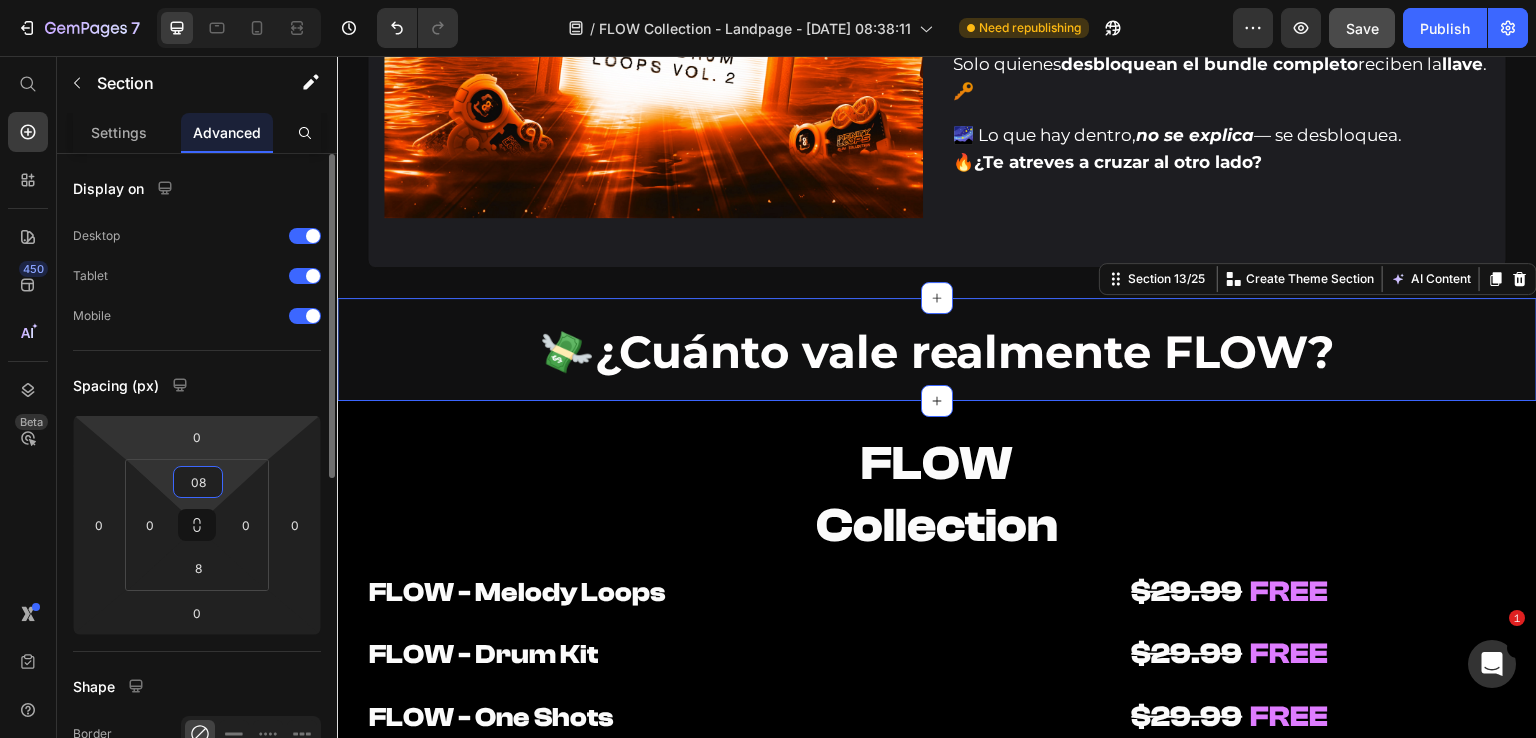 type on "8" 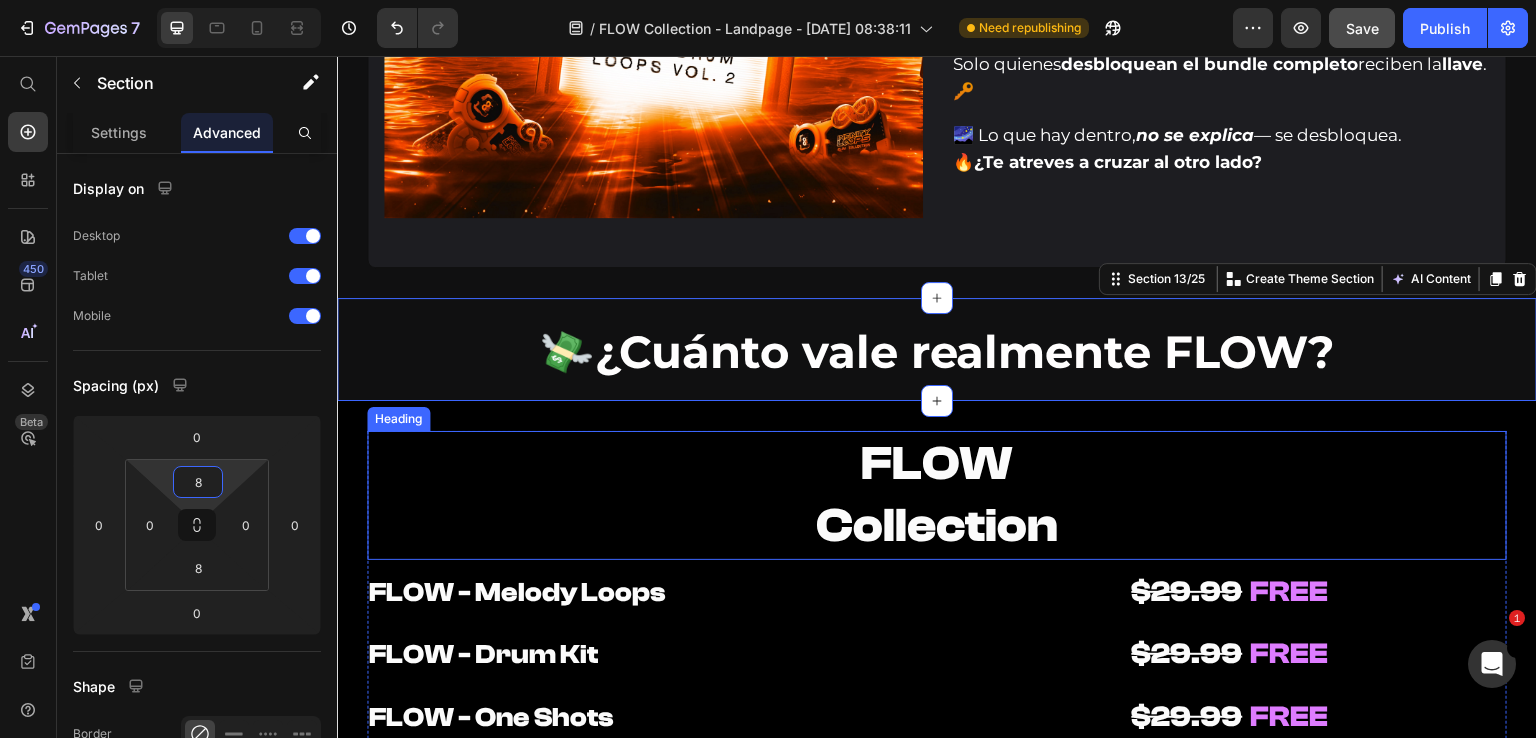 click on "FLOW  Collection" at bounding box center [937, 495] 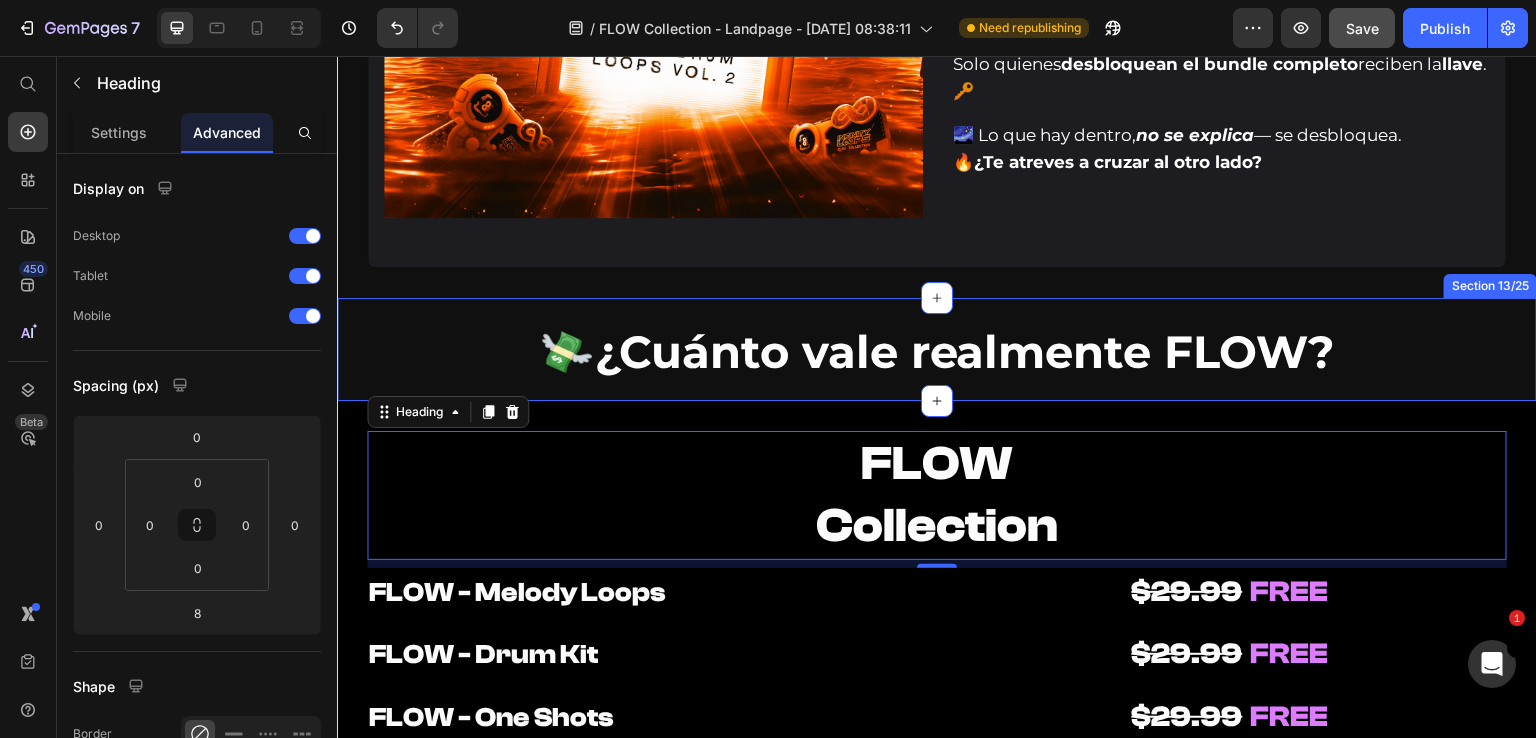 click on "💸  ¿Cuánto vale realmente FLOW? Heading Section 13/25" at bounding box center [937, 349] 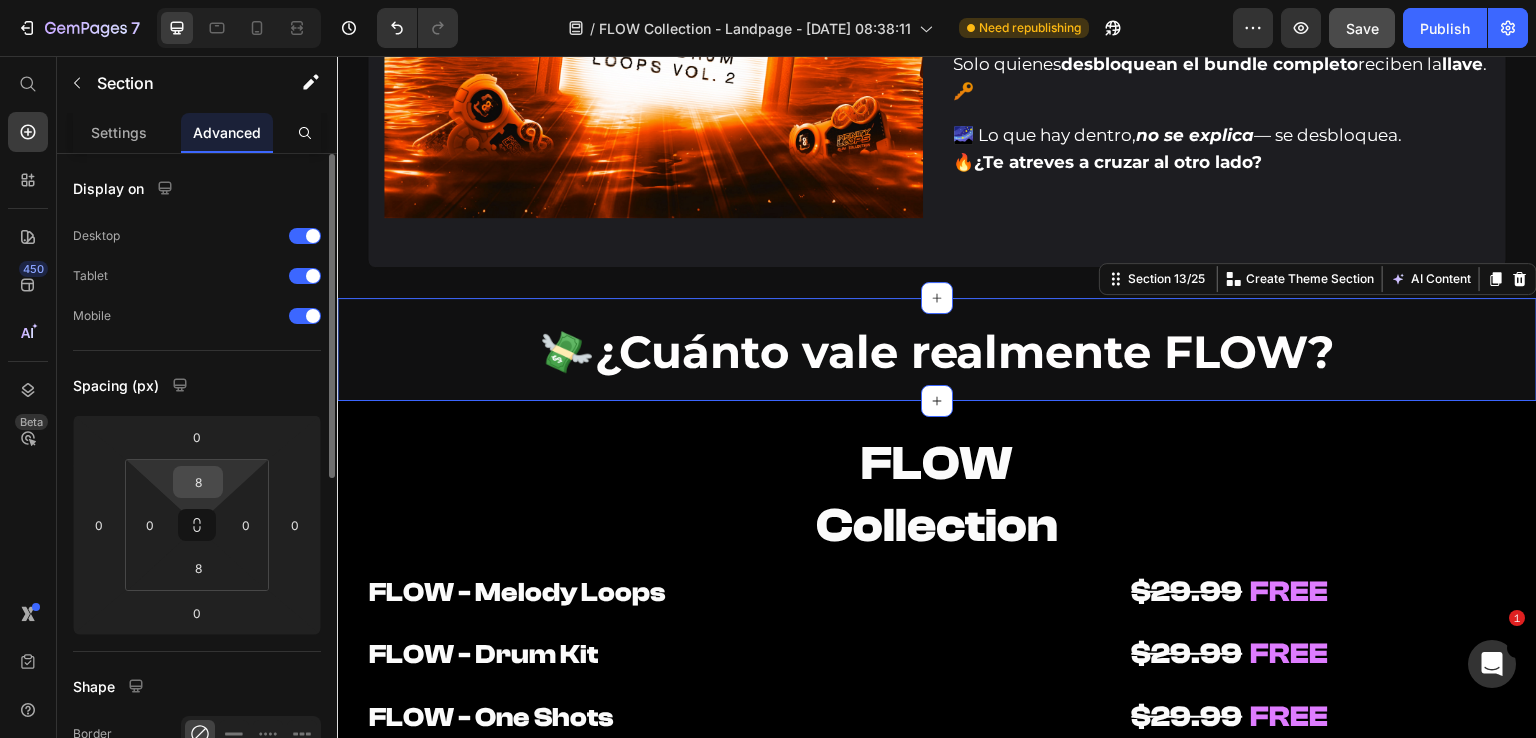 click on "8" at bounding box center (198, 482) 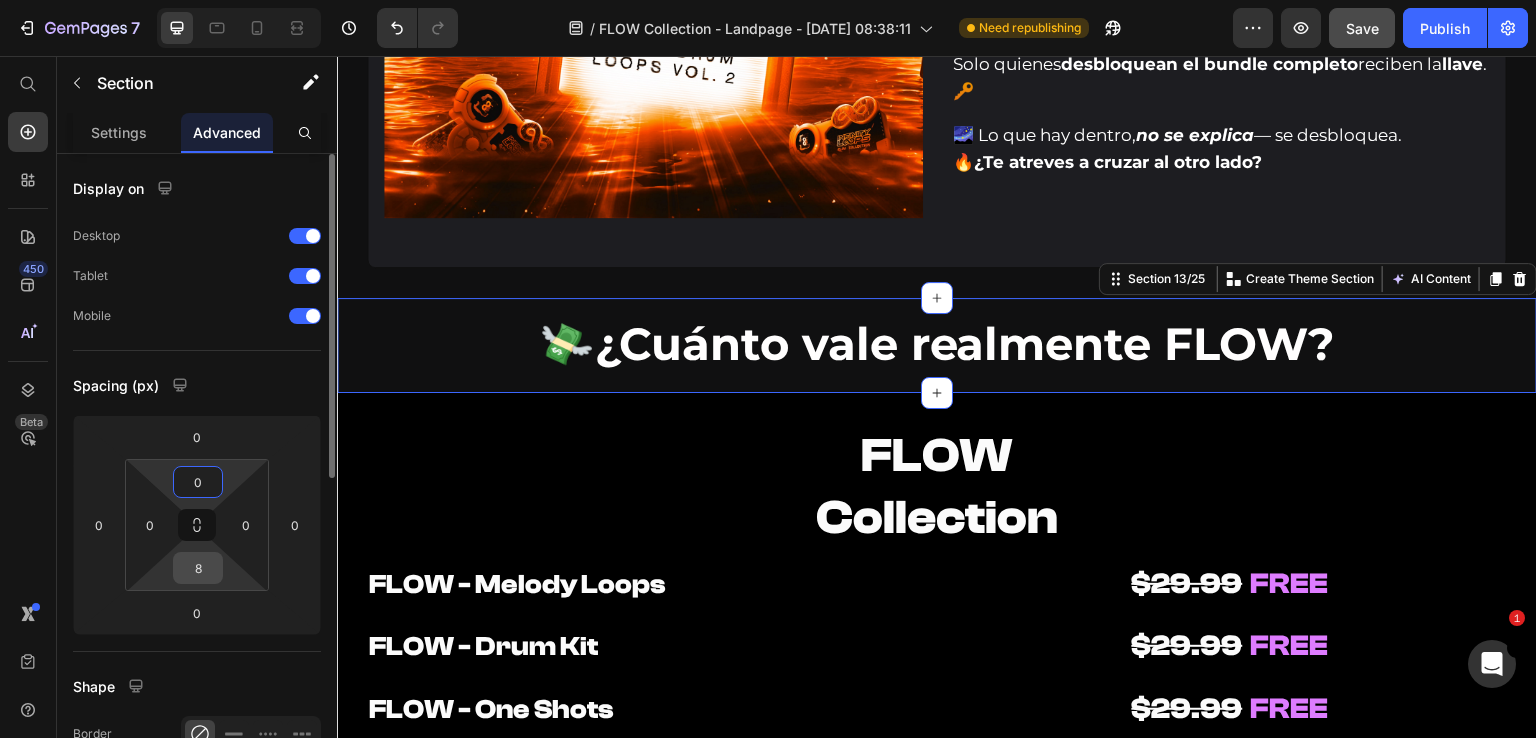type on "0" 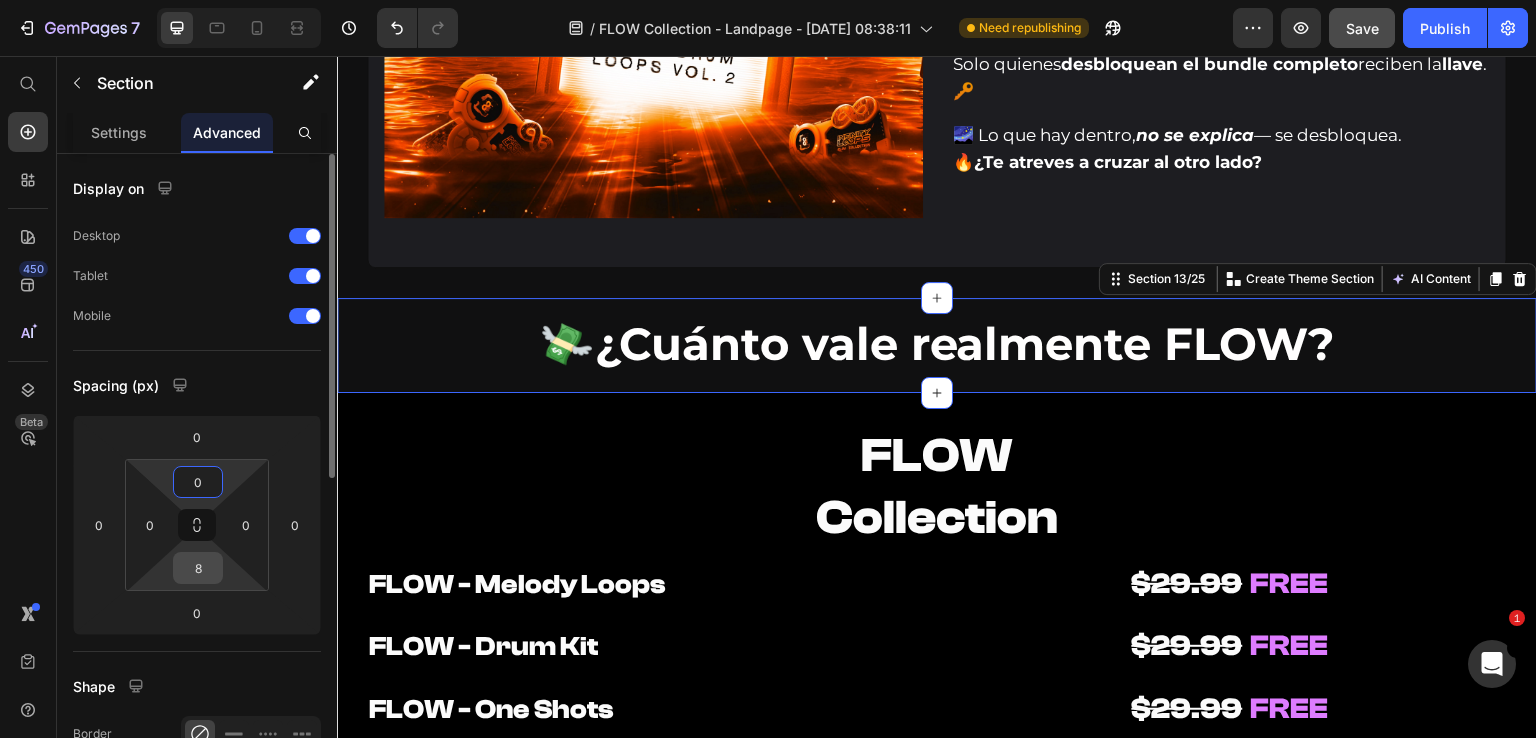 click on "8" at bounding box center [198, 568] 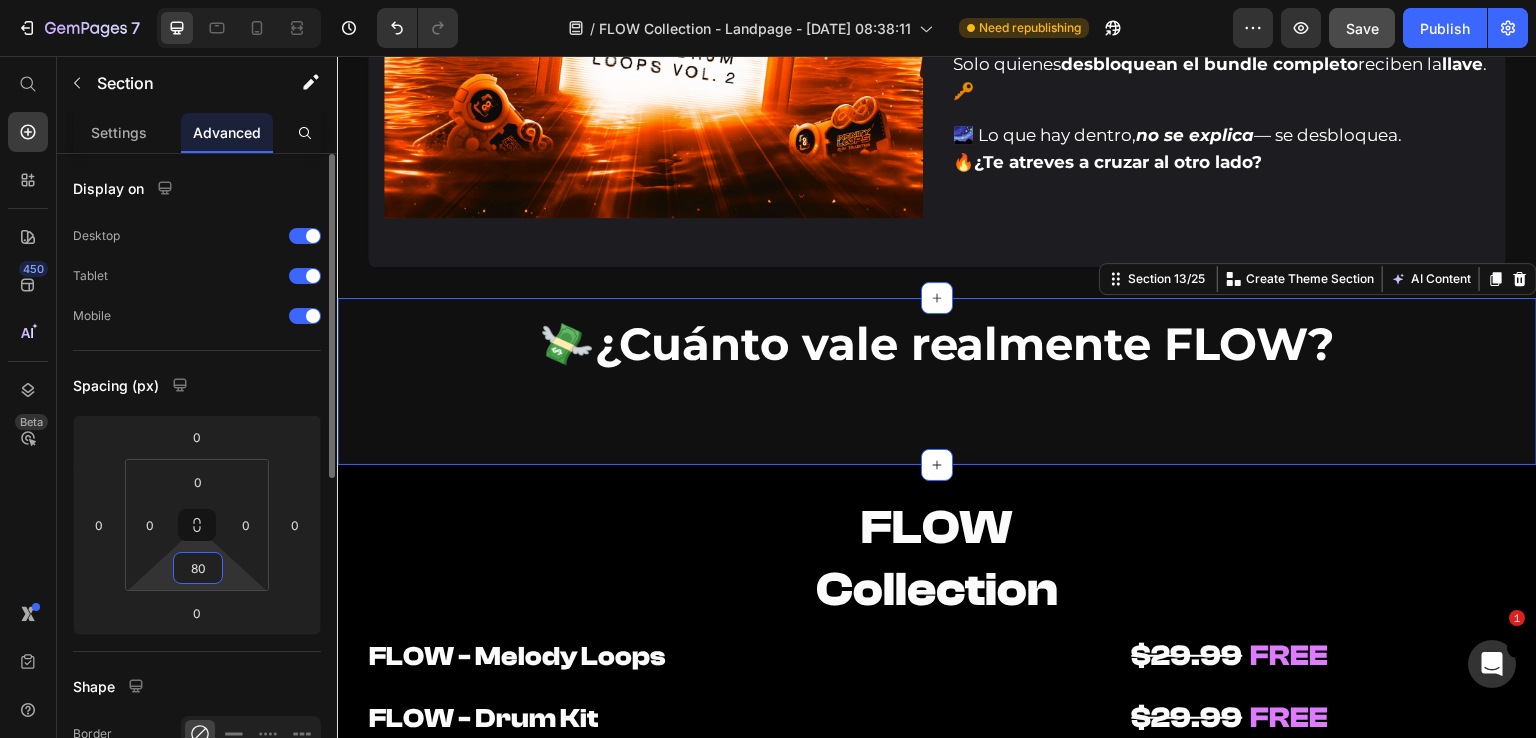 type on "0" 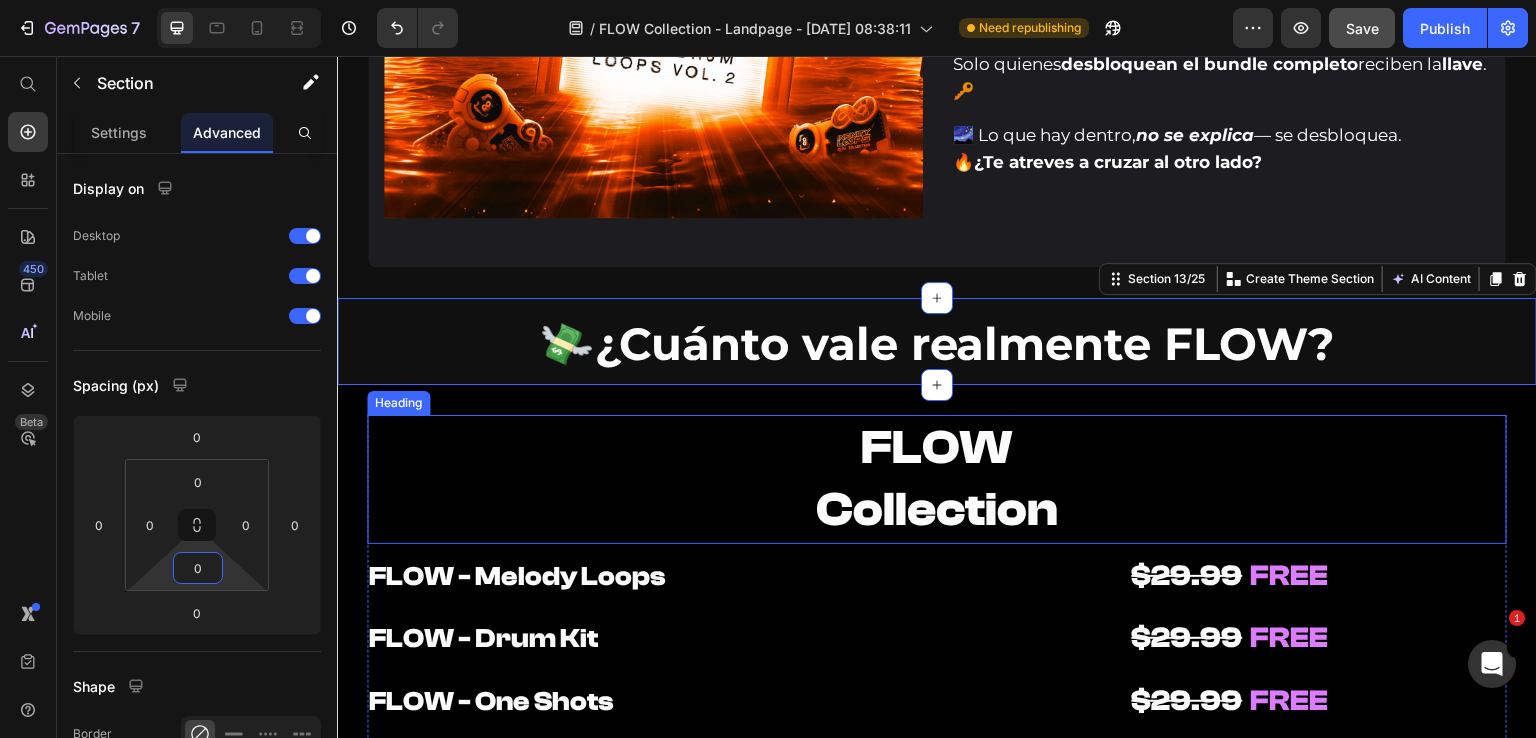 click on "FLOW  Collection" at bounding box center [937, 479] 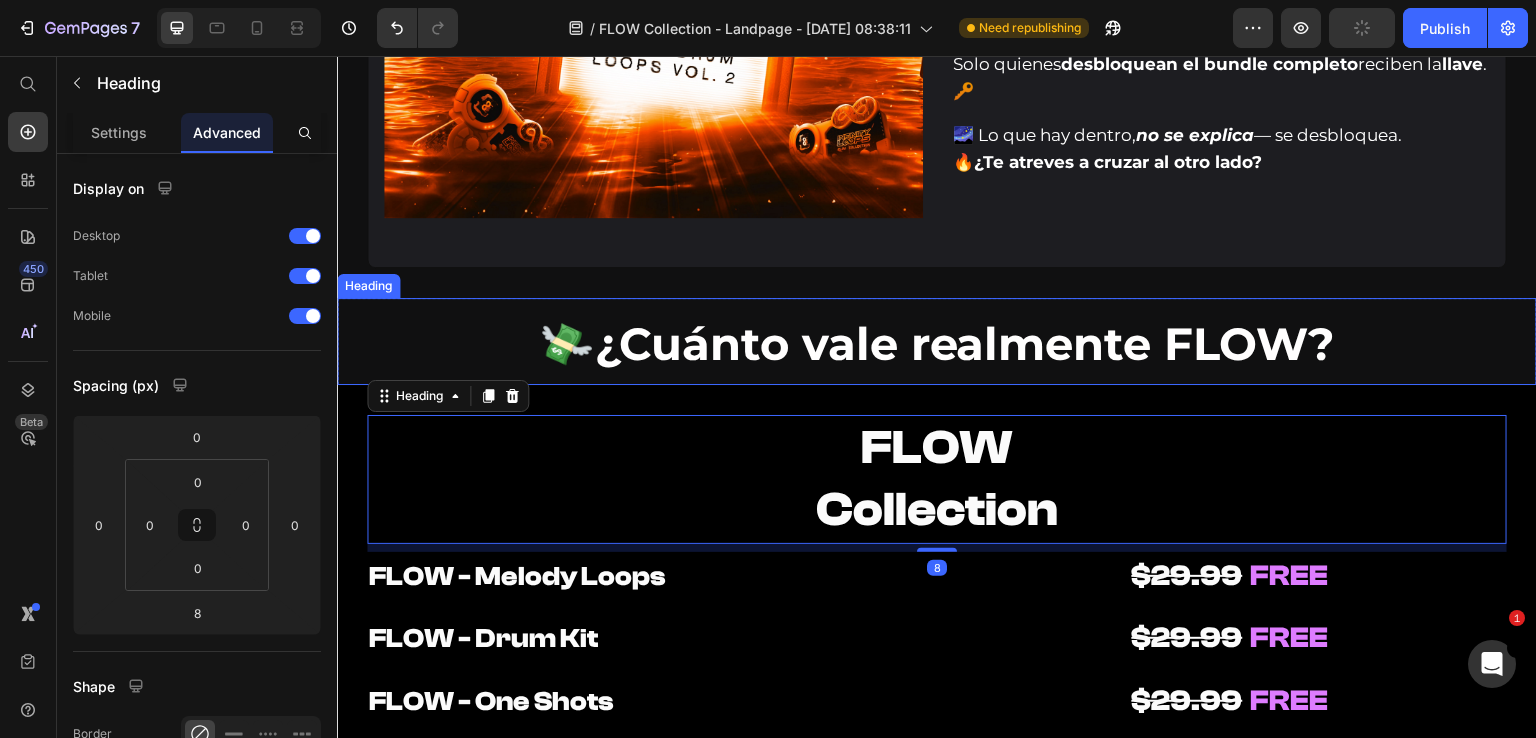 click on "💸  ¿Cuánto vale realmente FLOW?" at bounding box center (937, 341) 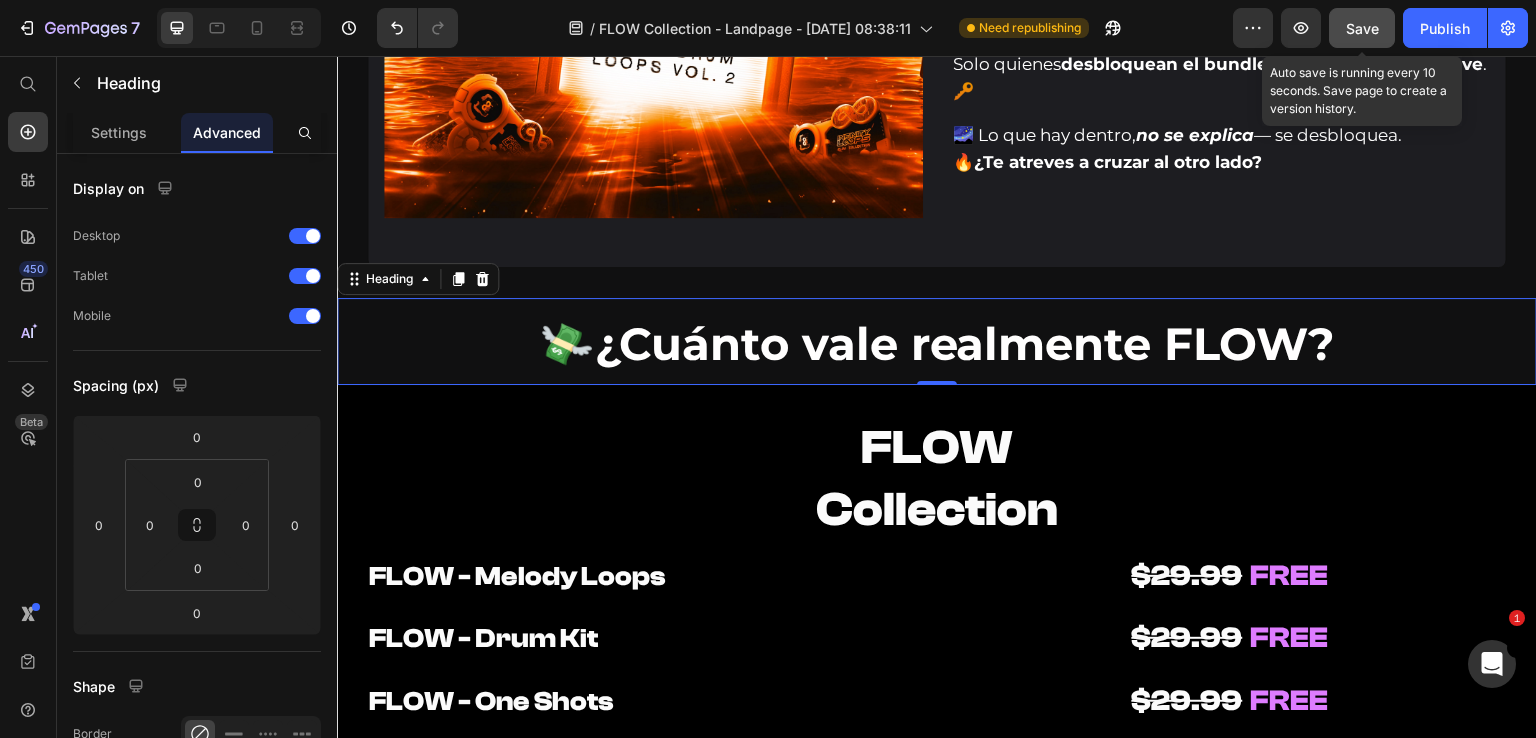 click on "Save" at bounding box center (1362, 28) 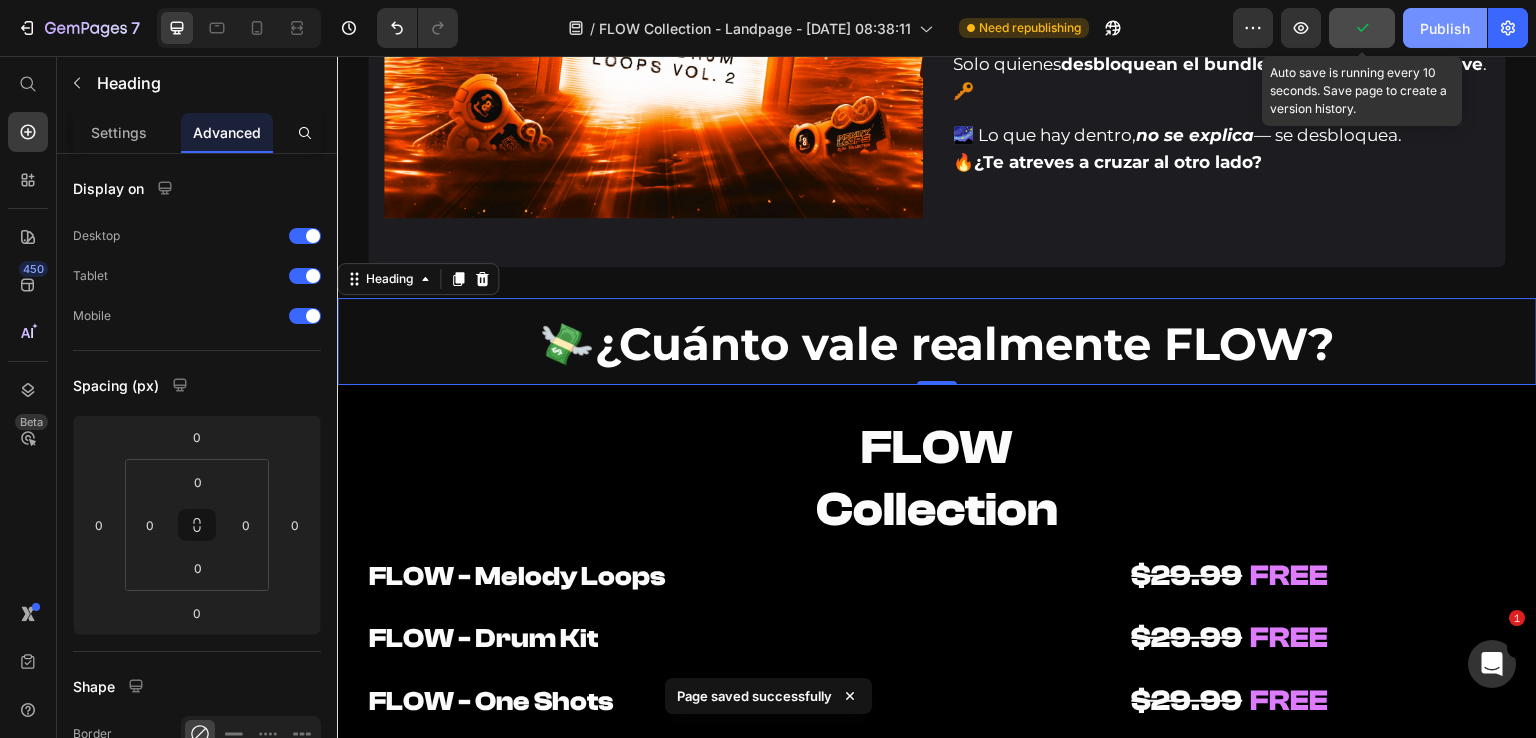 click on "Publish" at bounding box center [1445, 28] 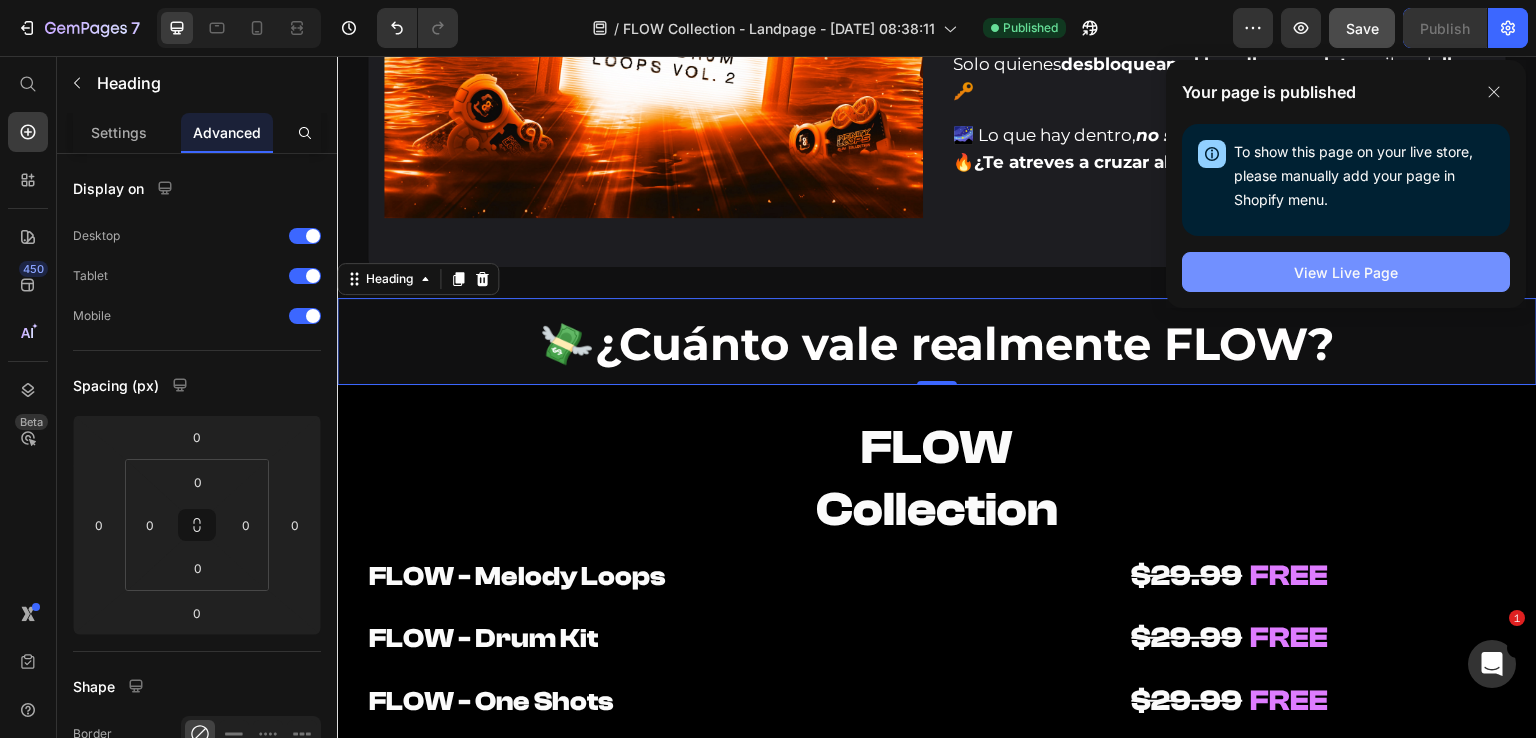 click on "View Live Page" at bounding box center [1346, 272] 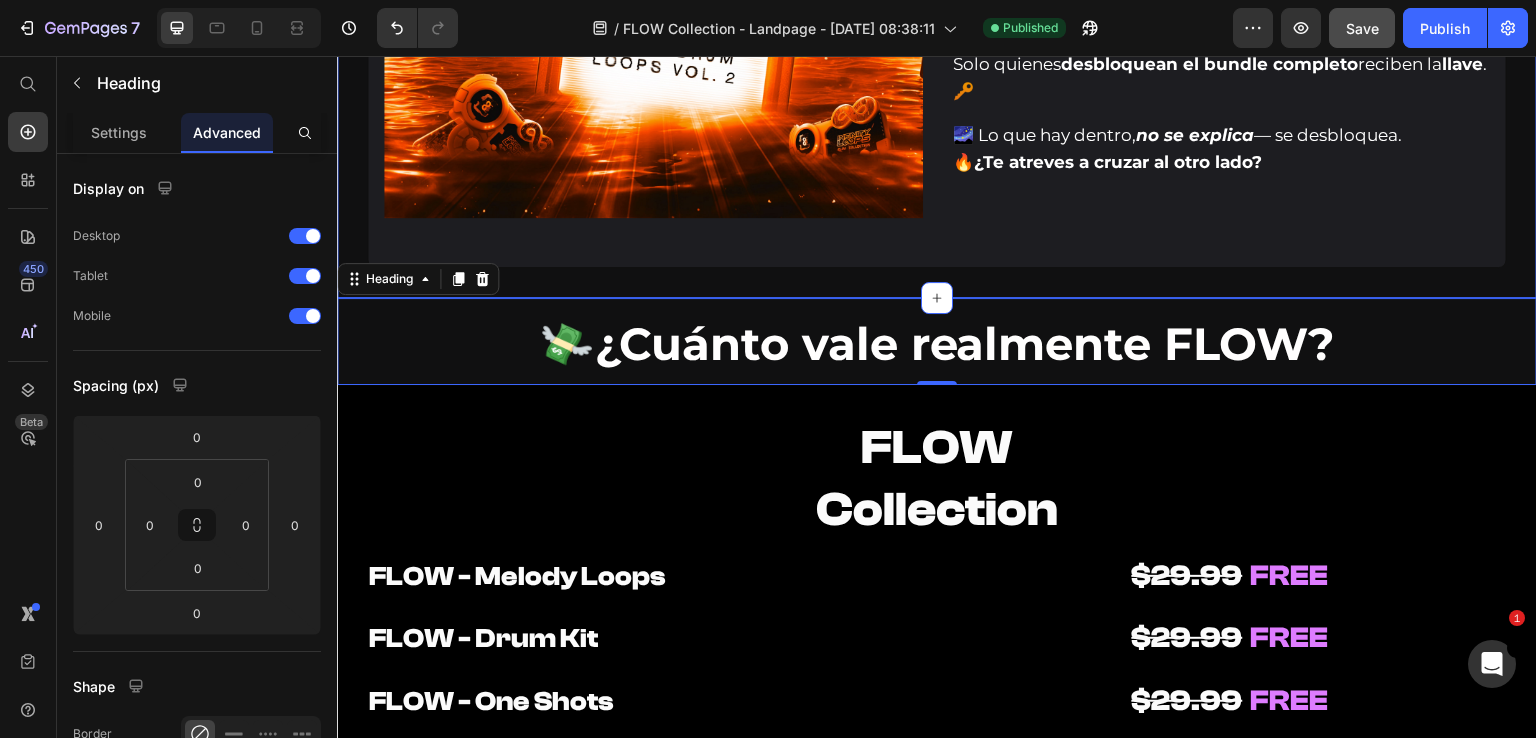 click on "Image Valor: $49.99 Text Block Row FLOW - Secret Sauce Heading 🧪 FLOW guarda su mayor tesoro bajo llave. Solo los que  se atrevan a ir más allá  lo descubrirán. 🌶️ Text Block ❌ Nada que escuchar. 🚫 Nada que ver. Solo...  una sensación que se activa al cruzar. Text Block Detrás del portal...  un  acceso oculto  con algo  demasiado valioso  para mostrarse. 💎 Text Block 🔒  No está a la venta. Solo quienes  desbloquean el bundle completo  reciben la  llave . 🔑 Text Block 🌌 Lo que hay dentro,  no se explica  — se desbloquea. 🔥  ¿Te atreves a cruzar al otro lado? Text Block Row Row Row Row Section 12/25" at bounding box center (937, -52) 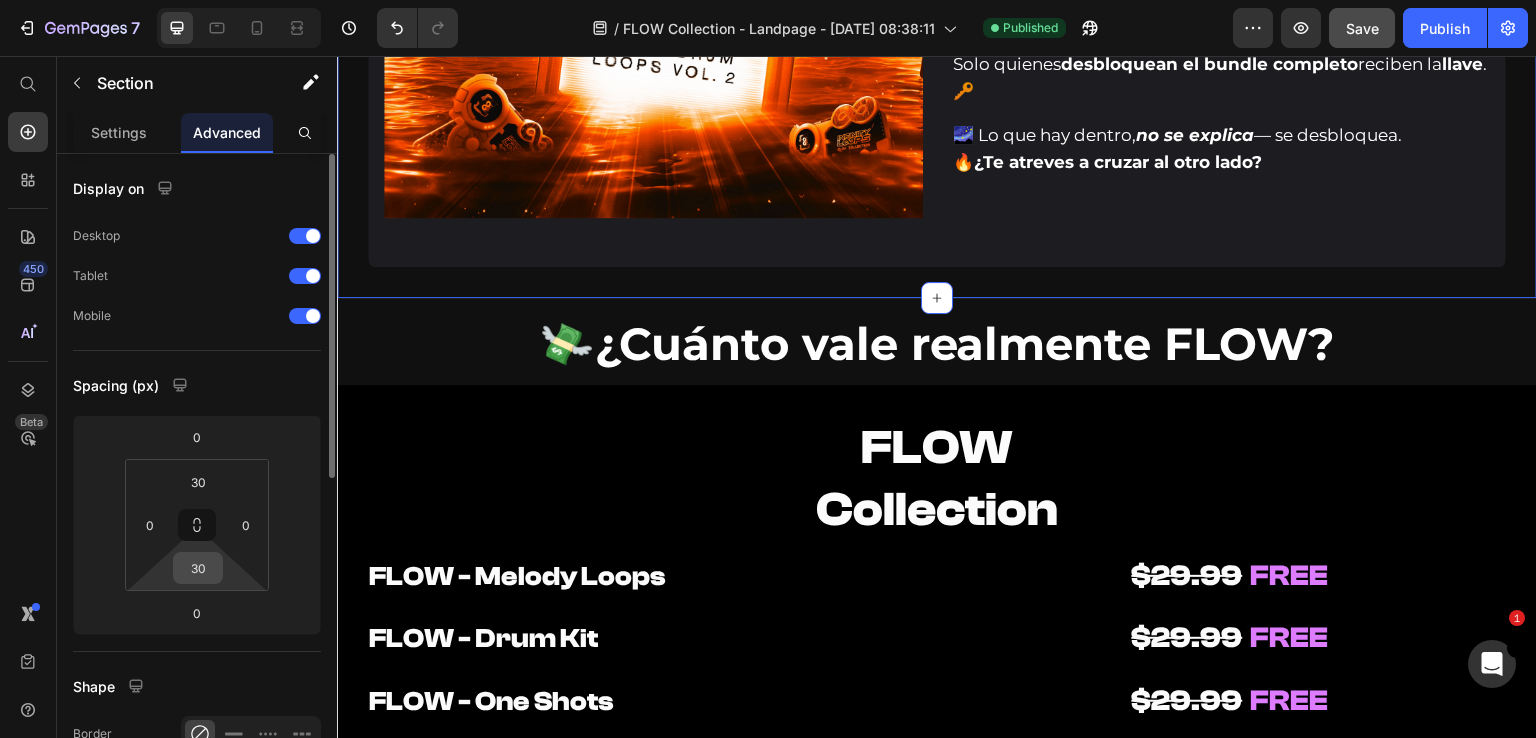 click on "30" at bounding box center (198, 568) 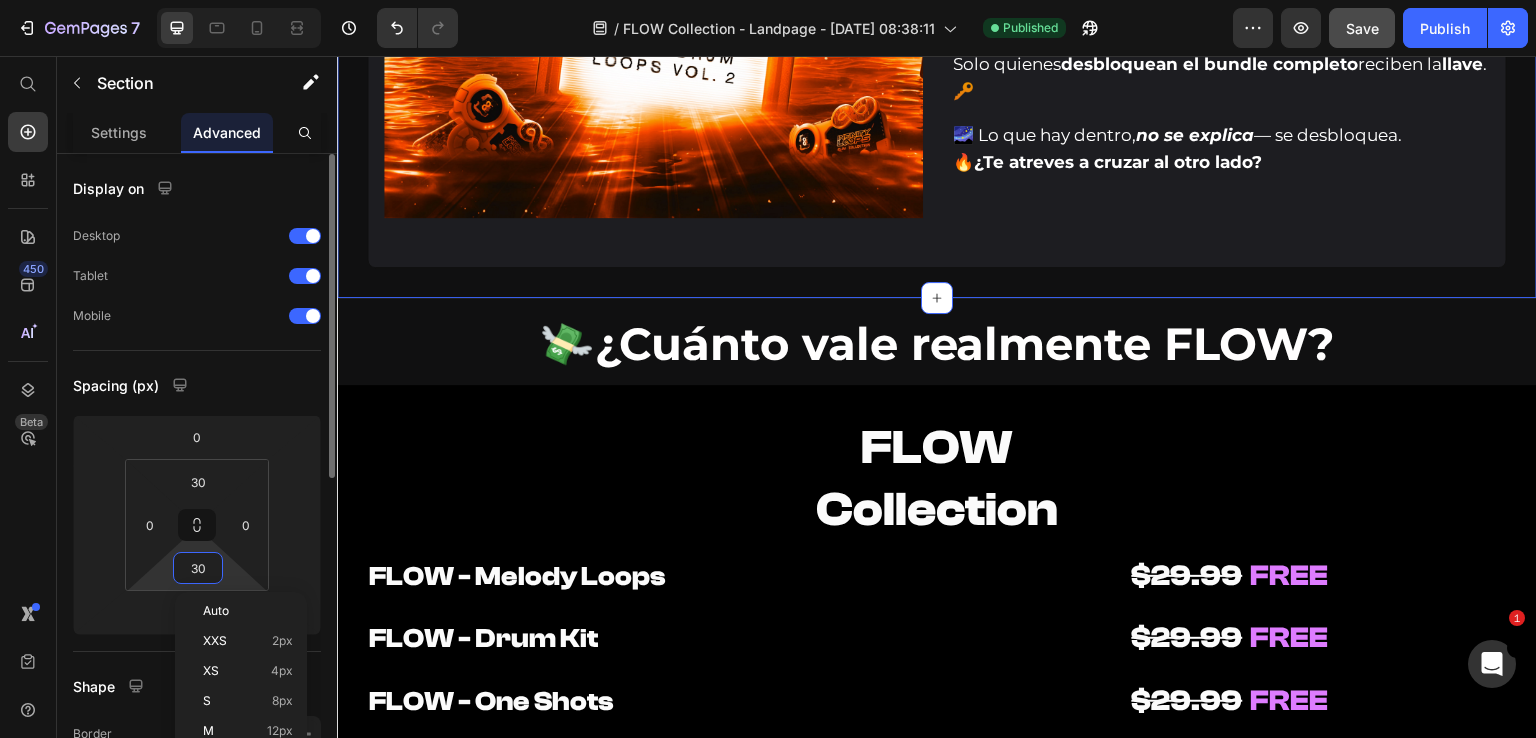 type on "0" 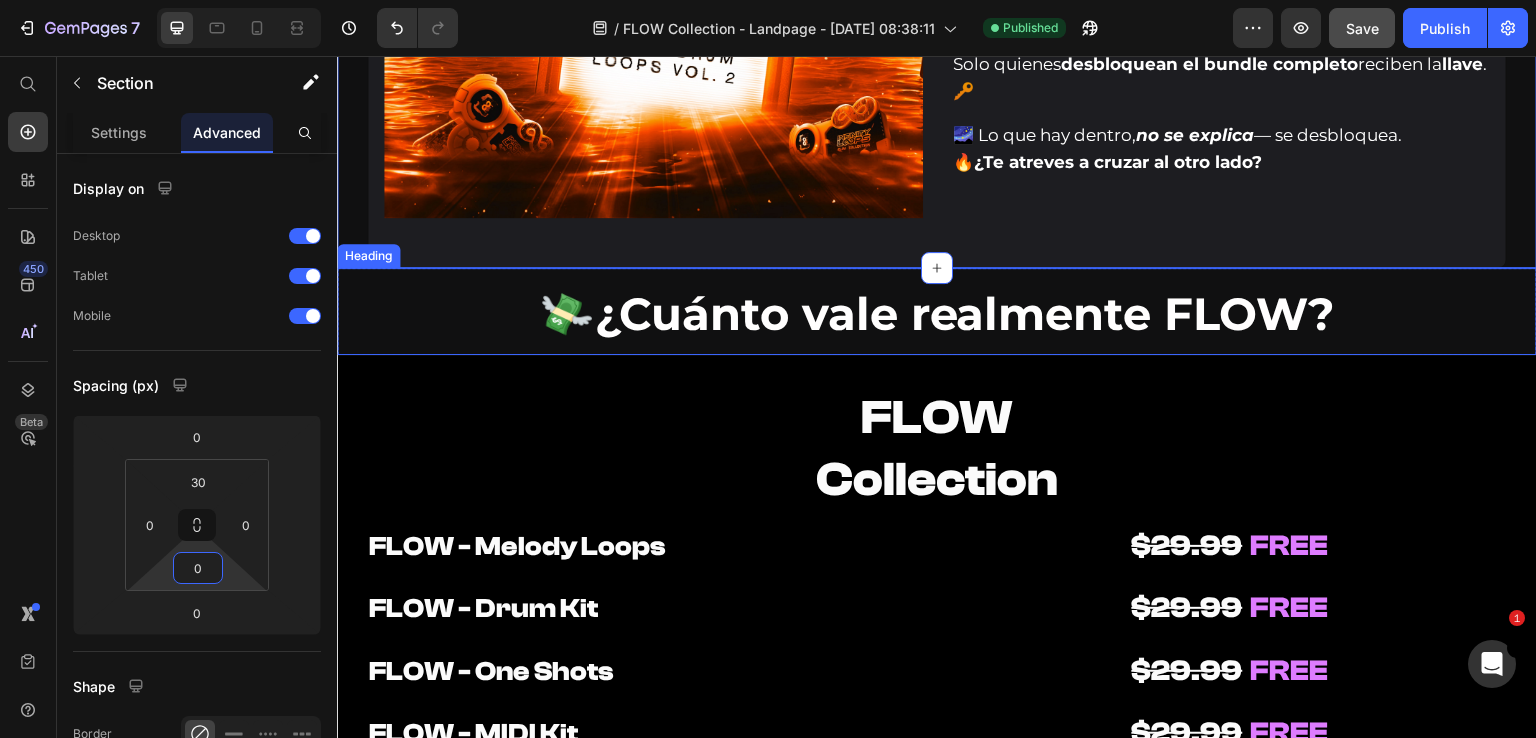 click on "💸  ¿Cuánto vale realmente FLOW?" at bounding box center (937, 311) 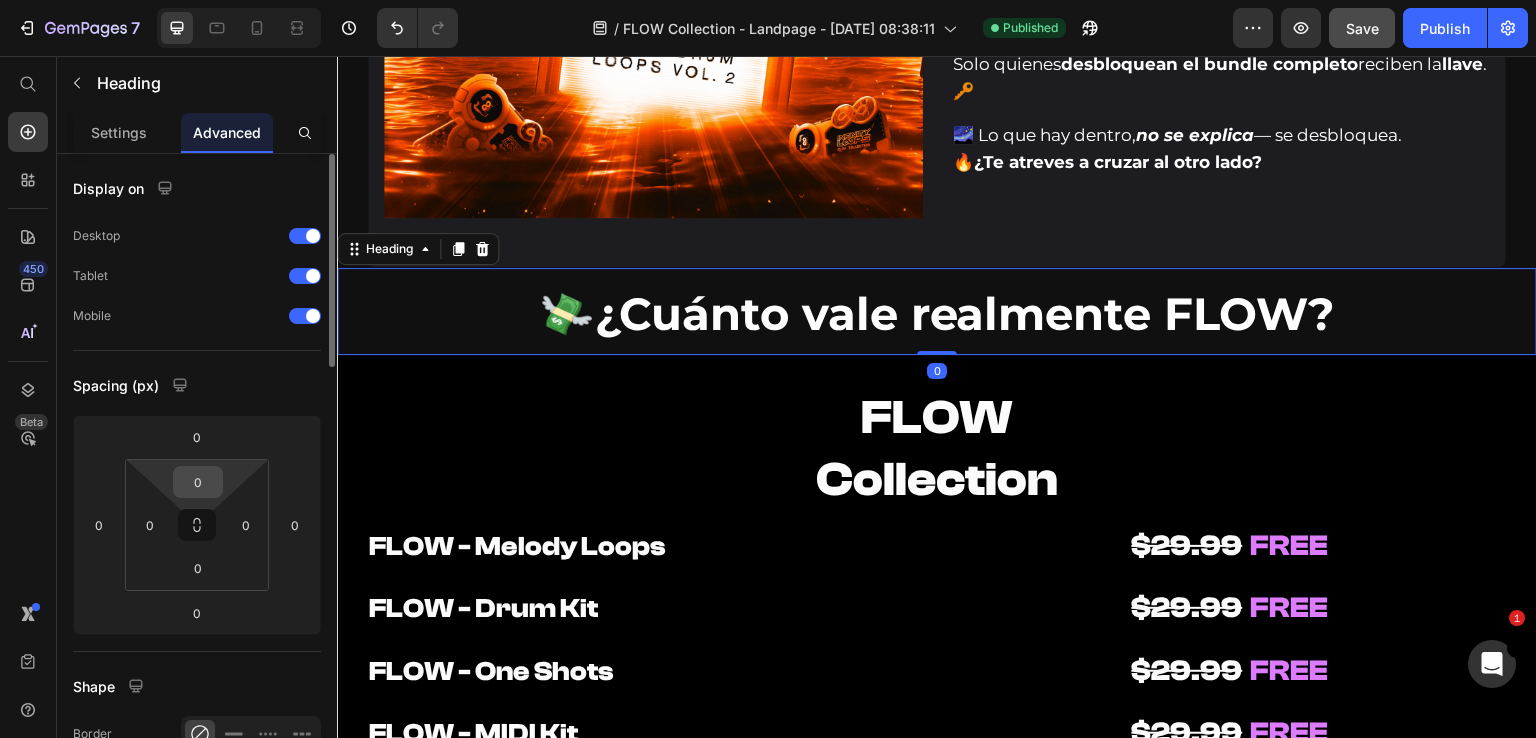 click on "0" at bounding box center (198, 482) 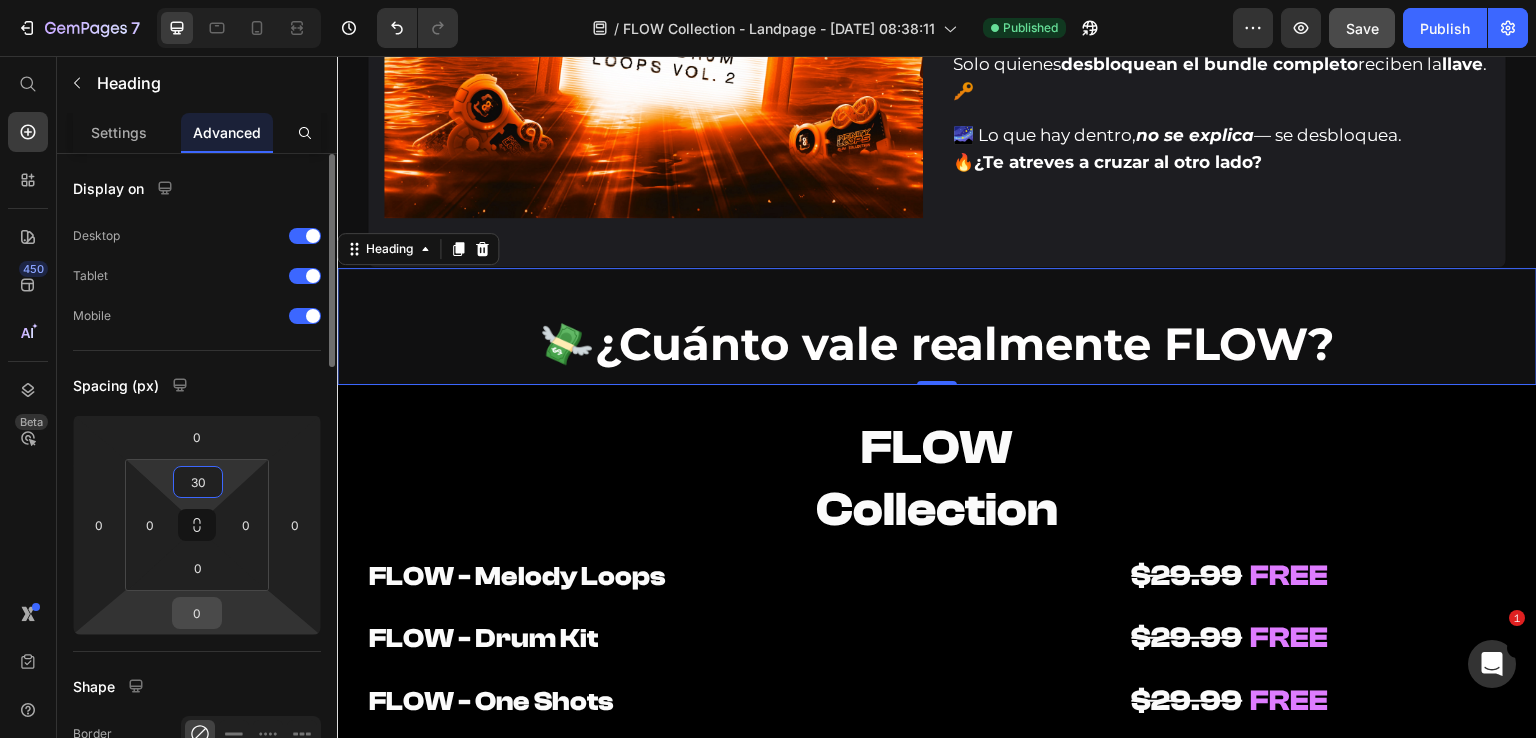 type on "30" 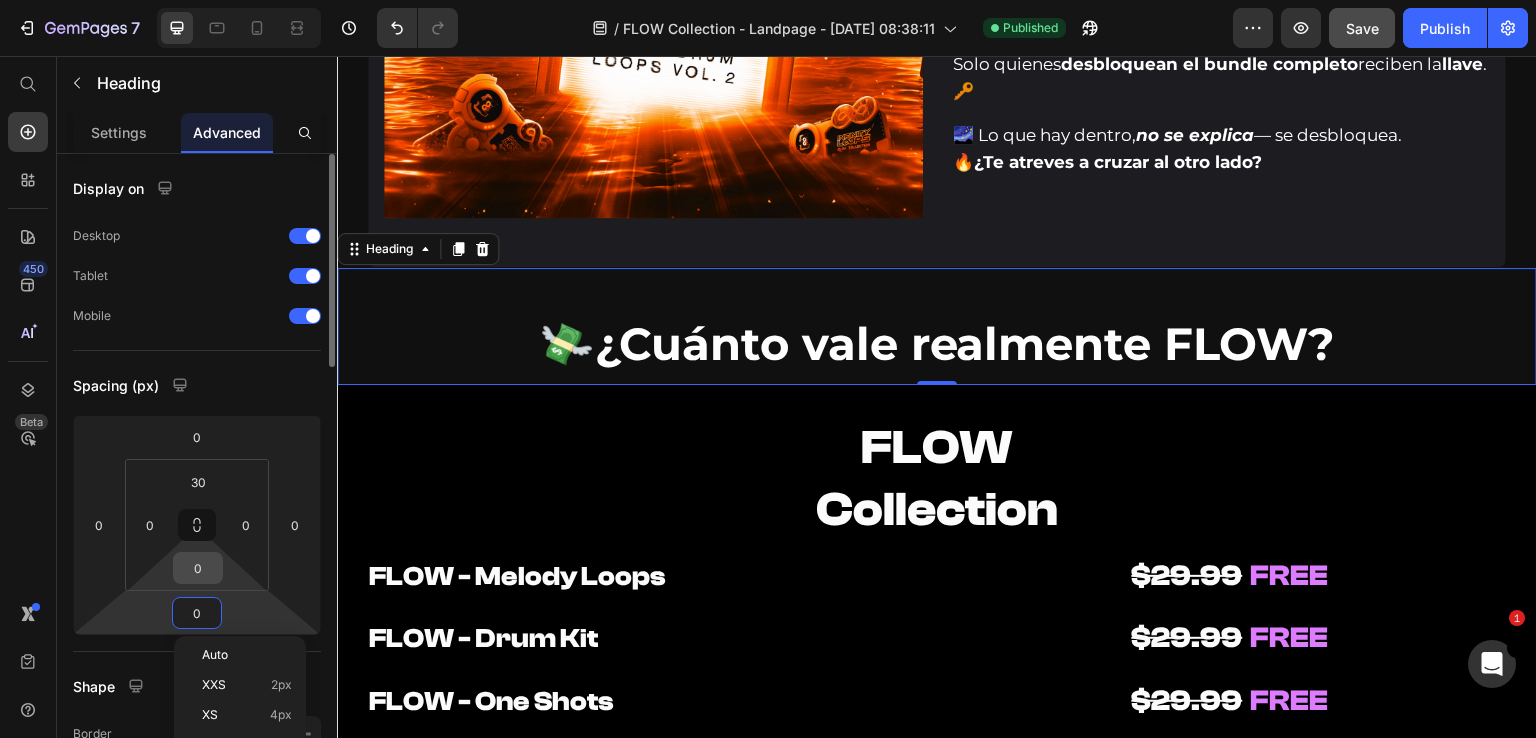 click on "0" at bounding box center [198, 568] 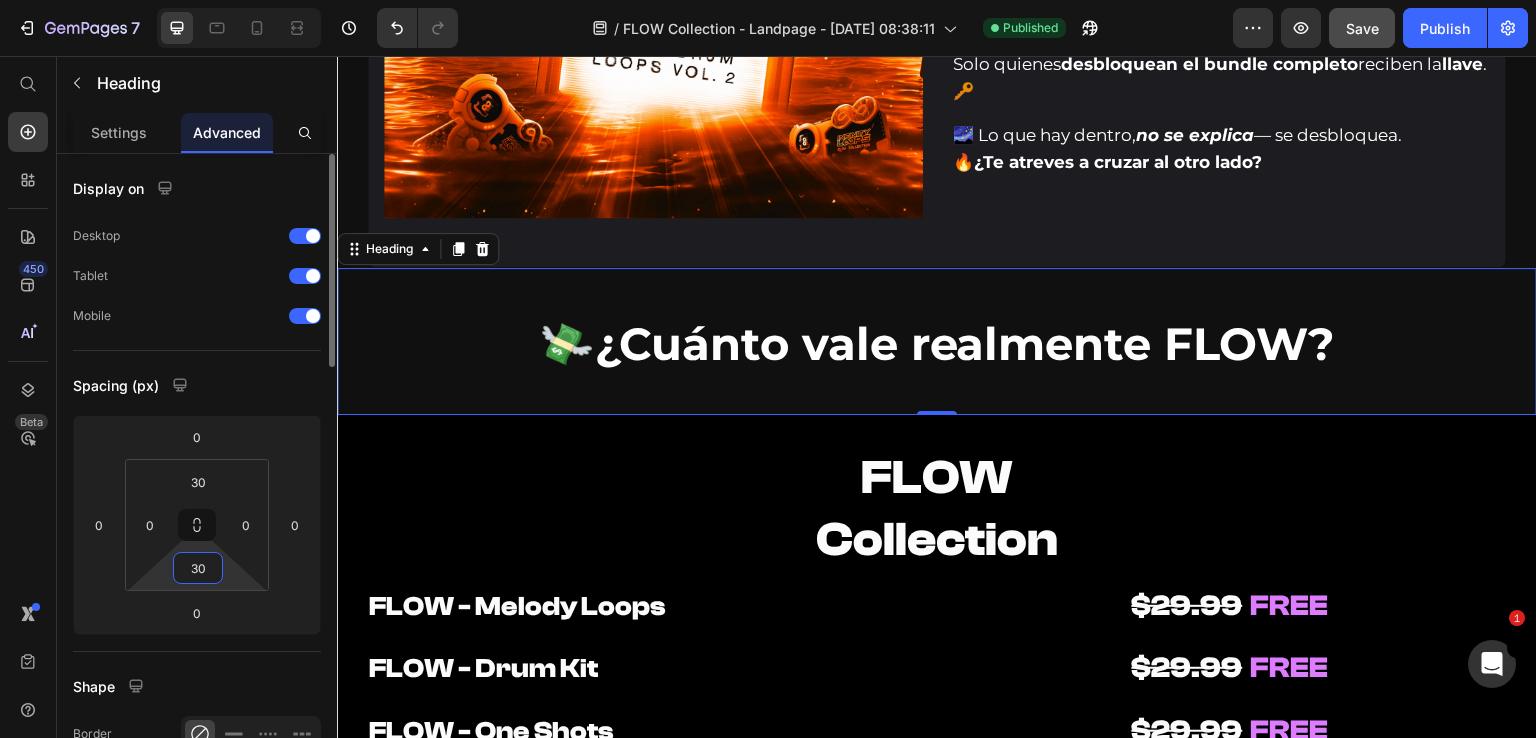 drag, startPoint x: 208, startPoint y: 569, endPoint x: 164, endPoint y: 569, distance: 44 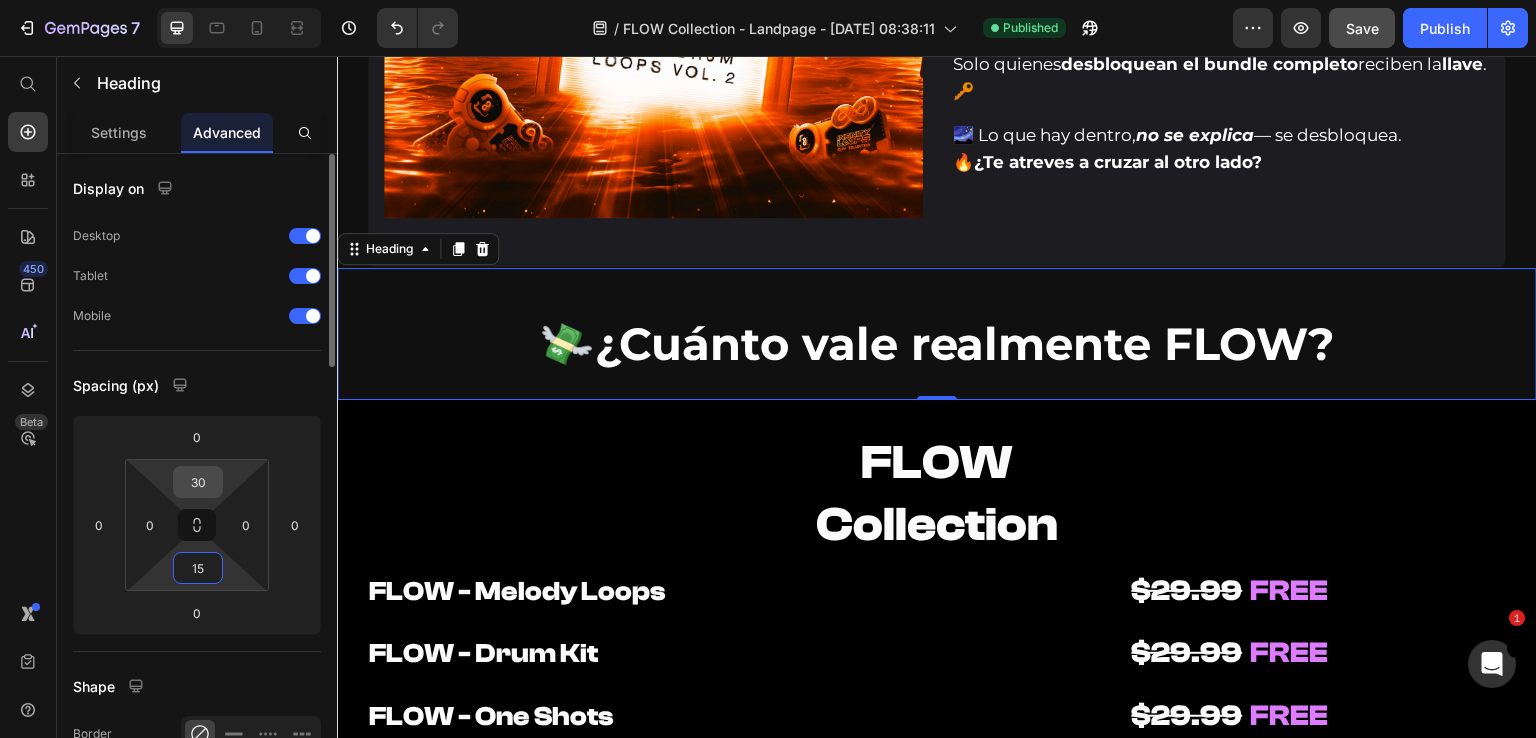 type on "15" 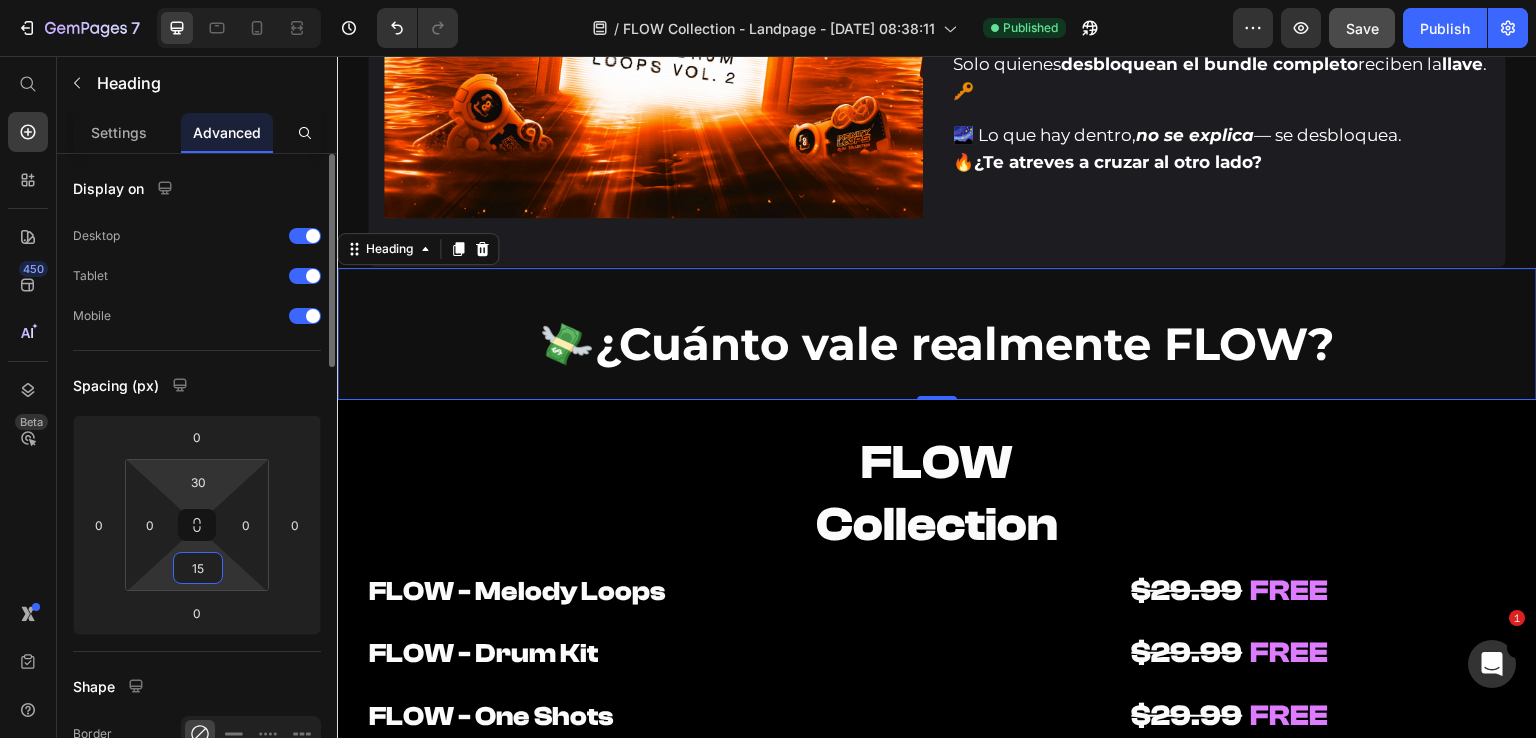 drag, startPoint x: 208, startPoint y: 476, endPoint x: 172, endPoint y: 477, distance: 36.013885 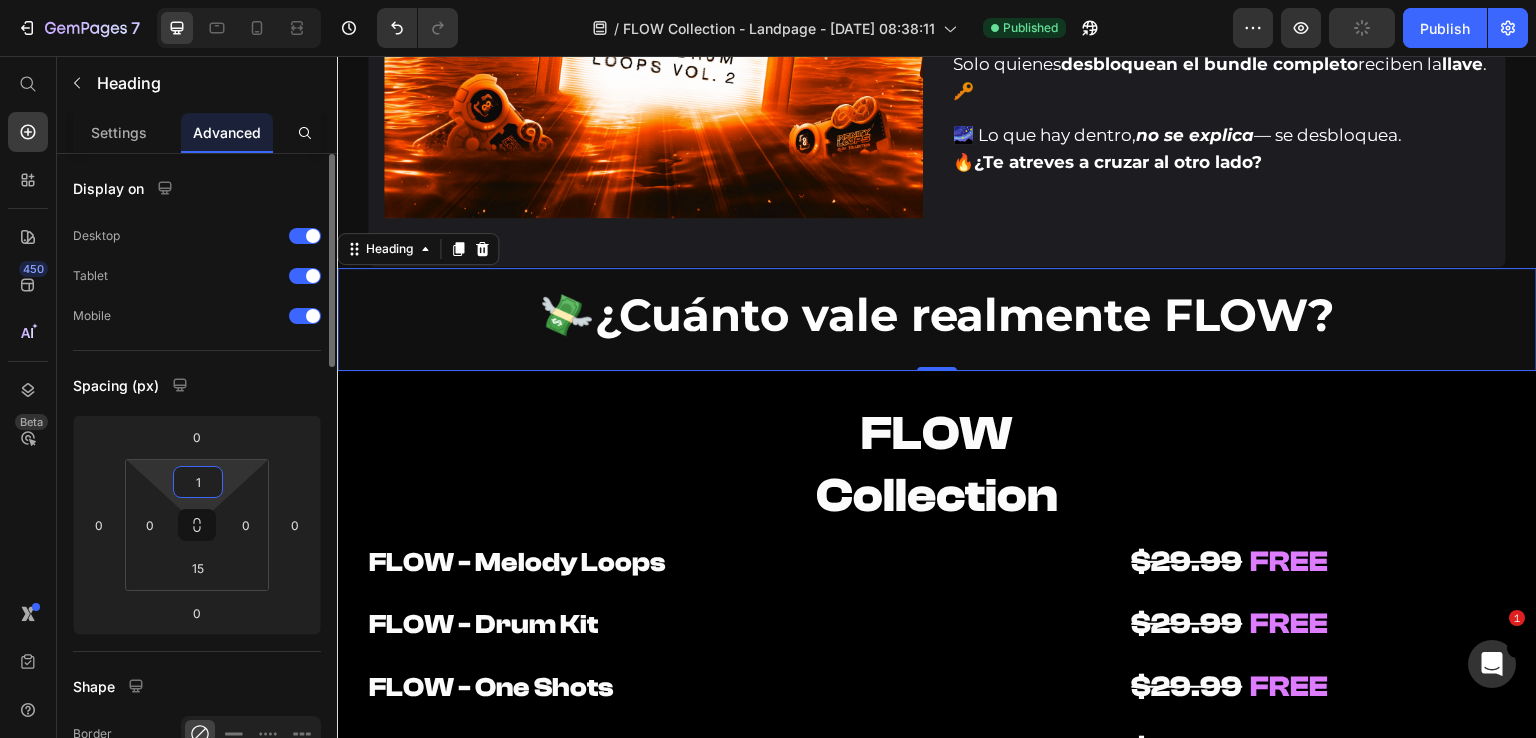 type on "5" 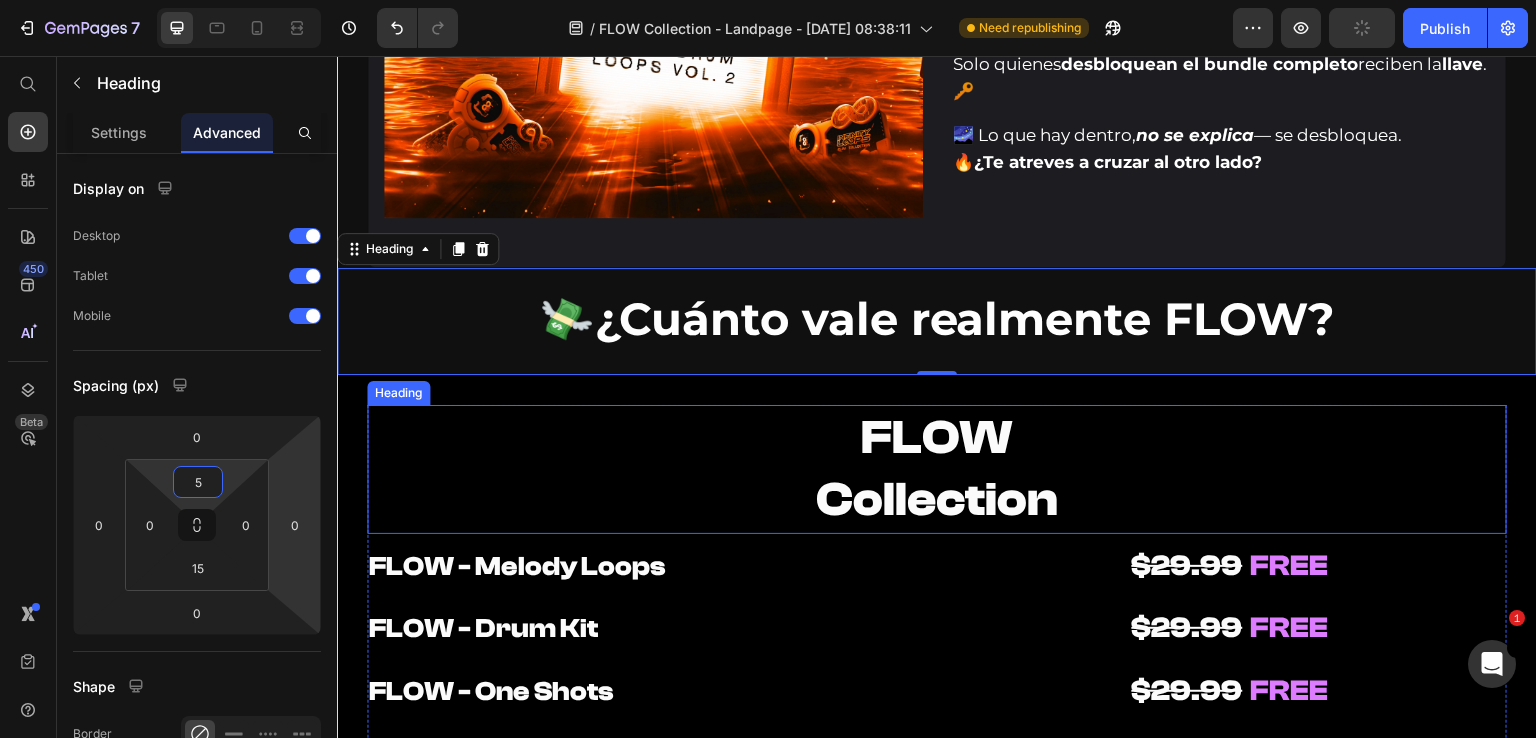 click on "FLOW  Collection" at bounding box center (937, 469) 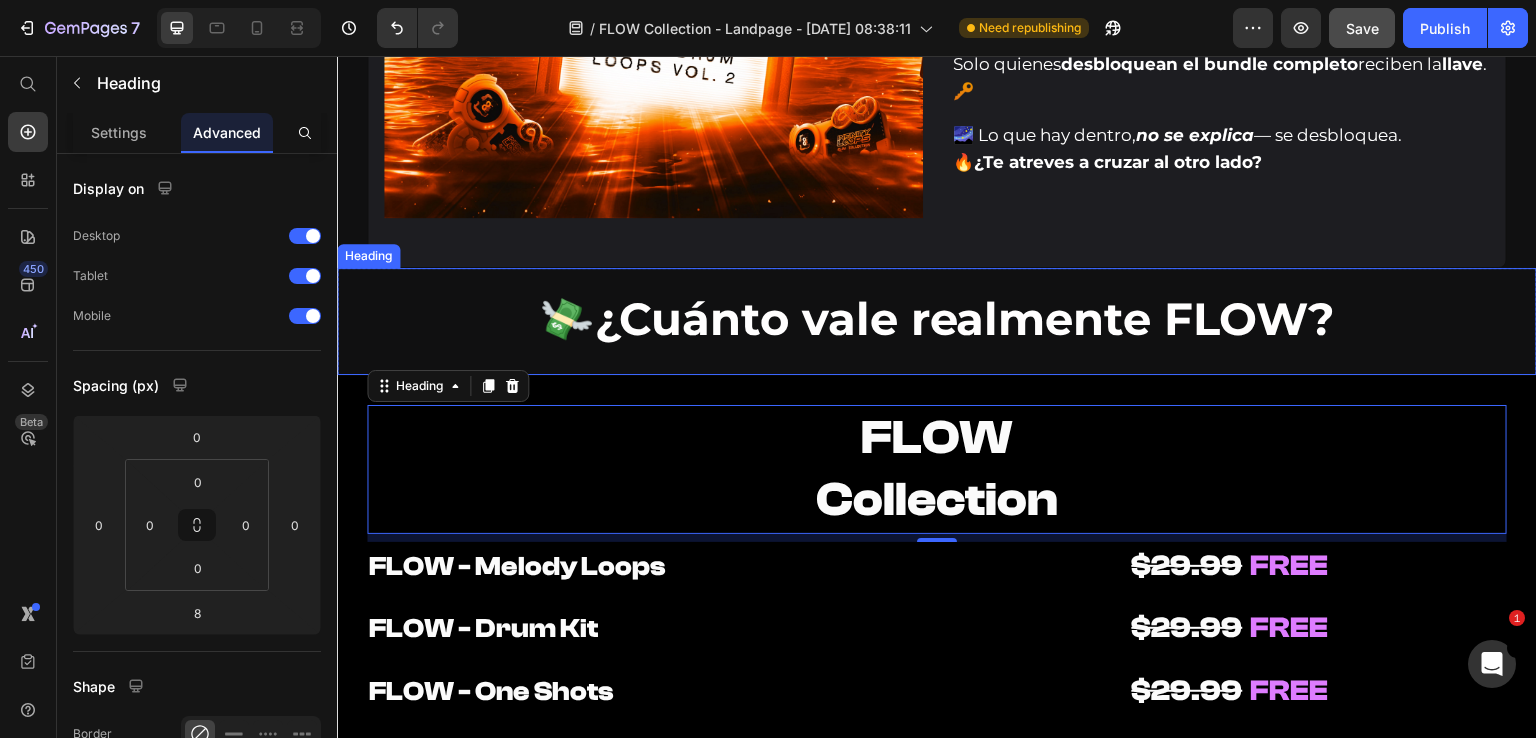 click on "¿Cuánto vale realmente FLOW?" at bounding box center [965, 318] 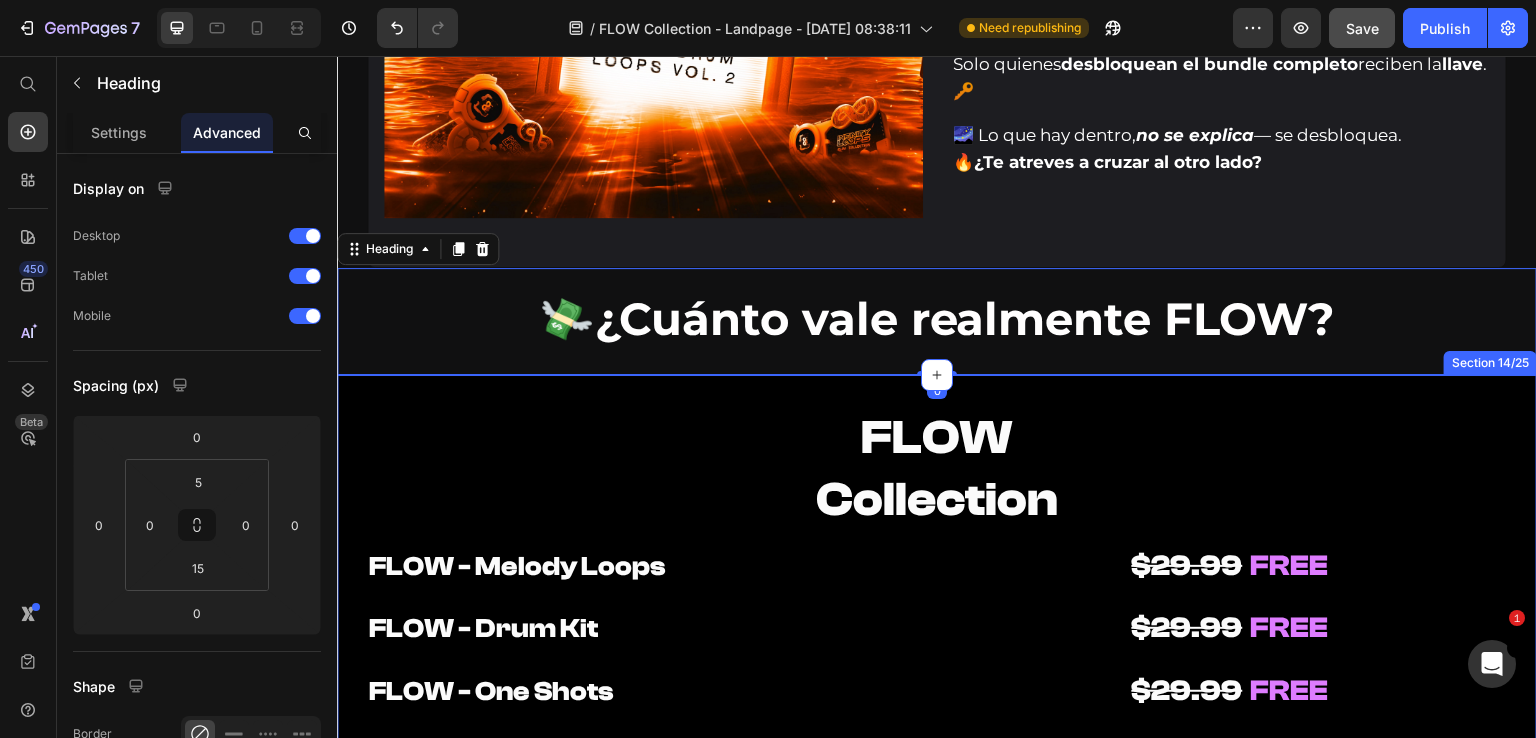 click on "FLOW  Collection Heading FLOW - Melody Loops Heading FLOW - Drum Kit Heading $29.99    FREE Heading $29.99    FREE Heading Row FLOW - One Shots Heading FLOW - MIDI Kit Heading $29.99    FREE Heading $29.99    FREE Heading Row FLOW - Presets Heading FLOW - Ear Candys Heading $49.99    FREE Heading $29.99    FREE Heading Row BONUS: Heading Heading Row FLOW - Secret Sauce Heading $49.99    FREE Heading Row VALOR  TOTAL Heading $269.93 Heading - 62% Product Badge Row Row Row Row TU INVIERTES Heading $101.41 Heading Row OFERTA DE LANZAMIENTO Heading -15% EXTRA Heading CODE: FLOW15 Button (se aplica automaticamente en el carrito) Heading Row PRECIO FINAL = Heading $99.99 Heading Row 00 hrs 12 min 10 seg CountDown Timer 🌊  DESBLOQUEAR TODO EL FLOW Add to Cart Row Row Product Row Section 14/25" at bounding box center [937, 1059] 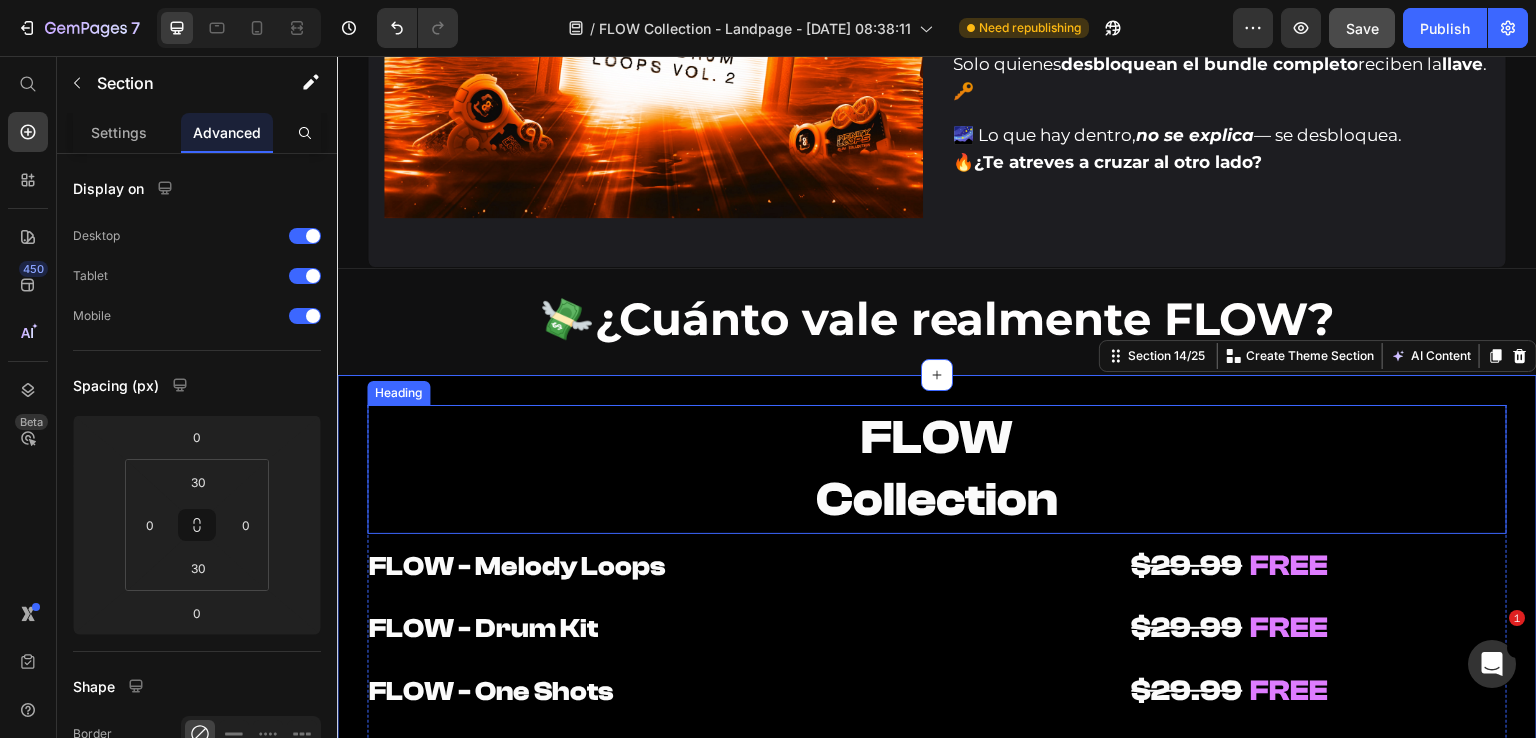 click on "FLOW  Collection" at bounding box center [937, 469] 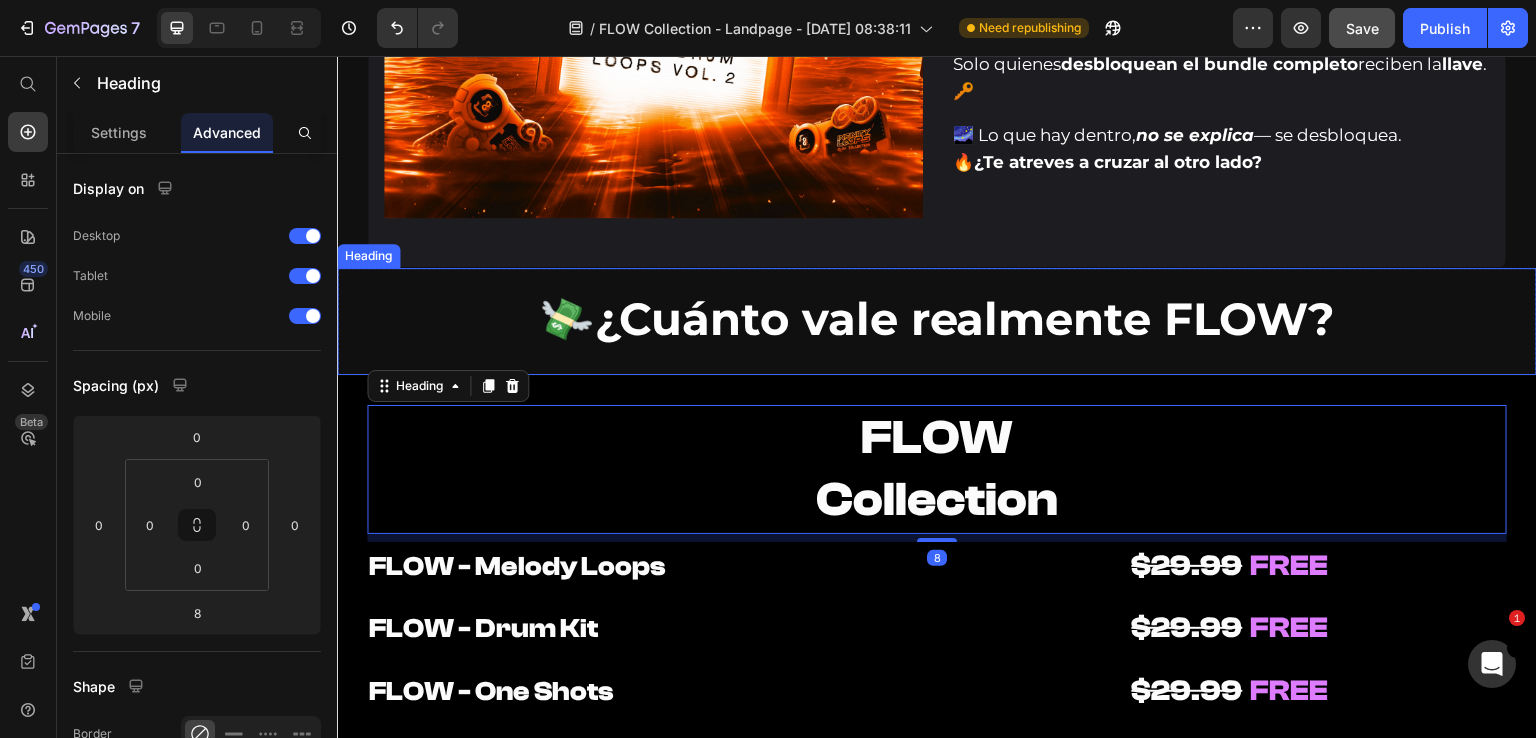 click on "💸  ¿Cuánto vale realmente FLOW?" at bounding box center (937, 316) 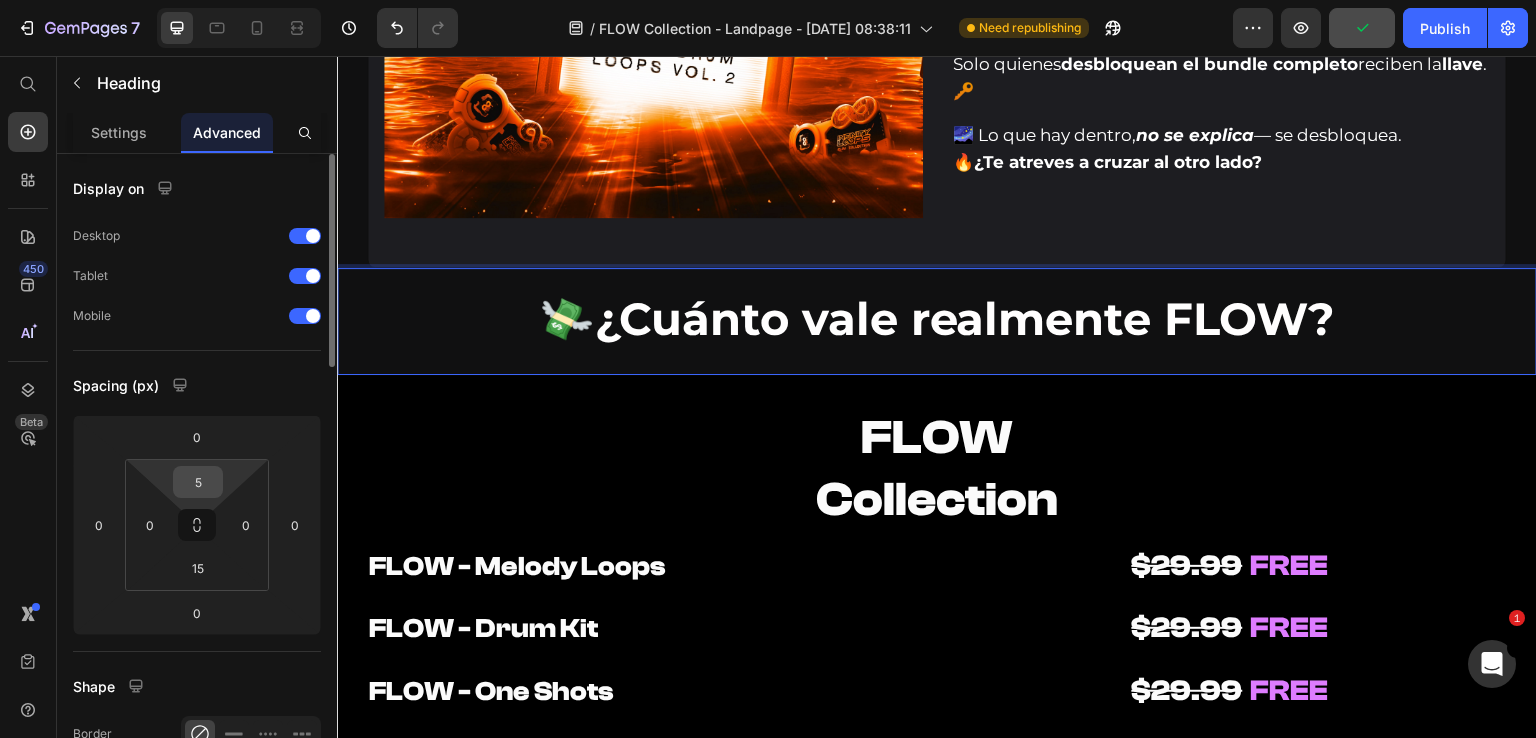click on "5" at bounding box center (198, 482) 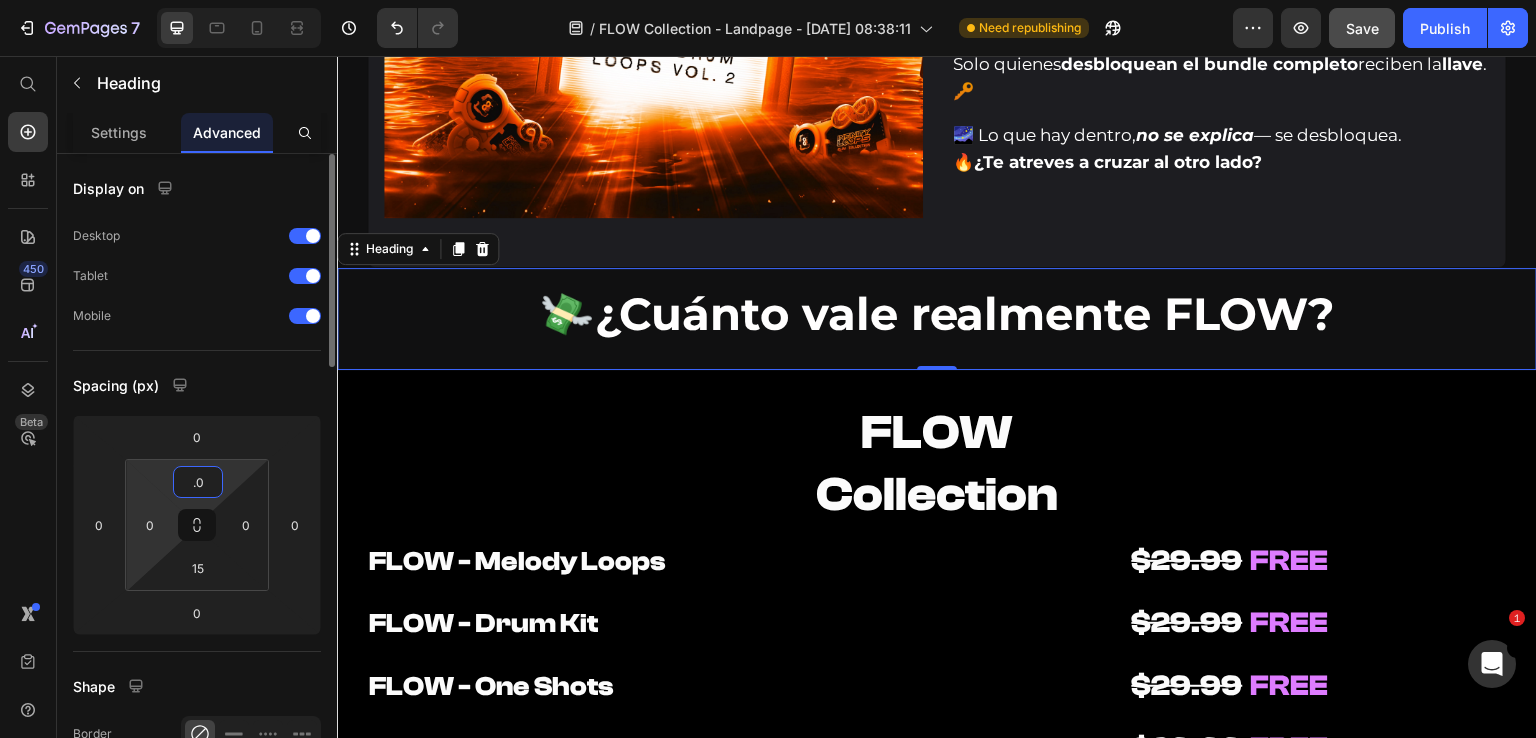 drag, startPoint x: 213, startPoint y: 485, endPoint x: 150, endPoint y: 486, distance: 63.007935 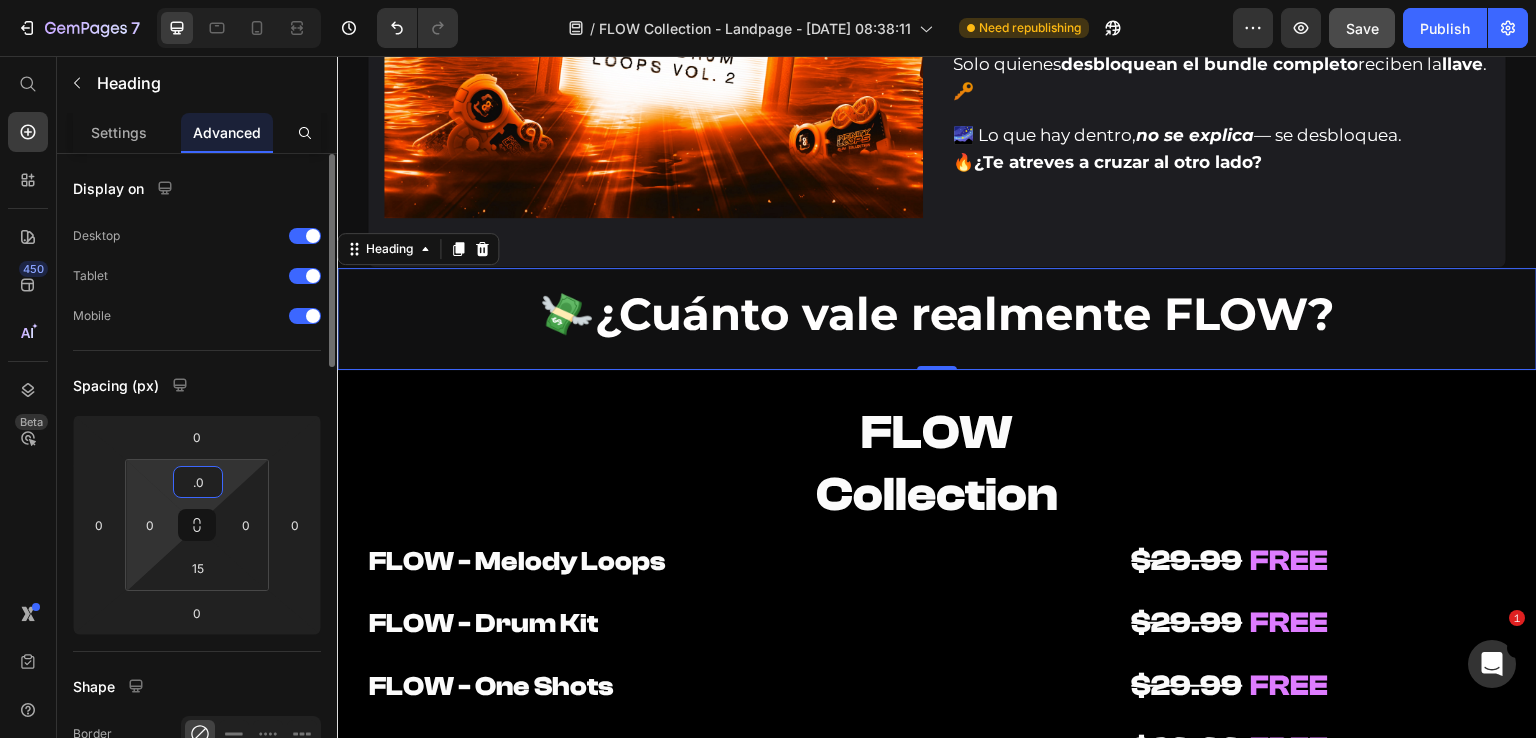 click on ".0 0 15 0" at bounding box center (197, 525) 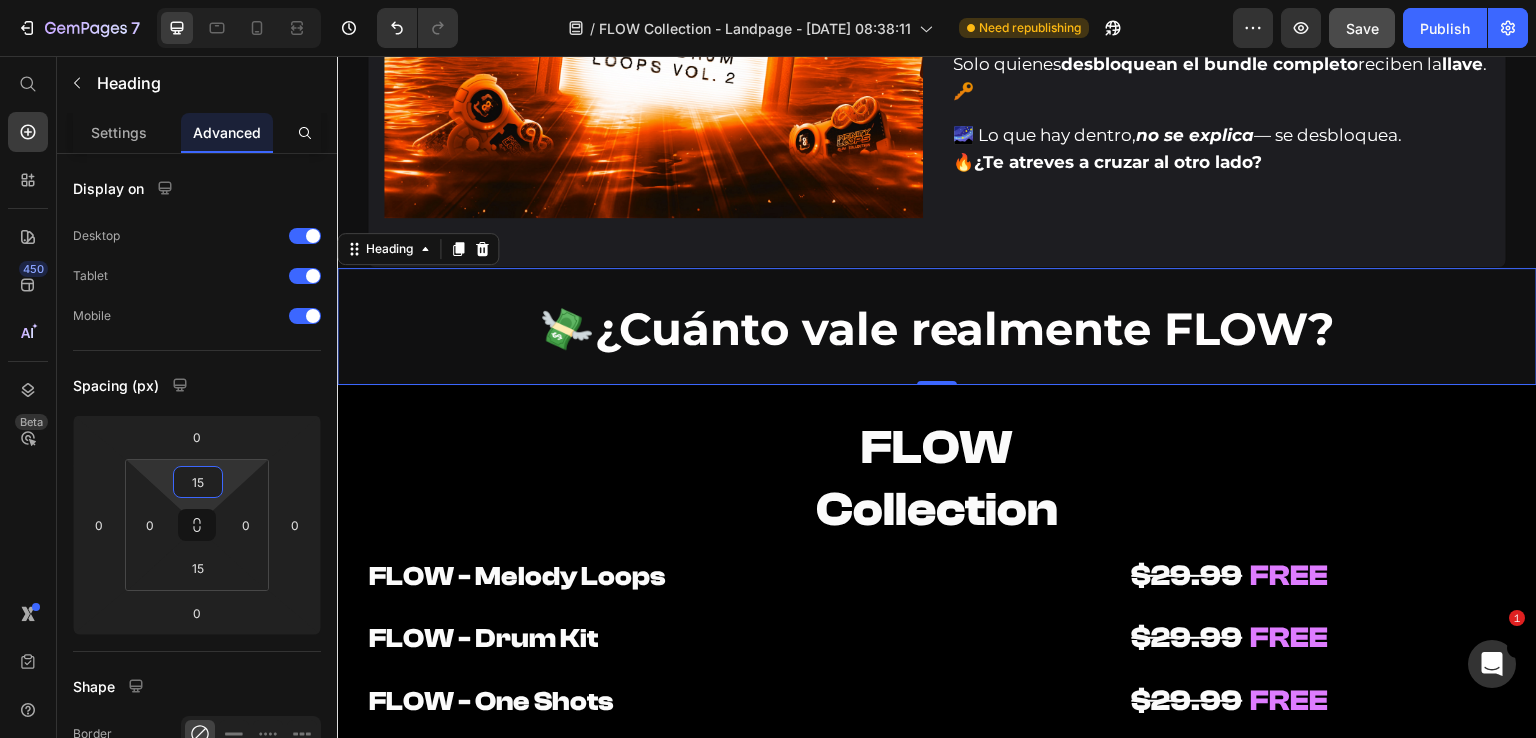 type on "15" 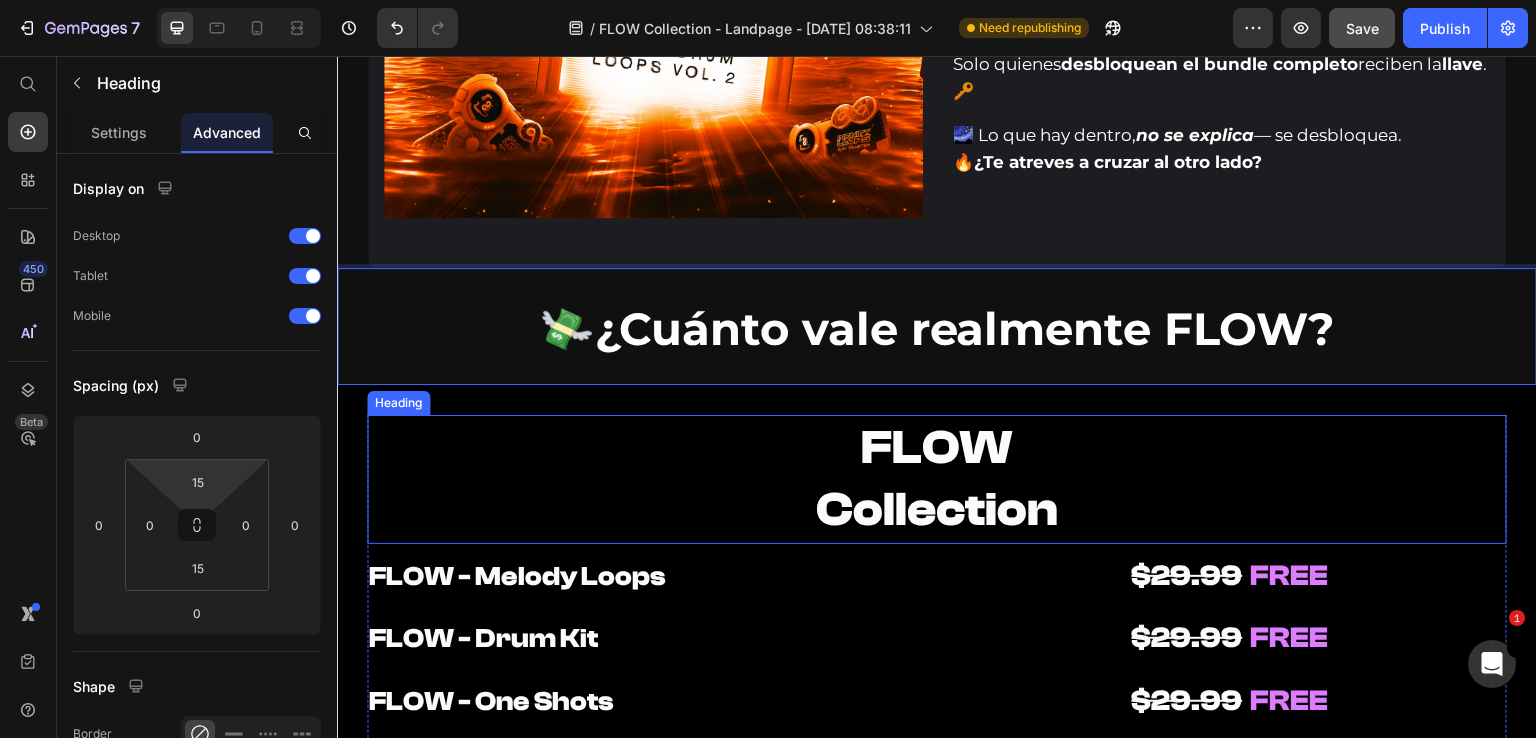 click on "FLOW  Collection" at bounding box center [937, 479] 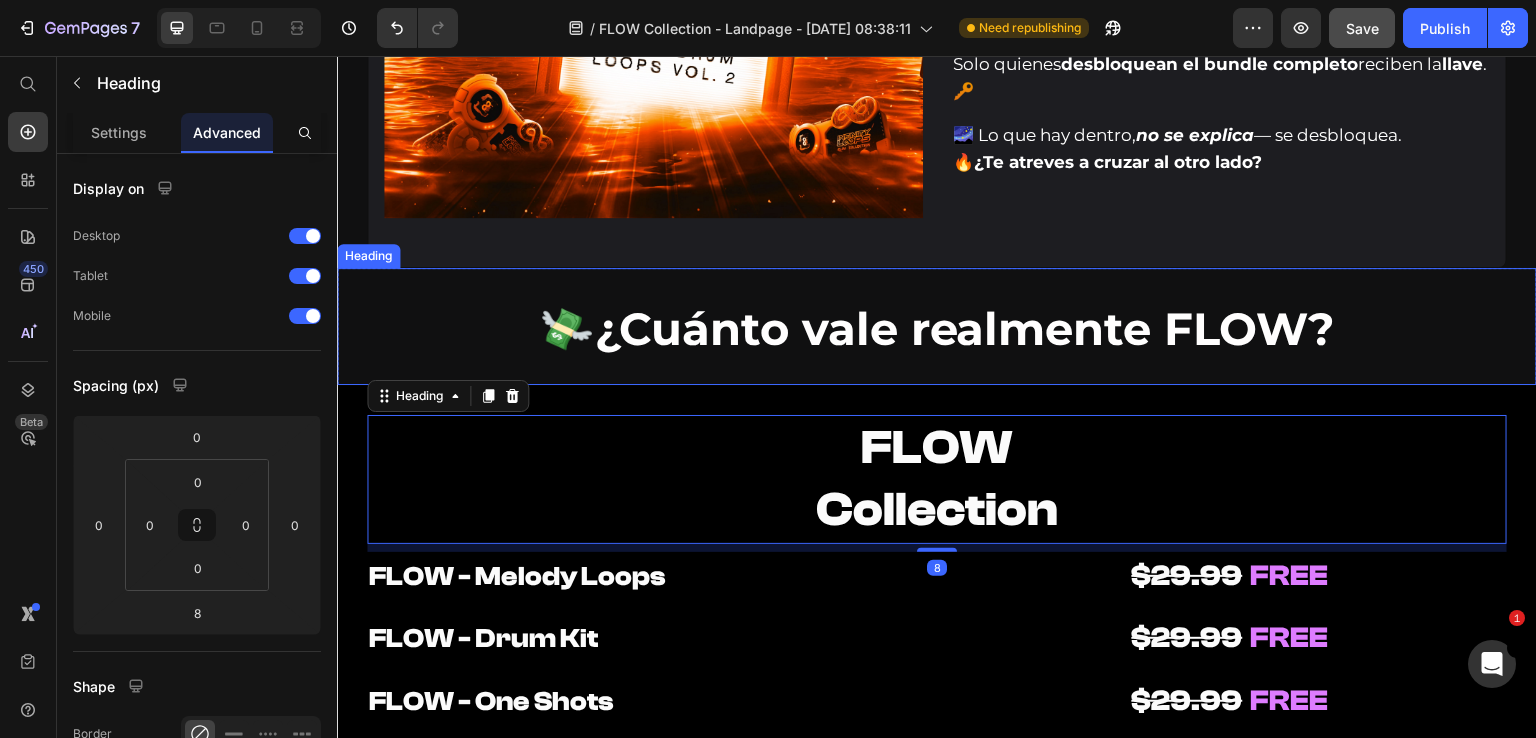click on "¿Cuánto vale realmente FLOW?" at bounding box center [965, 328] 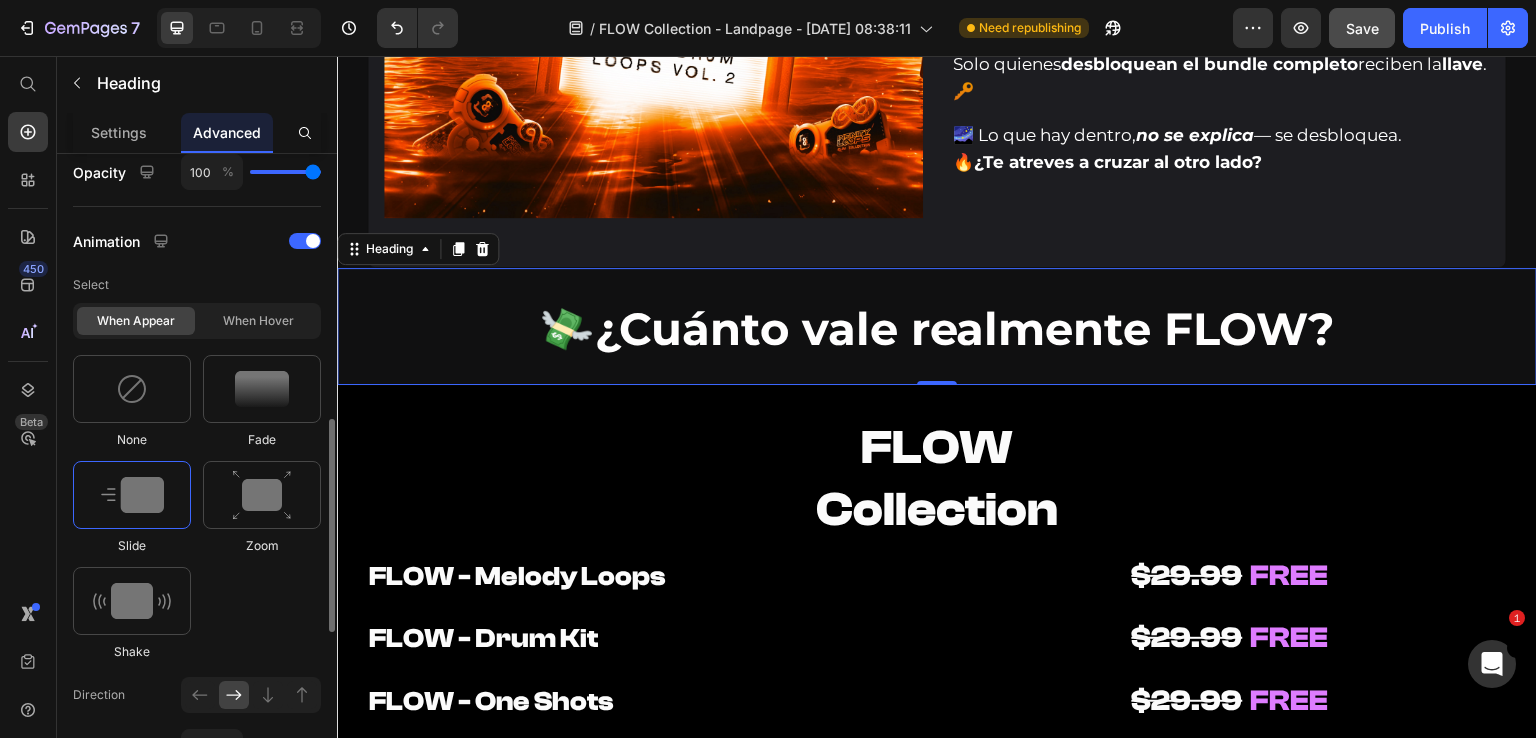 scroll, scrollTop: 1200, scrollLeft: 0, axis: vertical 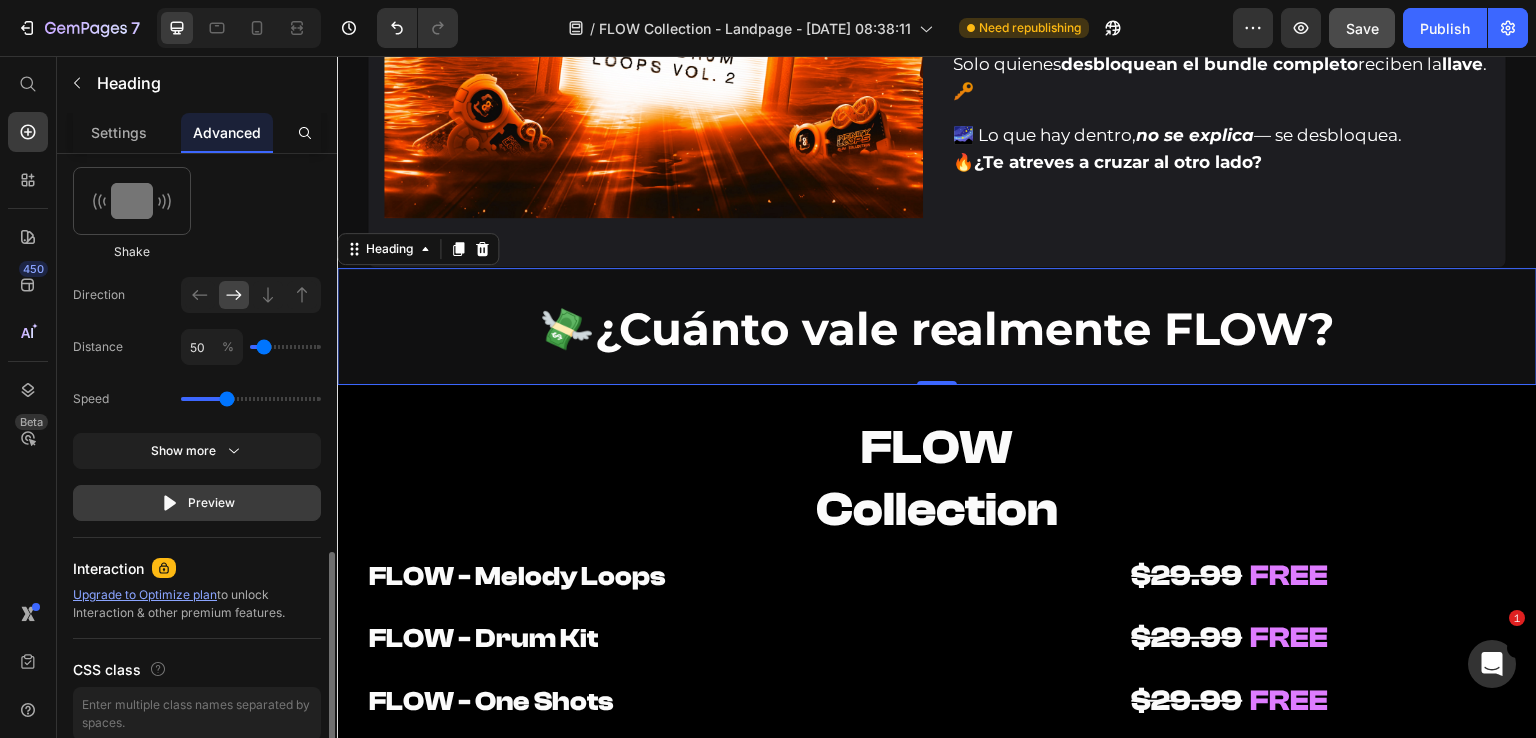 click on "Preview" 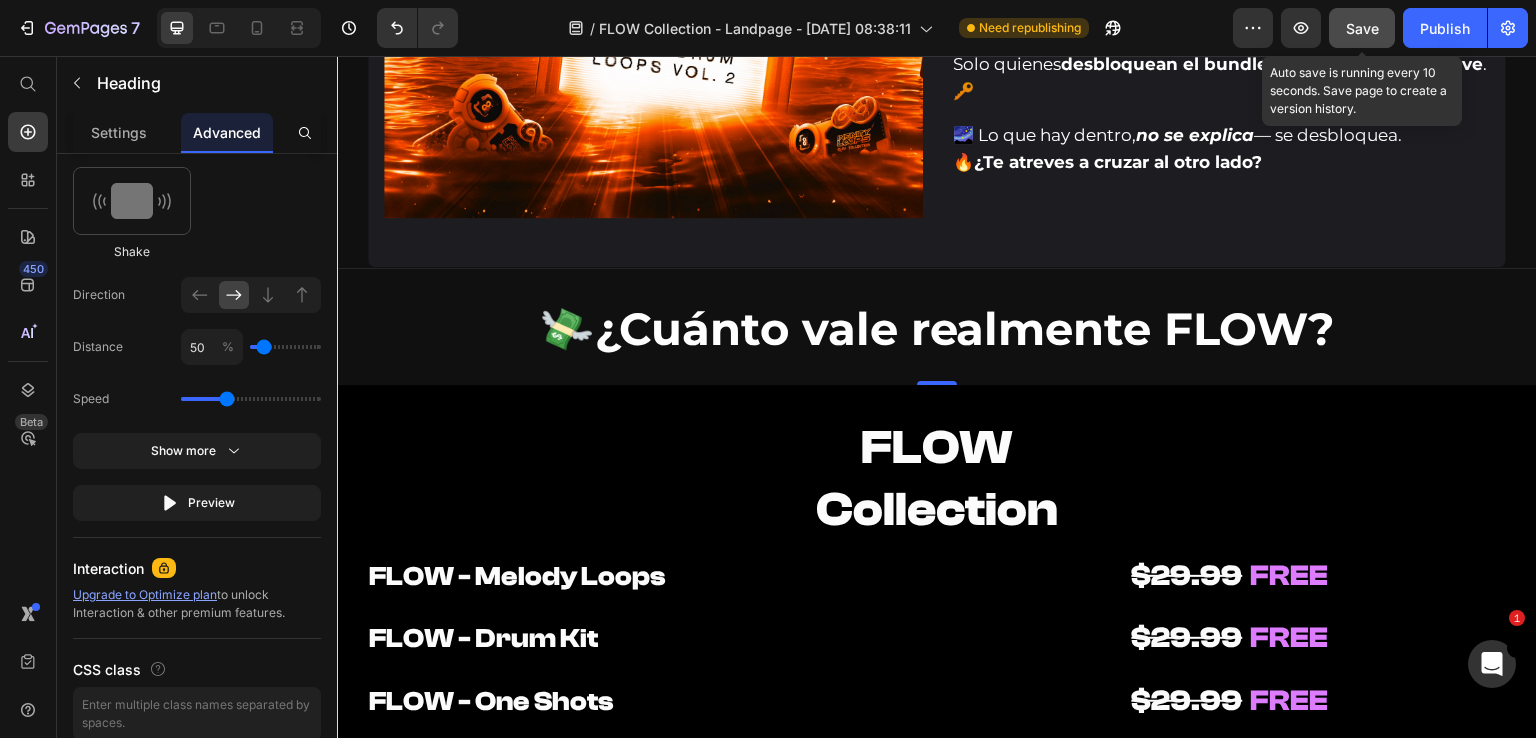 drag, startPoint x: 1372, startPoint y: 31, endPoint x: 1406, endPoint y: 24, distance: 34.713108 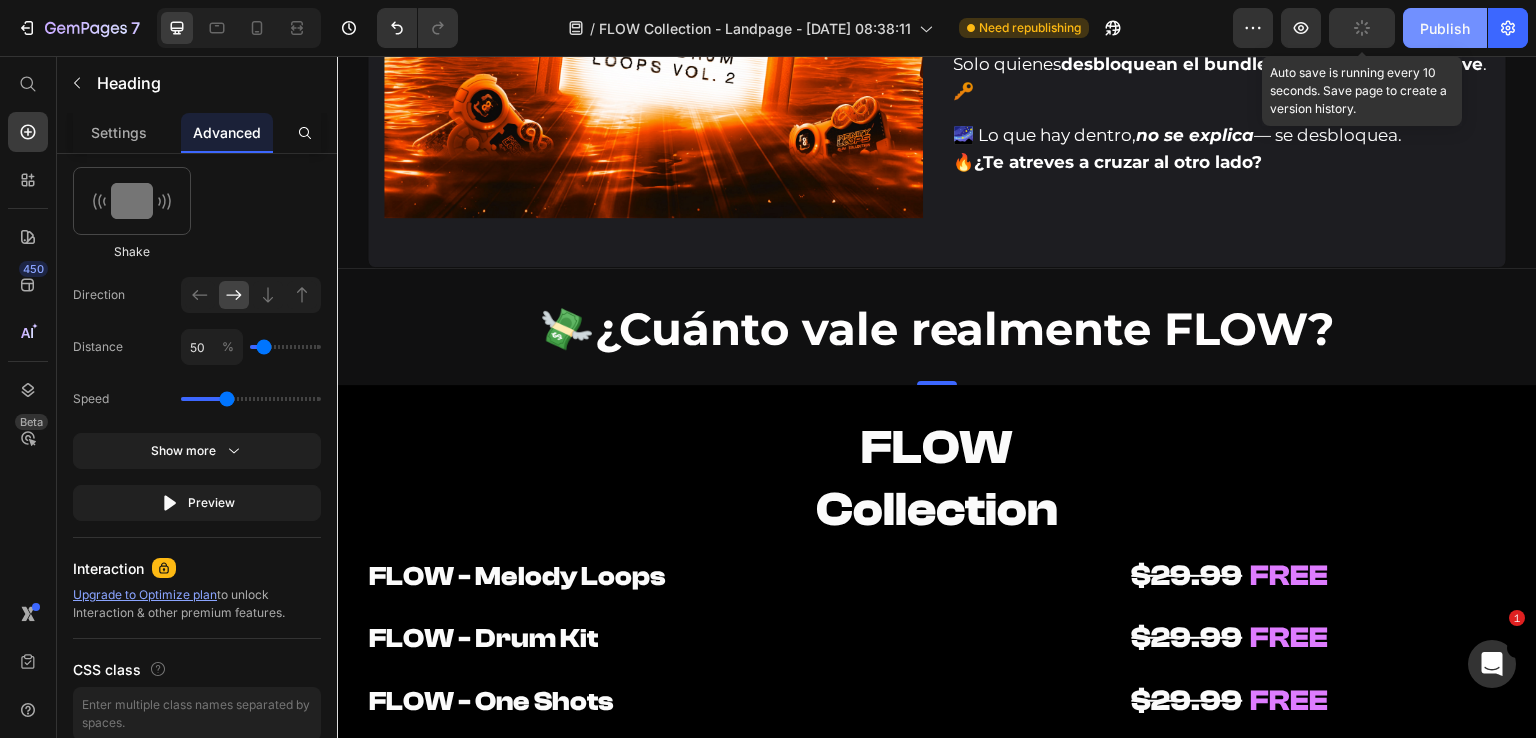 click on "Publish" 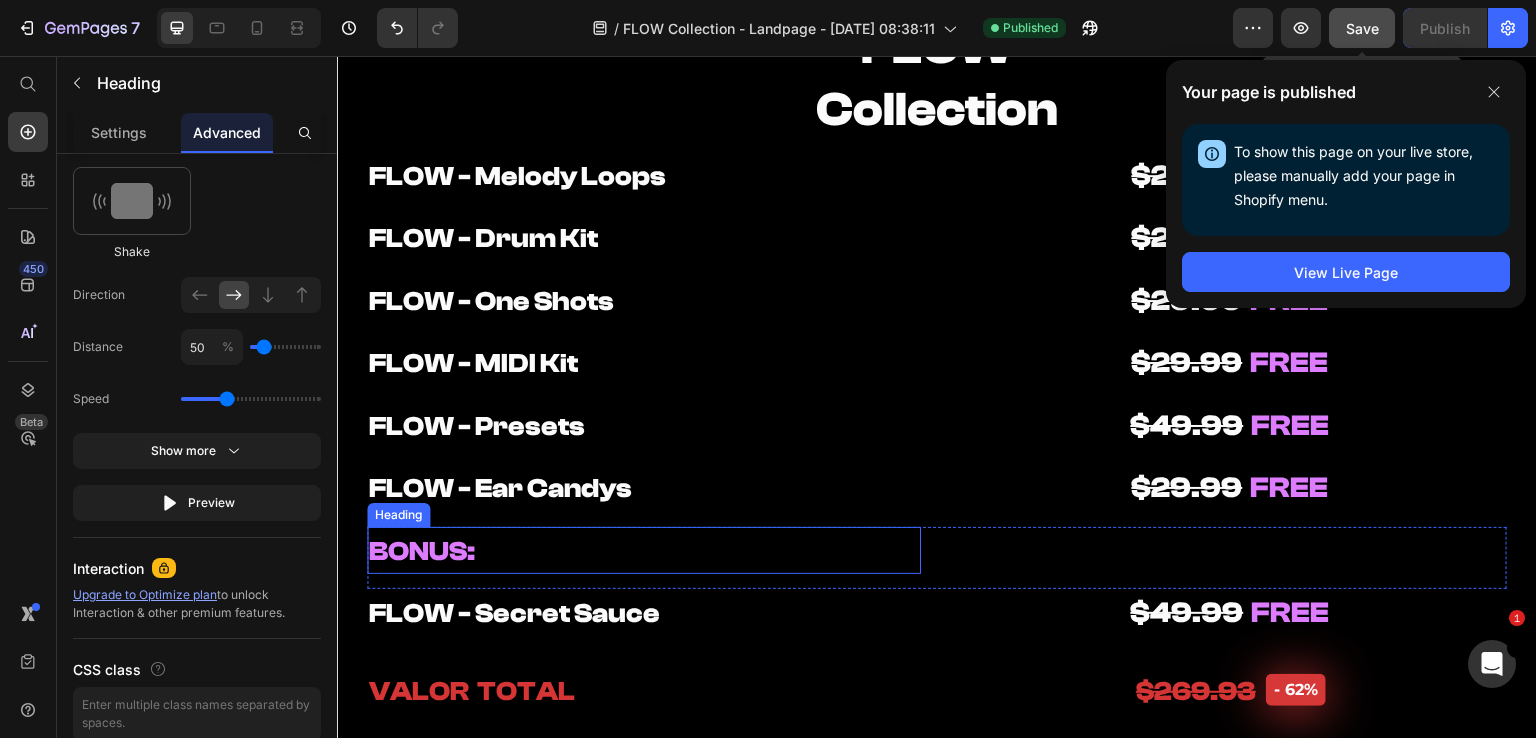 scroll, scrollTop: 9866, scrollLeft: 0, axis: vertical 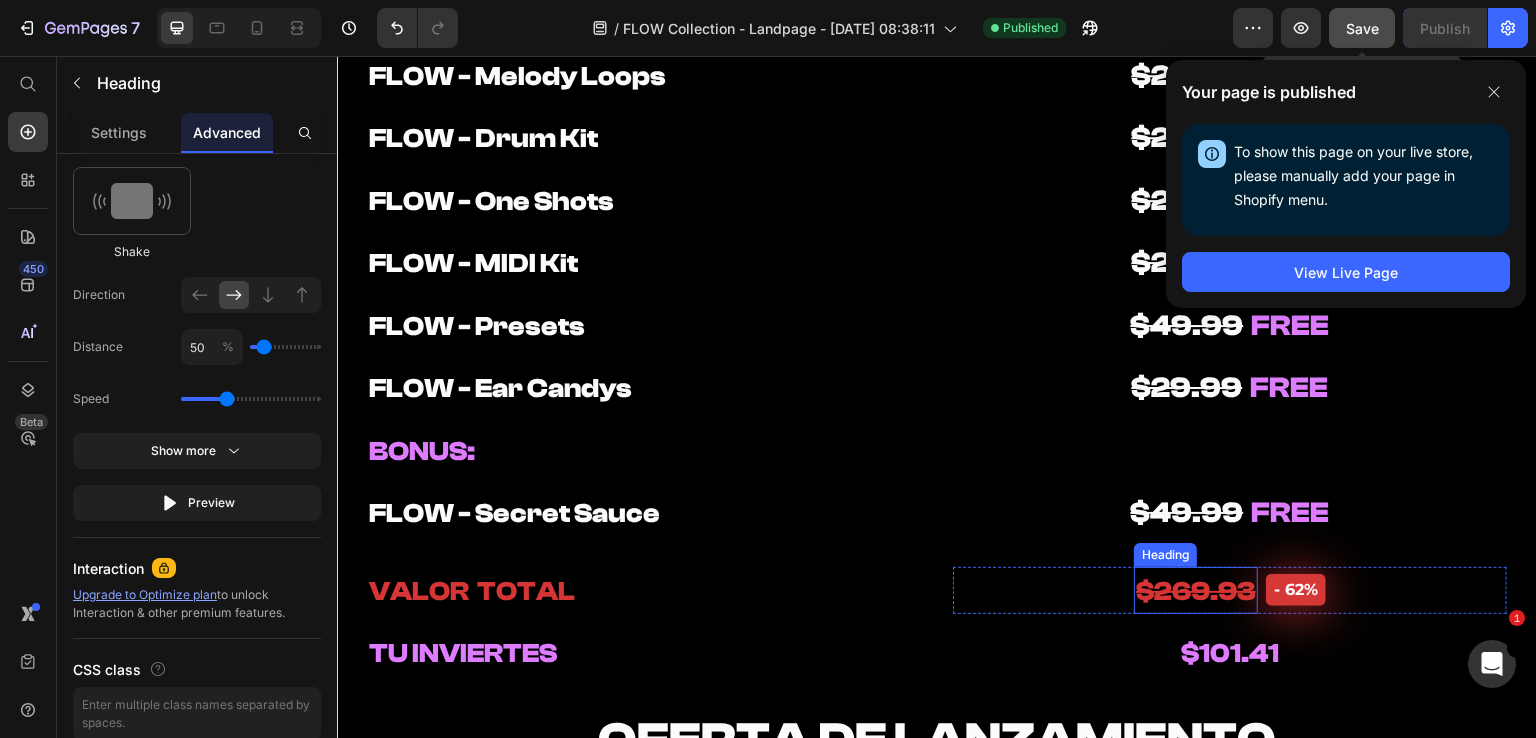 click on "$269.93" at bounding box center [1196, 591] 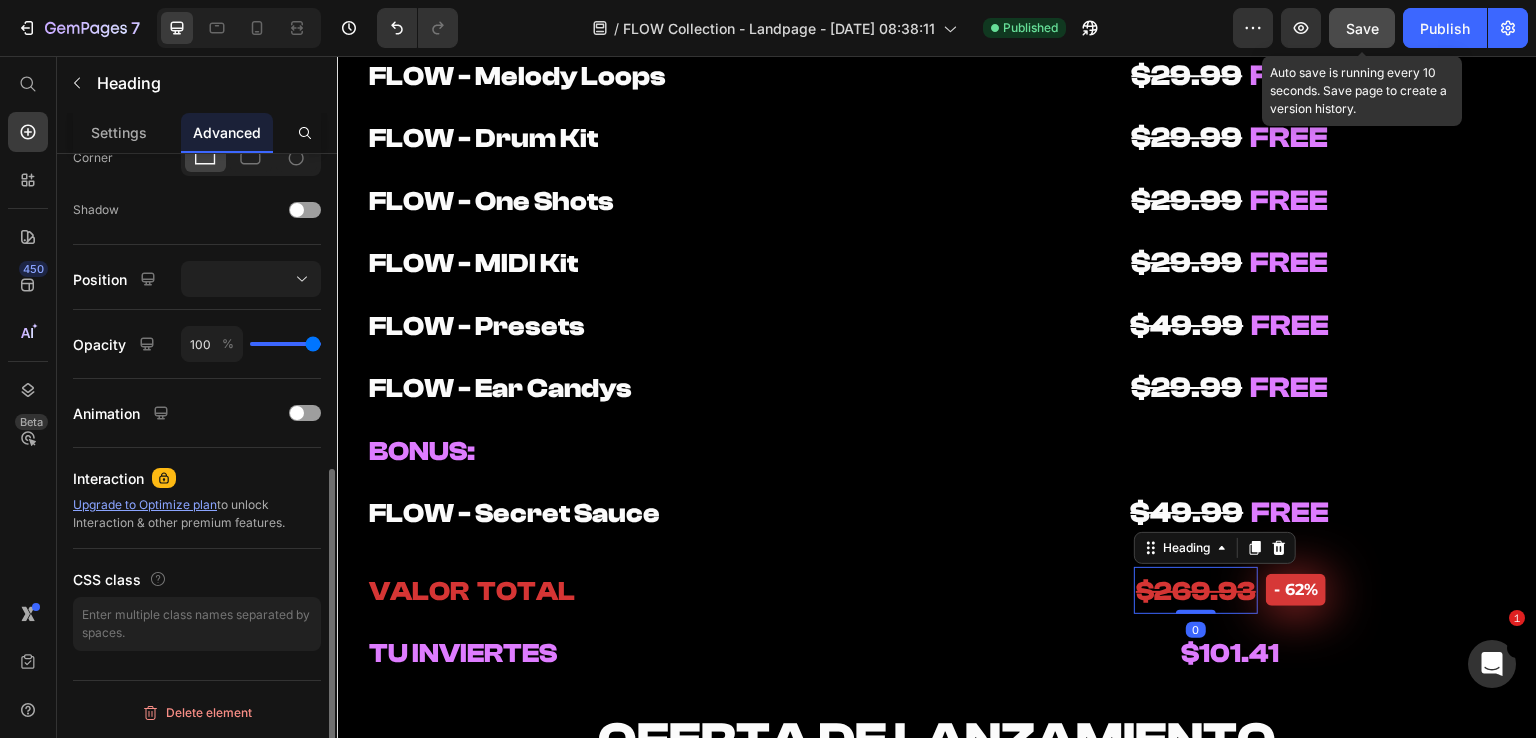 click on "$269.93" at bounding box center [1196, 591] 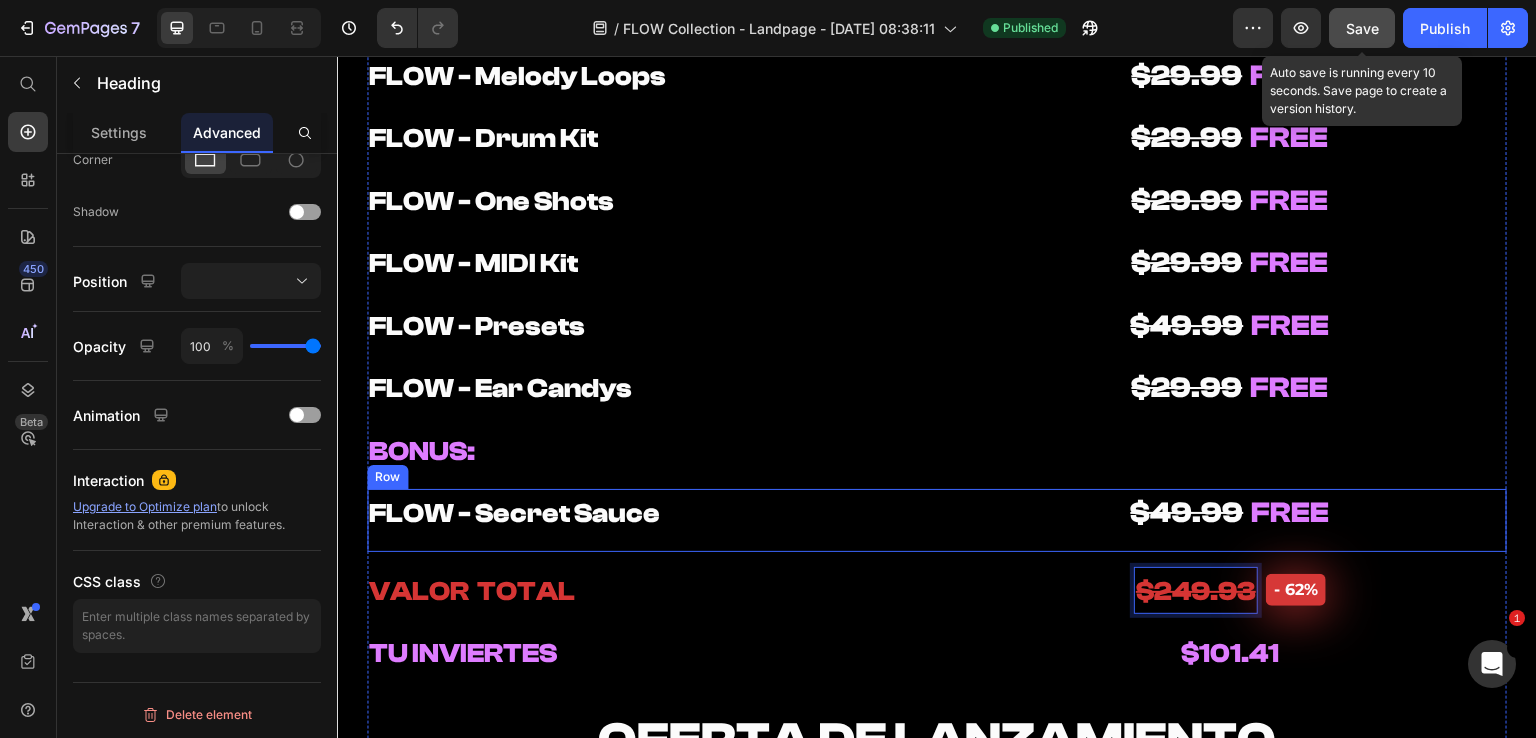 scroll, scrollTop: 10066, scrollLeft: 0, axis: vertical 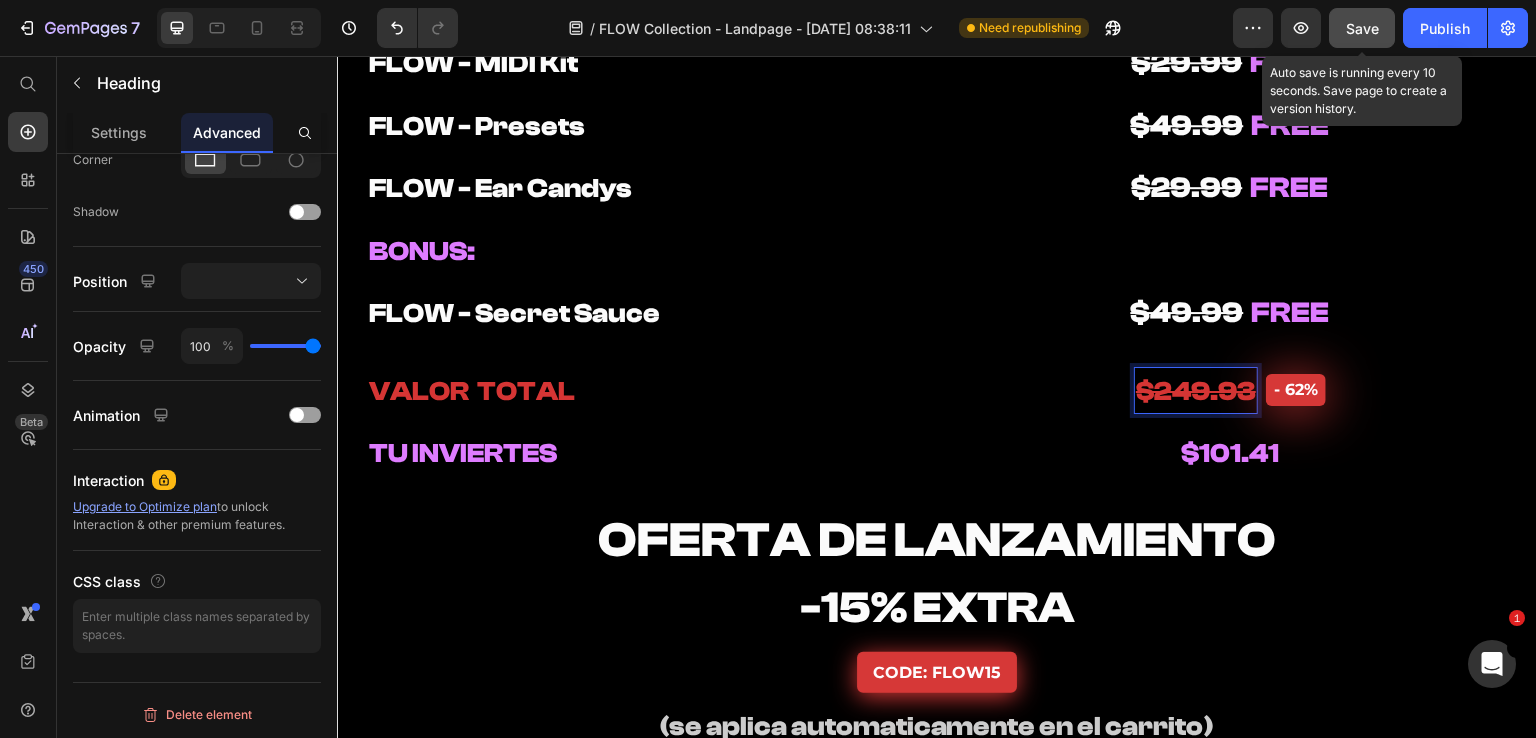 click on "Save" at bounding box center (1362, 28) 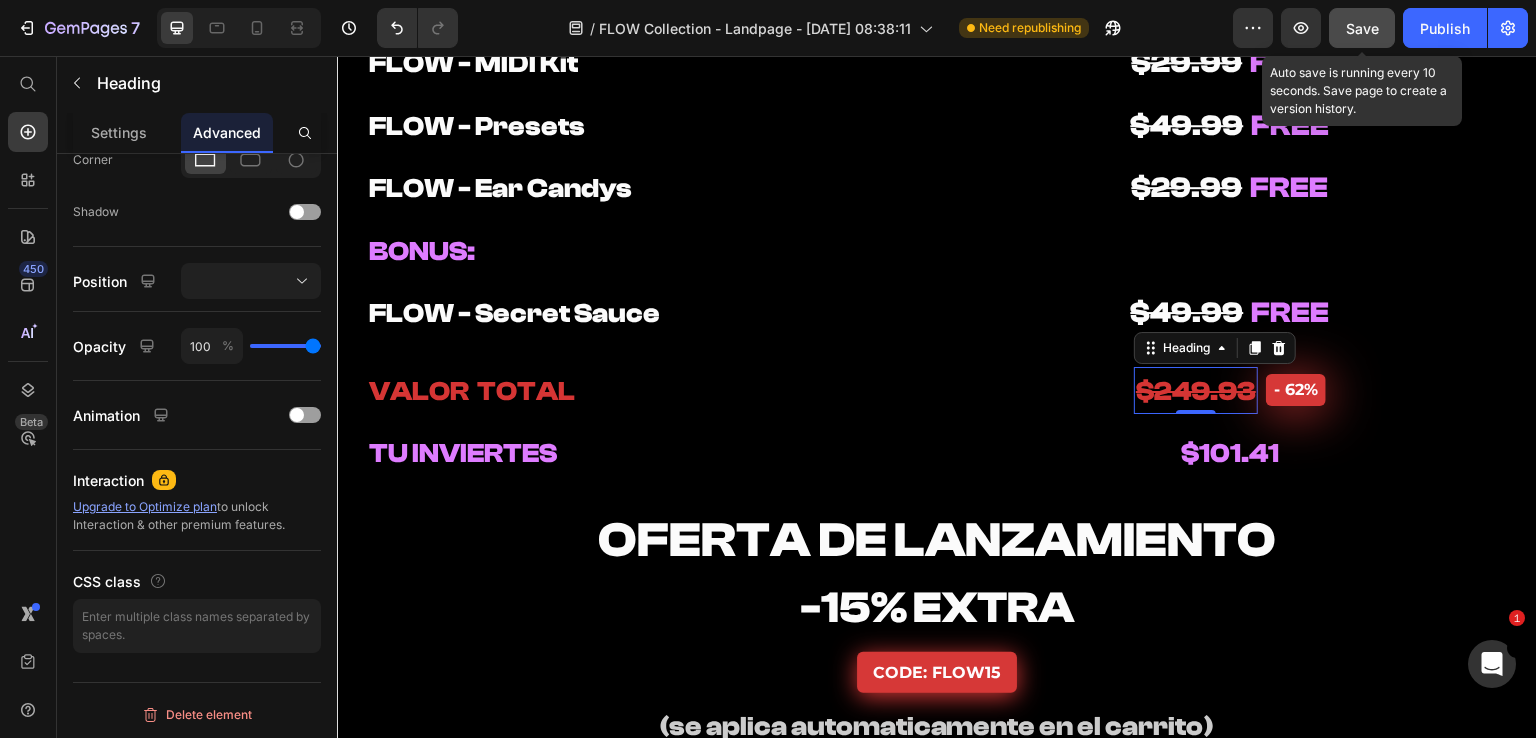 click on "Save" 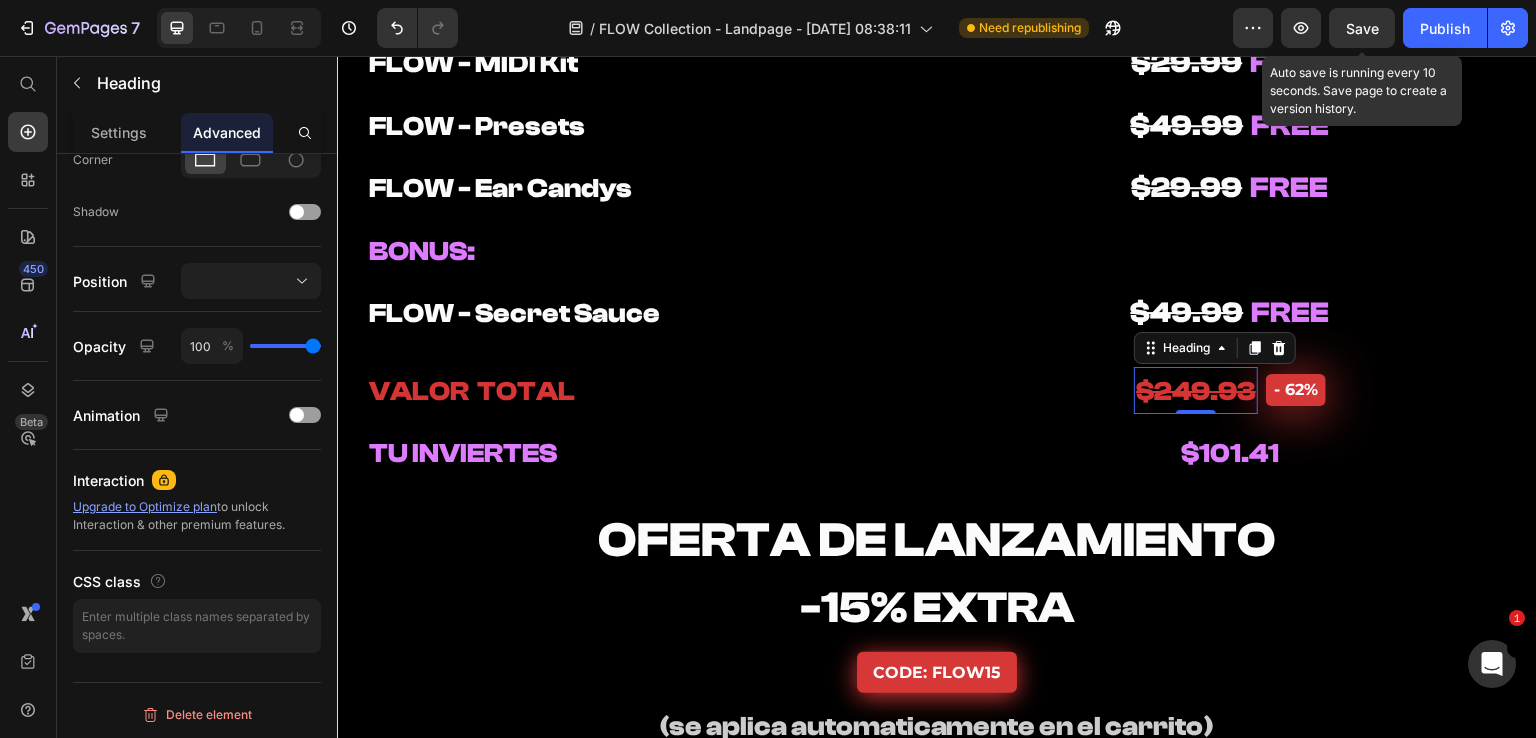 click on "Publish" at bounding box center [1445, 28] 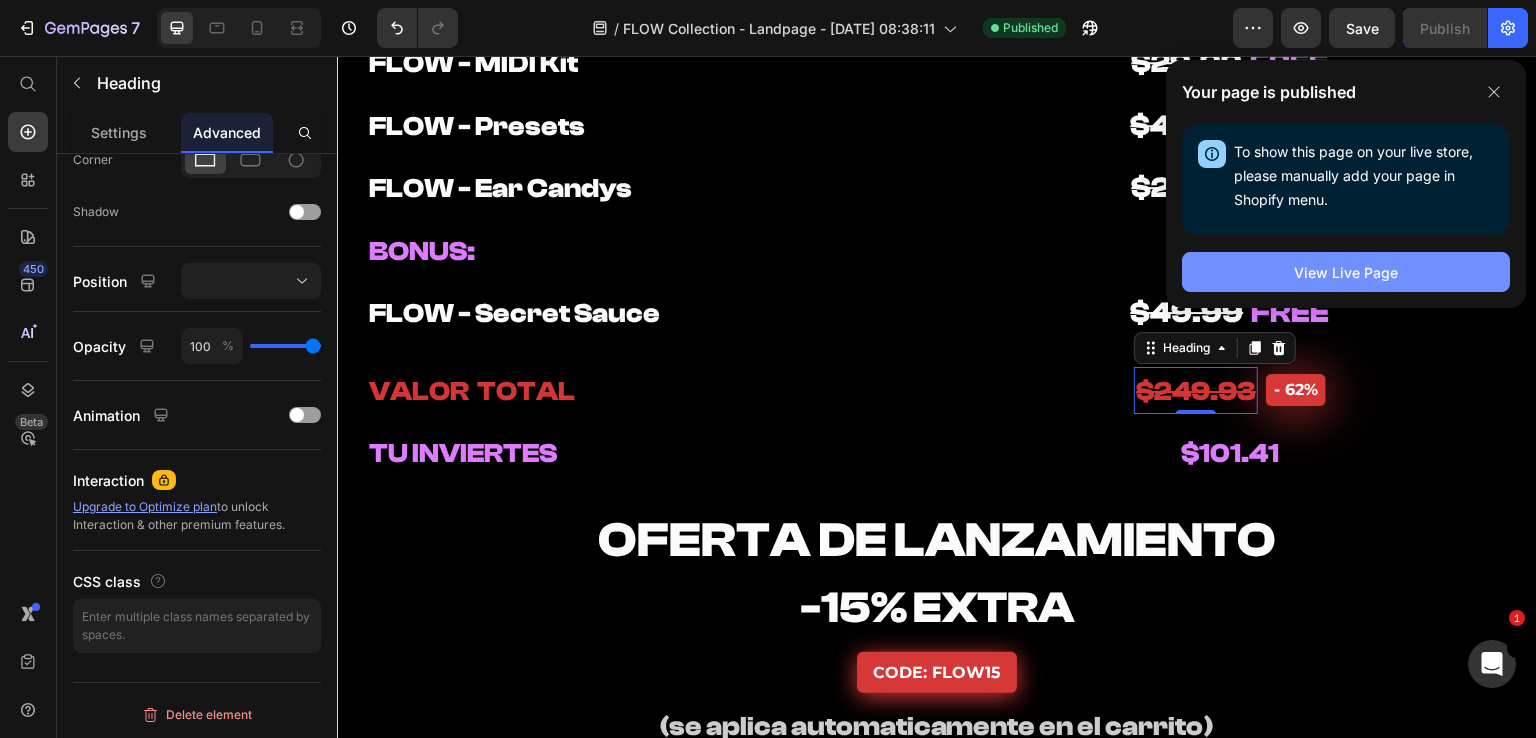 click on "View Live Page" at bounding box center [1346, 272] 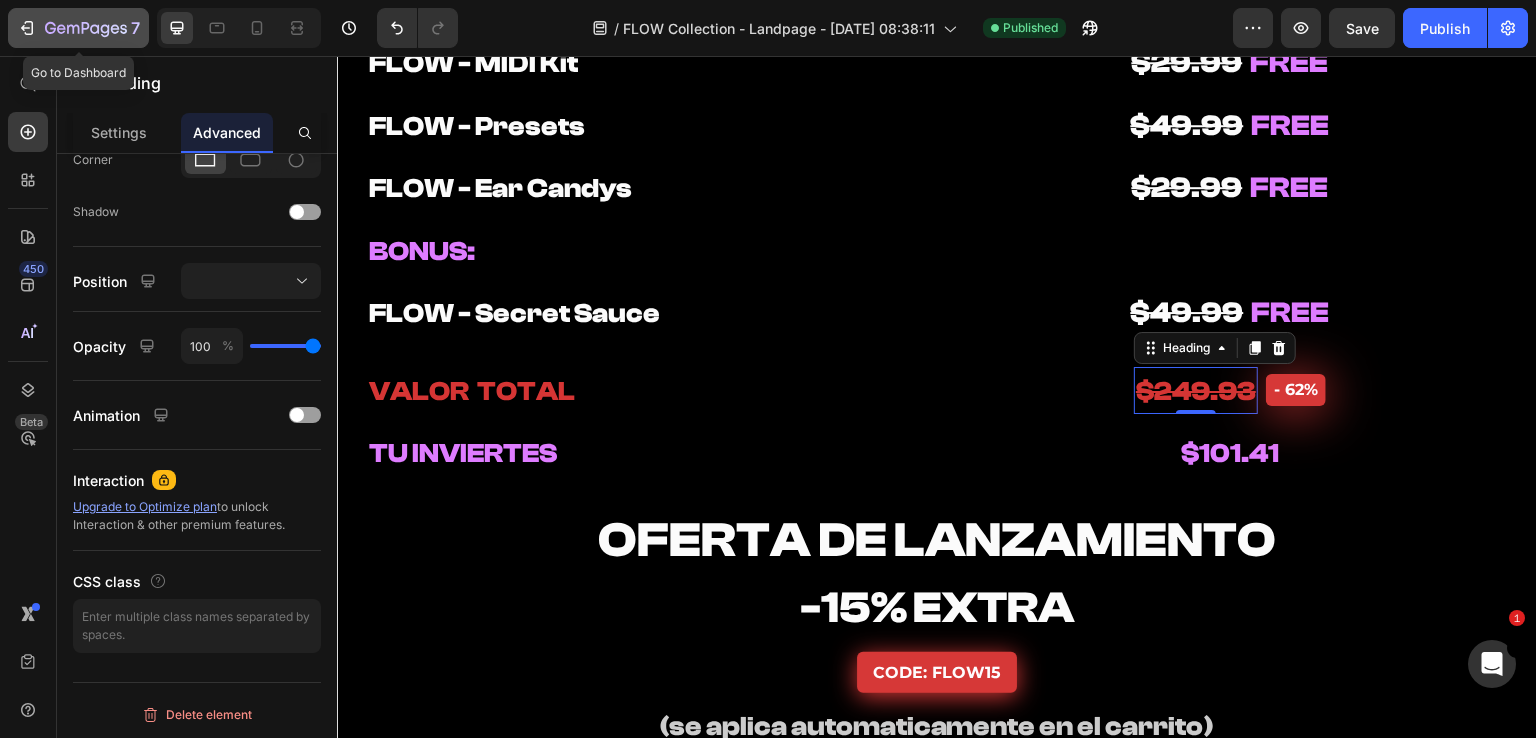 click on "7" at bounding box center (78, 28) 